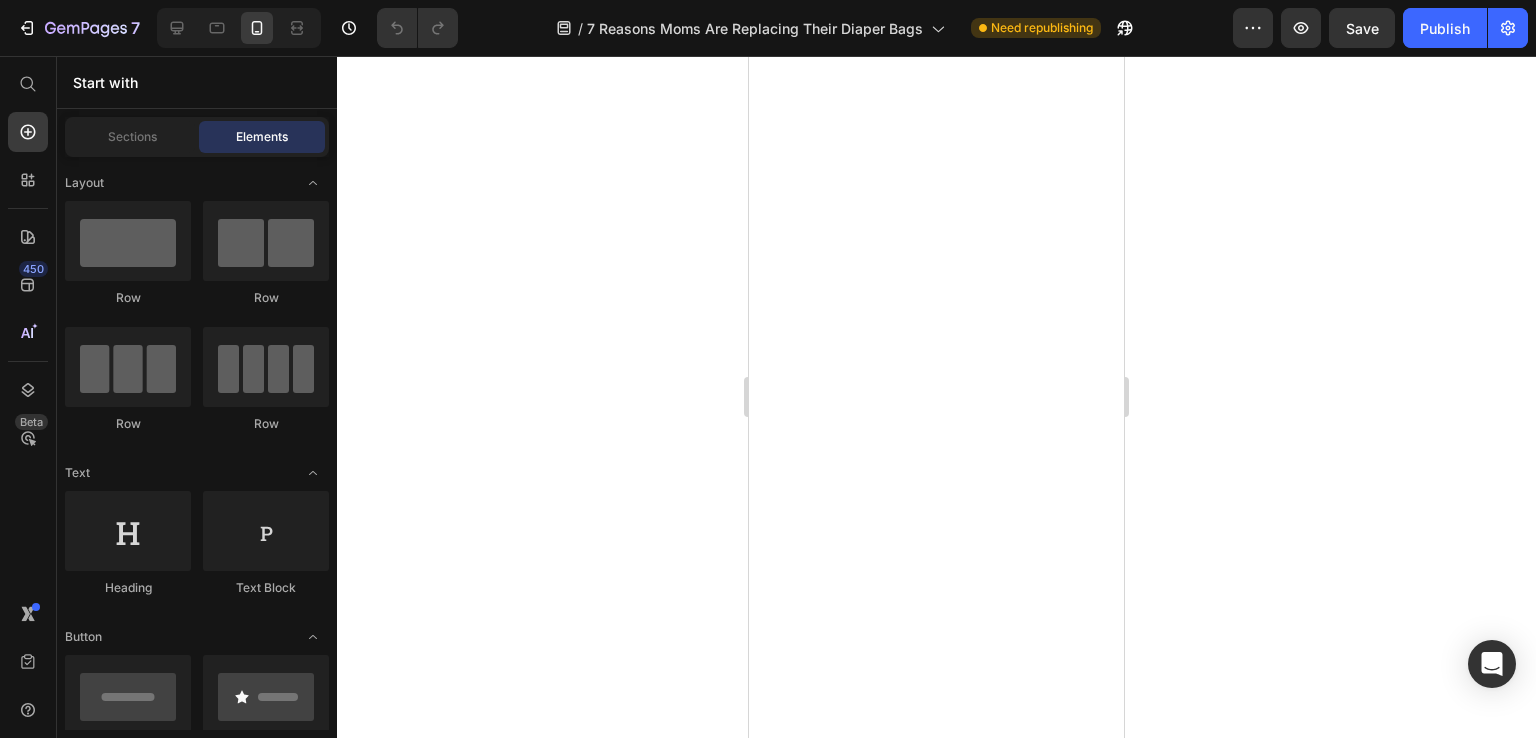 scroll, scrollTop: 0, scrollLeft: 0, axis: both 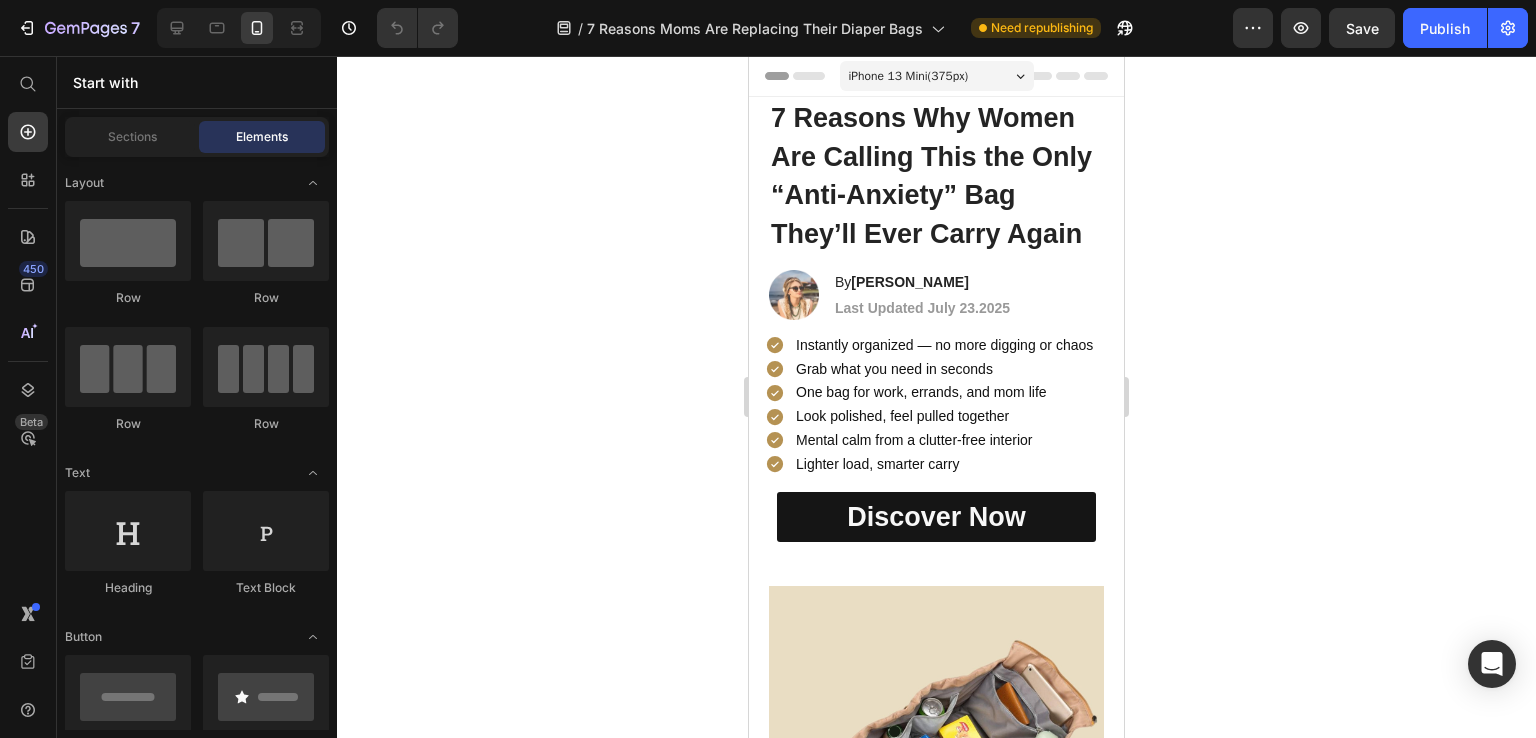 click 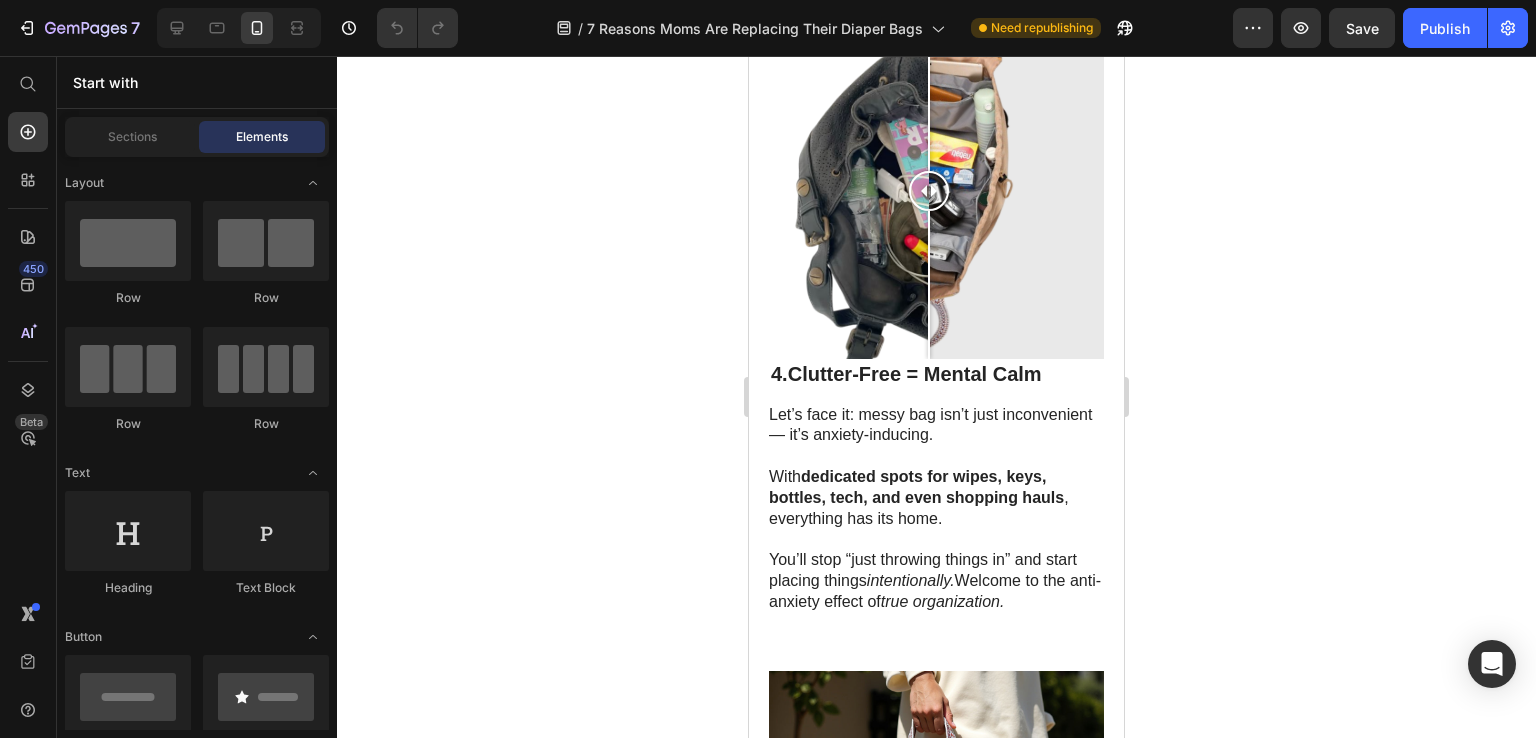 scroll, scrollTop: 2400, scrollLeft: 0, axis: vertical 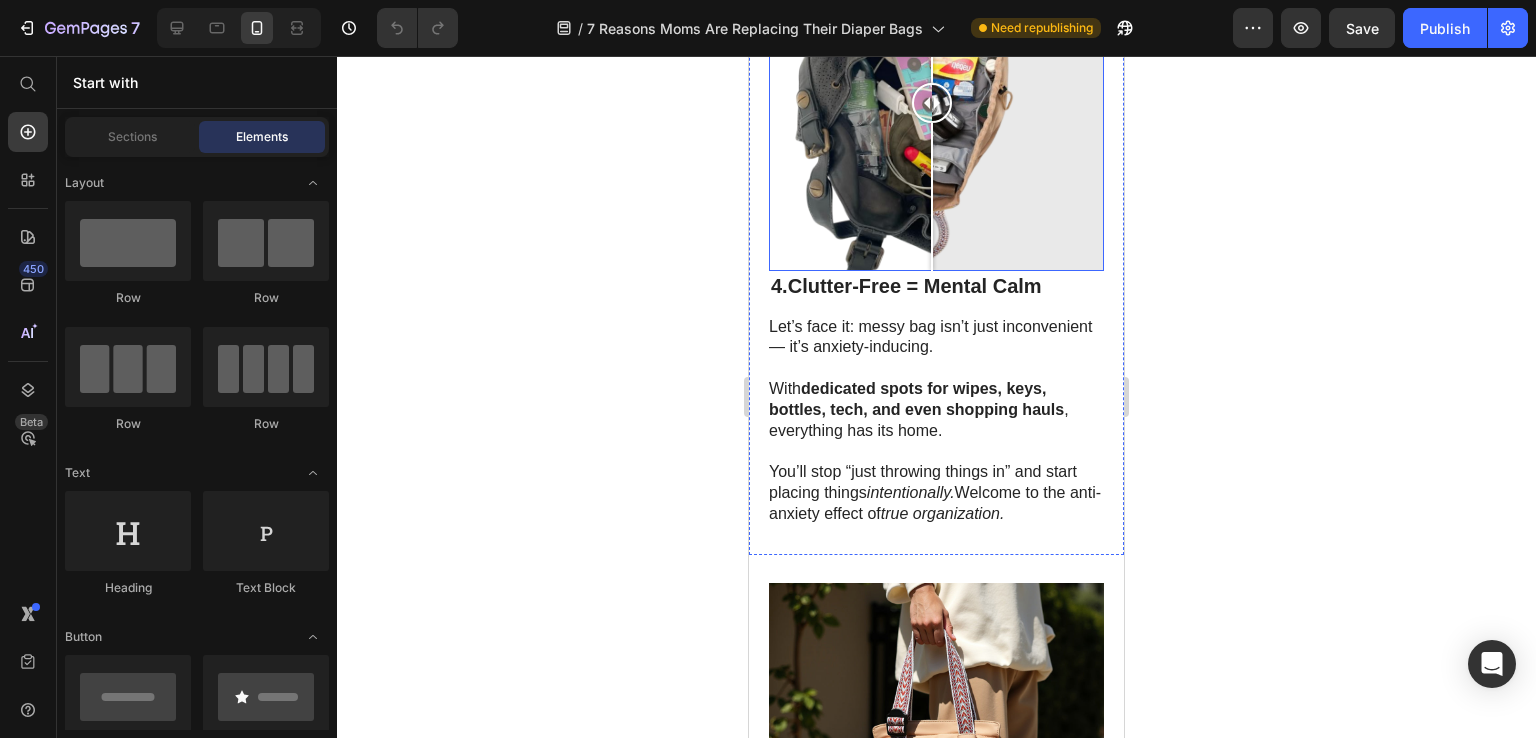 click at bounding box center [932, 103] 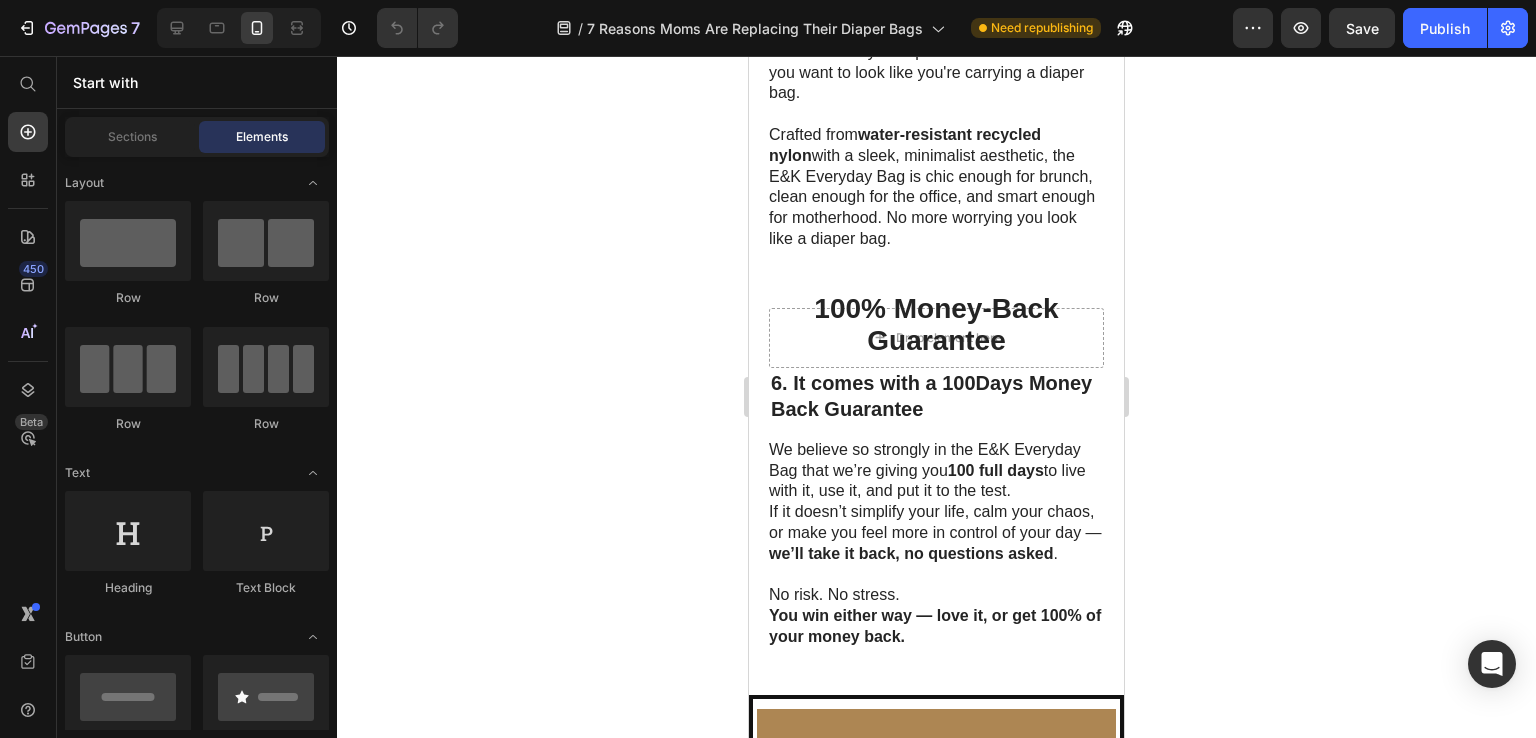 scroll, scrollTop: 3700, scrollLeft: 0, axis: vertical 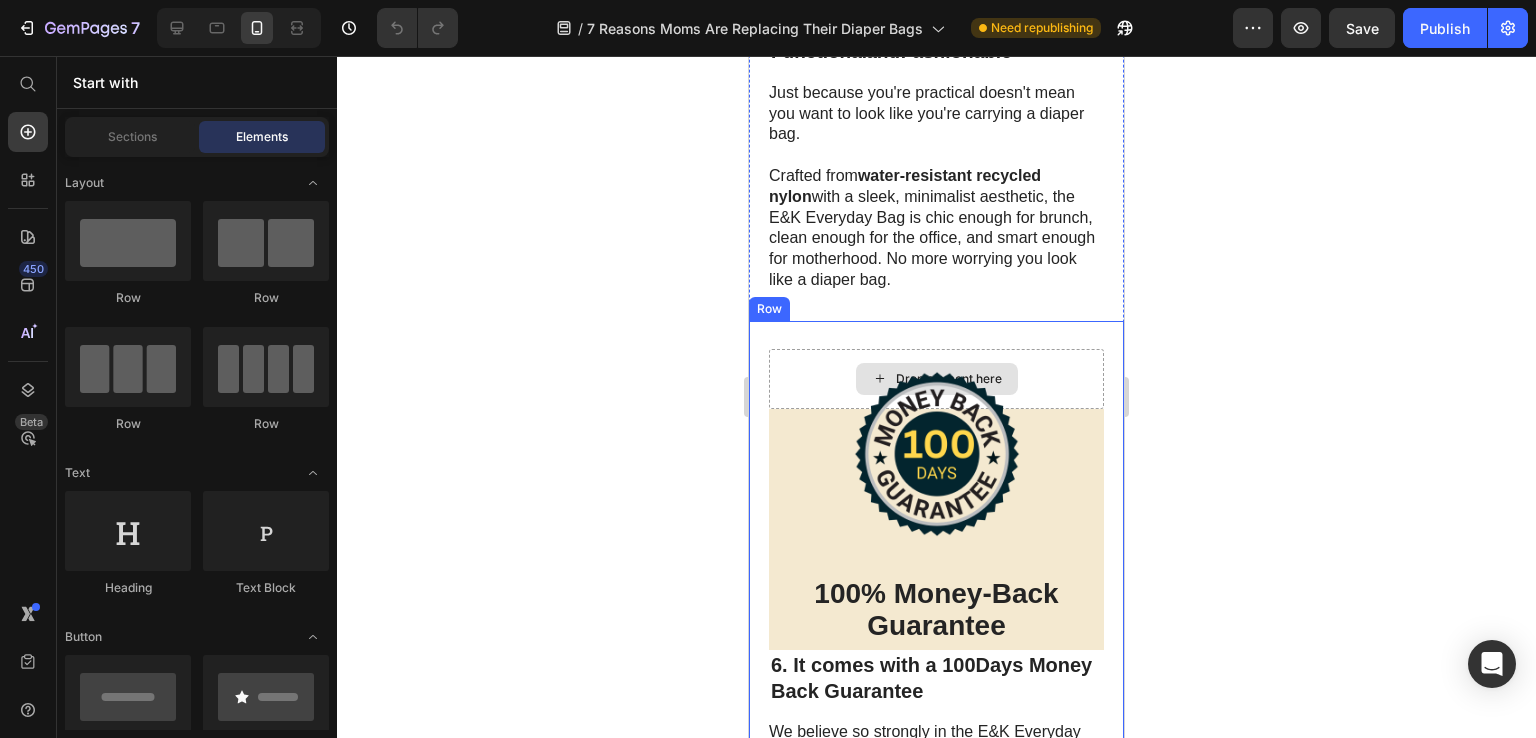 click on "Drop element here" at bounding box center (936, 379) 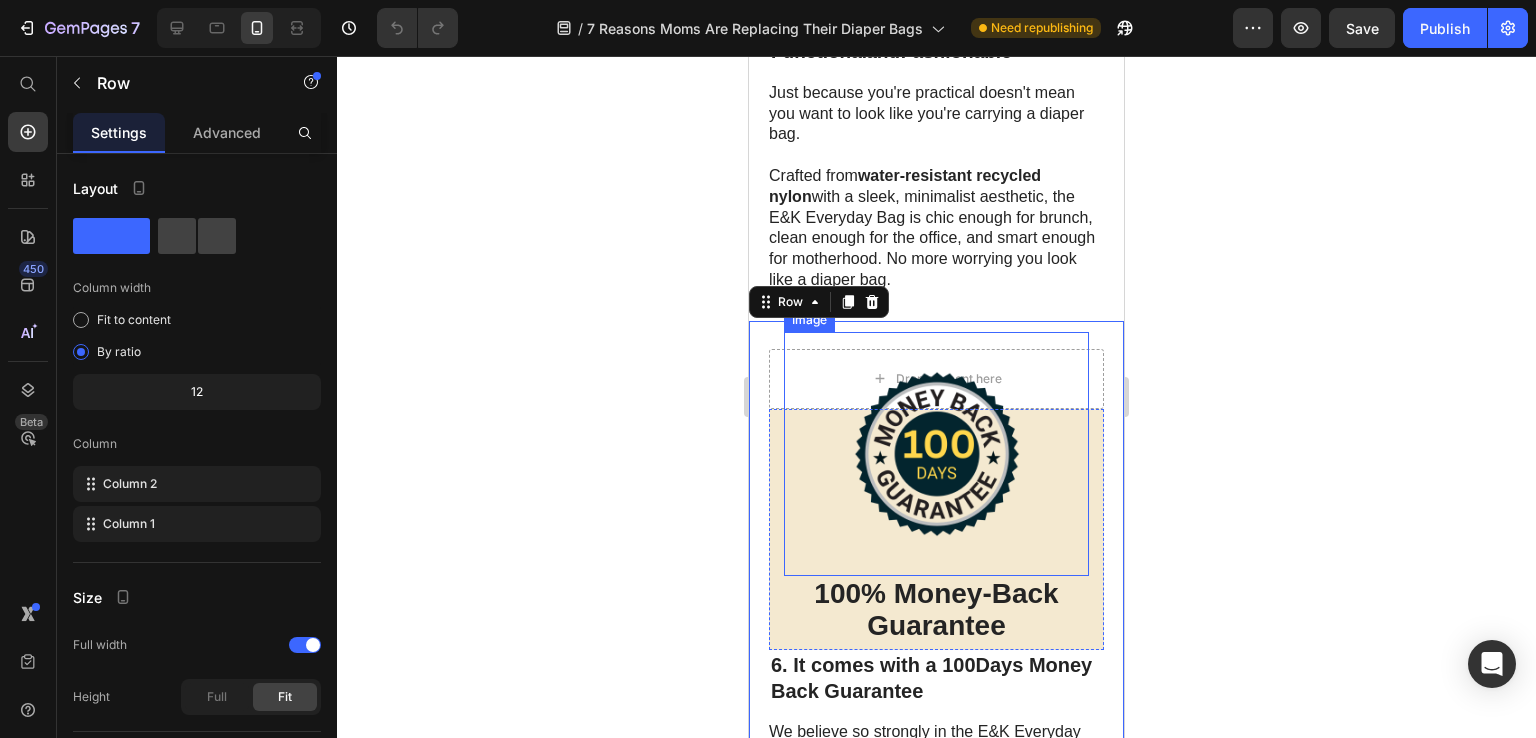 click at bounding box center [936, 454] 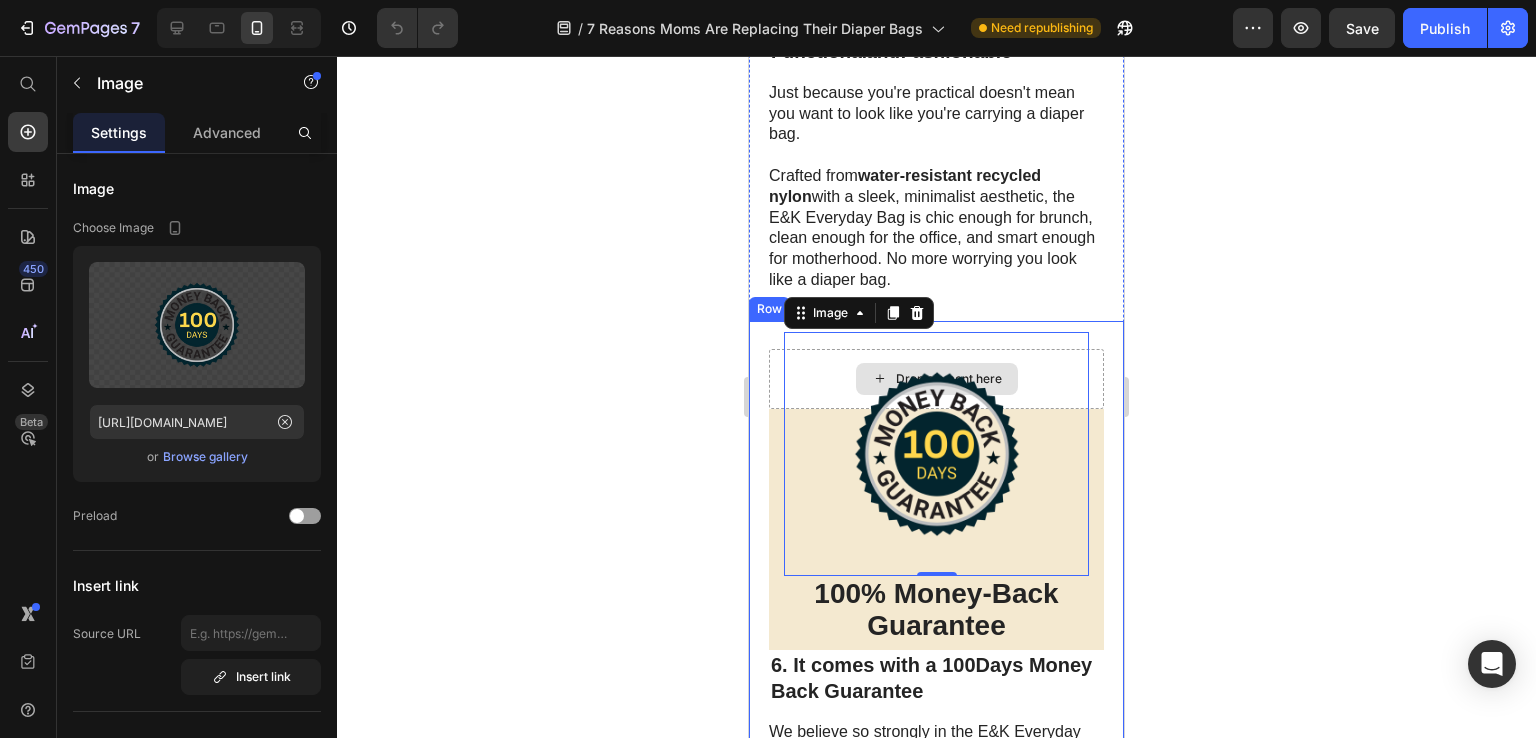 click on "Drop element here" at bounding box center (936, 379) 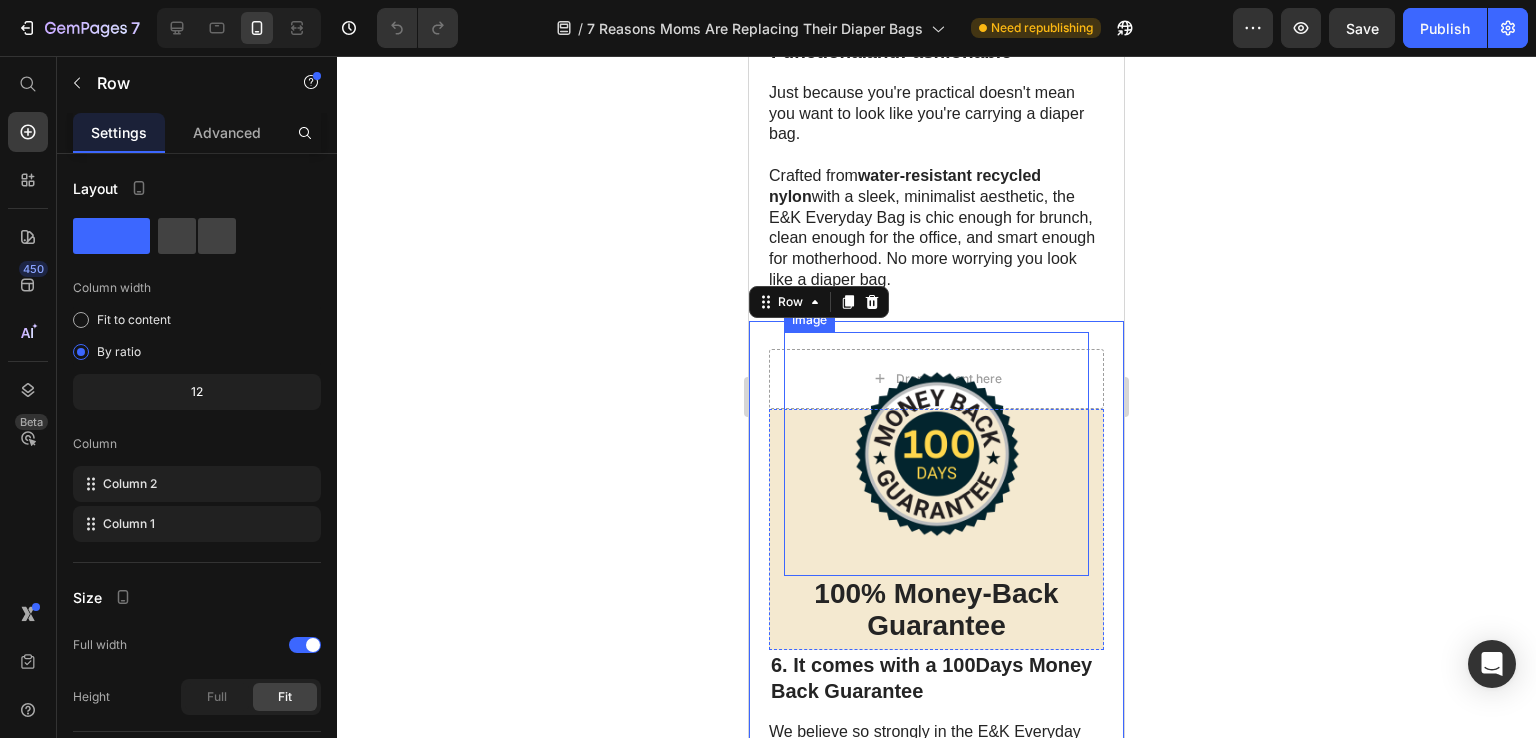 click at bounding box center [936, 454] 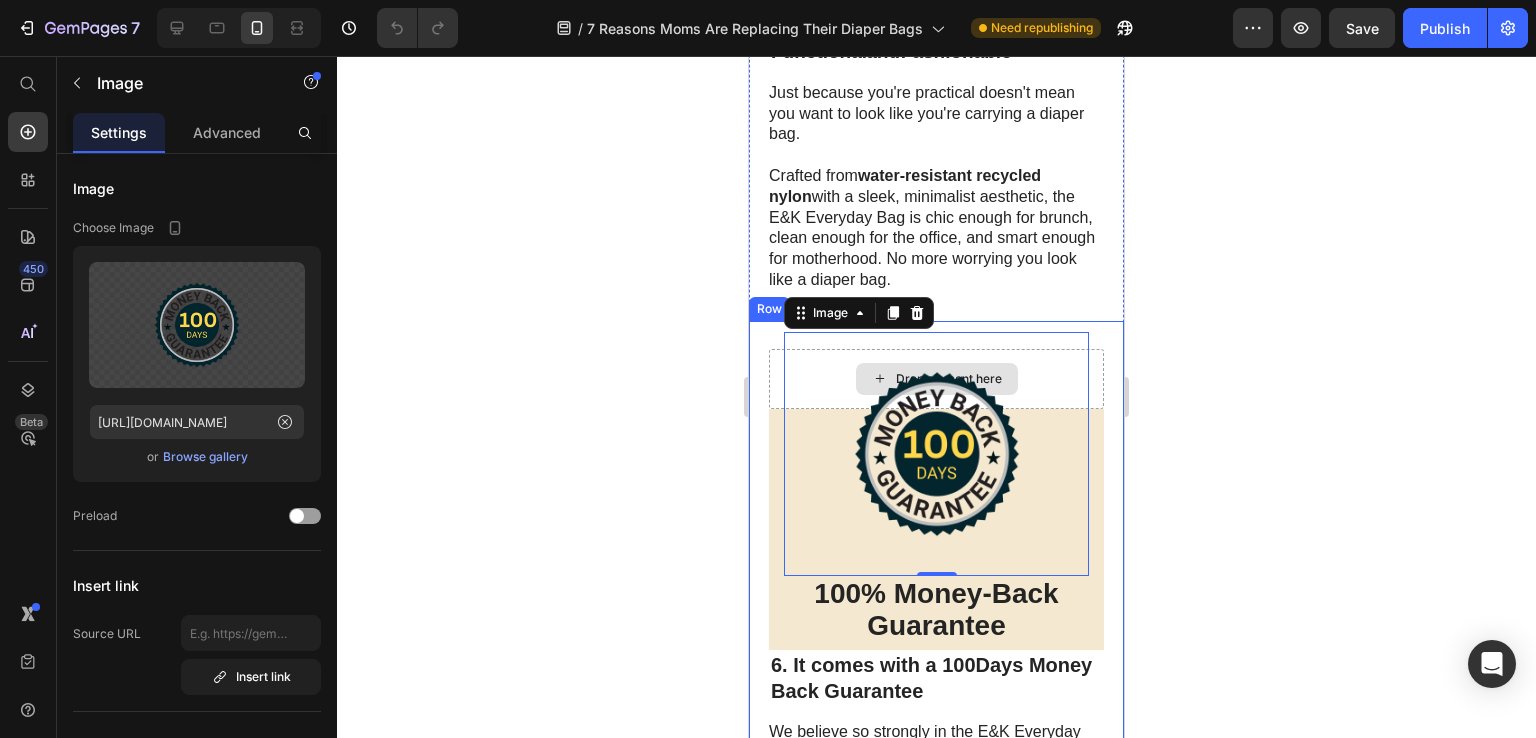 click on "Drop element here" at bounding box center (936, 379) 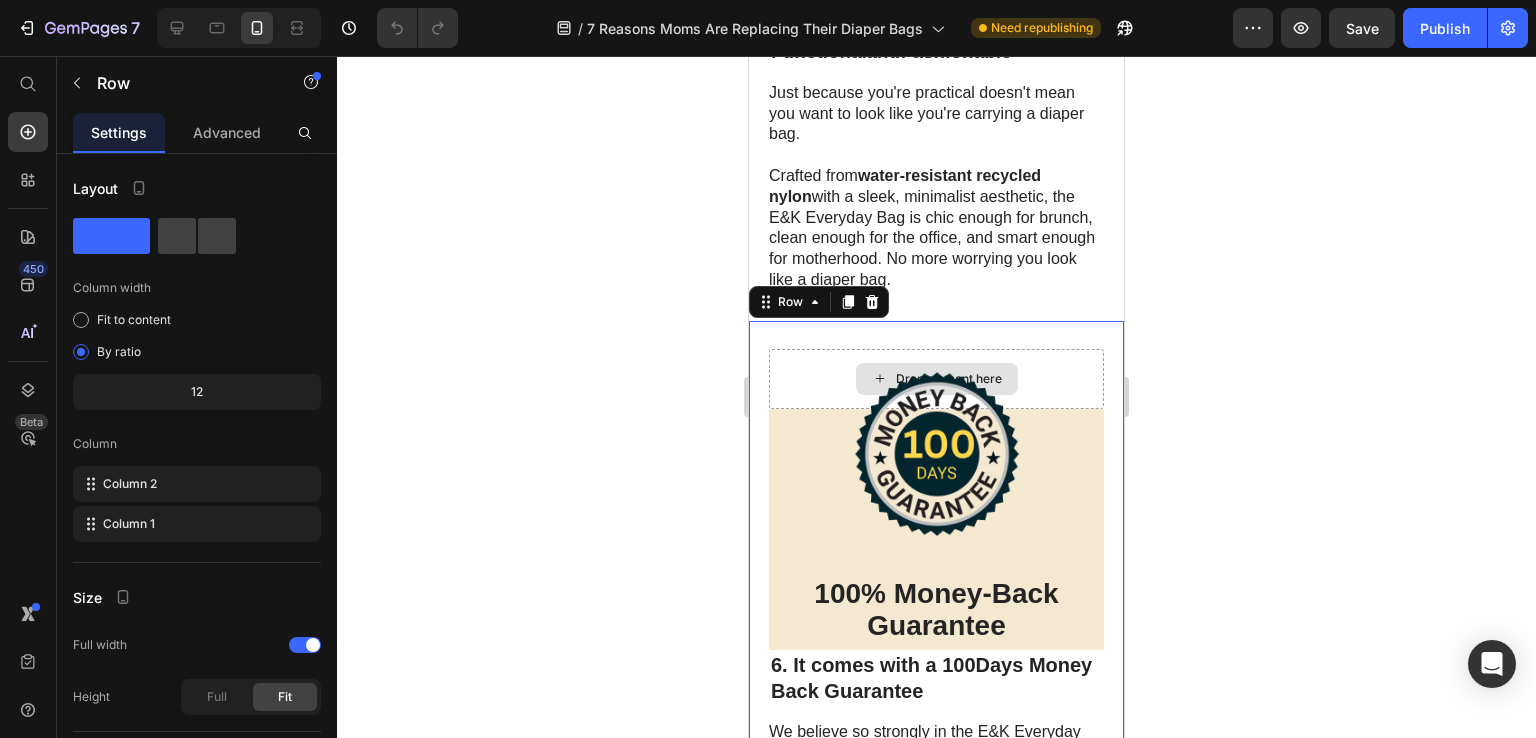 click on "Drop element here" at bounding box center [936, 379] 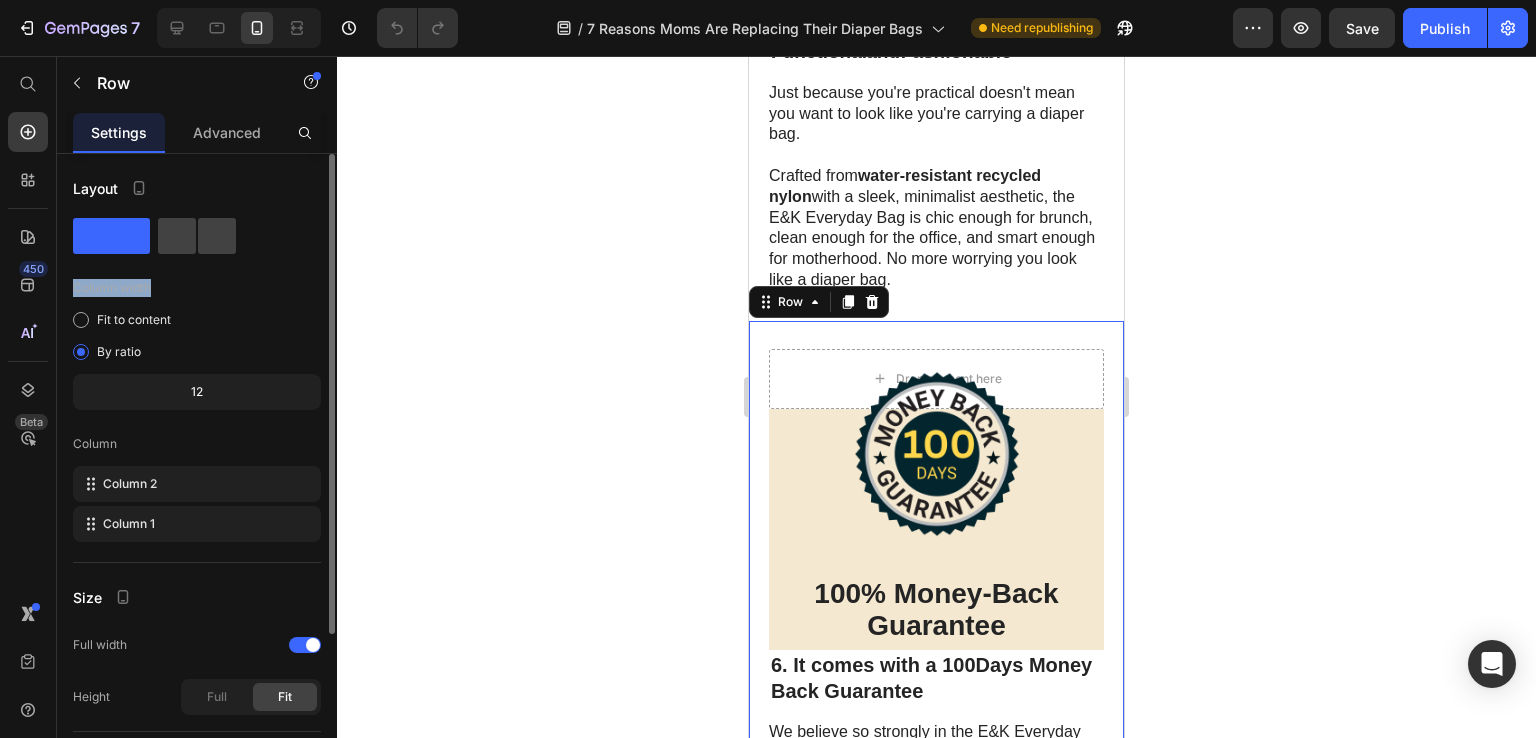 drag, startPoint x: 136, startPoint y: 233, endPoint x: 159, endPoint y: 281, distance: 53.225933 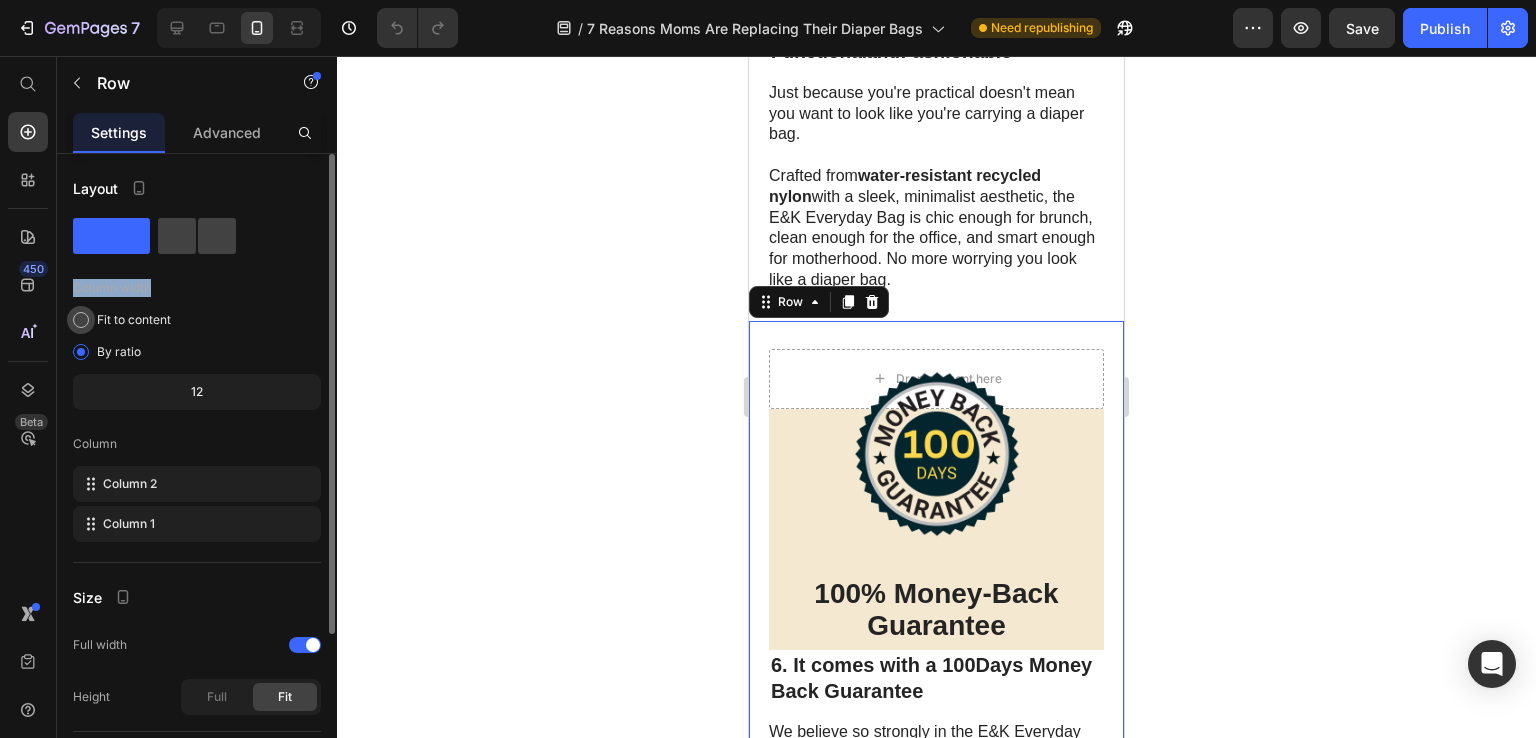 click on "Fit to content" 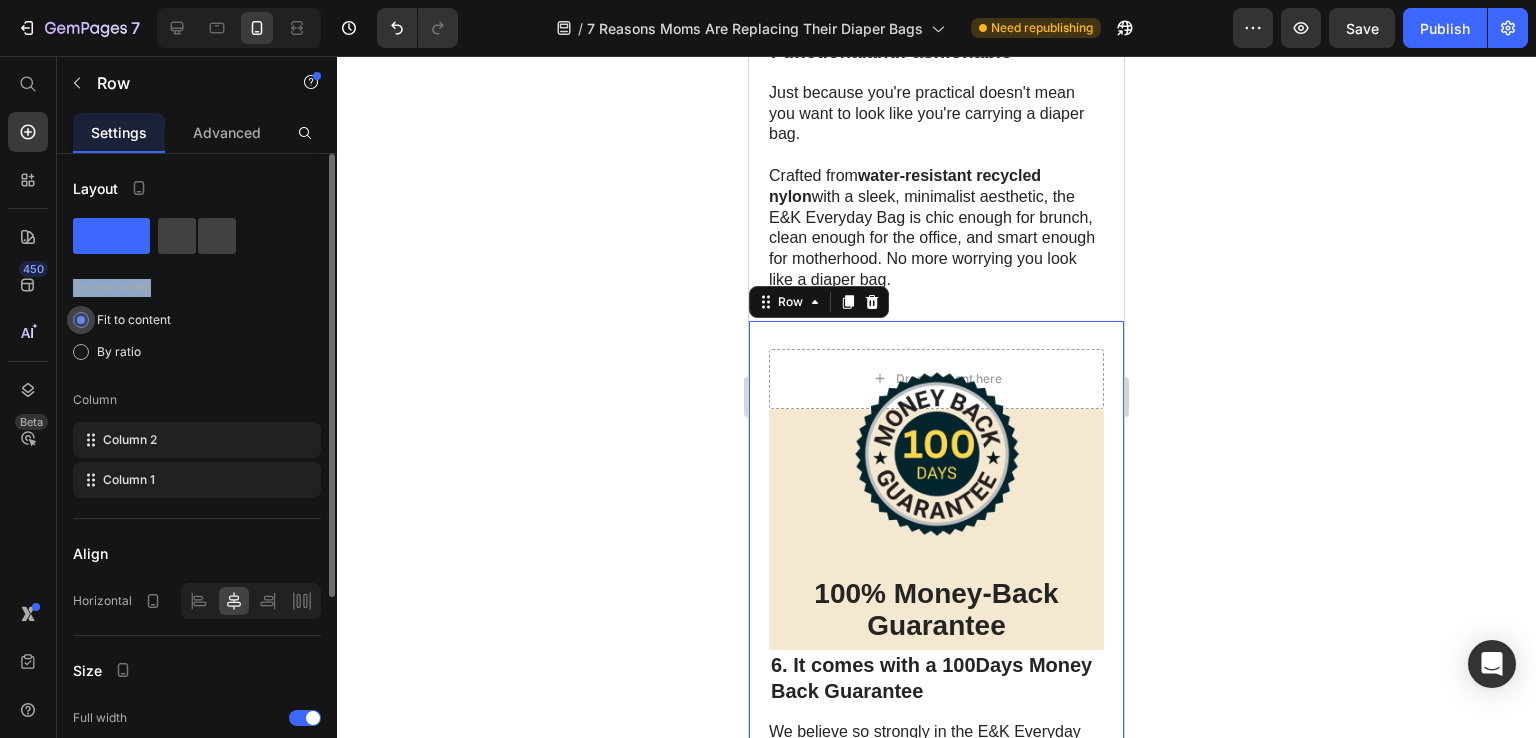 click on "Fit to content" 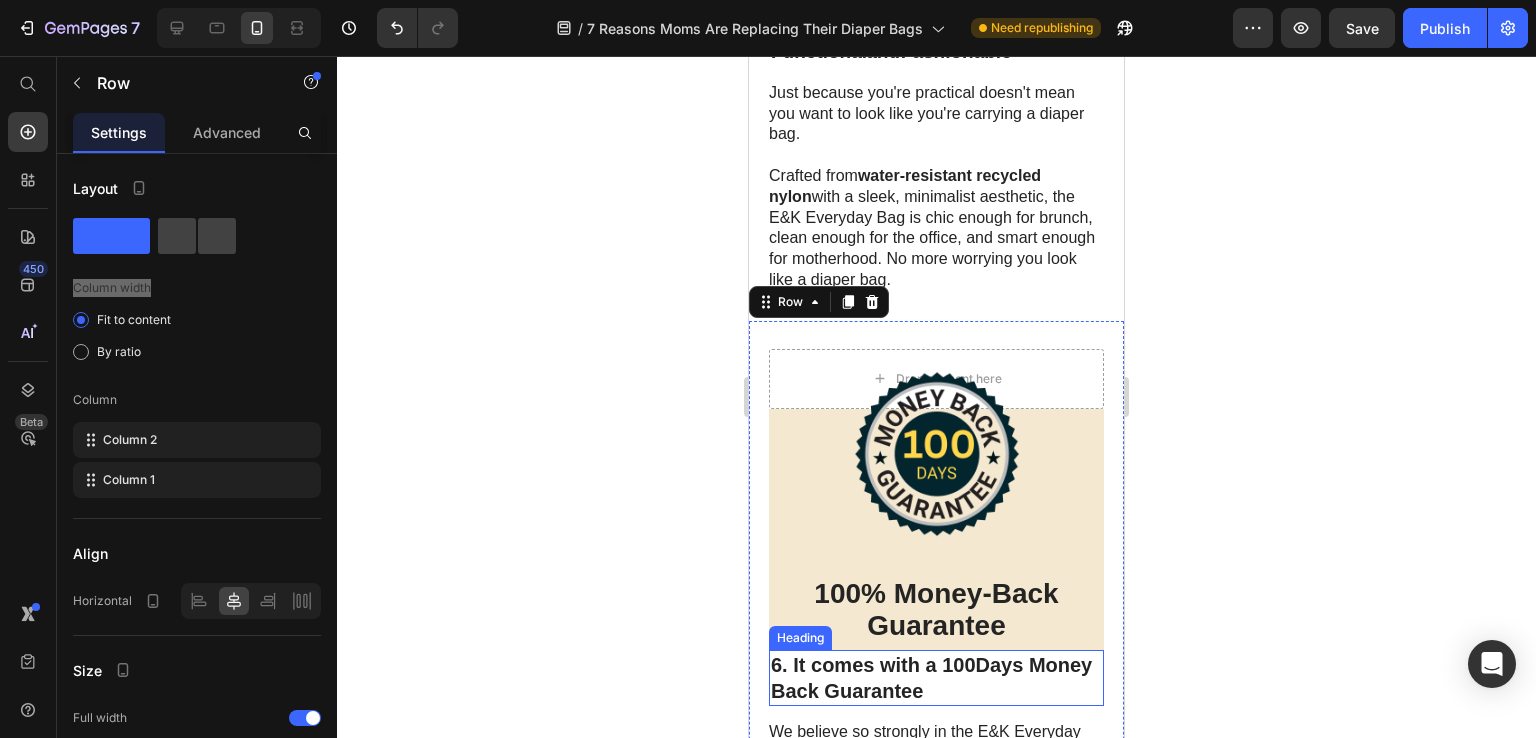 click on "6. It comes with a 100Days Money Back Guarantee" at bounding box center [936, 678] 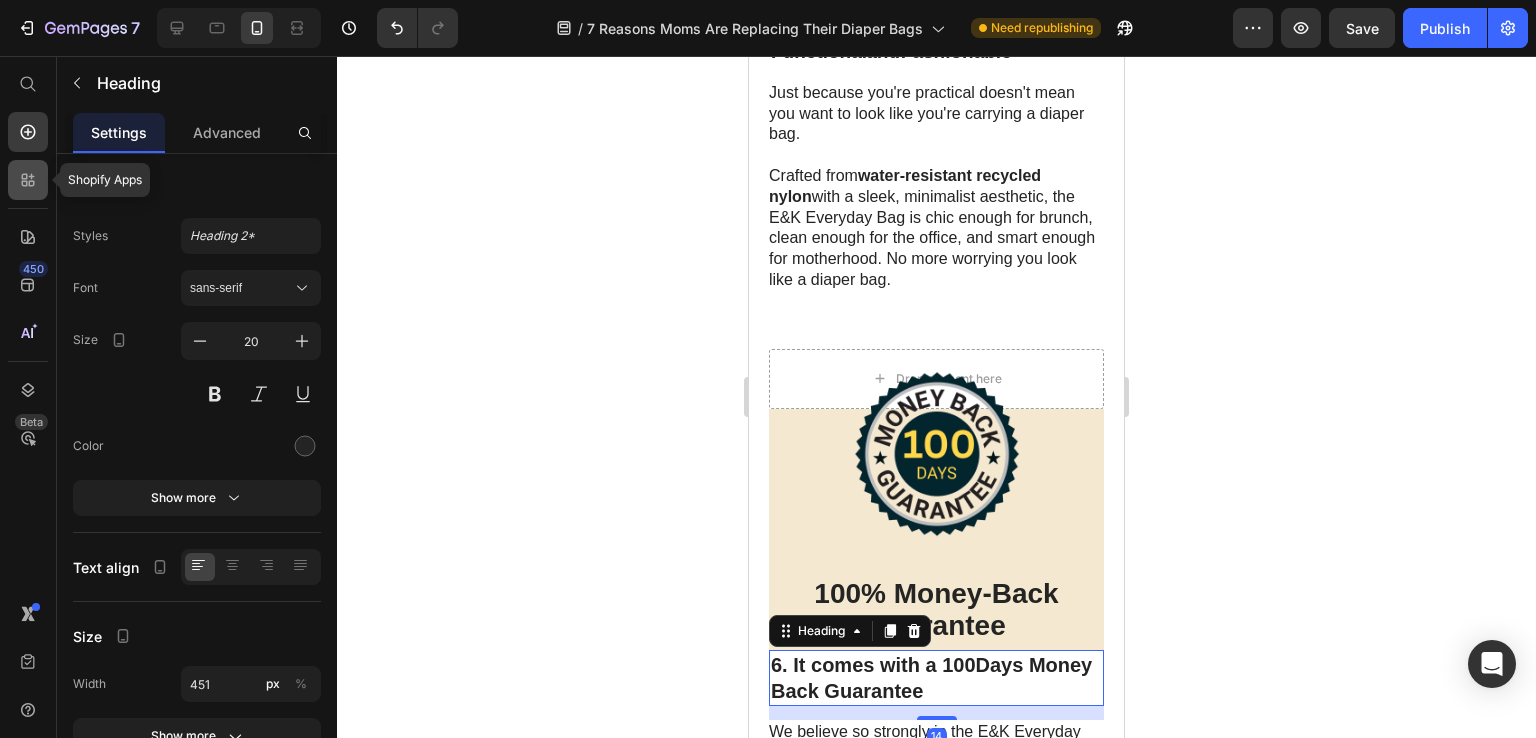 click 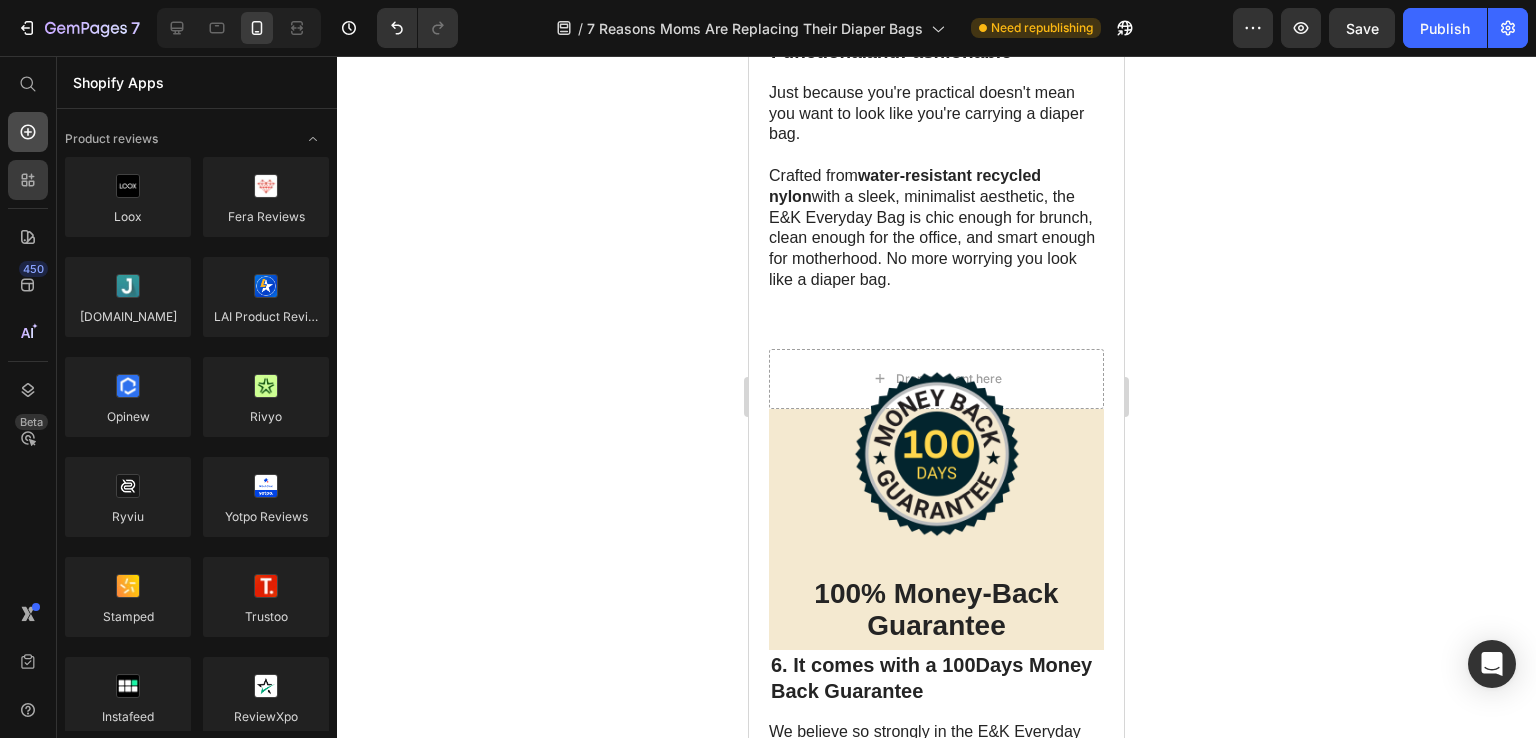 click 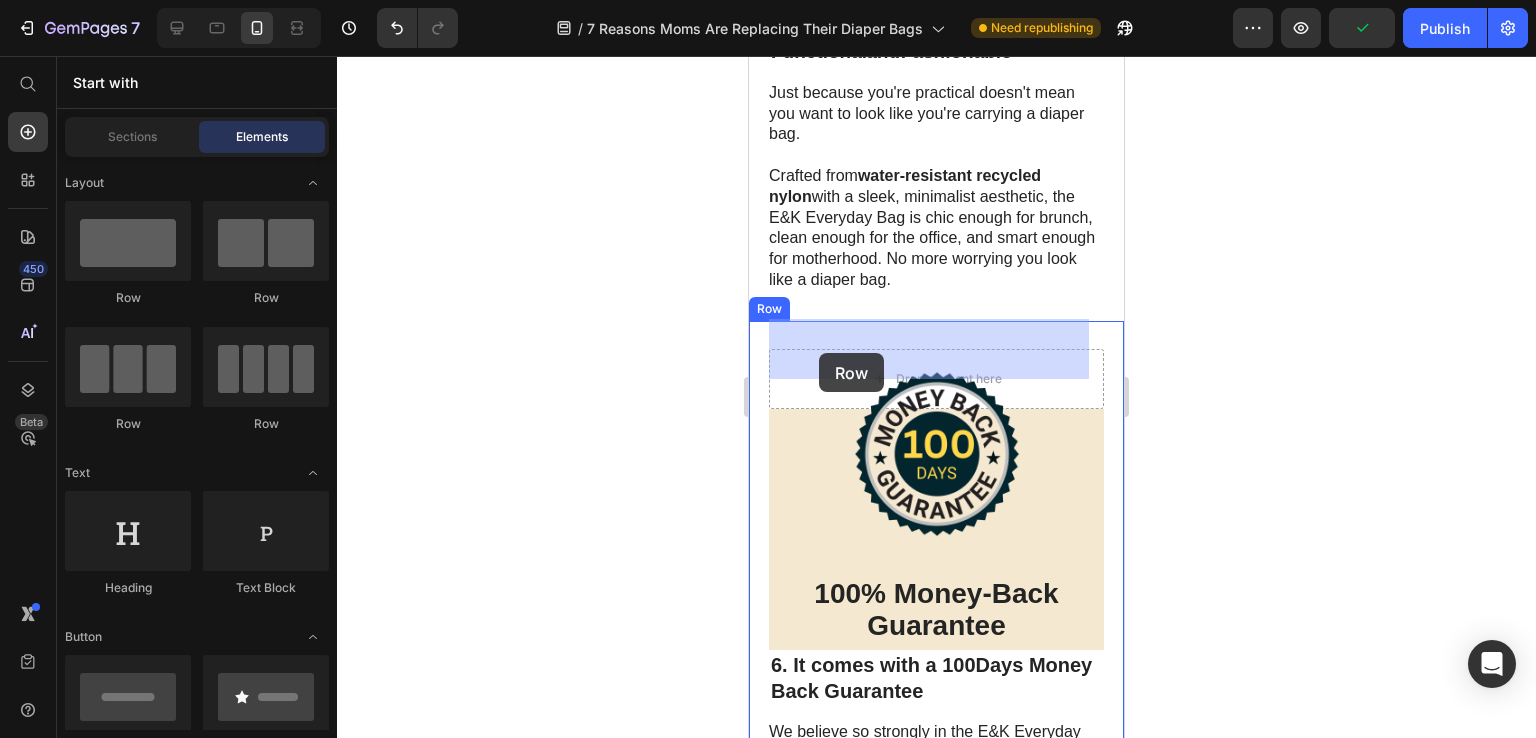 drag, startPoint x: 1012, startPoint y: 322, endPoint x: 819, endPoint y: 353, distance: 195.47379 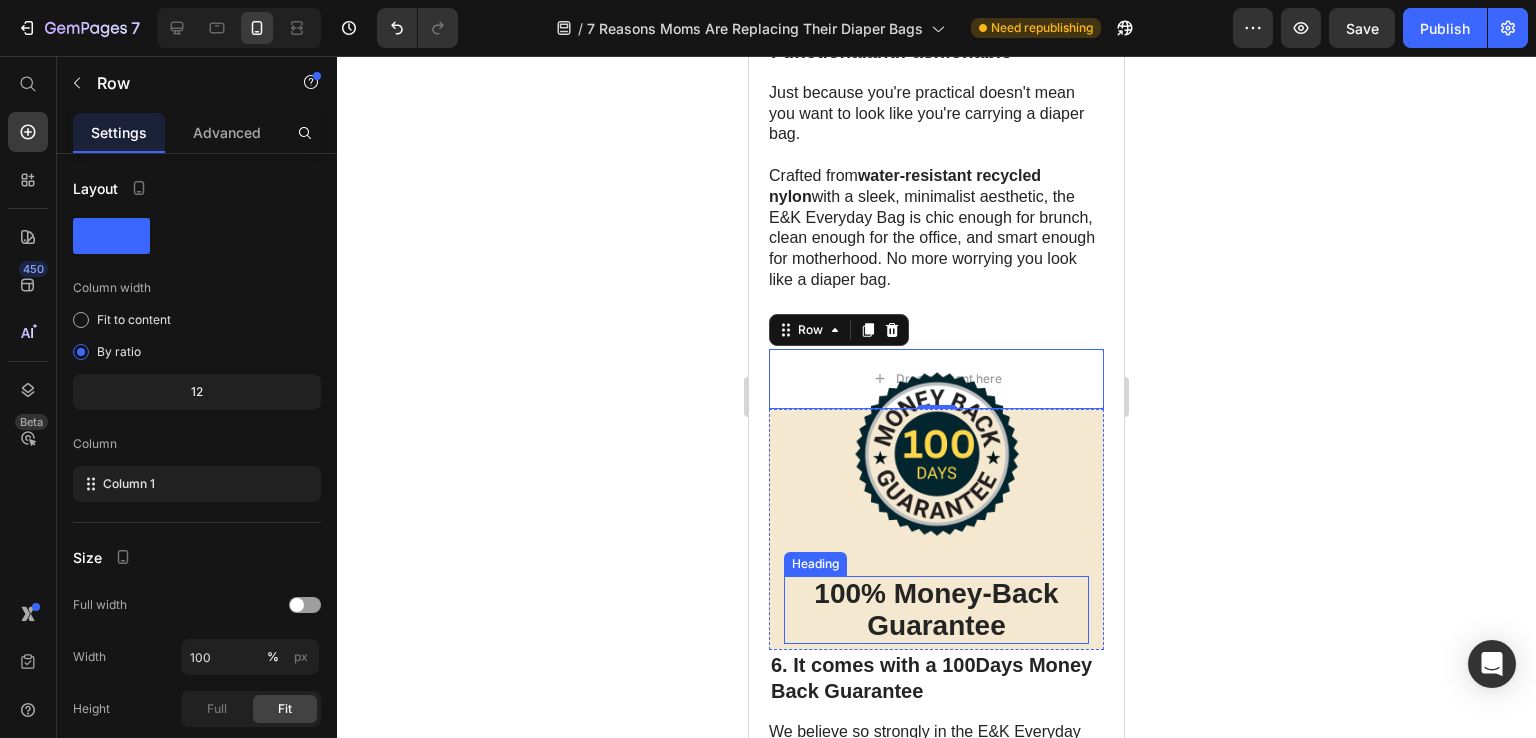 scroll, scrollTop: 3700, scrollLeft: 0, axis: vertical 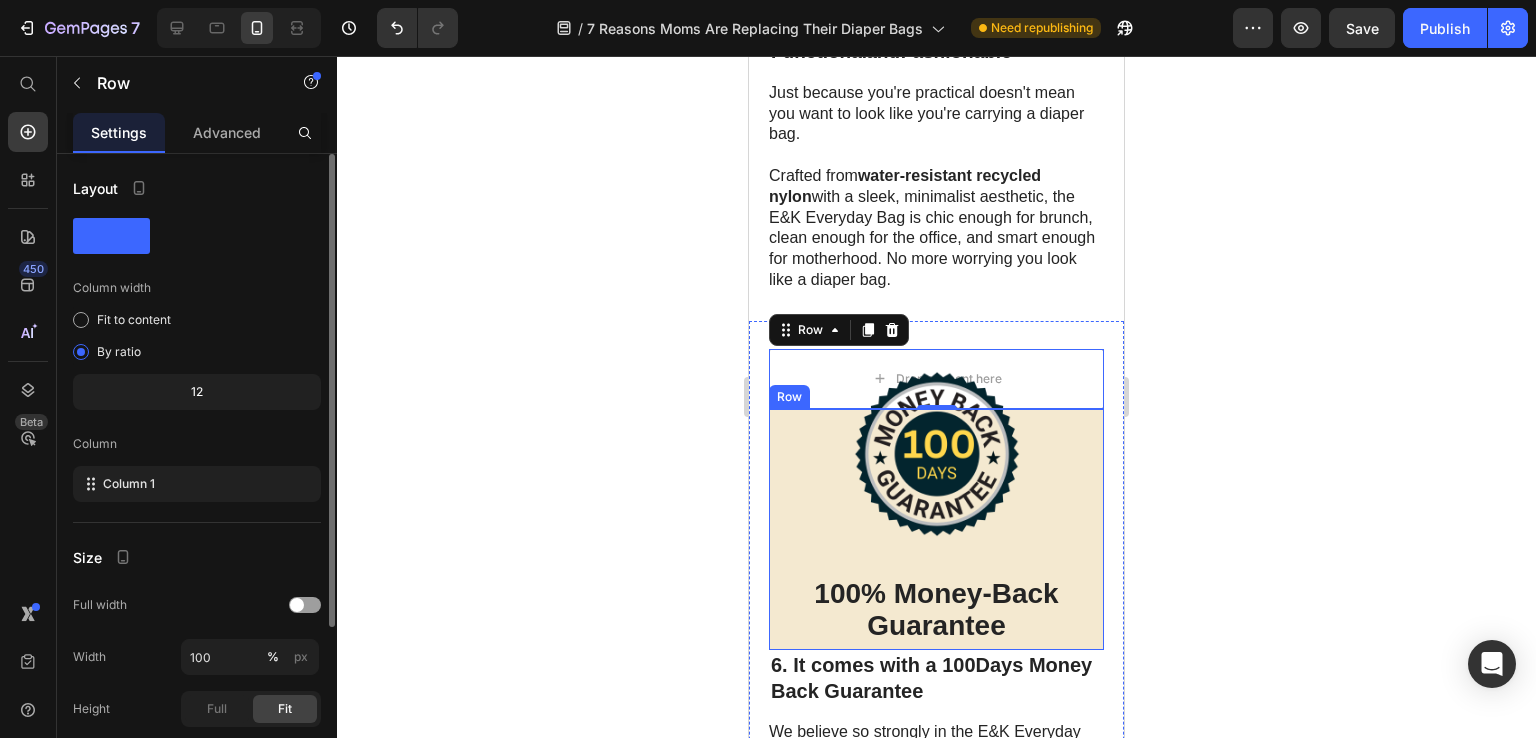 drag, startPoint x: 118, startPoint y: 230, endPoint x: 142, endPoint y: 229, distance: 24.020824 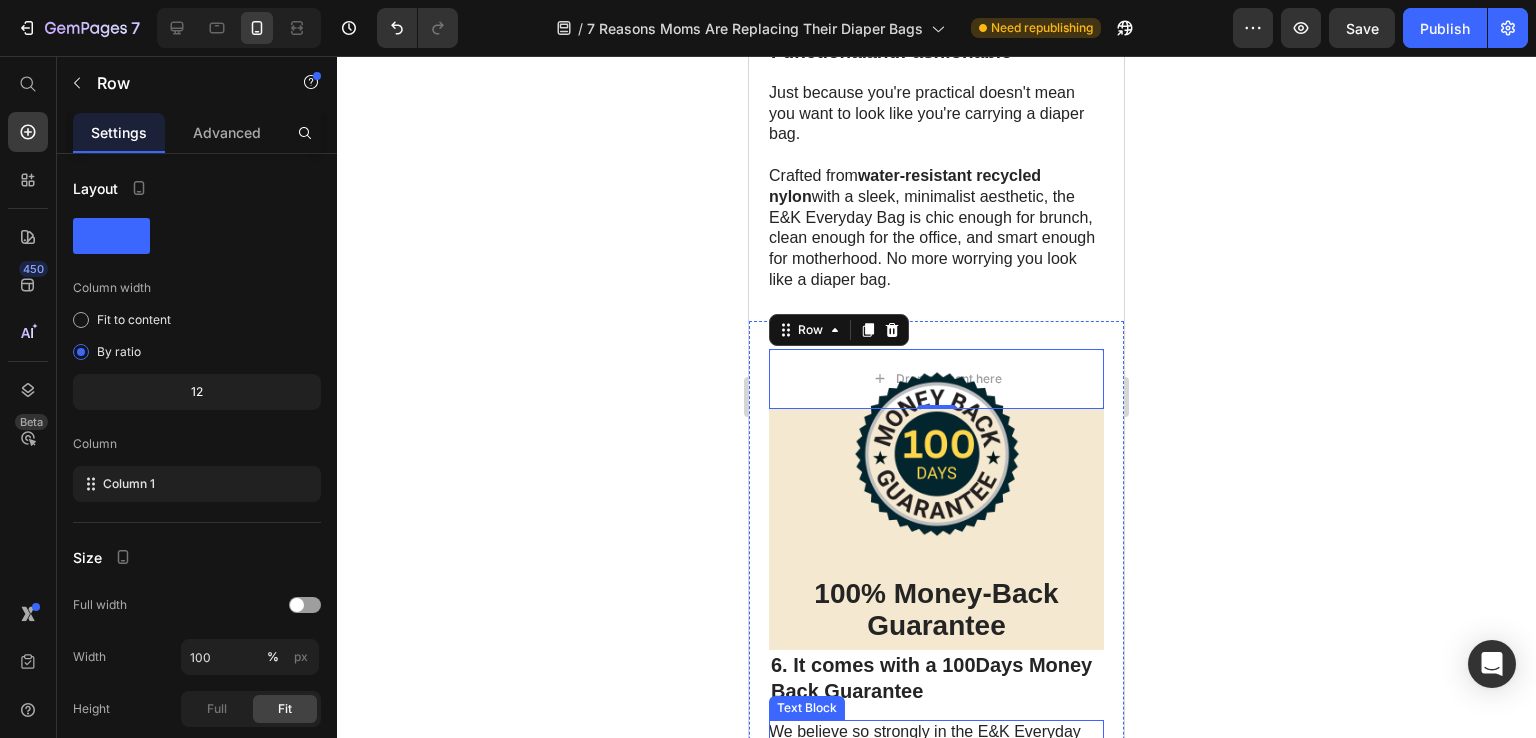 click on "We believe so strongly in the E&K Everyday Bag that we’re giving you  100 full days  to live with it, use it, and put it to the test. If it doesn’t simplify your life, calm your chaos, or make you feel more in control of your day —  we’ll take it back, no questions asked ." at bounding box center (935, 784) 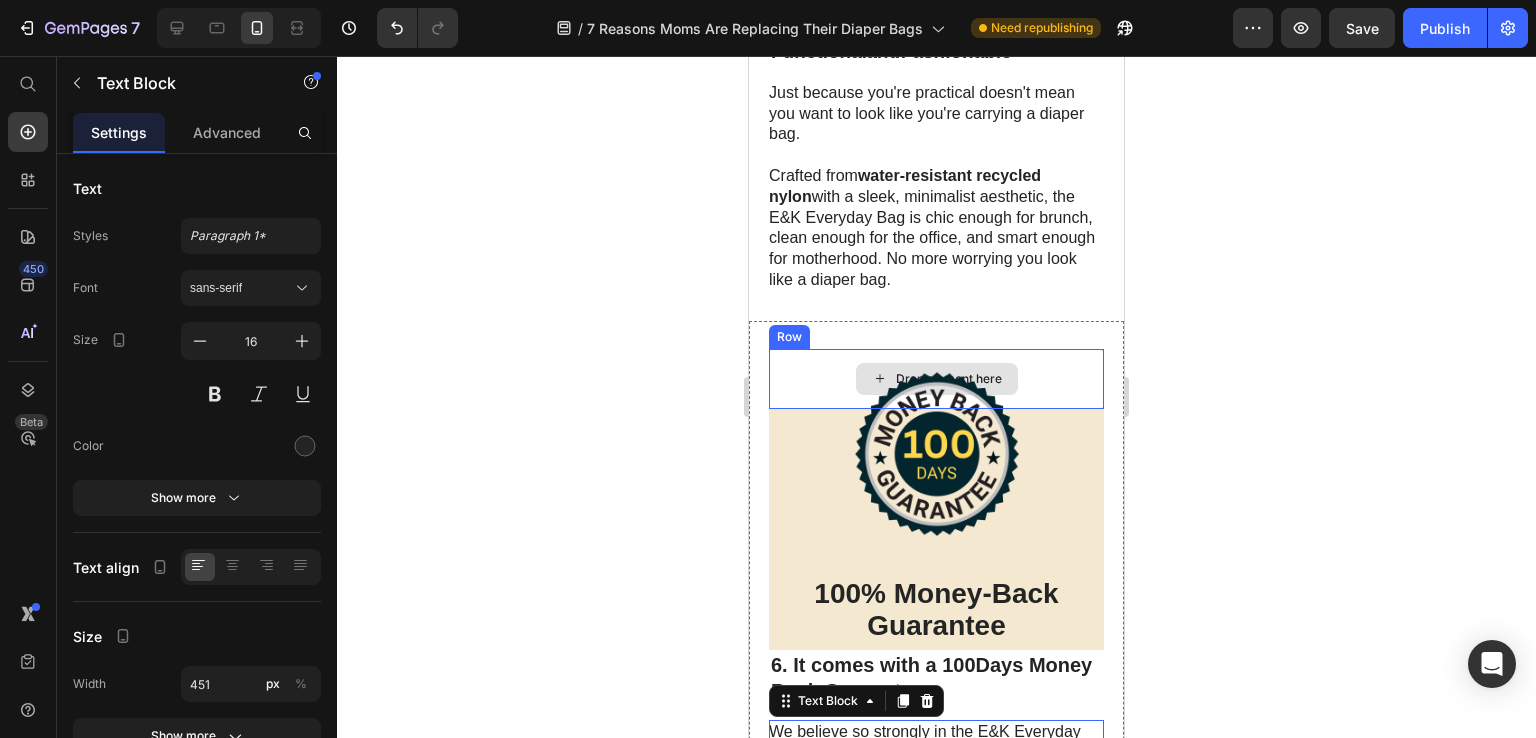 click on "Drop element here" at bounding box center [936, 379] 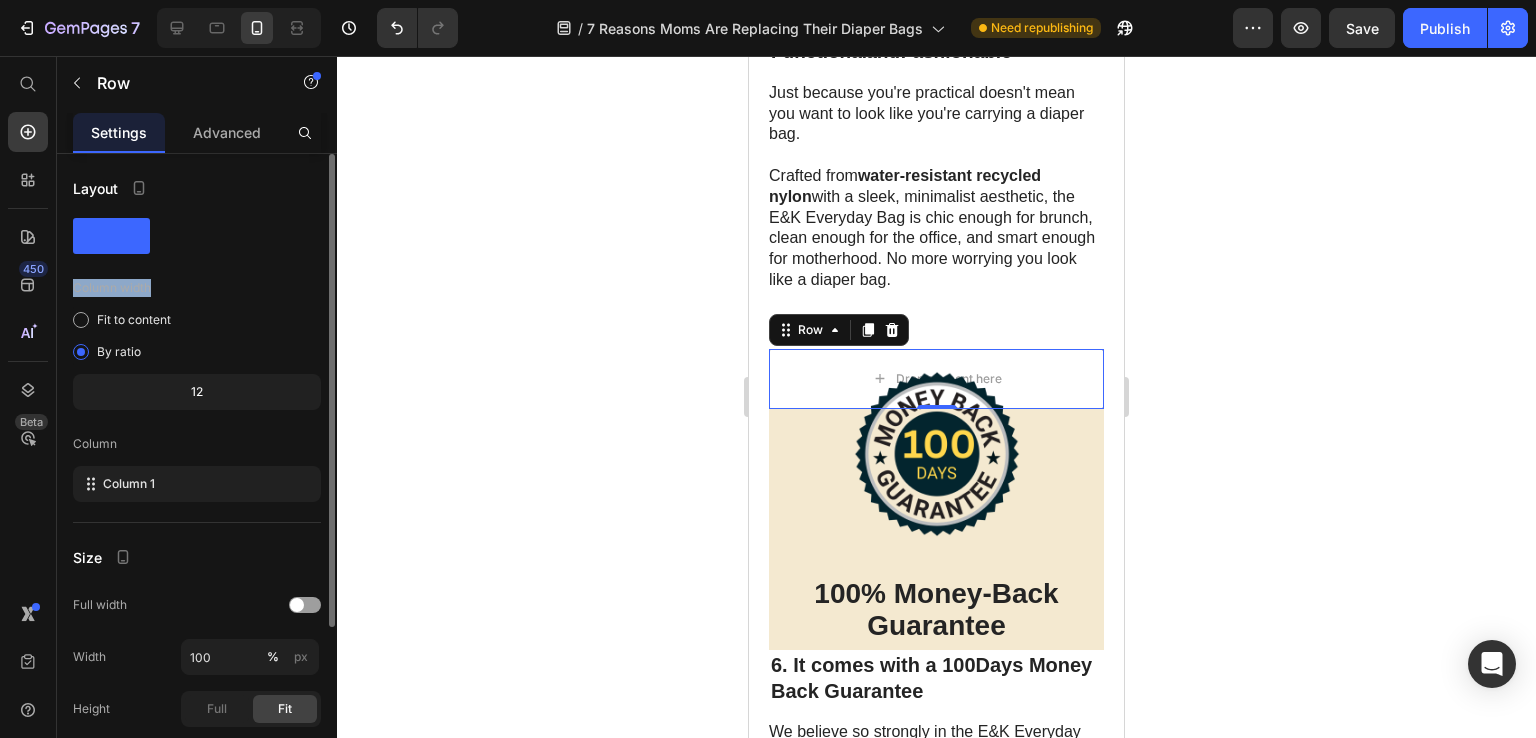 drag, startPoint x: 116, startPoint y: 224, endPoint x: 197, endPoint y: 265, distance: 90.78546 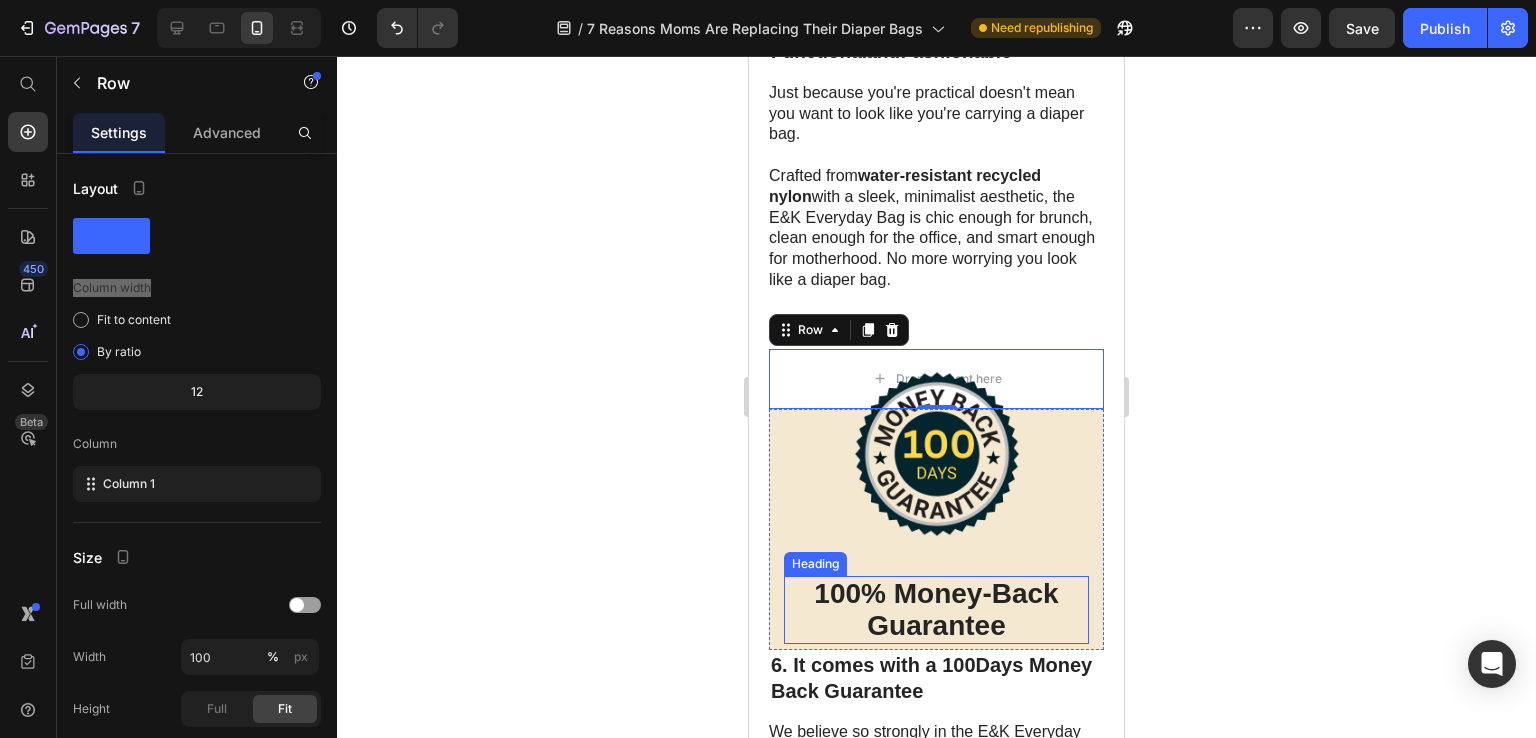 click on "100% Money-Back Guarantee" at bounding box center [936, 609] 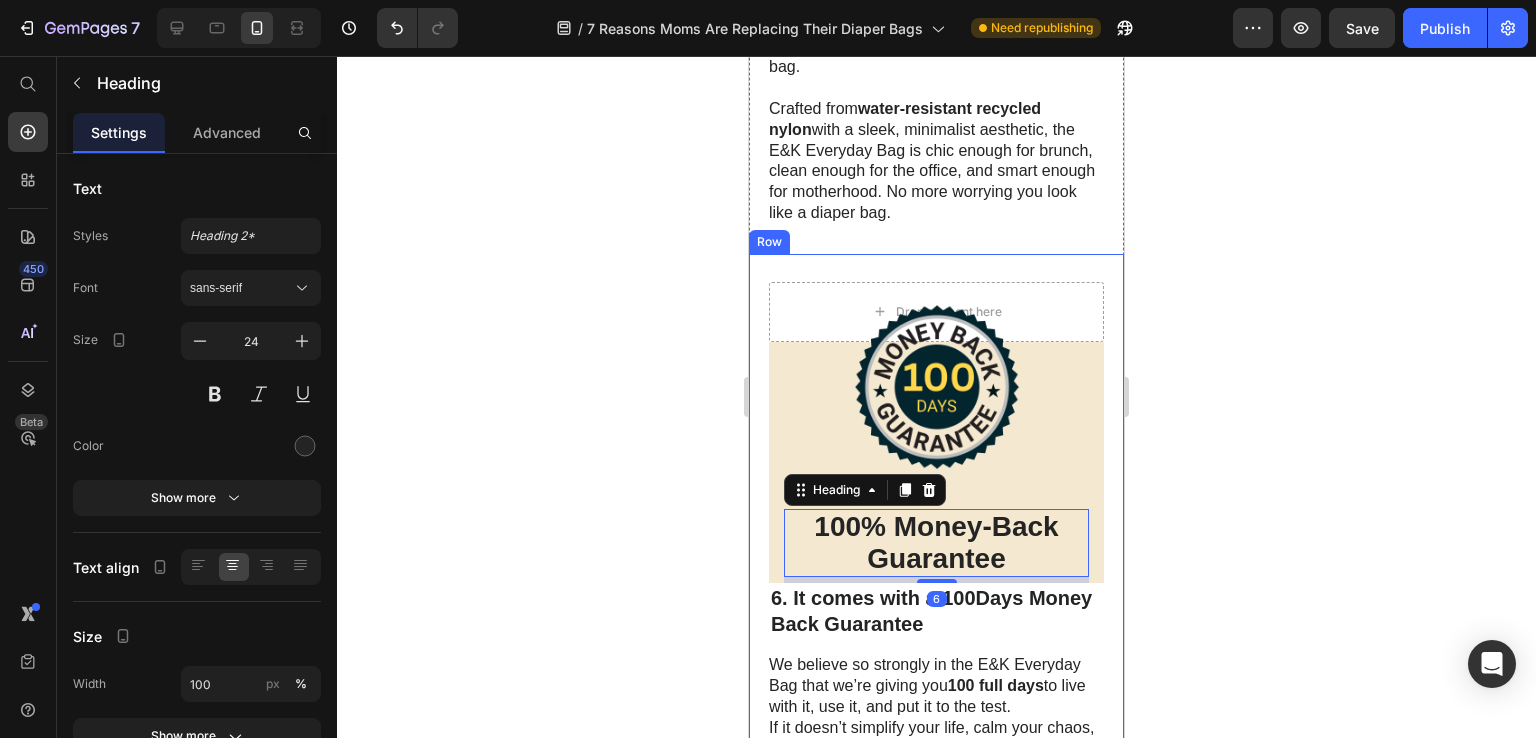 scroll, scrollTop: 3800, scrollLeft: 0, axis: vertical 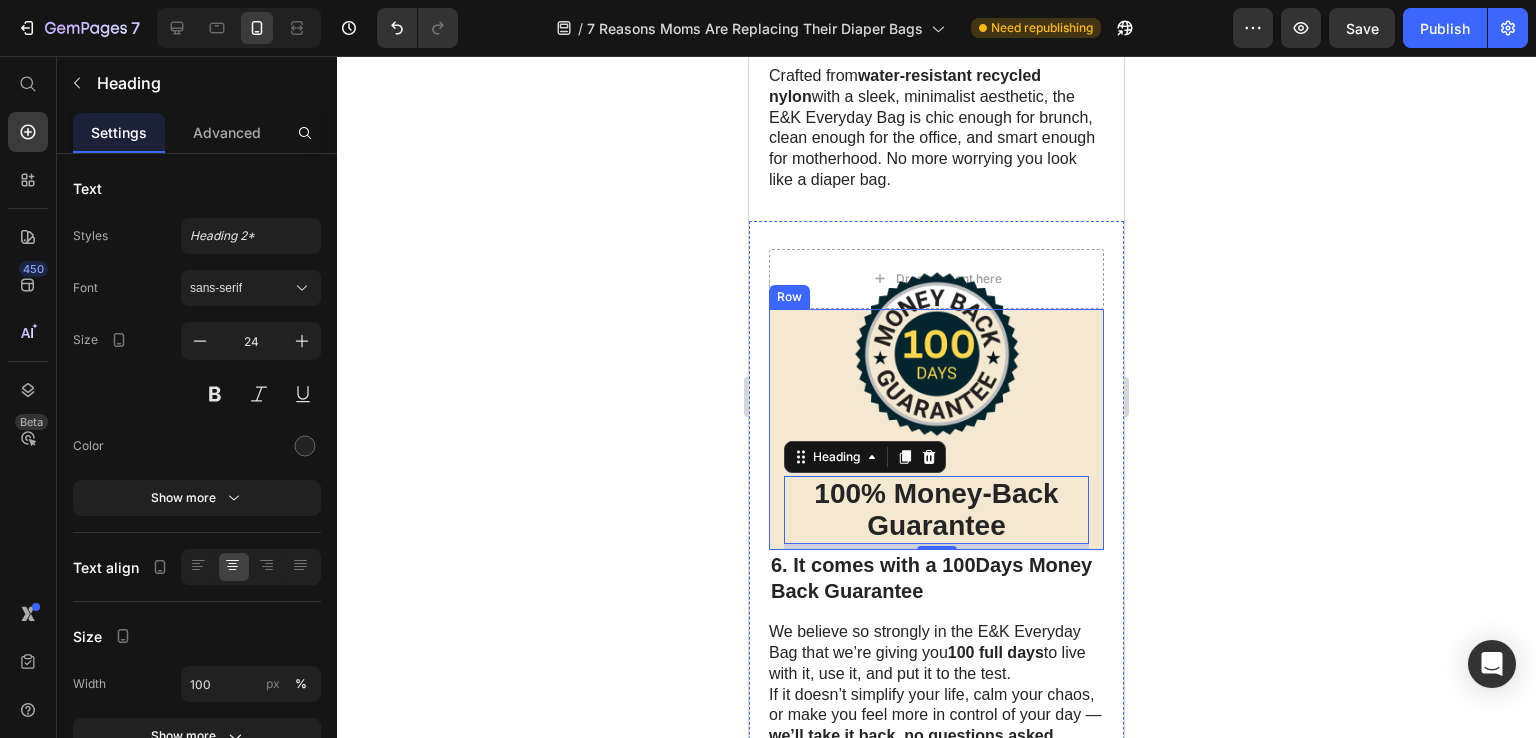 click on "Image 100% Money-Back Guarantee Heading   6 Row" at bounding box center [936, 429] 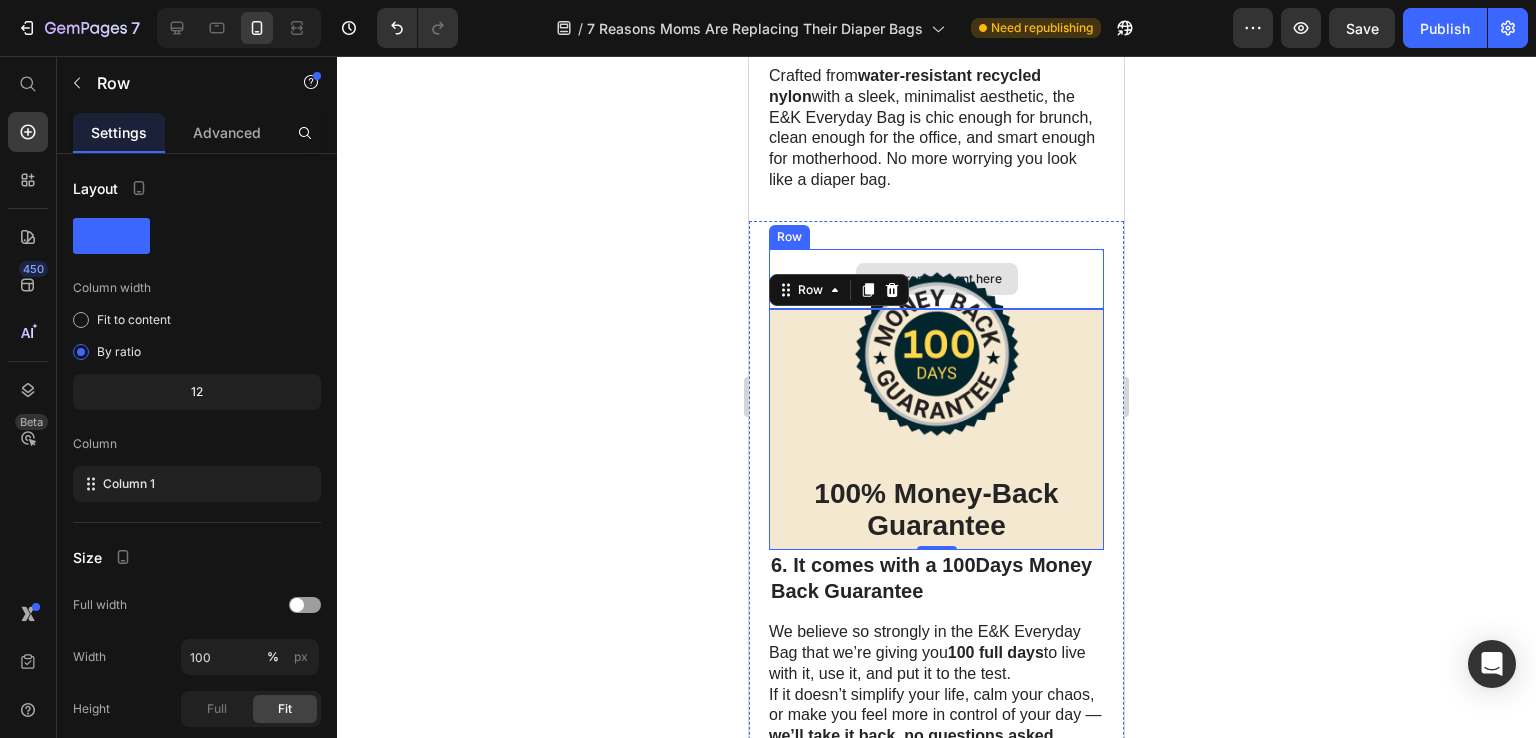 click on "Drop element here" at bounding box center (936, 279) 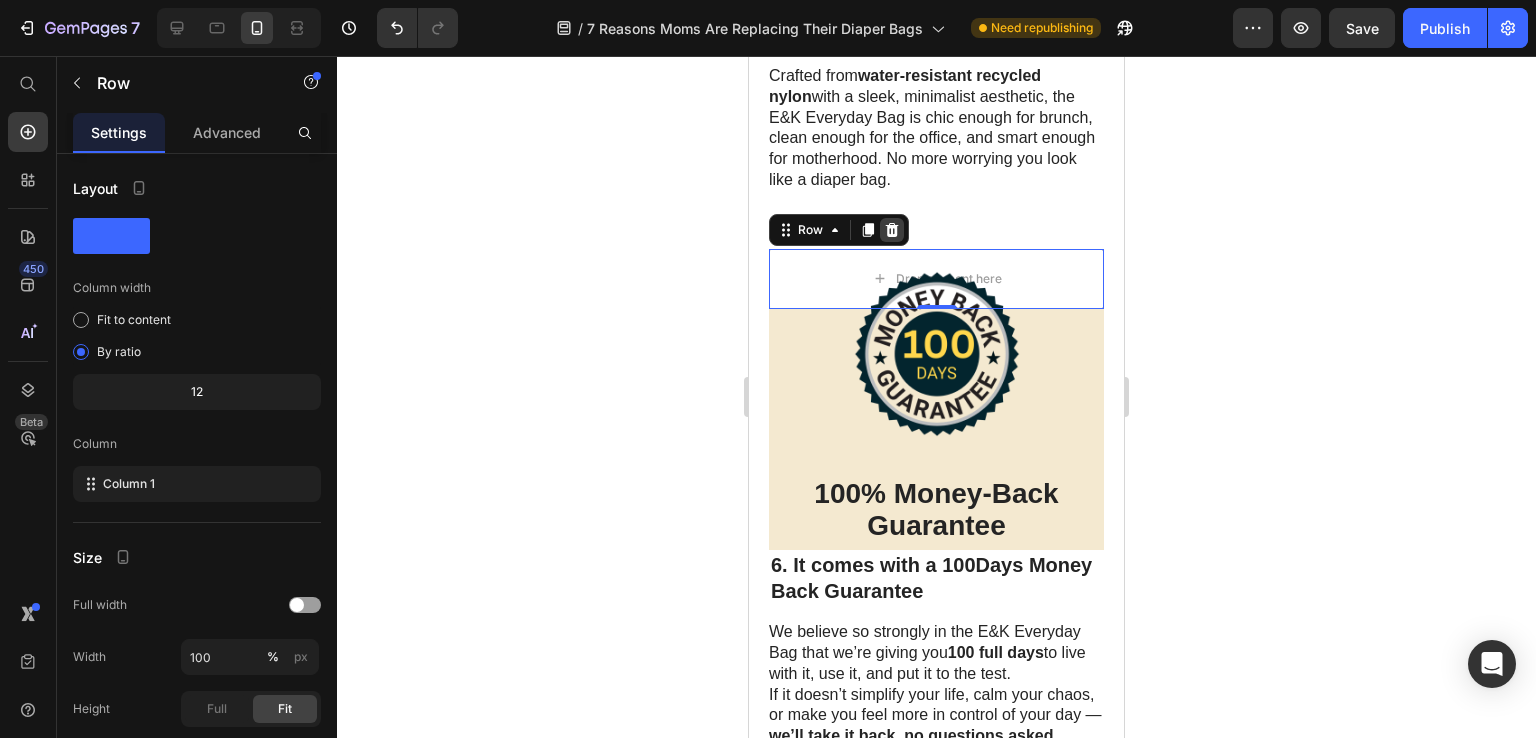 click 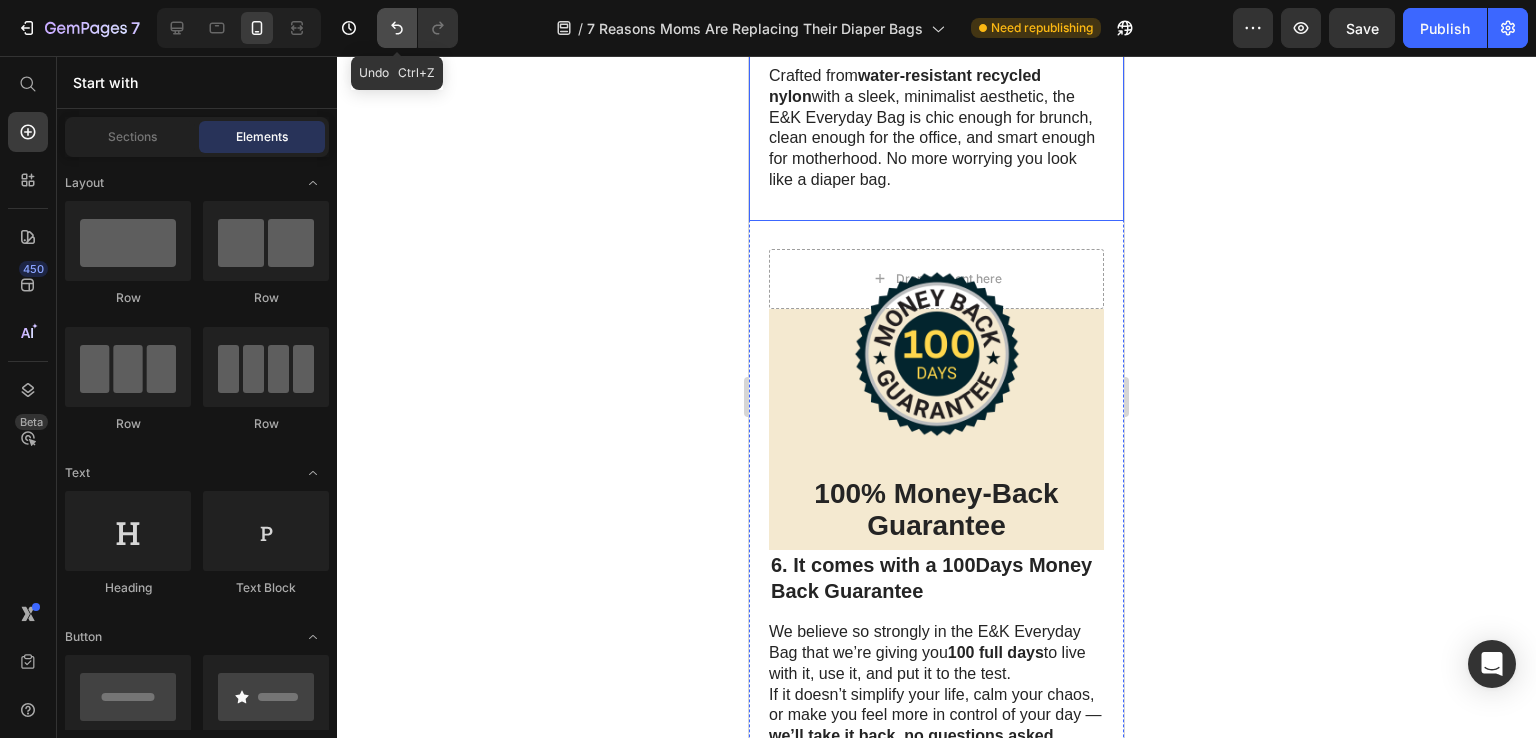 click 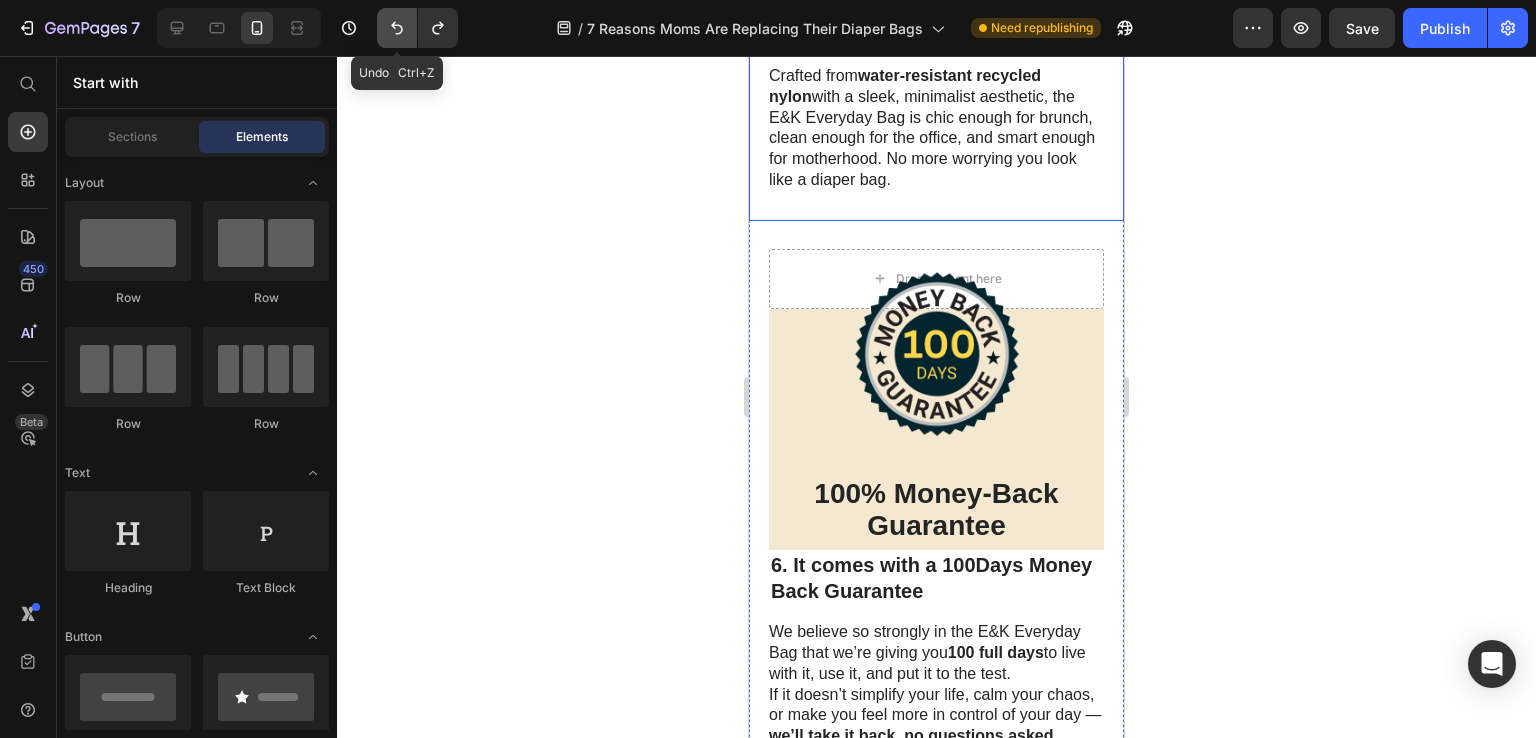 click 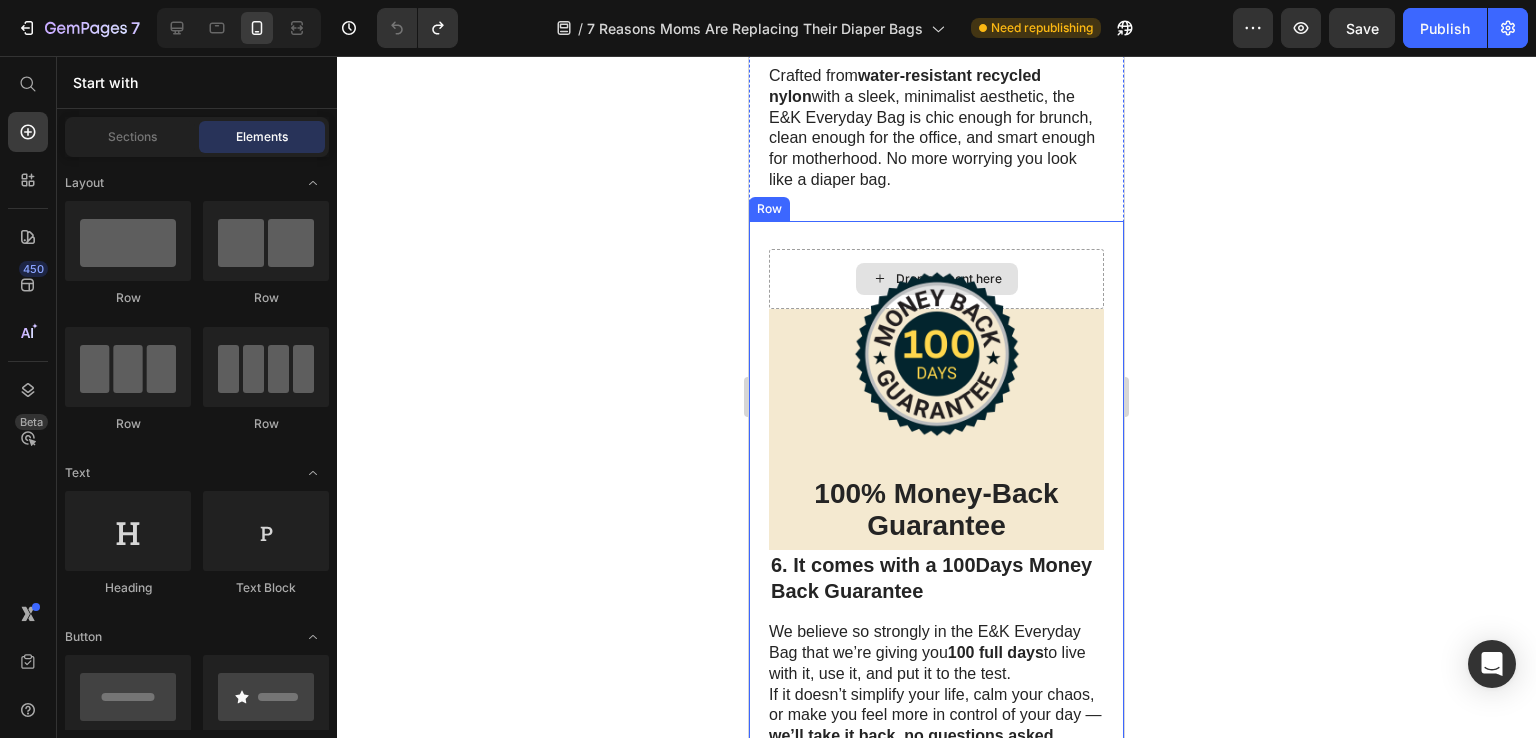 click on "Drop element here" at bounding box center [936, 279] 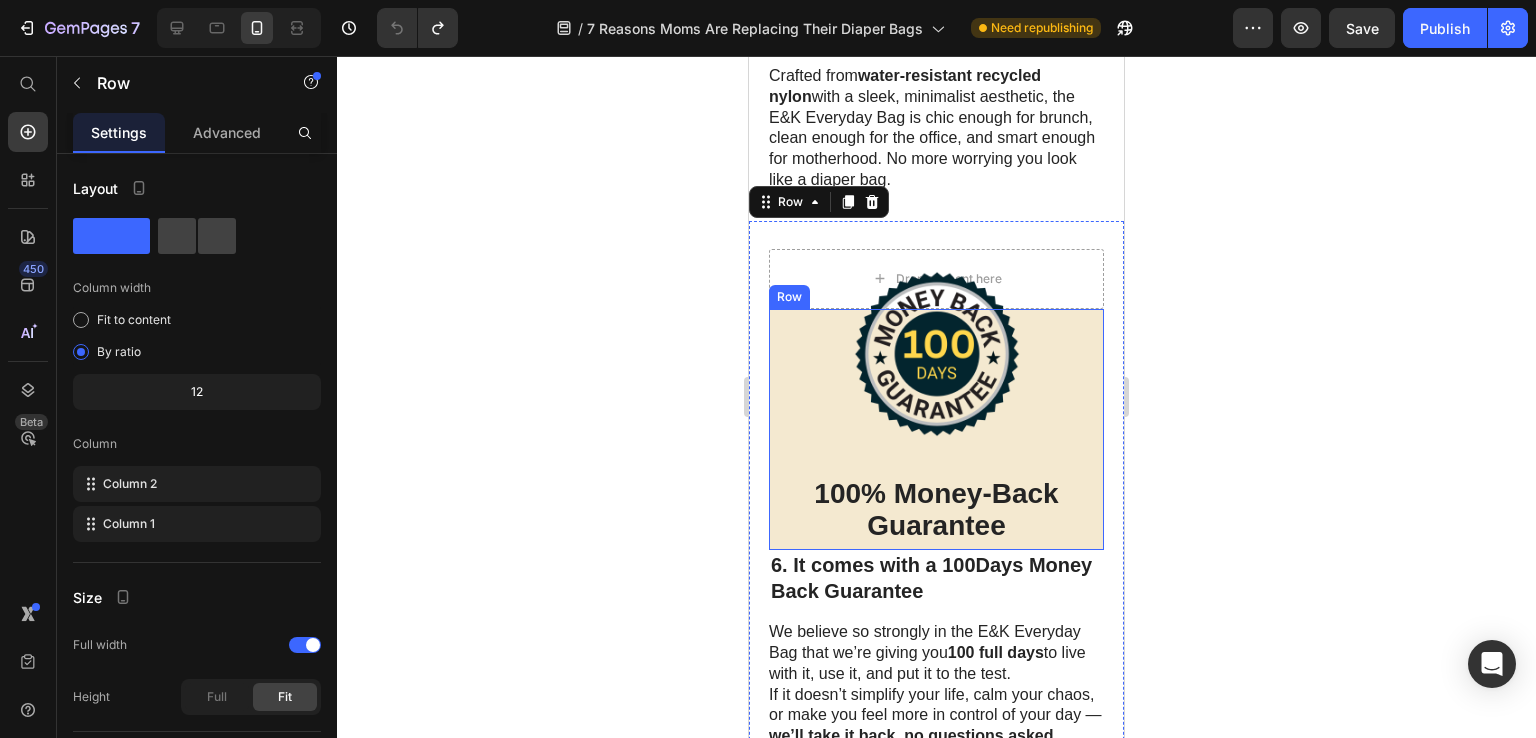 click on "Image 100% Money-Back Guarantee Heading Row" at bounding box center [936, 429] 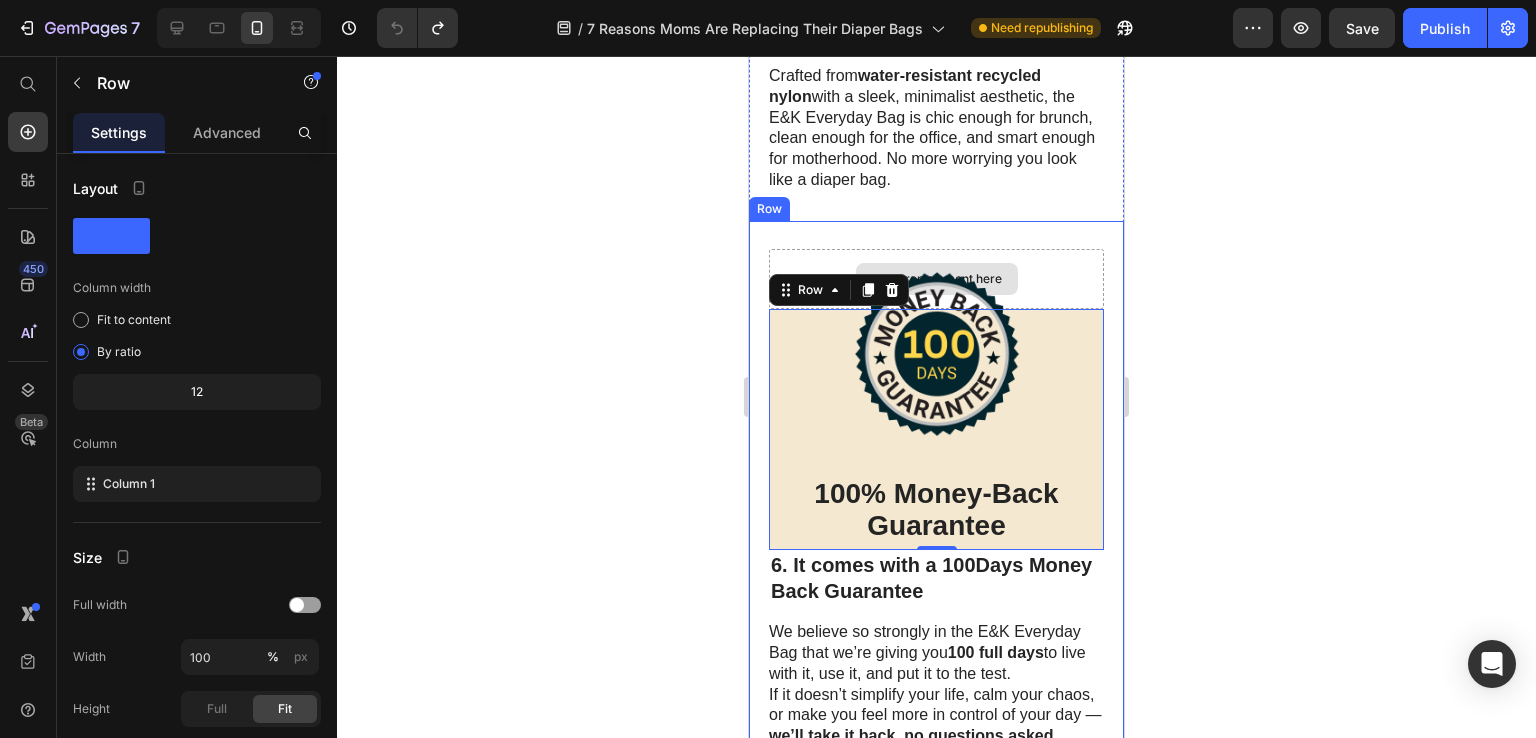 click on "Drop element here" at bounding box center [936, 279] 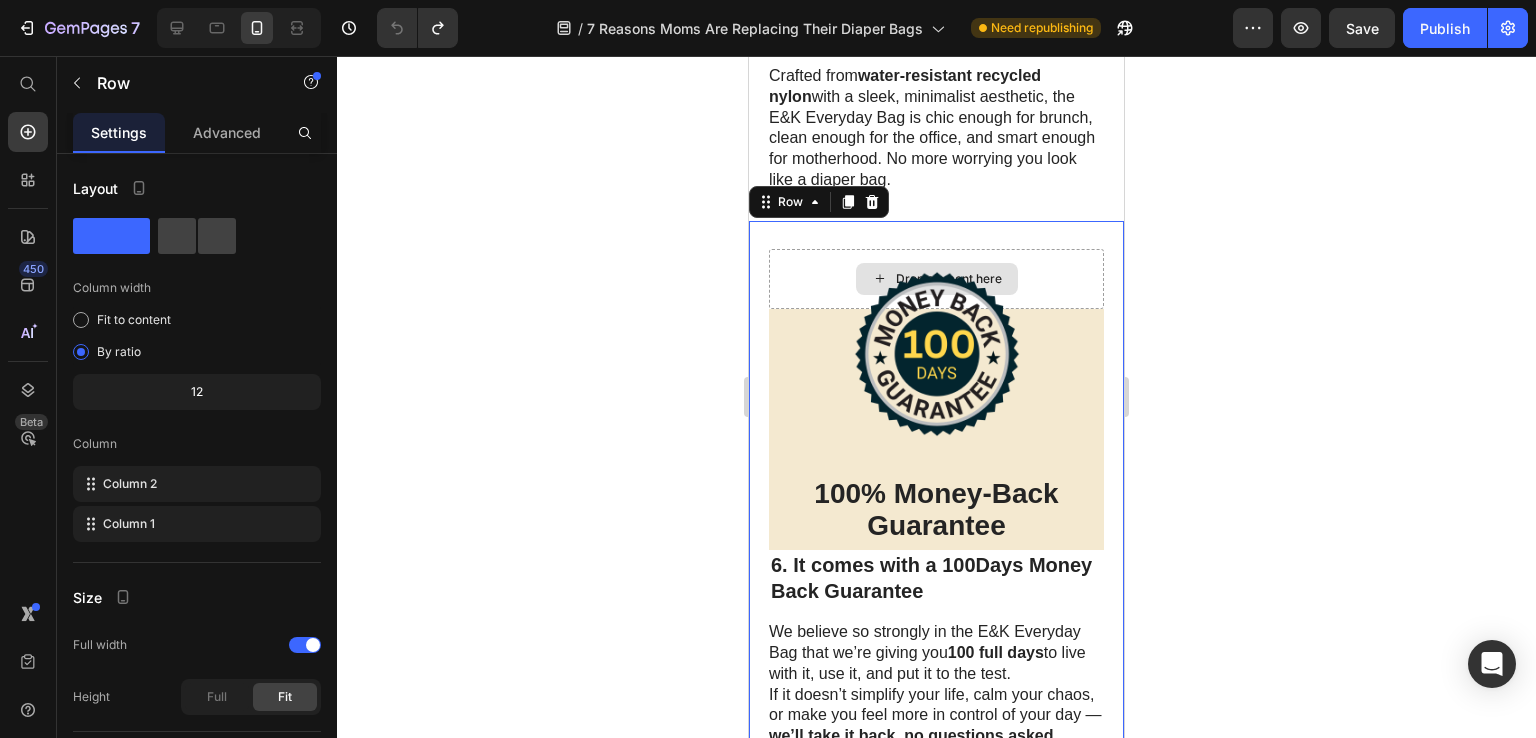 click on "Drop element here" at bounding box center [936, 279] 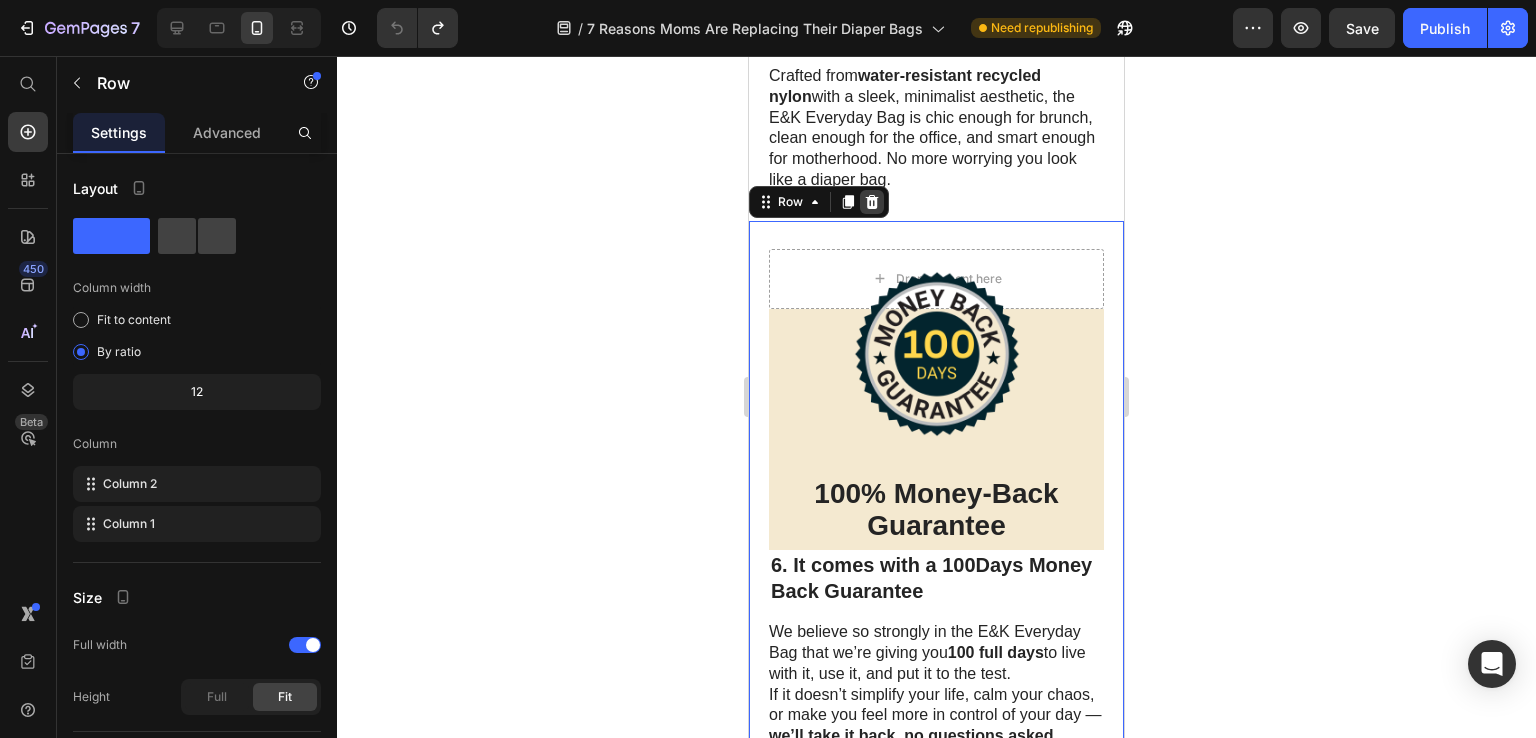 click 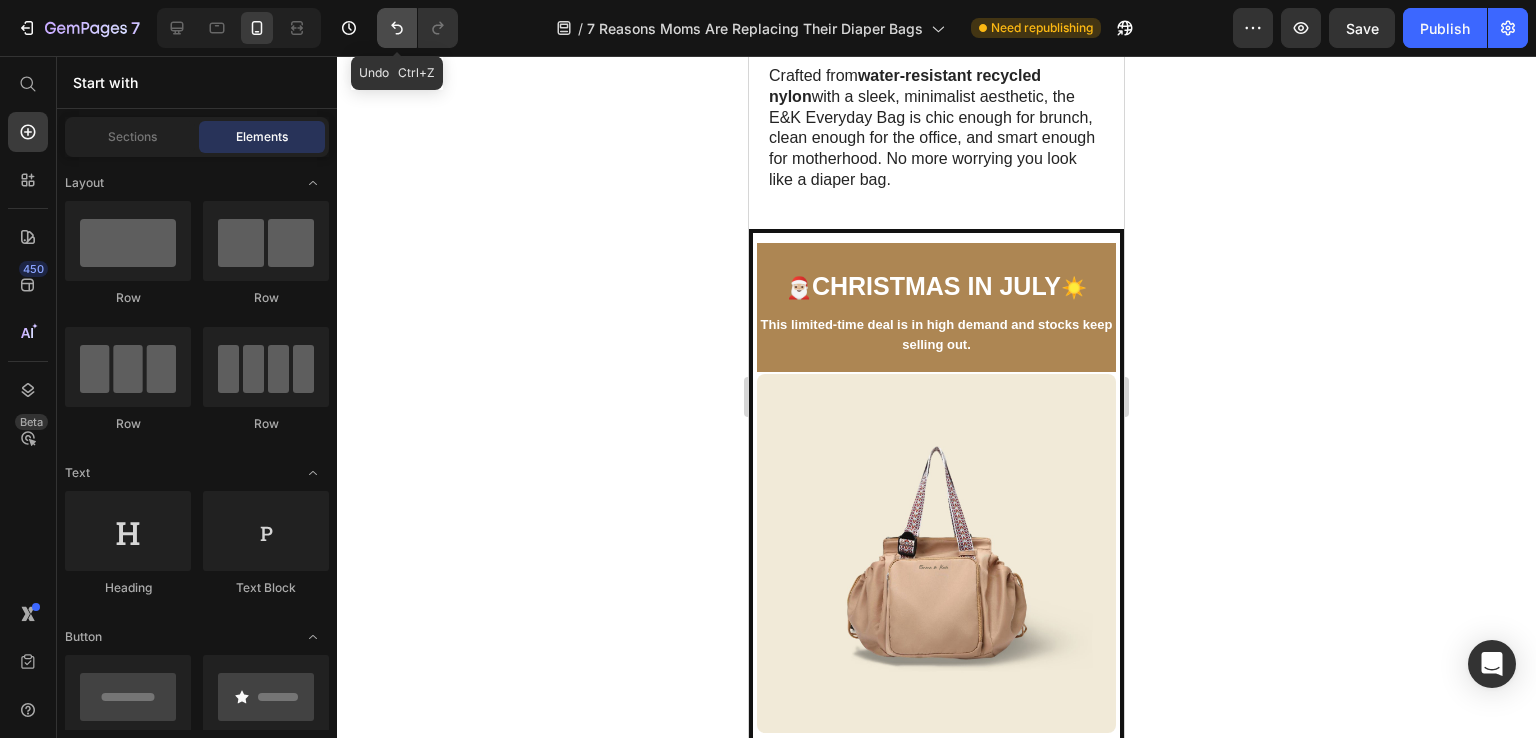 click 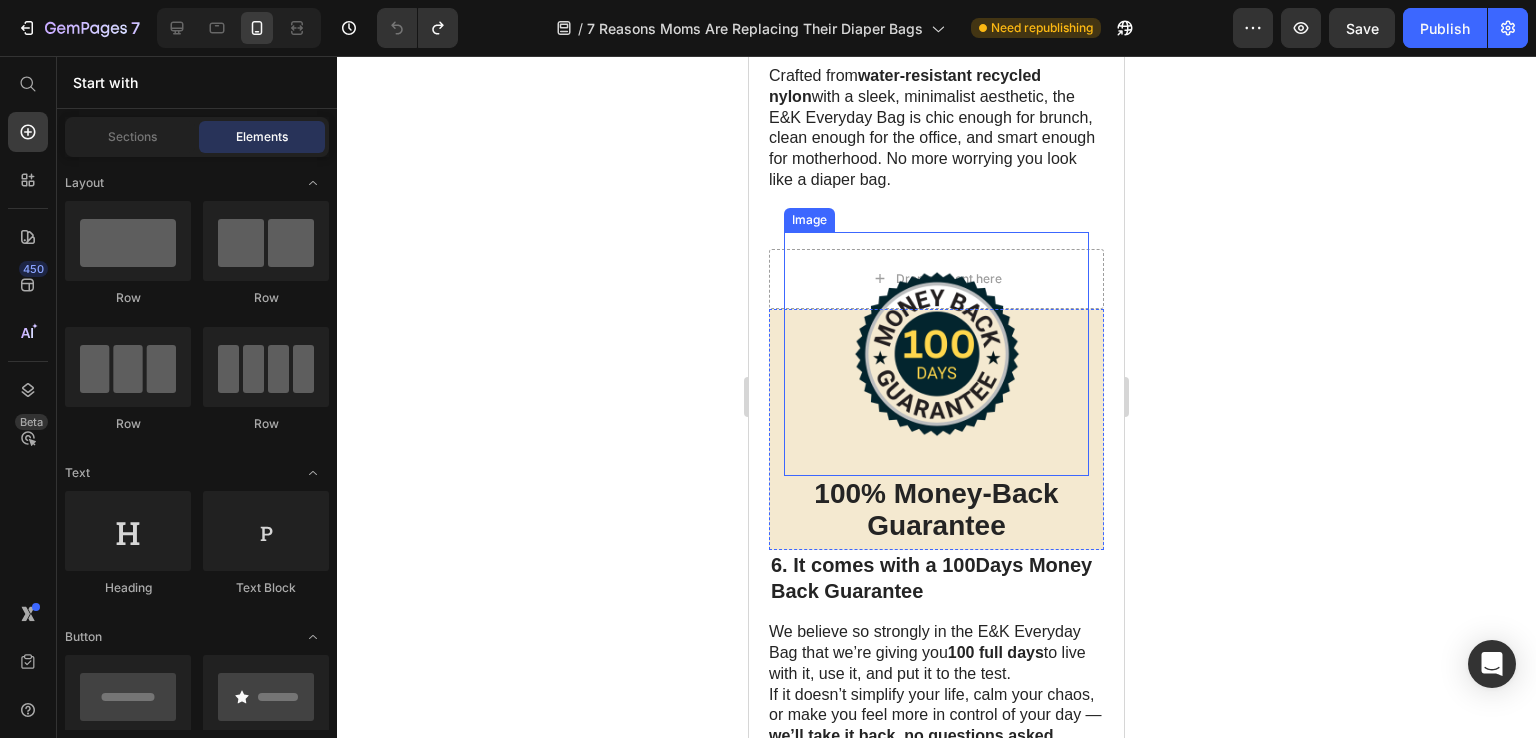 click at bounding box center (936, 354) 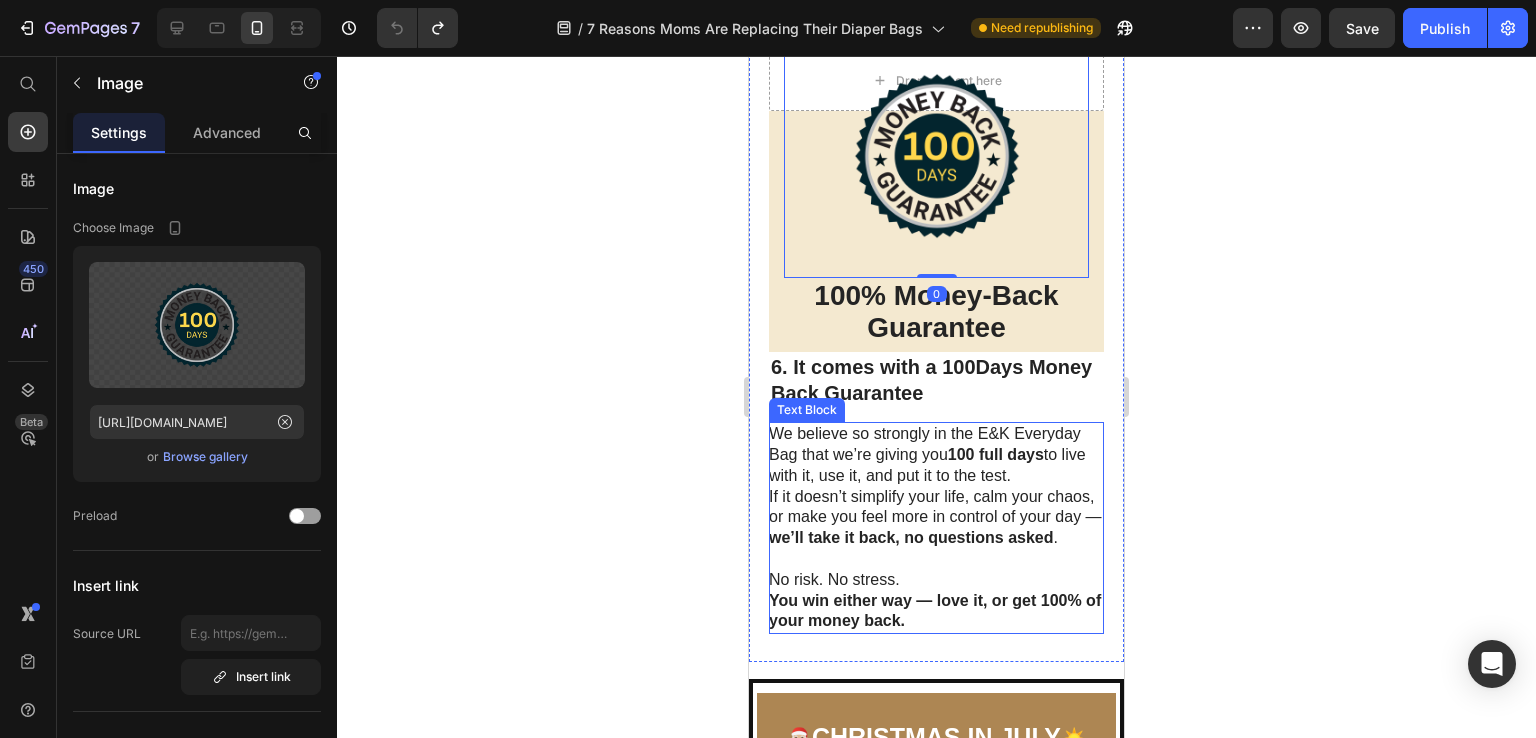 scroll, scrollTop: 4000, scrollLeft: 0, axis: vertical 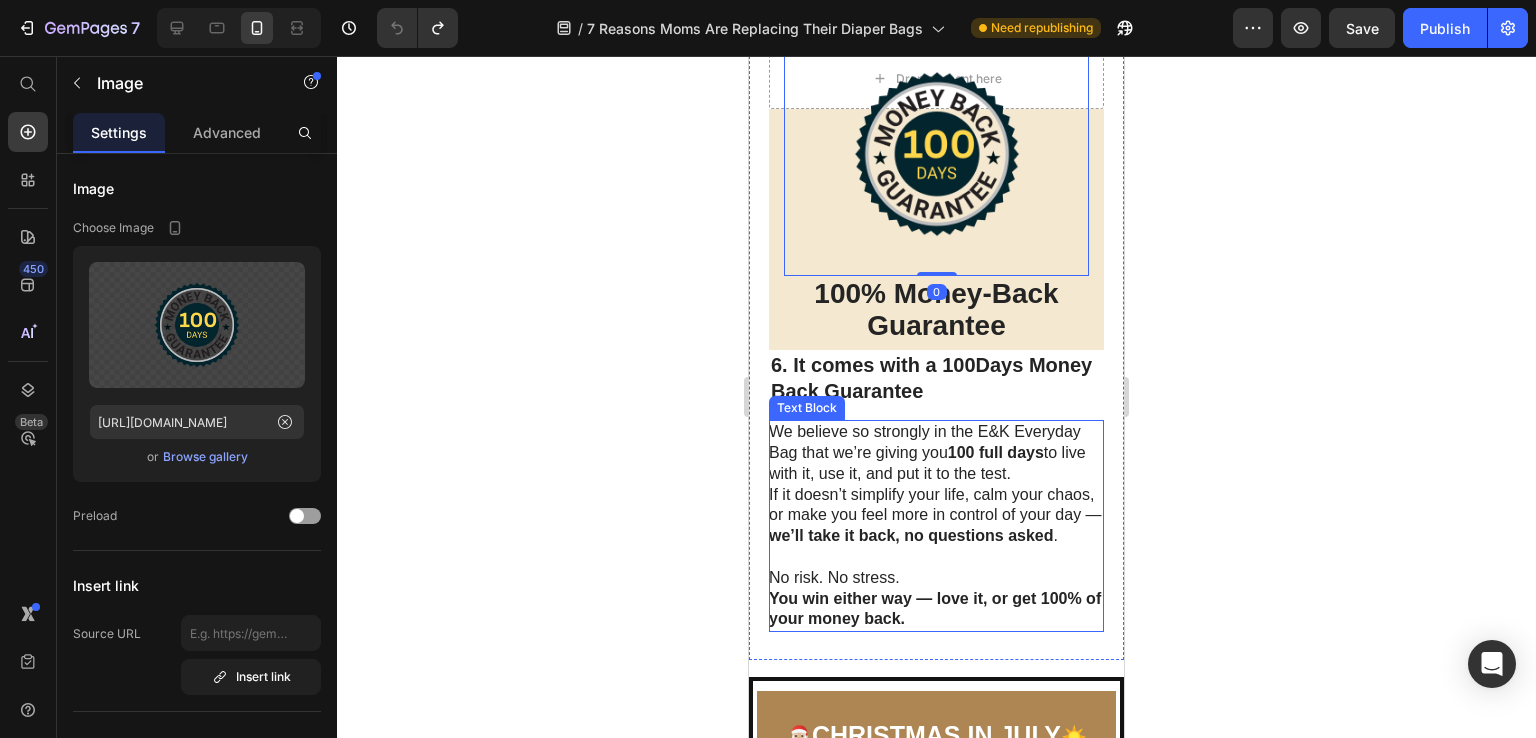 click on "No risk. No stress. You win either way — love it, or get 100% of your money back." at bounding box center (935, 599) 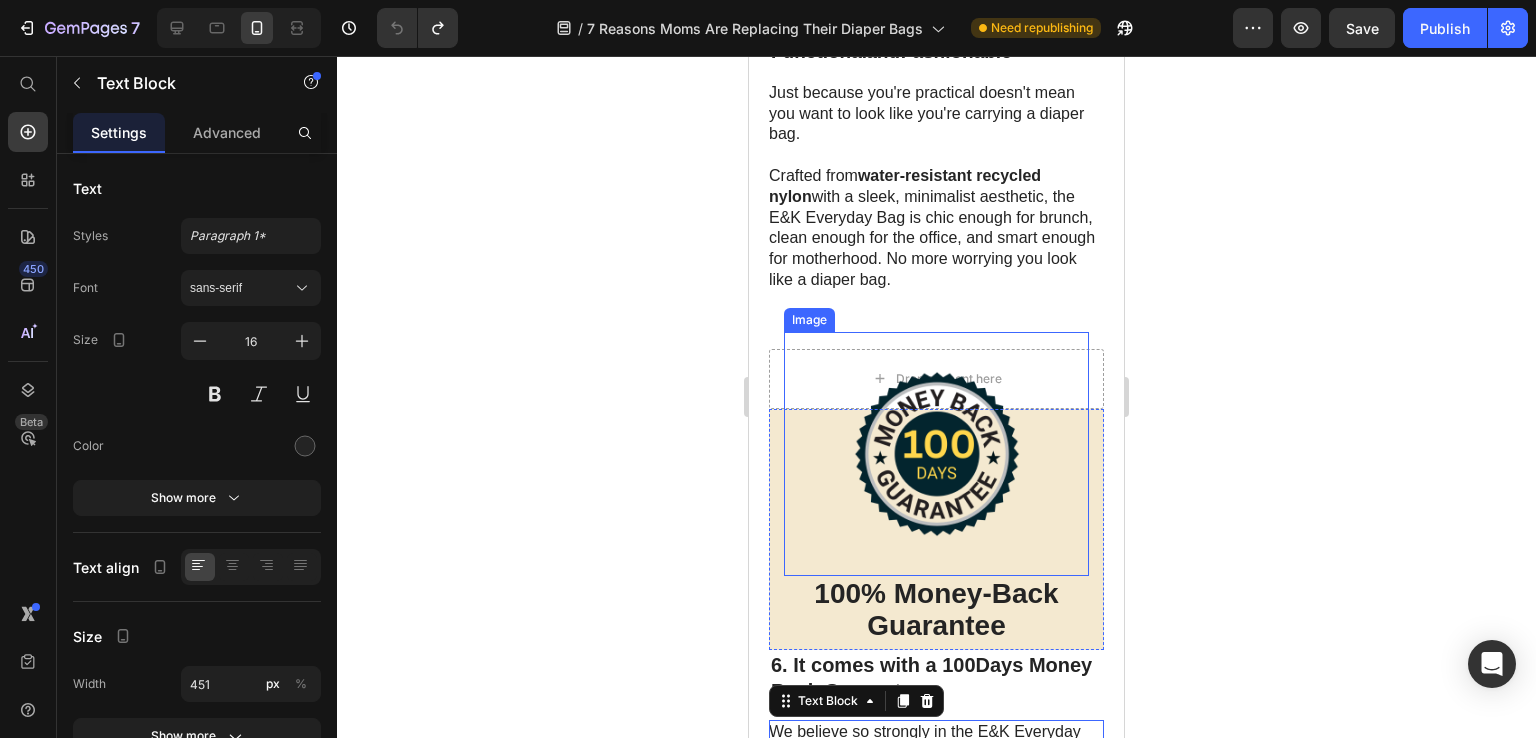 scroll, scrollTop: 3900, scrollLeft: 0, axis: vertical 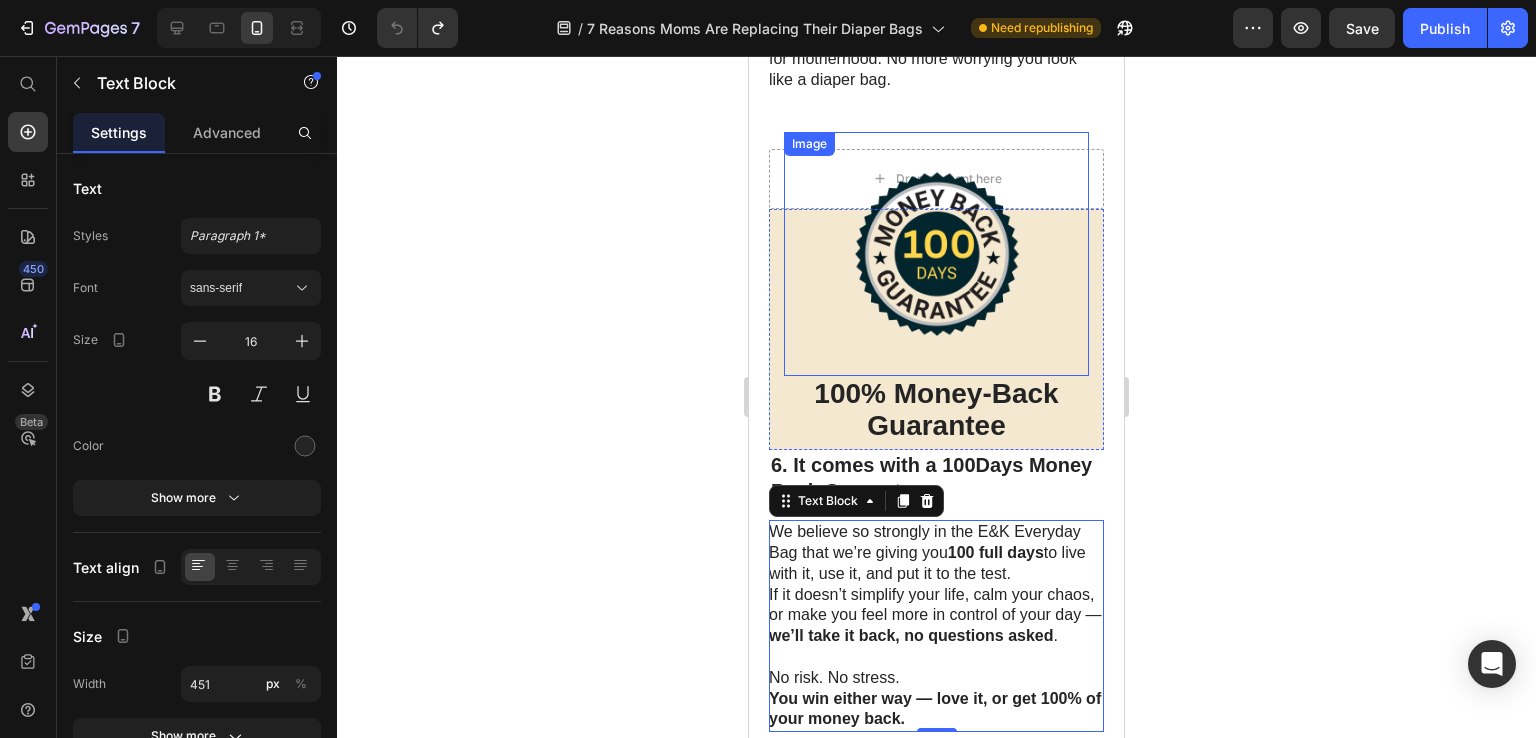 click at bounding box center (936, 254) 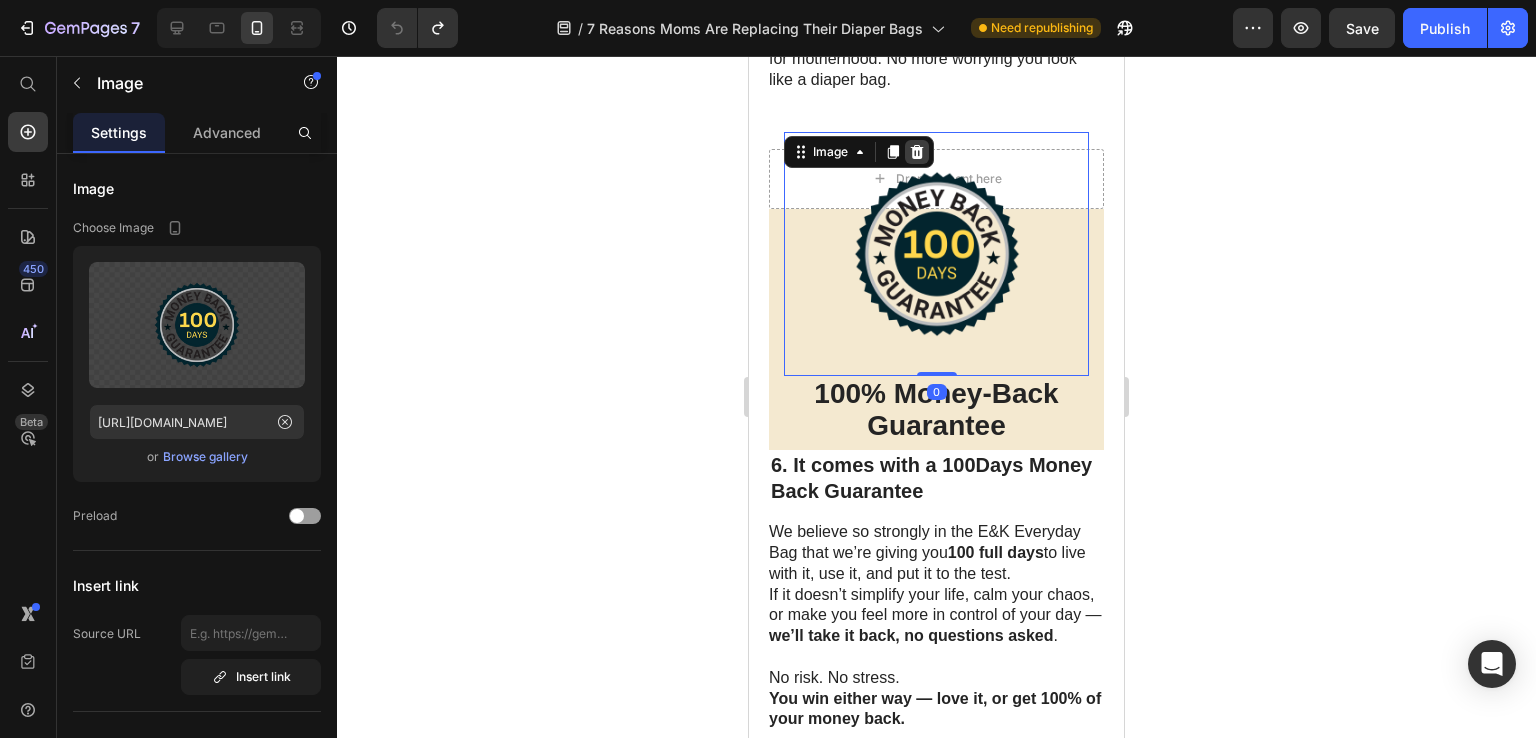 click 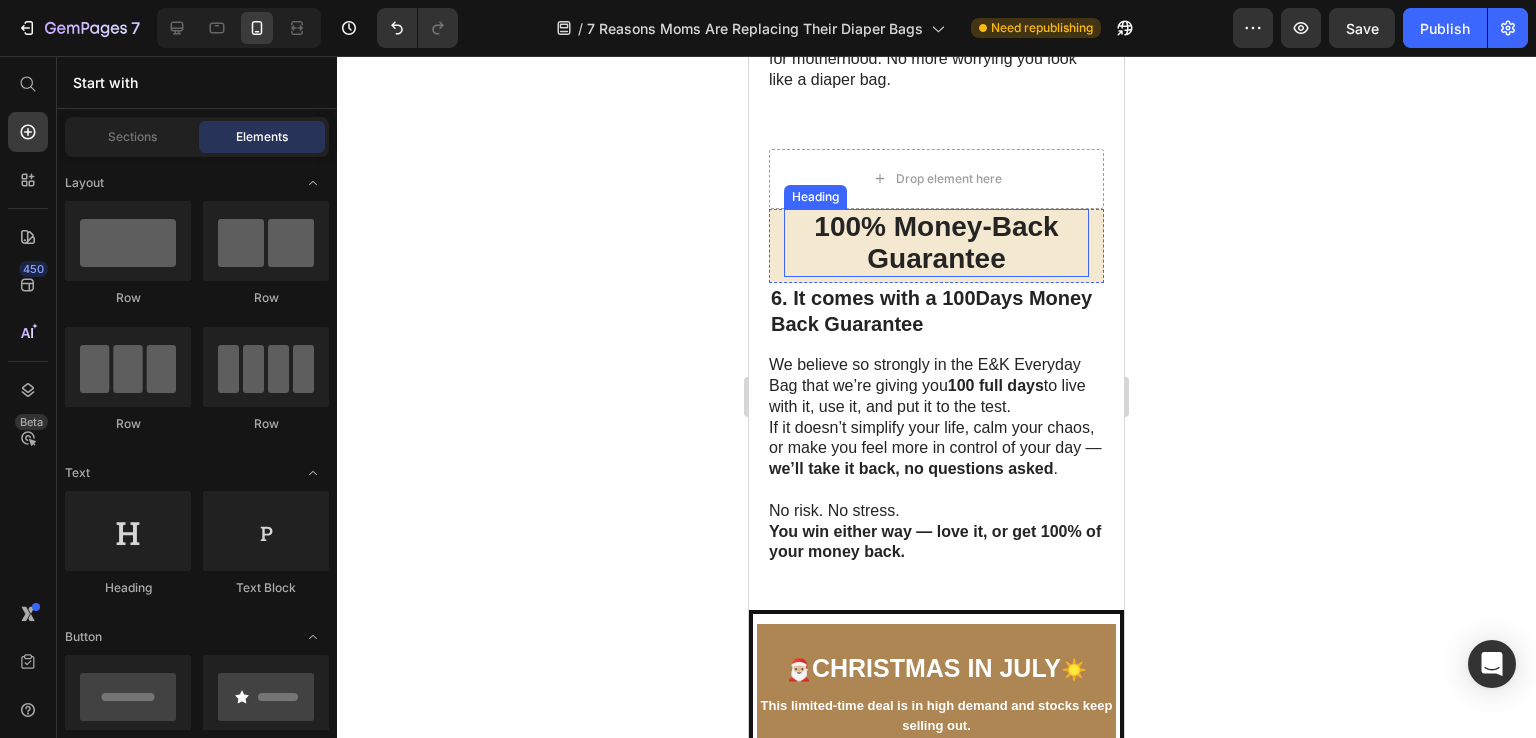 click on "100% Money-Back Guarantee" at bounding box center [936, 242] 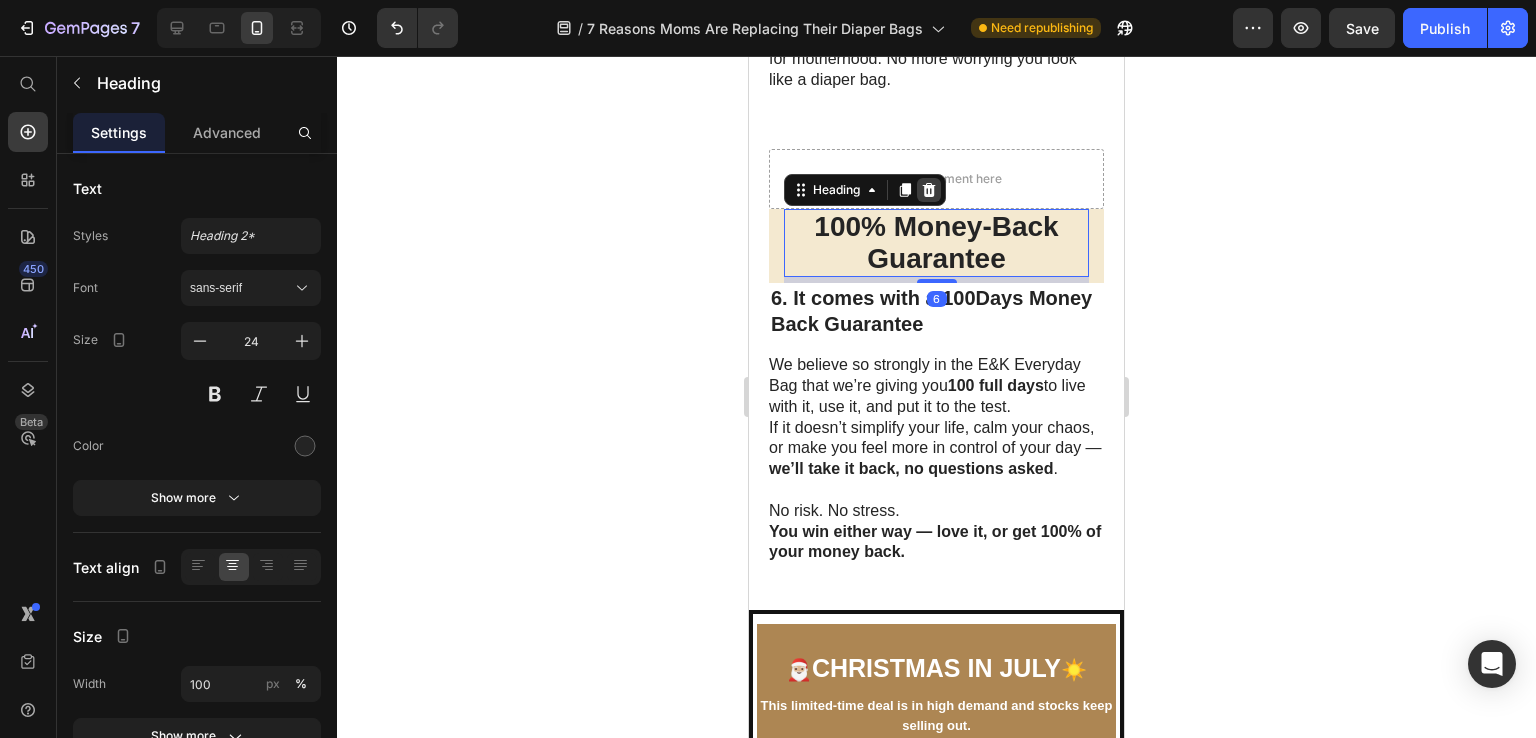 click at bounding box center [929, 190] 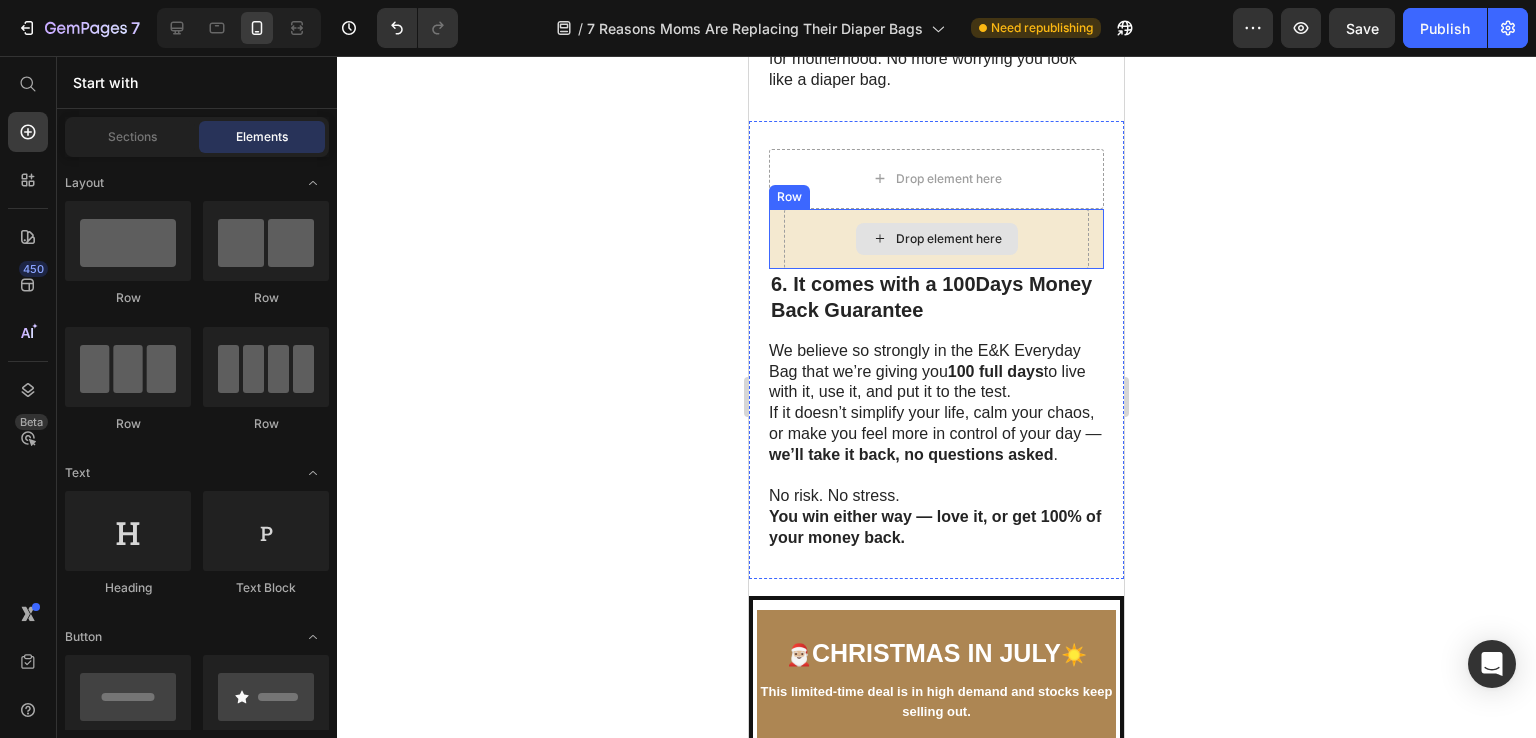 click on "Drop element here" at bounding box center [949, 239] 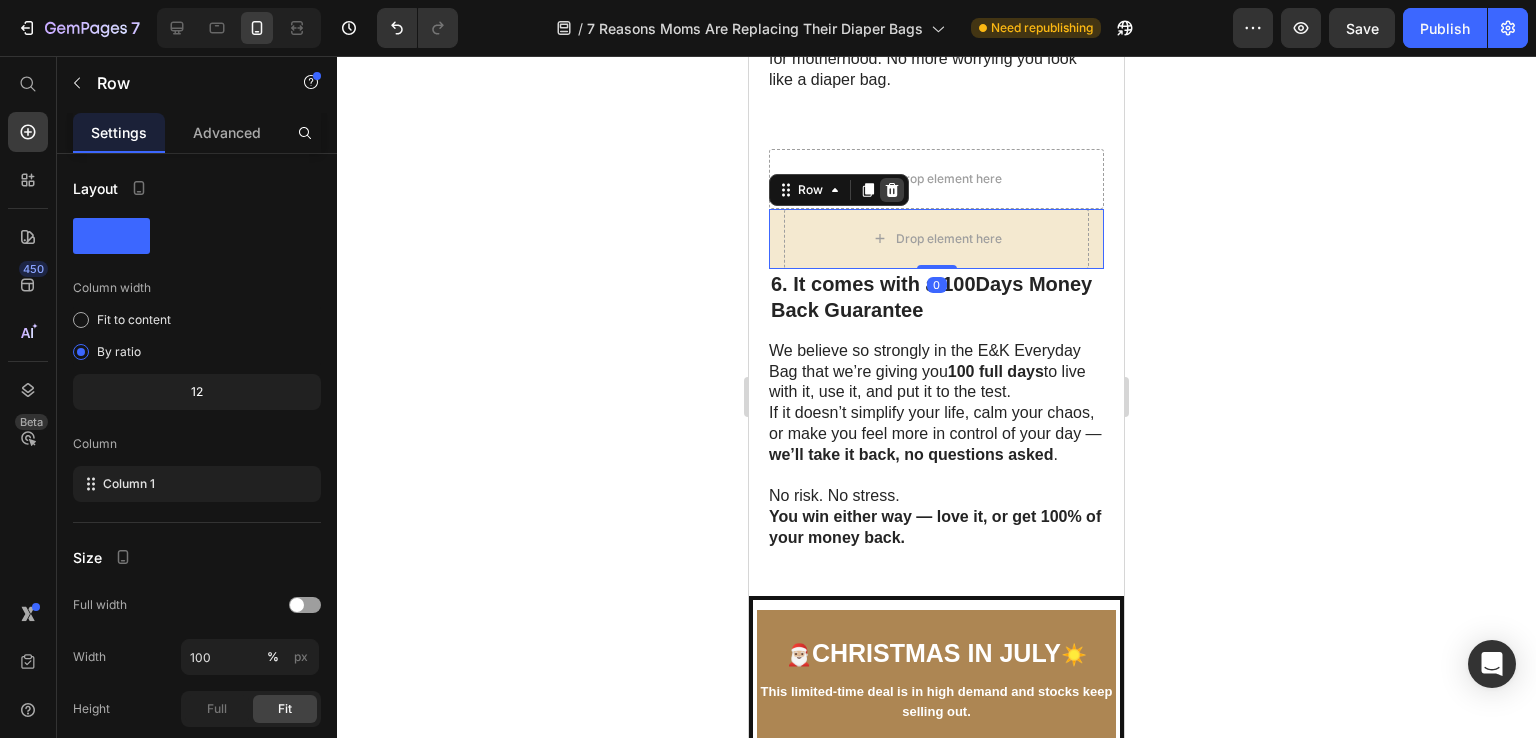 click at bounding box center (892, 190) 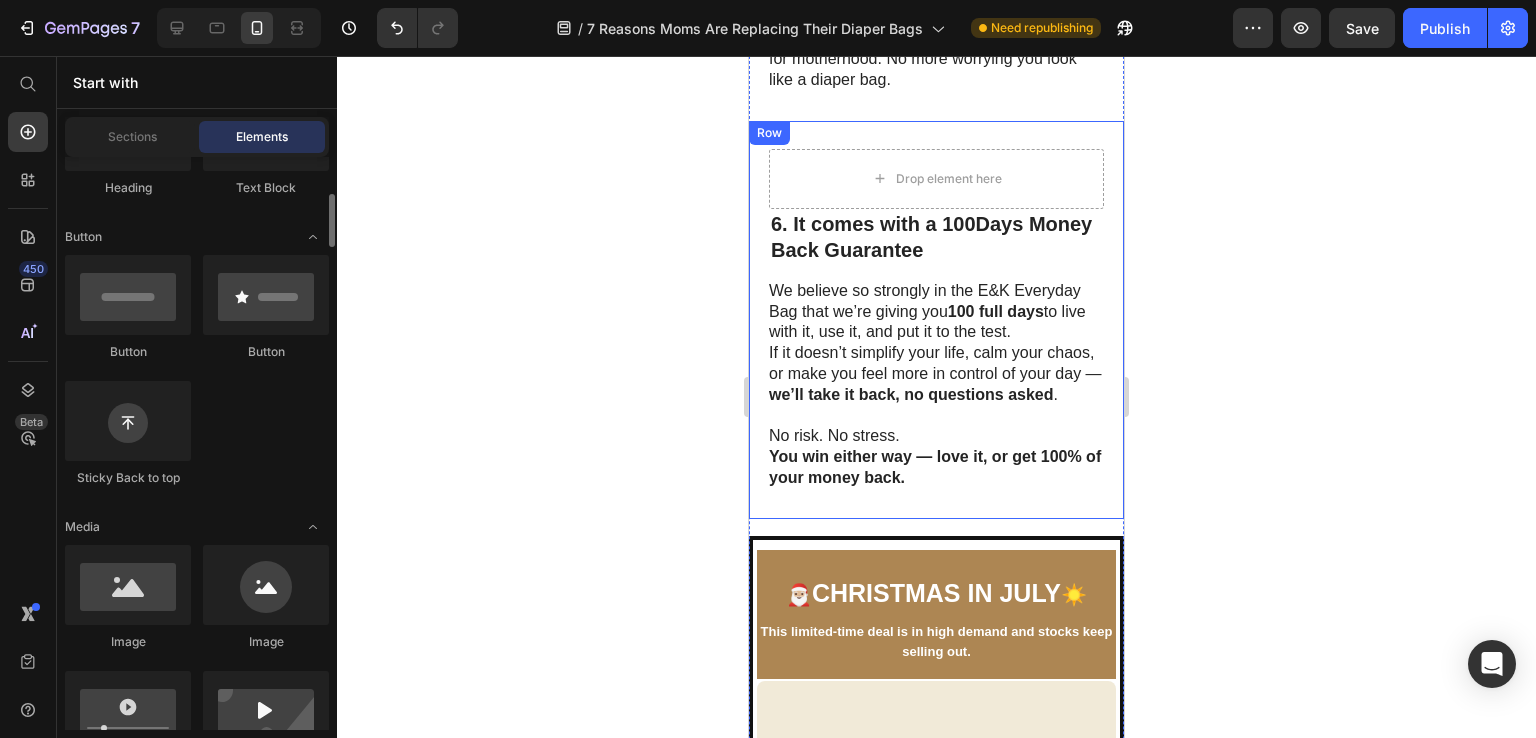 scroll, scrollTop: 800, scrollLeft: 0, axis: vertical 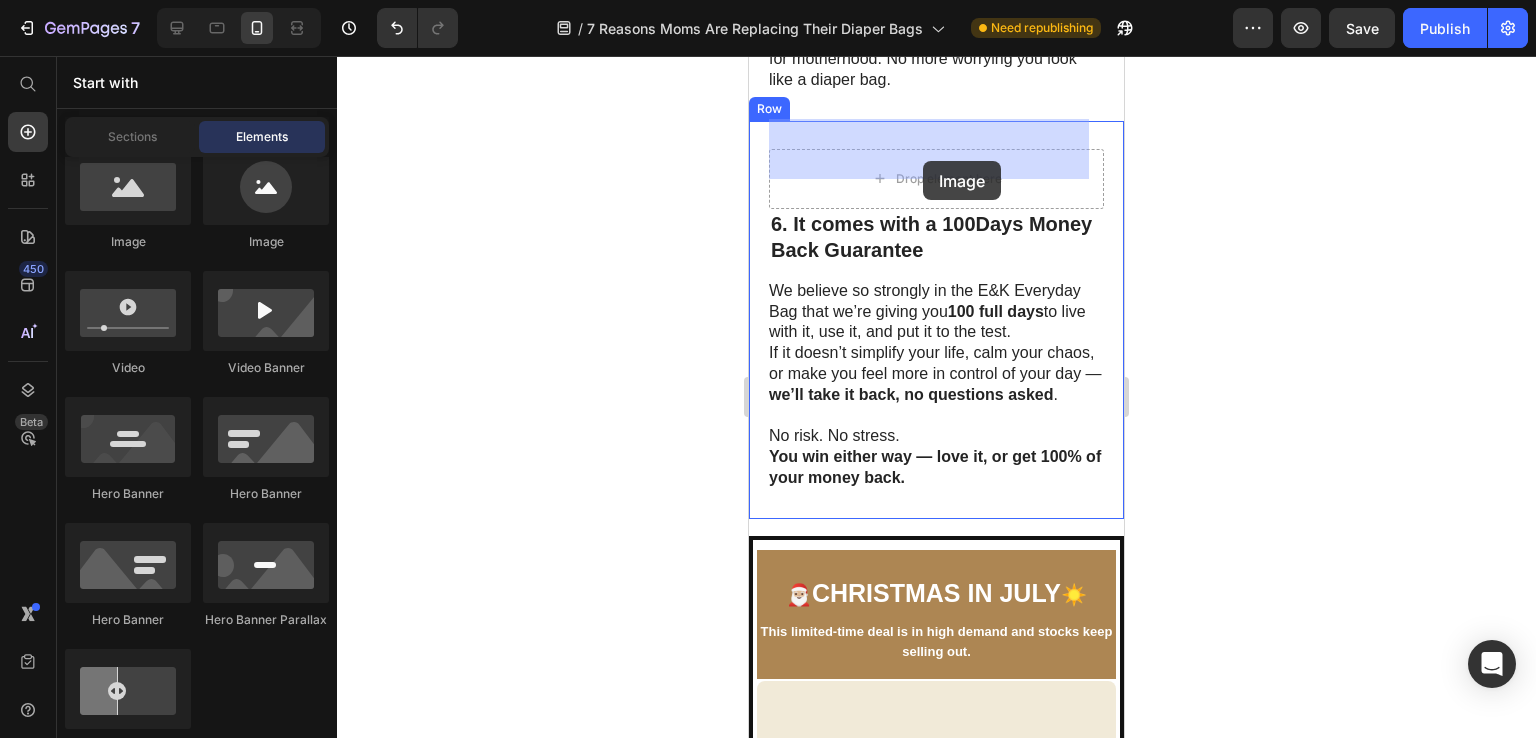 drag, startPoint x: 876, startPoint y: 169, endPoint x: 923, endPoint y: 161, distance: 47.67599 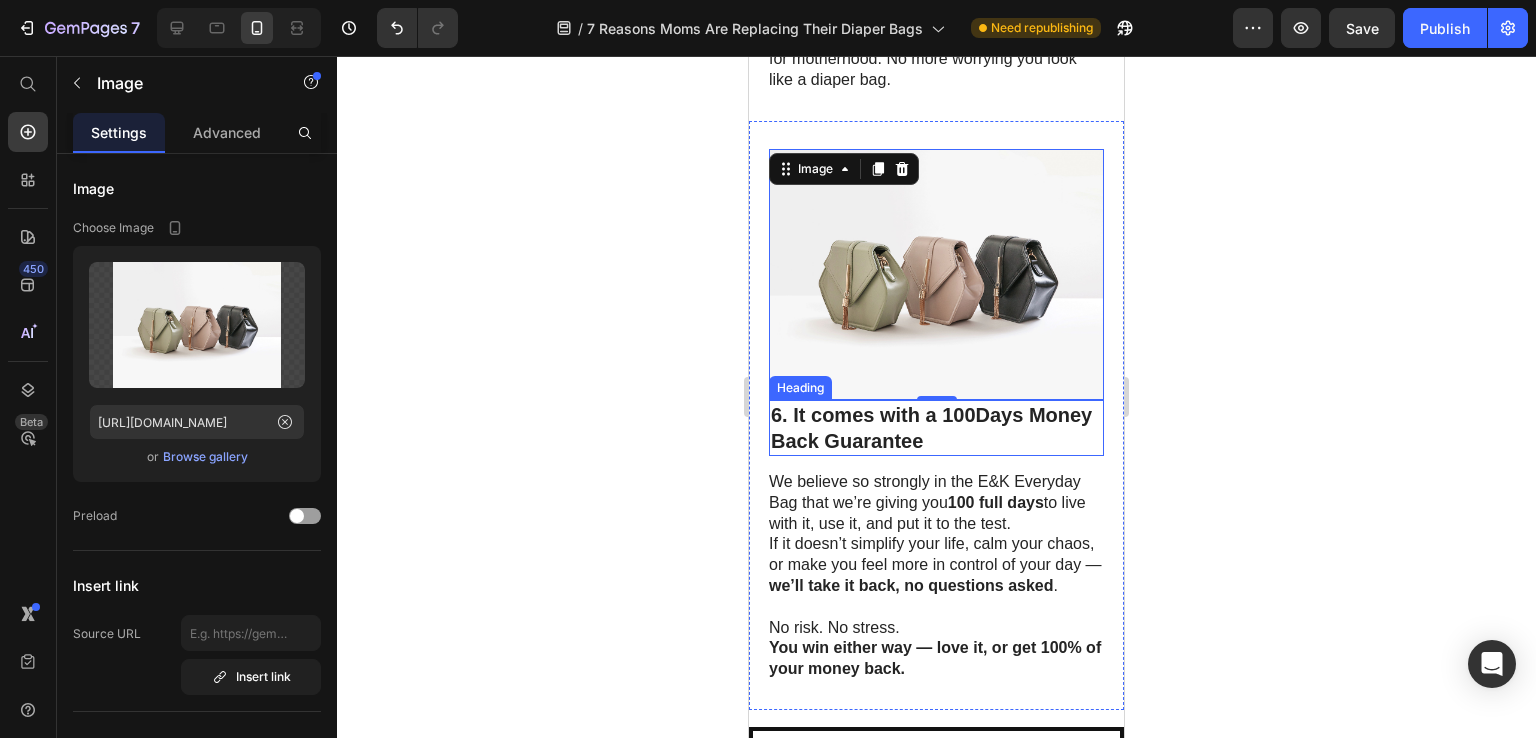 click on "6. It comes with a 100Days Money Back Guarantee" at bounding box center (936, 428) 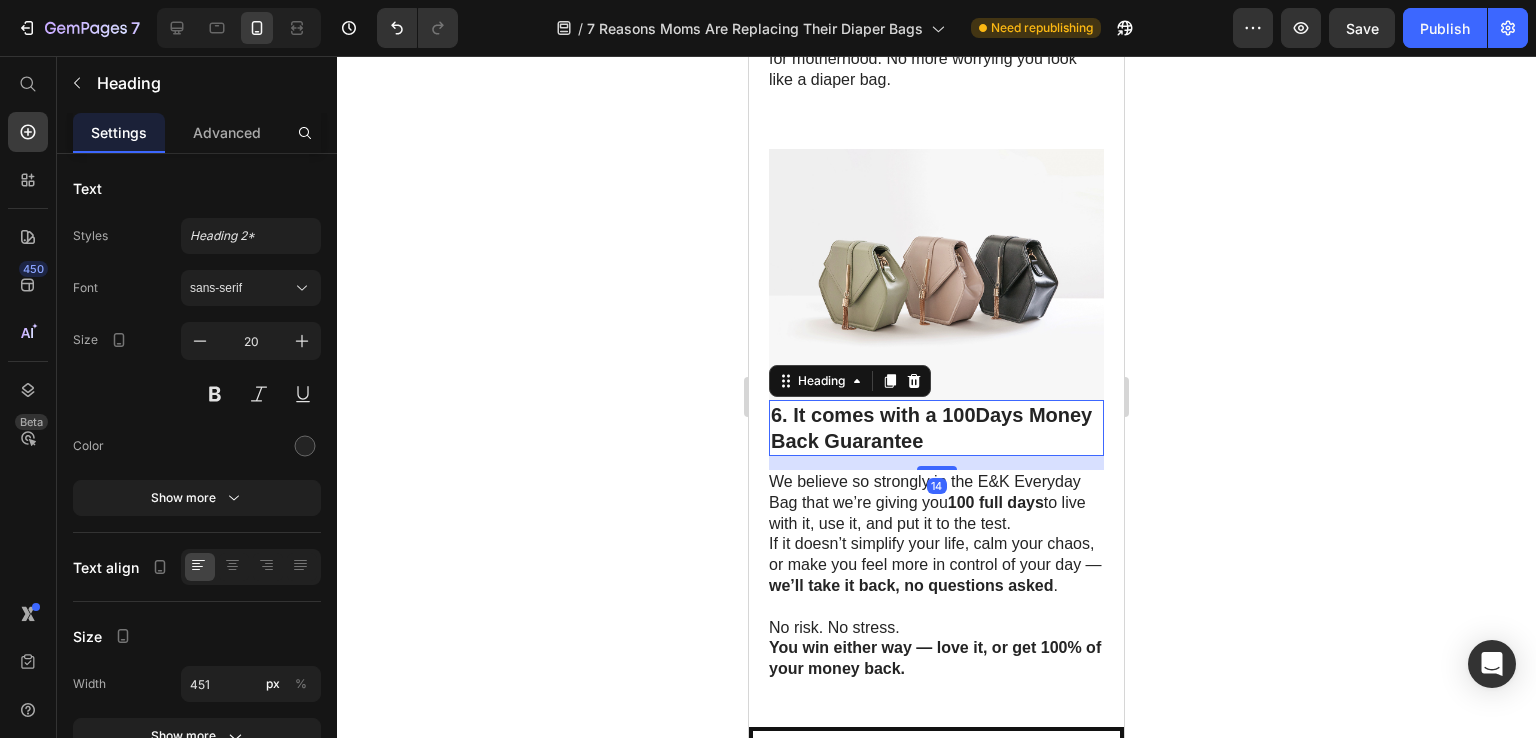 click on "6. It comes with a 100Days Money Back Guarantee" at bounding box center (936, 428) 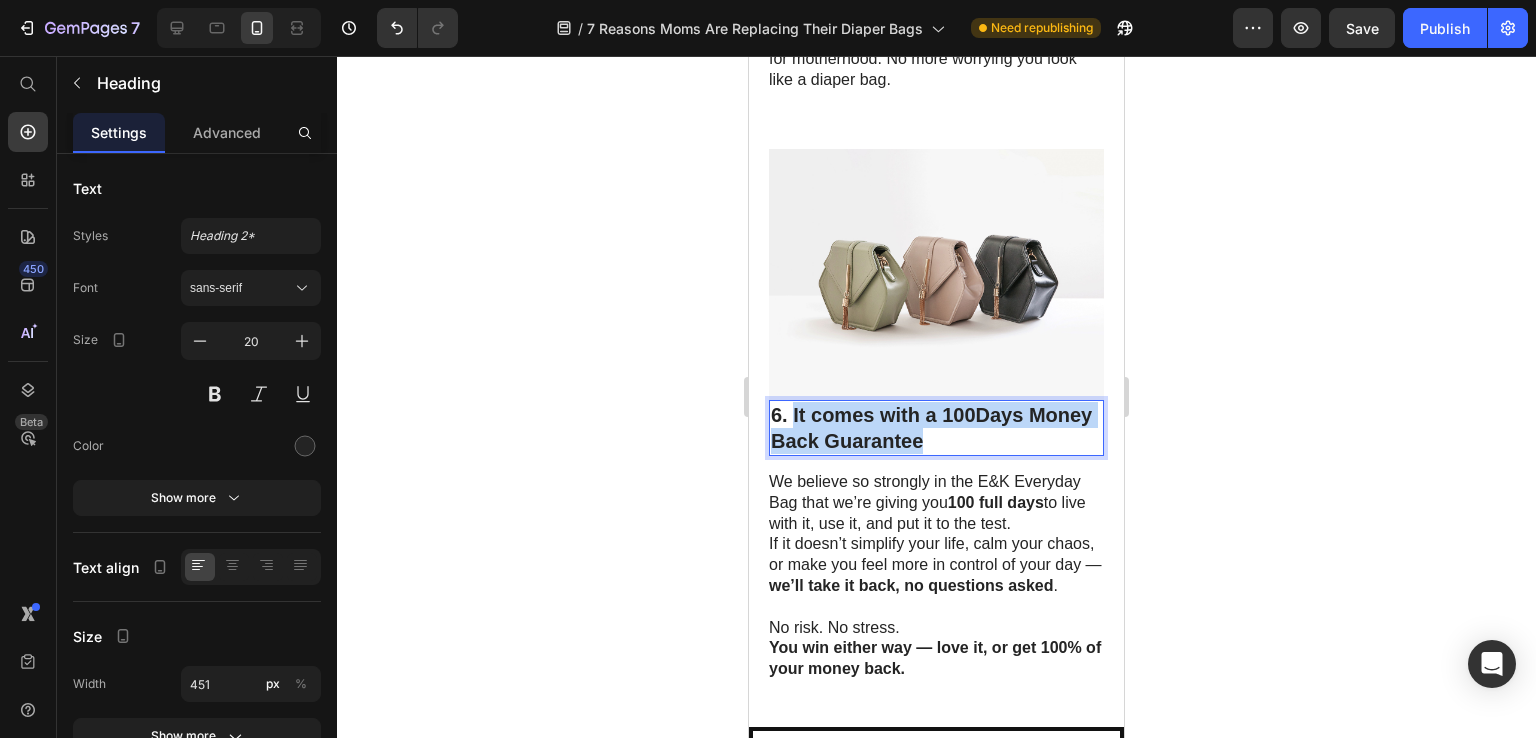 drag, startPoint x: 1002, startPoint y: 400, endPoint x: 796, endPoint y: 370, distance: 208.173 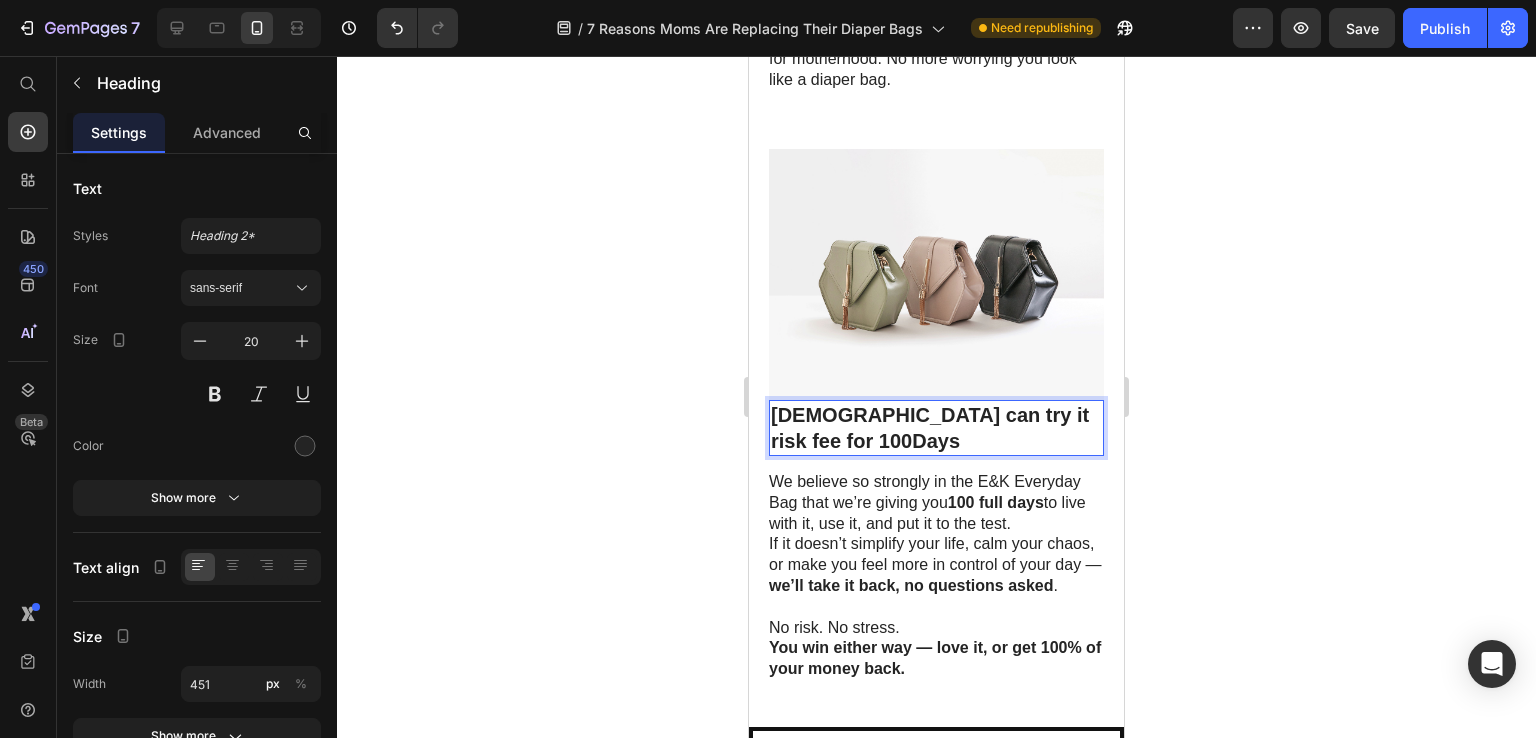 click on "6. Yo can try it risk fee for 100Days" at bounding box center (936, 428) 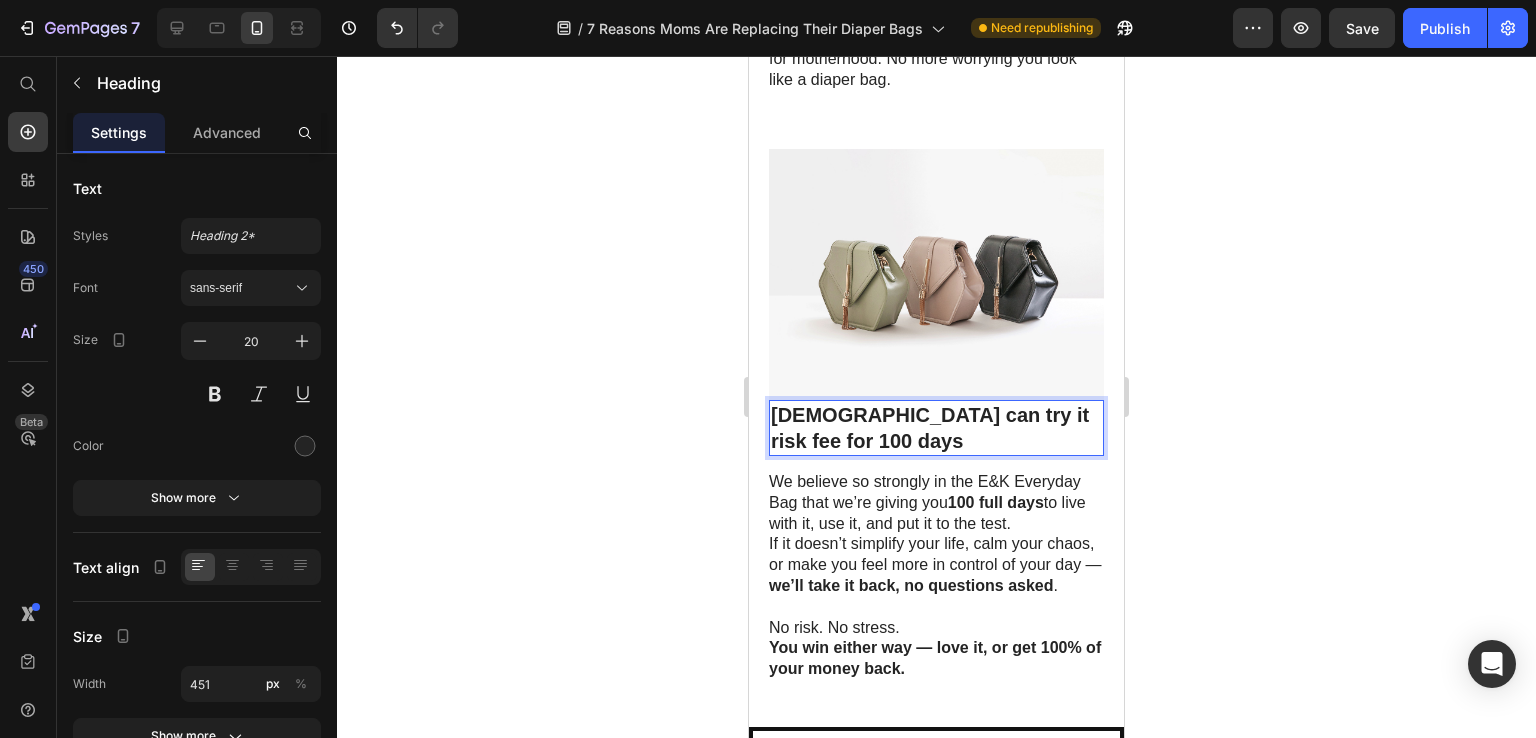 click on "6. Yo can try it risk fee for 100 days" at bounding box center (936, 428) 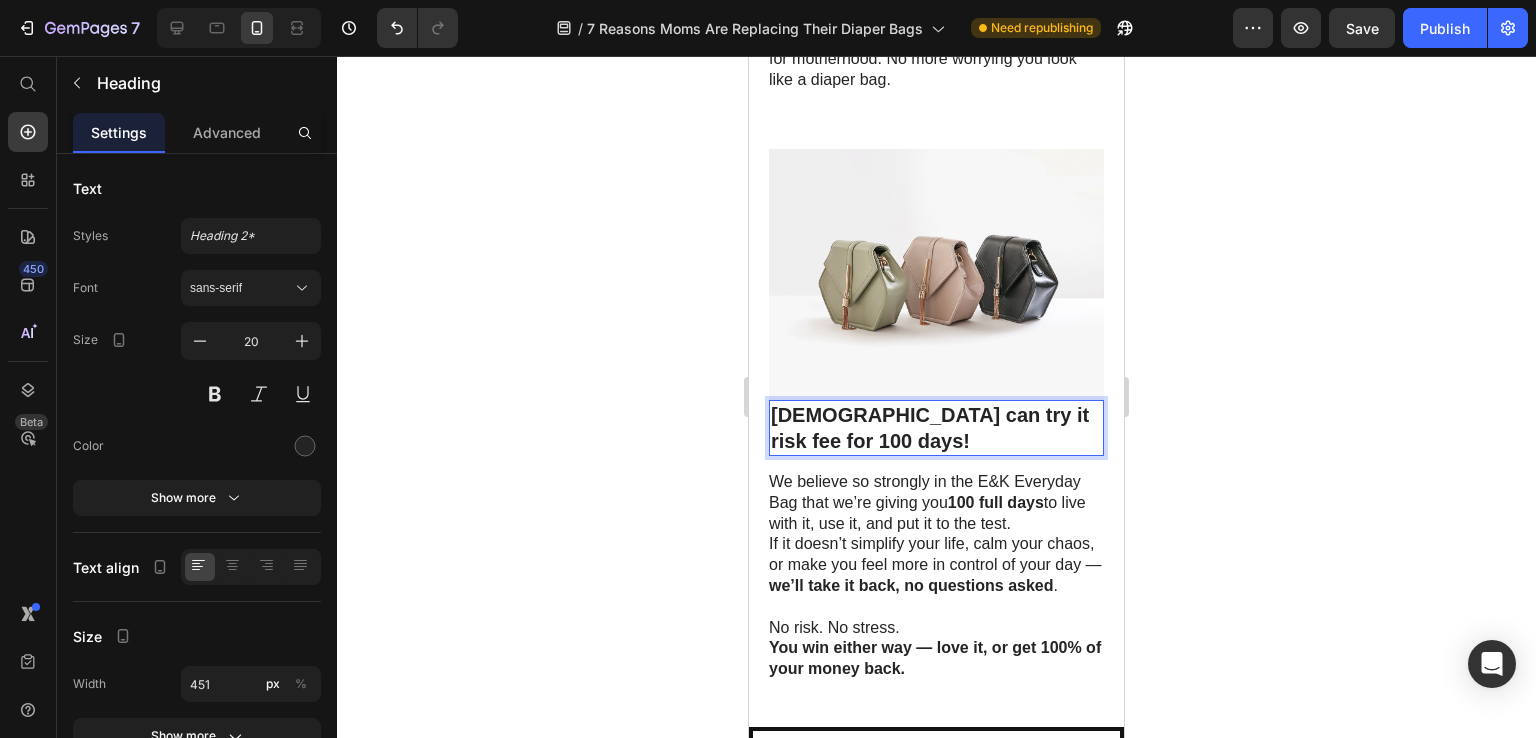 click on "6. Yo can try it risk fee for 100 days!" at bounding box center [936, 428] 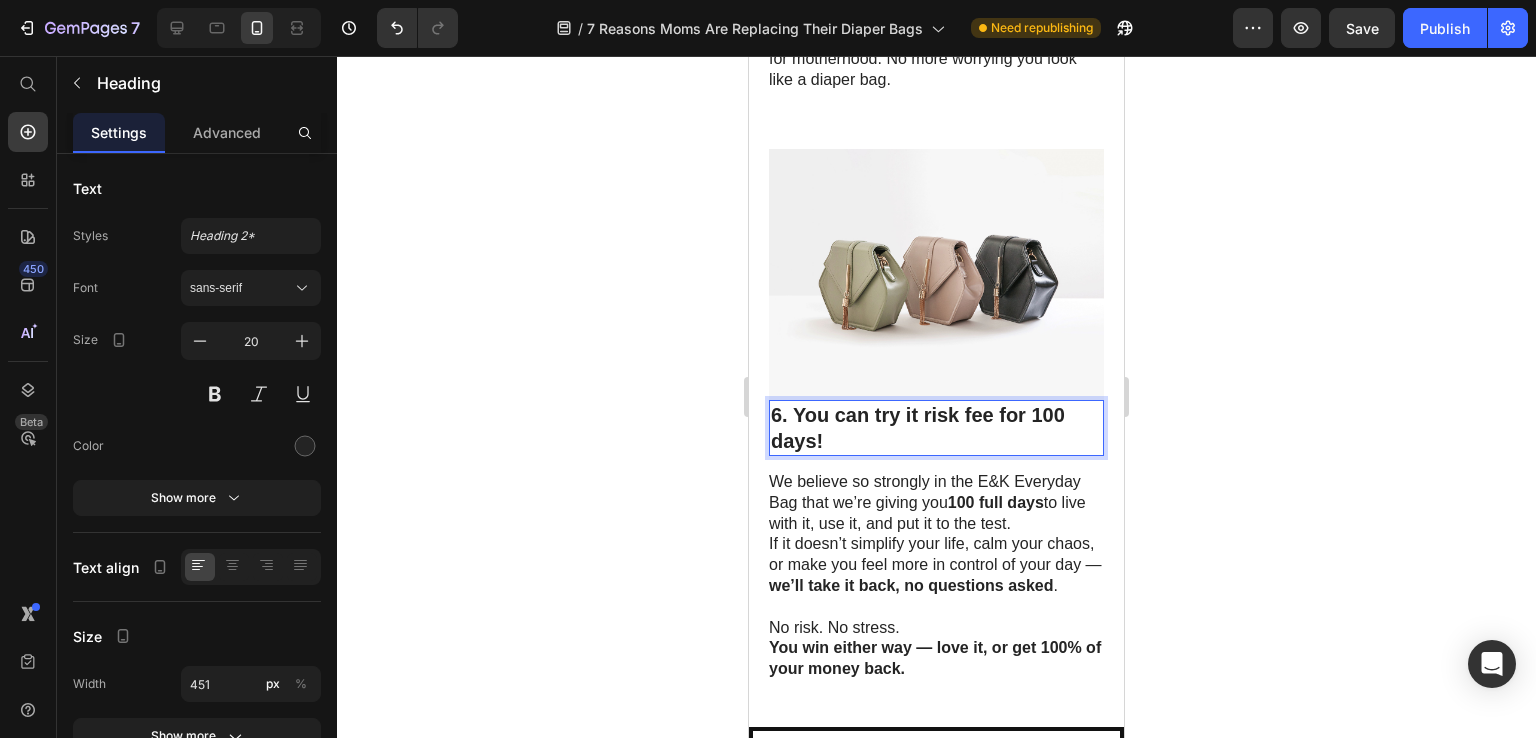 click on "6. You can try it risk fee for 100 days!" at bounding box center [936, 428] 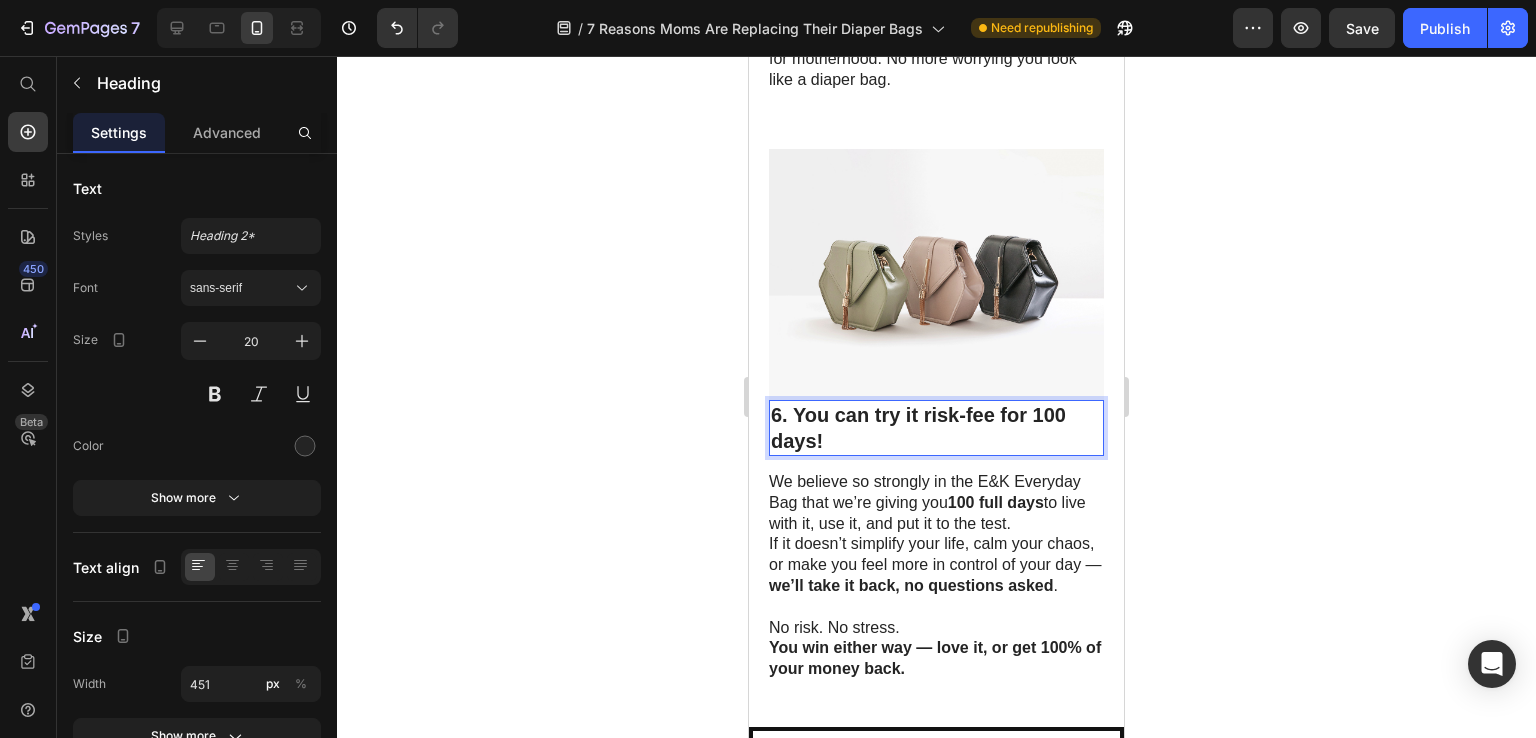 click on "6. You can try it risk-fee for 100 days!" at bounding box center [936, 428] 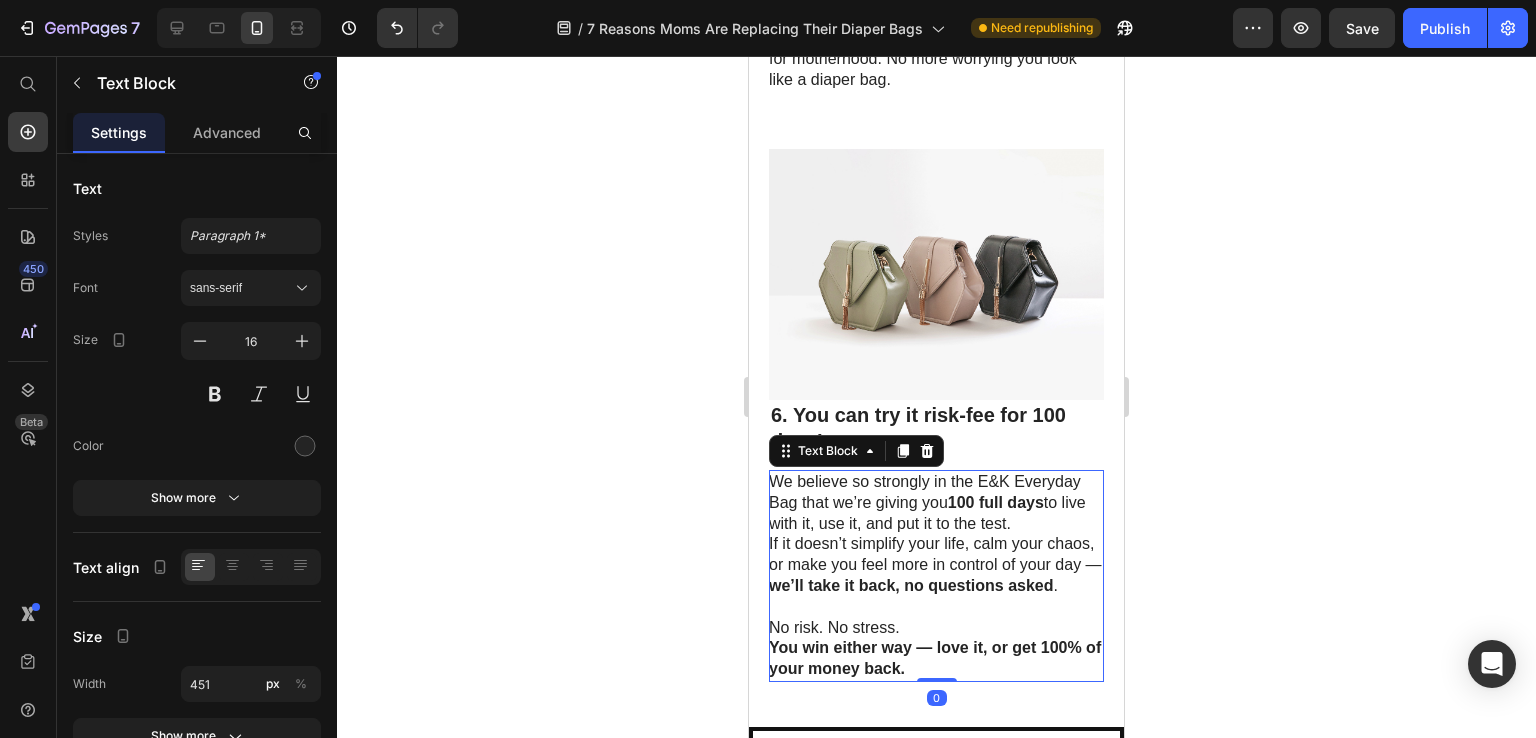 click on "We believe so strongly in the E&K Everyday Bag that we’re giving you  100 full days  to live with it, use it, and put it to the test. If it doesn’t simplify your life, calm your chaos, or make you feel more in control of your day —  we’ll take it back, no questions asked ." at bounding box center [935, 534] 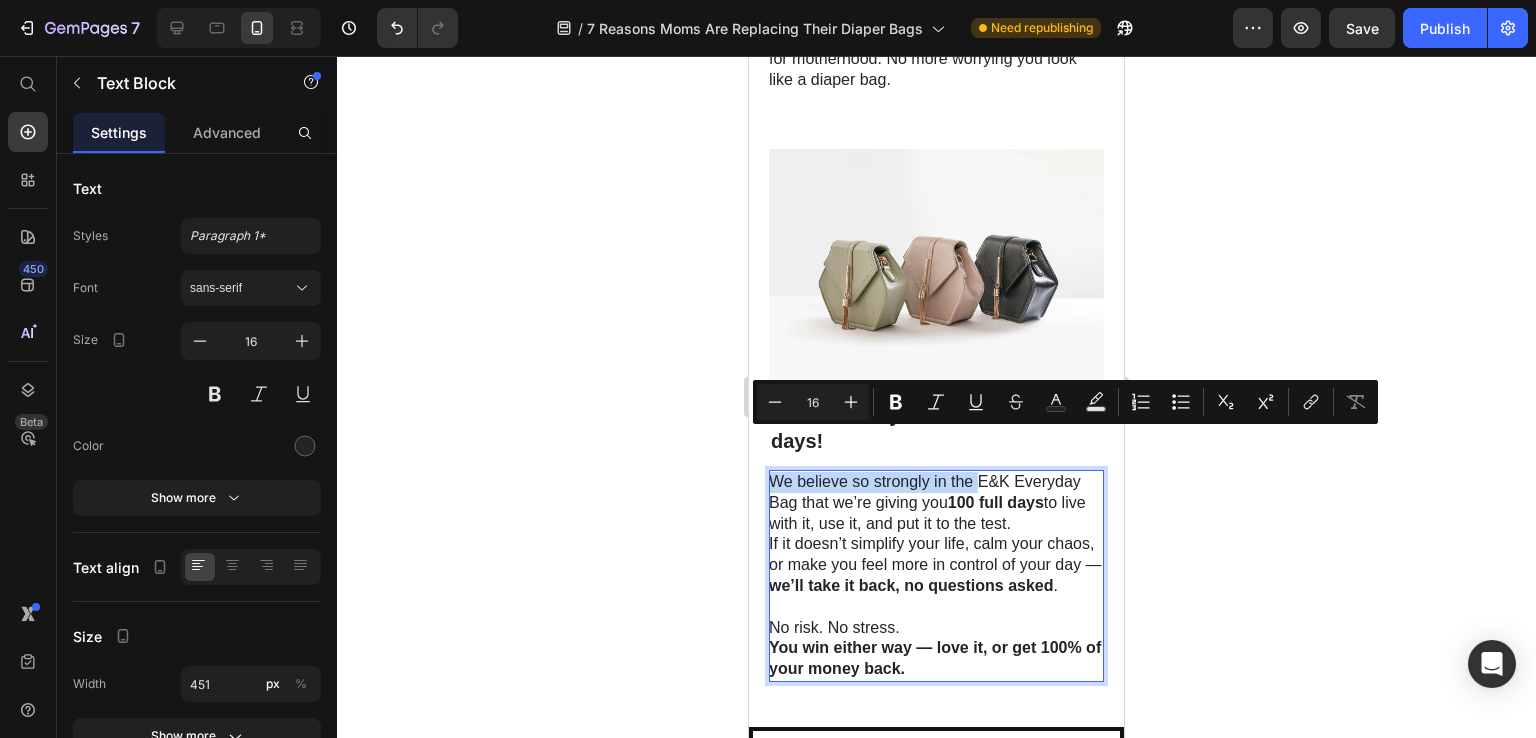 drag, startPoint x: 976, startPoint y: 435, endPoint x: 774, endPoint y: 445, distance: 202.24738 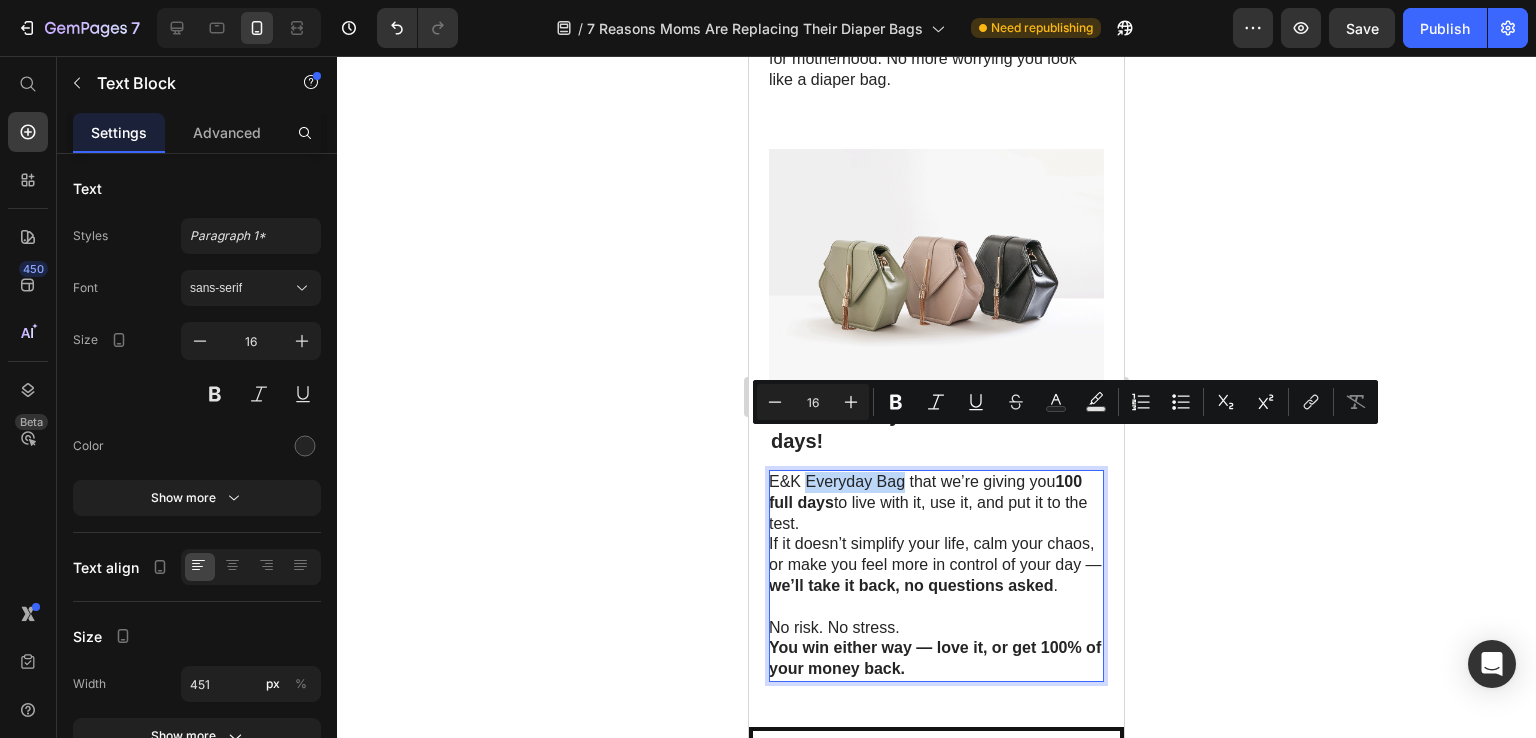 drag, startPoint x: 905, startPoint y: 433, endPoint x: 804, endPoint y: 444, distance: 101.597244 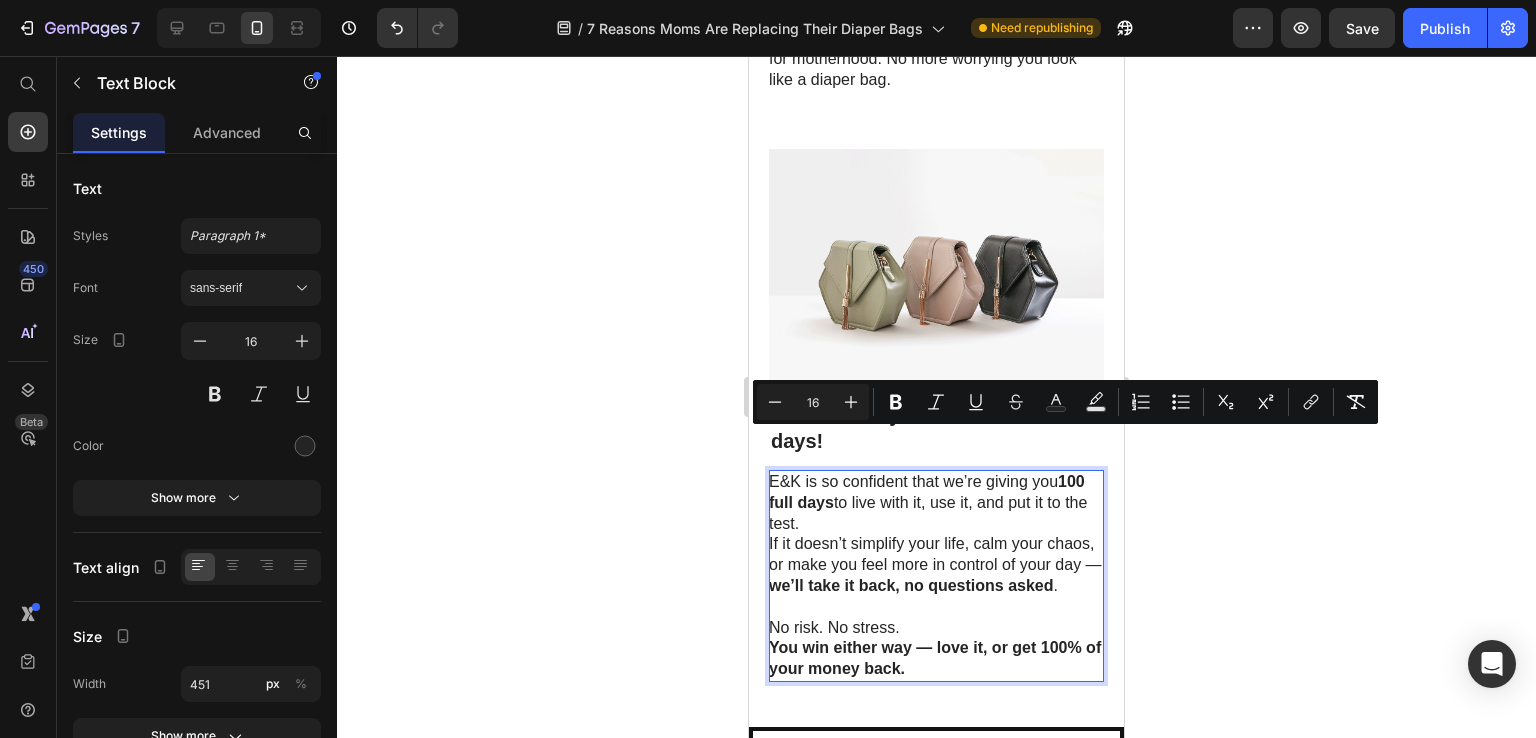 drag, startPoint x: 878, startPoint y: 480, endPoint x: 891, endPoint y: 451, distance: 31.780497 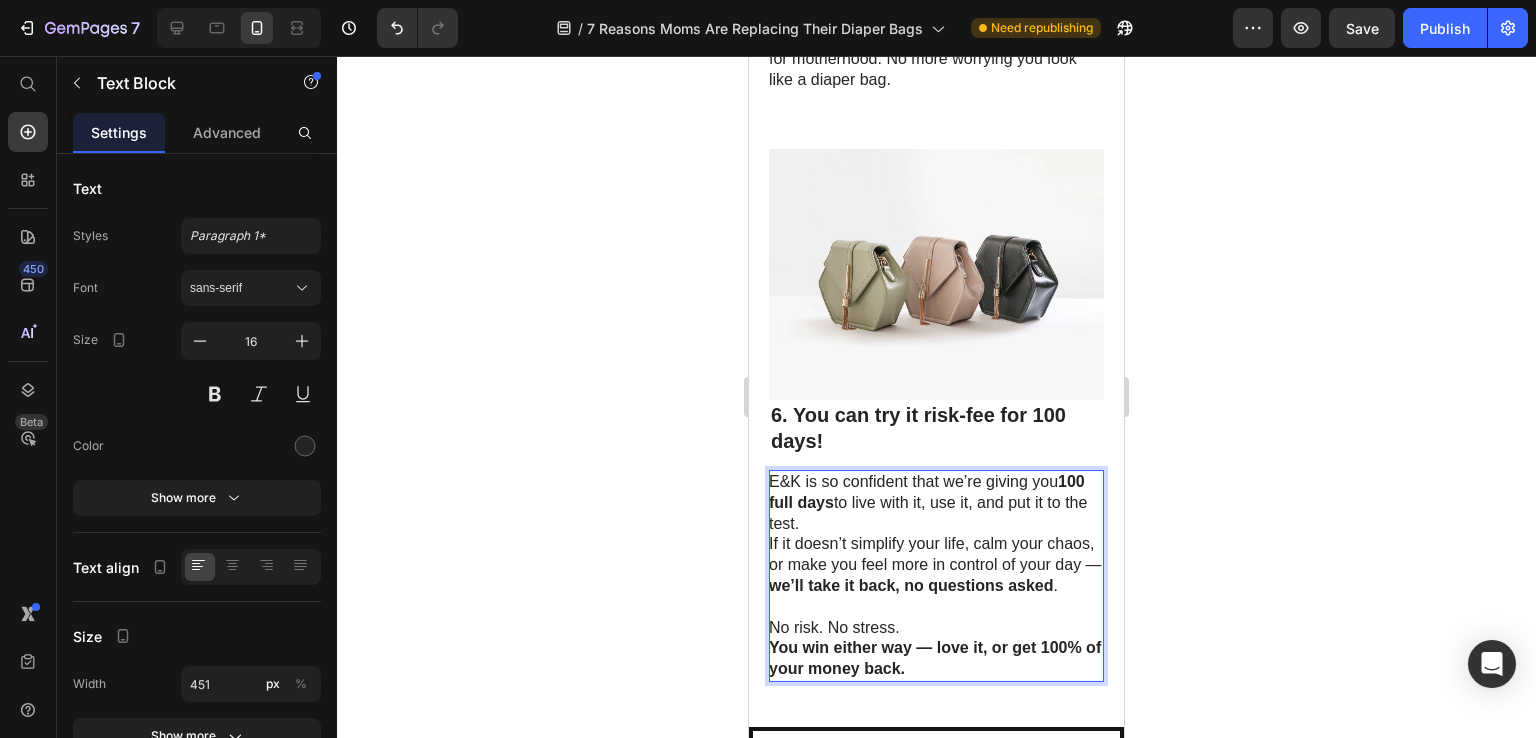 click on "E&K is so confident that we’re giving you  100 full days  to live with it, use it, and put it to the test. If it doesn’t simplify your life, calm your chaos, or make you feel more in control of your day —  we’ll take it back, no questions asked ." at bounding box center (935, 534) 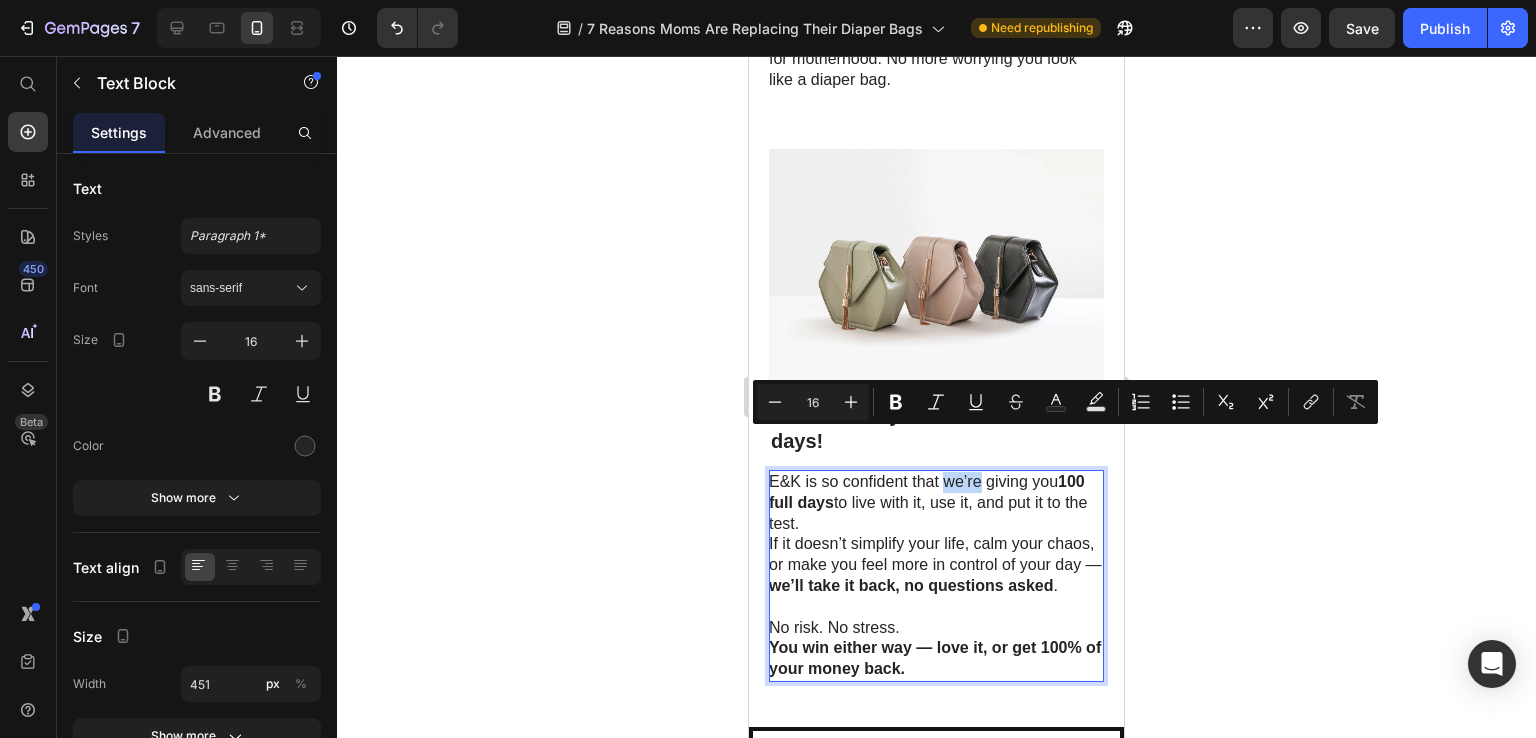 drag, startPoint x: 945, startPoint y: 439, endPoint x: 983, endPoint y: 434, distance: 38.327538 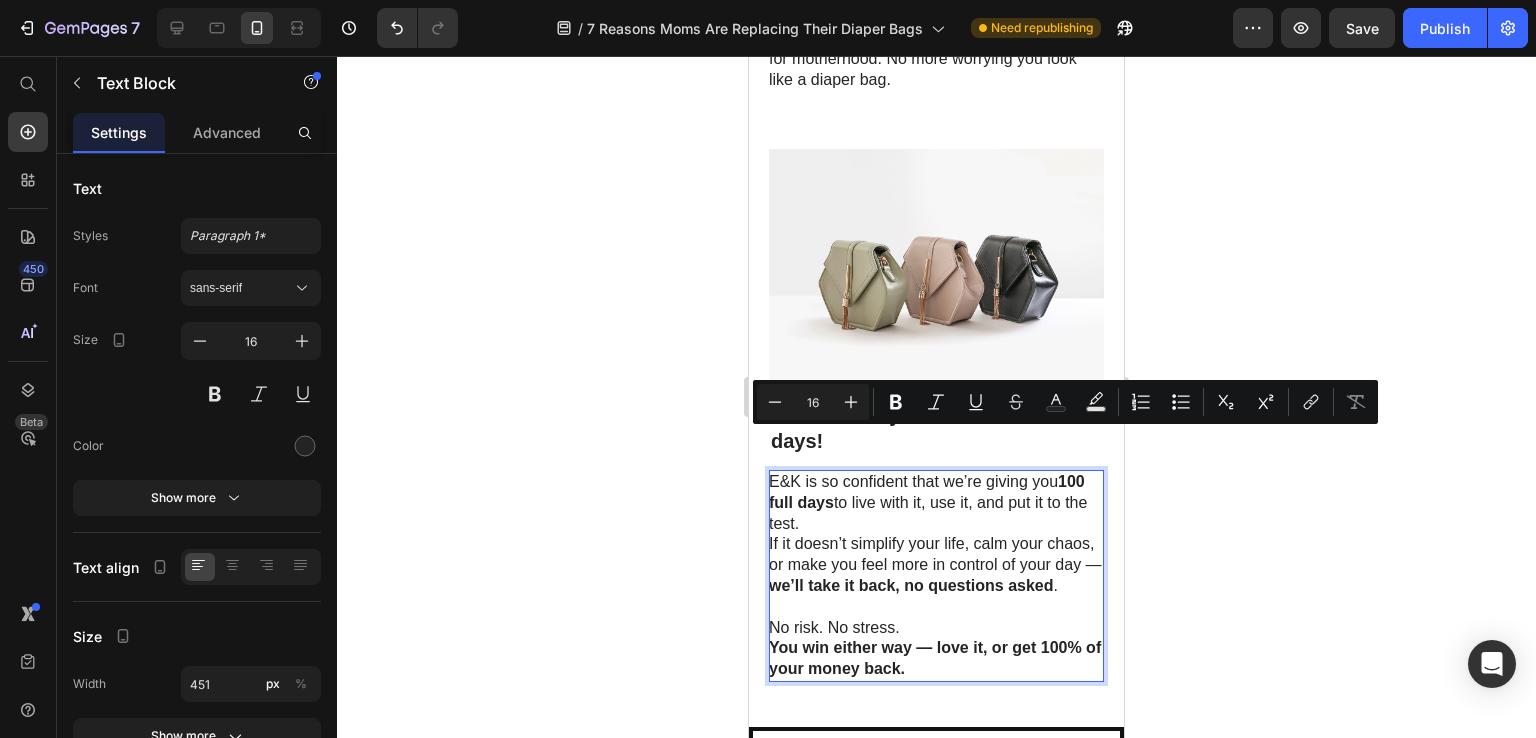 click on "E&K is so confident that we’re giving you  100 full days  to live with it, use it, and put it to the test. If it doesn’t simplify your life, calm your chaos, or make you feel more in control of your day —  we’ll take it back, no questions asked ." at bounding box center [935, 534] 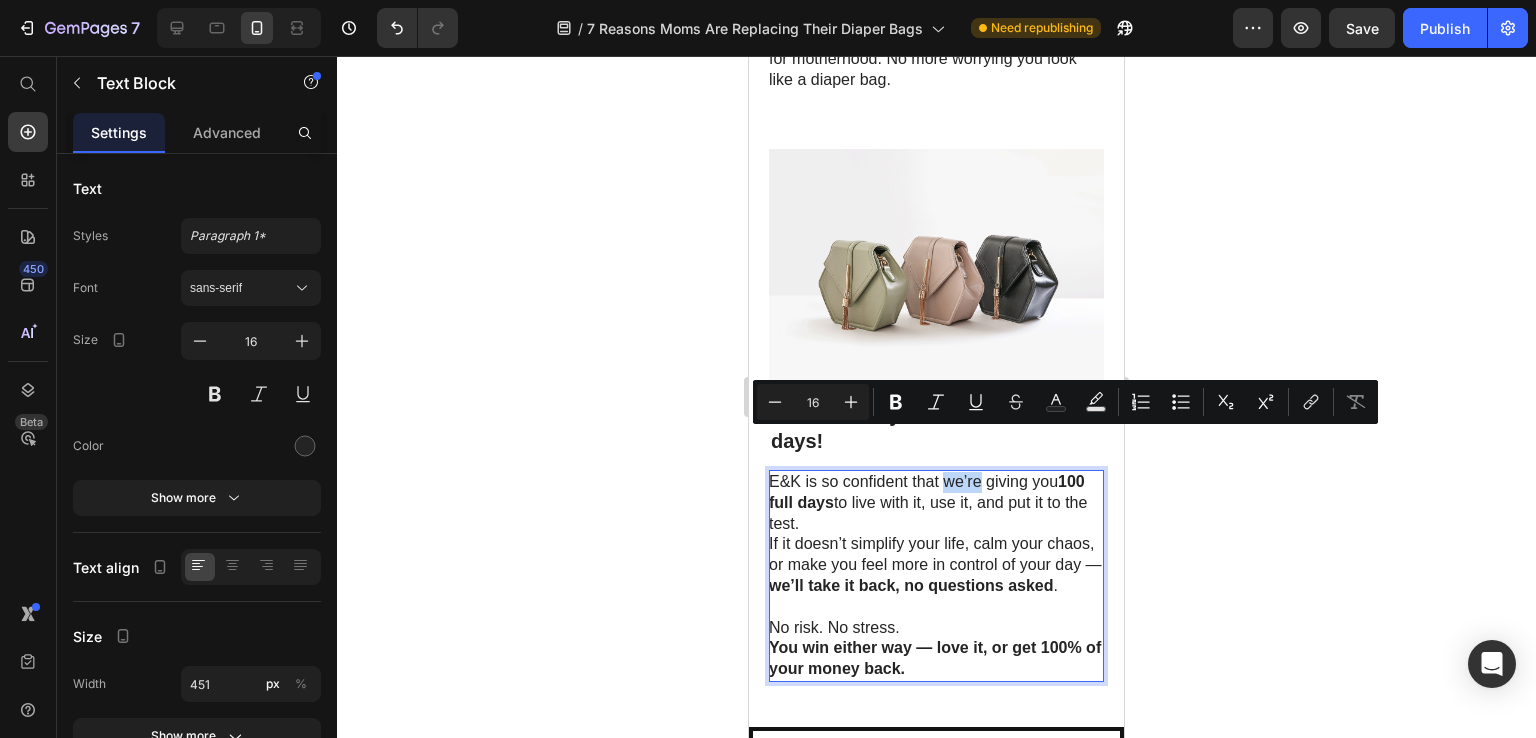 drag, startPoint x: 942, startPoint y: 439, endPoint x: 981, endPoint y: 437, distance: 39.051247 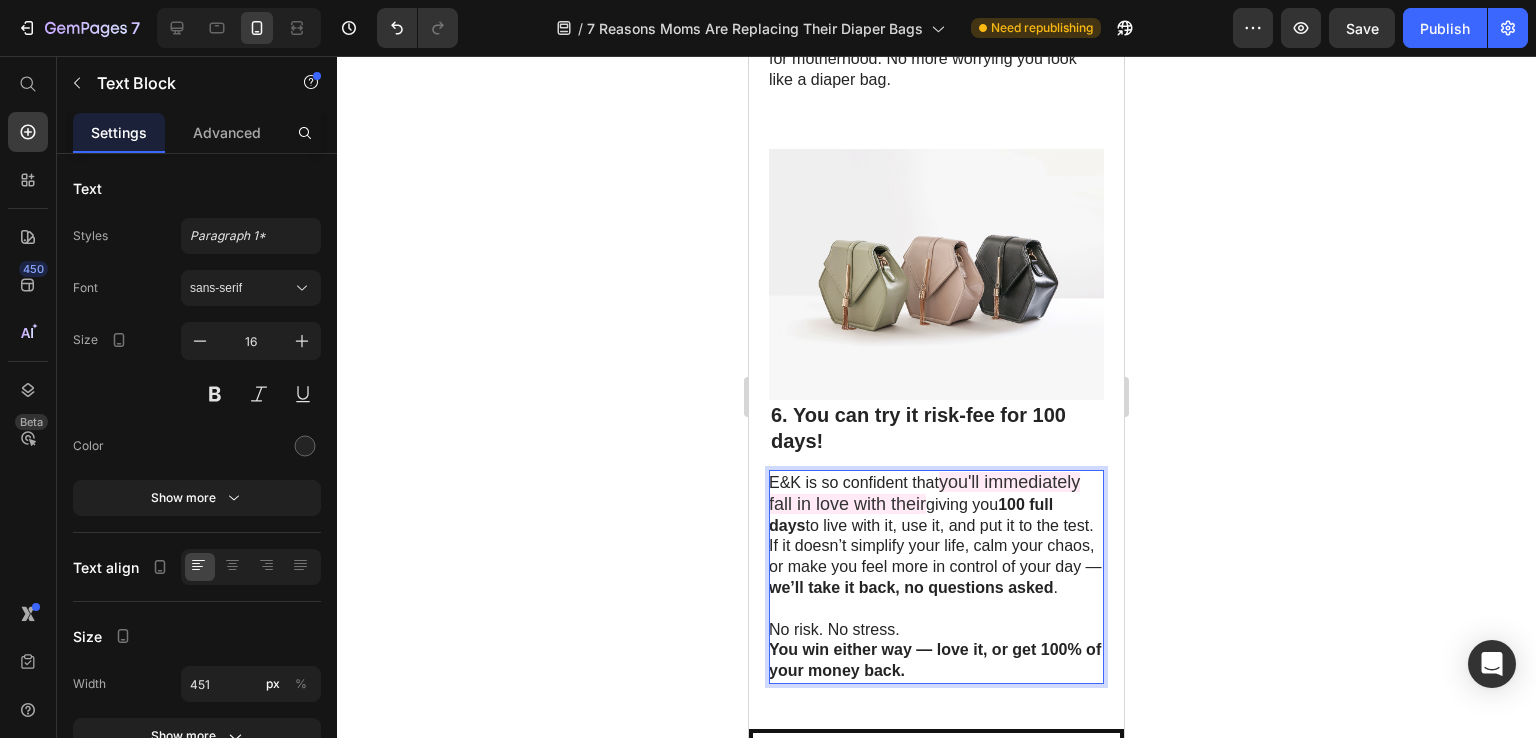click on "E&K is so confident that  you'll immediately fall in love with their  giving you  100 full days  to live with it, use it, and put it to the test. If it doesn’t simplify your life, calm your chaos, or make you feel more in control of your day —  we’ll take it back, no questions asked ." at bounding box center (935, 535) 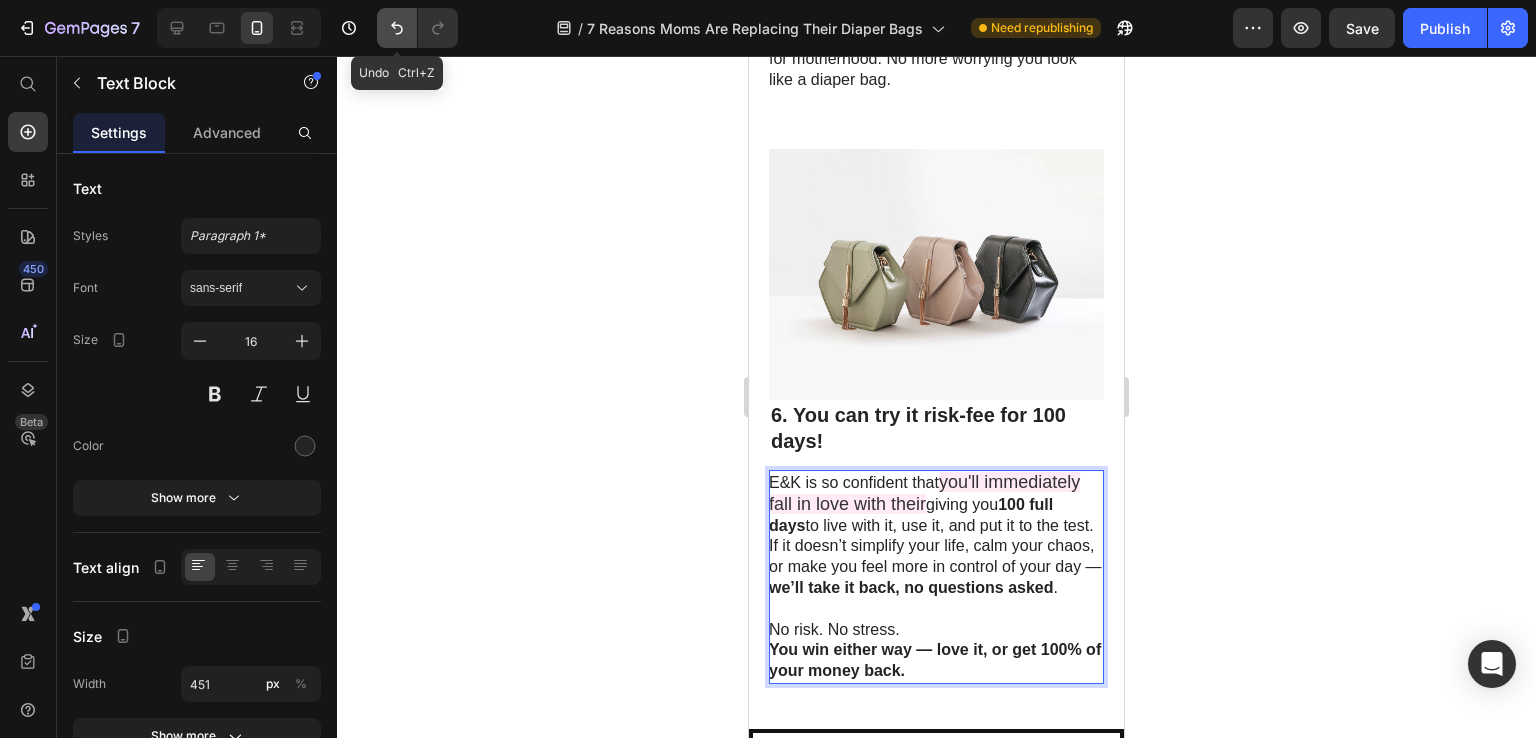 click 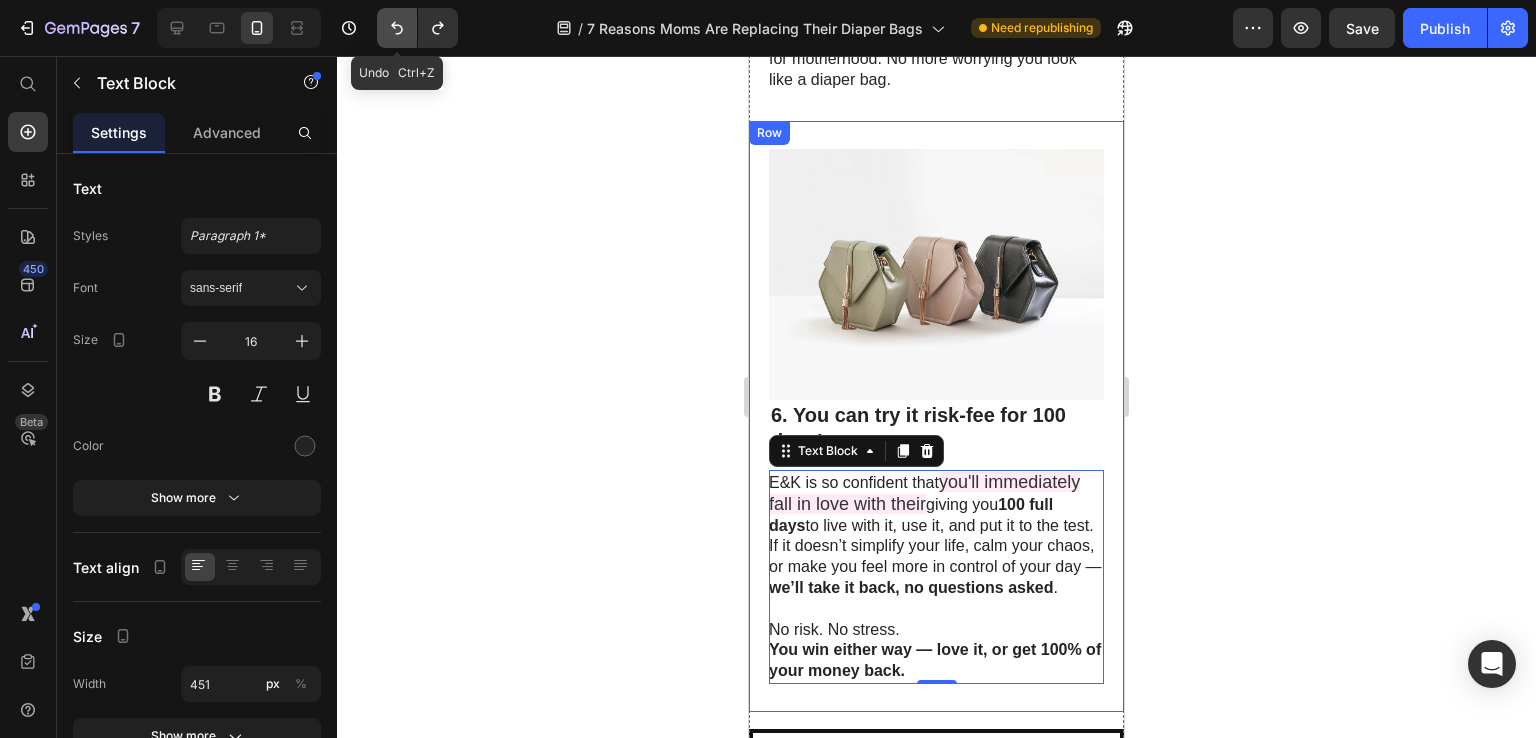 click 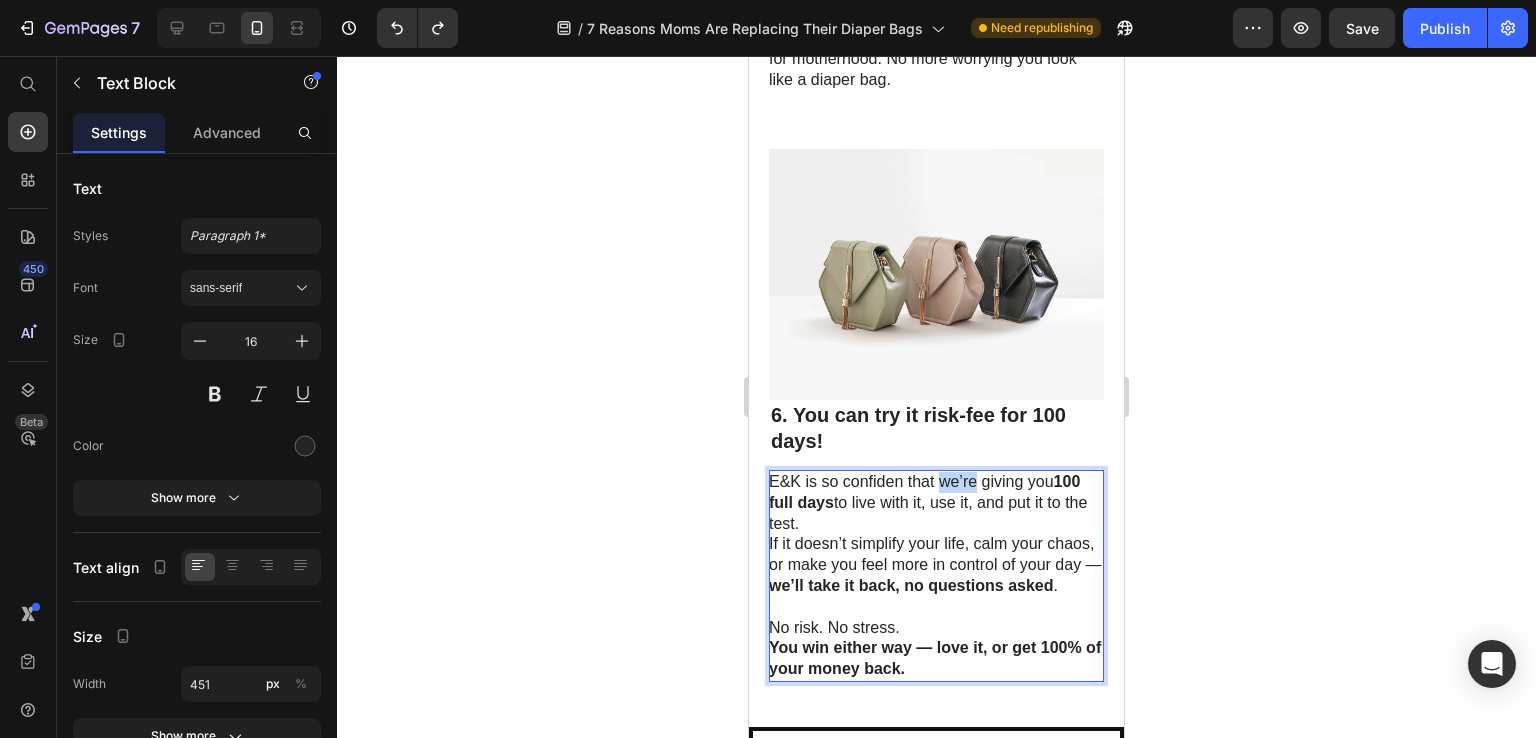 drag, startPoint x: 978, startPoint y: 444, endPoint x: 942, endPoint y: 437, distance: 36.67424 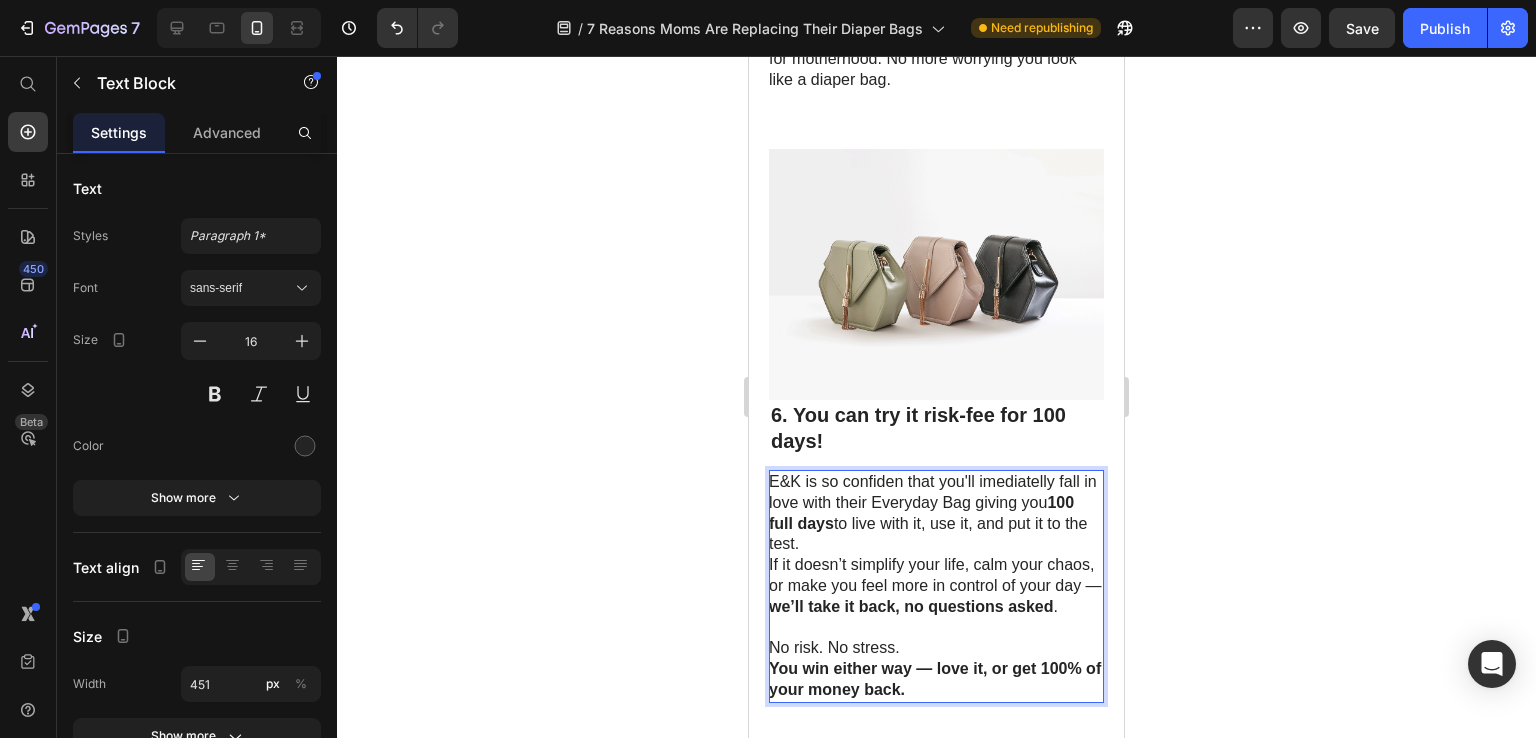 click on "E&K is so confiden that you'll imediatelly fall in love with their Everyday Bag giving you  100 full days  to live with it, use it, and put it to the test. If it doesn’t simplify your life, calm your chaos, or make you feel more in control of your day —  we’ll take it back, no questions asked ." at bounding box center (935, 545) 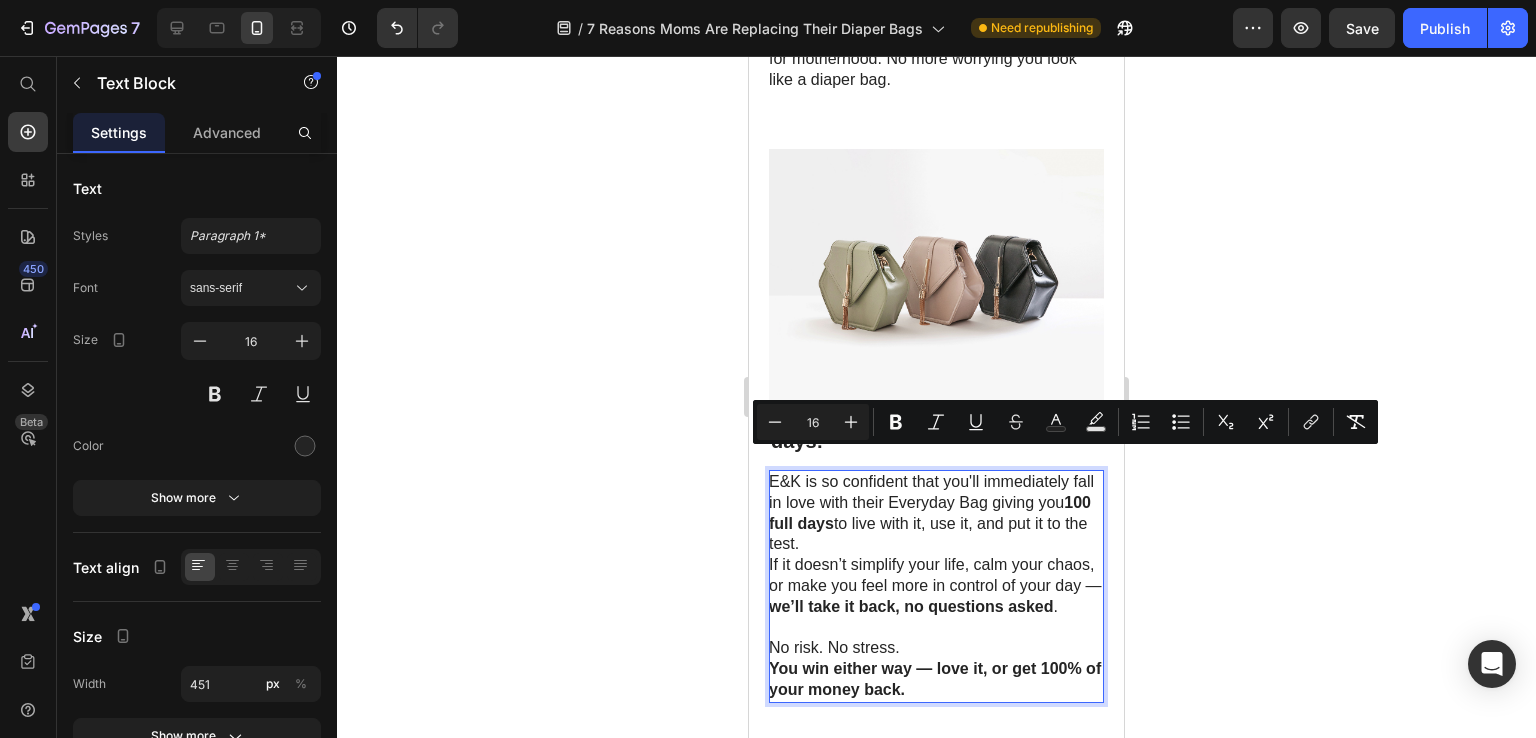 drag, startPoint x: 924, startPoint y: 501, endPoint x: 1019, endPoint y: 454, distance: 105.99056 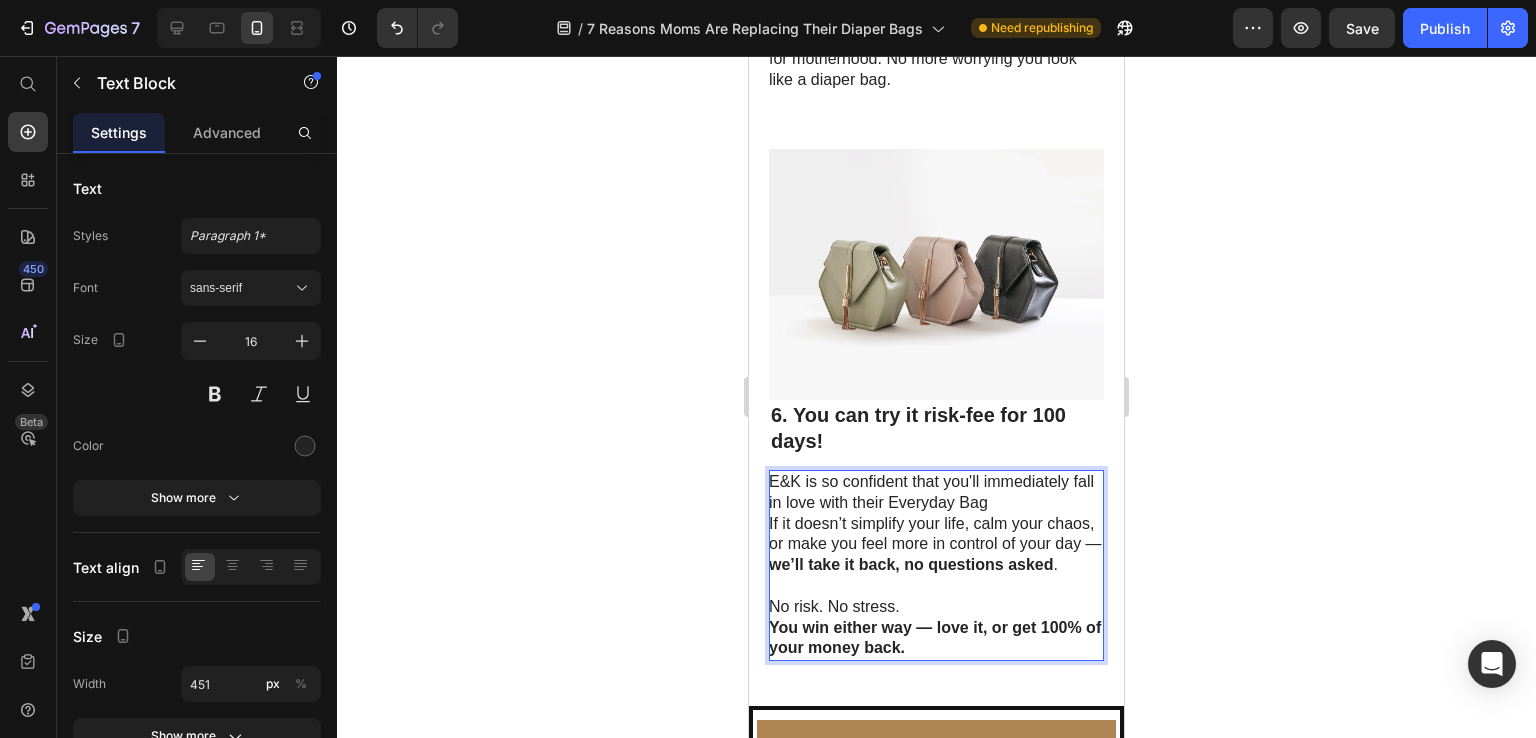 click on "E&K is so confident that you'll immediately fall in love with their Everyday Bag  If it doesn’t simplify your life, calm your chaos, or make you feel more in control of your day —  we’ll take it back, no questions asked ." at bounding box center [935, 524] 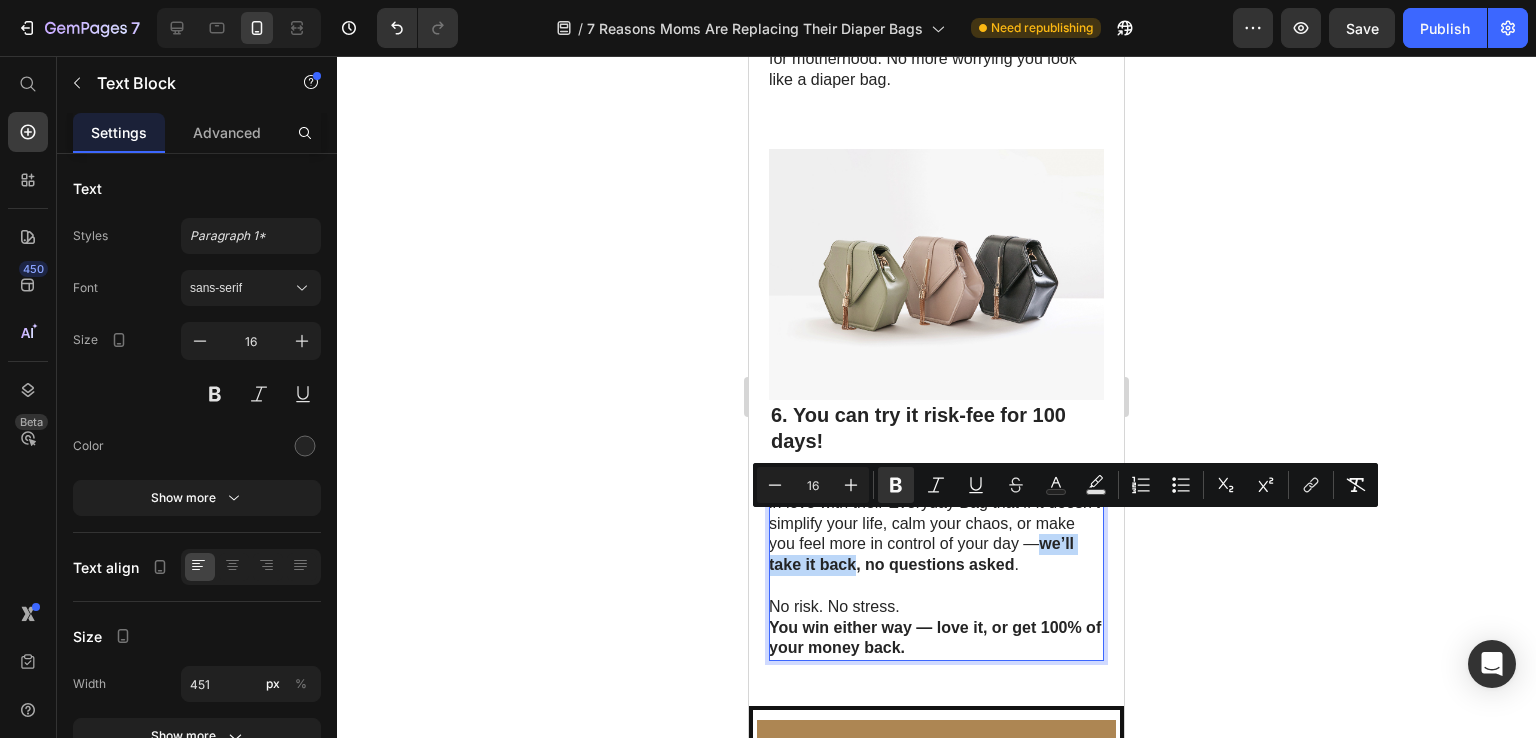 drag, startPoint x: 912, startPoint y: 524, endPoint x: 789, endPoint y: 528, distance: 123.065025 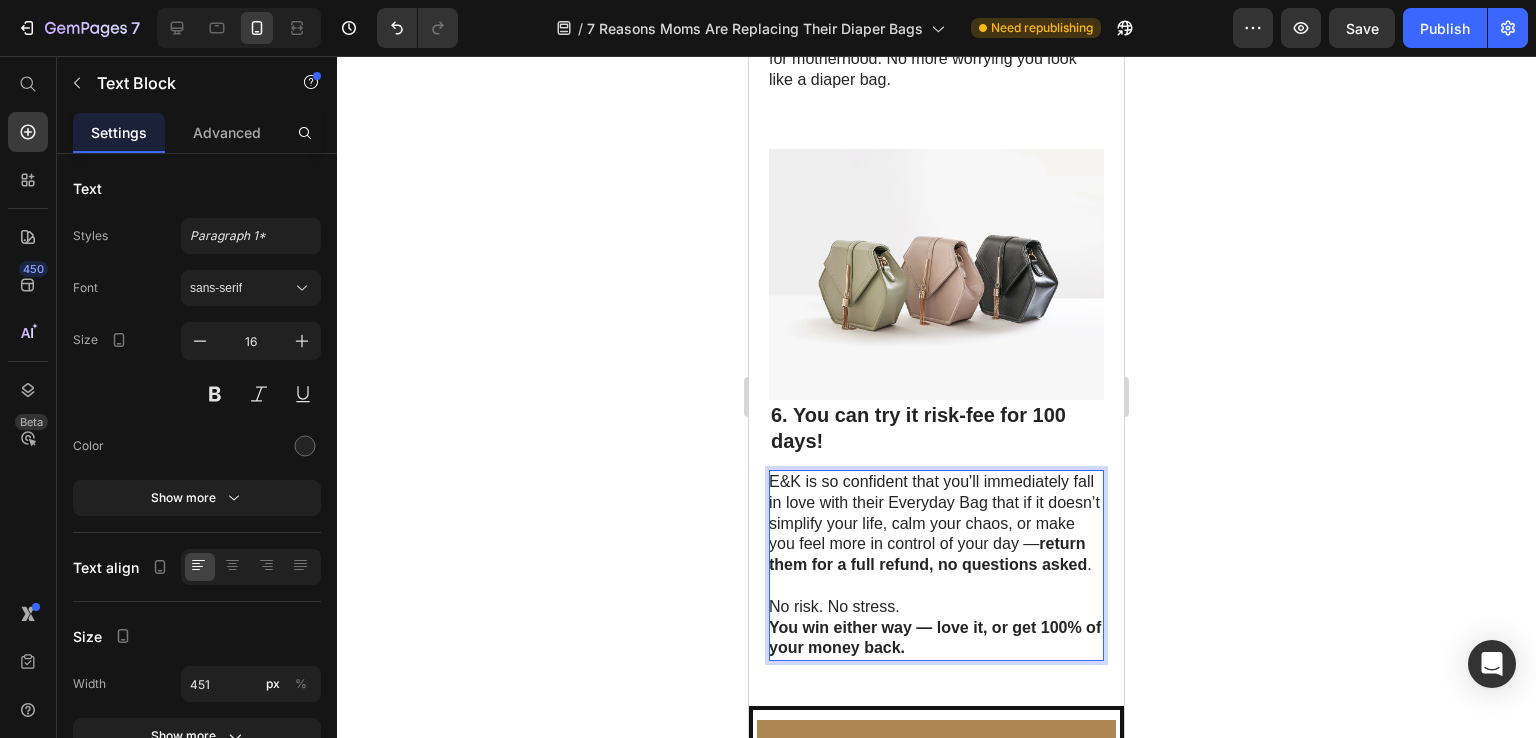 click on "No risk. No stress. You win either way — love it, or get 100% of your money back." at bounding box center (935, 628) 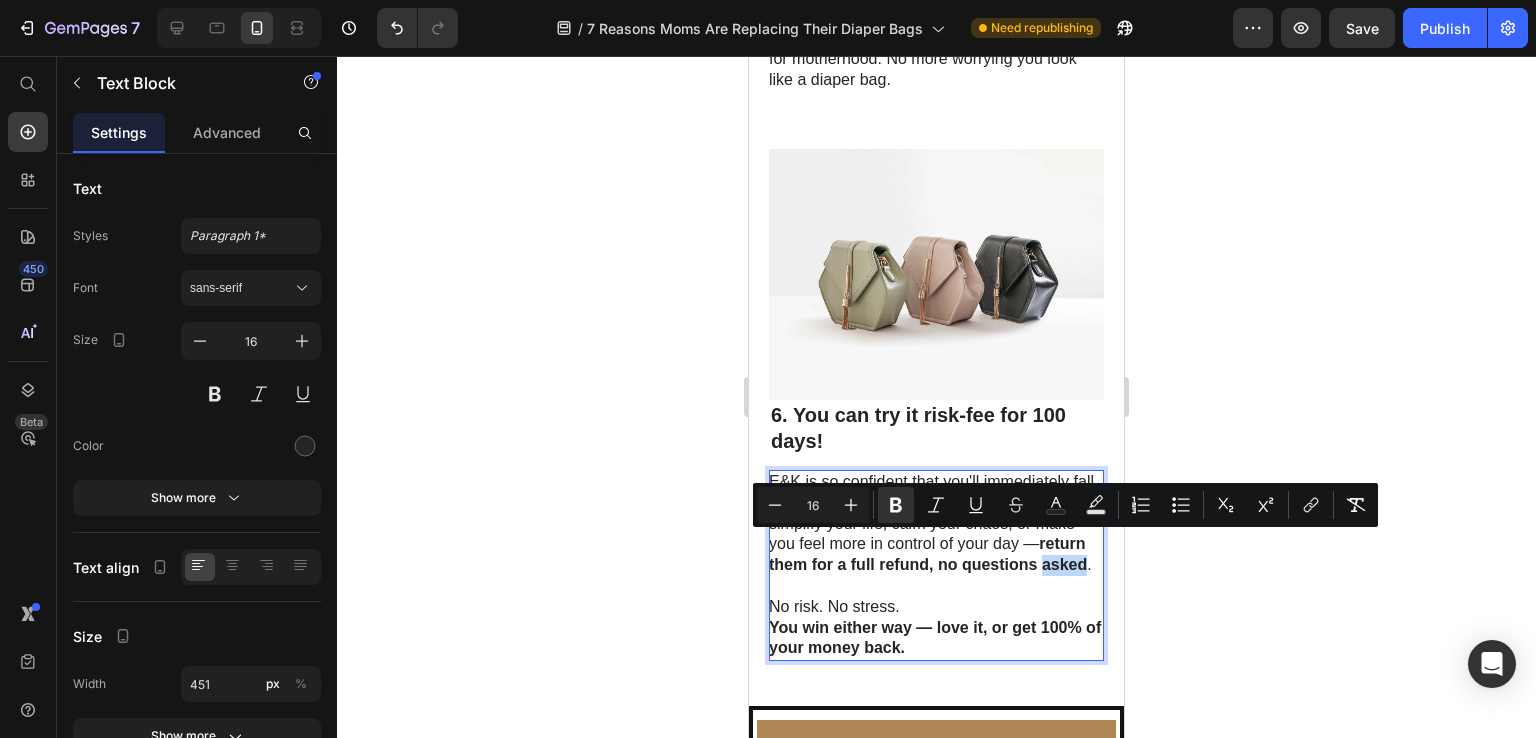 drag, startPoint x: 892, startPoint y: 540, endPoint x: 851, endPoint y: 544, distance: 41.19466 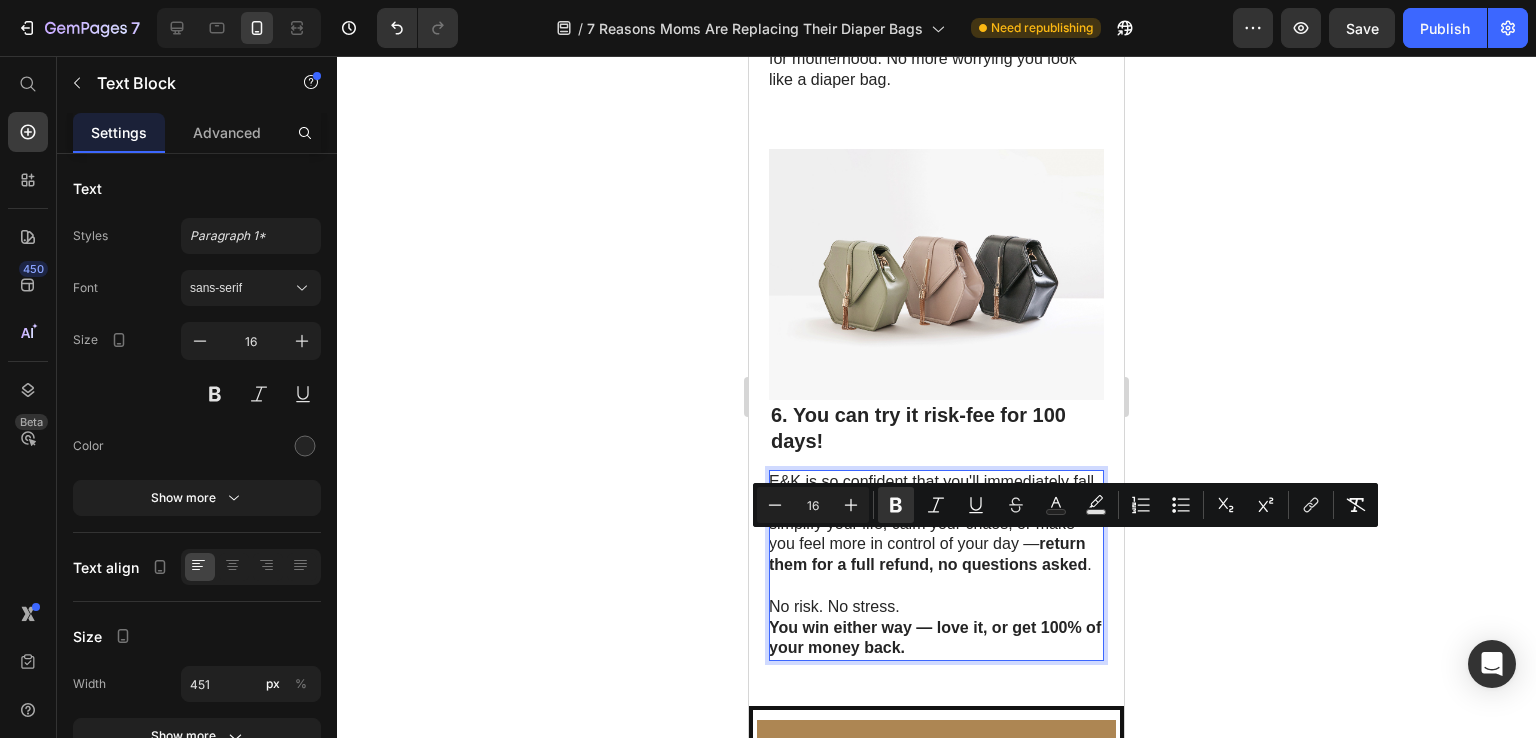 click on "No risk. No stress. You win either way — love it, or get 100% of your money back." at bounding box center [935, 628] 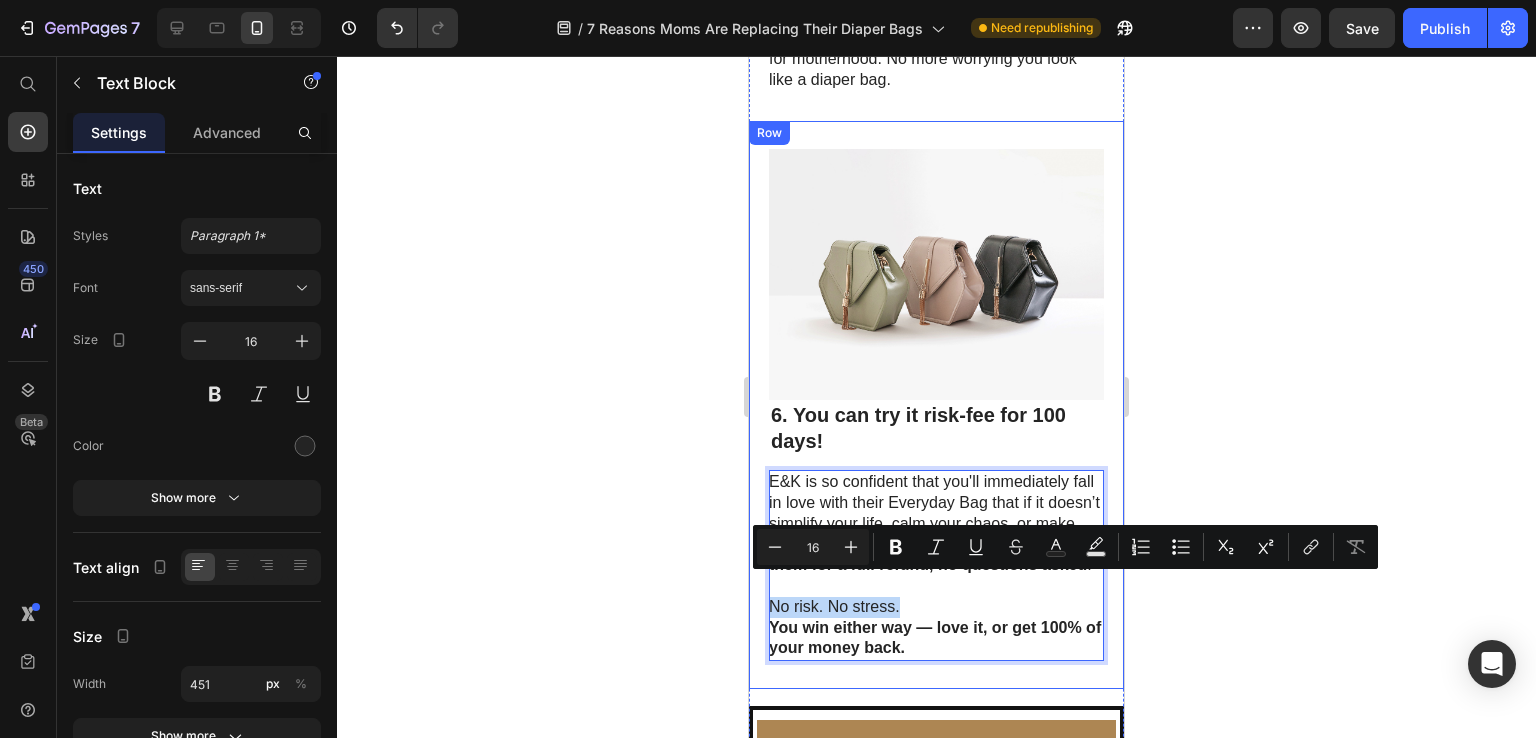 drag, startPoint x: 910, startPoint y: 584, endPoint x: 749, endPoint y: 589, distance: 161.07762 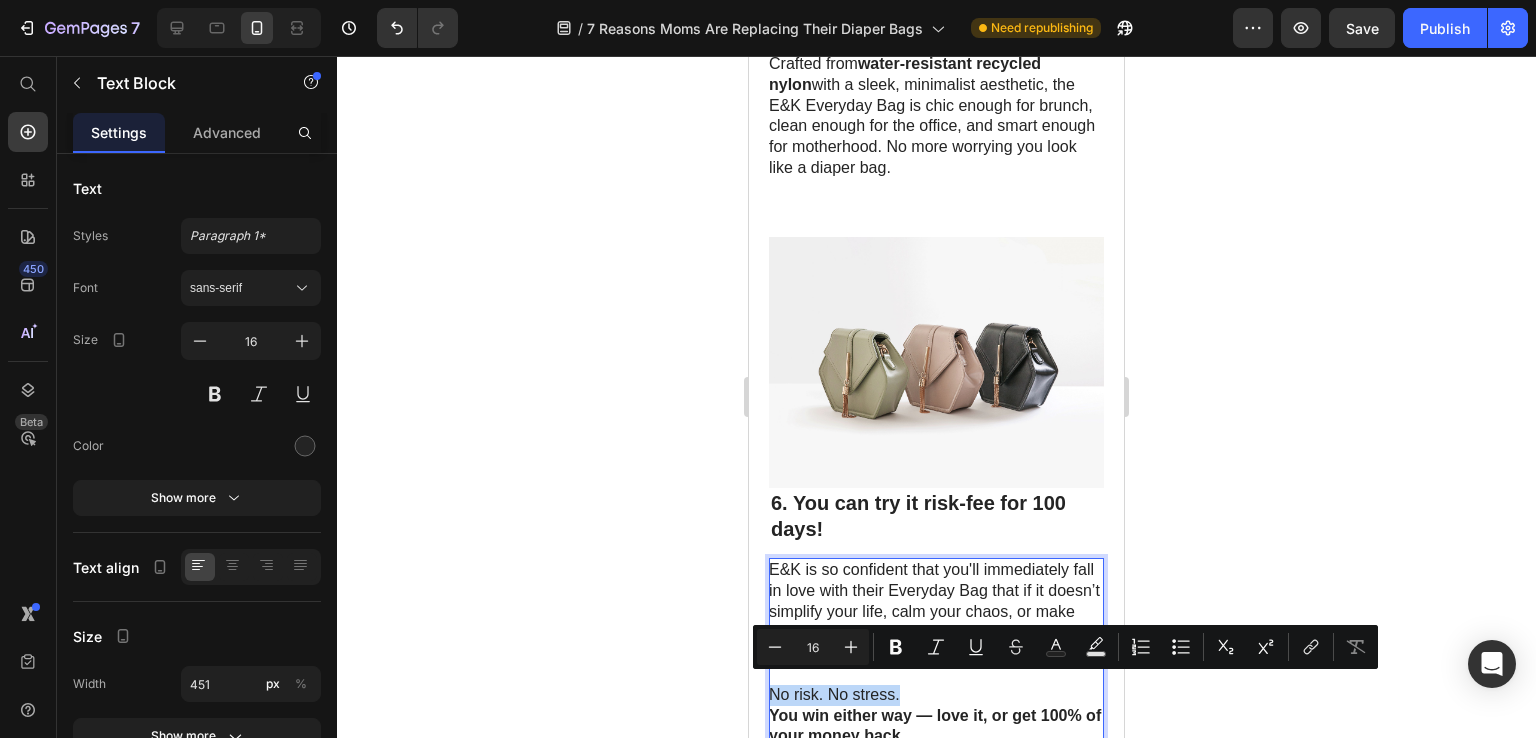 scroll, scrollTop: 3800, scrollLeft: 0, axis: vertical 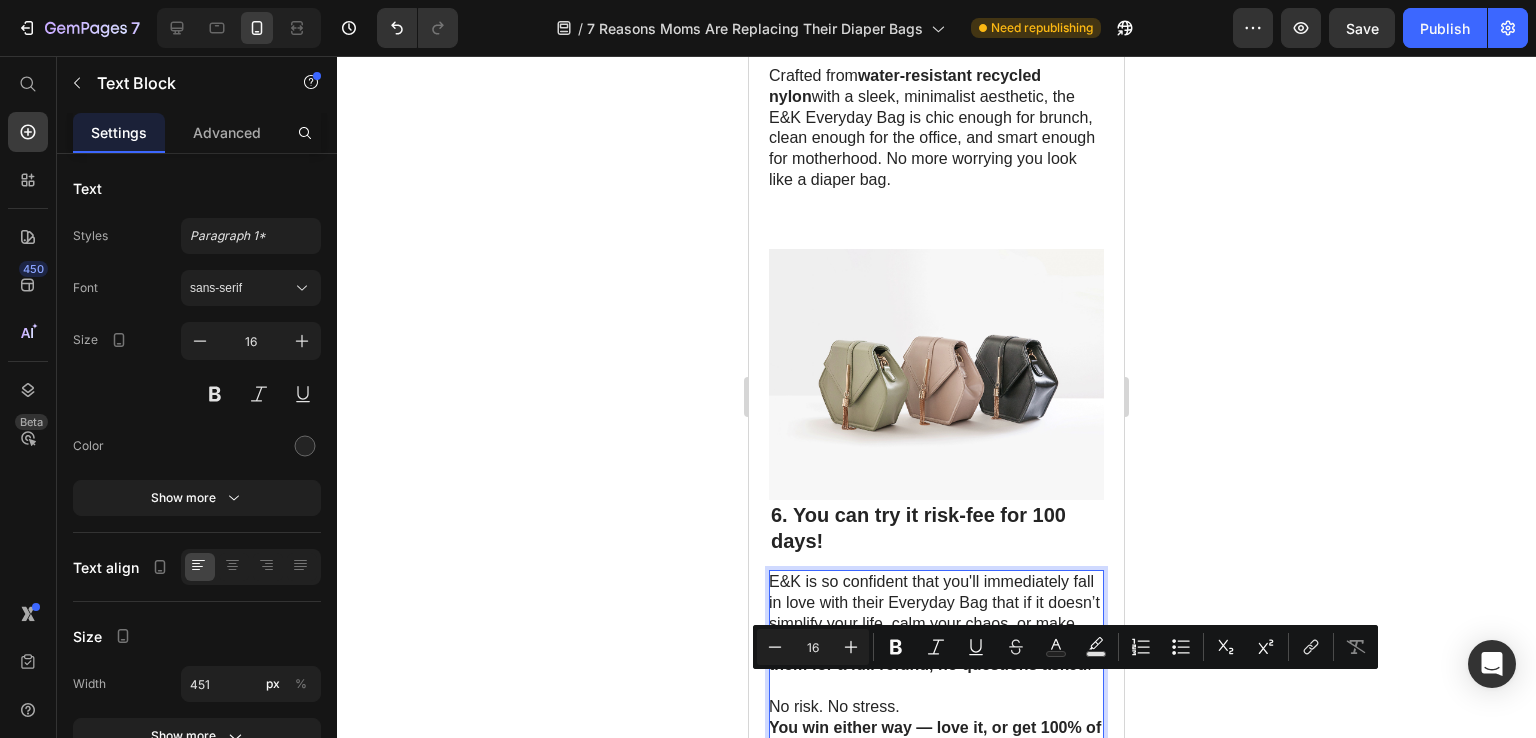 click on "E&K is so confident that you'll immediately fall in love with their Everyday Bag that if it doesn’t simplify your life, calm your chaos, or make you feel more in control of your day —  return them for a full refund, no questions asked ." at bounding box center [935, 624] 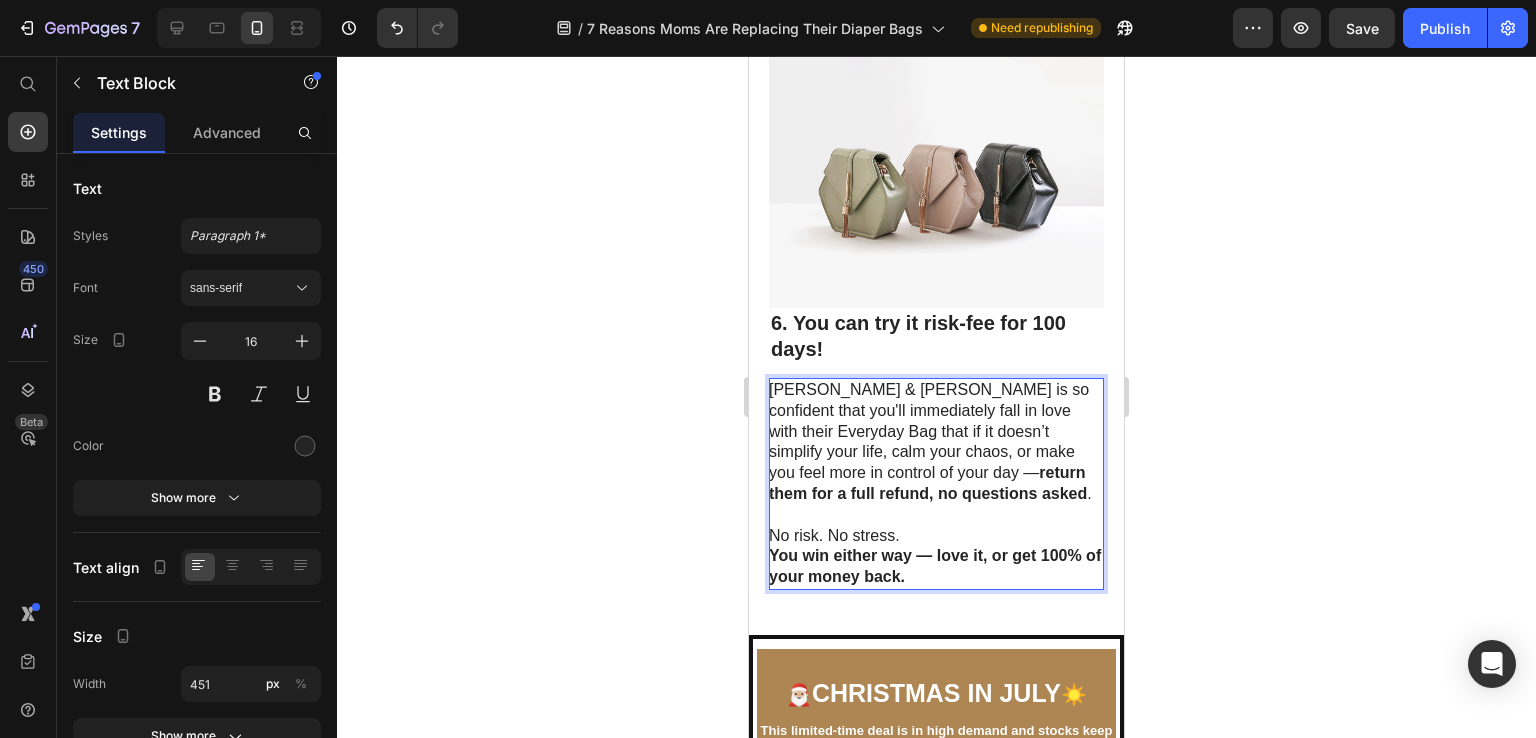 scroll, scrollTop: 4000, scrollLeft: 0, axis: vertical 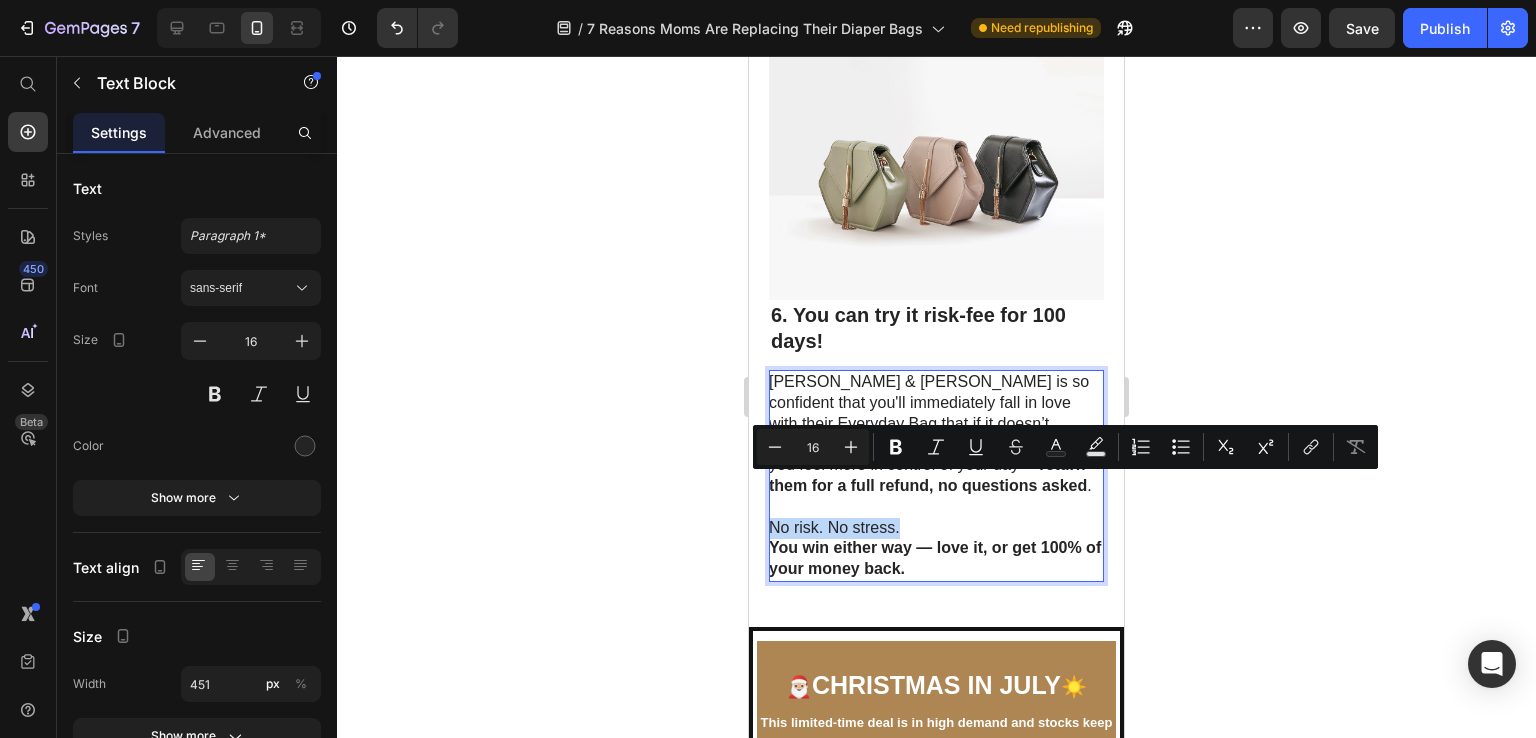 drag, startPoint x: 916, startPoint y: 485, endPoint x: 769, endPoint y: 489, distance: 147.05441 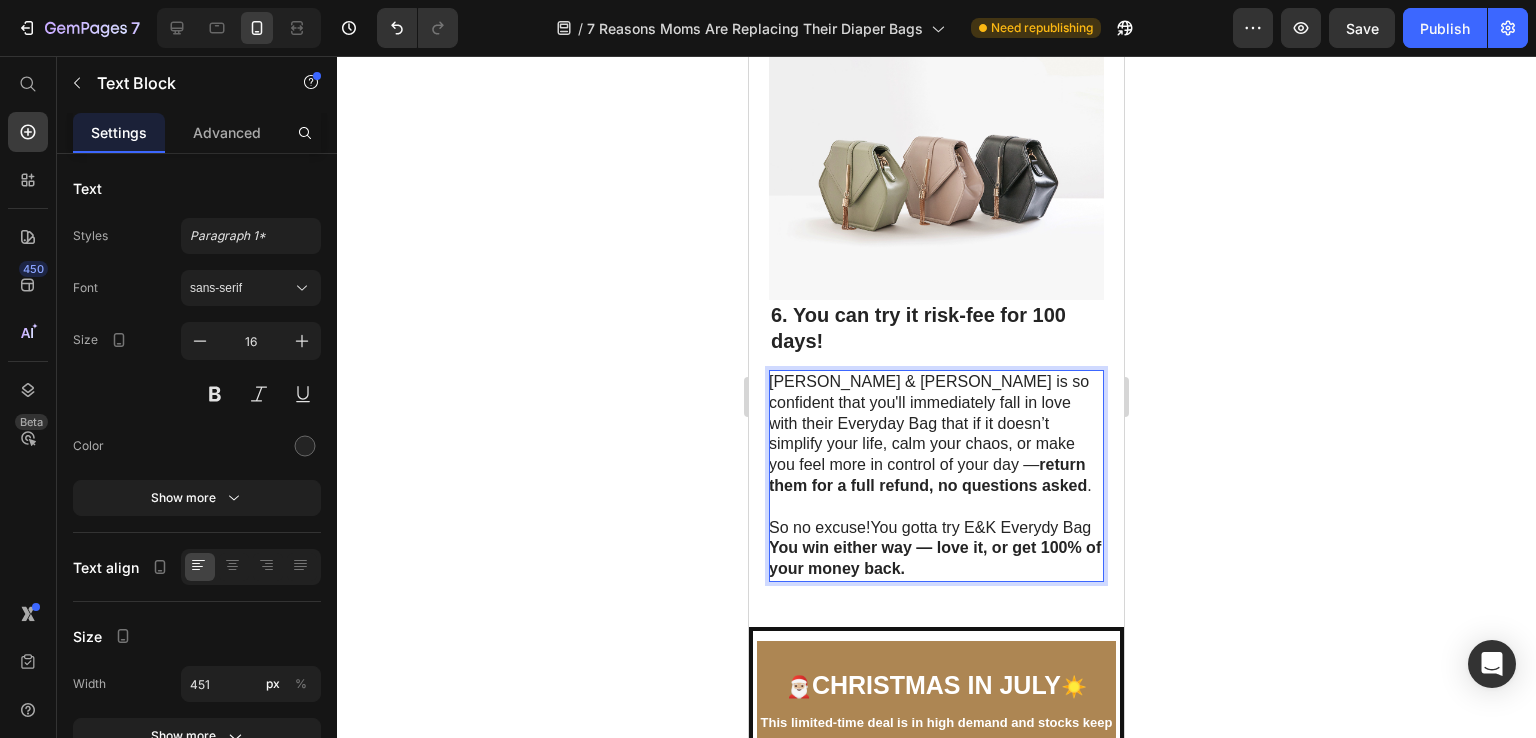 click on "So no excuse!You gotta try E&K Everydy Bag You win either way — love it, or get 100% of your money back." at bounding box center [935, 549] 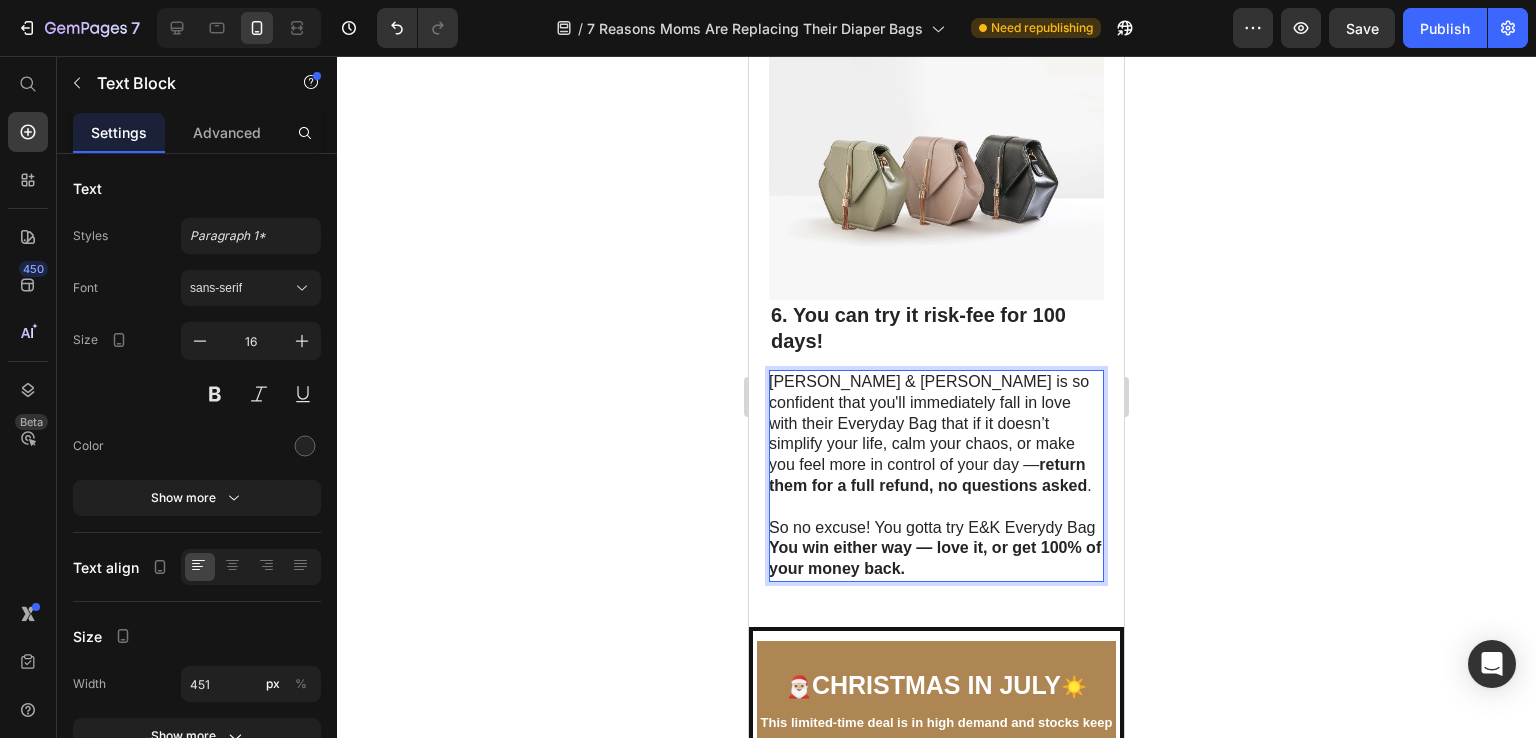 click on "You win either way — love it, or get 100% of your money back." at bounding box center (935, 558) 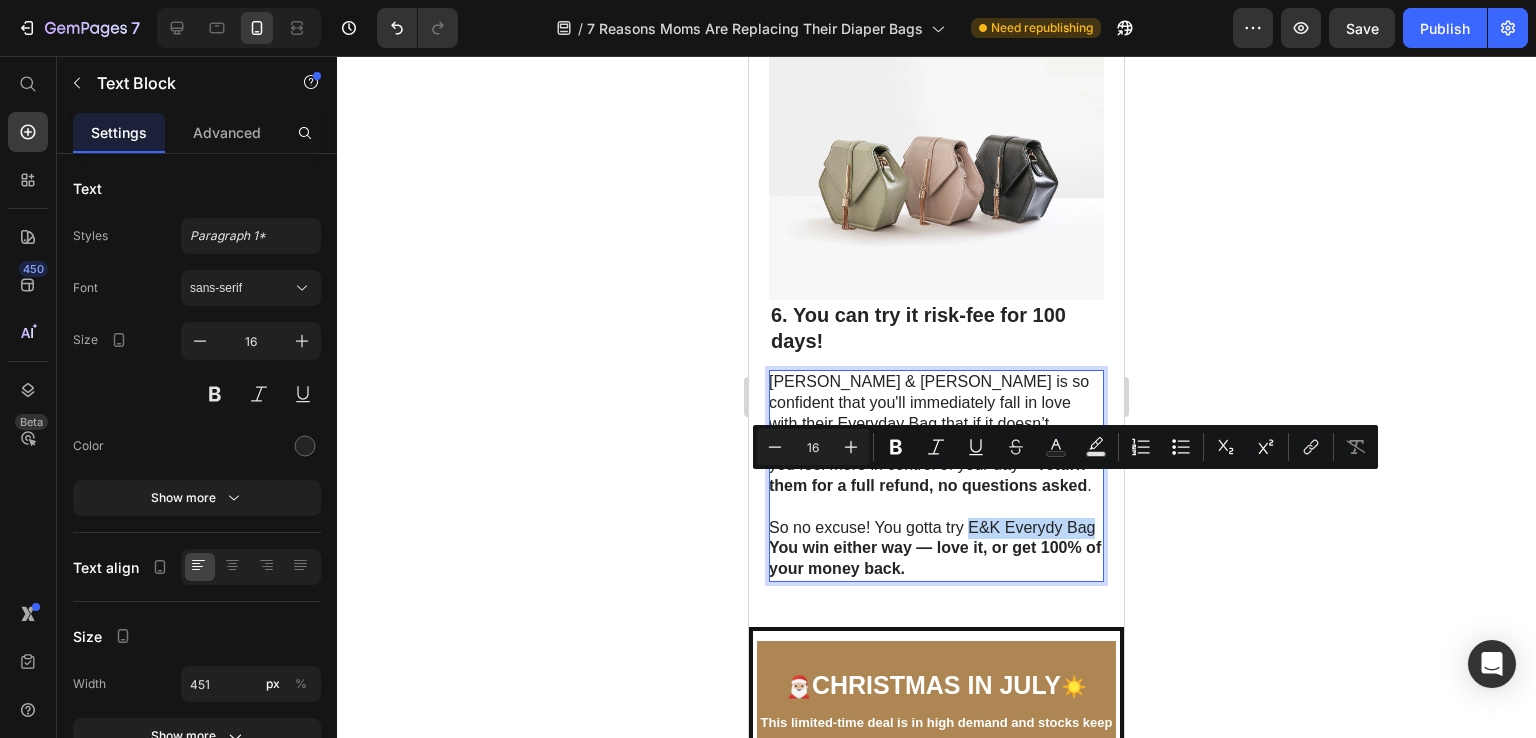 drag, startPoint x: 851, startPoint y: 514, endPoint x: 969, endPoint y: 477, distance: 123.66487 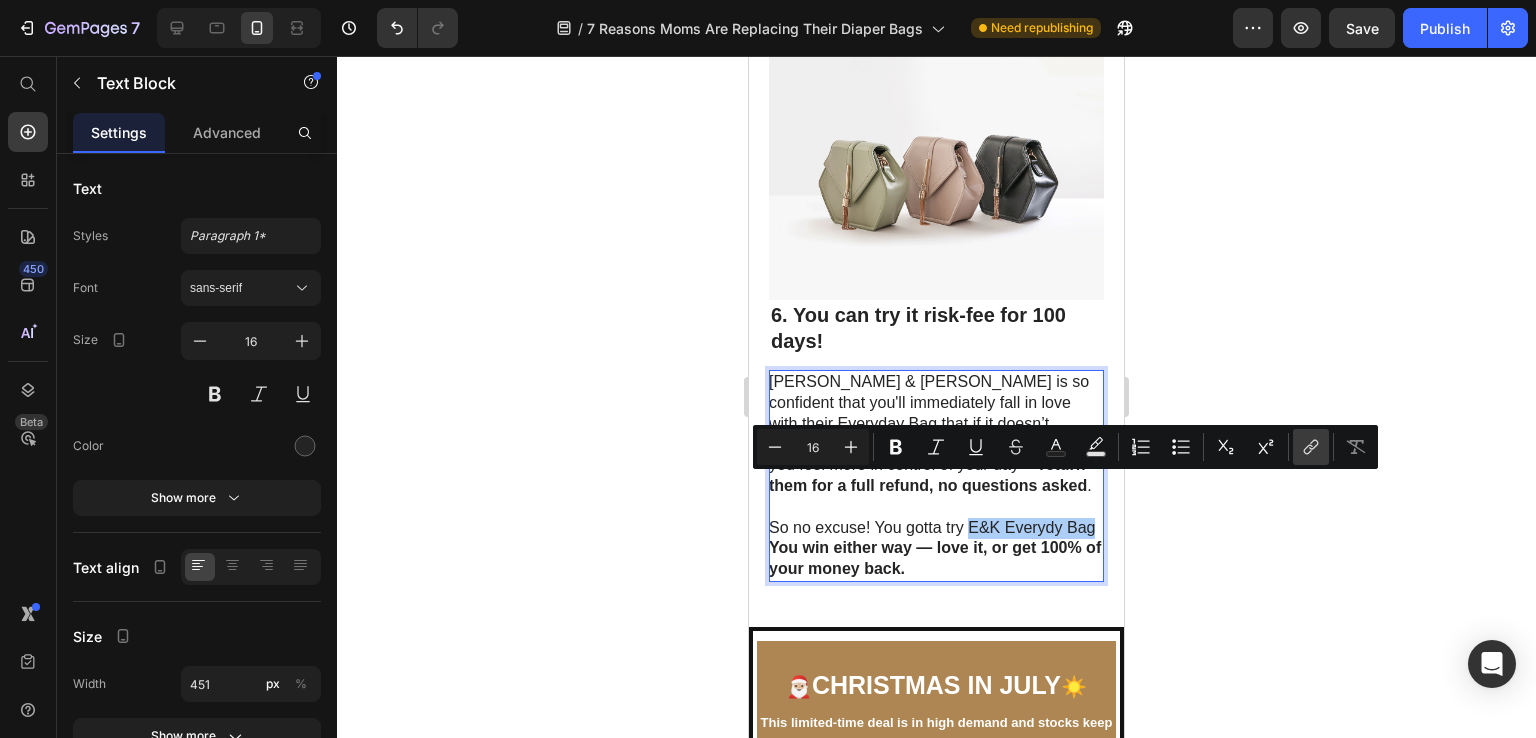 click on "link" at bounding box center (1311, 447) 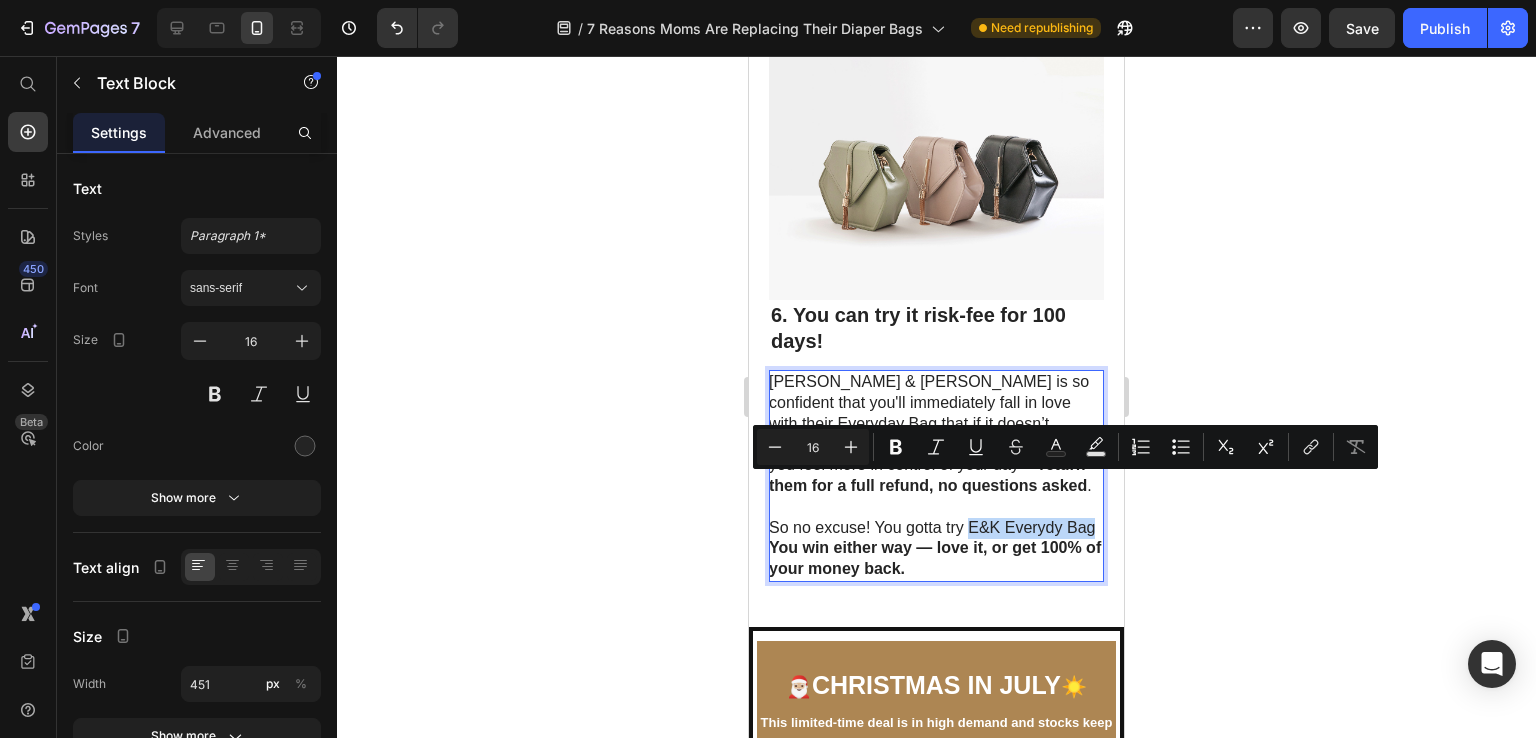 drag, startPoint x: 1023, startPoint y: 487, endPoint x: 953, endPoint y: 502, distance: 71.5891 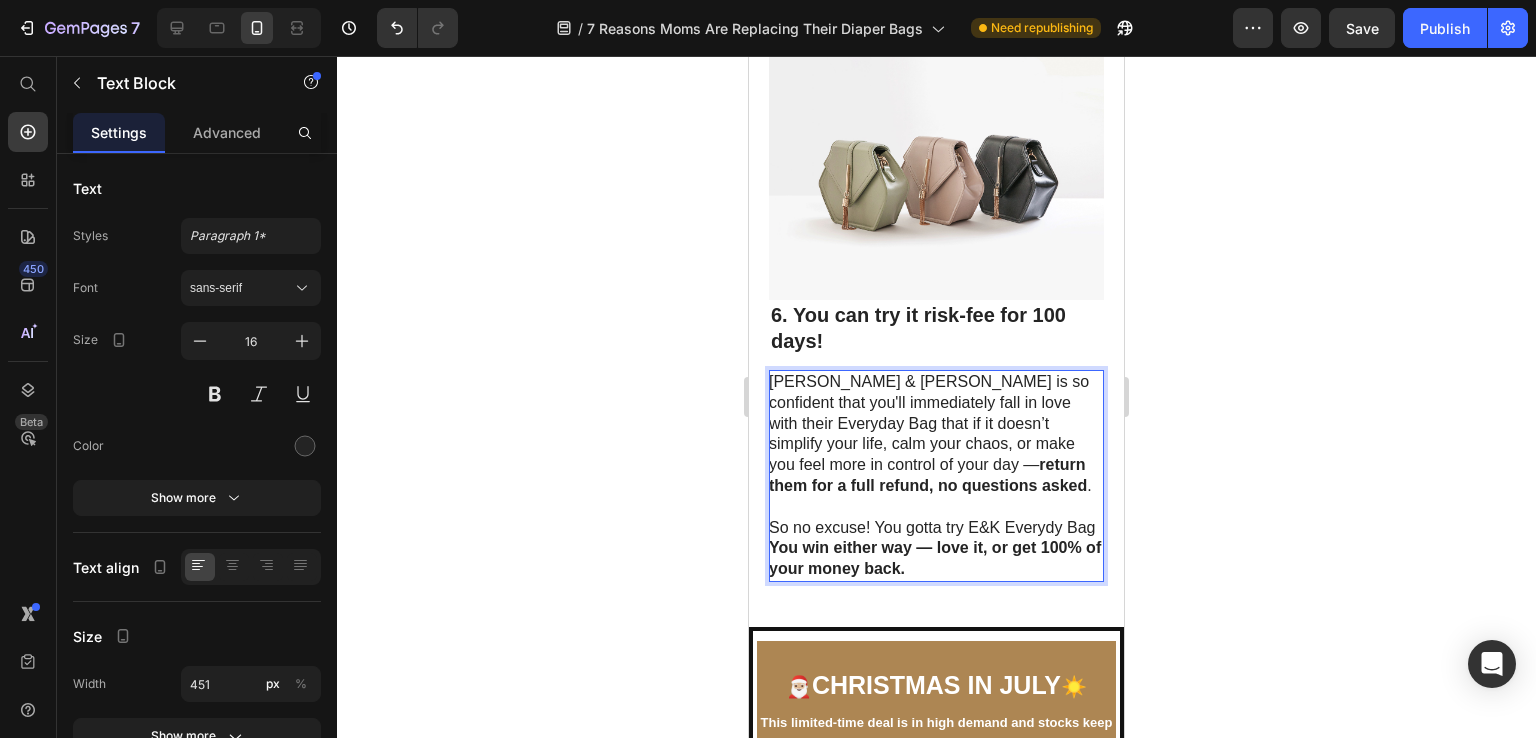 click on "So no excuse! You gotta try E&K Everydy Bag You win either way — love it, or get 100% of your money back." at bounding box center (935, 549) 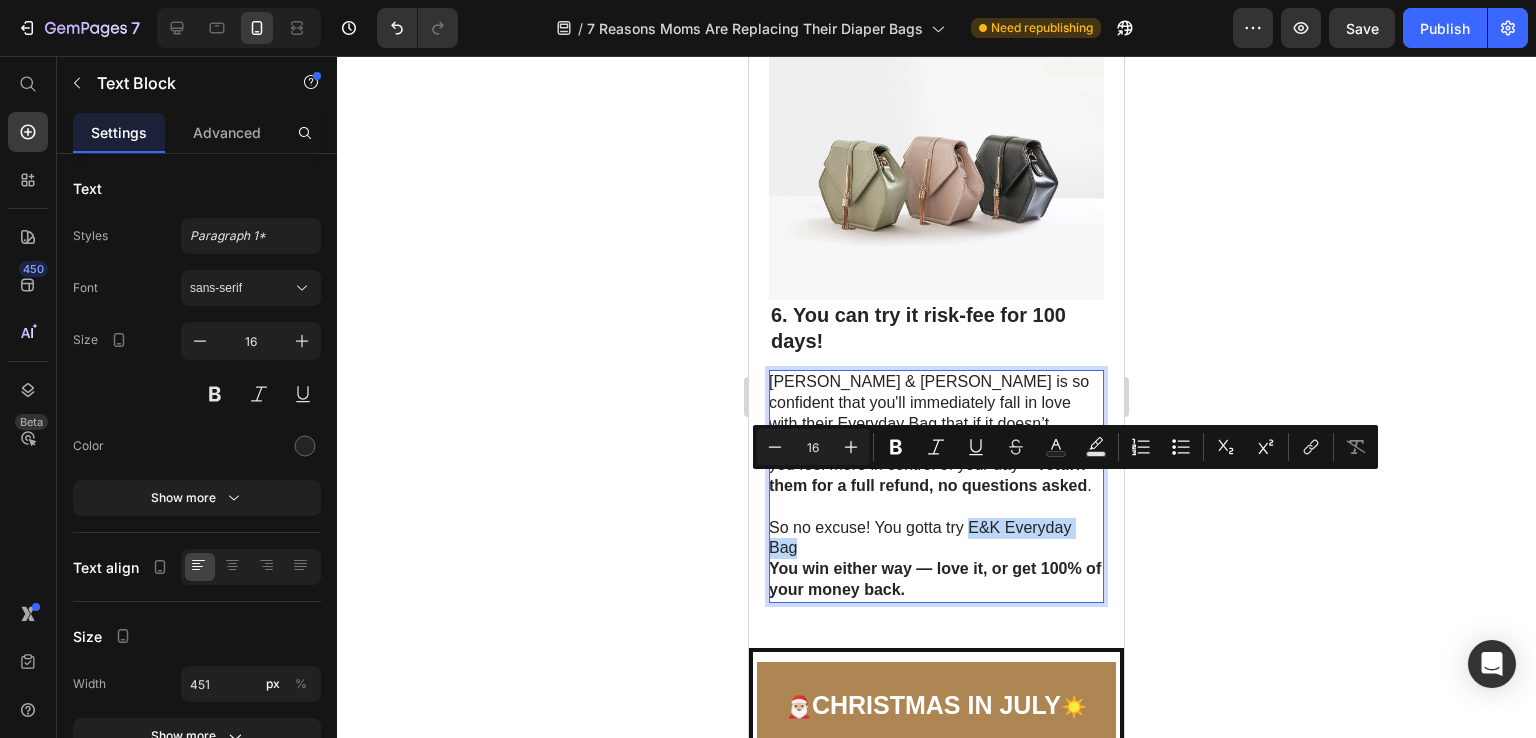 drag, startPoint x: 1020, startPoint y: 501, endPoint x: 972, endPoint y: 486, distance: 50.289165 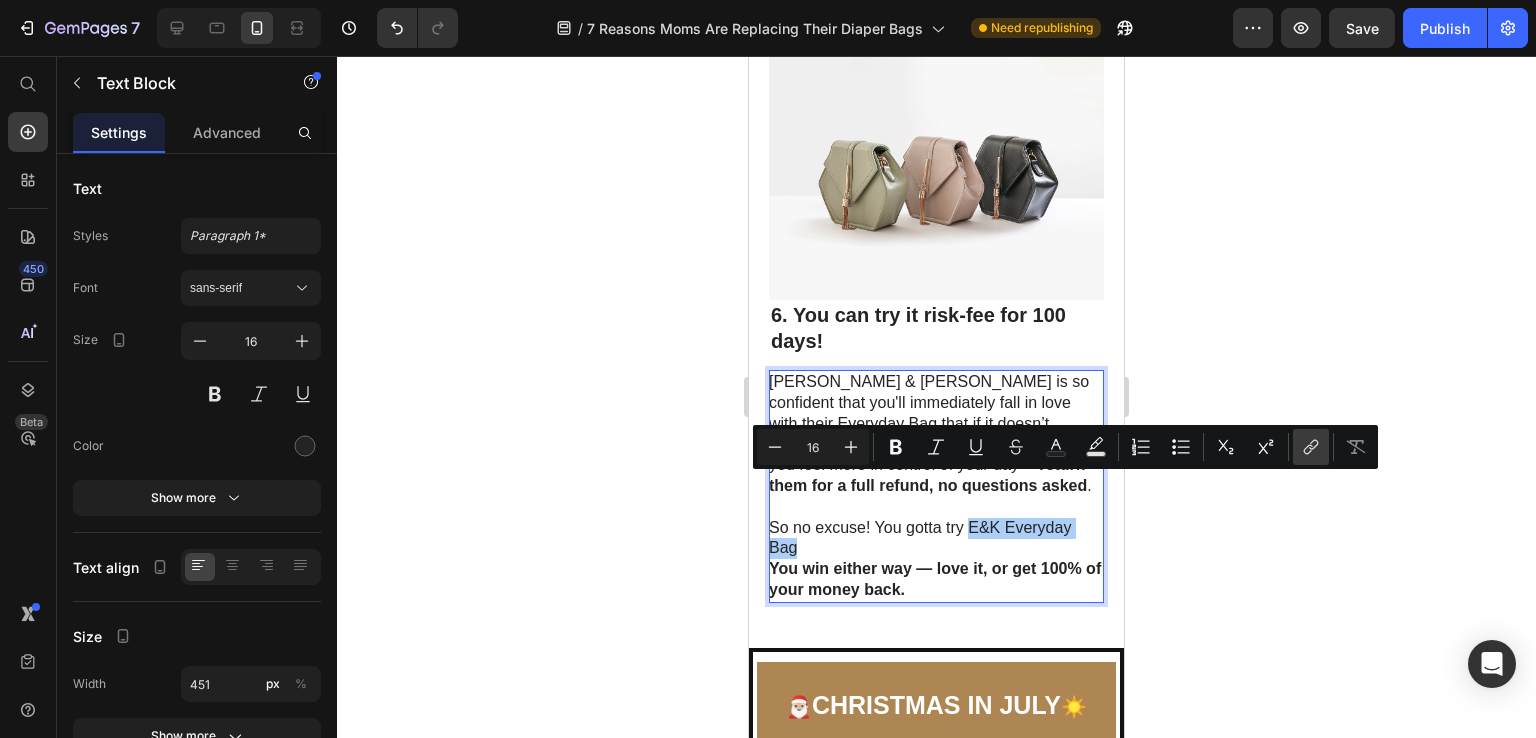 click 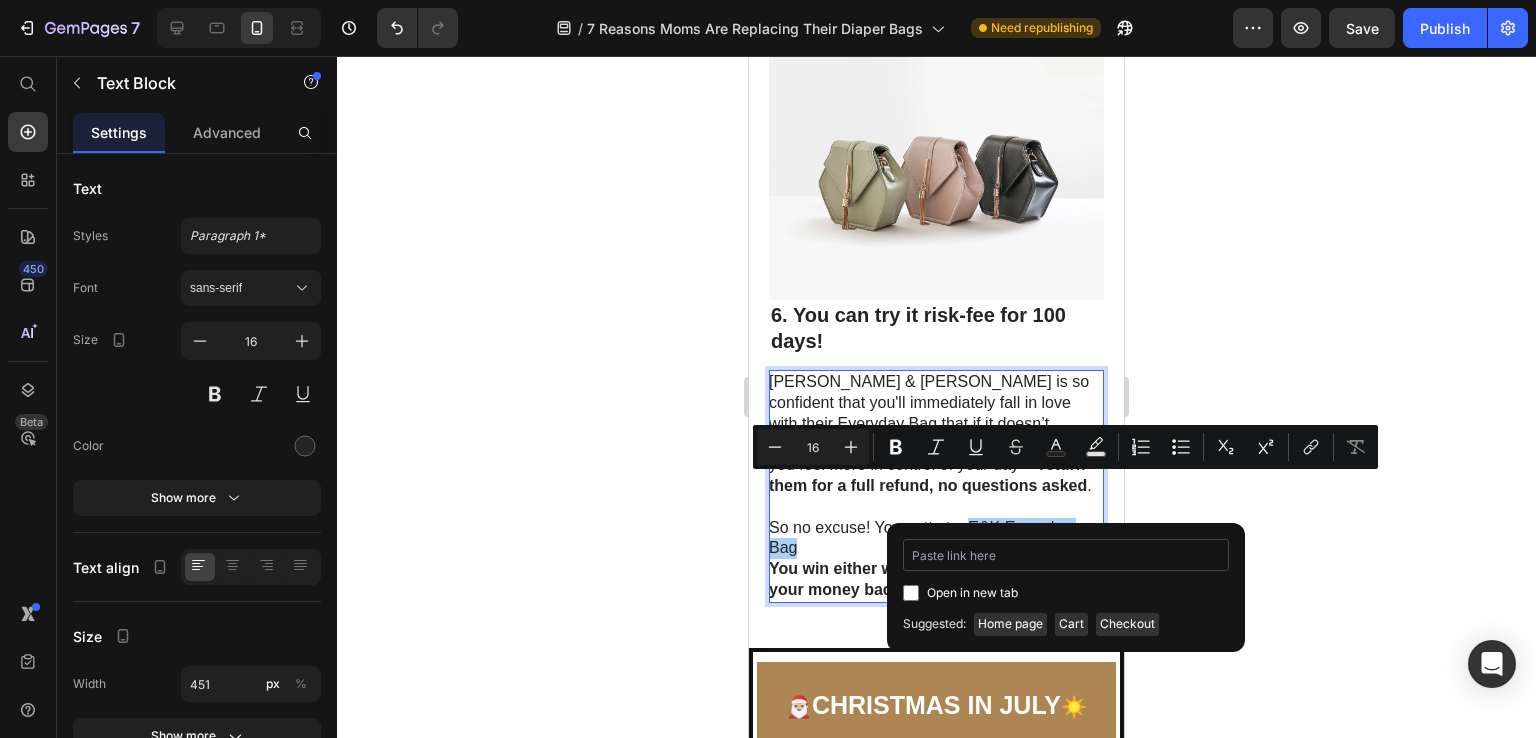 type on "[URL][DOMAIN_NAME]" 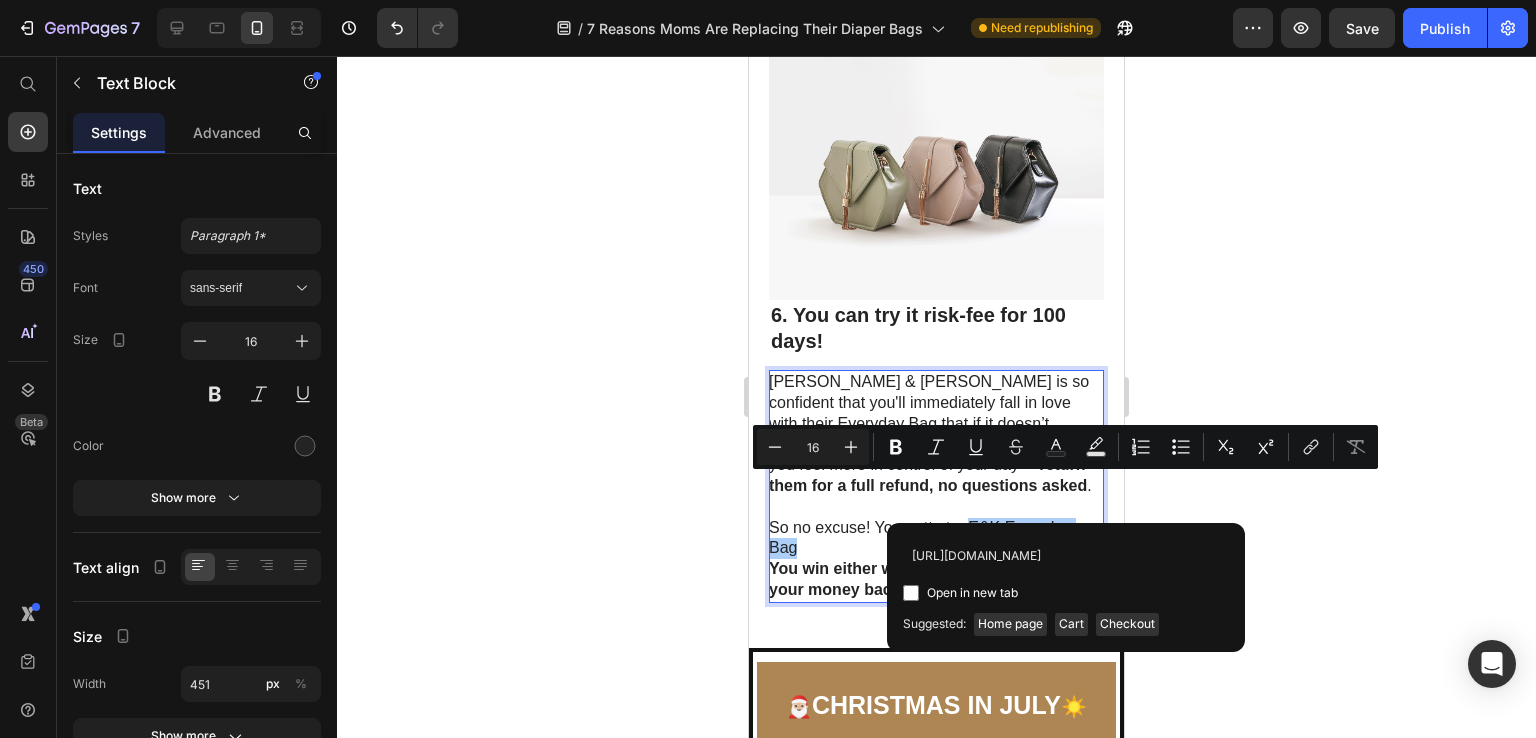 scroll, scrollTop: 0, scrollLeft: 222, axis: horizontal 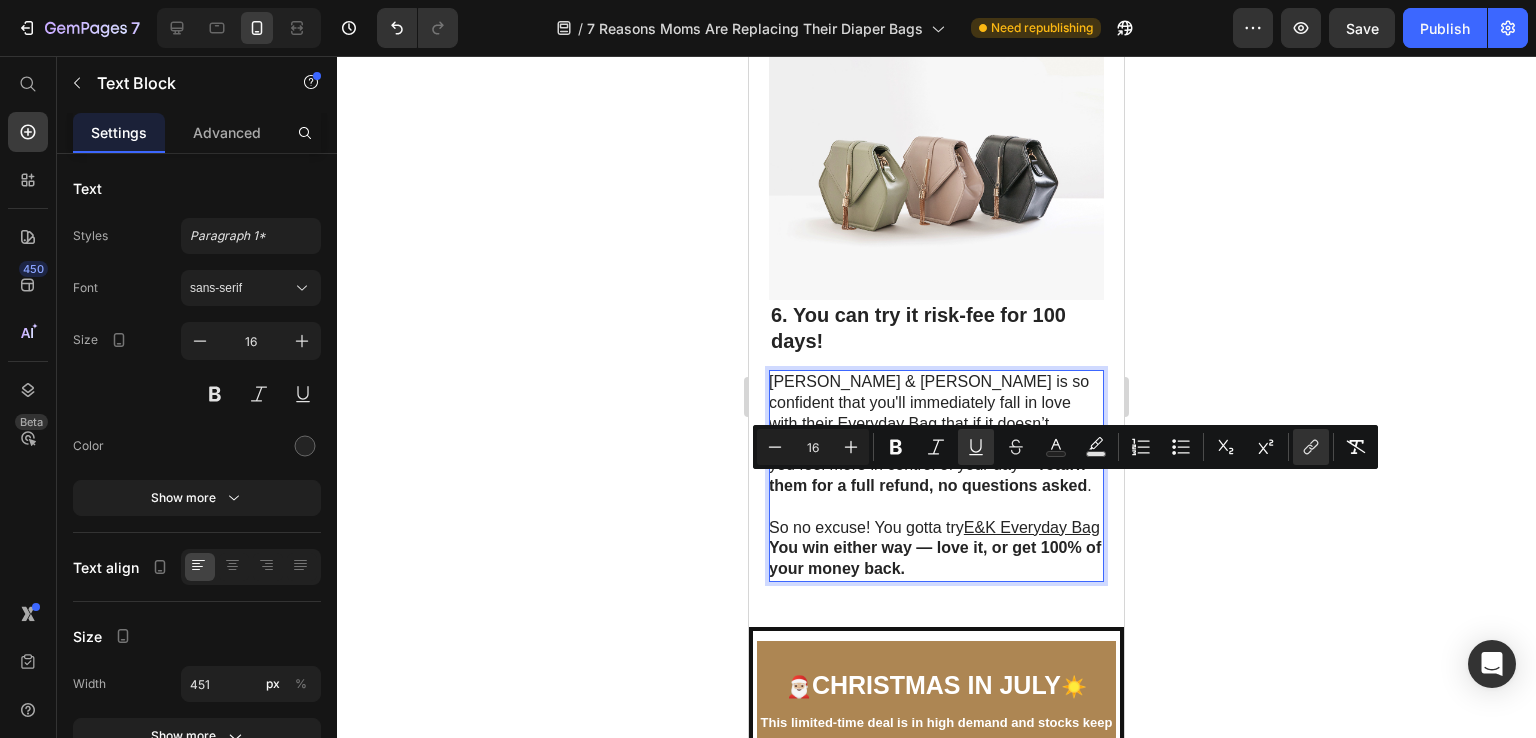 click on "So no excuse! You gotta try  E&K Everyday Bag You win either way — love it, or get 100% of your money back." at bounding box center [935, 549] 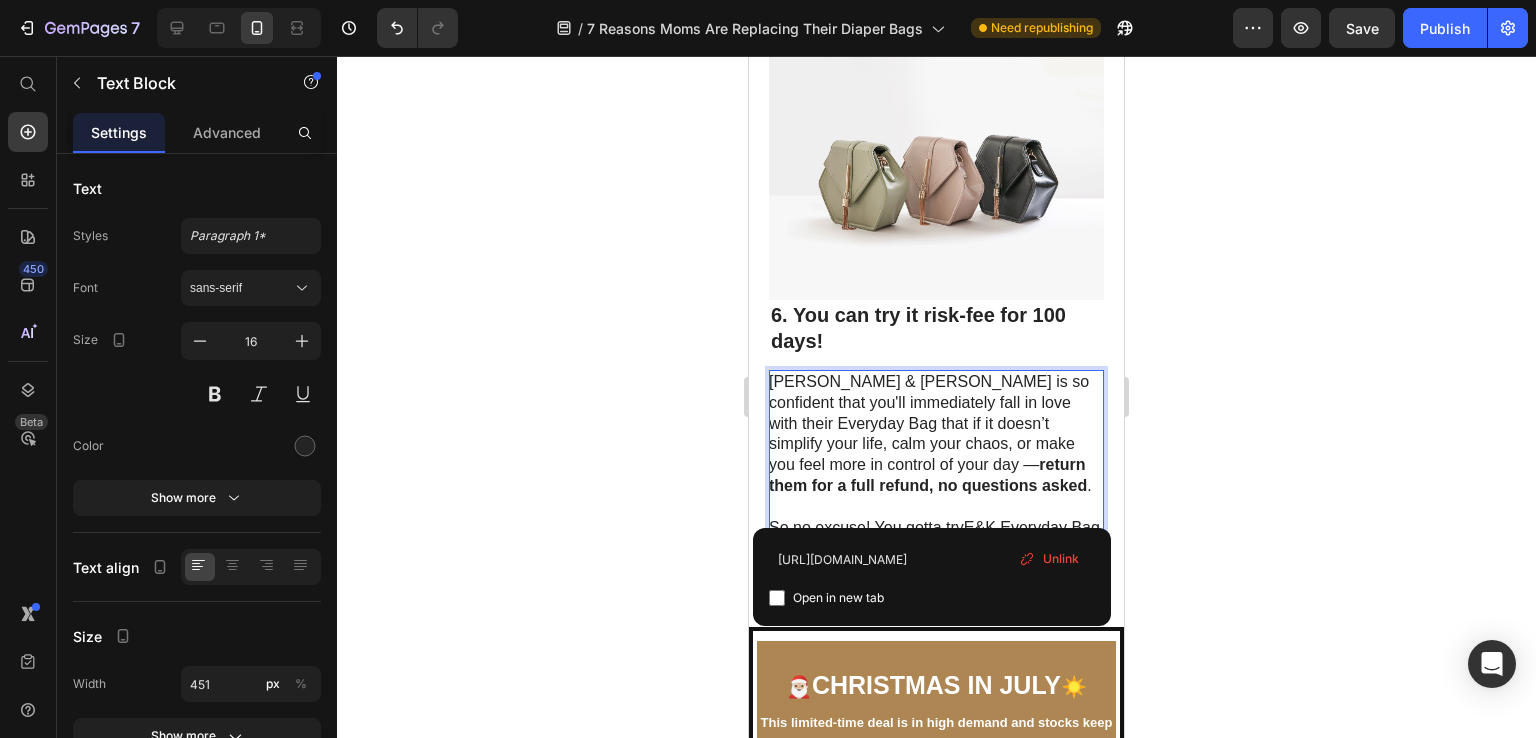 click 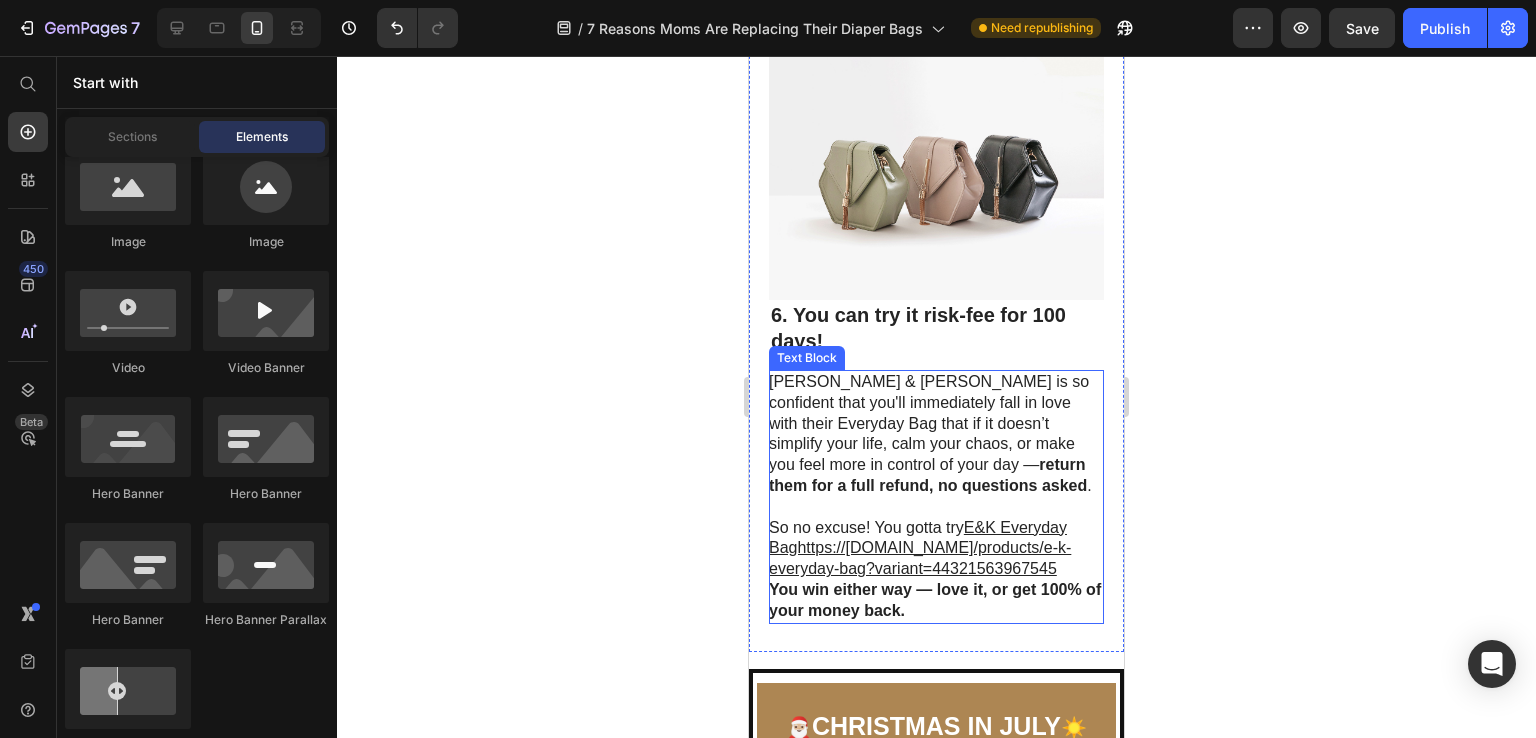 click on "E&K Everyday Baghttps://emmakate.store/products/e-k-everyday-bag?variant=44321563967545" at bounding box center (920, 548) 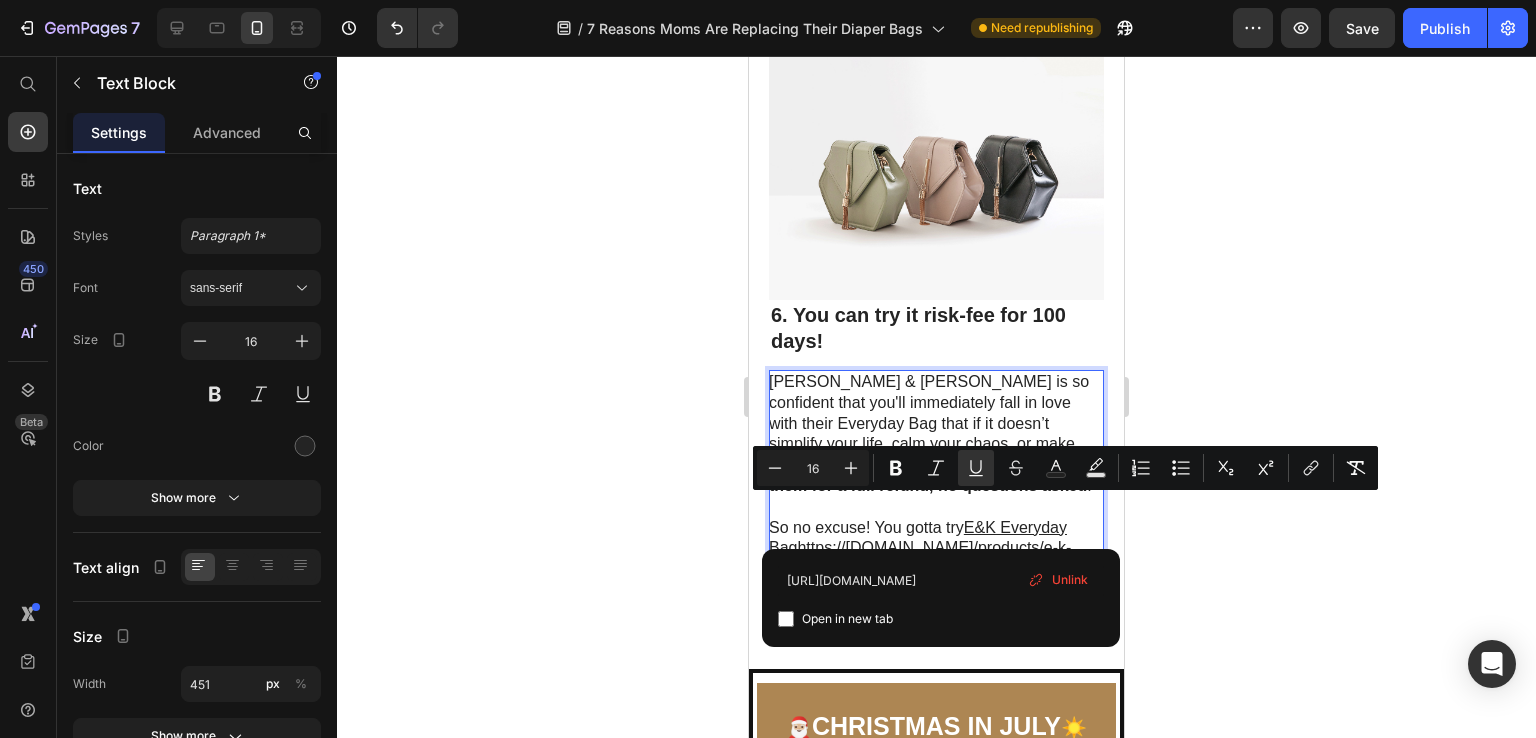 drag, startPoint x: 1060, startPoint y: 524, endPoint x: 804, endPoint y: 516, distance: 256.12497 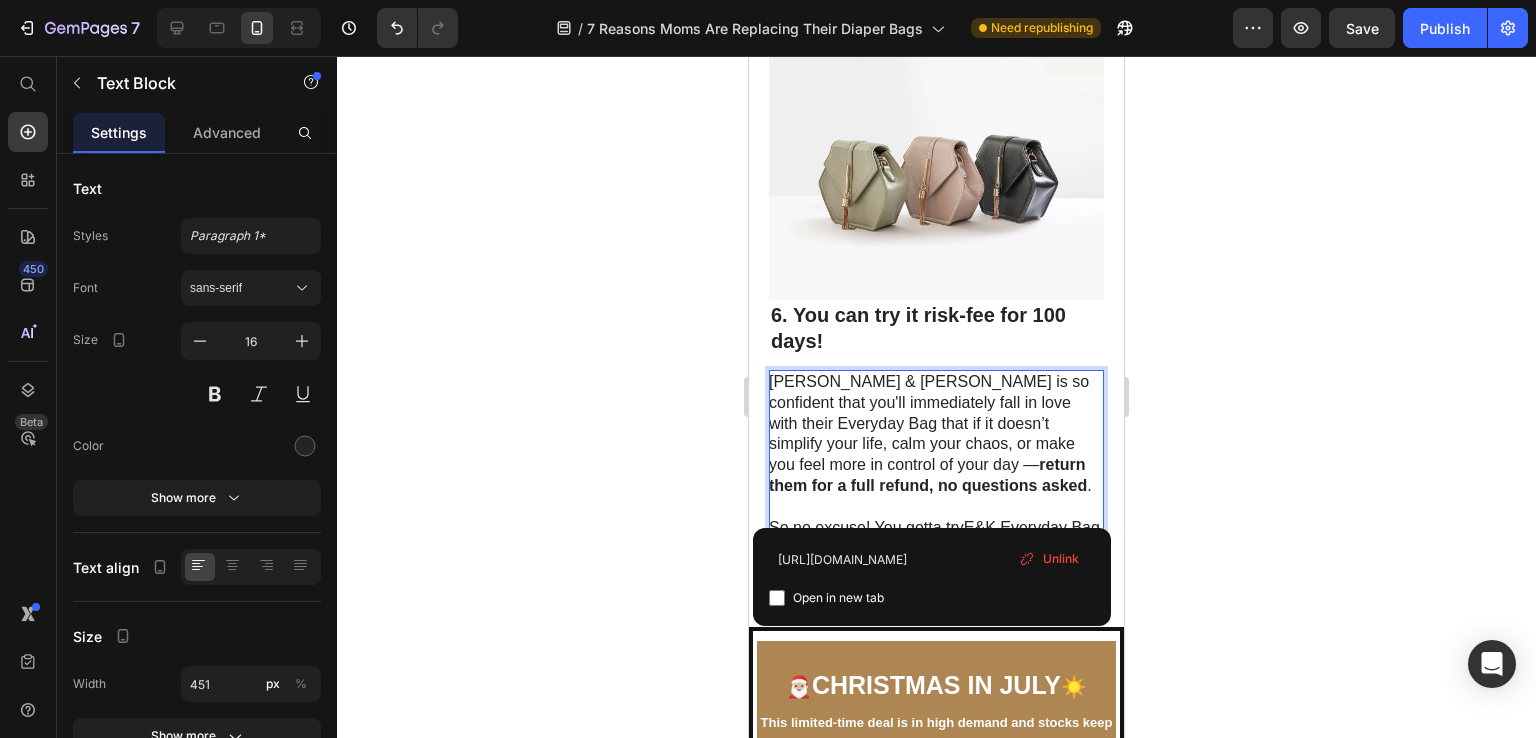 click 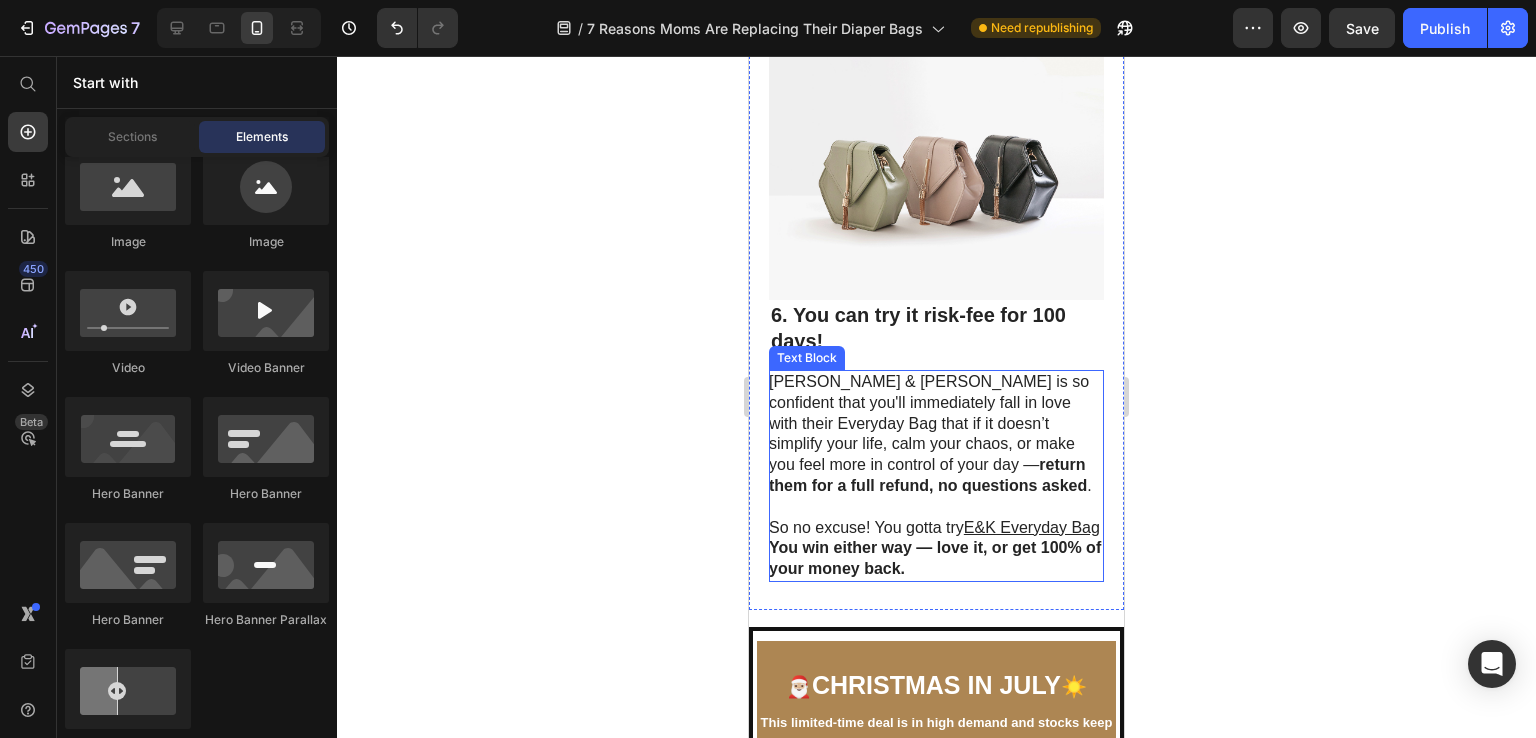 click on "So no excuse! You gotta try  E&K Everyday Bag ⁠⁠⁠⁠⁠⁠⁠ You win either way — love it, or get 100% of your money back." at bounding box center [935, 549] 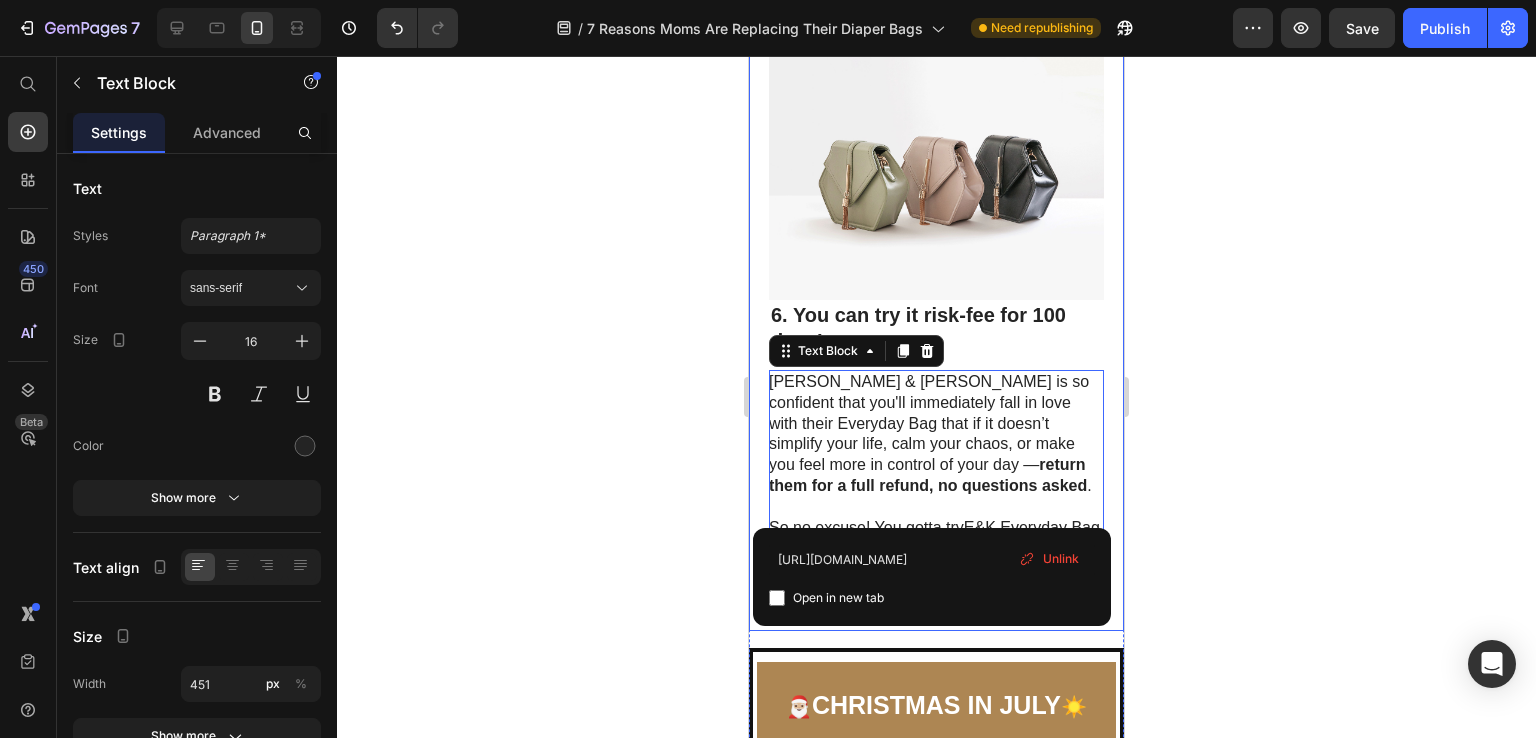 click 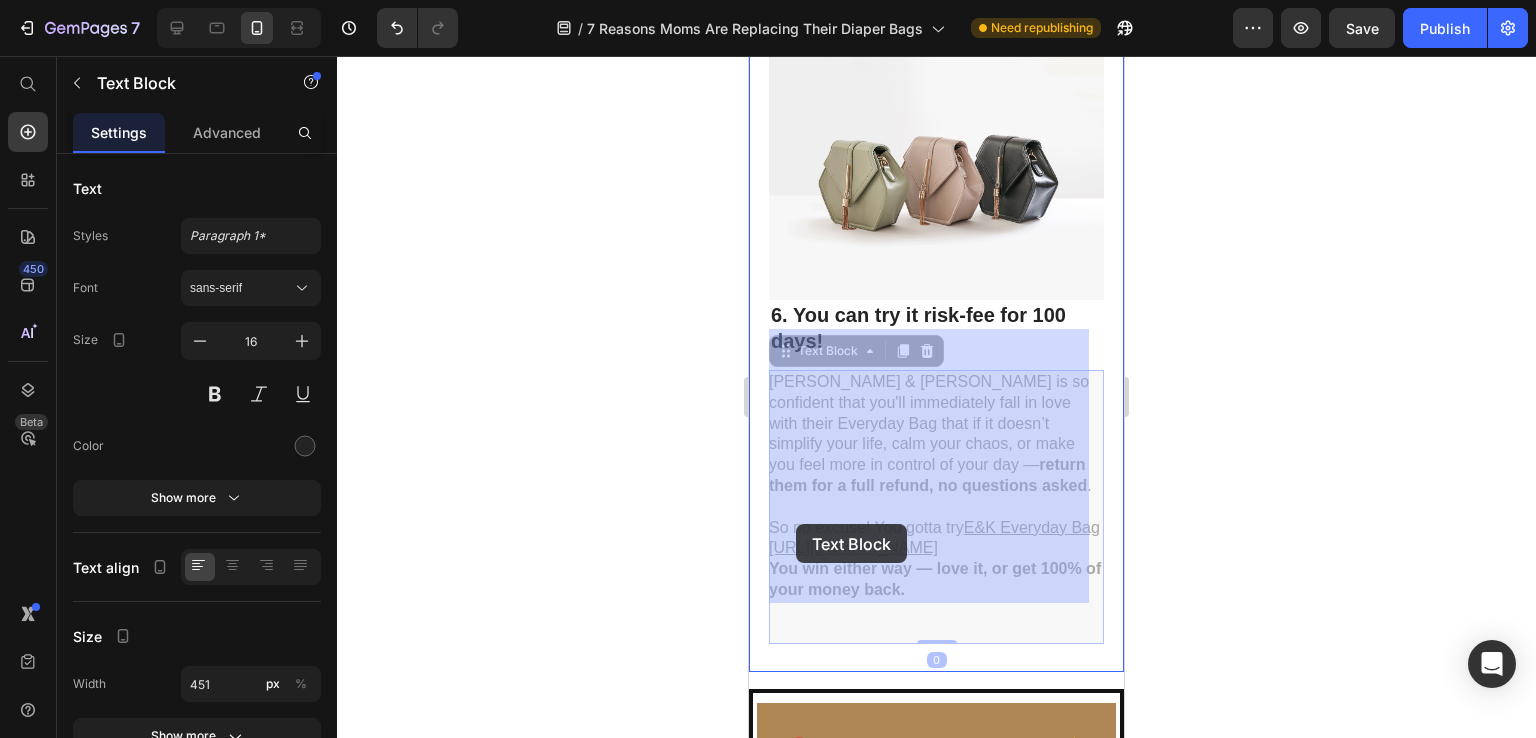 drag, startPoint x: 1059, startPoint y: 543, endPoint x: 825, endPoint y: 529, distance: 234.41843 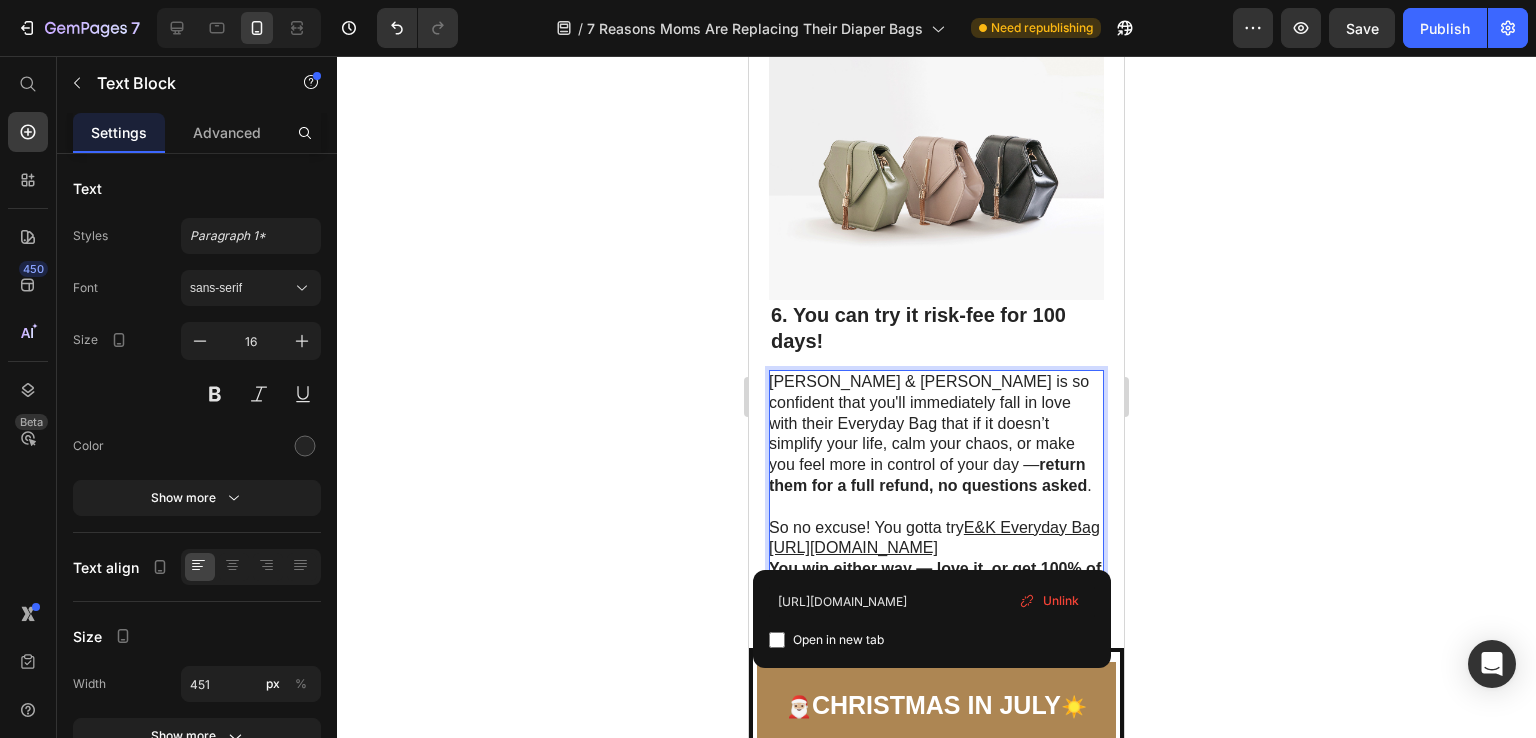 drag, startPoint x: 776, startPoint y: 529, endPoint x: 864, endPoint y: 541, distance: 88.814415 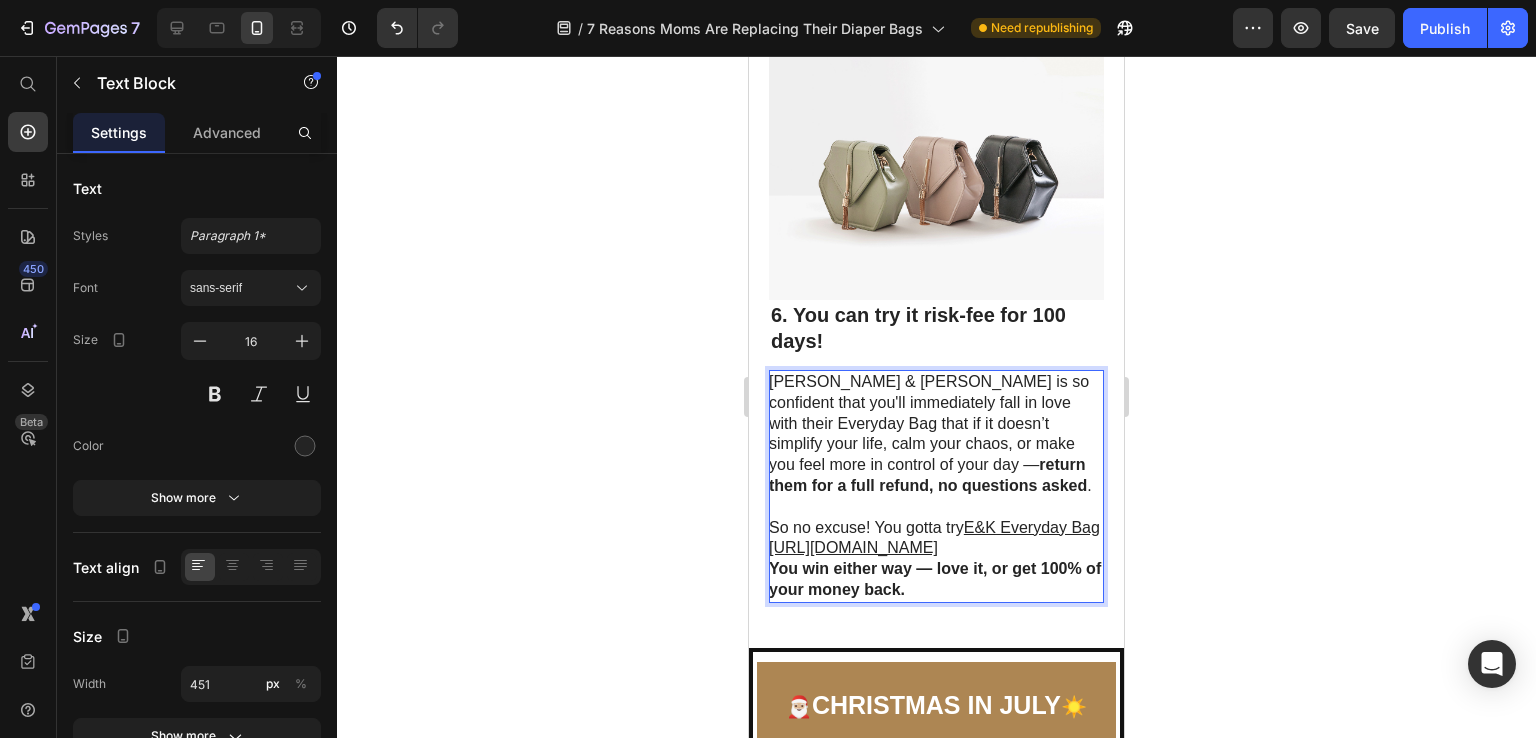 drag, startPoint x: 1054, startPoint y: 545, endPoint x: 795, endPoint y: 523, distance: 259.93268 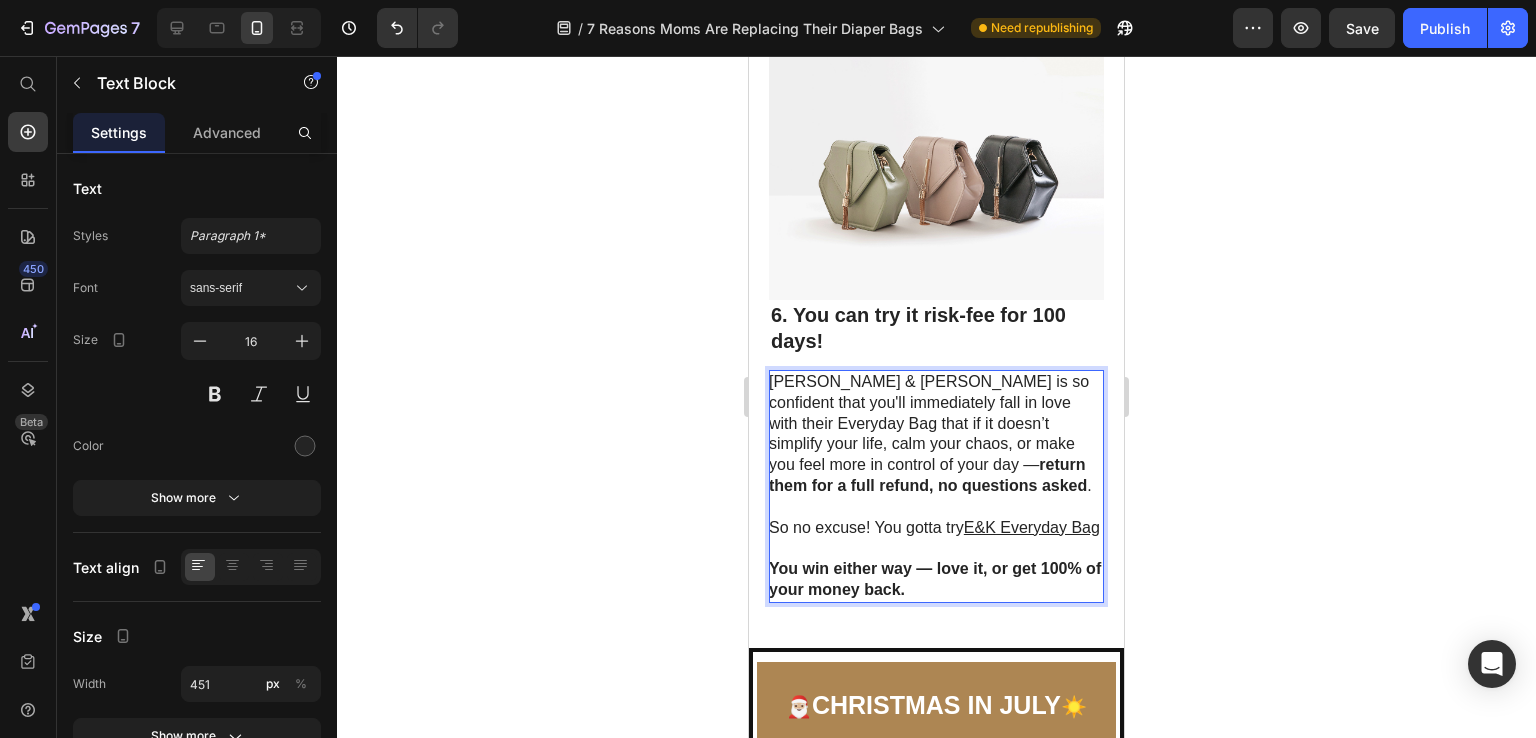 click on "You win either way — love it, or get 100% of your money back." at bounding box center [935, 579] 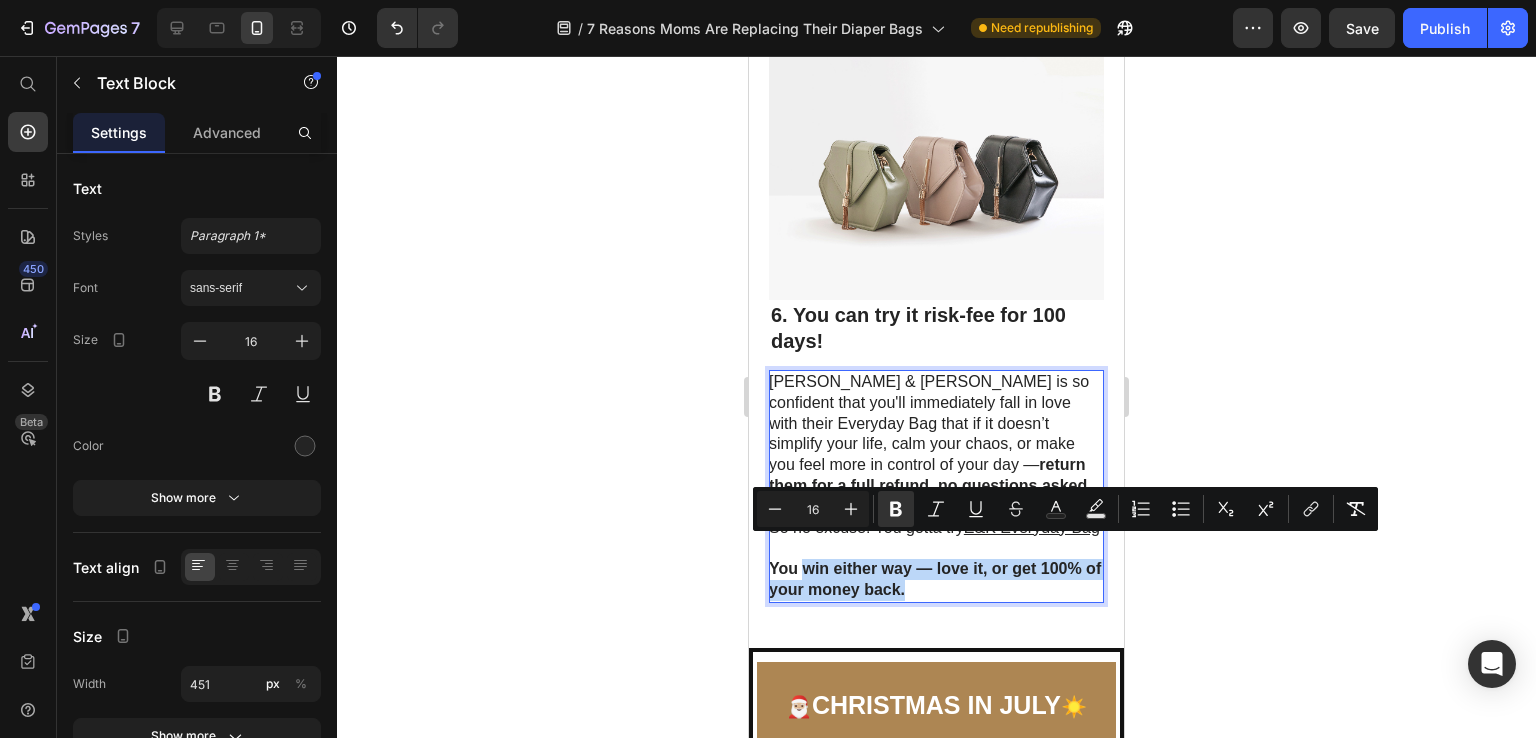 drag, startPoint x: 928, startPoint y: 565, endPoint x: 802, endPoint y: 544, distance: 127.738014 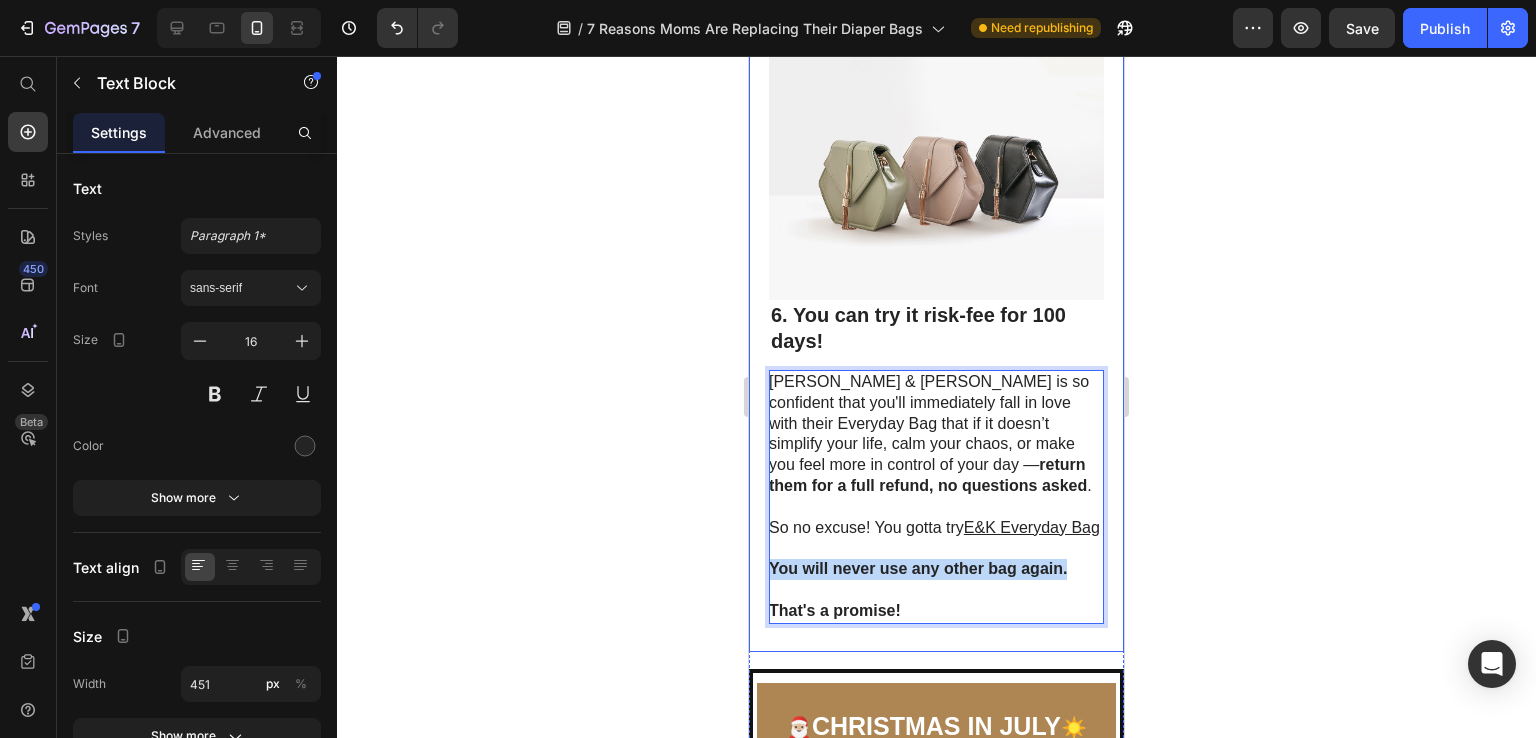 drag, startPoint x: 1068, startPoint y: 546, endPoint x: 760, endPoint y: 548, distance: 308.0065 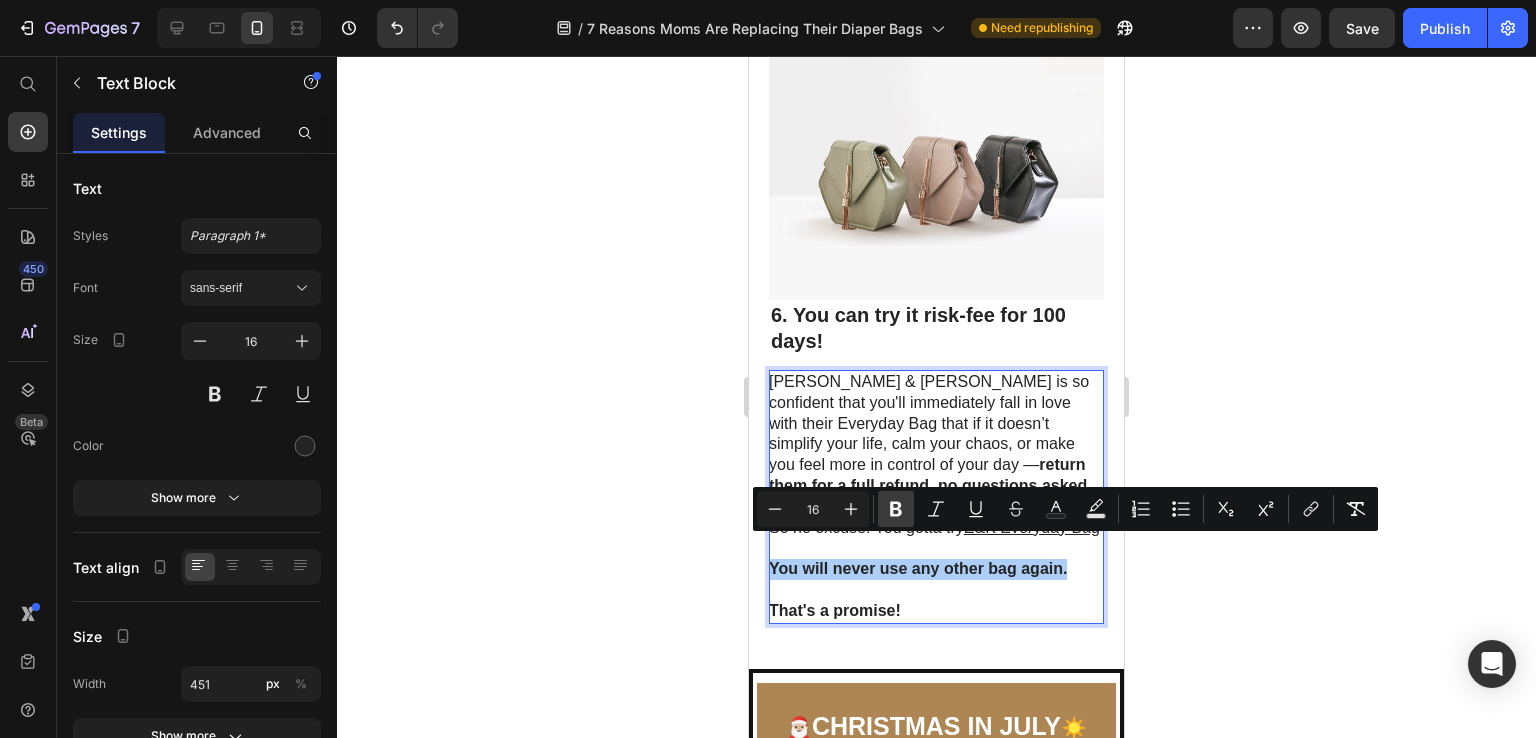 click 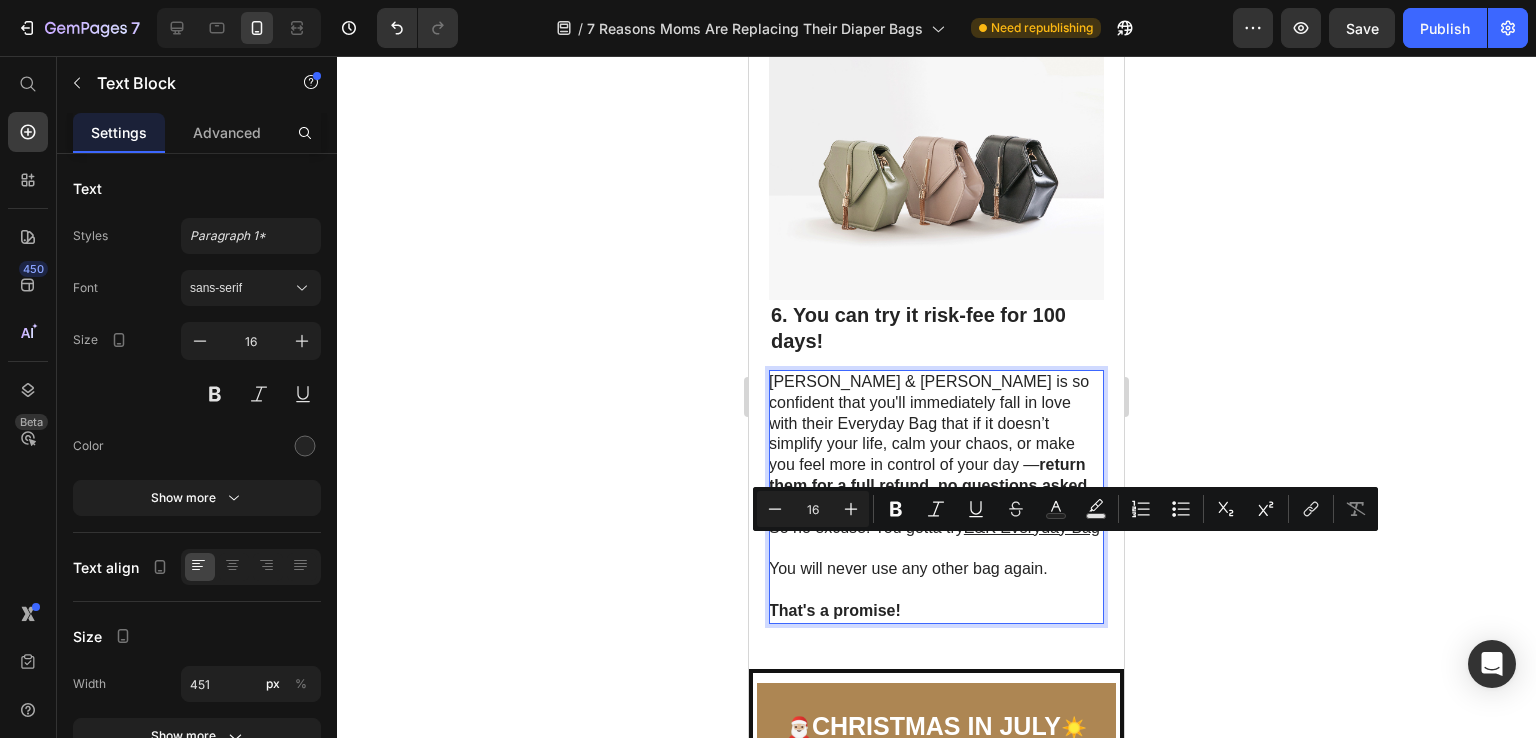 click at bounding box center (935, 590) 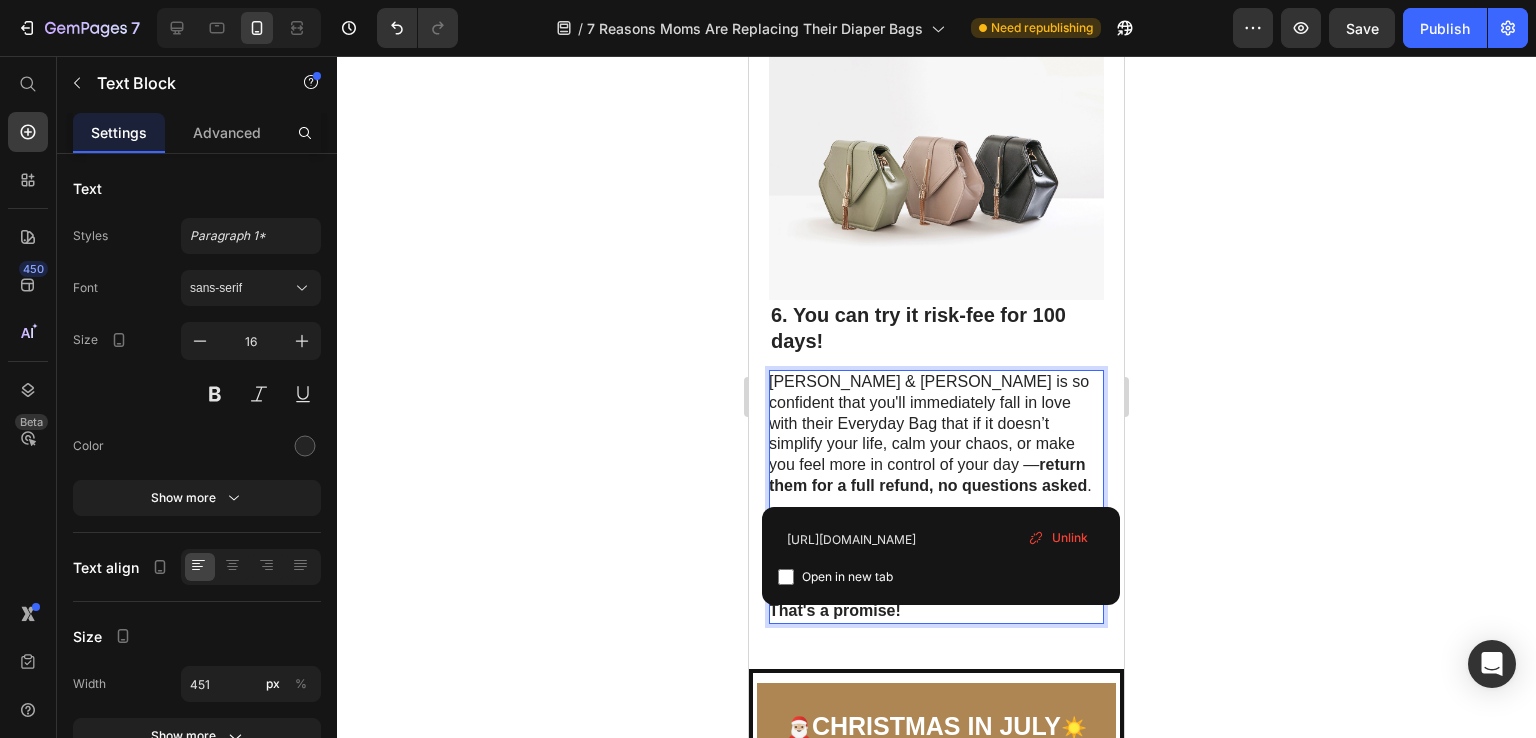 click on "E&K Everyday Bag" at bounding box center [1032, 527] 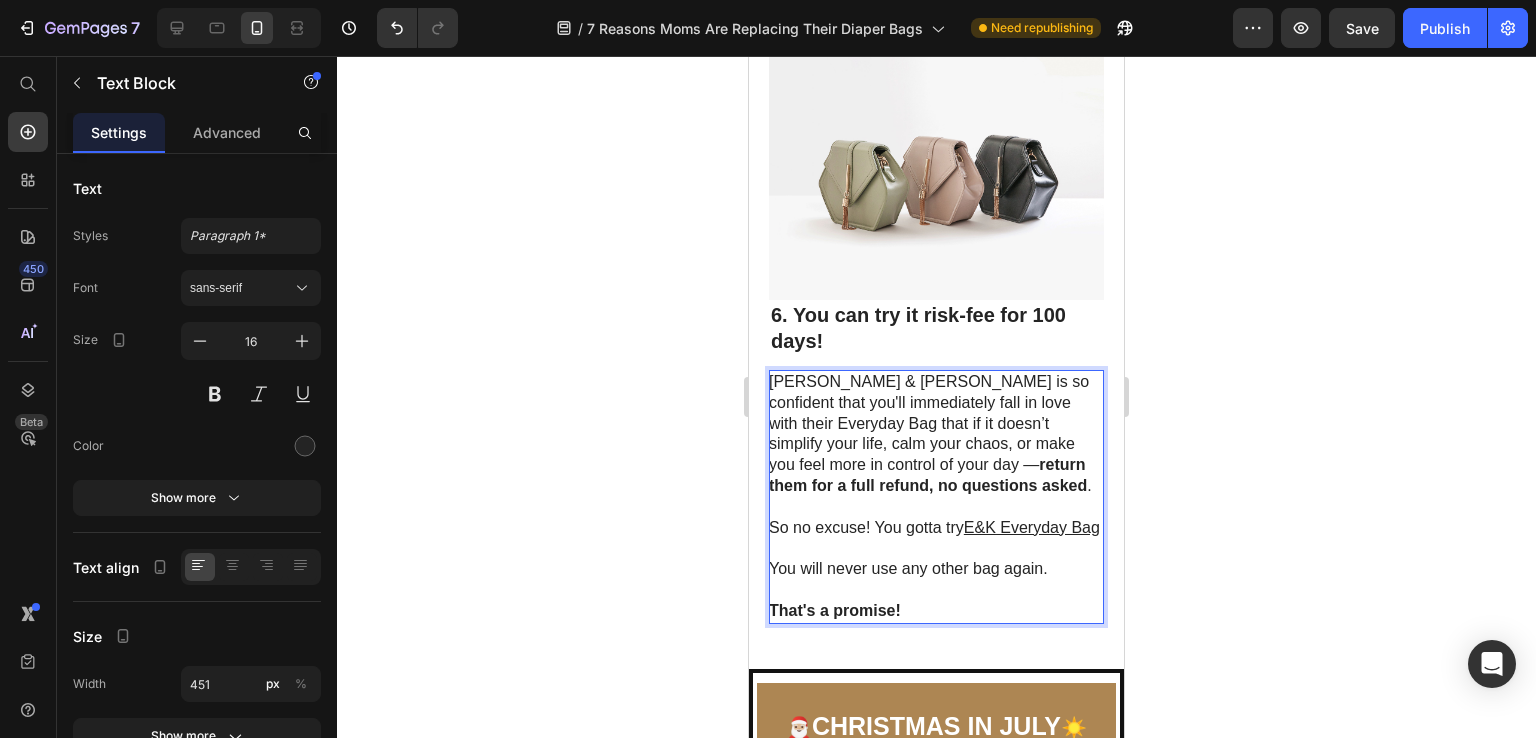 click 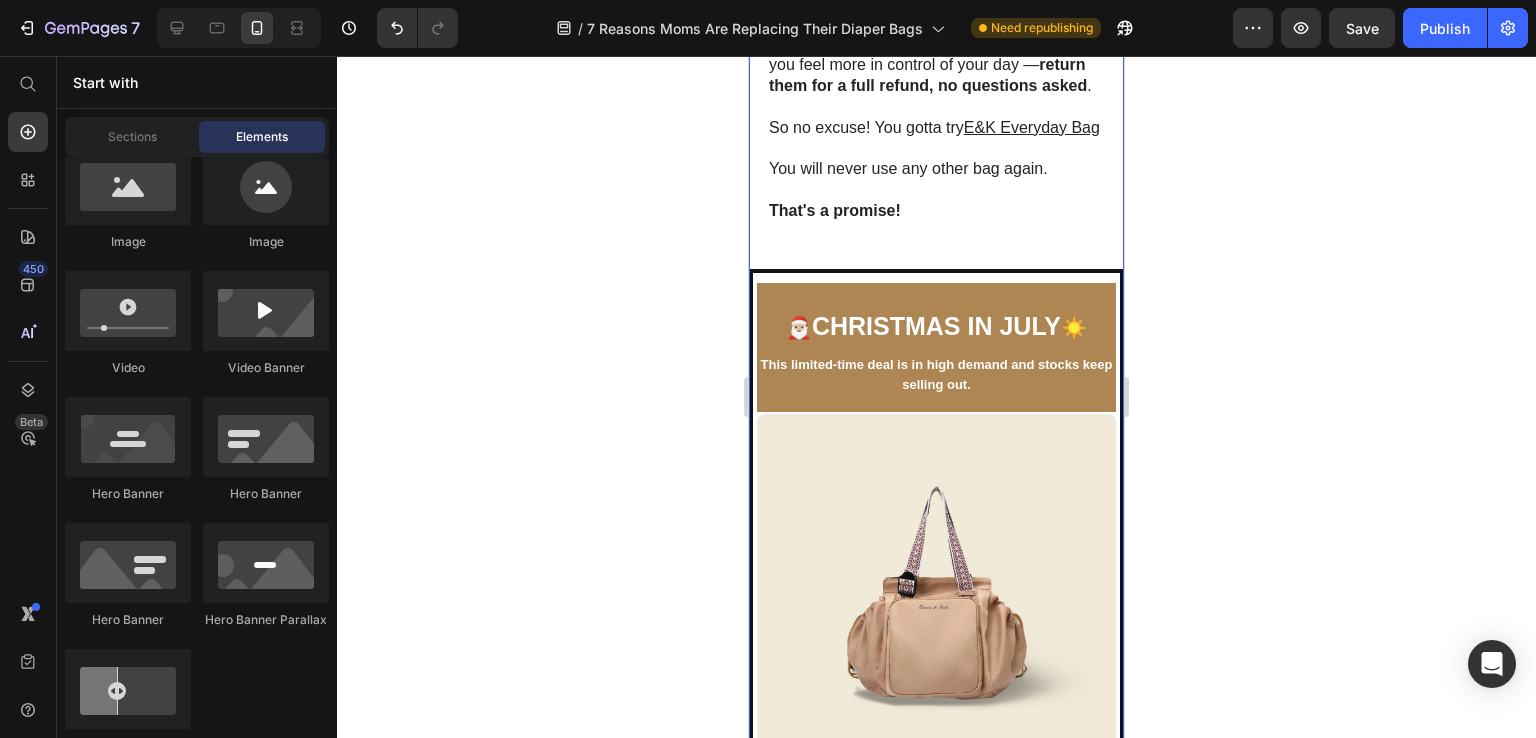 scroll, scrollTop: 4600, scrollLeft: 0, axis: vertical 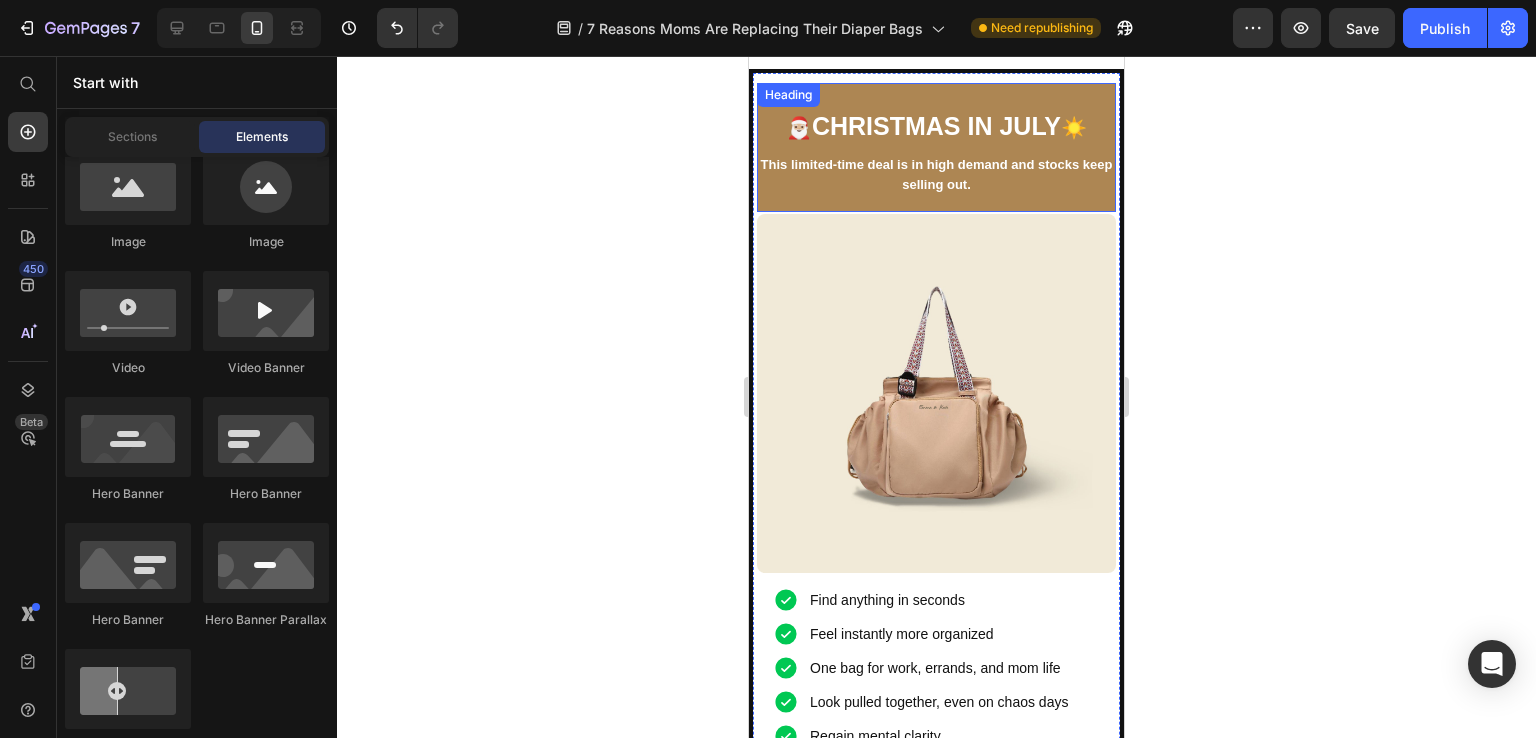 click on "🎅🏼  CHRISTMAS IN JULY  ☀️  This limited-time deal is in high demand and stocks keep selling out." at bounding box center [936, 148] 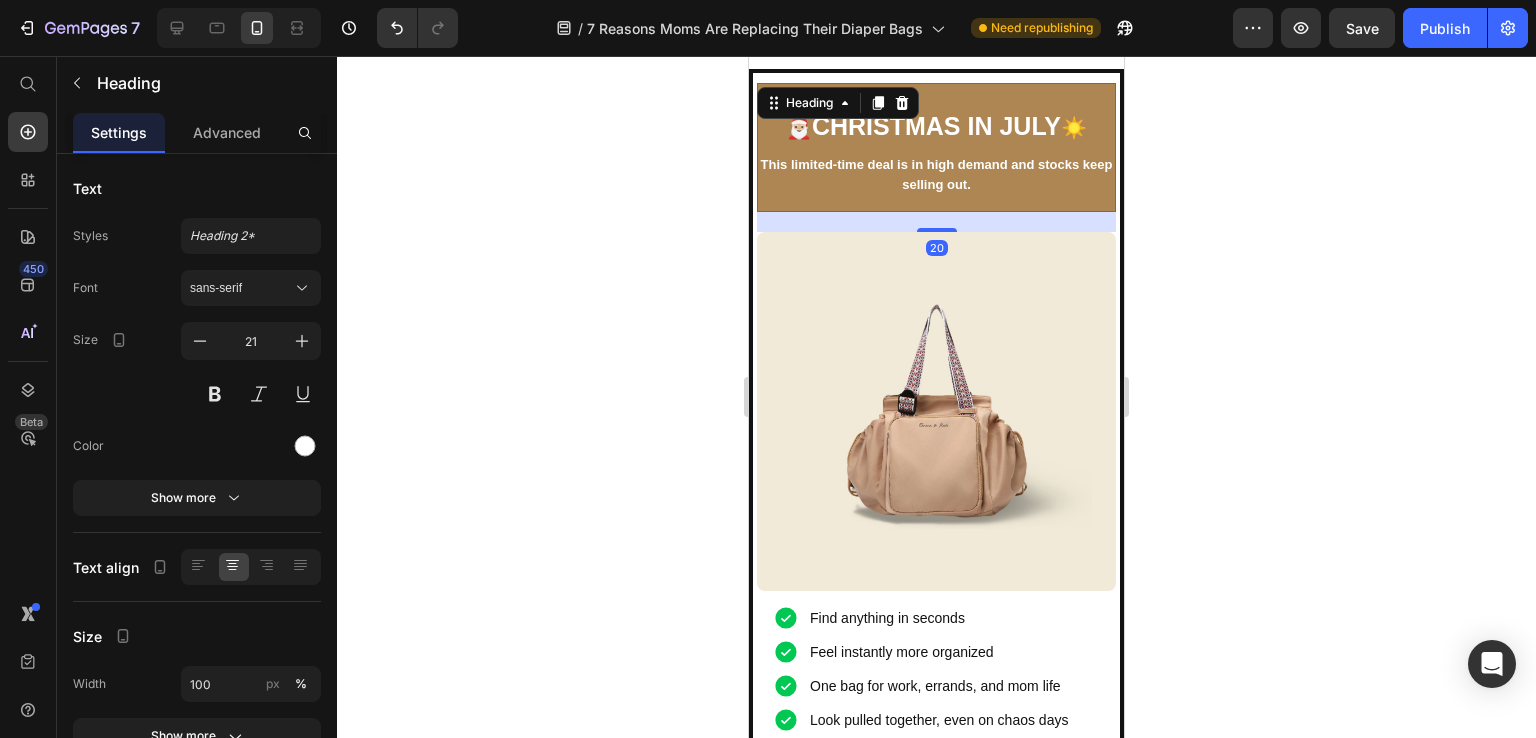 scroll, scrollTop: 4617, scrollLeft: 0, axis: vertical 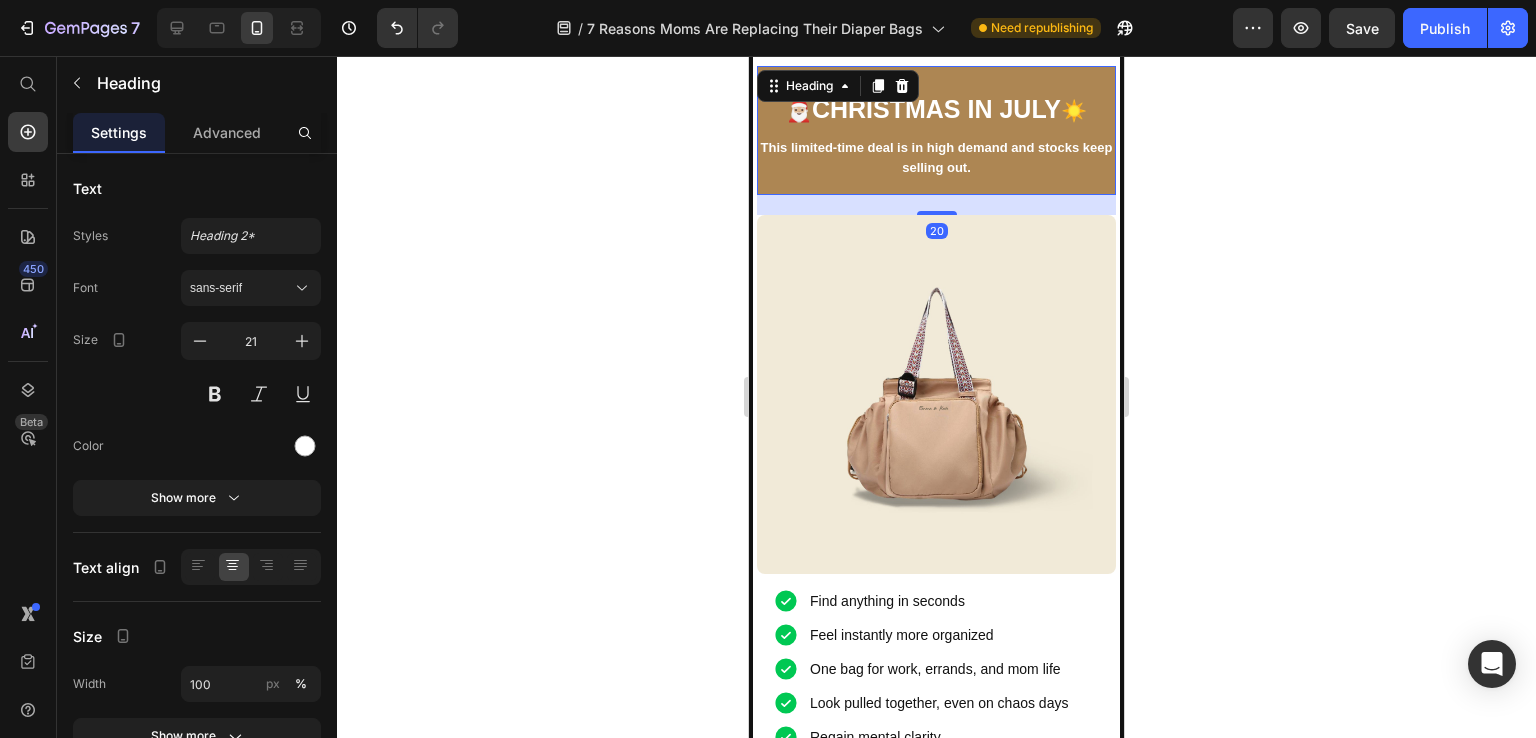 drag, startPoint x: 928, startPoint y: 191, endPoint x: 928, endPoint y: 209, distance: 18 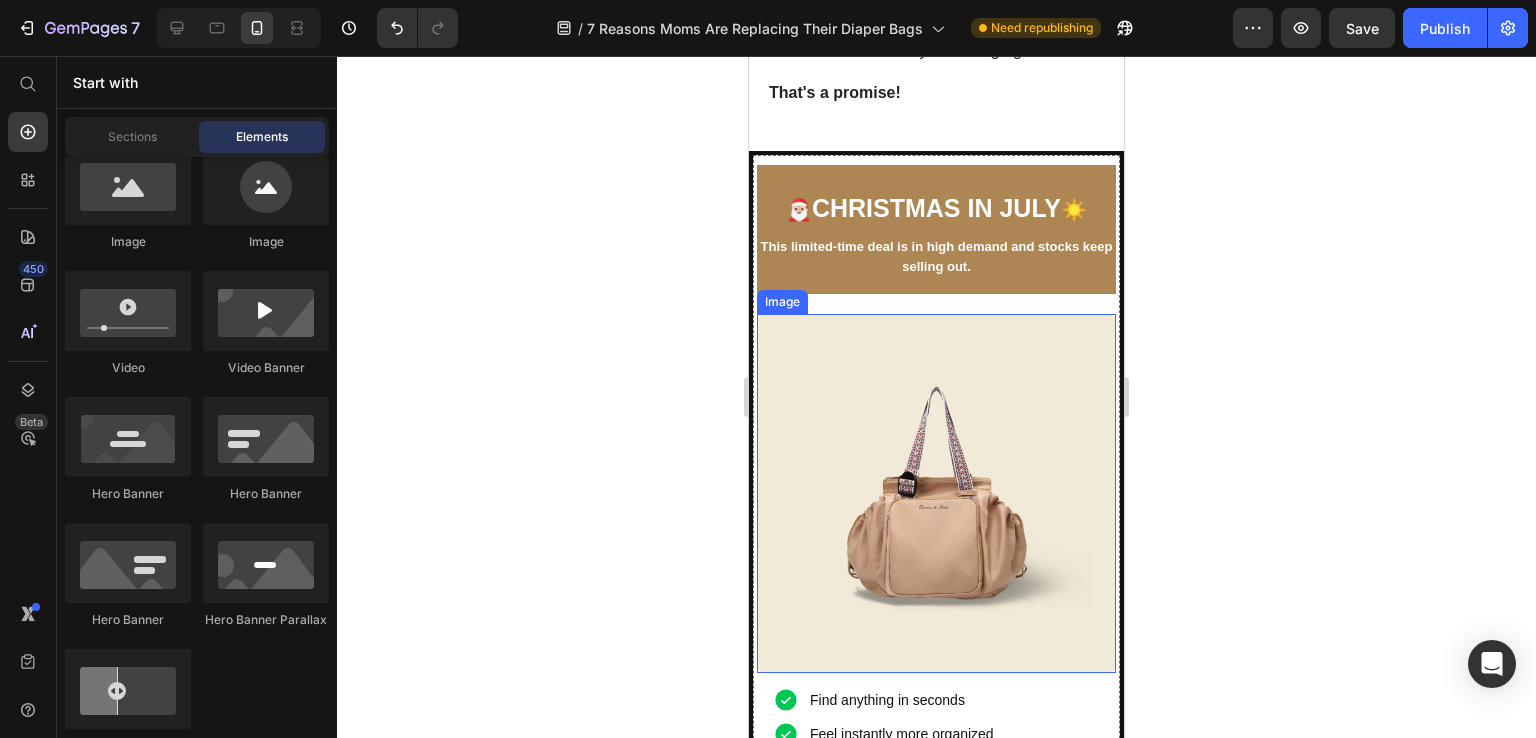 scroll, scrollTop: 4417, scrollLeft: 0, axis: vertical 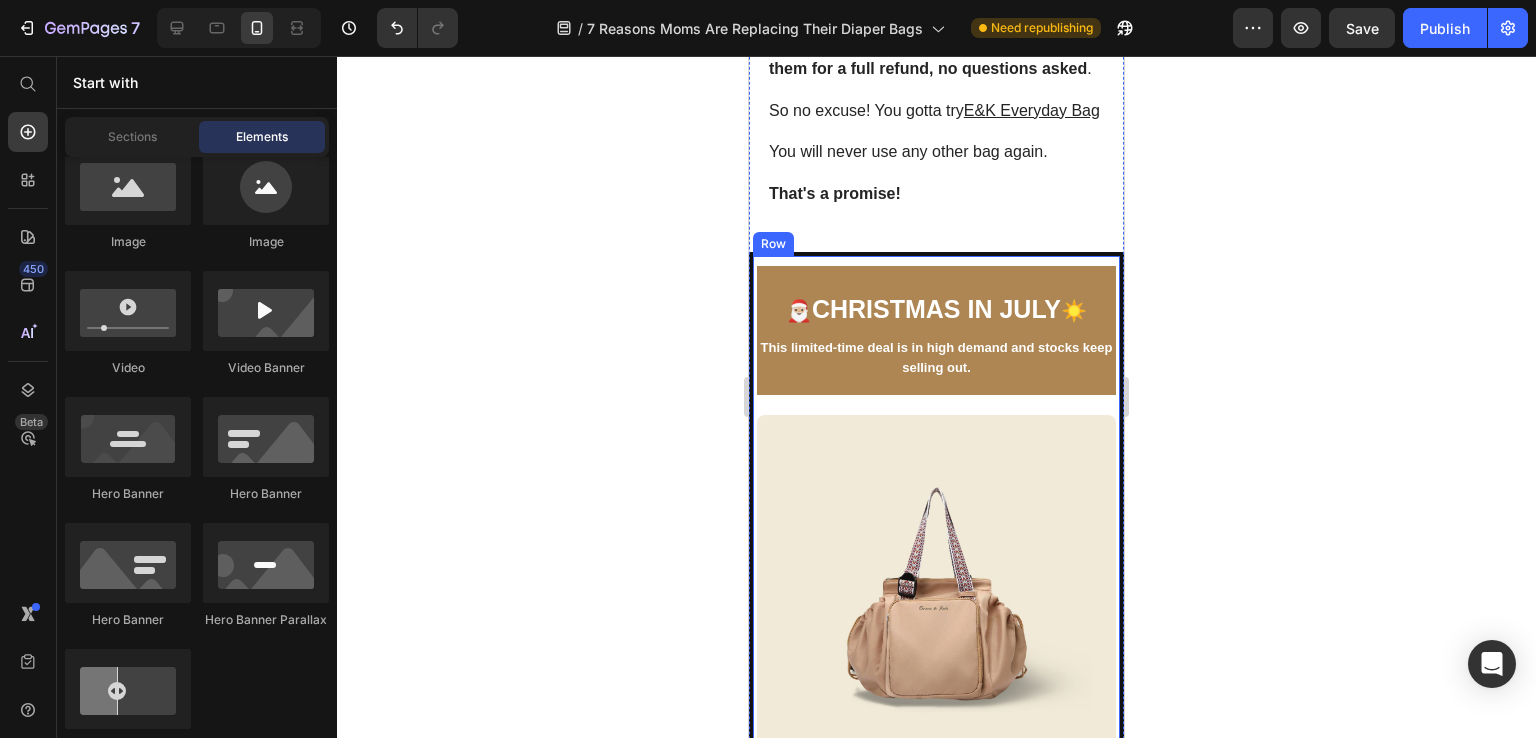 click on "Find anything in seconds Feel instantly more organized One bag for work, errands, and mom life Look pulled together, even on chaos days Regain mental clarity Grab-and-go access, even one-handed Item List CLAIM DEAL Button         DEAL ENDING IN: Text Block 15 HRS 21 MIN 43 sec Countdown Timer Row Sell-out Risk:  High Text Block | Text Block FREE  Shipping Text Block Row Try it today with a  100-Day  Money Back Guarantee! Text Block Row 🎅🏼  CHRISTMAS IN JULY  ☀️  This limited-time deal is in high demand and stocks keep selling out.   Heading Image Row" at bounding box center [936, 750] 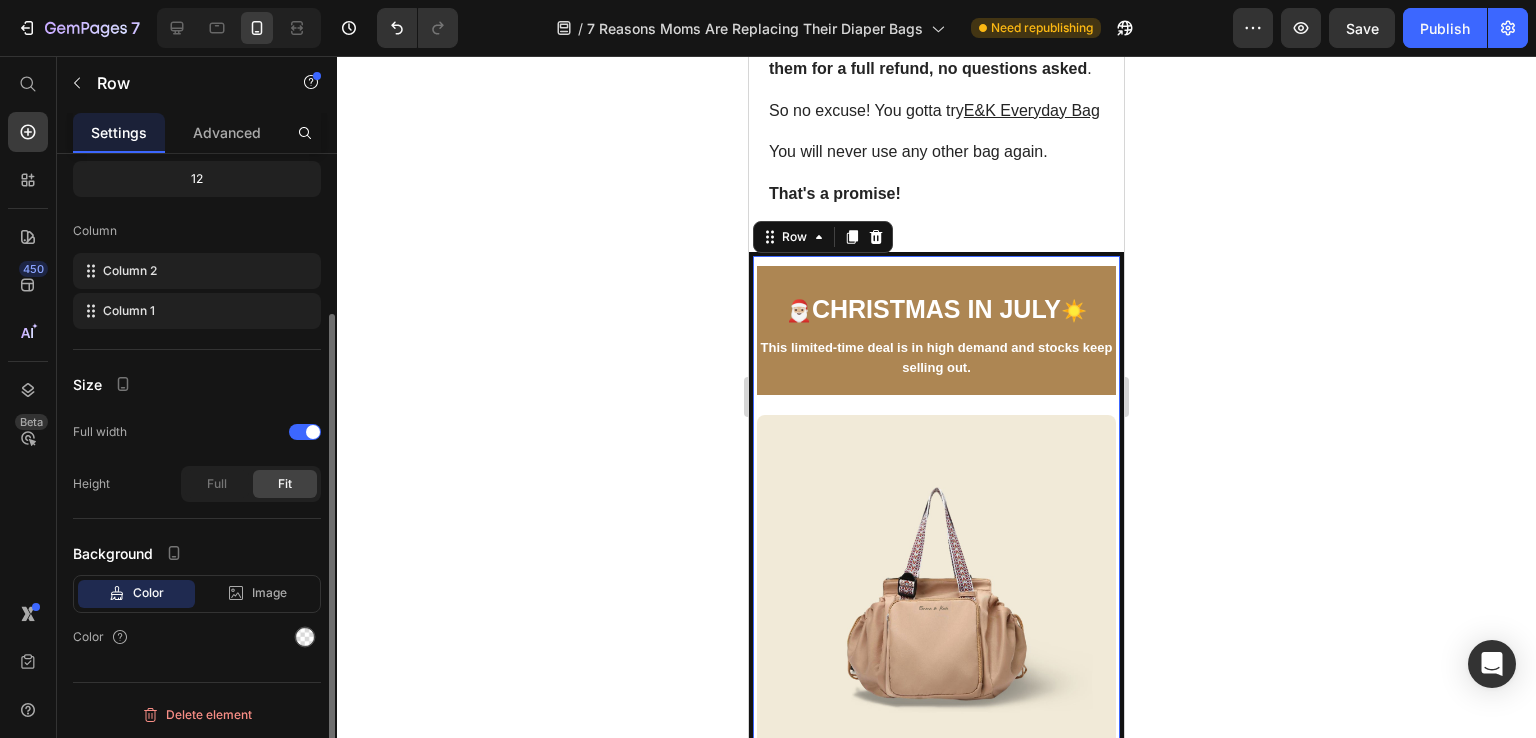 scroll, scrollTop: 0, scrollLeft: 0, axis: both 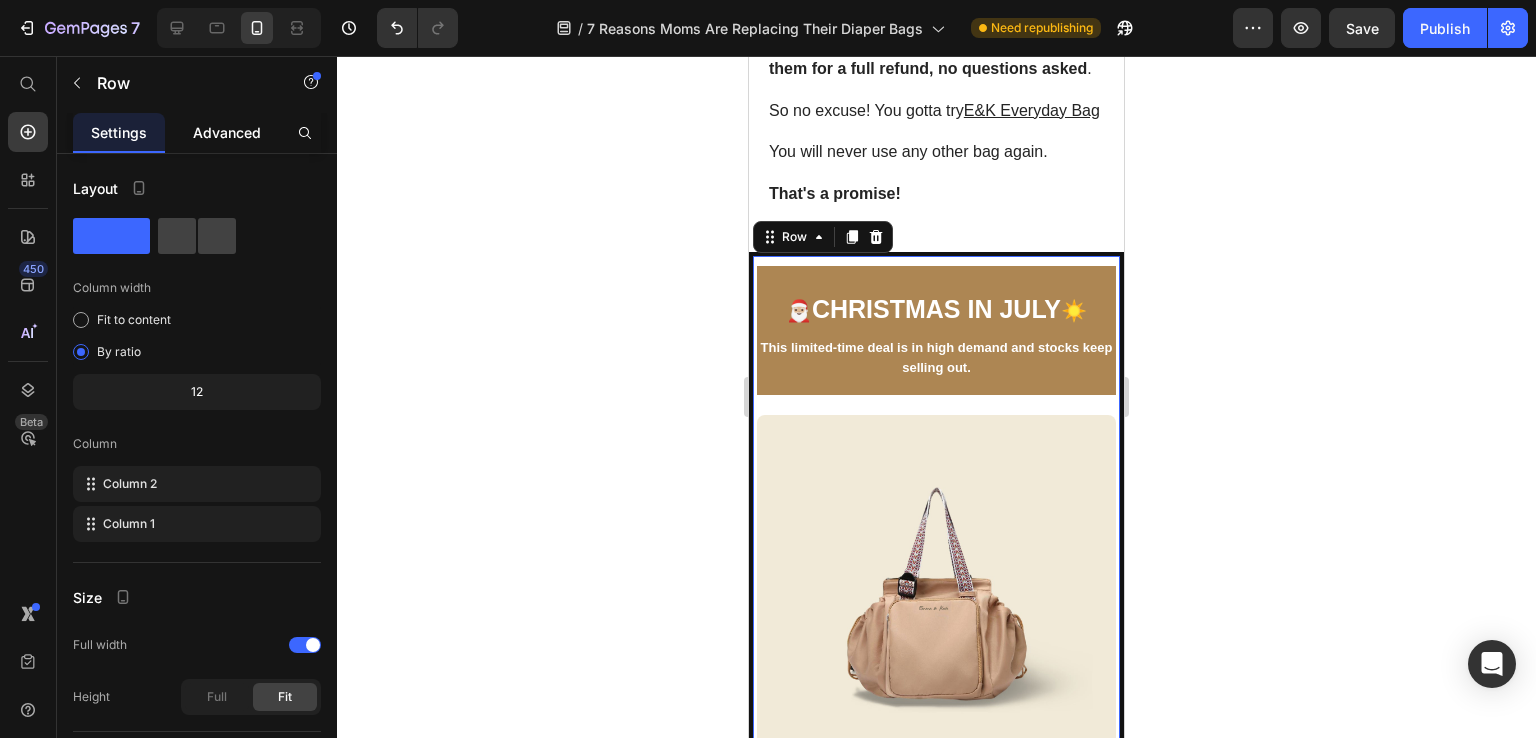 click on "Advanced" 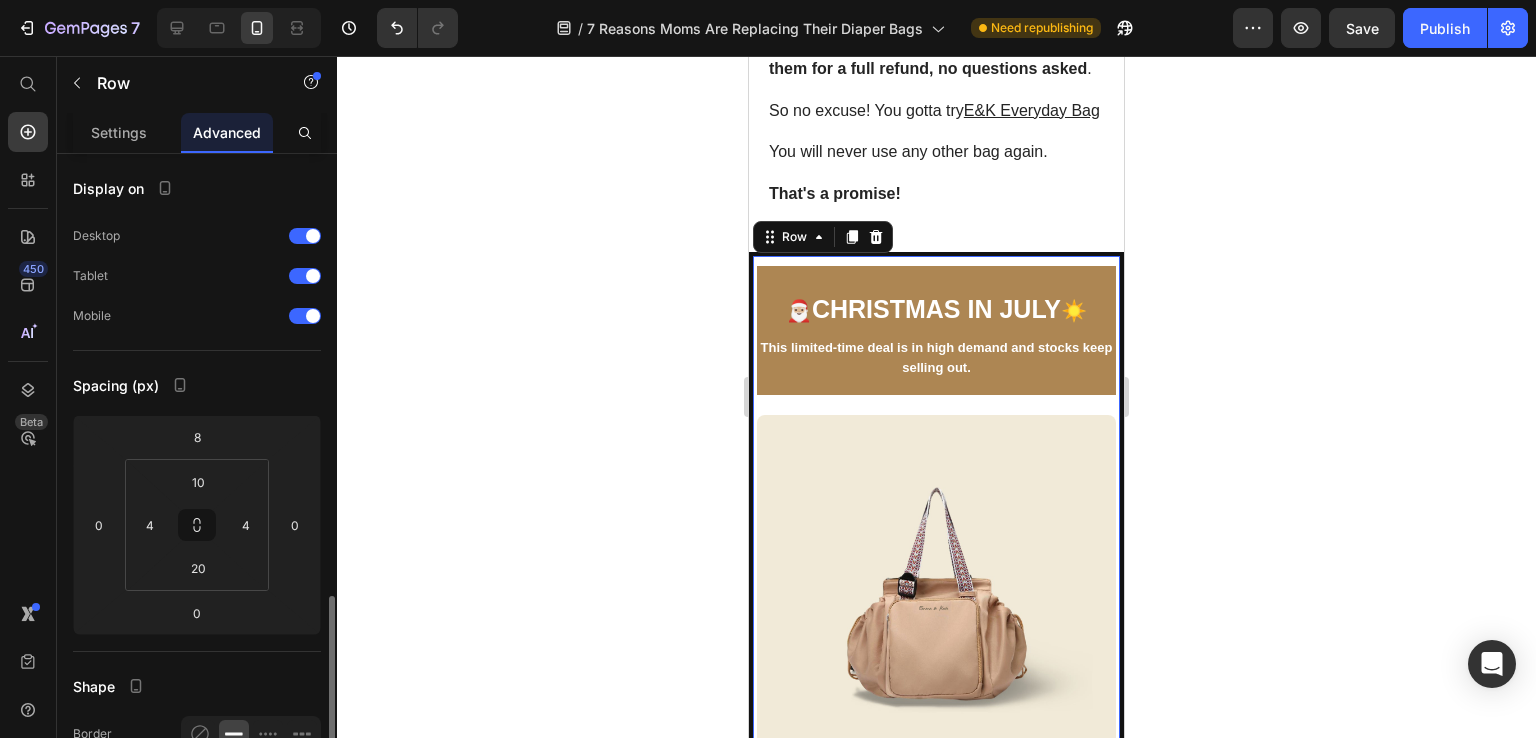 scroll, scrollTop: 300, scrollLeft: 0, axis: vertical 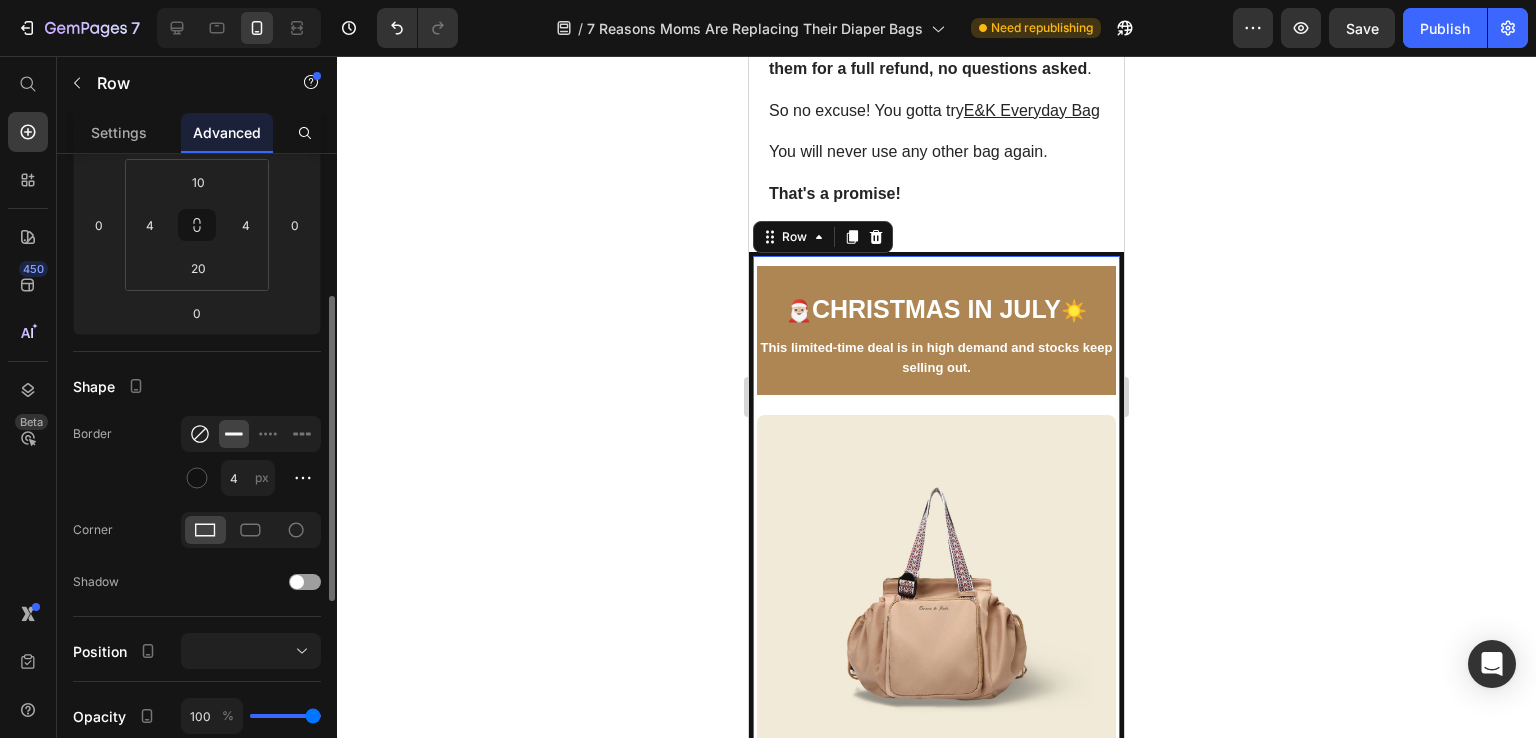 click 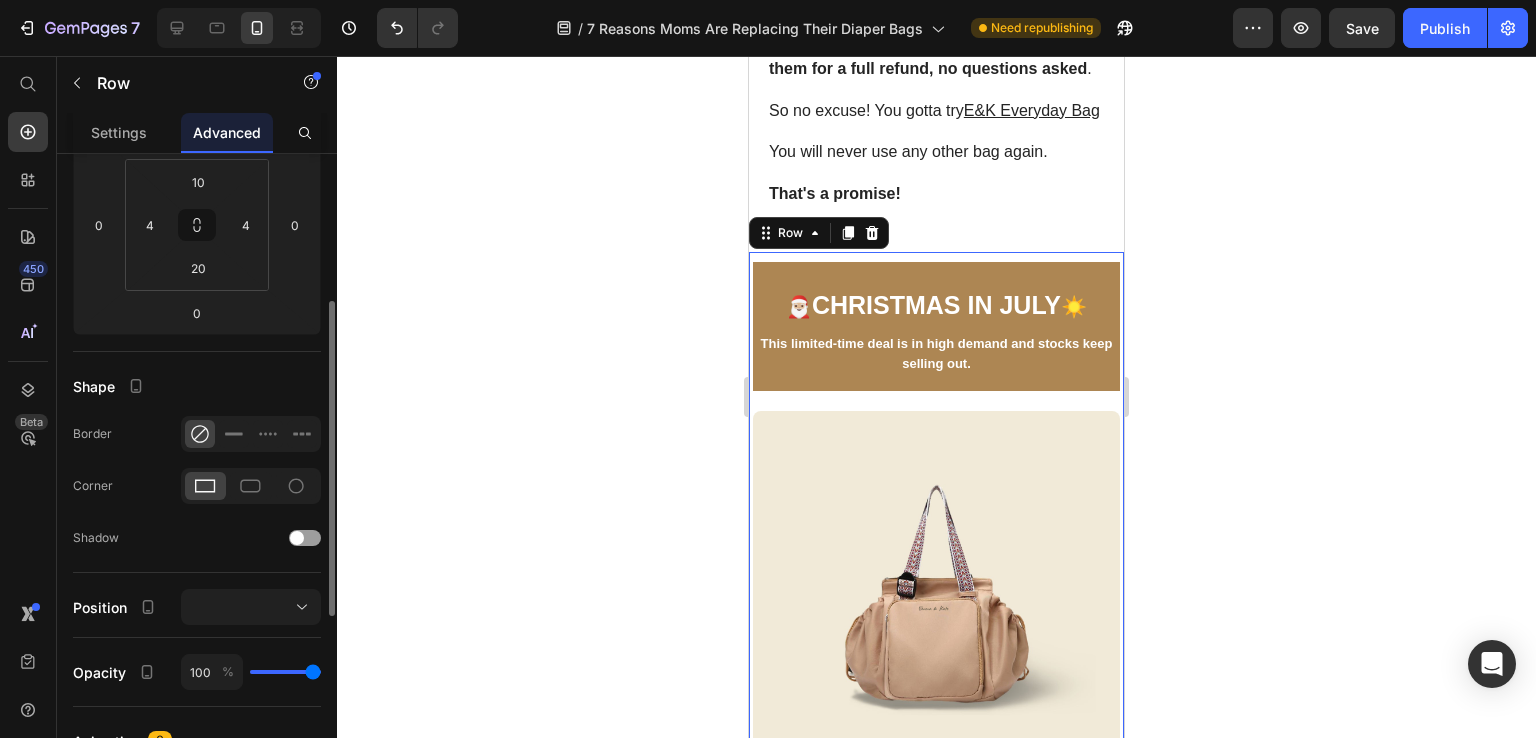 click 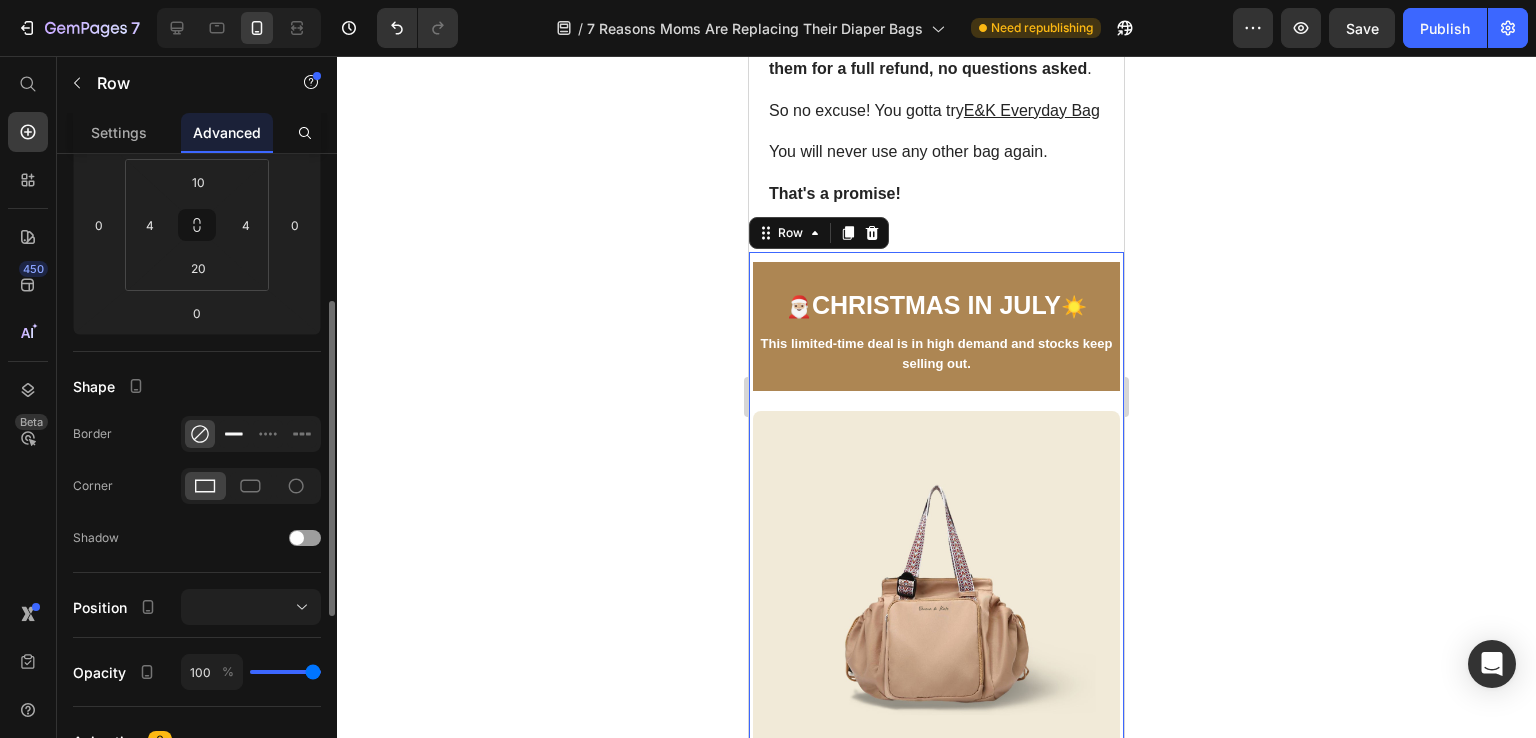 click 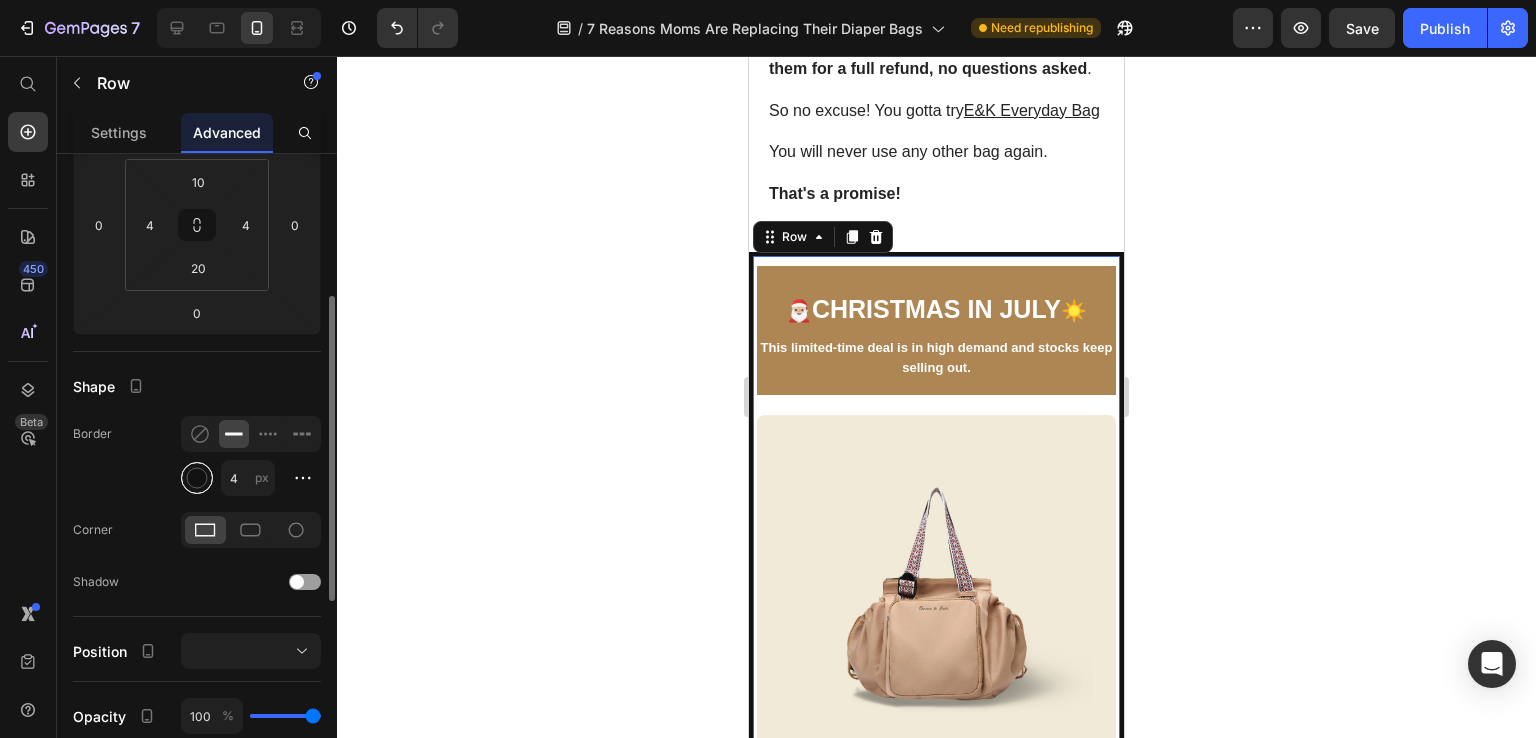 click at bounding box center (197, 478) 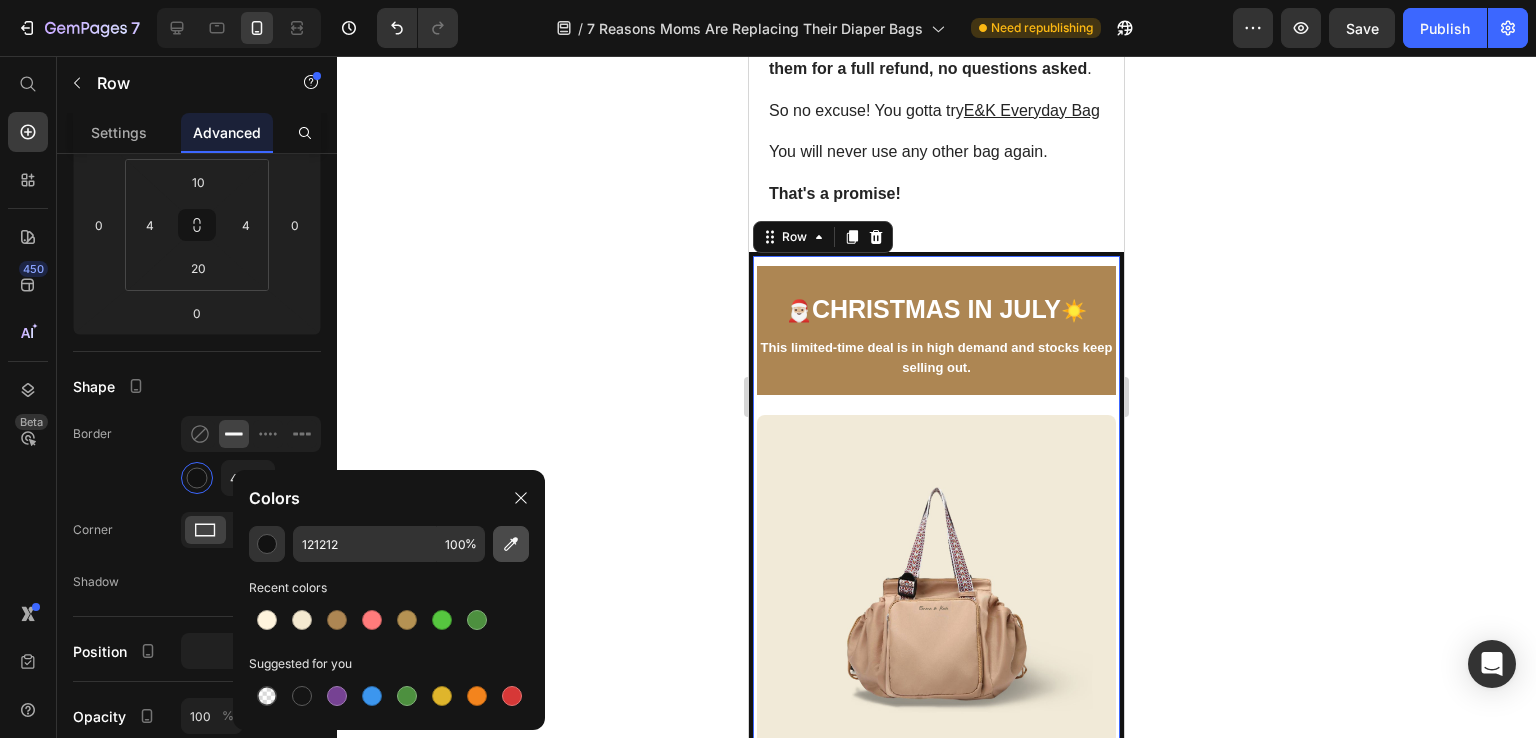 click at bounding box center (511, 544) 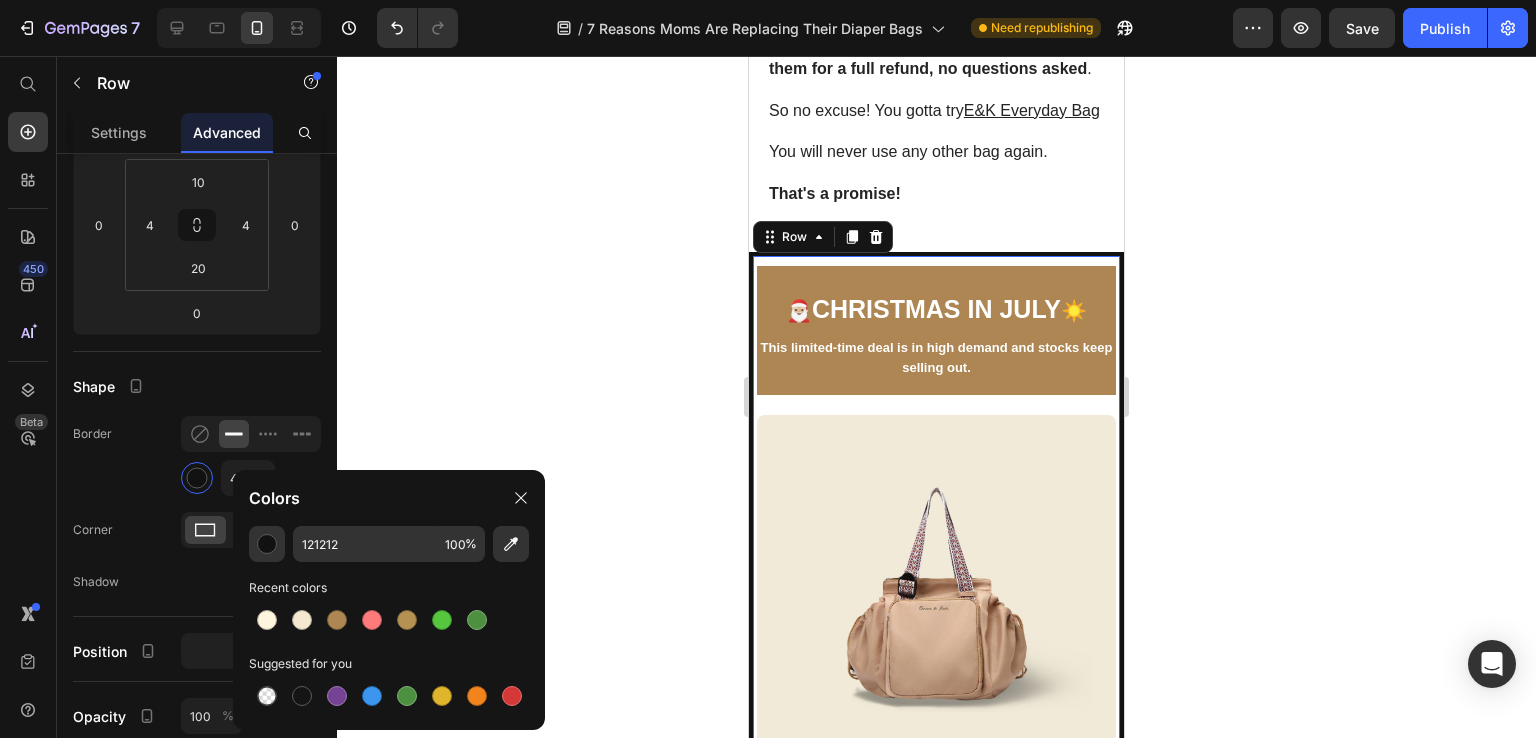 type on "AD8653" 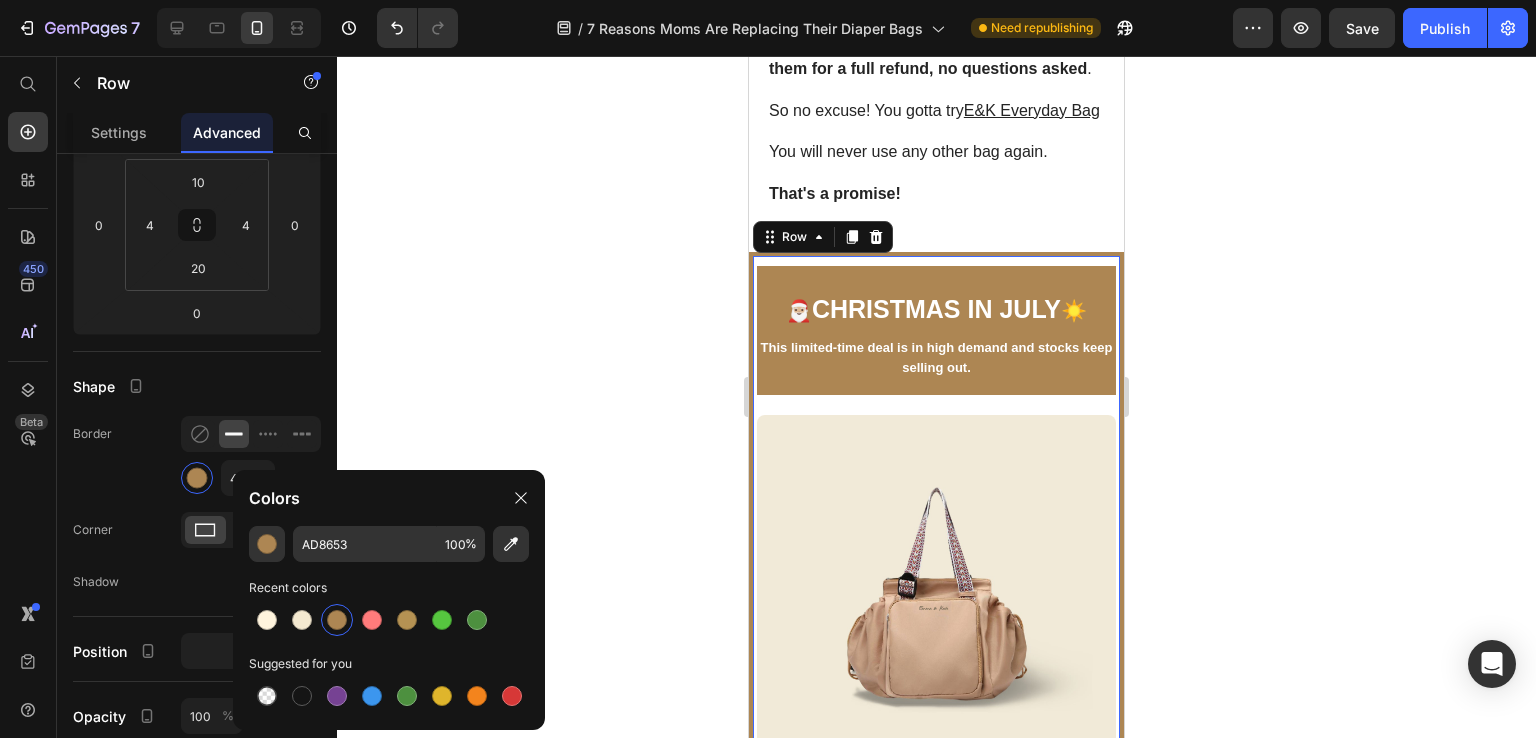 click 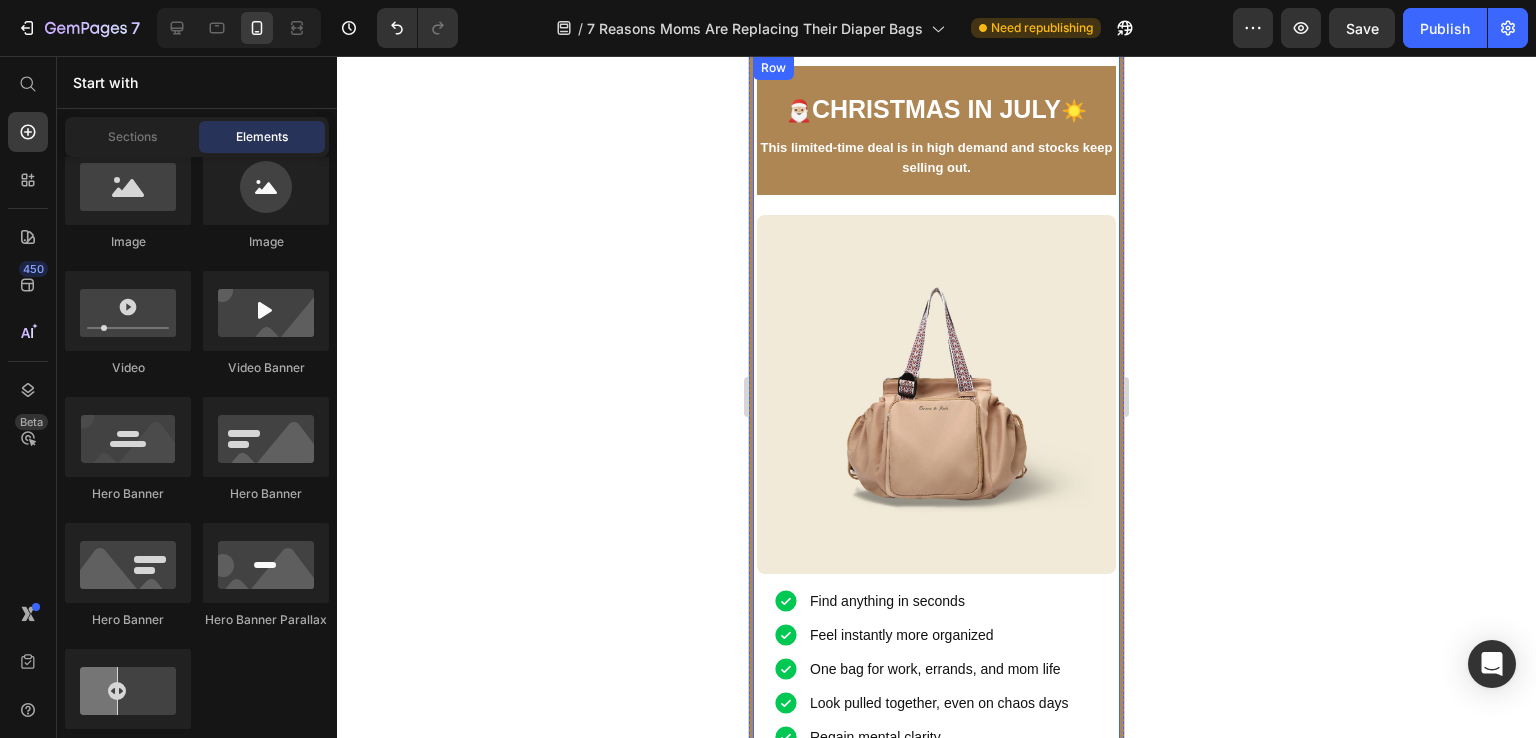 scroll, scrollTop: 4317, scrollLeft: 0, axis: vertical 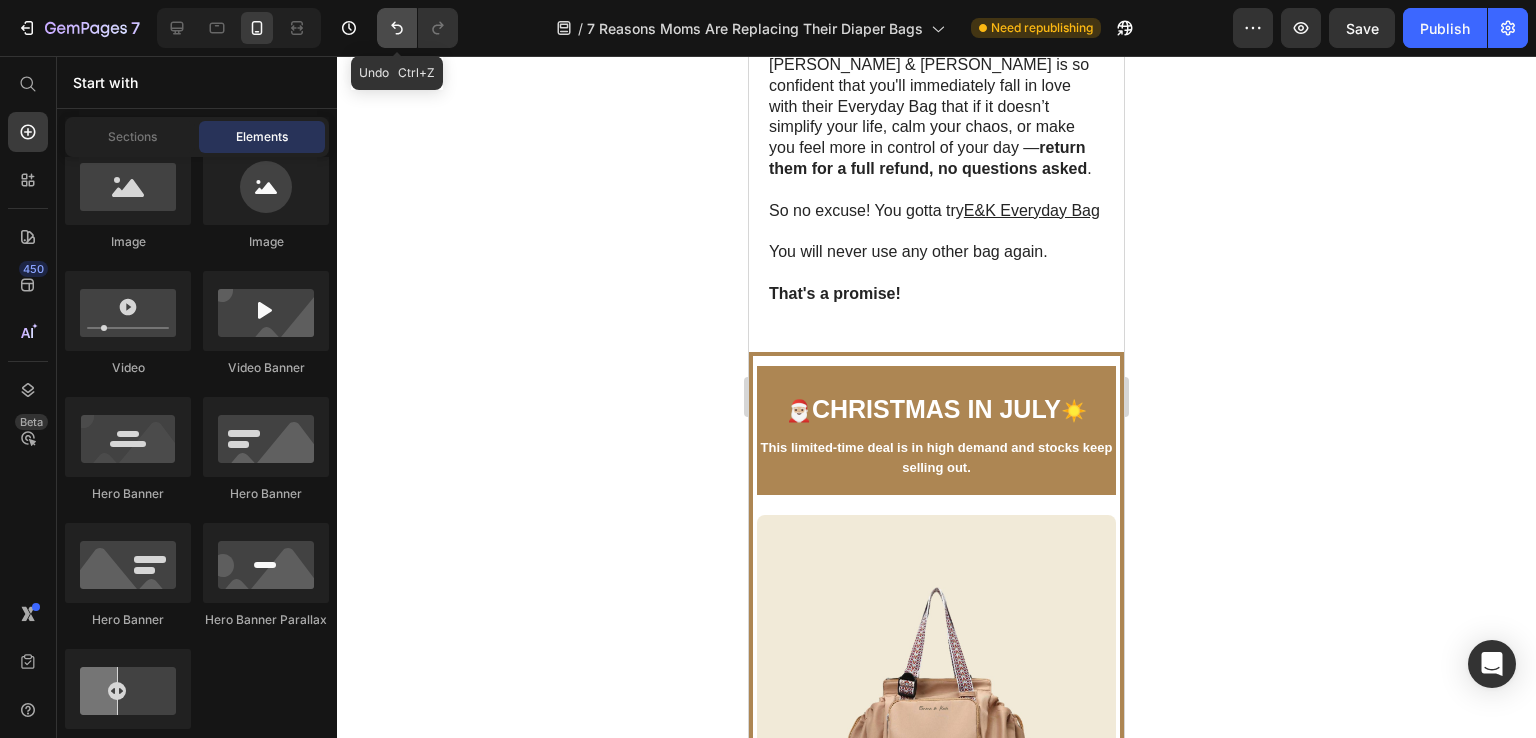 click 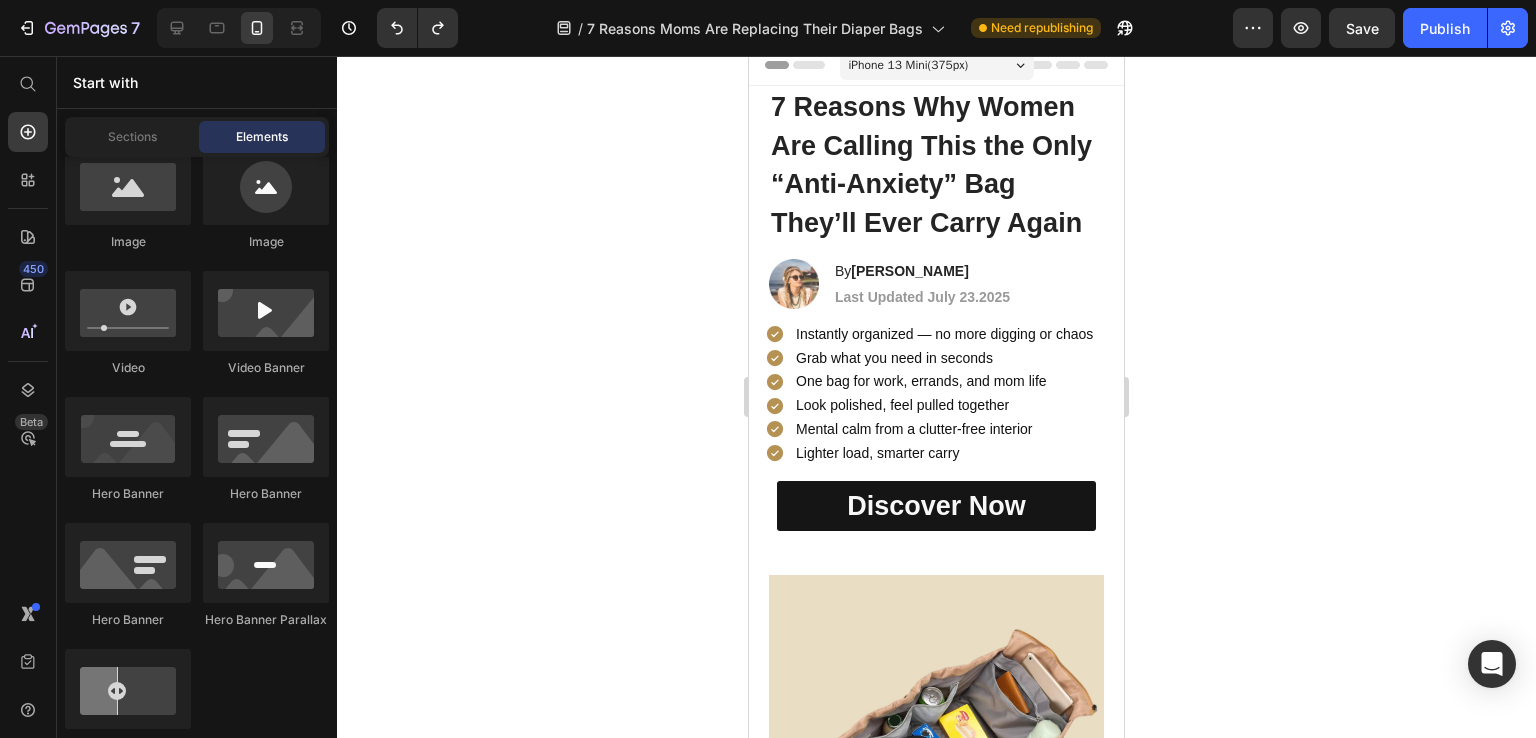scroll, scrollTop: 0, scrollLeft: 0, axis: both 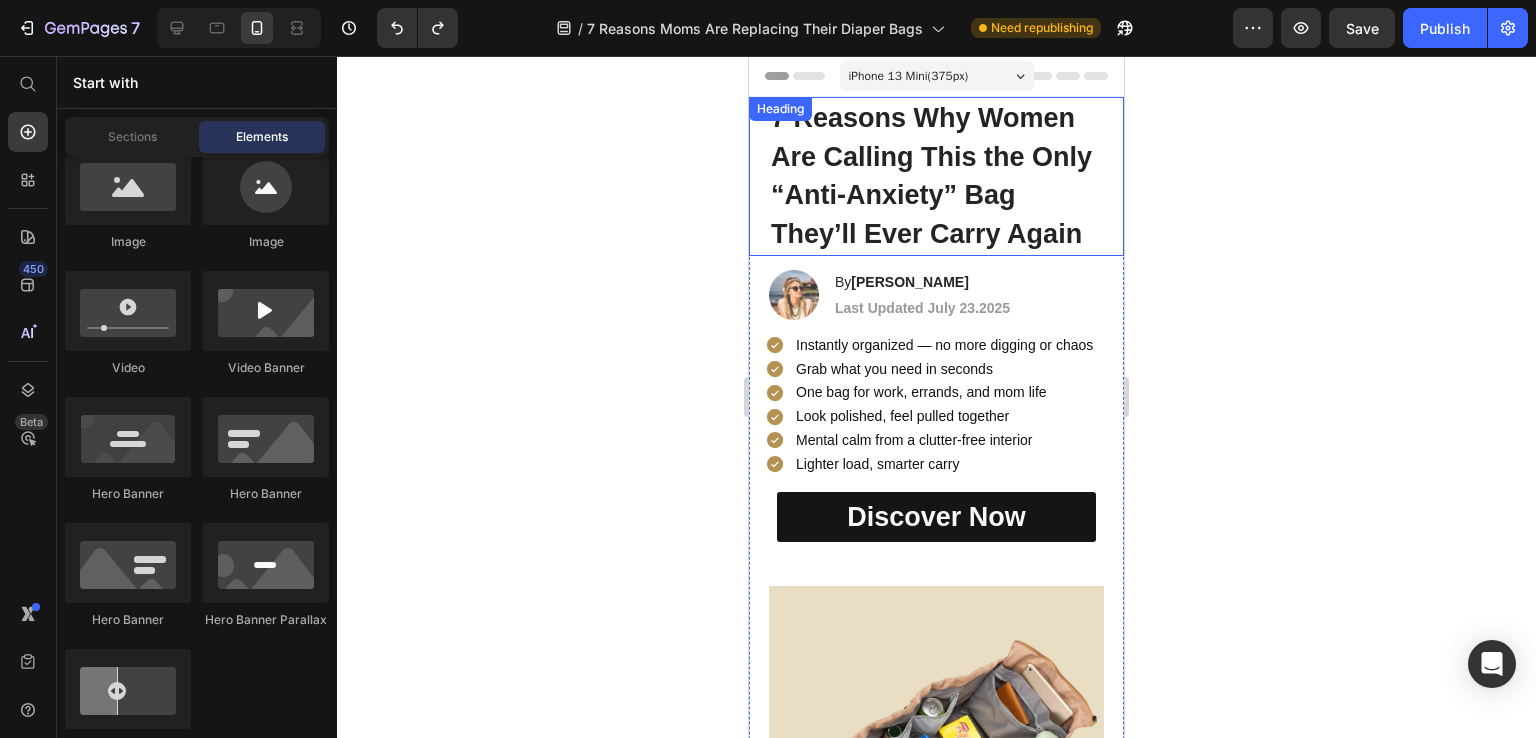 click on "7 Reasons Why Women Are Calling This the Only “Anti-Anxiety” Bag They’ll Ever Carry Again Heading" at bounding box center (936, 176) 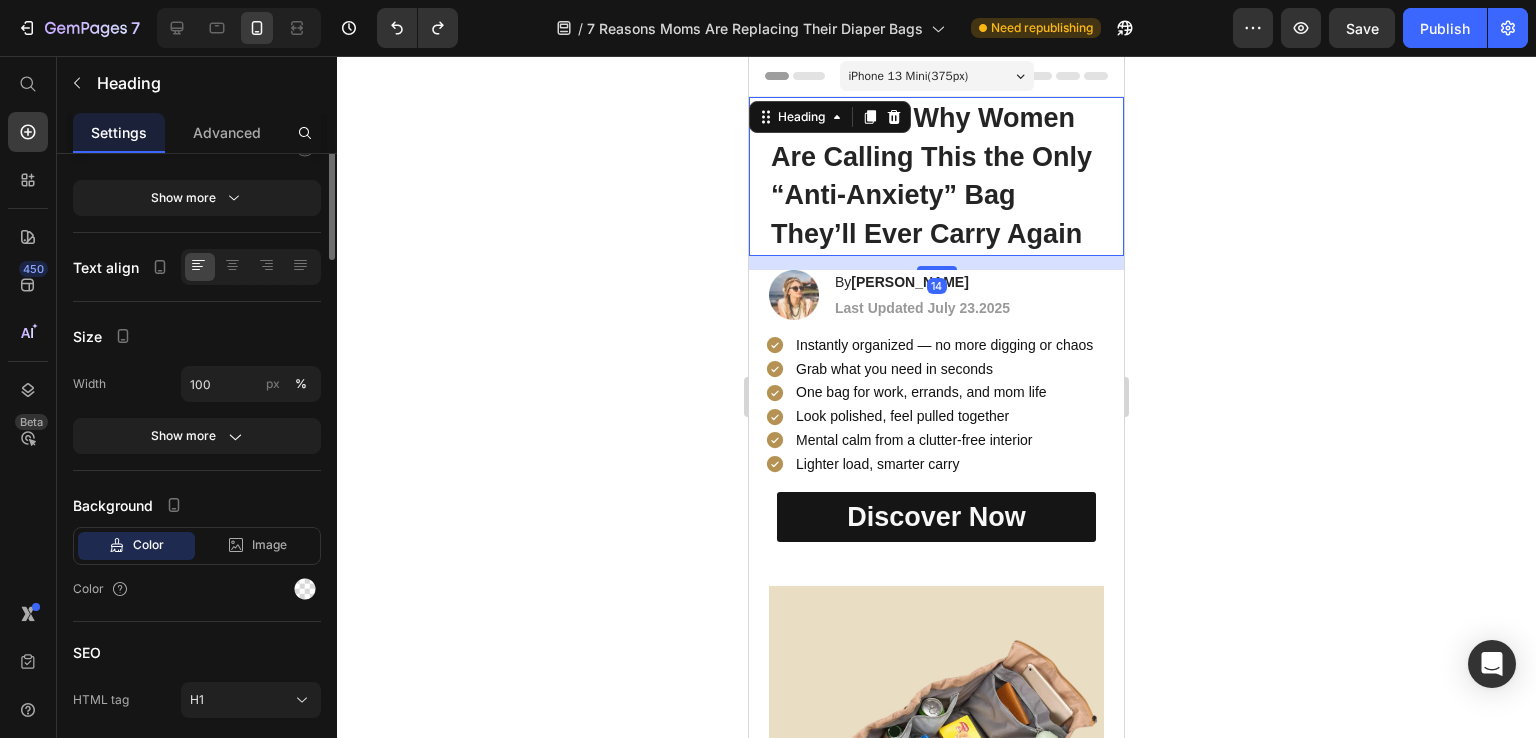 scroll, scrollTop: 0, scrollLeft: 0, axis: both 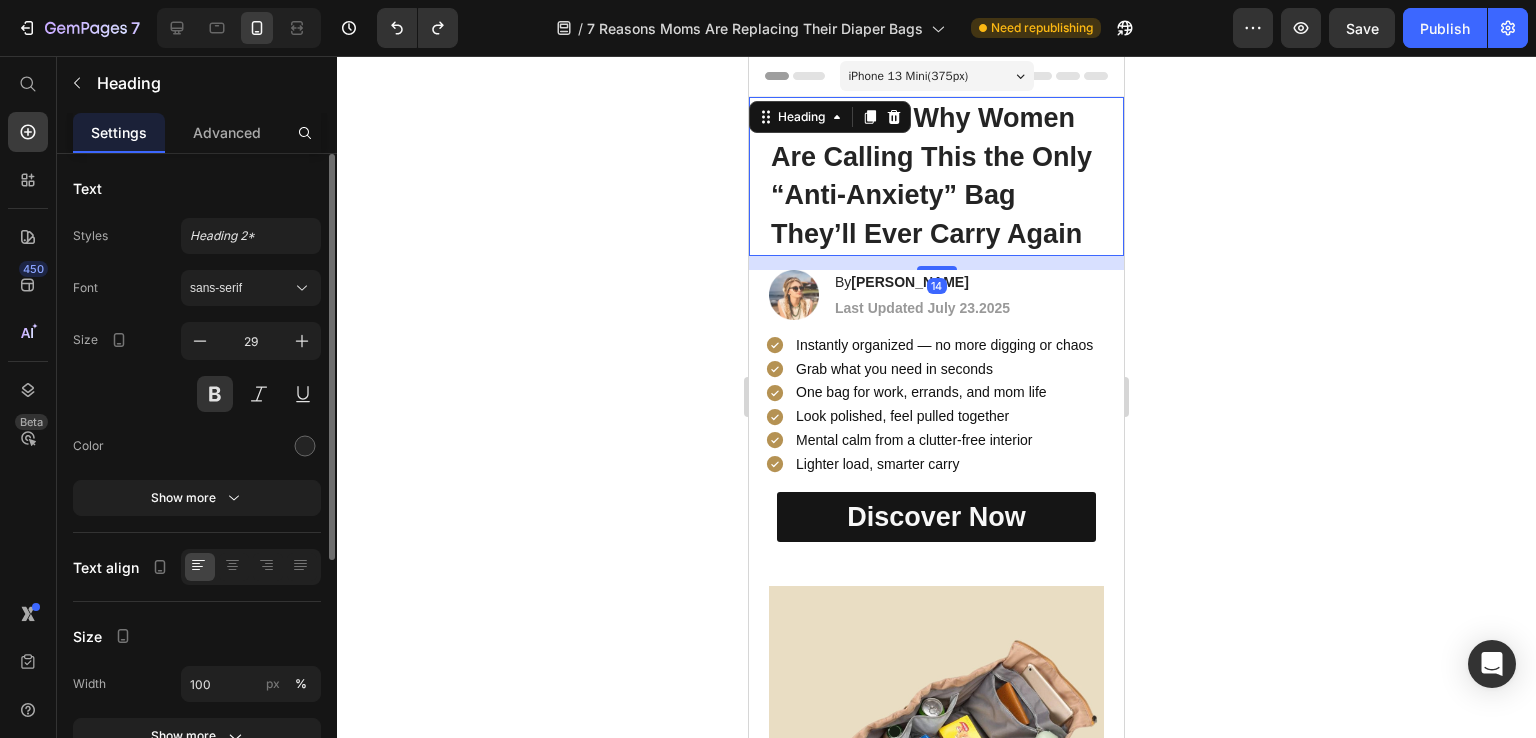 click on "Heading" at bounding box center [830, 117] 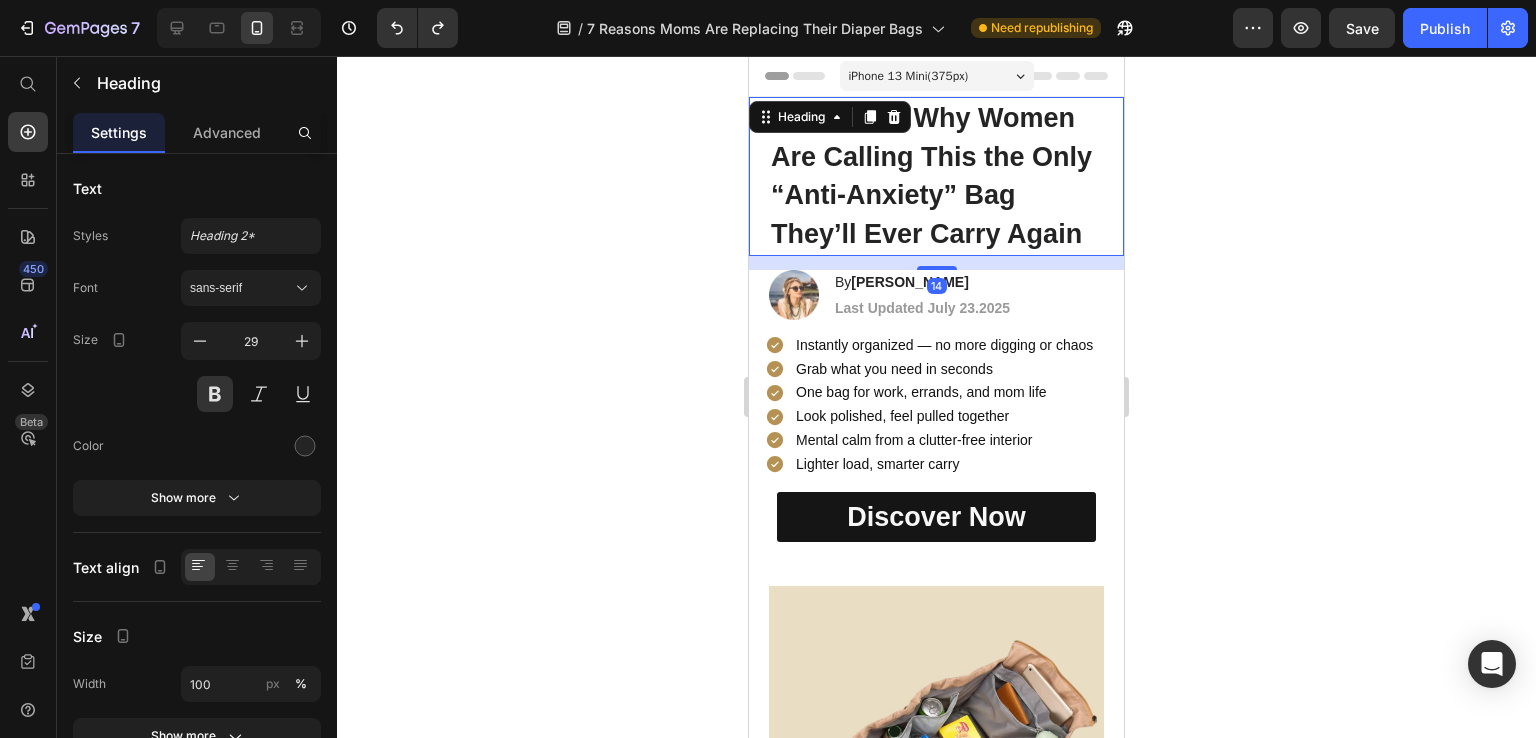 click on "7 Reasons Why Women Are Calling This the Only “Anti-Anxiety” Bag They’ll Ever Carry Again" at bounding box center [936, 176] 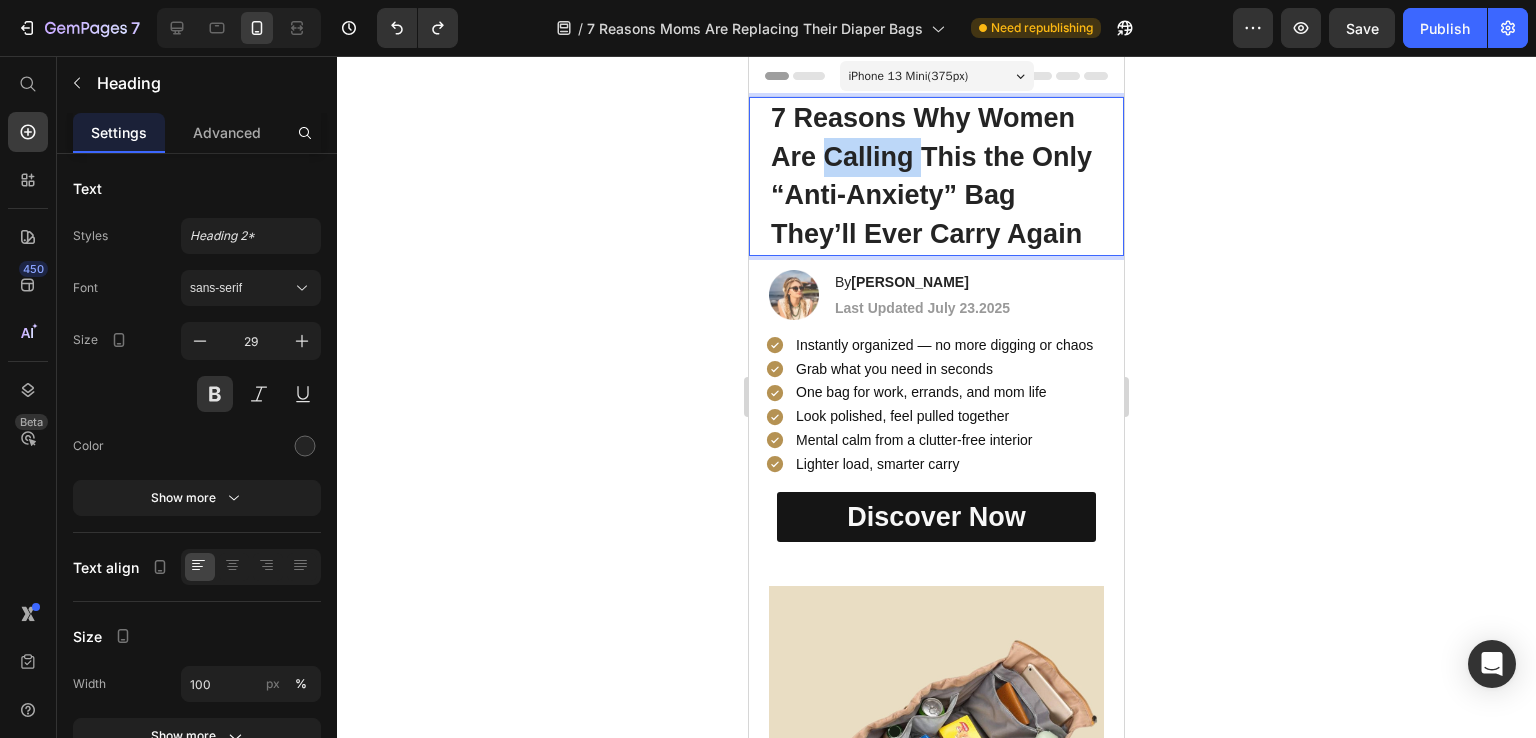 click on "7 Reasons Why Women Are Calling This the Only “Anti-Anxiety” Bag They’ll Ever Carry Again" at bounding box center (936, 176) 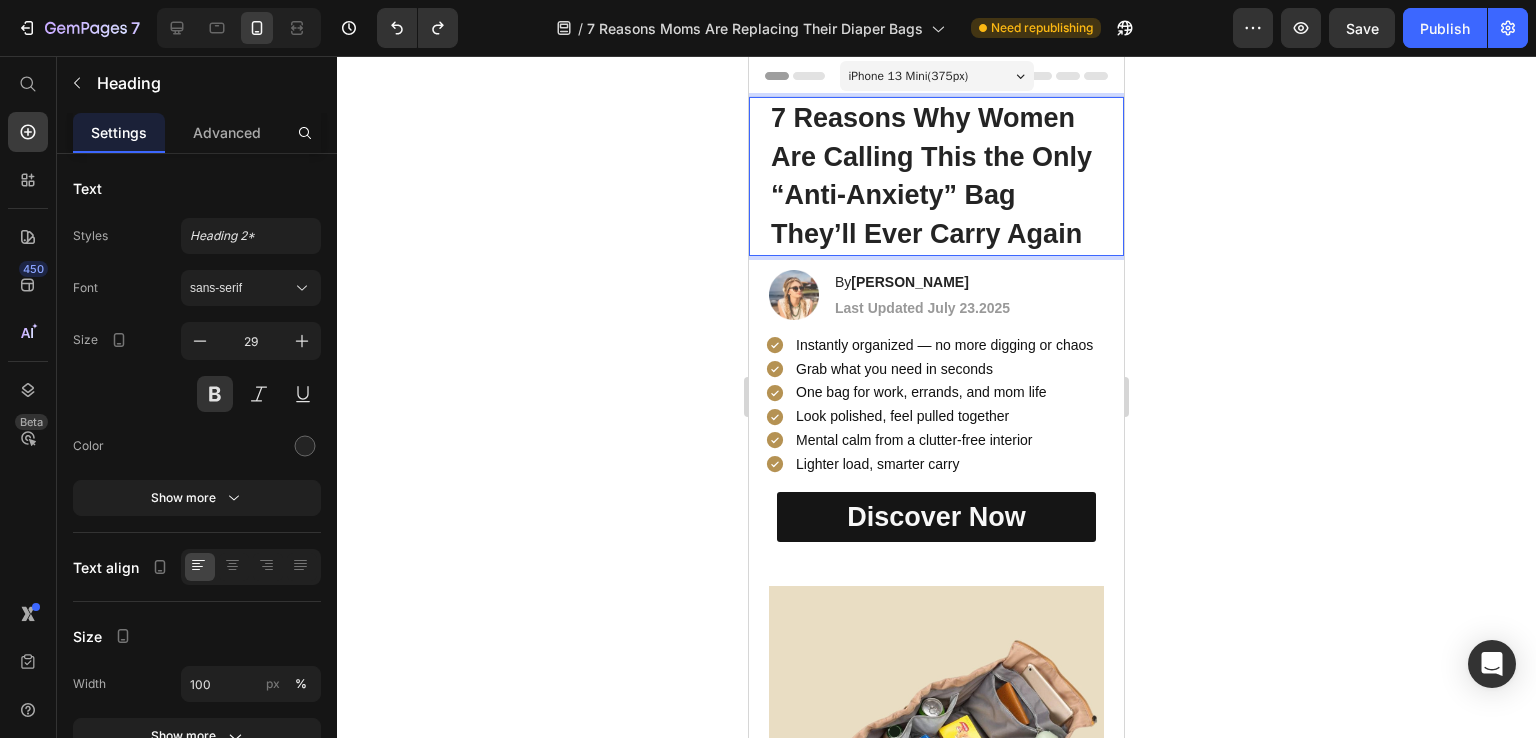 click on "7 Reasons Why Women Are Calling This the Only “Anti-Anxiety” Bag They’ll Ever Carry Again" at bounding box center [936, 176] 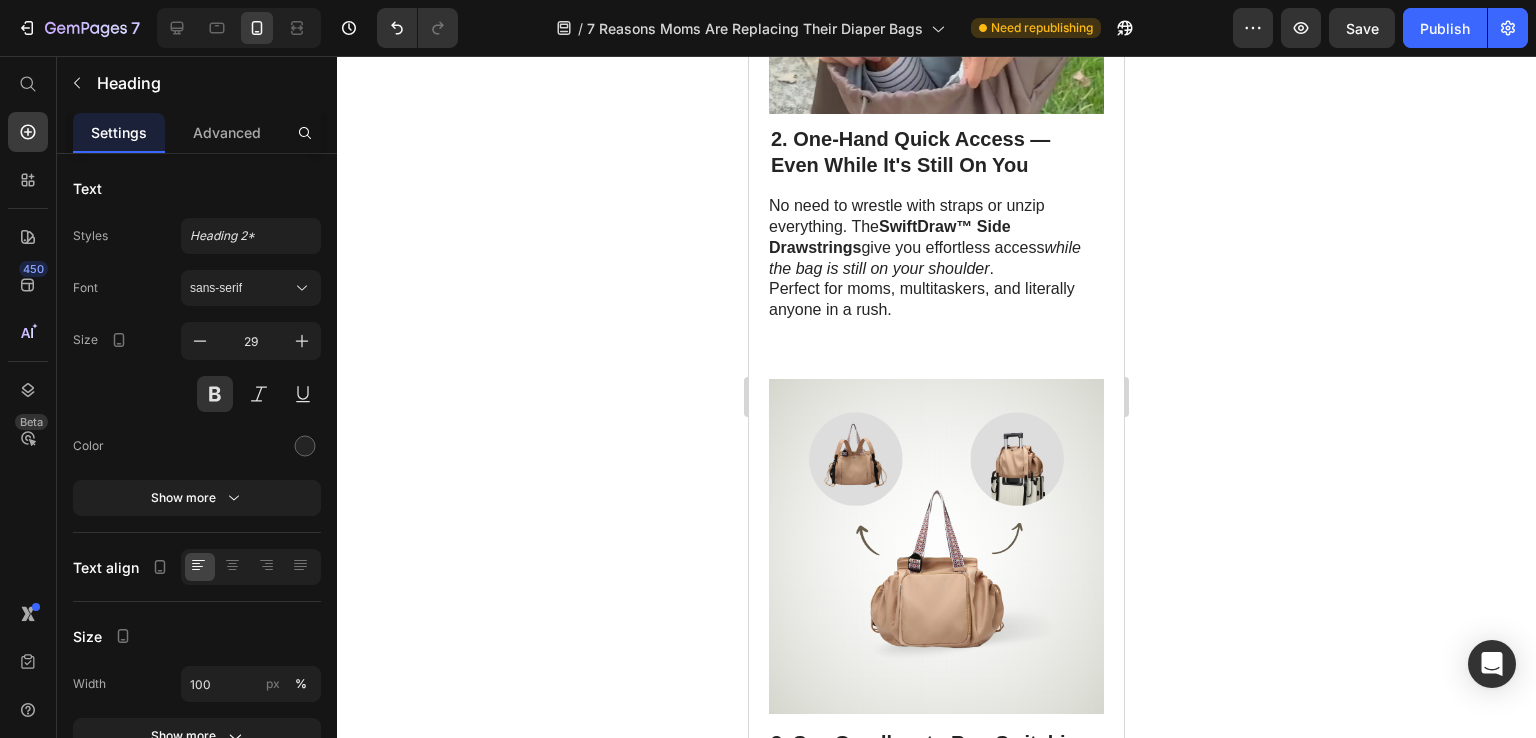 scroll, scrollTop: 2000, scrollLeft: 0, axis: vertical 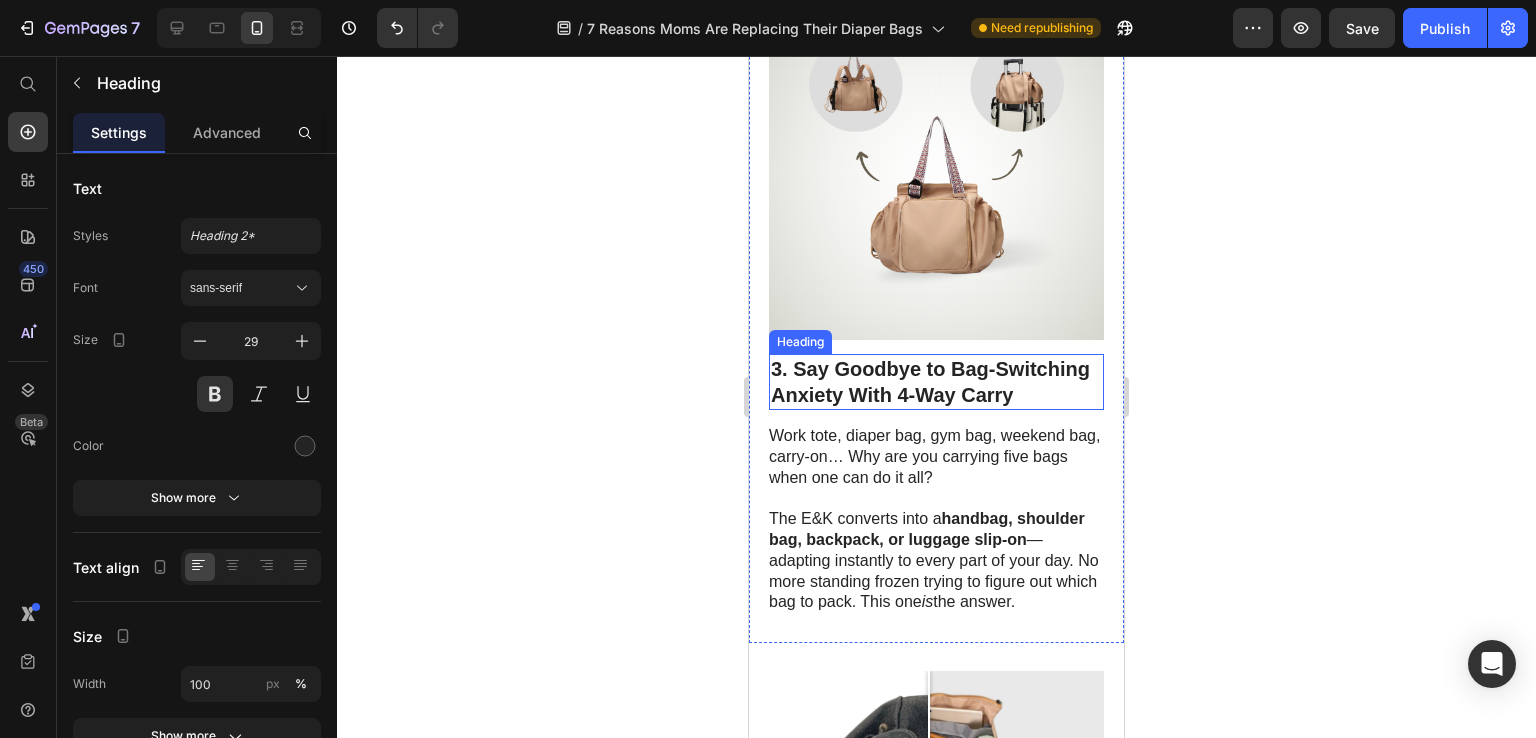 click on "3. Say Goodbye to Bag-Switching Anxiety With 4-Way Carry" at bounding box center (936, 382) 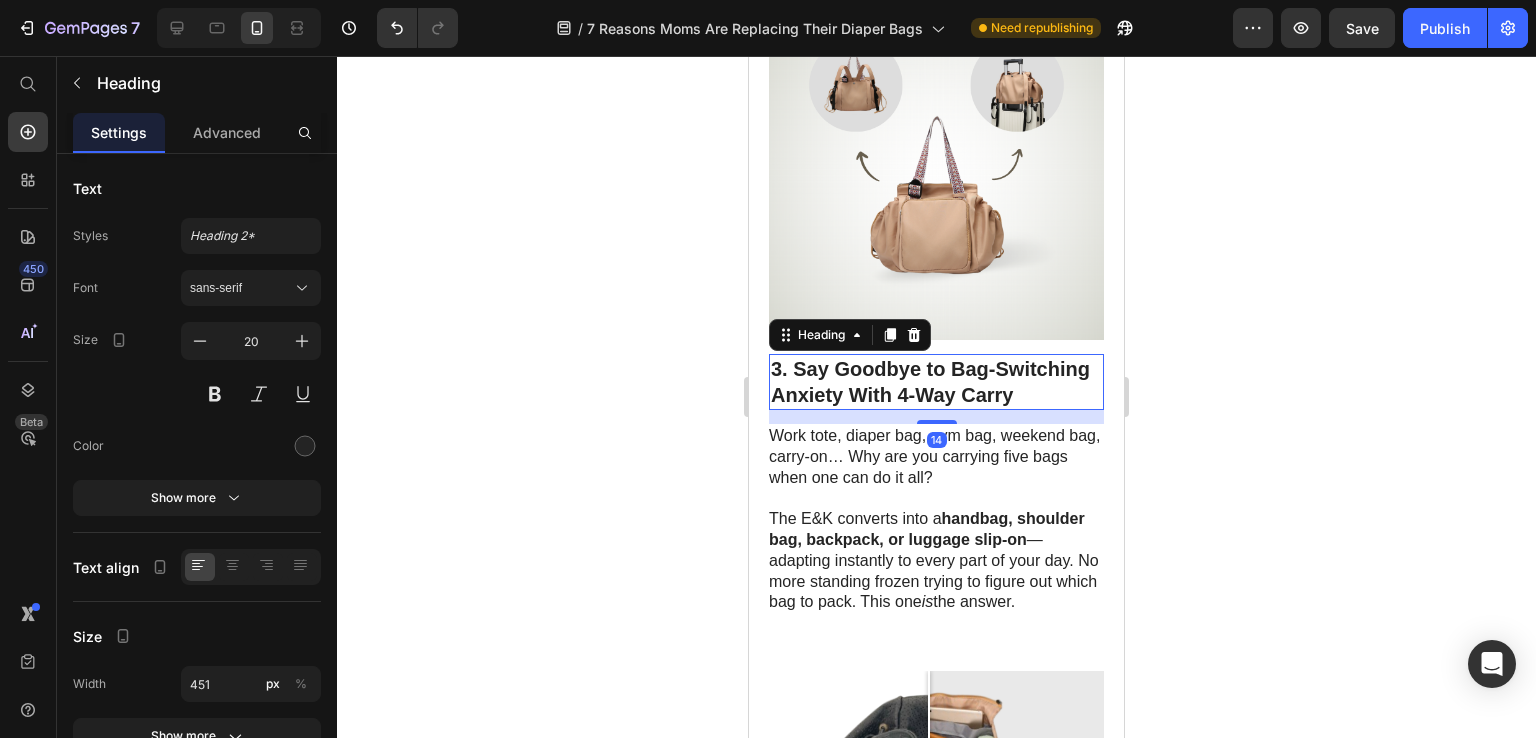 click on "3. Say Goodbye to Bag-Switching Anxiety With 4-Way Carry" at bounding box center [936, 382] 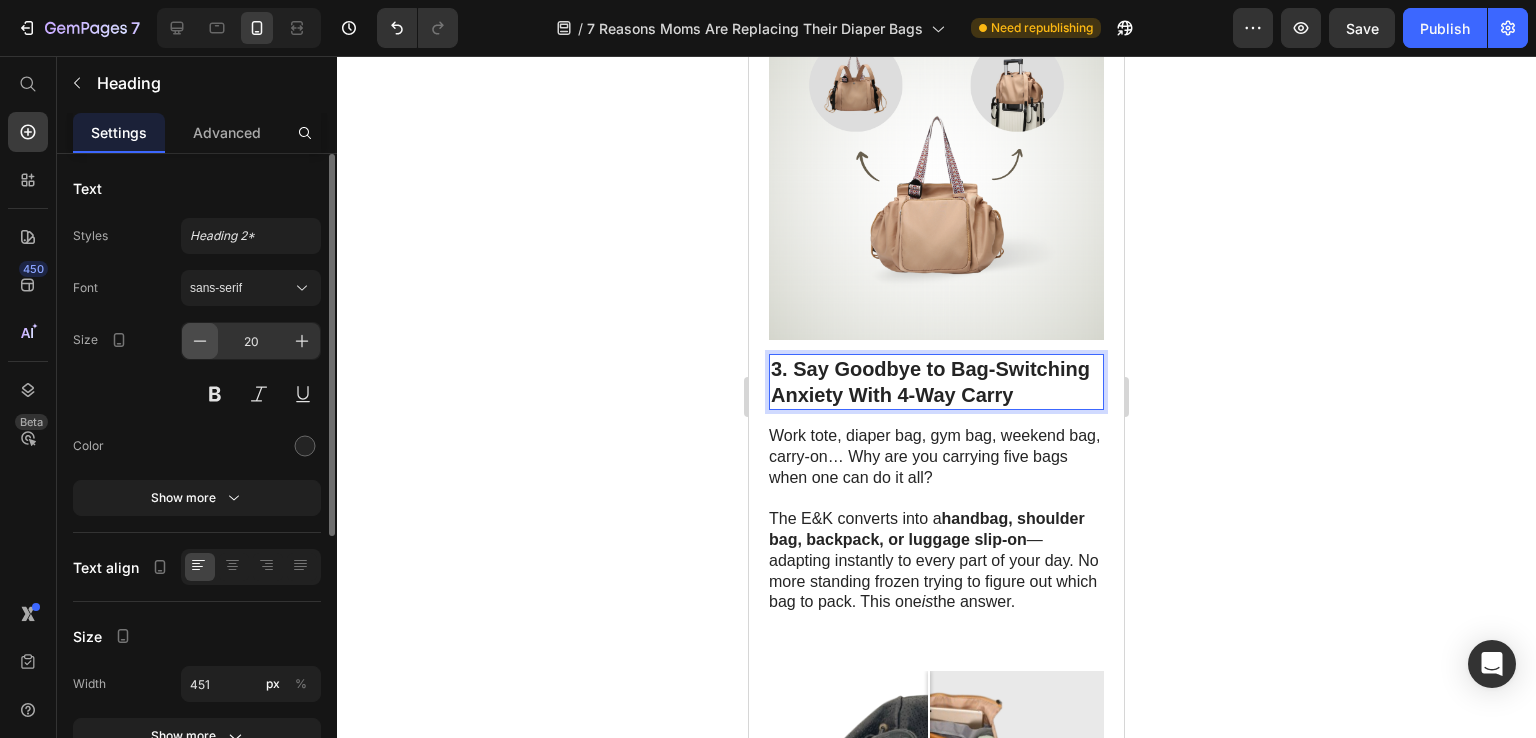 click 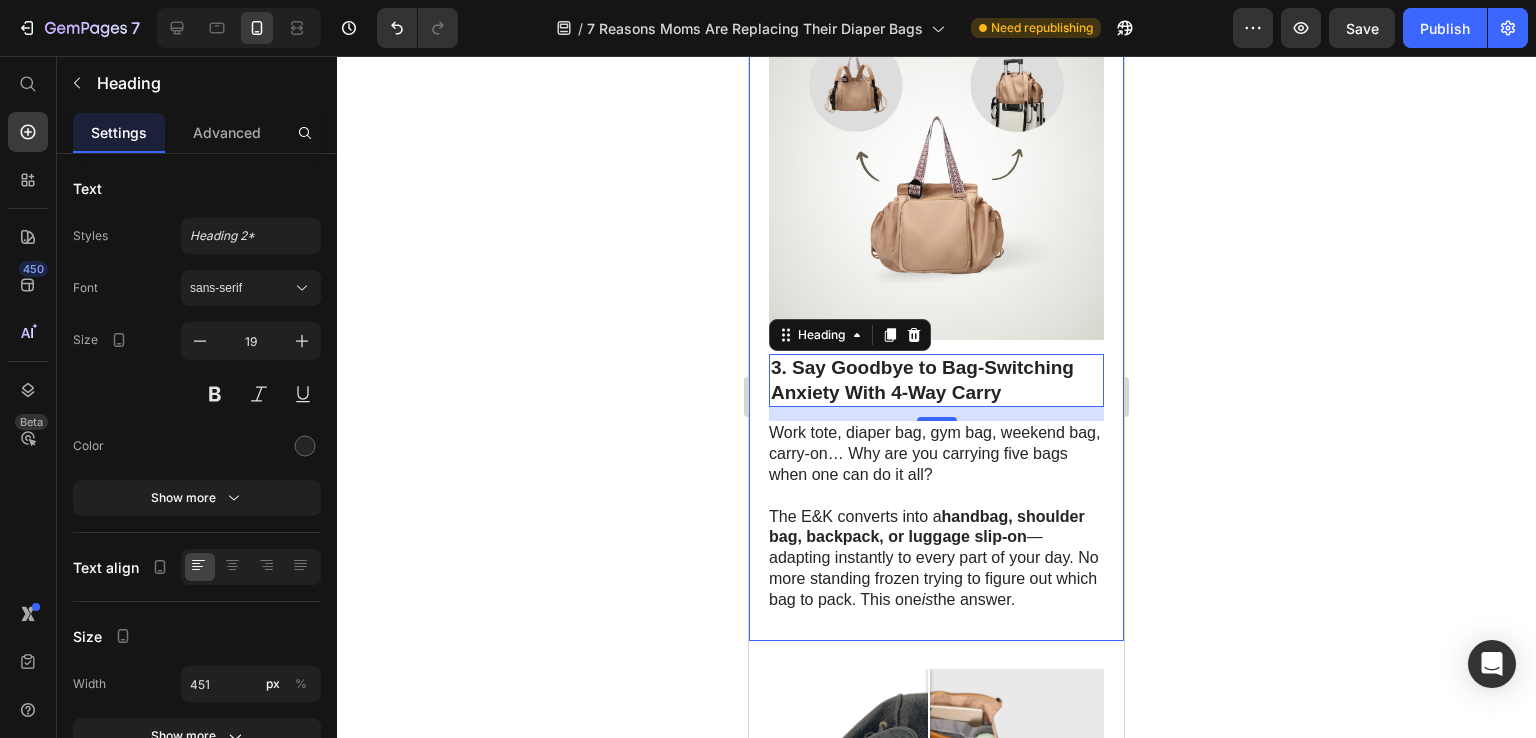 click 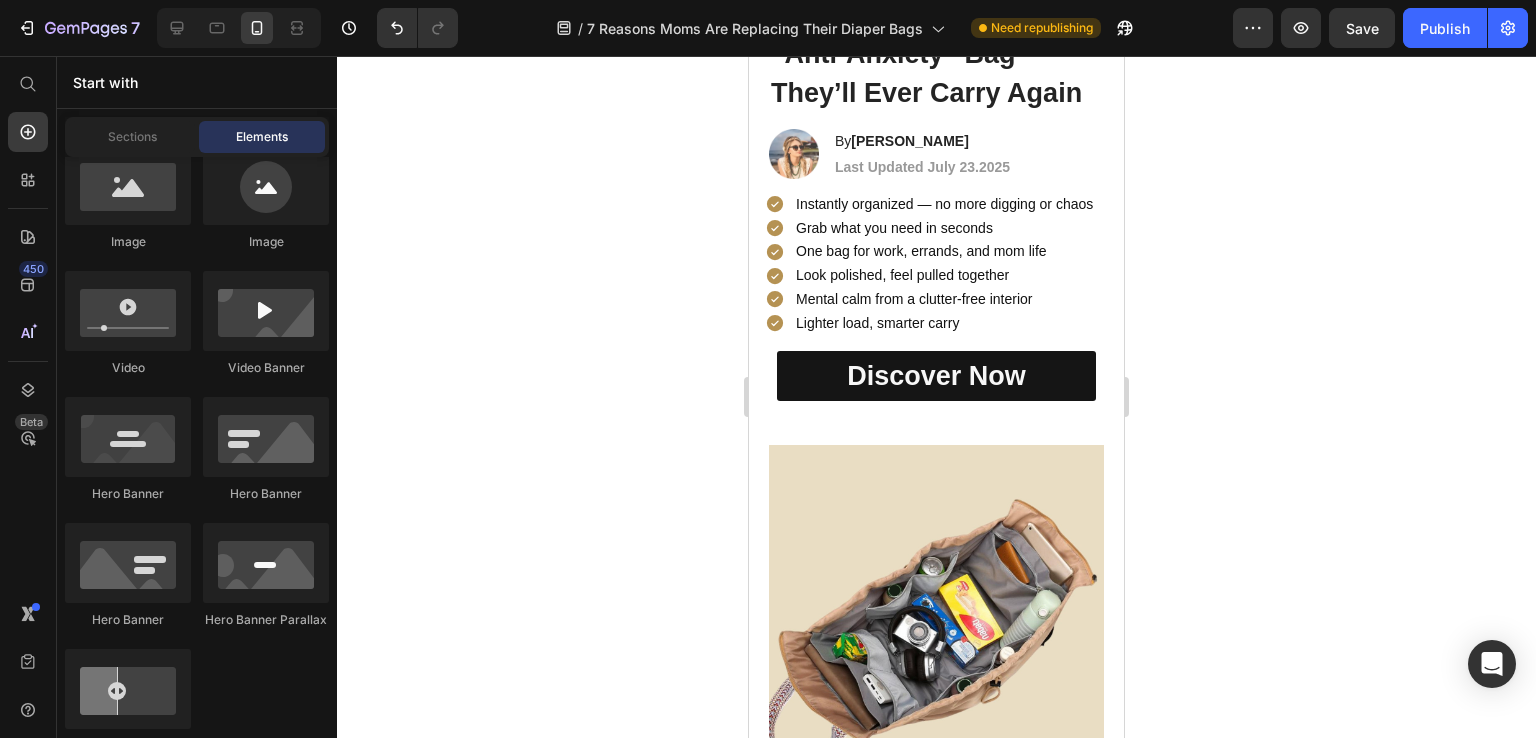 scroll, scrollTop: 0, scrollLeft: 0, axis: both 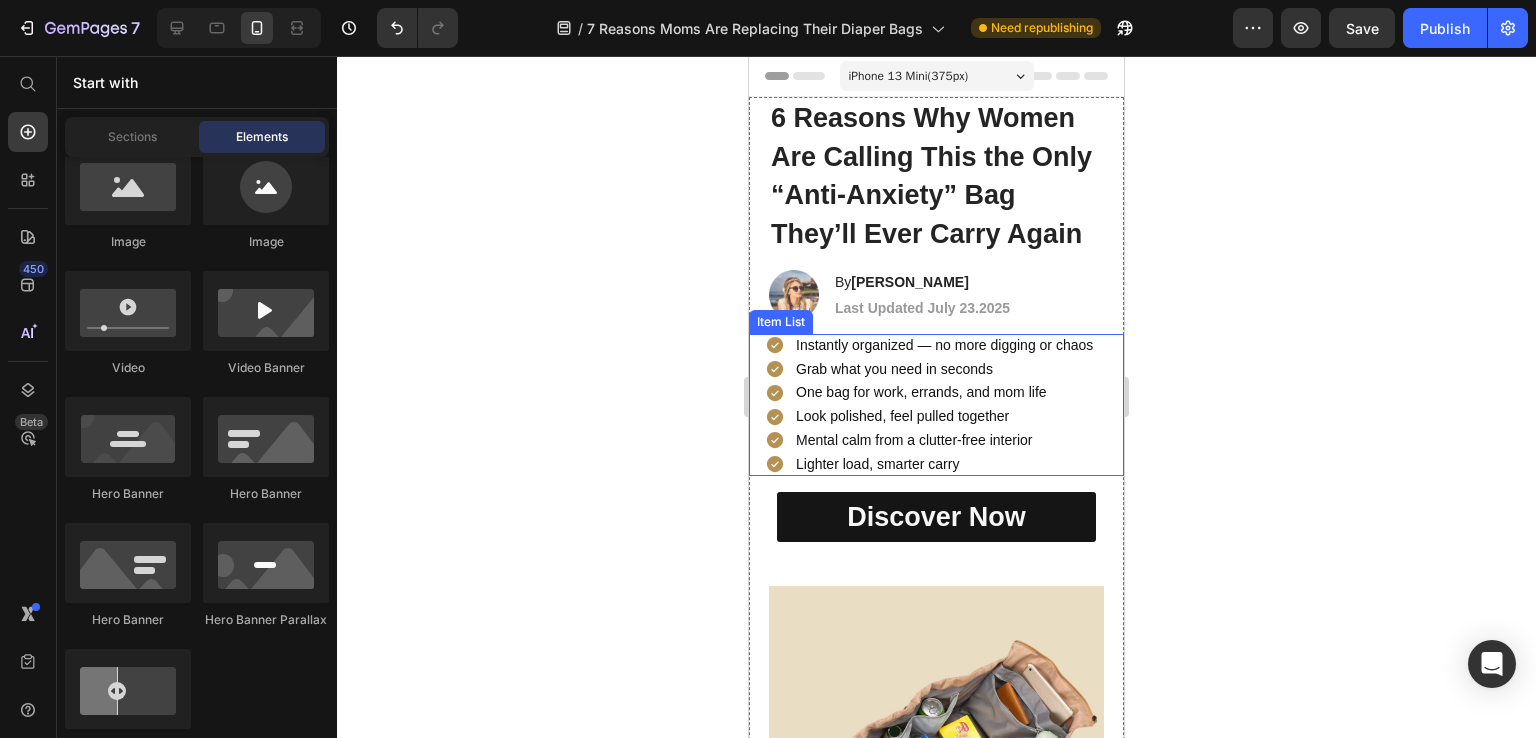 click on "Mental calm from a clutter-free interior" at bounding box center [944, 440] 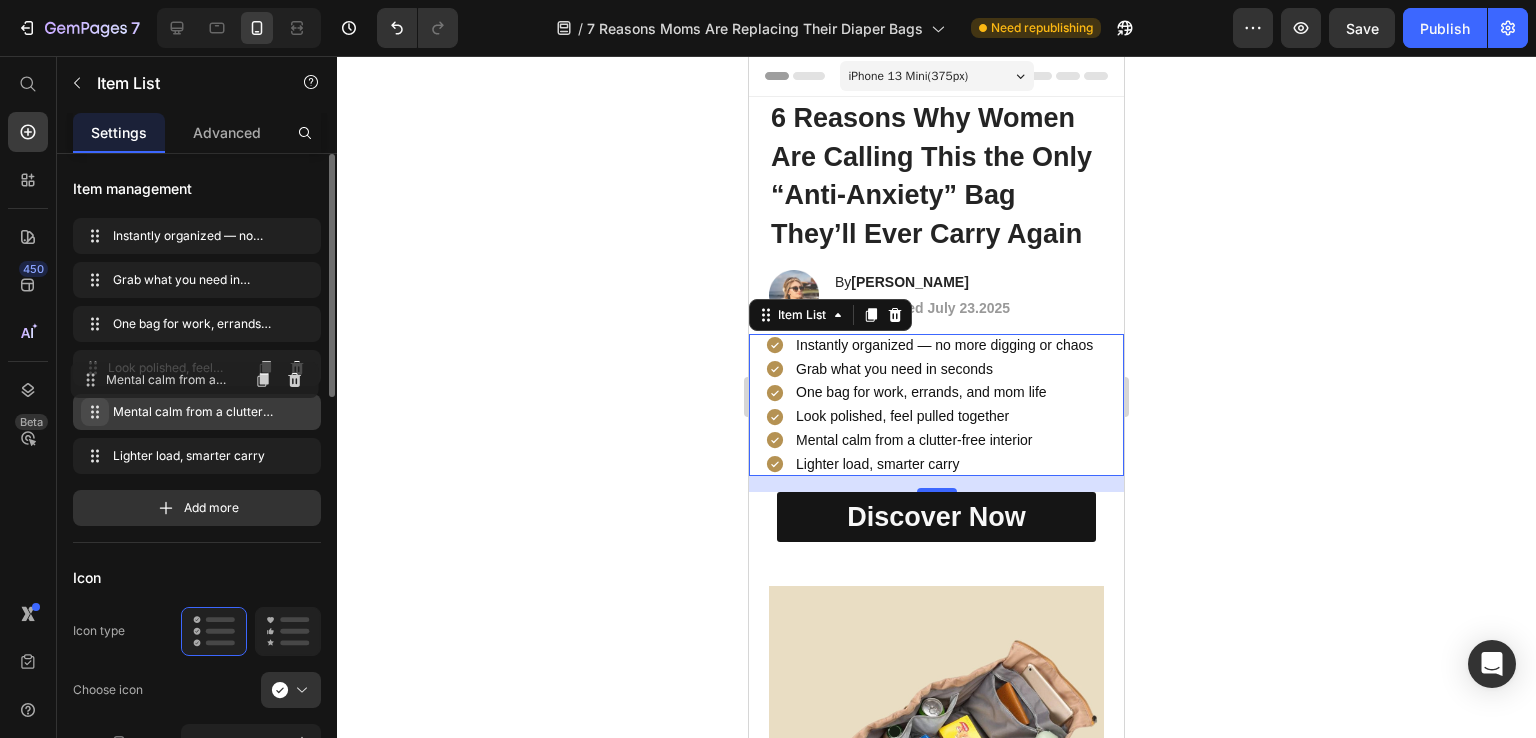 type 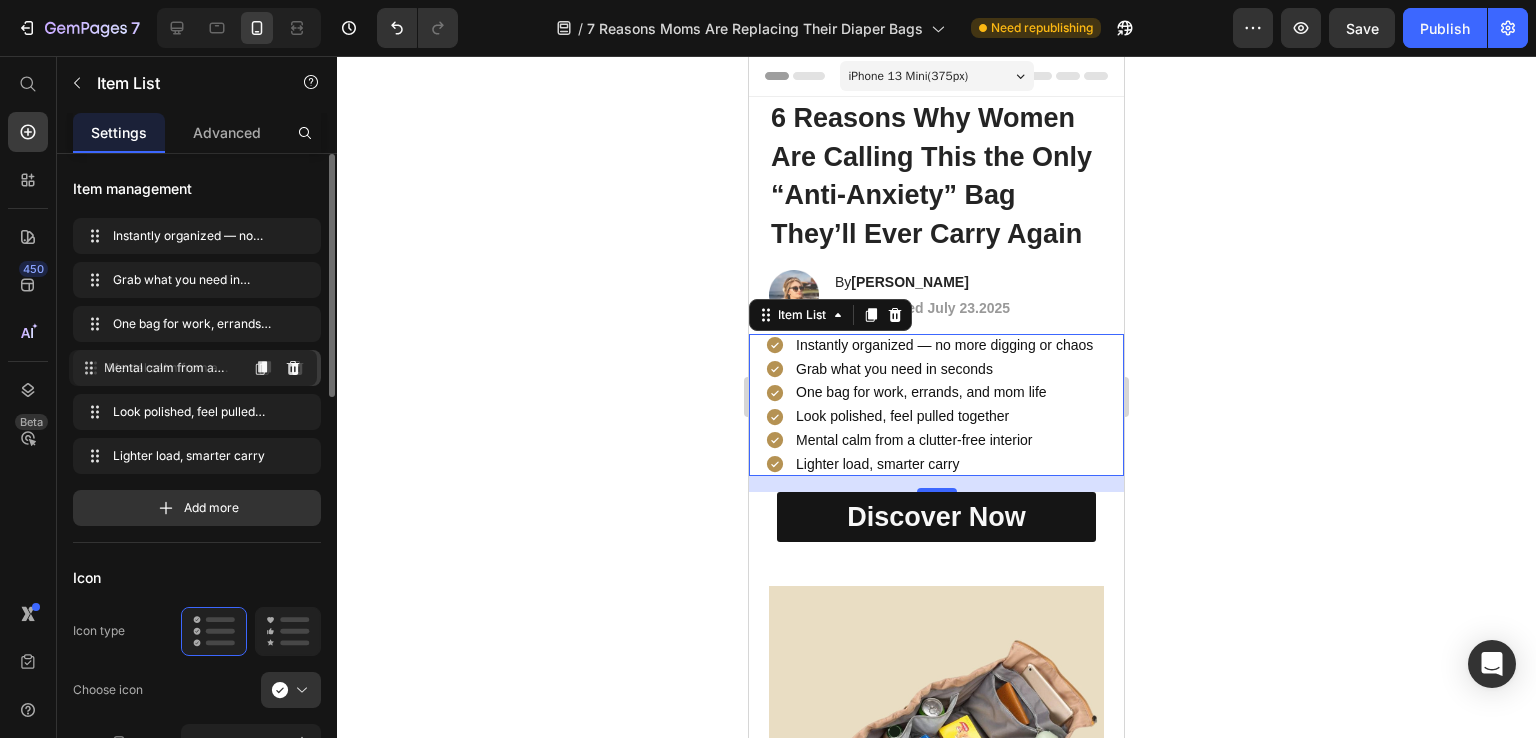 drag, startPoint x: 88, startPoint y: 411, endPoint x: 84, endPoint y: 367, distance: 44.181442 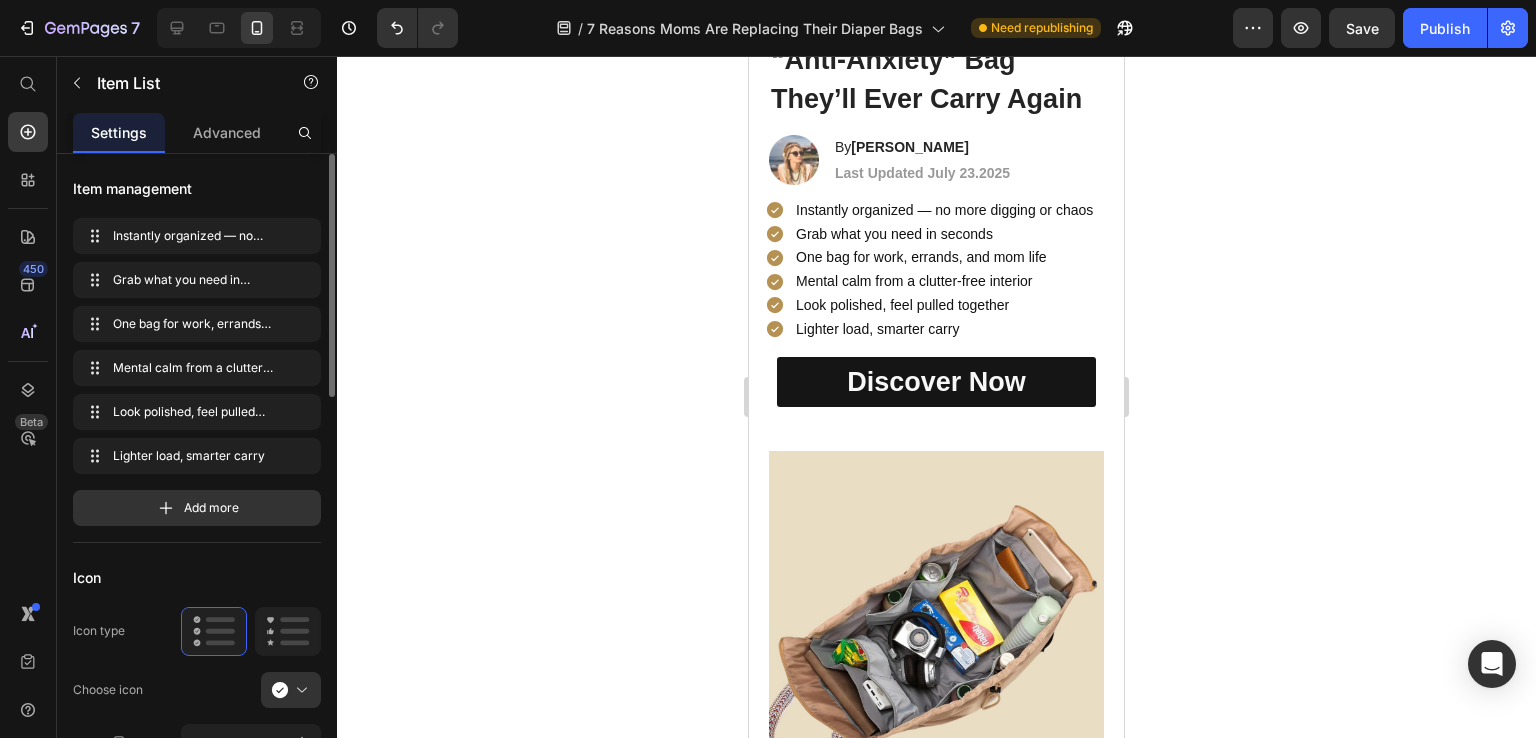 scroll, scrollTop: 0, scrollLeft: 0, axis: both 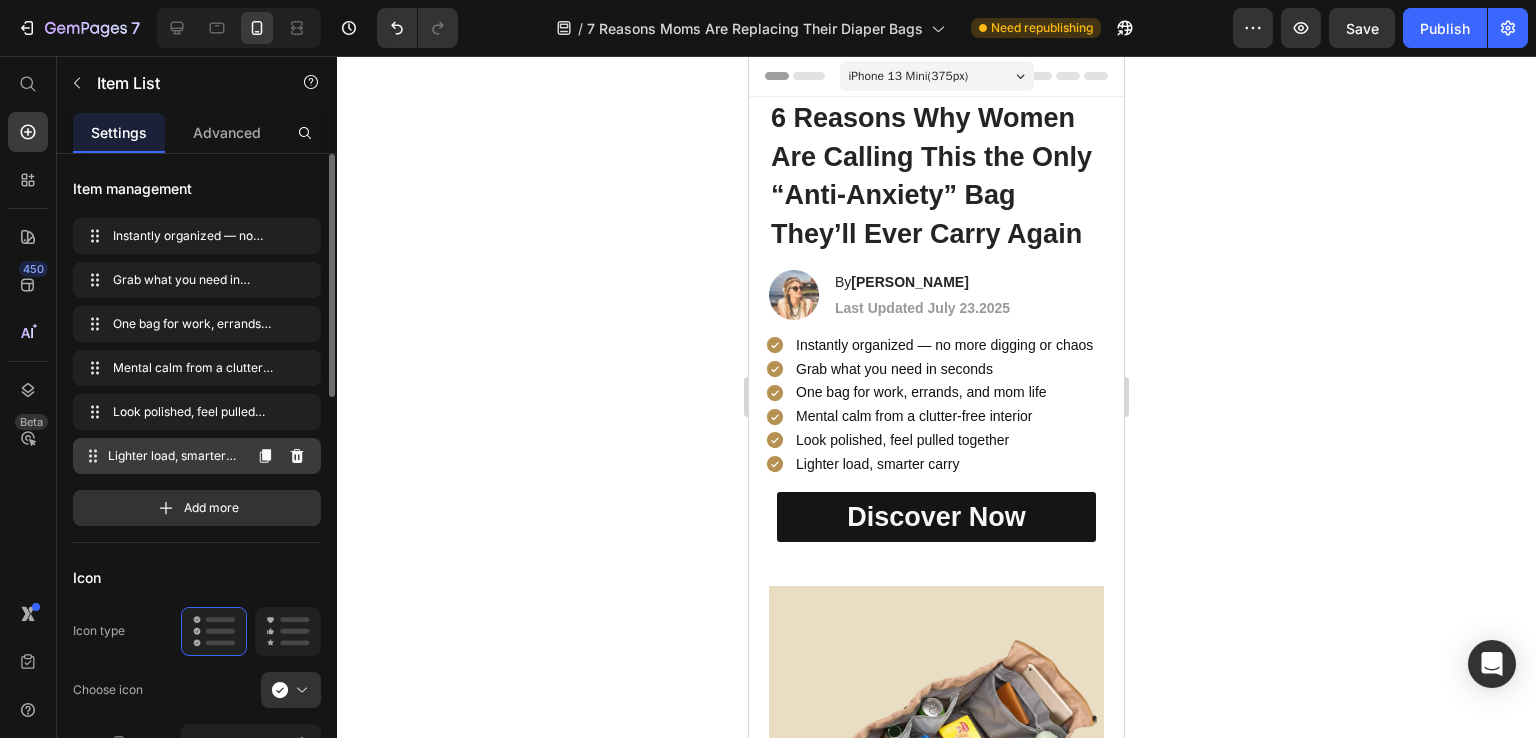 click on "Lighter load, smarter carry" at bounding box center (174, 456) 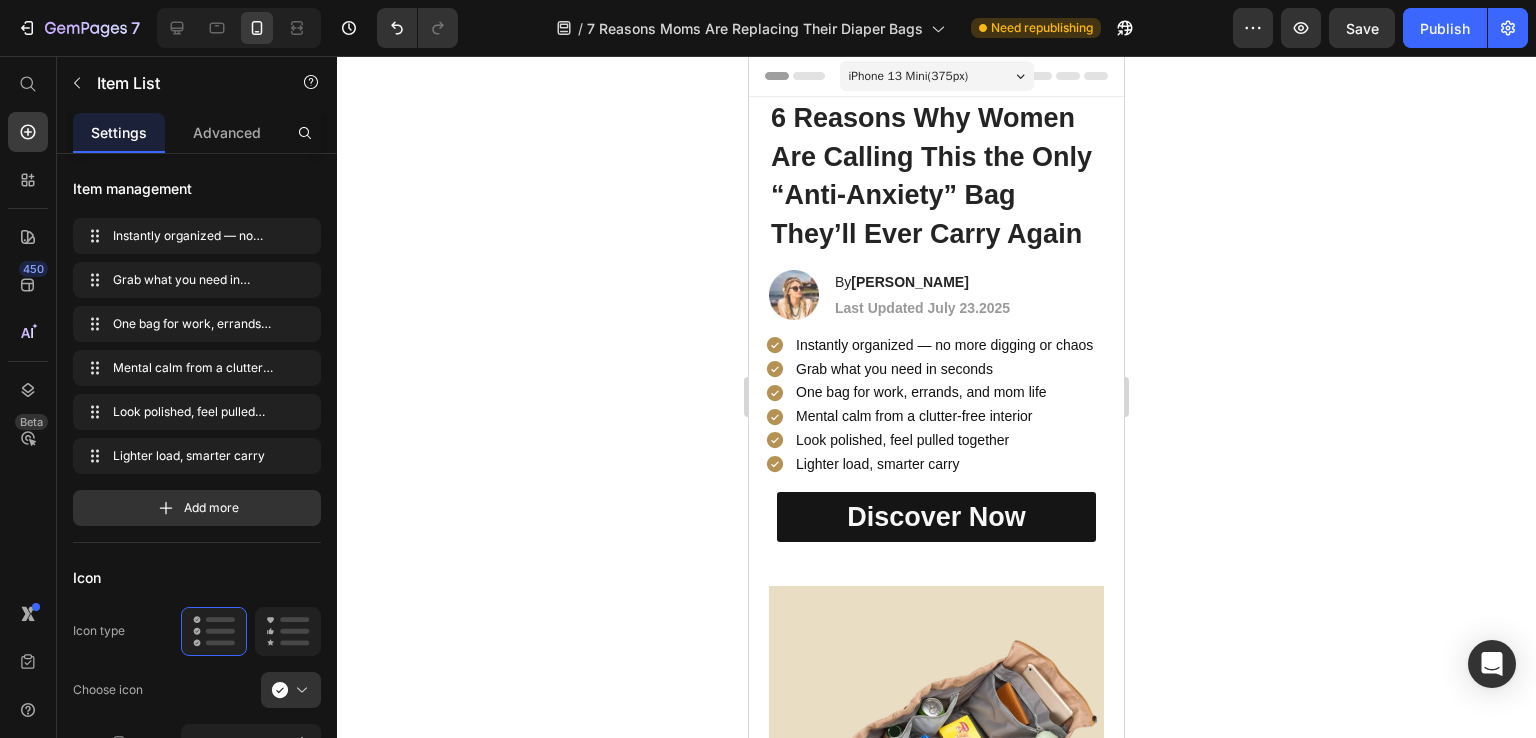 click on "Lighter load, smarter carry" at bounding box center (944, 464) 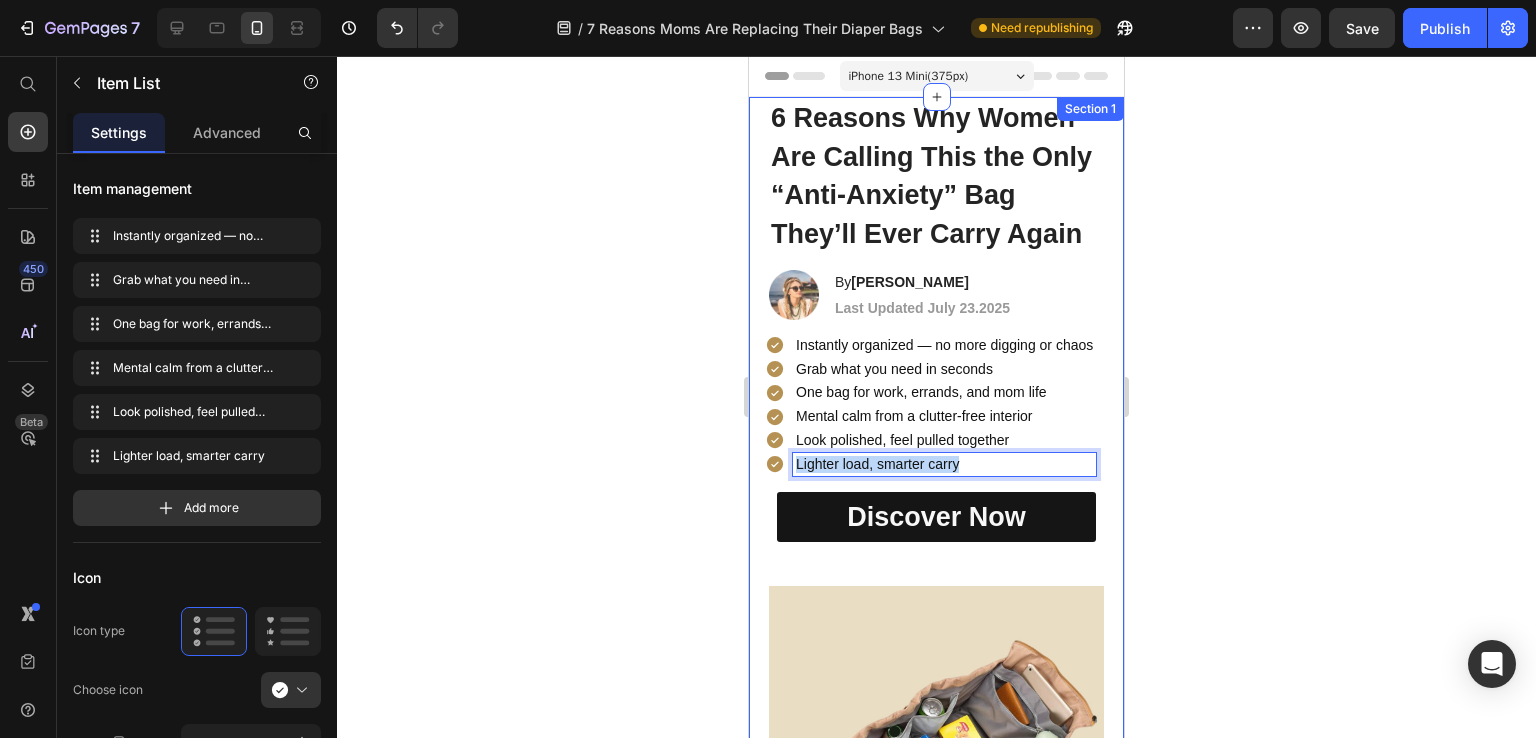 drag, startPoint x: 966, startPoint y: 456, endPoint x: 779, endPoint y: 473, distance: 187.77113 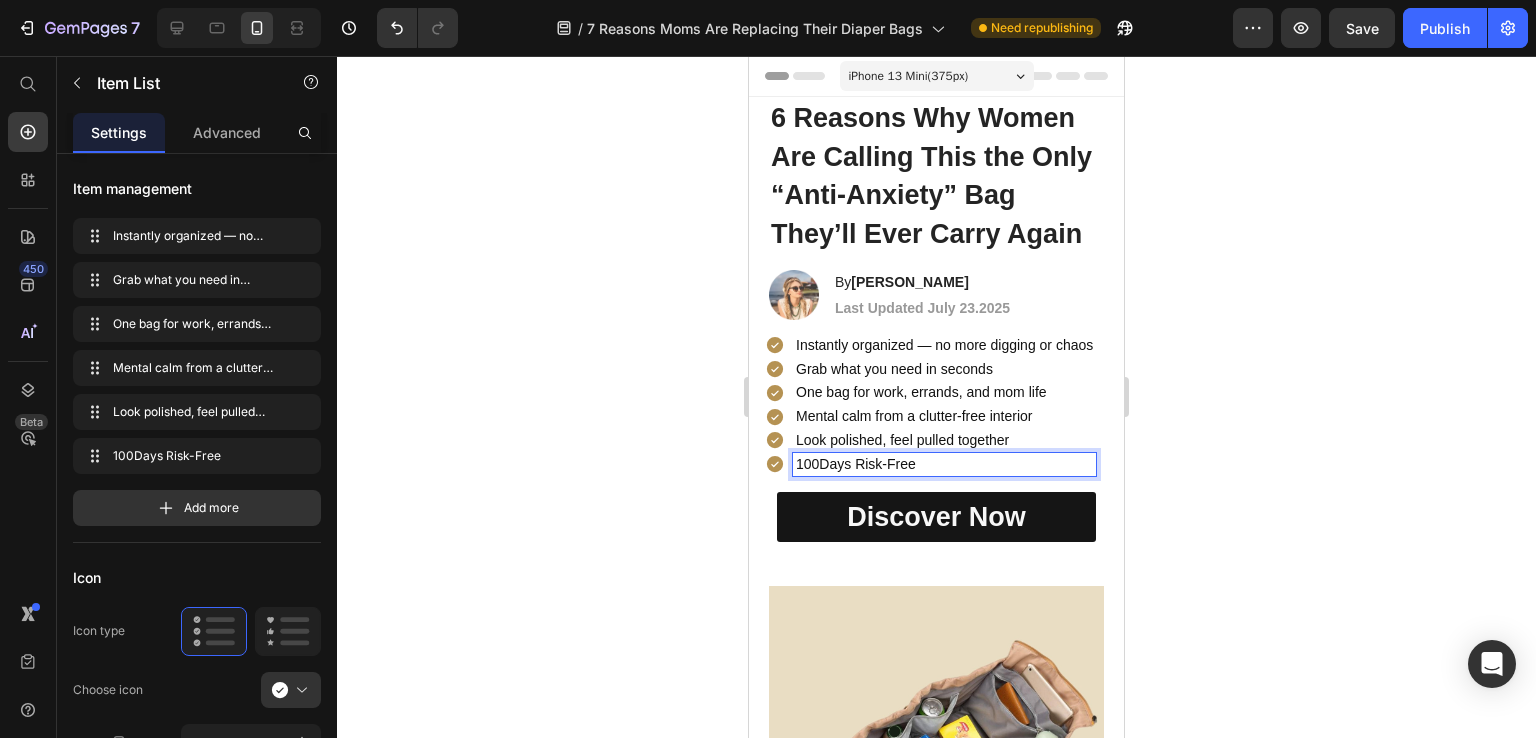 click on "100Days Risk-Free" at bounding box center [944, 464] 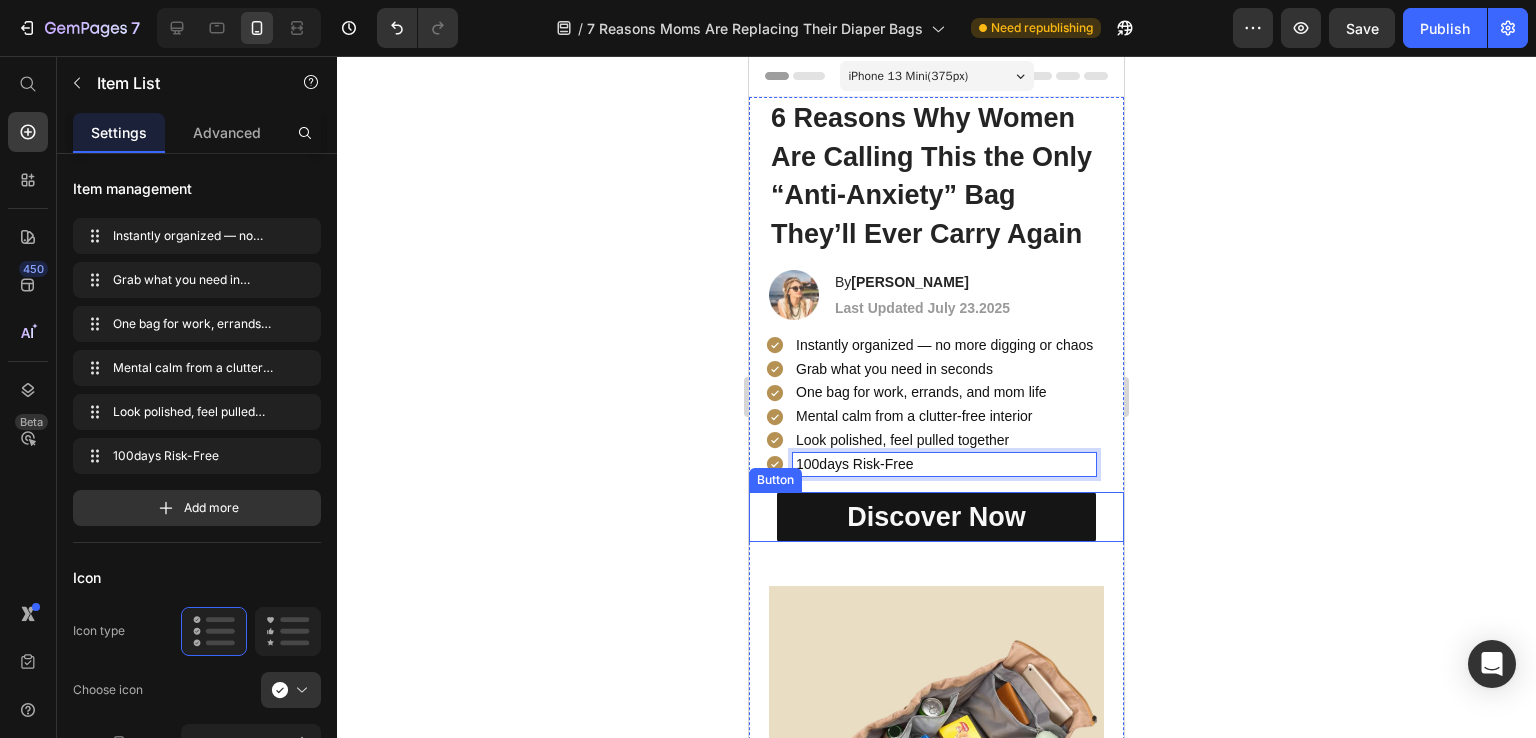 click 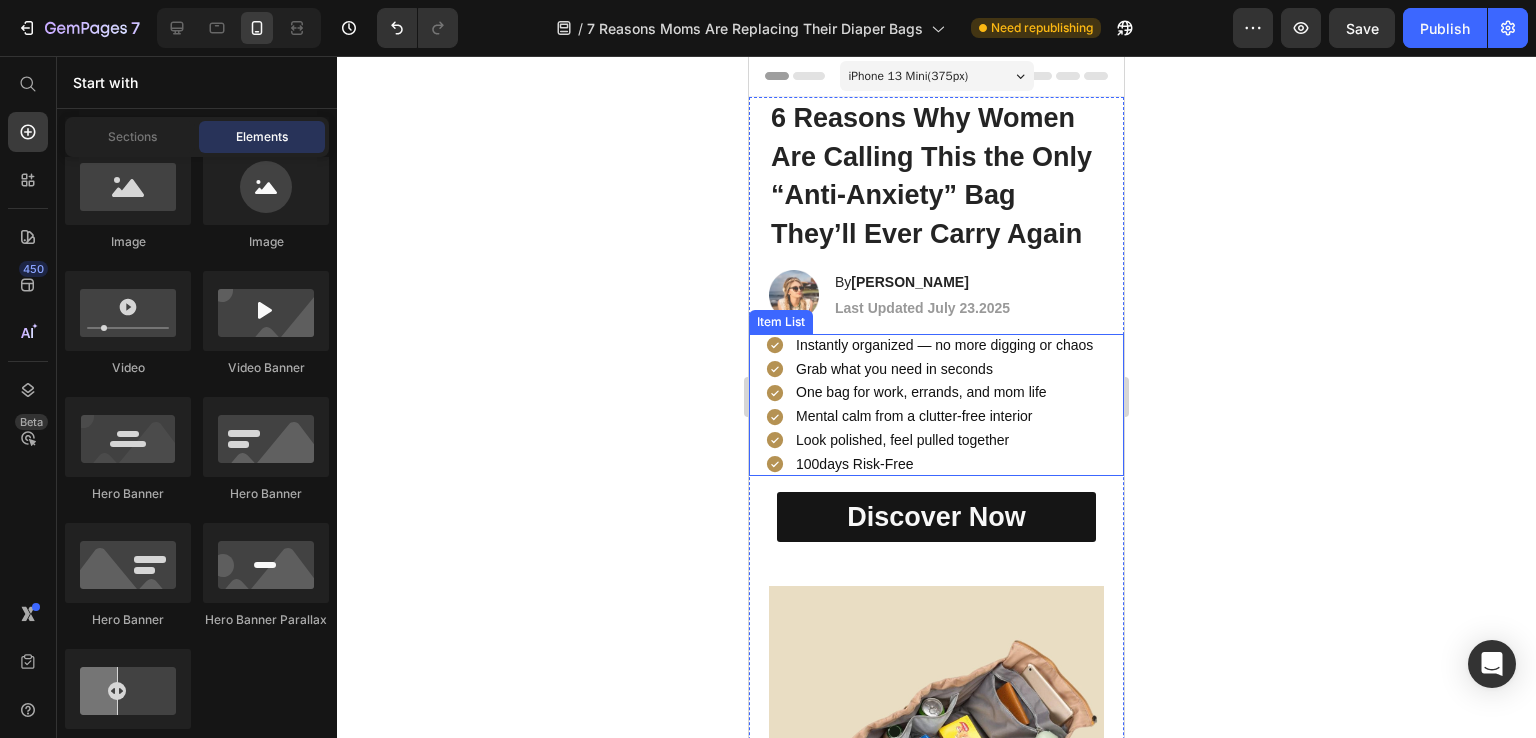 click on "100days Risk-Free" at bounding box center [944, 464] 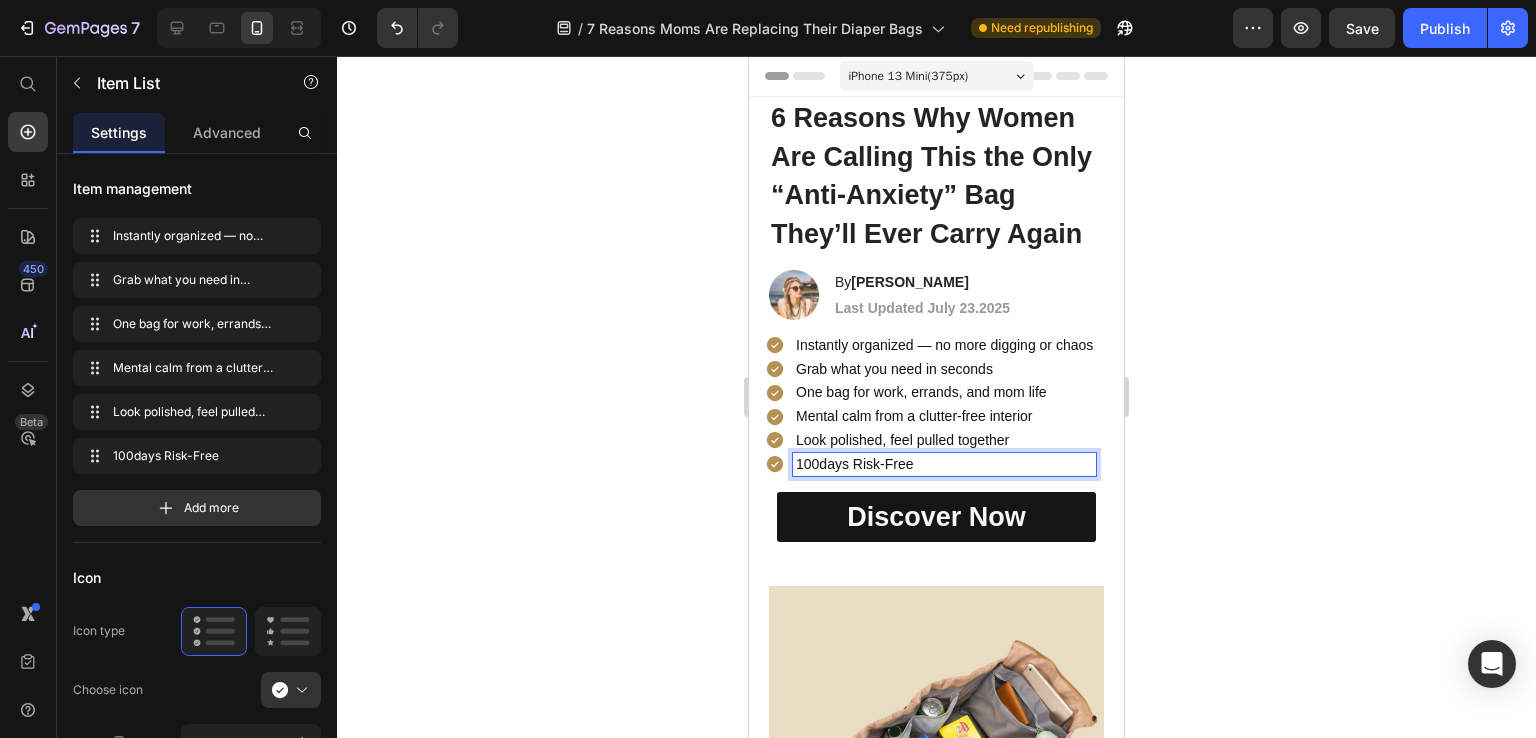 click on "100days Risk-Free" at bounding box center [944, 464] 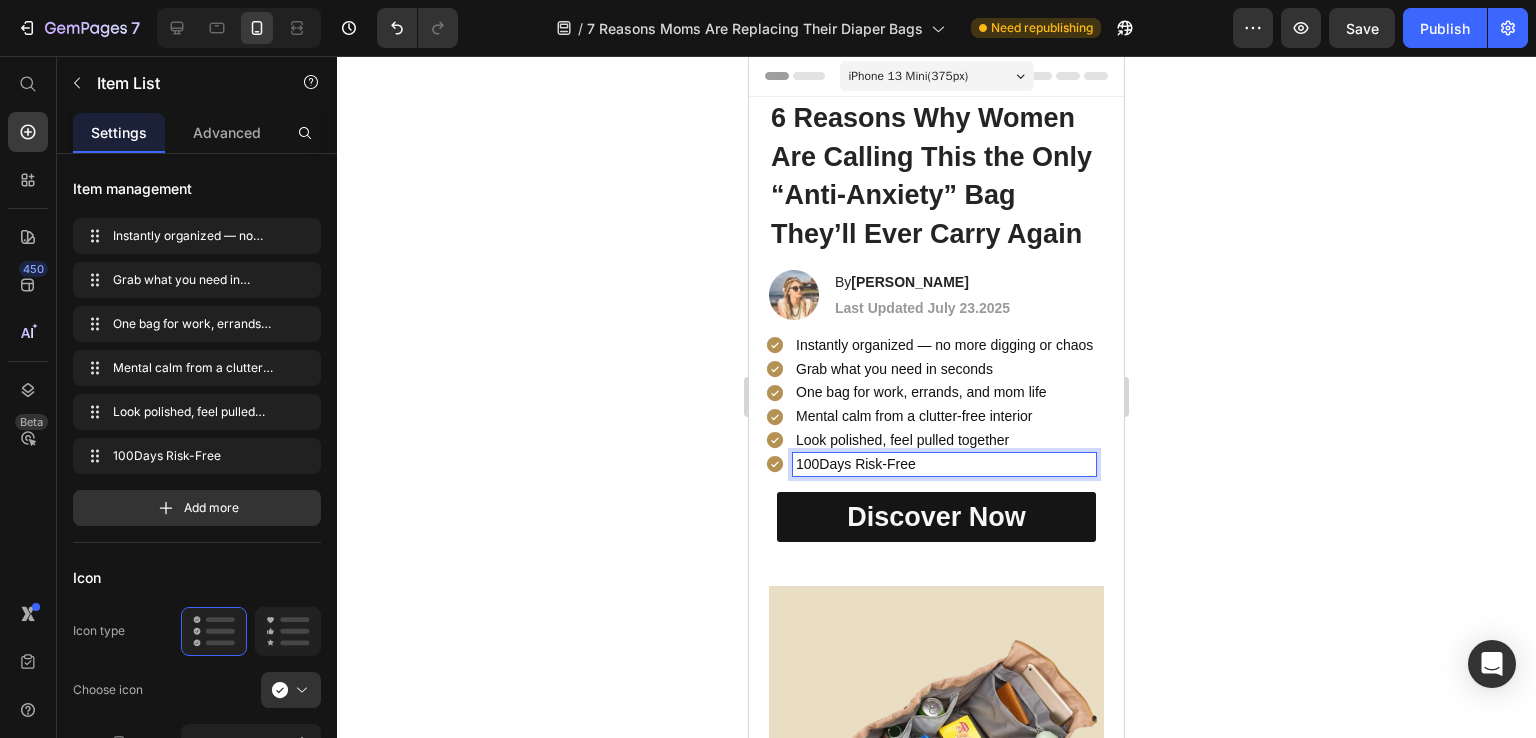 click on "100Days Risk-Free" at bounding box center (944, 464) 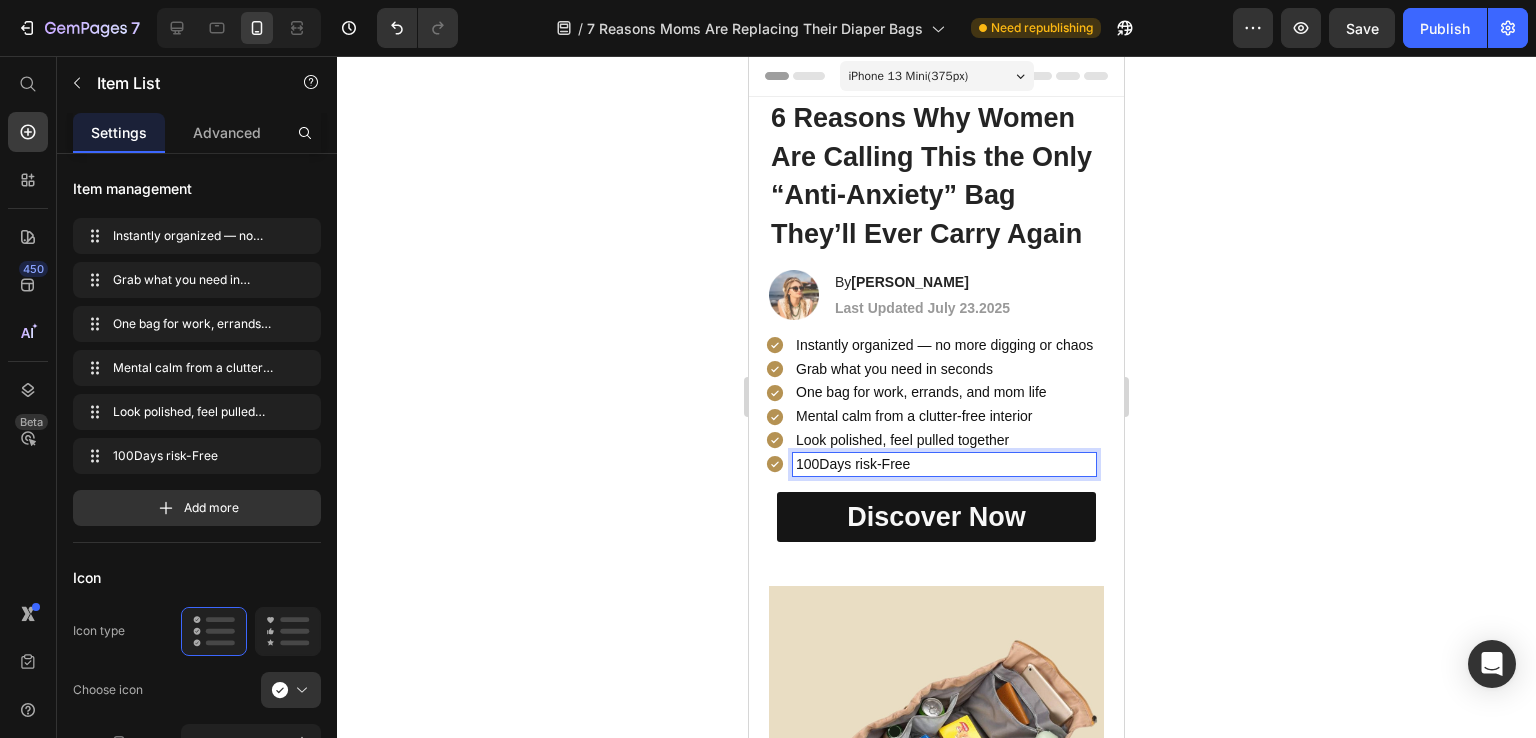 click on "100Days risk-Free" at bounding box center [944, 464] 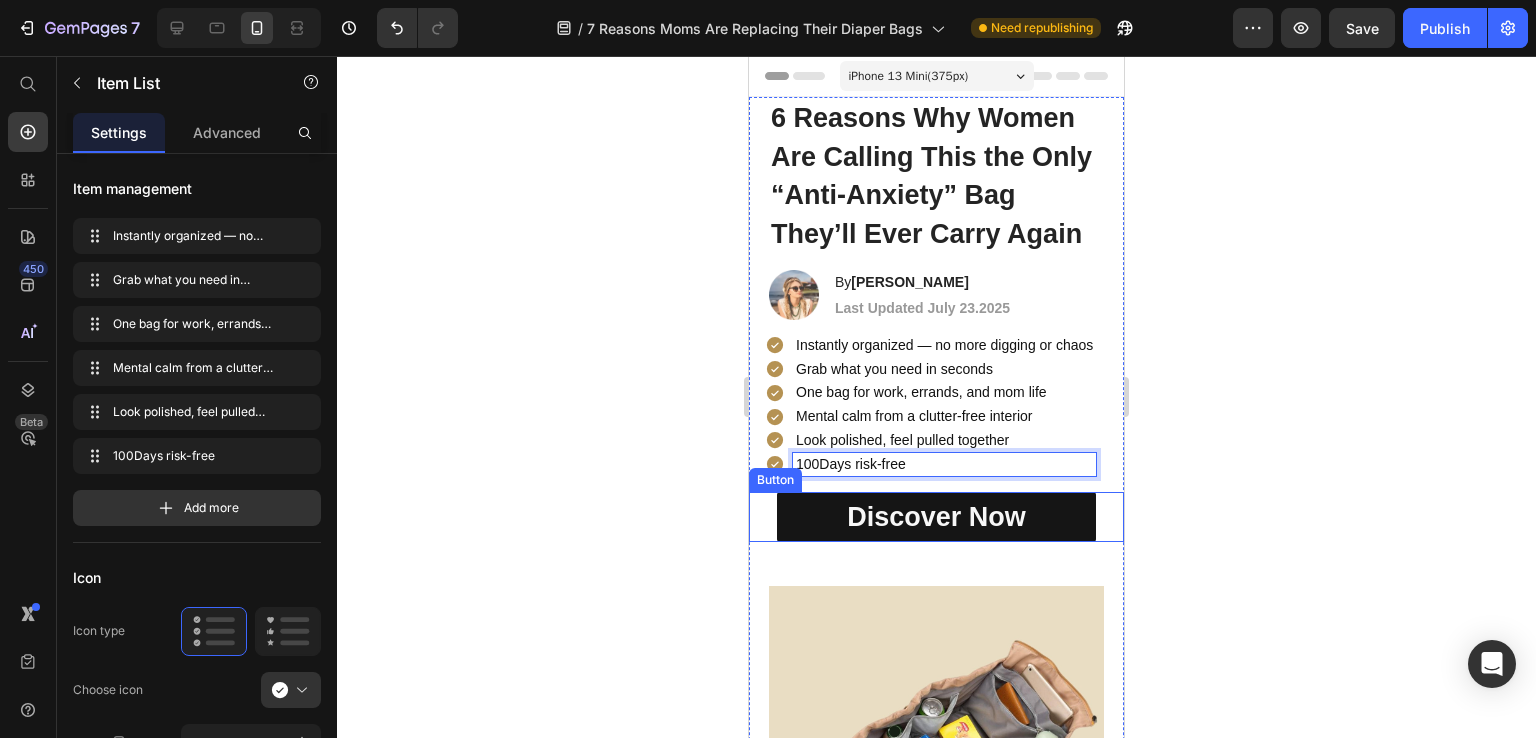 click 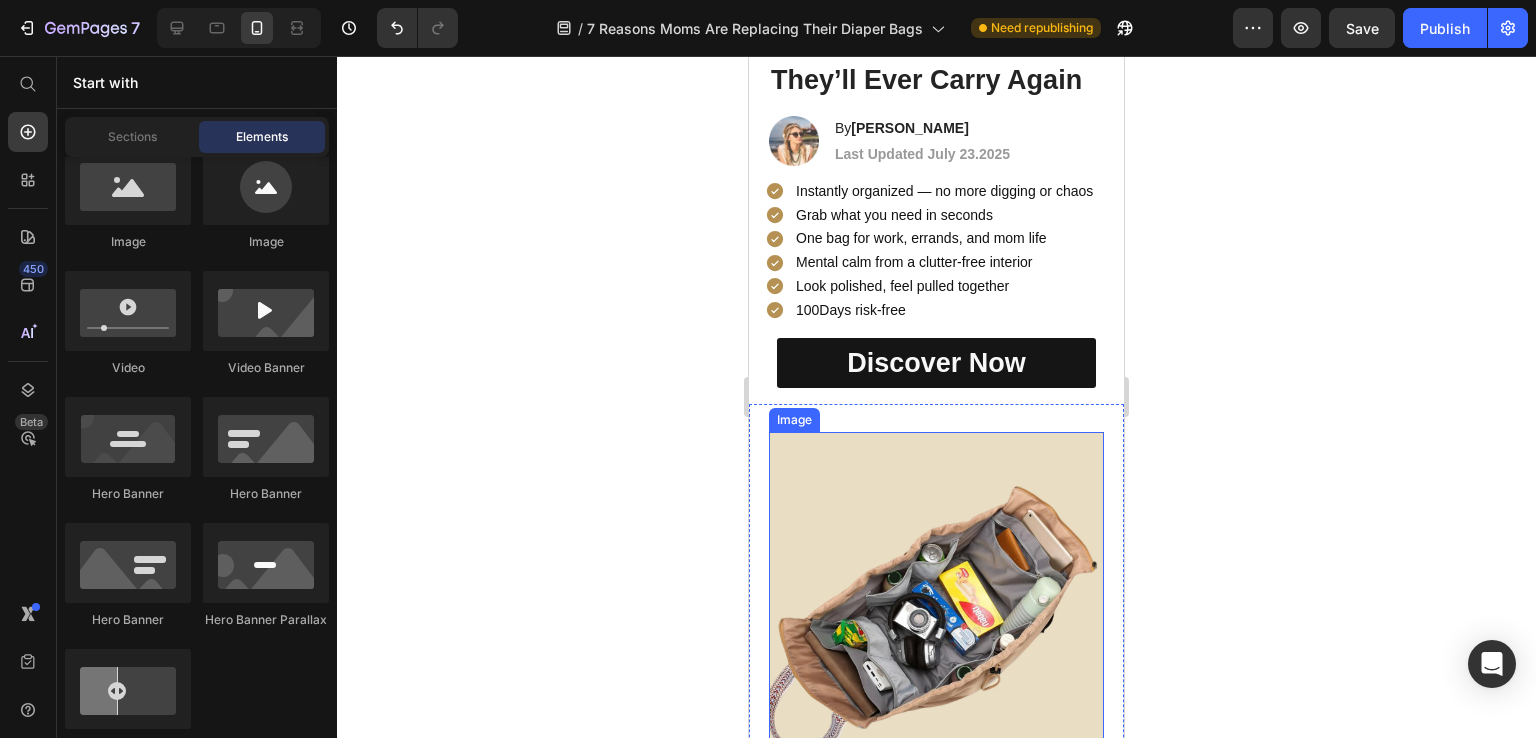 scroll, scrollTop: 0, scrollLeft: 0, axis: both 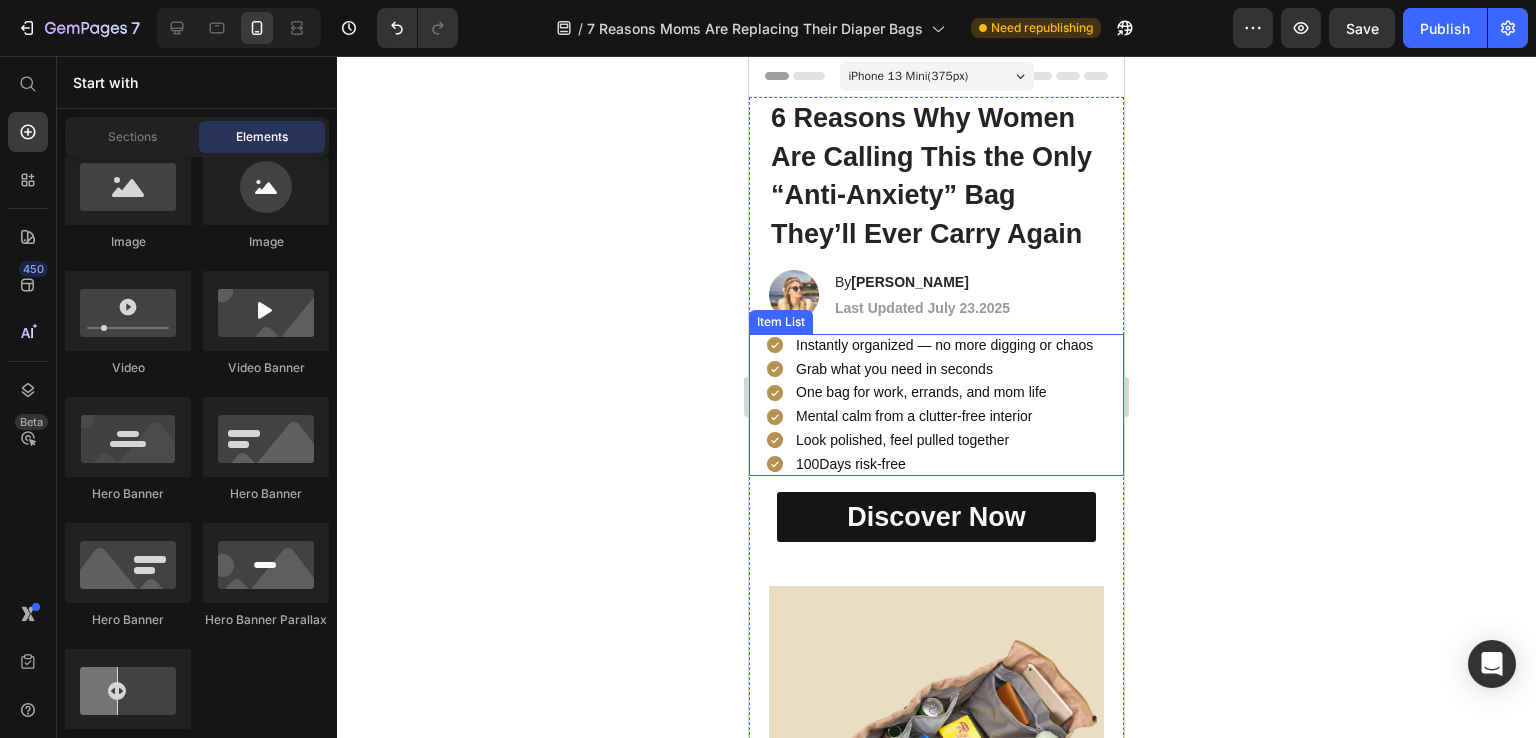 click on "100Days risk-free" at bounding box center (944, 464) 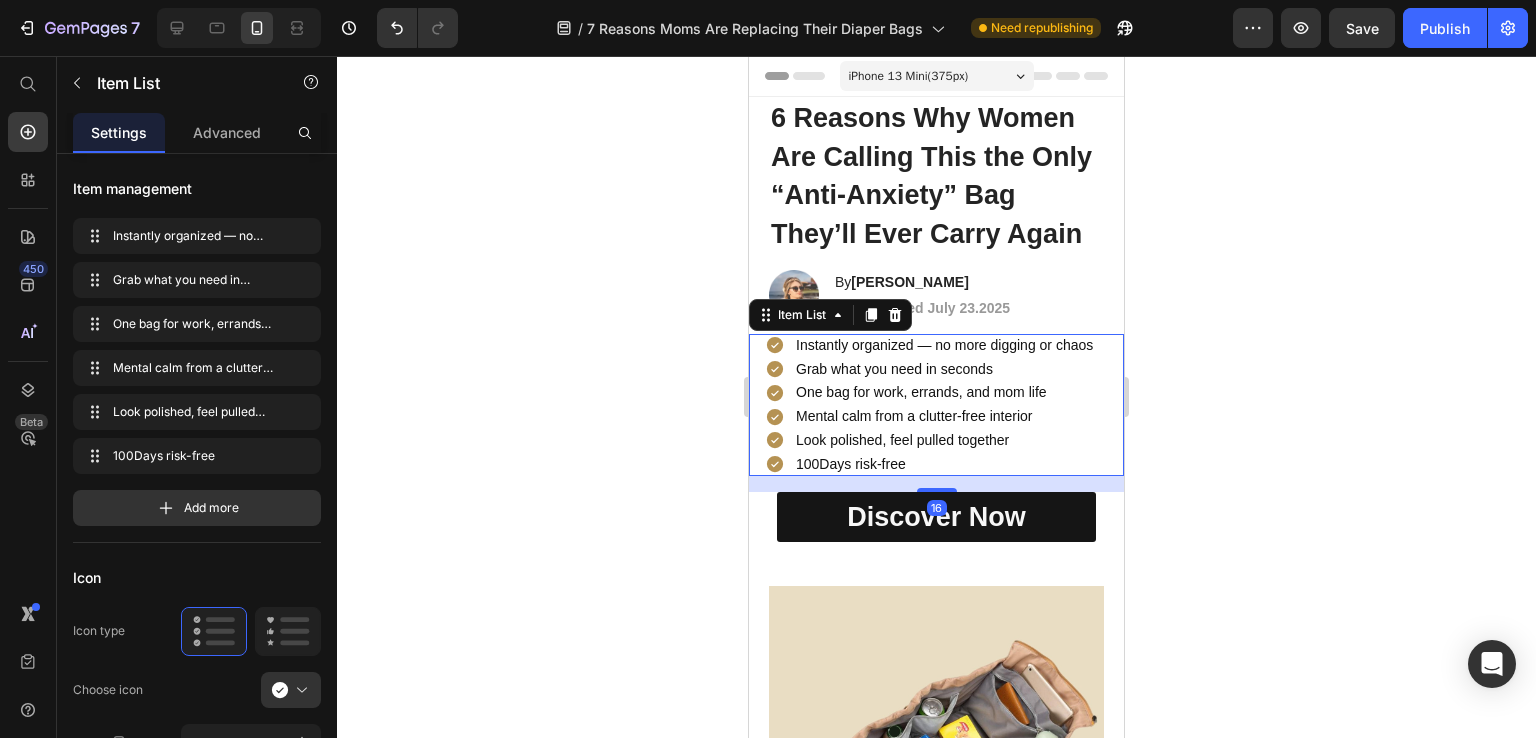 click on "100Days risk-free" at bounding box center [944, 464] 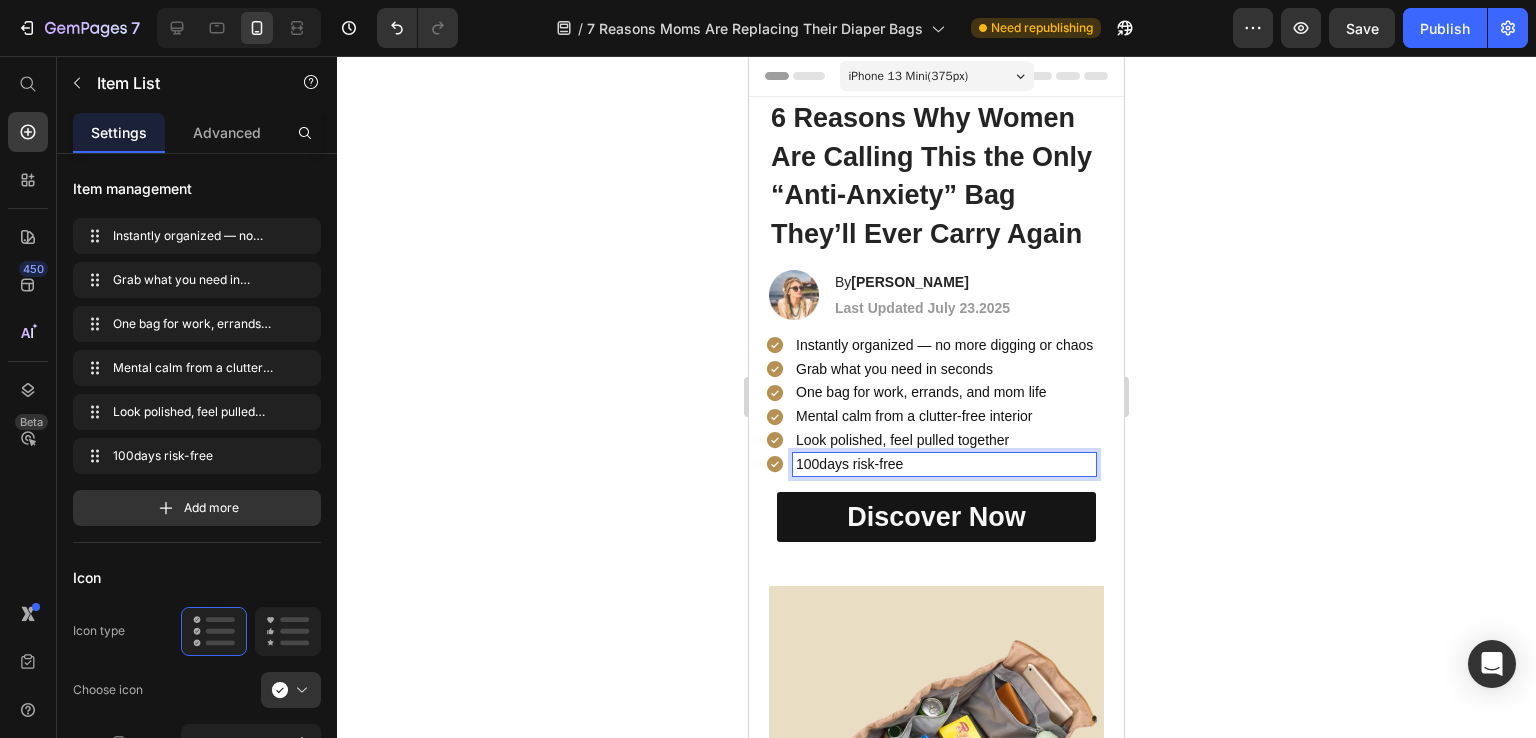 click on "Mental calm from a clutter-free interior" at bounding box center [944, 416] 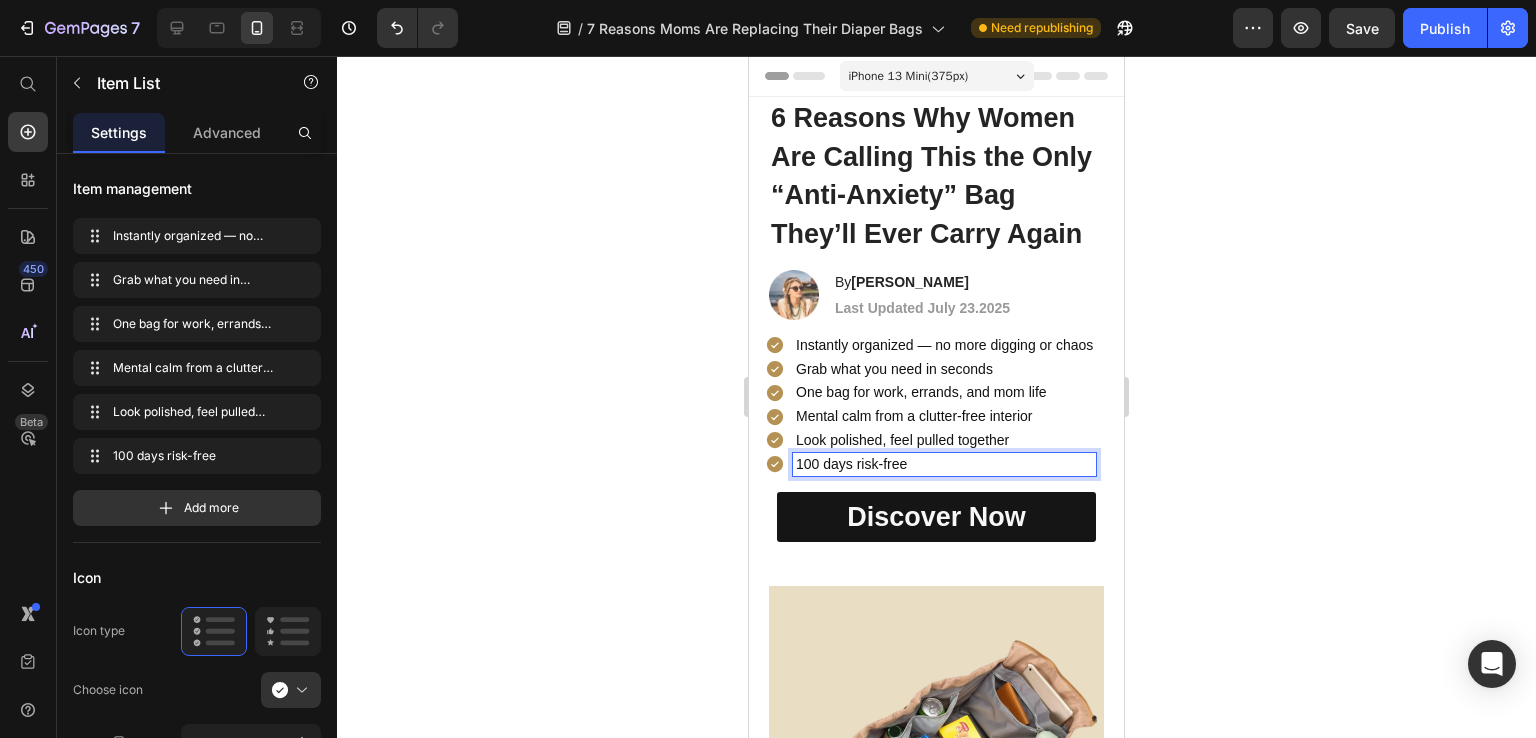 click on "One bag for work, errands, and mom life" at bounding box center (944, 392) 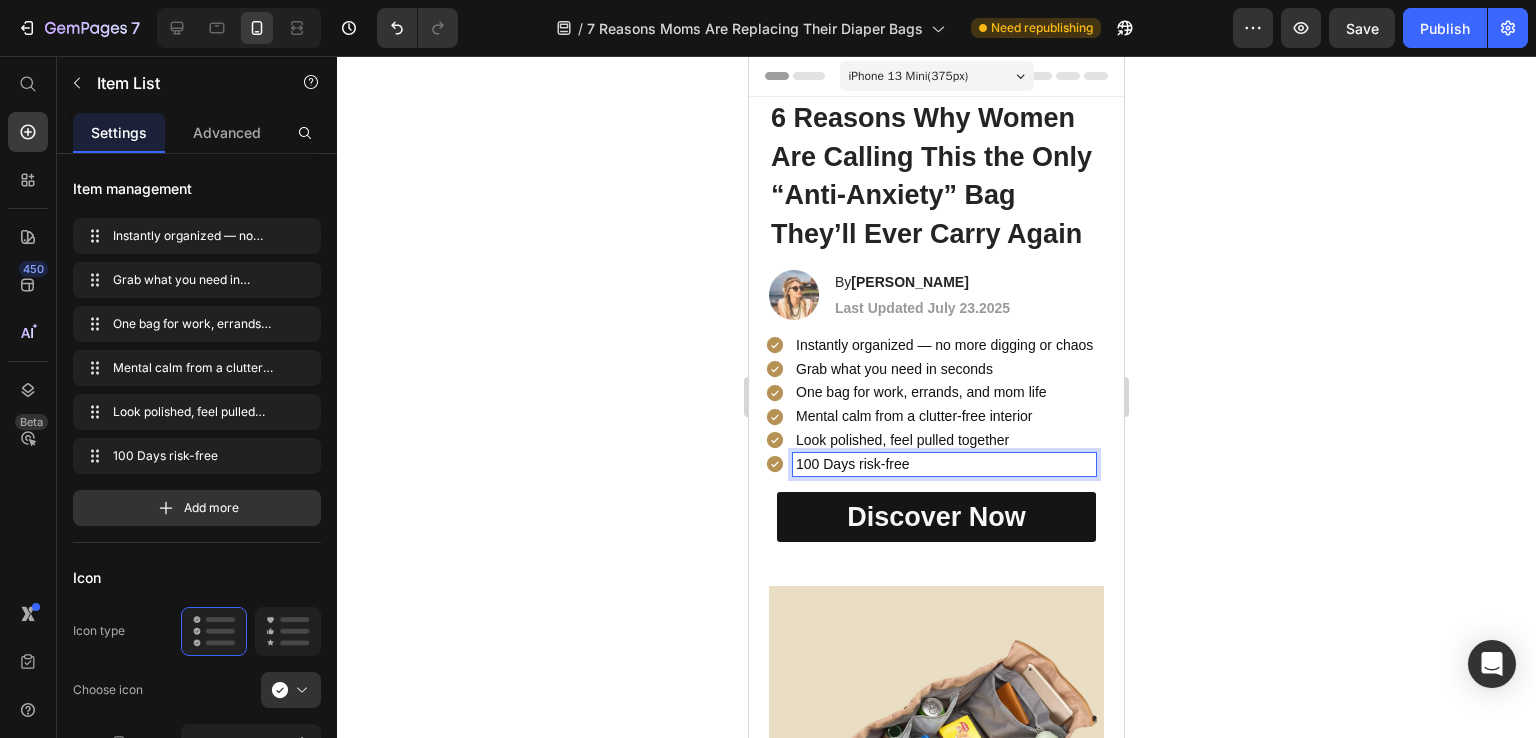 click on "100 Days risk-free" at bounding box center [944, 464] 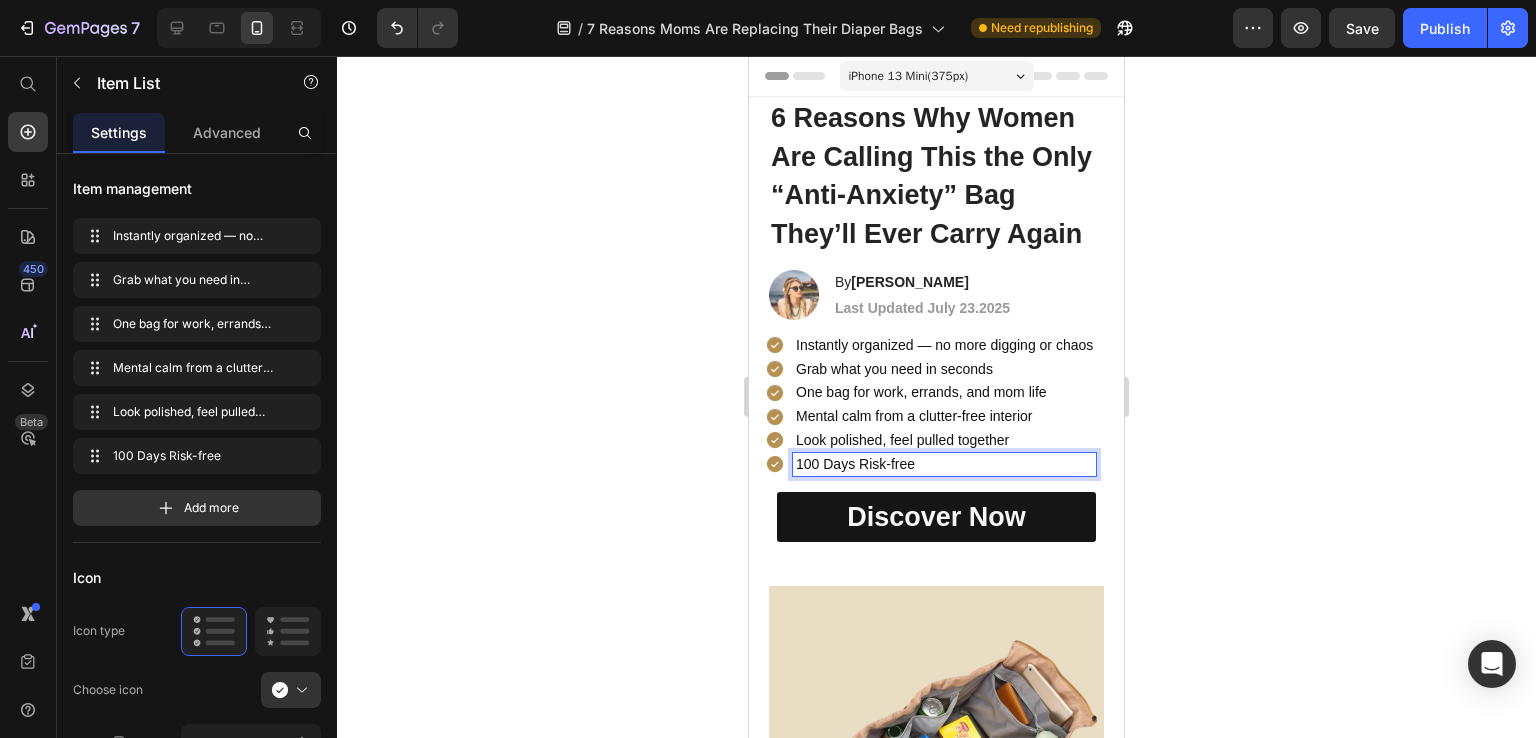 click on "100 Days Risk-free" at bounding box center (944, 464) 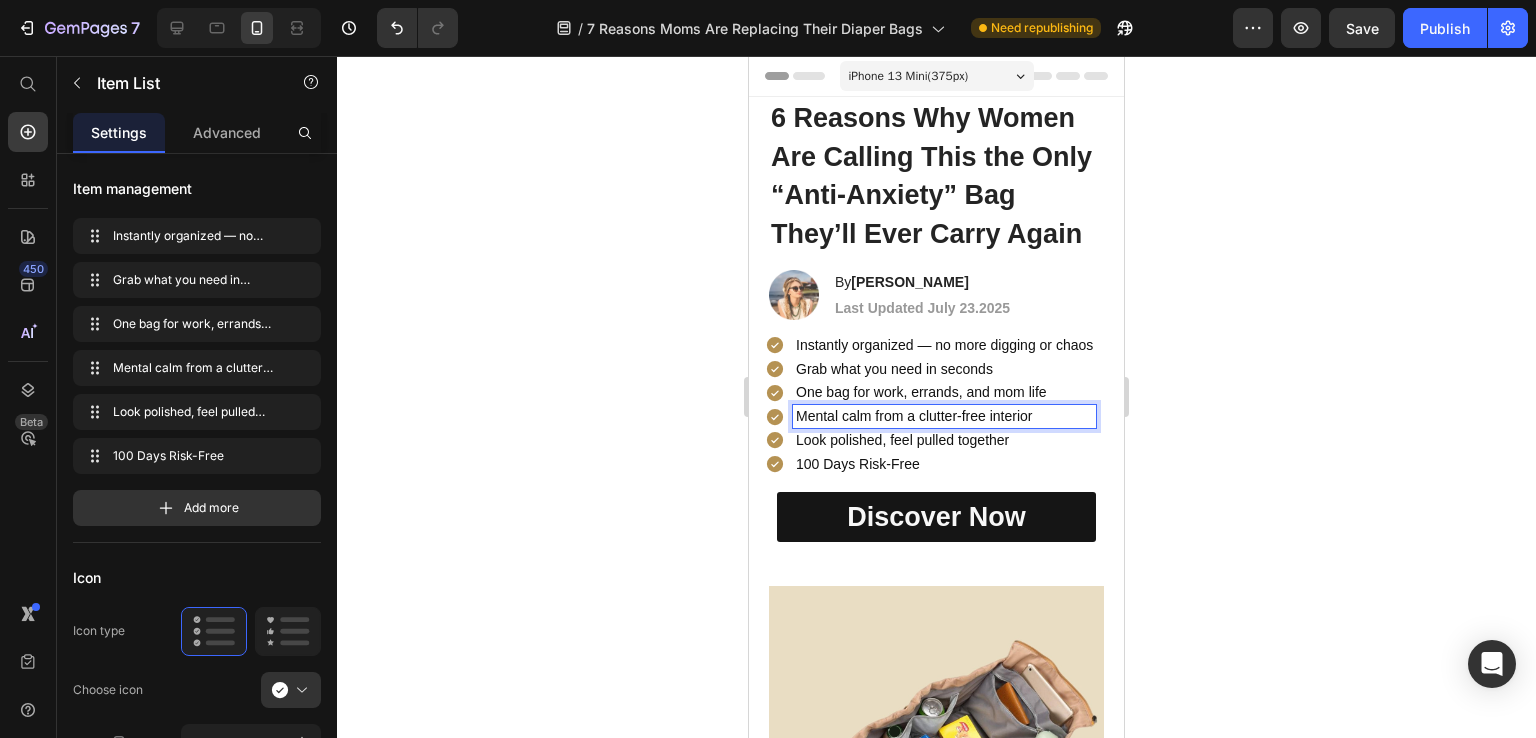 click on "Mental calm from a clutter-free interior" at bounding box center [944, 416] 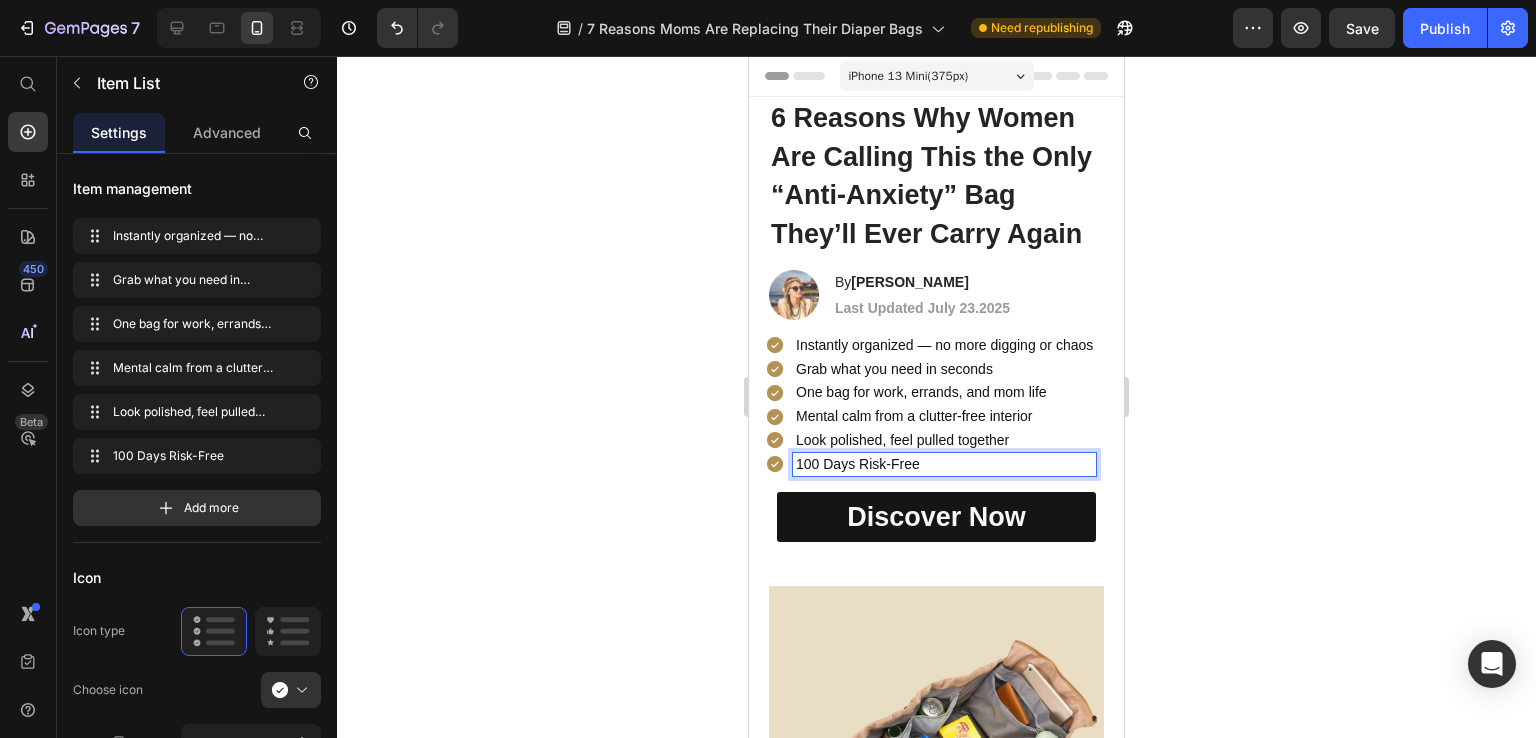 click on "100 Days Risk-Free" at bounding box center [944, 464] 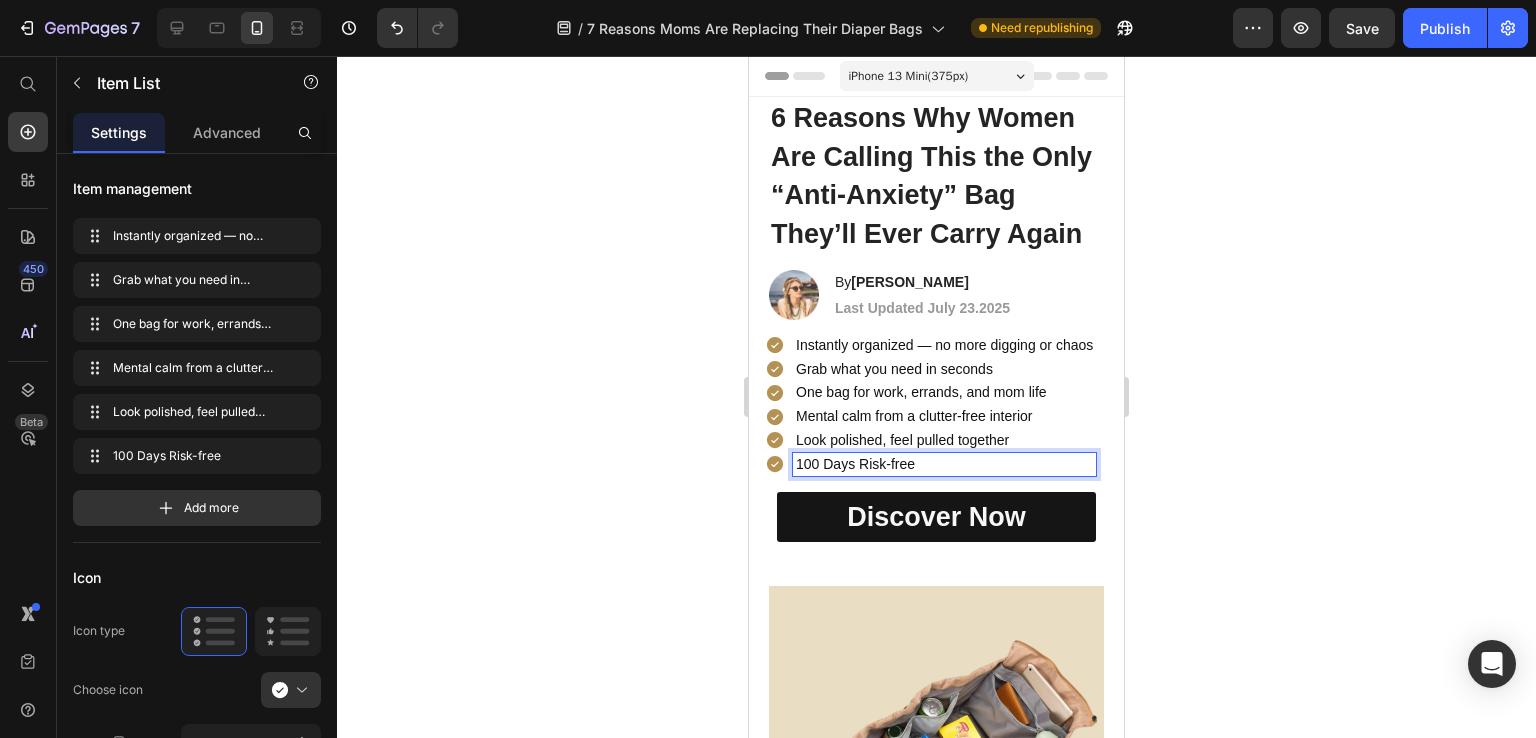 click on "100 Days Risk-free" at bounding box center [944, 464] 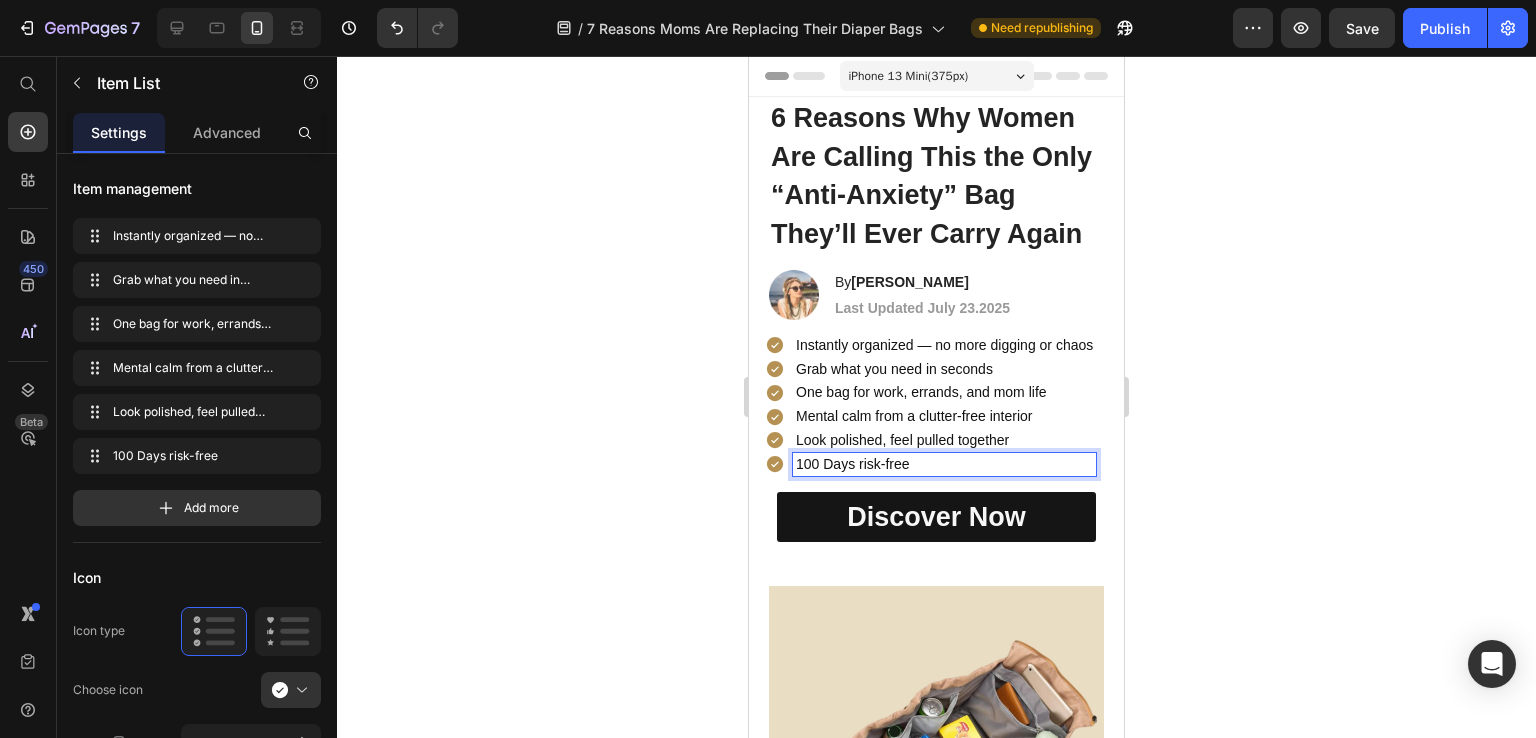 click on "100 Days risk-free" at bounding box center [944, 464] 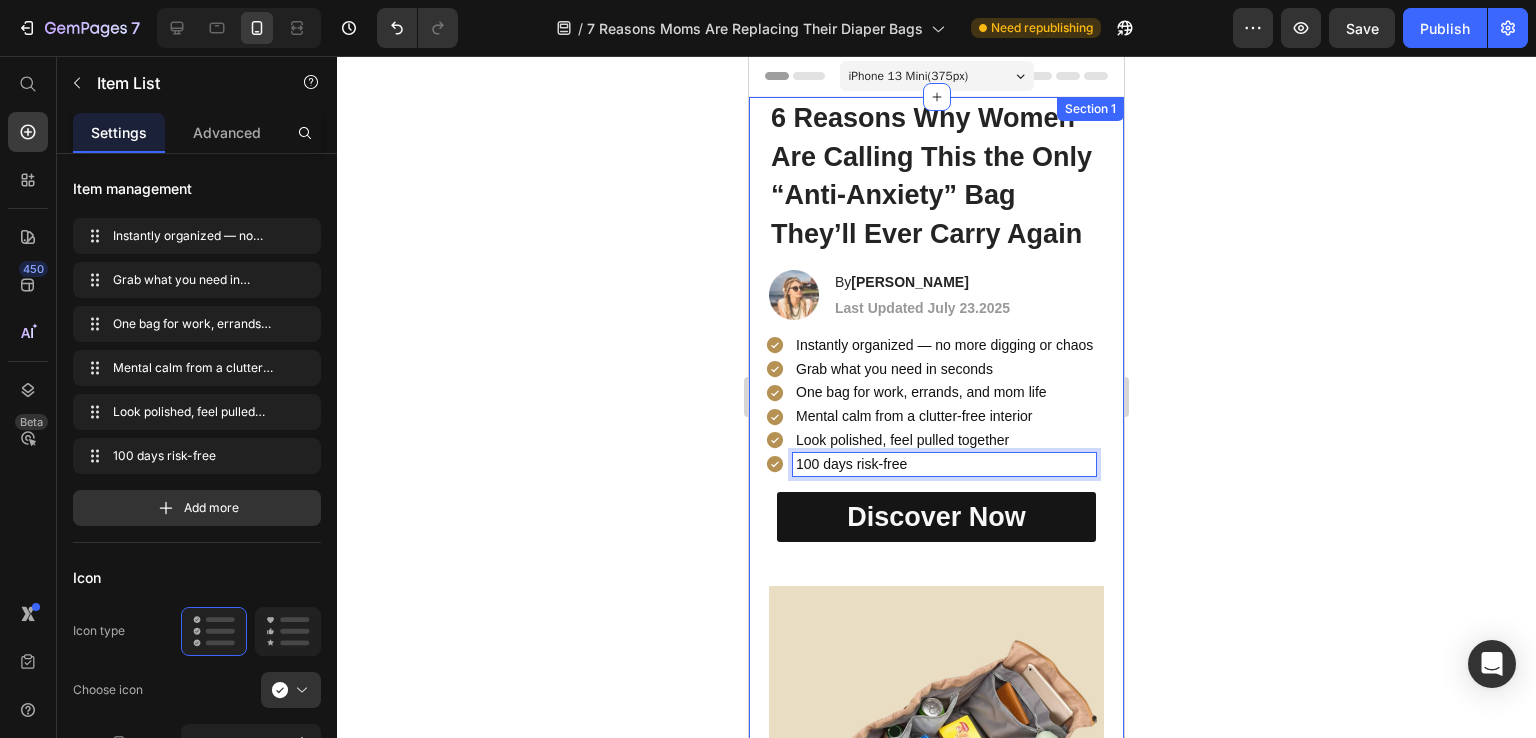click at bounding box center [936, 753] 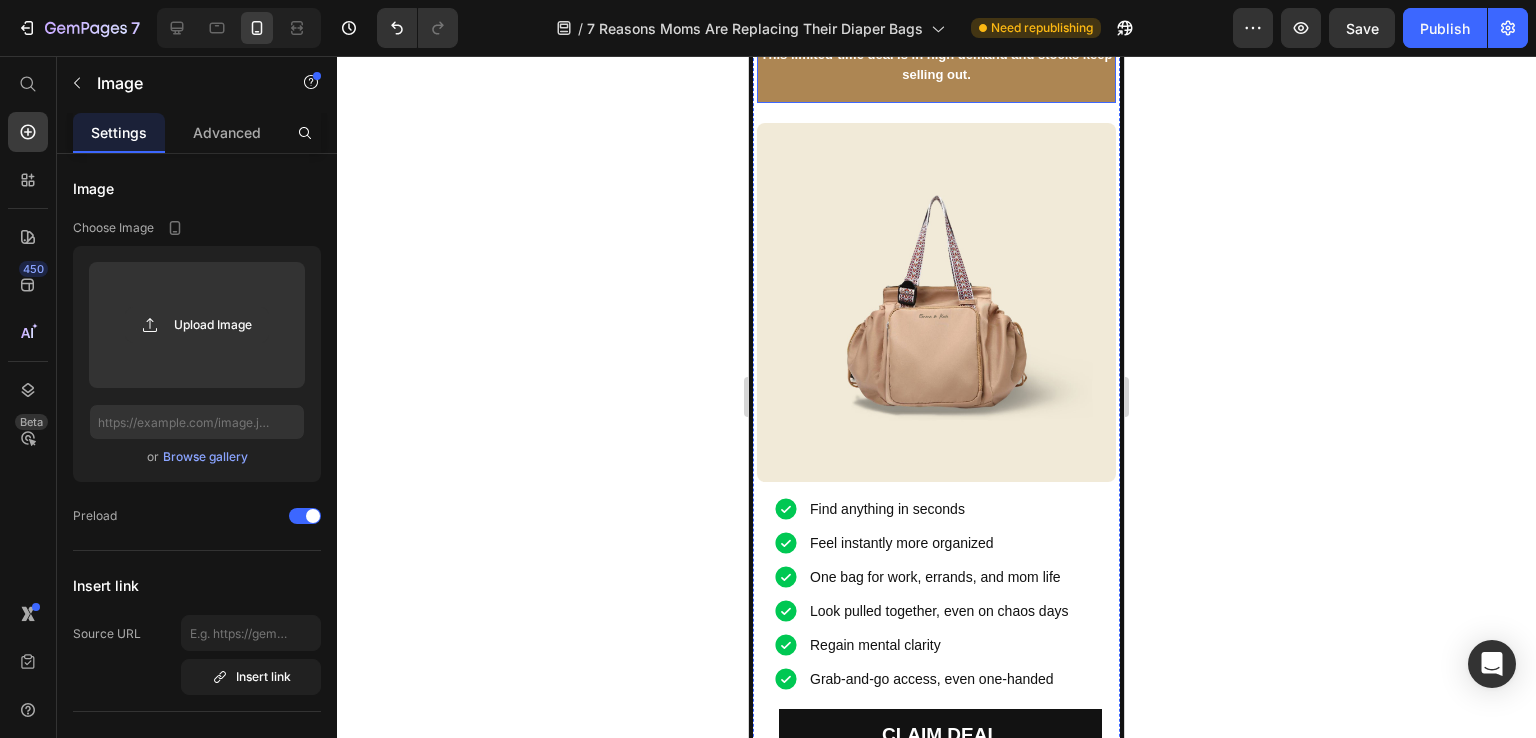 scroll, scrollTop: 5000, scrollLeft: 0, axis: vertical 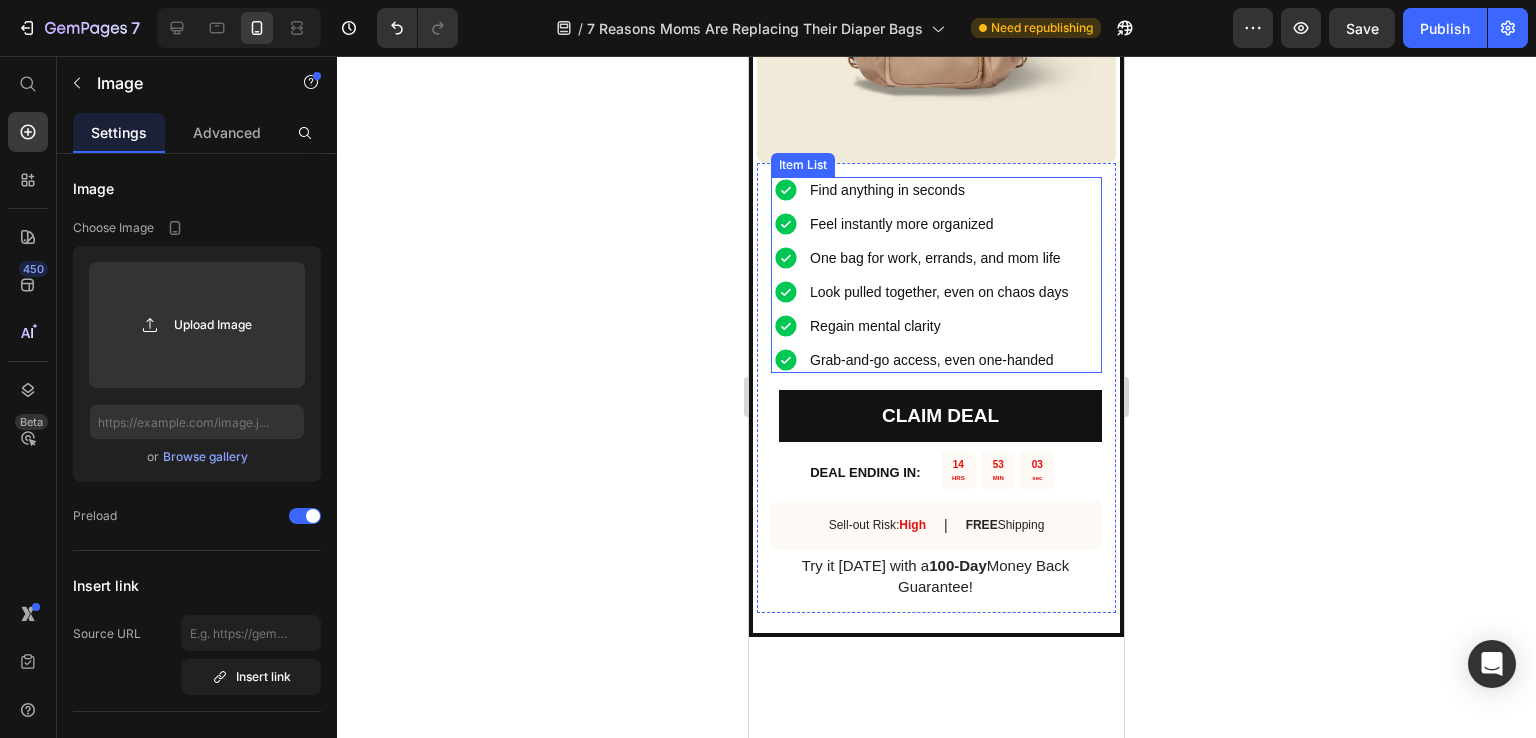 click on "One bag for work, errands, and mom life" at bounding box center [939, 258] 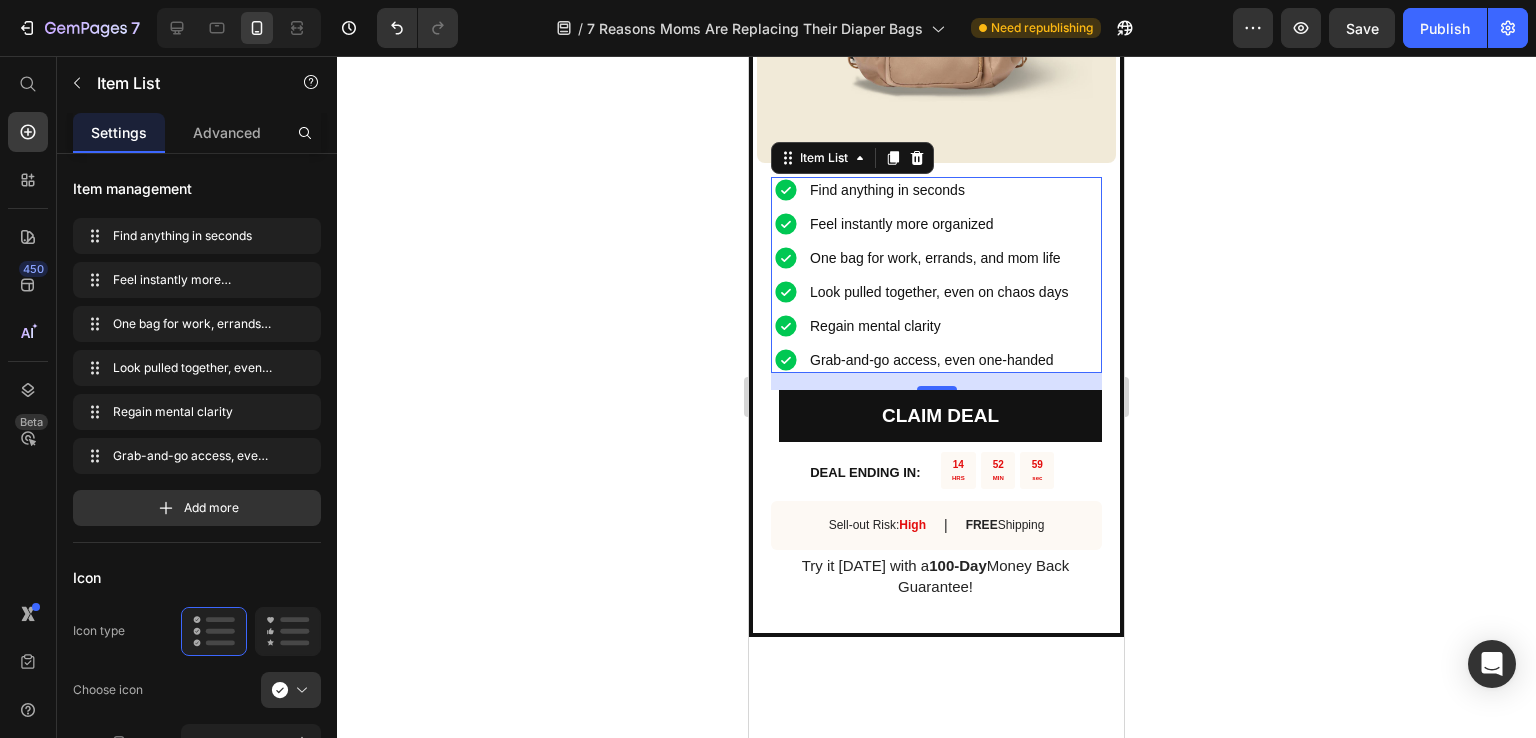 click on "Regain mental clarity" at bounding box center (939, 326) 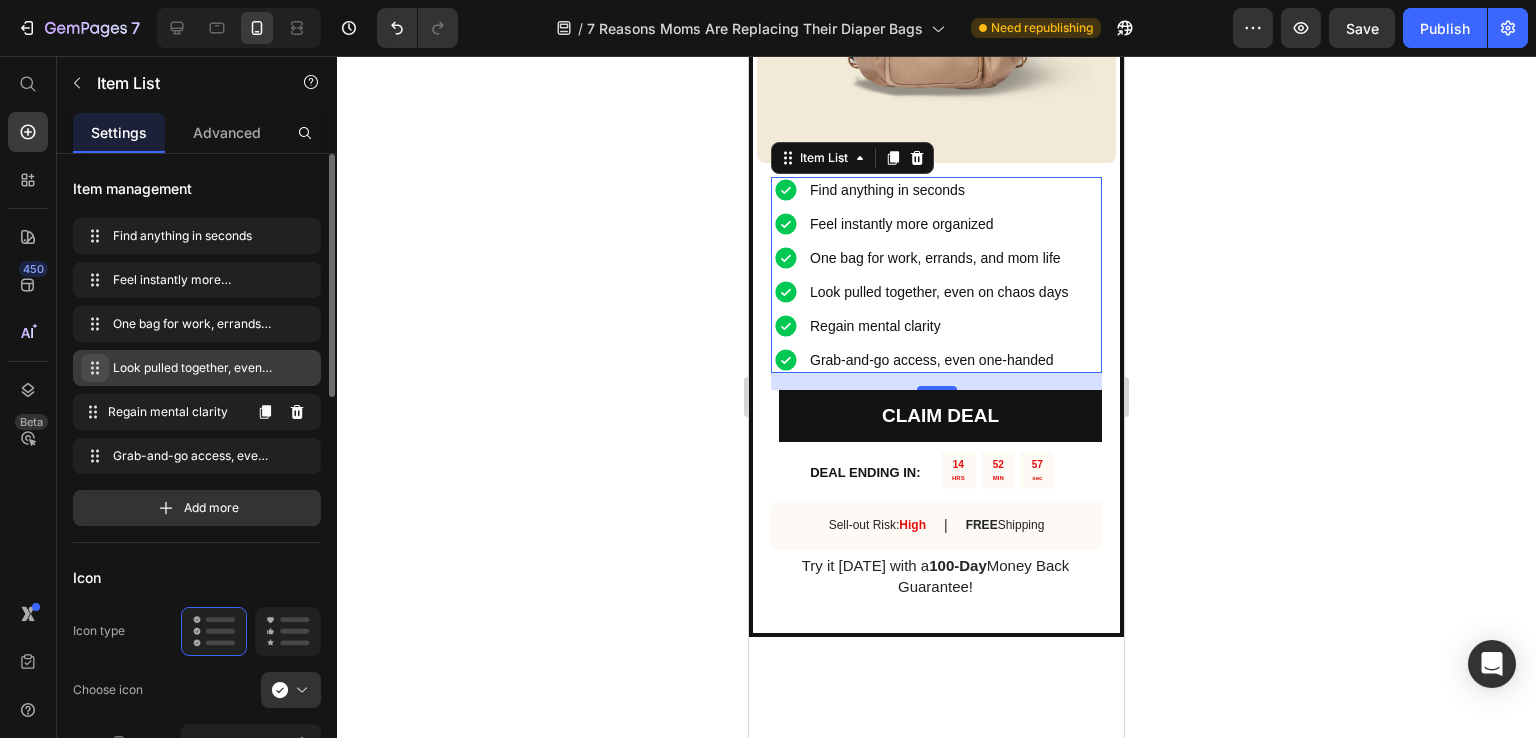 type 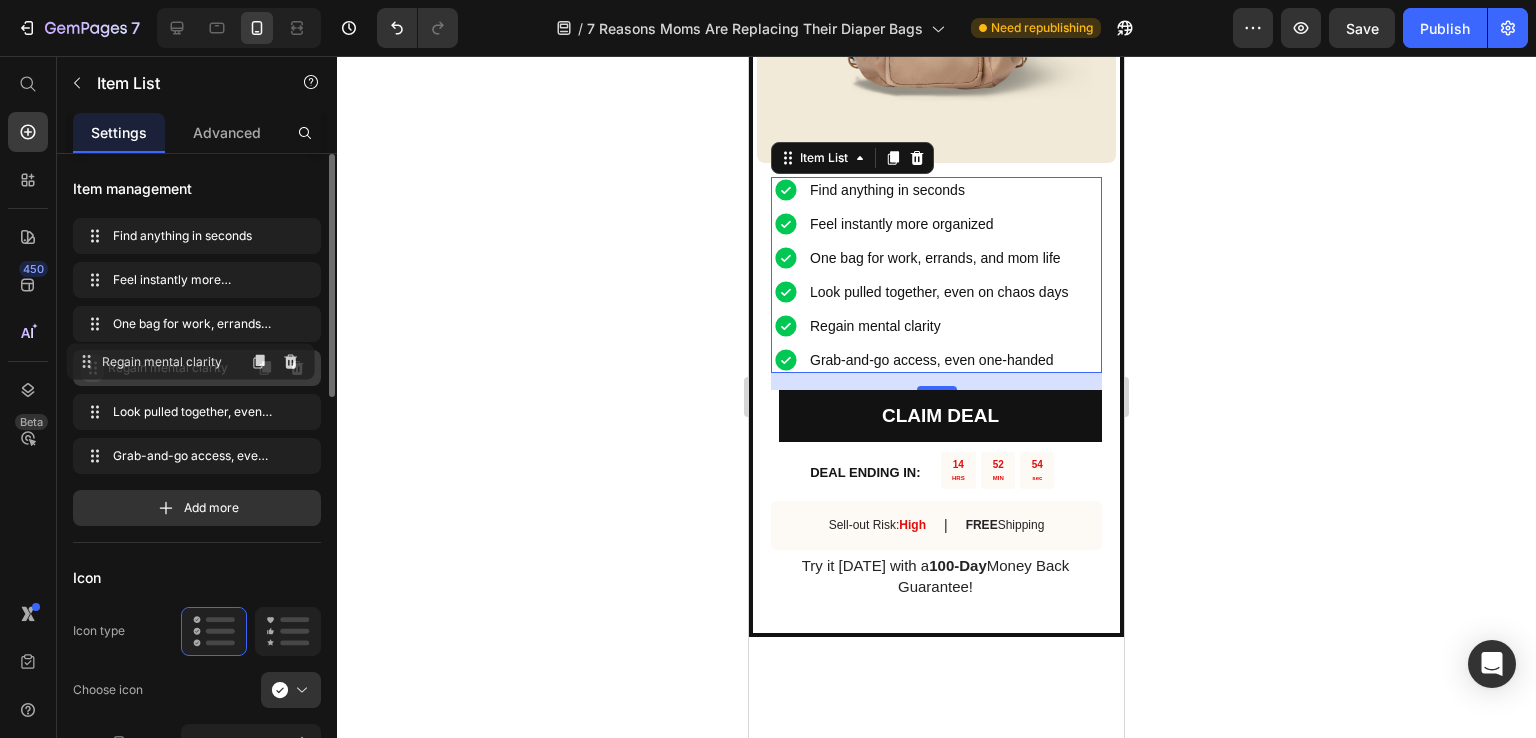 drag, startPoint x: 95, startPoint y: 408, endPoint x: 88, endPoint y: 357, distance: 51.47815 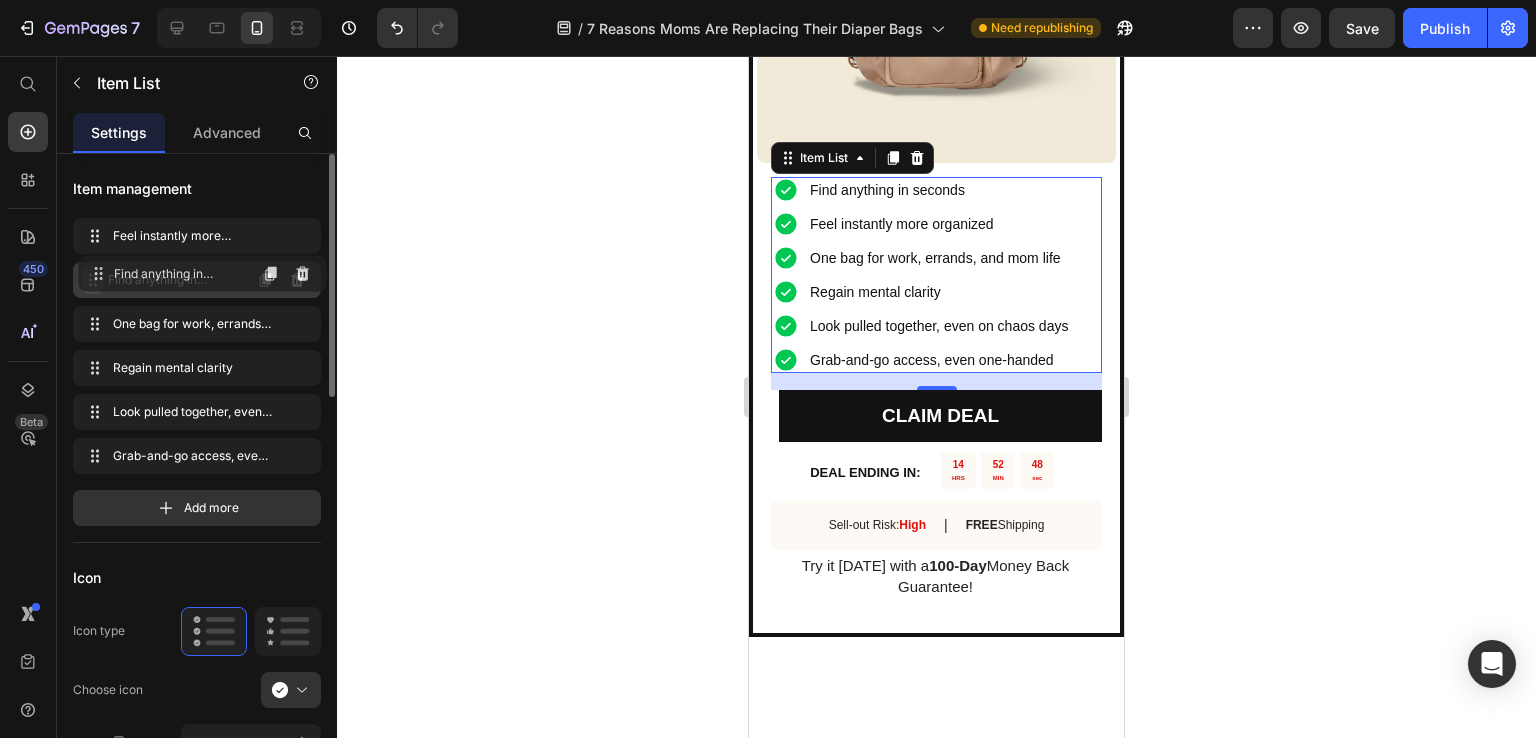 drag, startPoint x: 89, startPoint y: 235, endPoint x: 95, endPoint y: 273, distance: 38.470768 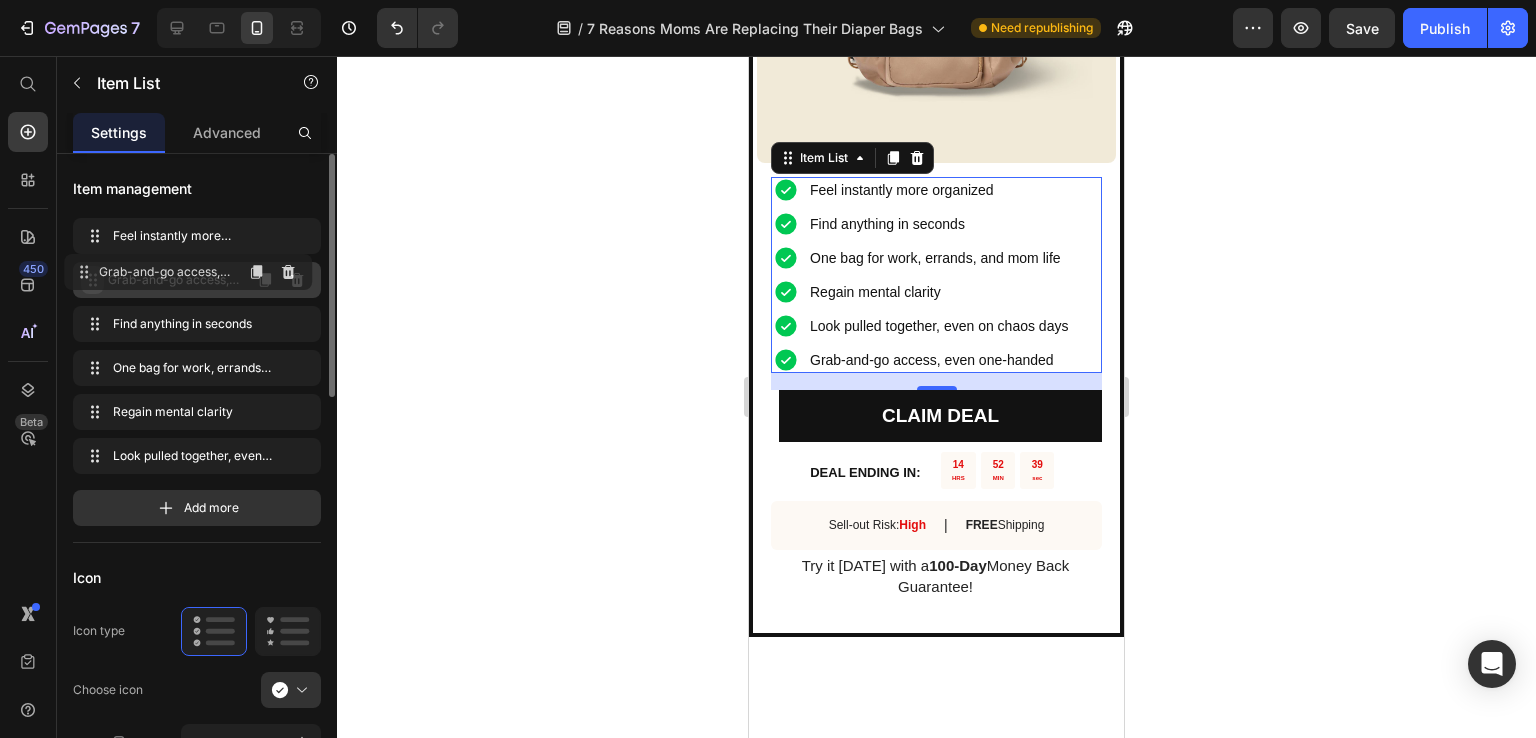 drag, startPoint x: 94, startPoint y: 455, endPoint x: 85, endPoint y: 271, distance: 184.21997 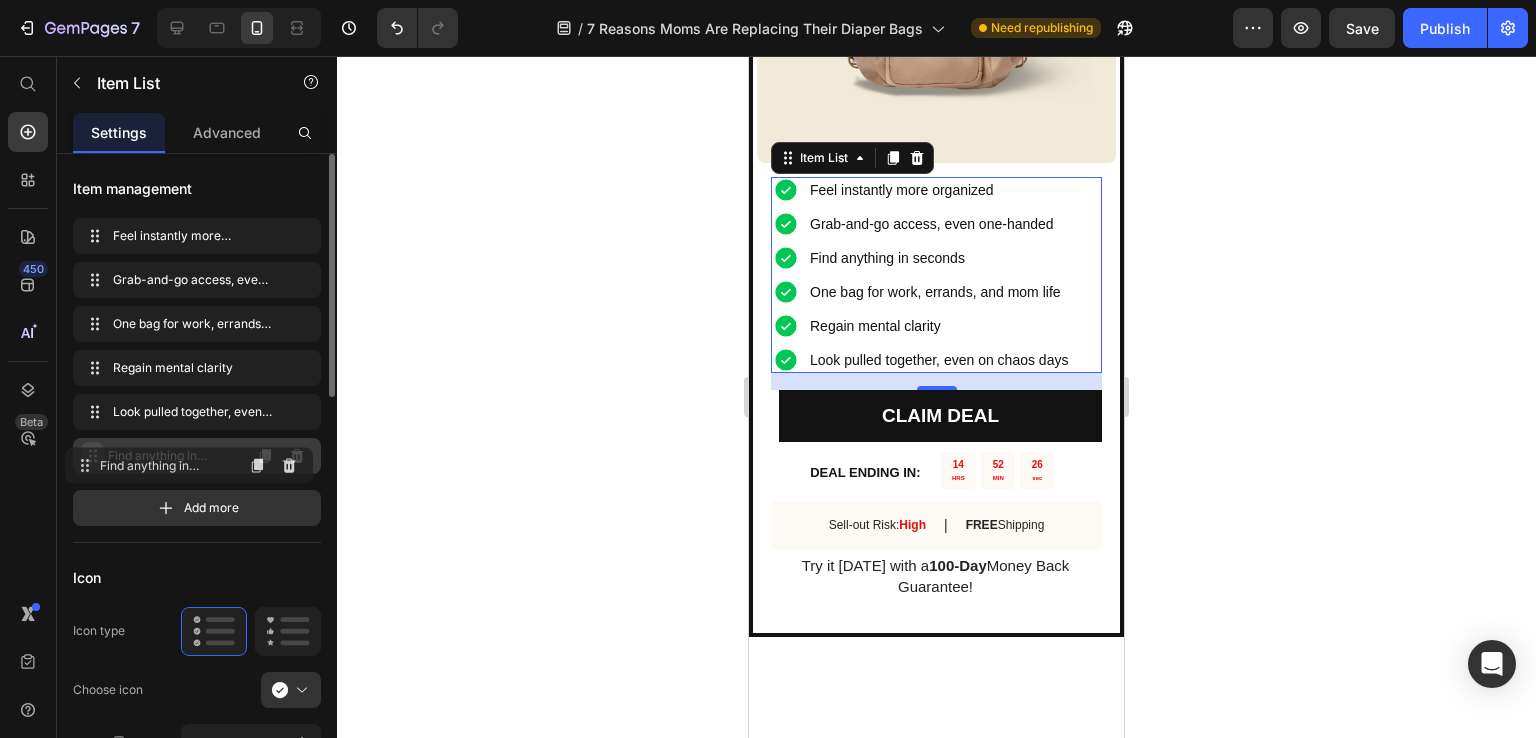 drag, startPoint x: 100, startPoint y: 323, endPoint x: 92, endPoint y: 465, distance: 142.22517 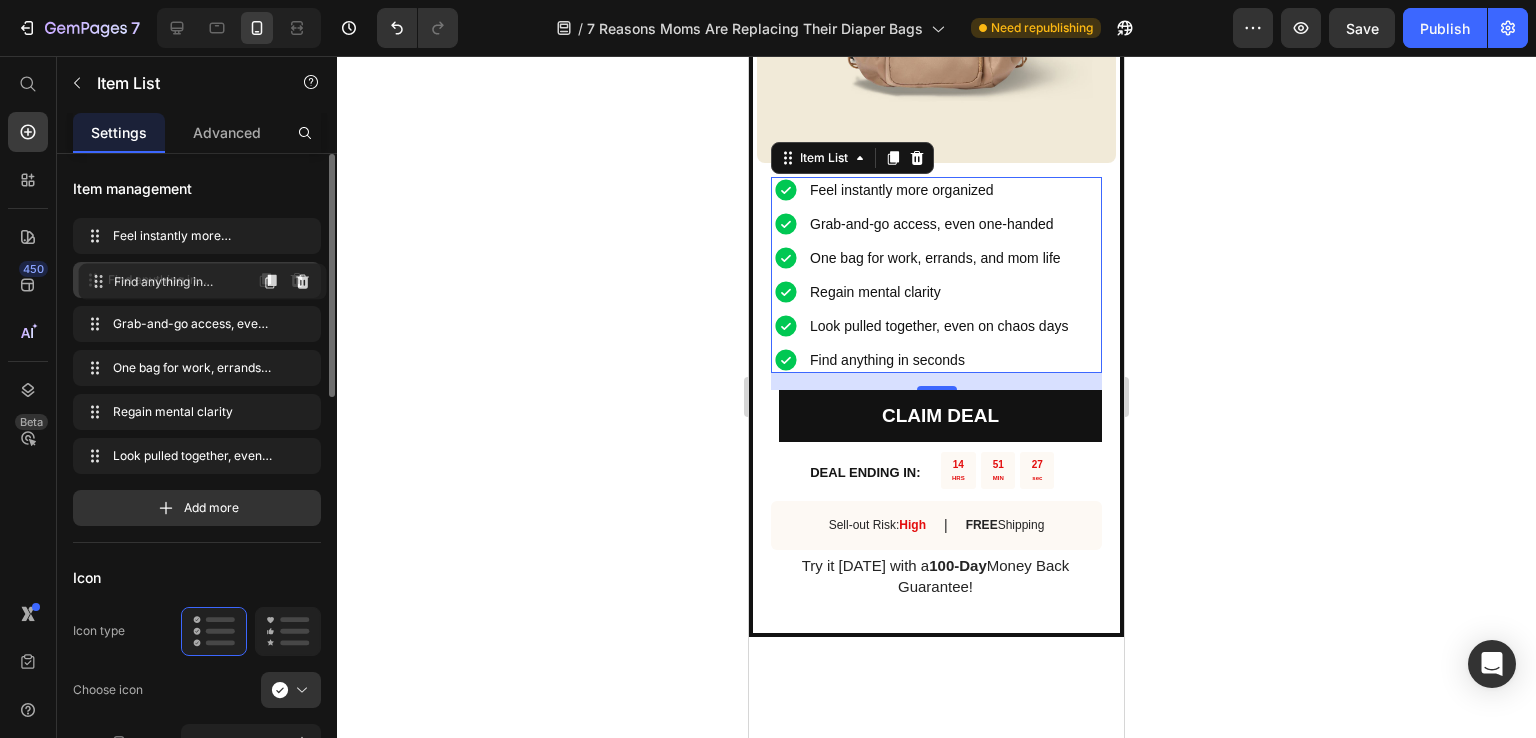 drag, startPoint x: 97, startPoint y: 460, endPoint x: 103, endPoint y: 285, distance: 175.10283 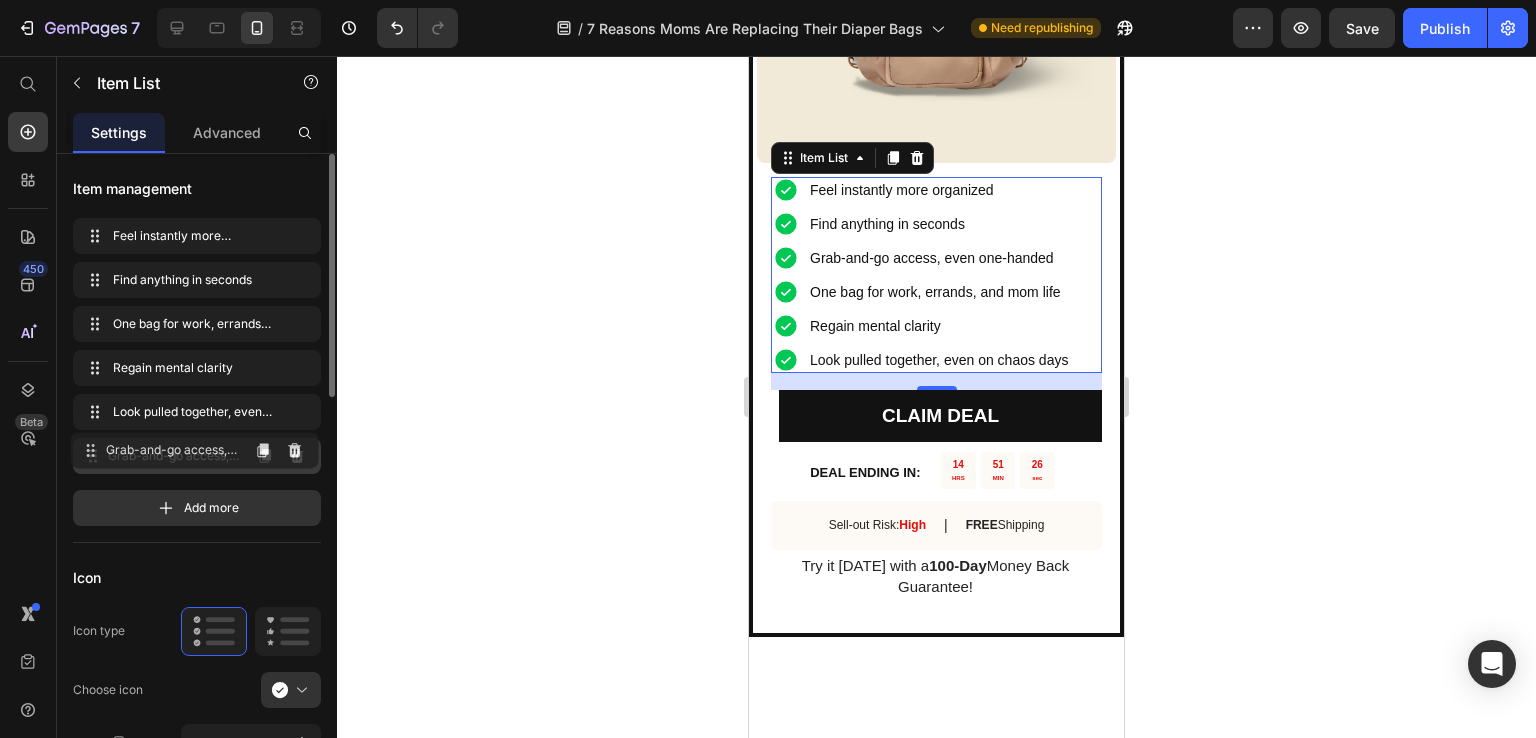 drag, startPoint x: 97, startPoint y: 326, endPoint x: 95, endPoint y: 453, distance: 127.01575 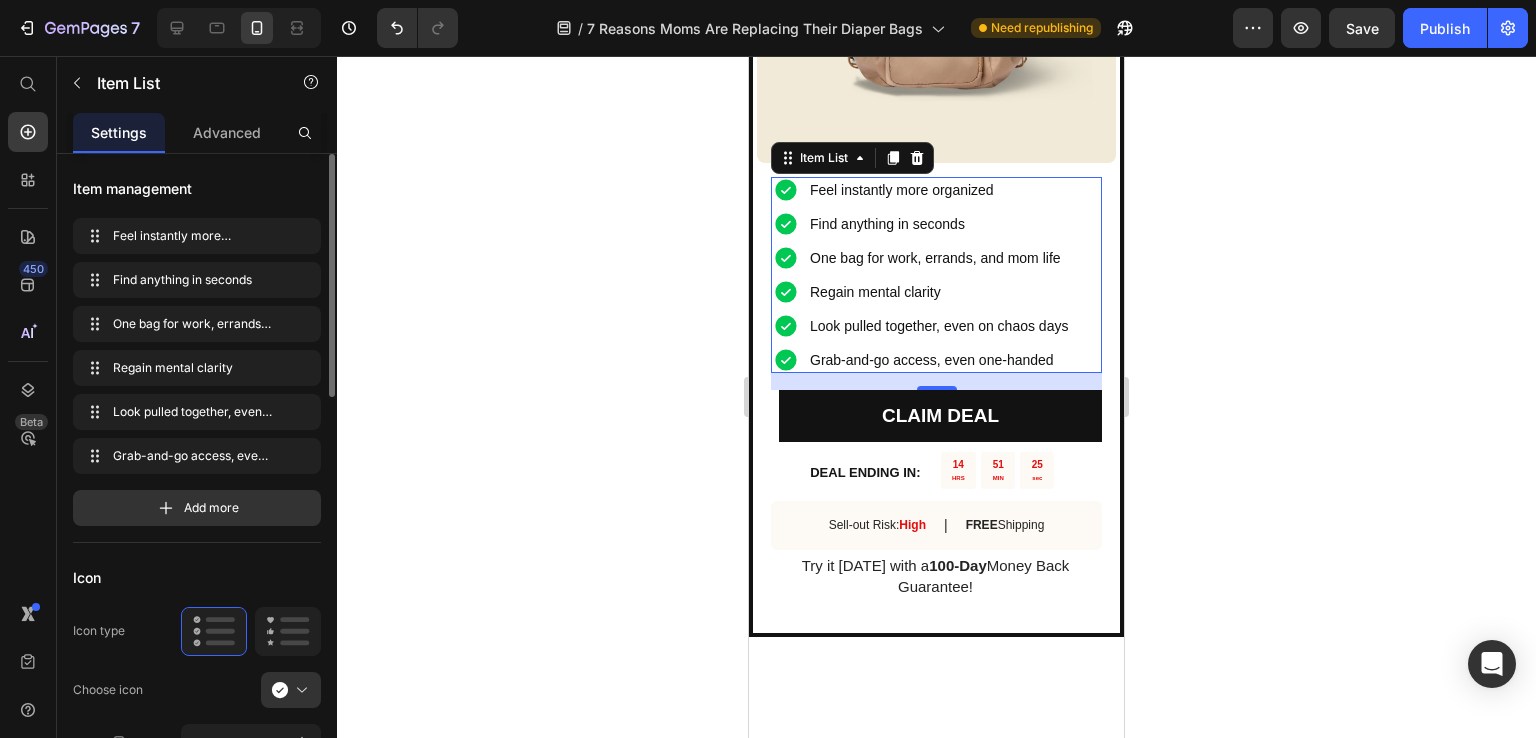 click 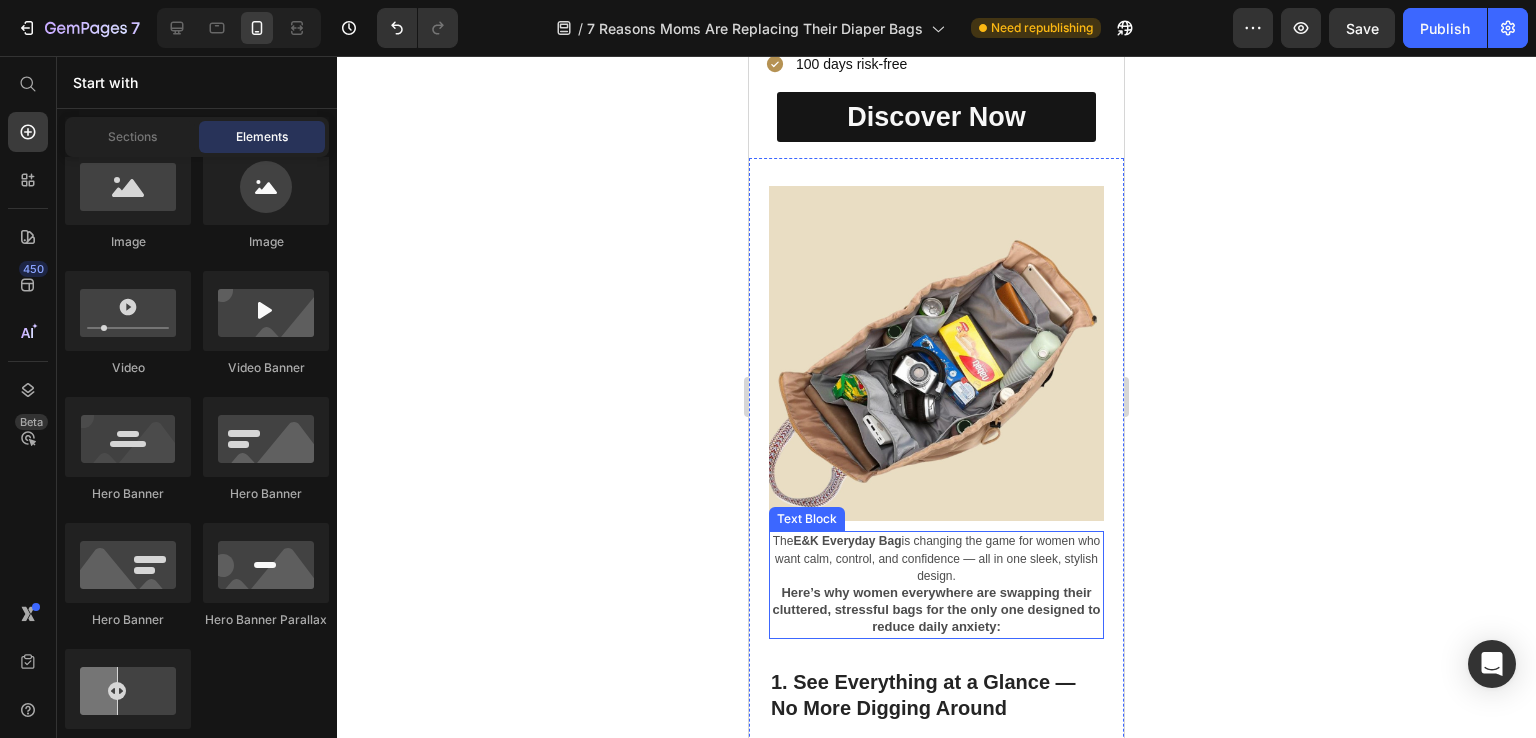scroll, scrollTop: 0, scrollLeft: 0, axis: both 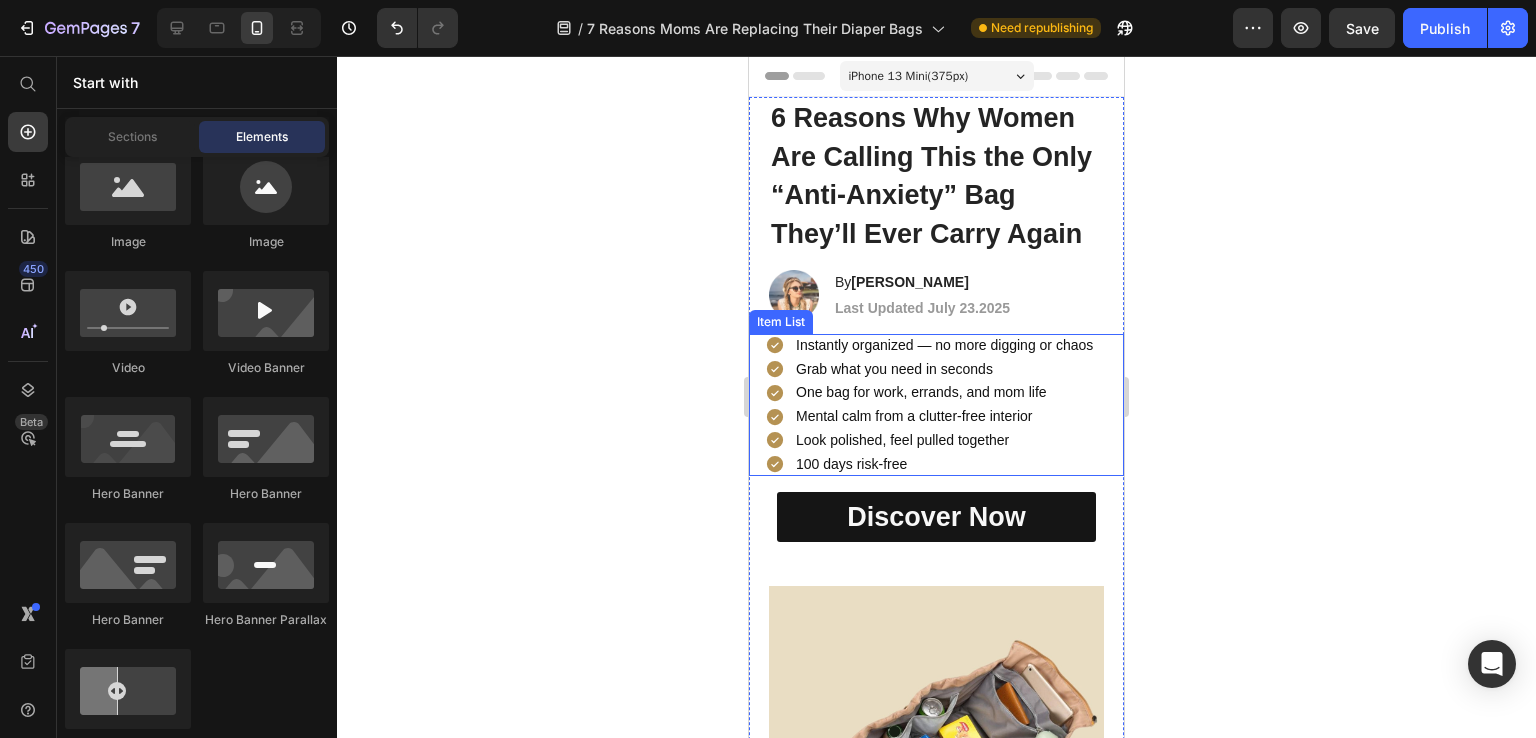 click on "100 days risk-free" at bounding box center (944, 464) 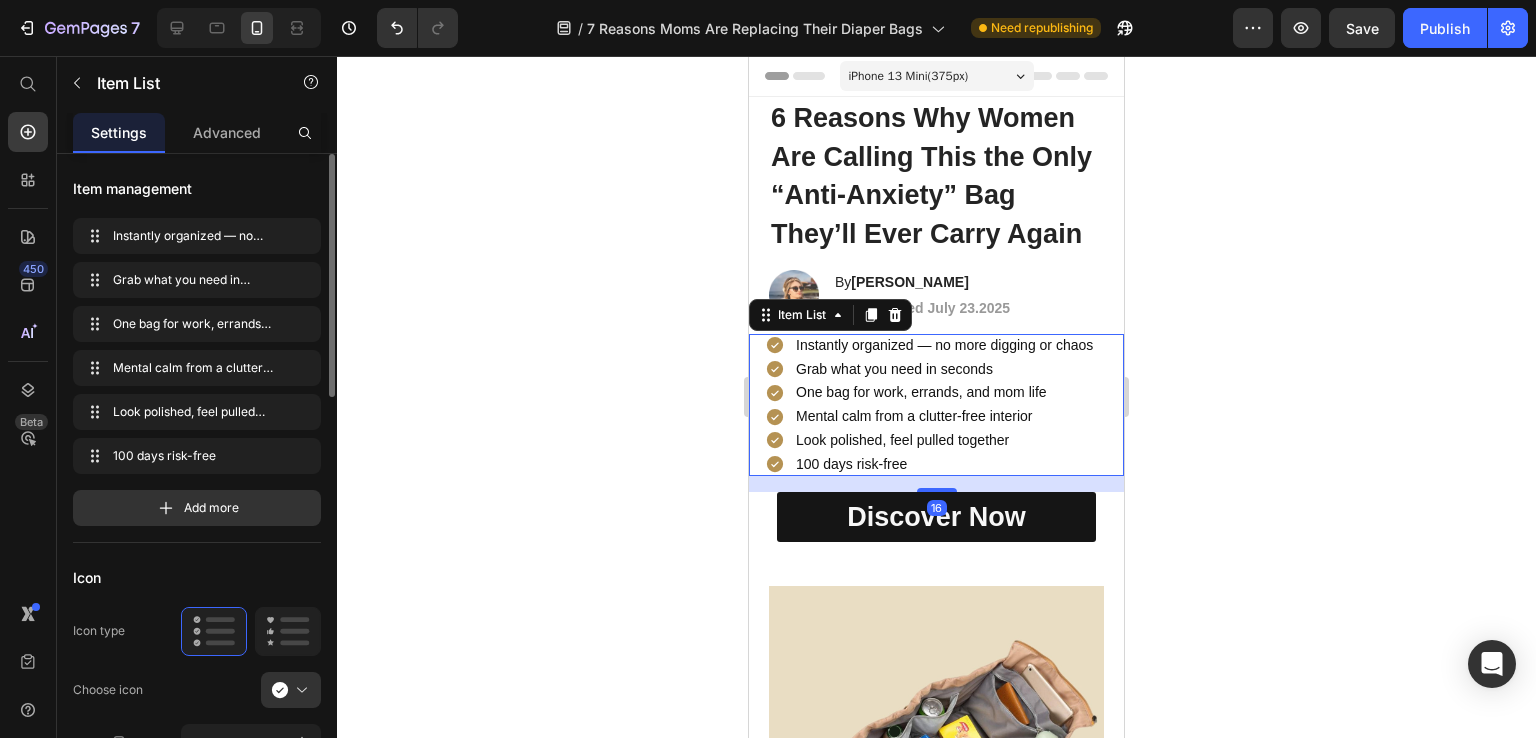 click on "100 days risk-free" at bounding box center (944, 464) 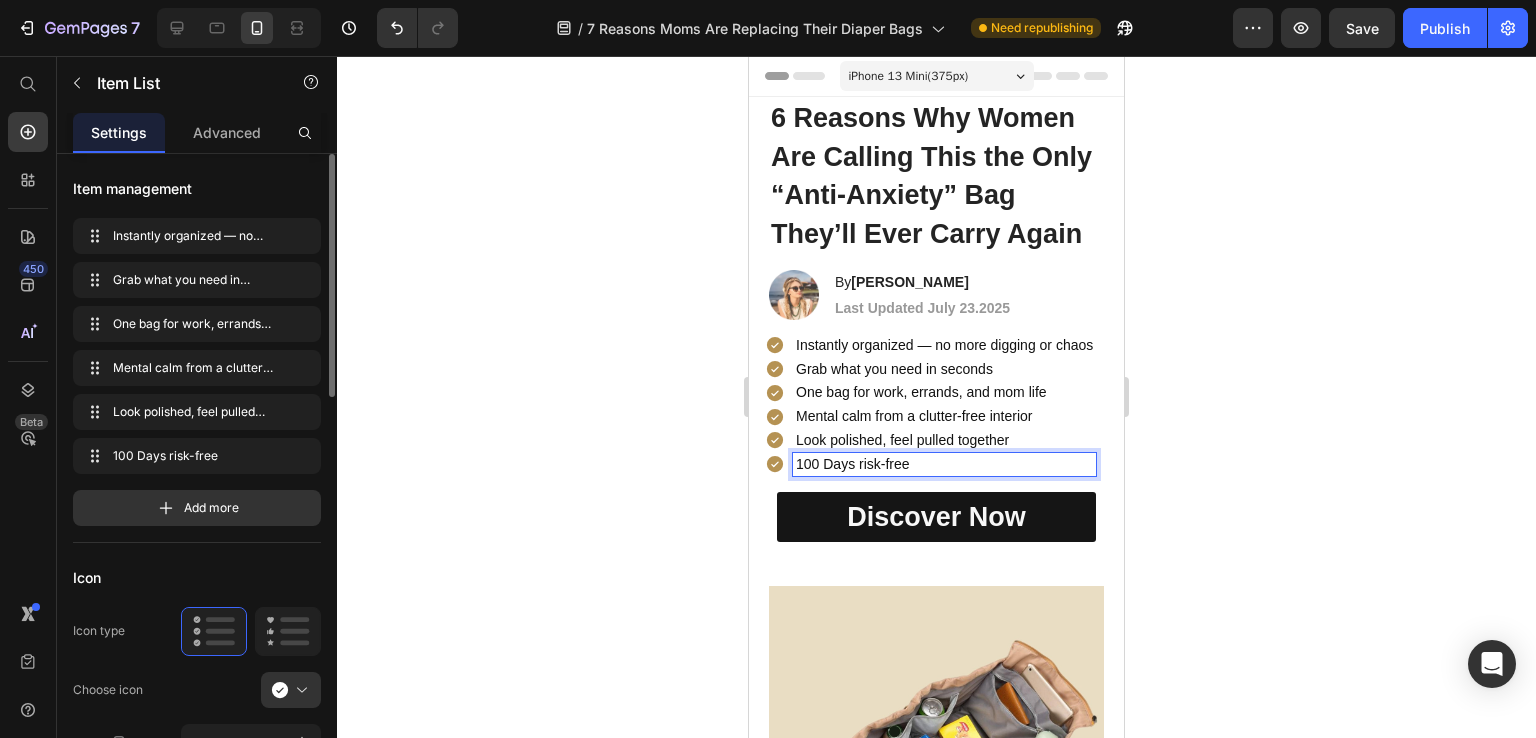 click on "100 Days risk-free" at bounding box center [944, 464] 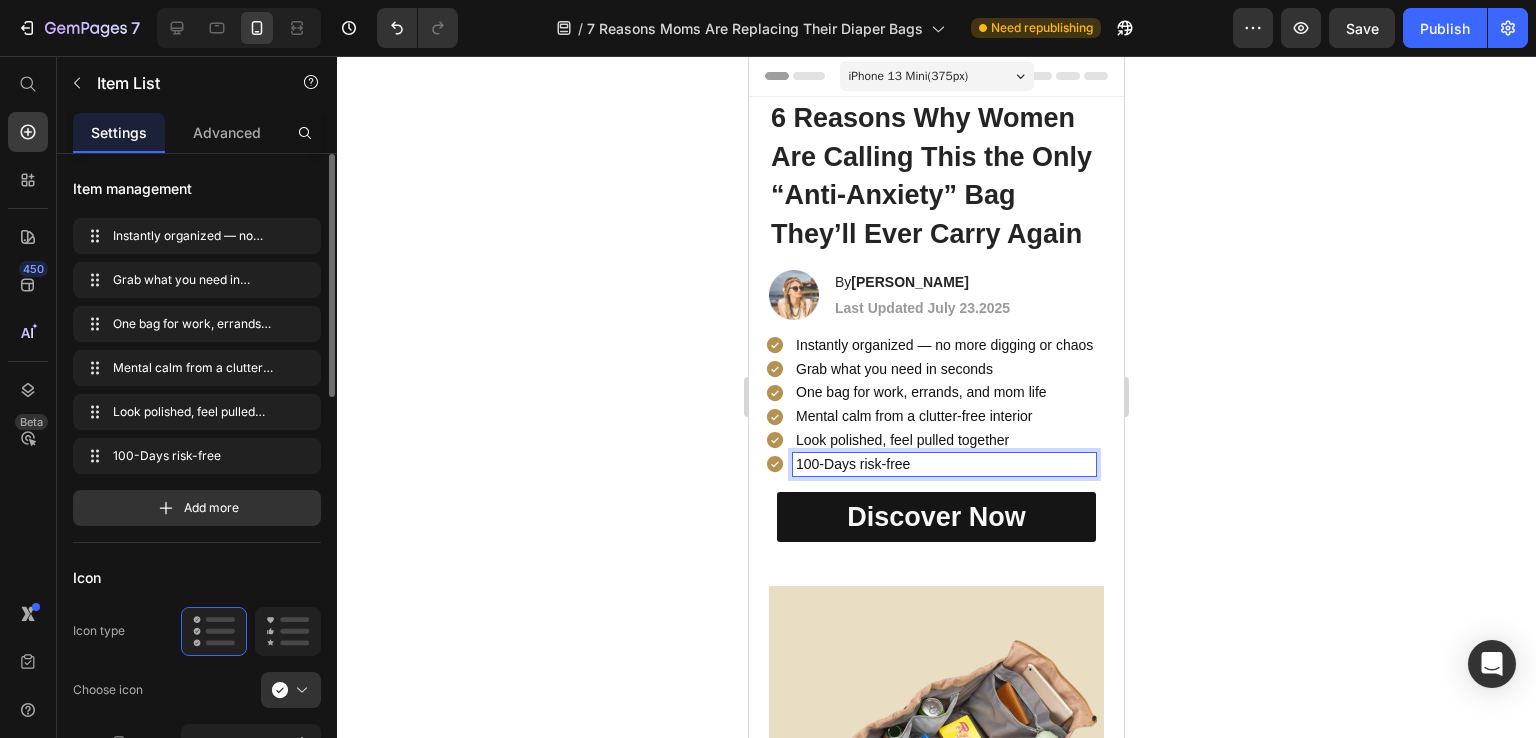 click on "100-Days risk-free" at bounding box center (944, 464) 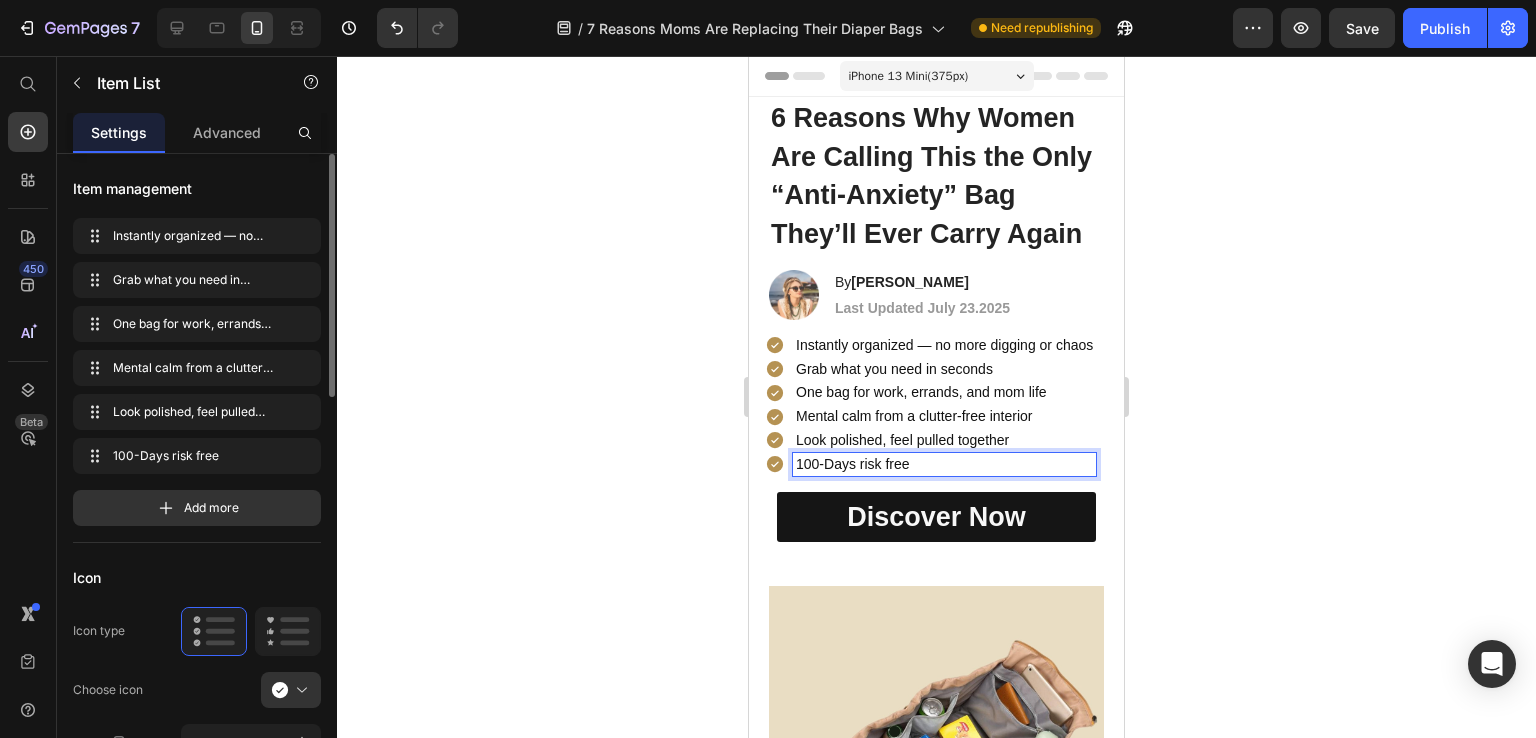 click on "100-Days risk free" at bounding box center [944, 464] 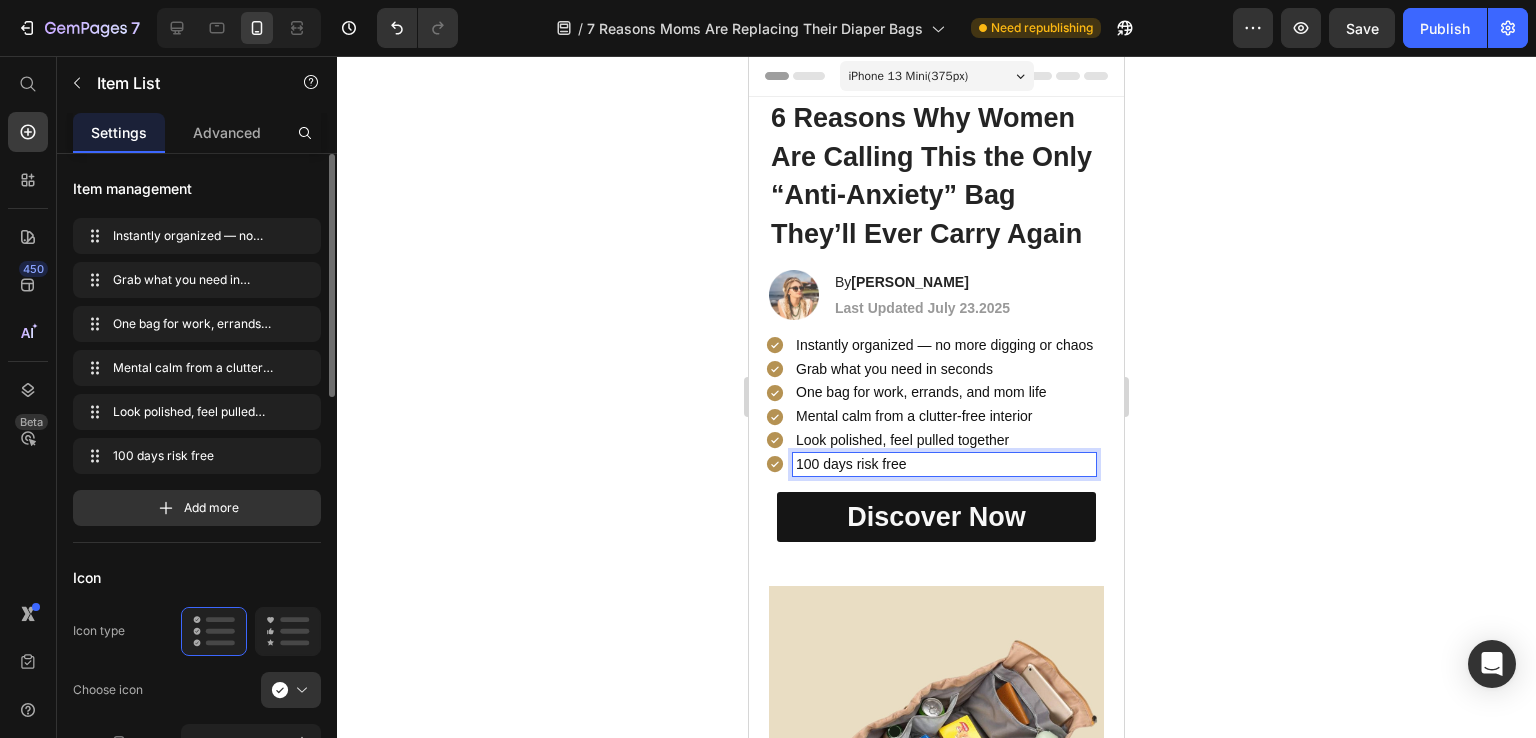click on "Mental calm from a clutter-free interior" at bounding box center (944, 416) 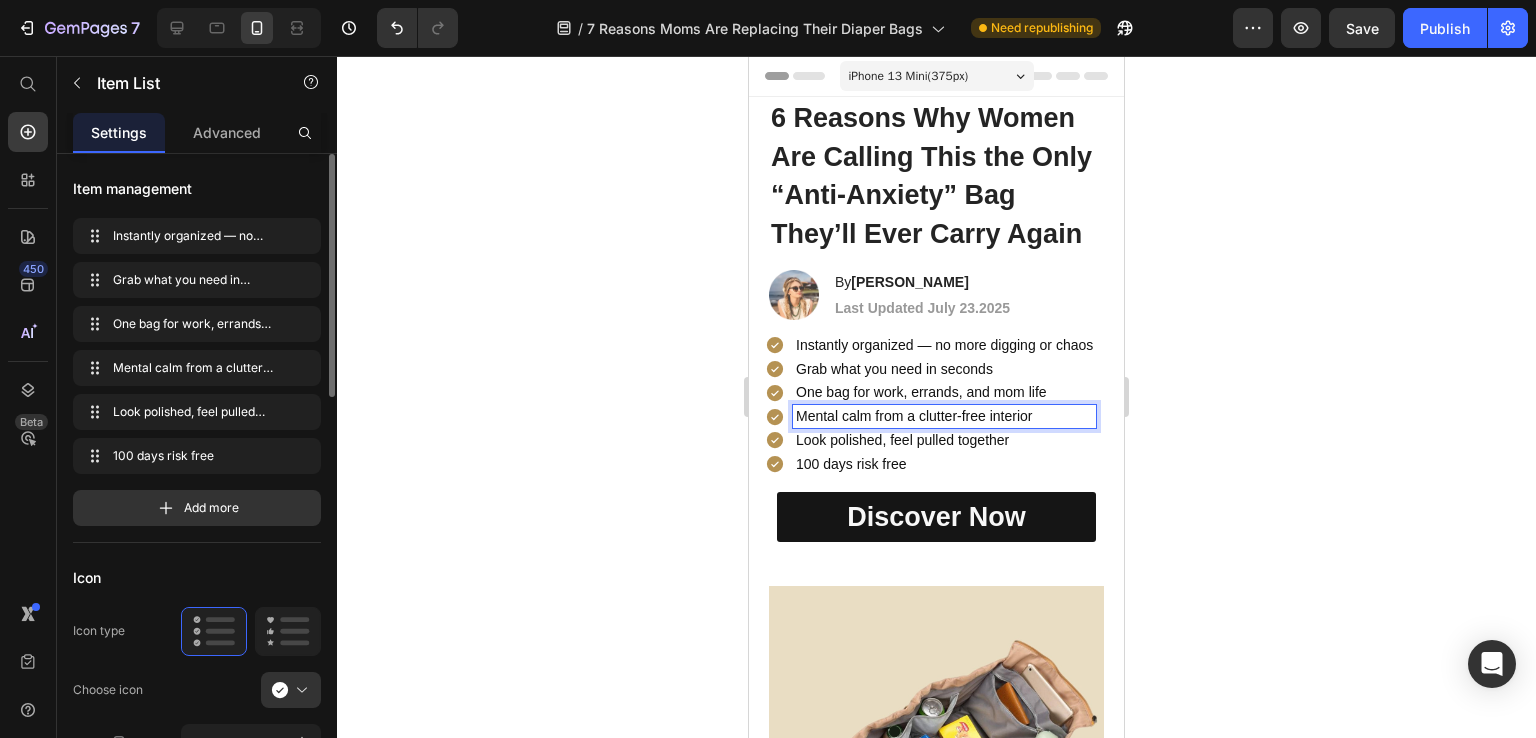 click on "100 days risk free" at bounding box center [944, 464] 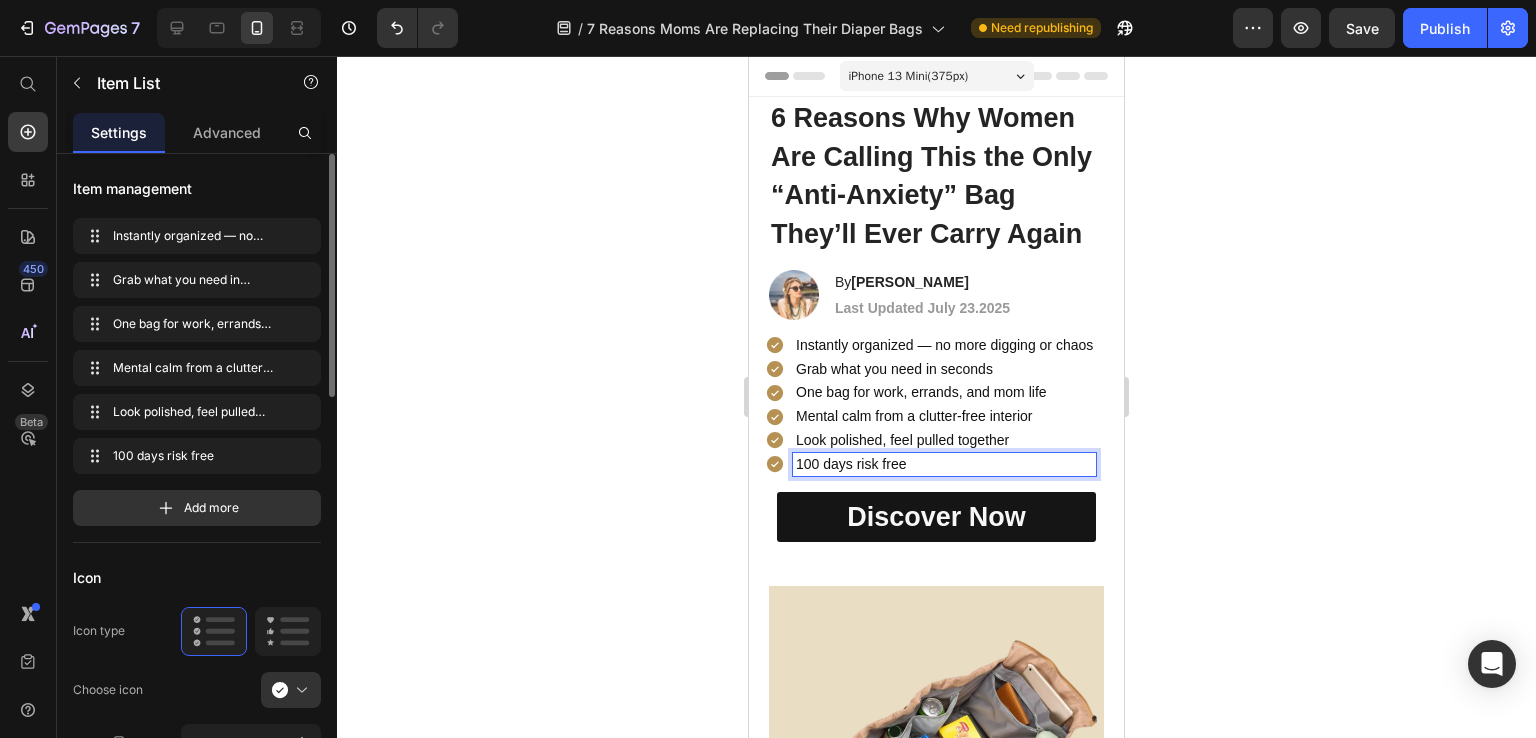 click on "100 days risk free" at bounding box center (944, 464) 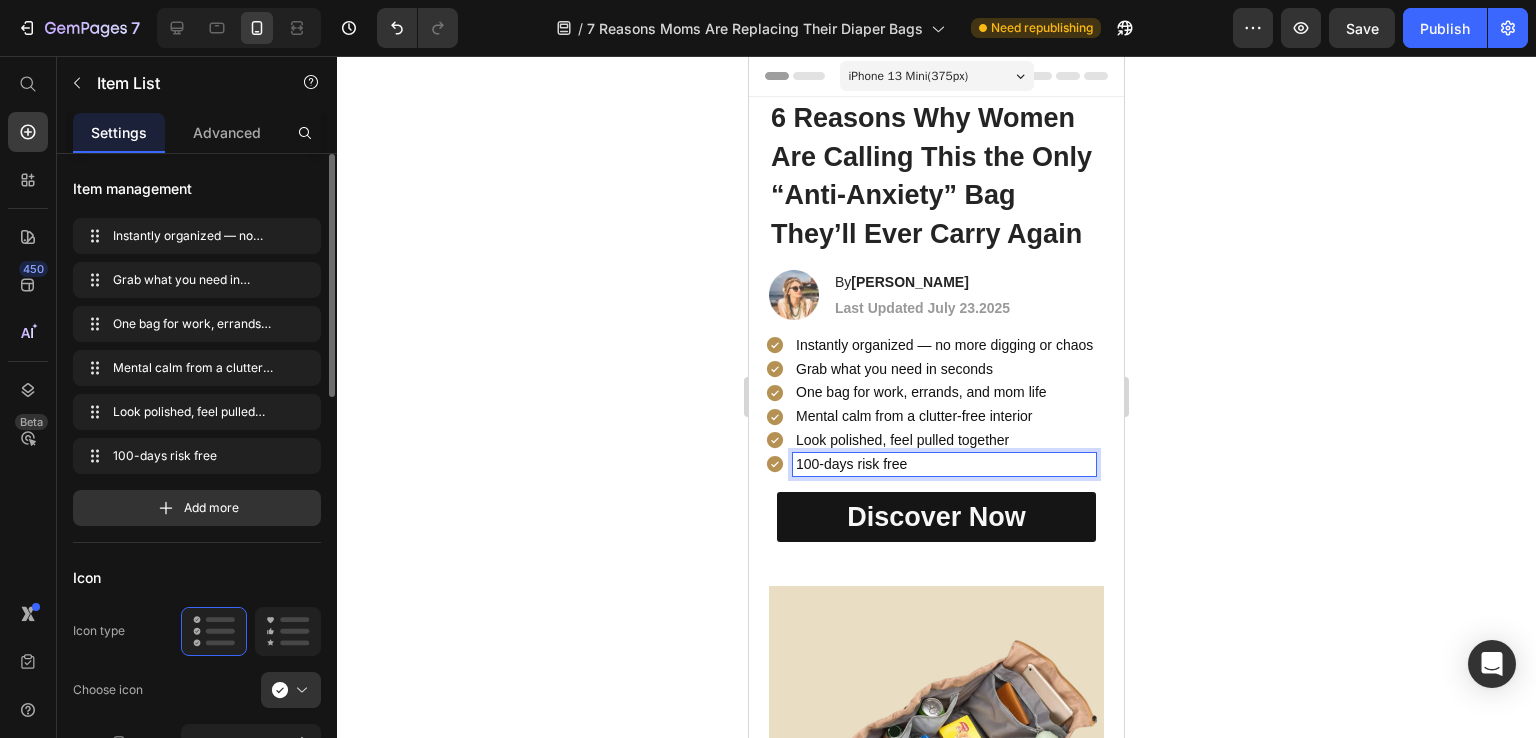 click 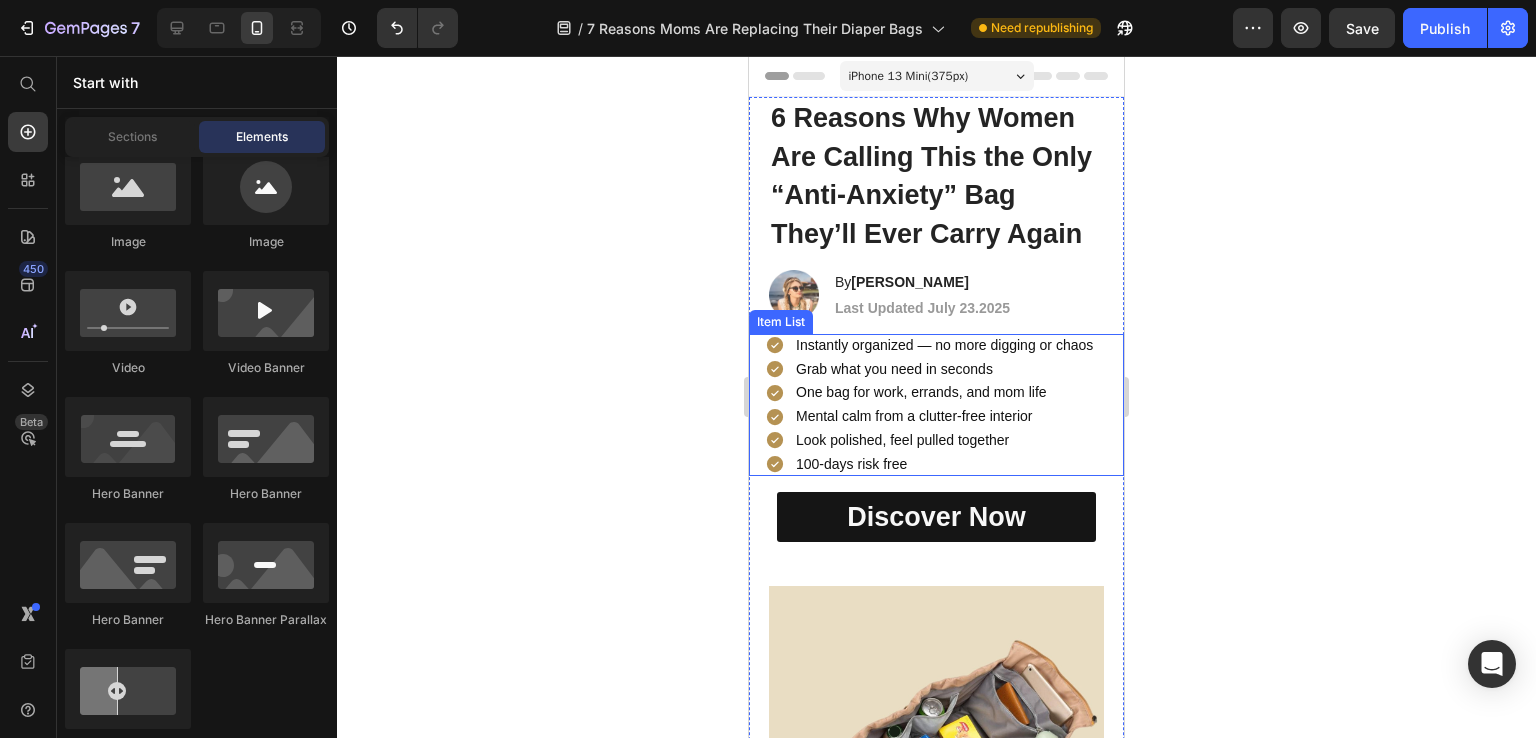 click on "100-days risk free" at bounding box center [944, 464] 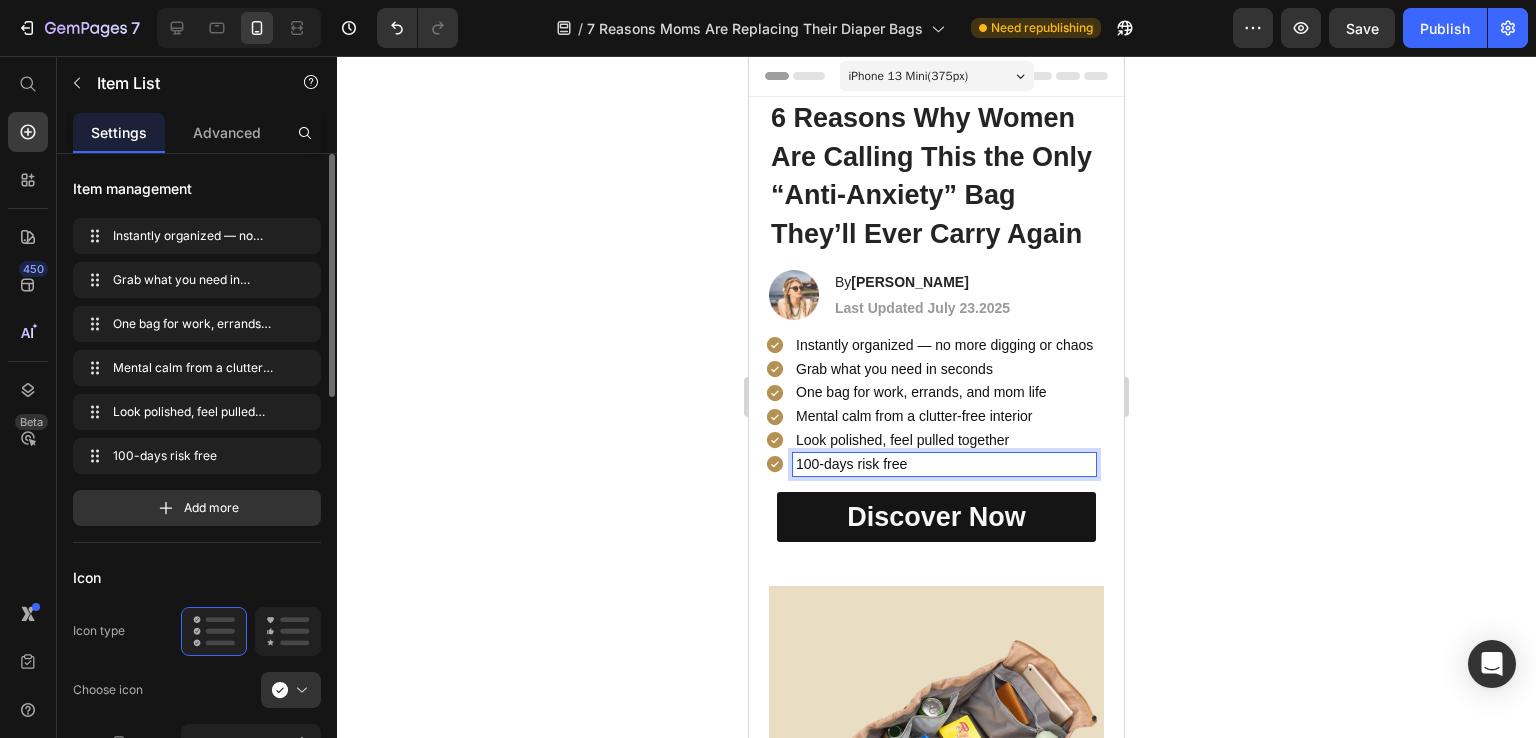 click on "100-days risk free" at bounding box center (944, 464) 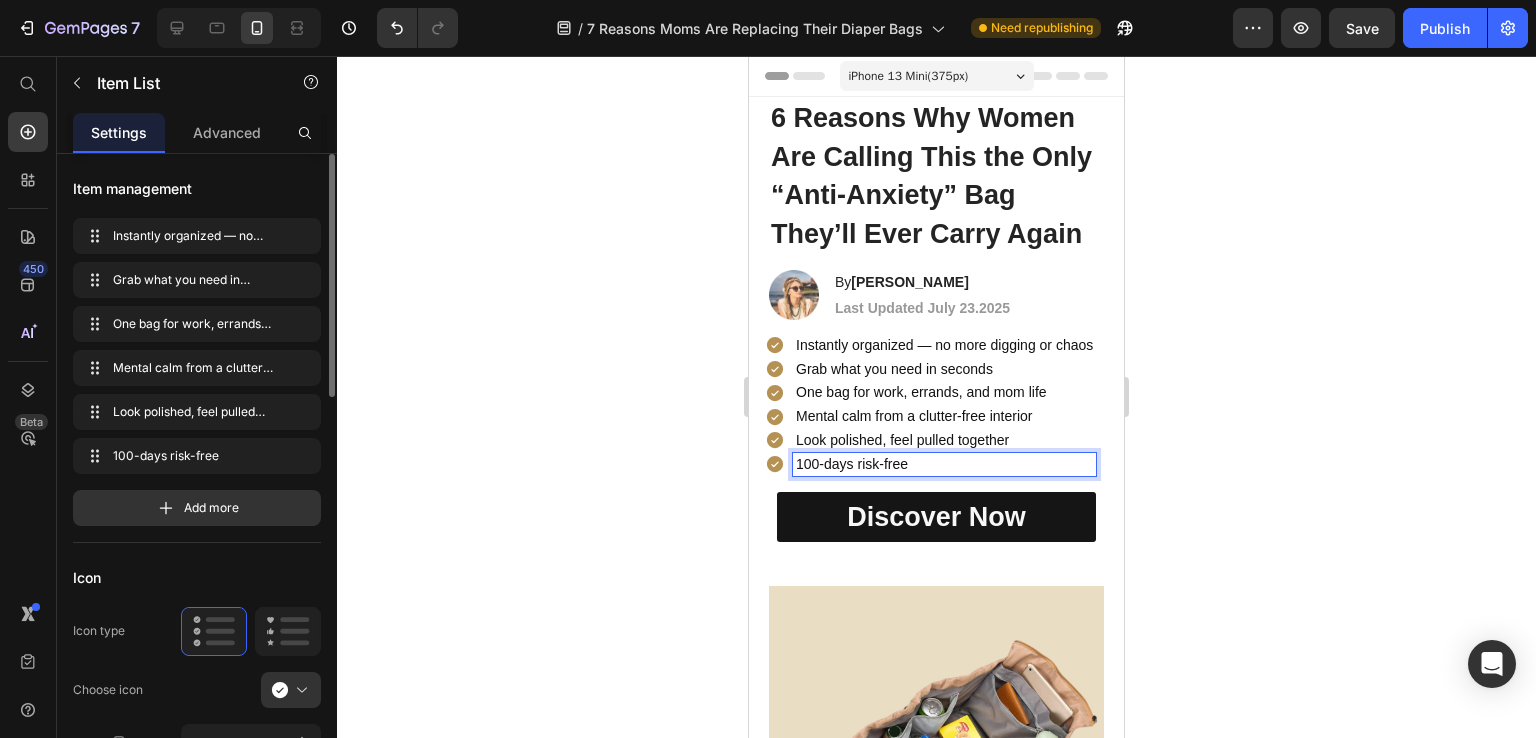 click on "100-days risk-free" at bounding box center [944, 464] 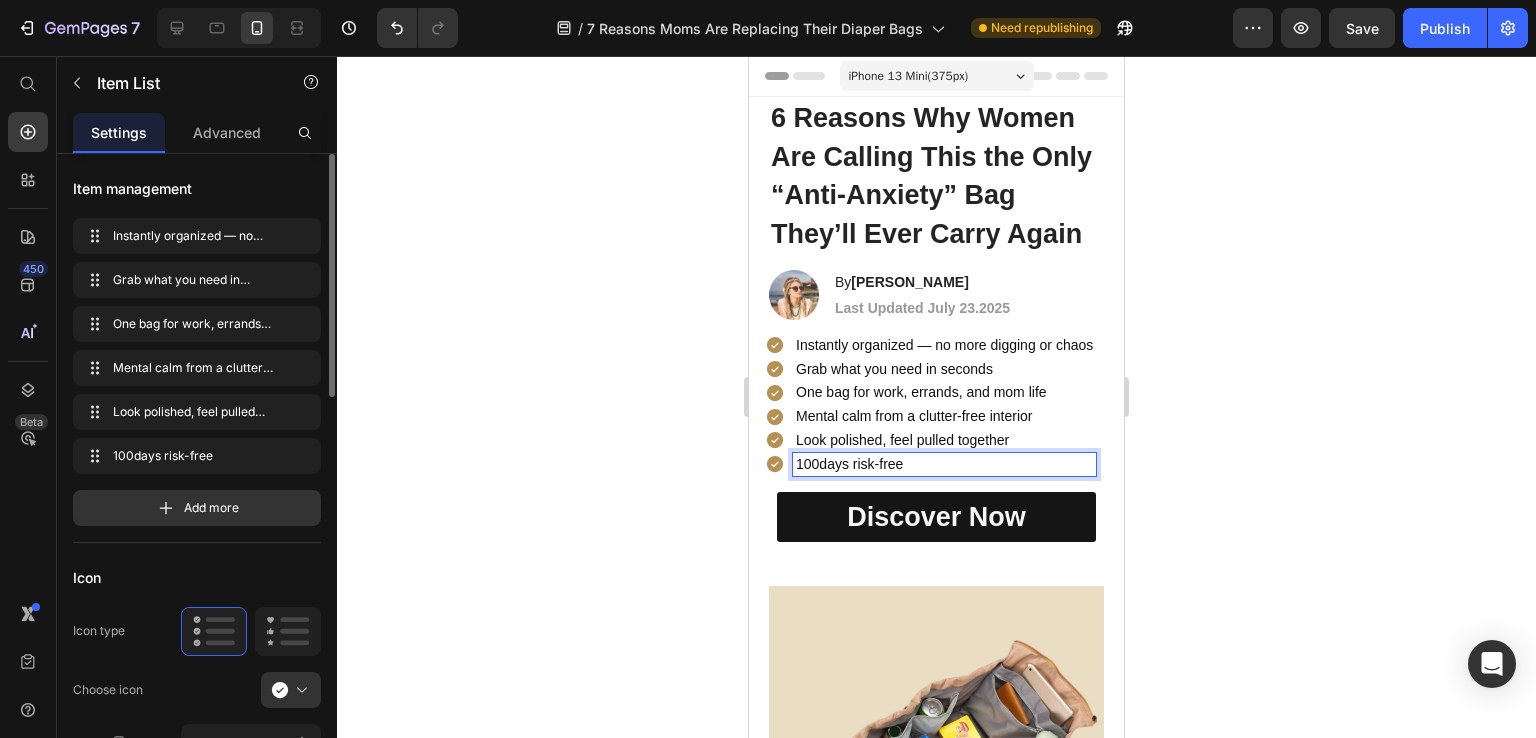 click 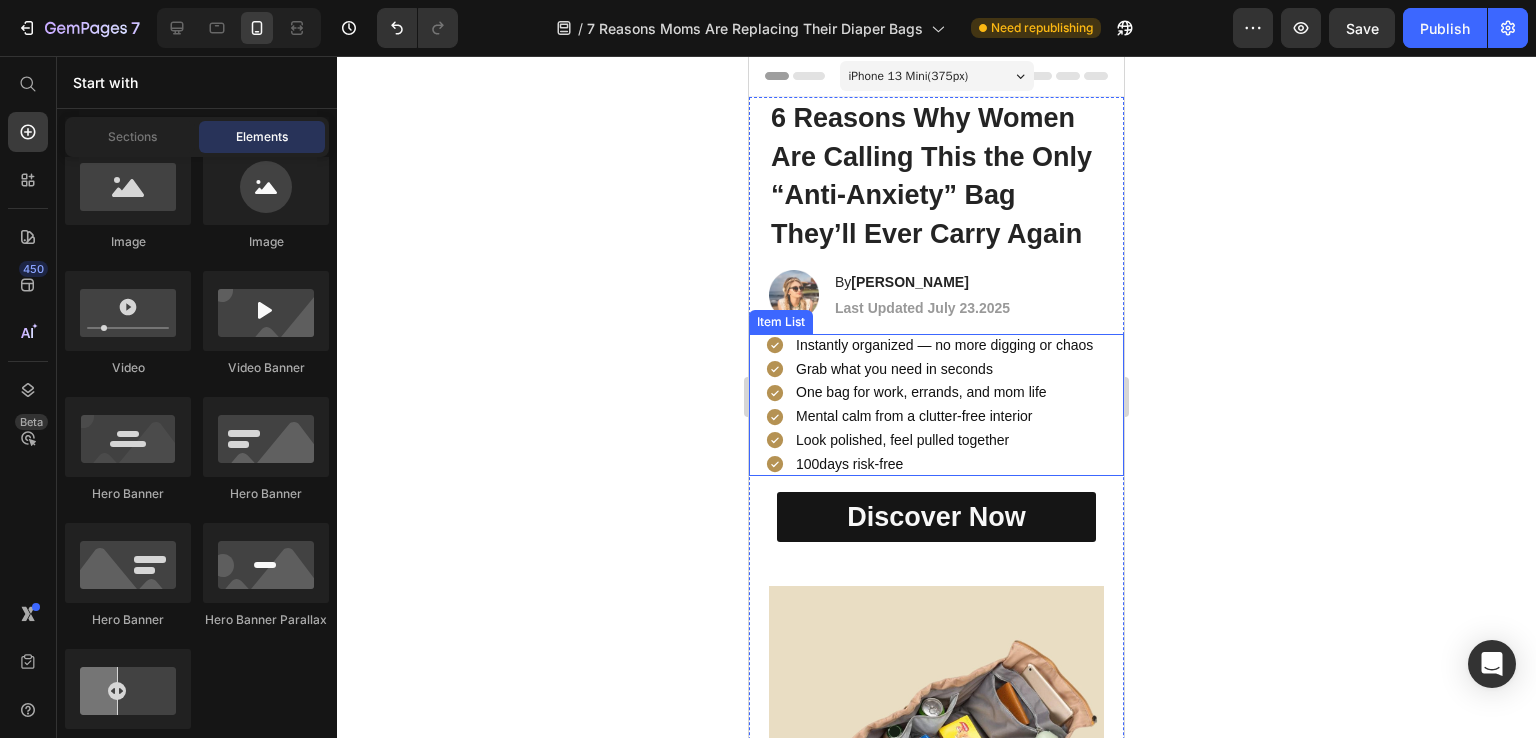 click on "100days risk-free" at bounding box center [944, 464] 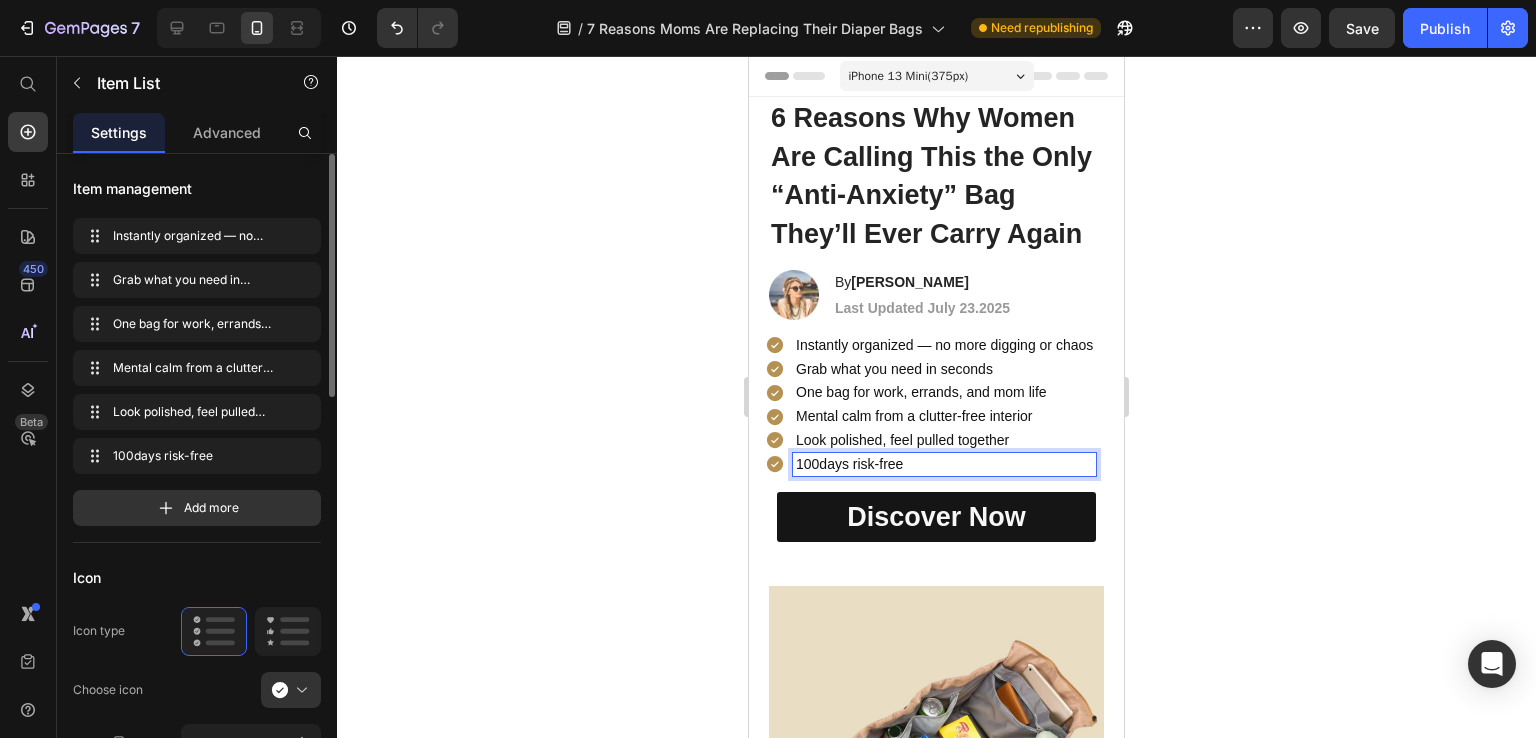 click on "100days risk-free" at bounding box center (944, 464) 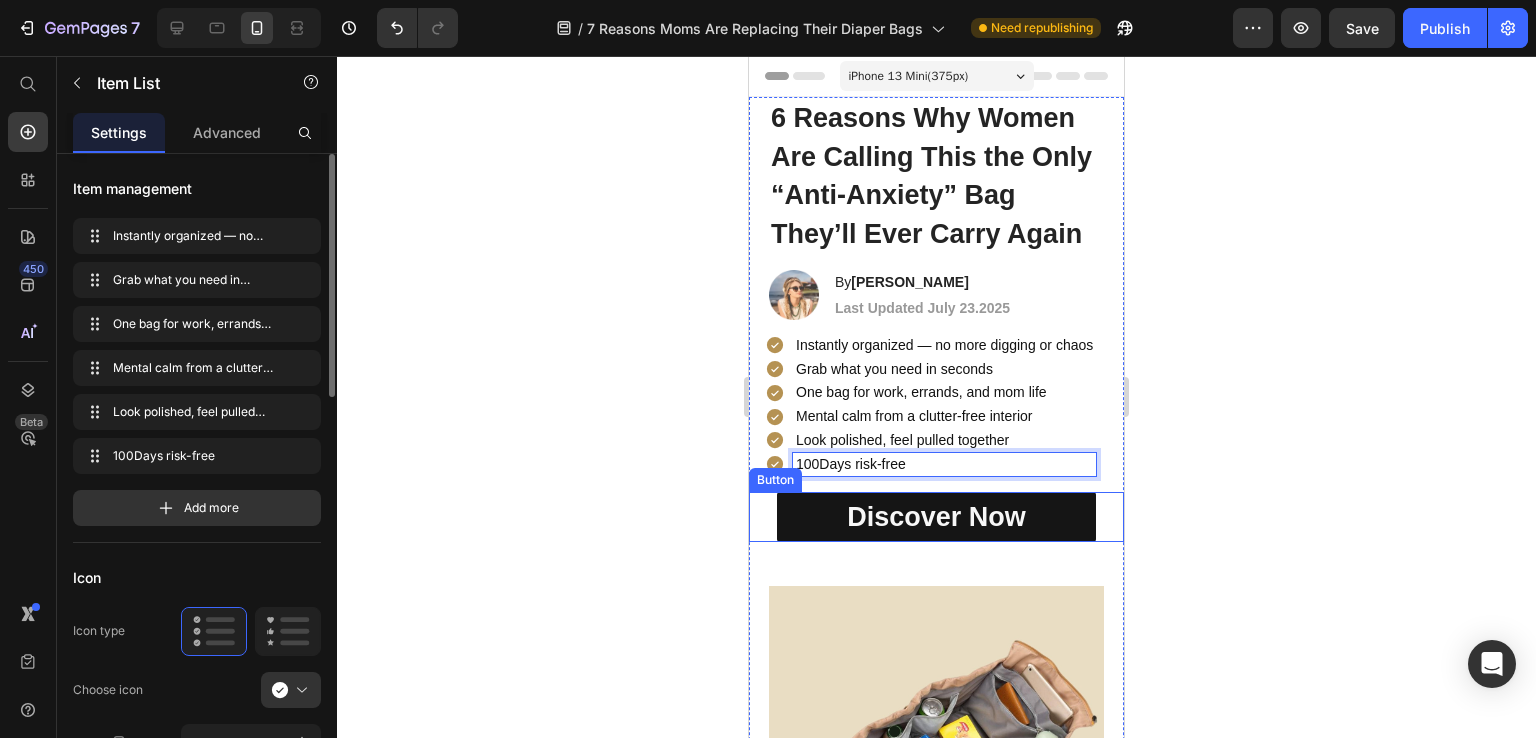 click 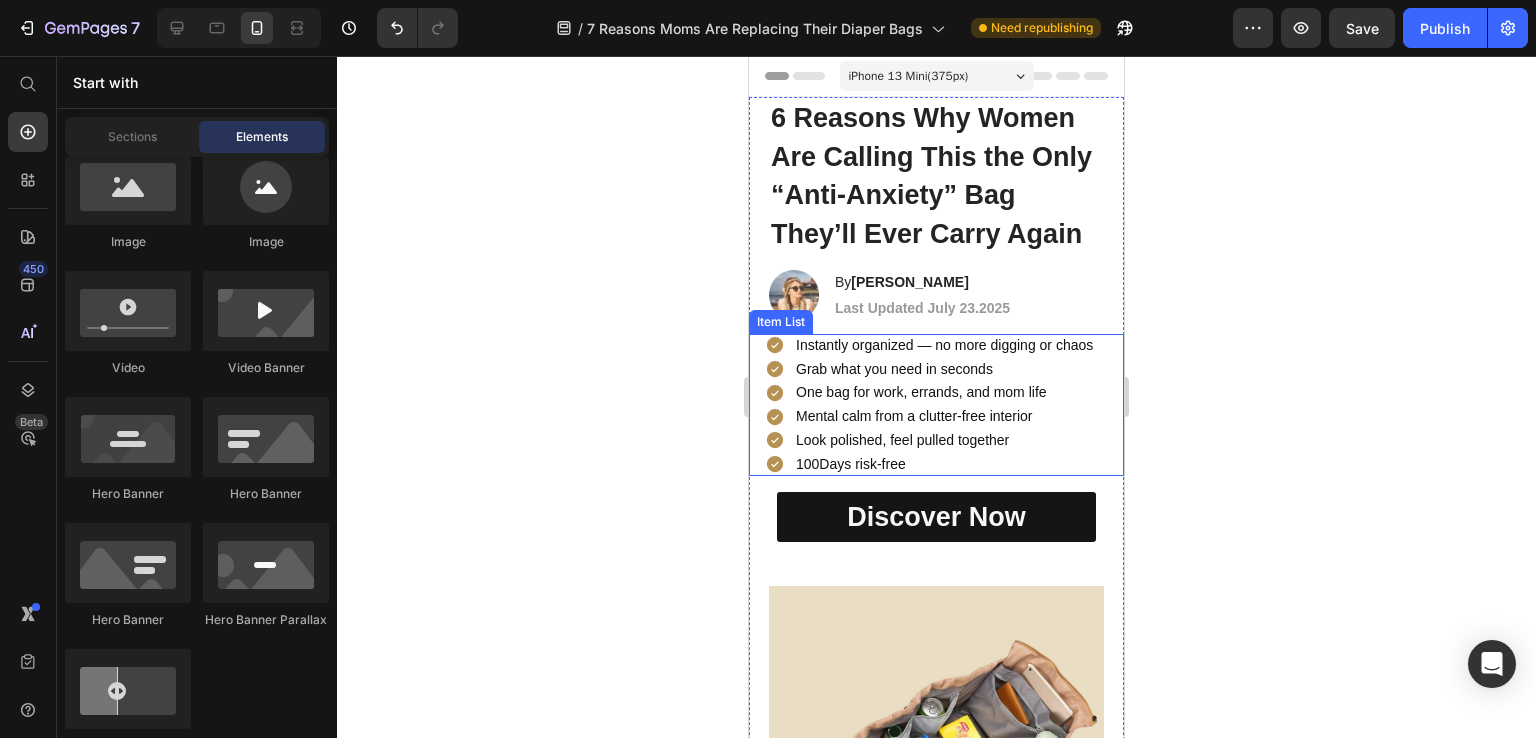 click on "100Days risk-free" at bounding box center [944, 464] 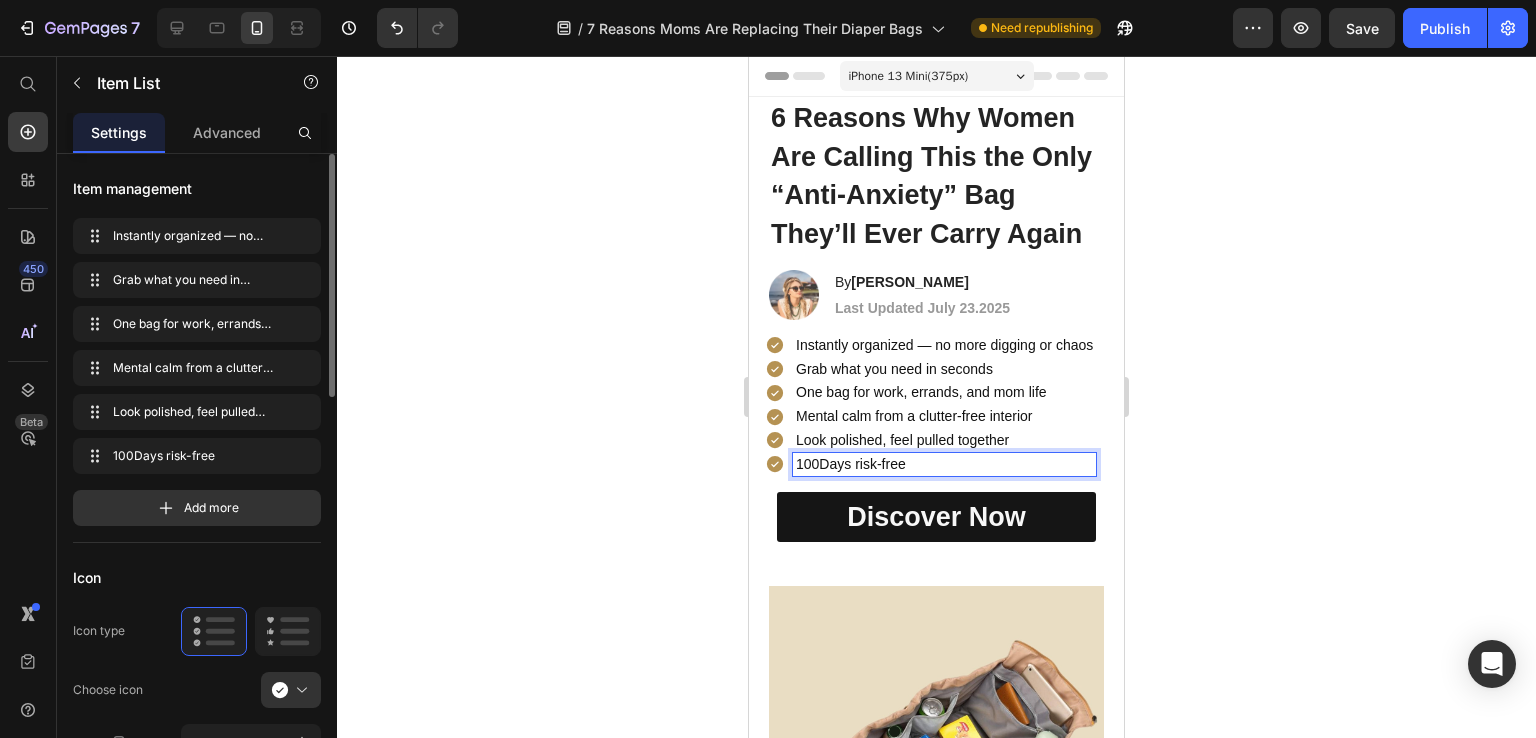 click on "100Days risk-free" at bounding box center (944, 464) 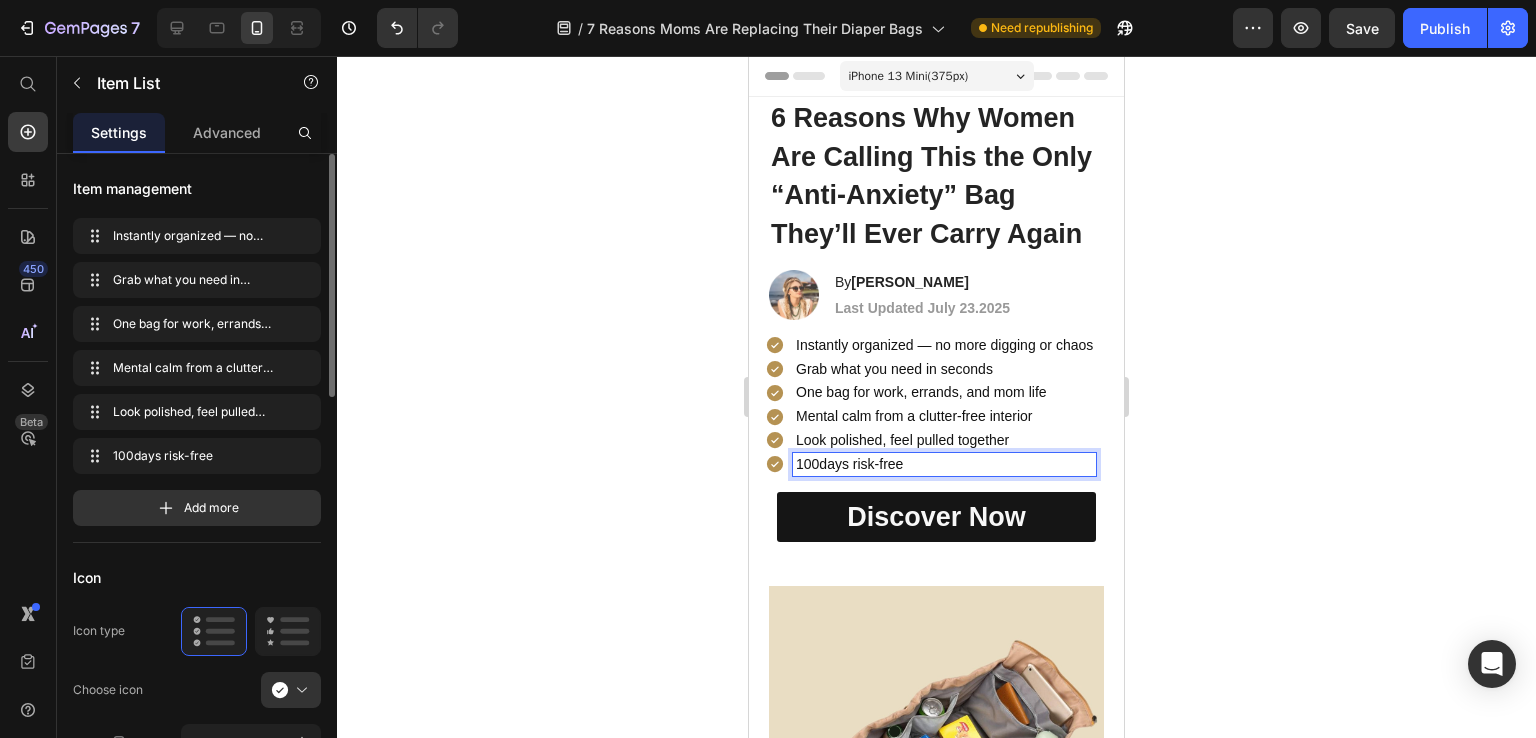 click on "100days risk-free" at bounding box center (944, 464) 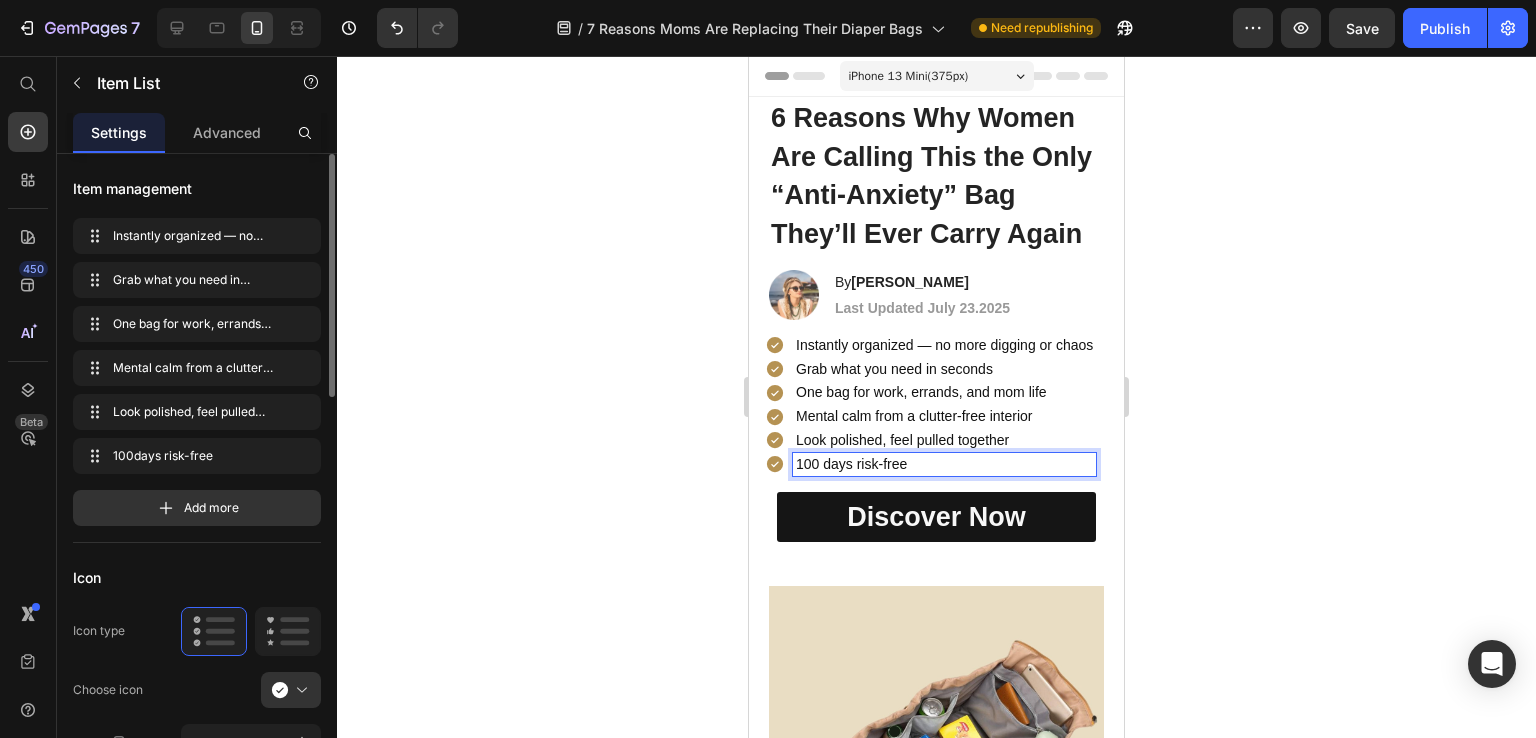 click 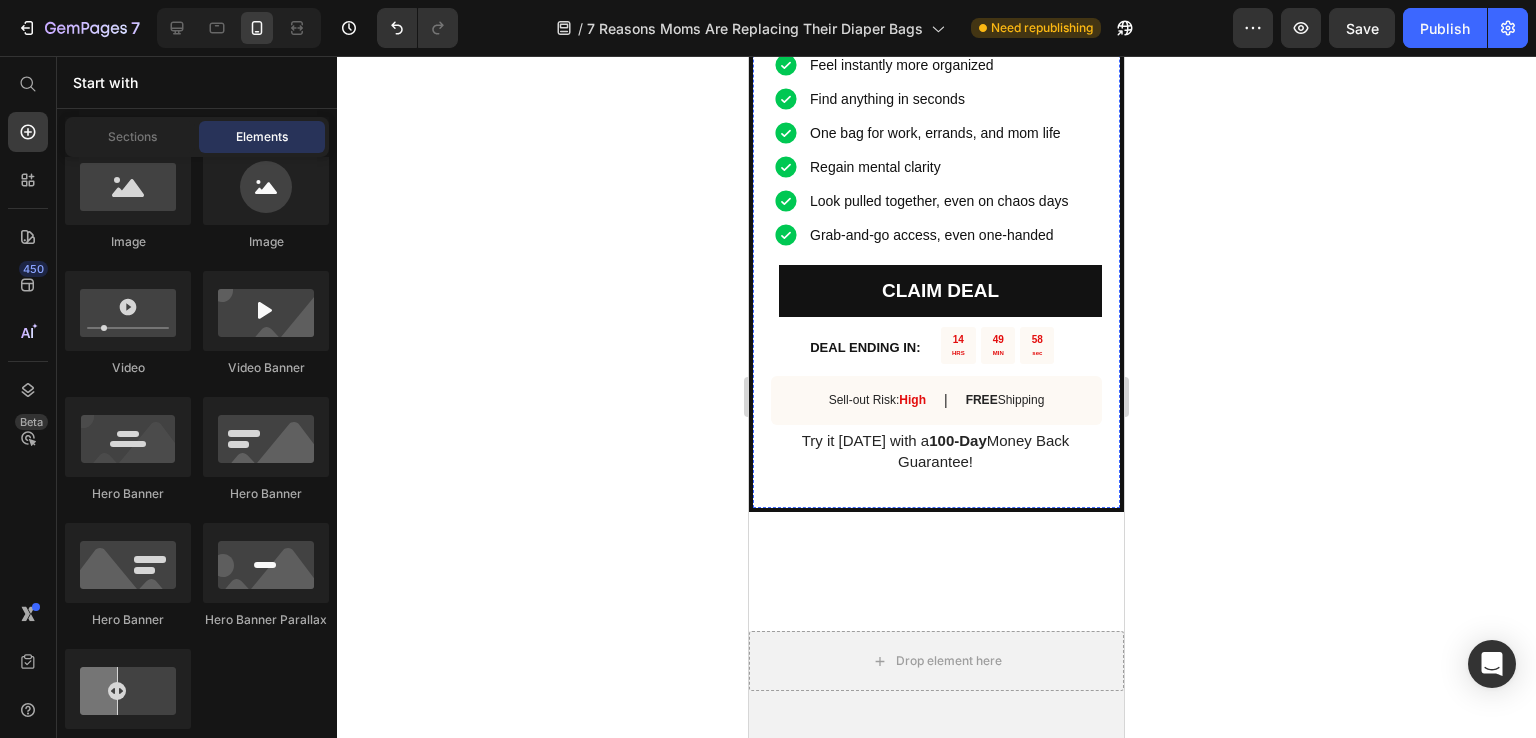 scroll, scrollTop: 5300, scrollLeft: 0, axis: vertical 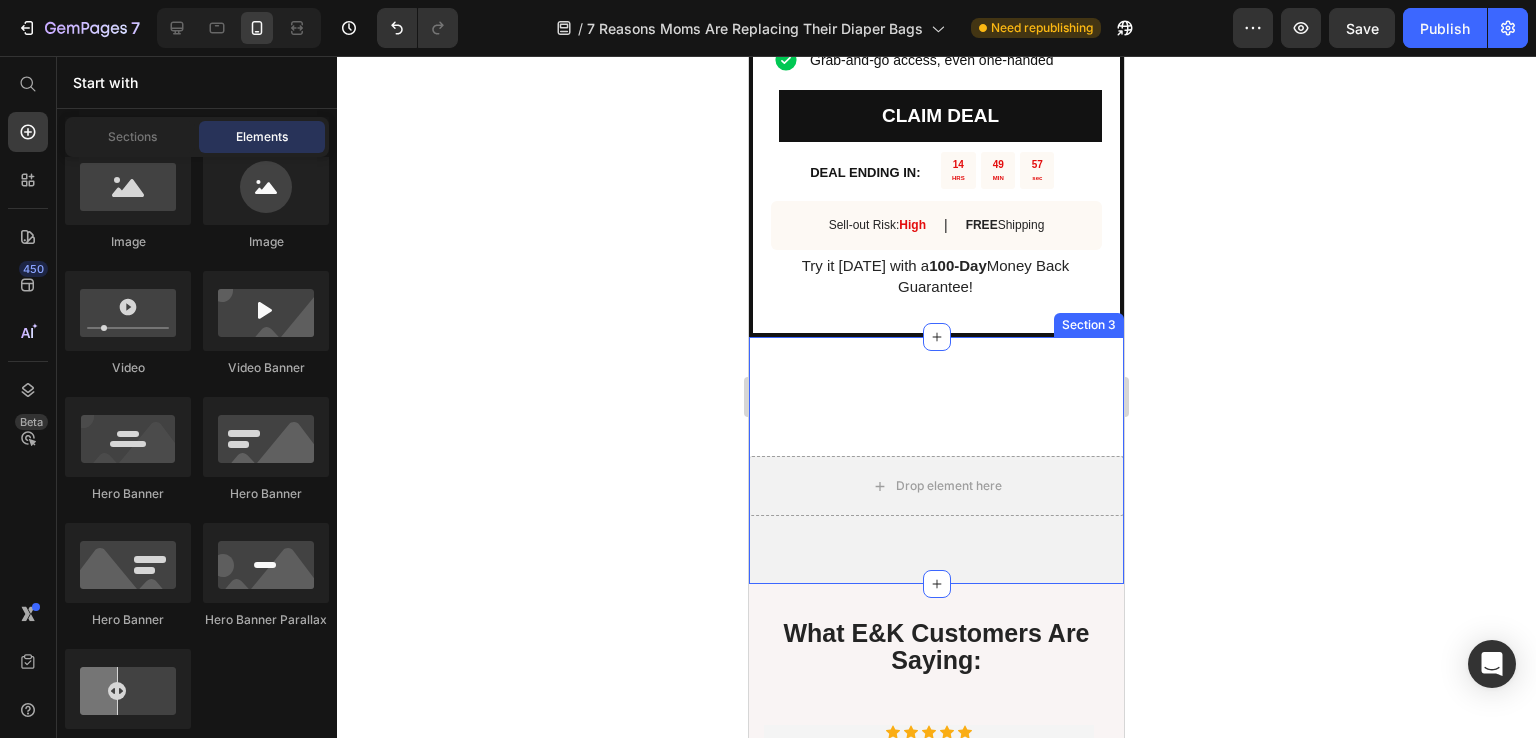 click on "Drop element here Row Section 3" at bounding box center [936, 460] 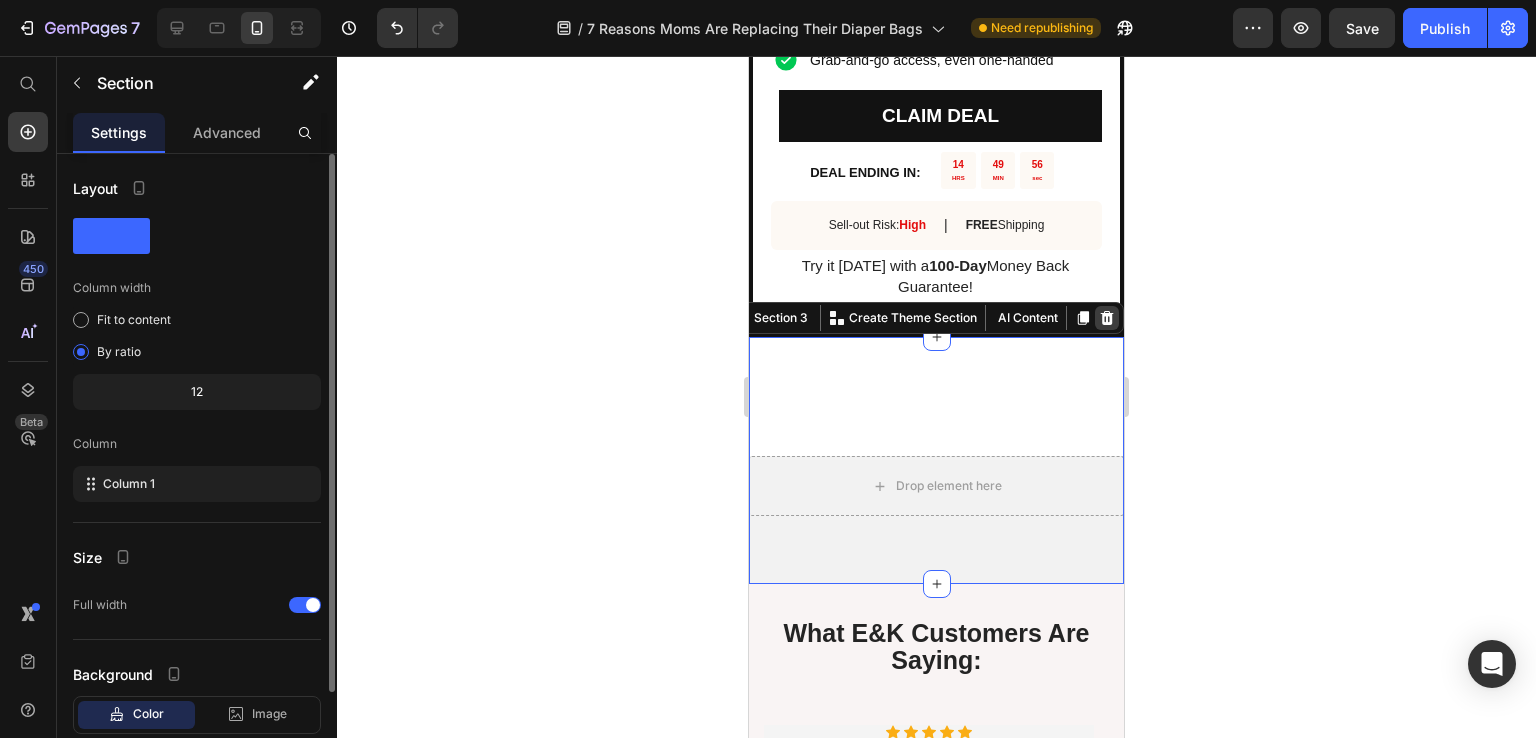 click at bounding box center (1107, 318) 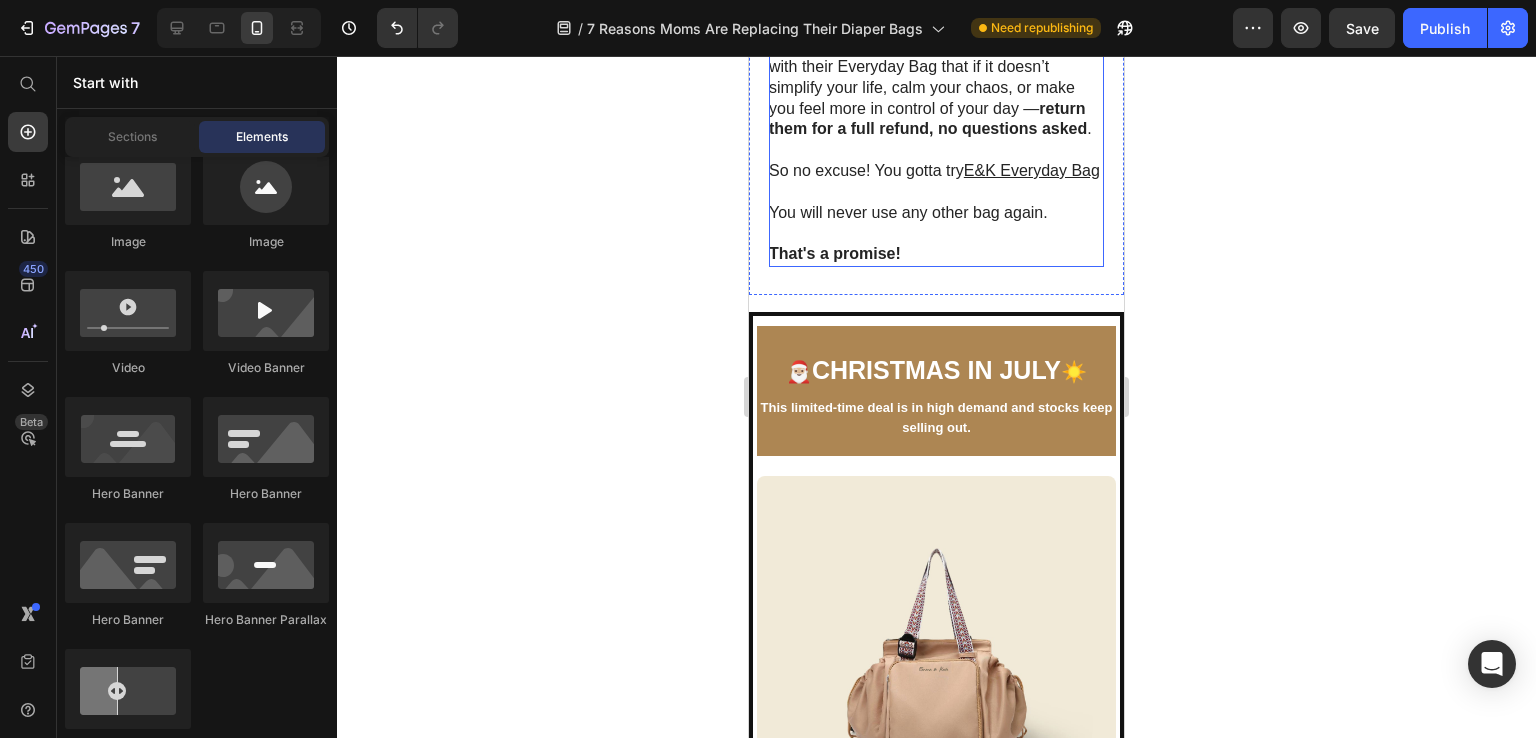 scroll, scrollTop: 4100, scrollLeft: 0, axis: vertical 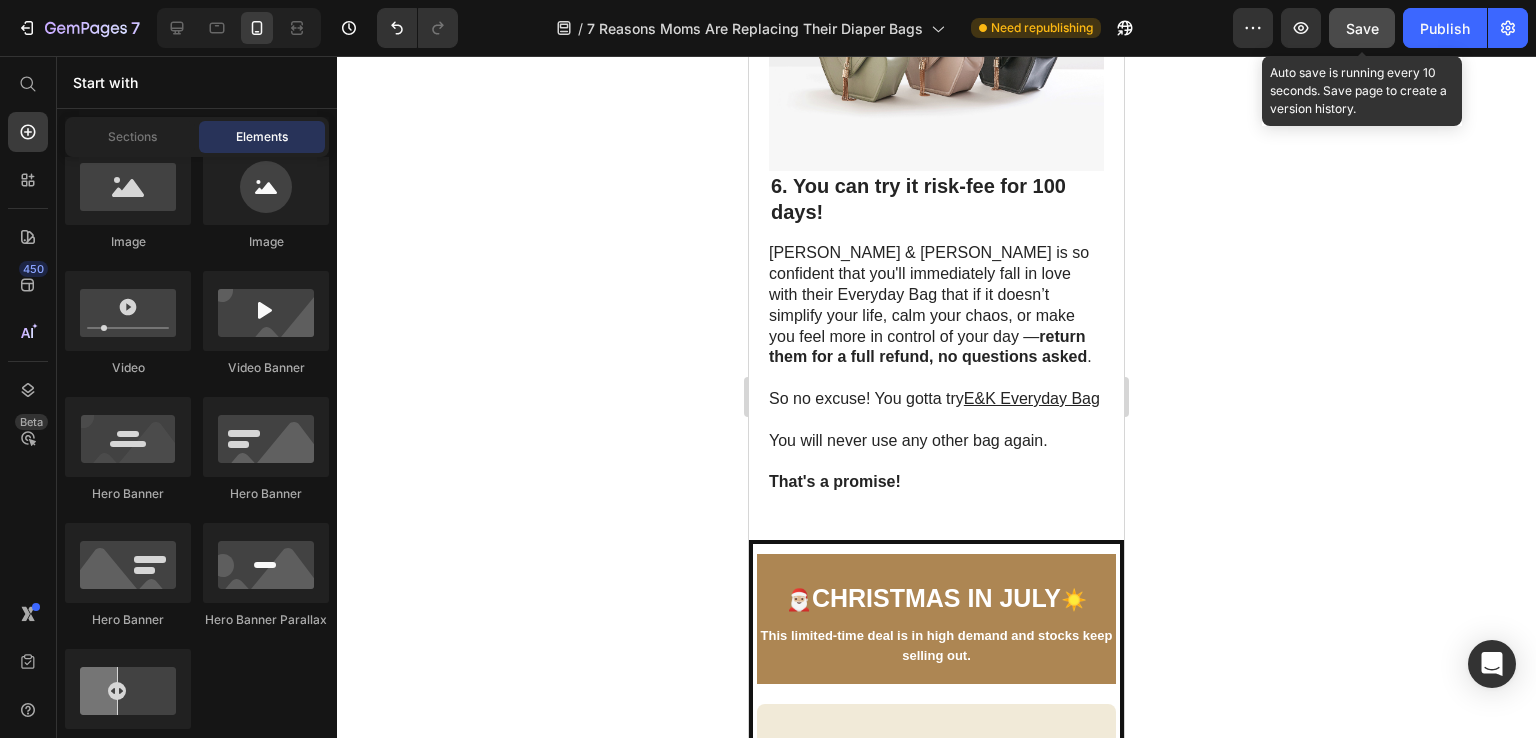 click on "Save" at bounding box center [1362, 28] 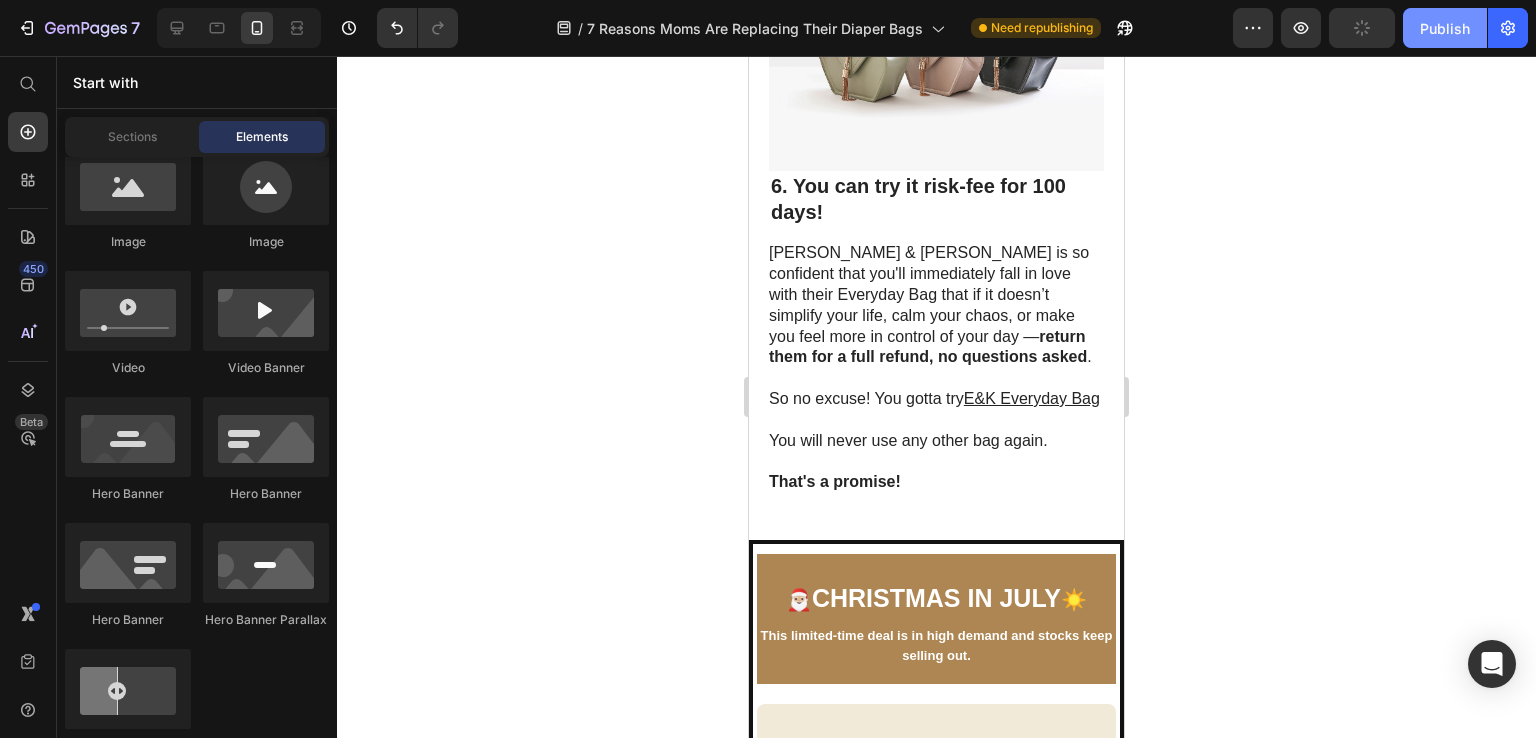 click on "Publish" at bounding box center (1445, 28) 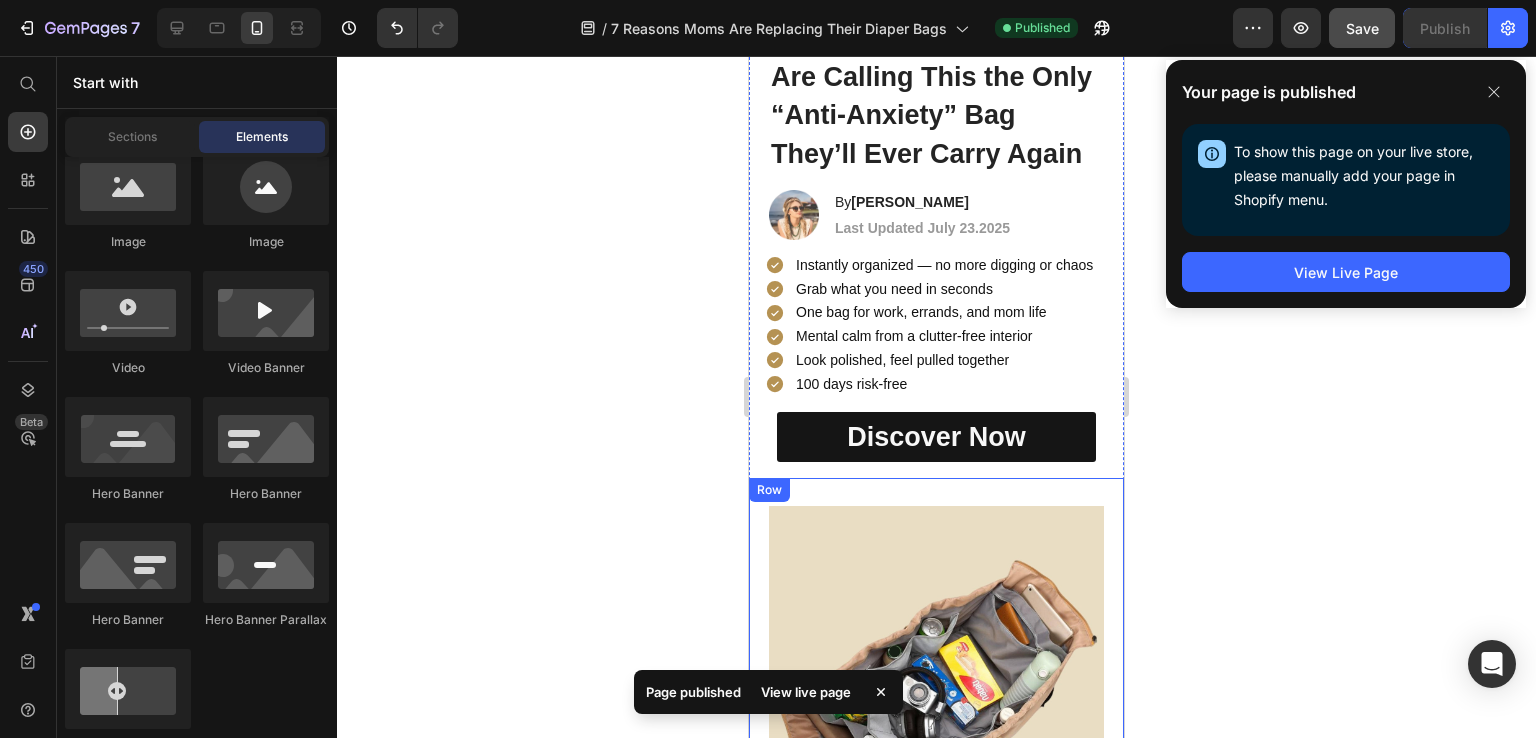 scroll, scrollTop: 0, scrollLeft: 0, axis: both 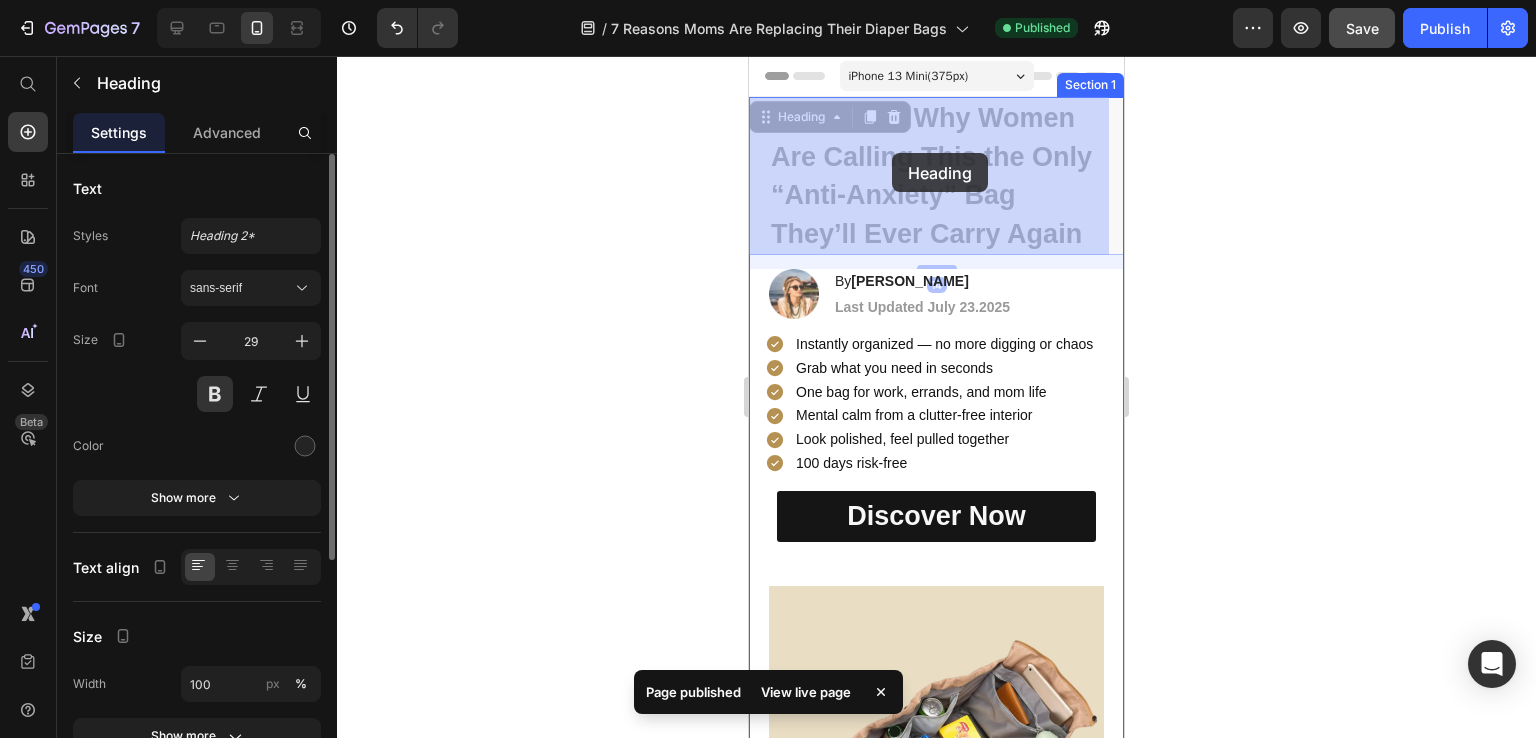 drag, startPoint x: 776, startPoint y: 124, endPoint x: 892, endPoint y: 153, distance: 119.57006 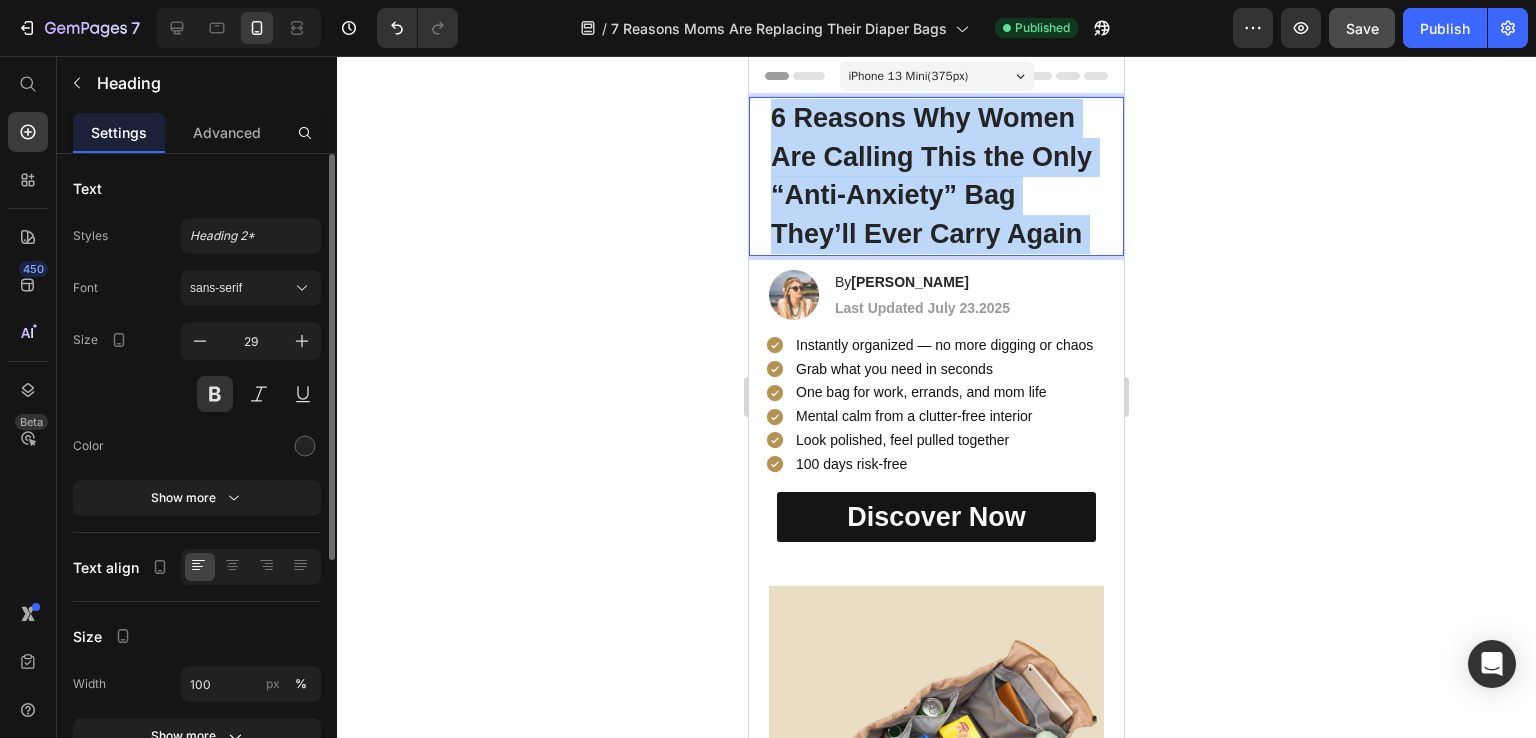 drag, startPoint x: 1080, startPoint y: 237, endPoint x: 792, endPoint y: 173, distance: 295.02542 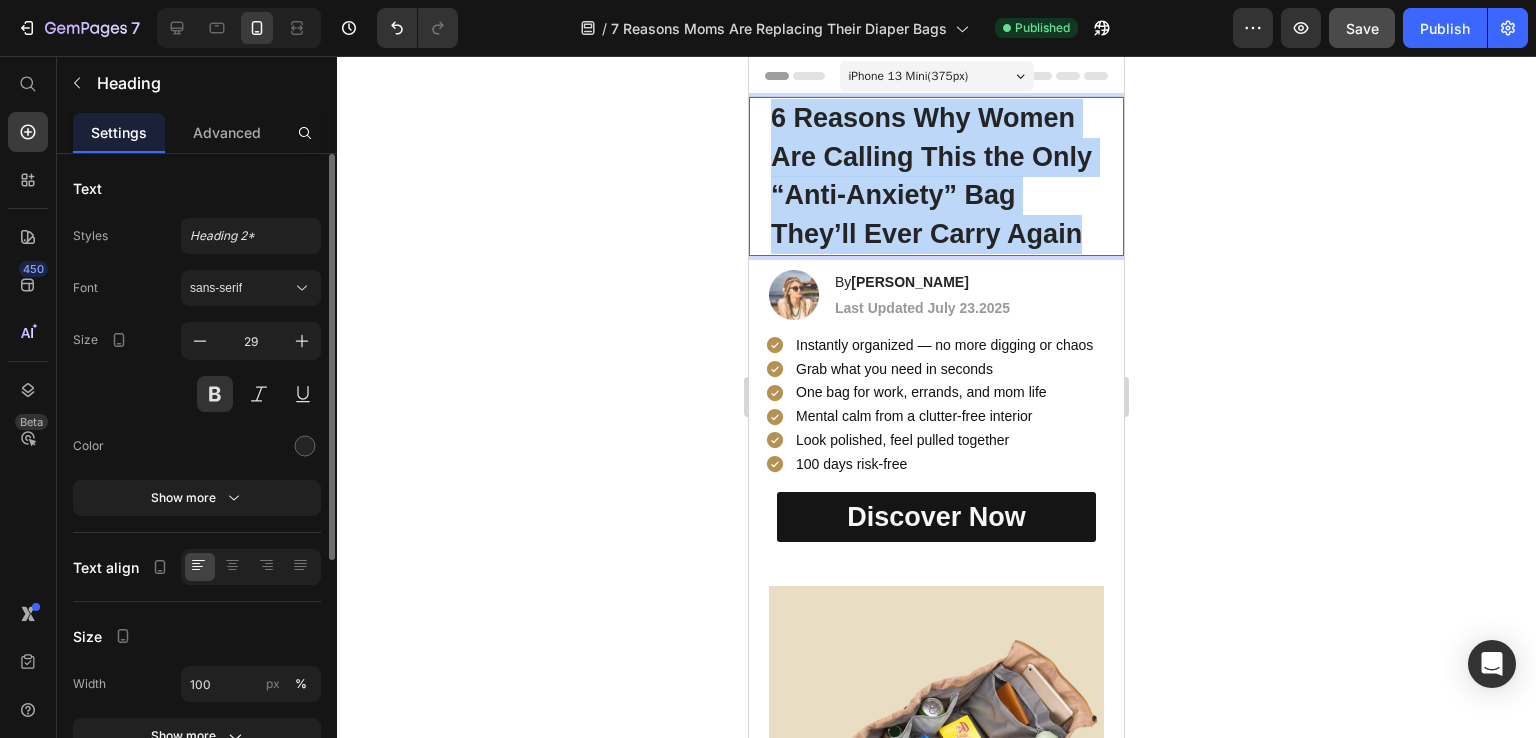 drag, startPoint x: 1085, startPoint y: 238, endPoint x: 748, endPoint y: 121, distance: 356.7324 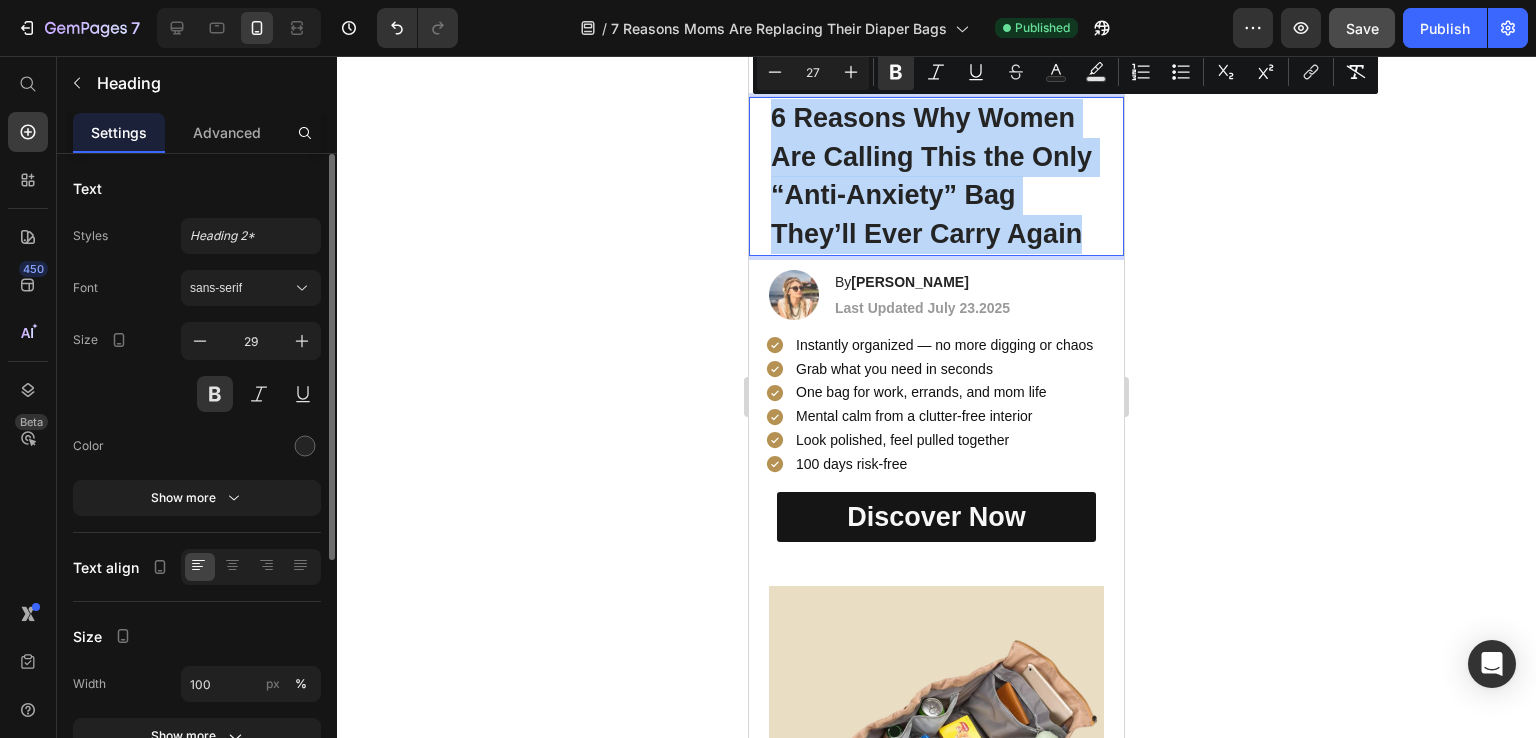 copy on "6 Reasons Why Women Are Calling This the Only “Anti-Anxiety” Bag They’ll Ever Carry Again" 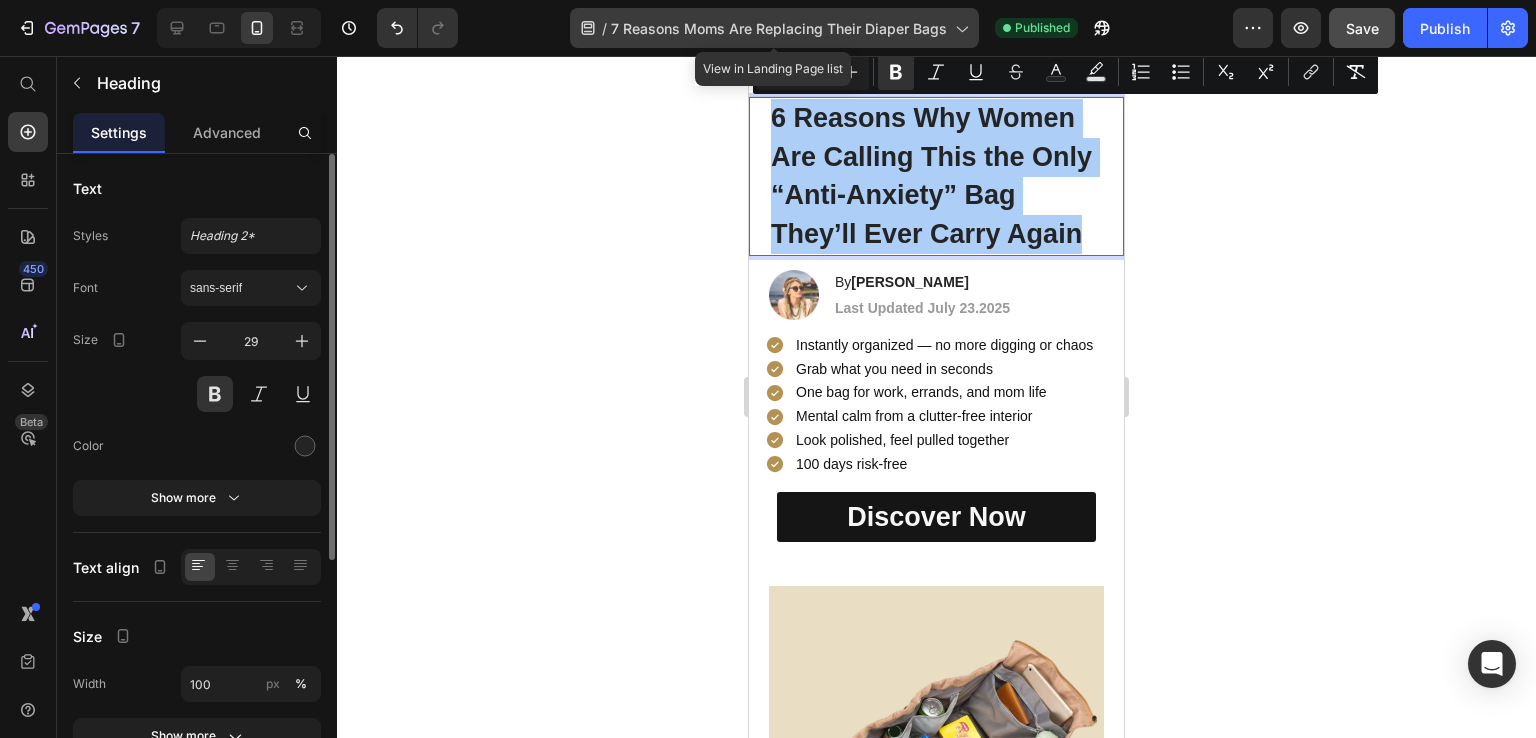 click on "7 Reasons Moms Are Replacing Their Diaper Bags" at bounding box center [779, 28] 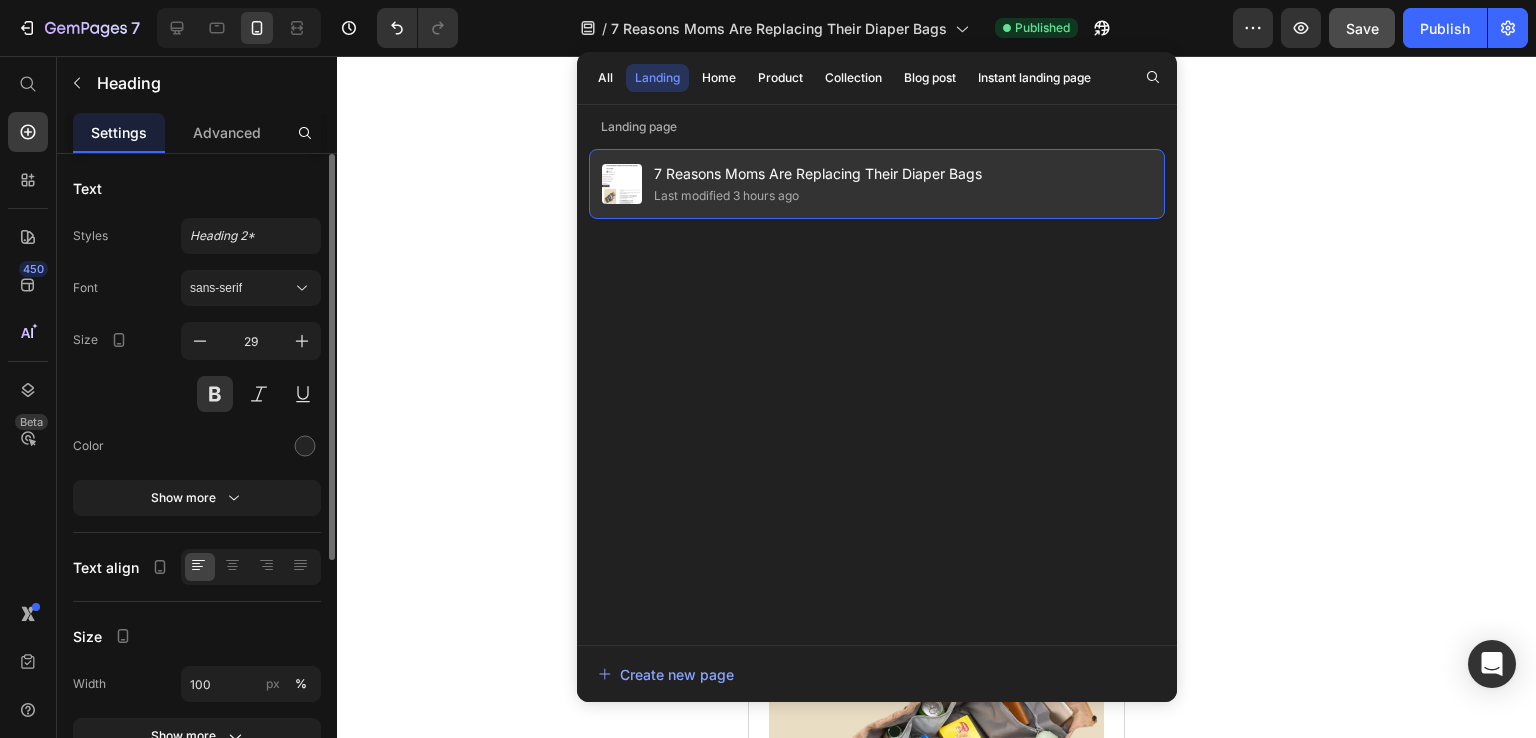 click on "Last modified 3 hours ago" 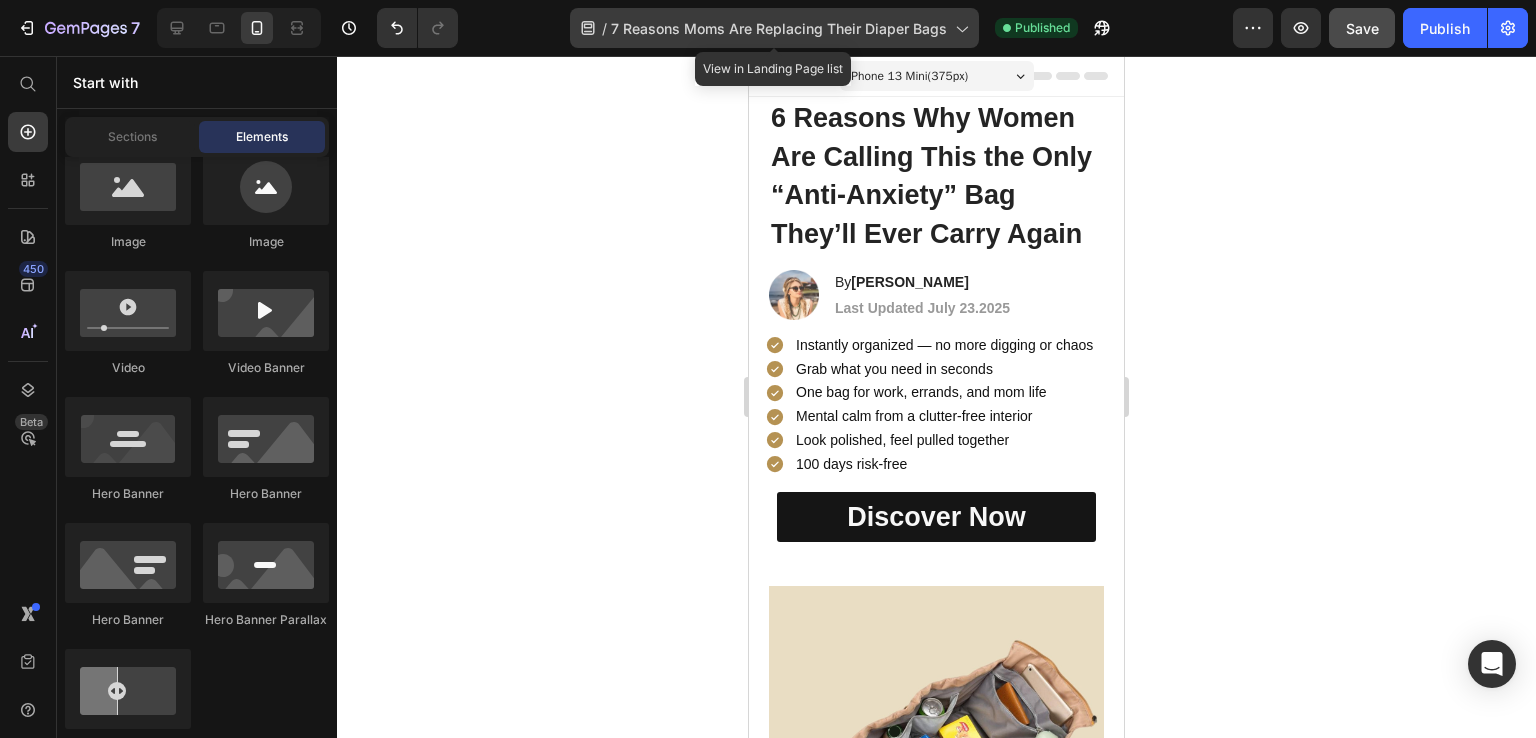 click on "7 Reasons Moms Are Replacing Their Diaper Bags" at bounding box center [779, 28] 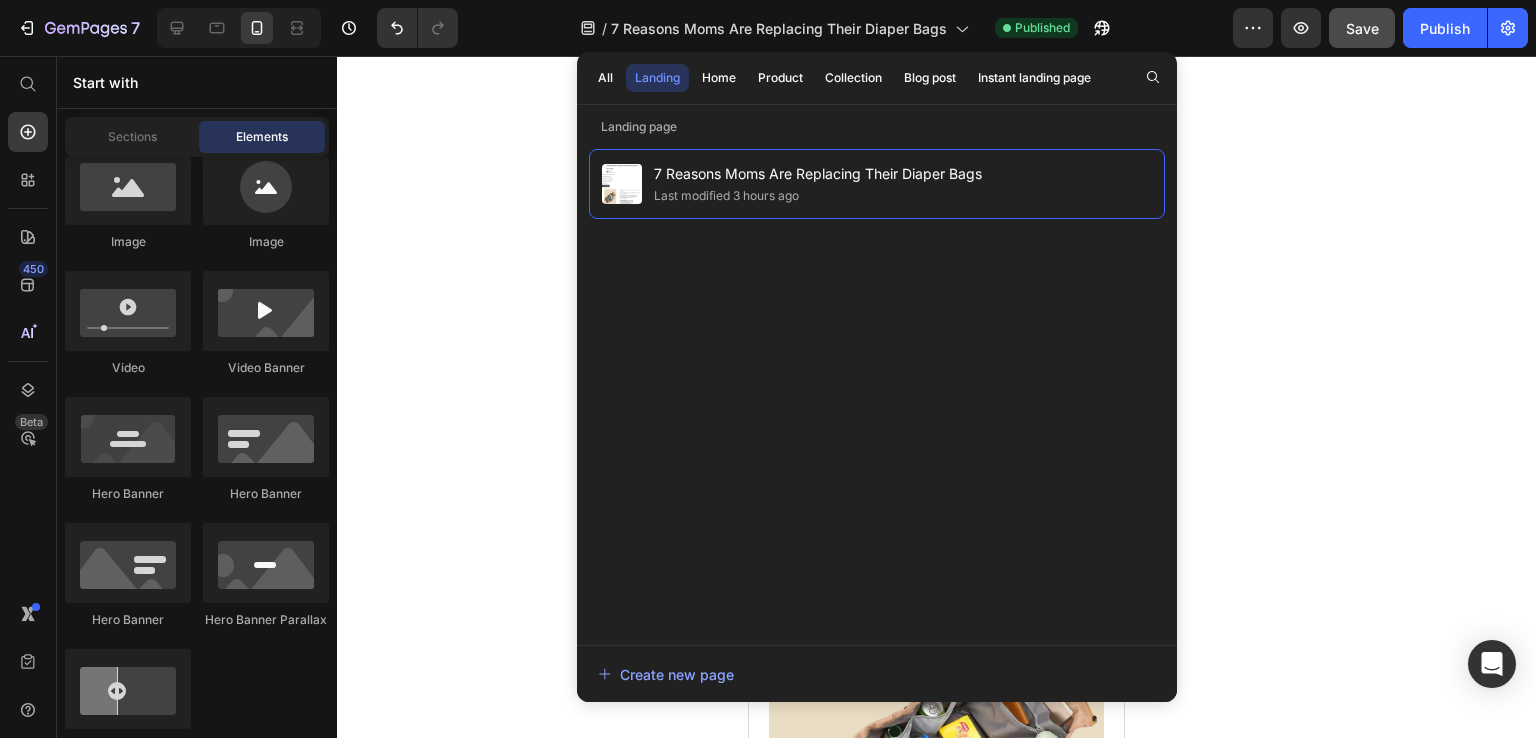click 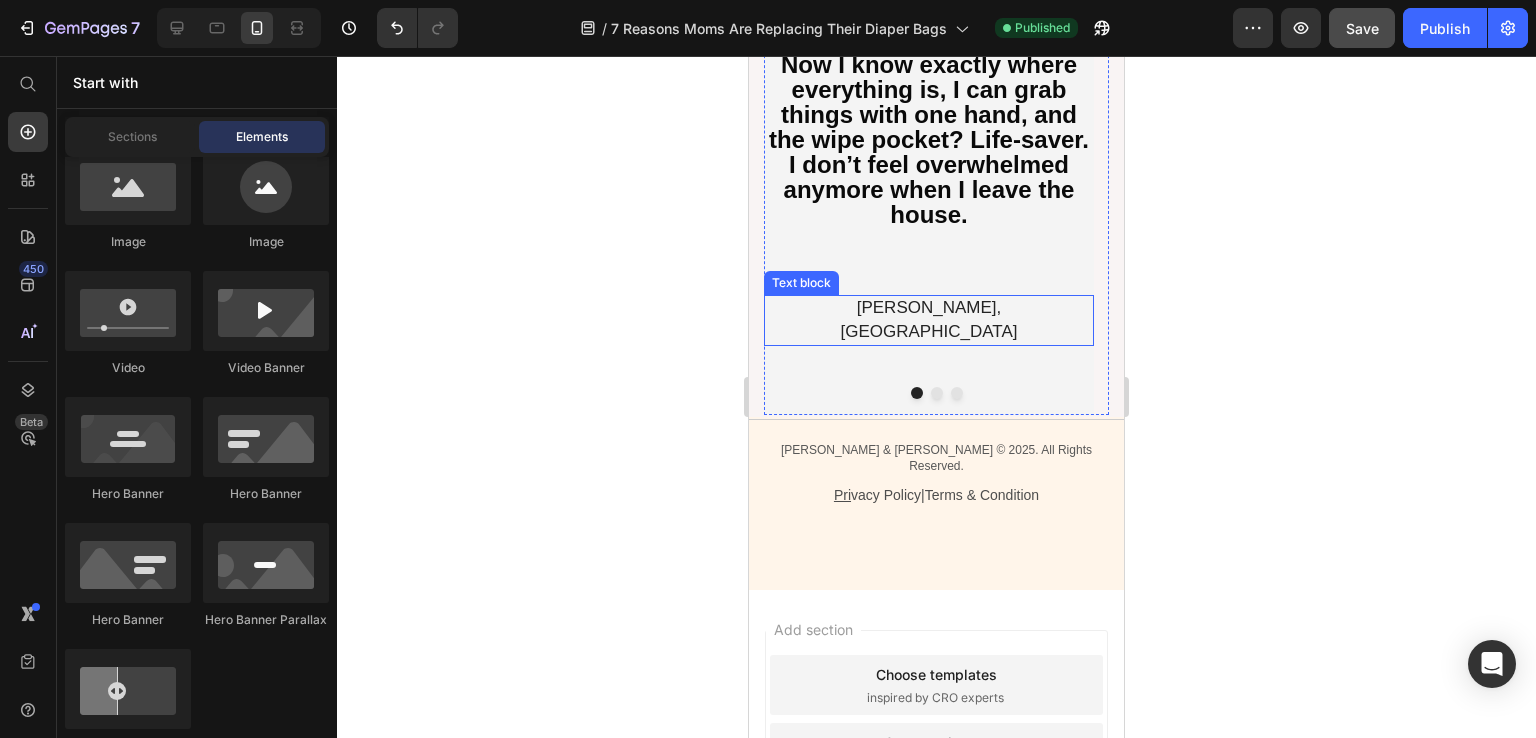 scroll, scrollTop: 5804, scrollLeft: 0, axis: vertical 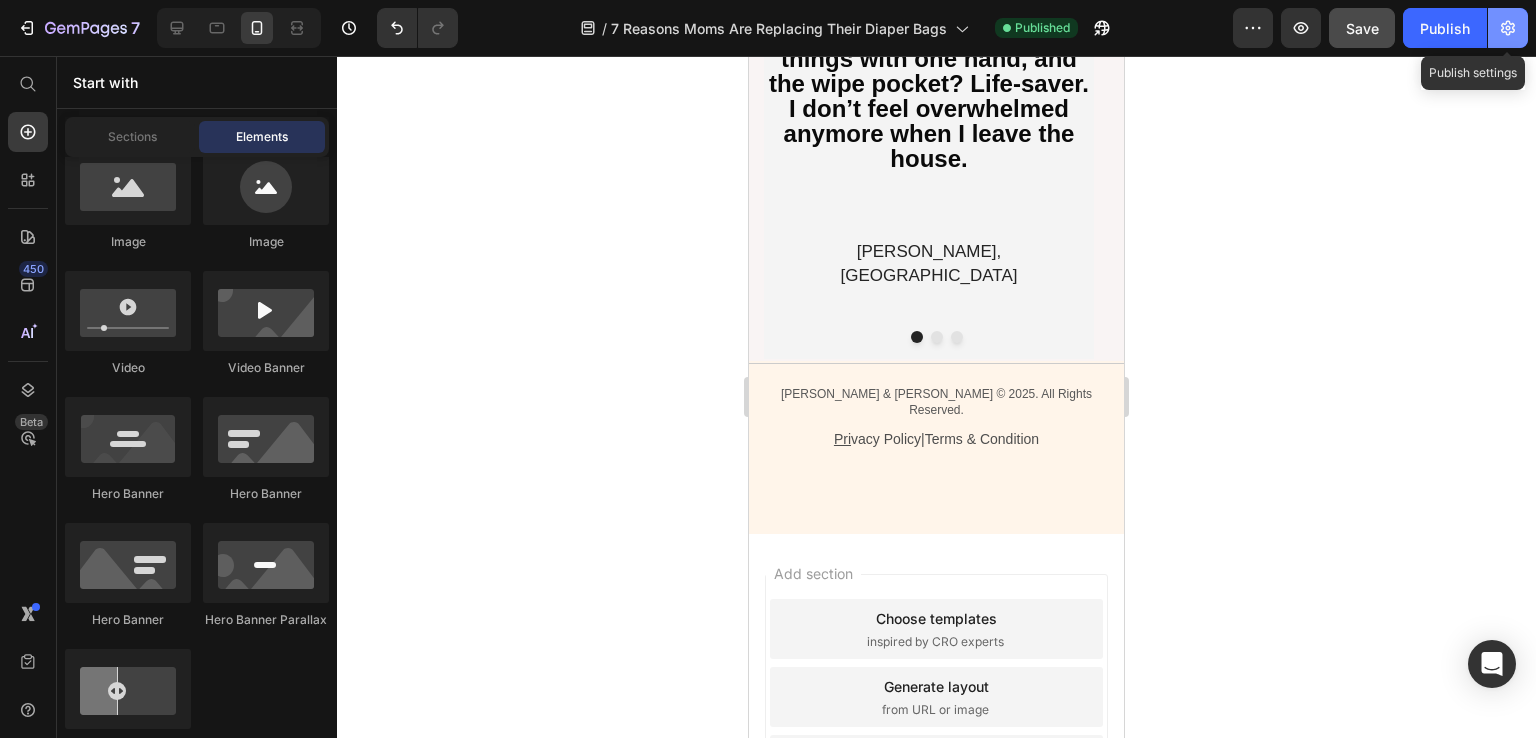 click 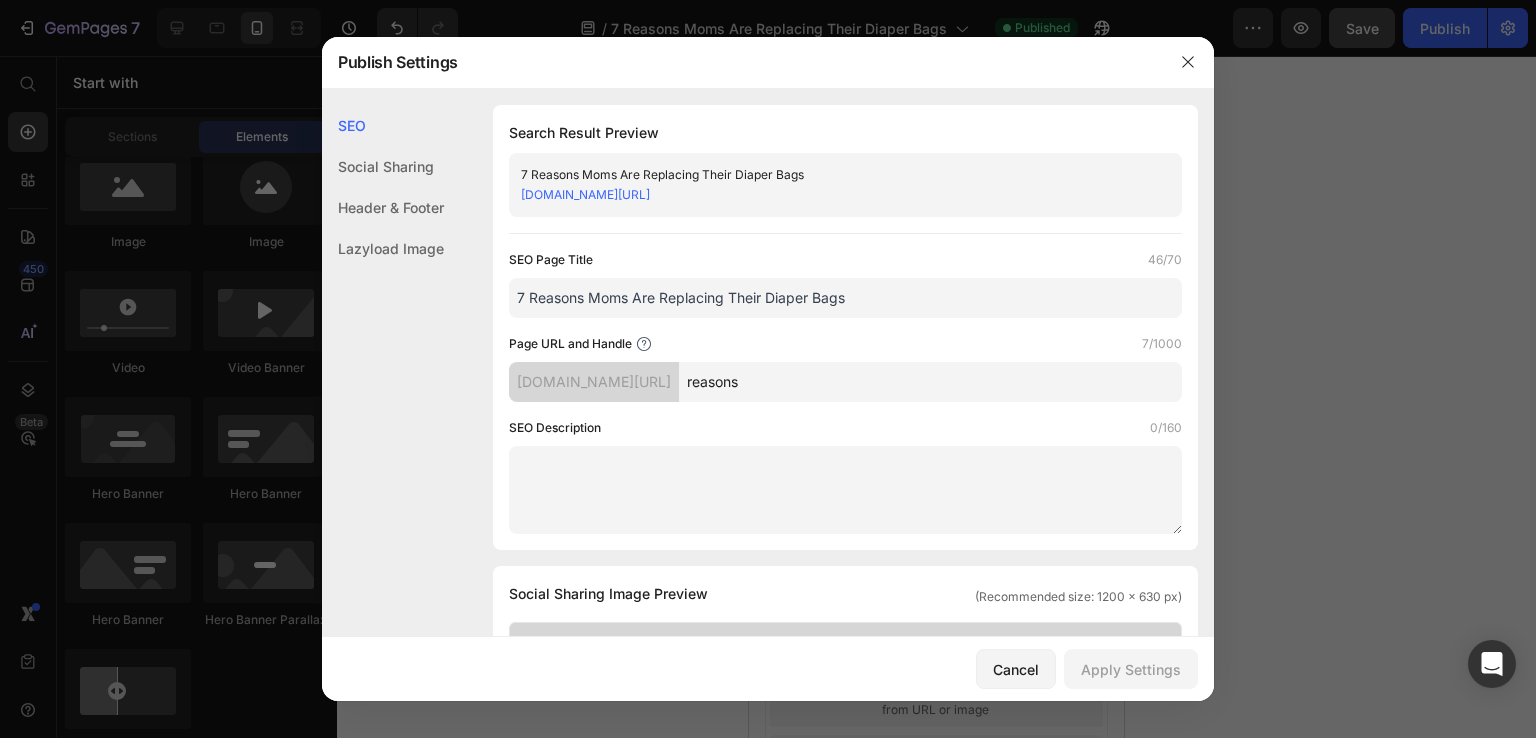 drag, startPoint x: 887, startPoint y: 292, endPoint x: 491, endPoint y: 313, distance: 396.55643 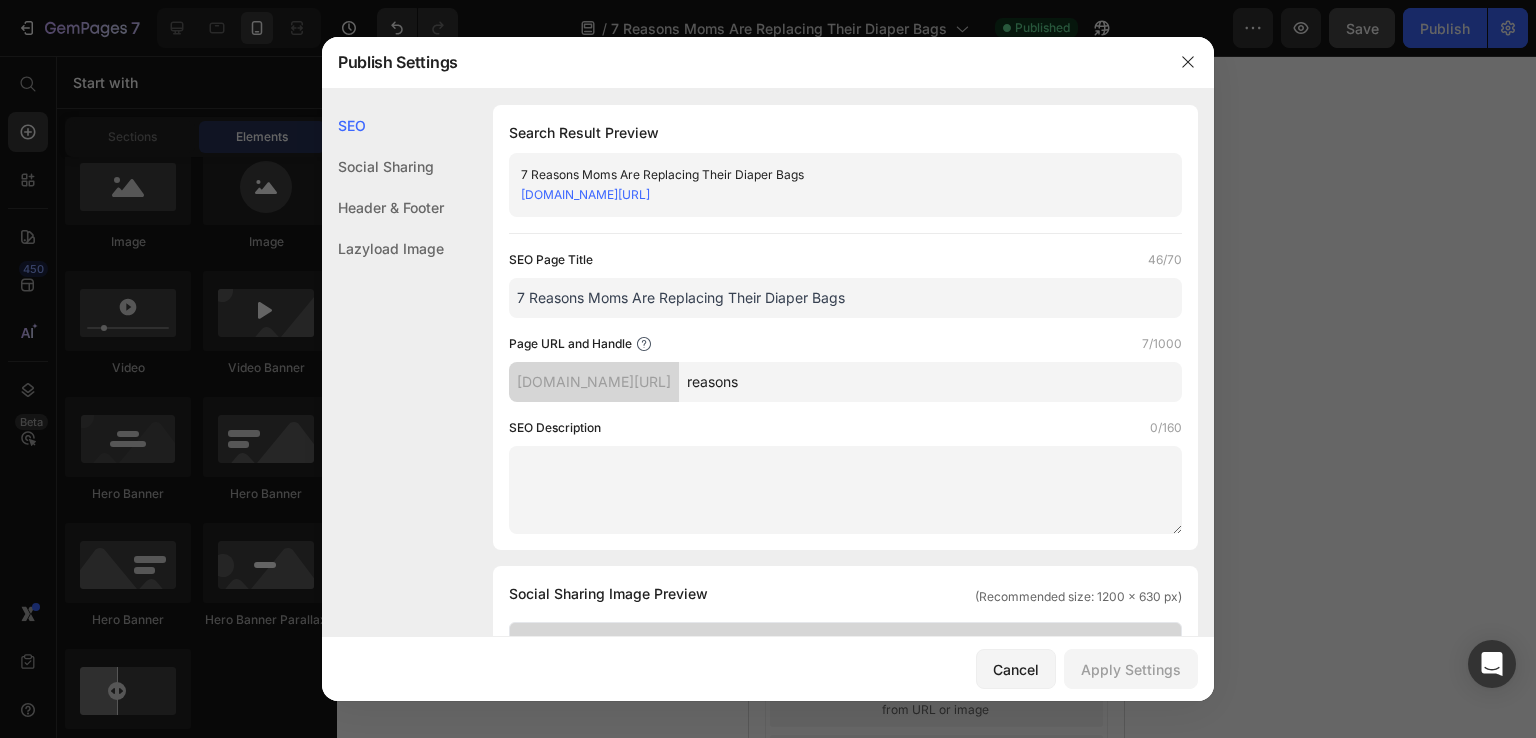 paste on "6 Reasons Why Women Are Calling This the Only “Anti-Anxiety” Bag They’ll Ever Carry Again" 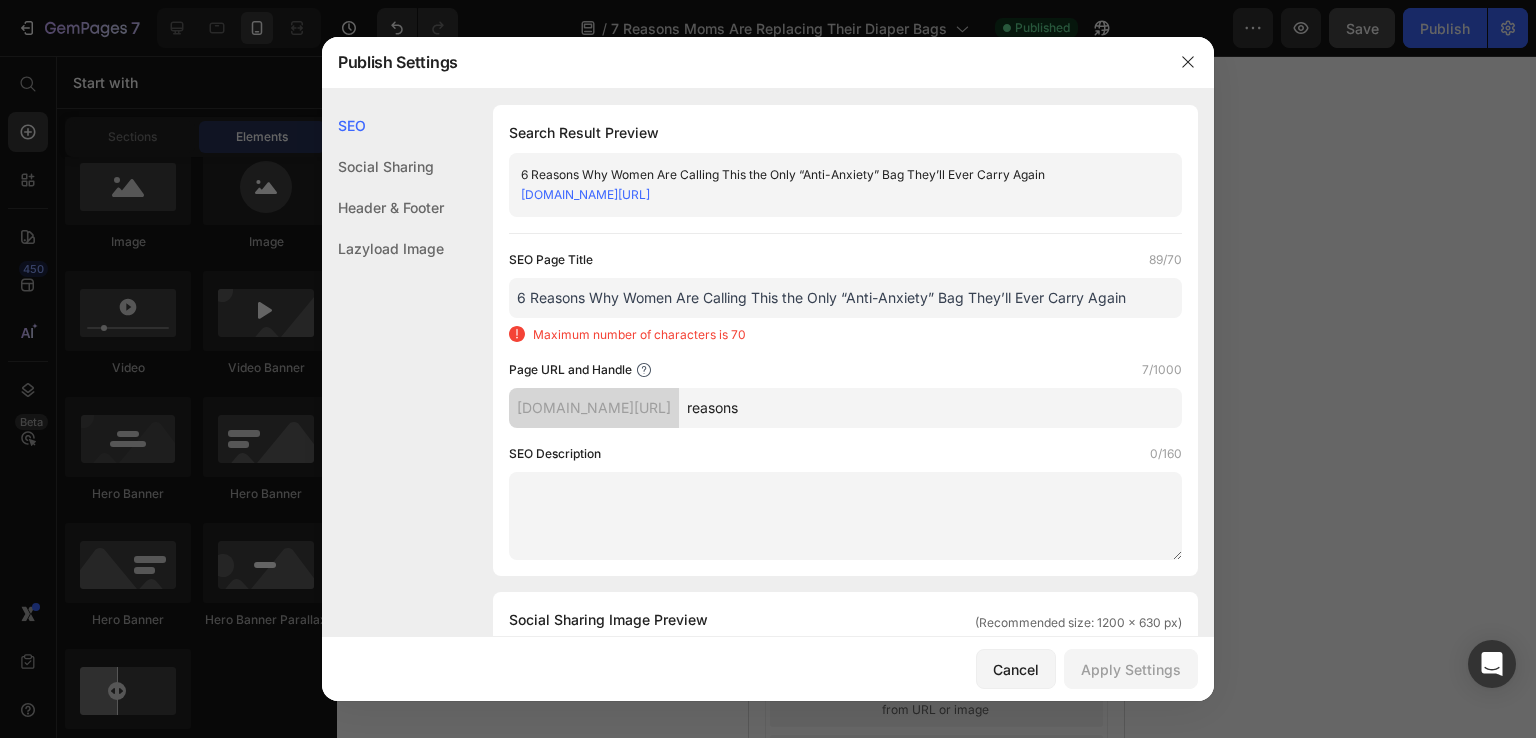 drag, startPoint x: 971, startPoint y: 295, endPoint x: 1156, endPoint y: 292, distance: 185.02432 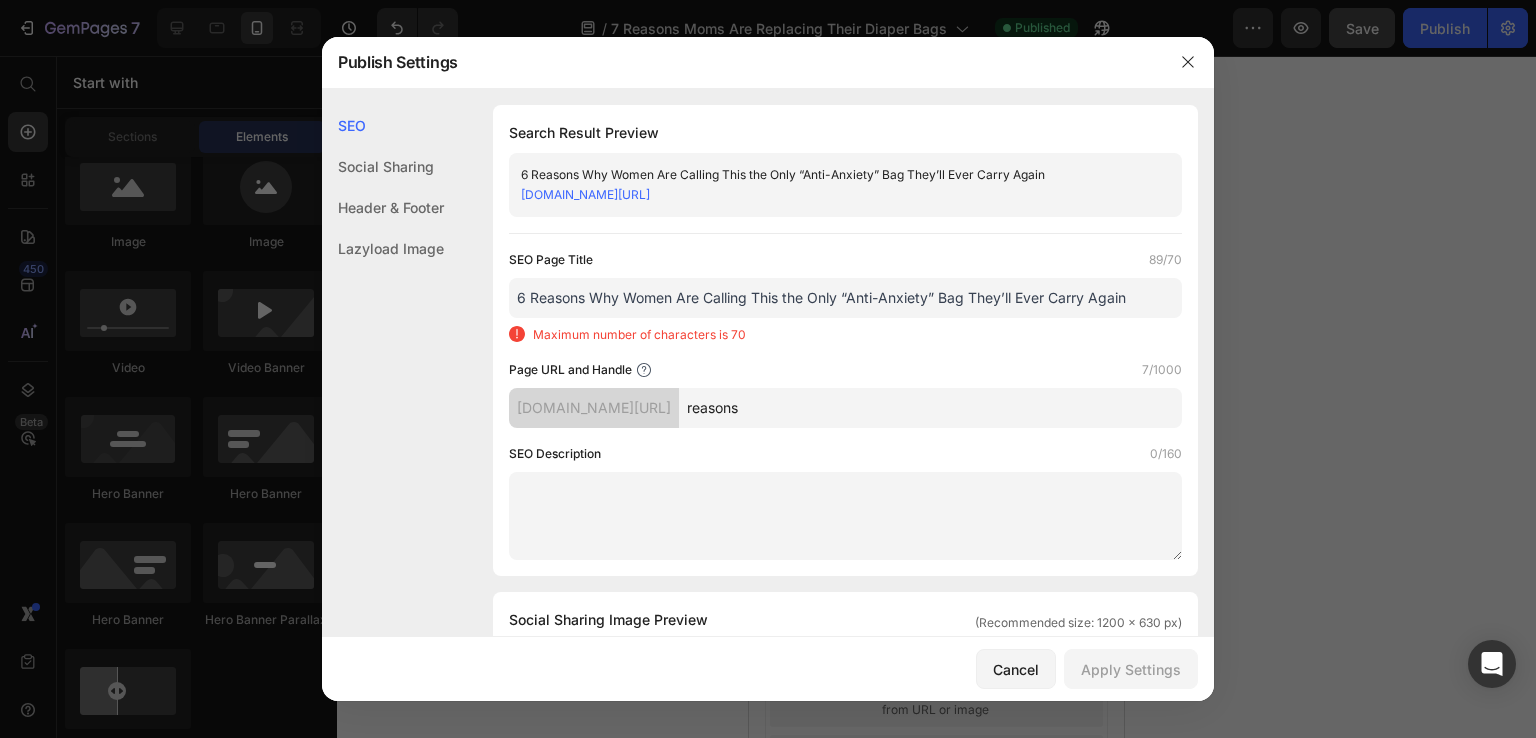 click on "6 Reasons Why Women Are Calling This the Only “Anti-Anxiety” Bag They’ll Ever Carry Again" at bounding box center (845, 298) 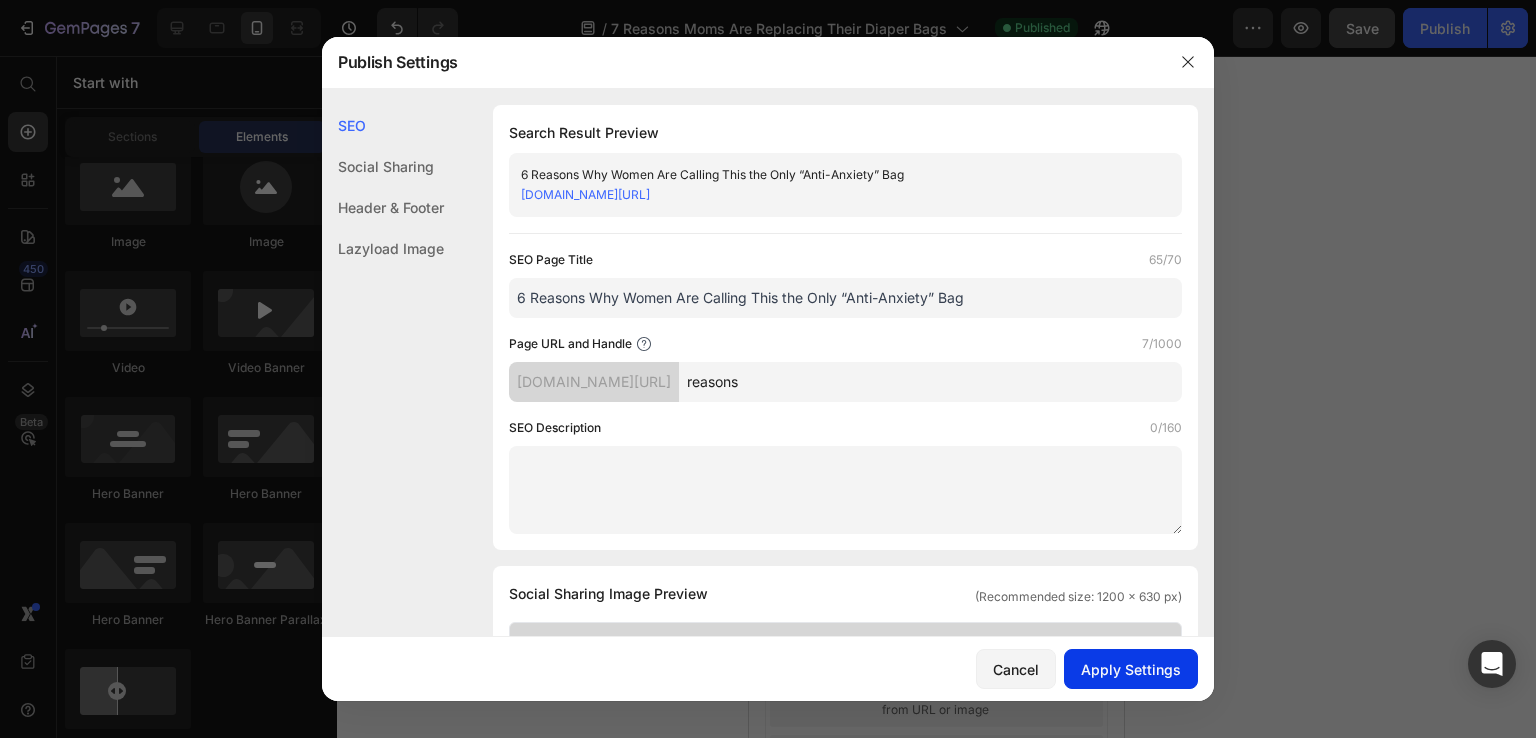 type on "6 Reasons Why Women Are Calling This the Only “Anti-Anxiety” Bag" 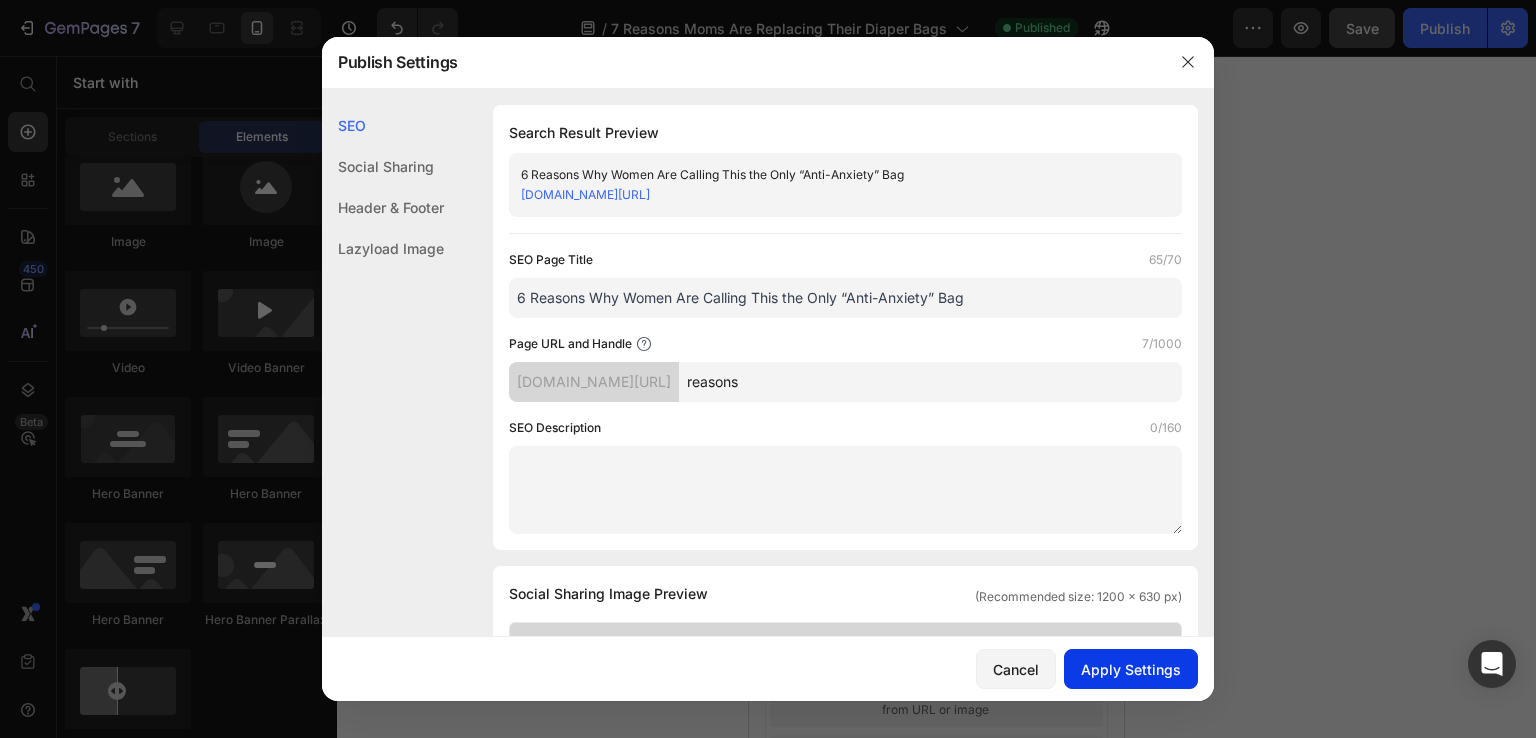 click on "Apply Settings" at bounding box center (1131, 669) 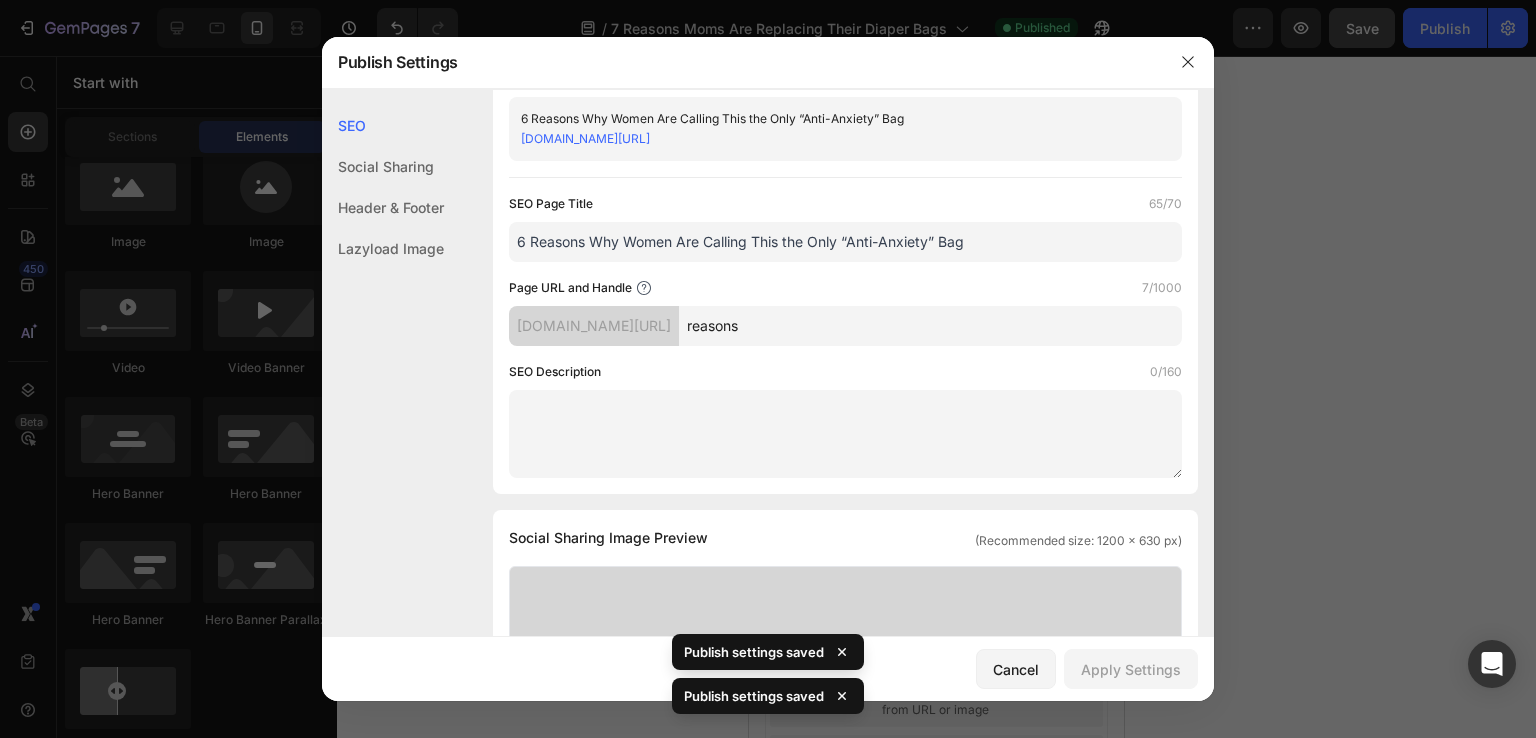scroll, scrollTop: 0, scrollLeft: 0, axis: both 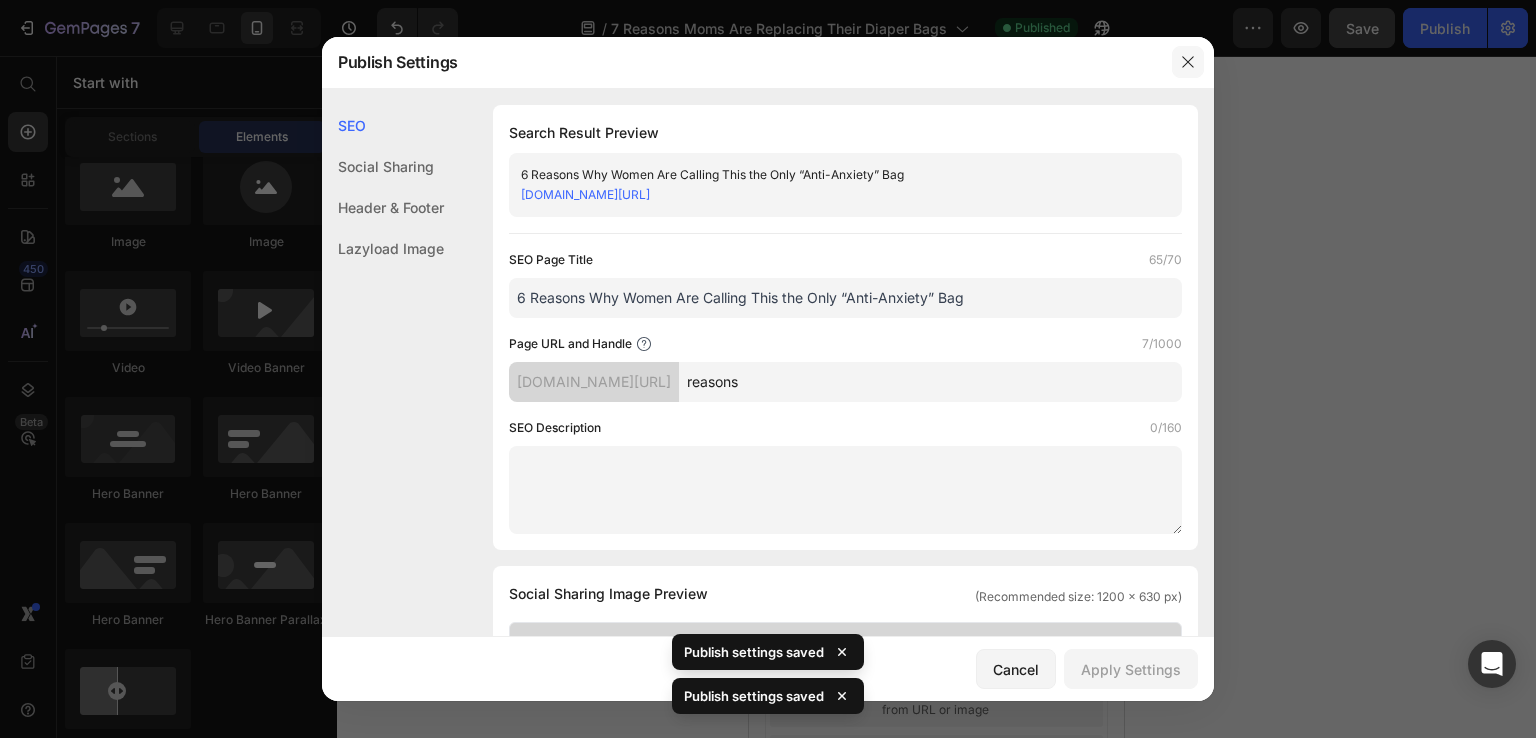 click 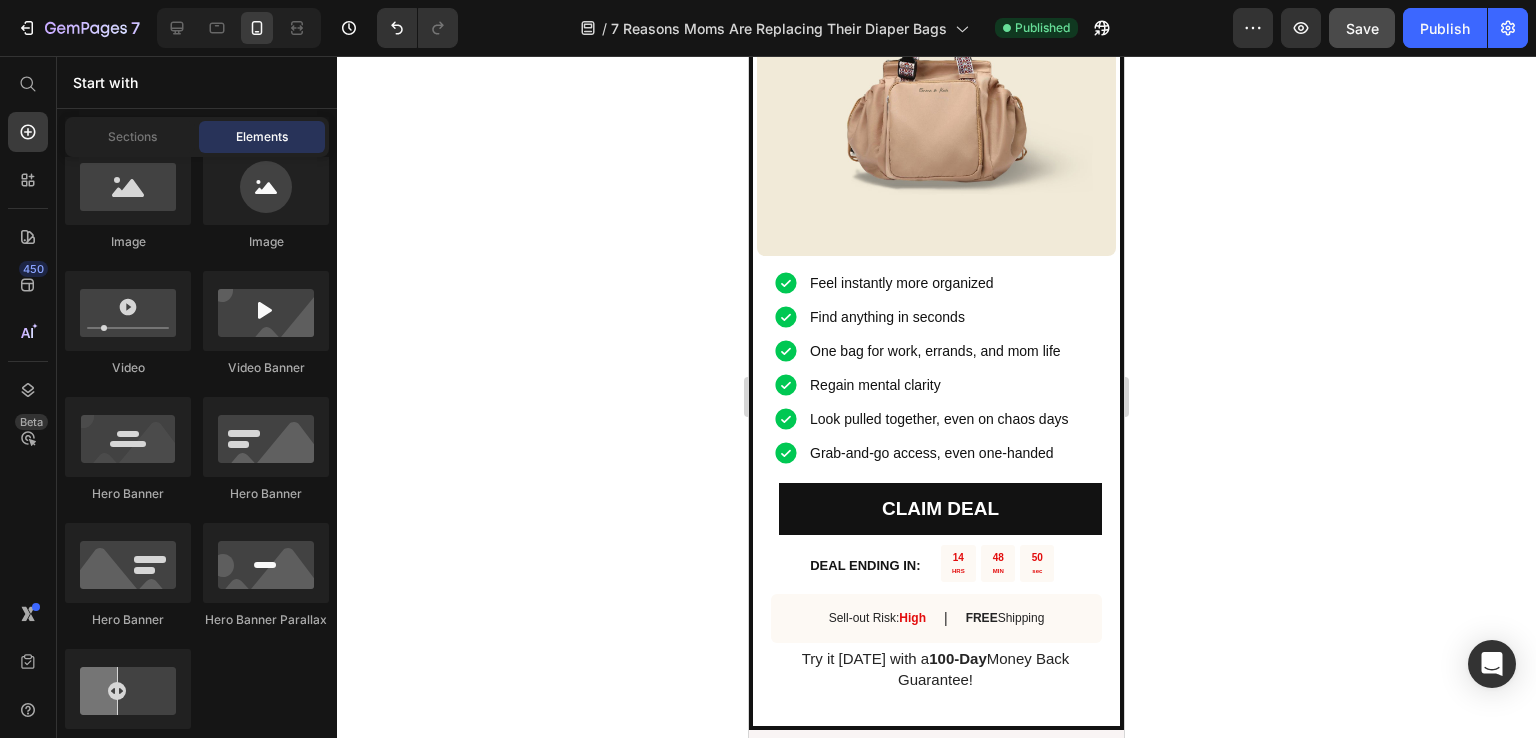 scroll, scrollTop: 4904, scrollLeft: 0, axis: vertical 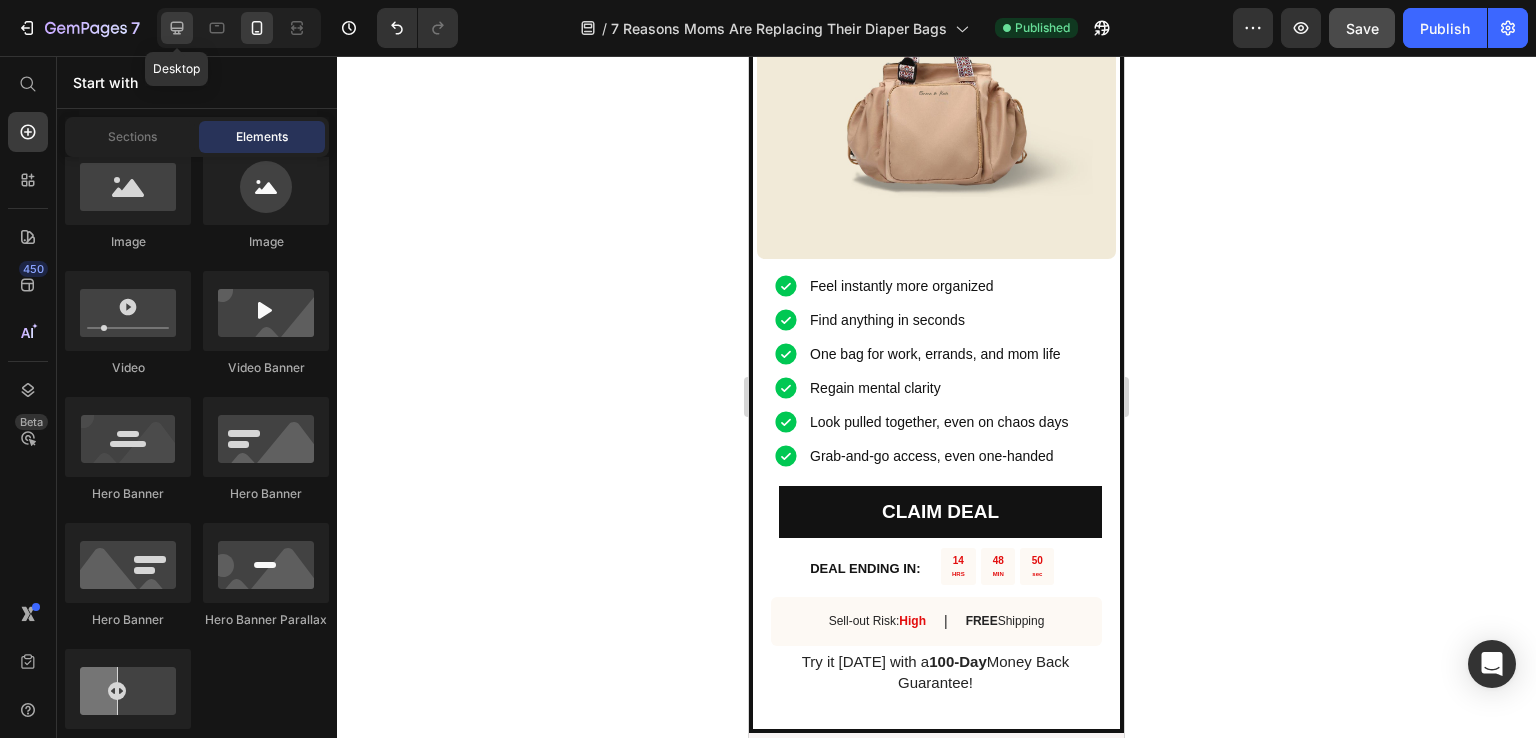 click 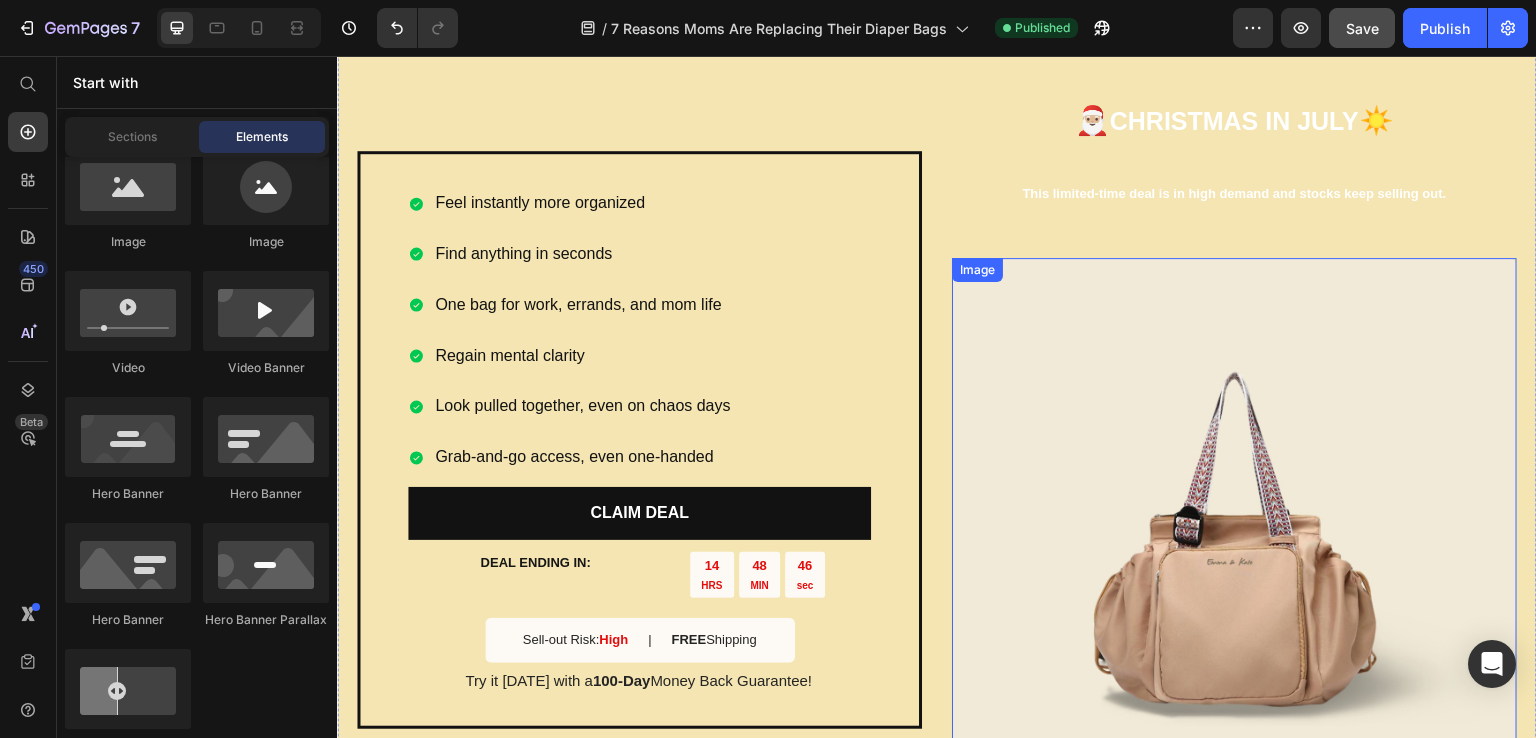 scroll, scrollTop: 3931, scrollLeft: 0, axis: vertical 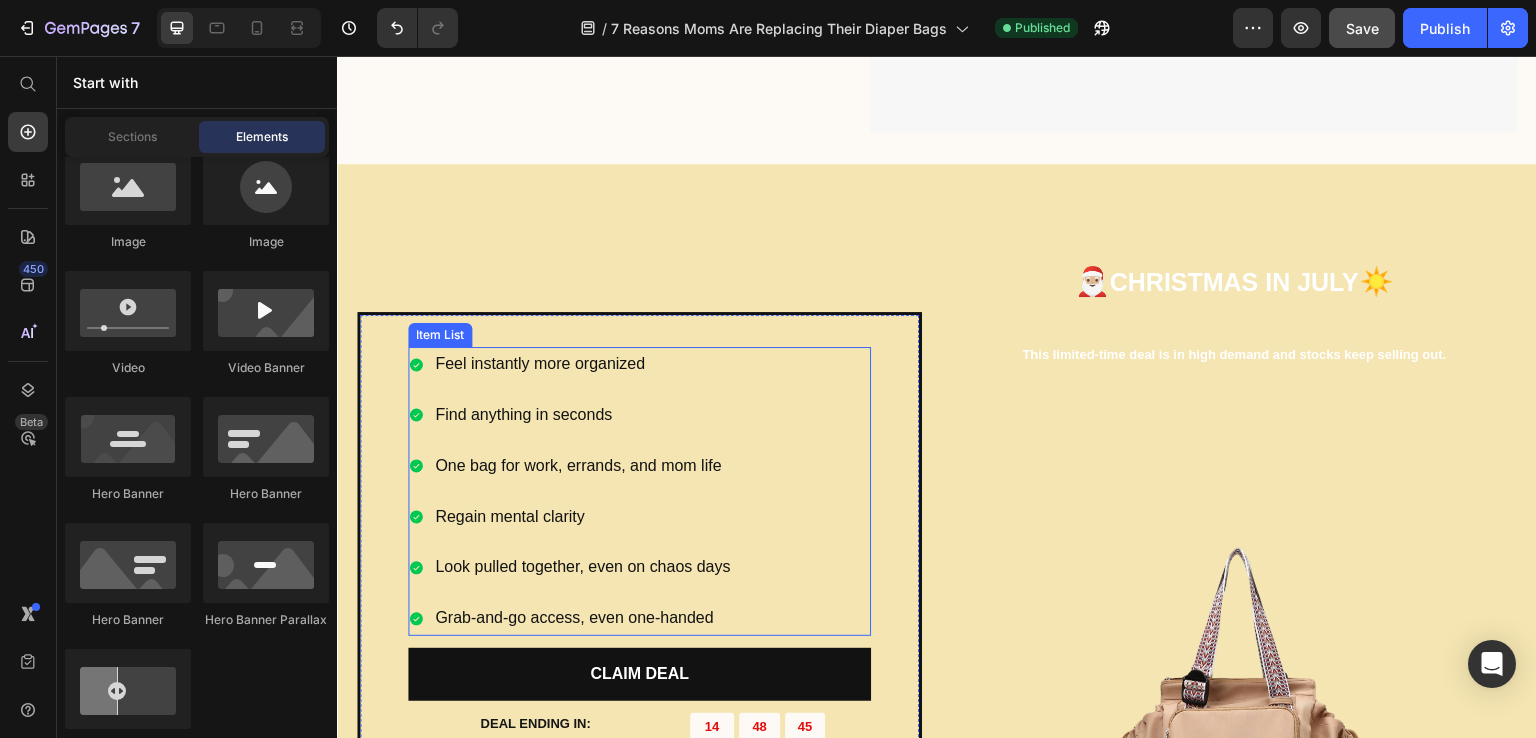 click on "One bag for work, errands, and mom life" at bounding box center (582, 466) 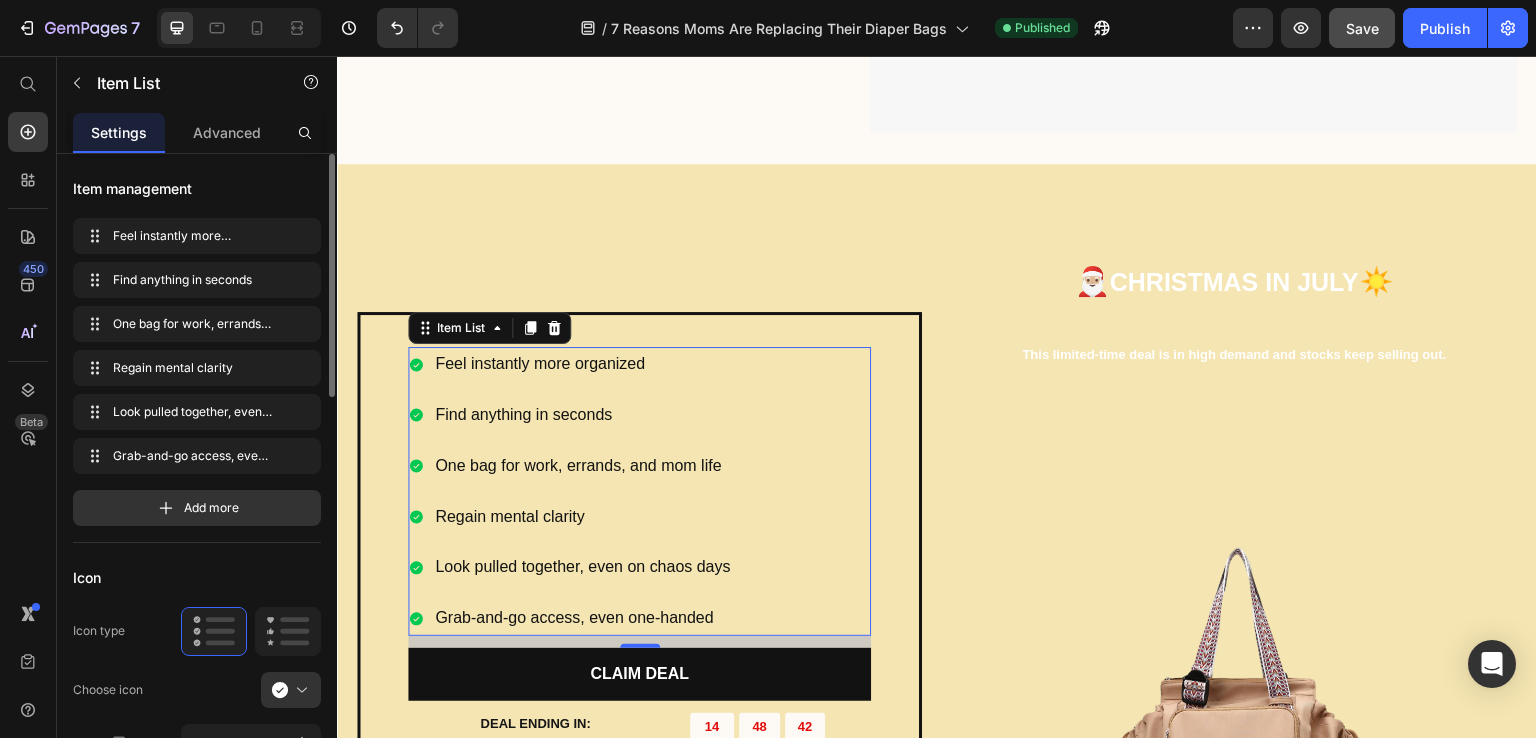 scroll, scrollTop: 200, scrollLeft: 0, axis: vertical 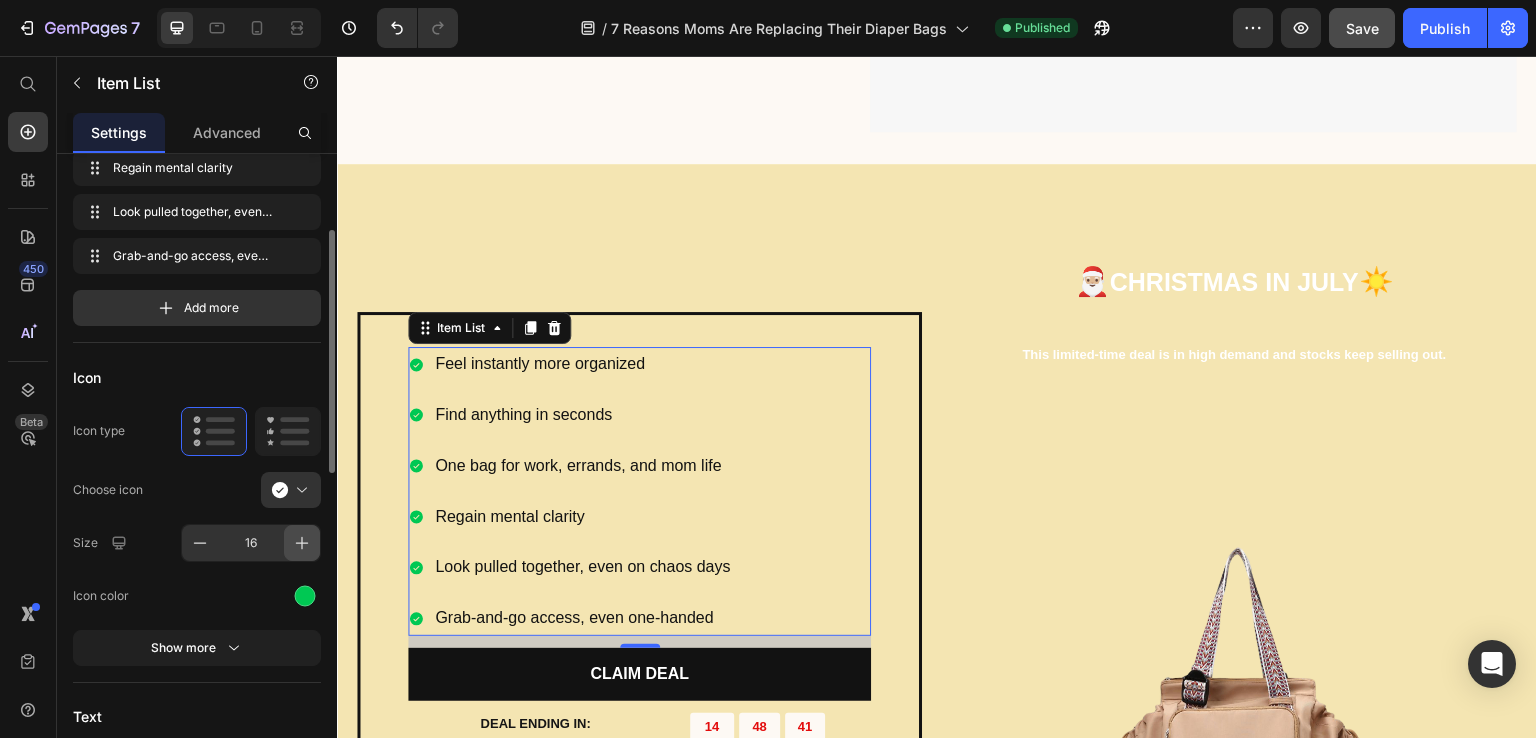 click 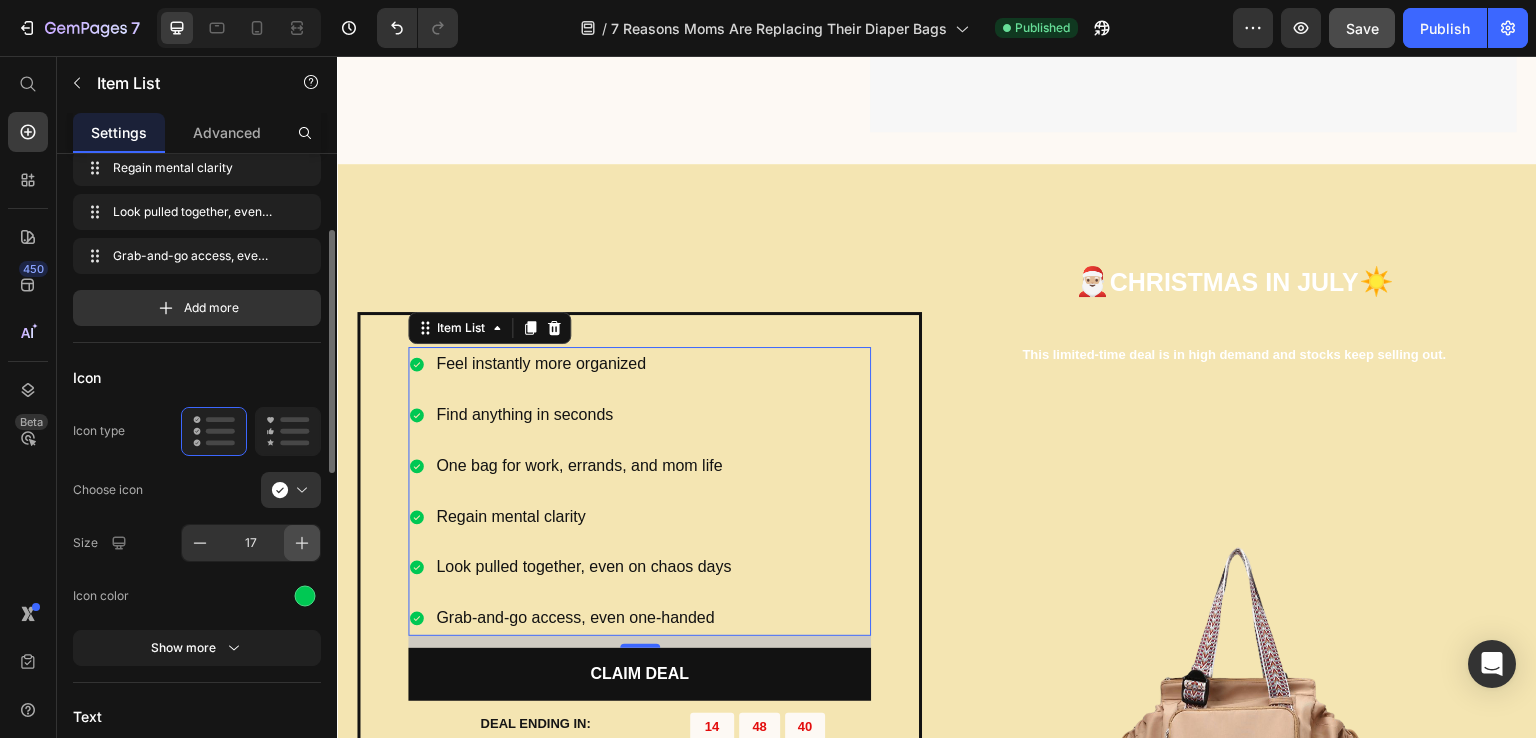 click 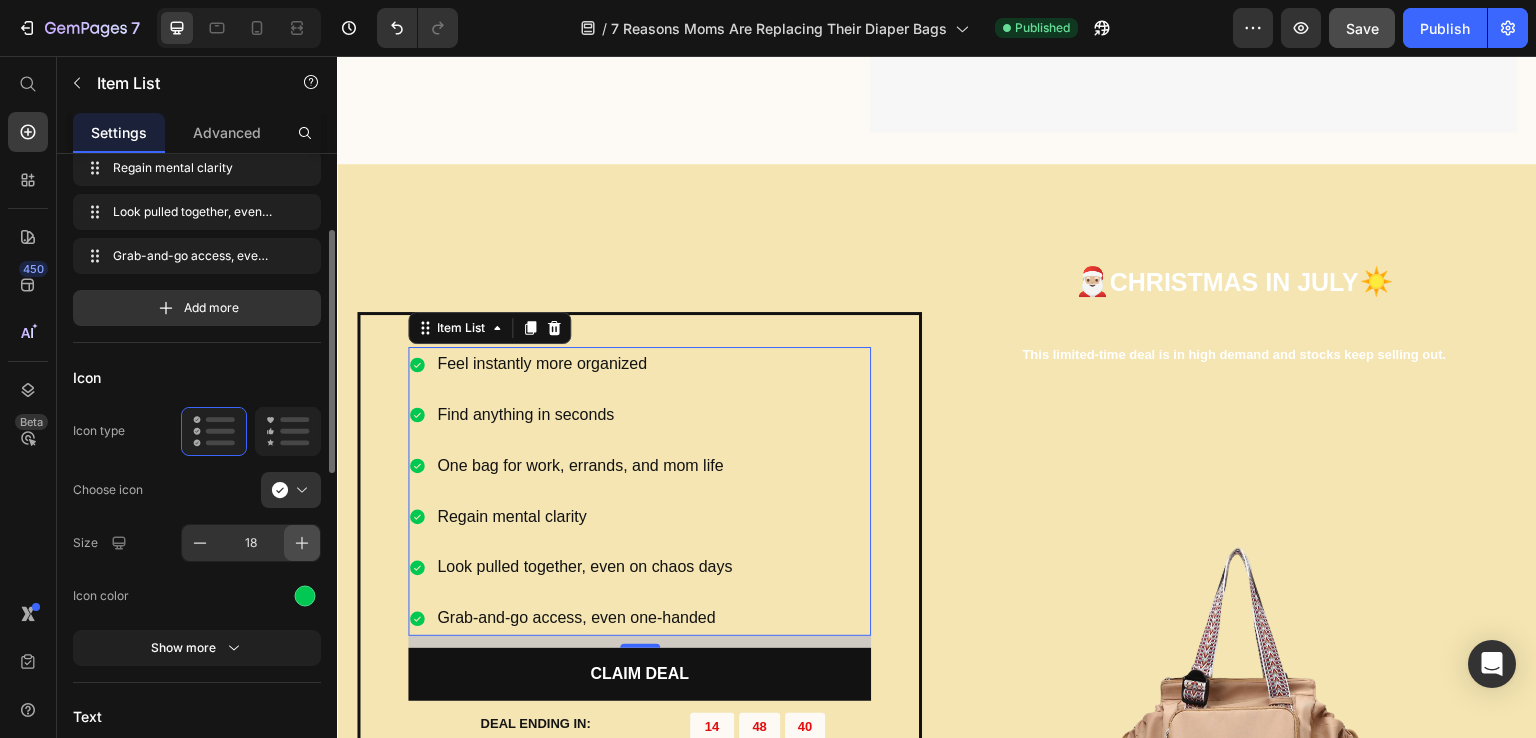 click 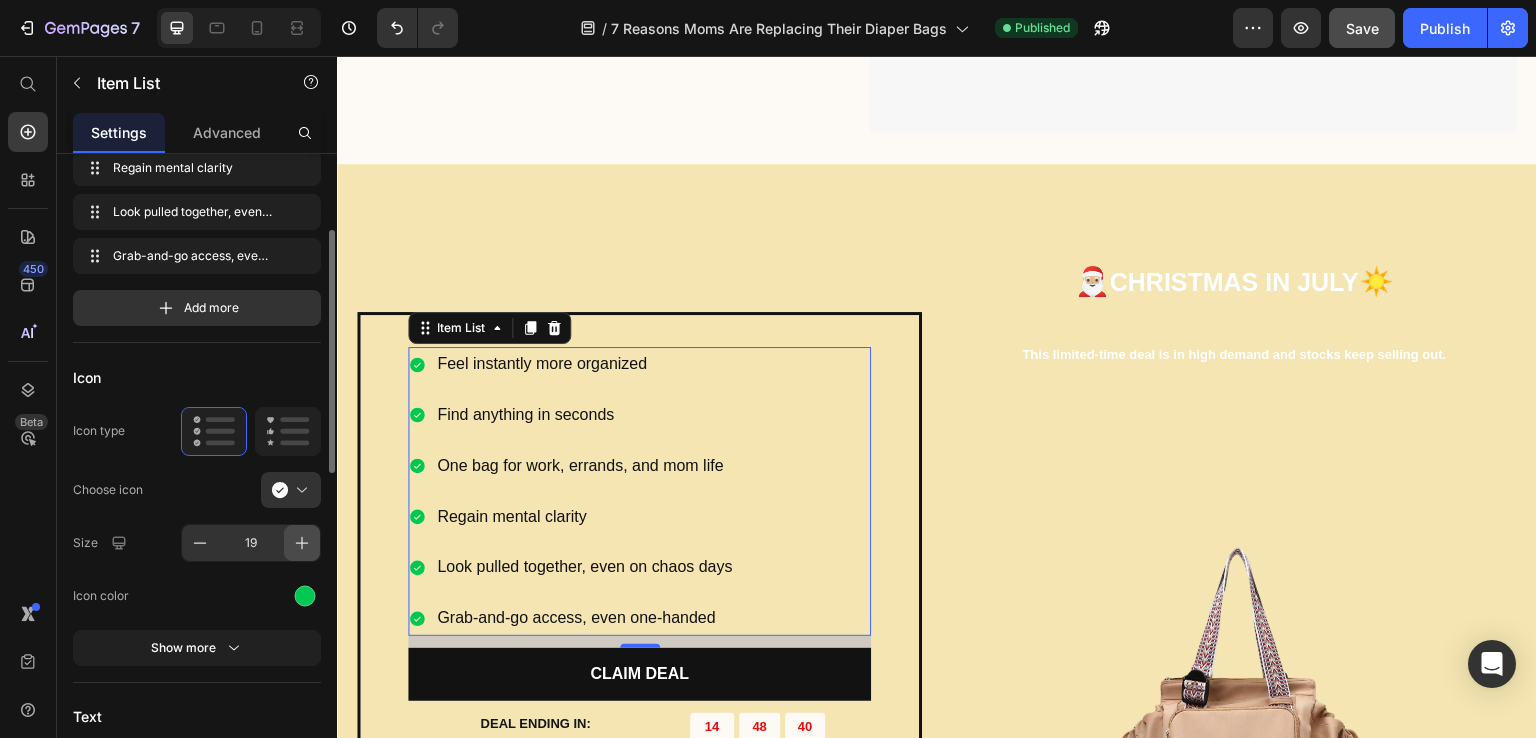 click 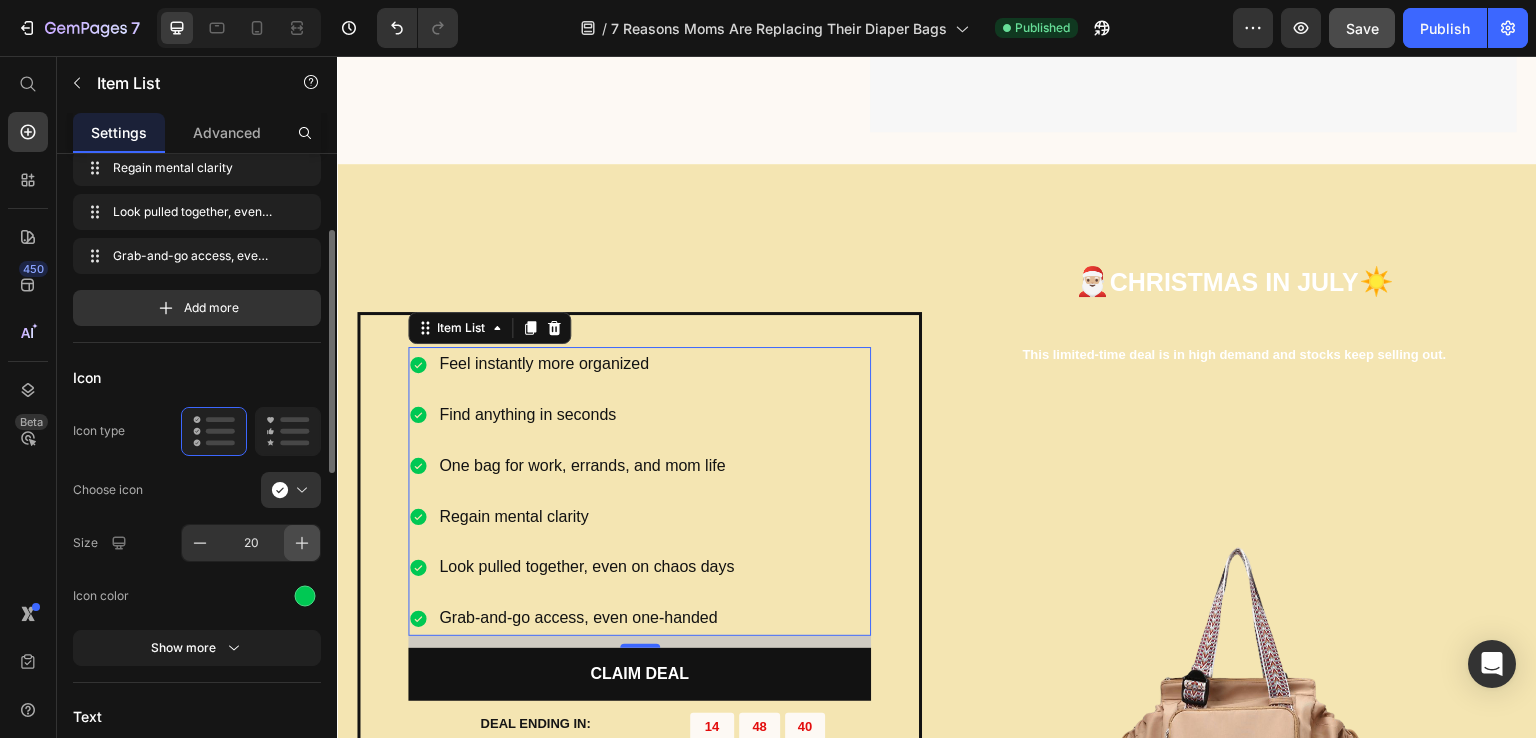 click 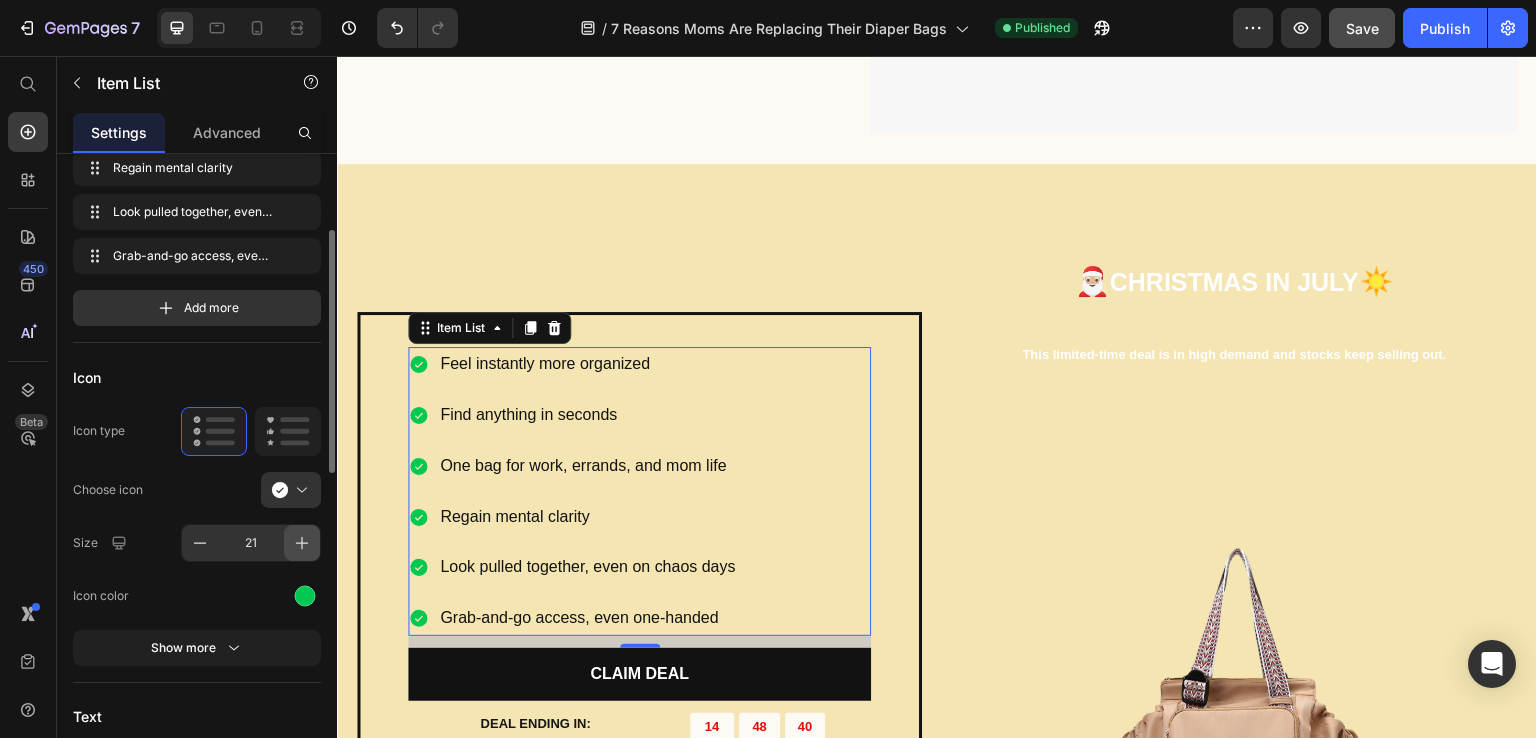 click 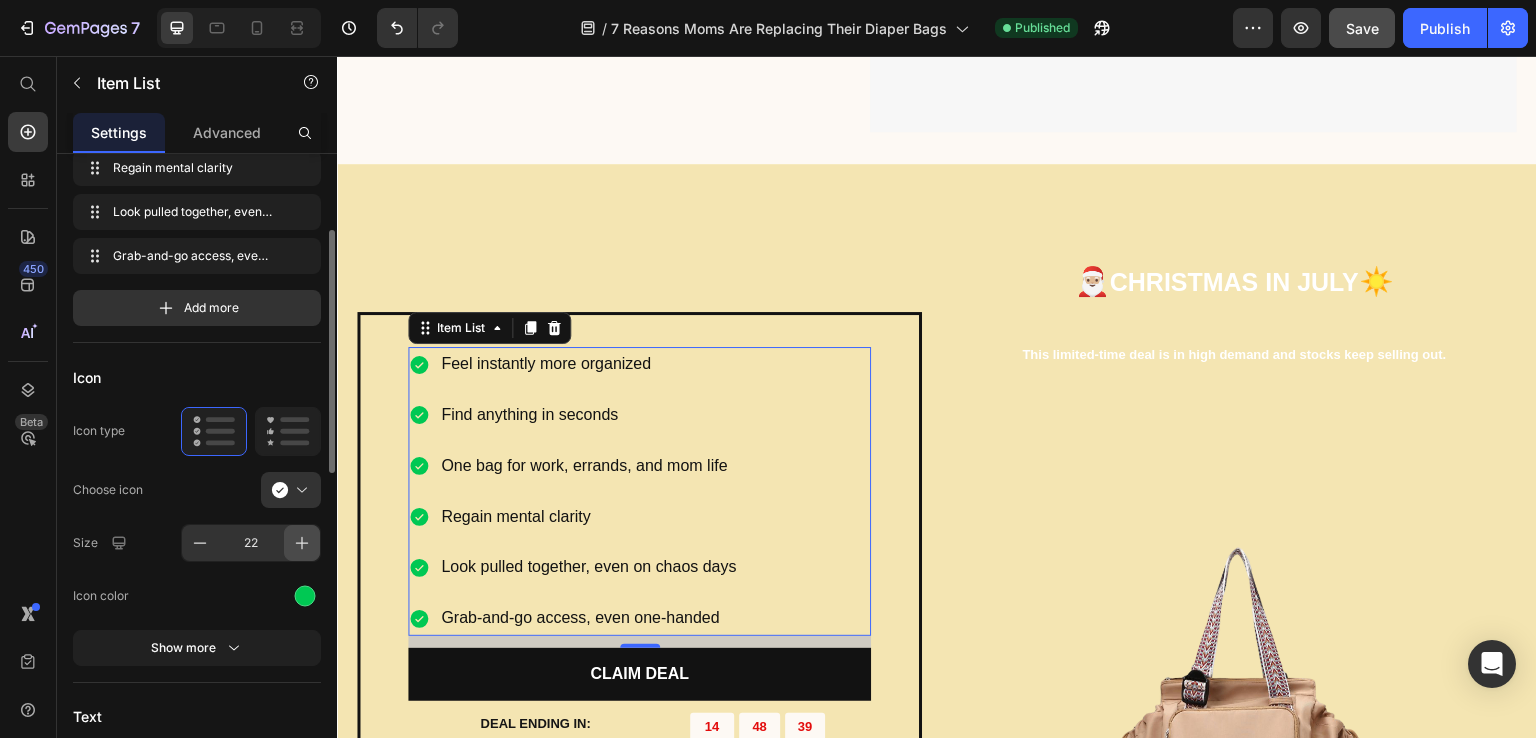 click 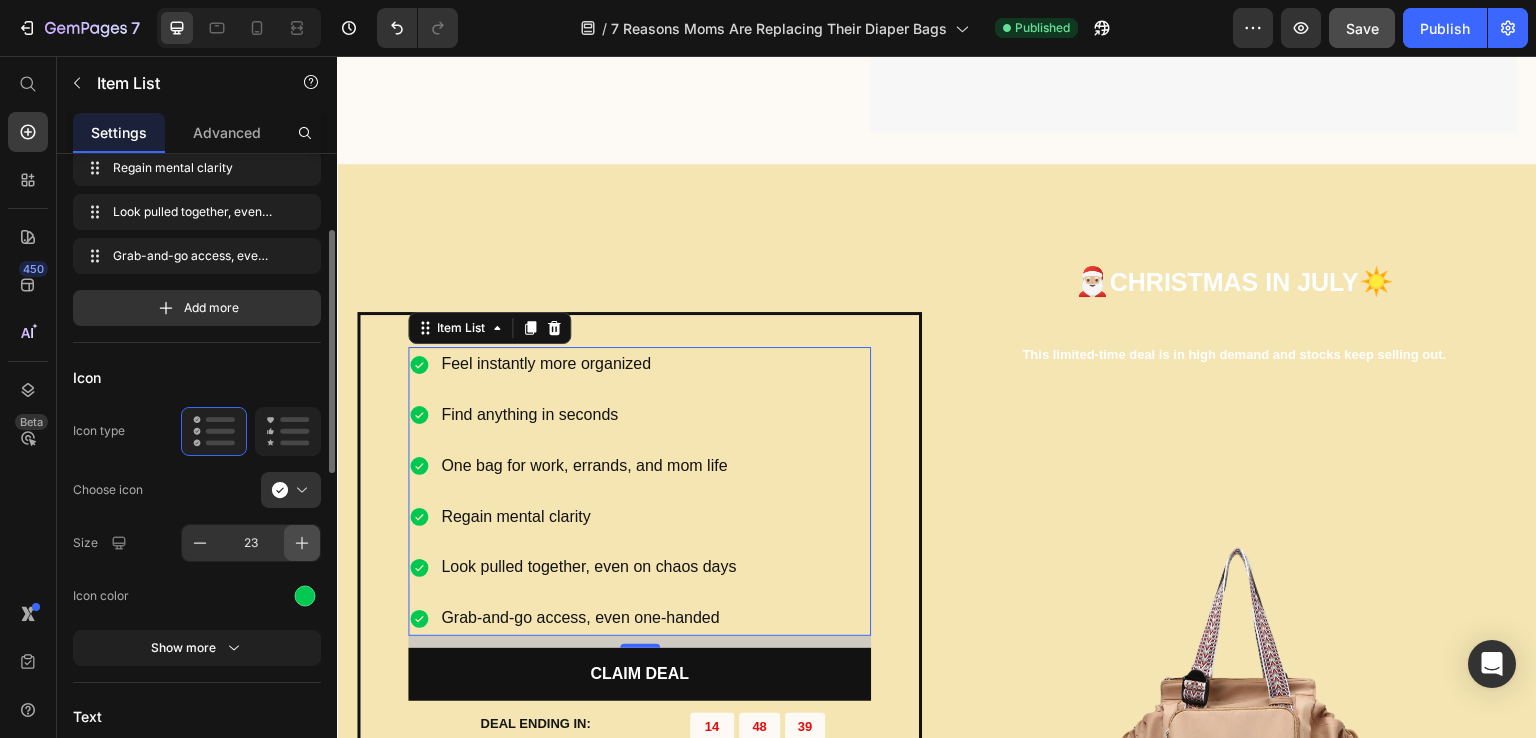 click 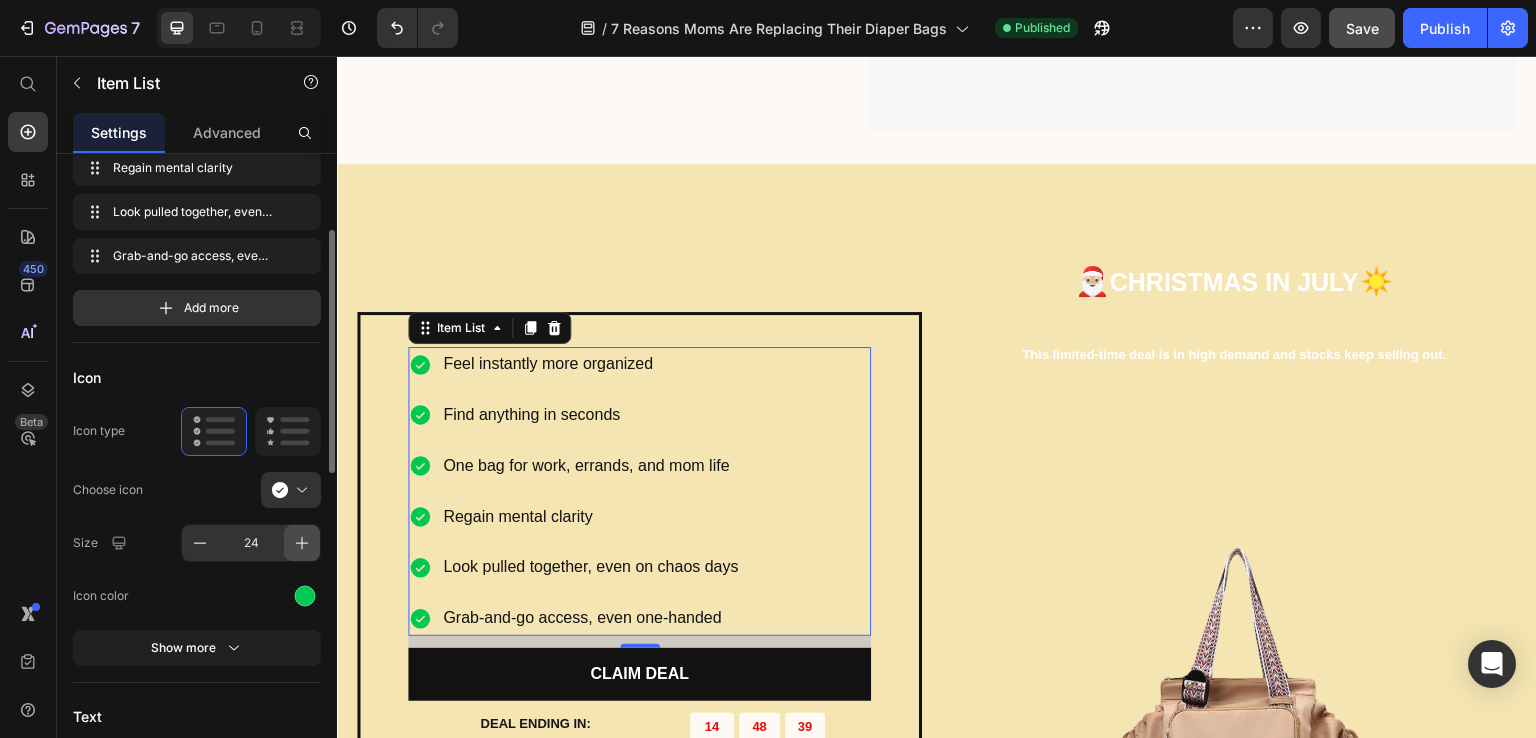 click 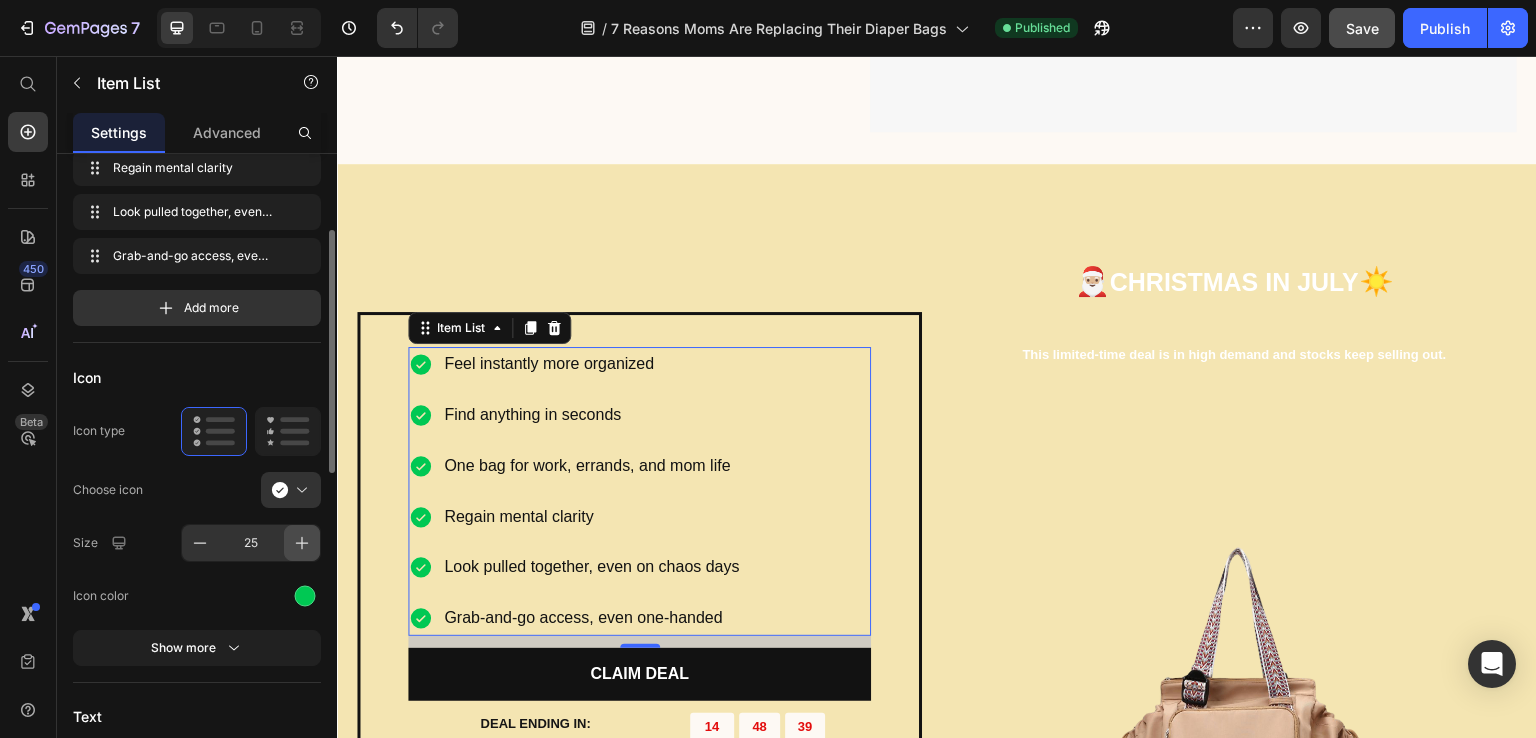 click 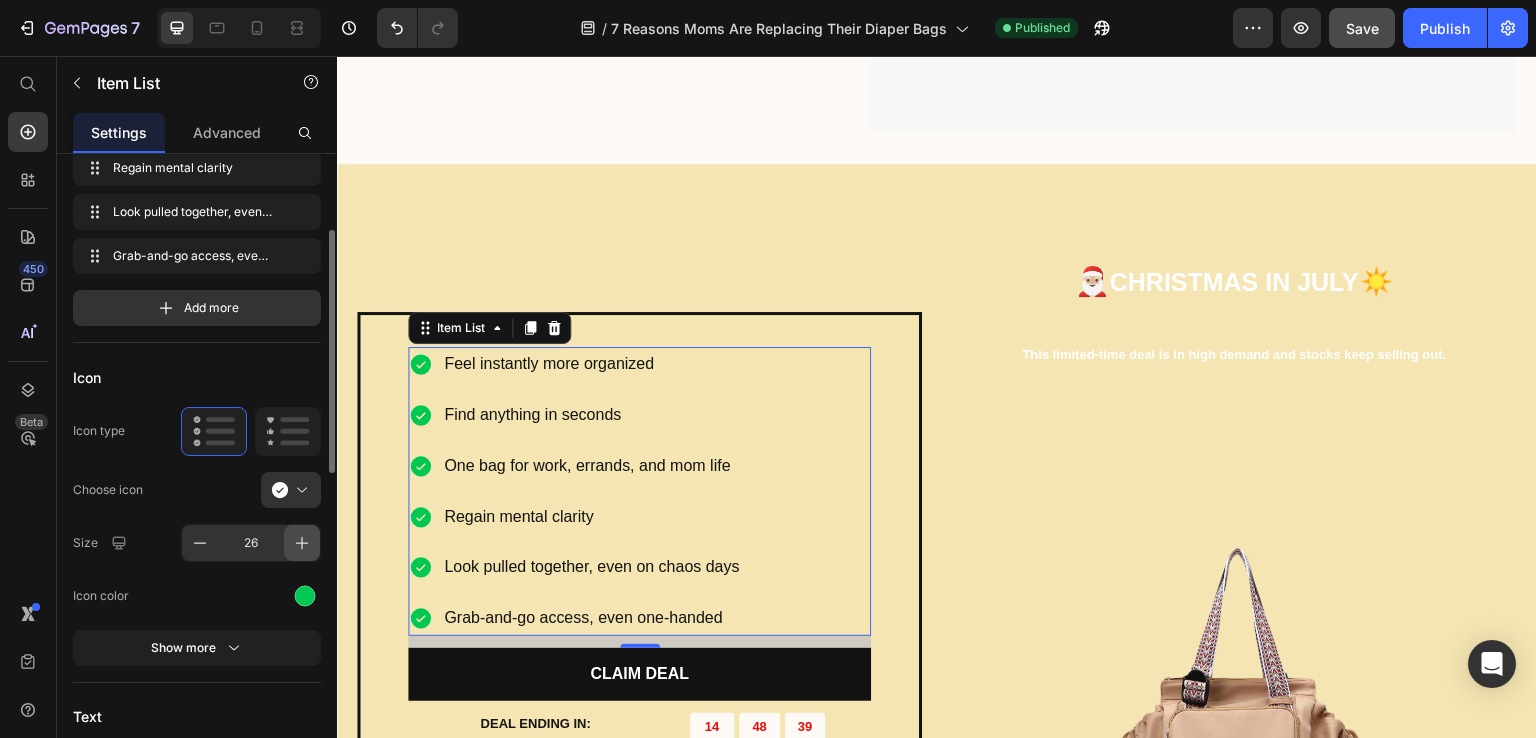 click 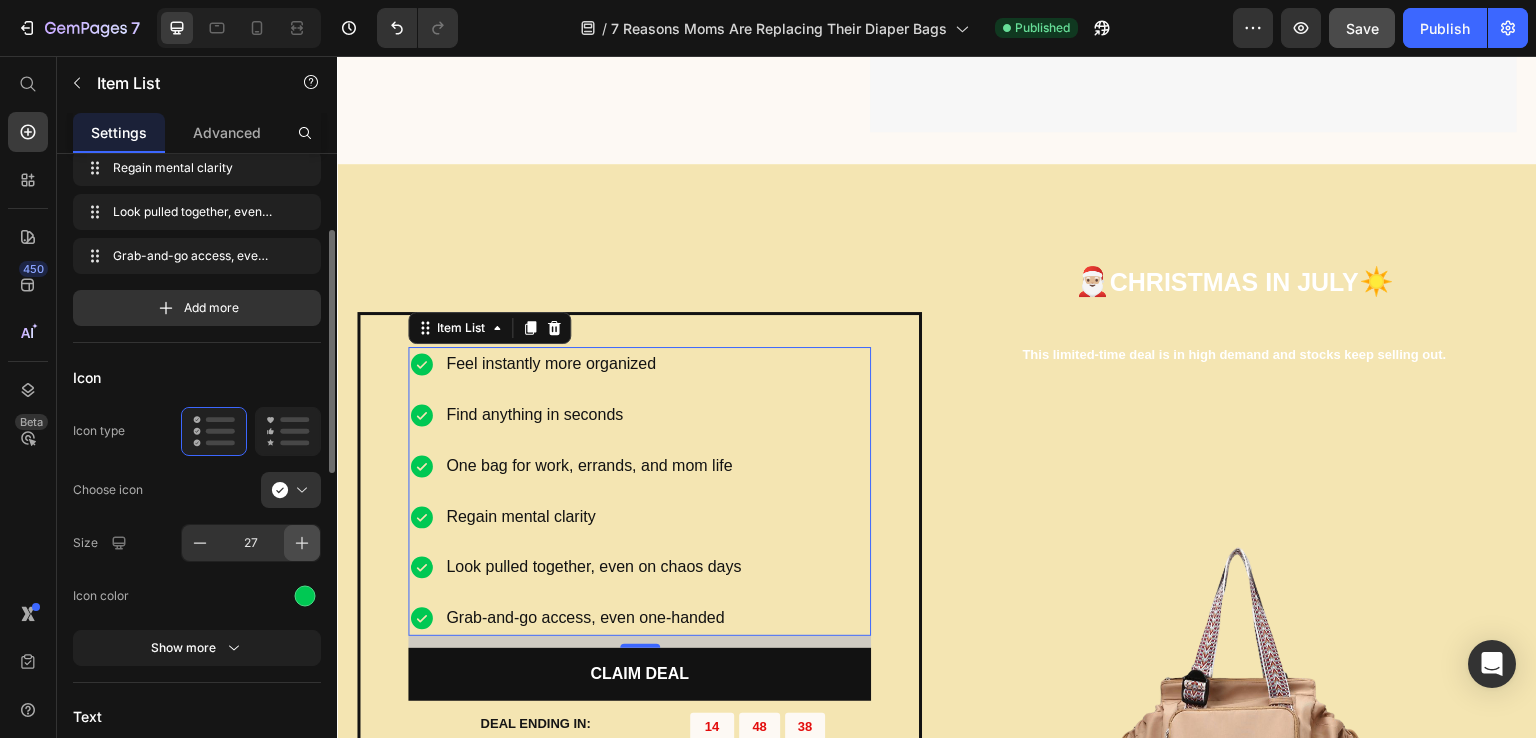 click 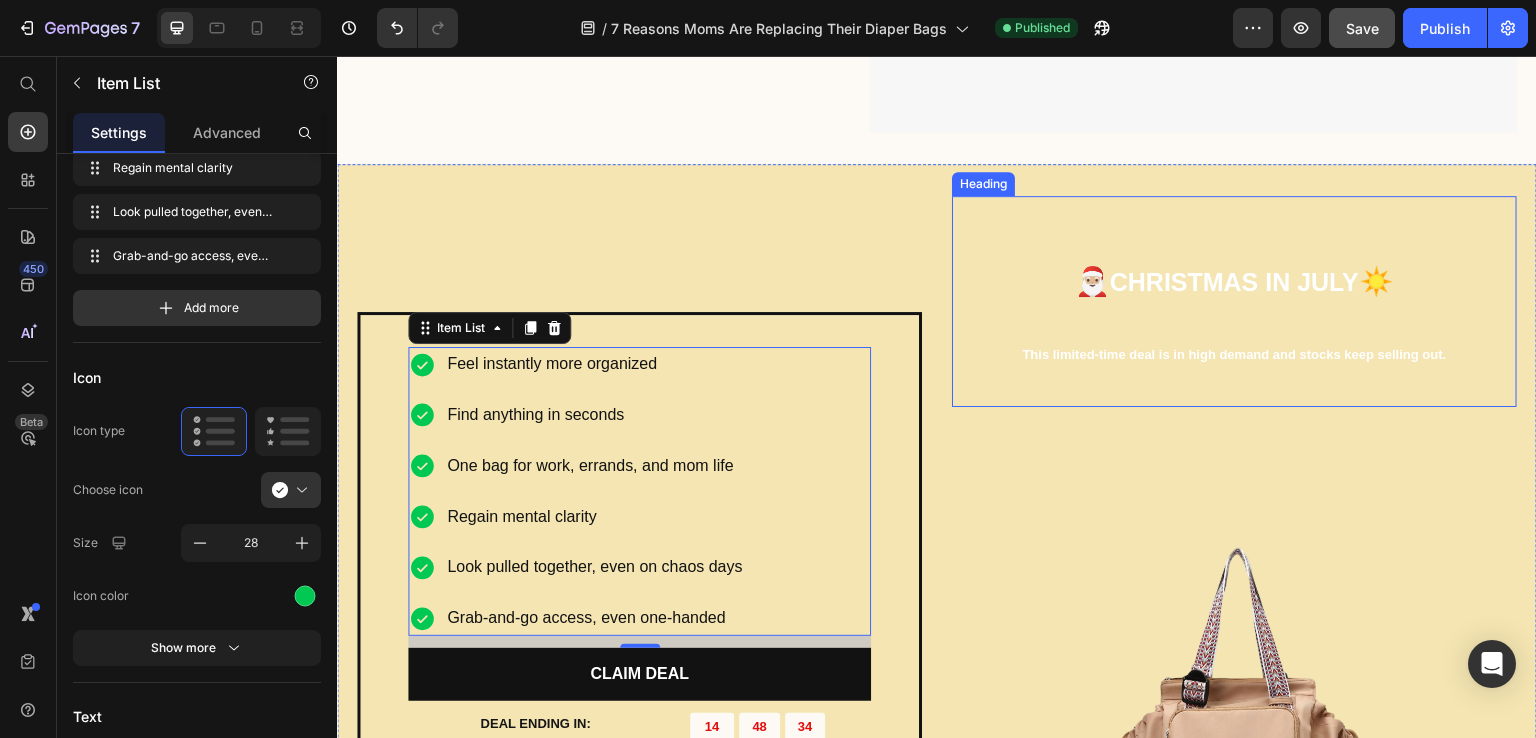 click on "🎅🏼  CHRISTMAS IN JULY  ☀️  This limited-time deal is in high demand and stocks keep selling out." at bounding box center (1234, 302) 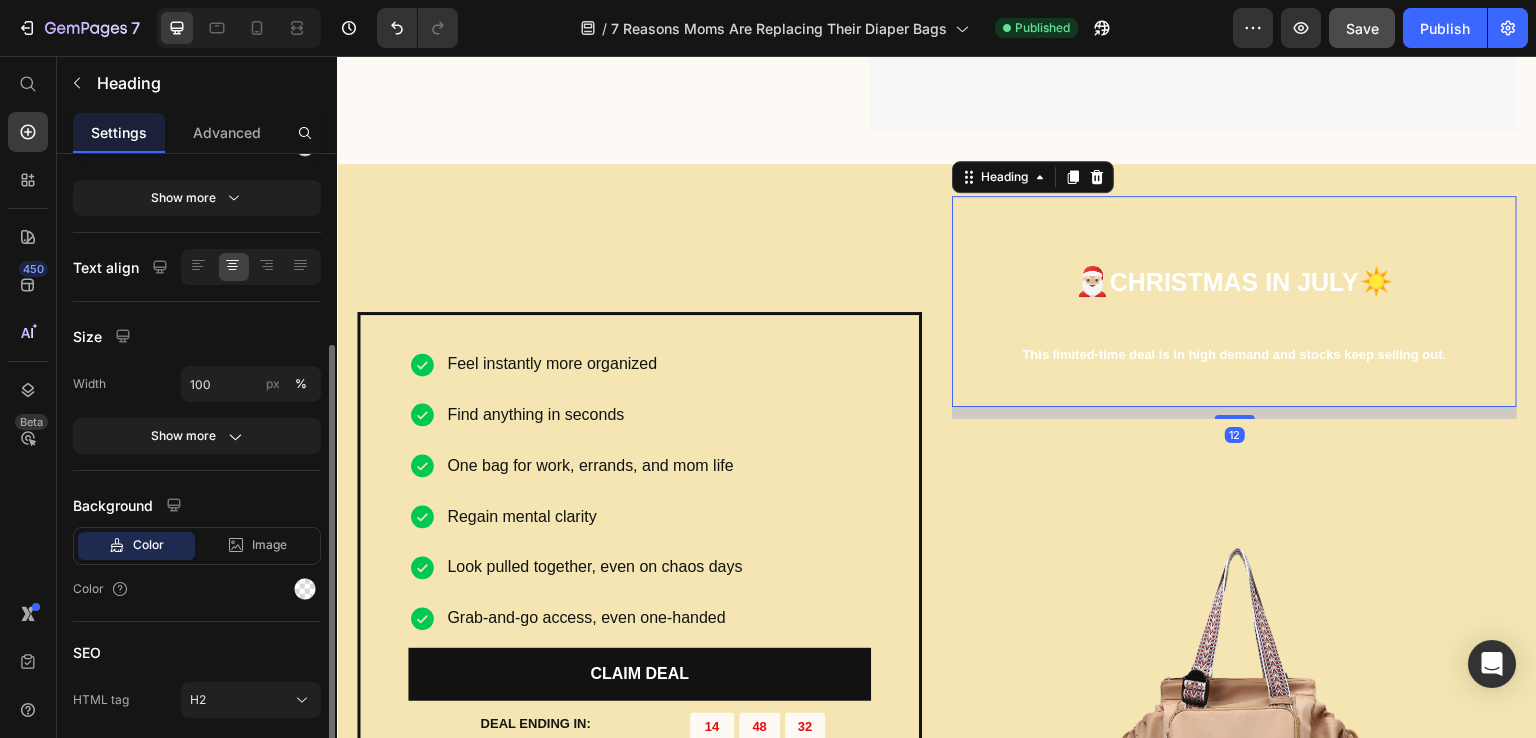 scroll, scrollTop: 368, scrollLeft: 0, axis: vertical 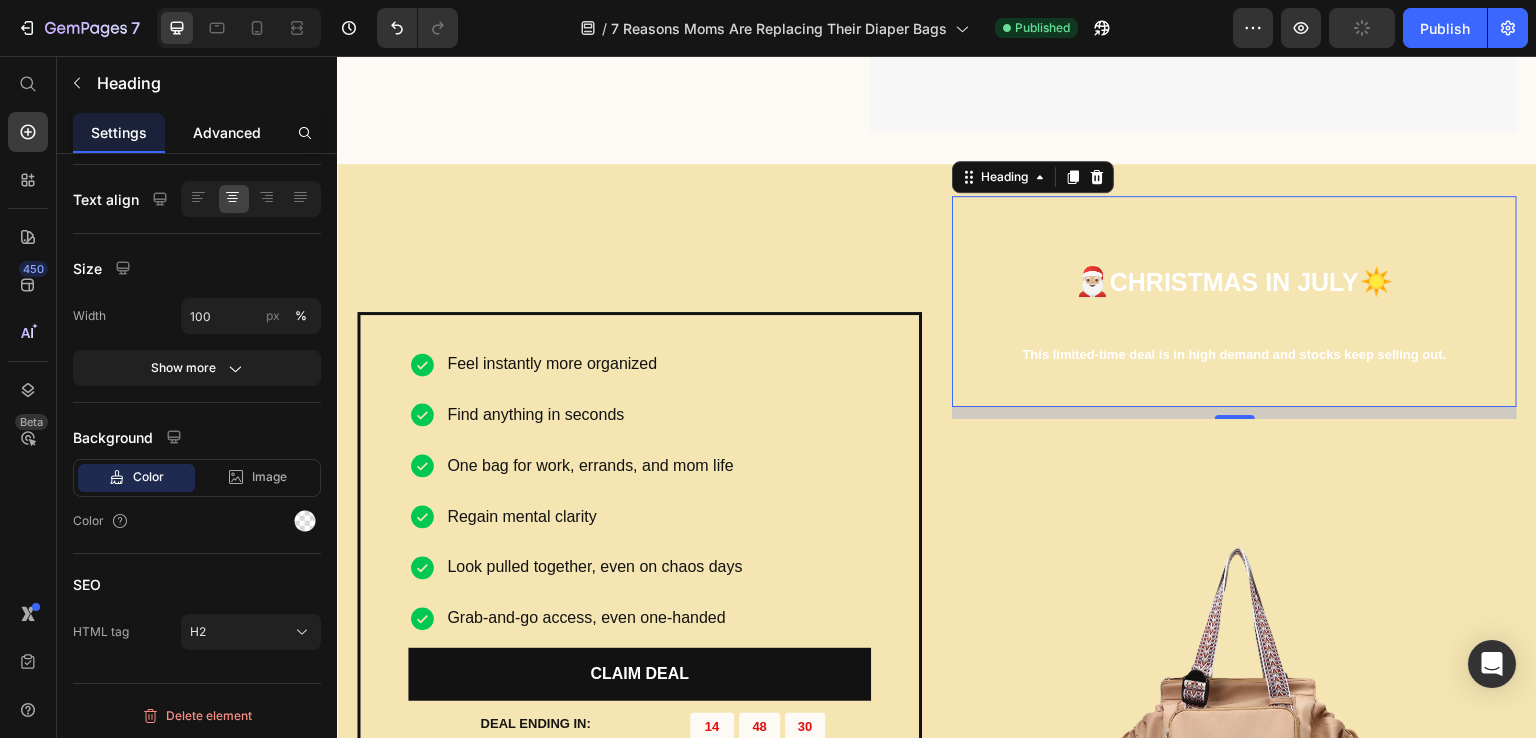 click on "Advanced" at bounding box center [227, 132] 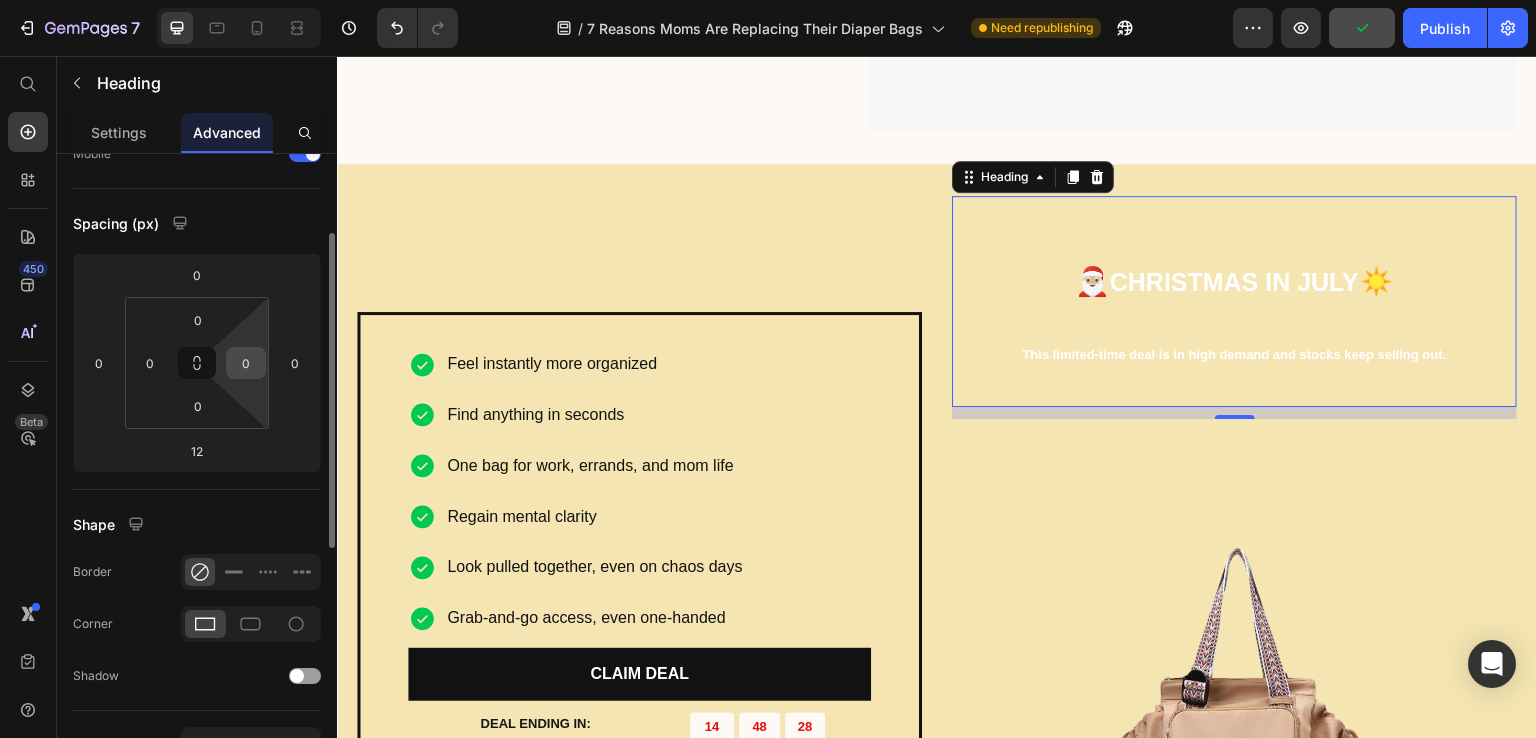 scroll, scrollTop: 0, scrollLeft: 0, axis: both 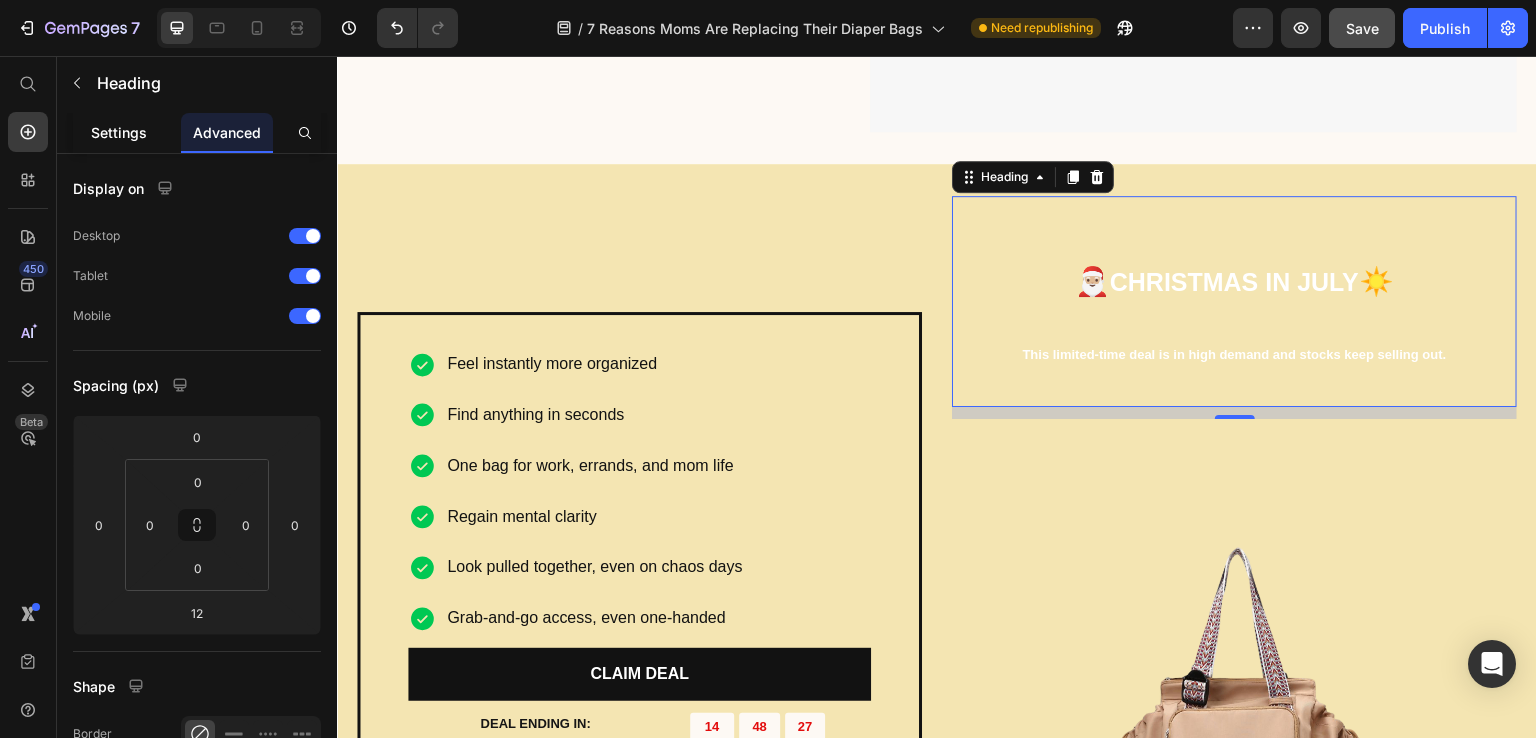 click on "Settings" at bounding box center [119, 132] 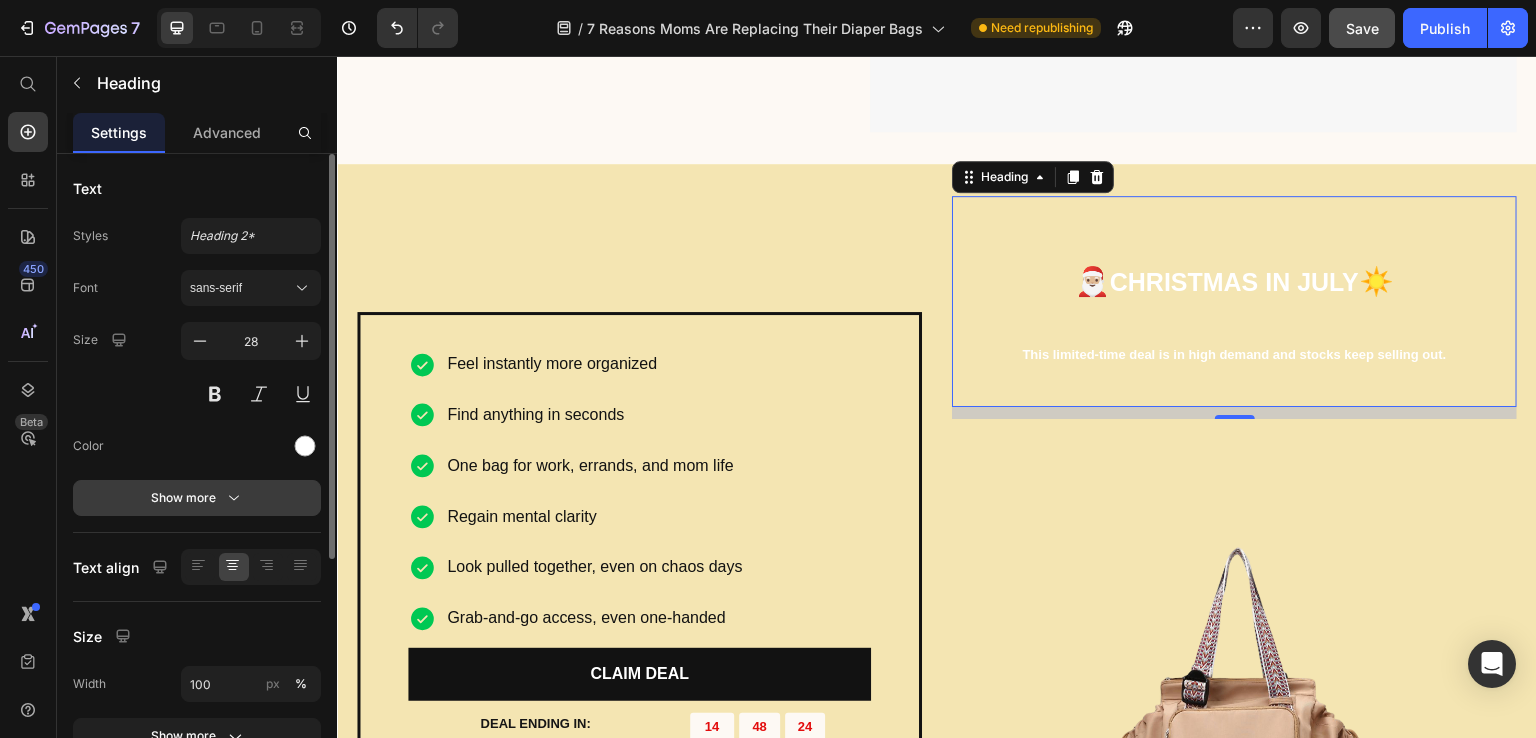 click on "Show more" at bounding box center (197, 498) 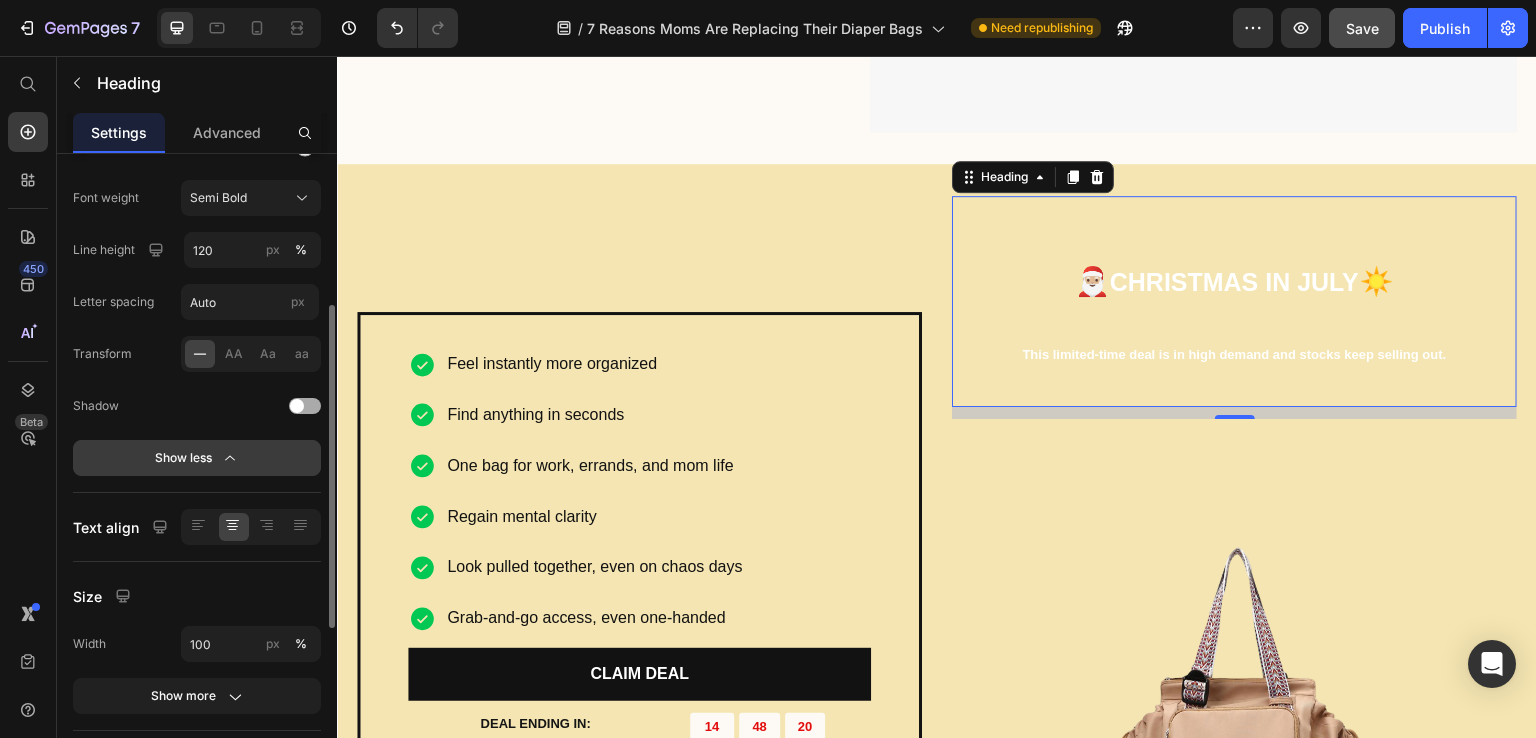 scroll, scrollTop: 0, scrollLeft: 0, axis: both 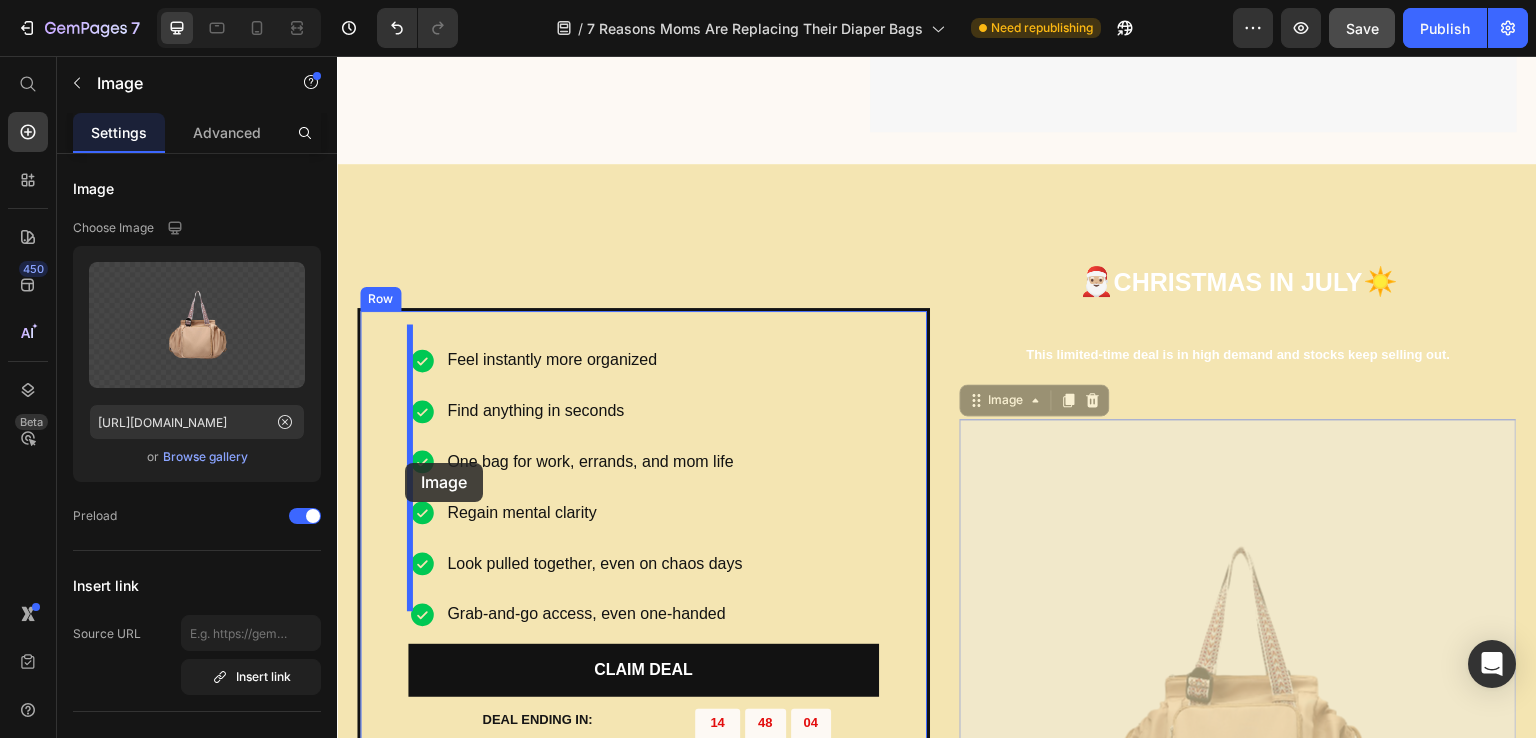 drag, startPoint x: 1308, startPoint y: 659, endPoint x: 405, endPoint y: 463, distance: 924.0265 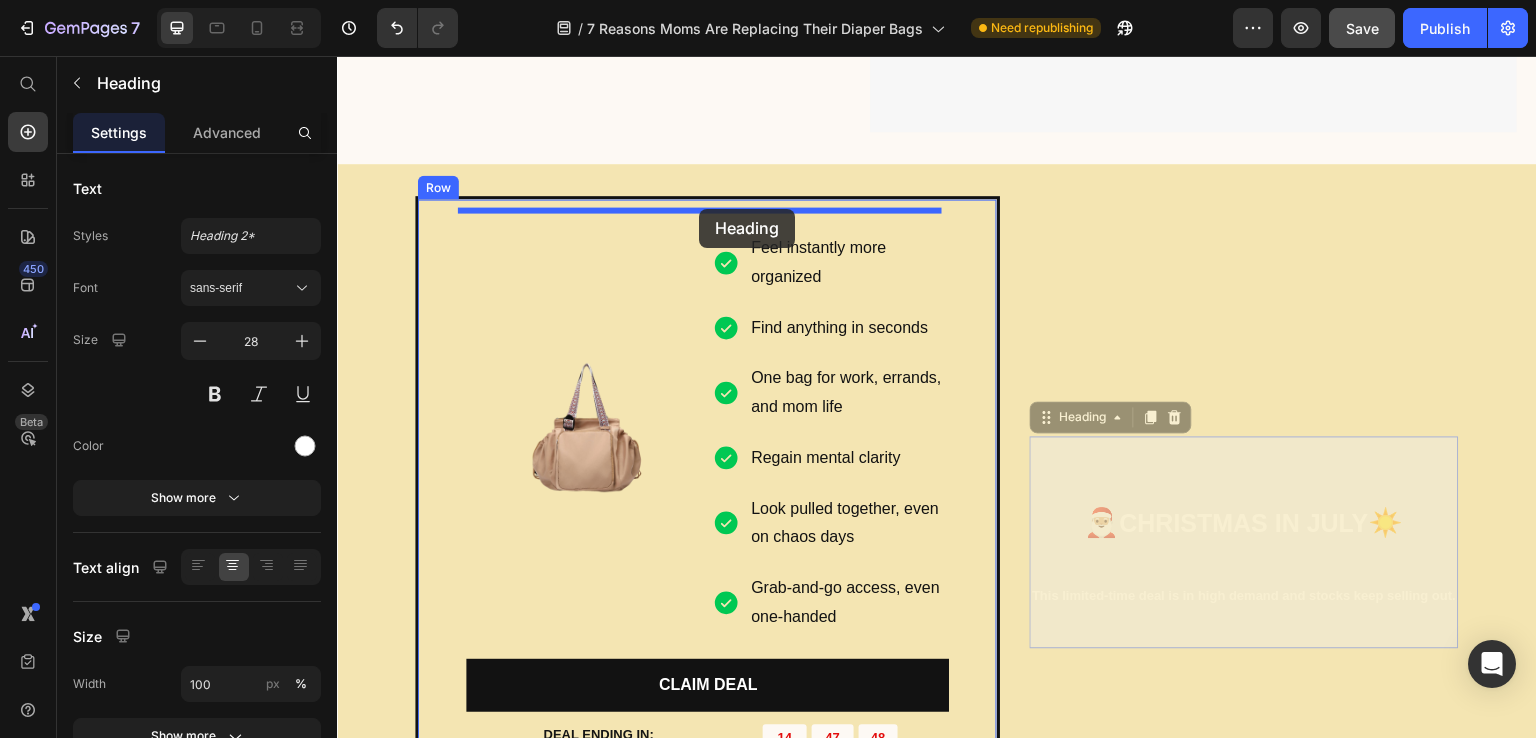 drag, startPoint x: 1155, startPoint y: 527, endPoint x: 699, endPoint y: 209, distance: 555.93164 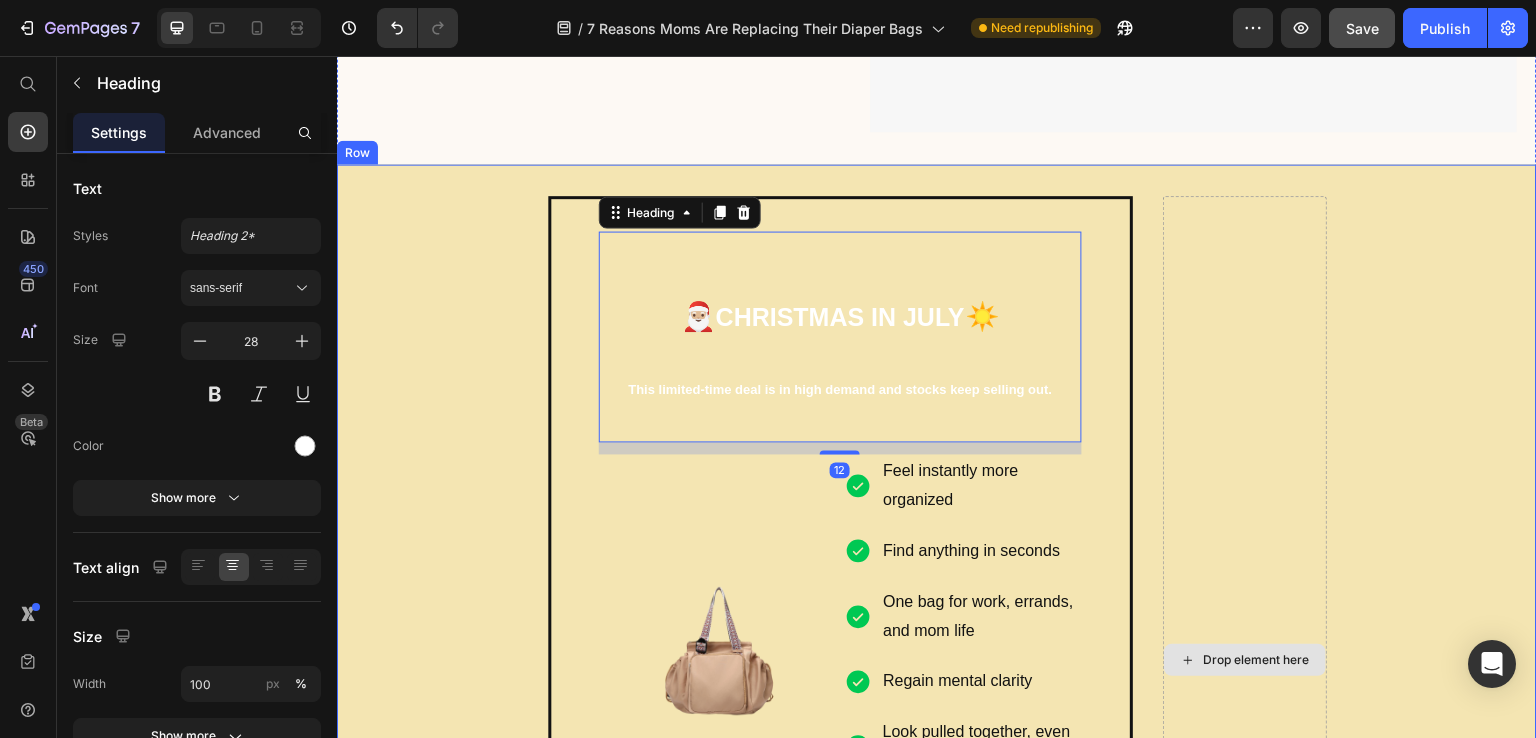 click on "Drop element here" at bounding box center [1245, 660] 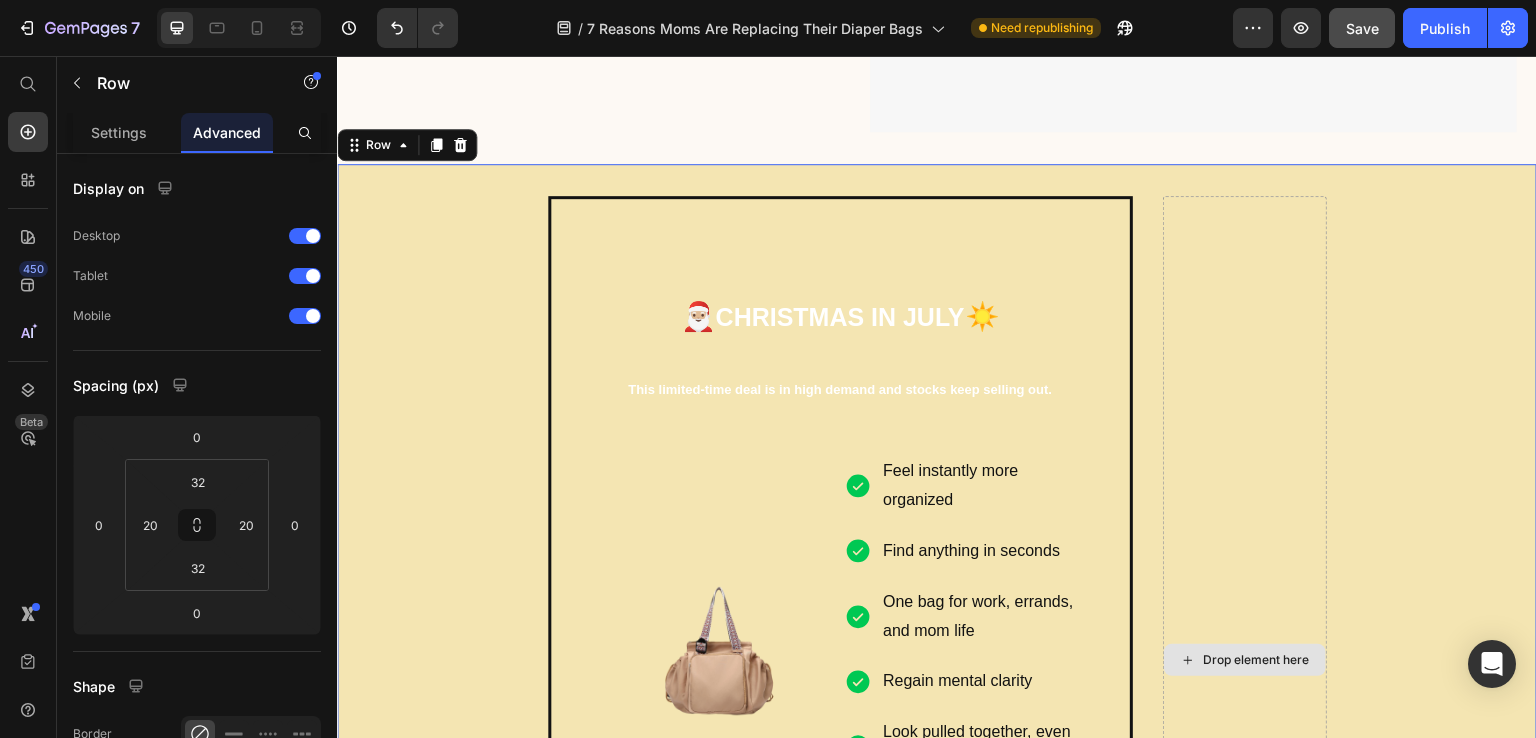 click on "Drop element here" at bounding box center [1245, 660] 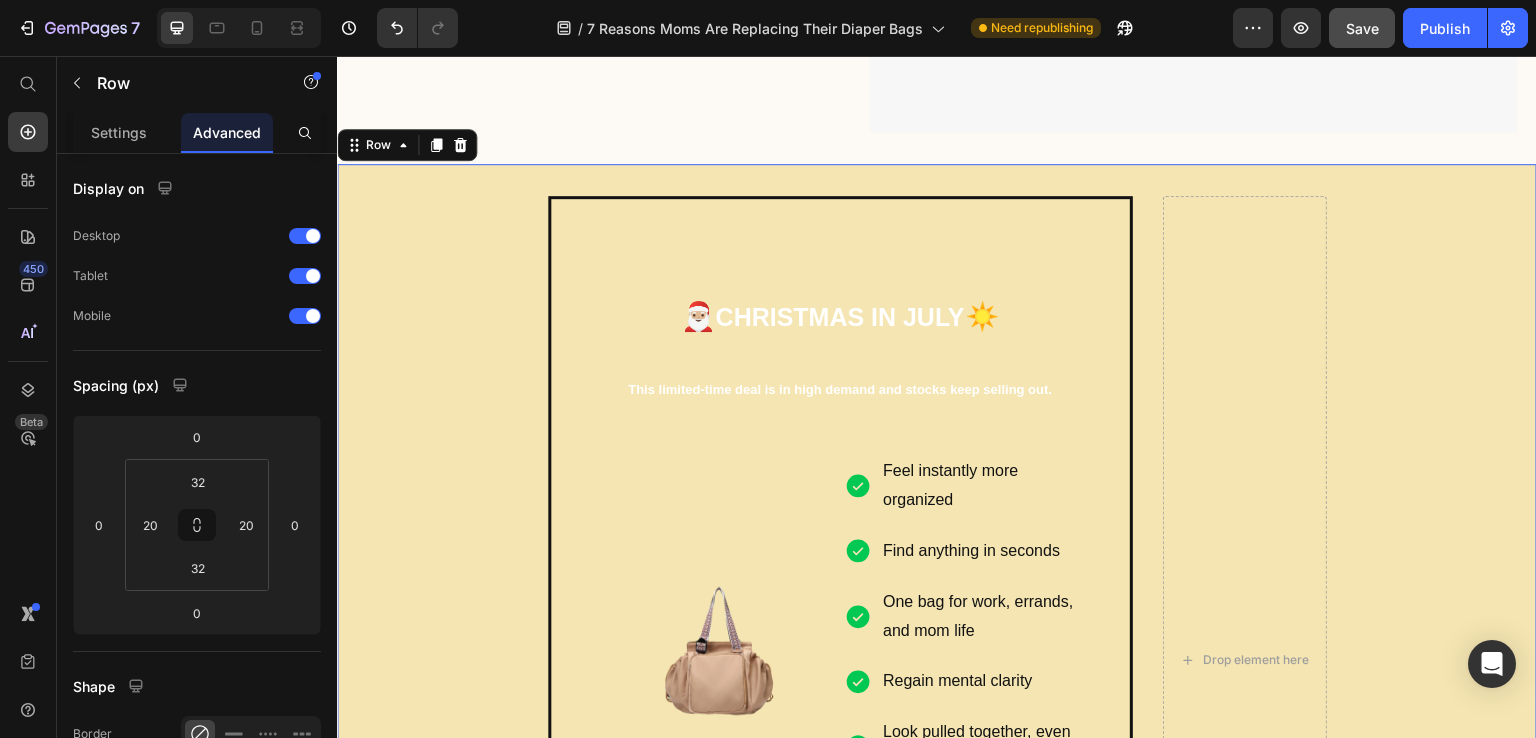 click on "🎅🏼  CHRISTMAS IN JULY  ☀️  This limited-time deal is in high demand and stocks keep selling out.   Heading Image Feel instantly more organized Find anything in seconds One bag for work, errands, and mom life Regain mental clarity Look pulled together, even on chaos days Grab-and-go access, even one-handed Item List Row CLAIM DEAL Button         DEAL ENDING IN: Text Block 14 HRS 47 MIN 44 sec Countdown Timer Row Sell-out Risk:  High Text Block | Text Block FREE  Shipping Text Block Row Try it today with a  100-Day  Money Back Guarantee! Text Block Row
Drop element here Row   0" at bounding box center (937, 660) 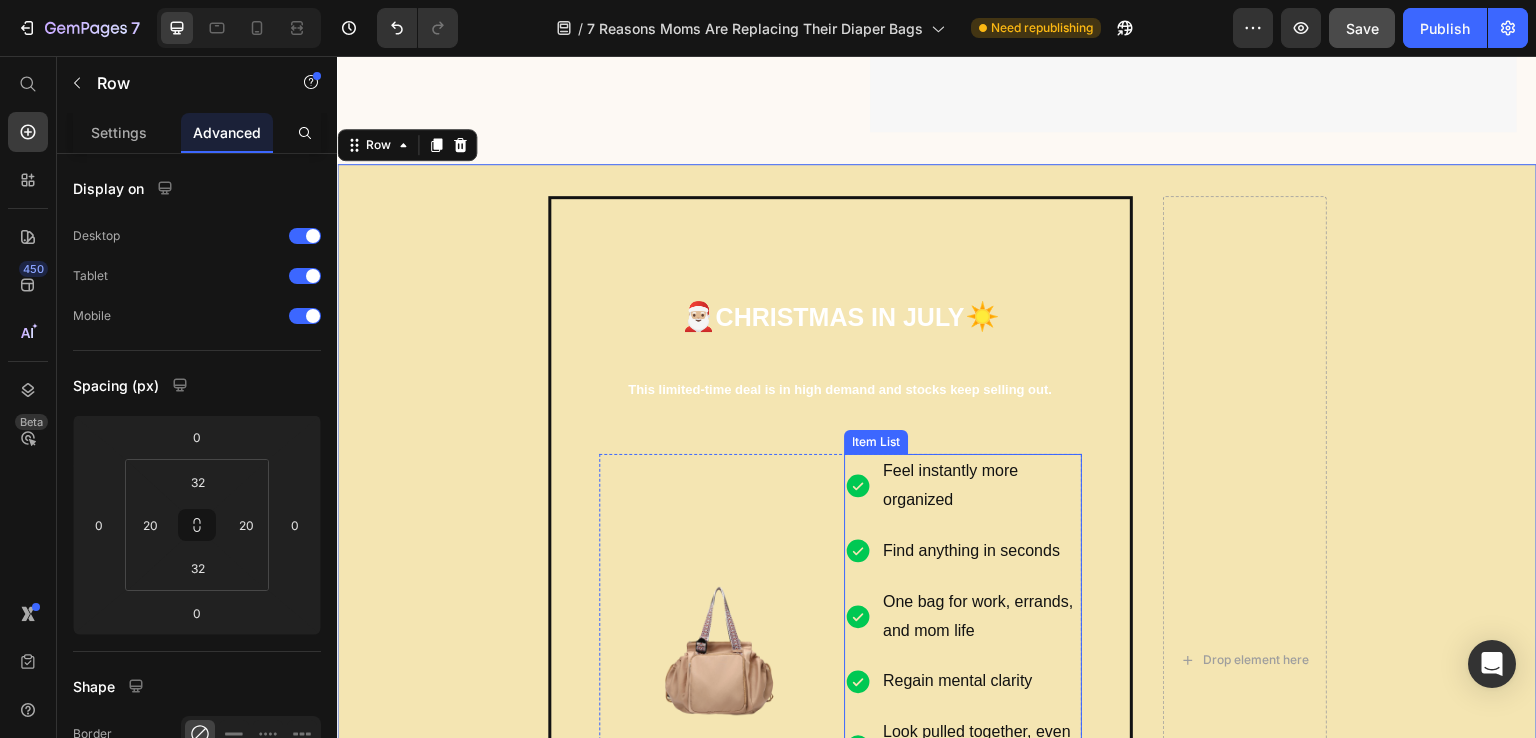 click on "Feel instantly more organized Find anything in seconds One bag for work, errands, and mom life Regain mental clarity Look pulled together, even on chaos days Grab-and-go access, even one-handed" at bounding box center [963, 656] 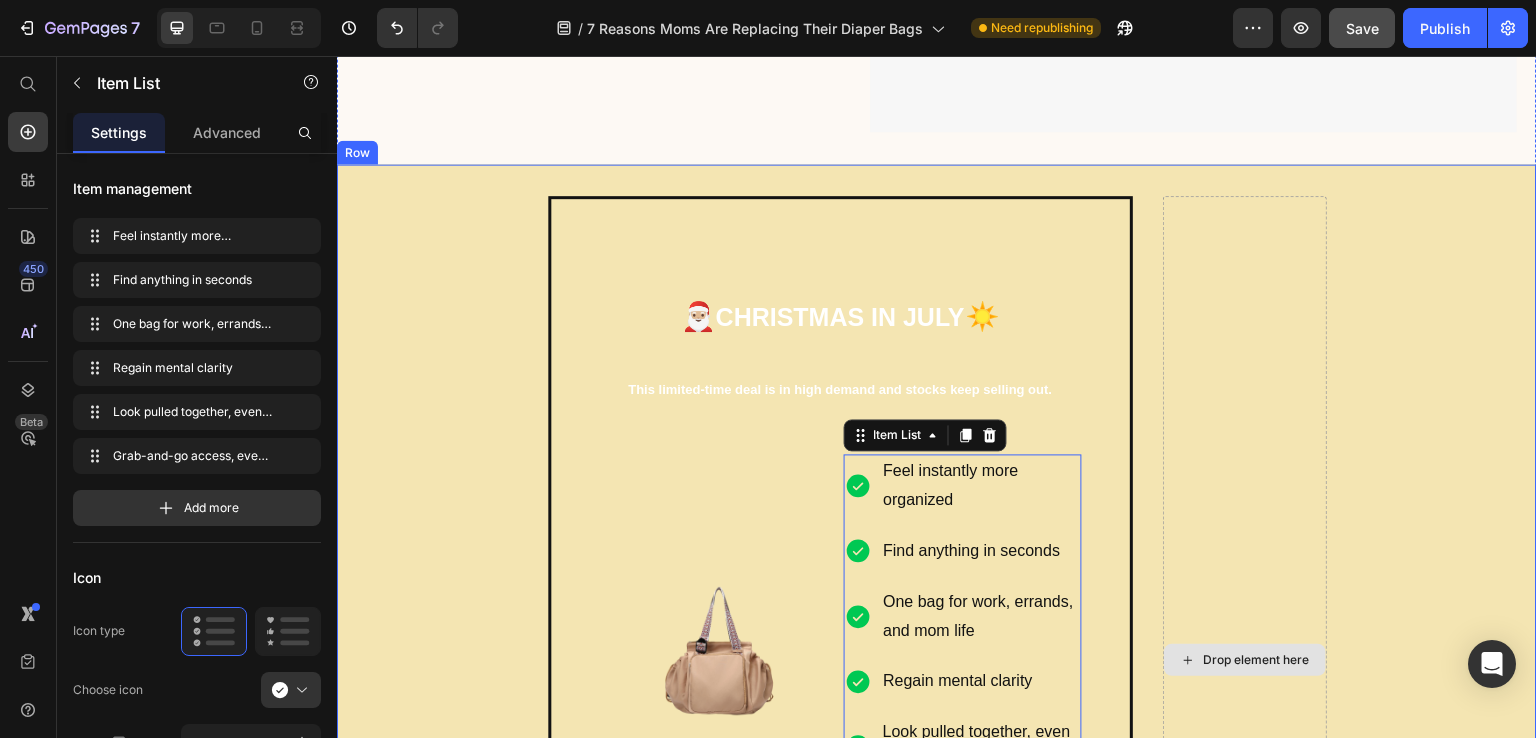 click on "Drop element here" at bounding box center (1245, 660) 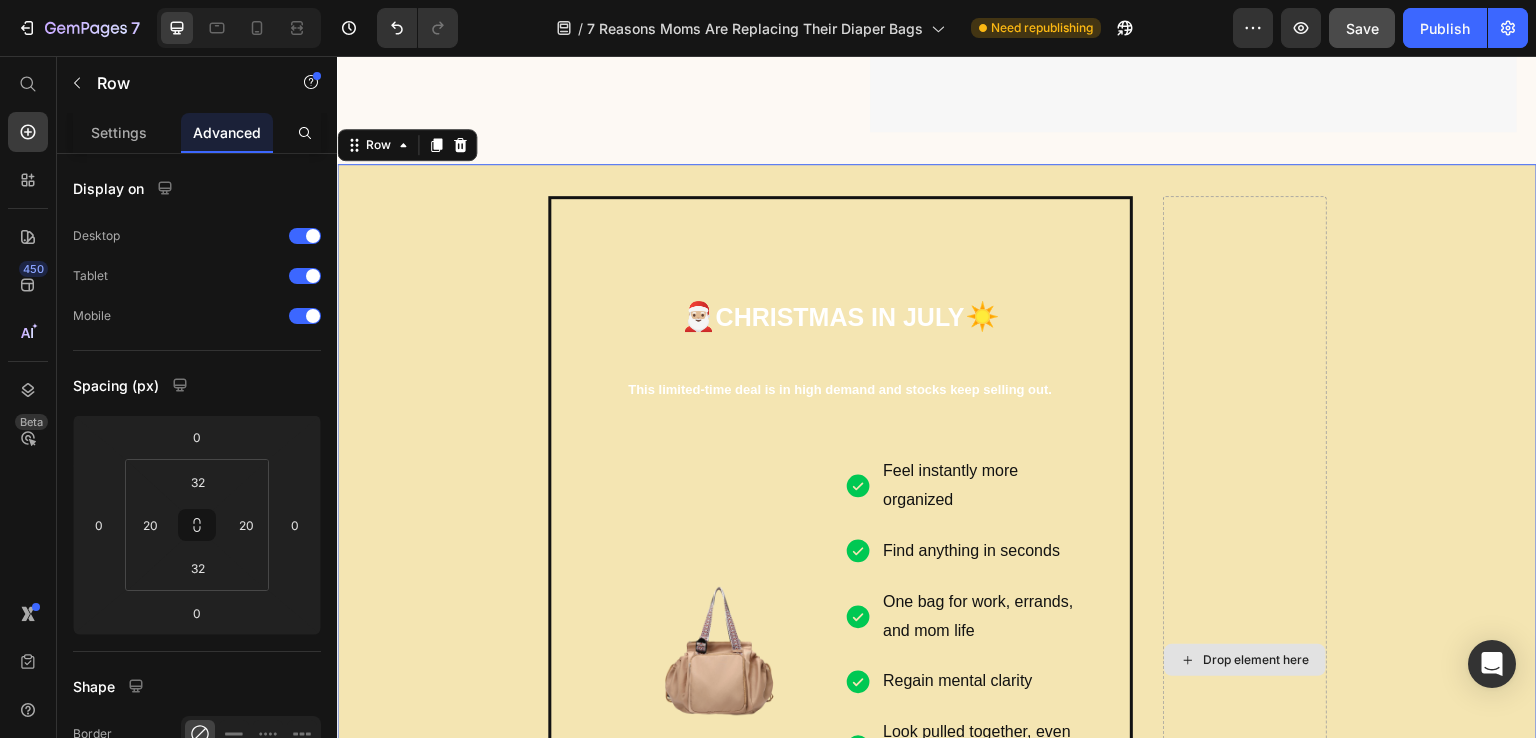 click on "Drop element here" at bounding box center [1245, 660] 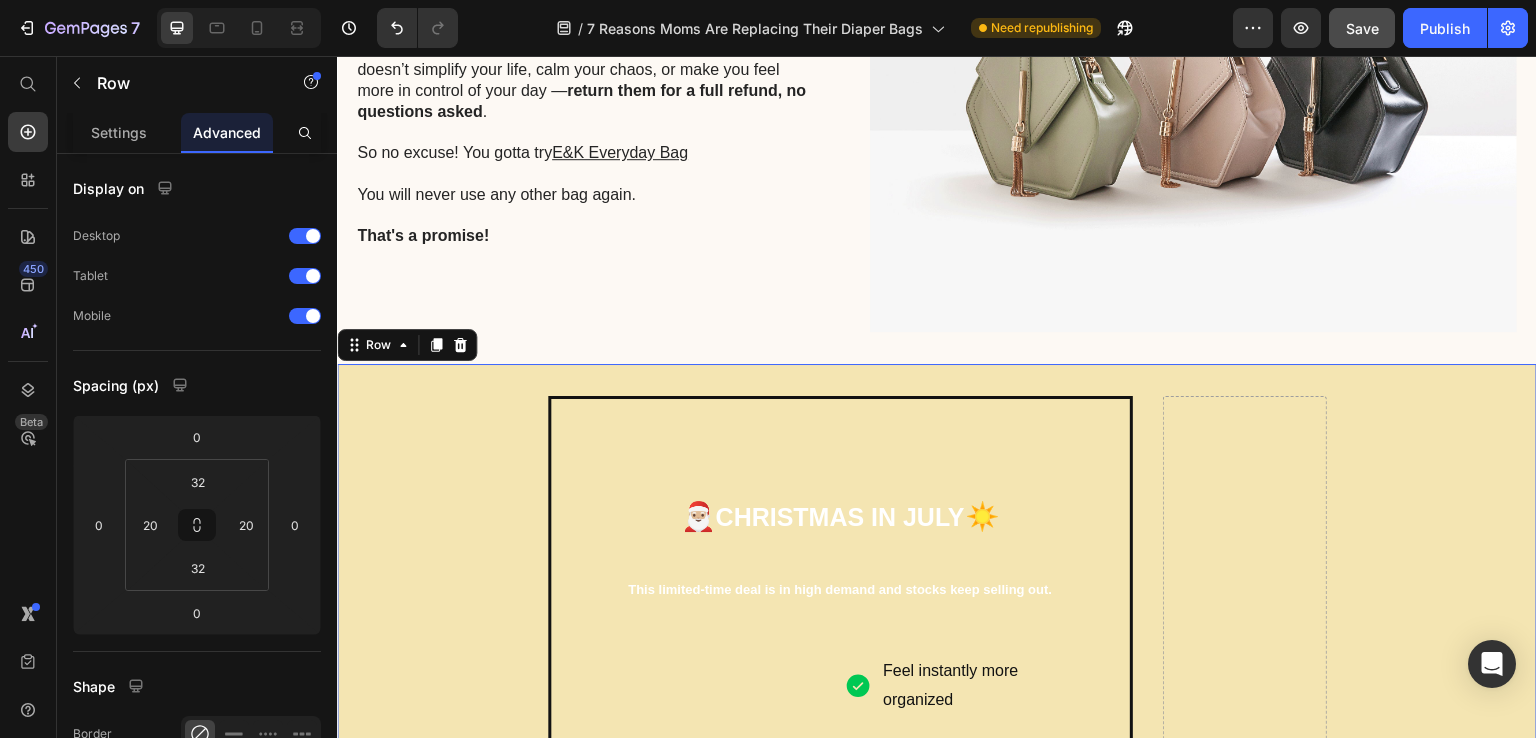scroll, scrollTop: 3431, scrollLeft: 0, axis: vertical 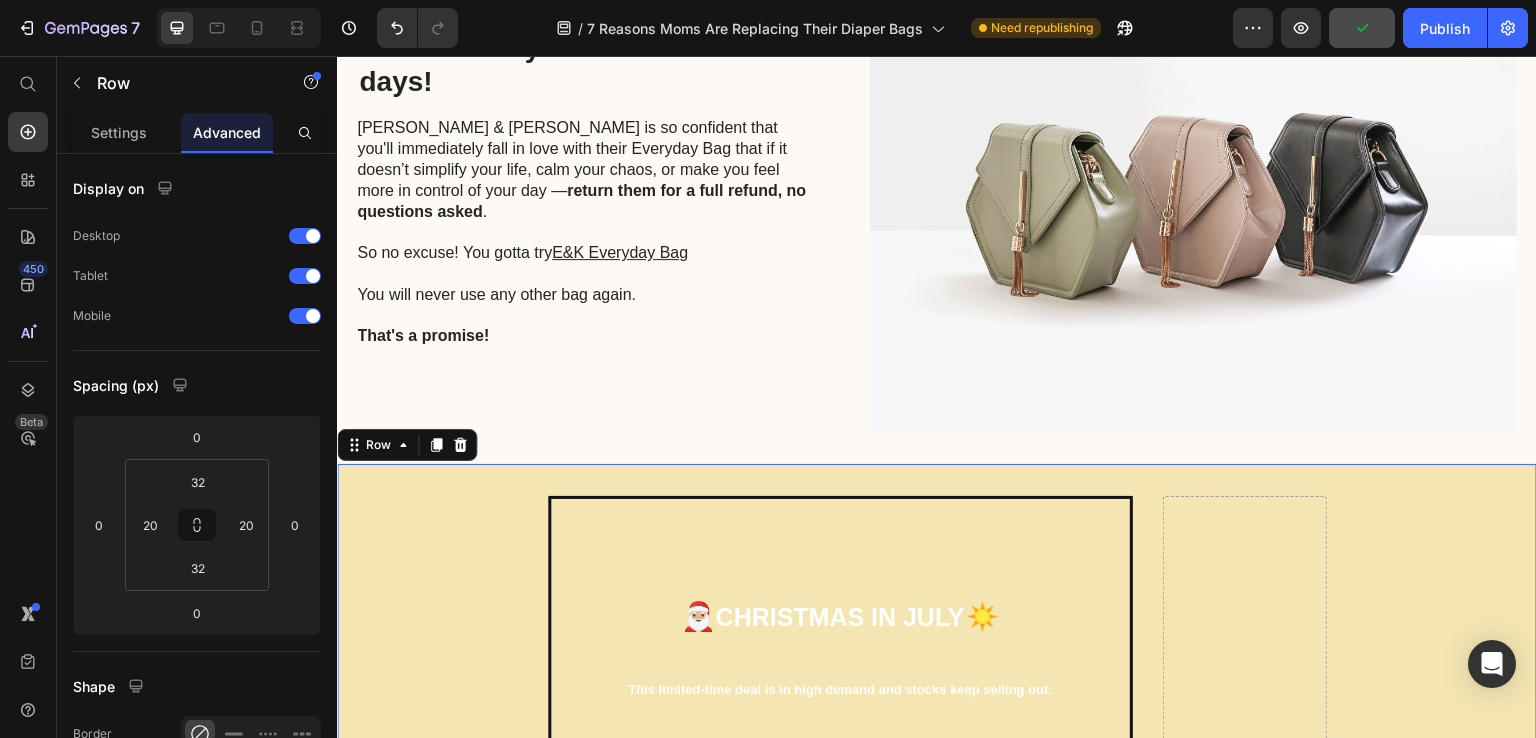 click on "Drop element here" at bounding box center (1245, 960) 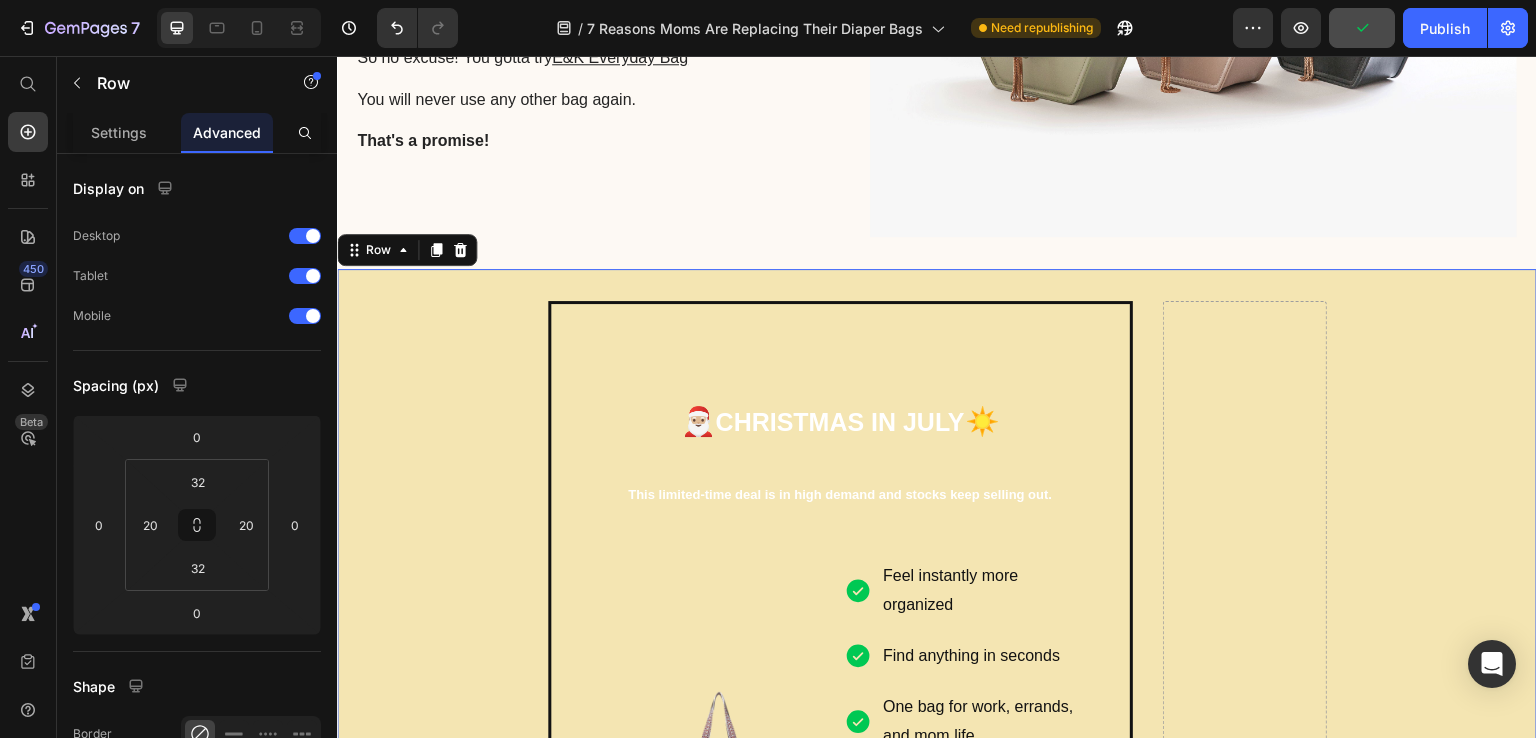 scroll, scrollTop: 4031, scrollLeft: 0, axis: vertical 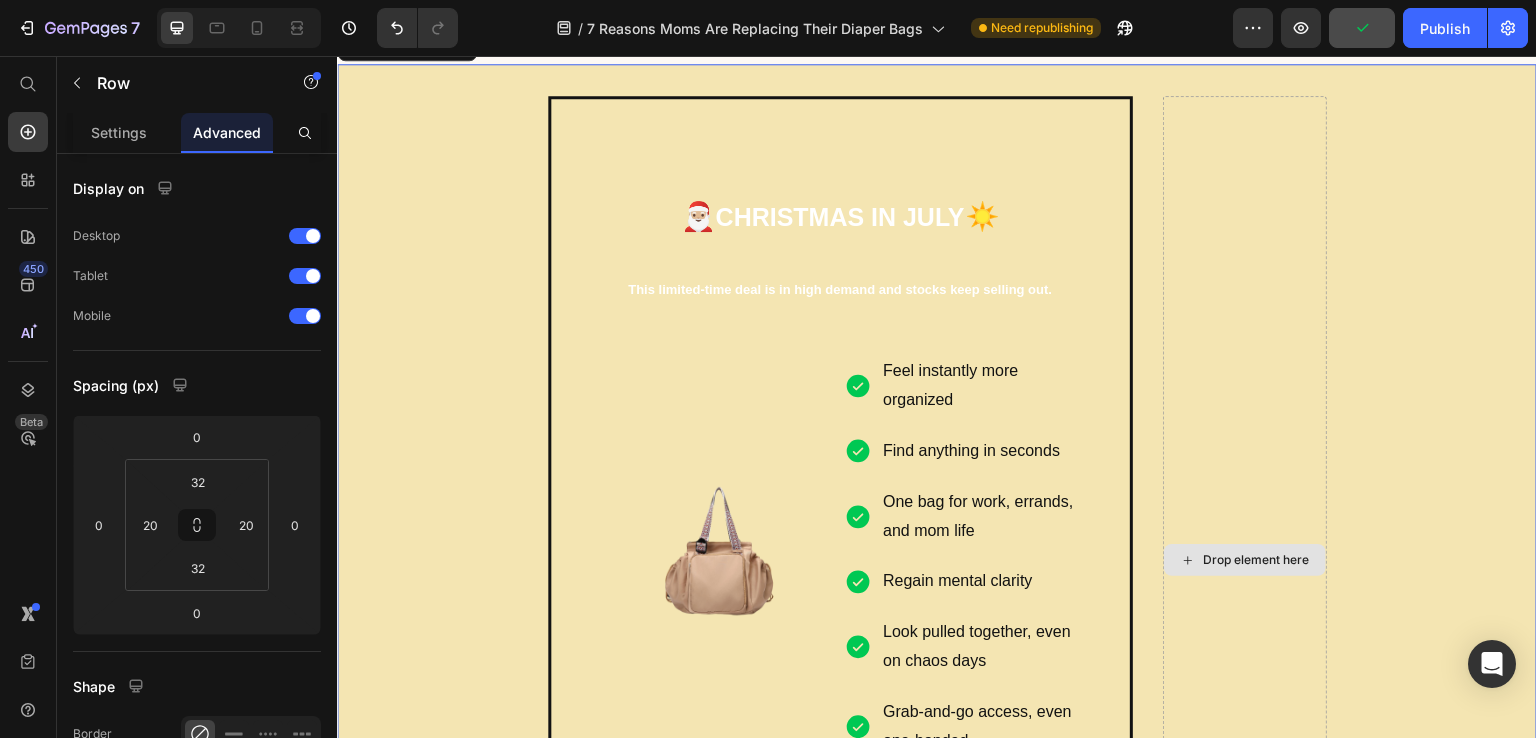 click on "Drop element here" at bounding box center (1257, 560) 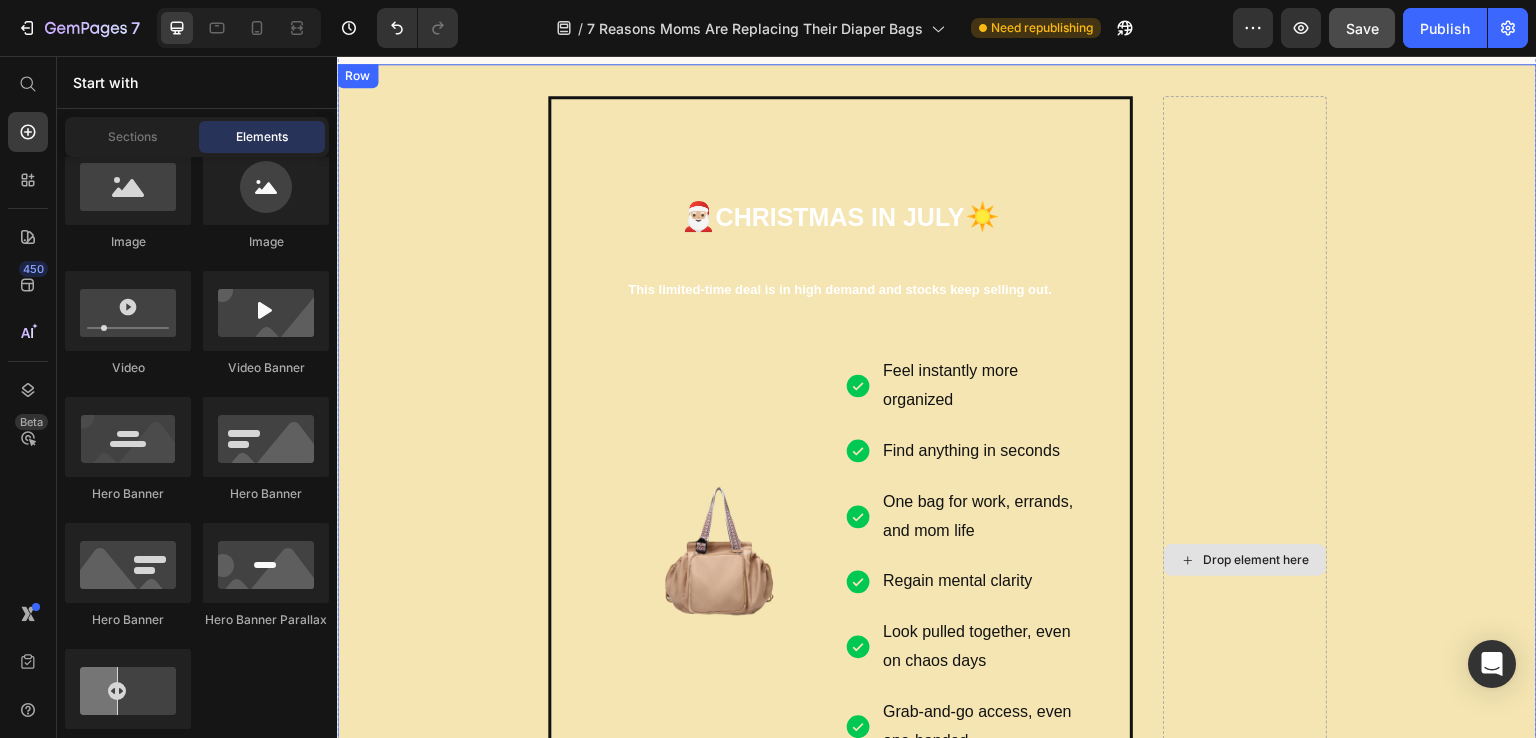 click on "Drop element here" at bounding box center [1245, 560] 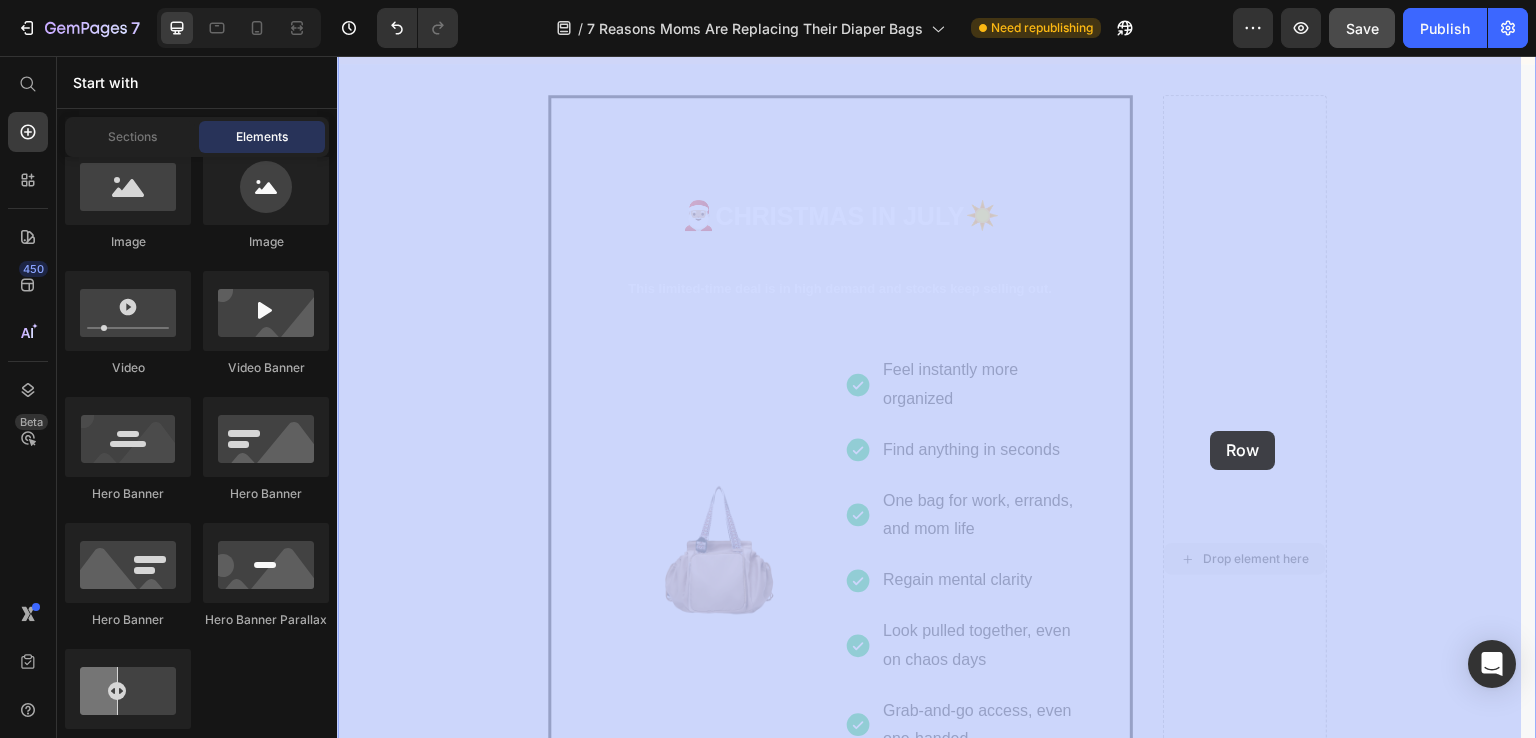 drag, startPoint x: 1246, startPoint y: 548, endPoint x: 1211, endPoint y: 431, distance: 122.12289 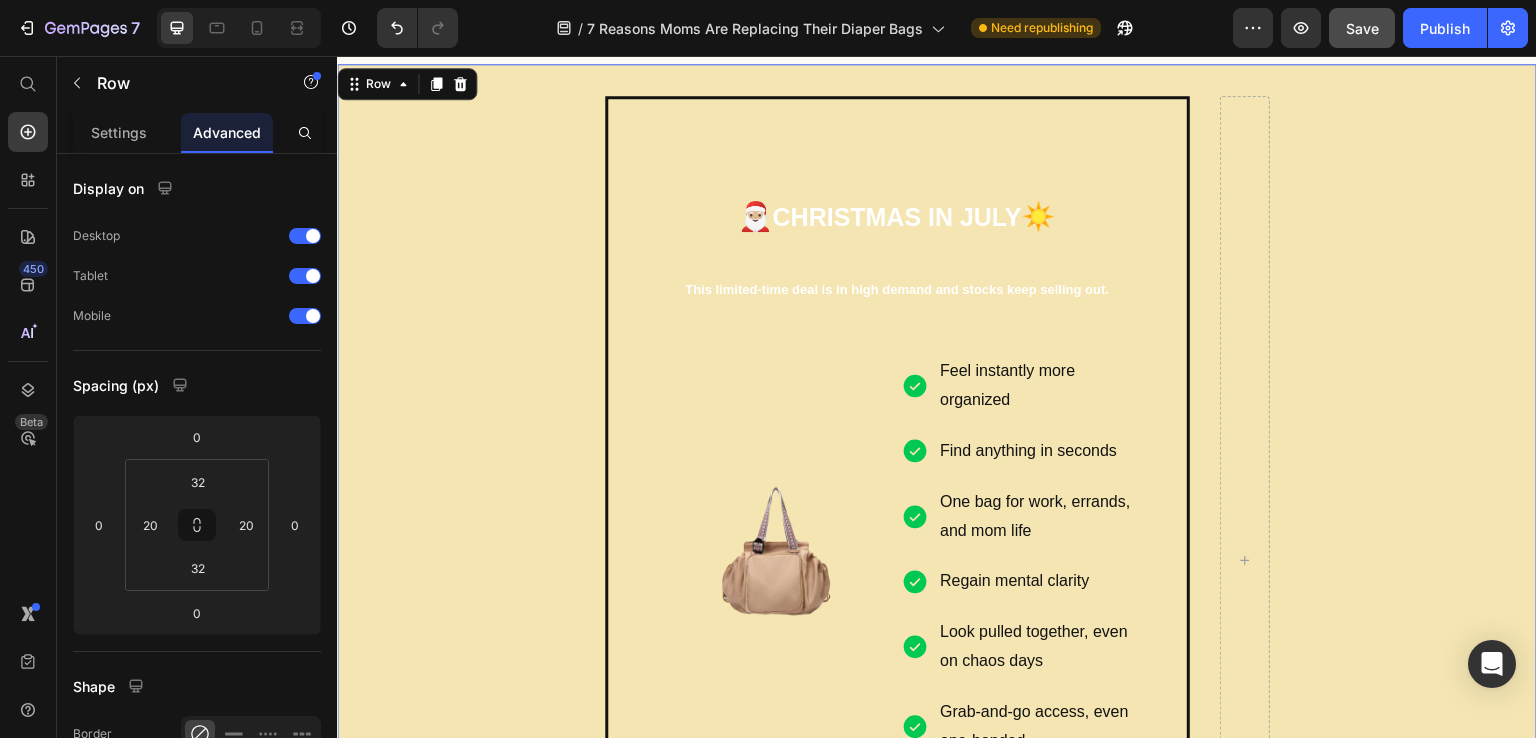 scroll, scrollTop: 3831, scrollLeft: 0, axis: vertical 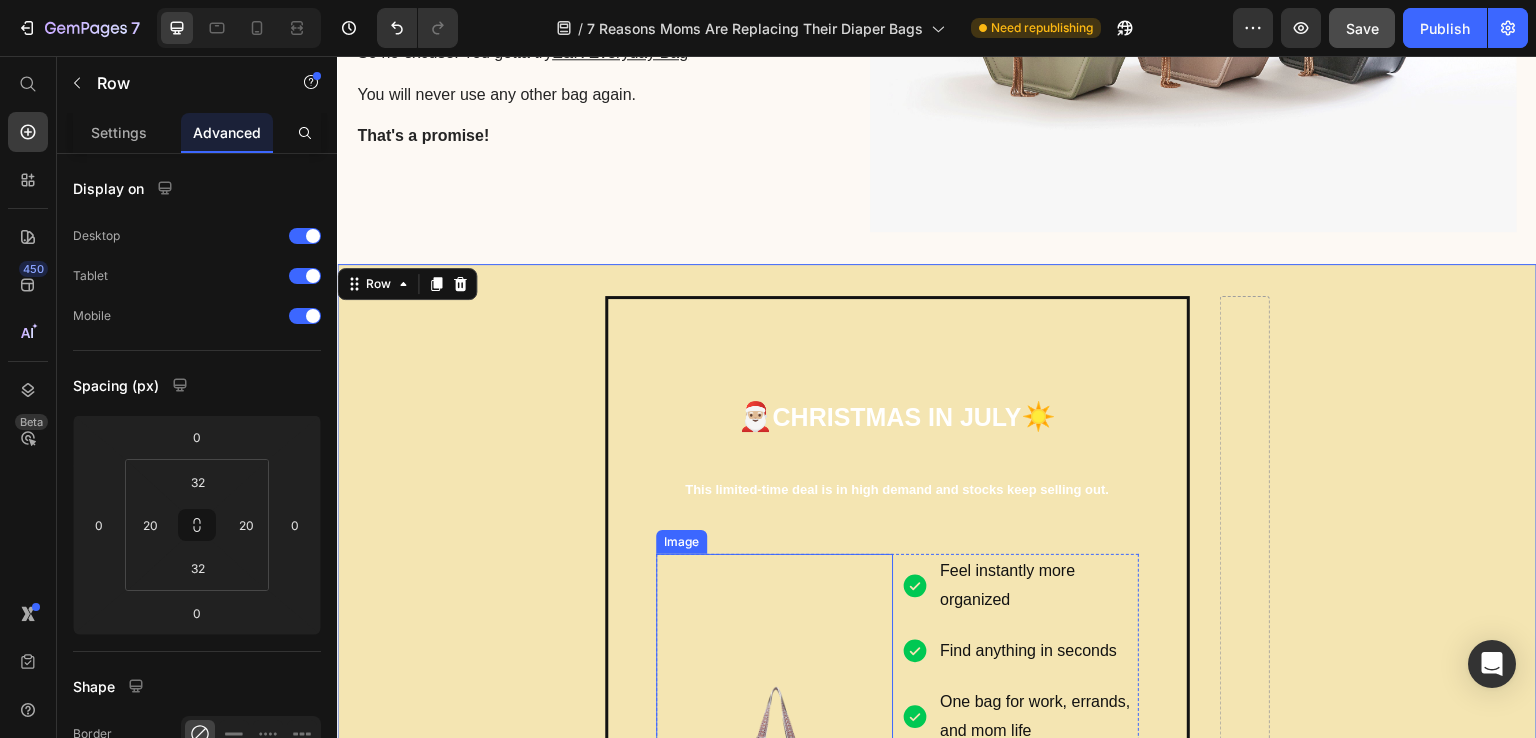 click at bounding box center (775, 751) 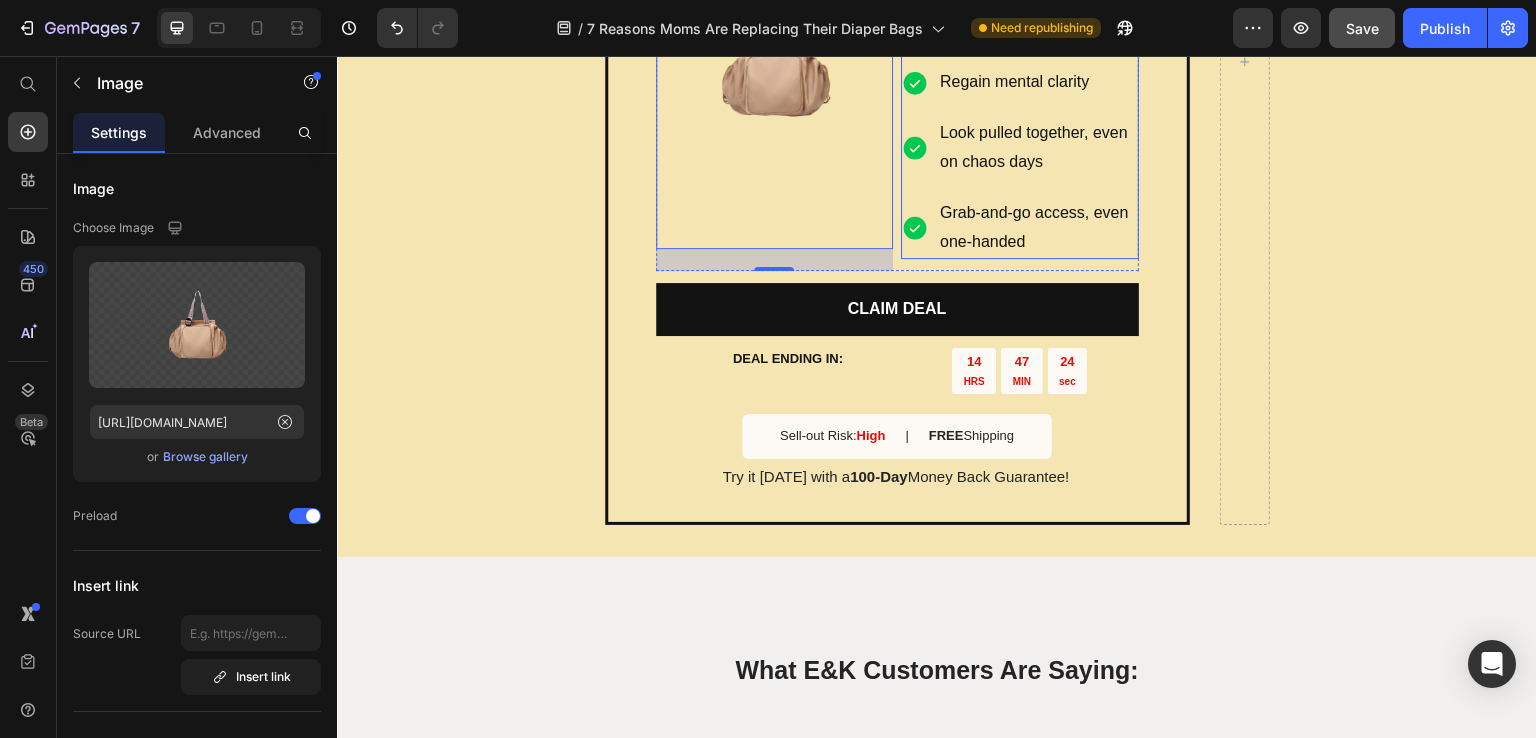 scroll, scrollTop: 4531, scrollLeft: 0, axis: vertical 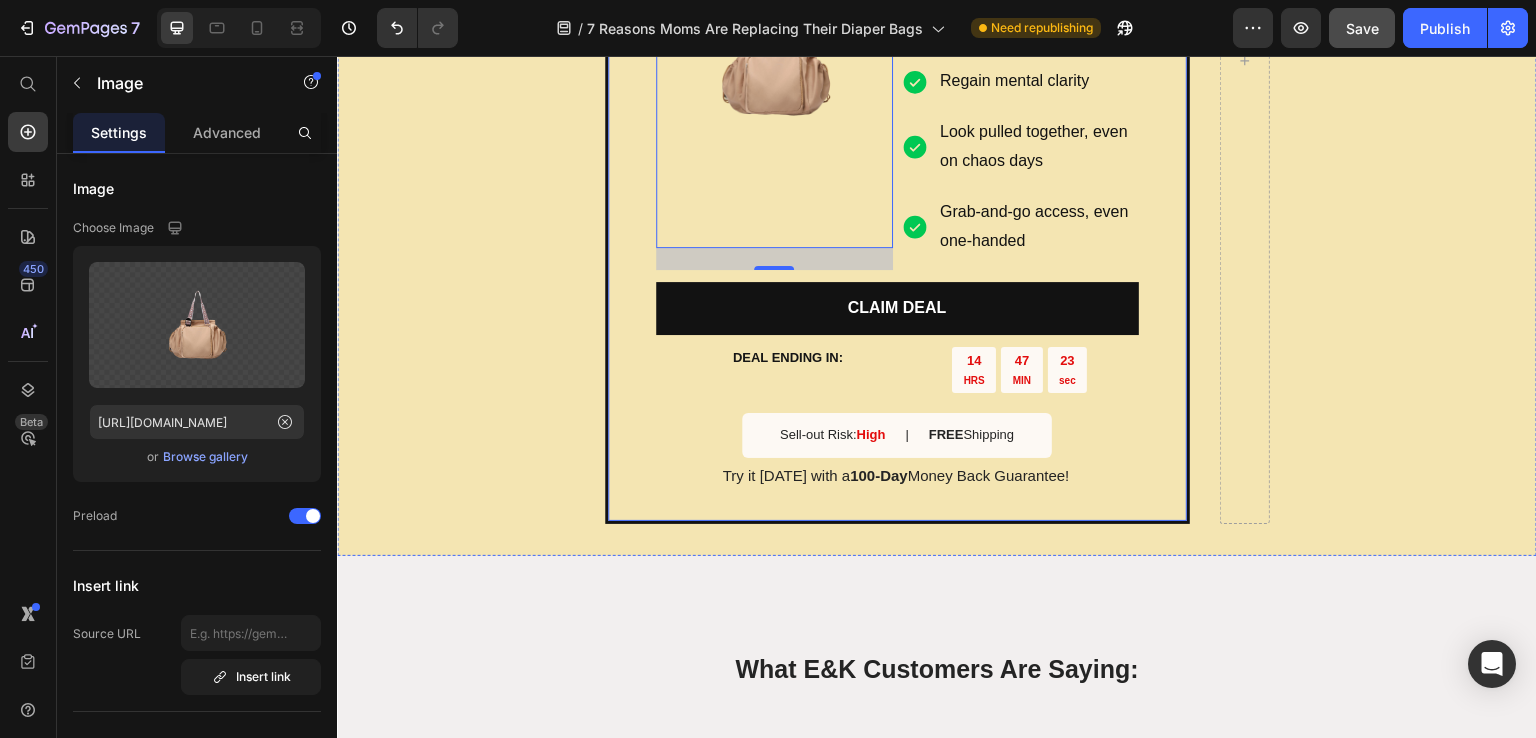 click on "🎅🏼  CHRISTMAS IN JULY  ☀️  This limited-time deal is in high demand and stocks keep selling out.   Heading Image   22 Feel instantly more organized Find anything in seconds One bag for work, errands, and mom life Regain mental clarity Look pulled together, even on chaos days Grab-and-go access, even one-handed Item List Row CLAIM DEAL Button         DEAL ENDING IN: Text Block 14 HRS 47 MIN 23 sec Countdown Timer Row Sell-out Risk:  High Text Block | Text Block FREE  Shipping Text Block Row Try it today with a  100-Day  Money Back Guarantee! Text Block Row" at bounding box center (897, 60) 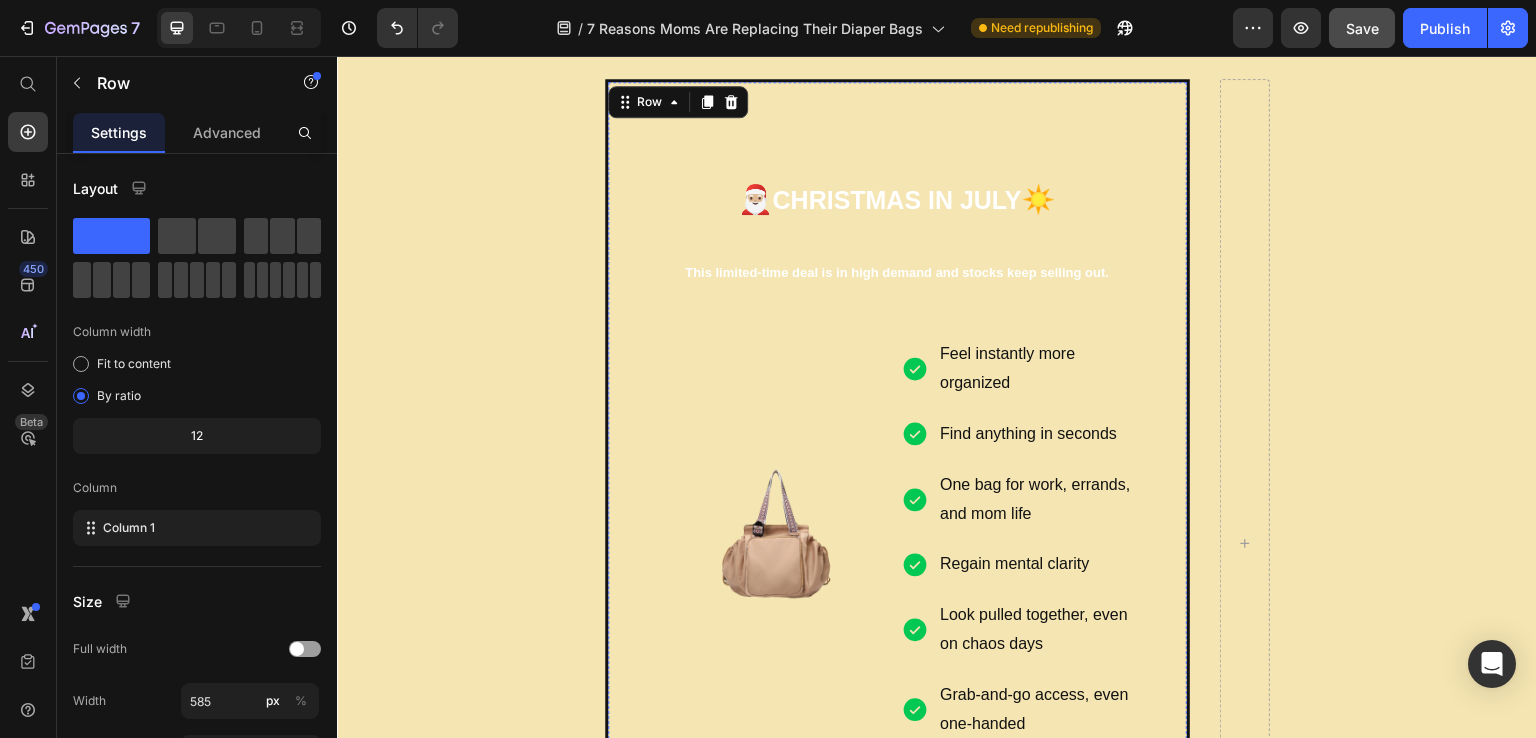 scroll, scrollTop: 3831, scrollLeft: 0, axis: vertical 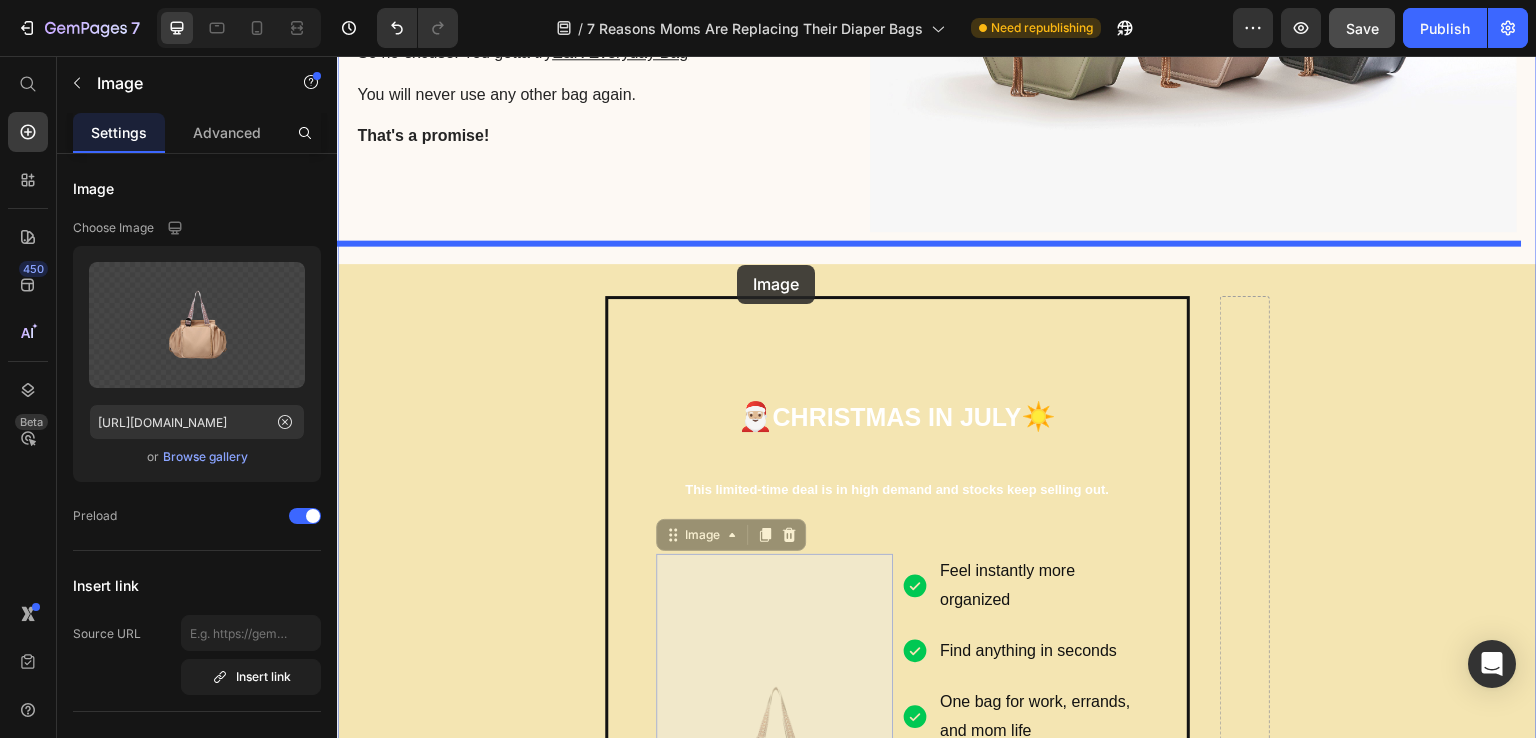 drag, startPoint x: 793, startPoint y: 579, endPoint x: 737, endPoint y: 265, distance: 318.95453 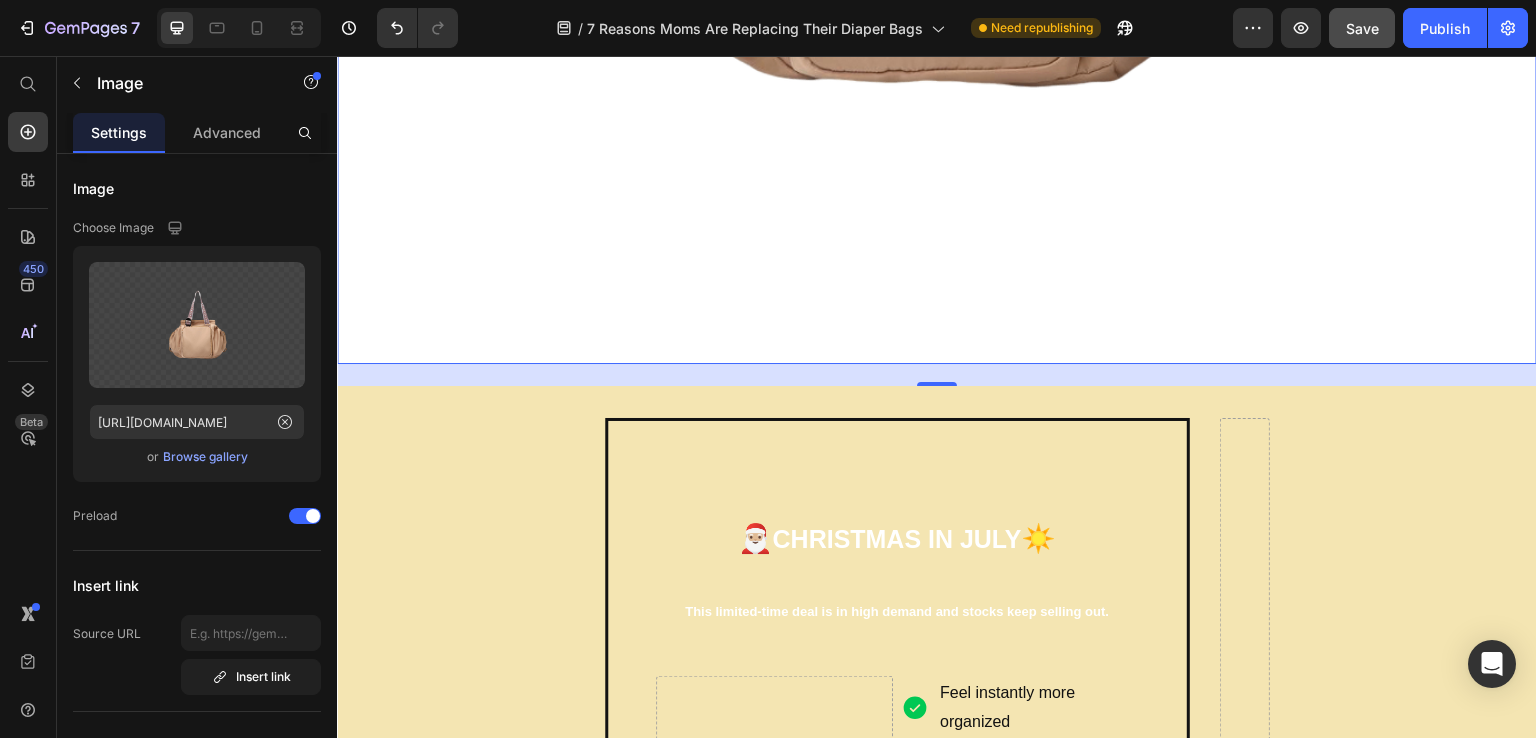 scroll, scrollTop: 4431, scrollLeft: 0, axis: vertical 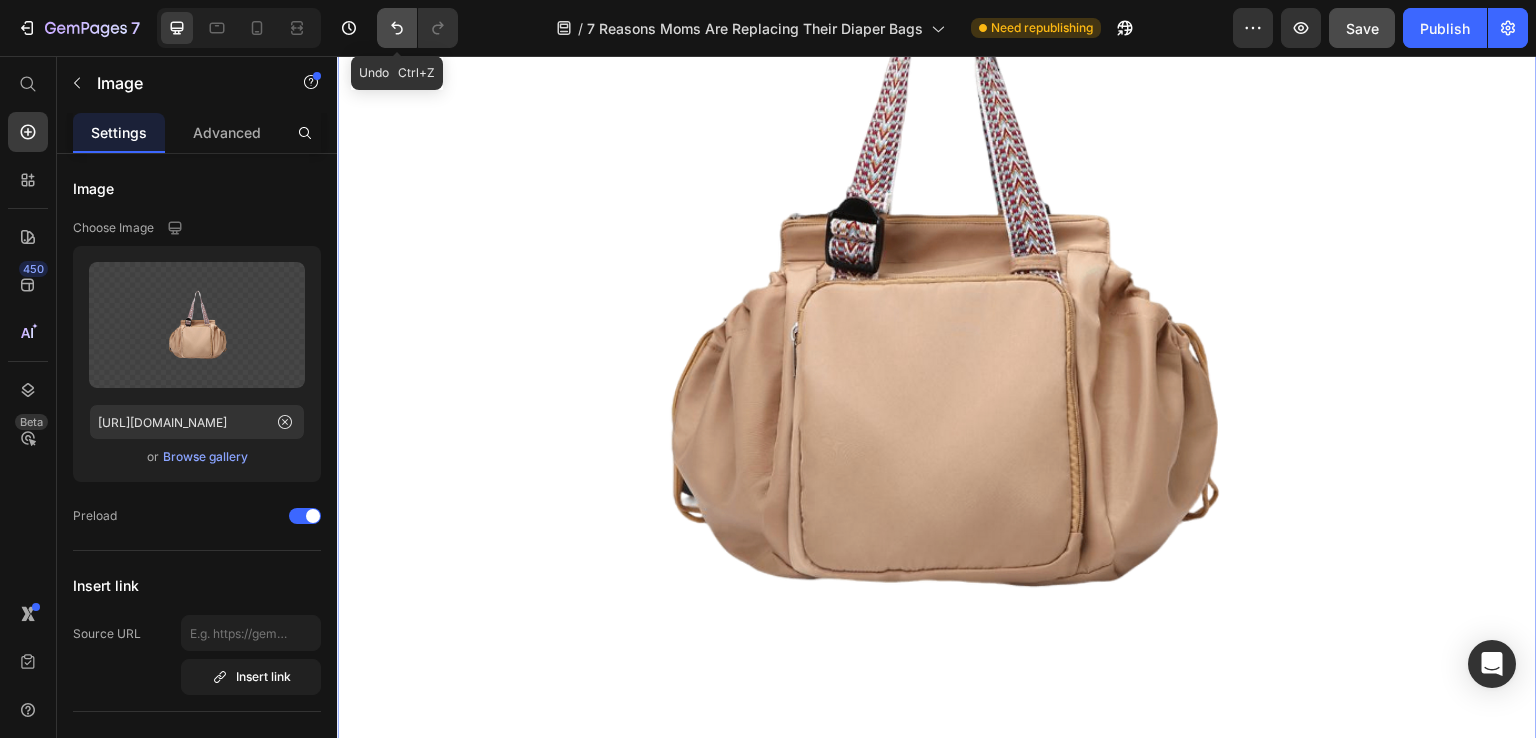 click 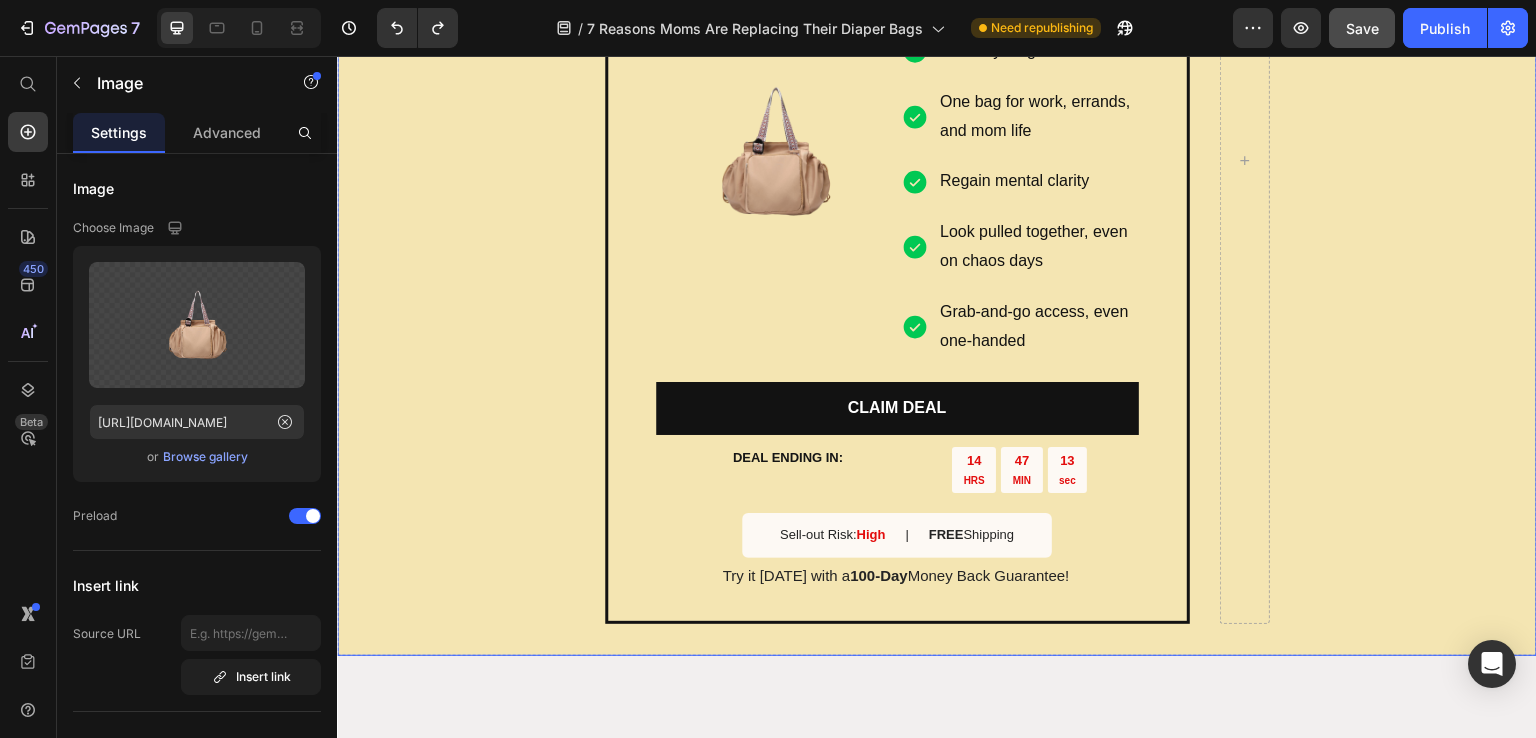 click on "🎅🏼  CHRISTMAS IN JULY  ☀️  This limited-time deal is in high demand and stocks keep selling out.   Heading Image Feel instantly more organized Find anything in seconds One bag for work, errands, and mom life Regain mental clarity Look pulled together, even on chaos days Grab-and-go access, even one-handed Item List Row CLAIM DEAL Button         DEAL ENDING IN: Text Block 14 HRS 47 MIN 13 sec Countdown Timer Row Sell-out Risk:  High Text Block | Text Block FREE  Shipping Text Block Row Try it today with a  100-Day  Money Back Guarantee! Text Block Row
Row" at bounding box center (937, 160) 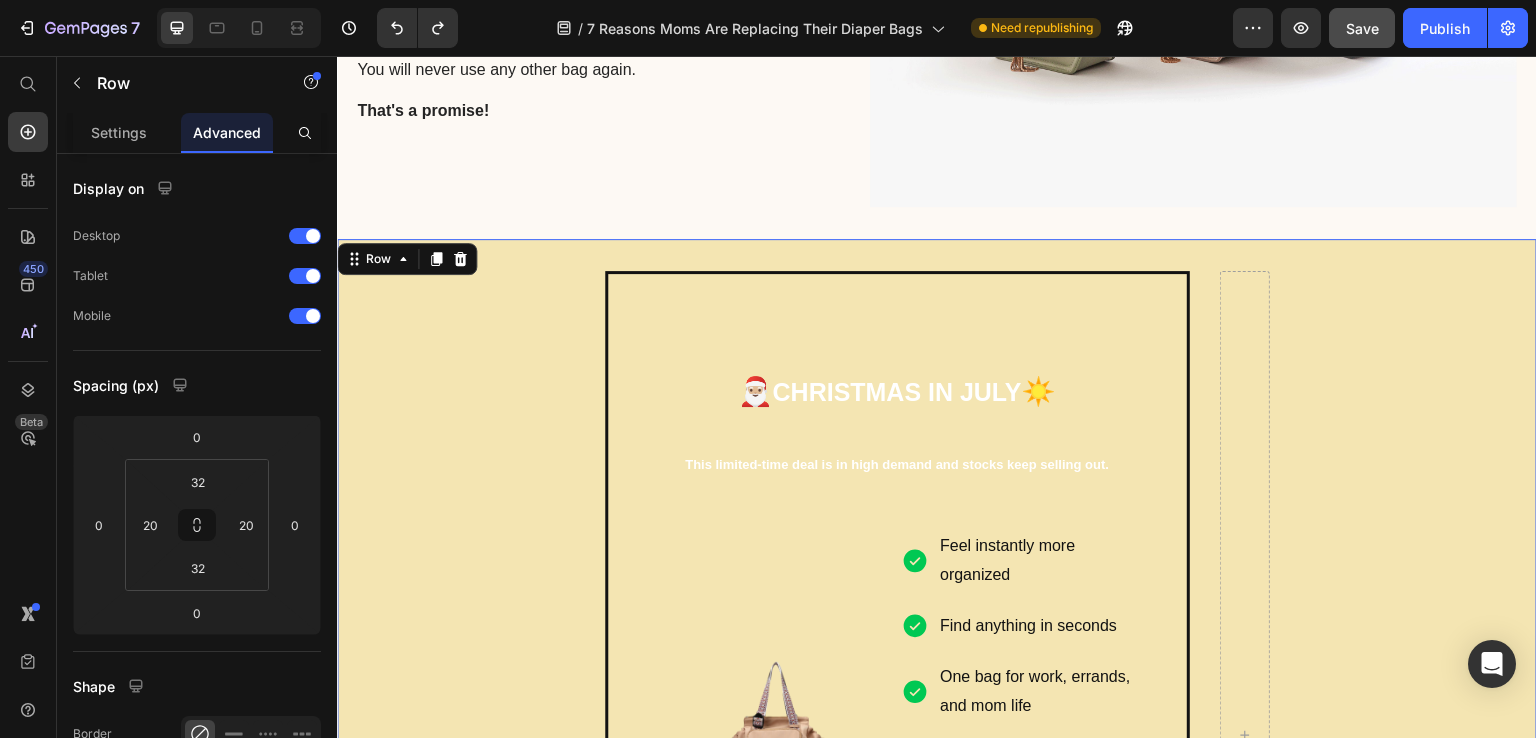 scroll, scrollTop: 3831, scrollLeft: 0, axis: vertical 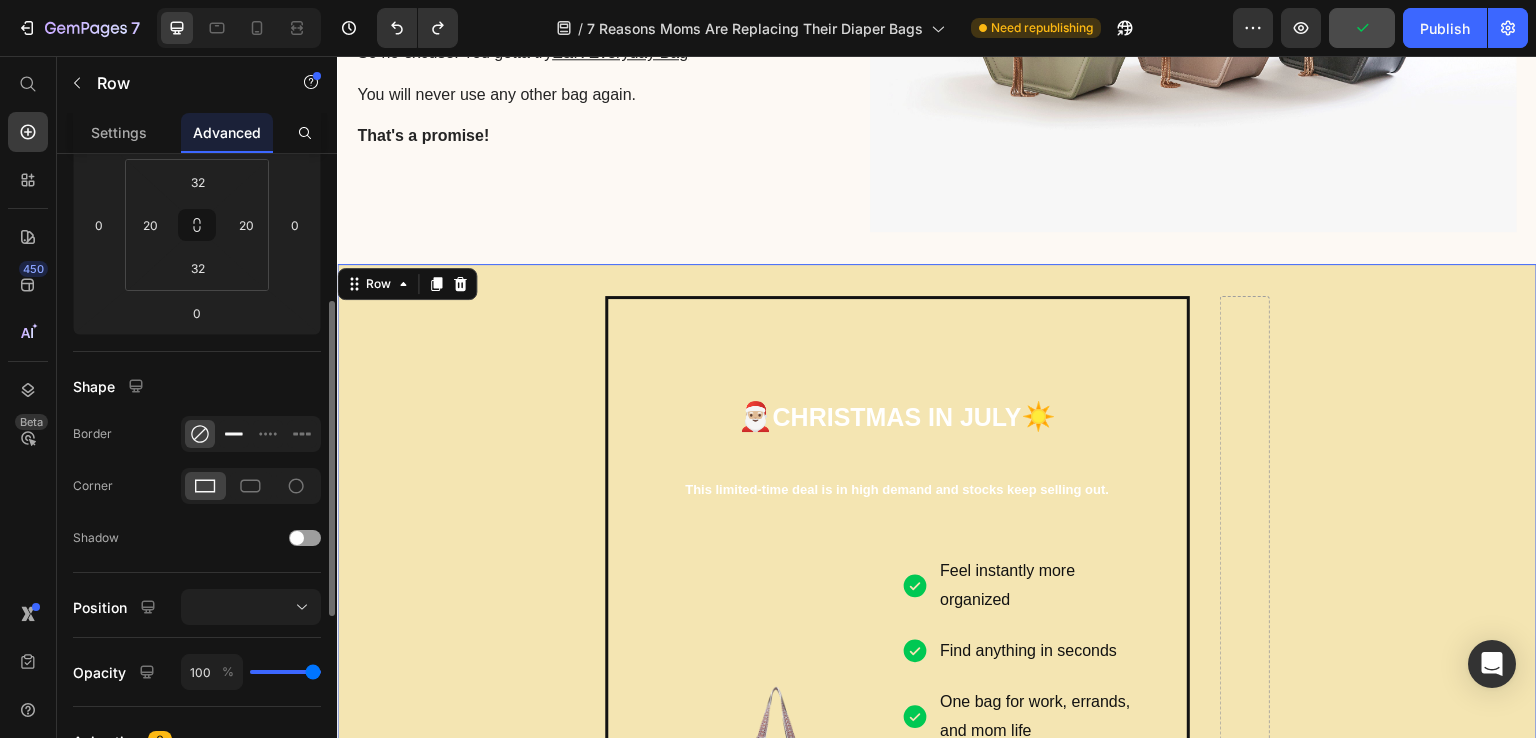 click 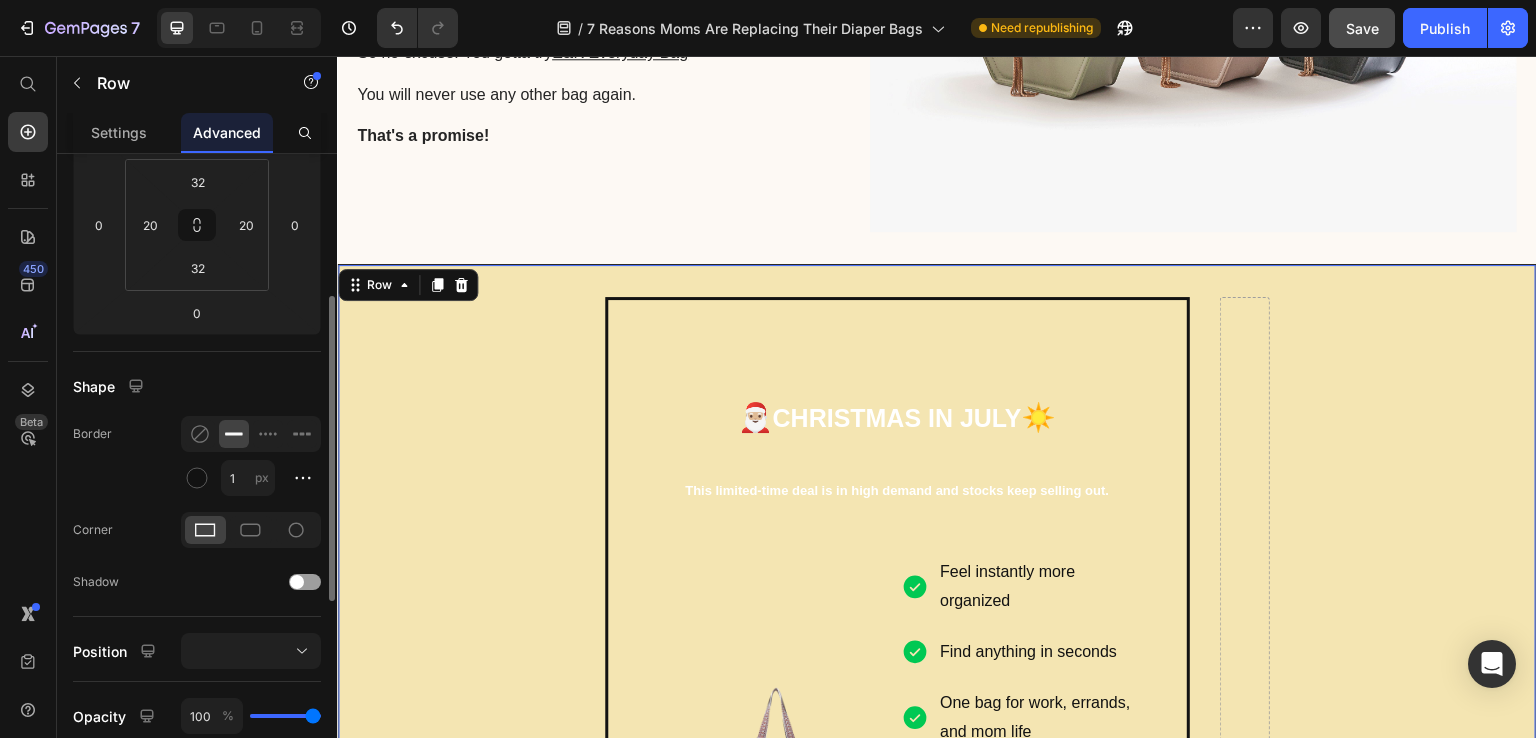 click 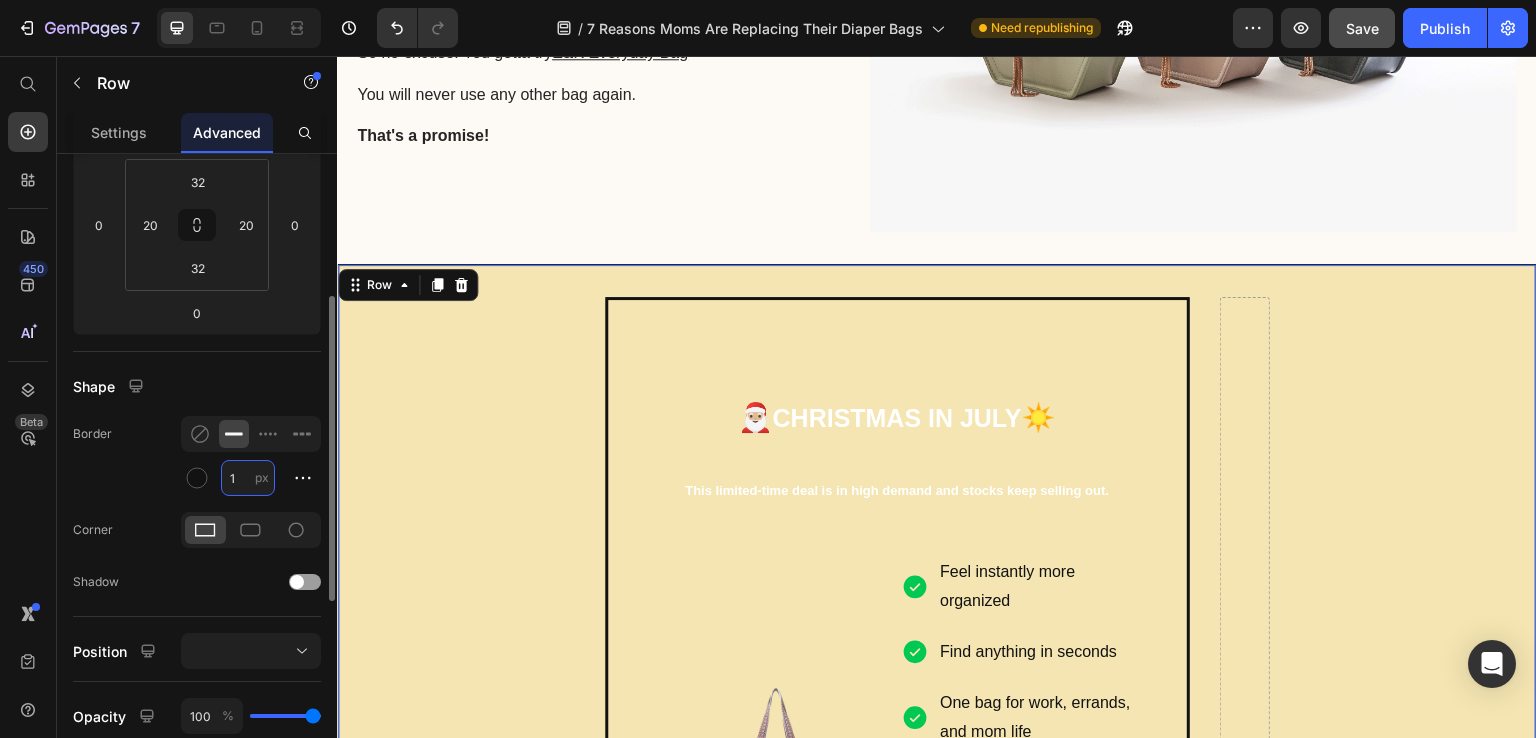 click on "1" at bounding box center (248, 478) 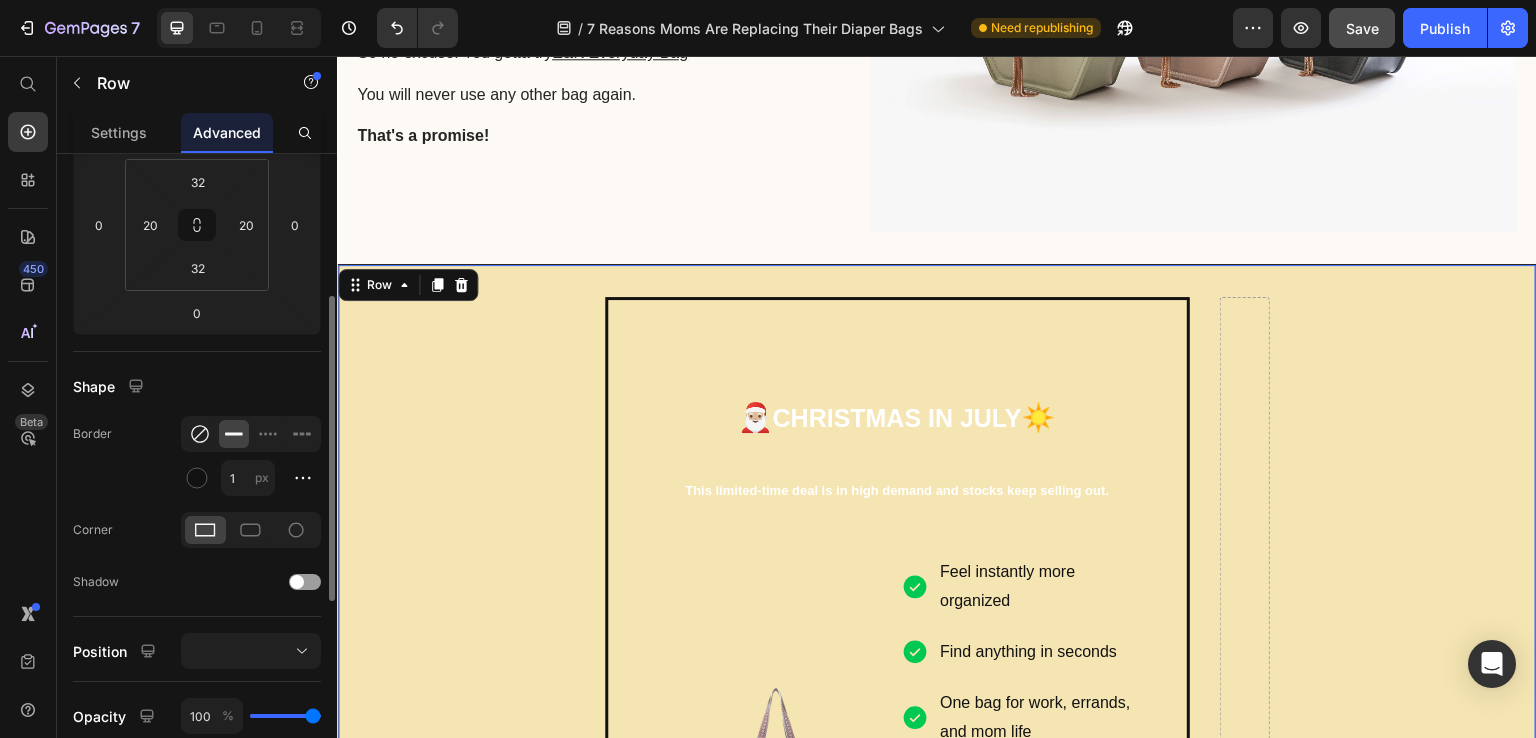 click 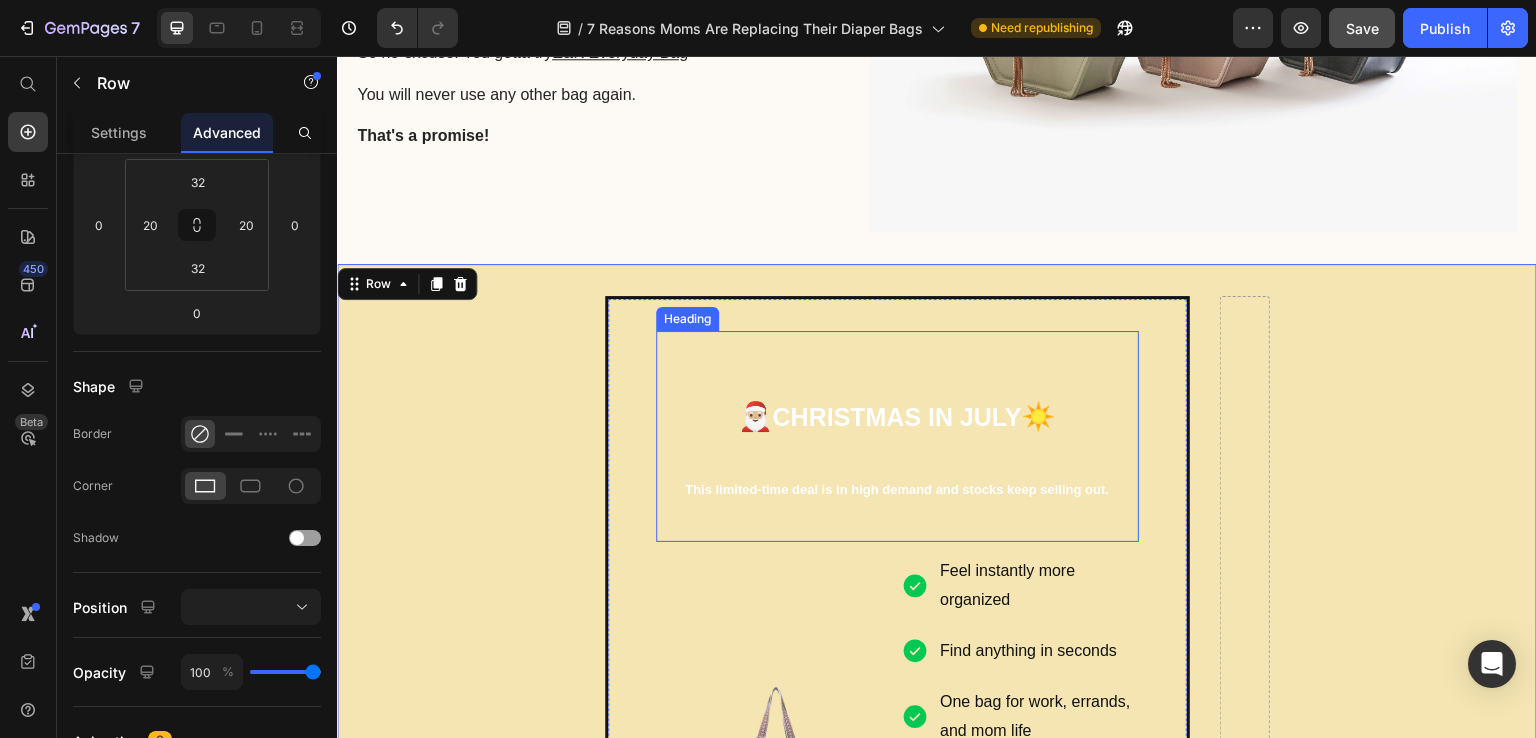 click on "🎅🏼  CHRISTMAS IN JULY  ☀️  This limited-time deal is in high demand and stocks keep selling out." at bounding box center [897, 437] 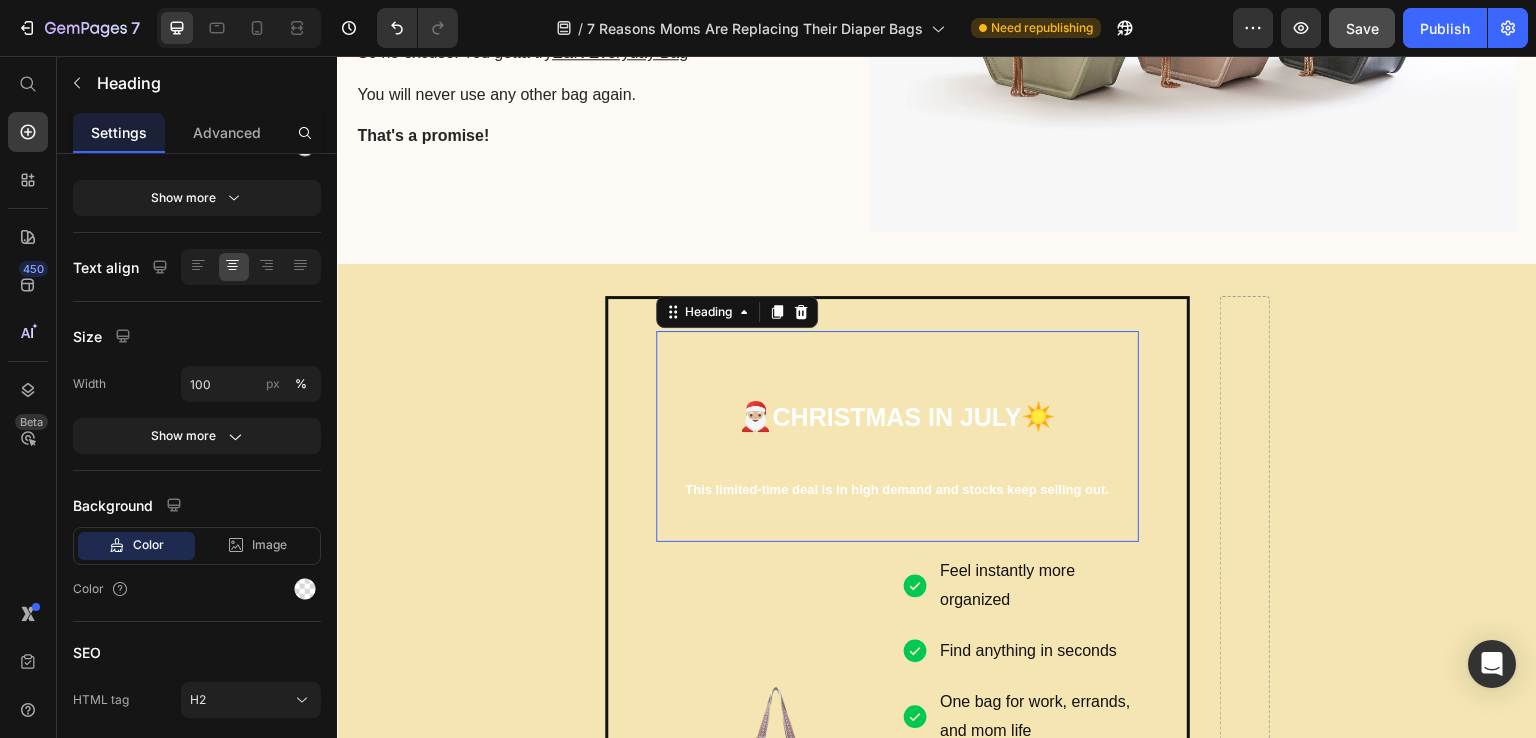 scroll, scrollTop: 0, scrollLeft: 0, axis: both 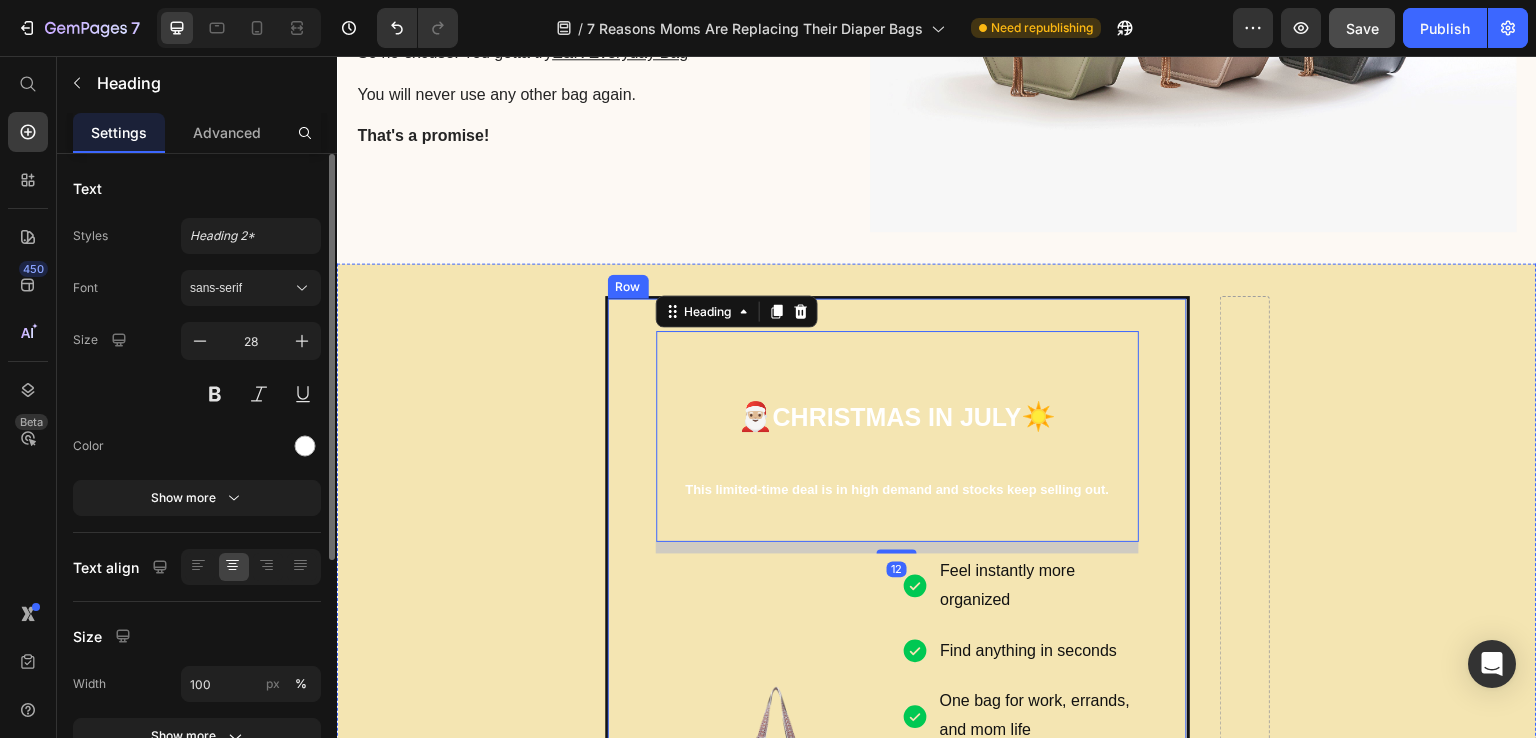 click on "🎅🏼  CHRISTMAS IN JULY  ☀️  This limited-time deal is in high demand and stocks keep selling out.   Heading   12 Image Feel instantly more organized Find anything in seconds One bag for work, errands, and mom life Regain mental clarity Look pulled together, even on chaos days Grab-and-go access, even one-handed Item List Row CLAIM DEAL Button         DEAL ENDING IN: Text Block 14 HRS 46 MIN 58 sec Countdown Timer Row Sell-out Risk:  High Text Block | Text Block FREE  Shipping Text Block Row Try it today with a  100-Day  Money Back Guarantee! Text Block Row" at bounding box center [897, 760] 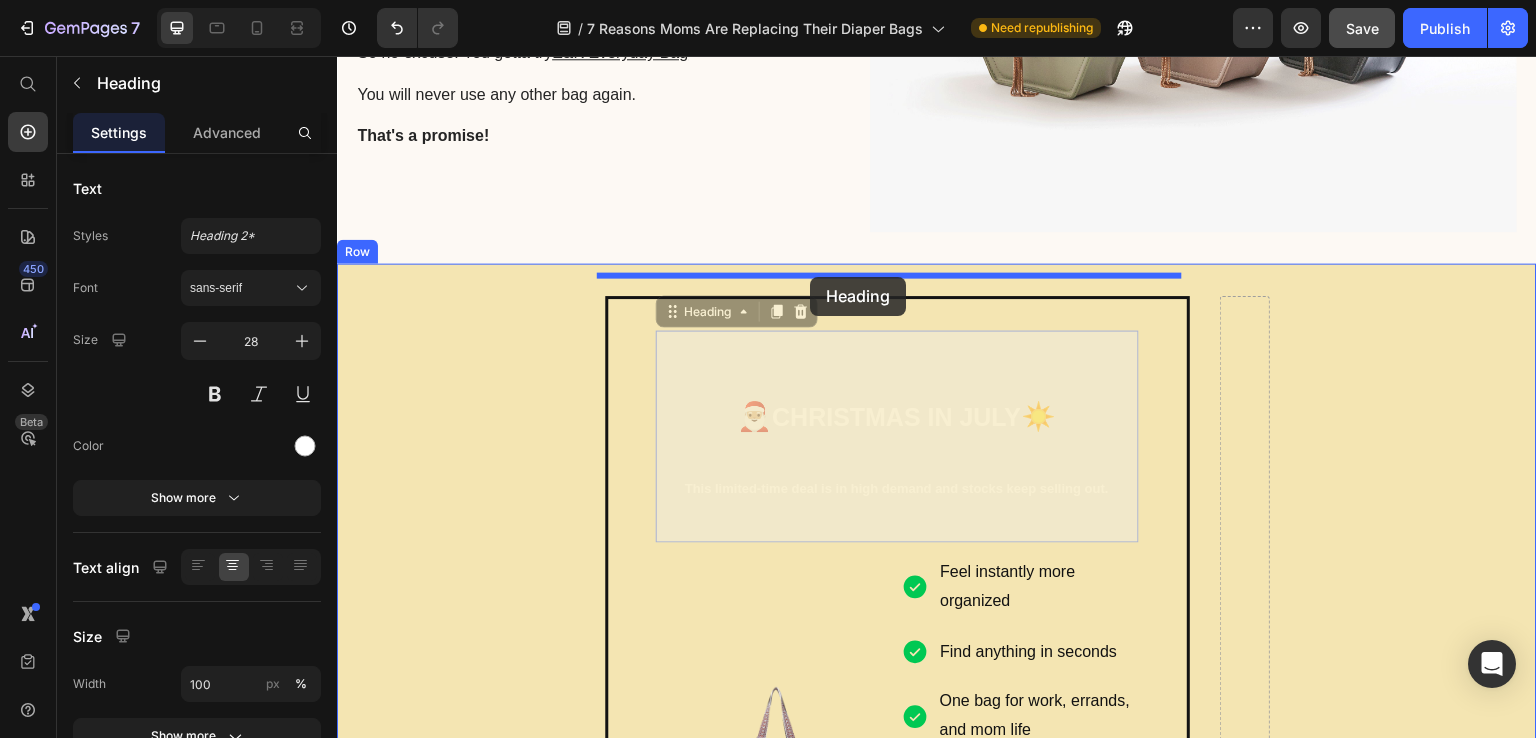 drag, startPoint x: 788, startPoint y: 406, endPoint x: 810, endPoint y: 277, distance: 130.86252 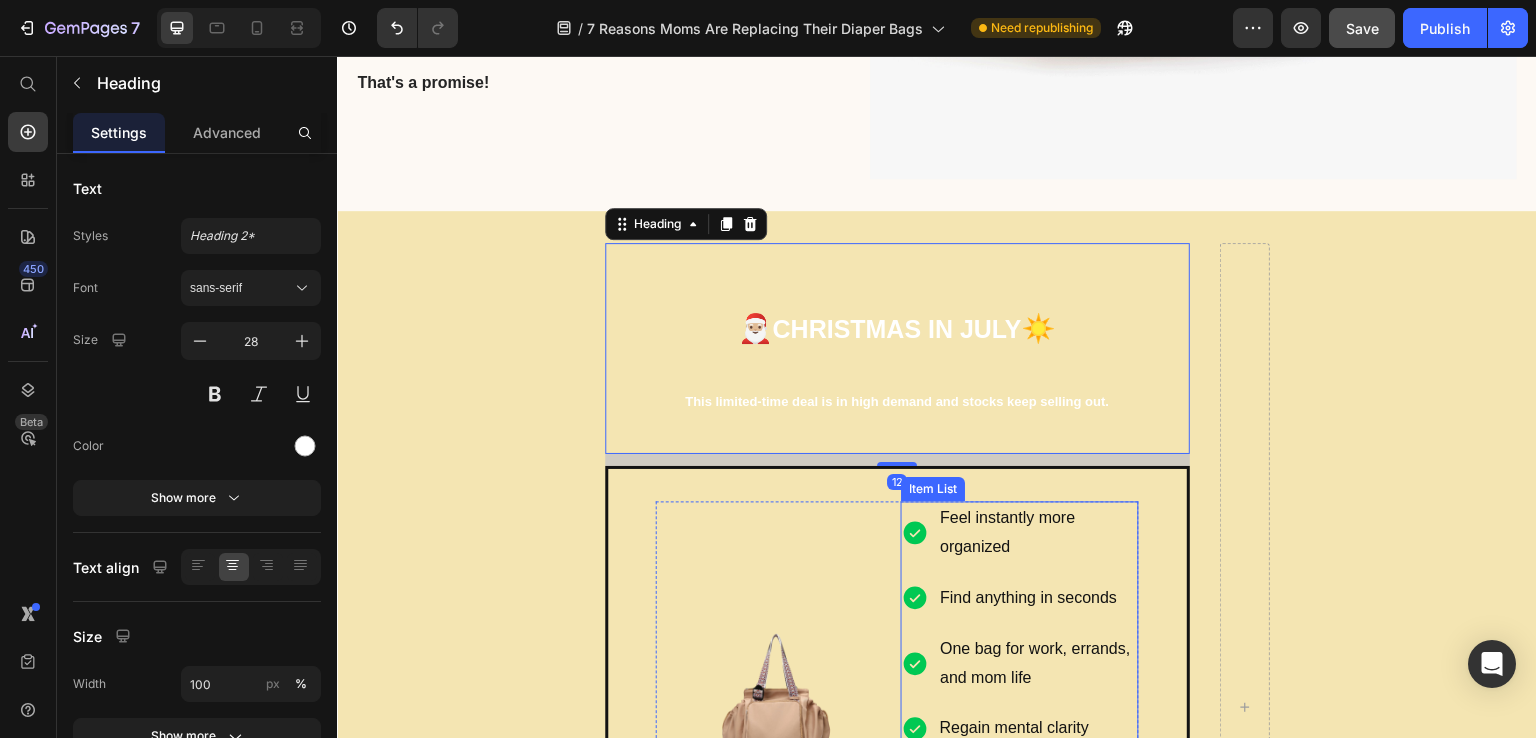 scroll, scrollTop: 3931, scrollLeft: 0, axis: vertical 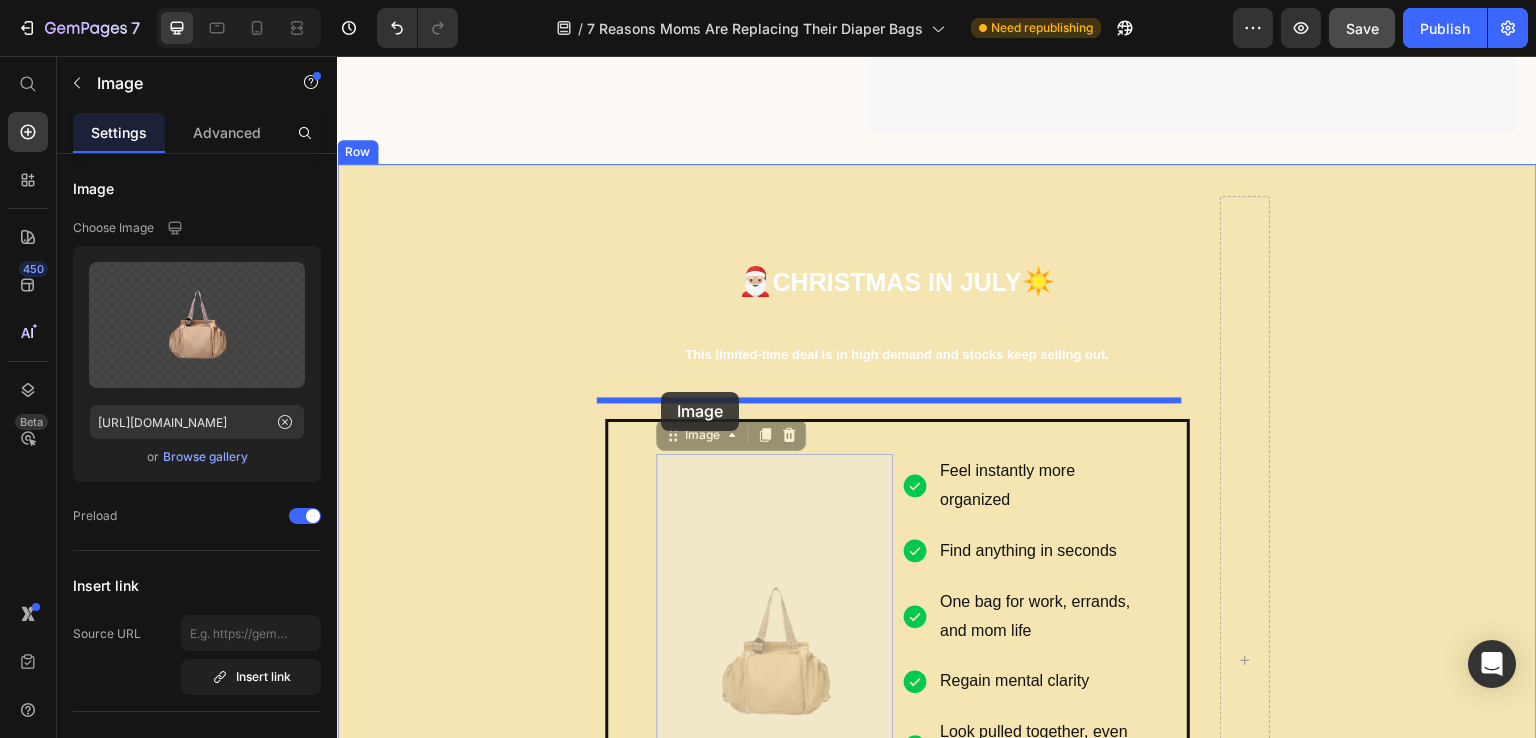 drag, startPoint x: 792, startPoint y: 584, endPoint x: 661, endPoint y: 392, distance: 232.43279 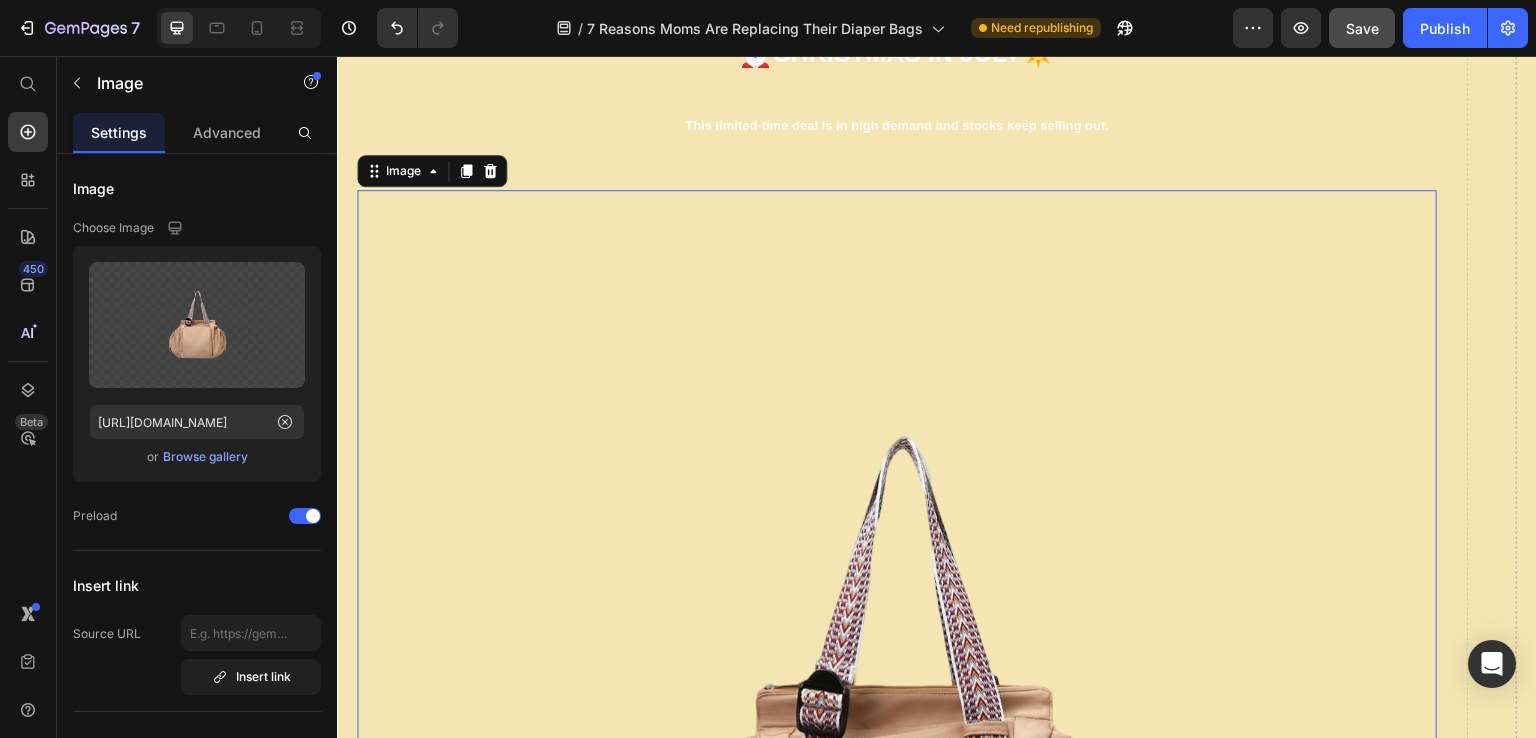 scroll, scrollTop: 4031, scrollLeft: 0, axis: vertical 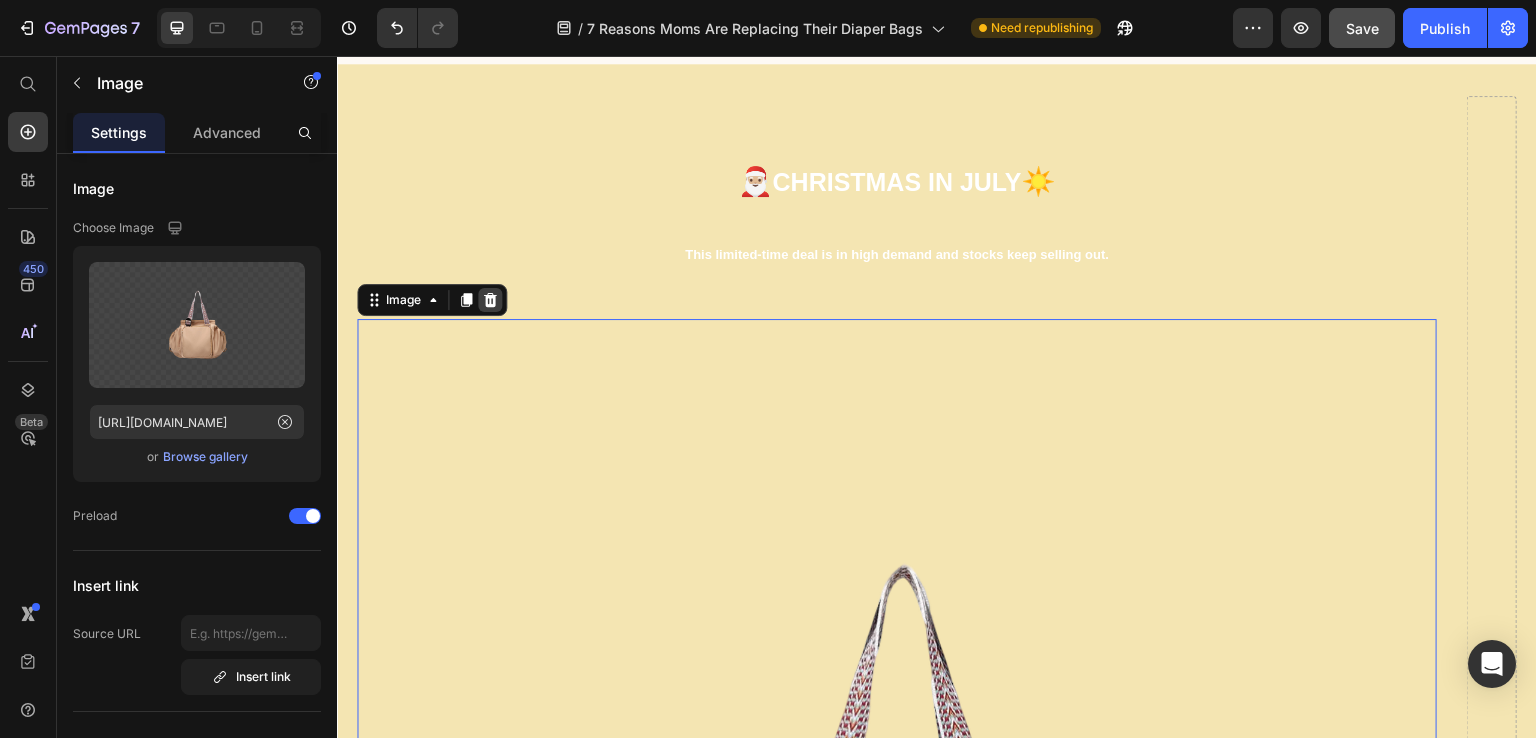 click at bounding box center [490, 300] 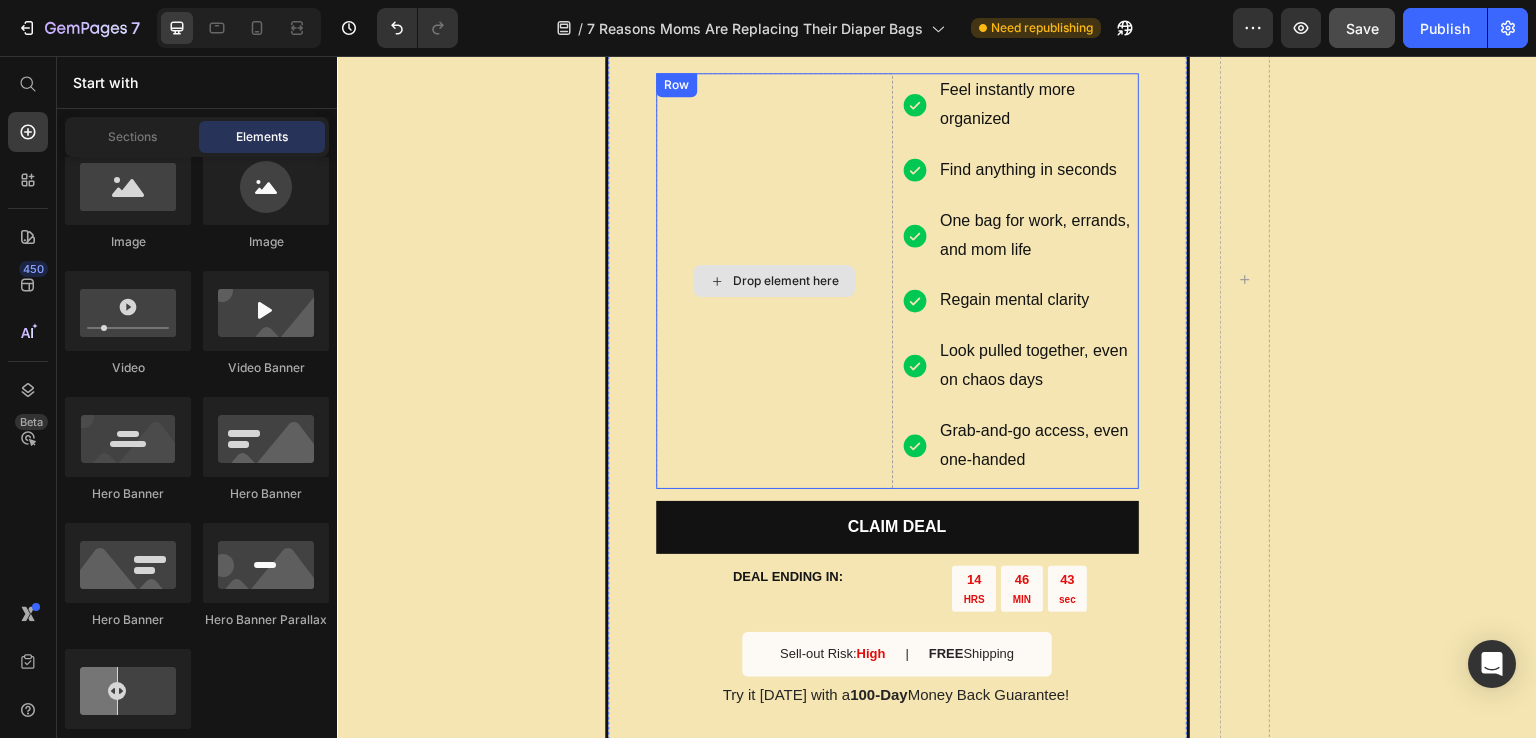 scroll, scrollTop: 4231, scrollLeft: 0, axis: vertical 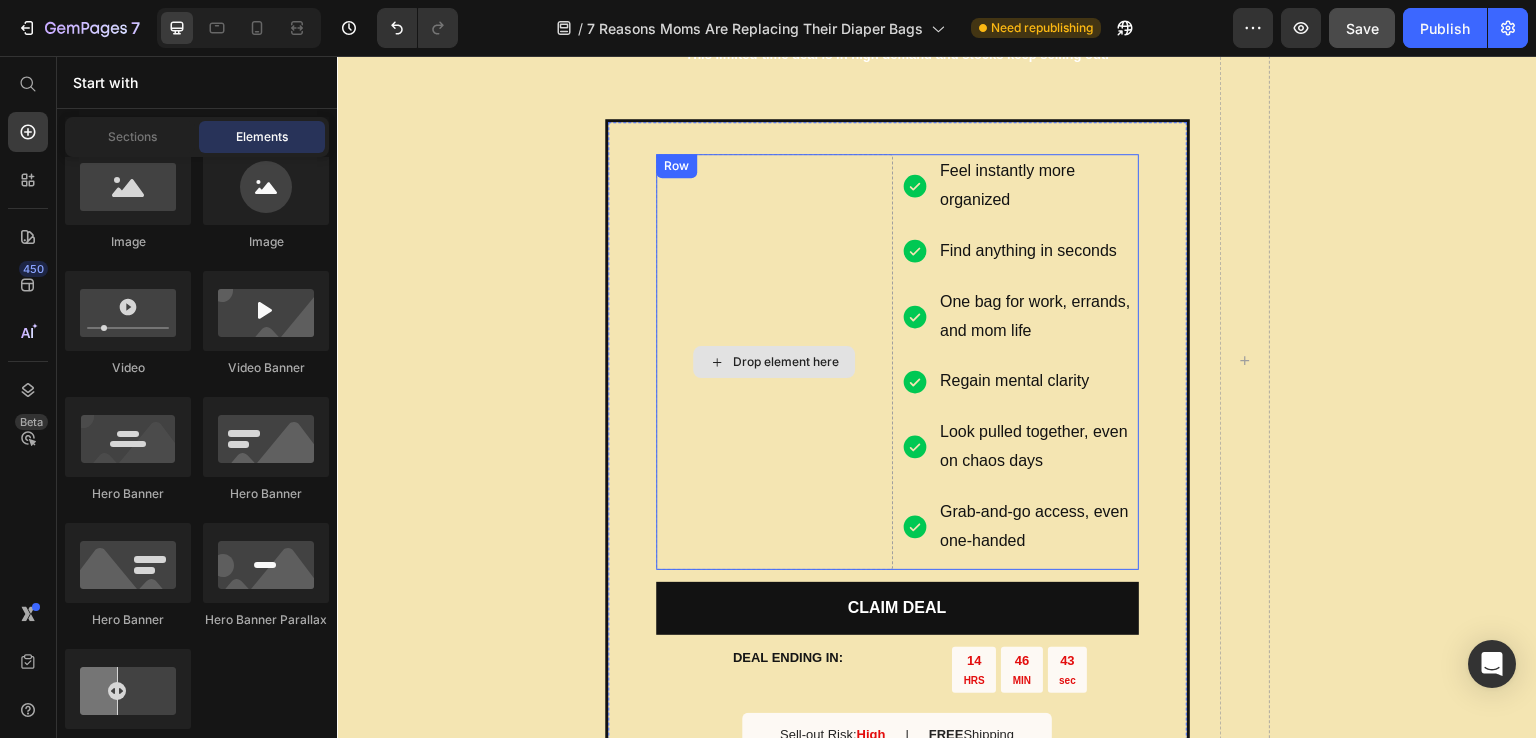 click on "Drop element here" at bounding box center [775, 362] 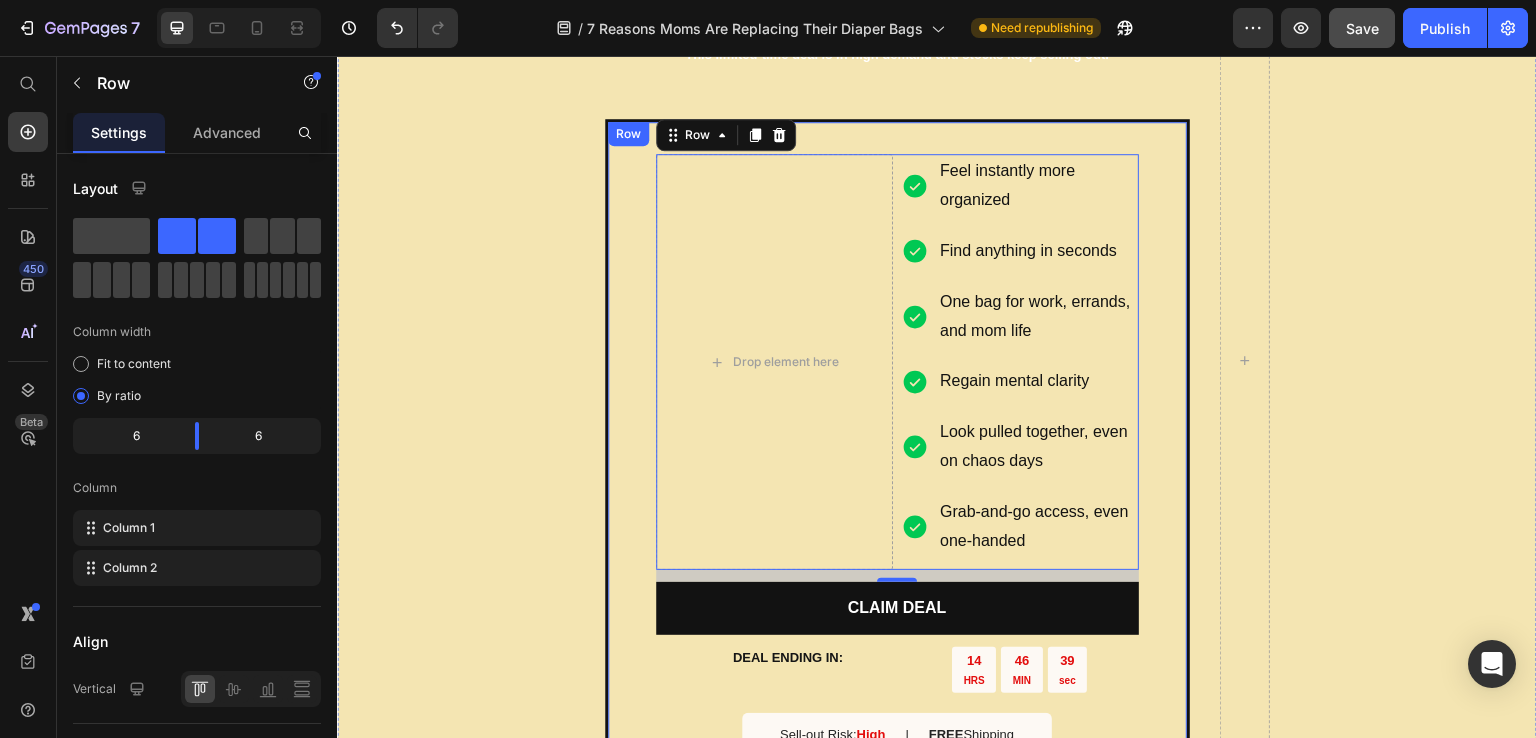 click on "Drop element here Feel instantly more organized Find anything in seconds One bag for work, errands, and mom life Regain mental clarity Look pulled together, even on chaos days Grab-and-go access, even one-handed Item List Row   12 CLAIM DEAL Button         DEAL ENDING IN: Text Block 14 HRS 46 MIN 39 sec Countdown Timer Row Sell-out Risk:  High Text Block | Text Block FREE  Shipping Text Block Row Try it today with a  100-Day  Money Back Guarantee! Text Block Row" at bounding box center [897, 471] 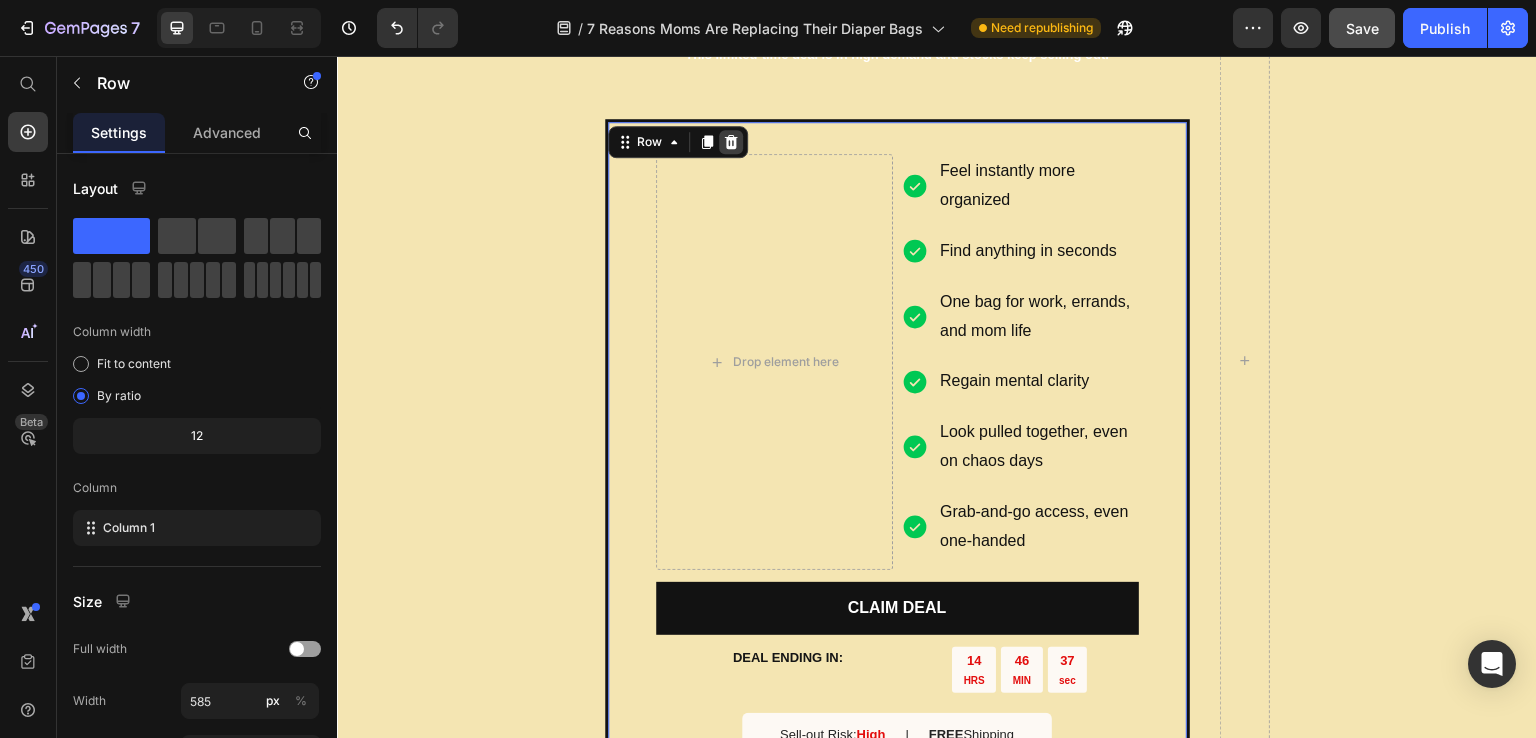 click at bounding box center [731, 142] 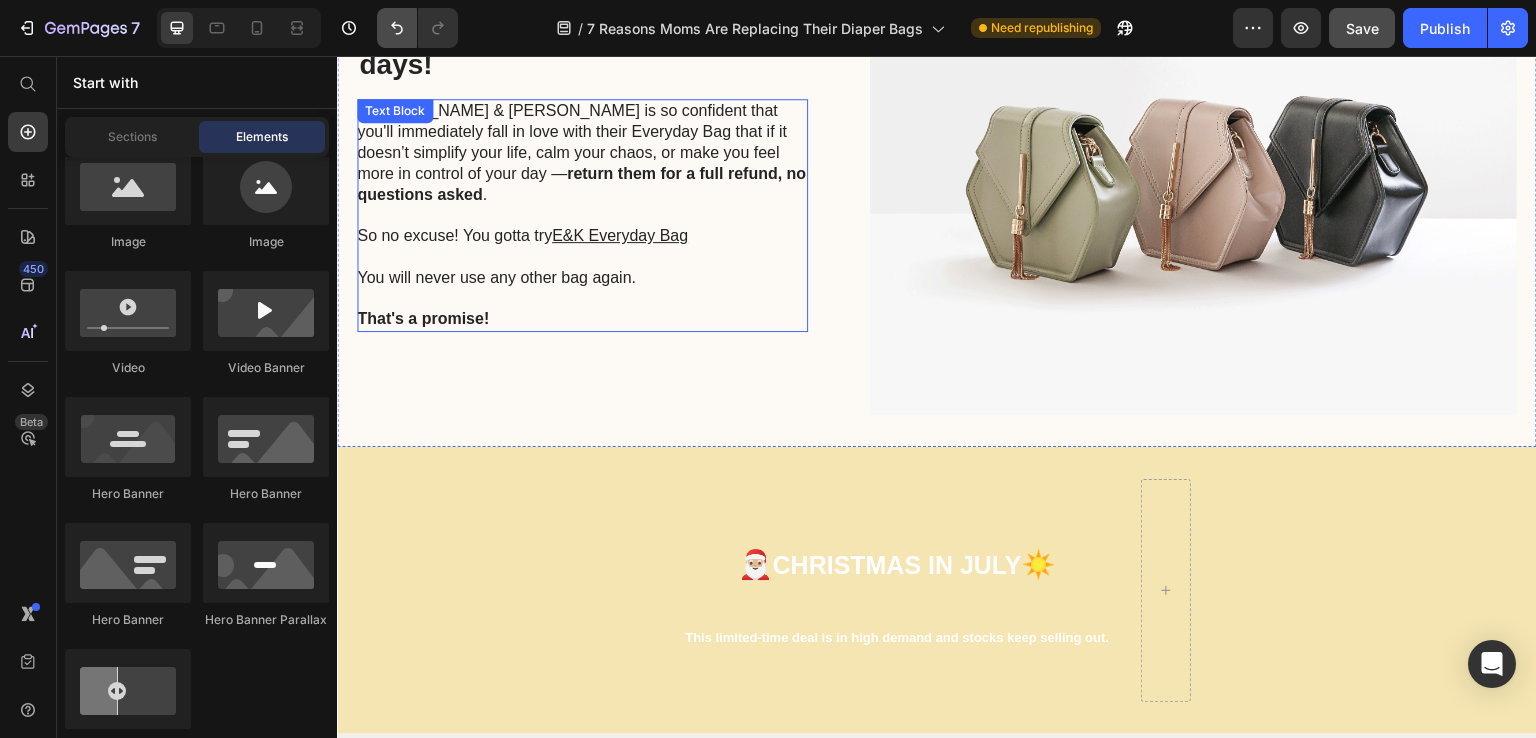 scroll, scrollTop: 3631, scrollLeft: 0, axis: vertical 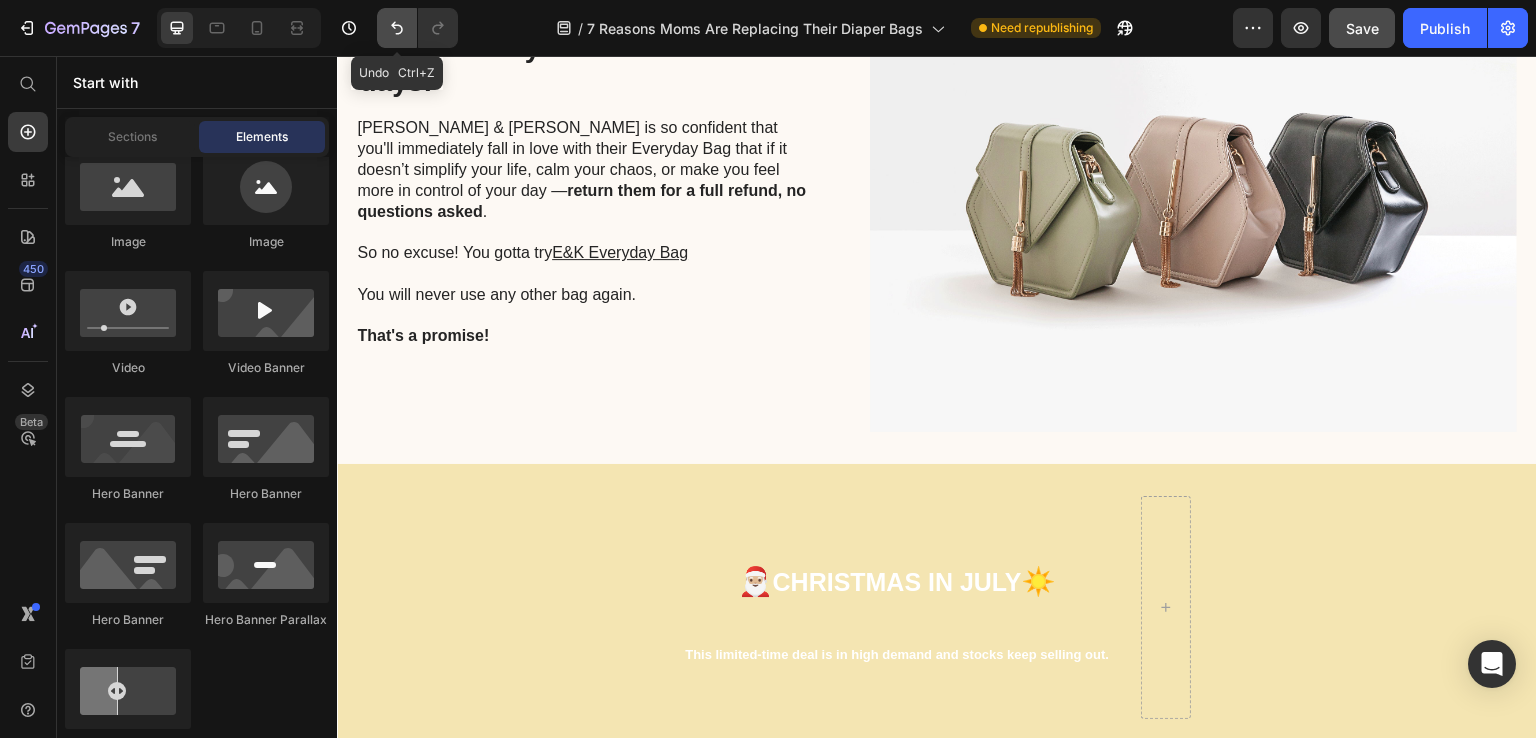 drag, startPoint x: 405, startPoint y: 34, endPoint x: 250, endPoint y: 229, distance: 249.09837 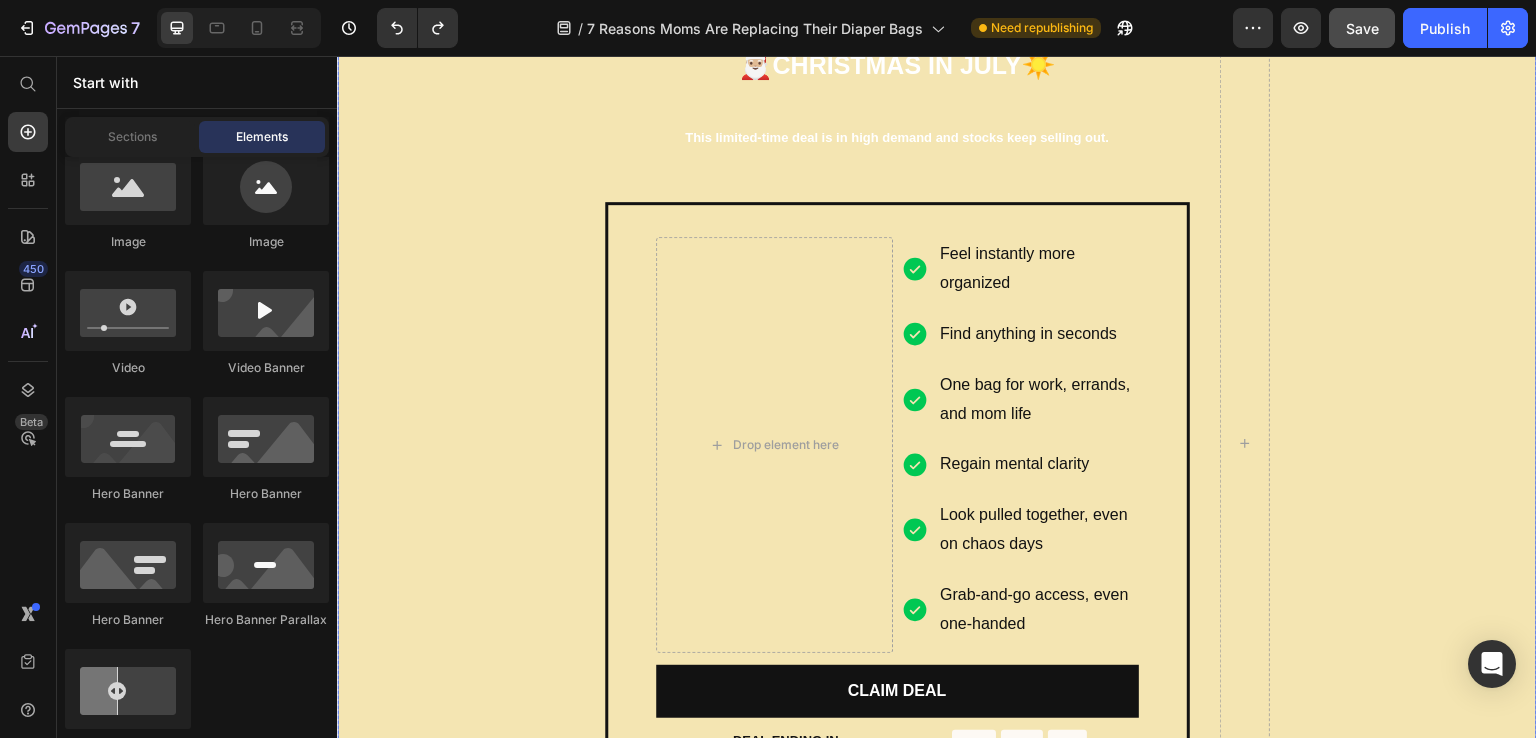 scroll, scrollTop: 4031, scrollLeft: 0, axis: vertical 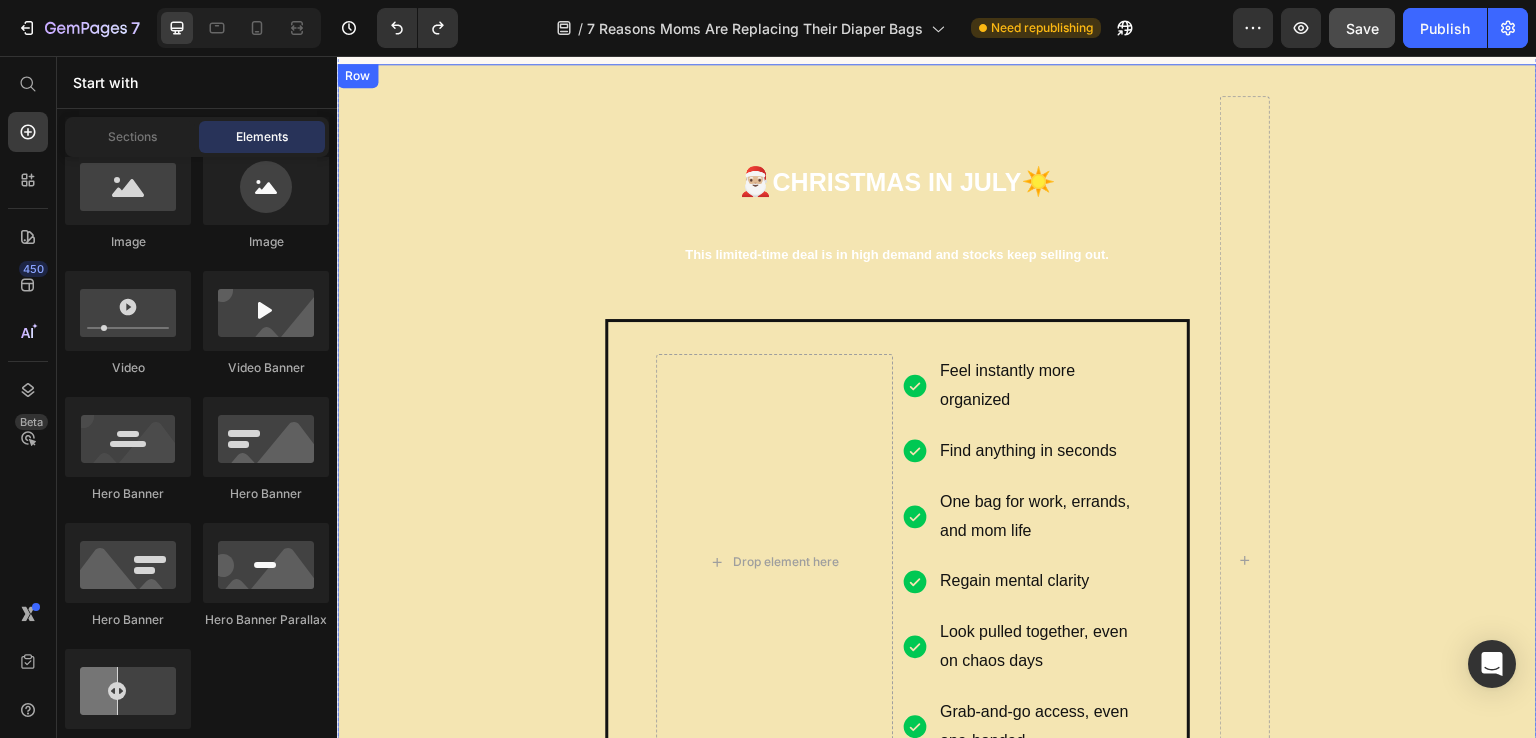 click on "🎅🏼  CHRISTMAS IN JULY  ☀️  This limited-time deal is in high demand and stocks keep selling out.   Heading
Drop element here Feel instantly more organized Find anything in seconds One bag for work, errands, and mom life Regain mental clarity Look pulled together, even on chaos days Grab-and-go access, even one-handed Item List Row CLAIM DEAL Button         DEAL ENDING IN: Text Block 14 HRS 46 MIN 28 sec Countdown Timer Row Sell-out Risk:  High Text Block | Text Block FREE  Shipping Text Block Row Try it today with a  100-Day  Money Back Guarantee! Text Block Row
Row" at bounding box center [937, 560] 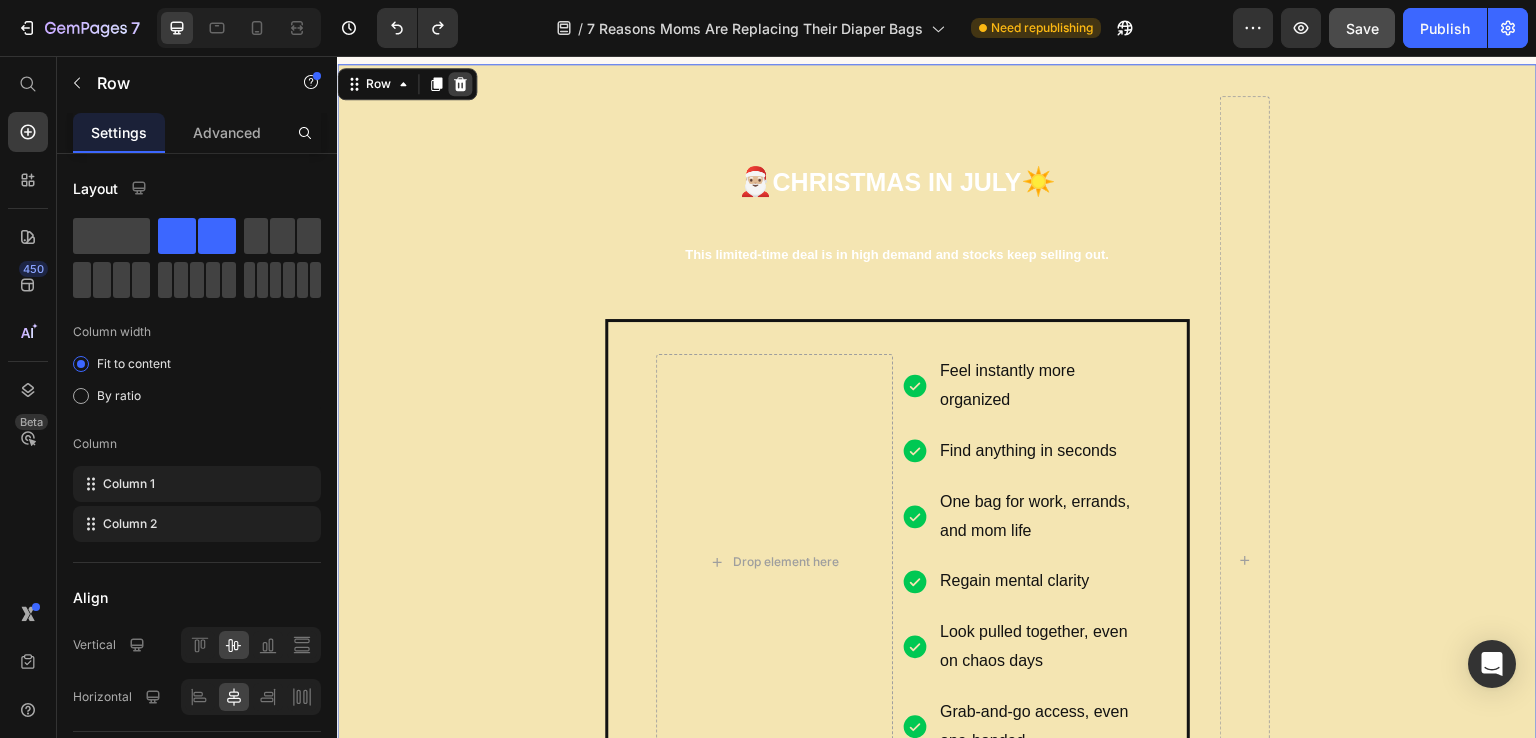 click 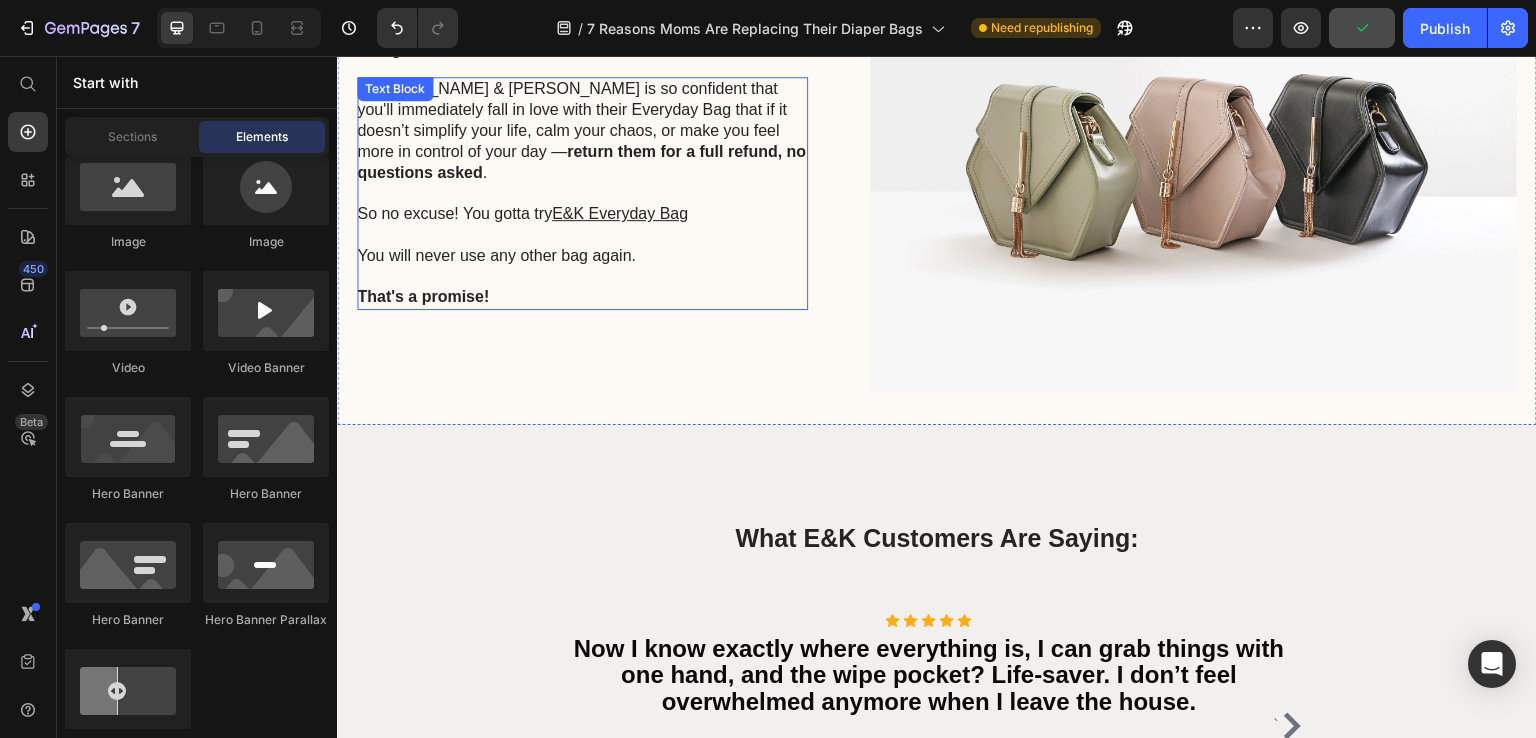 scroll, scrollTop: 3631, scrollLeft: 0, axis: vertical 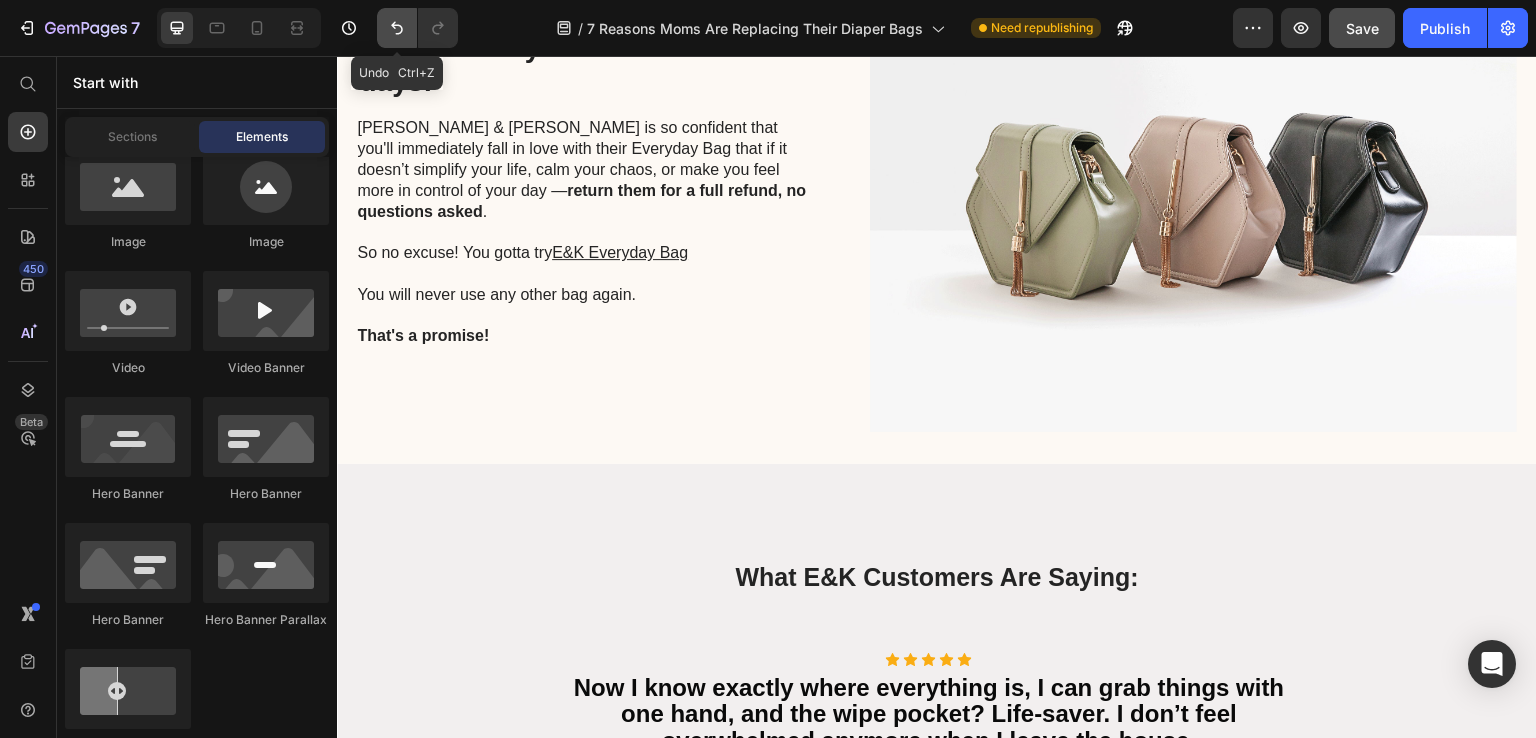 drag, startPoint x: 412, startPoint y: 25, endPoint x: 177, endPoint y: 192, distance: 288.29498 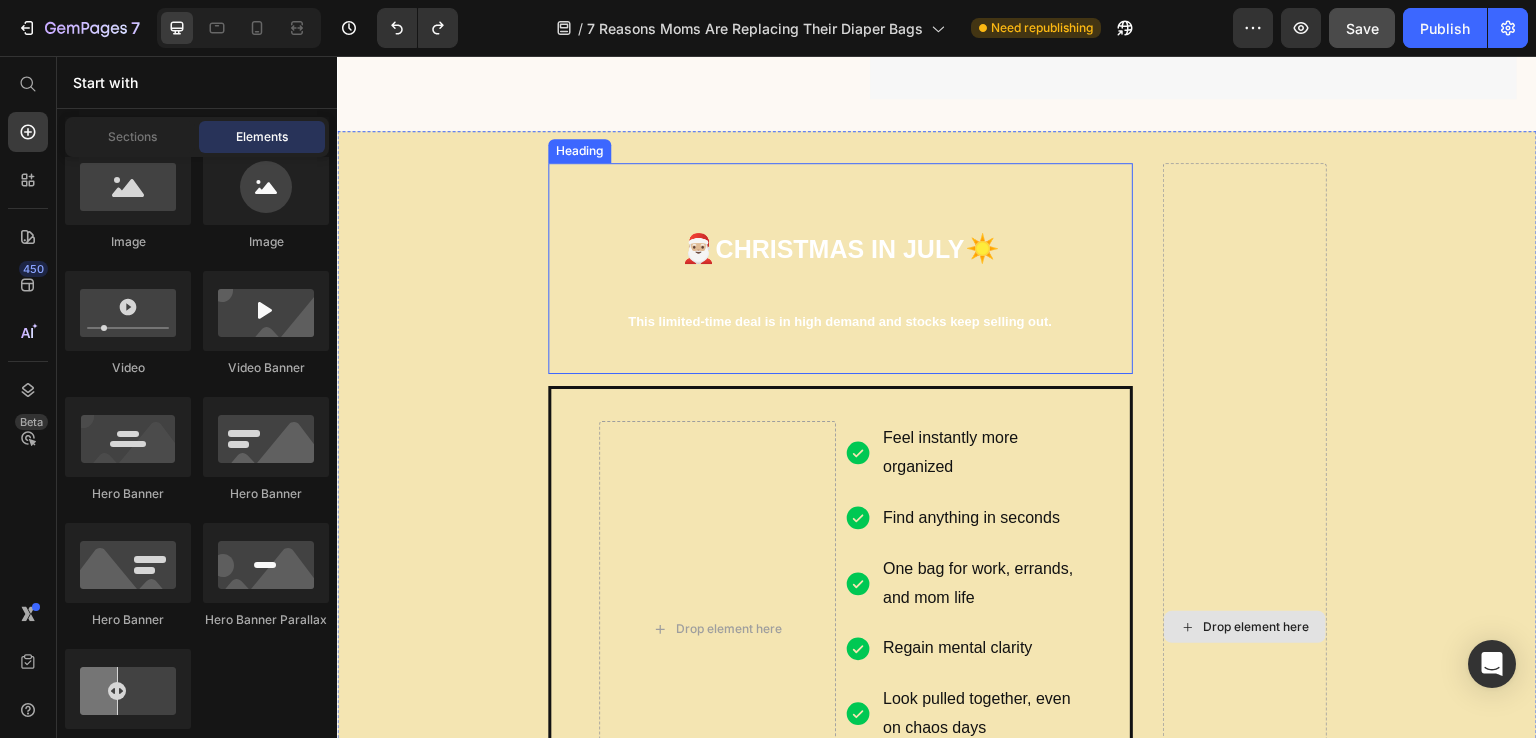 scroll, scrollTop: 3831, scrollLeft: 0, axis: vertical 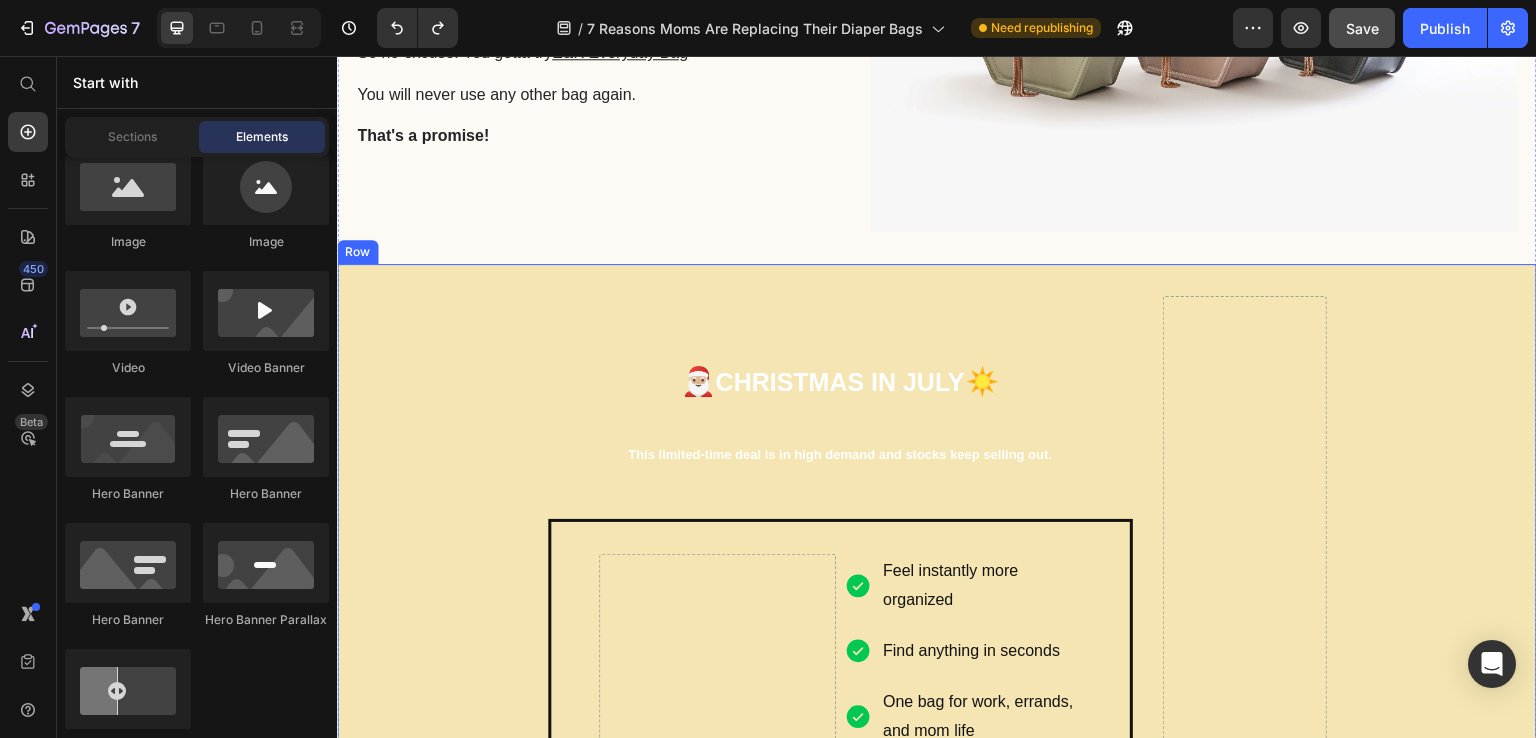 click on "🎅🏼  CHRISTMAS IN JULY  ☀️  This limited-time deal is in high demand and stocks keep selling out.   Heading
Drop element here Feel instantly more organized Find anything in seconds One bag for work, errands, and mom life Regain mental clarity Look pulled together, even on chaos days Grab-and-go access, even one-handed Item List Row CLAIM DEAL Button         DEAL ENDING IN: Text Block 14 HRS 46 MIN 20 sec Countdown Timer Row Sell-out Risk:  High Text Block | Text Block FREE  Shipping Text Block Row Try it today with a  100-Day  Money Back Guarantee! Text Block Row
Drop element here Row" at bounding box center [937, 760] 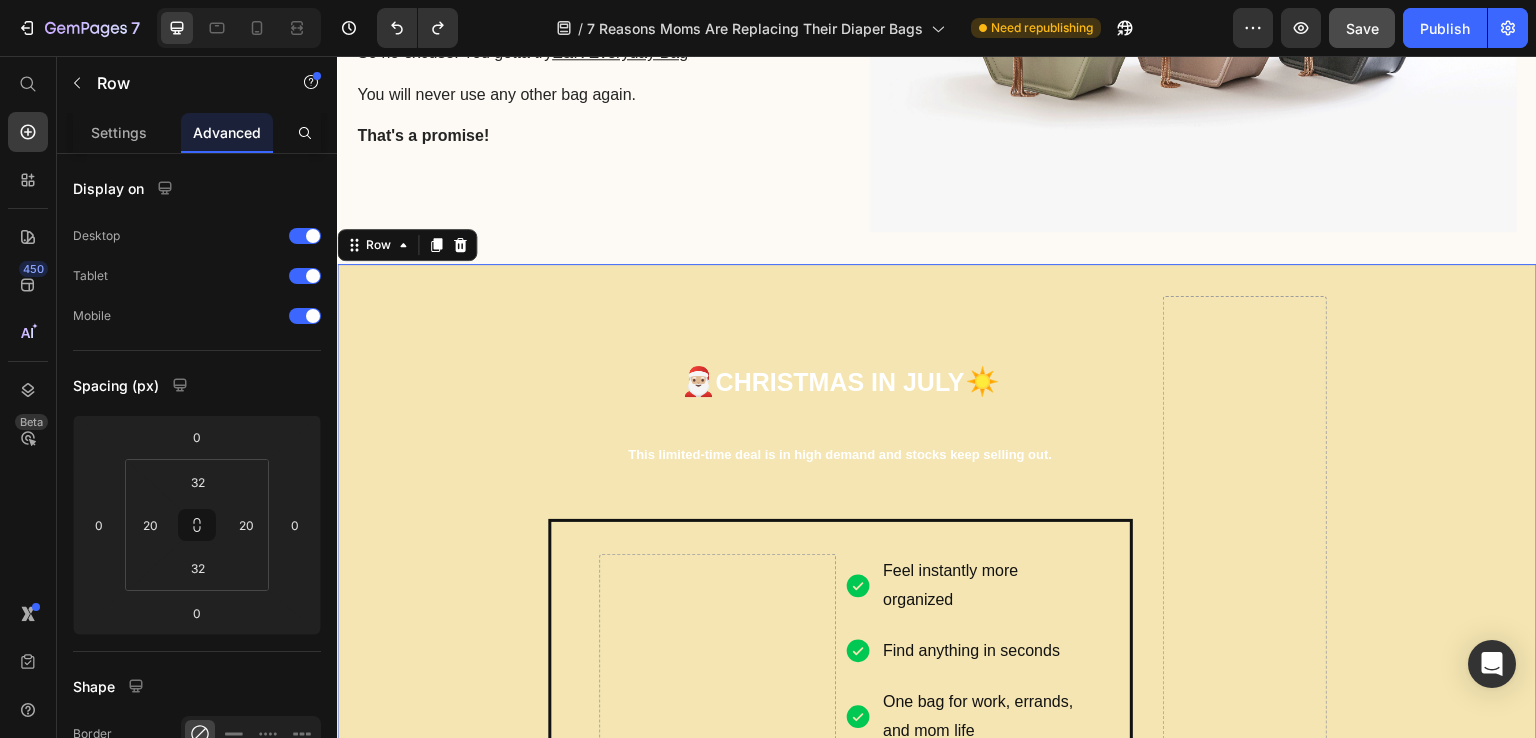 click on "Drop element here" at bounding box center [1245, 760] 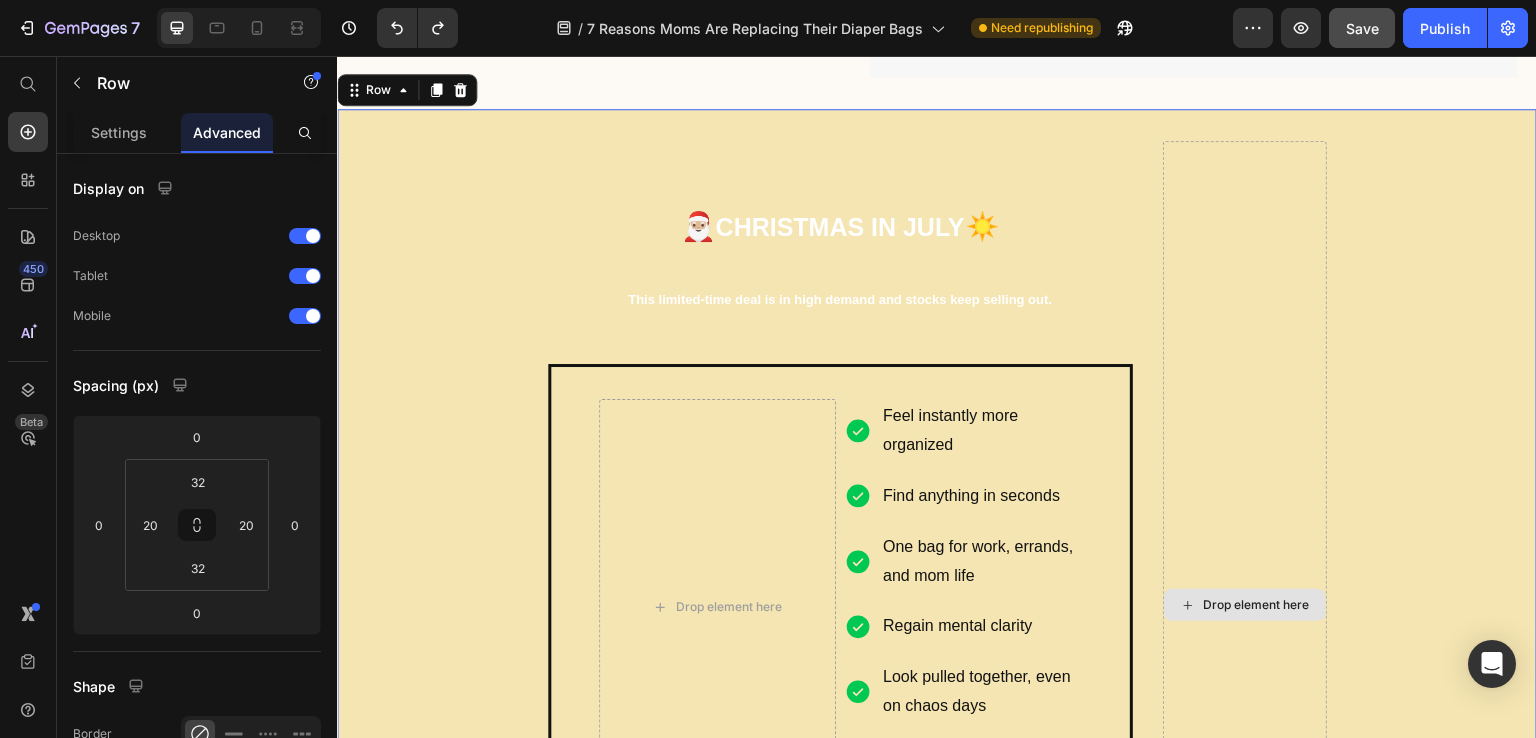 scroll, scrollTop: 3831, scrollLeft: 0, axis: vertical 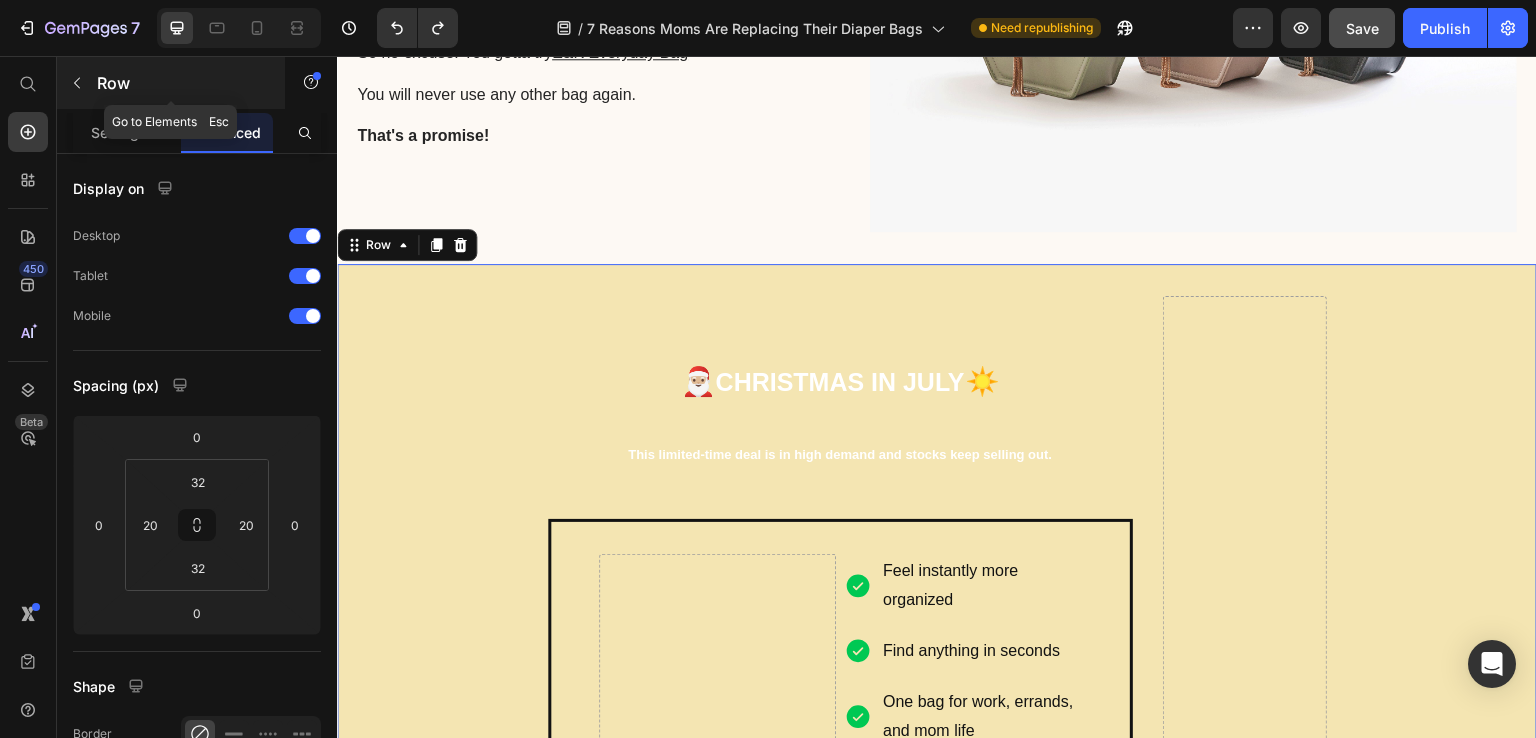 click 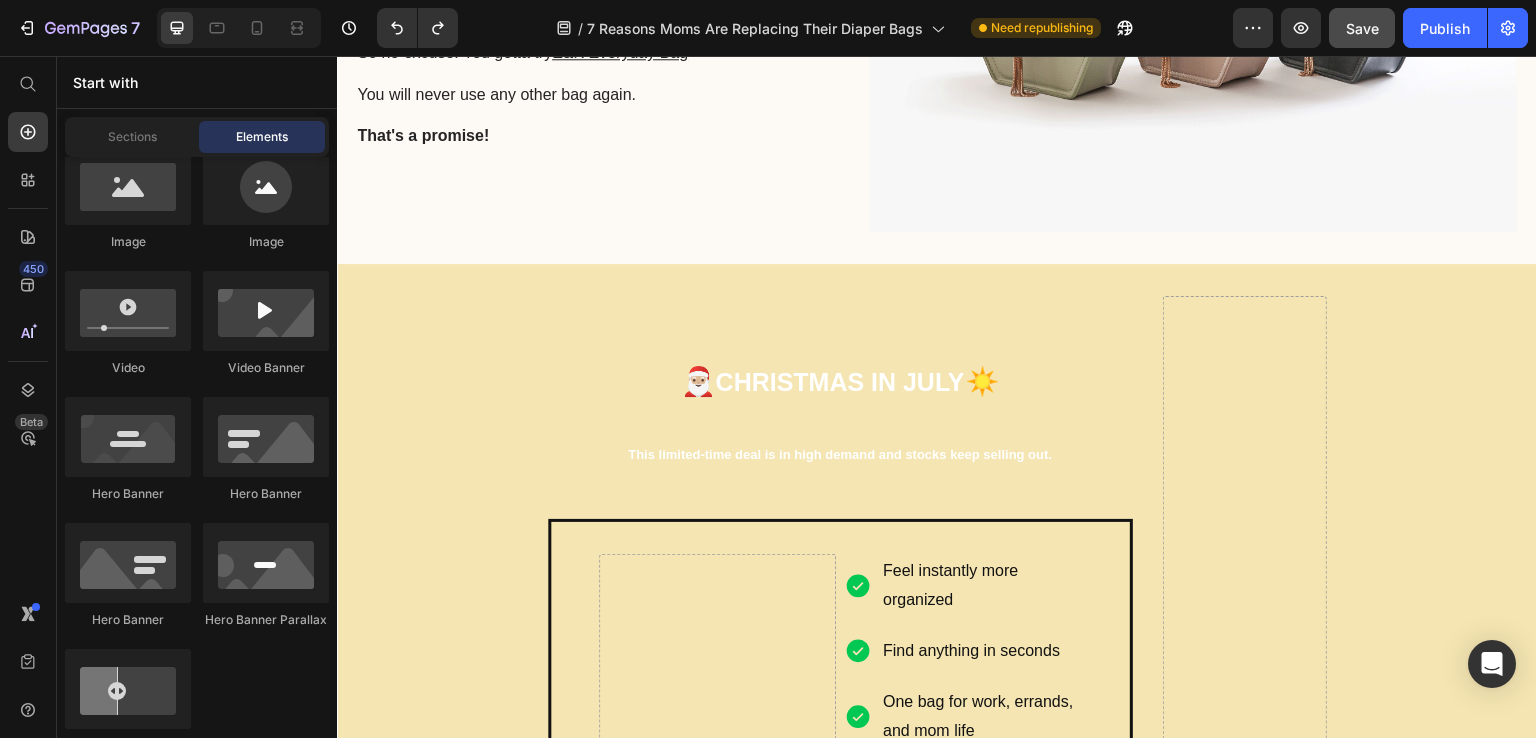 click on "450 Beta" at bounding box center [28, 329] 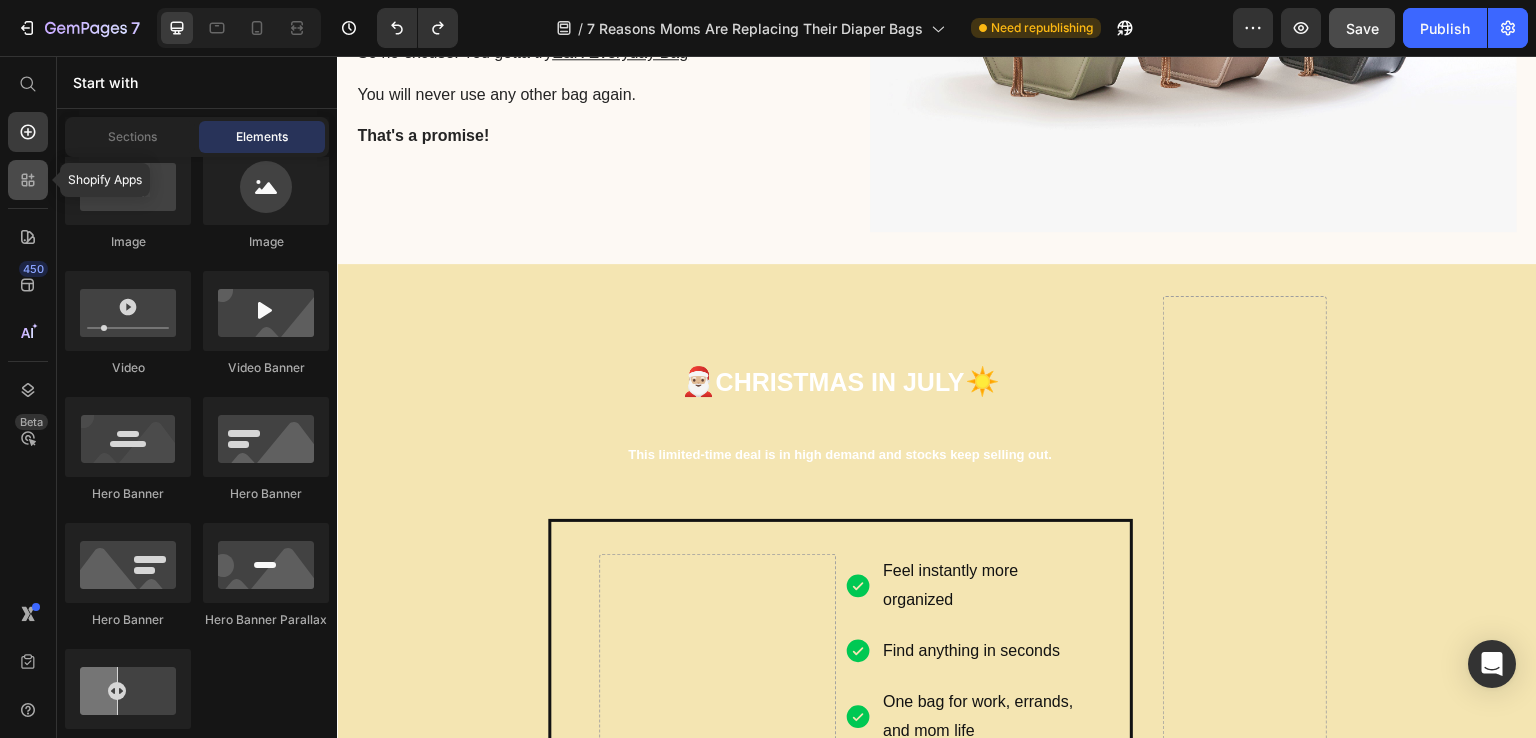 click 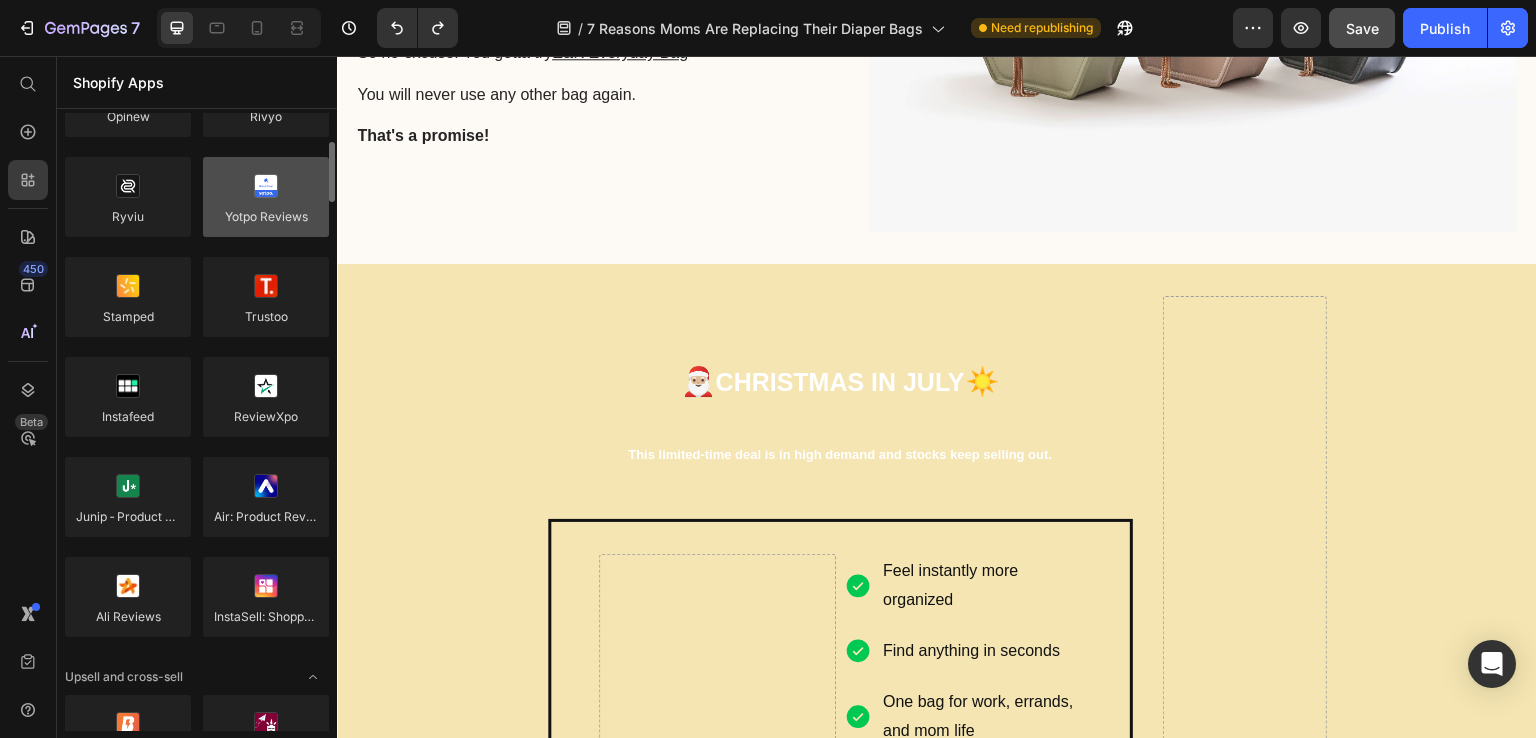 scroll, scrollTop: 0, scrollLeft: 0, axis: both 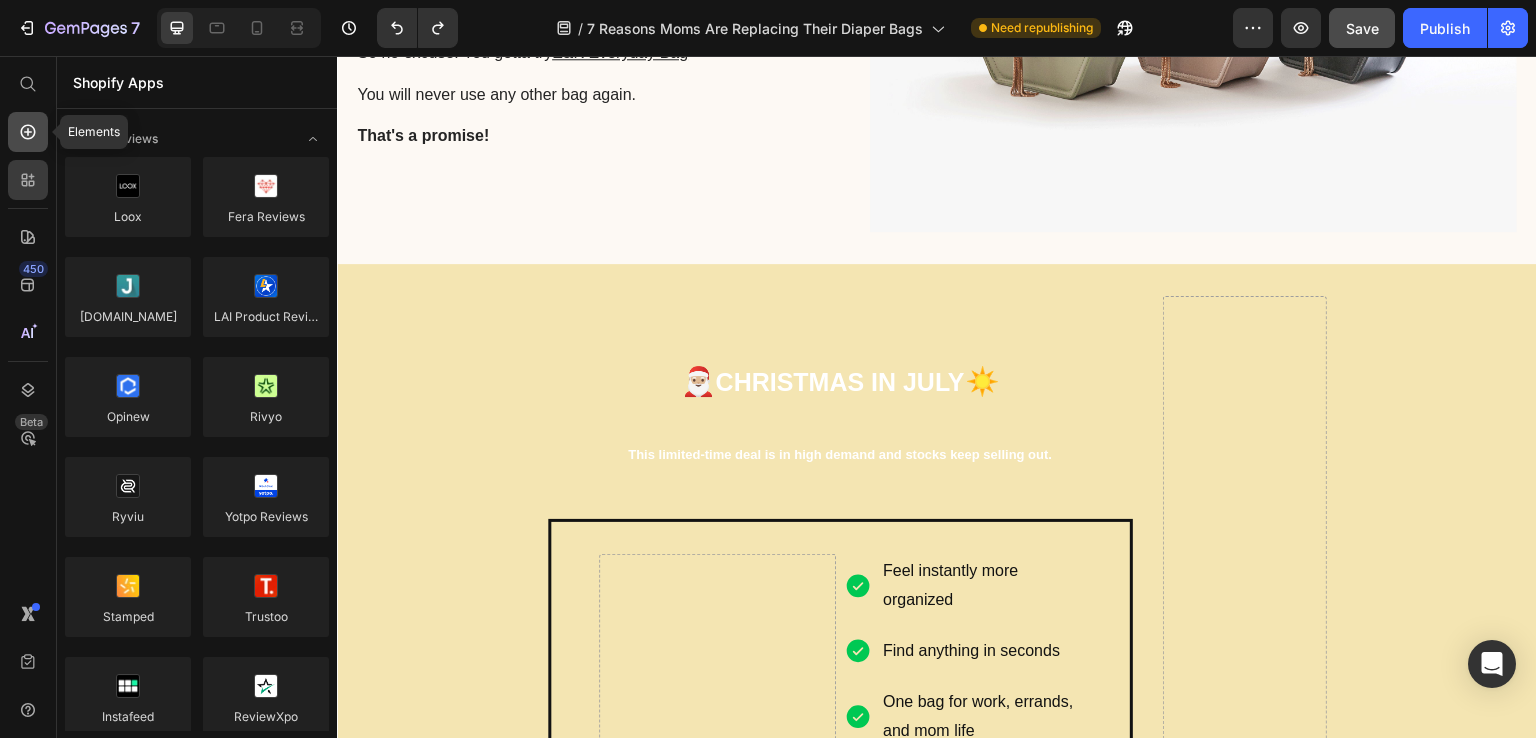 click 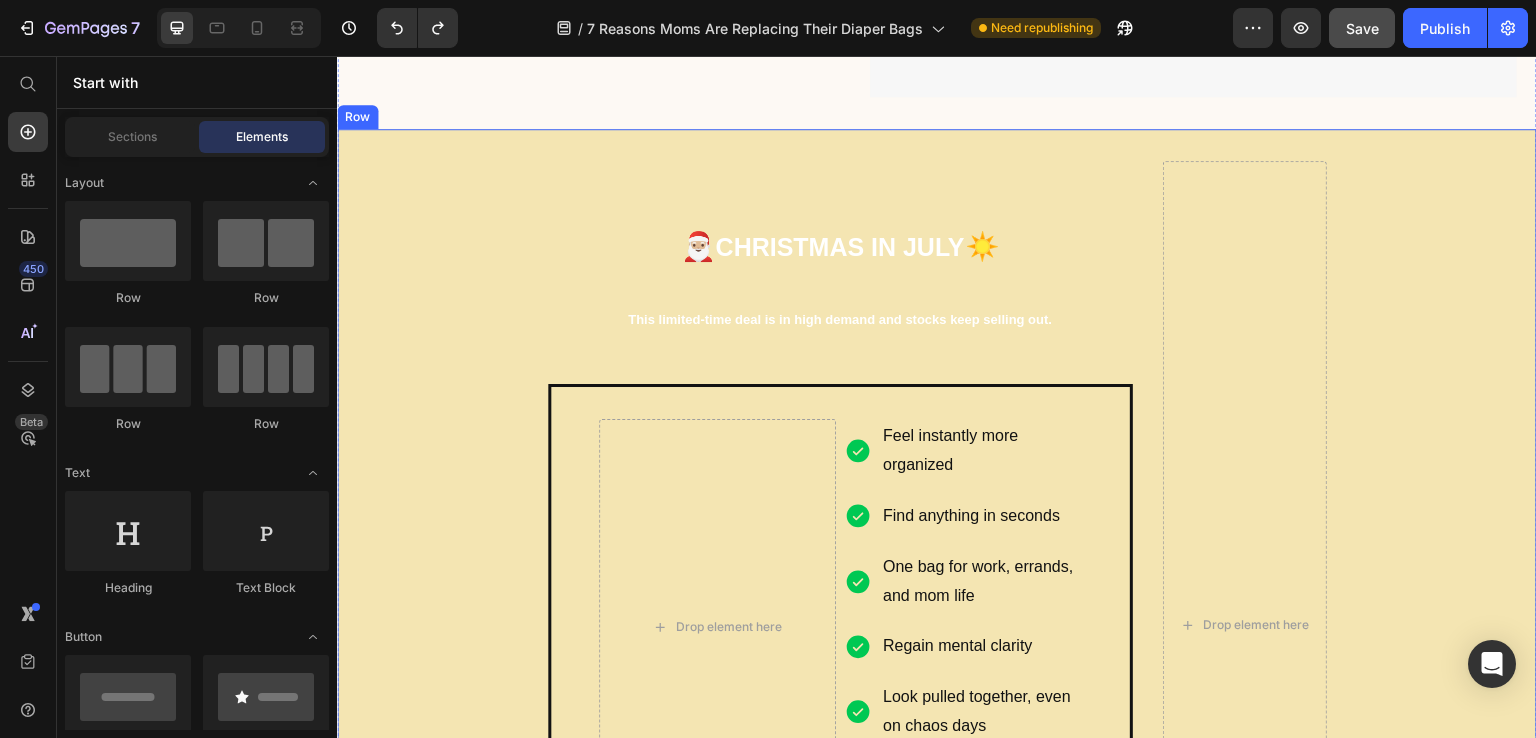scroll, scrollTop: 3931, scrollLeft: 0, axis: vertical 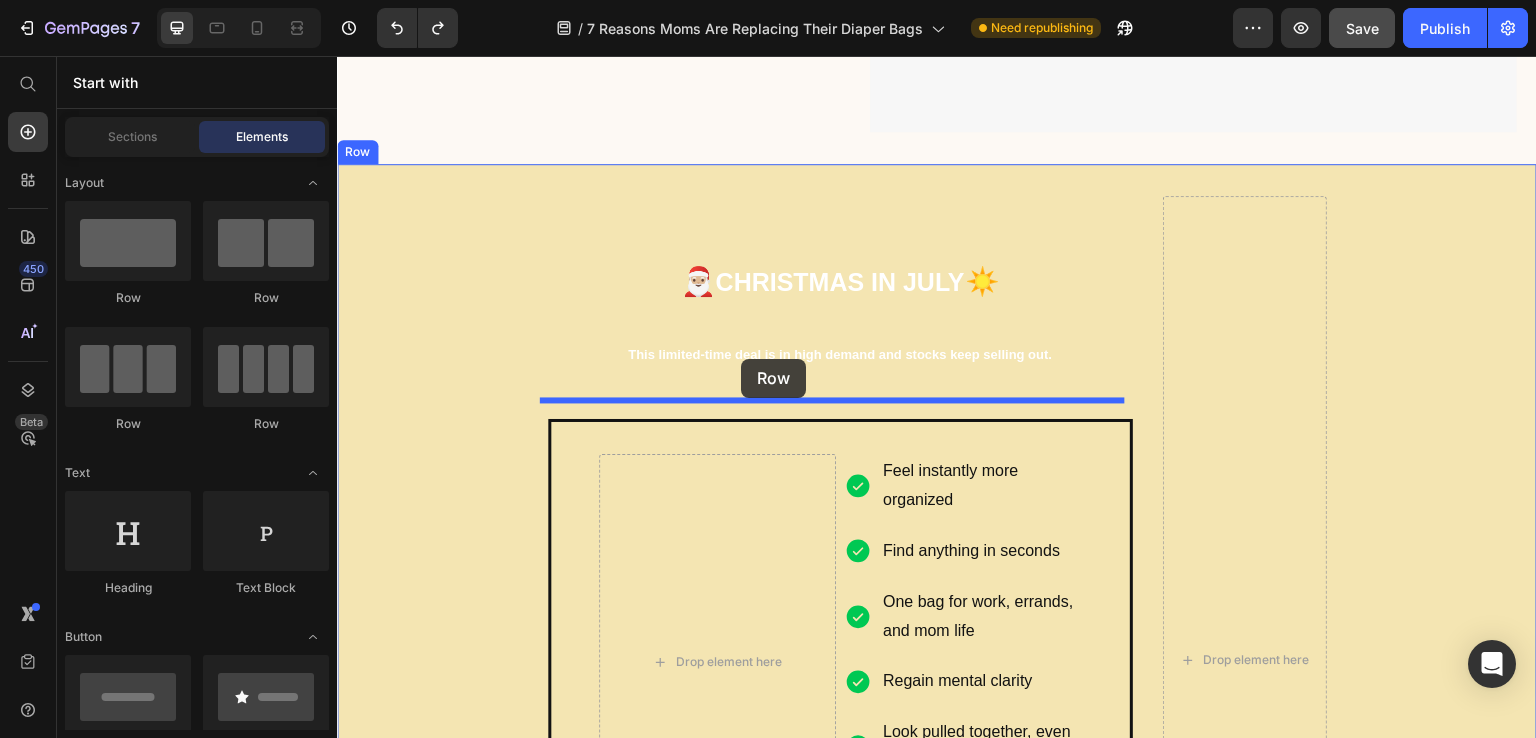 drag, startPoint x: 619, startPoint y: 333, endPoint x: 741, endPoint y: 359, distance: 124.73973 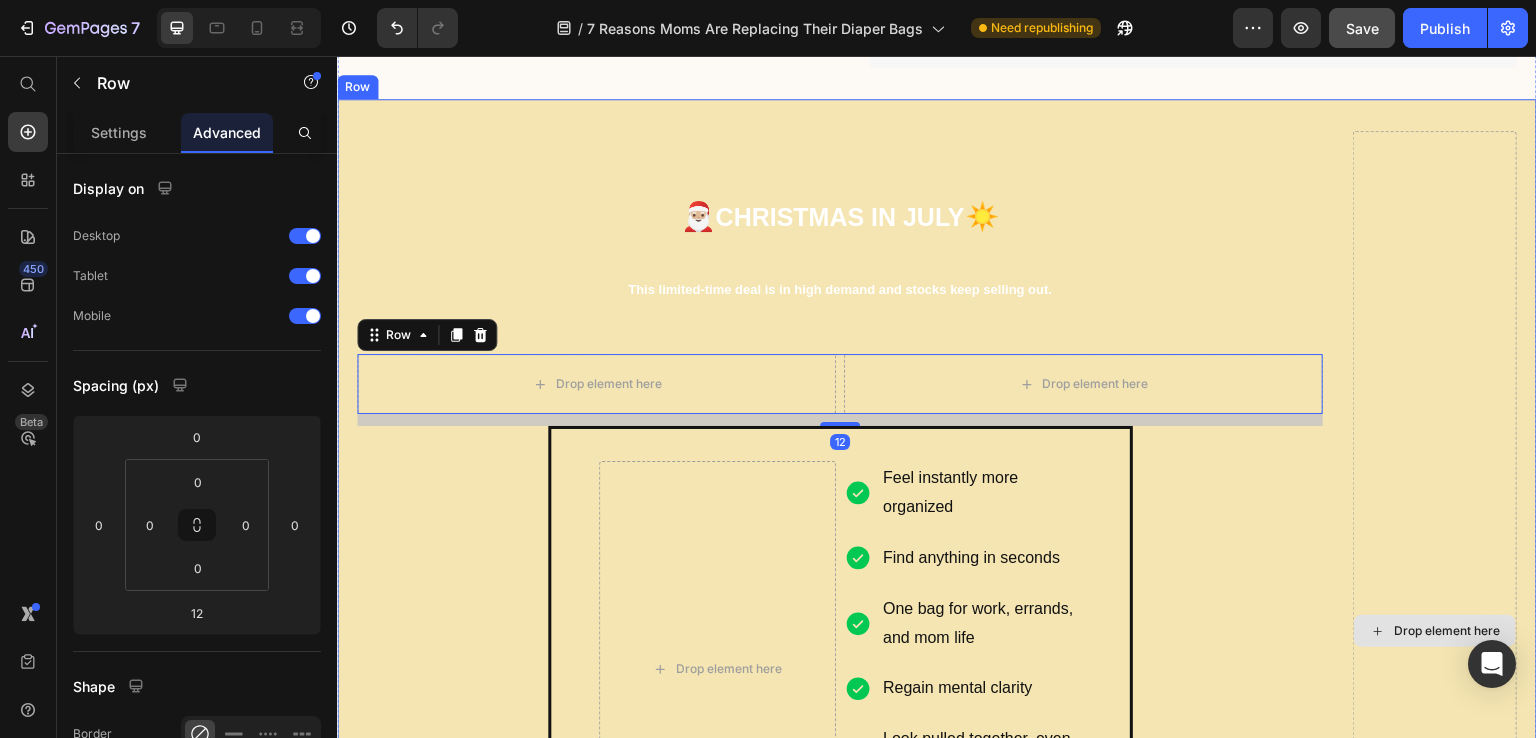 scroll, scrollTop: 4031, scrollLeft: 0, axis: vertical 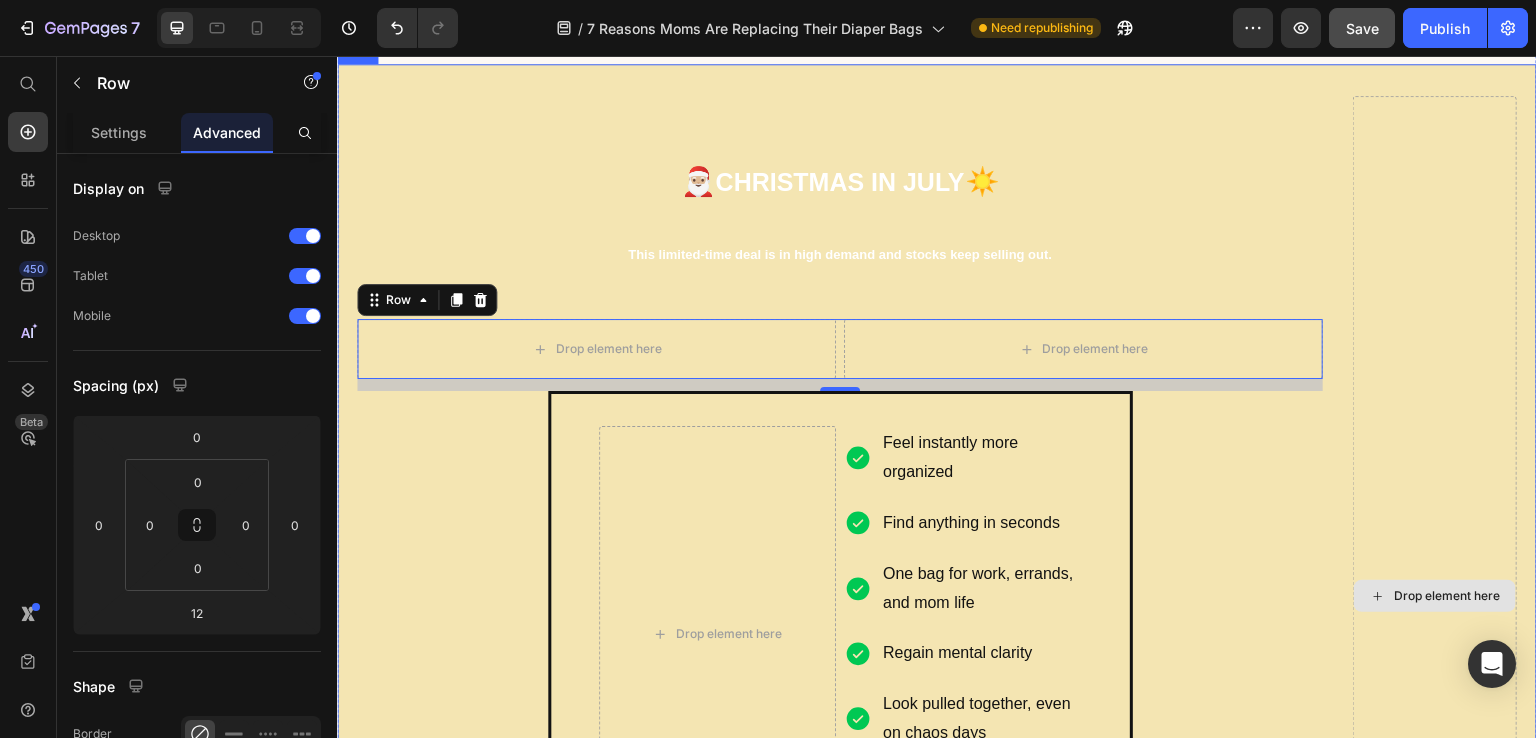click on "Drop element here" at bounding box center (1435, 596) 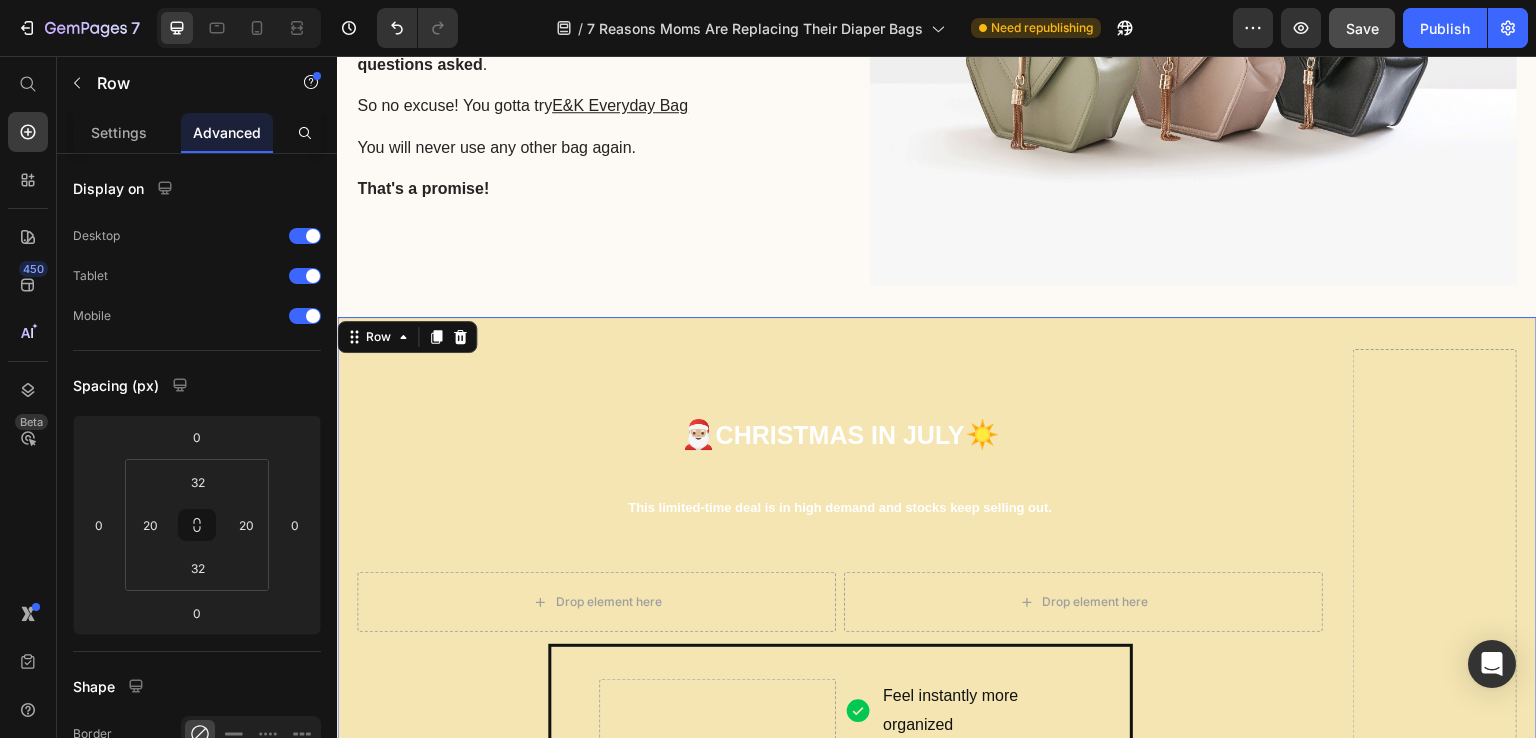 scroll, scrollTop: 3731, scrollLeft: 0, axis: vertical 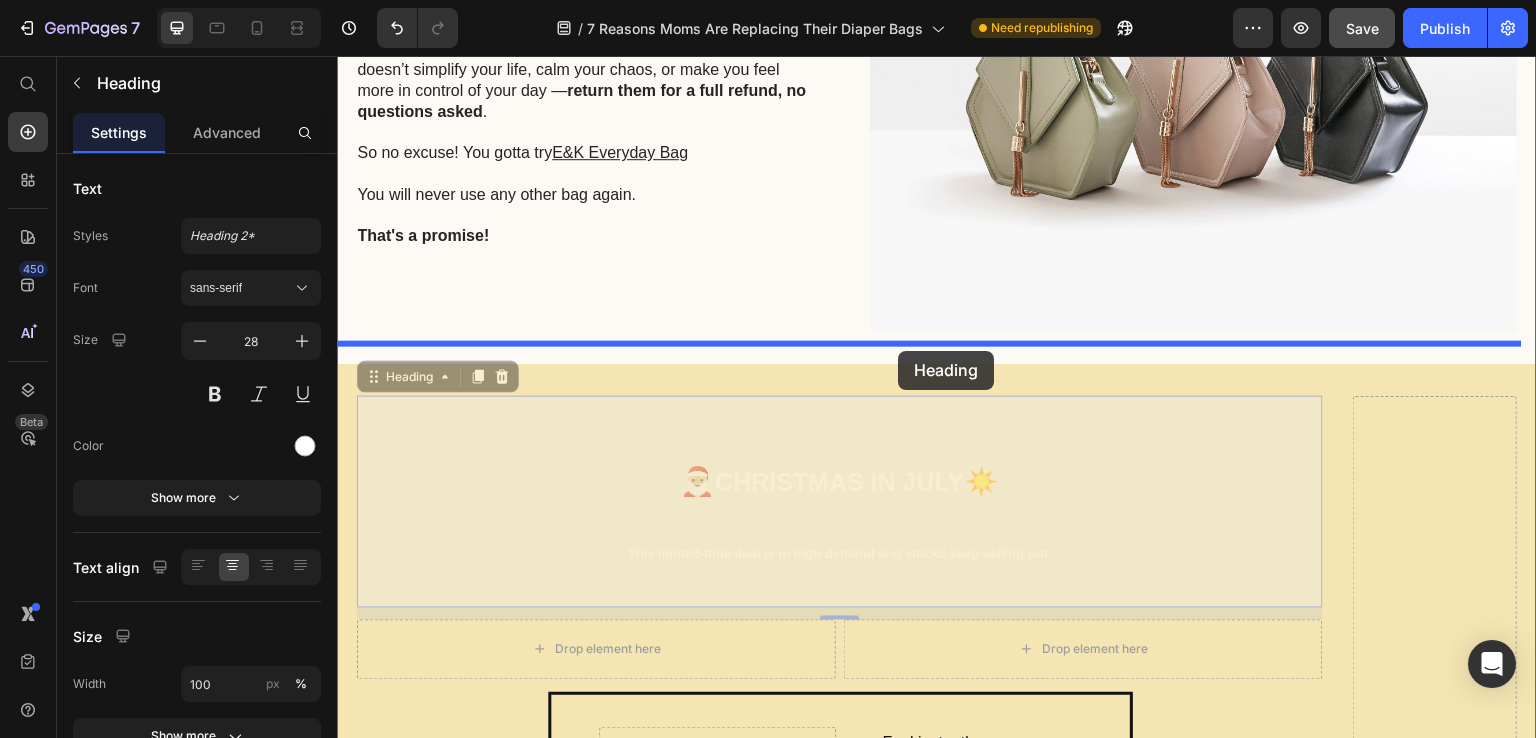 drag, startPoint x: 861, startPoint y: 519, endPoint x: 898, endPoint y: 351, distance: 172.02615 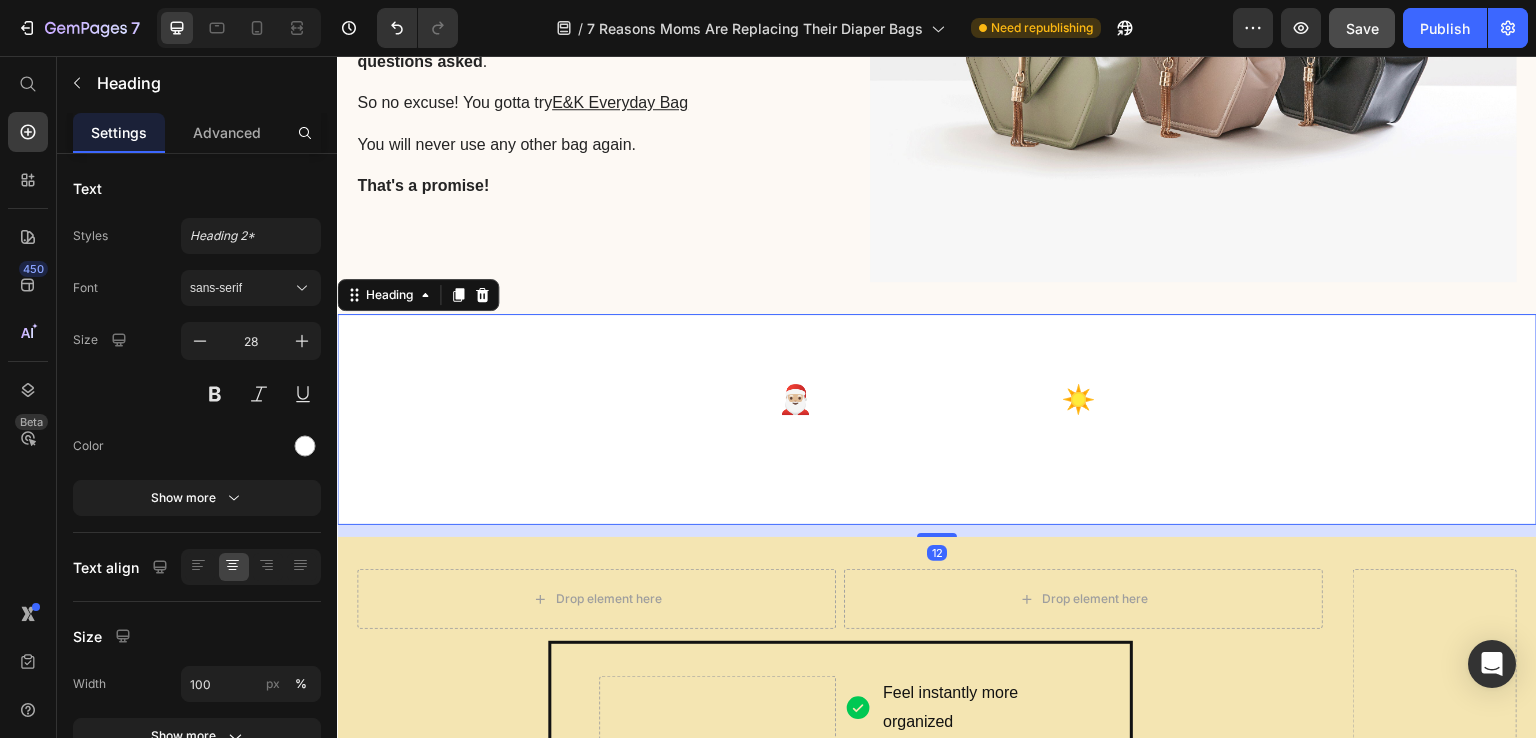 scroll, scrollTop: 3831, scrollLeft: 0, axis: vertical 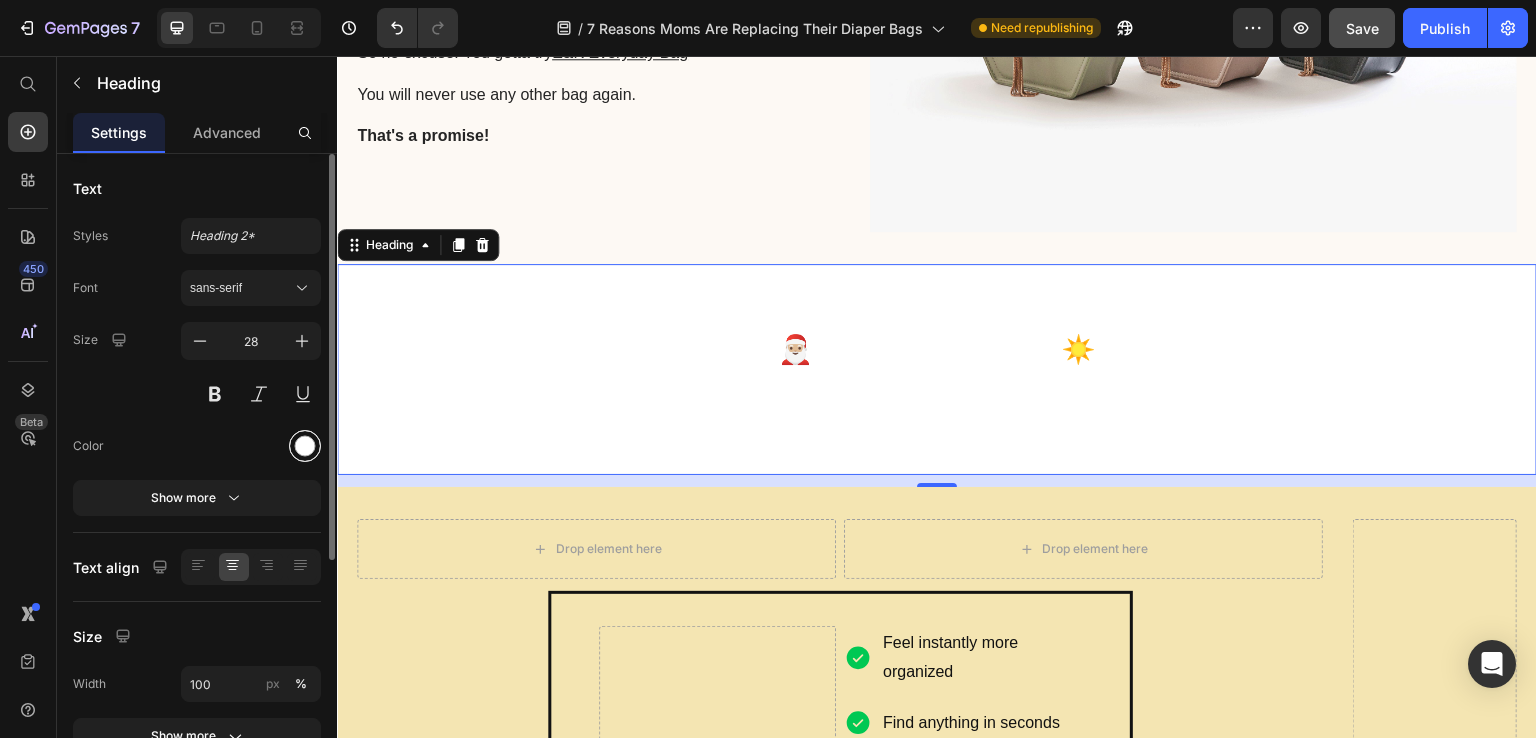 click at bounding box center (305, 446) 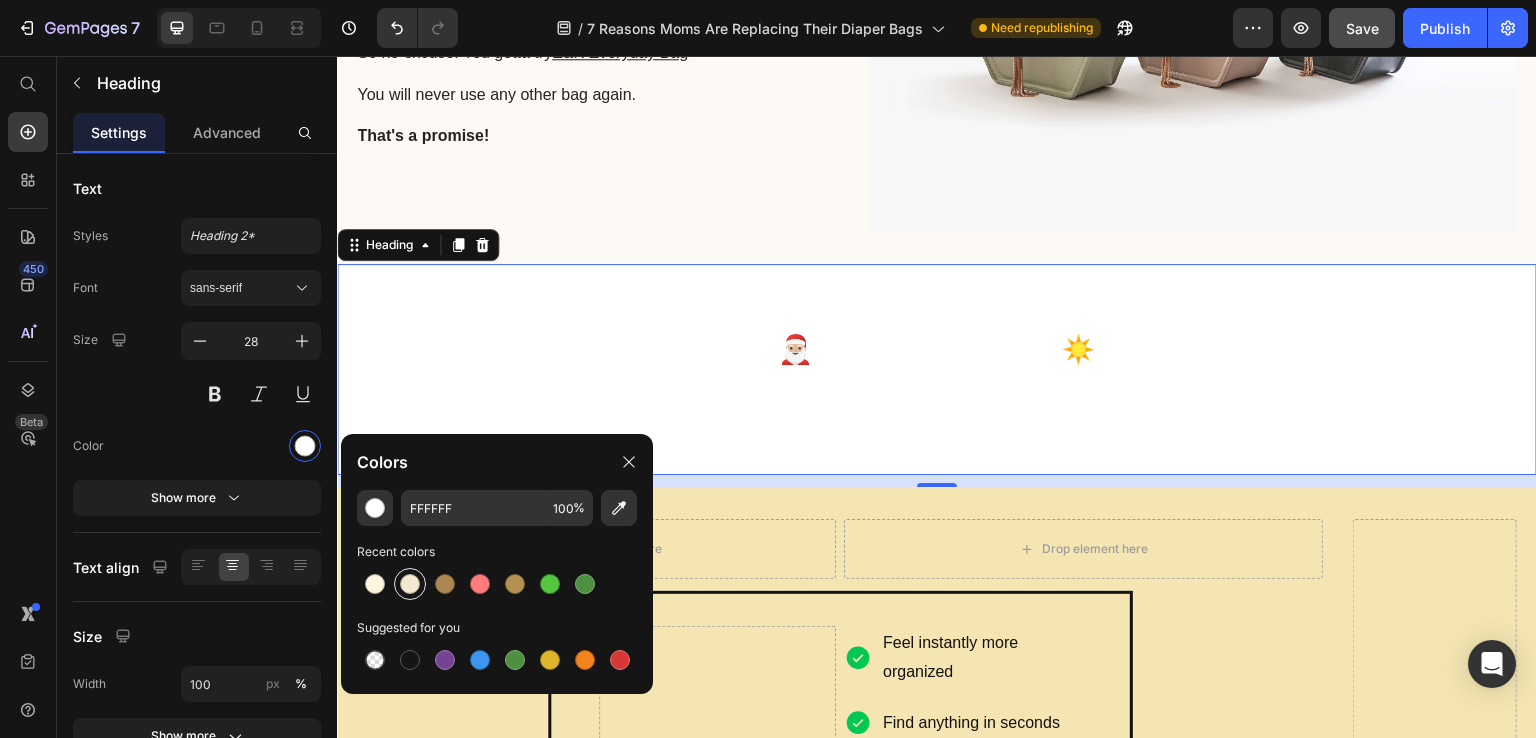 click at bounding box center (410, 584) 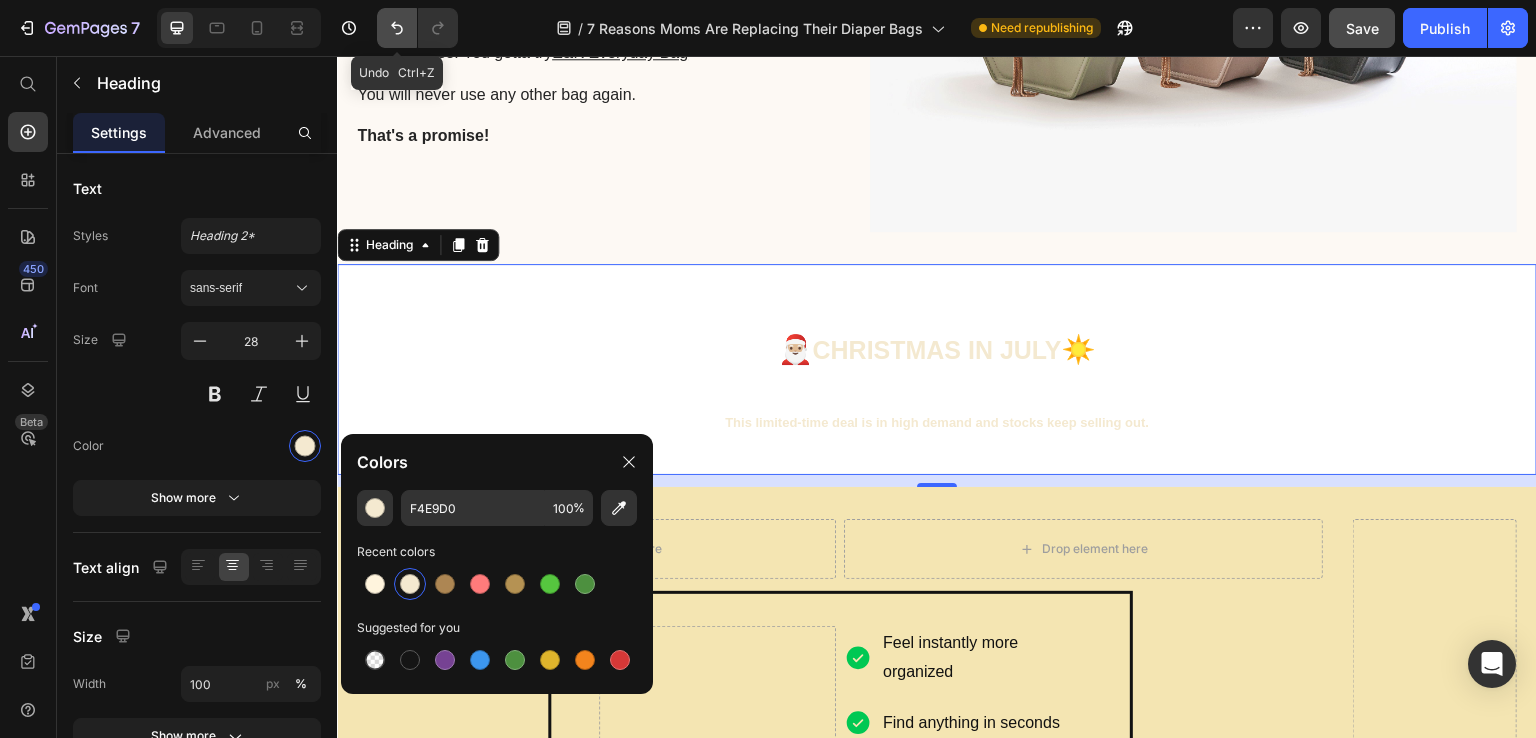 click 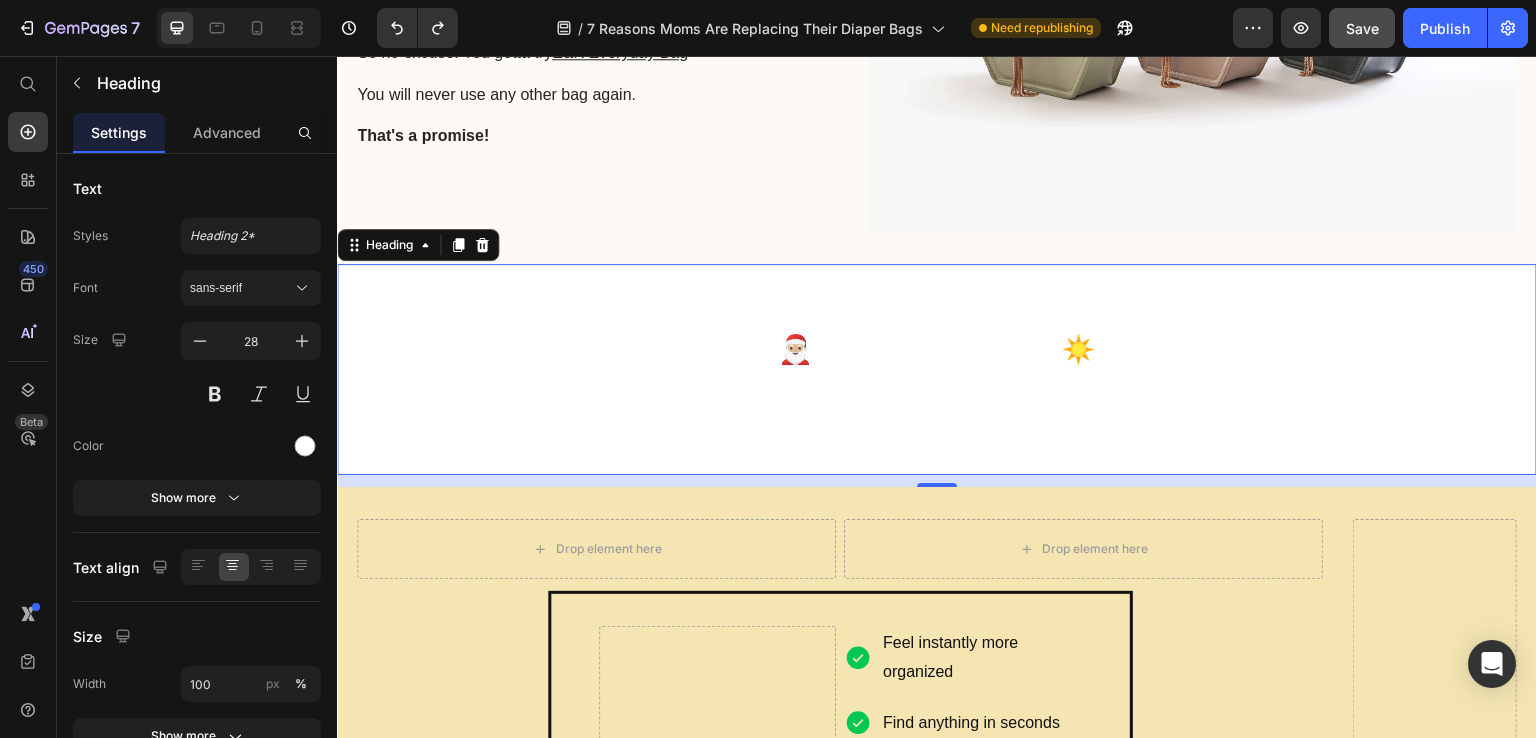 click on "🎅🏼  CHRISTMAS IN JULY  ☀️  This limited-time deal is in high demand and stocks keep selling out." at bounding box center (937, 370) 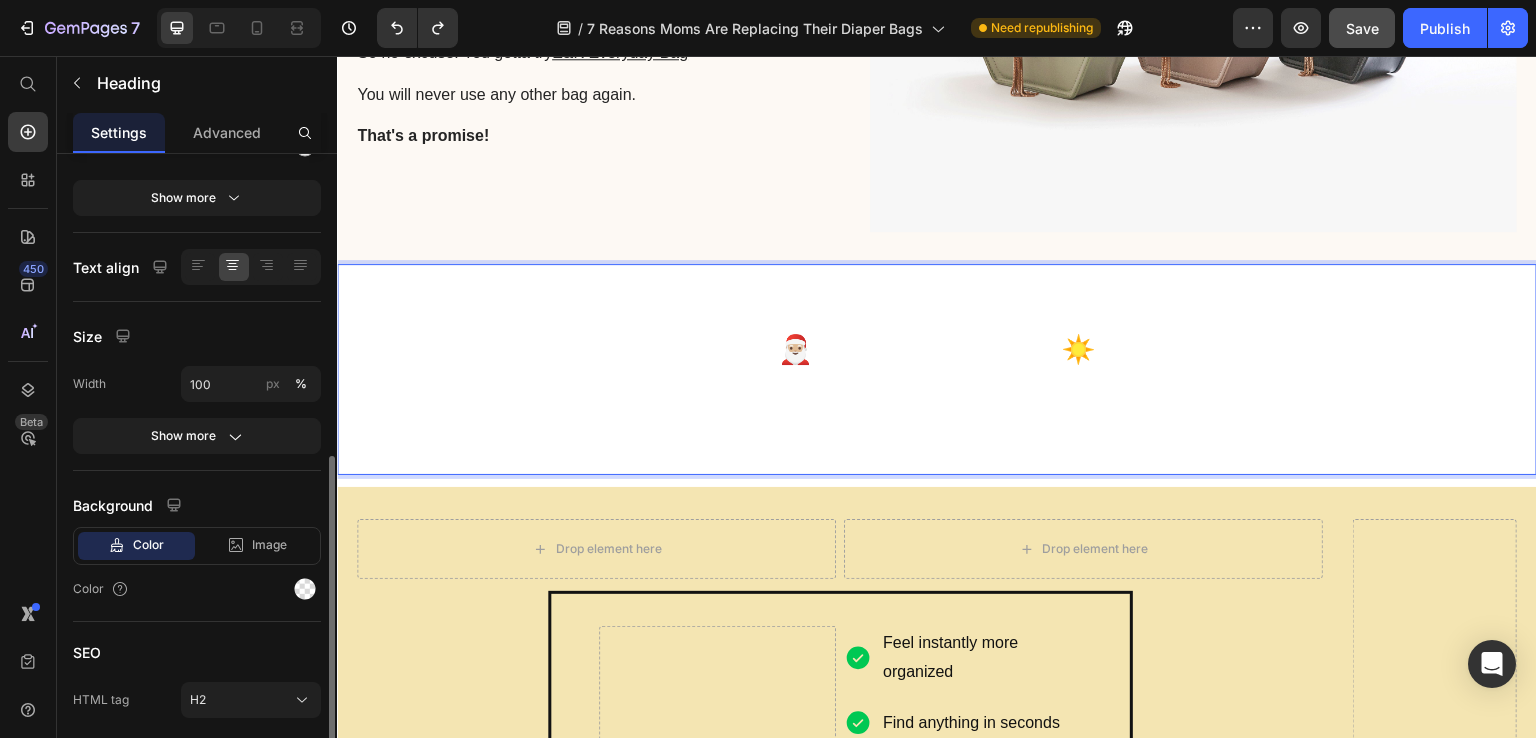scroll, scrollTop: 368, scrollLeft: 0, axis: vertical 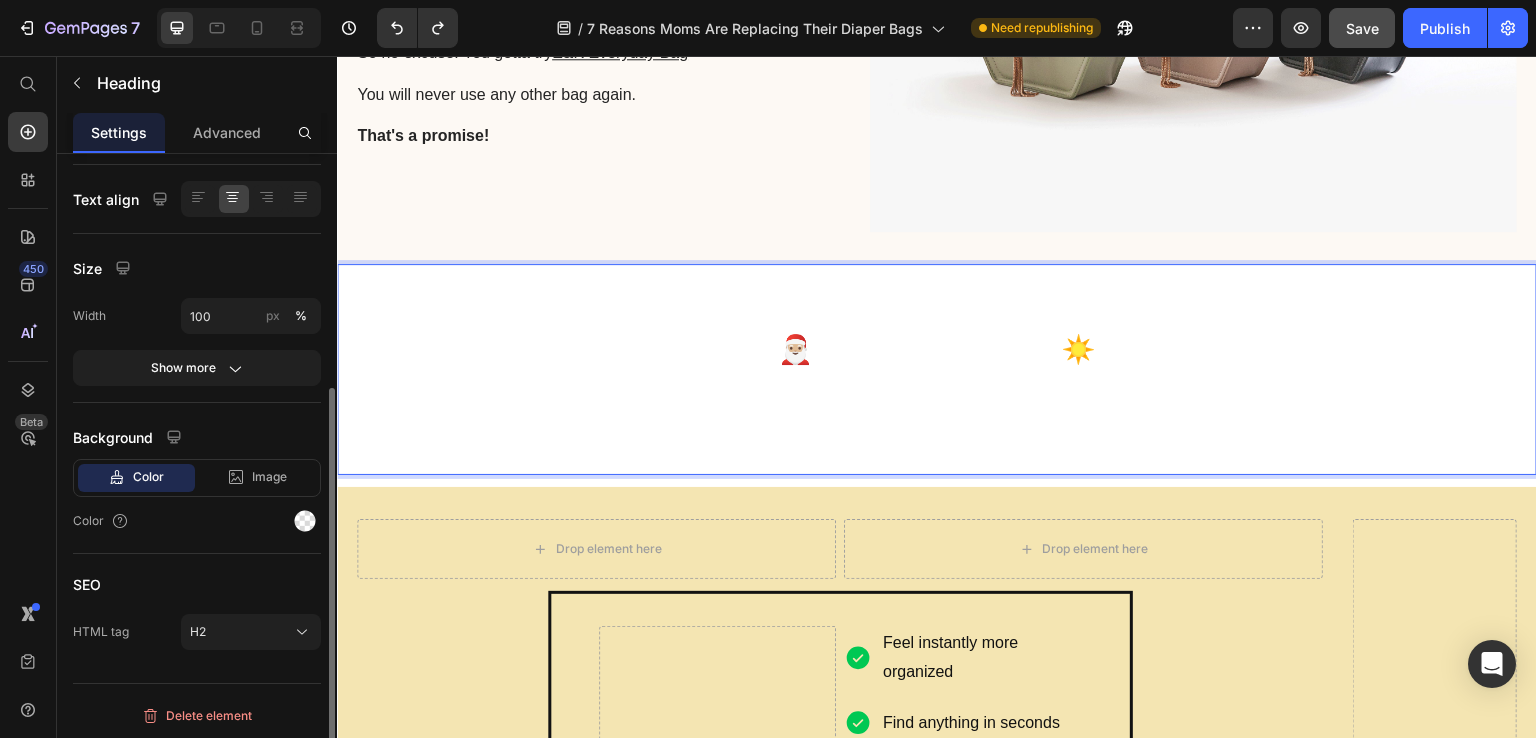 click on "Background Color Image Video  Color" 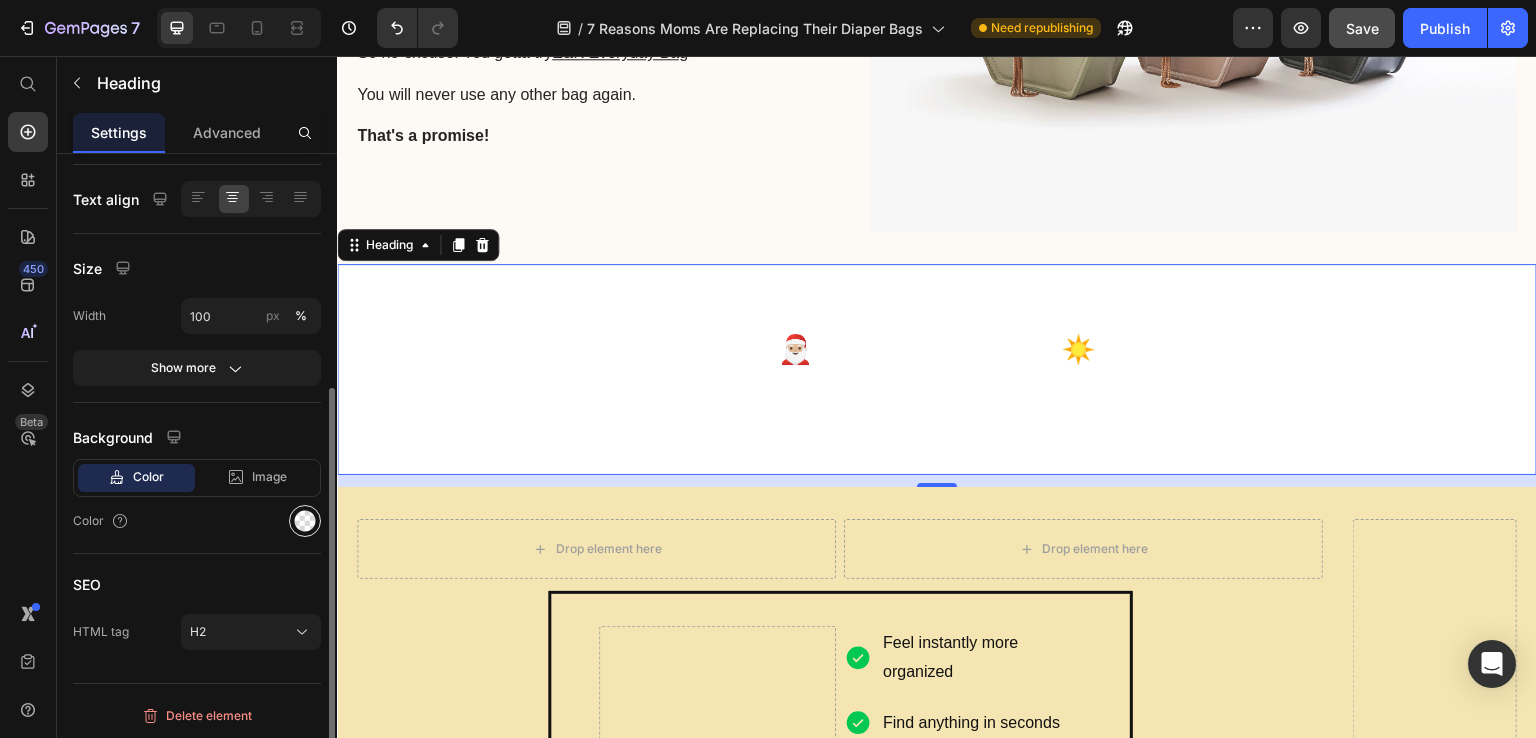 click at bounding box center [305, 521] 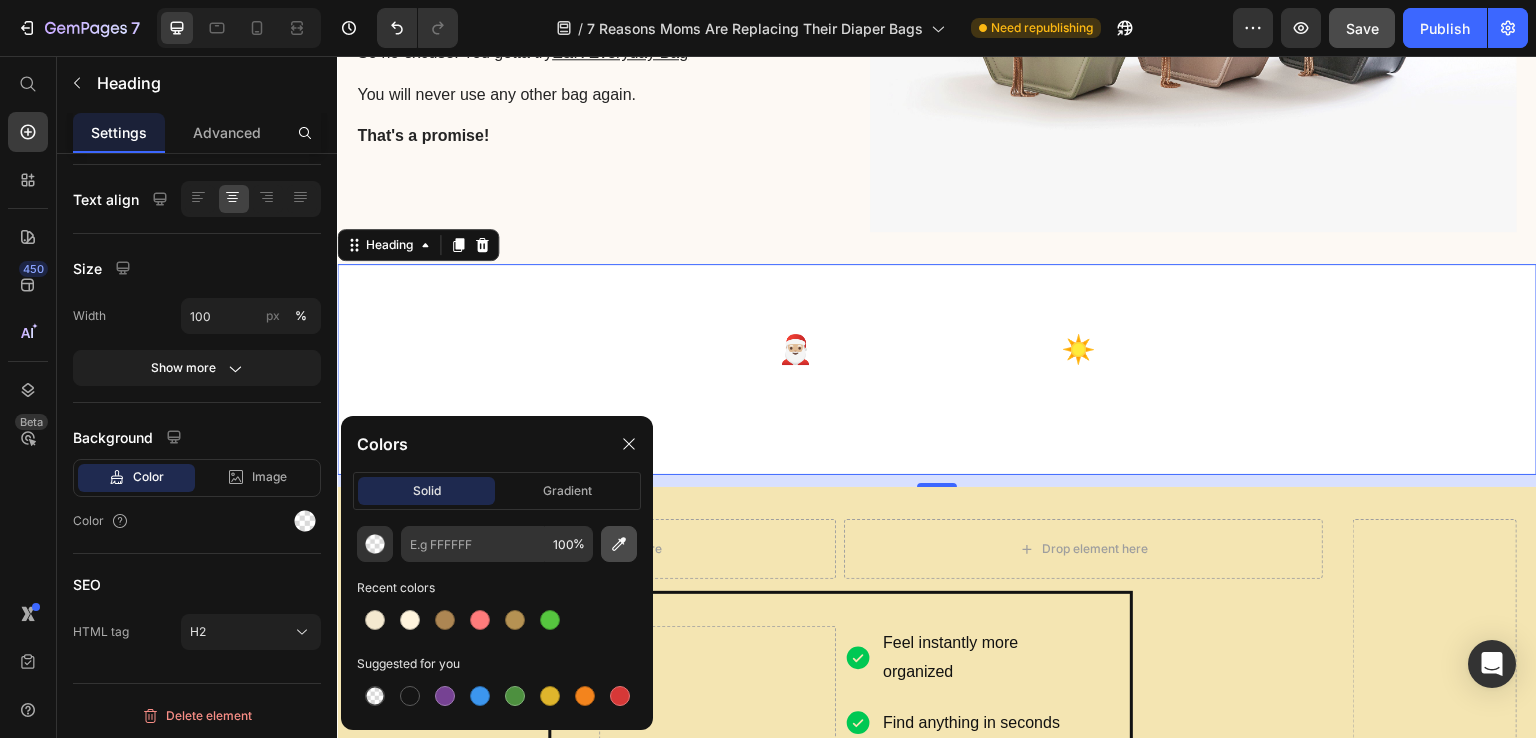 click at bounding box center (619, 544) 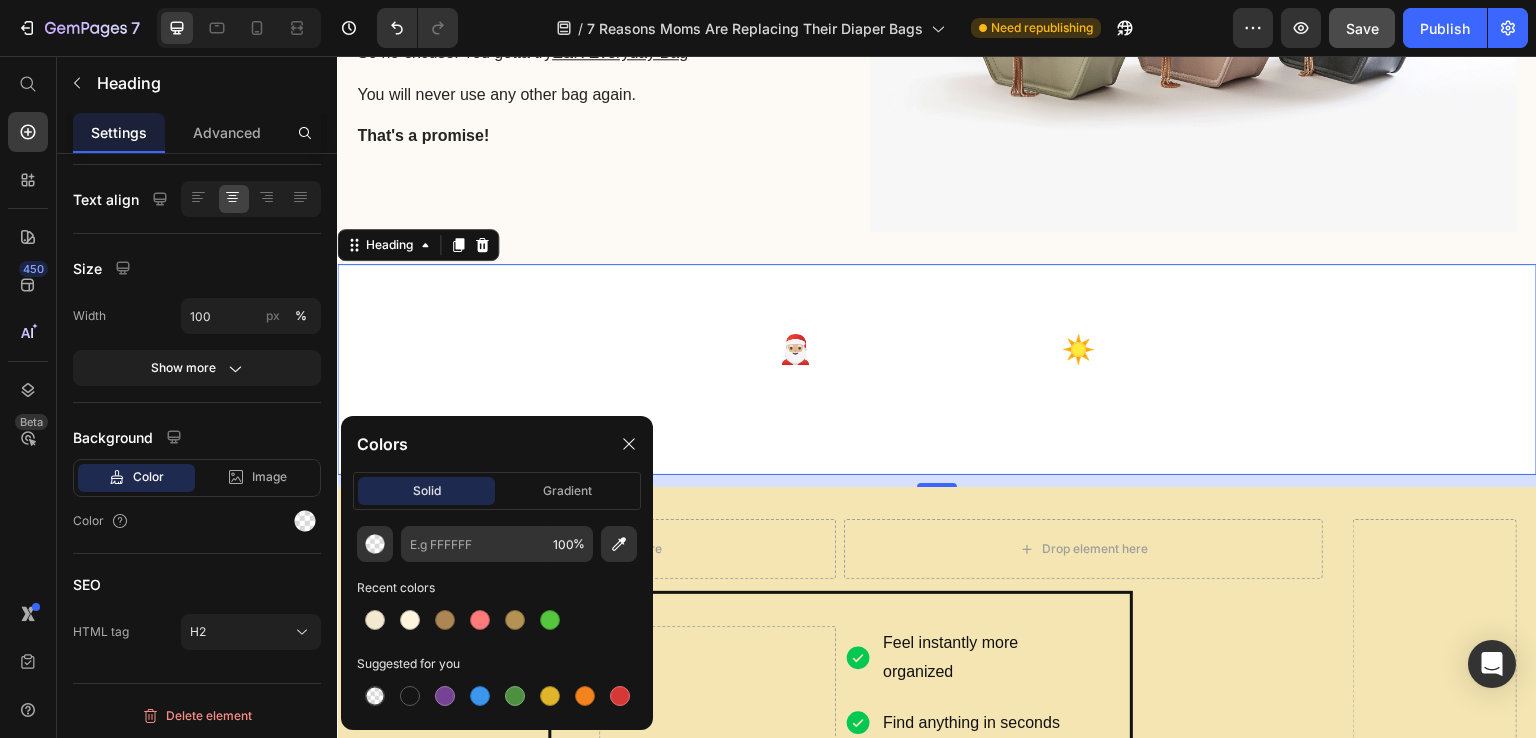 type on "F4E5B2" 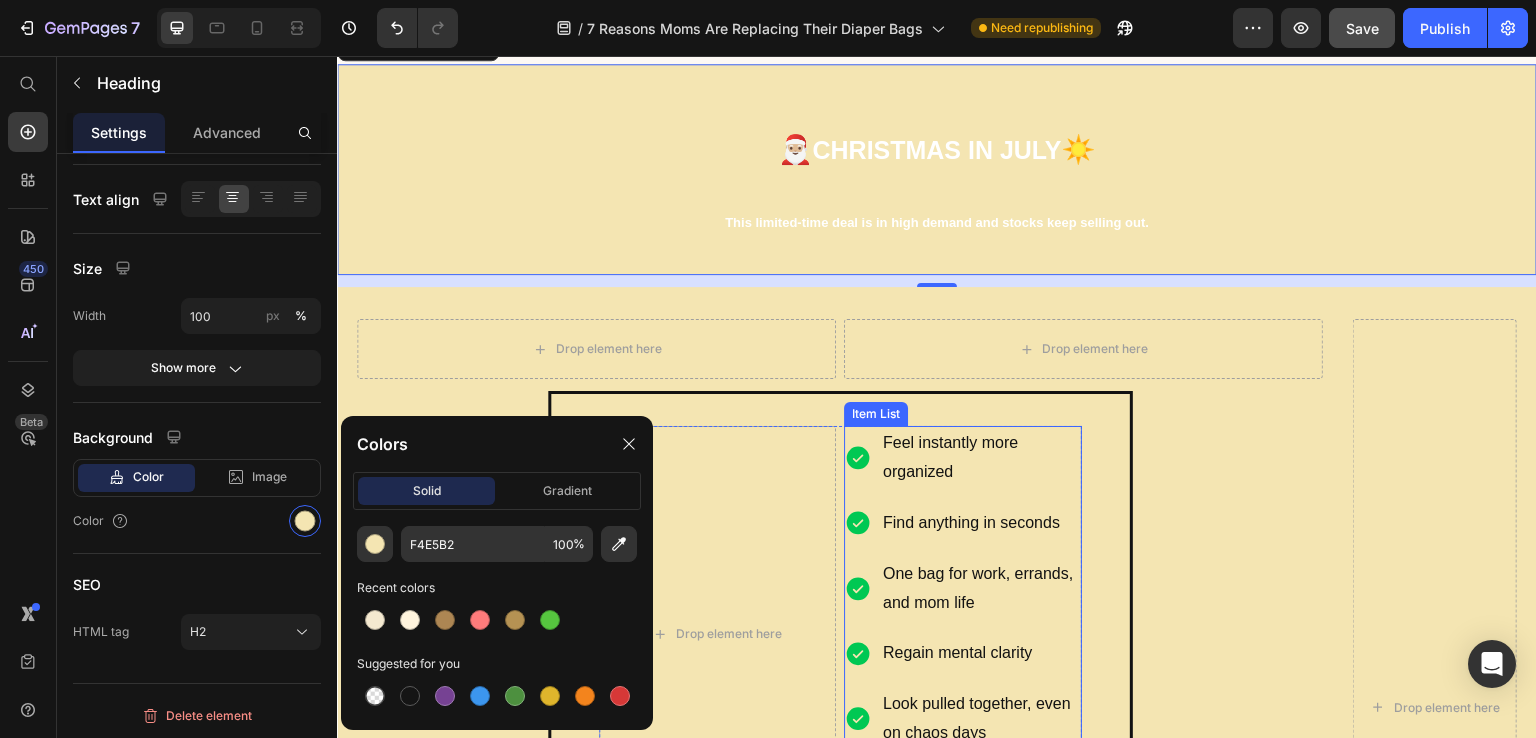 scroll, scrollTop: 3831, scrollLeft: 0, axis: vertical 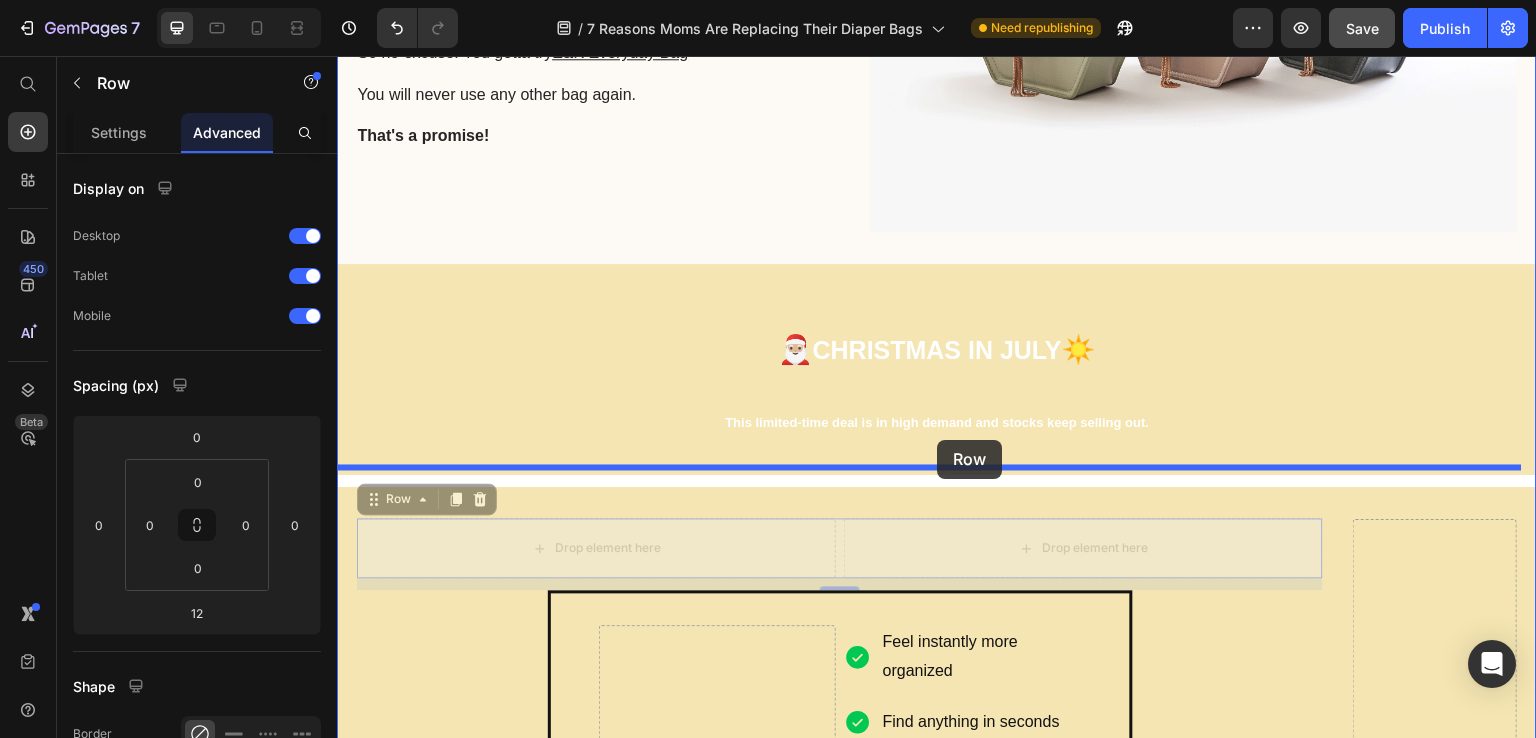 drag, startPoint x: 824, startPoint y: 536, endPoint x: 938, endPoint y: 440, distance: 149.03691 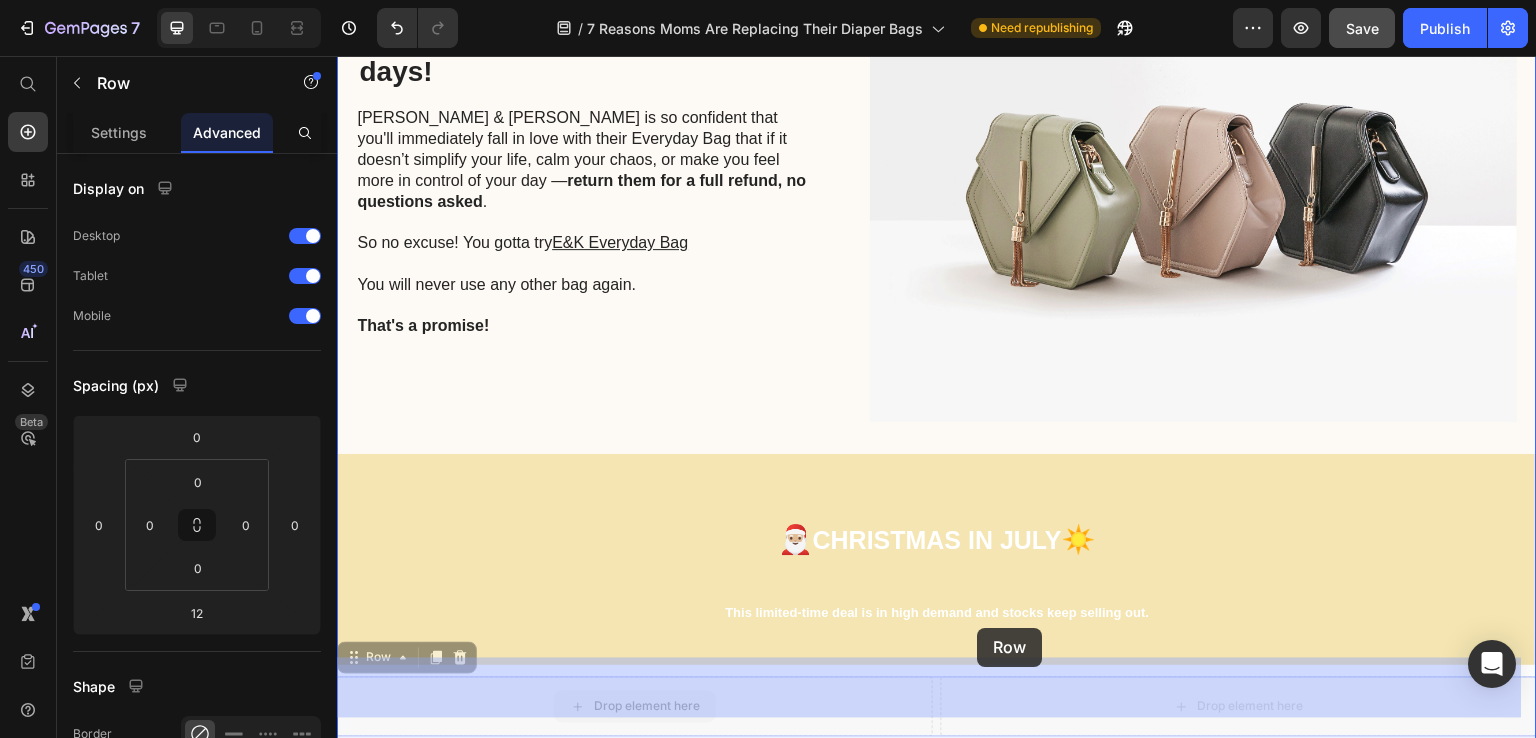 scroll, scrollTop: 3730, scrollLeft: 0, axis: vertical 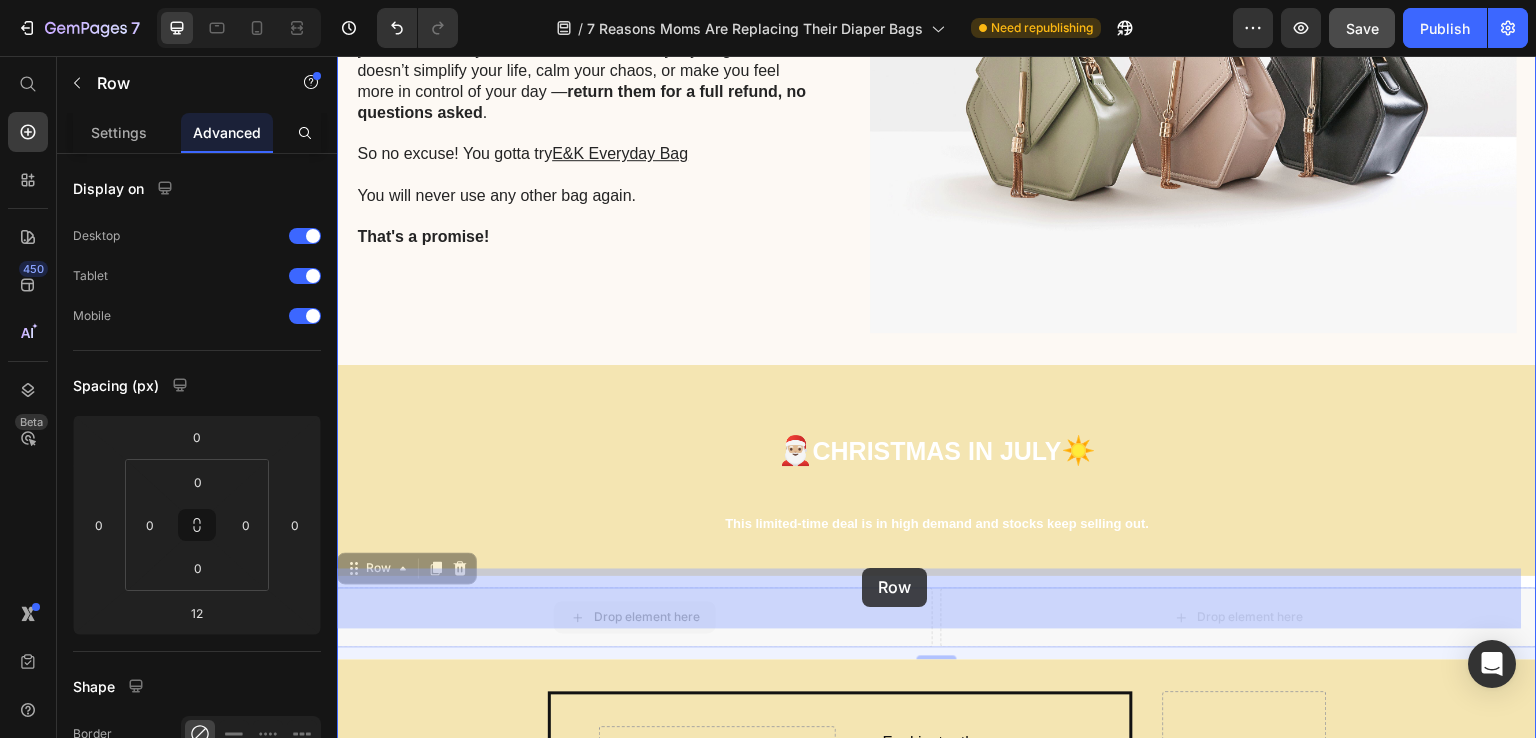 drag, startPoint x: 904, startPoint y: 320, endPoint x: 862, endPoint y: 568, distance: 251.53131 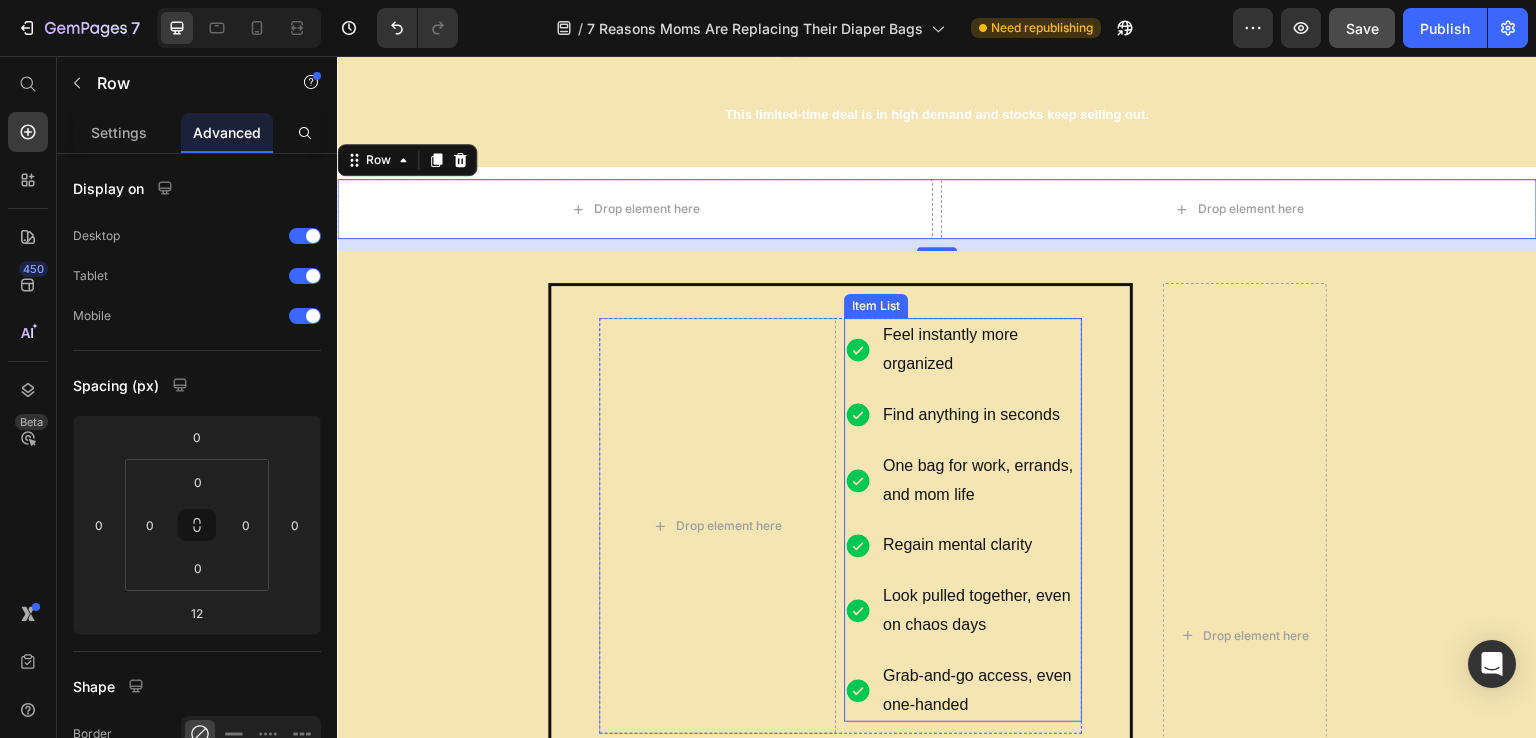 scroll, scrollTop: 4130, scrollLeft: 0, axis: vertical 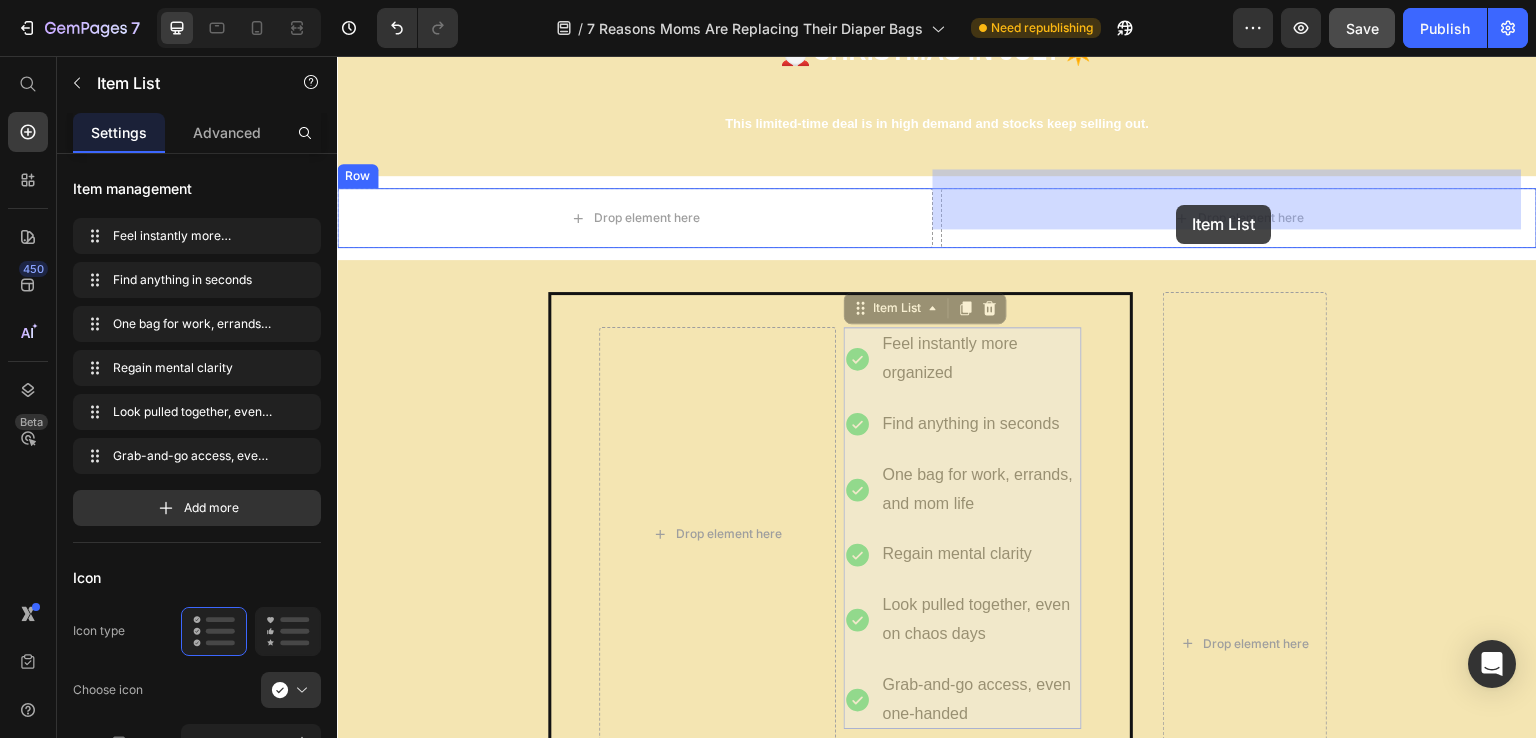 drag, startPoint x: 911, startPoint y: 547, endPoint x: 1179, endPoint y: 205, distance: 434.4974 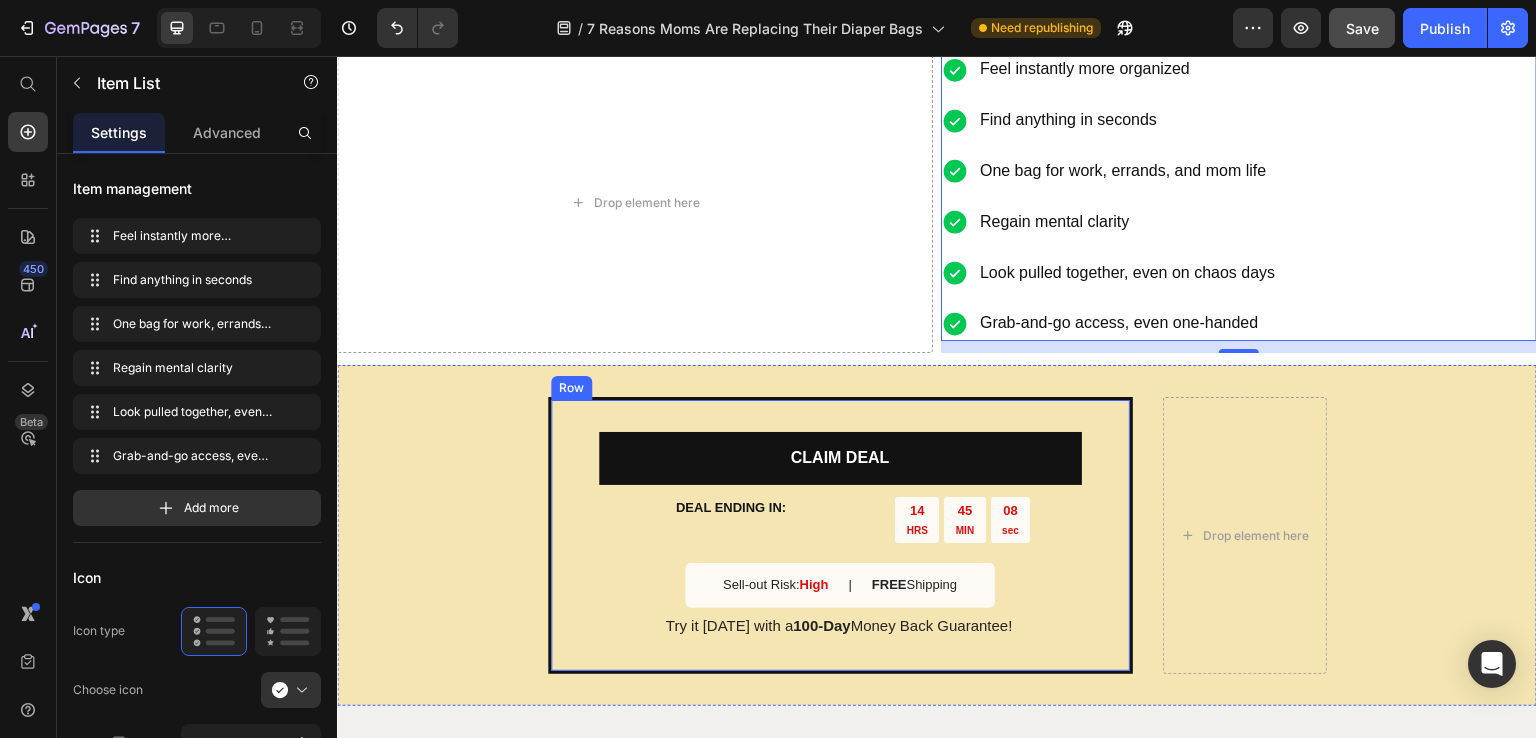 scroll, scrollTop: 4230, scrollLeft: 0, axis: vertical 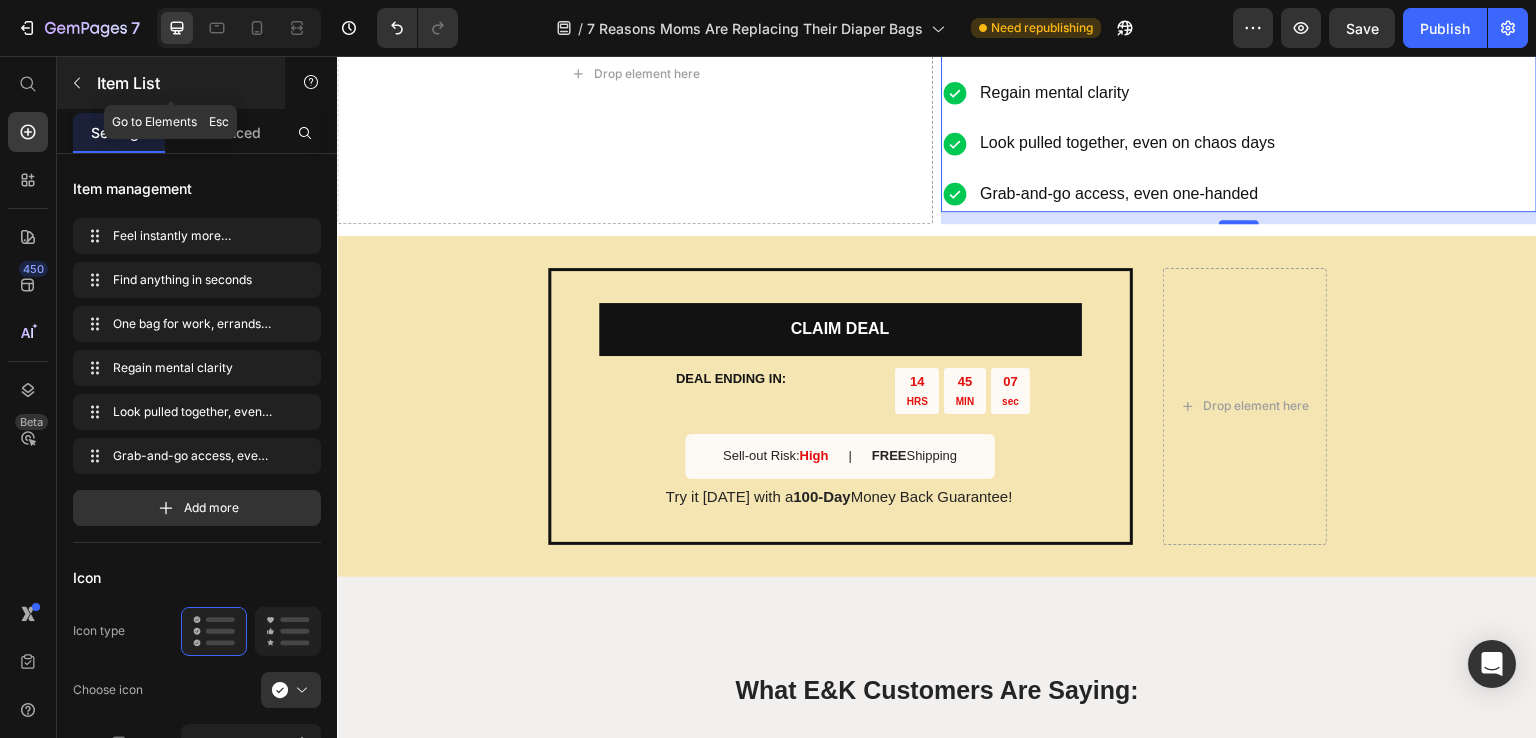 click at bounding box center [77, 83] 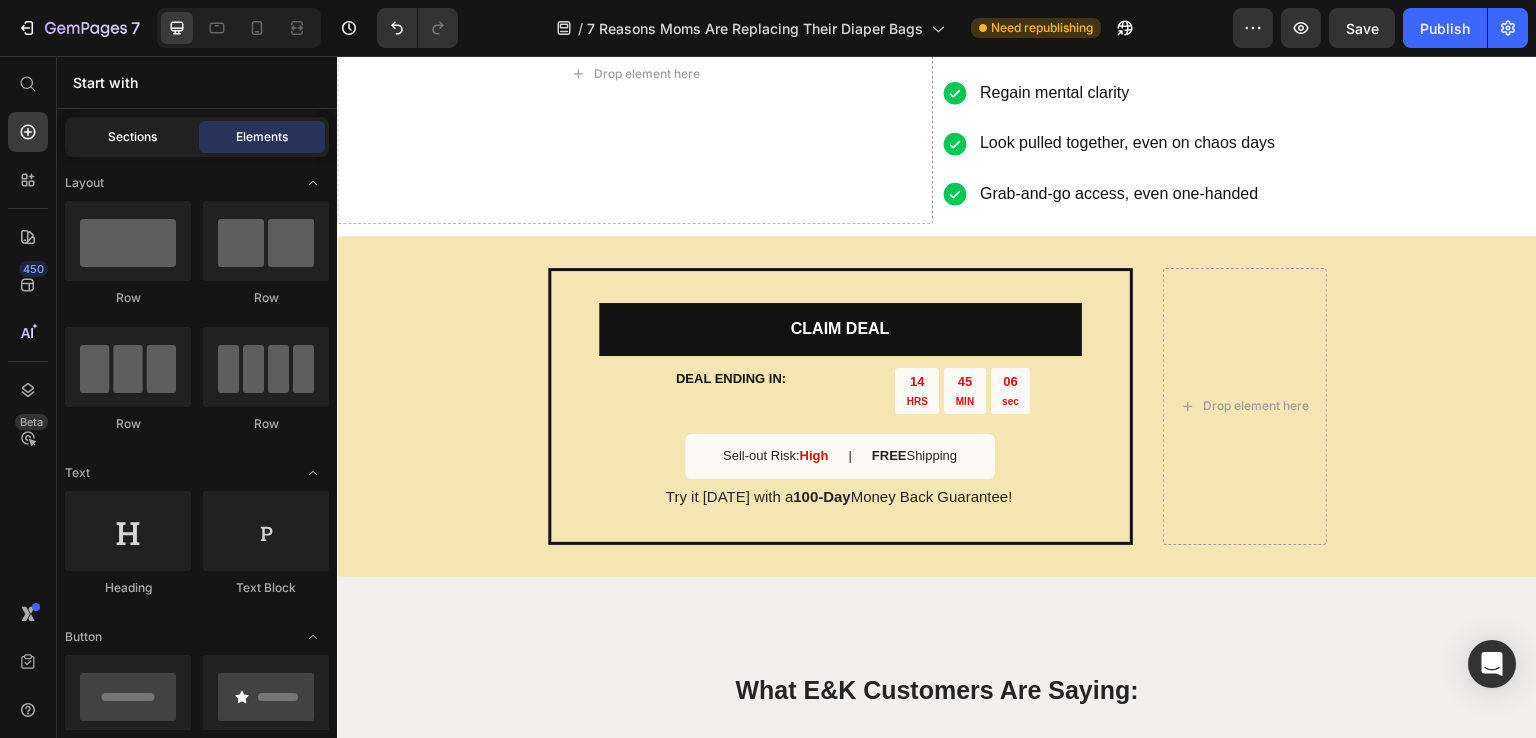 click on "Sections" at bounding box center (132, 137) 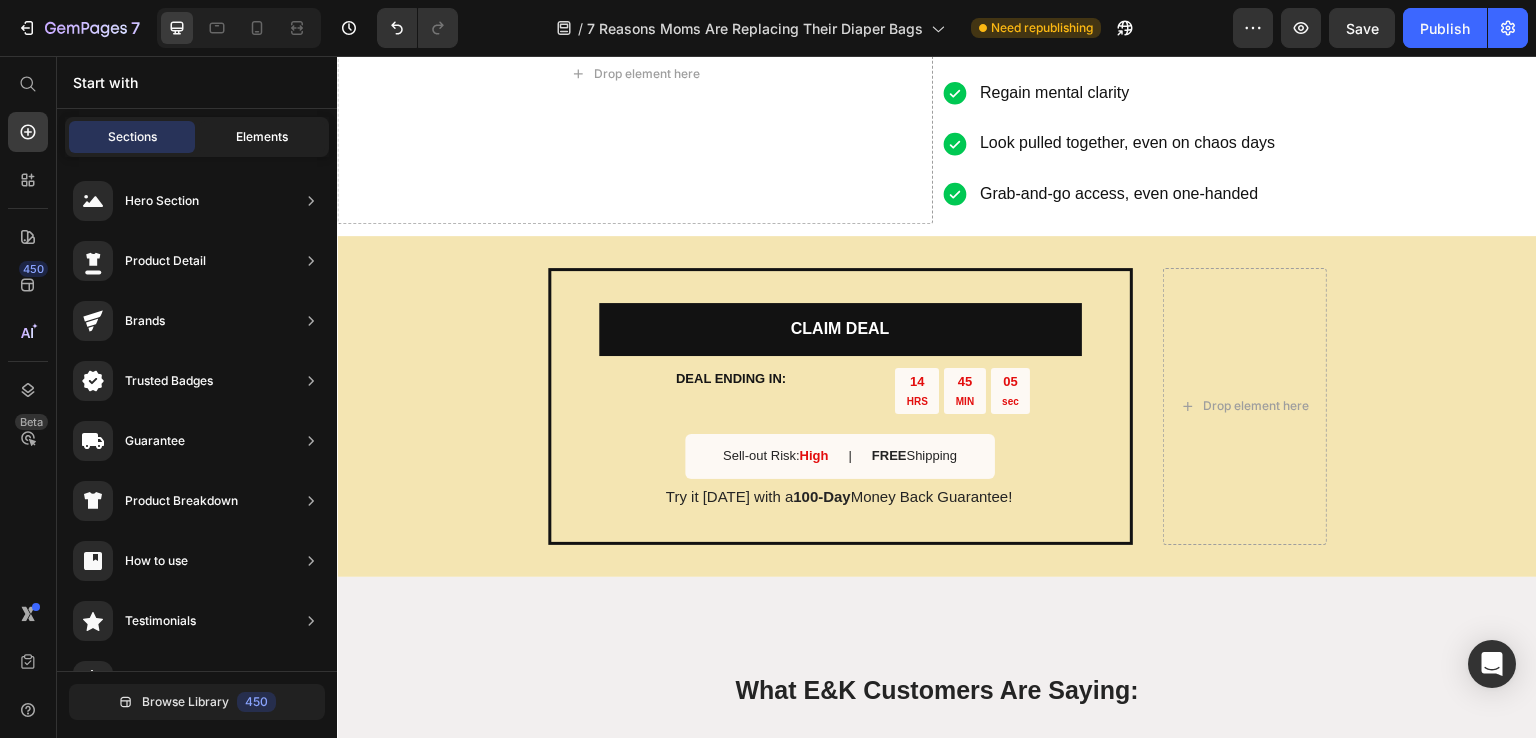 click on "Elements" at bounding box center [262, 137] 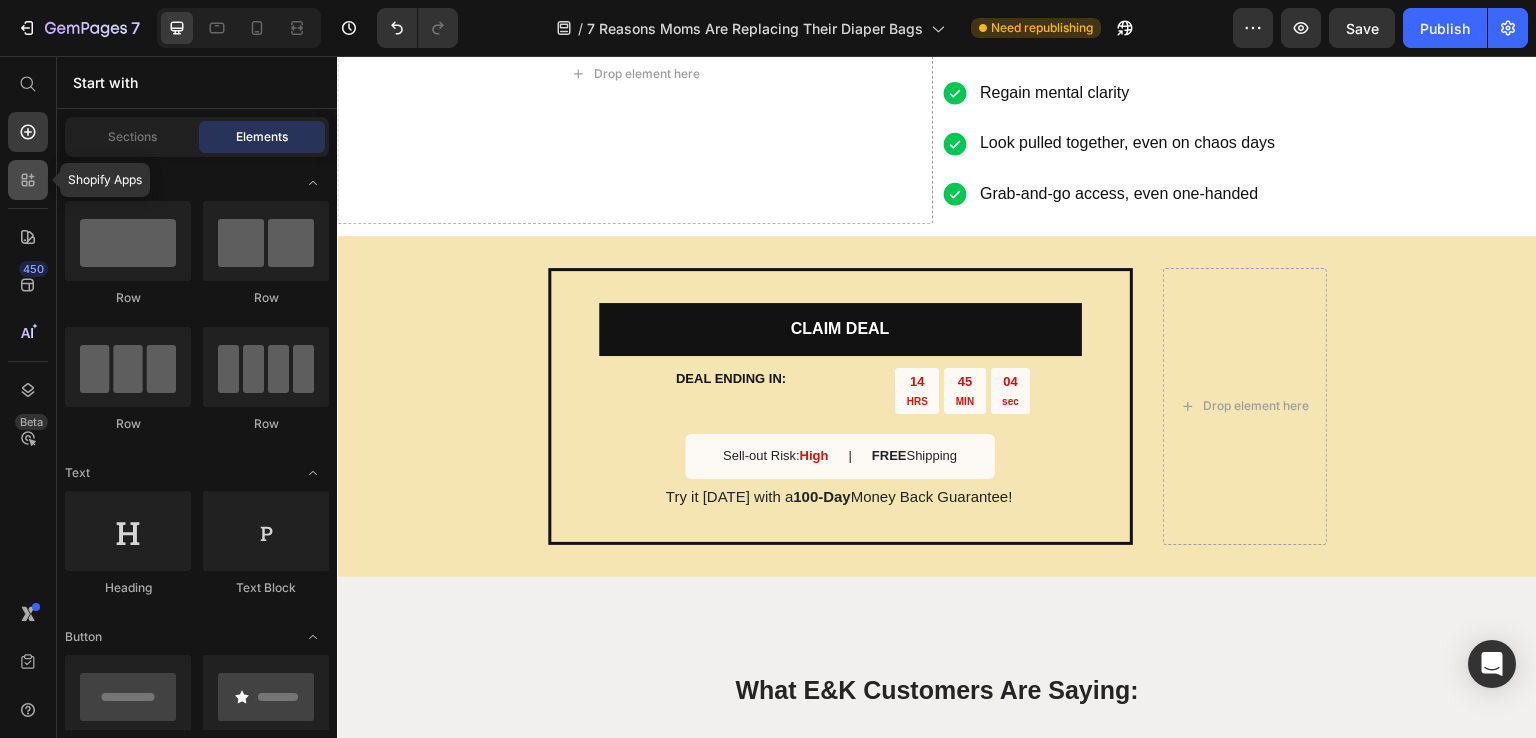 click 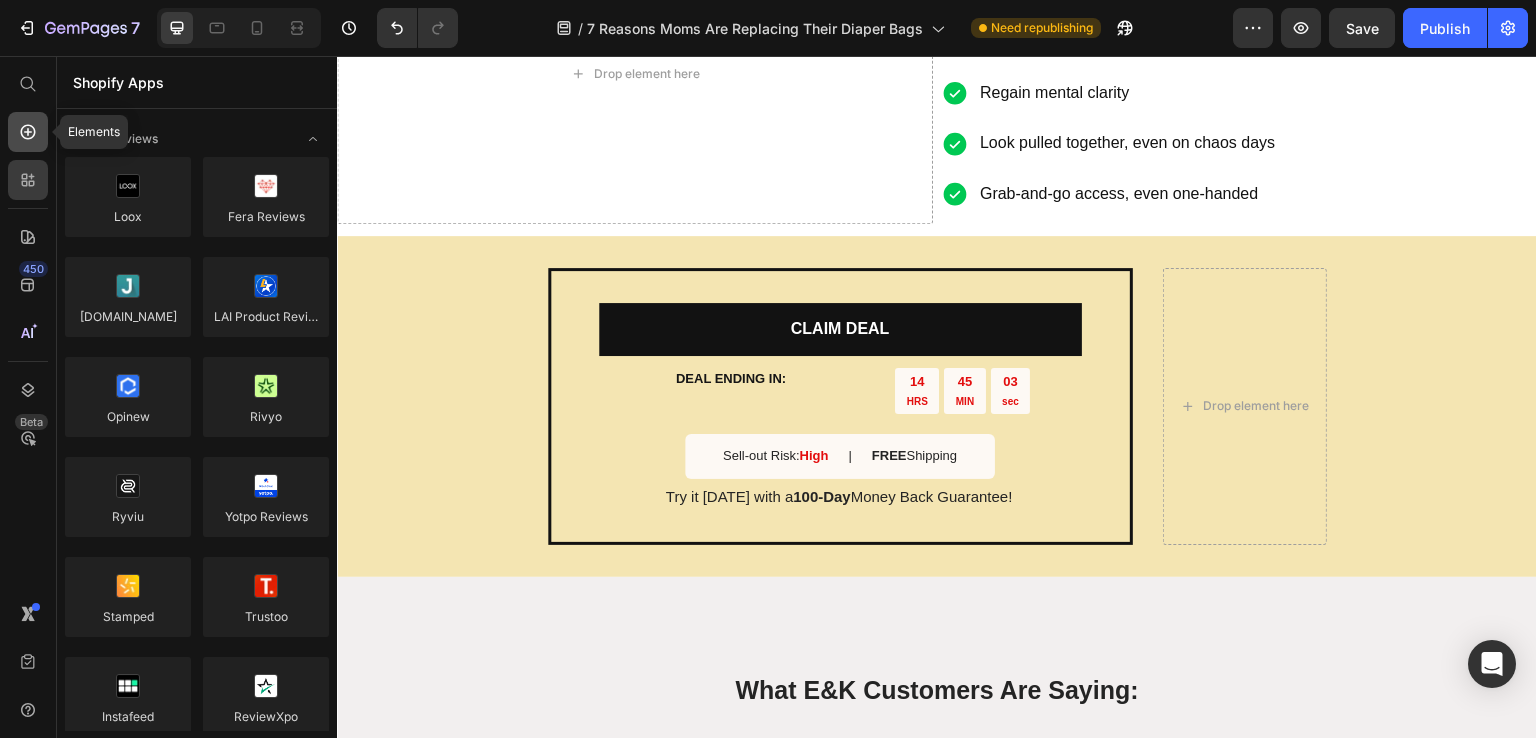 click 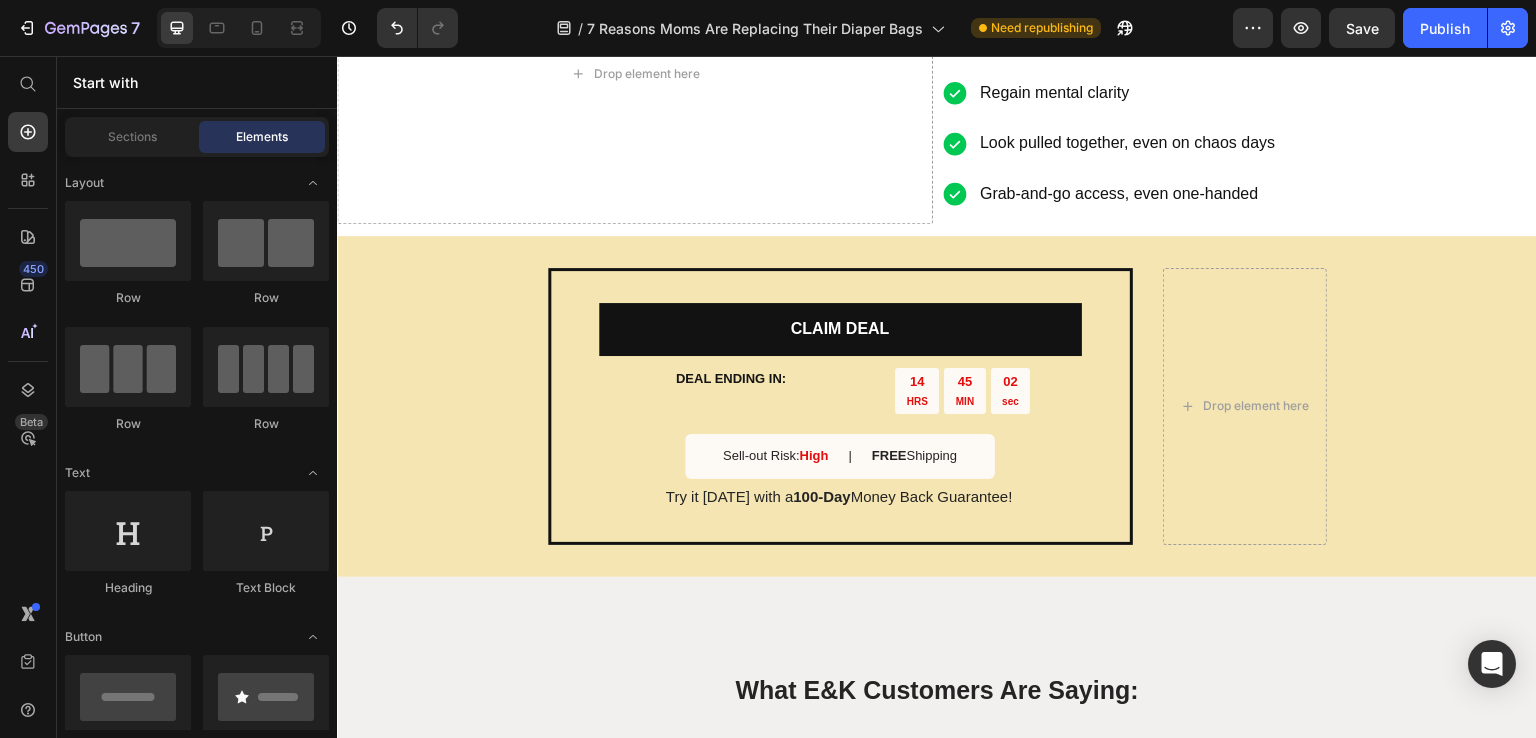 click on "Elements" 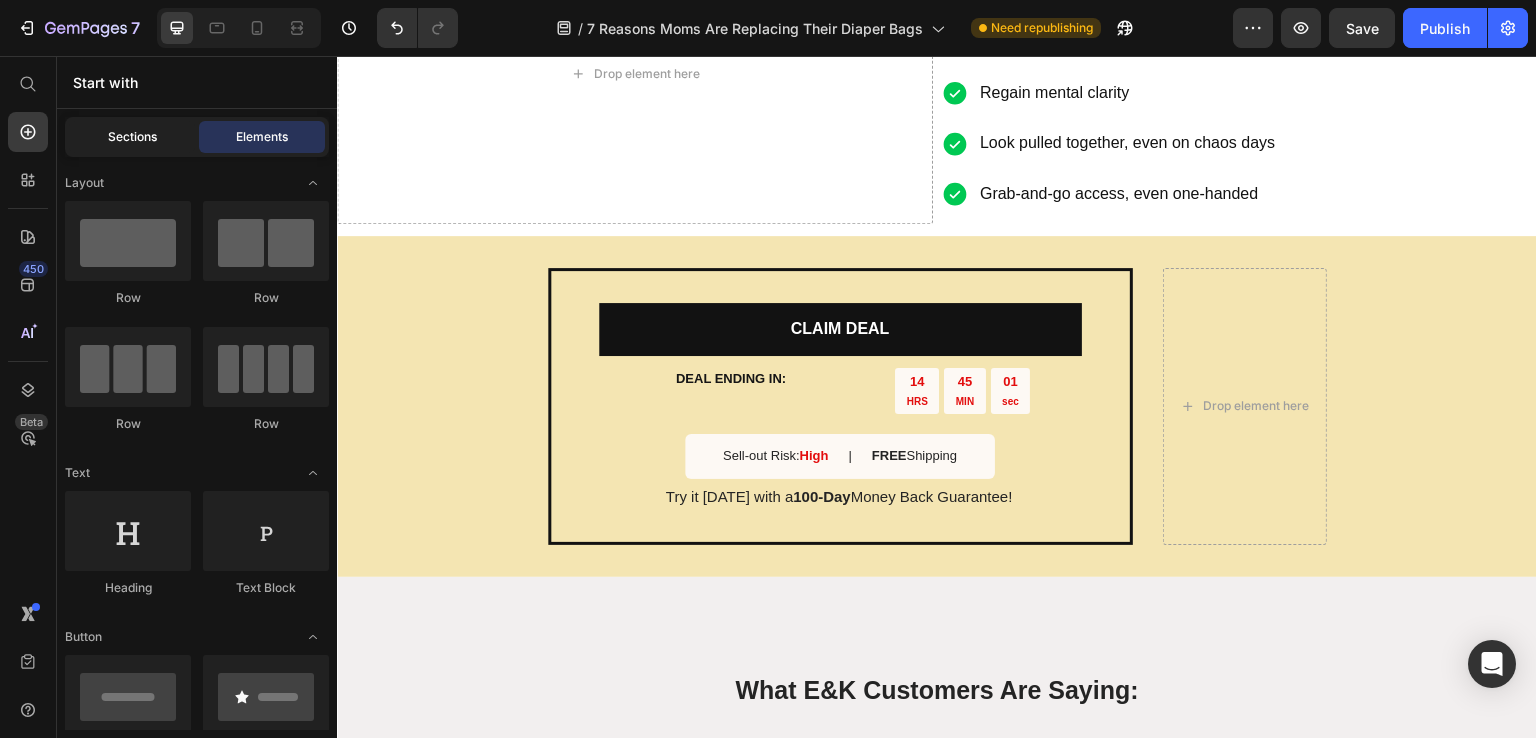 click on "Sections" at bounding box center (132, 137) 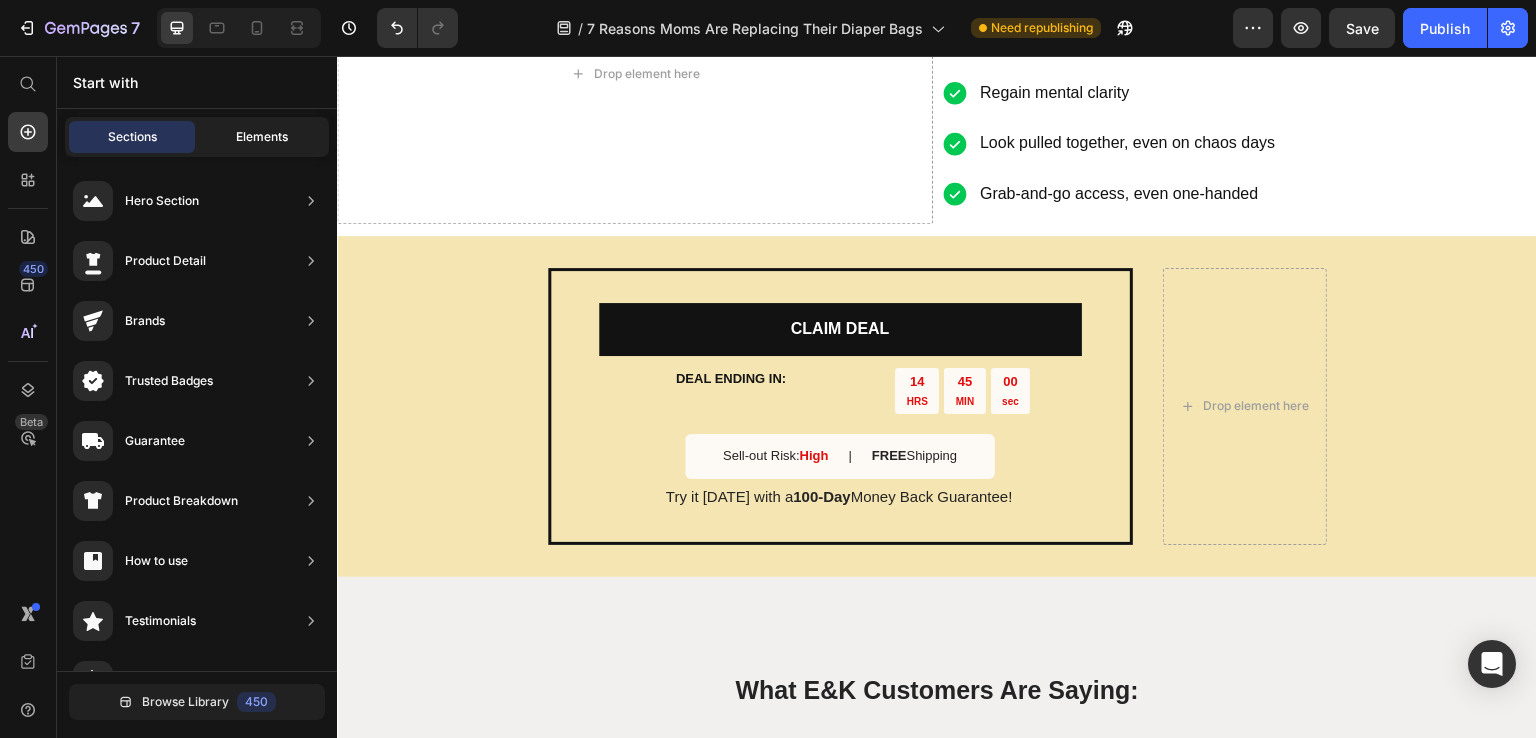 click on "Elements" 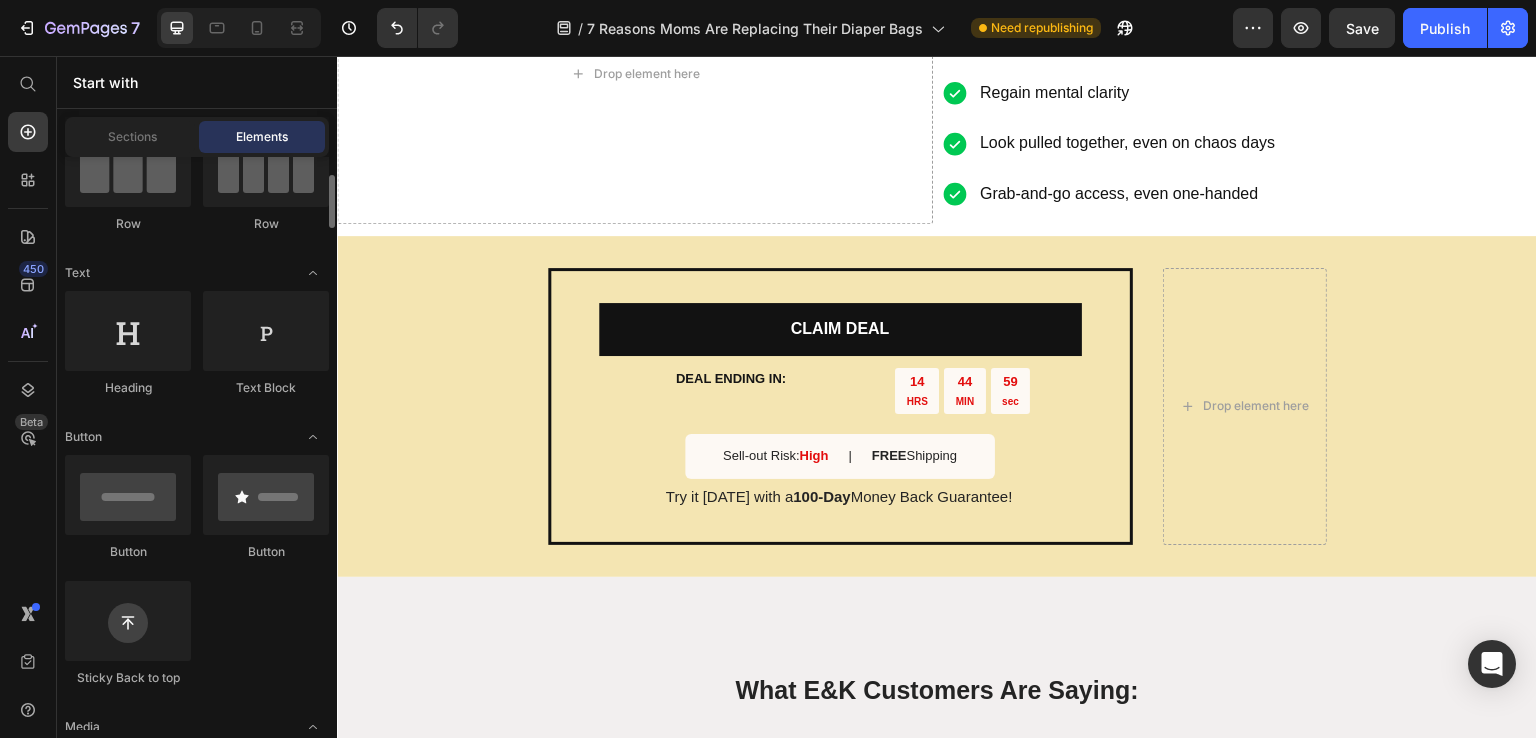 scroll, scrollTop: 400, scrollLeft: 0, axis: vertical 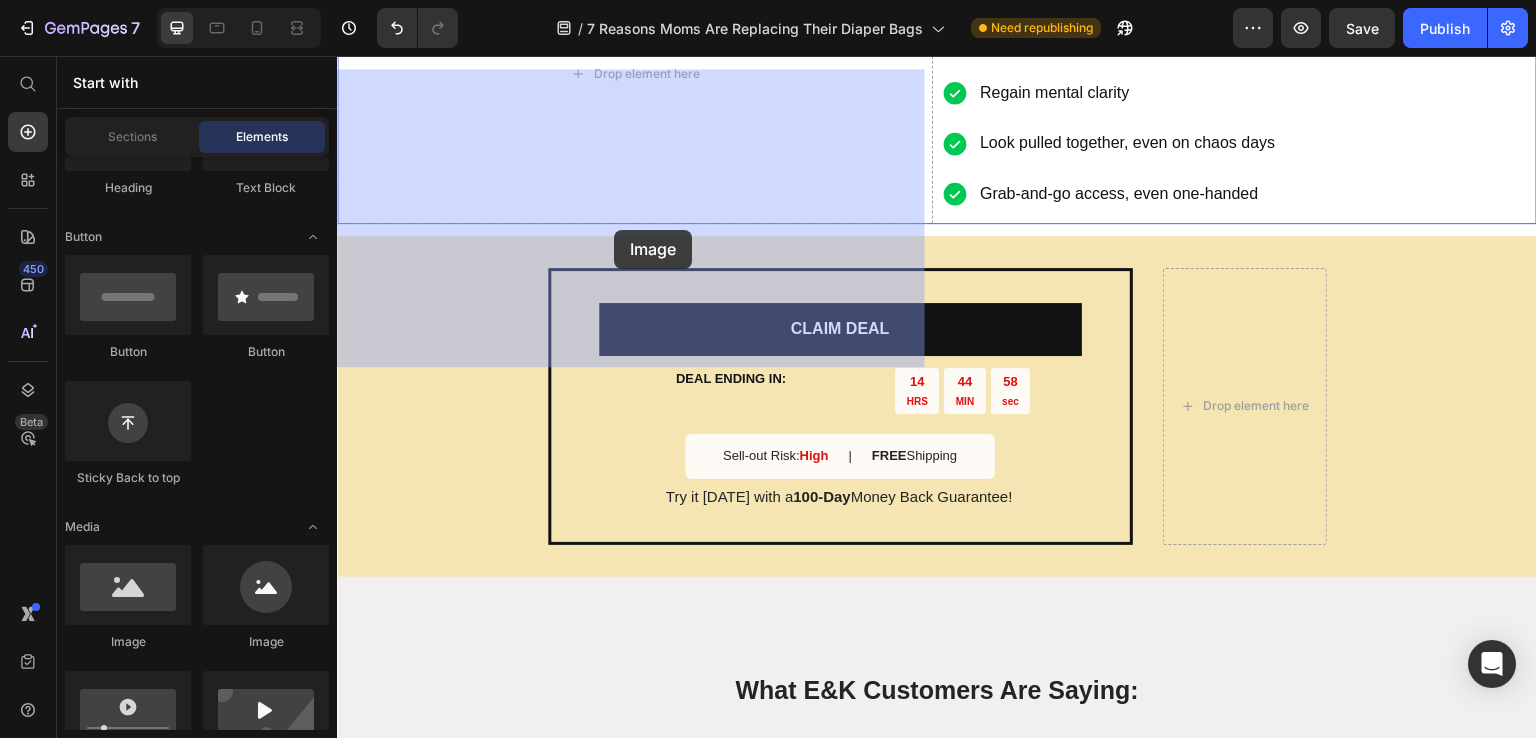 drag, startPoint x: 483, startPoint y: 660, endPoint x: 614, endPoint y: 230, distance: 449.51196 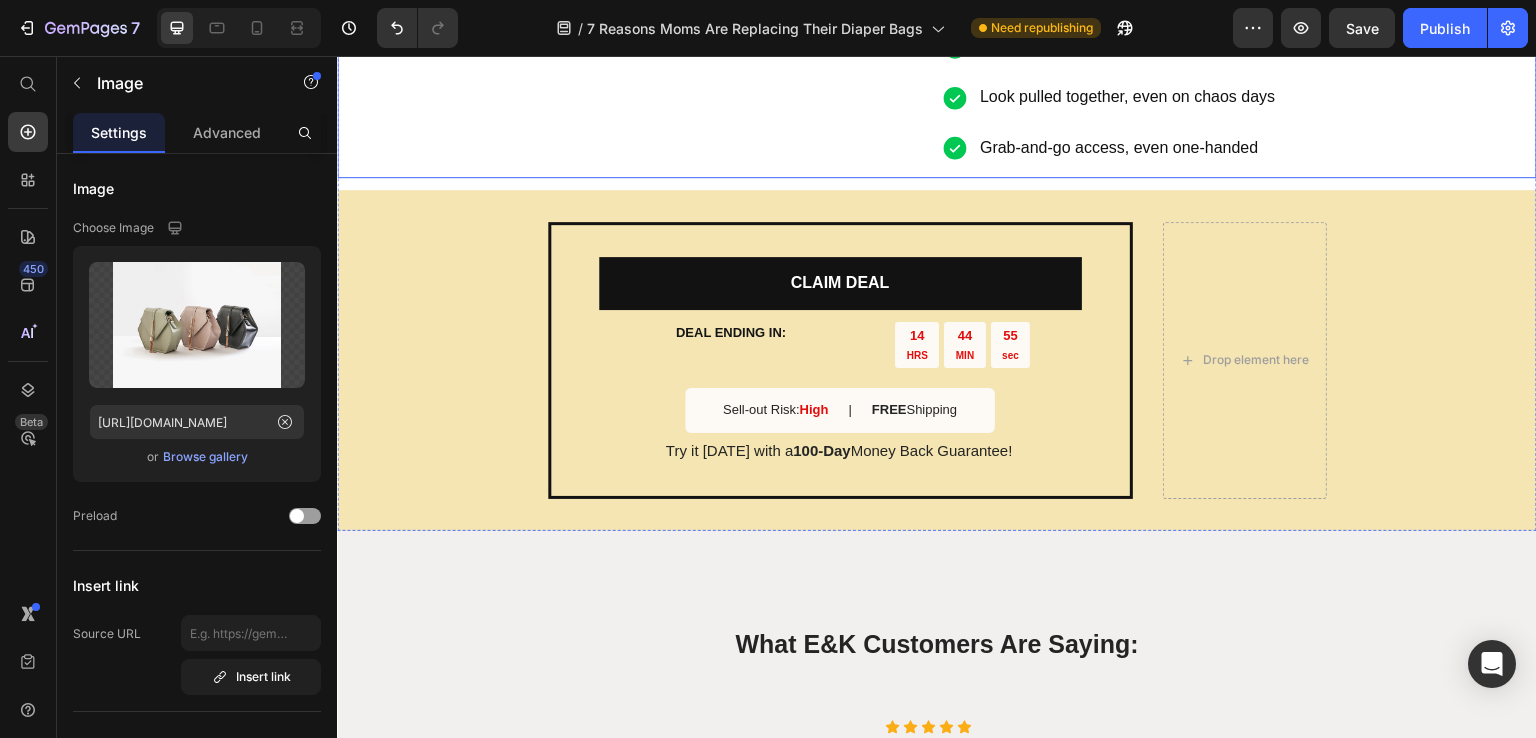 scroll, scrollTop: 4430, scrollLeft: 0, axis: vertical 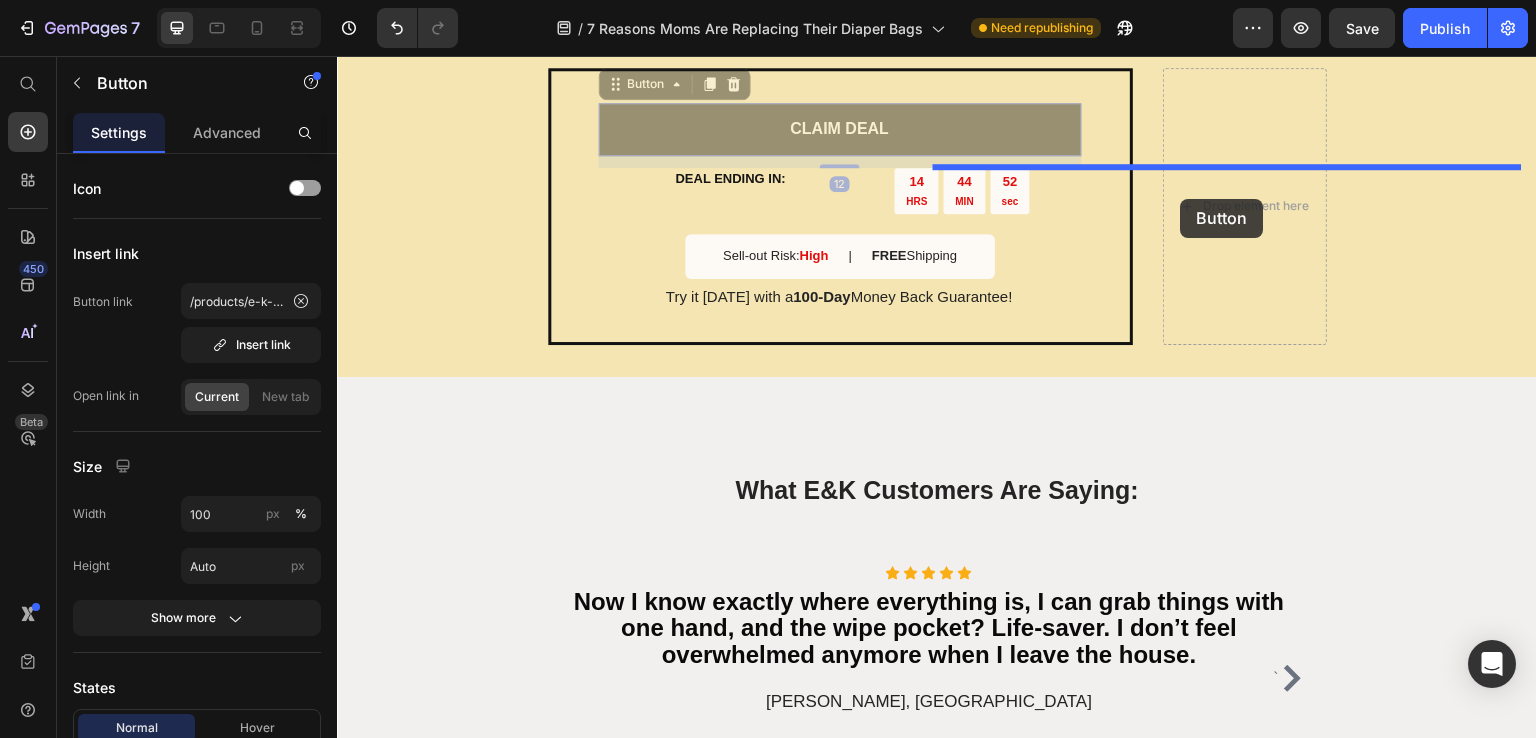 drag, startPoint x: 1075, startPoint y: 305, endPoint x: 1181, endPoint y: 199, distance: 149.90663 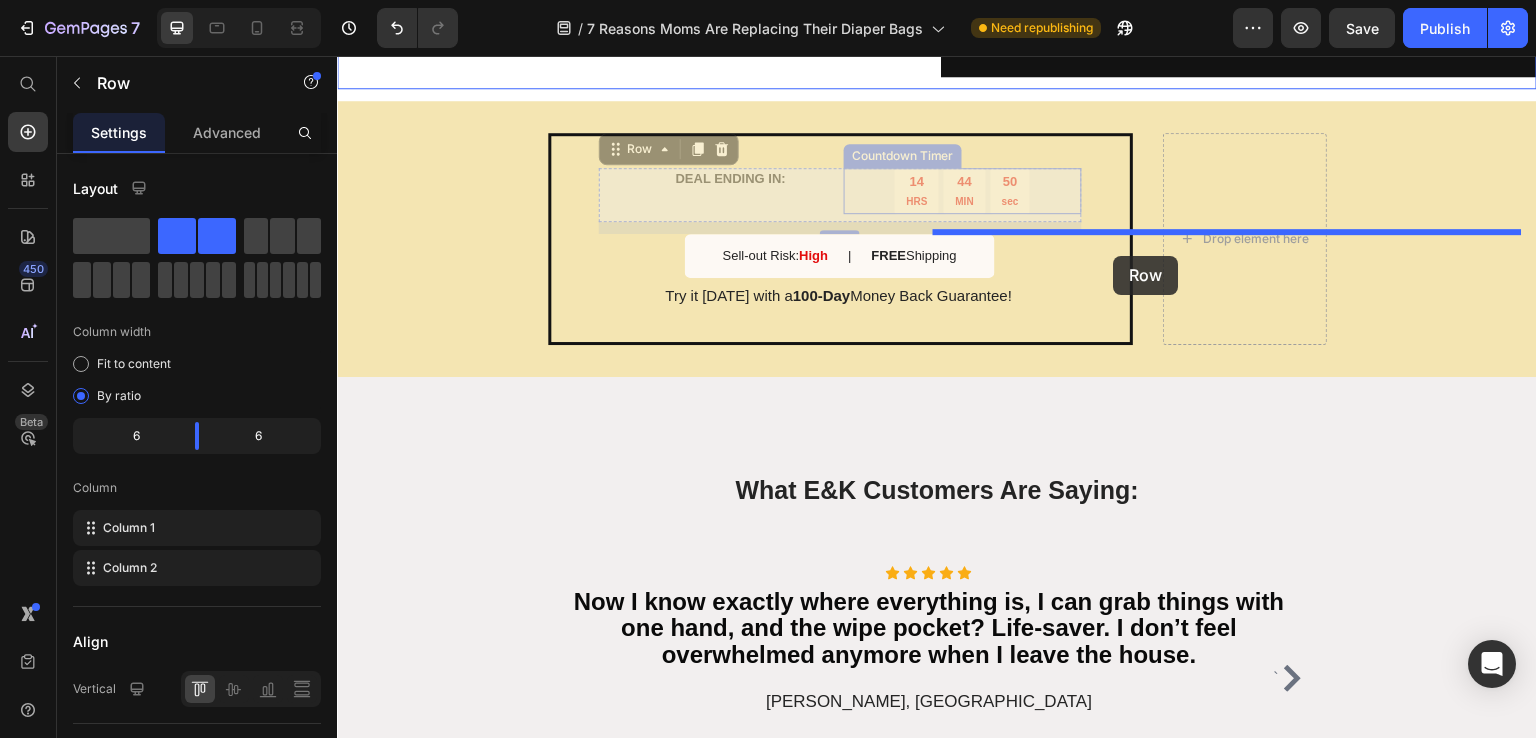 drag, startPoint x: 805, startPoint y: 433, endPoint x: 1114, endPoint y: 256, distance: 356.1039 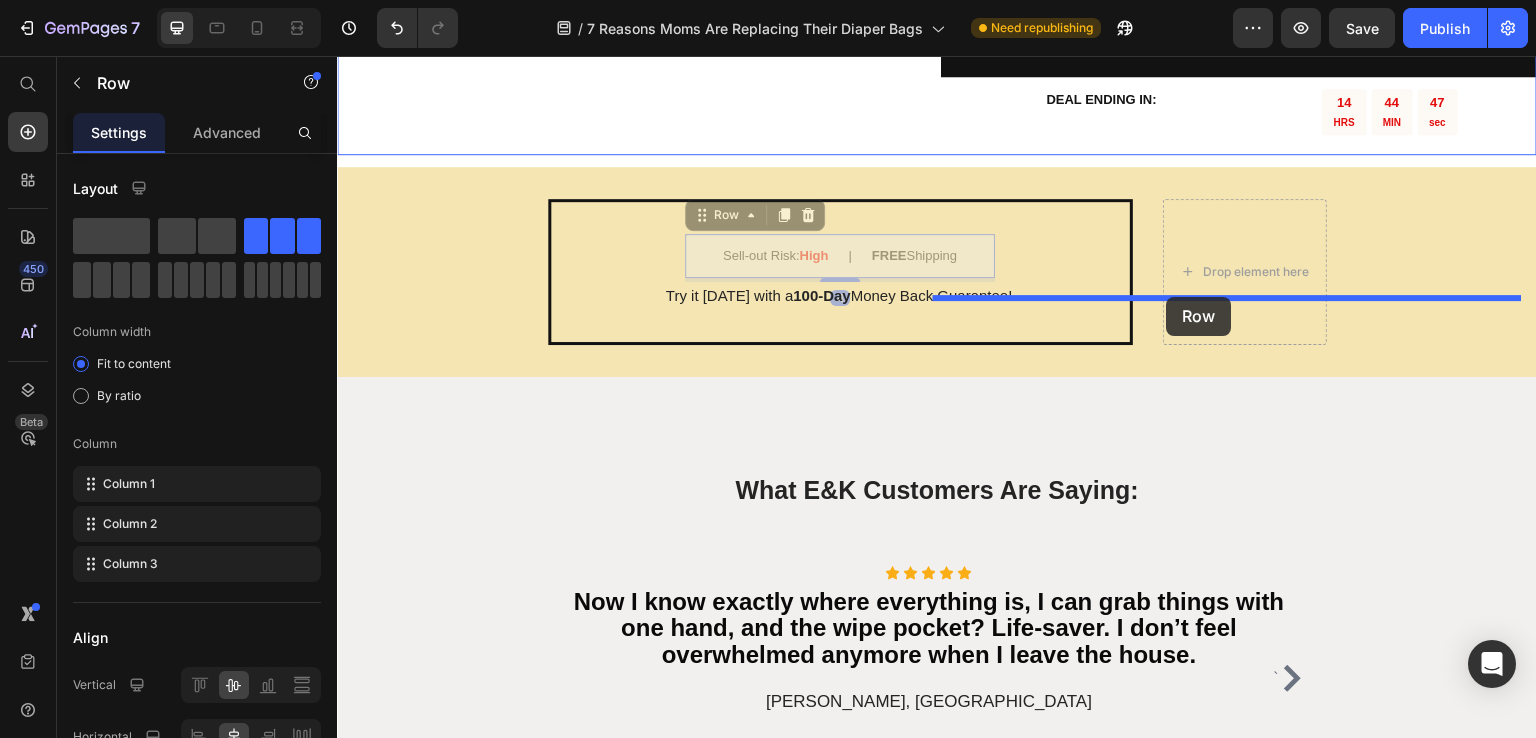 drag, startPoint x: 830, startPoint y: 419, endPoint x: 1167, endPoint y: 297, distance: 358.4034 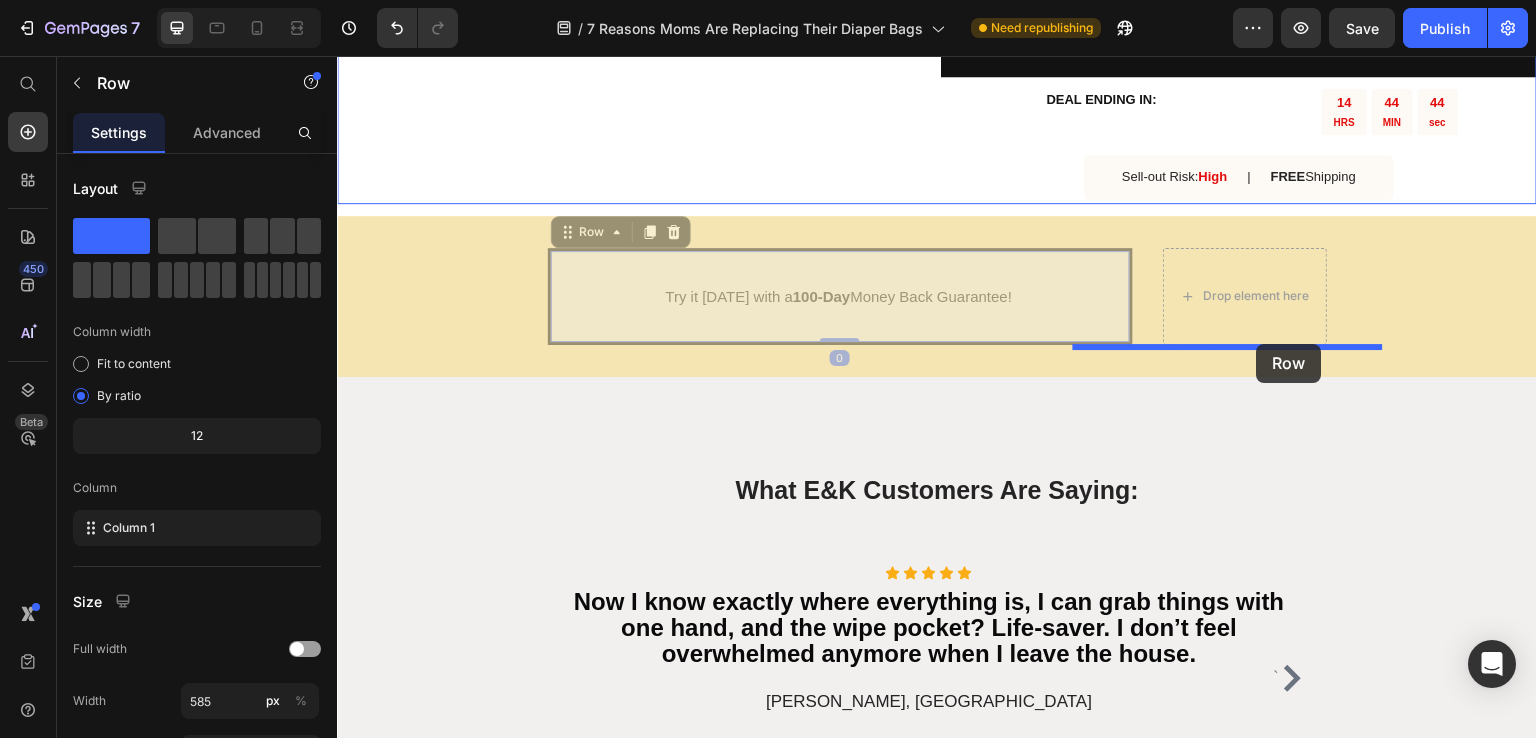 drag, startPoint x: 929, startPoint y: 443, endPoint x: 1257, endPoint y: 344, distance: 342.61493 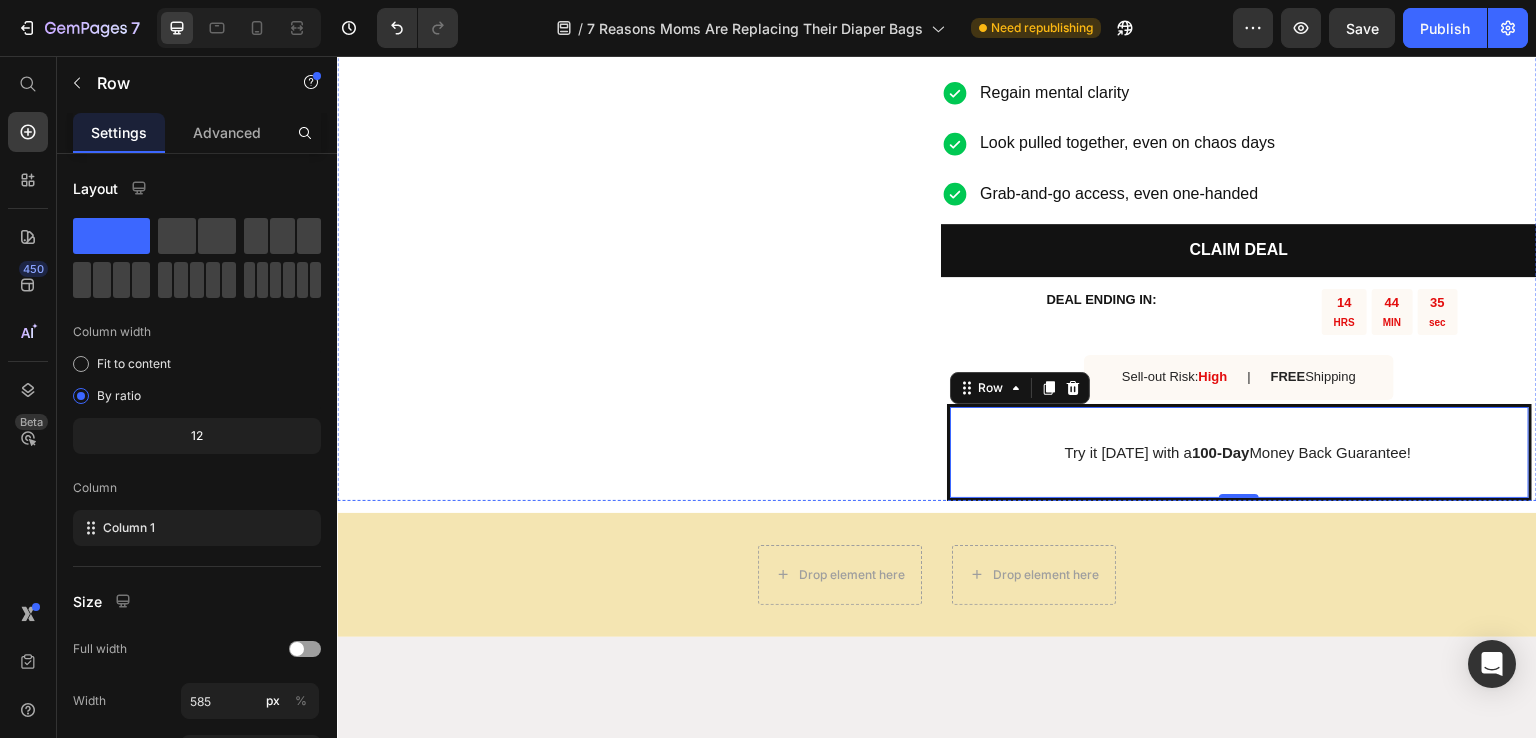 scroll, scrollTop: 4130, scrollLeft: 0, axis: vertical 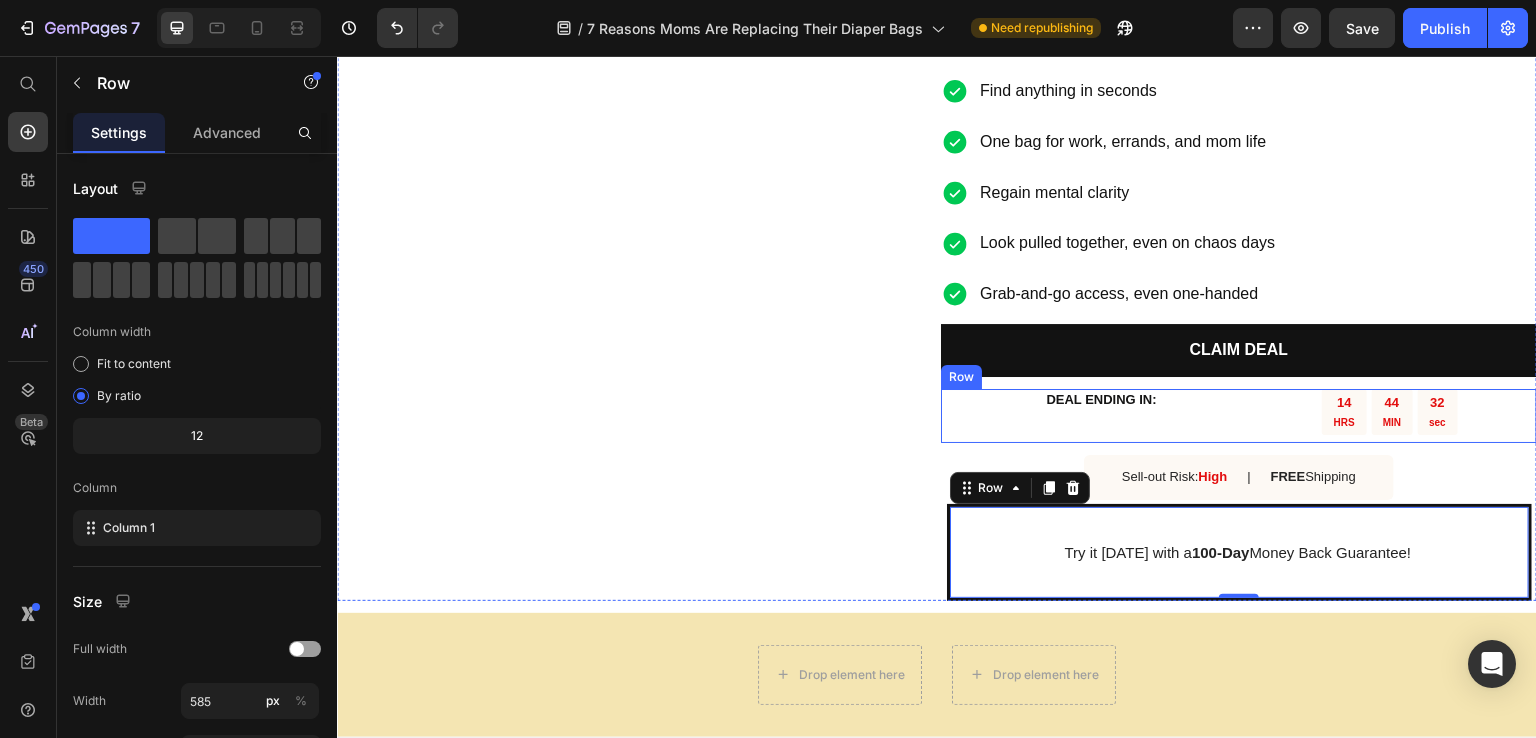 click on "DEAL ENDING IN: Text Block" at bounding box center [1088, 416] 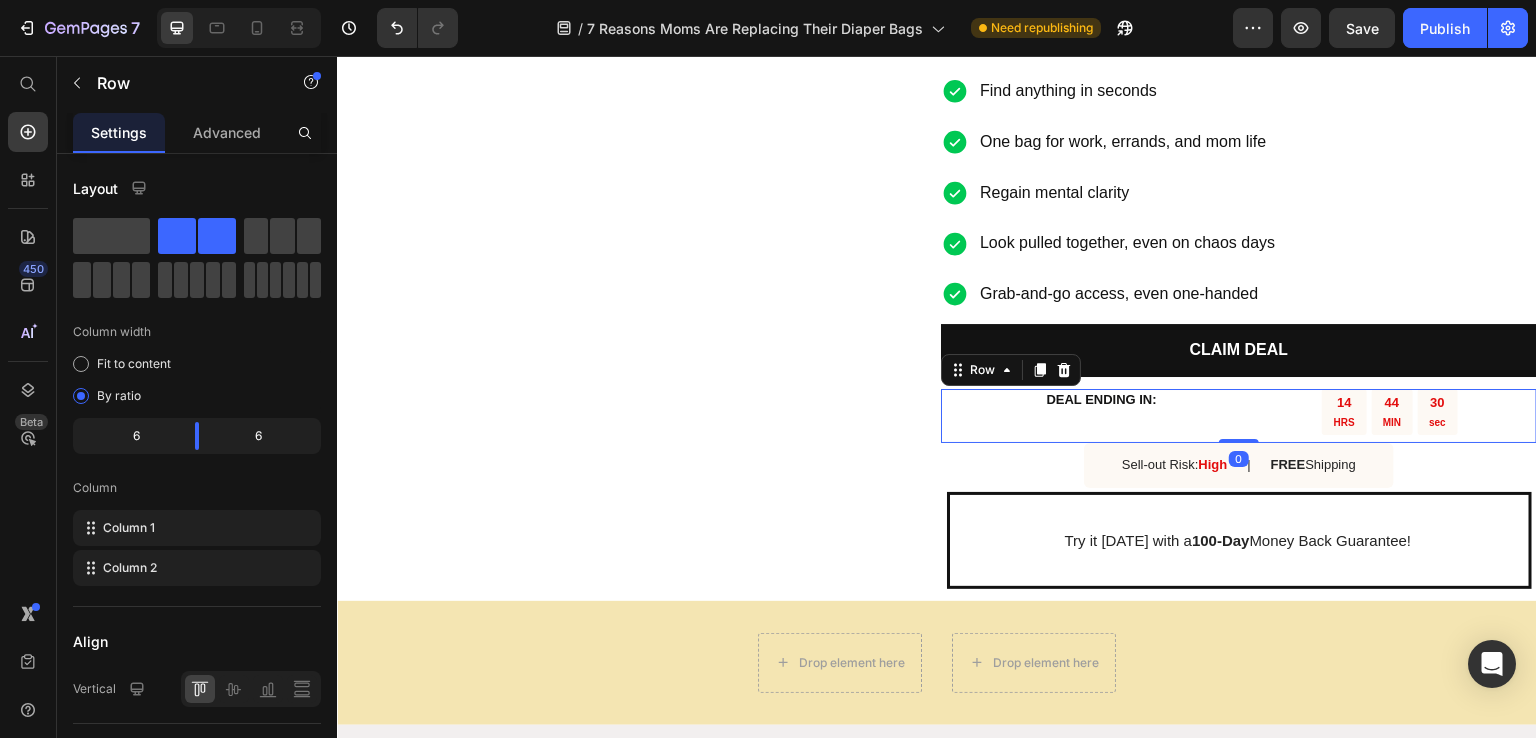 drag, startPoint x: 1231, startPoint y: 593, endPoint x: 1240, endPoint y: 561, distance: 33.24154 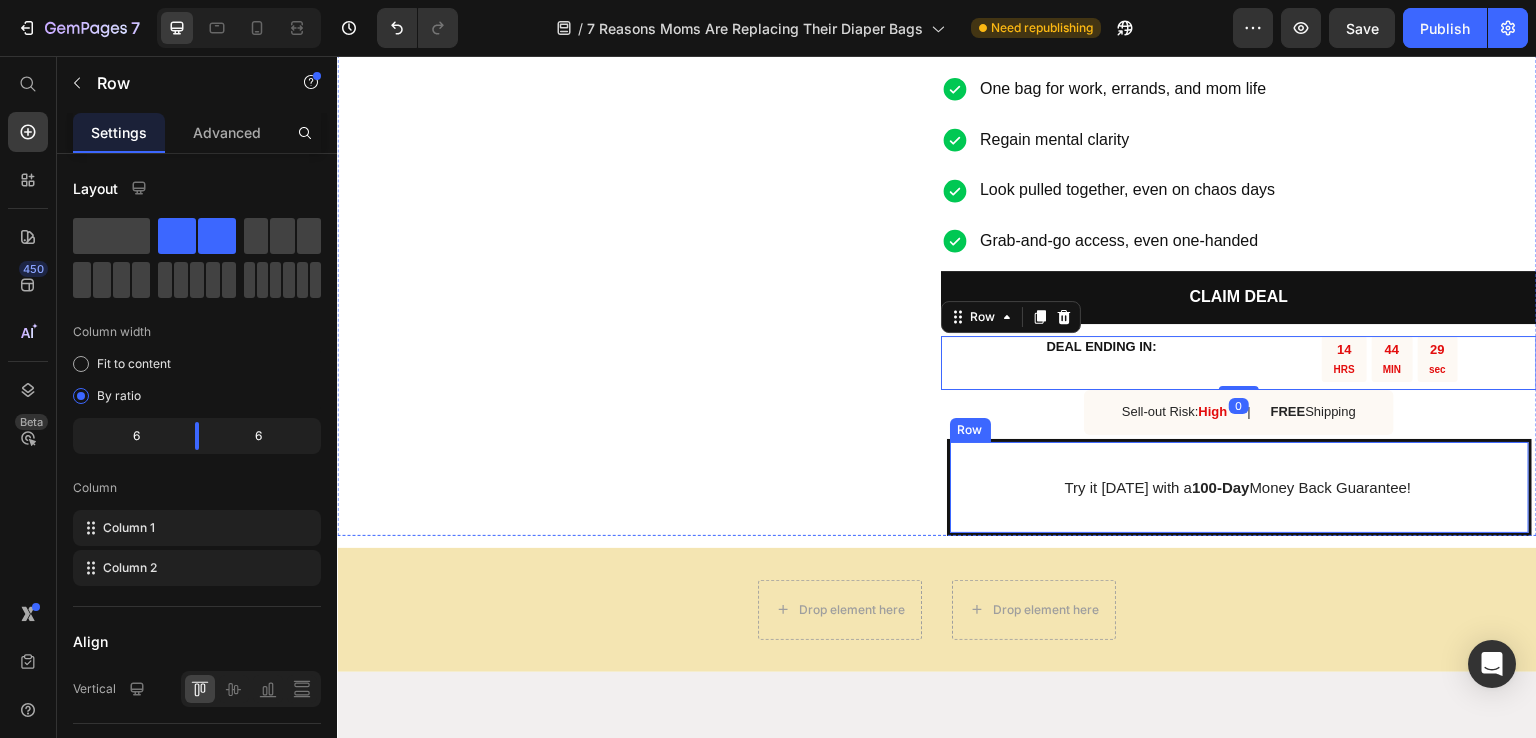 scroll, scrollTop: 4230, scrollLeft: 0, axis: vertical 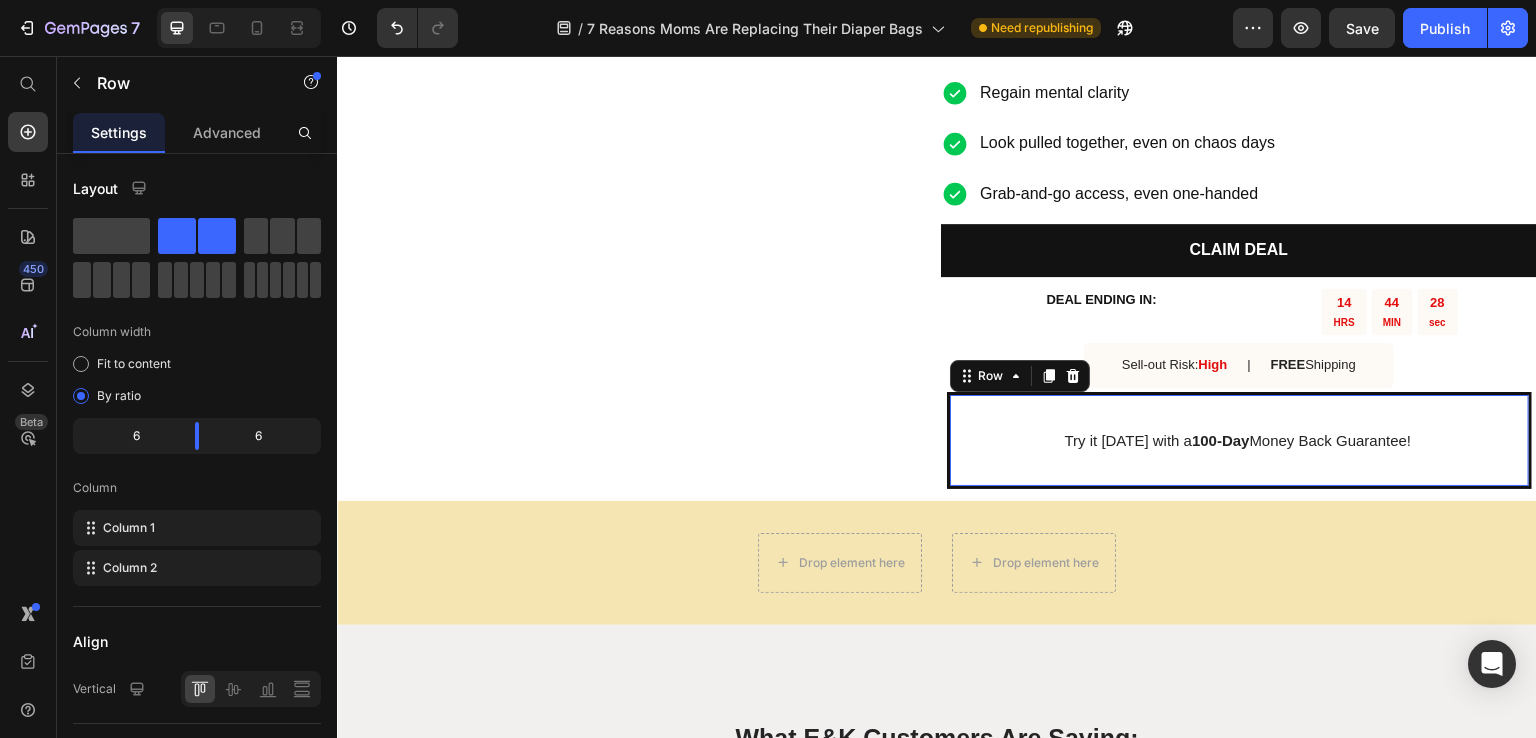 click on "Try it today with a  100-Day  Money Back Guarantee! Text Block Row   0" at bounding box center (1239, 440) 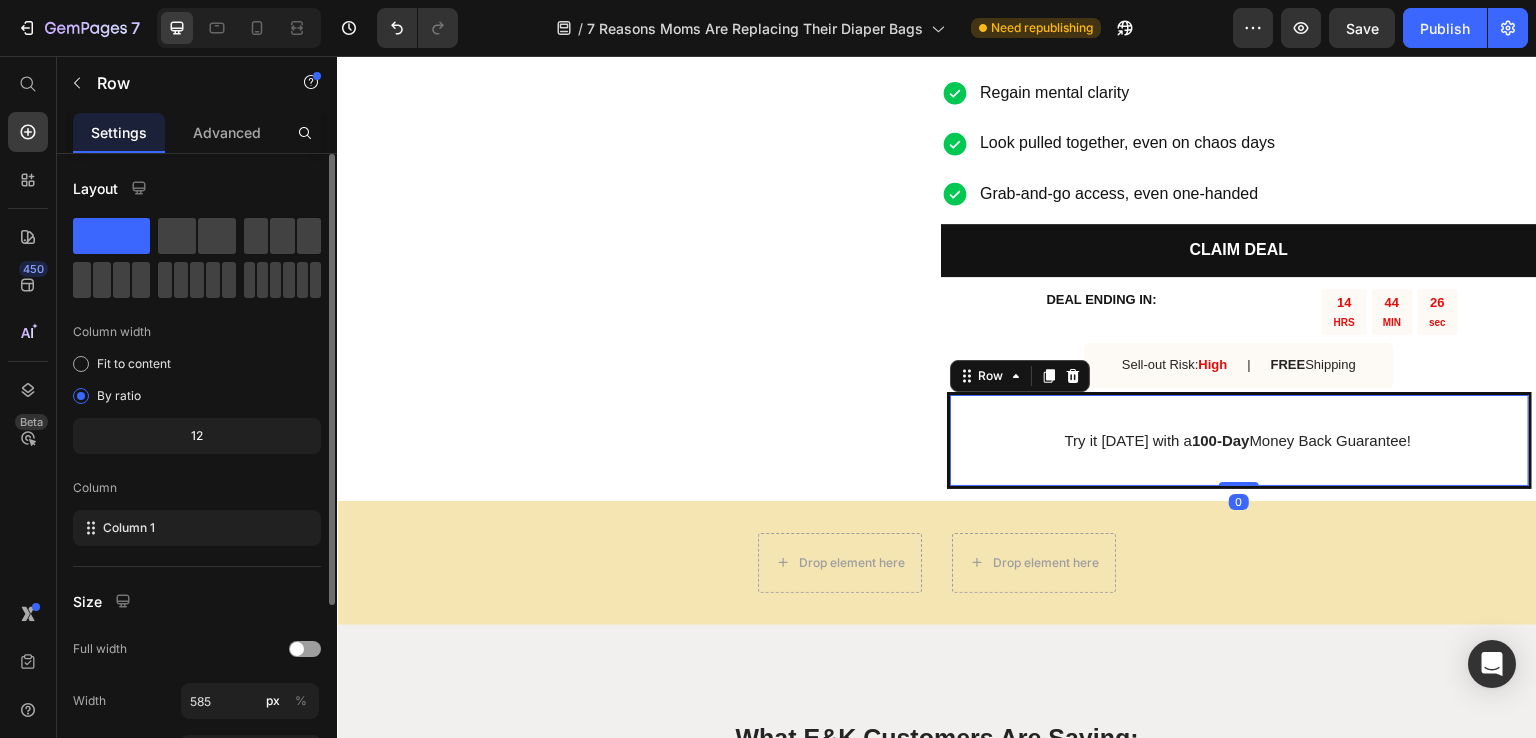 scroll, scrollTop: 269, scrollLeft: 0, axis: vertical 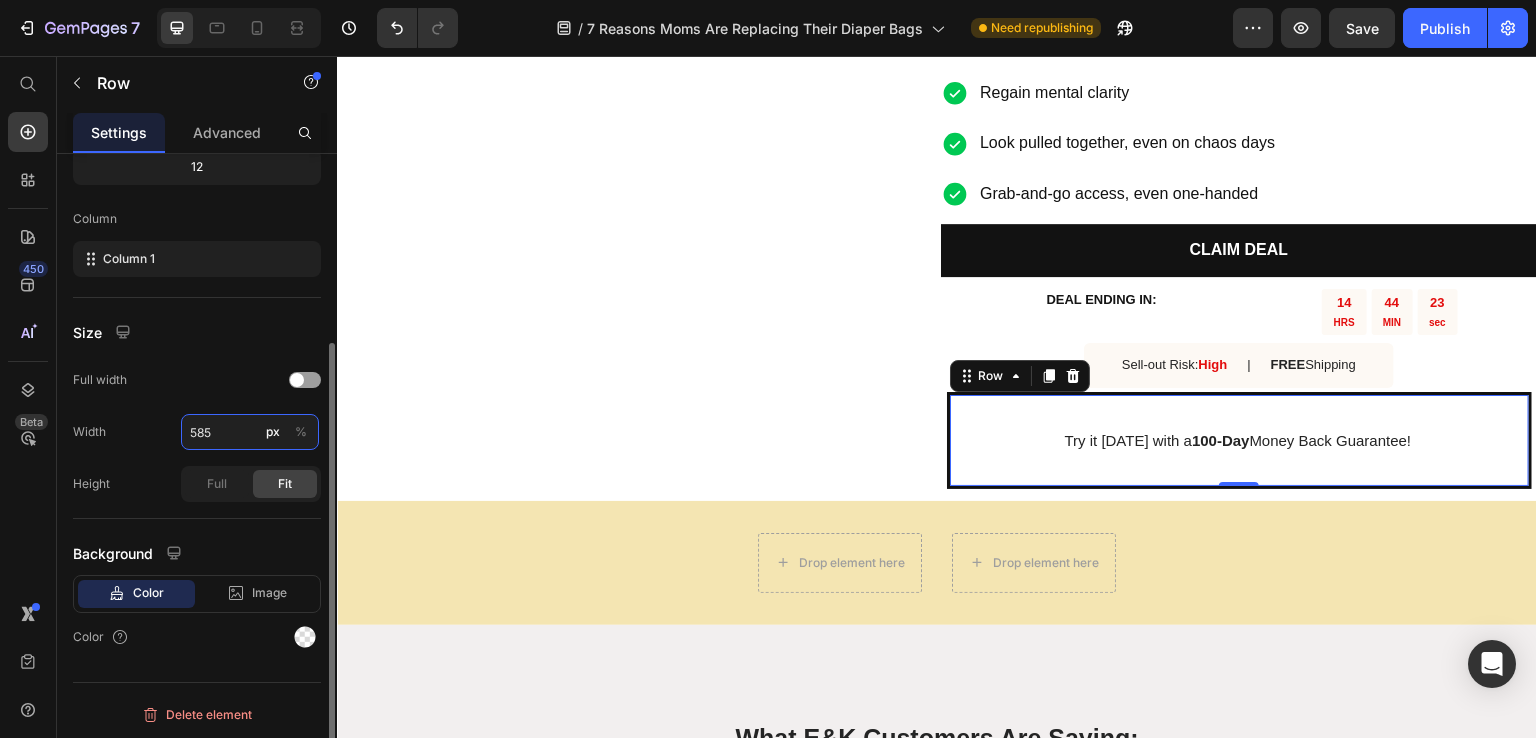 click on "585" at bounding box center (250, 432) 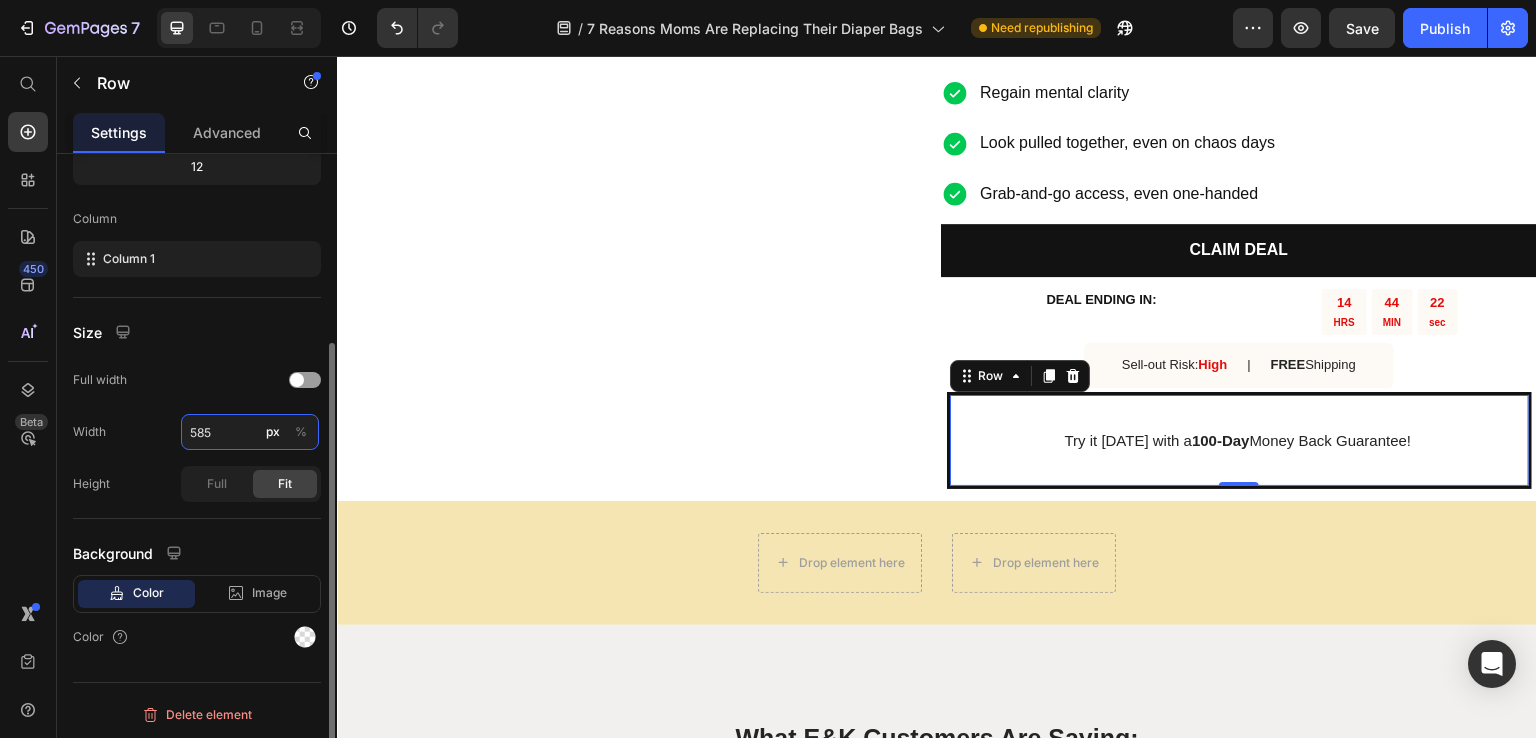 click on "585" at bounding box center (250, 432) 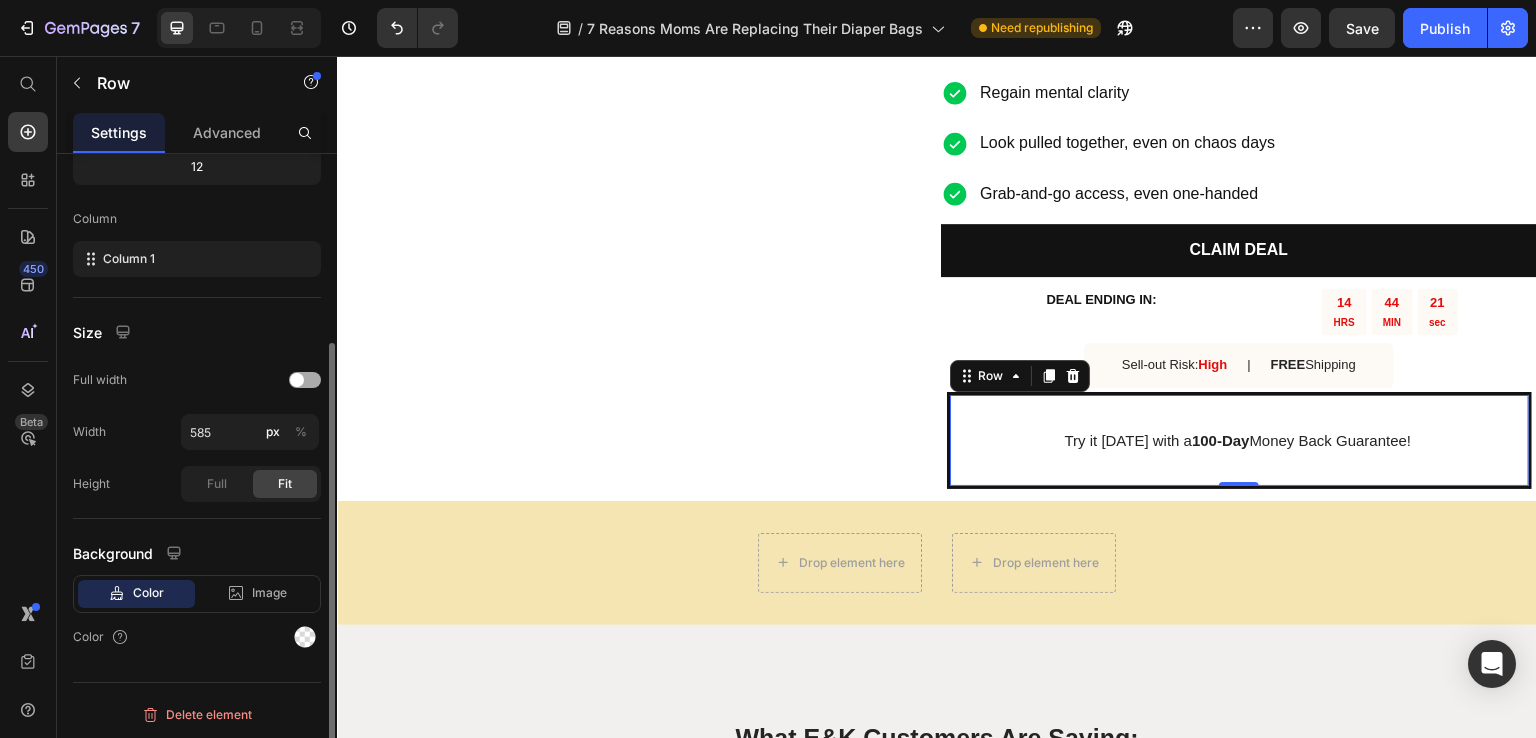 click at bounding box center [305, 380] 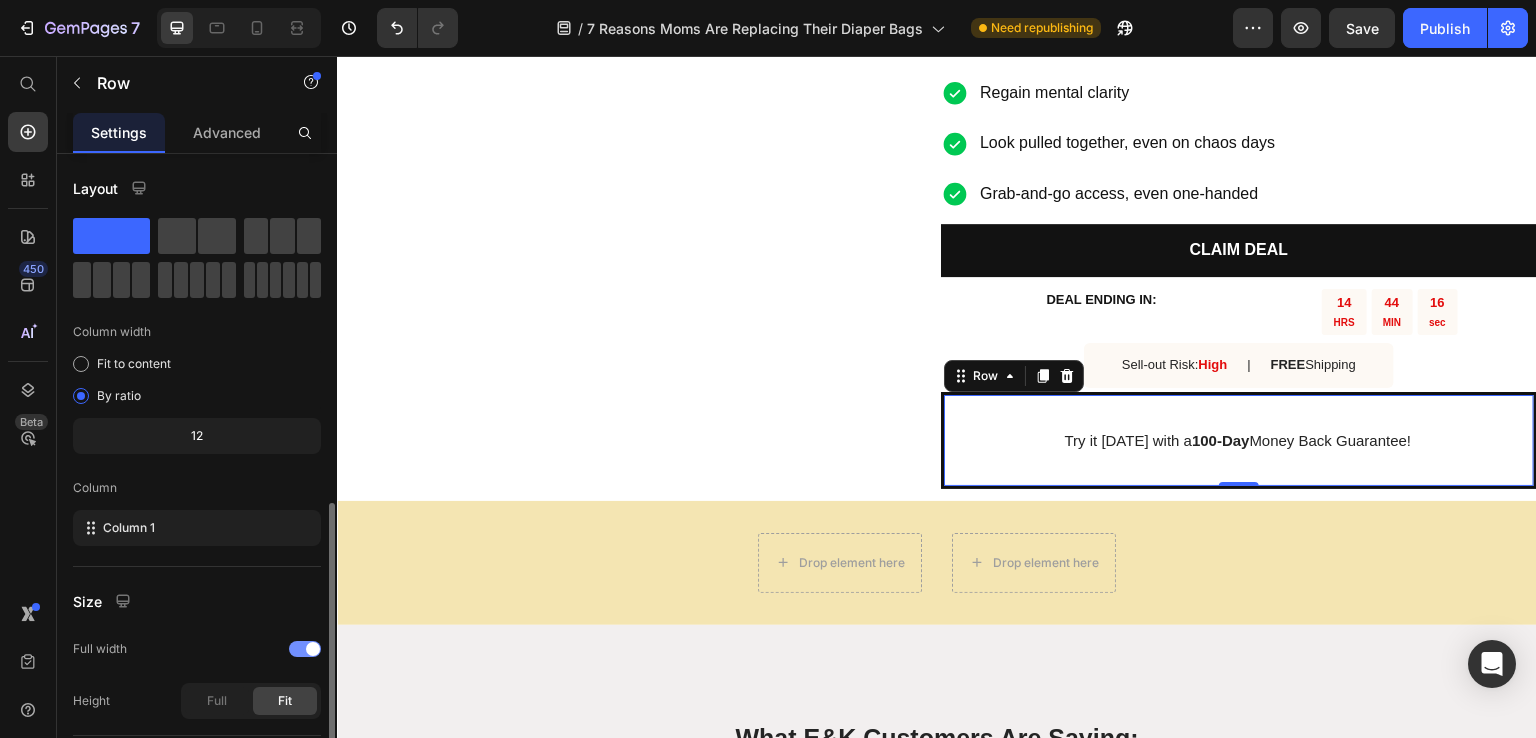 scroll, scrollTop: 217, scrollLeft: 0, axis: vertical 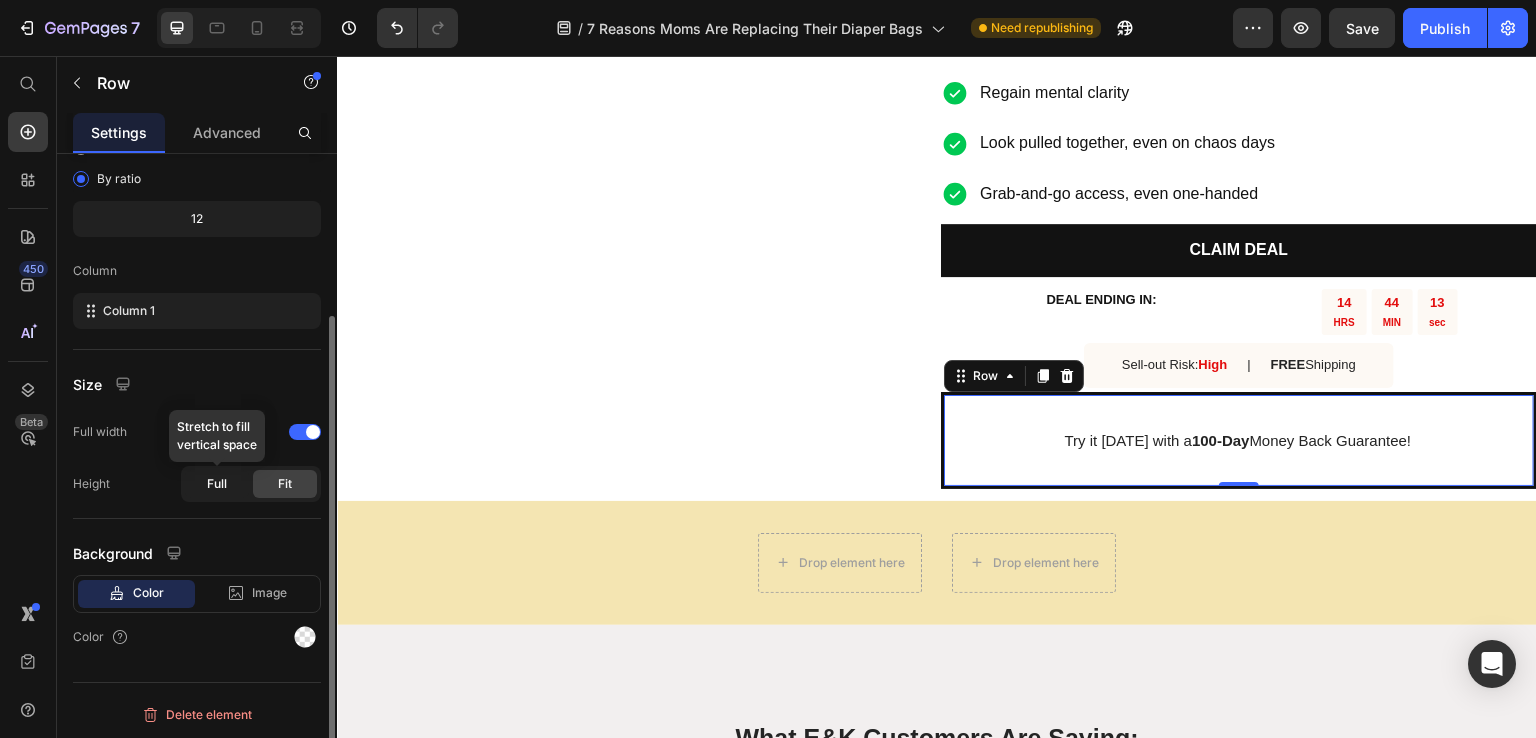 click on "Full" 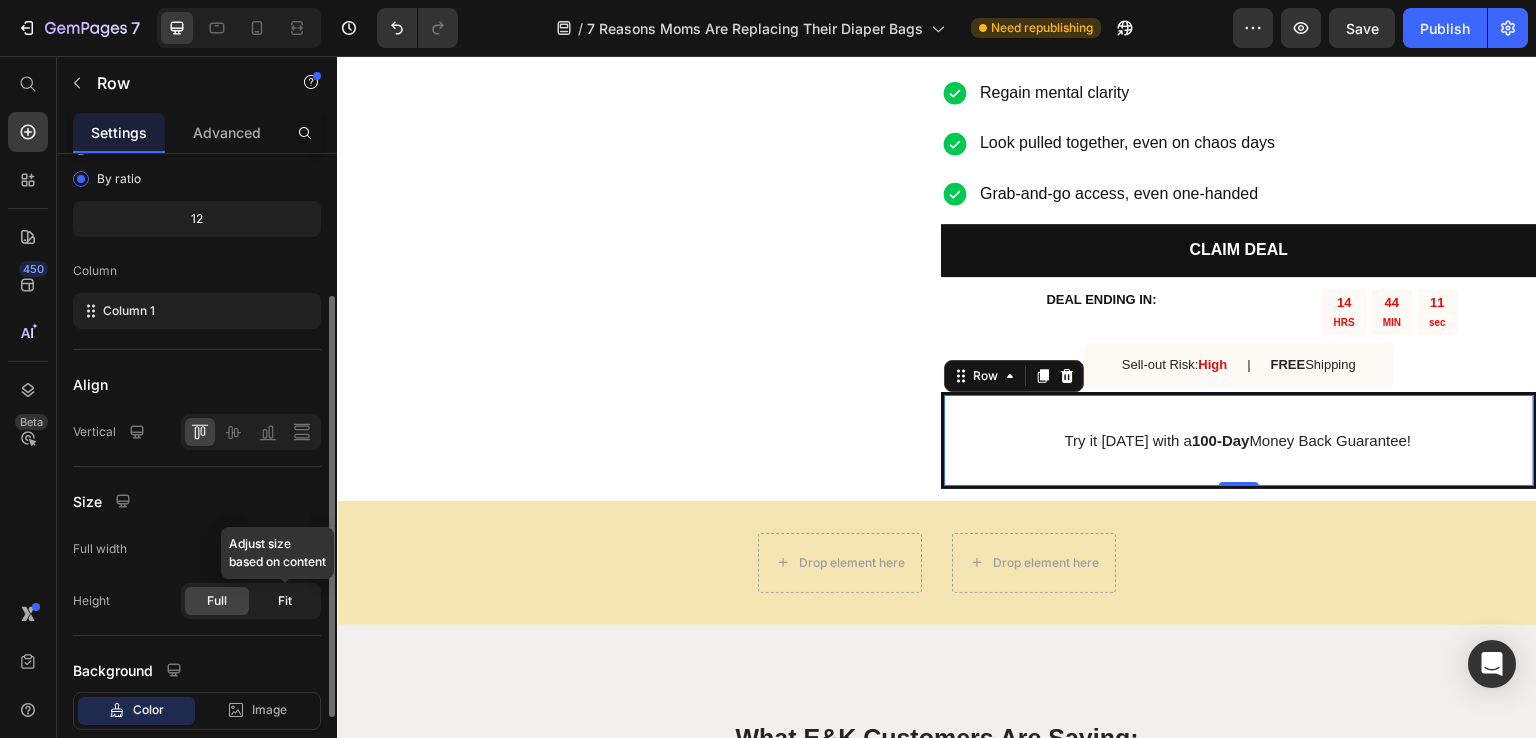 click on "Fit" 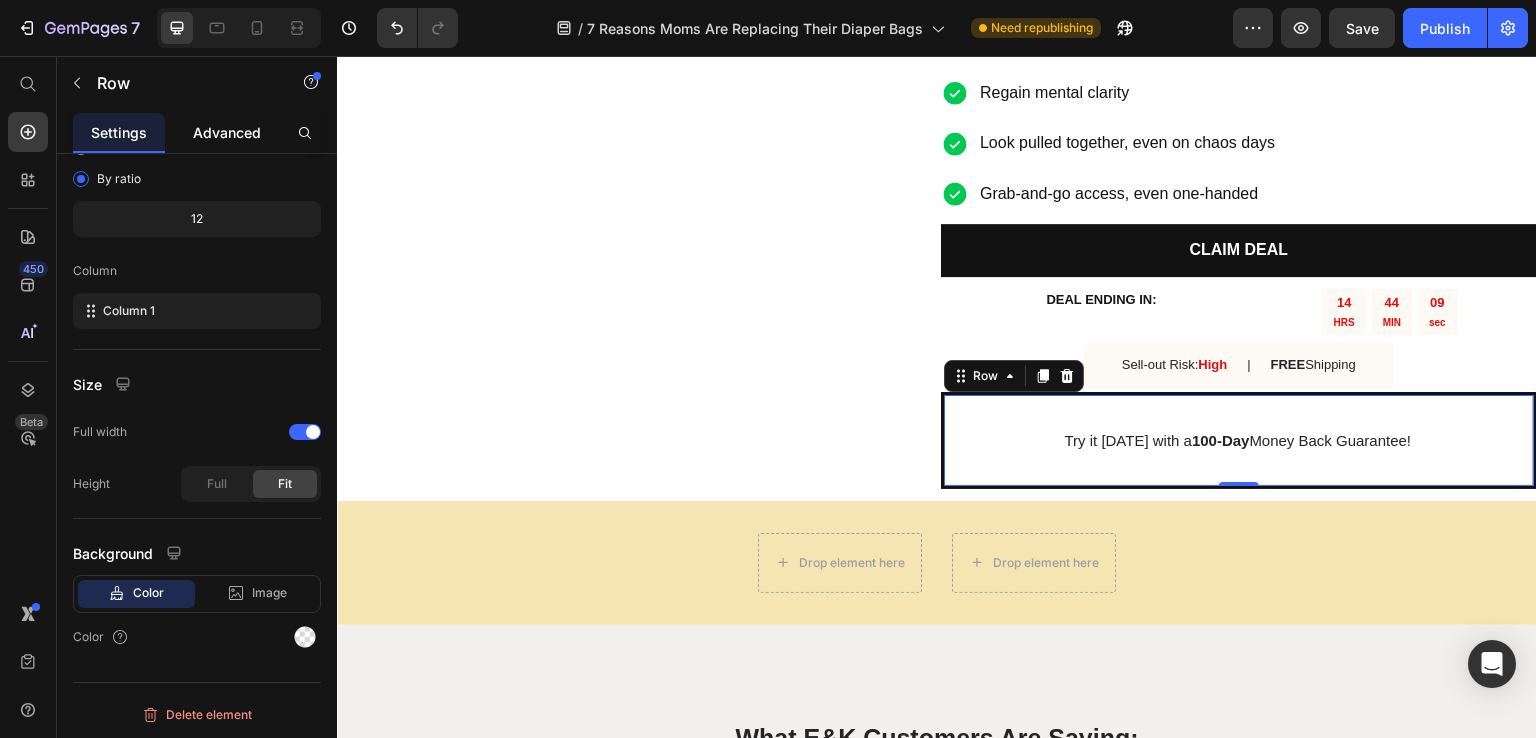 click on "Advanced" at bounding box center [227, 132] 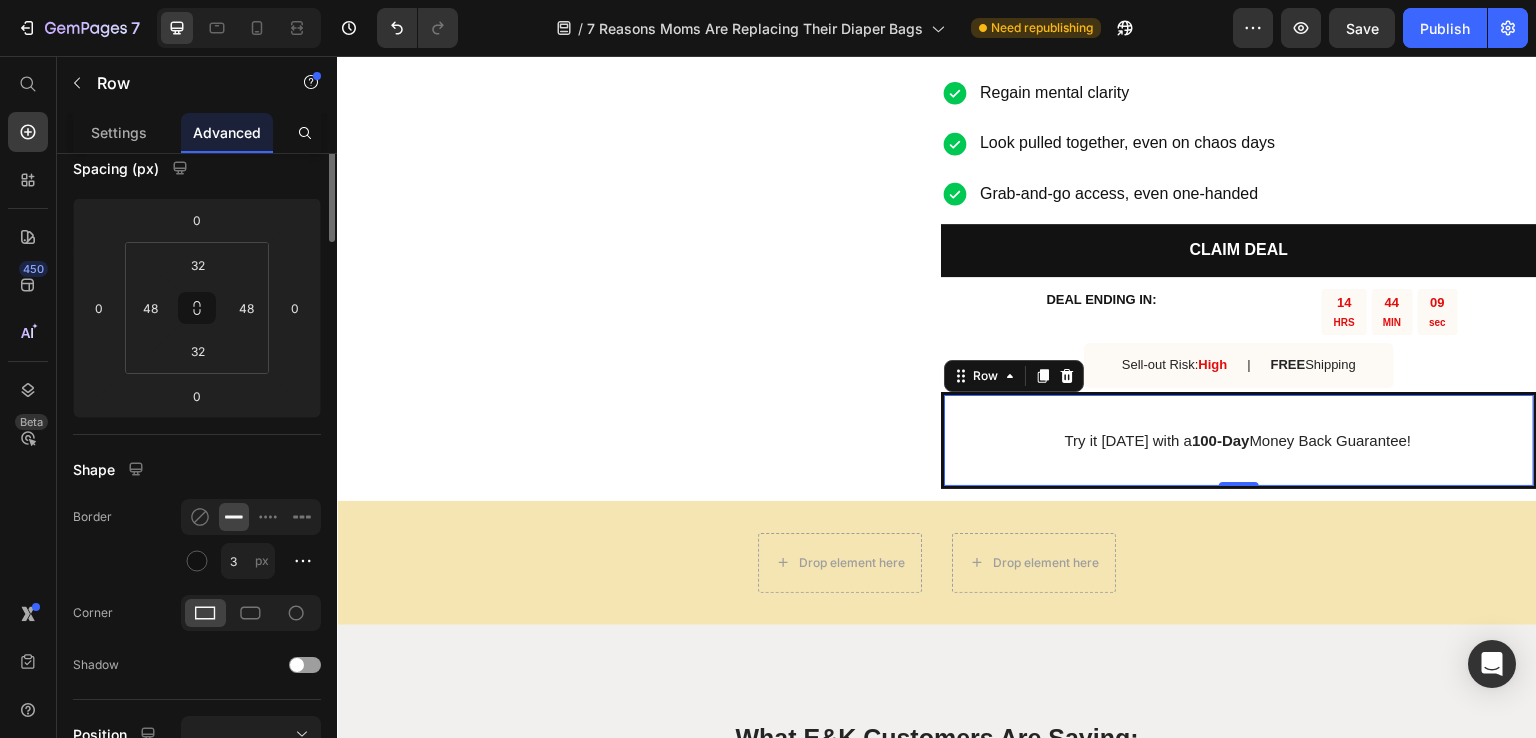 scroll, scrollTop: 0, scrollLeft: 0, axis: both 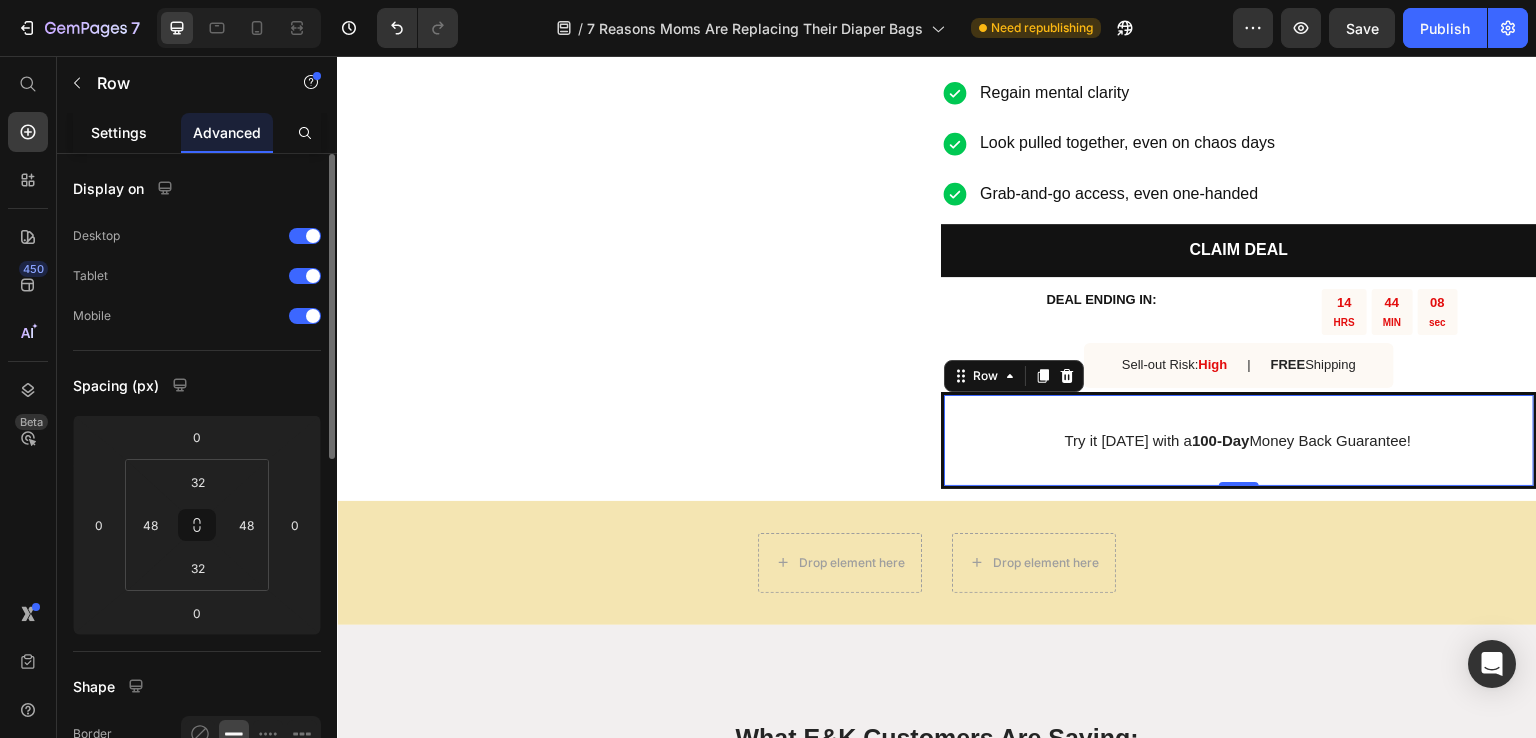 click on "Settings" 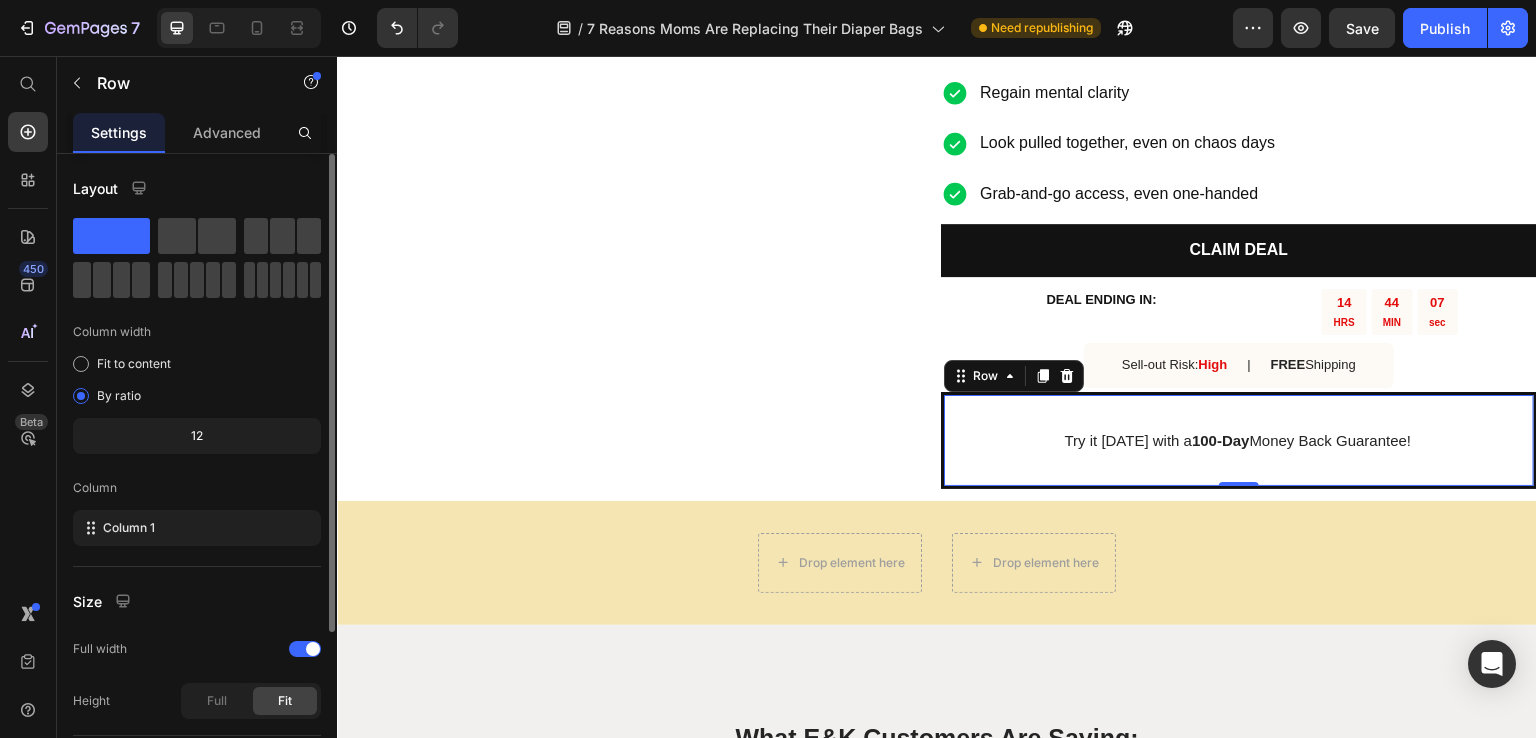 scroll, scrollTop: 100, scrollLeft: 0, axis: vertical 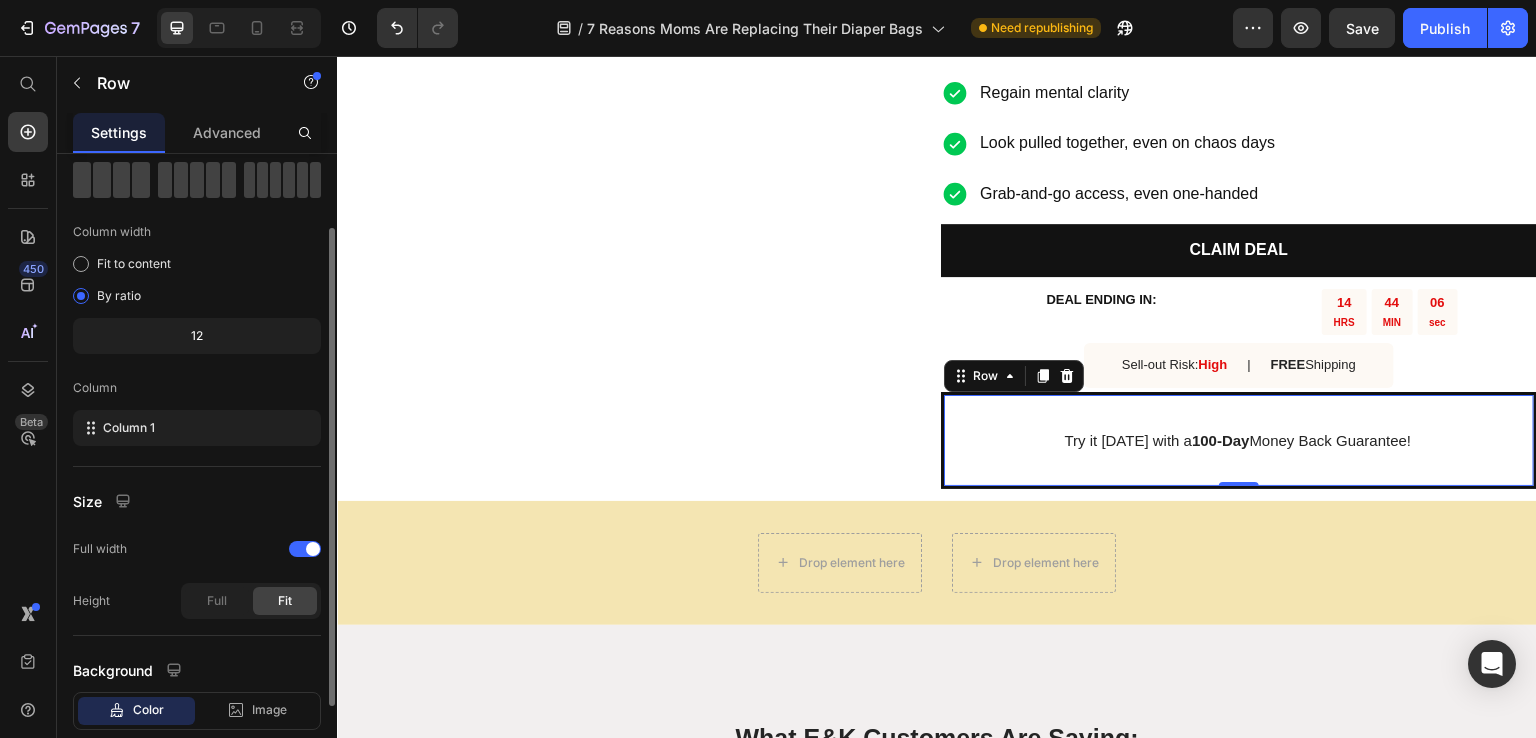 click on "12" 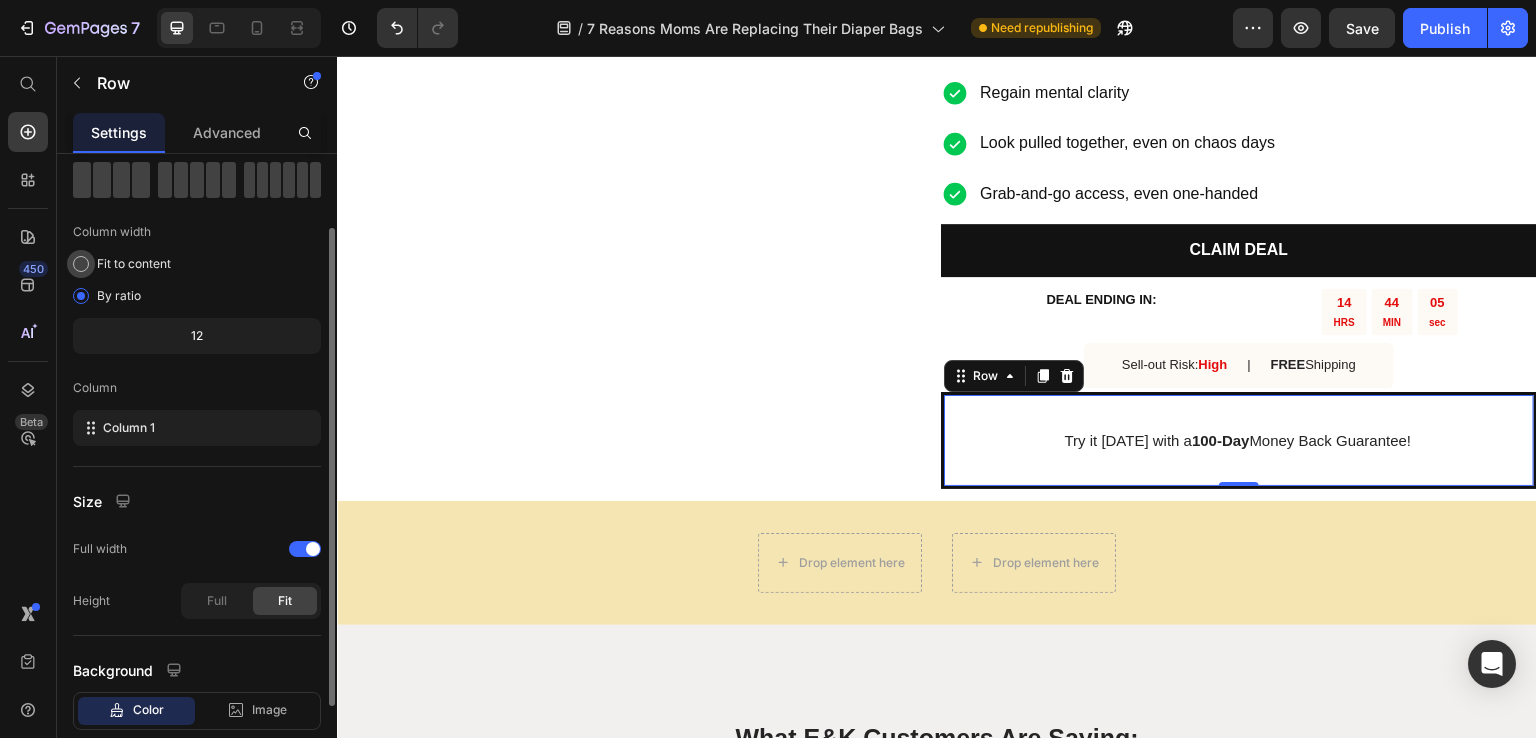 click on "Fit to content" at bounding box center [134, 264] 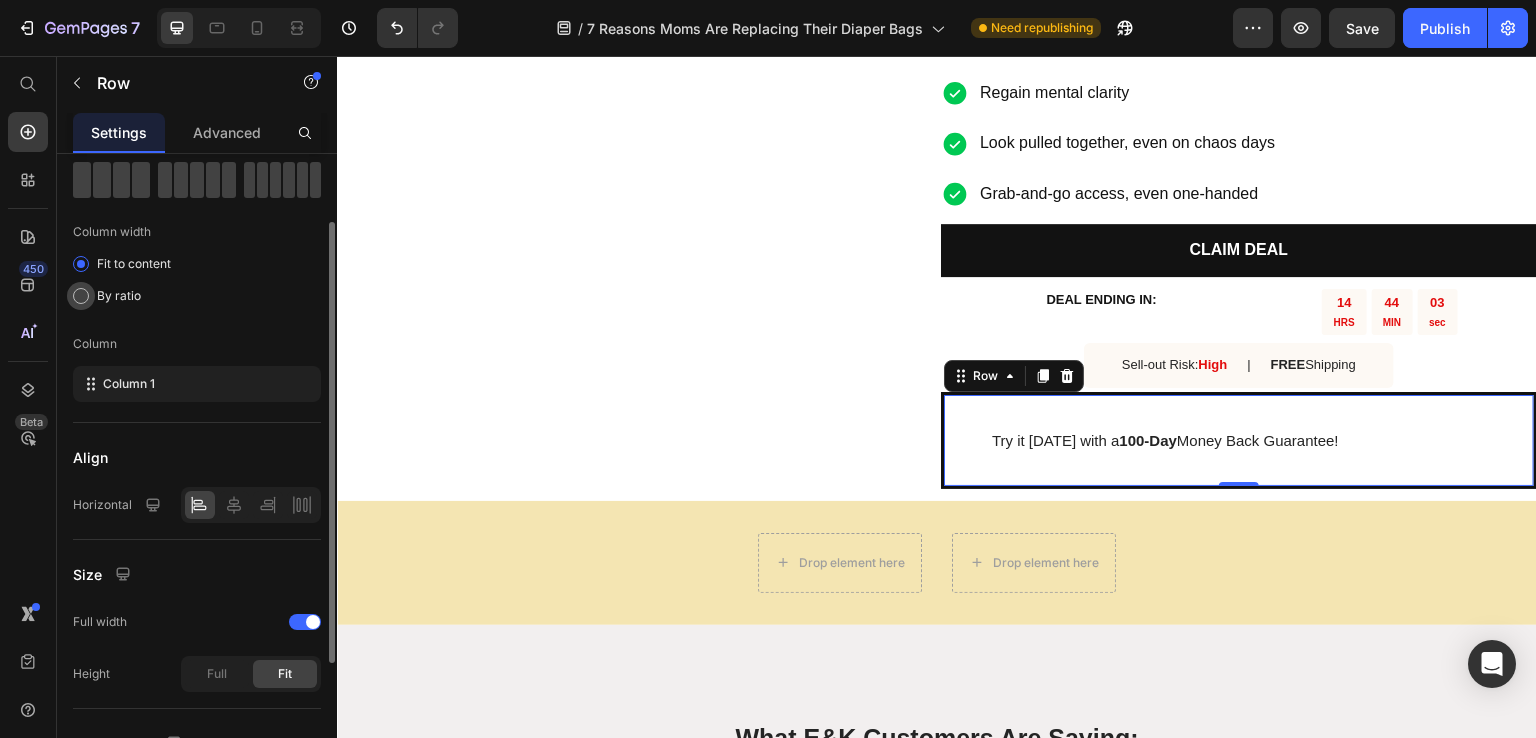 click on "By ratio" 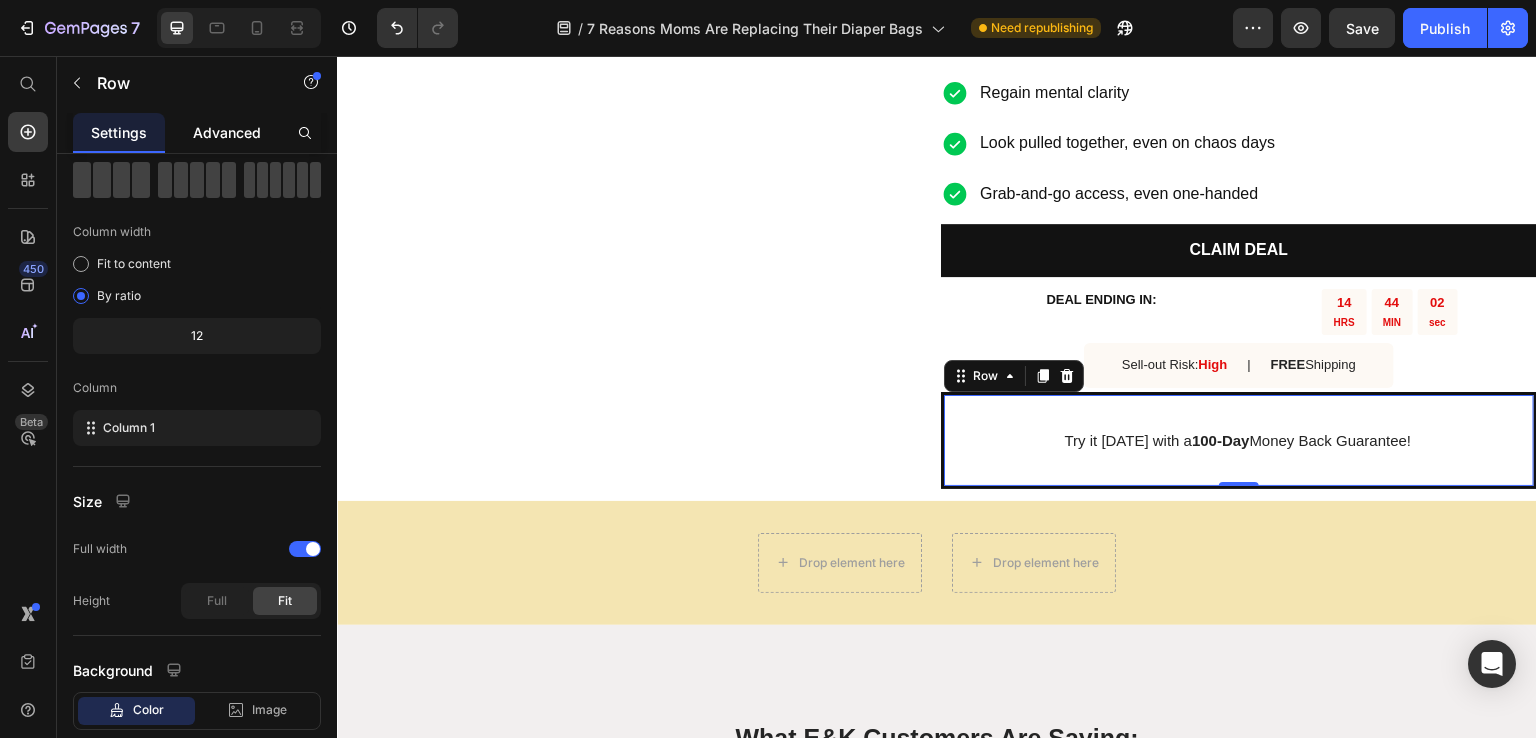 click on "Advanced" 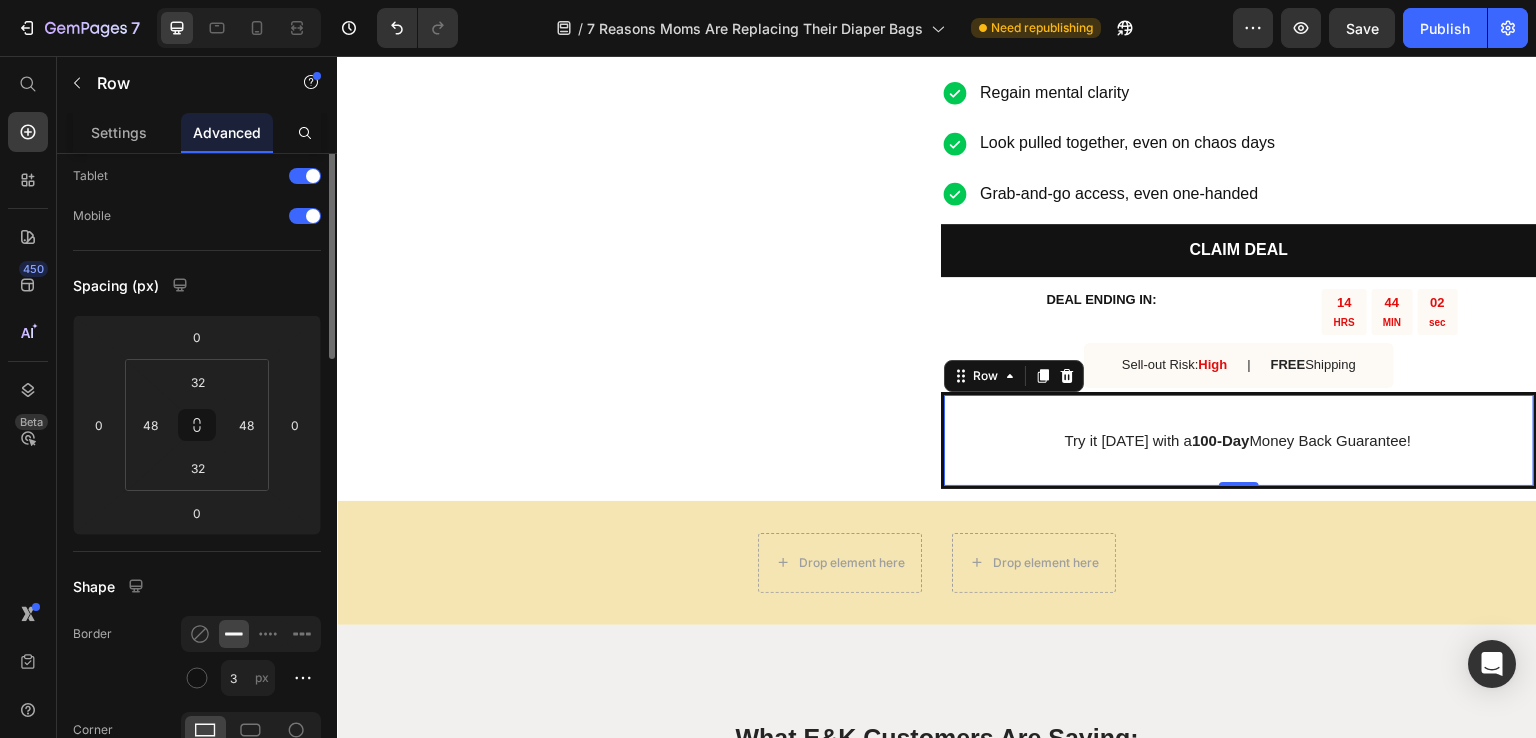 scroll, scrollTop: 0, scrollLeft: 0, axis: both 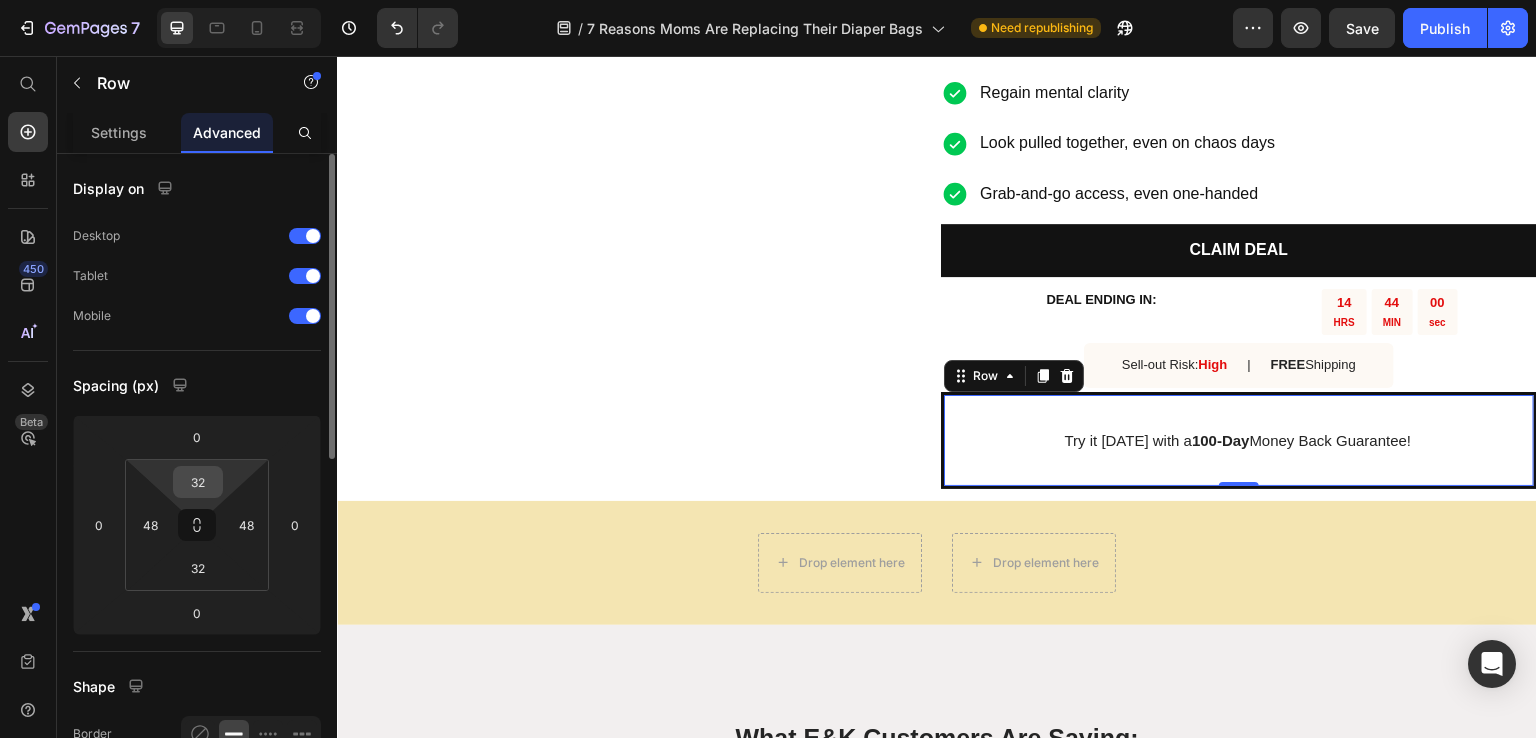 click on "32" at bounding box center [198, 482] 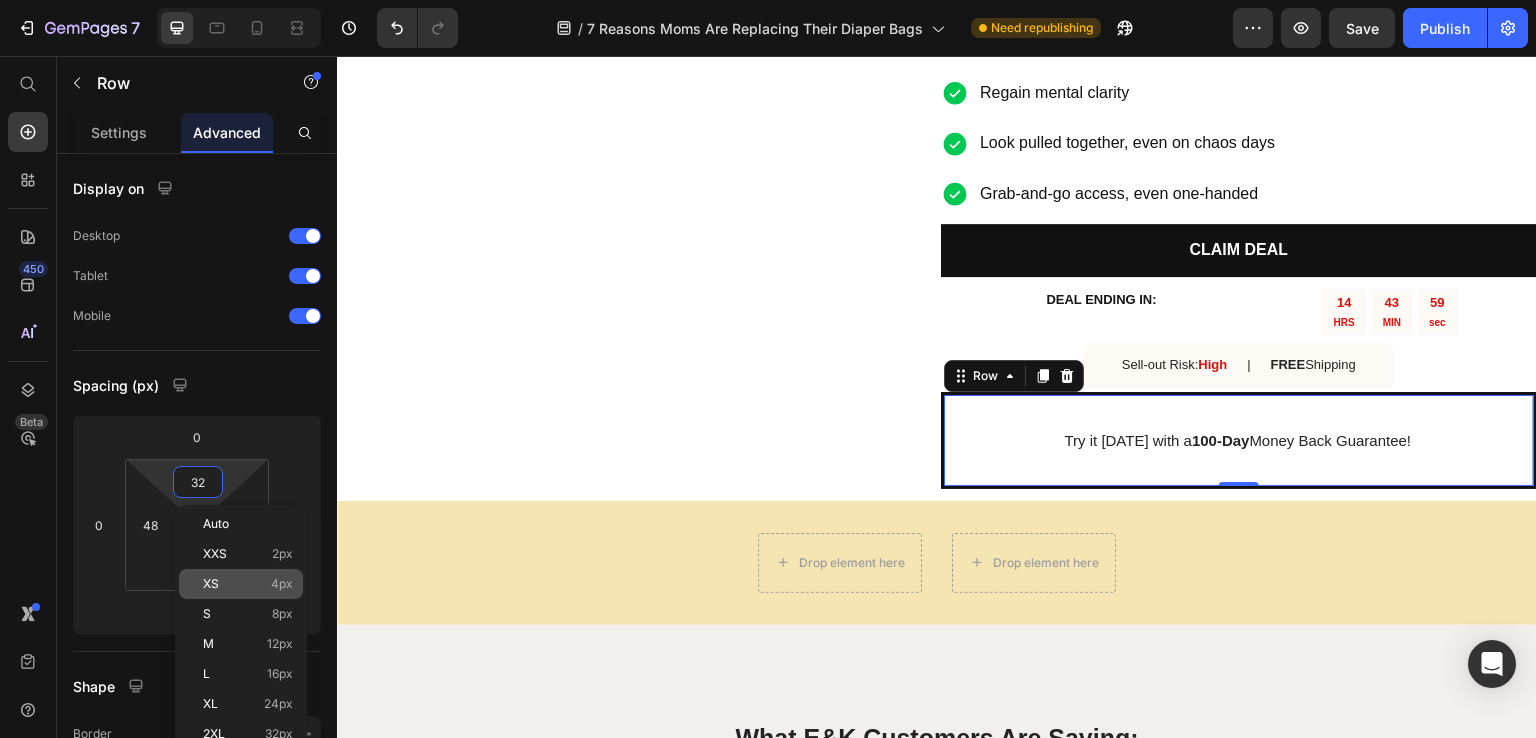 click on "XS 4px" 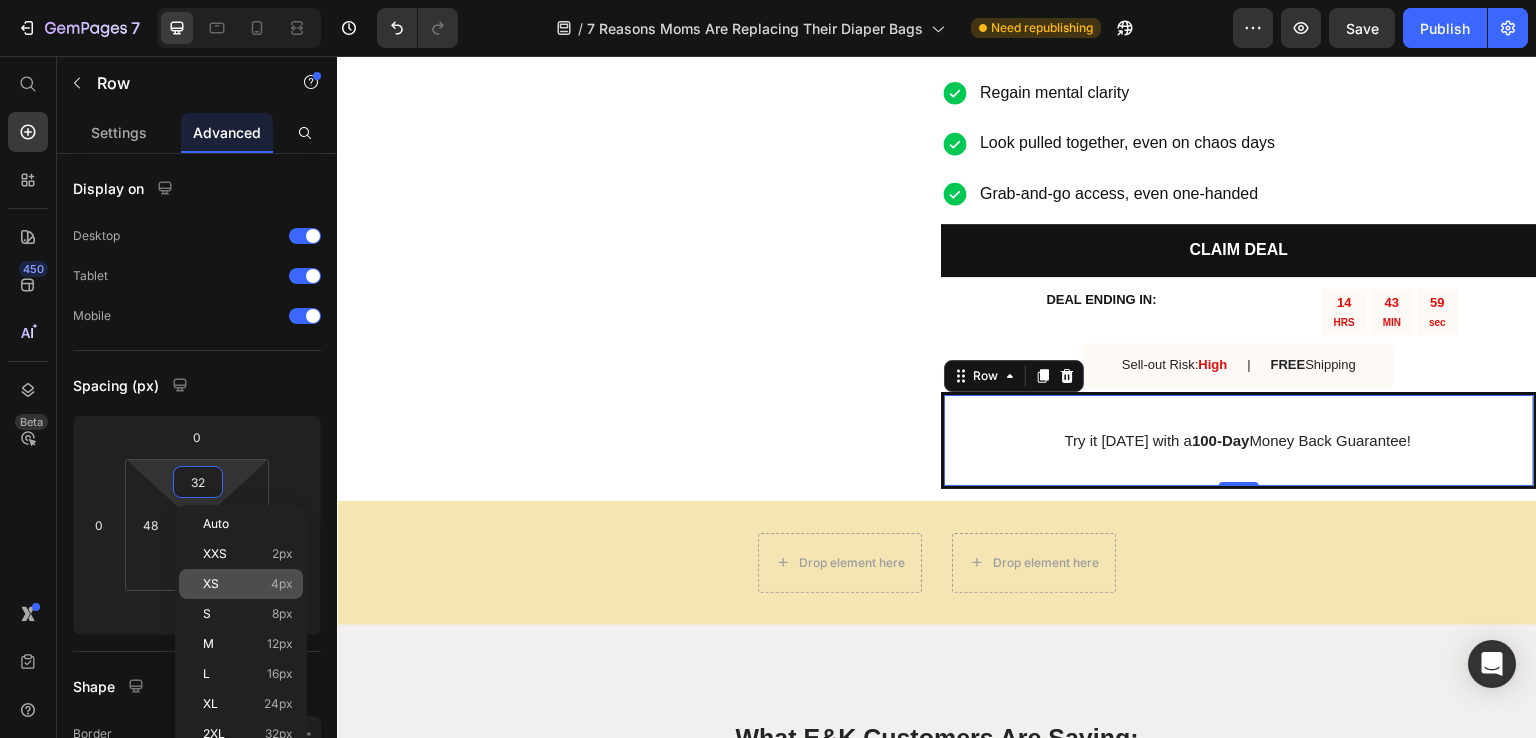 type on "4" 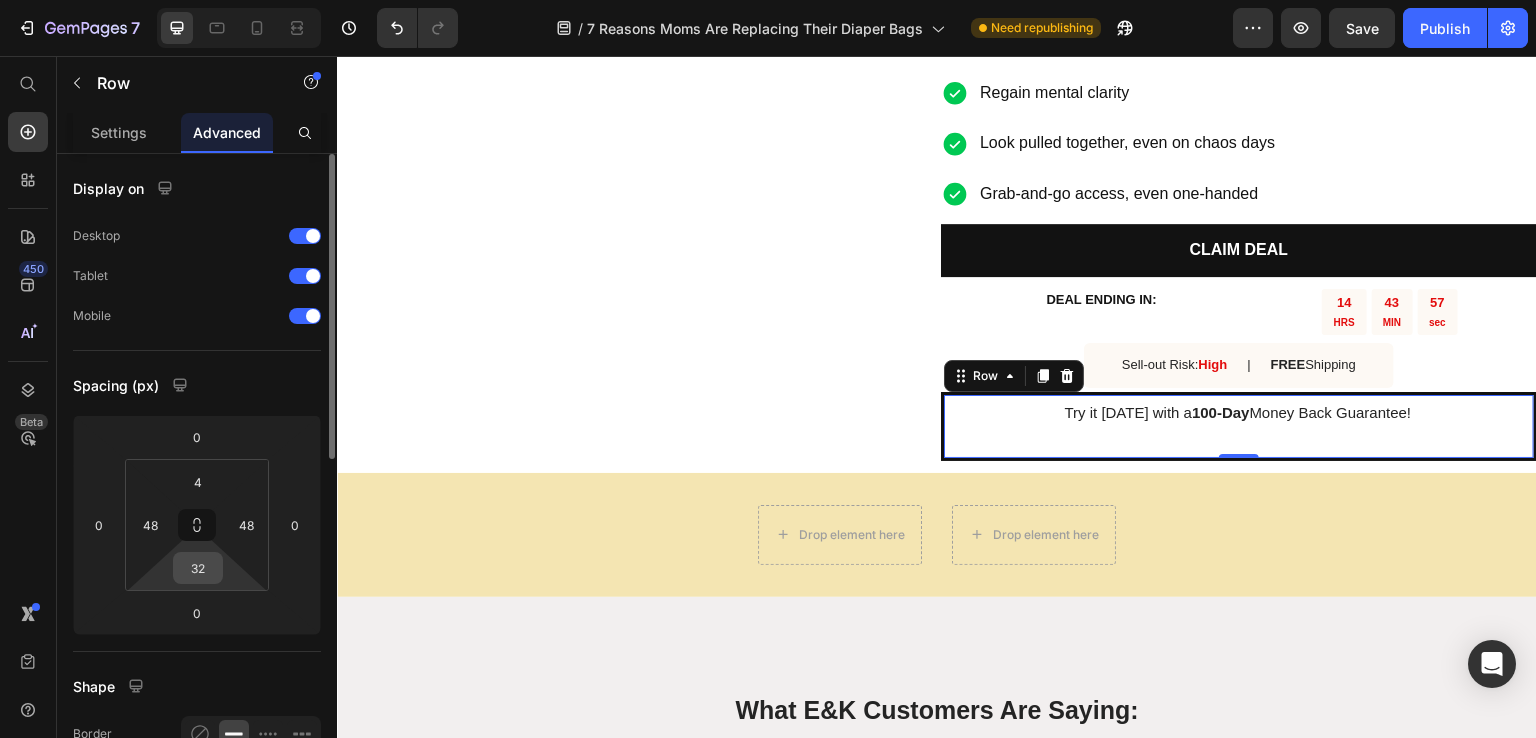 click on "32" at bounding box center [198, 568] 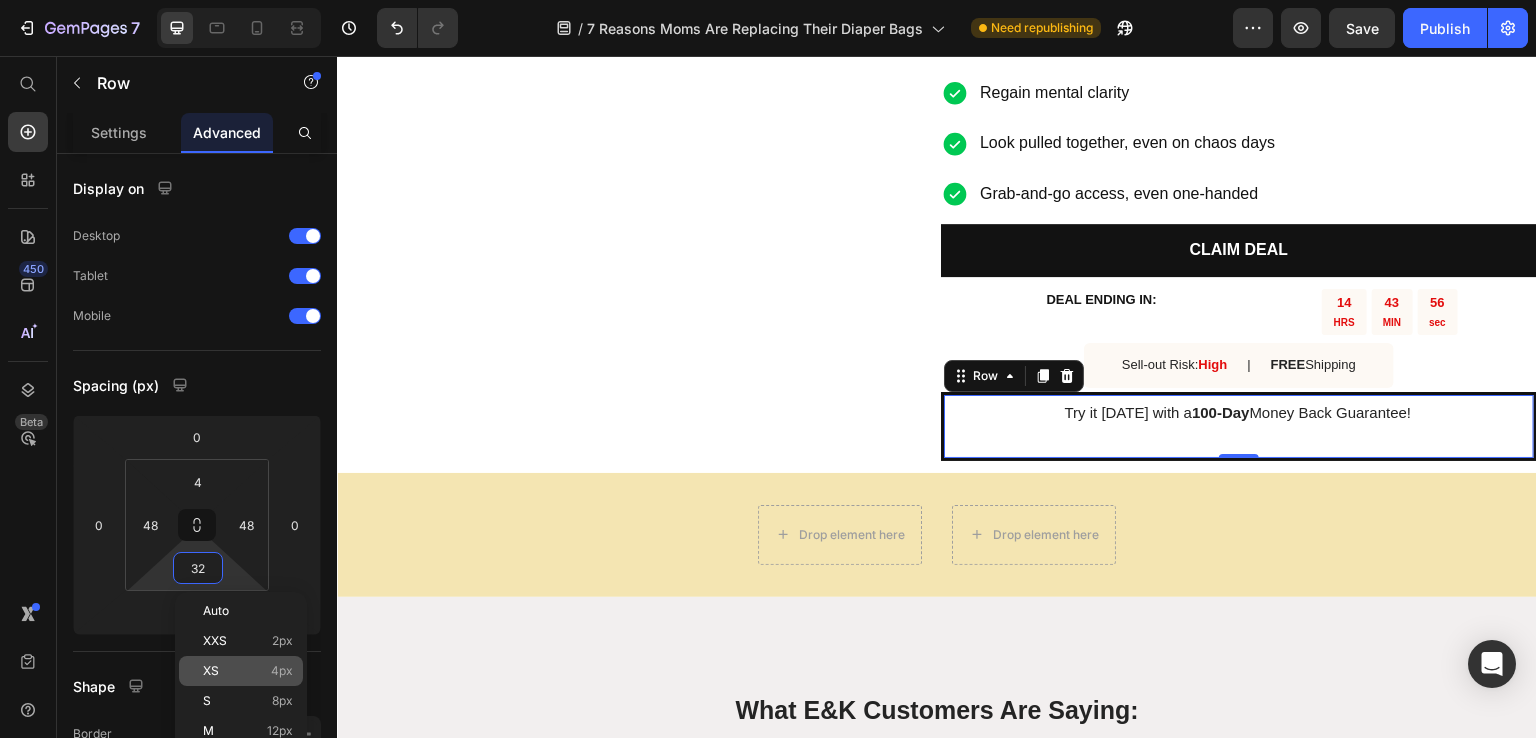 click on "XS" at bounding box center [211, 671] 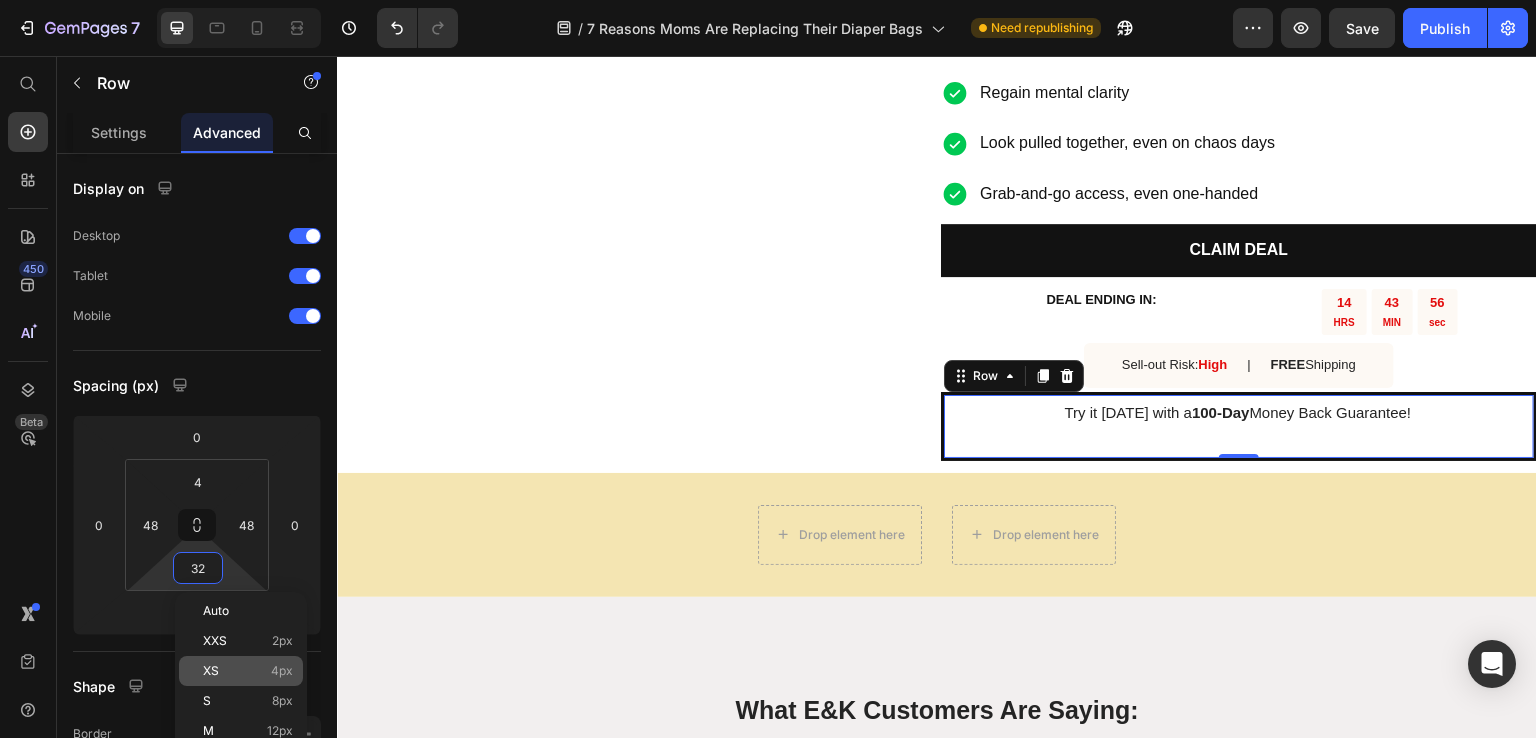 type on "4" 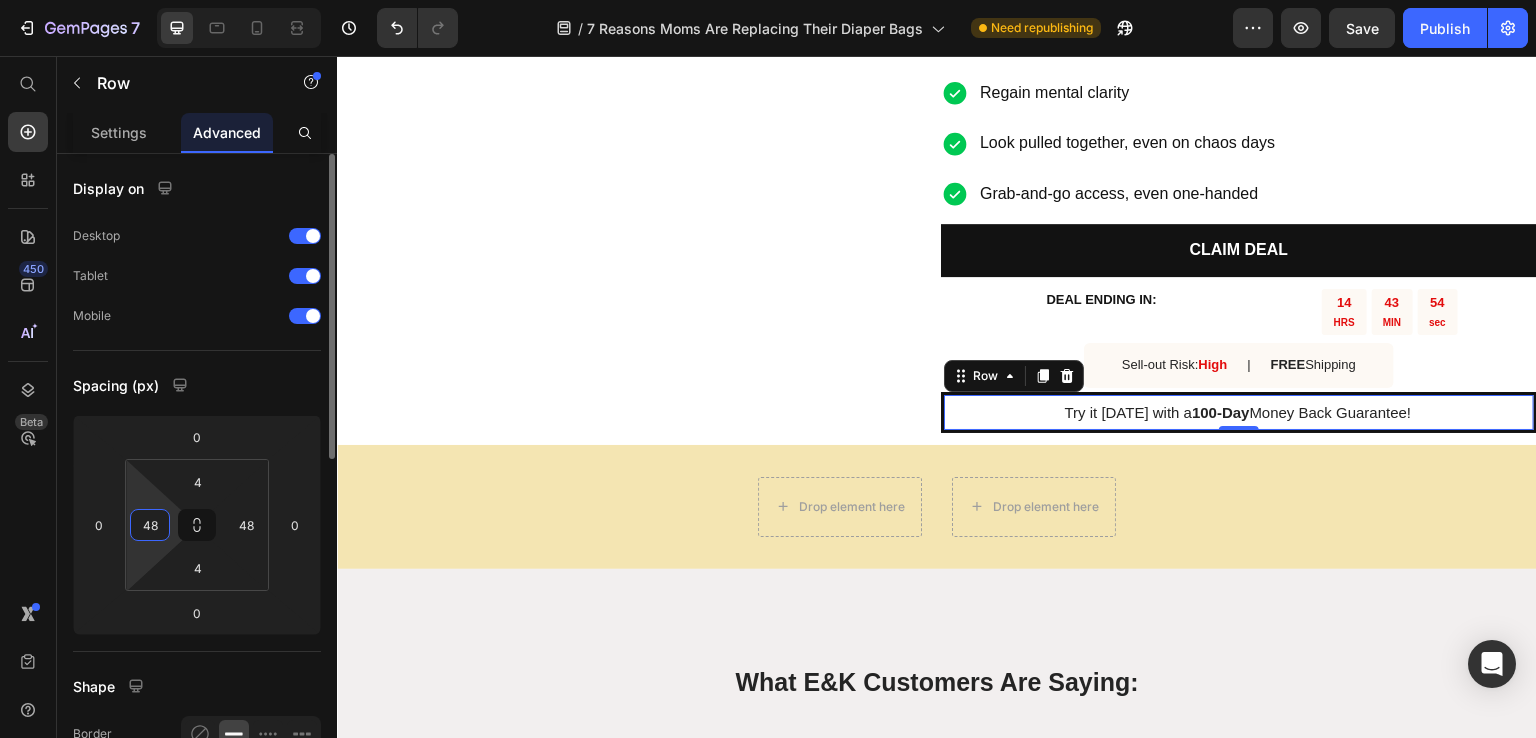 click on "48" at bounding box center [150, 525] 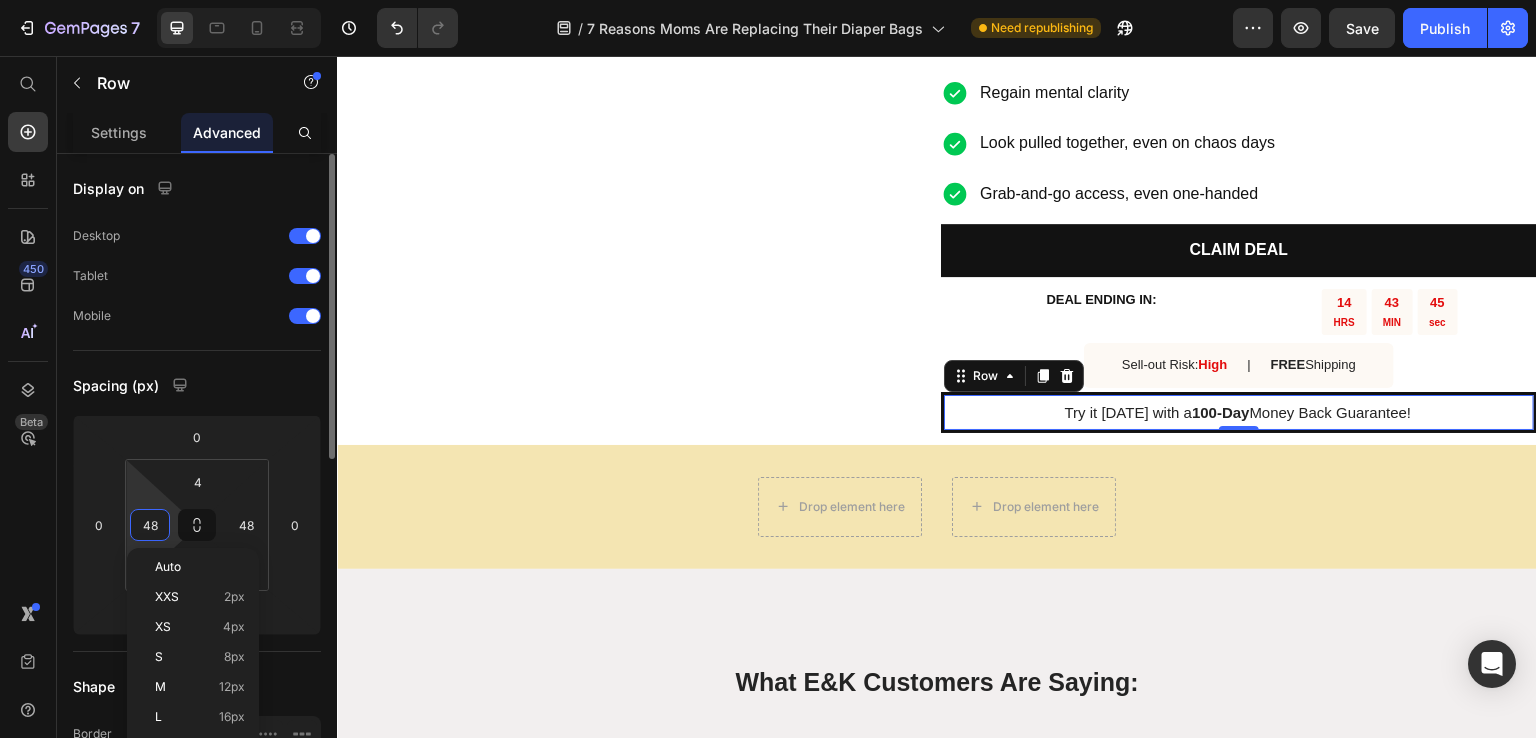 click on "Display on Desktop Tablet Mobile Spacing (px) 0 0 0 0 4 48 4 48 Shape Border 3 px Corner Shadow Position Opacity 100 % Animation Upgrade to Build plan  to unlock Animation & other premium features. Interaction Upgrade to Optimize plan  to unlock Interaction & other premium features. CSS class" at bounding box center [197, 779] 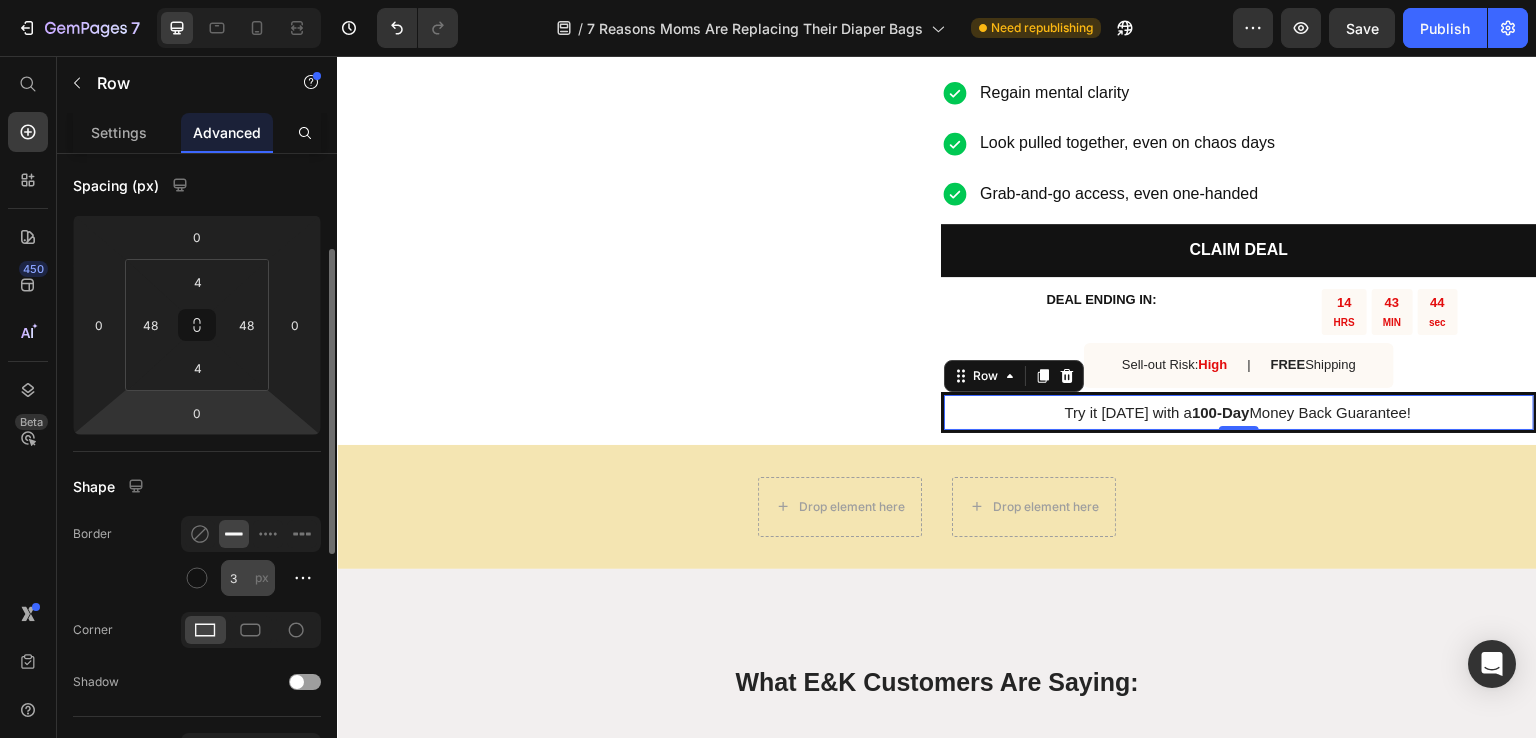 scroll, scrollTop: 300, scrollLeft: 0, axis: vertical 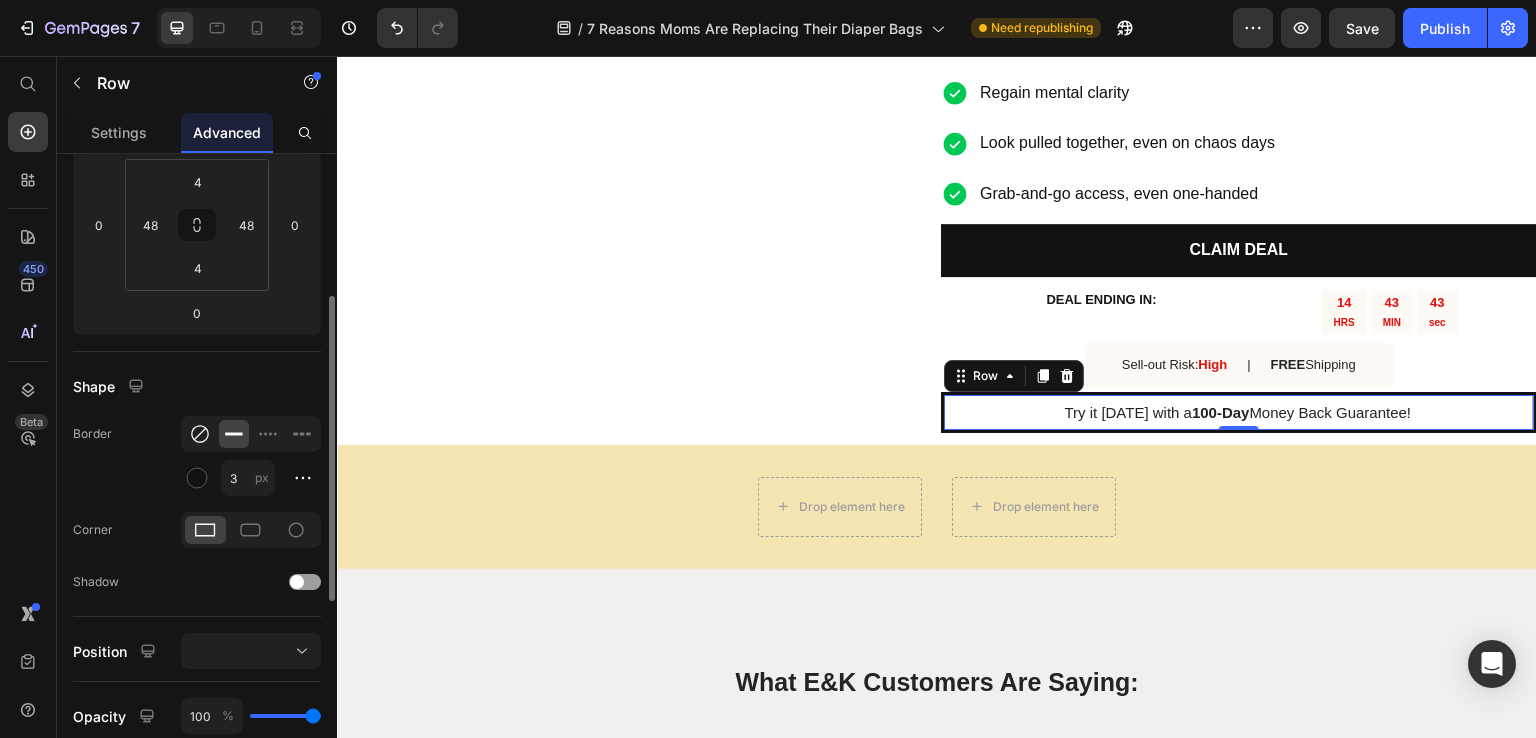 click 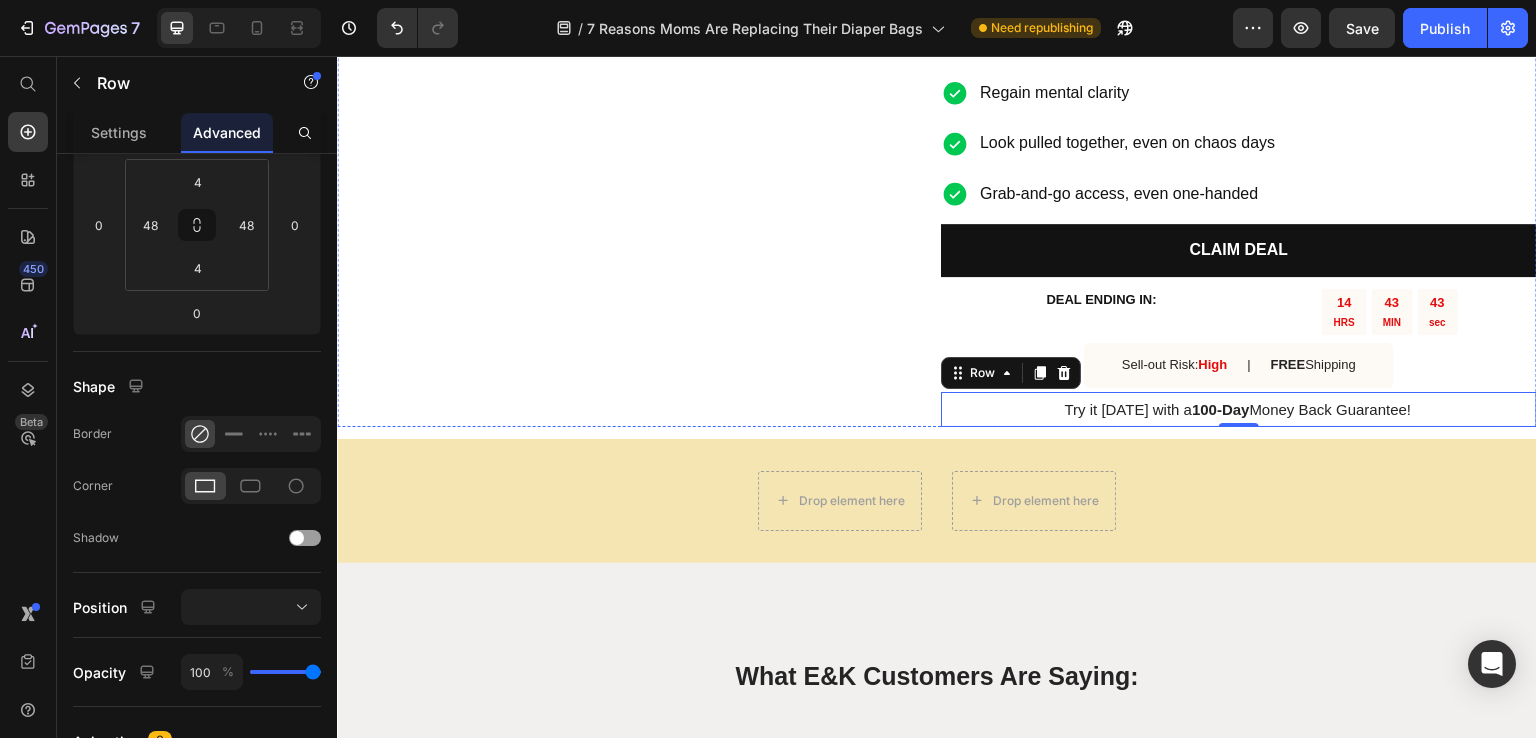 click on "Image" at bounding box center (635, 175) 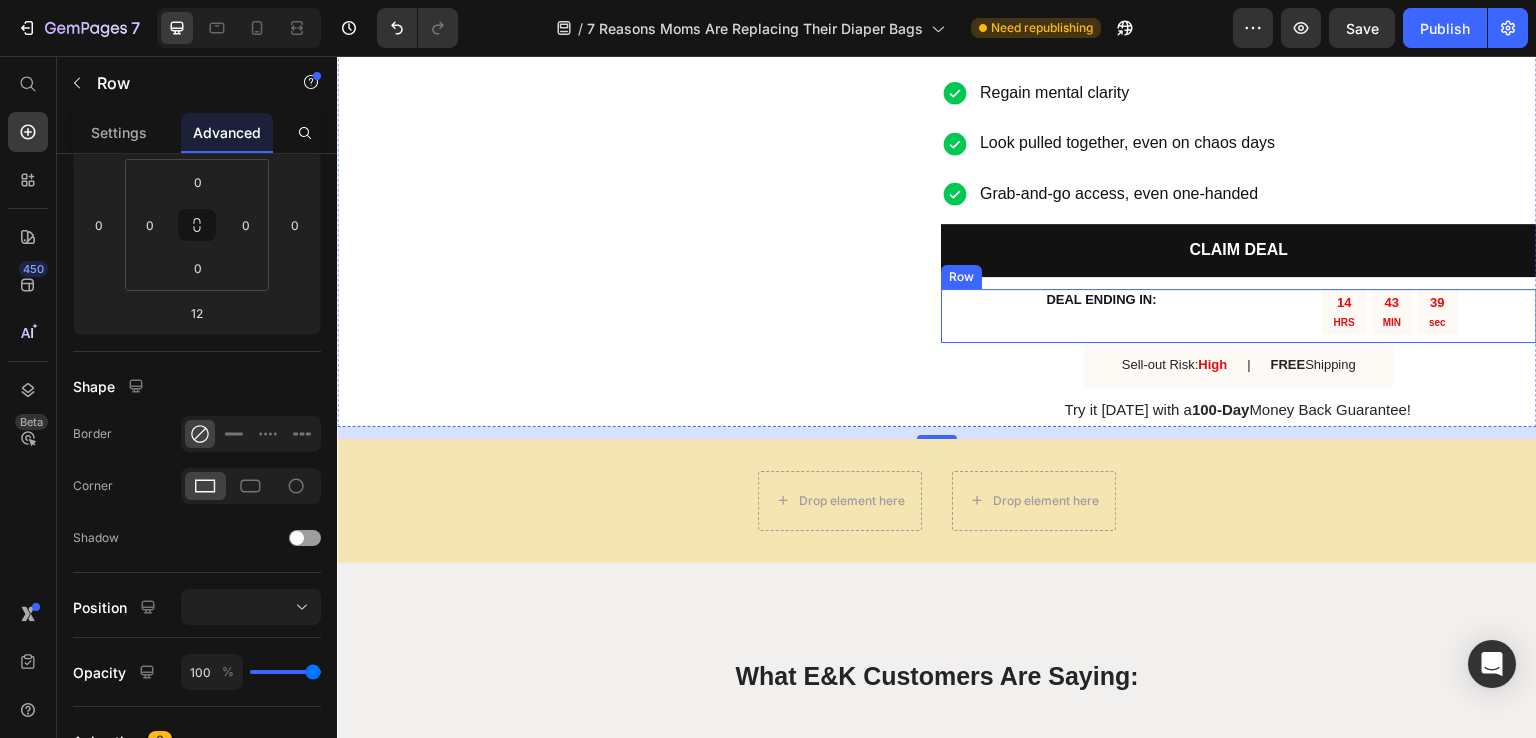 click on "DEAL ENDING IN: Text Block" at bounding box center (1088, 316) 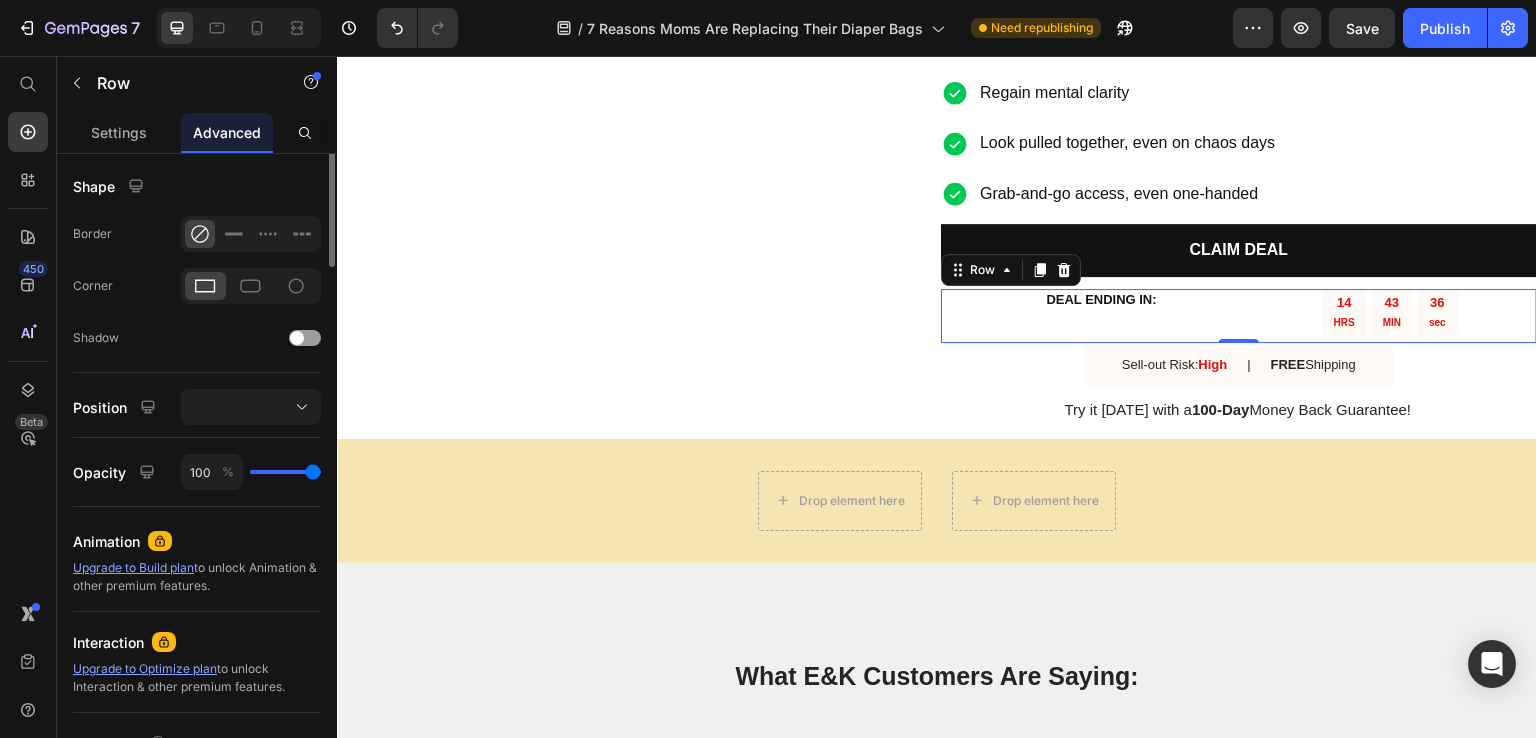 scroll, scrollTop: 100, scrollLeft: 0, axis: vertical 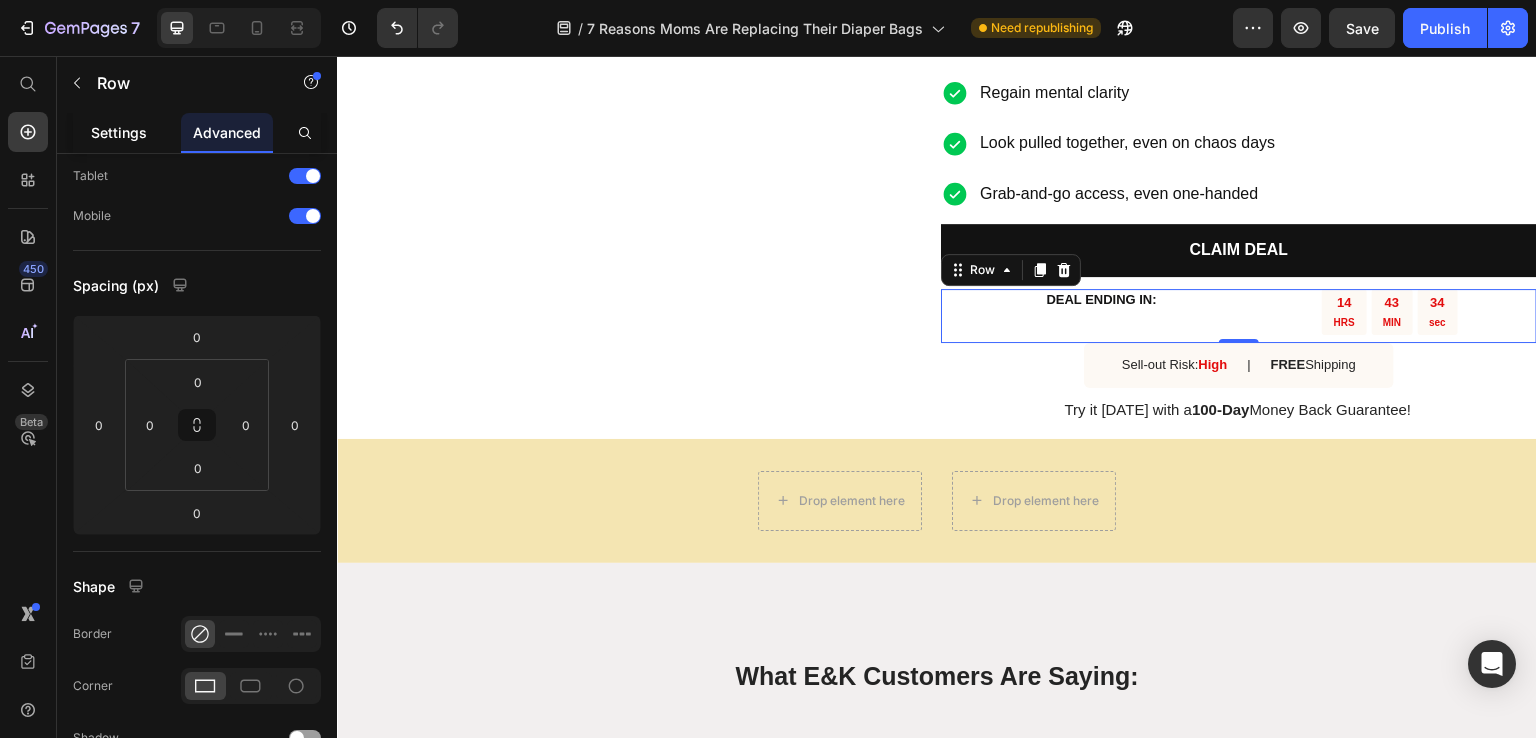 click on "Settings" at bounding box center [119, 132] 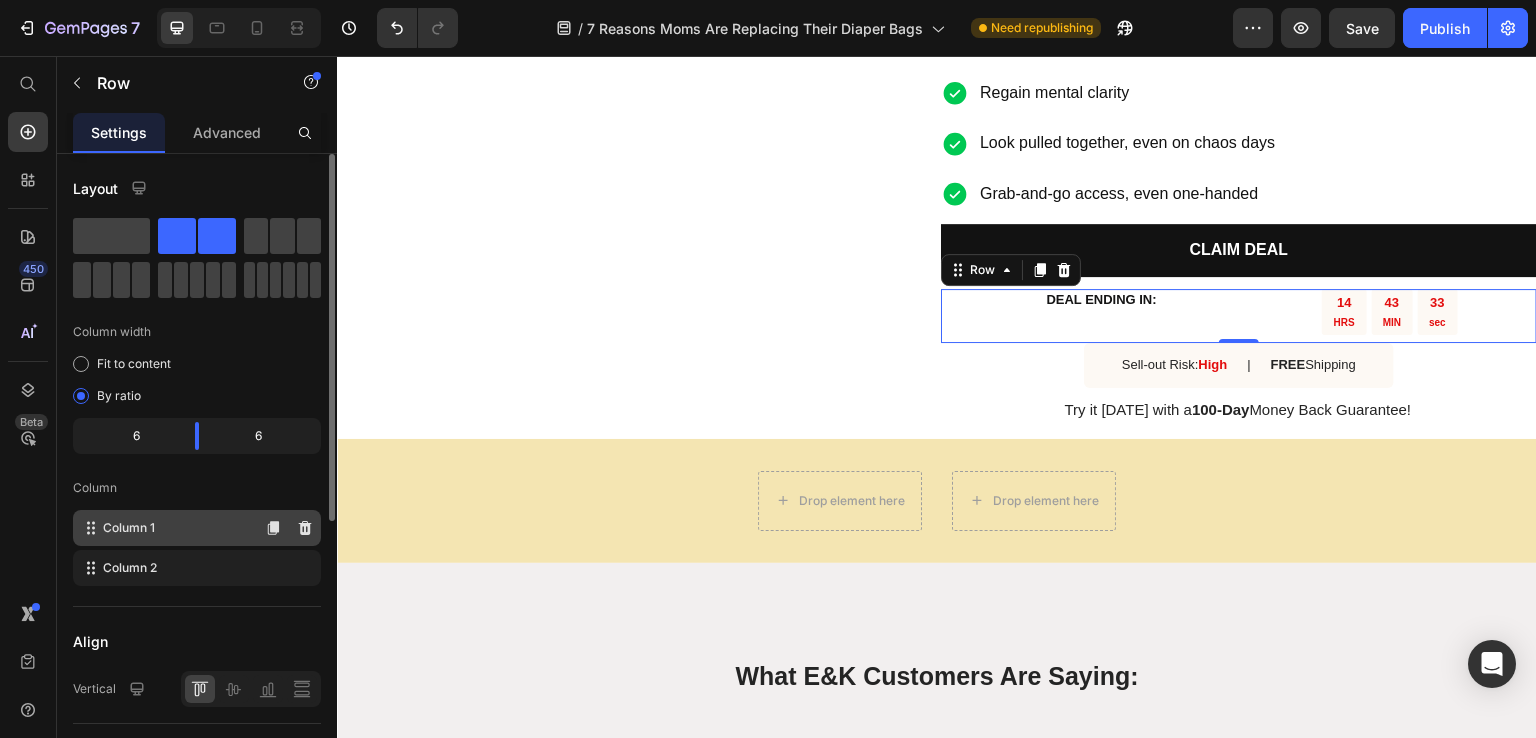 scroll, scrollTop: 100, scrollLeft: 0, axis: vertical 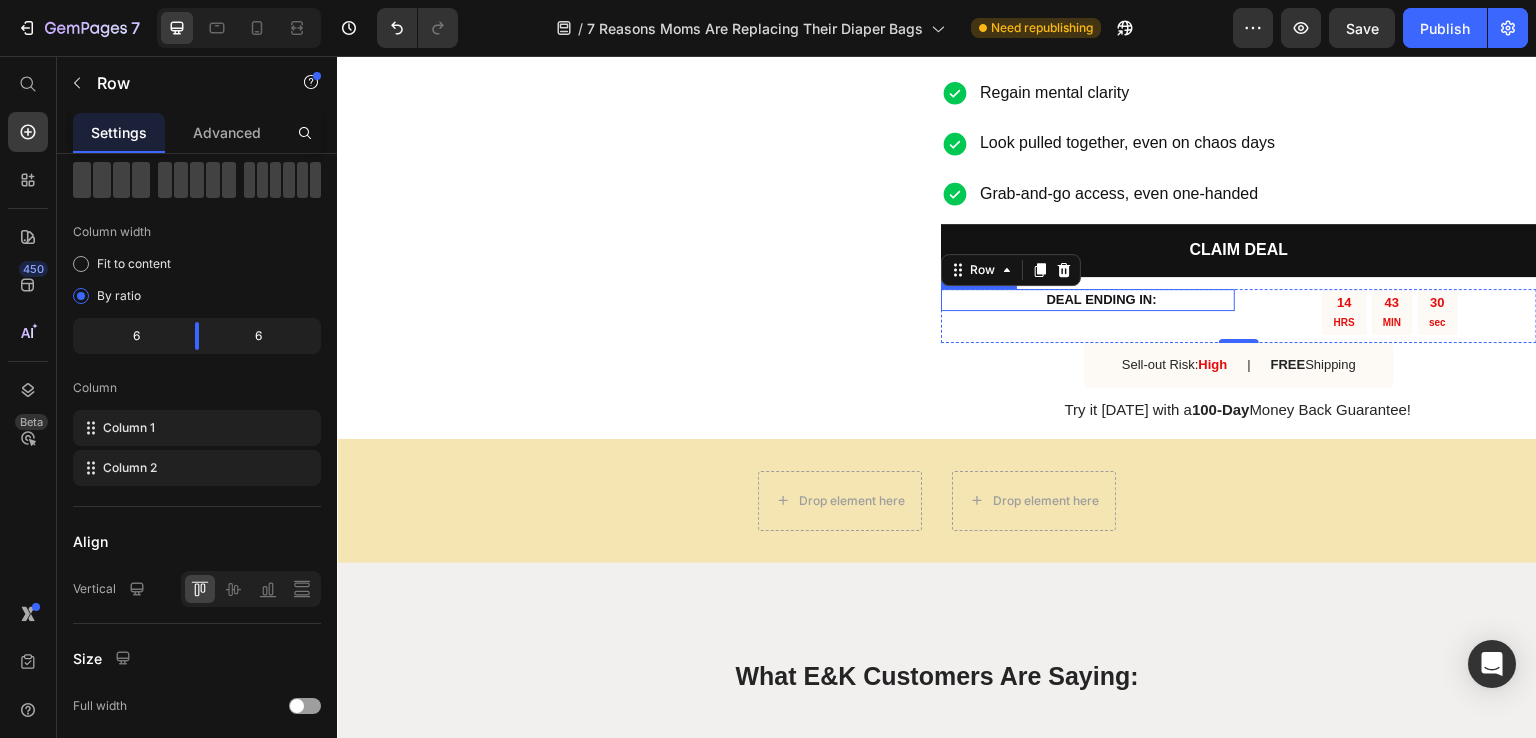 click on "DEAL ENDING IN:" at bounding box center (1101, 299) 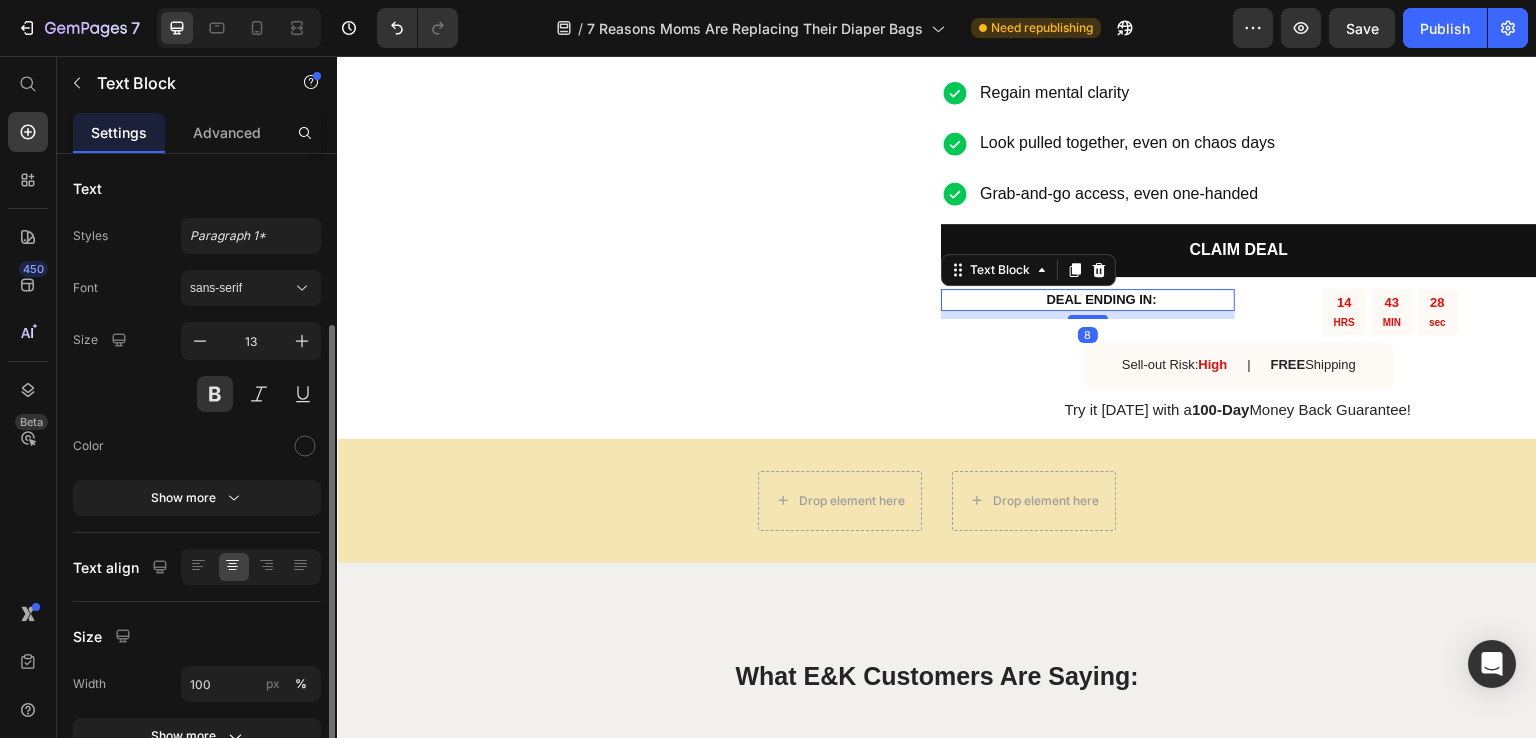 scroll, scrollTop: 200, scrollLeft: 0, axis: vertical 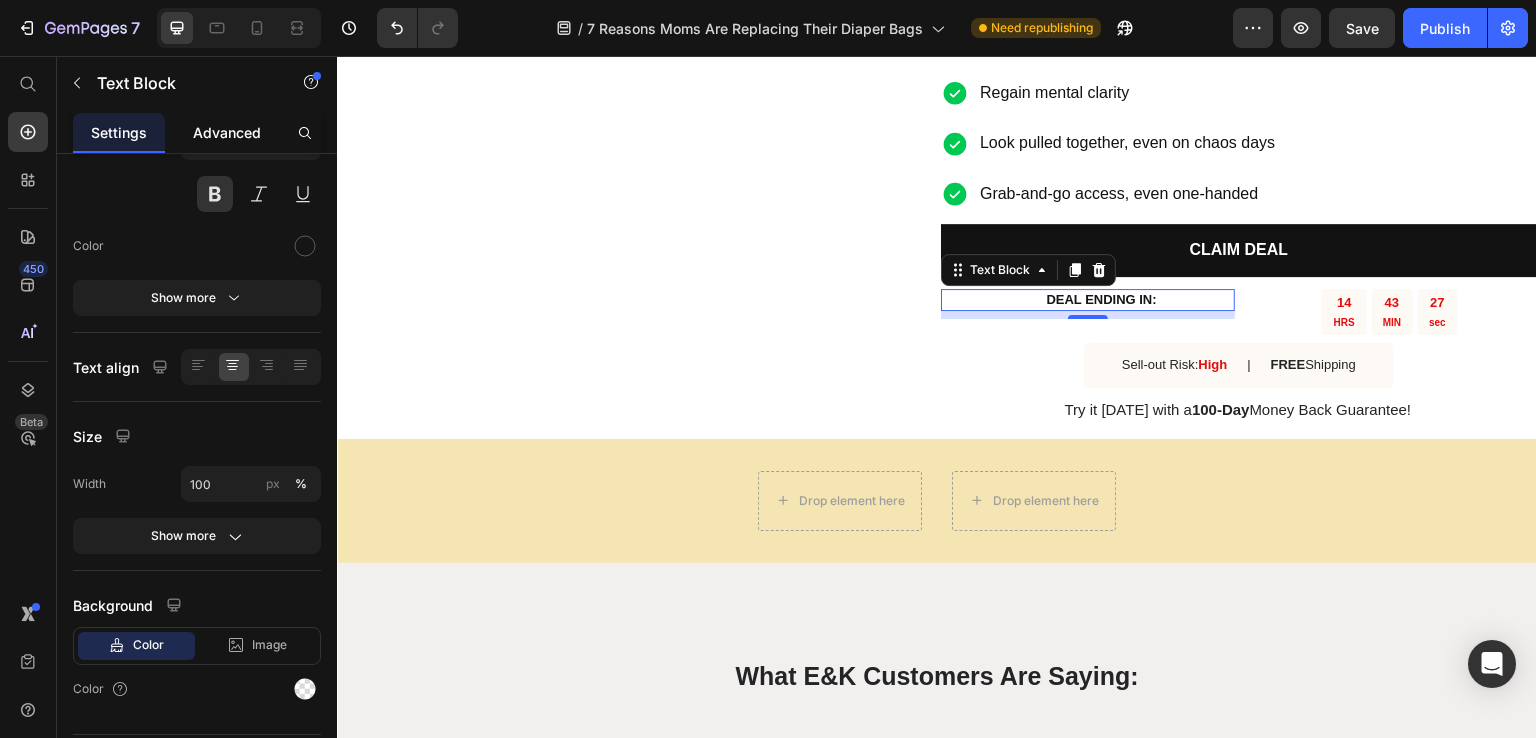click on "Advanced" at bounding box center [227, 132] 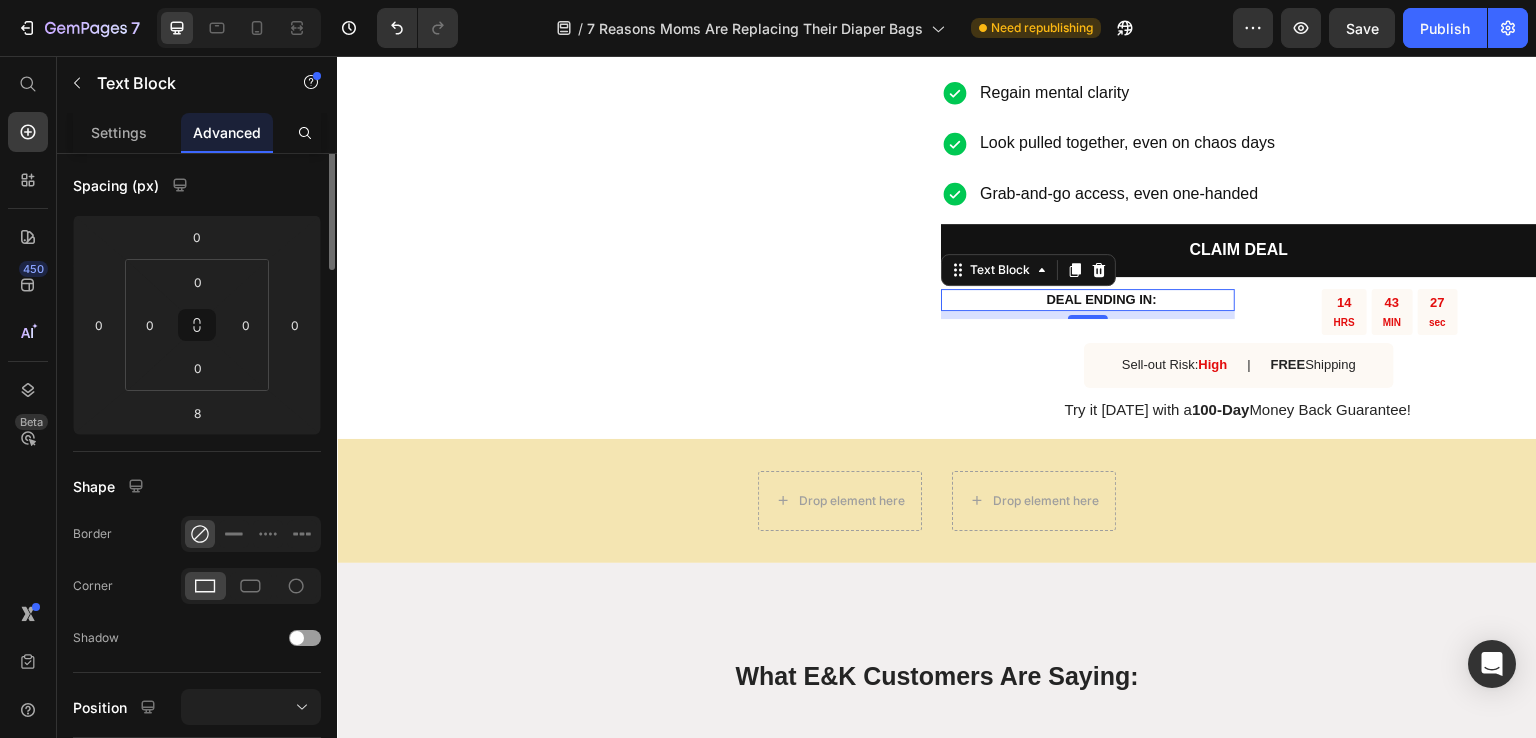 scroll, scrollTop: 0, scrollLeft: 0, axis: both 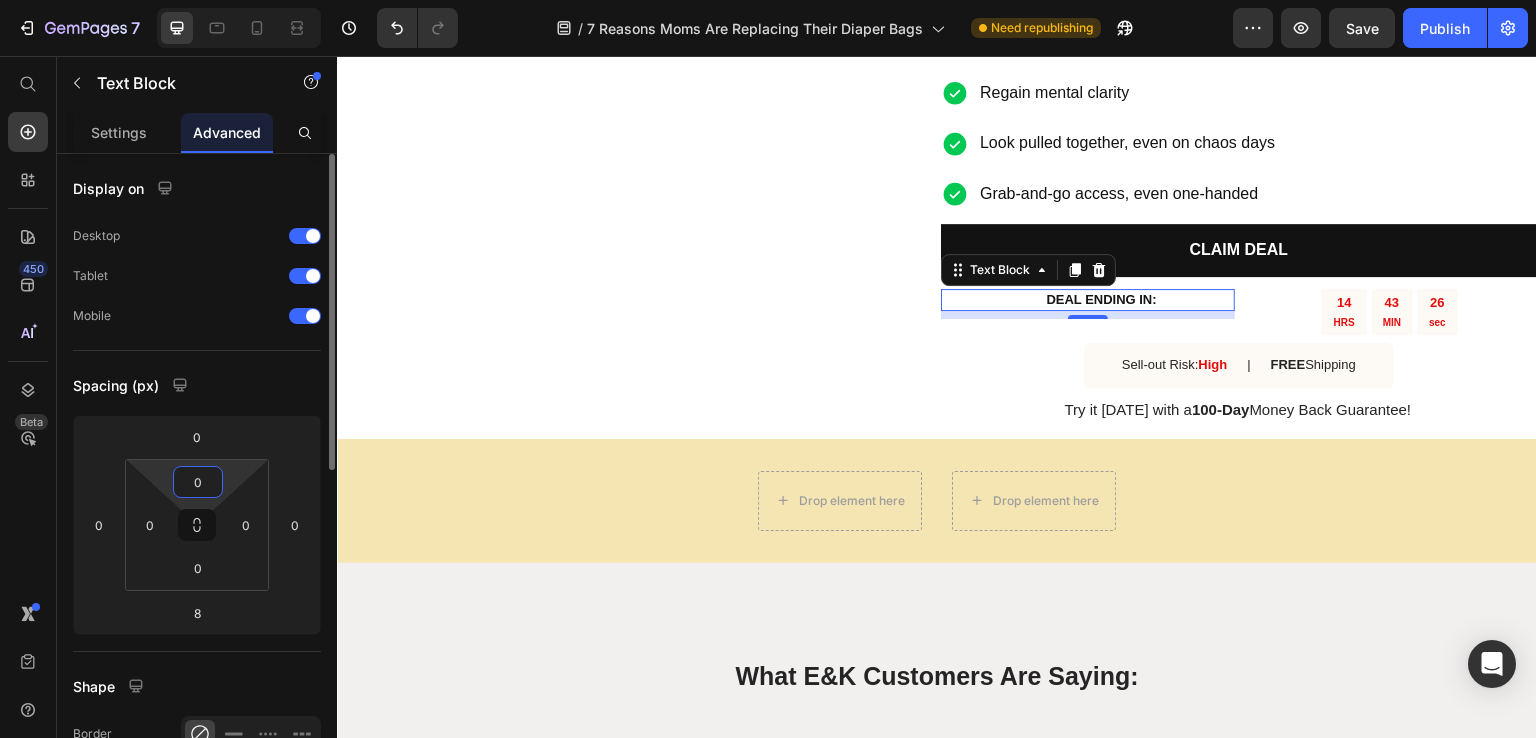 click on "0" at bounding box center (198, 482) 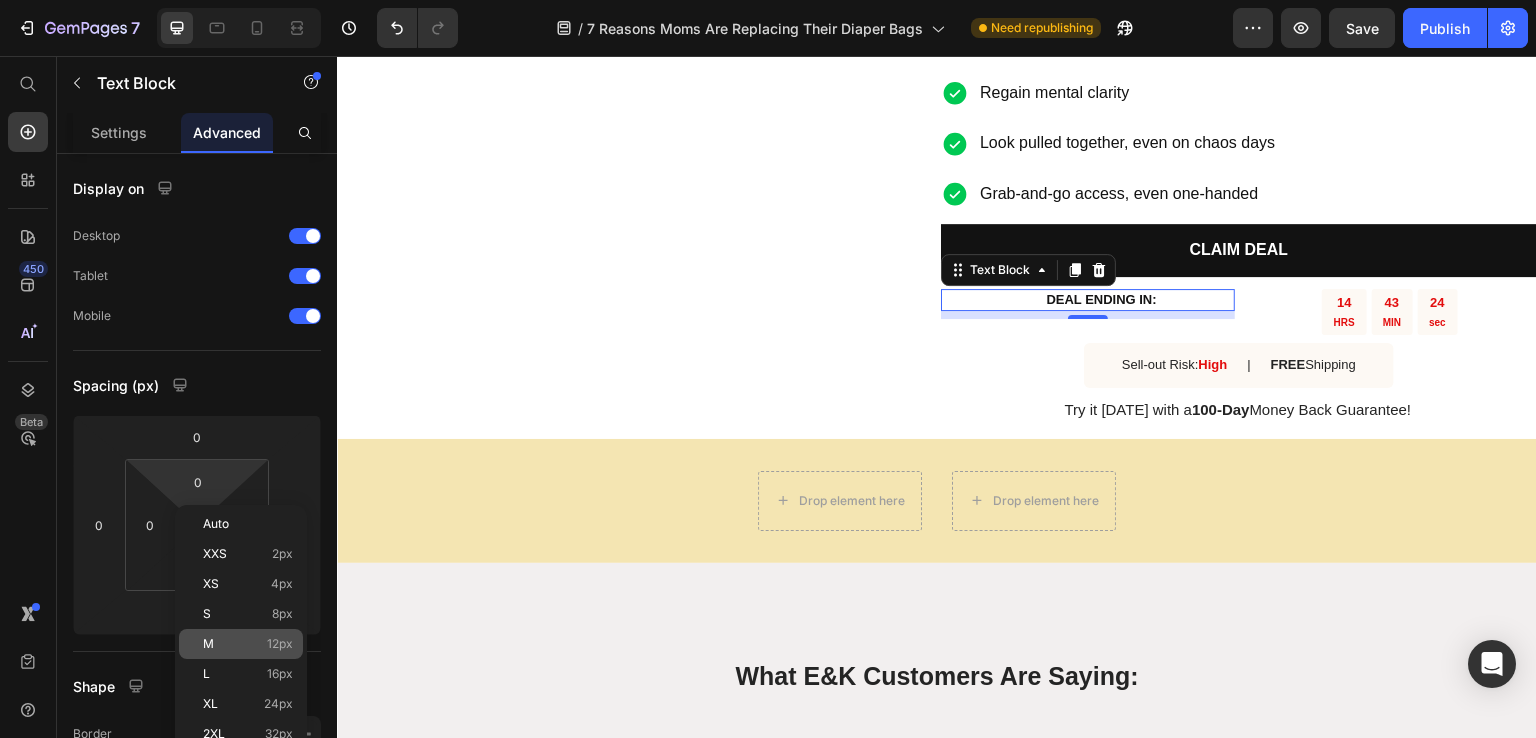click on "M 12px" at bounding box center [248, 644] 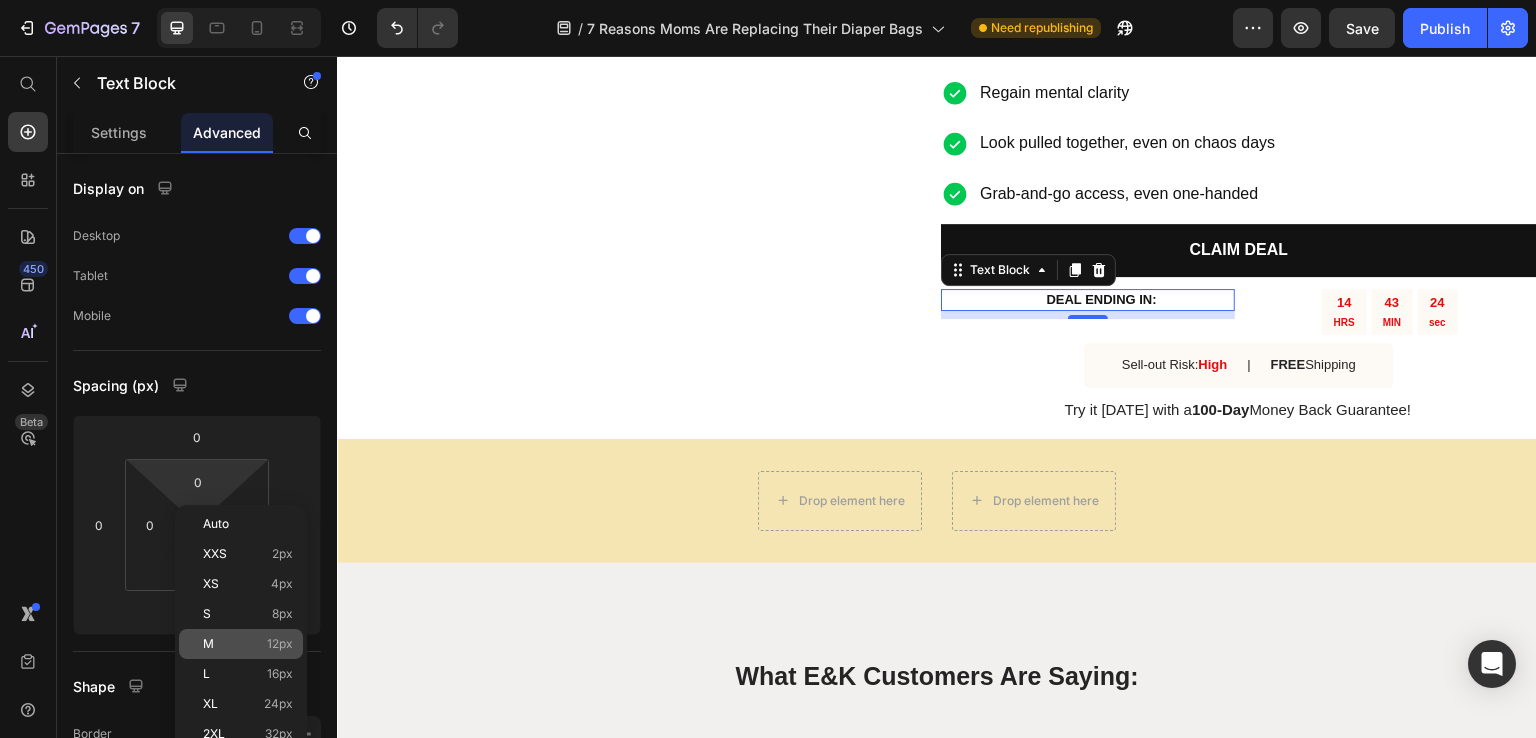 type on "12" 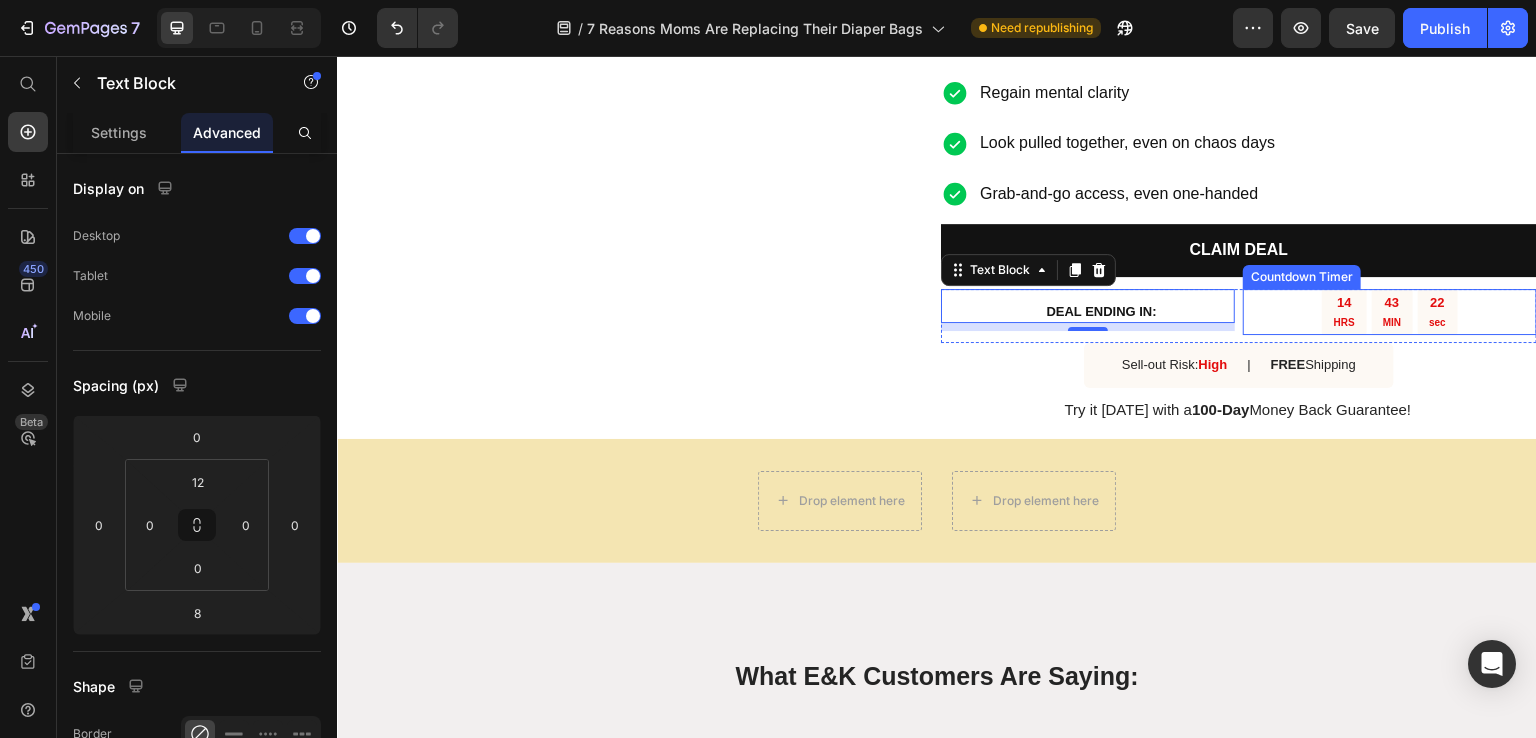 click on "14 HRS 43 MIN 22 sec" at bounding box center (1390, 312) 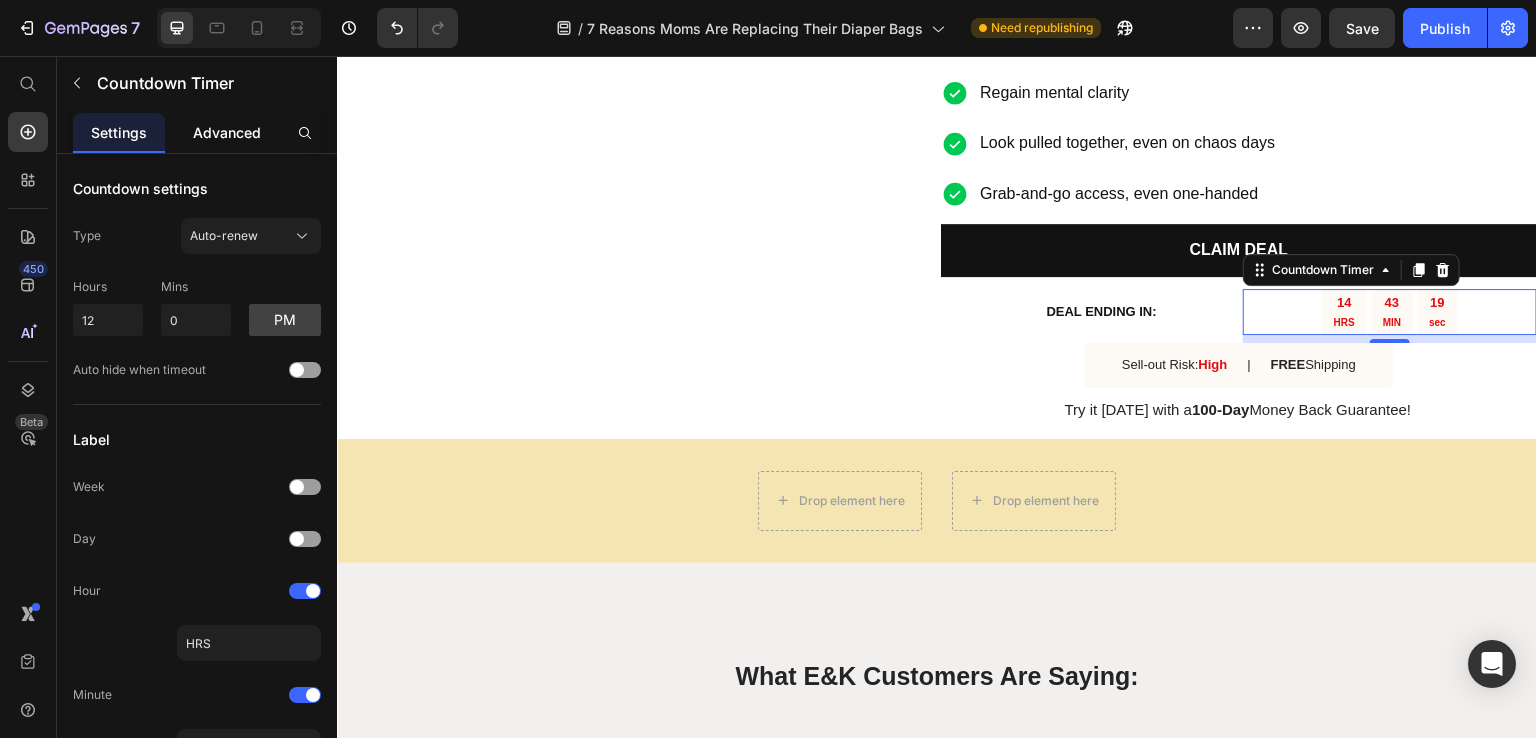 click on "Advanced" at bounding box center (227, 132) 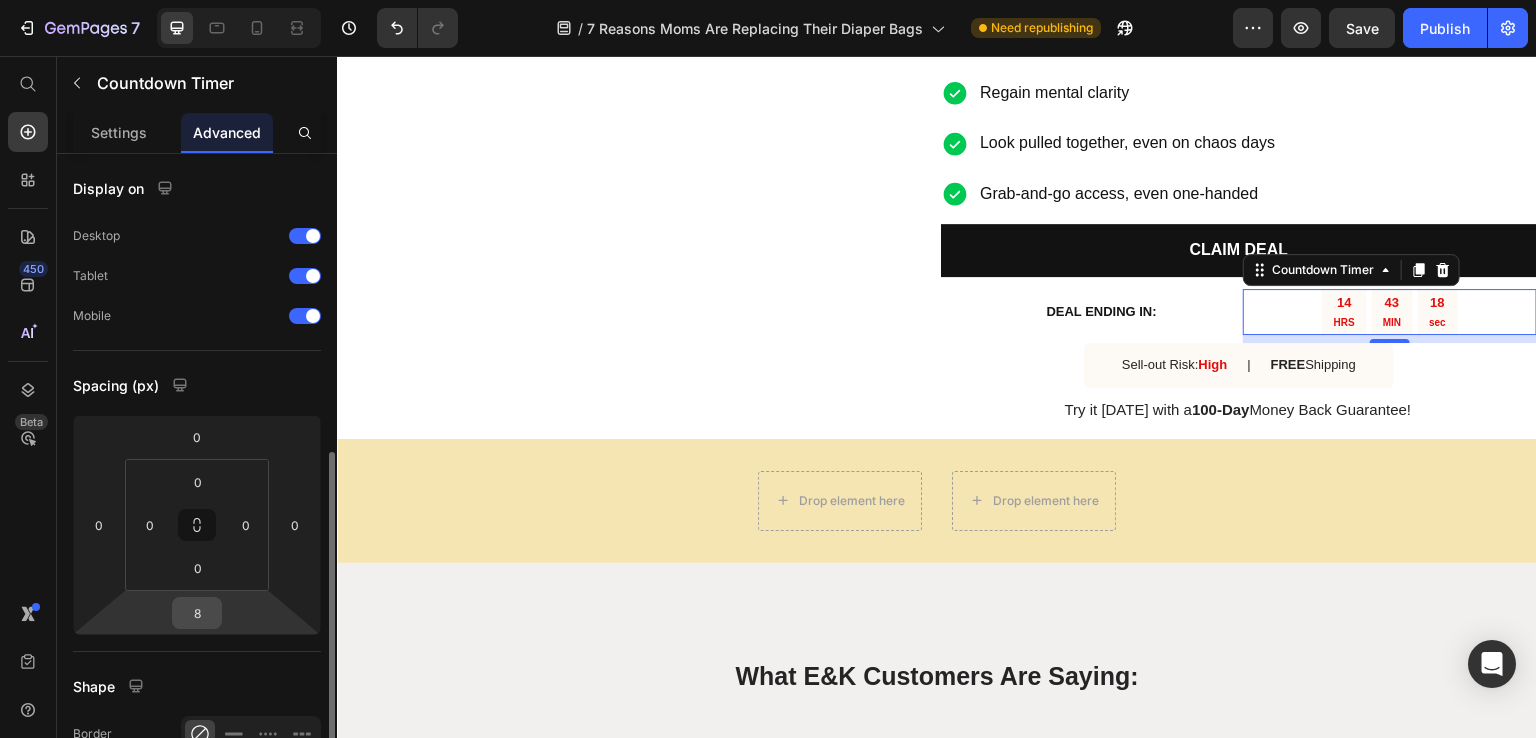 scroll, scrollTop: 300, scrollLeft: 0, axis: vertical 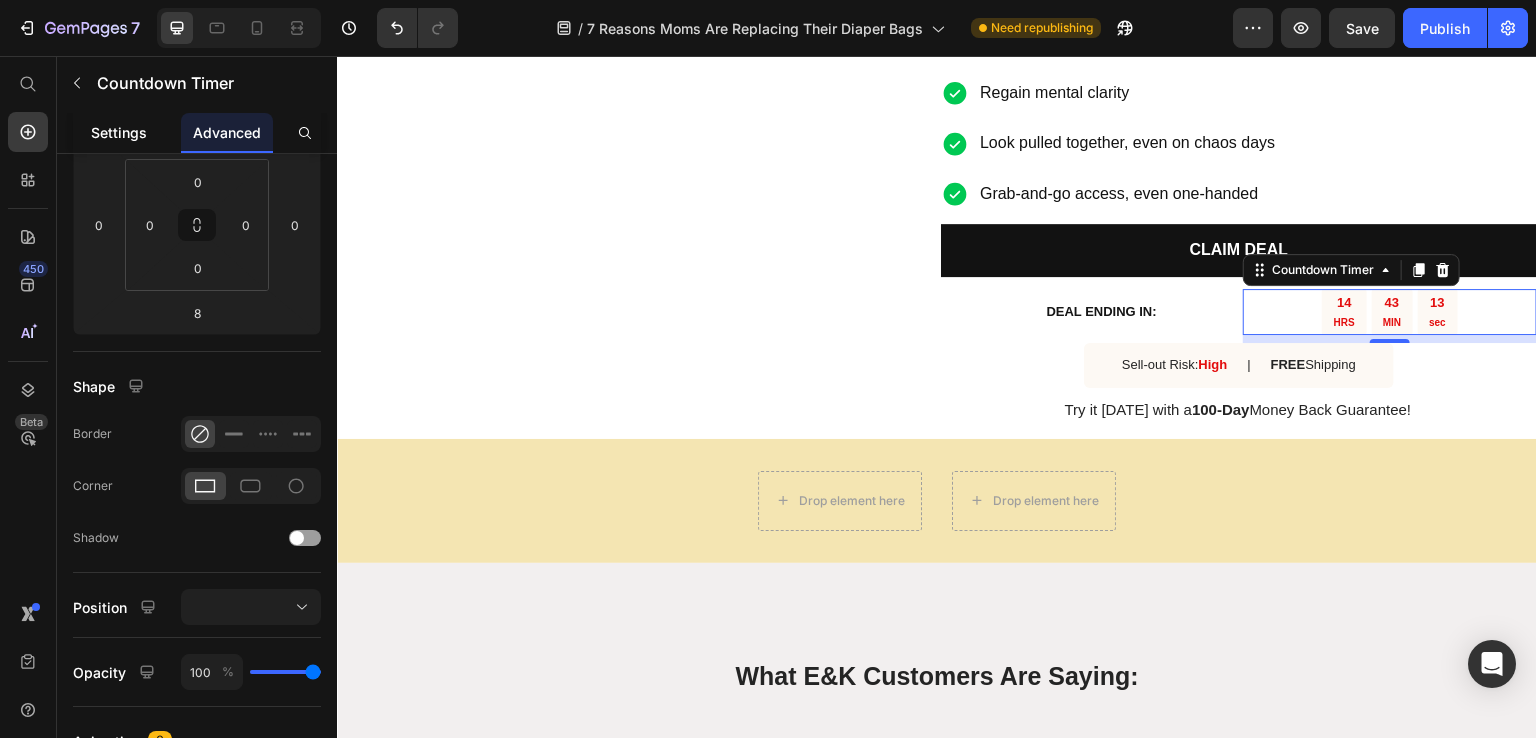 click on "Settings" at bounding box center [119, 132] 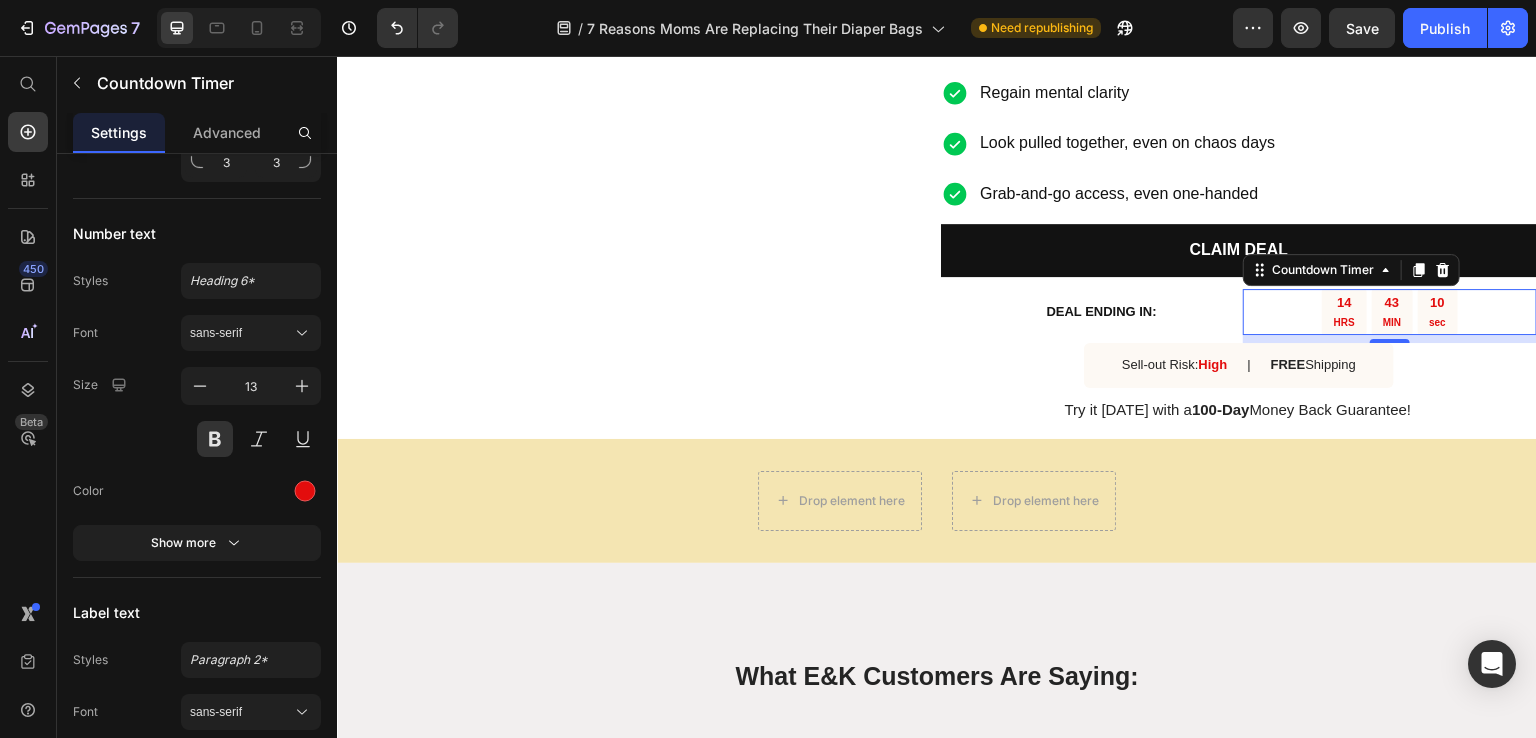 scroll, scrollTop: 1859, scrollLeft: 0, axis: vertical 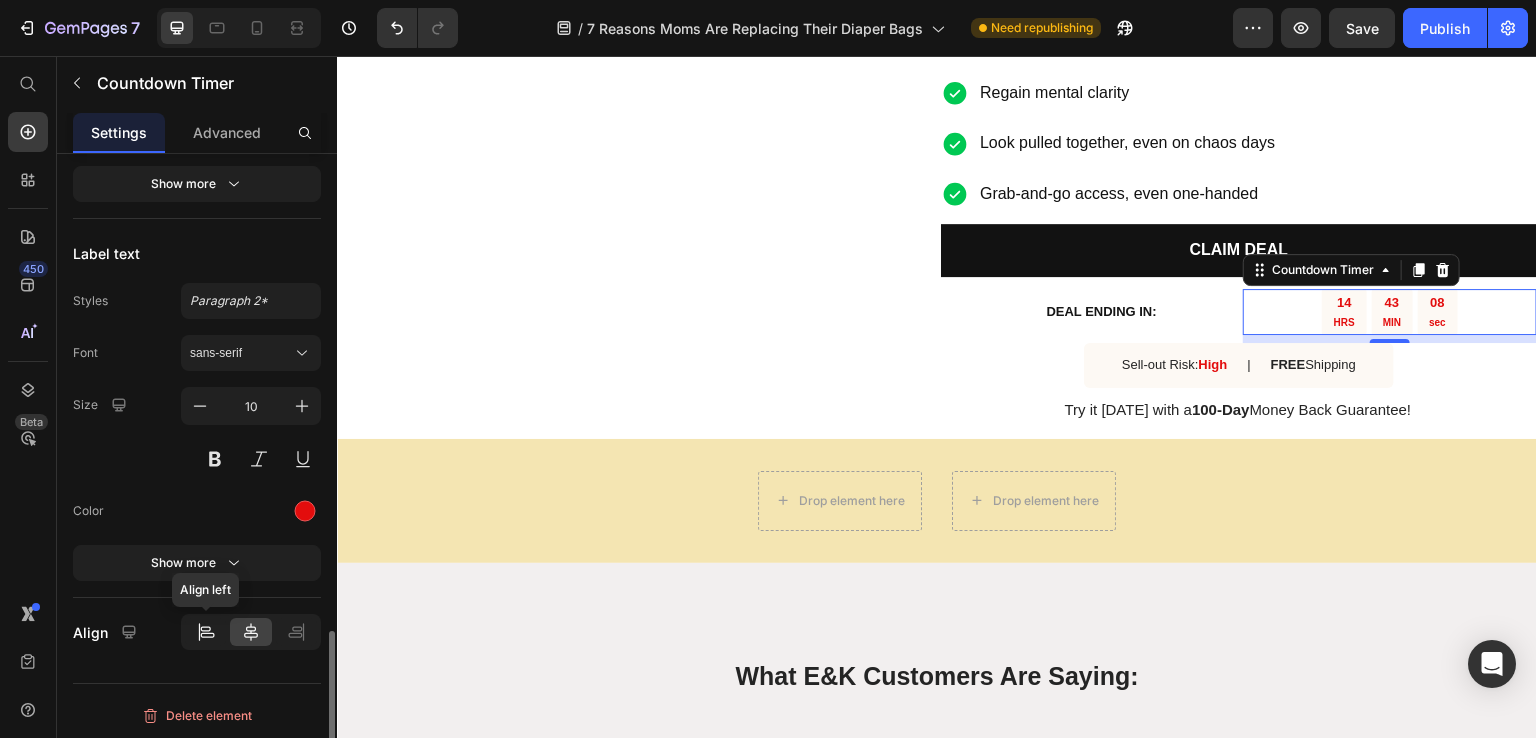 click 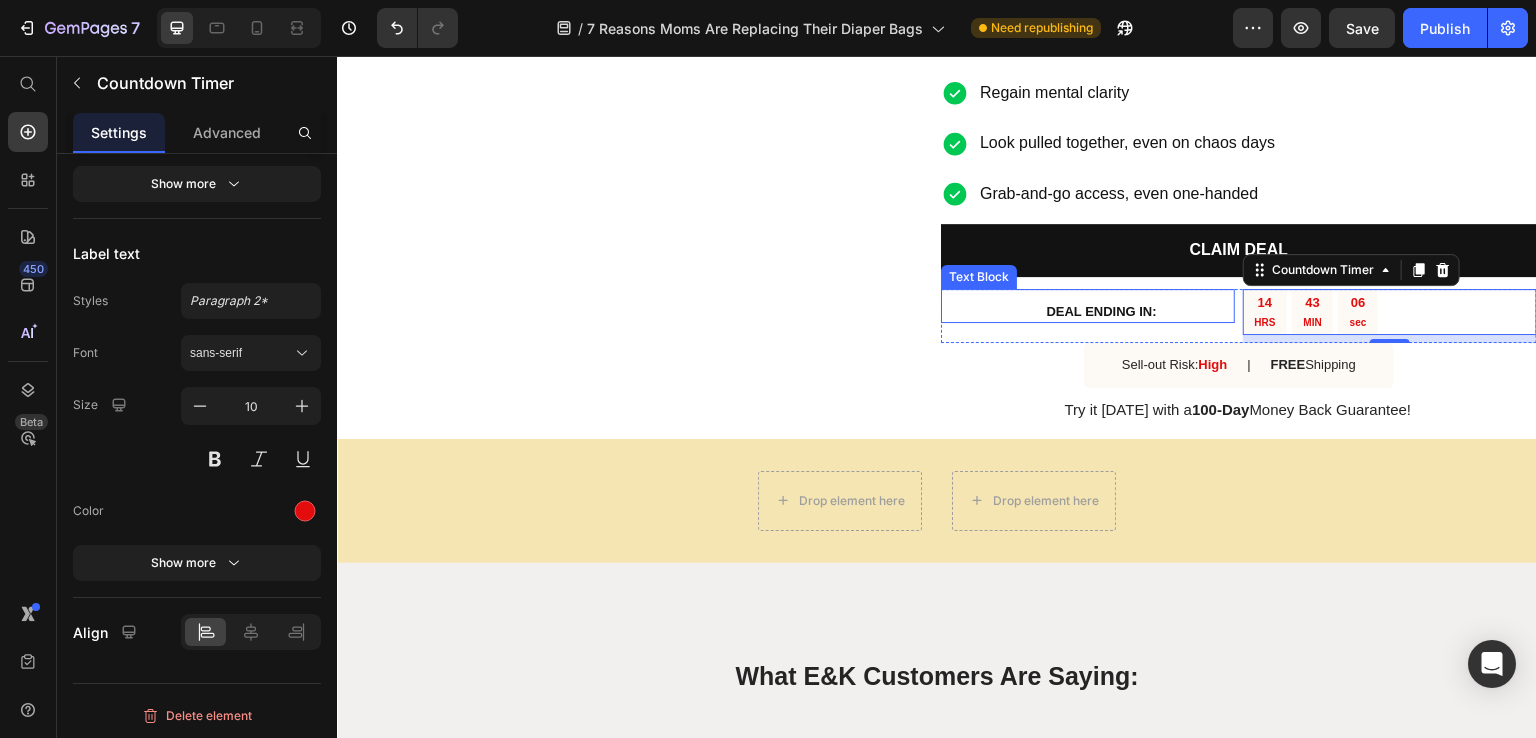 click on "DEAL ENDING IN:" at bounding box center [1101, 311] 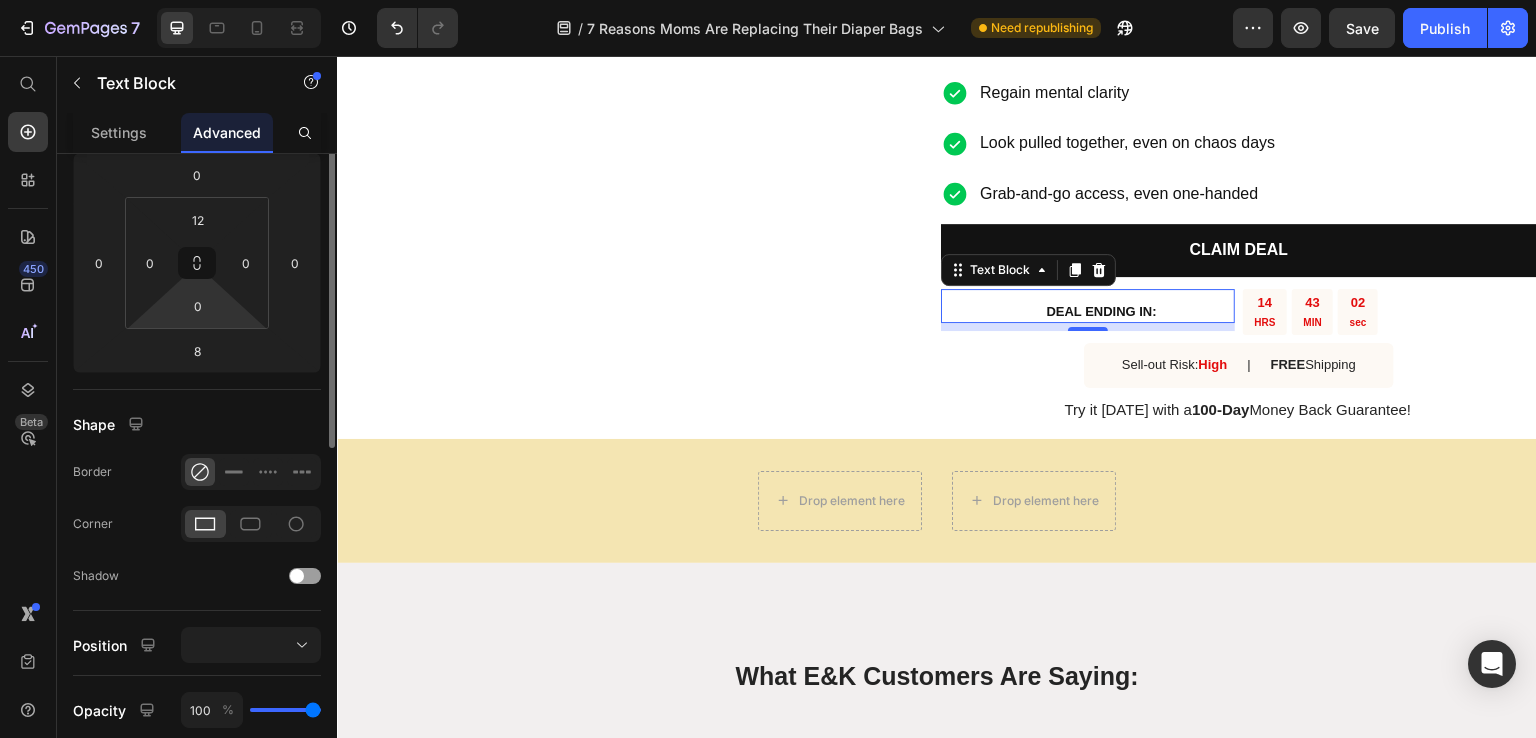 scroll, scrollTop: 0, scrollLeft: 0, axis: both 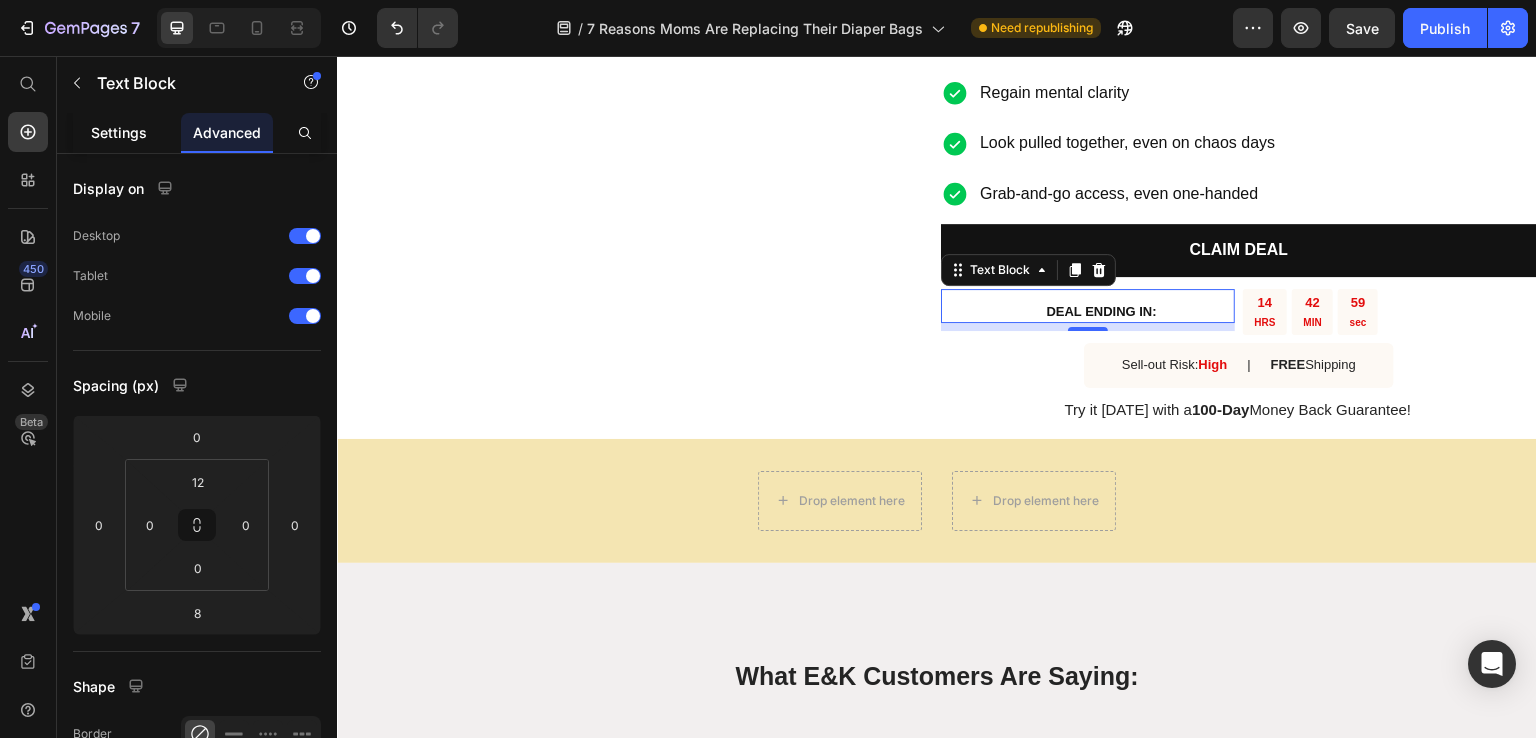 click on "Settings" at bounding box center (119, 132) 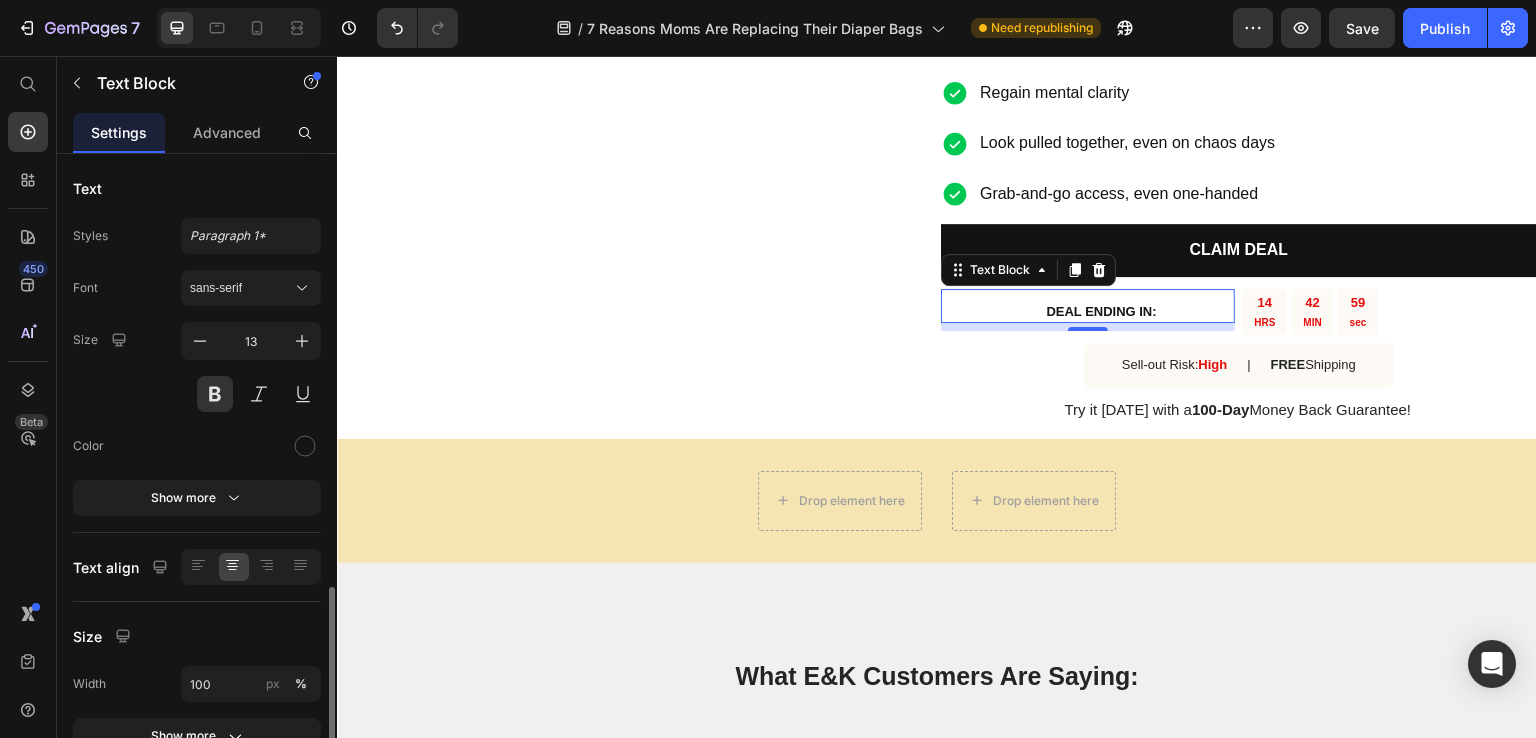 scroll, scrollTop: 252, scrollLeft: 0, axis: vertical 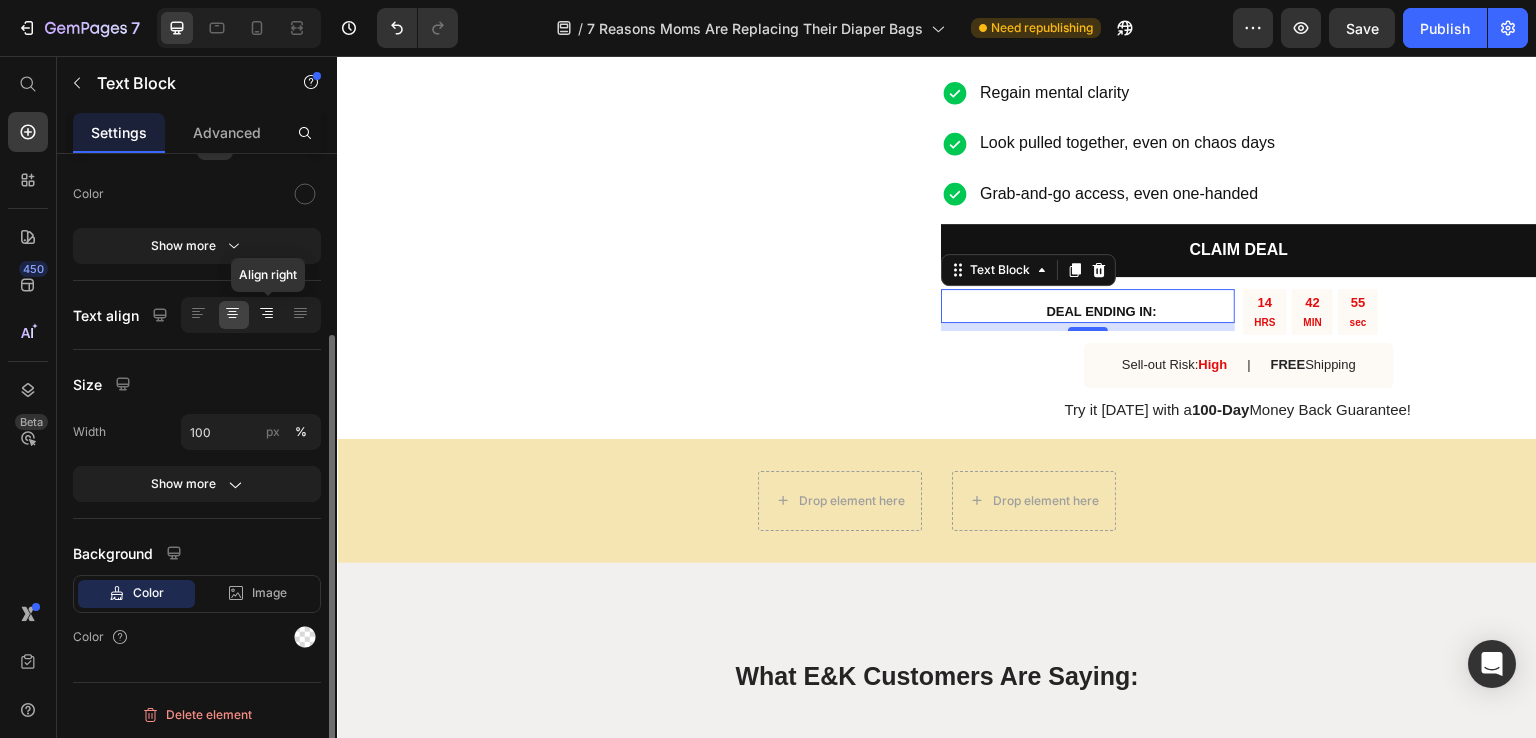 click 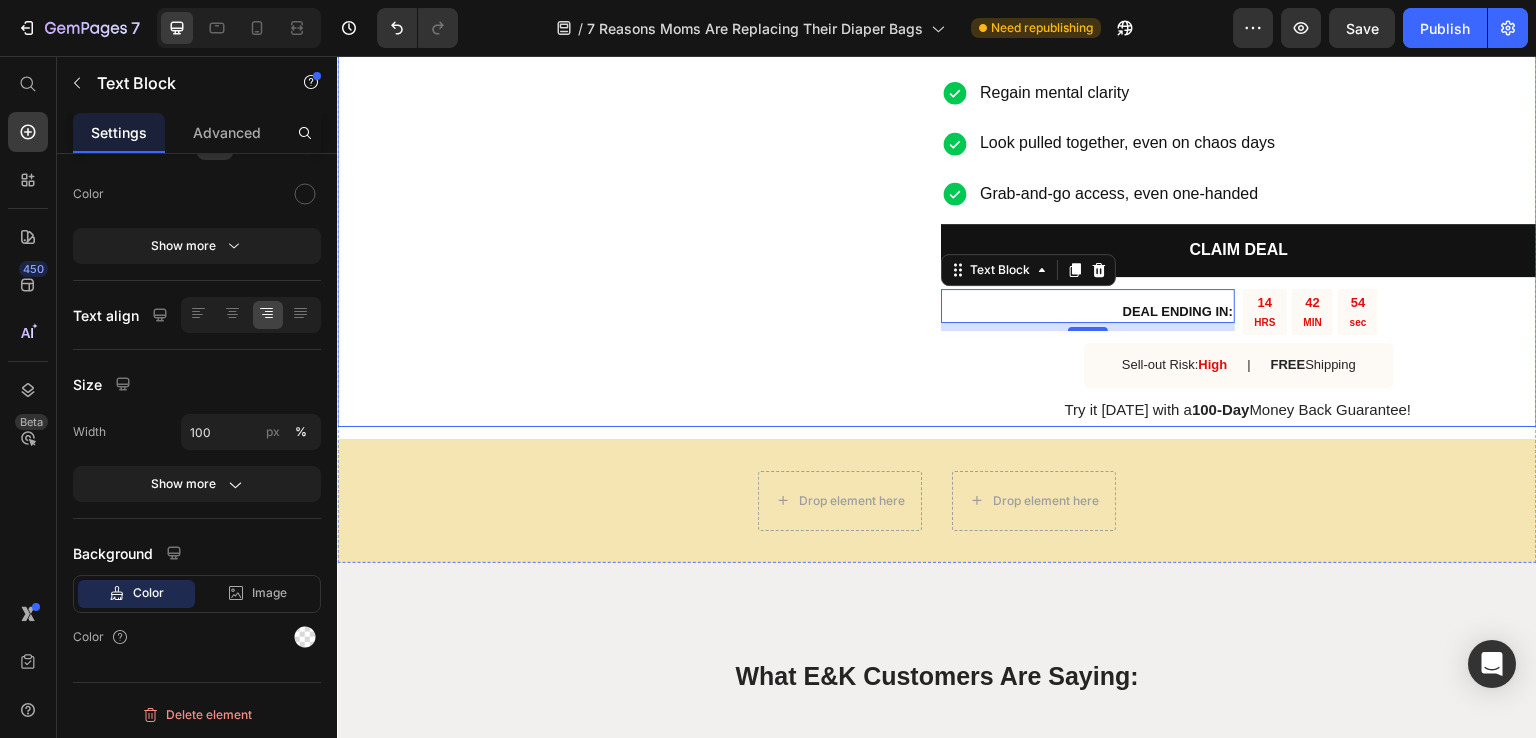 click on "Image" at bounding box center [635, 175] 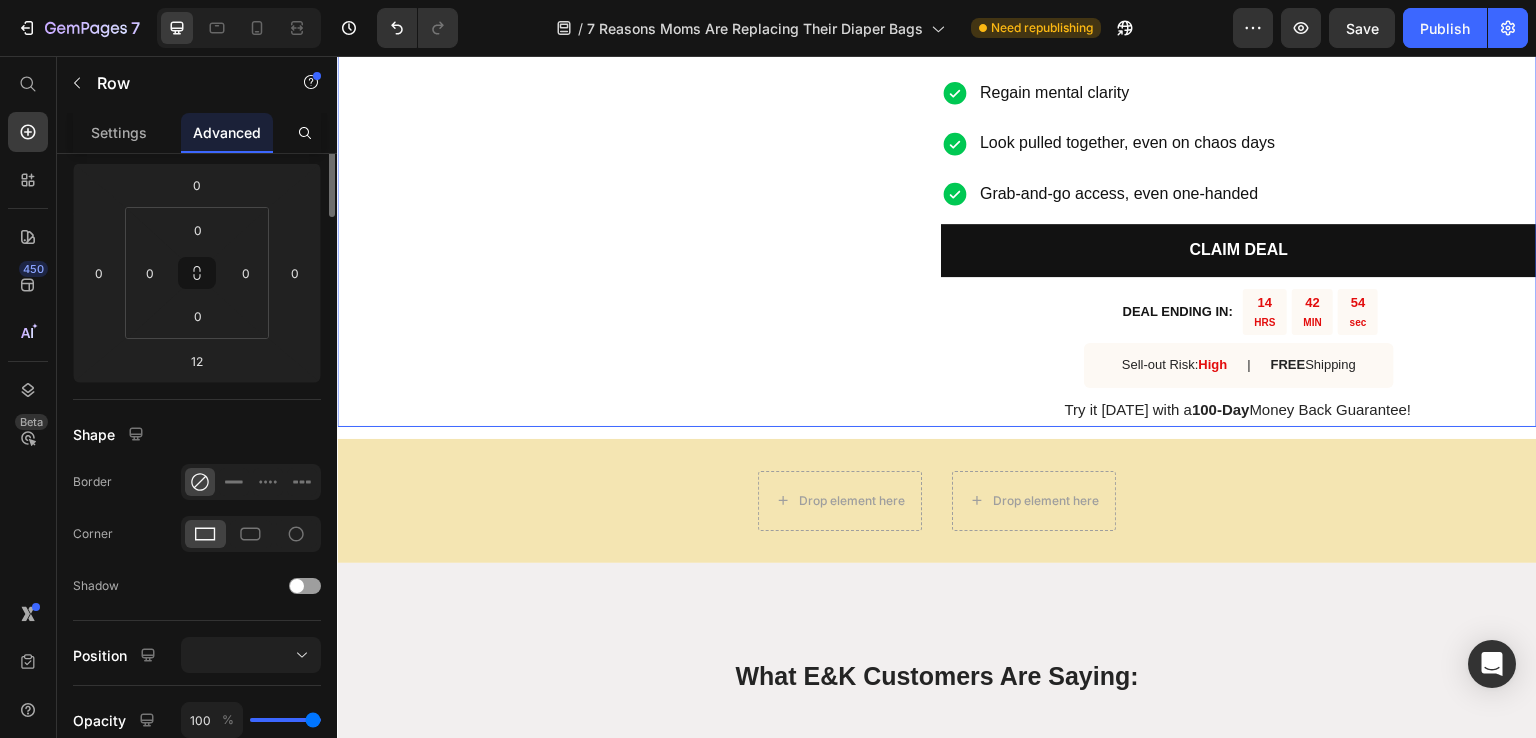scroll, scrollTop: 0, scrollLeft: 0, axis: both 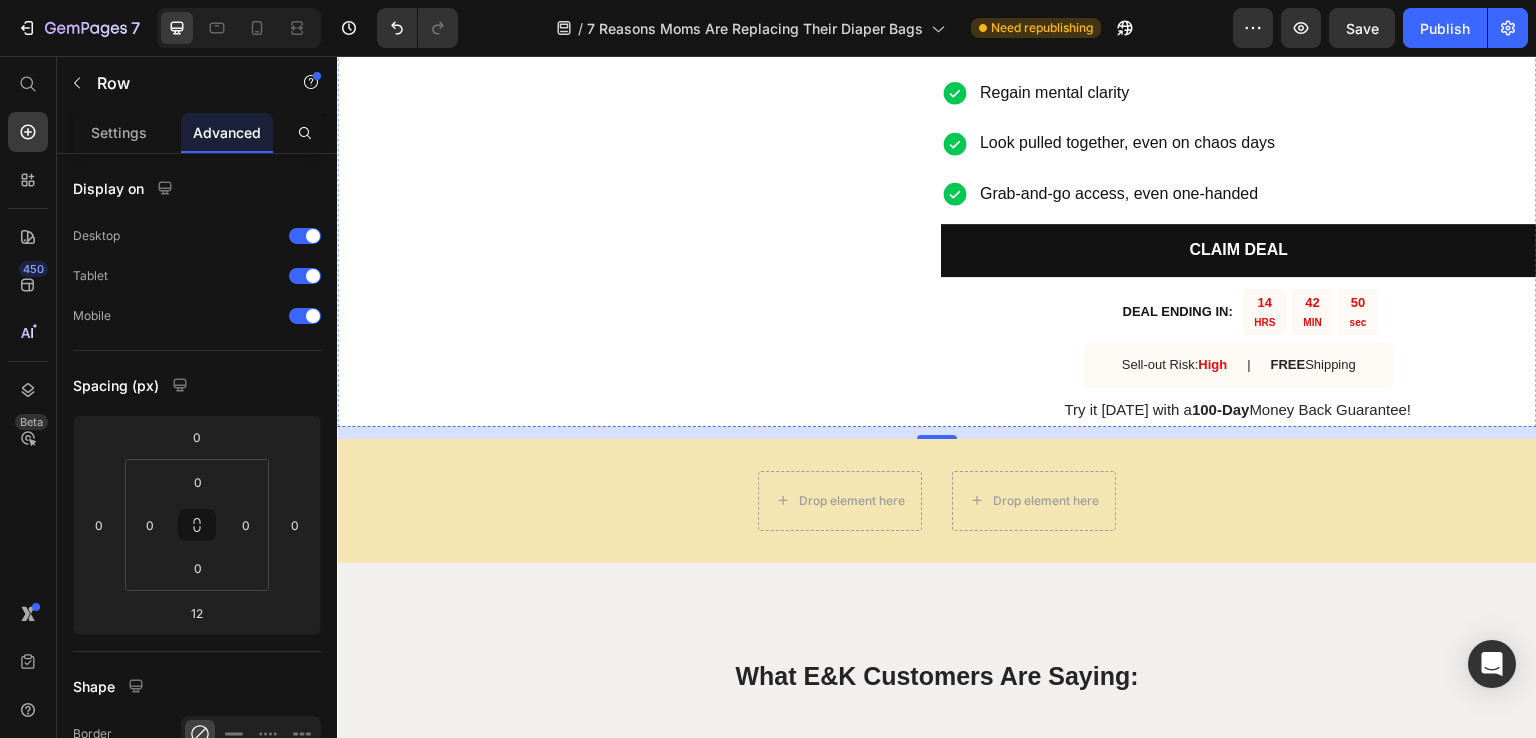 click at bounding box center (635, -77) 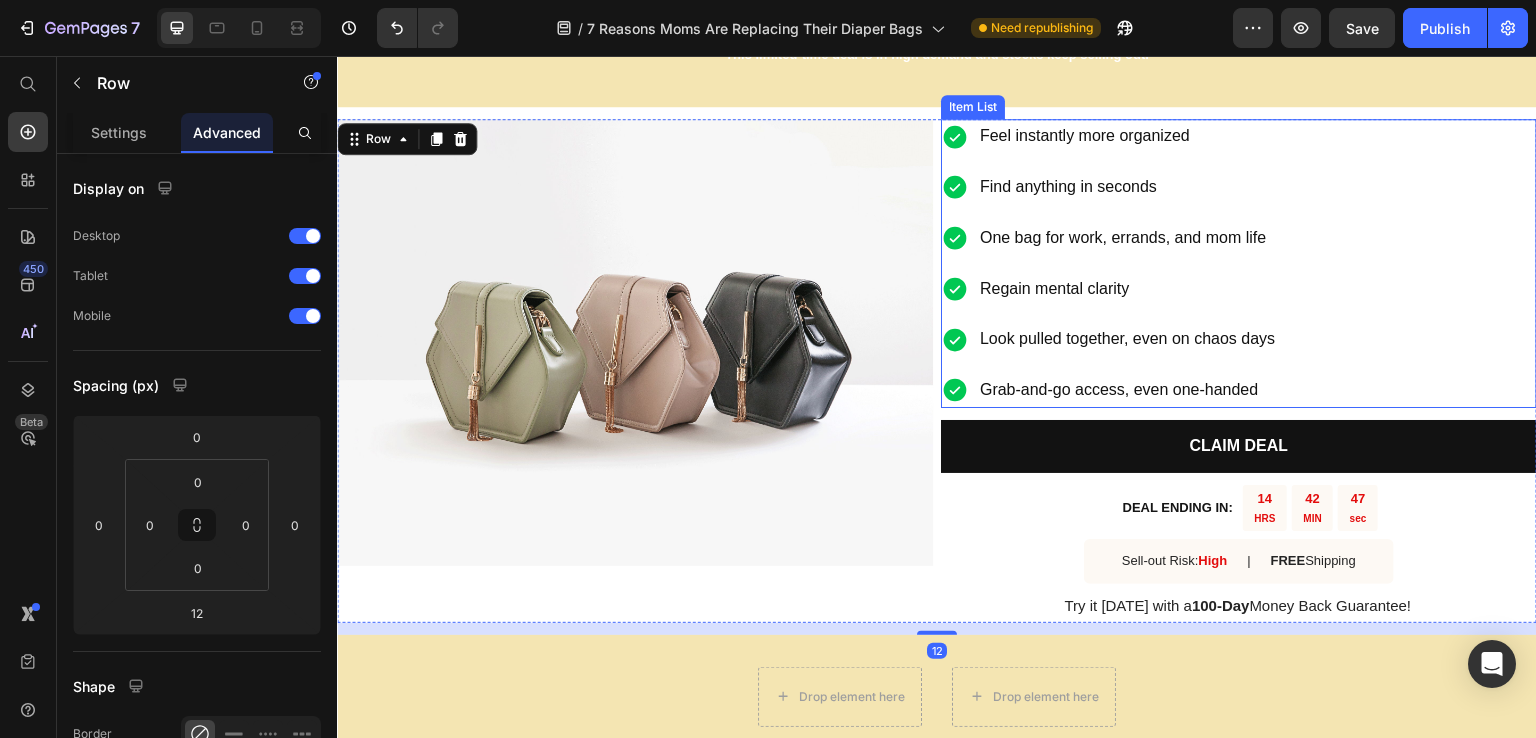 scroll, scrollTop: 4030, scrollLeft: 0, axis: vertical 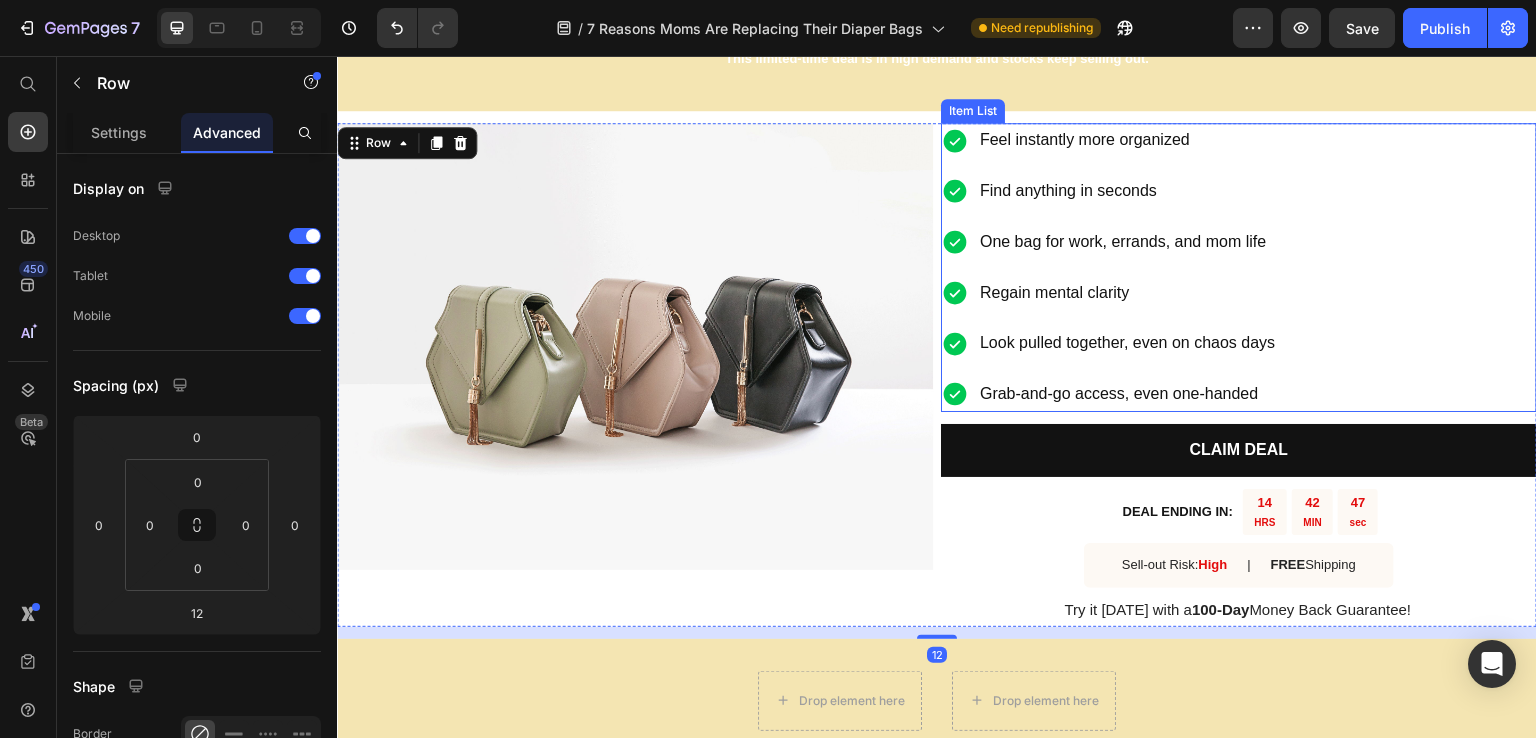 click on "Feel instantly more organized Find anything in seconds One bag for work, errands, and mom life Regain mental clarity Look pulled together, even on chaos days Grab-and-go access, even one-handed" at bounding box center [1109, 267] 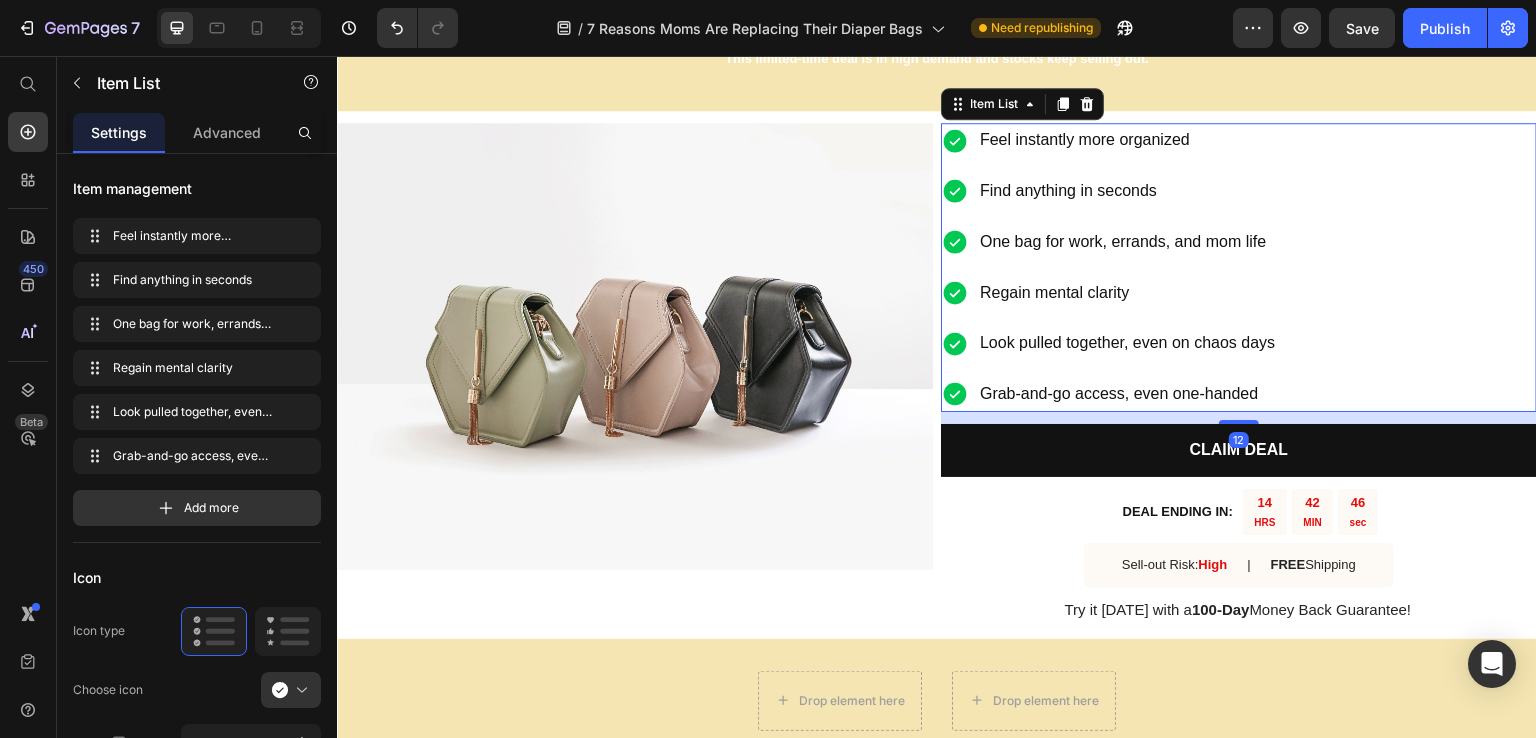 click on "Feel instantly more organized Find anything in seconds One bag for work, errands, and mom life Regain mental clarity Look pulled together, even on chaos days Grab-and-go access, even one-handed" at bounding box center [1239, 267] 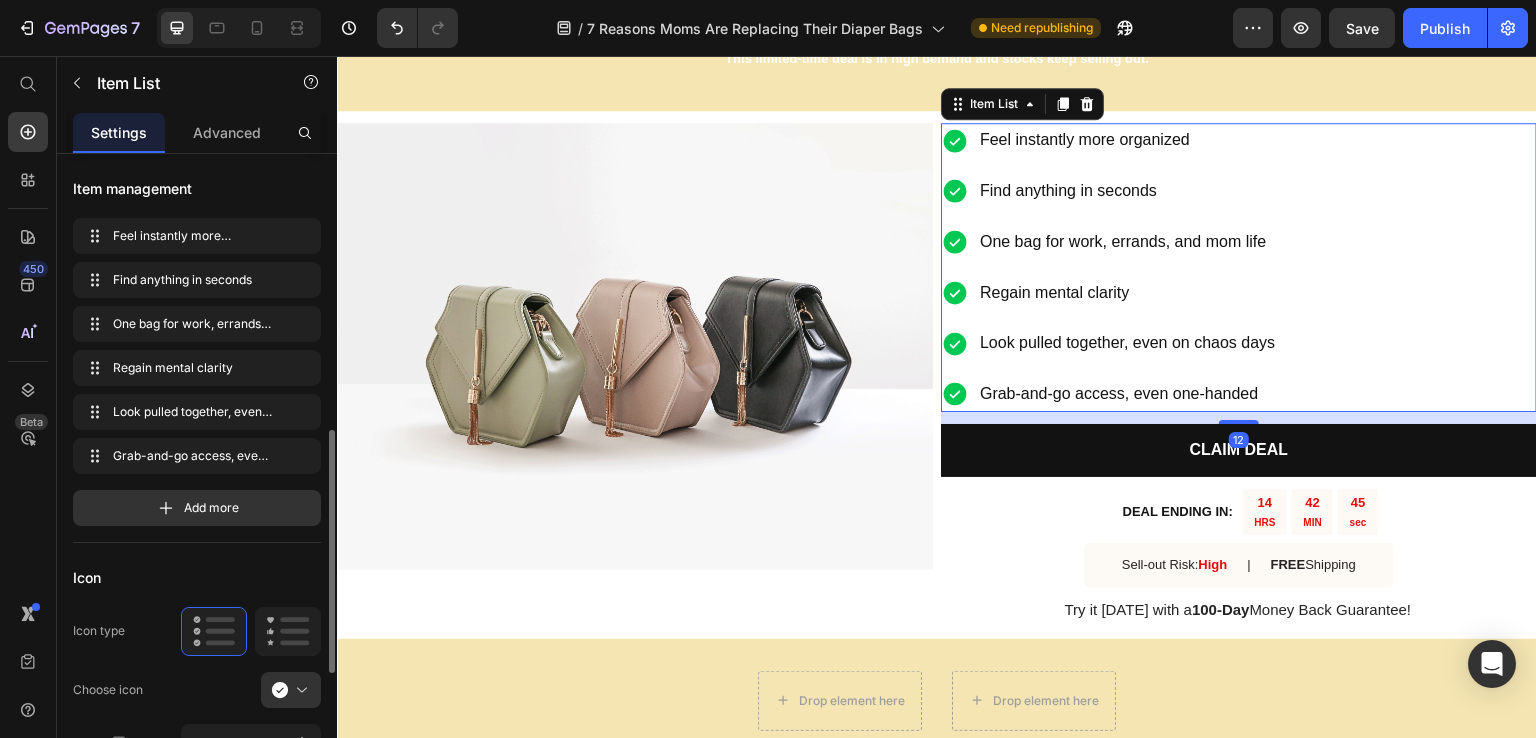 scroll, scrollTop: 300, scrollLeft: 0, axis: vertical 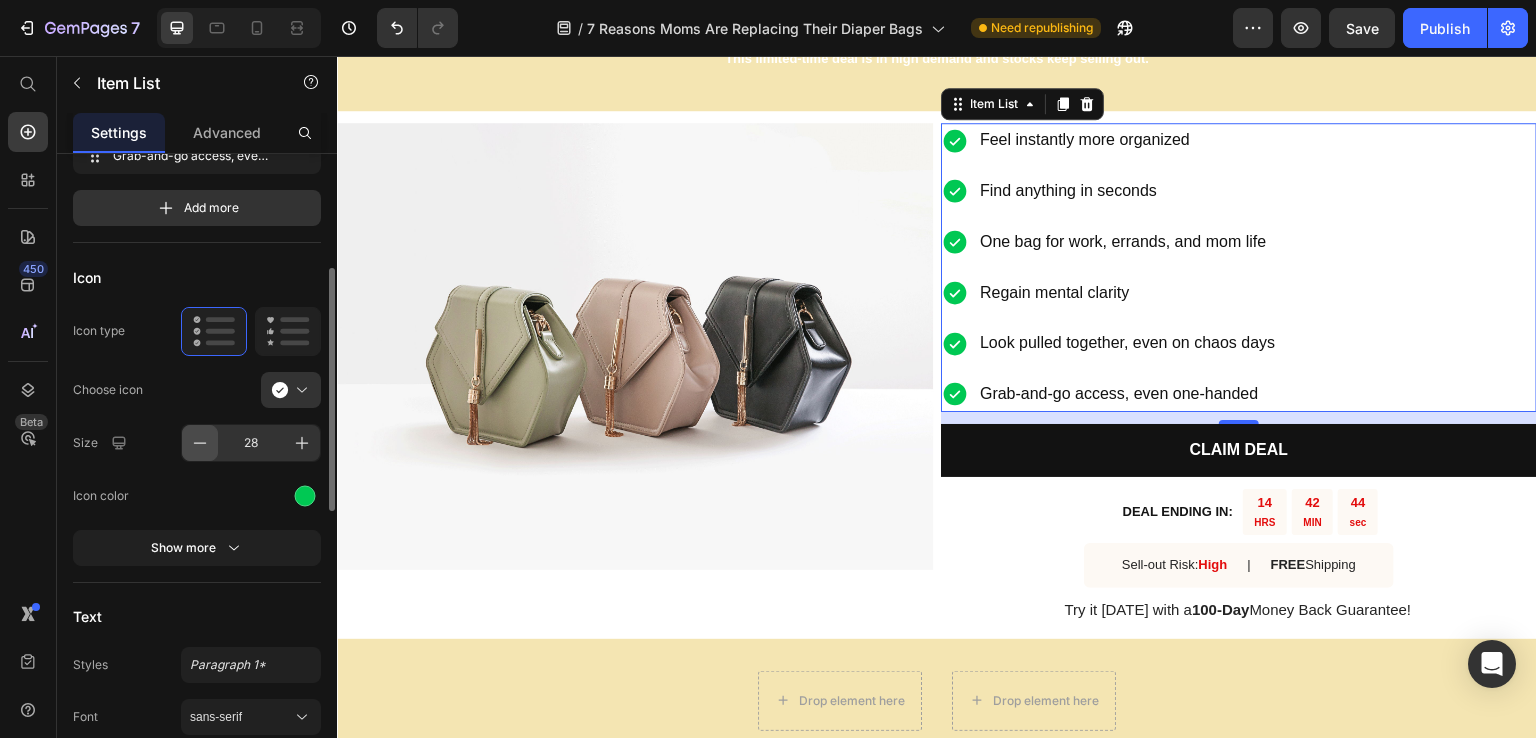 click 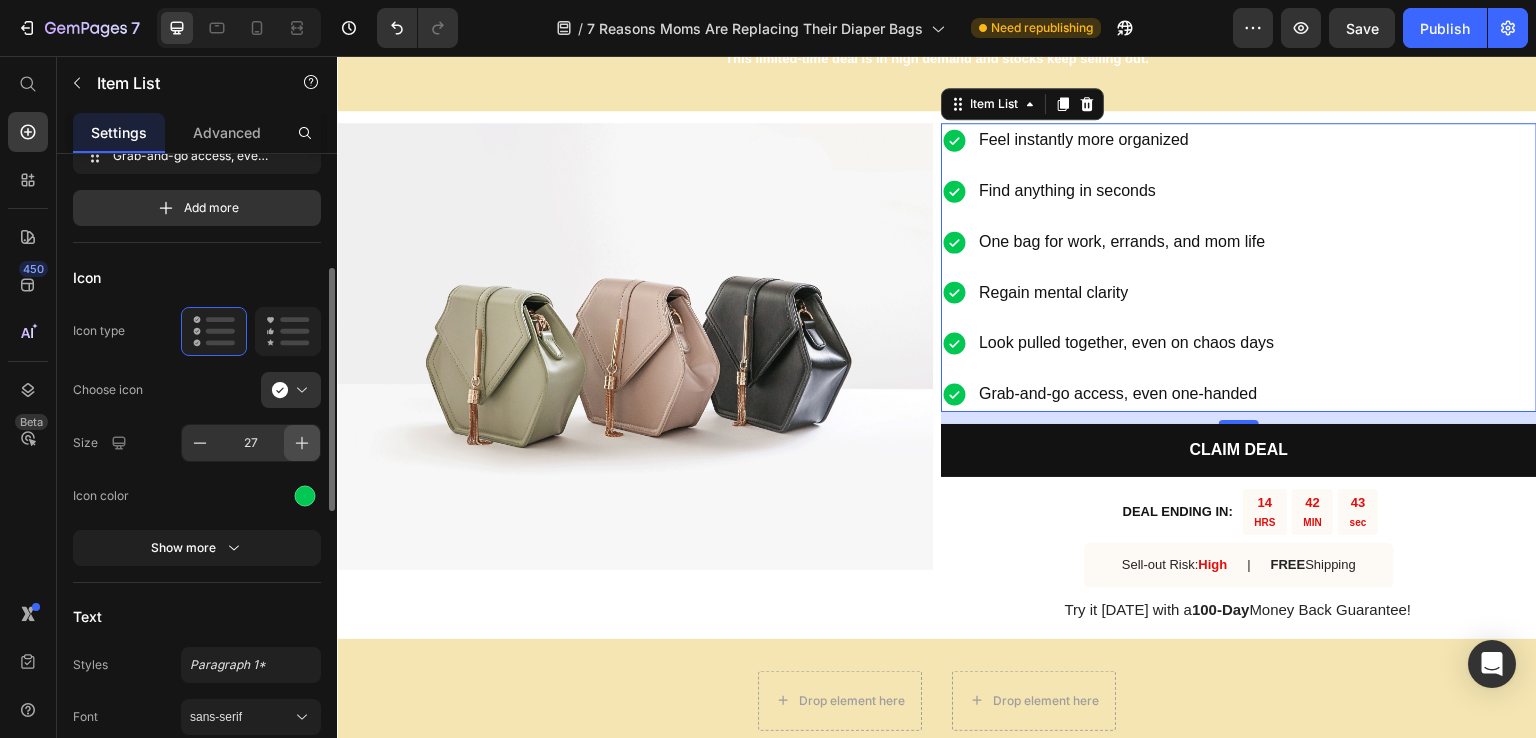 click 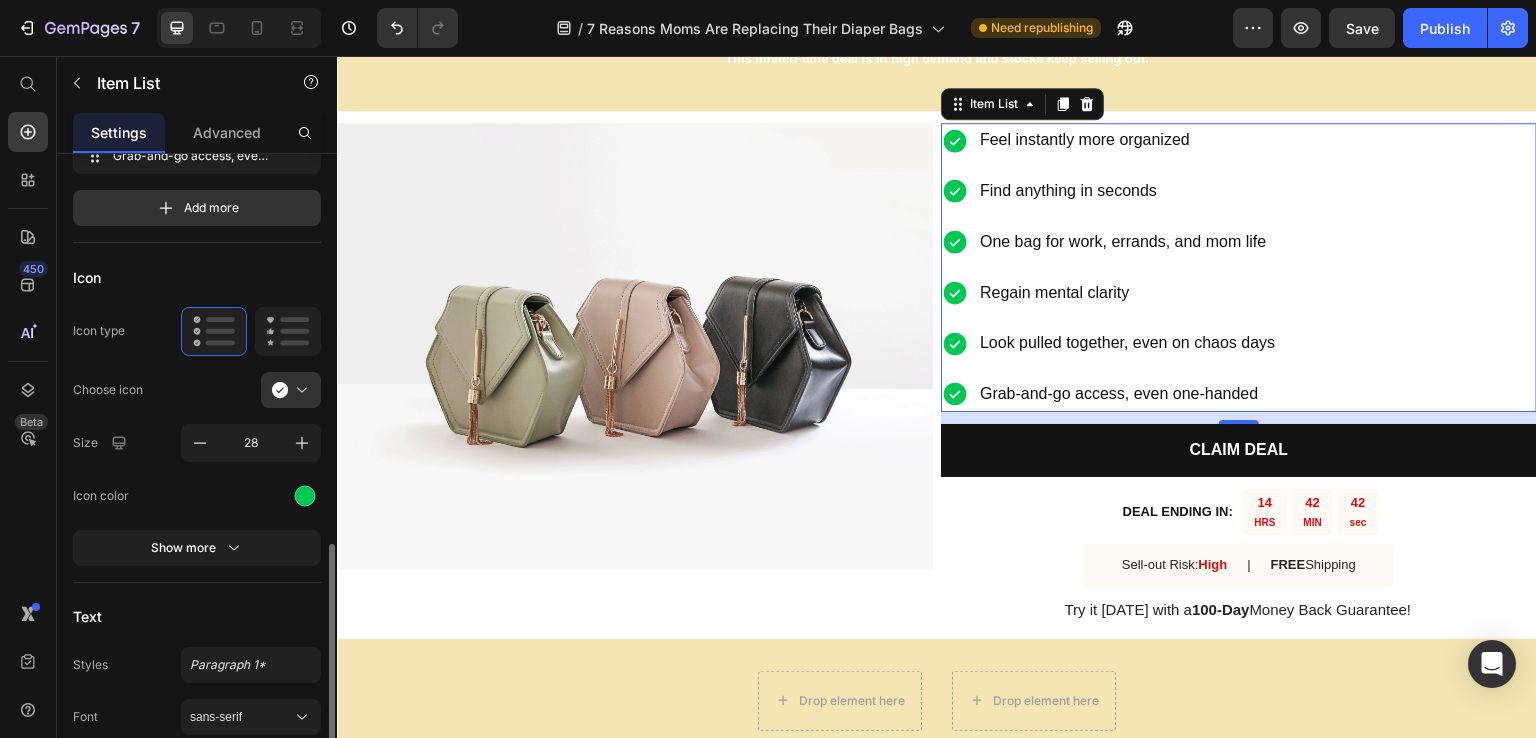 scroll, scrollTop: 600, scrollLeft: 0, axis: vertical 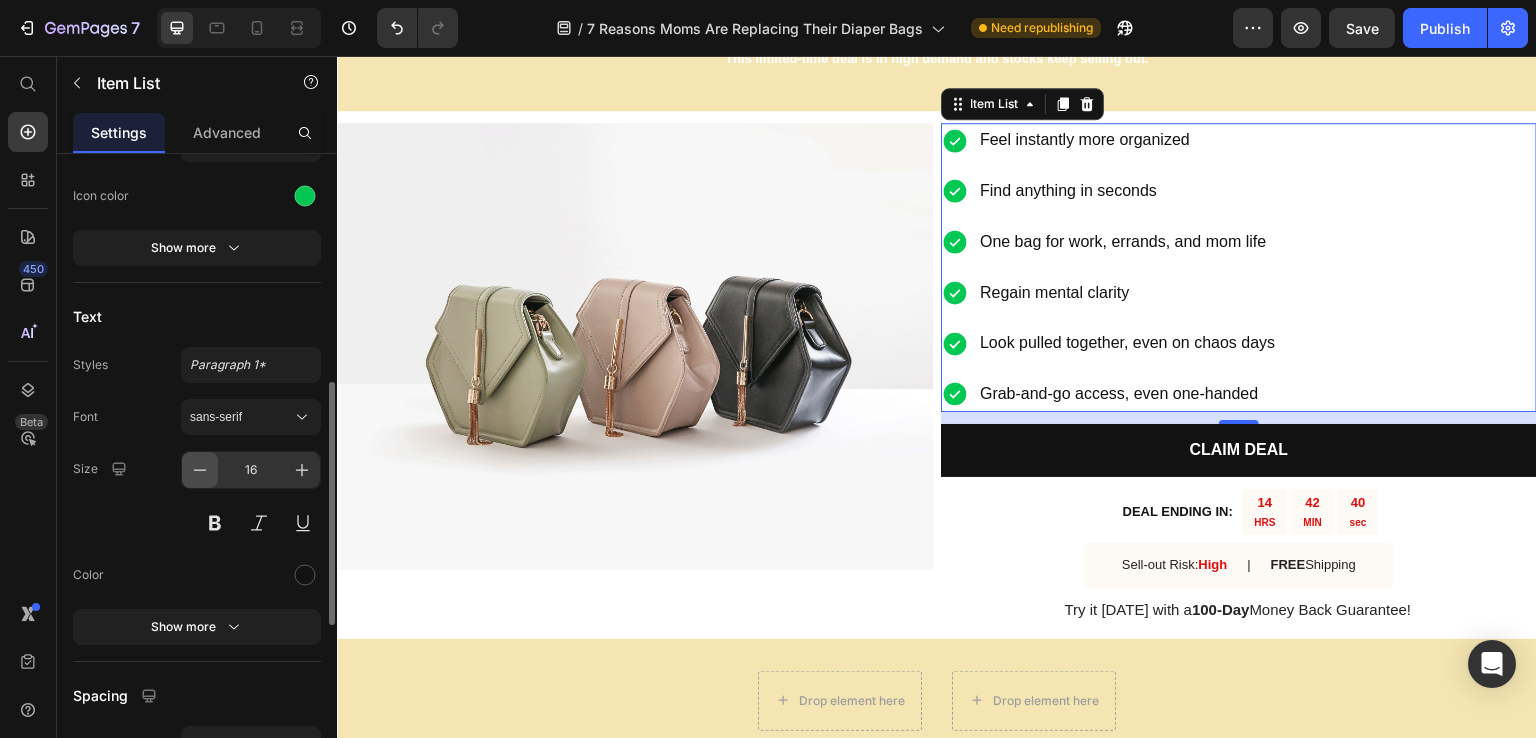 click 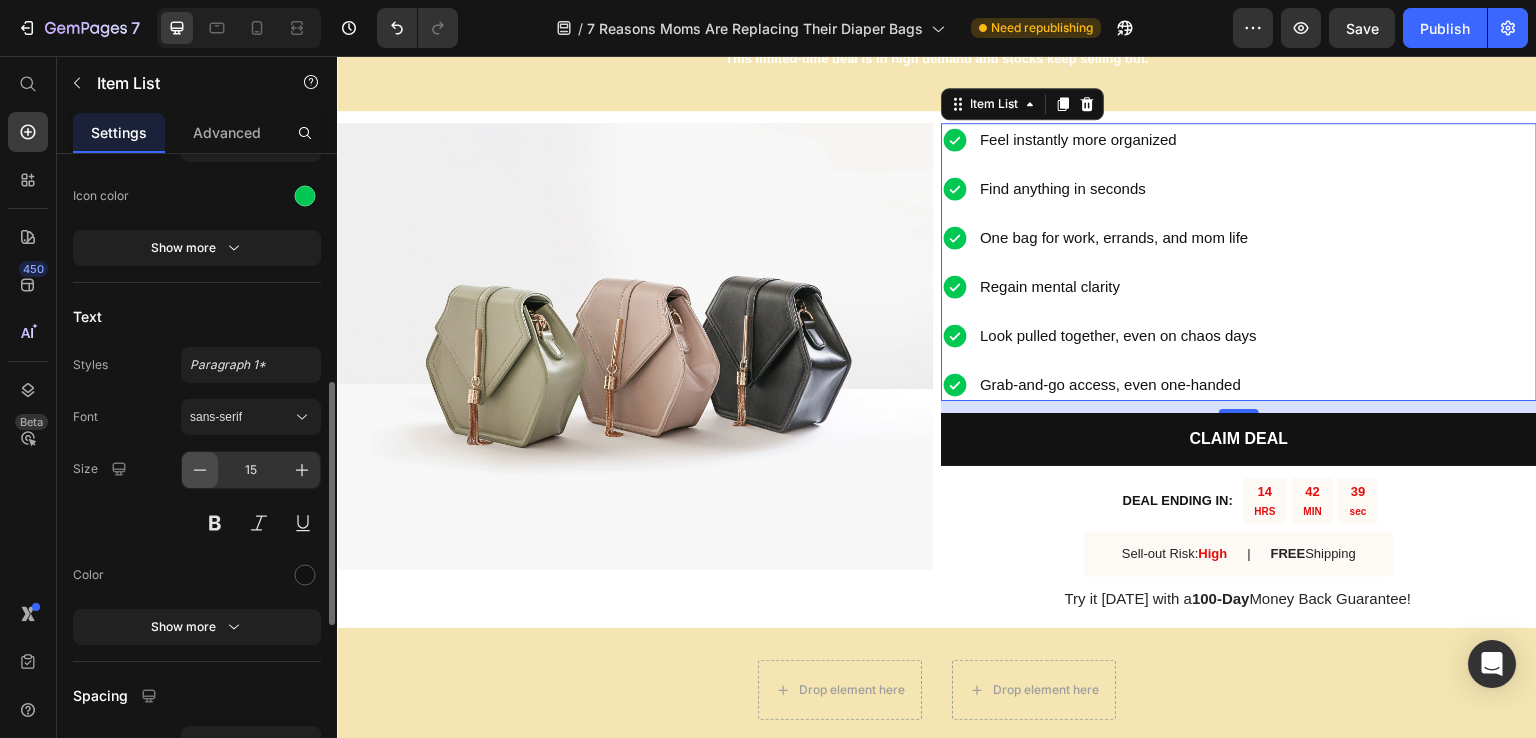 click 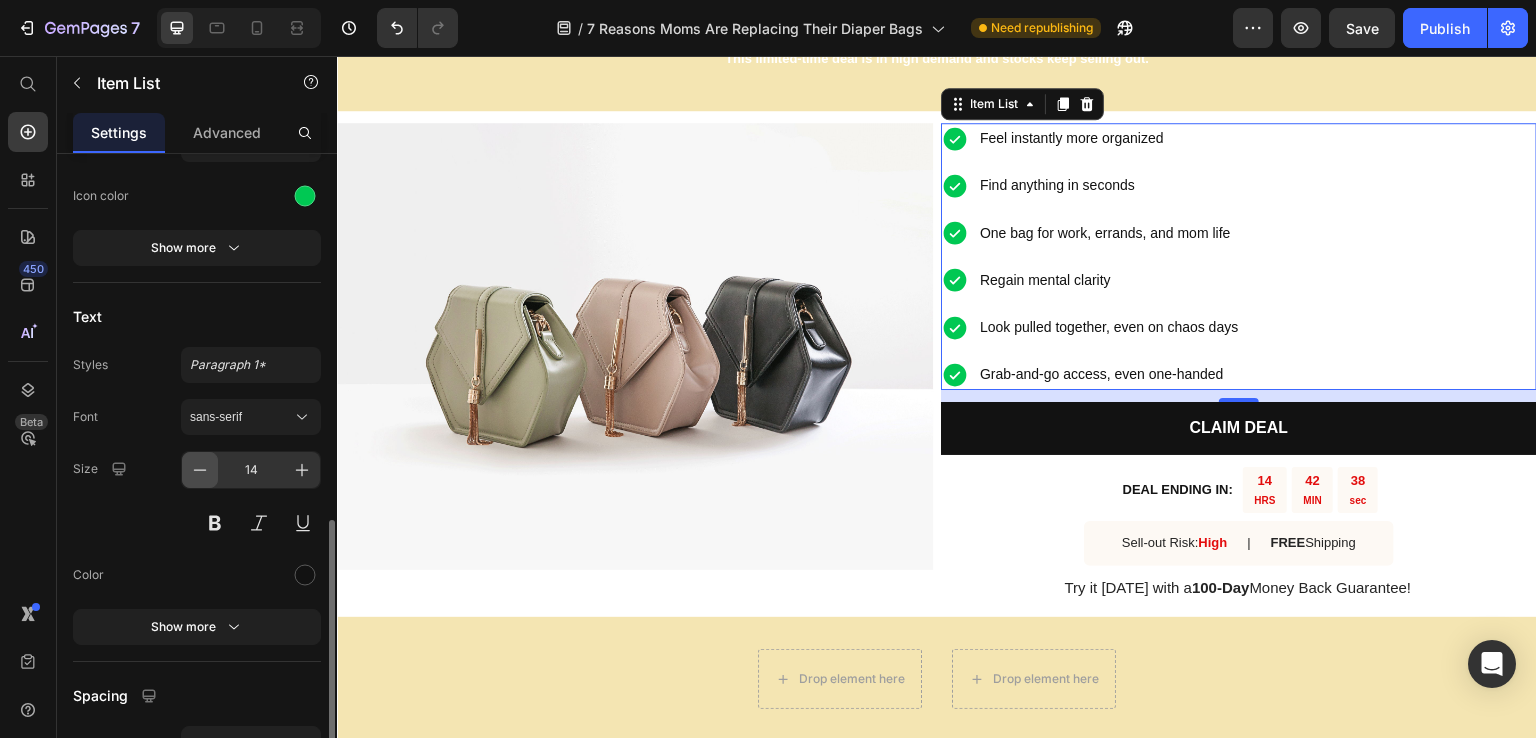 scroll, scrollTop: 800, scrollLeft: 0, axis: vertical 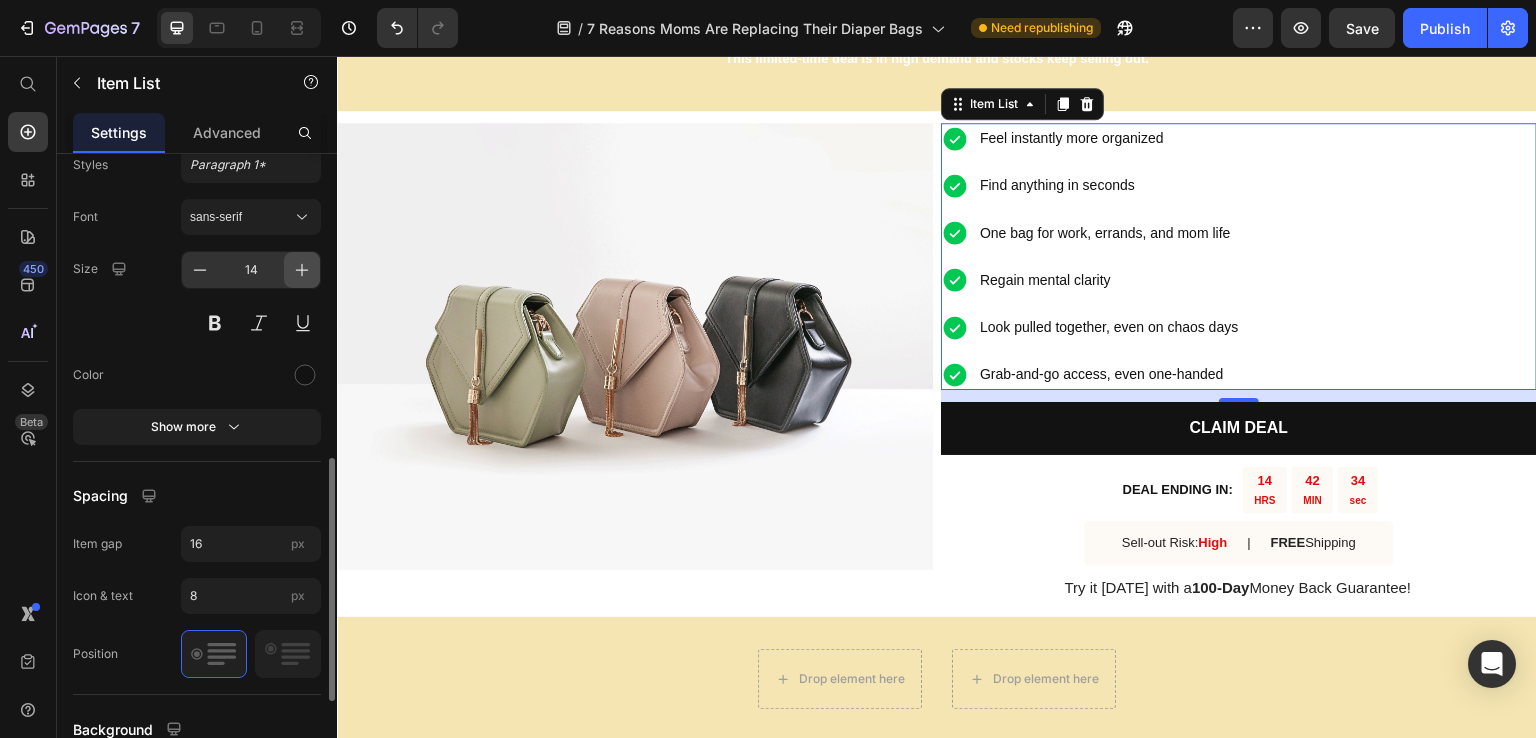 click 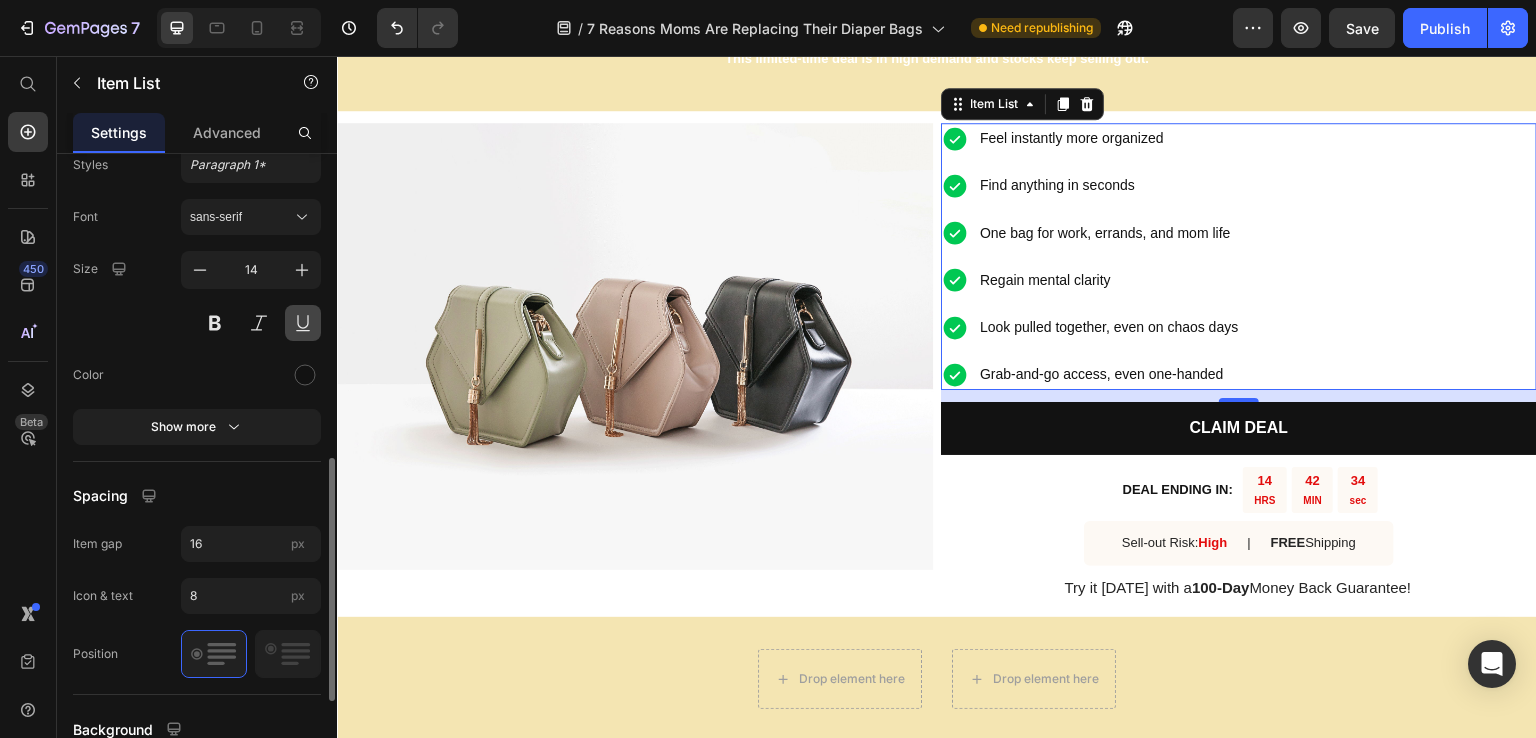 type on "15" 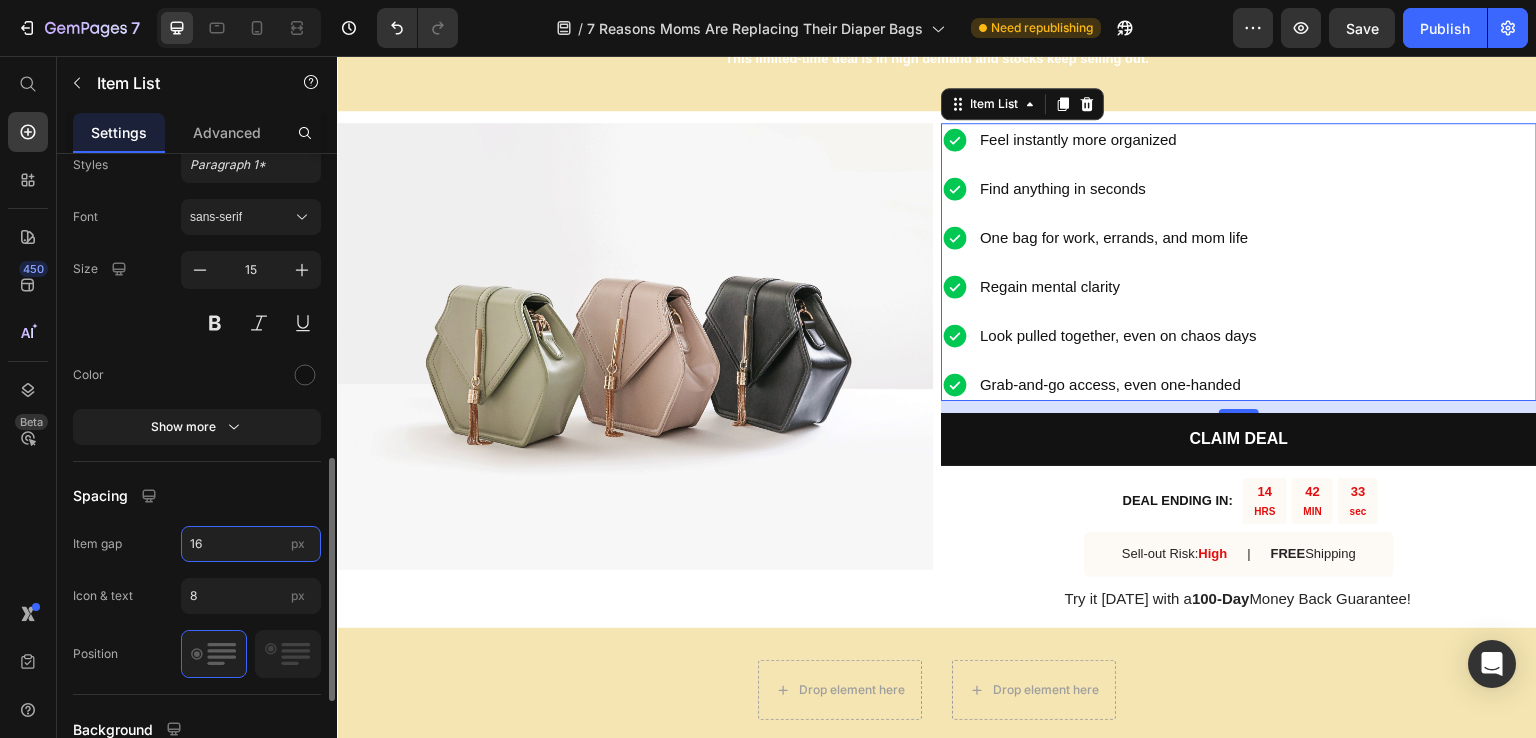 click on "16" at bounding box center [251, 544] 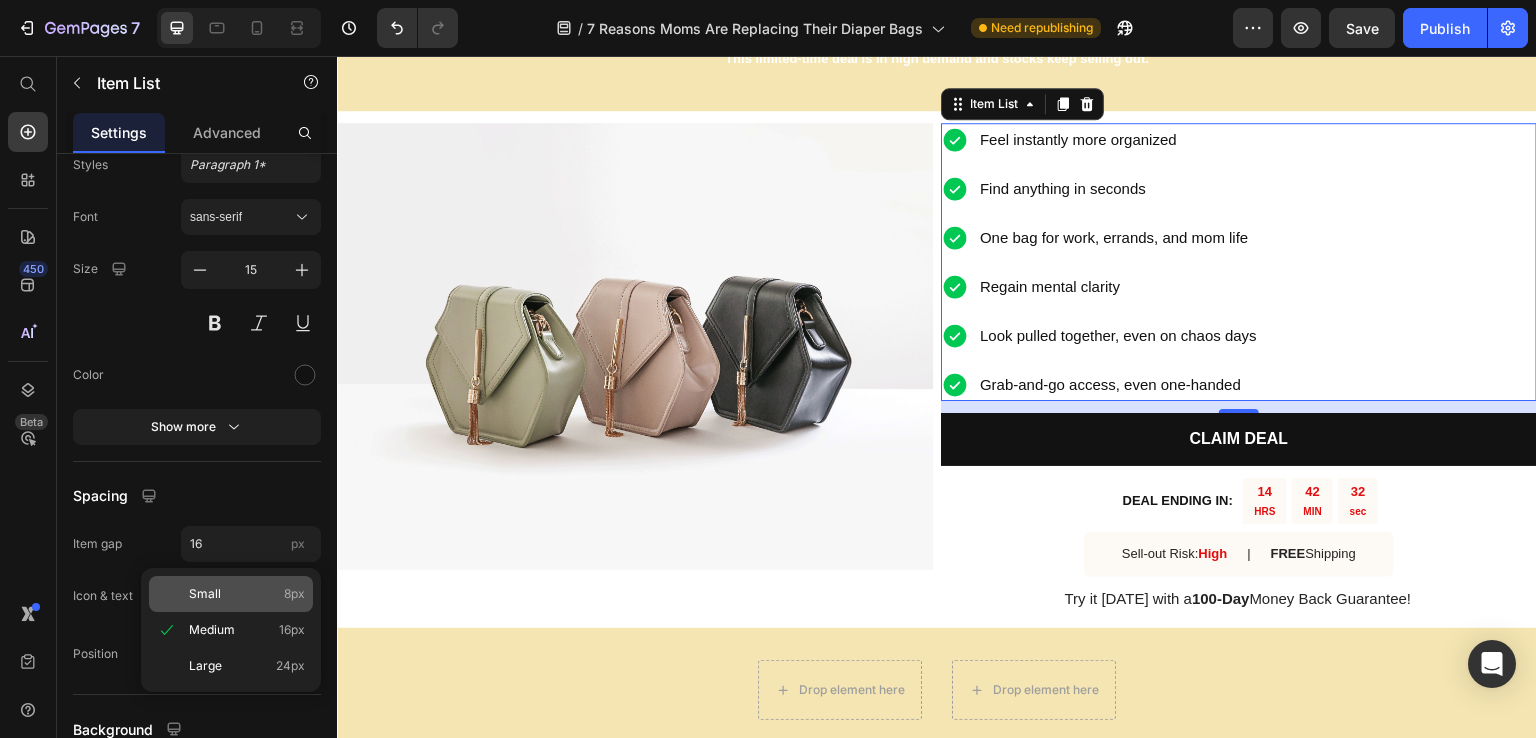 click on "Small 8px" at bounding box center (247, 594) 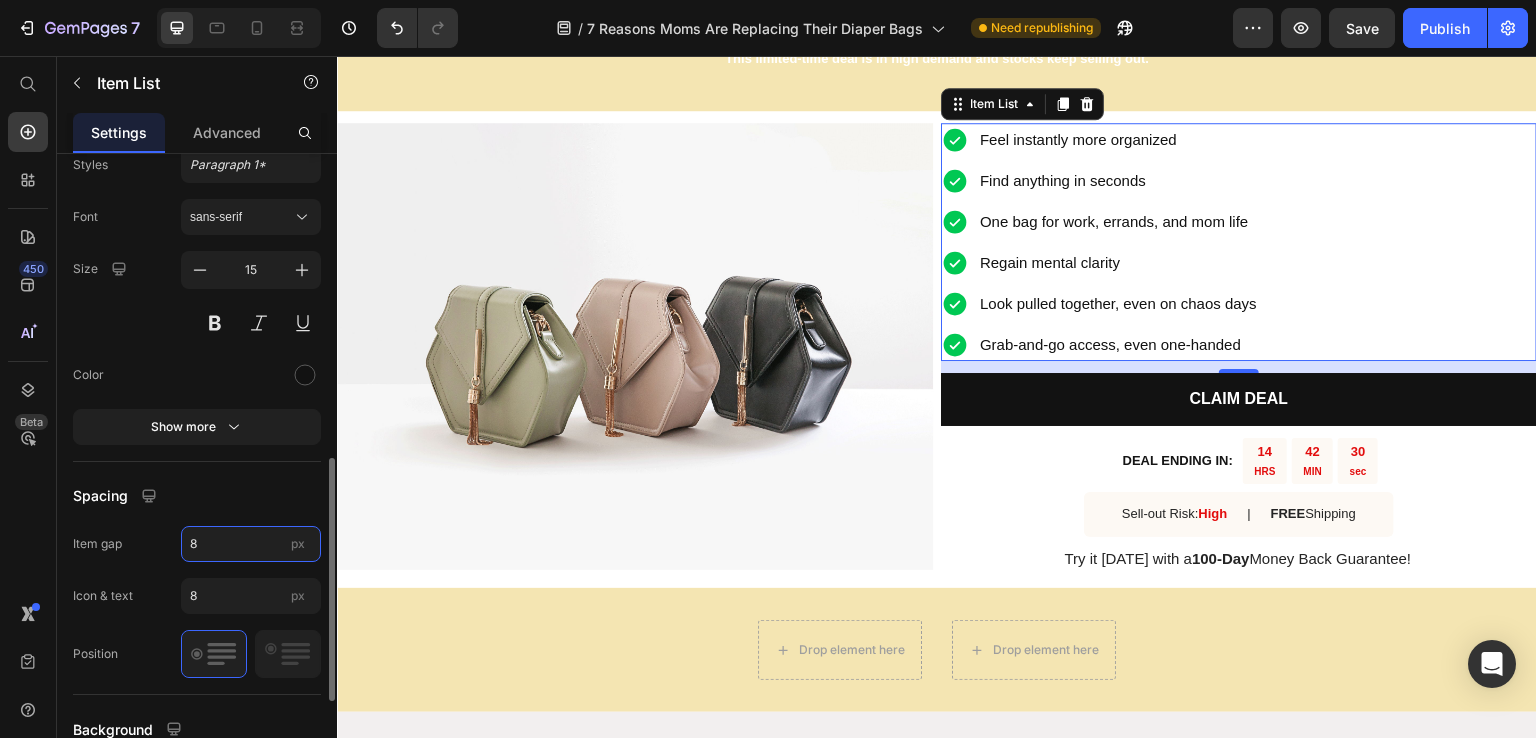 click on "8" at bounding box center [251, 544] 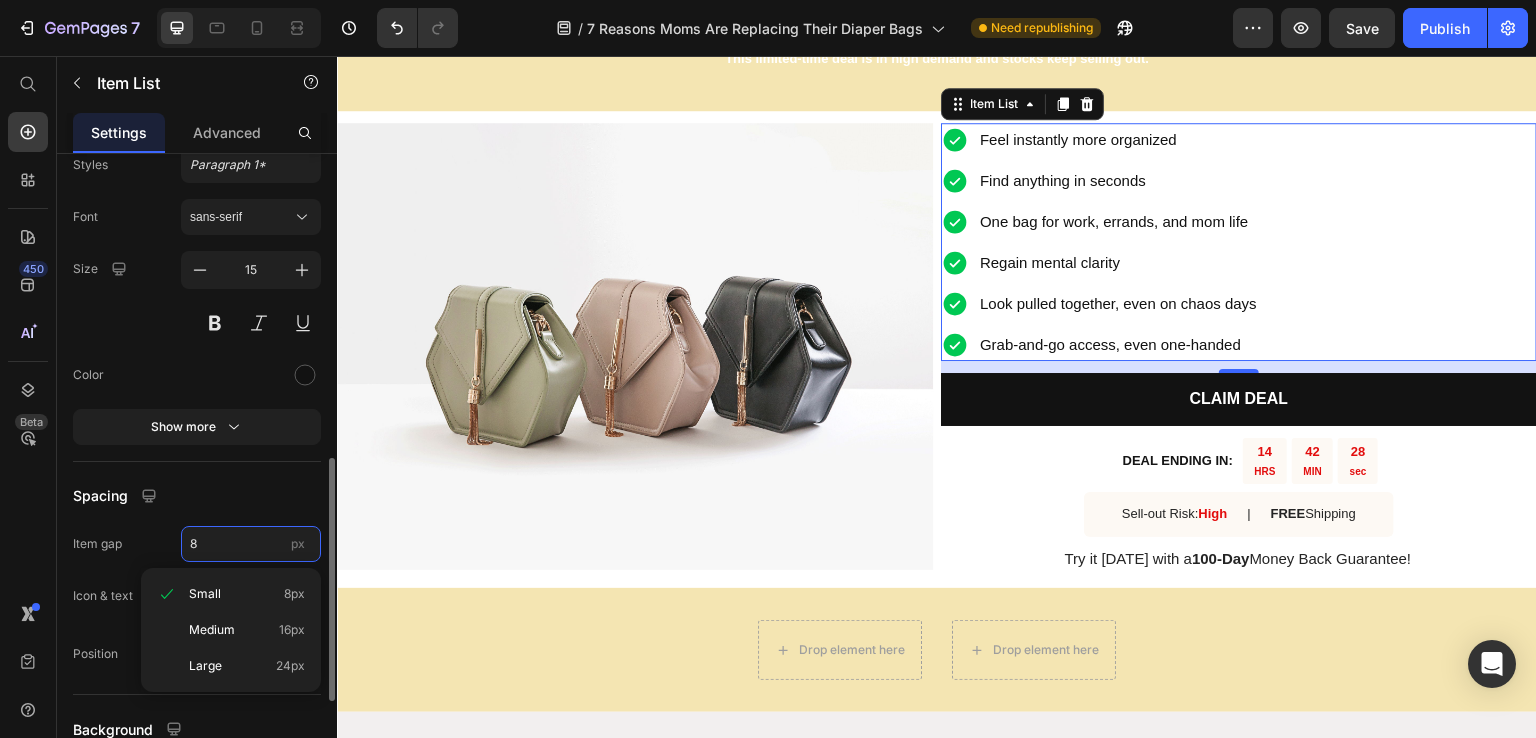 type on "5" 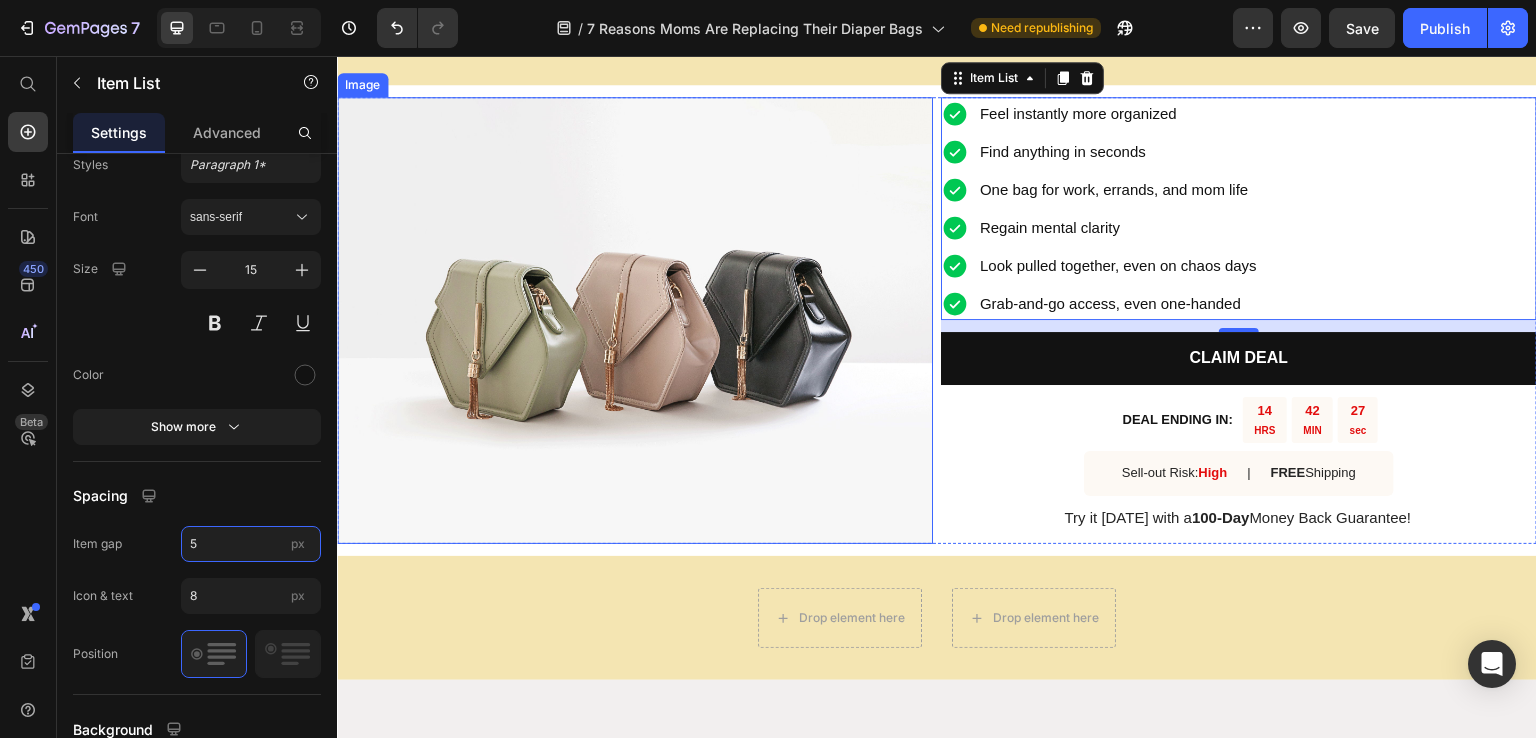 scroll, scrollTop: 4130, scrollLeft: 0, axis: vertical 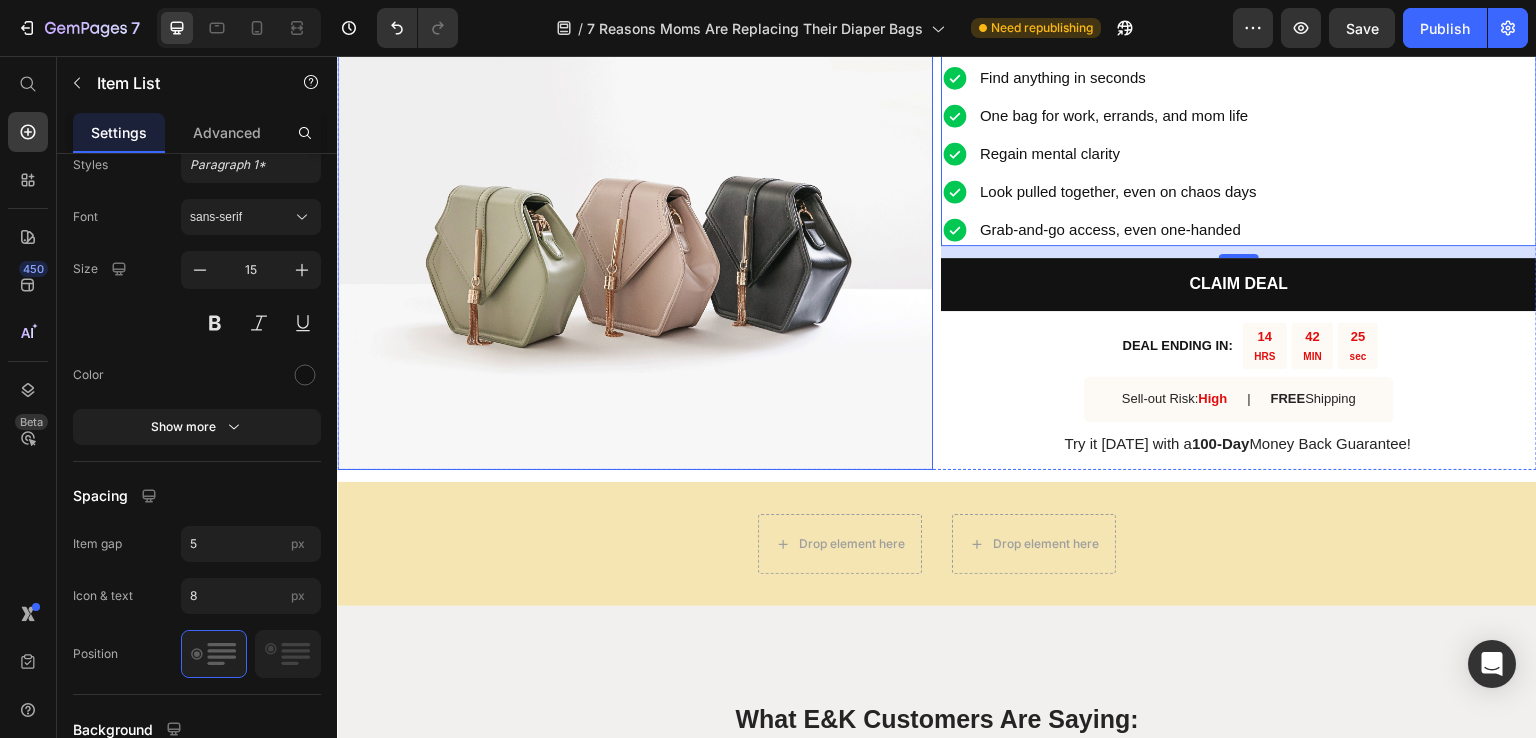 click at bounding box center [635, 246] 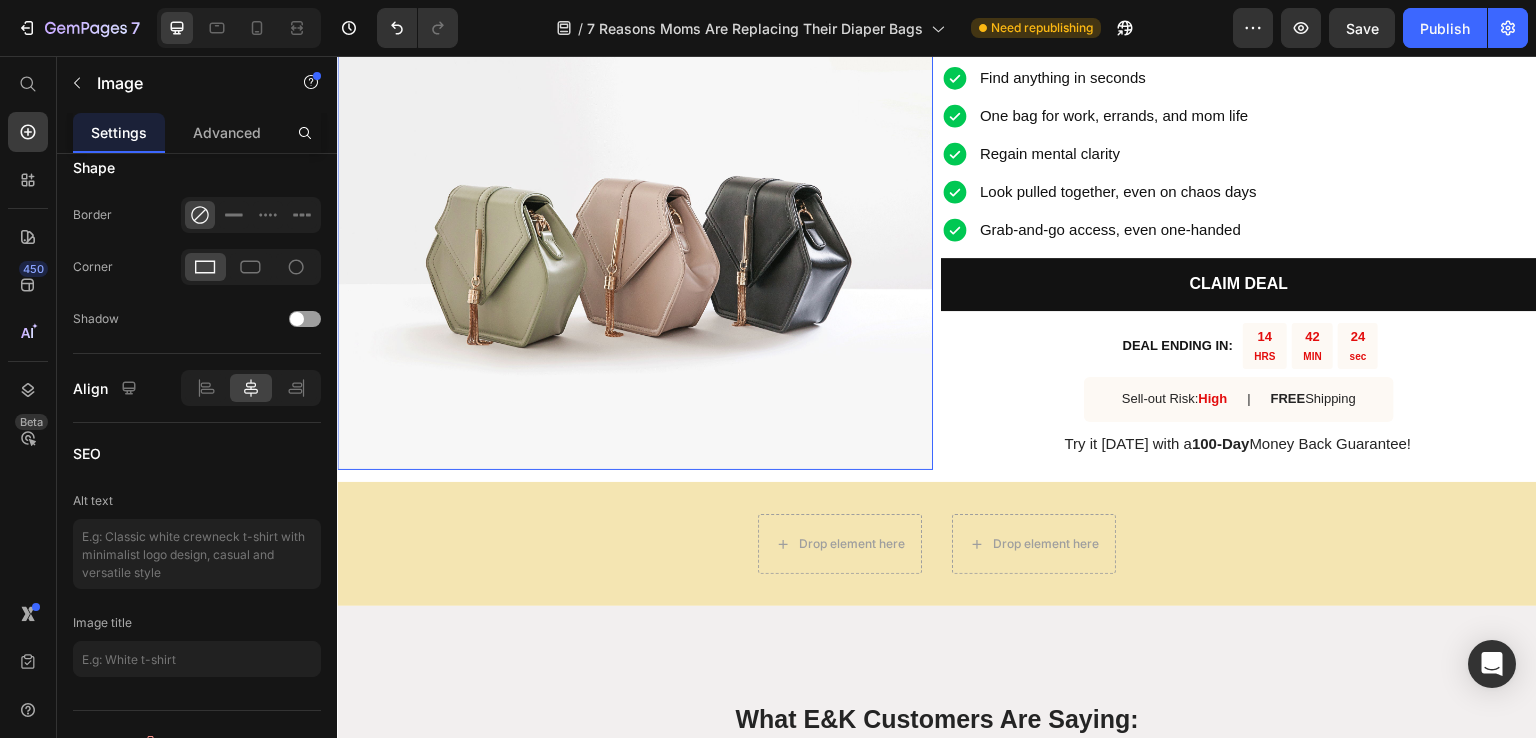 scroll, scrollTop: 0, scrollLeft: 0, axis: both 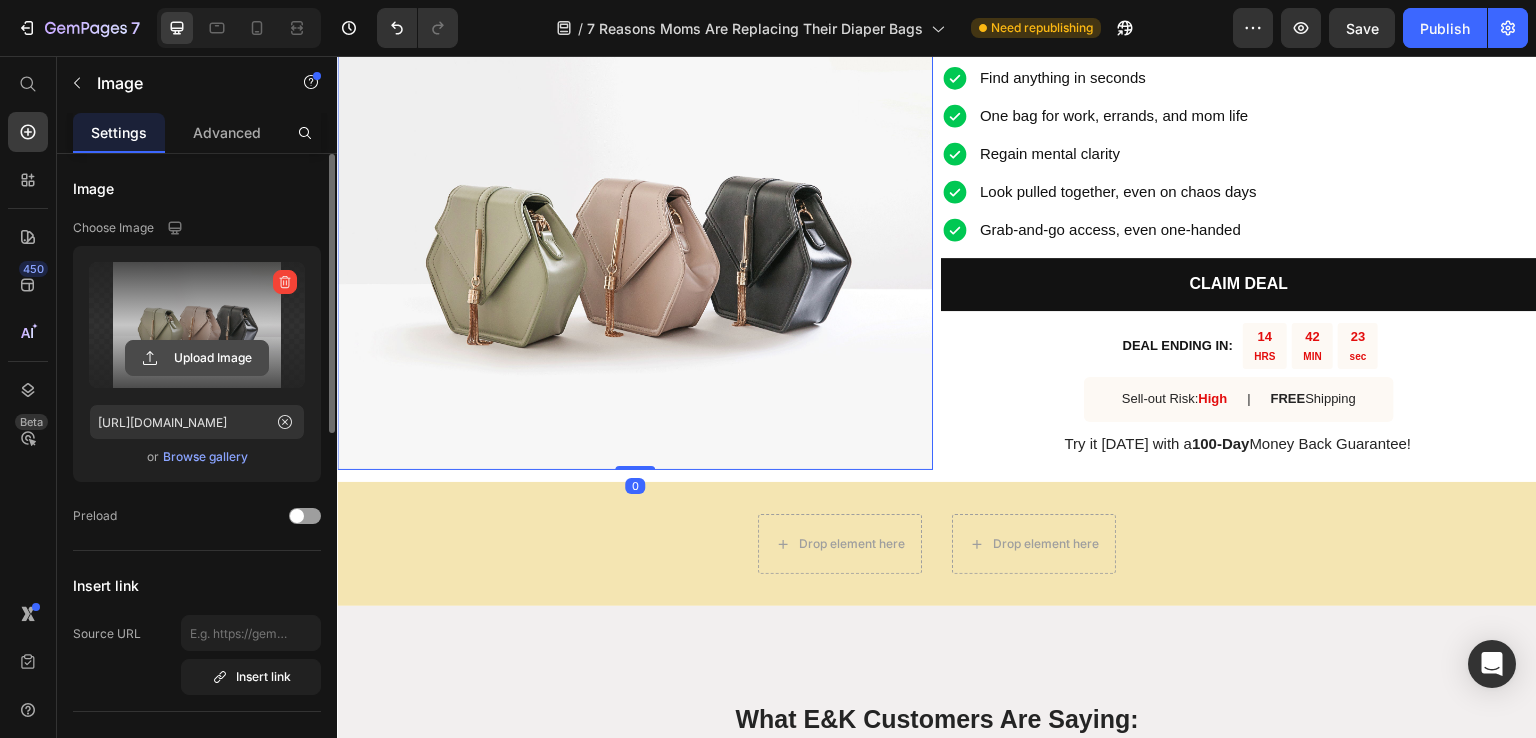click 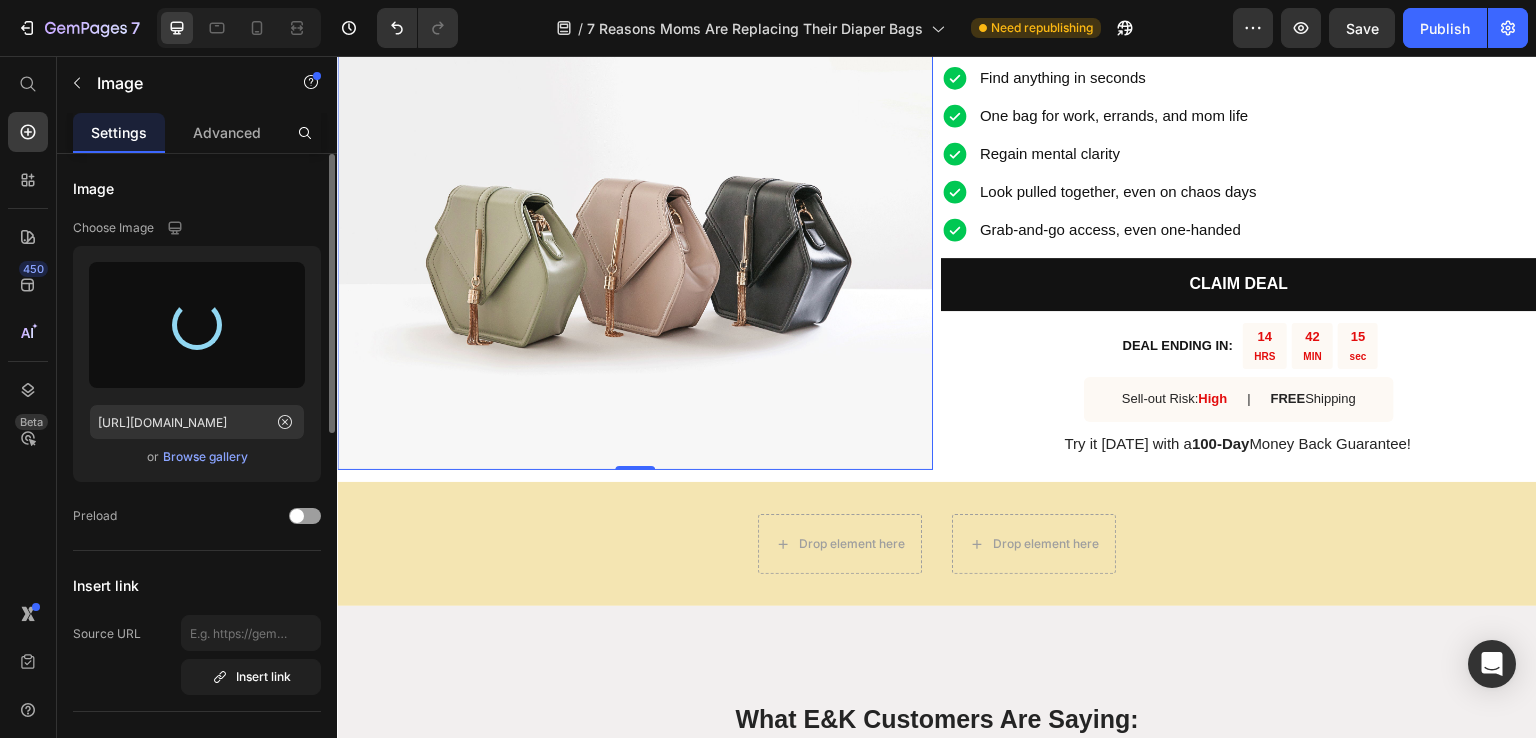 type on "[URL][DOMAIN_NAME]" 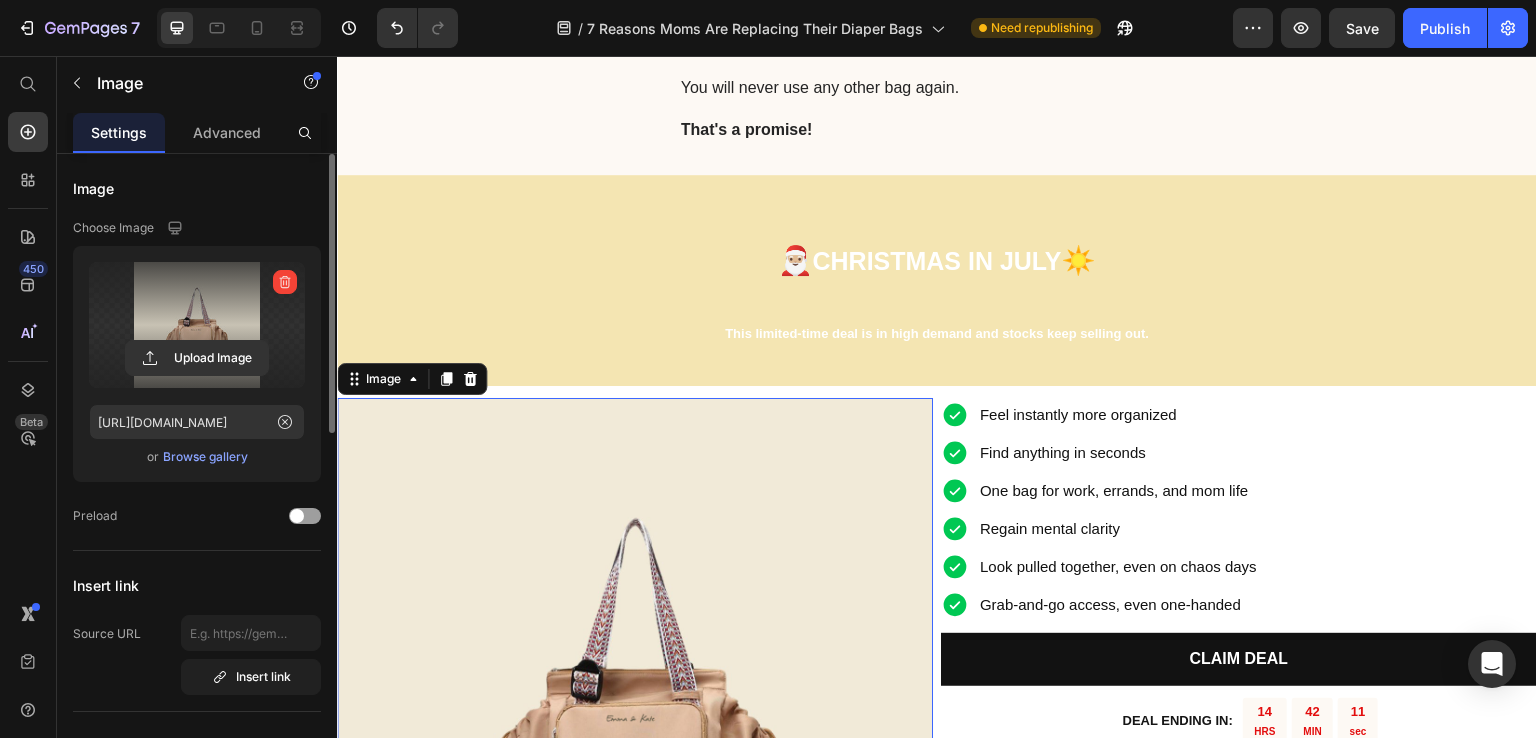 scroll, scrollTop: 3630, scrollLeft: 0, axis: vertical 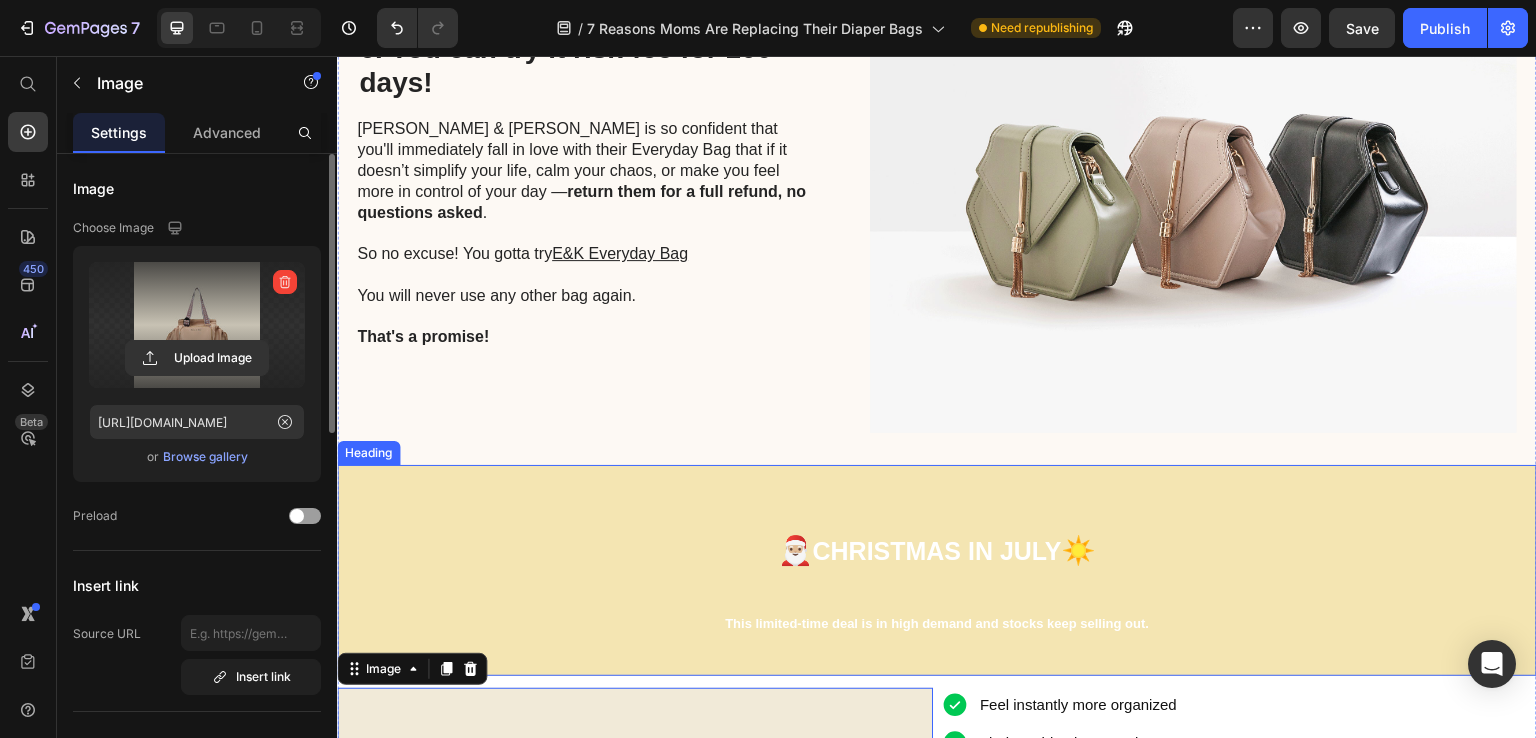 click on "⁠⁠⁠⁠⁠⁠⁠ 🎅🏼  CHRISTMAS IN JULY  ☀️  This limited-time deal is in high demand and stocks keep selling out." at bounding box center (937, 571) 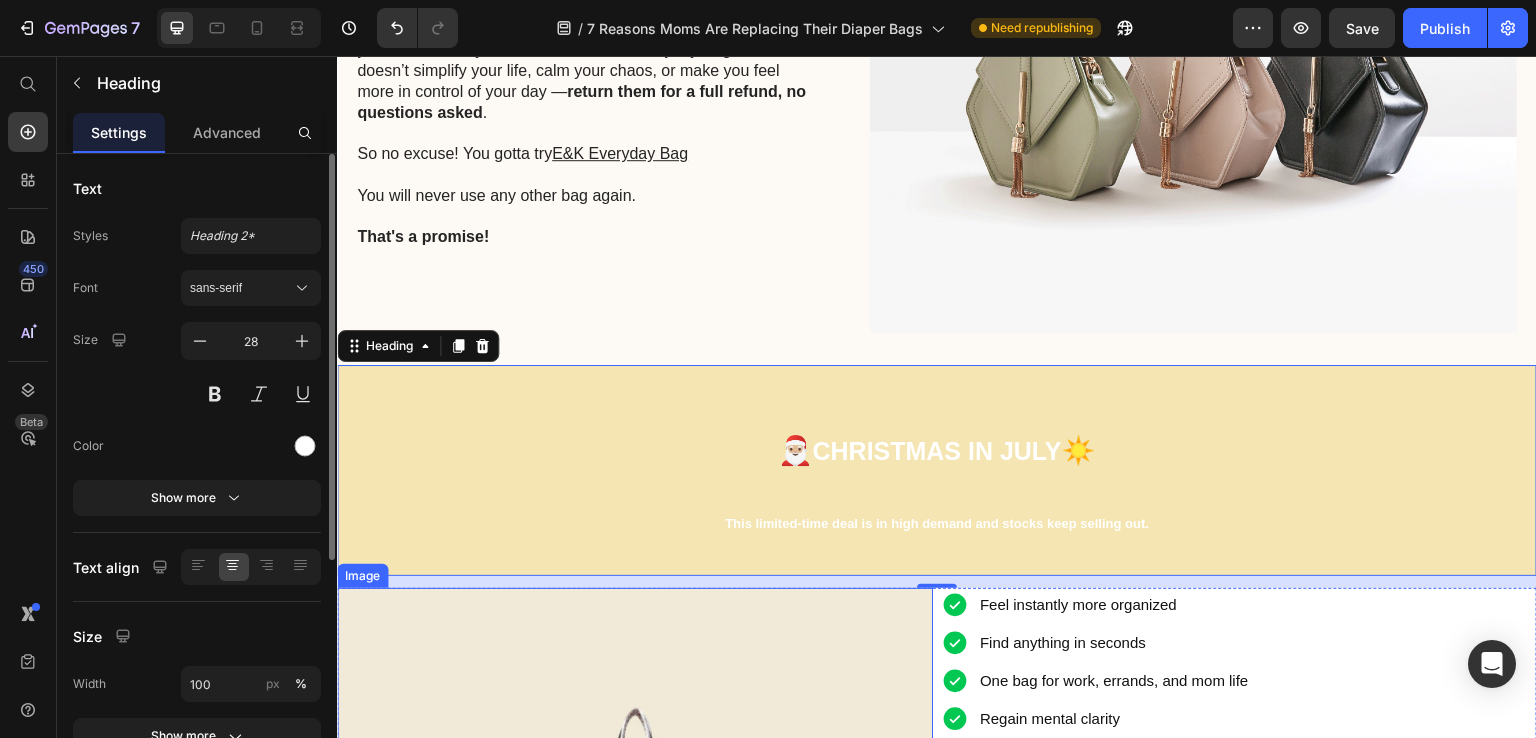 scroll, scrollTop: 3930, scrollLeft: 0, axis: vertical 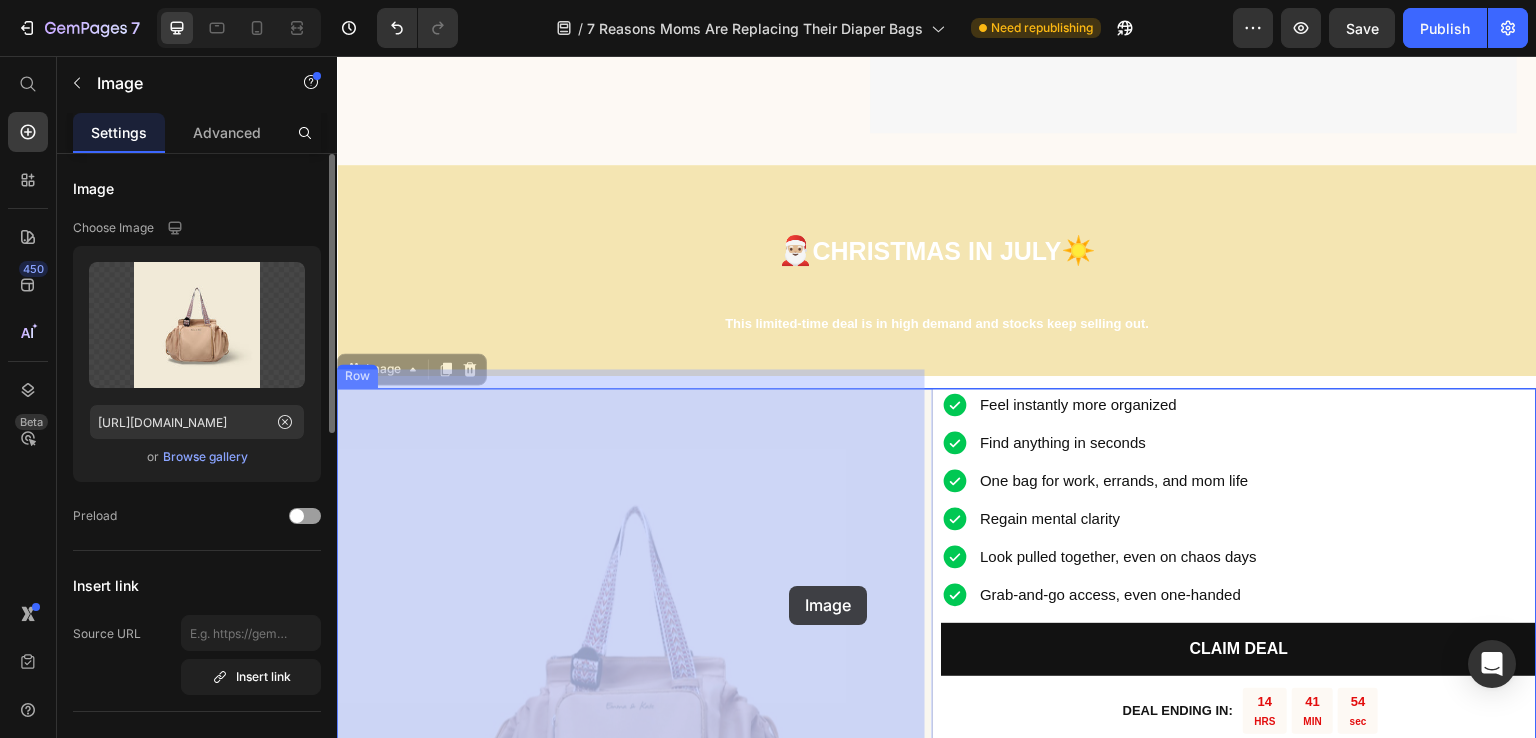 drag, startPoint x: 647, startPoint y: 615, endPoint x: 789, endPoint y: 586, distance: 144.93102 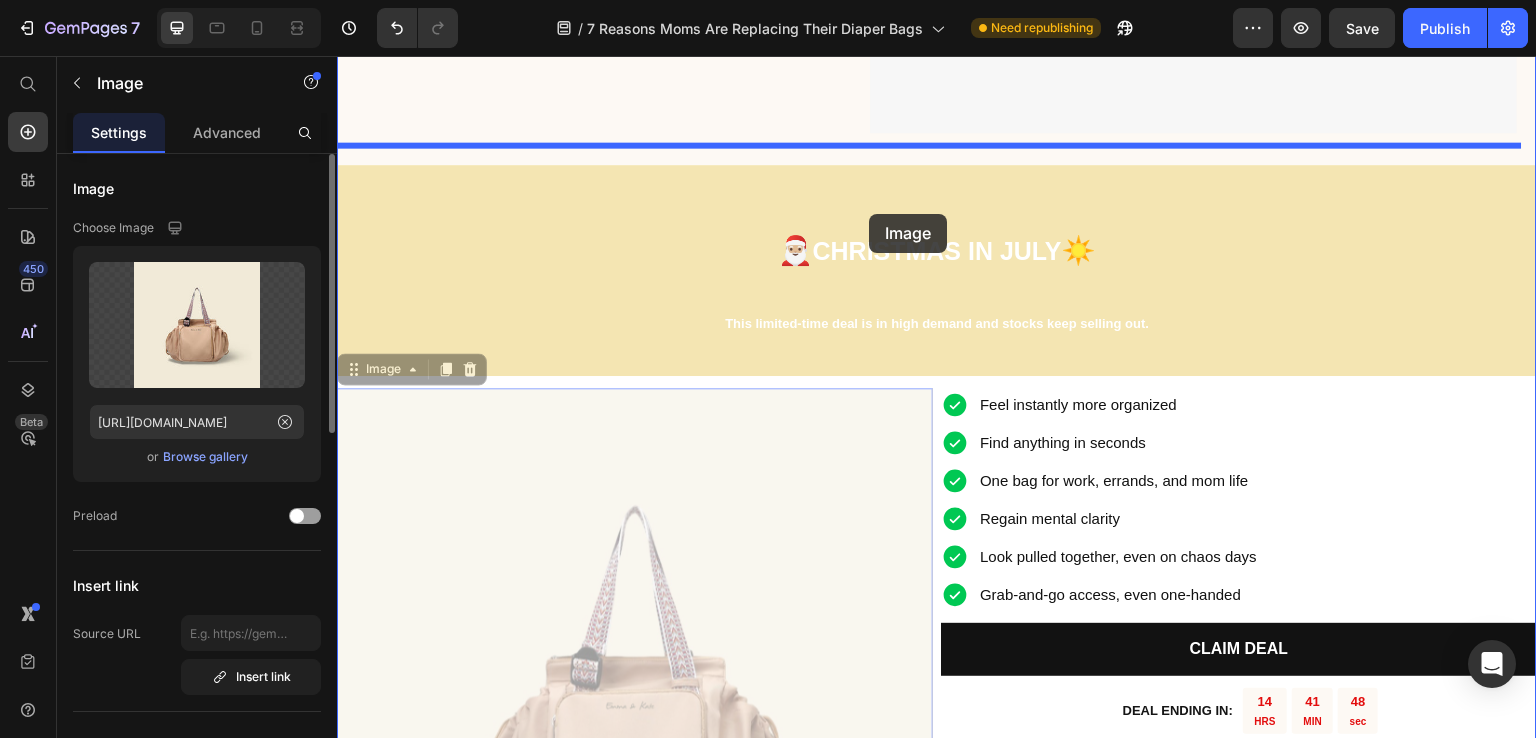 drag, startPoint x: 789, startPoint y: 586, endPoint x: 869, endPoint y: 214, distance: 380.5049 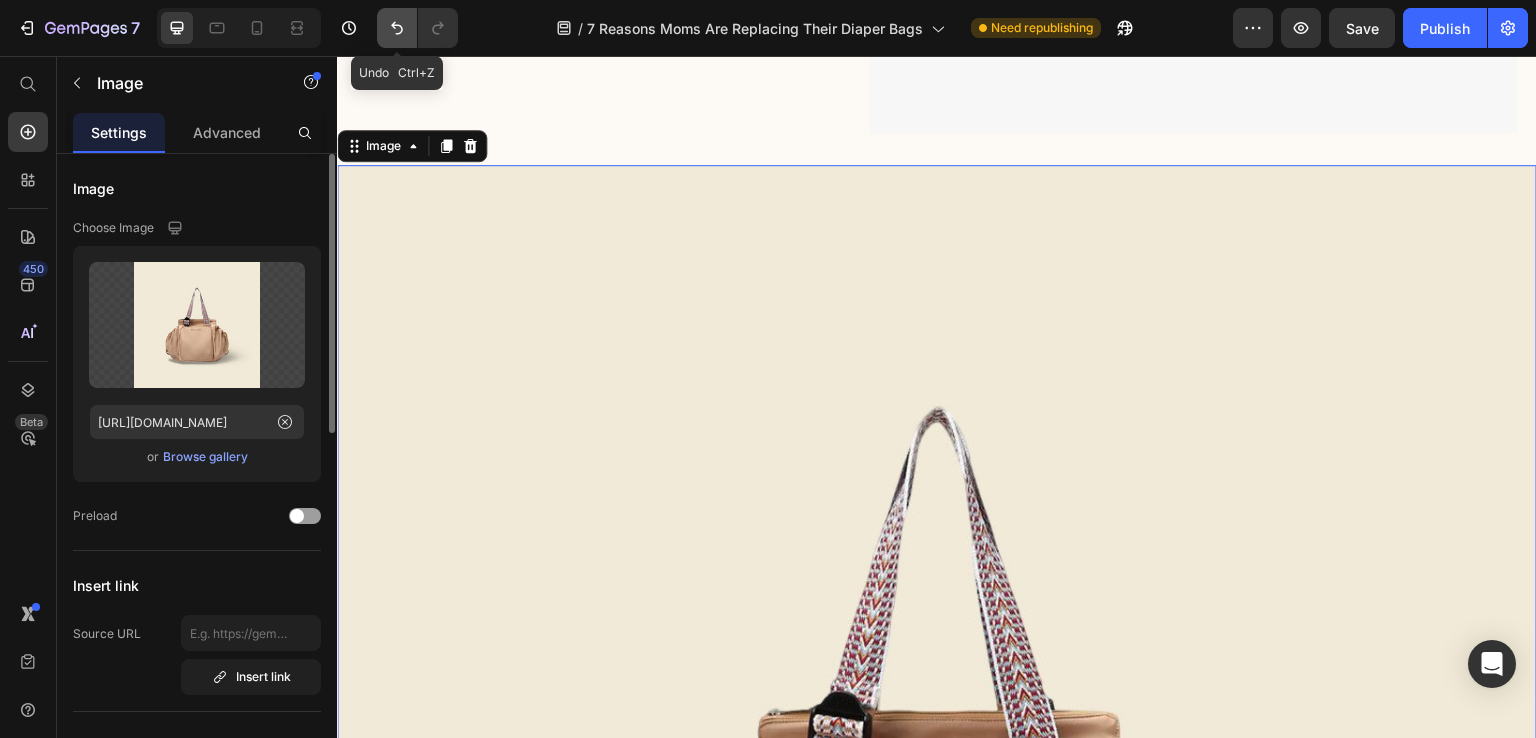 click 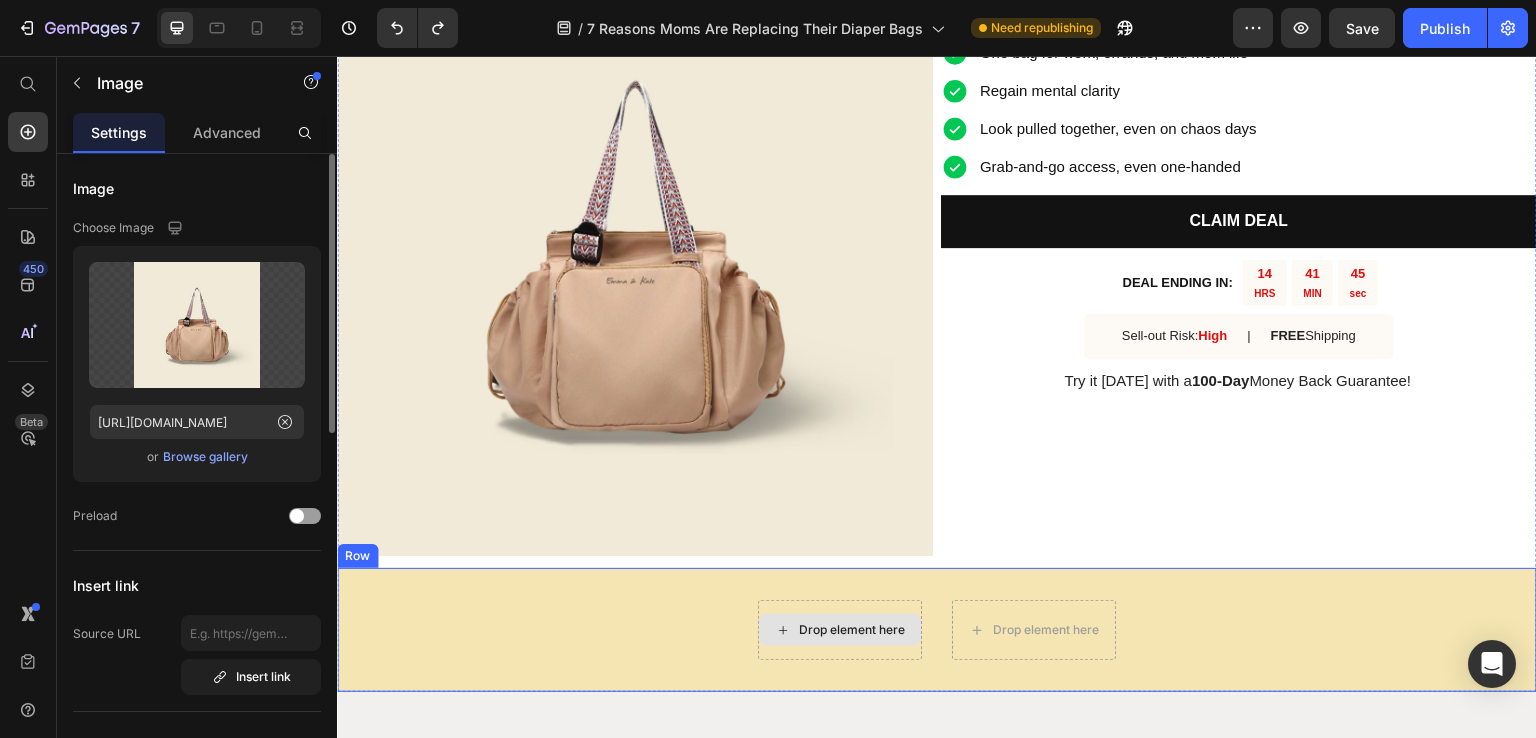 scroll, scrollTop: 4430, scrollLeft: 0, axis: vertical 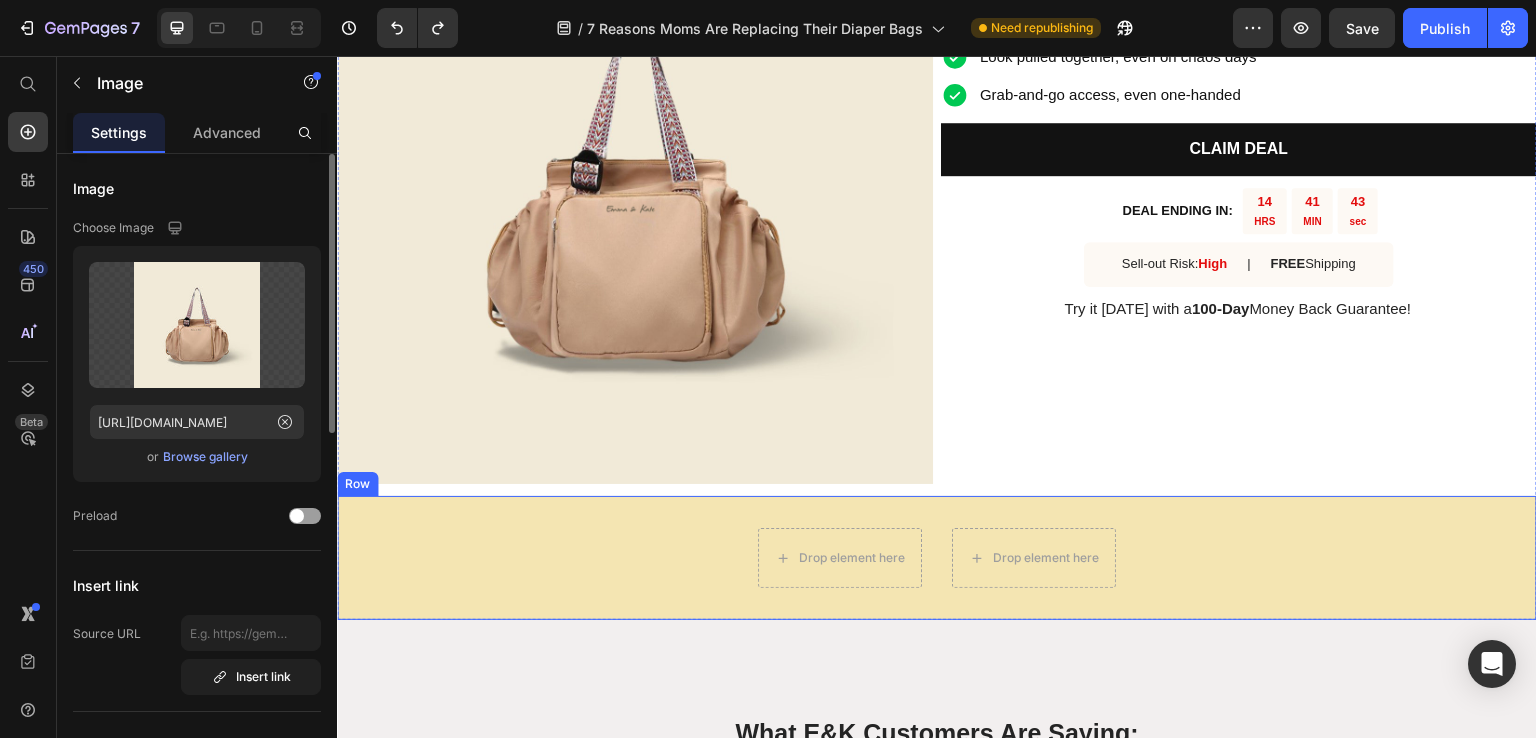 click on "Drop element here
Drop element here Row" at bounding box center [937, 558] 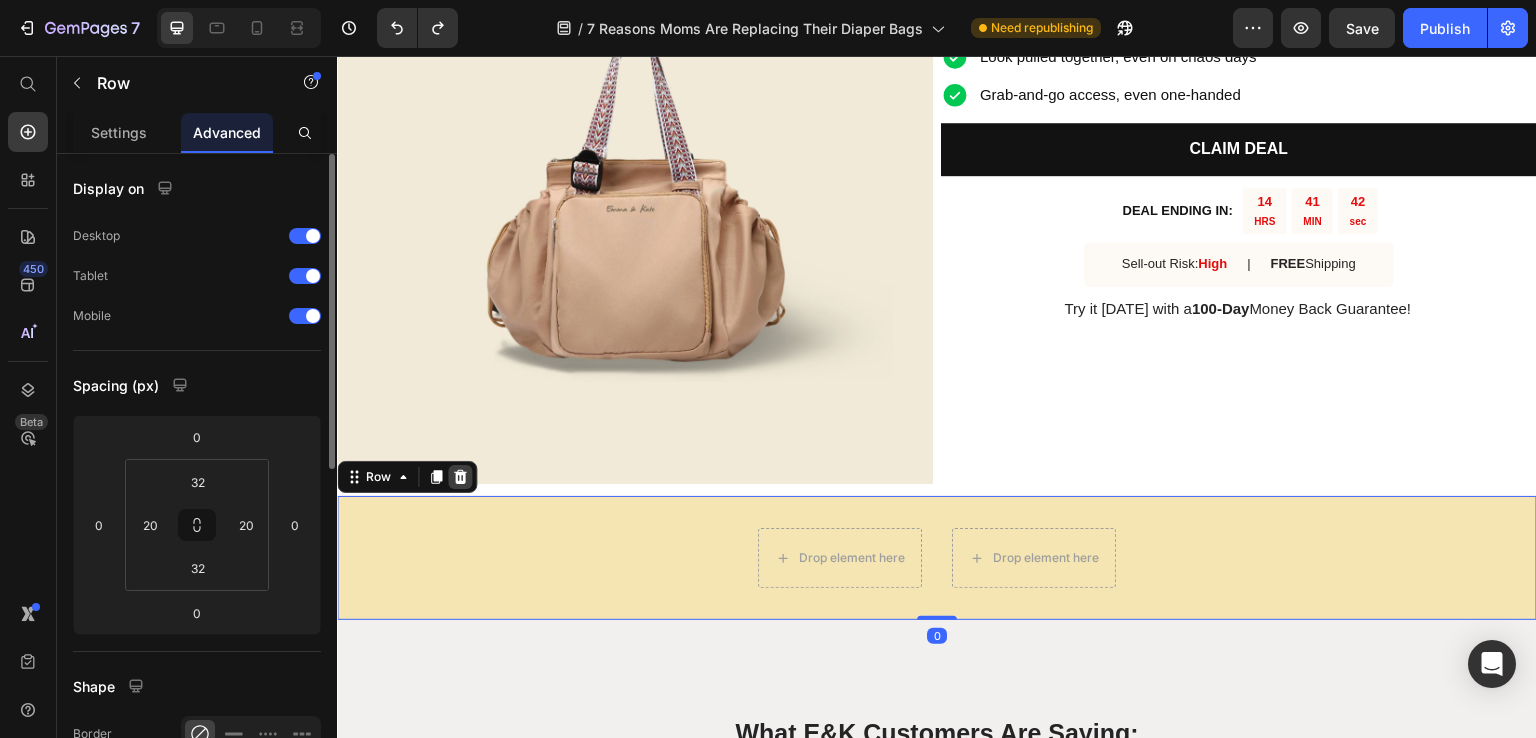 click 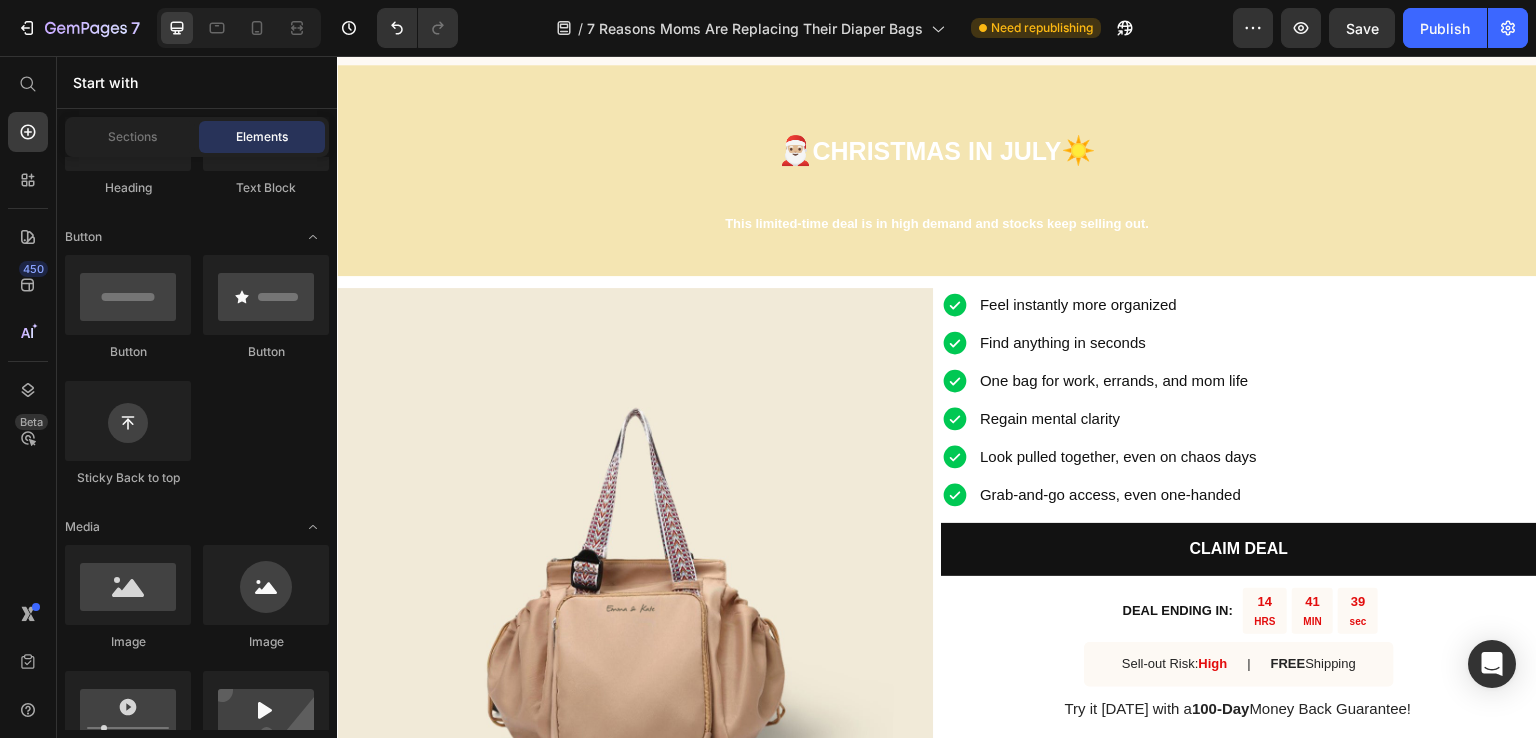 scroll, scrollTop: 3930, scrollLeft: 0, axis: vertical 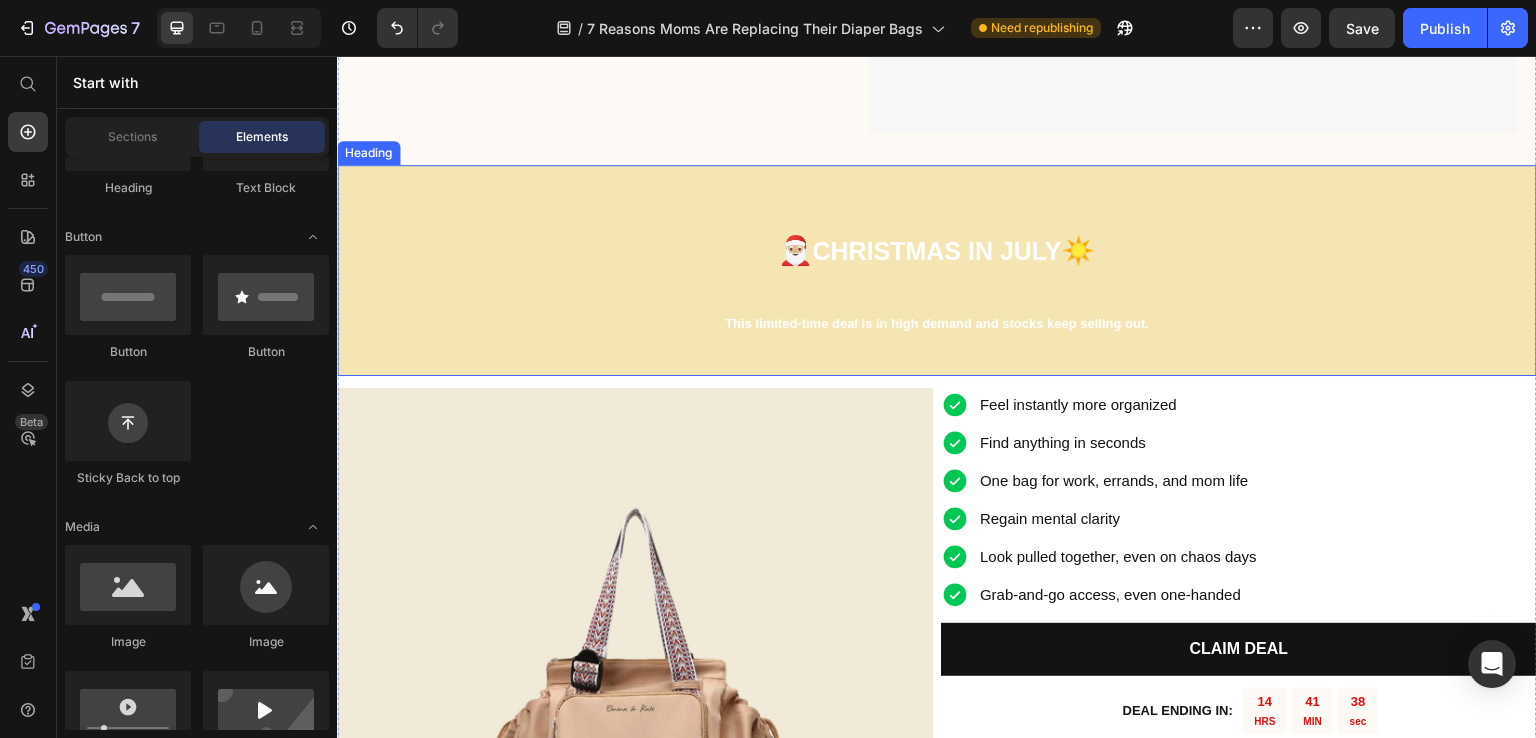 click on "⁠⁠⁠⁠⁠⁠⁠ 🎅🏼  CHRISTMAS IN JULY  ☀️  This limited-time deal is in high demand and stocks keep selling out." at bounding box center (937, 271) 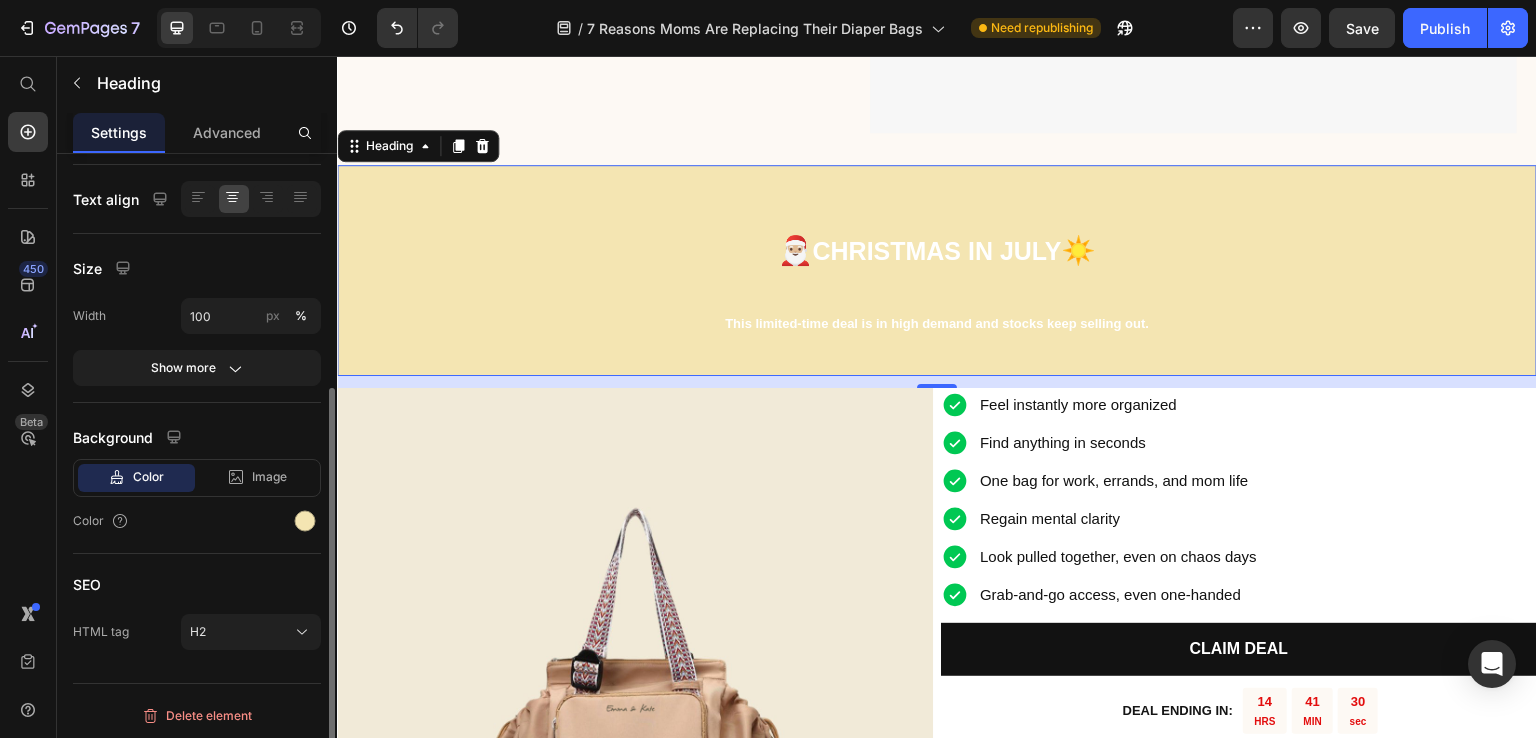scroll, scrollTop: 168, scrollLeft: 0, axis: vertical 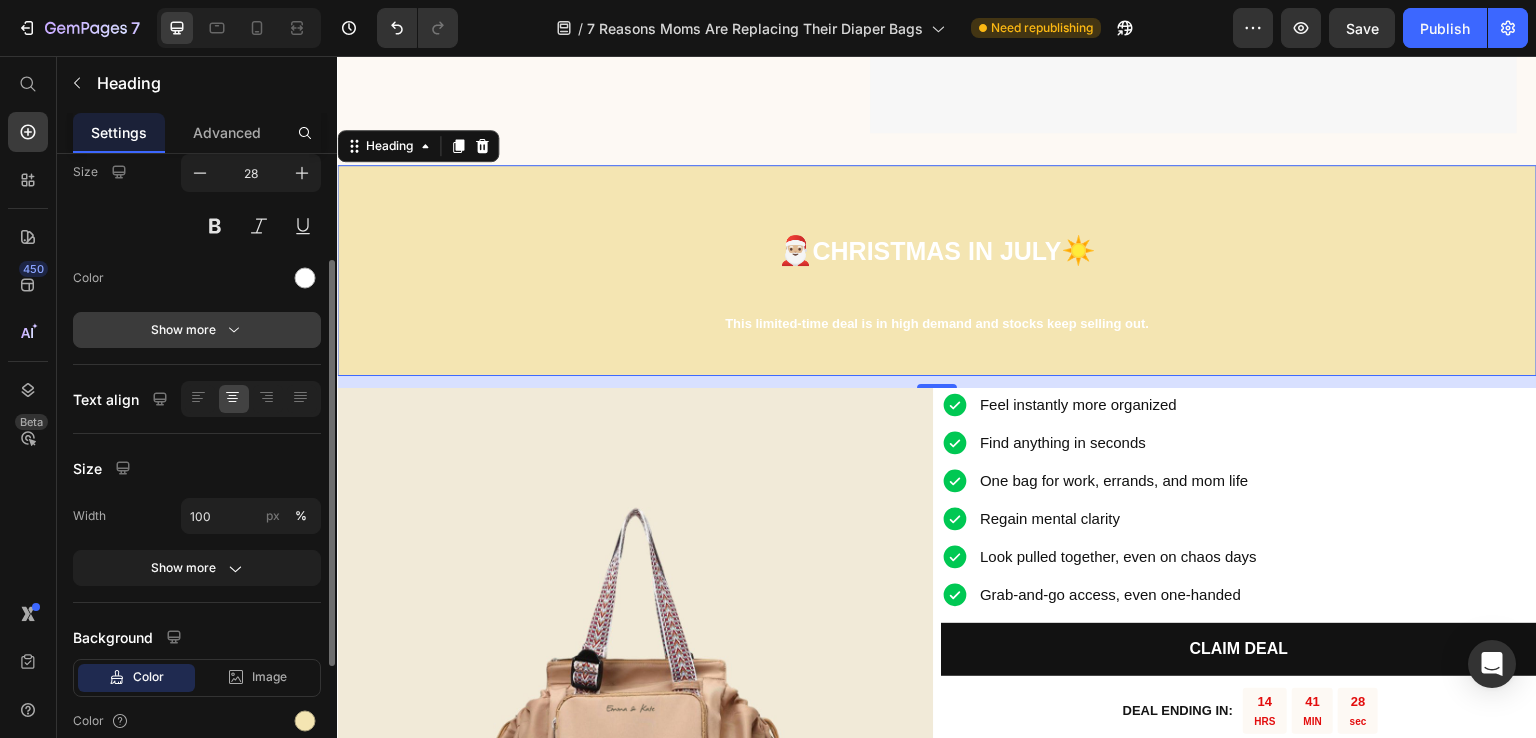 click on "Show more" at bounding box center [197, 330] 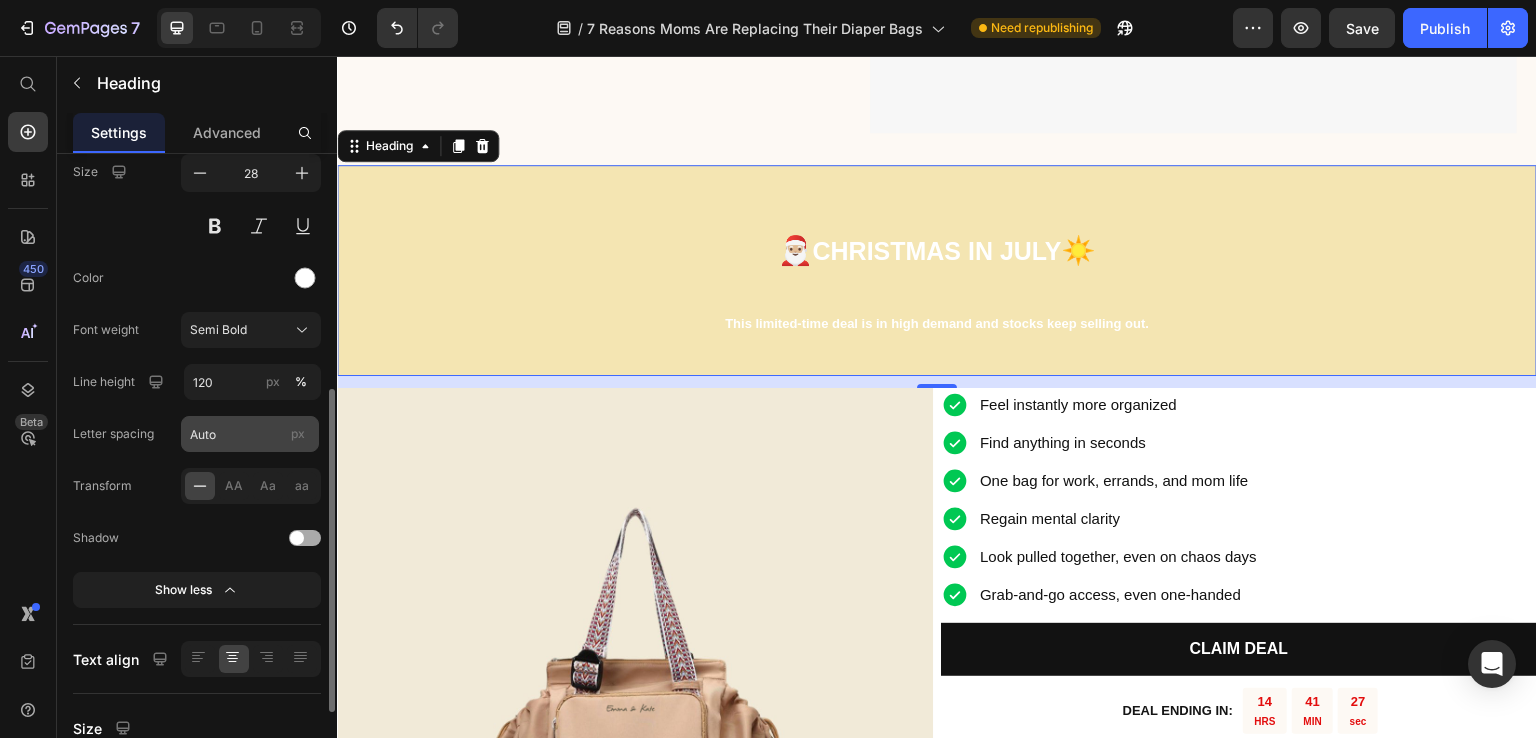 scroll, scrollTop: 268, scrollLeft: 0, axis: vertical 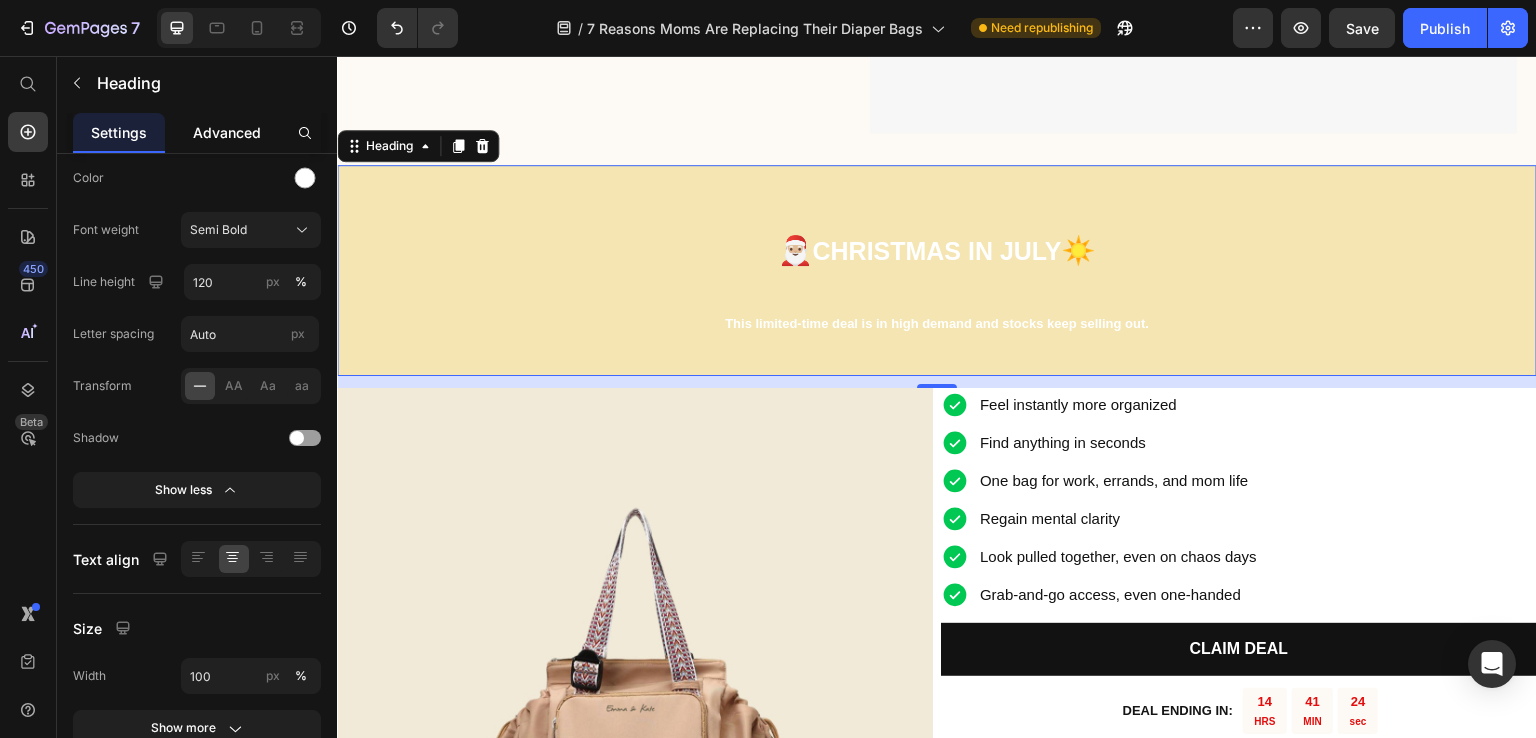 click on "Advanced" at bounding box center [227, 132] 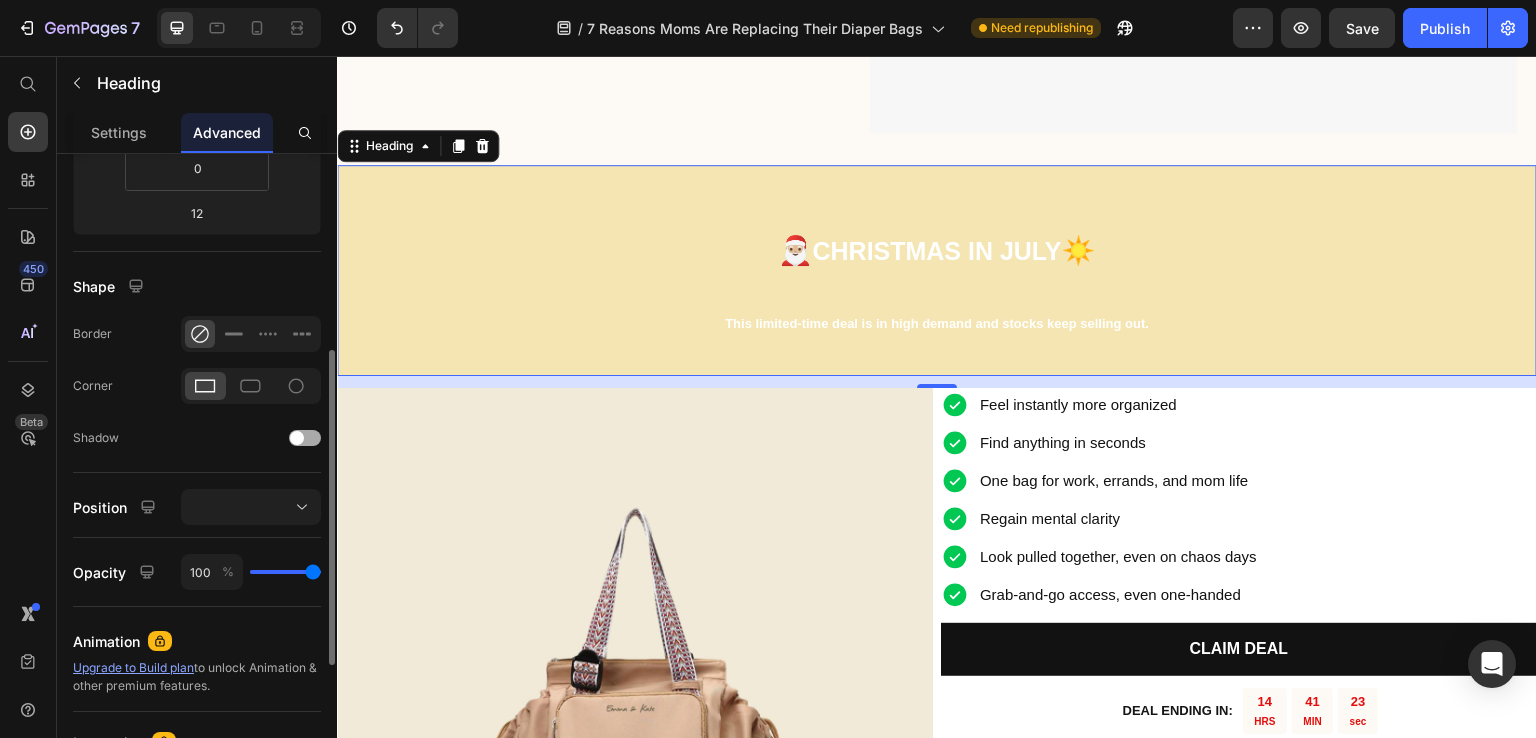scroll, scrollTop: 500, scrollLeft: 0, axis: vertical 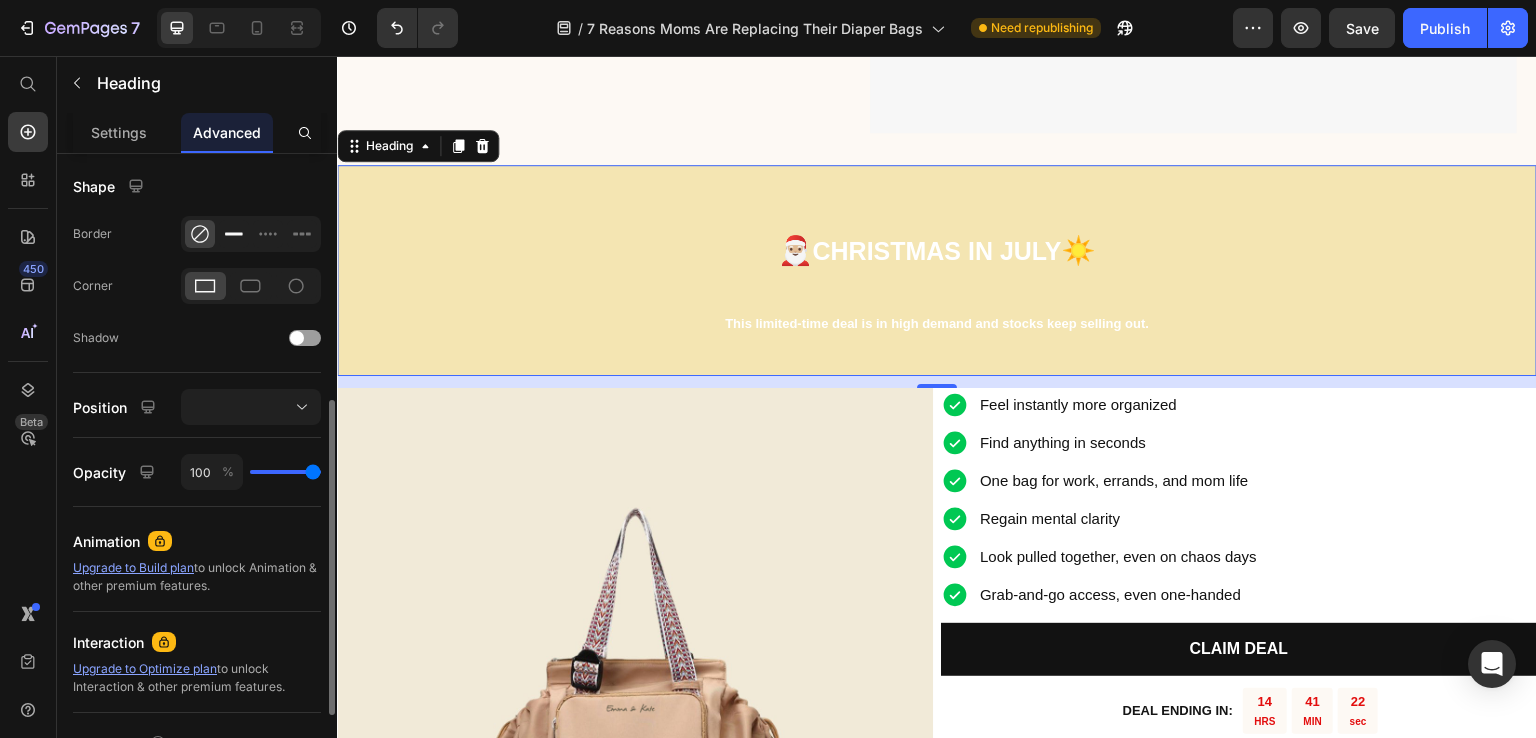 click 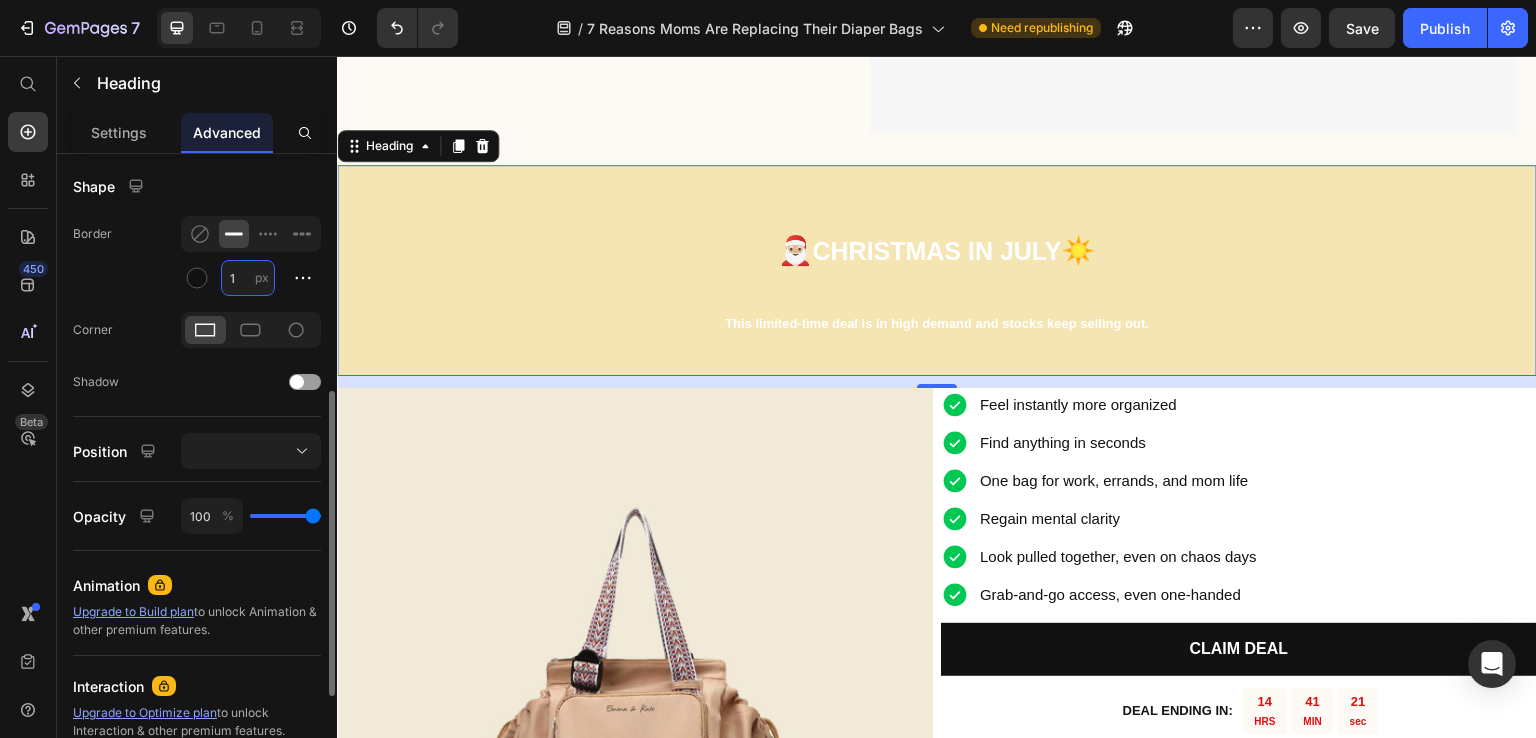 click on "1" at bounding box center (248, 278) 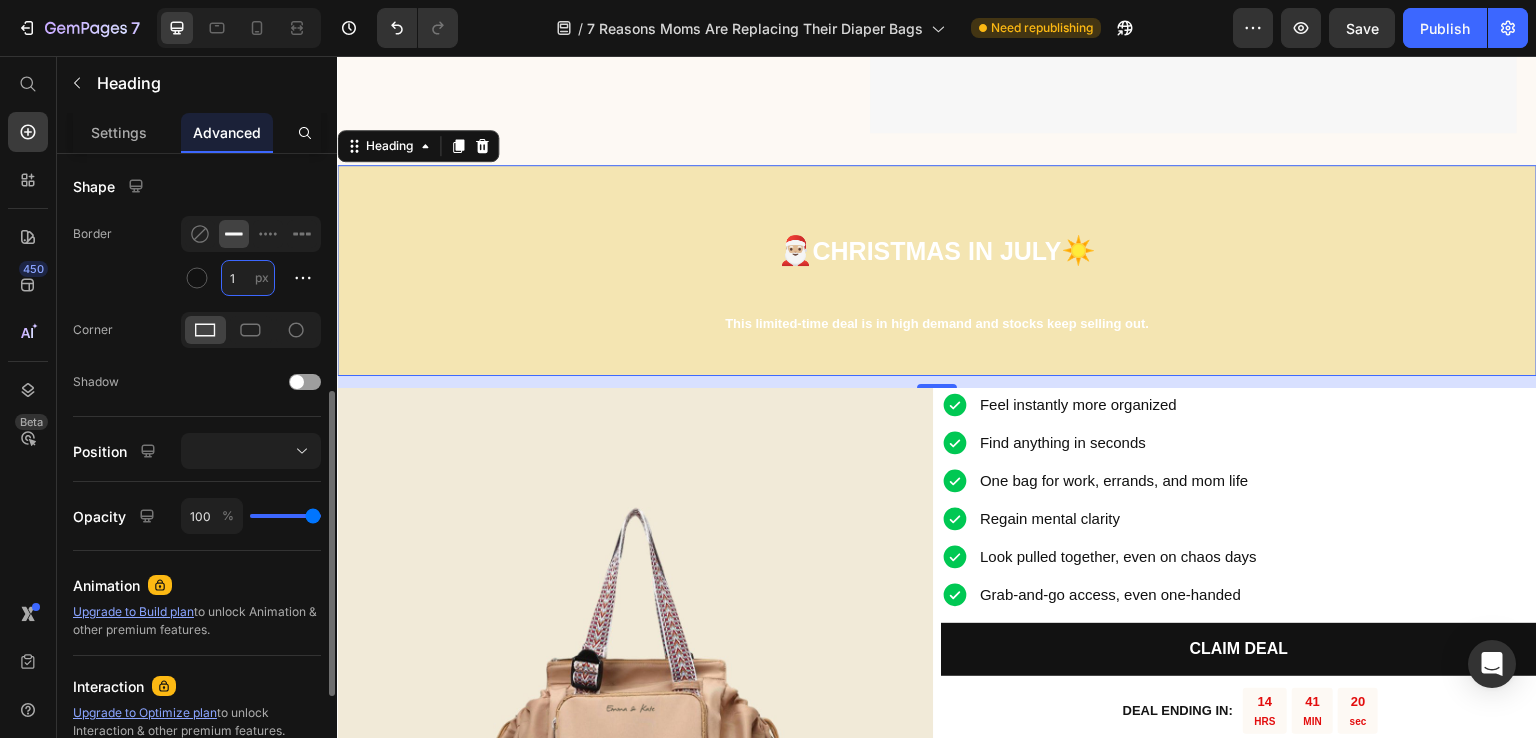 type on "4" 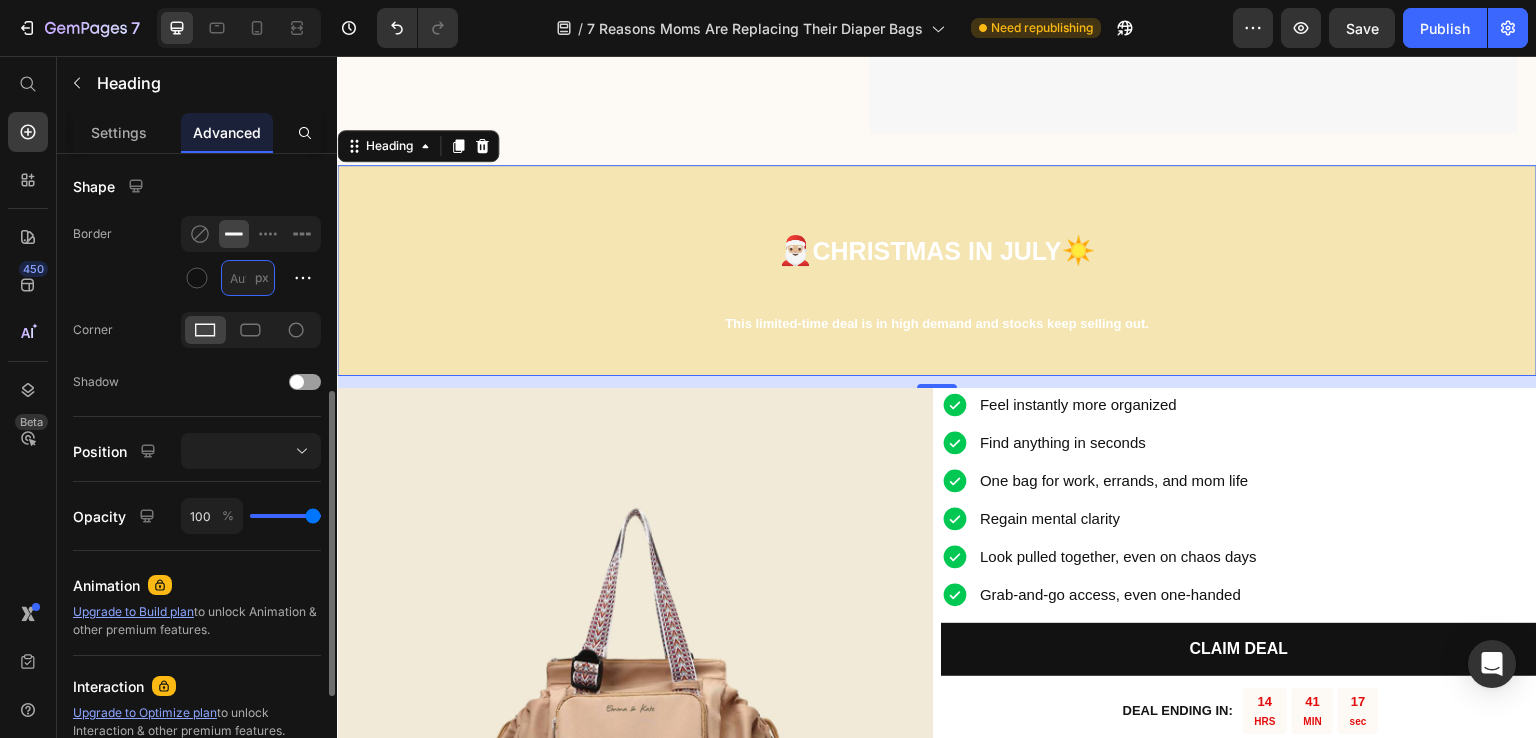 type on "3" 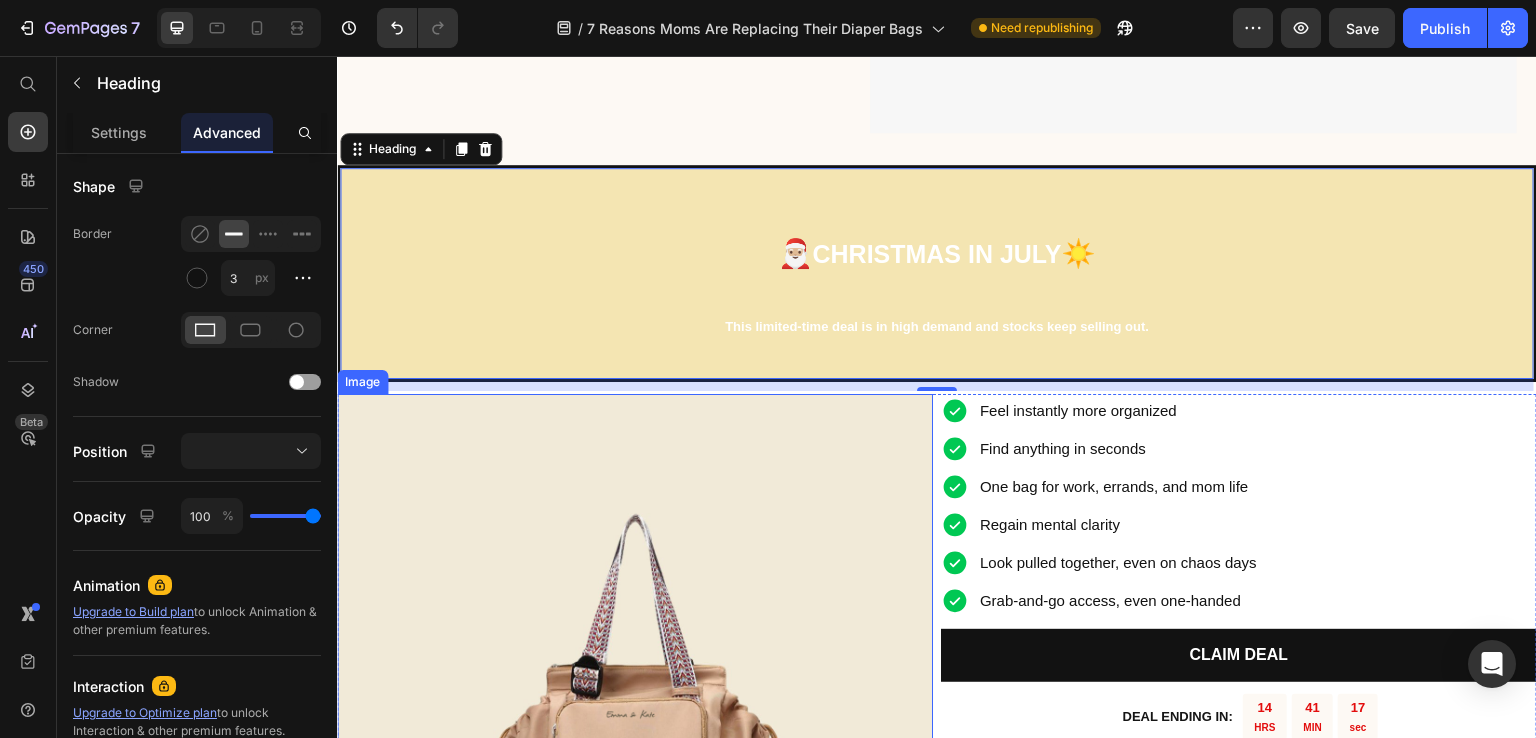 click at bounding box center [635, 692] 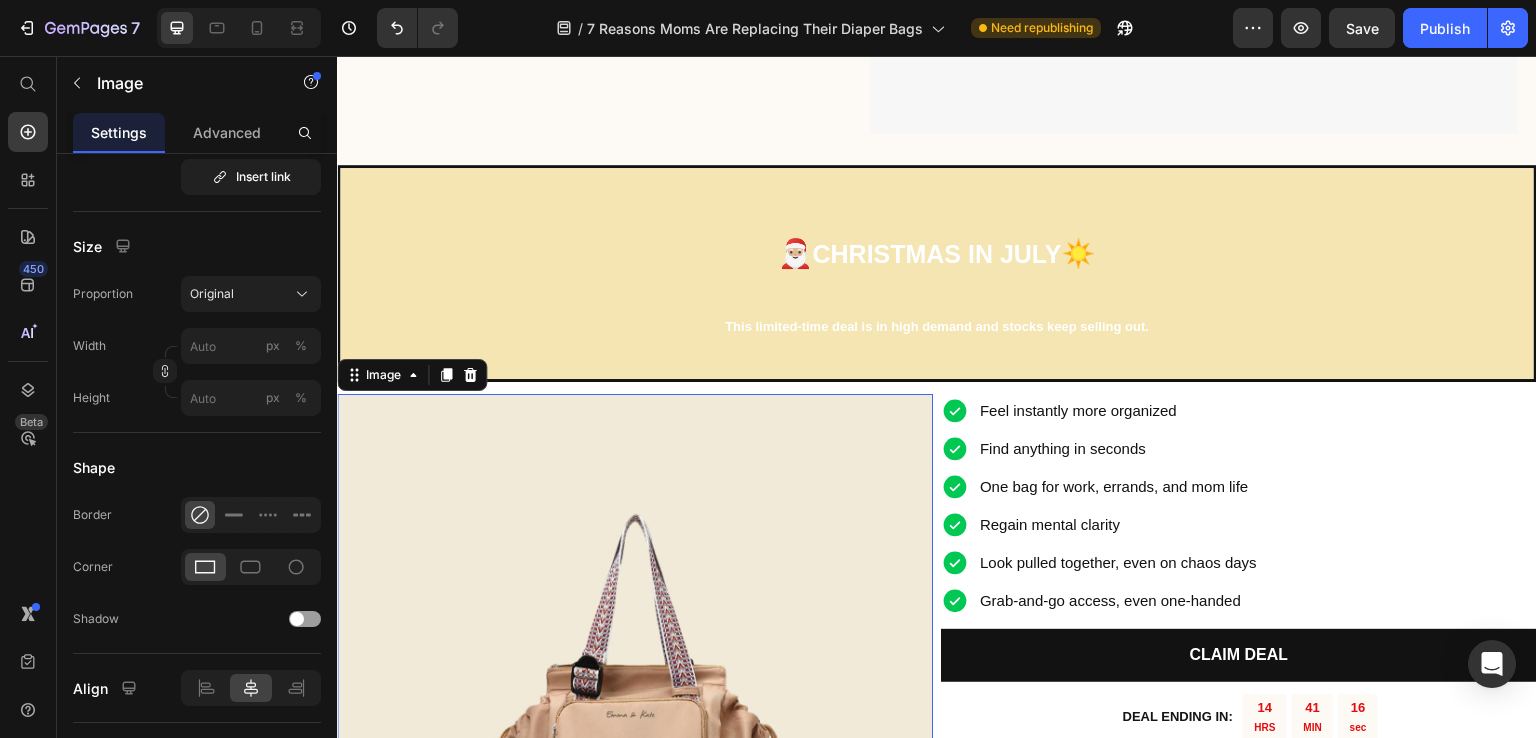 scroll, scrollTop: 0, scrollLeft: 0, axis: both 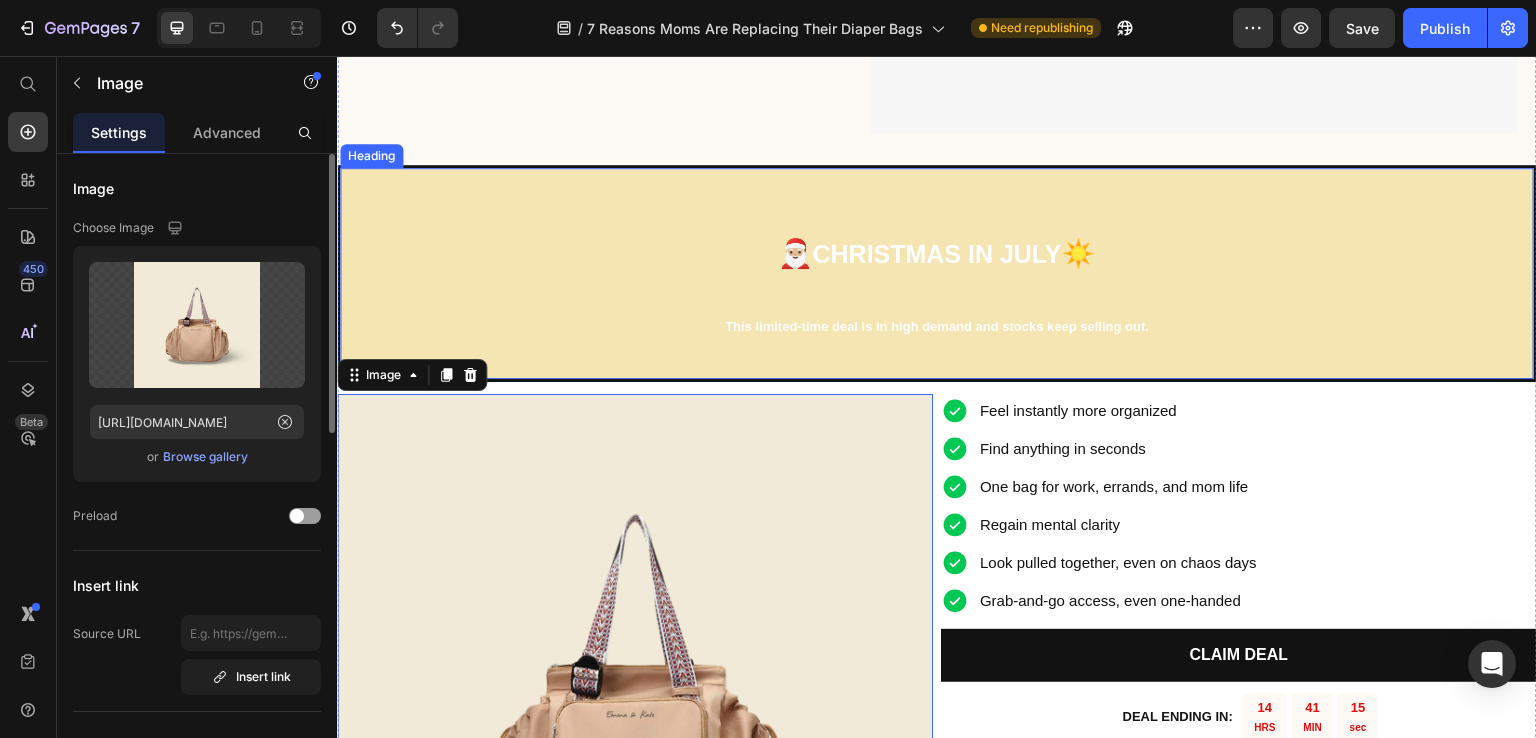 click on "⁠⁠⁠⁠⁠⁠⁠ 🎅🏼  CHRISTMAS IN JULY  ☀️  This limited-time deal is in high demand and stocks keep selling out." at bounding box center [937, 274] 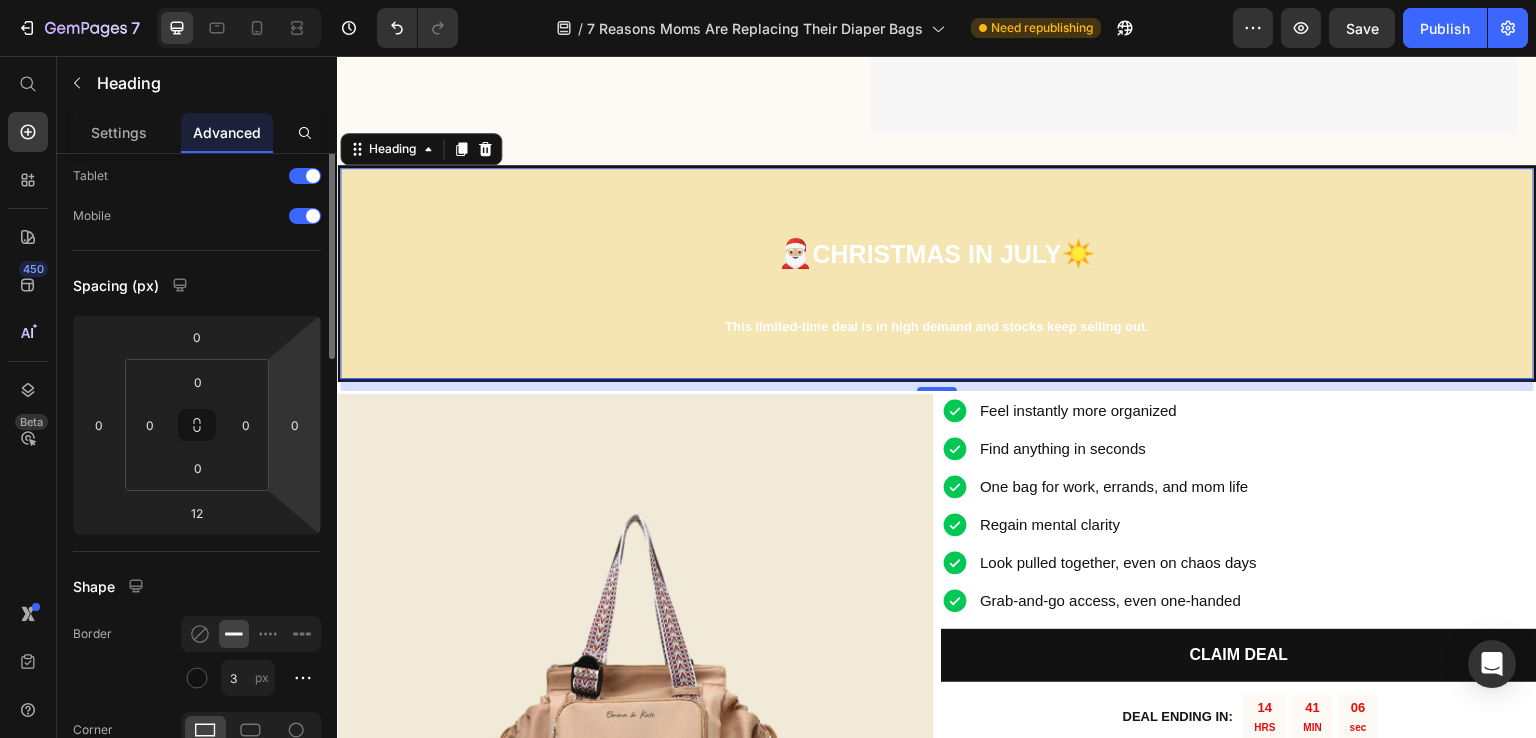 scroll, scrollTop: 0, scrollLeft: 0, axis: both 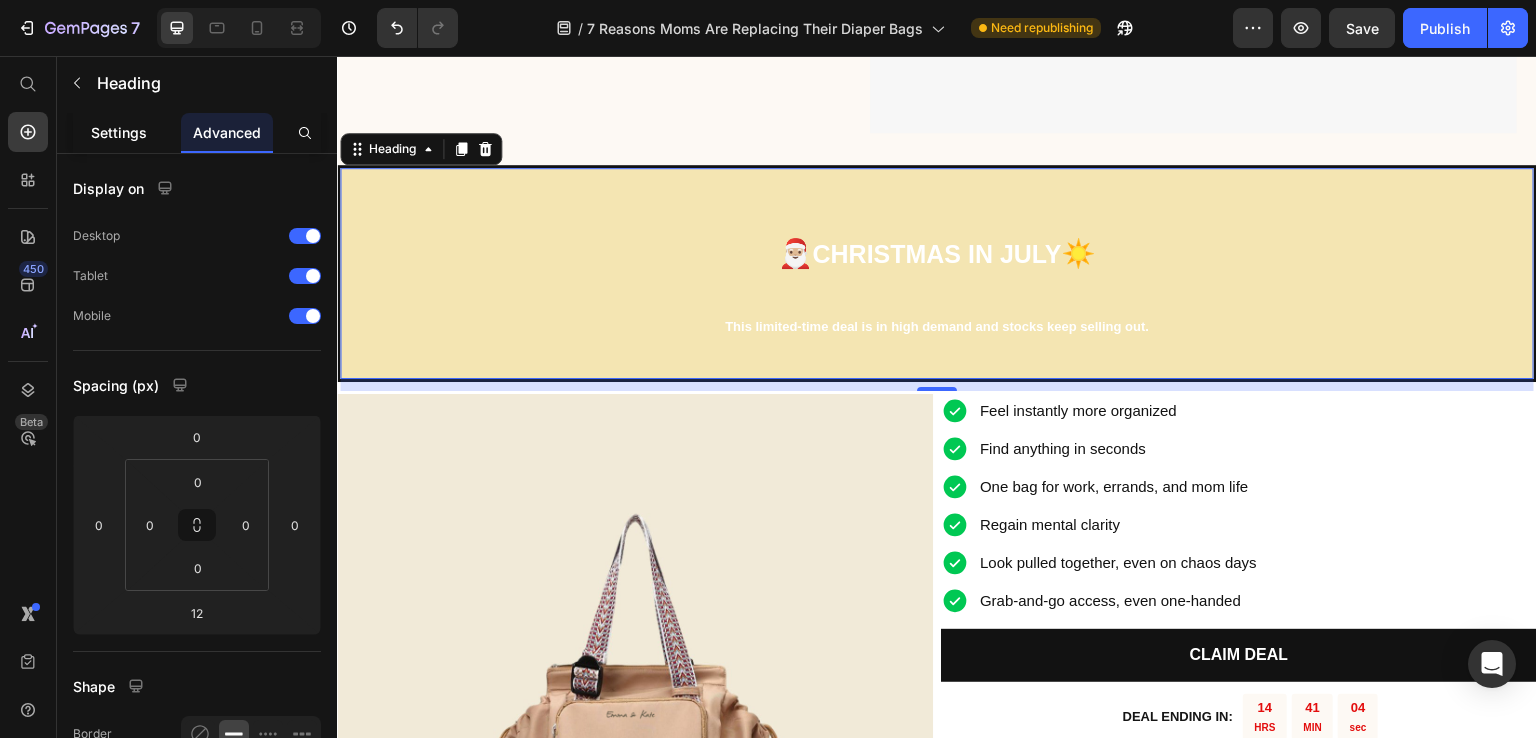 click on "Settings" at bounding box center [119, 132] 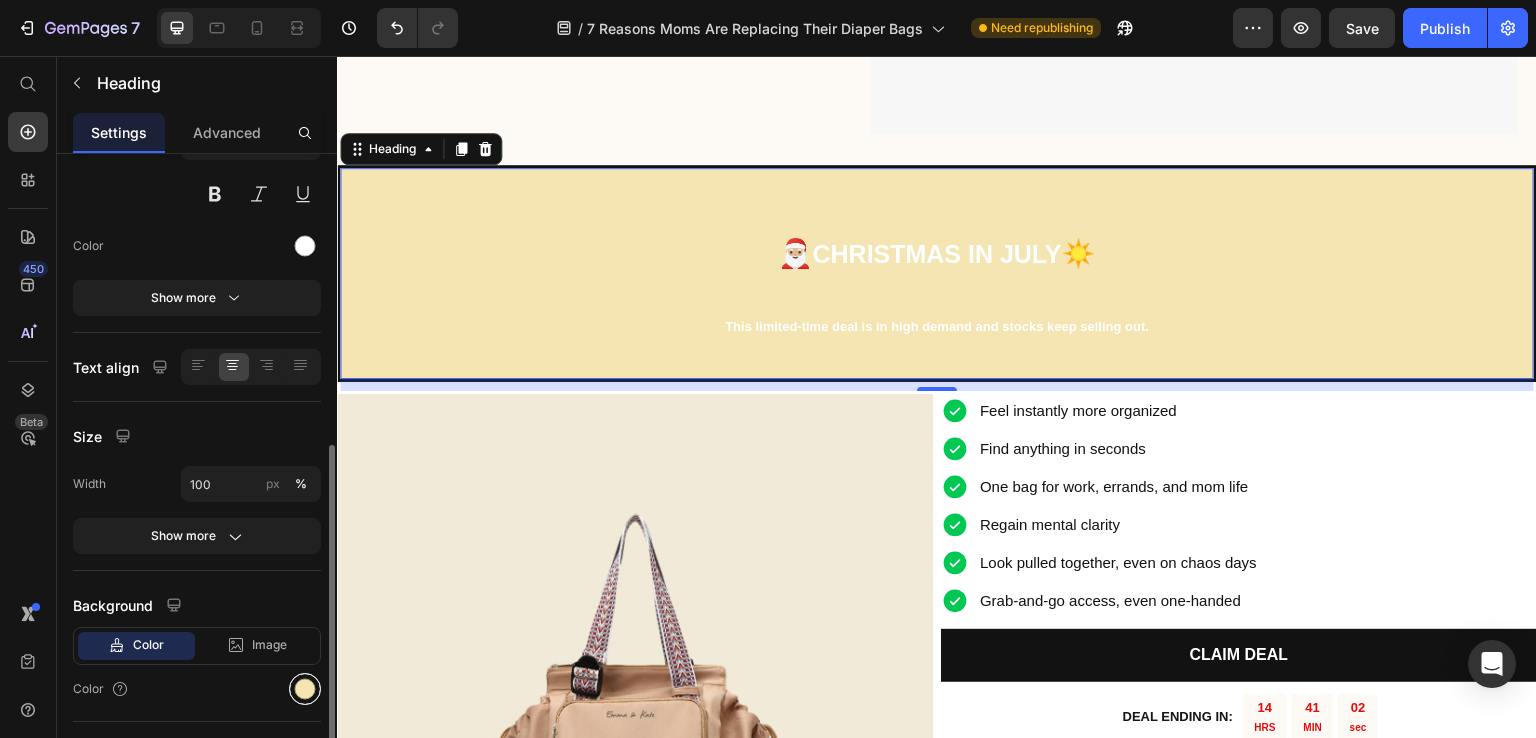 scroll, scrollTop: 300, scrollLeft: 0, axis: vertical 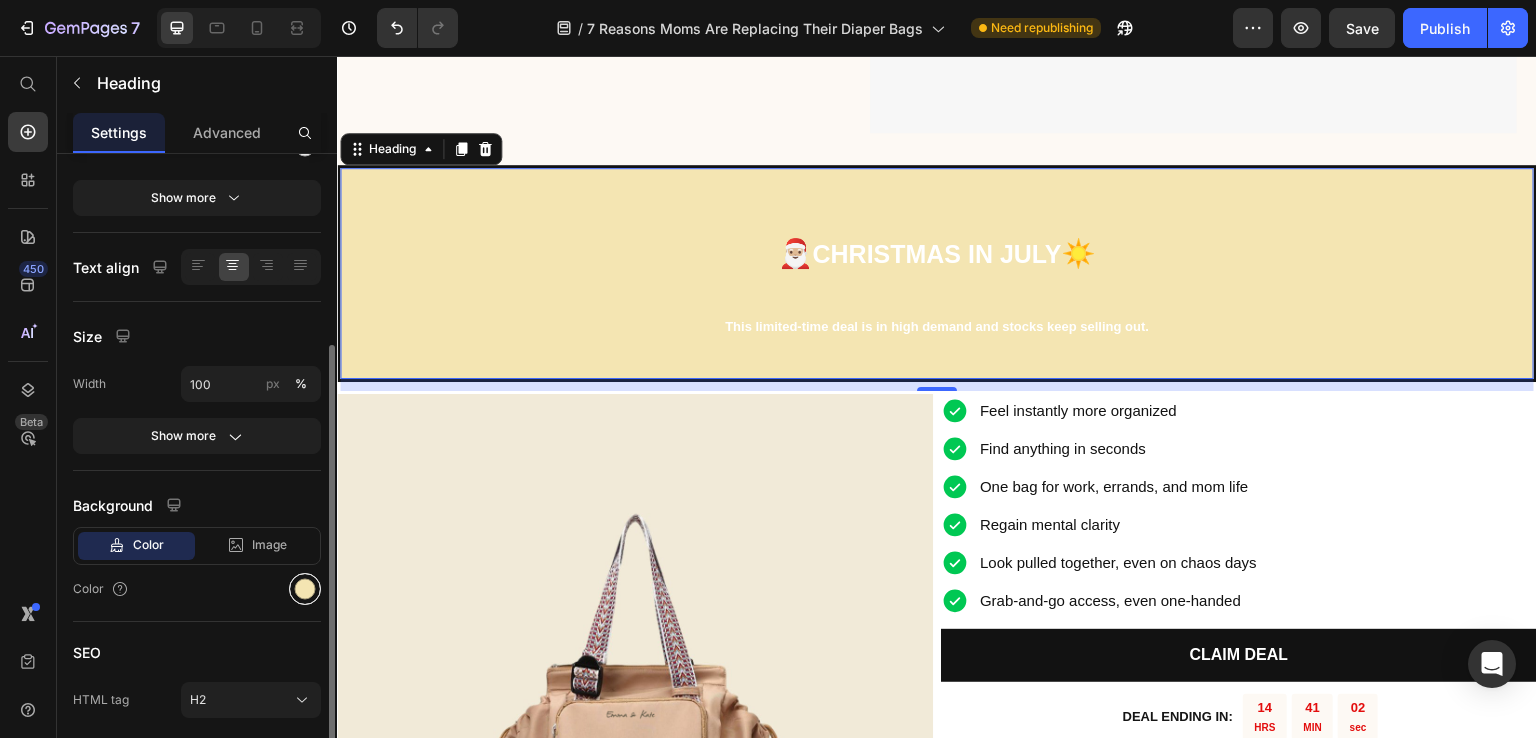 click at bounding box center [305, 589] 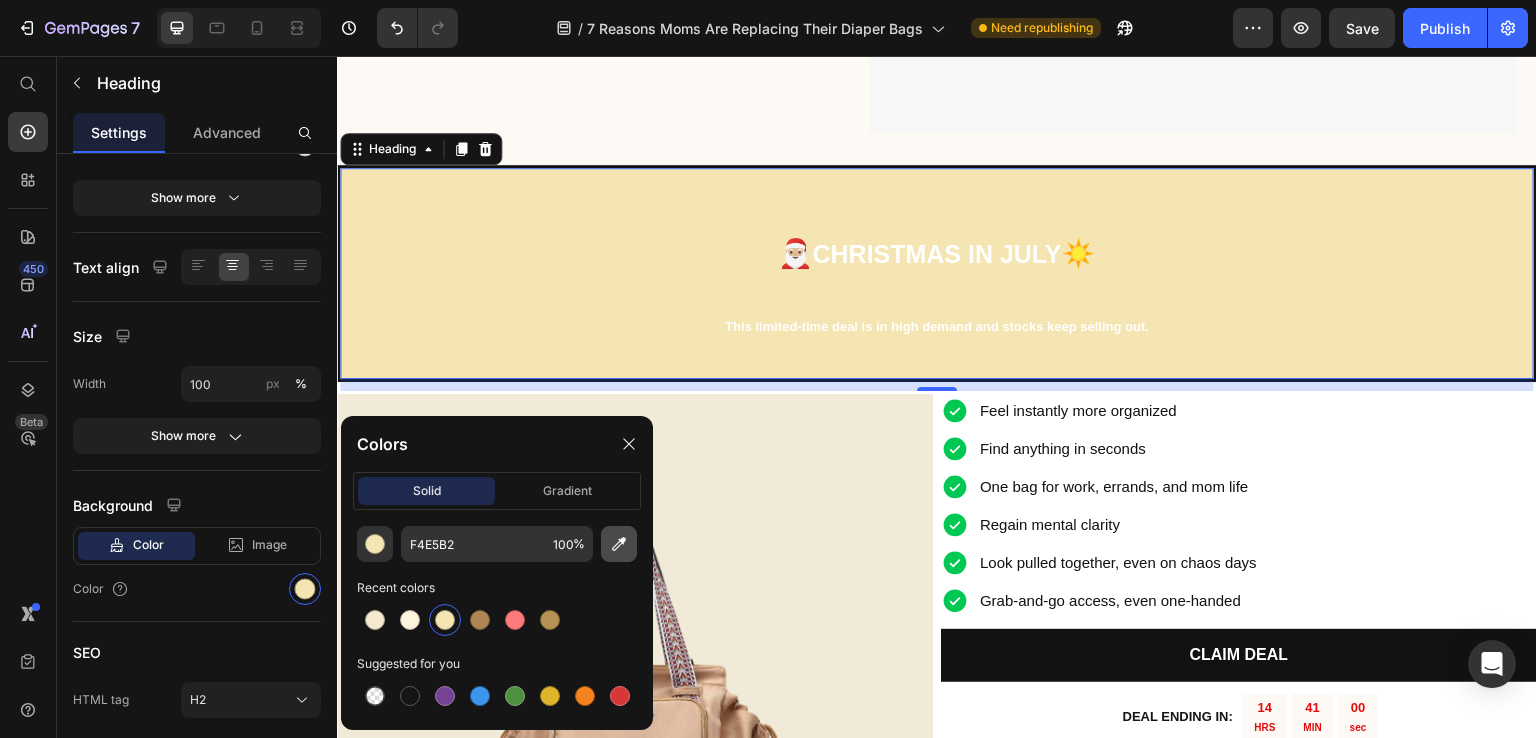 click 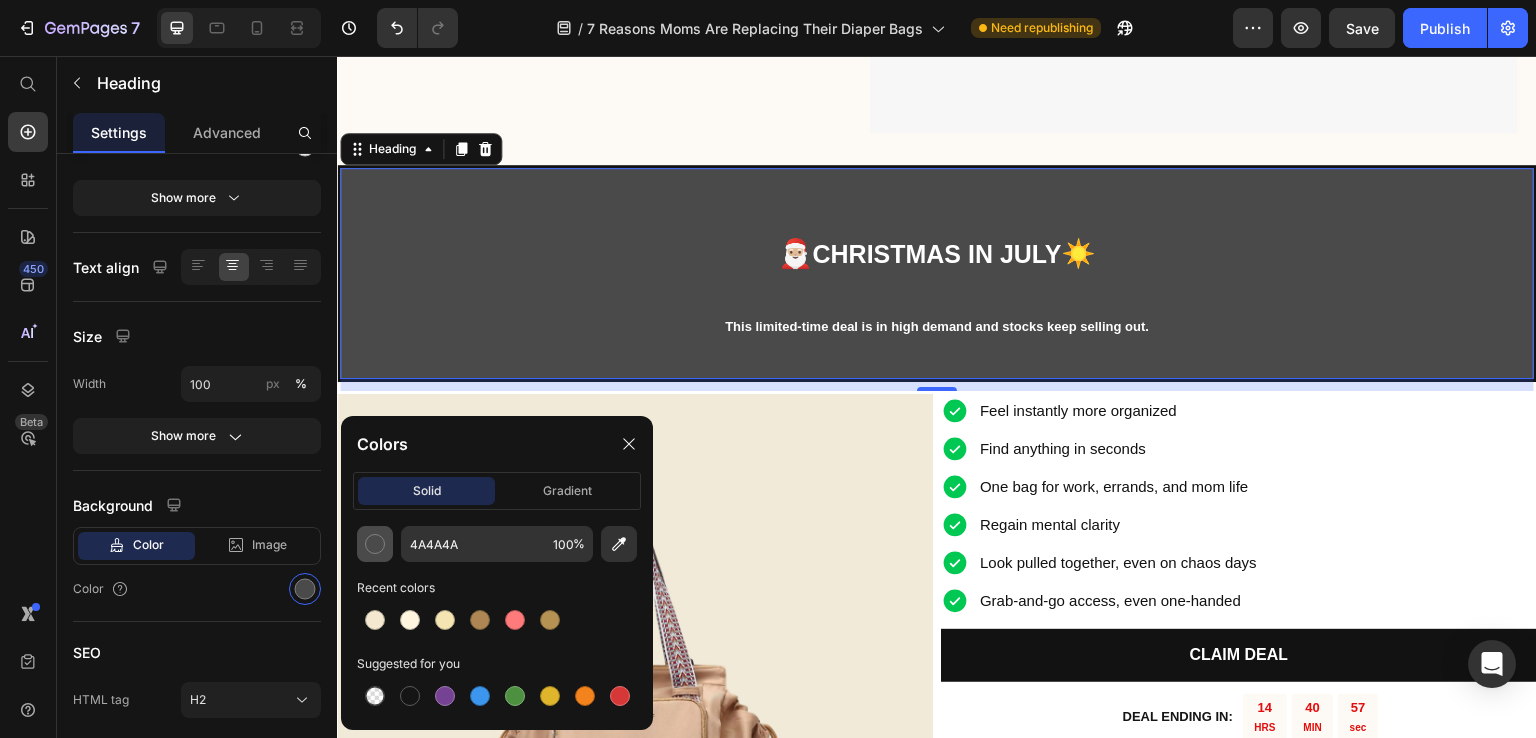 click at bounding box center [375, 544] 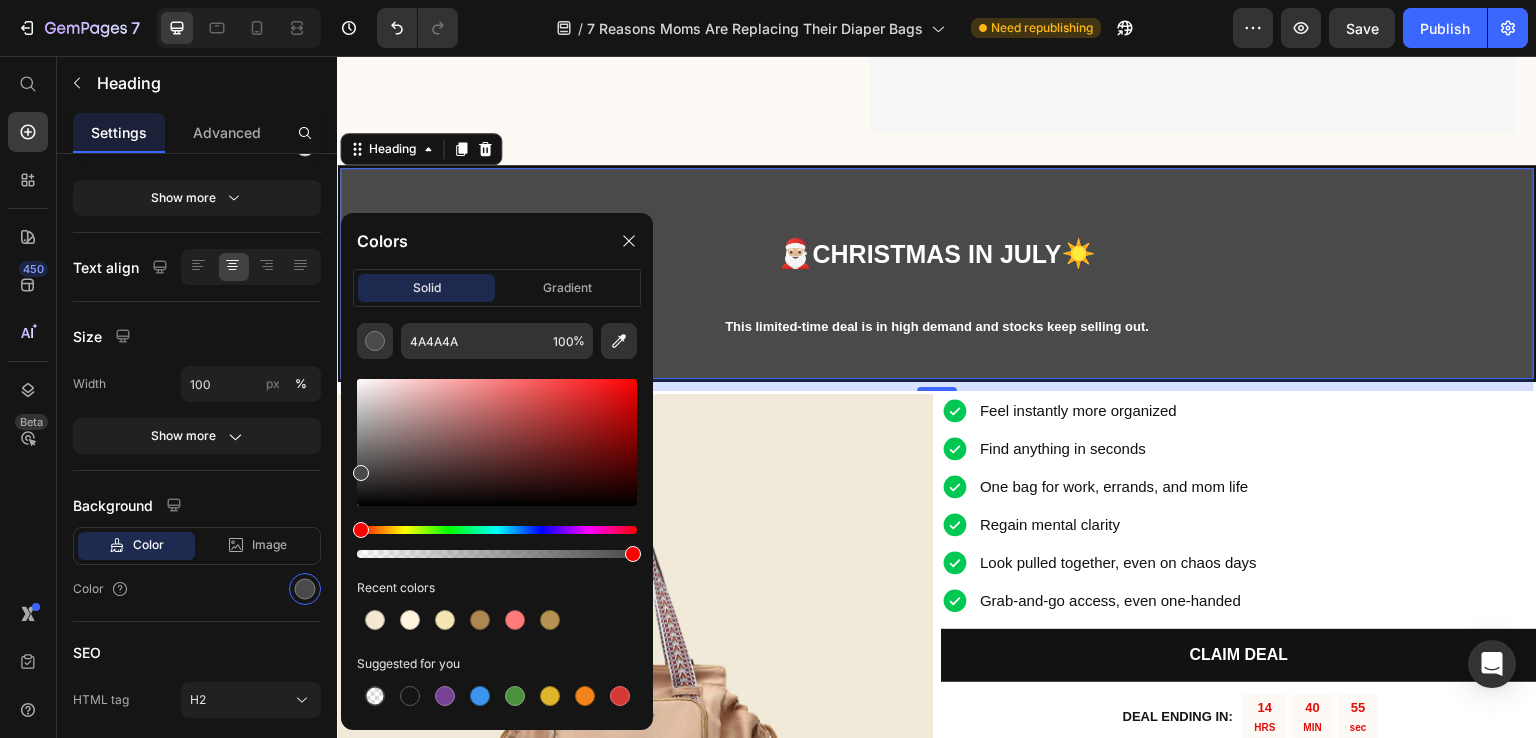 click at bounding box center (497, 530) 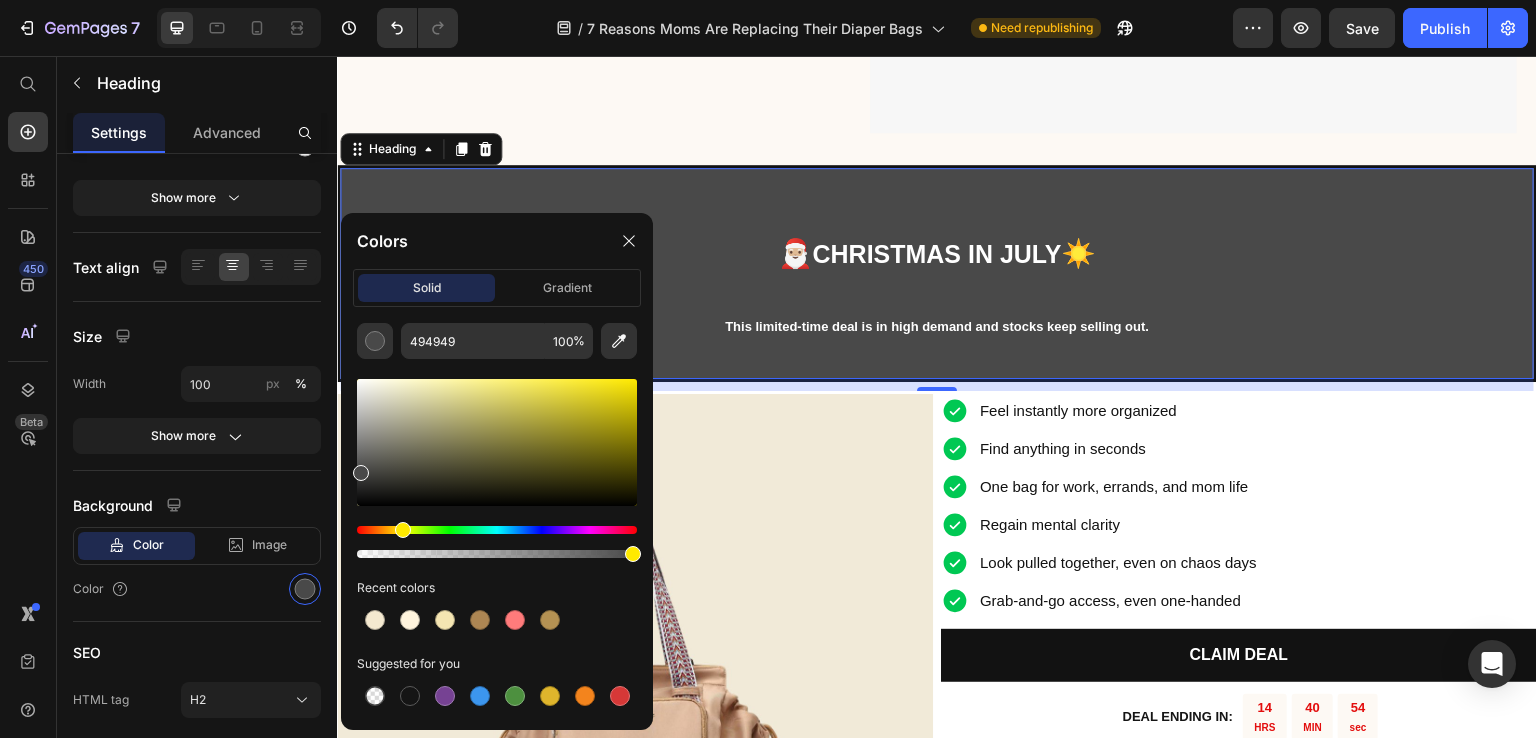 click at bounding box center [497, 530] 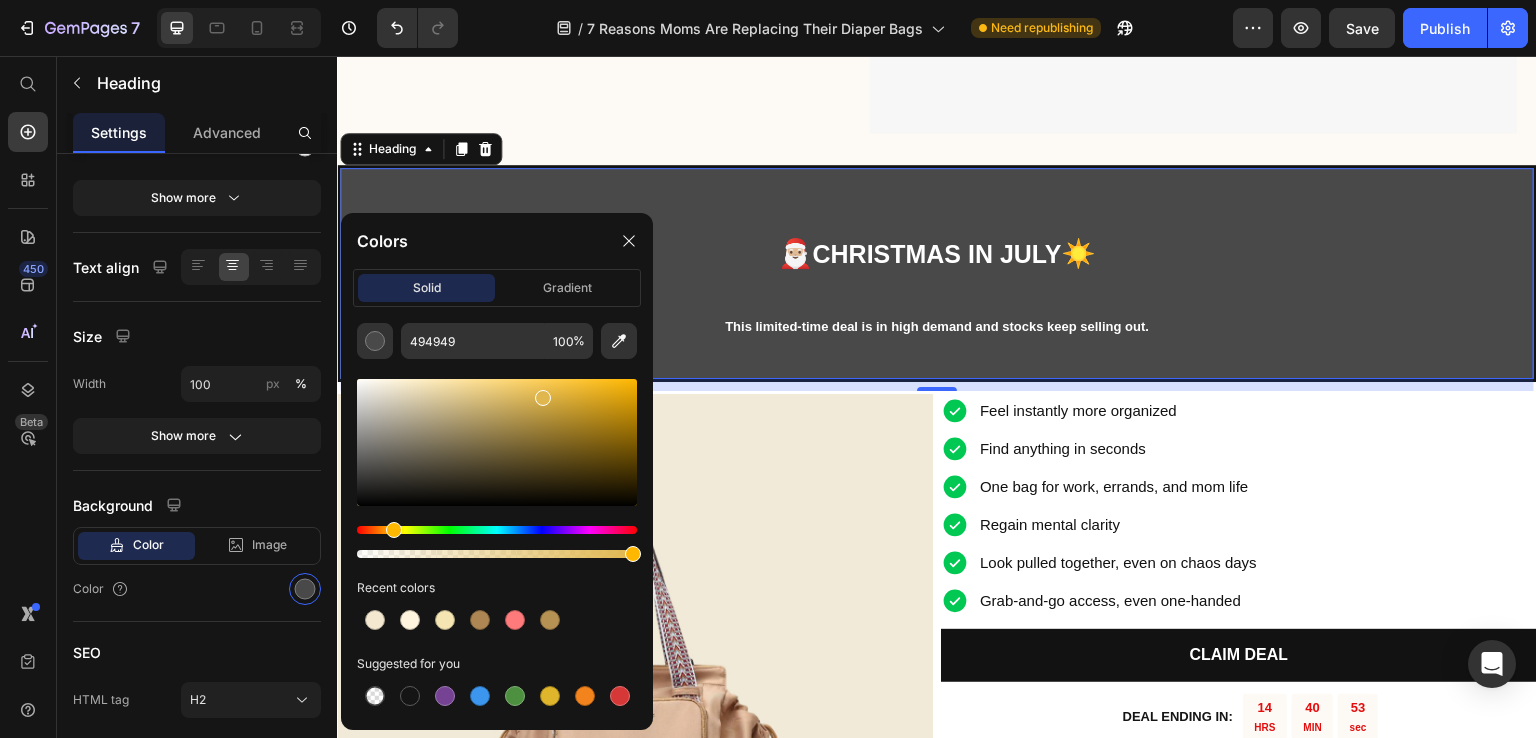 drag, startPoint x: 531, startPoint y: 425, endPoint x: 540, endPoint y: 393, distance: 33.24154 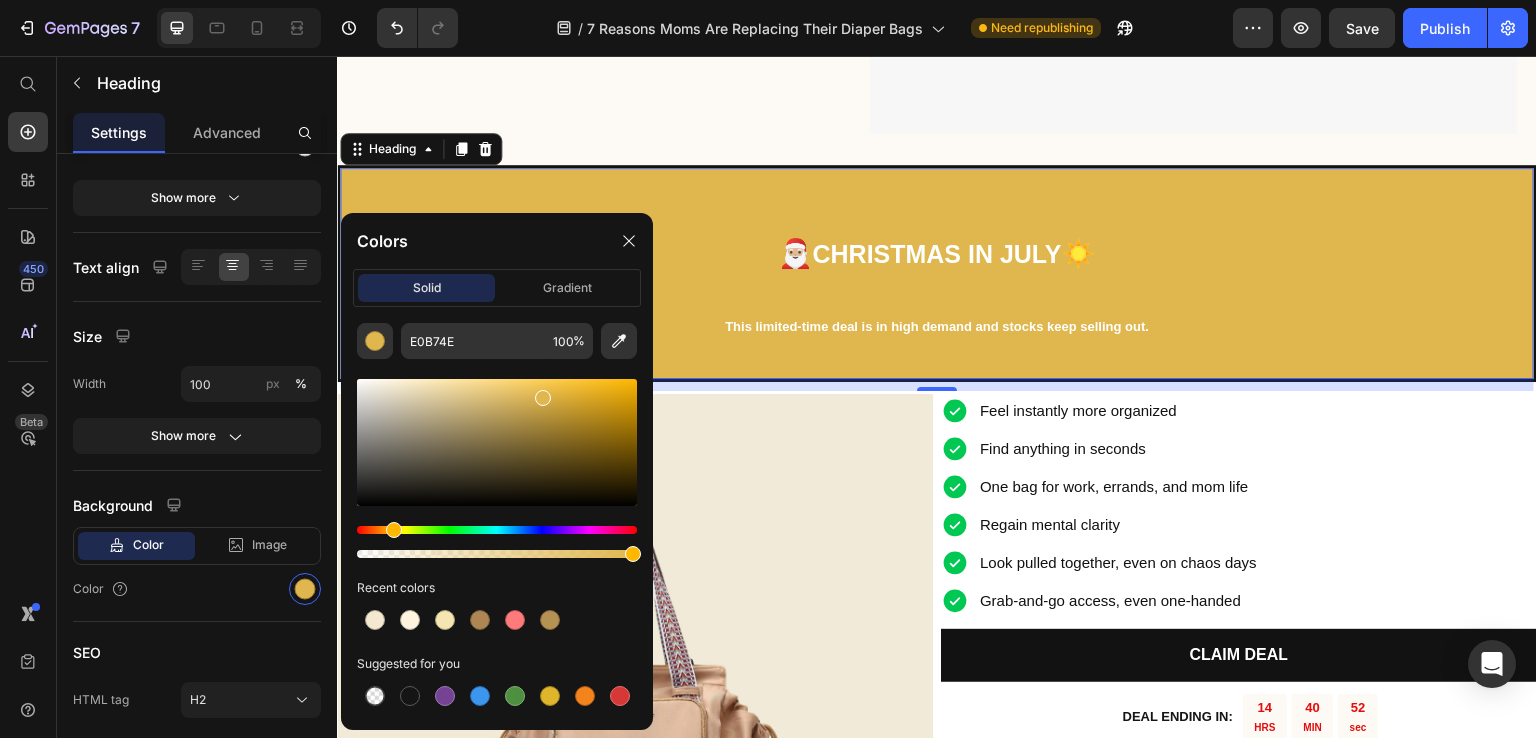 click at bounding box center (497, 442) 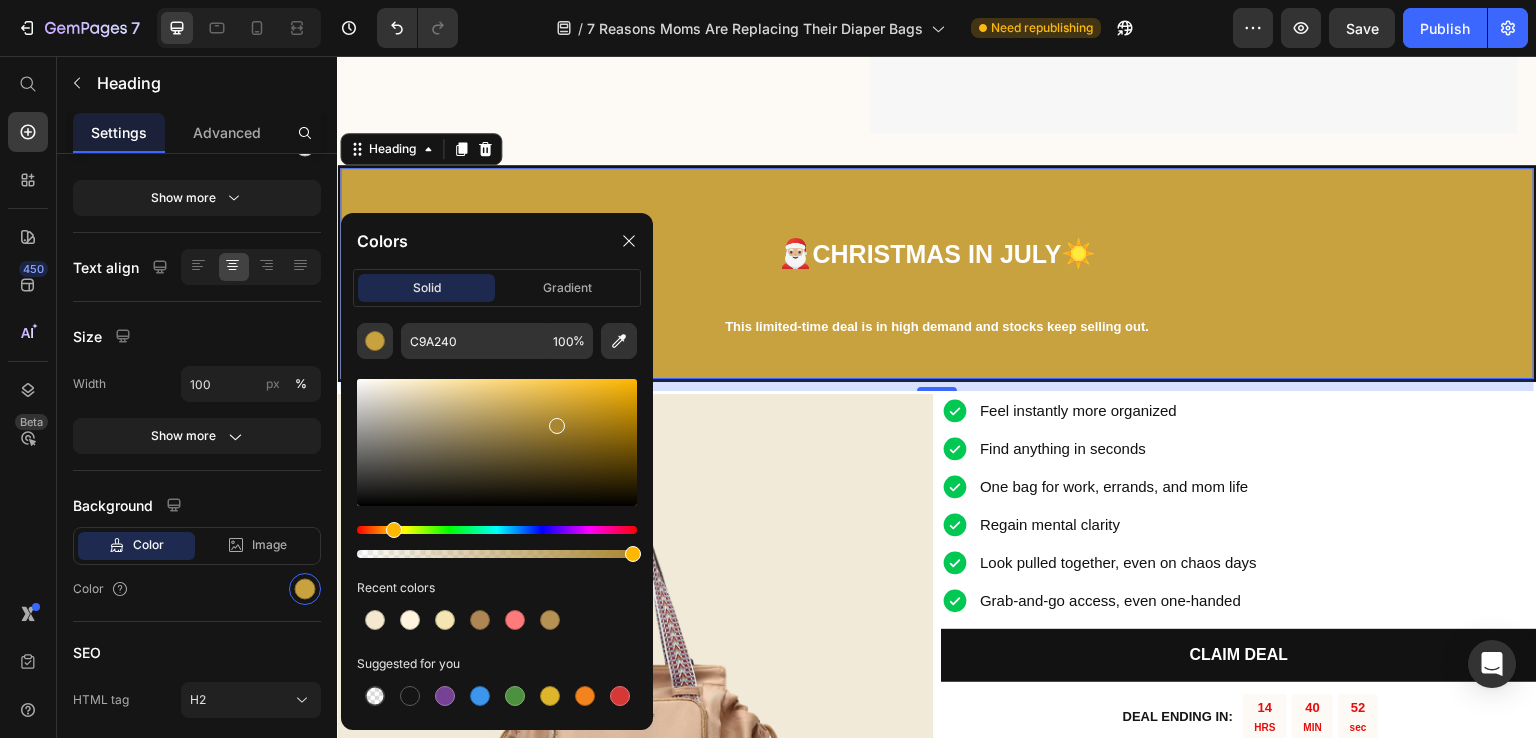 click at bounding box center (497, 442) 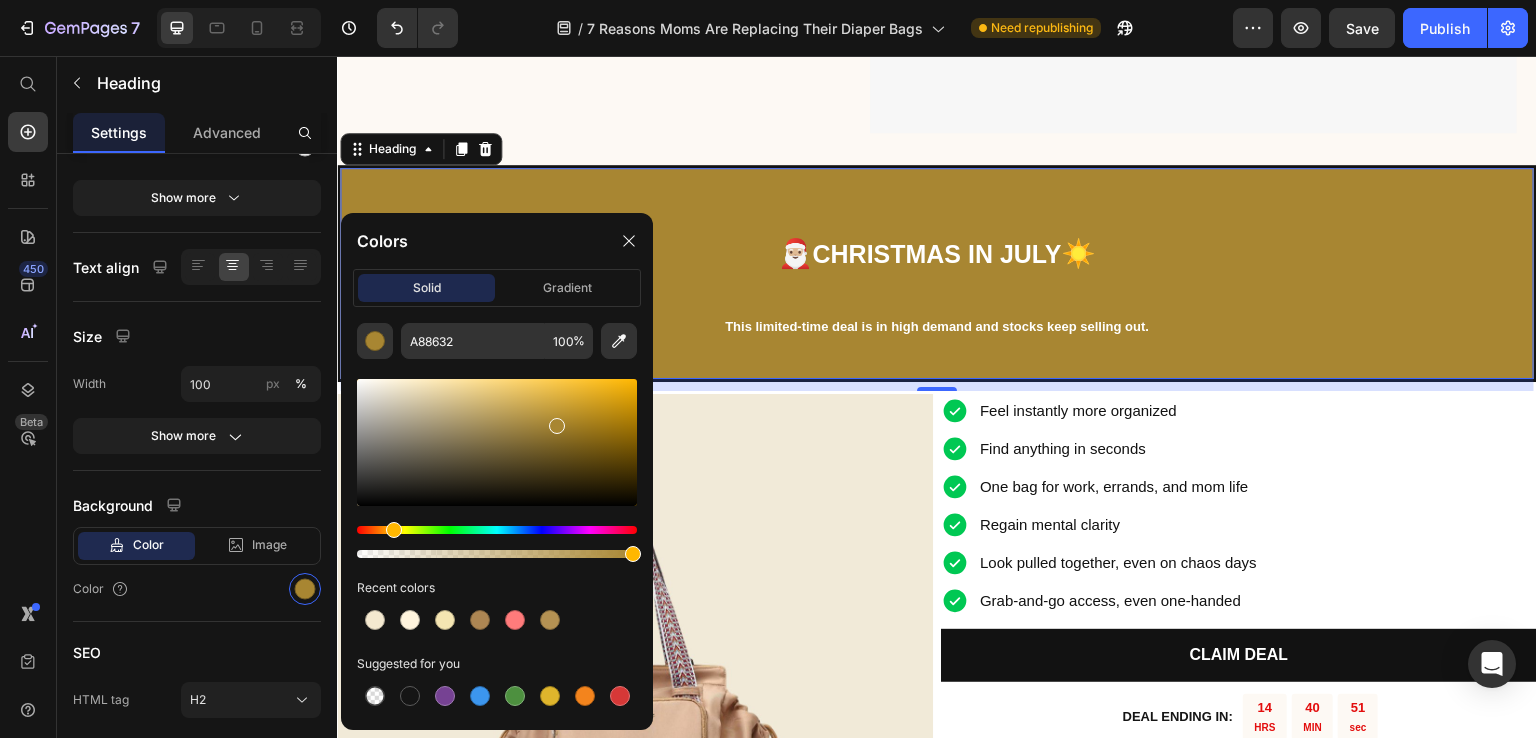click at bounding box center [497, 442] 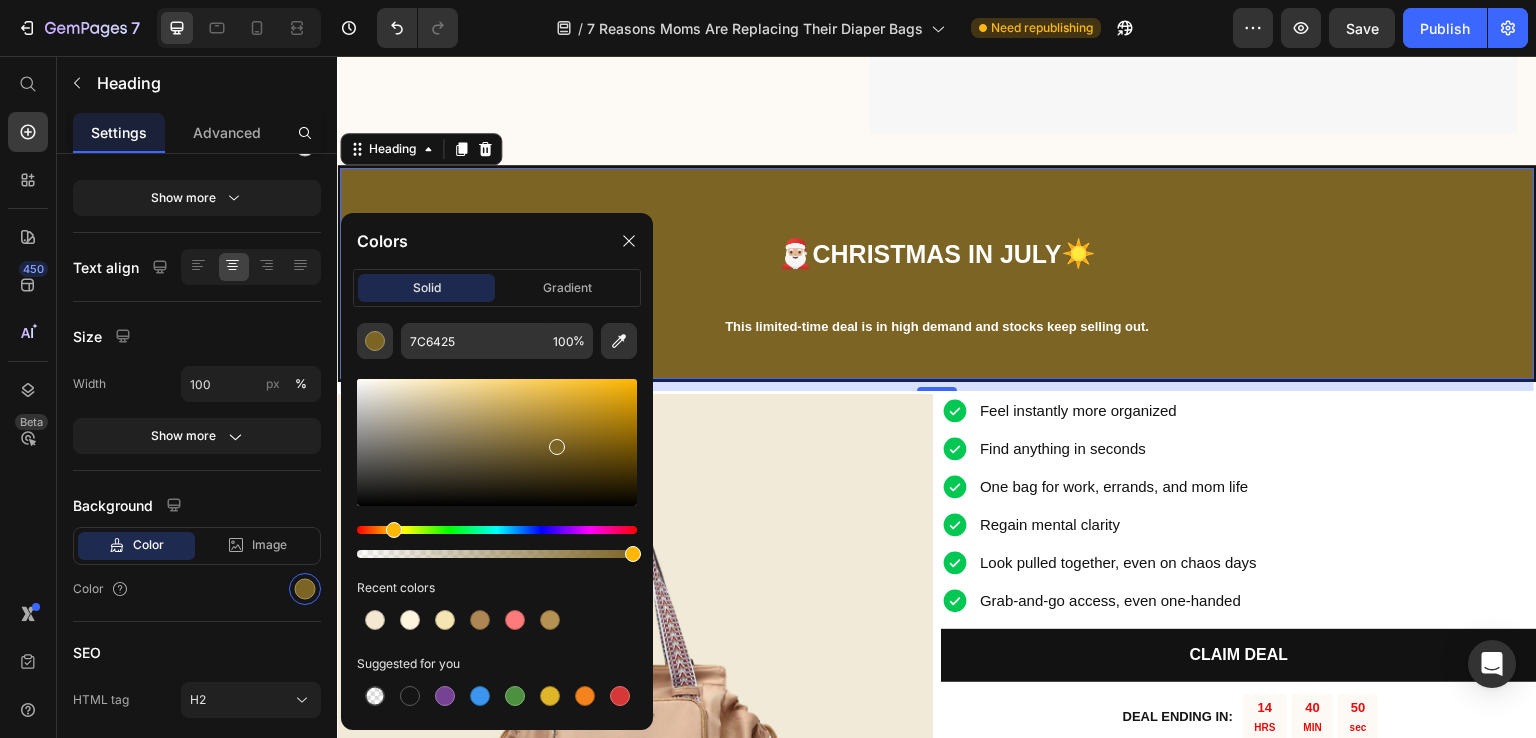 click at bounding box center [497, 442] 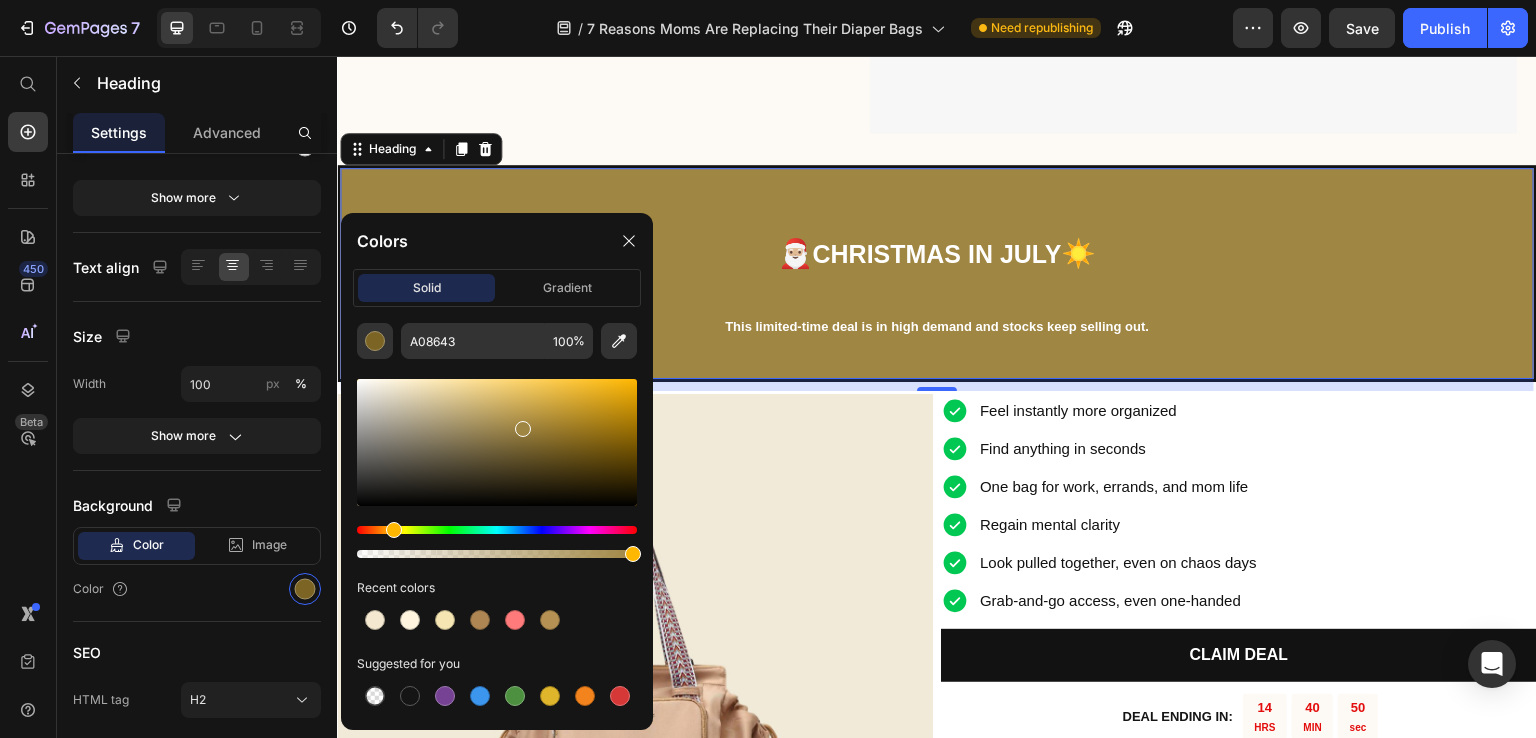 click at bounding box center (497, 442) 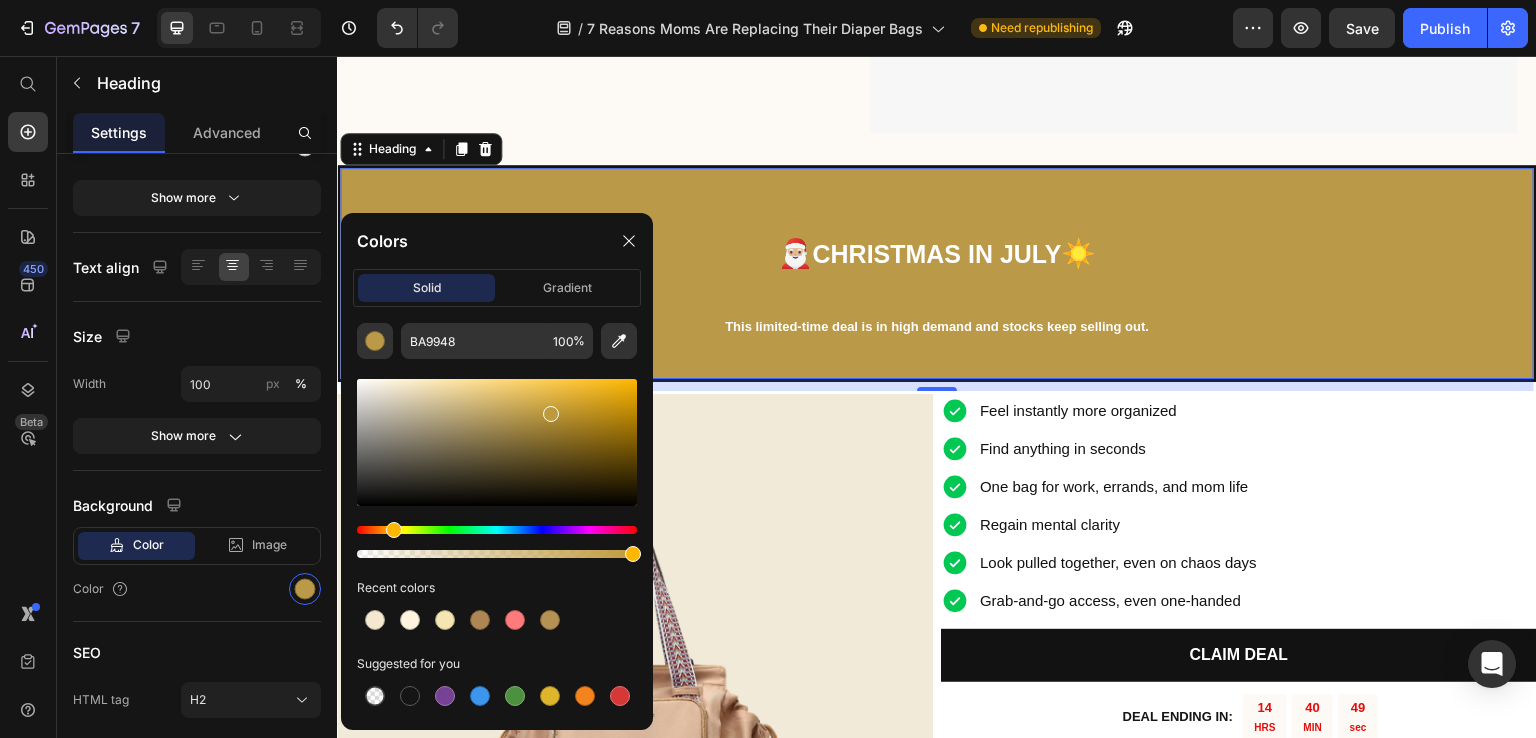 click at bounding box center (497, 442) 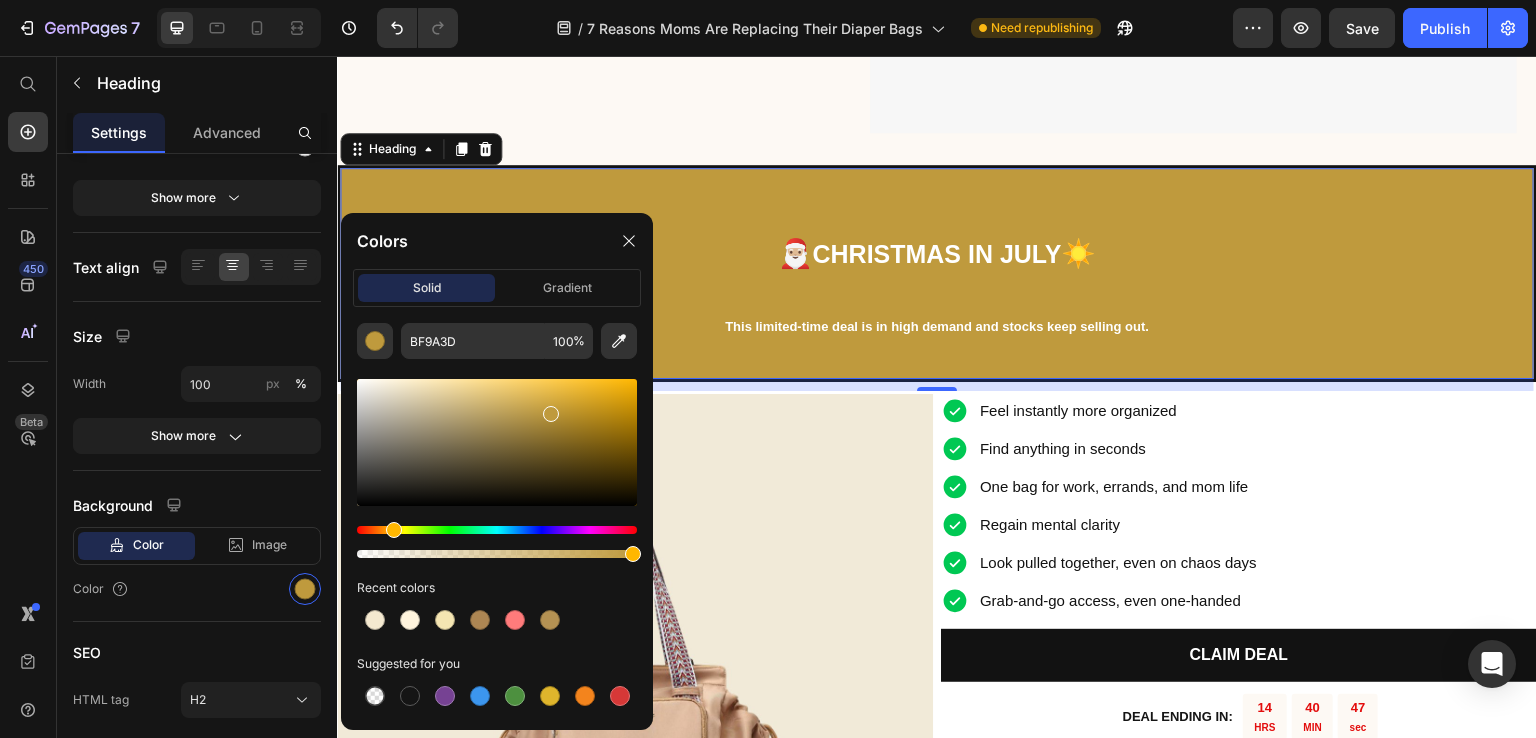 click at bounding box center [497, 442] 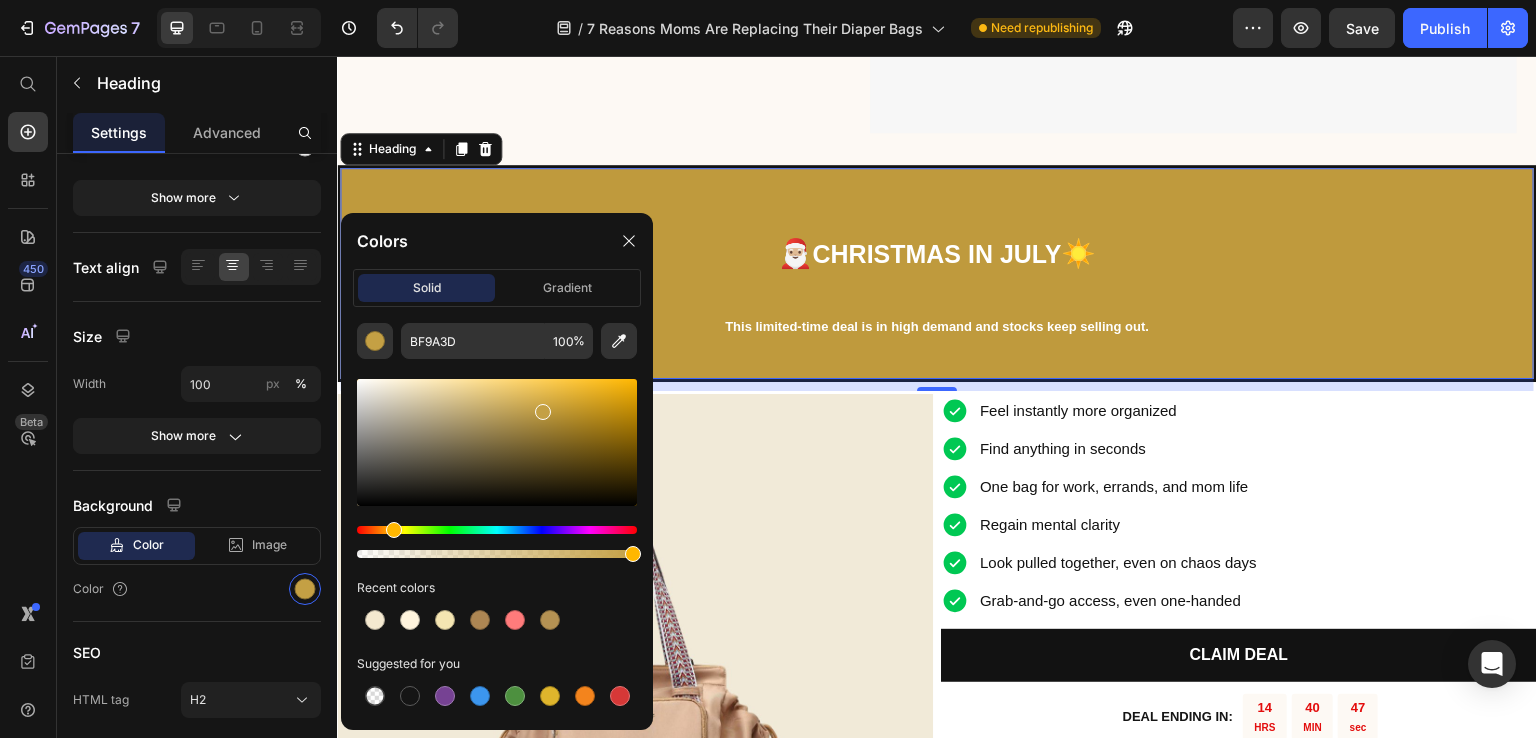 type on "C4A044" 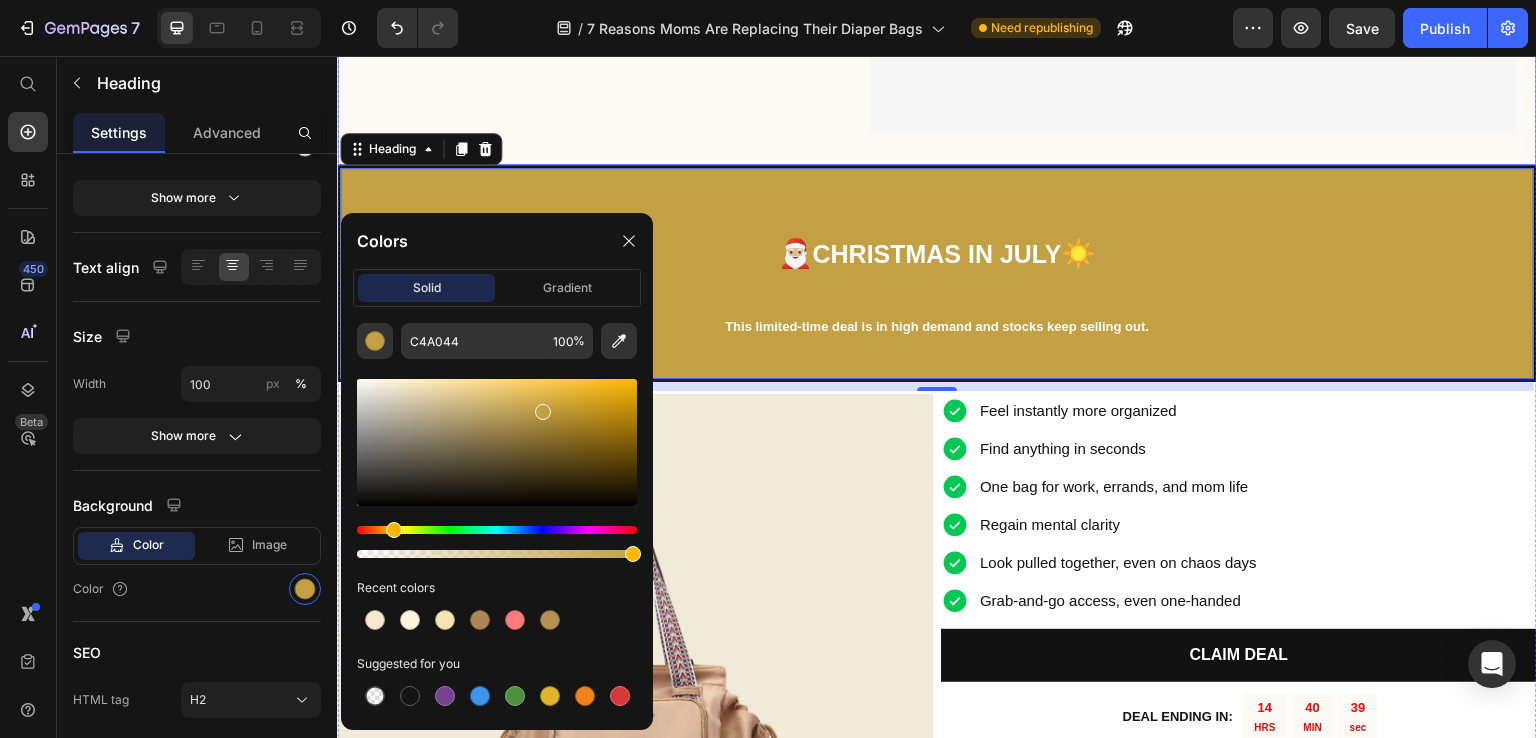 click on "6. You can try it risk-fee for 100 days! Heading Emma & Kate is so confident that you'll immediately fall in love with their Everyday Bag that if it doesn’t simplify your life, calm your chaos, or make you feel more in control of your day —  return them for a full refund, no questions asked .   So no excuse! You gotta try  E&K Everyday Bag You will never use any other bag again.   That's a promise! Text Block Image Row" at bounding box center [937, -110] 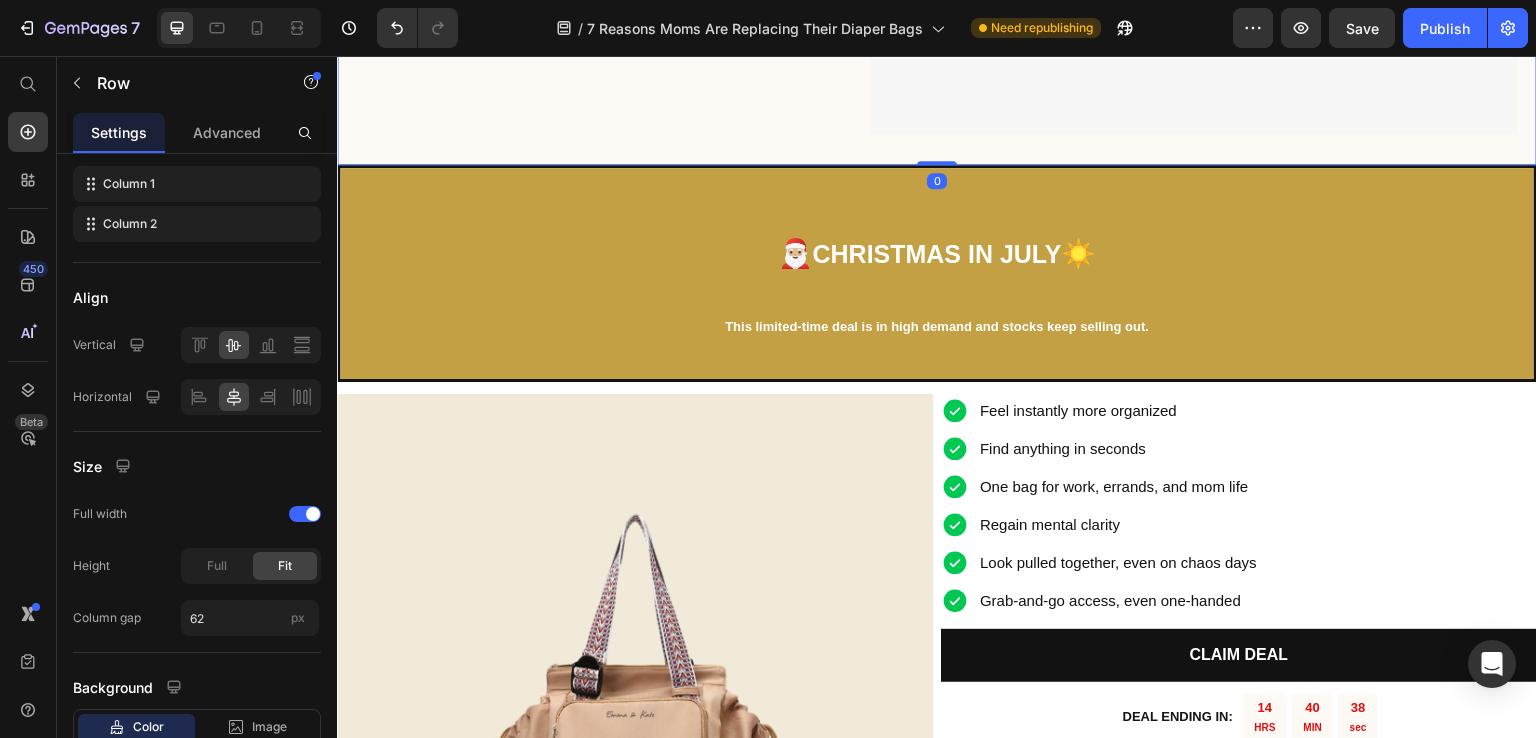 scroll, scrollTop: 0, scrollLeft: 0, axis: both 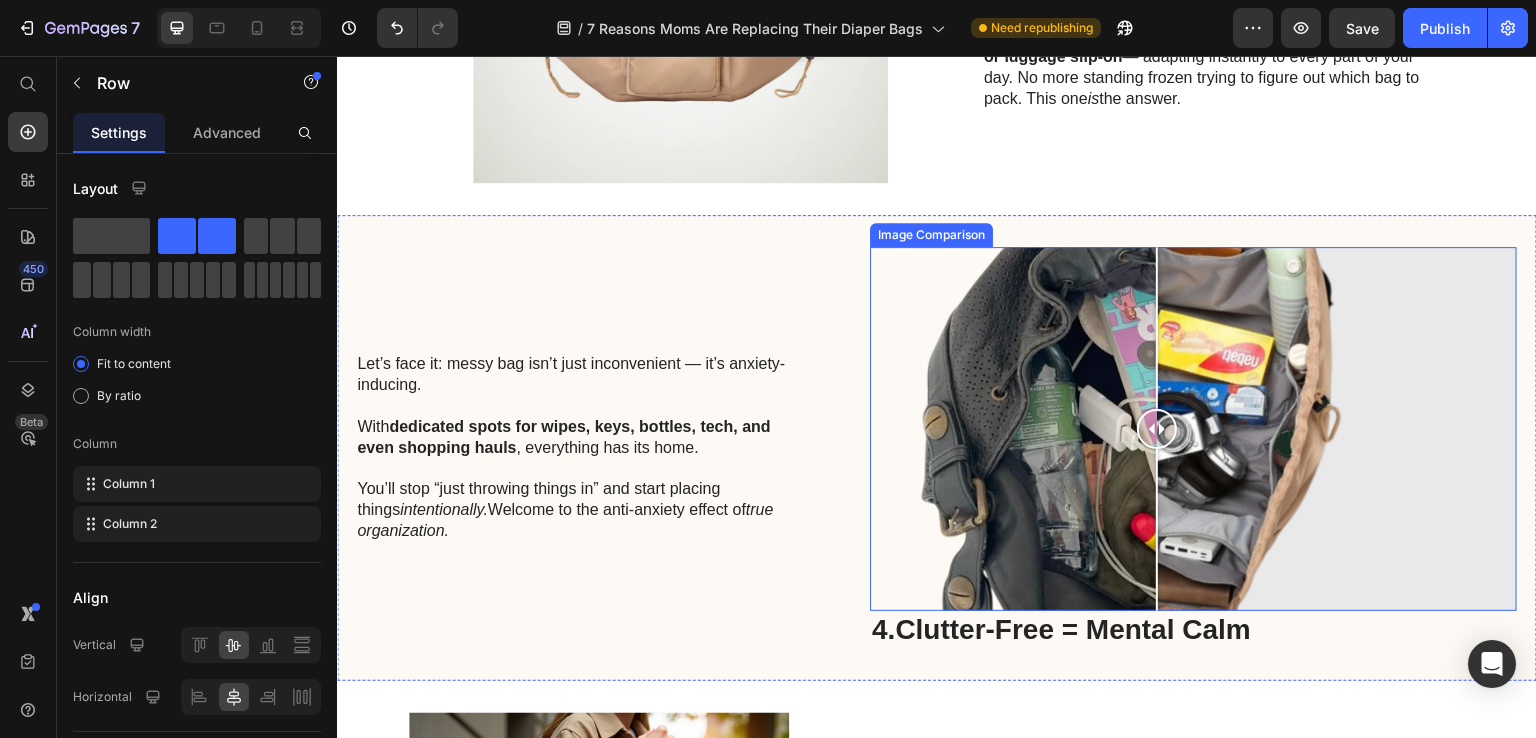 drag, startPoint x: 1187, startPoint y: 419, endPoint x: 1157, endPoint y: 434, distance: 33.54102 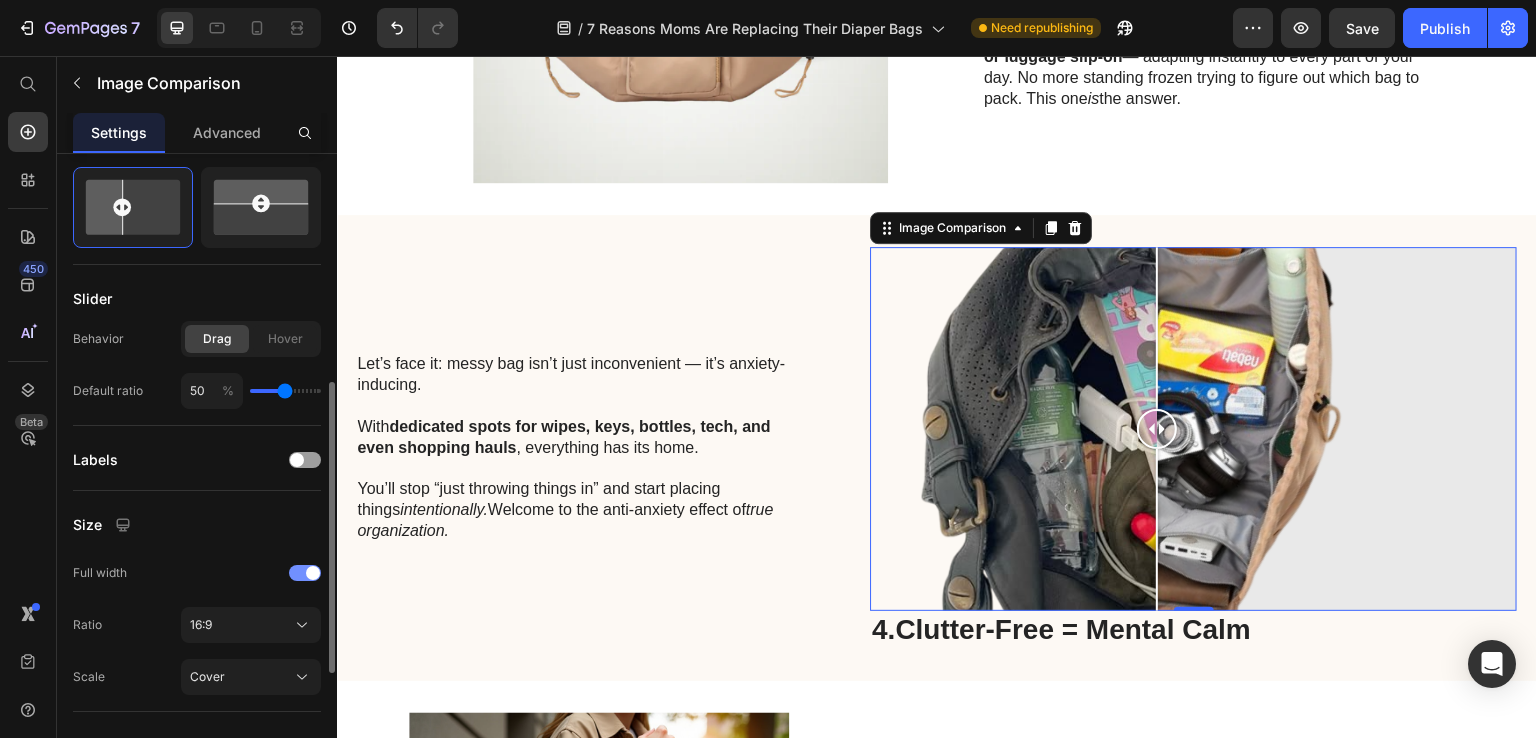 scroll, scrollTop: 600, scrollLeft: 0, axis: vertical 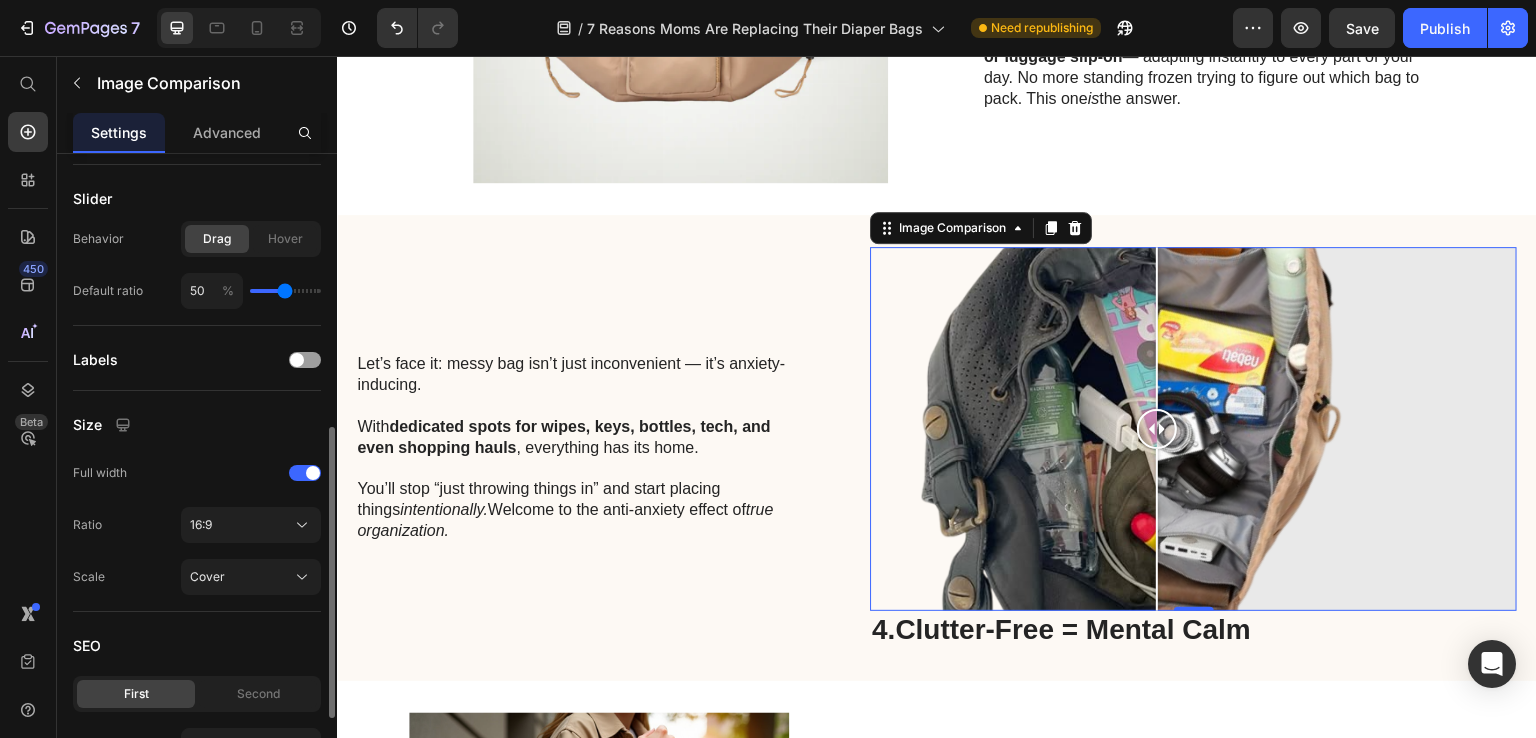 click on "Size Full width Ratio 16:9 Scale Cover" 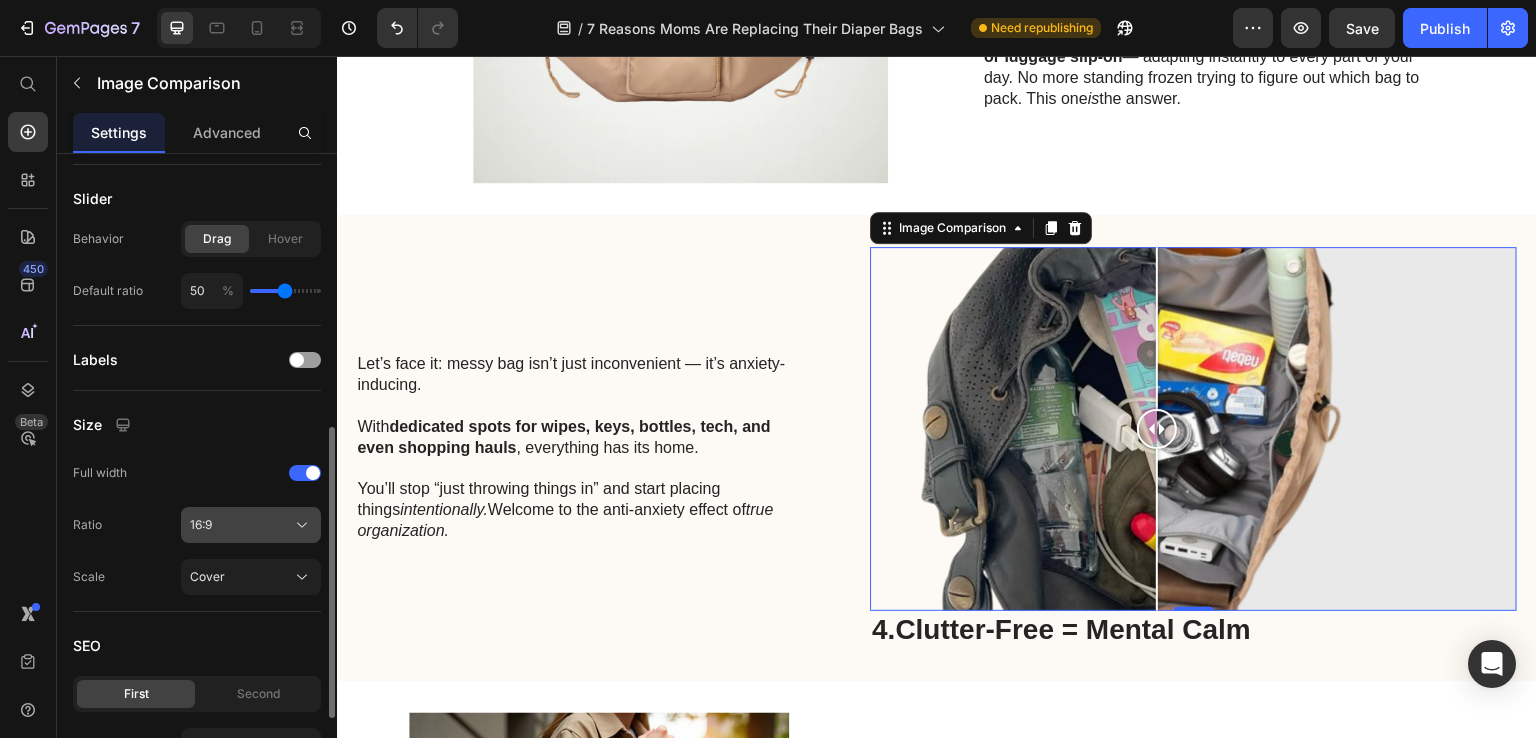 click on "16:9" 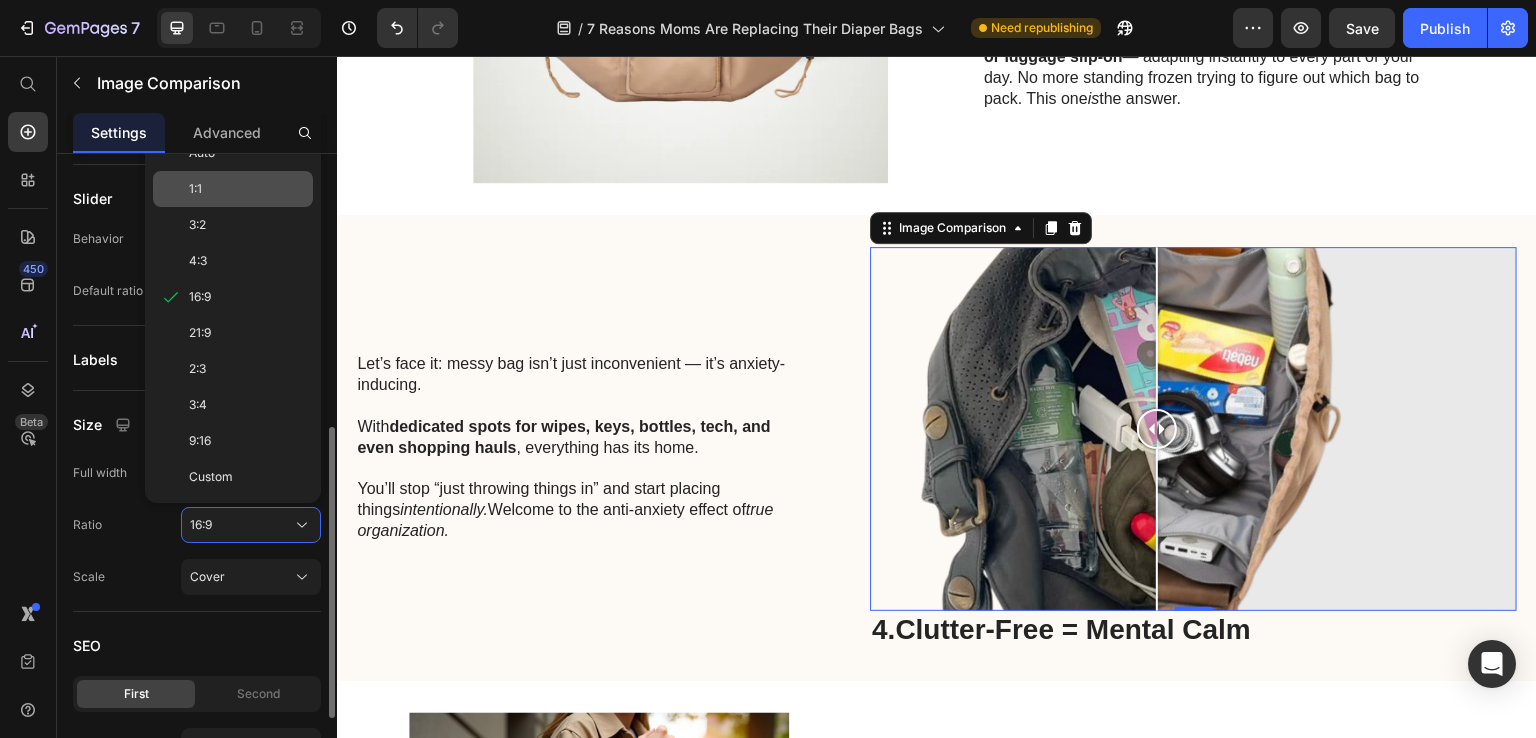 click on "1:1" at bounding box center [247, 189] 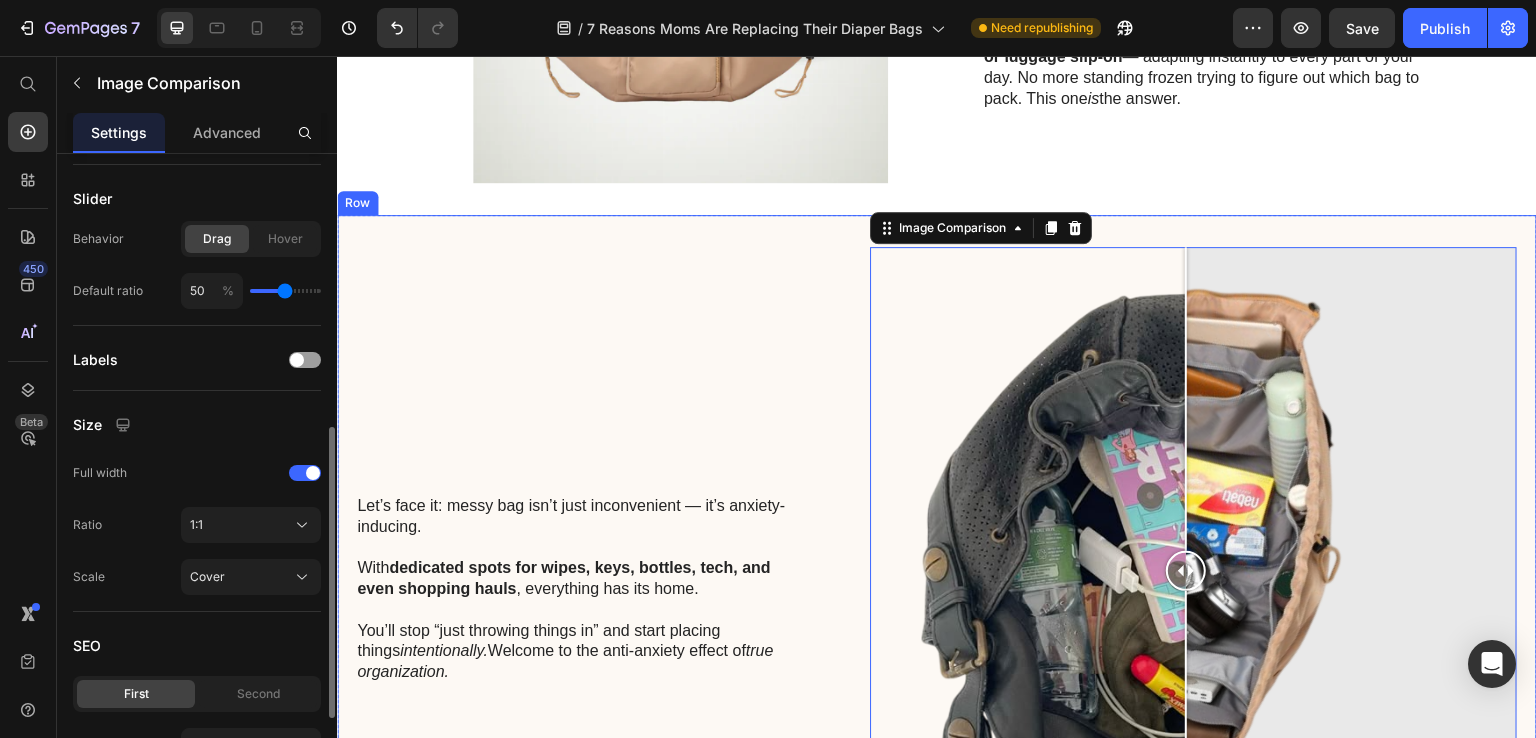 click on "Let’s face it: messy bag isn’t just inconvenient — it’s anxiety-inducing.    With  dedicated spots for wipes, keys, bottles, tech, and even shopping hauls , everything has its home.   You’ll stop “just throwing things in” and start placing things  intentionally.  Welcome to the anti-anxiety effect of  true organization. Text Block" at bounding box center [582, 589] 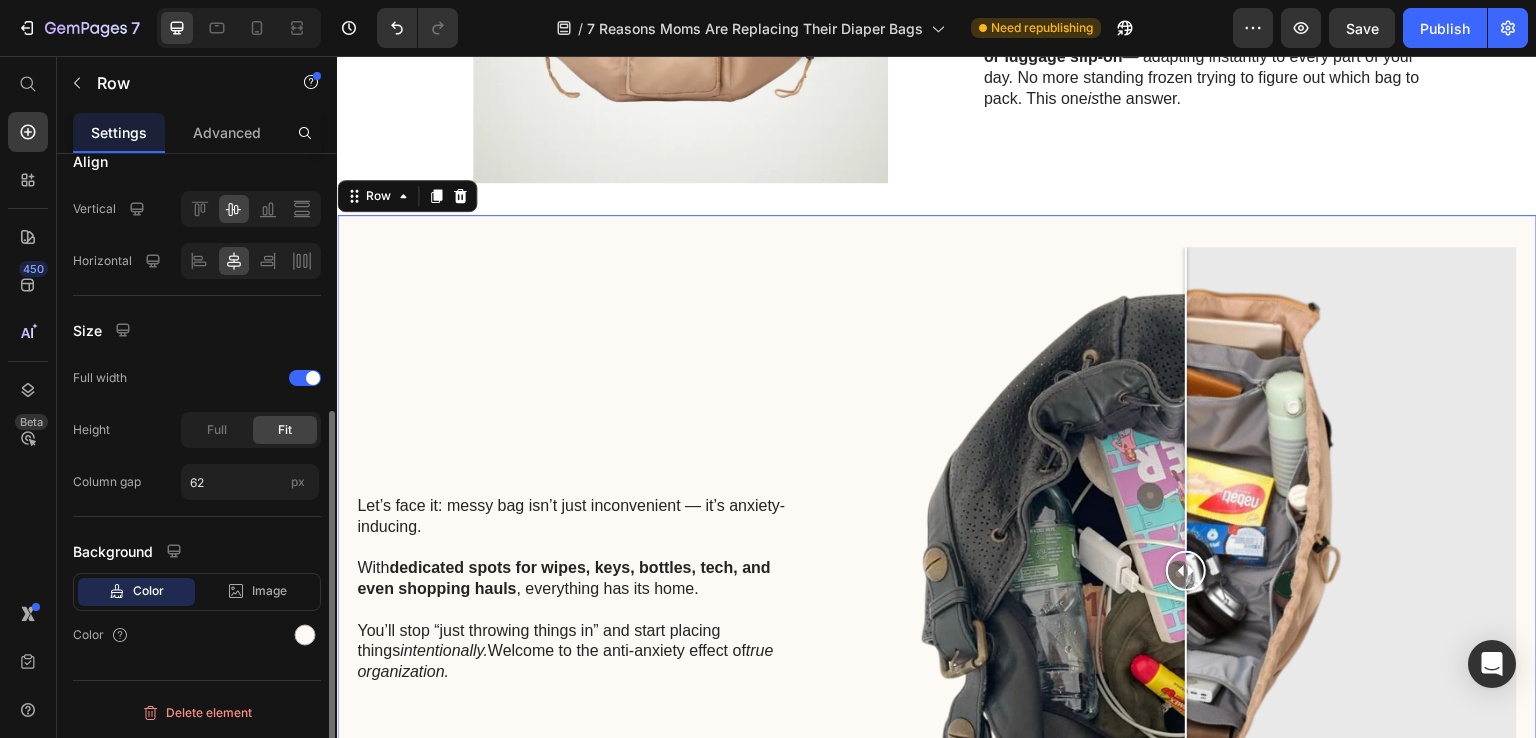scroll, scrollTop: 0, scrollLeft: 0, axis: both 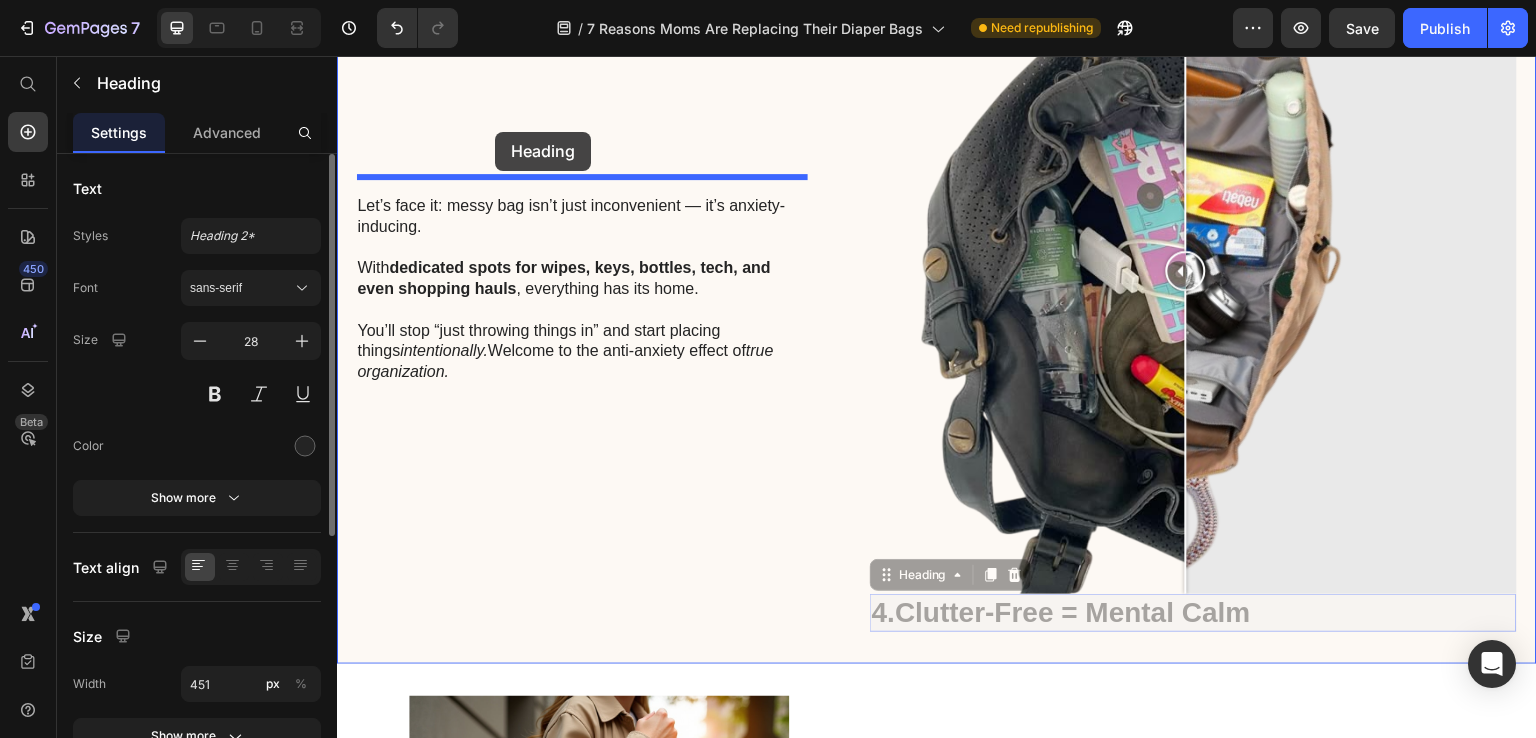 drag, startPoint x: 966, startPoint y: 591, endPoint x: 495, endPoint y: 132, distance: 657.66406 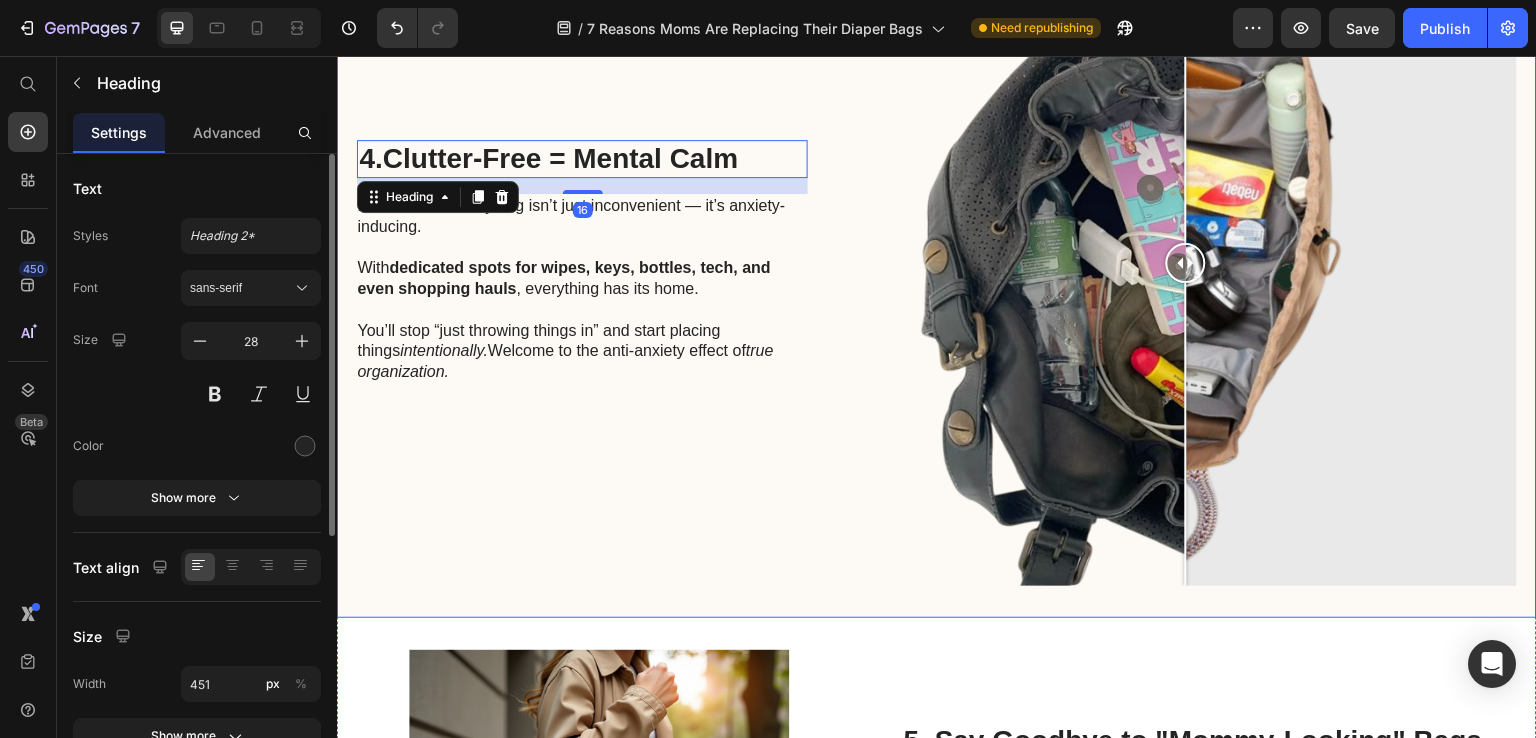 click on "4.  Clutter-Free = Mental Calm Heading   16 Let’s face it: messy bag isn’t just inconvenient — it’s anxiety-inducing.    With  dedicated spots for wipes, keys, bottles, tech, and even shopping hauls , everything has its home.   You’ll stop “just throwing things in” and start placing things  intentionally.  Welcome to the anti-anxiety effect of  true organization. Text Block" at bounding box center (582, 262) 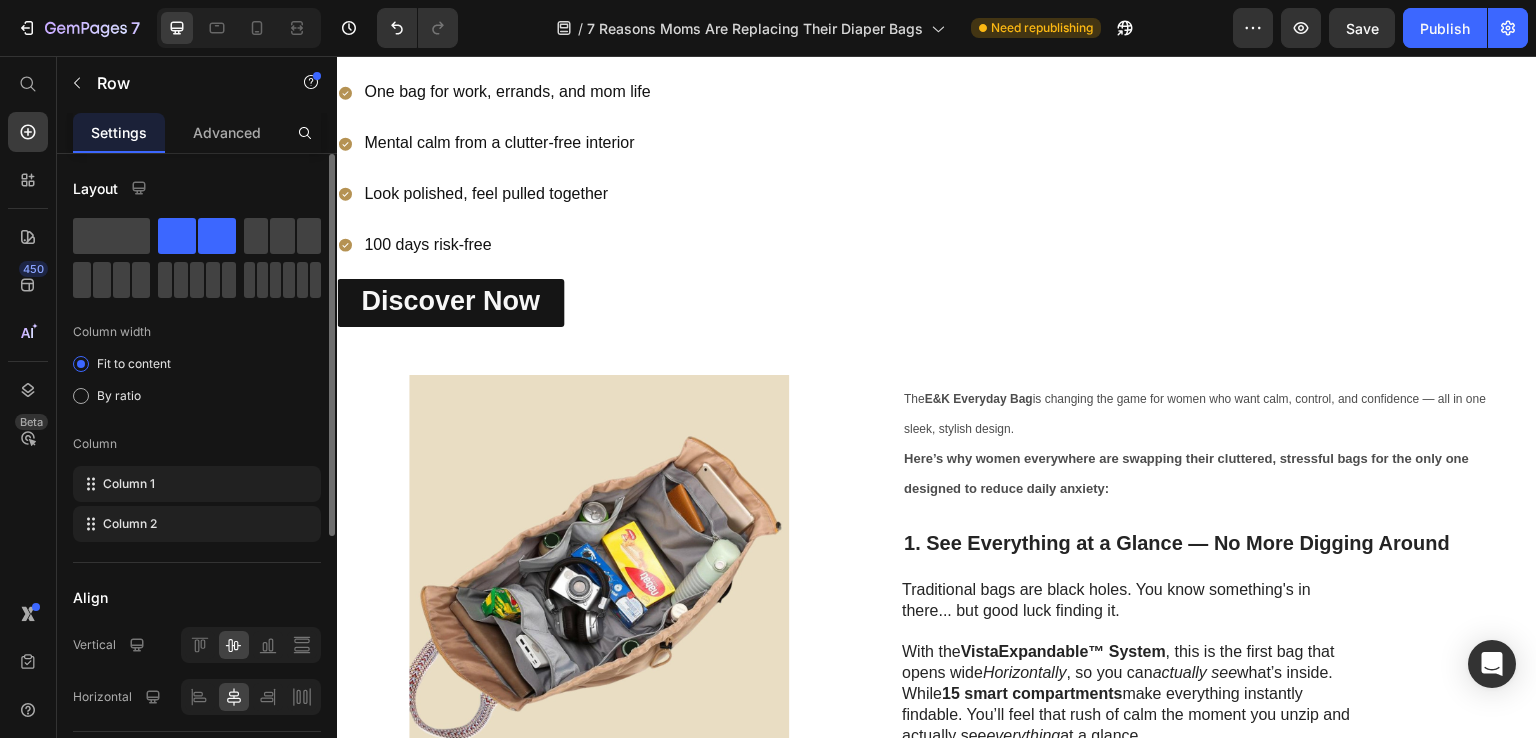 scroll, scrollTop: 458, scrollLeft: 0, axis: vertical 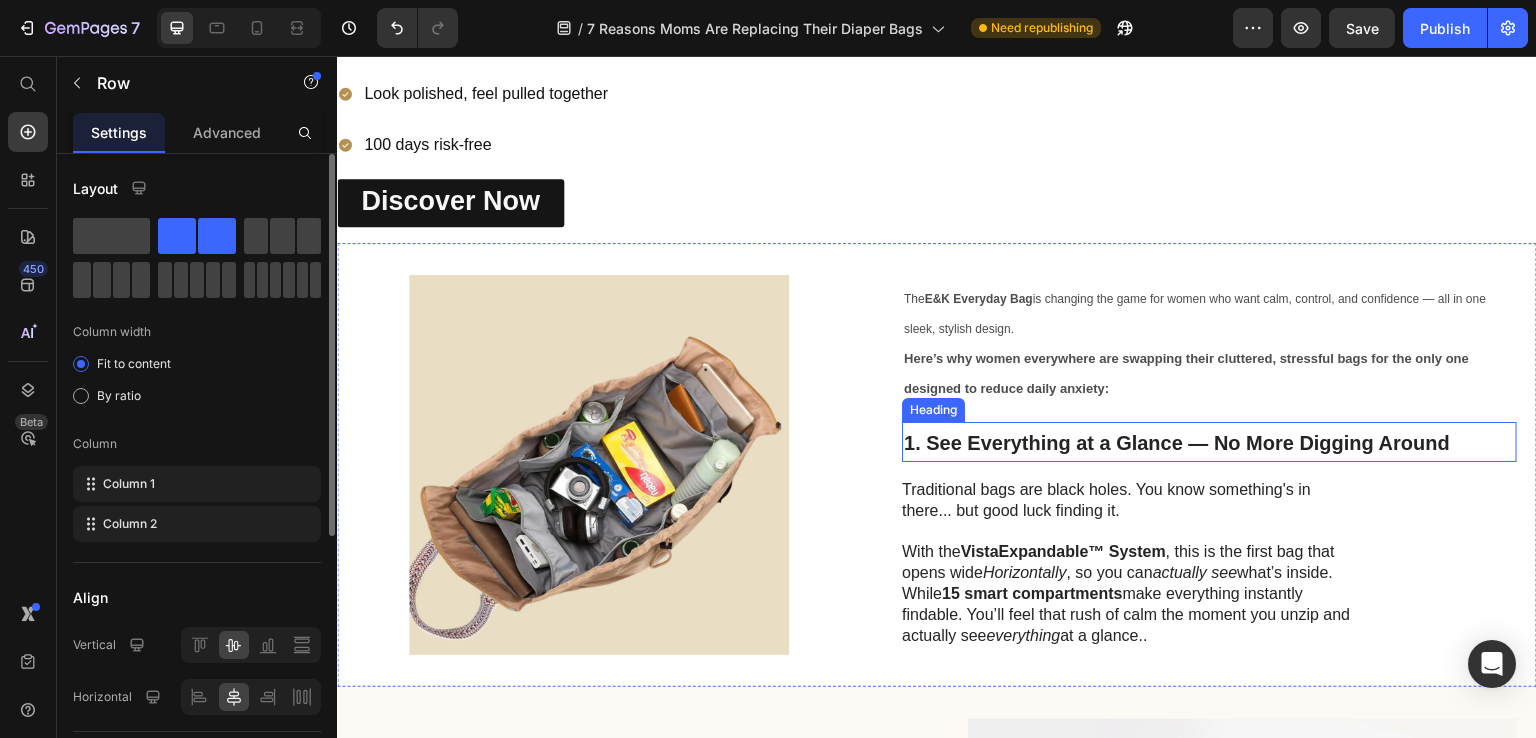 click on "1. See Everything at a Glance — No More Digging Around" at bounding box center [1177, 443] 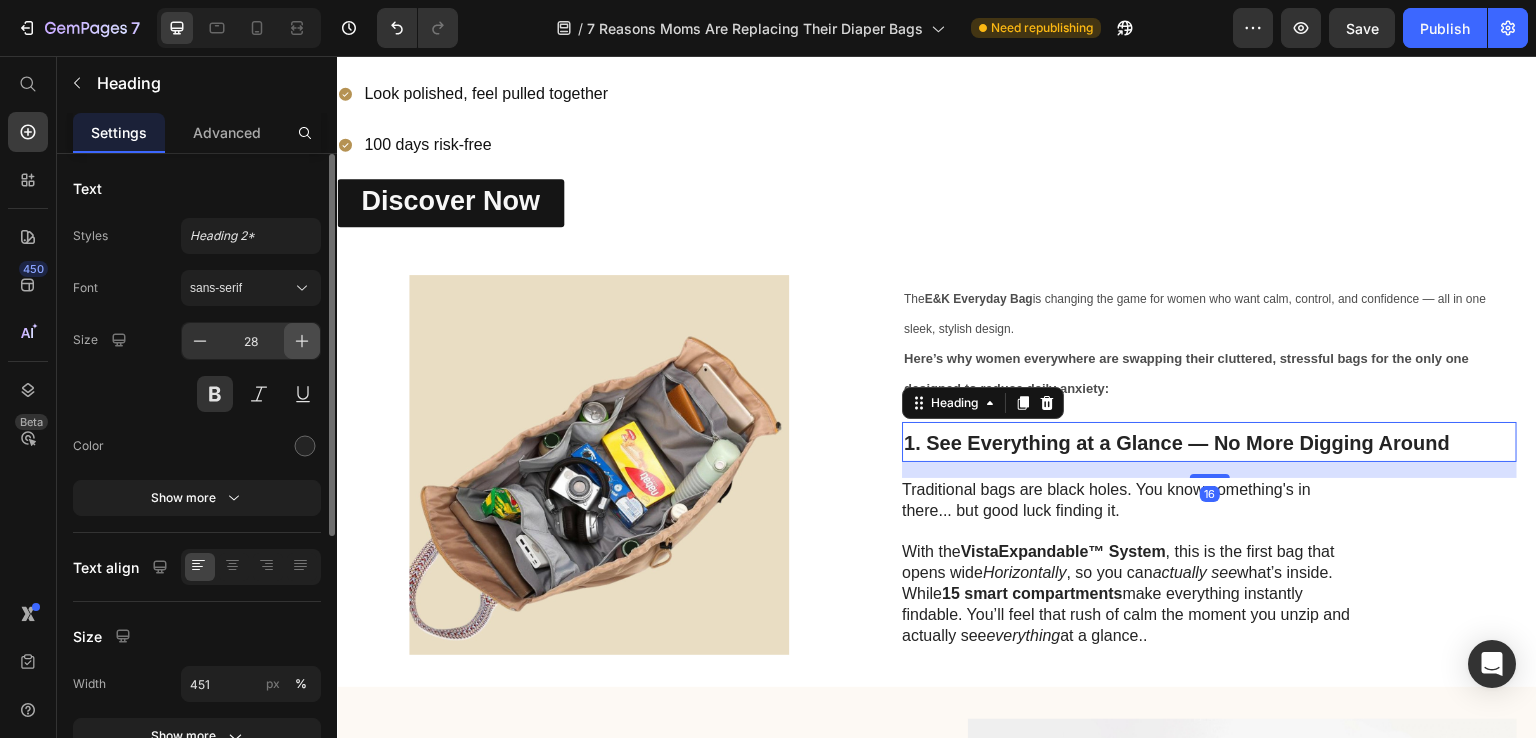 click 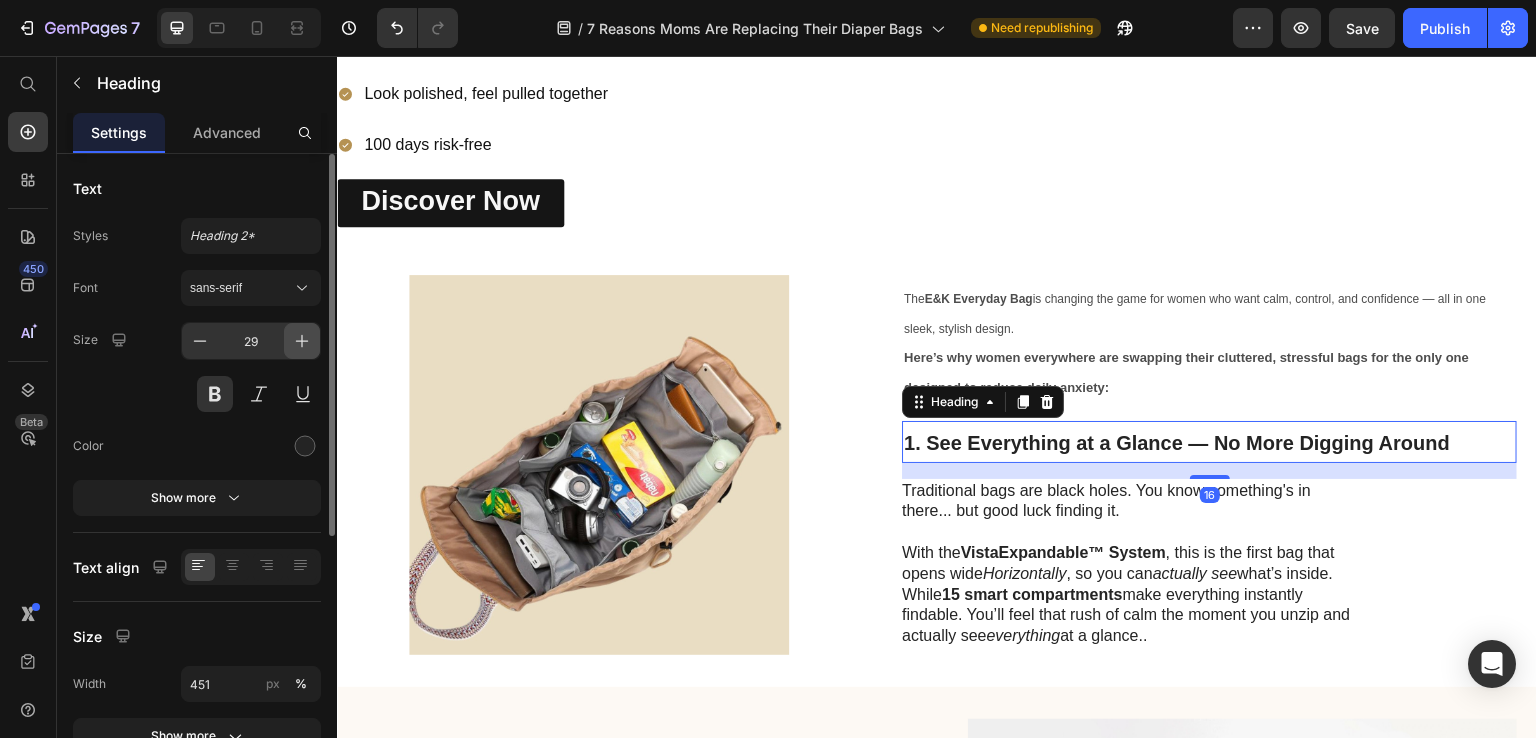 click 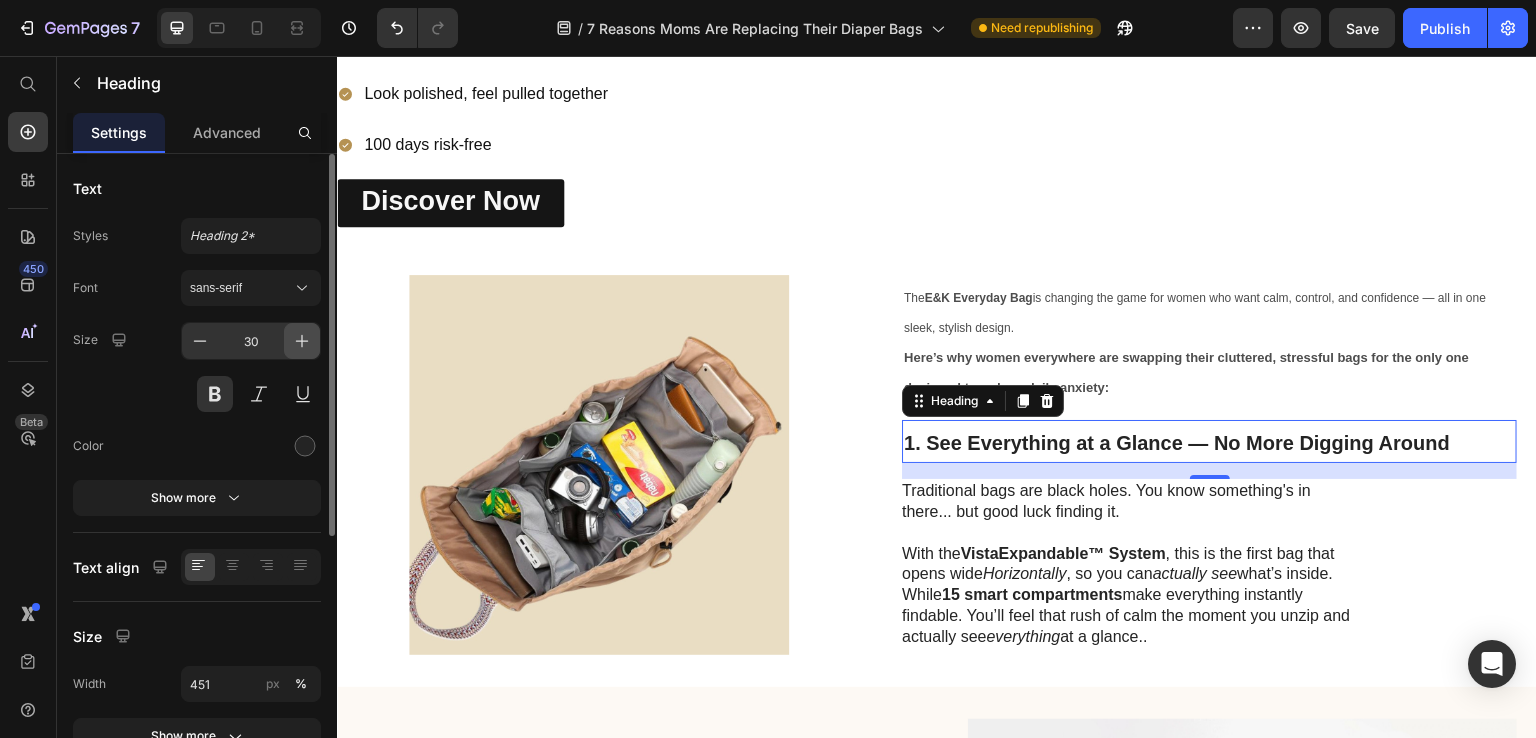 click 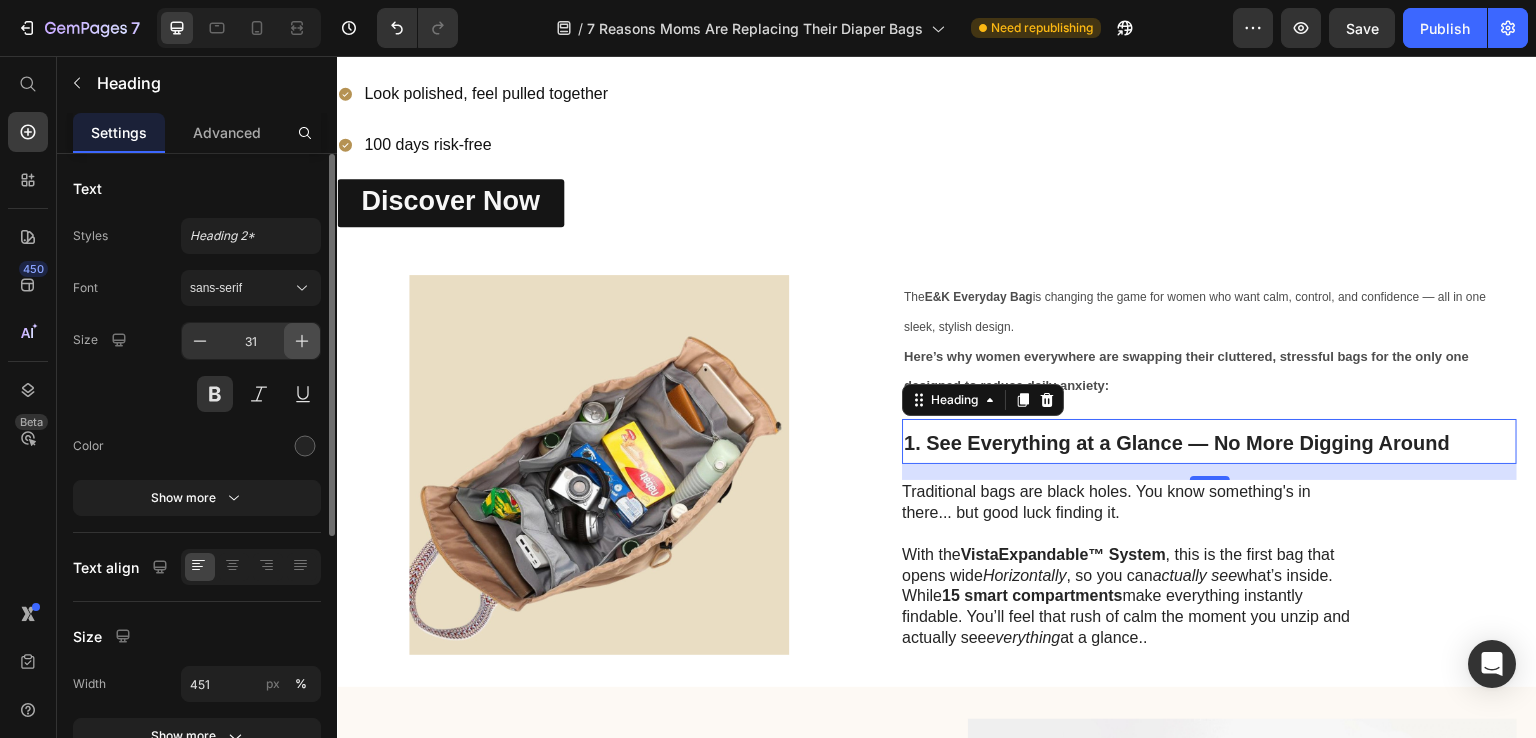 click 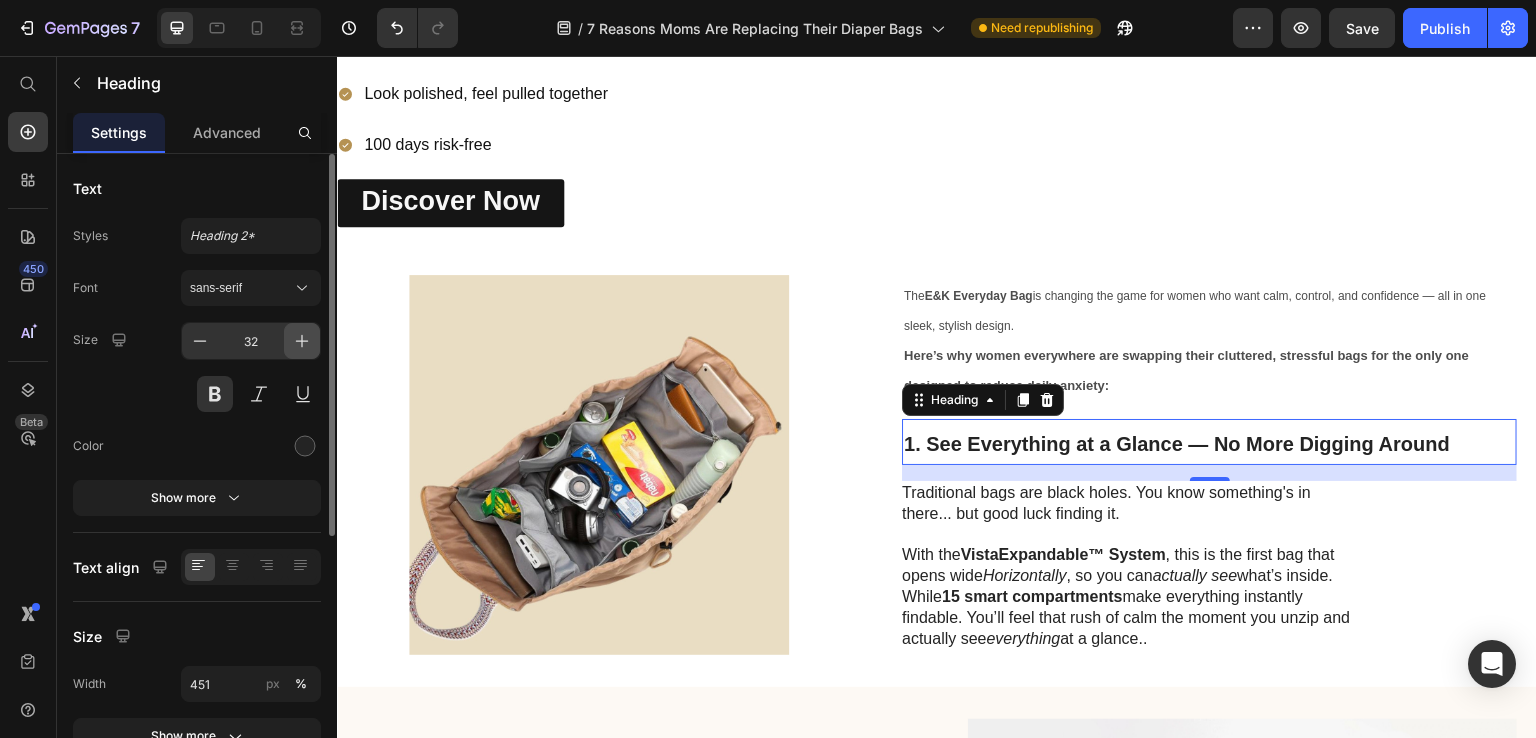 click 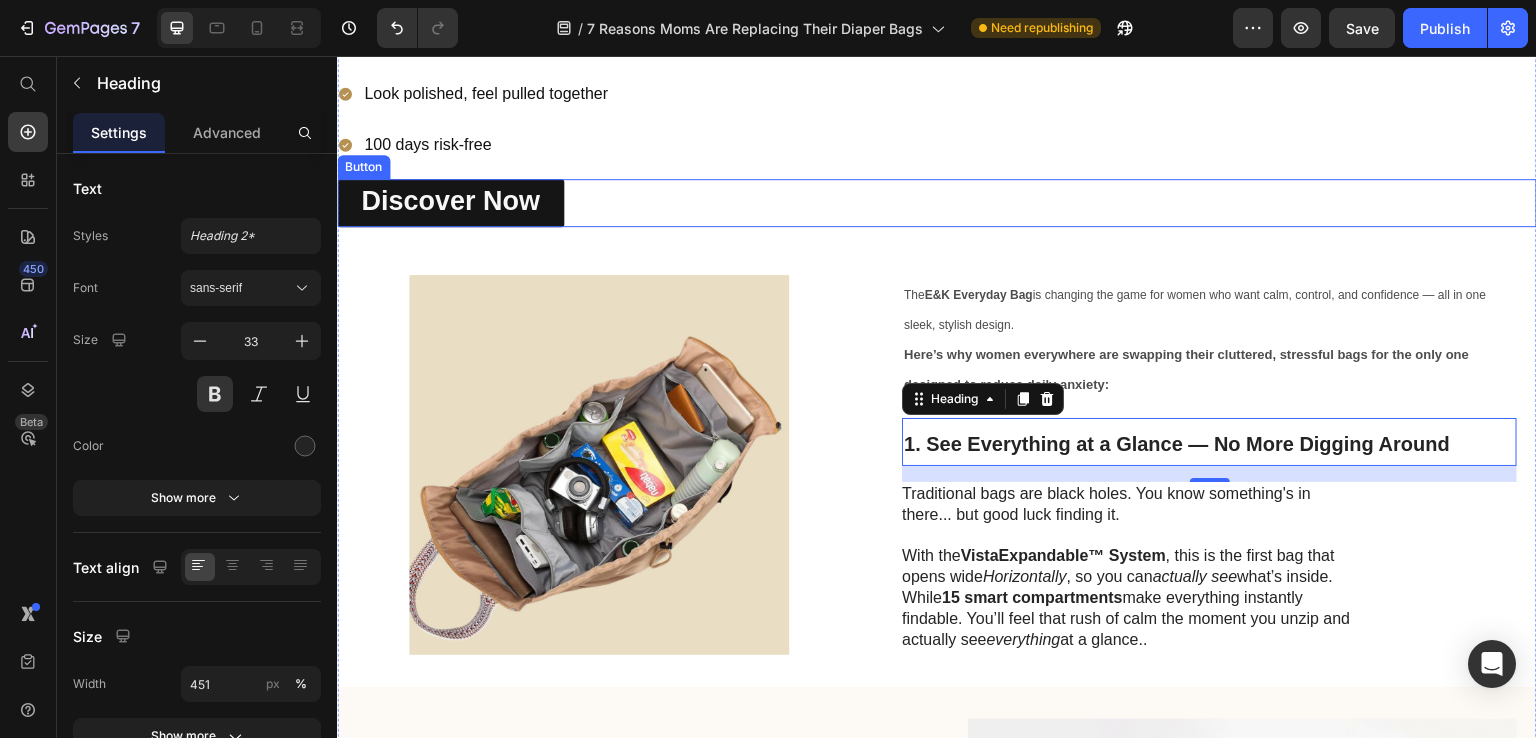 click on "Discover Now Button" at bounding box center [937, 203] 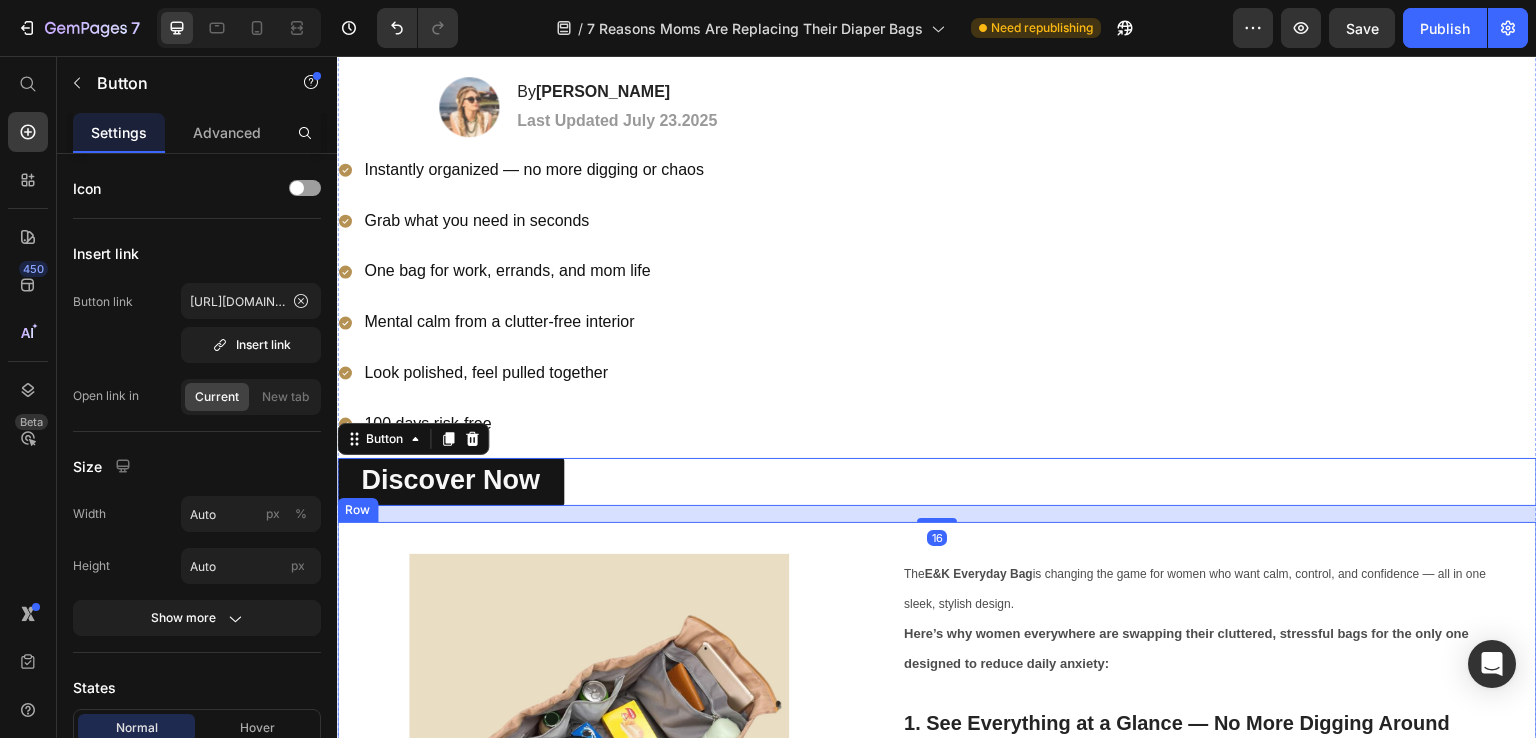 scroll, scrollTop: 158, scrollLeft: 0, axis: vertical 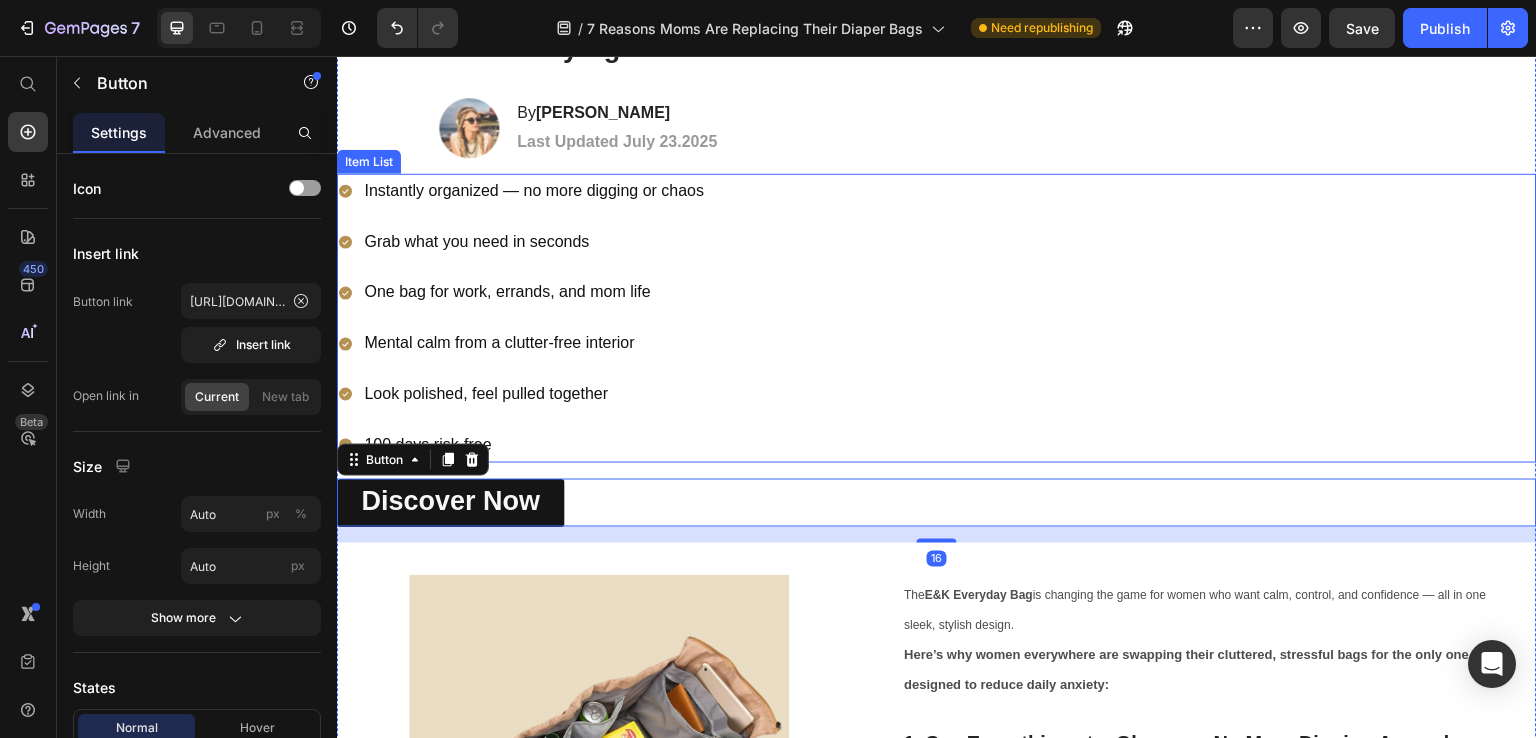click on "Instantly organized — no more digging or chaos Grab what you need in seconds One bag for work, errands, and mom life Mental calm from a clutter-free interior Look polished, feel pulled together 100 days risk-free" at bounding box center (937, 318) 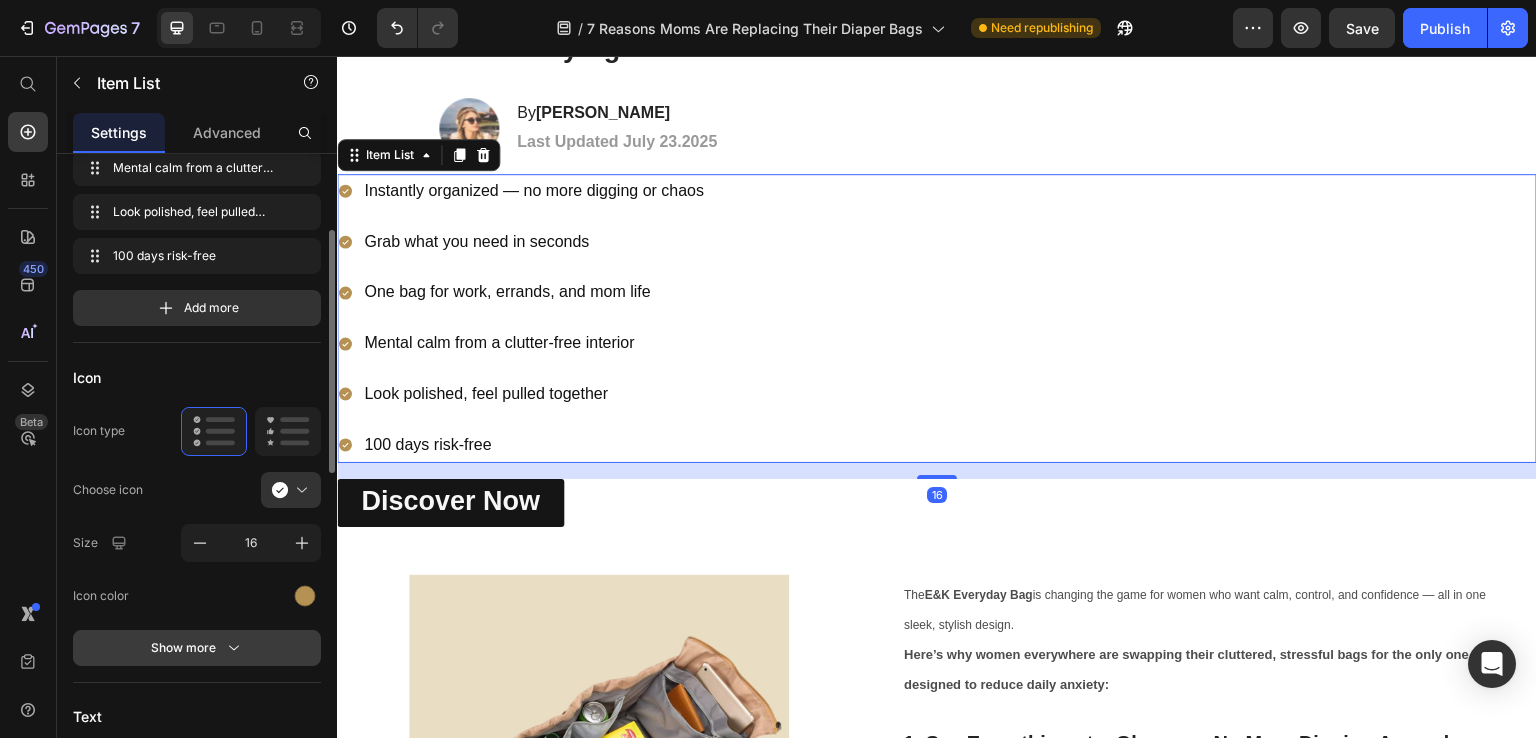 scroll, scrollTop: 300, scrollLeft: 0, axis: vertical 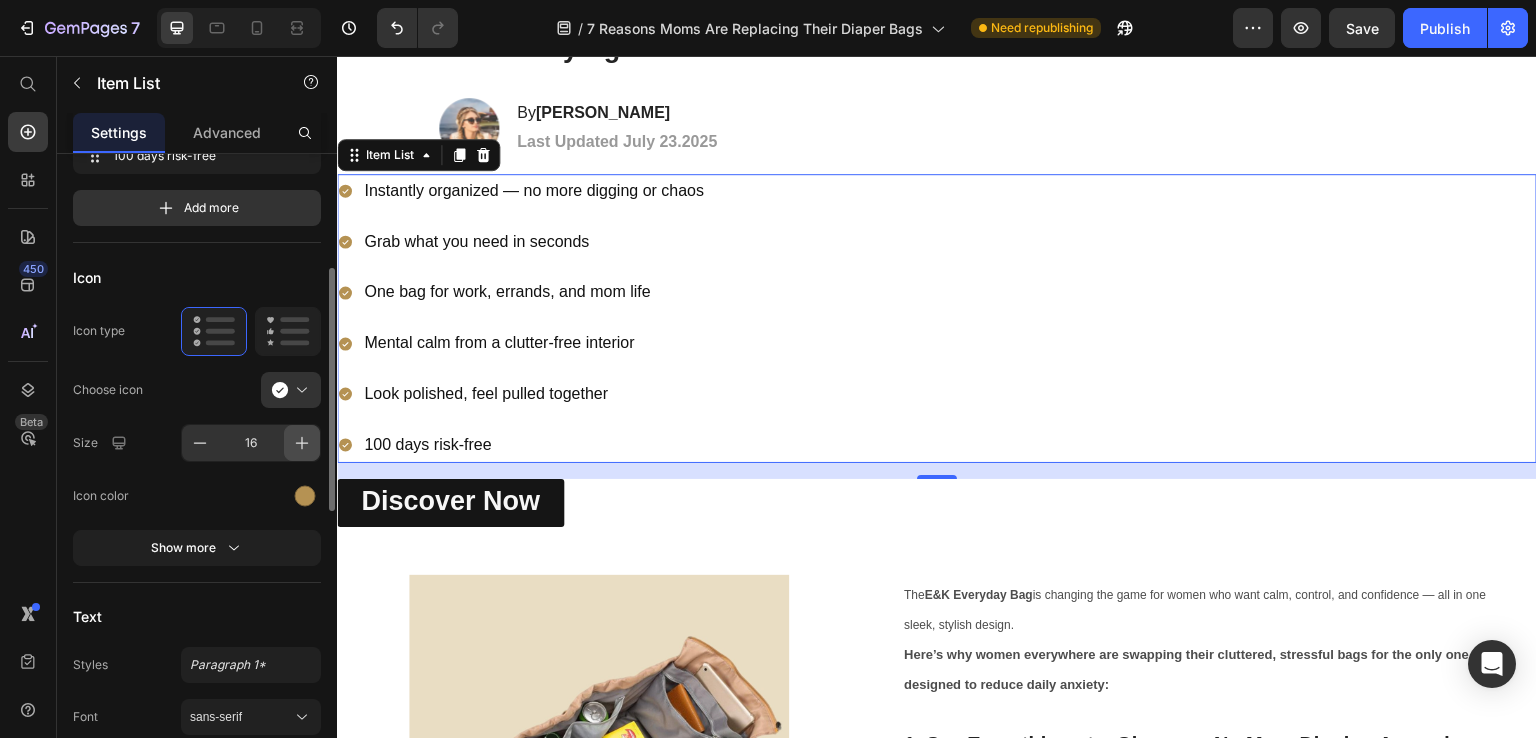 click 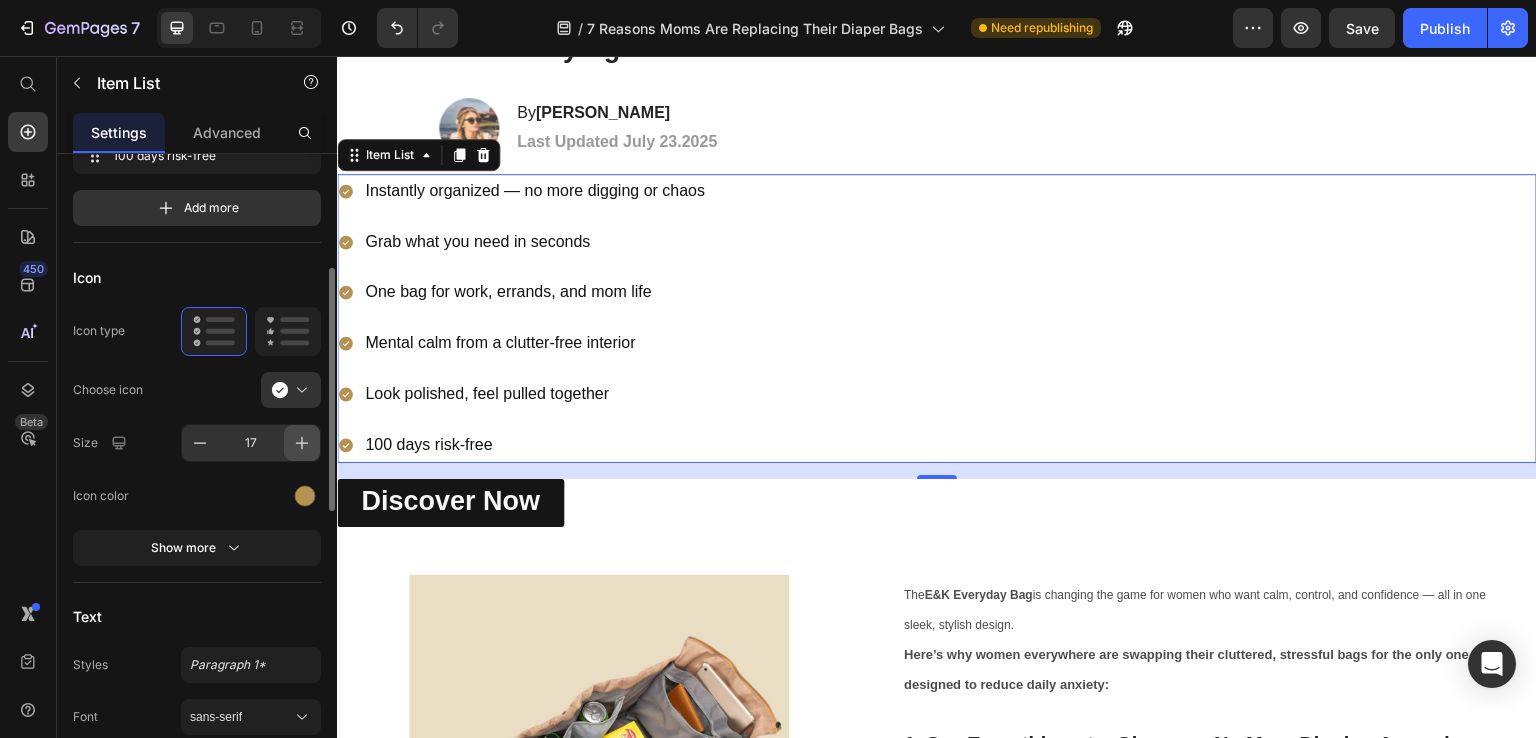 click 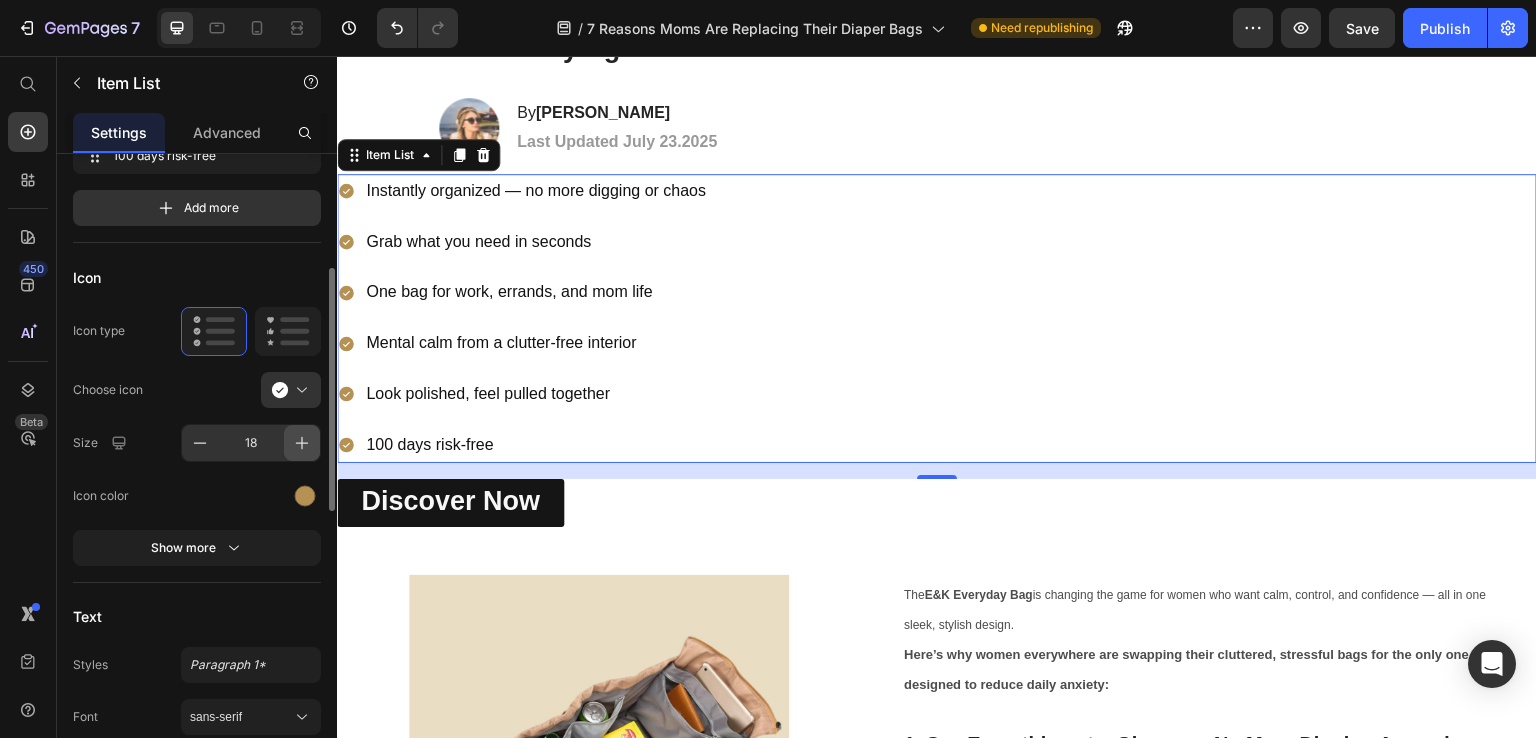 click 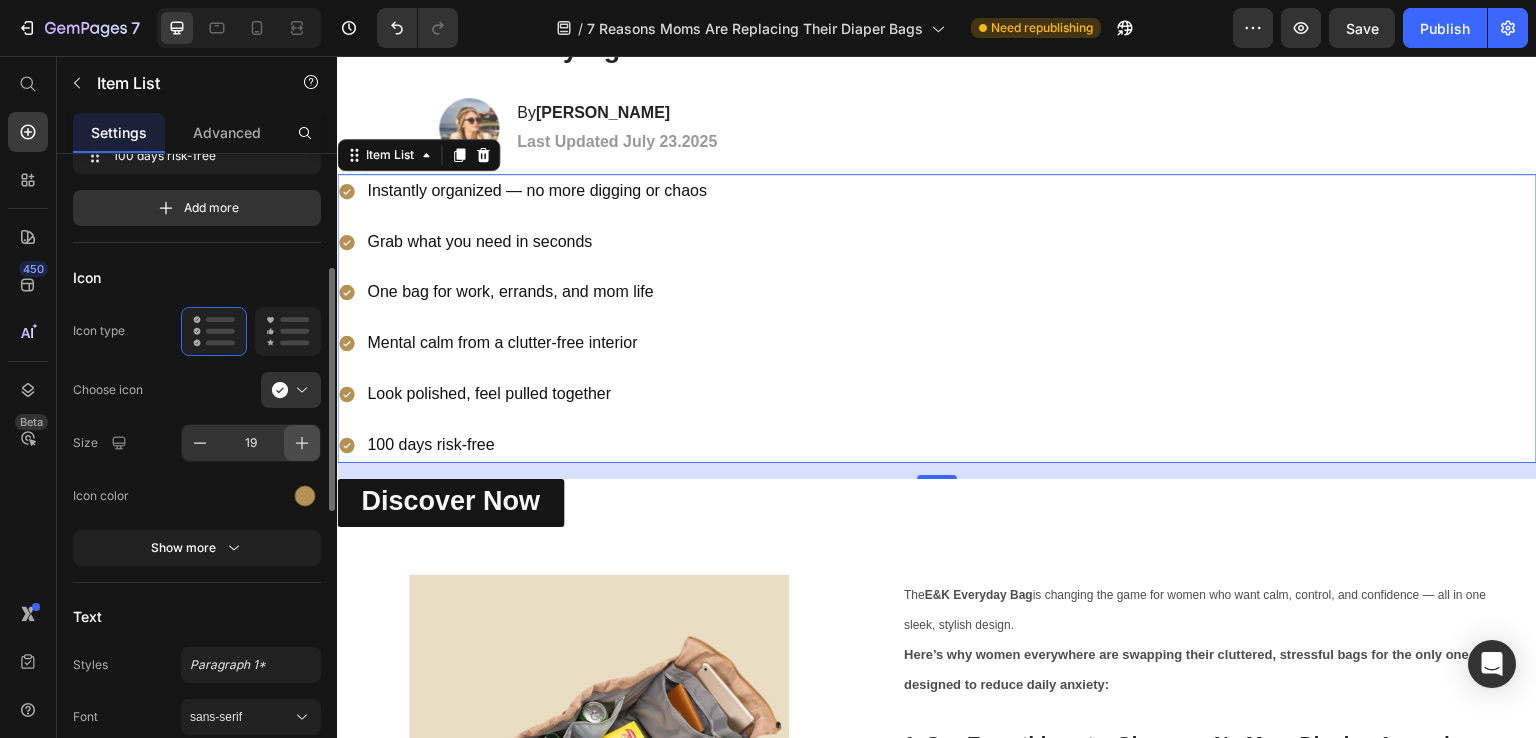 click 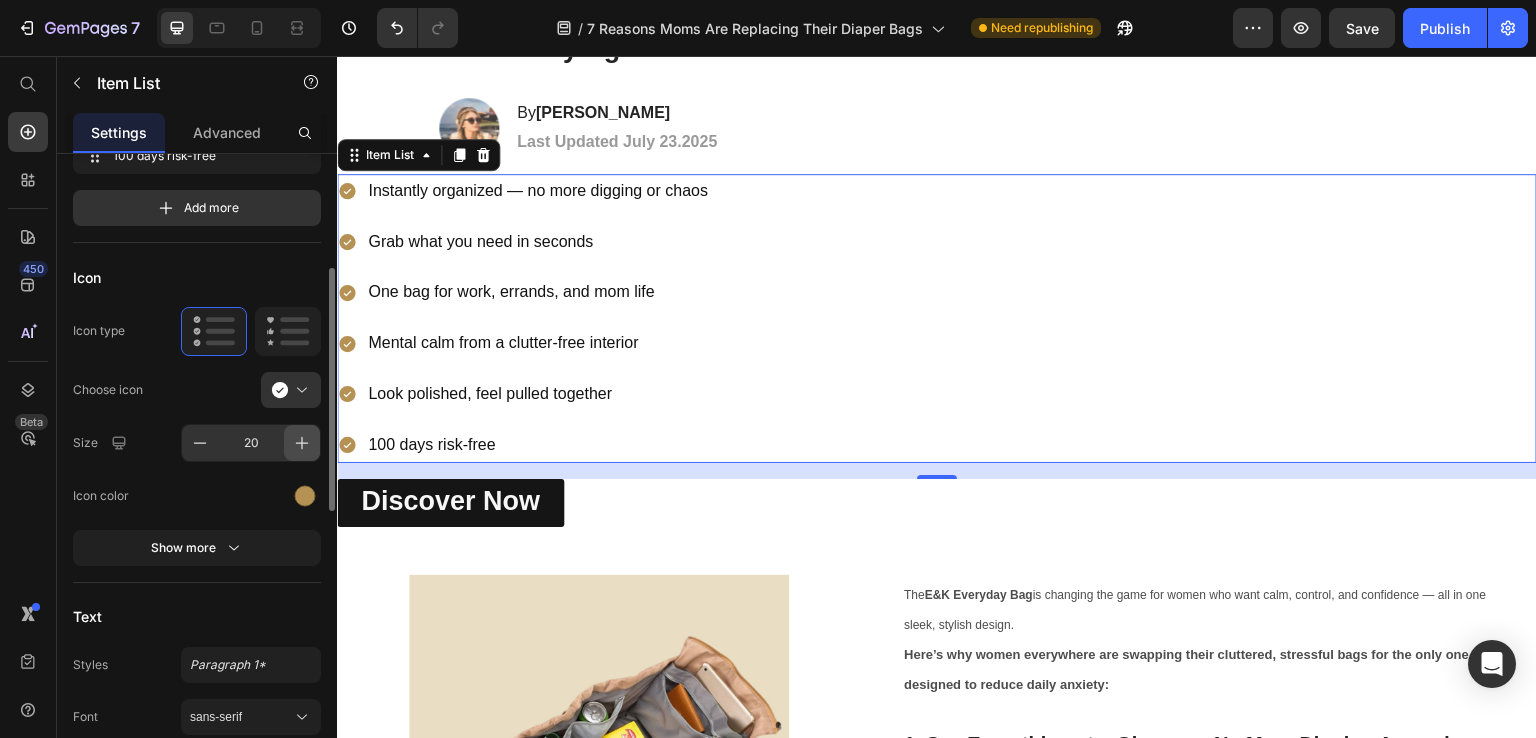 click 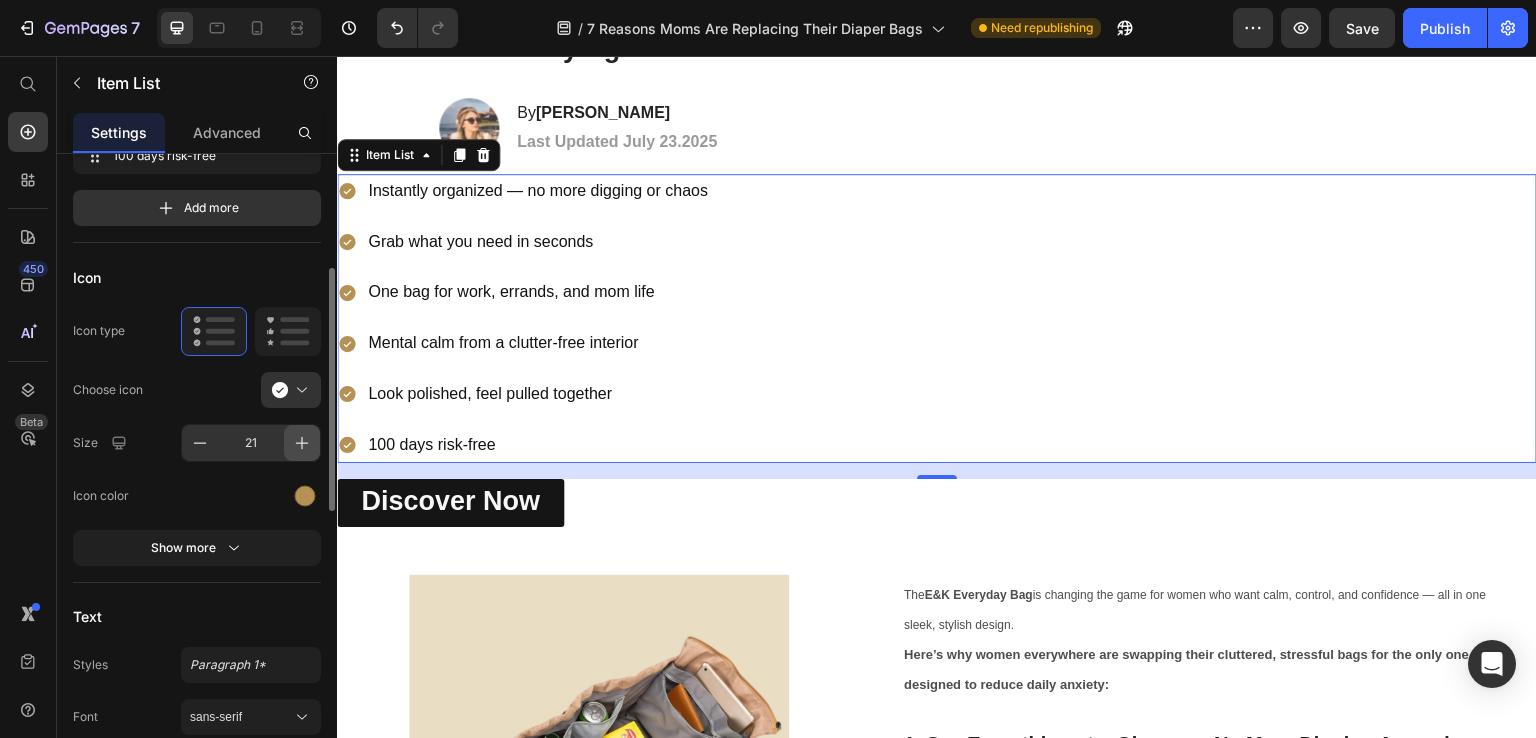 click 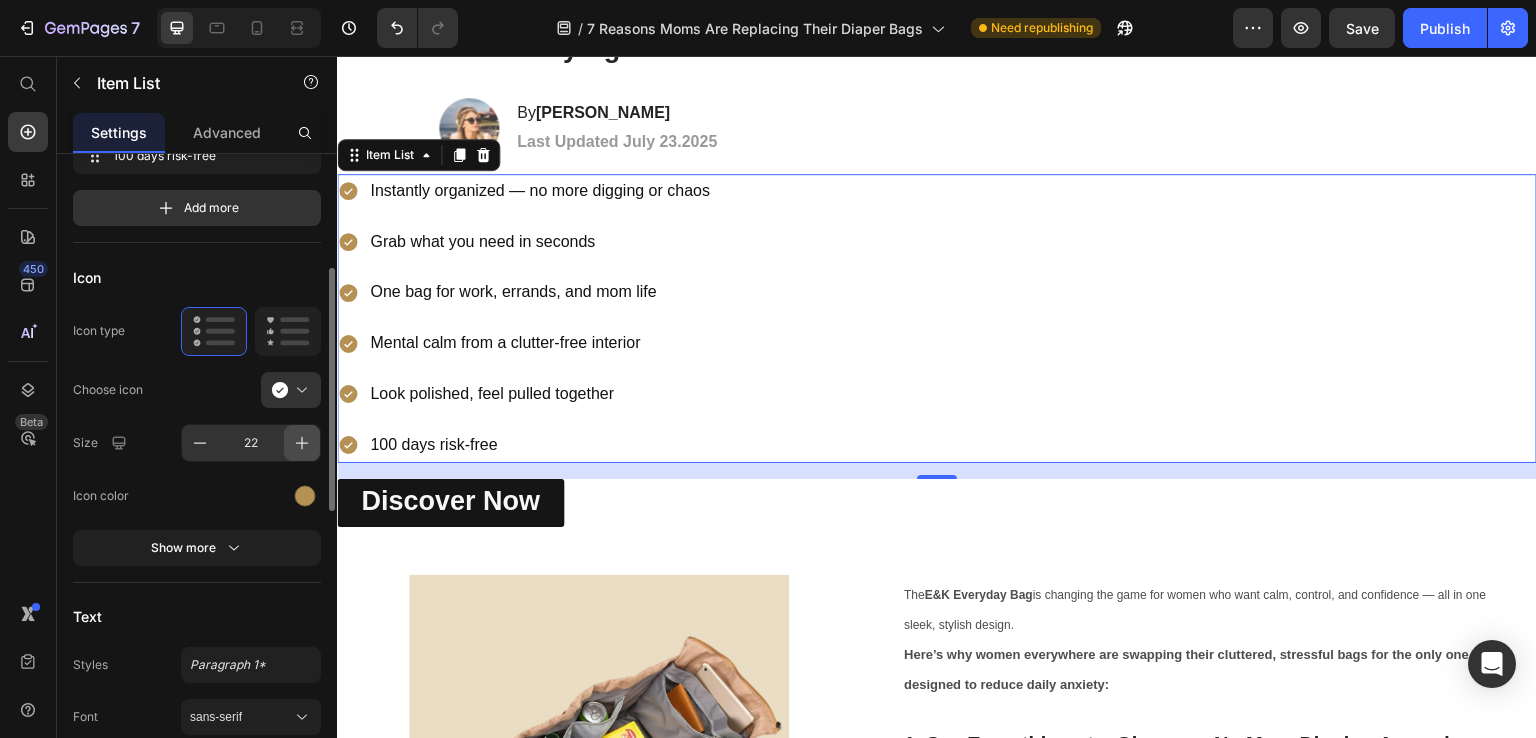 click 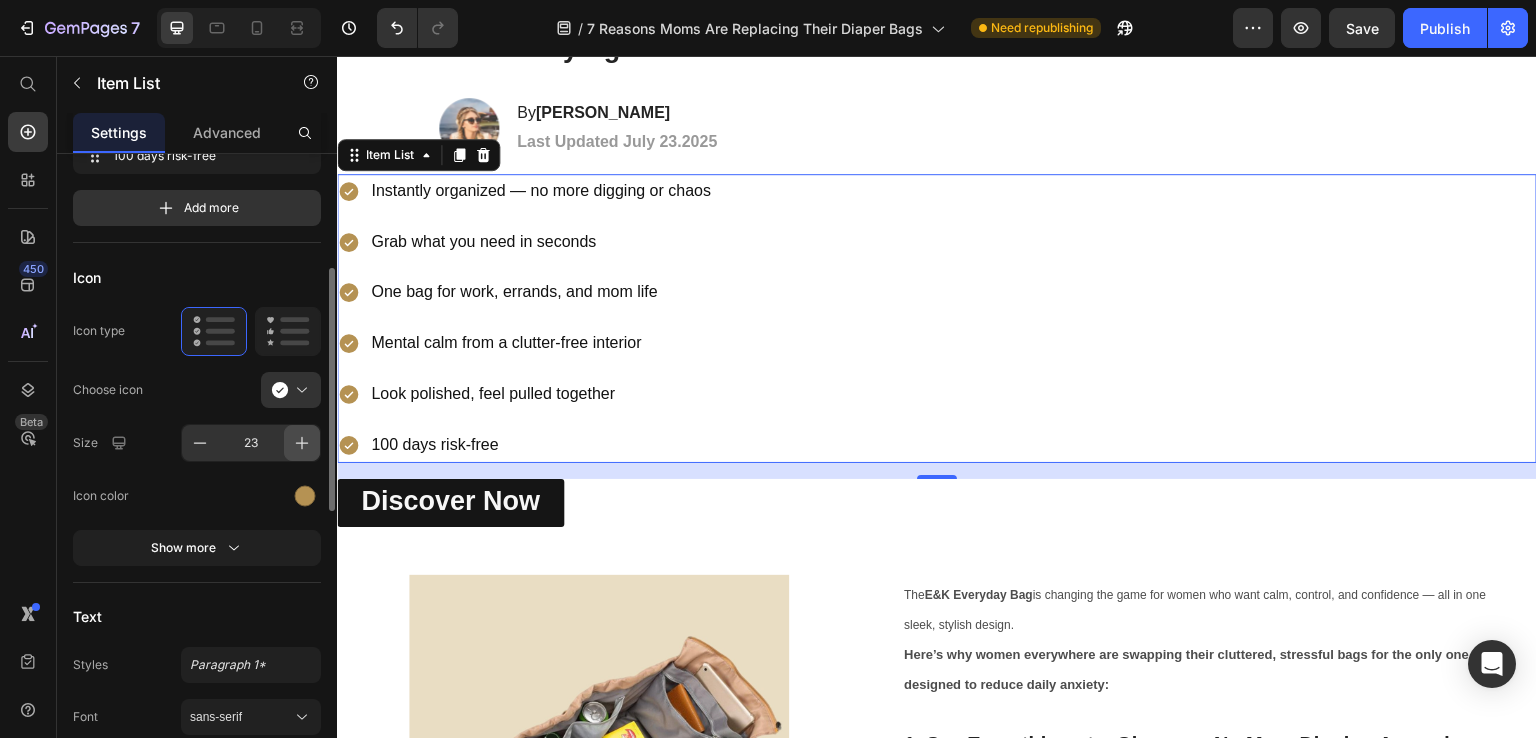 click 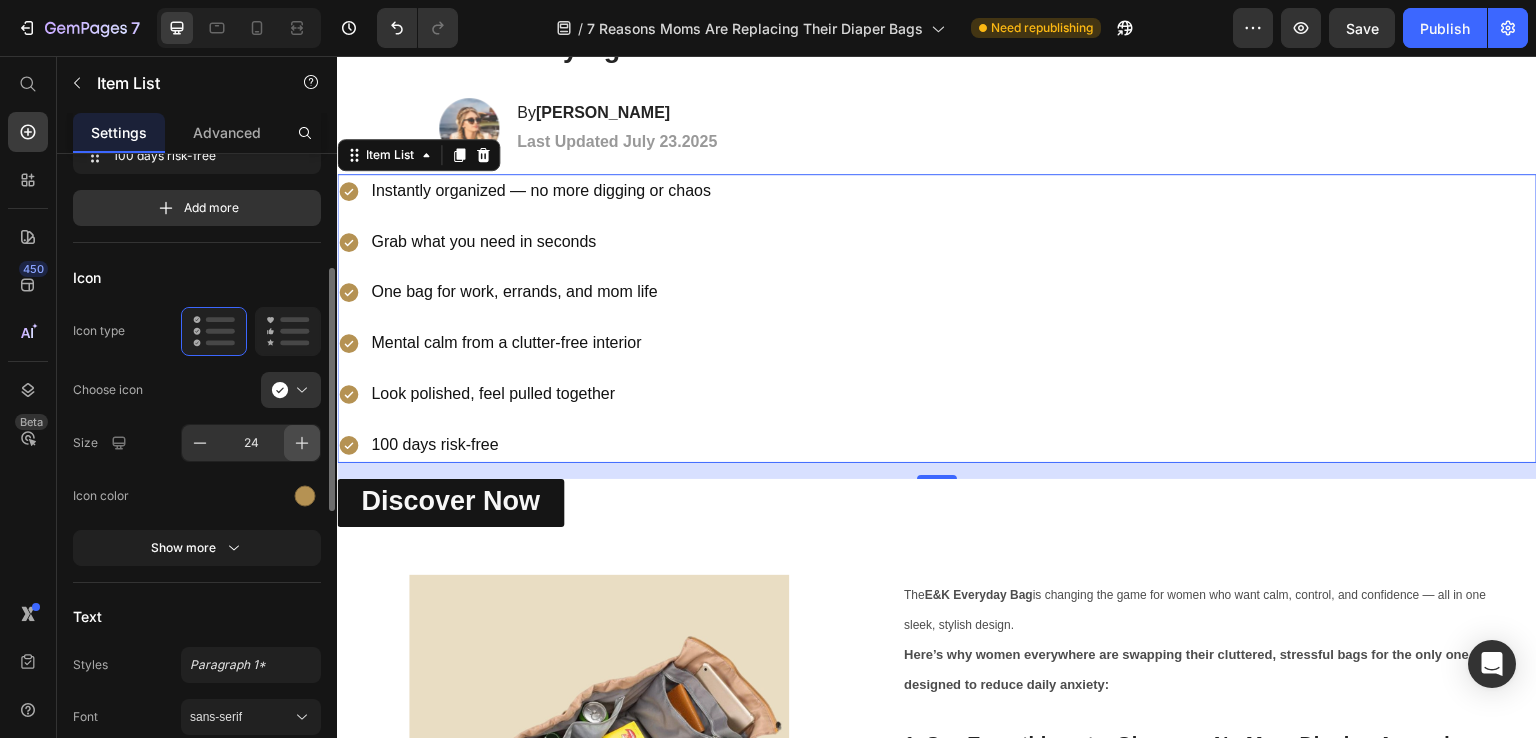 click 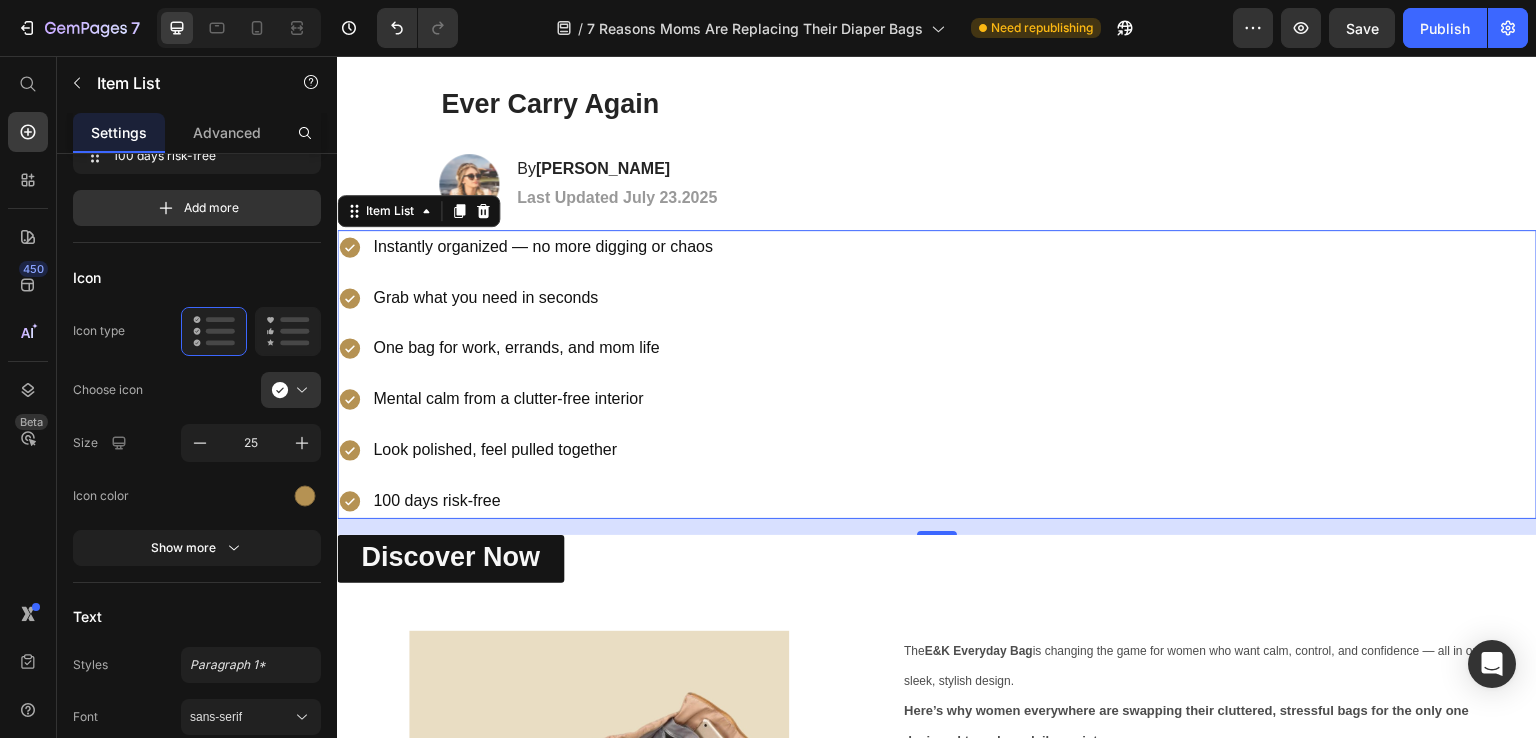 scroll, scrollTop: 58, scrollLeft: 0, axis: vertical 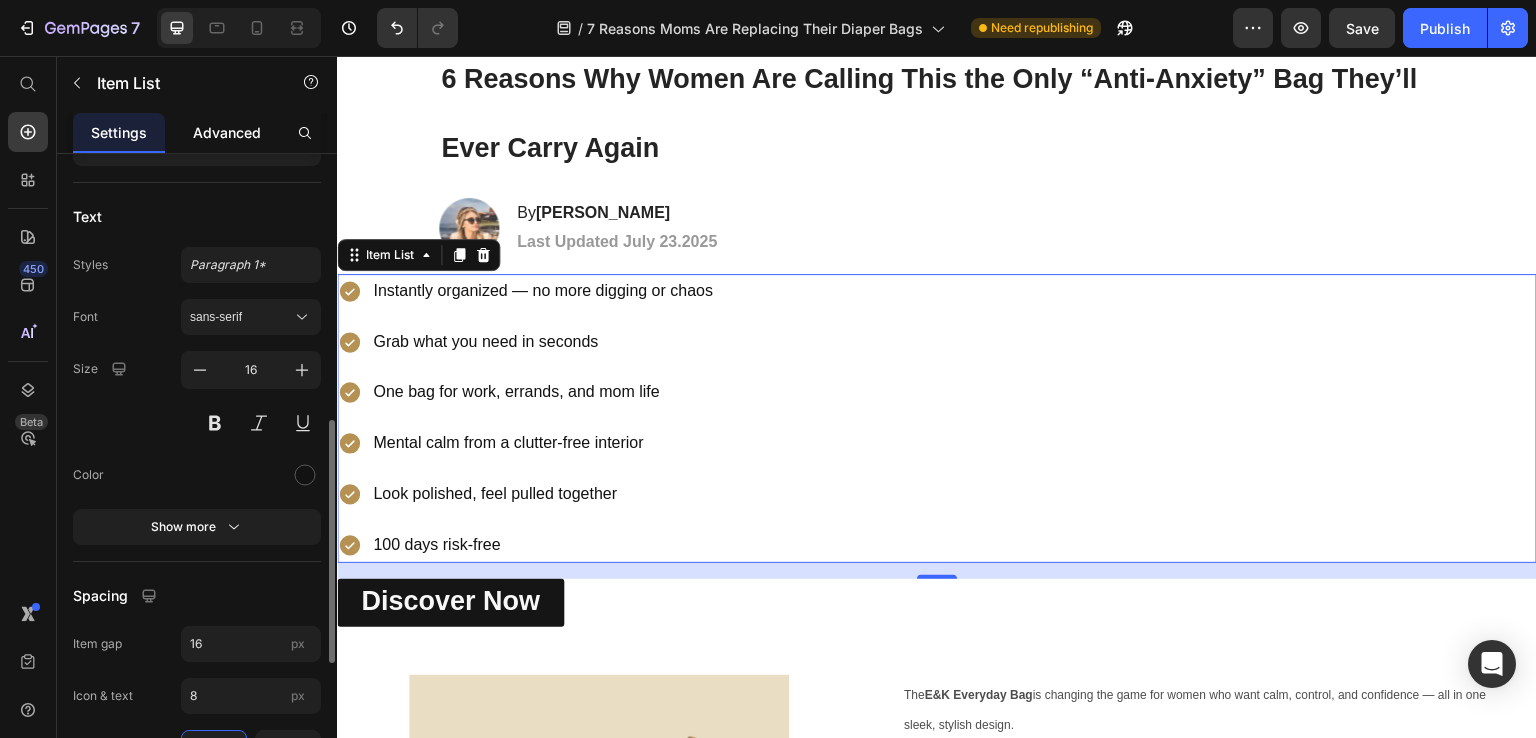 click on "Advanced" at bounding box center (227, 132) 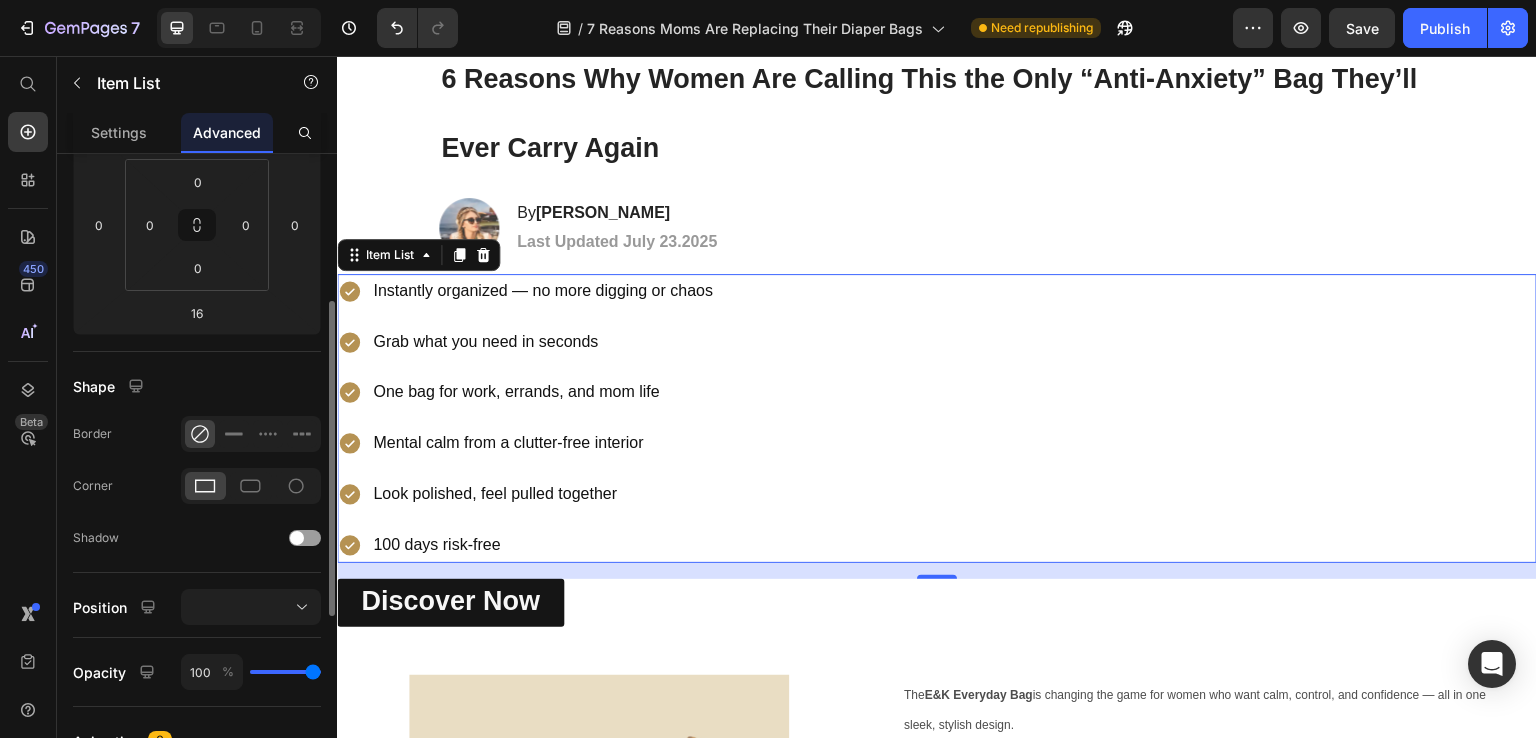 scroll, scrollTop: 662, scrollLeft: 0, axis: vertical 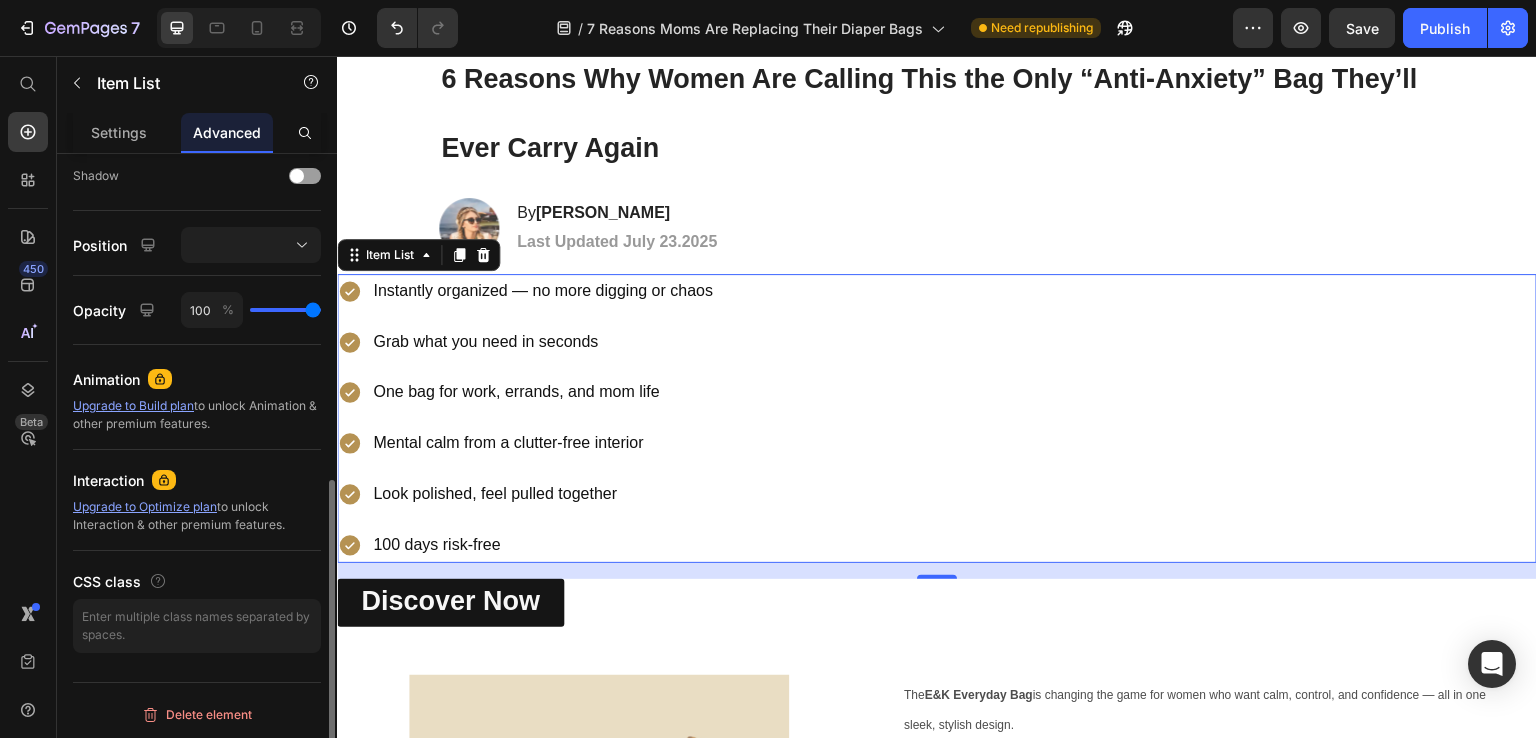 click on "Settings" at bounding box center (119, 132) 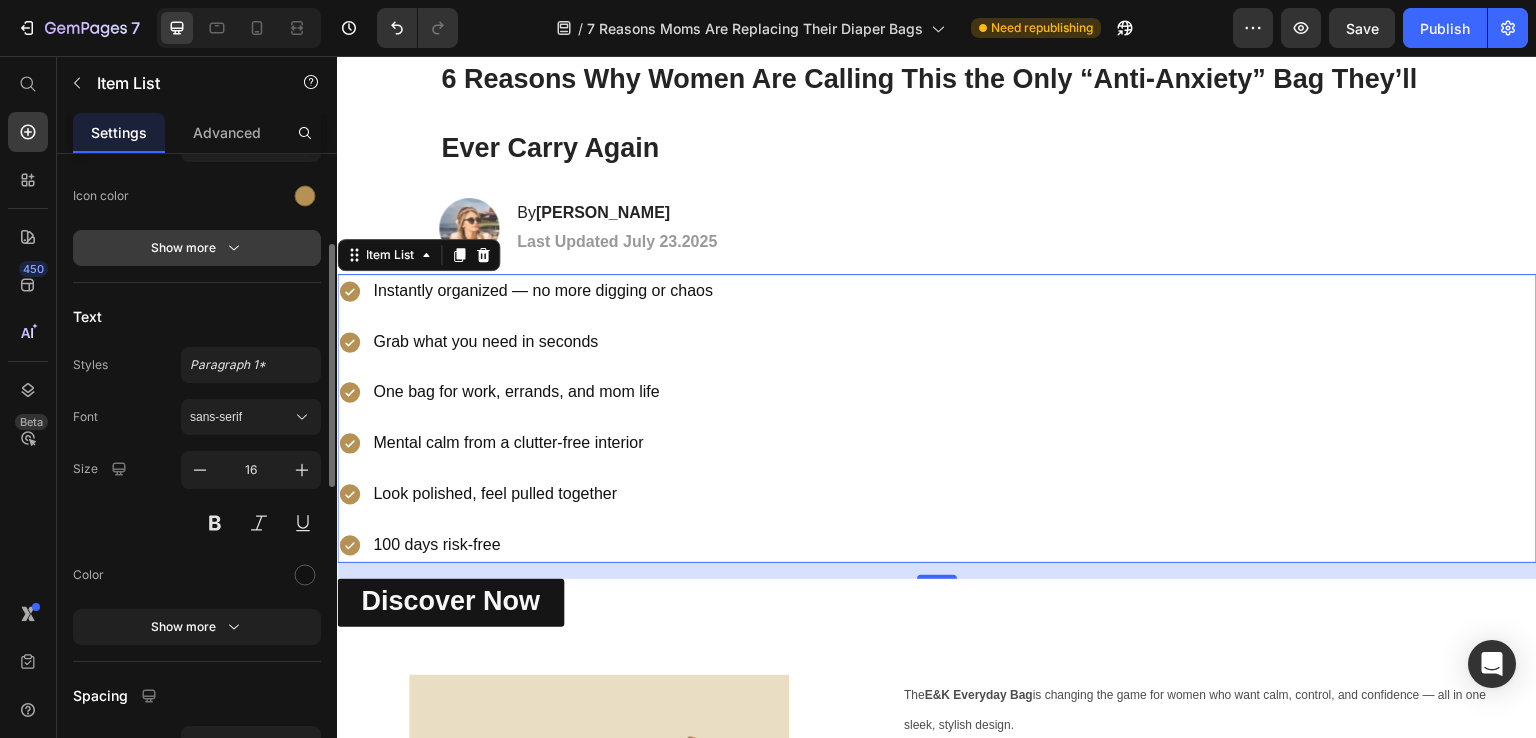 scroll, scrollTop: 500, scrollLeft: 0, axis: vertical 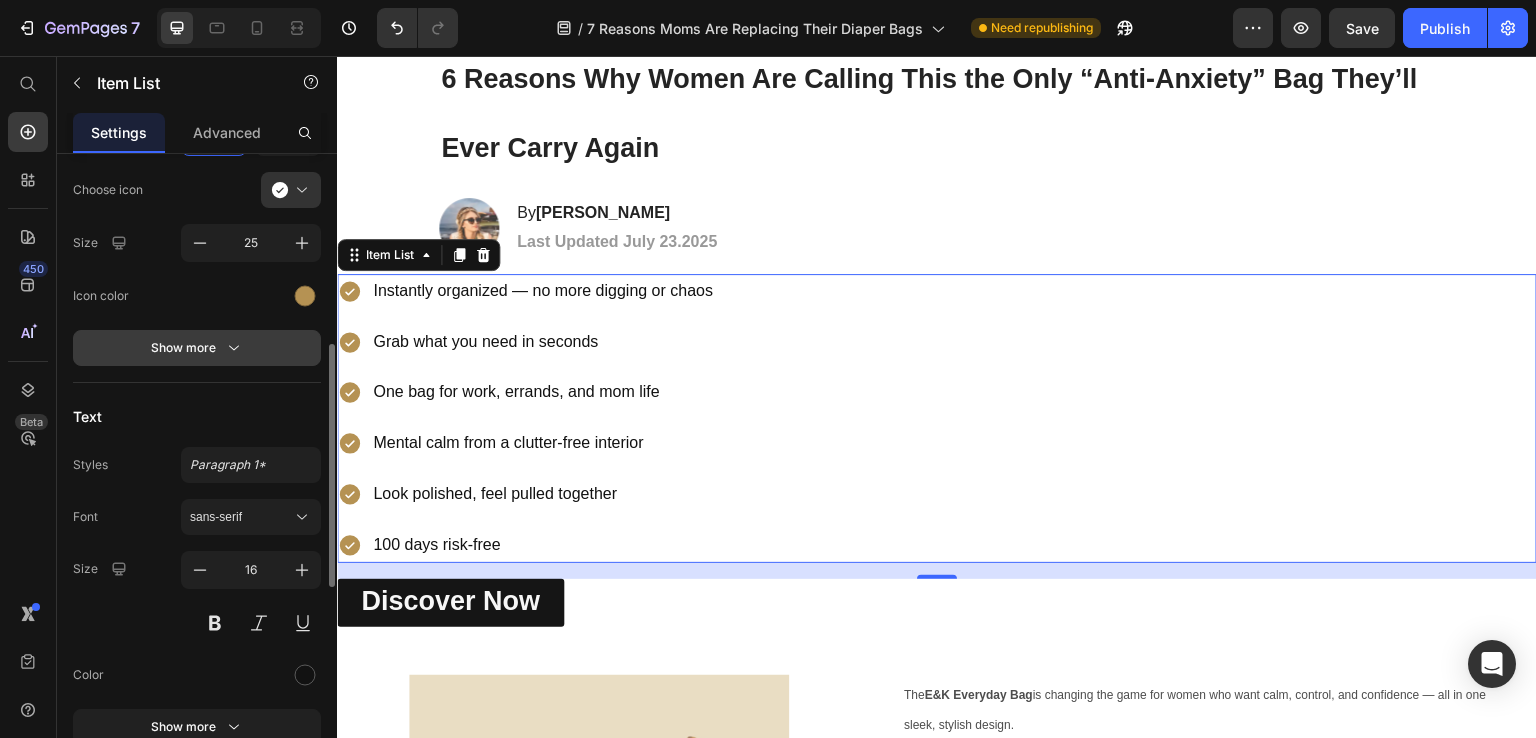 click on "Show more" at bounding box center [197, 348] 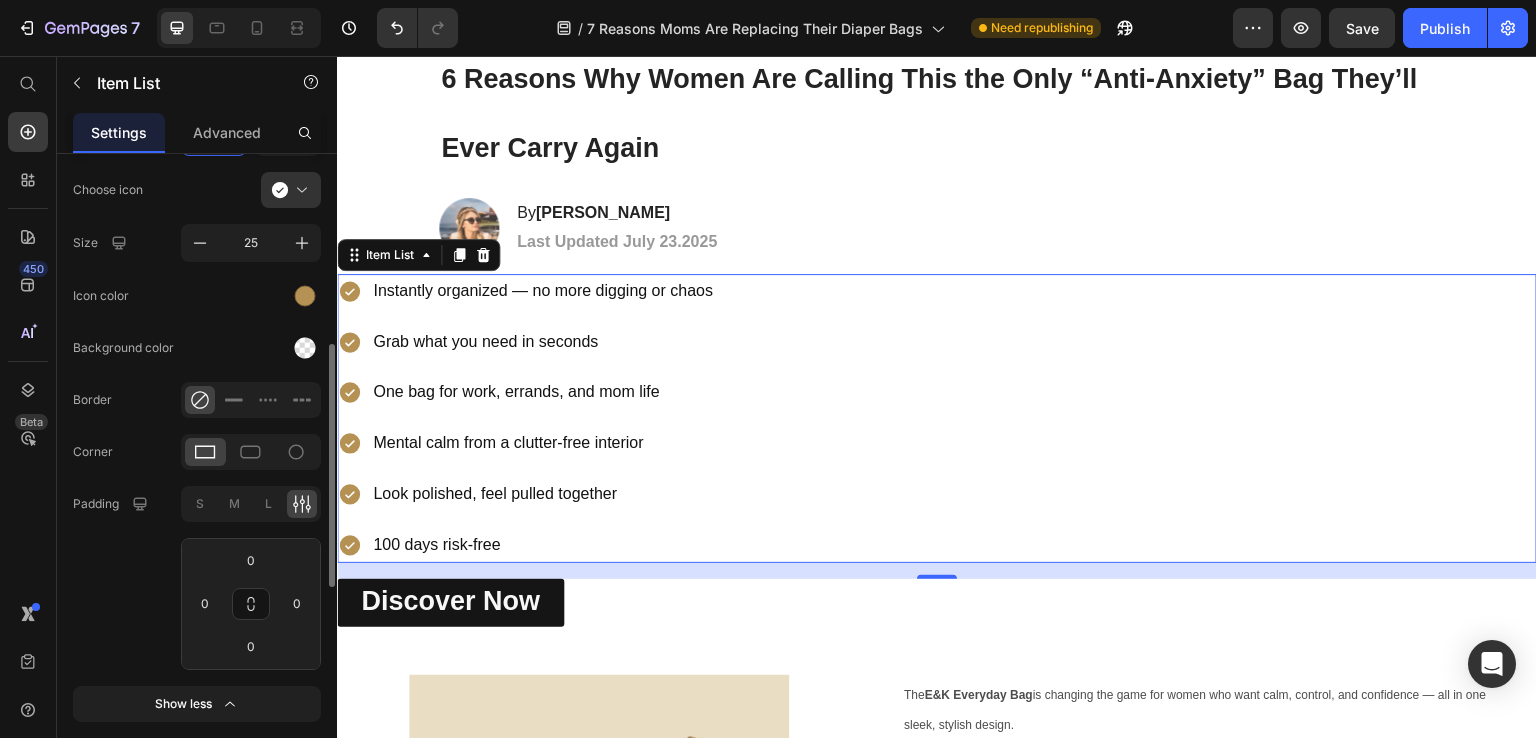 scroll, scrollTop: 600, scrollLeft: 0, axis: vertical 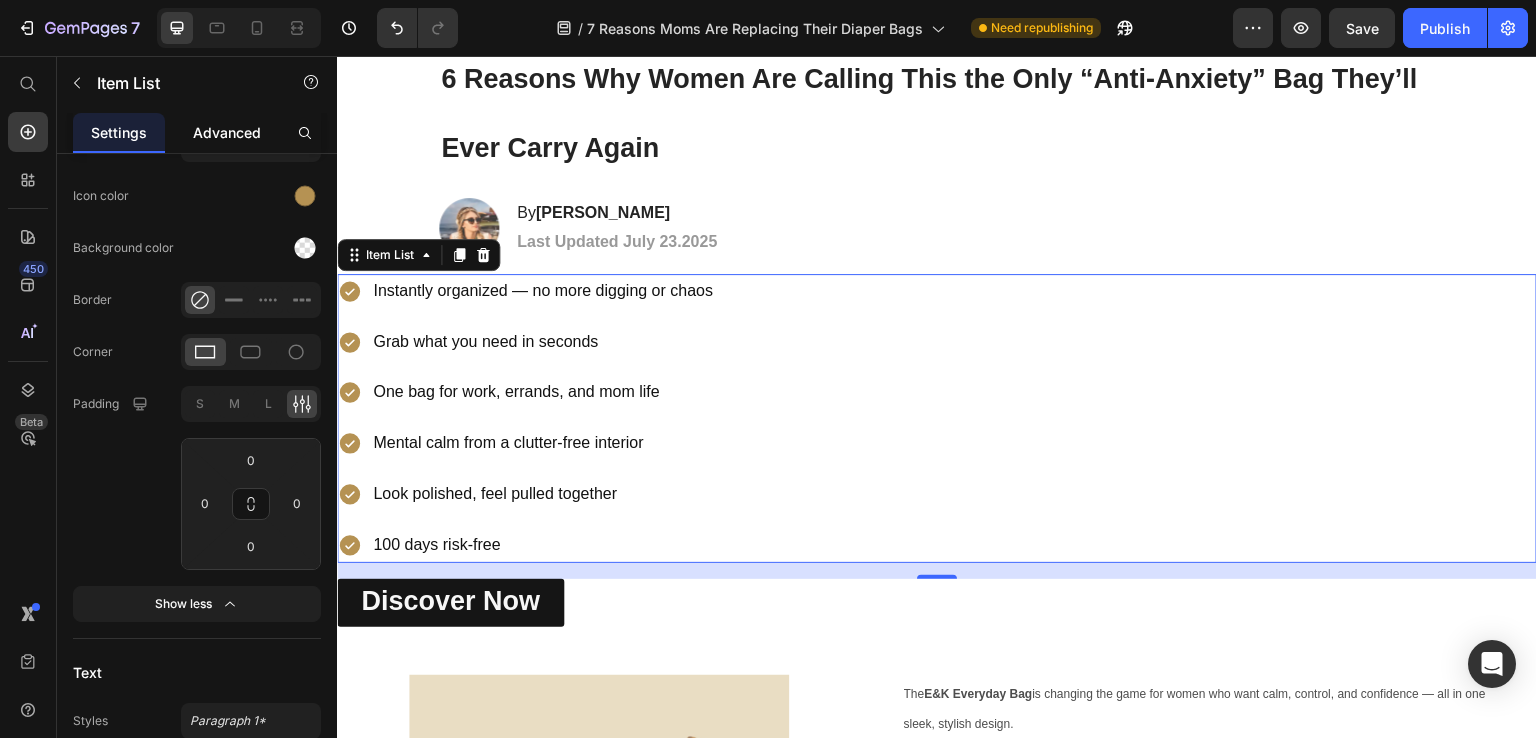 click on "Advanced" 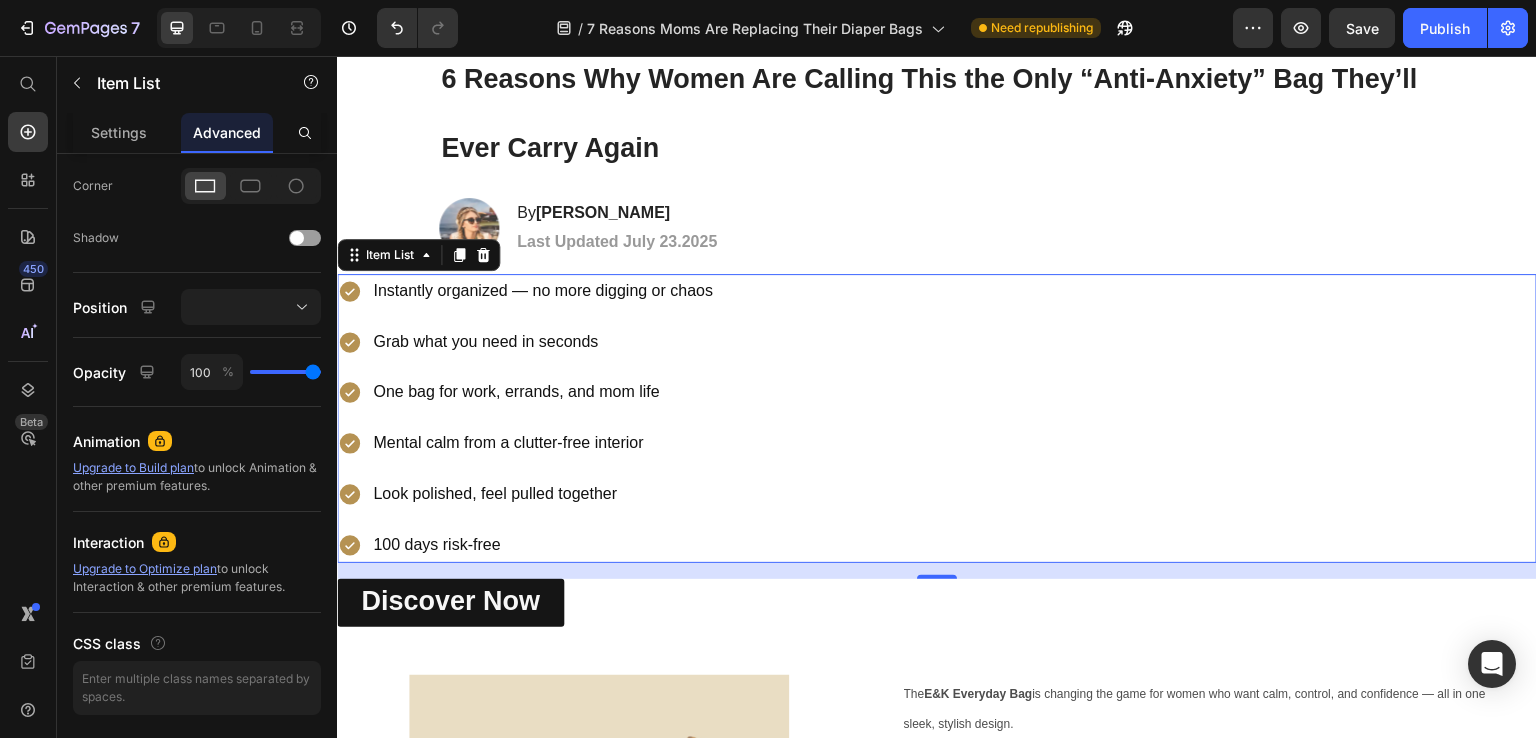 scroll, scrollTop: 0, scrollLeft: 0, axis: both 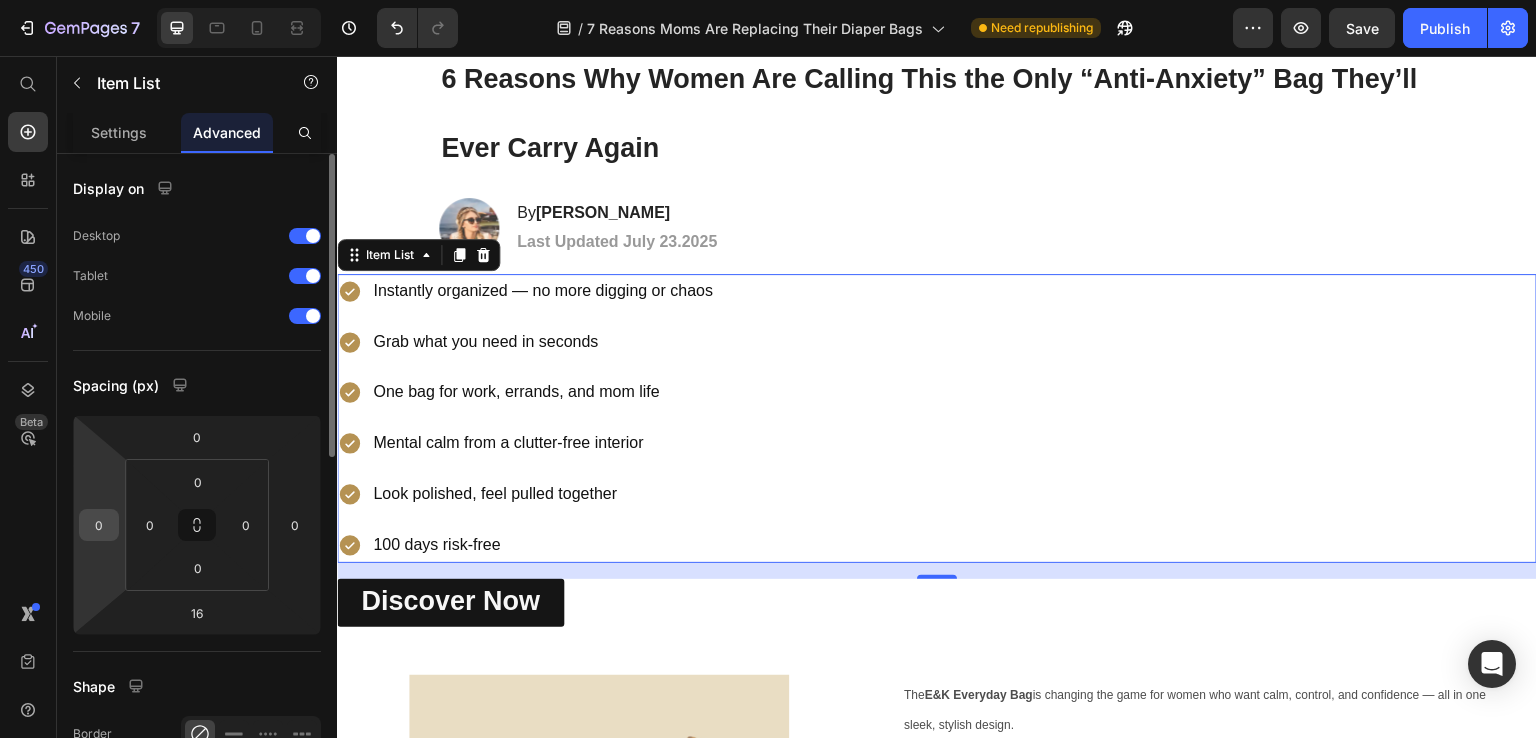 click on "0" at bounding box center [99, 525] 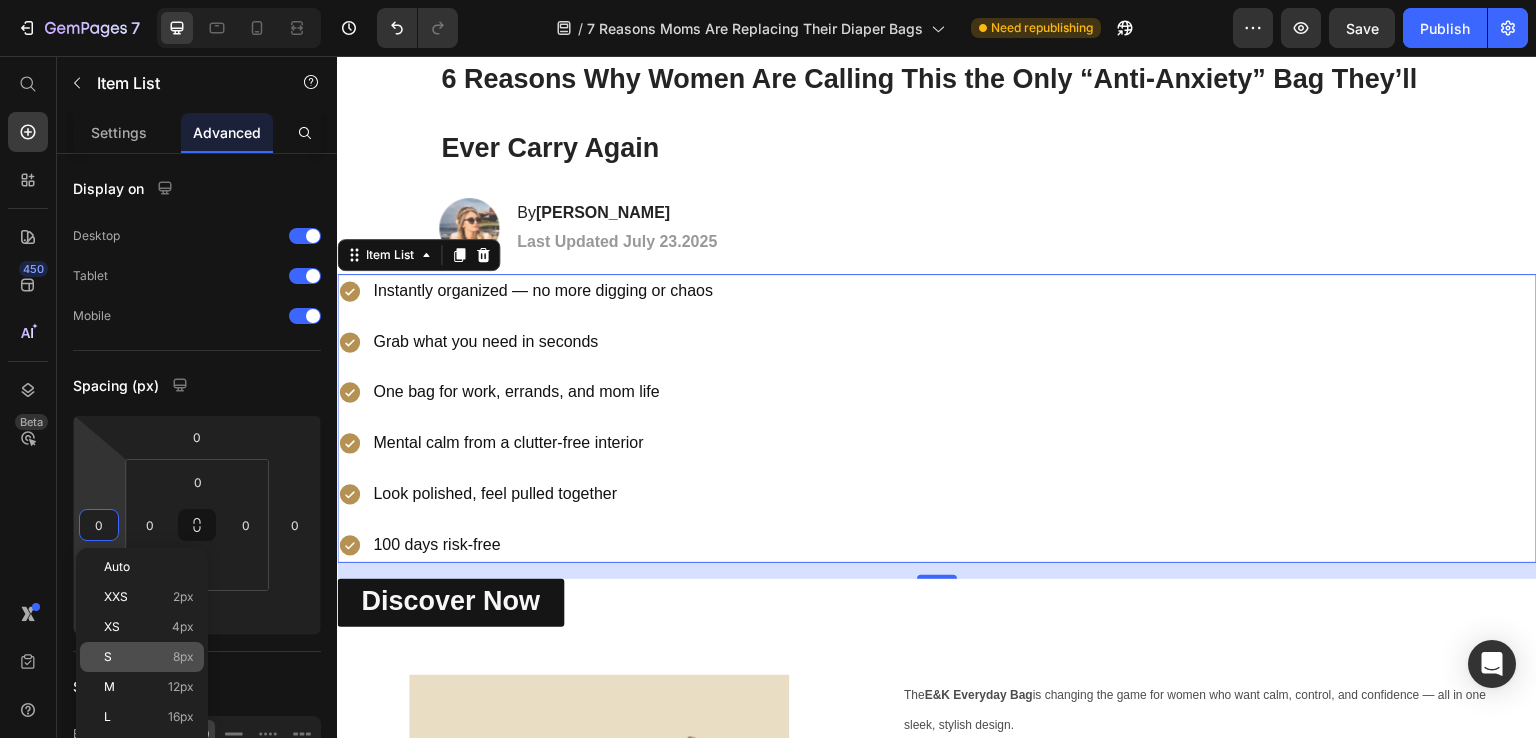 click on "S 8px" at bounding box center (149, 657) 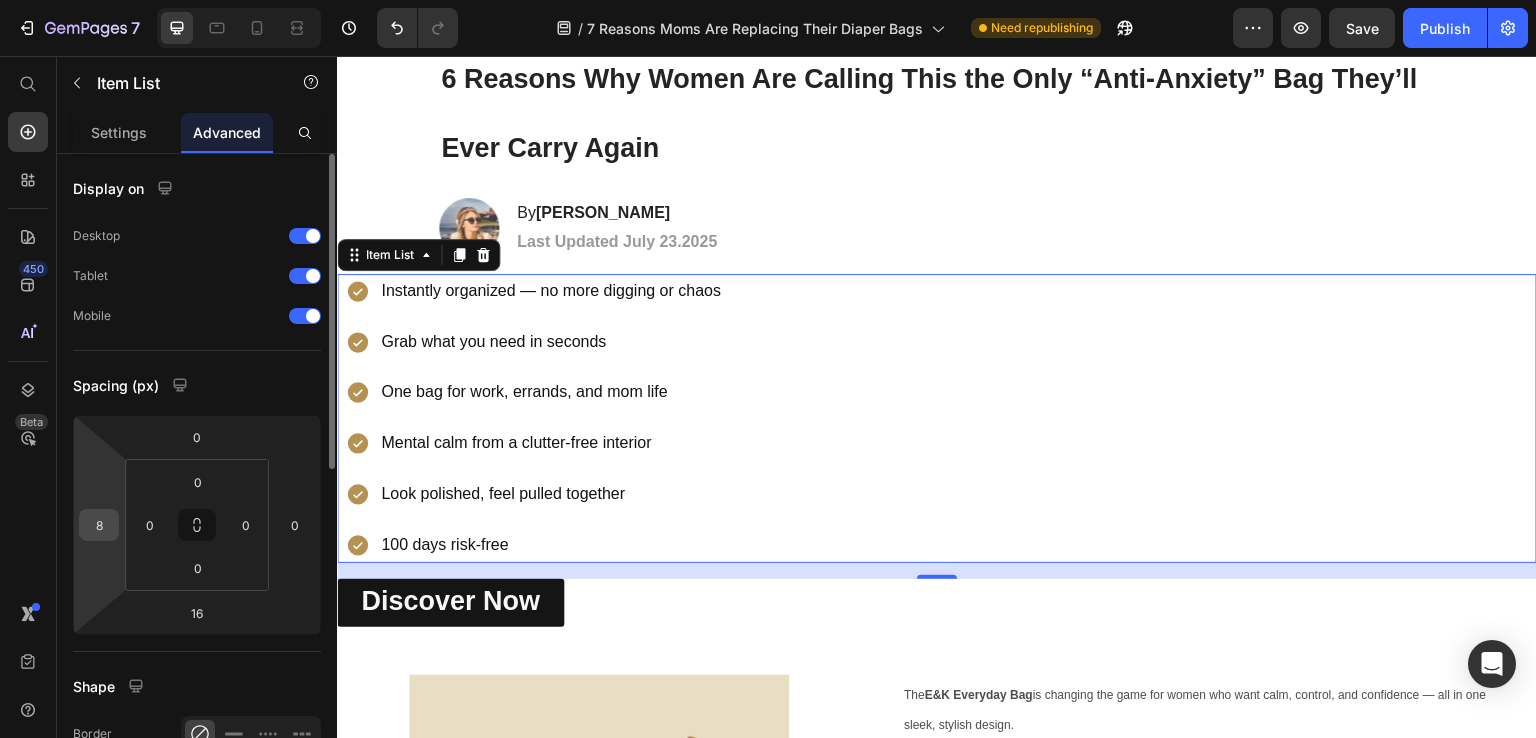 click on "8" at bounding box center (99, 525) 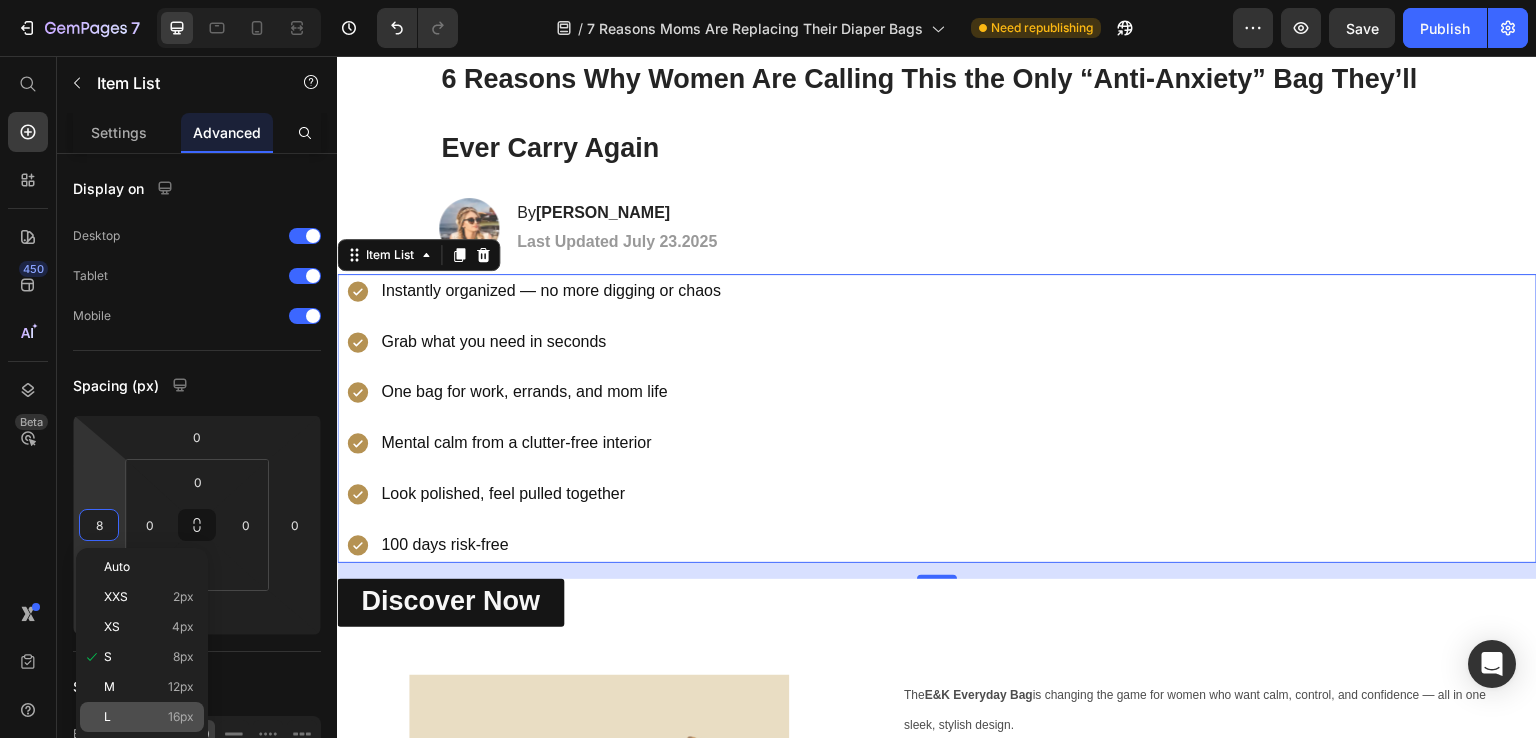 click on "16px" at bounding box center [181, 717] 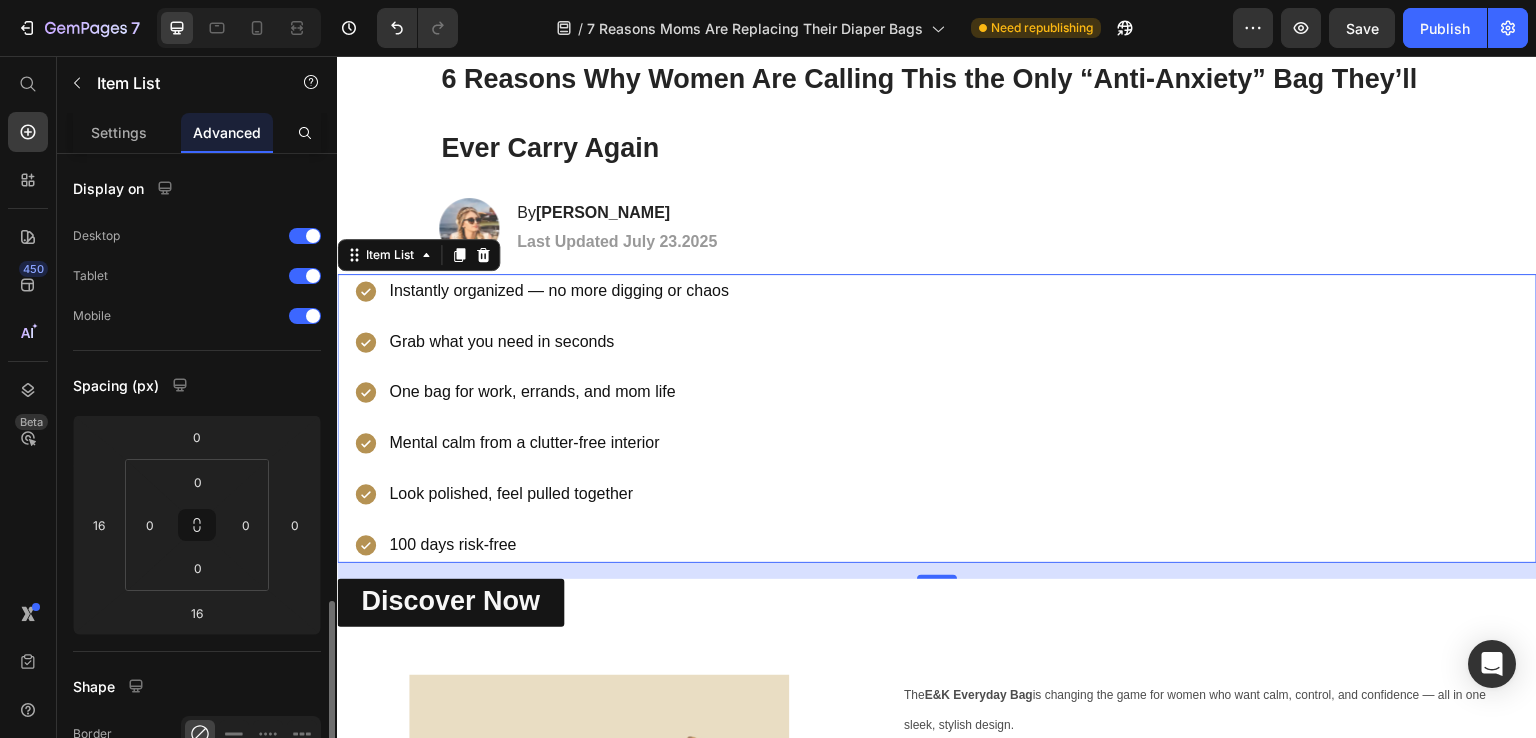 scroll, scrollTop: 300, scrollLeft: 0, axis: vertical 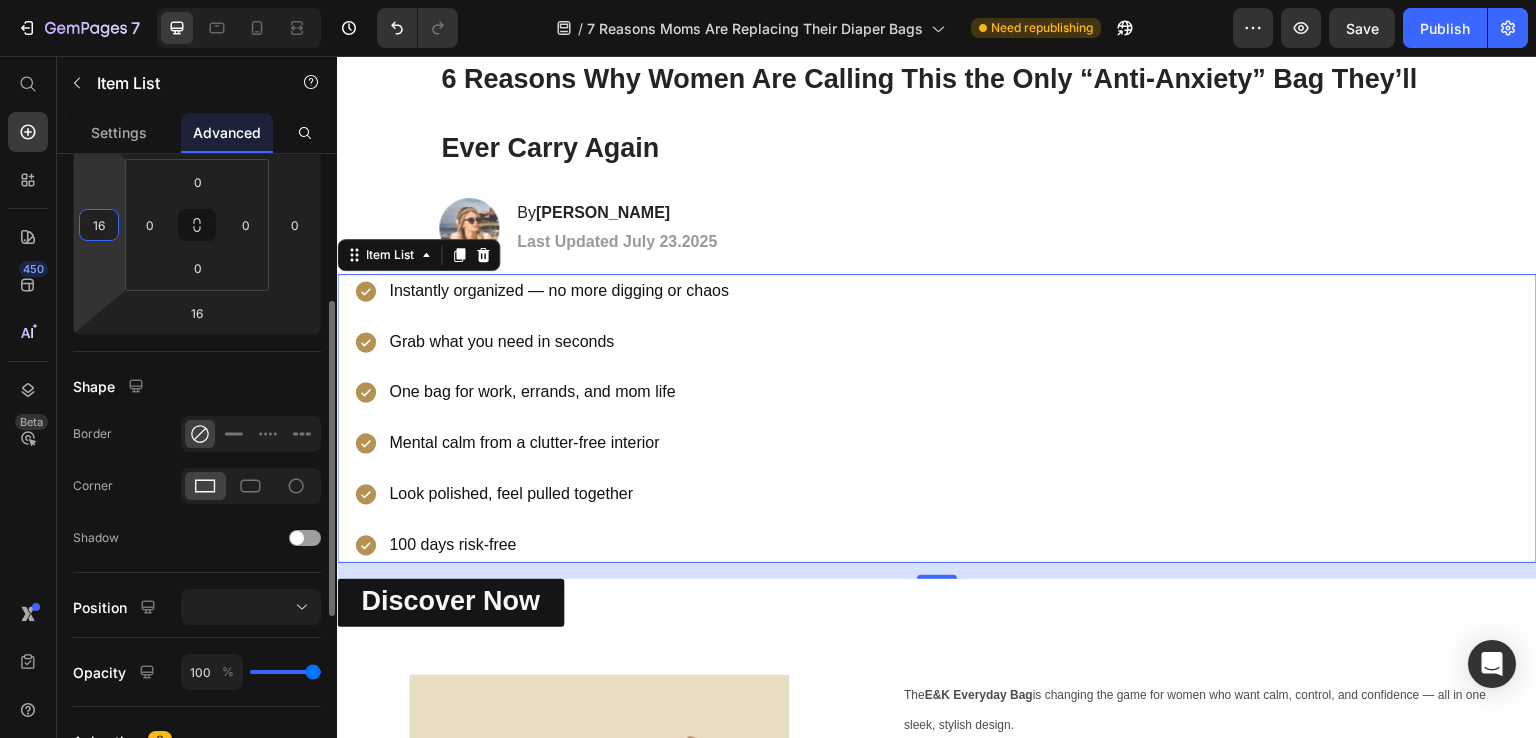 click on "16" at bounding box center (99, 225) 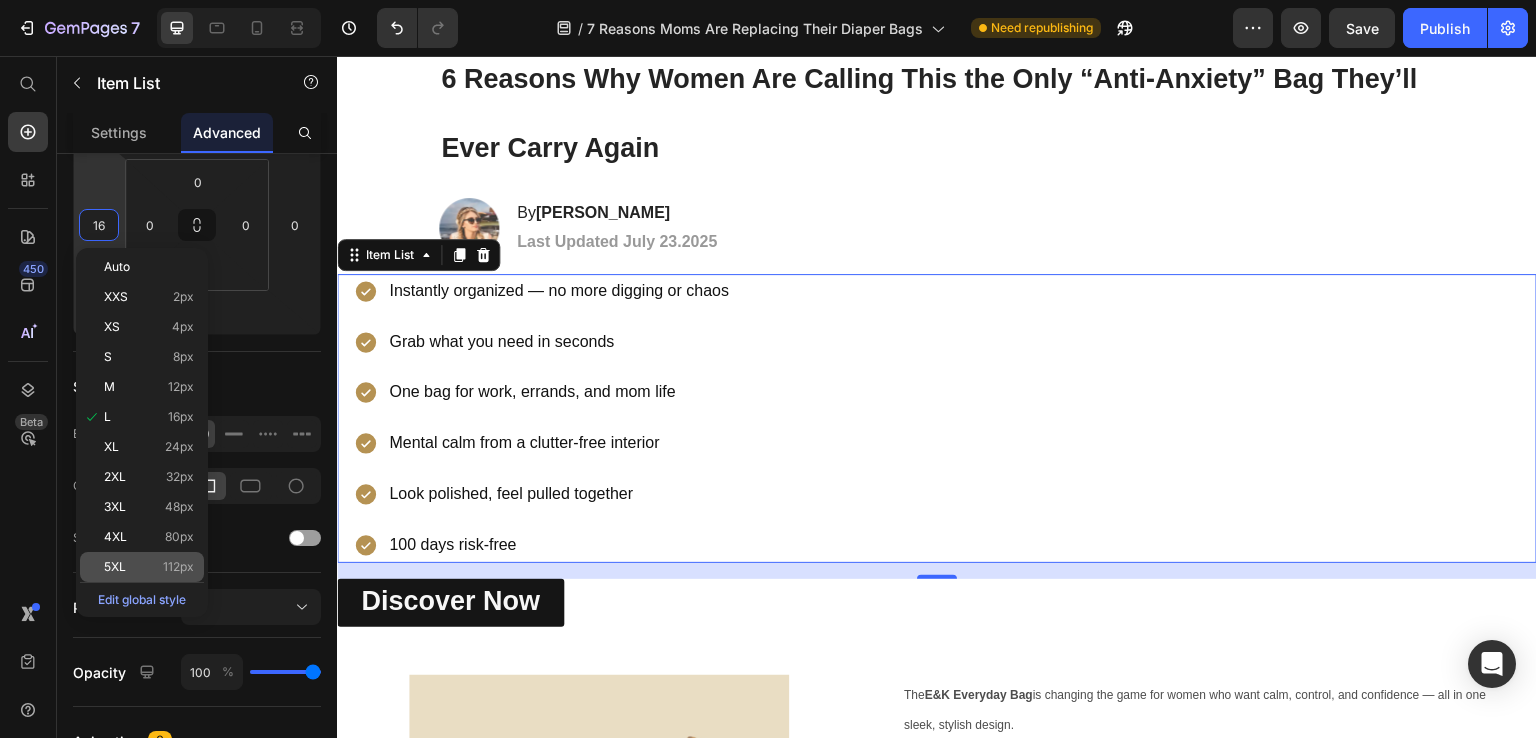 click on "5XL 112px" 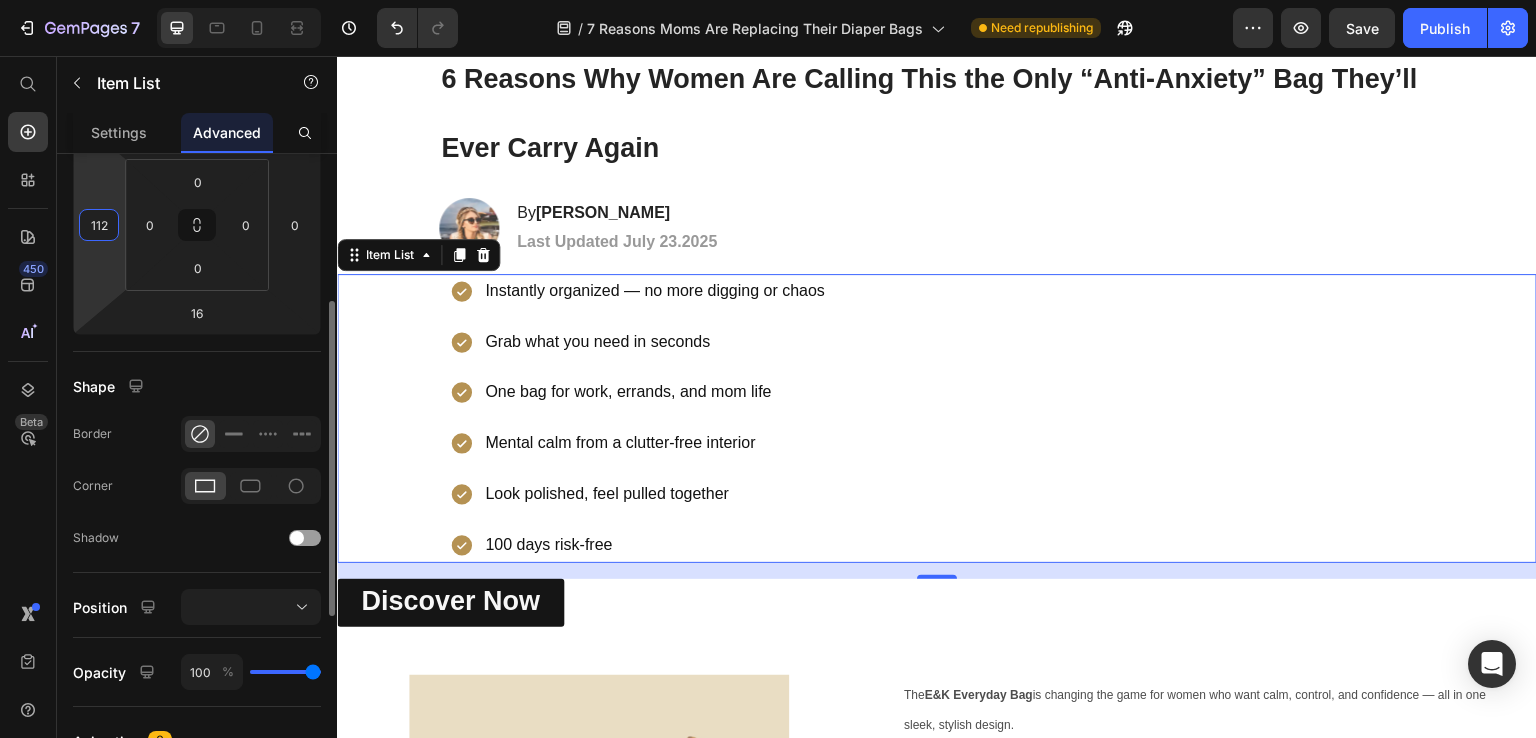 click on "112" at bounding box center (99, 225) 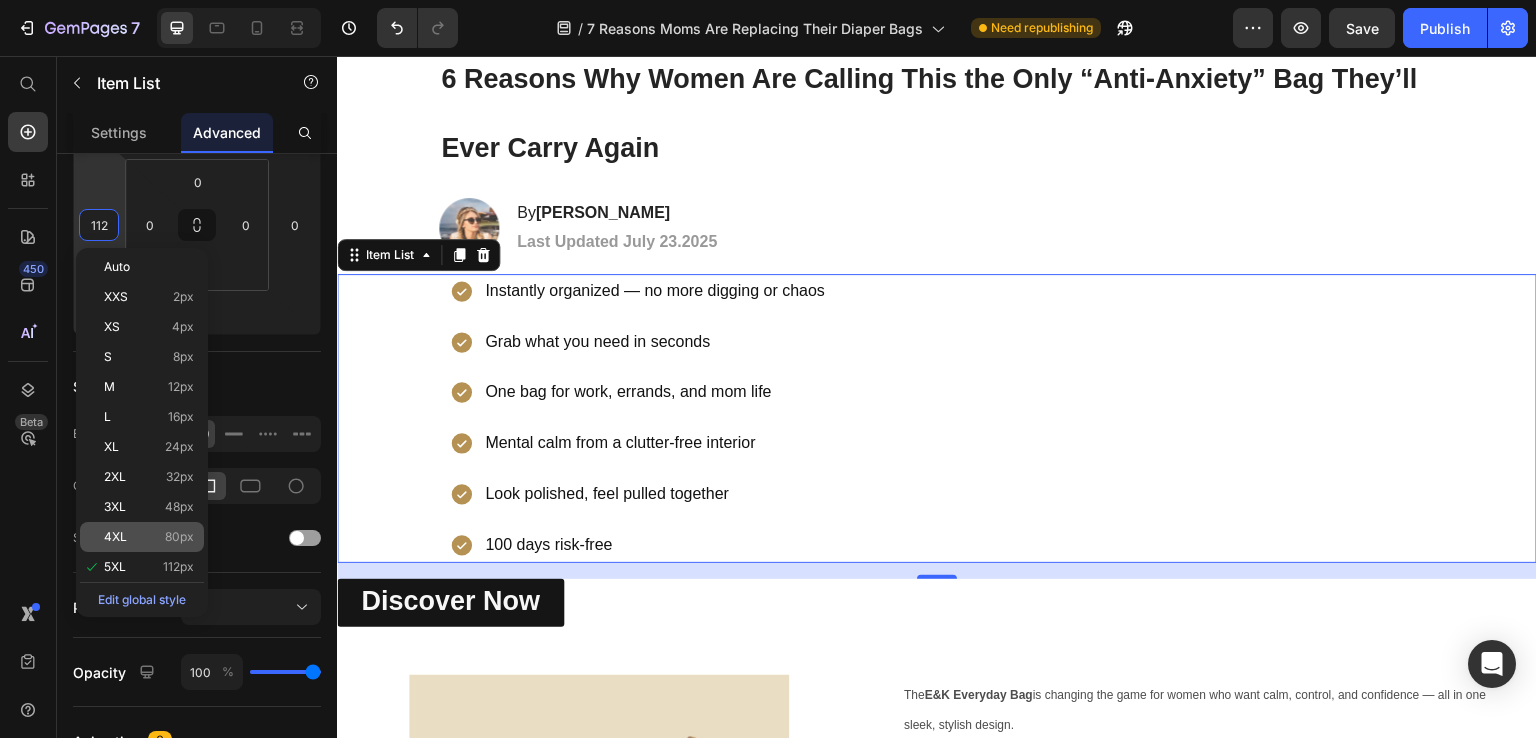 click on "4XL 80px" 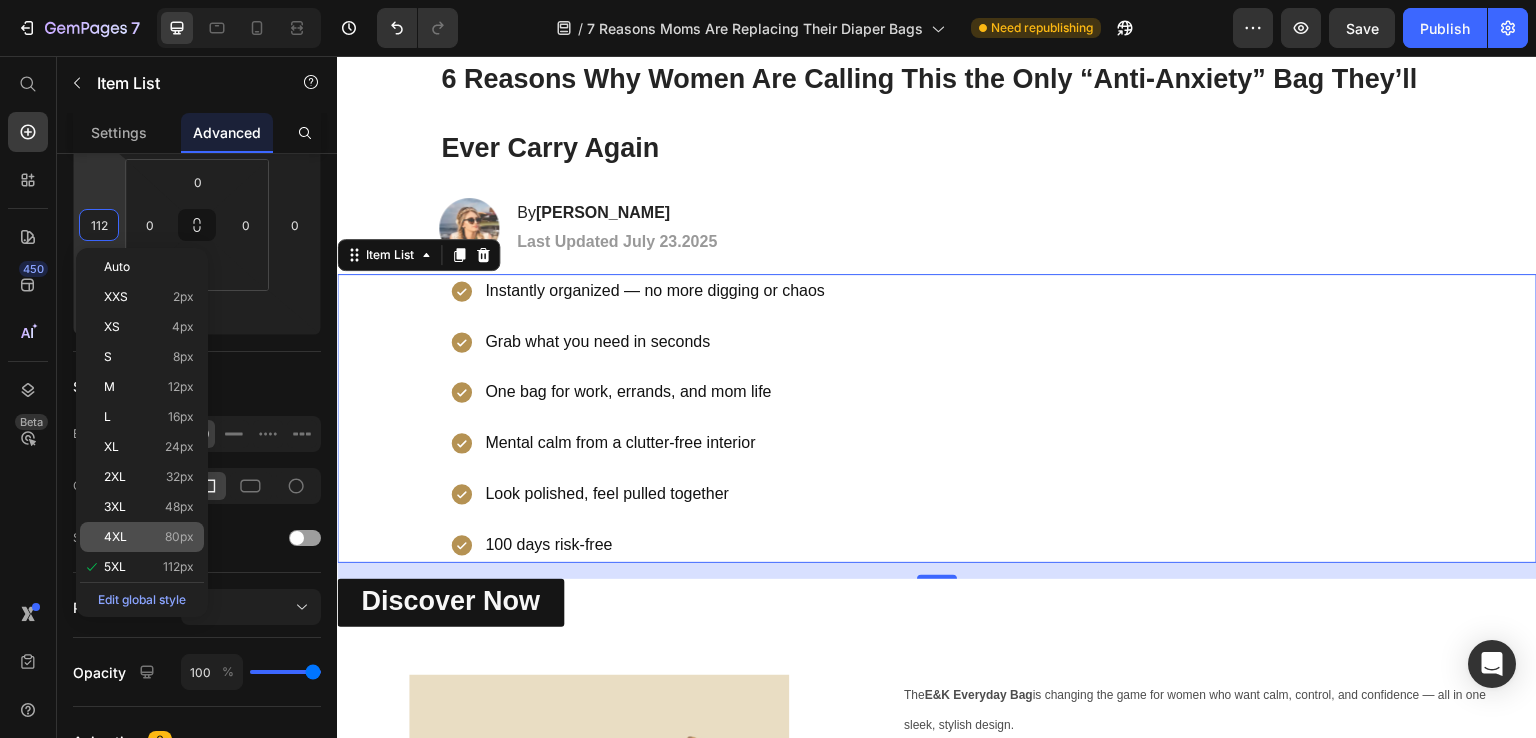 type on "80" 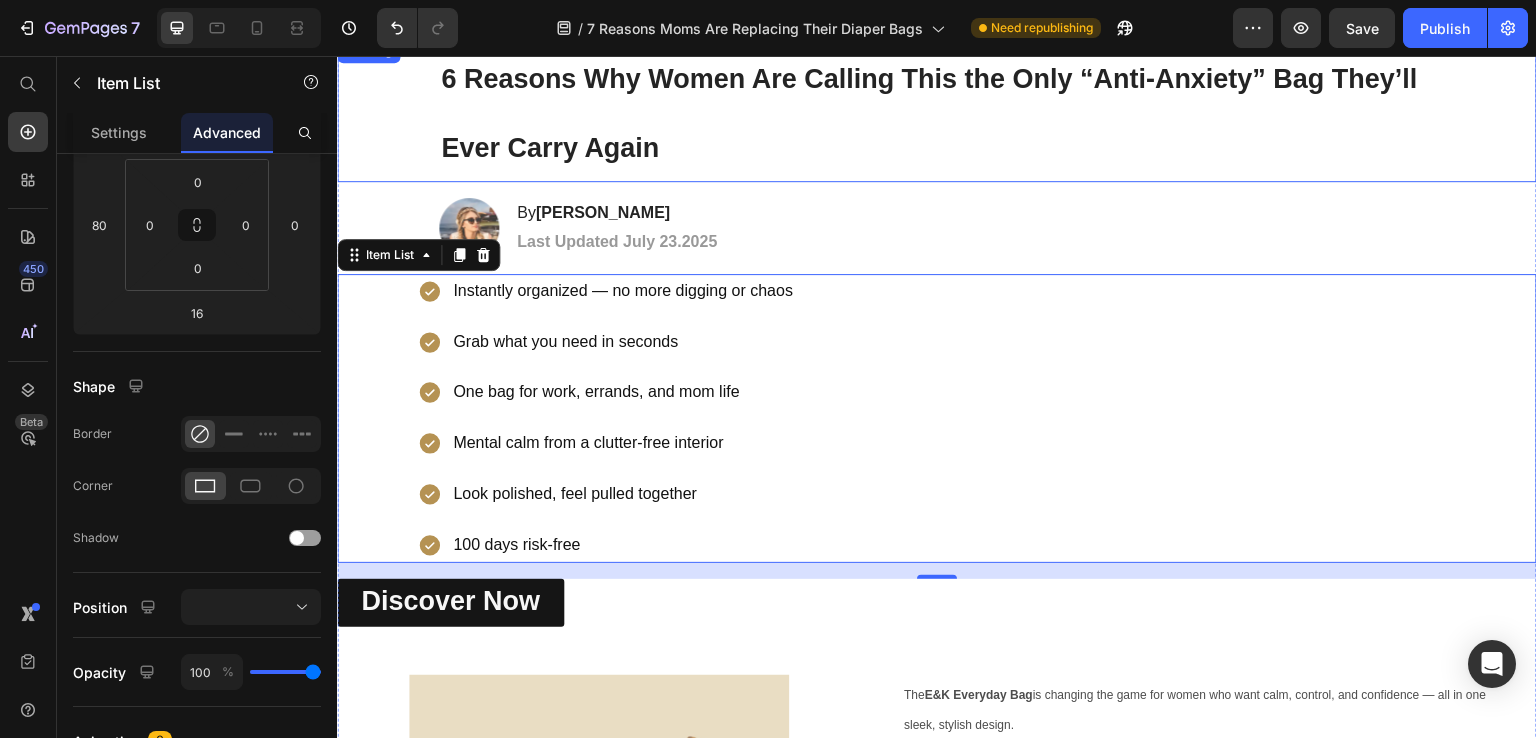 click on "6 Reasons Why Women Are Calling This the Only “Anti-Anxiety” Bag They’ll Ever Carry Again" at bounding box center (937, 110) 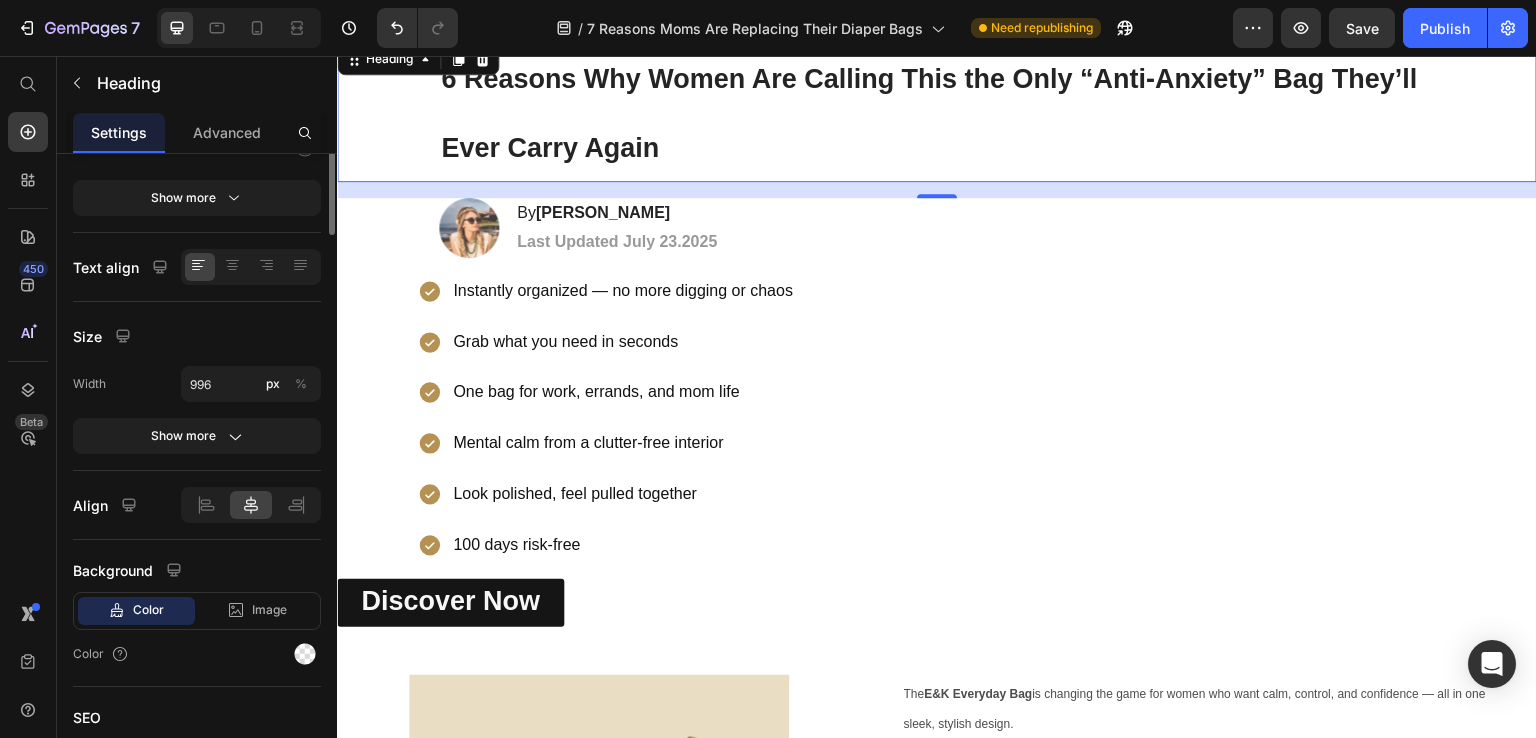 scroll, scrollTop: 0, scrollLeft: 0, axis: both 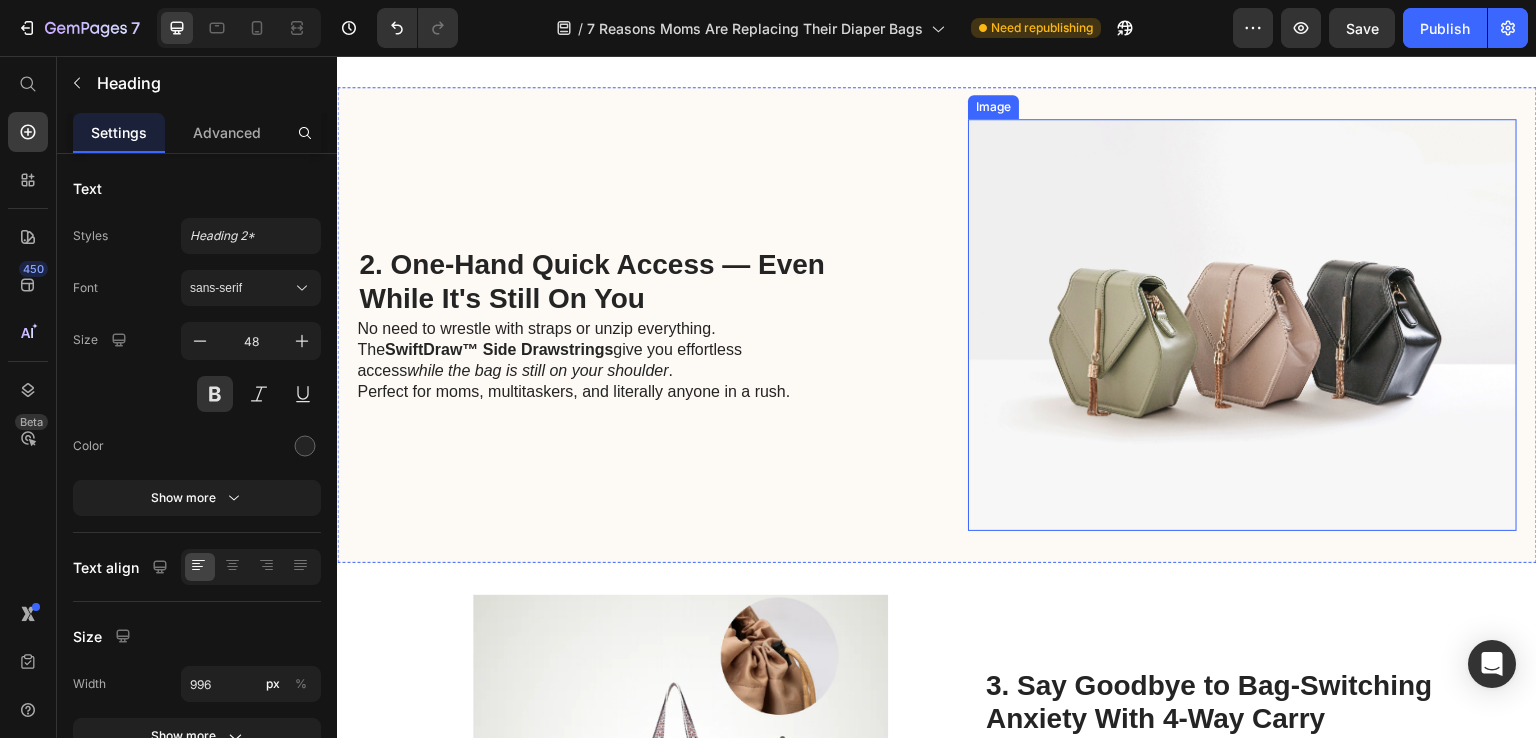 click at bounding box center [1242, 325] 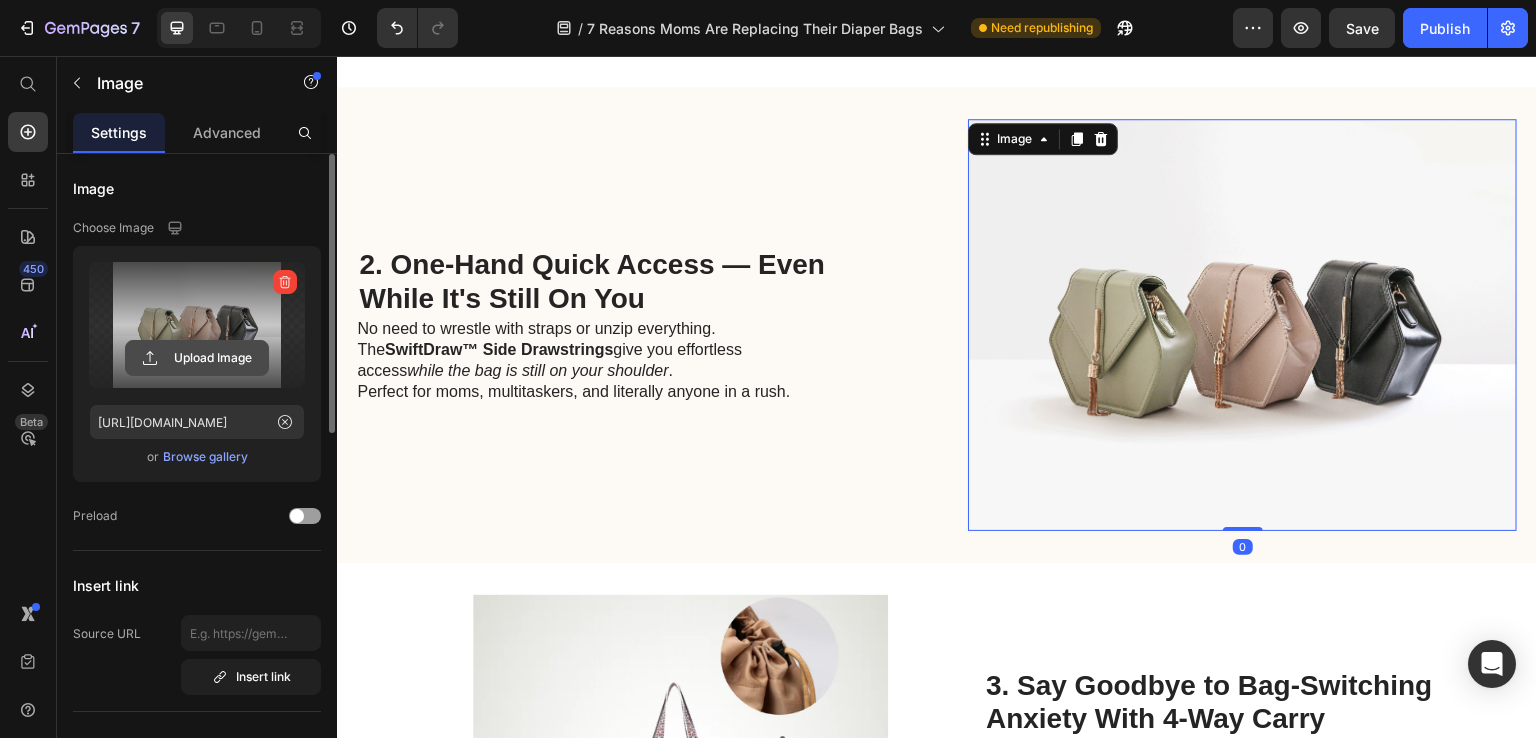 click 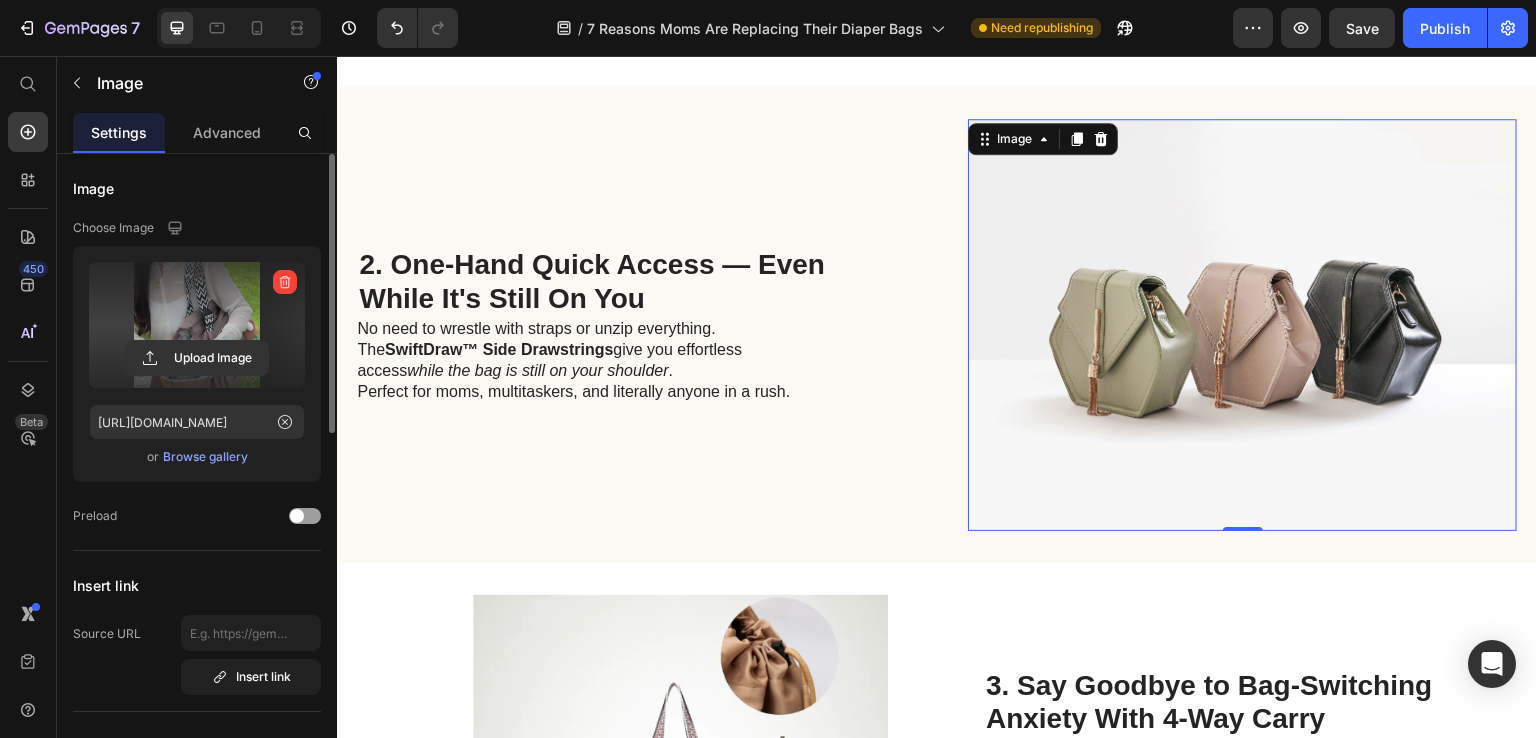 type on "https://cdn.shopify.com/s/files/1/0709/8682/5785/files/gempages_569594887159153696-62101c3c-a0e9-47b6-bed5-7d4d369555f8.png" 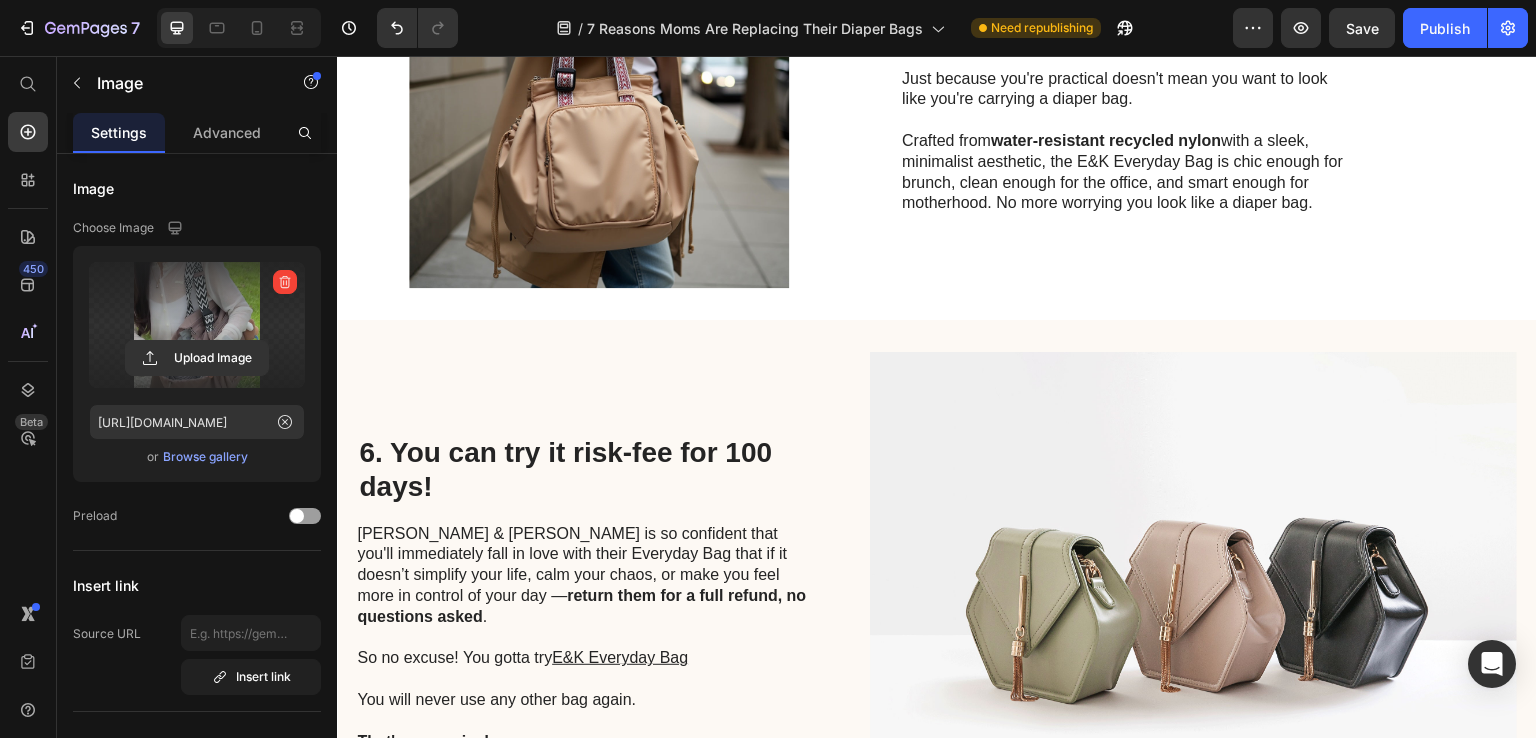 scroll, scrollTop: 3158, scrollLeft: 0, axis: vertical 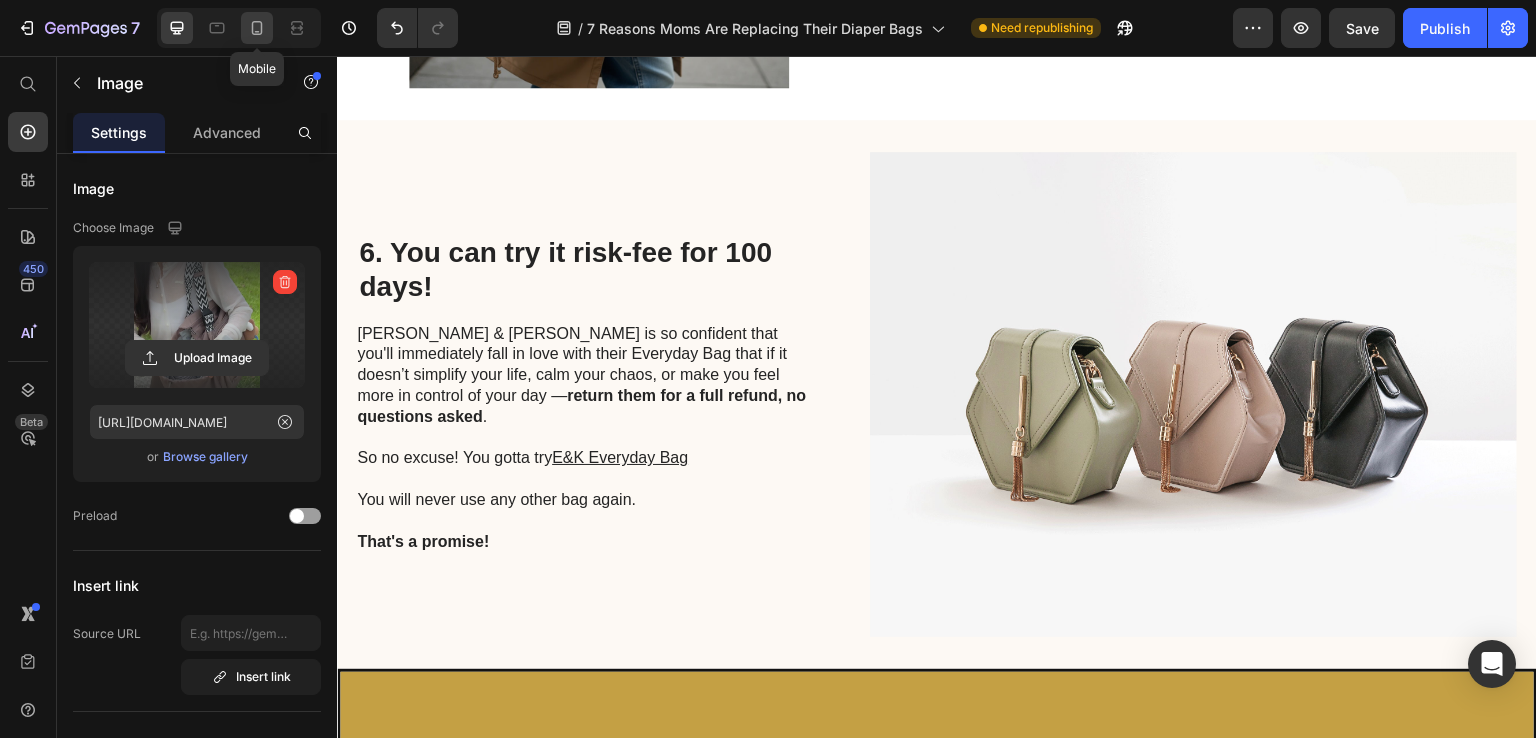 click 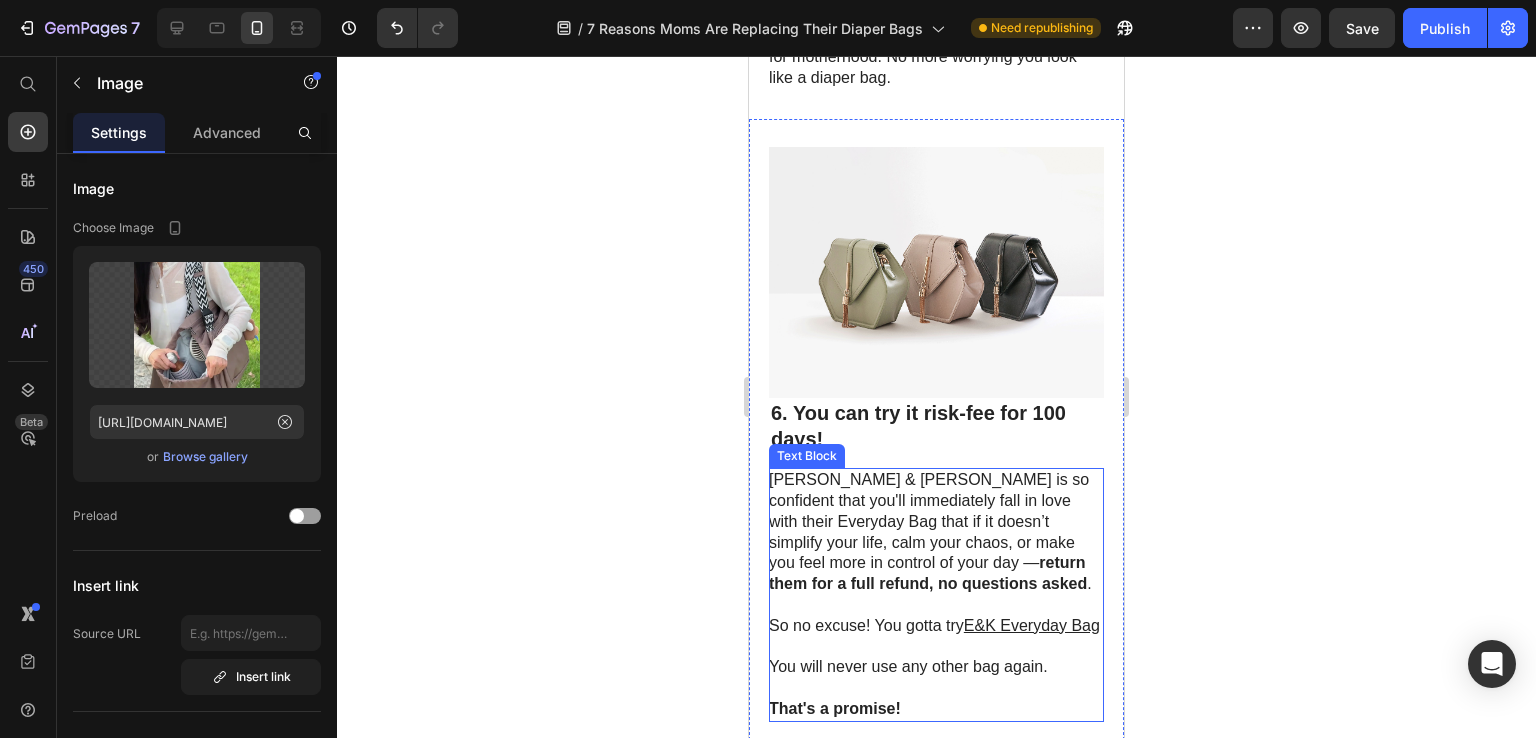 scroll, scrollTop: 3253, scrollLeft: 0, axis: vertical 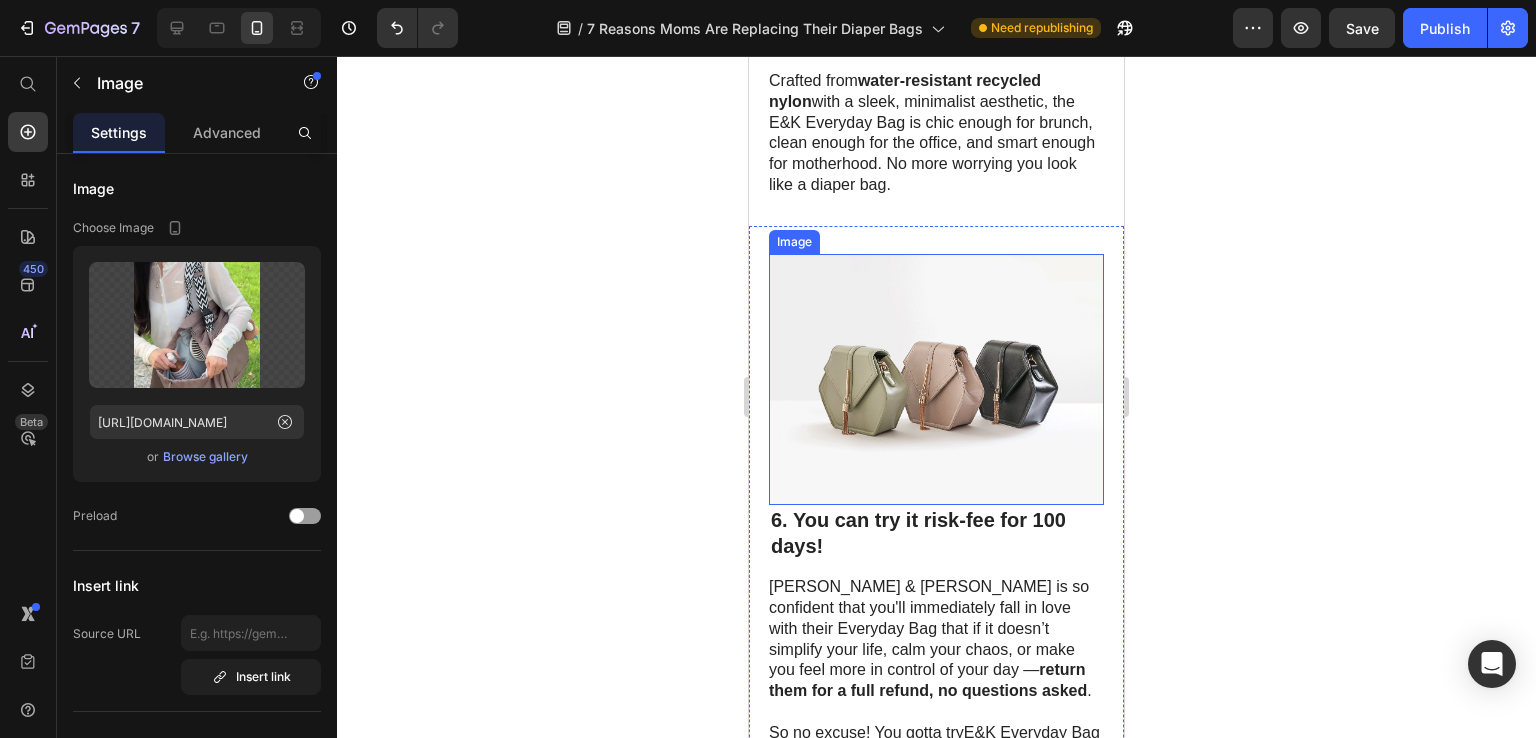 click at bounding box center [936, 379] 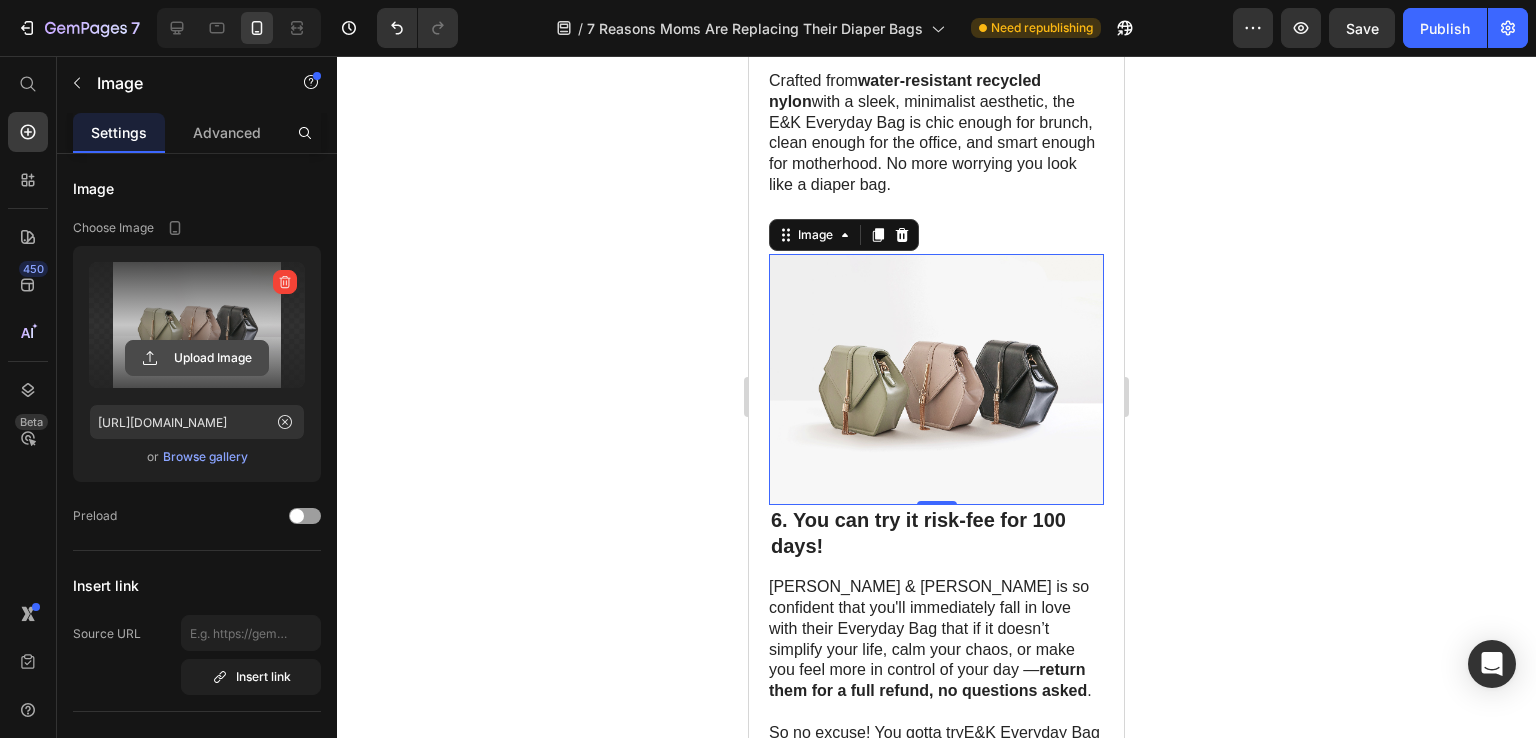 click 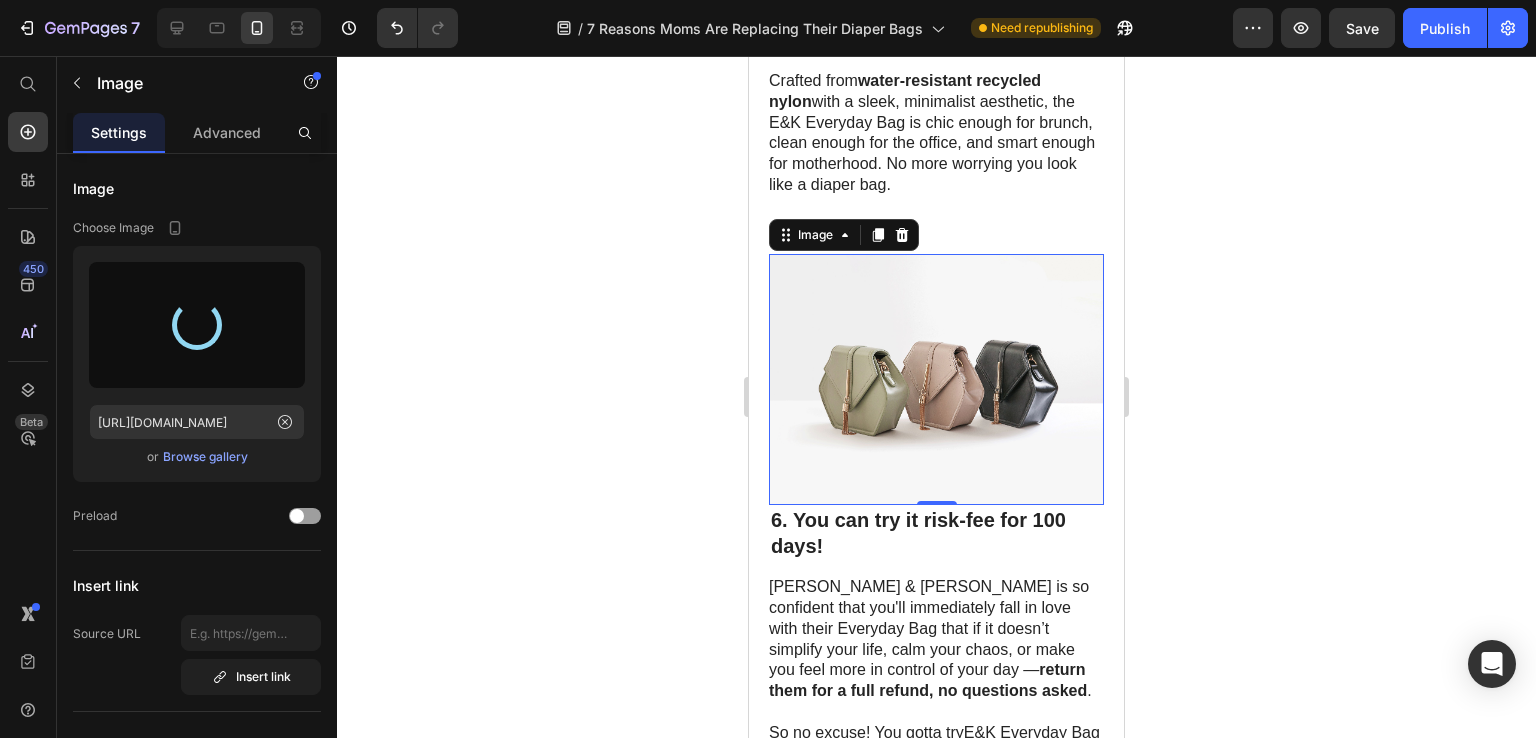 type on "https://cdn.shopify.com/s/files/1/0709/8682/5785/files/gempages_569594887159153696-25df23f6-e596-46e6-ae80-d32b6308bb4f.jpg" 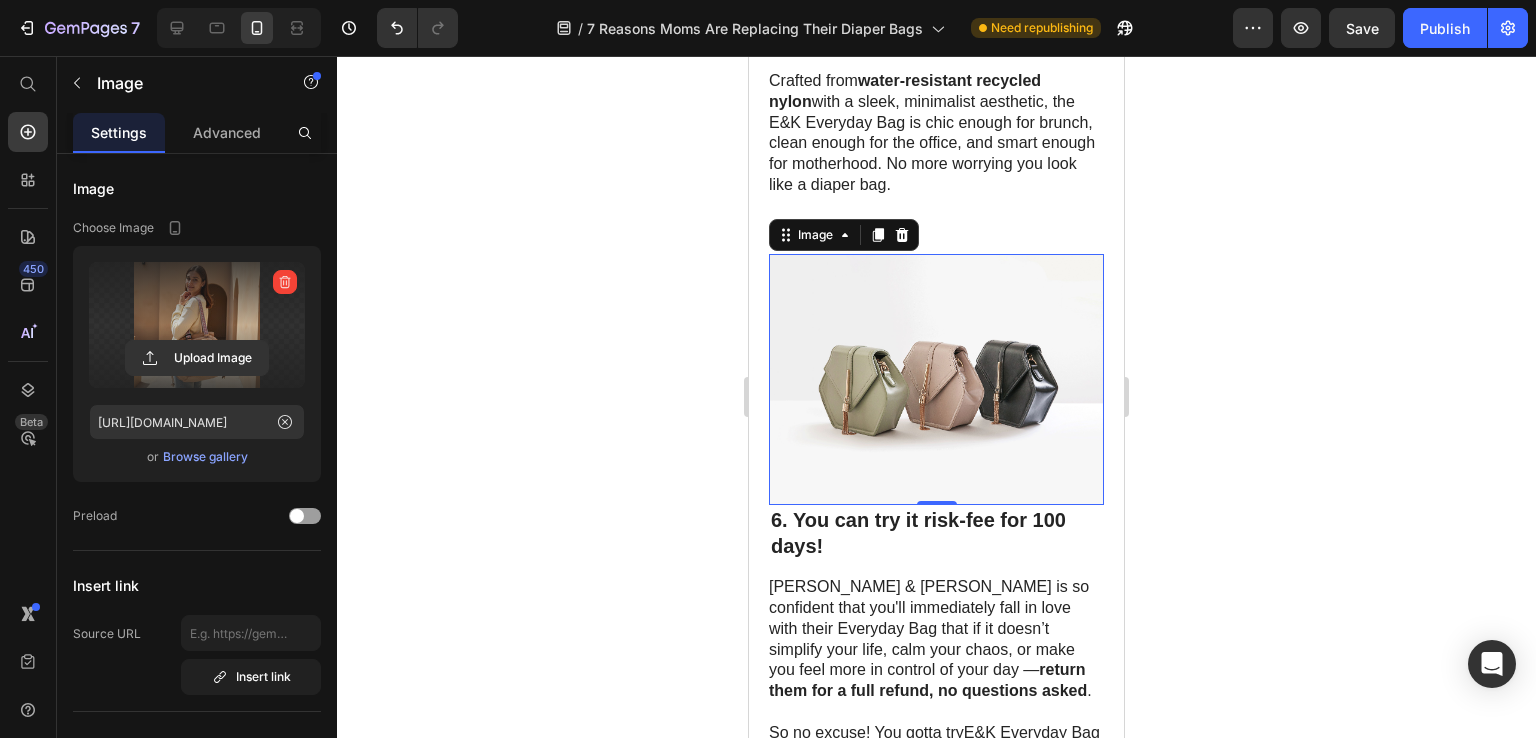 scroll, scrollTop: 3256, scrollLeft: 0, axis: vertical 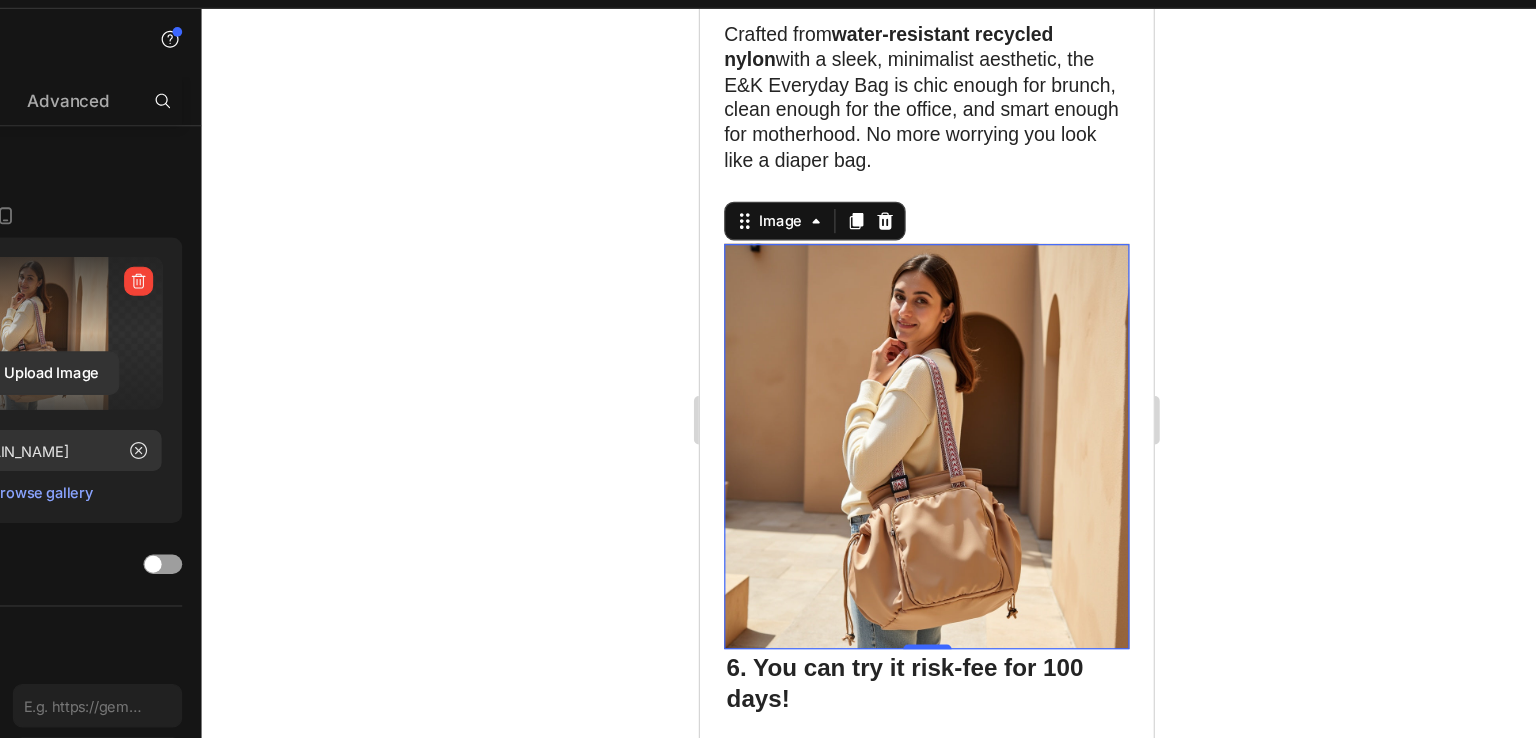 click 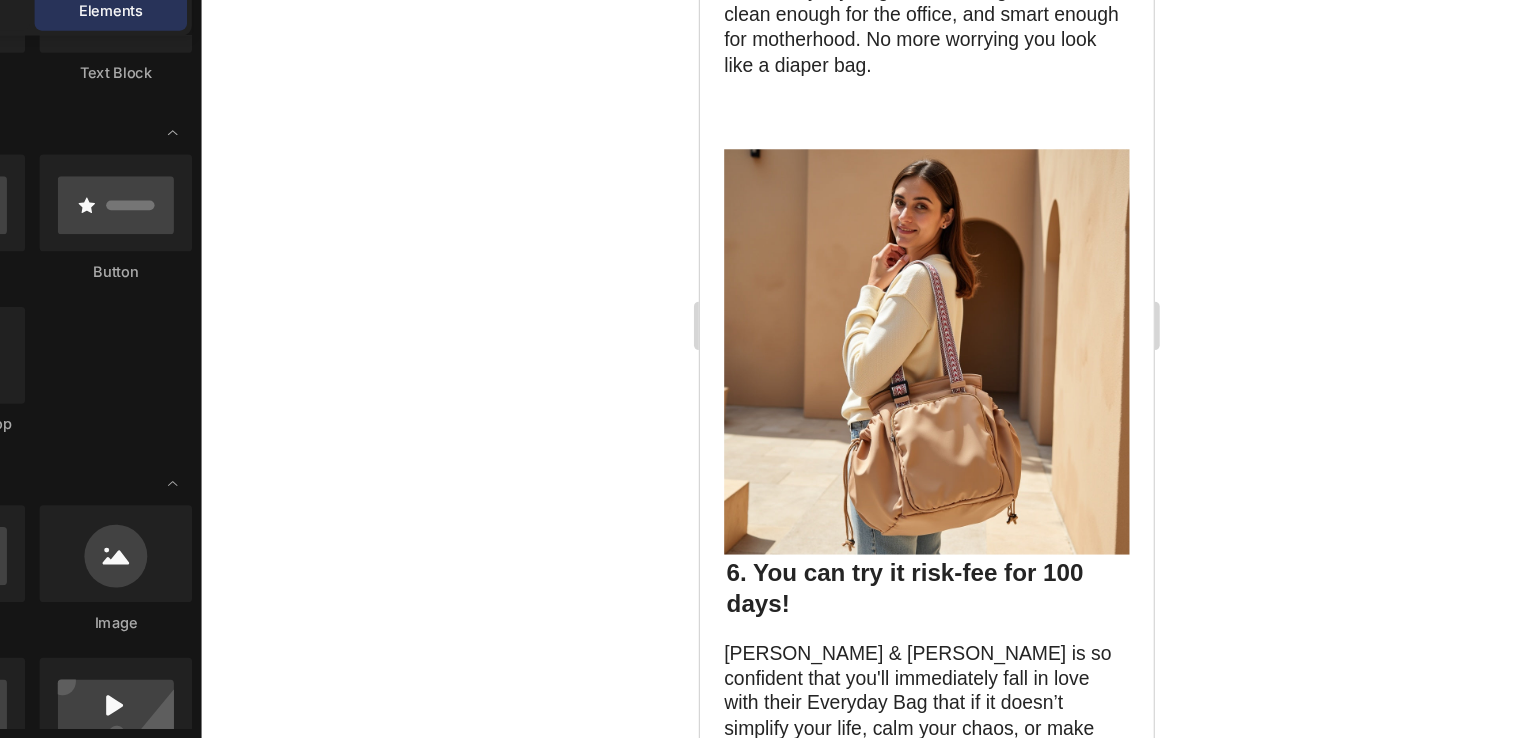scroll, scrollTop: 0, scrollLeft: 0, axis: both 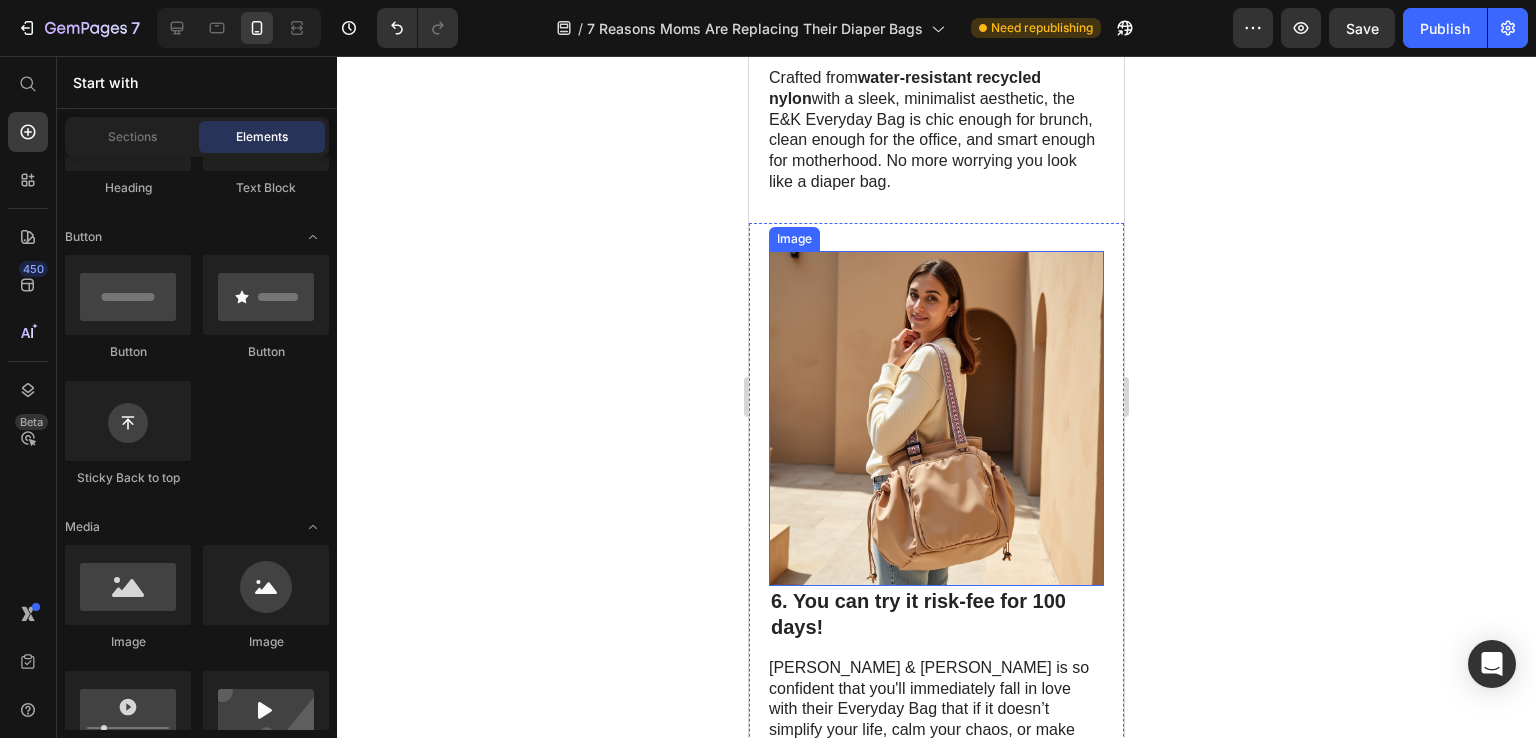 click at bounding box center (936, 418) 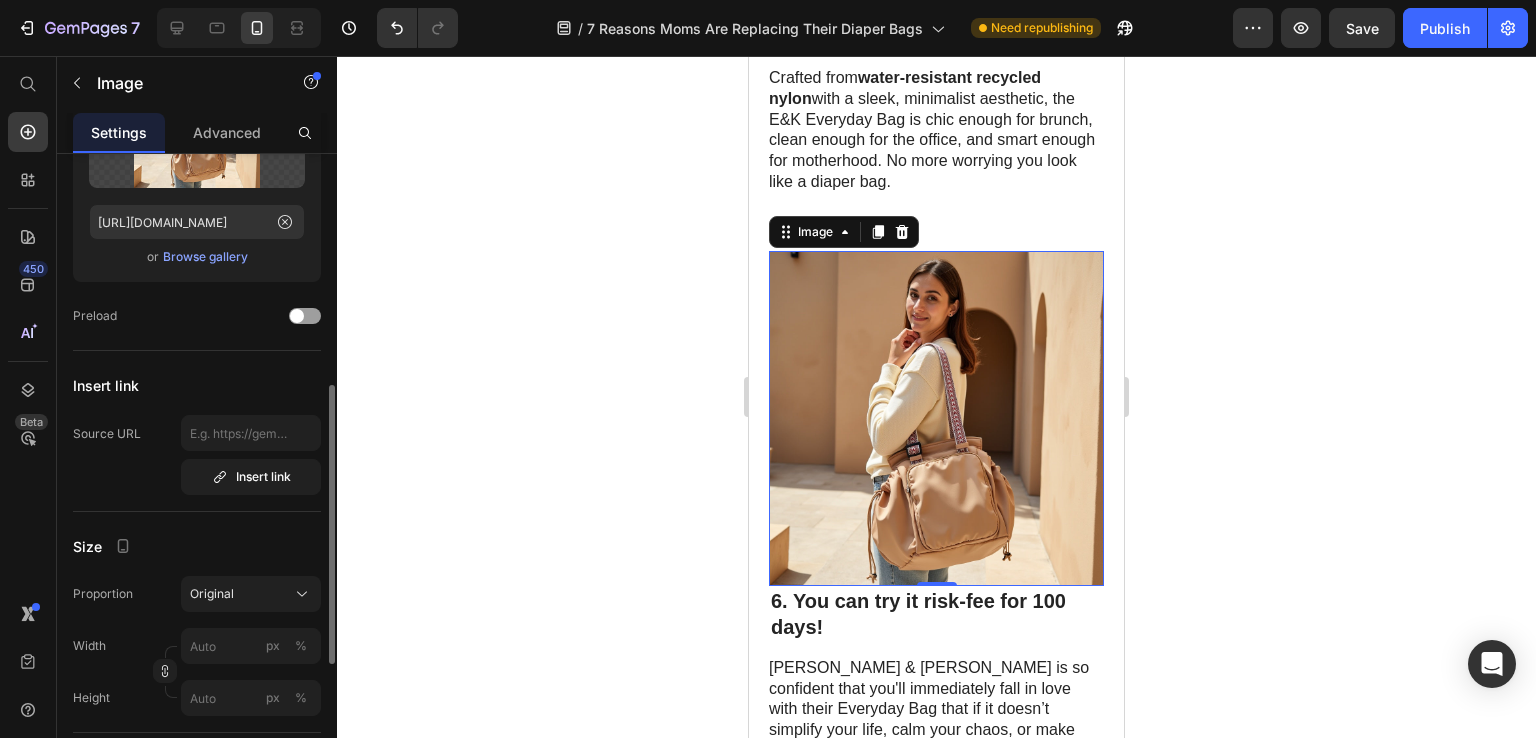 scroll, scrollTop: 300, scrollLeft: 0, axis: vertical 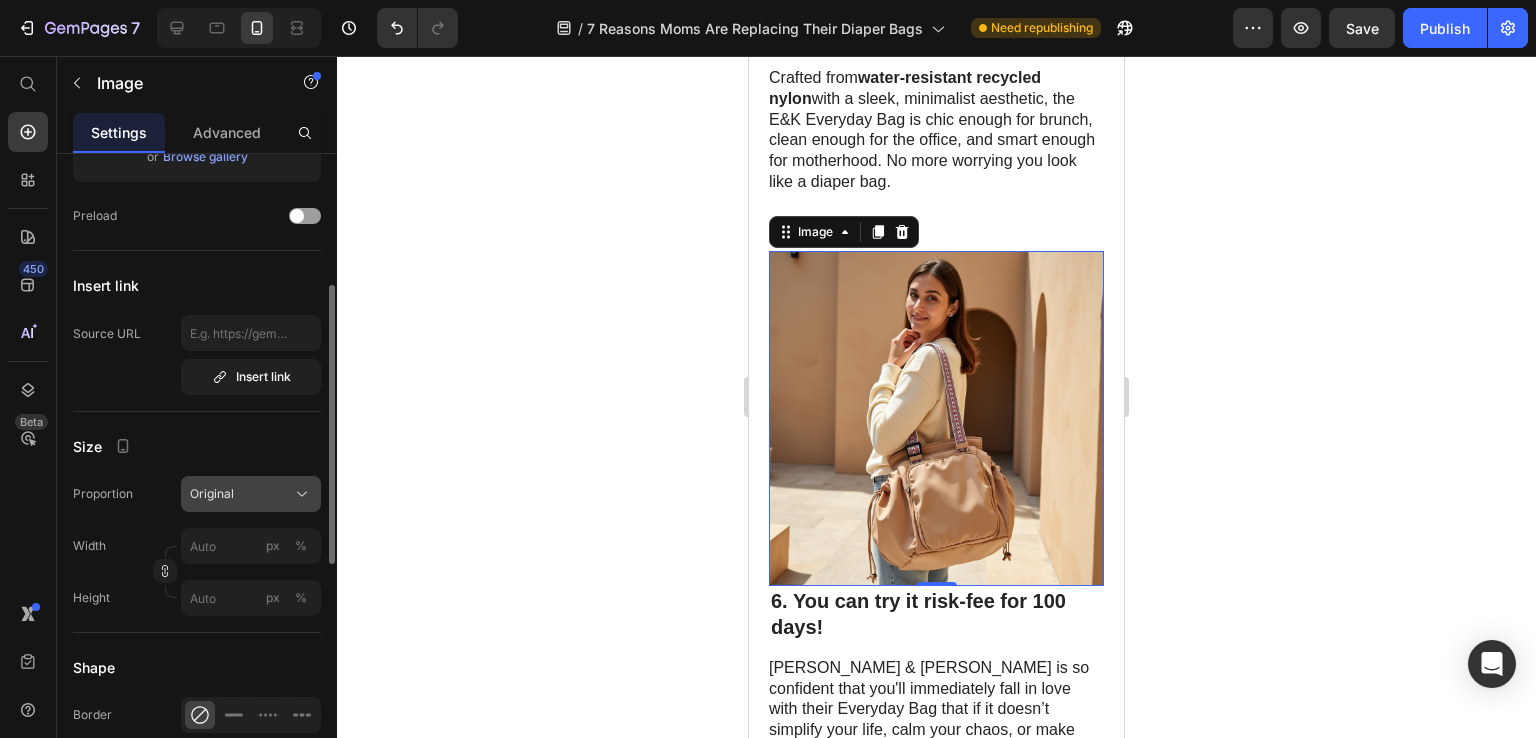 click on "Original" 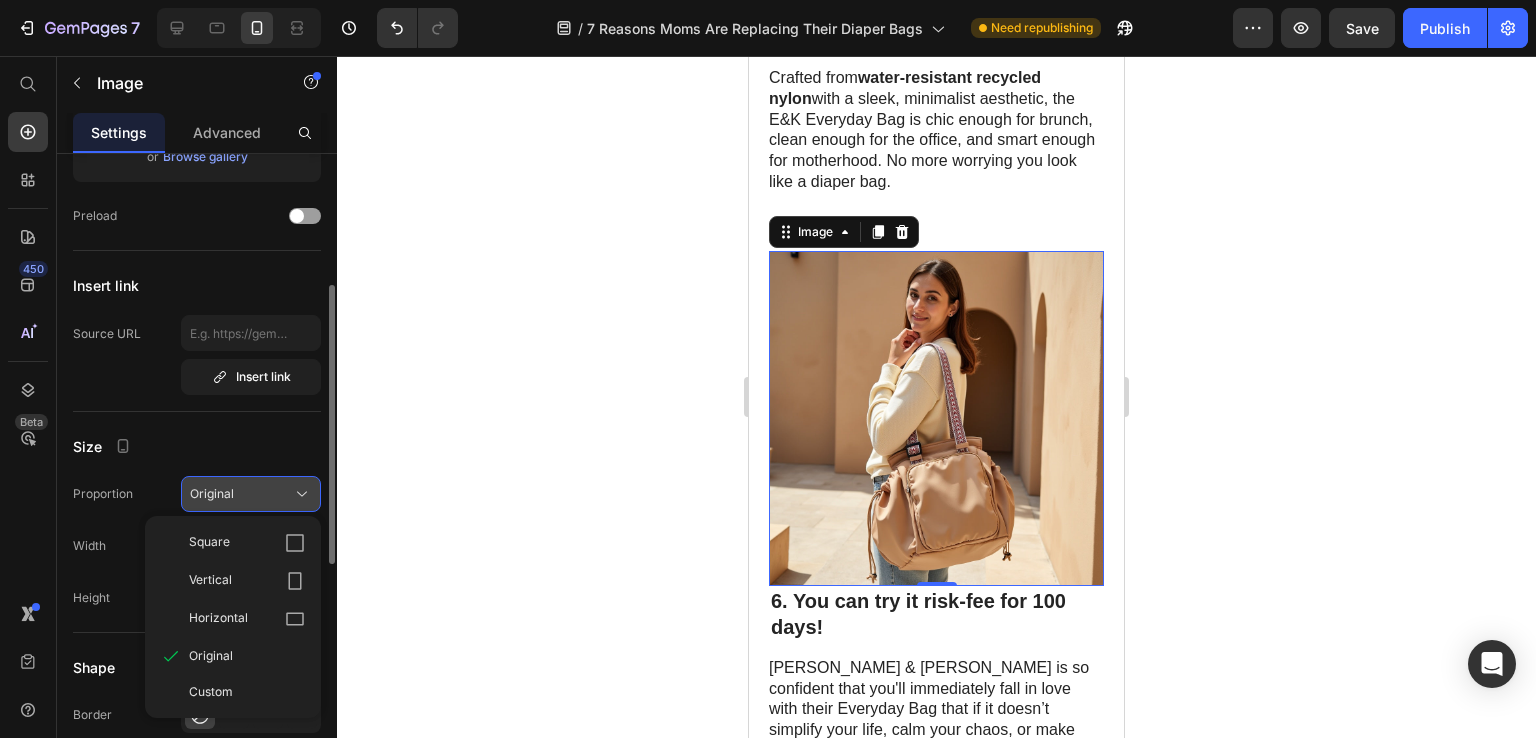 click on "Original" 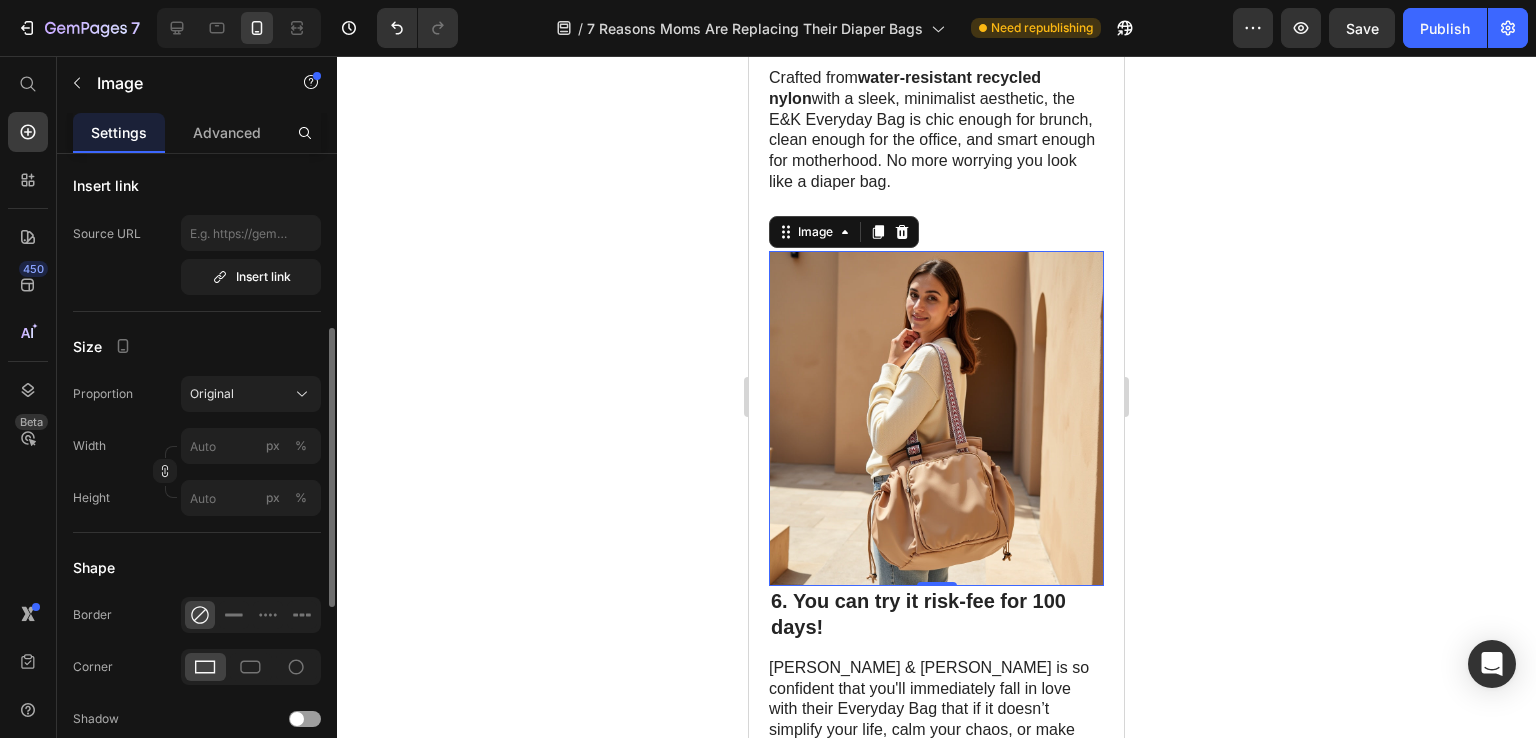 scroll, scrollTop: 500, scrollLeft: 0, axis: vertical 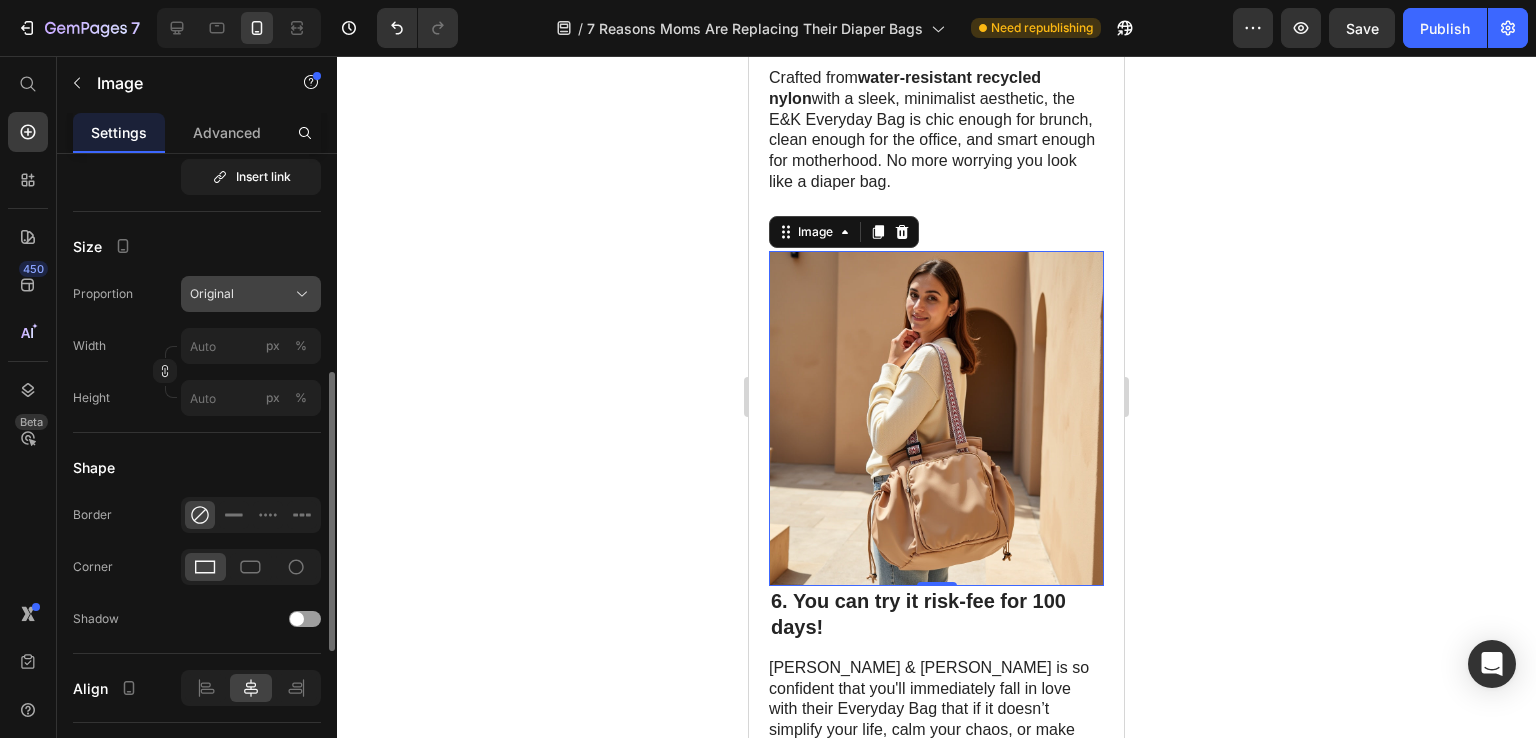 click on "Original" 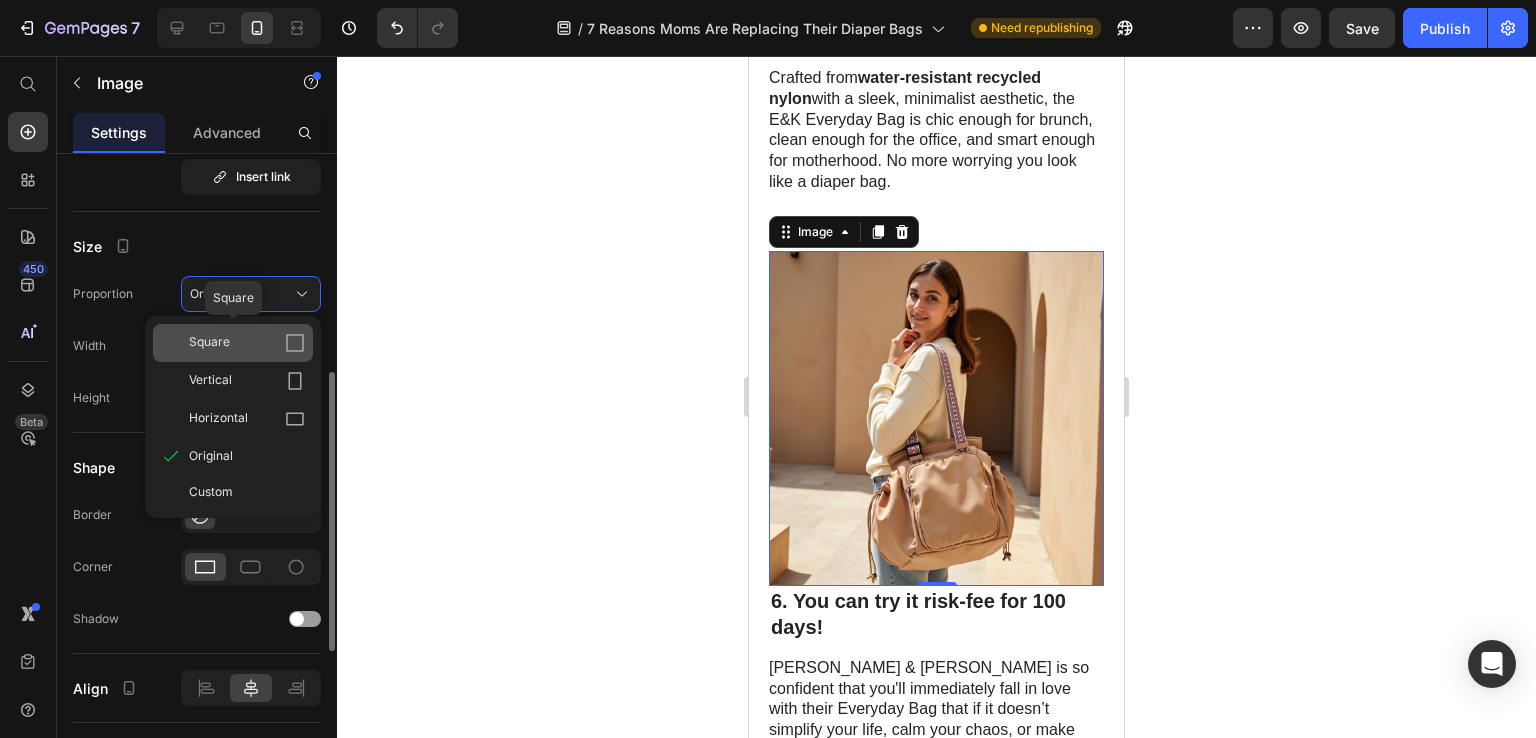 click on "Square" at bounding box center (247, 343) 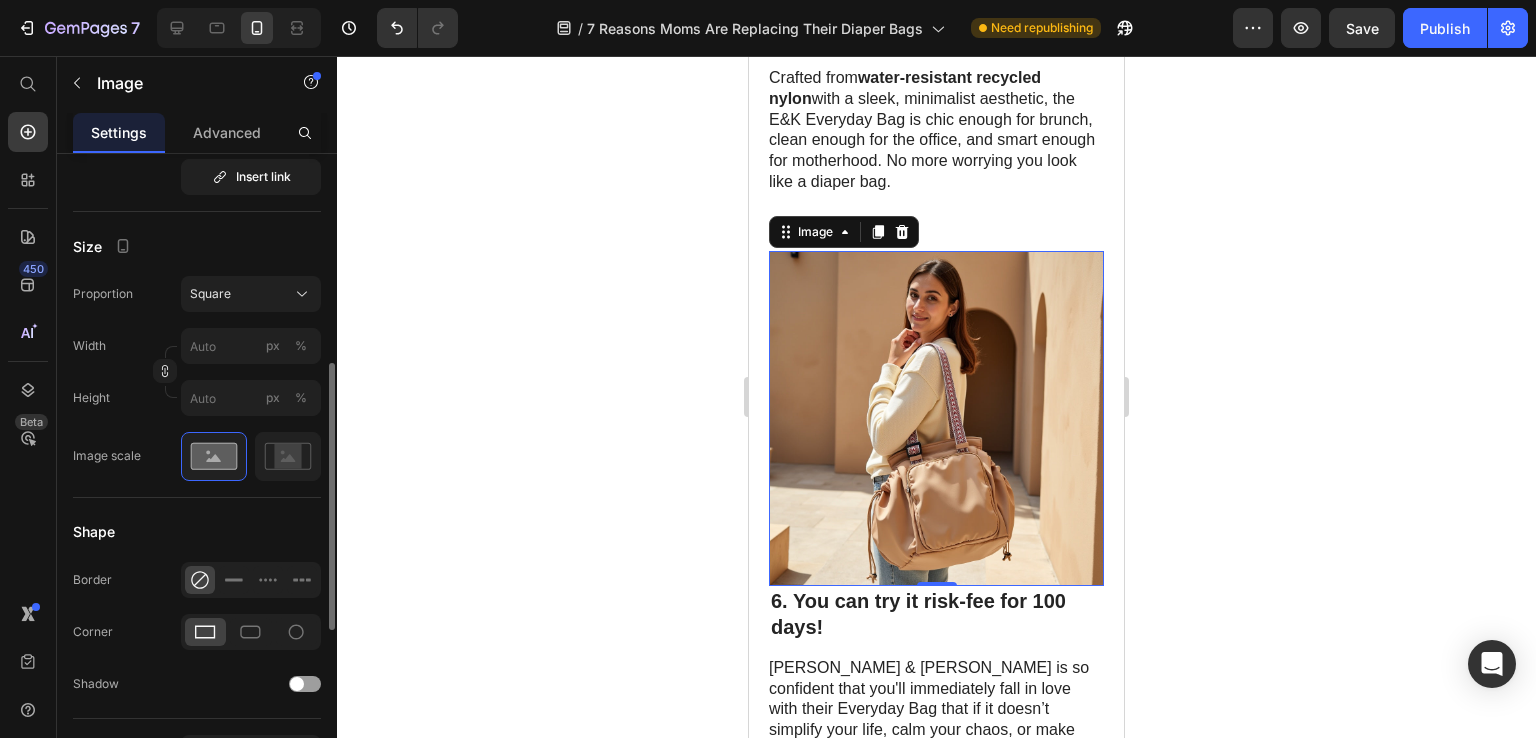 click 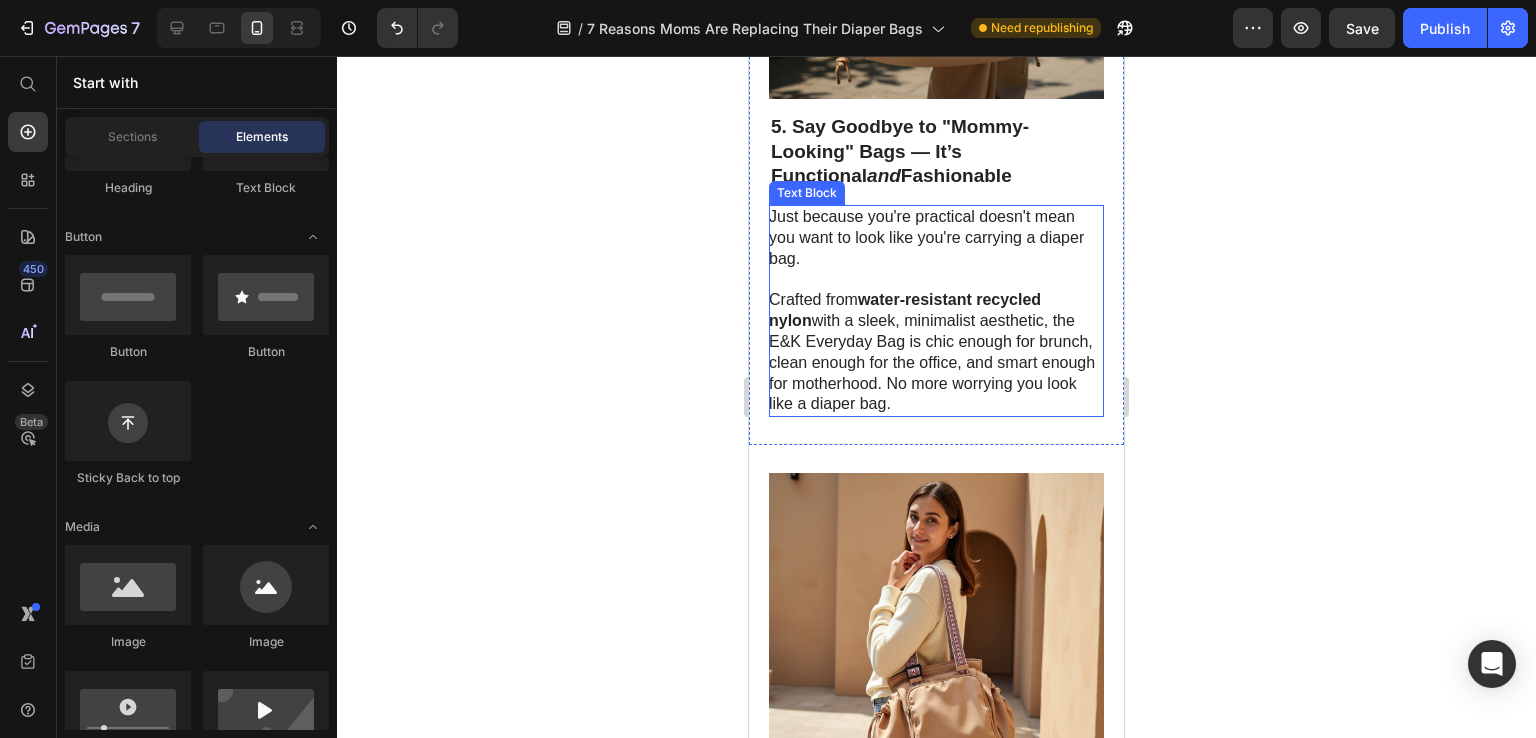 scroll, scrollTop: 3669, scrollLeft: 0, axis: vertical 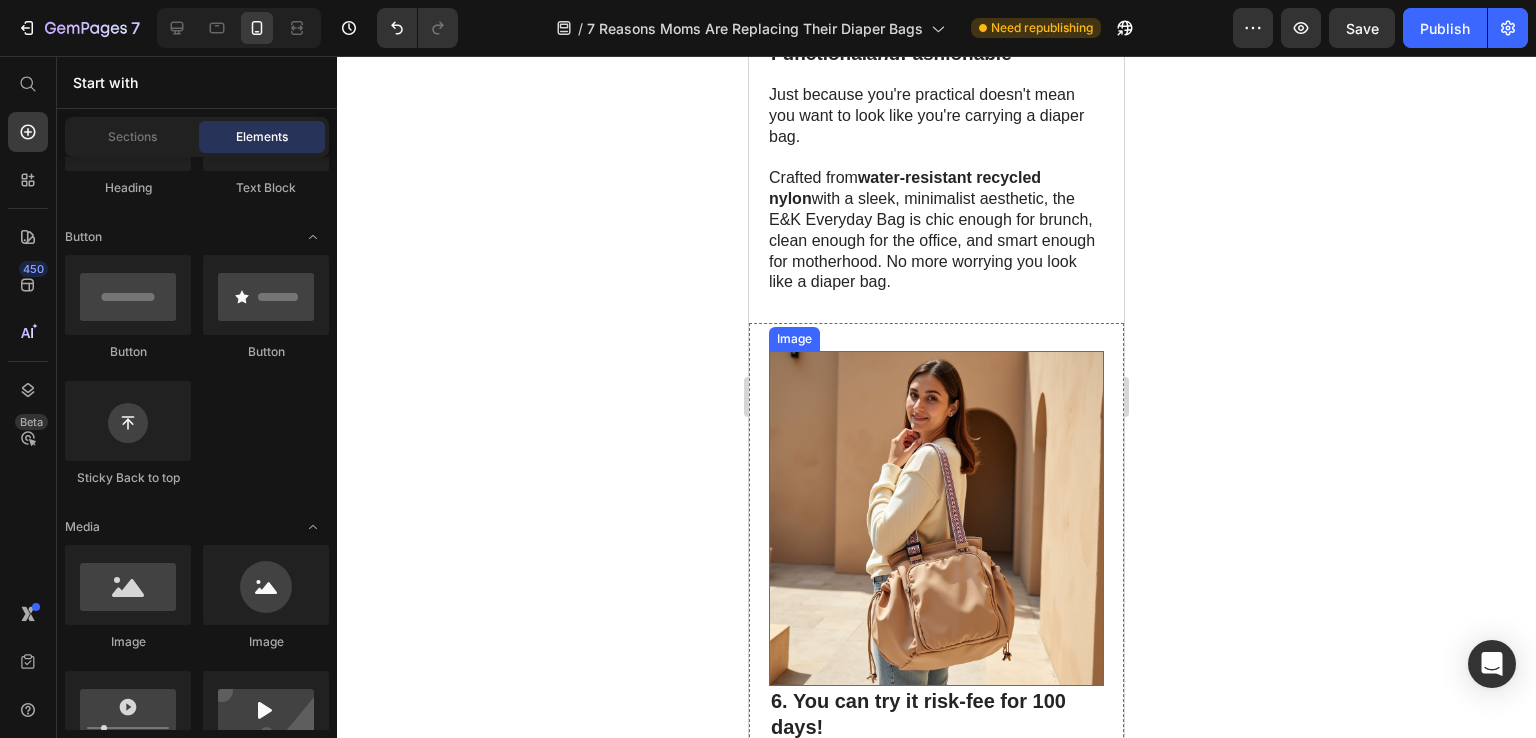 click at bounding box center [936, 518] 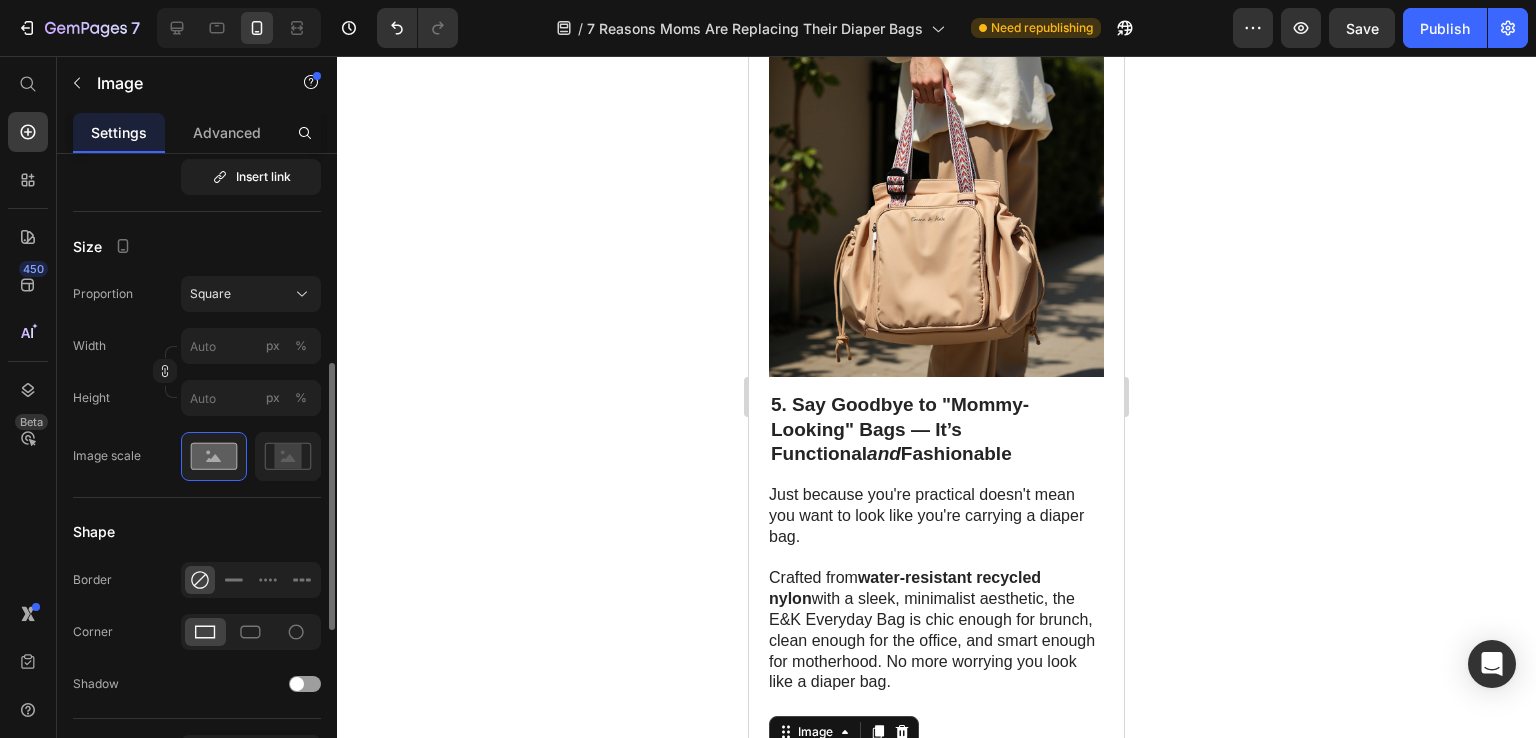 scroll, scrollTop: 3669, scrollLeft: 0, axis: vertical 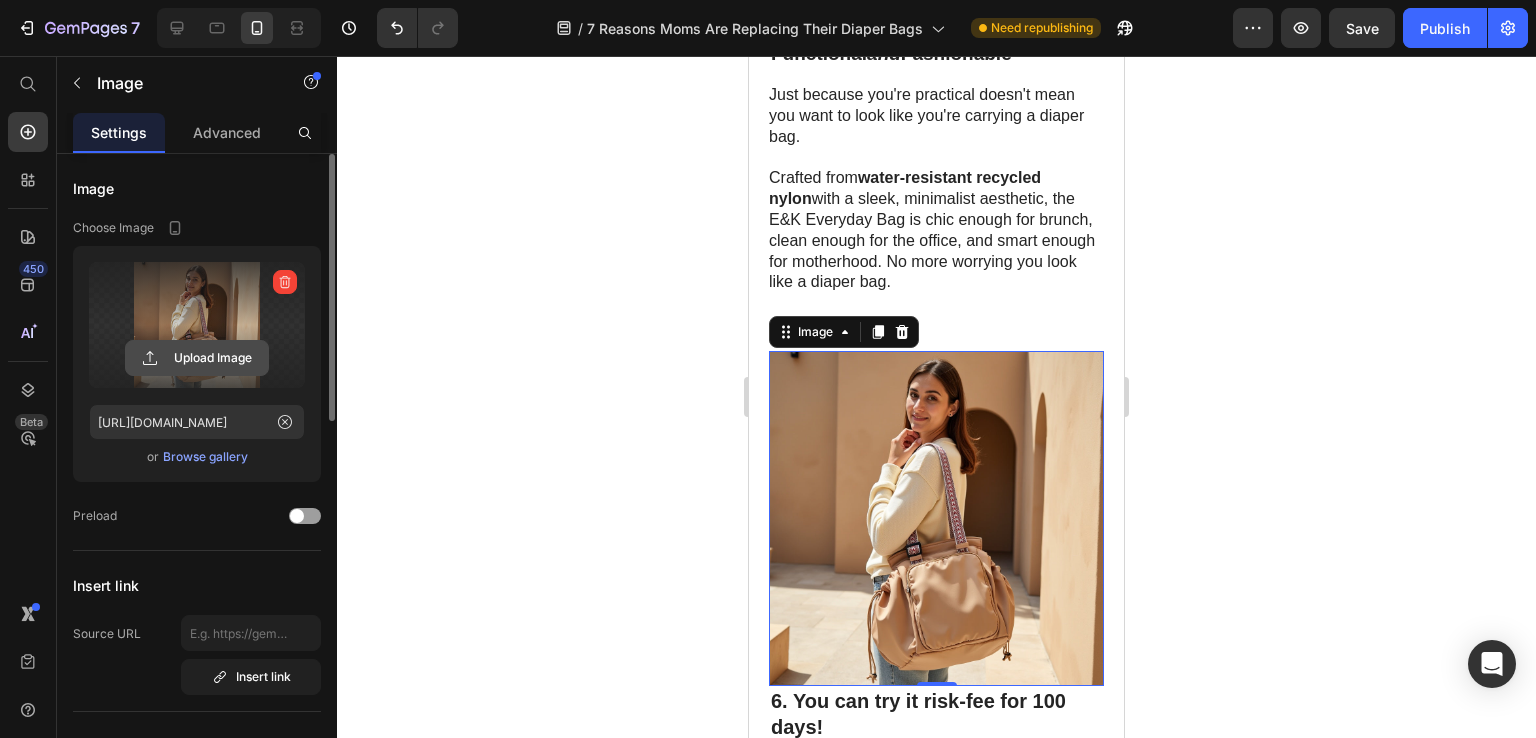 click 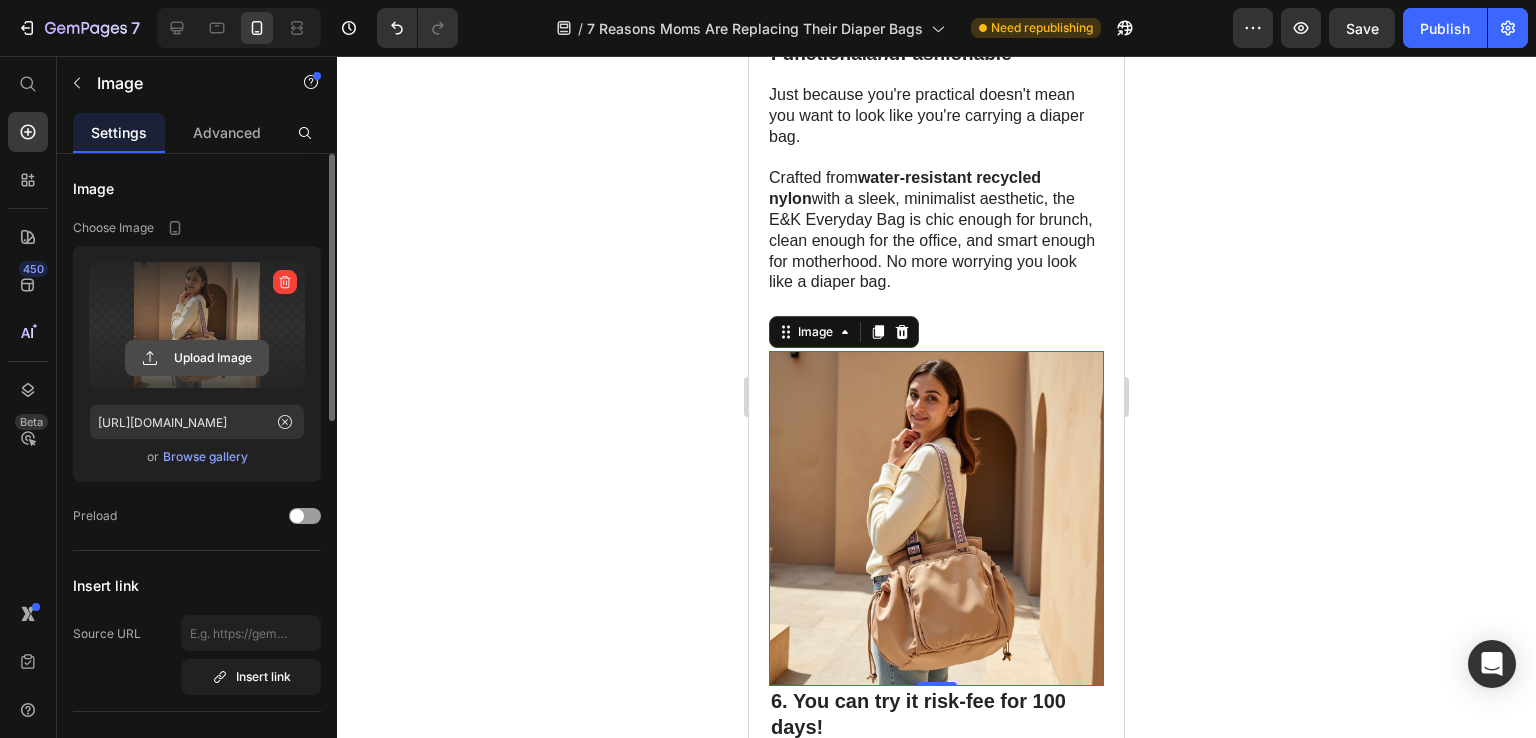 click 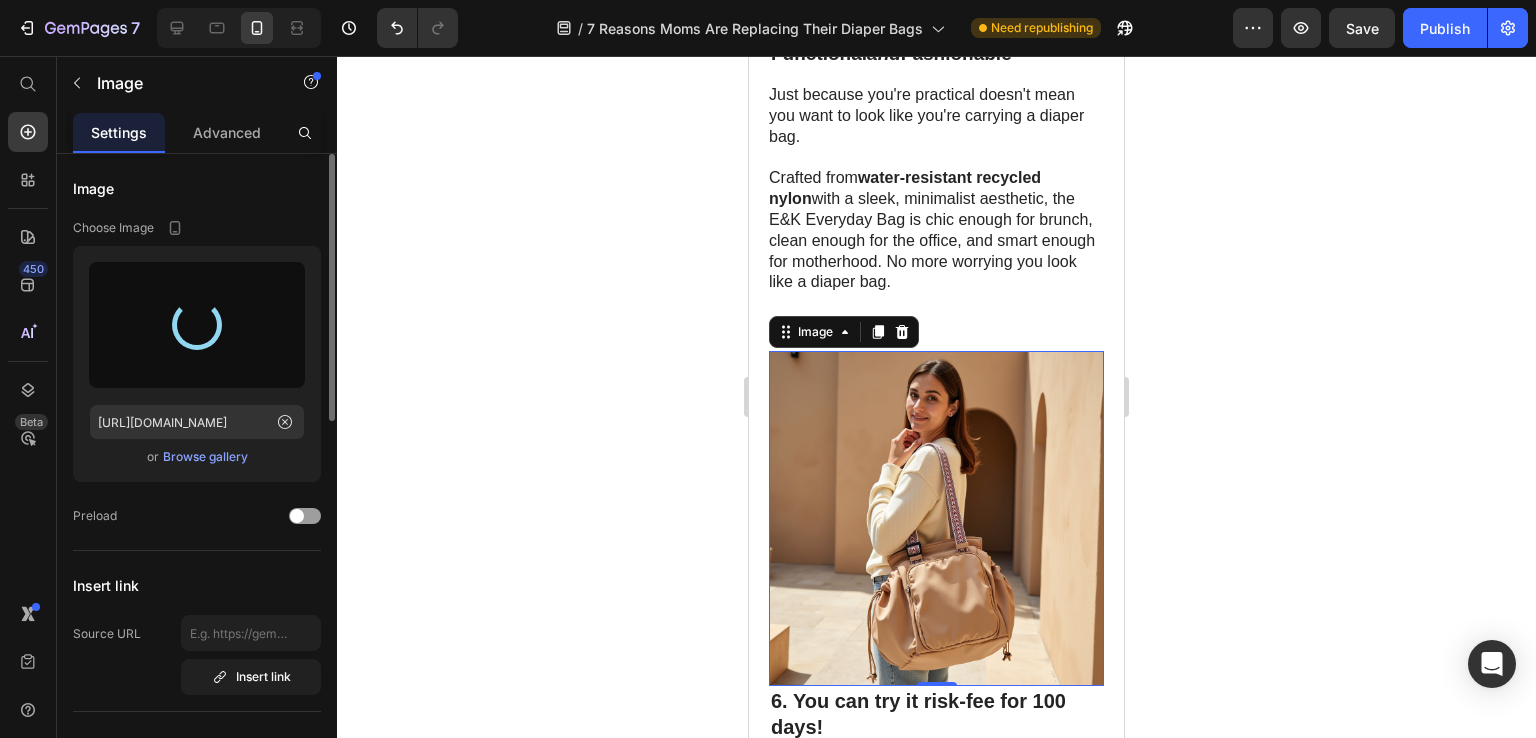 type on "[URL][DOMAIN_NAME]" 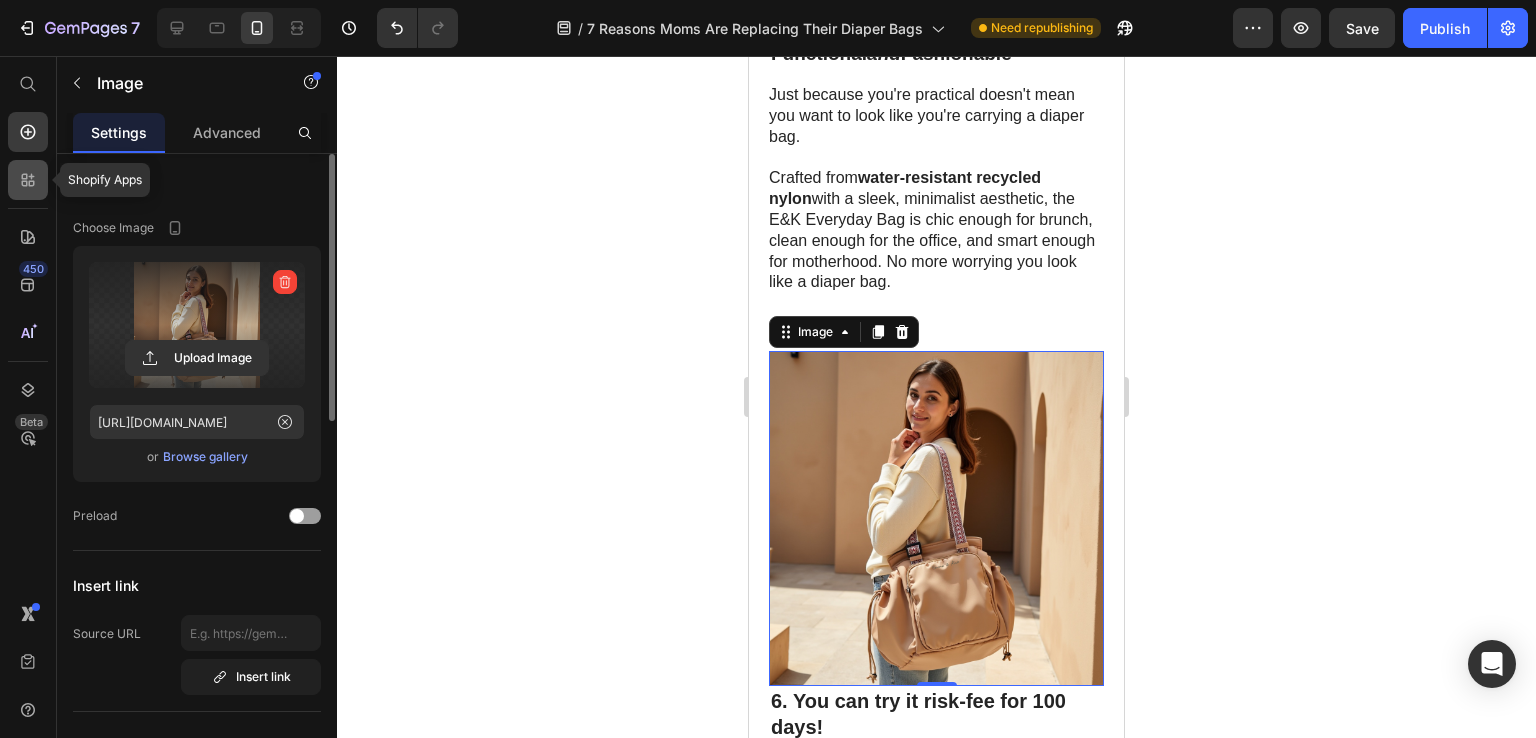 click 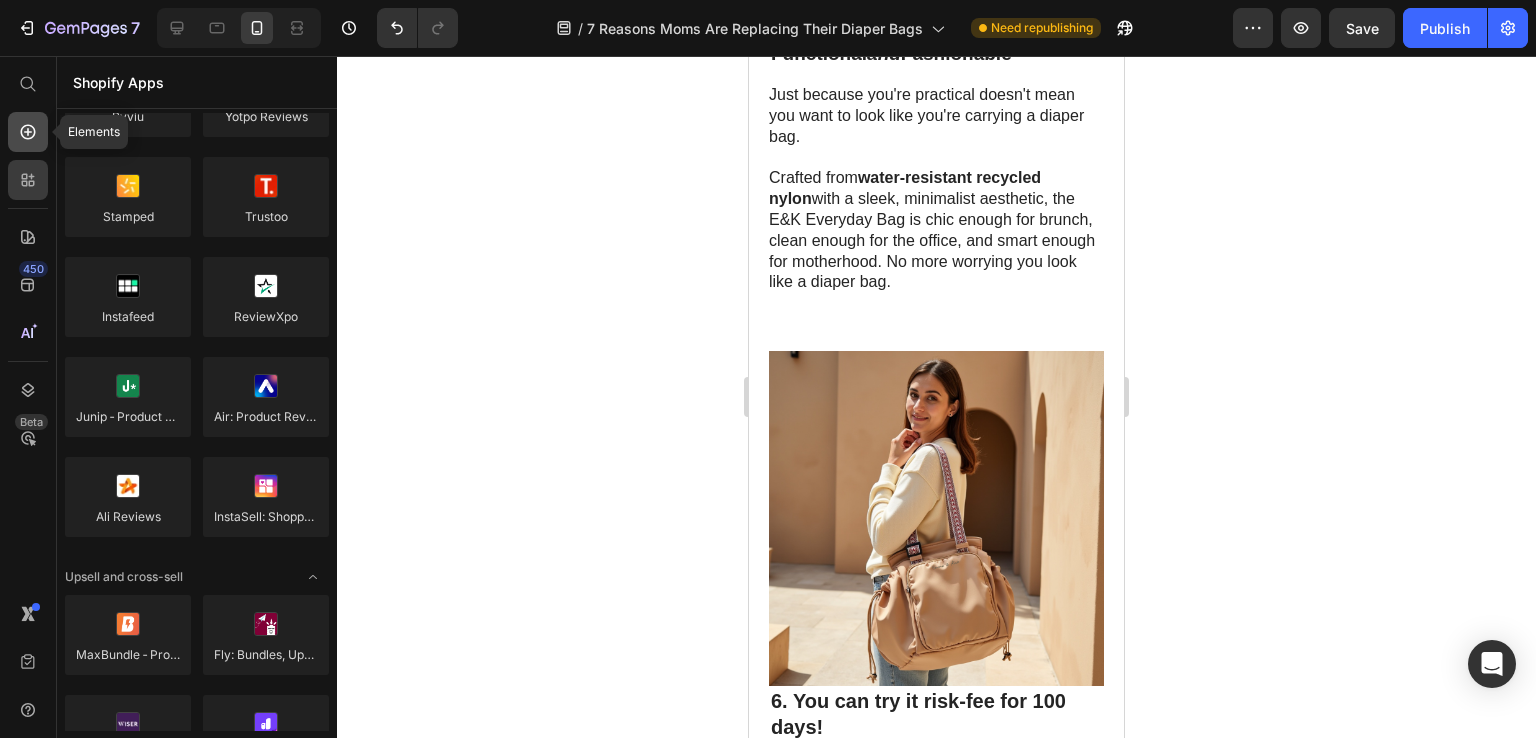 click 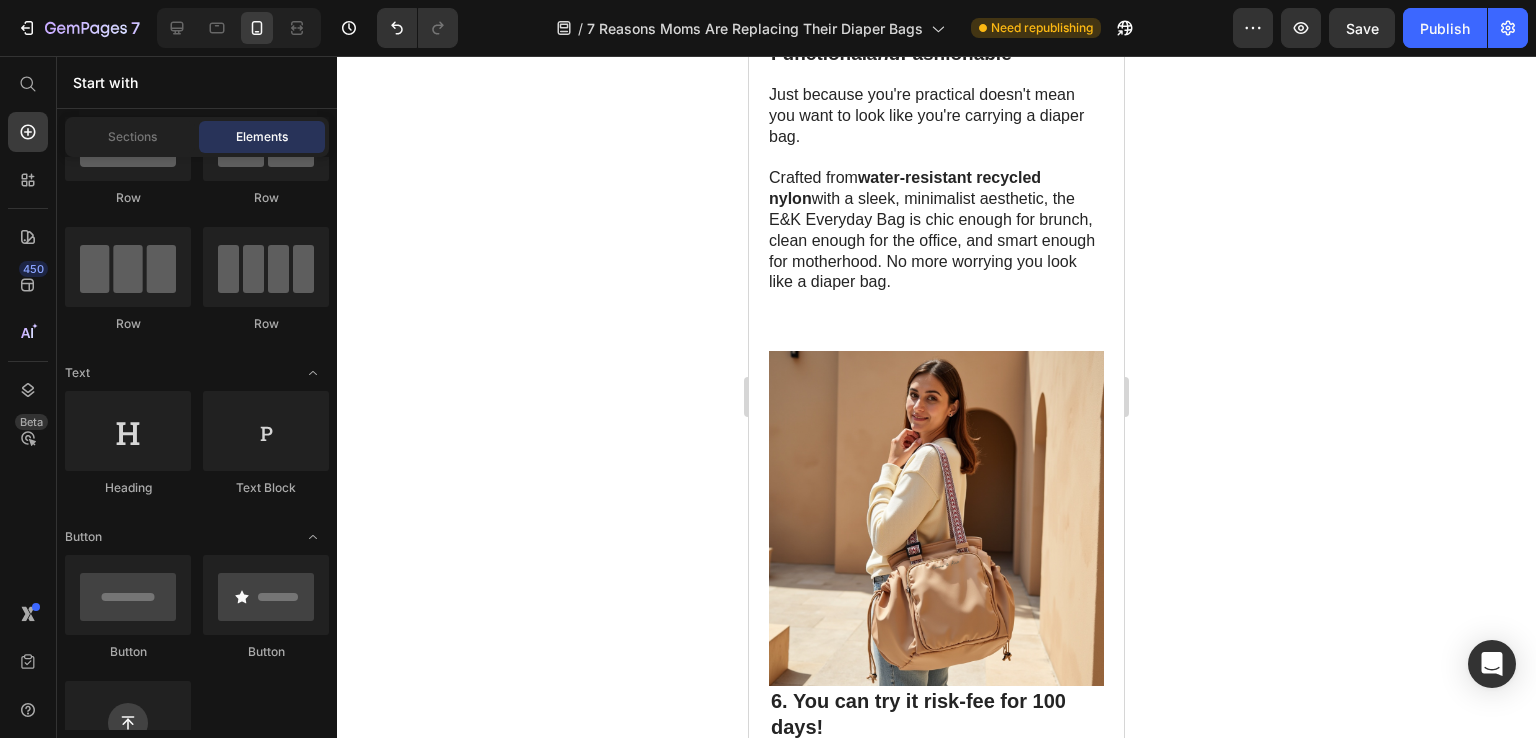 scroll, scrollTop: 0, scrollLeft: 0, axis: both 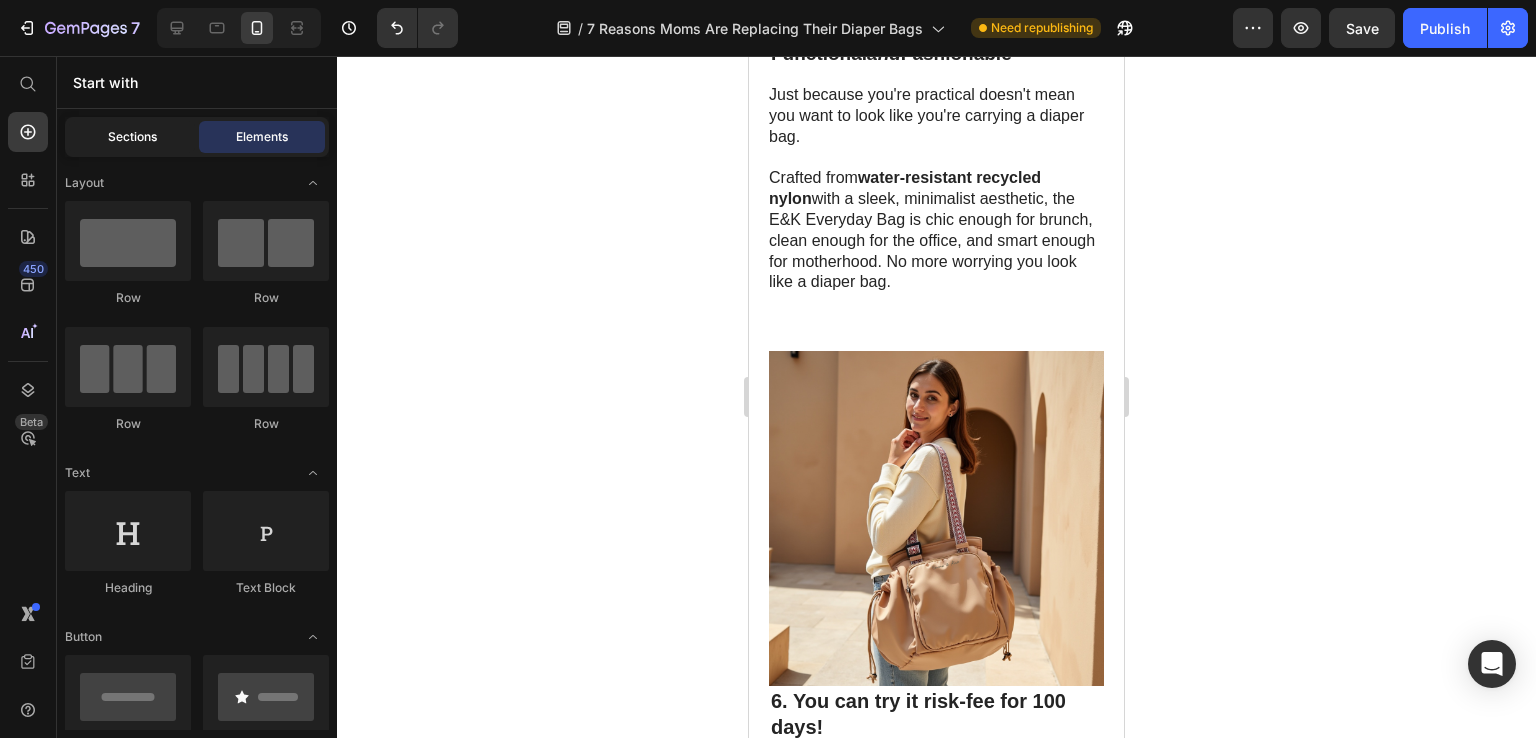 click on "Sections" at bounding box center [132, 137] 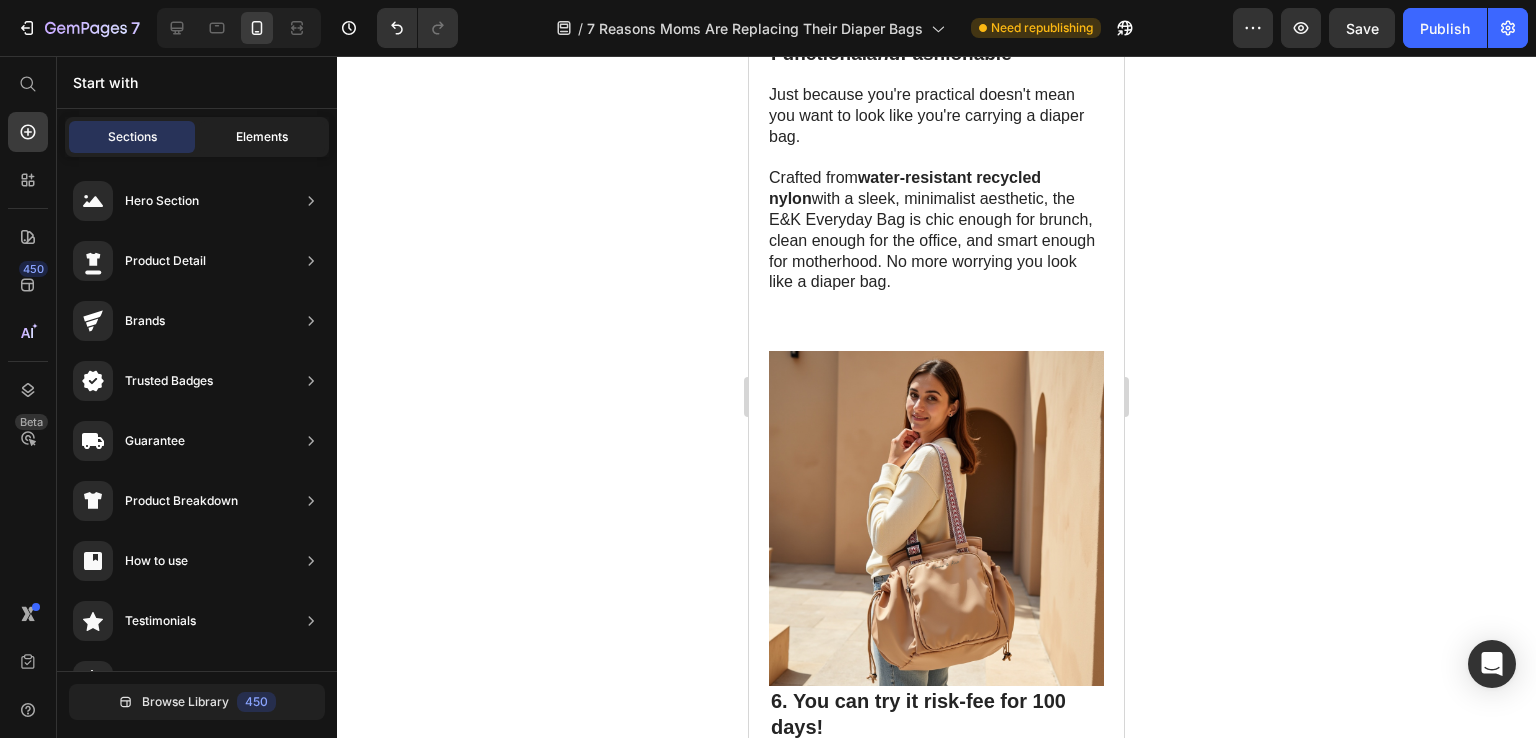 click on "Elements" 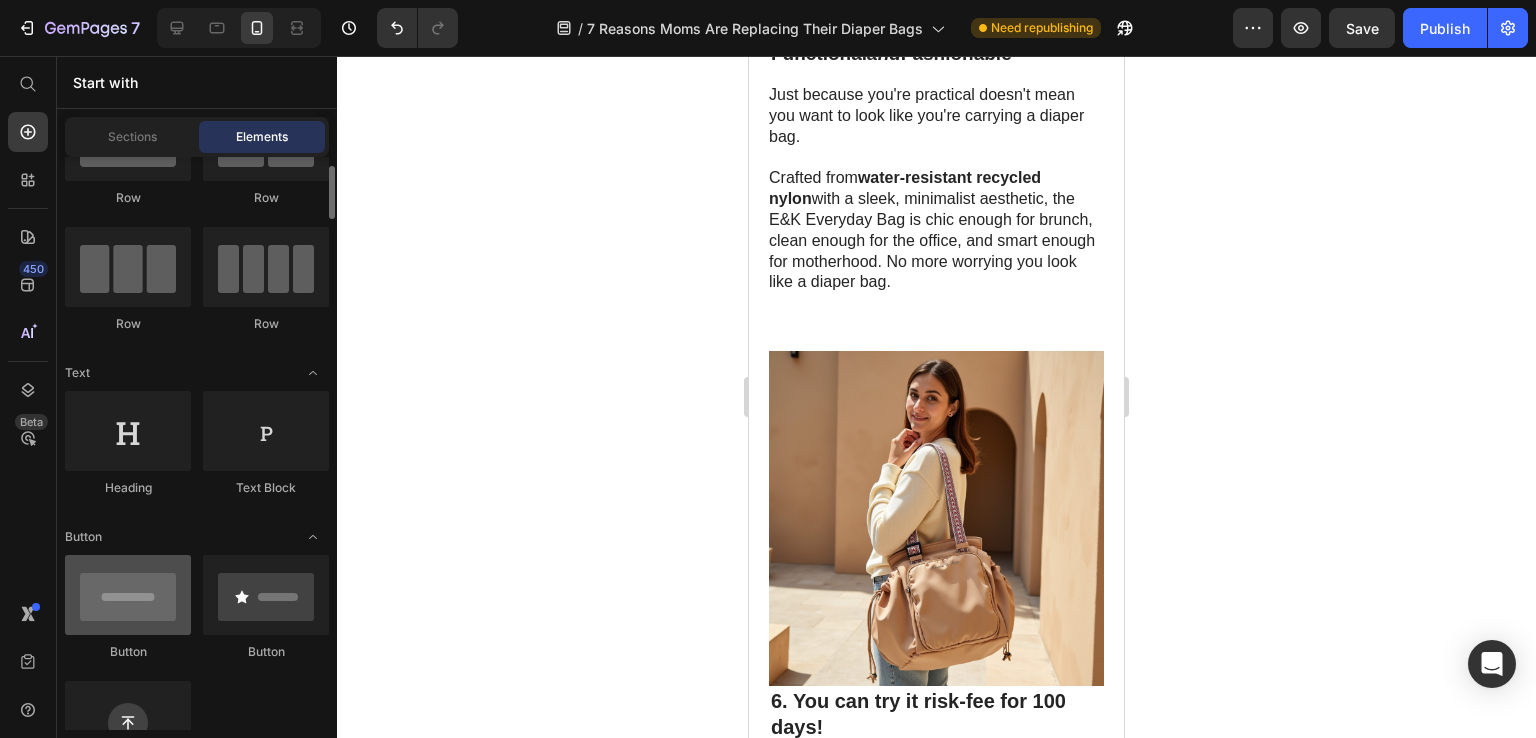 scroll, scrollTop: 200, scrollLeft: 0, axis: vertical 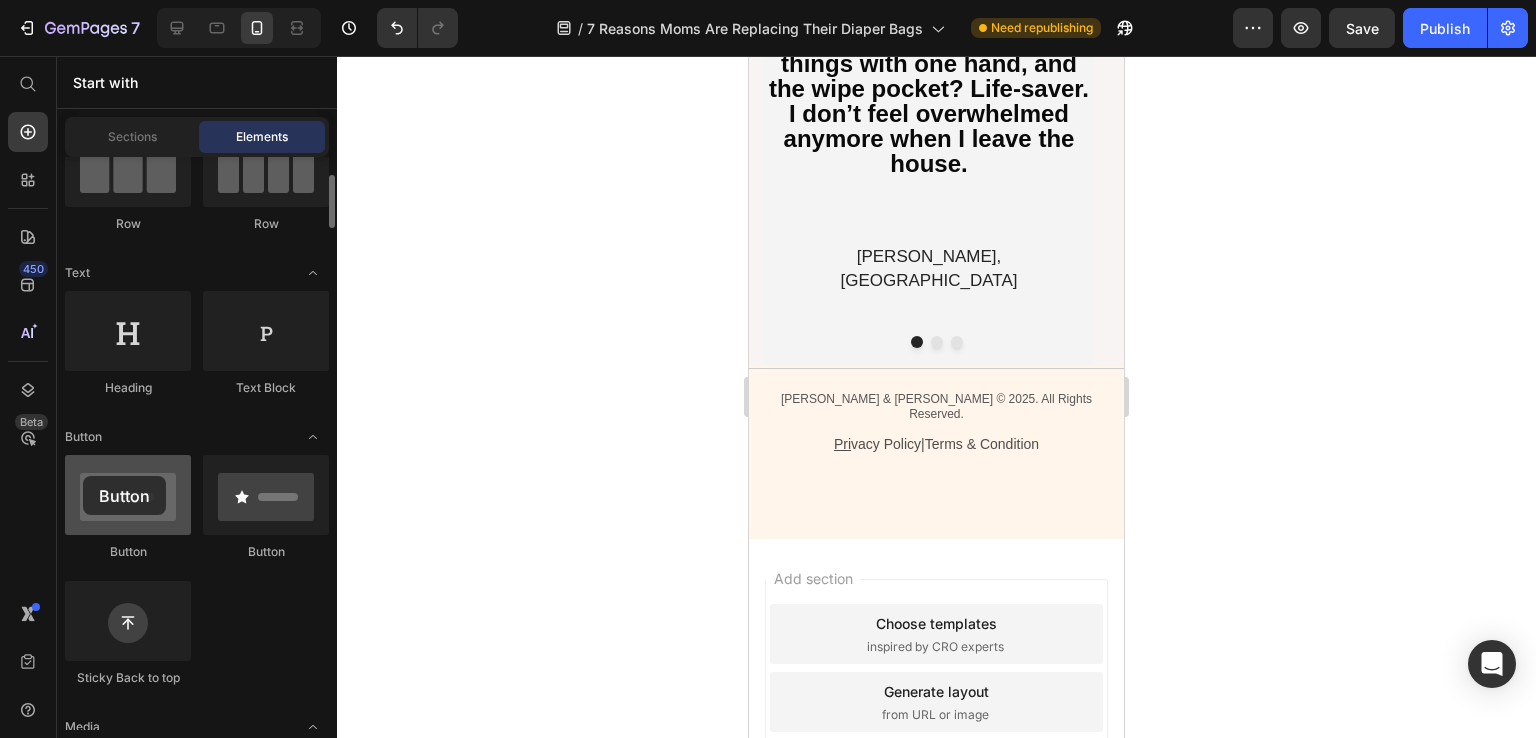 drag, startPoint x: 129, startPoint y: 520, endPoint x: 99, endPoint y: 477, distance: 52.43091 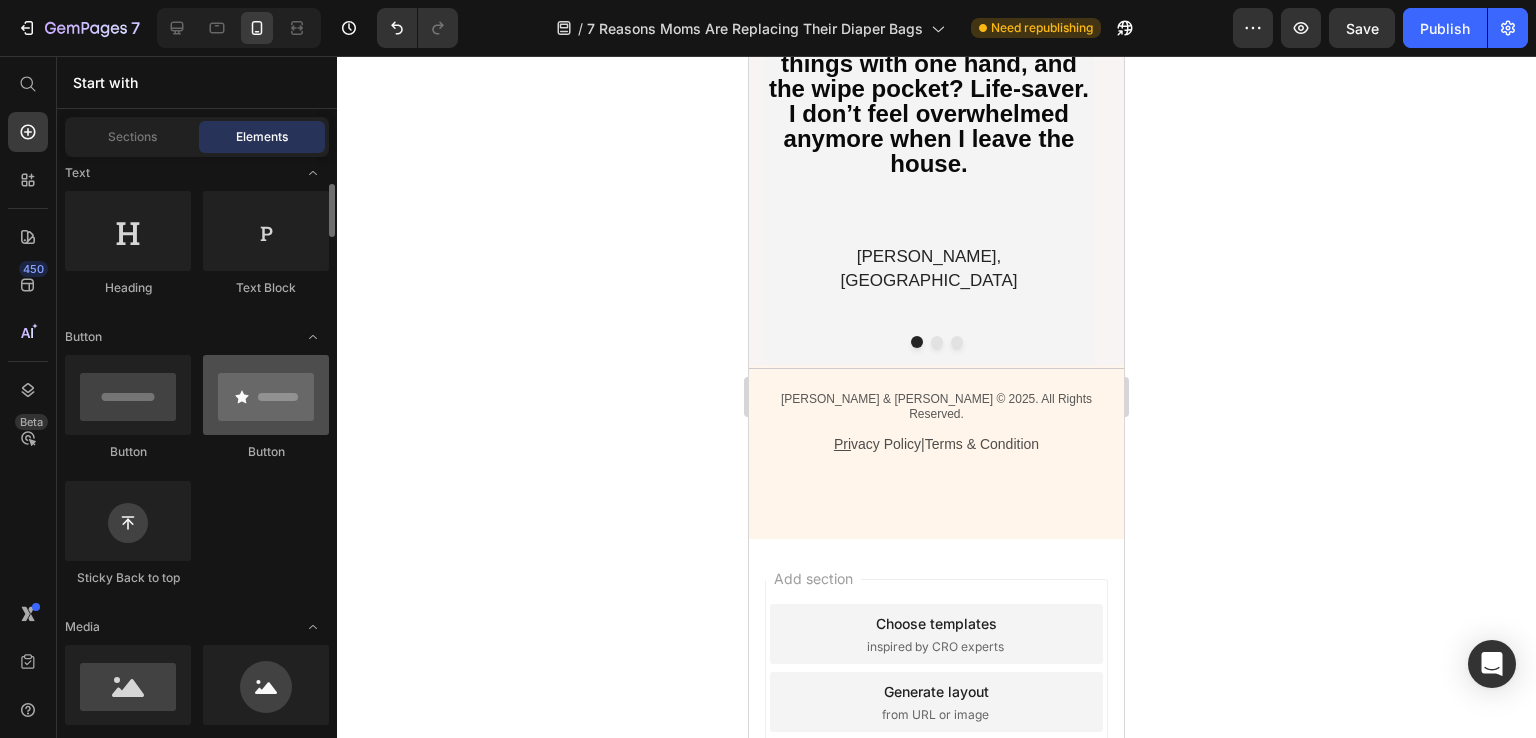 scroll, scrollTop: 0, scrollLeft: 0, axis: both 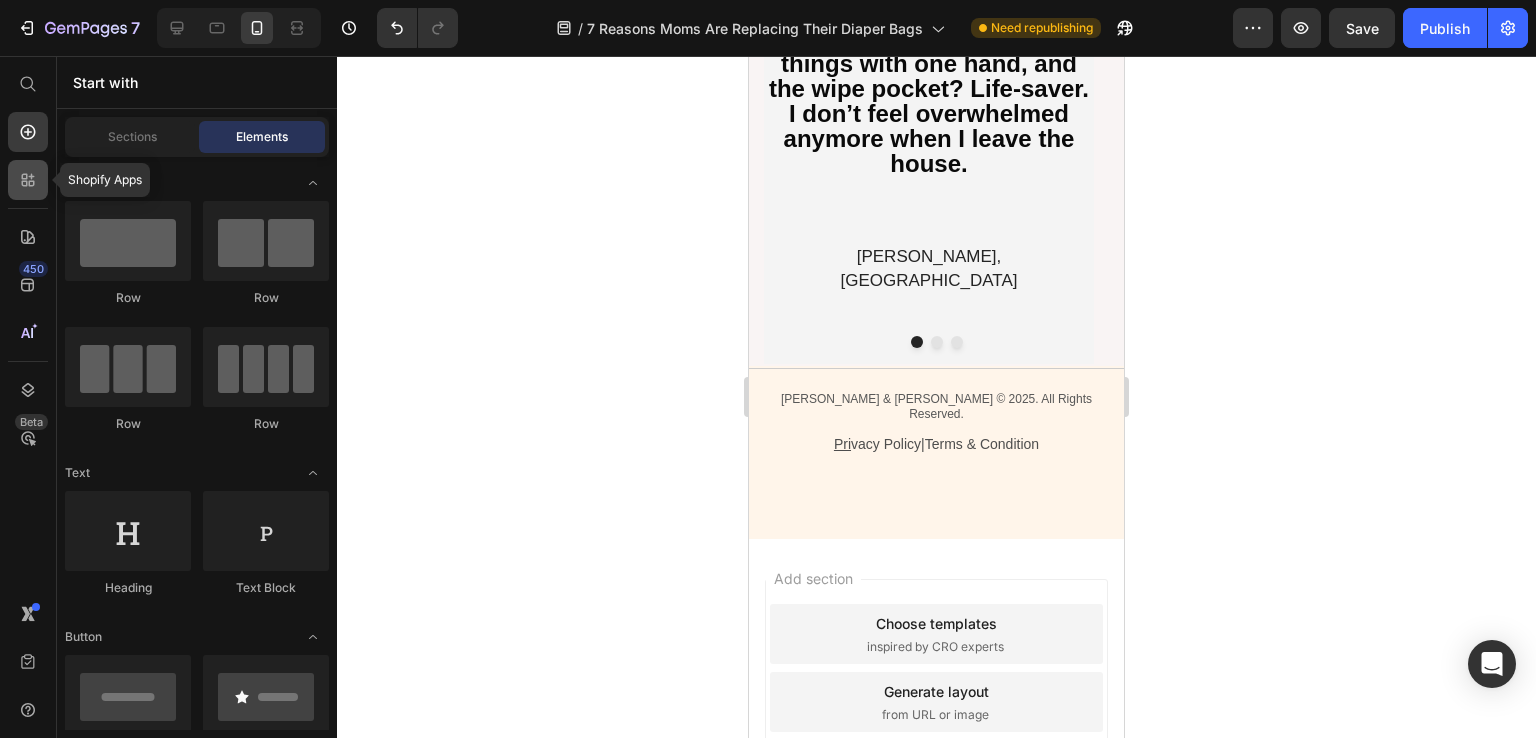 click 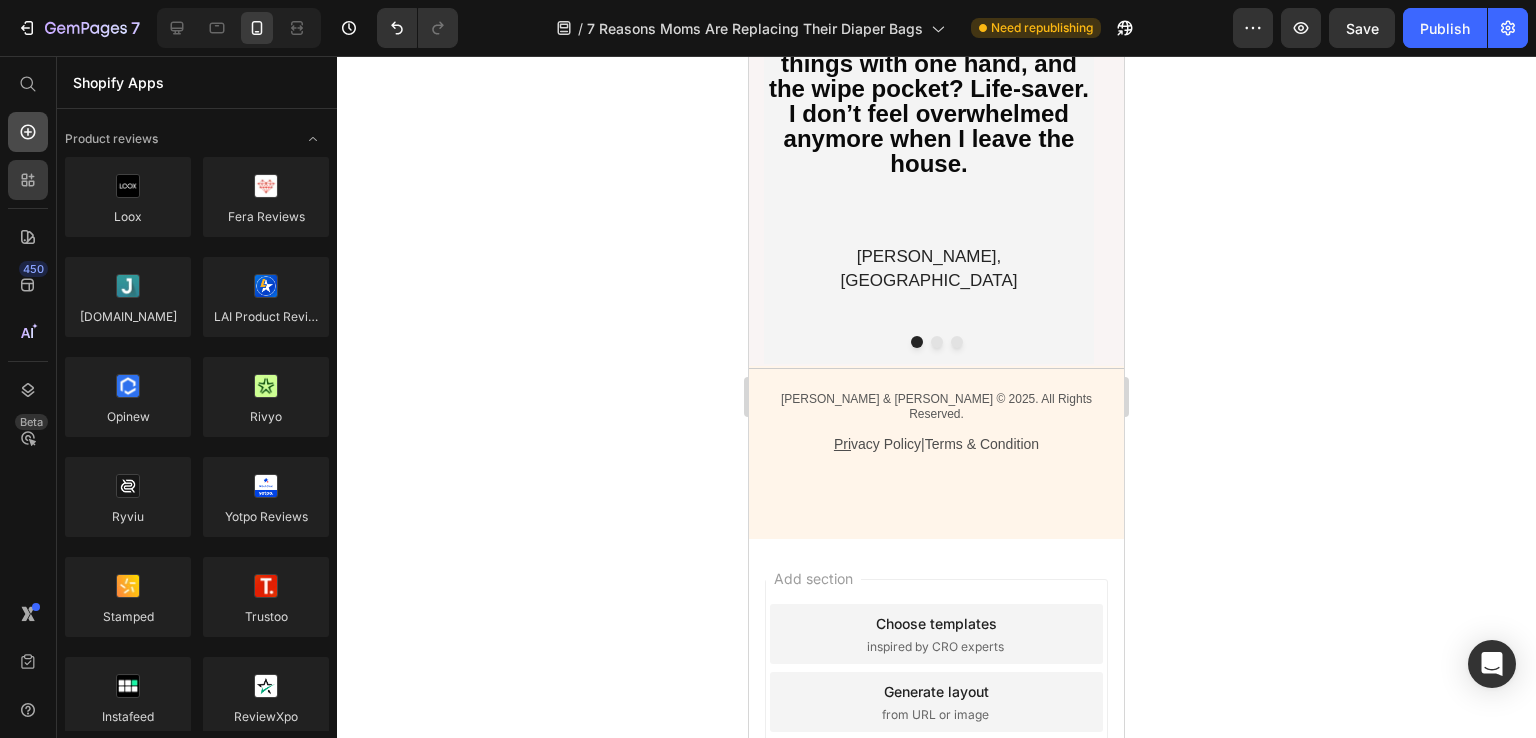 click 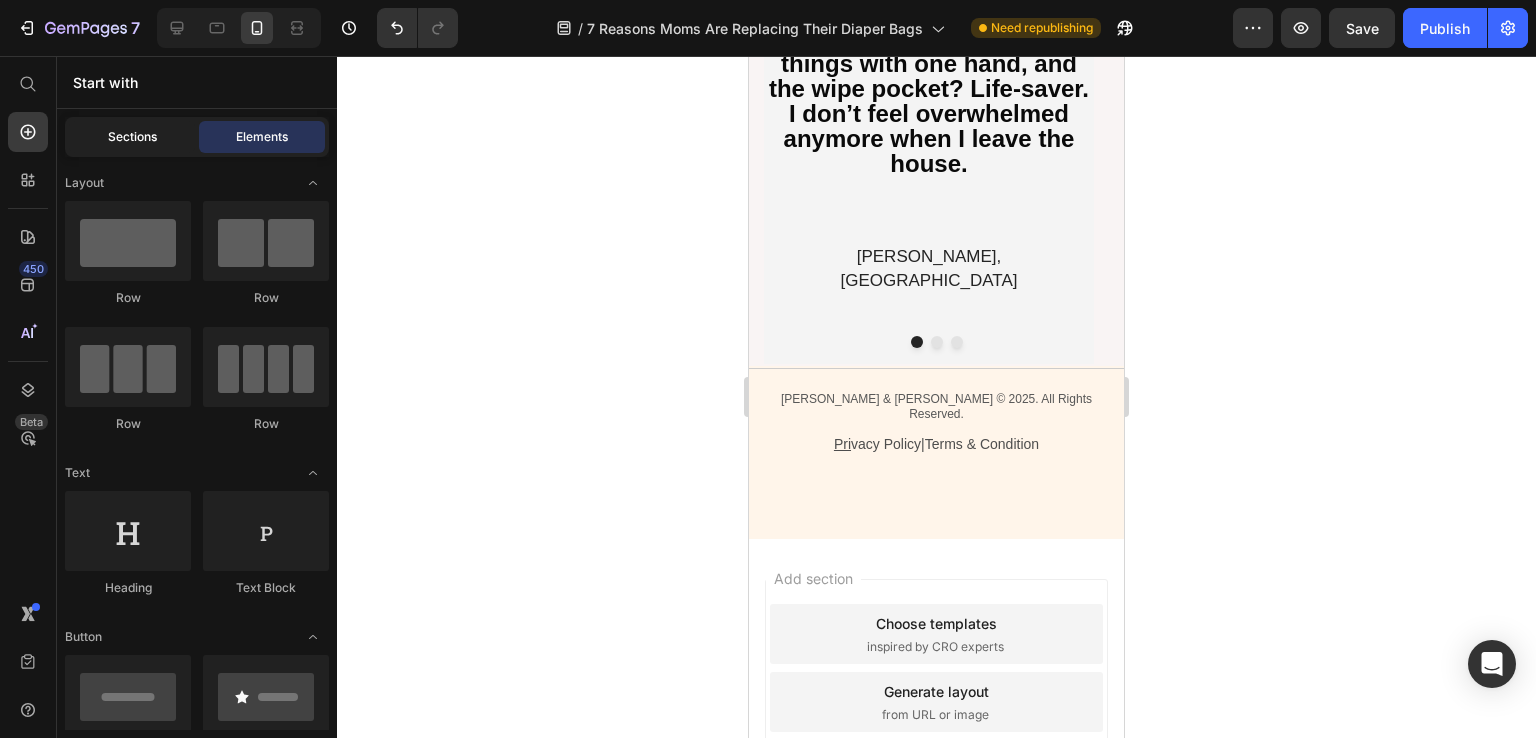 click on "Sections" at bounding box center [132, 137] 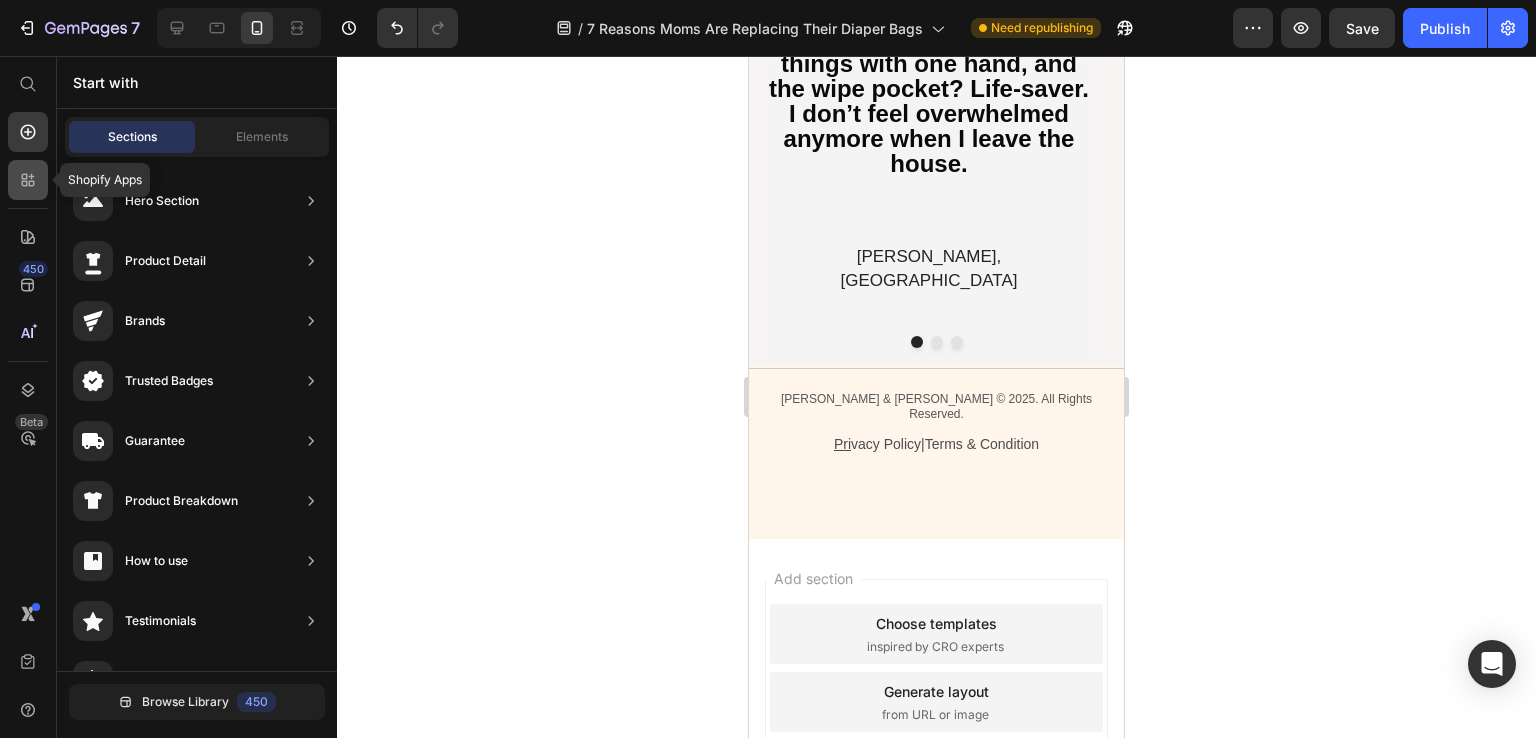 click 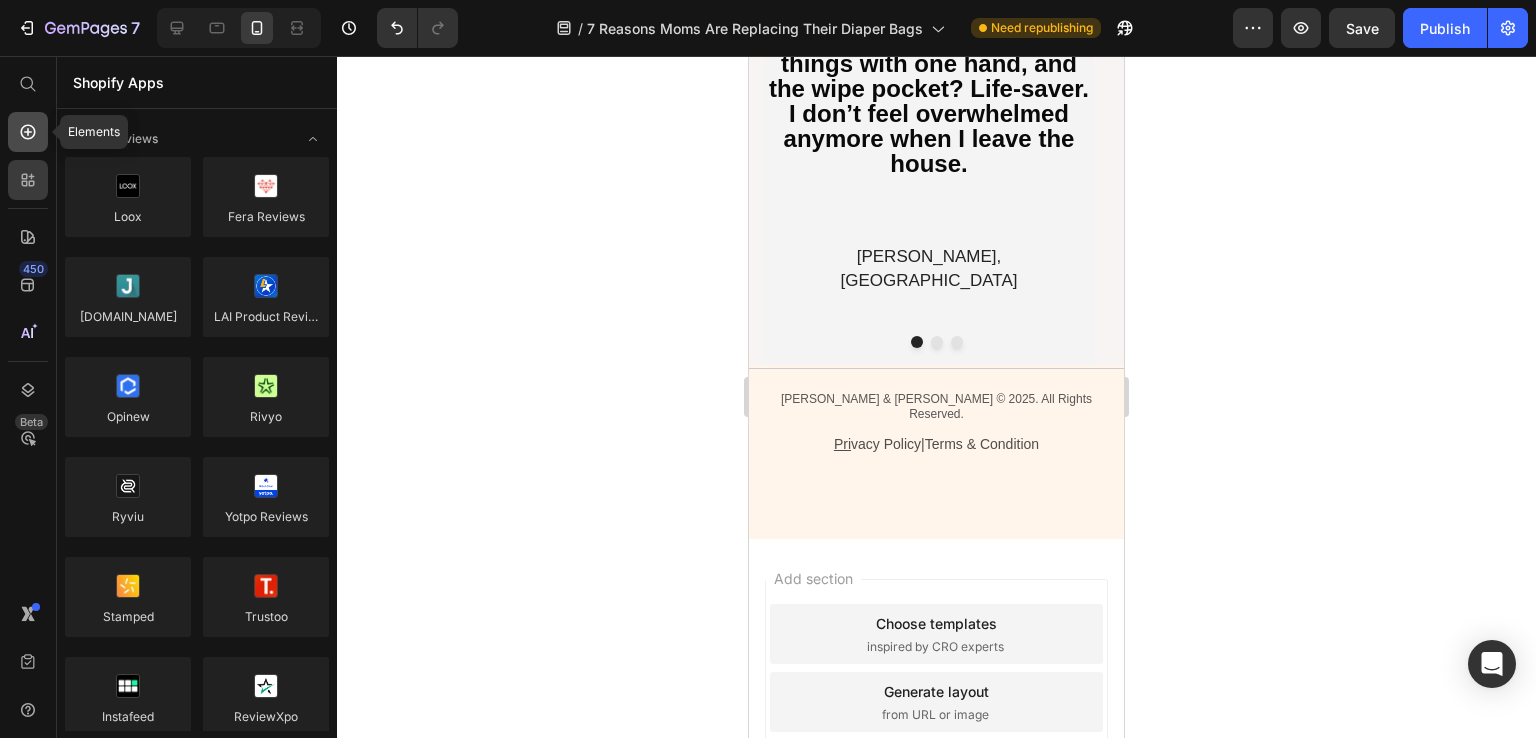 click 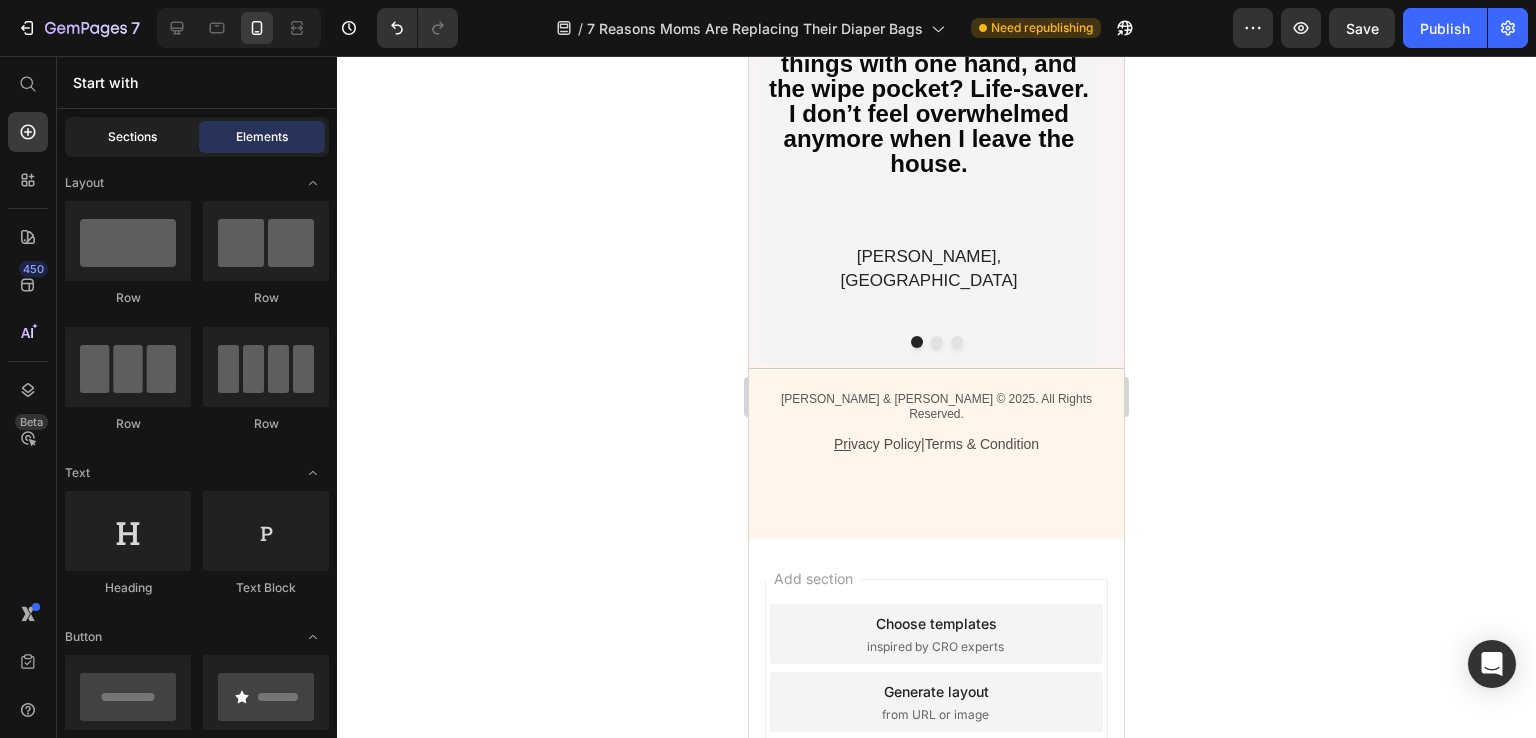 click on "Sections" at bounding box center [132, 137] 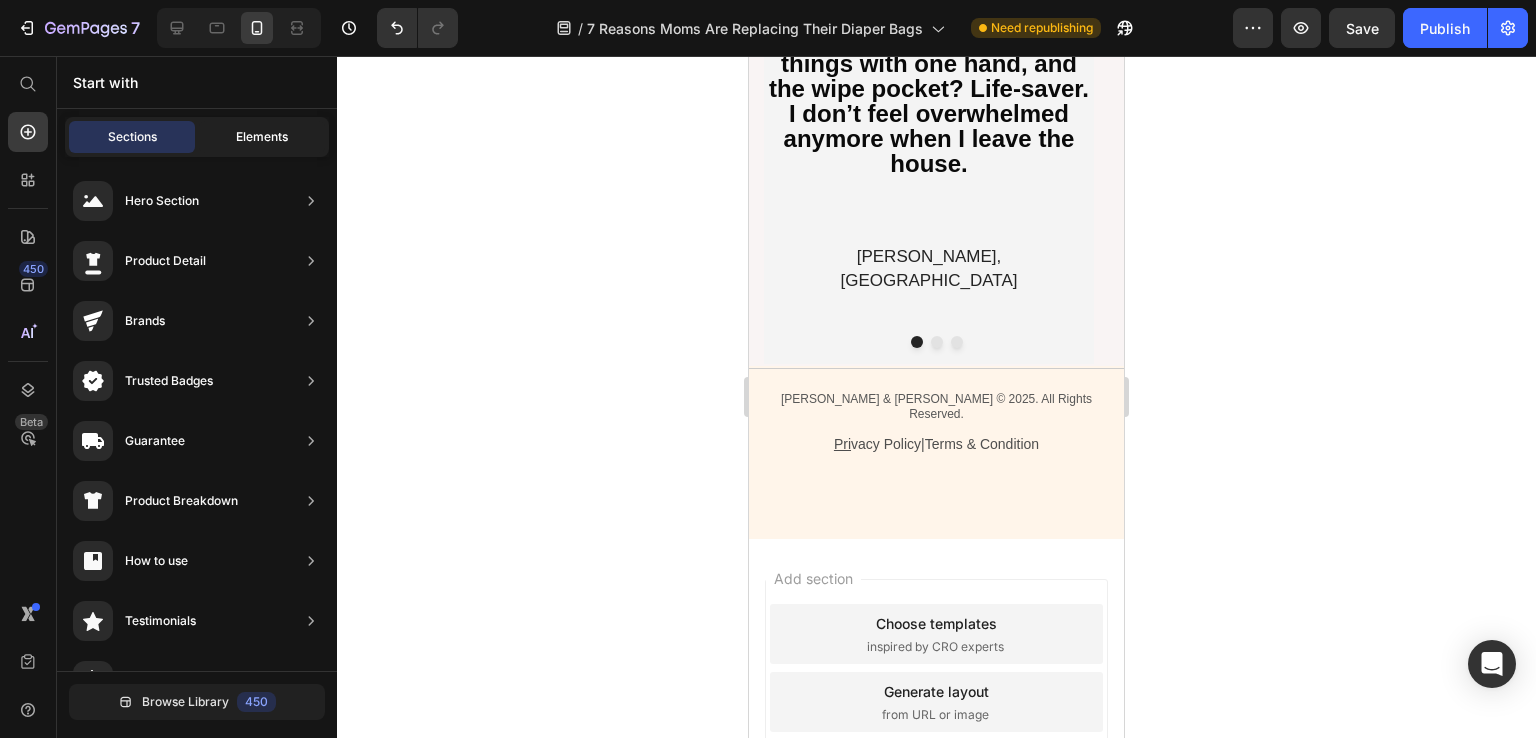 click on "Elements" 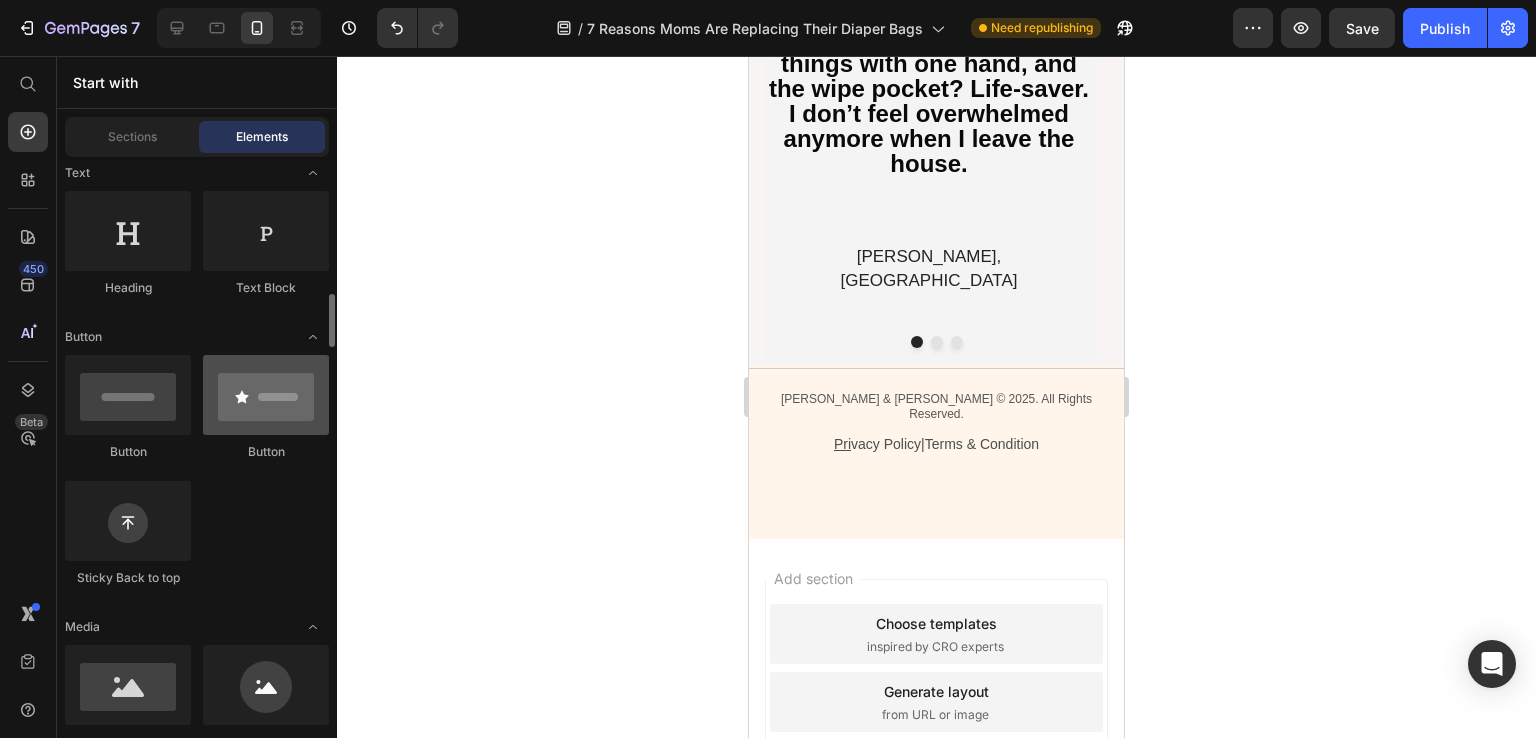 scroll, scrollTop: 400, scrollLeft: 0, axis: vertical 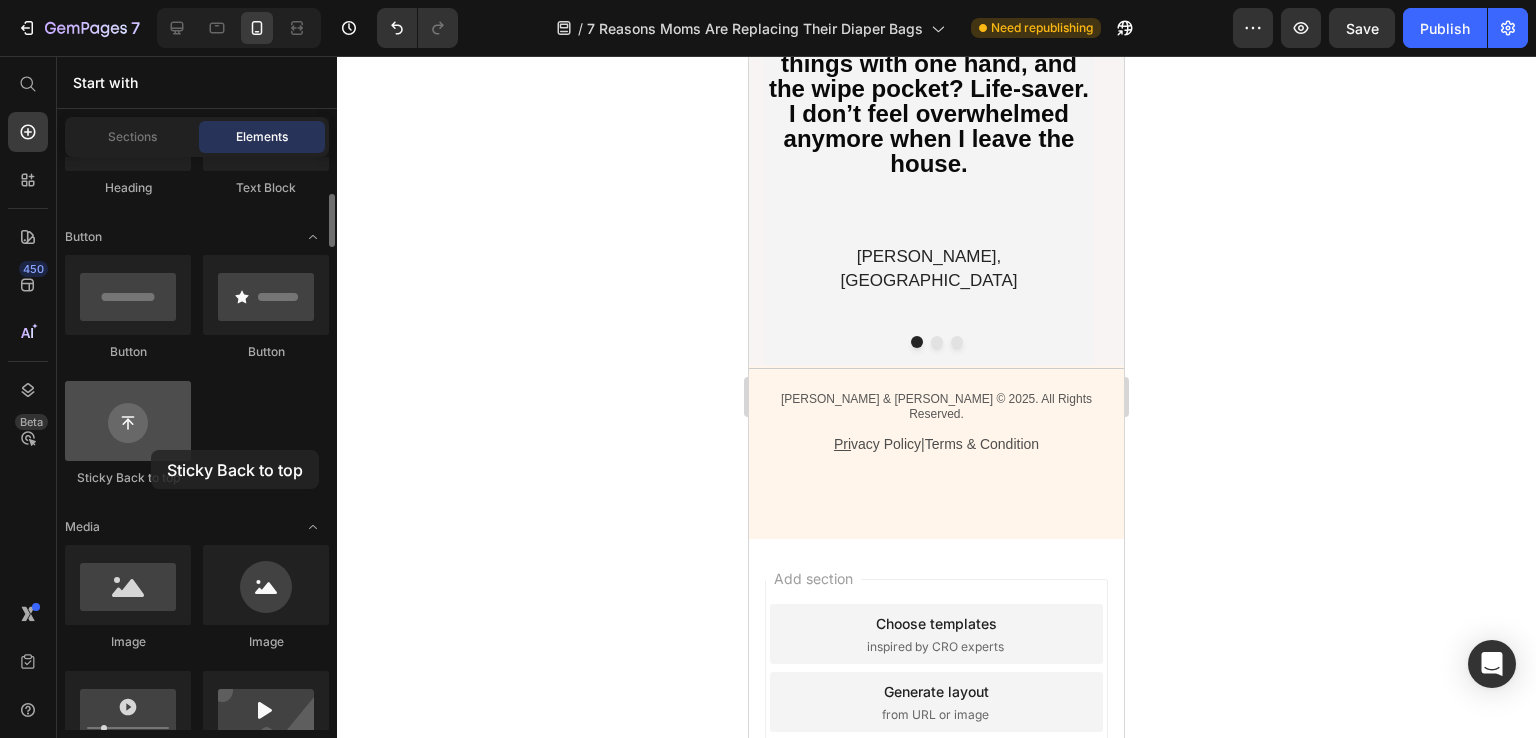 click at bounding box center [128, 421] 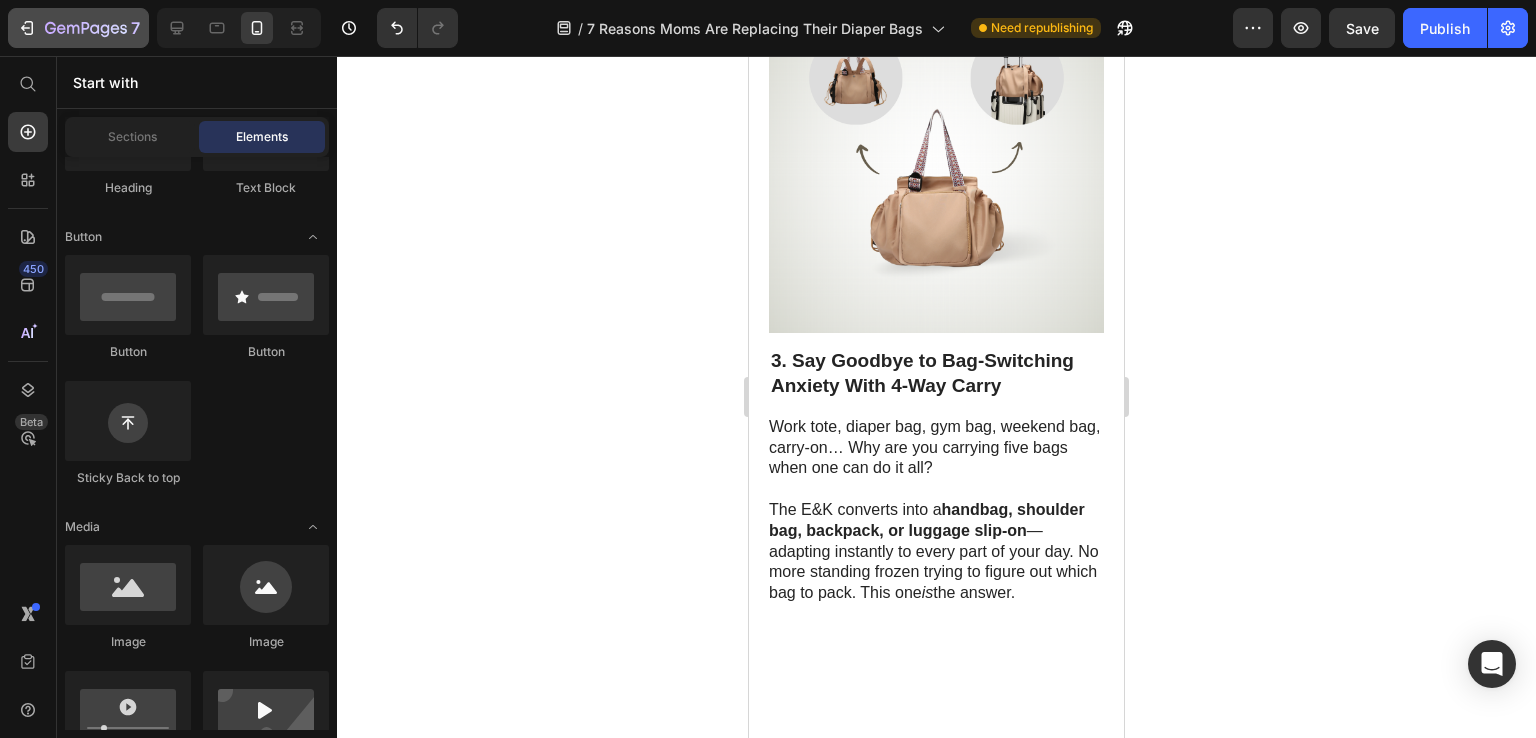 scroll, scrollTop: 1262, scrollLeft: 0, axis: vertical 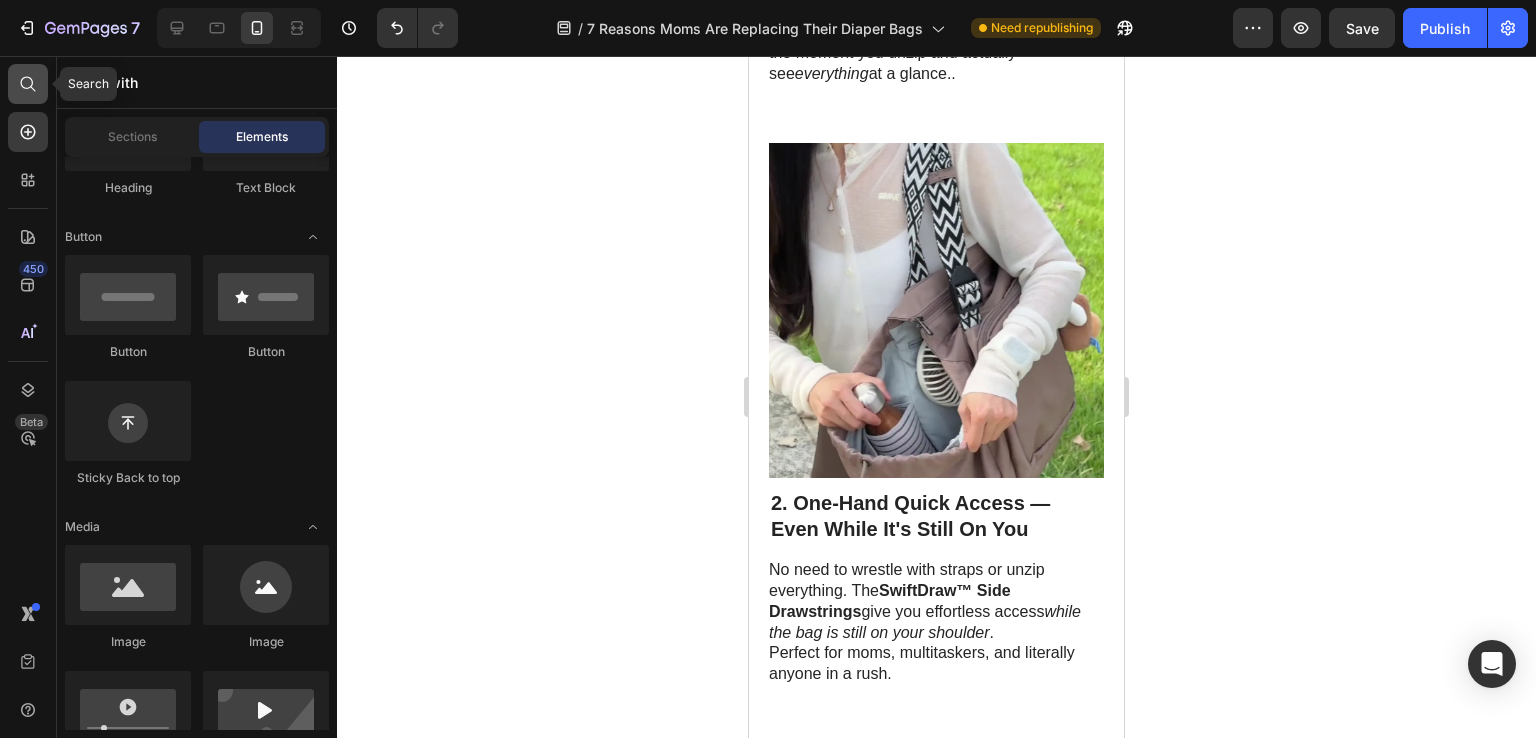 click 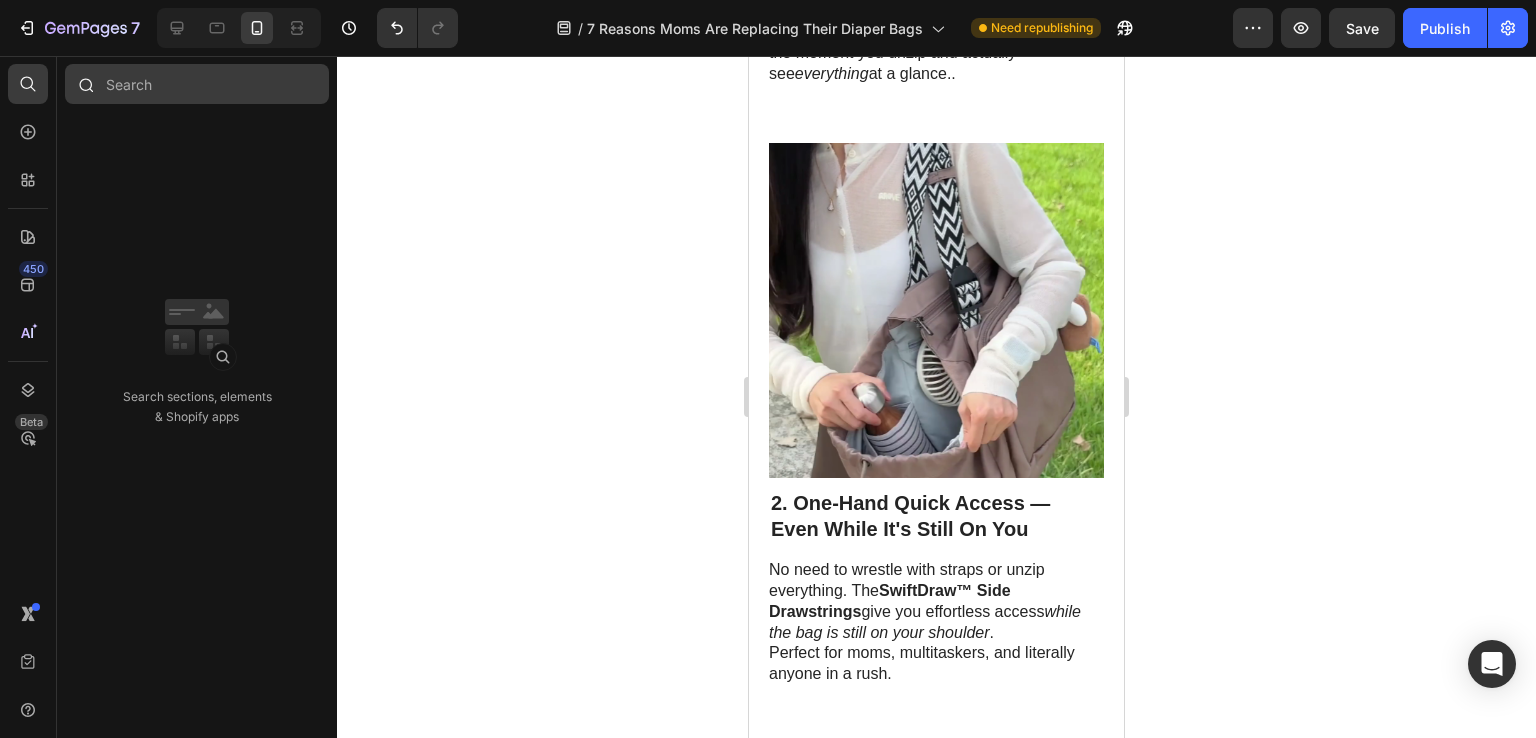 click at bounding box center (197, 84) 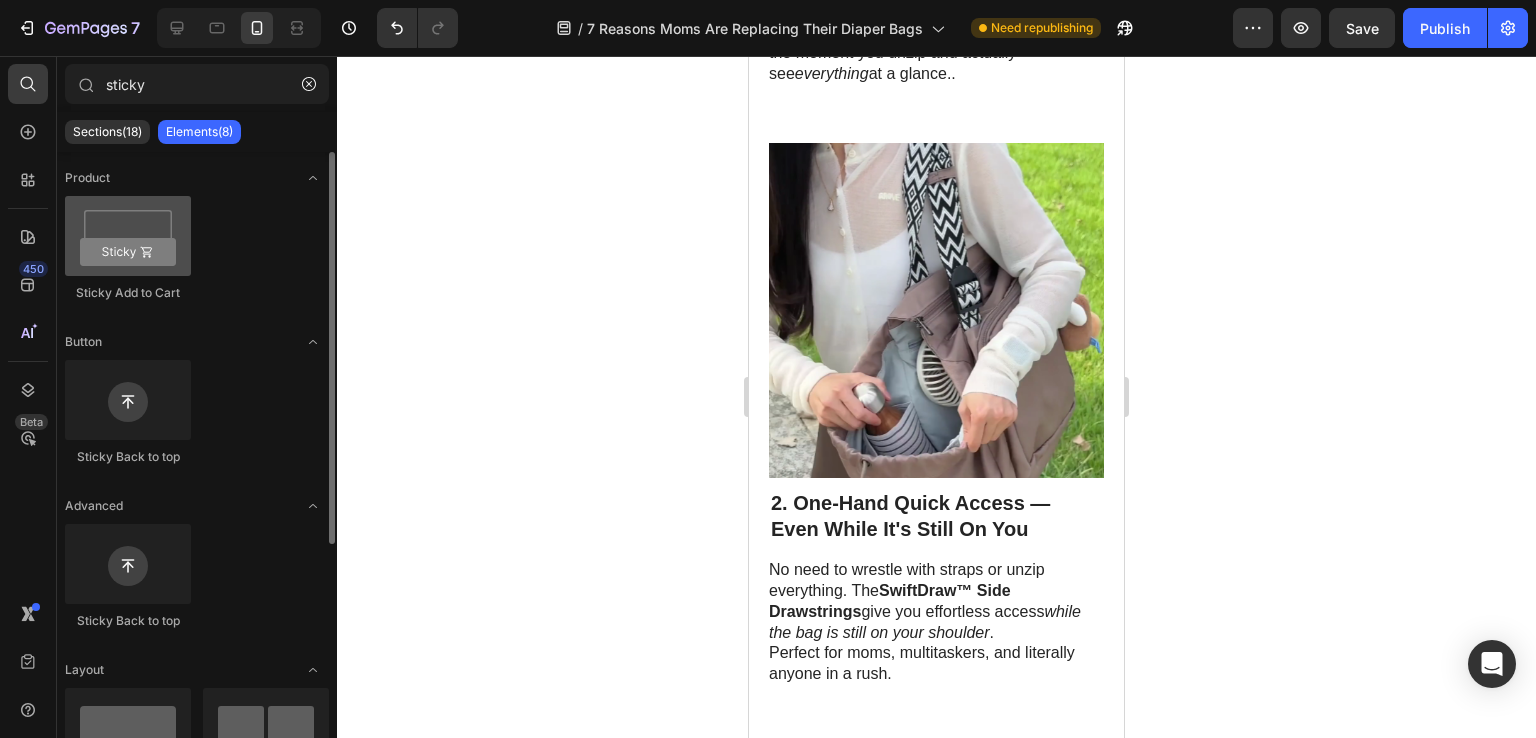 type on "sticky" 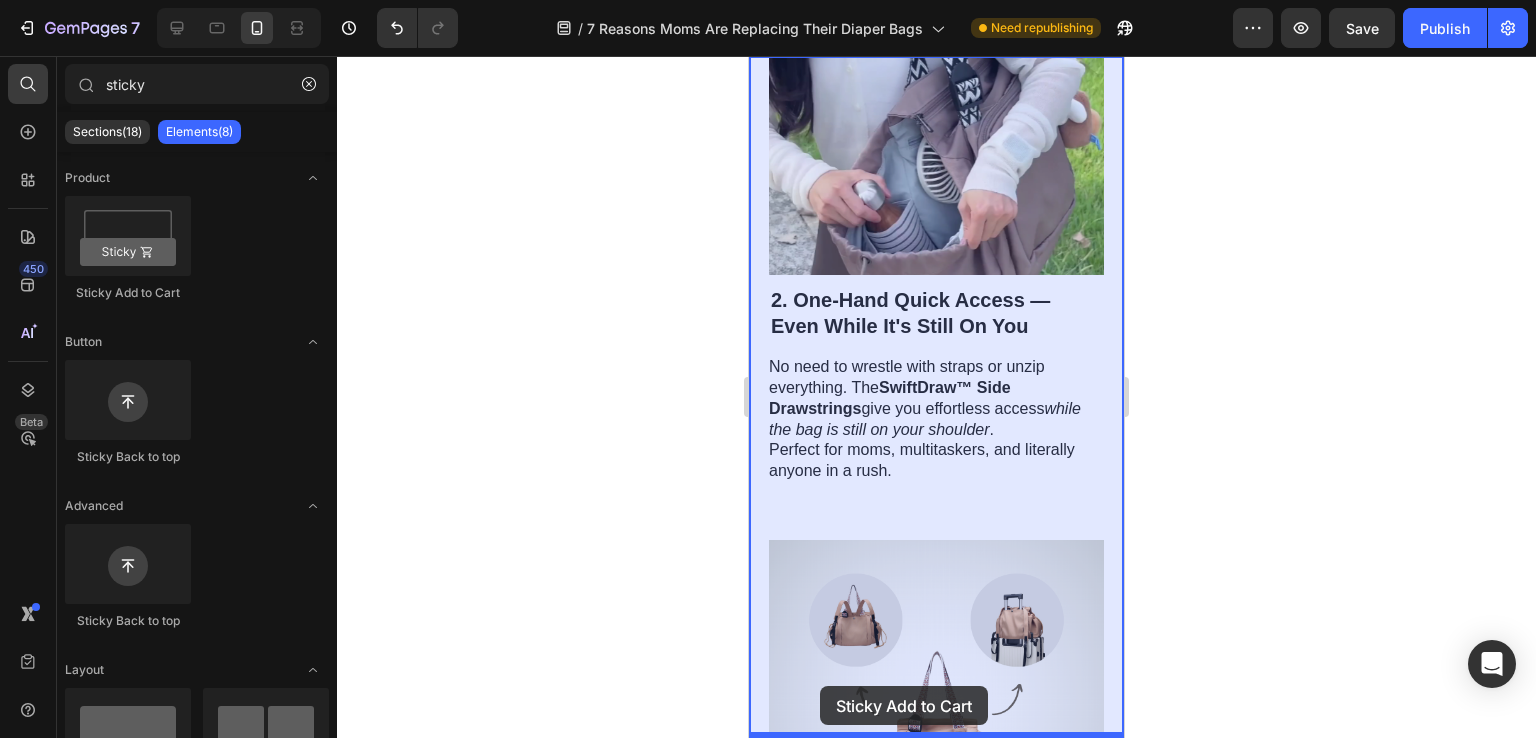scroll, scrollTop: 1510, scrollLeft: 0, axis: vertical 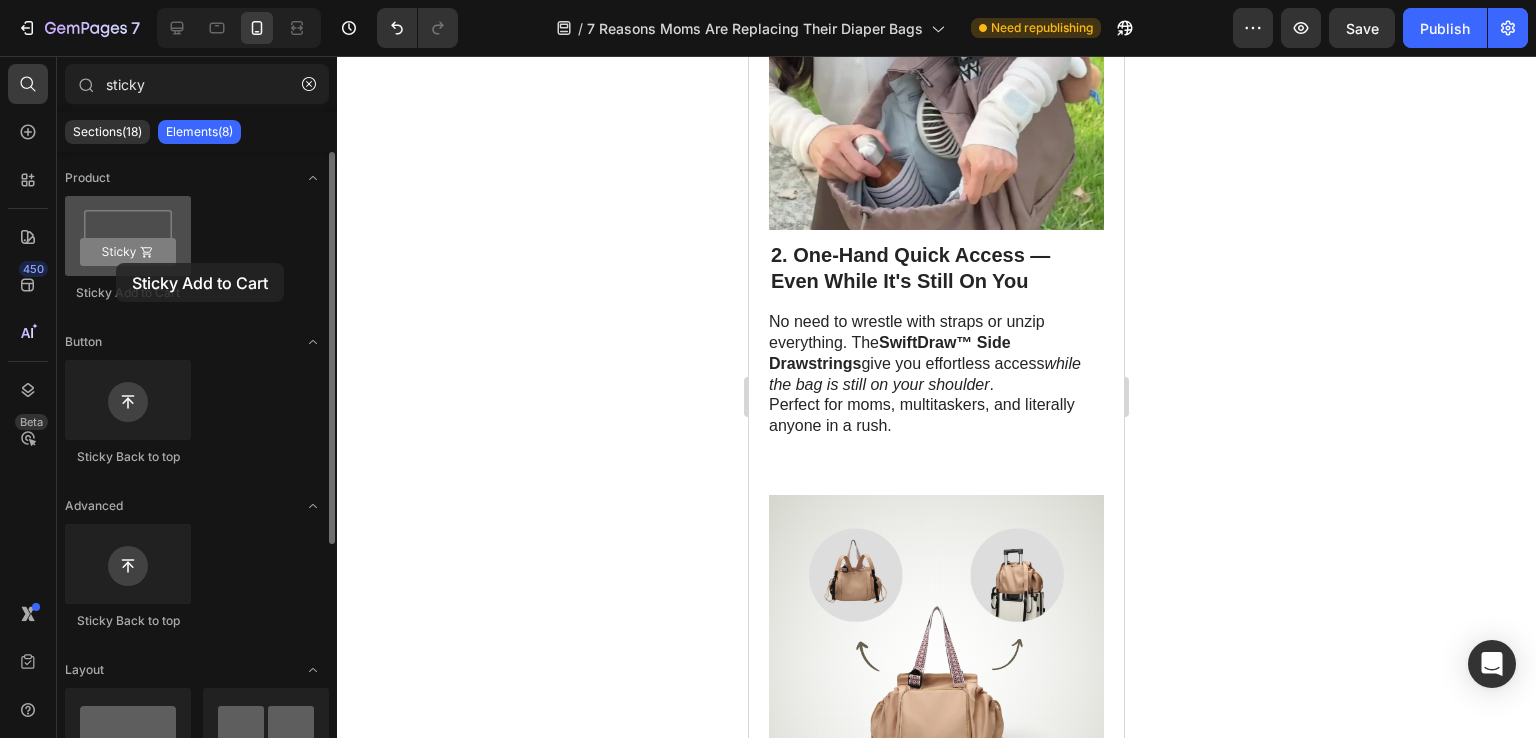 drag, startPoint x: 160, startPoint y: 253, endPoint x: 119, endPoint y: 269, distance: 44.011364 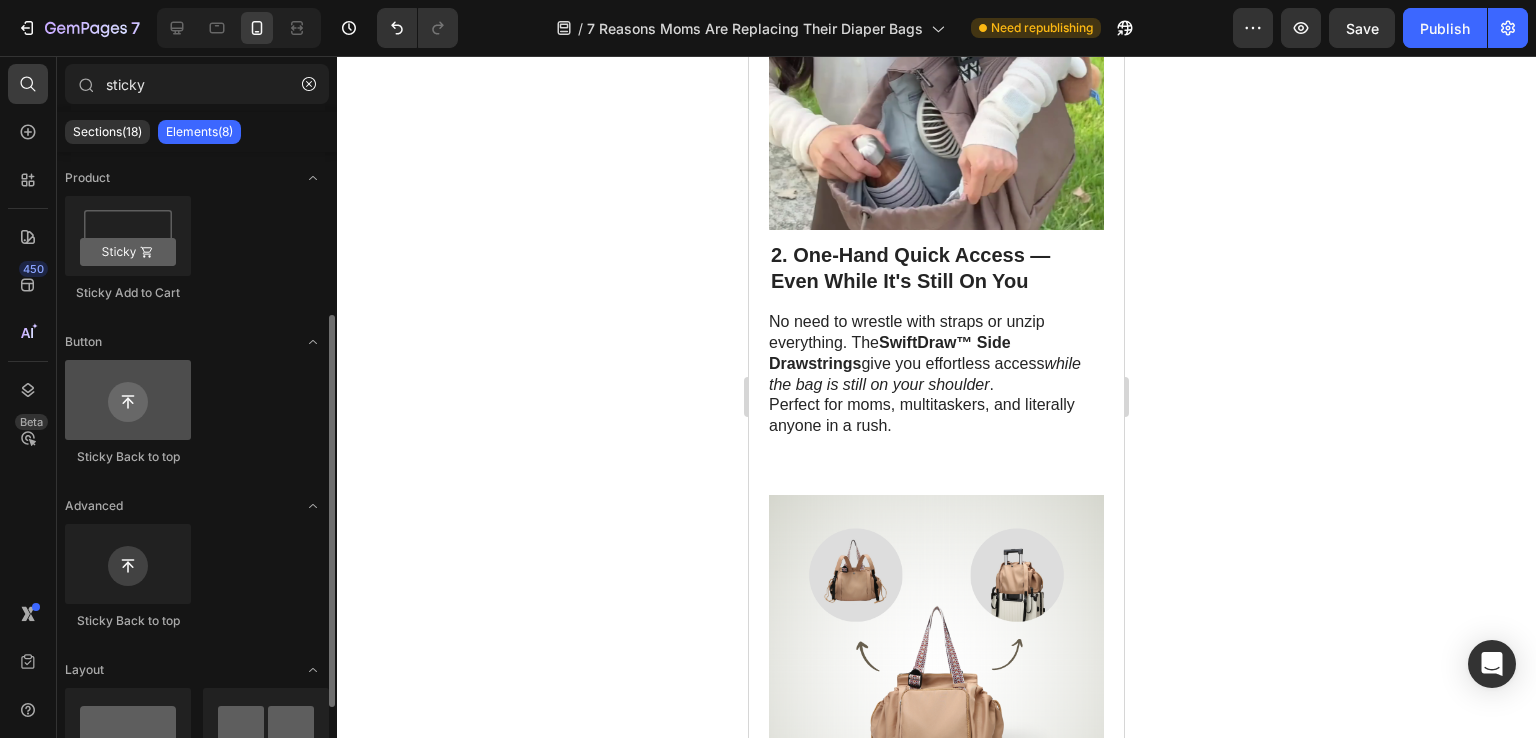 scroll, scrollTop: 100, scrollLeft: 0, axis: vertical 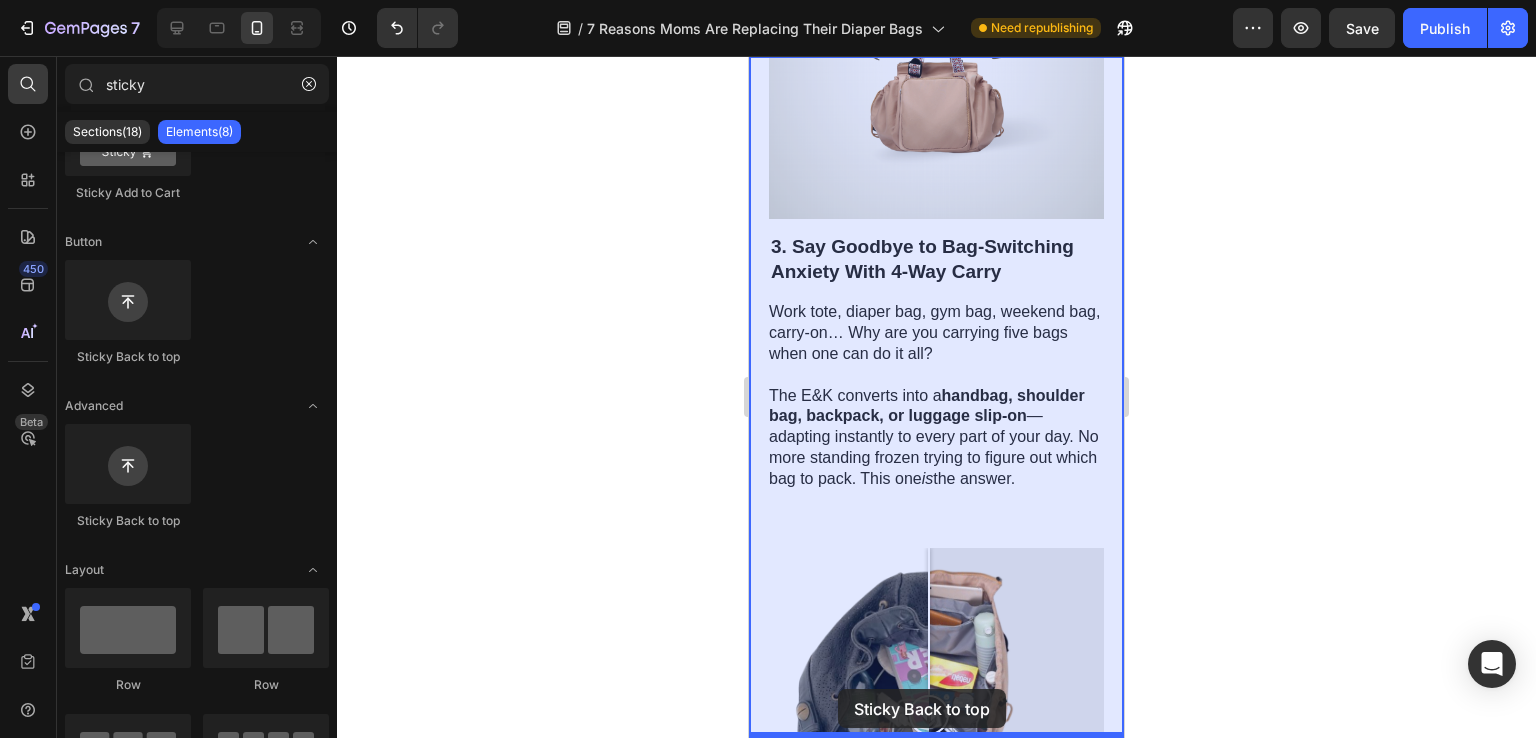 drag, startPoint x: 891, startPoint y: 504, endPoint x: 838, endPoint y: 689, distance: 192.4422 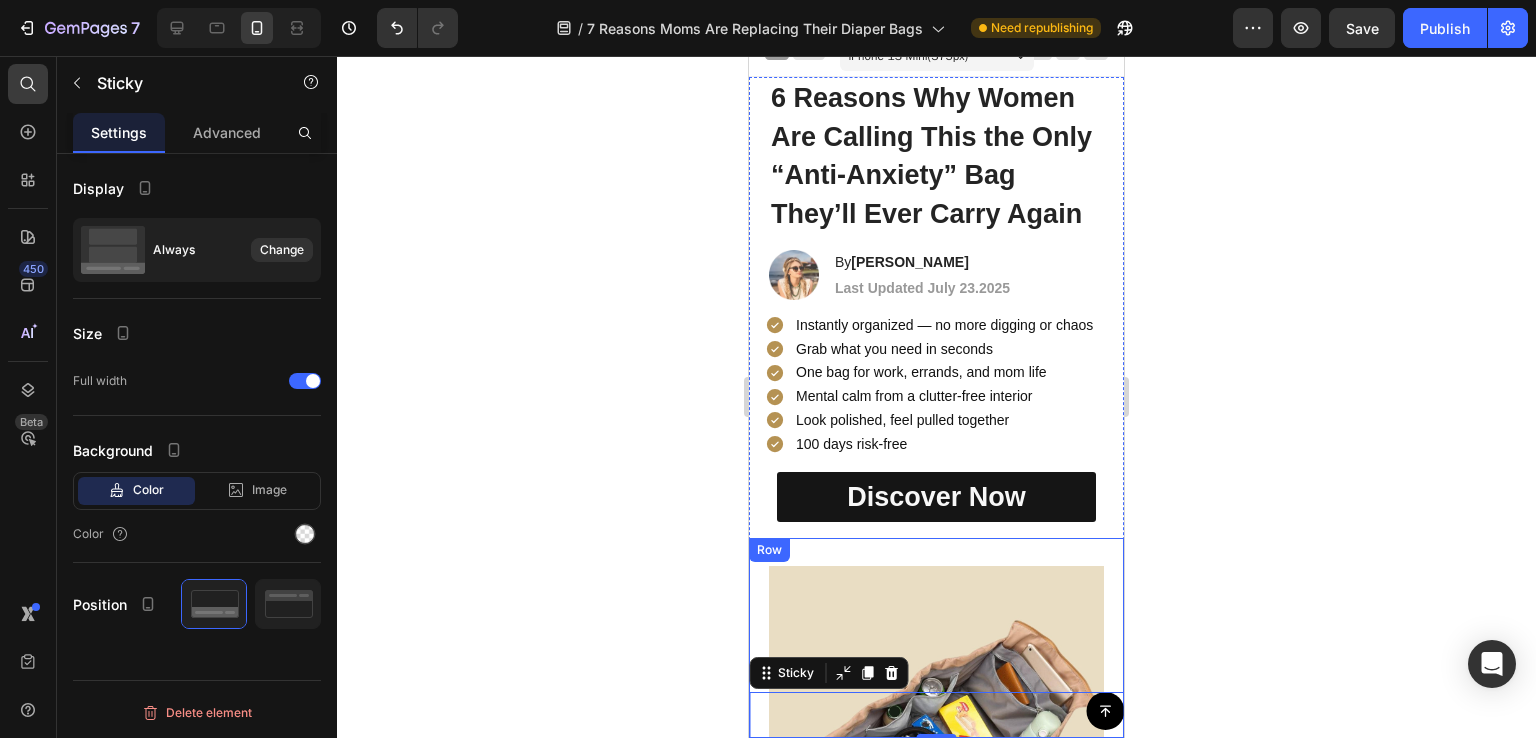 scroll, scrollTop: 0, scrollLeft: 0, axis: both 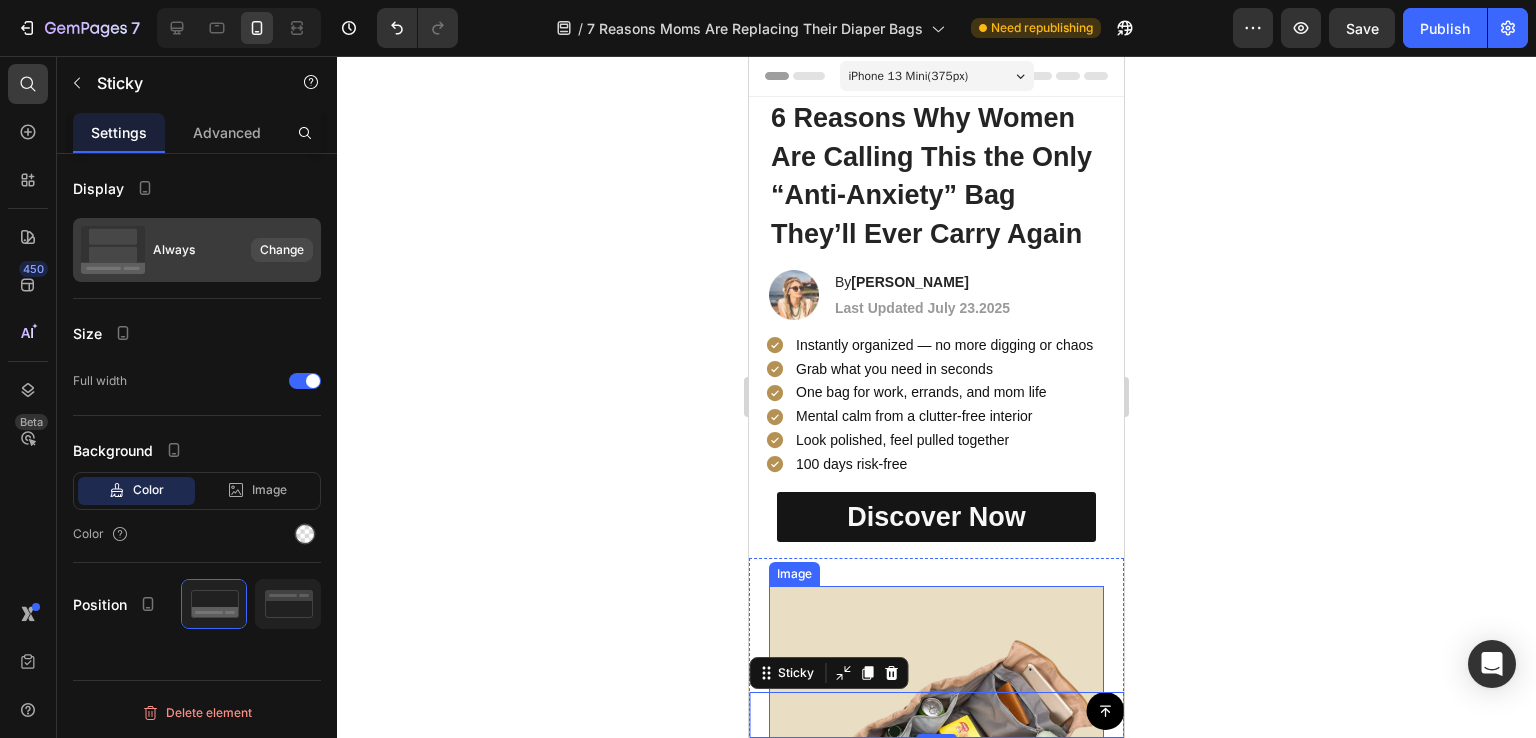 click on "Change" at bounding box center [282, 250] 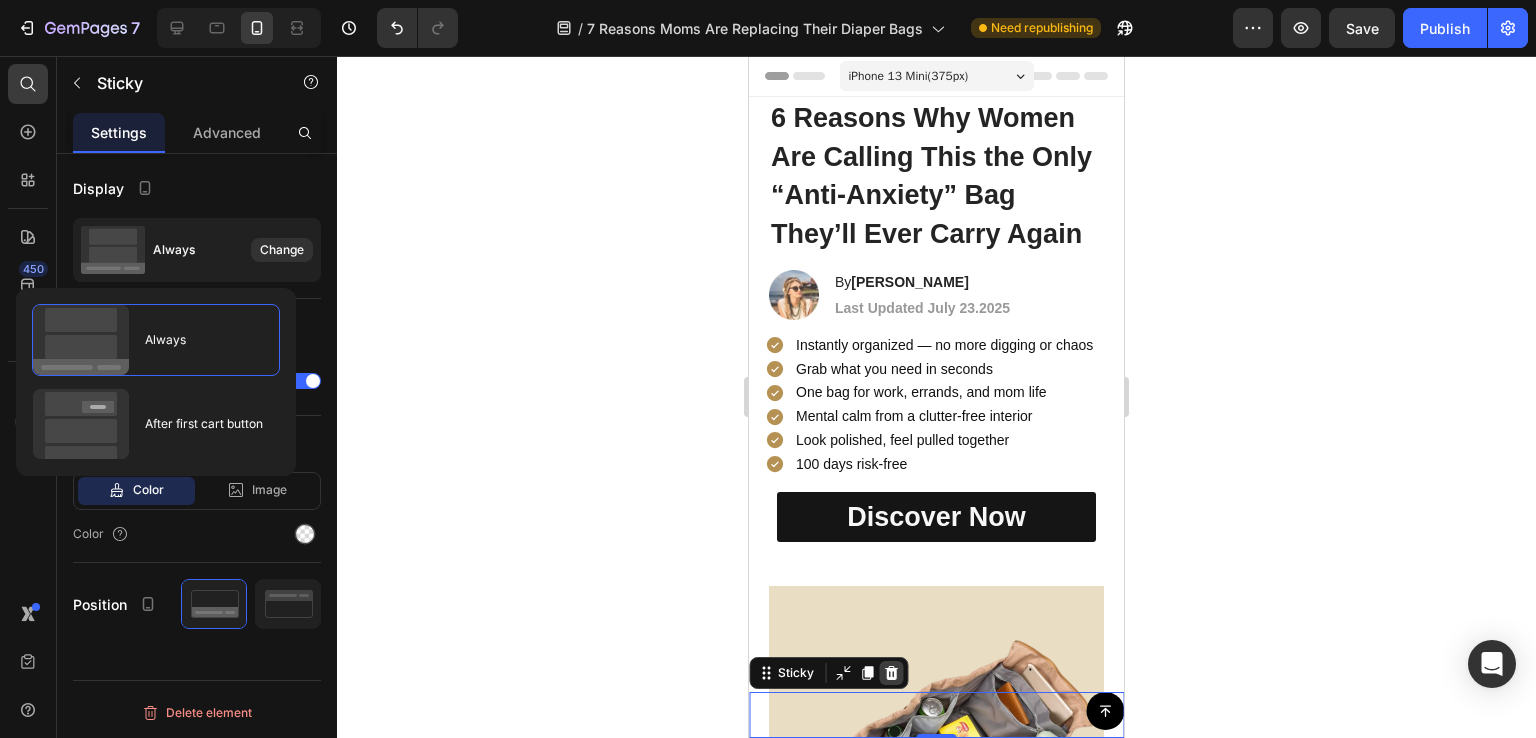 click 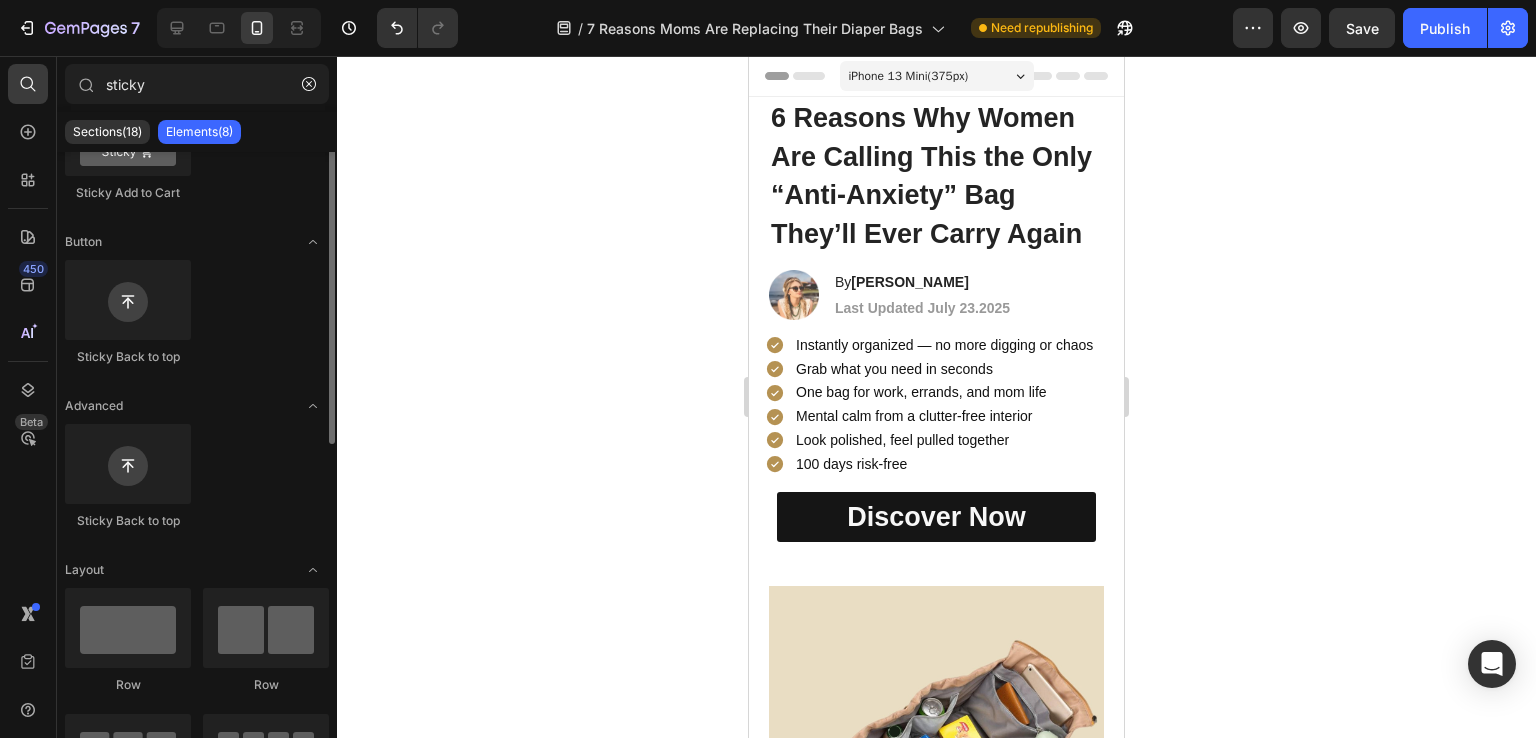 scroll, scrollTop: 0, scrollLeft: 0, axis: both 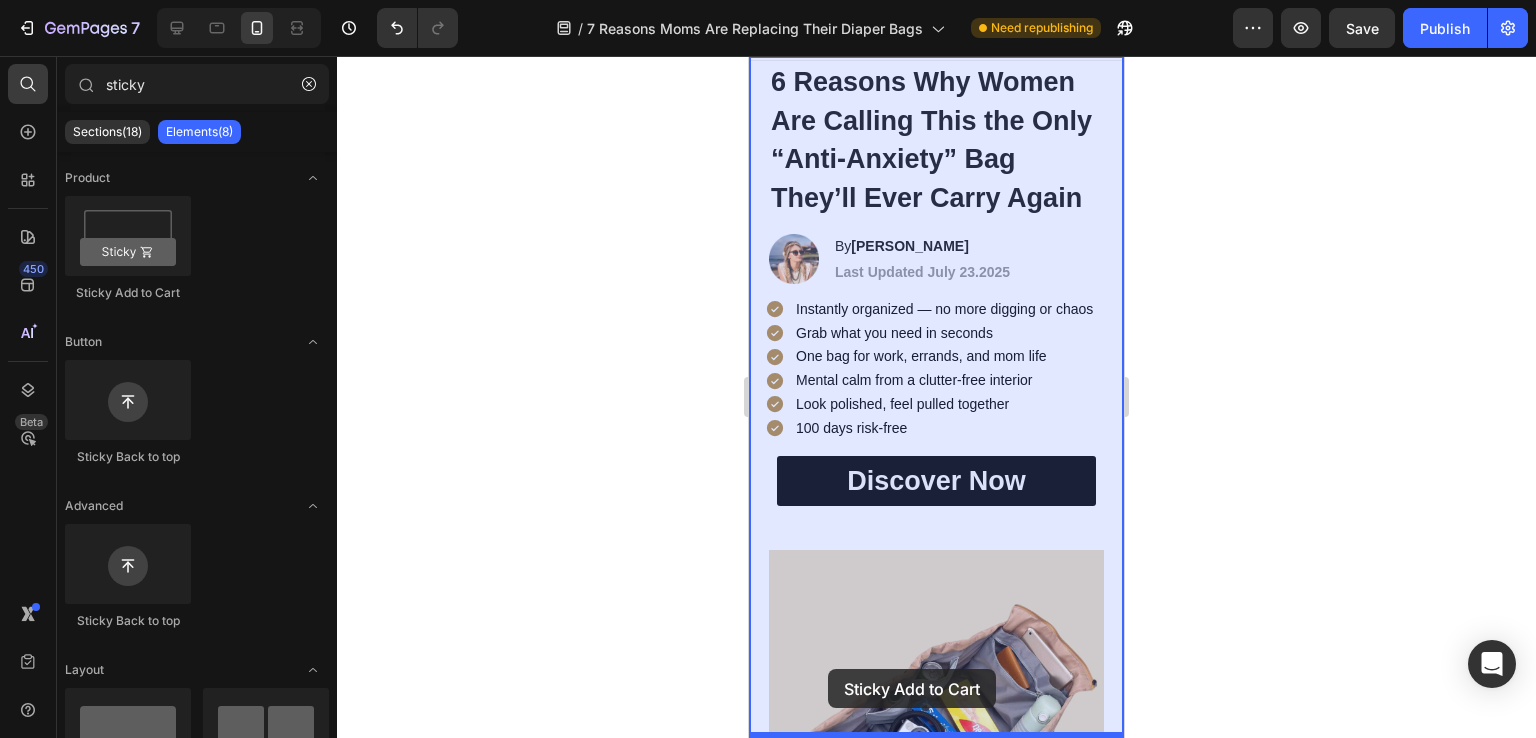 drag, startPoint x: 869, startPoint y: 298, endPoint x: 830, endPoint y: 670, distance: 374.03876 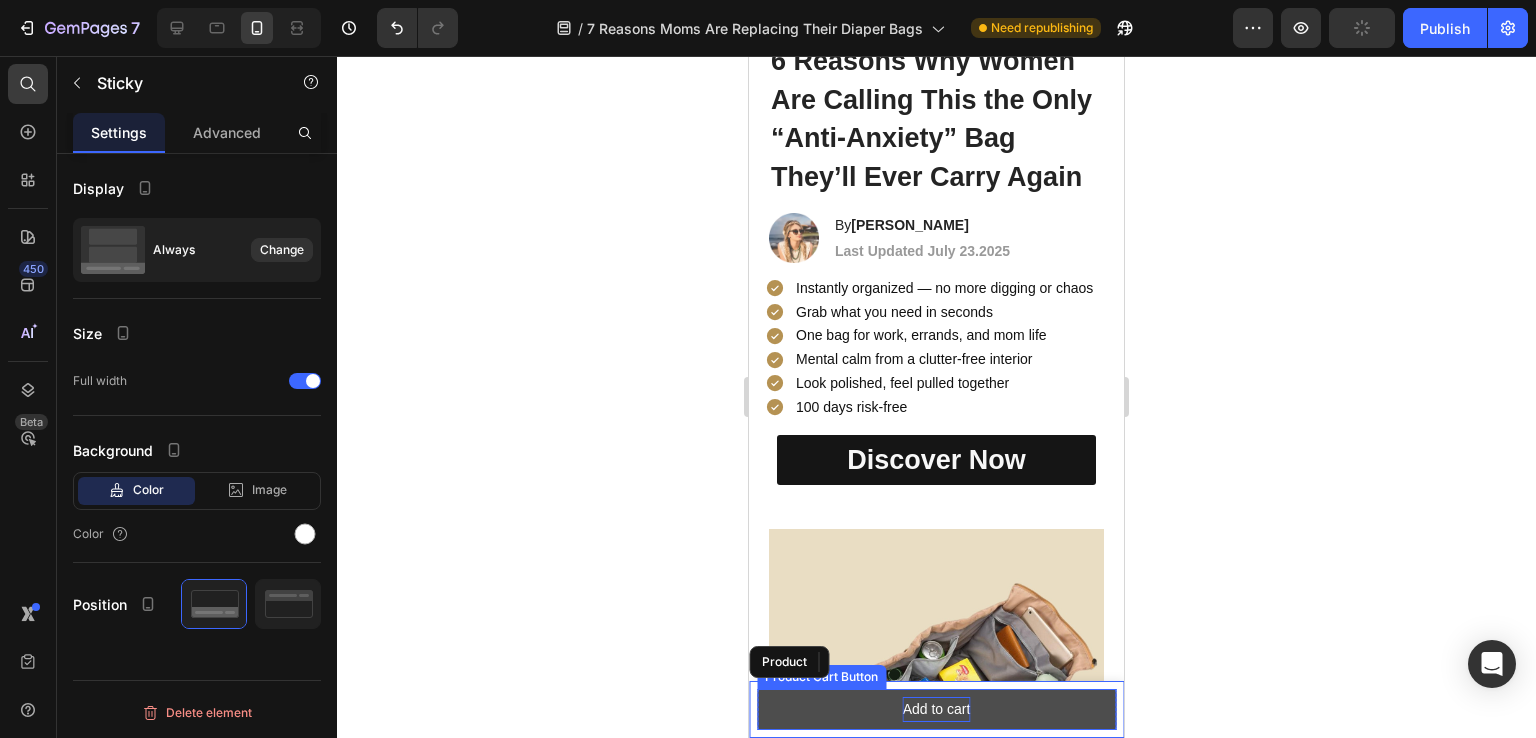 click on "Add to cart" at bounding box center (937, 709) 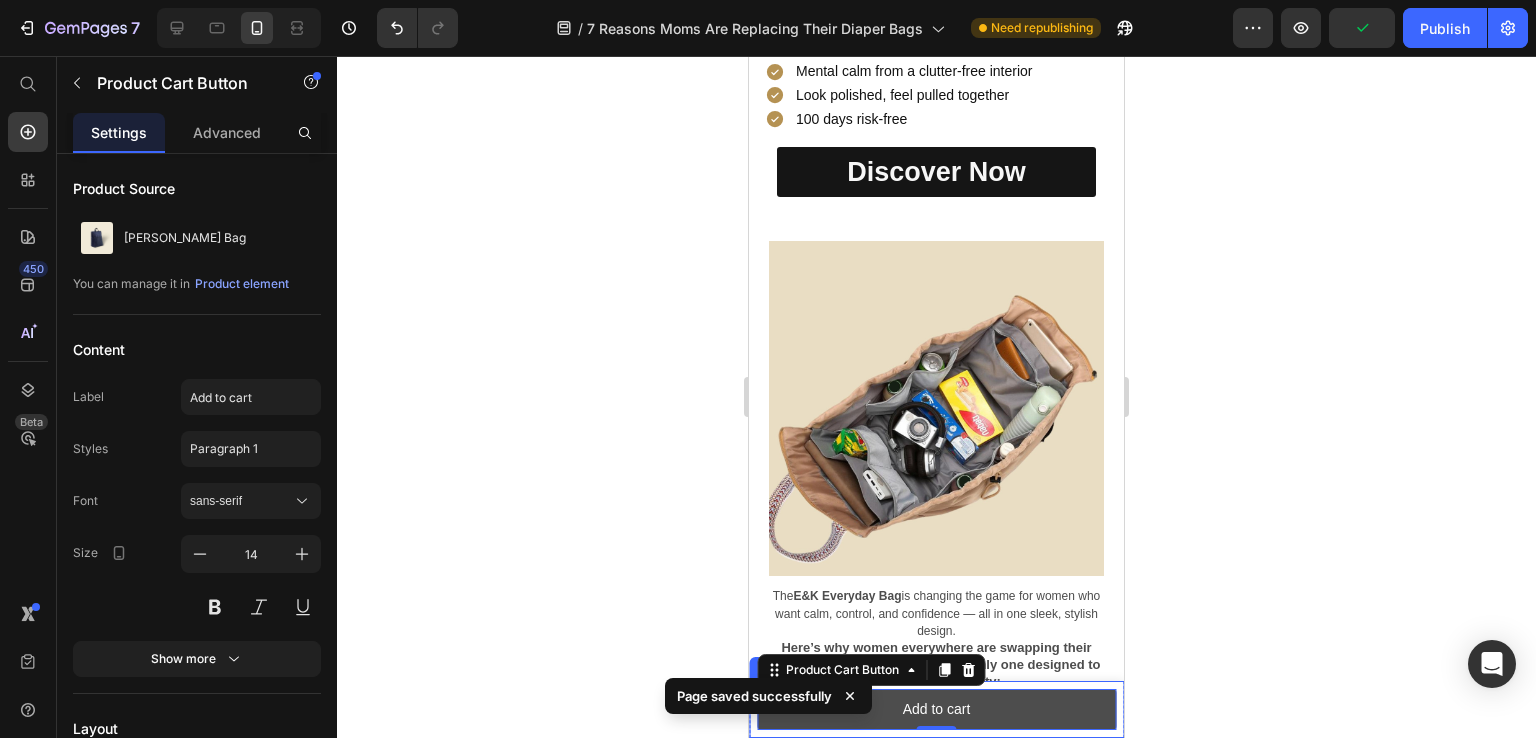 scroll, scrollTop: 357, scrollLeft: 0, axis: vertical 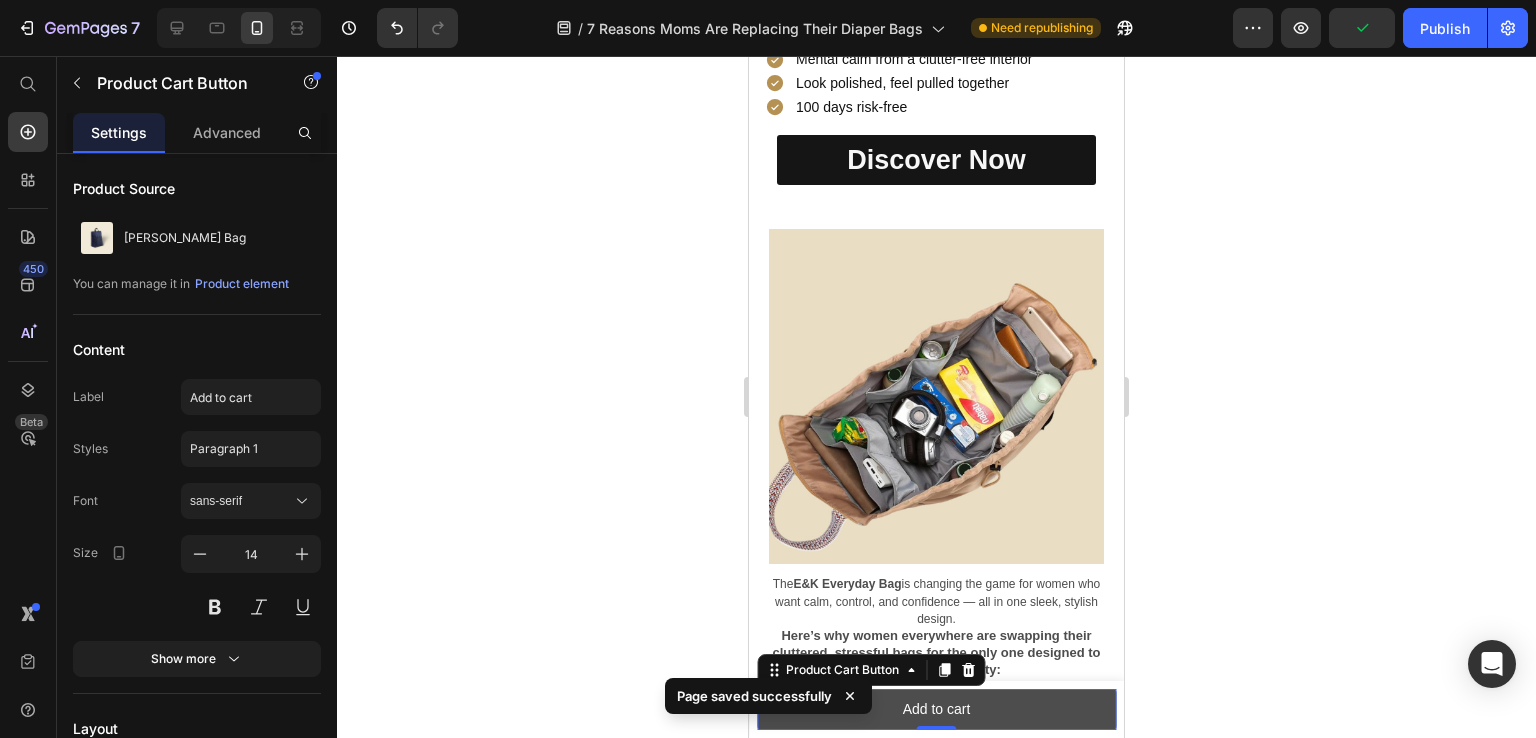 click on "Add to cart" at bounding box center [936, 709] 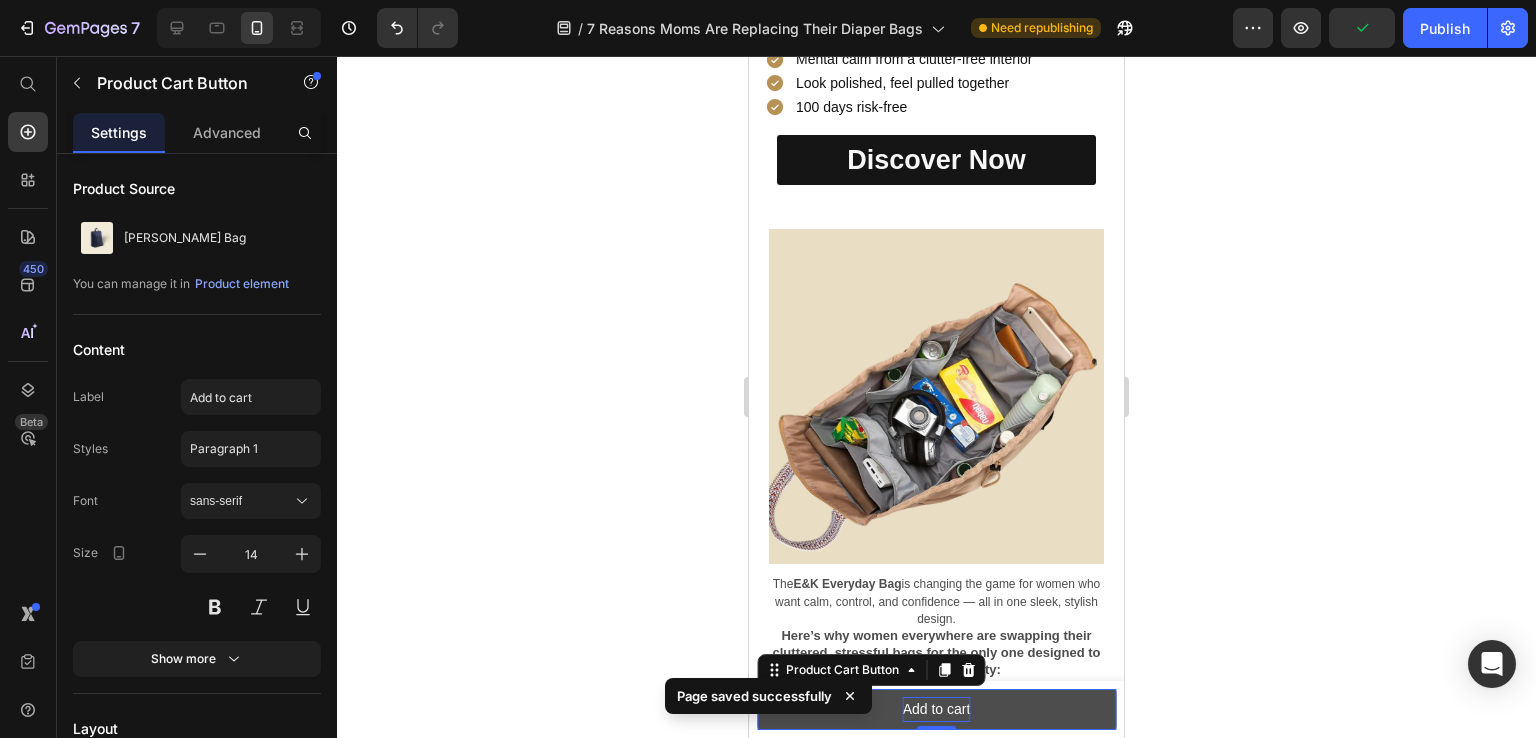 click on "Add to cart" at bounding box center (937, 709) 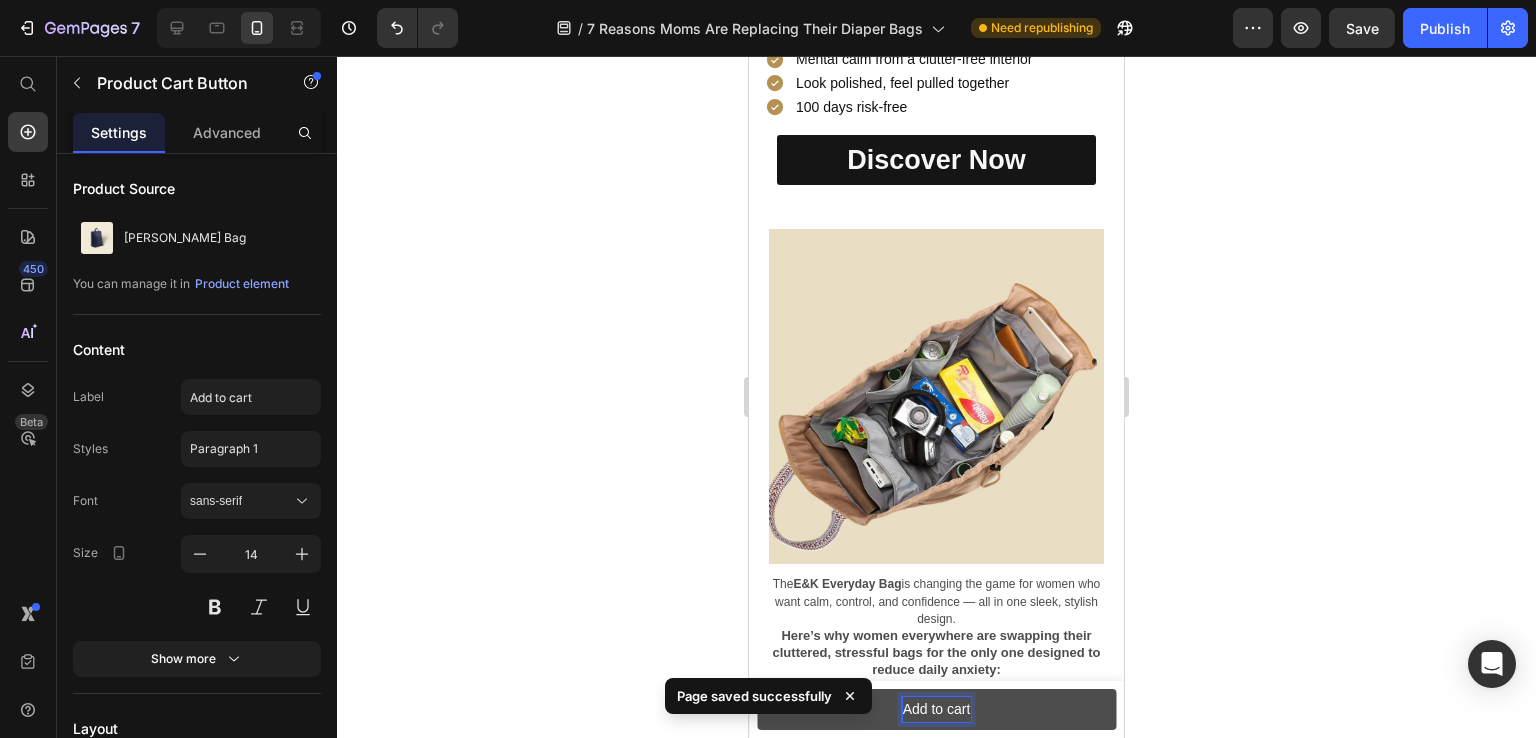 drag, startPoint x: 960, startPoint y: 705, endPoint x: 891, endPoint y: 709, distance: 69.115845 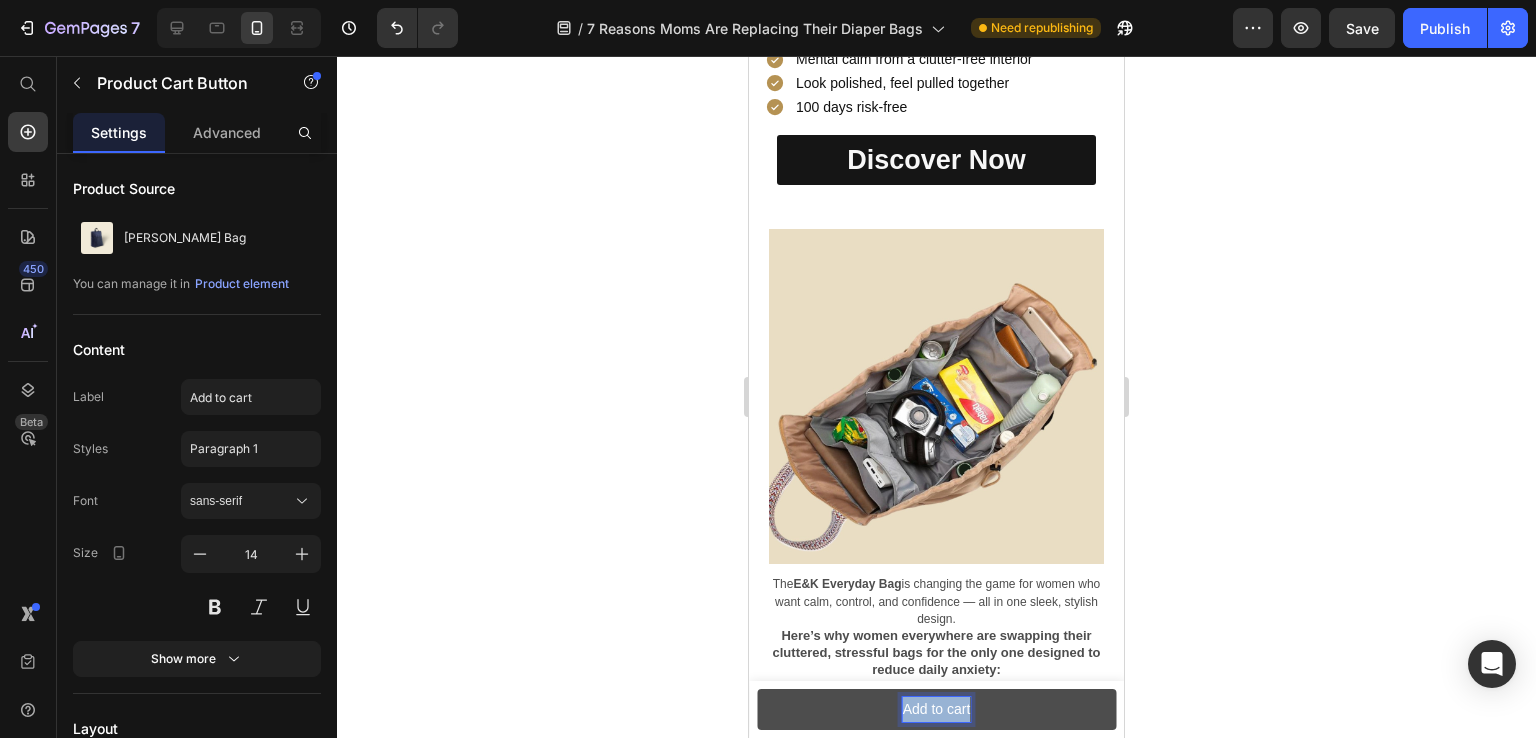drag, startPoint x: 896, startPoint y: 709, endPoint x: 966, endPoint y: 708, distance: 70.00714 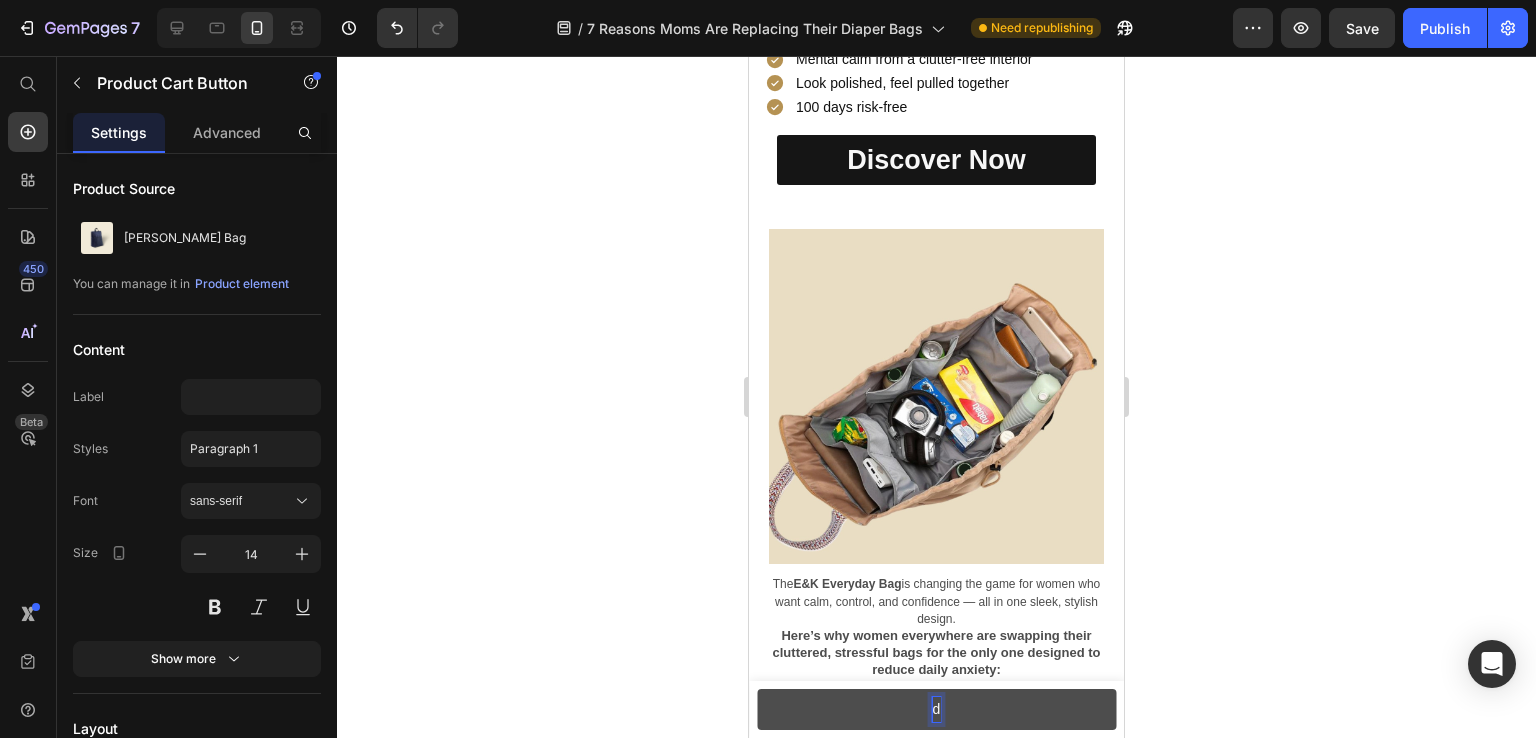 scroll, scrollTop: 361, scrollLeft: 0, axis: vertical 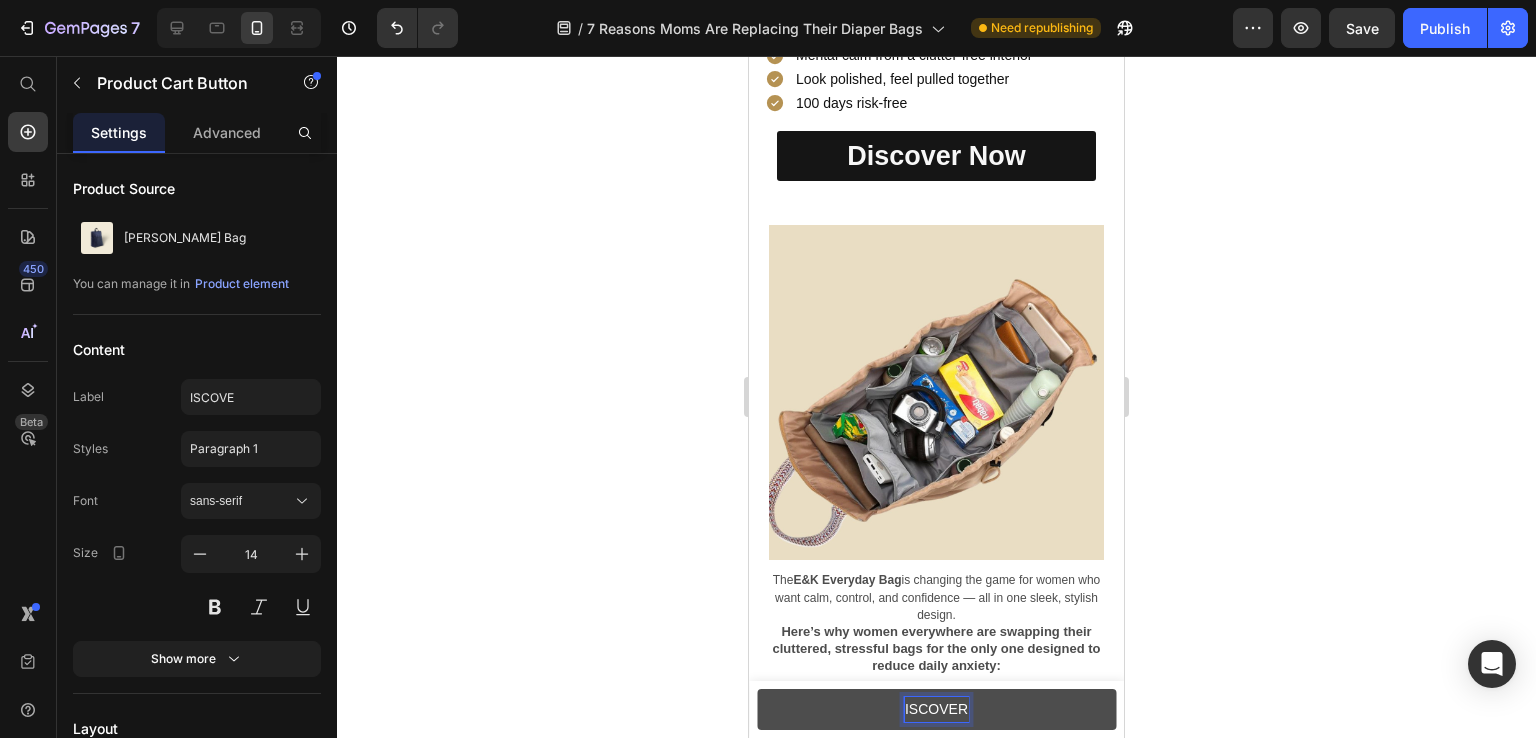 click on "ISCOVER" at bounding box center (936, 709) 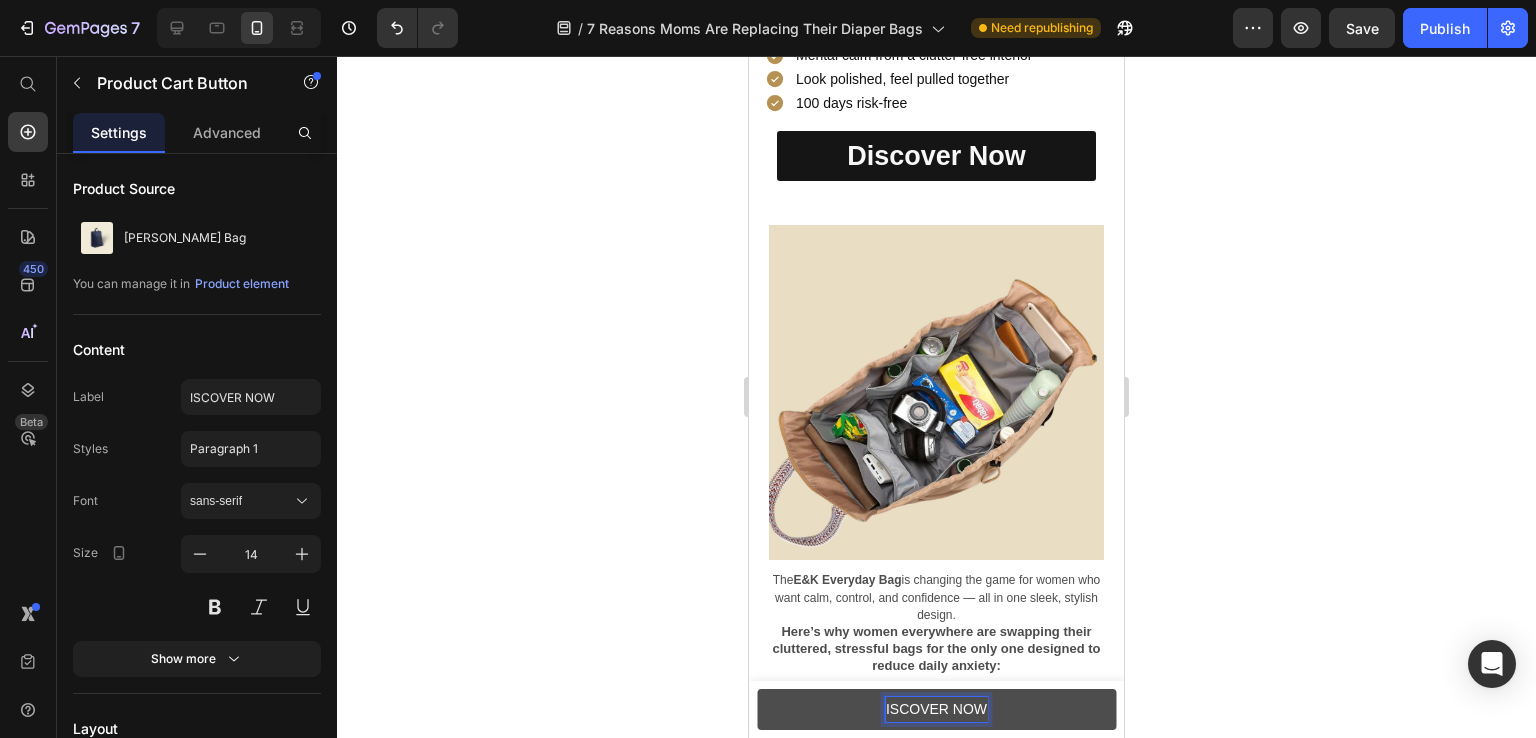 click on "ISCOVER NOW" at bounding box center (936, 709) 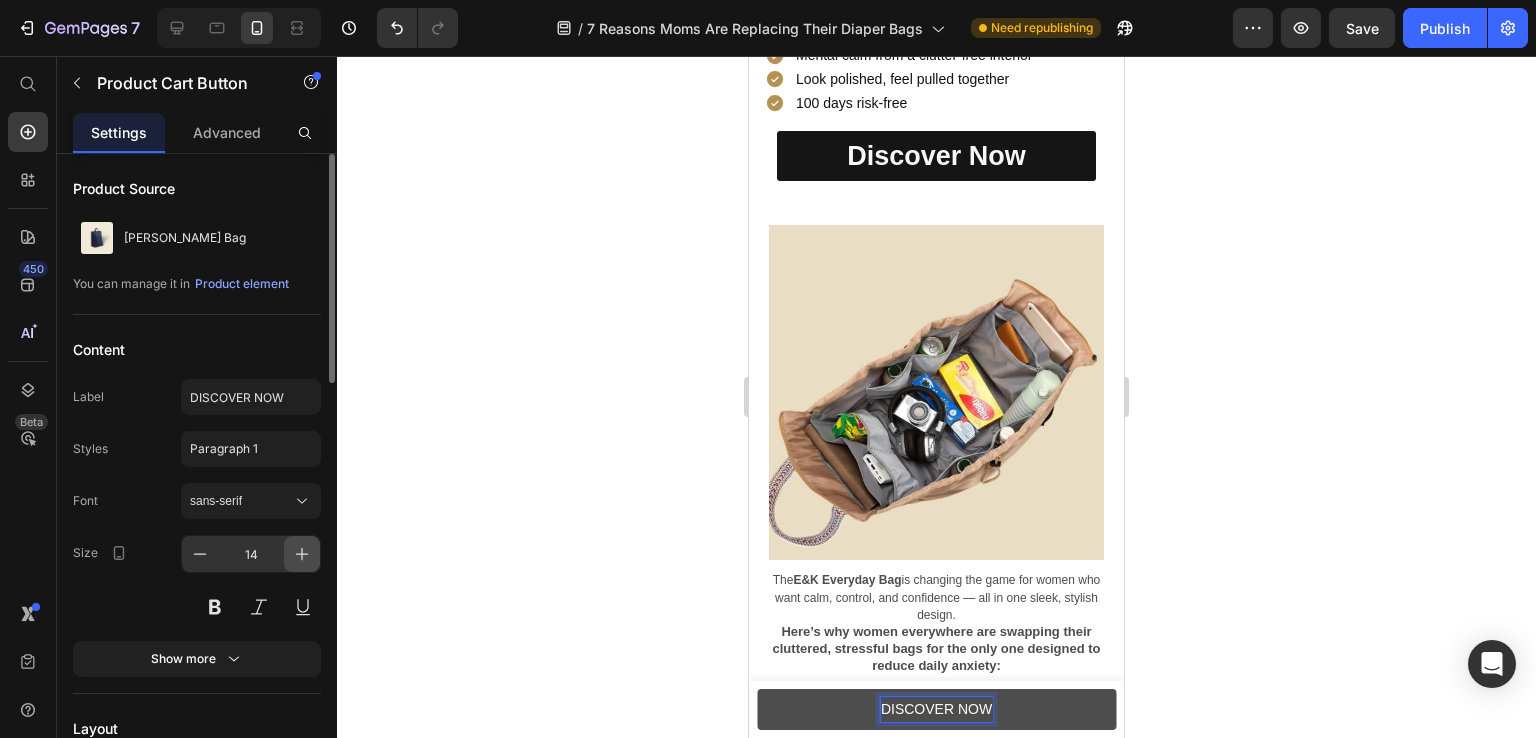 click 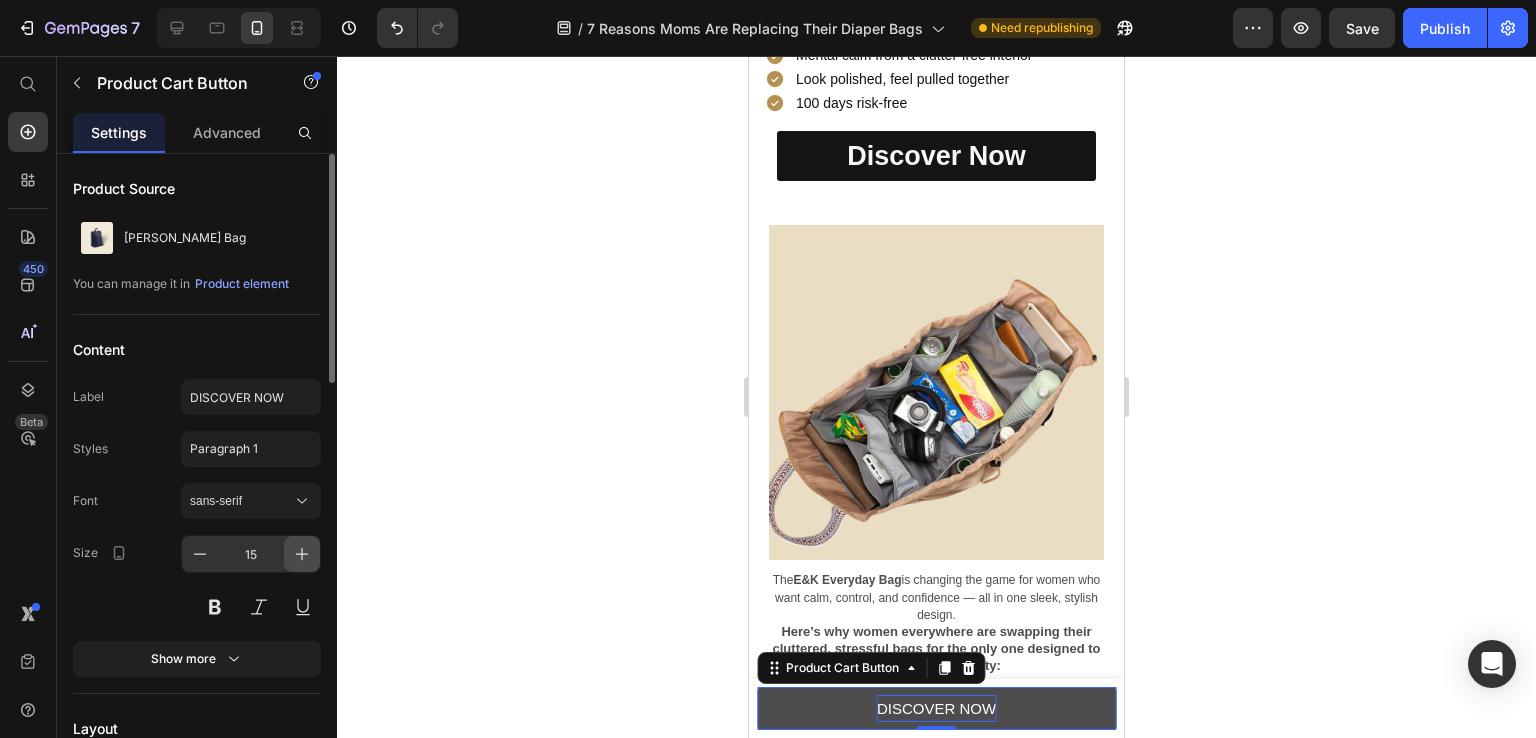 click 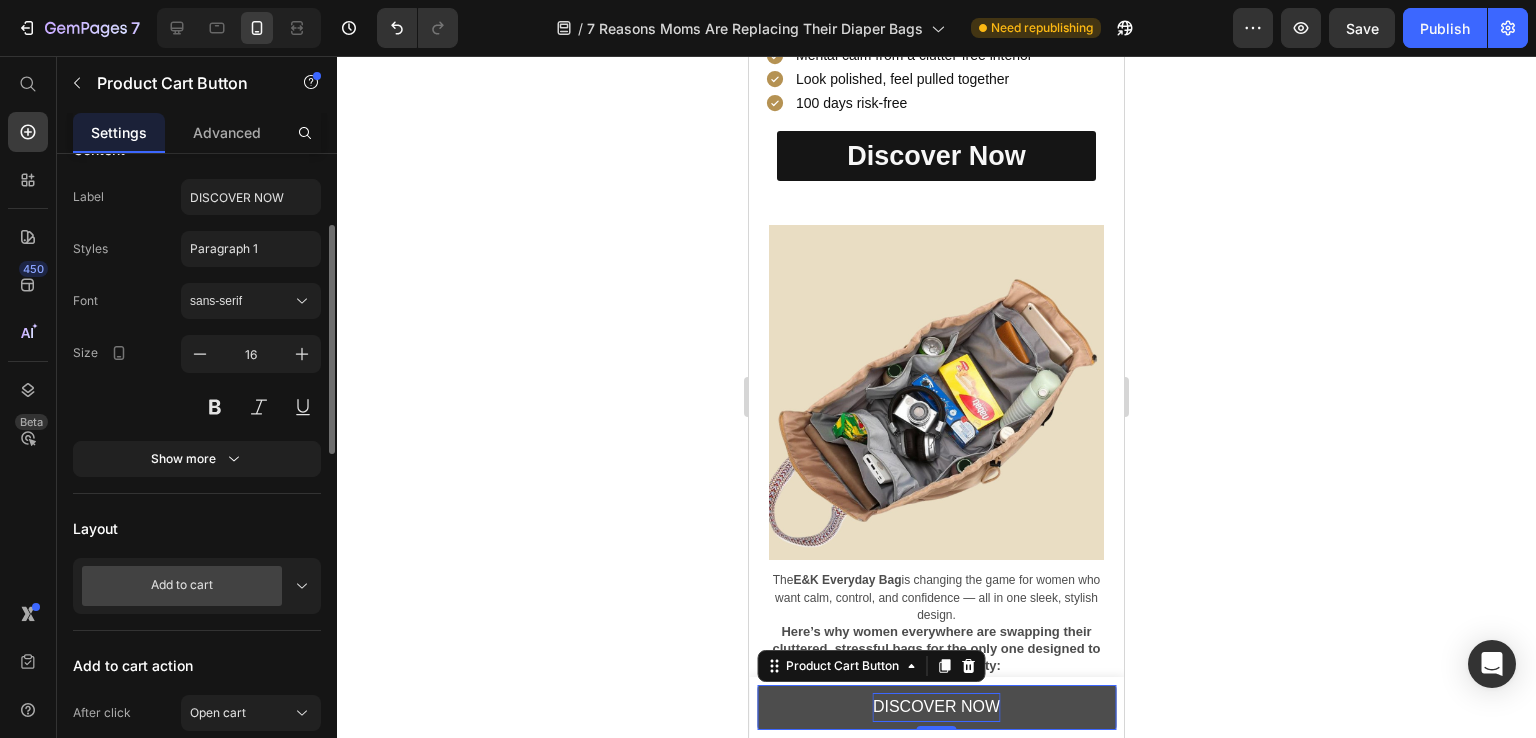 scroll, scrollTop: 0, scrollLeft: 0, axis: both 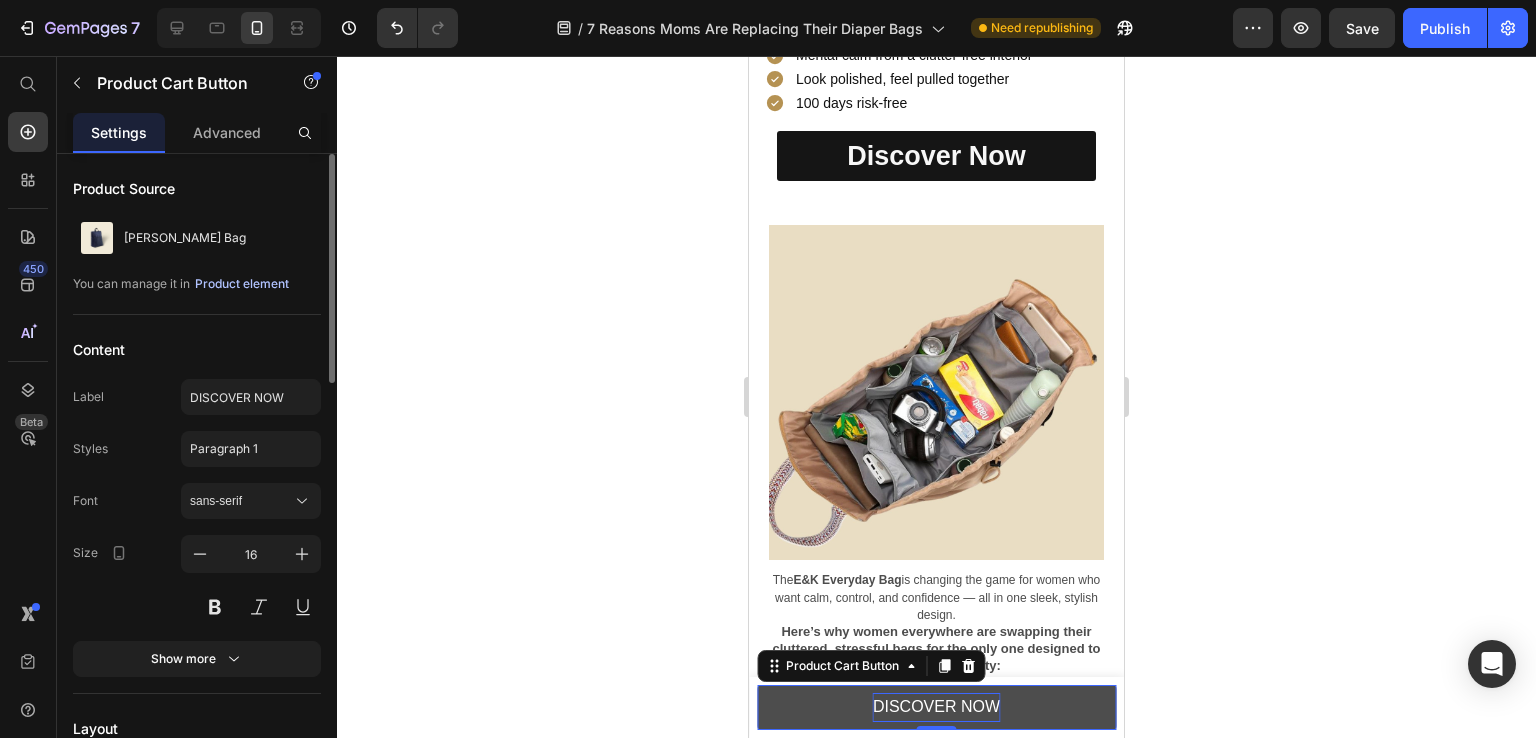 click on "Product element" at bounding box center (242, 284) 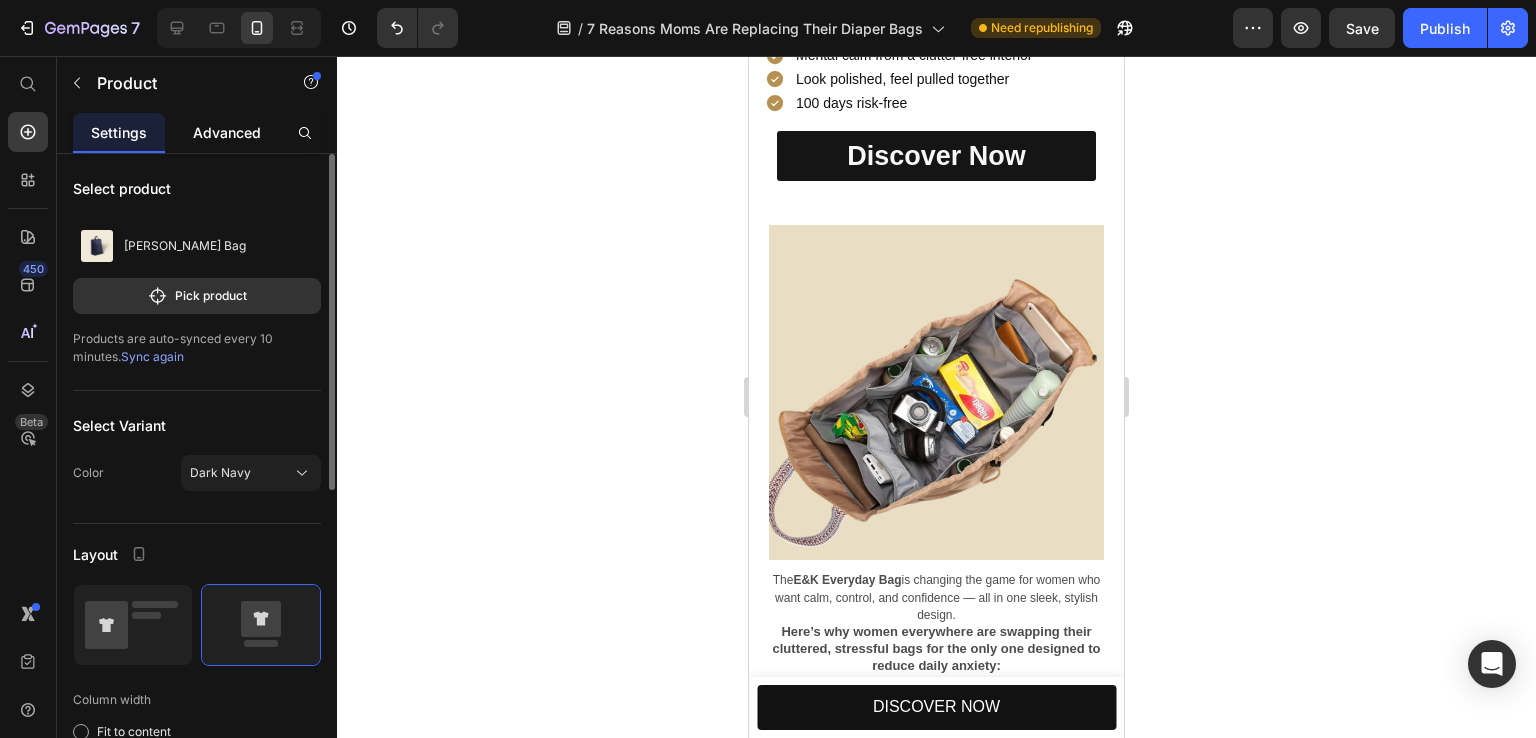 click on "Advanced" at bounding box center (227, 132) 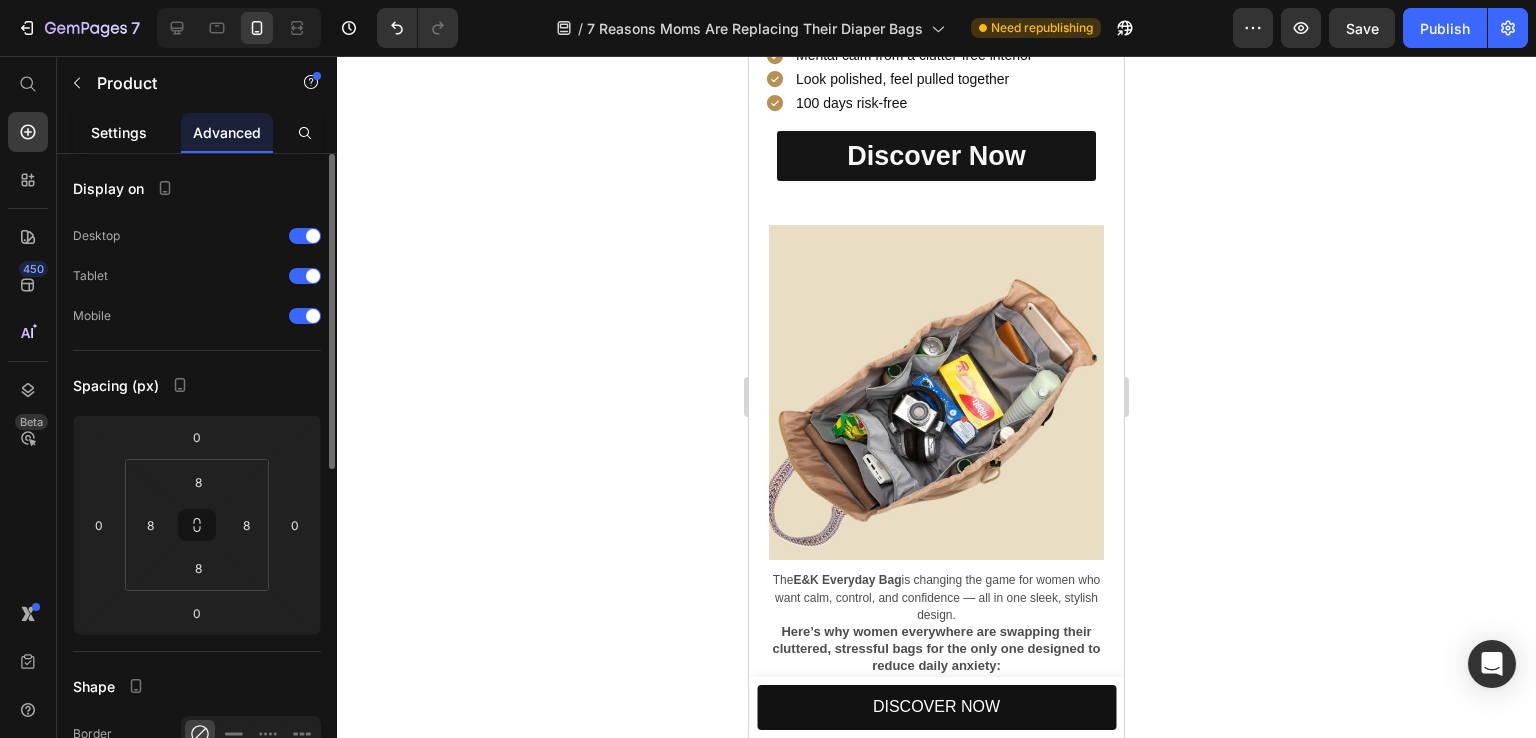 click on "Settings" 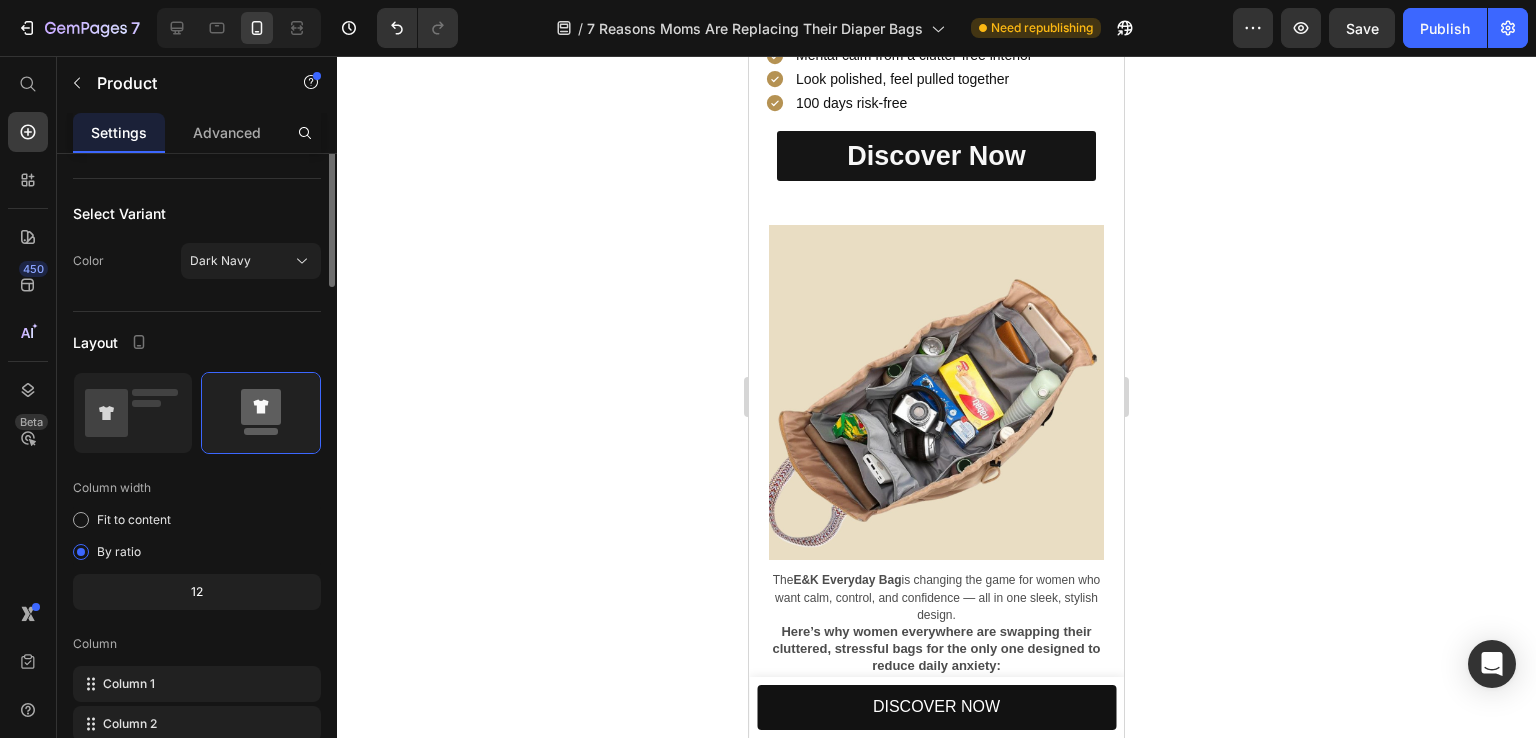 scroll, scrollTop: 0, scrollLeft: 0, axis: both 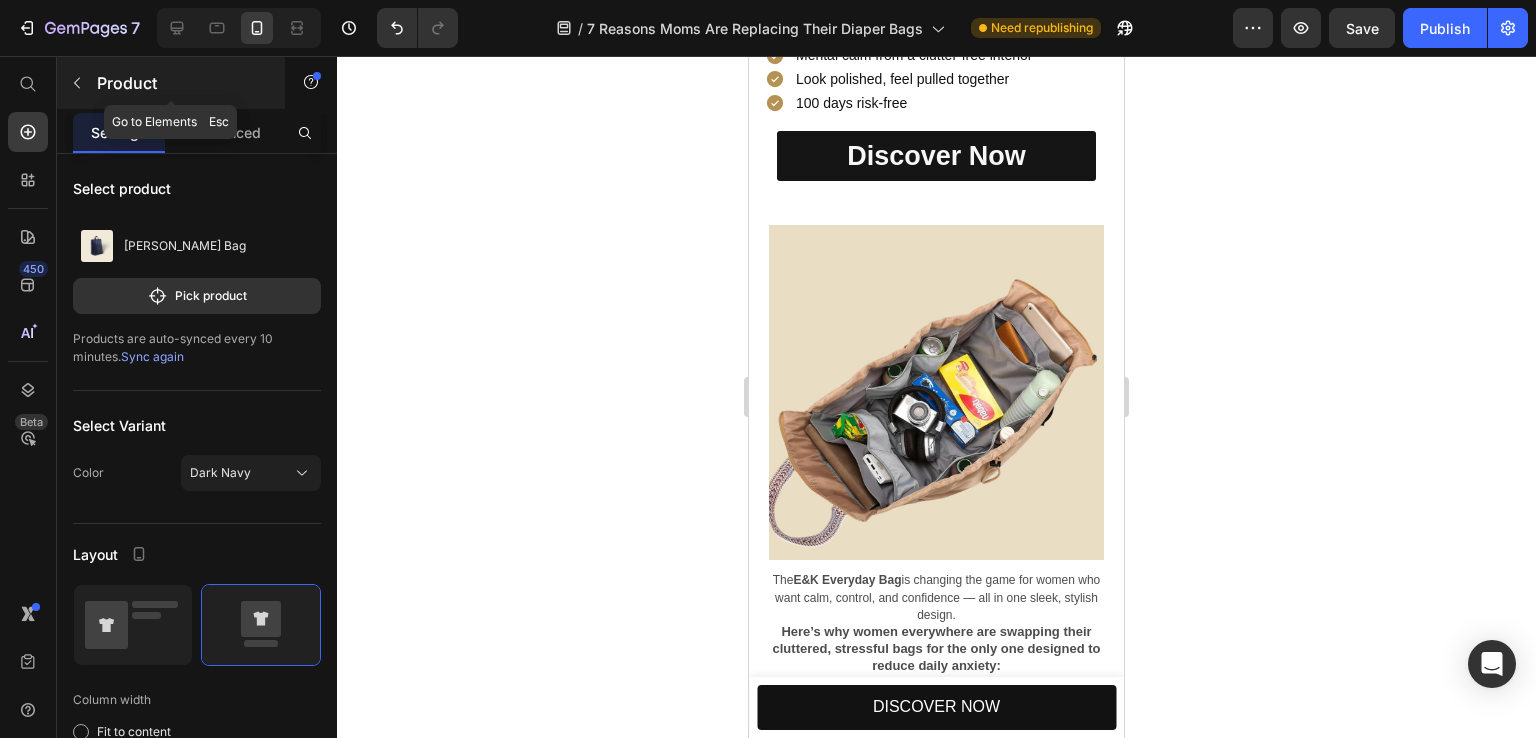 click 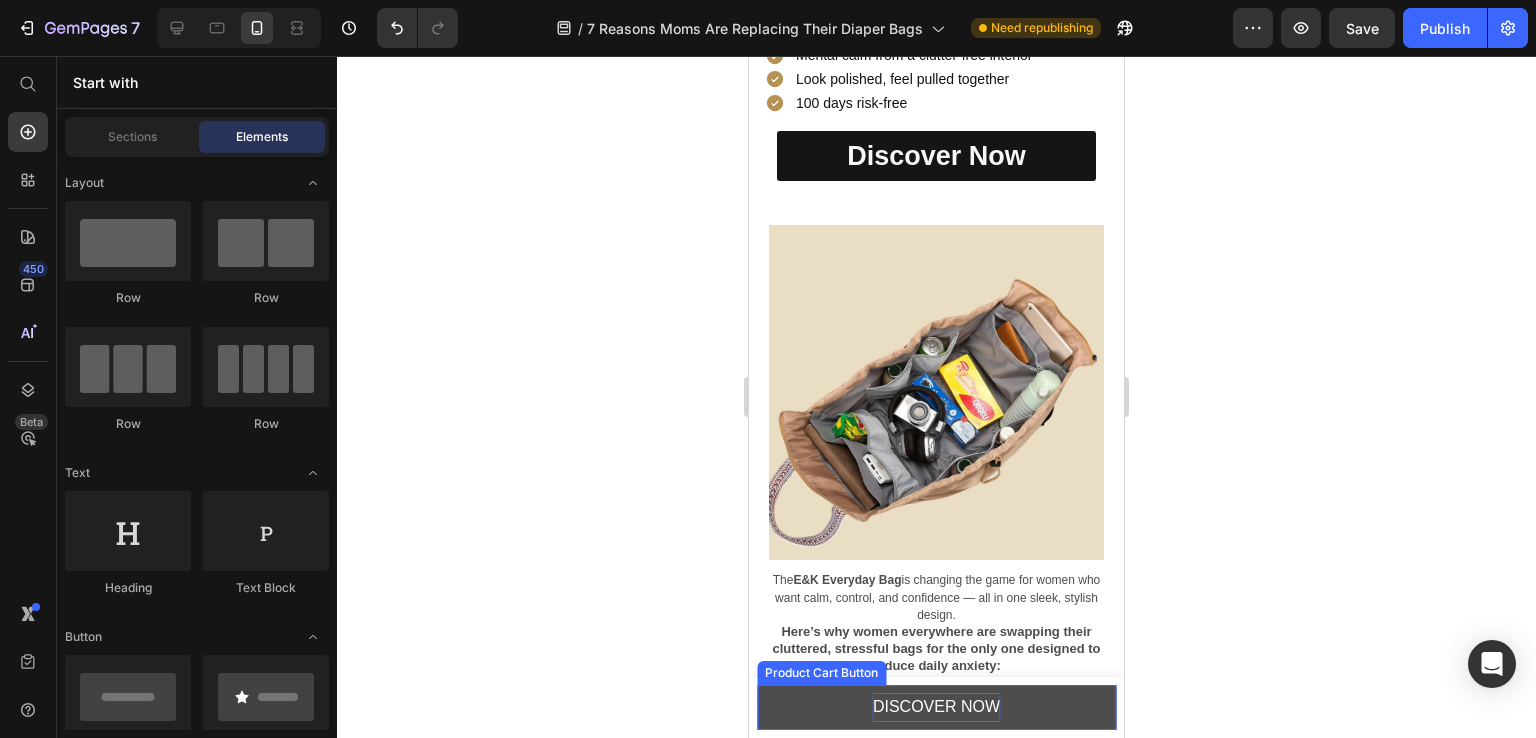 click on "DISCOVER NOW" at bounding box center [936, 707] 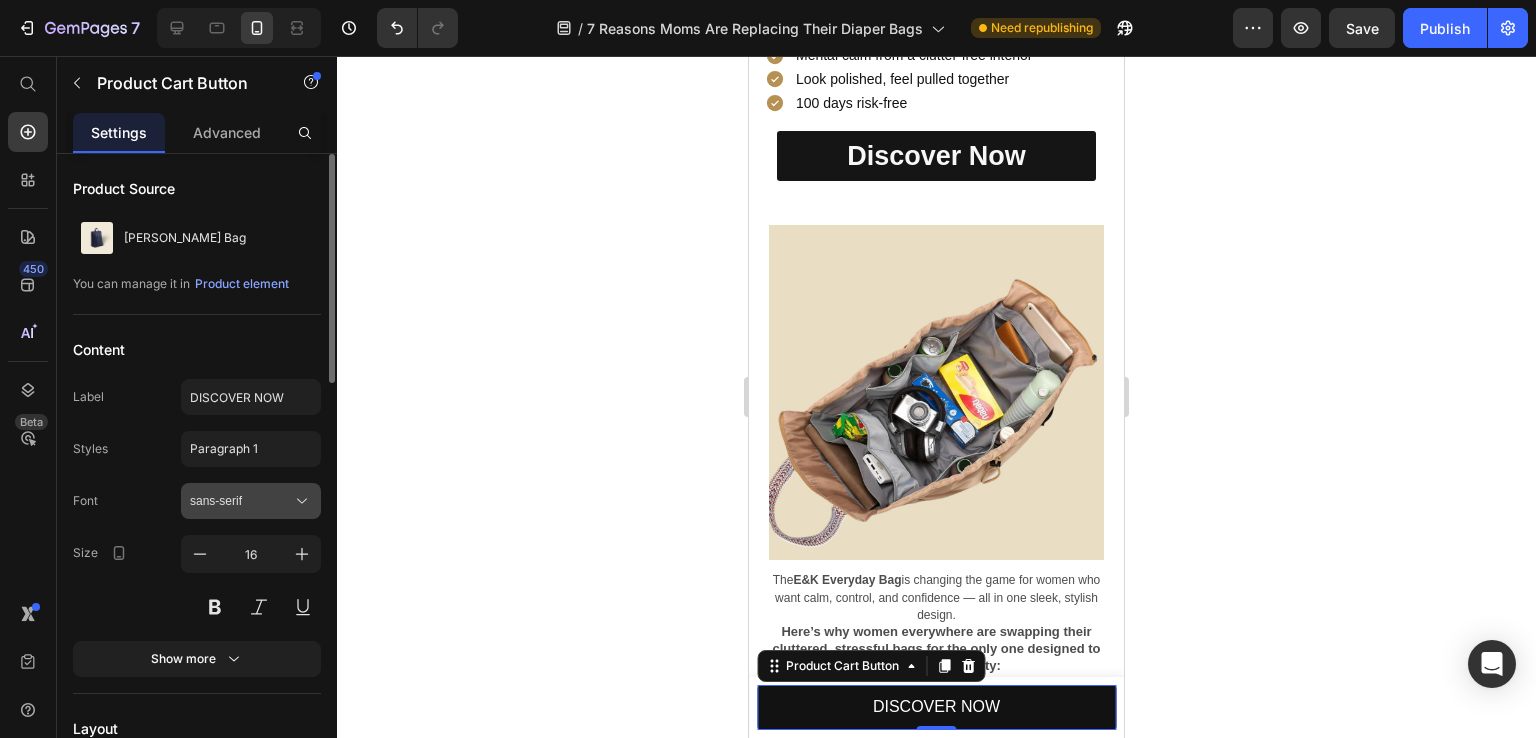 scroll, scrollTop: 100, scrollLeft: 0, axis: vertical 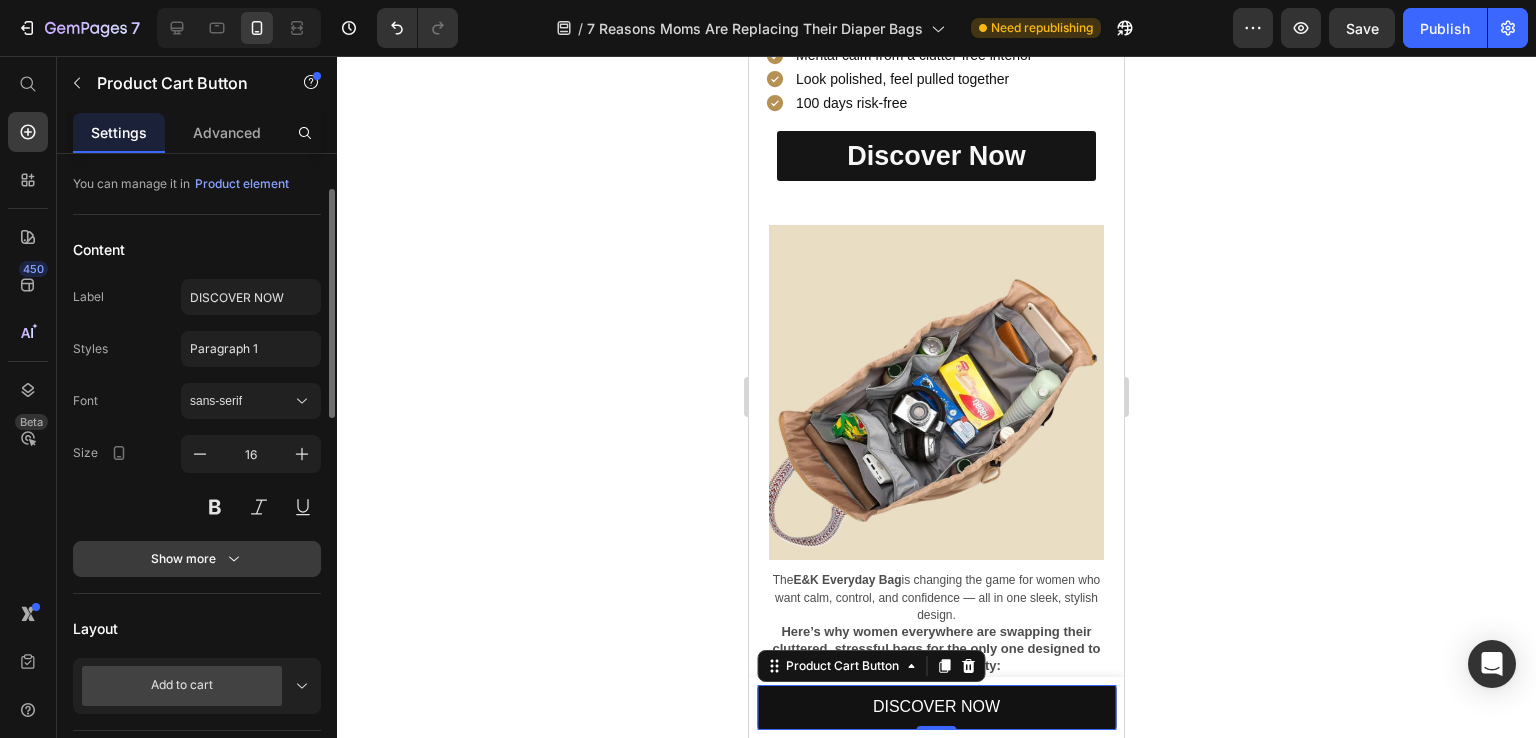click on "Show more" at bounding box center (197, 559) 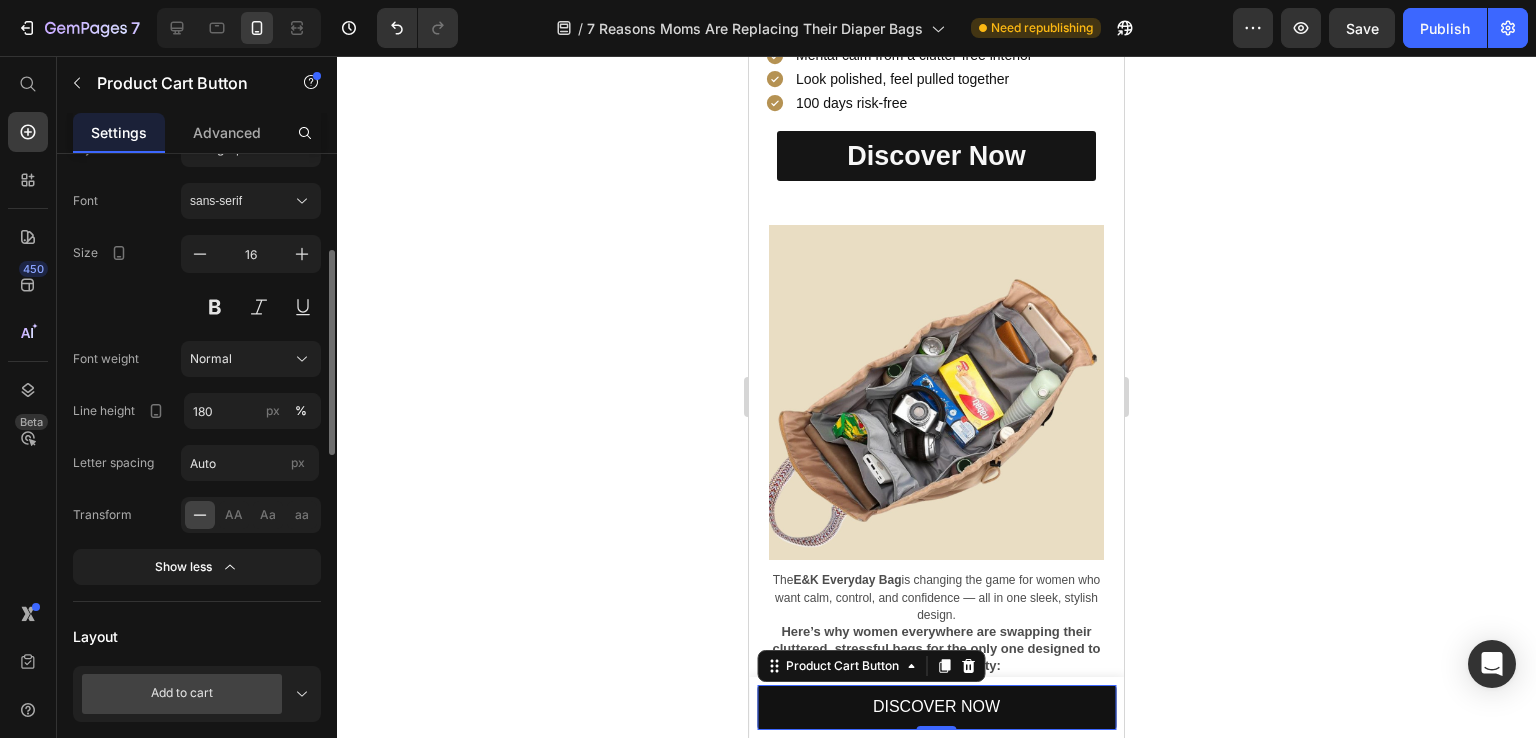scroll, scrollTop: 600, scrollLeft: 0, axis: vertical 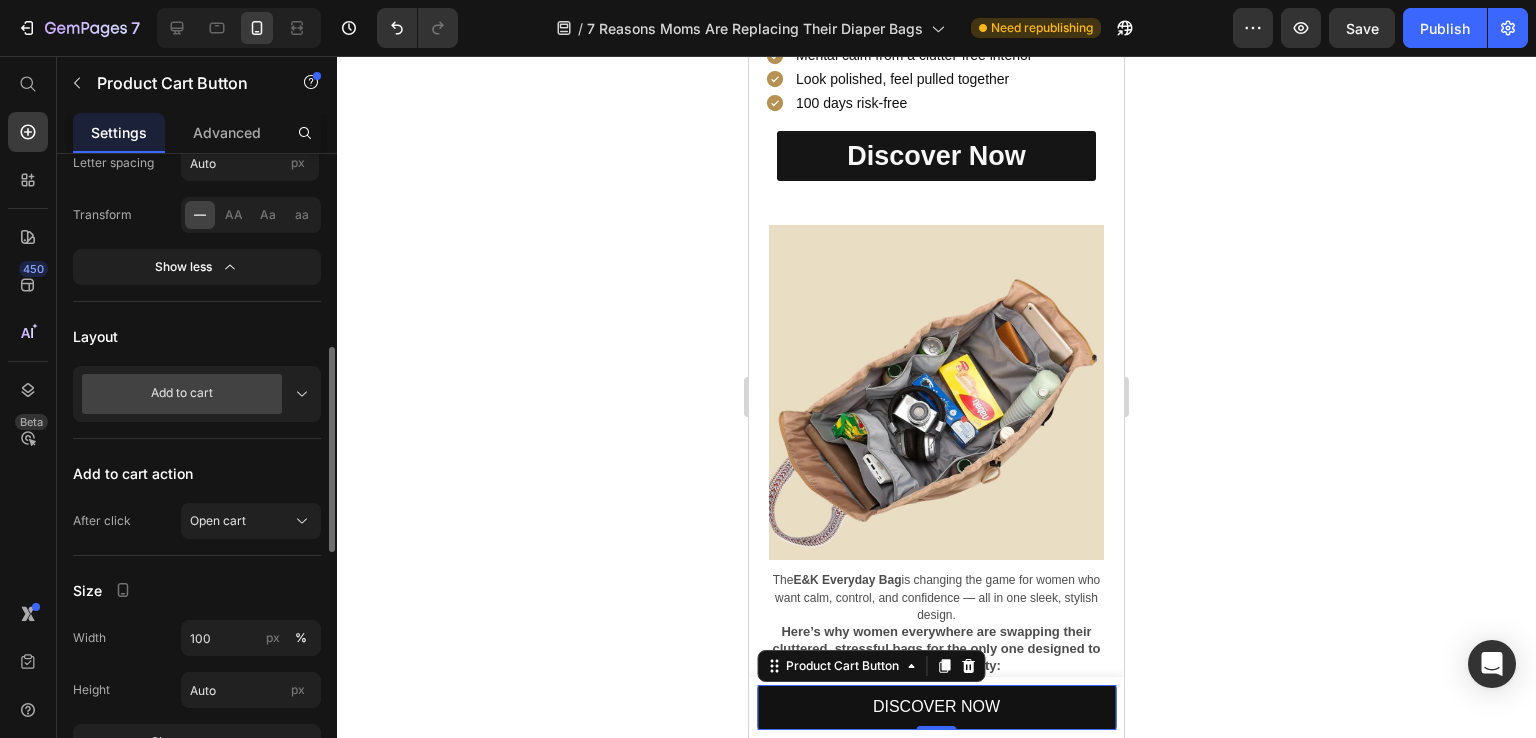 click 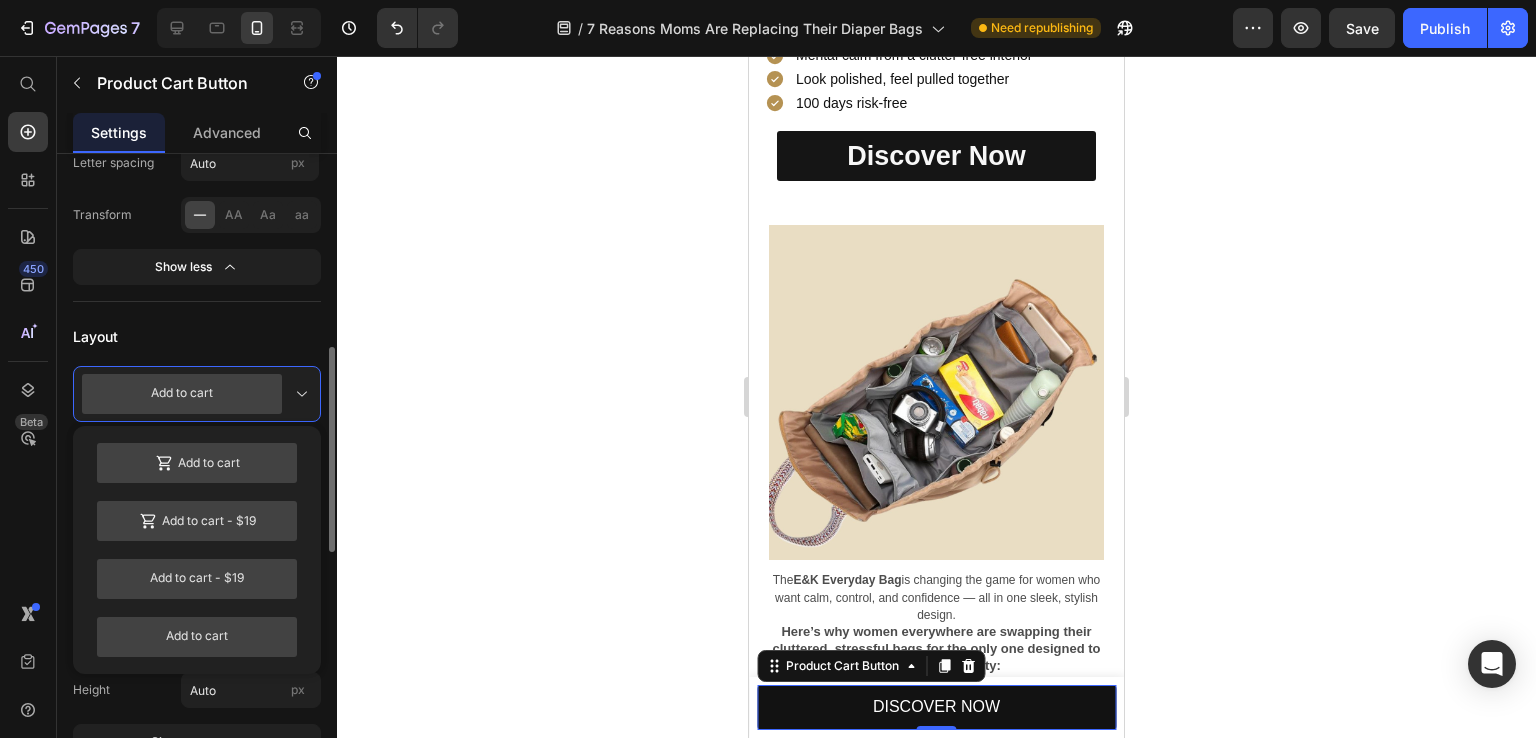click 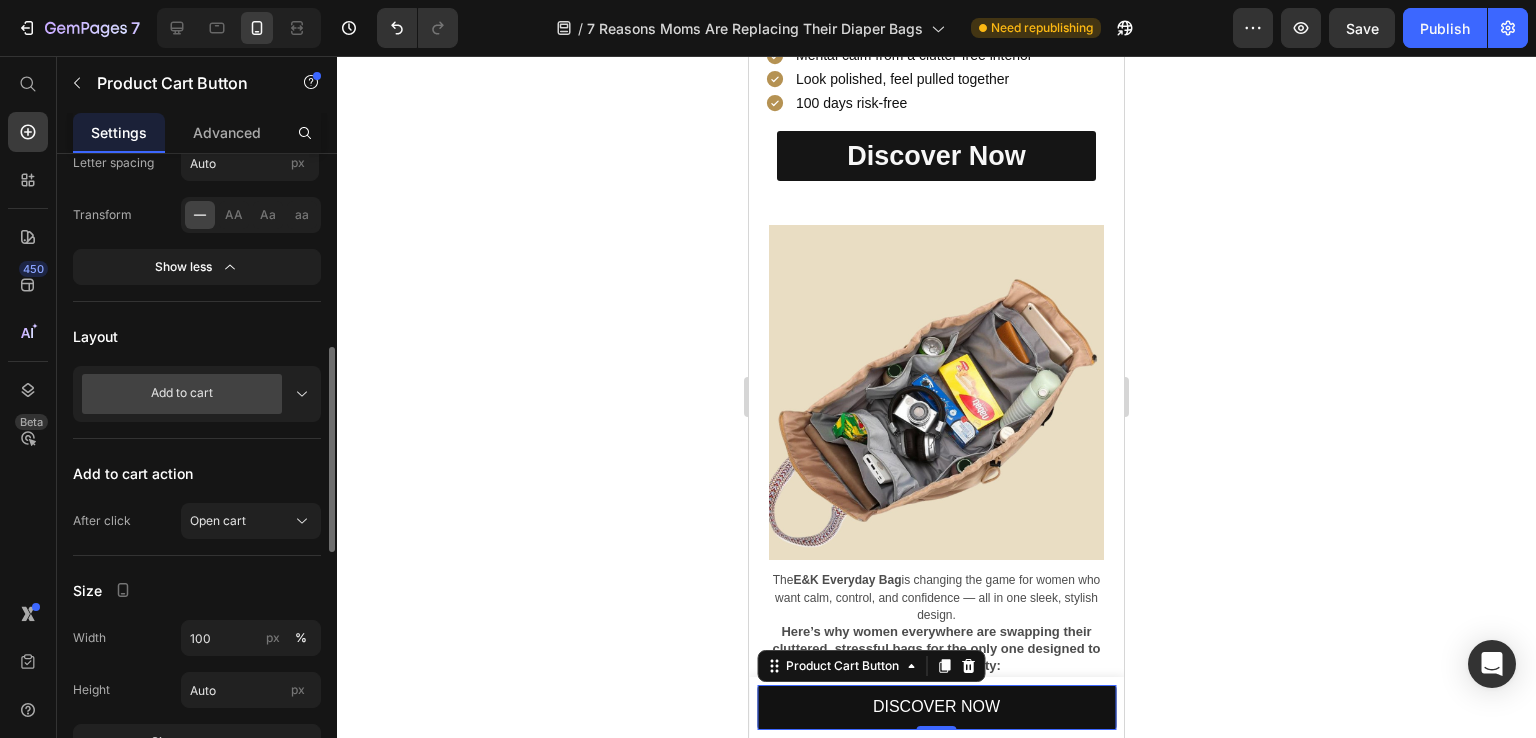scroll, scrollTop: 700, scrollLeft: 0, axis: vertical 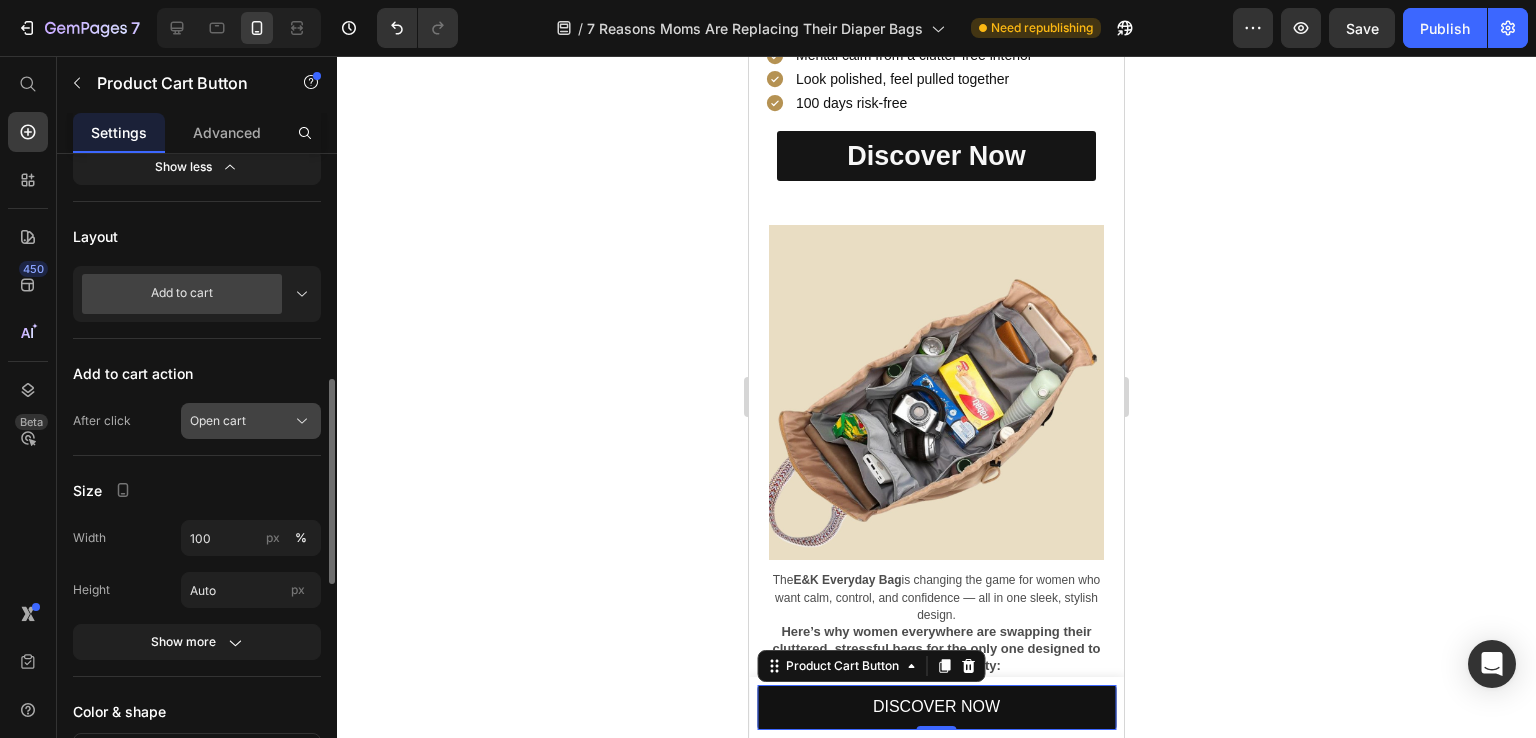 click 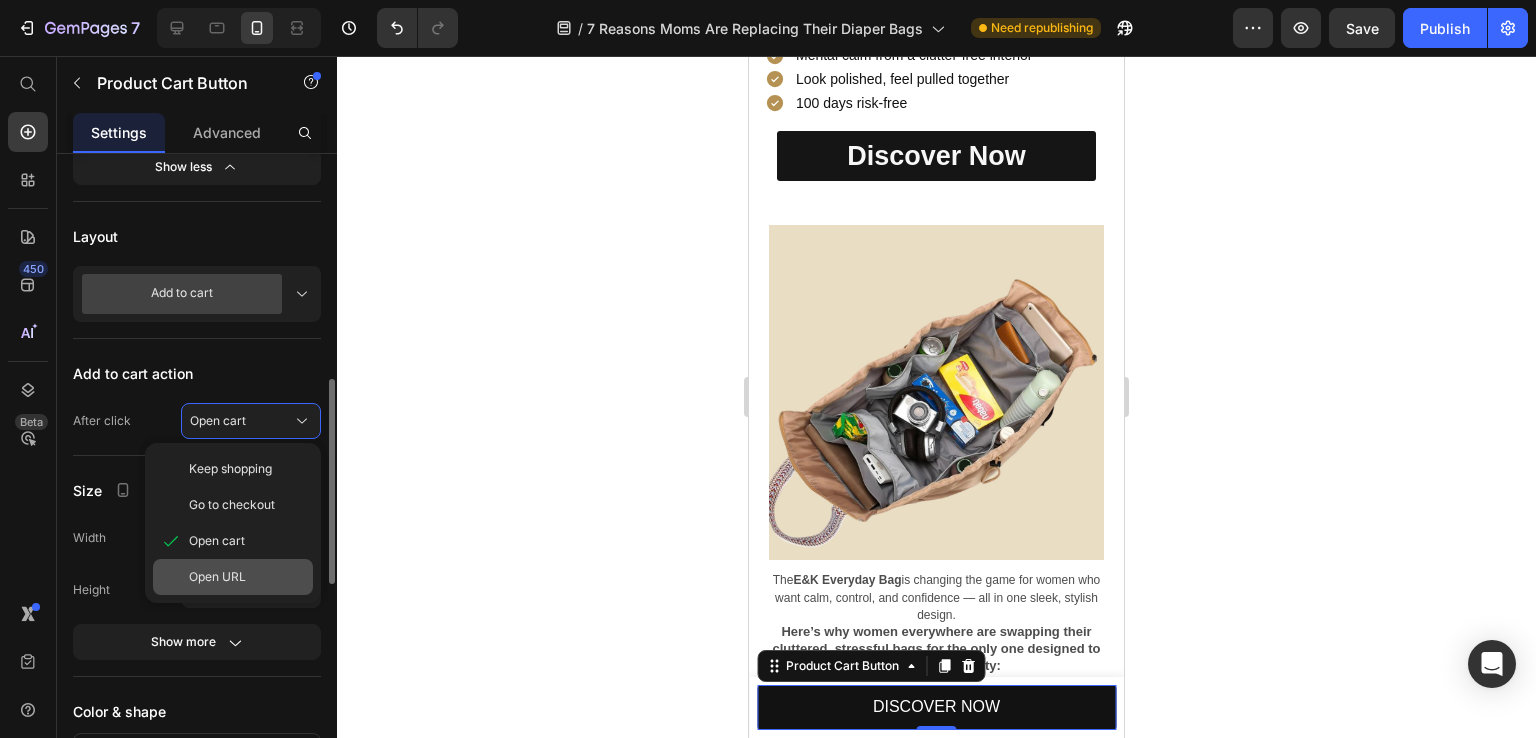 click on "Open URL" at bounding box center [247, 577] 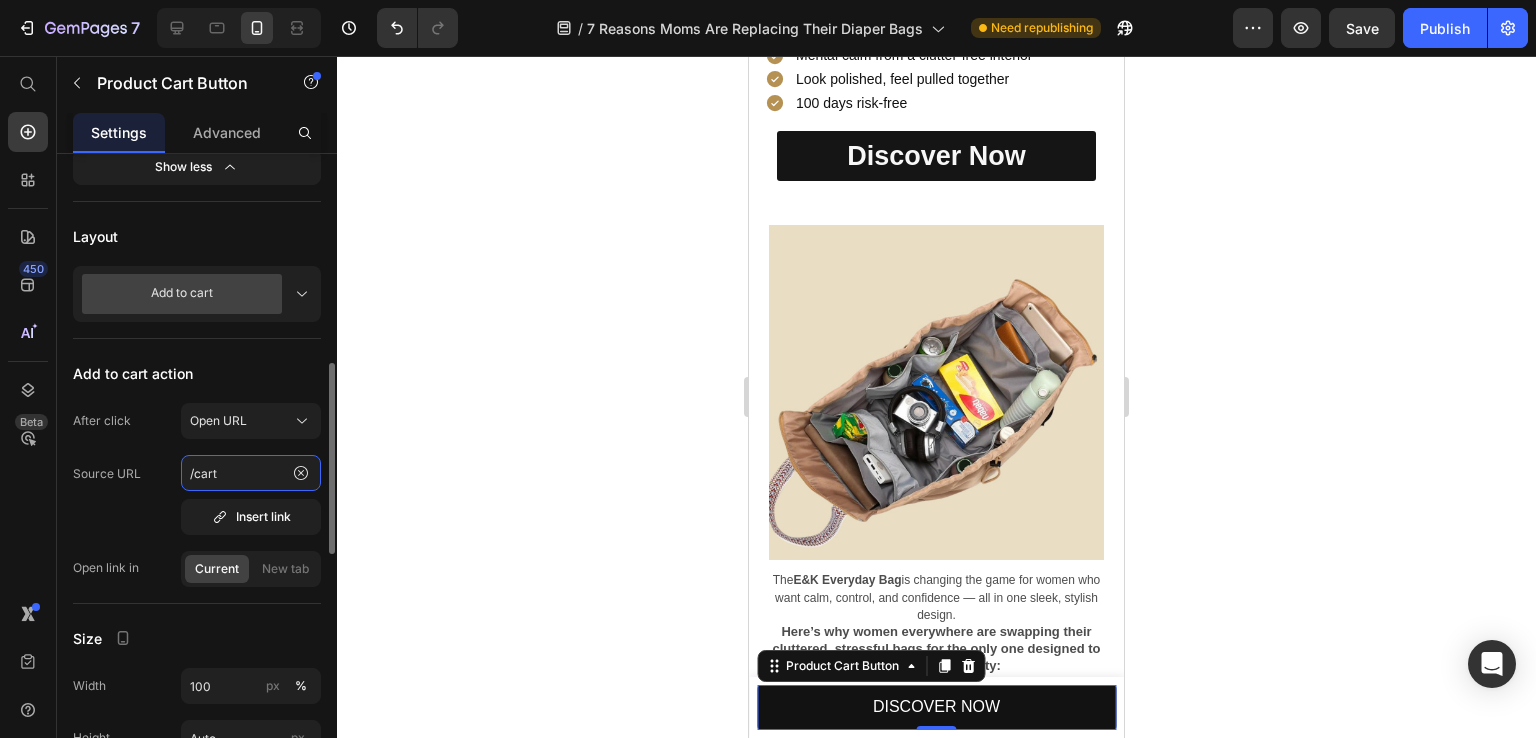 click on "/cart" 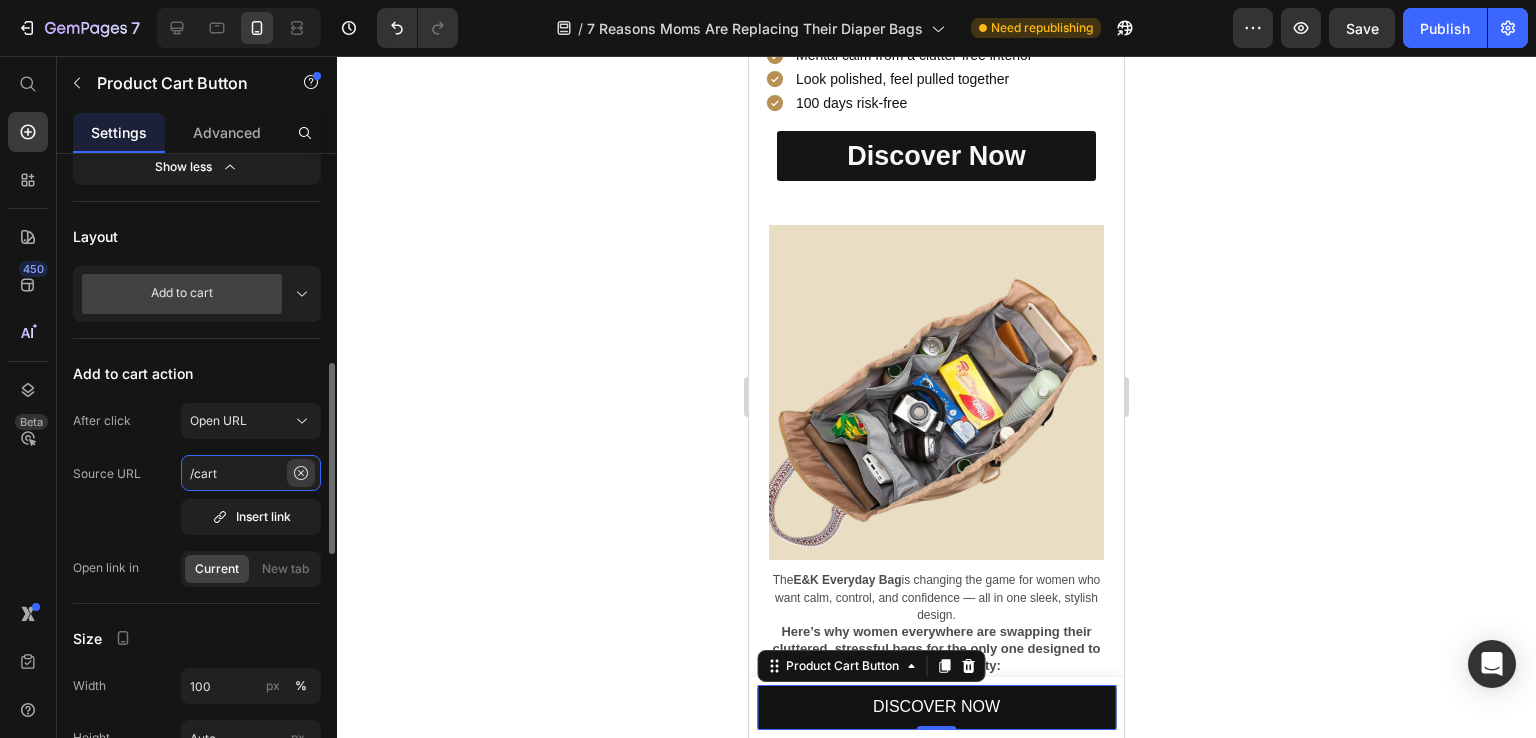 paste on "[URL][DOMAIN_NAME]" 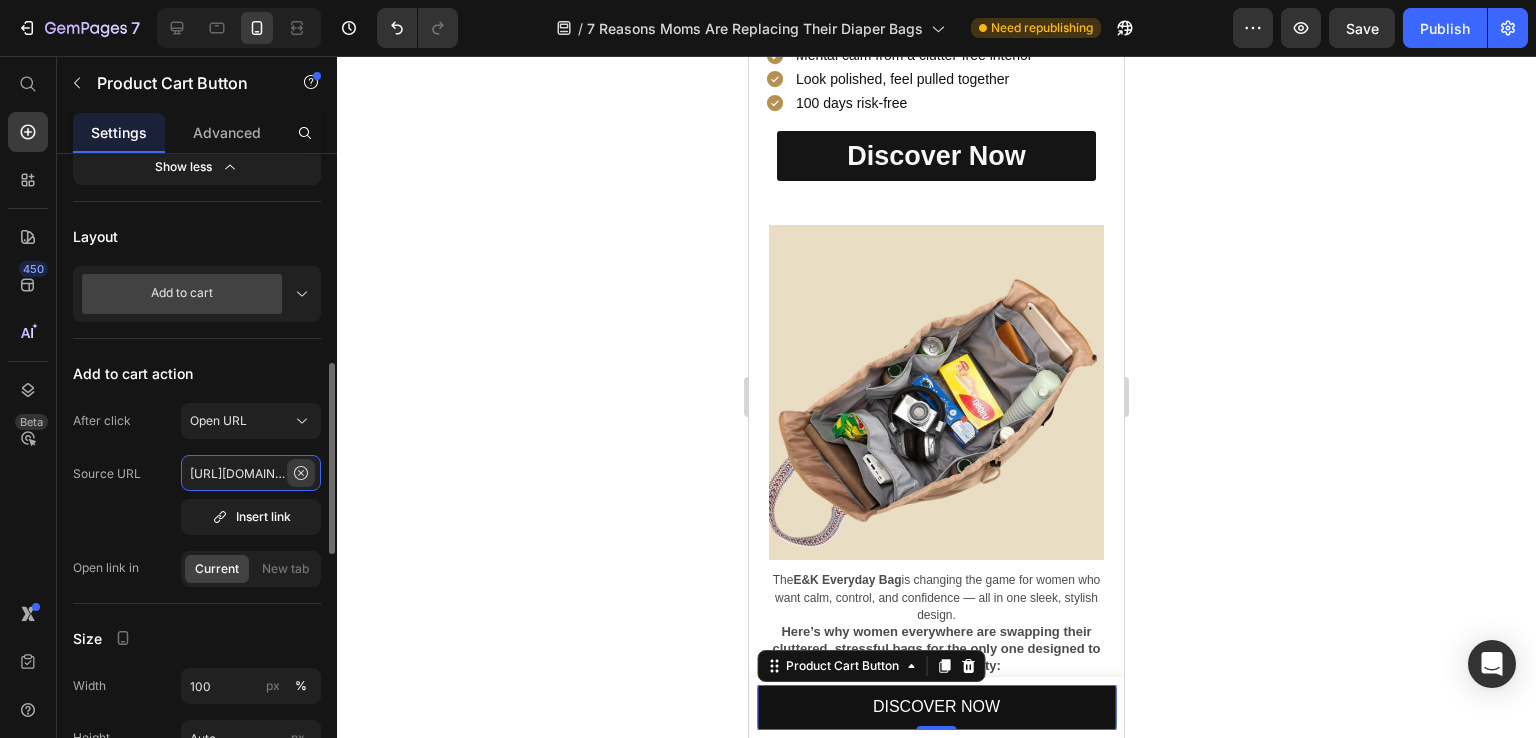 scroll, scrollTop: 0, scrollLeft: 348, axis: horizontal 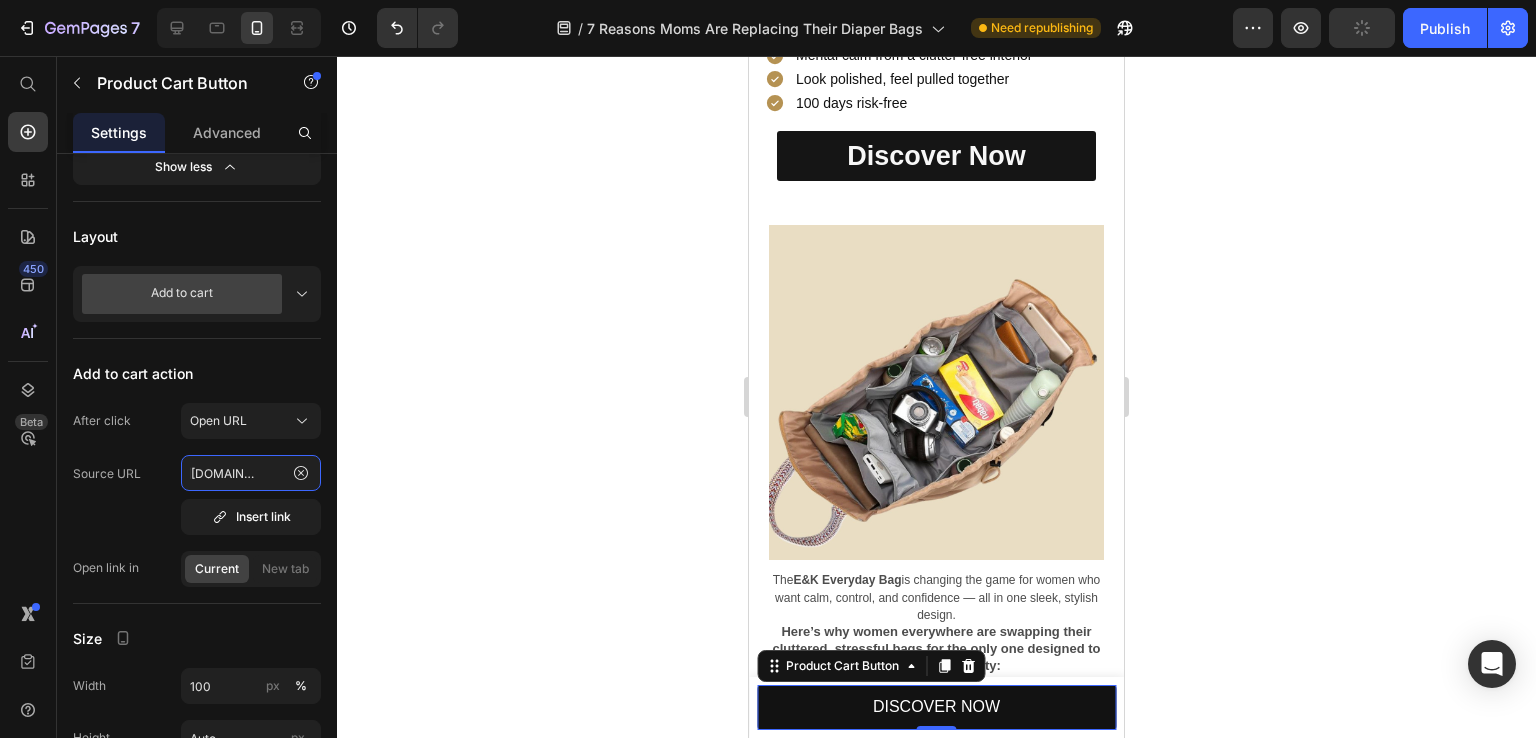 type on "[URL][DOMAIN_NAME]" 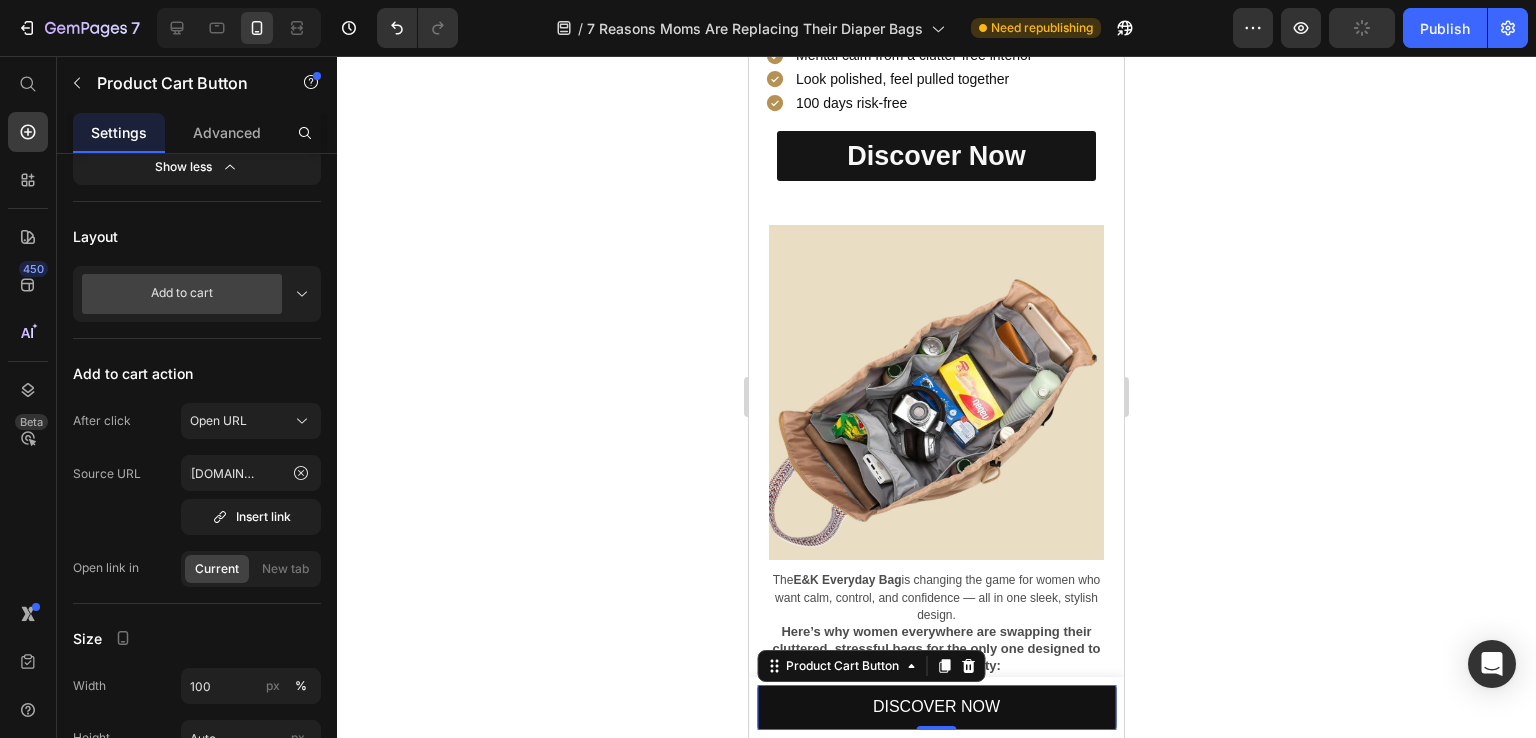 click 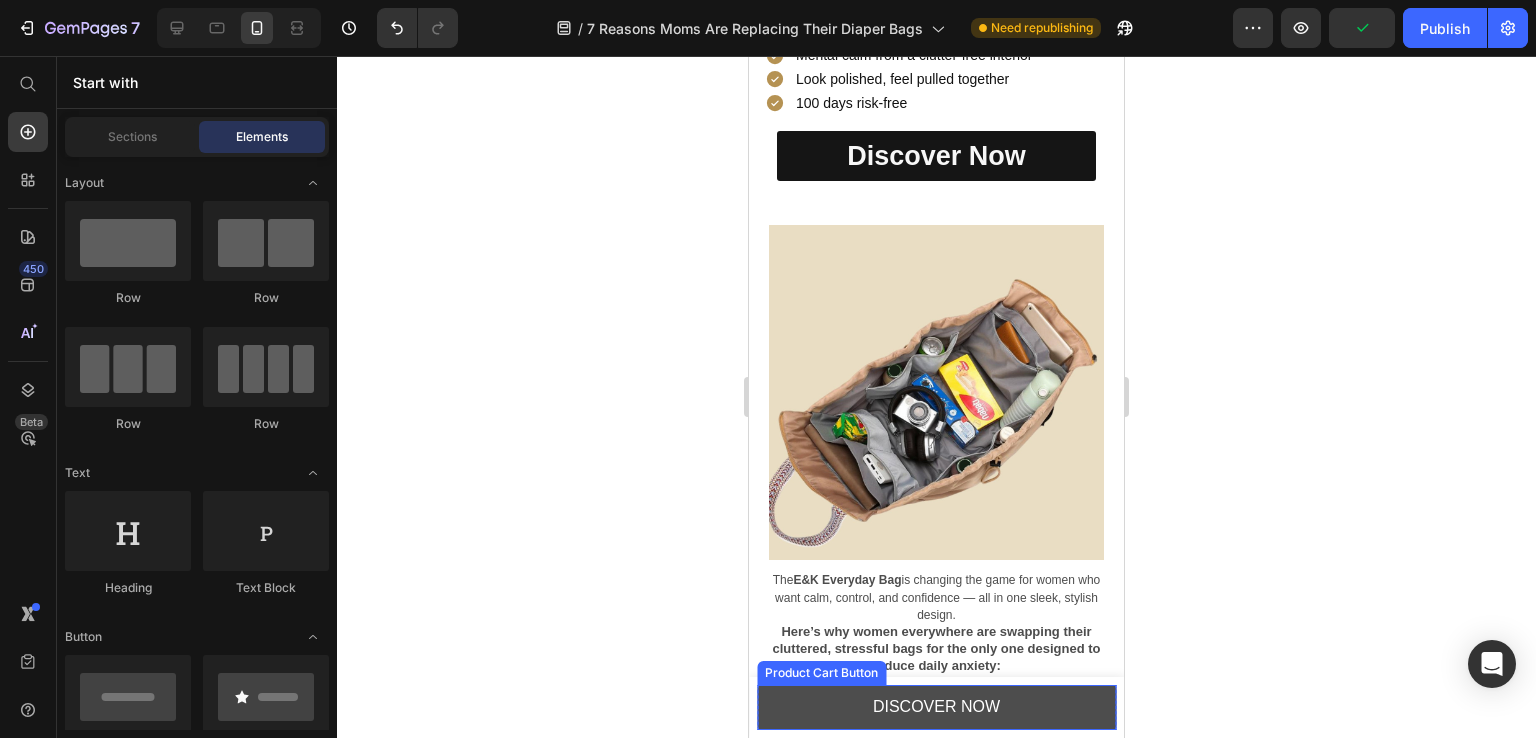 click on "DISCOVER NOW" at bounding box center (936, 707) 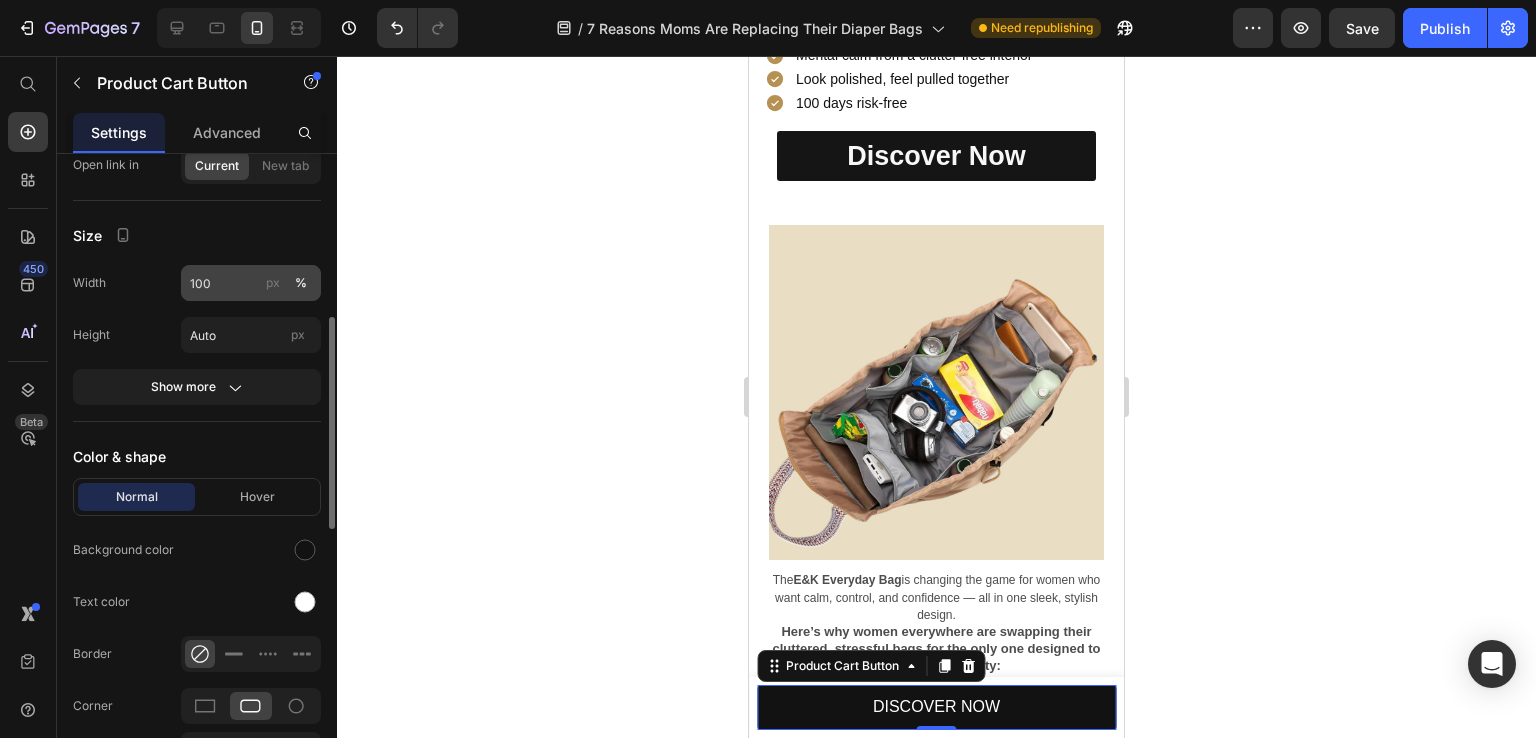 scroll, scrollTop: 795, scrollLeft: 0, axis: vertical 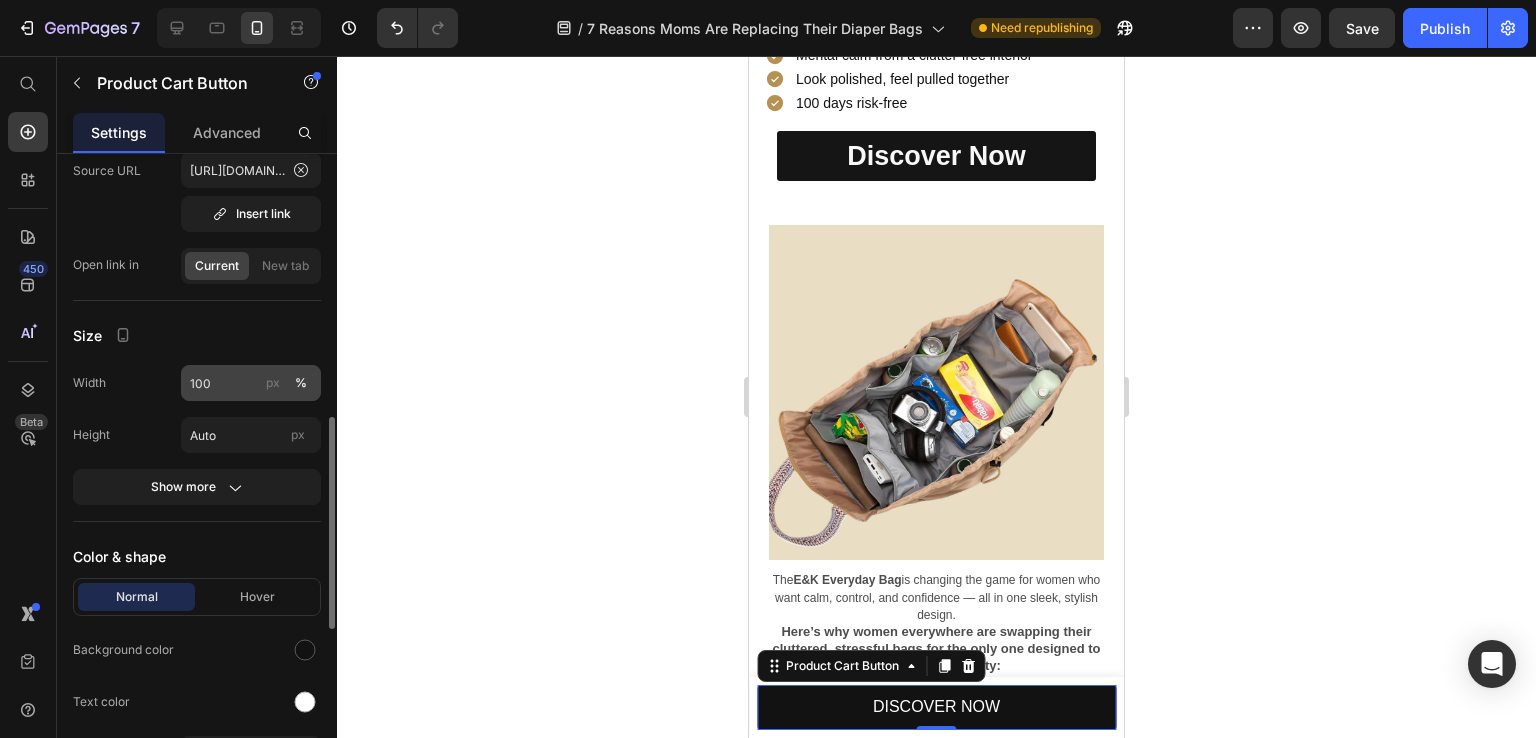 click on "Show more" at bounding box center (197, 487) 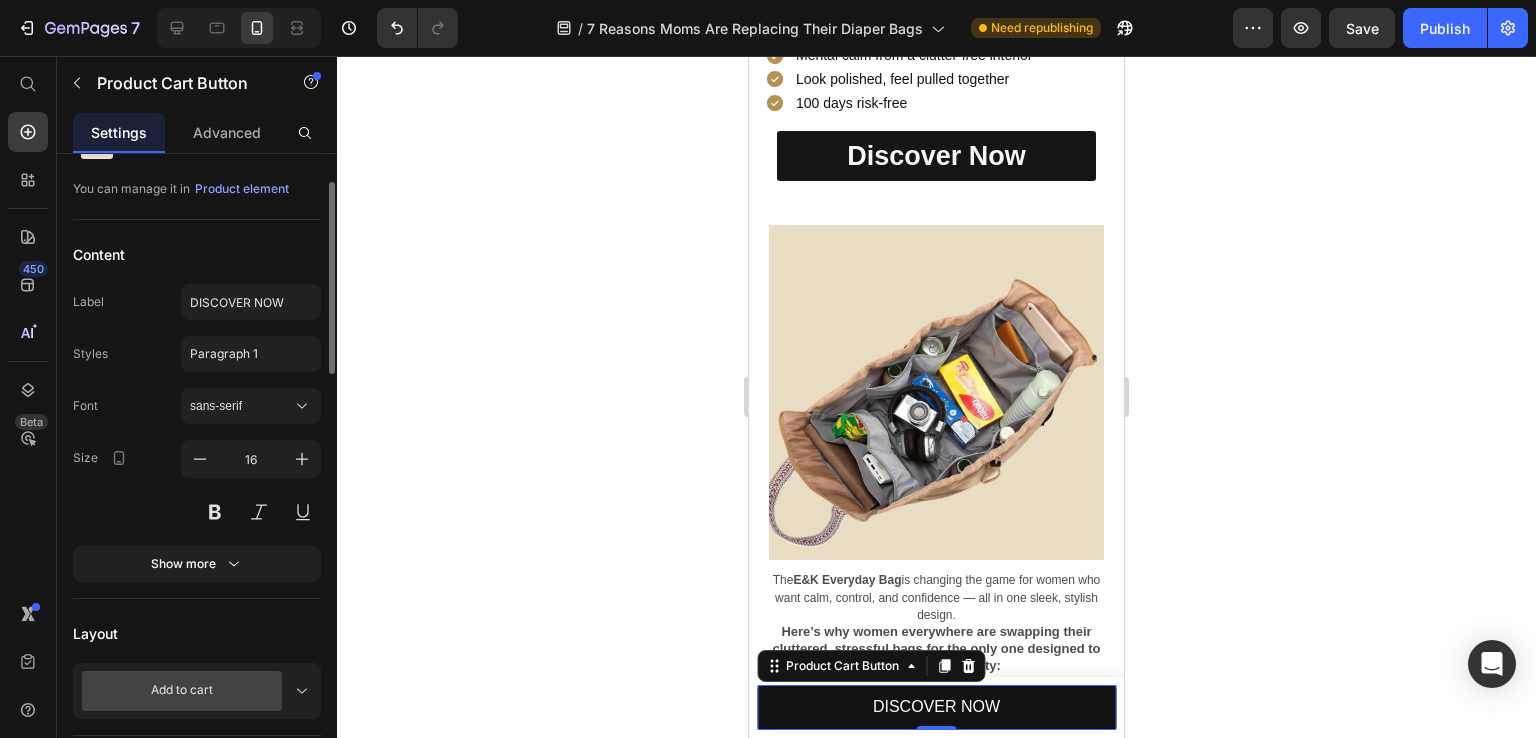 scroll, scrollTop: 0, scrollLeft: 0, axis: both 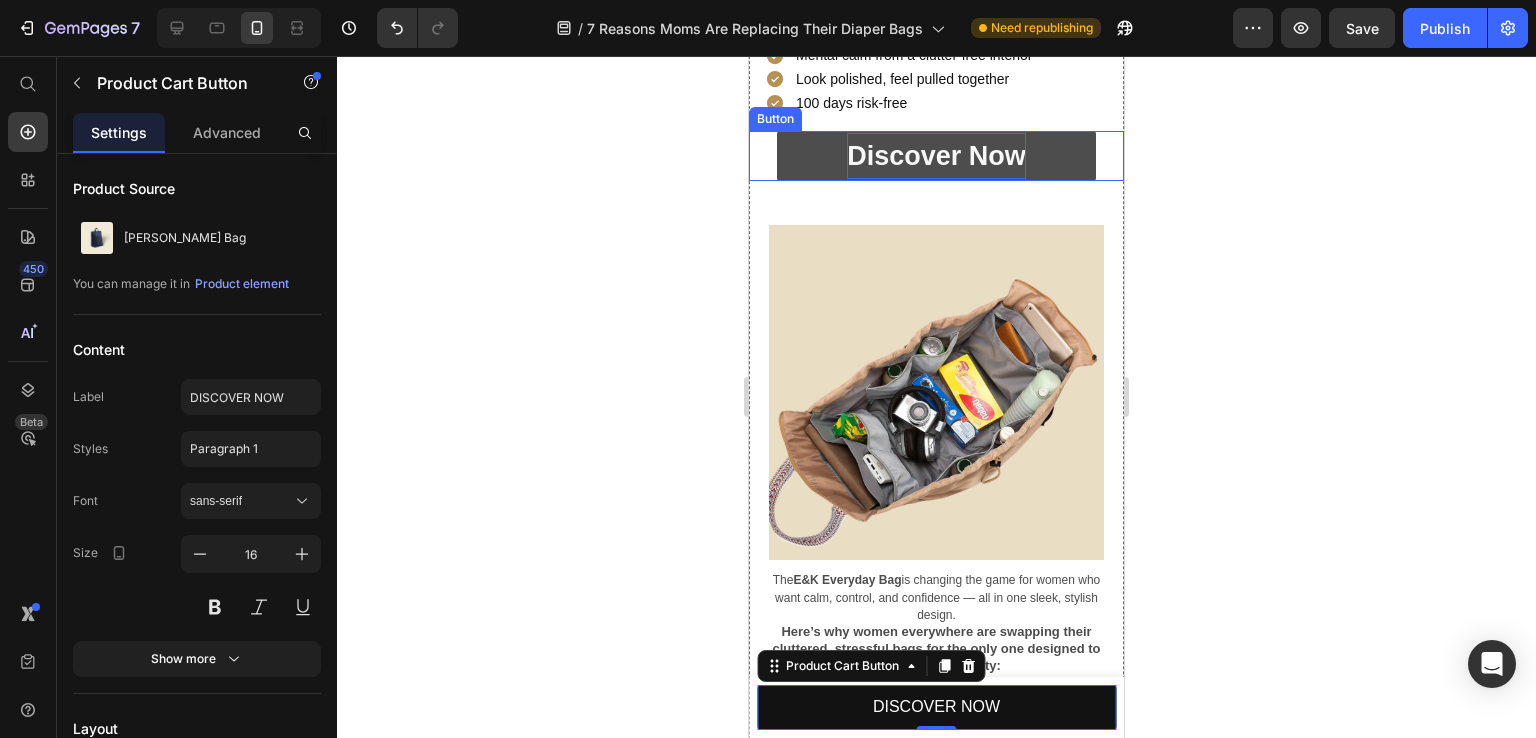 click on "Discover Now" at bounding box center (936, 156) 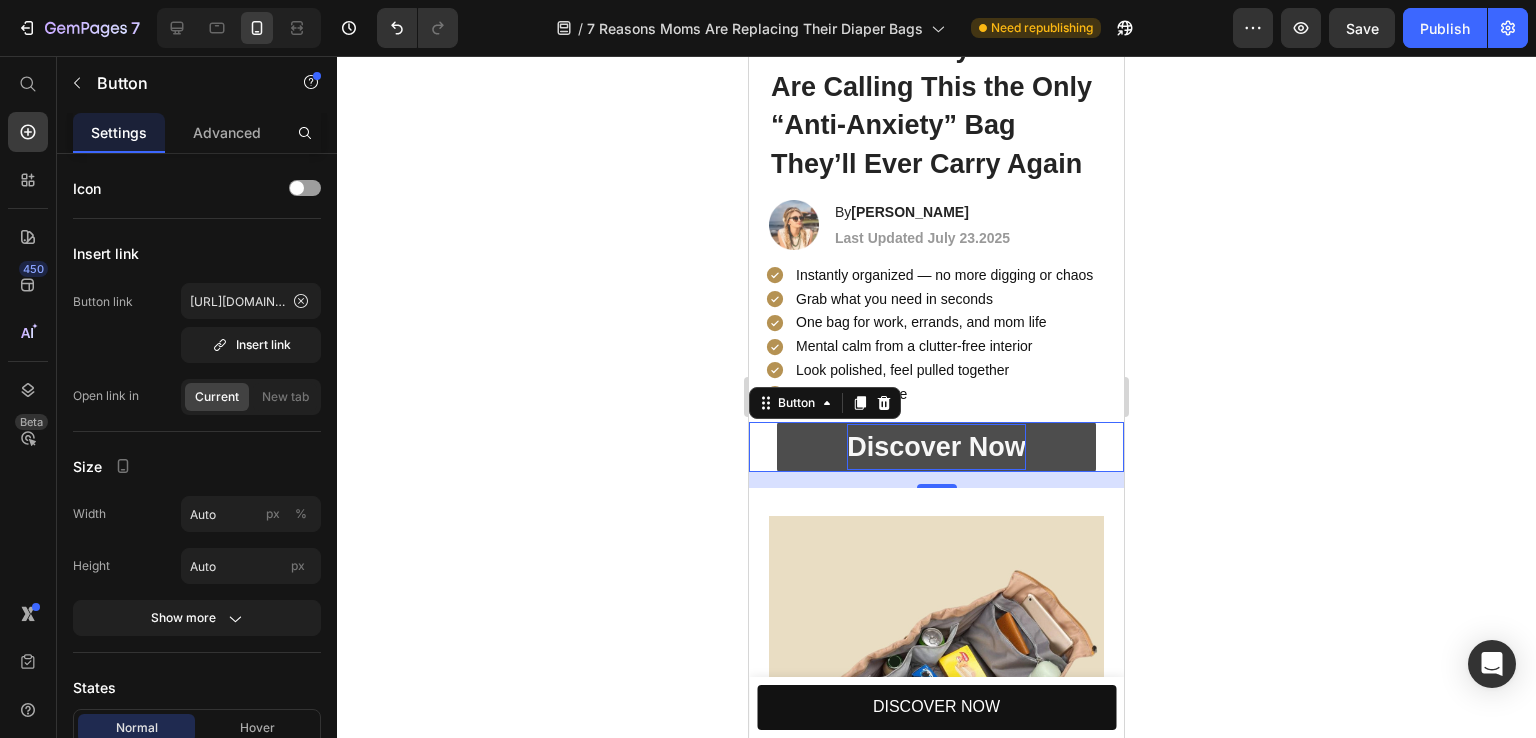 scroll, scrollTop: 100, scrollLeft: 0, axis: vertical 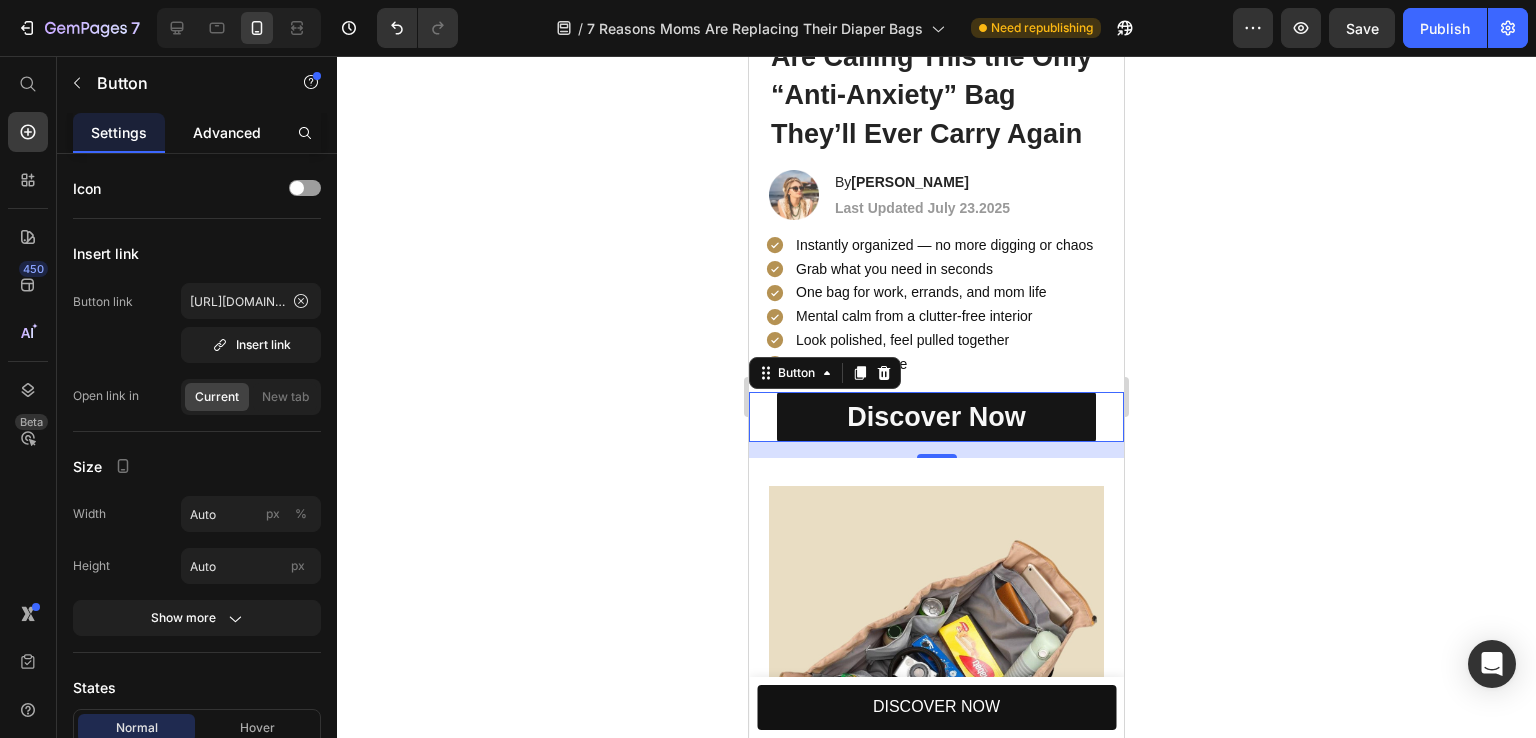 click on "Advanced" at bounding box center [227, 132] 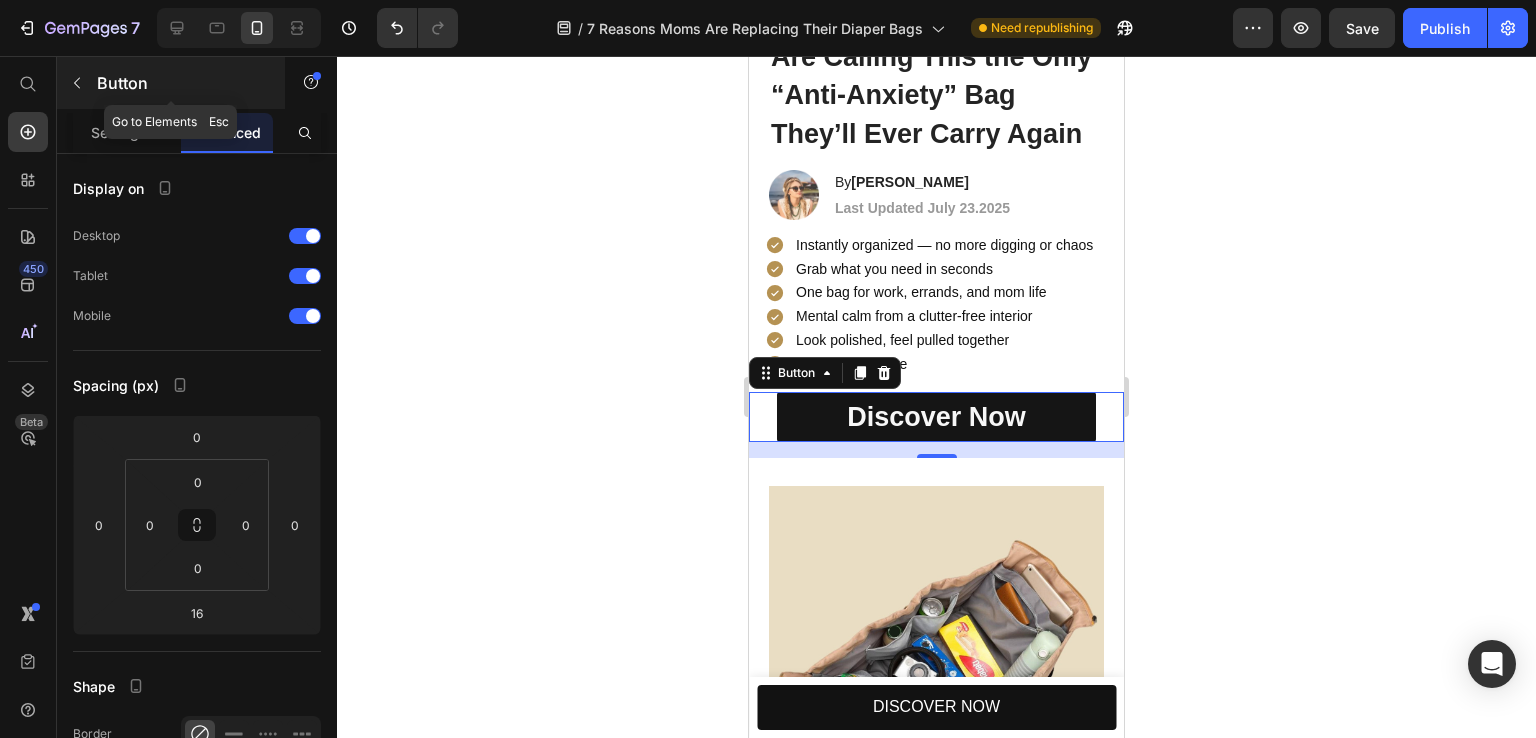click 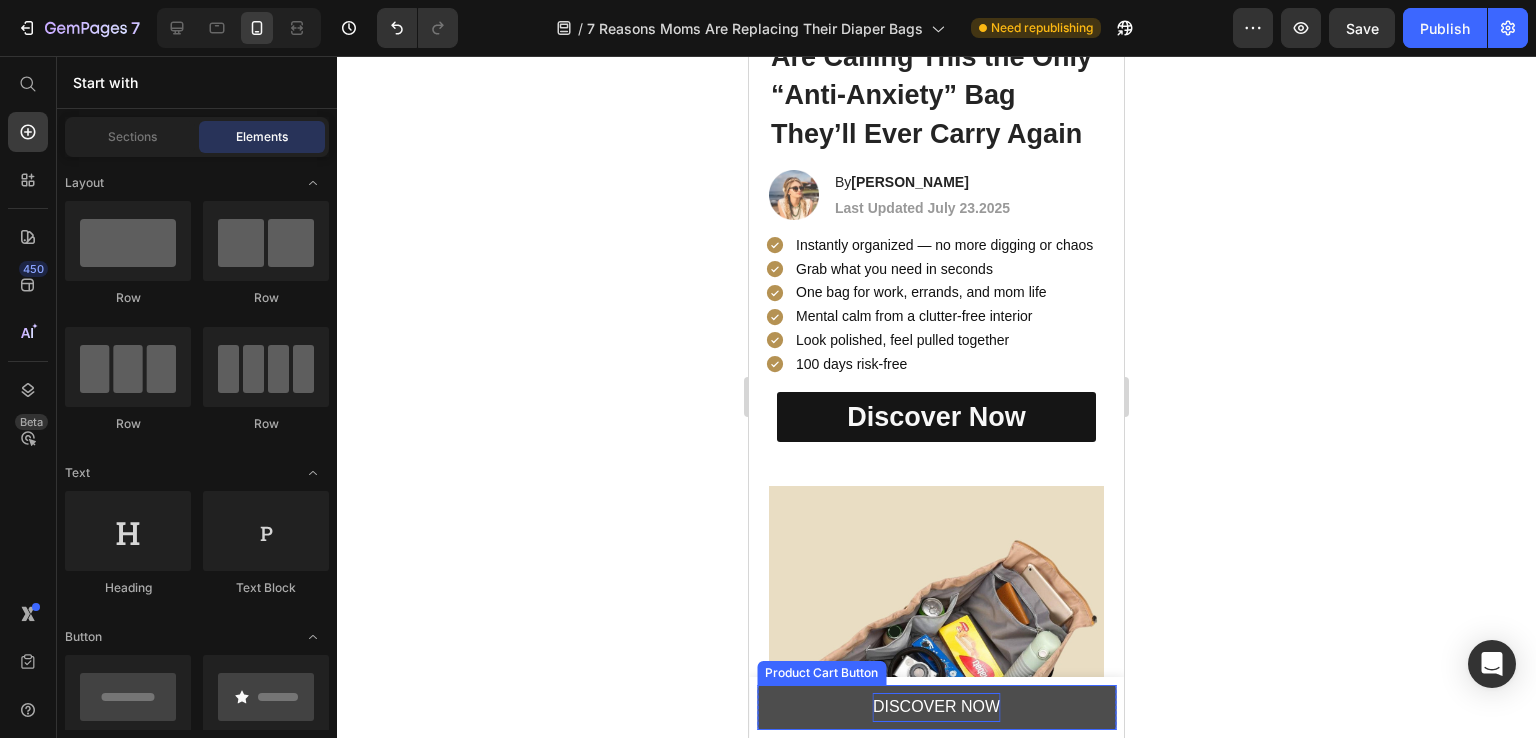 click on "DISCOVER NOW" at bounding box center (936, 707) 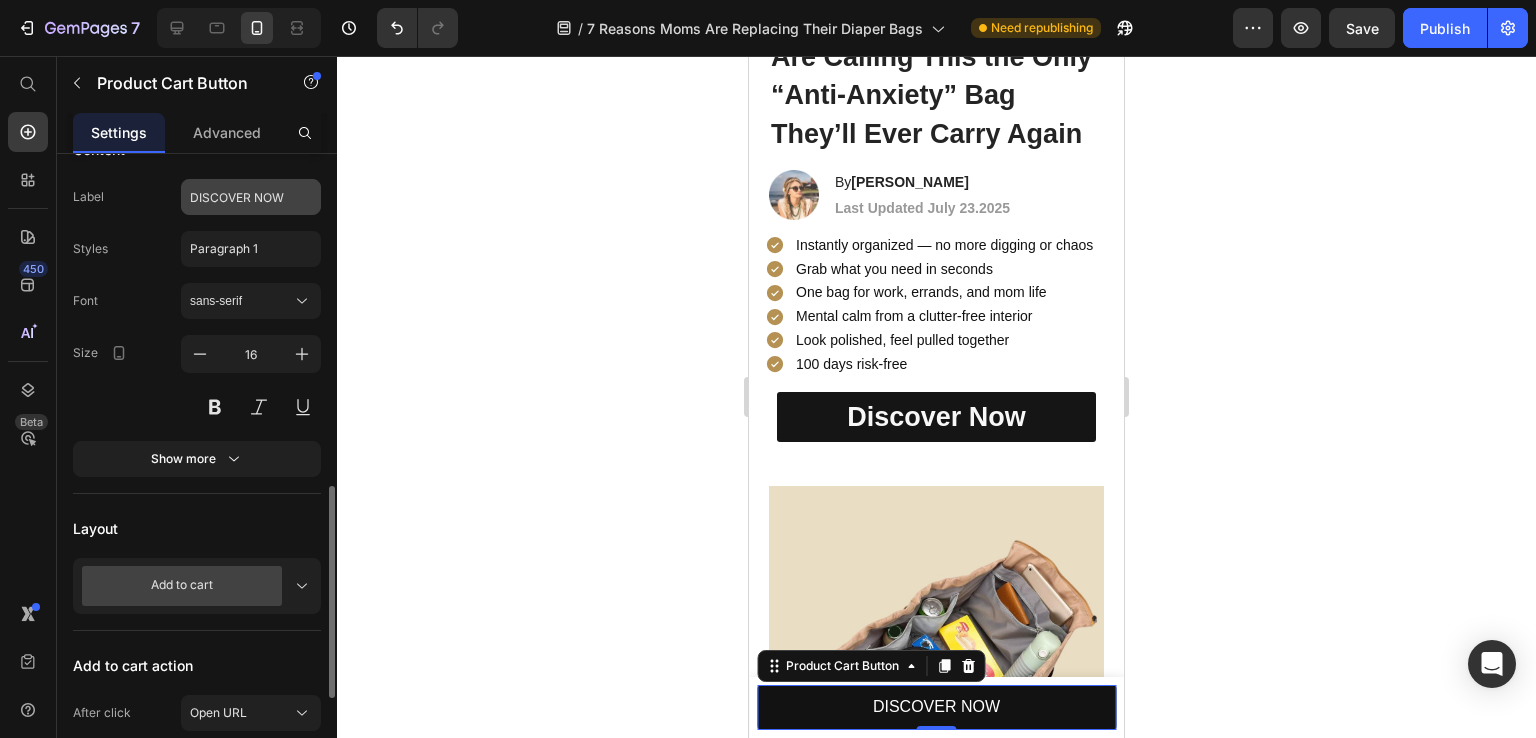 scroll, scrollTop: 400, scrollLeft: 0, axis: vertical 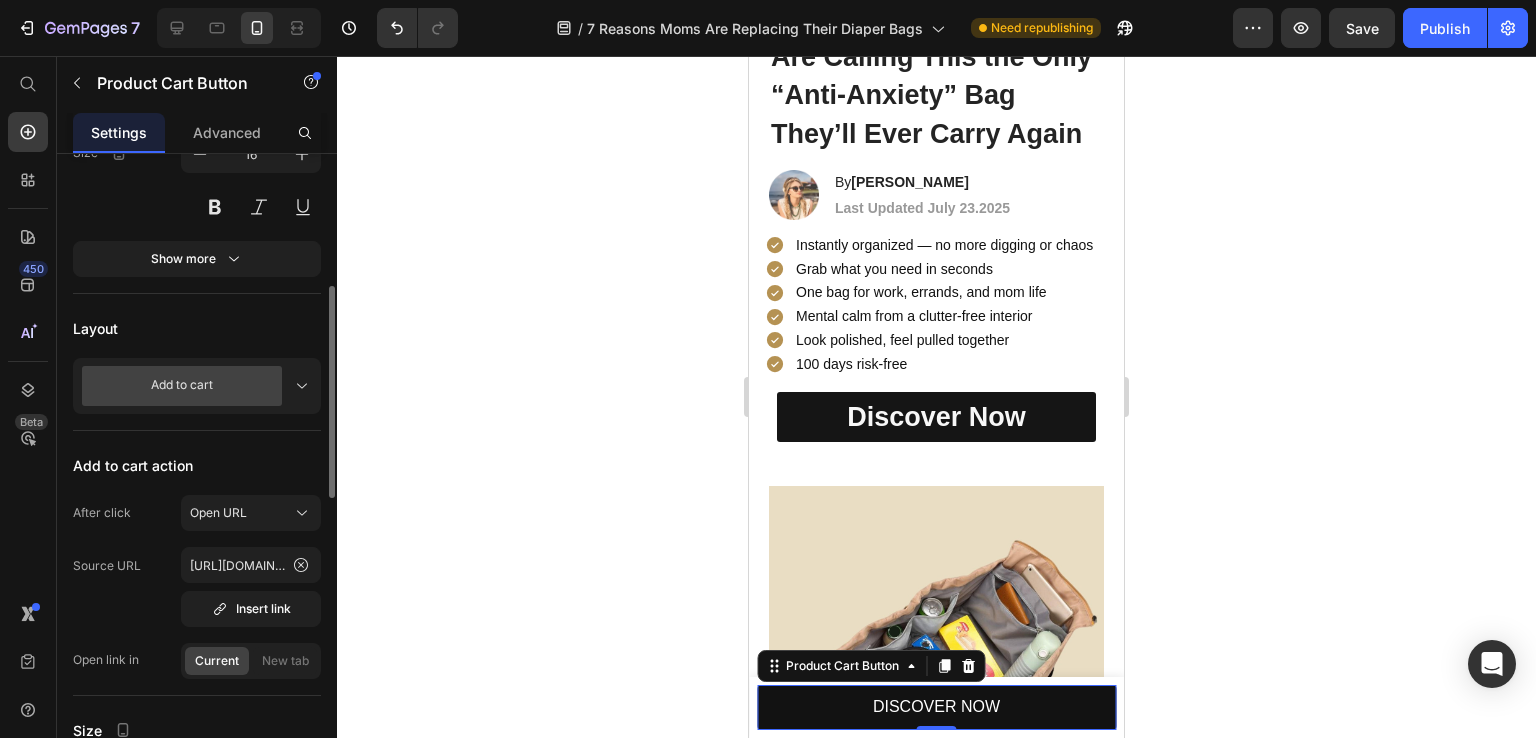 click 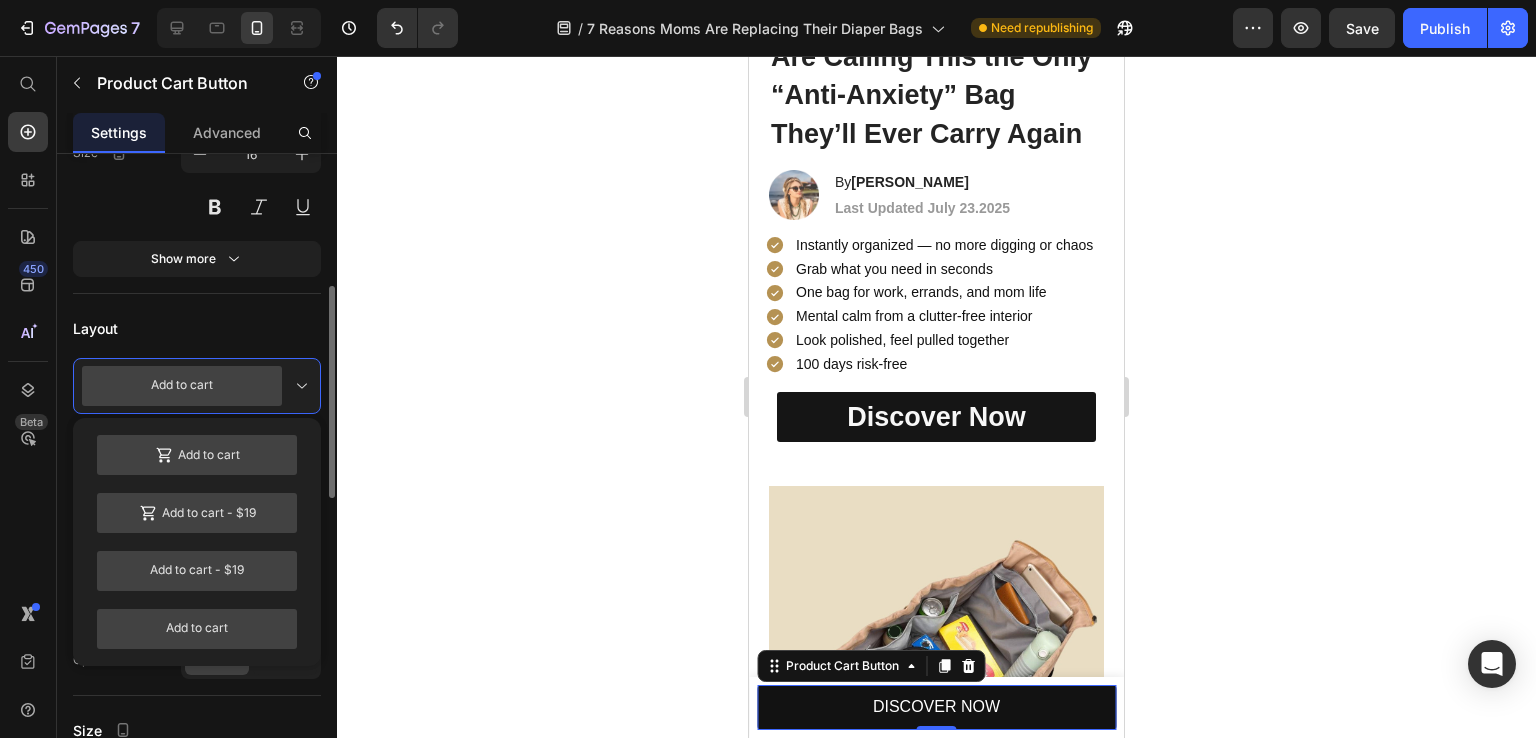 click 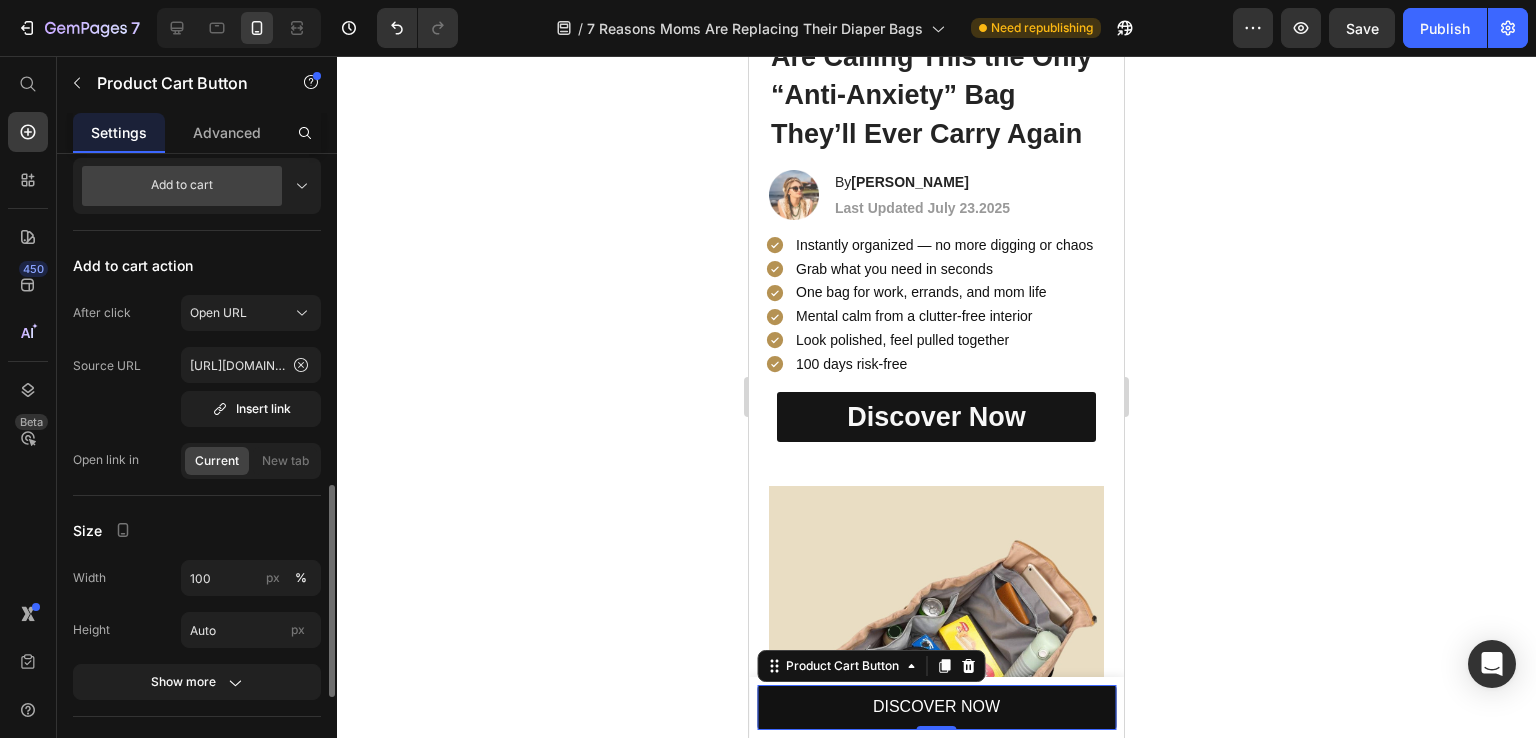 scroll, scrollTop: 800, scrollLeft: 0, axis: vertical 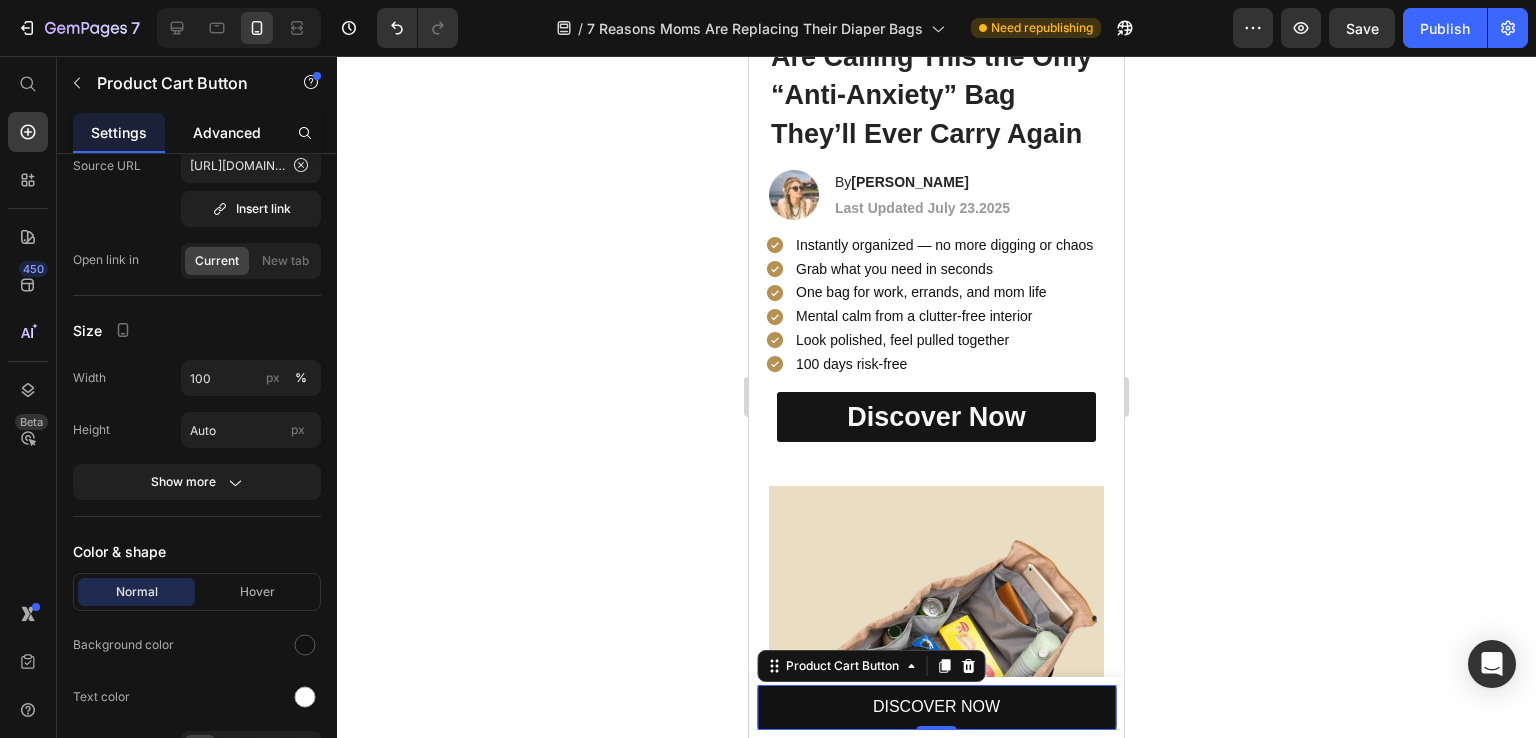 click on "Advanced" at bounding box center (227, 132) 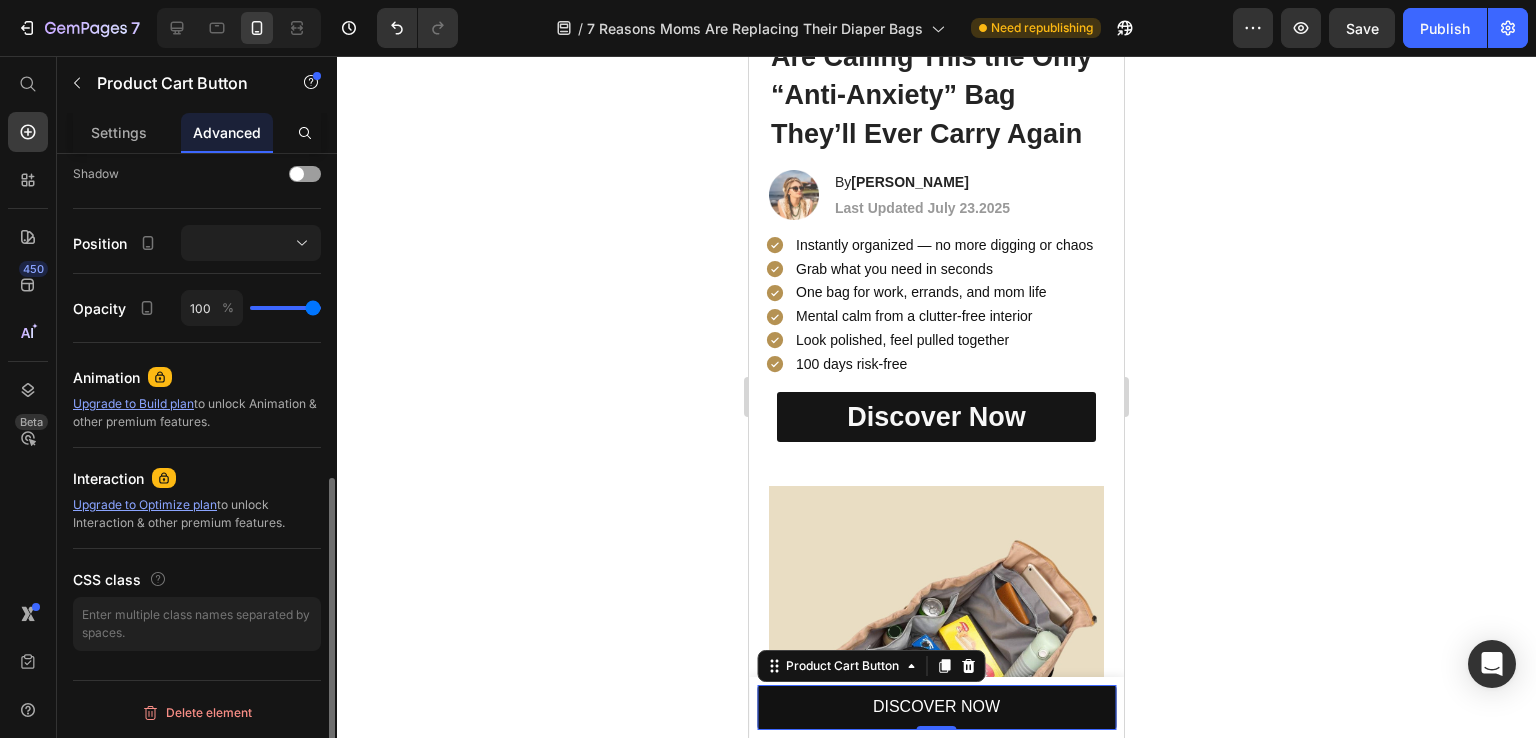 scroll, scrollTop: 0, scrollLeft: 0, axis: both 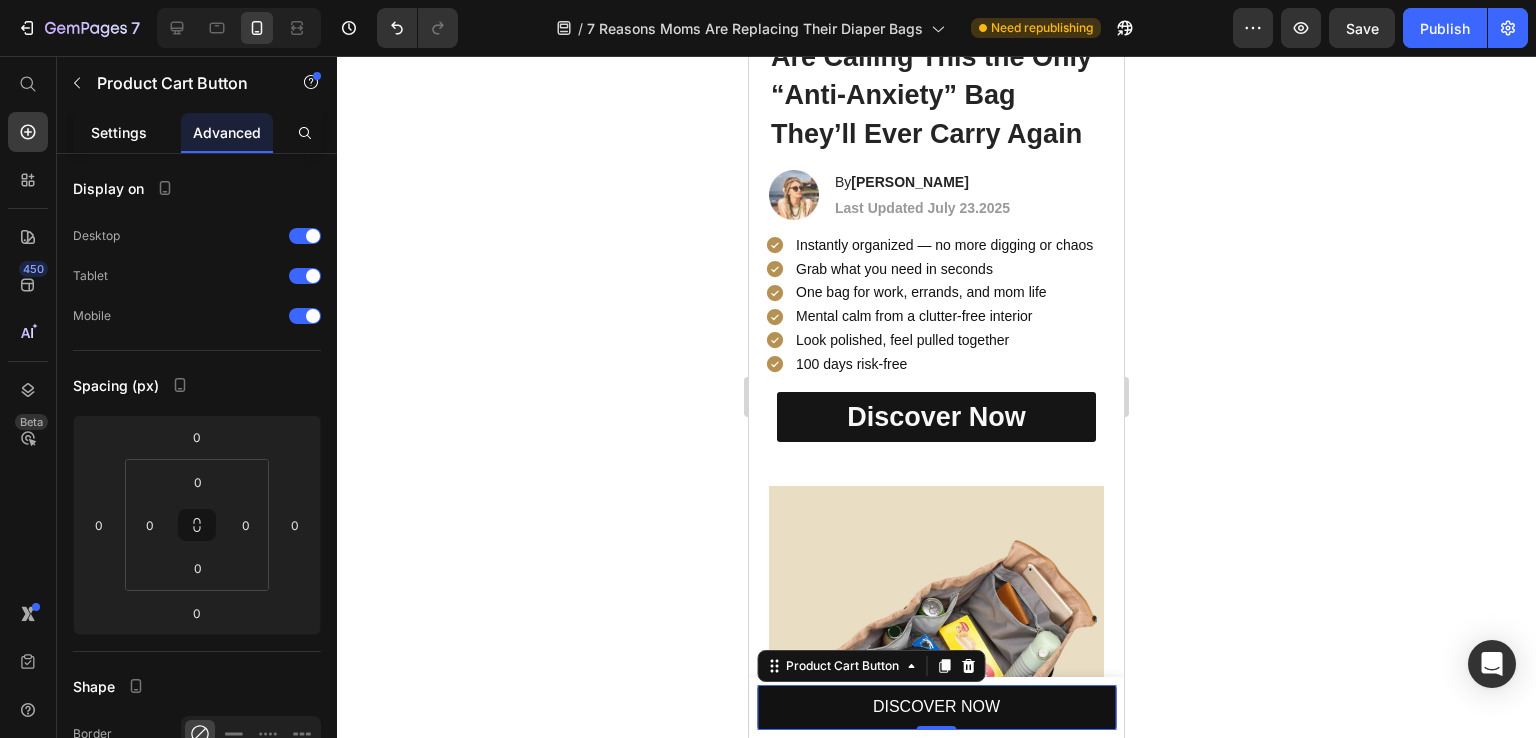 click on "Settings" at bounding box center (119, 132) 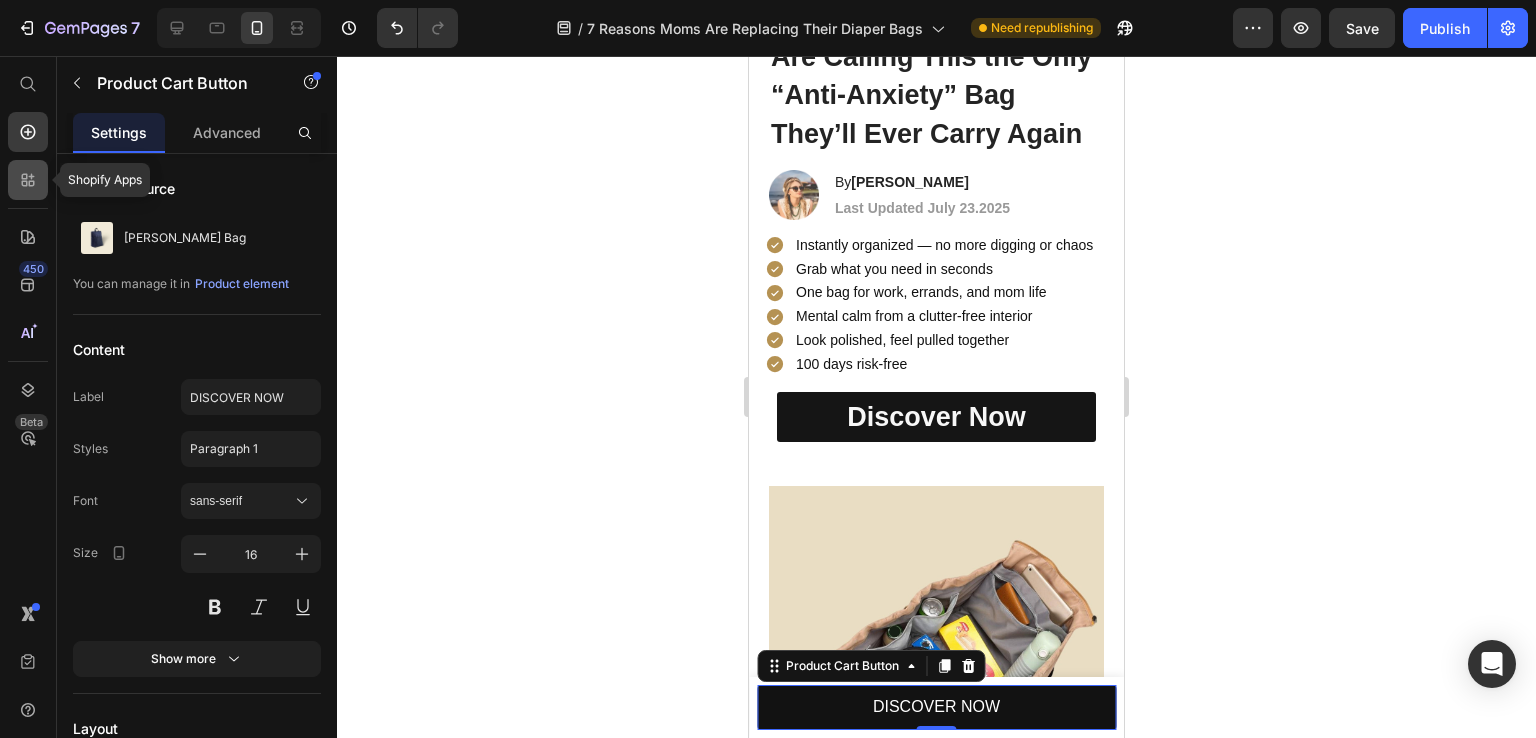 click 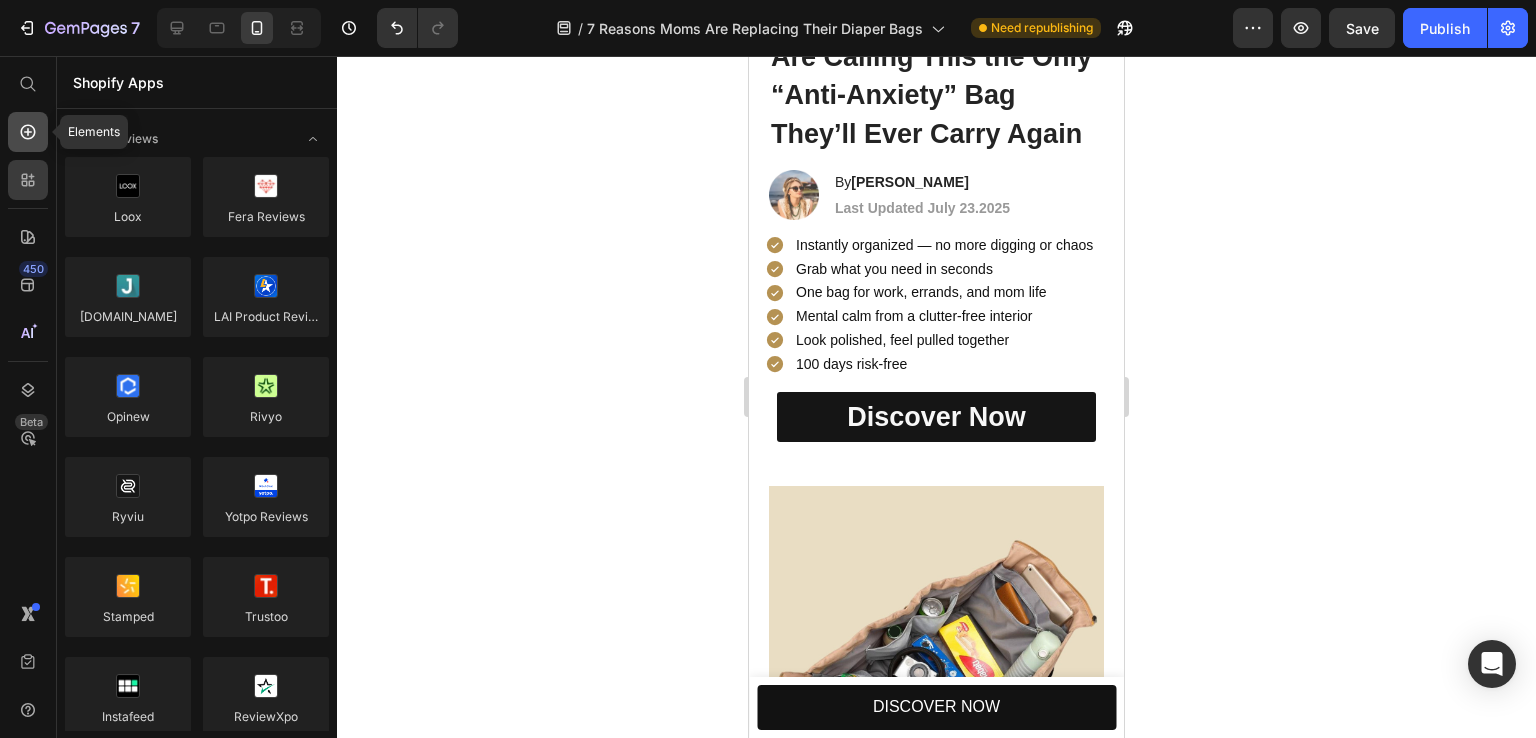 click 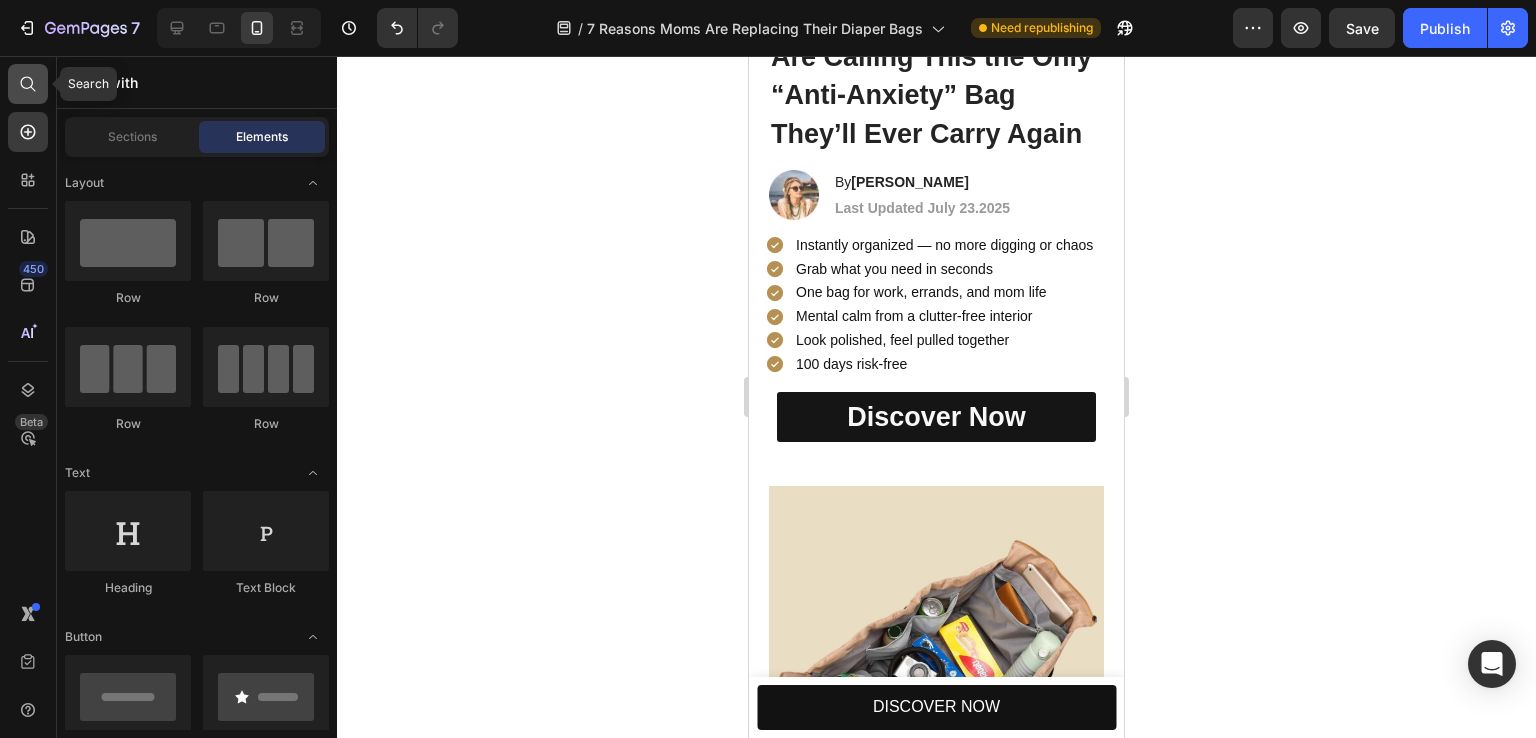 click 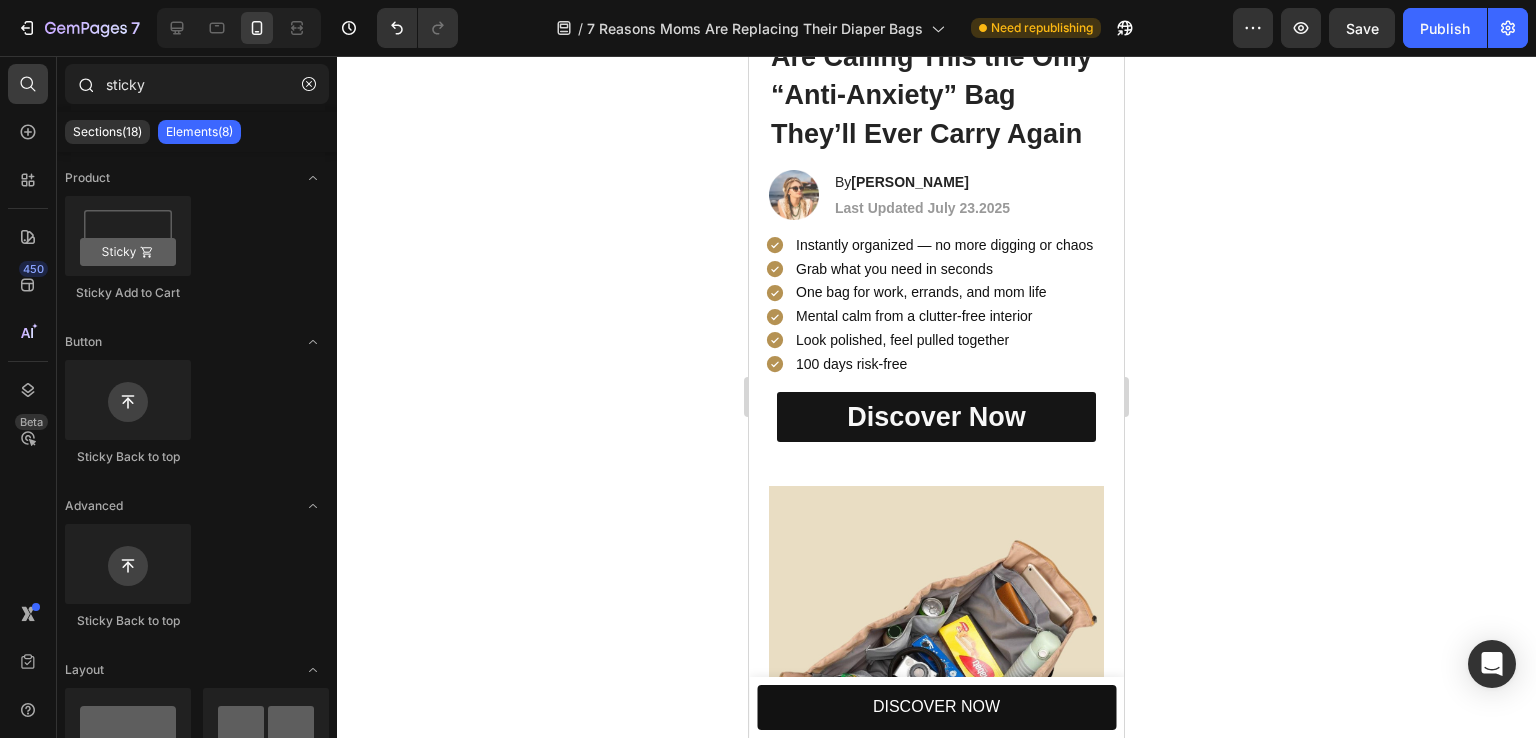 drag, startPoint x: 184, startPoint y: 87, endPoint x: 57, endPoint y: 97, distance: 127.39309 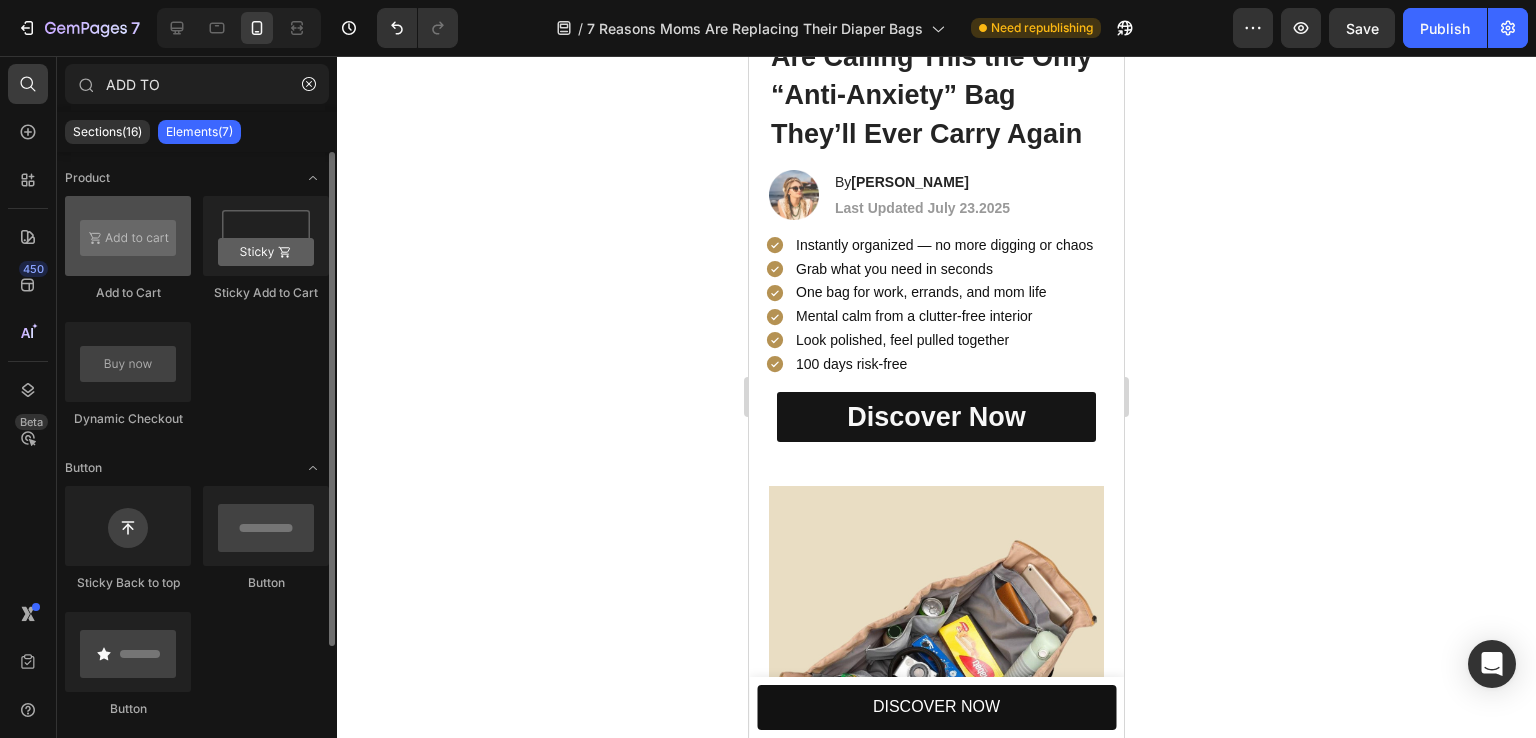 type on "ADD TO" 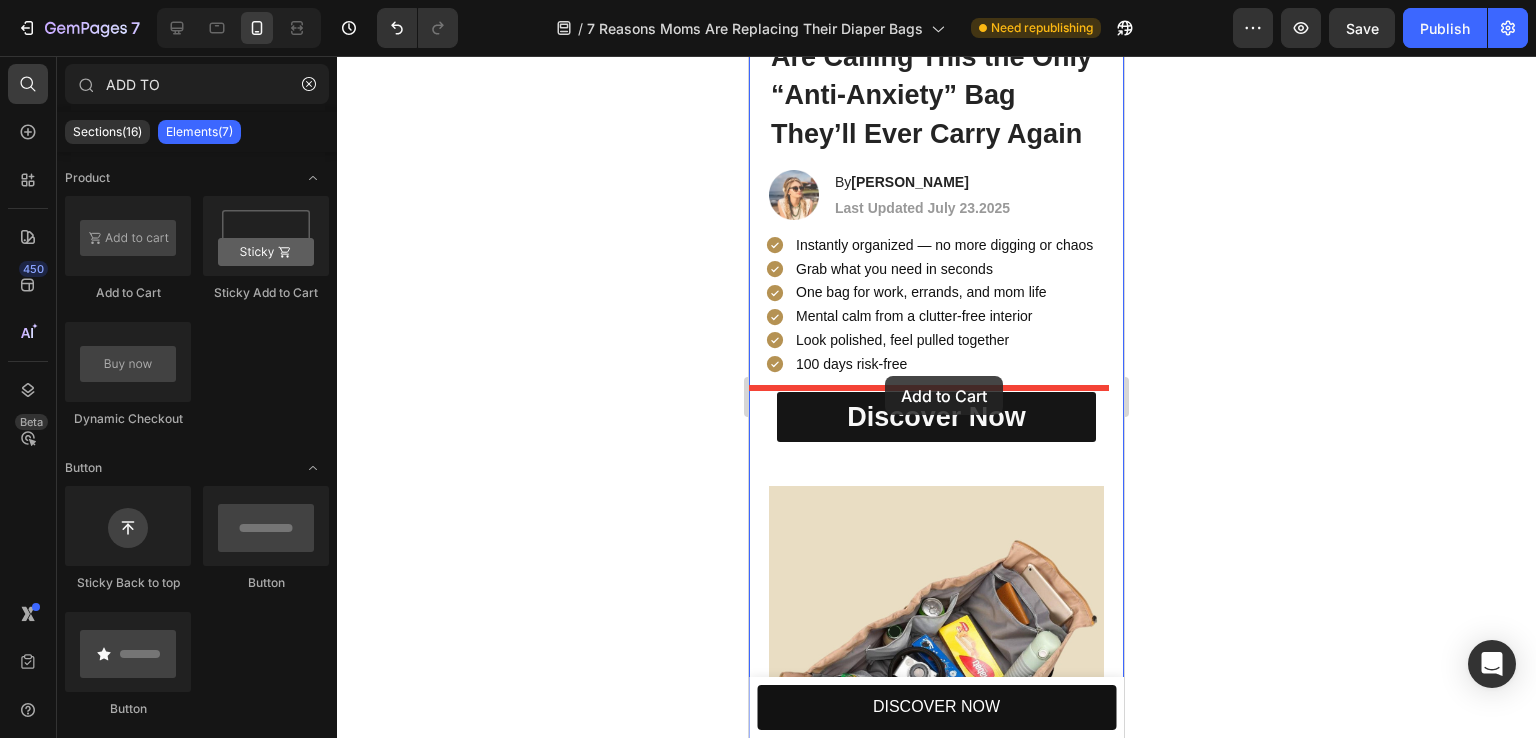 drag, startPoint x: 890, startPoint y: 318, endPoint x: 885, endPoint y: 376, distance: 58.21512 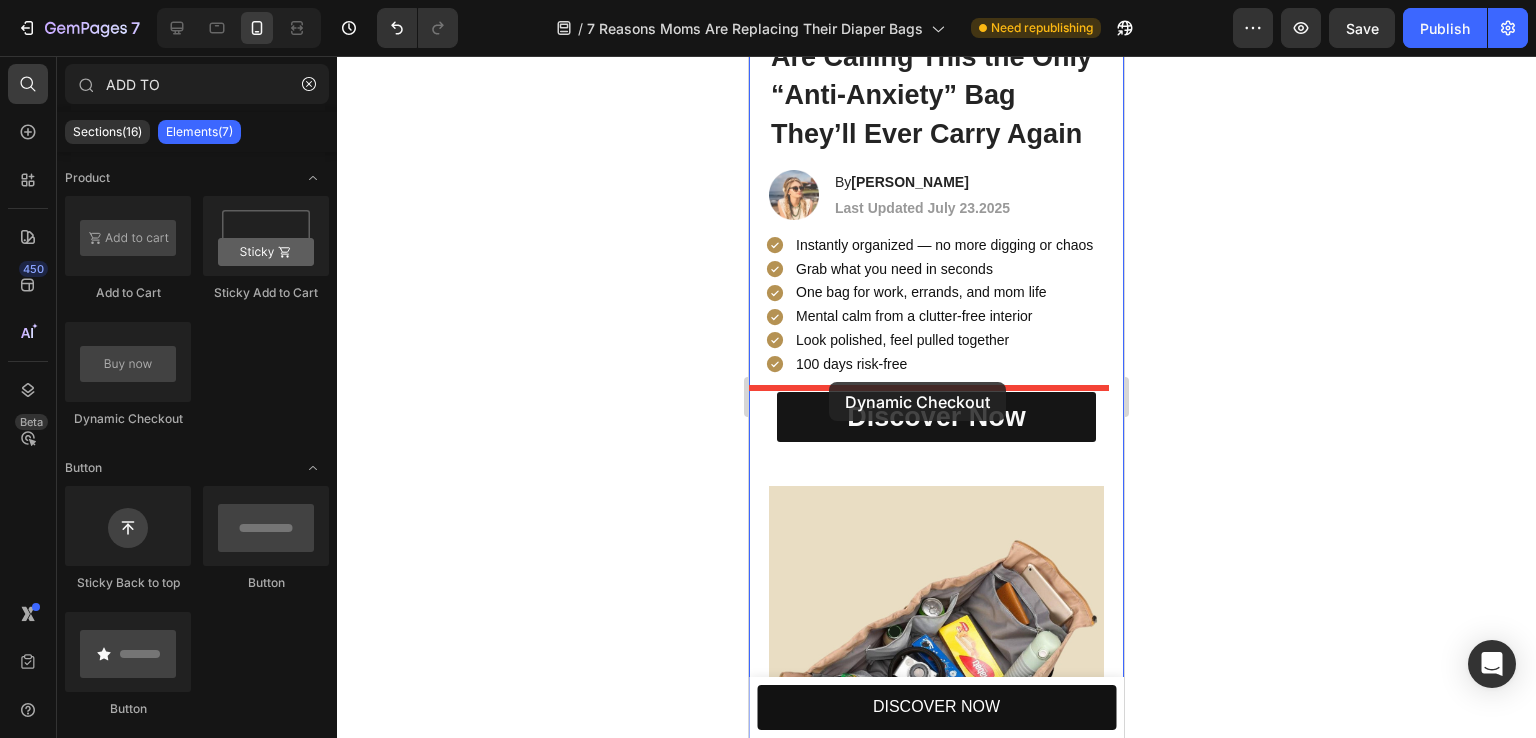 drag, startPoint x: 897, startPoint y: 439, endPoint x: 829, endPoint y: 382, distance: 88.72993 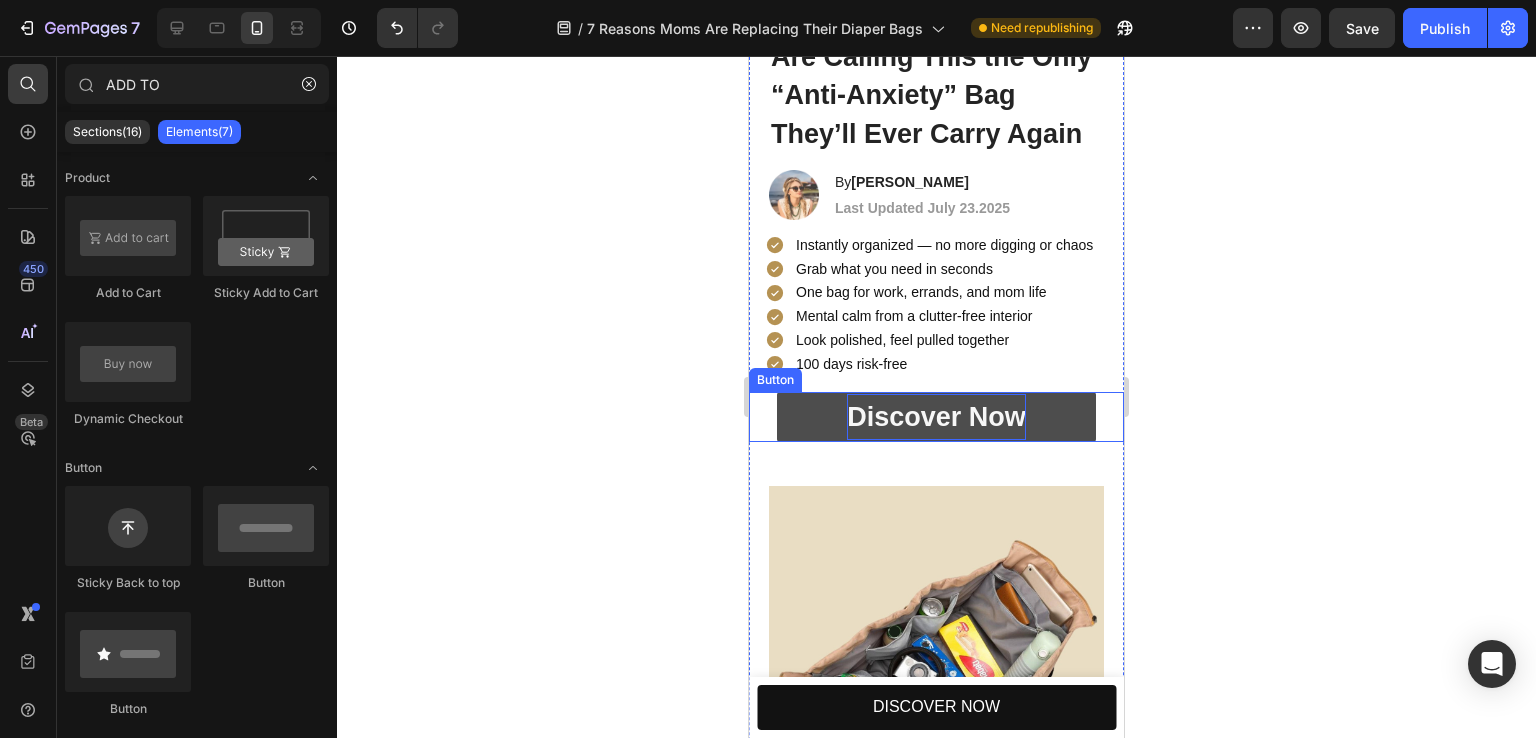 click on "Discover Now" at bounding box center (936, 417) 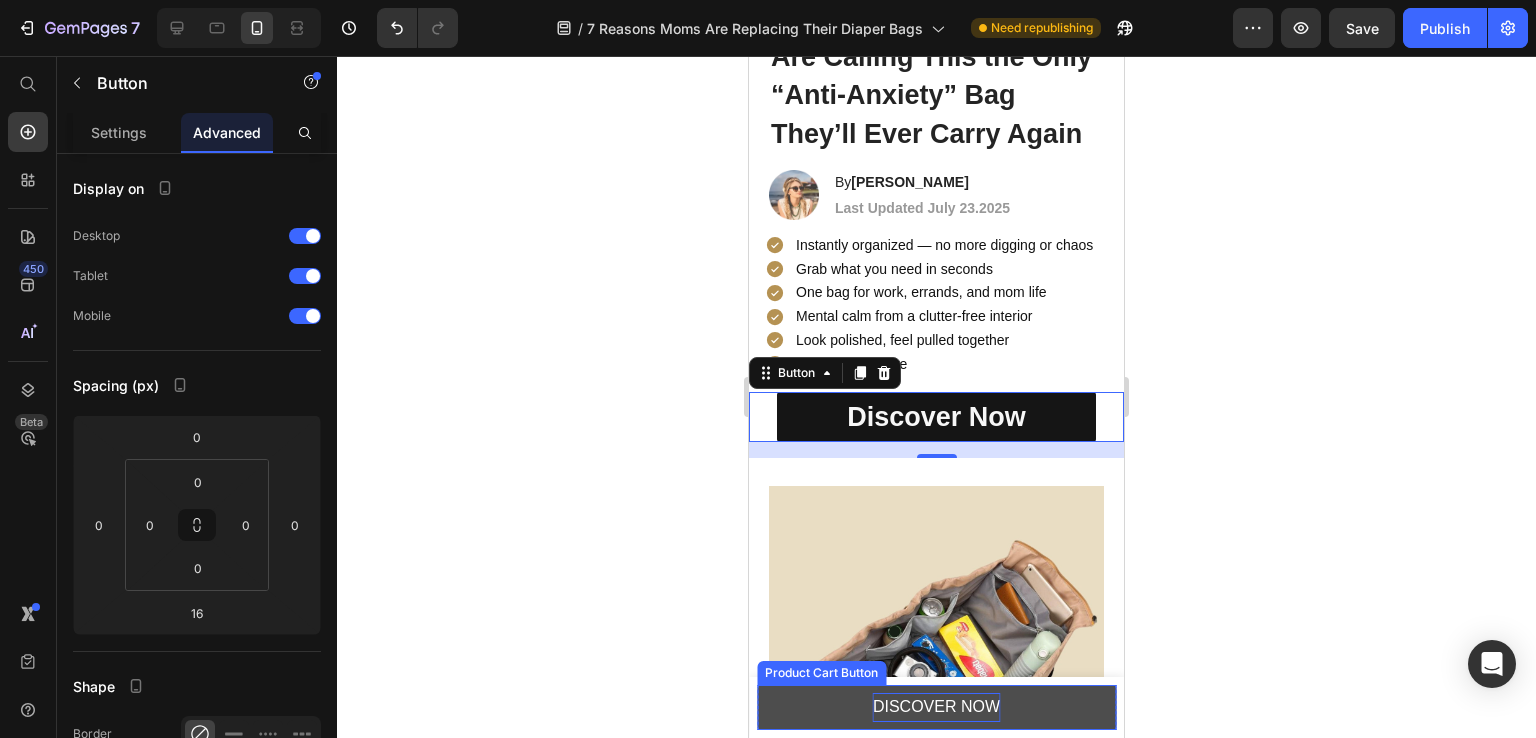 click on "DISCOVER NOW" at bounding box center [936, 707] 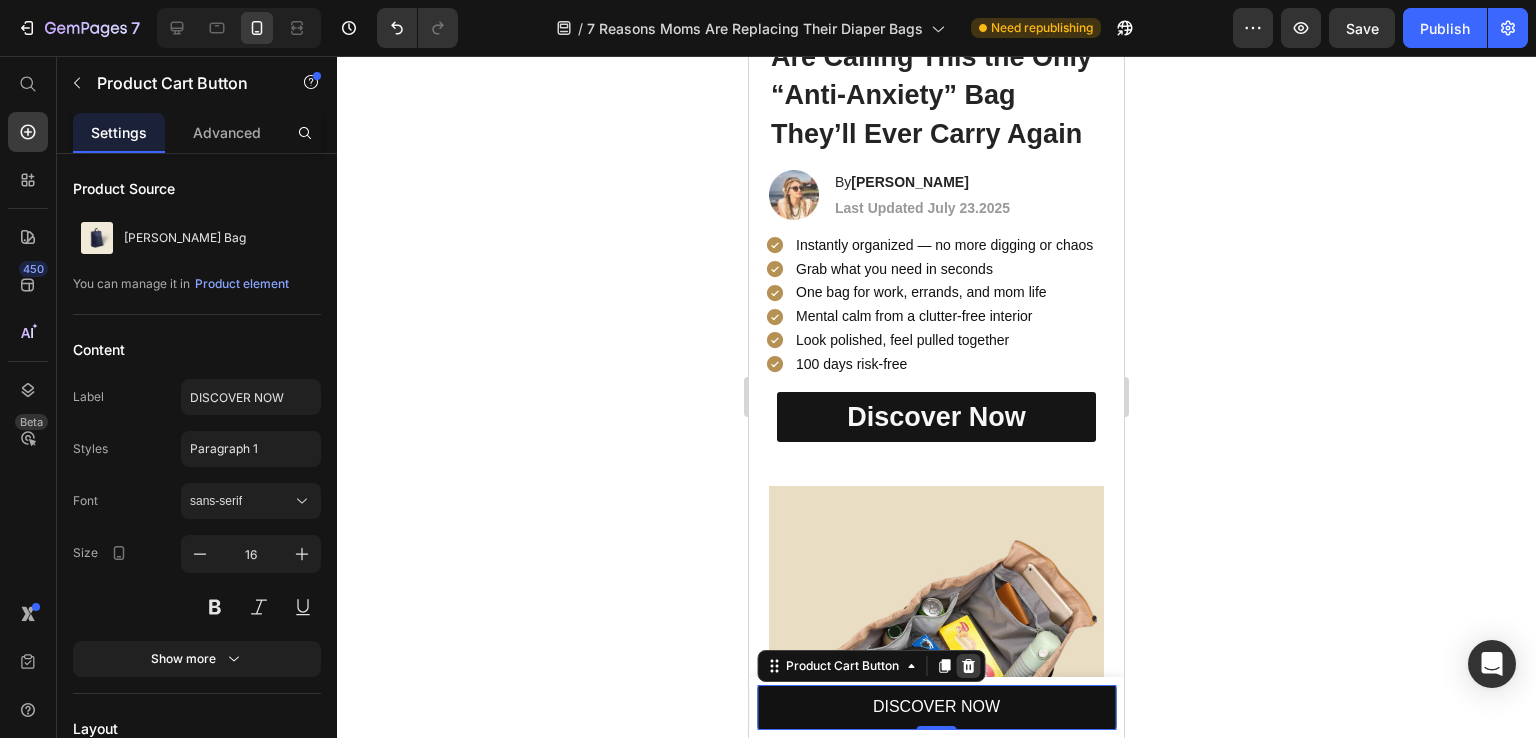 click 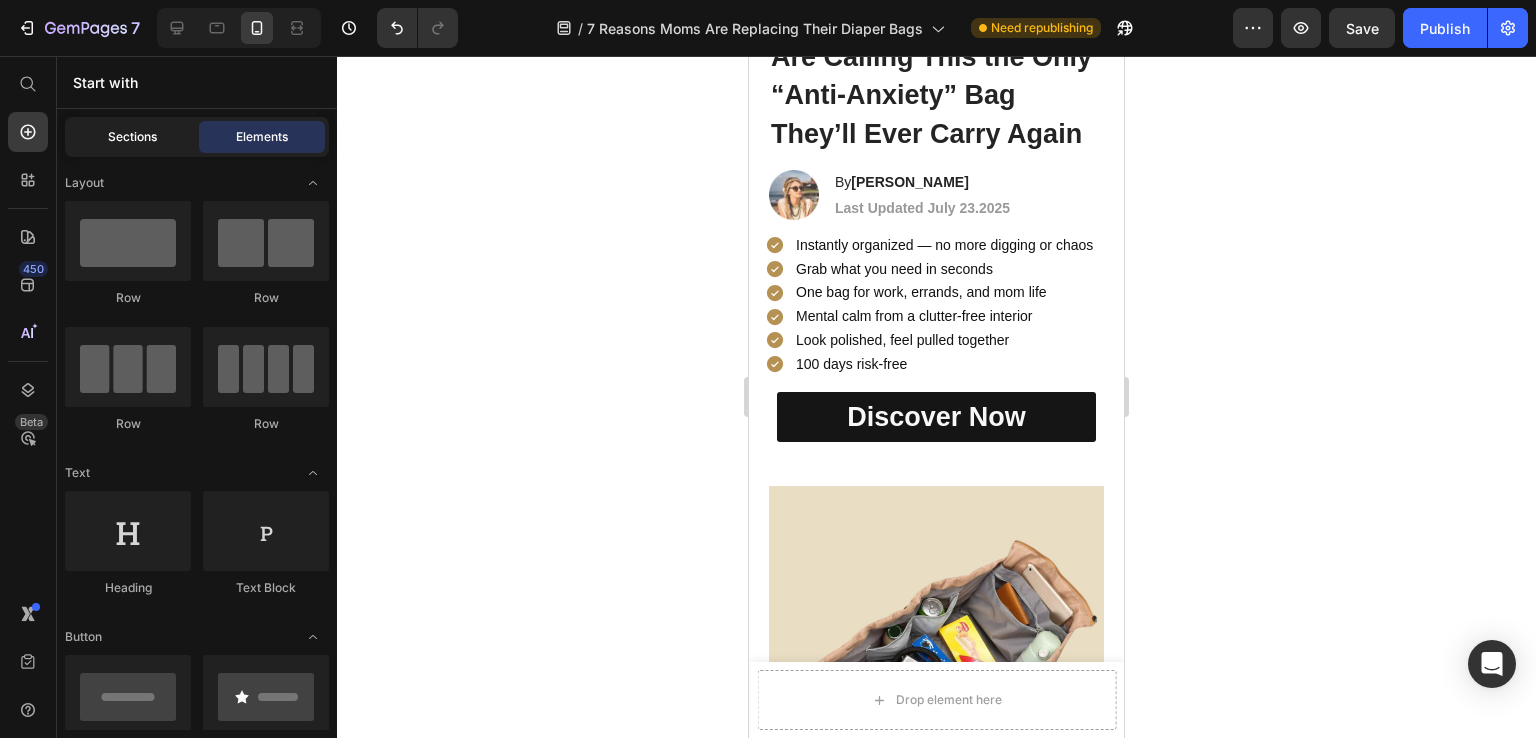 click on "Sections" at bounding box center [132, 137] 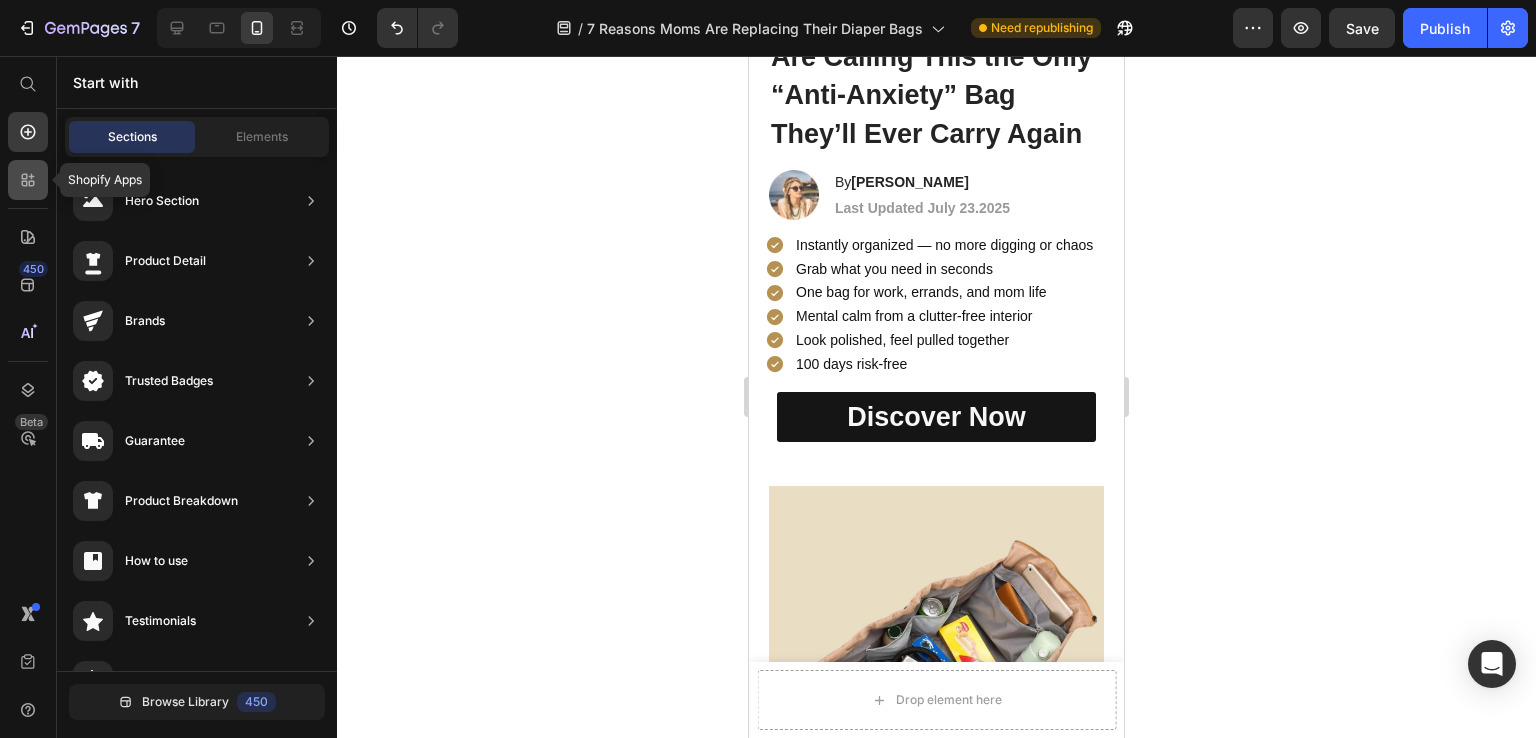 click 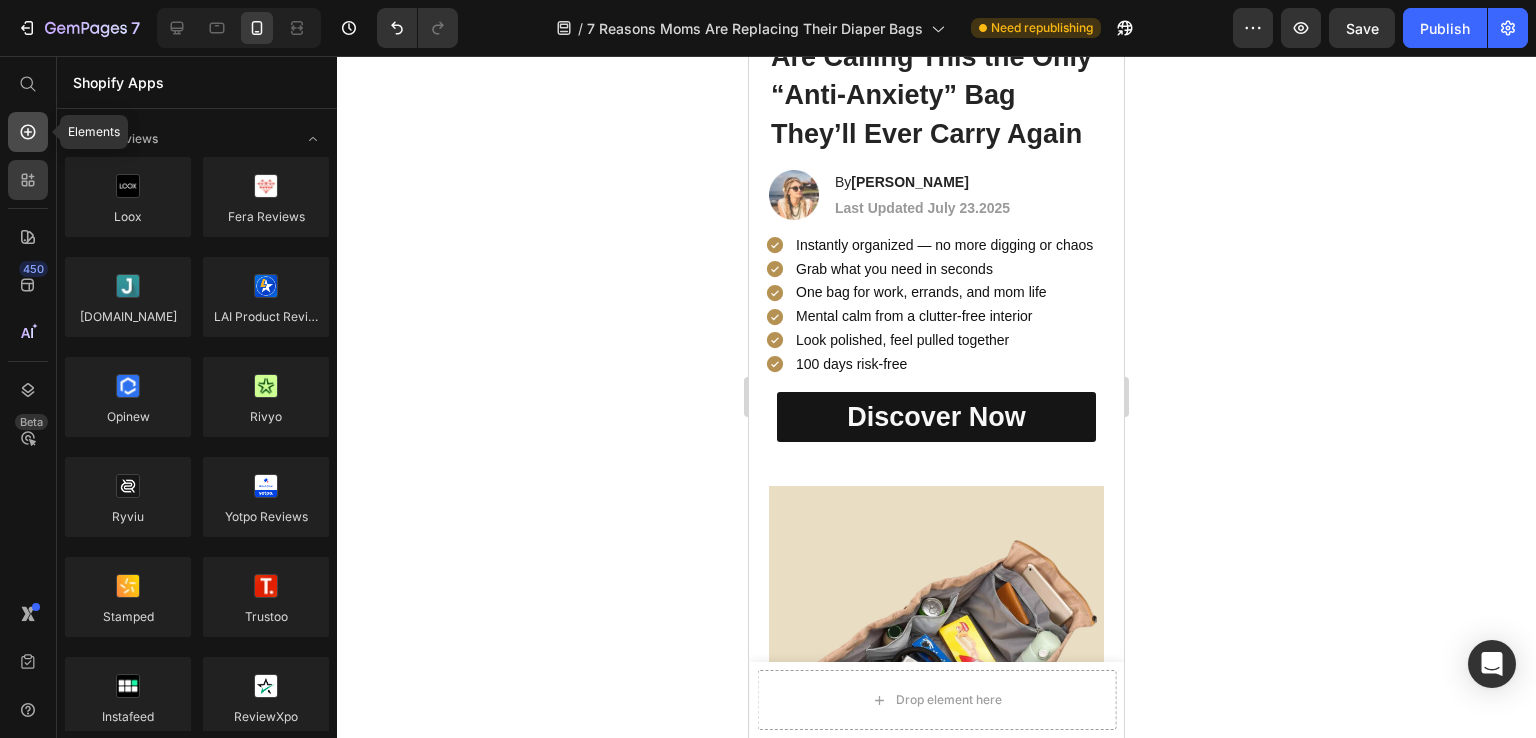 click 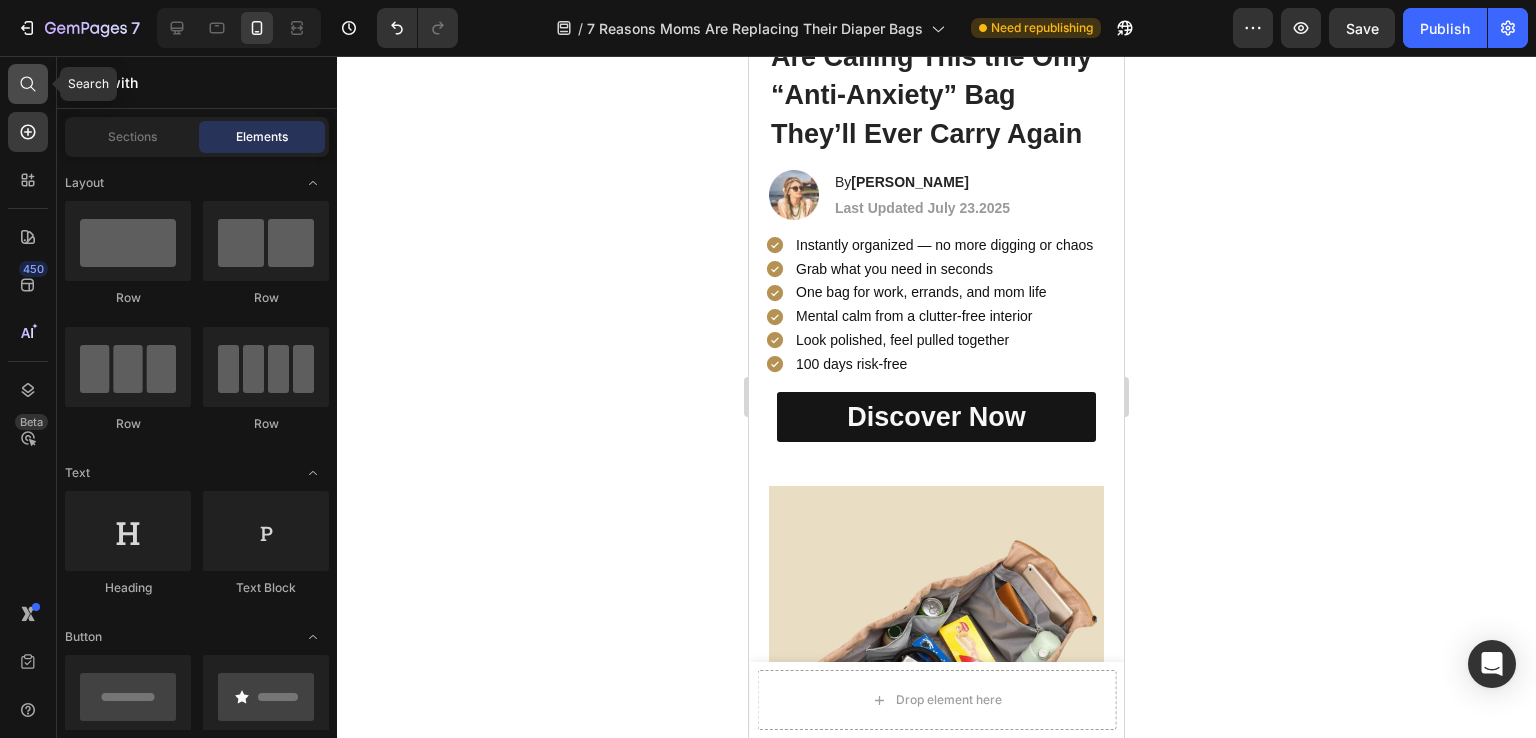 click 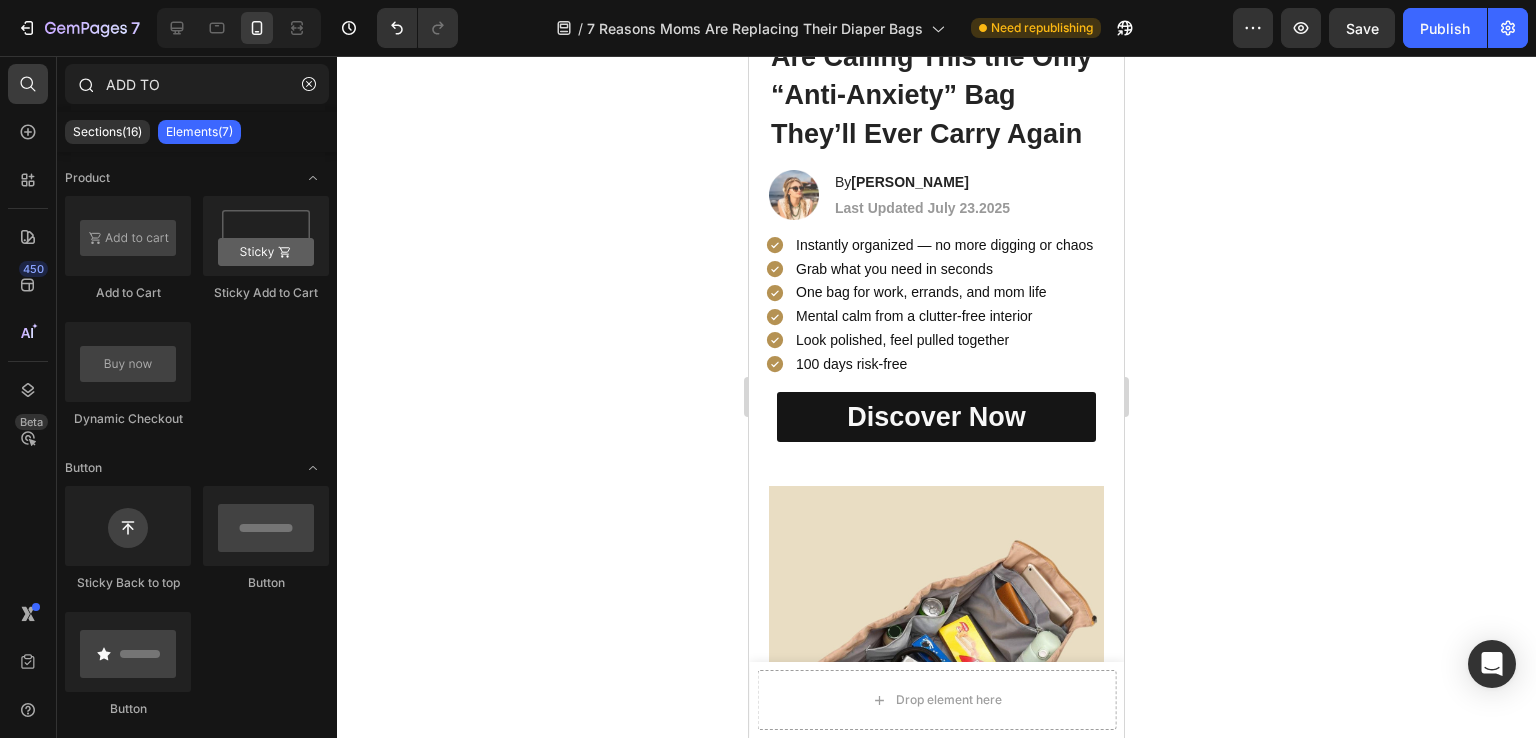 drag, startPoint x: 194, startPoint y: 86, endPoint x: 97, endPoint y: 95, distance: 97.41663 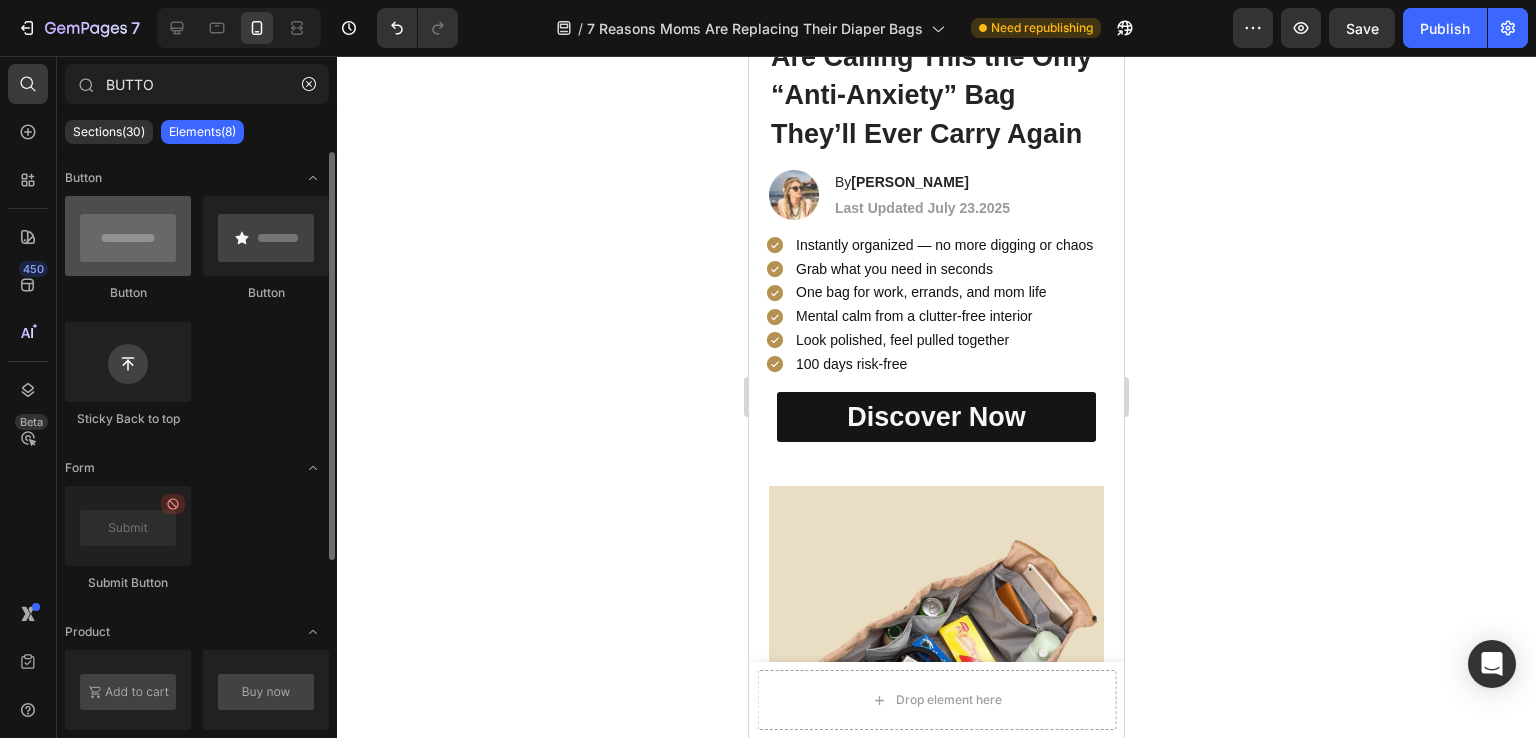 type on "BUTTO" 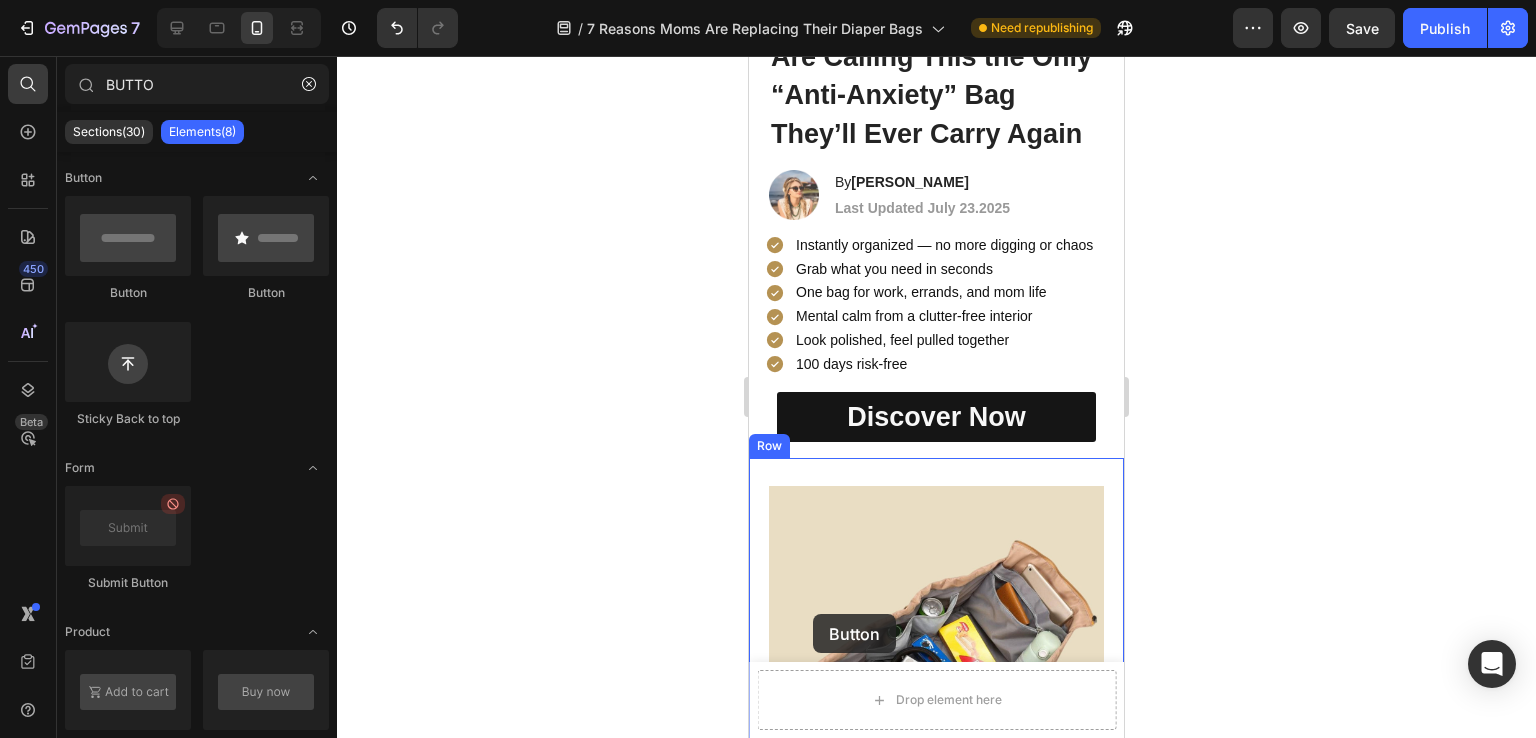 scroll, scrollTop: 103, scrollLeft: 0, axis: vertical 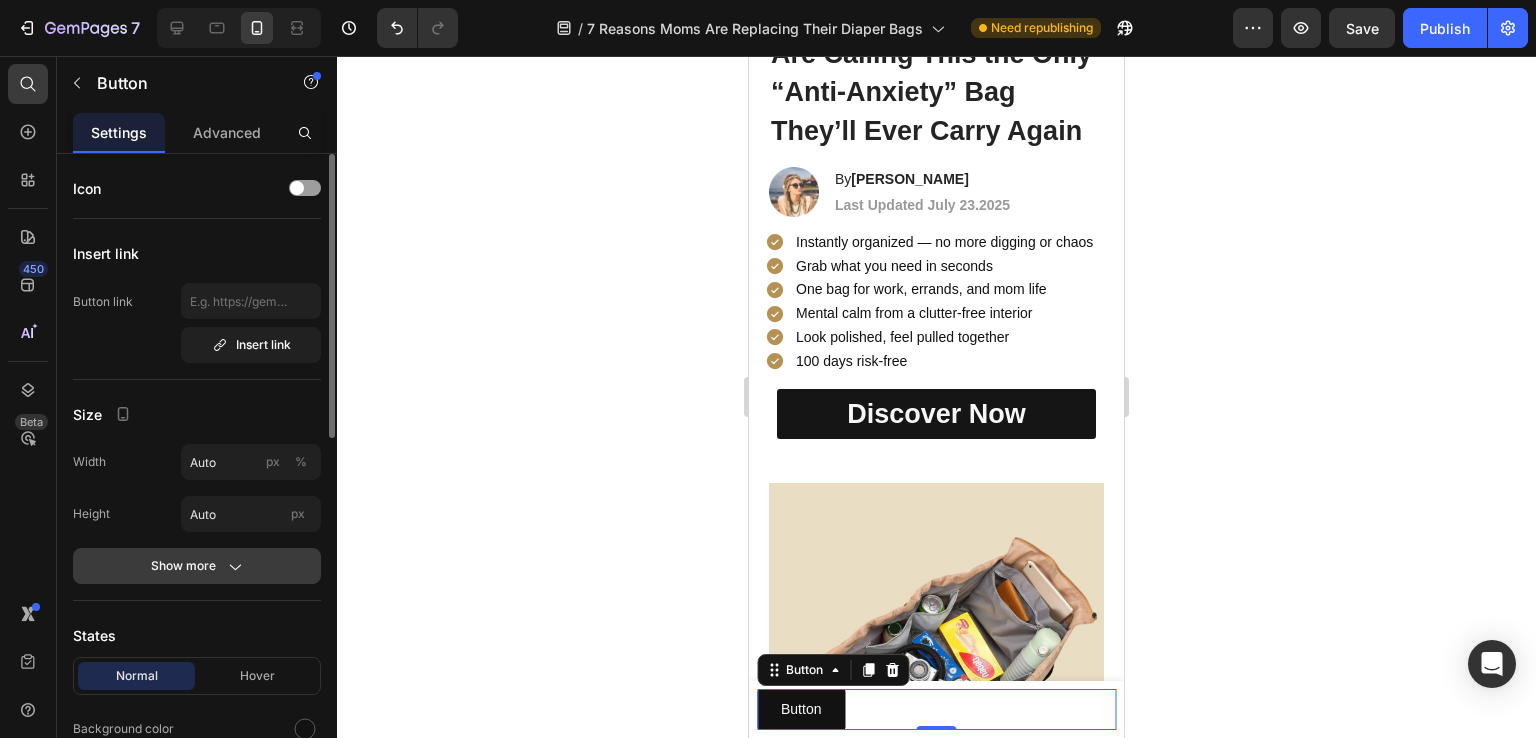 click 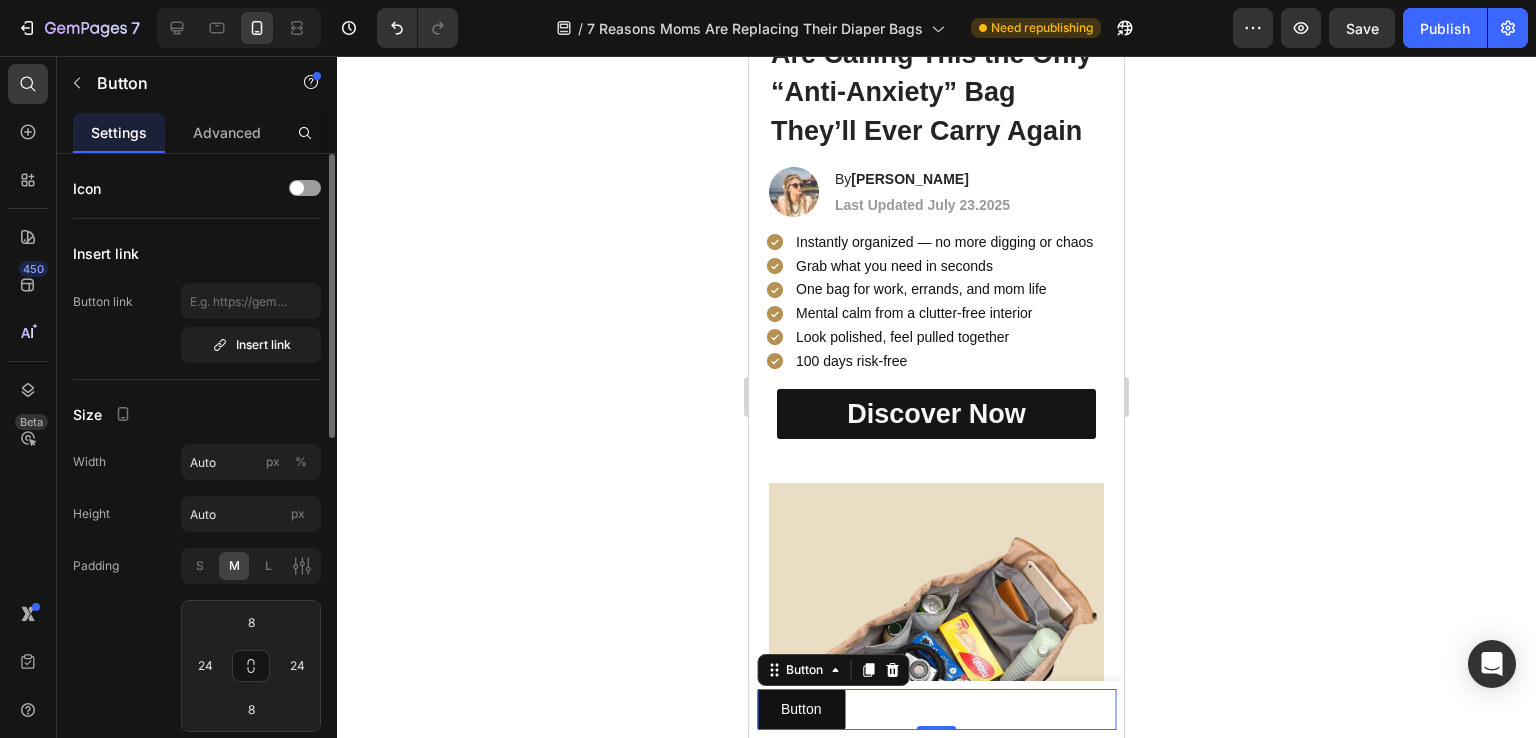 scroll, scrollTop: 600, scrollLeft: 0, axis: vertical 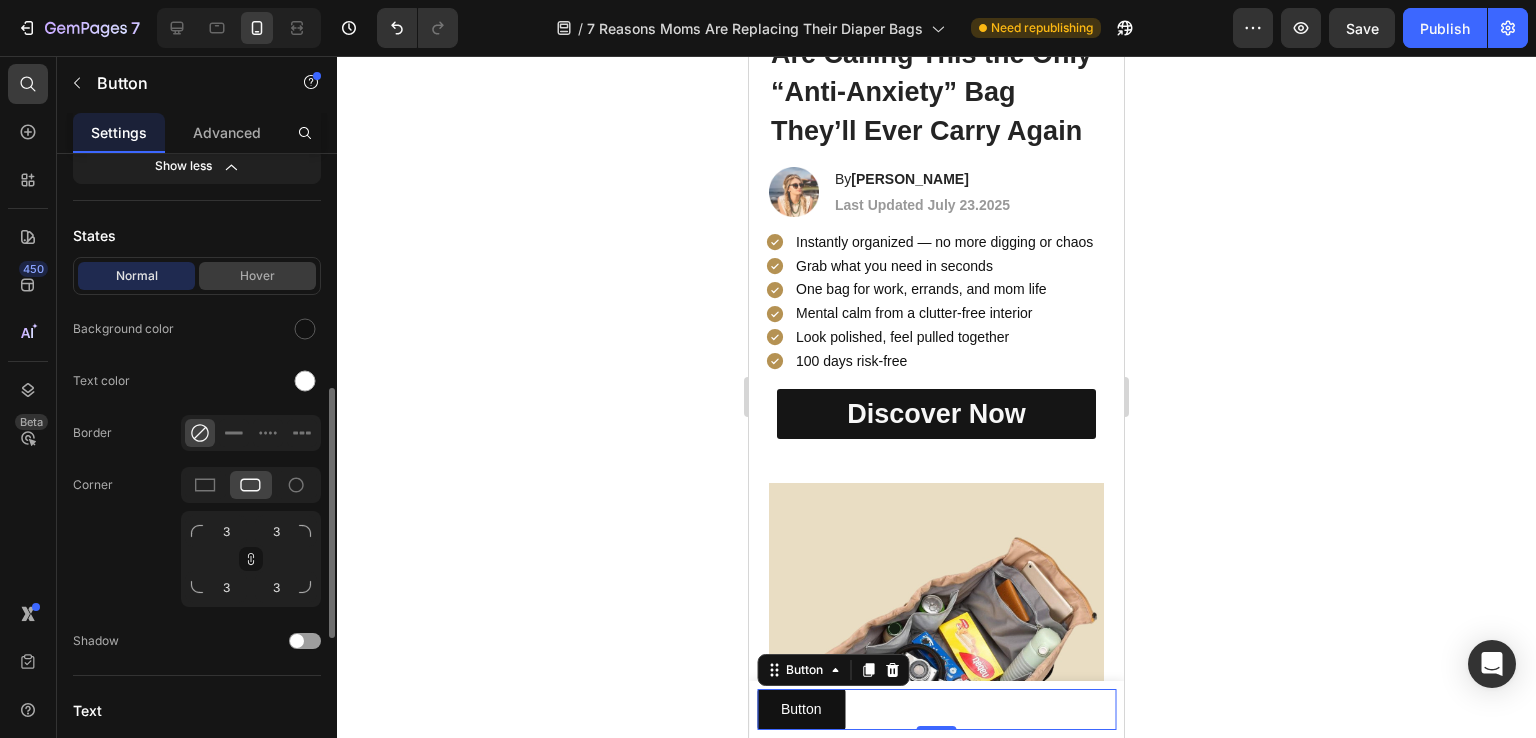 click on "Hover" at bounding box center [257, 276] 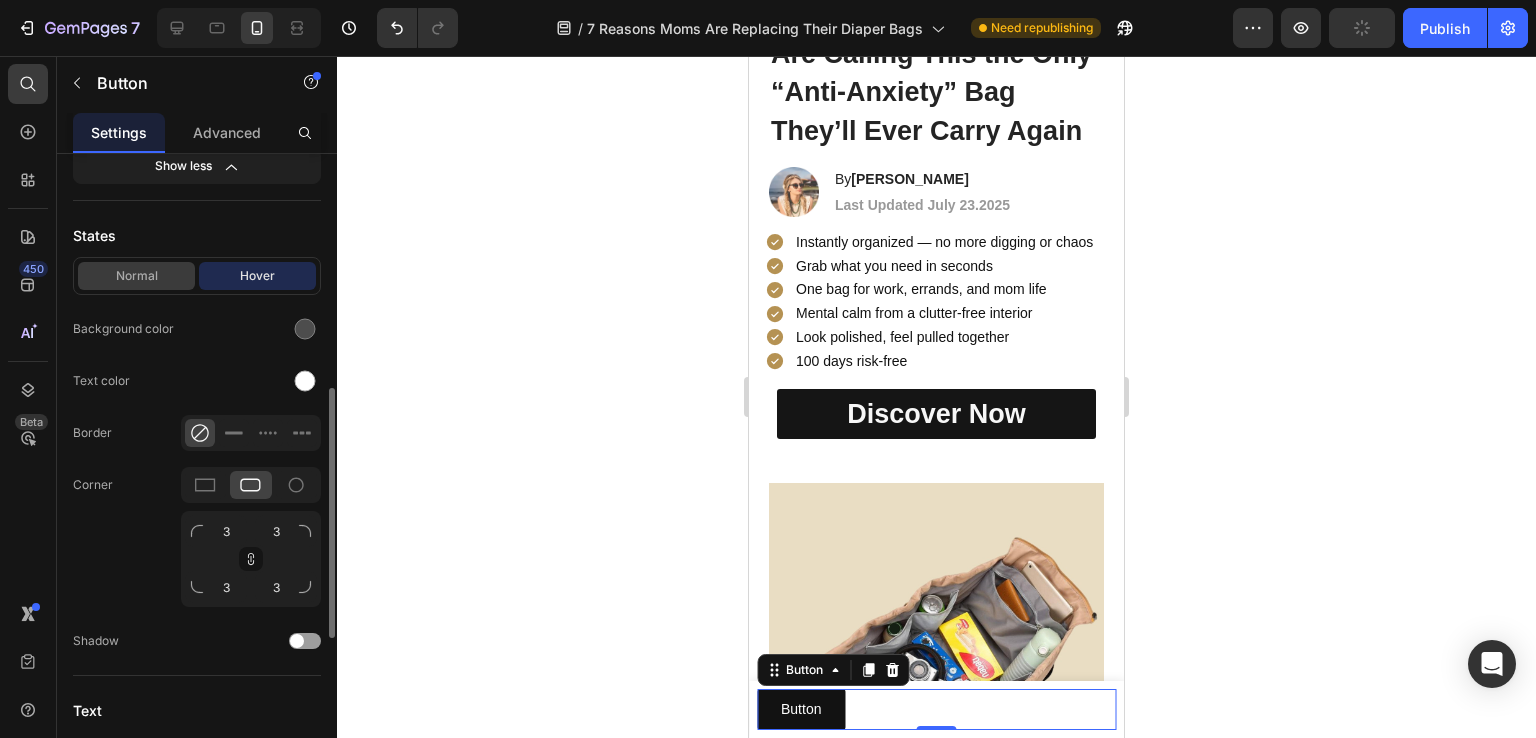 click on "Normal" at bounding box center (136, 276) 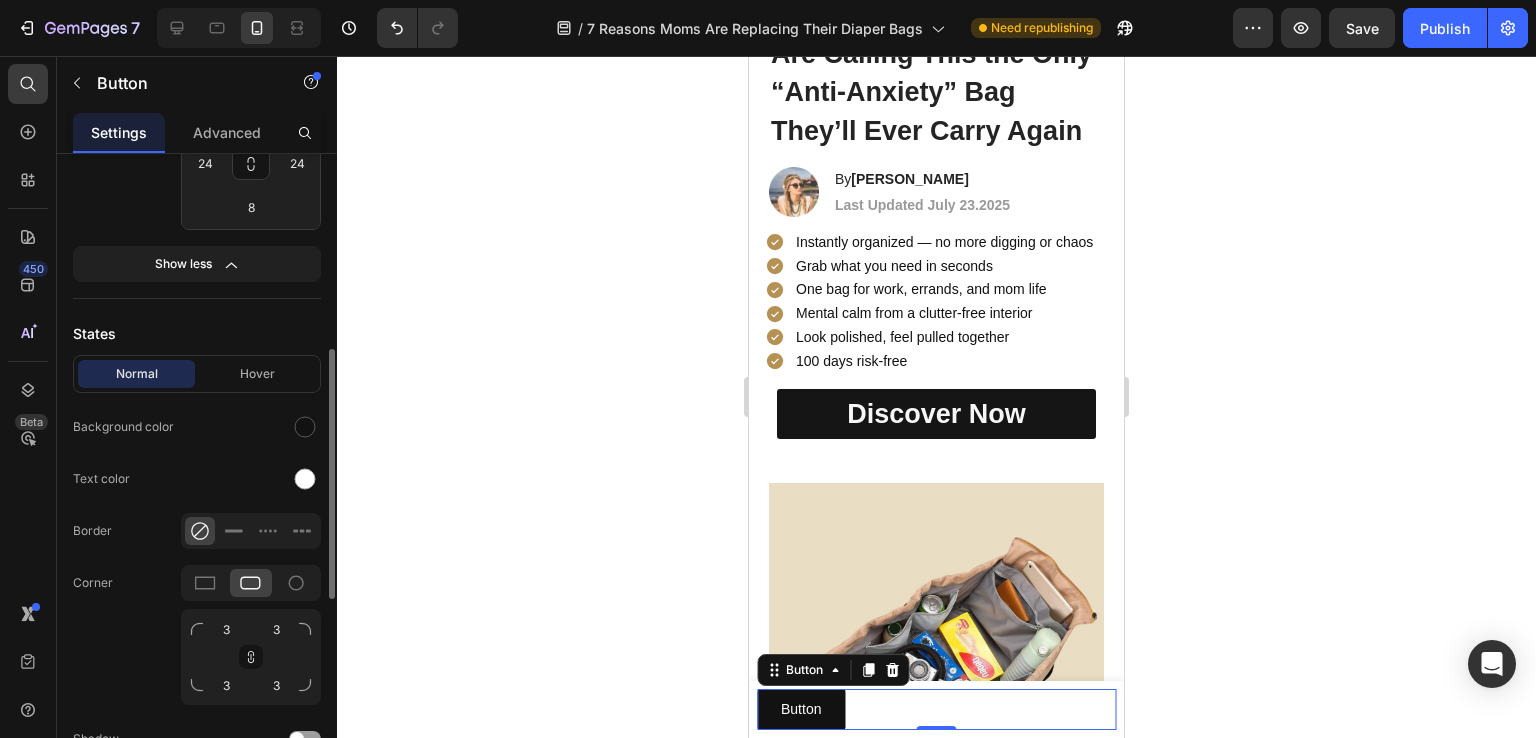 scroll, scrollTop: 202, scrollLeft: 0, axis: vertical 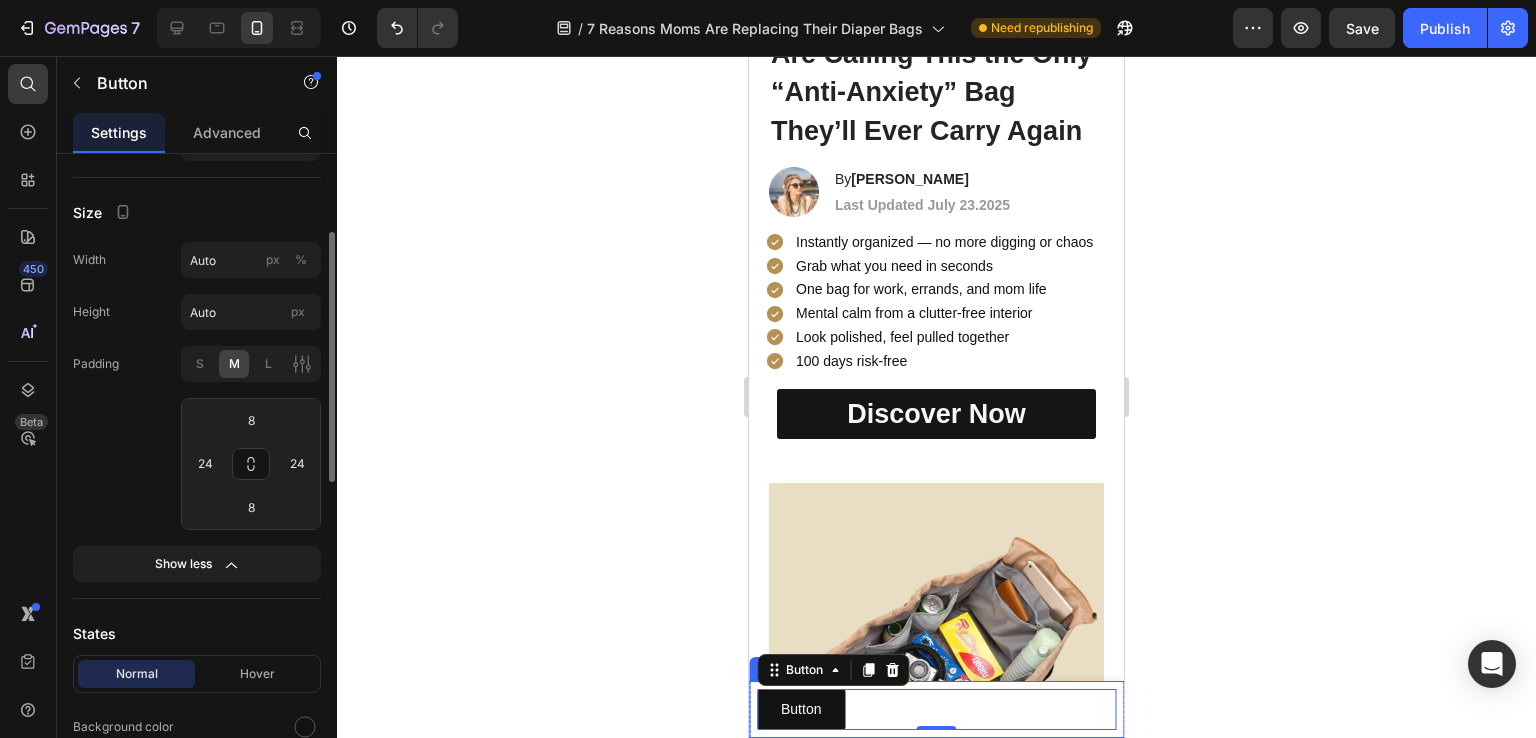 click on "Product Images Grace Shoe Bag Product Title $12.50 Product Price Row Dark Navy - $12.50  Black - $12.50  Gray - $12.50  Cream - $12.50  Pink - $12.50  Purple - $12.50  Coral Blue - $12.50  Product Variants & Swatches 1 Product Quantity Button Button   0 Row Product" at bounding box center (936, 709) 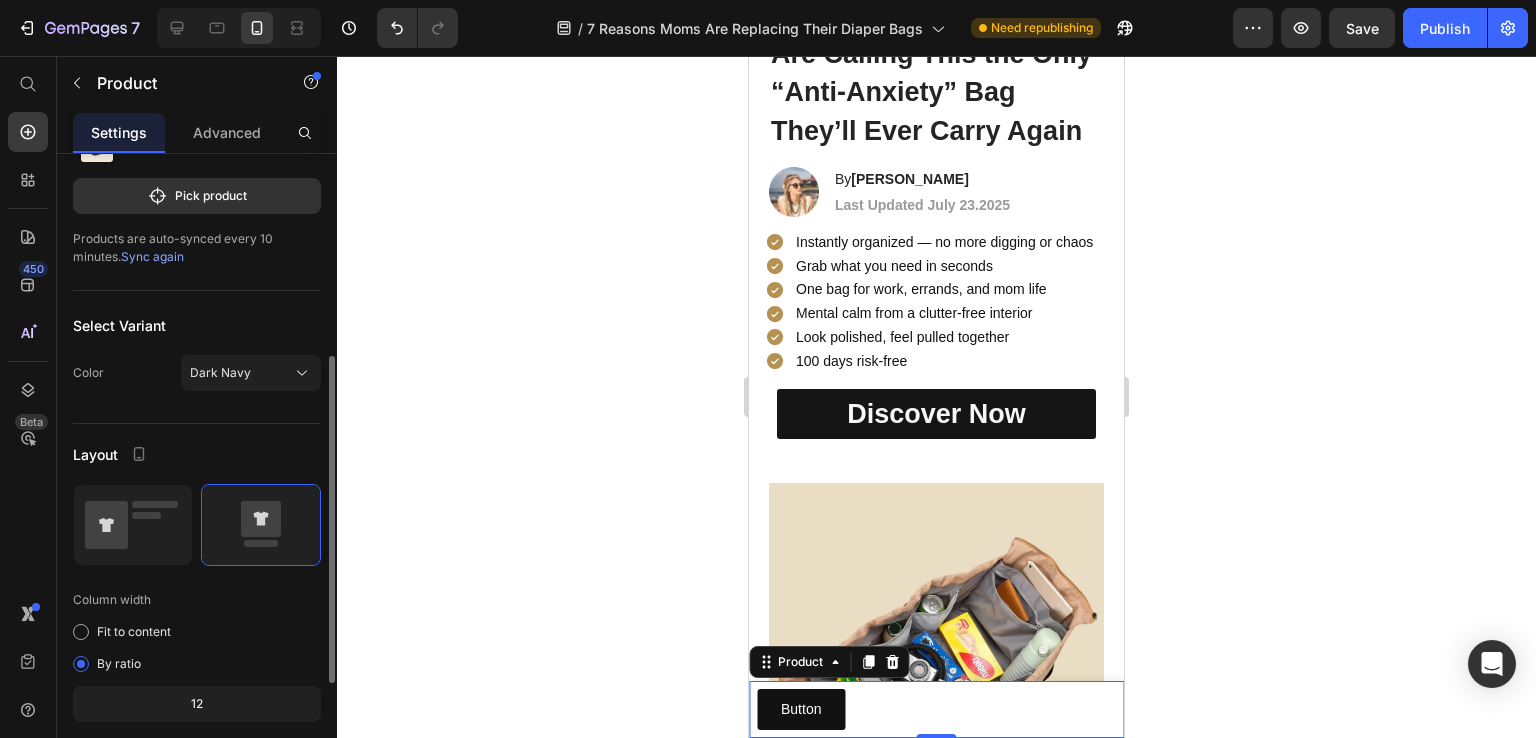 scroll, scrollTop: 200, scrollLeft: 0, axis: vertical 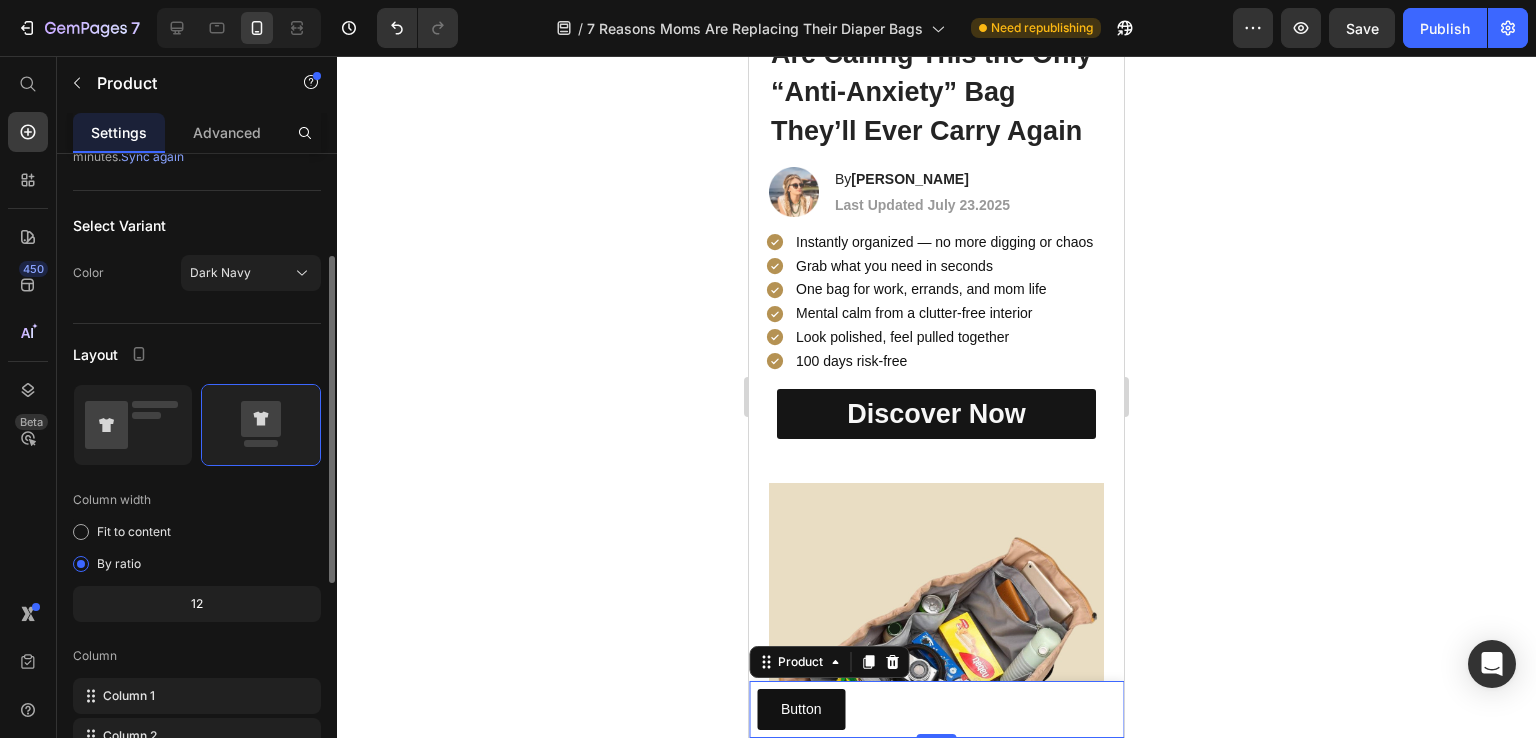 click on "Product" at bounding box center [829, 662] 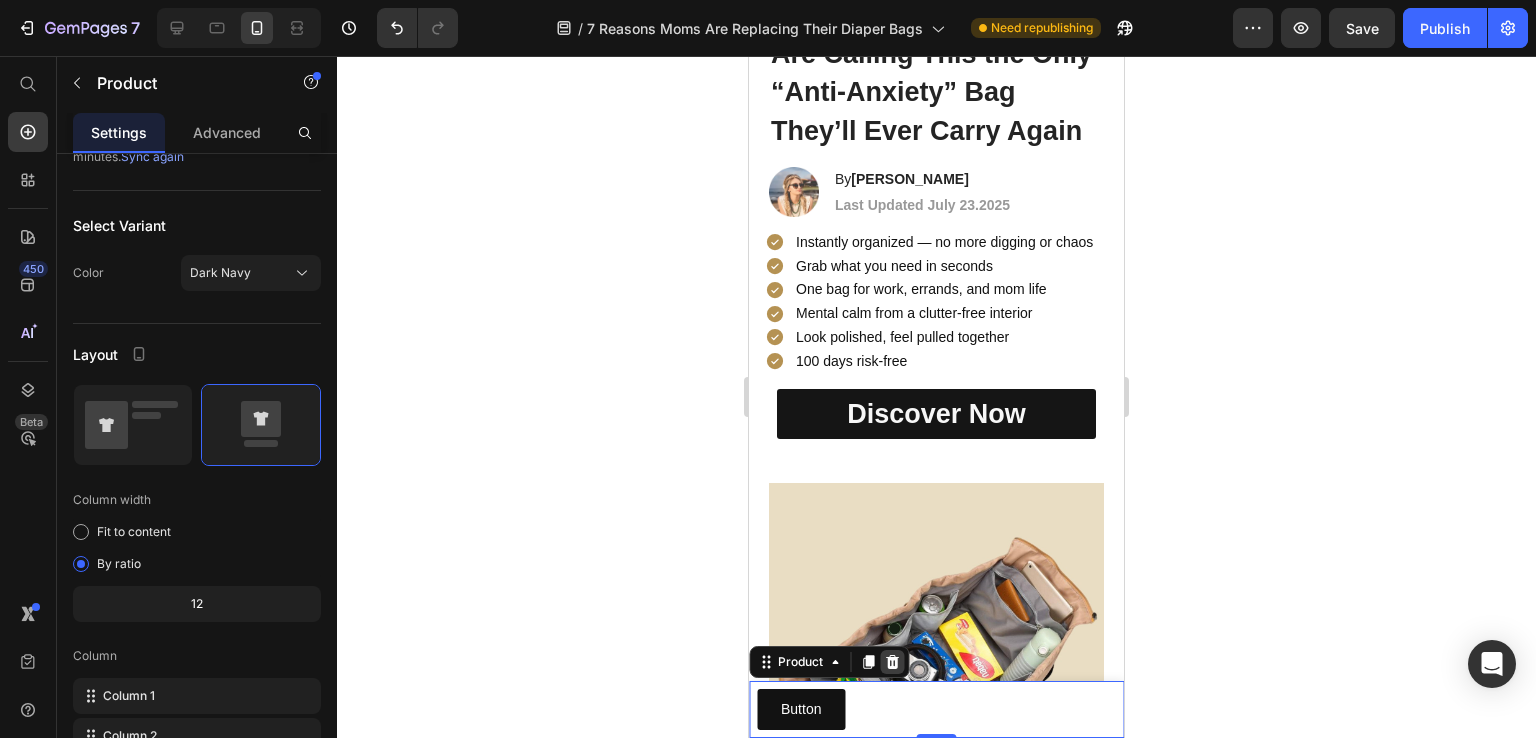 click 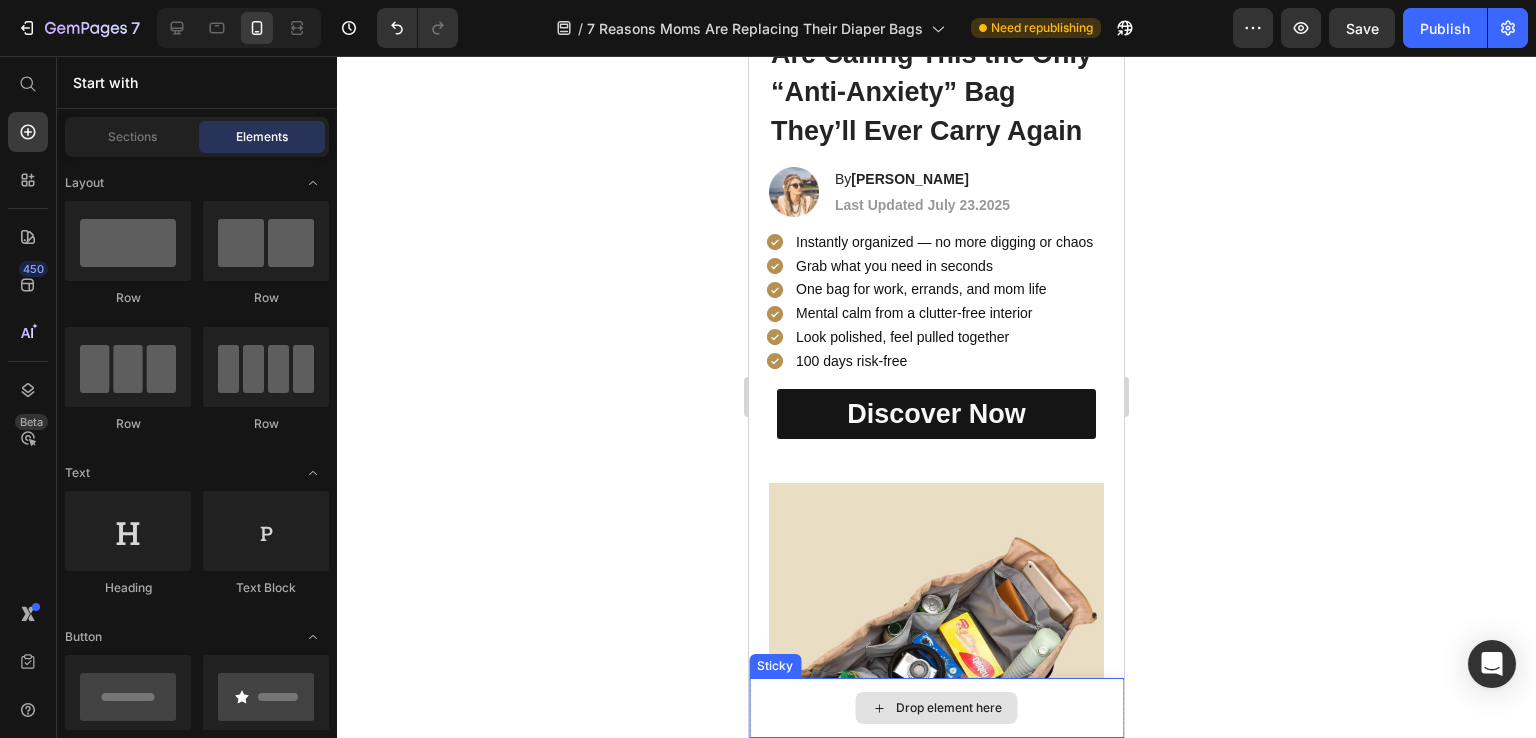 click on "Drop element here" at bounding box center [949, 708] 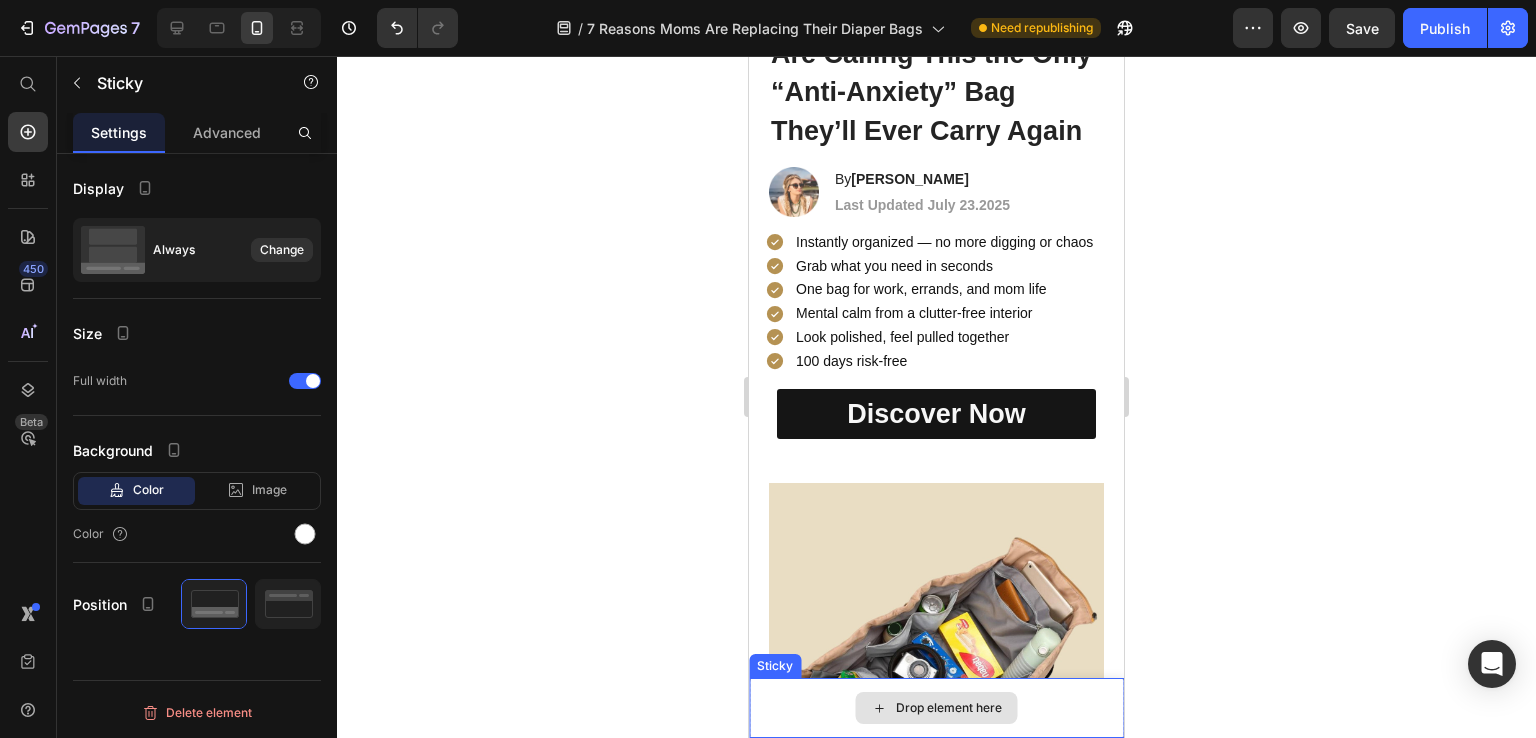 click on "Drop element here" at bounding box center (936, 708) 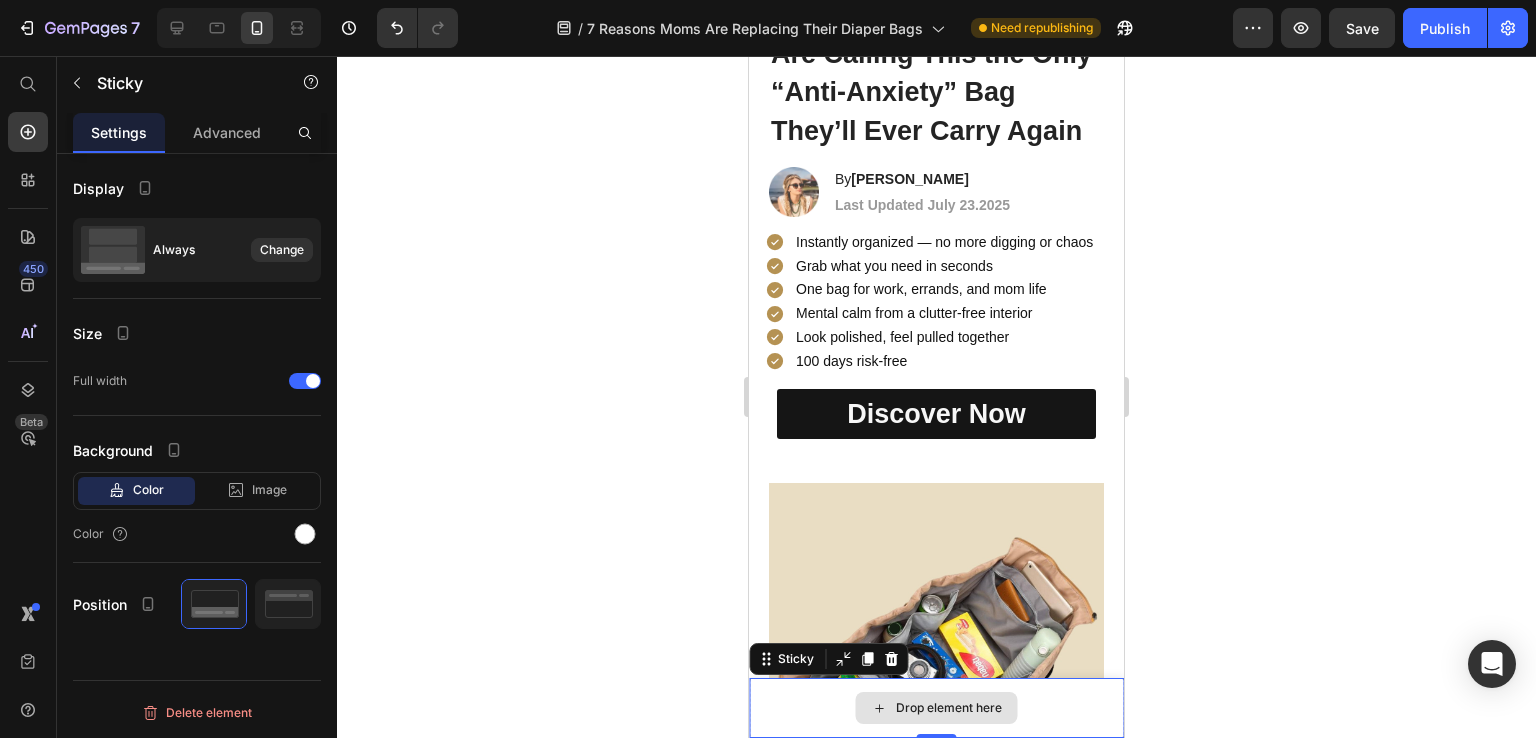 scroll, scrollTop: 0, scrollLeft: 0, axis: both 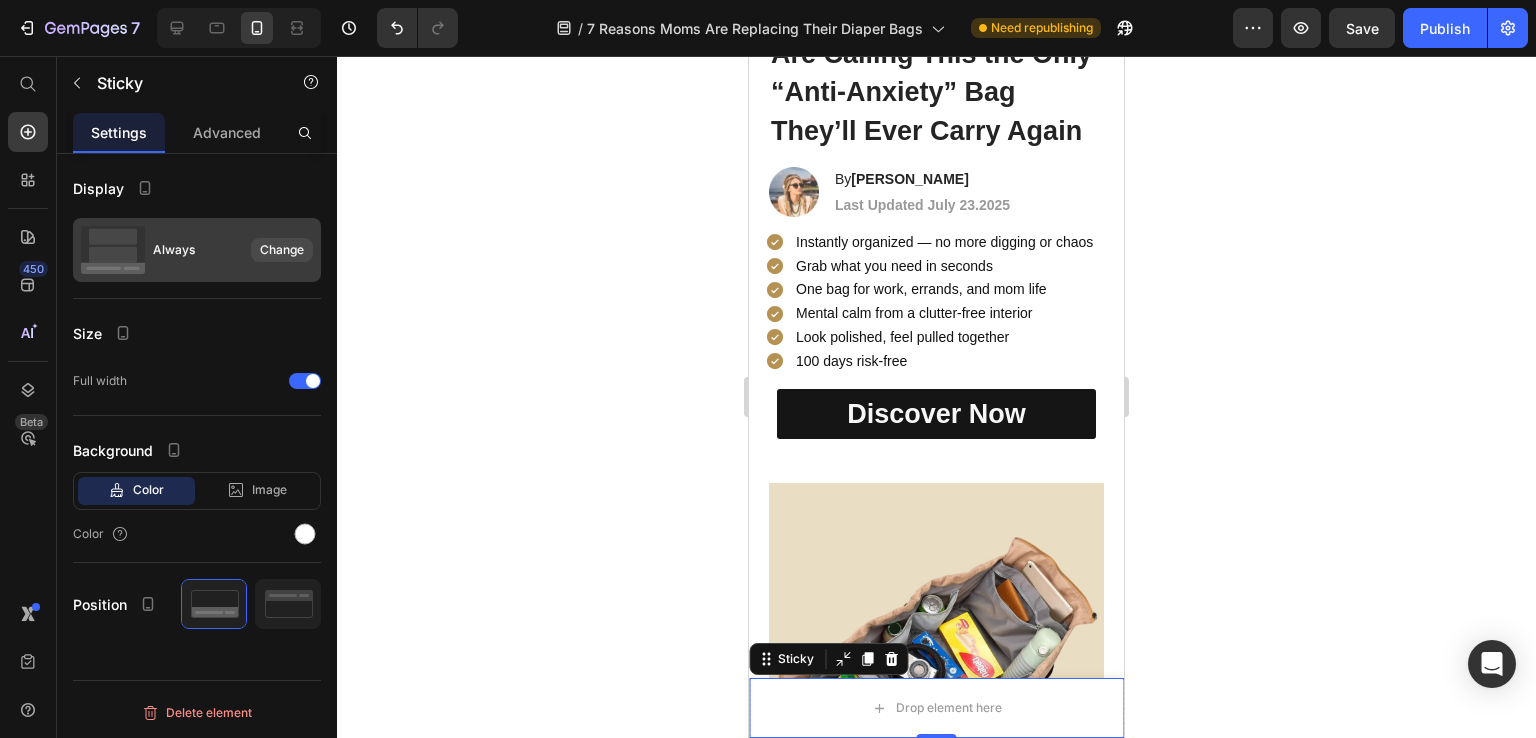 click on "Change" at bounding box center [282, 250] 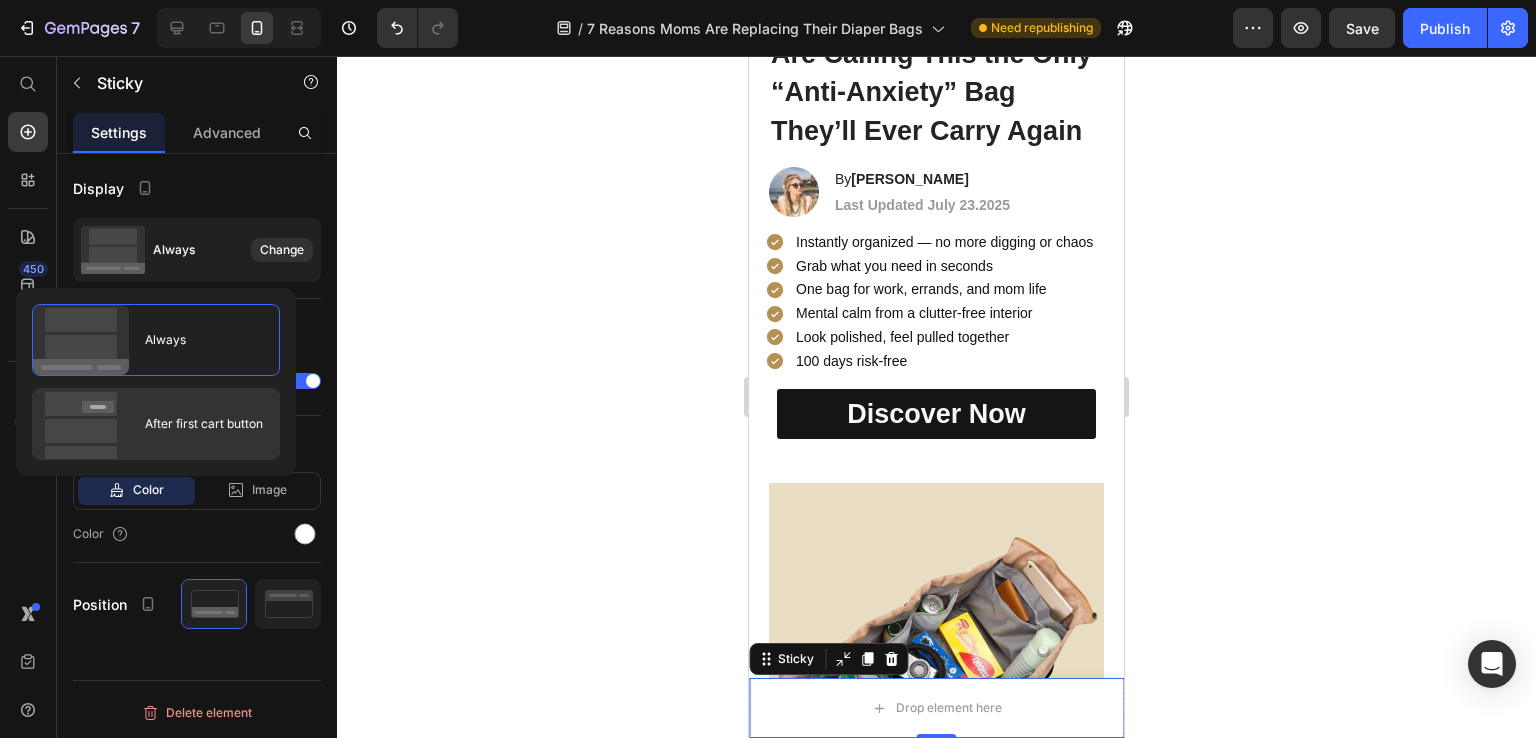 click on "After first cart button" at bounding box center [196, 424] 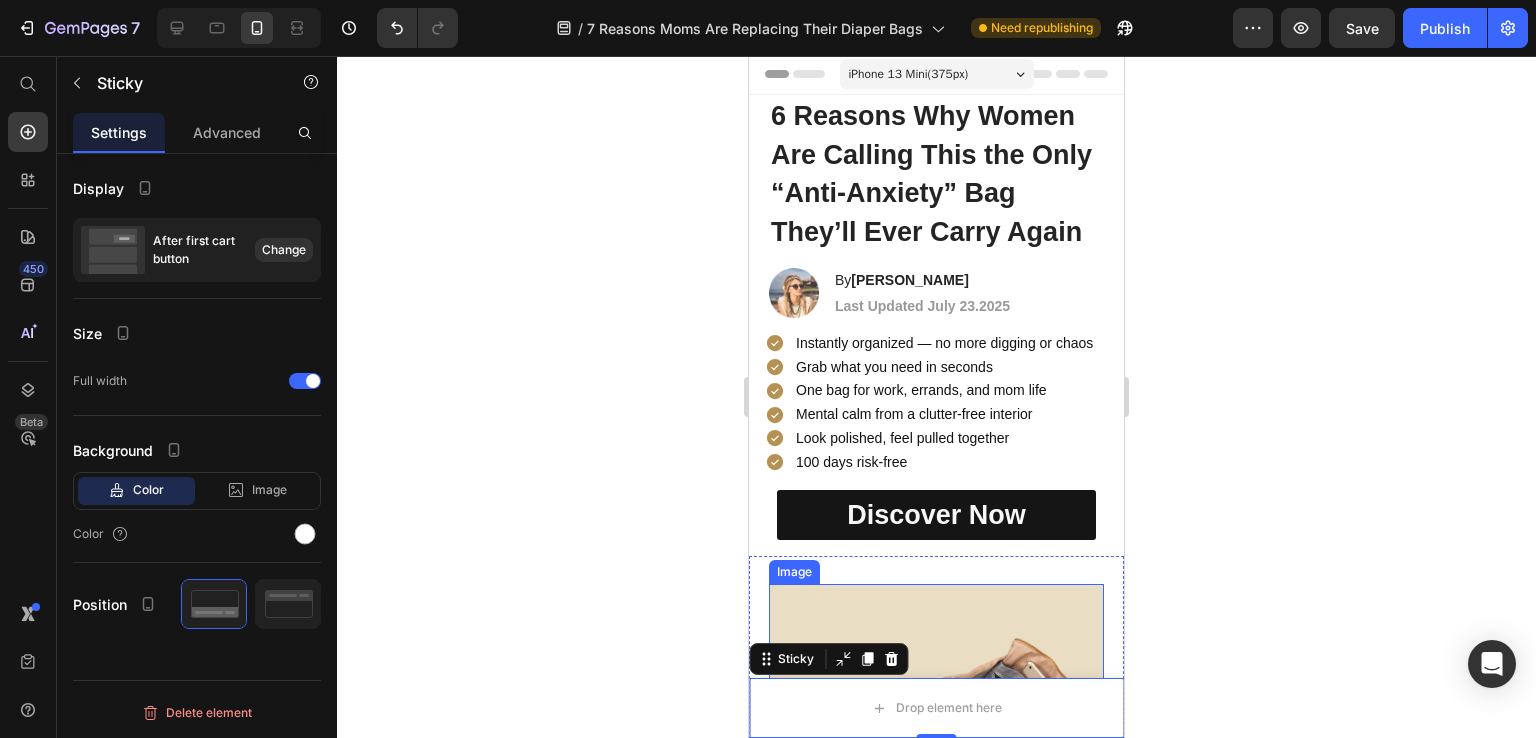 scroll, scrollTop: 0, scrollLeft: 0, axis: both 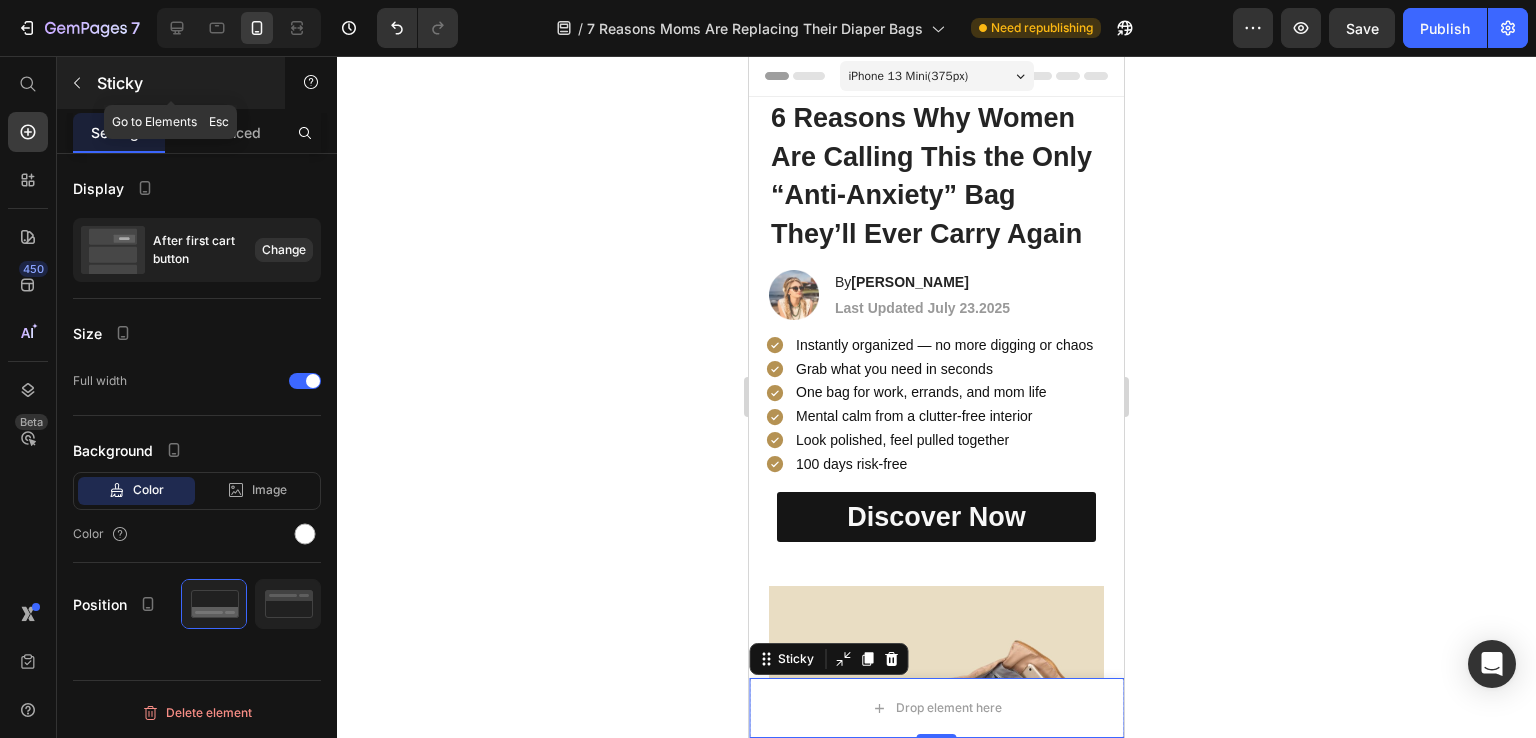 click at bounding box center [77, 83] 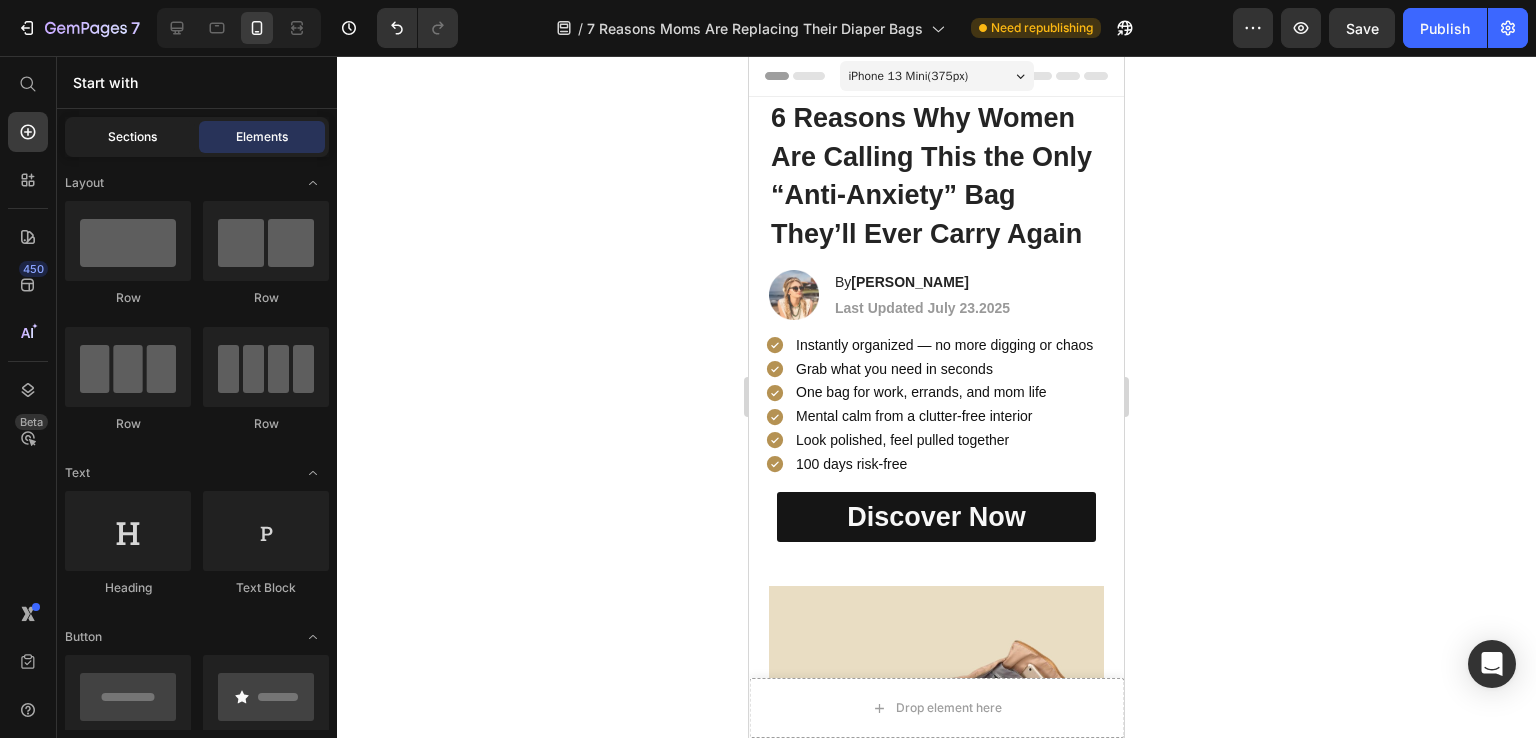 click on "Sections" at bounding box center [132, 137] 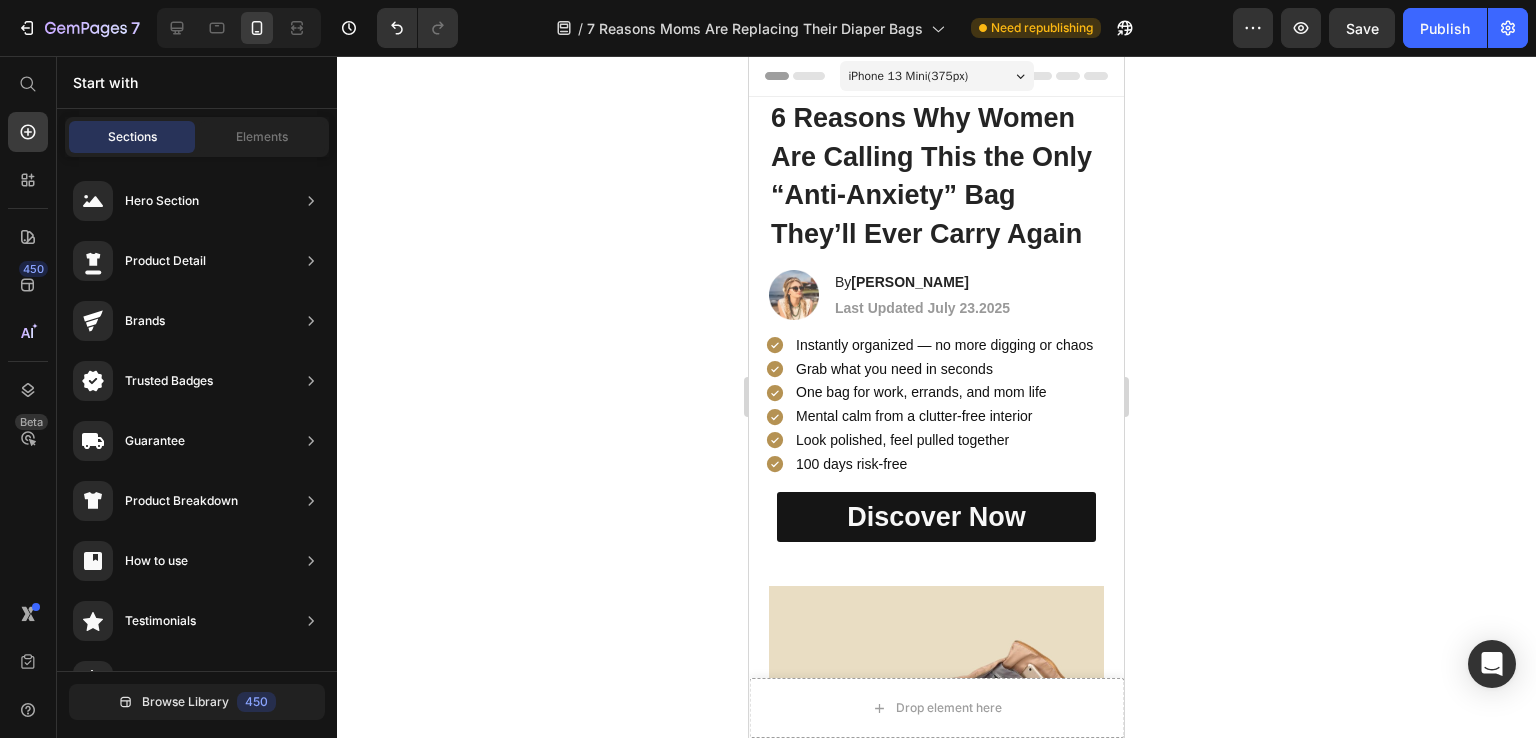 click on "Start with" at bounding box center [197, 82] 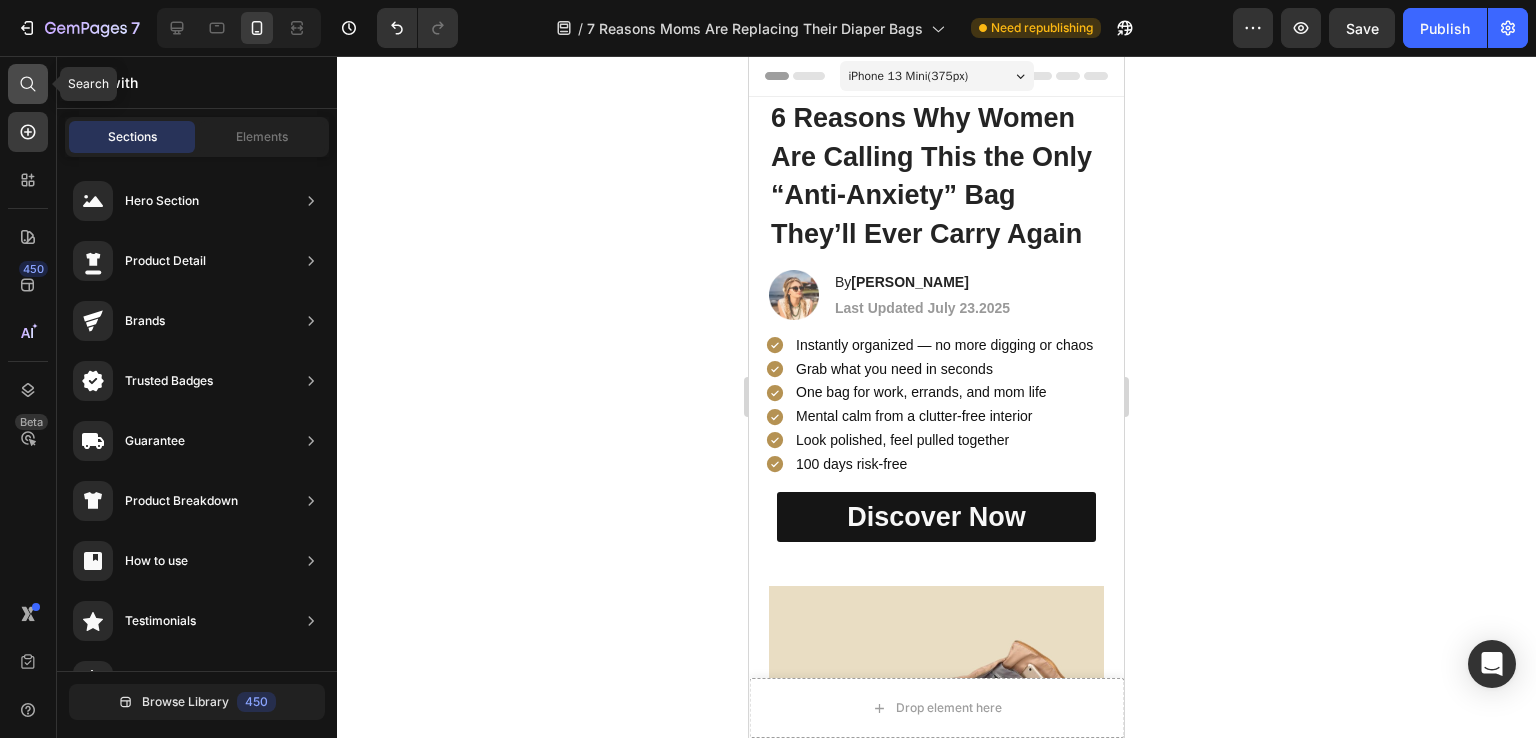 click 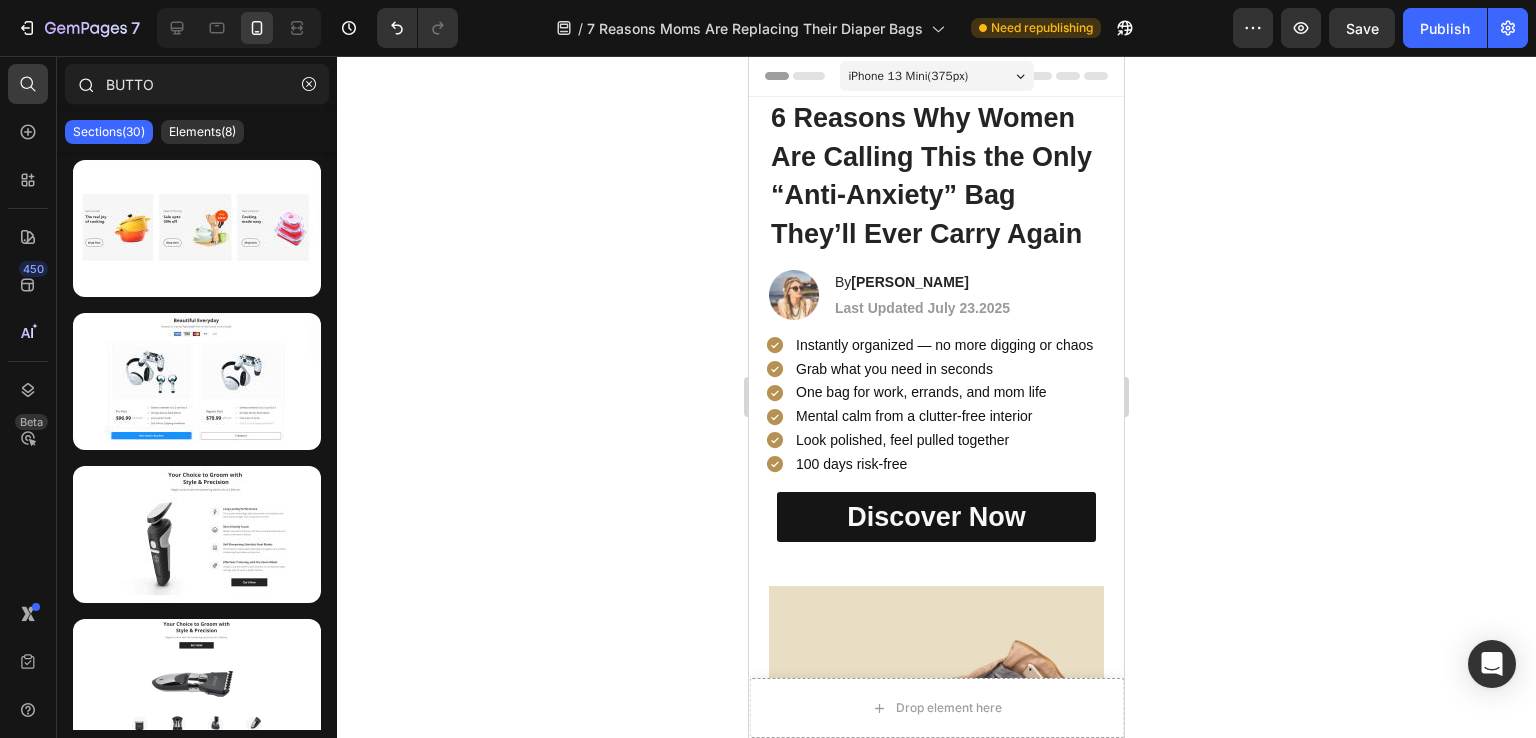 drag, startPoint x: 164, startPoint y: 89, endPoint x: 97, endPoint y: 98, distance: 67.601776 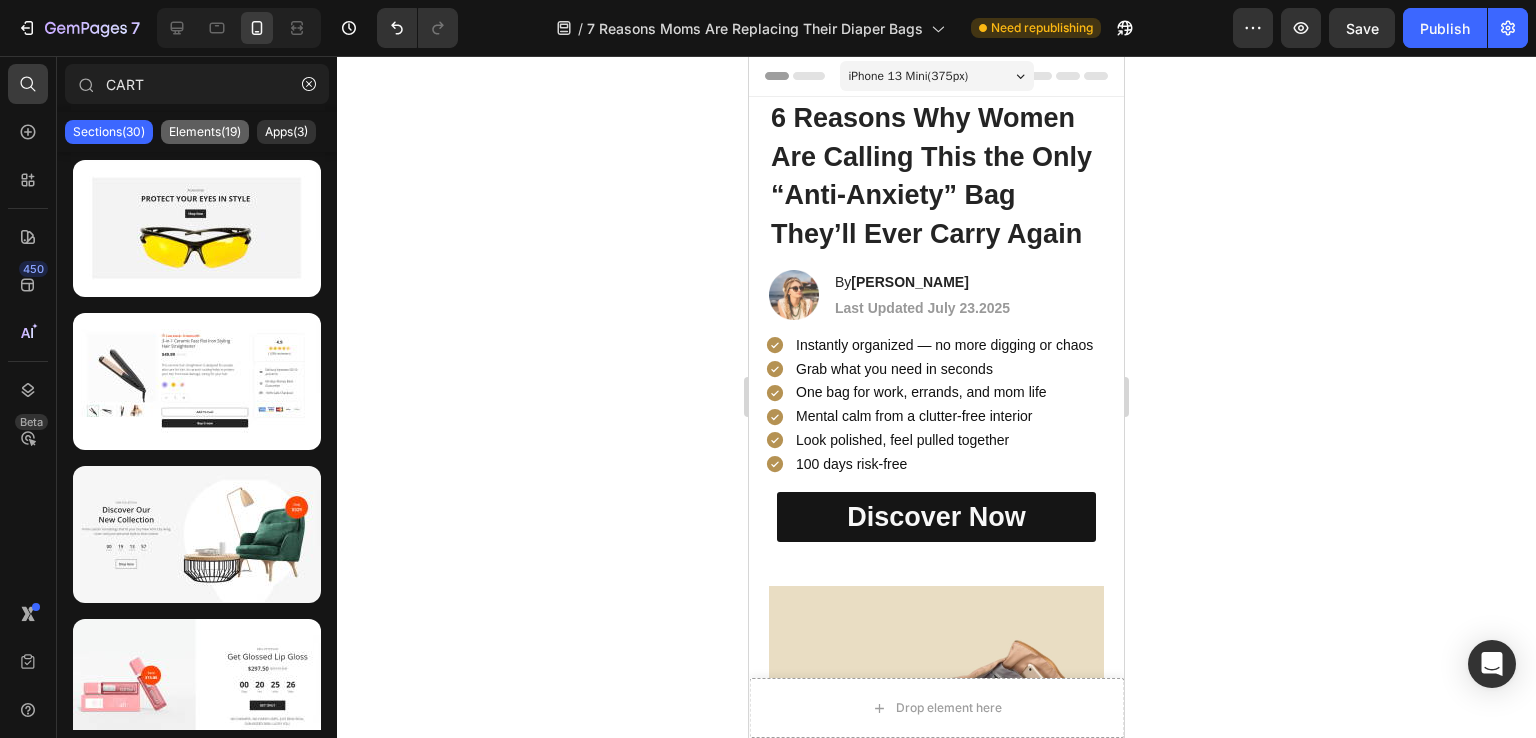 type on "CART" 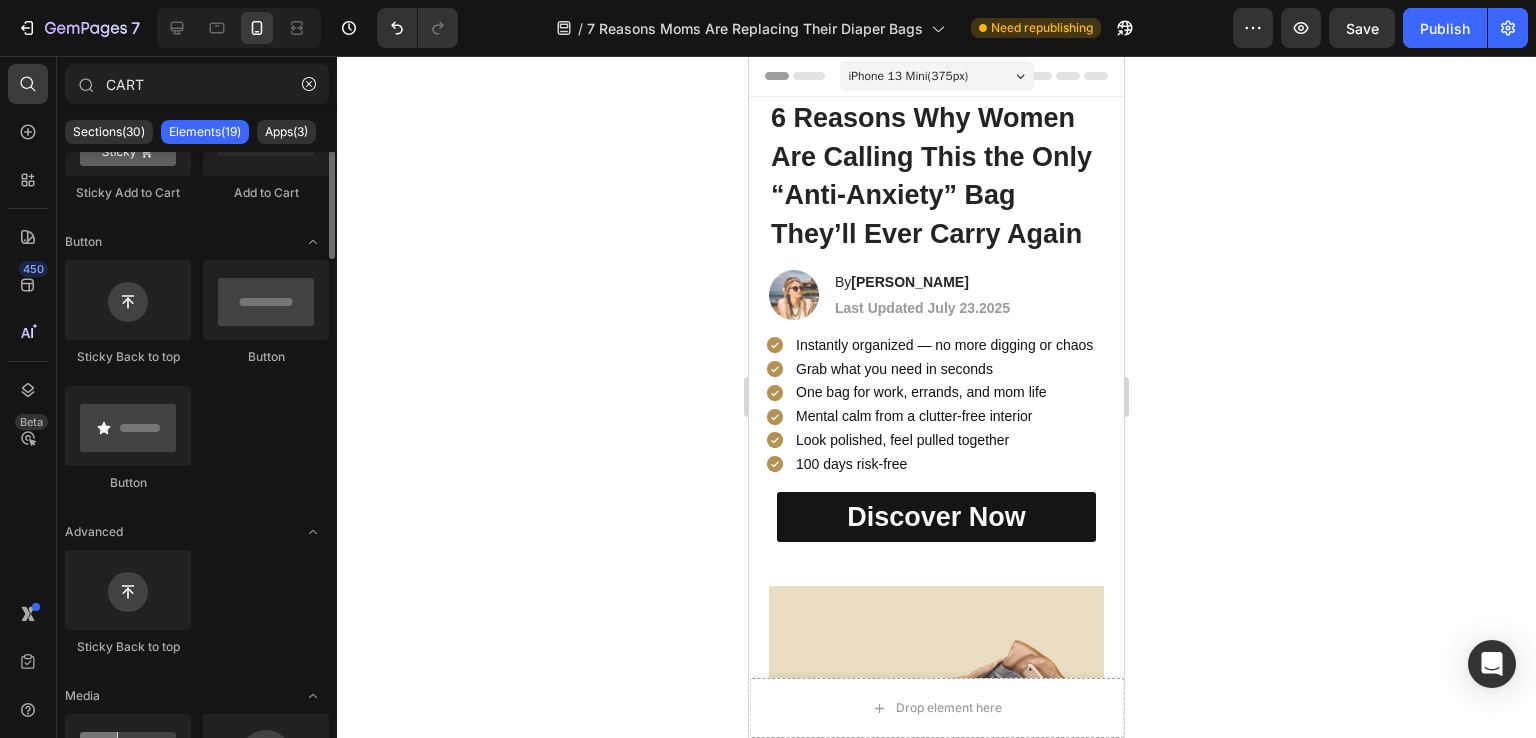 scroll, scrollTop: 0, scrollLeft: 0, axis: both 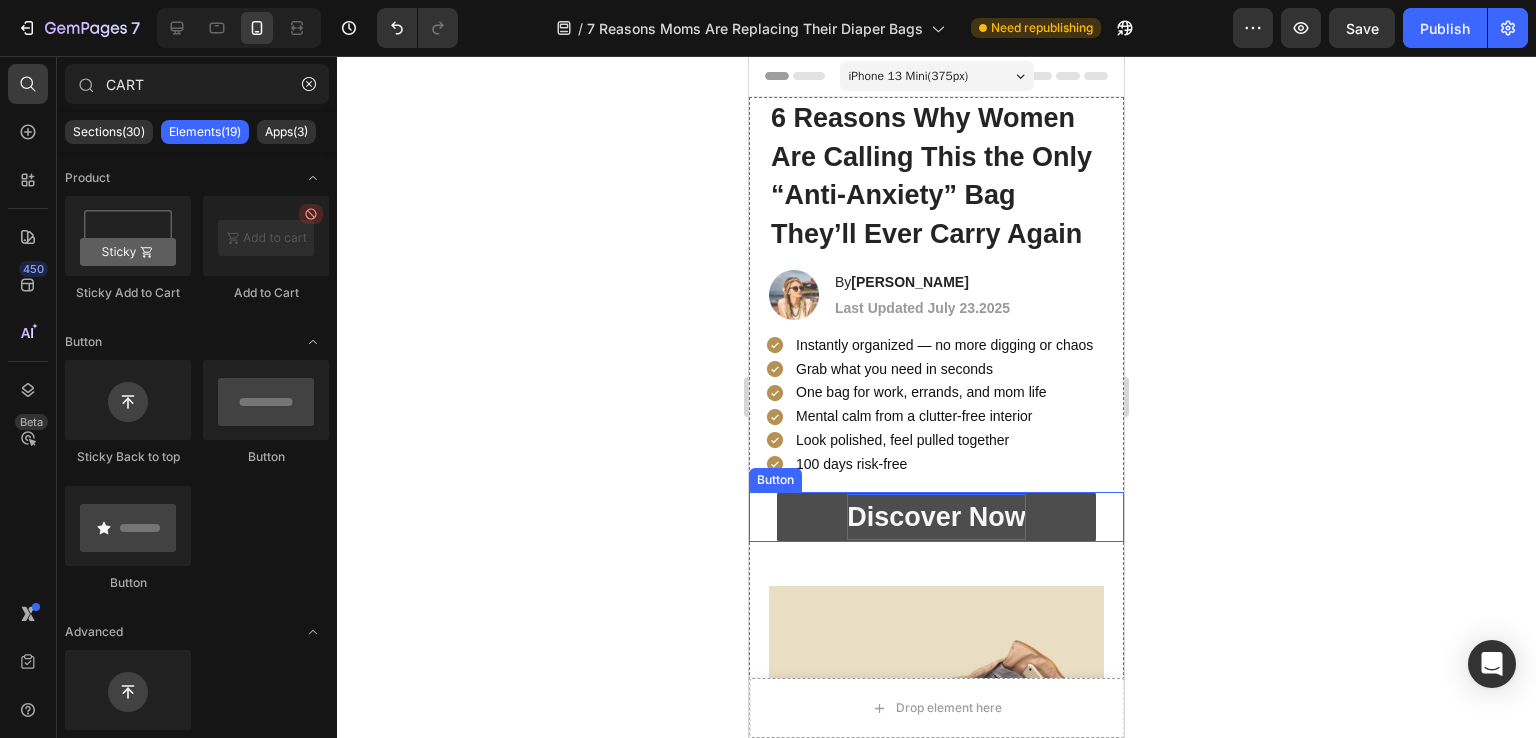 click on "Discover Now" at bounding box center [936, 517] 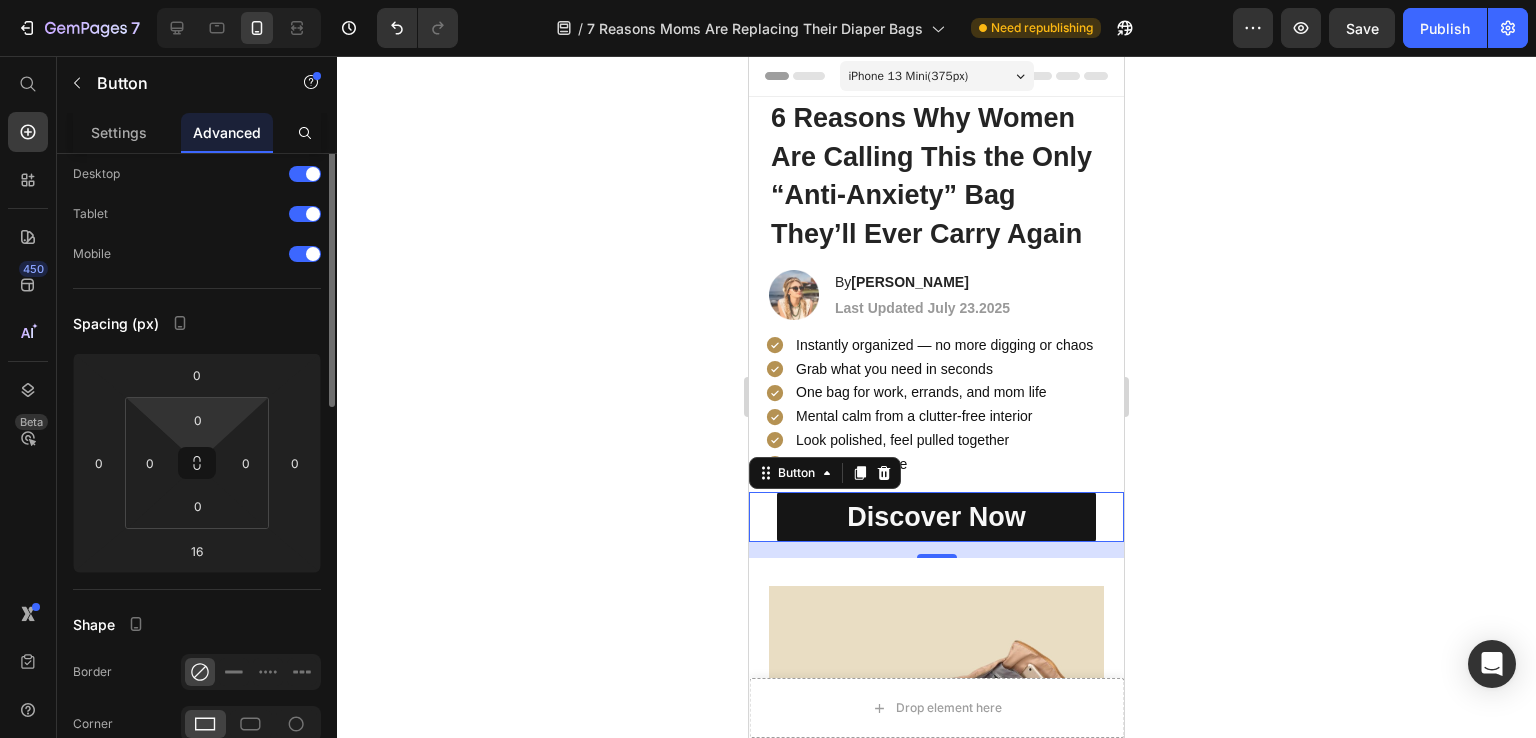 scroll, scrollTop: 0, scrollLeft: 0, axis: both 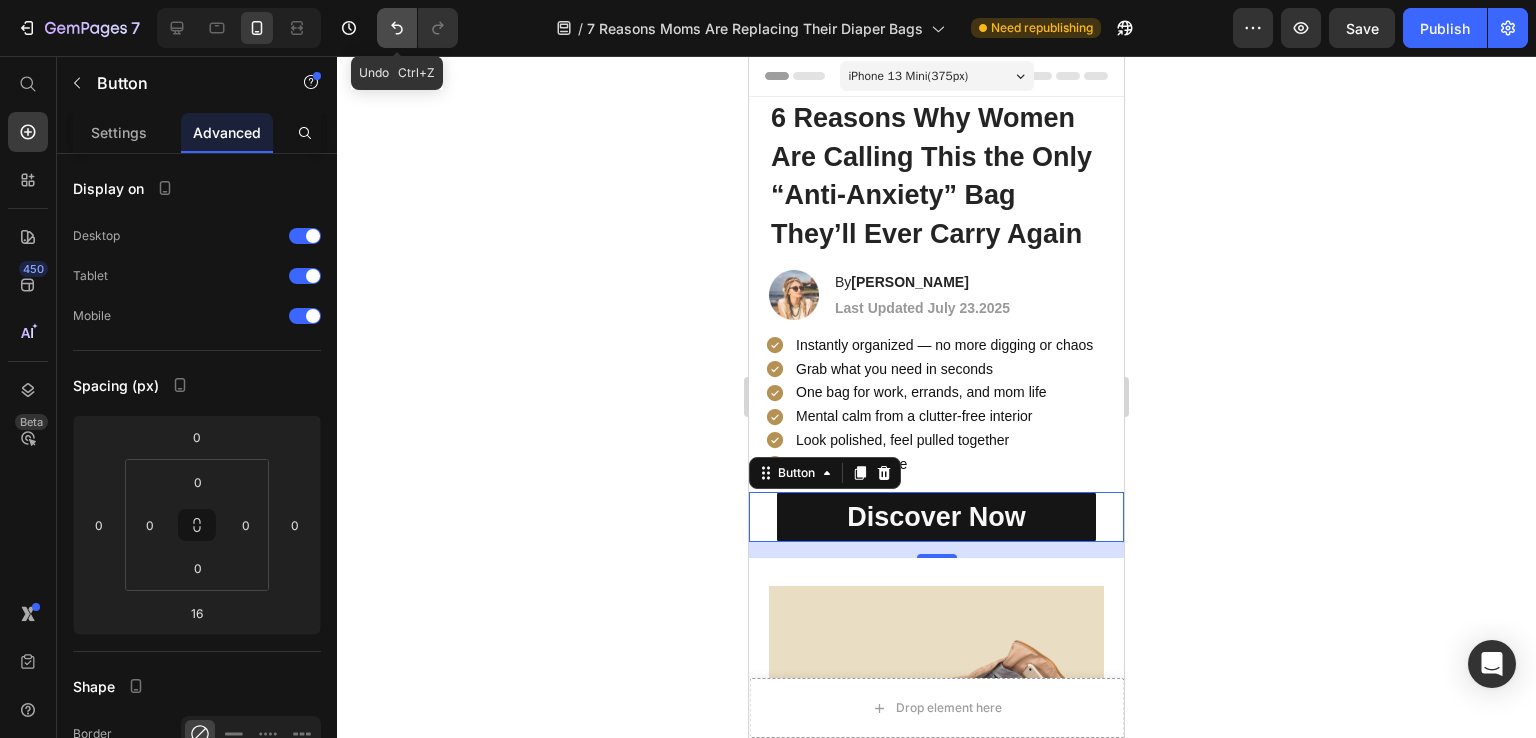 click 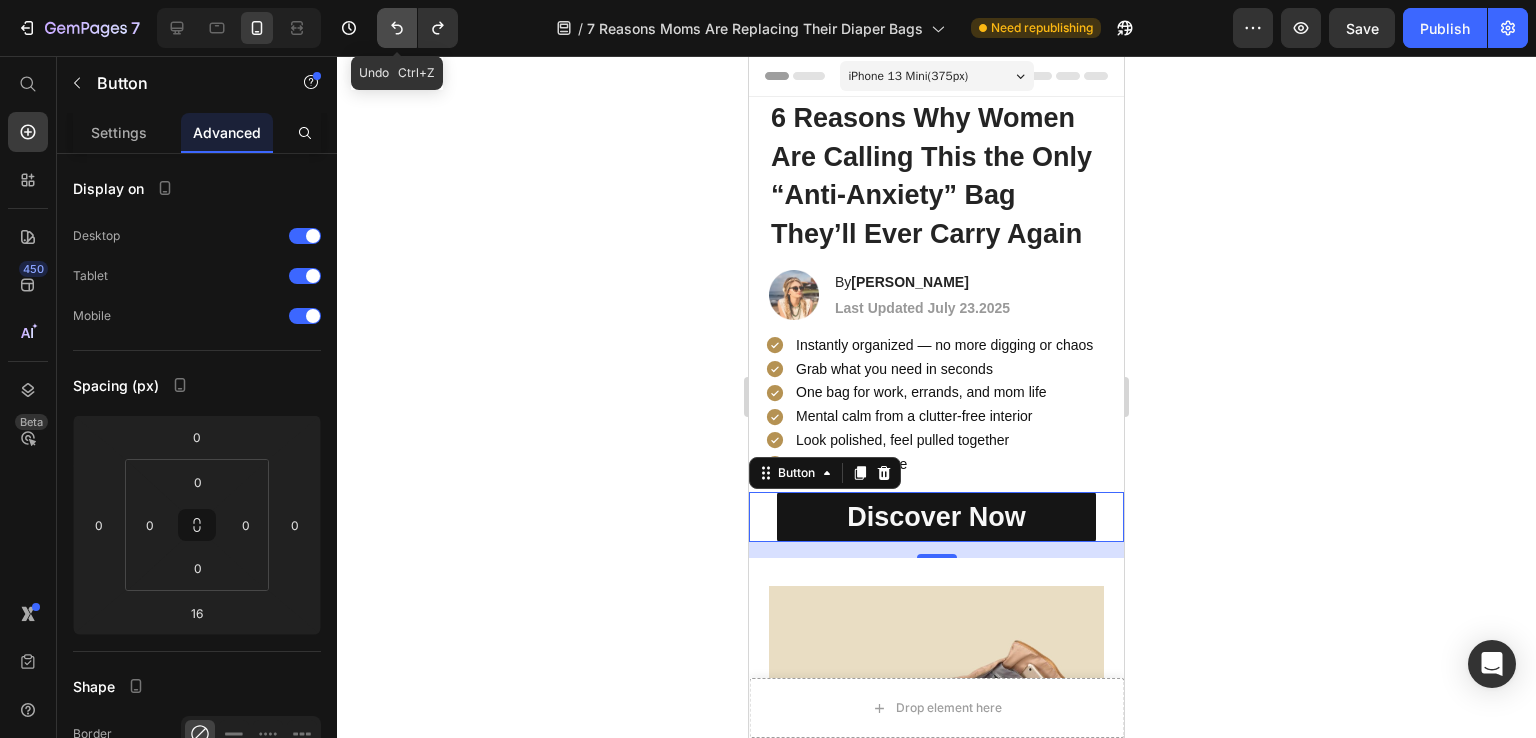 click 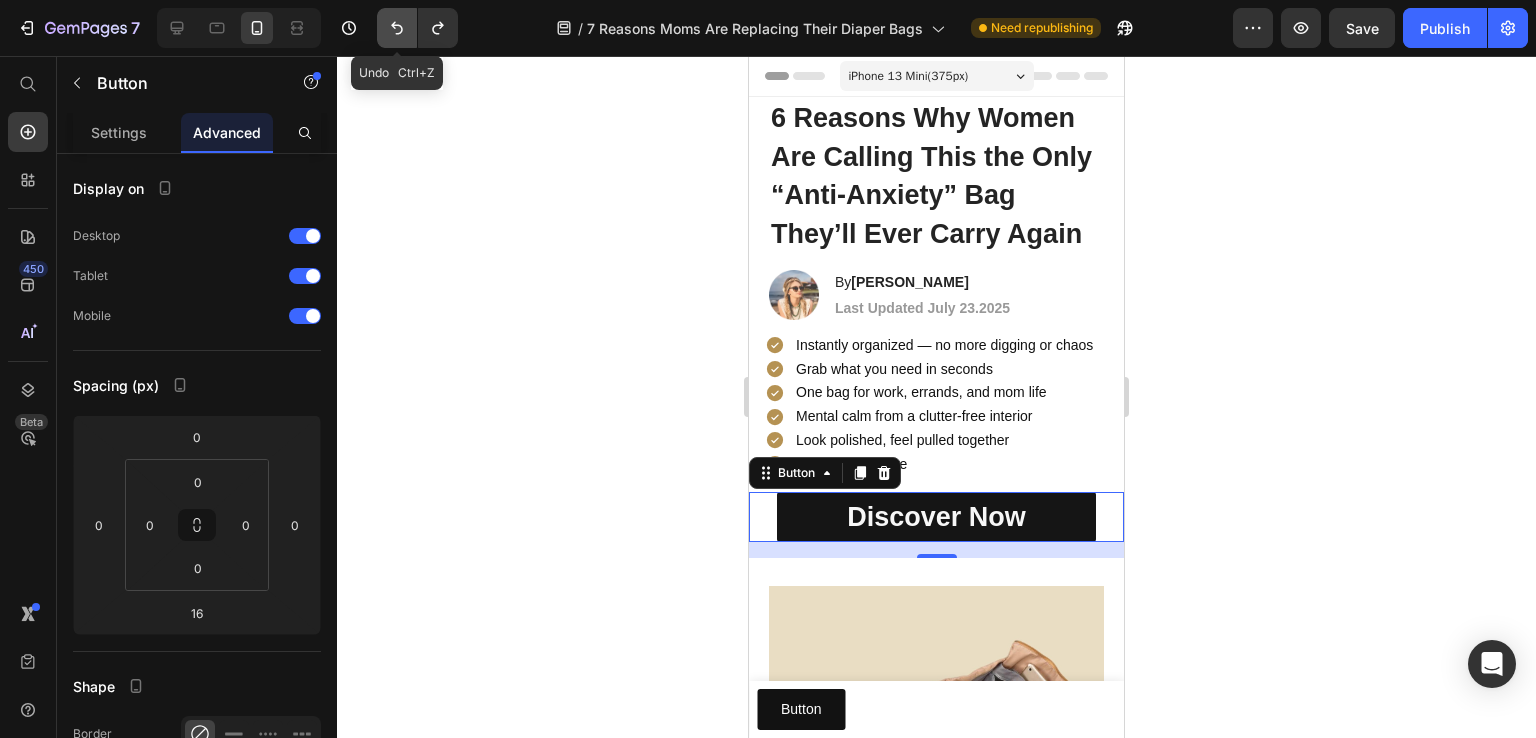 click 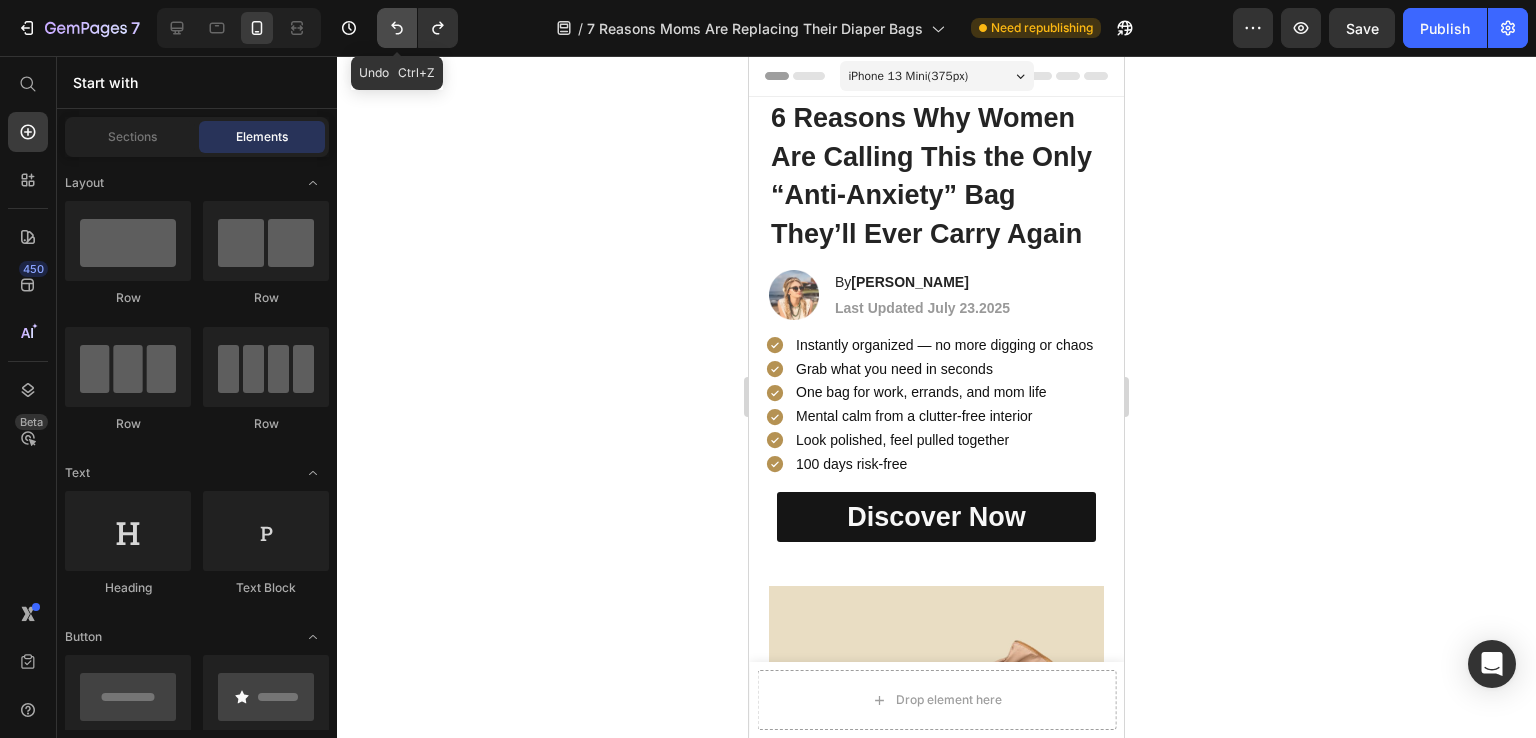 click 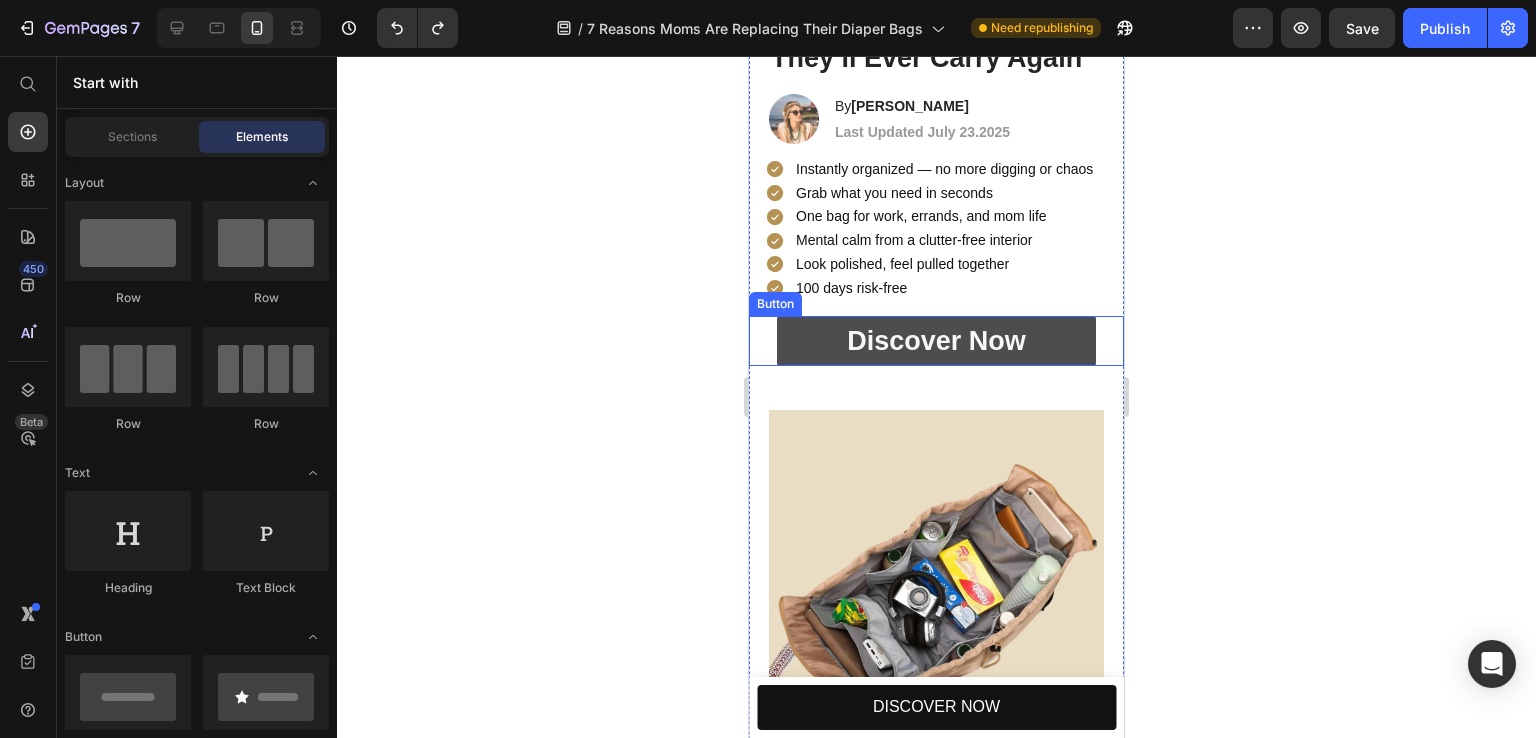 scroll, scrollTop: 200, scrollLeft: 0, axis: vertical 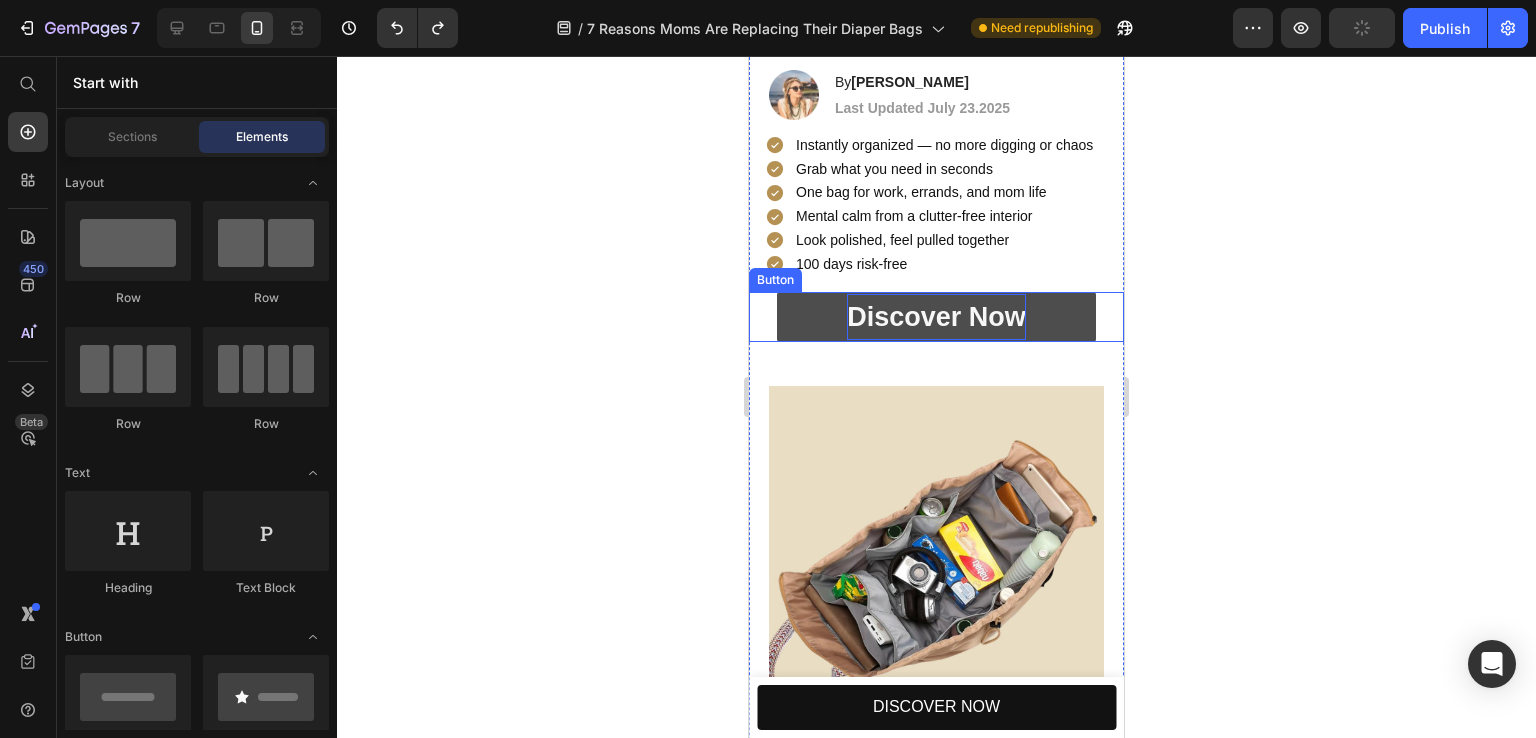 click on "Discover Now" at bounding box center (936, 317) 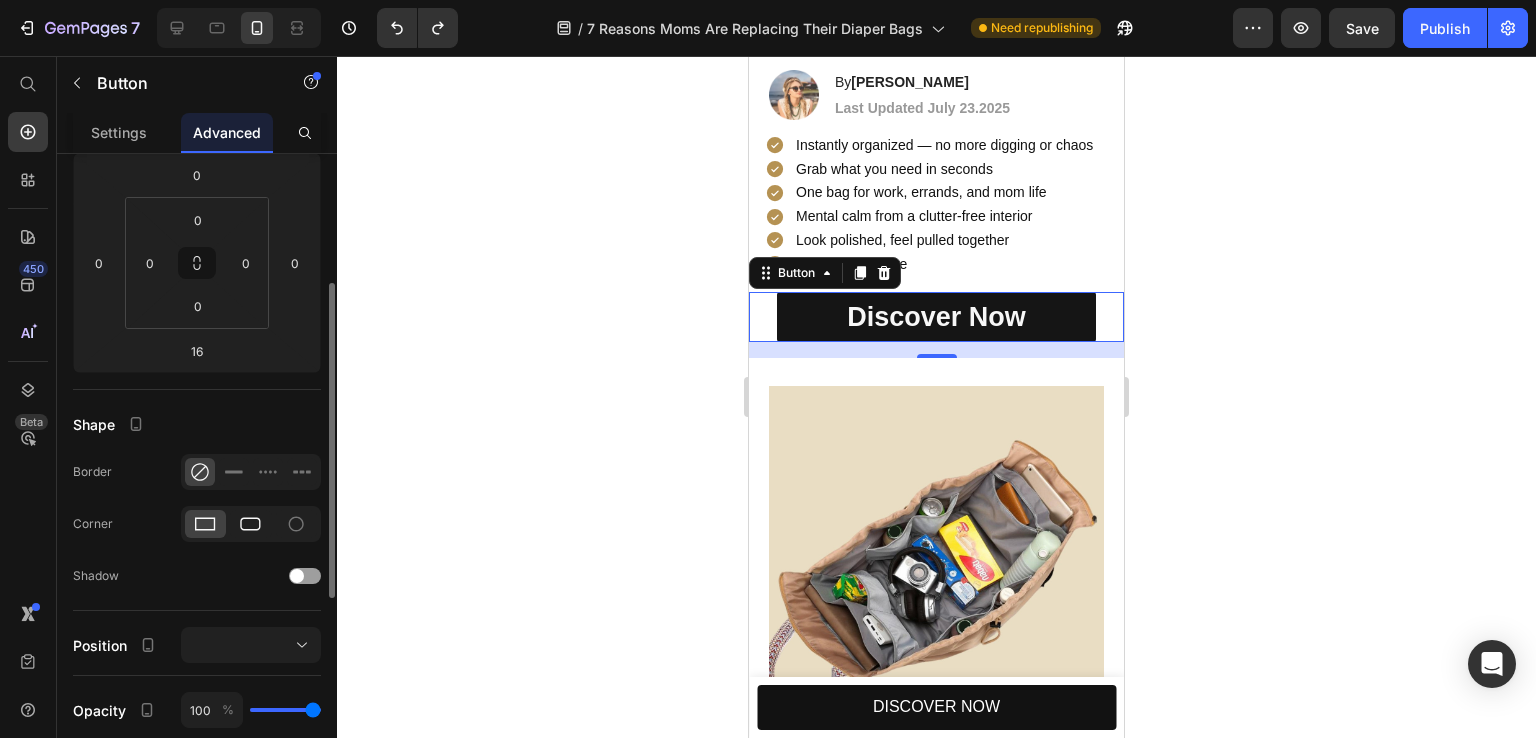scroll, scrollTop: 0, scrollLeft: 0, axis: both 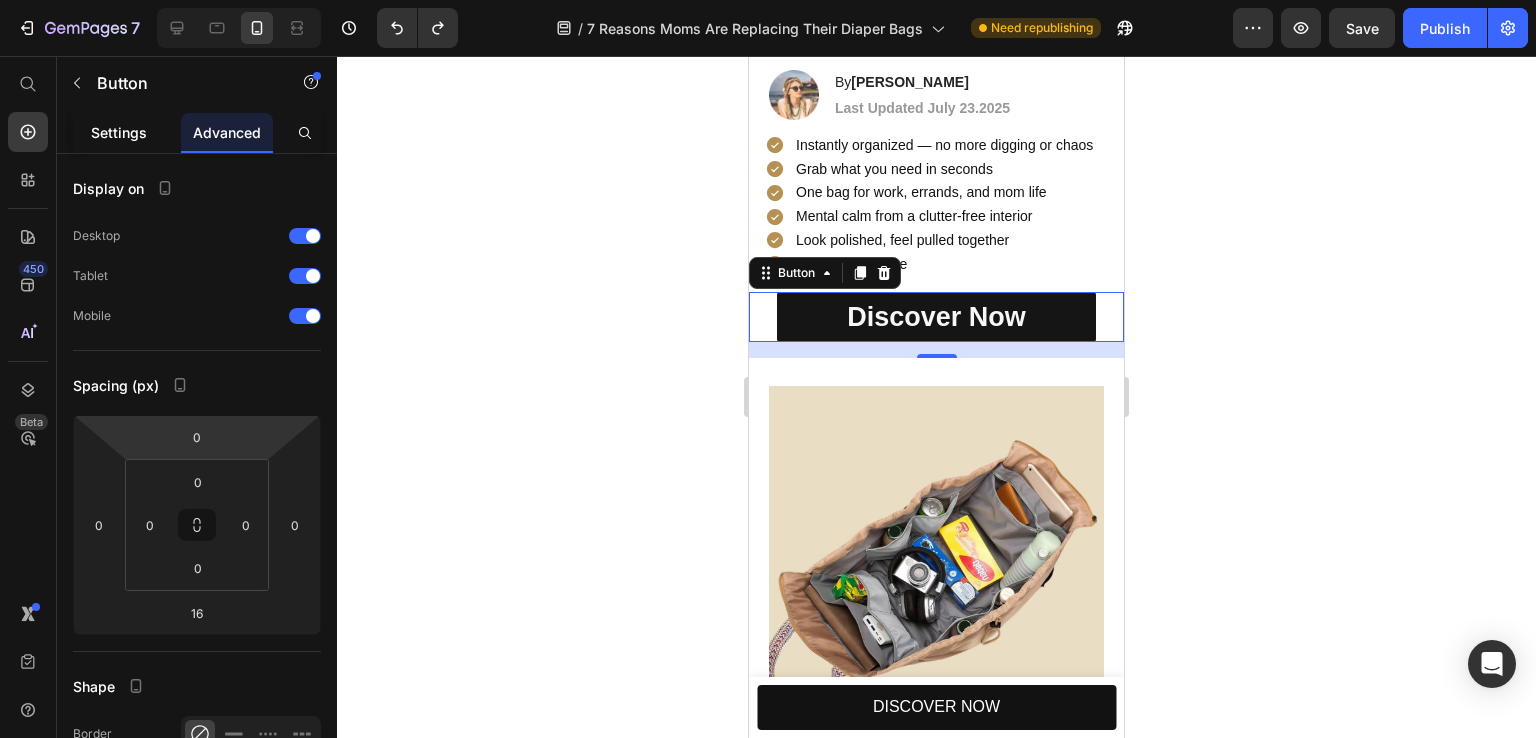 click on "Settings" at bounding box center (119, 132) 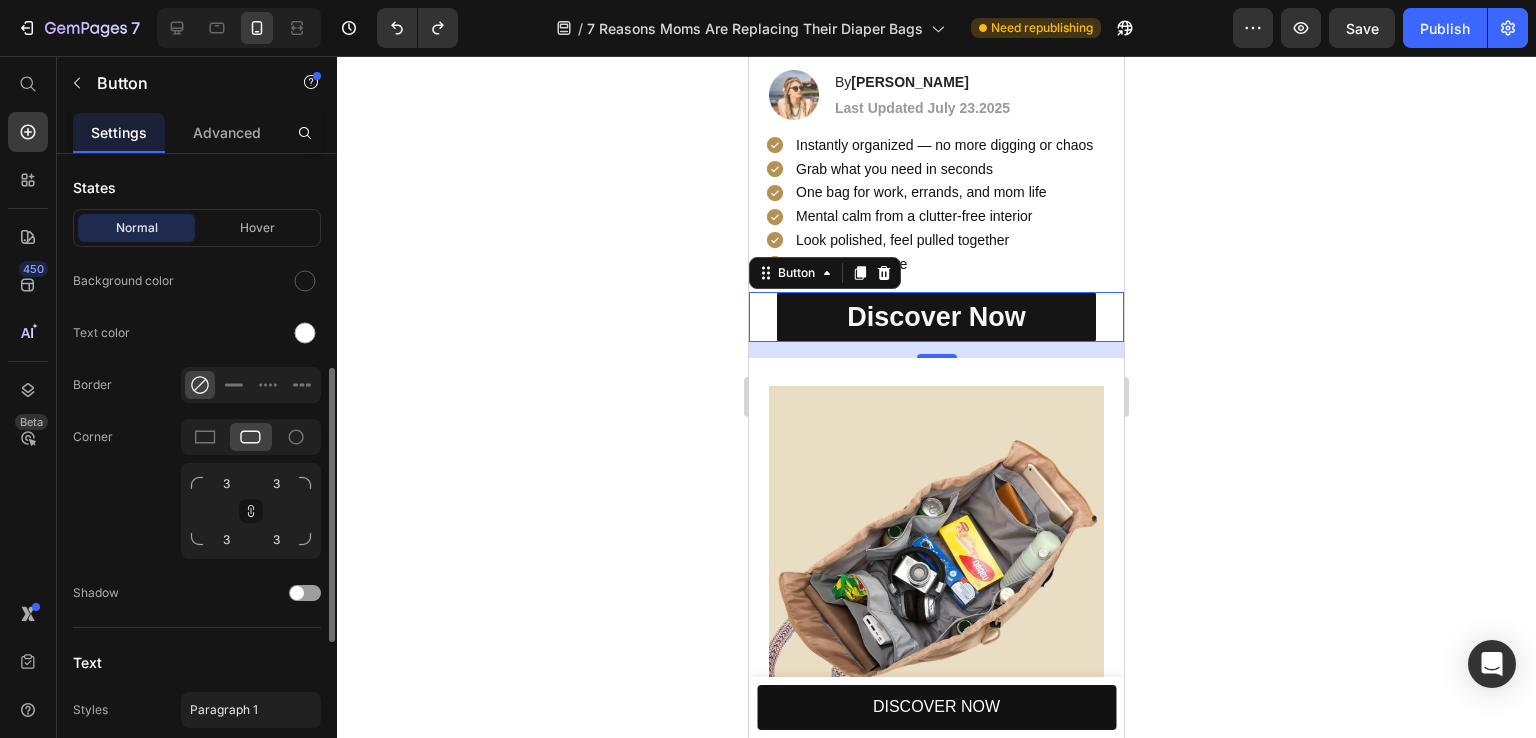 scroll, scrollTop: 600, scrollLeft: 0, axis: vertical 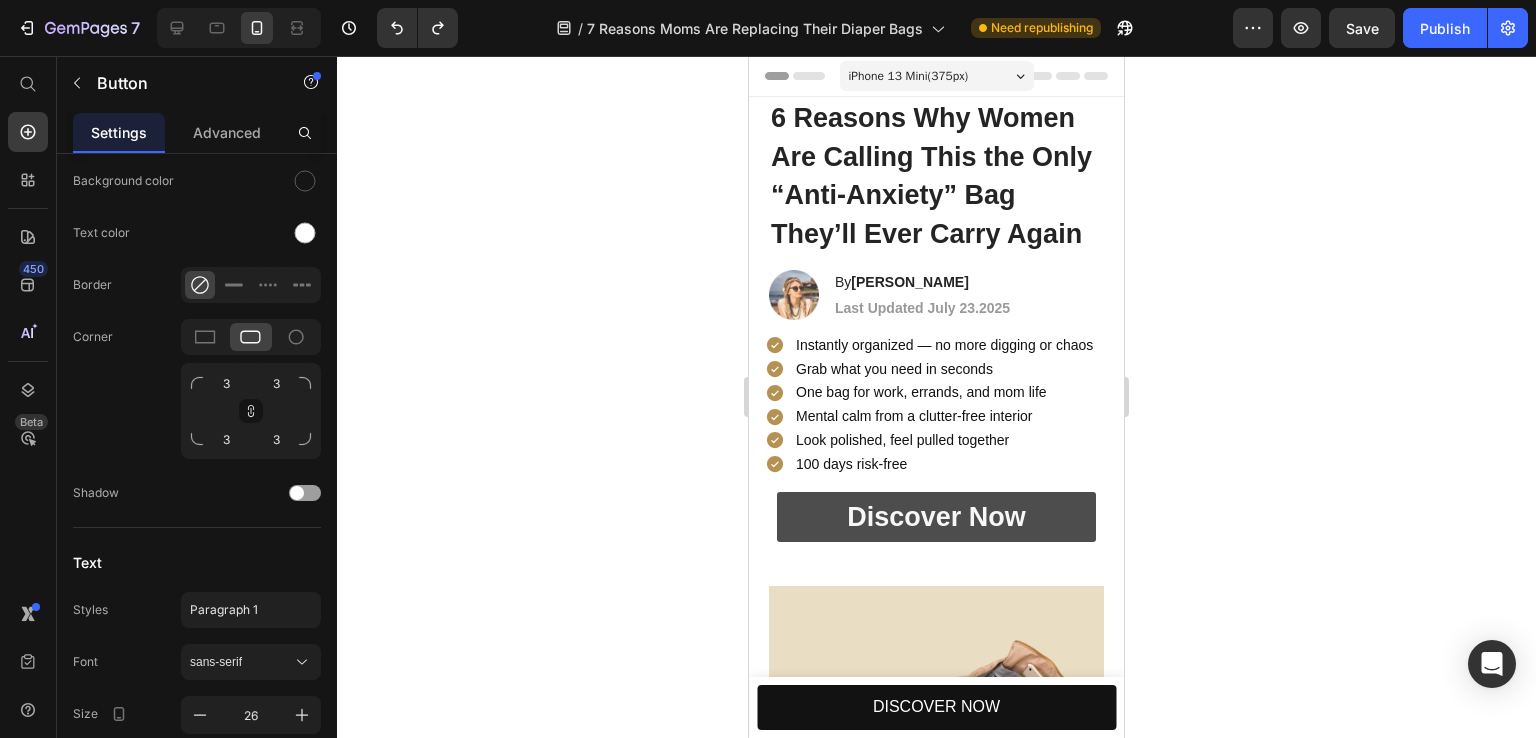 click on "Discover Now" at bounding box center (936, 517) 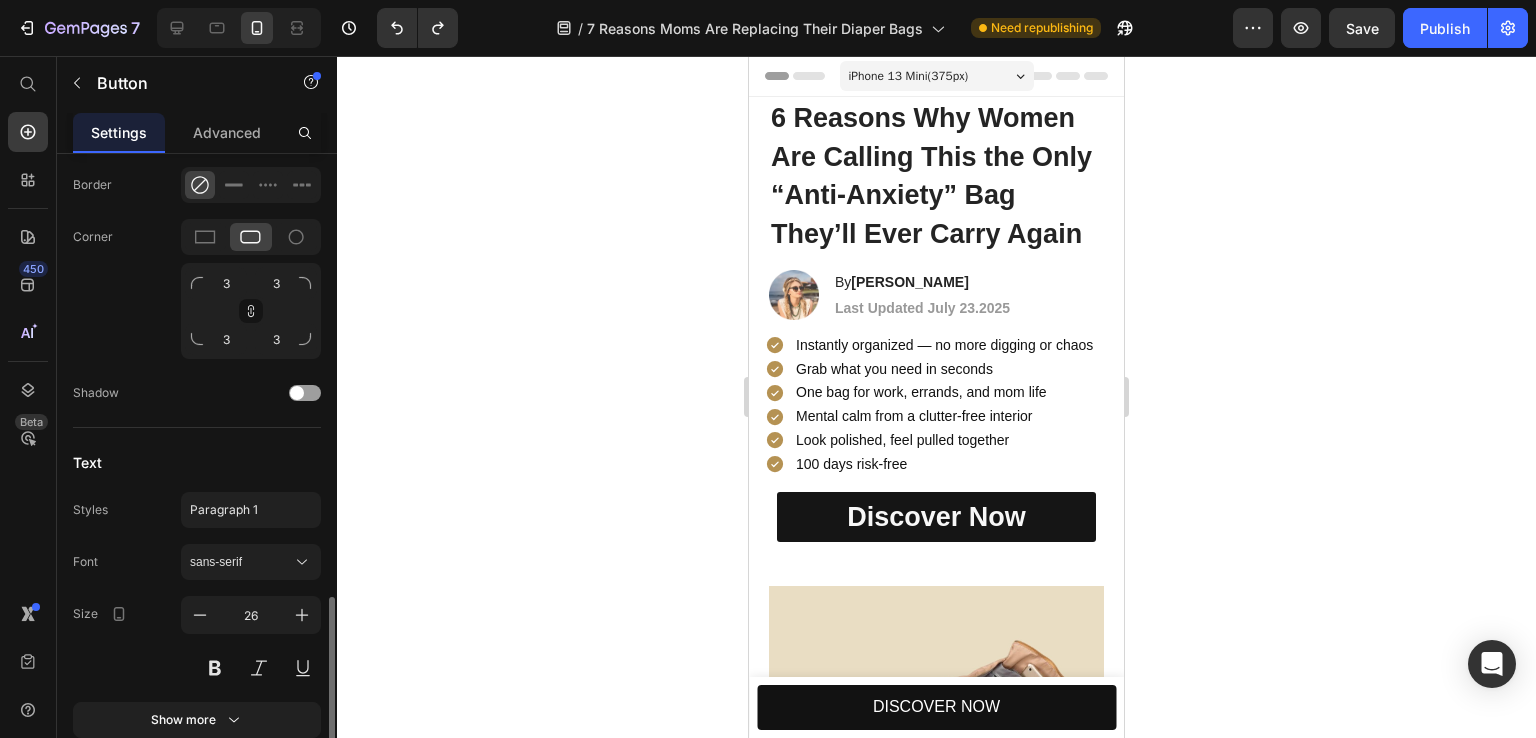 scroll, scrollTop: 854, scrollLeft: 0, axis: vertical 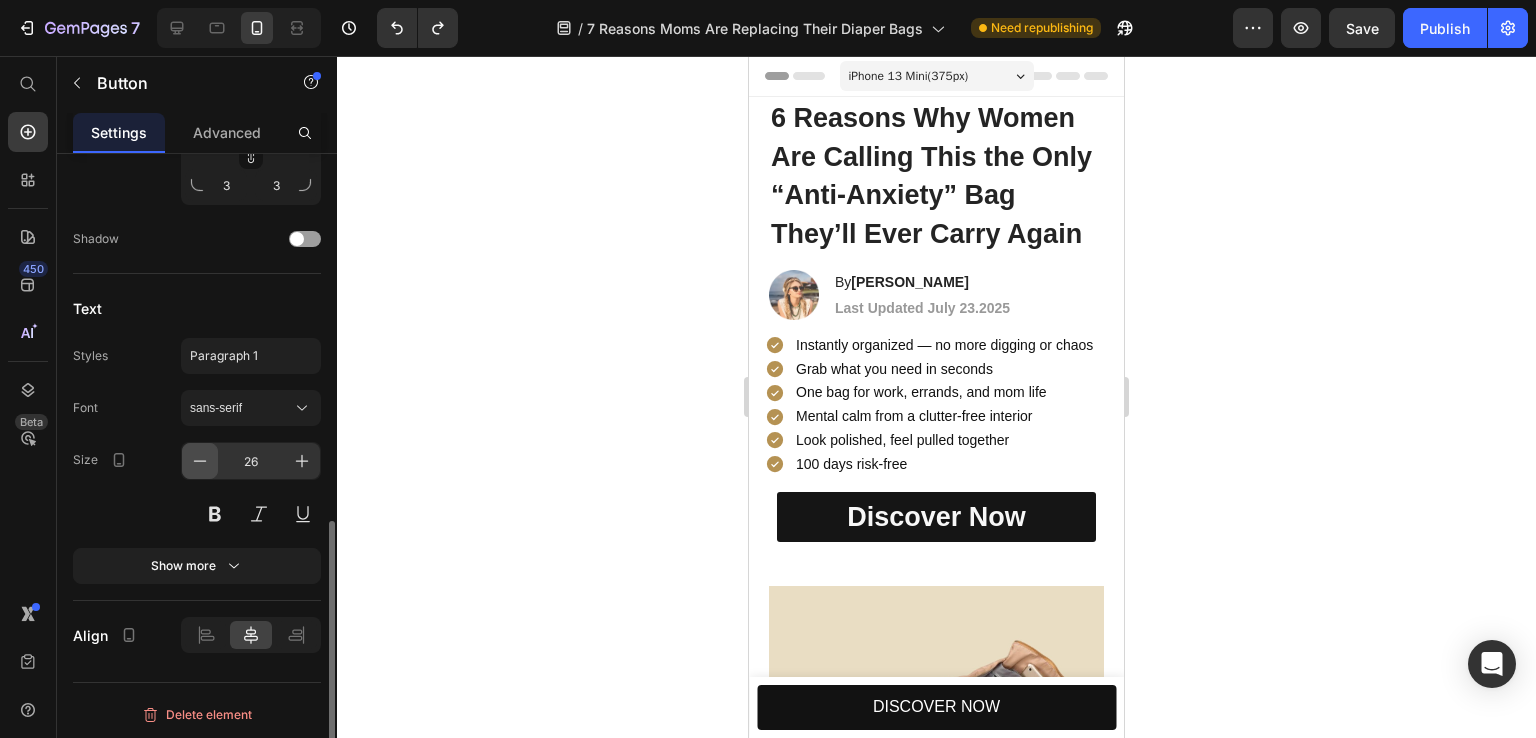 click 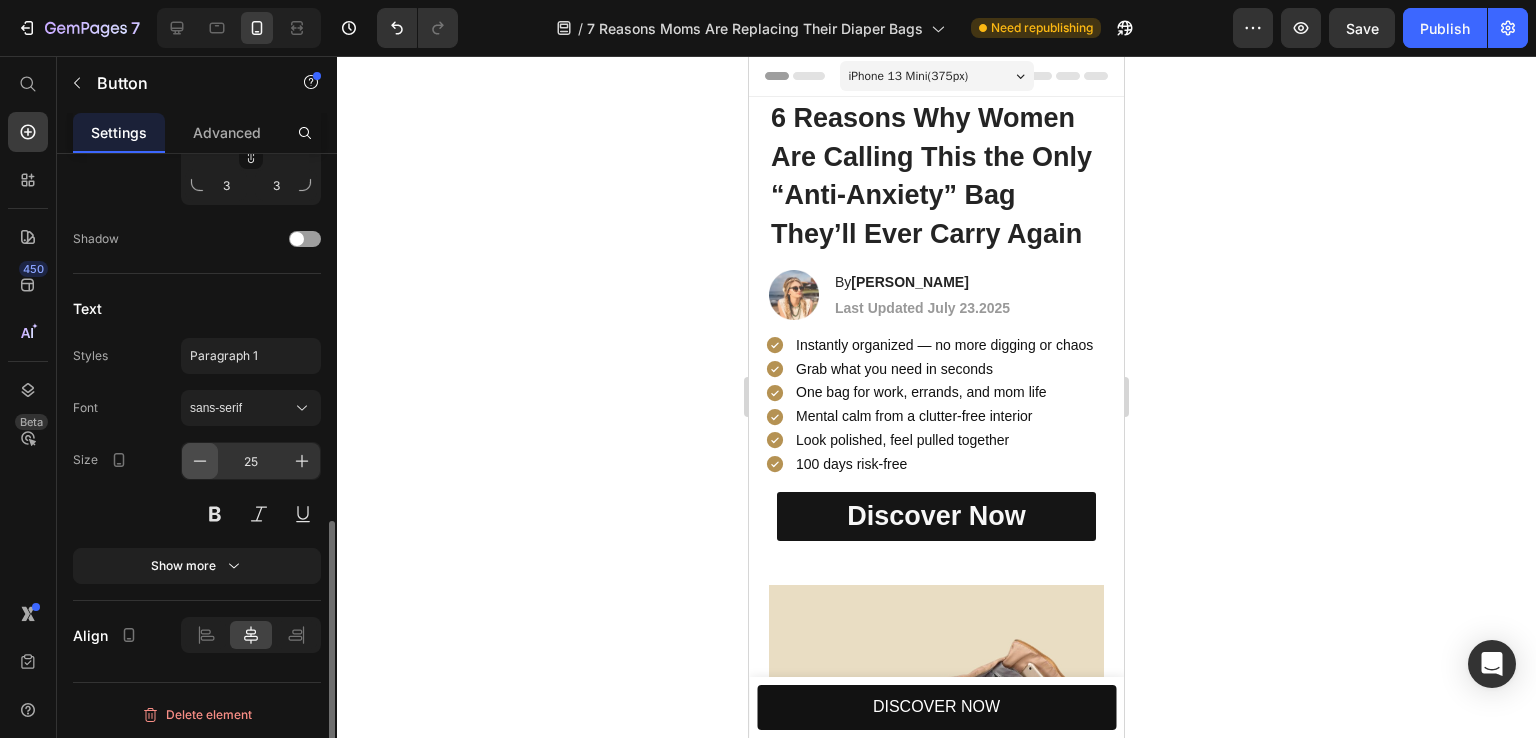 click 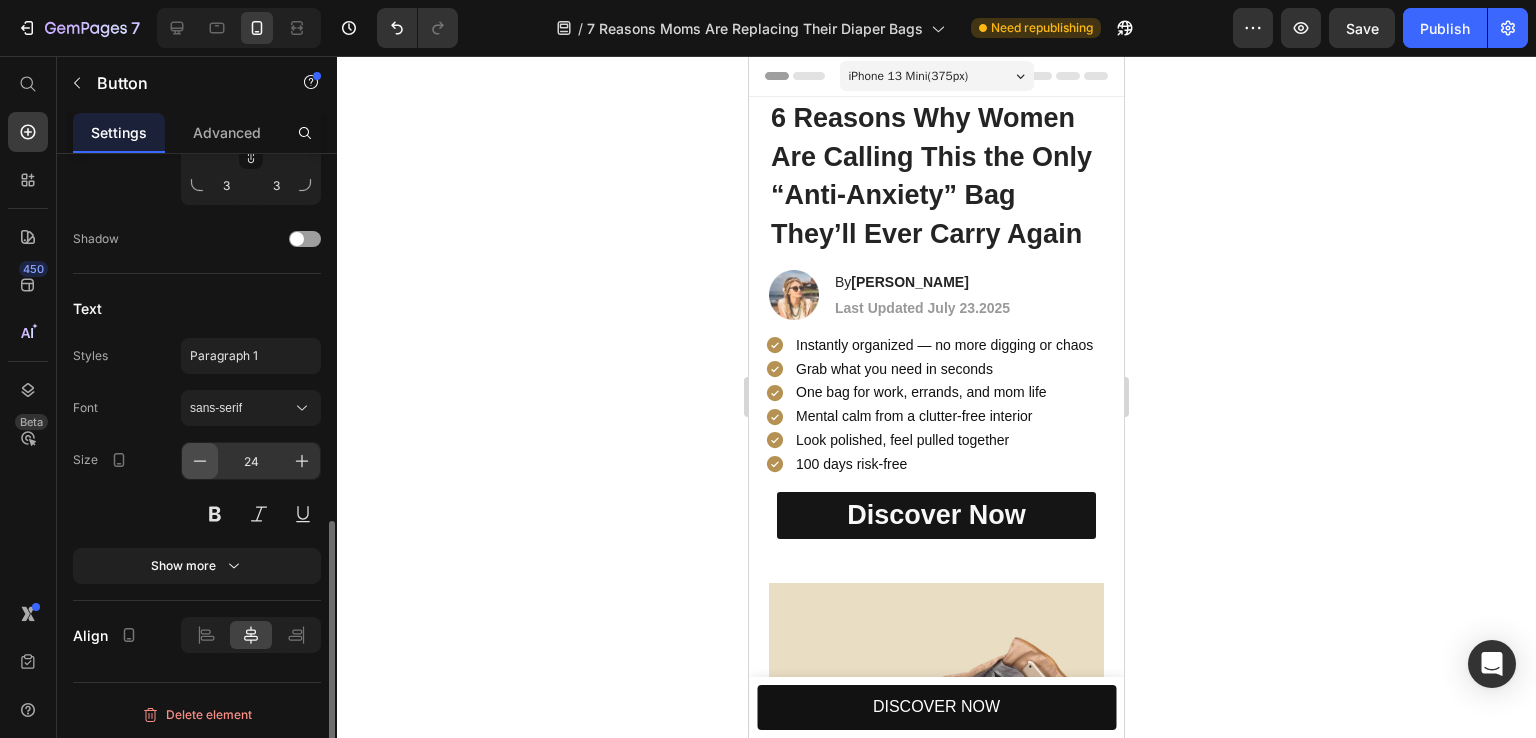 click 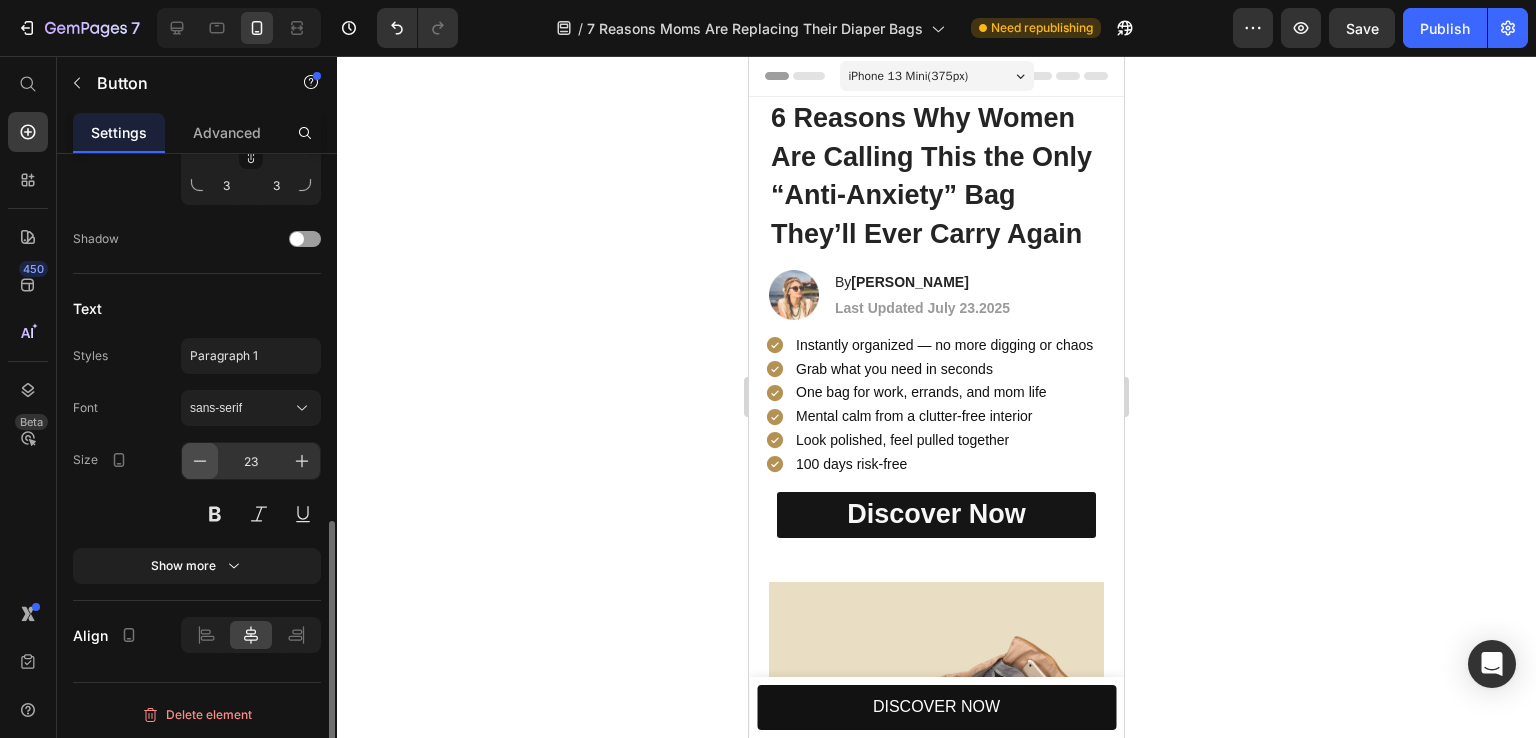 click 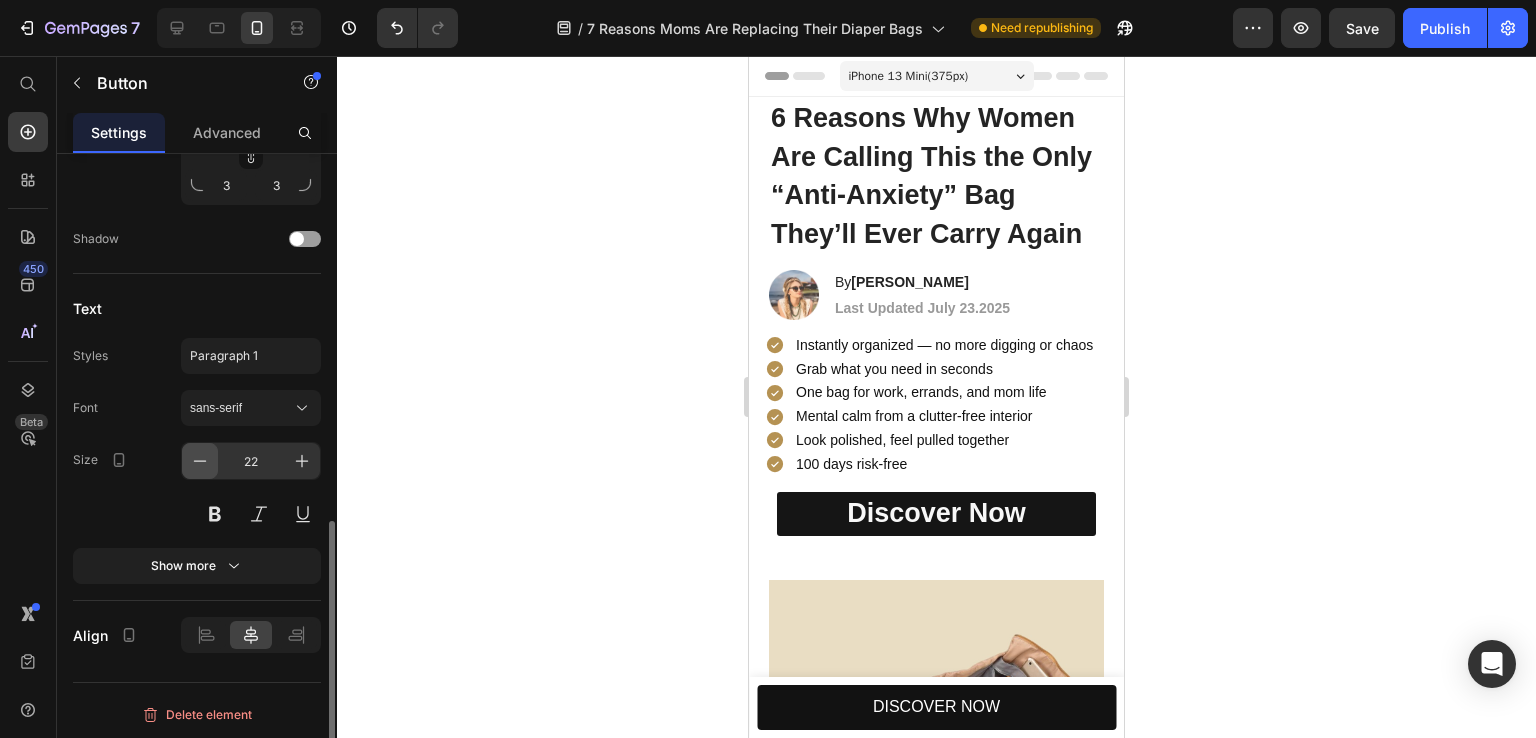 click 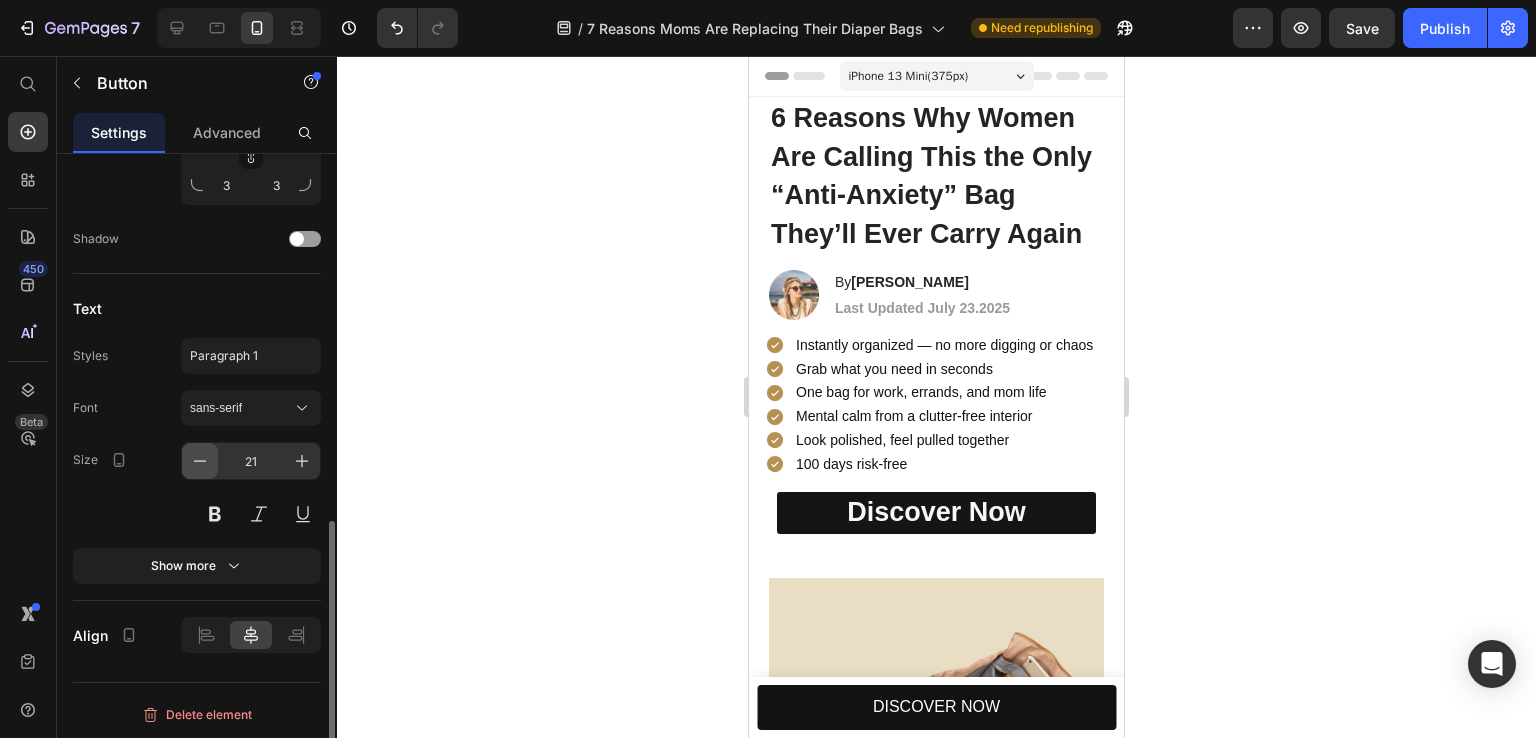 click 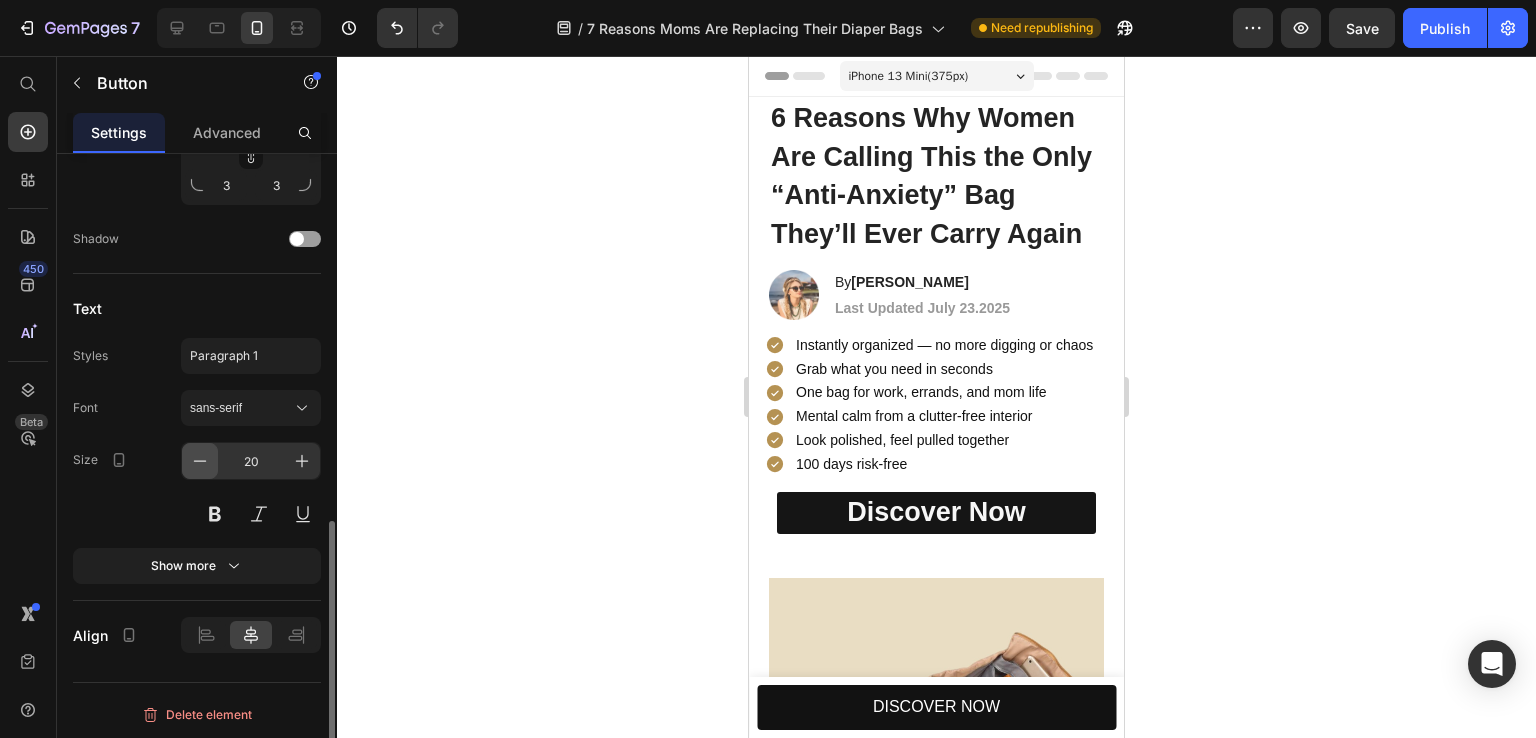 click 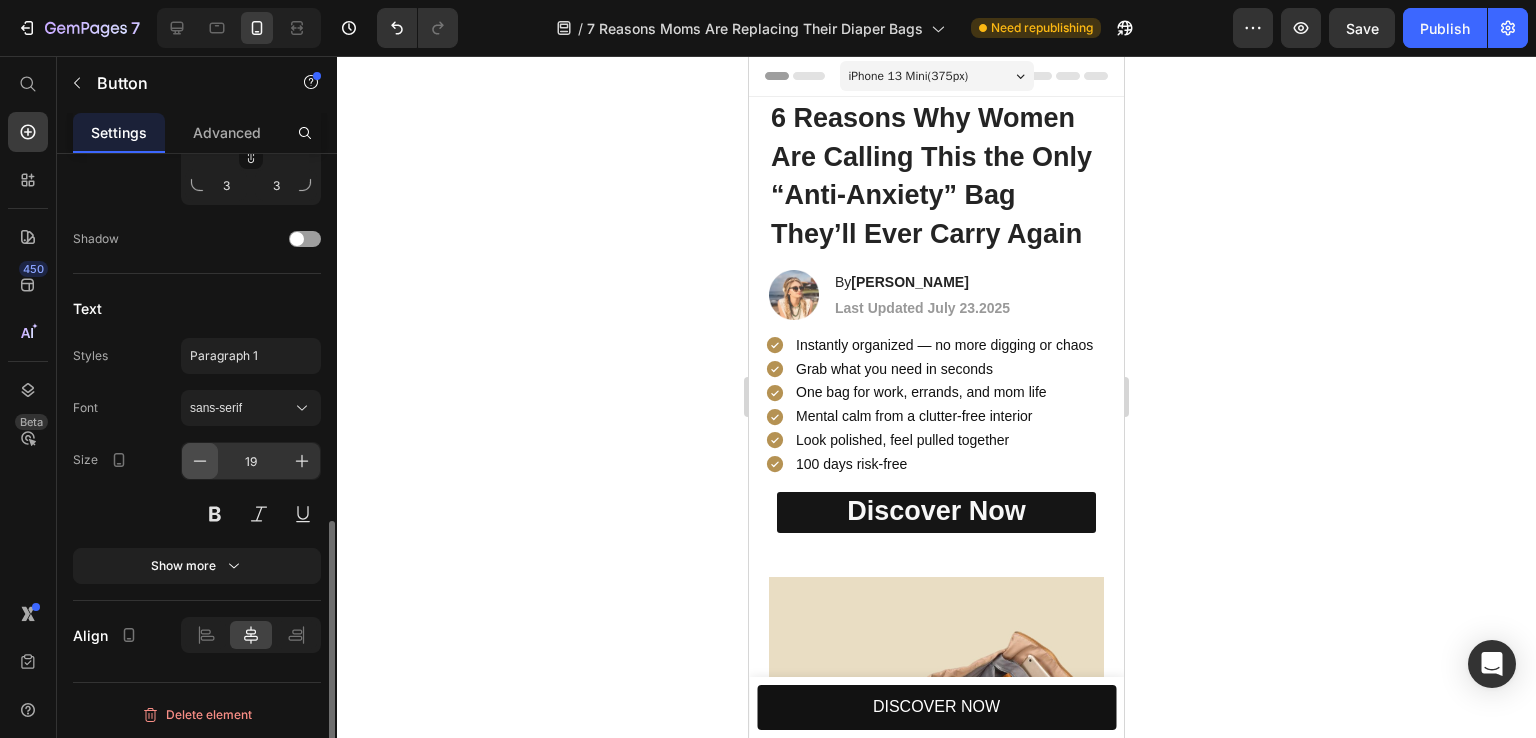 click 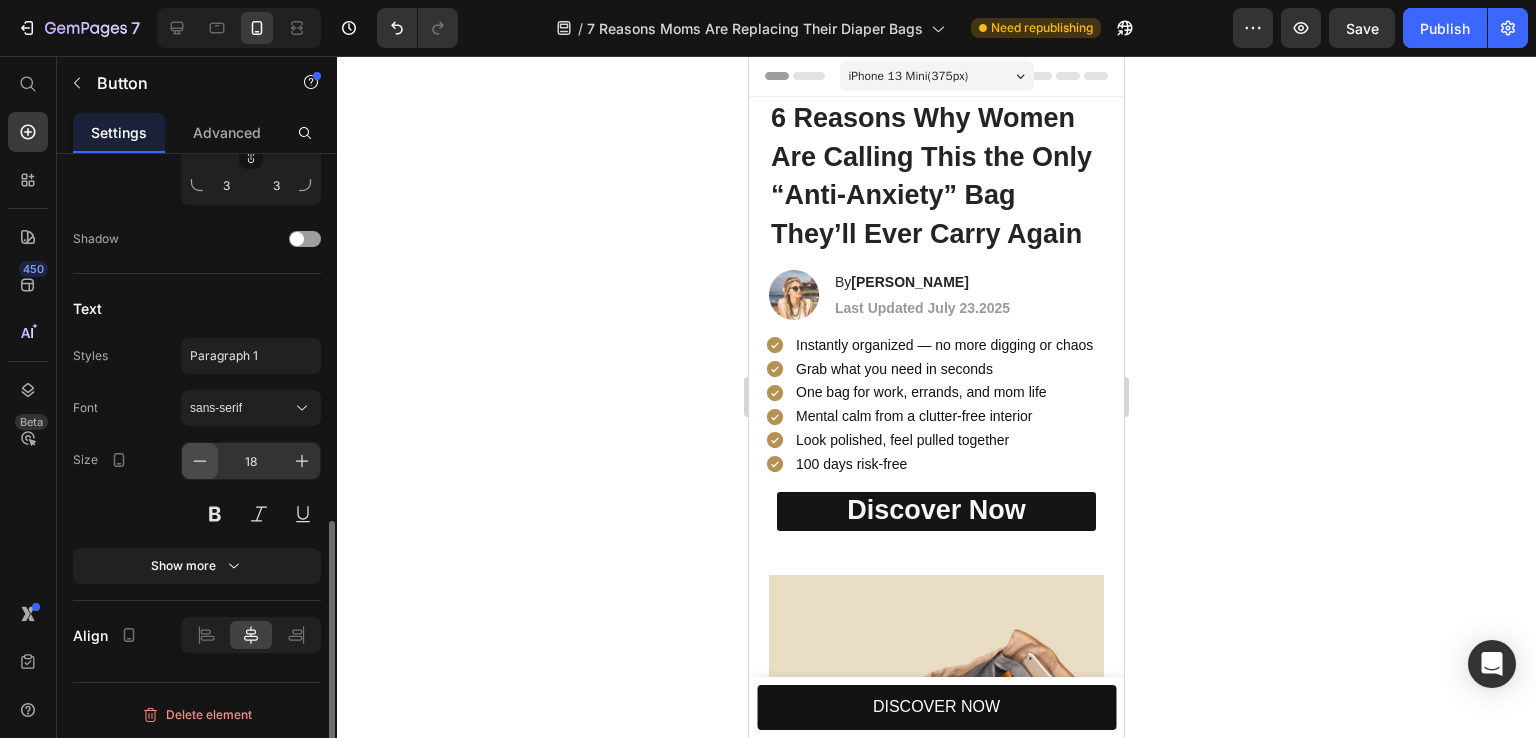 click 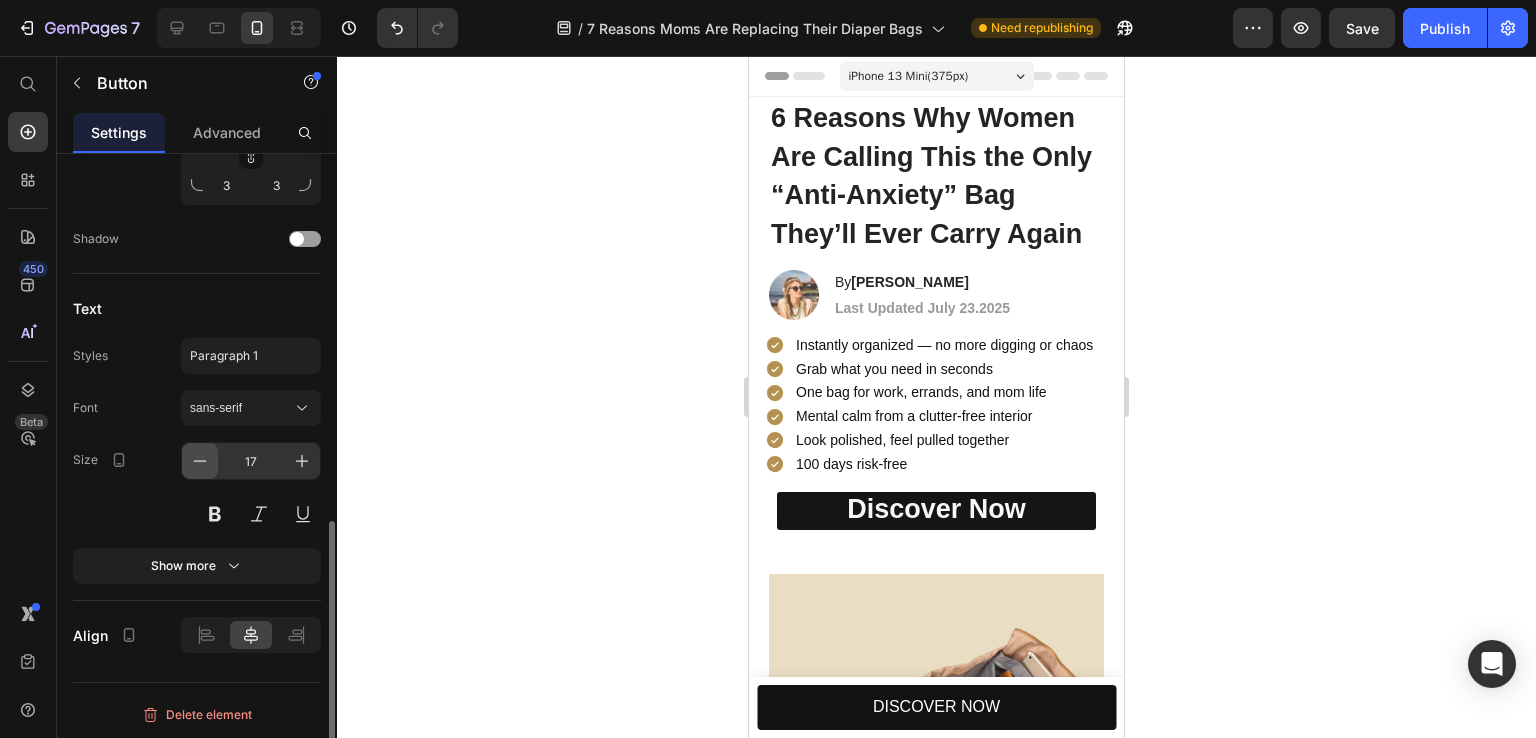 click 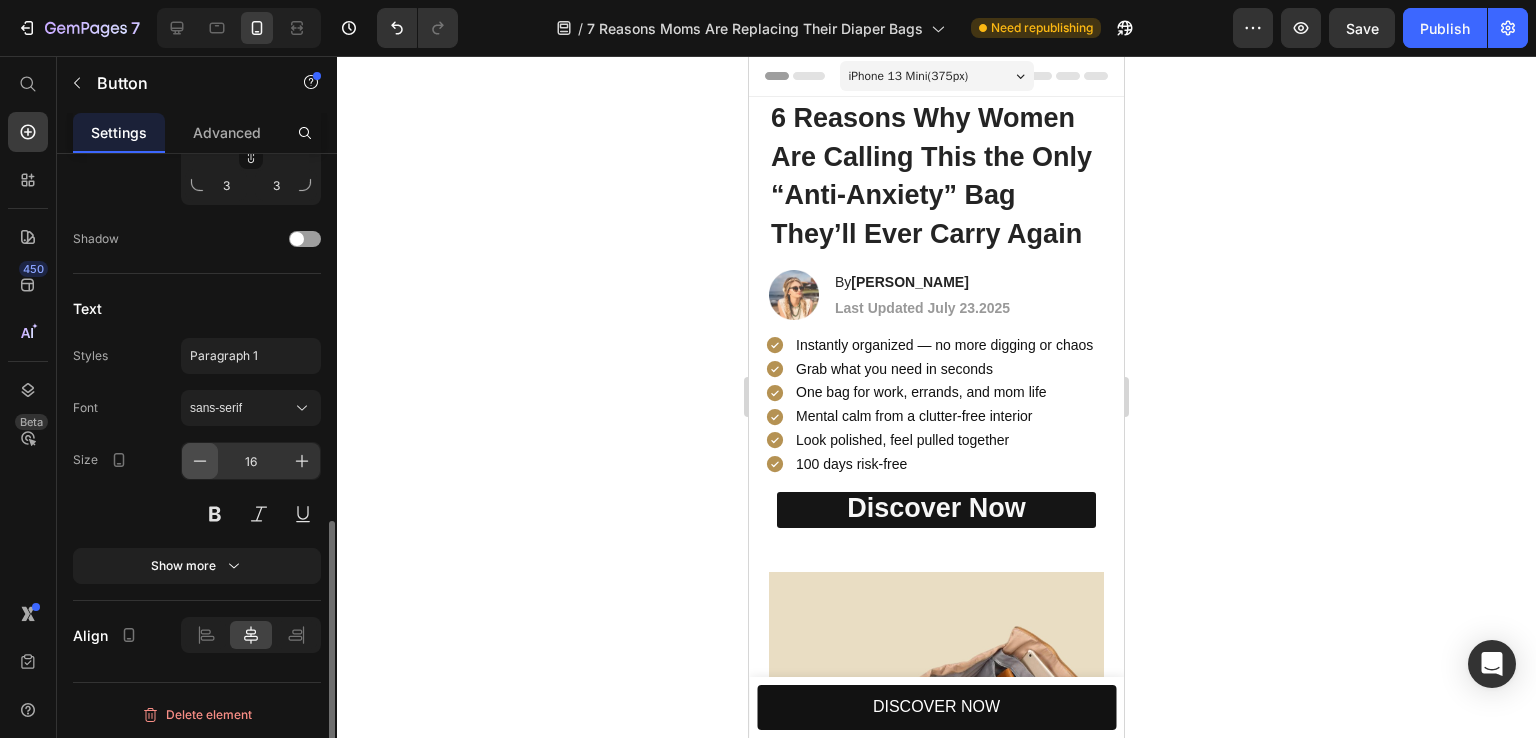 click 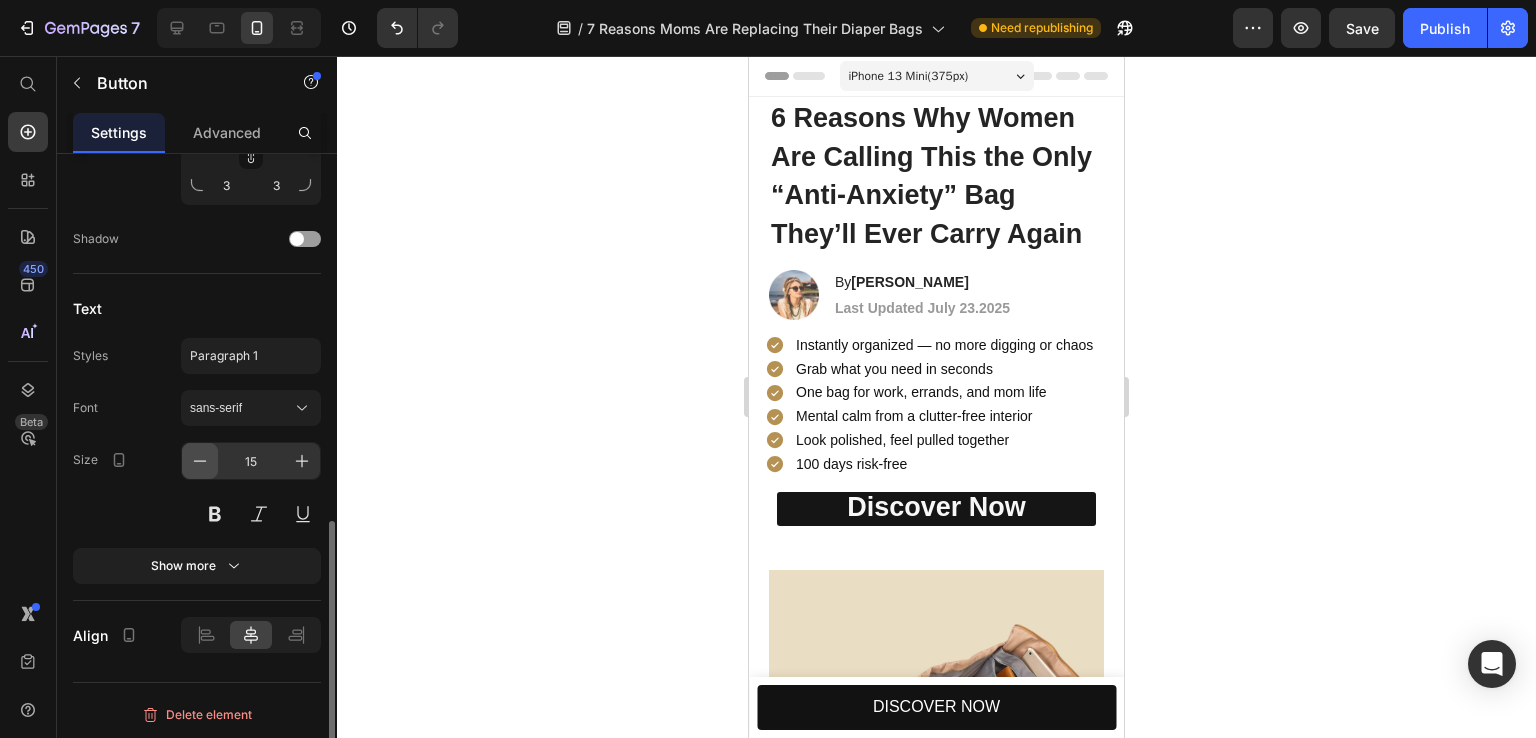 click 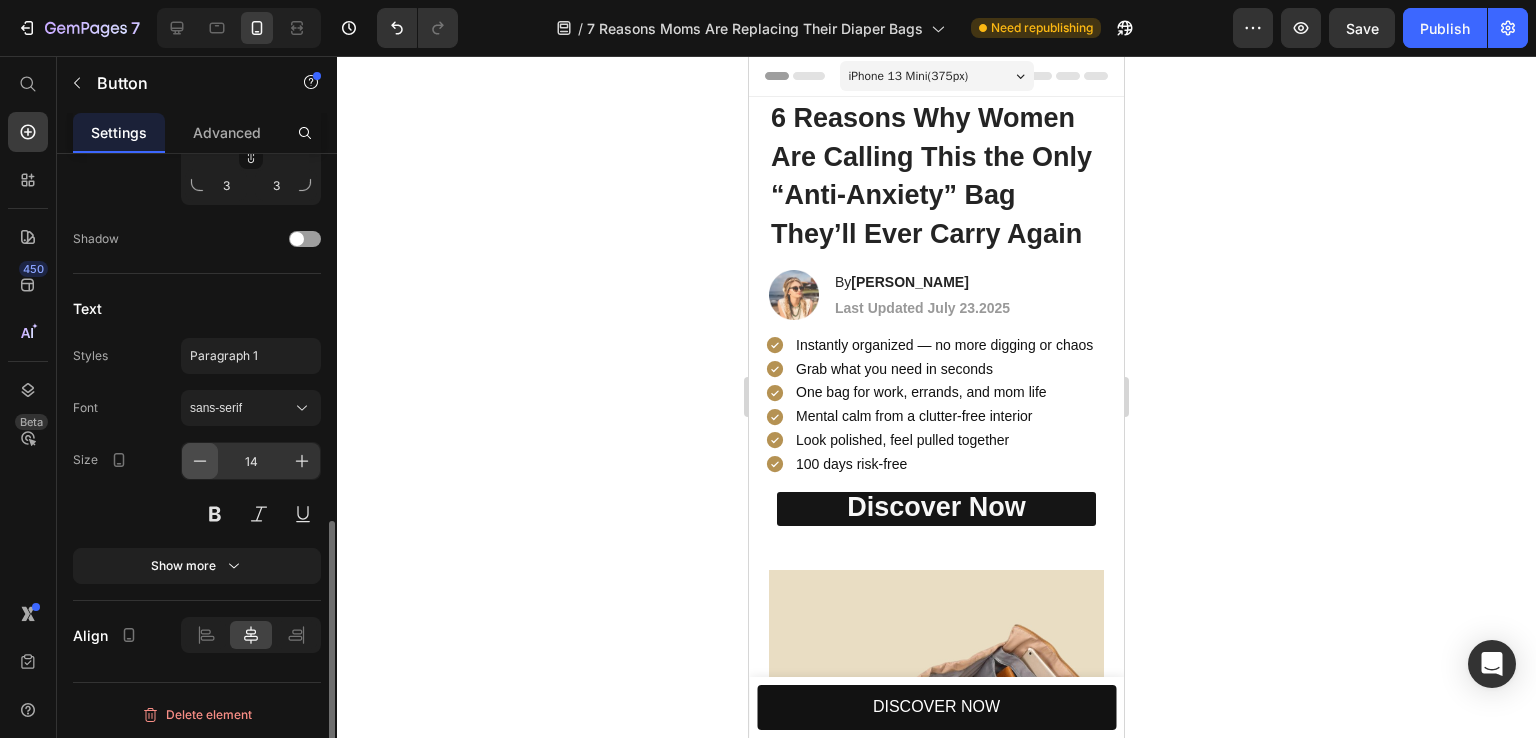 click 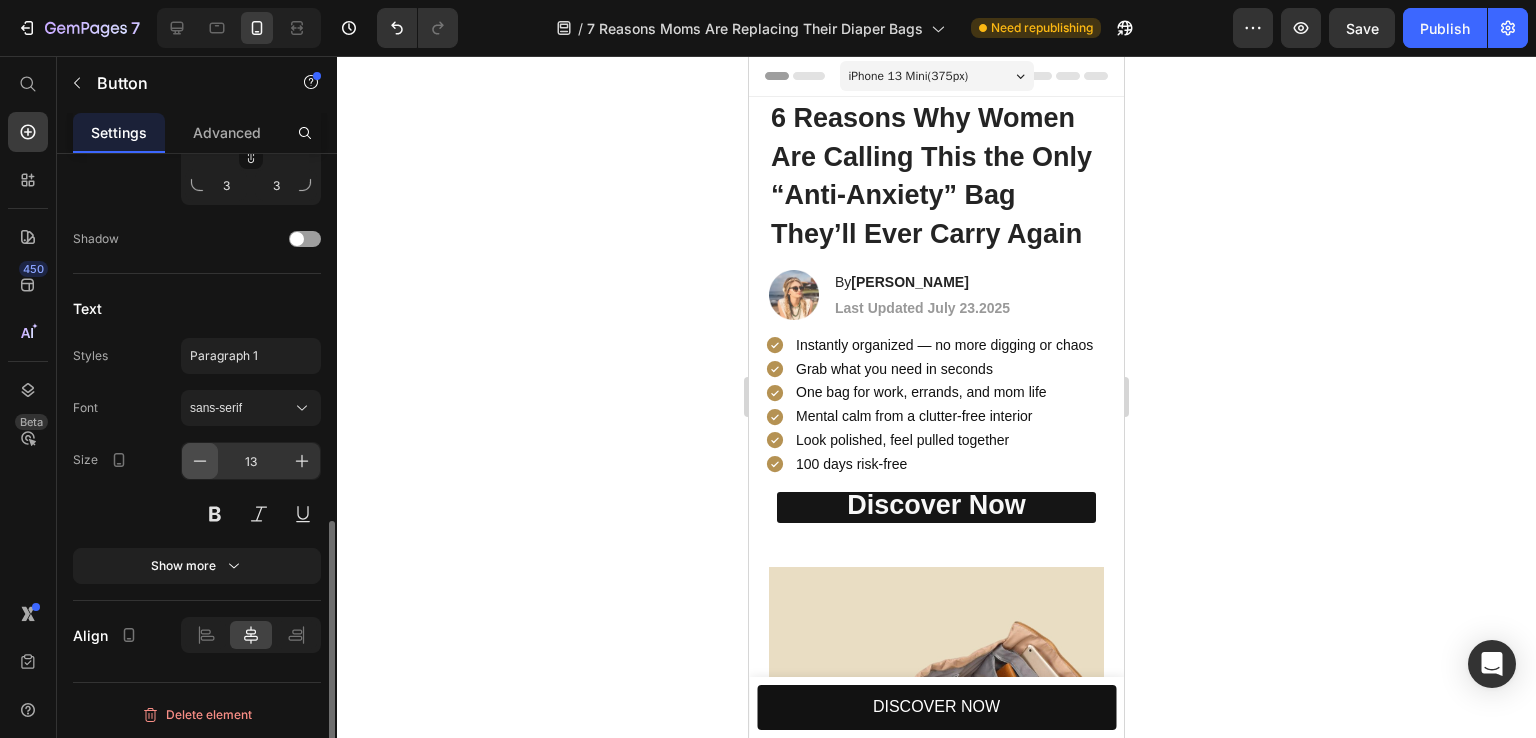 click 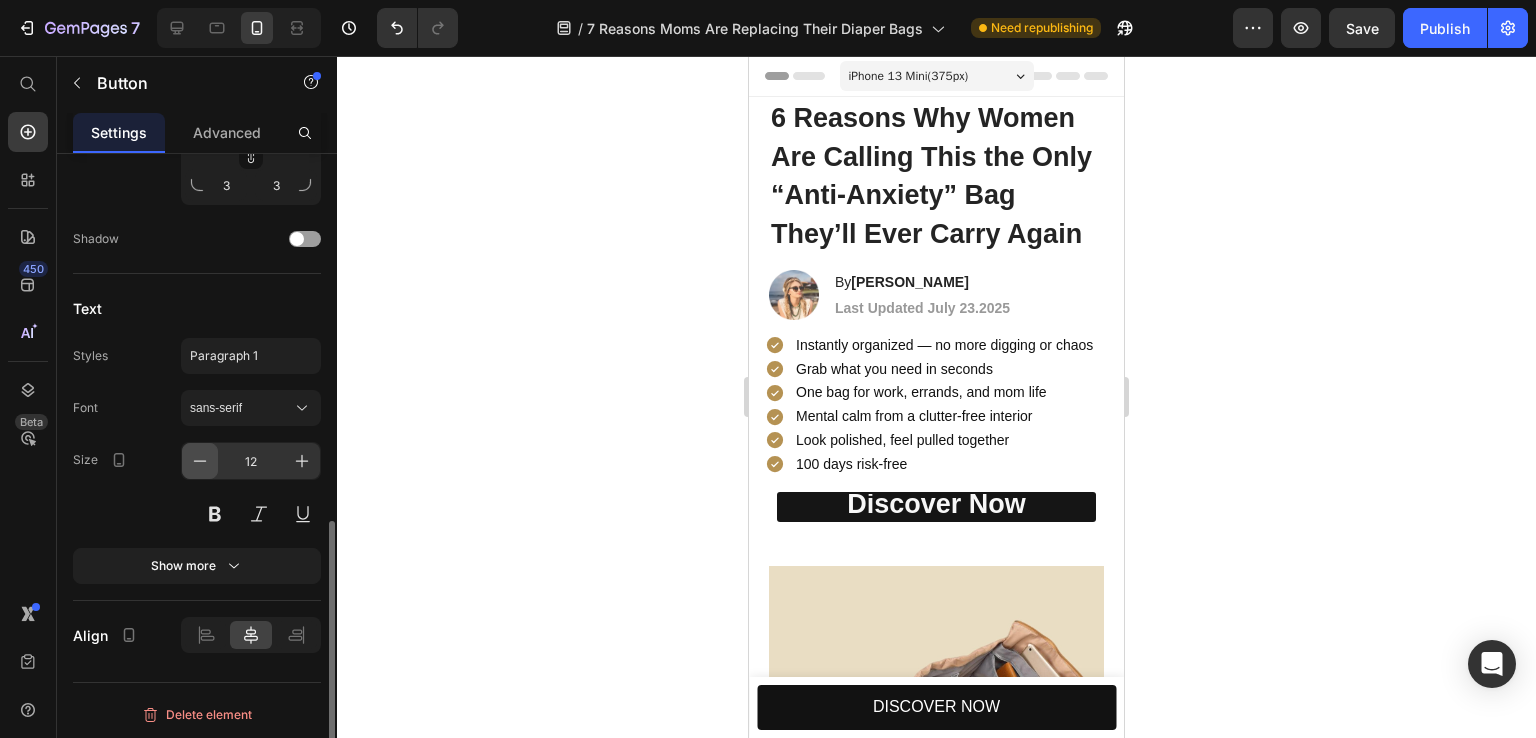 click 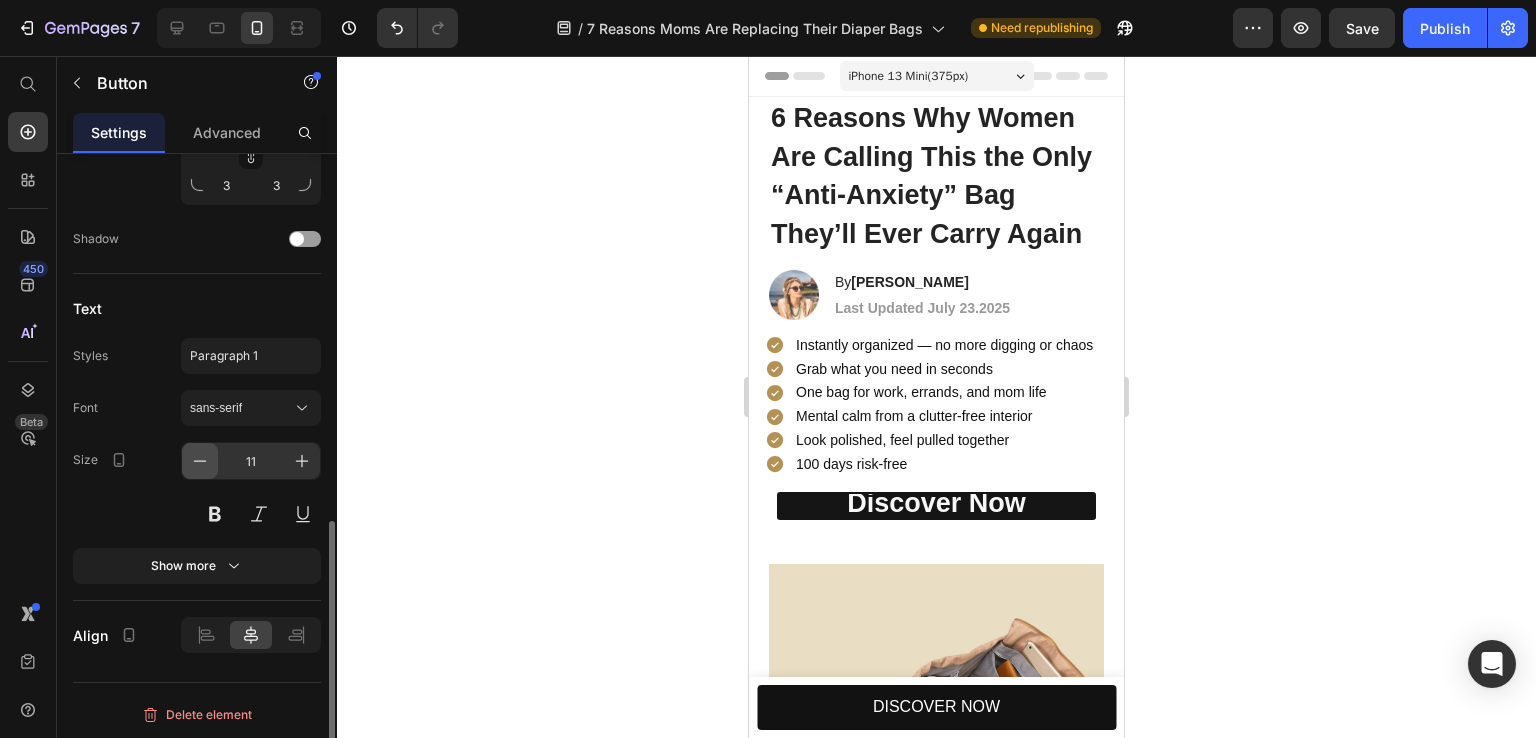 click 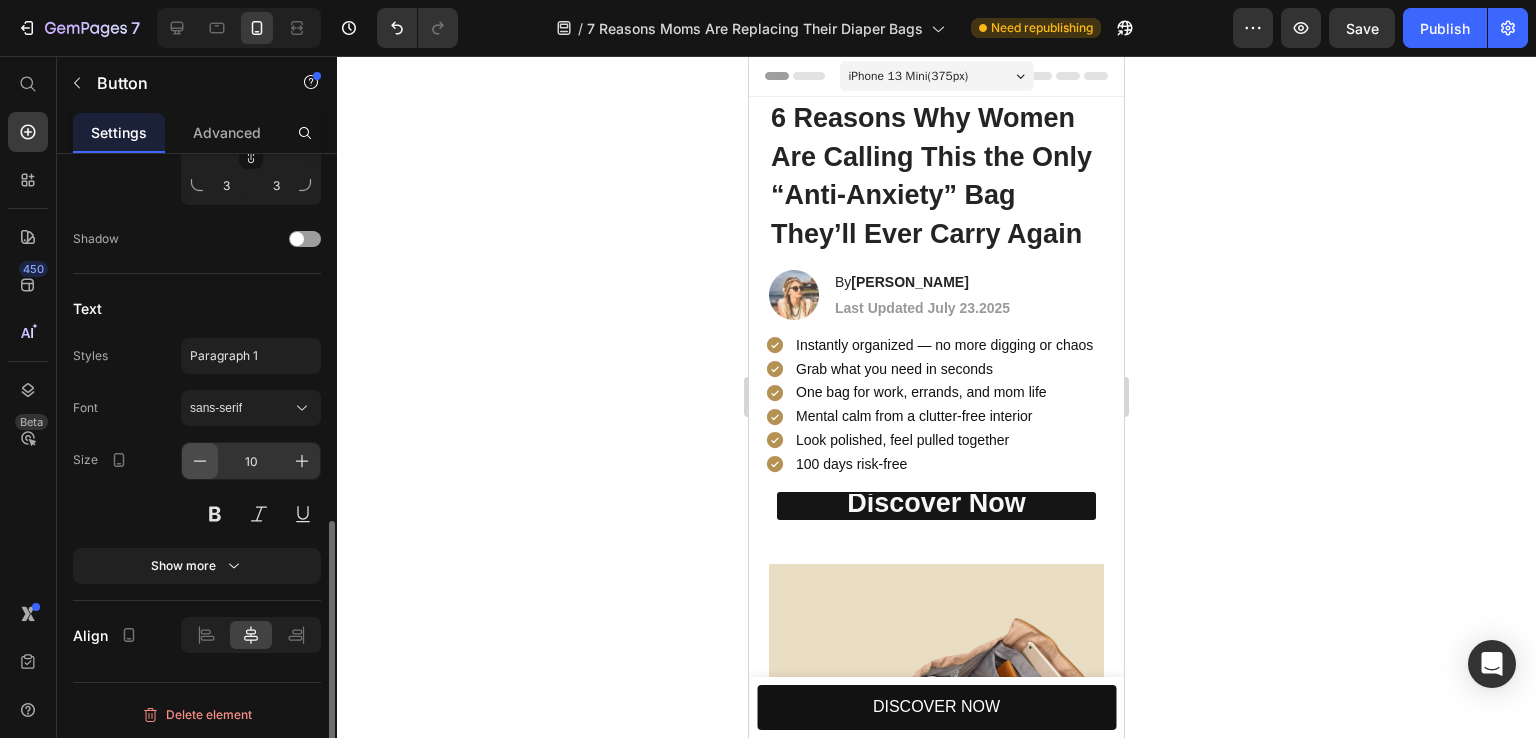 click 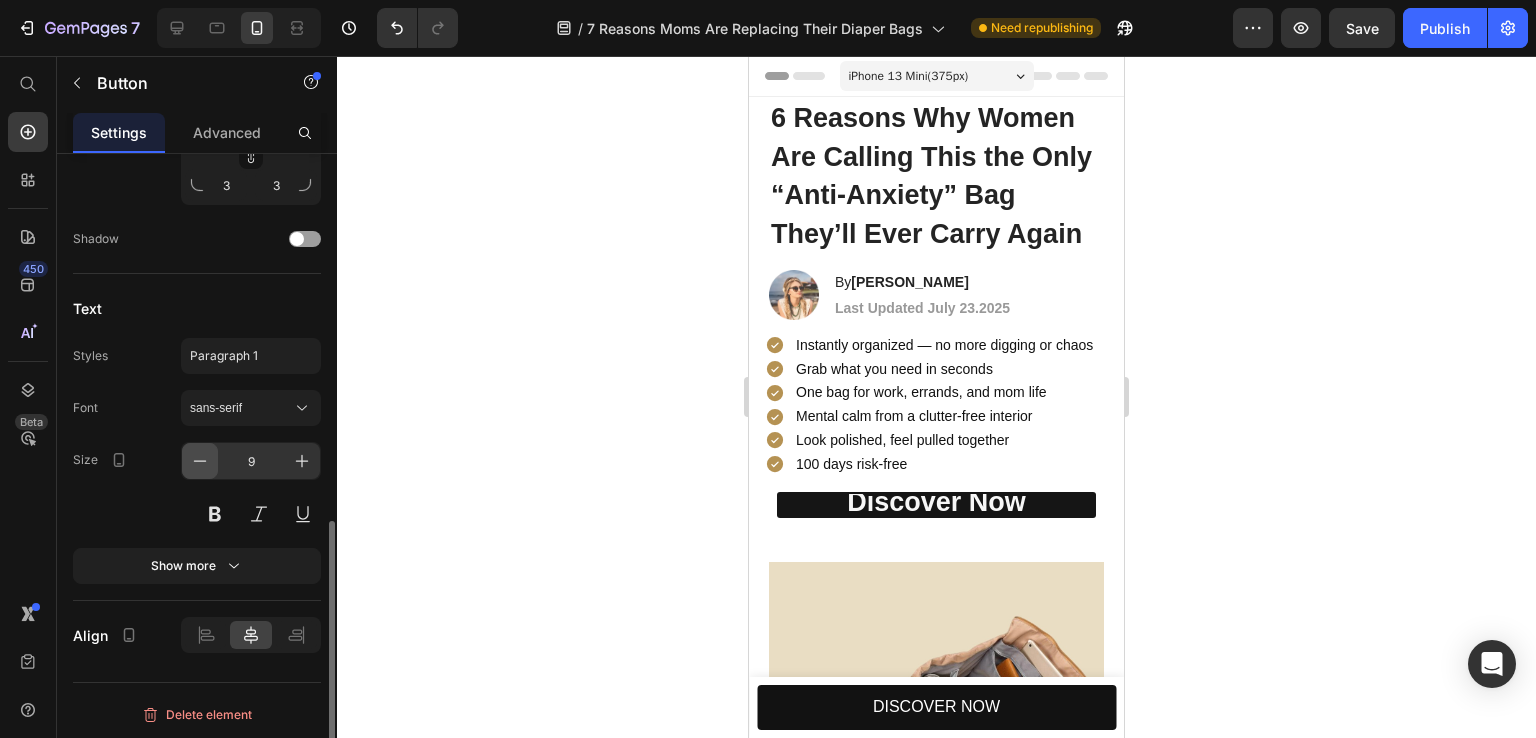 click 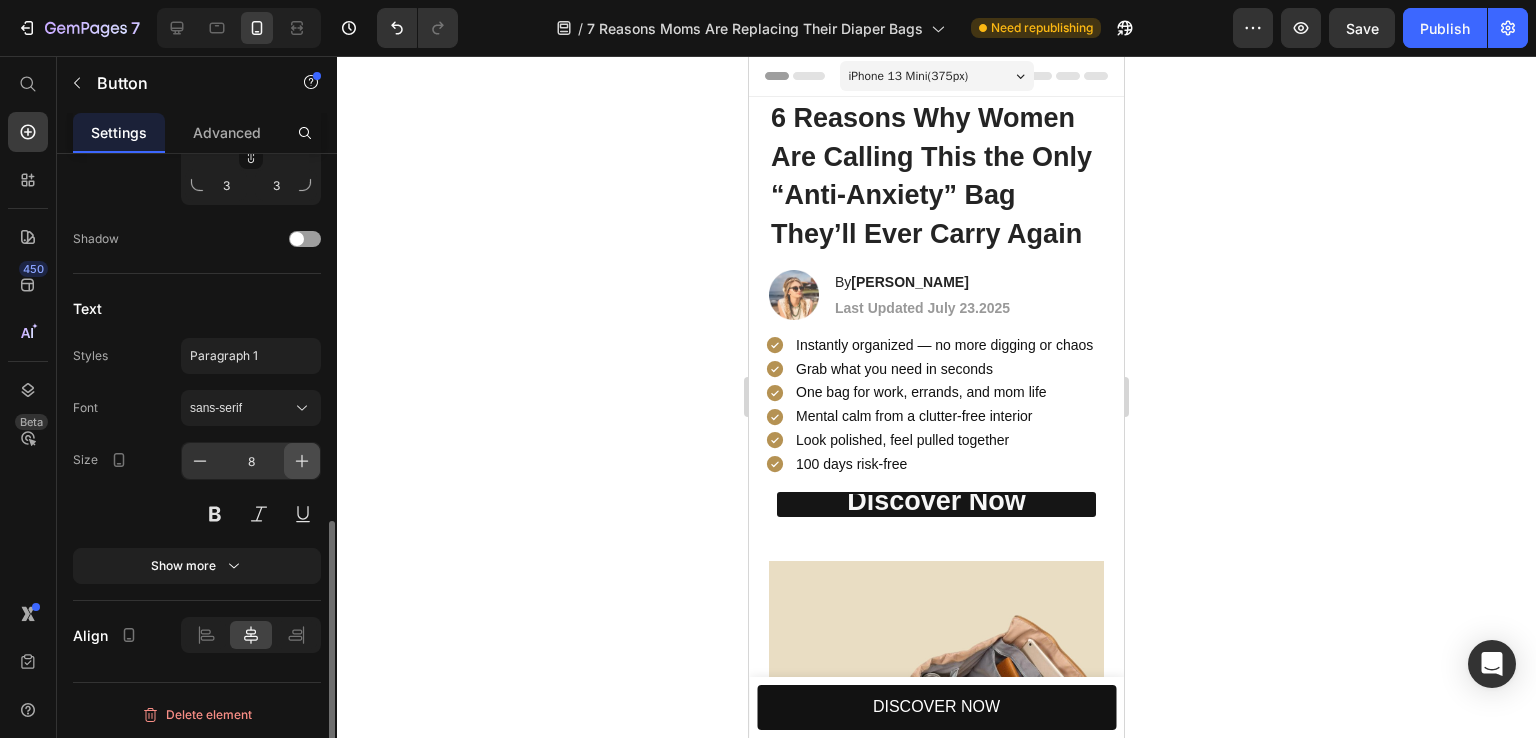 click 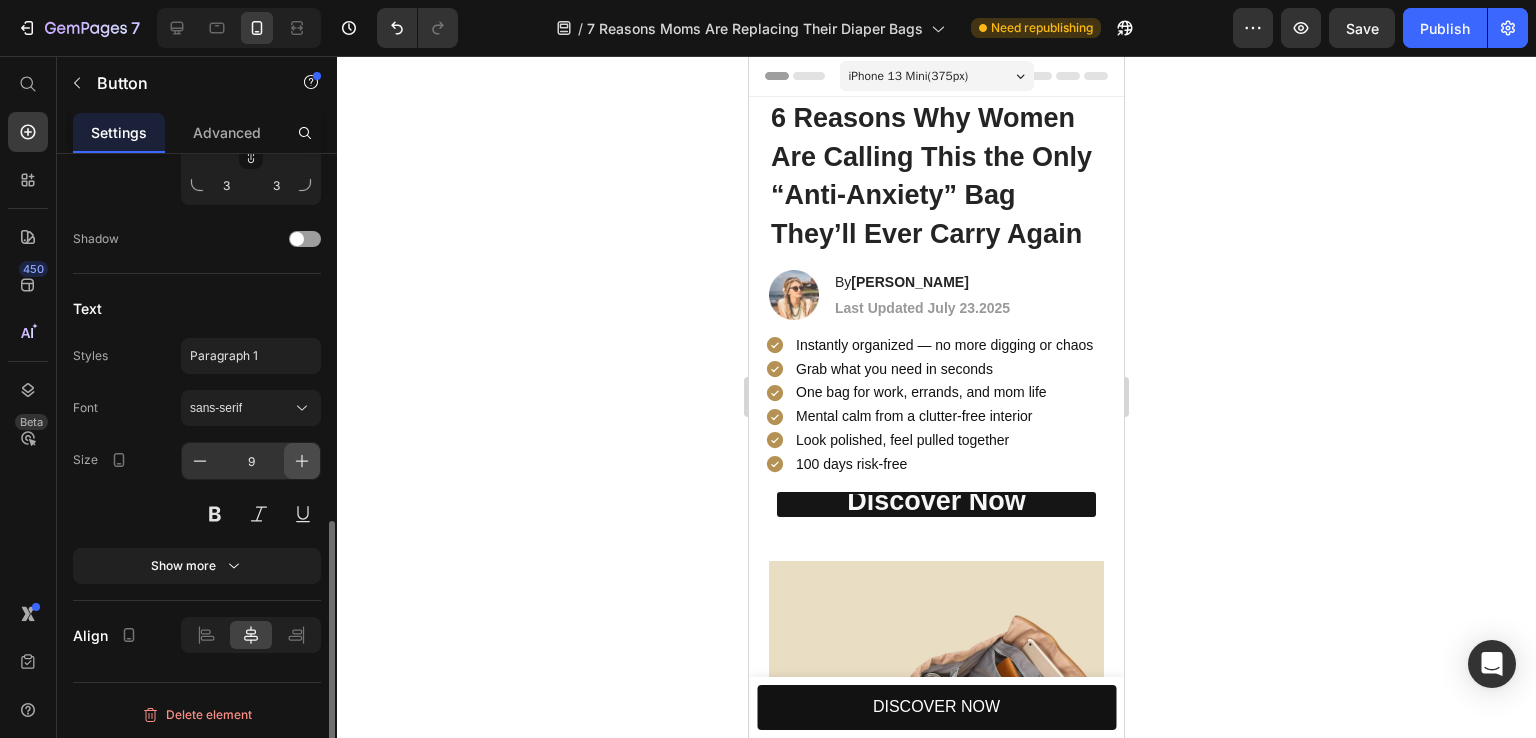 click 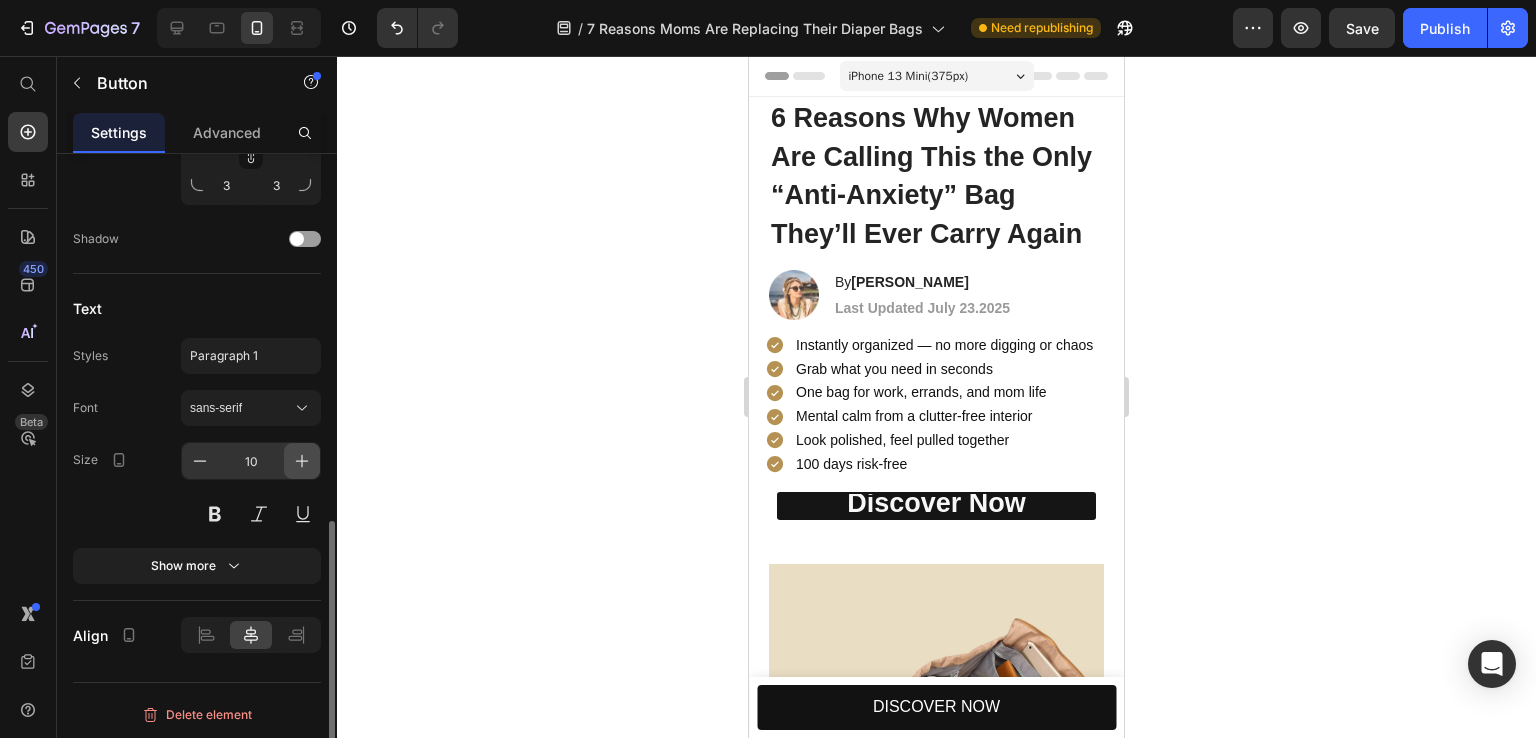 click 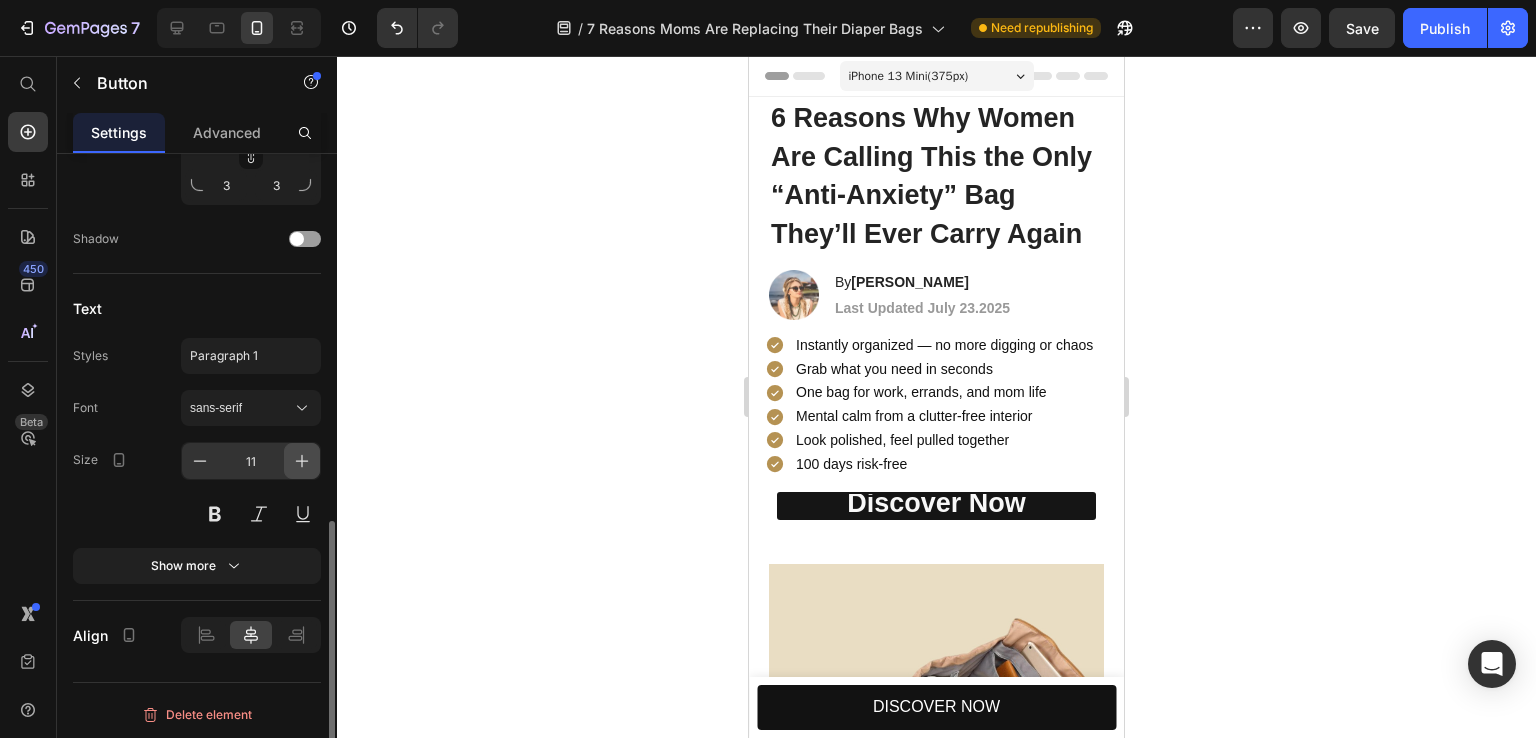 click 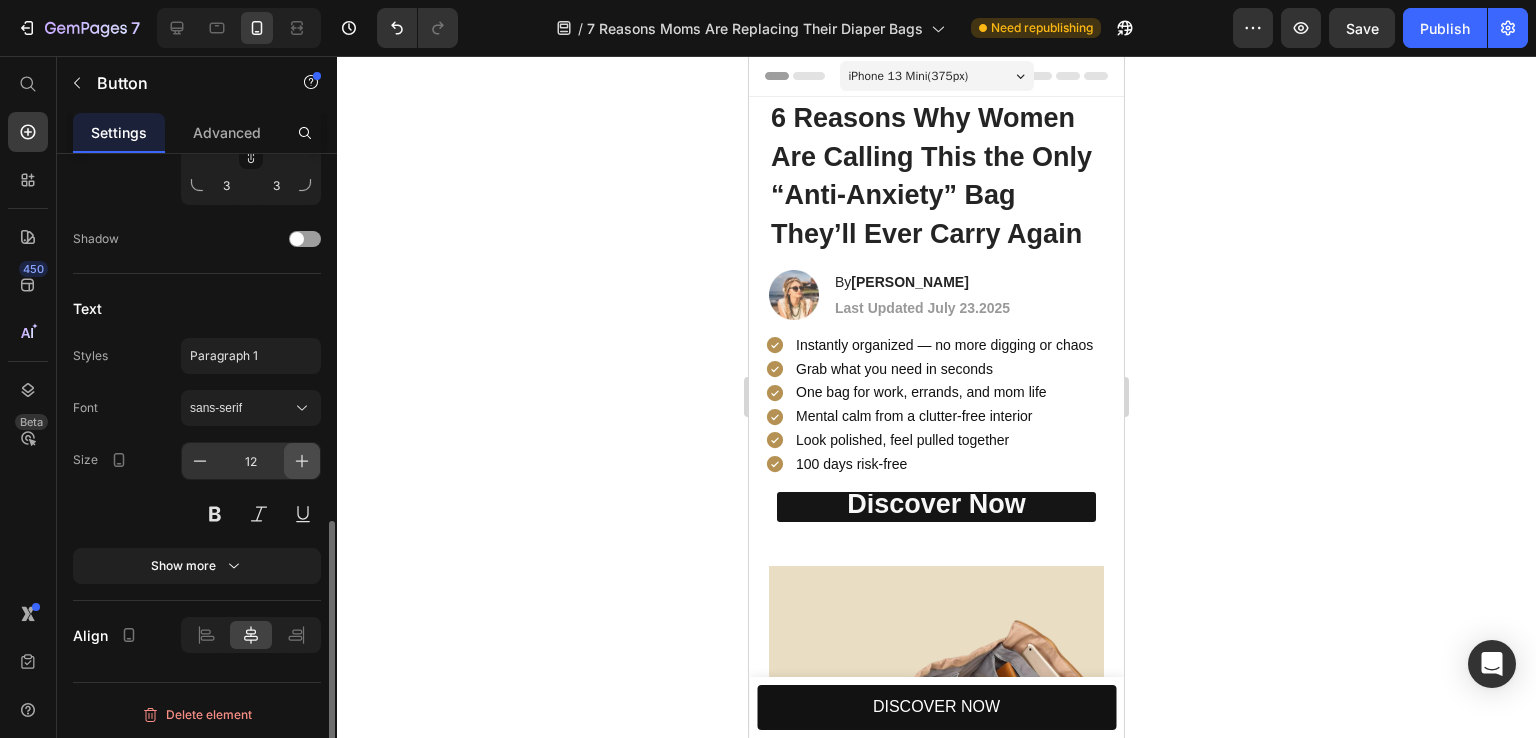 click 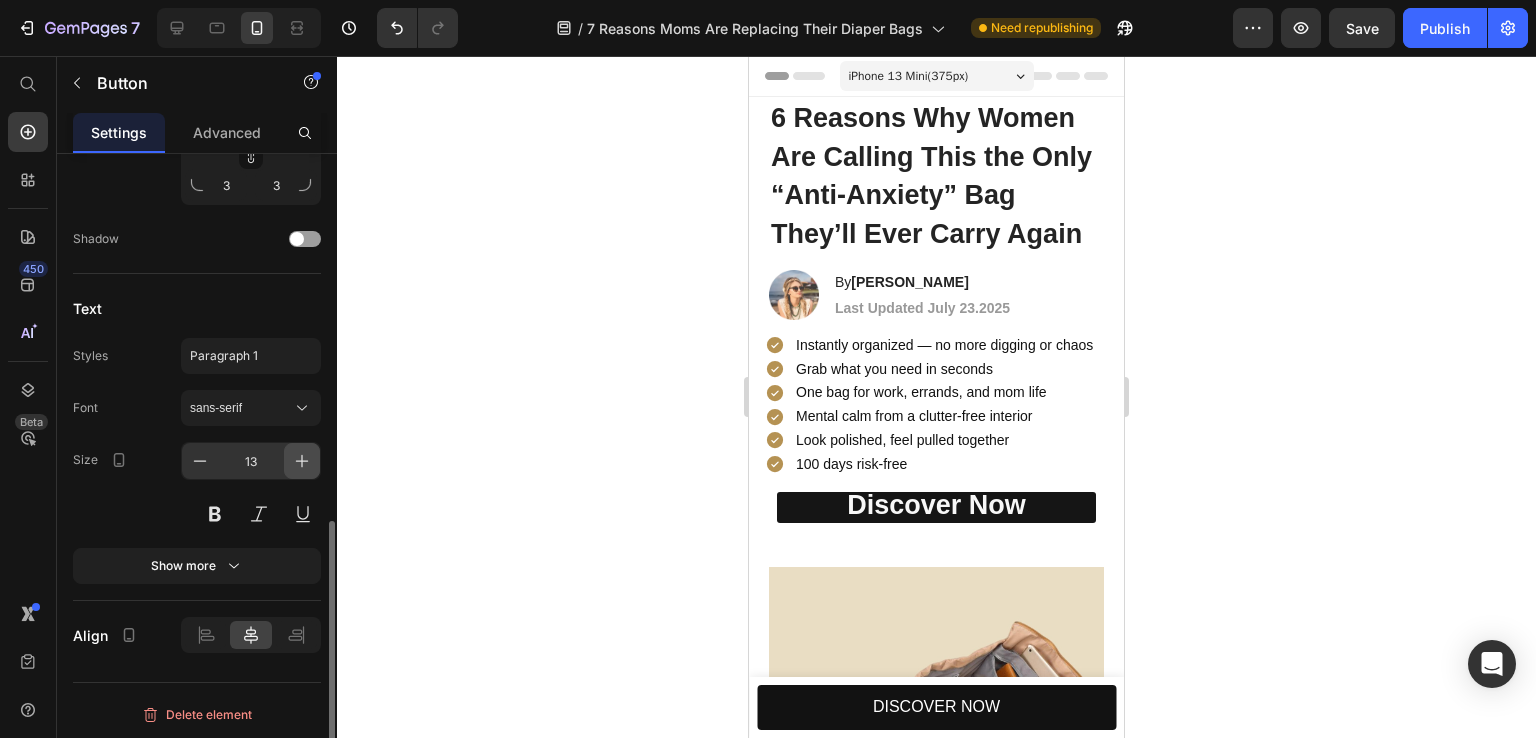 click 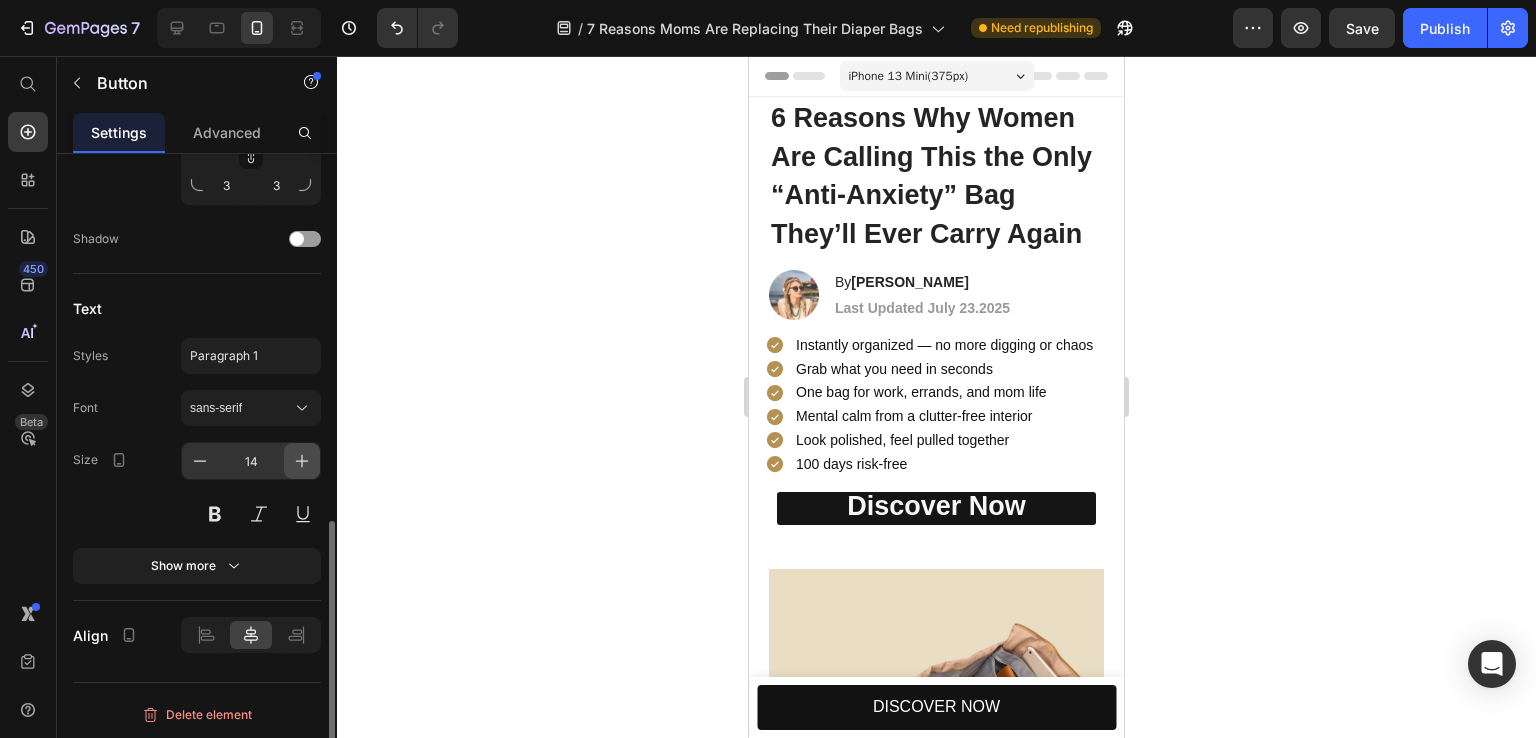 click 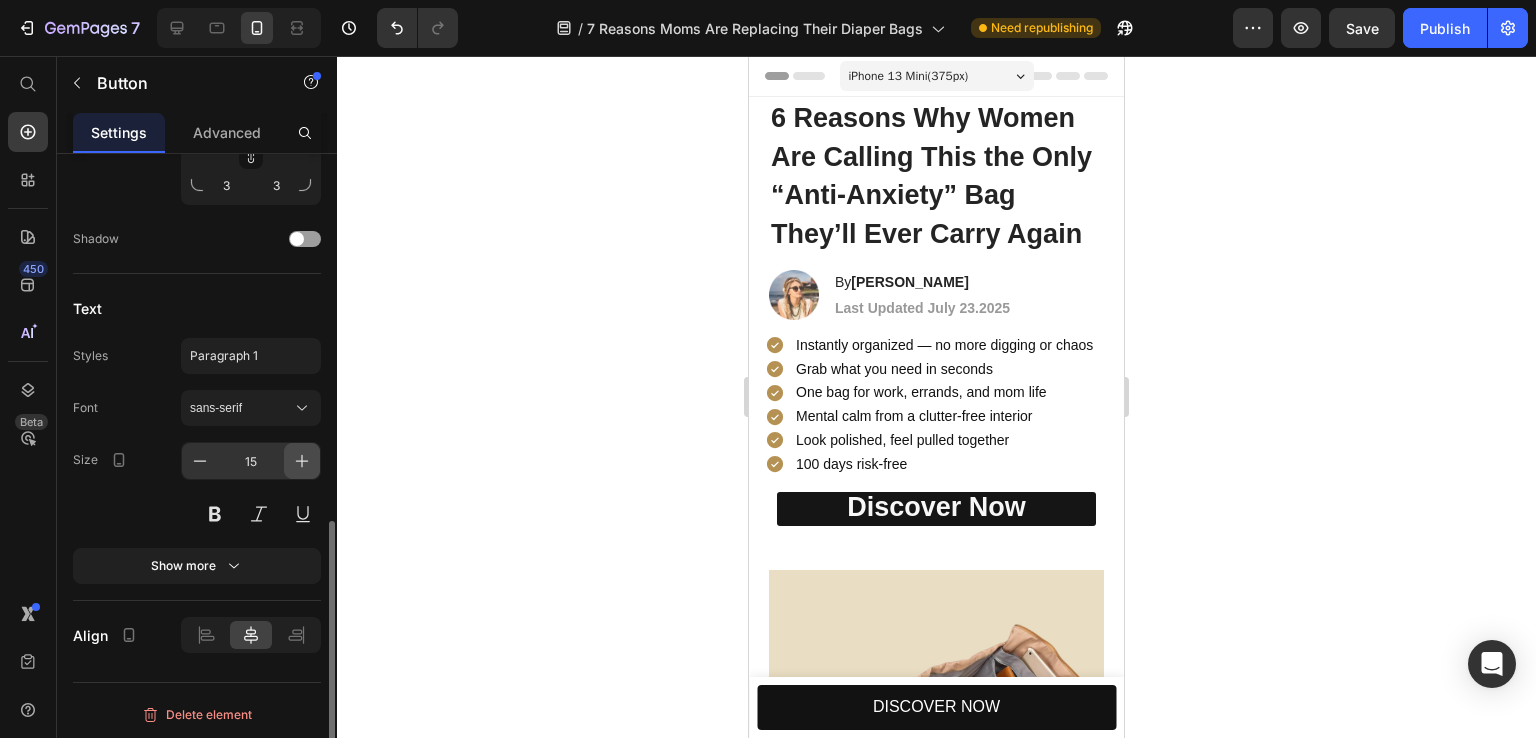 click 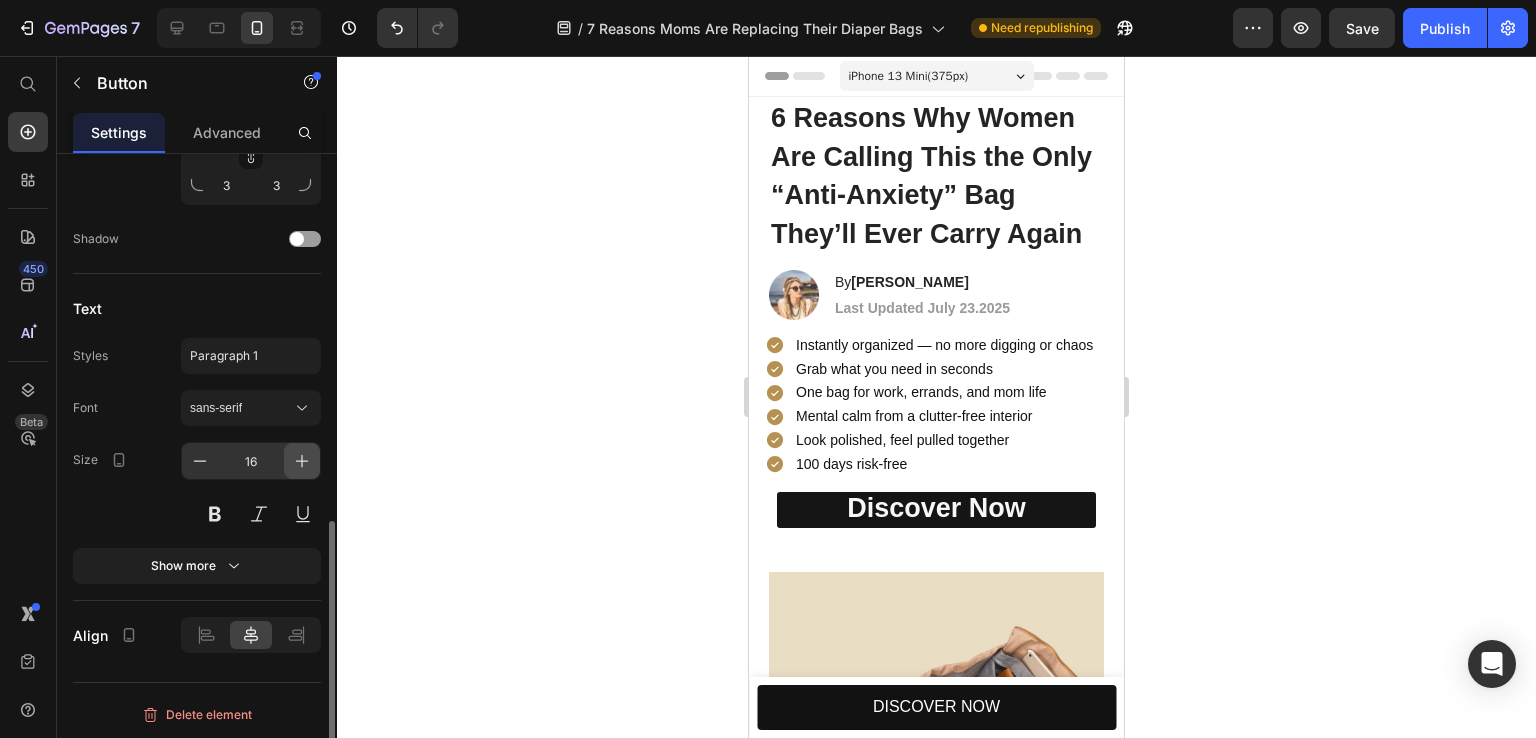 click 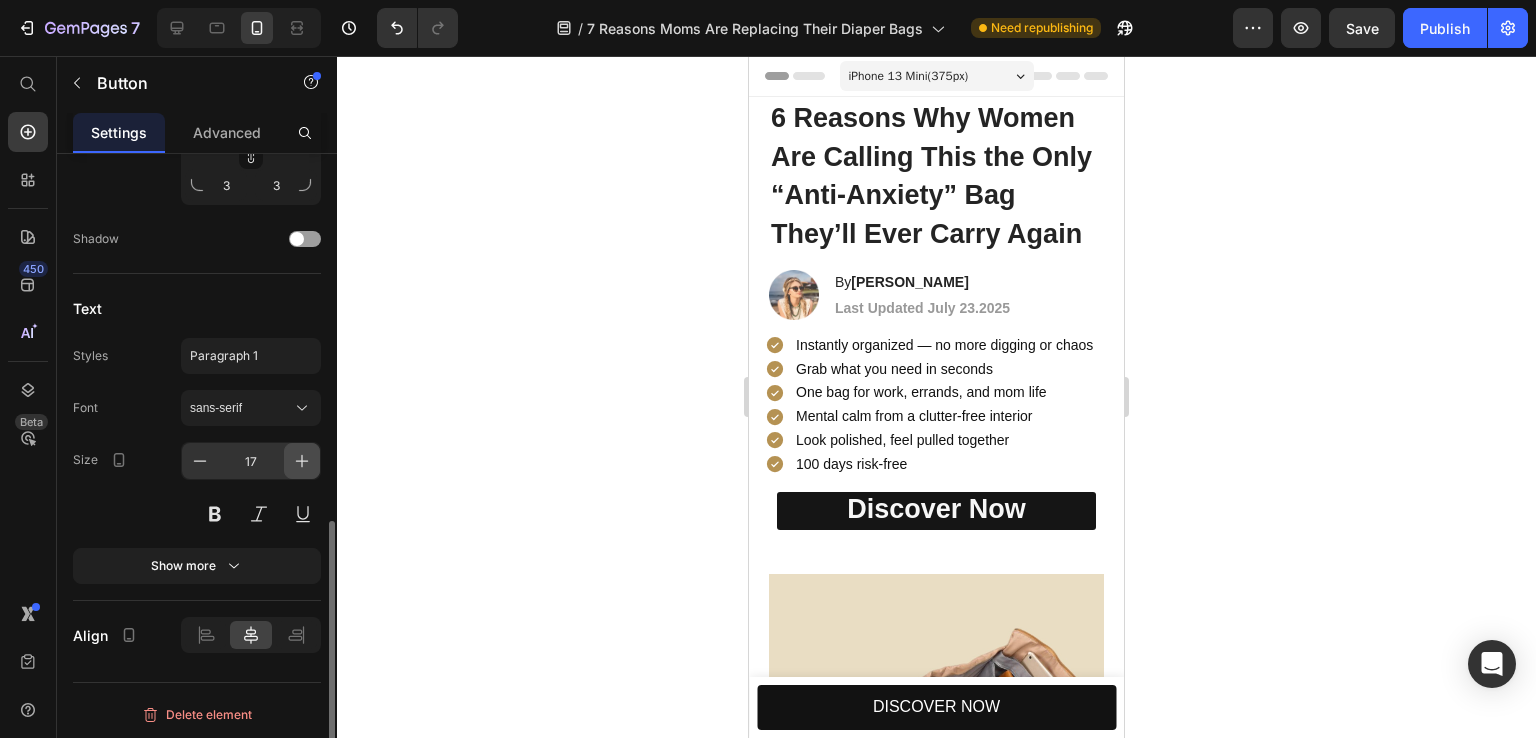 click 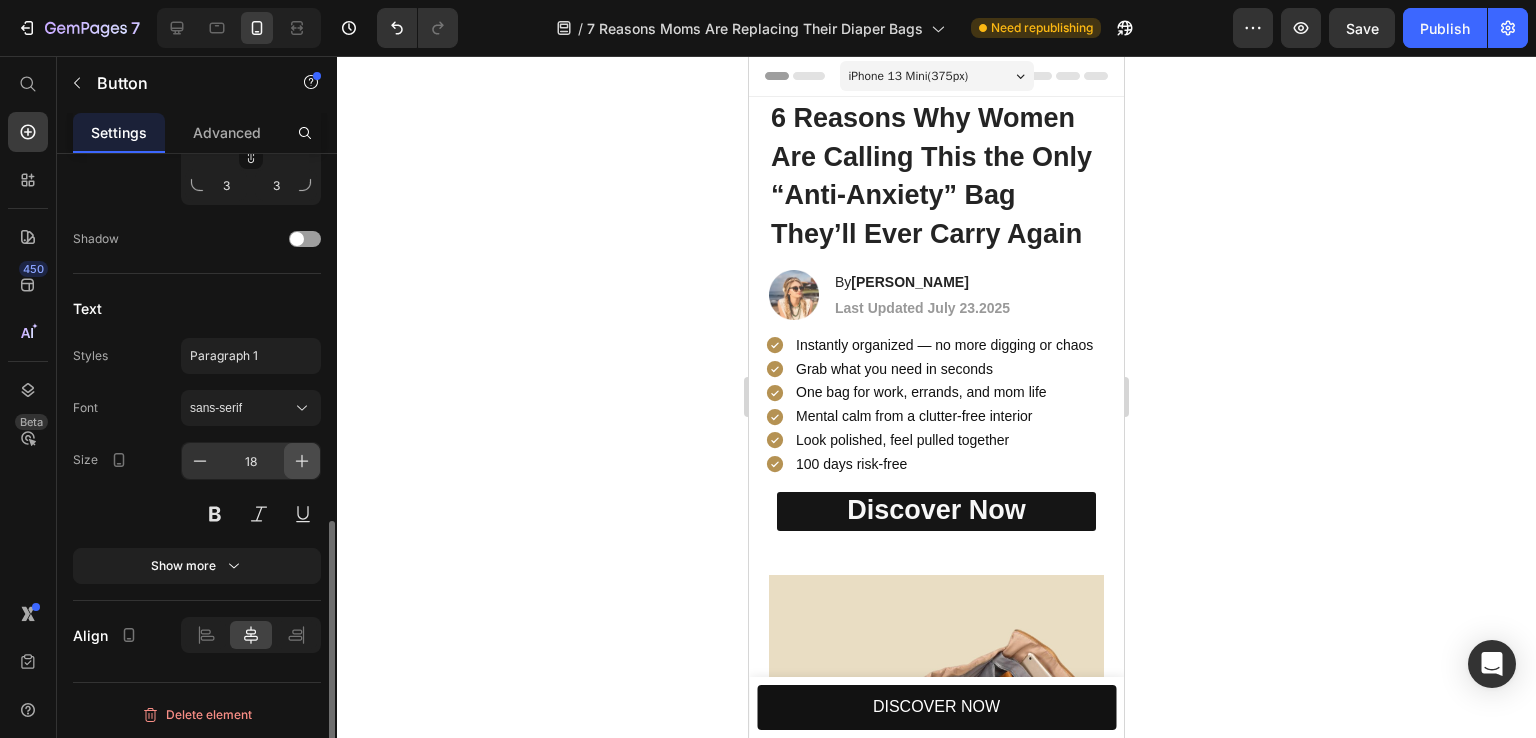 click 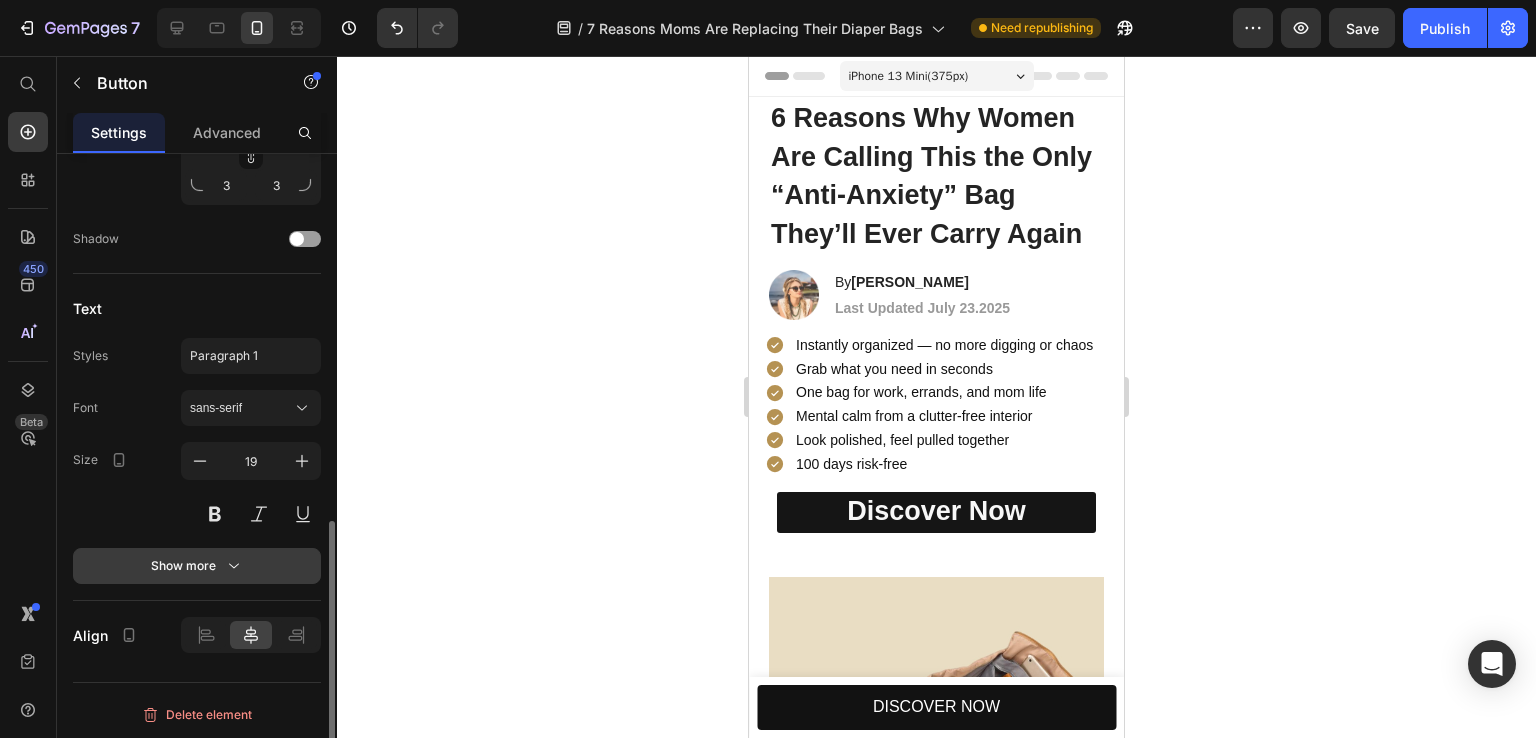 click 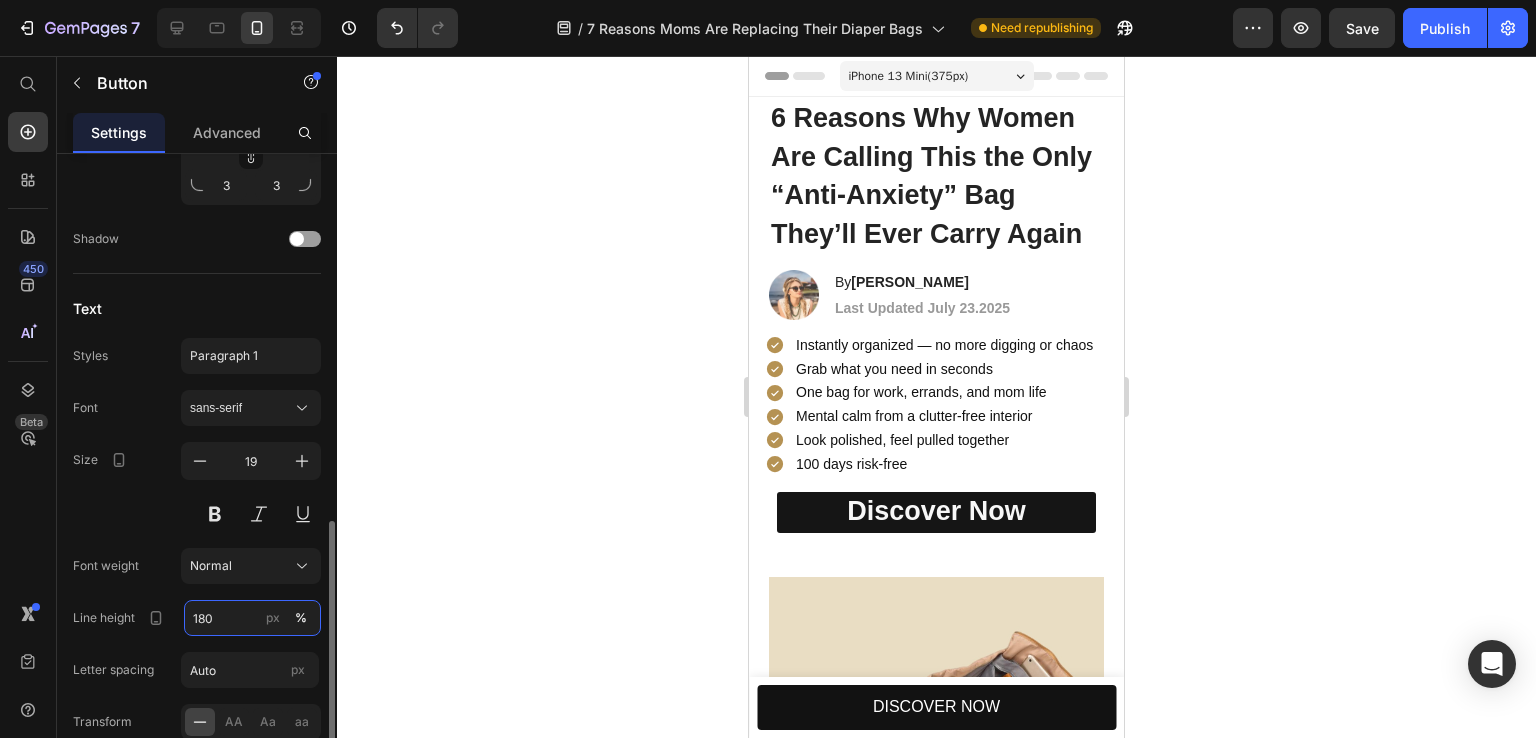 click on "180" at bounding box center (252, 618) 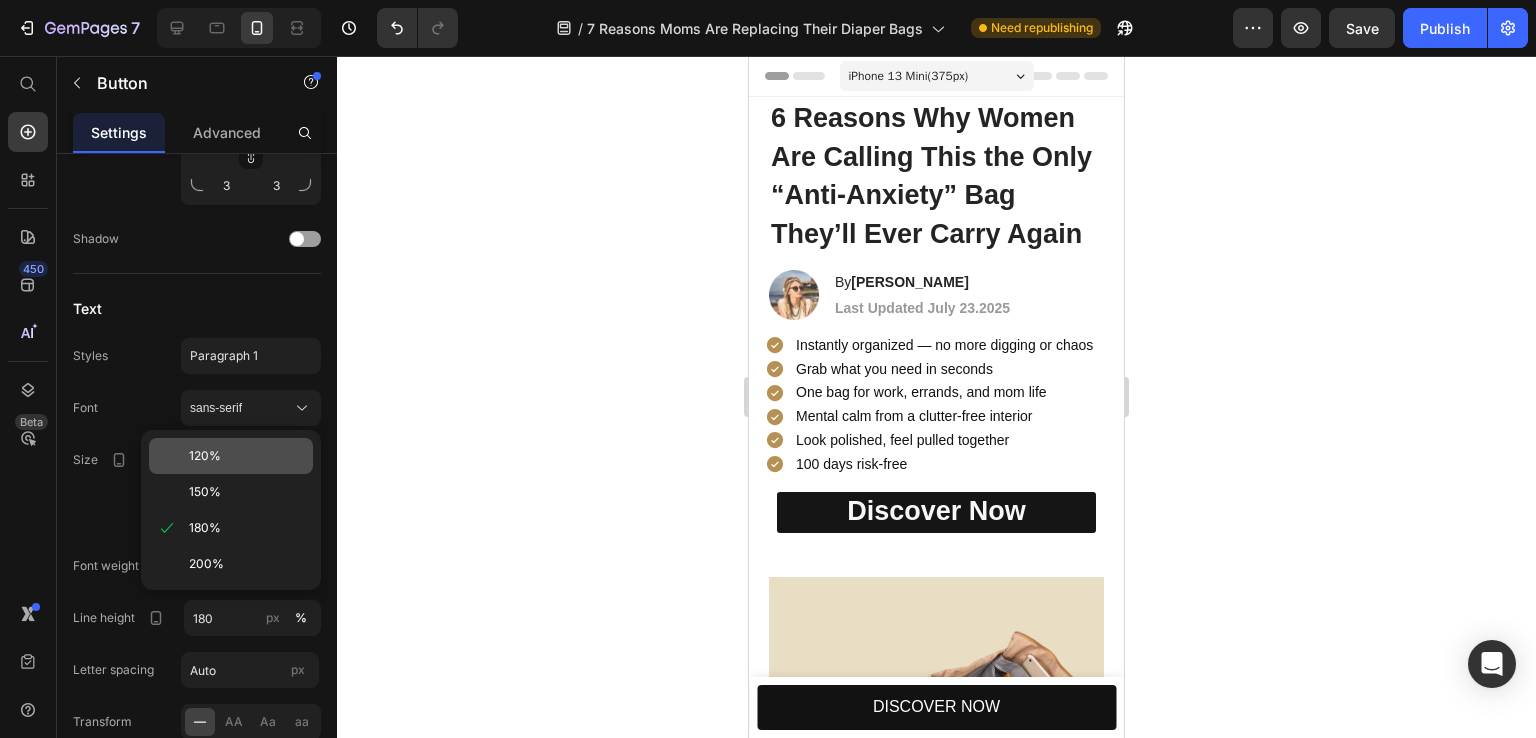 click on "120%" at bounding box center (247, 456) 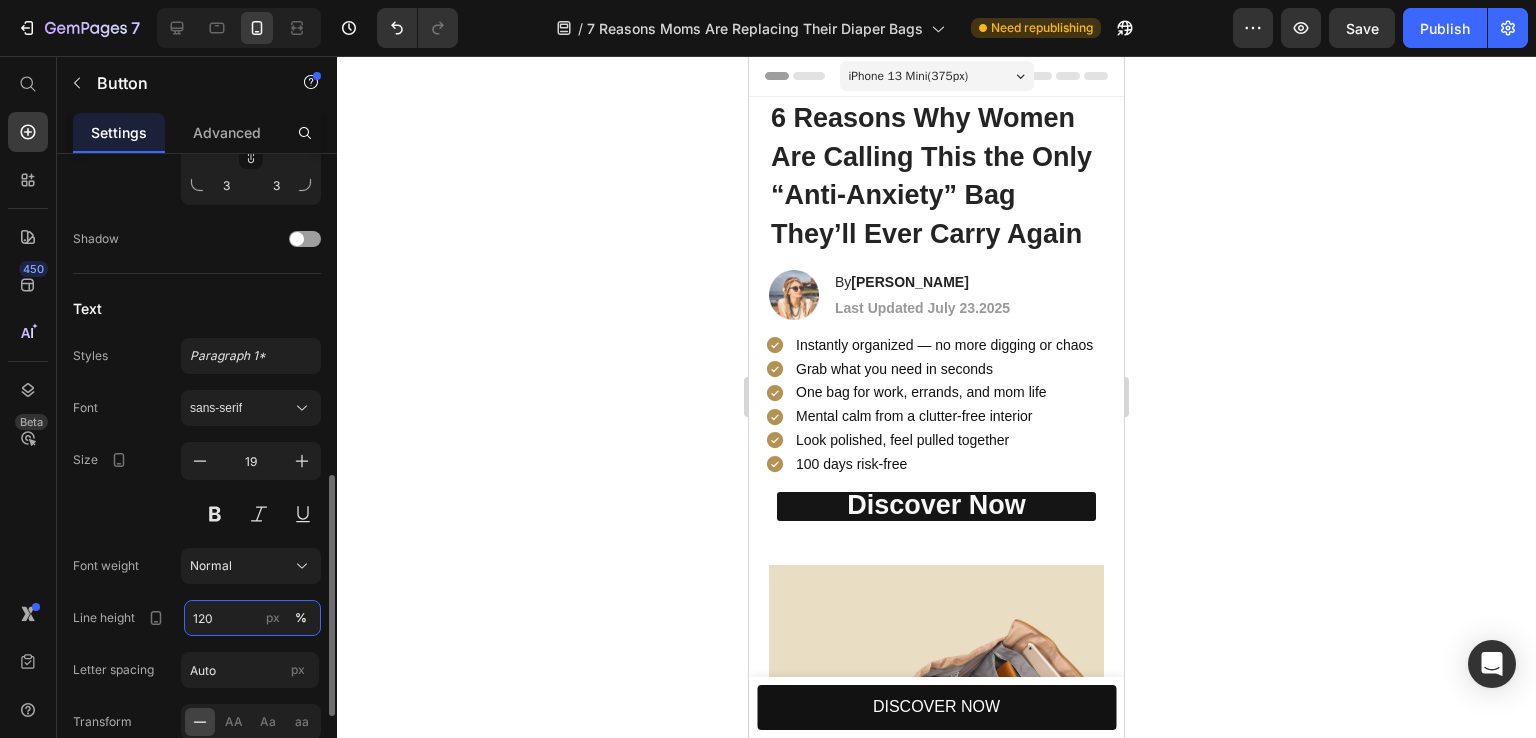 click on "120" at bounding box center [252, 618] 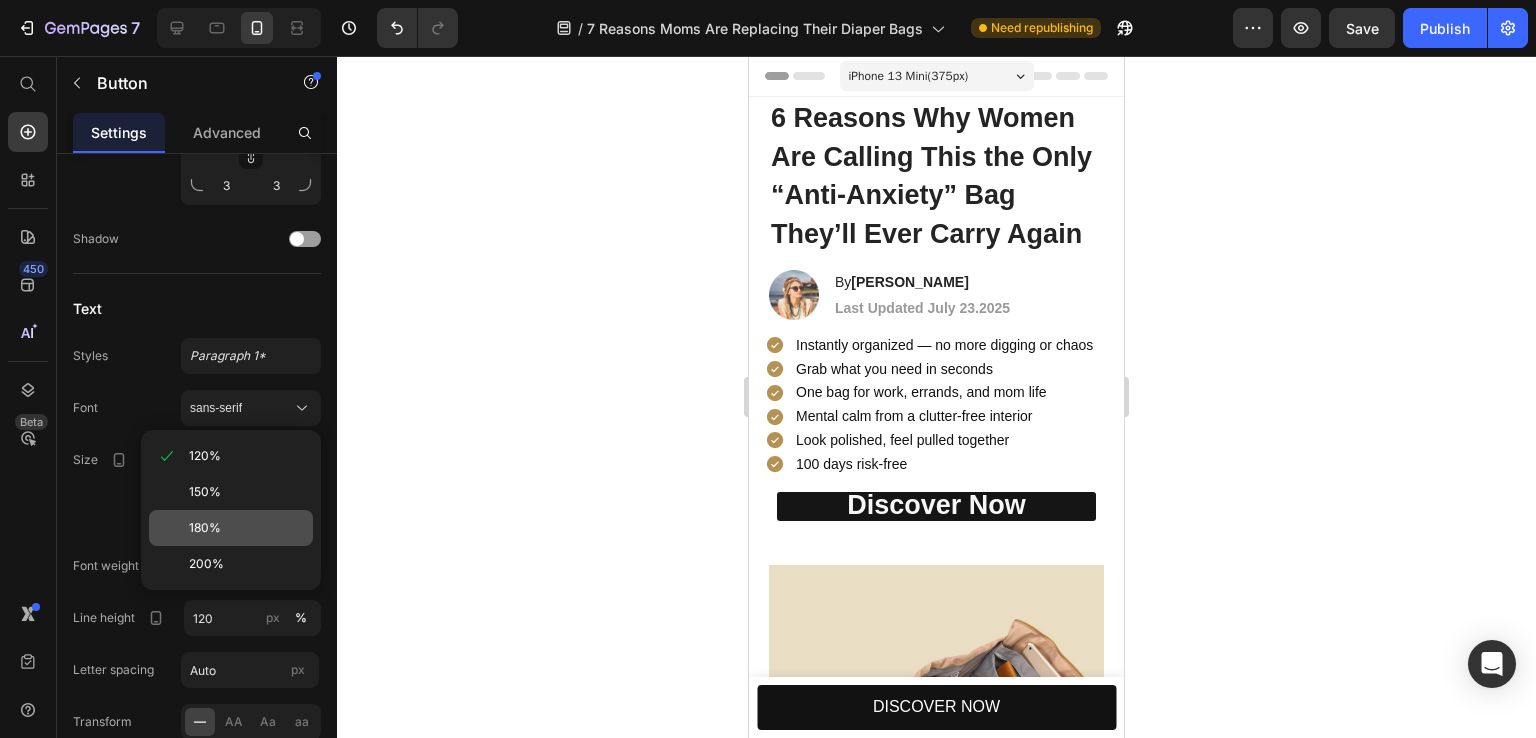 click on "180%" 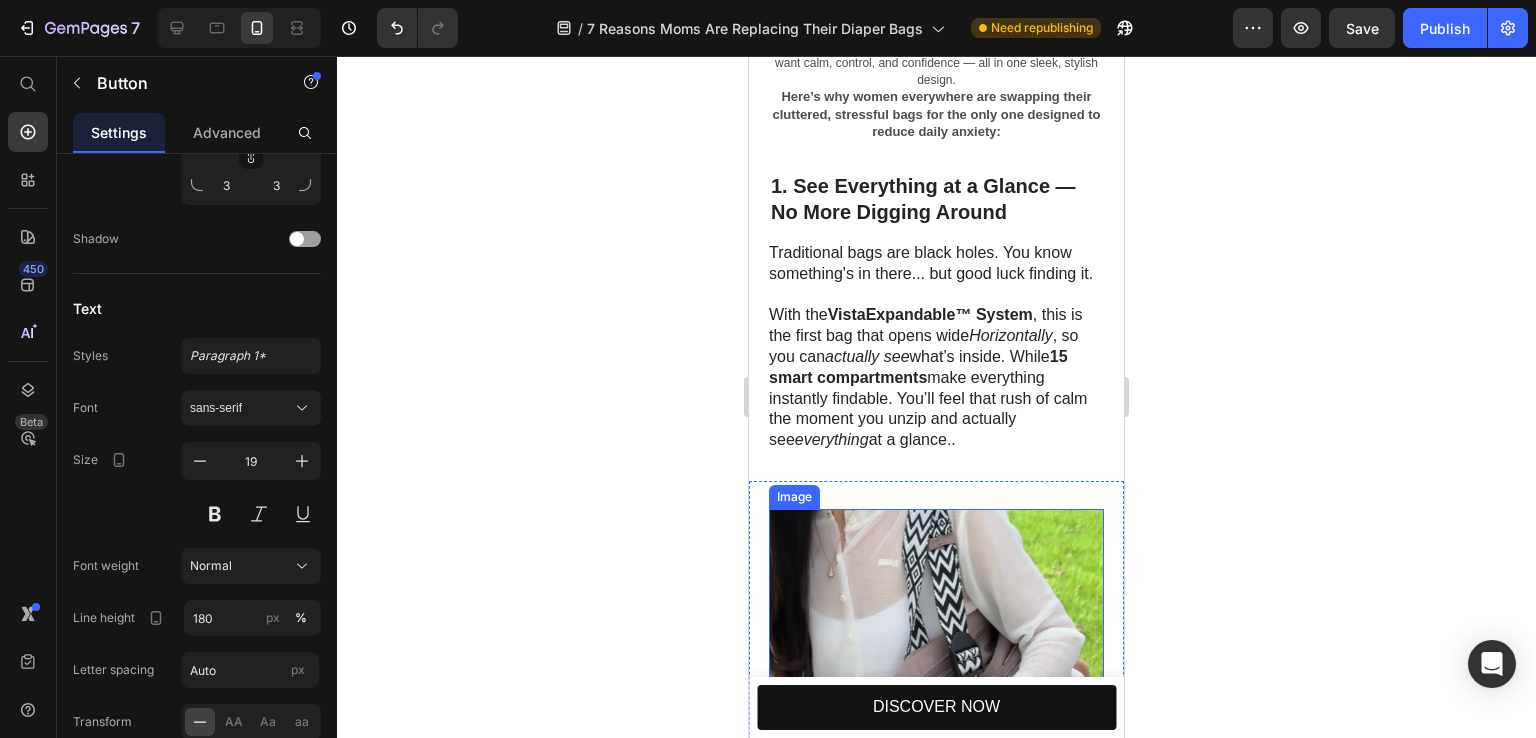 scroll, scrollTop: 700, scrollLeft: 0, axis: vertical 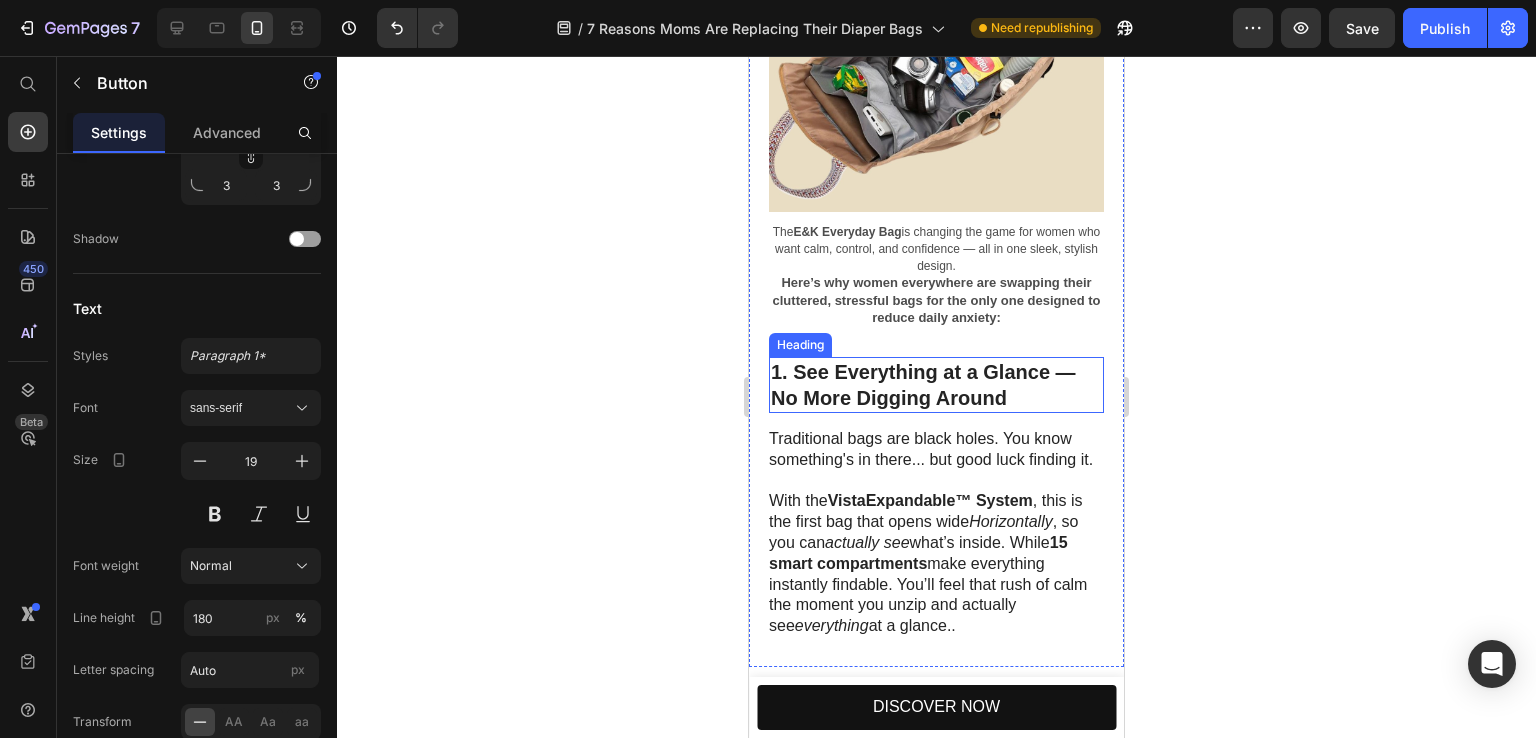 click on "1. See Everything at a Glance — No More Digging Around" at bounding box center [923, 385] 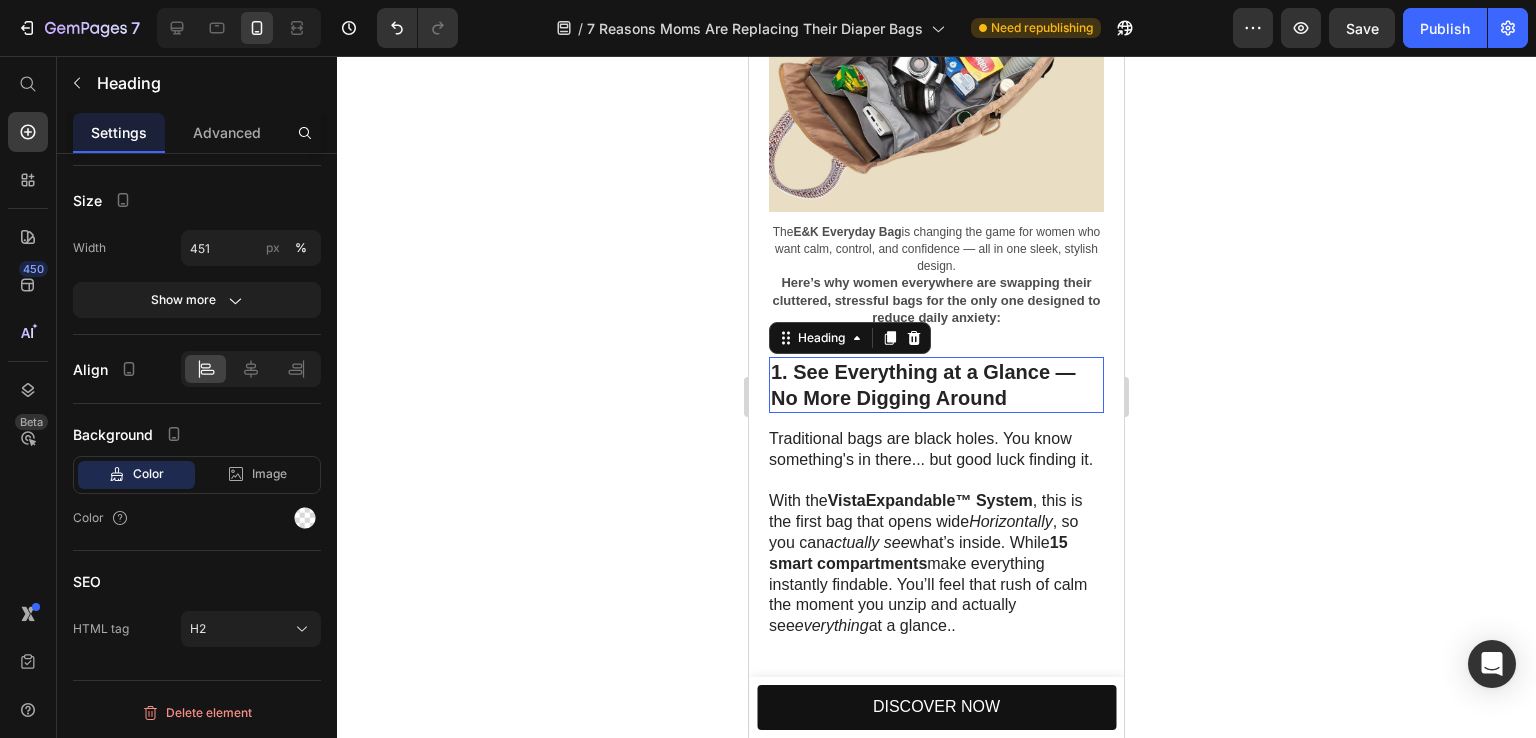 scroll, scrollTop: 0, scrollLeft: 0, axis: both 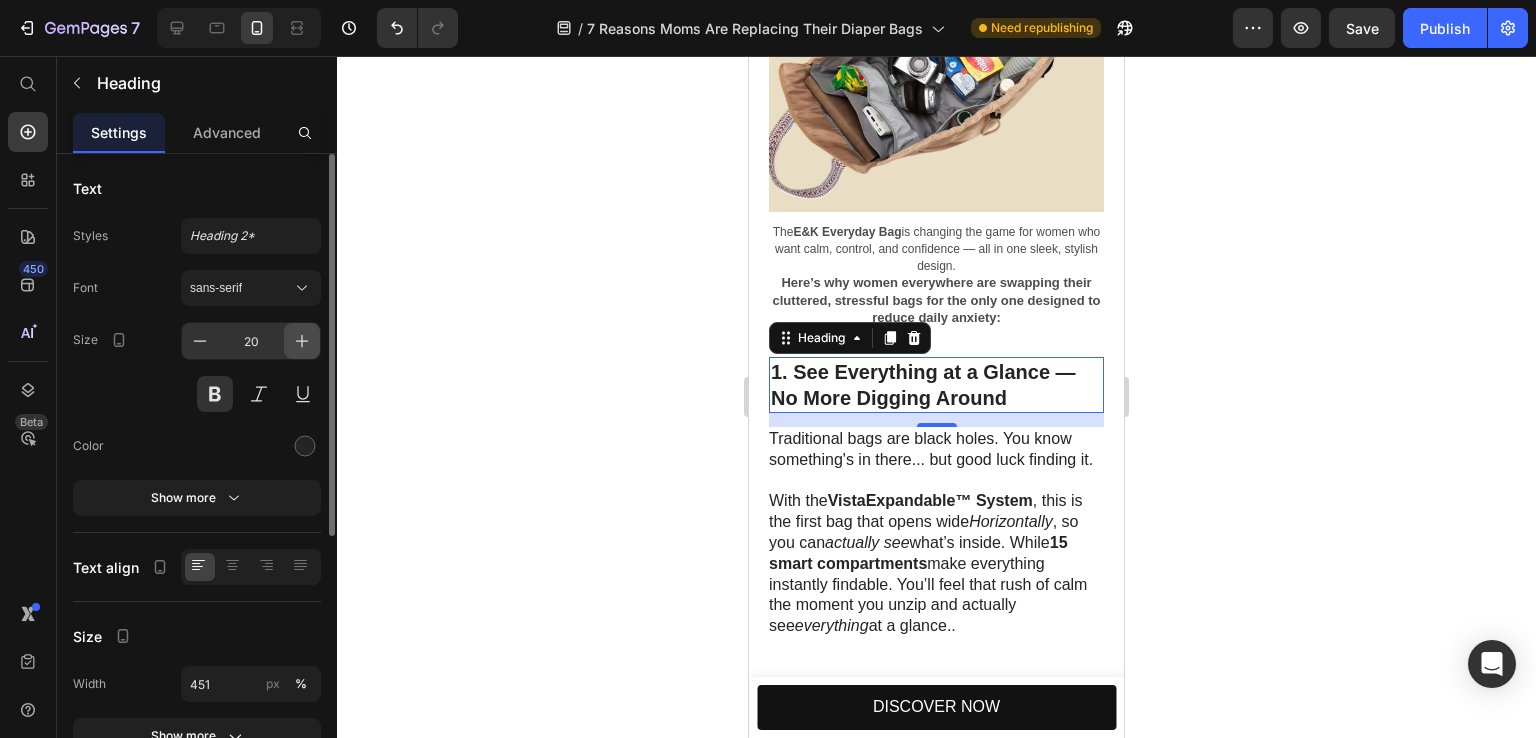 click 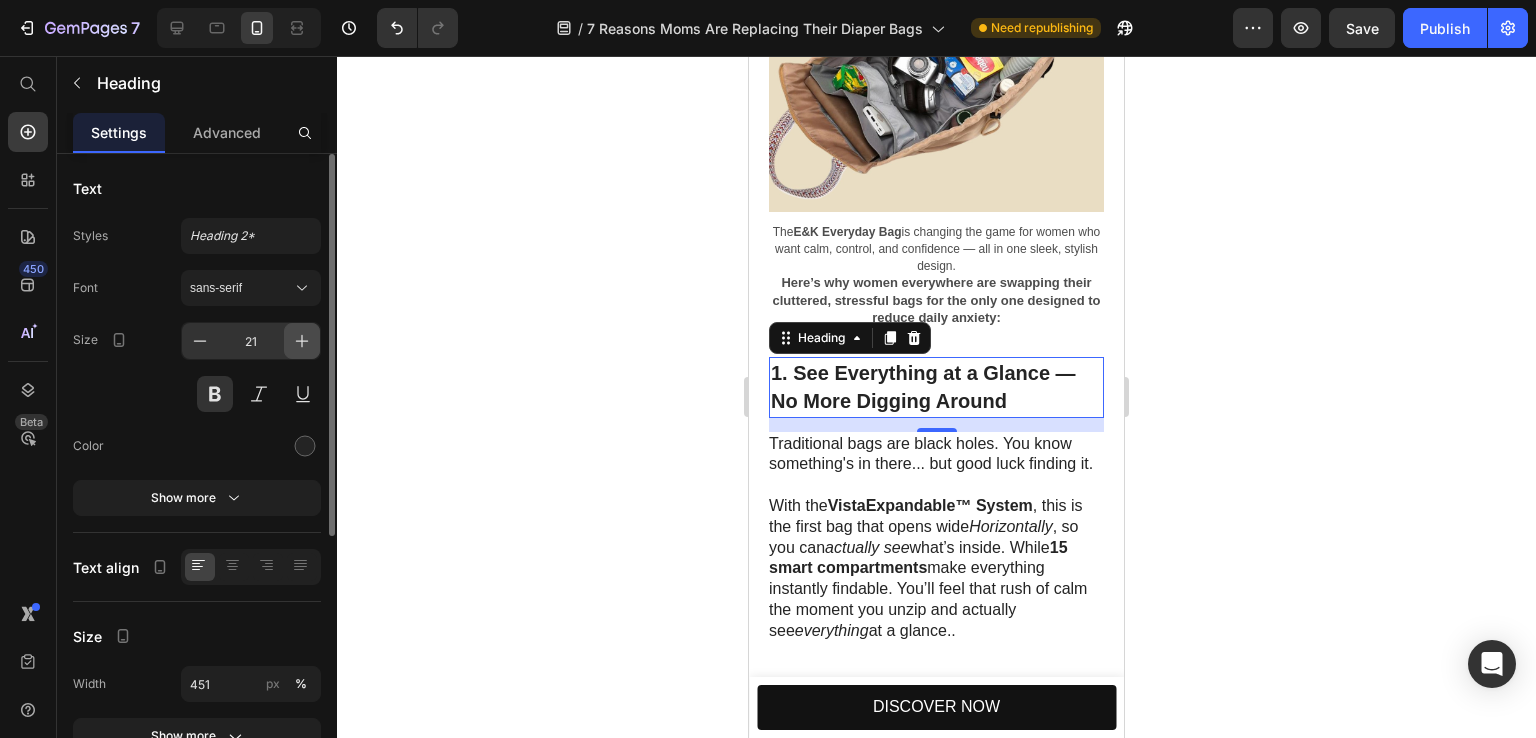 click 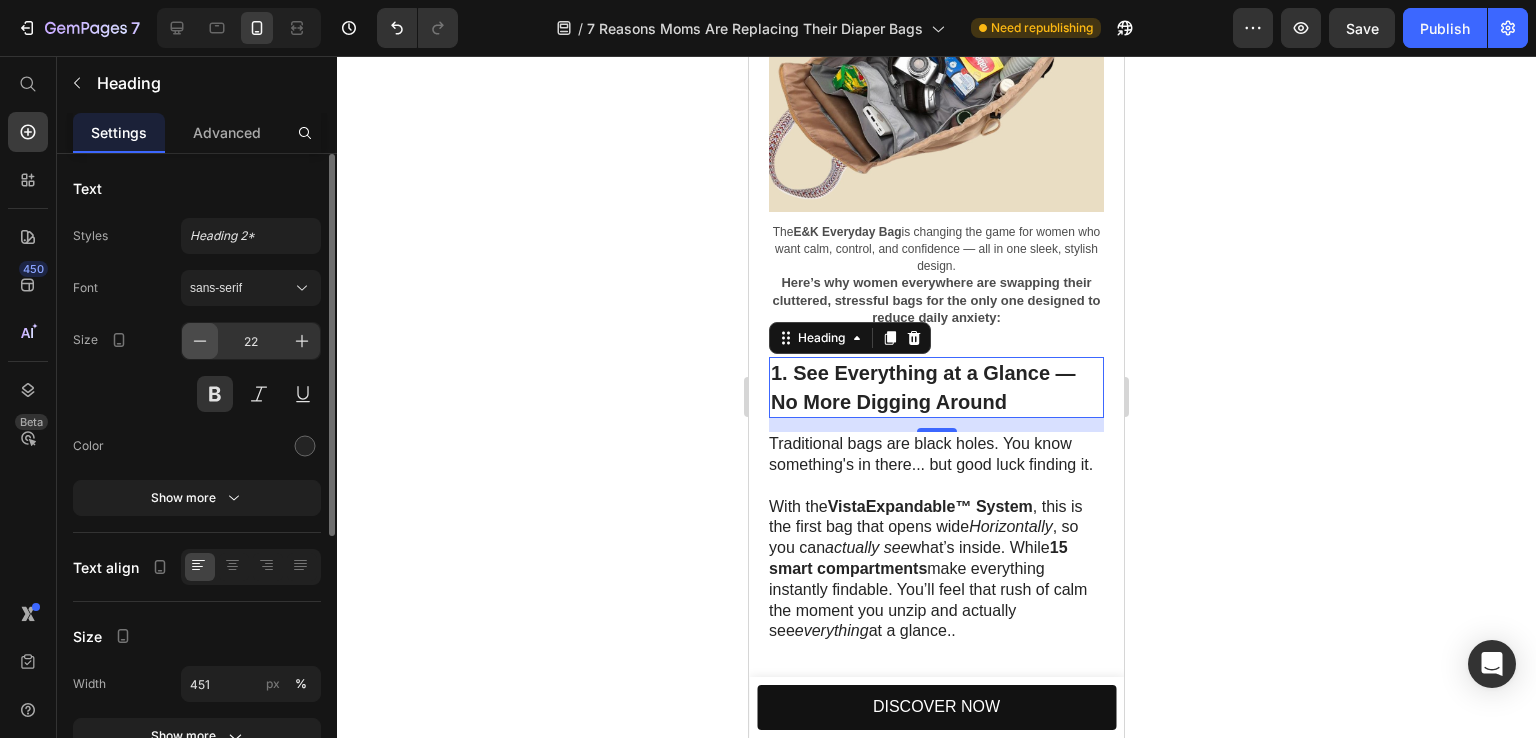 click 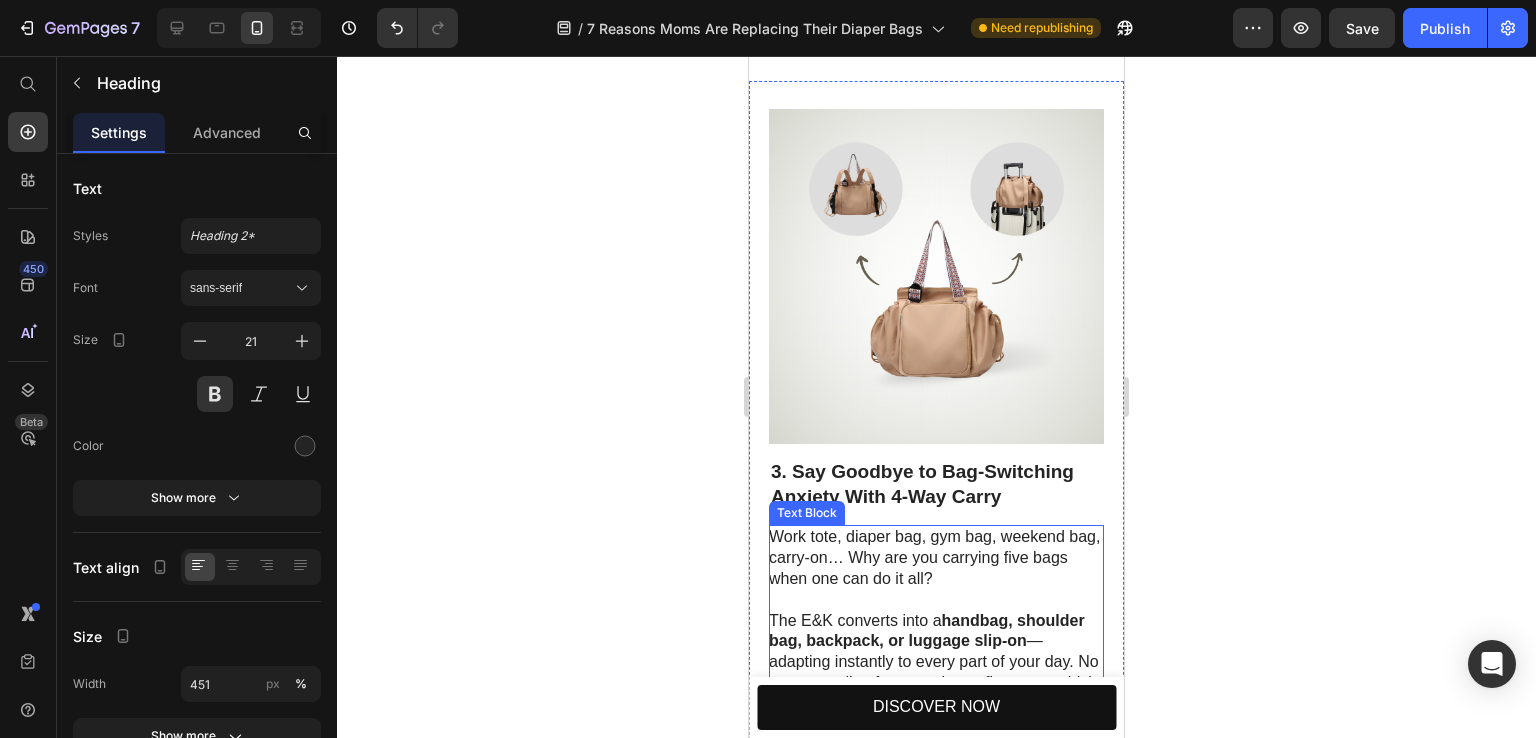 scroll, scrollTop: 2000, scrollLeft: 0, axis: vertical 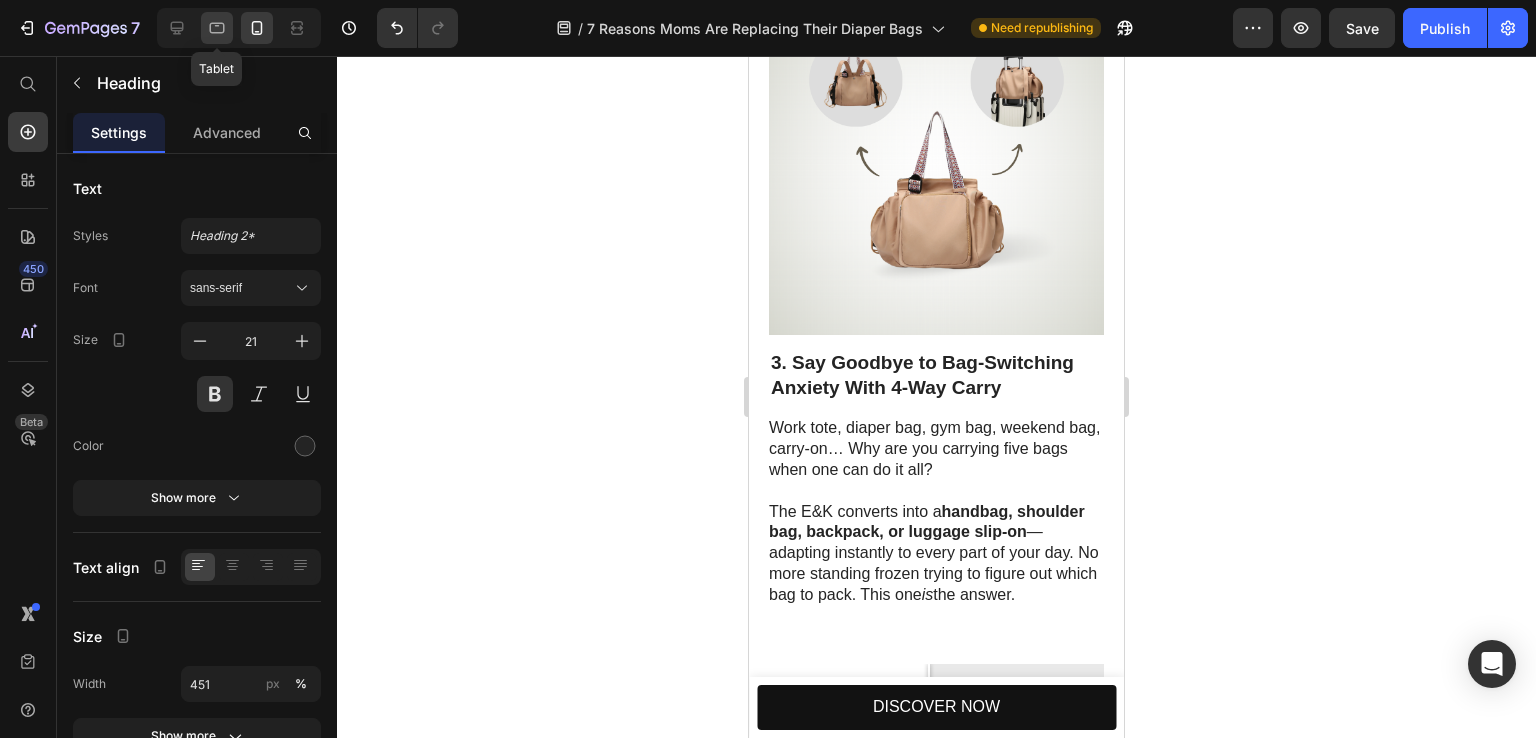 click 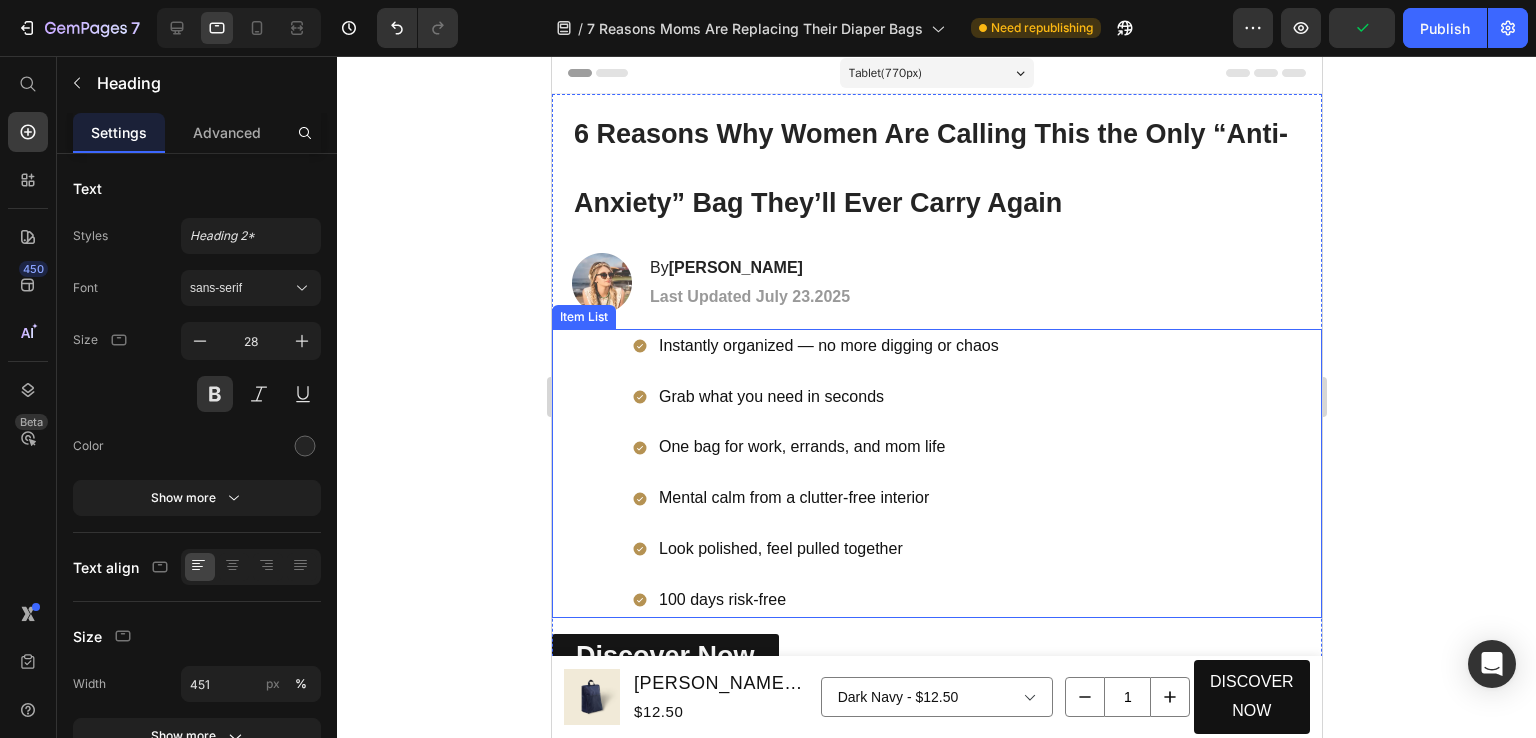 scroll, scrollTop: 0, scrollLeft: 0, axis: both 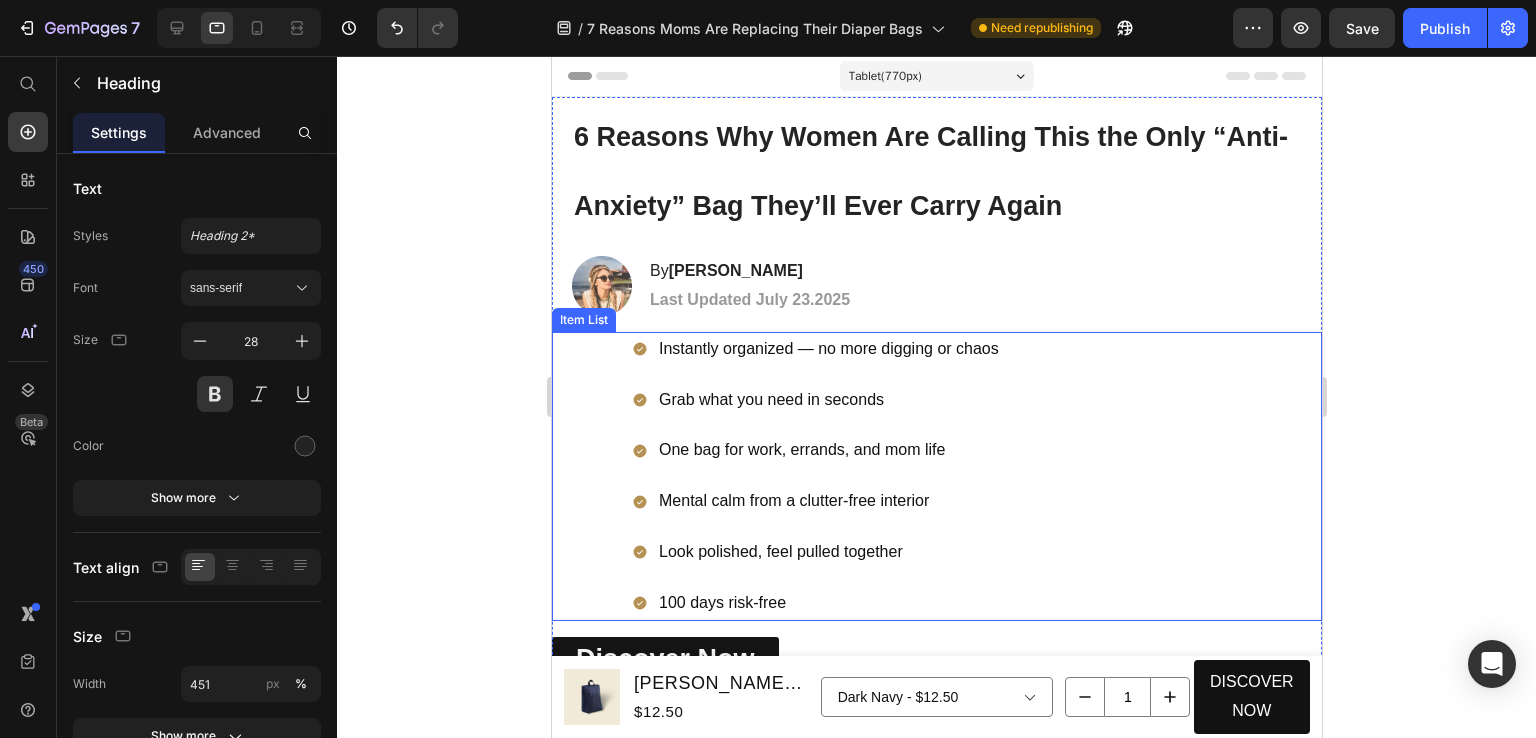 click on "Instantly organized — no more digging or chaos Grab what you need in seconds One bag for work, errands, and mom life Mental calm from a clutter-free interior Look polished, feel pulled together 100 days risk-free" at bounding box center [976, 476] 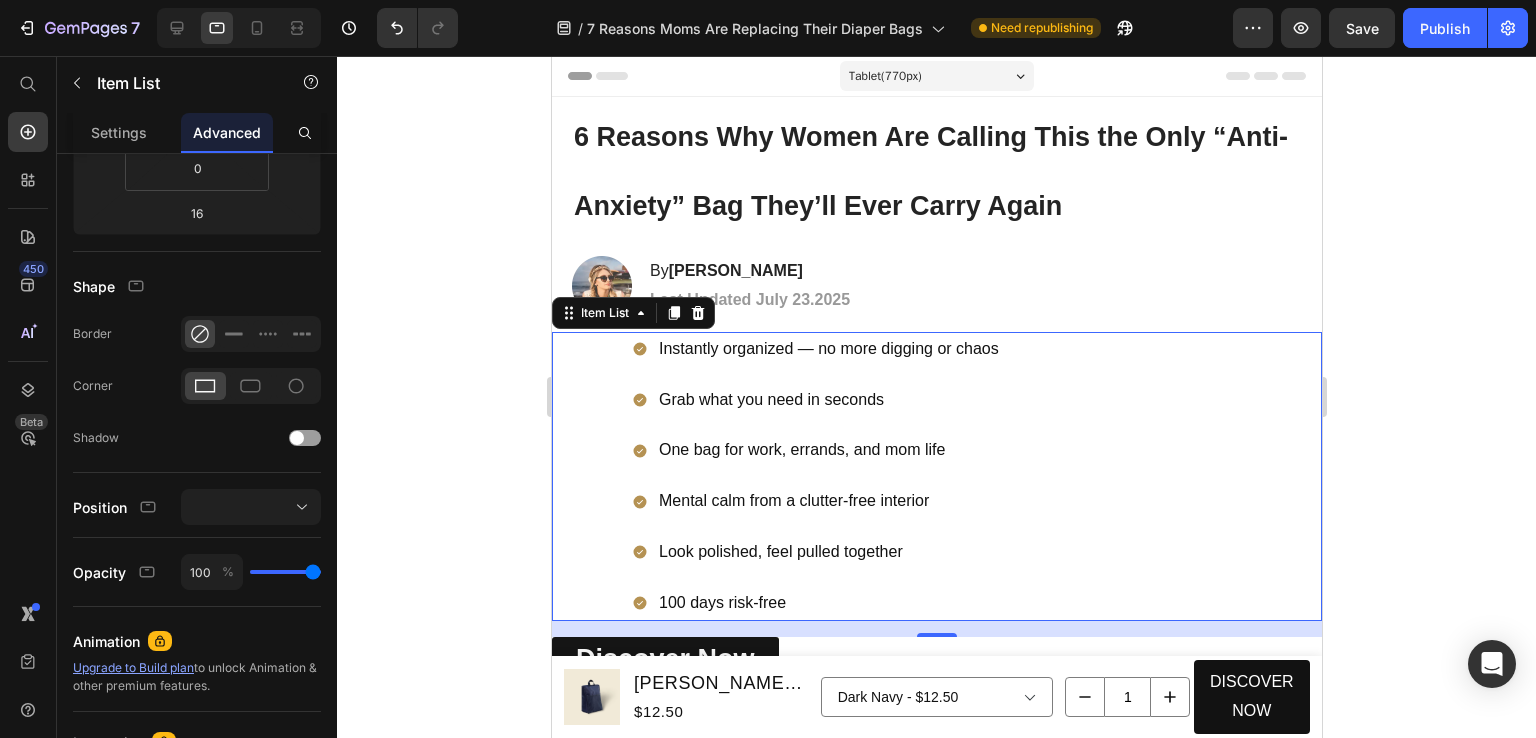 scroll, scrollTop: 662, scrollLeft: 0, axis: vertical 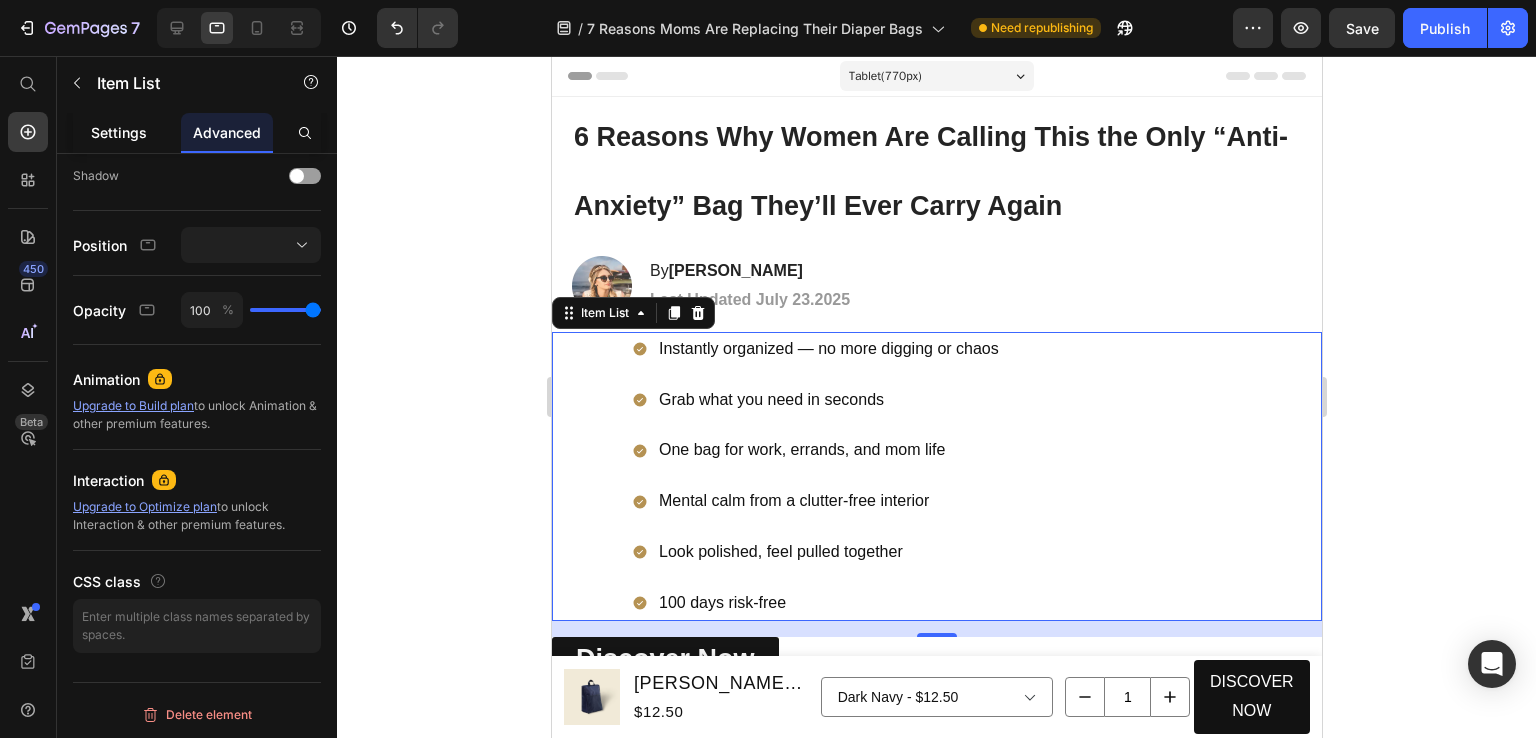 click on "Settings" 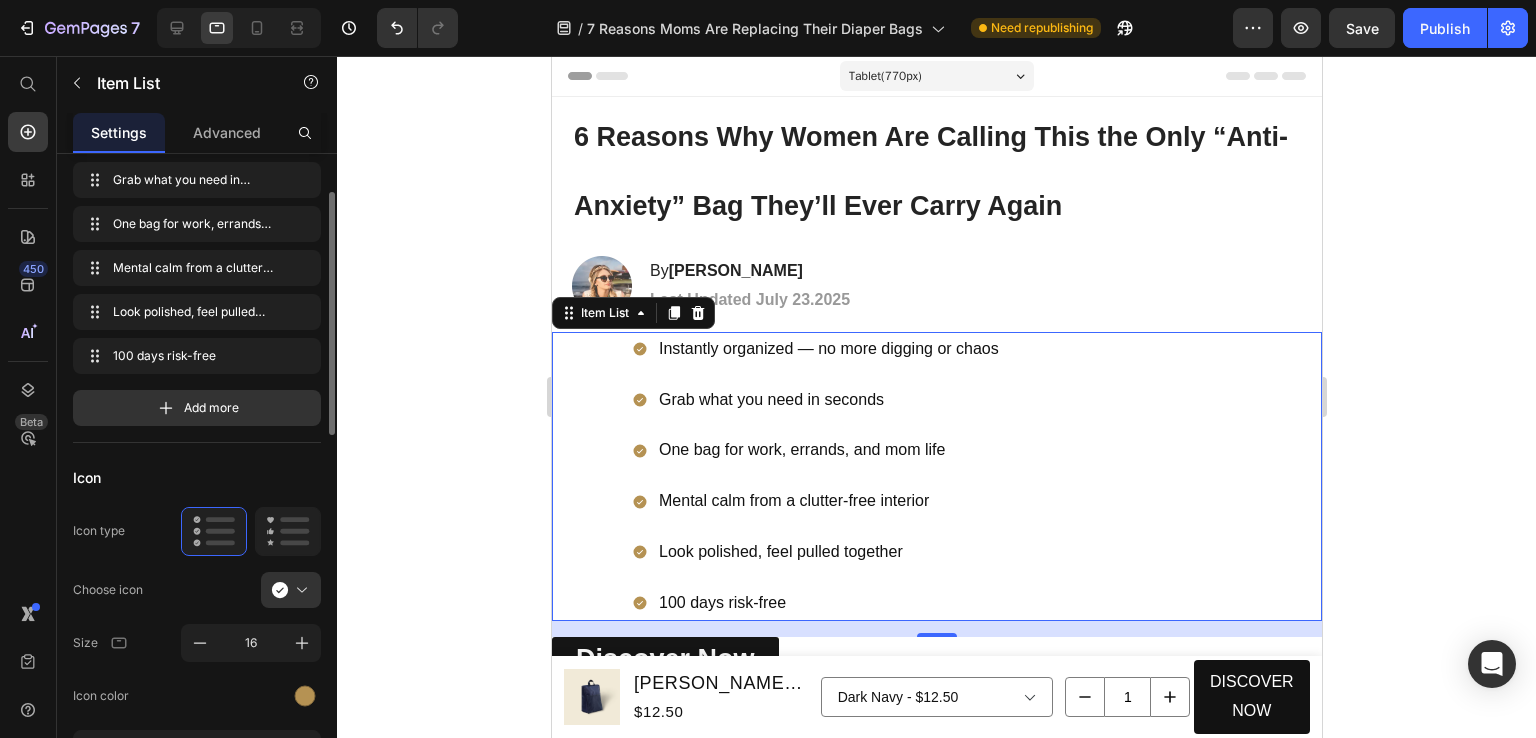 scroll, scrollTop: 300, scrollLeft: 0, axis: vertical 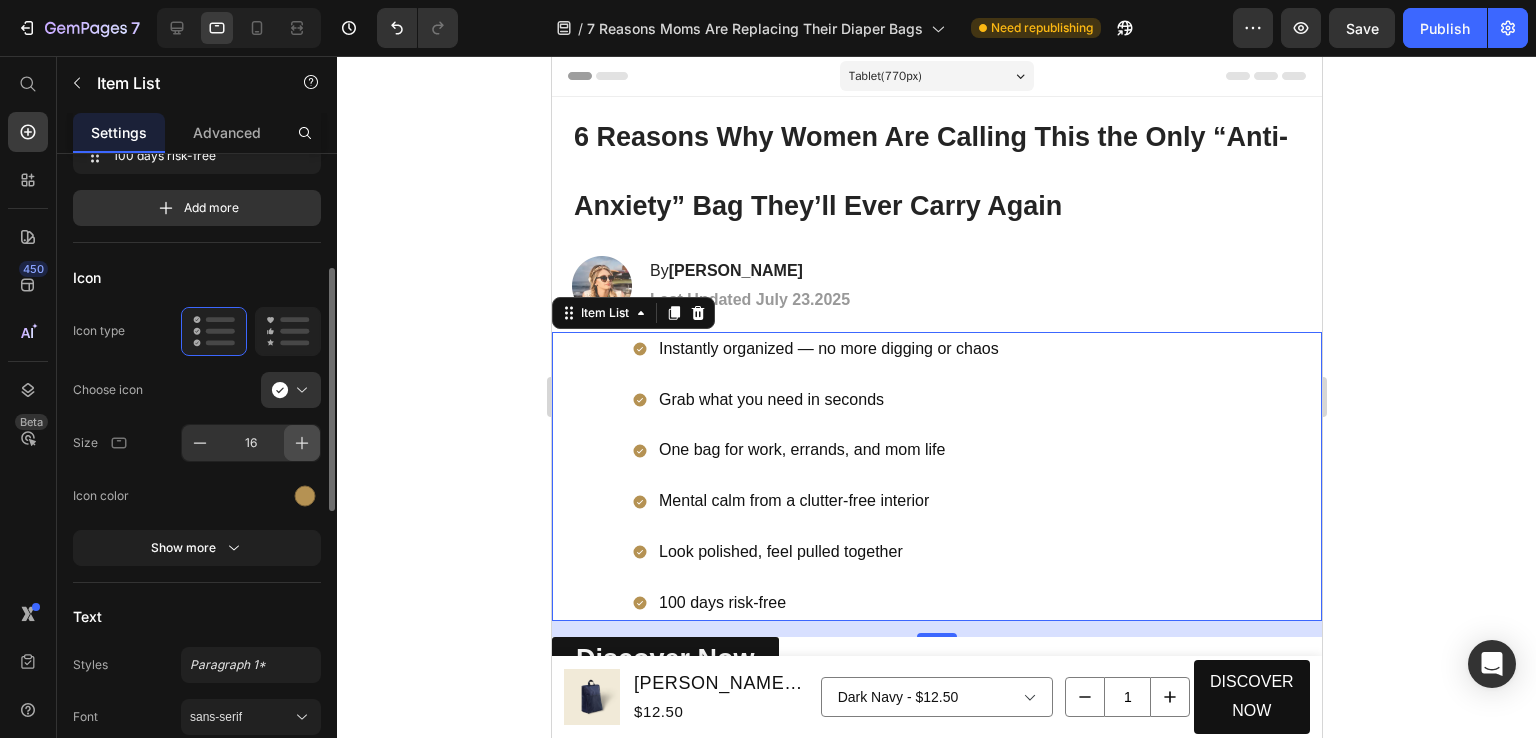 click 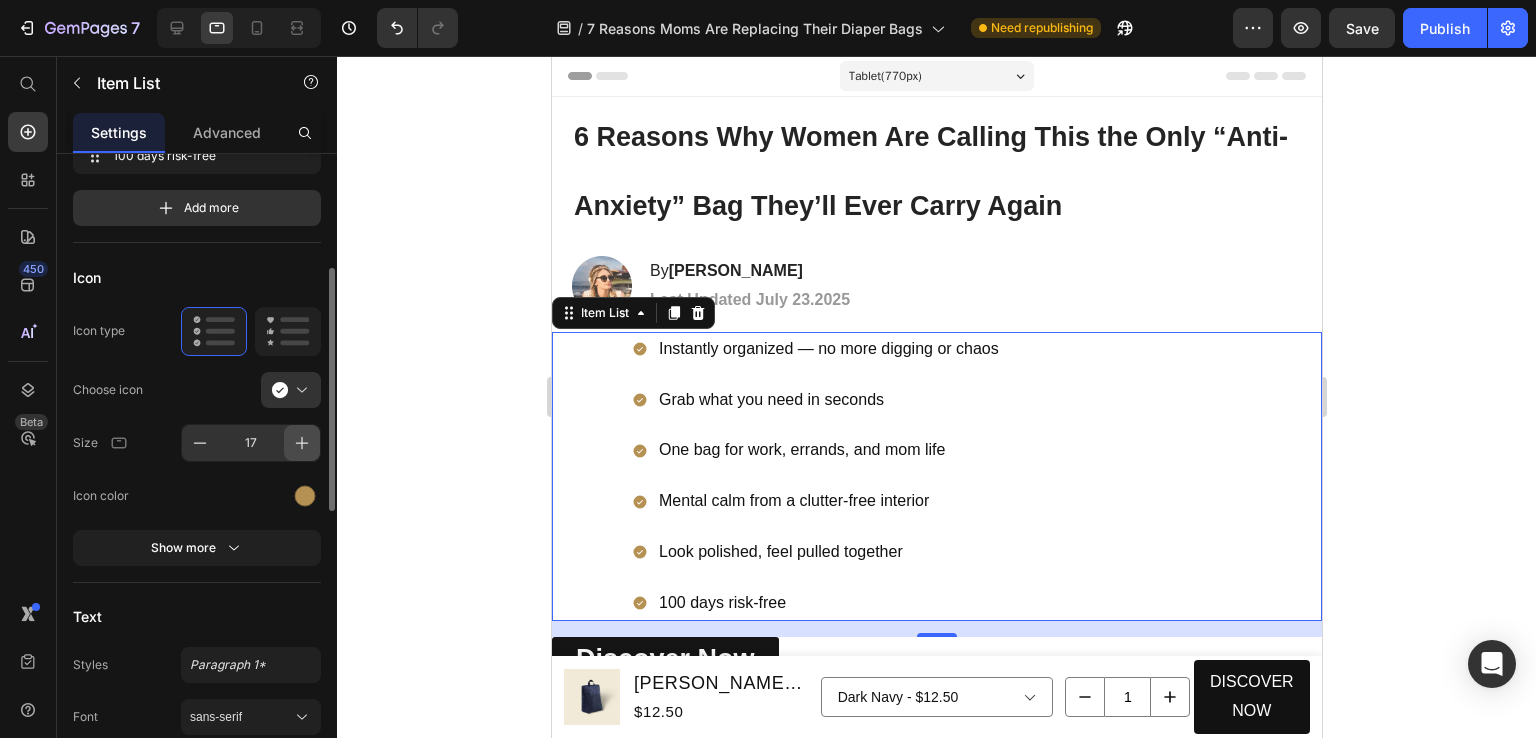 click 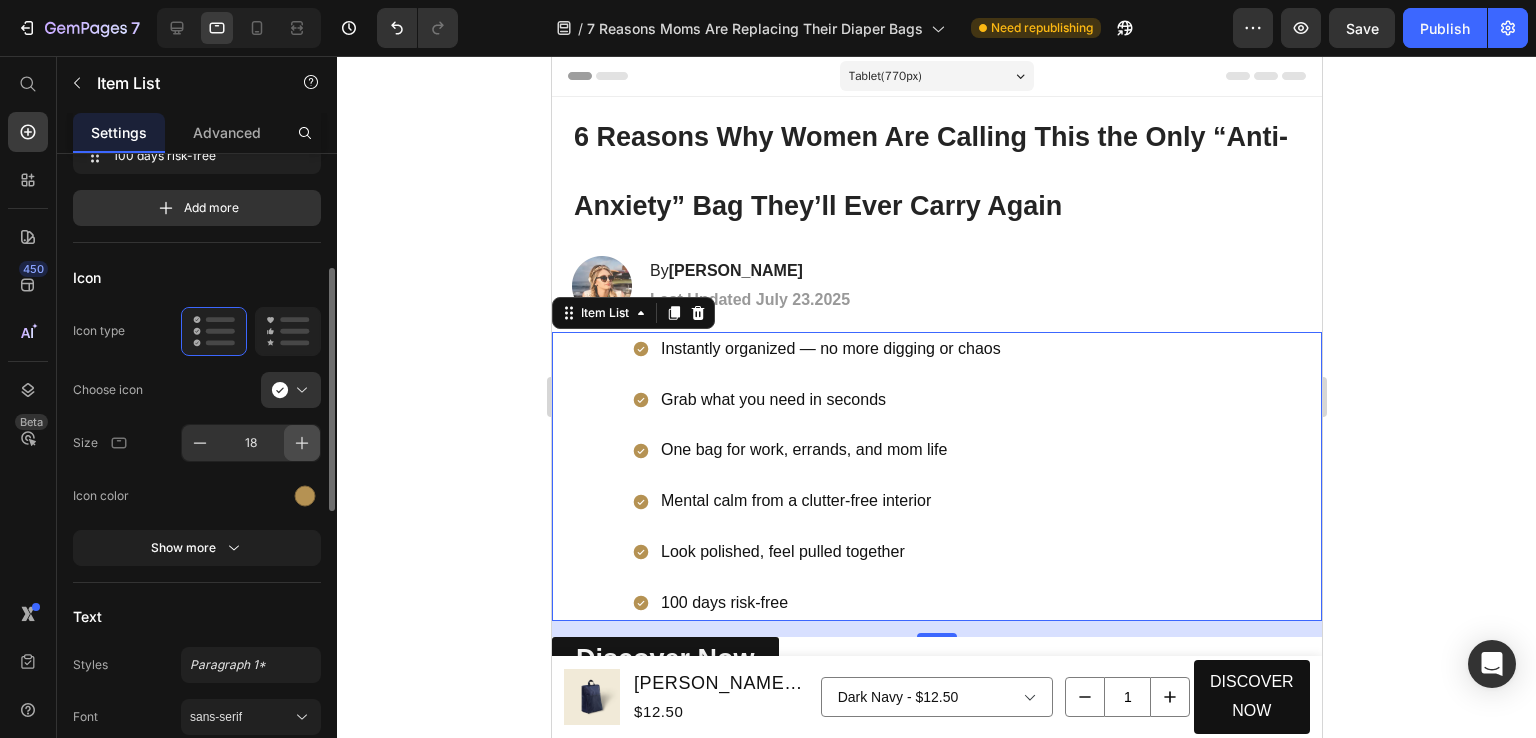 click 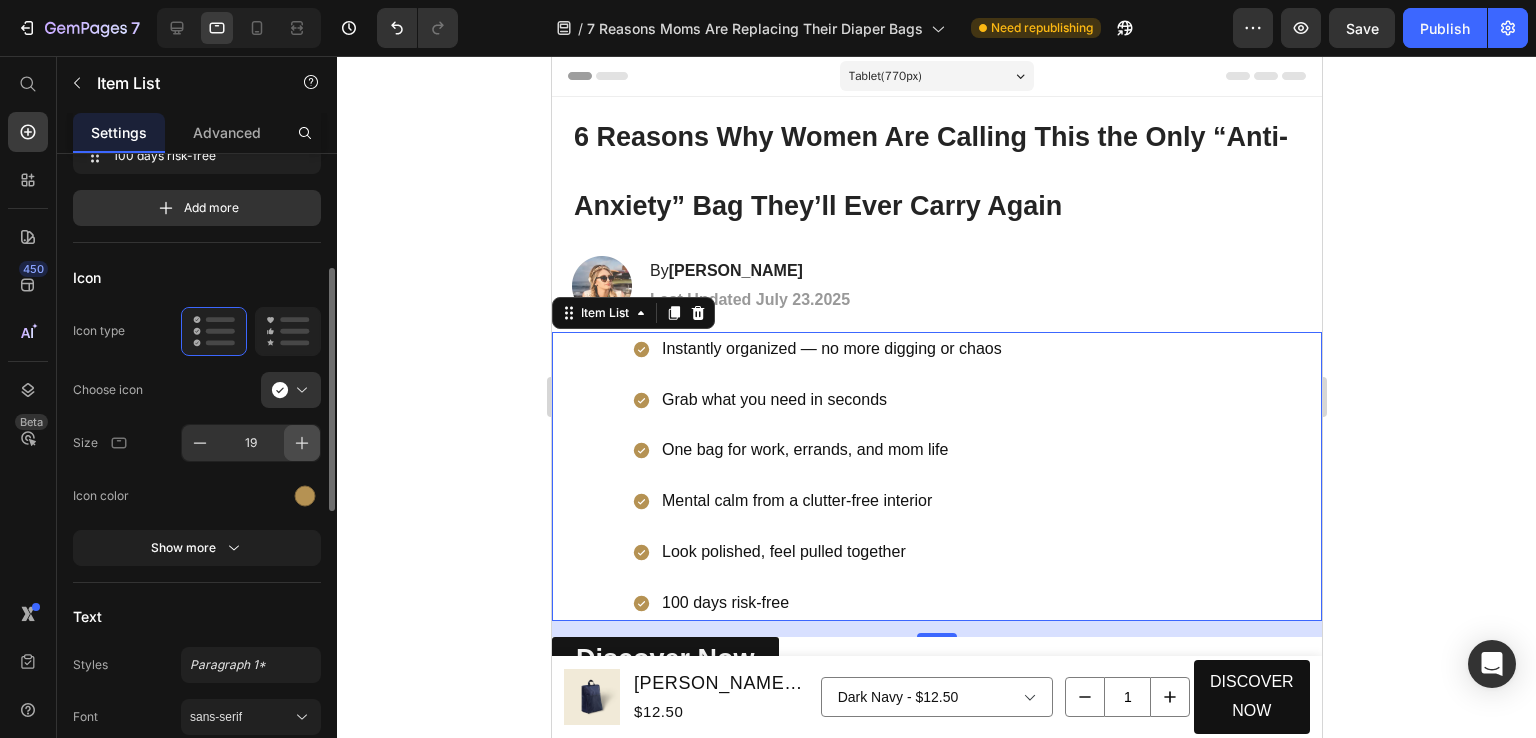click 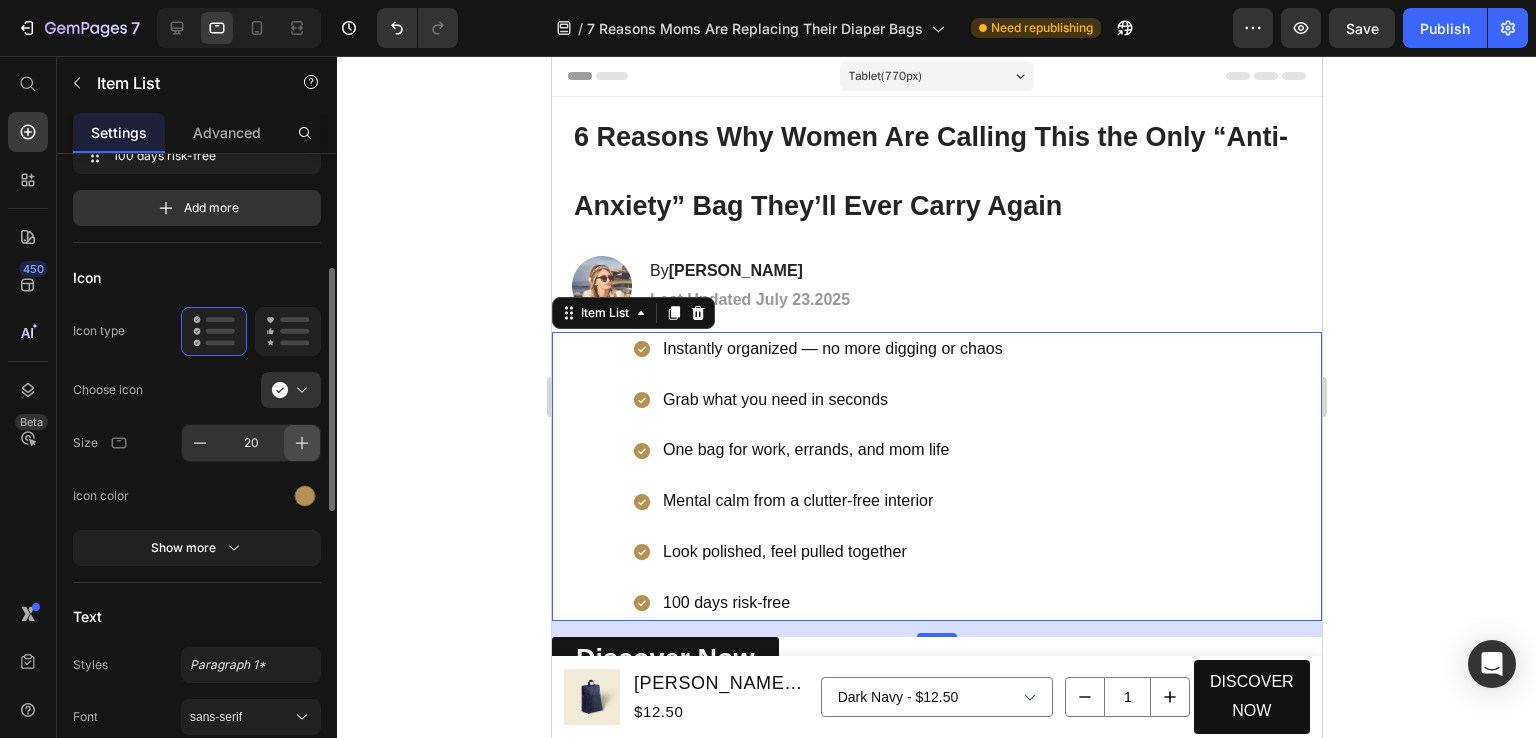click 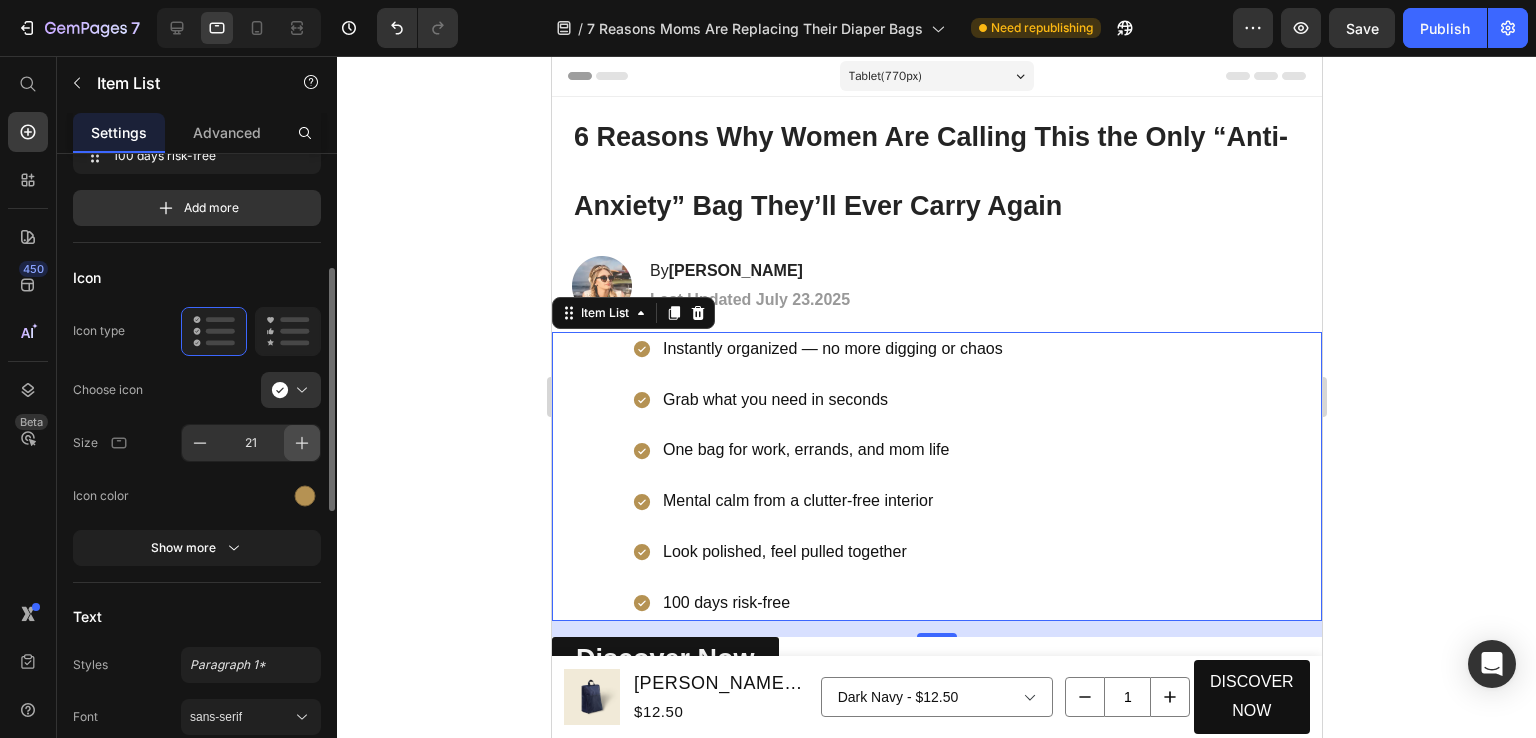 click 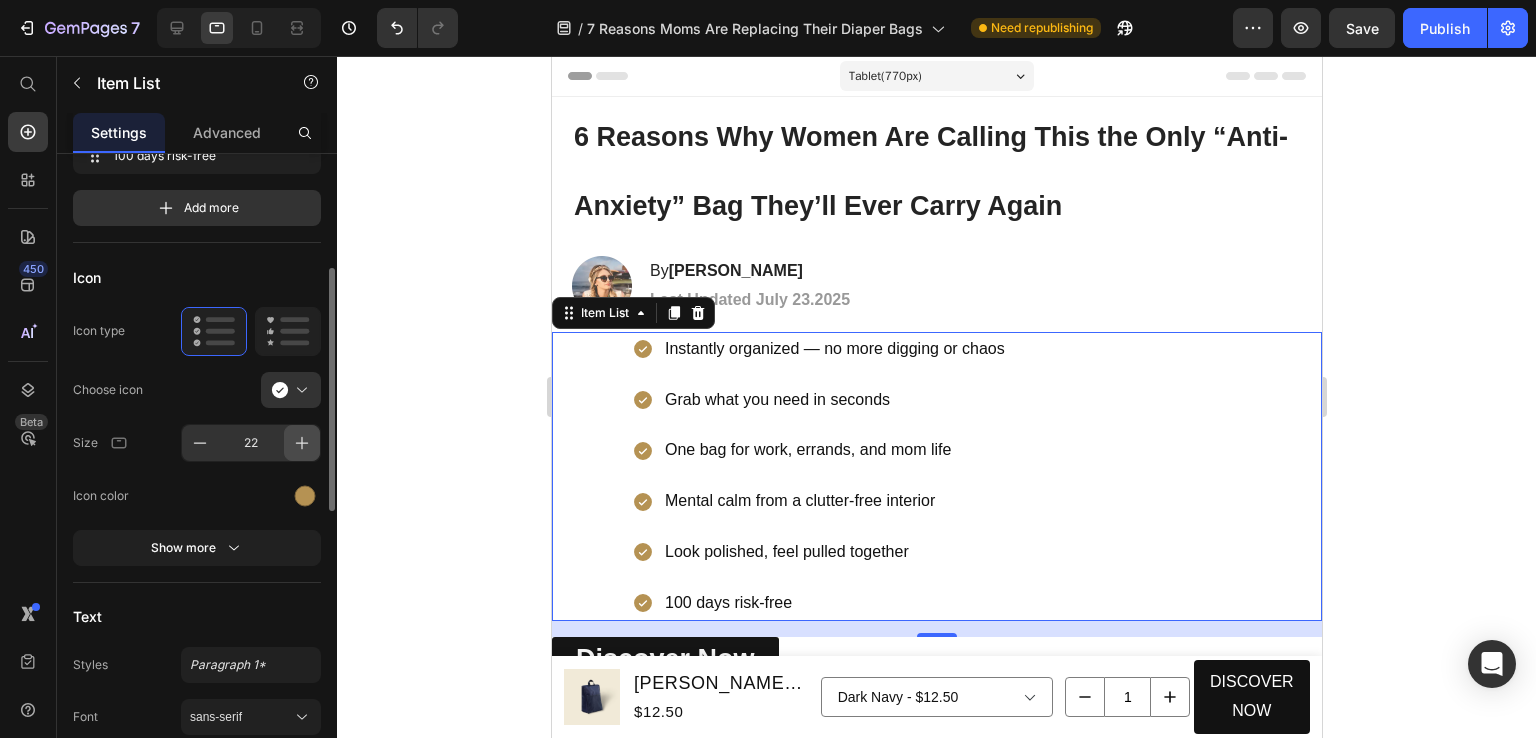 click 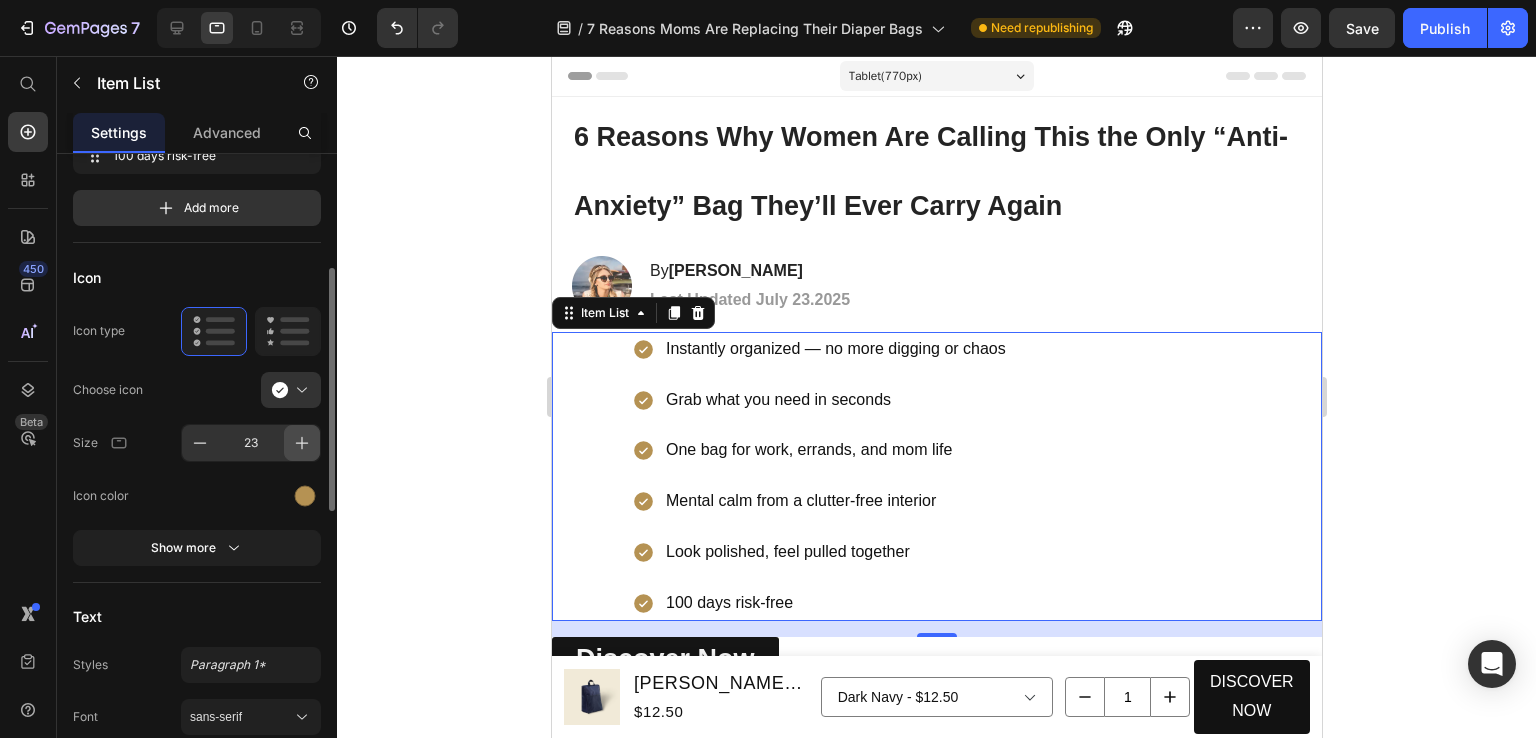 click 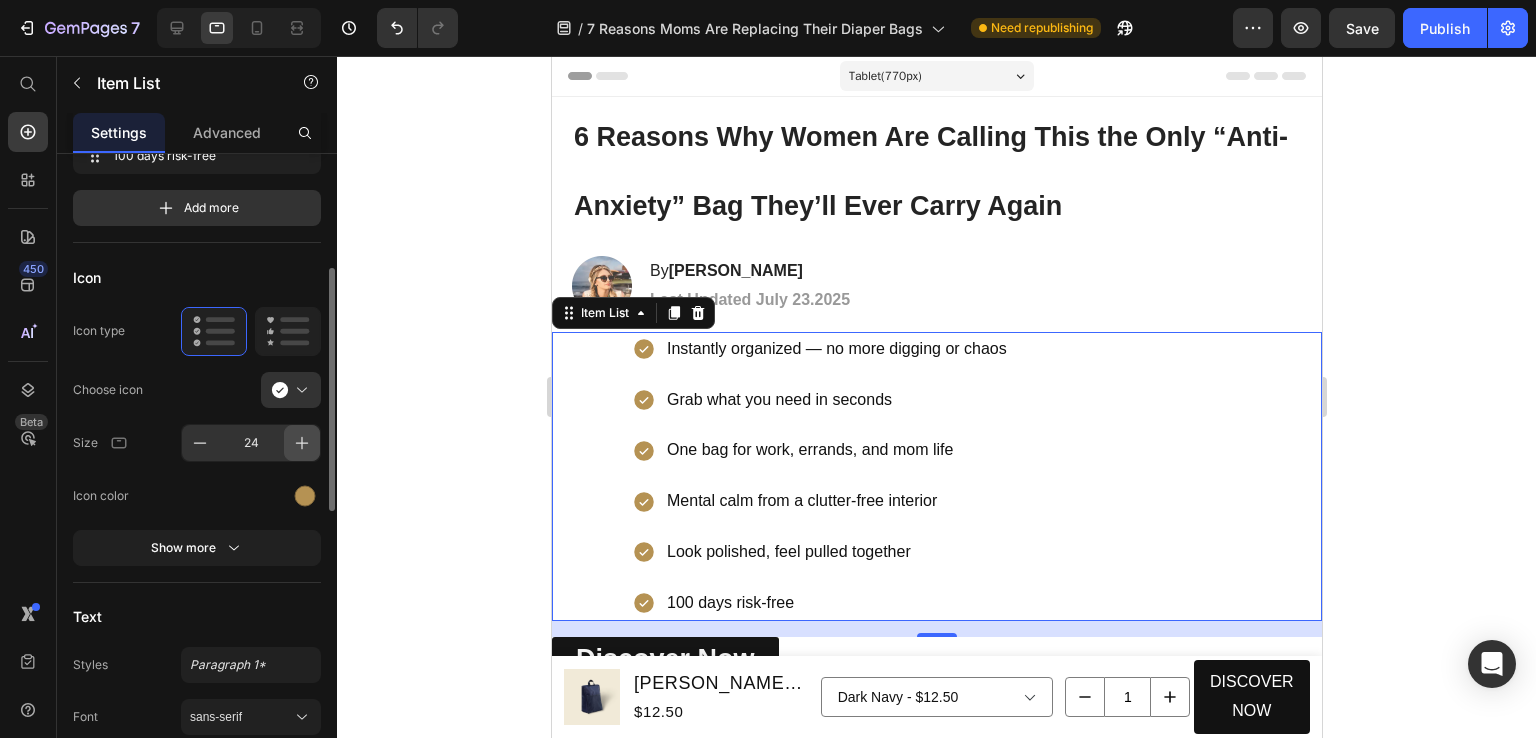 click 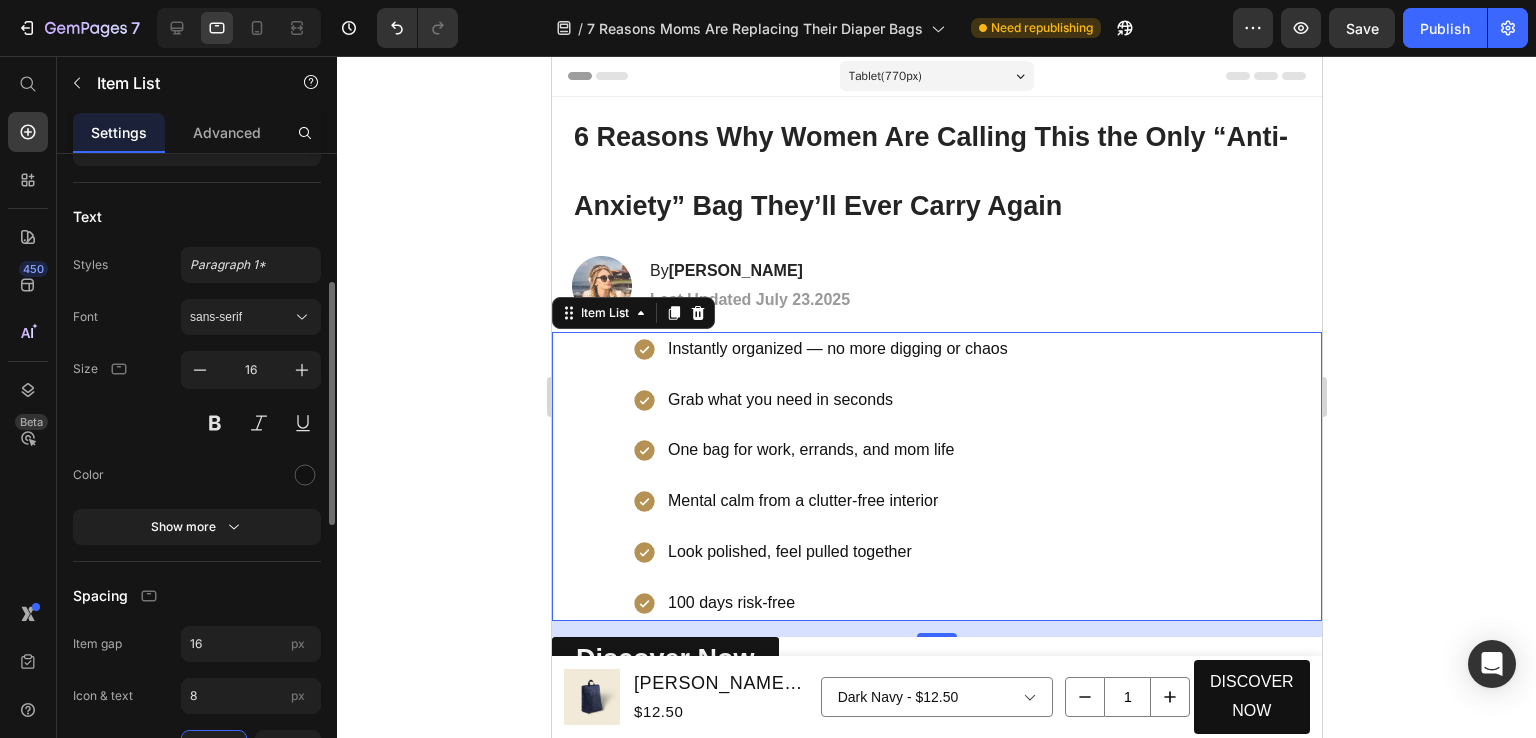scroll, scrollTop: 800, scrollLeft: 0, axis: vertical 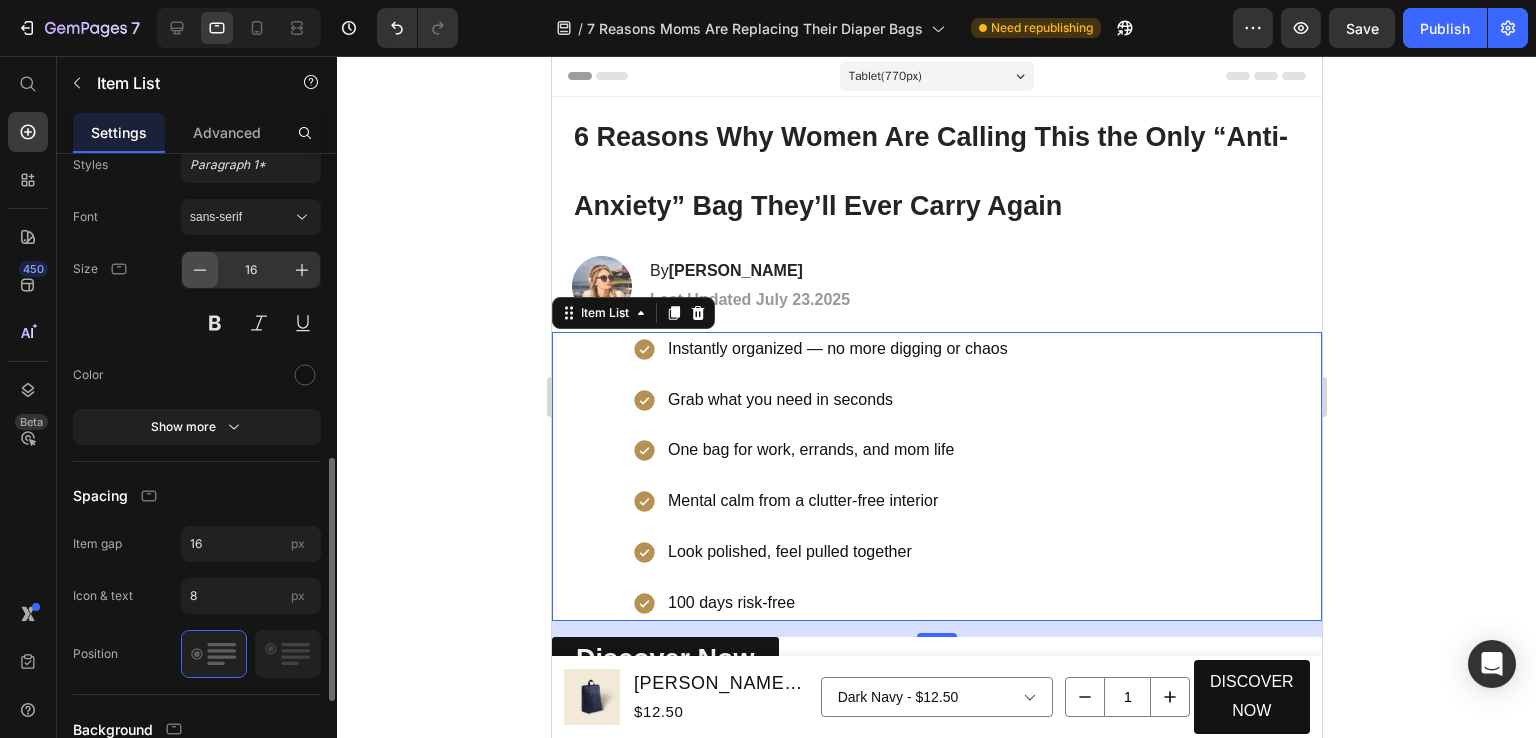 click 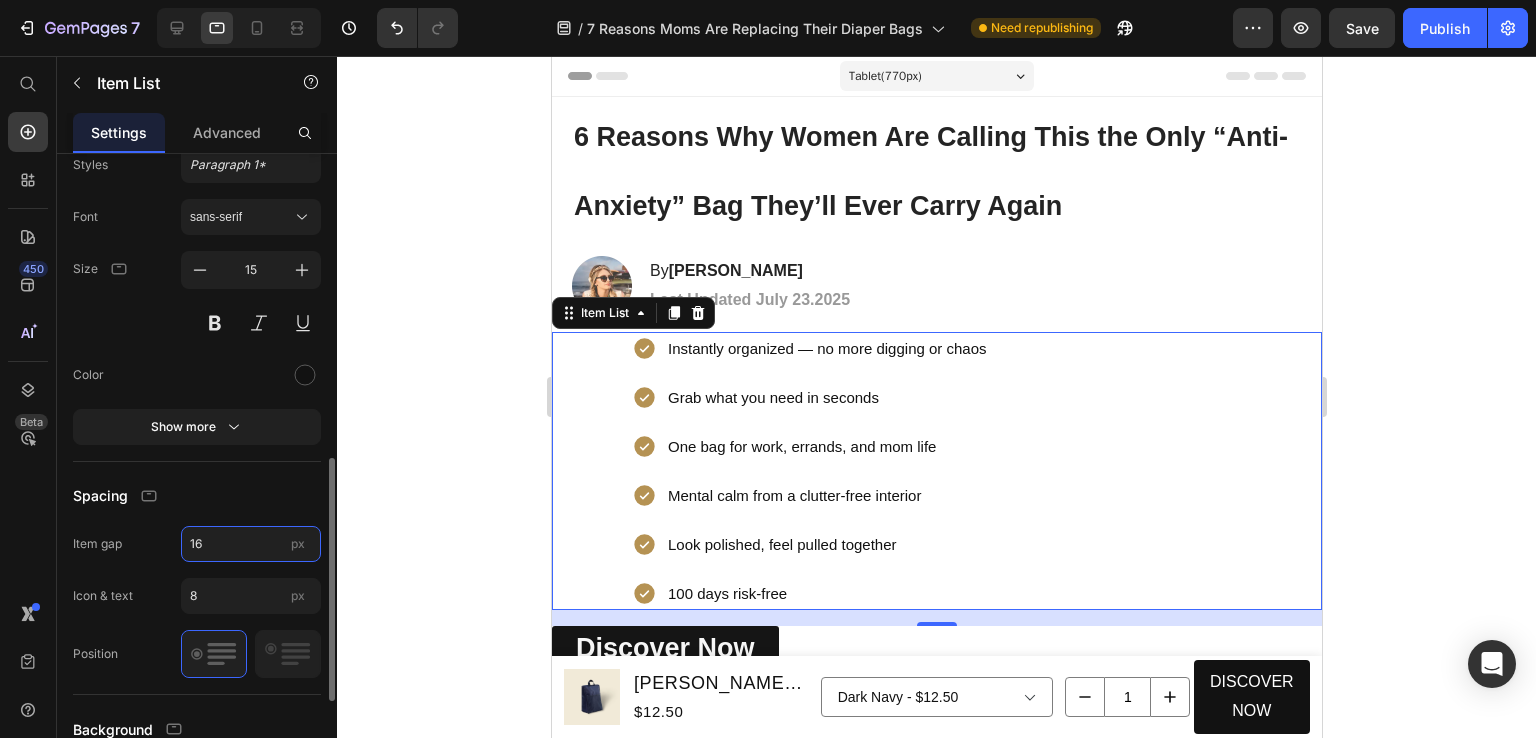 click on "16" at bounding box center (251, 544) 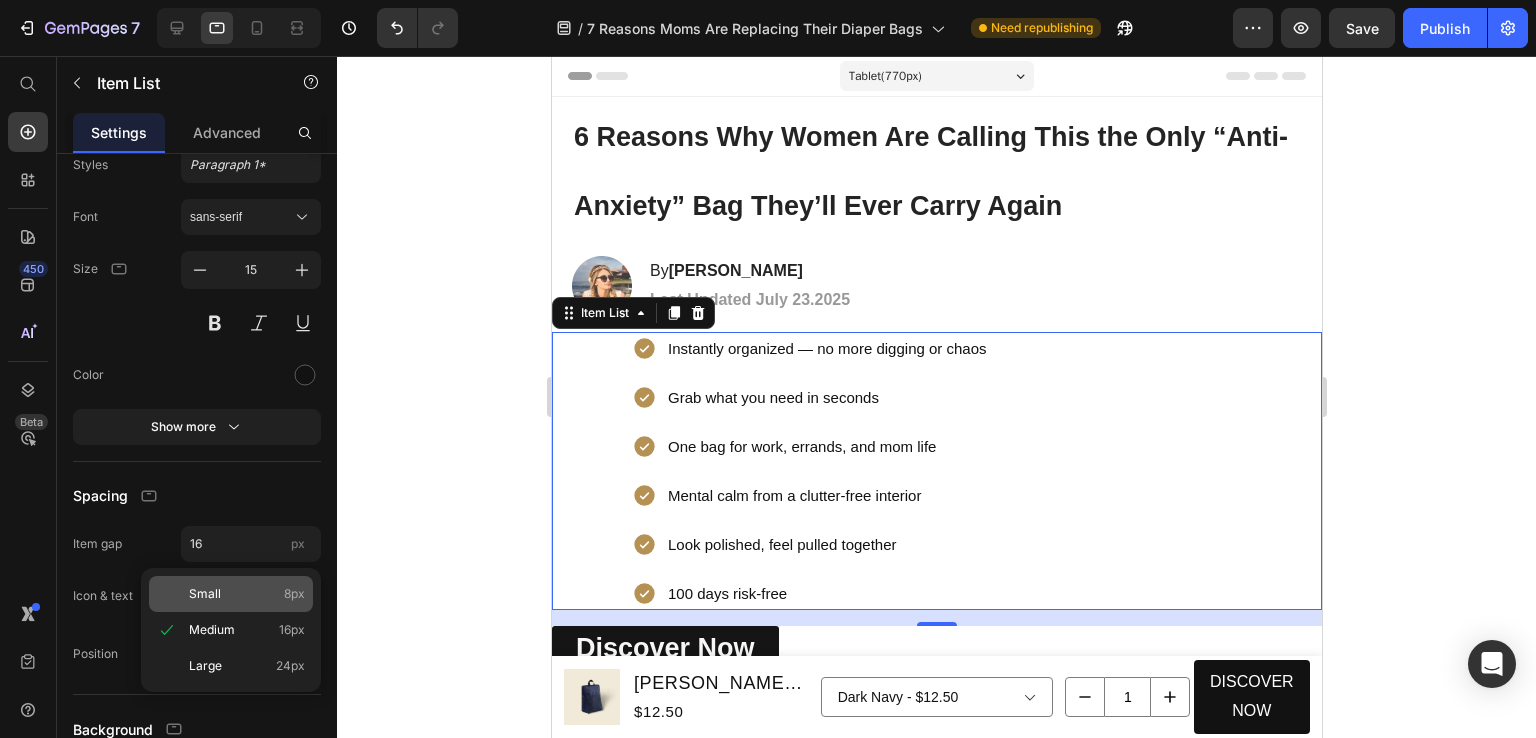 click on "Small 8px" 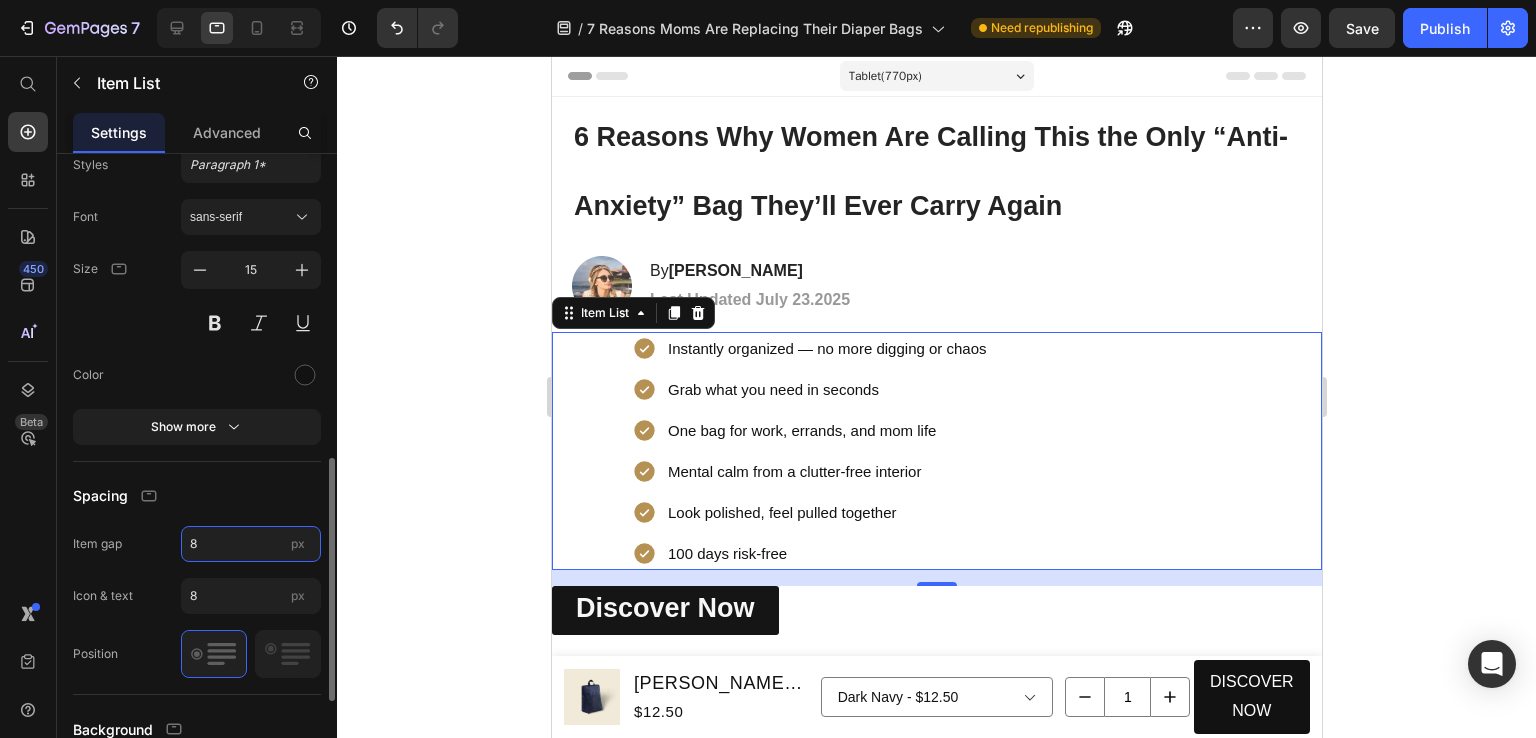 click on "8" at bounding box center (251, 544) 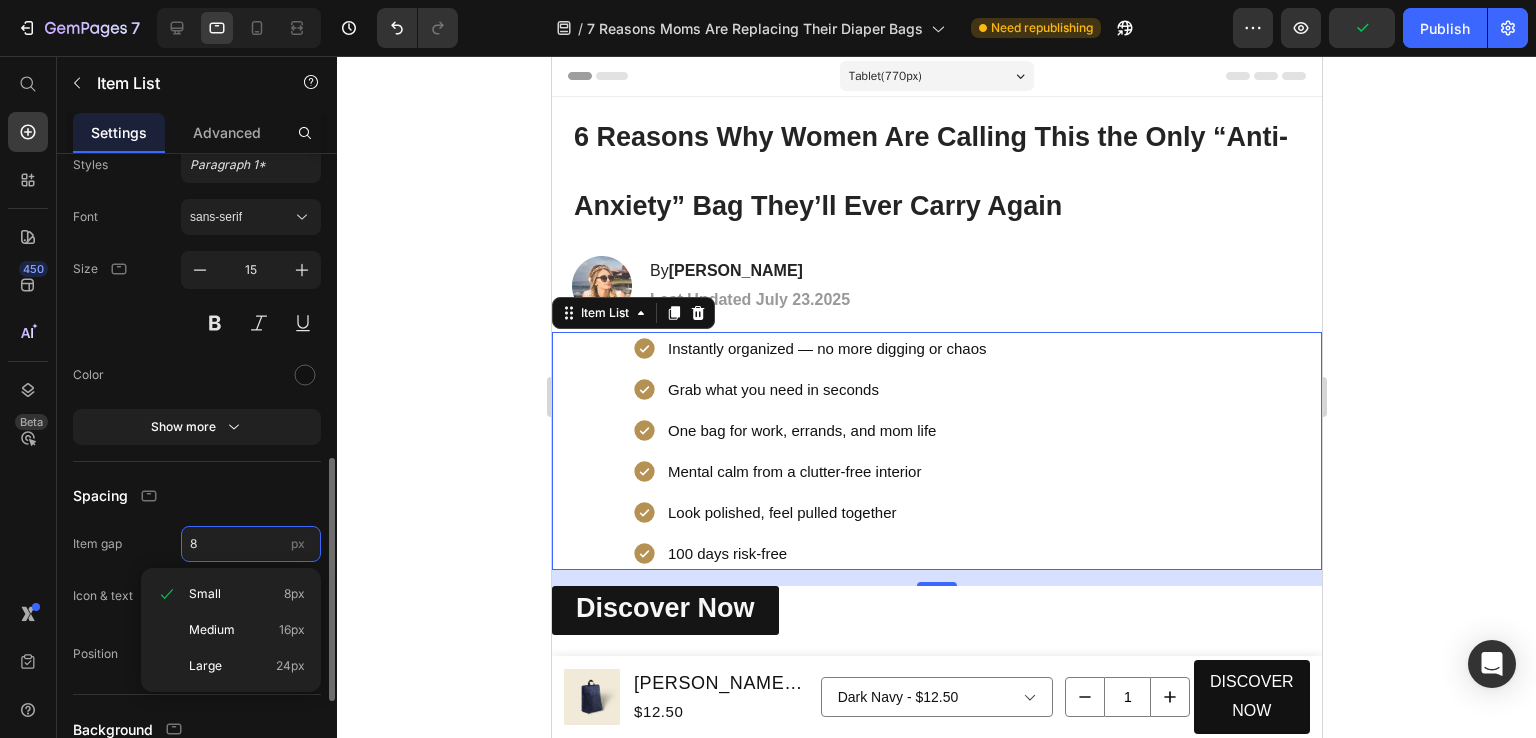 type on "5" 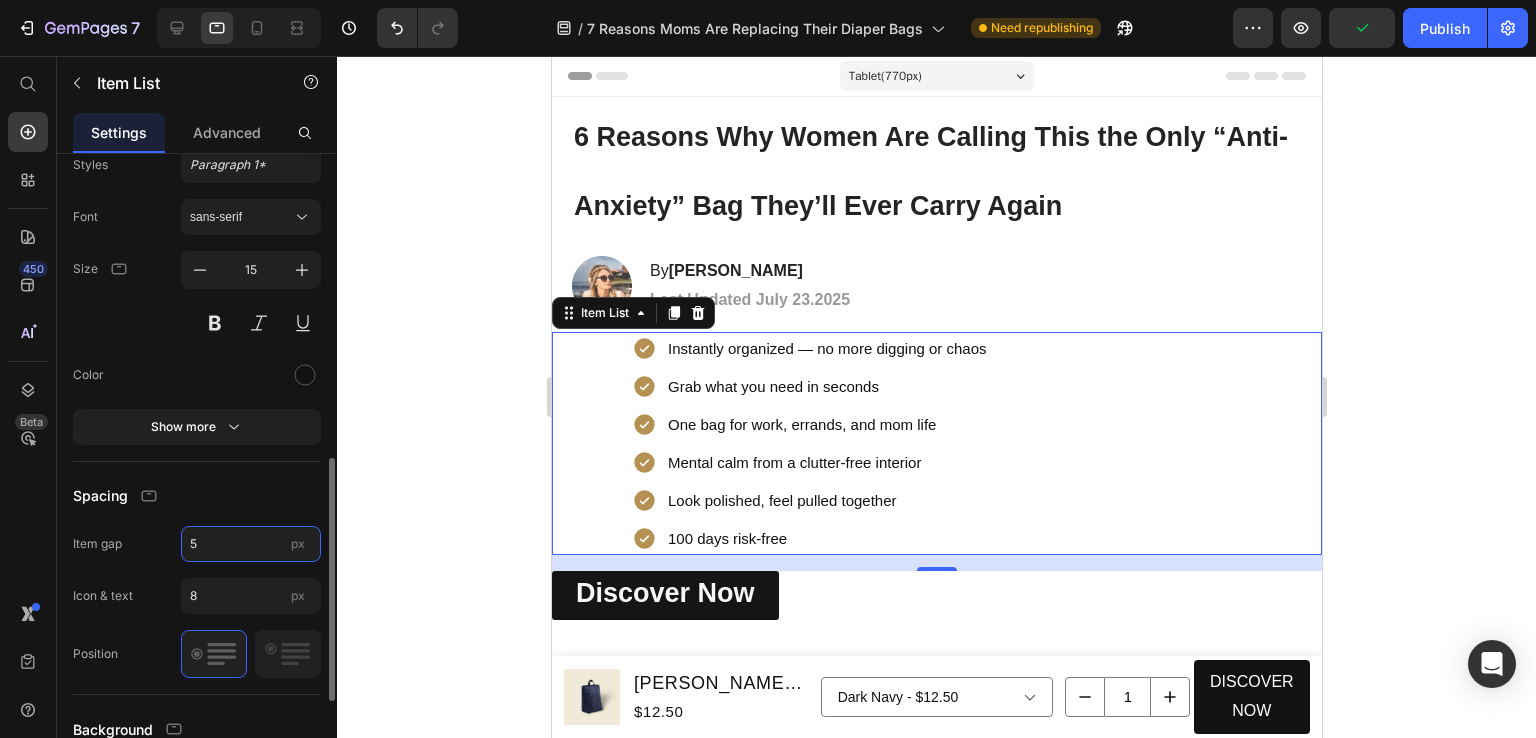 scroll, scrollTop: 1044, scrollLeft: 0, axis: vertical 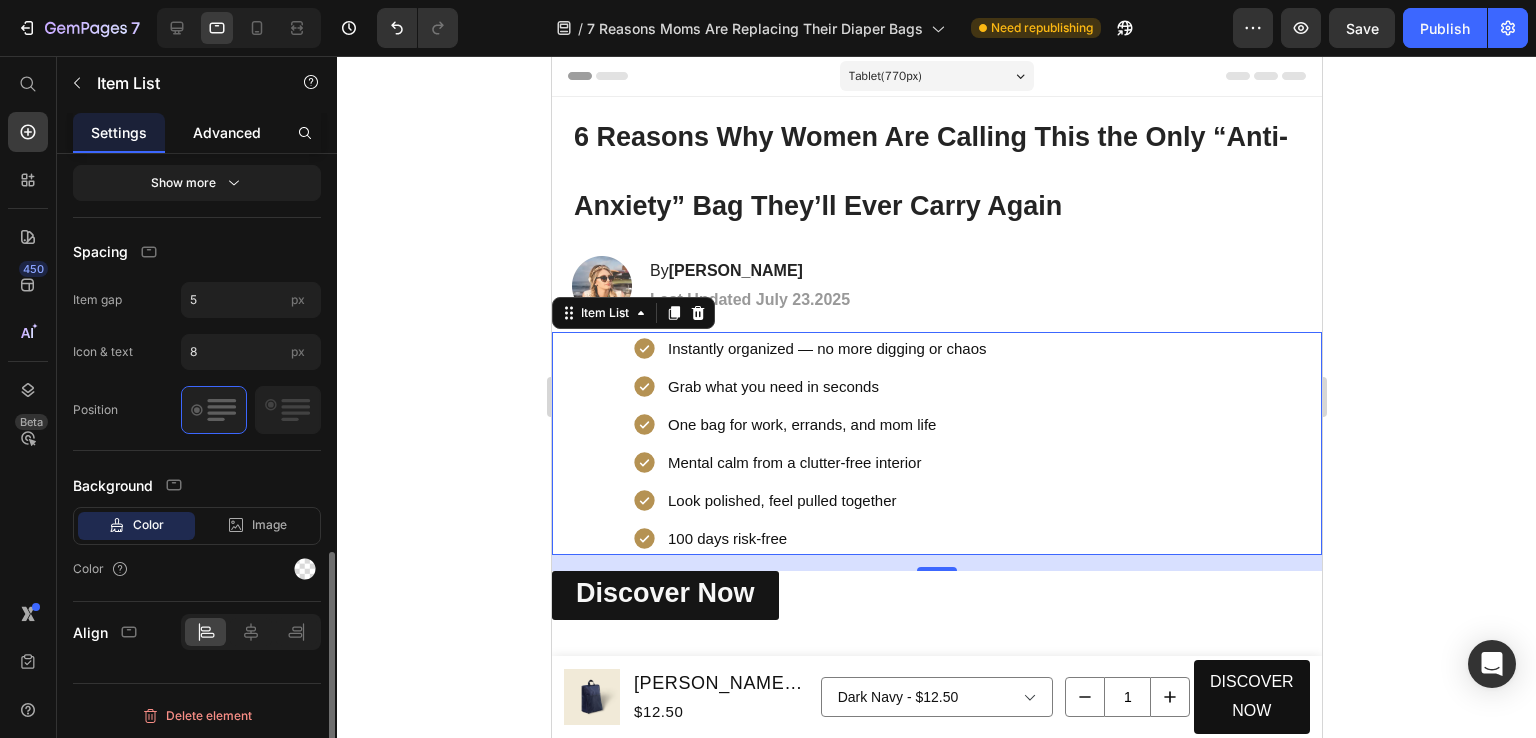 click on "Advanced" 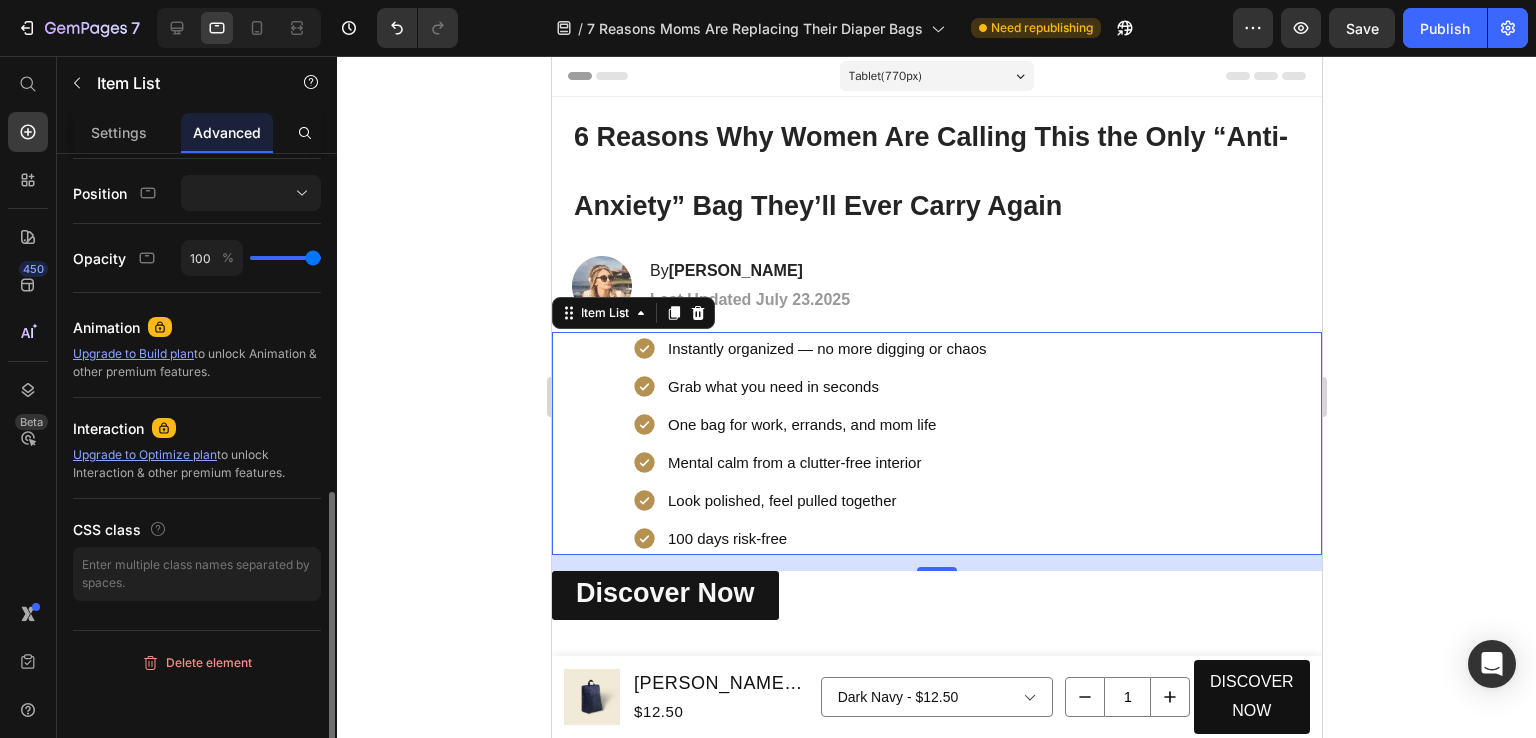 scroll, scrollTop: 0, scrollLeft: 0, axis: both 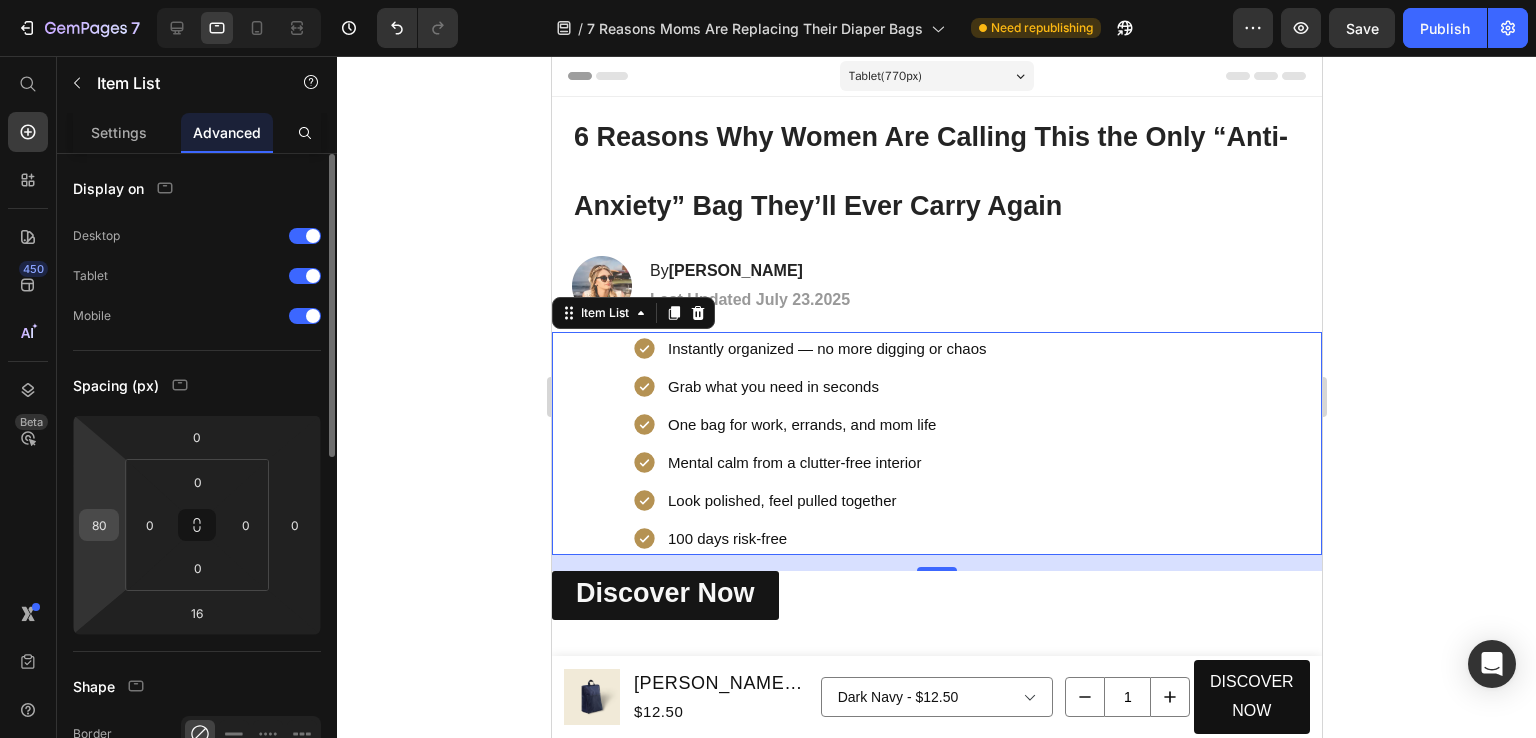 click on "80" at bounding box center (99, 525) 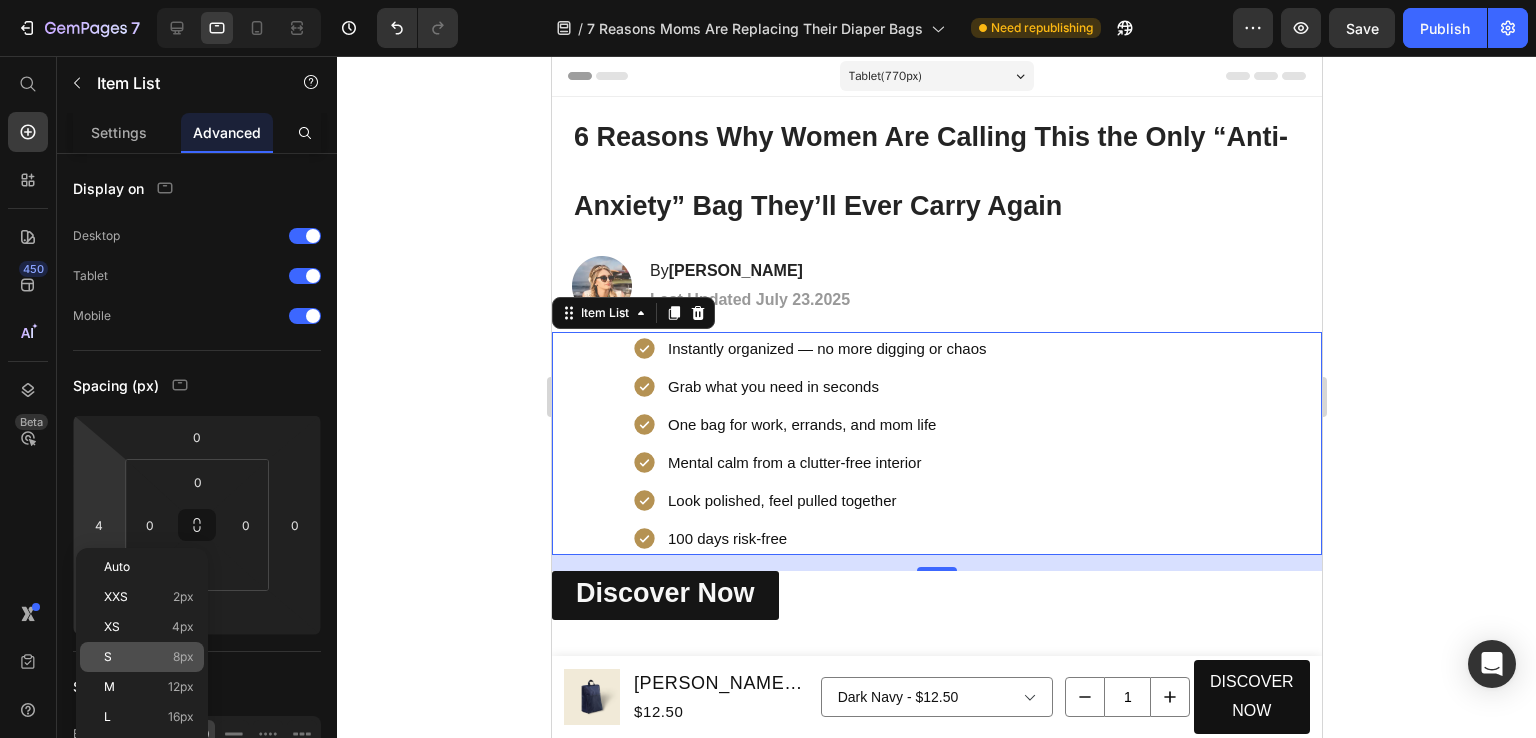 click on "S 8px" at bounding box center (149, 657) 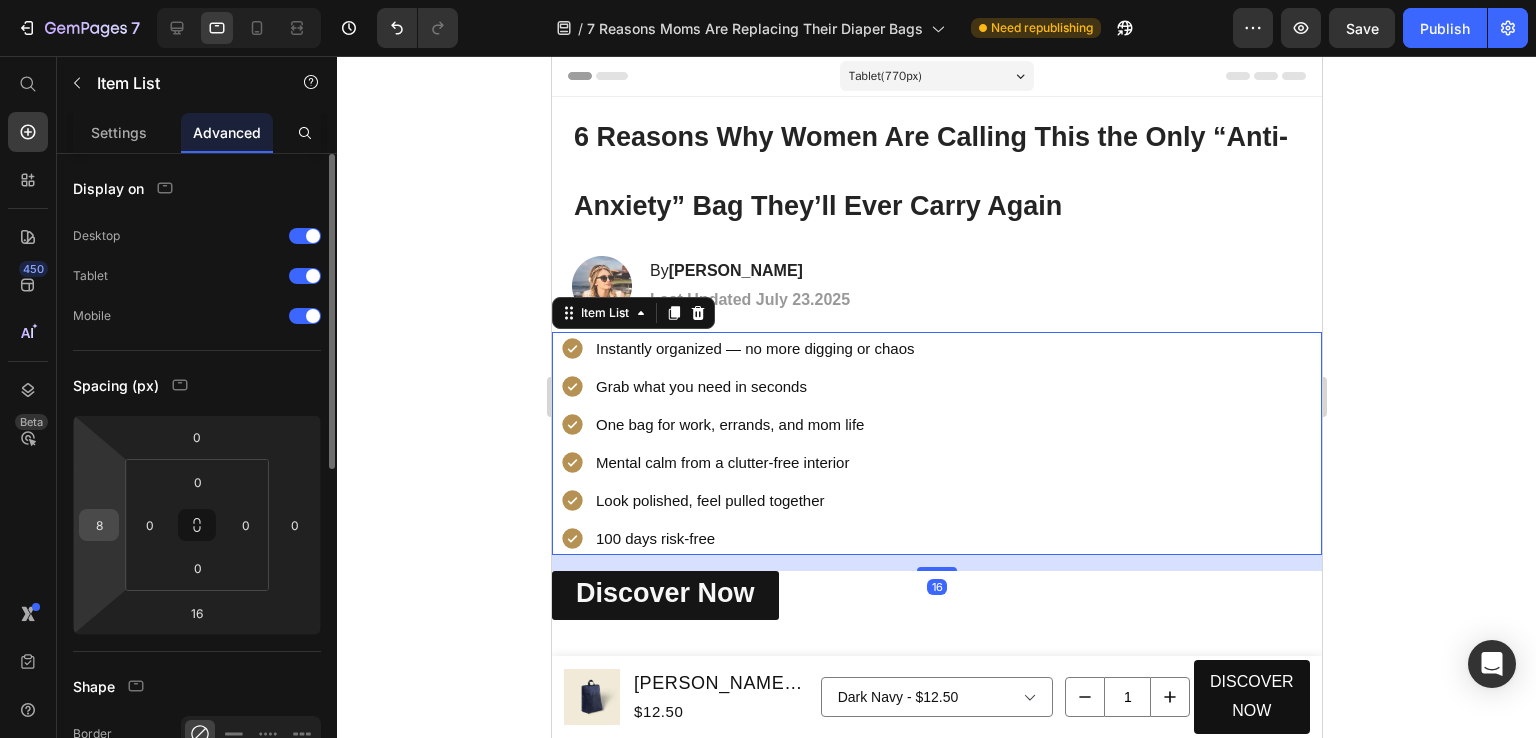 click on "8" at bounding box center [99, 525] 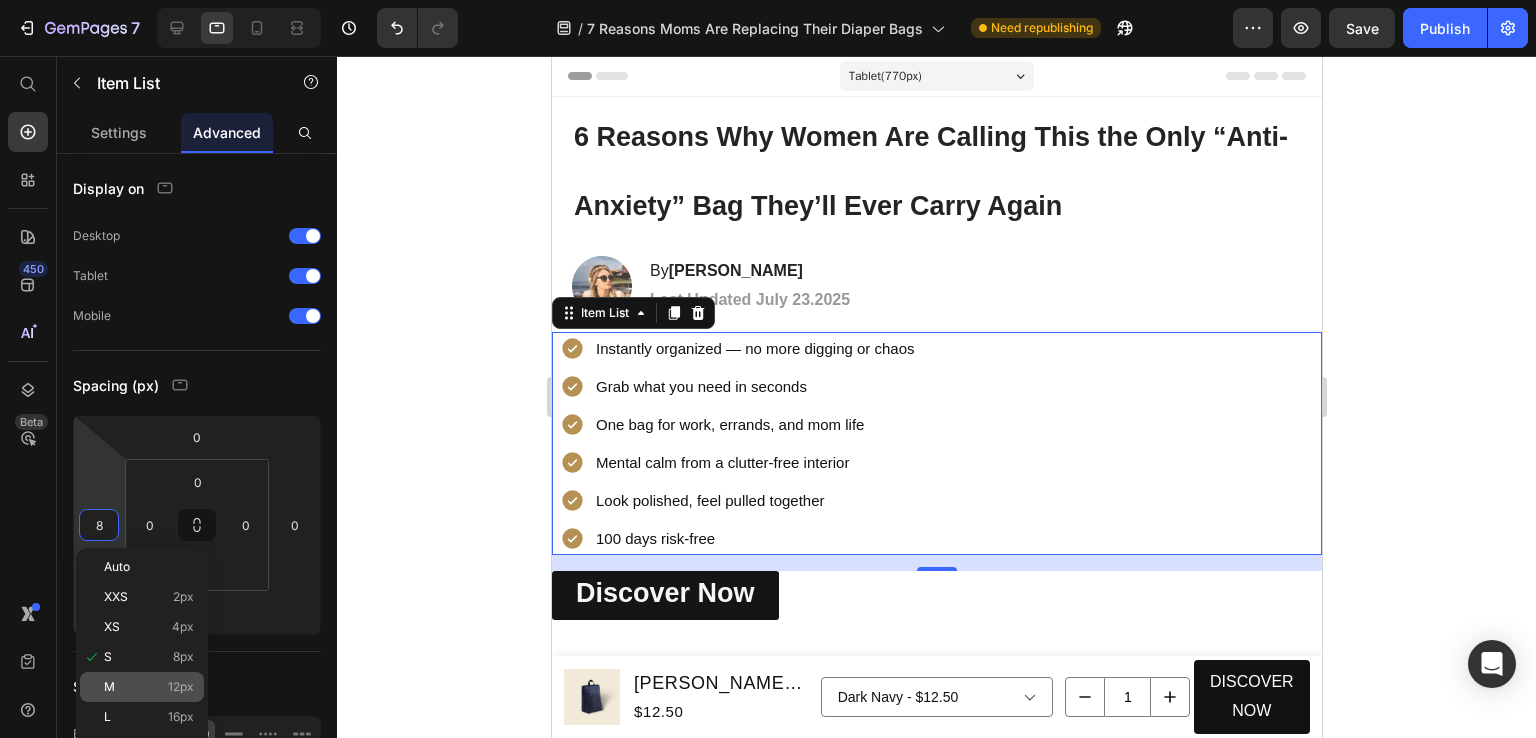 click on "M 12px" 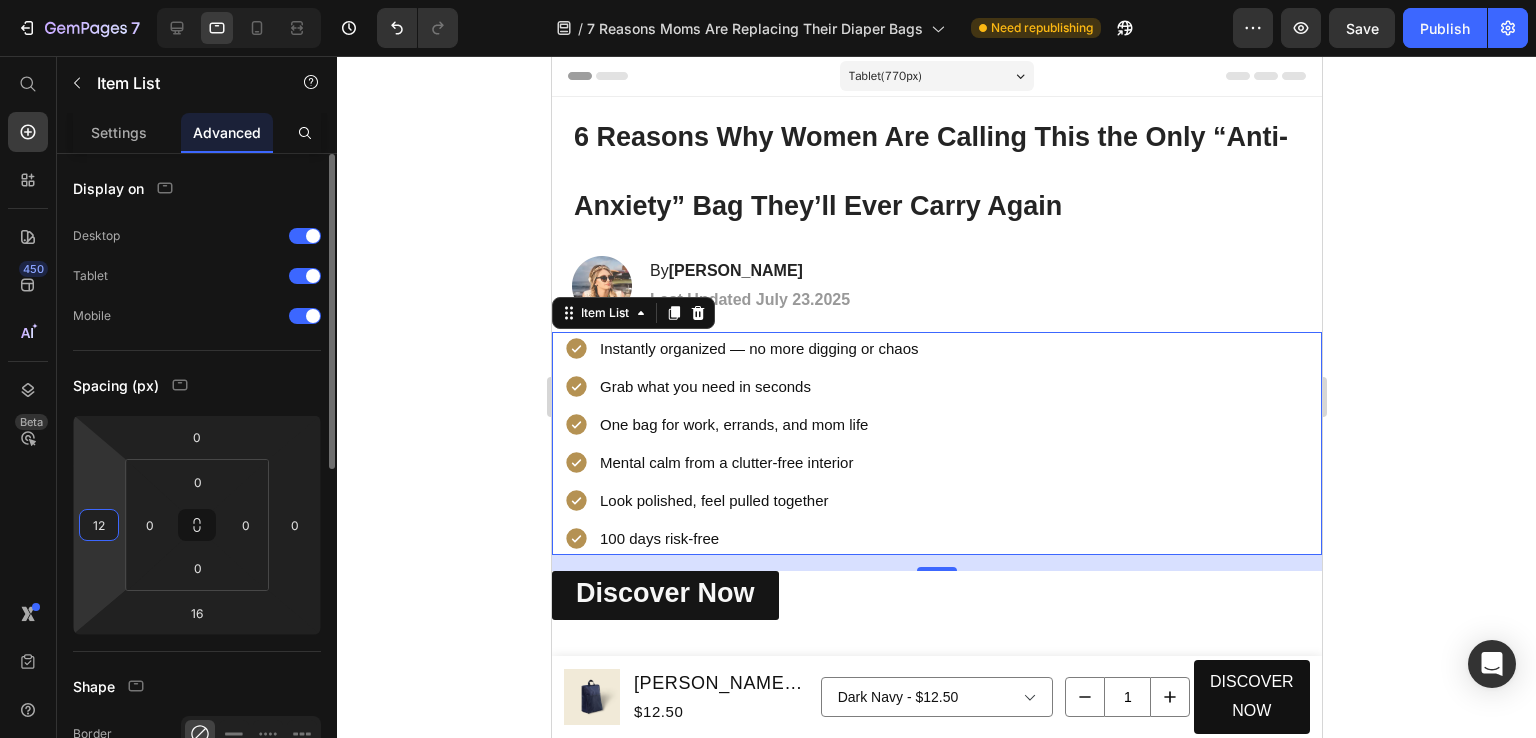 click on "12" at bounding box center [99, 525] 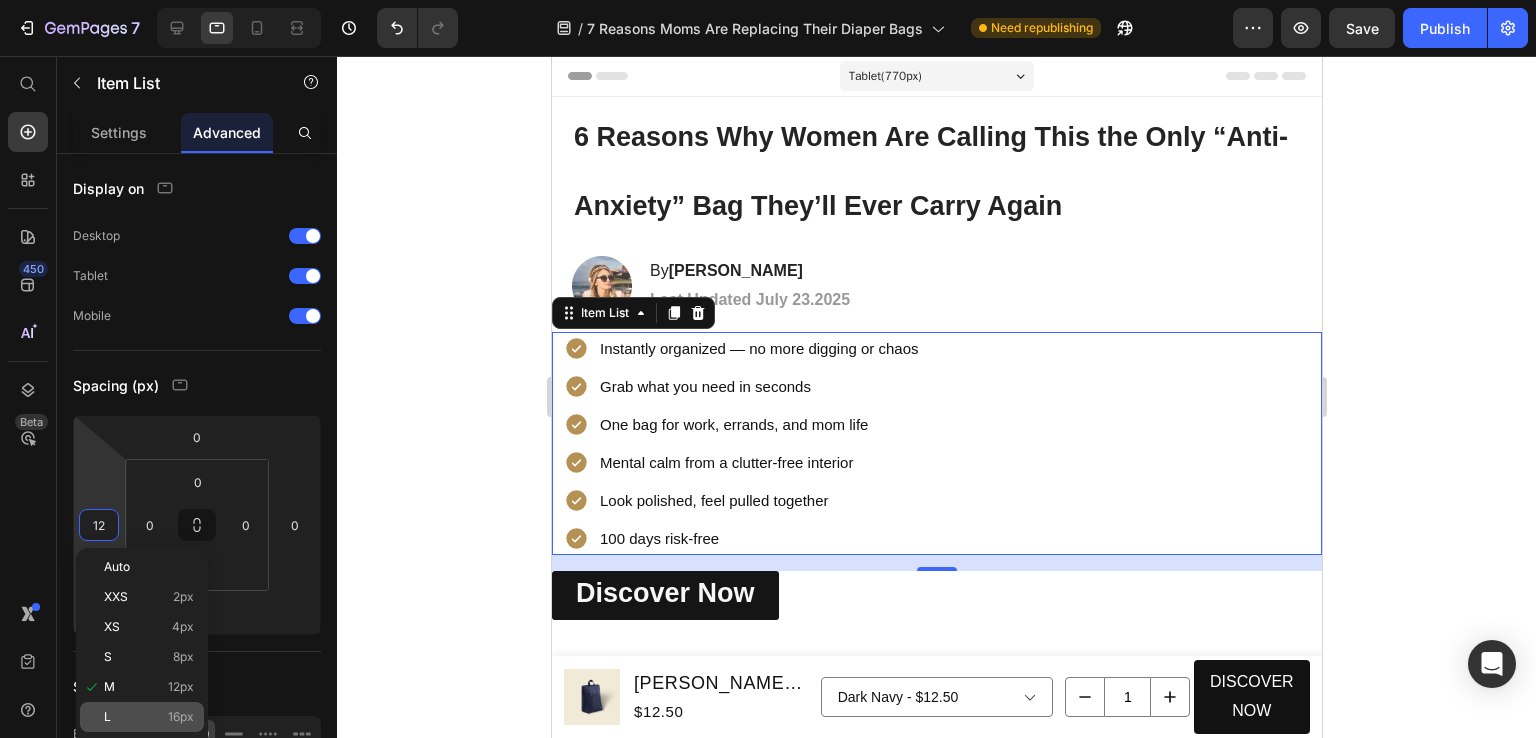 click on "L 16px" 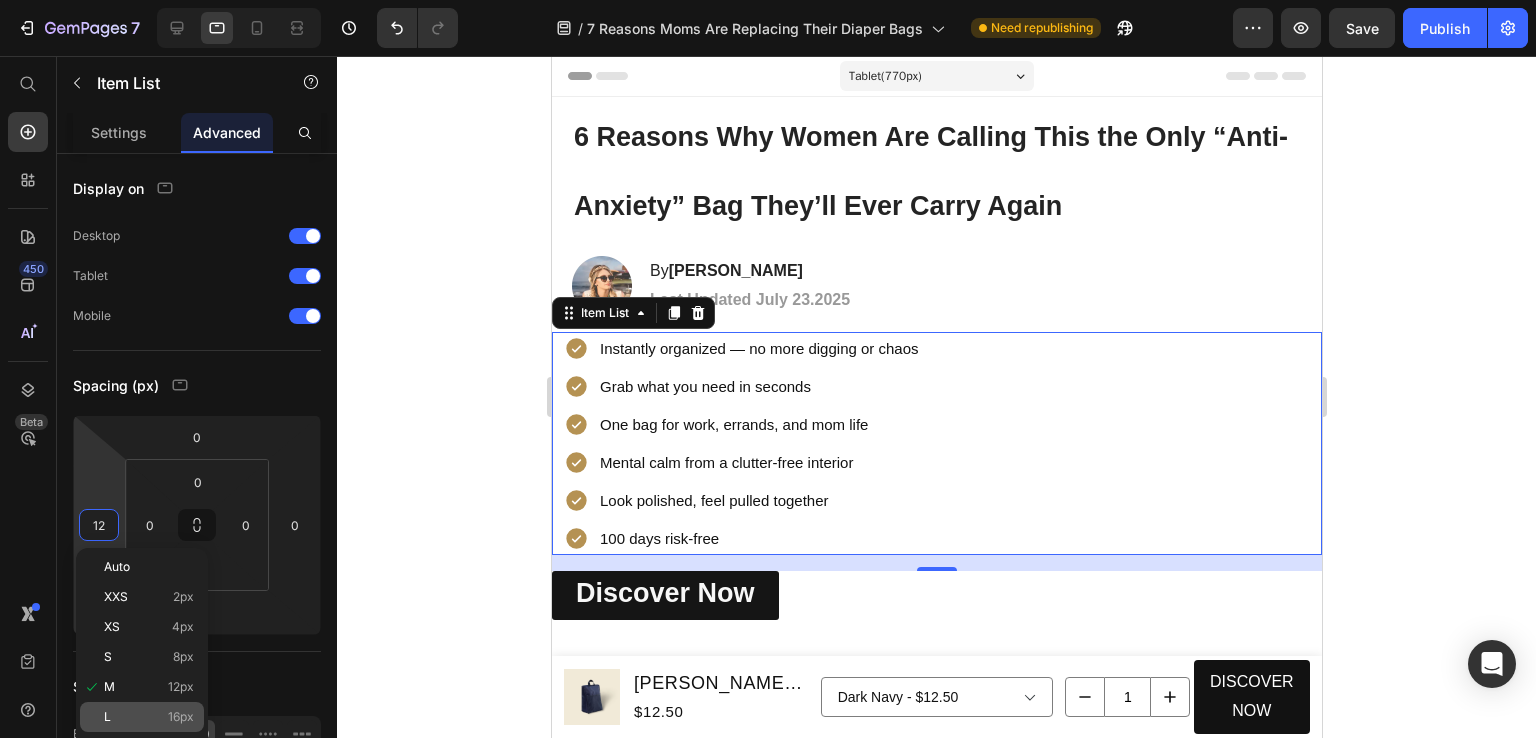 type on "16" 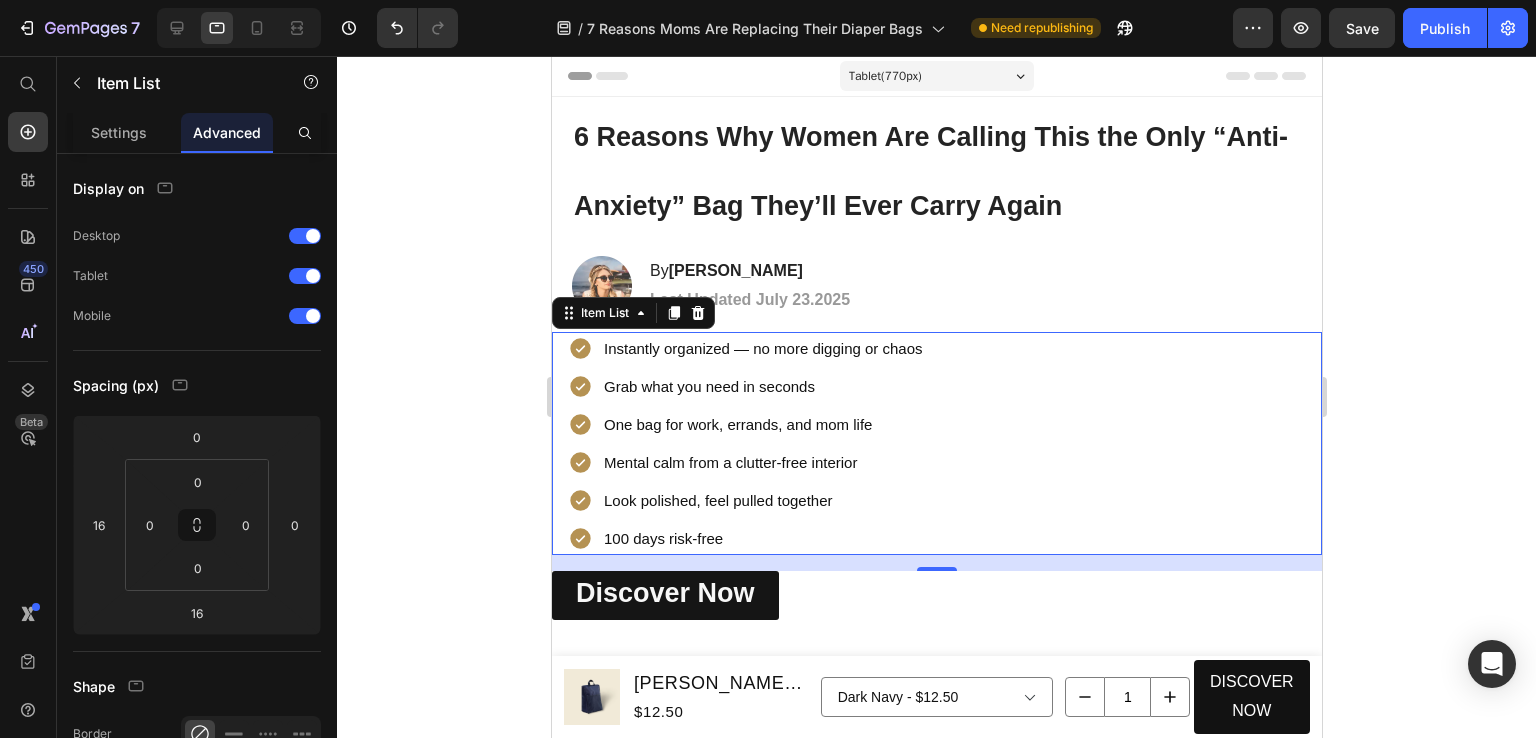 click 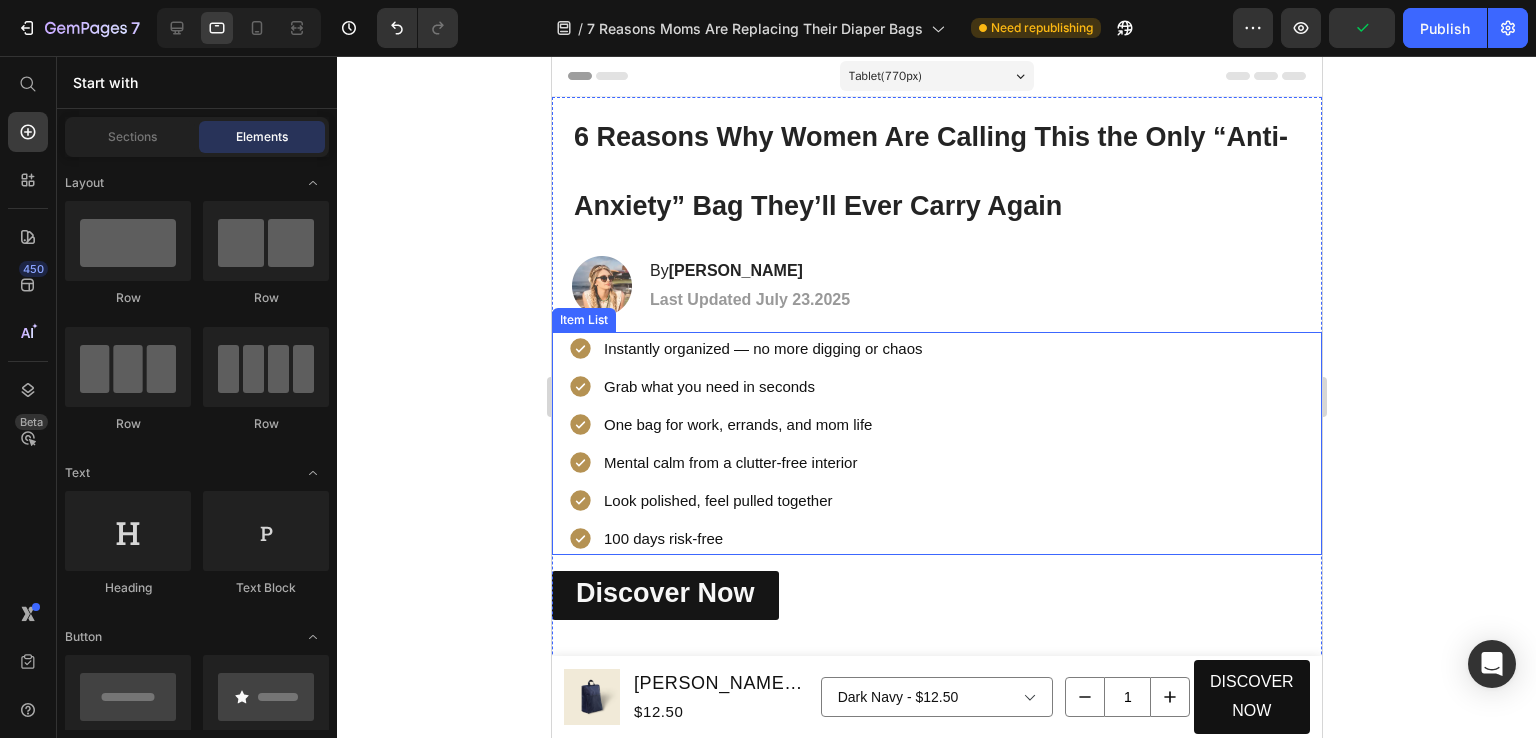 click on "Mental calm from a clutter-free interior" at bounding box center [762, 462] 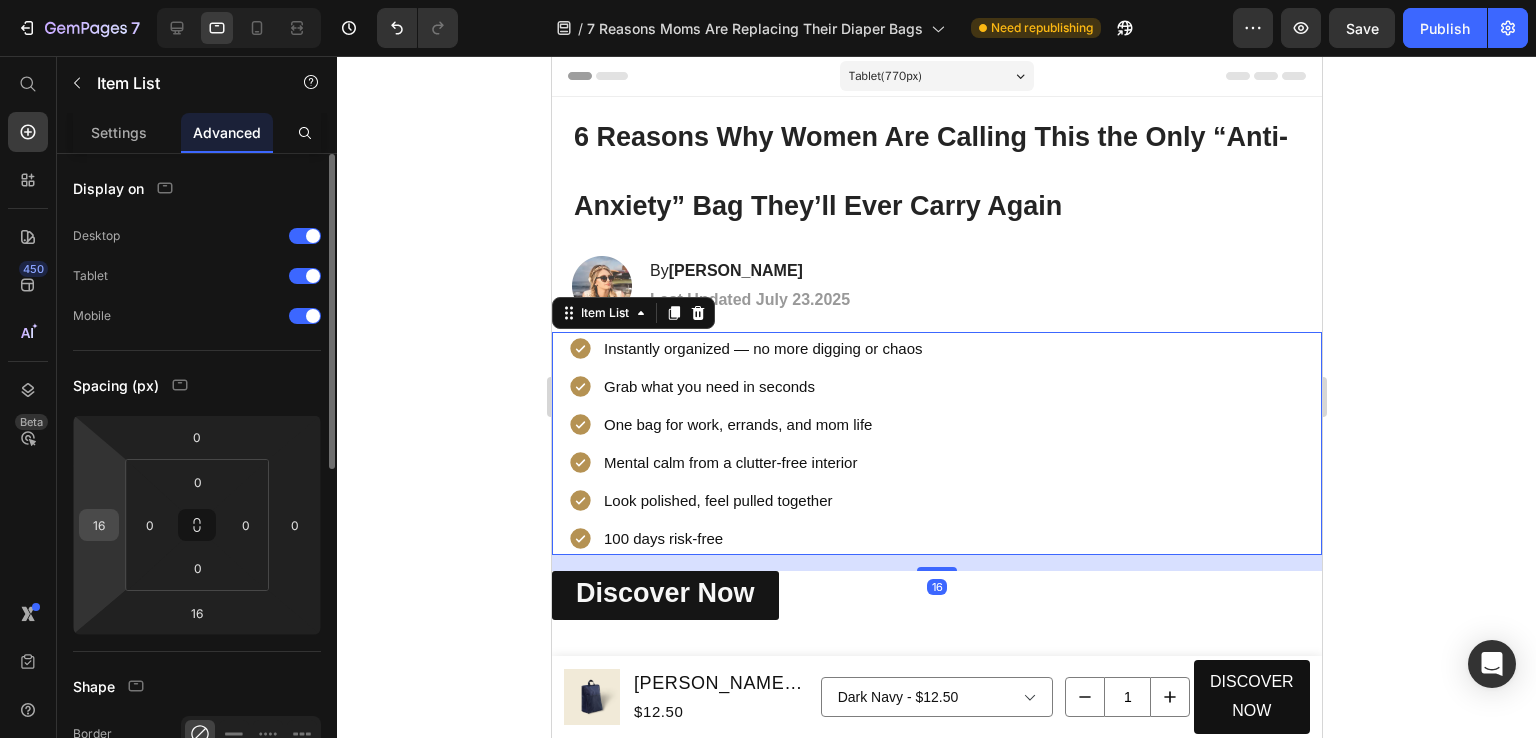 click on "16" at bounding box center (99, 525) 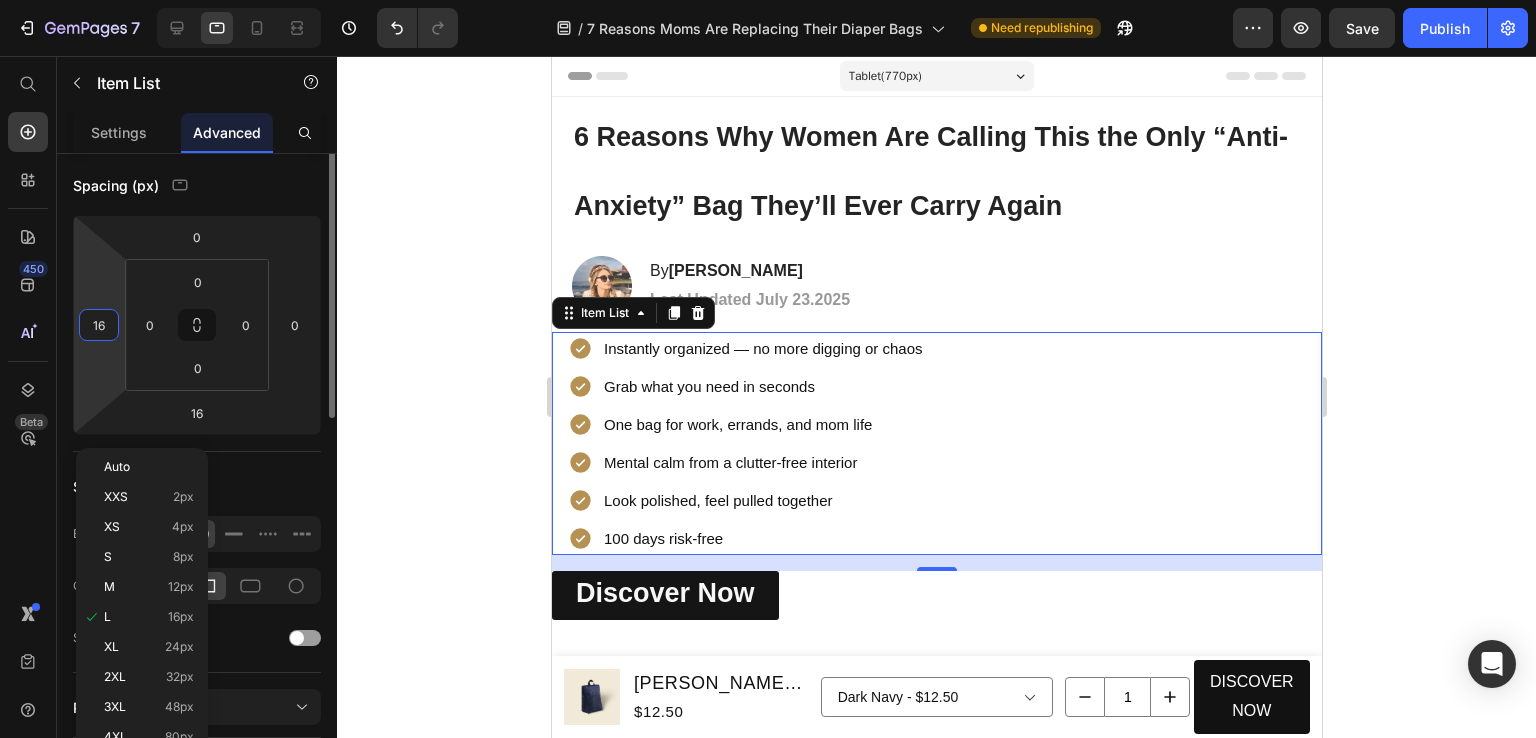scroll, scrollTop: 300, scrollLeft: 0, axis: vertical 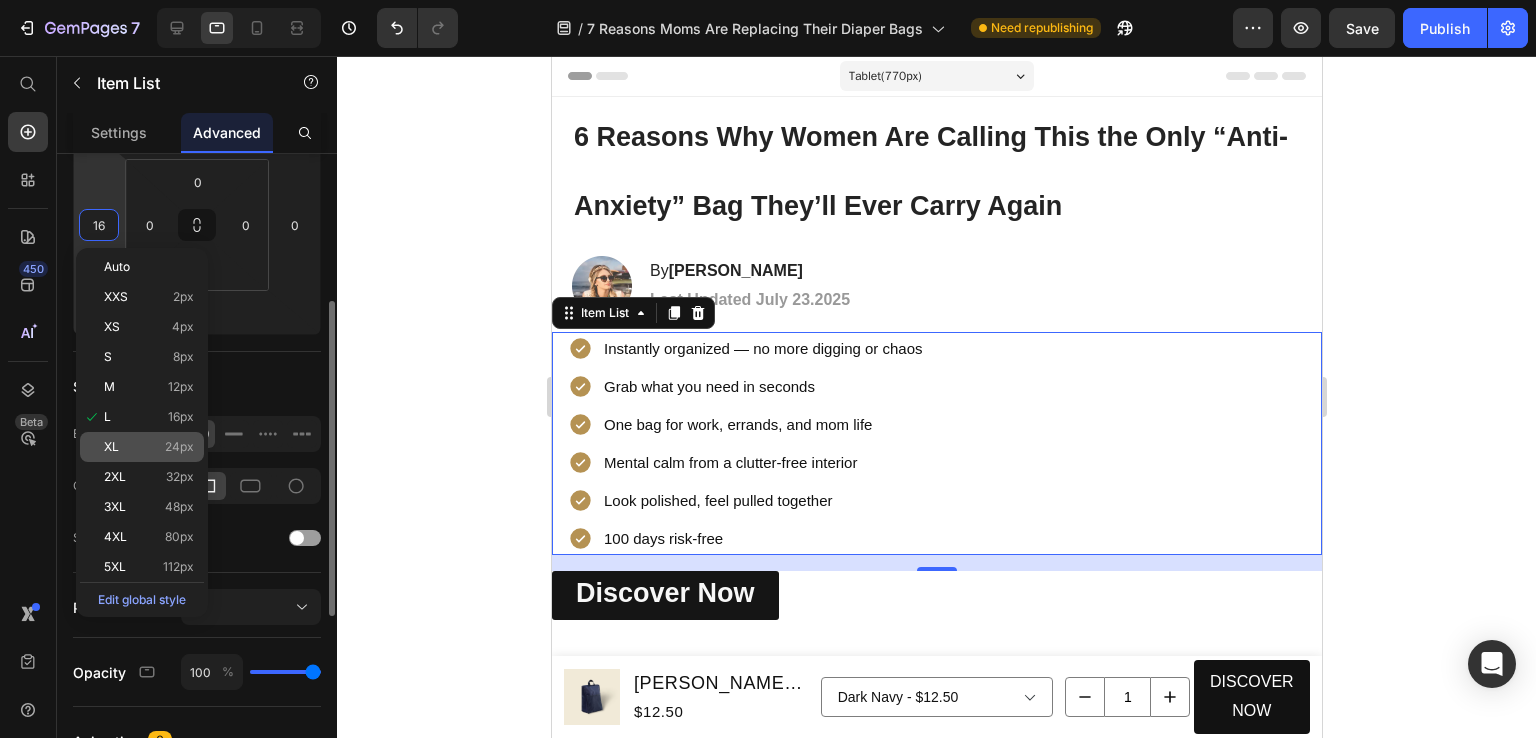 click on "XL 24px" at bounding box center (149, 447) 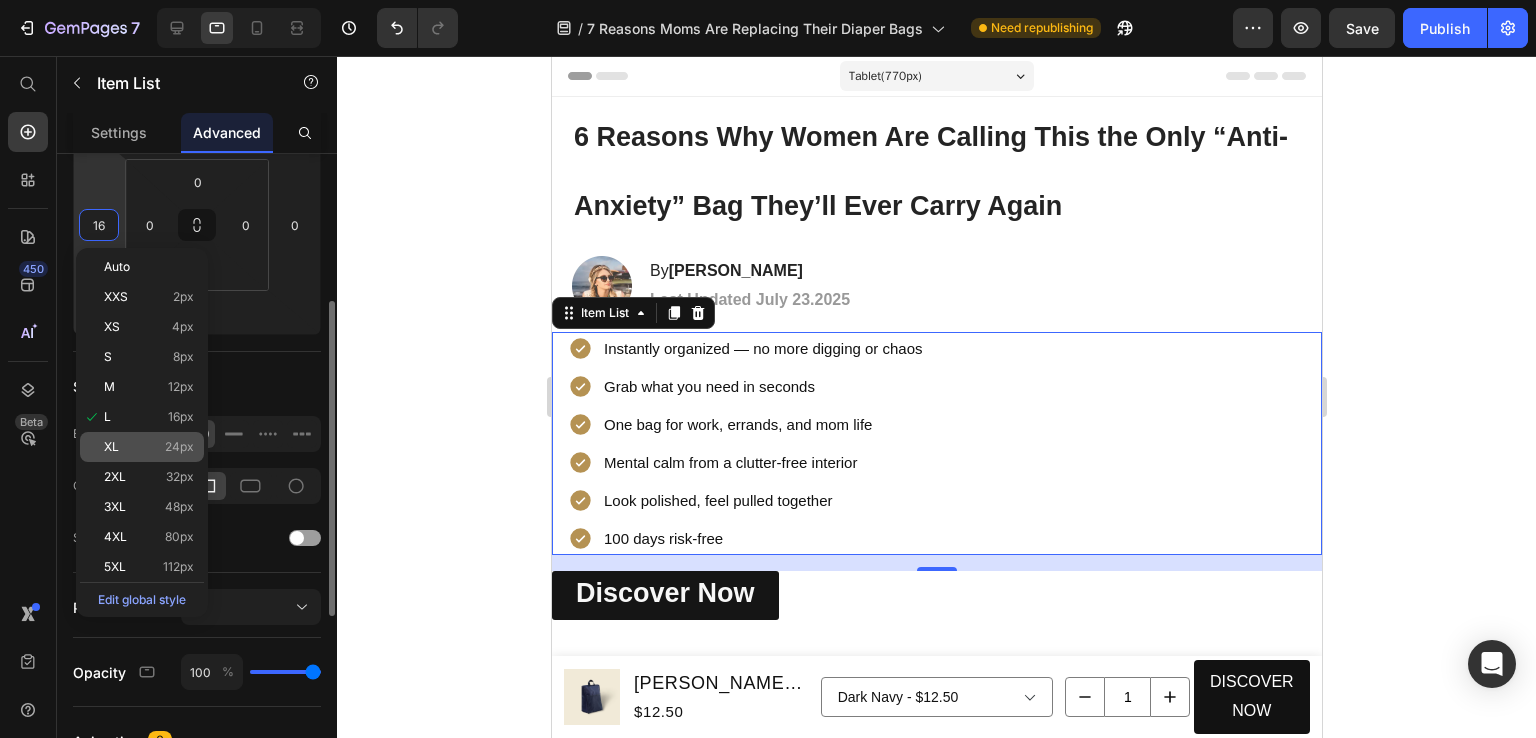 type on "24" 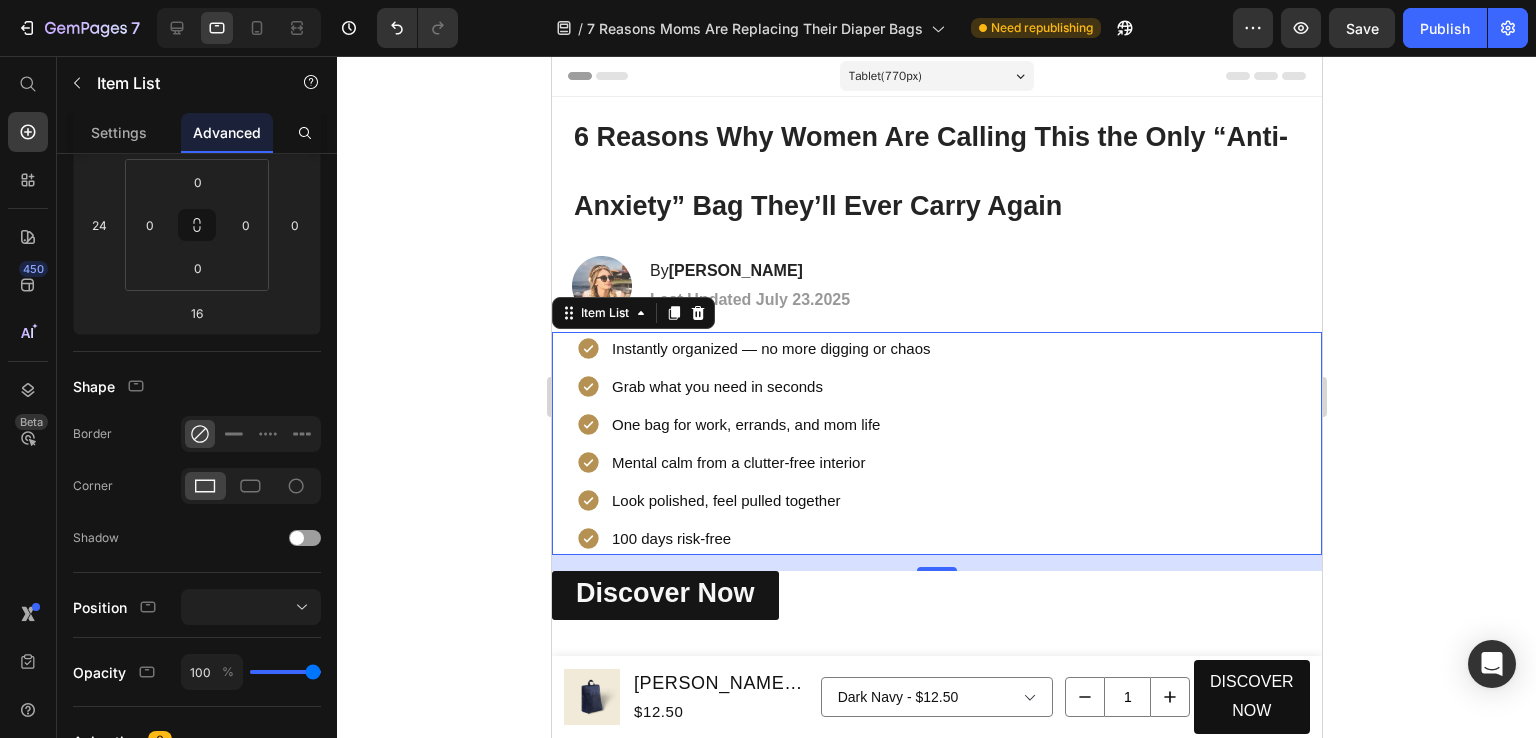 click 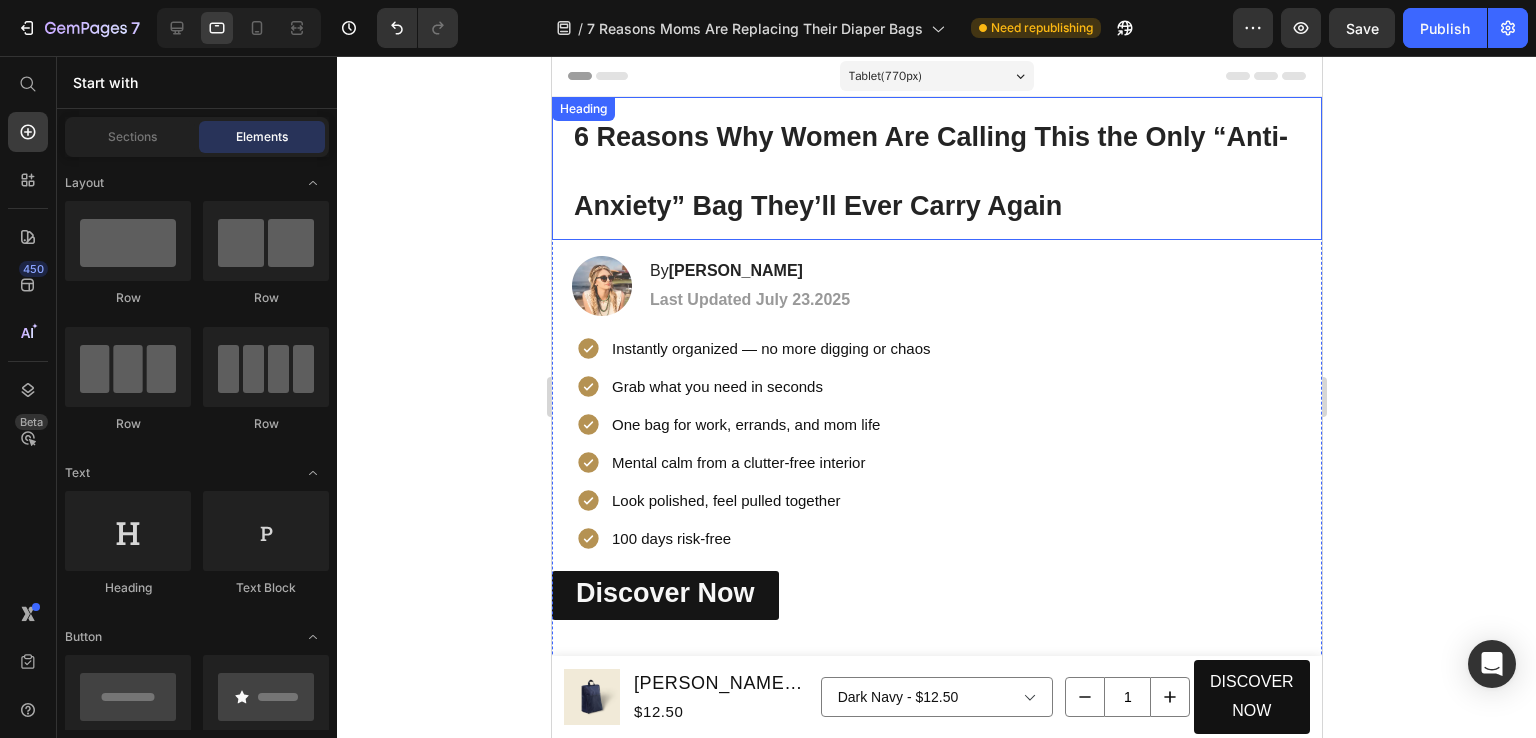 click on "6 Reasons Why Women Are Calling This the Only “Anti-Anxiety” Bag They’ll Ever Carry Again" at bounding box center [936, 168] 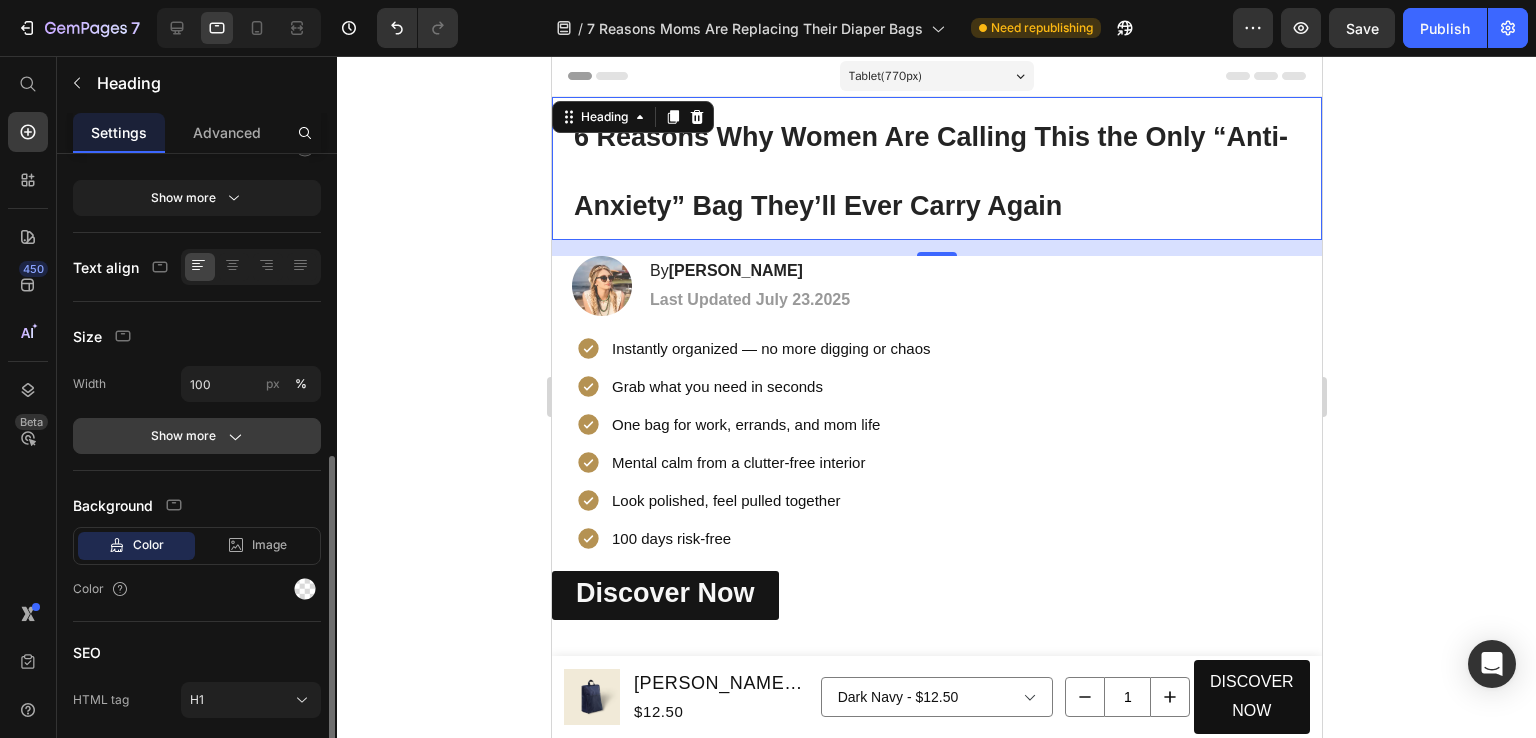 scroll, scrollTop: 368, scrollLeft: 0, axis: vertical 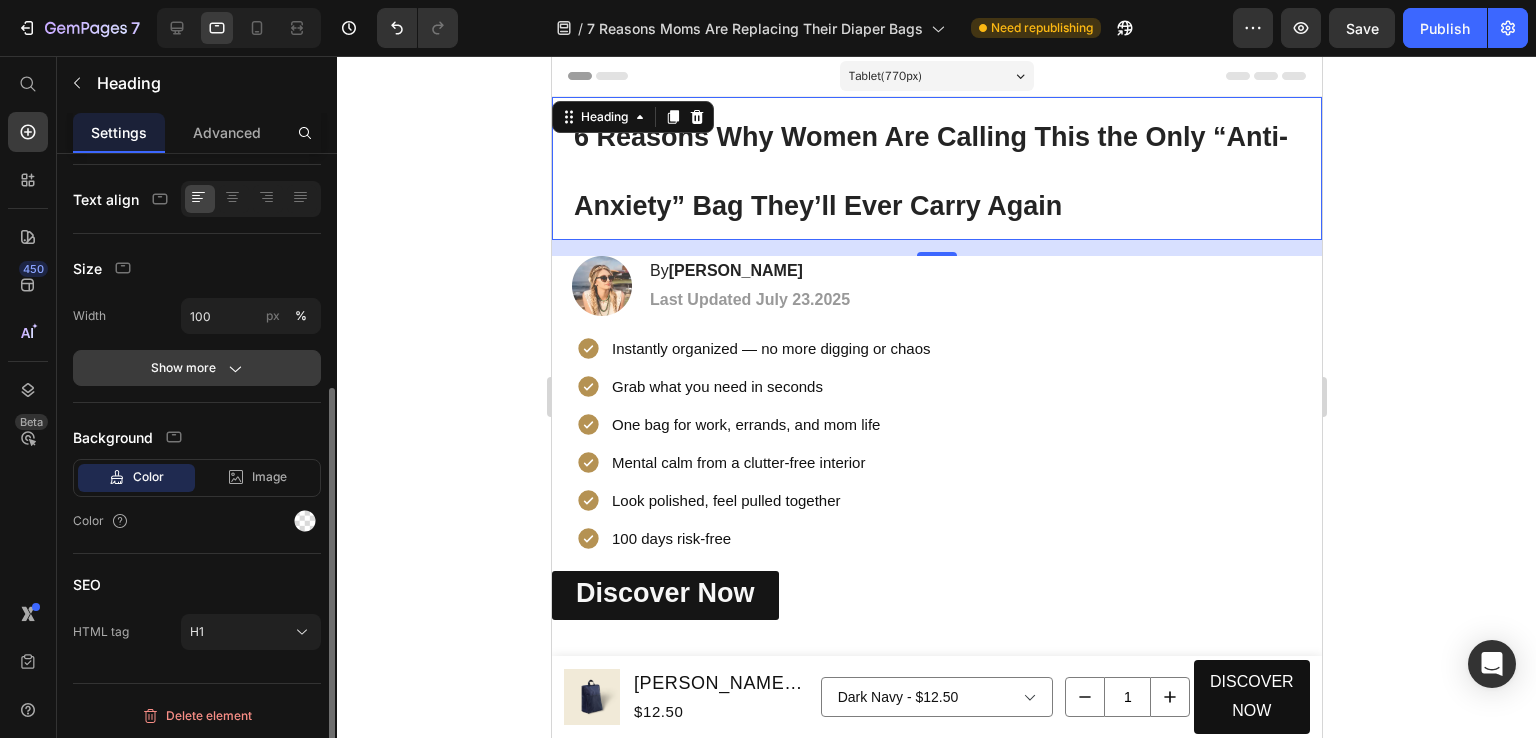 click on "Show more" at bounding box center [197, 368] 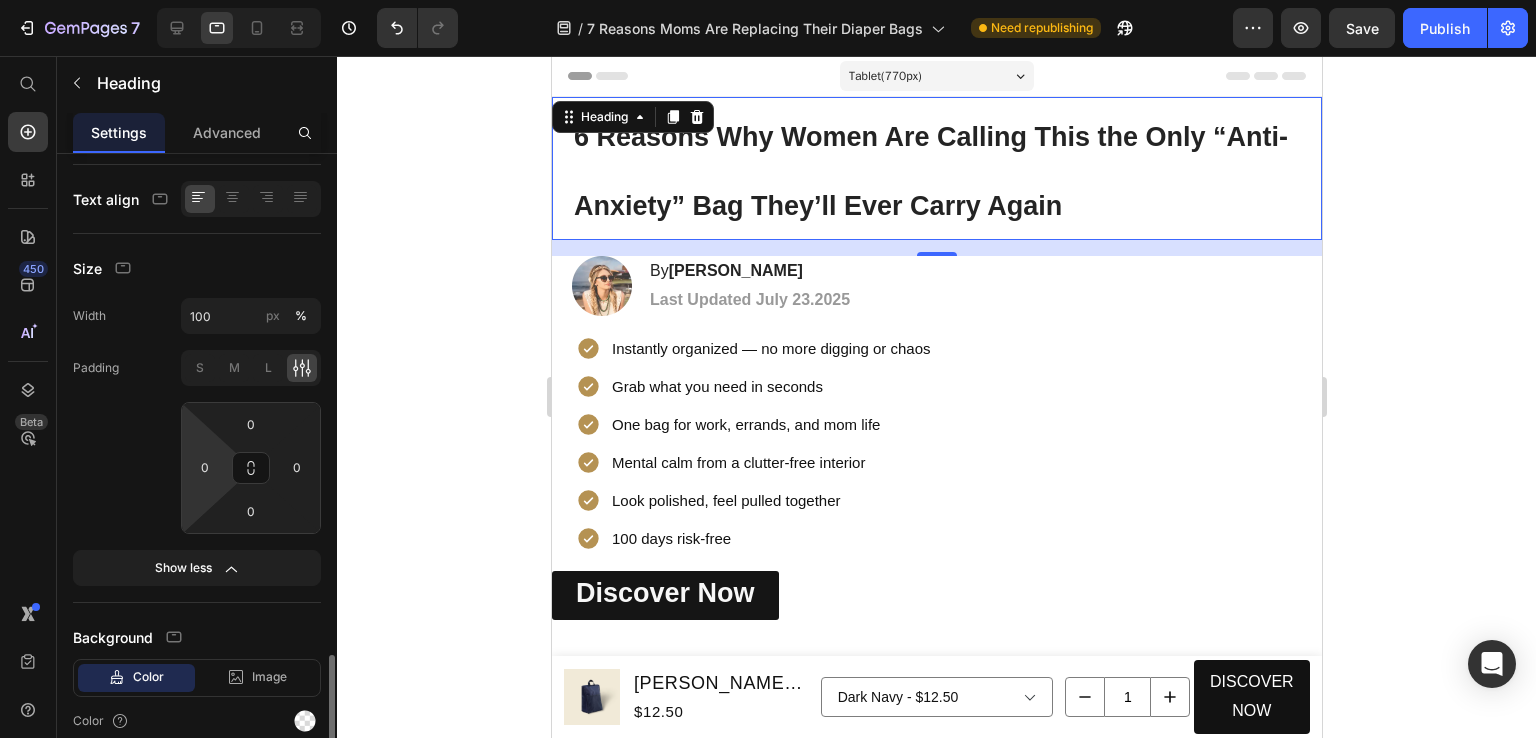 scroll, scrollTop: 568, scrollLeft: 0, axis: vertical 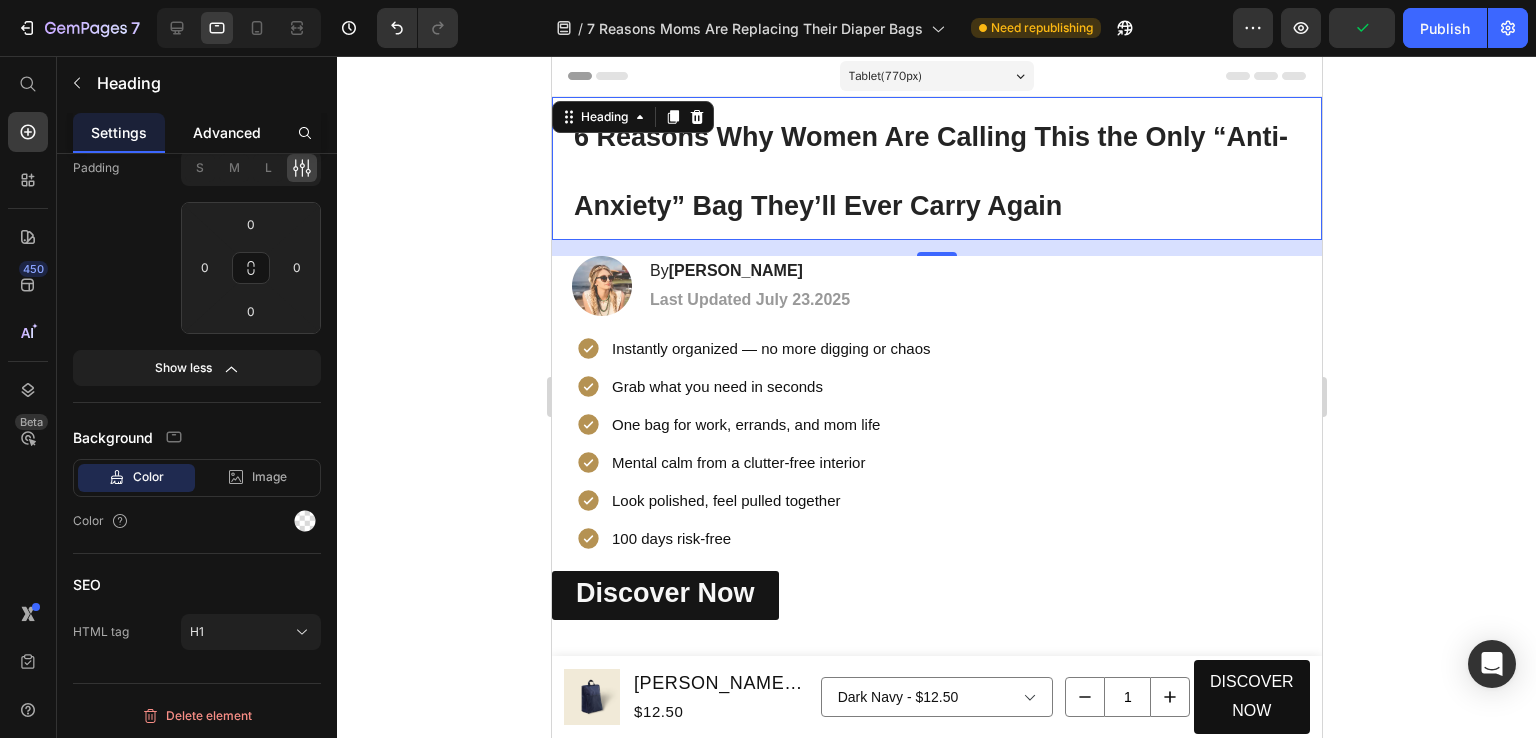 click on "Advanced" at bounding box center [227, 132] 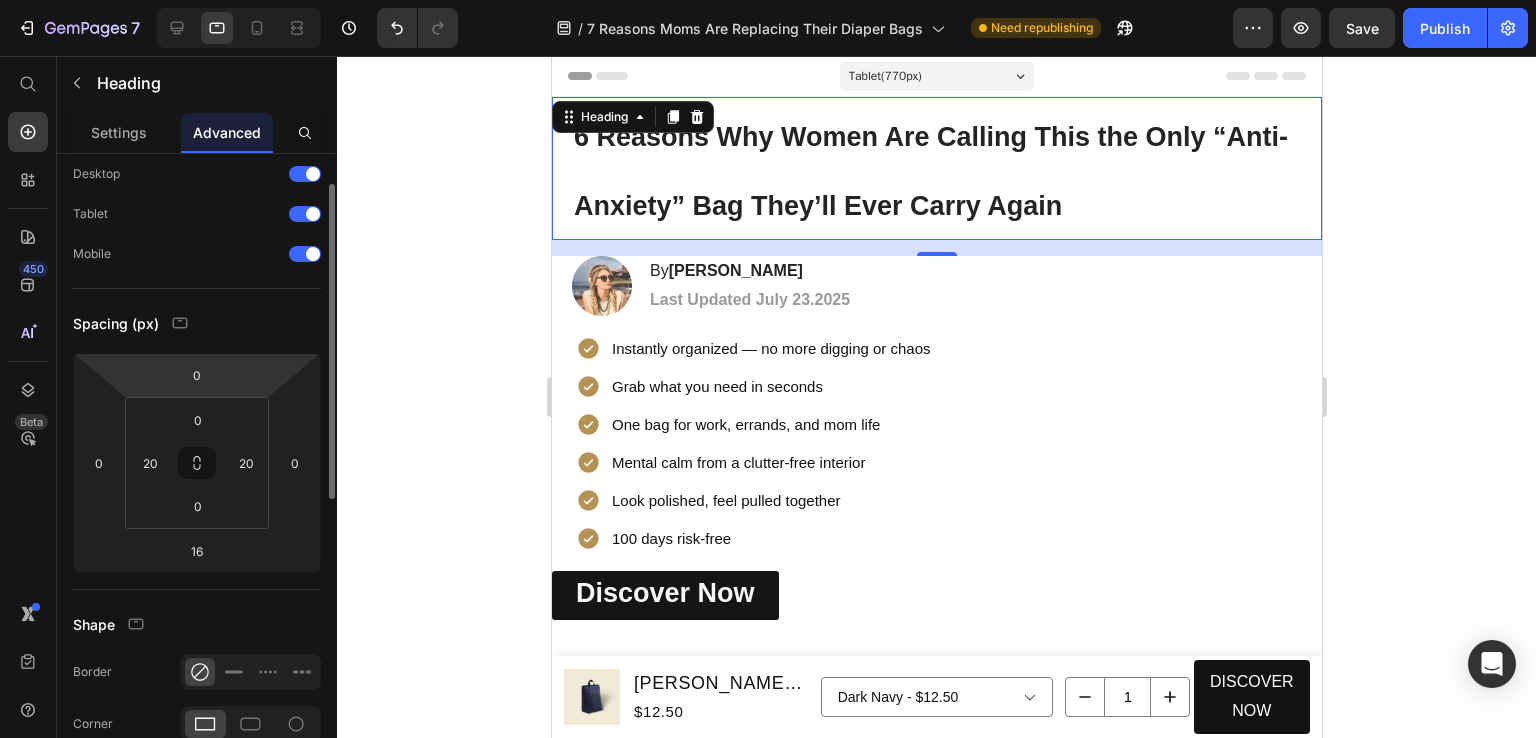scroll, scrollTop: 0, scrollLeft: 0, axis: both 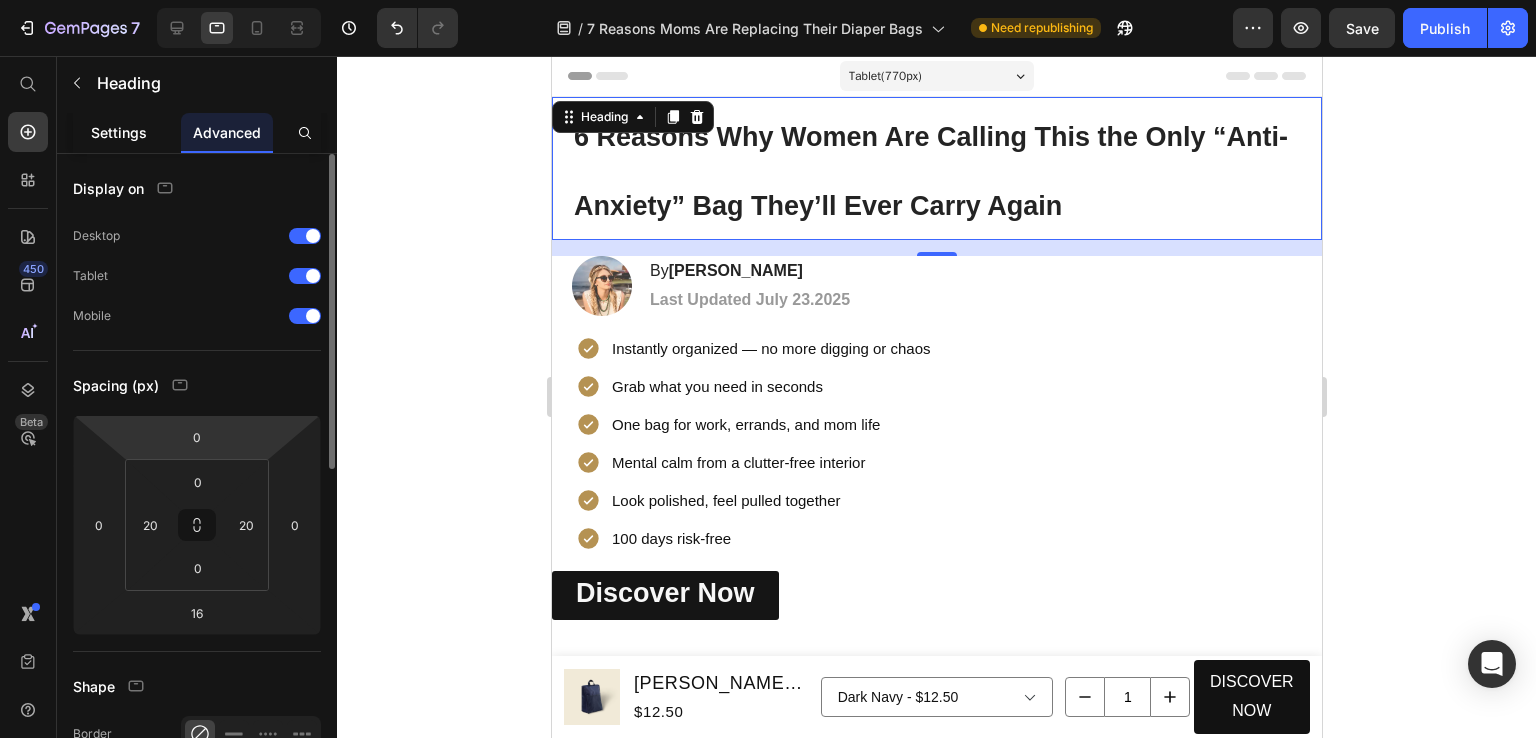 click on "Settings" at bounding box center (119, 132) 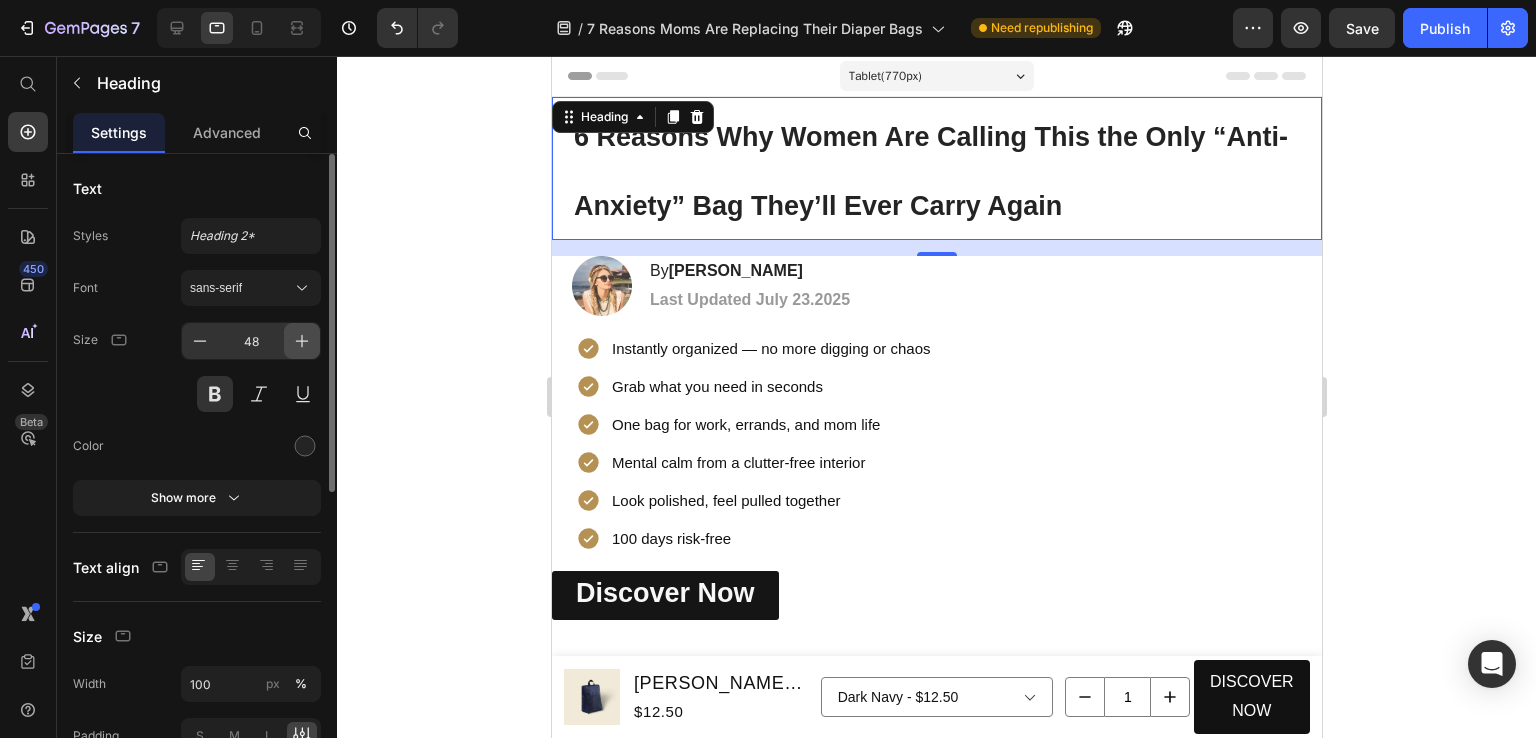 click 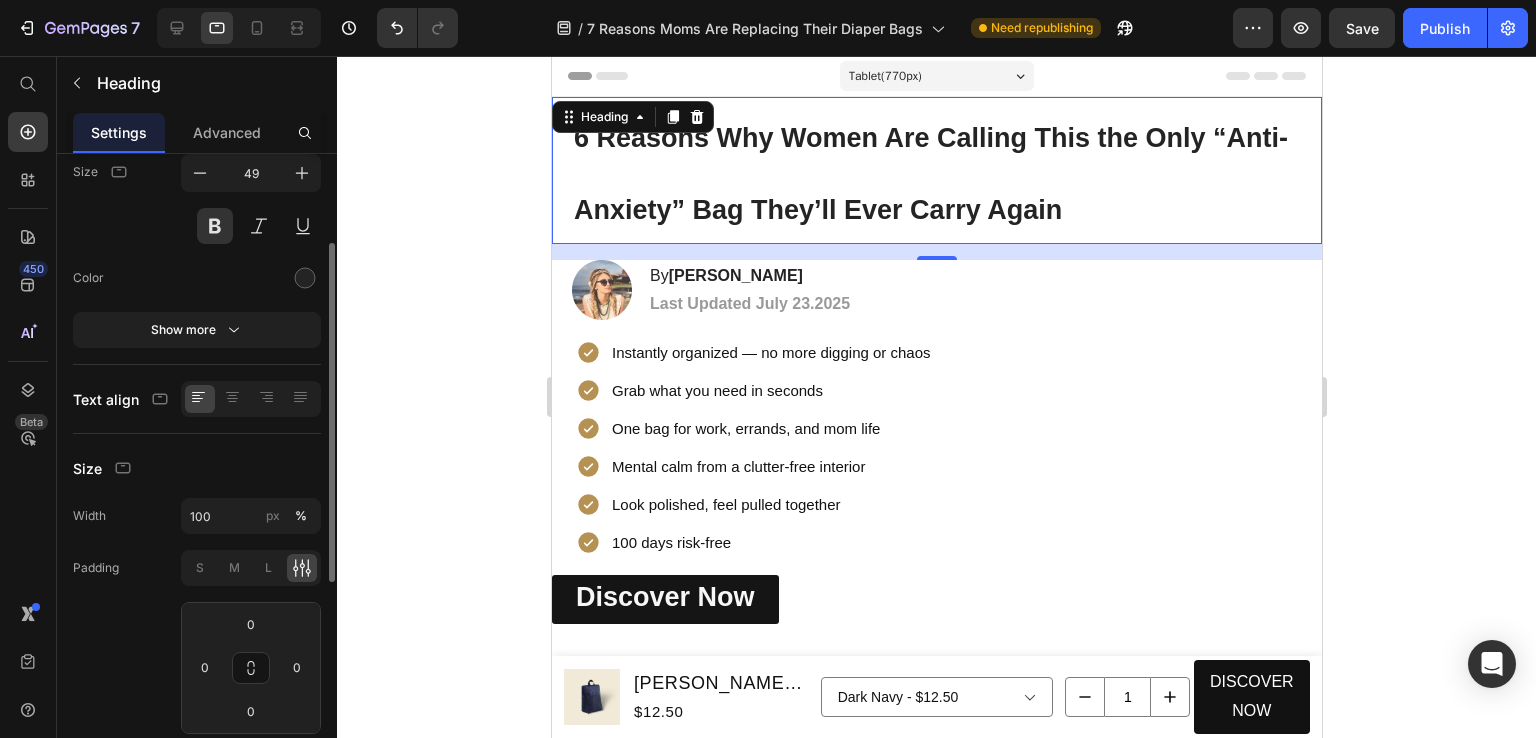 scroll, scrollTop: 0, scrollLeft: 0, axis: both 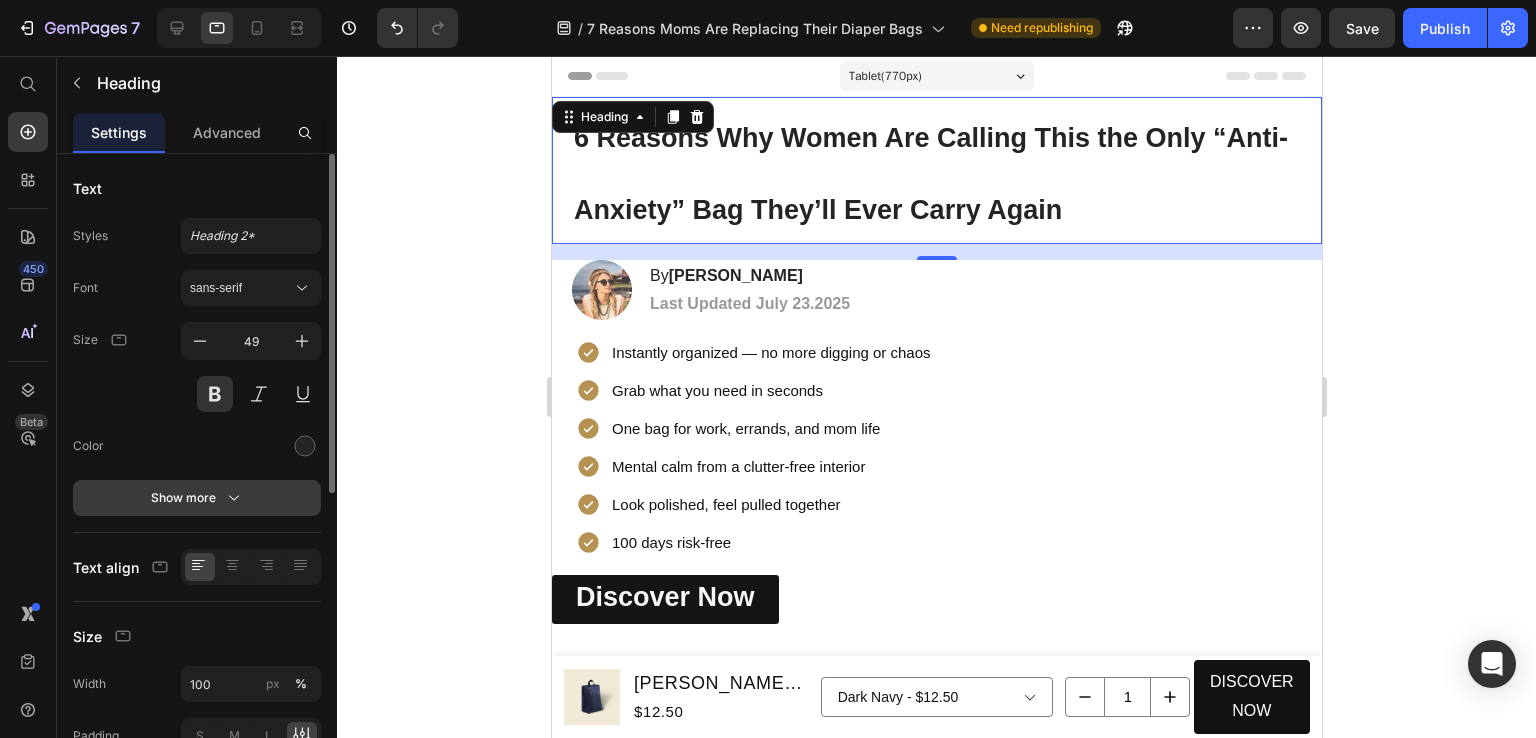 click on "Show more" at bounding box center (197, 498) 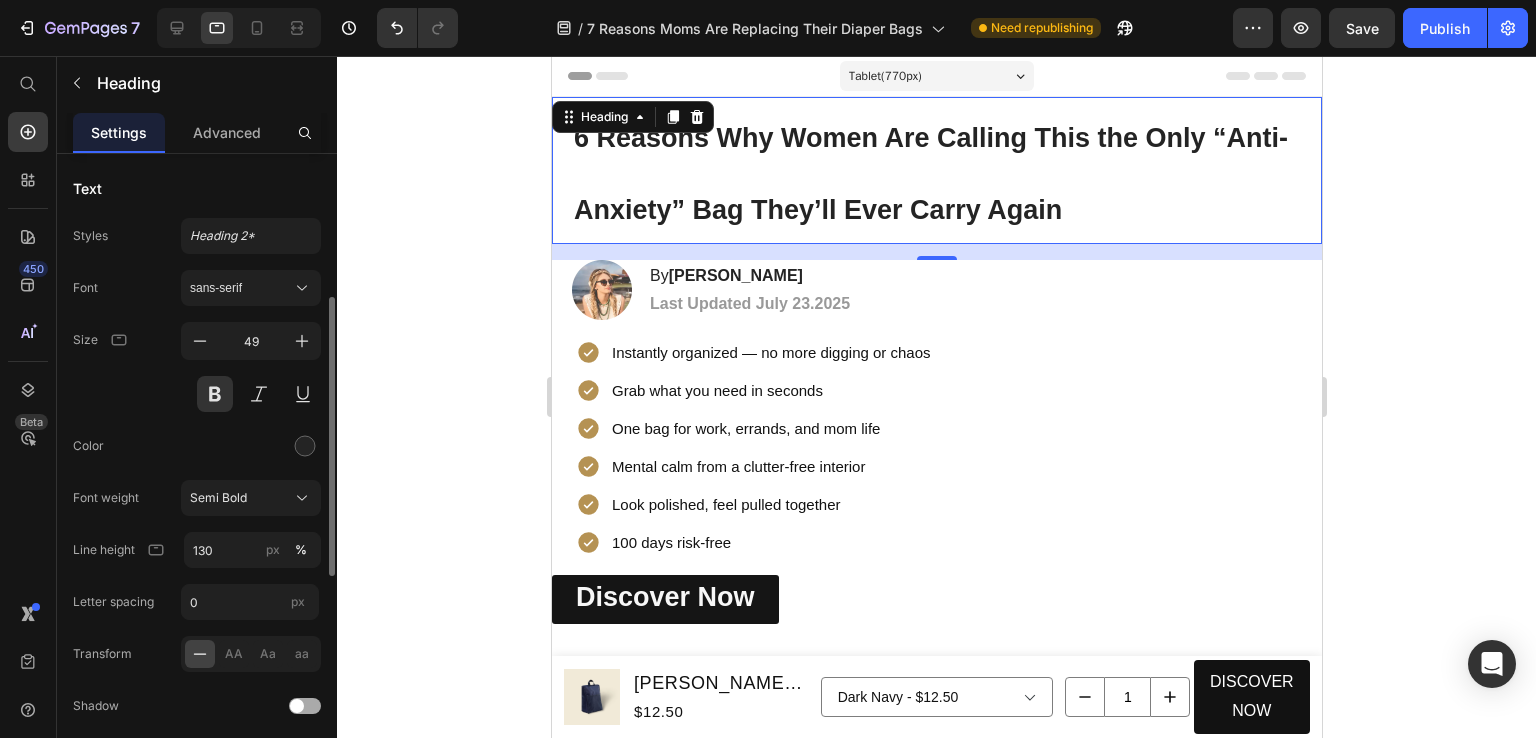 scroll, scrollTop: 100, scrollLeft: 0, axis: vertical 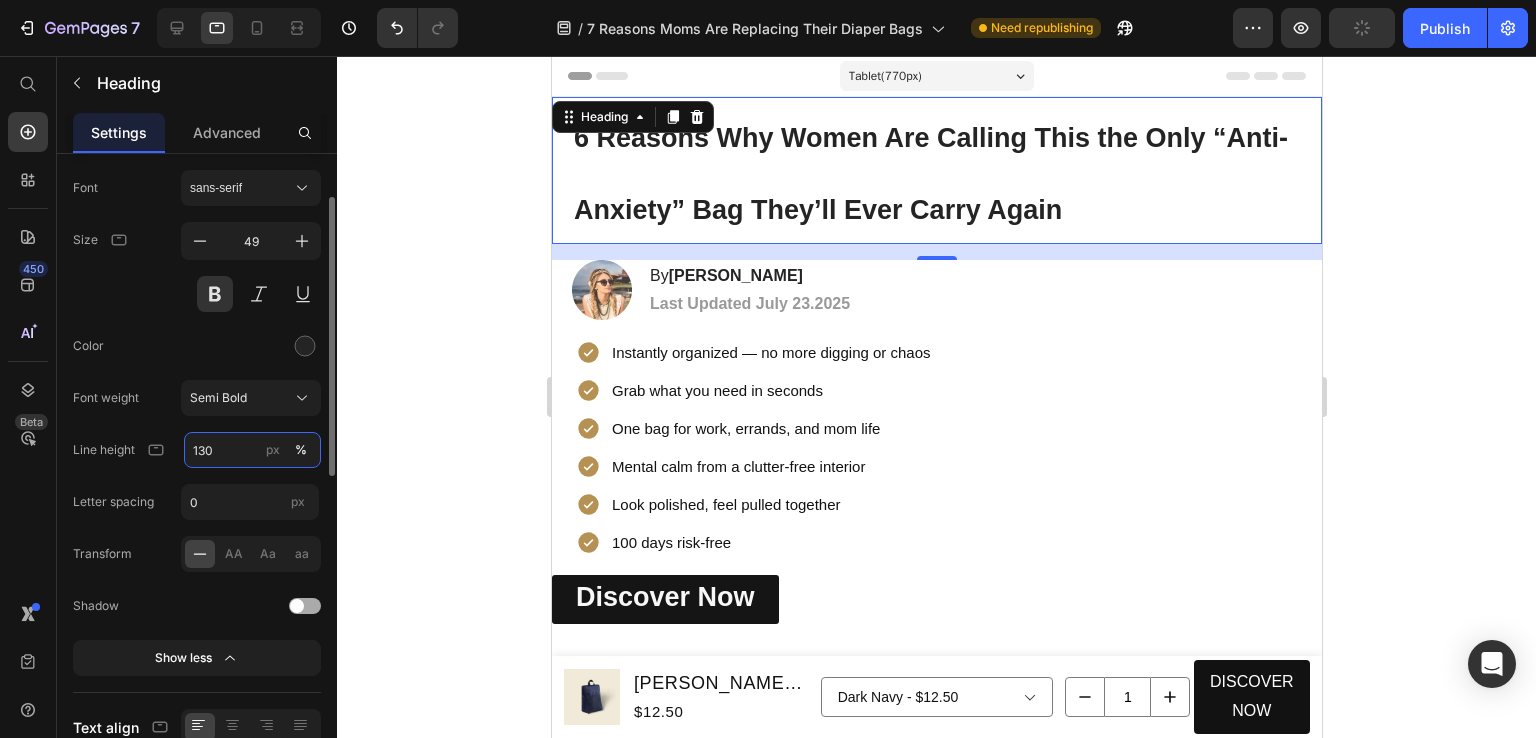 click on "130" at bounding box center [252, 450] 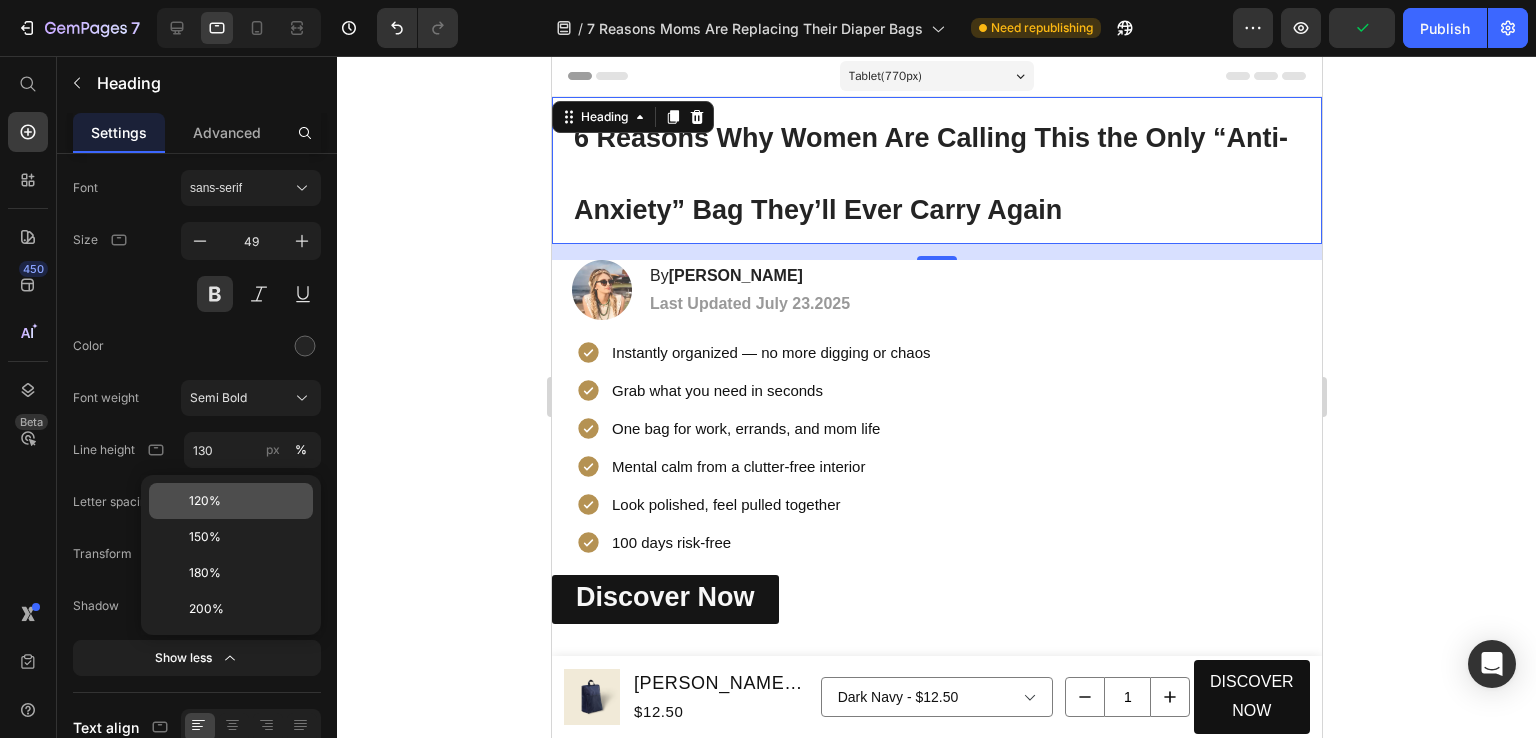 click on "120%" at bounding box center [247, 501] 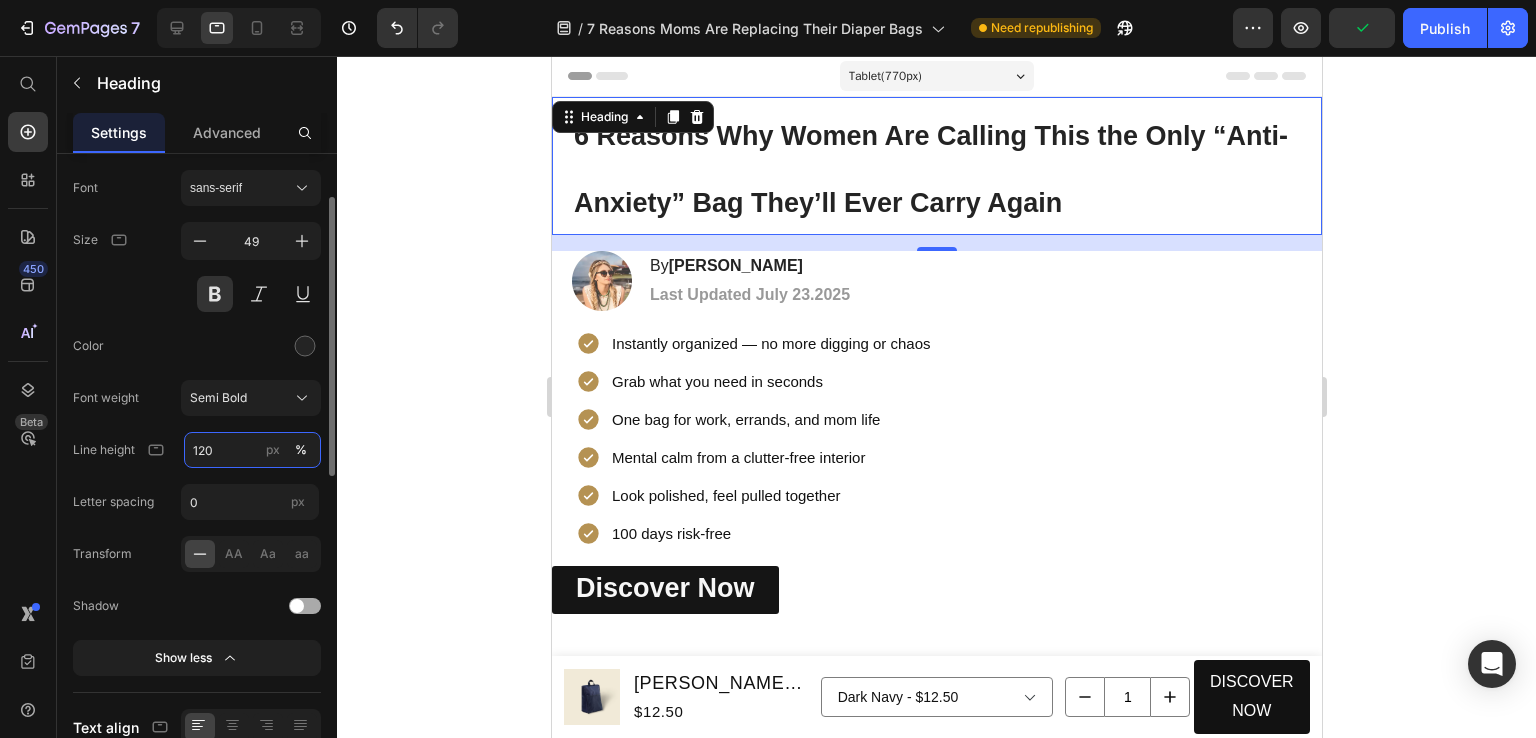 click on "120" at bounding box center [252, 450] 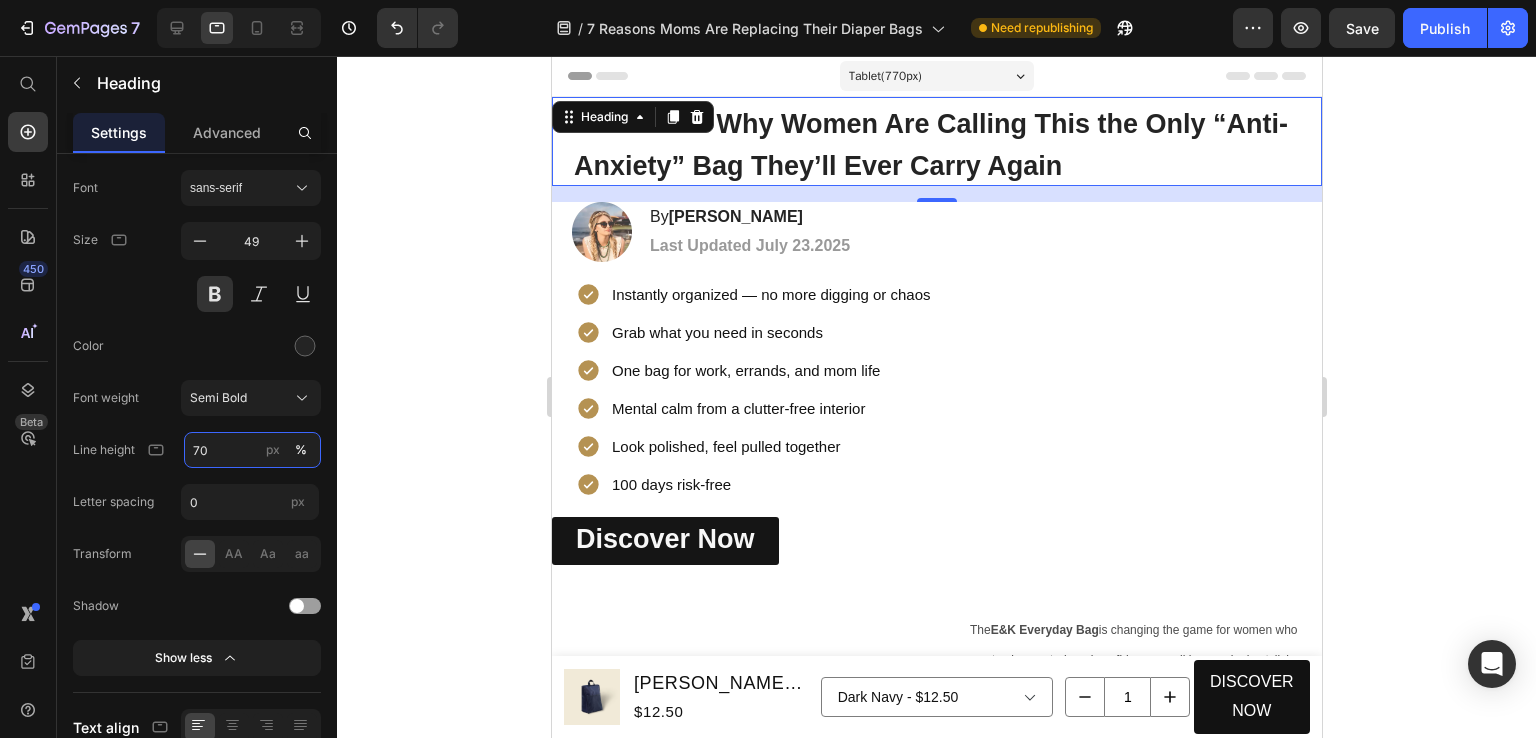 type on "70" 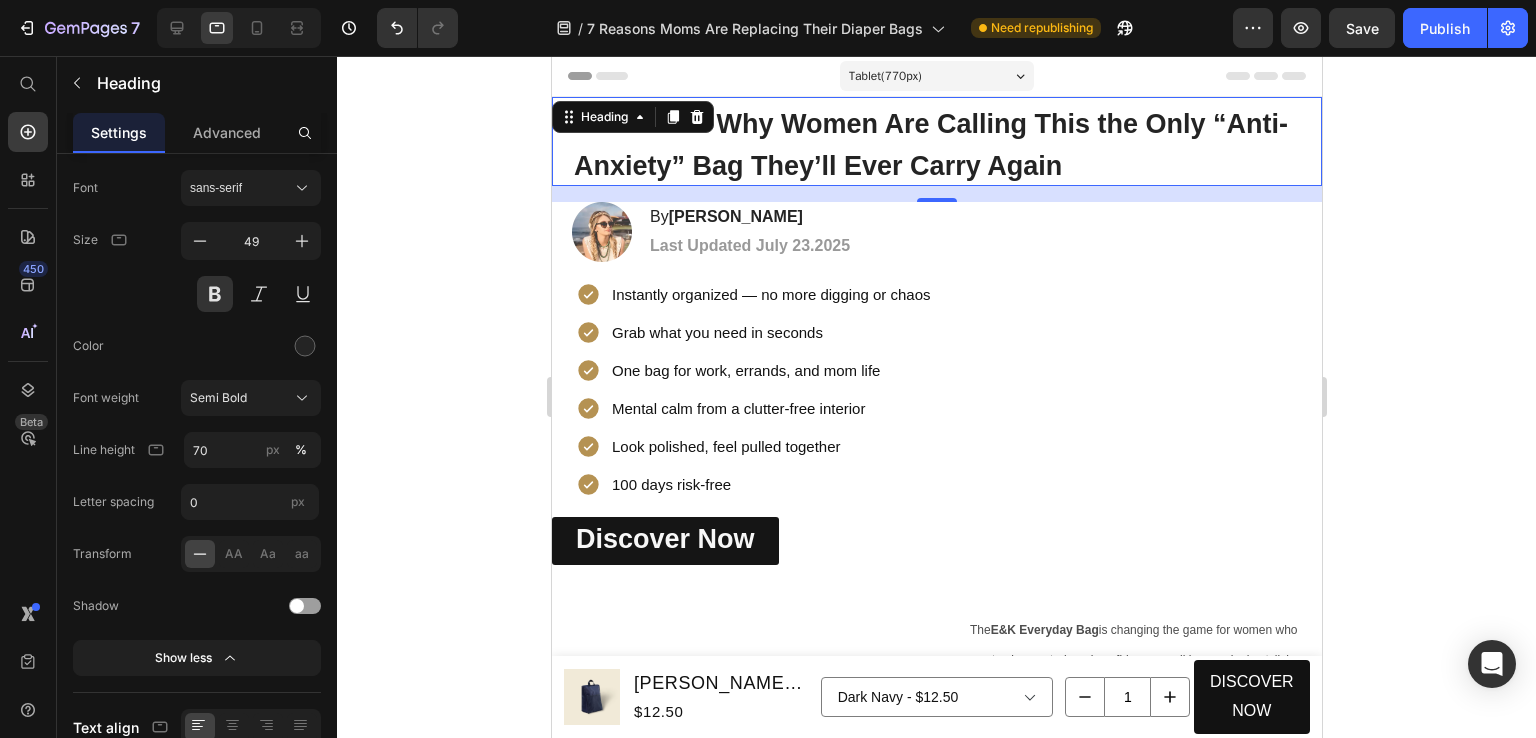 click 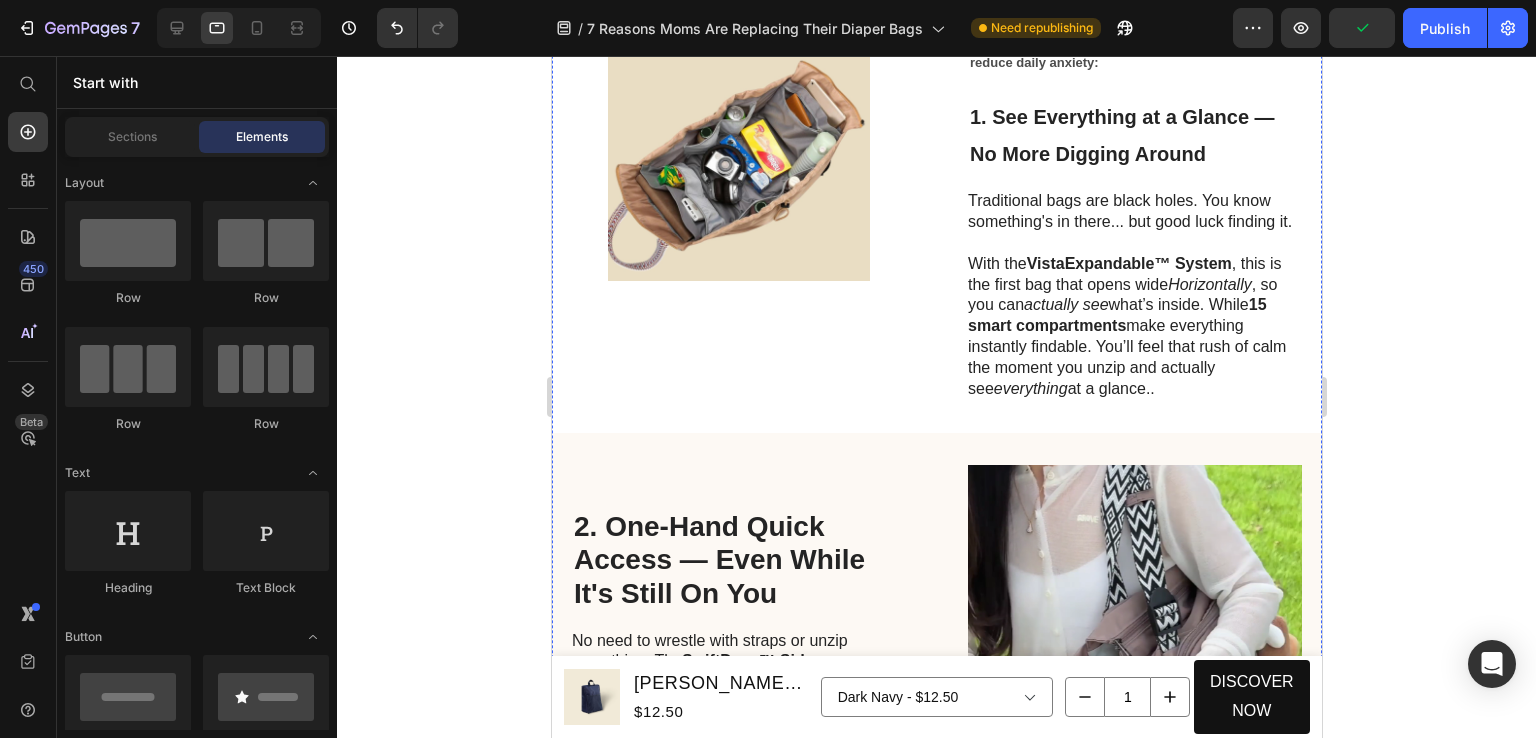 scroll, scrollTop: 600, scrollLeft: 0, axis: vertical 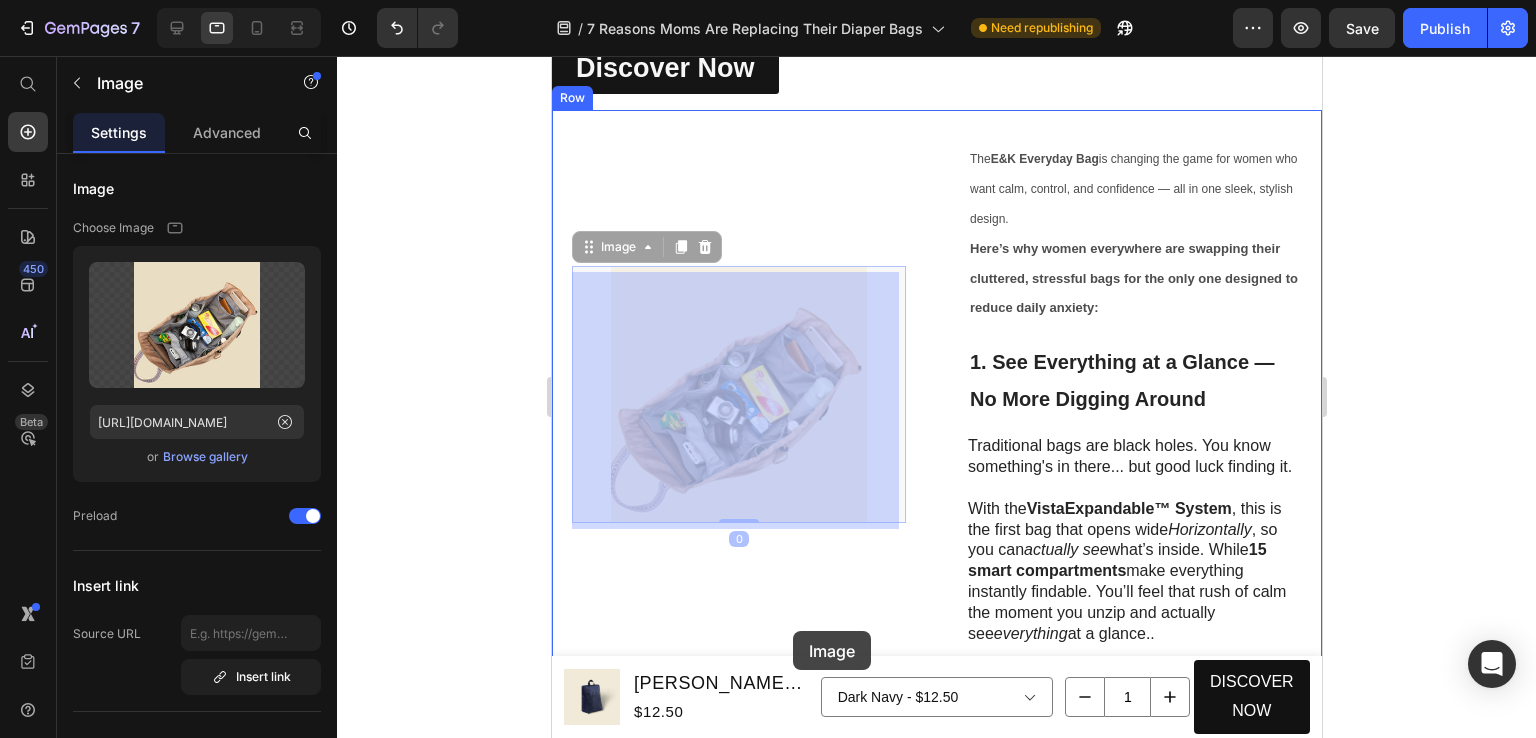 drag, startPoint x: 770, startPoint y: 321, endPoint x: 794, endPoint y: 615, distance: 294.97797 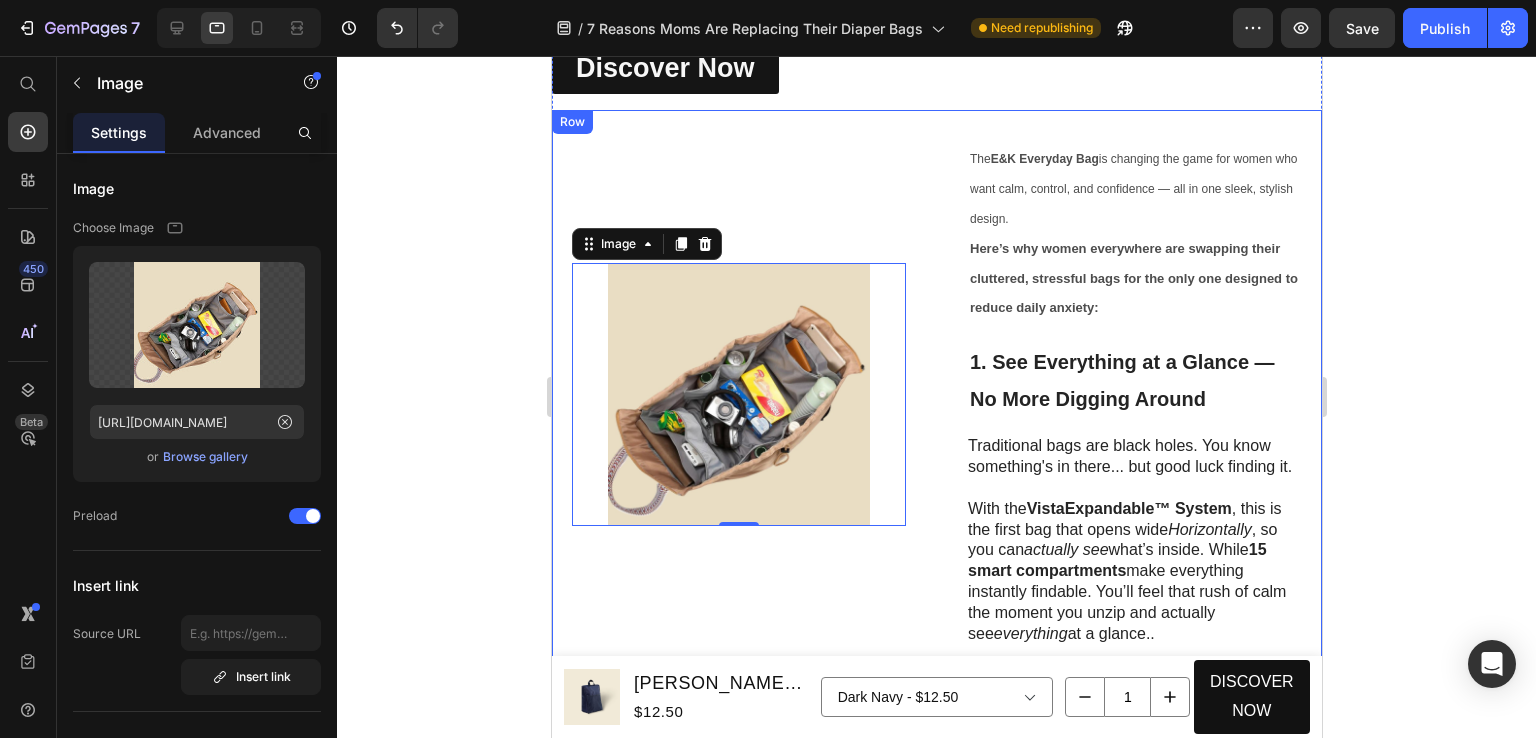 click 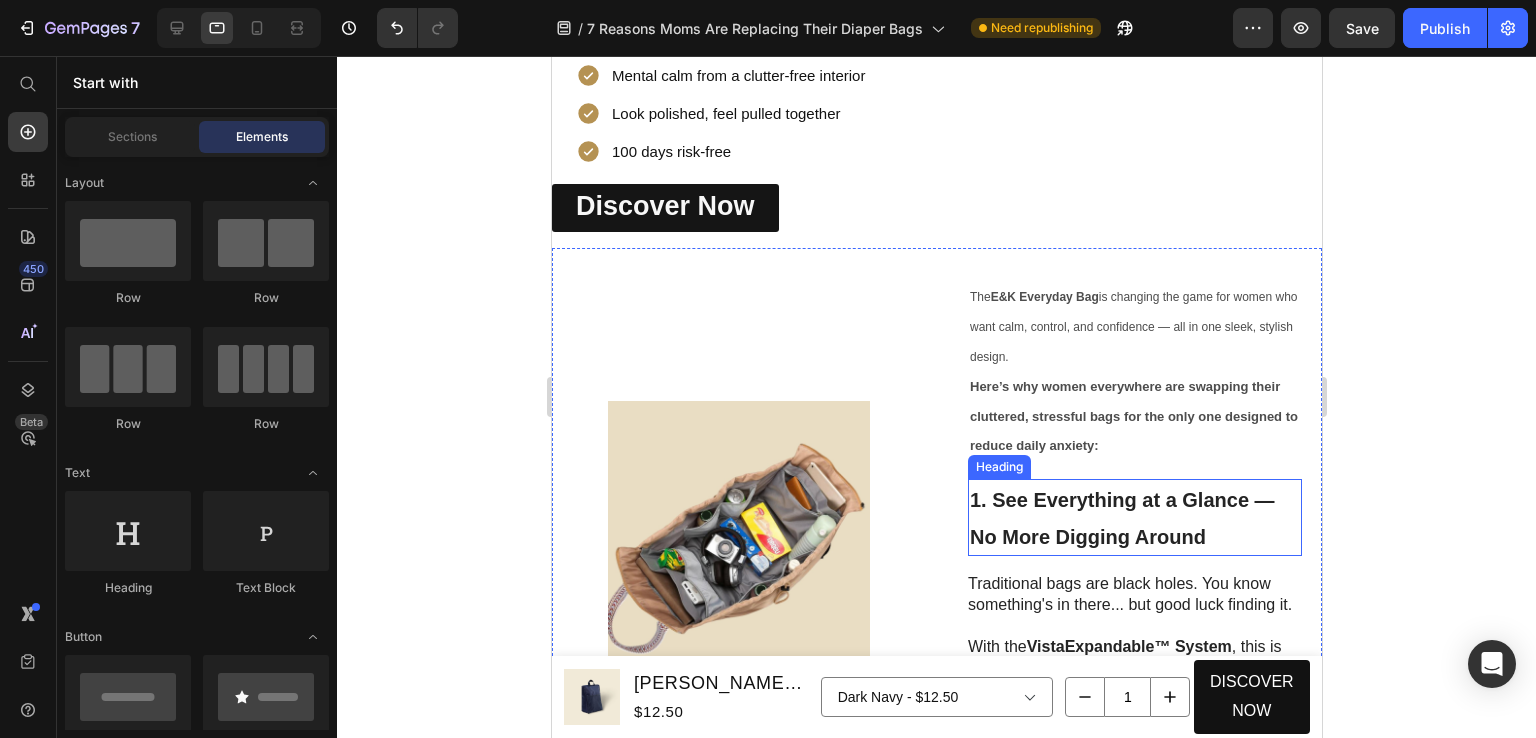 scroll, scrollTop: 171, scrollLeft: 0, axis: vertical 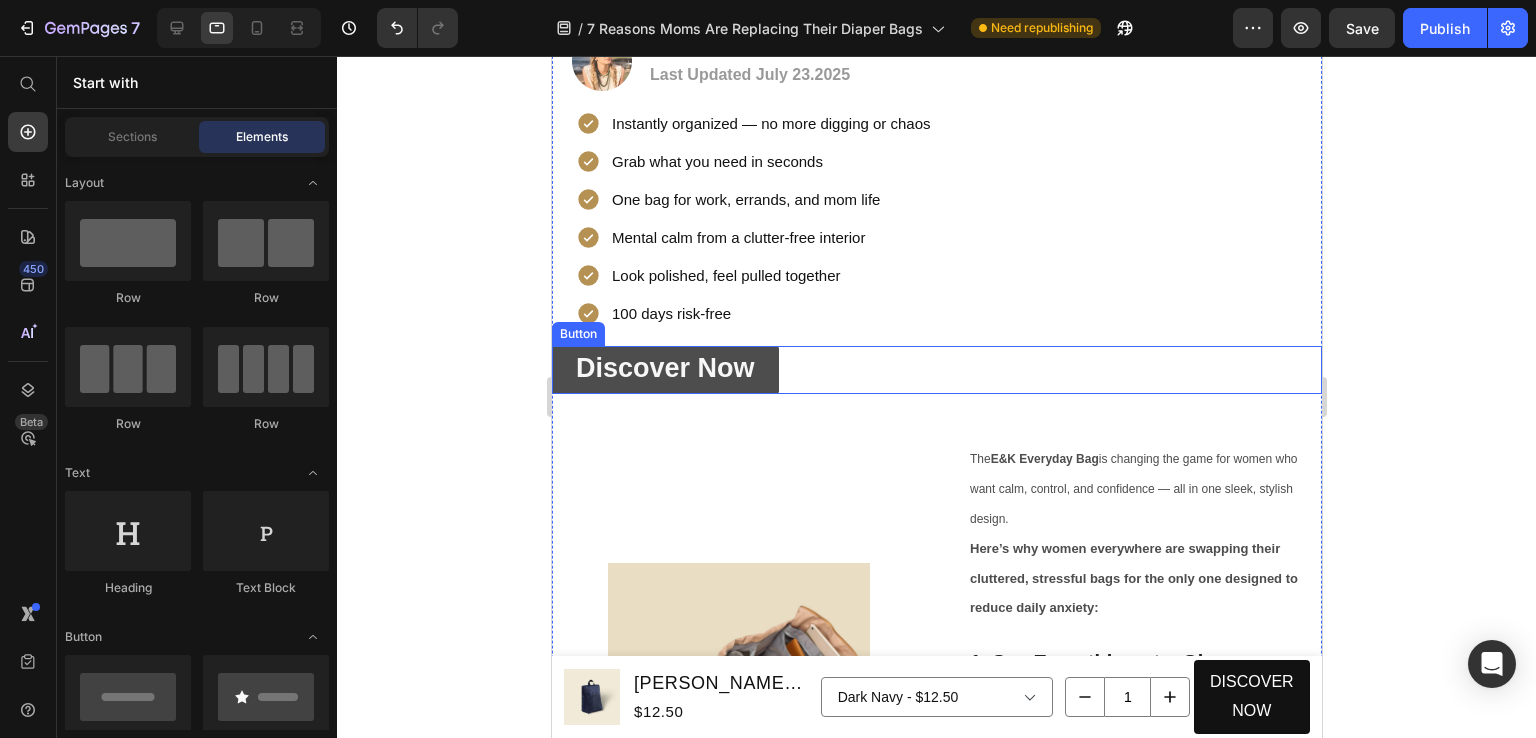 click on "Discover Now" at bounding box center [664, 370] 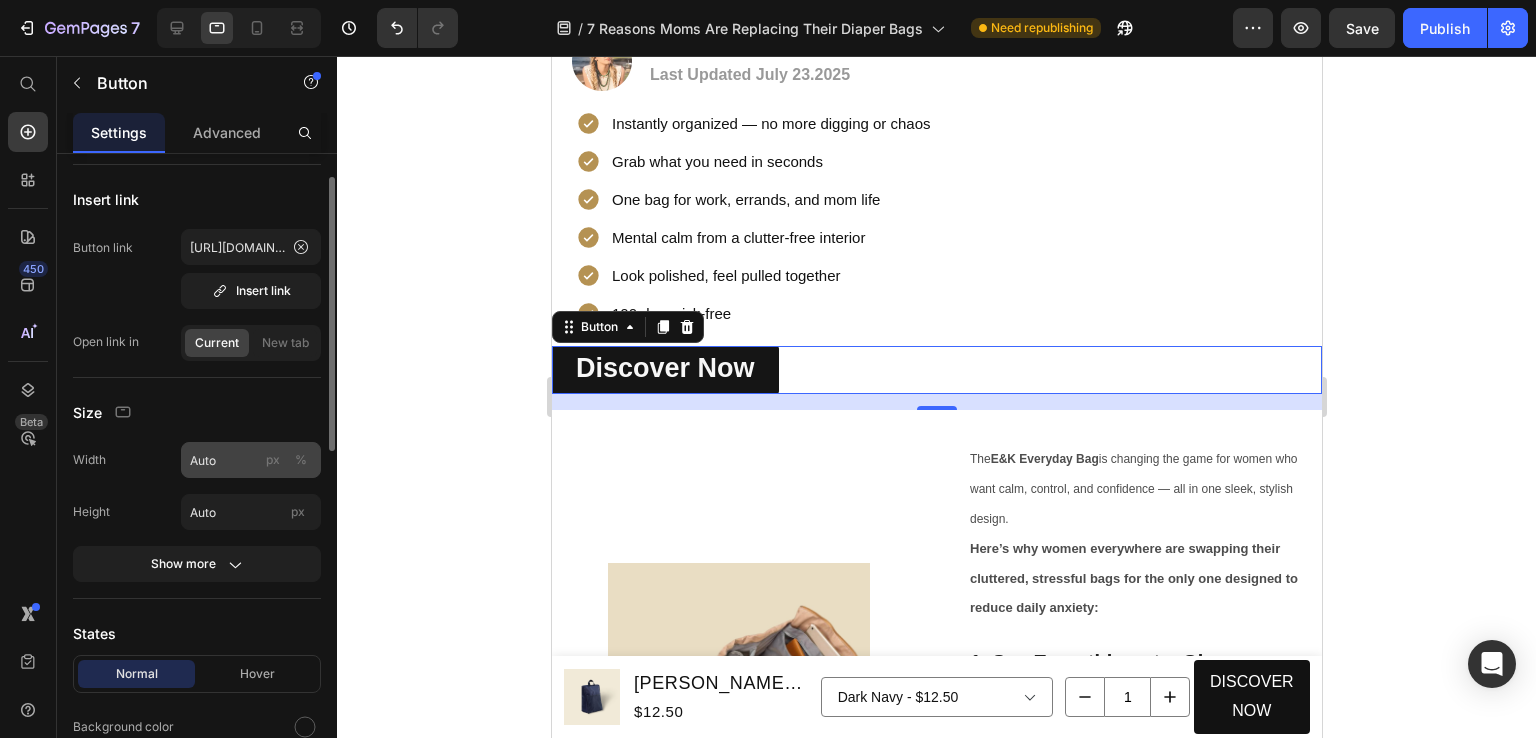 scroll, scrollTop: 0, scrollLeft: 0, axis: both 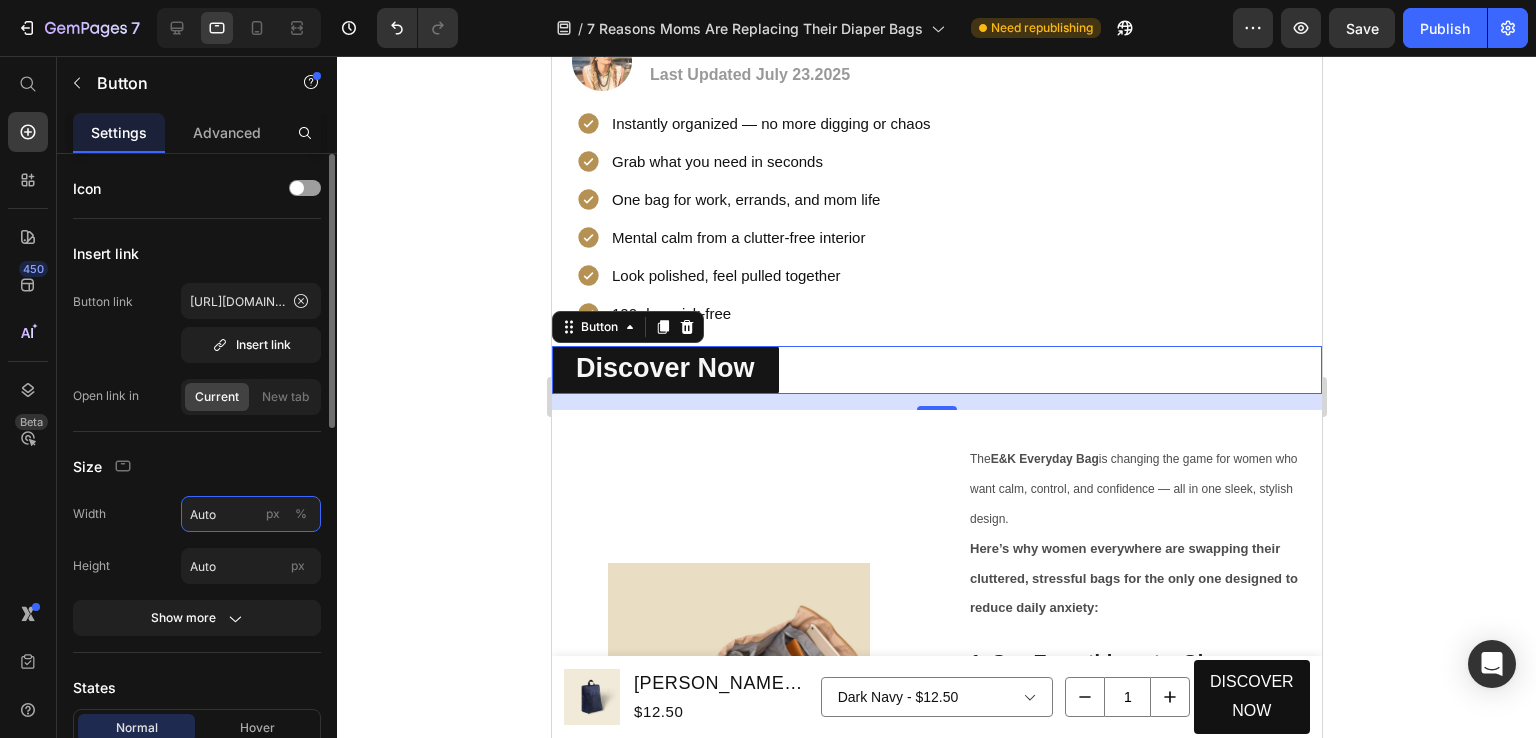 click on "Auto" at bounding box center (251, 514) 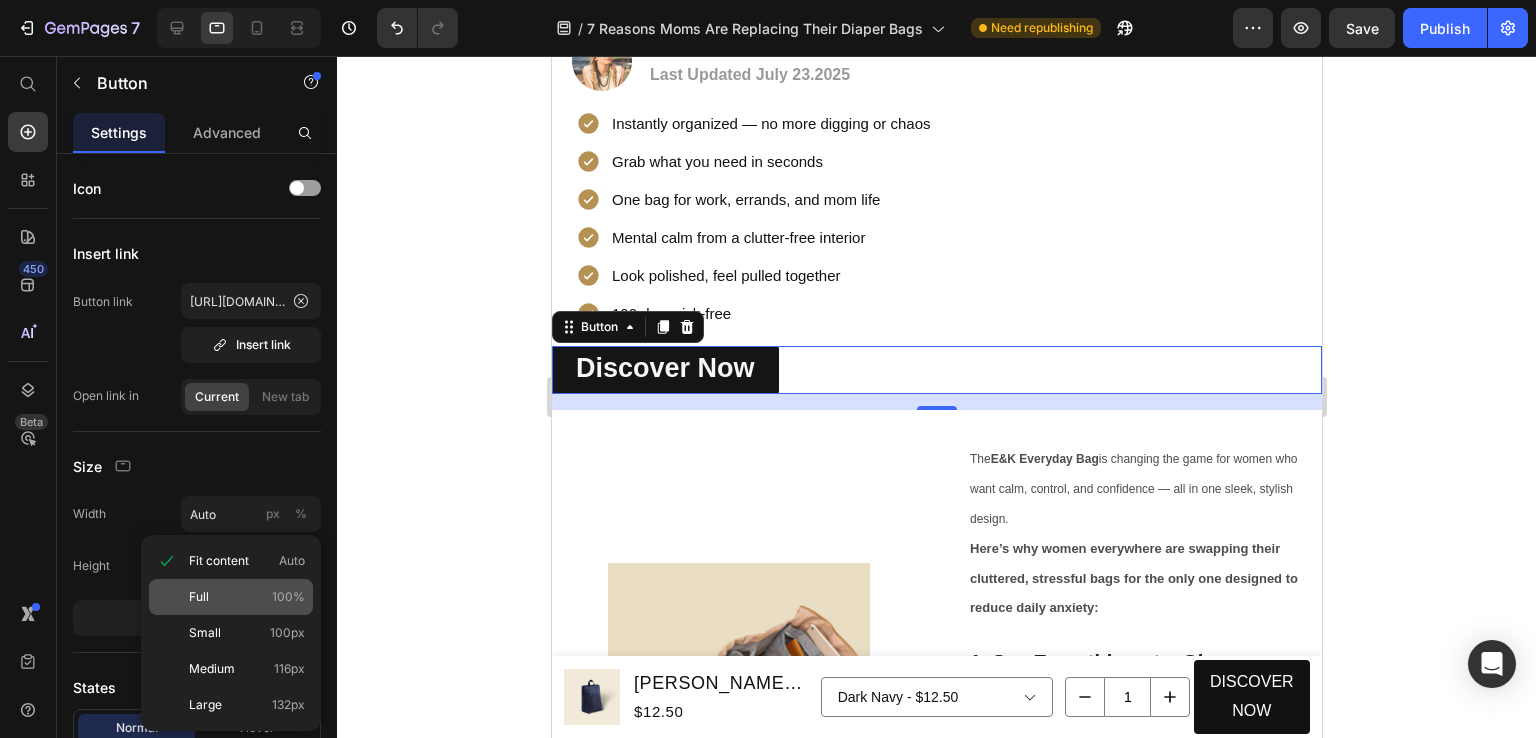 click on "Full 100%" at bounding box center [247, 597] 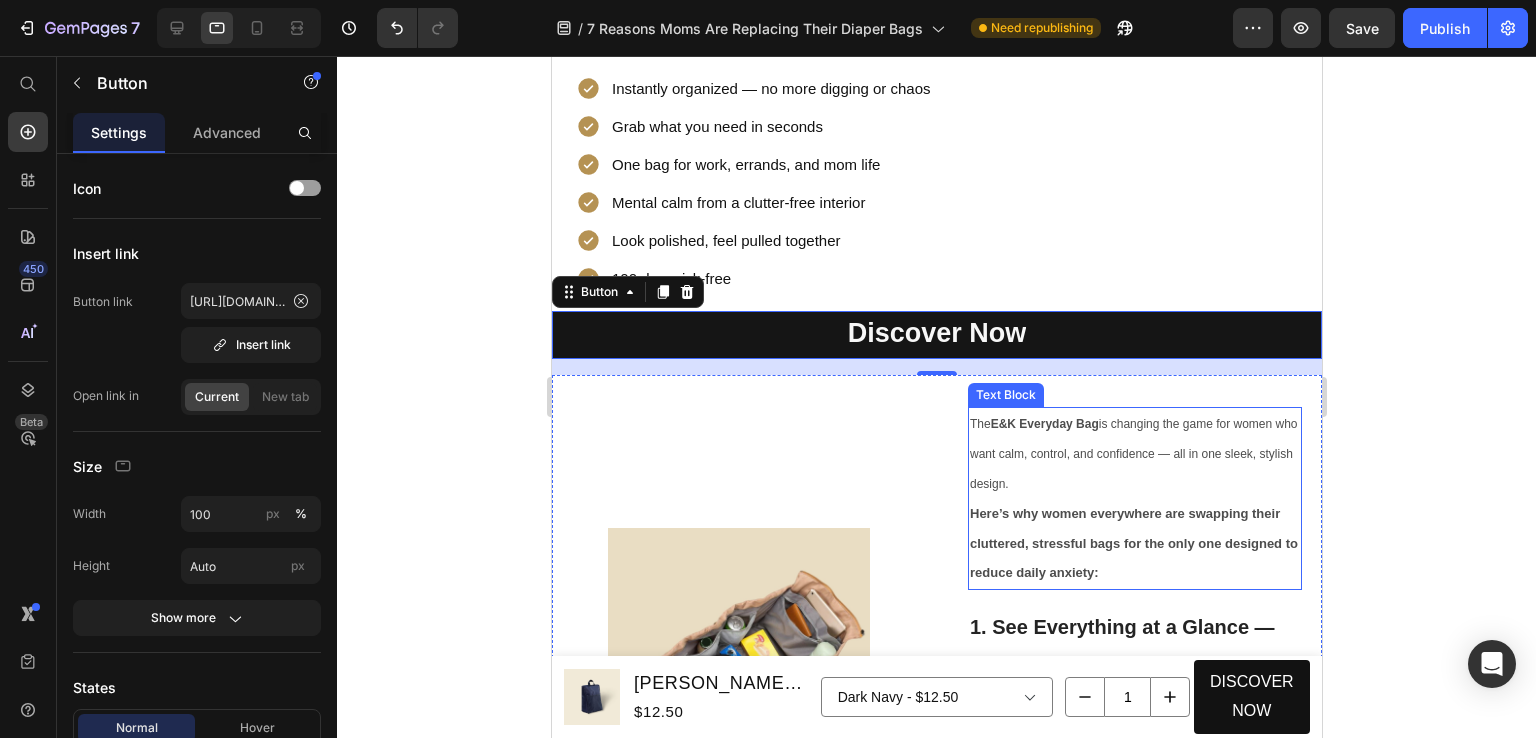 scroll, scrollTop: 171, scrollLeft: 0, axis: vertical 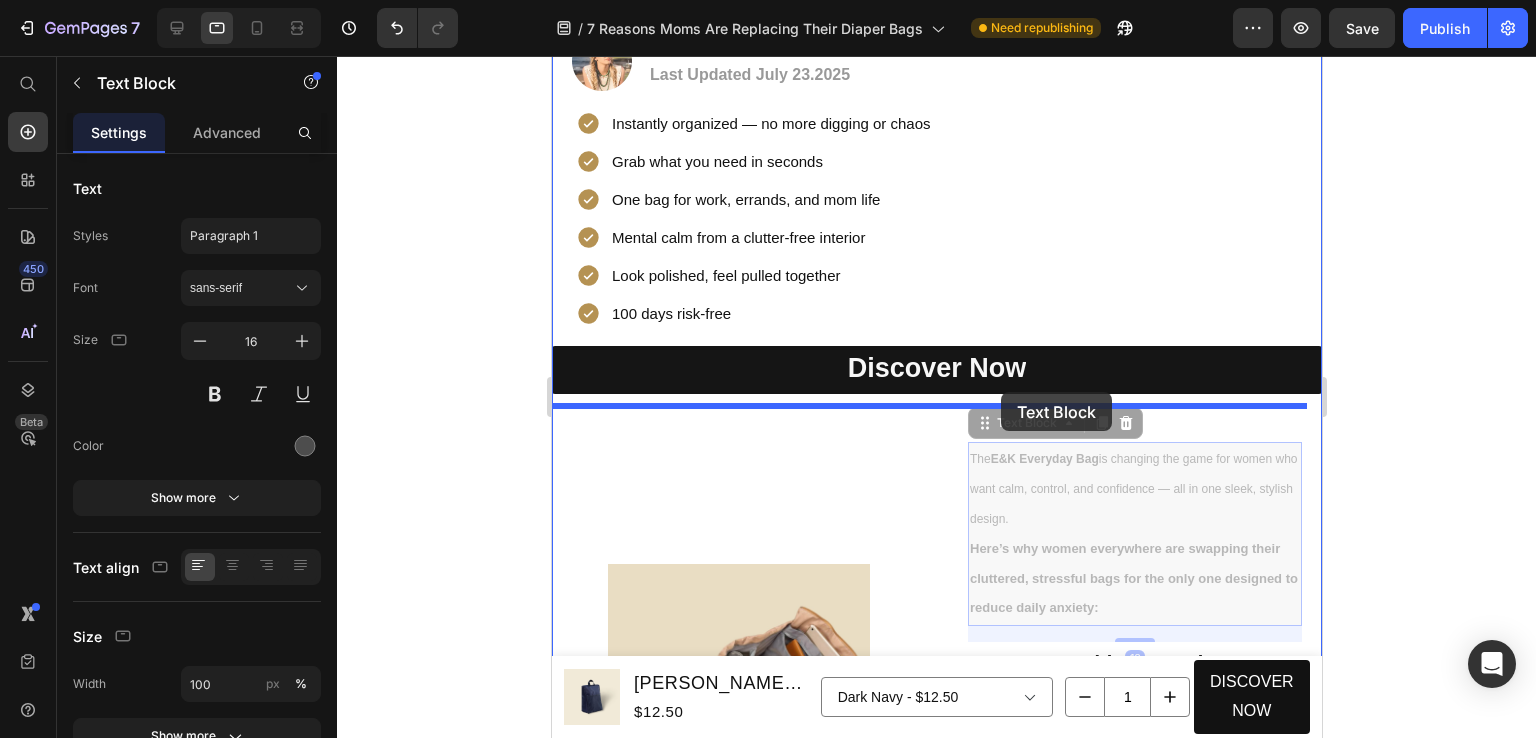 drag, startPoint x: 1084, startPoint y: 540, endPoint x: 1000, endPoint y: 392, distance: 170.17638 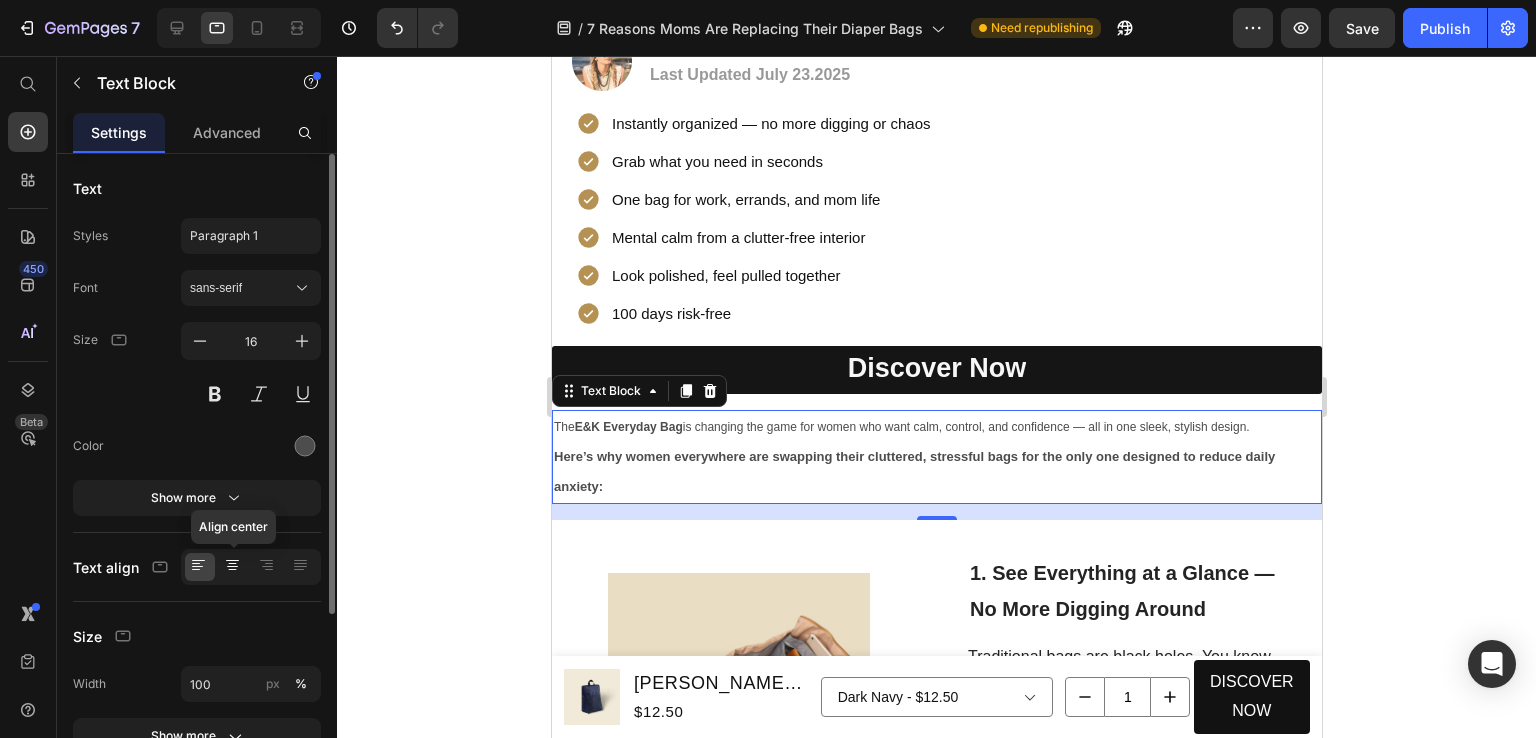 click 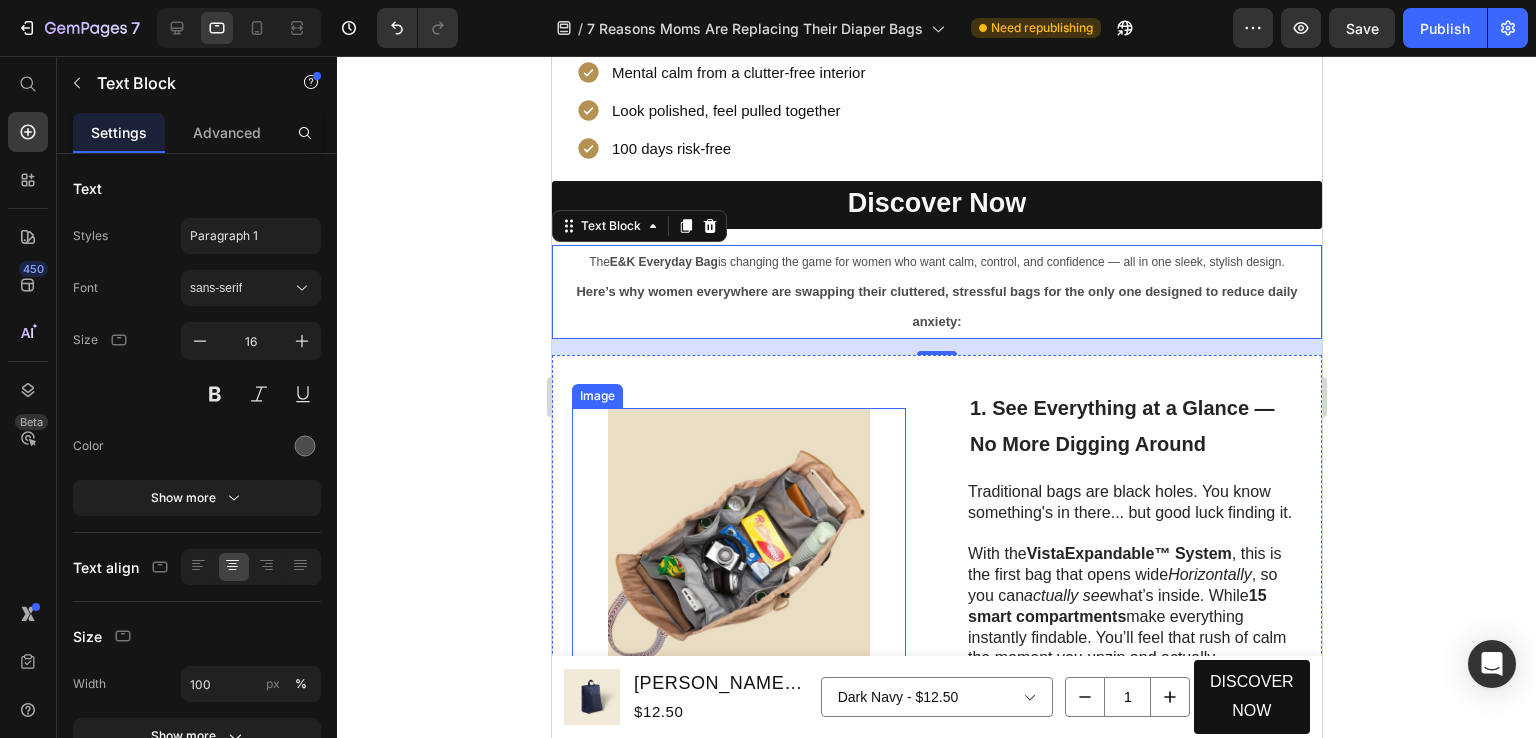 scroll, scrollTop: 371, scrollLeft: 0, axis: vertical 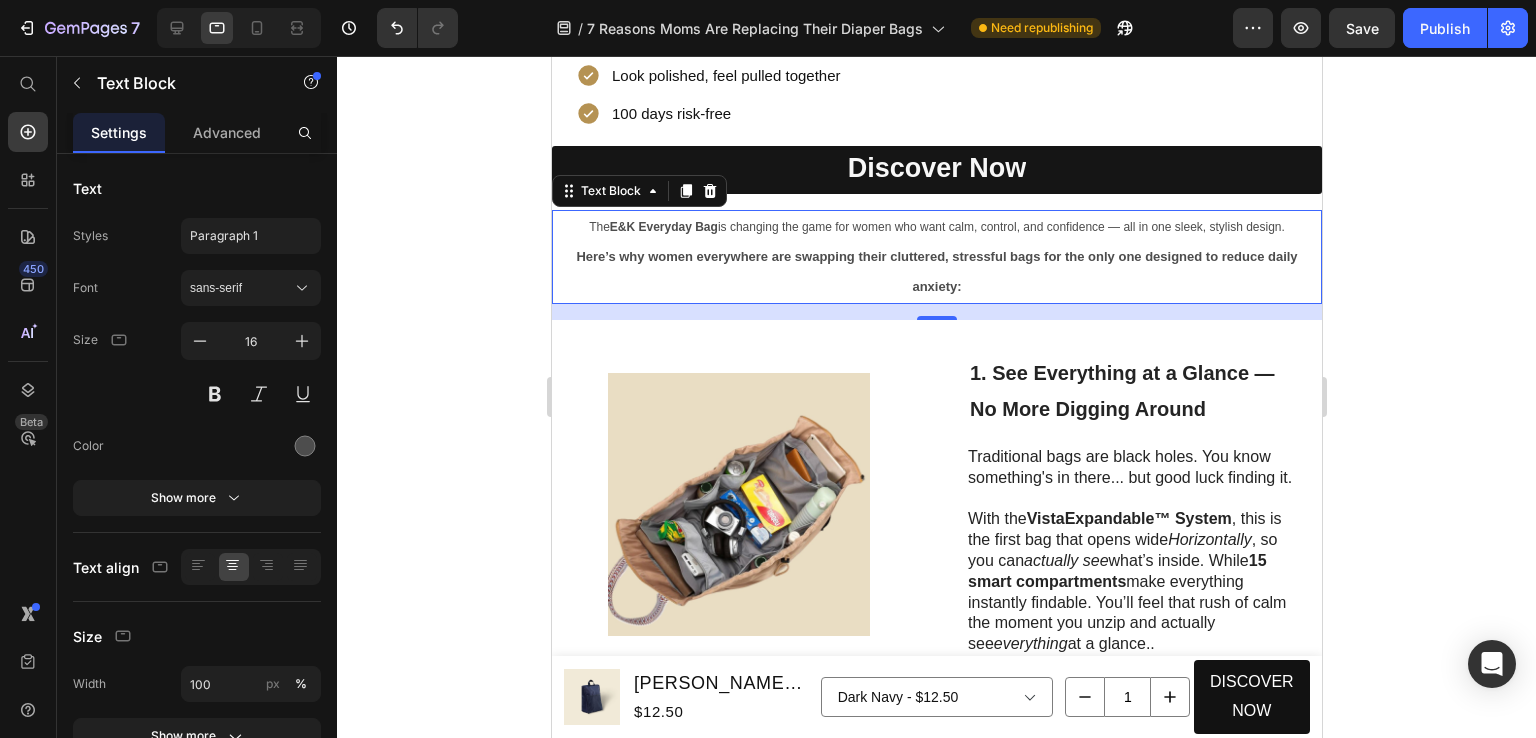 click 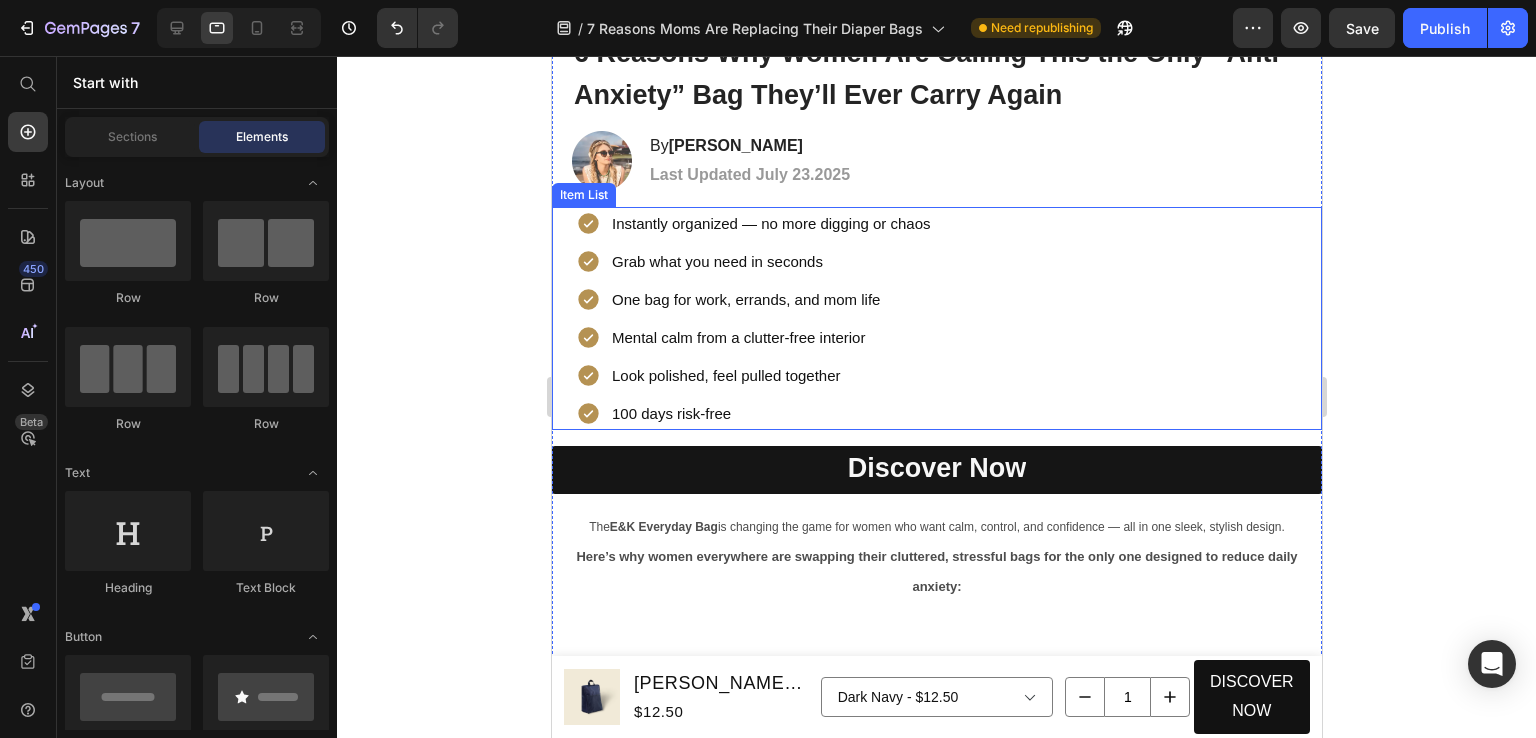 scroll, scrollTop: 0, scrollLeft: 0, axis: both 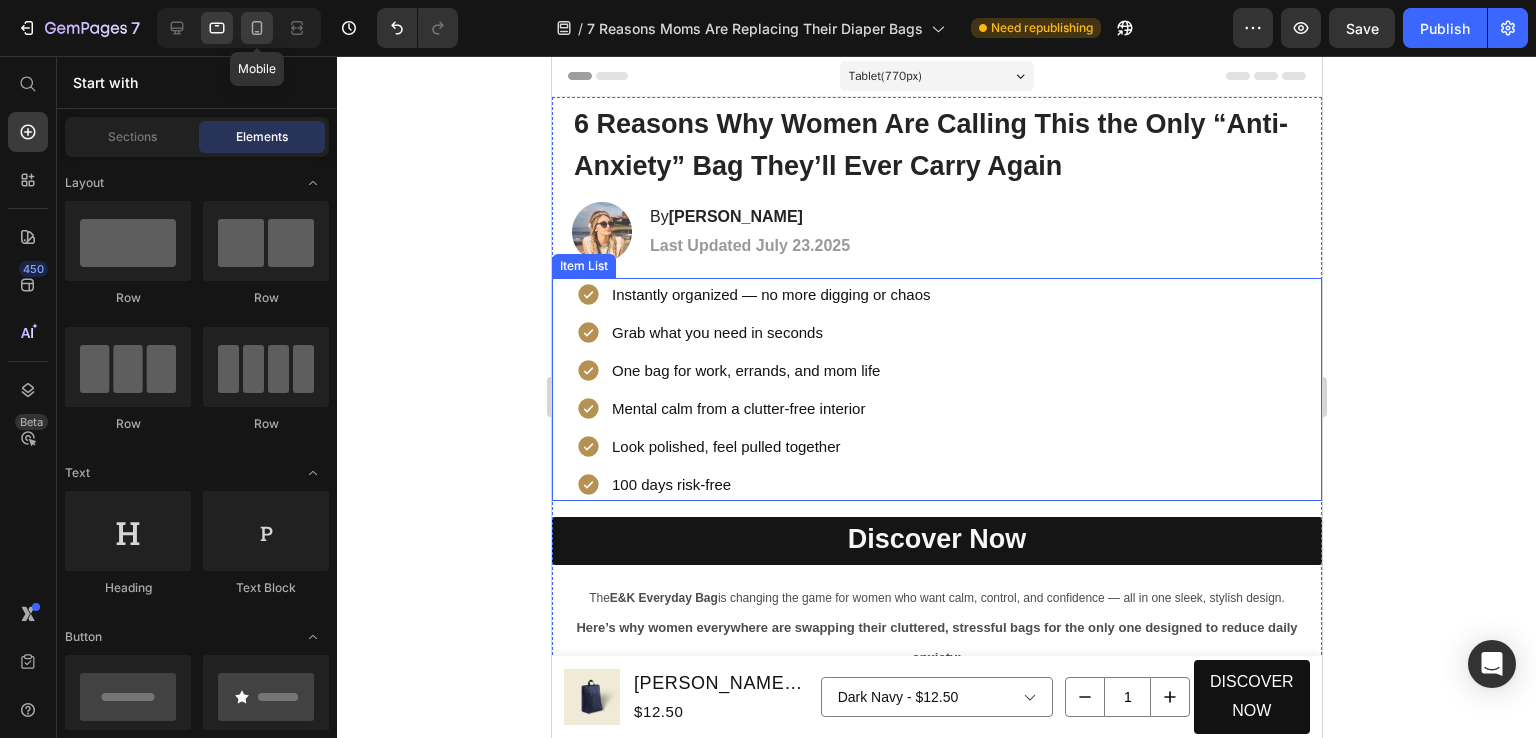 click 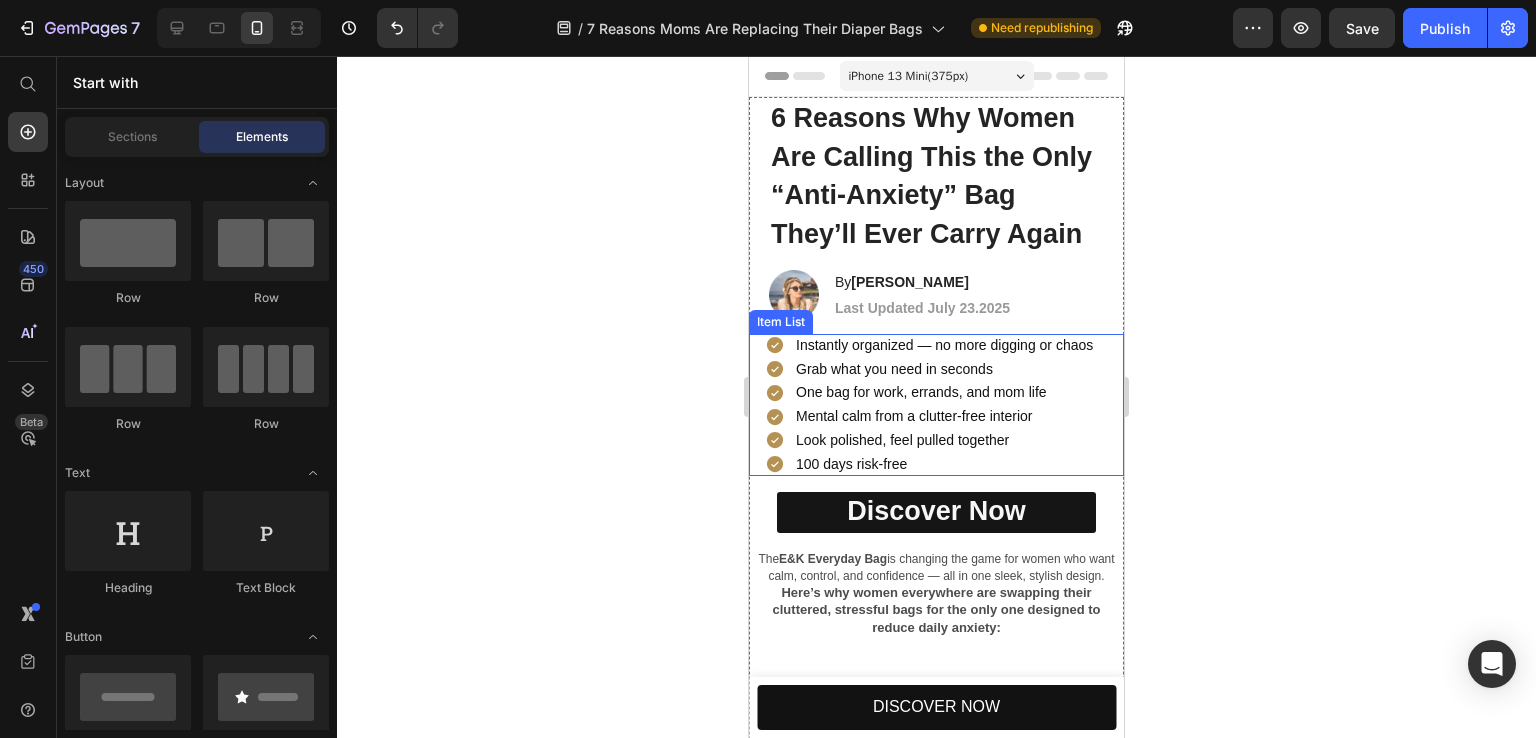 click 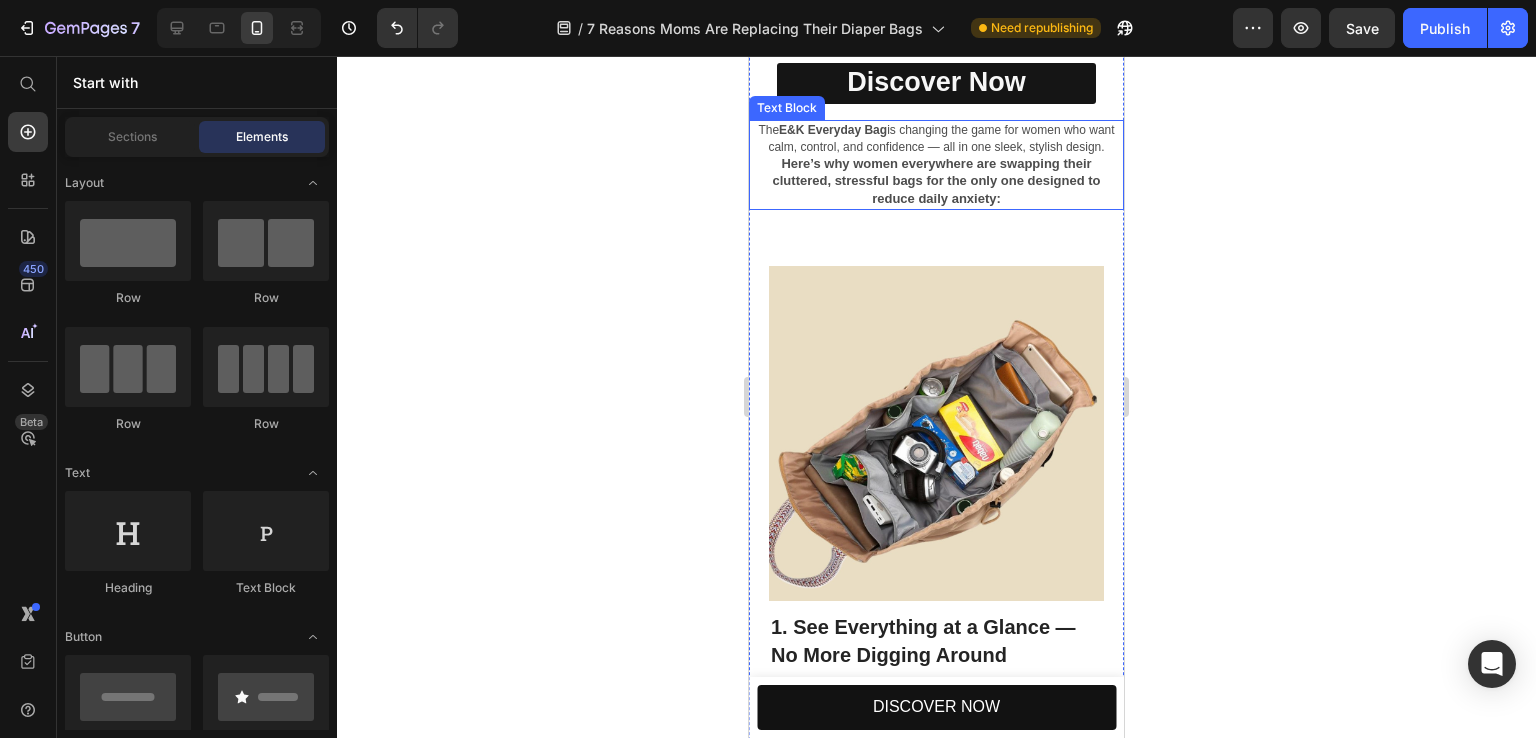 scroll, scrollTop: 500, scrollLeft: 0, axis: vertical 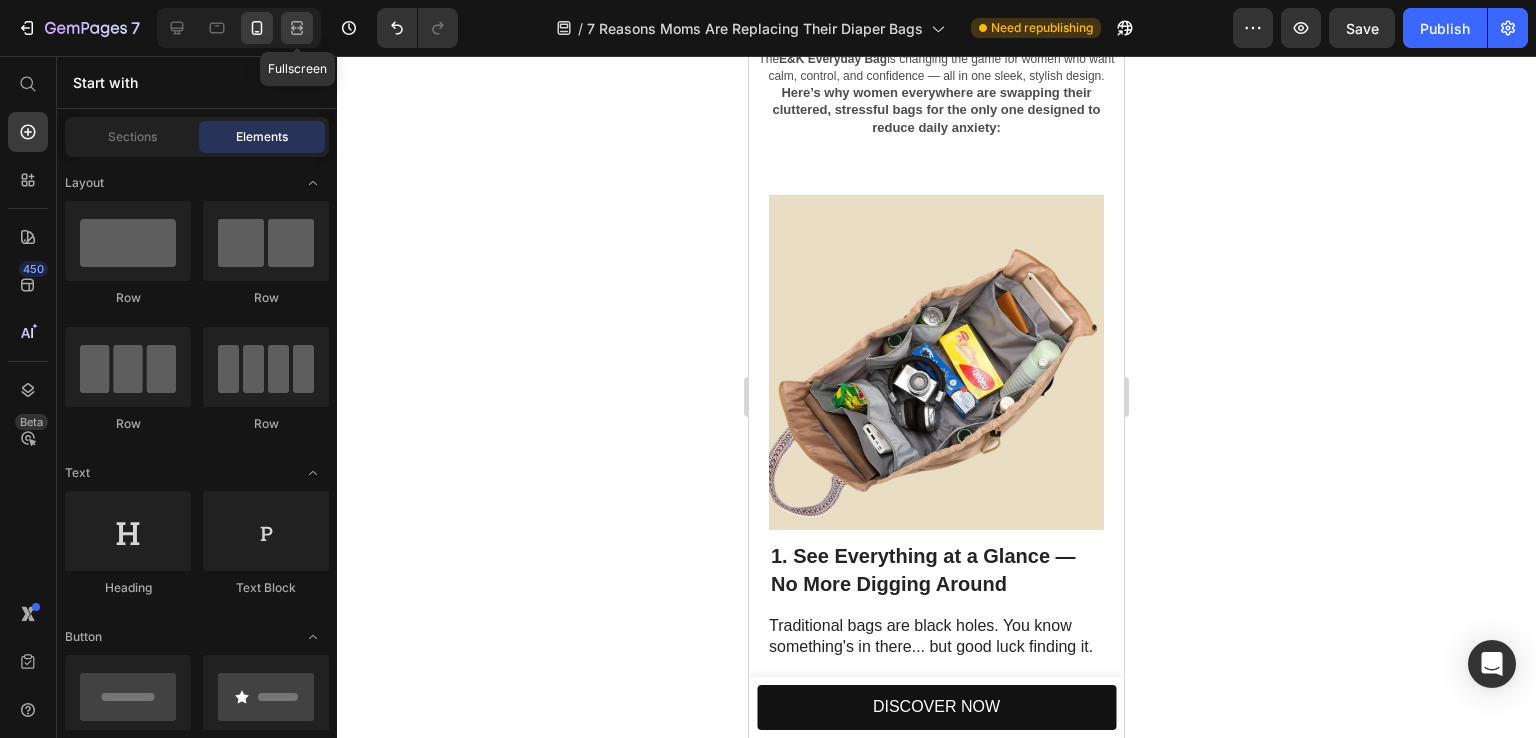 click 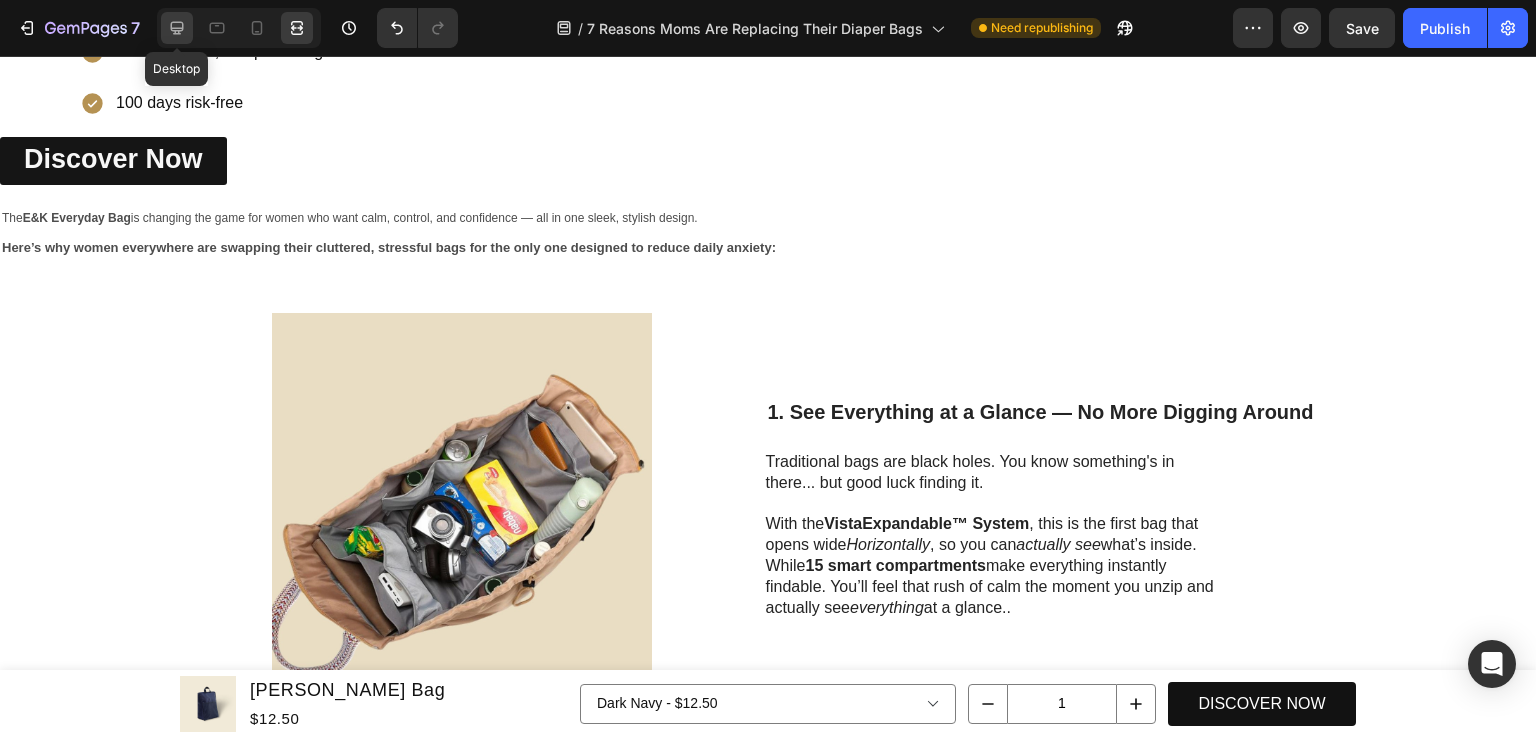 click 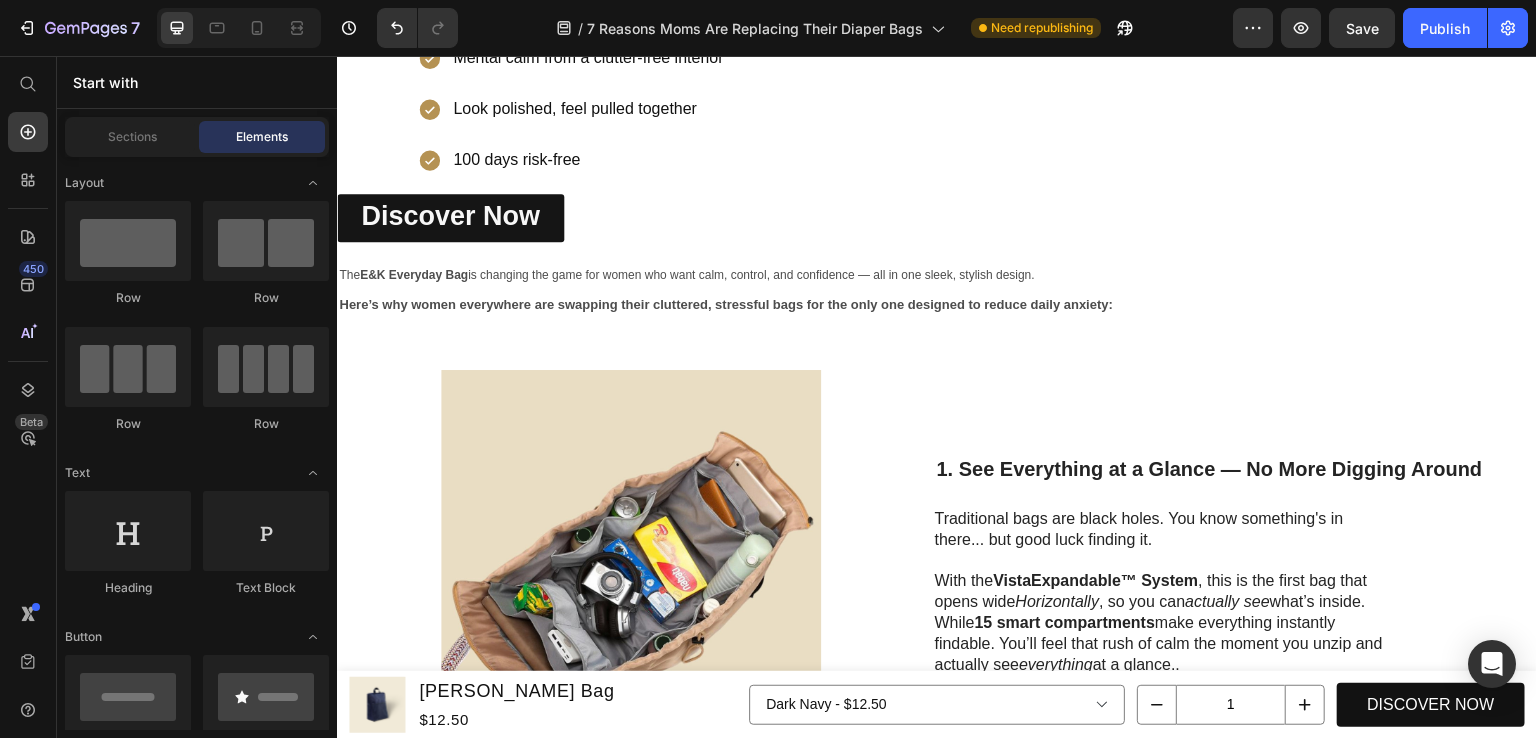 scroll, scrollTop: 200, scrollLeft: 0, axis: vertical 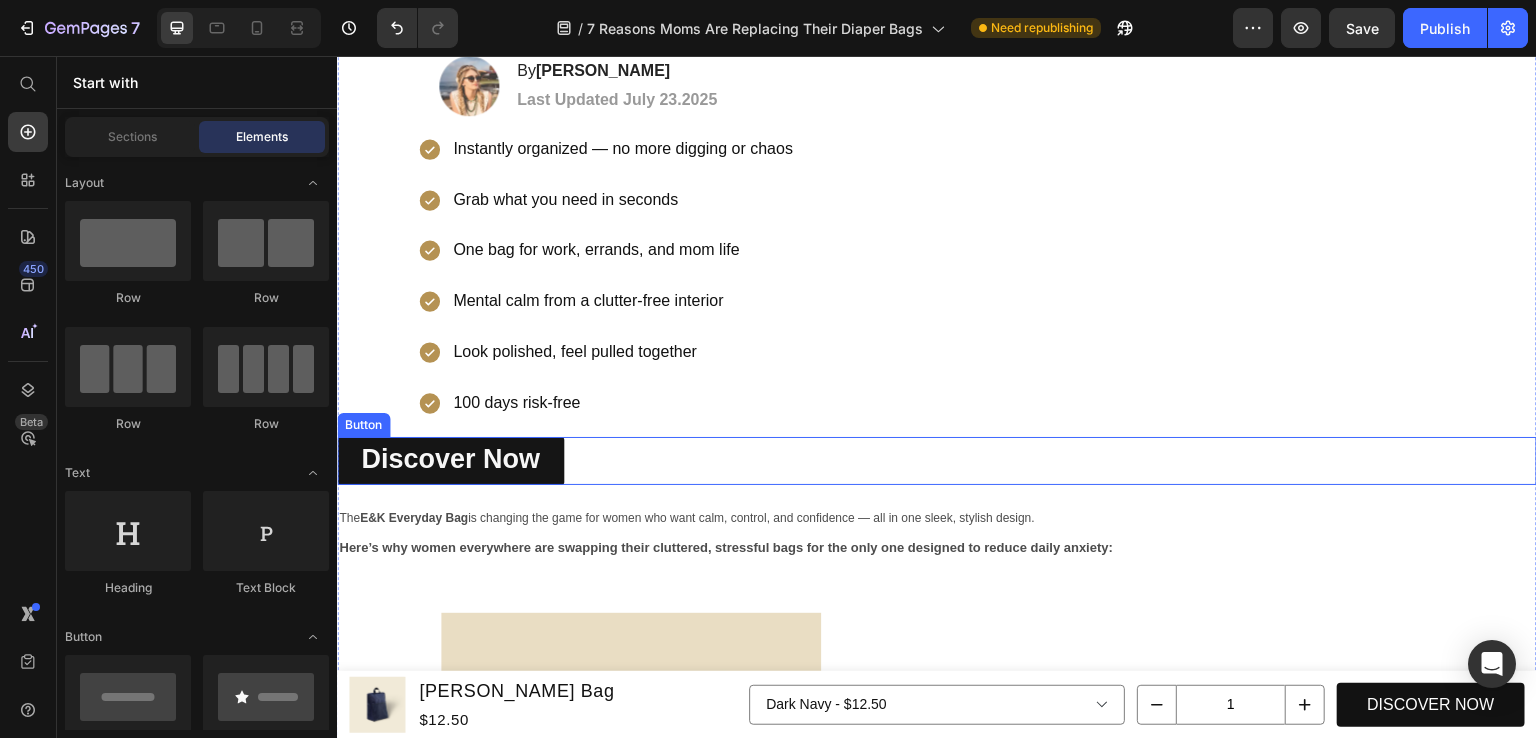 click on "Discover Now Button" at bounding box center [937, 461] 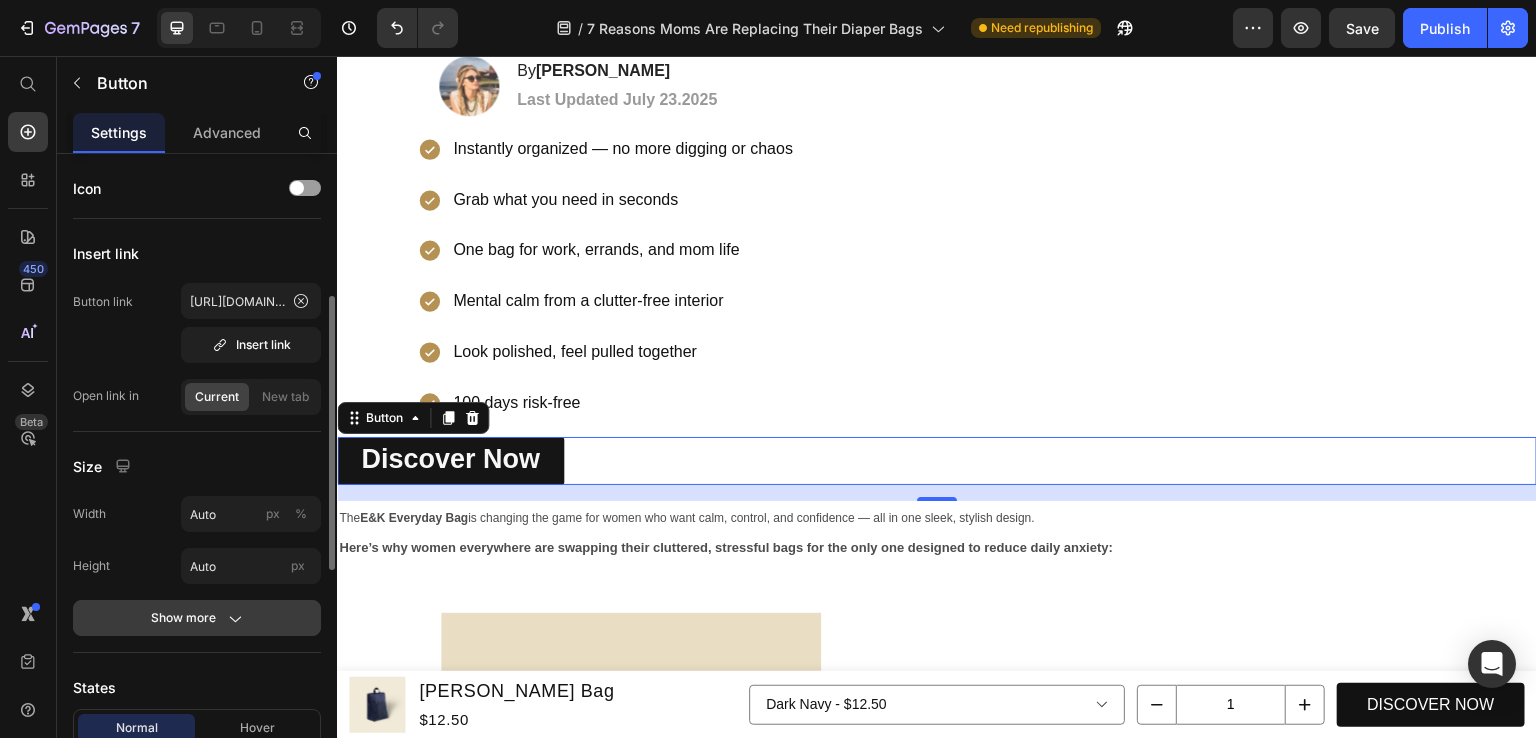 scroll, scrollTop: 200, scrollLeft: 0, axis: vertical 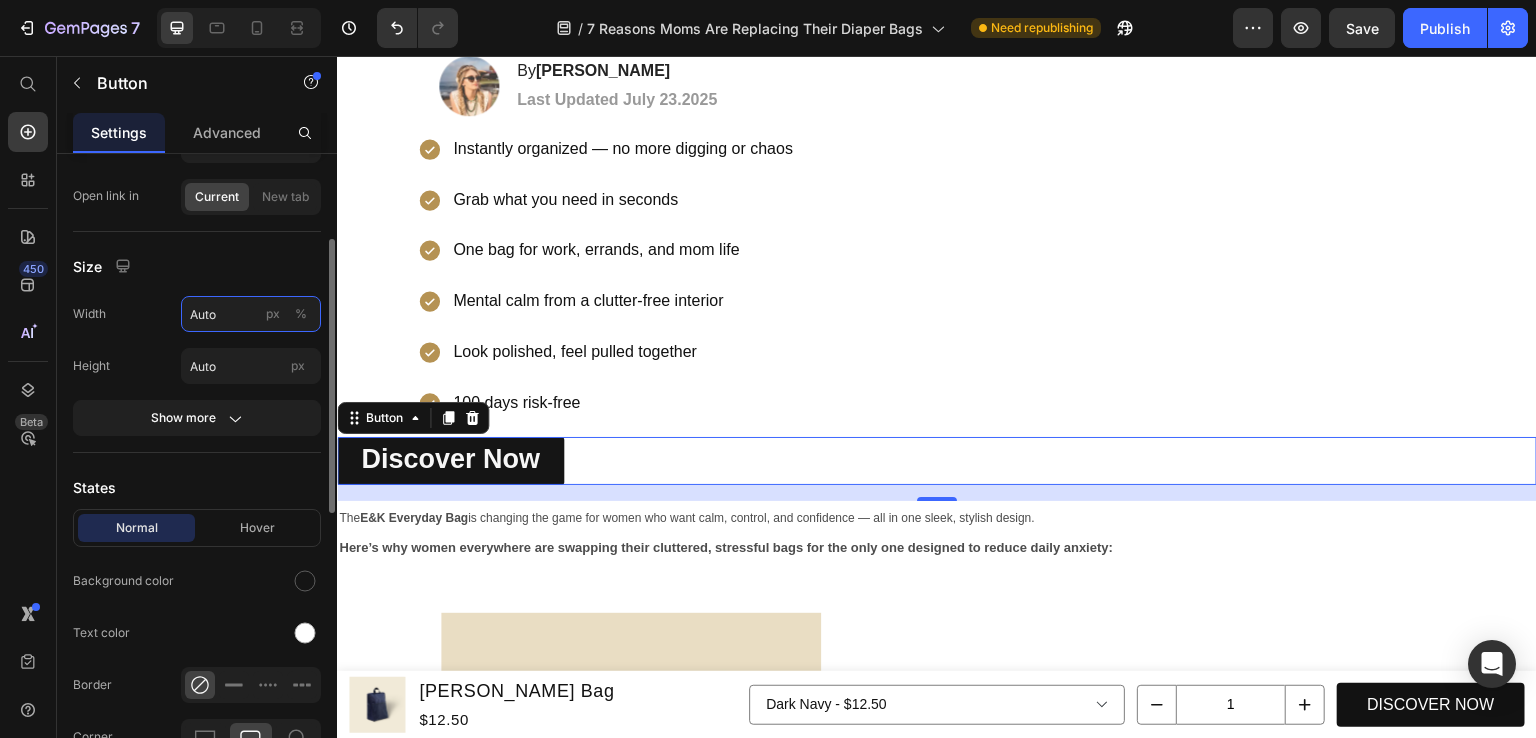 click on "Auto" at bounding box center [251, 314] 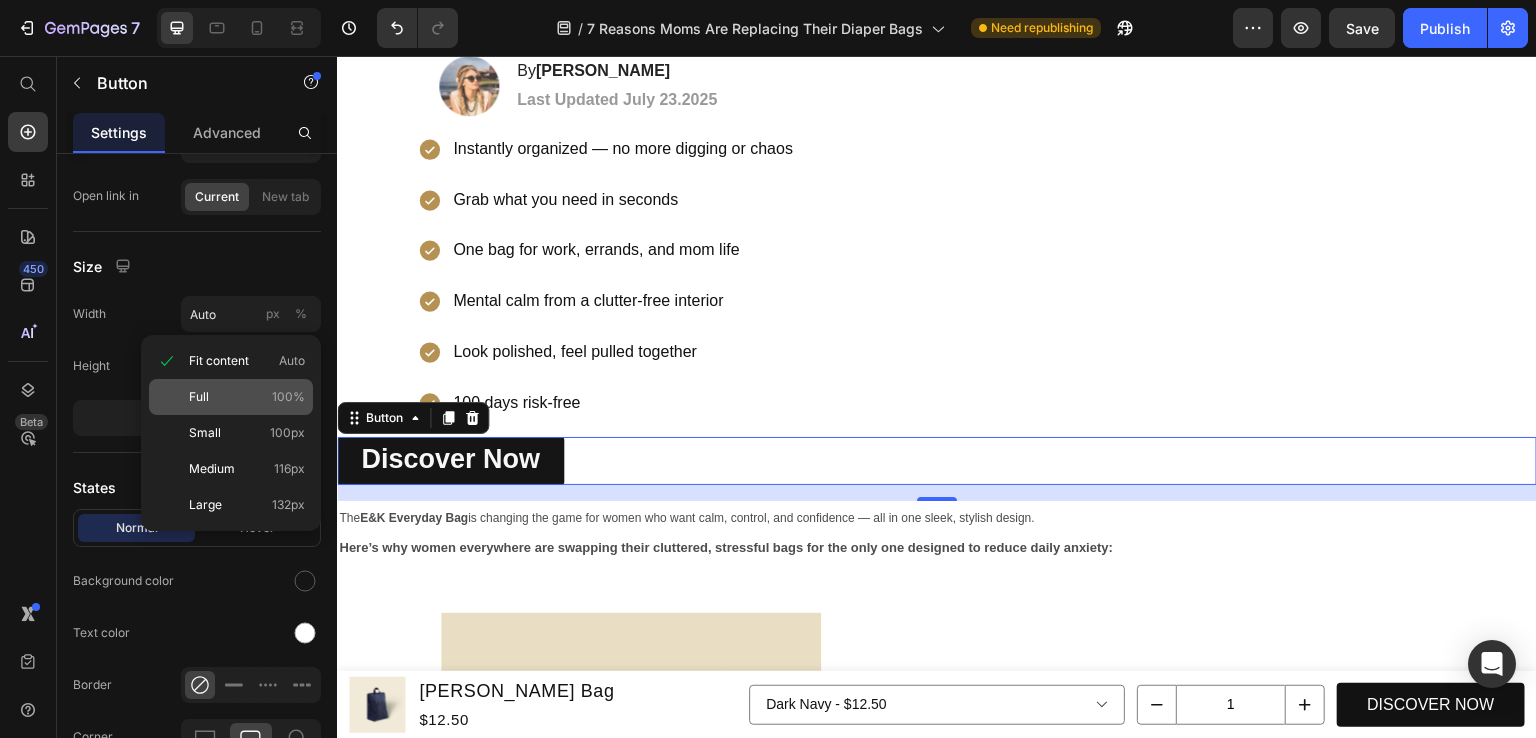click on "Full 100%" at bounding box center [247, 397] 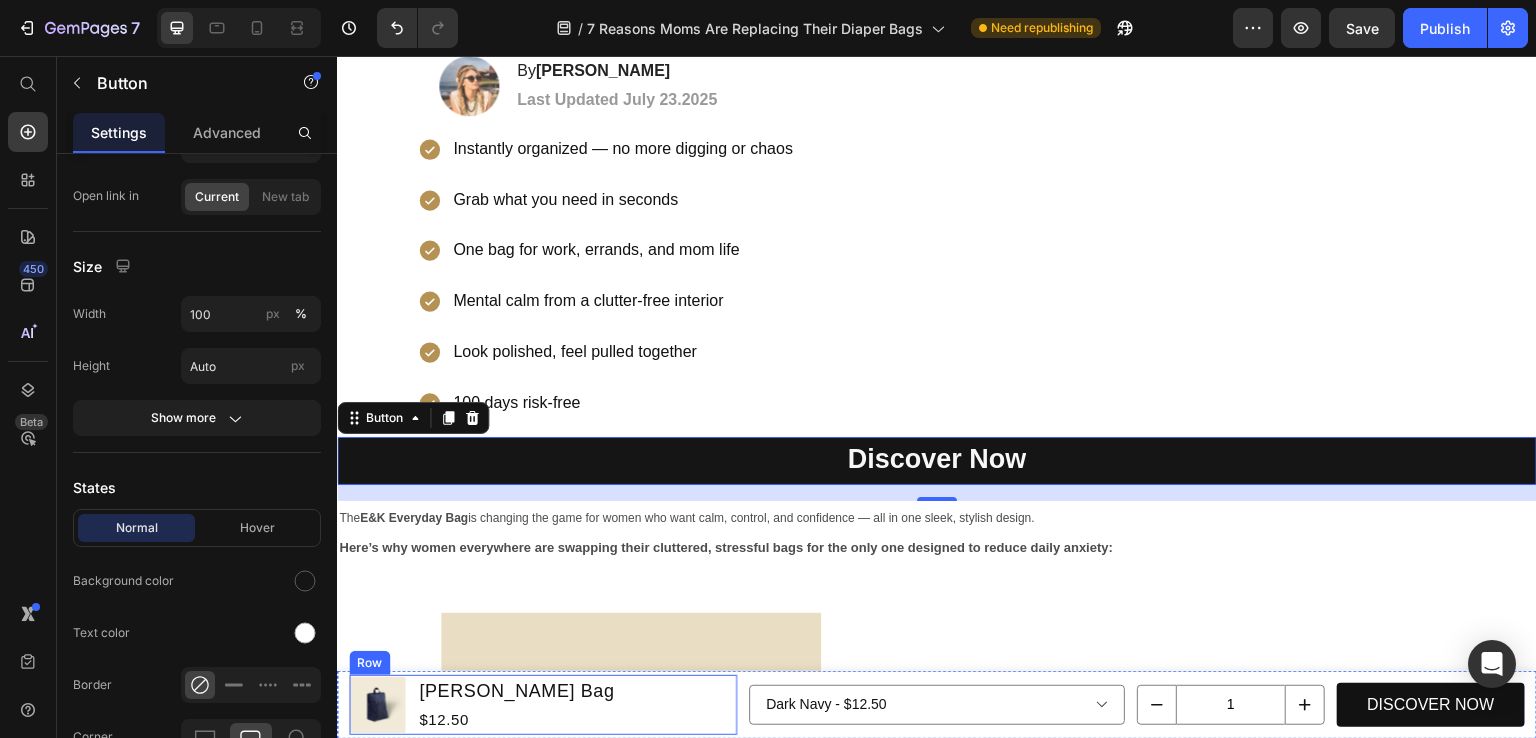 click on "Product Images Grace Shoe Bag Product Title $12.50 Product Price Row" at bounding box center [543, 705] 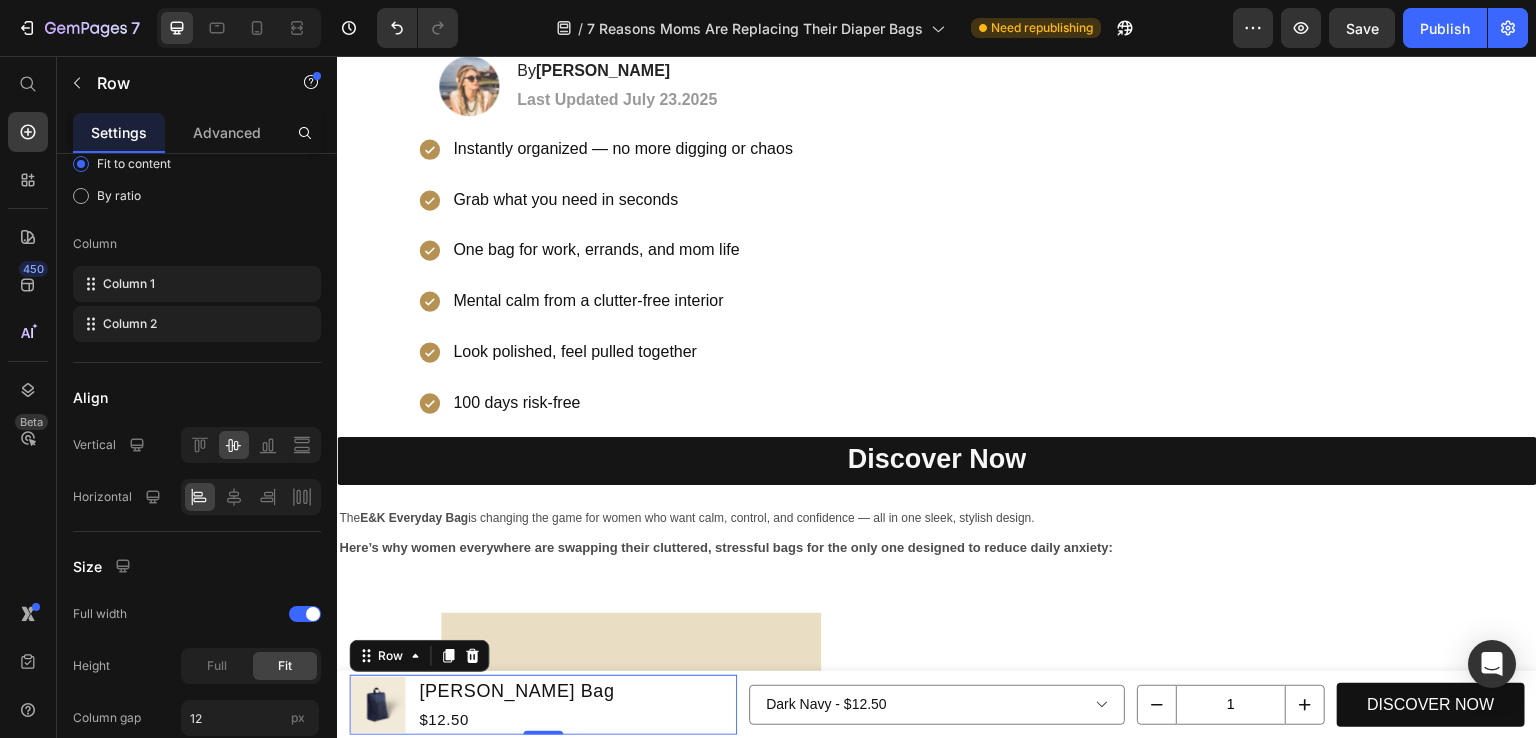 scroll, scrollTop: 0, scrollLeft: 0, axis: both 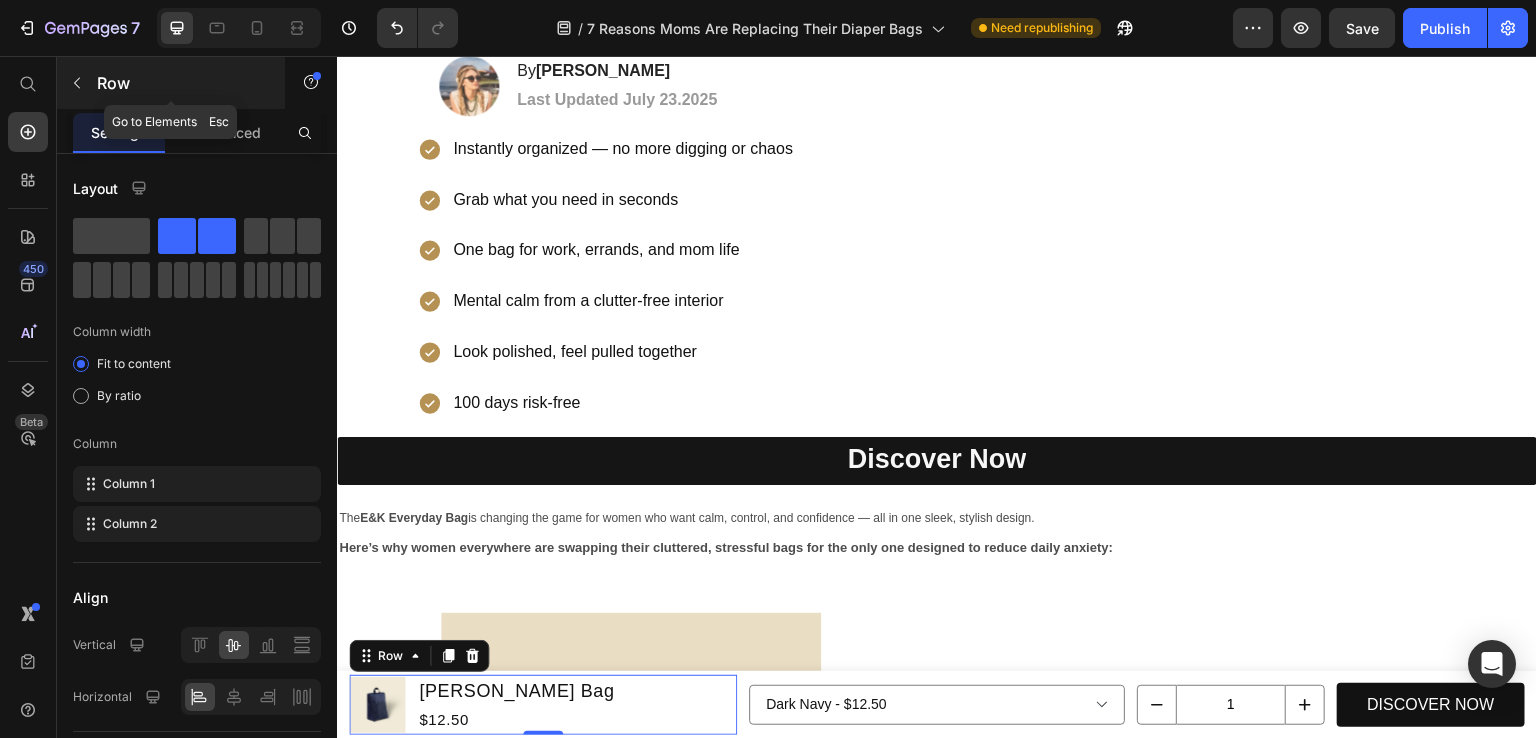 click 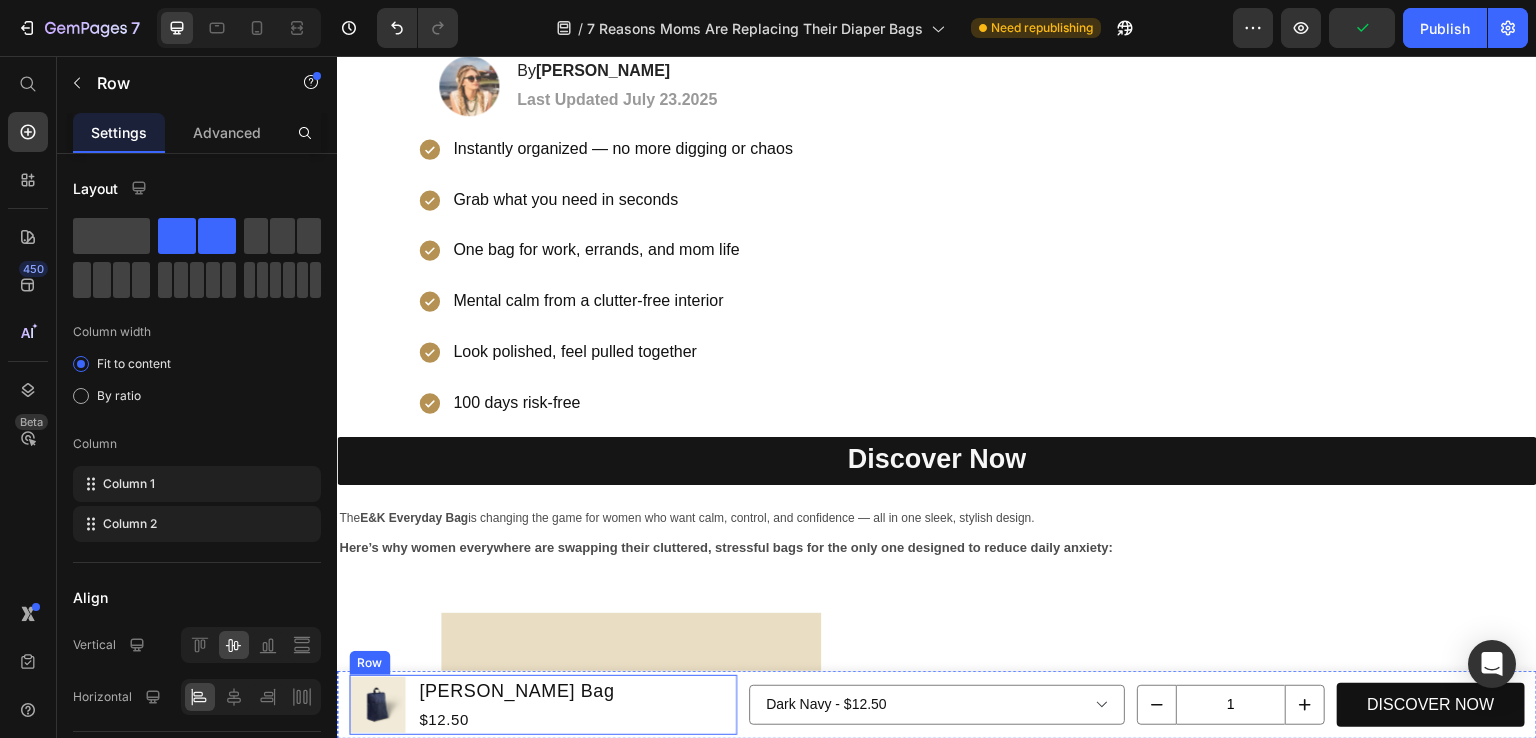 click on "Product Images Grace Shoe Bag Product Title $12.50 Product Price Row" at bounding box center (543, 705) 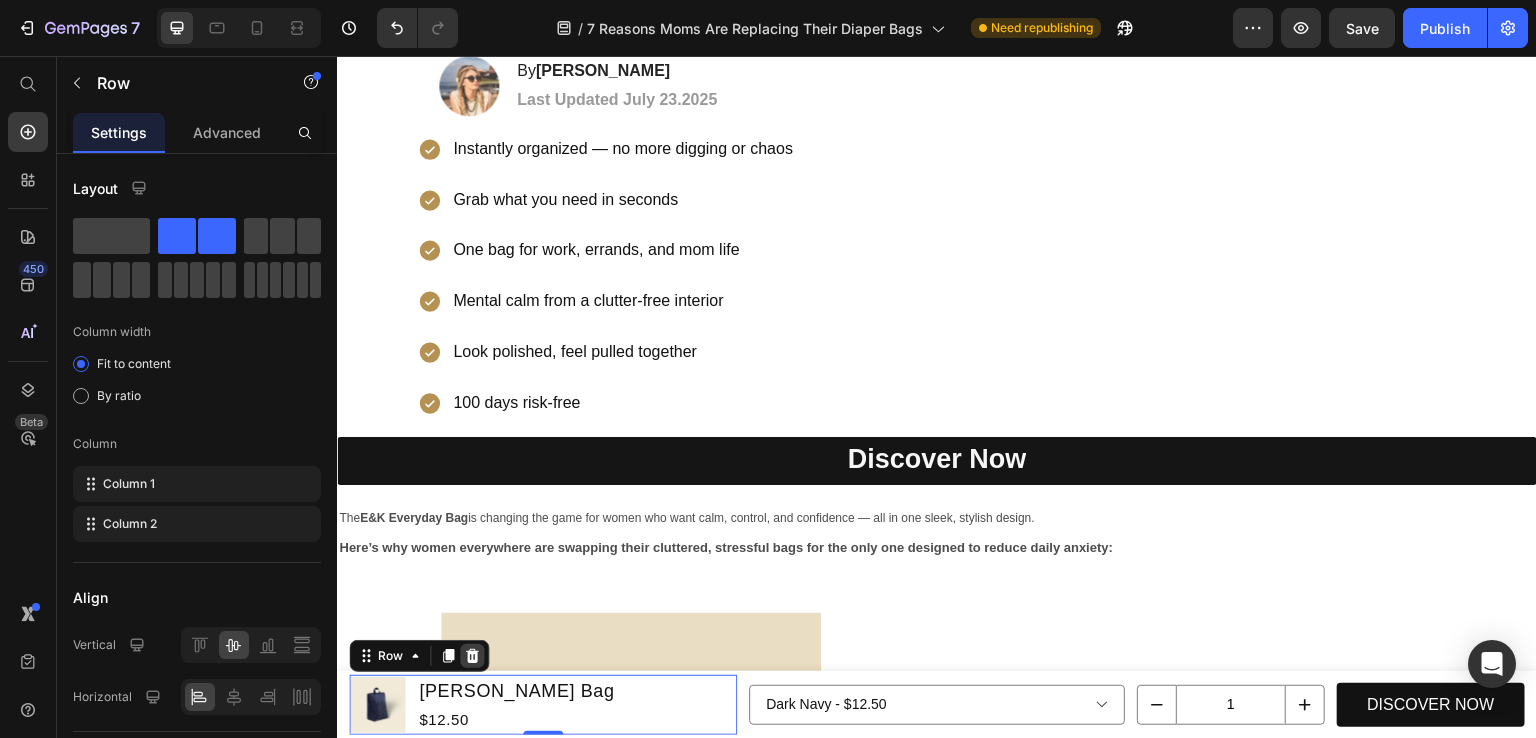 click at bounding box center [472, 656] 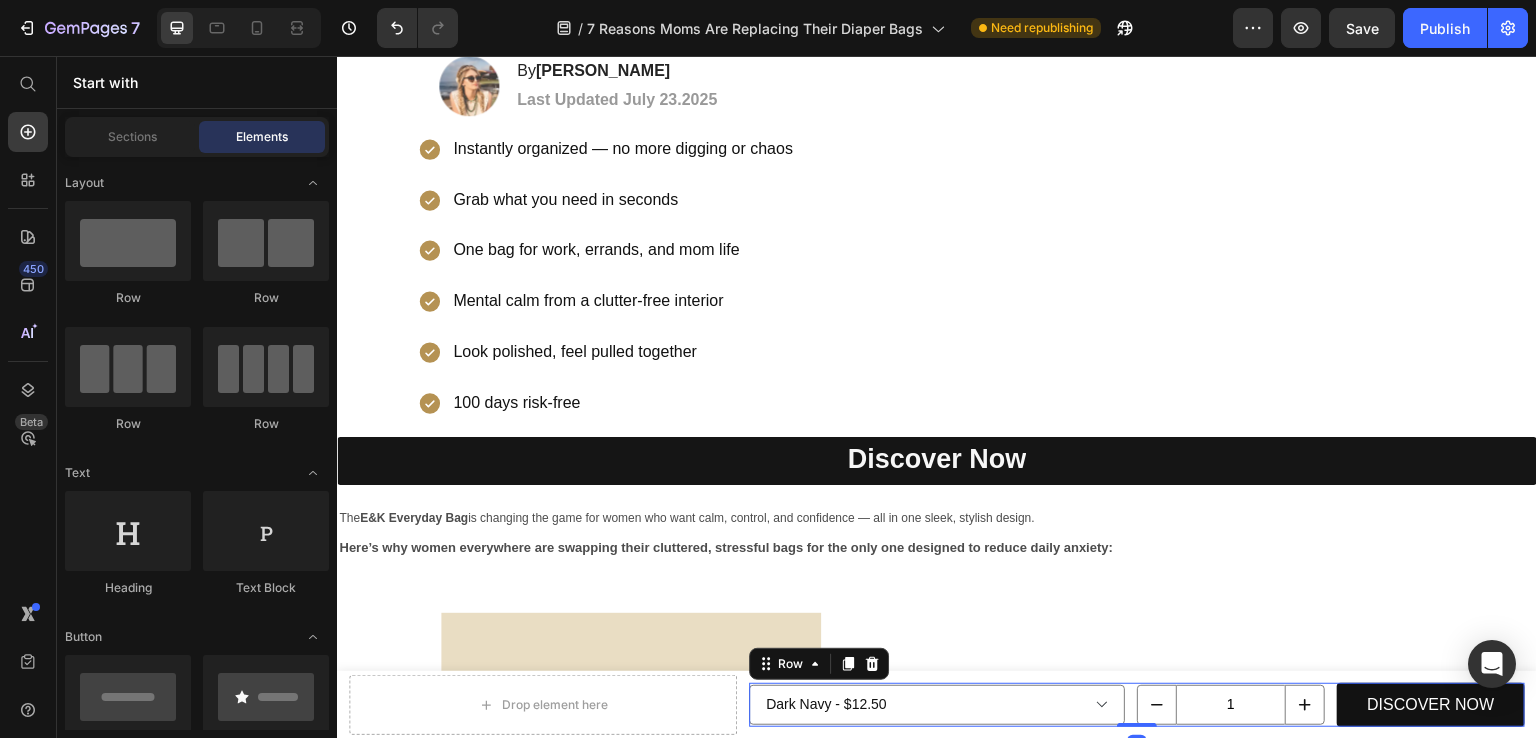 click on "Dark Navy - $12.50  Black - $12.50  Gray - $12.50  Cream - $12.50  Pink - $12.50  Purple - $12.50  Coral Blue - $12.50  Product Variants & Swatches 1 Product Quantity DISCOVER NOW Product Cart Button Row   0" at bounding box center (1137, 705) 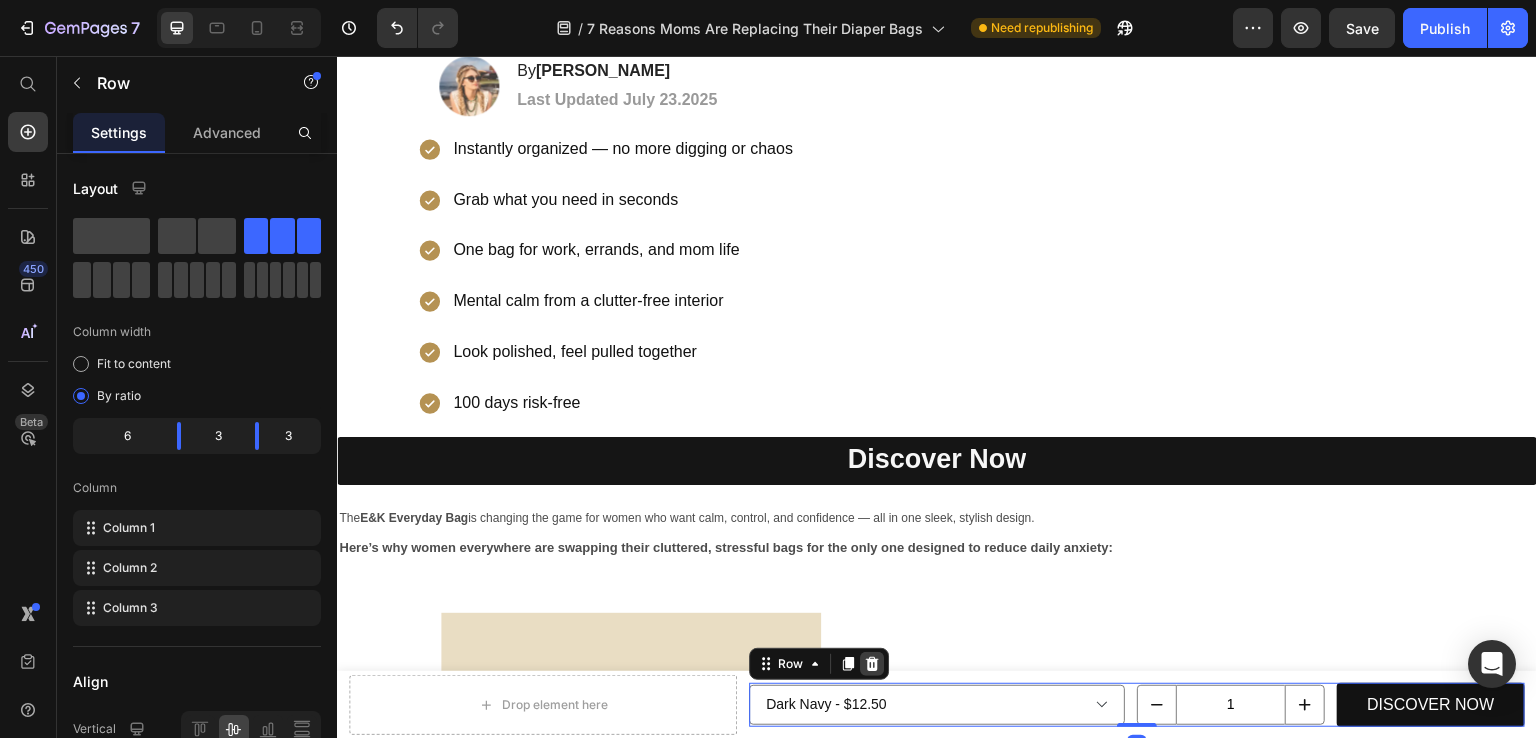 click at bounding box center [872, 664] 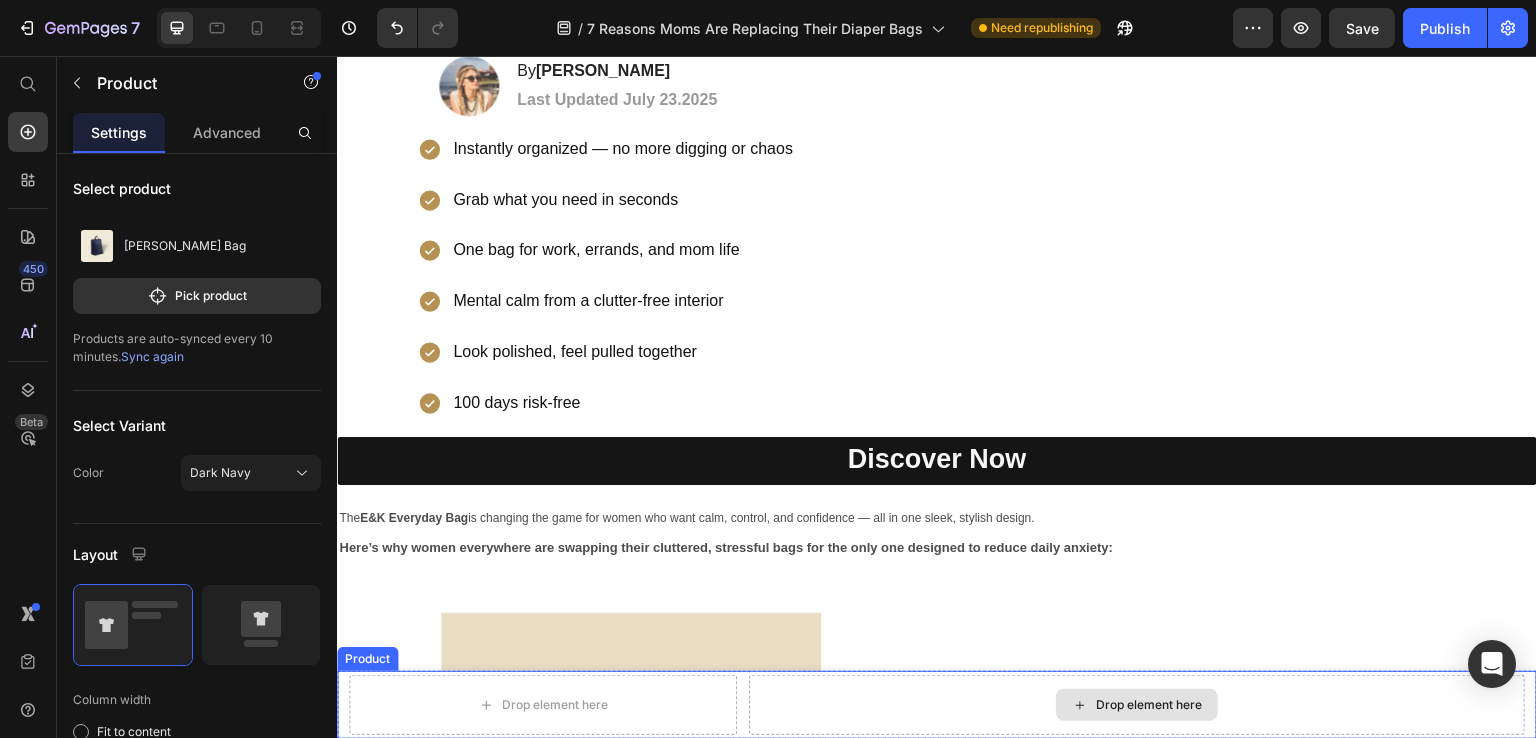 click on "Drop element here" at bounding box center [1137, 705] 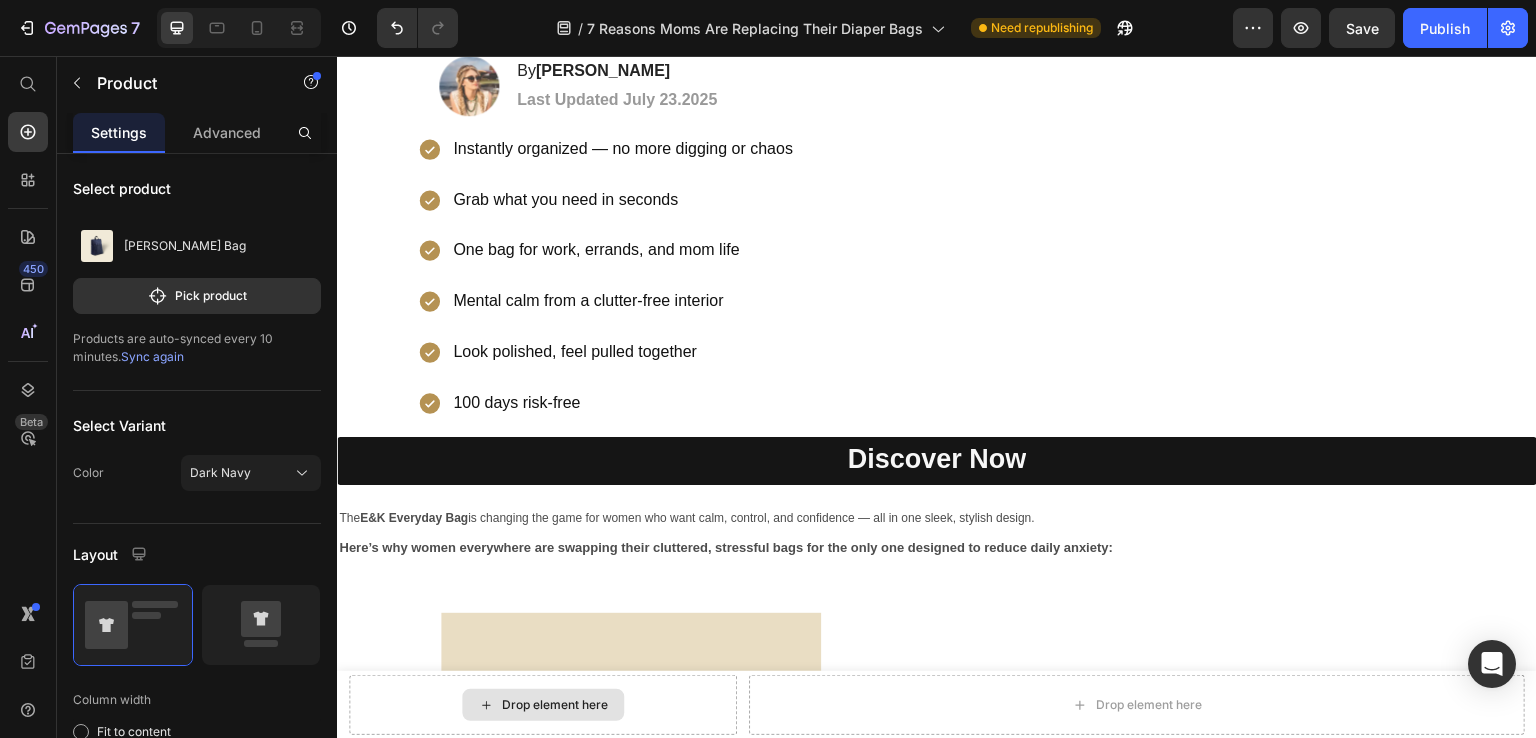 click on "Drop element here" at bounding box center [543, 705] 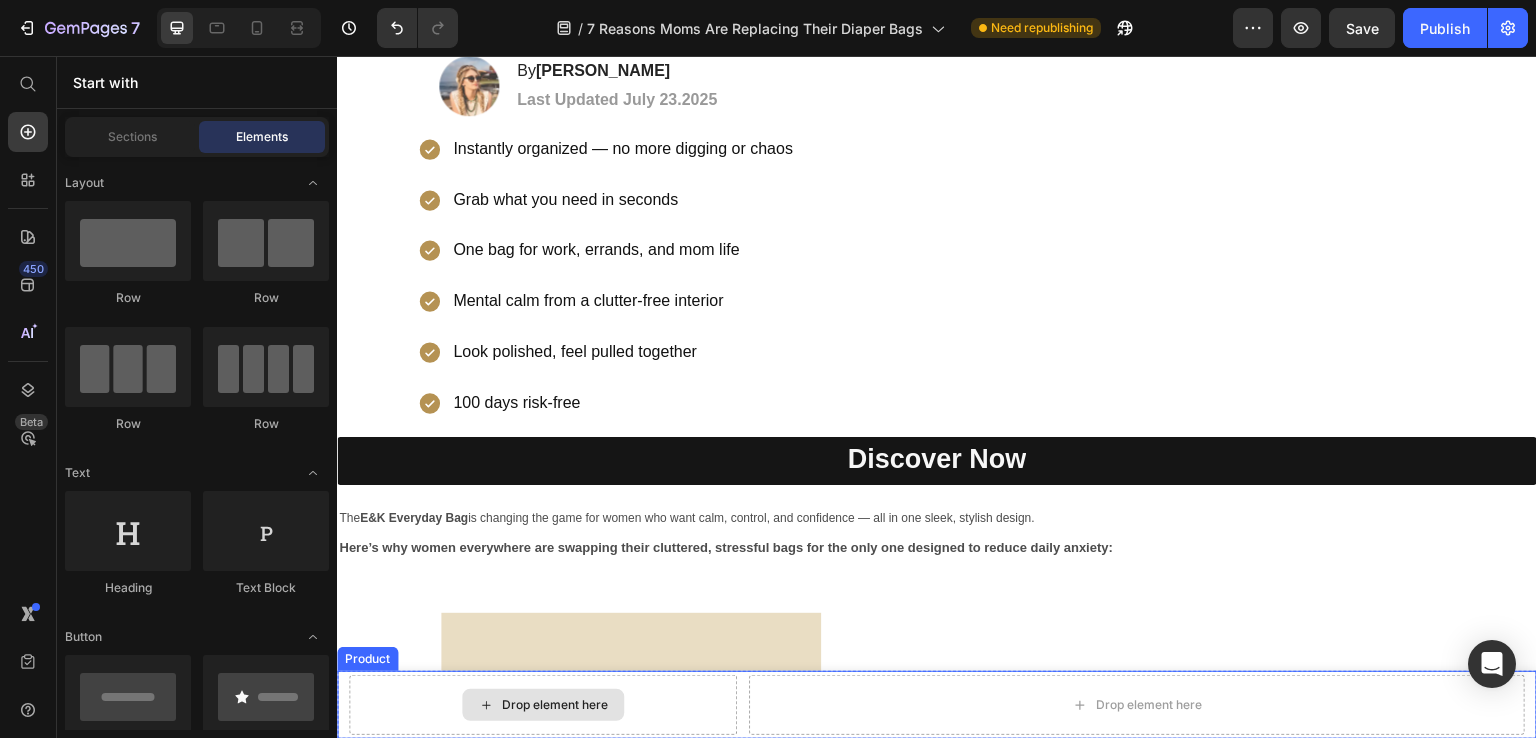 click on "Drop element here" at bounding box center [543, 705] 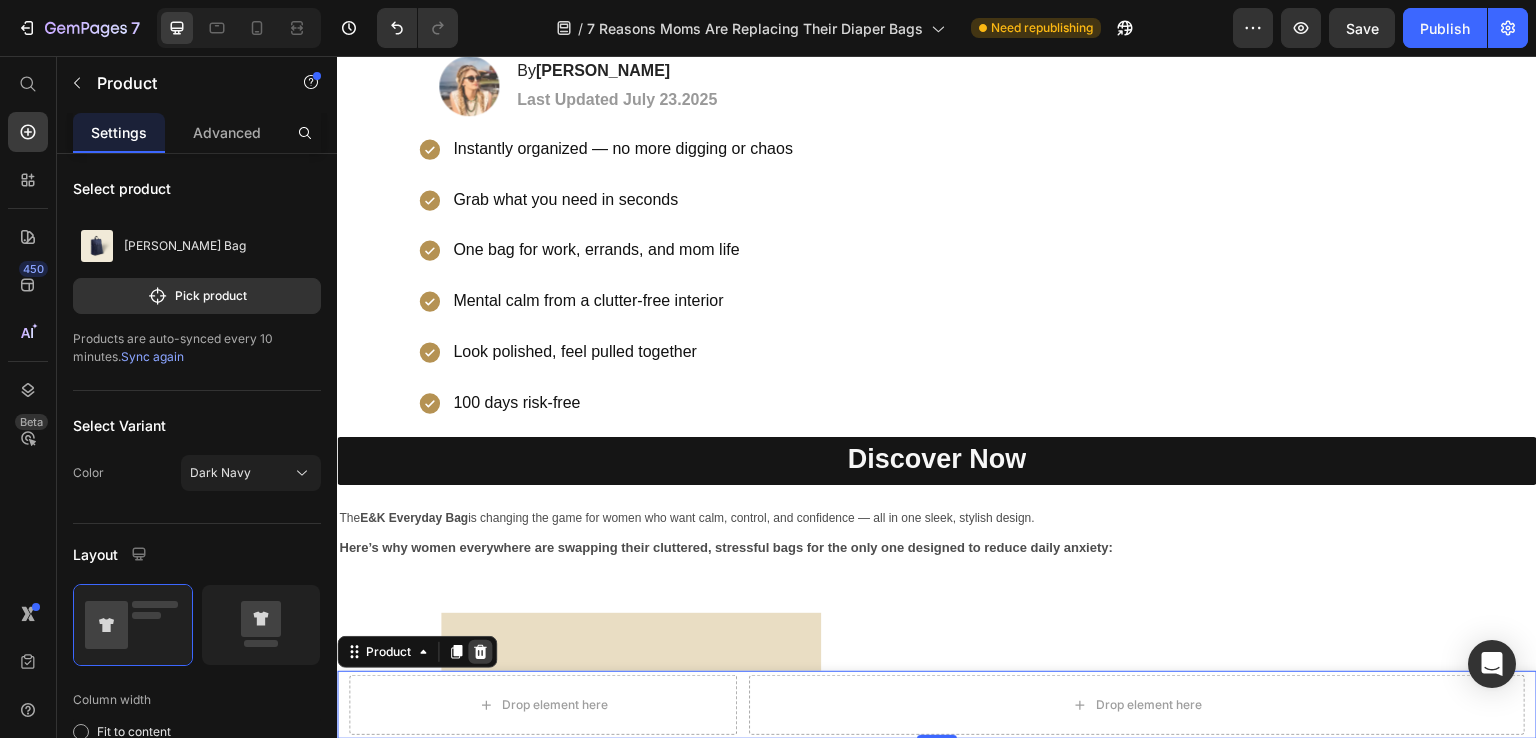 click 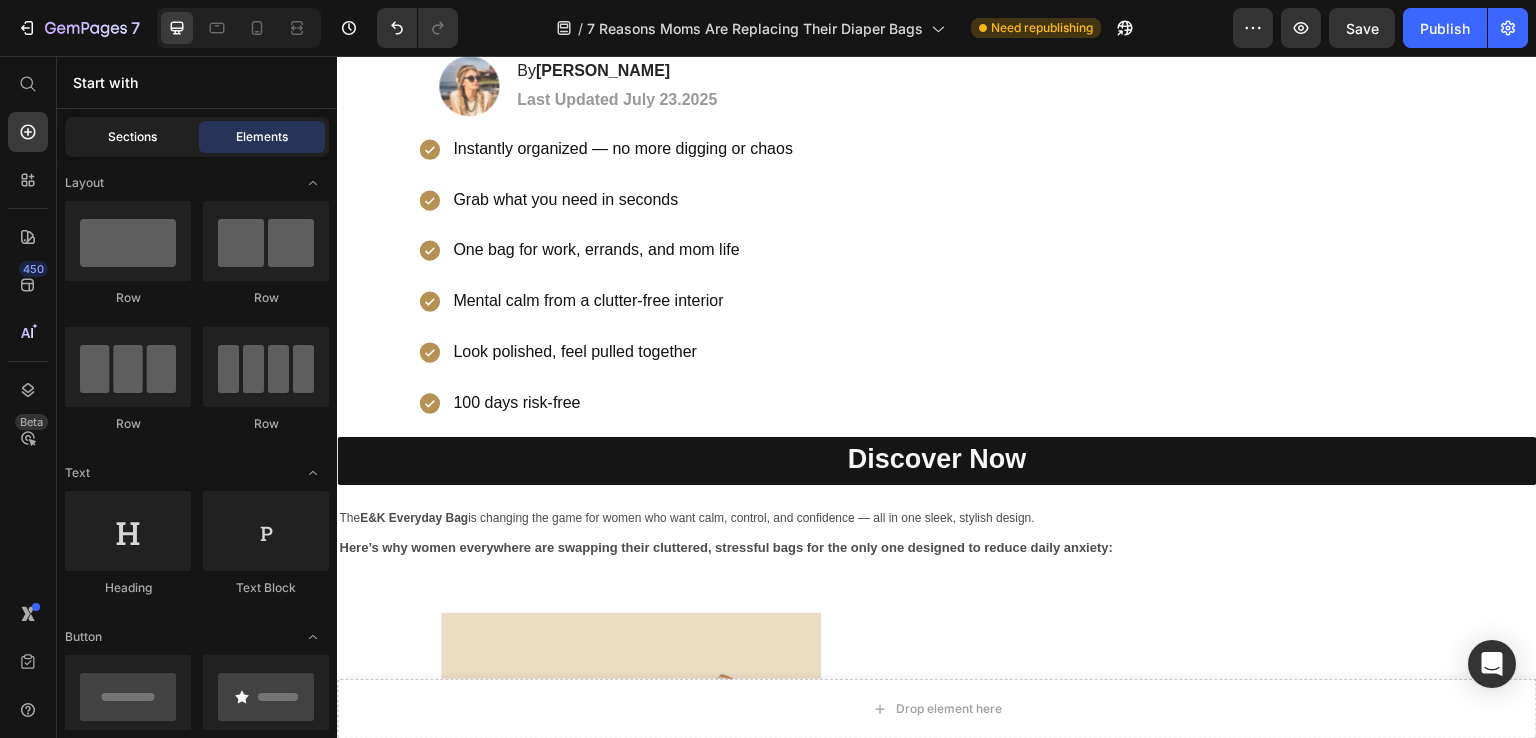 click on "Sections" 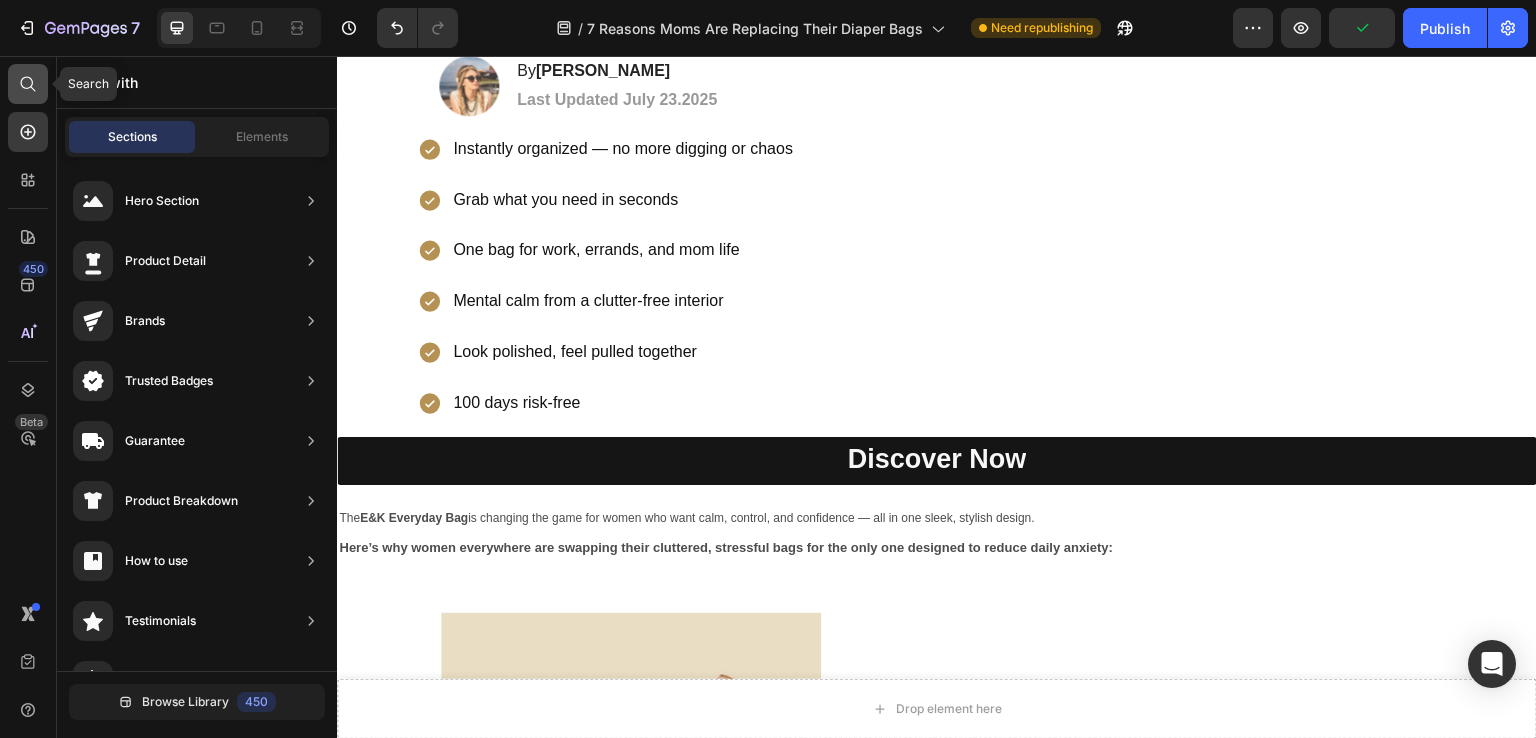 click 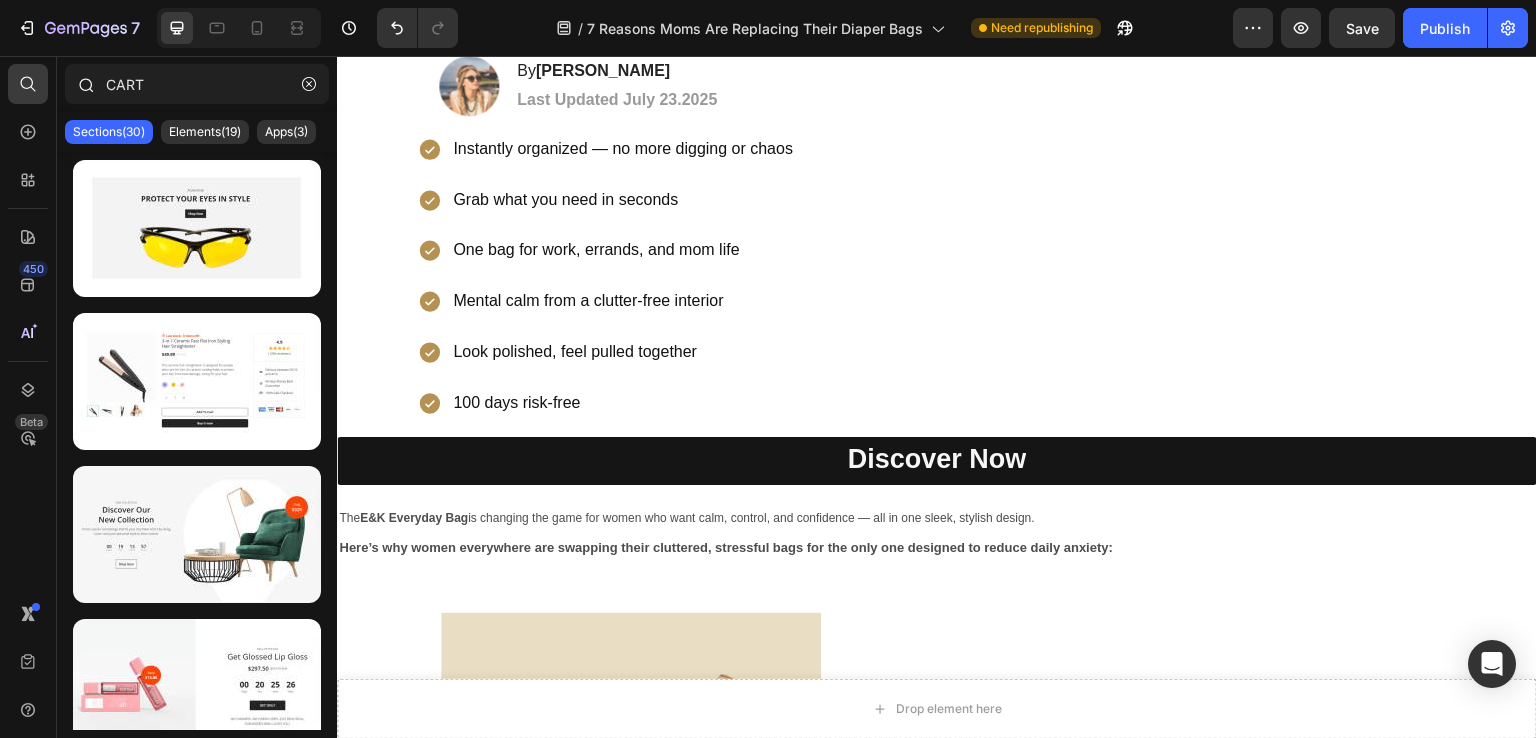 drag, startPoint x: 164, startPoint y: 82, endPoint x: 104, endPoint y: 90, distance: 60.530983 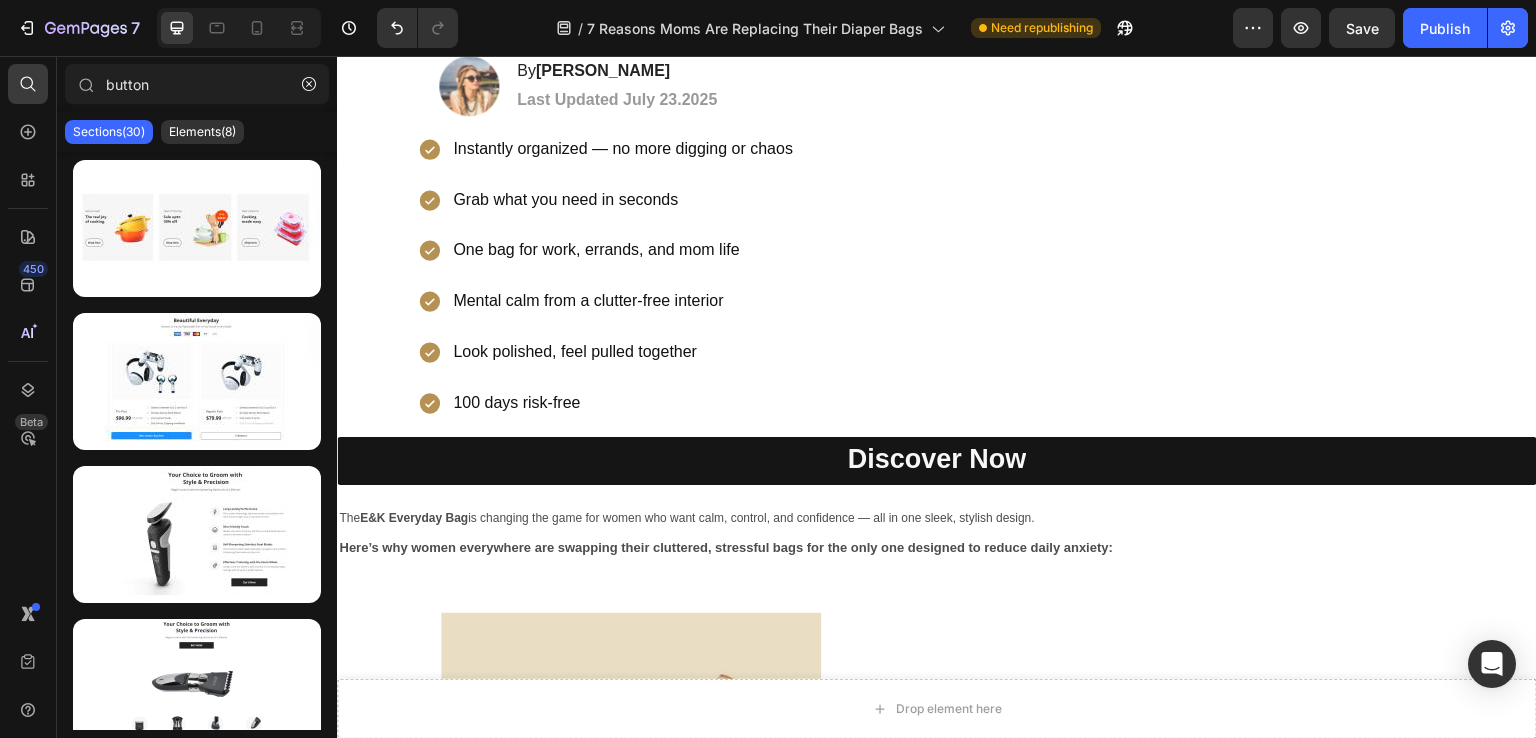 type on "button" 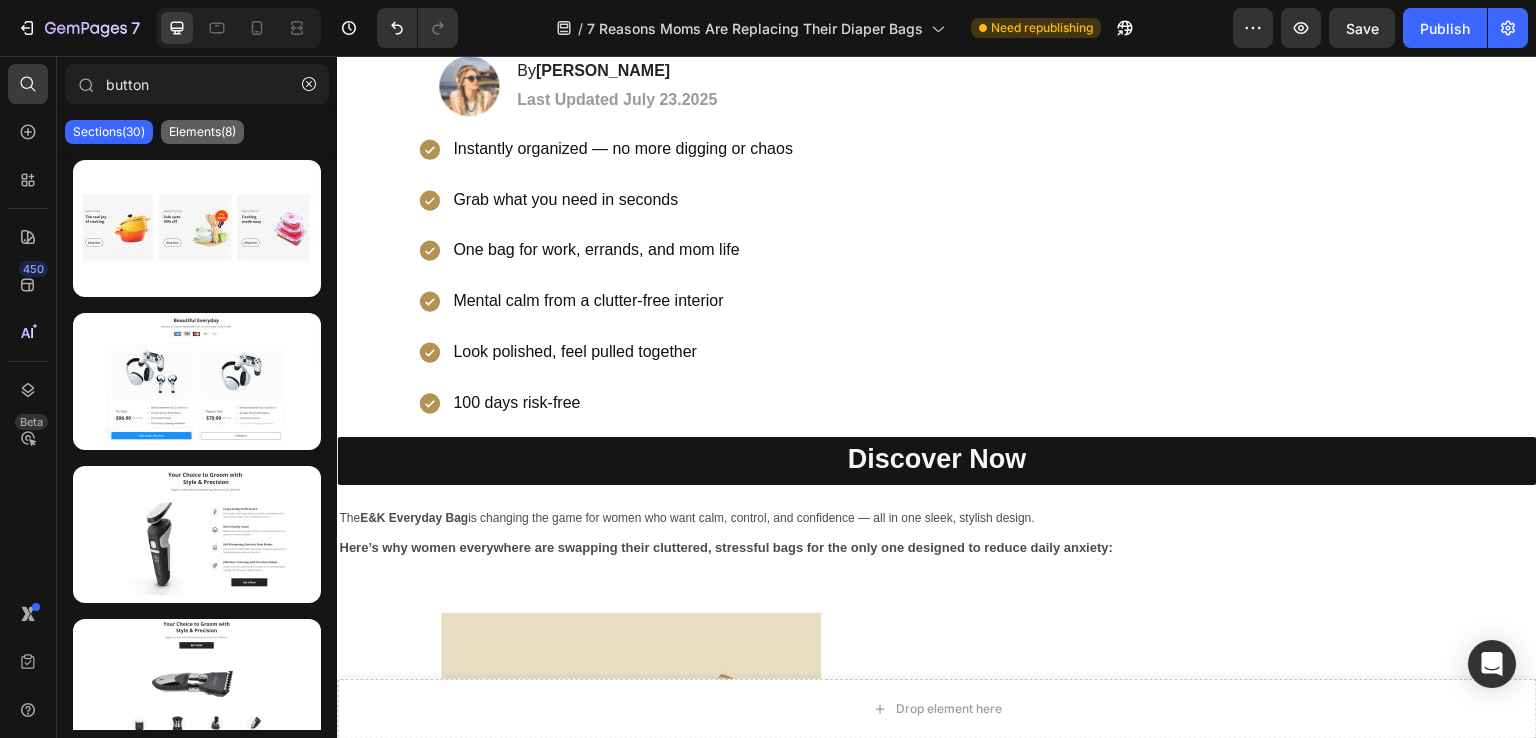 click on "Elements(8)" at bounding box center [202, 132] 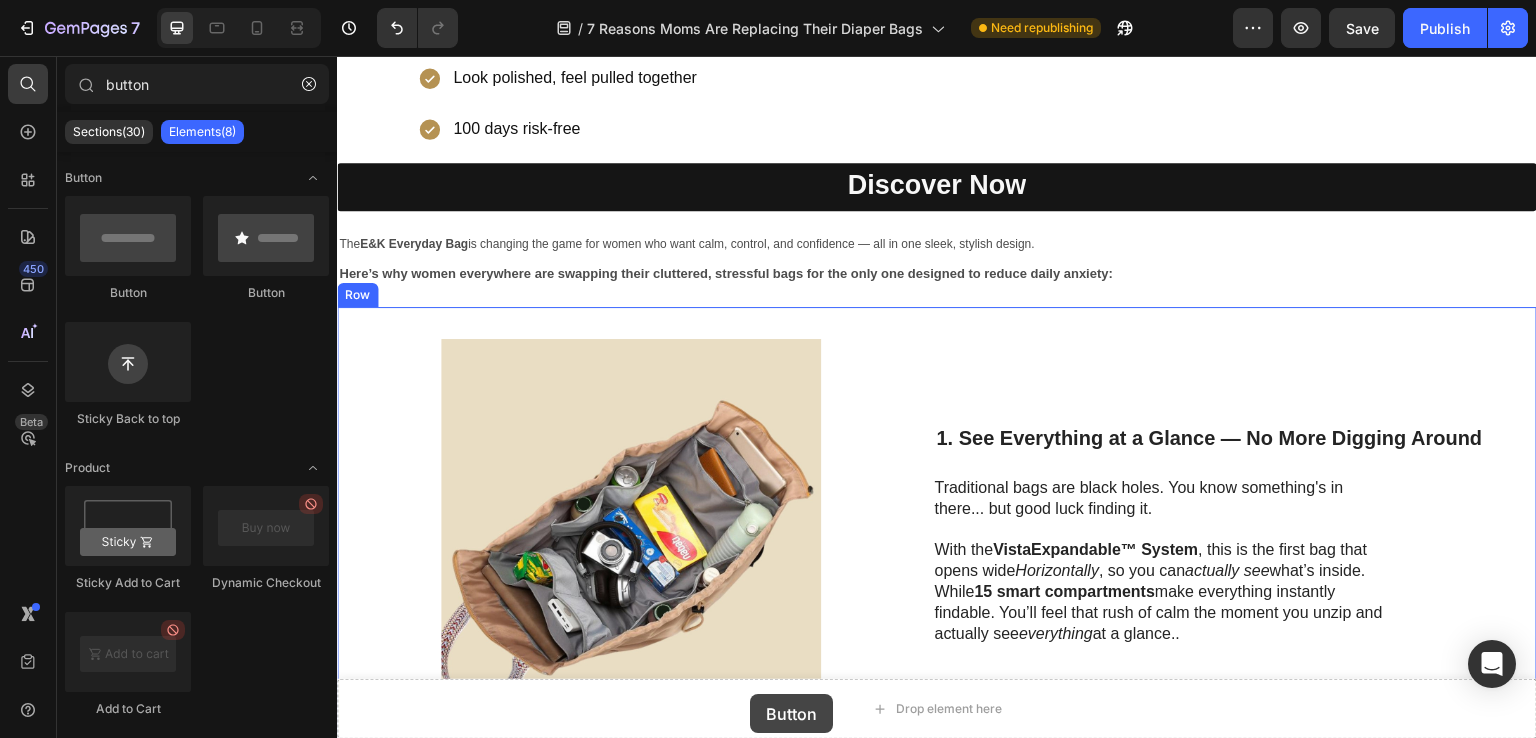 scroll, scrollTop: 495, scrollLeft: 0, axis: vertical 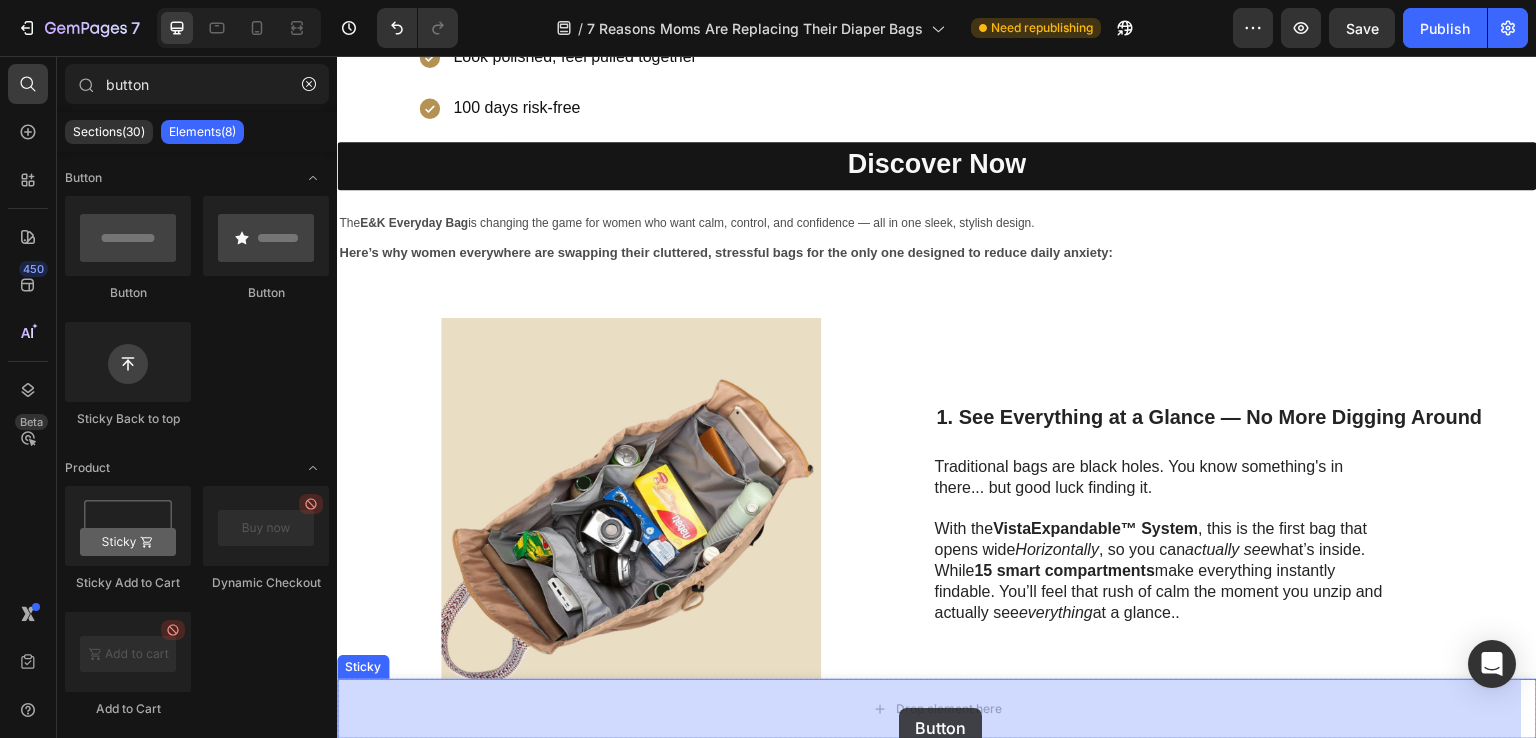 drag, startPoint x: 481, startPoint y: 286, endPoint x: 757, endPoint y: 699, distance: 496.73434 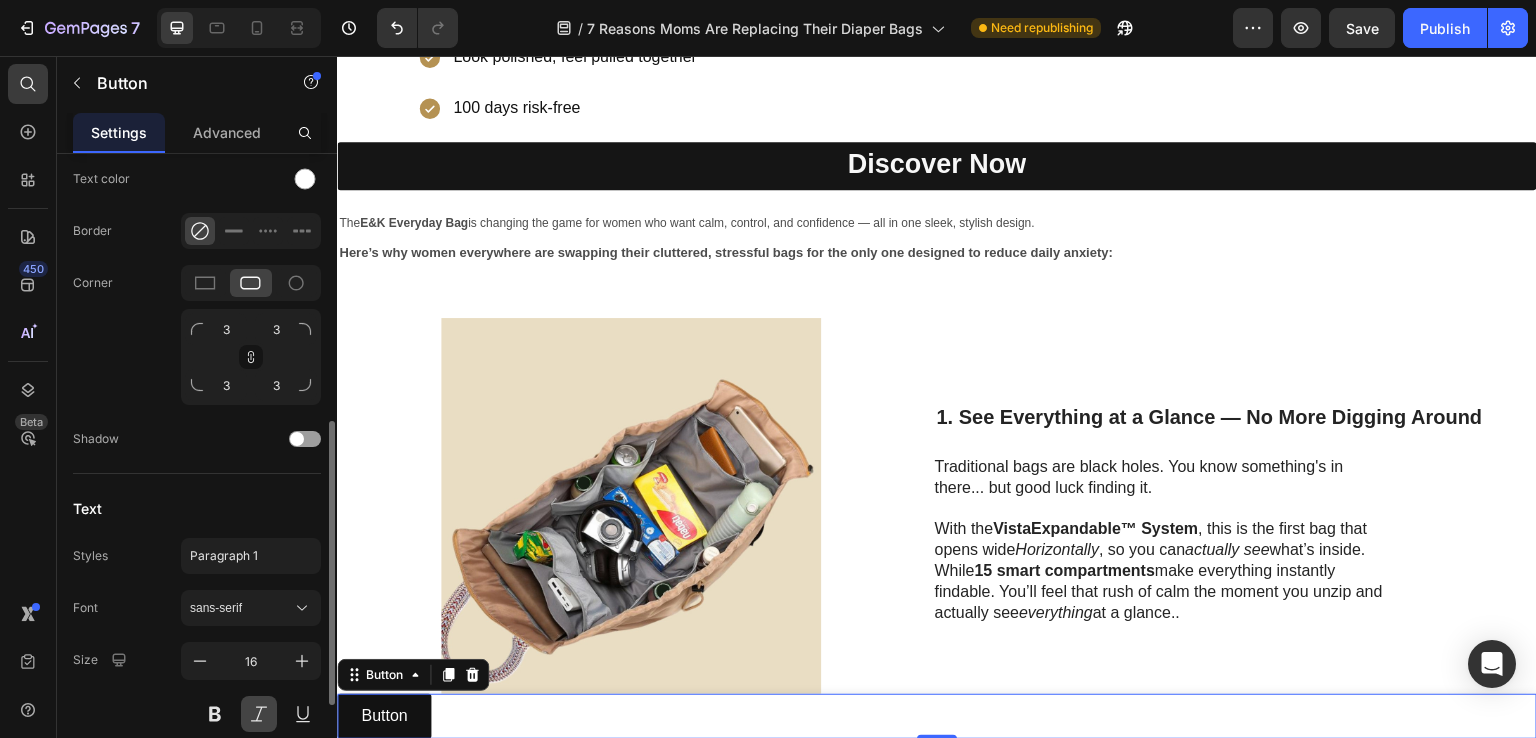scroll, scrollTop: 702, scrollLeft: 0, axis: vertical 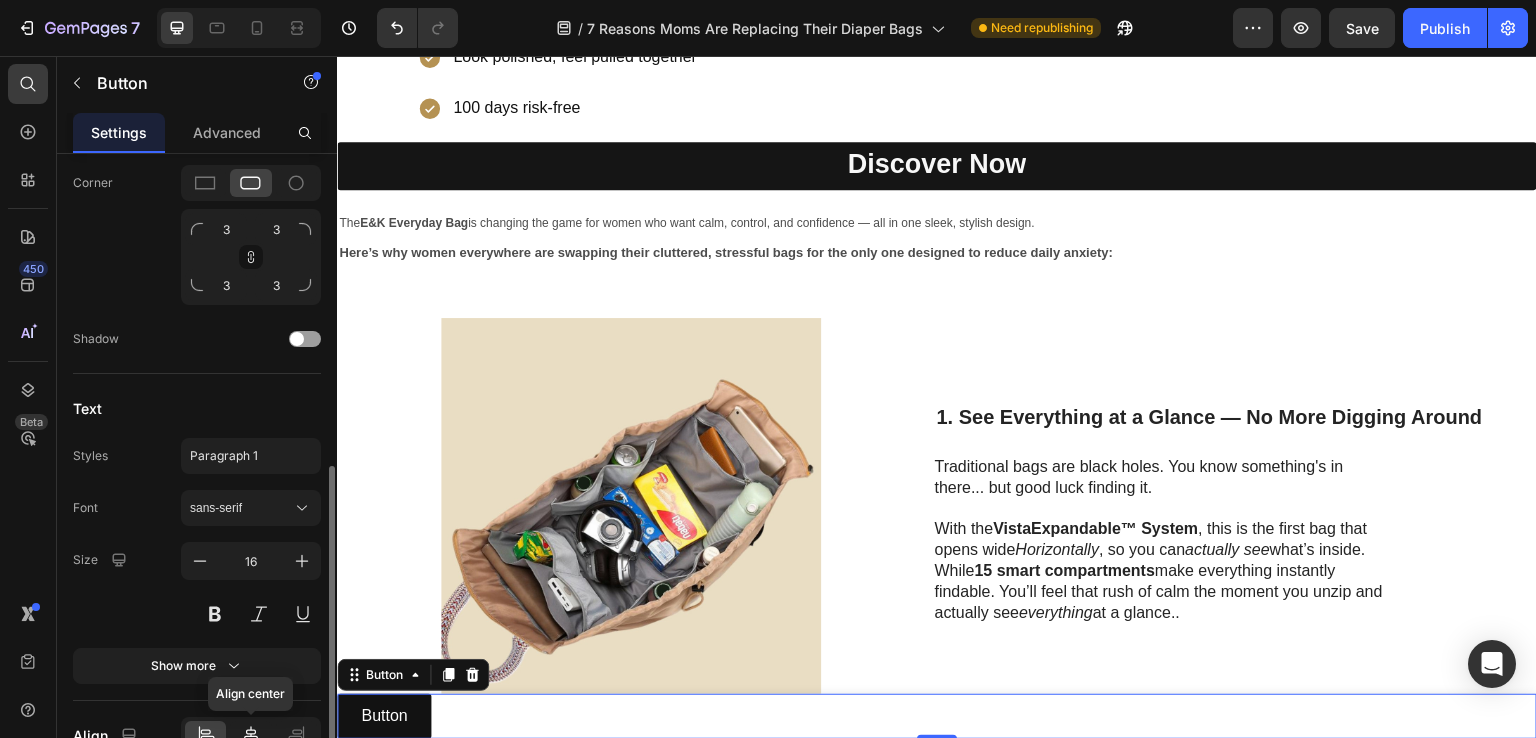 click 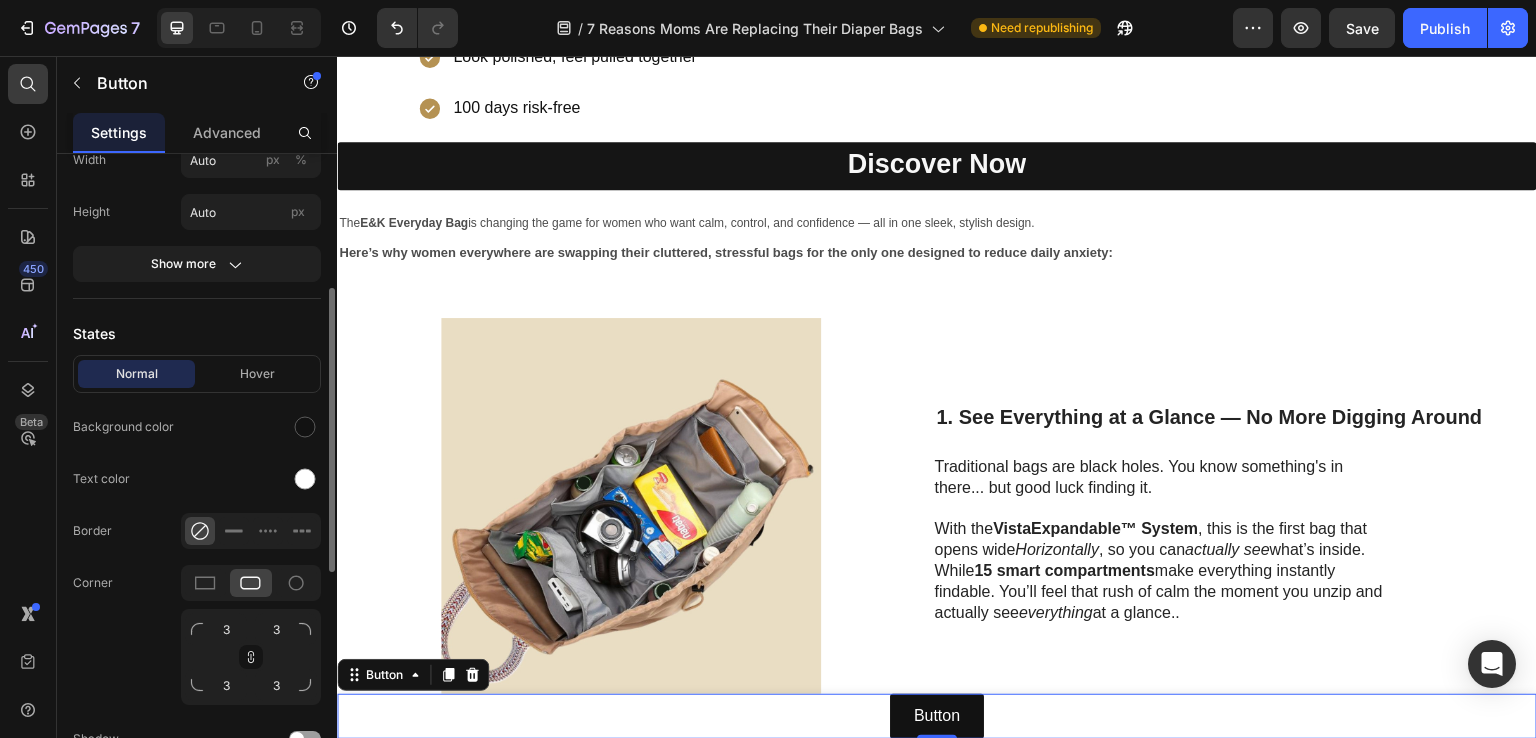 scroll, scrollTop: 202, scrollLeft: 0, axis: vertical 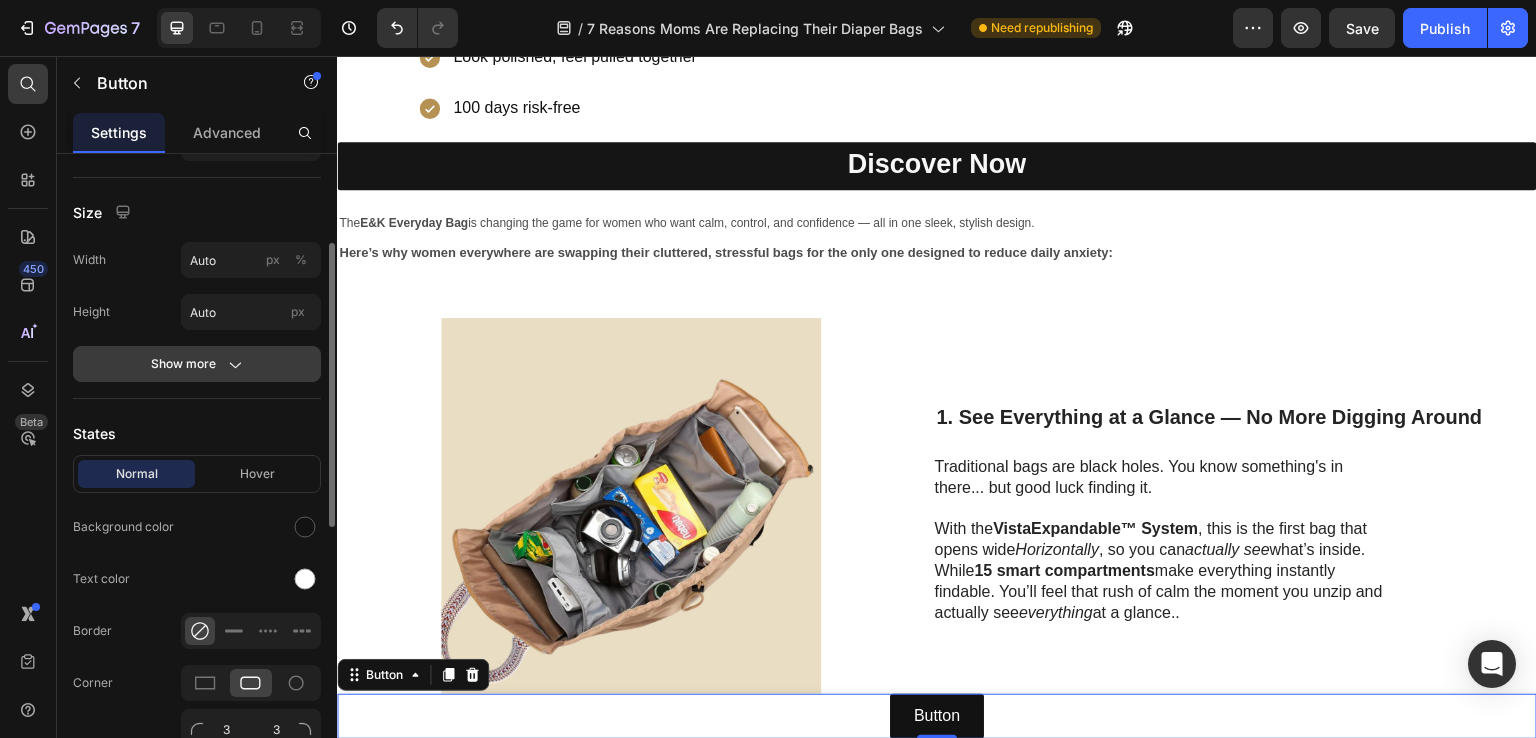 click on "Show more" at bounding box center [197, 364] 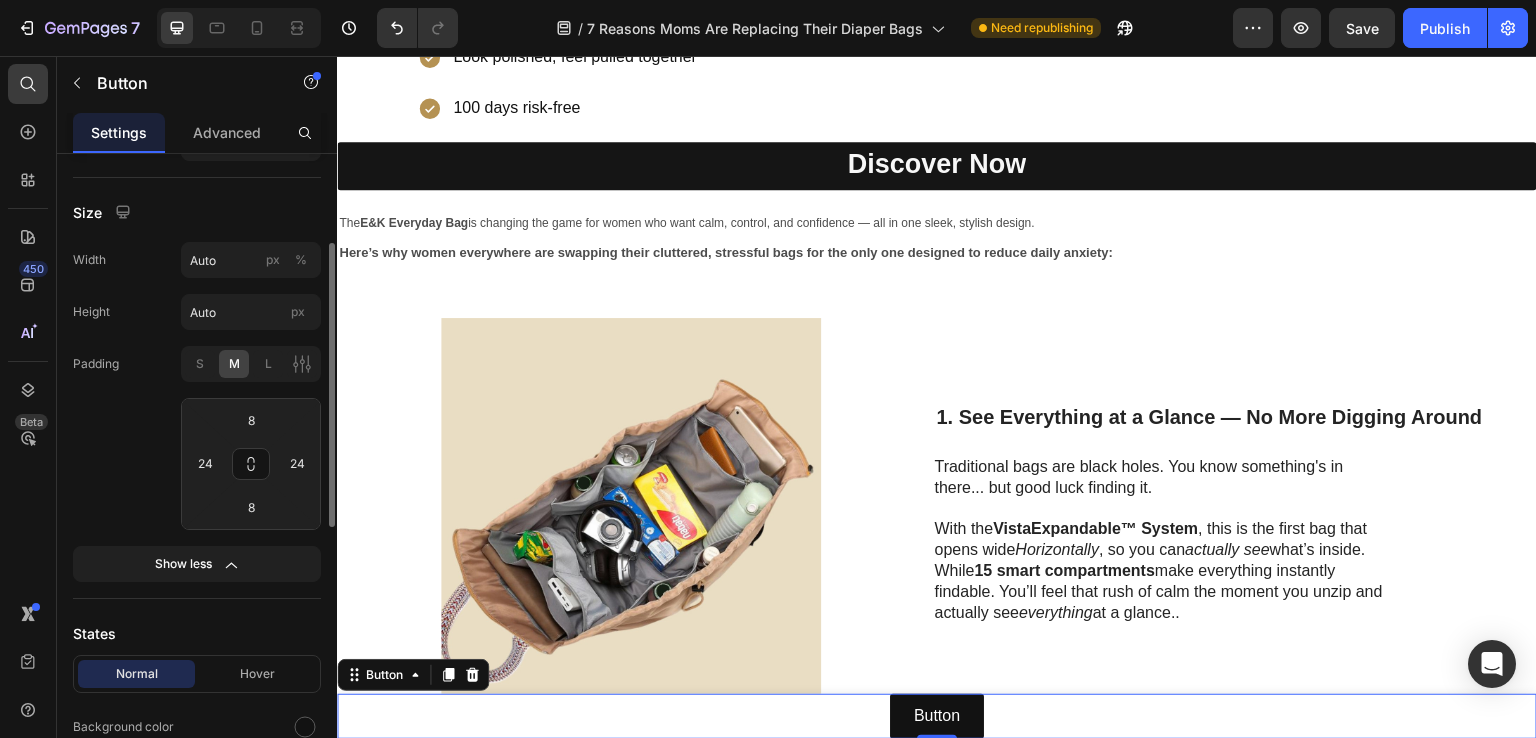 click on "Width Auto px % Height Auto px" 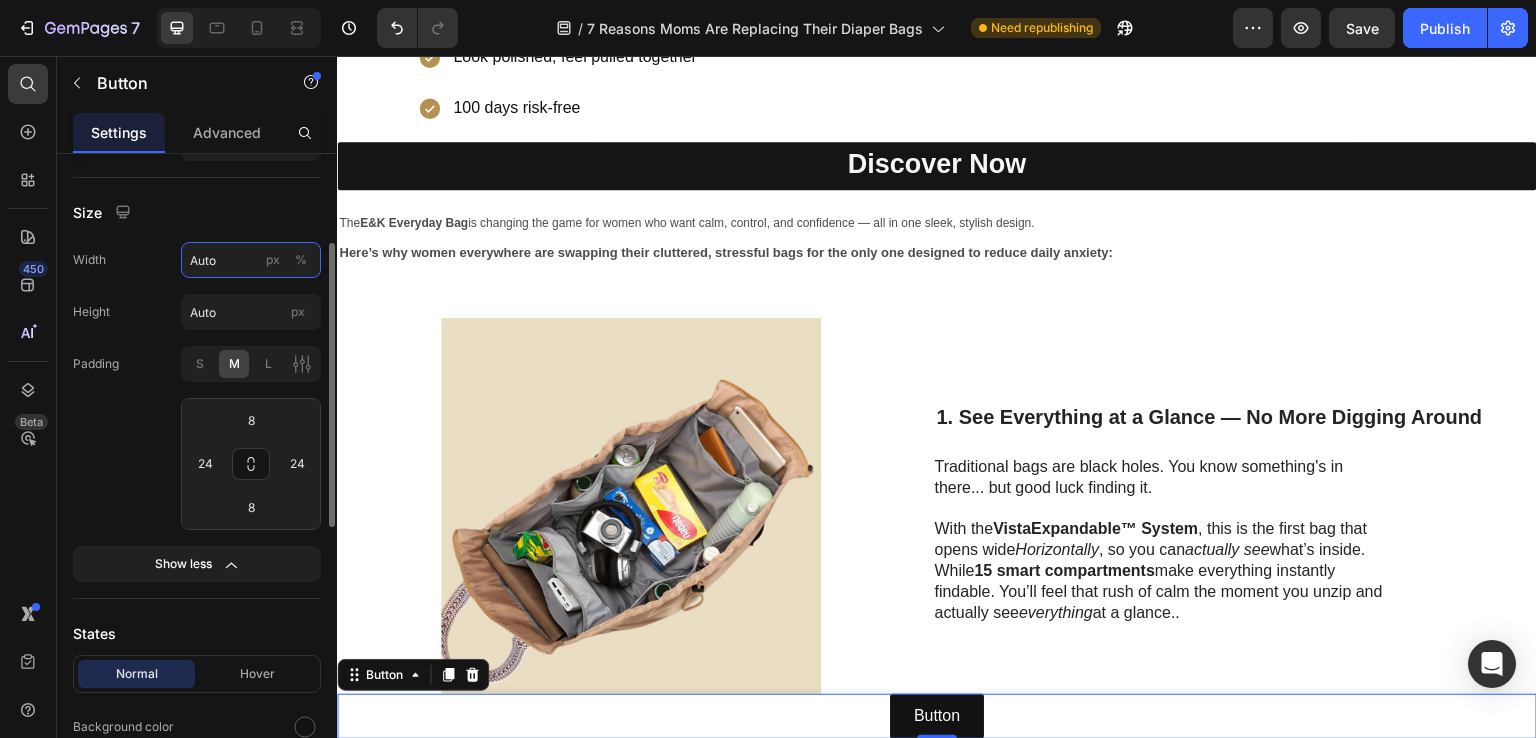click on "Auto" at bounding box center [251, 260] 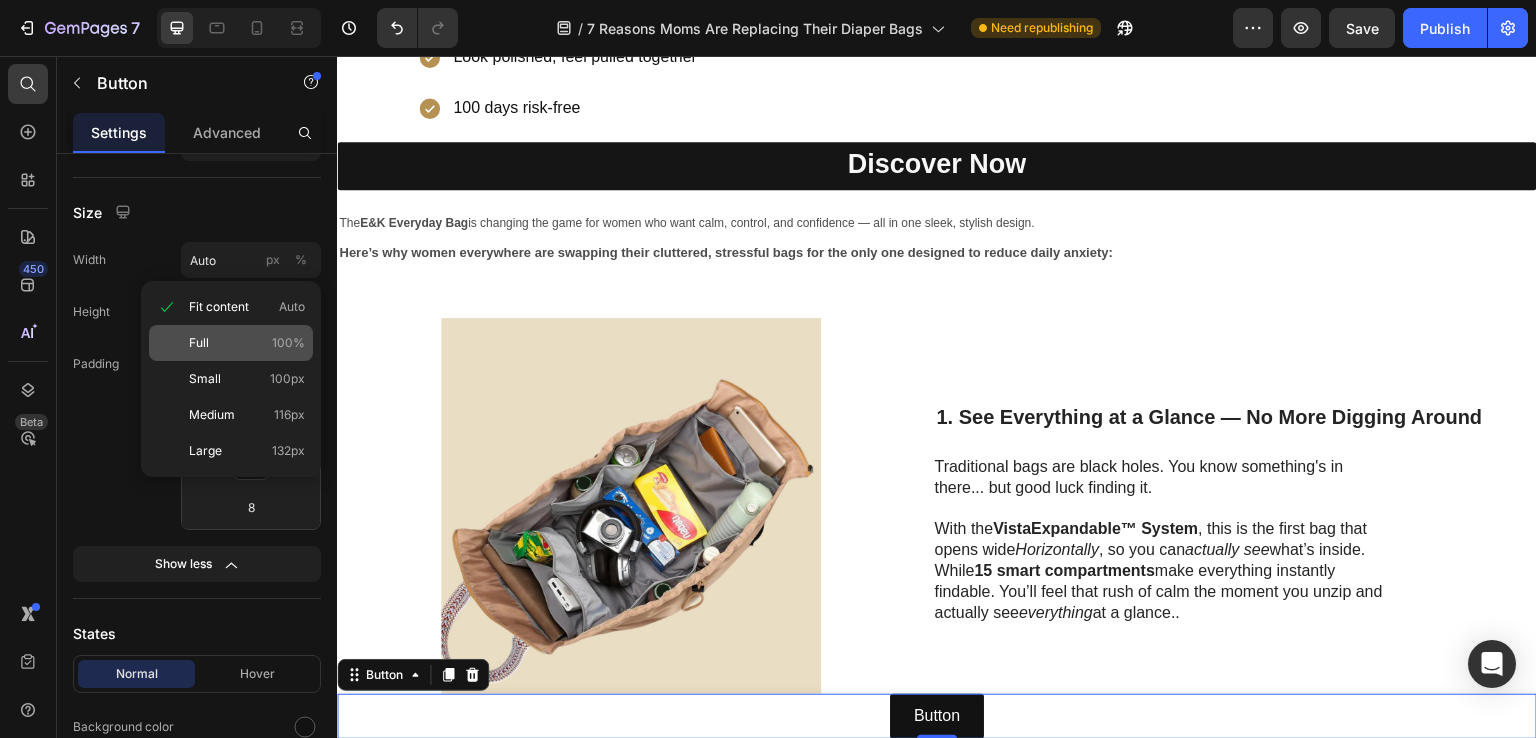 click on "Full 100%" at bounding box center (247, 343) 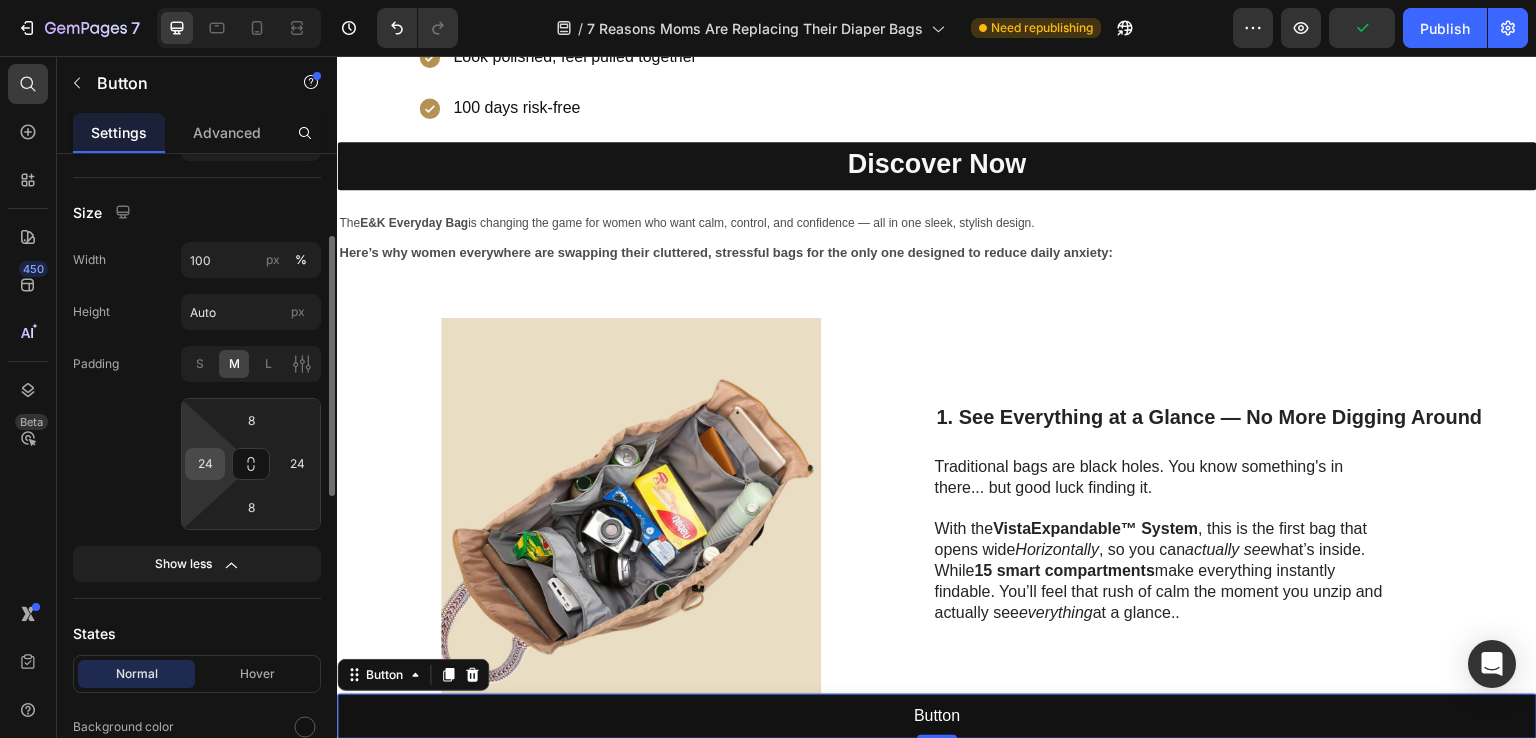 click on "24" at bounding box center (205, 464) 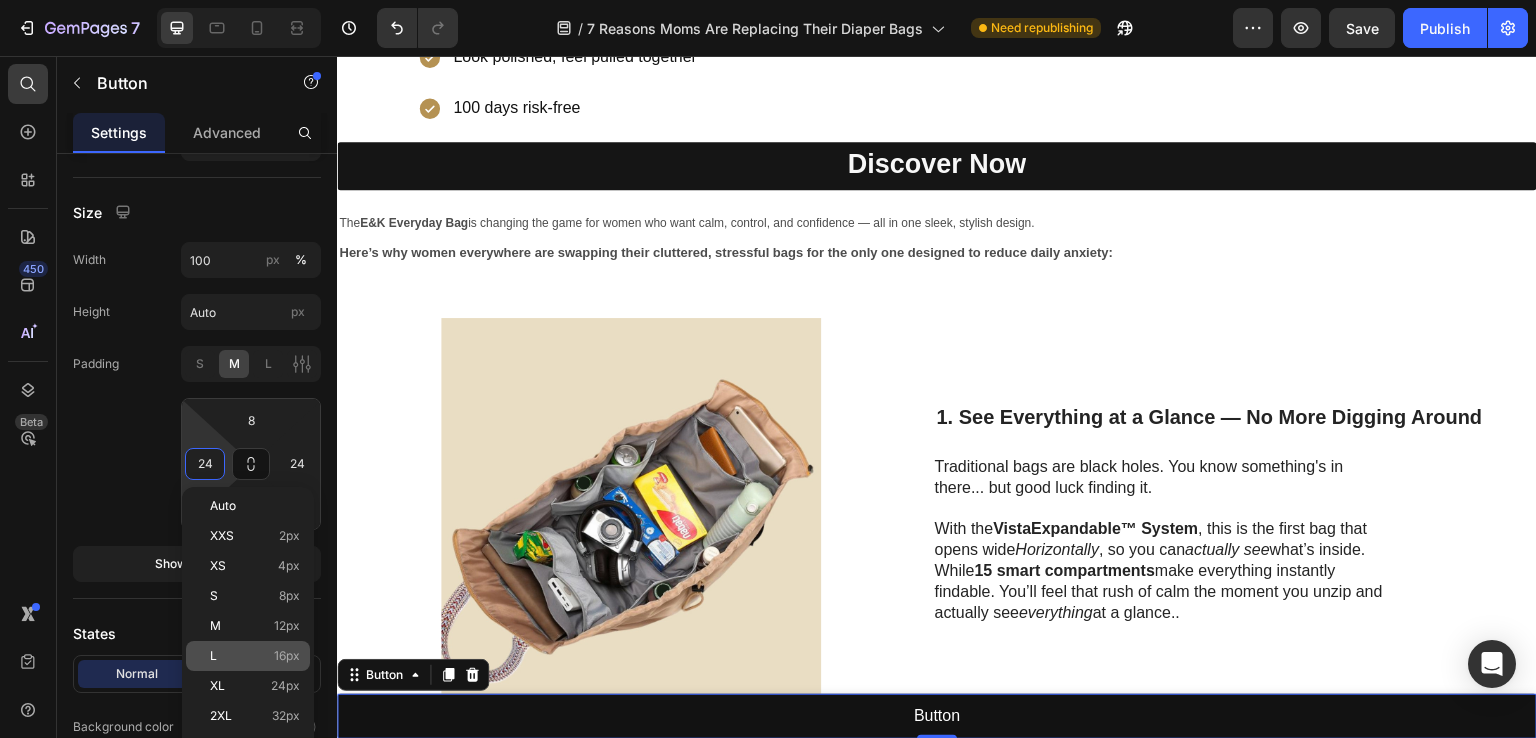 click on "L 16px" 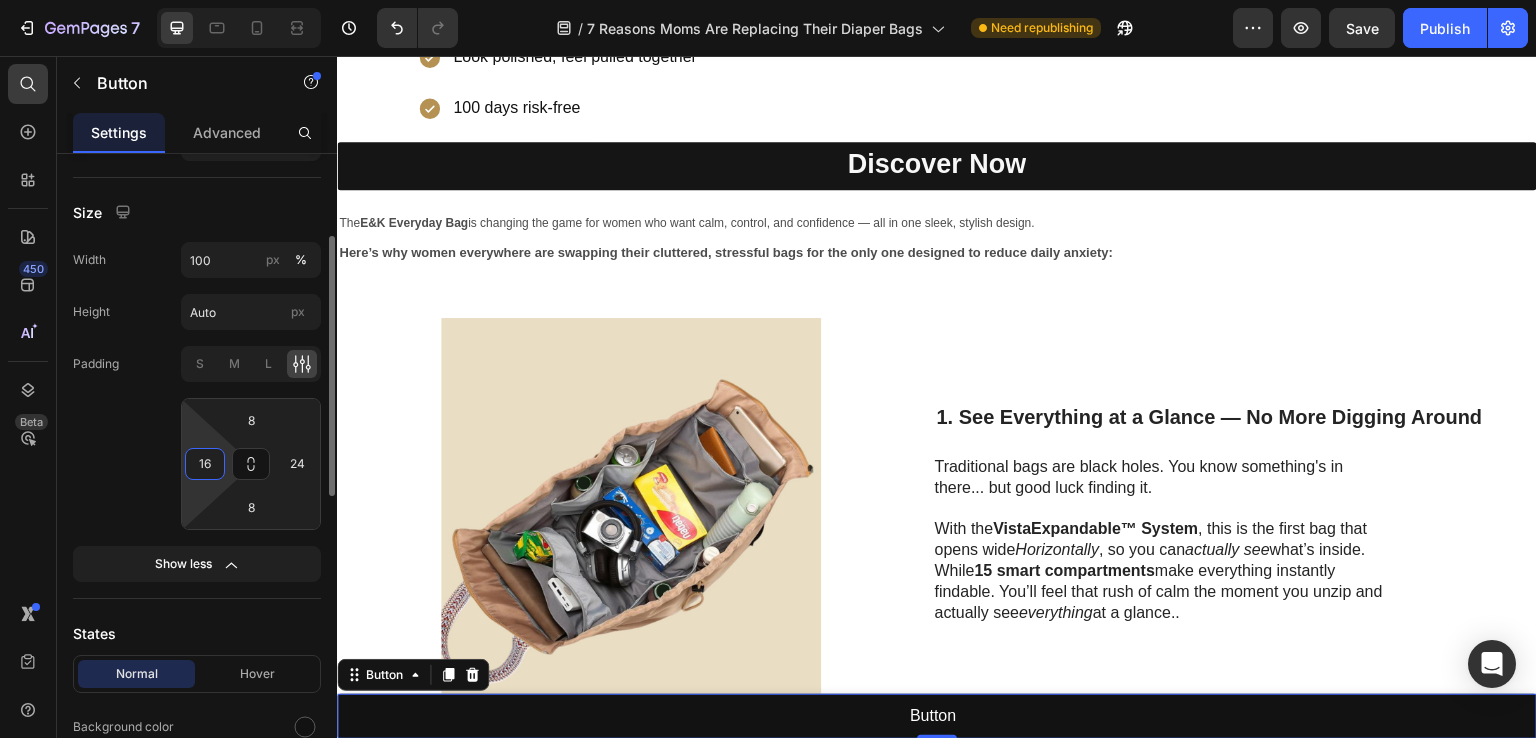 click on "16" at bounding box center (205, 464) 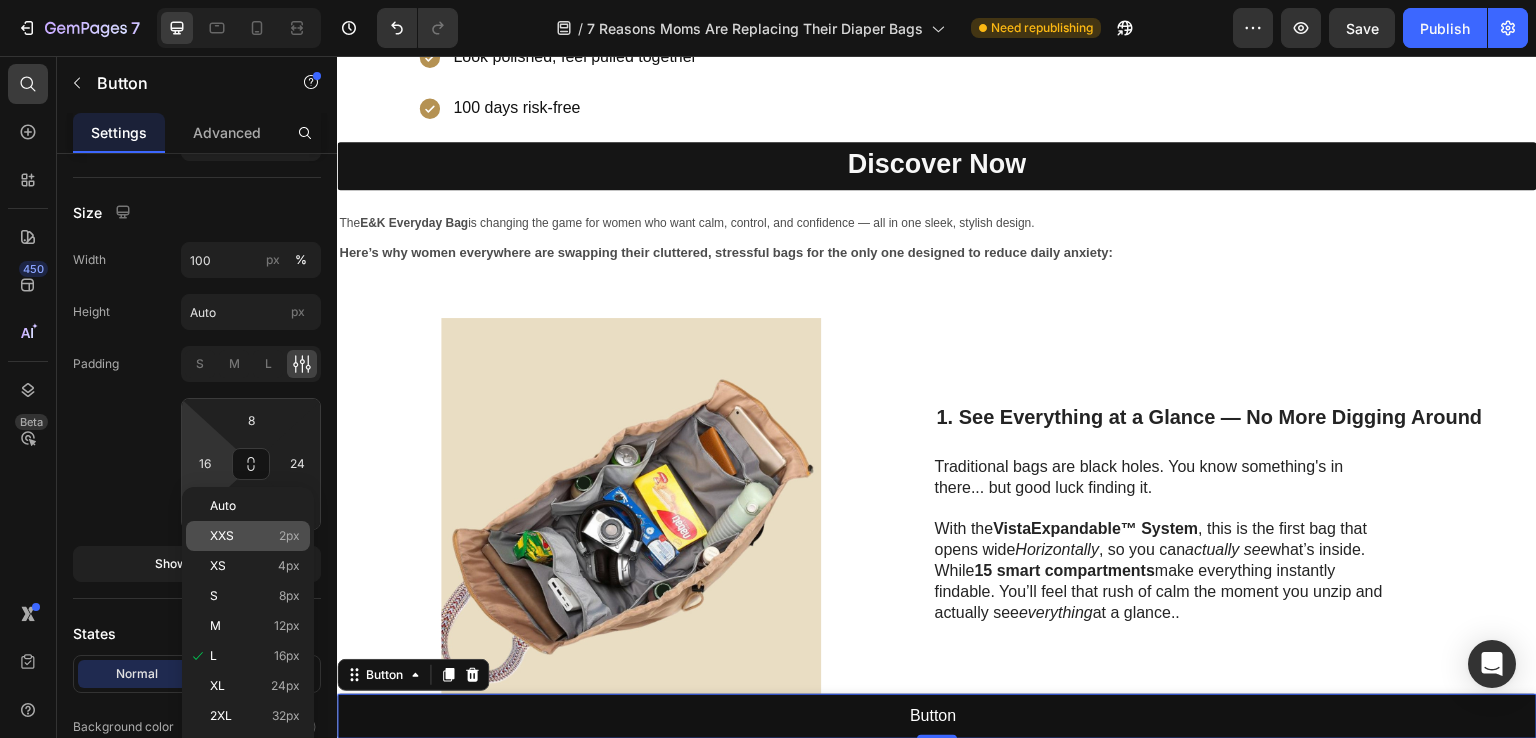 click on "XXS 2px" 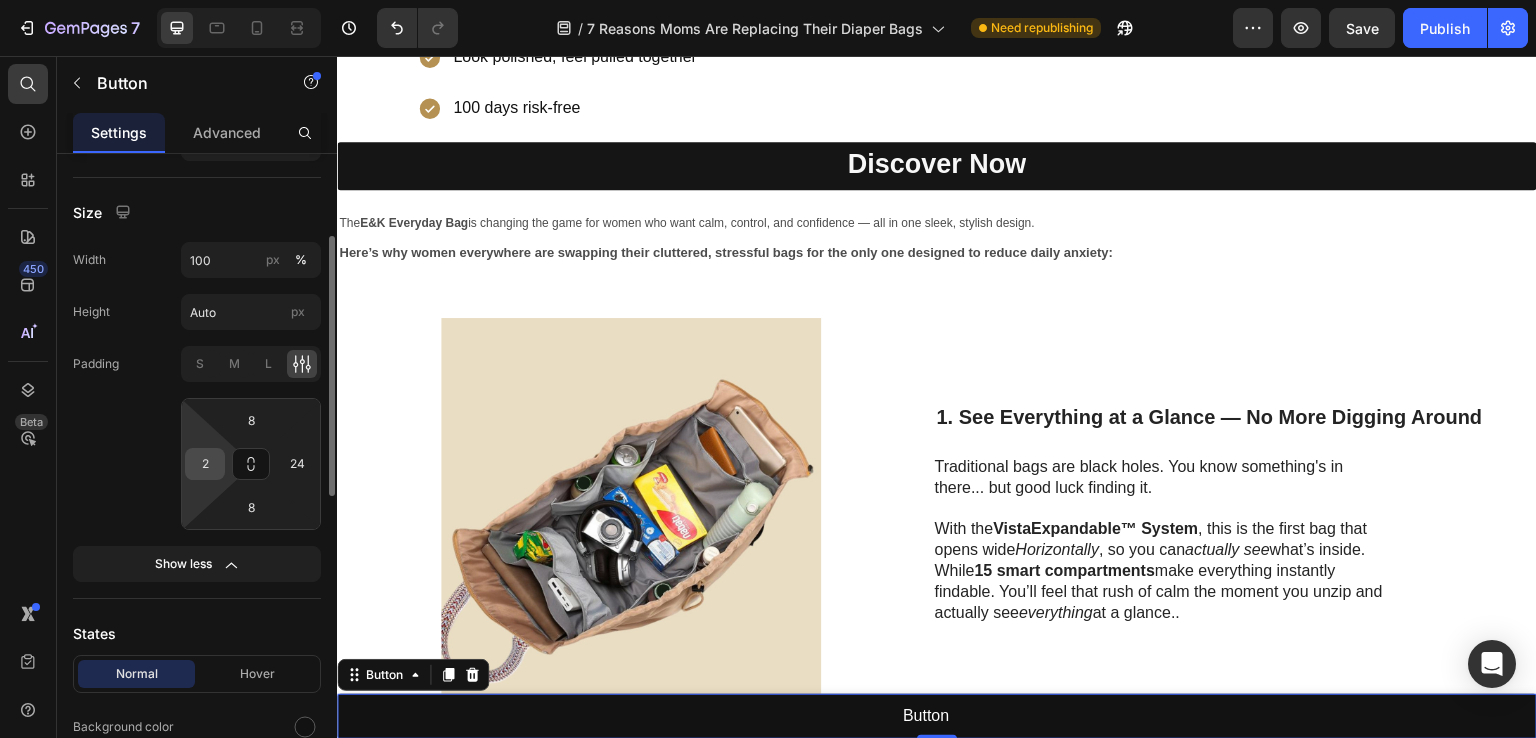 click on "2" at bounding box center [205, 464] 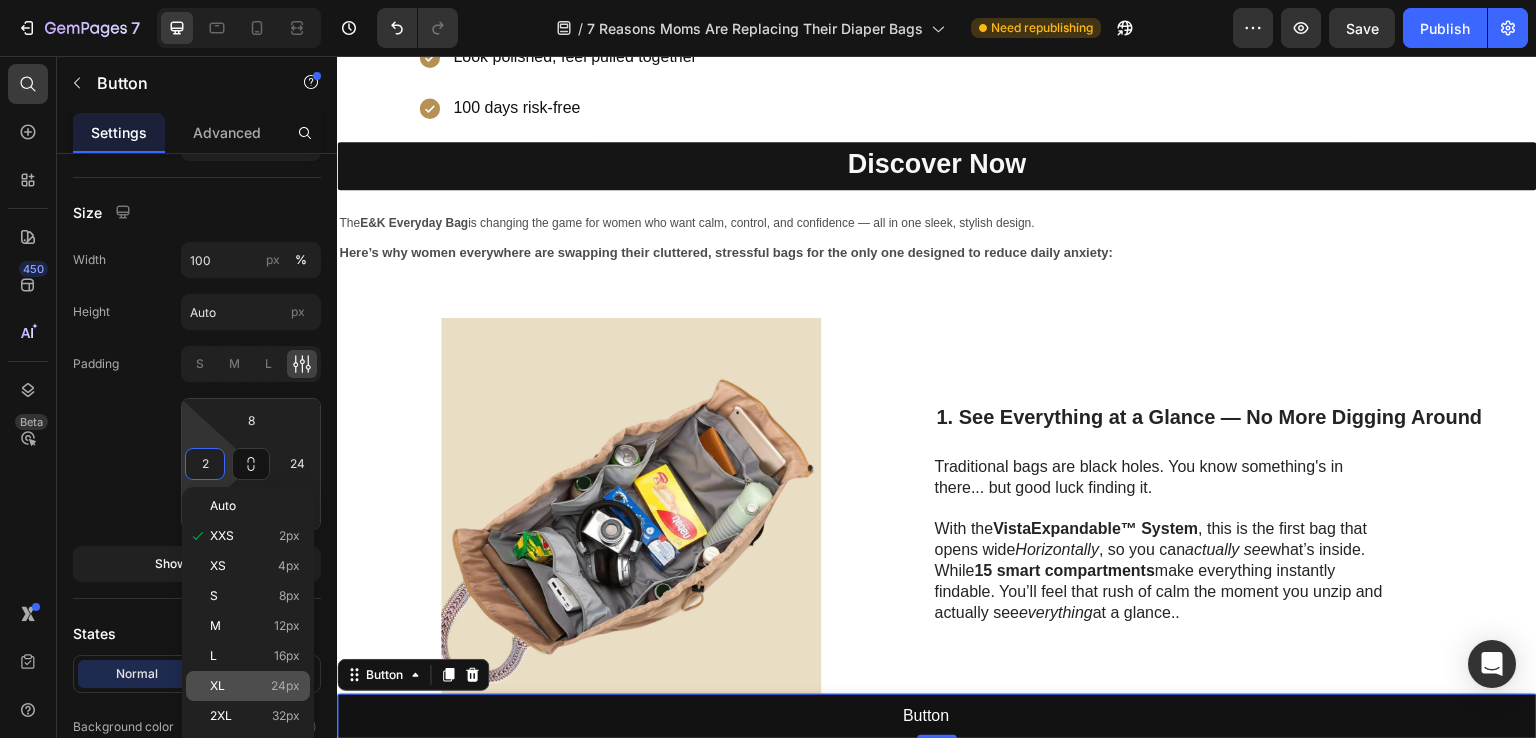 click on "XL 24px" 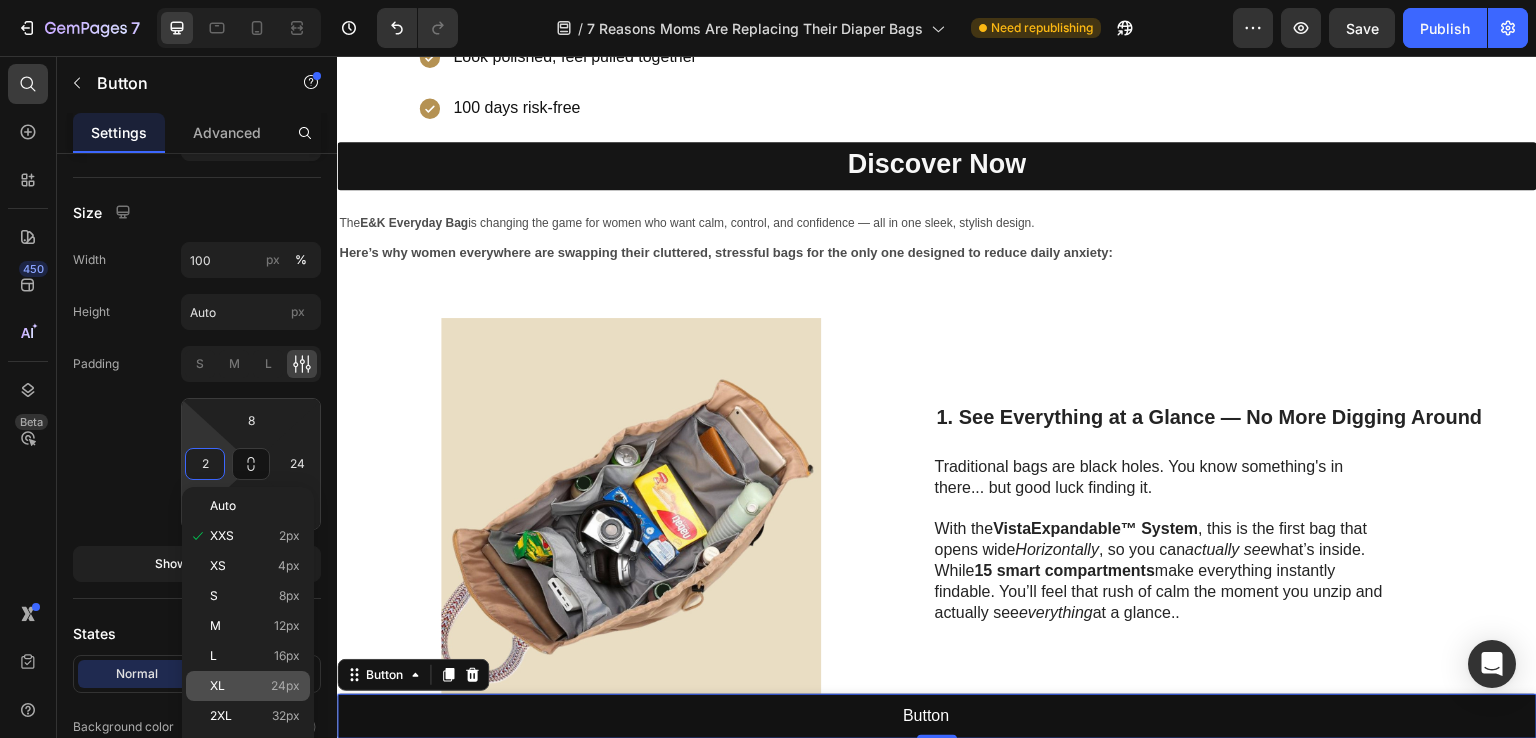 type on "24" 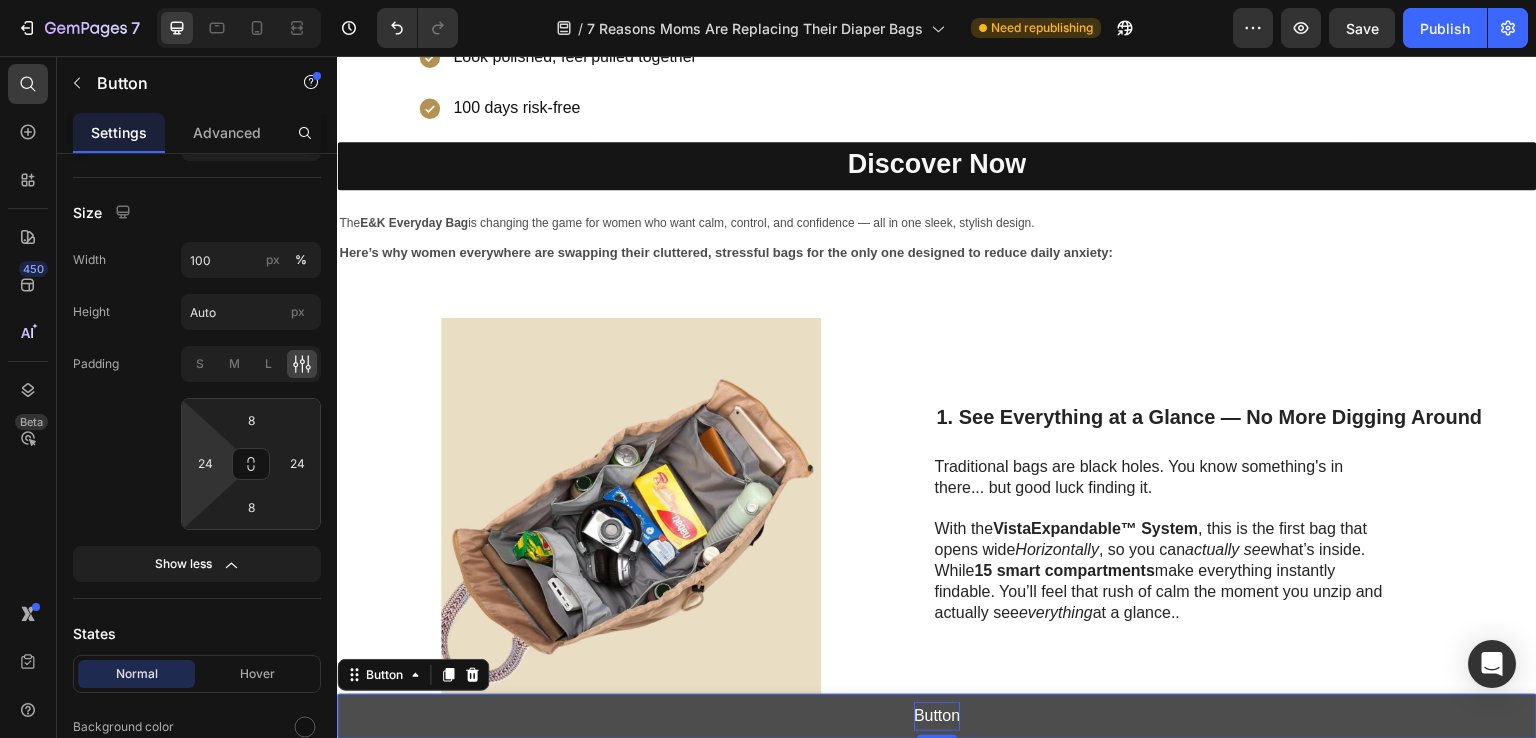 click on "Button" at bounding box center [937, 716] 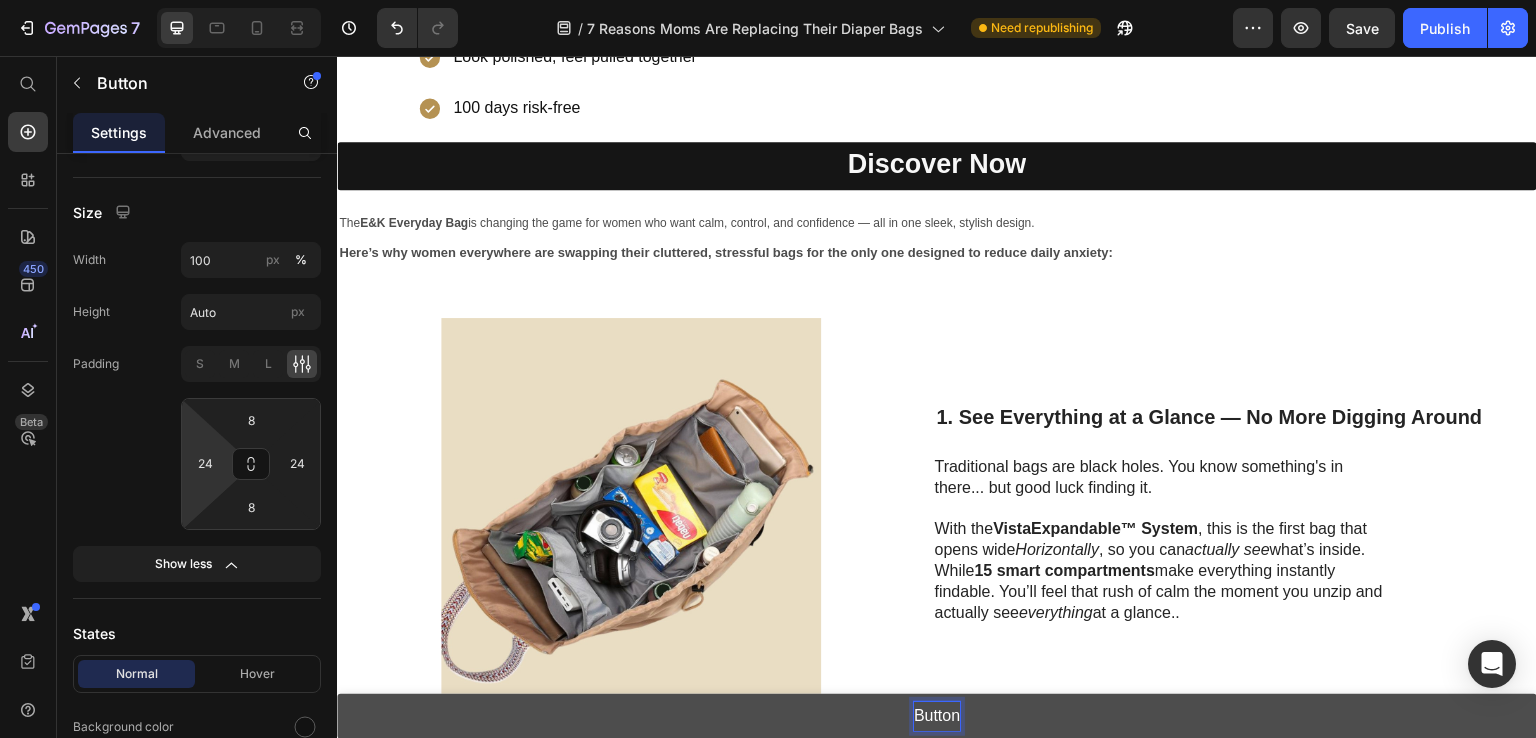 click on "Button" at bounding box center (937, 716) 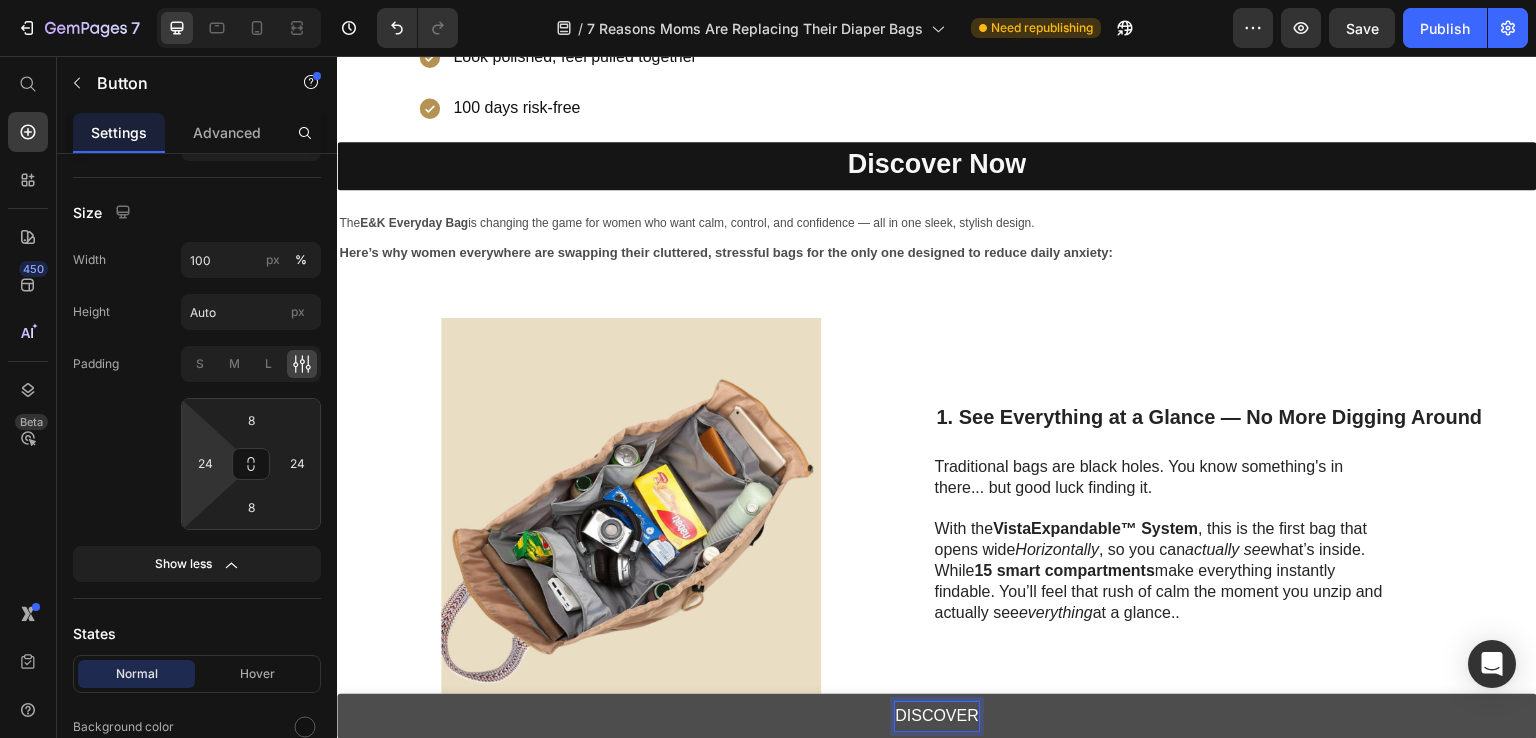 click on "DISCOVER" at bounding box center [937, 716] 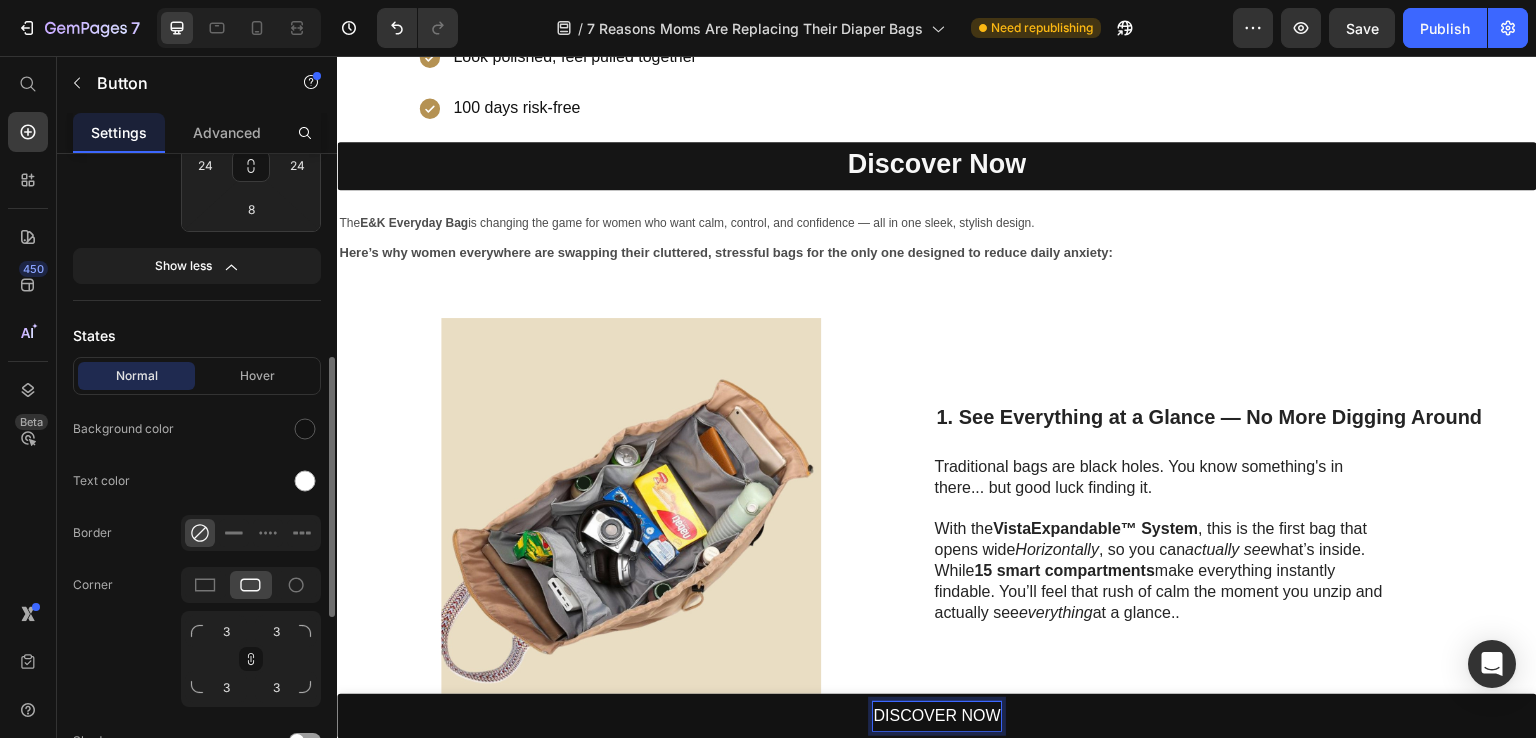 scroll, scrollTop: 200, scrollLeft: 0, axis: vertical 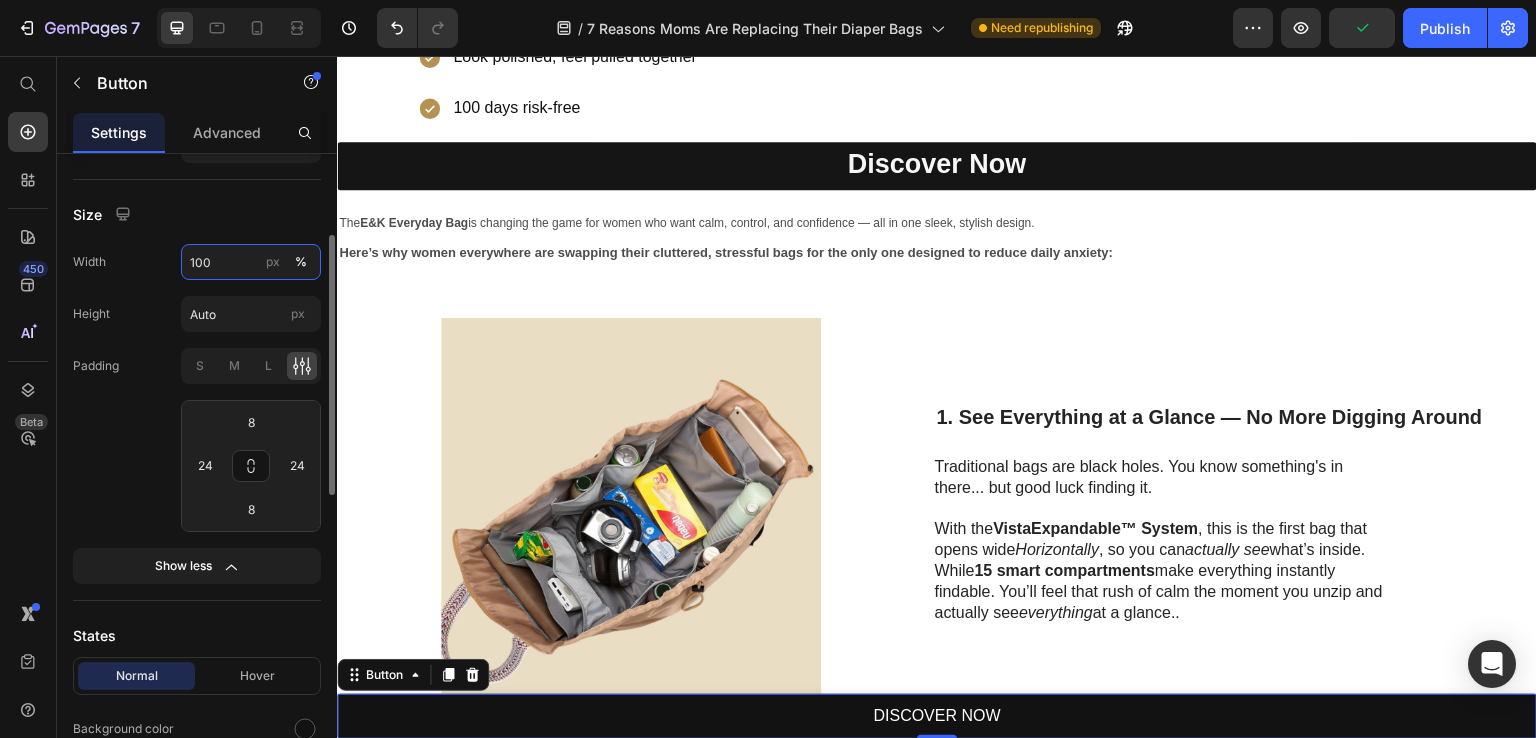 click on "100" at bounding box center (251, 262) 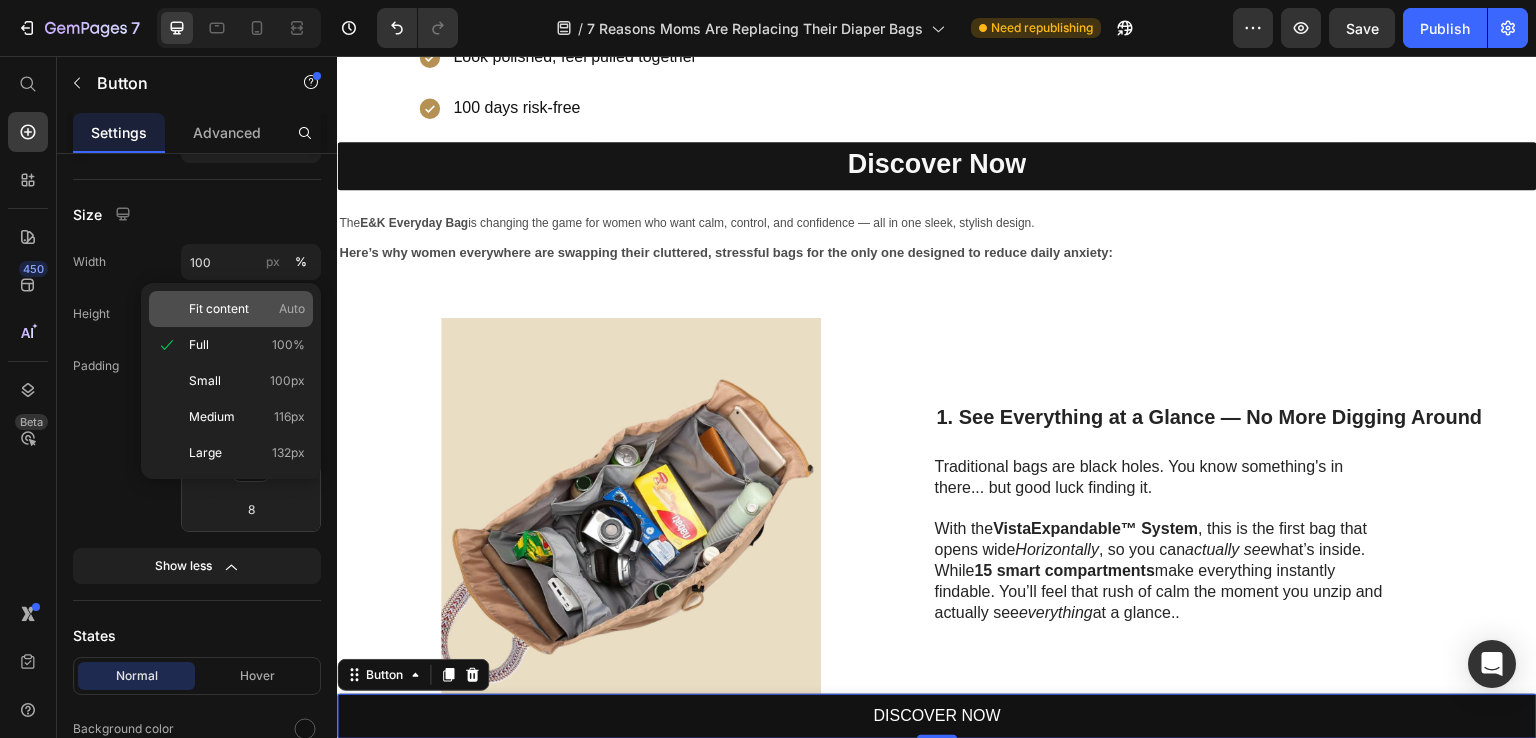 click on "Fit content" at bounding box center (219, 309) 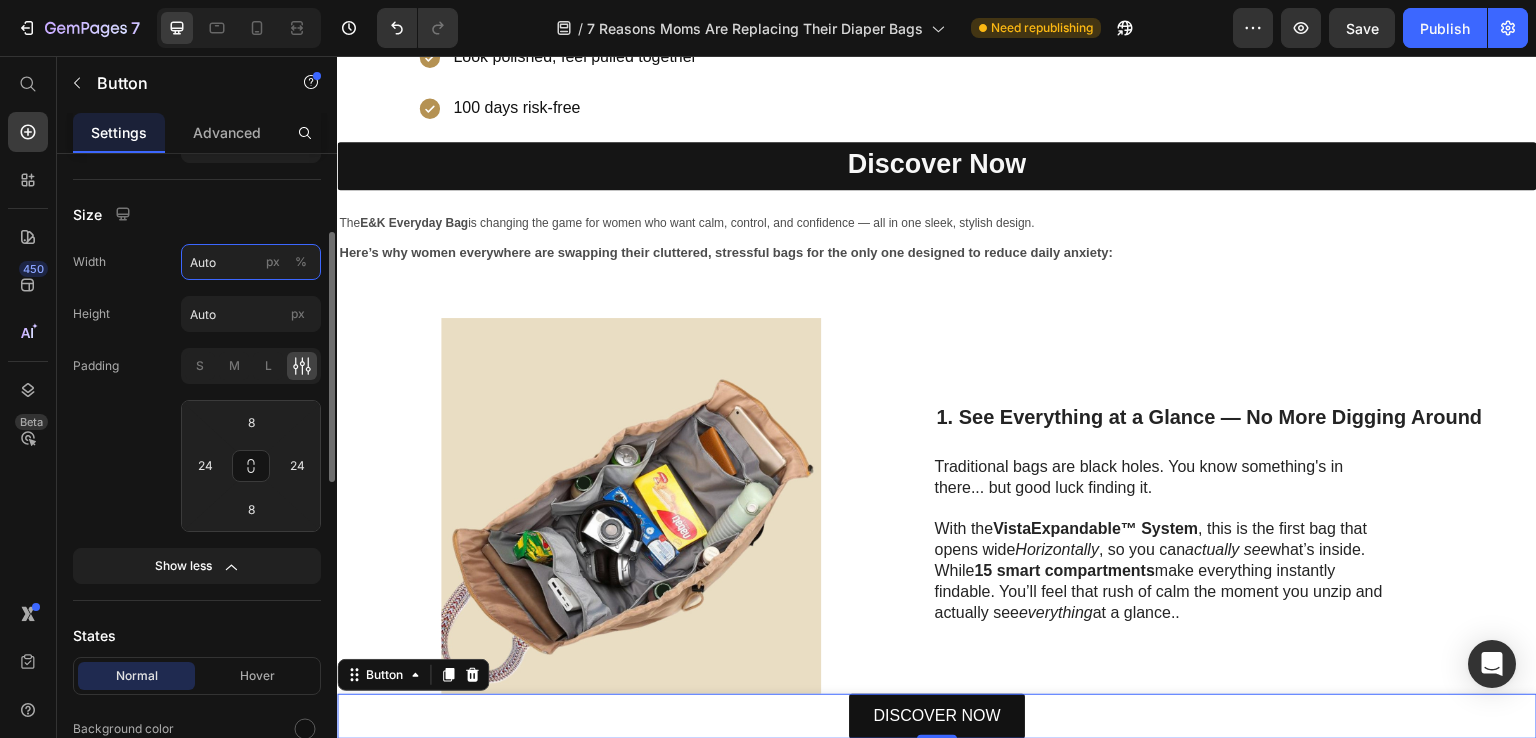 click on "Auto" at bounding box center [251, 262] 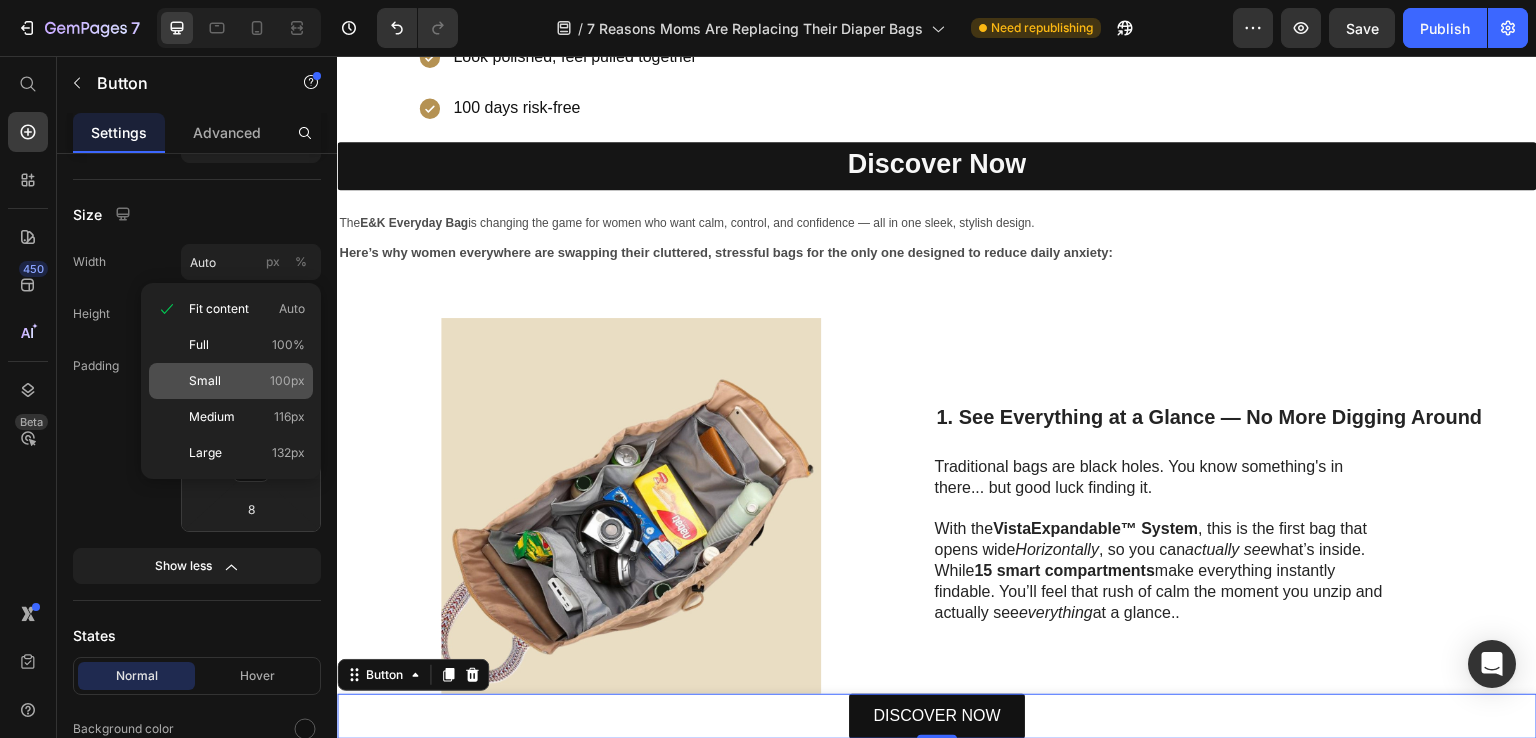 click on "Small 100px" at bounding box center (247, 381) 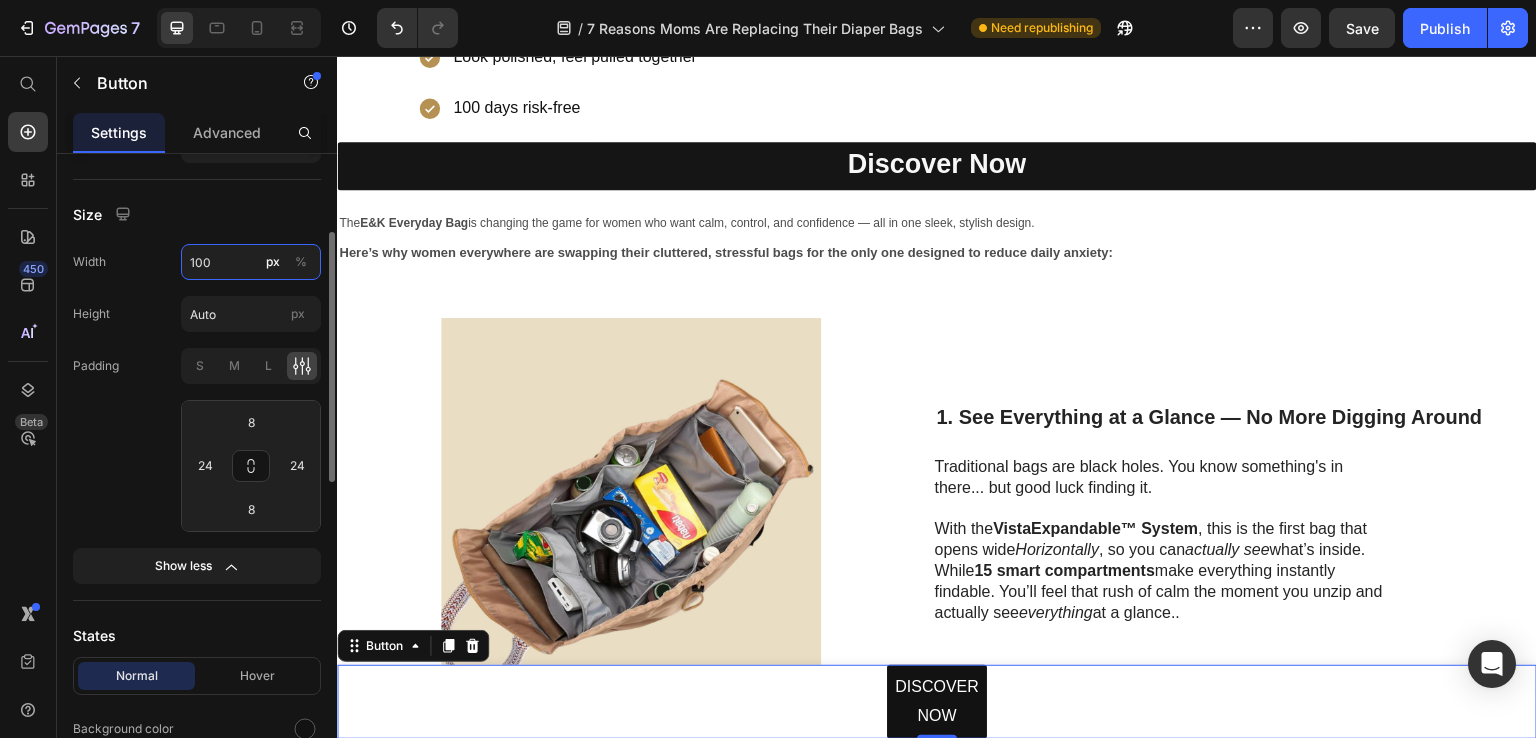 click on "100" at bounding box center [251, 262] 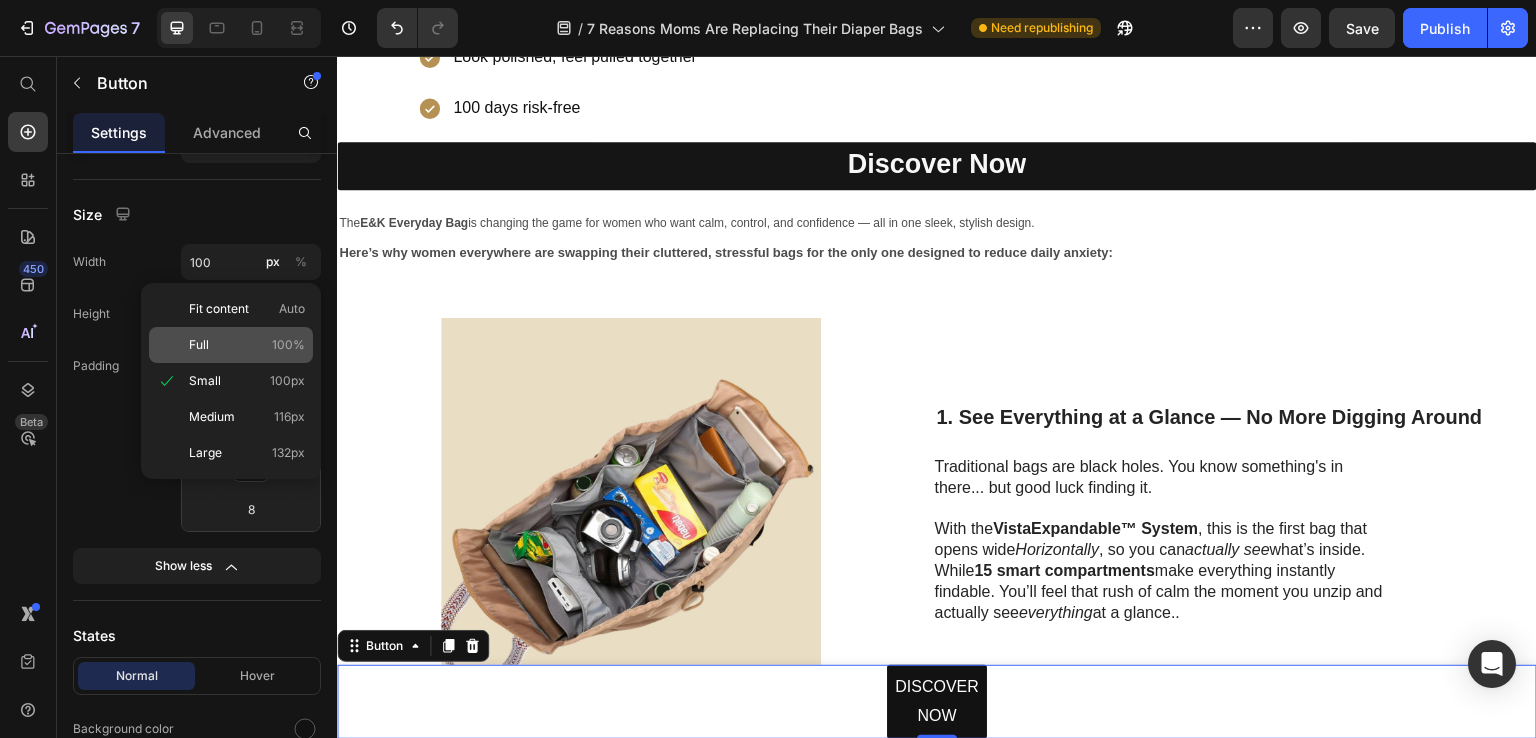 click on "Full 100%" 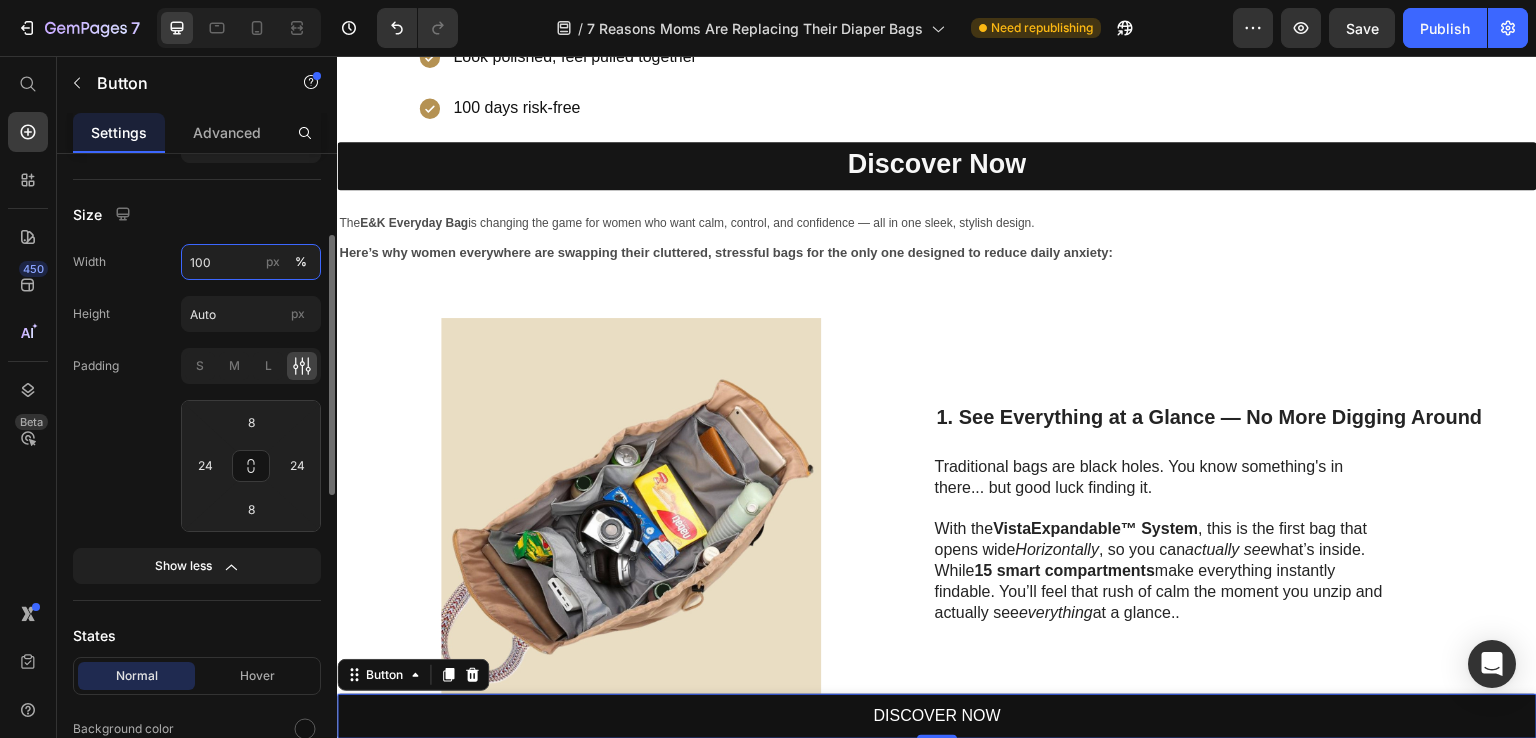 click on "100" at bounding box center (251, 262) 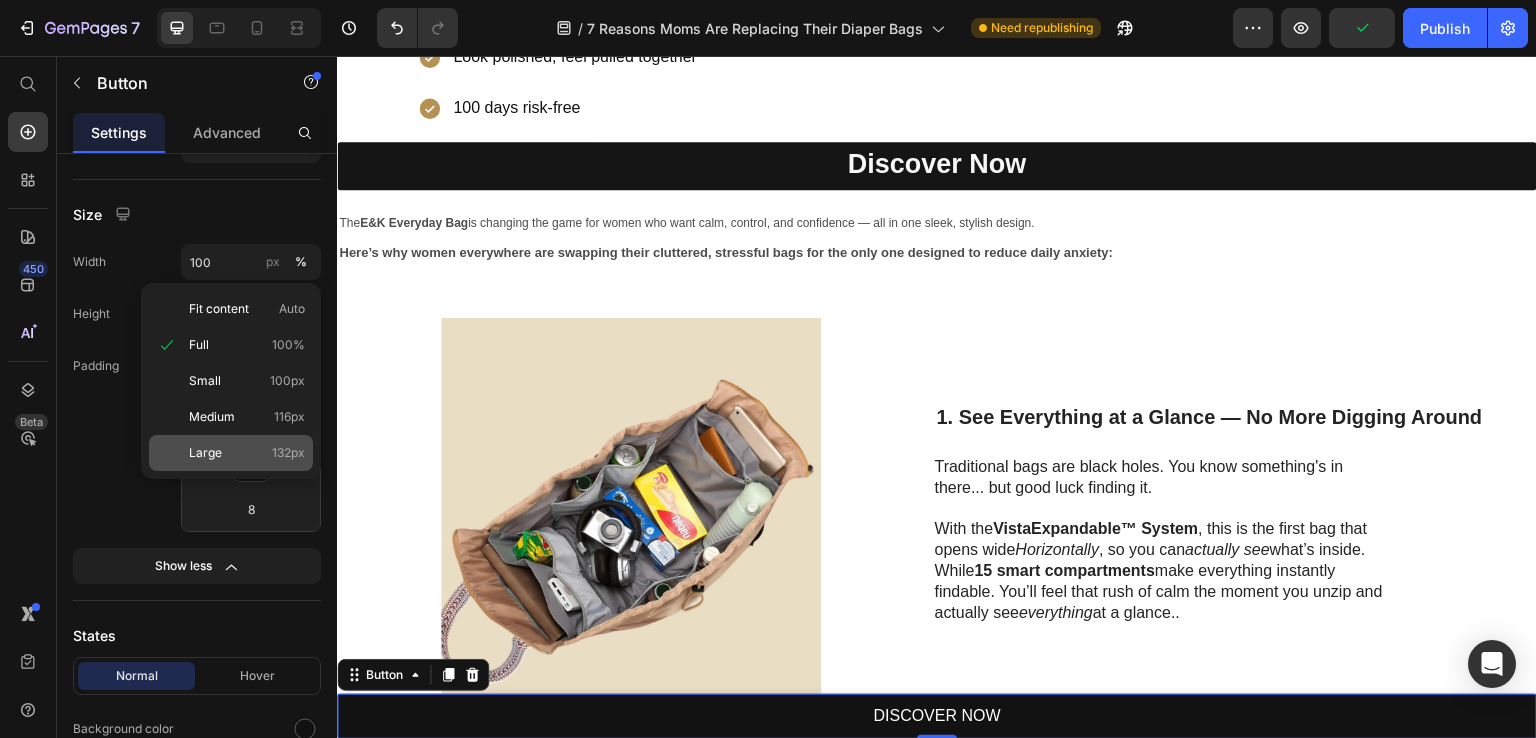 click on "Large 132px" 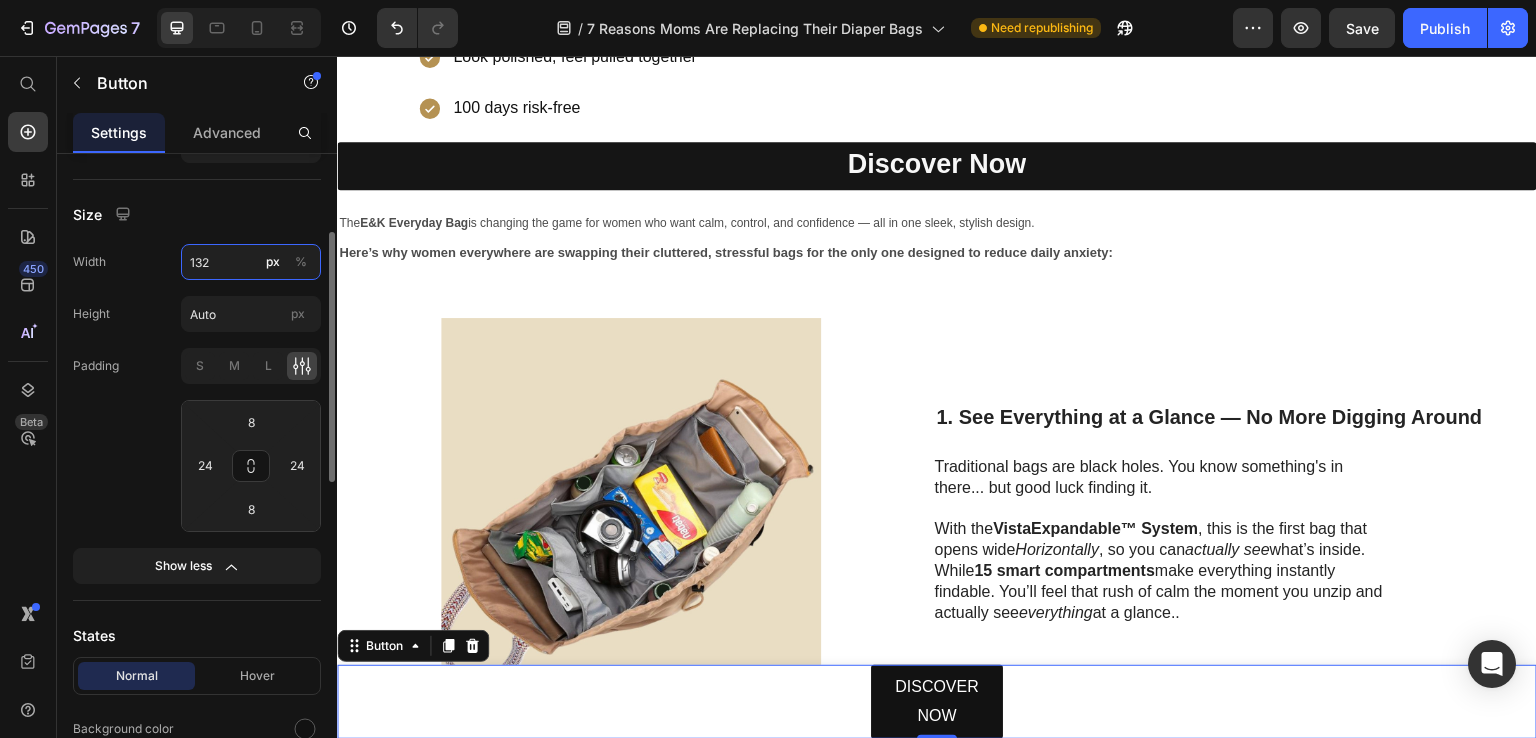 click on "132" at bounding box center (251, 262) 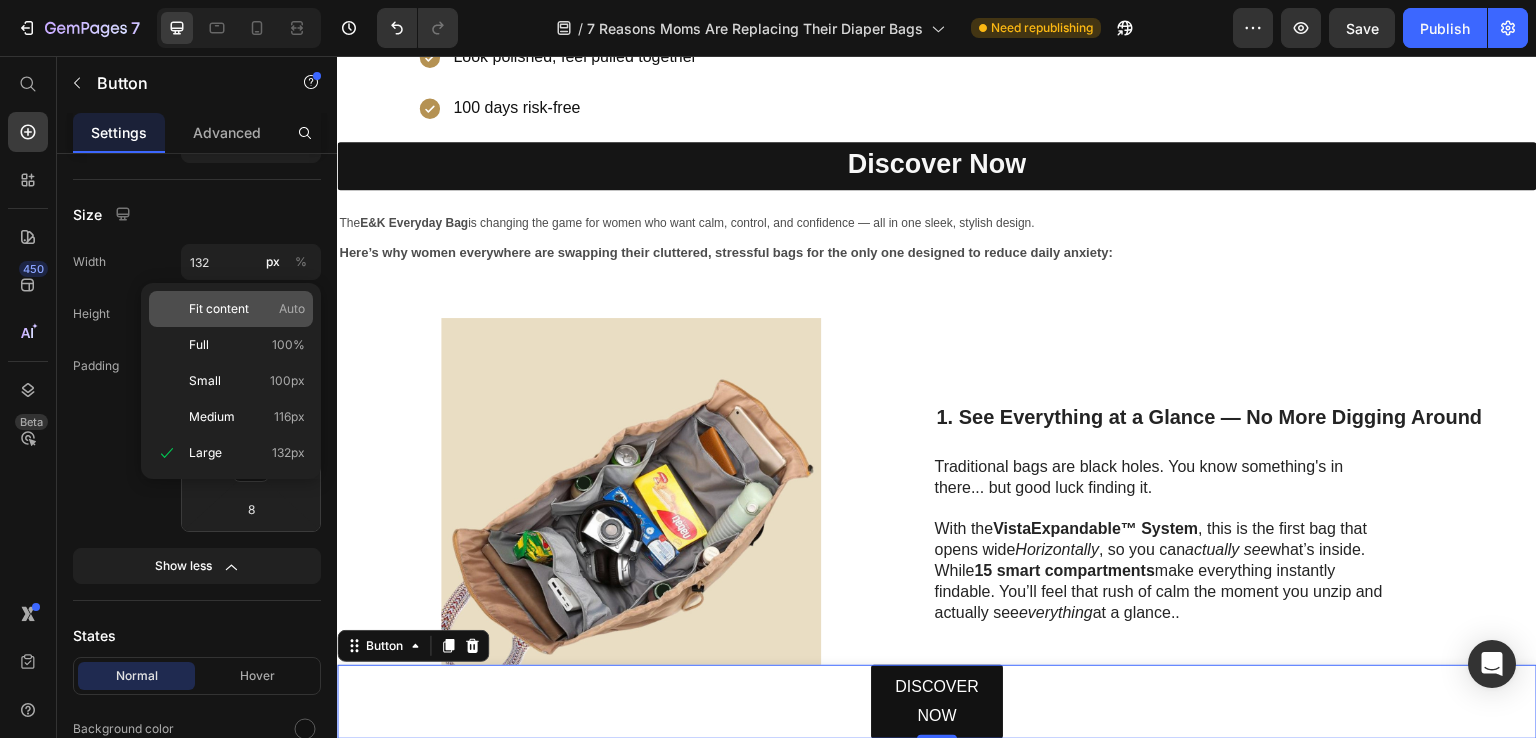 click on "Fit content Auto" 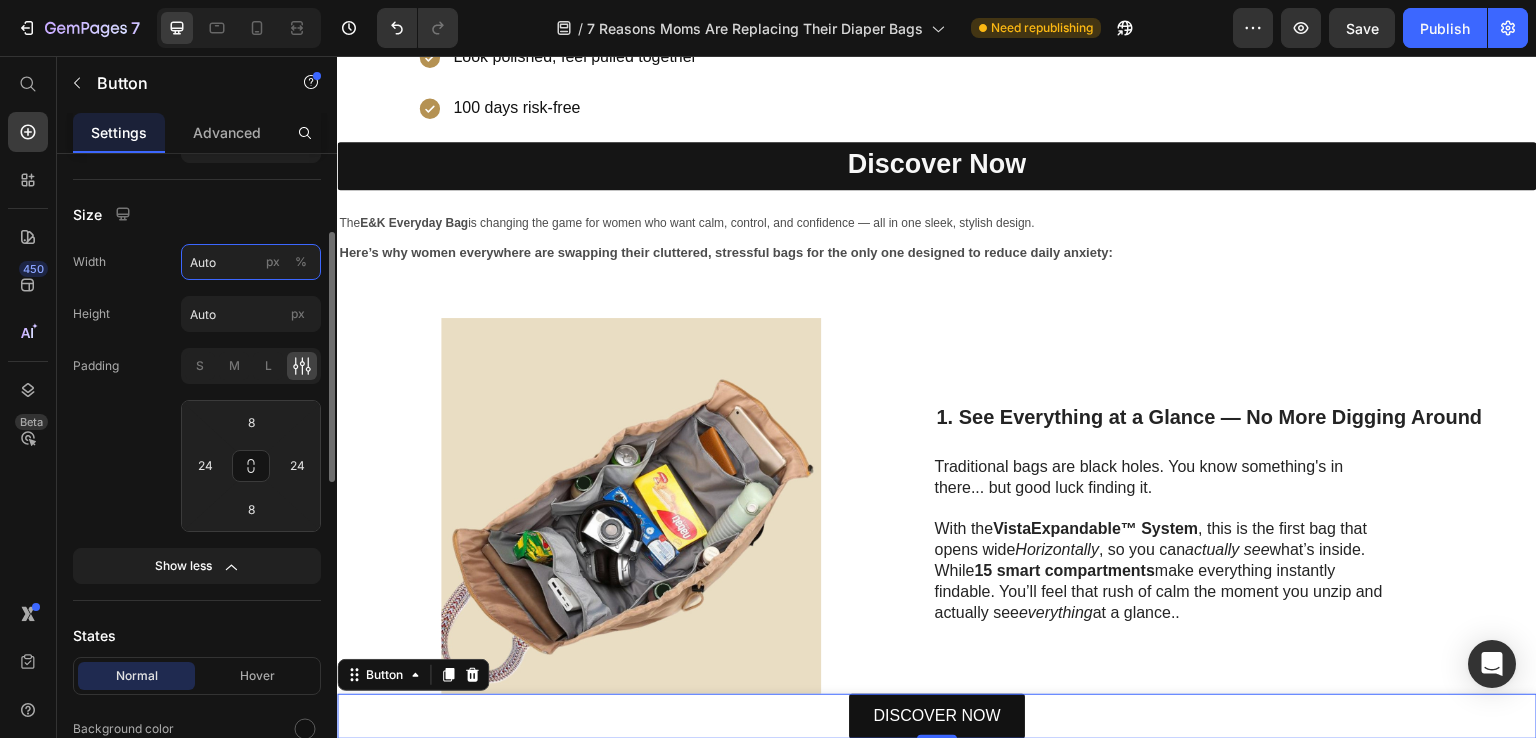click on "Auto" at bounding box center [251, 262] 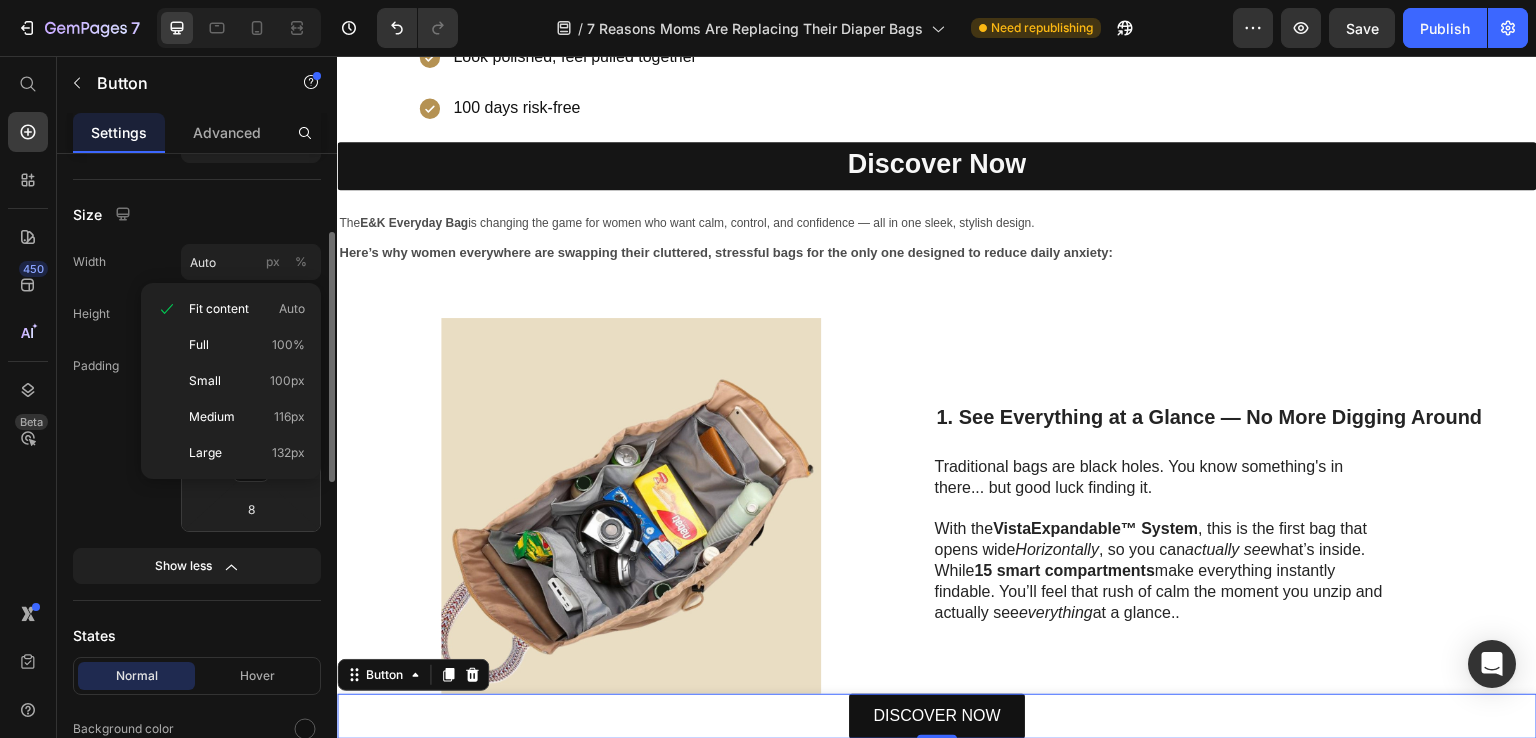 click on "Padding S M L 8 24 8 24" 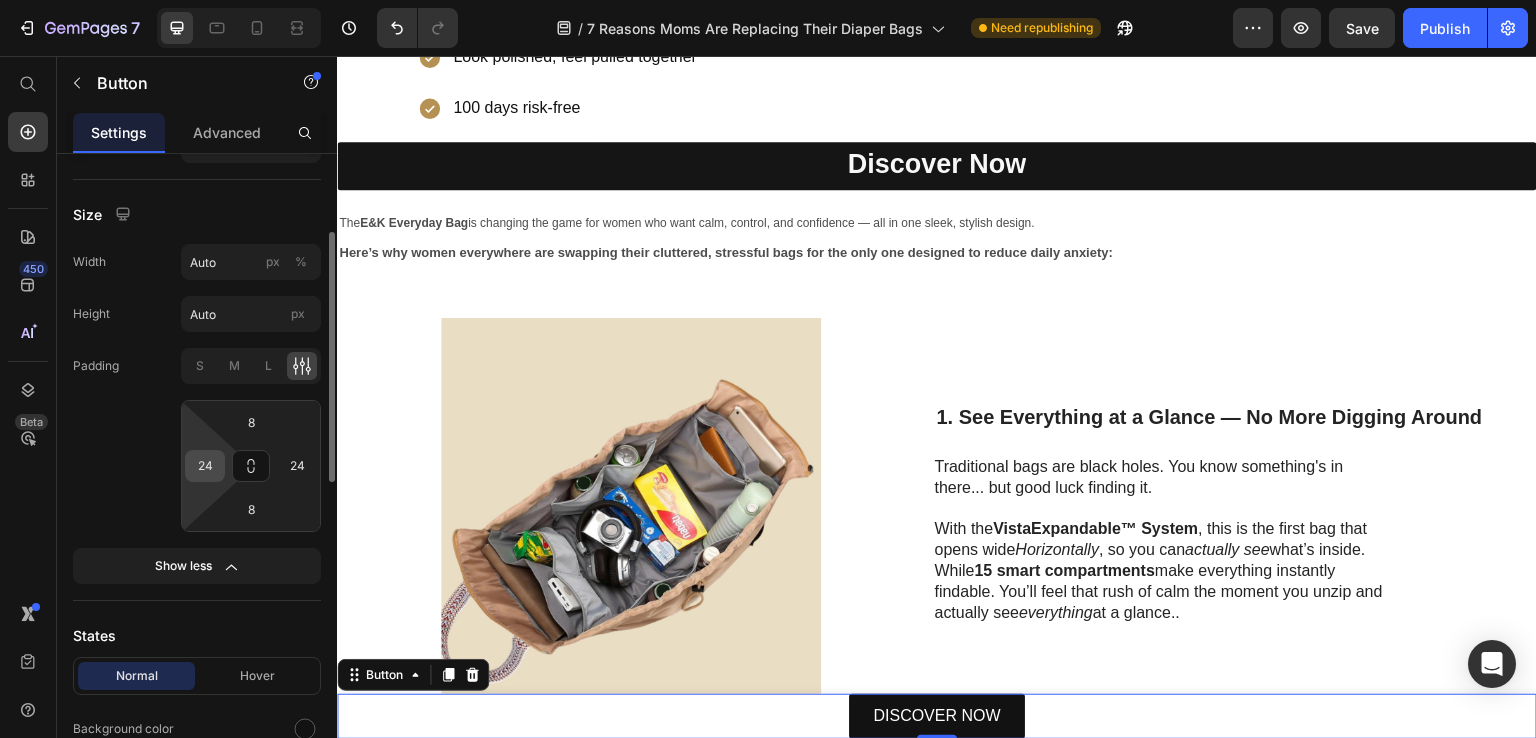 click on "24" at bounding box center [205, 466] 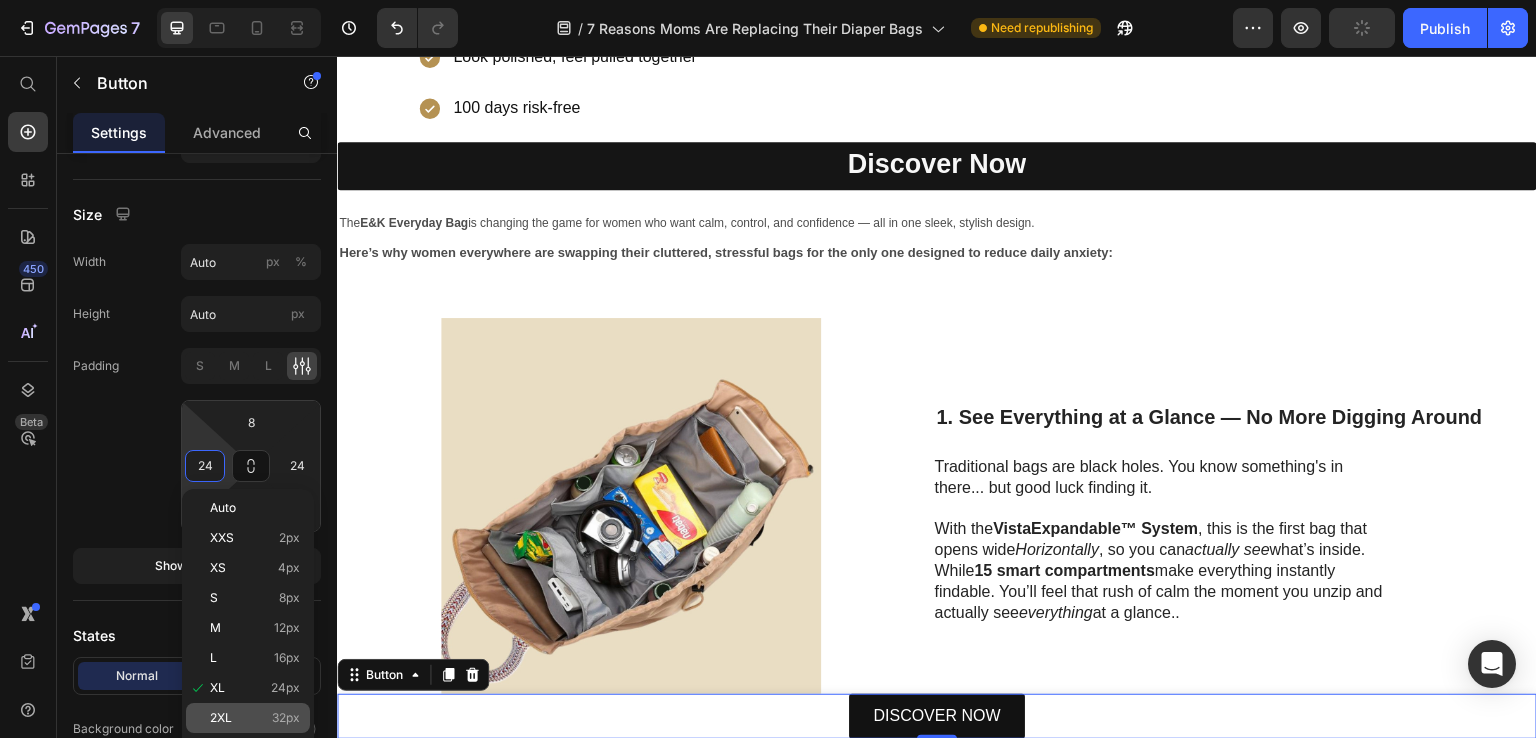 click on "2XL 32px" at bounding box center (255, 718) 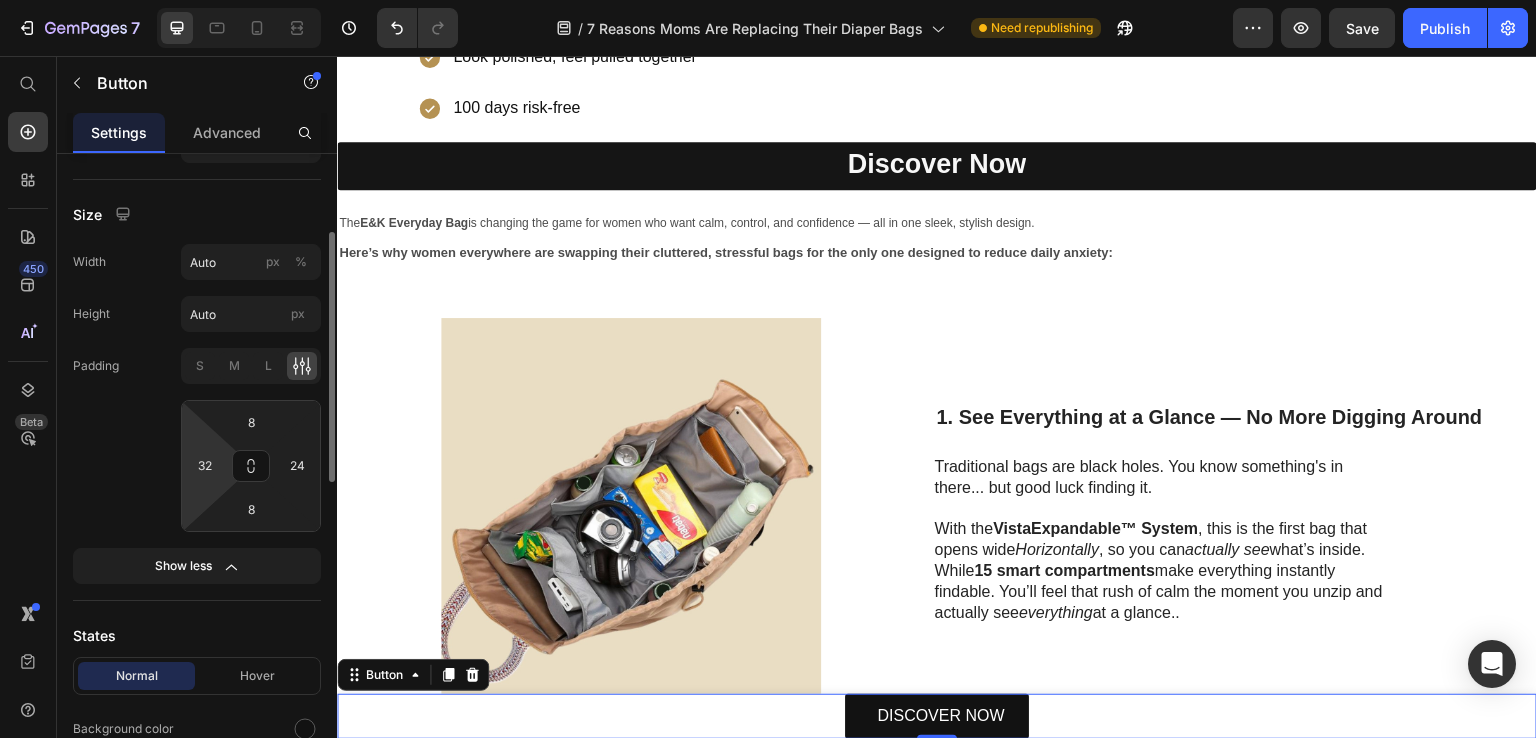 scroll, scrollTop: 300, scrollLeft: 0, axis: vertical 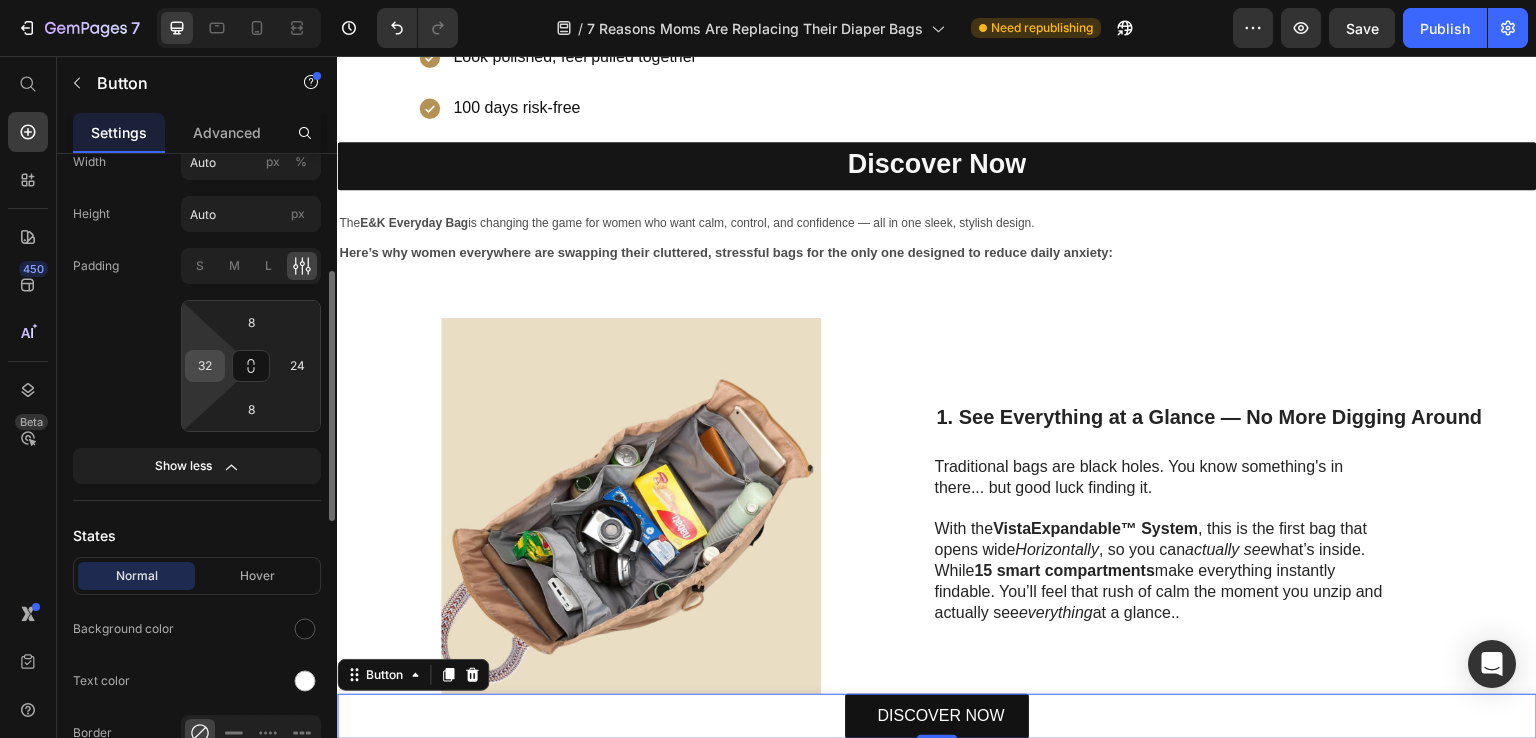 click on "32" at bounding box center [205, 366] 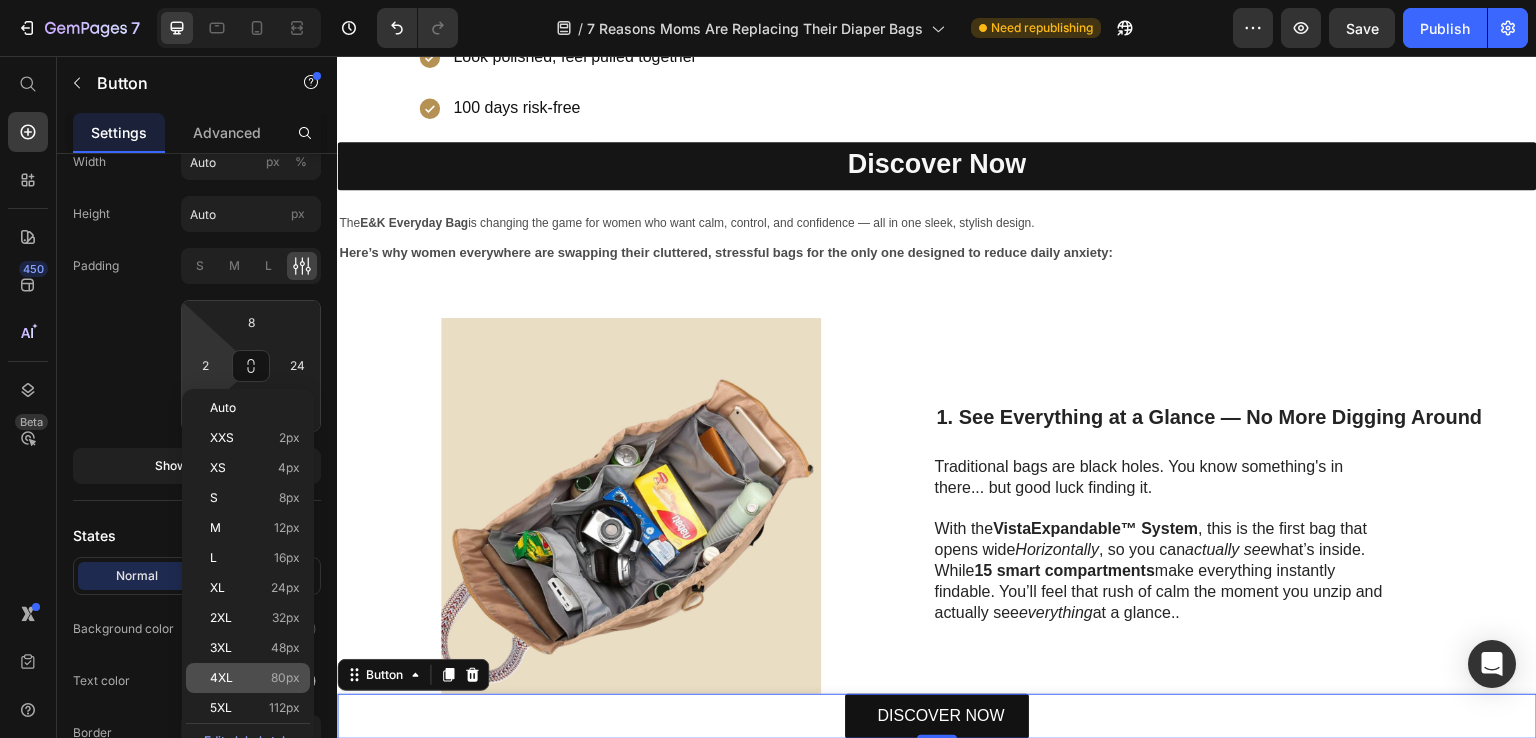 click on "4XL 80px" at bounding box center [255, 678] 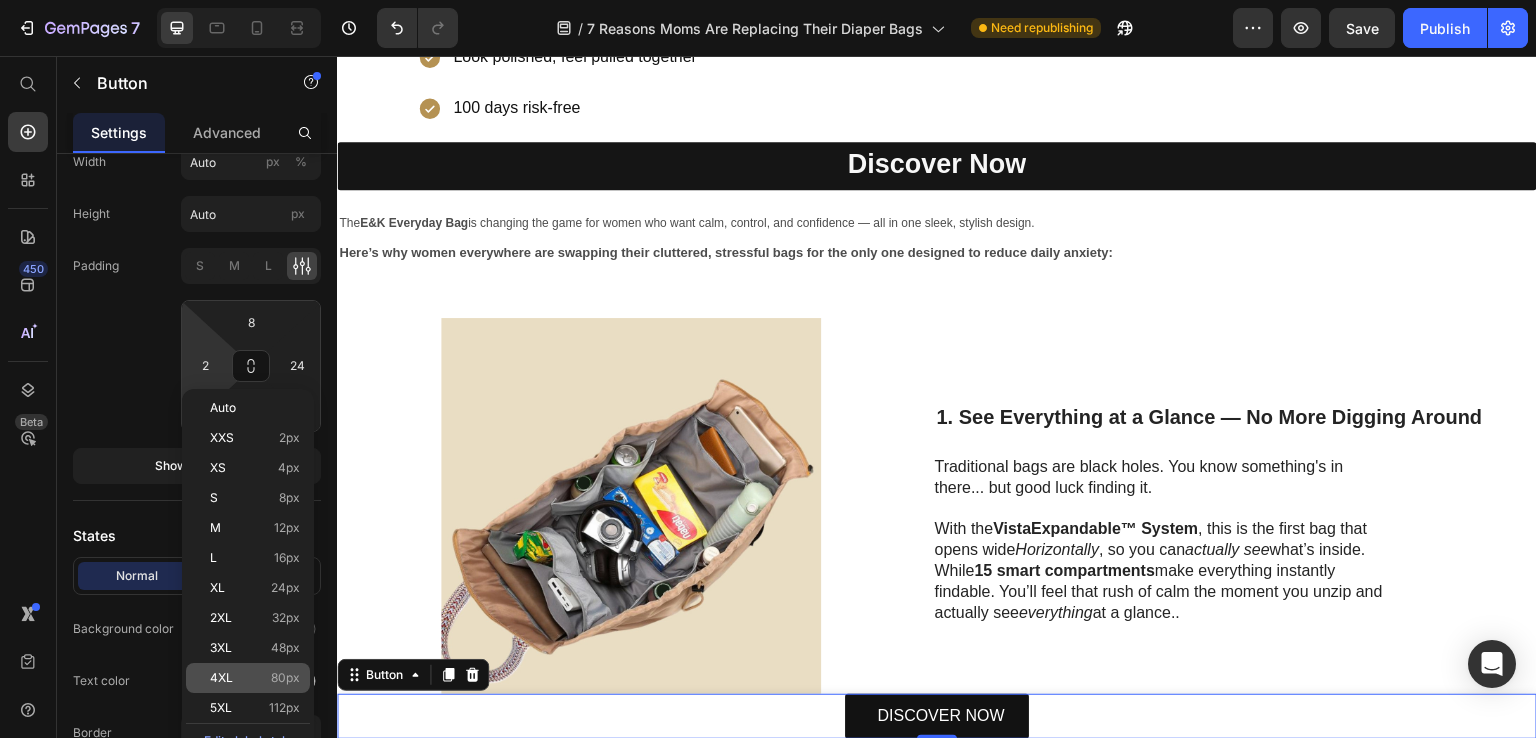 type on "80" 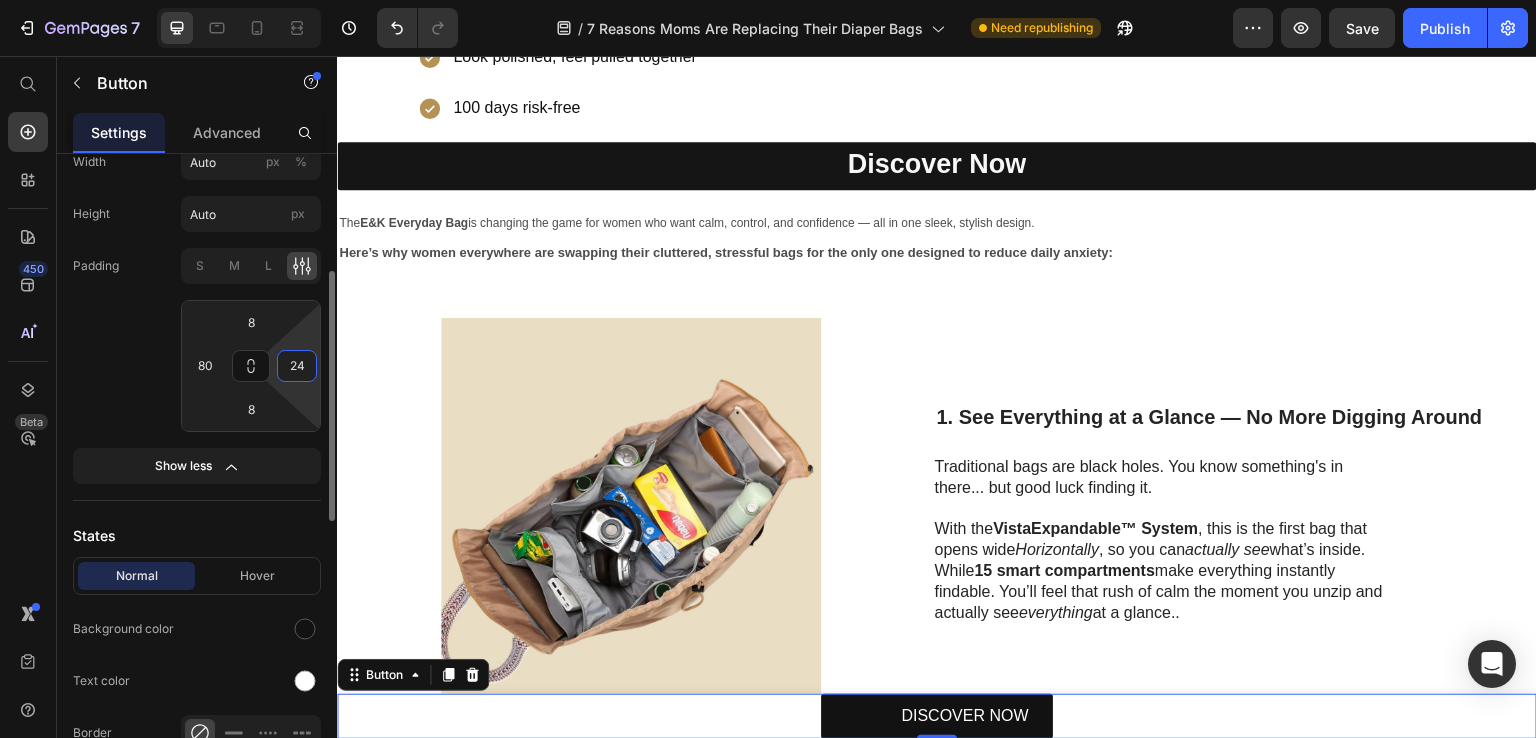 click on "24" at bounding box center (297, 366) 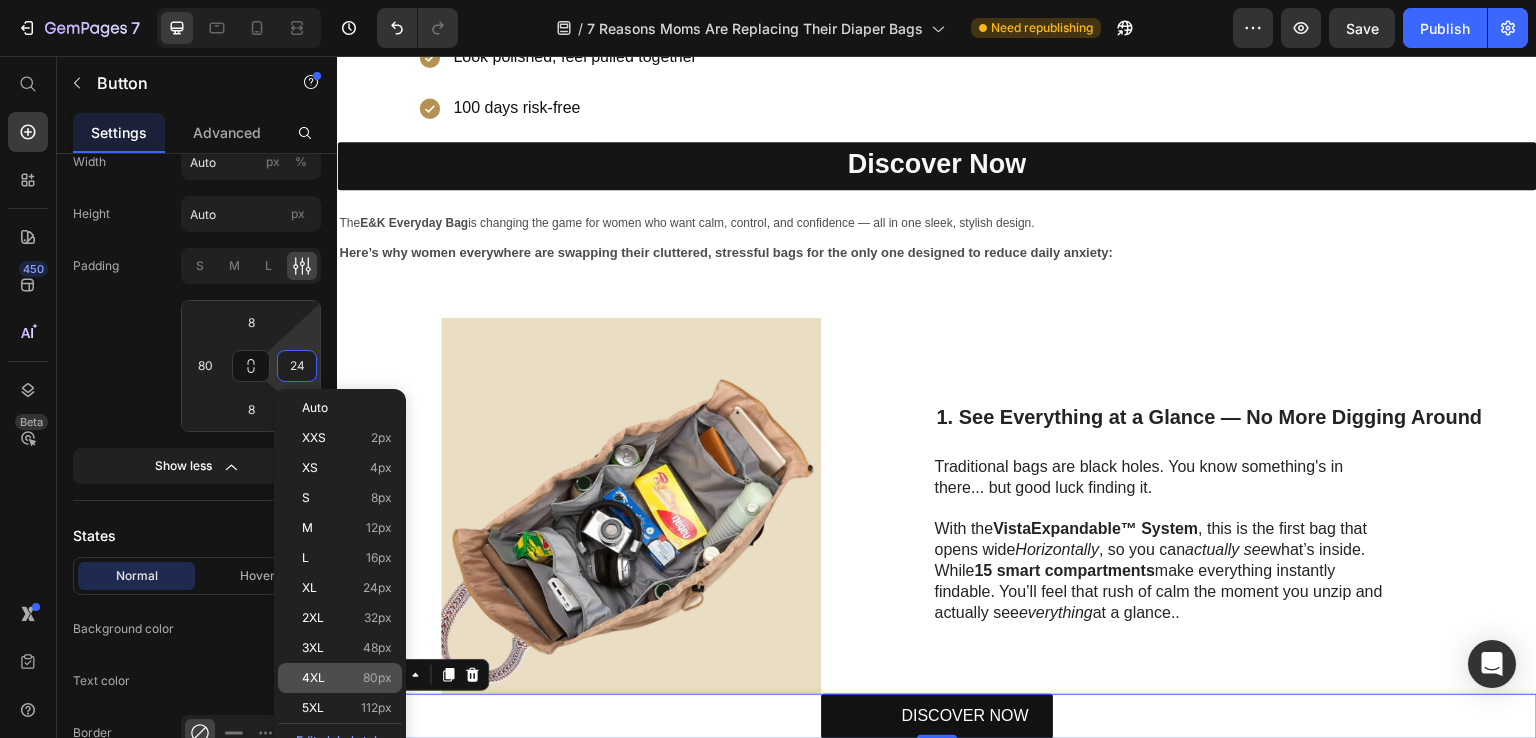 click on "4XL 80px" 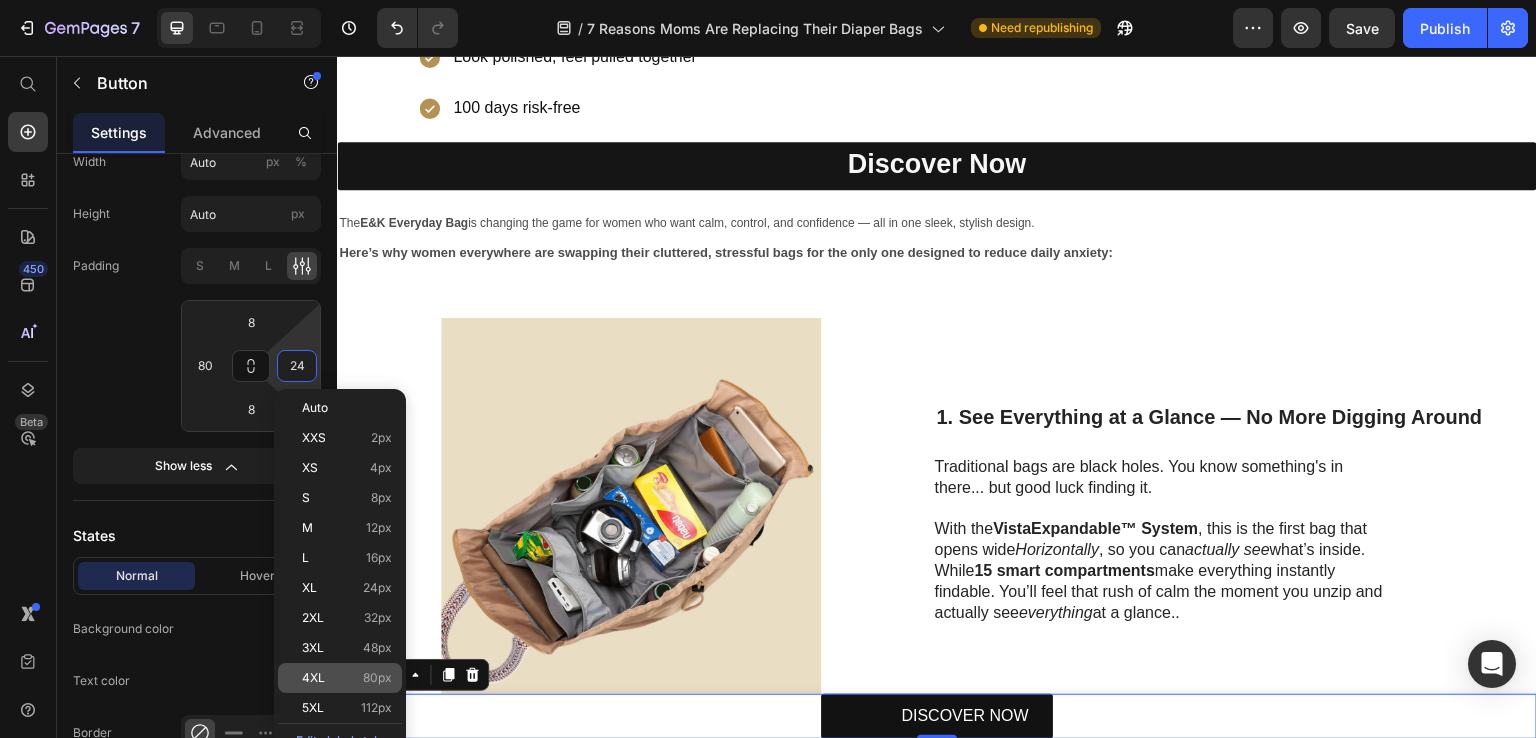 type on "80" 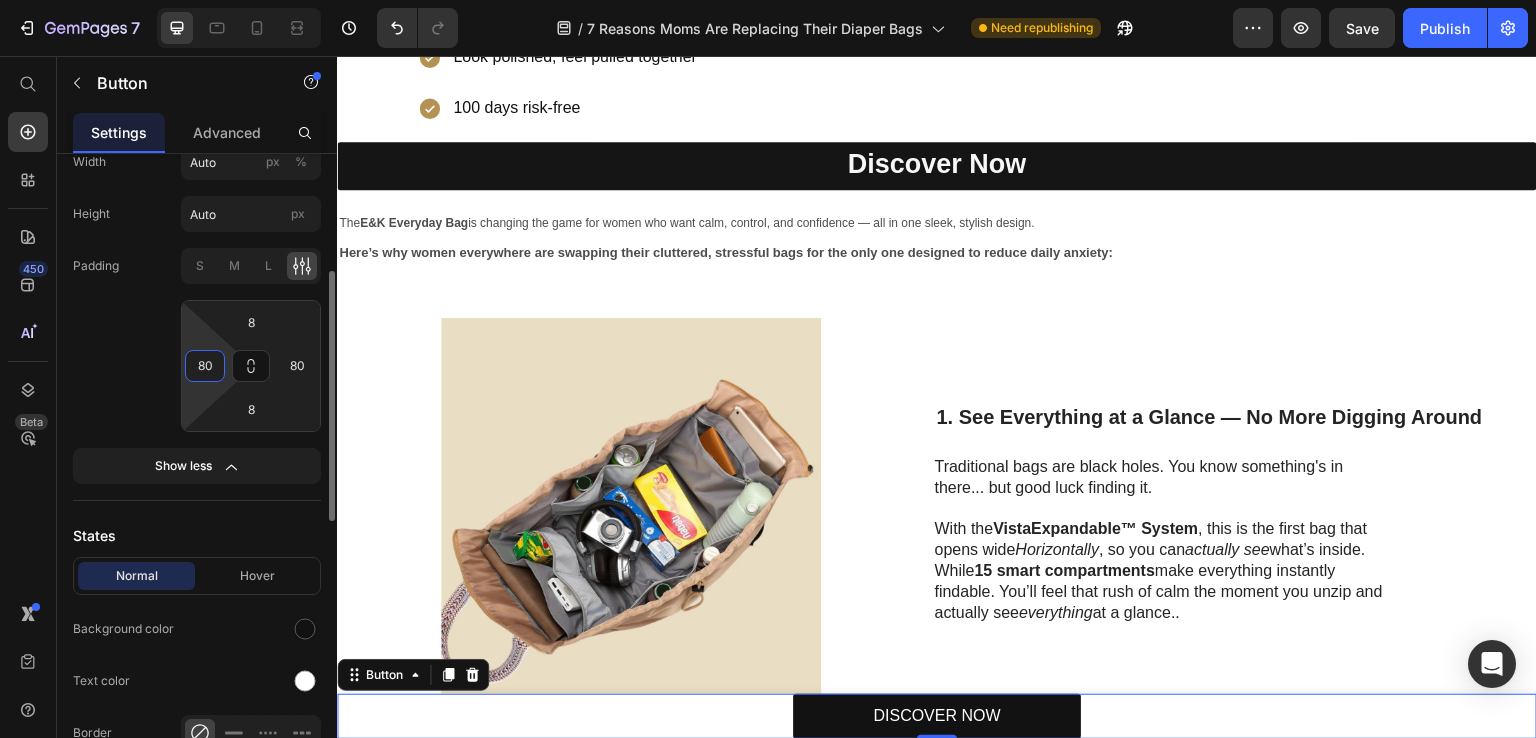 click on "80" at bounding box center [205, 366] 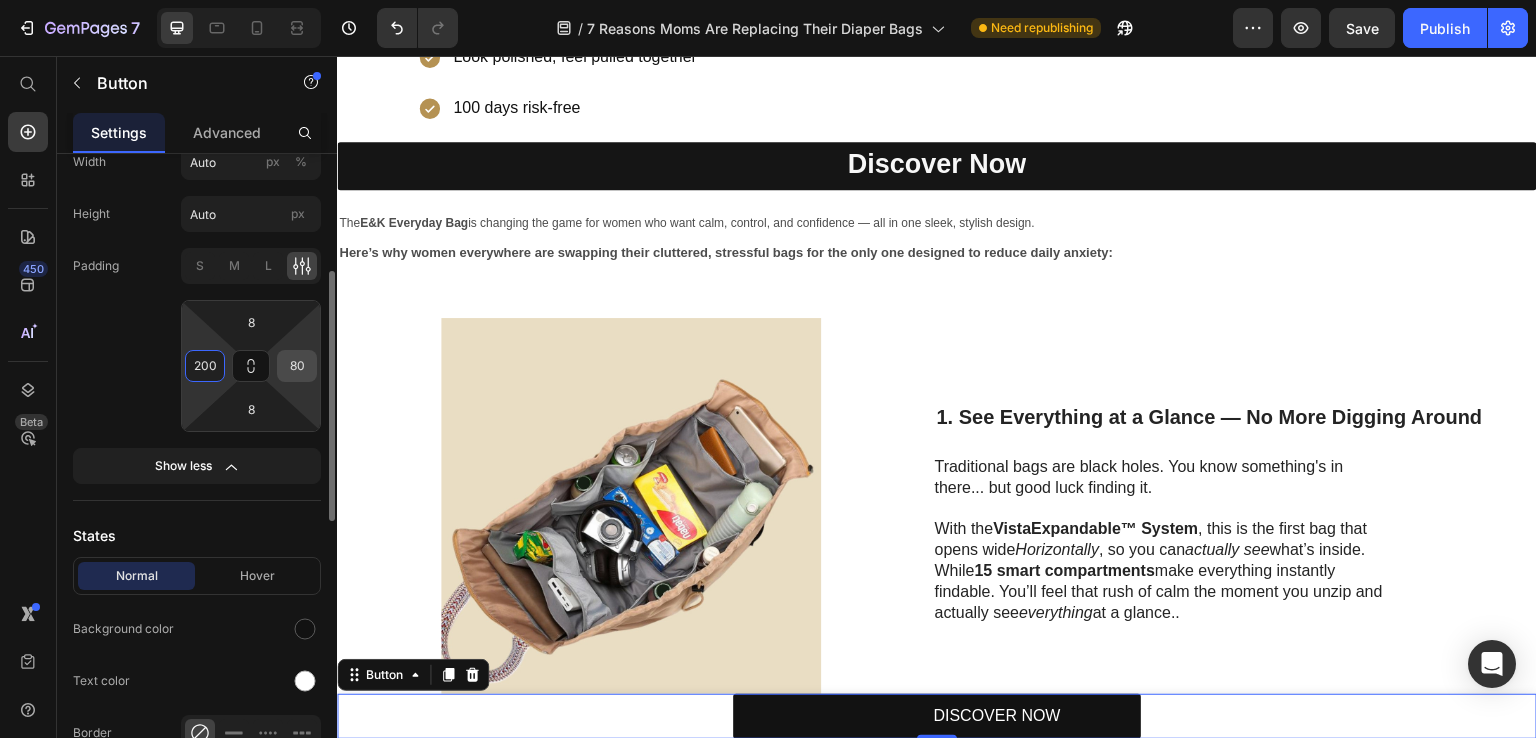 type on "200" 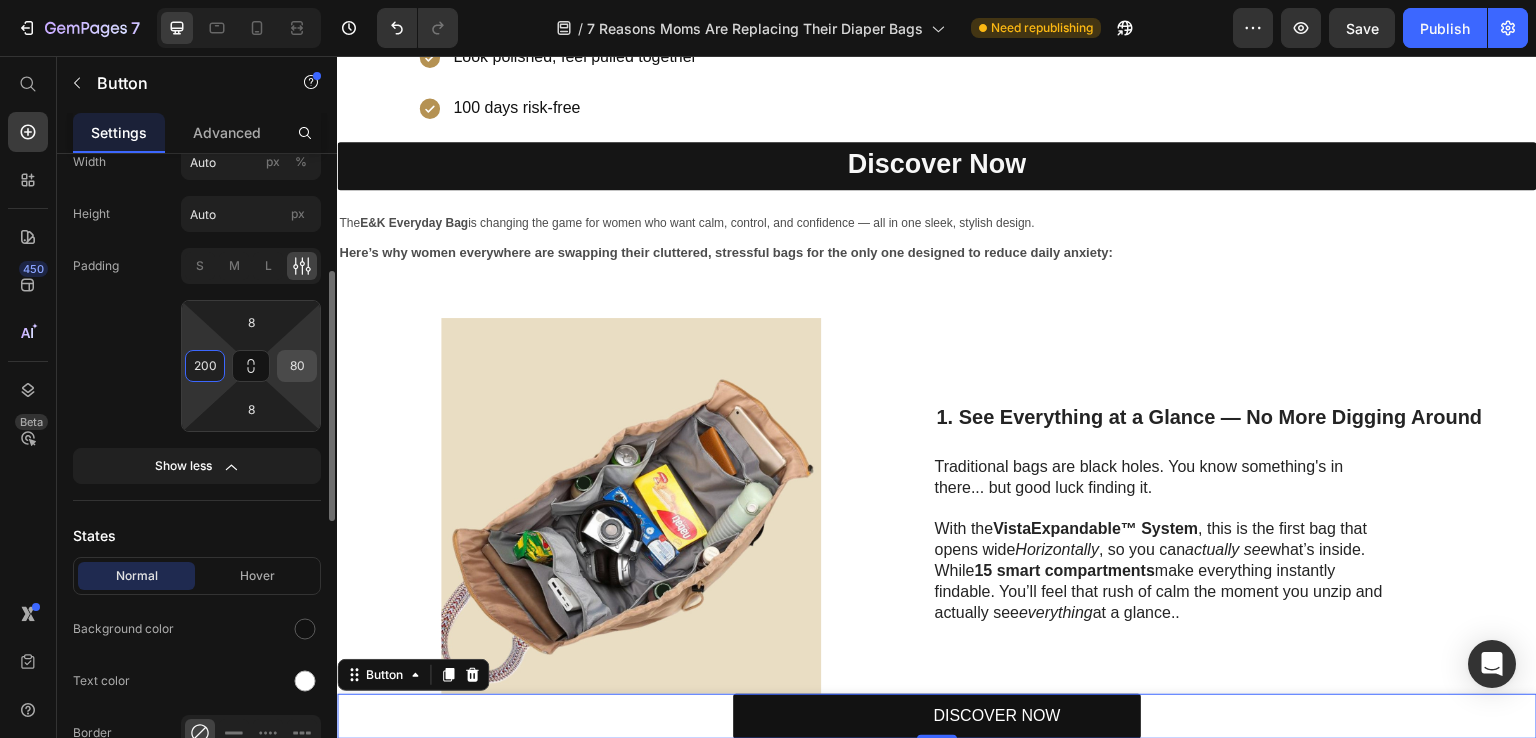 click on "80" at bounding box center (297, 366) 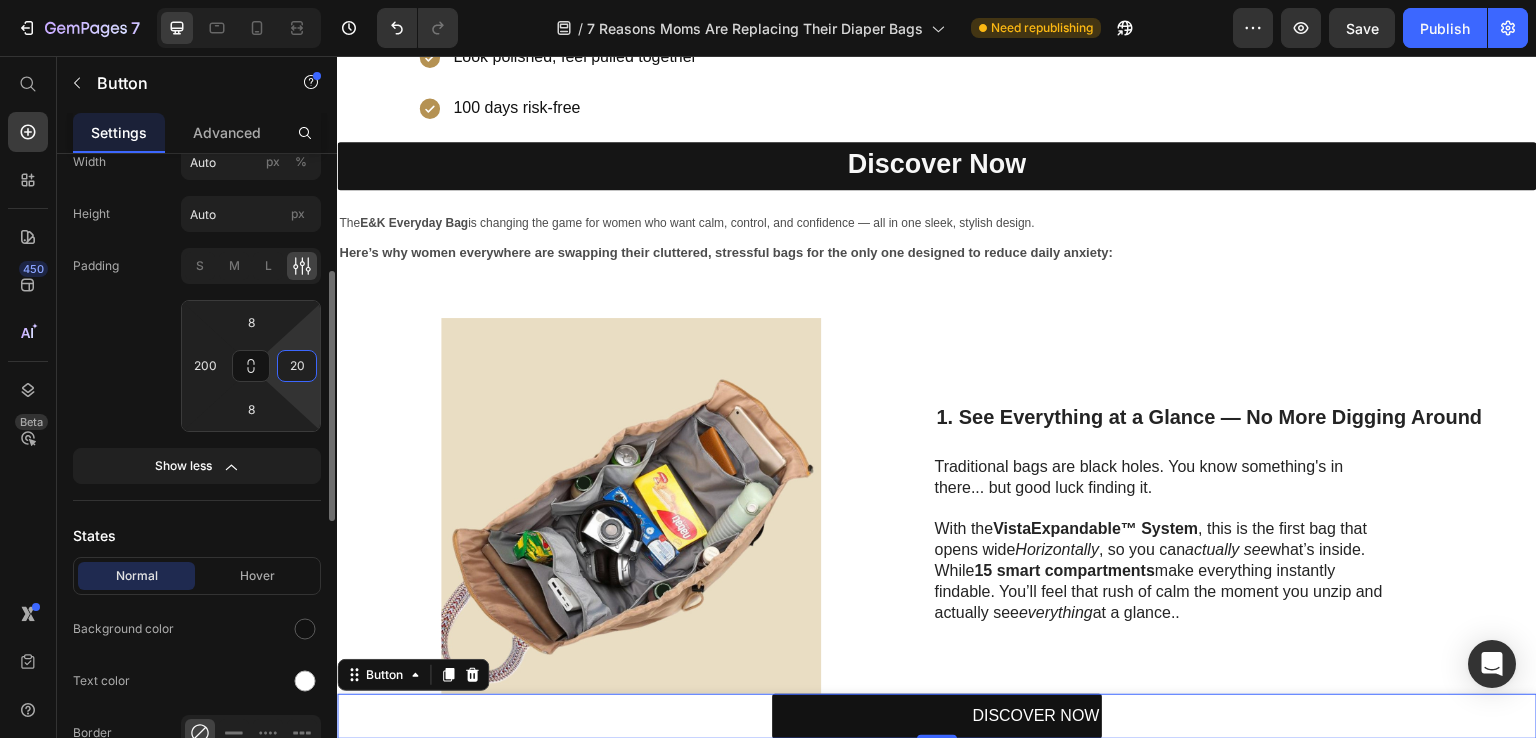 type on "200" 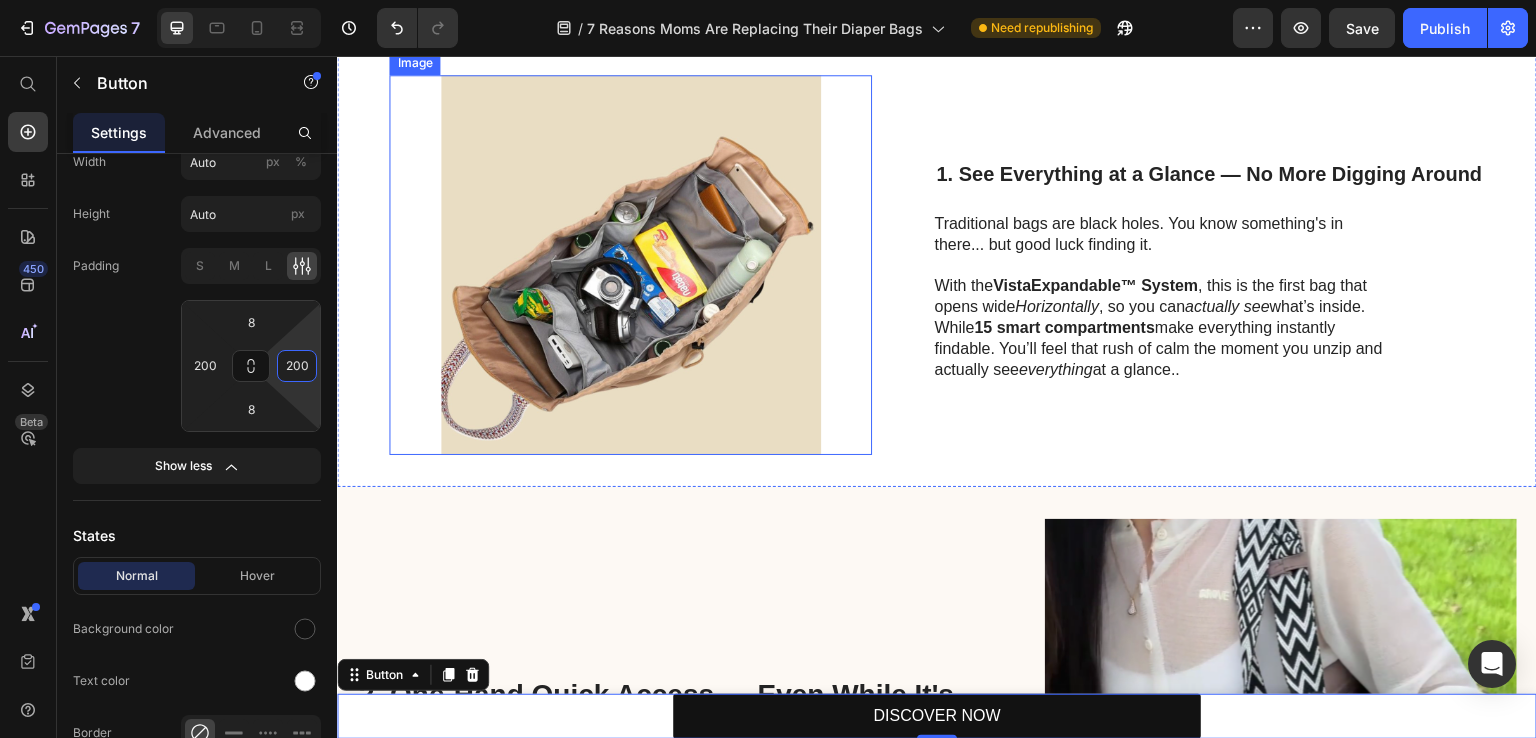 scroll, scrollTop: 795, scrollLeft: 0, axis: vertical 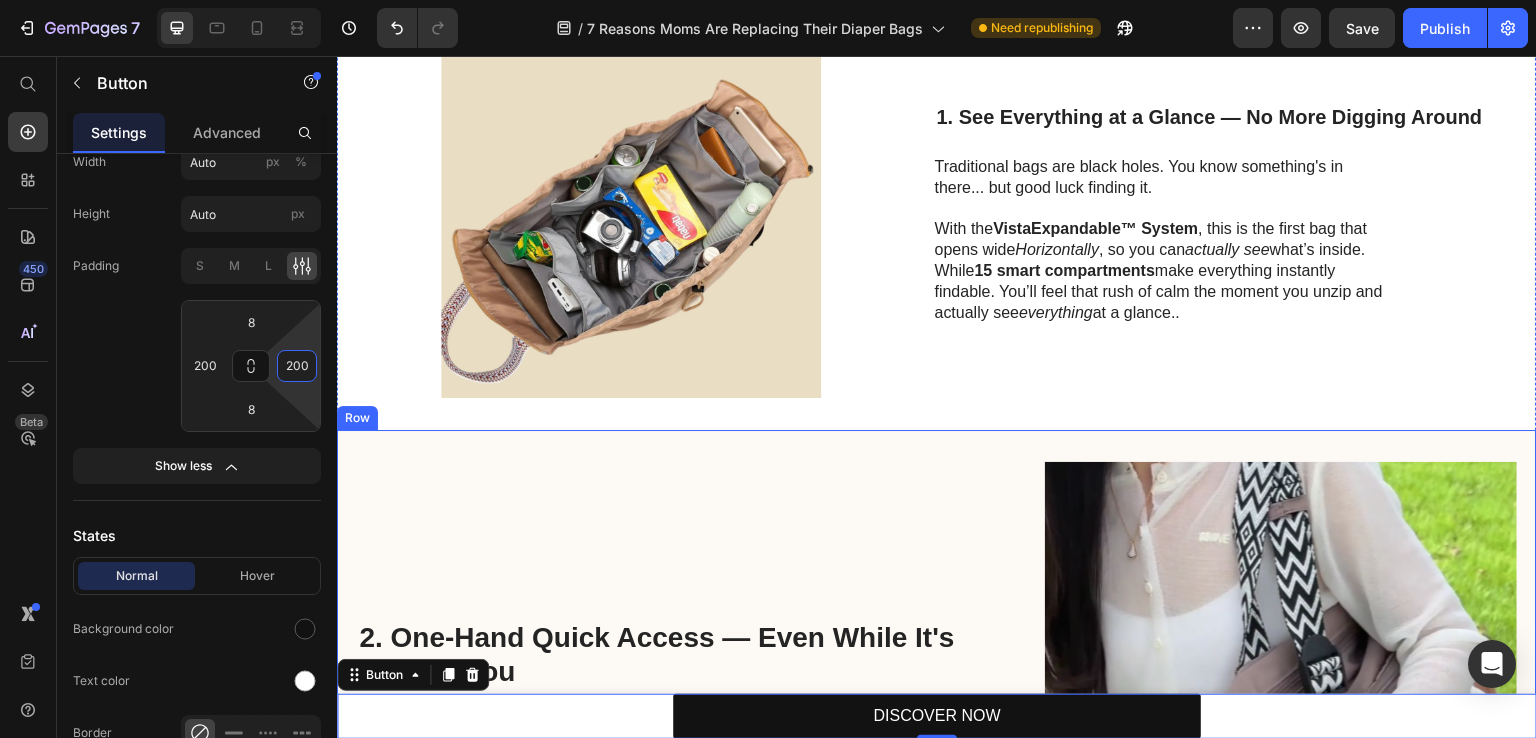 click on "2. One-Hand Quick Access — Even While It's Still On You Heading No need to wrestle with straps or unzip everything. The  SwiftDraw™ Side Drawstrings  give you effortless access  while the bag is still on your shoulder . Perfect for moms, multitaskers, and literally anyone in a rush. Text Block" at bounding box center (670, 698) 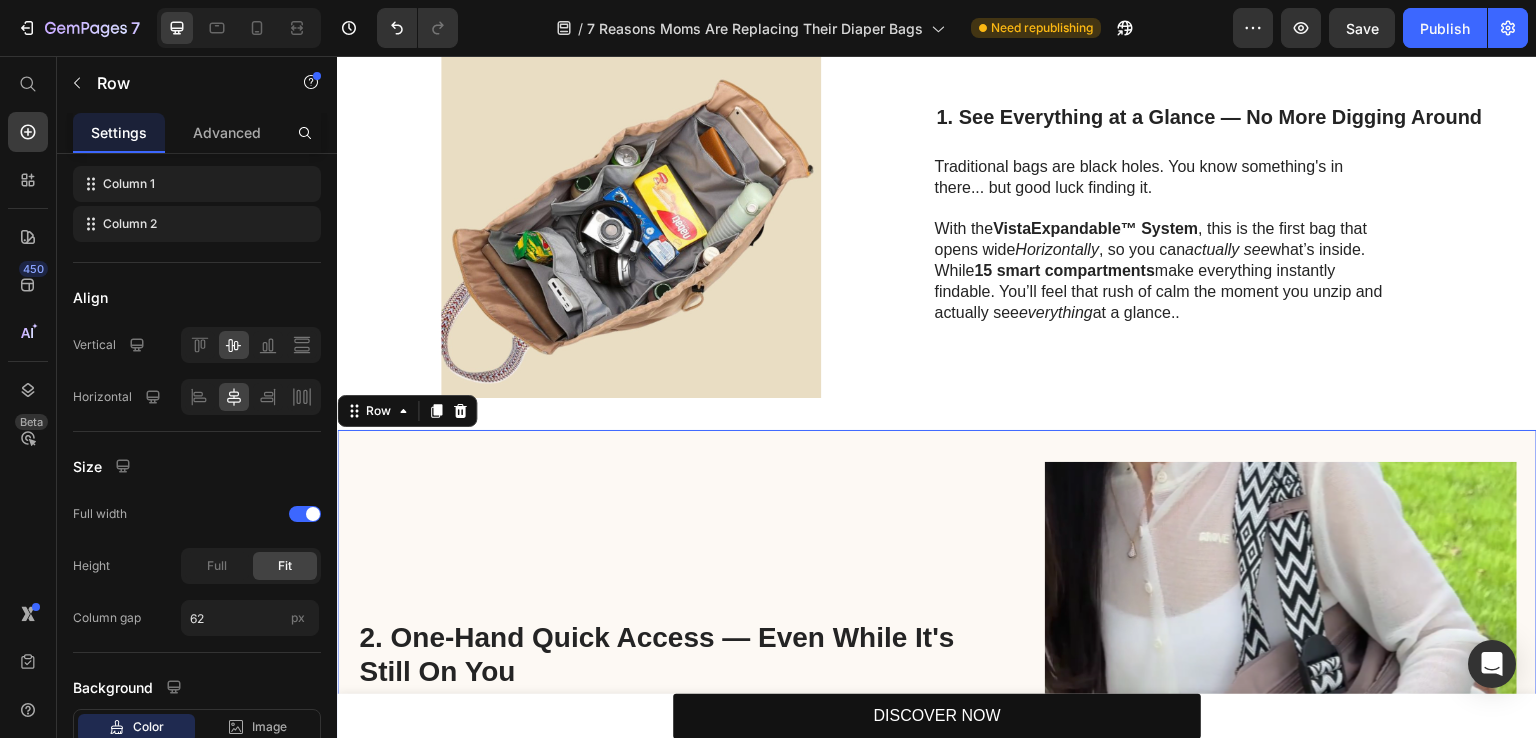 scroll, scrollTop: 0, scrollLeft: 0, axis: both 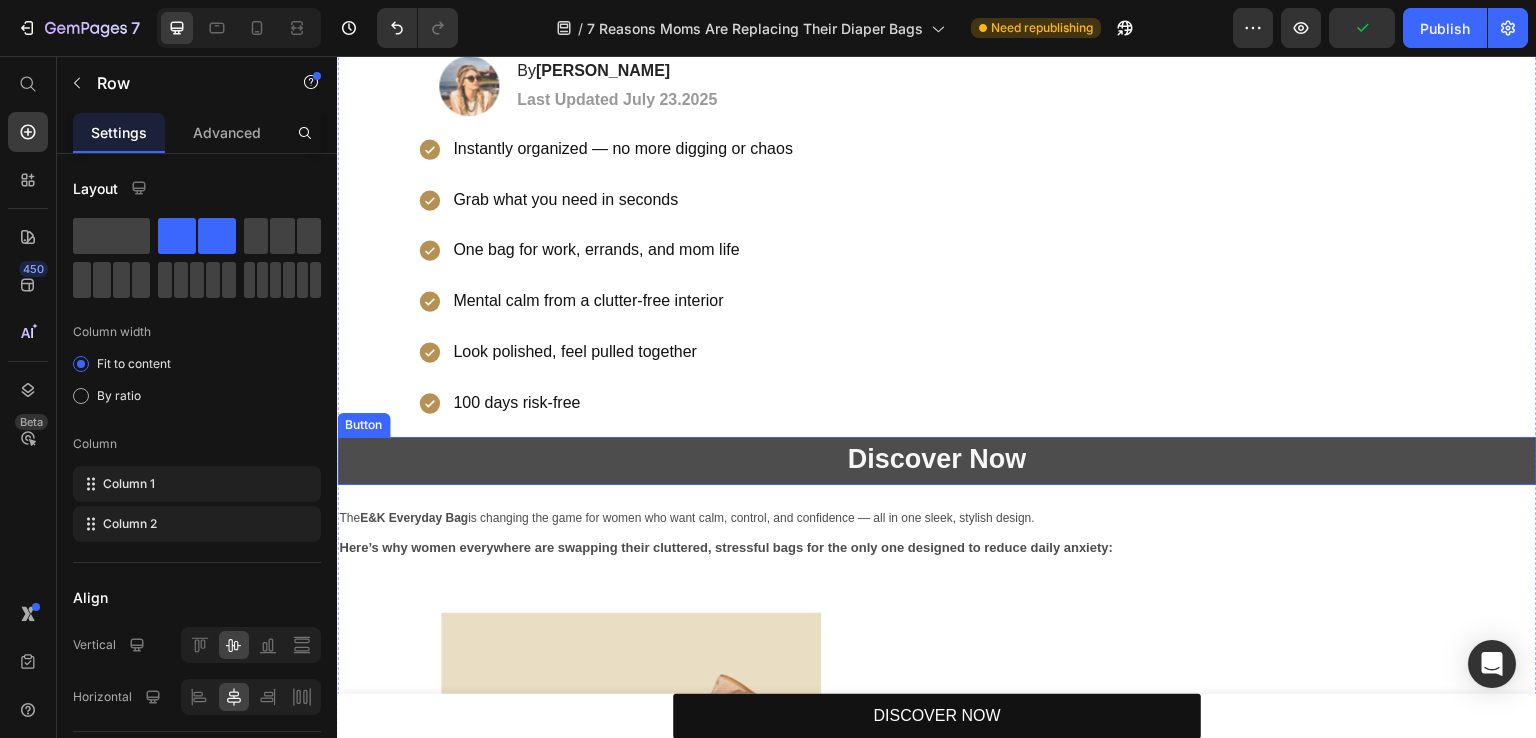 click on "Discover Now" at bounding box center (937, 461) 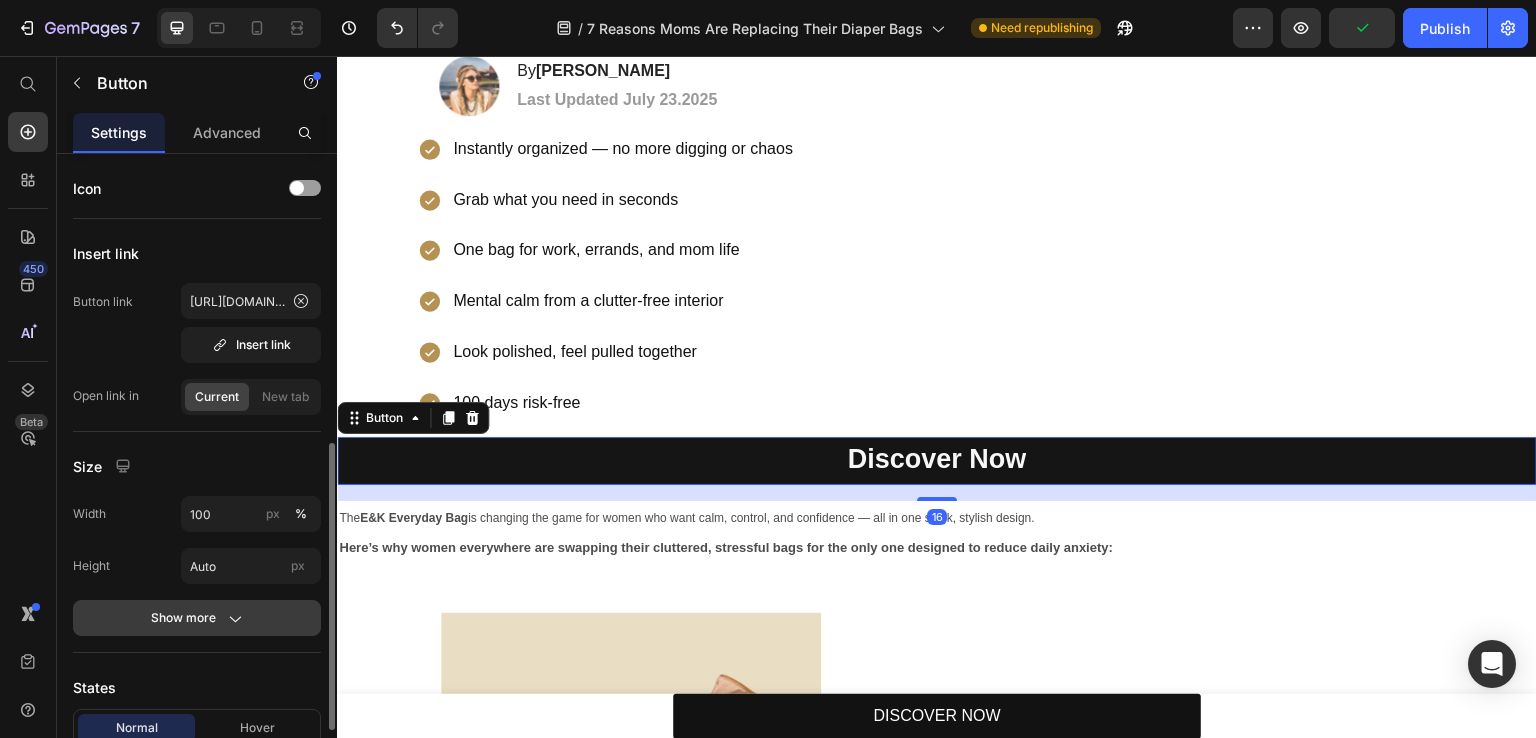 scroll, scrollTop: 200, scrollLeft: 0, axis: vertical 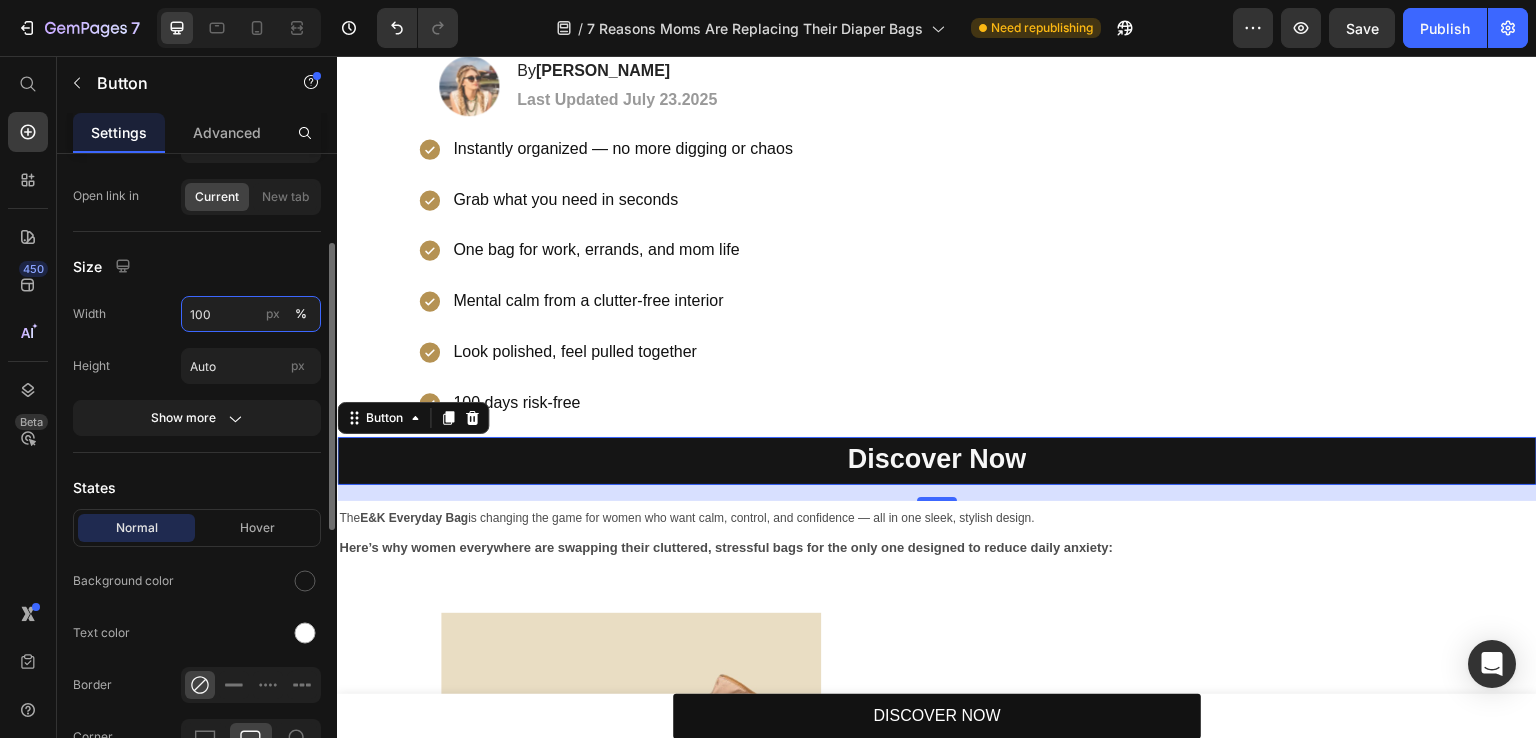 click on "100" at bounding box center [251, 314] 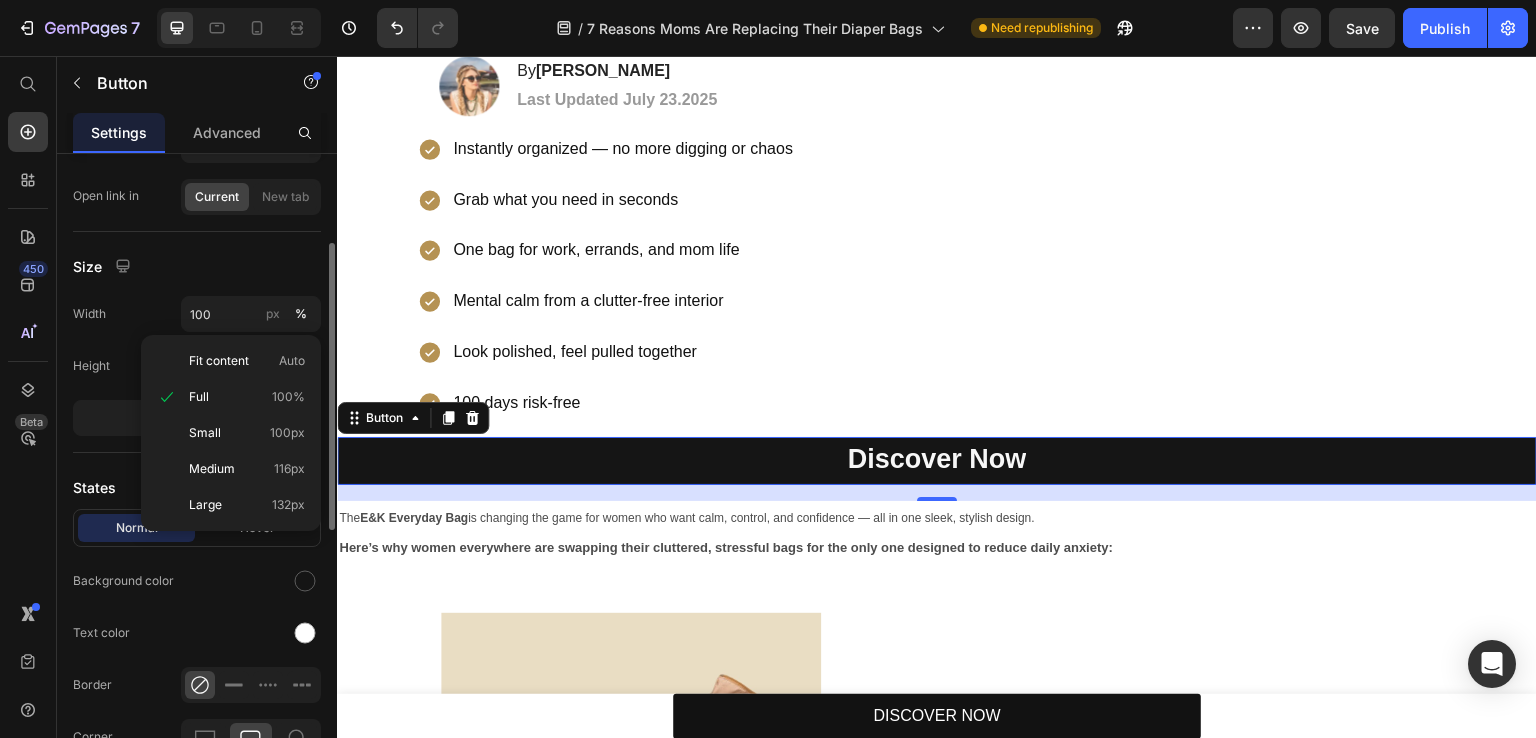 click on "Height Auto px" at bounding box center (197, 366) 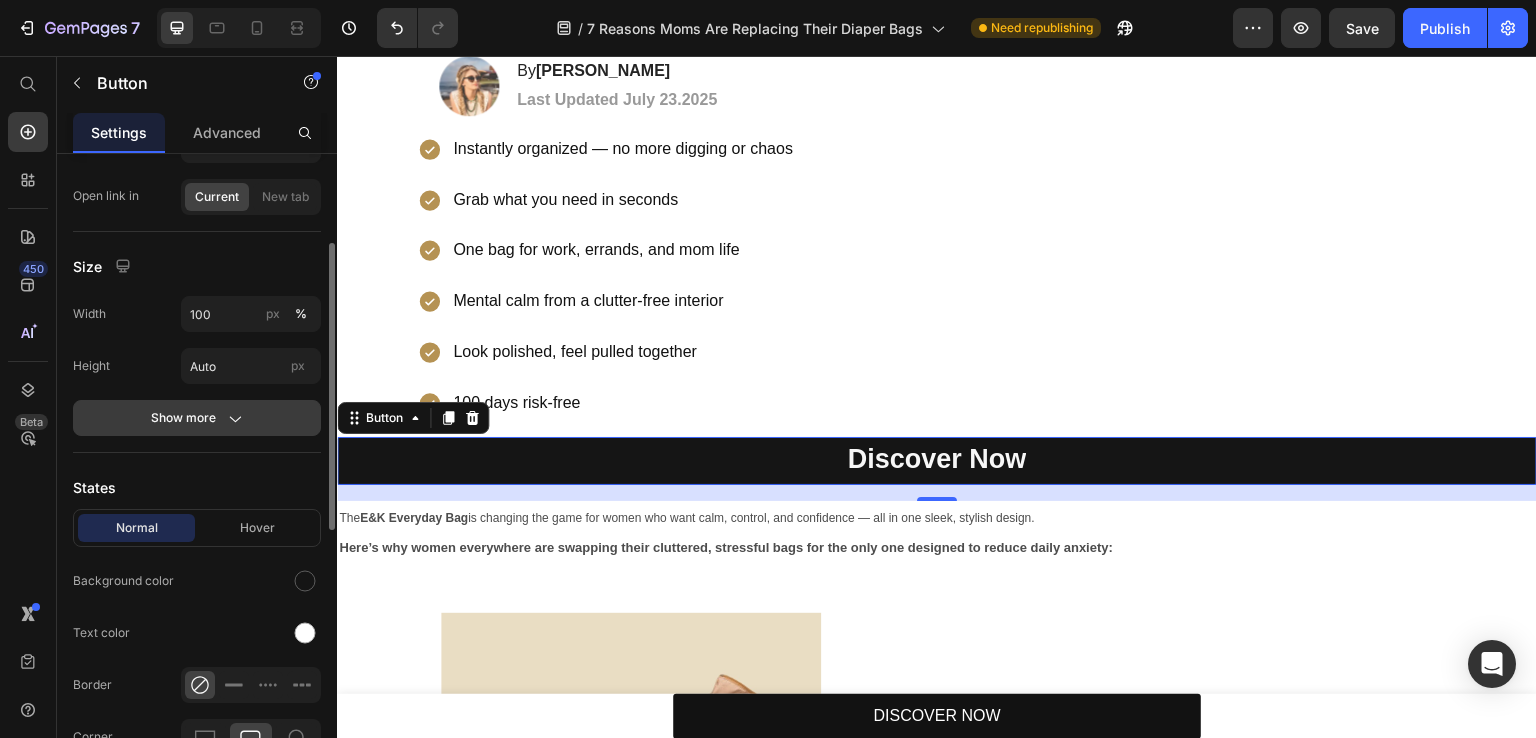 click on "Show more" at bounding box center (197, 418) 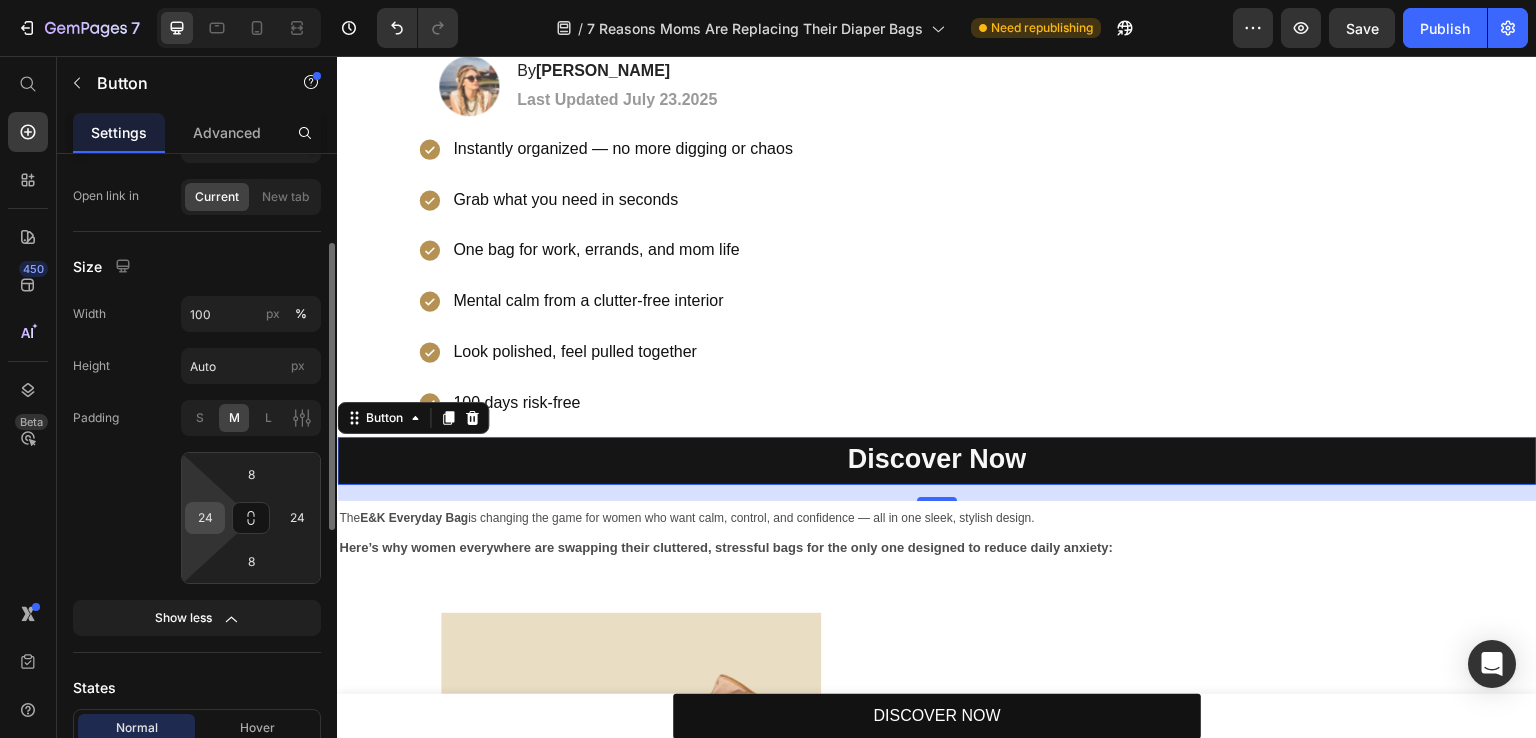 click on "24" at bounding box center [205, 518] 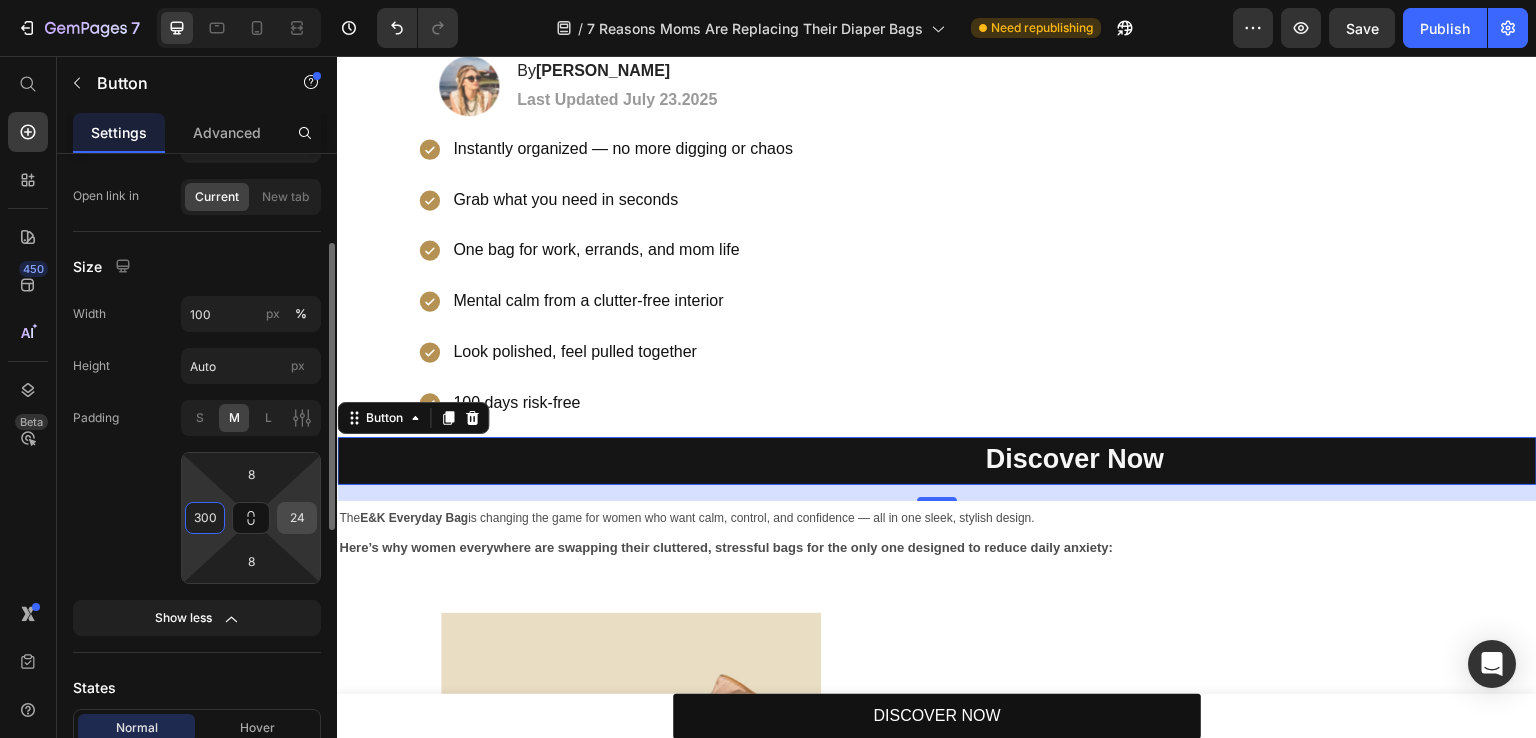 type on "300" 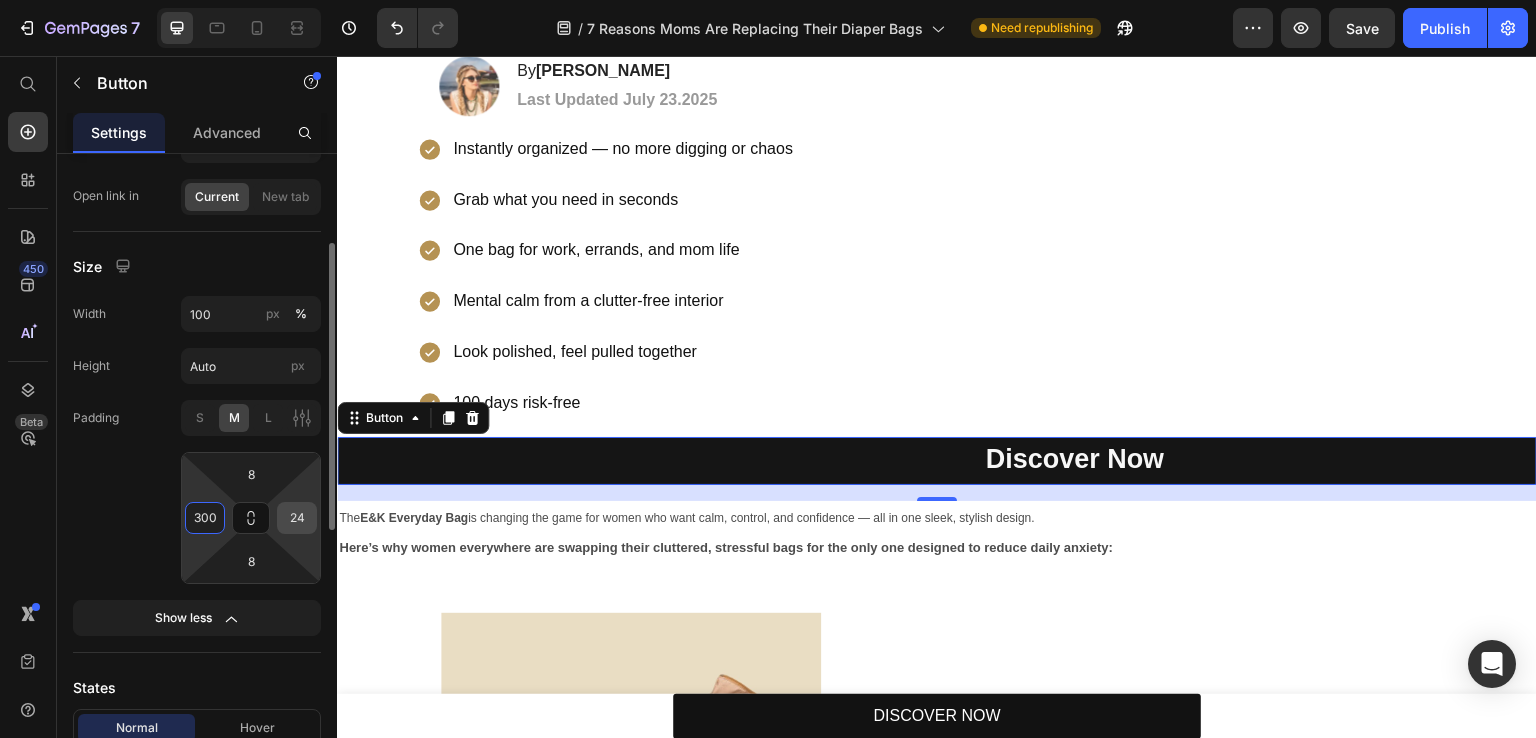 click on "24" at bounding box center [297, 518] 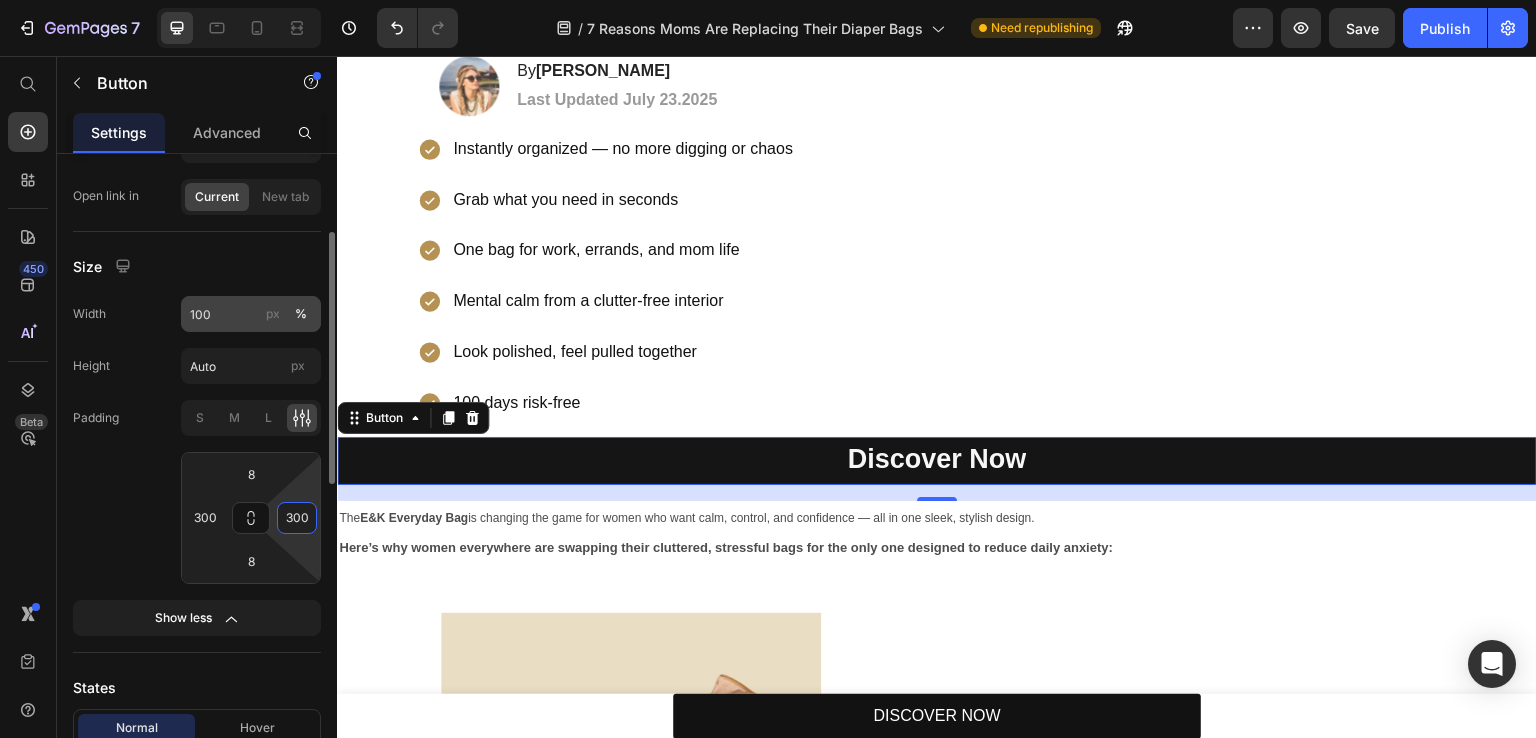 type on "300" 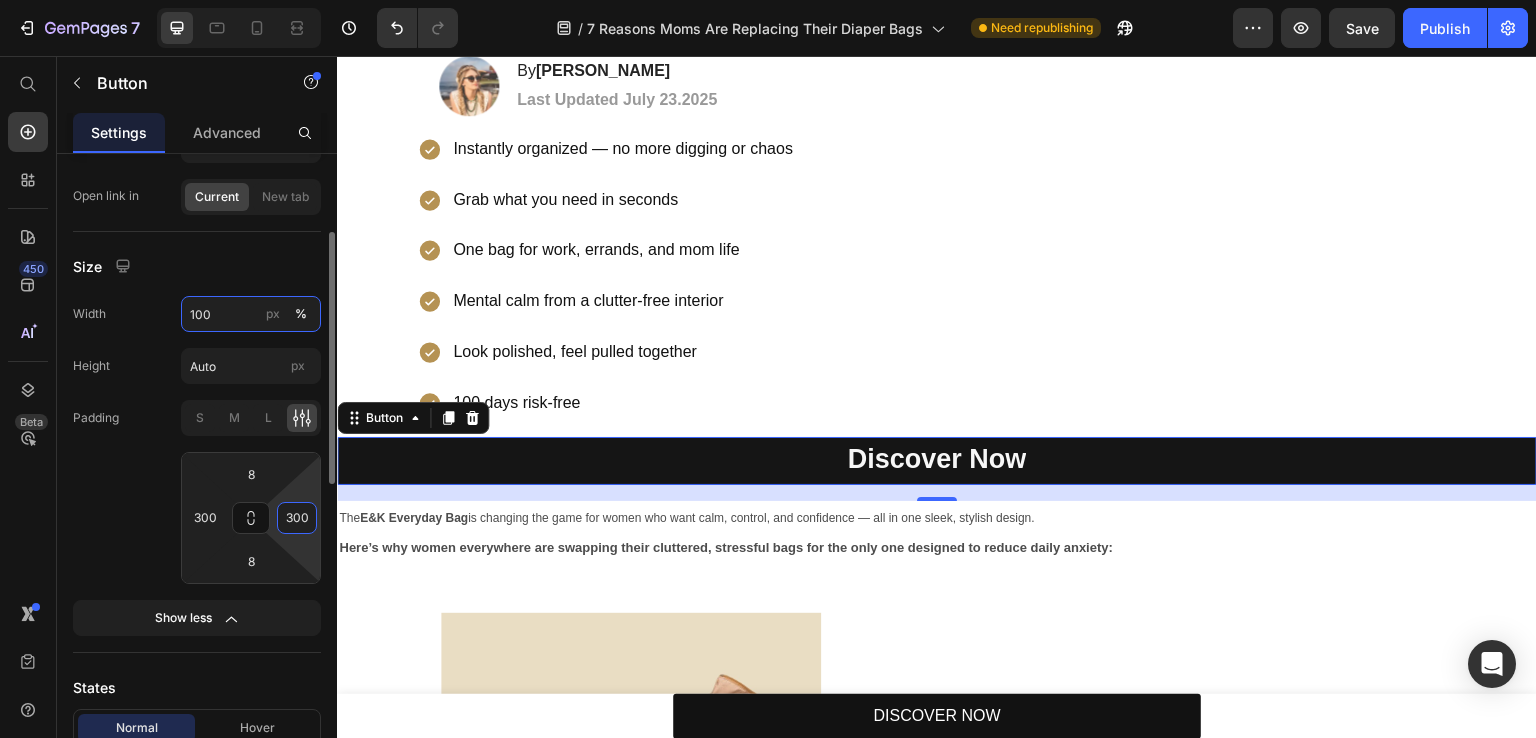 click on "100" at bounding box center [251, 314] 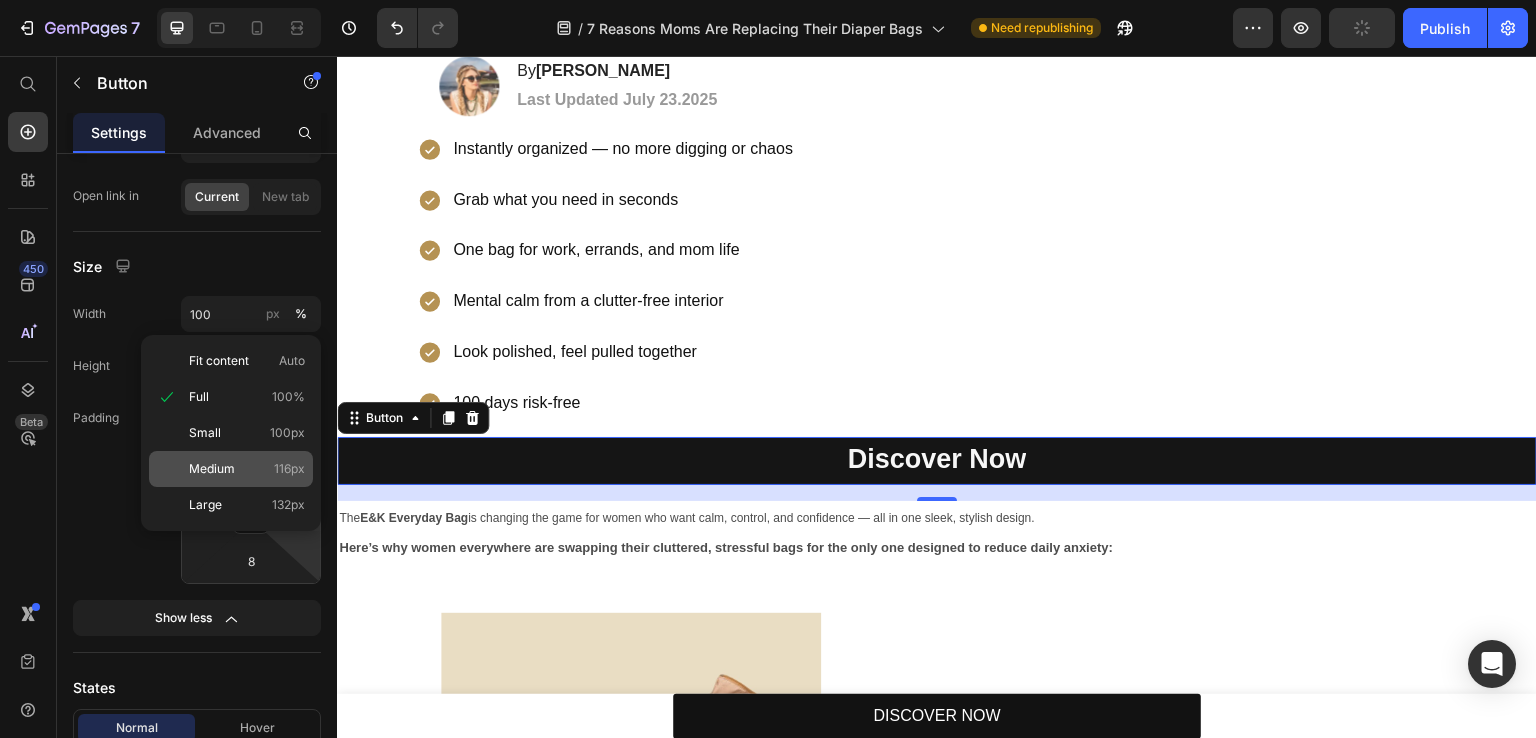 click on "Medium 116px" 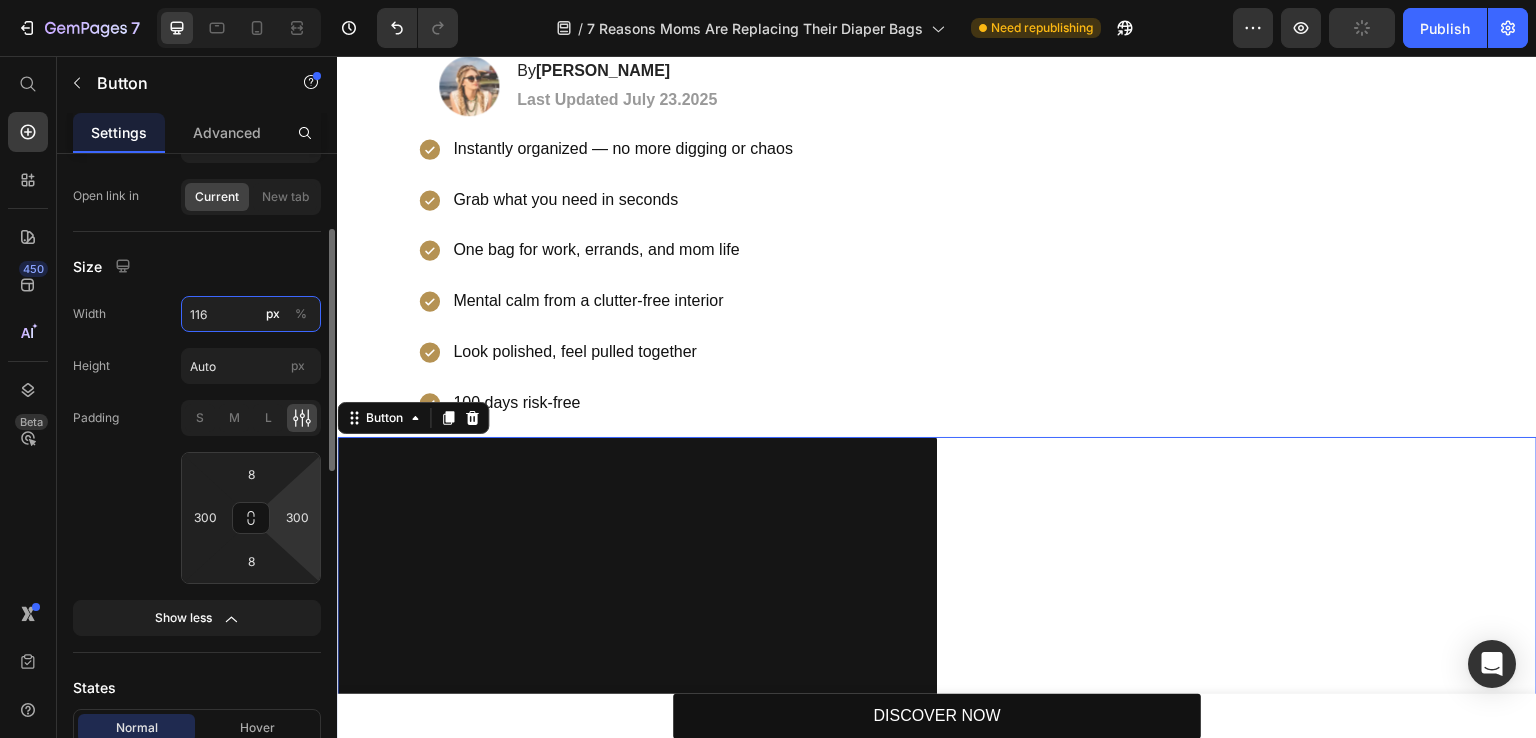 click on "116" at bounding box center (251, 314) 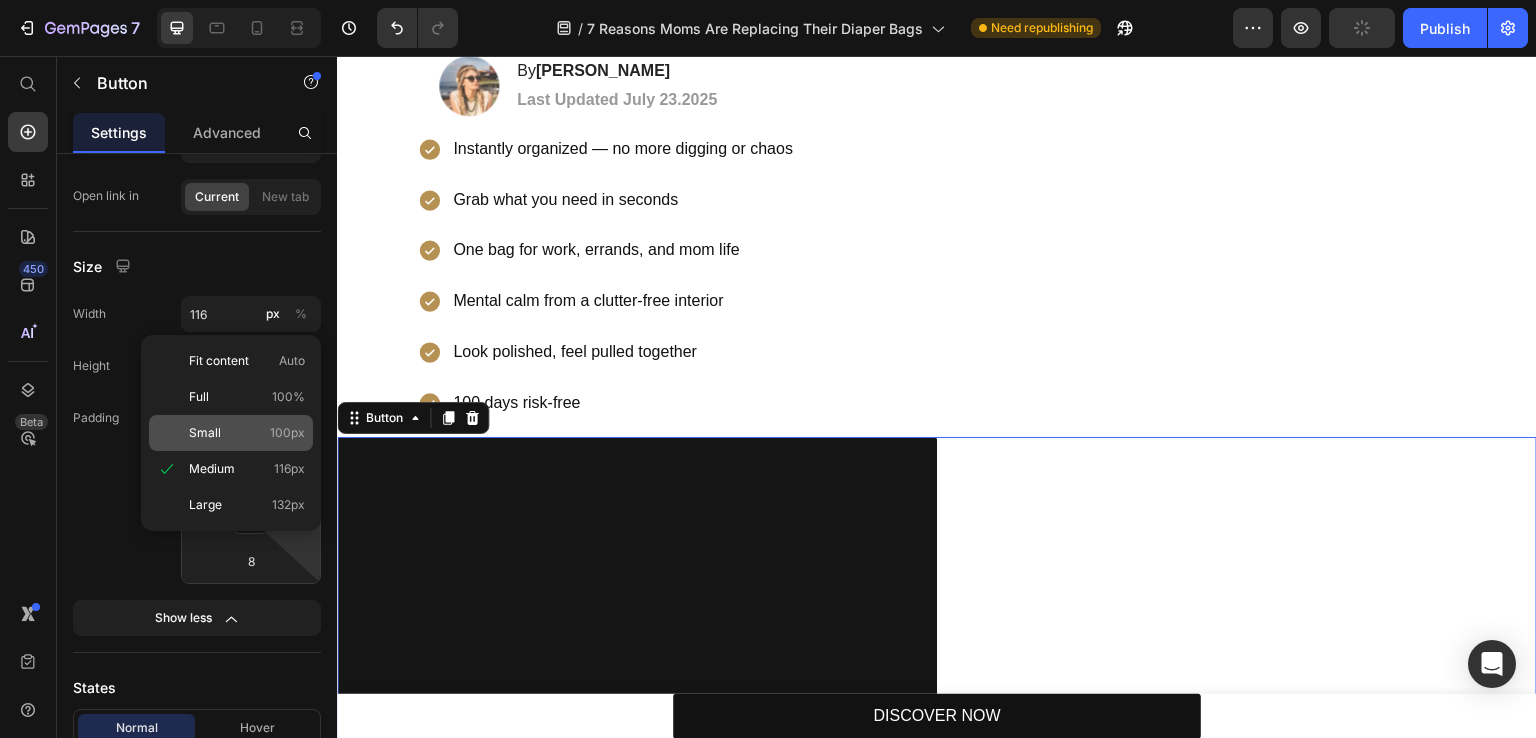 click on "Small 100px" 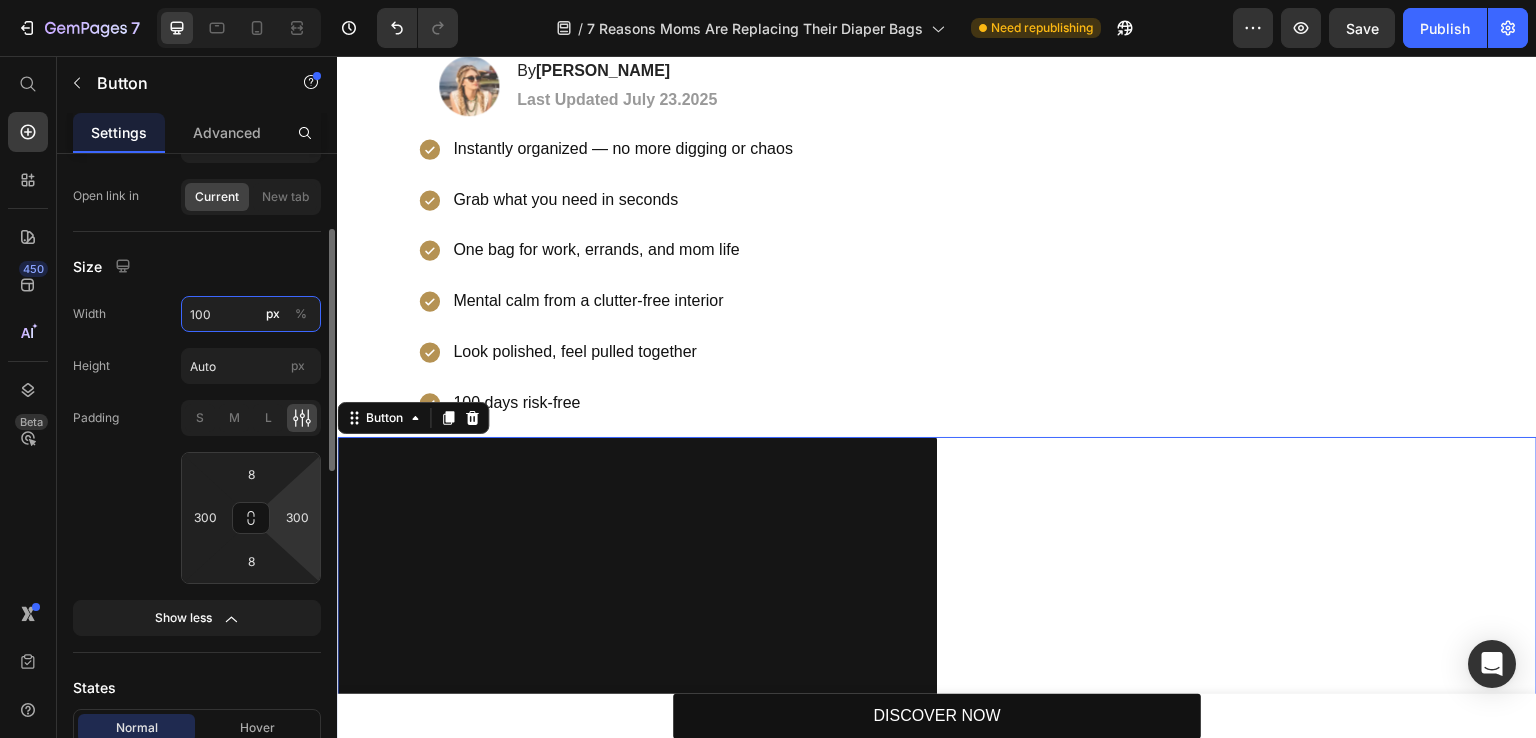 click on "100" at bounding box center [251, 314] 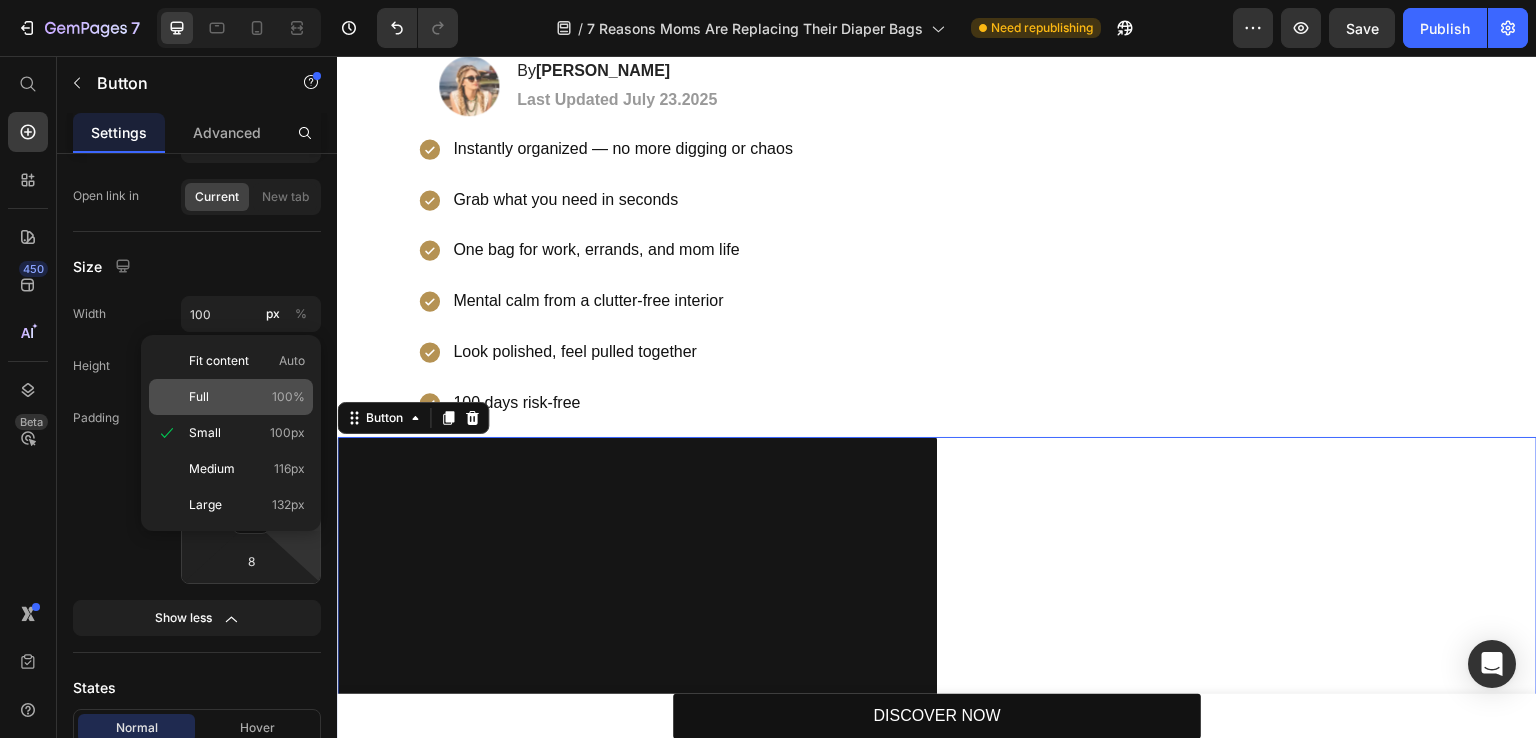 click on "Full 100%" 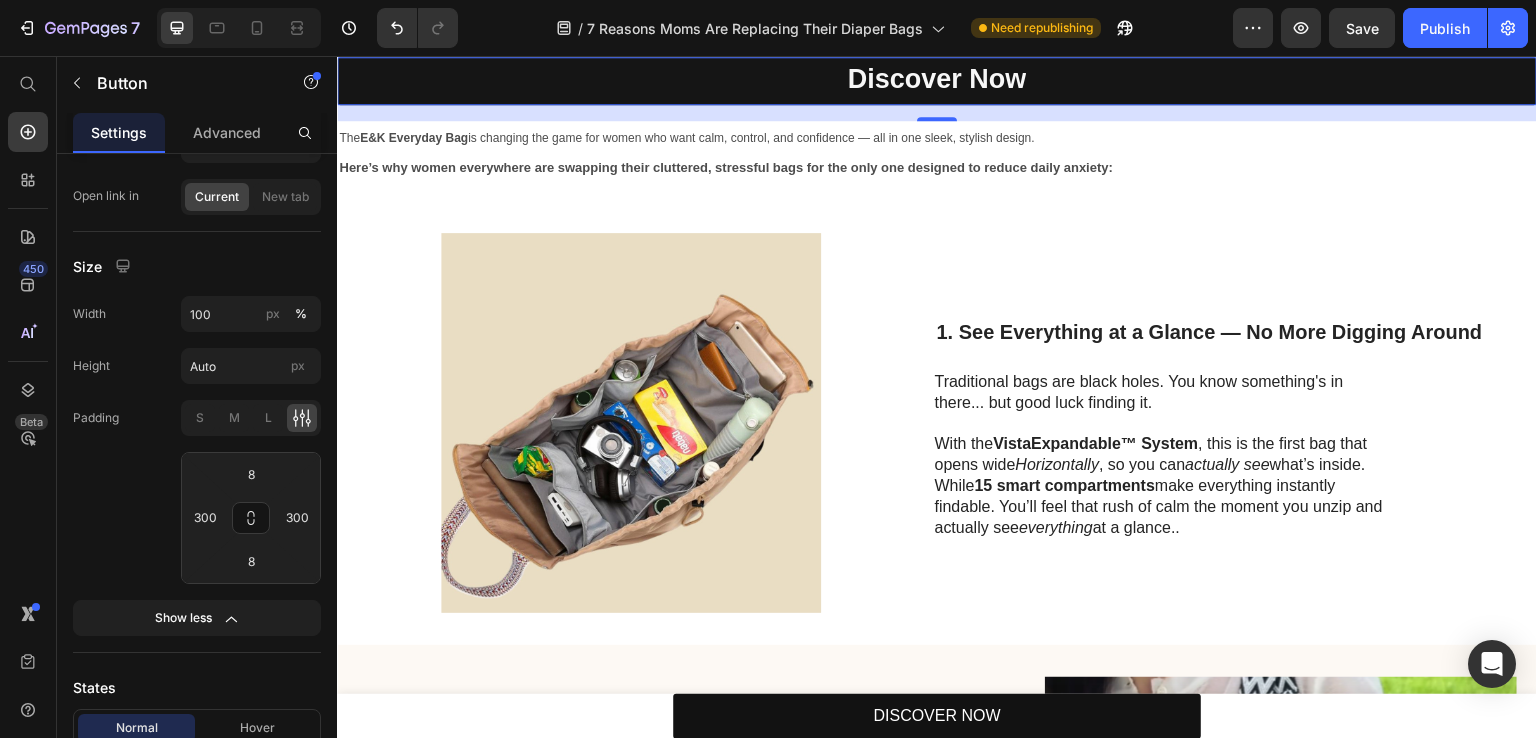 scroll, scrollTop: 600, scrollLeft: 0, axis: vertical 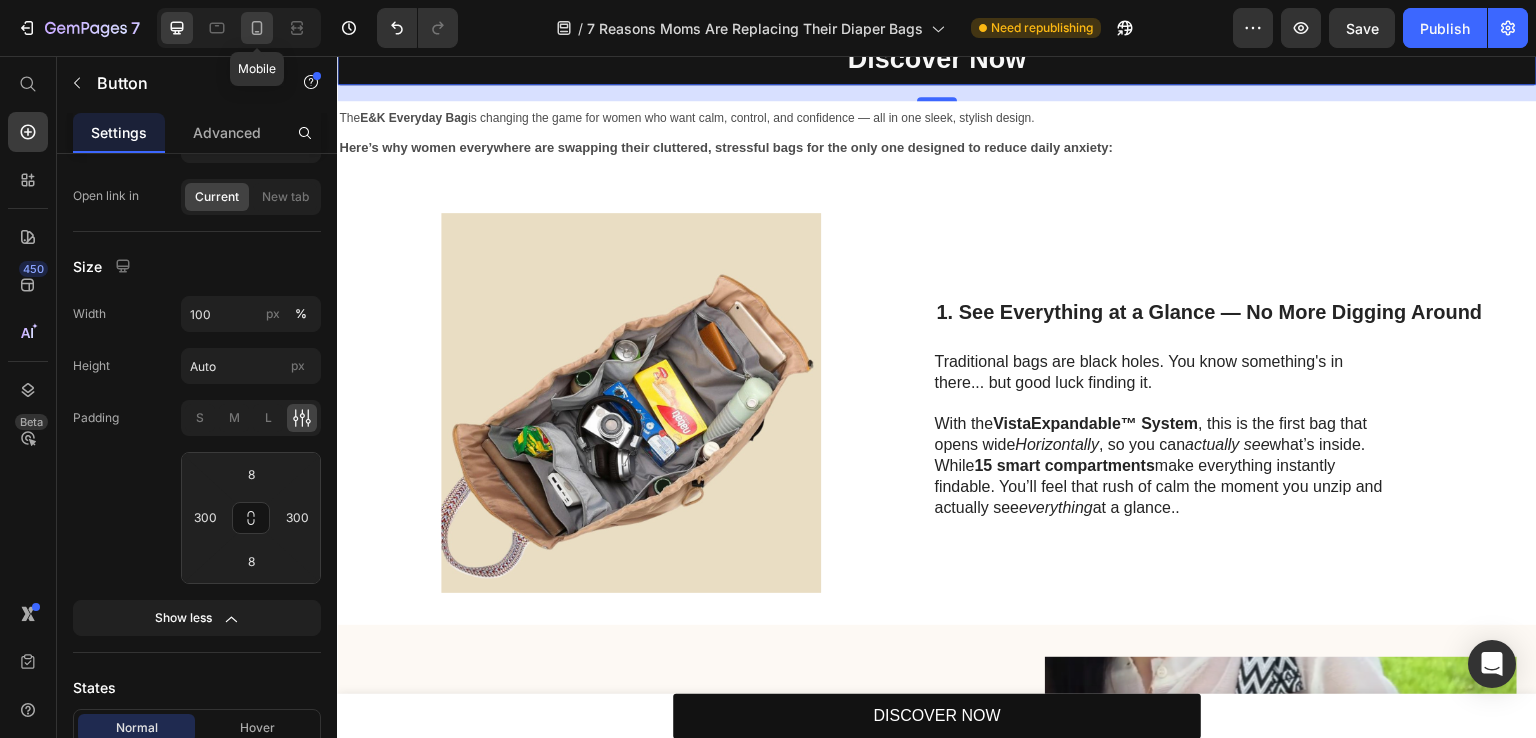 click 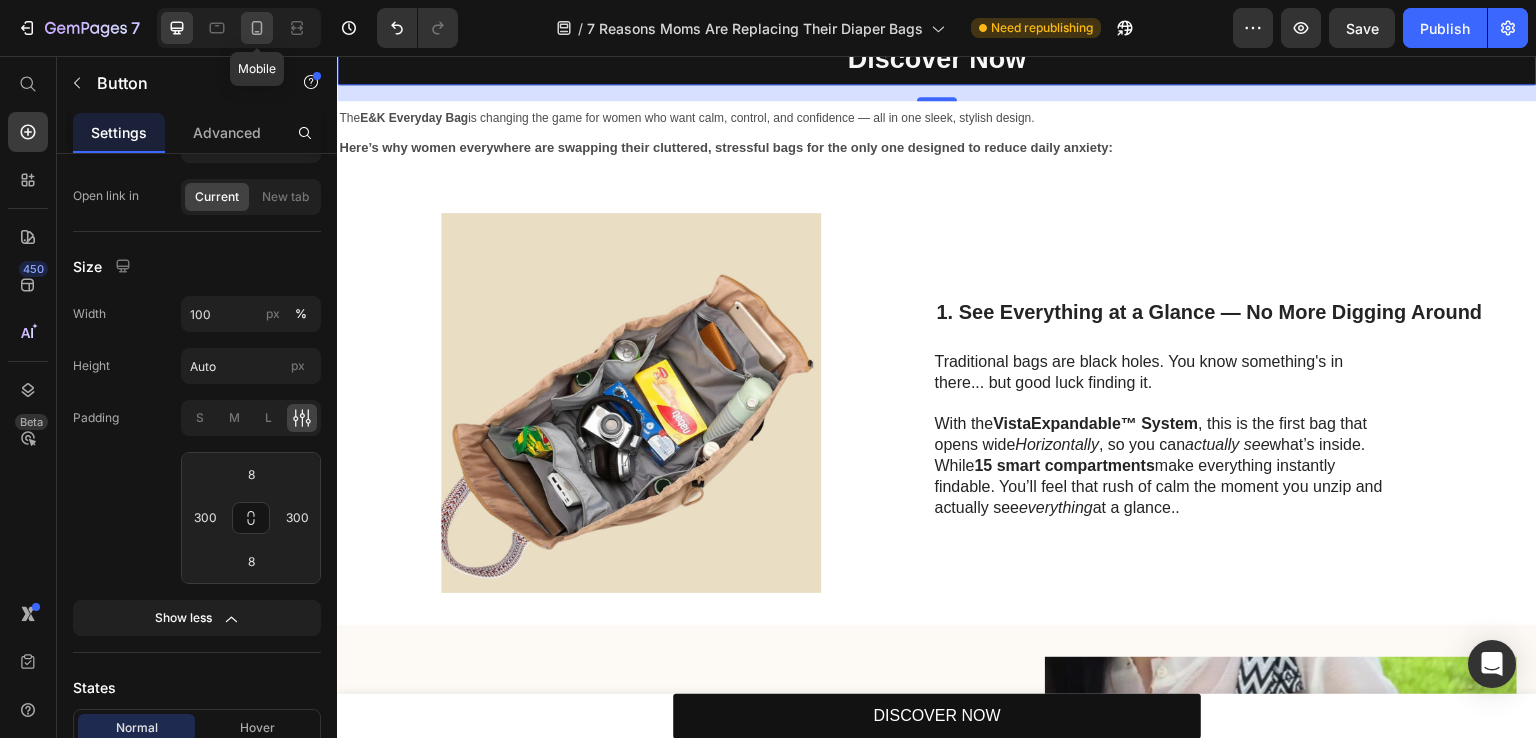 type on "19" 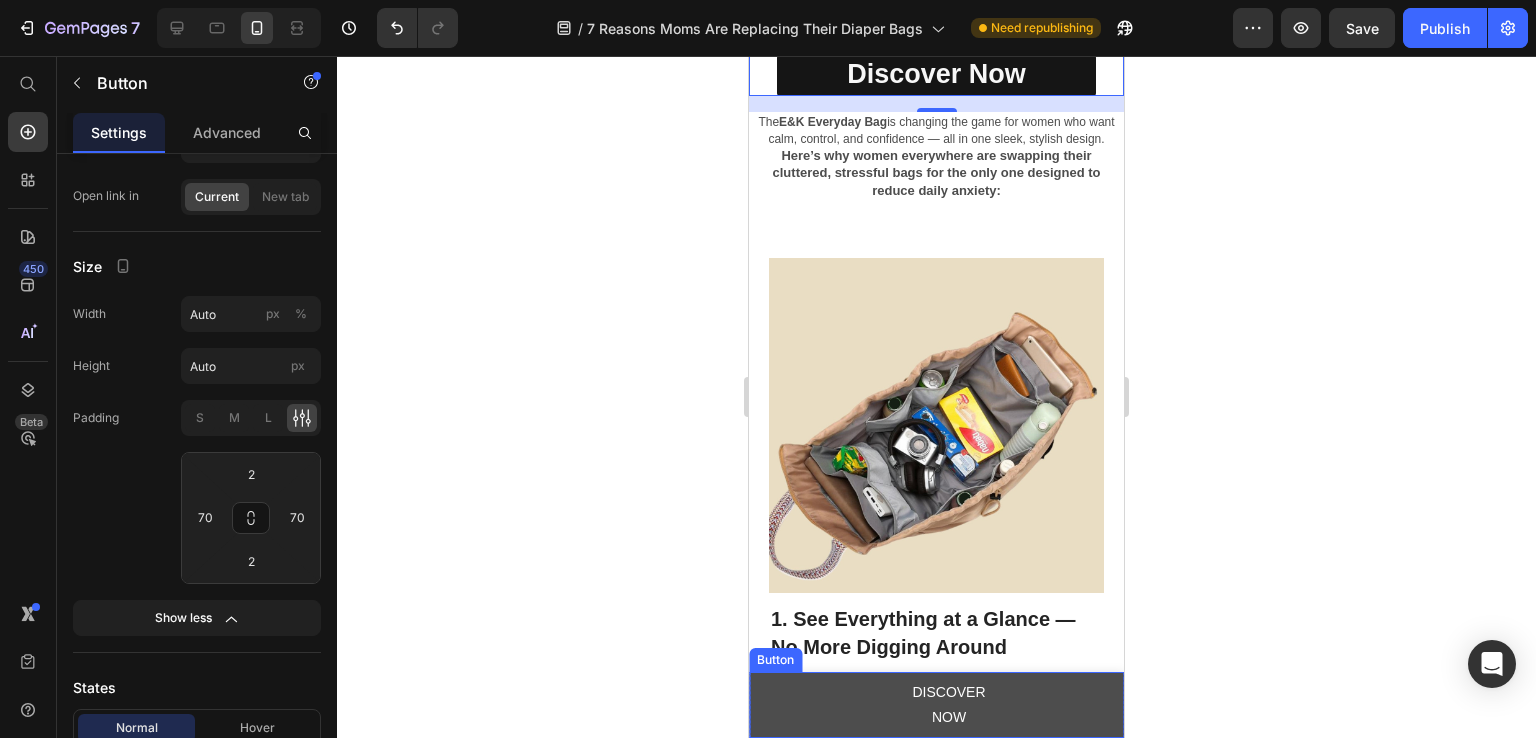 scroll, scrollTop: 362, scrollLeft: 0, axis: vertical 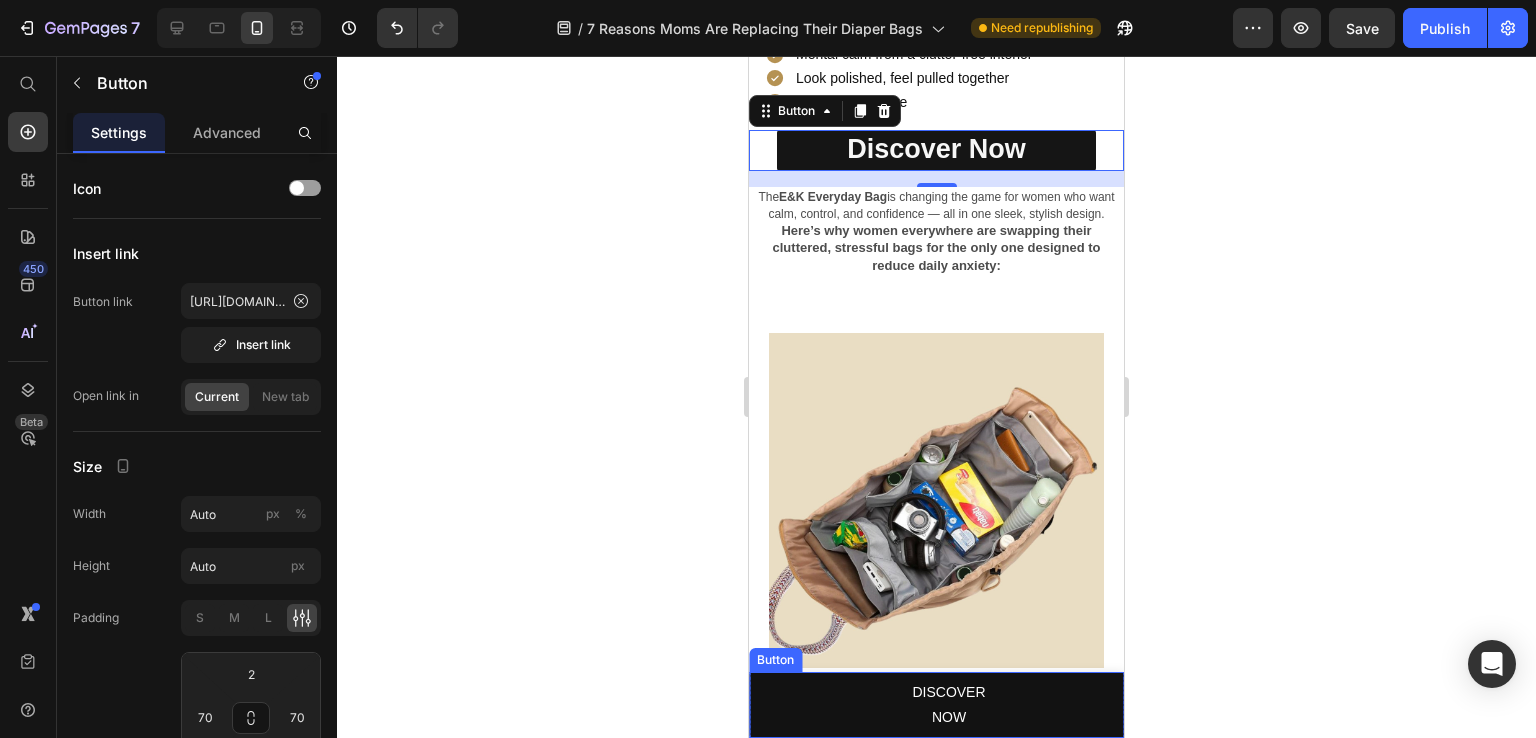 click on "DISCOVER NOW" at bounding box center [949, 705] 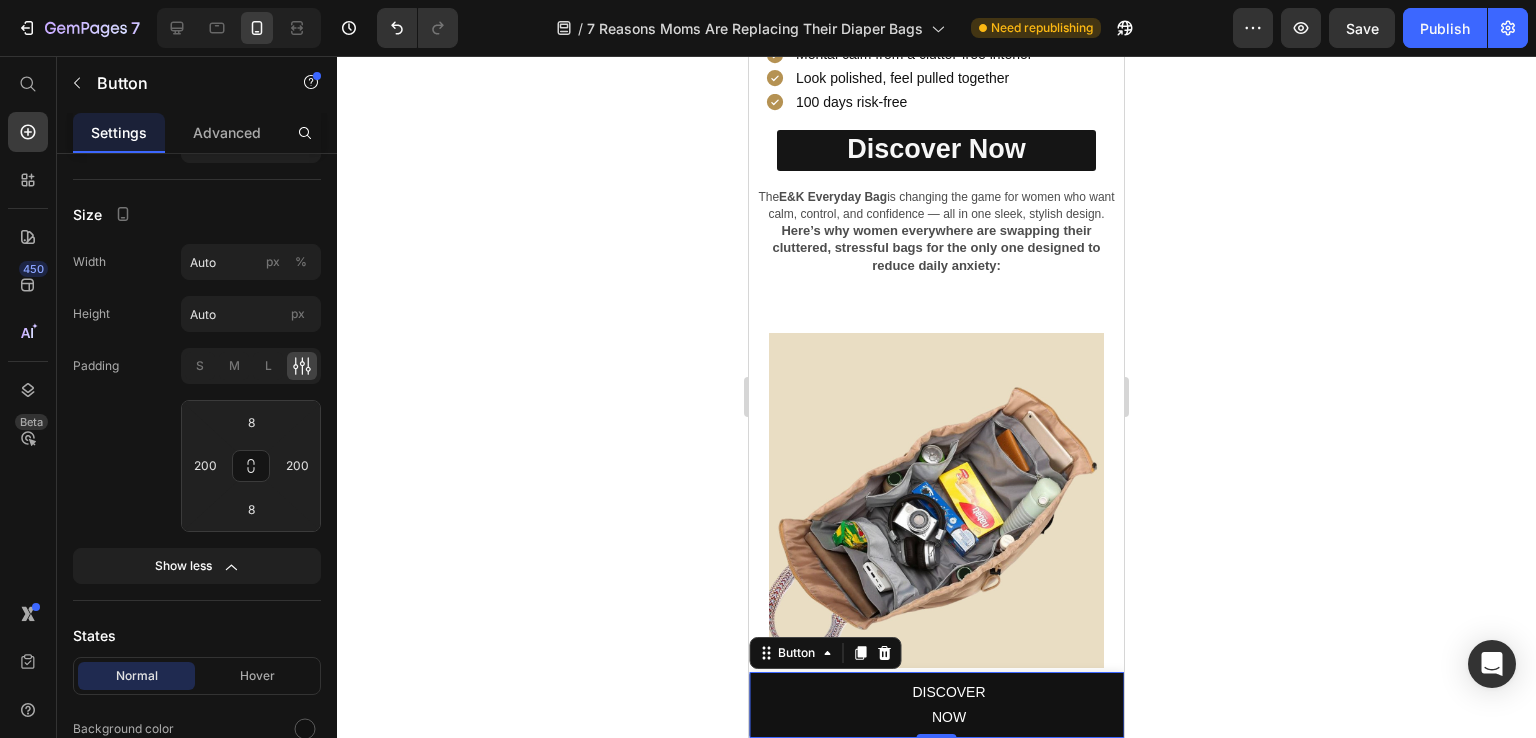 scroll, scrollTop: 362, scrollLeft: 0, axis: vertical 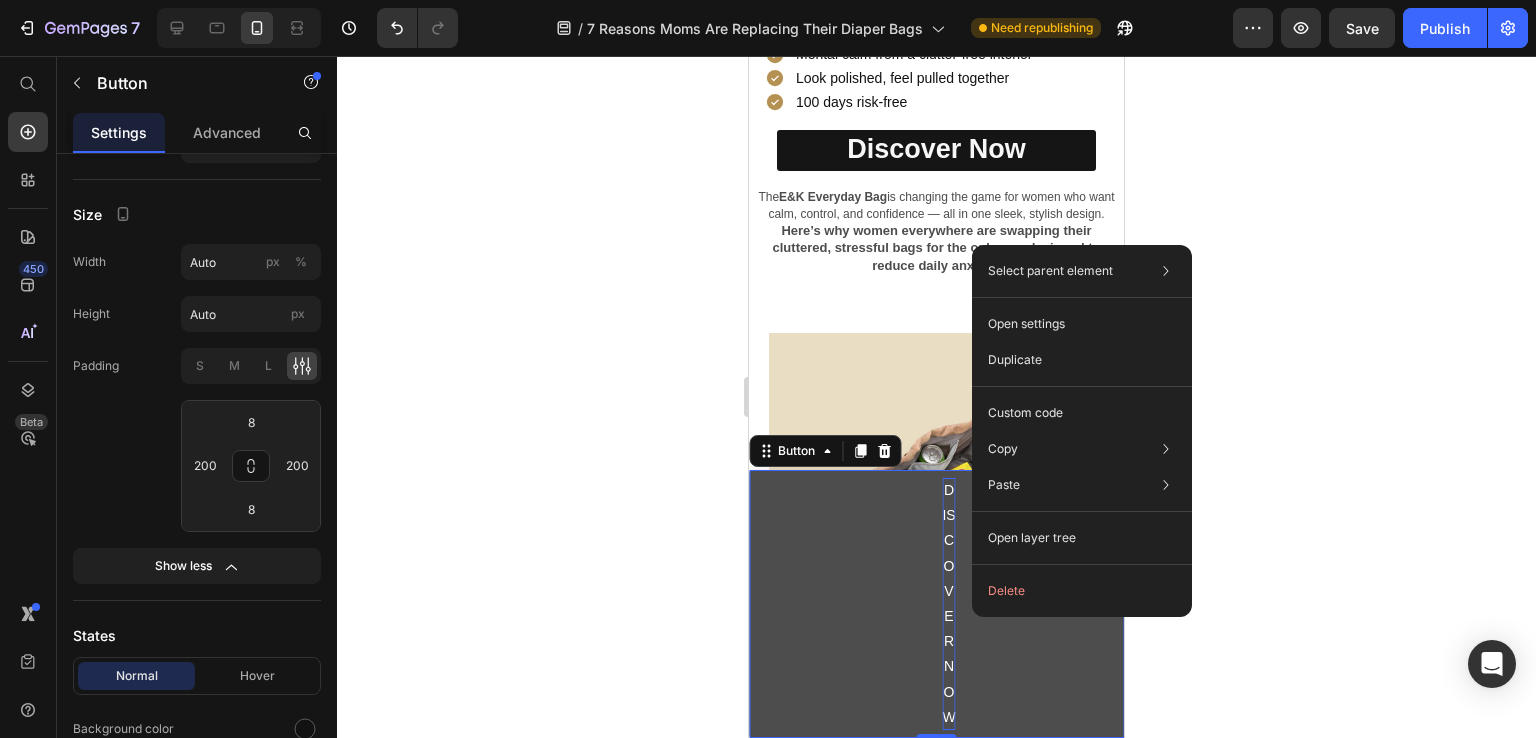 click on "DISCOVER NOW" at bounding box center [949, 604] 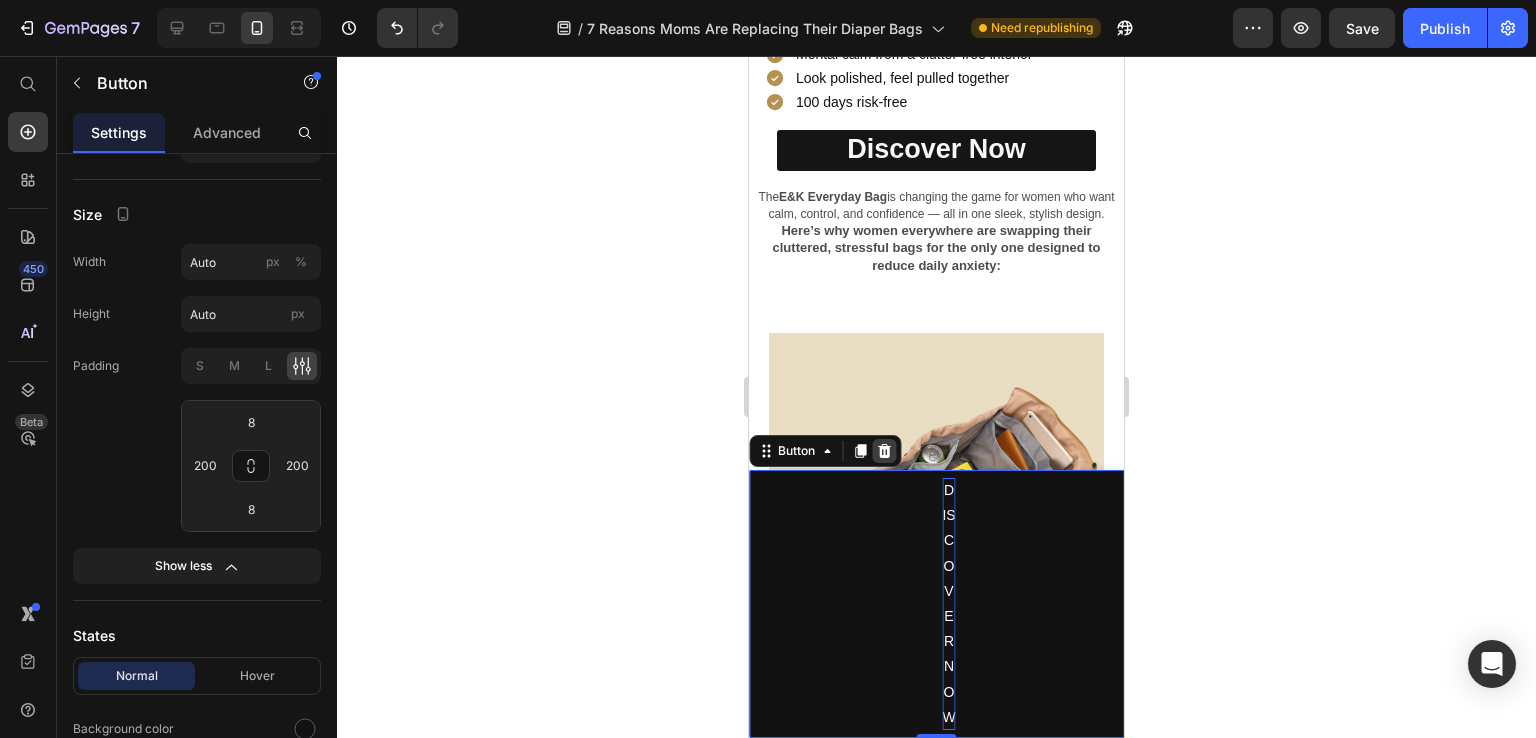 click 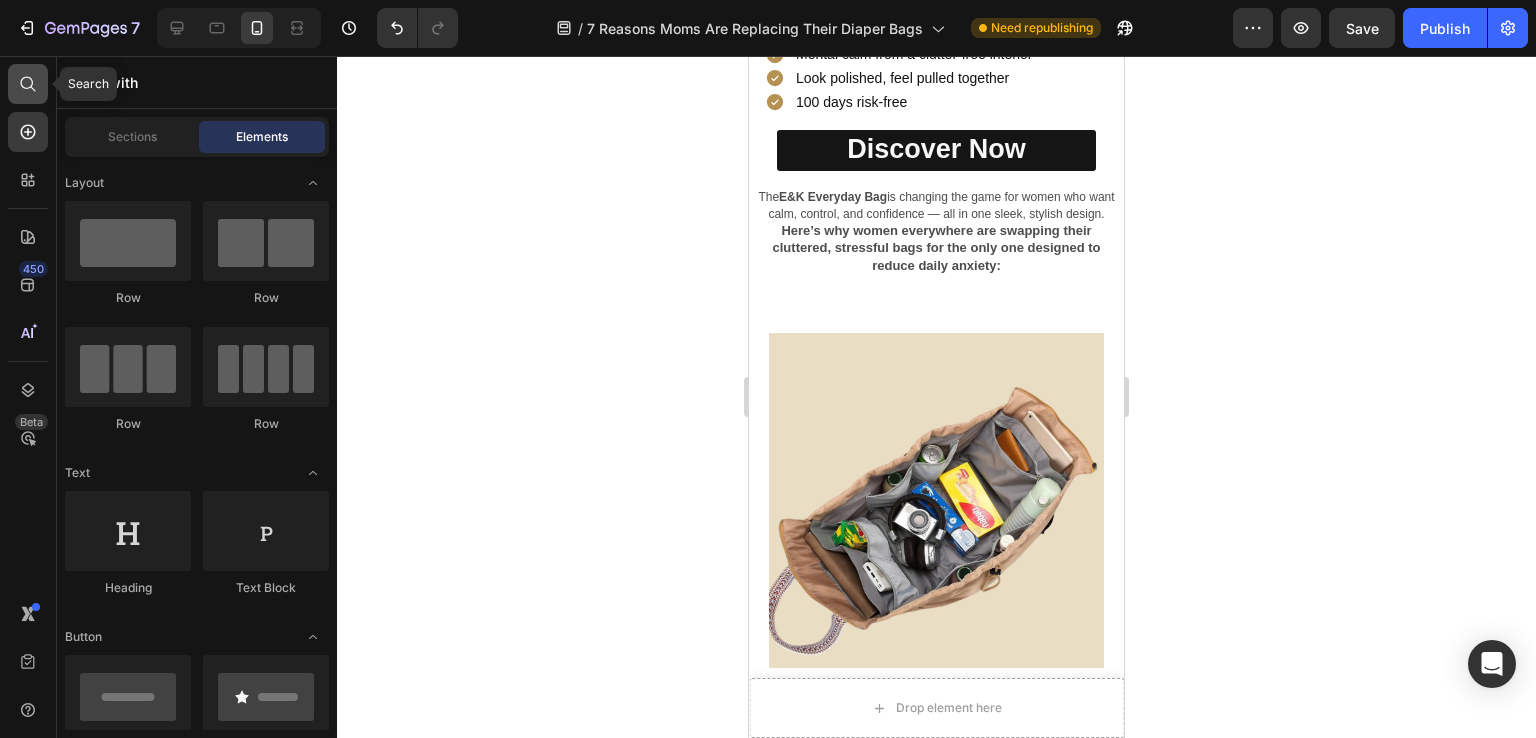 click 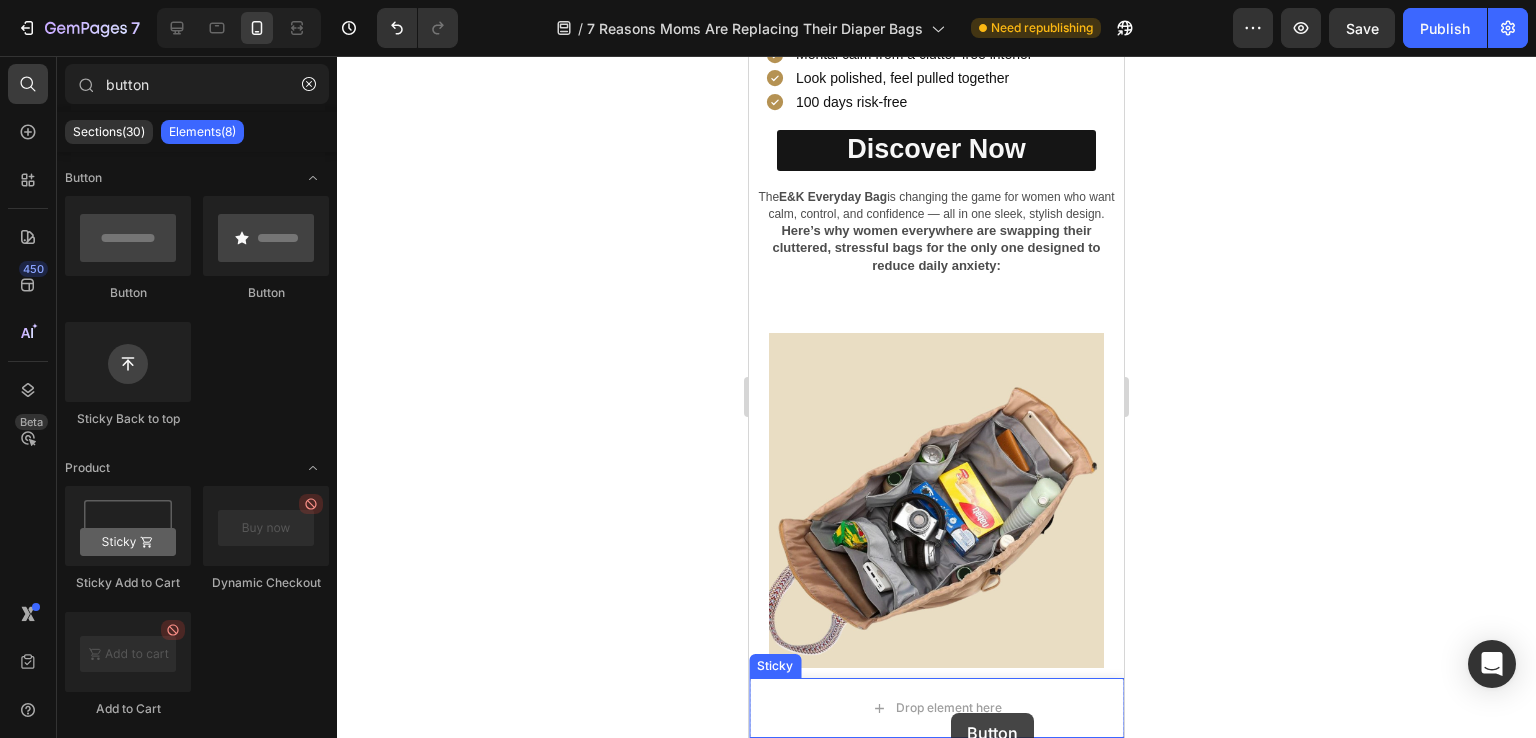 scroll, scrollTop: 424, scrollLeft: 0, axis: vertical 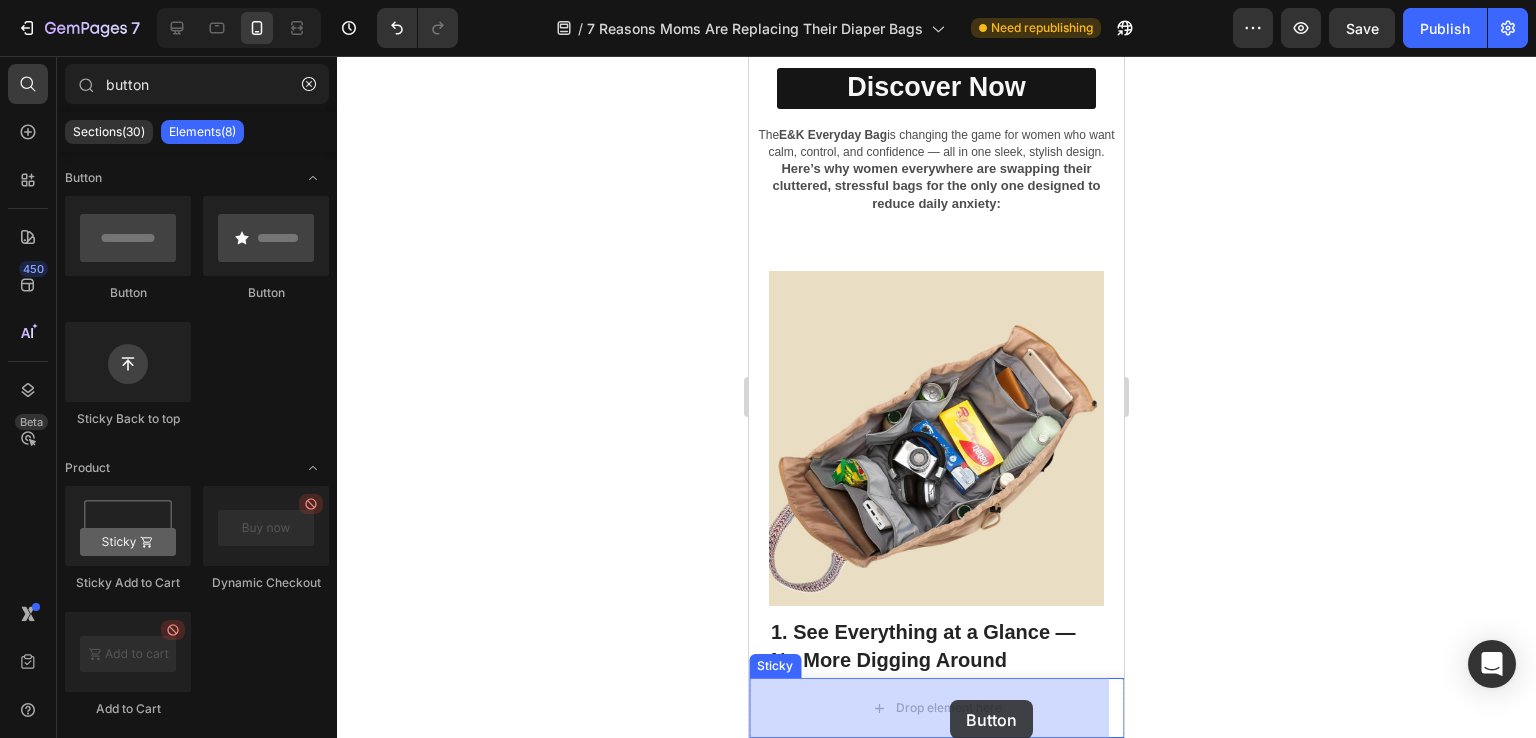 drag, startPoint x: 906, startPoint y: 303, endPoint x: 951, endPoint y: 711, distance: 410.47412 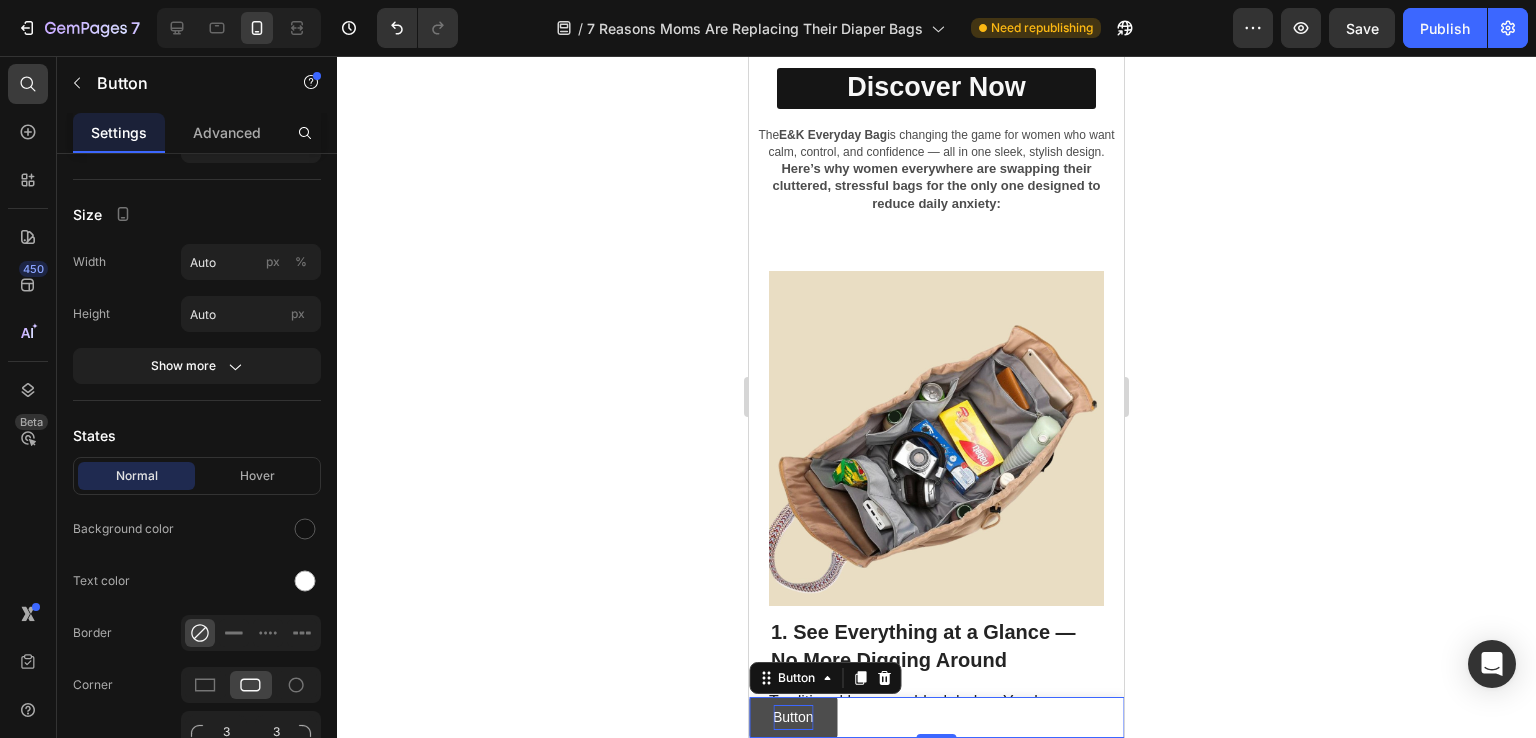 click on "Button" at bounding box center [793, 717] 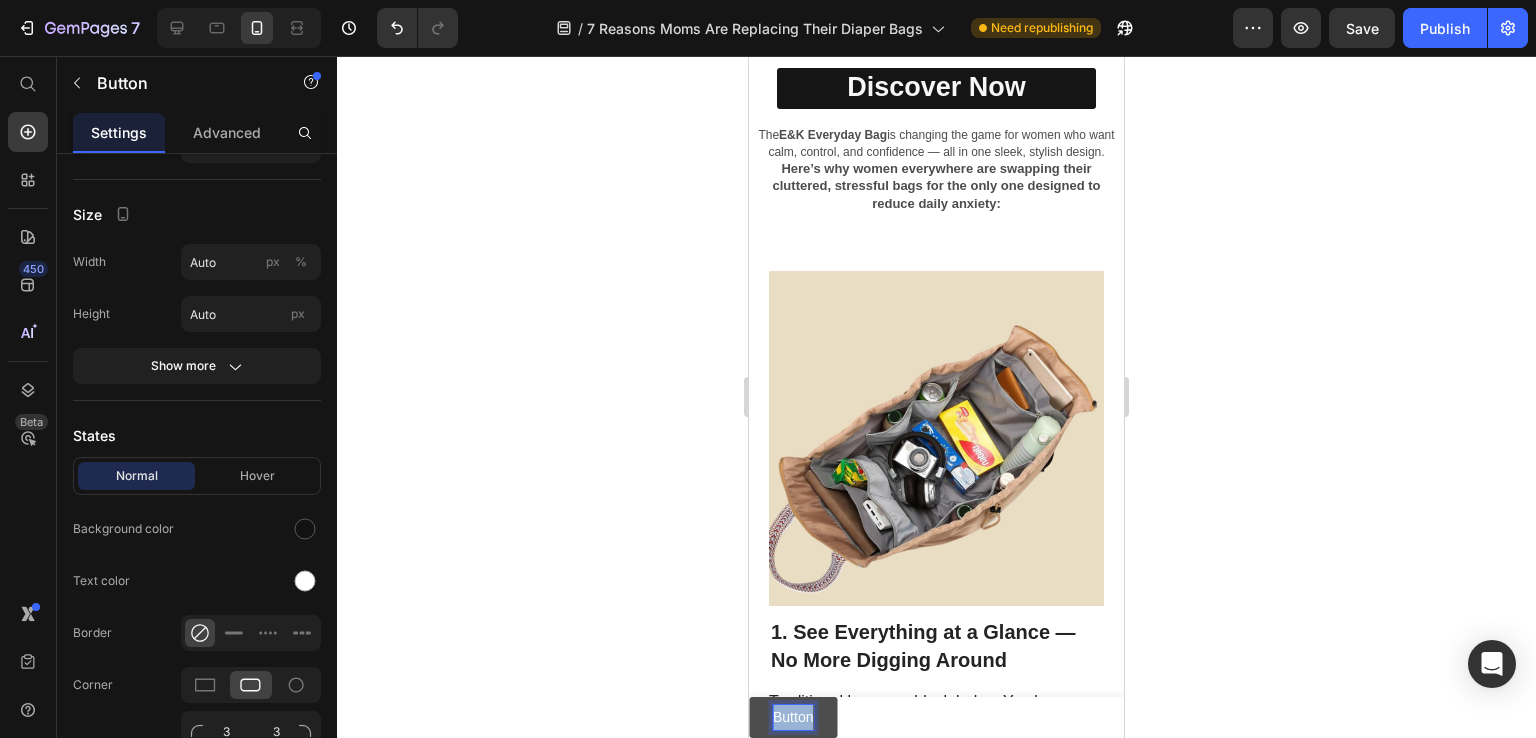 click on "Button" at bounding box center (793, 717) 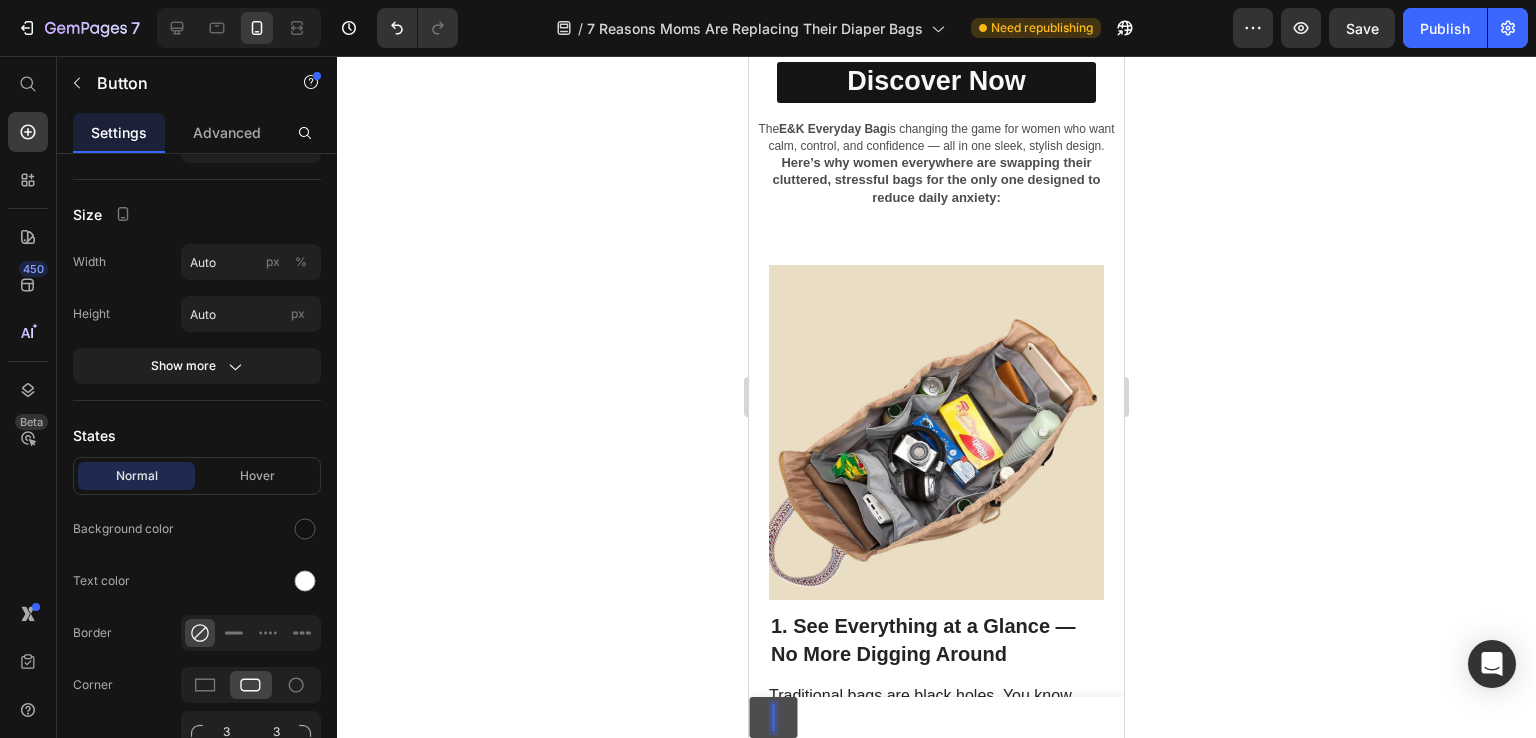 scroll, scrollTop: 442, scrollLeft: 0, axis: vertical 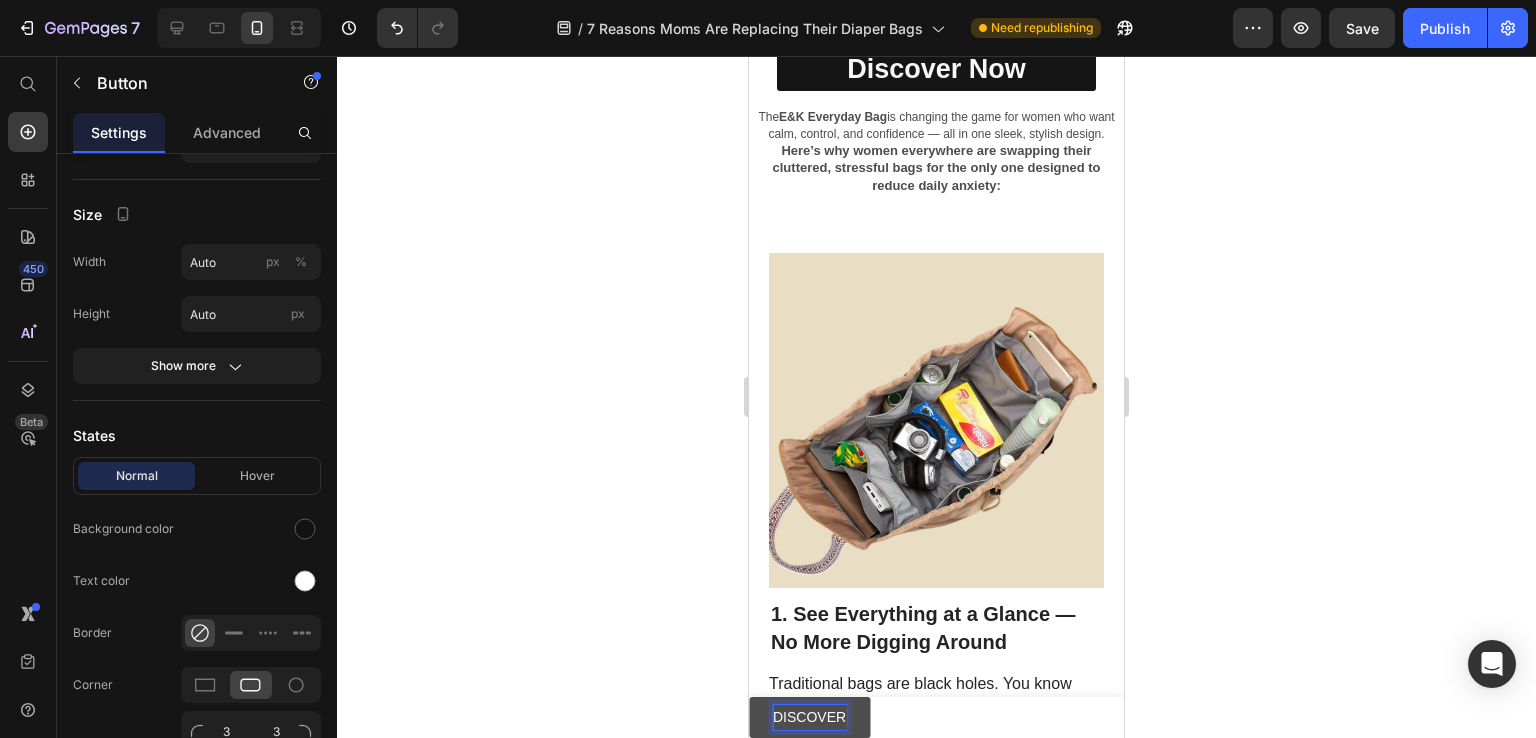 click on "DISCOVER" at bounding box center (809, 717) 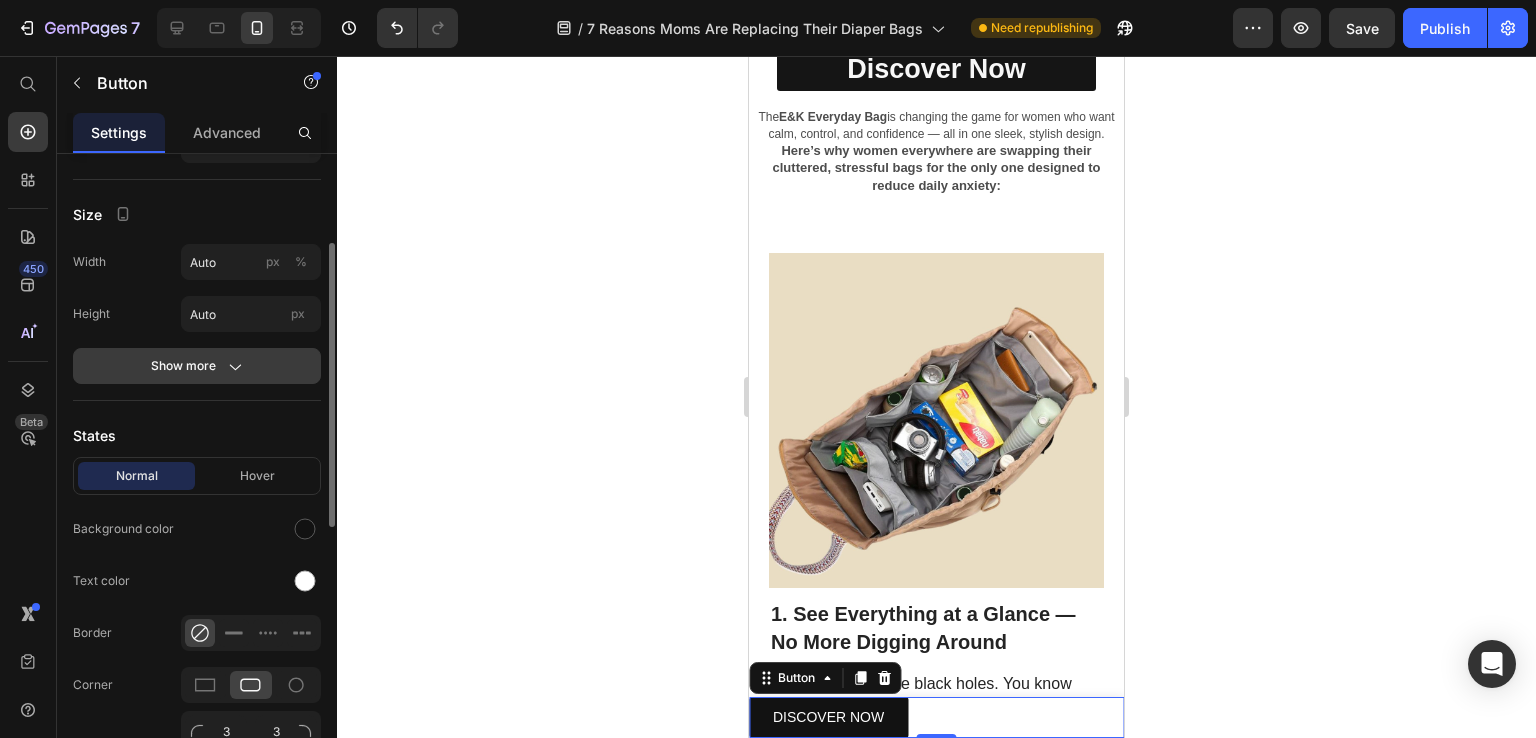 click 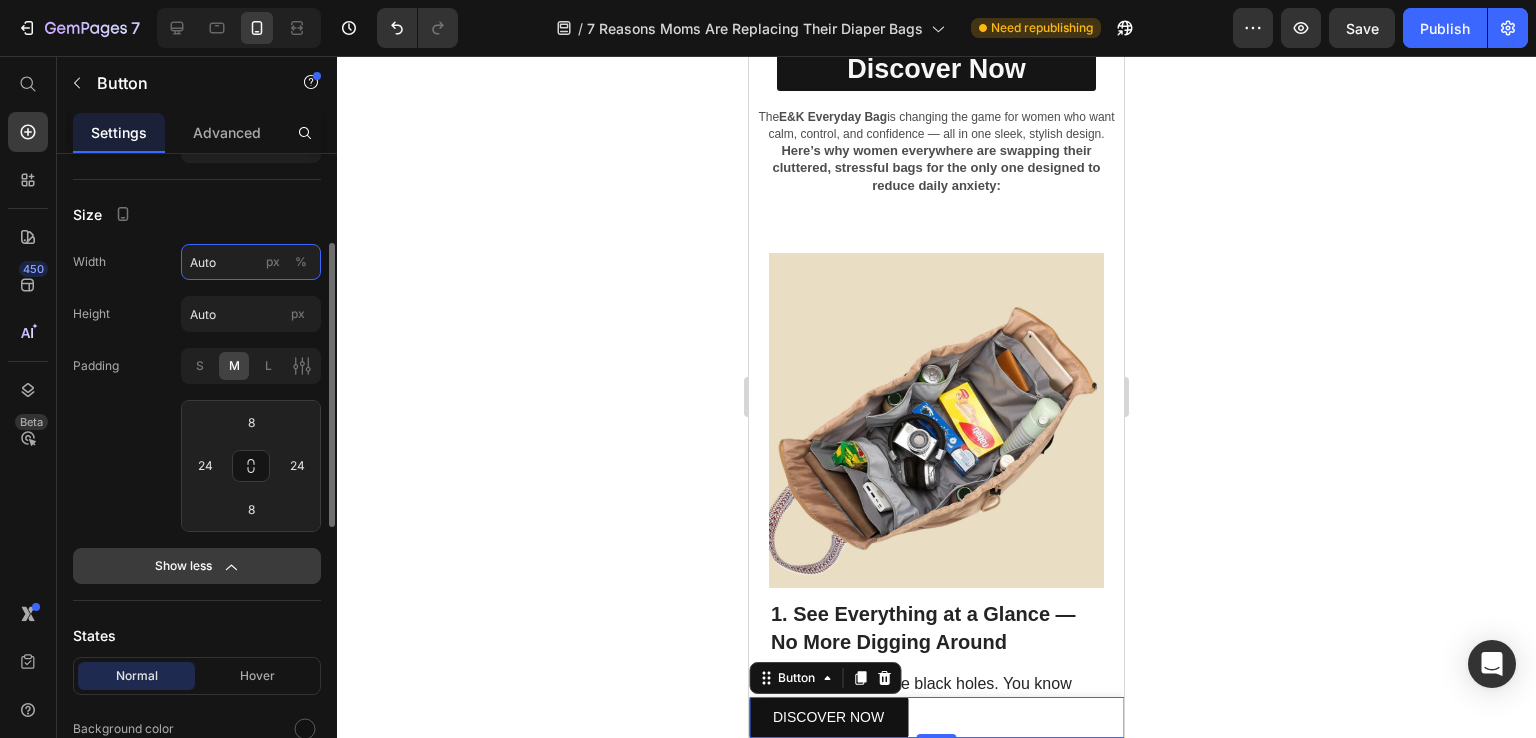 click on "Auto" at bounding box center (251, 262) 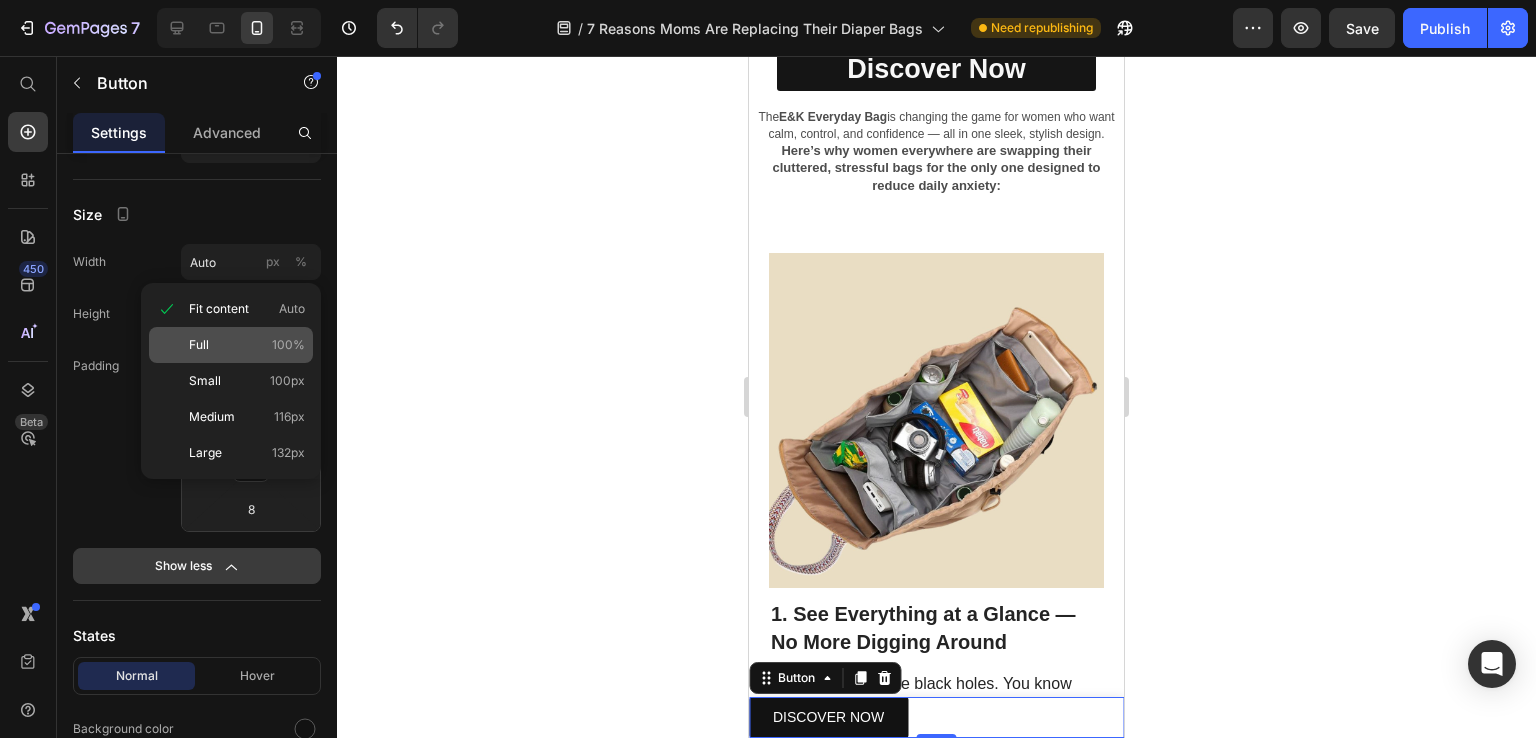 click on "Full 100%" 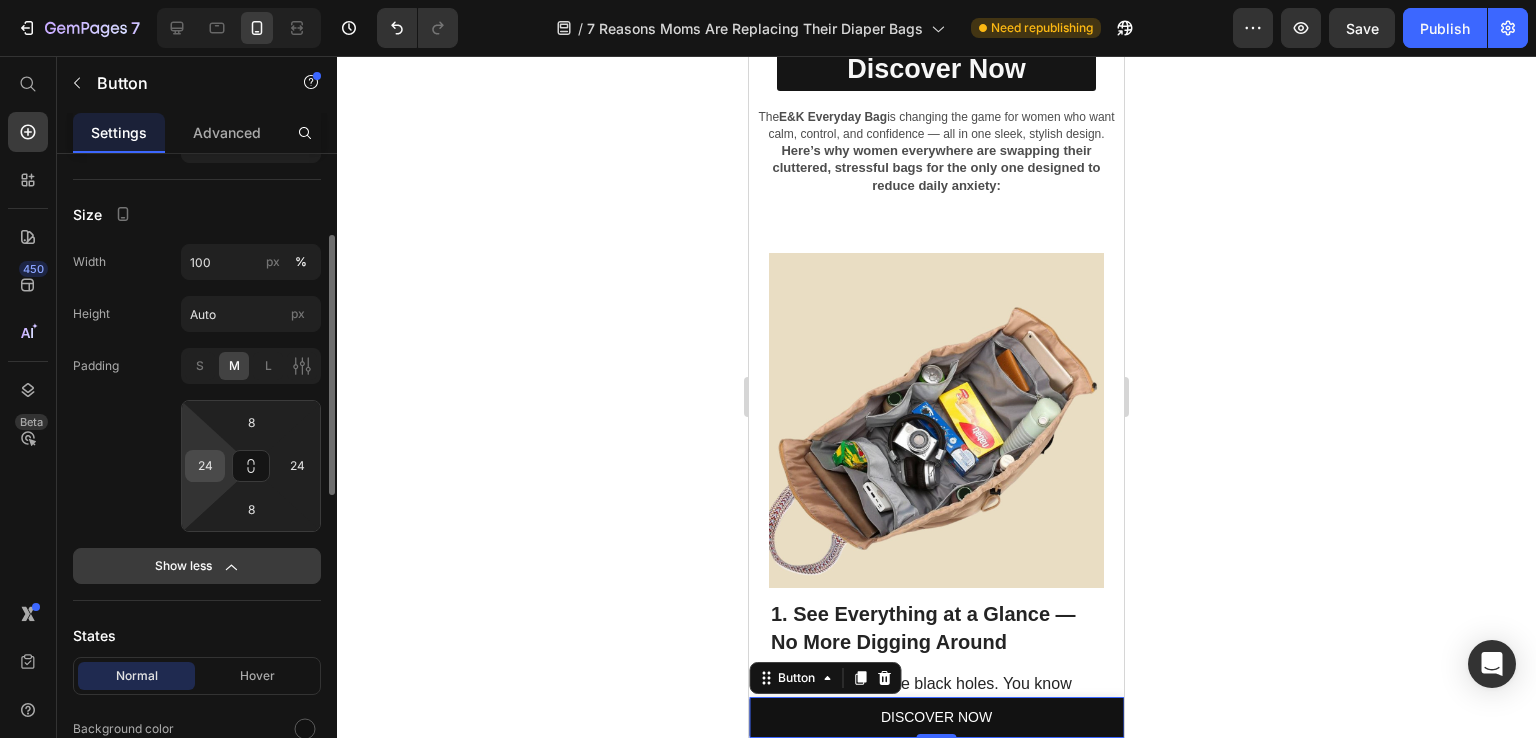 click on "24" at bounding box center (205, 466) 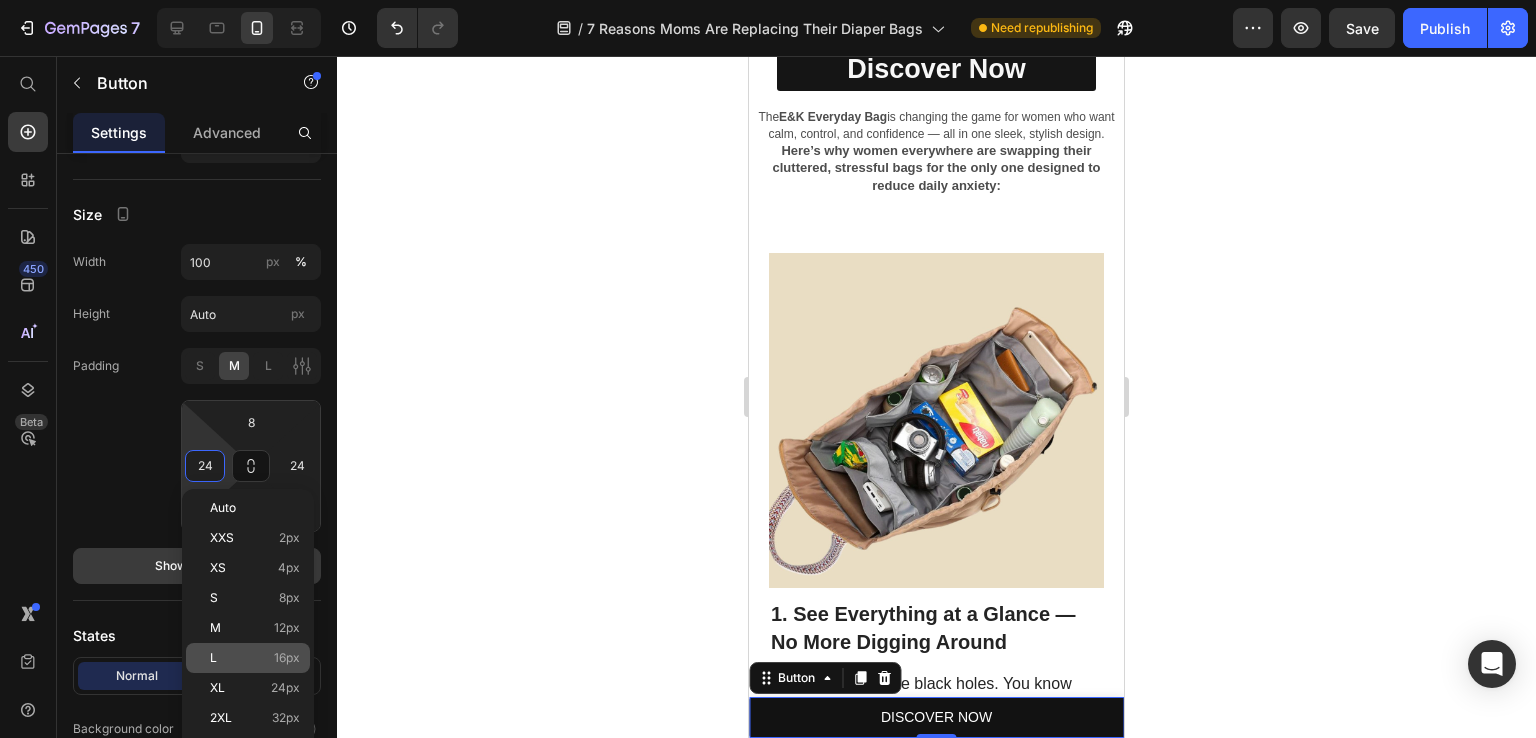 click on "L 16px" 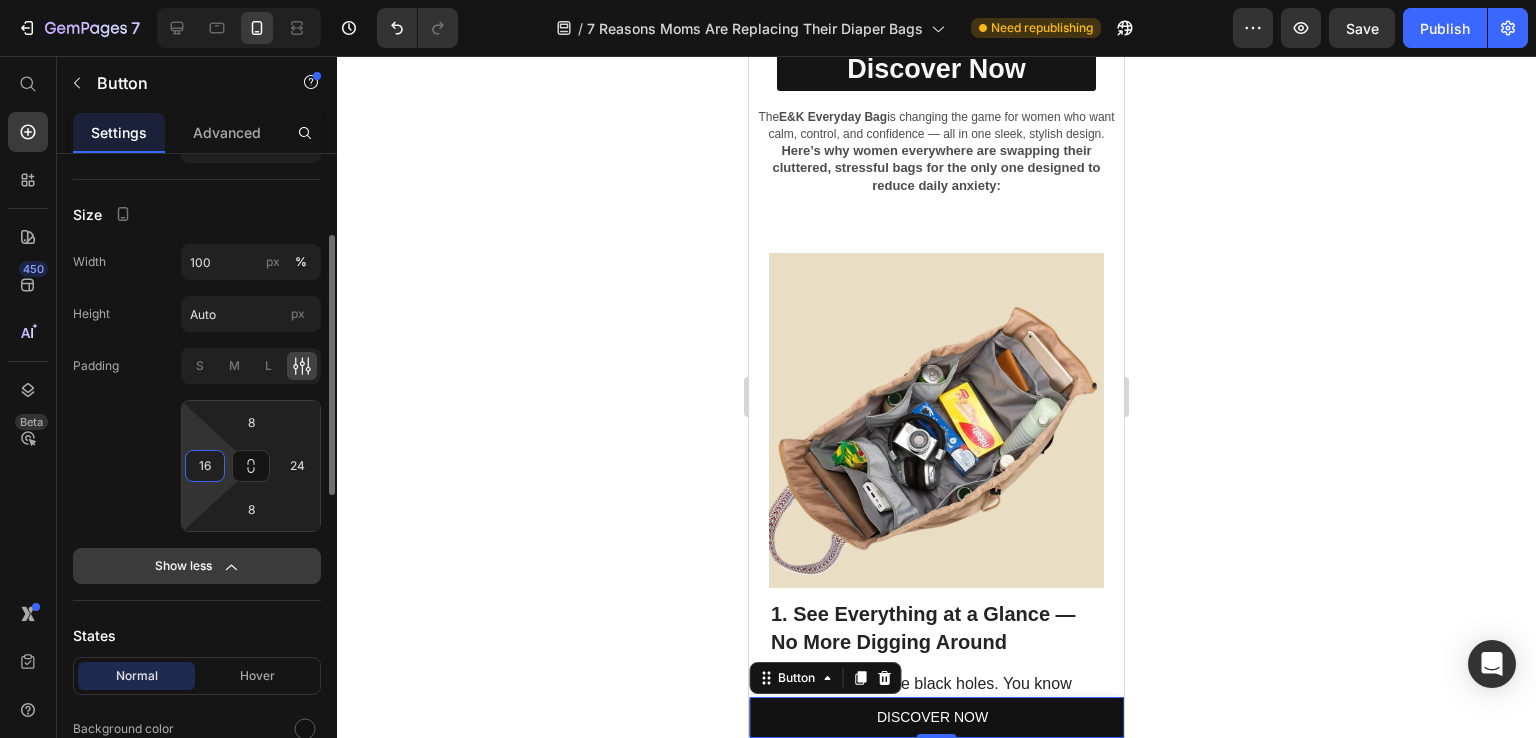 click on "16" at bounding box center (205, 466) 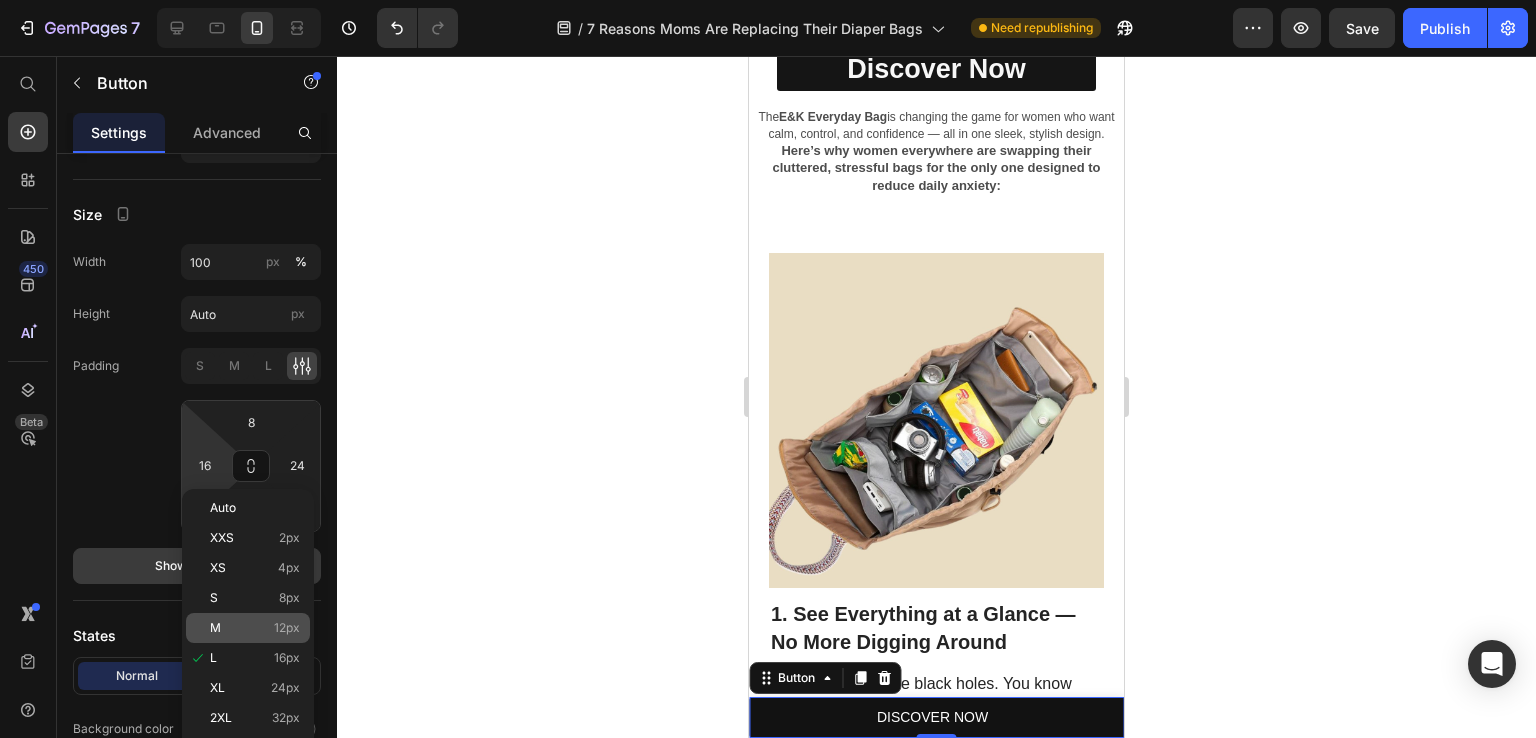 click on "M 12px" 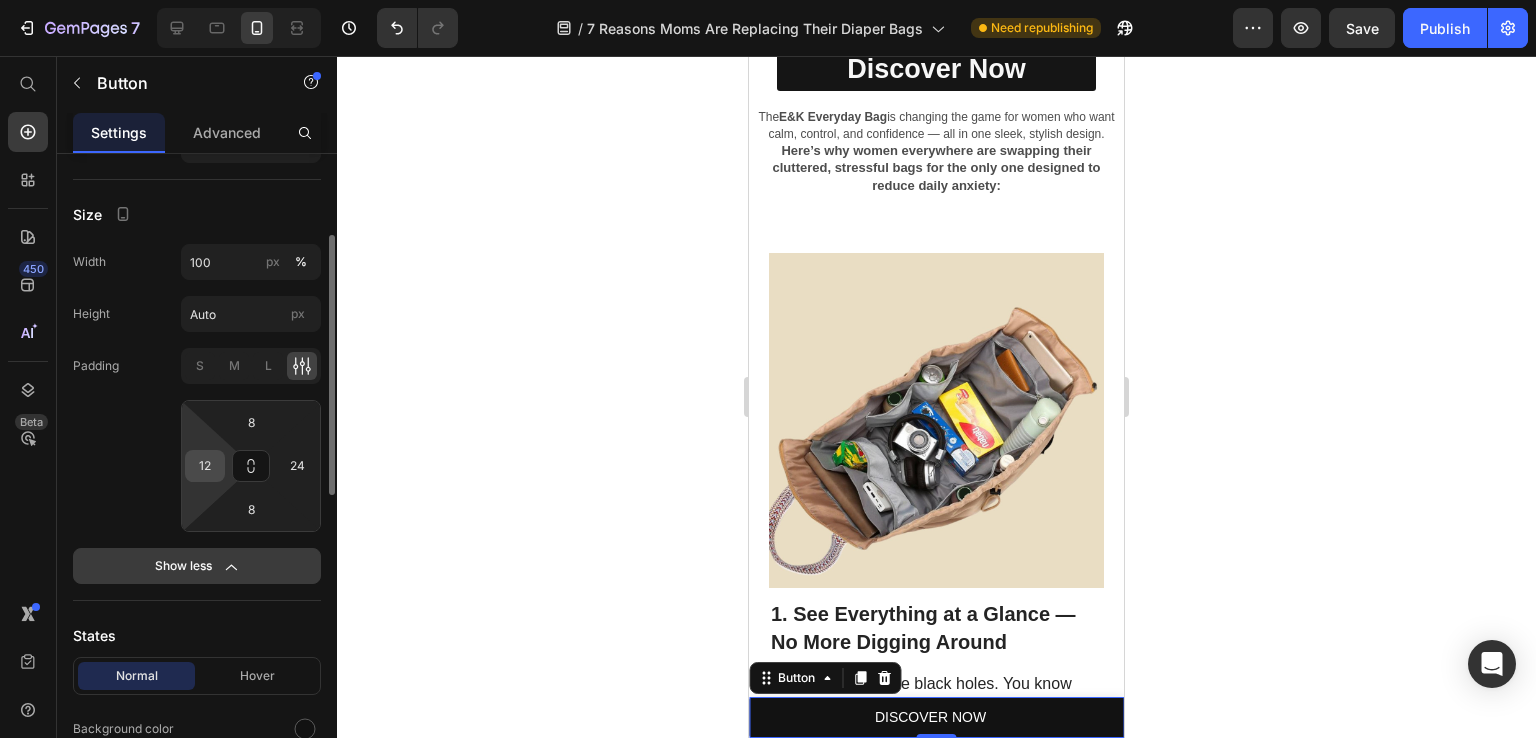 click on "12" at bounding box center [205, 466] 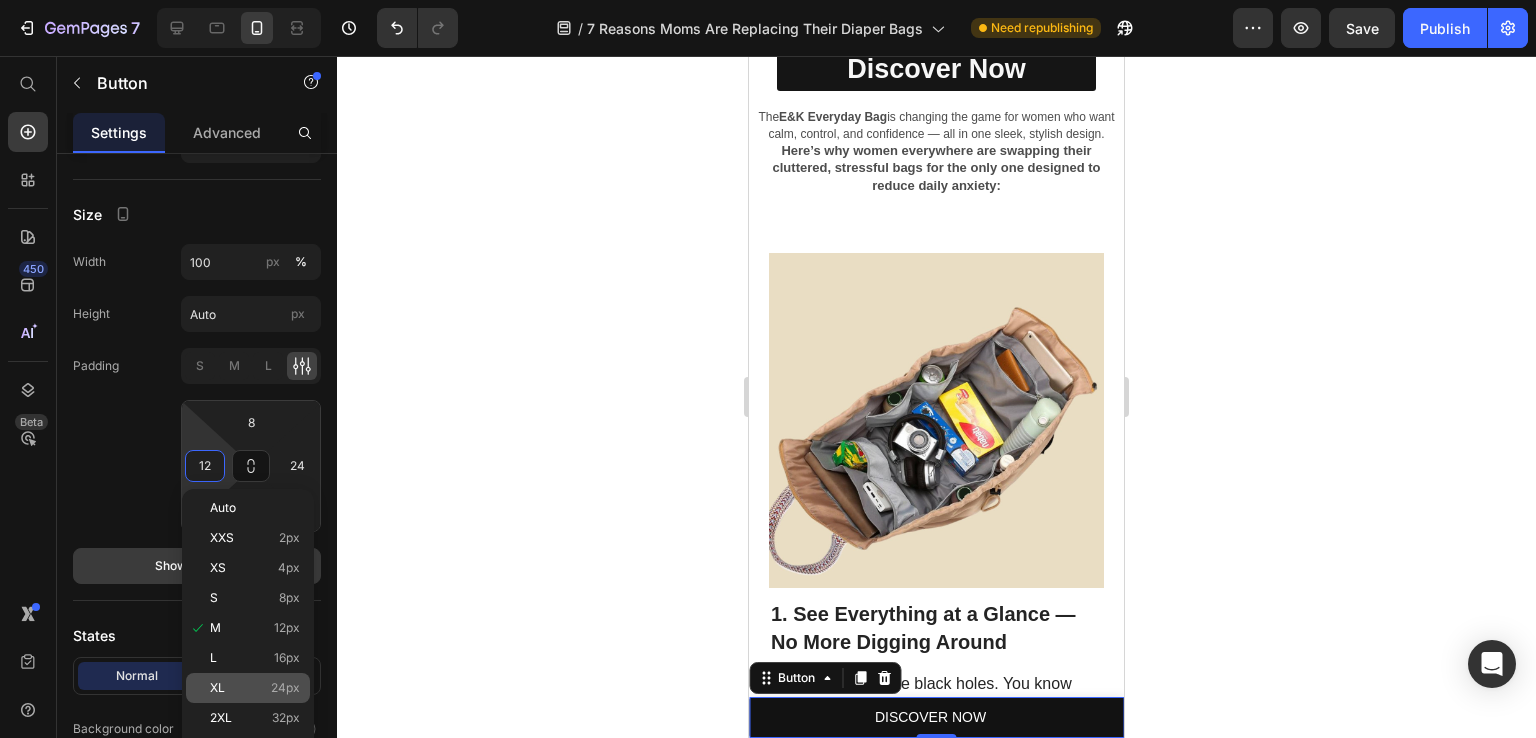 click on "XL 24px" 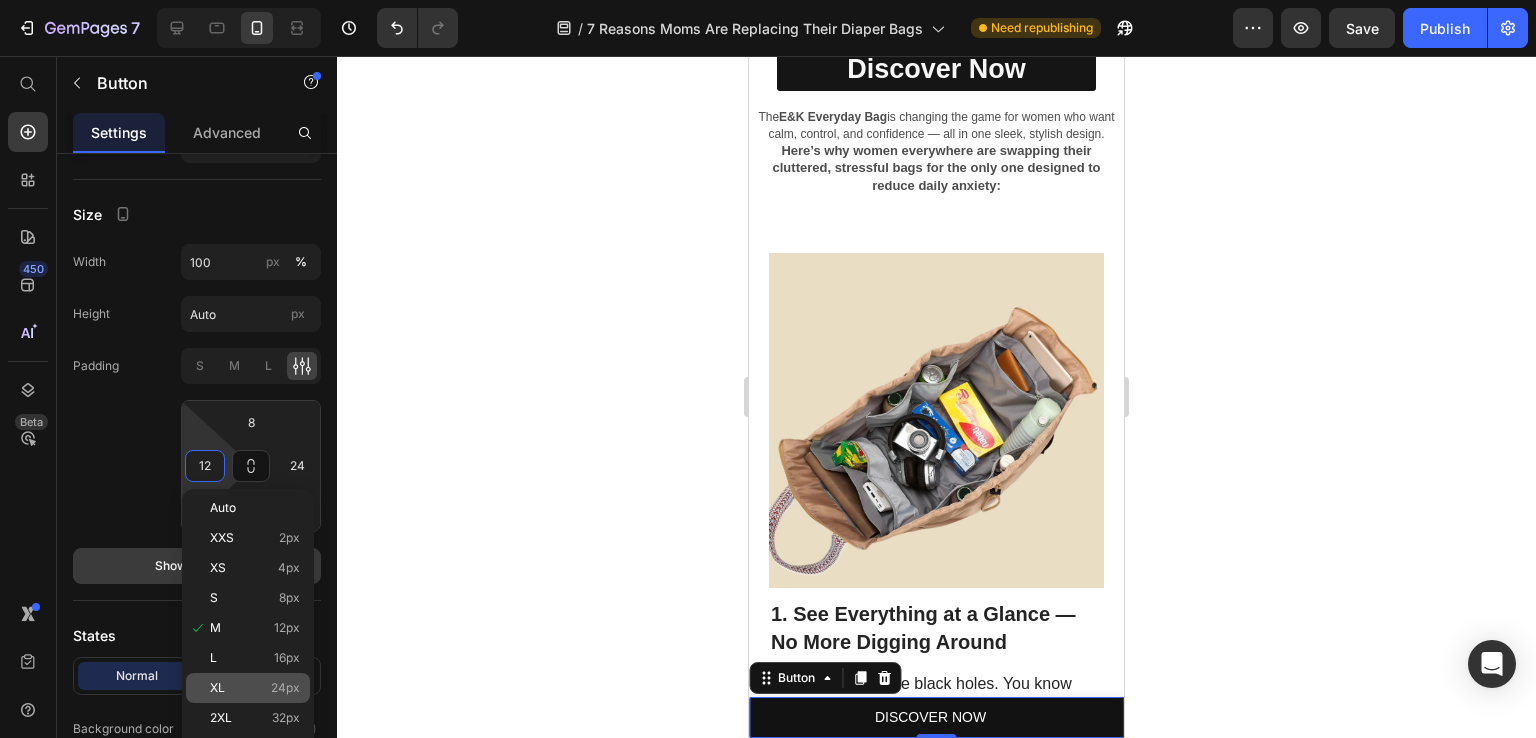 type on "24" 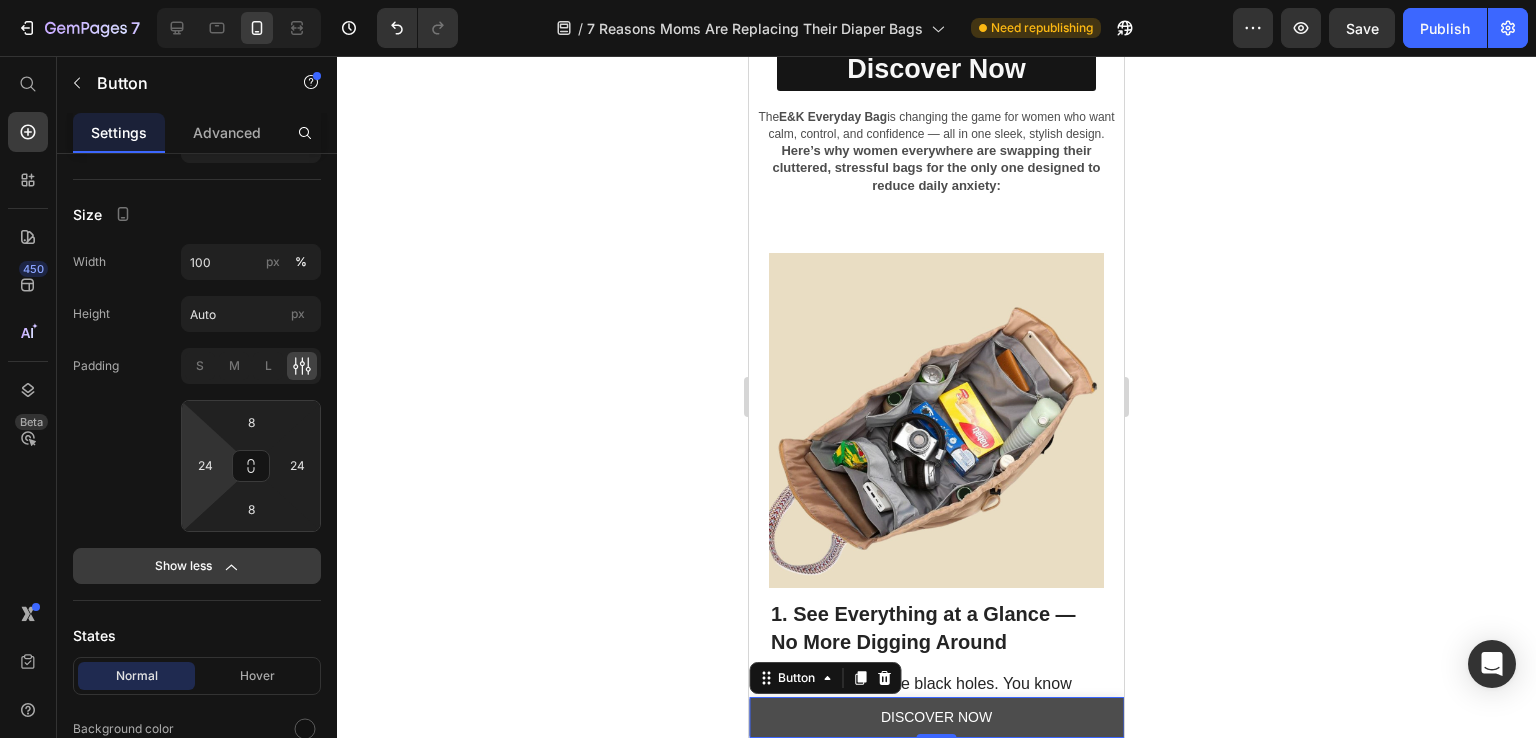 click on "DISCOVER NOW" at bounding box center [936, 717] 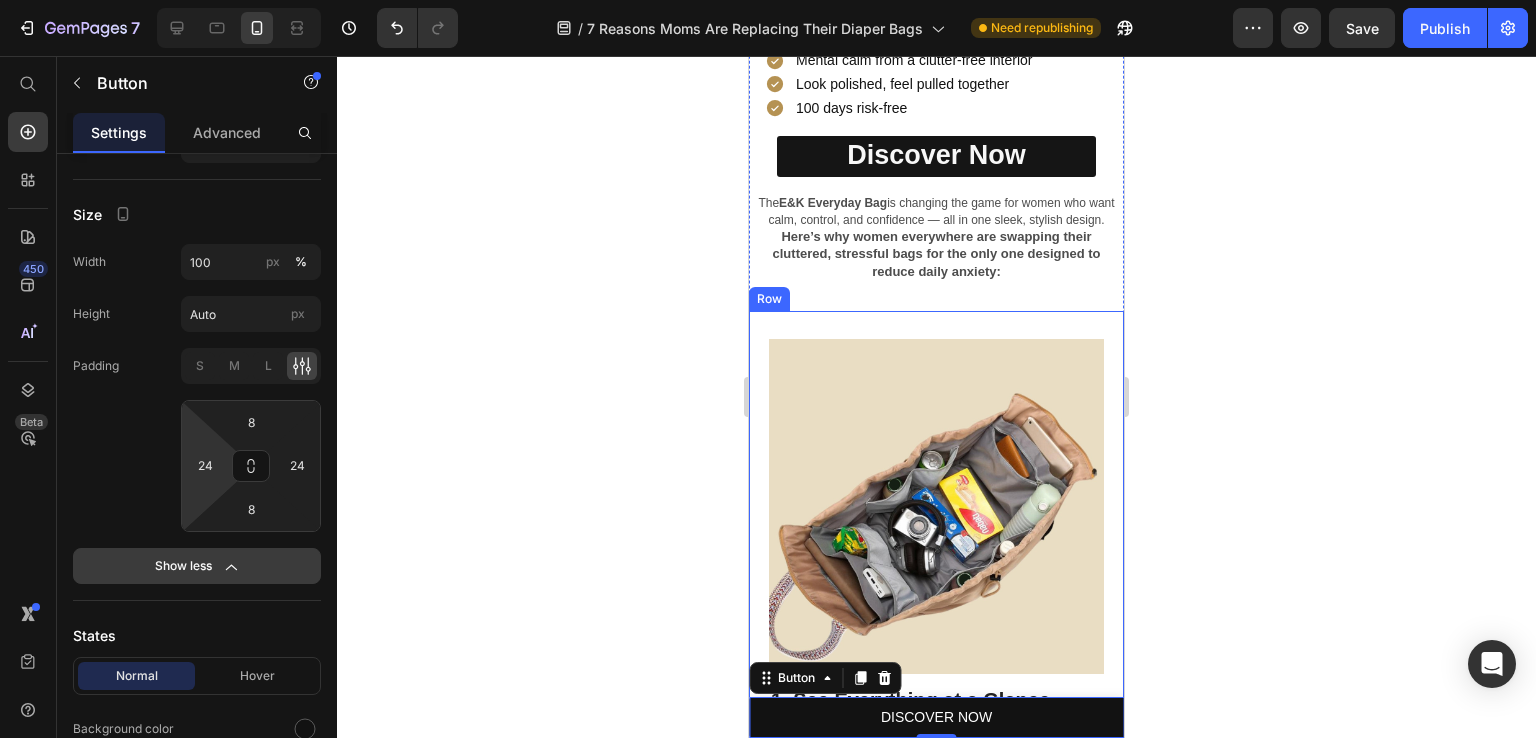 scroll, scrollTop: 400, scrollLeft: 0, axis: vertical 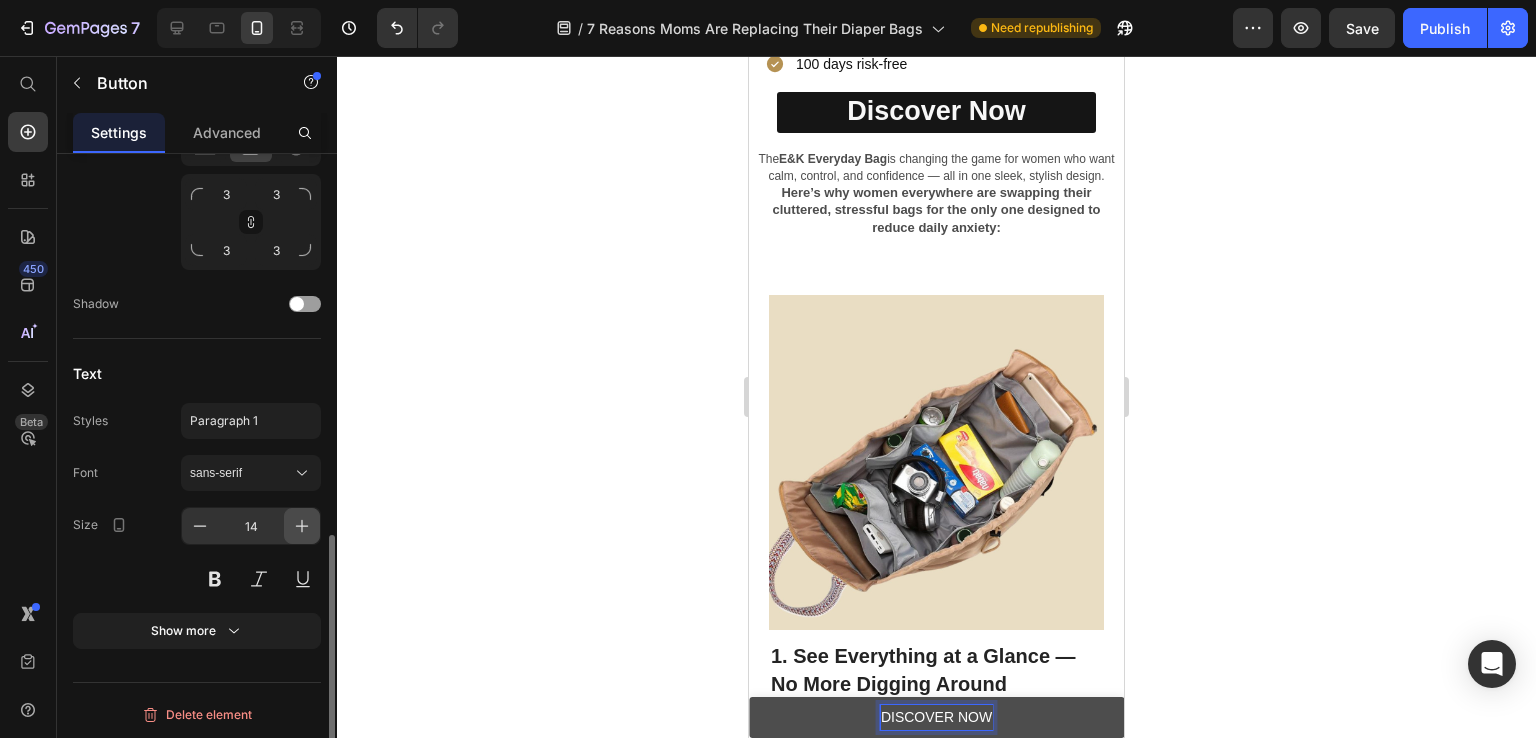 click 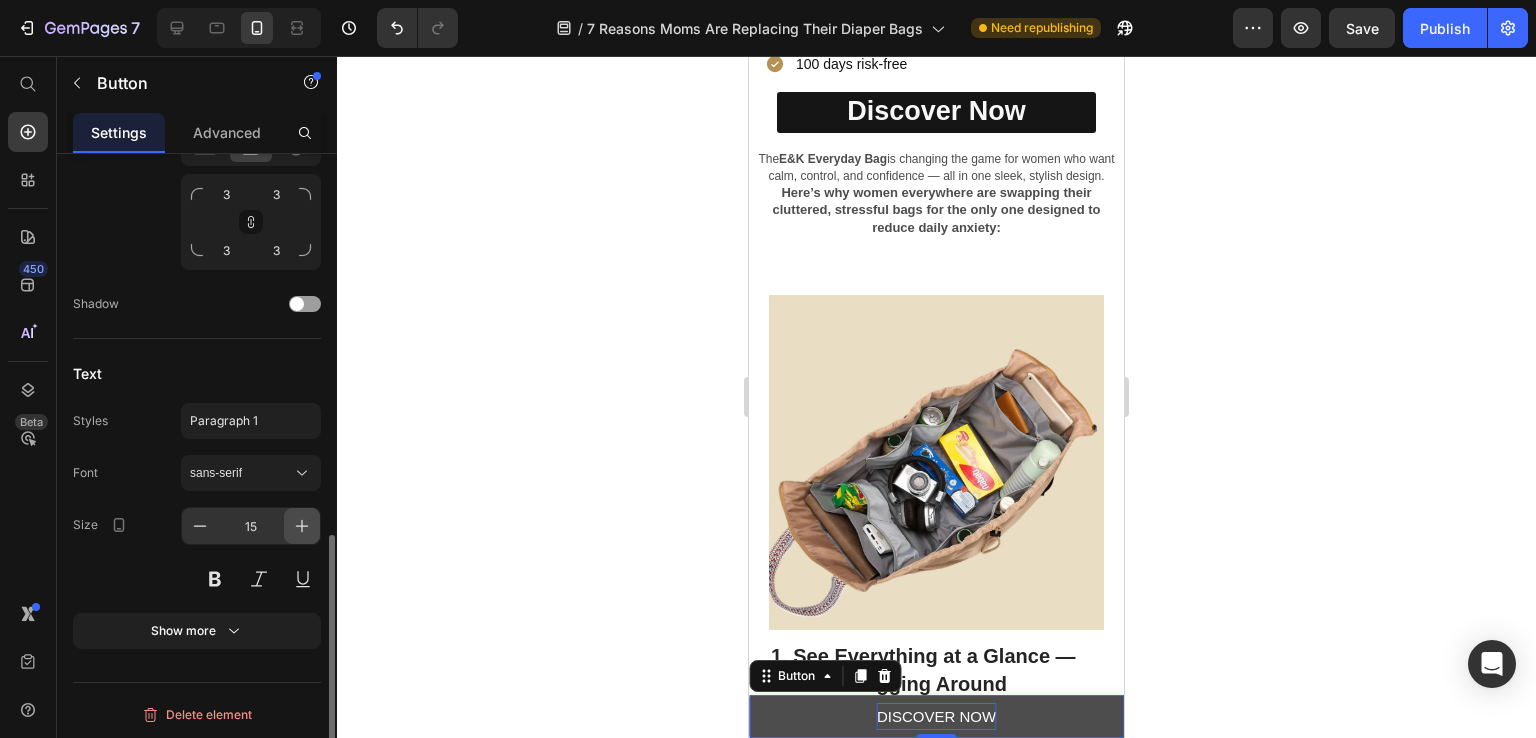 click 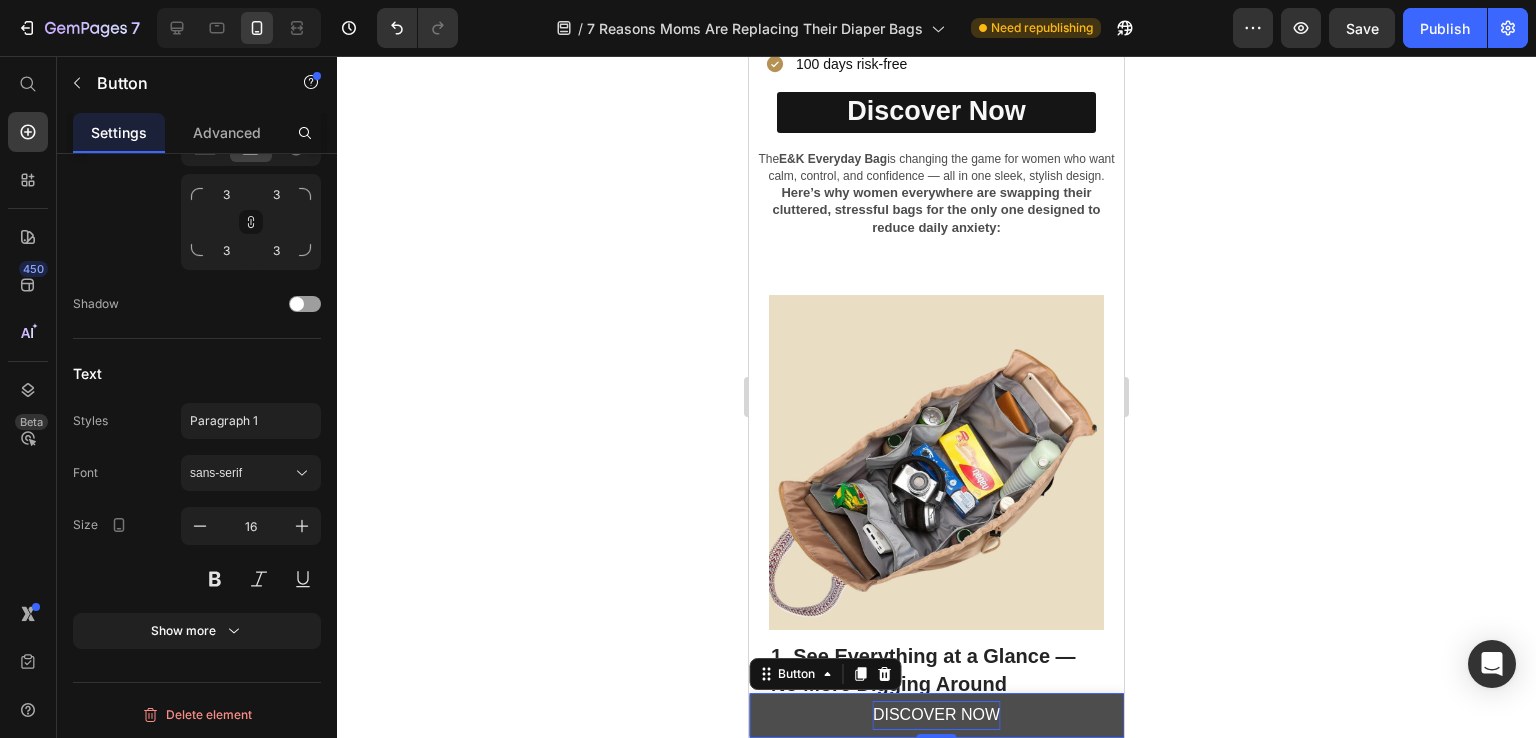click 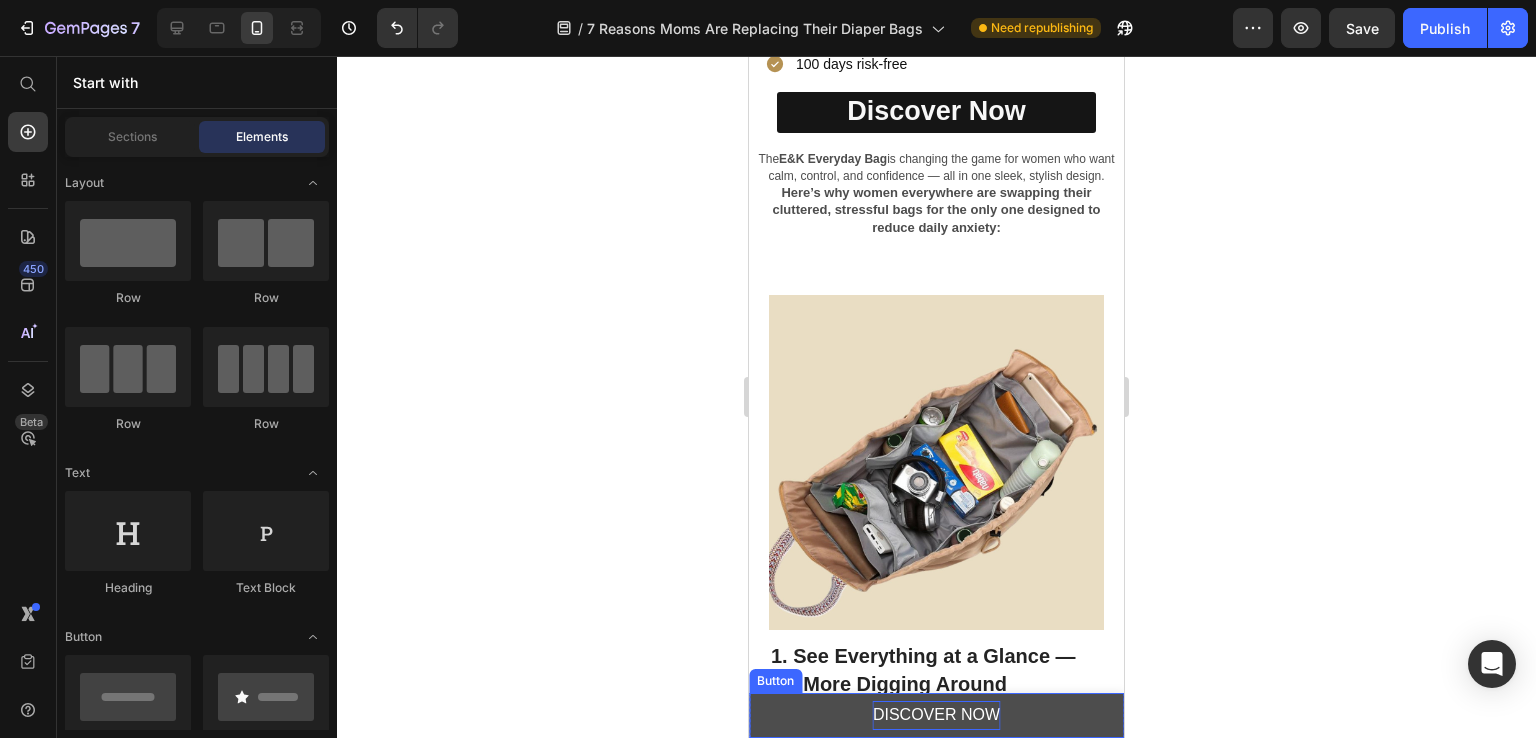 click on "DISCOVER NOW" at bounding box center [936, 715] 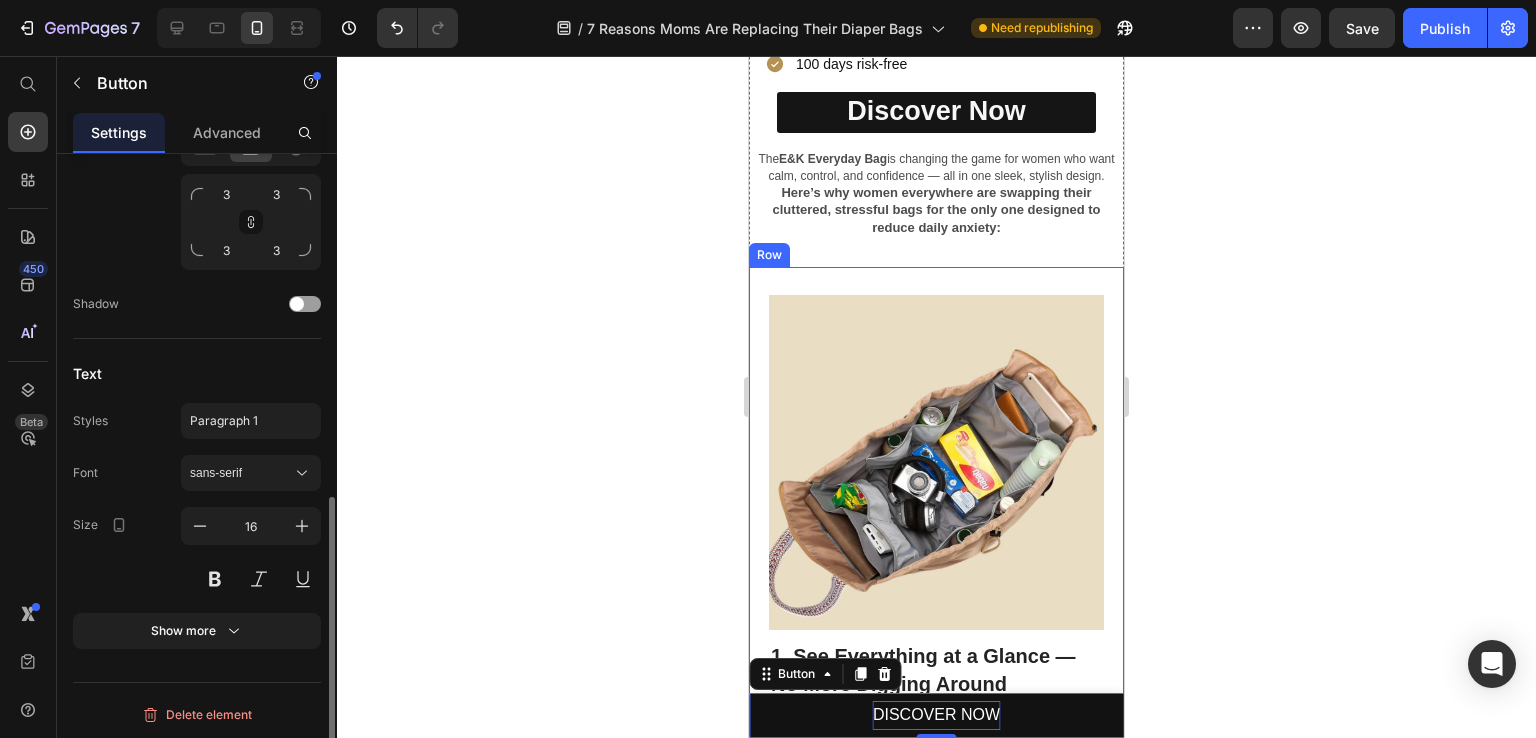 scroll, scrollTop: 437, scrollLeft: 0, axis: vertical 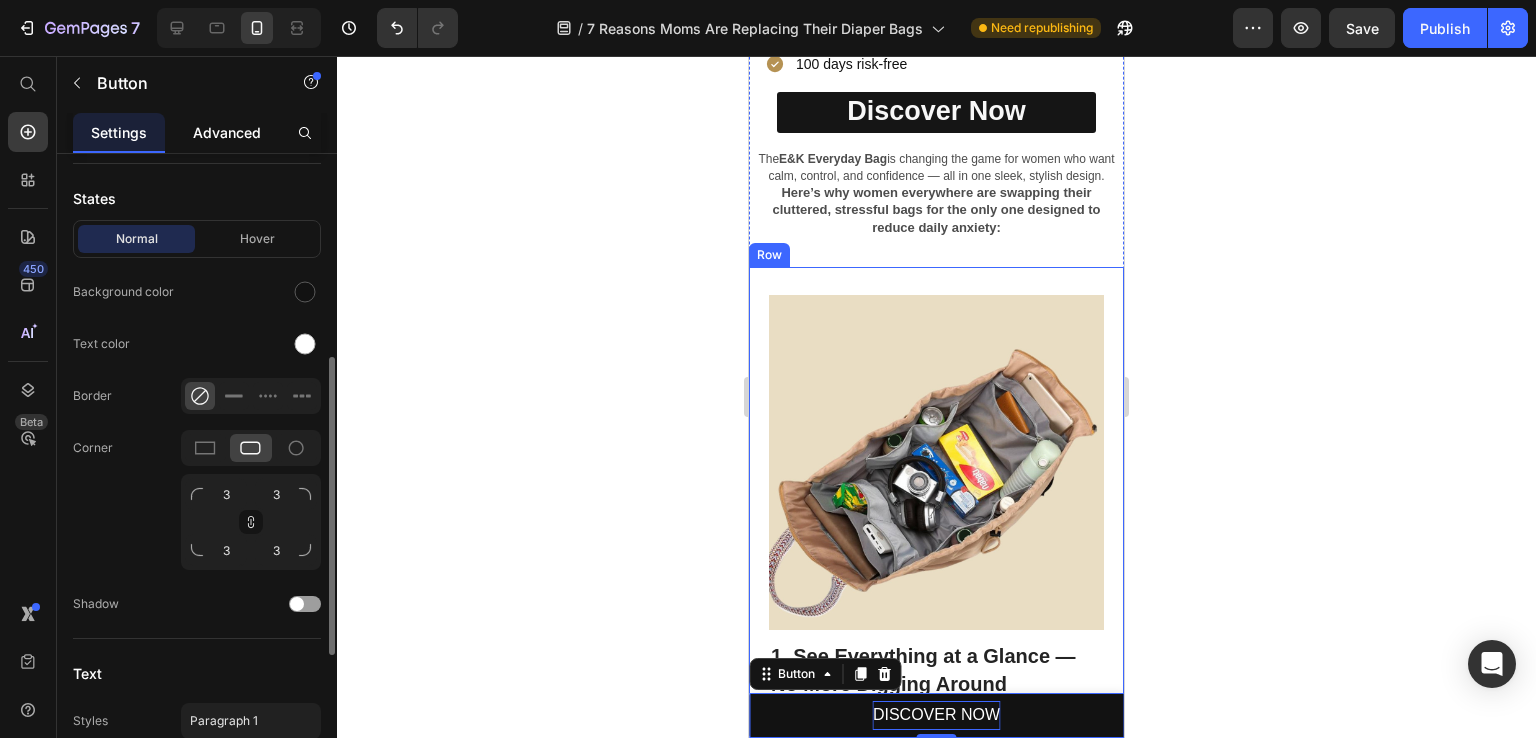 click on "Advanced" at bounding box center [227, 132] 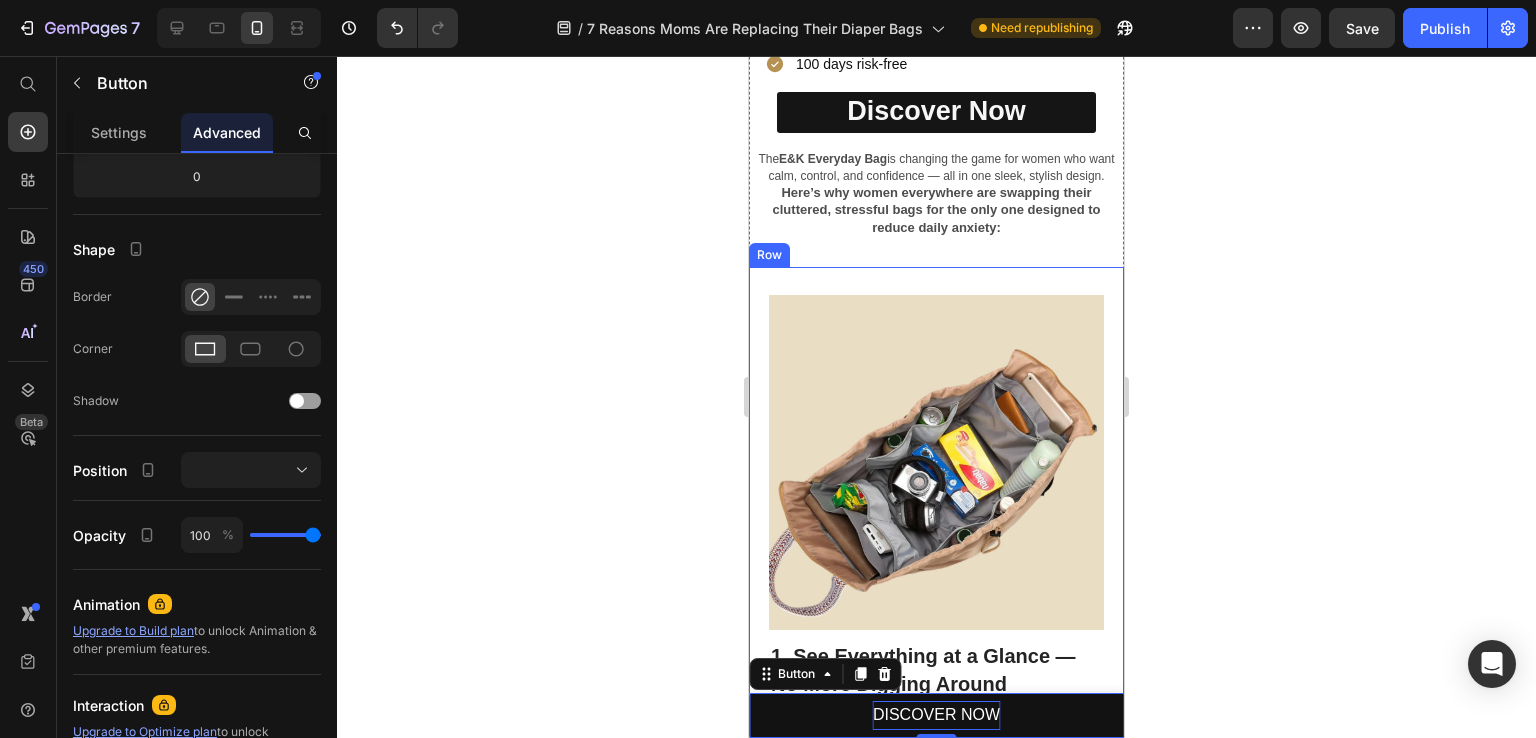 scroll, scrollTop: 0, scrollLeft: 0, axis: both 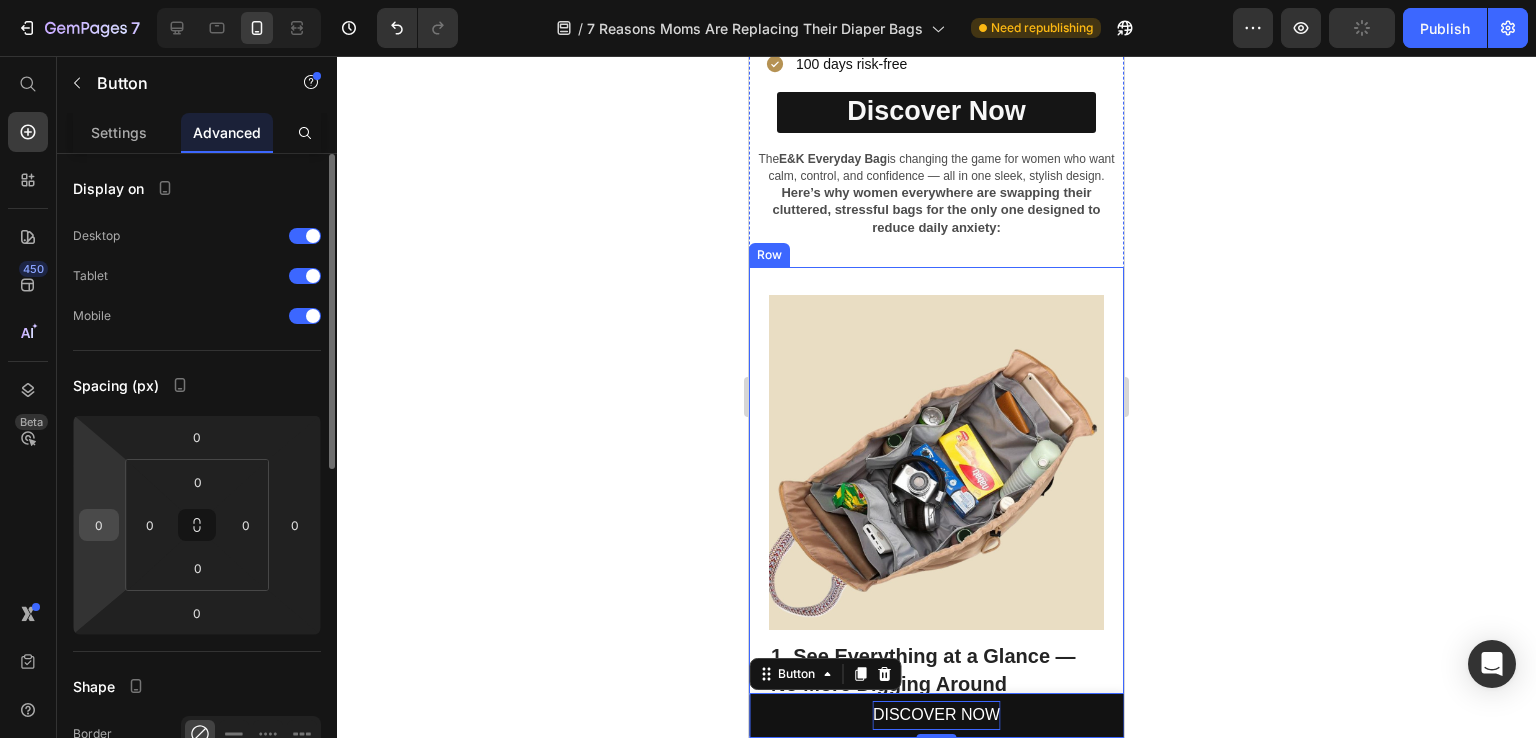 click on "0" at bounding box center (99, 525) 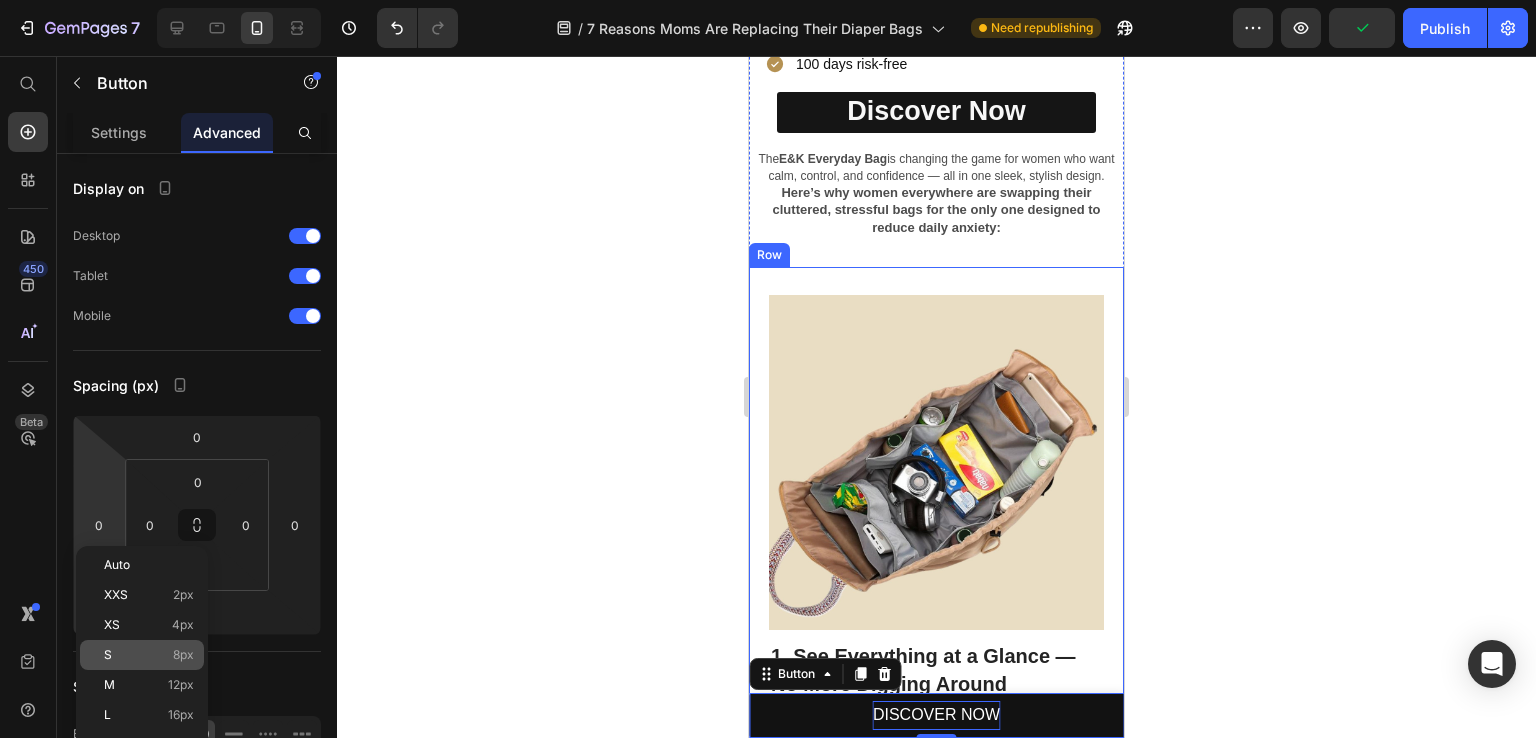 click on "S 8px" at bounding box center [149, 655] 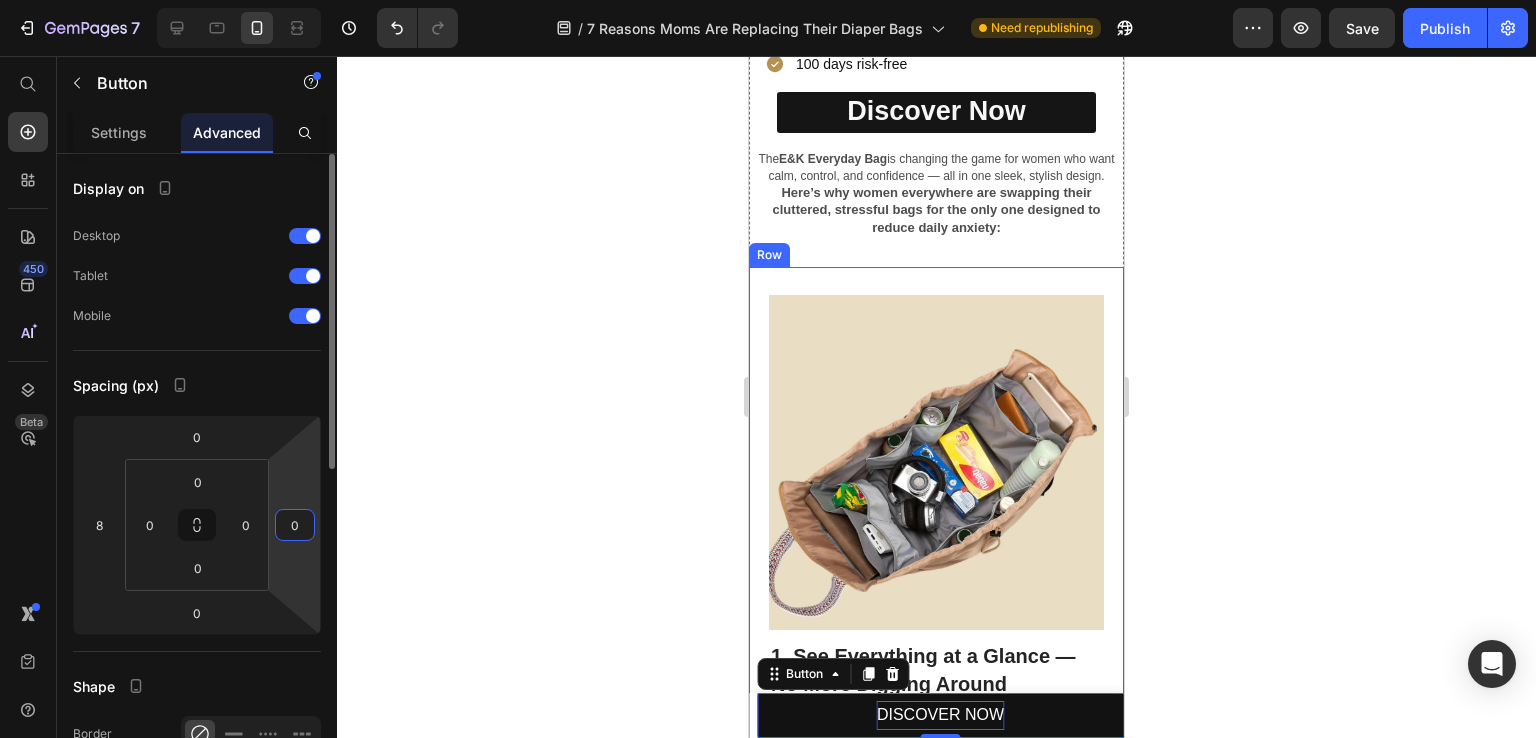 click on "0" at bounding box center [295, 525] 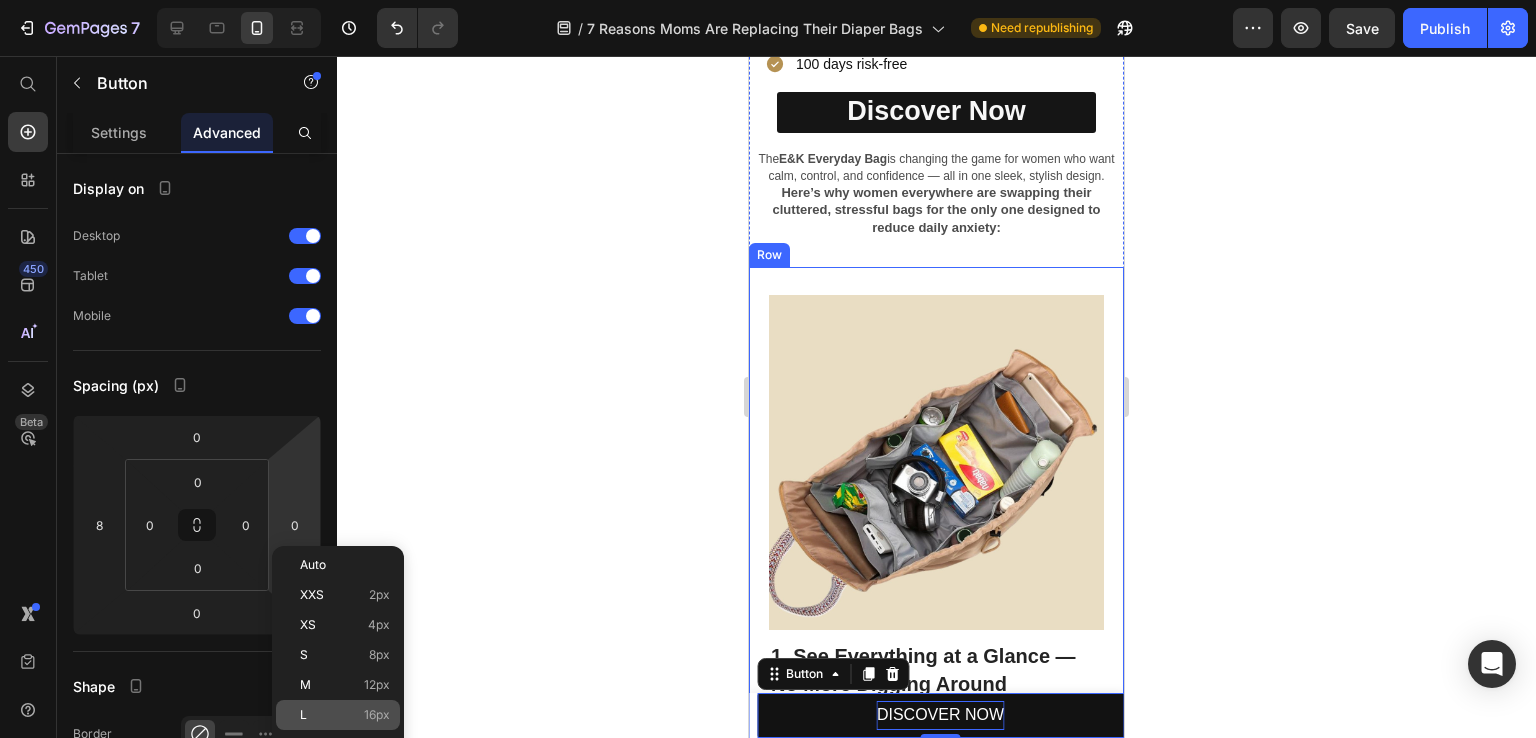 click on "L 16px" at bounding box center (345, 715) 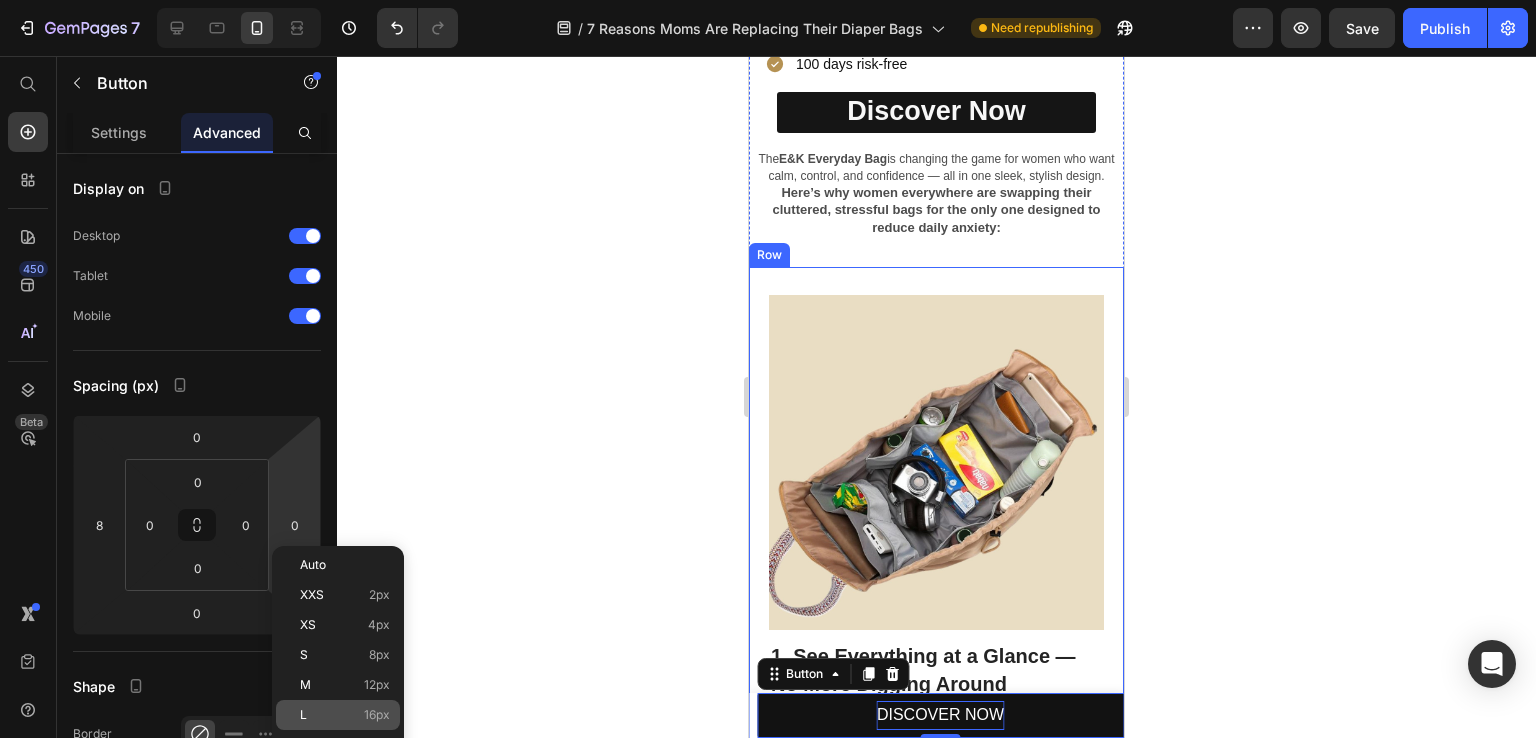 type on "16" 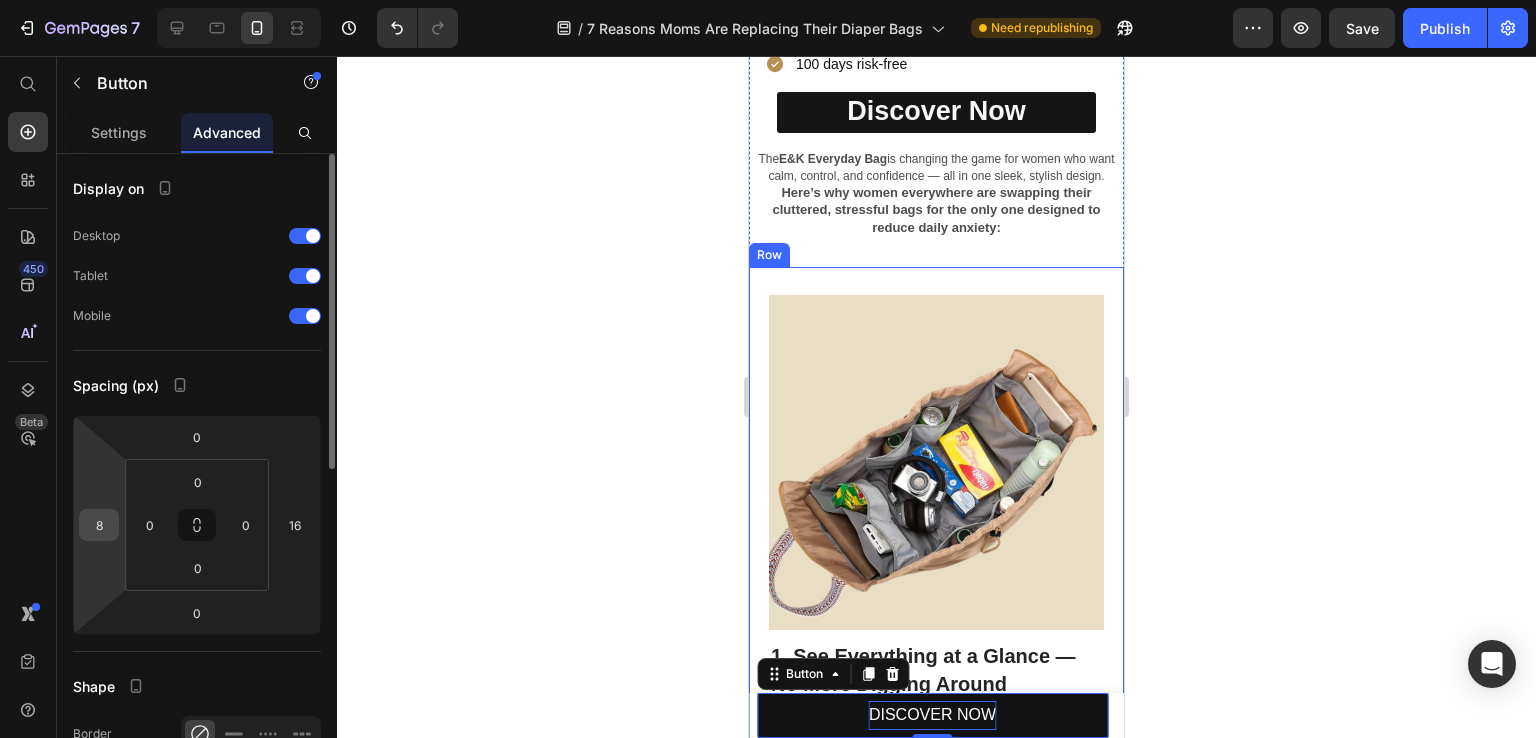 click on "8" at bounding box center [99, 525] 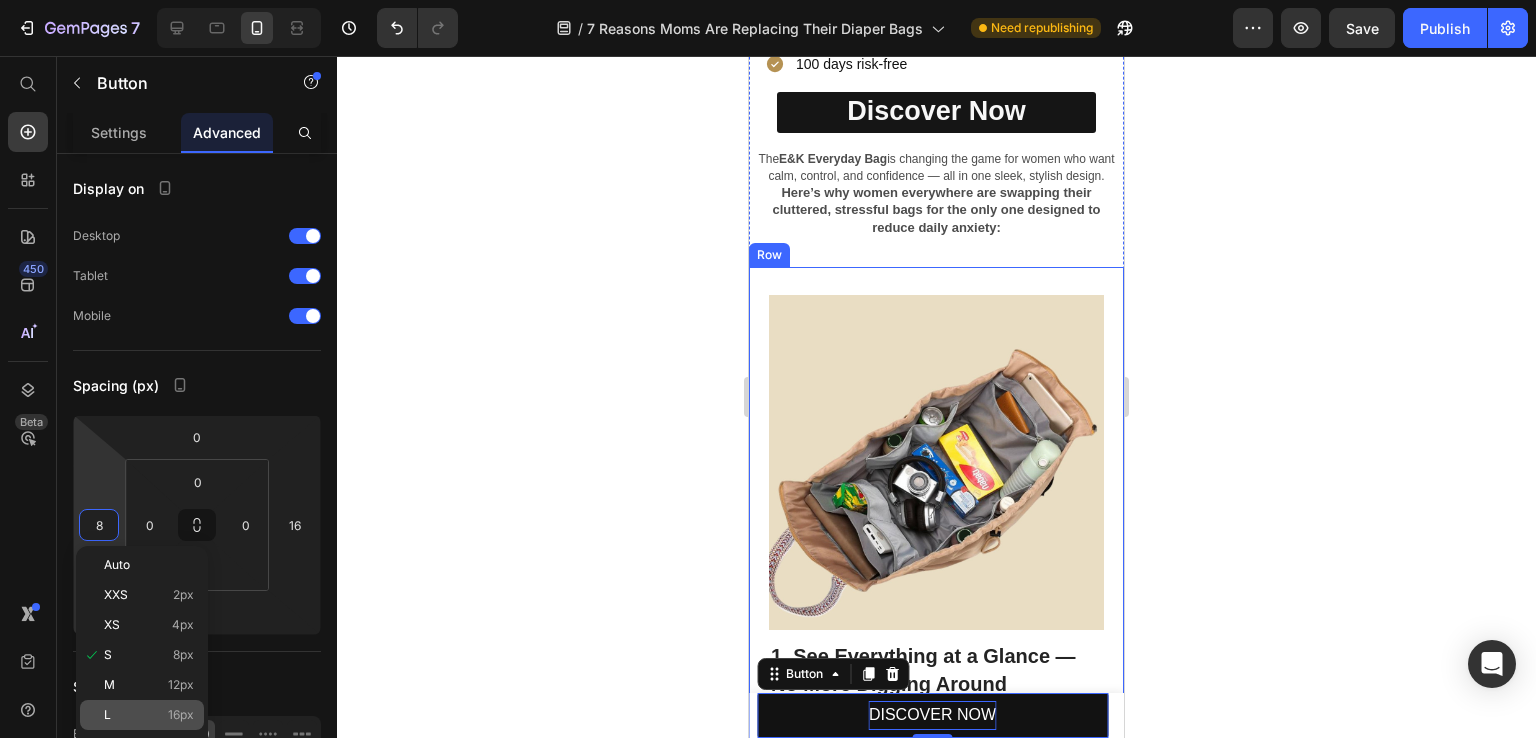 click on "16px" at bounding box center (181, 715) 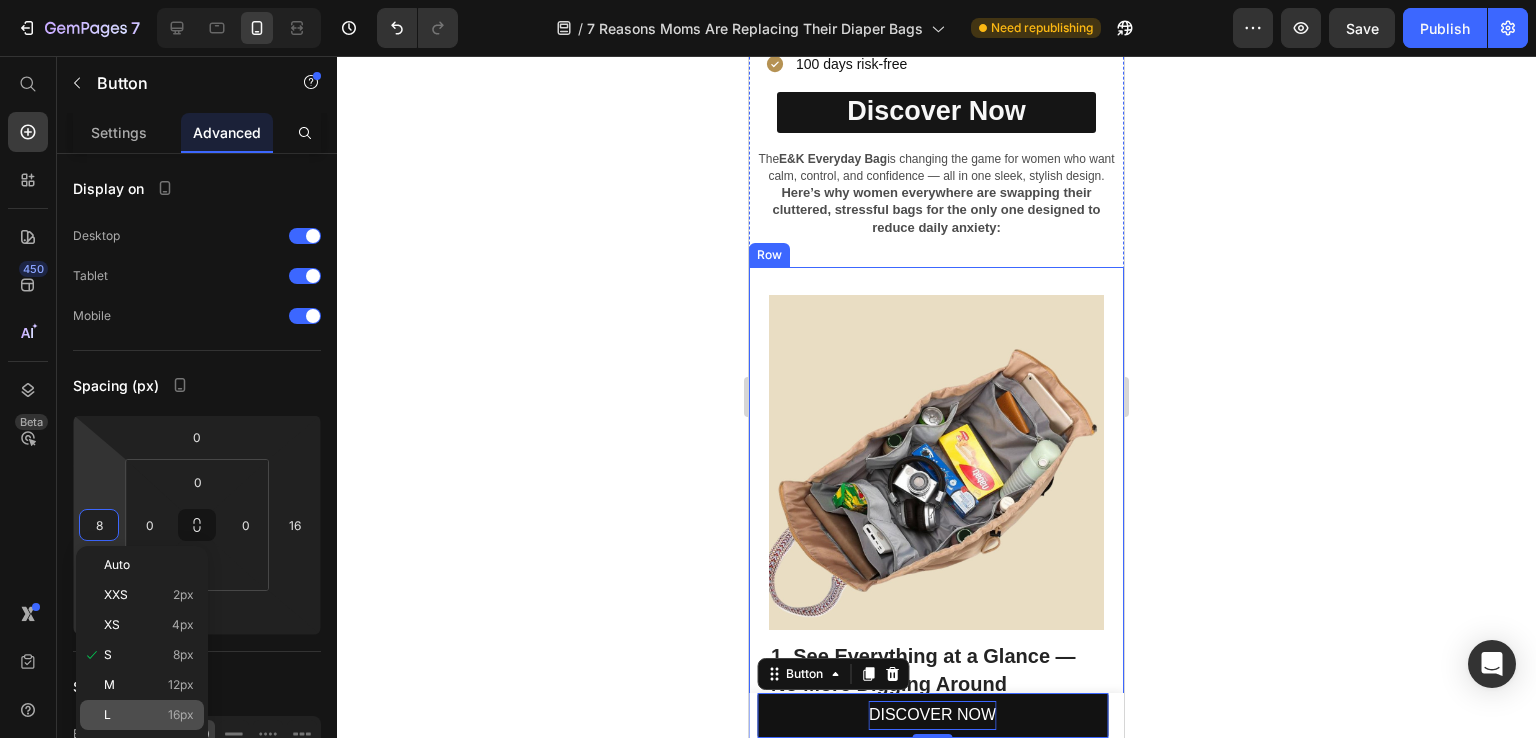 type on "16" 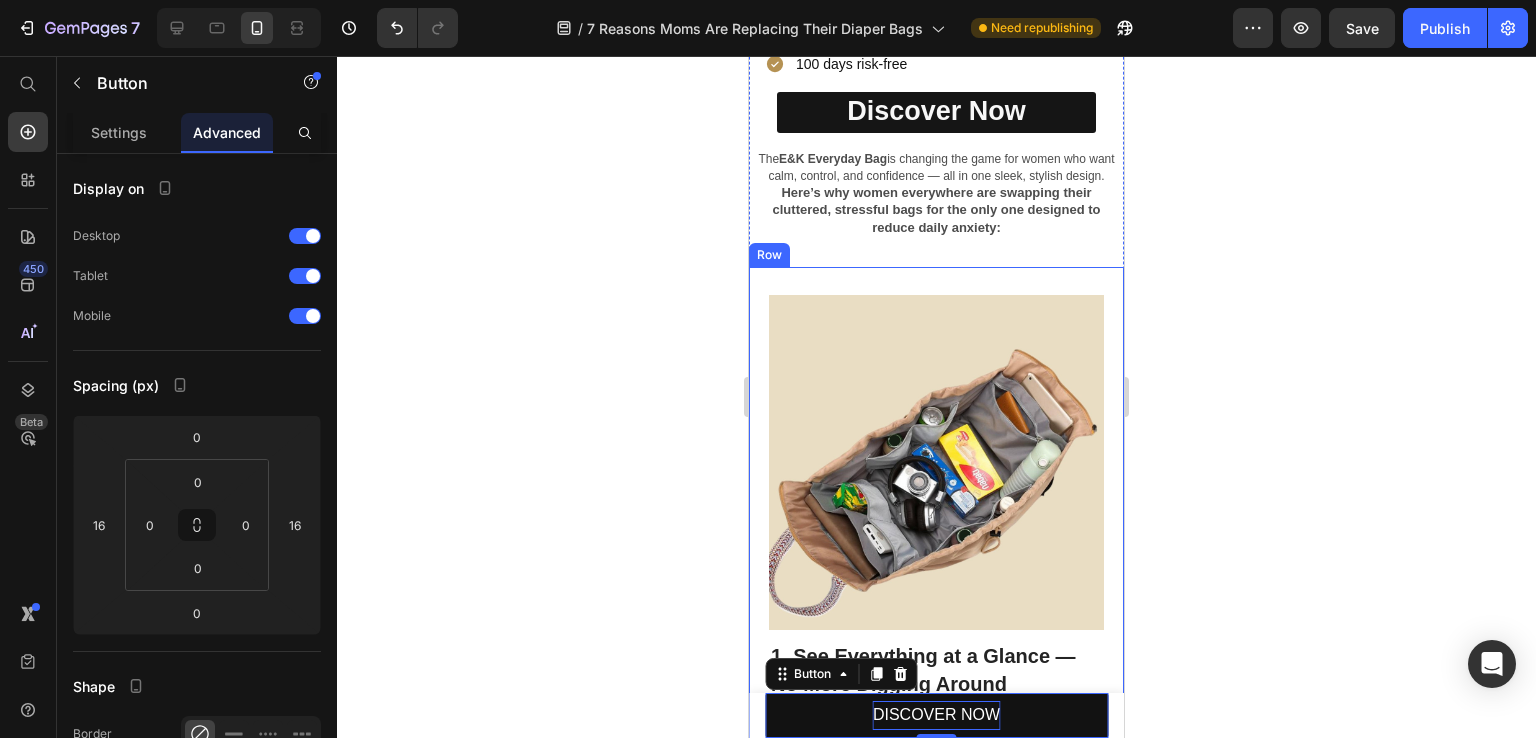 click 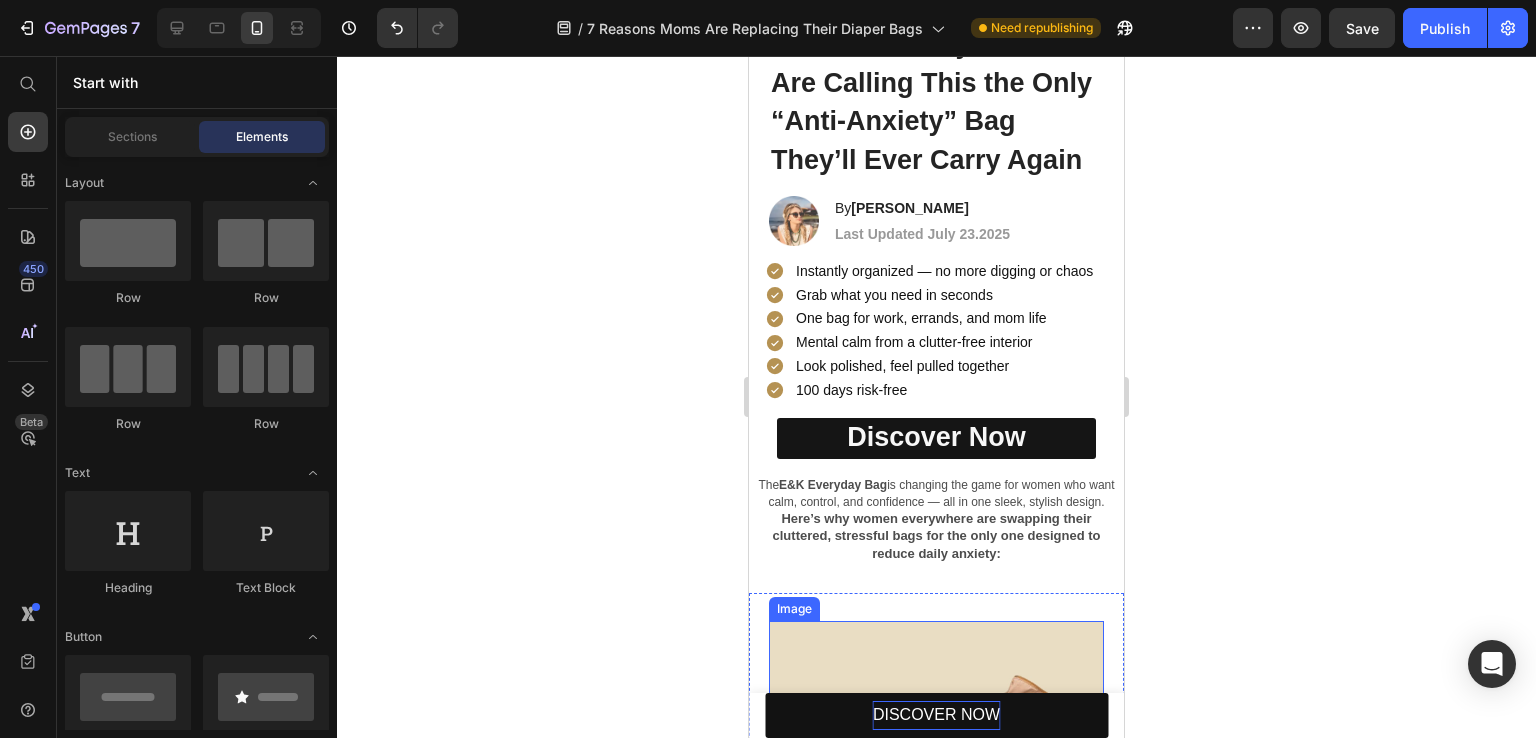 scroll, scrollTop: 300, scrollLeft: 0, axis: vertical 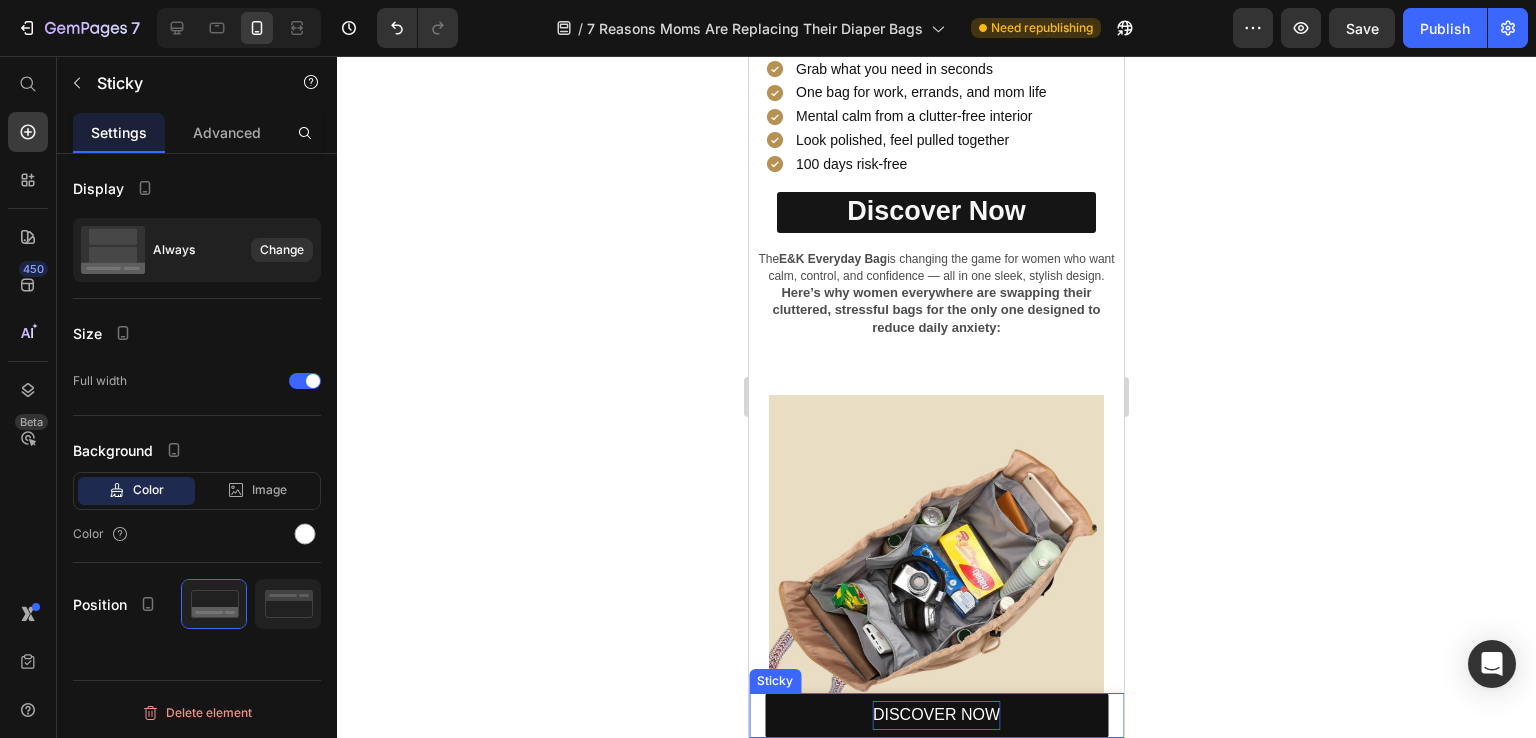 click on "DISCOVER NOW Button" at bounding box center [936, 715] 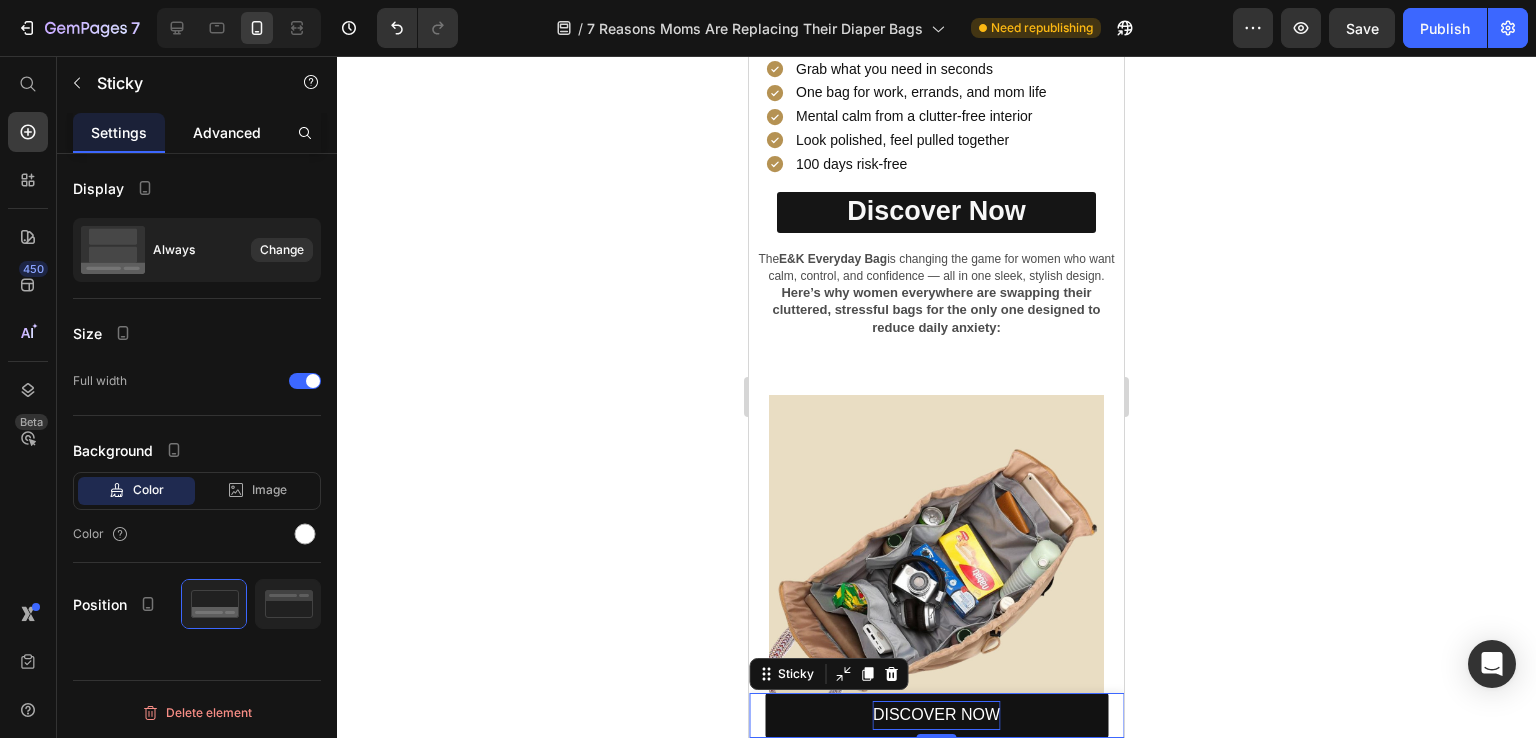 click on "Advanced" at bounding box center (227, 132) 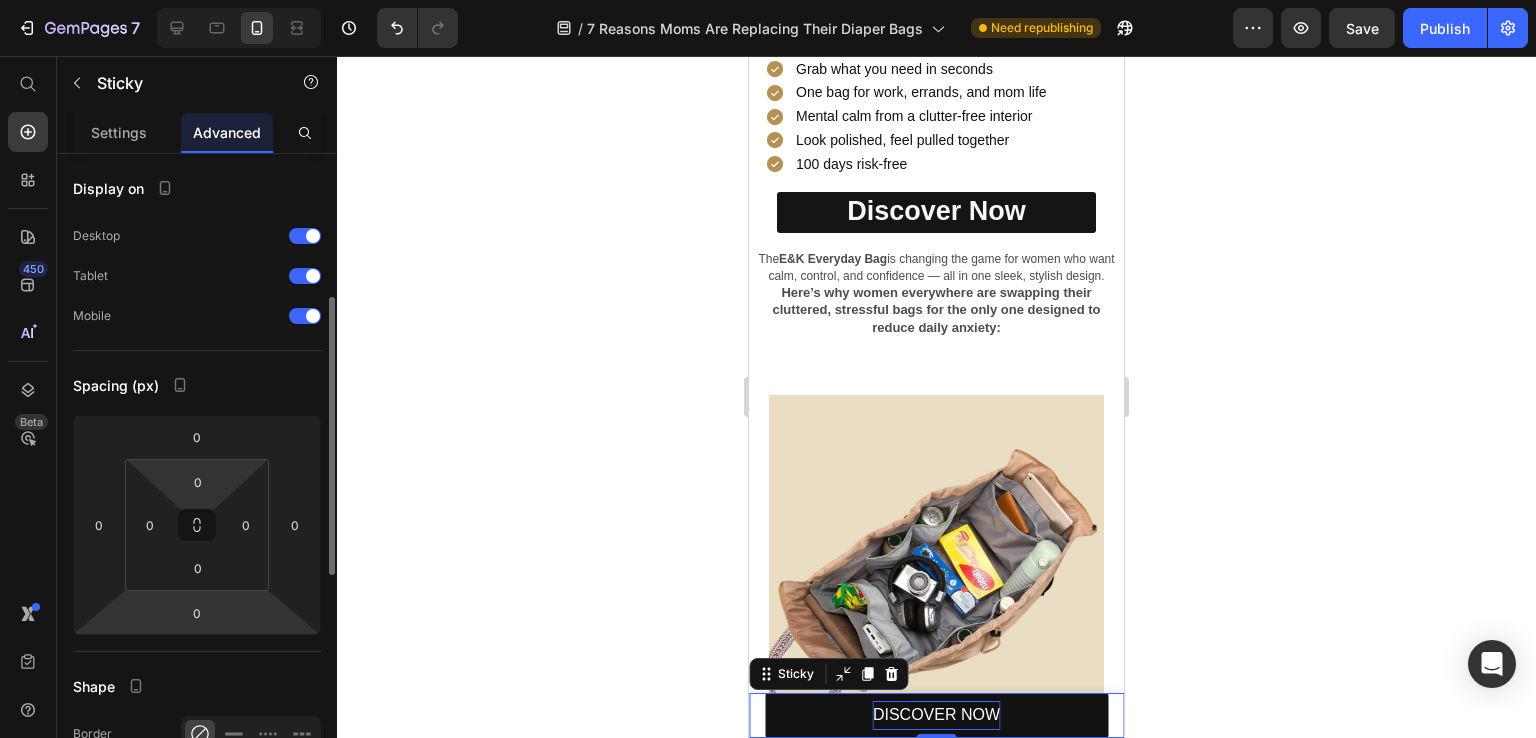 scroll, scrollTop: 200, scrollLeft: 0, axis: vertical 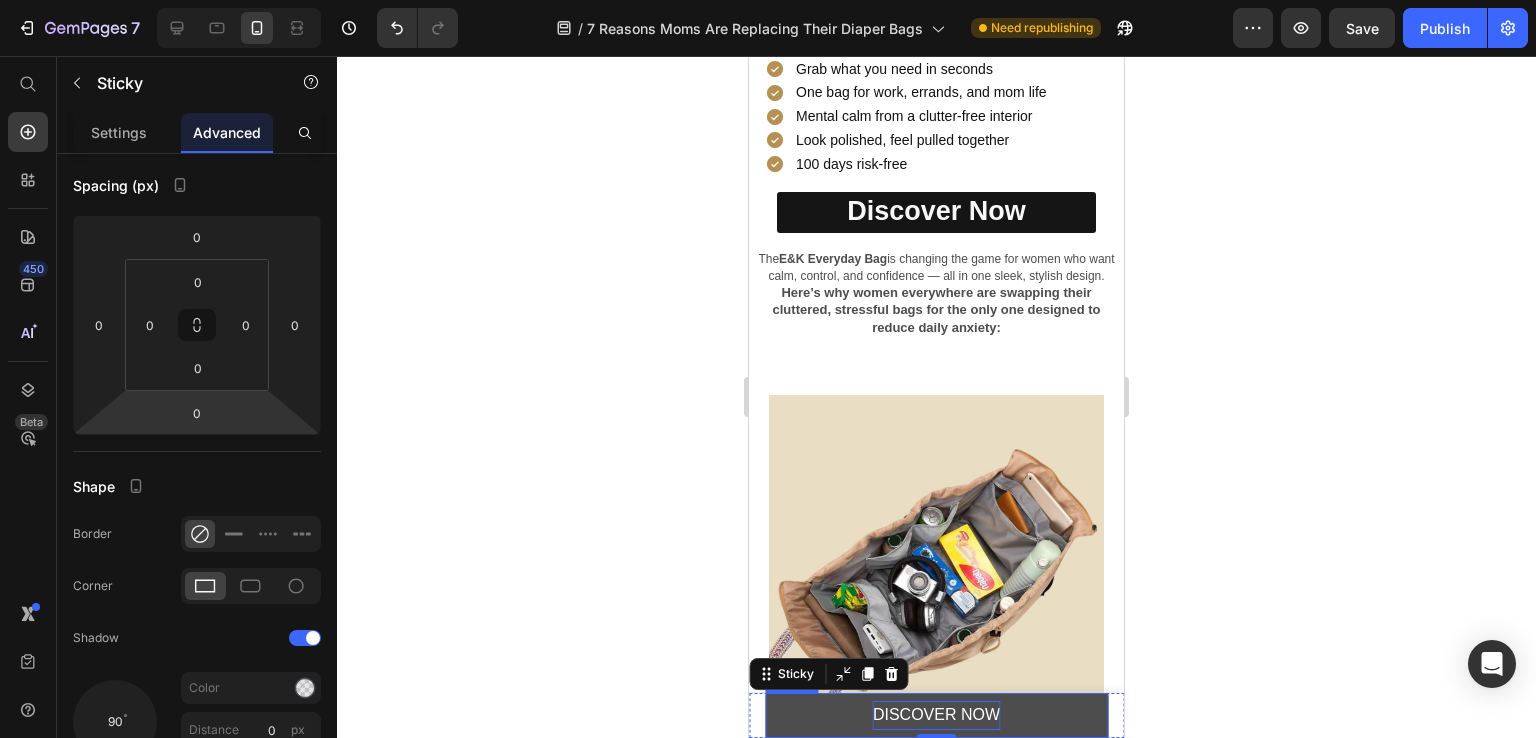 click on "DISCOVER NOW" at bounding box center (936, 715) 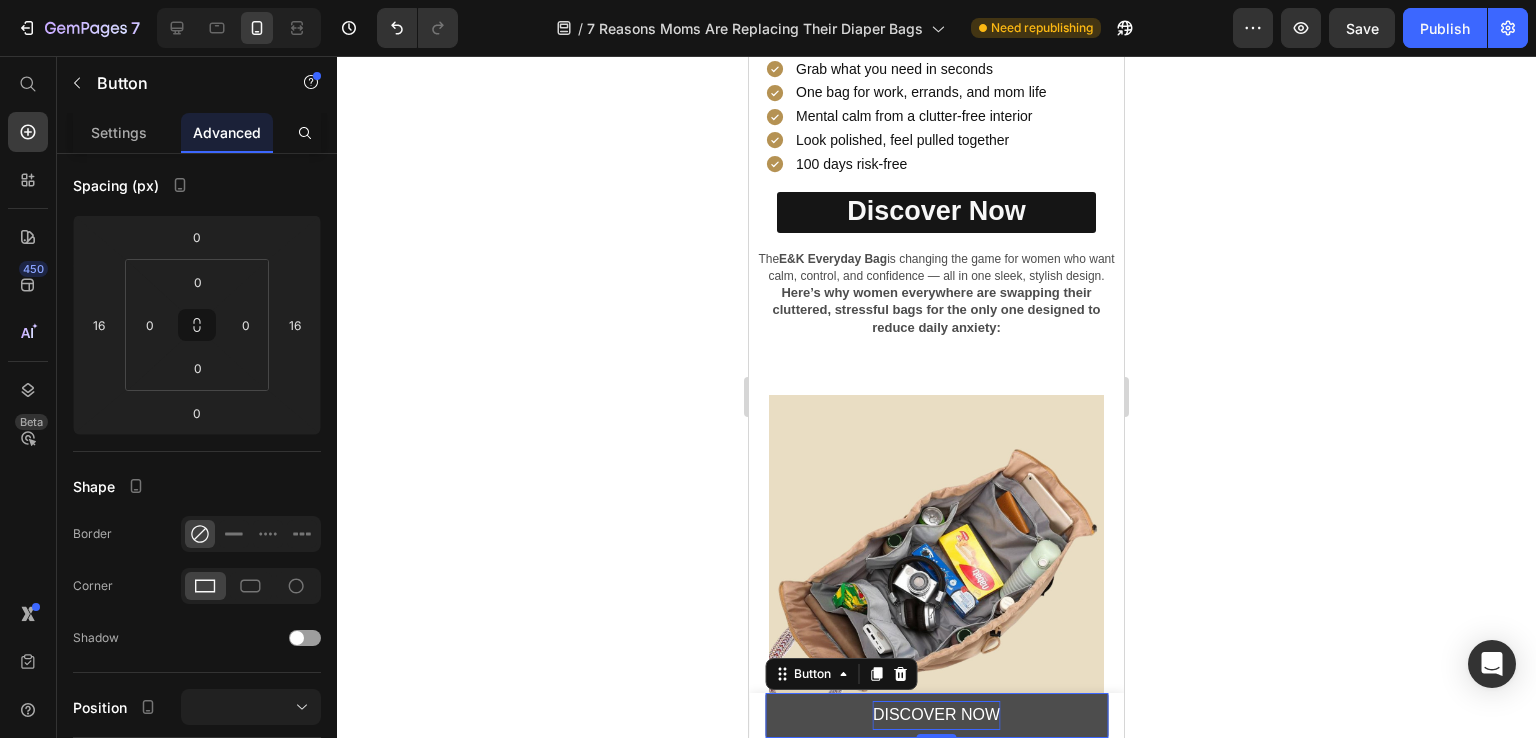 scroll, scrollTop: 0, scrollLeft: 0, axis: both 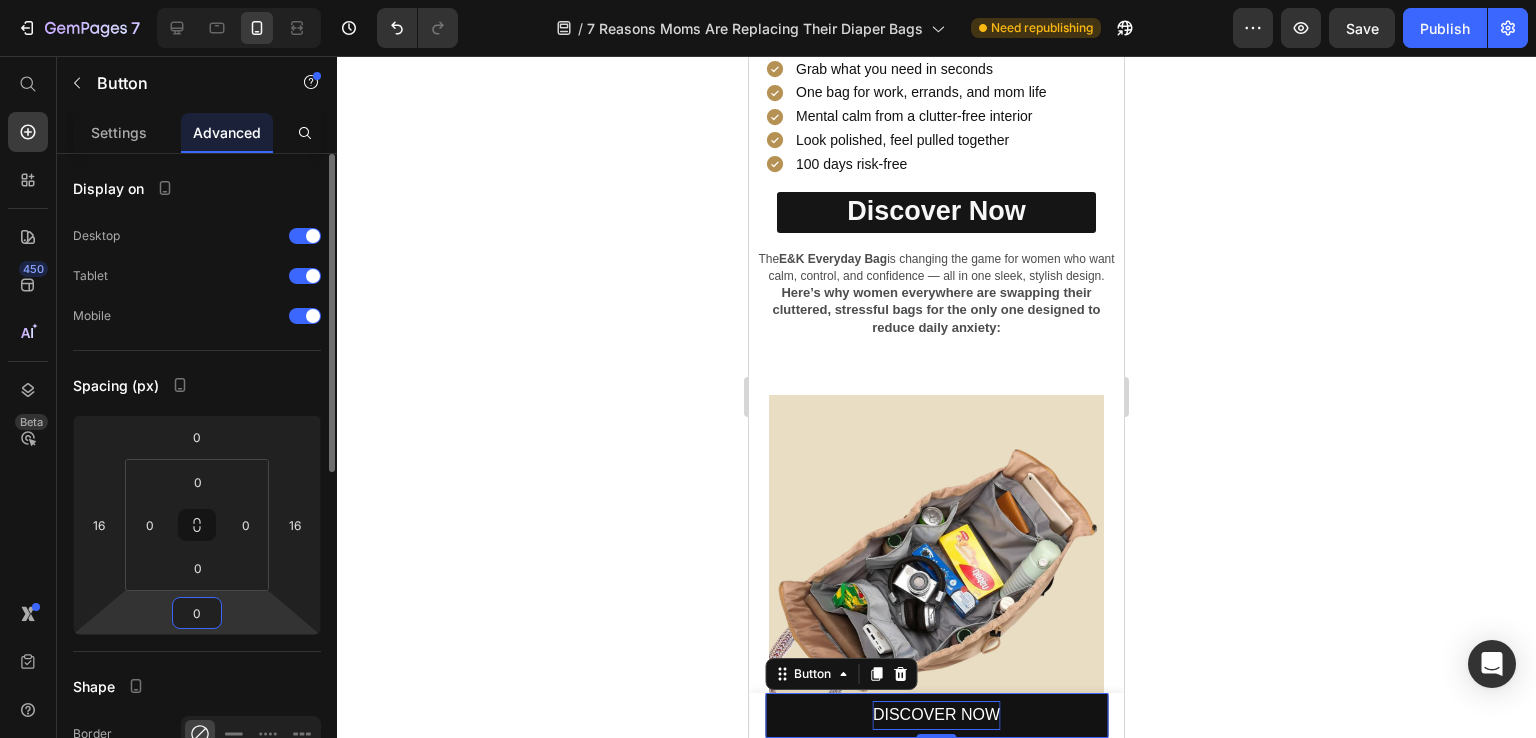 click on "0" at bounding box center [197, 613] 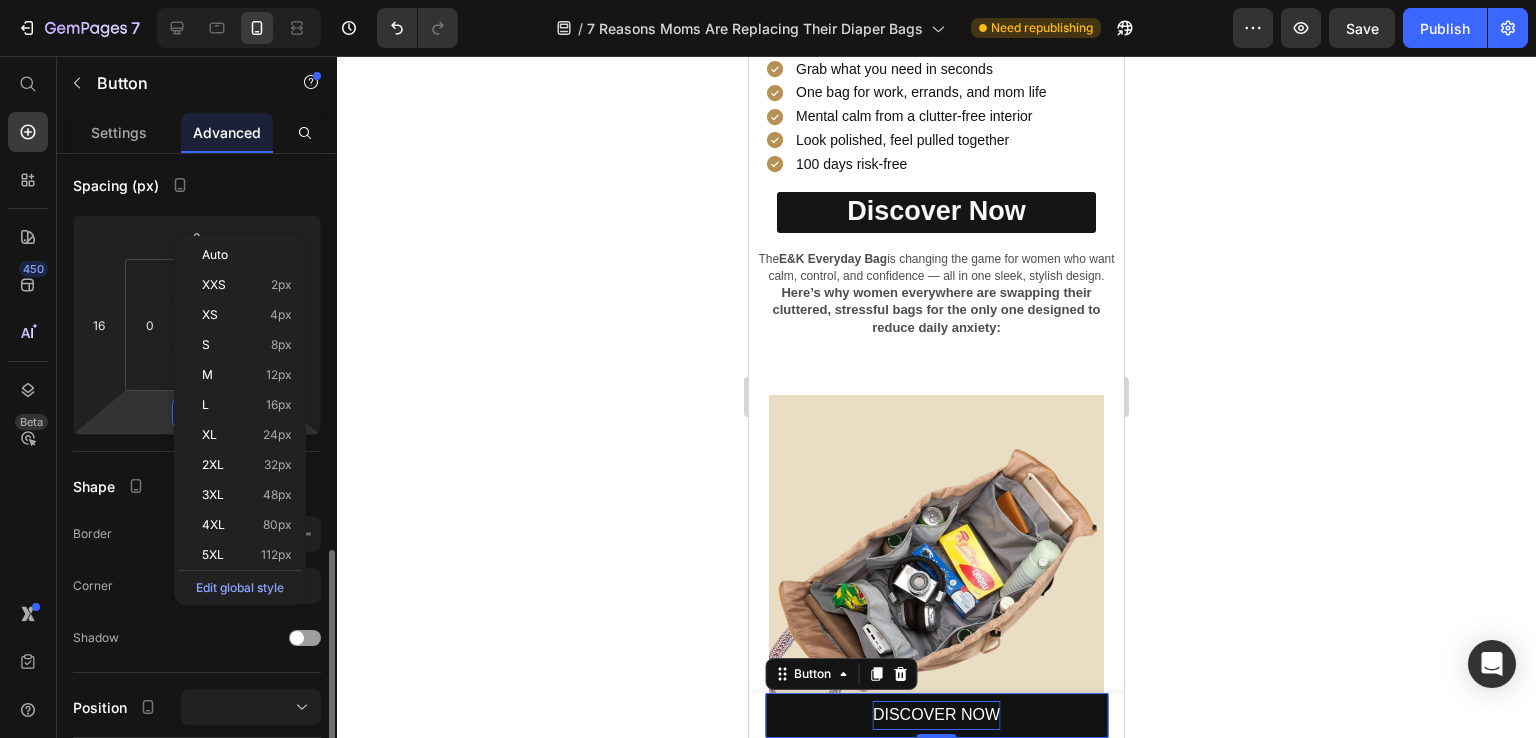 scroll, scrollTop: 500, scrollLeft: 0, axis: vertical 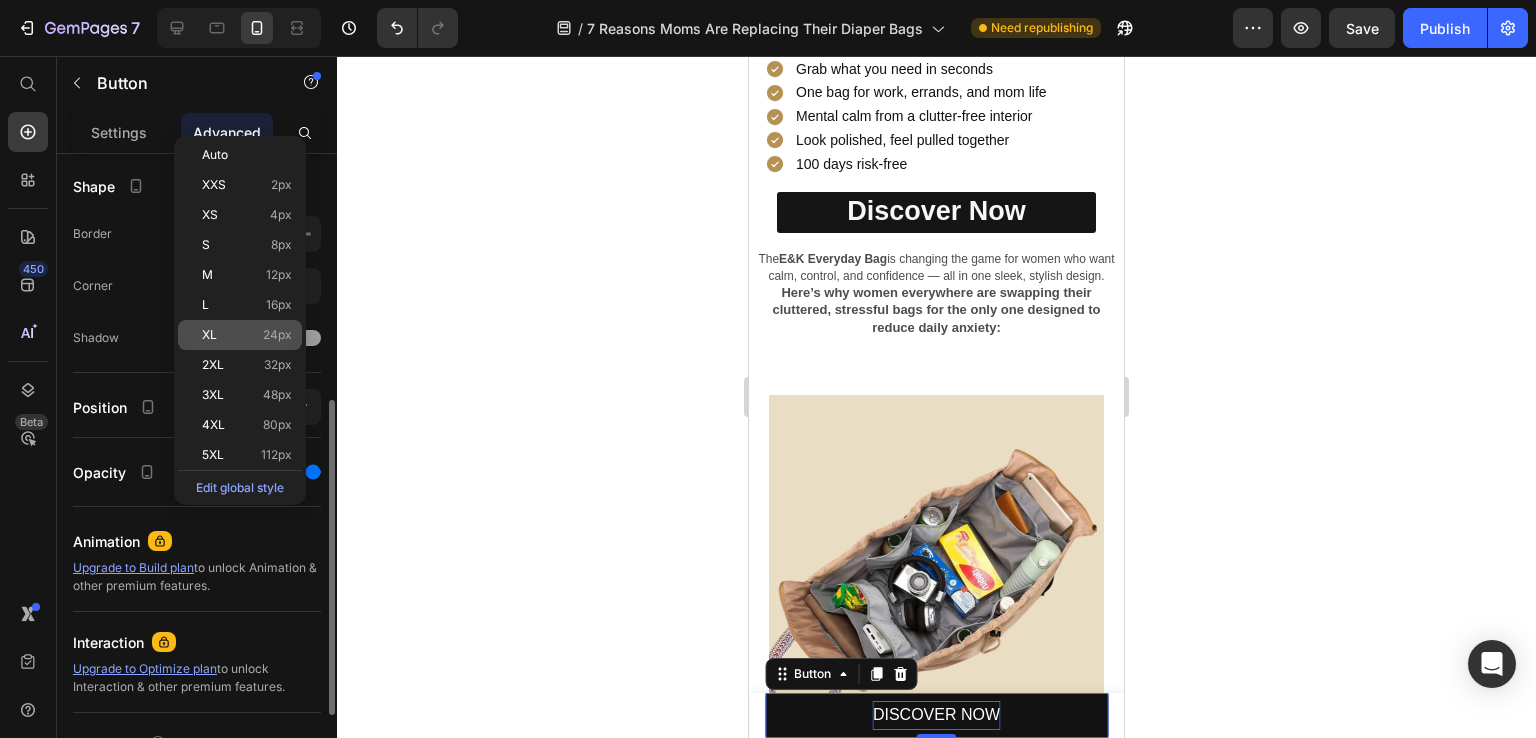 click on "XL 24px" at bounding box center (247, 335) 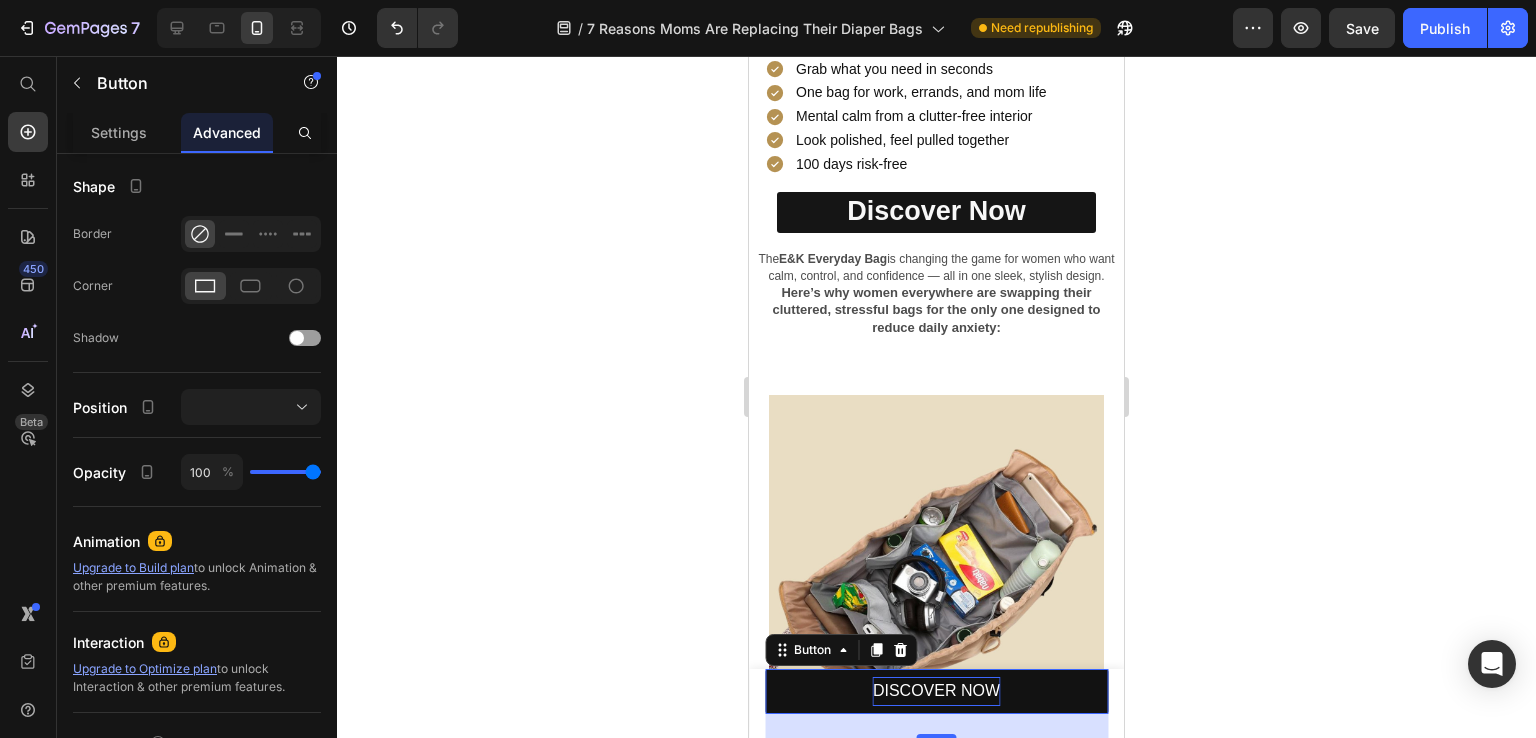 click 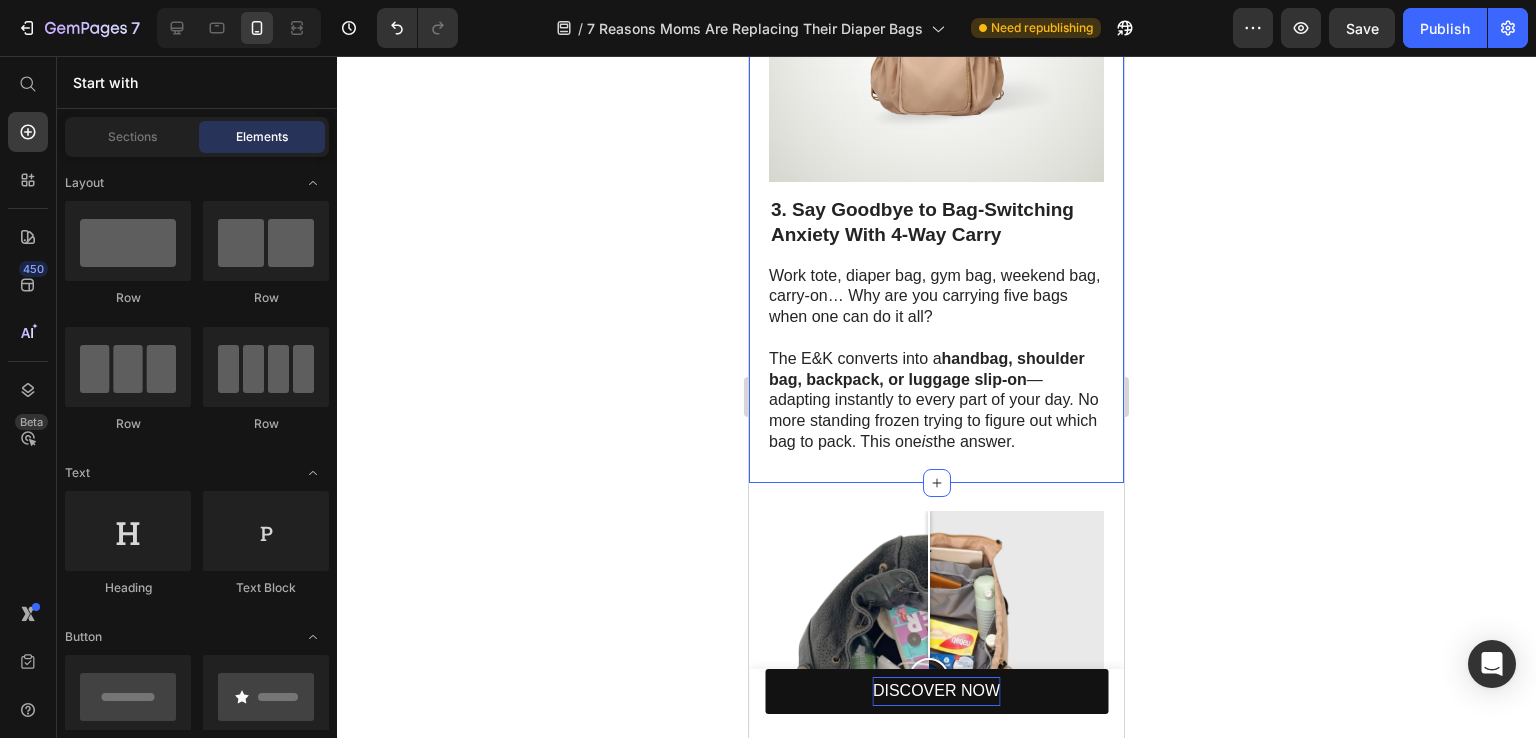 scroll, scrollTop: 2200, scrollLeft: 0, axis: vertical 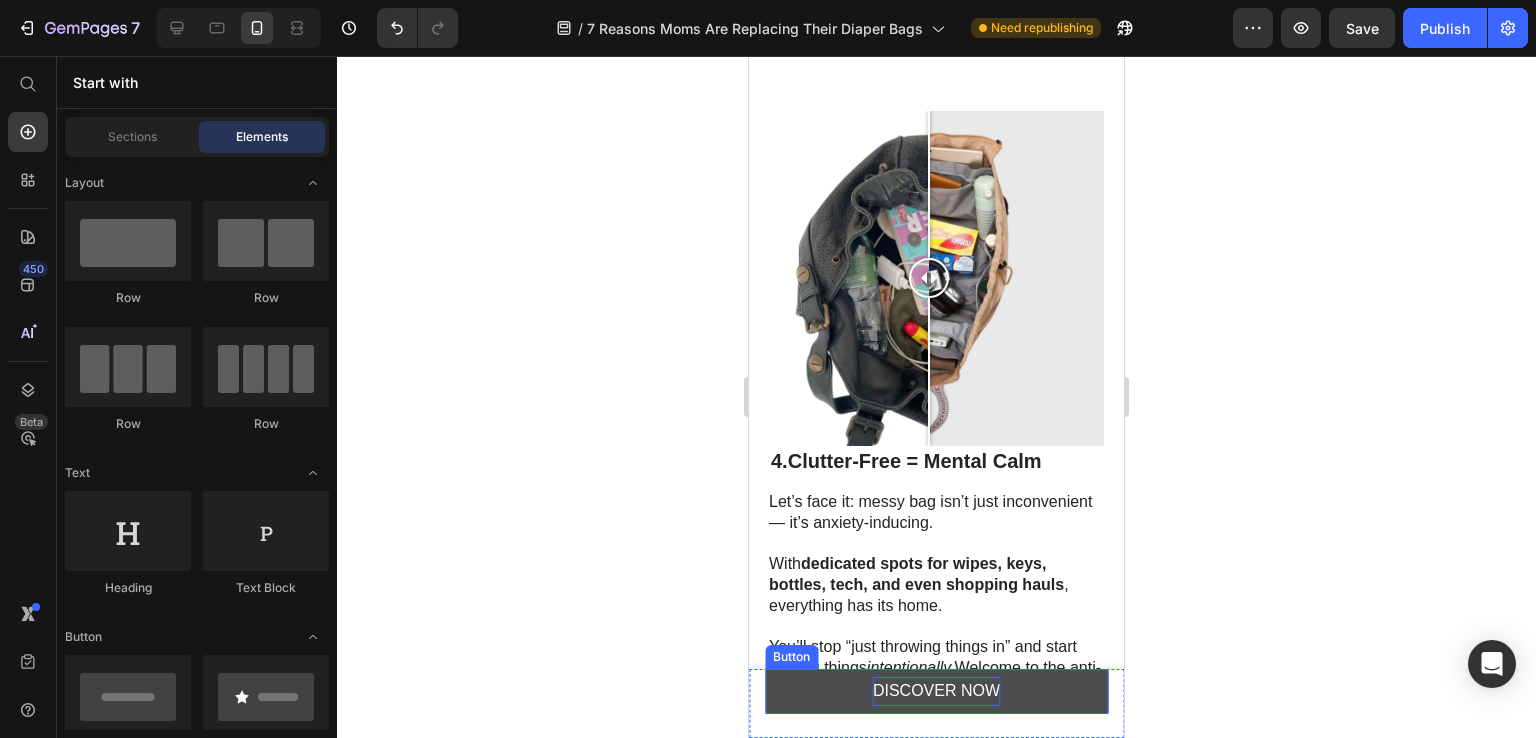 click on "DISCOVER NOW" at bounding box center (936, 691) 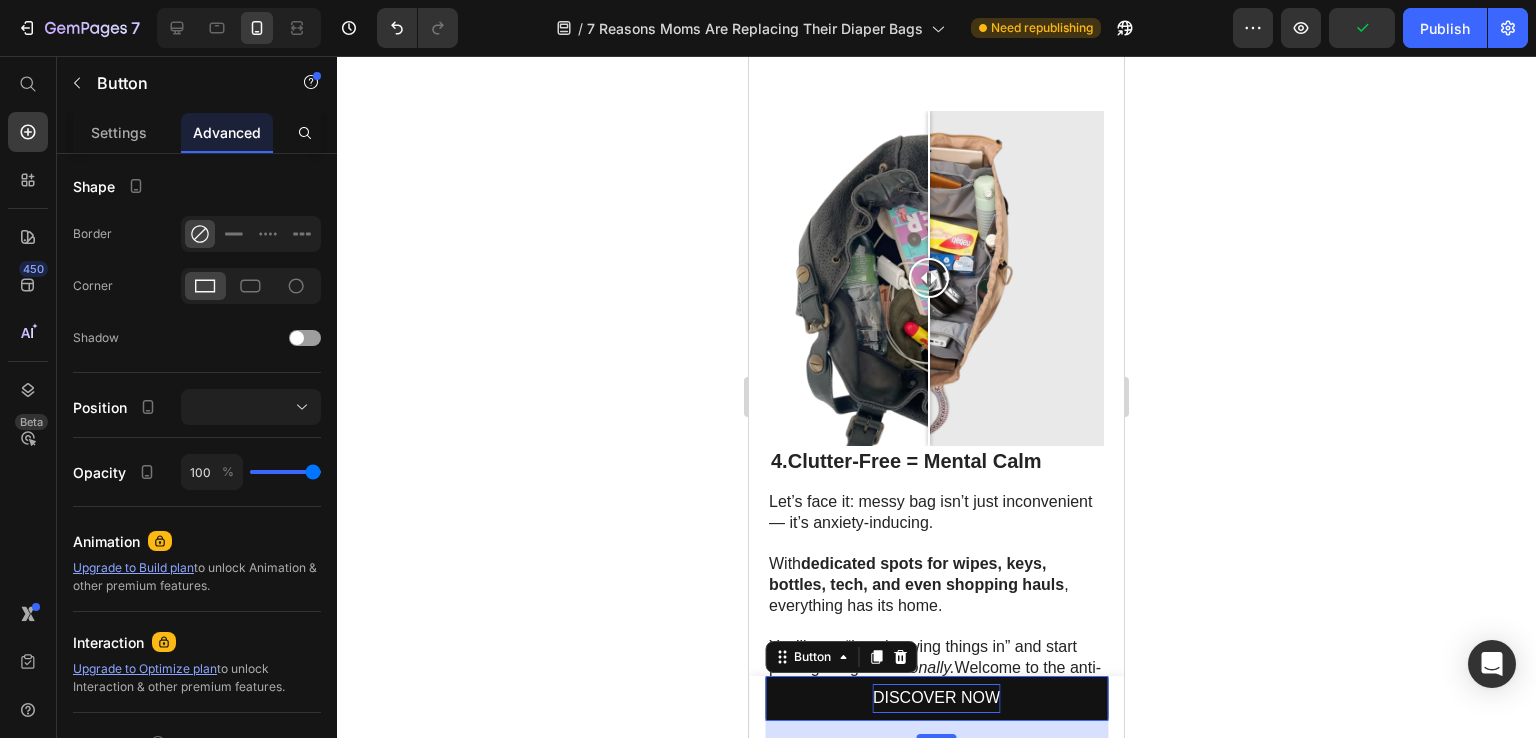 drag, startPoint x: 939, startPoint y: 736, endPoint x: 947, endPoint y: 729, distance: 10.630146 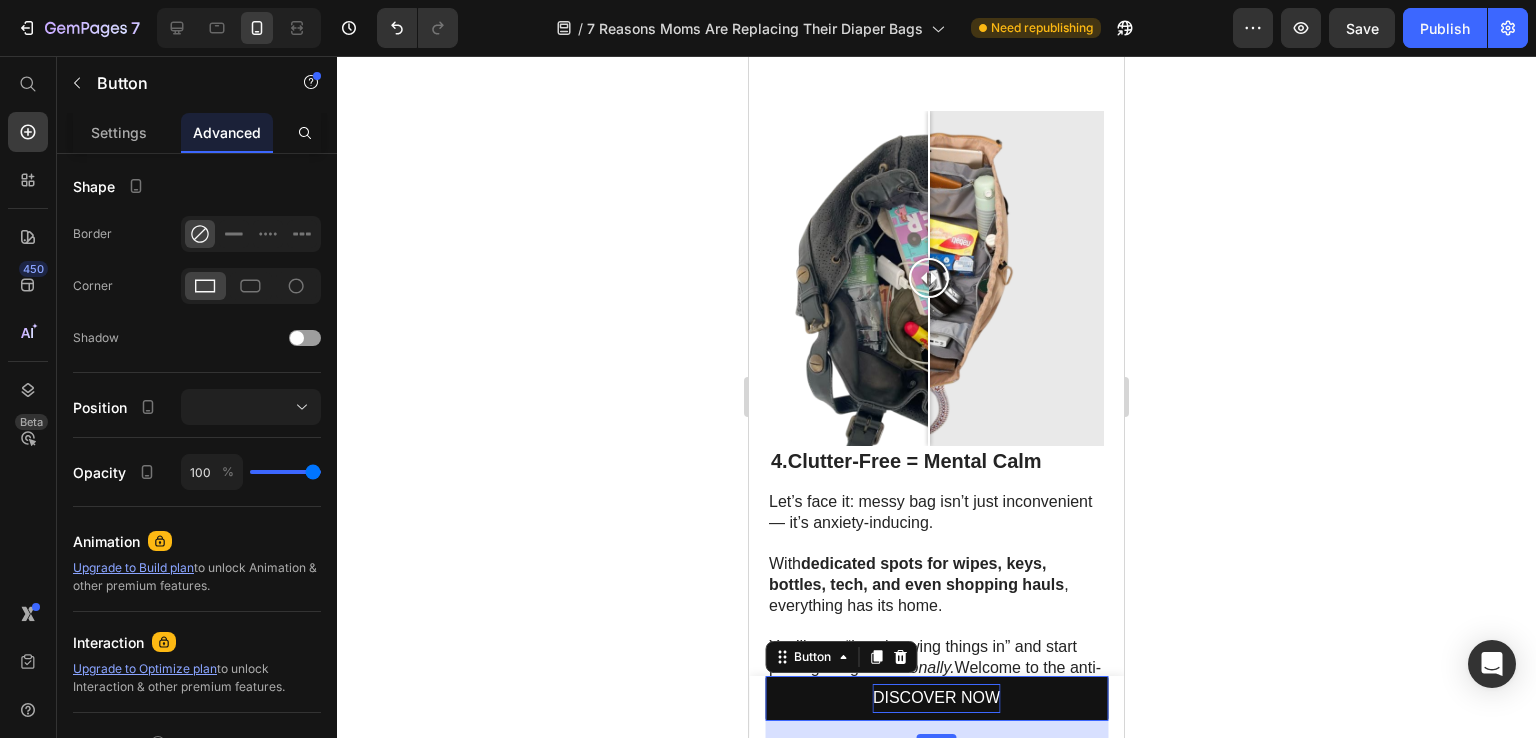 click 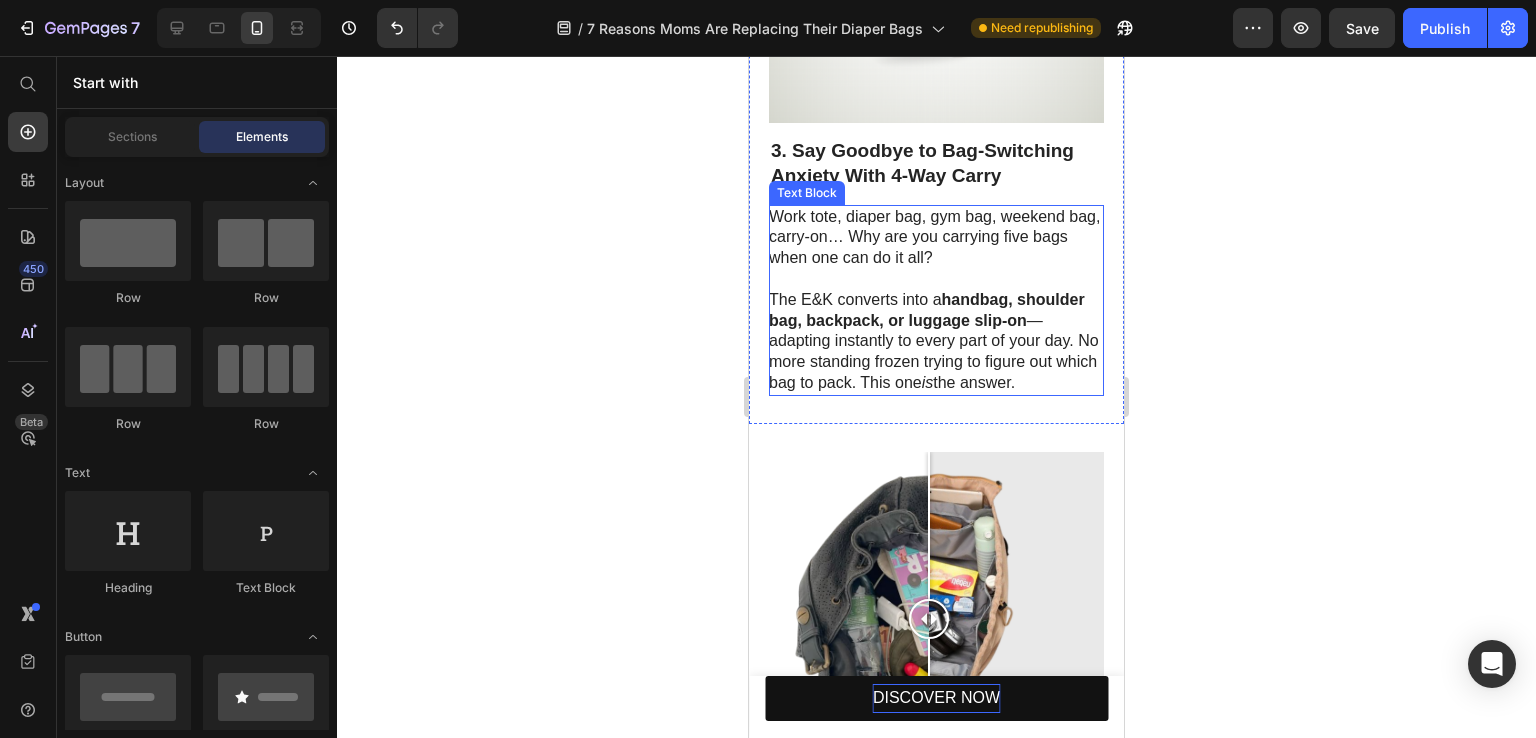 scroll, scrollTop: 1600, scrollLeft: 0, axis: vertical 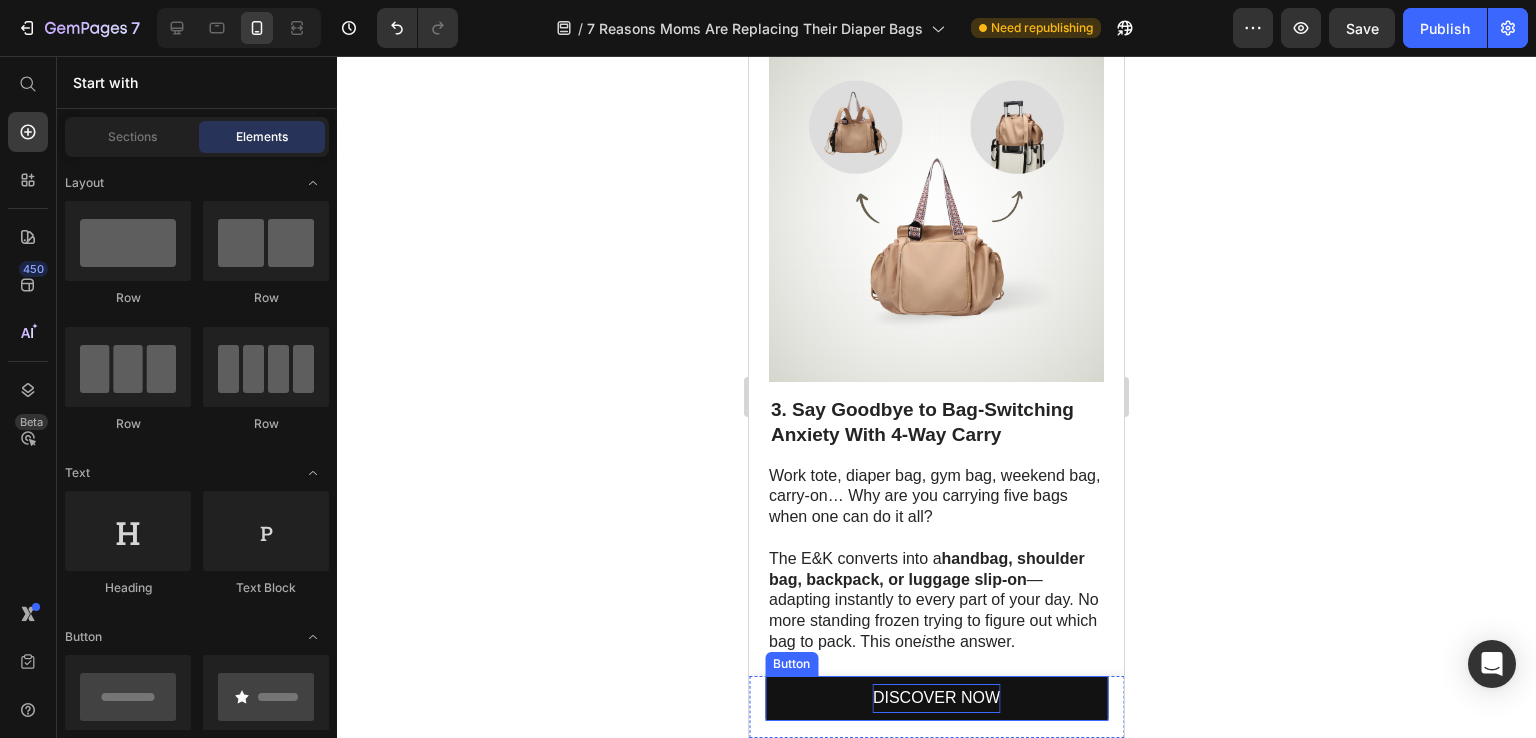 click on "DISCOVER NOW" at bounding box center (936, 698) 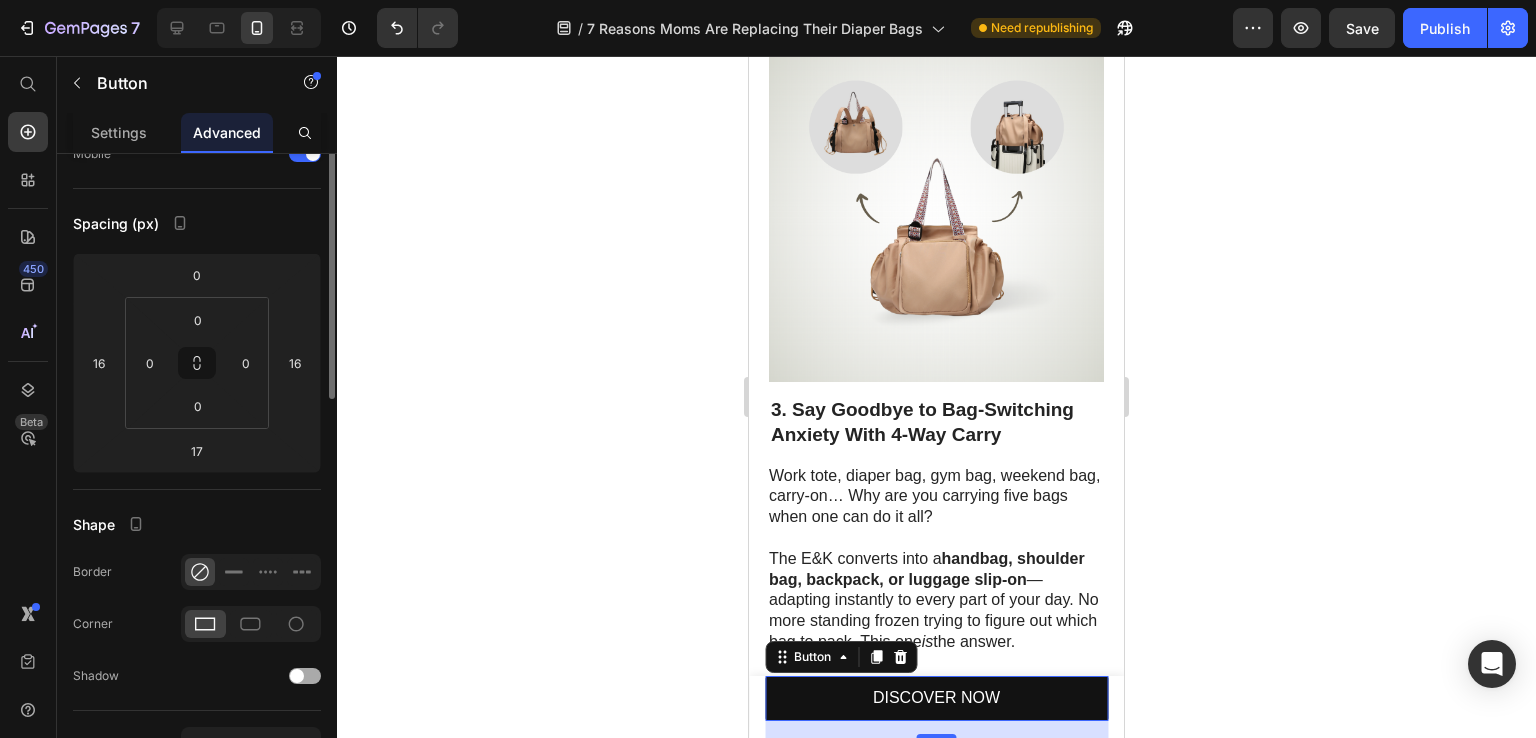 scroll, scrollTop: 0, scrollLeft: 0, axis: both 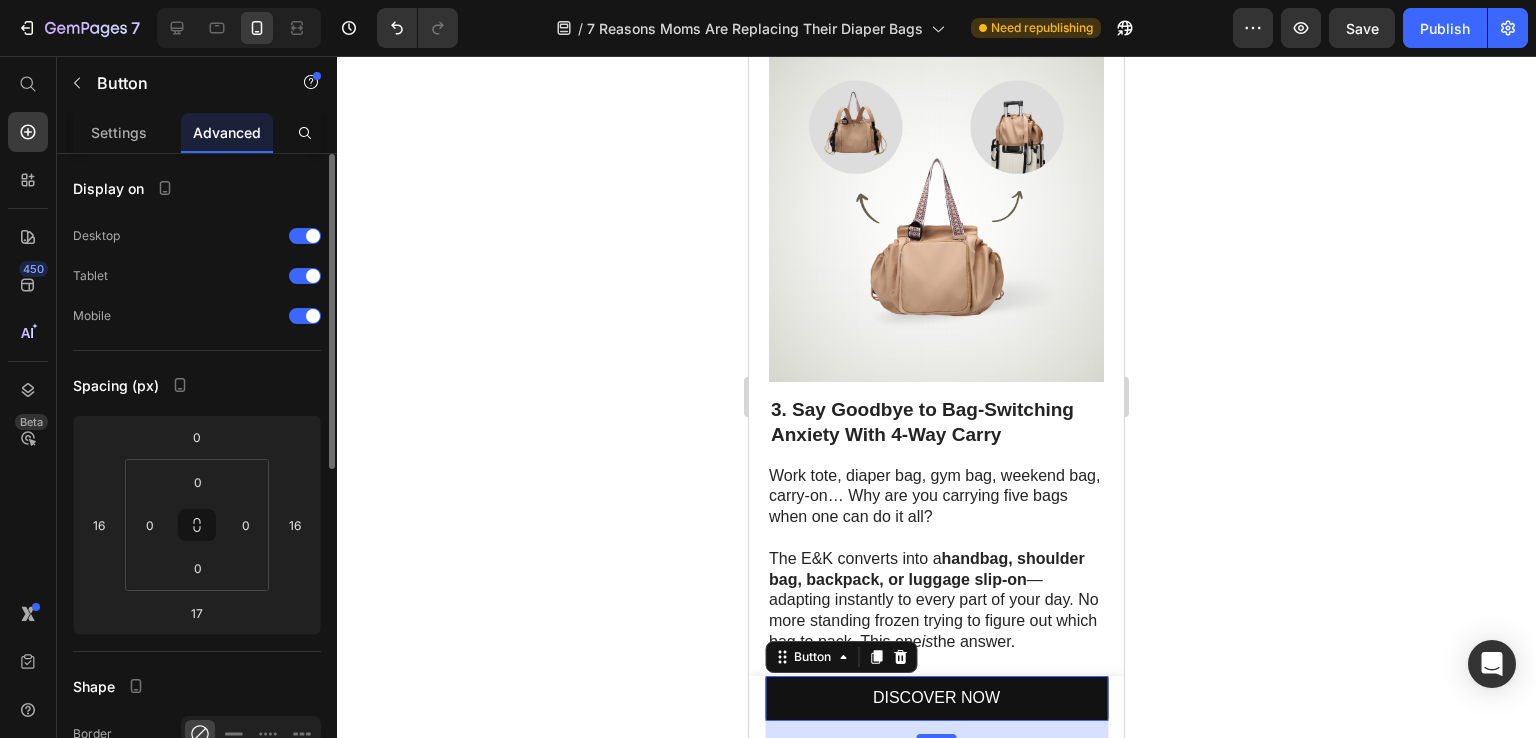 click on "Button" 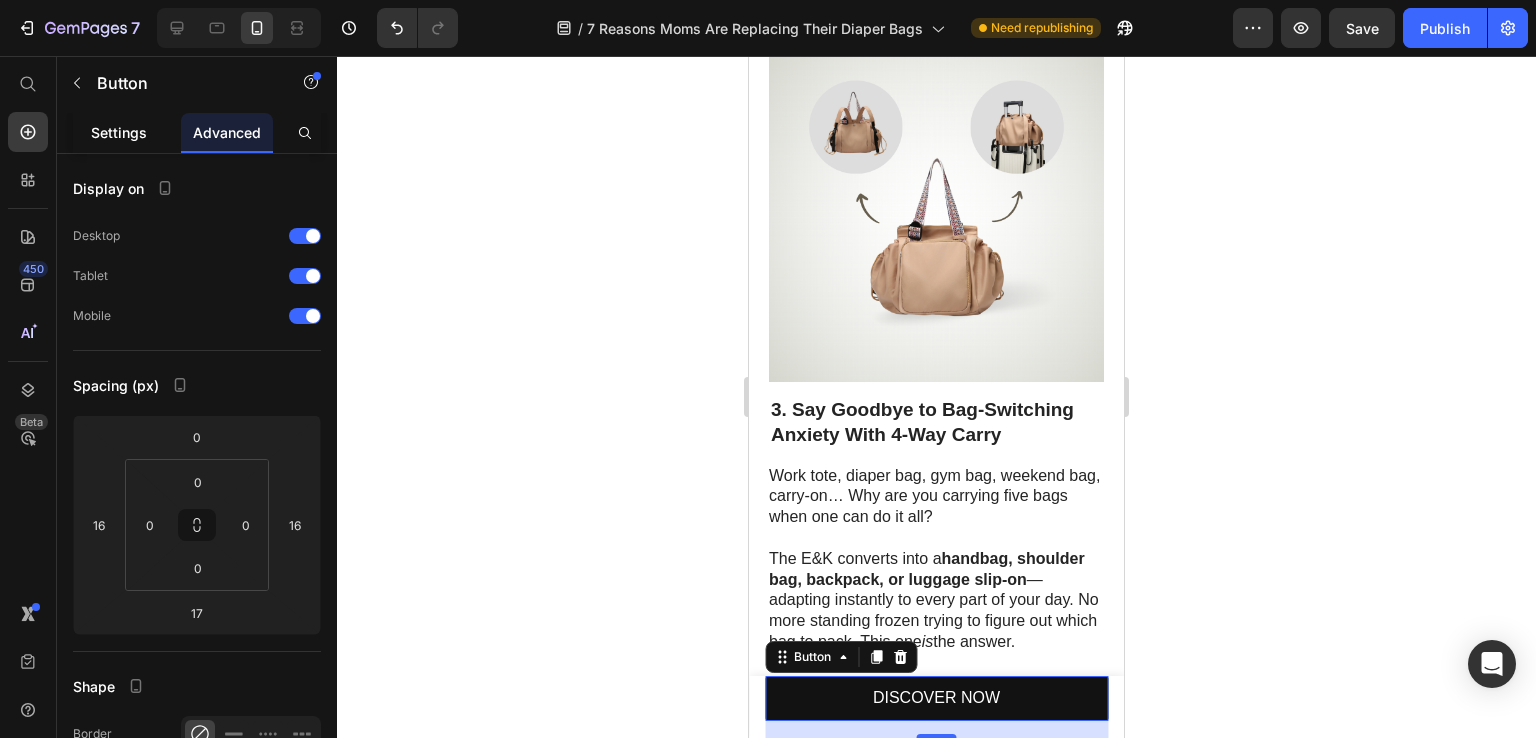 click on "Settings" at bounding box center (119, 132) 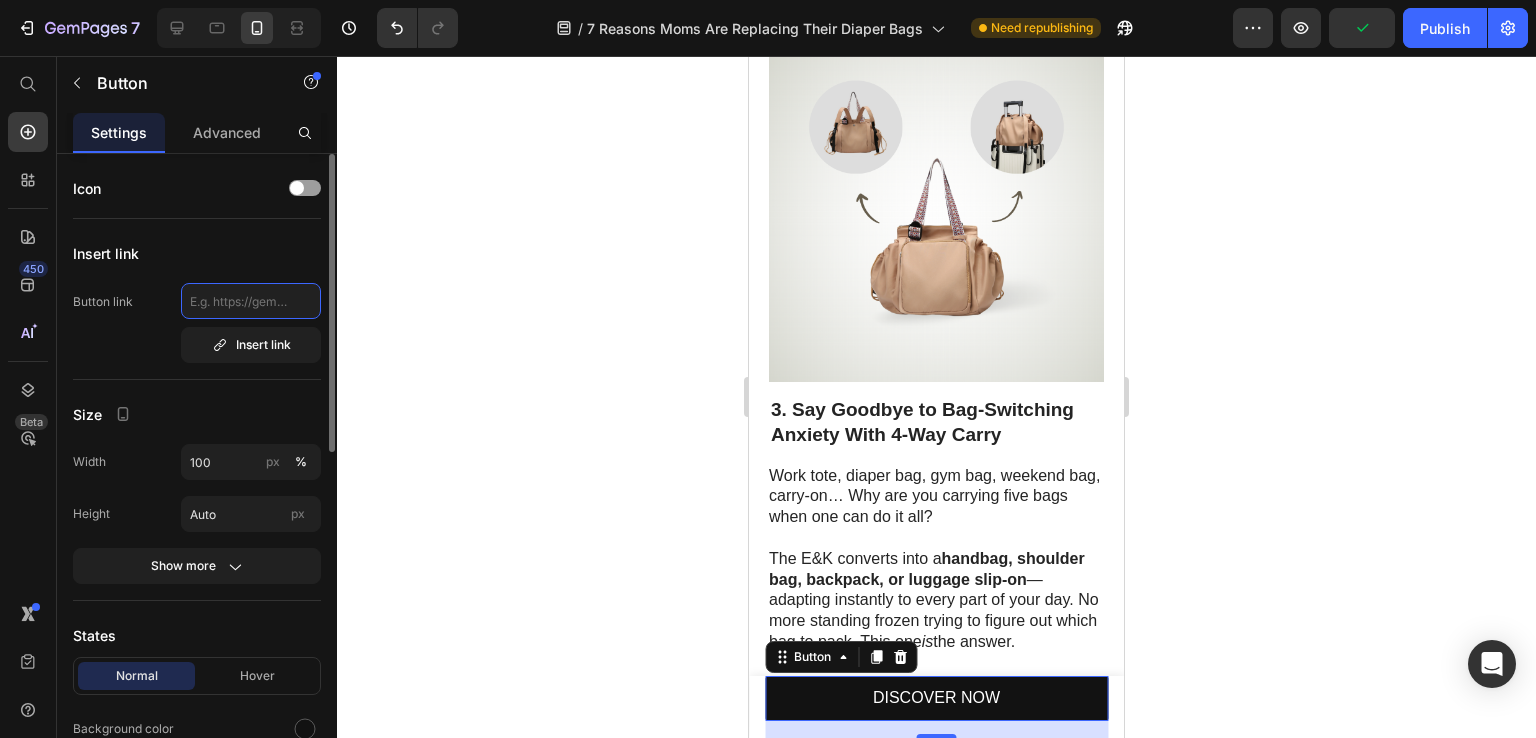 click 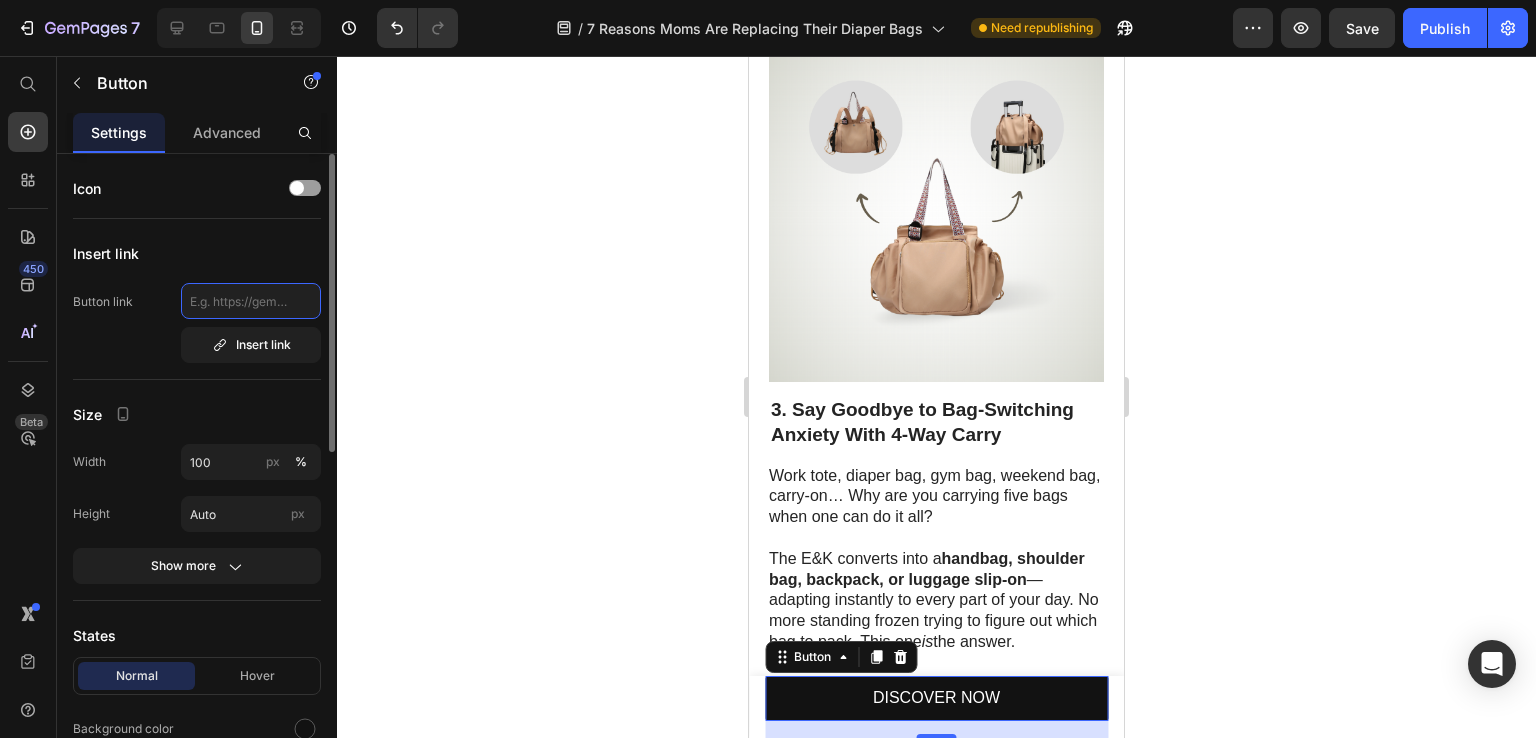 paste on "[URL][DOMAIN_NAME]" 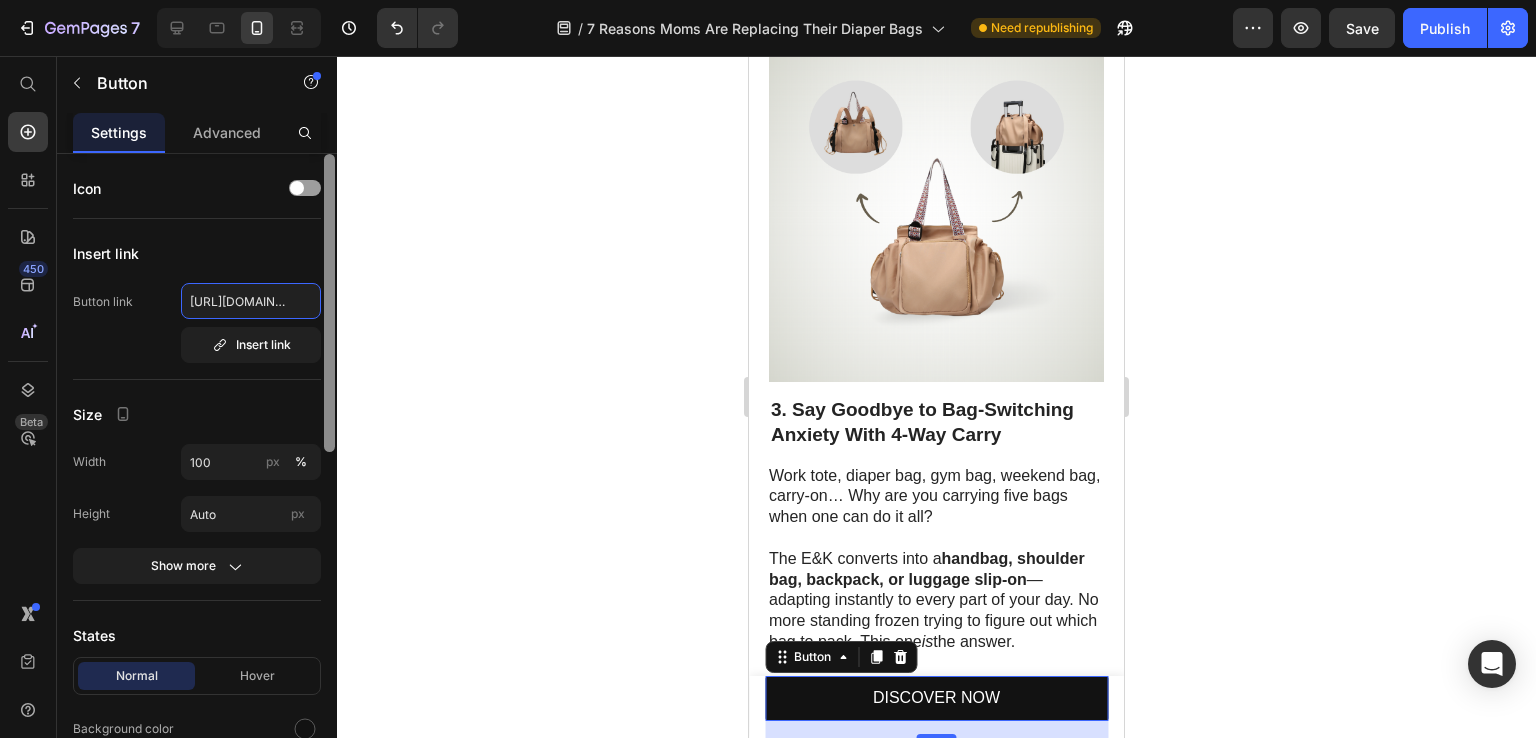 scroll, scrollTop: 0, scrollLeft: 348, axis: horizontal 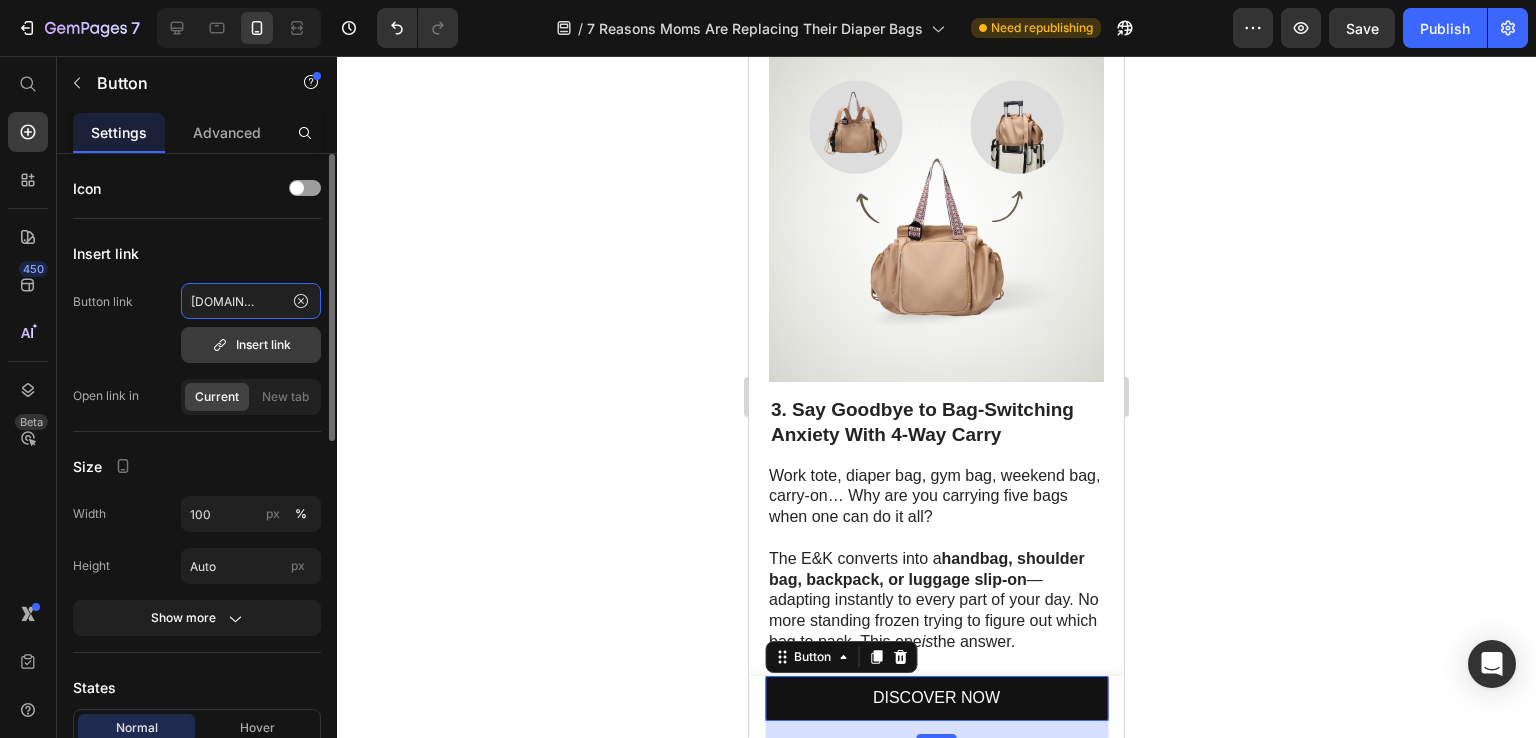 type on "[URL][DOMAIN_NAME]" 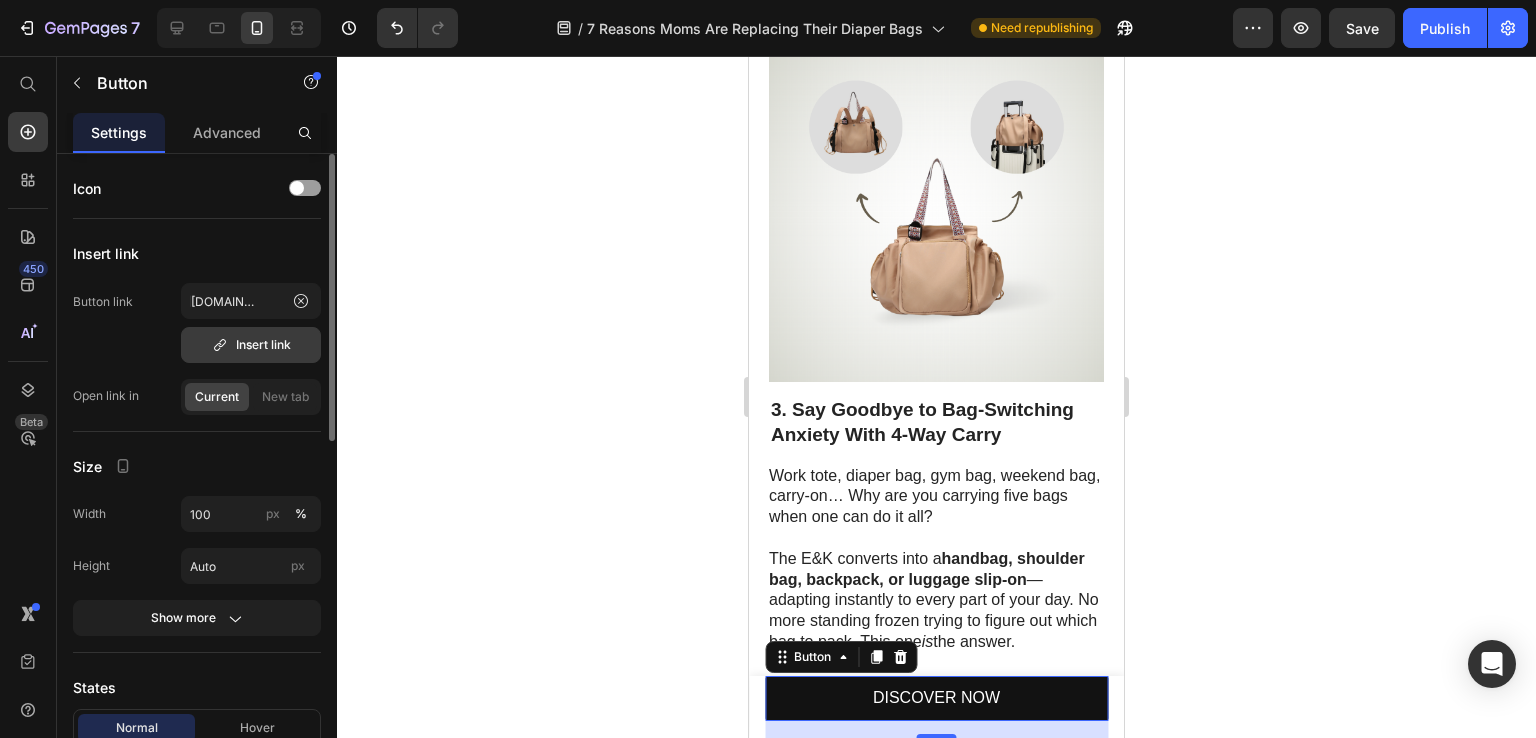 click on "Insert link" at bounding box center [251, 345] 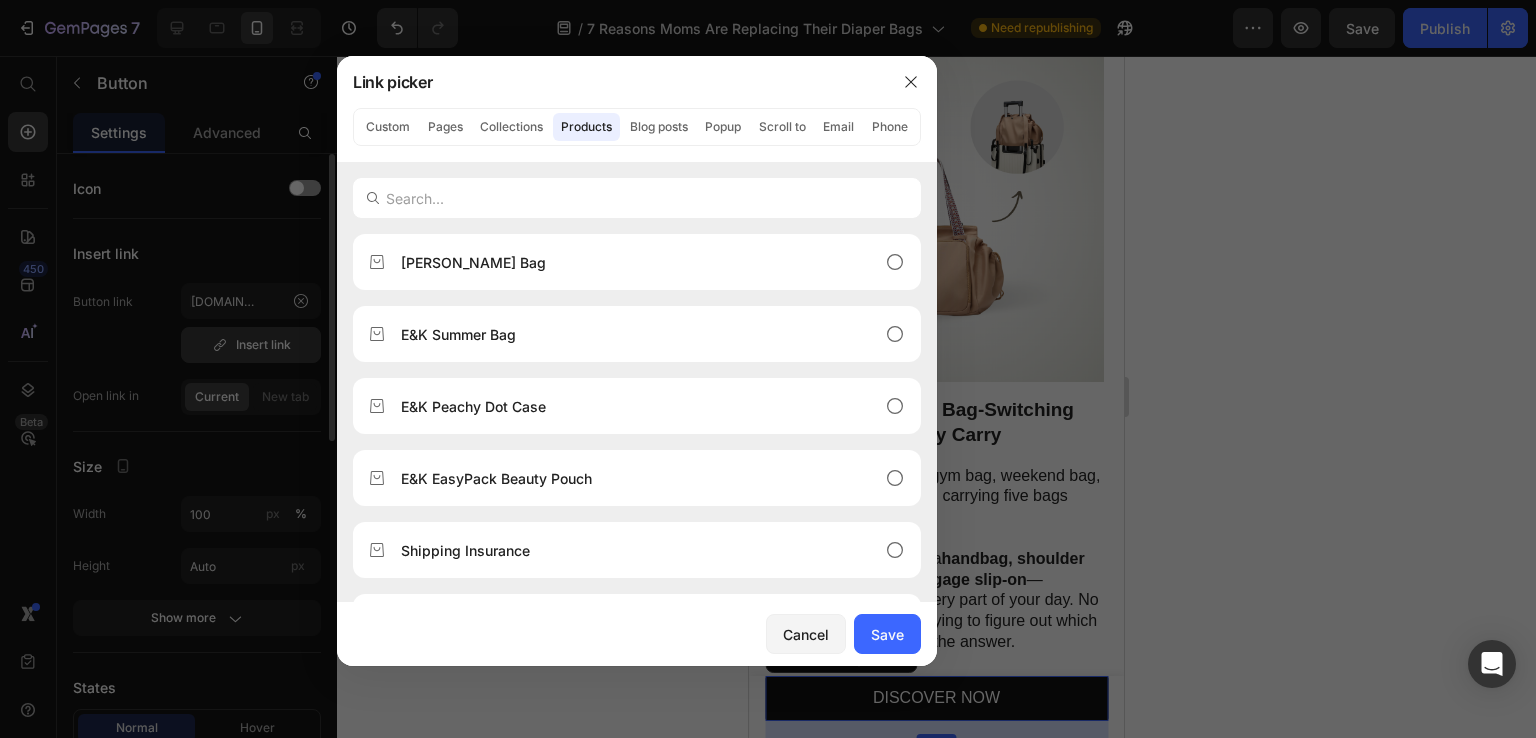 scroll, scrollTop: 0, scrollLeft: 0, axis: both 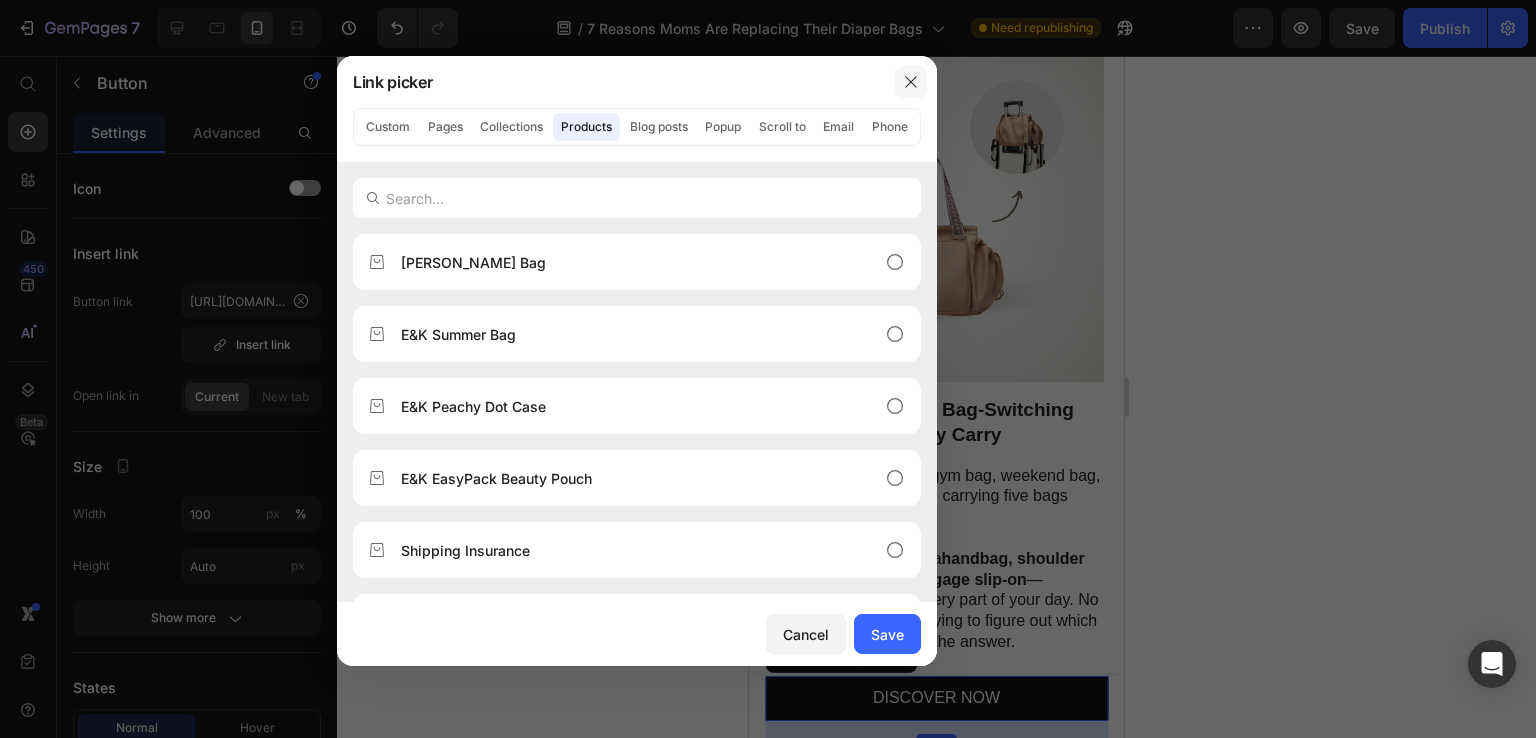 click 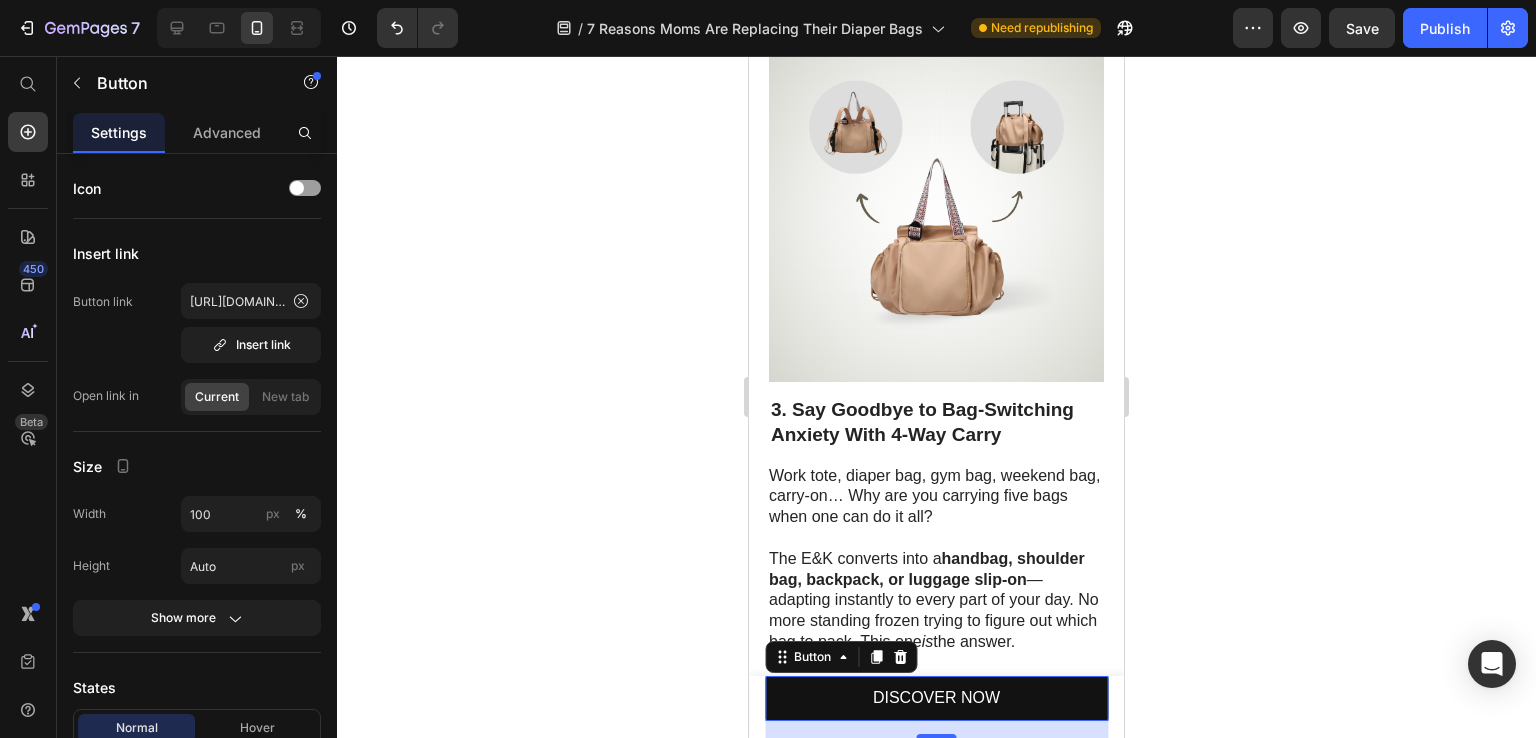 click 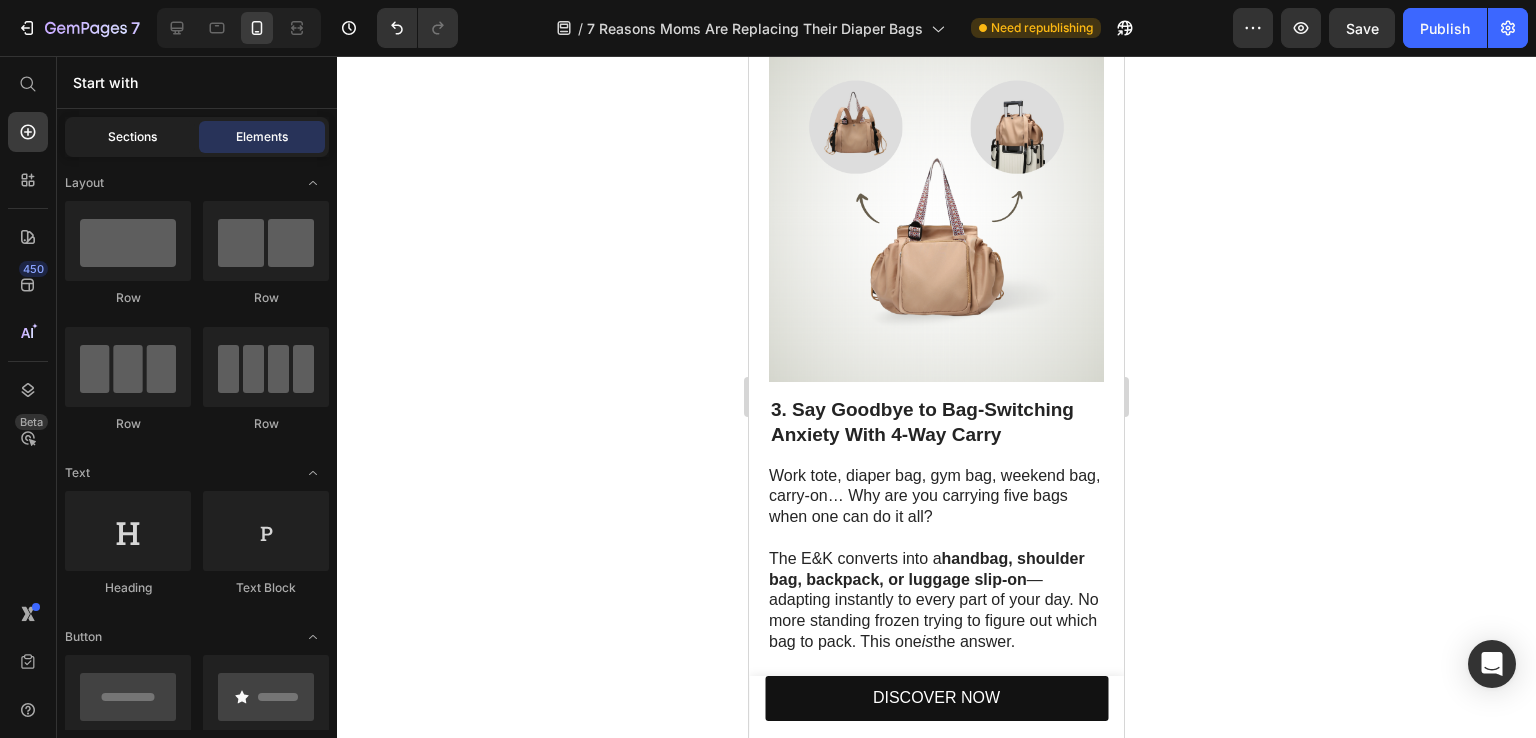click on "Sections" at bounding box center [132, 137] 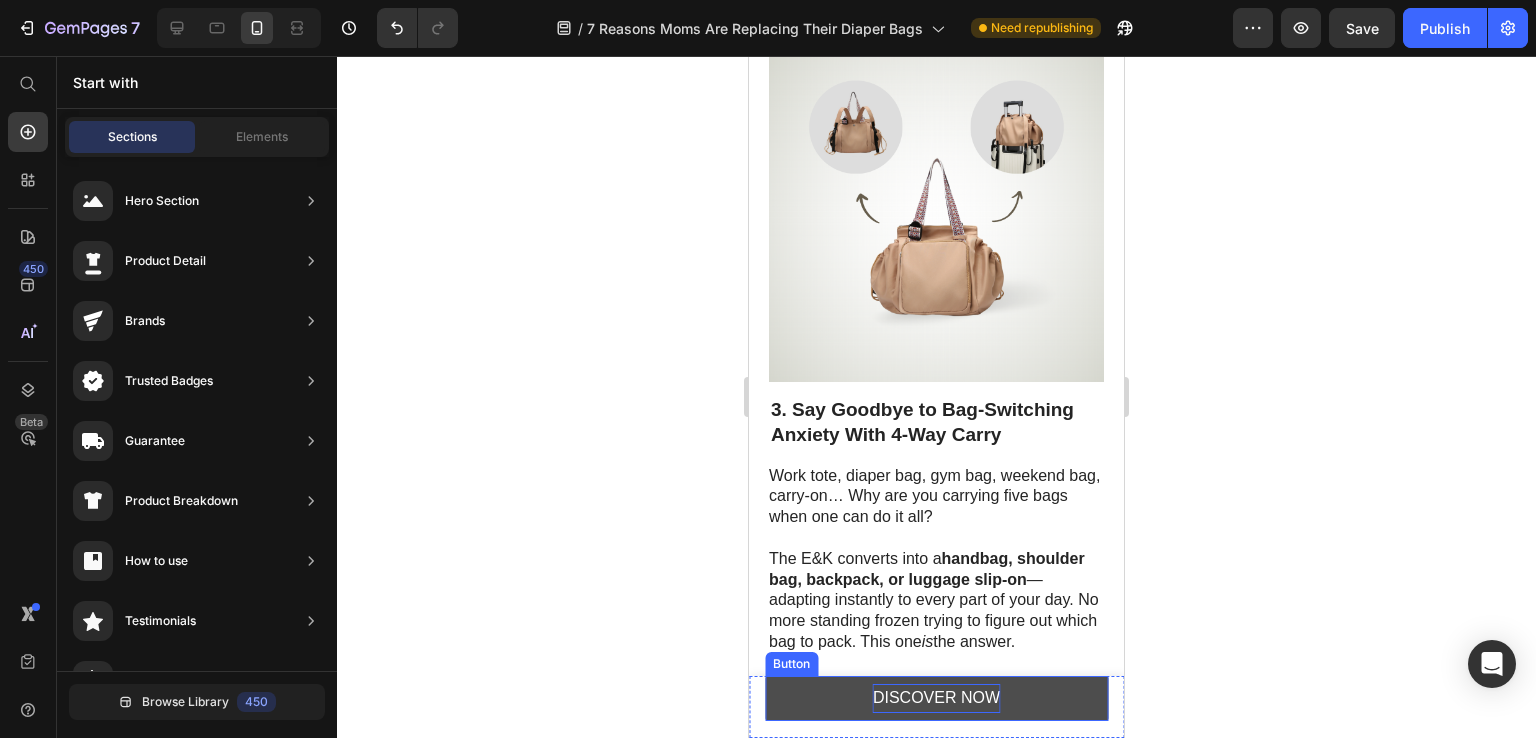click on "DISCOVER NOW" at bounding box center [936, 698] 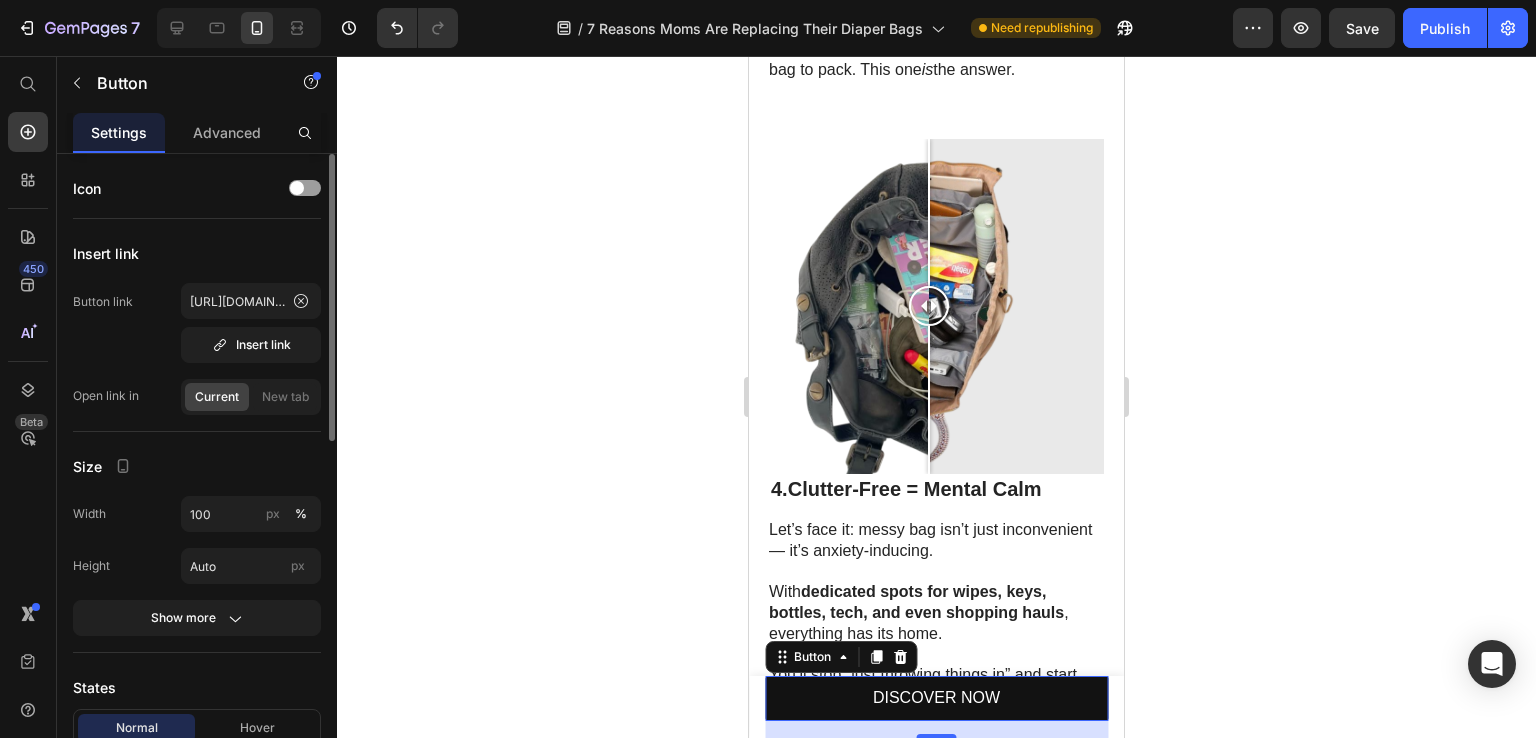 scroll, scrollTop: 2196, scrollLeft: 0, axis: vertical 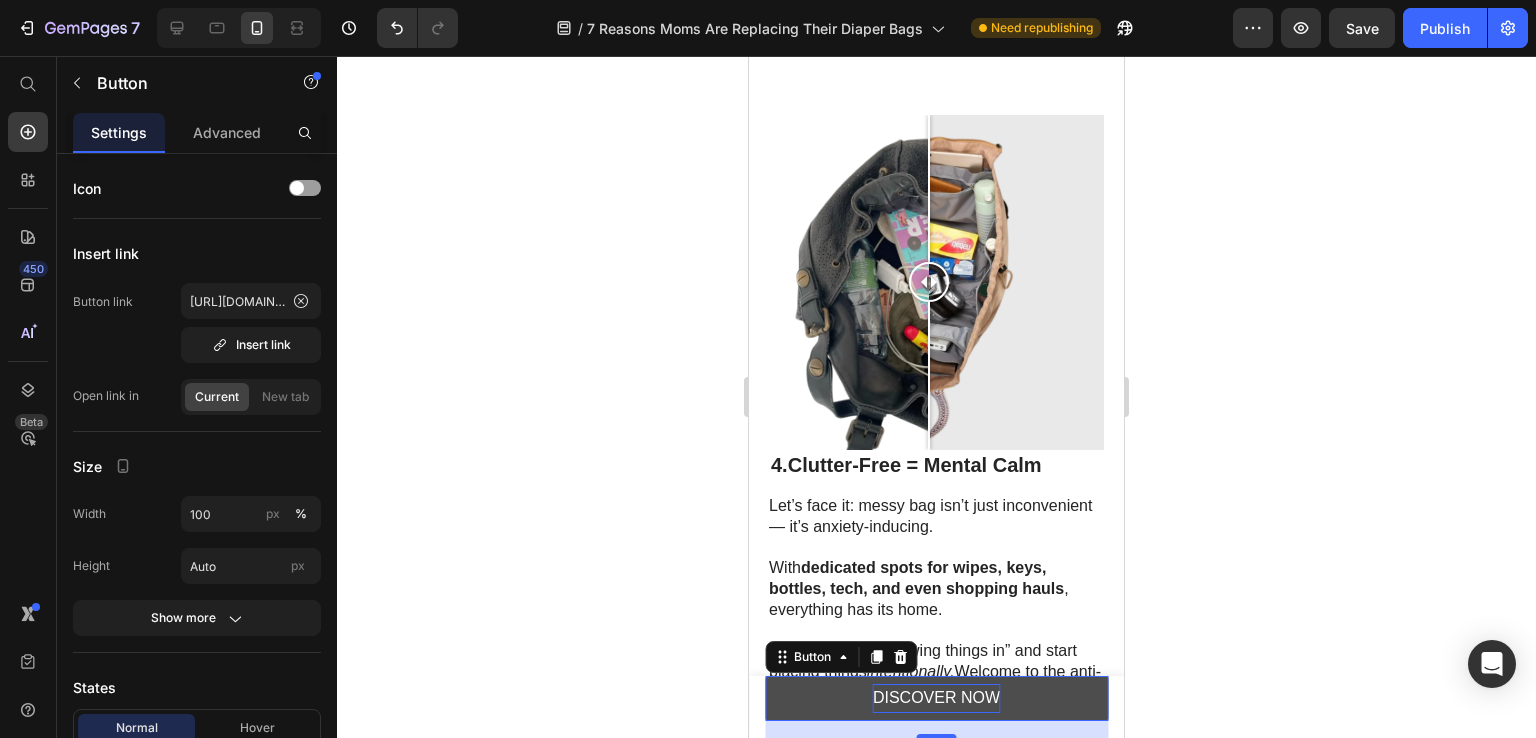 click on "DISCOVER NOW" at bounding box center (936, 698) 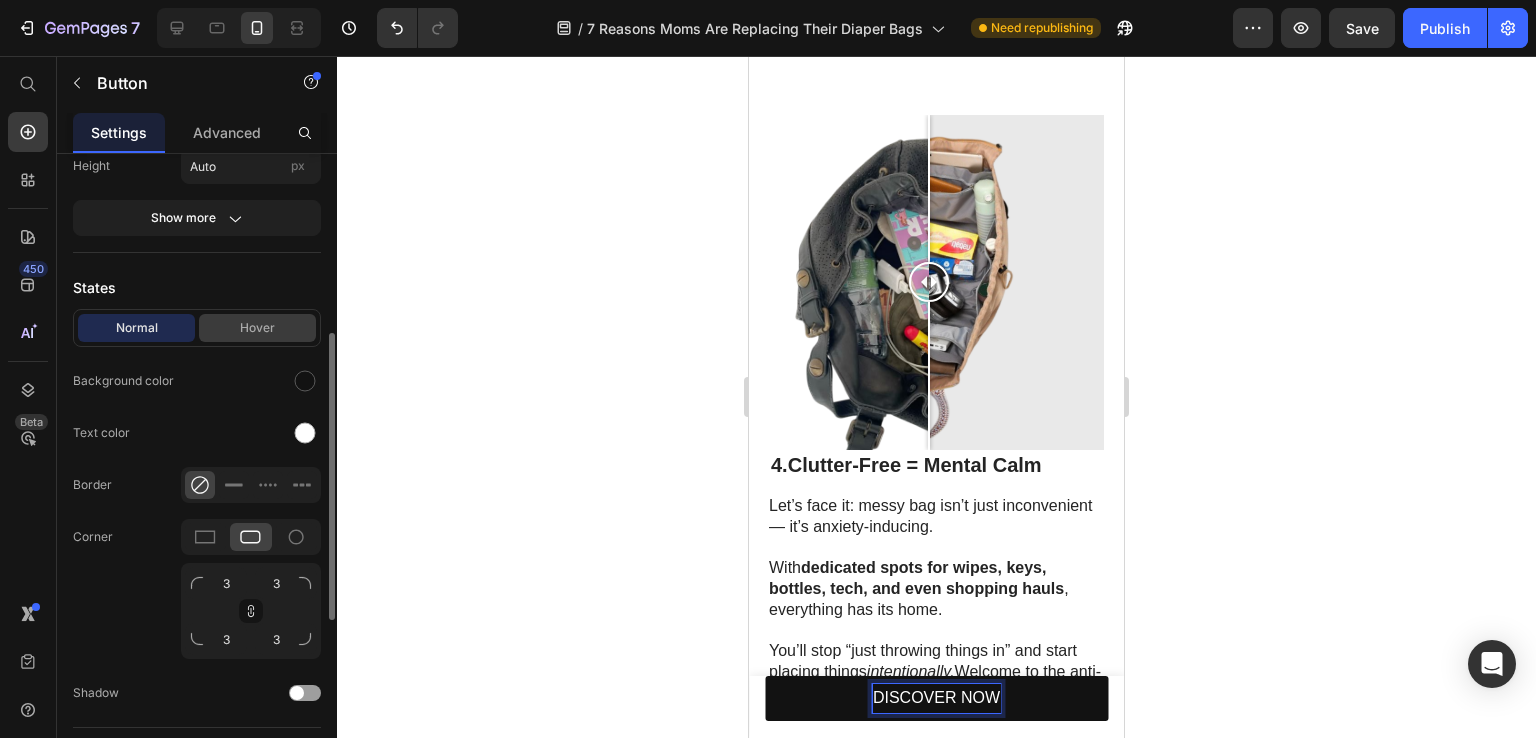 scroll, scrollTop: 300, scrollLeft: 0, axis: vertical 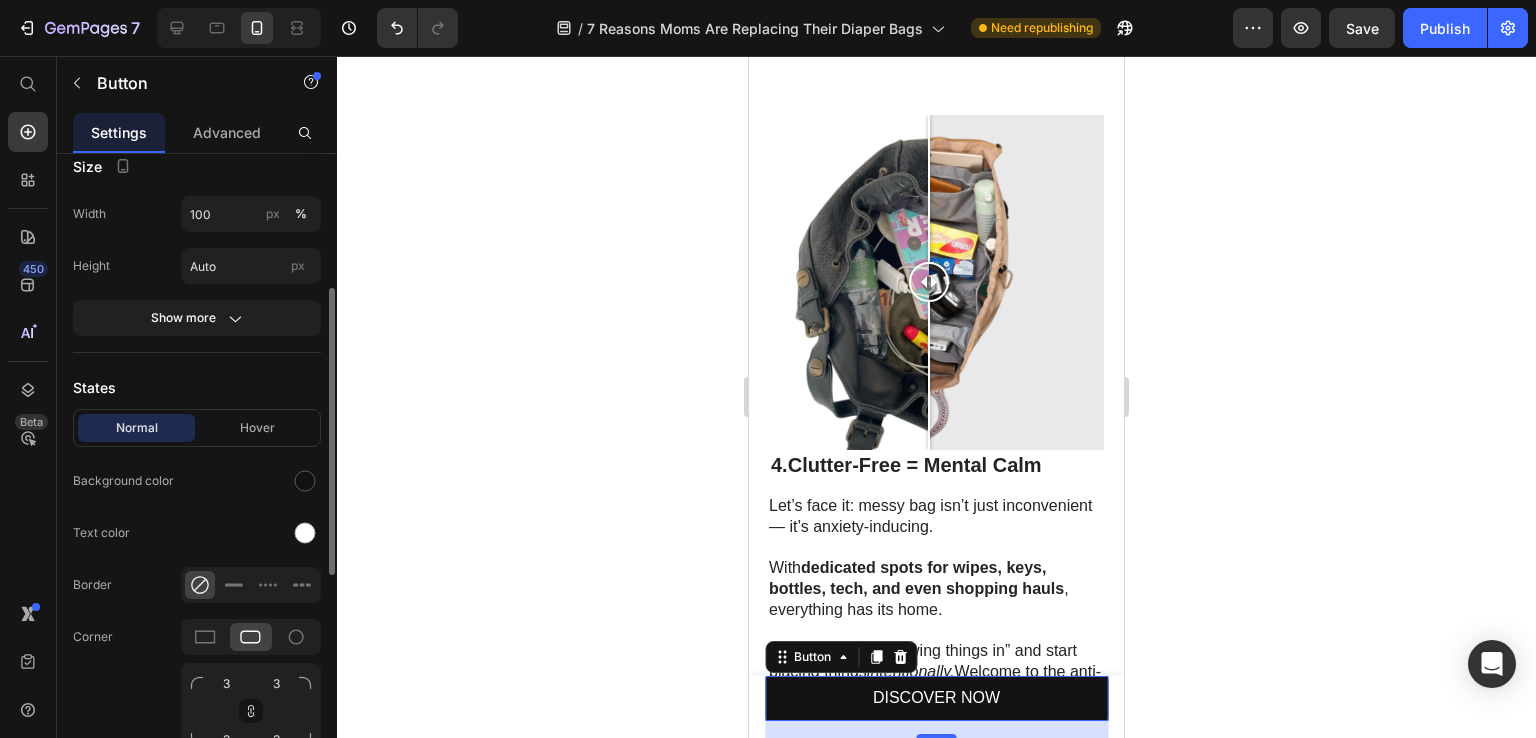 click on "Size Width 100 px % Height Auto px Show more" 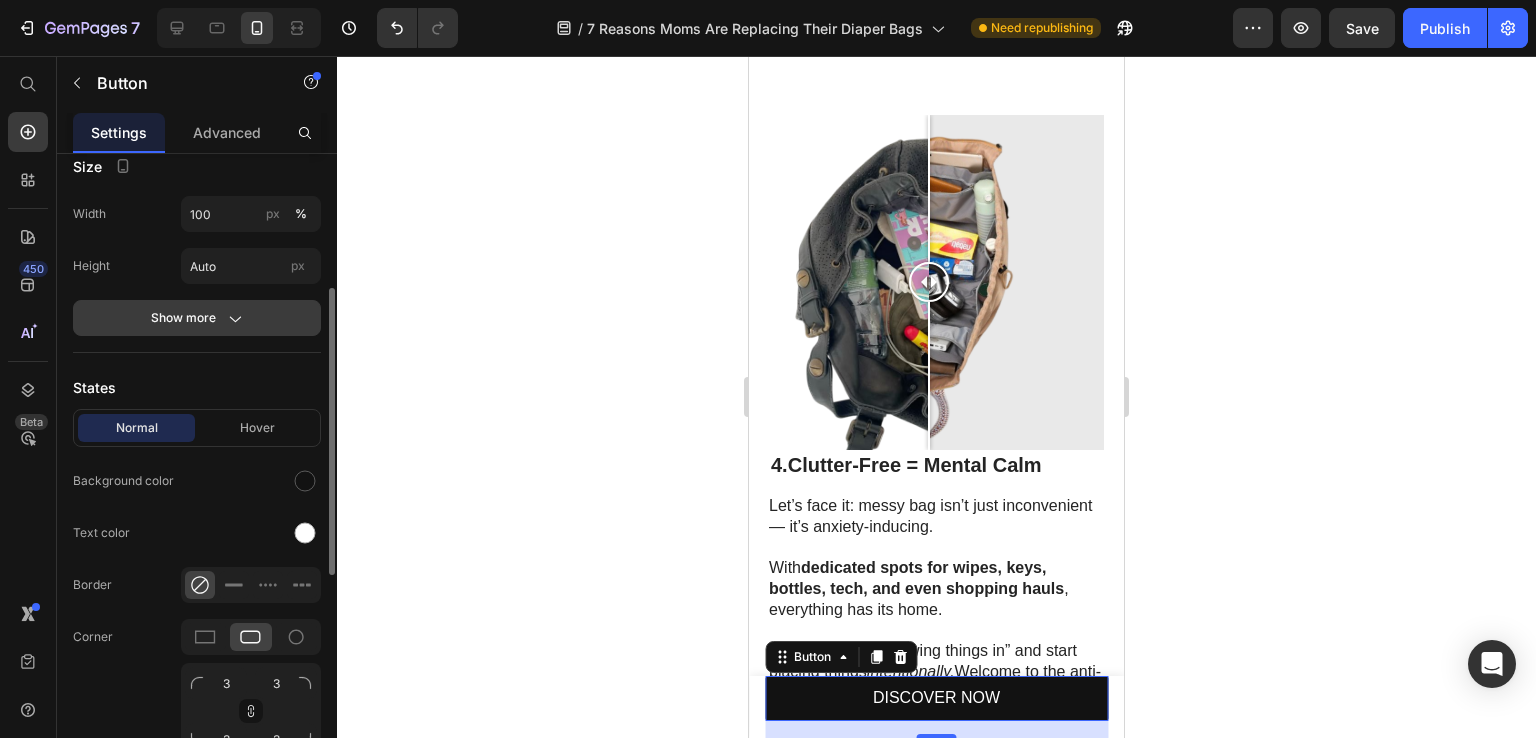 click on "Show more" 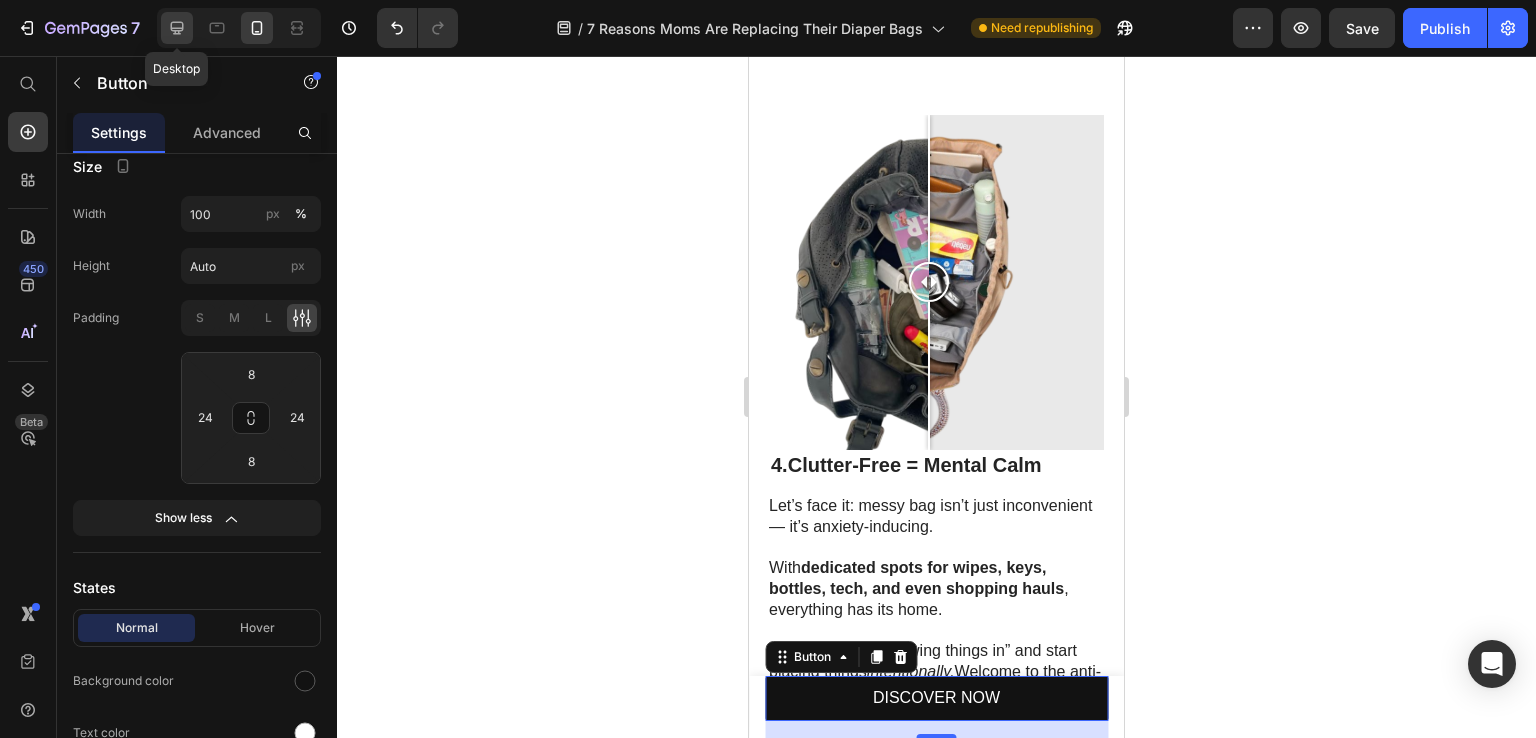 click 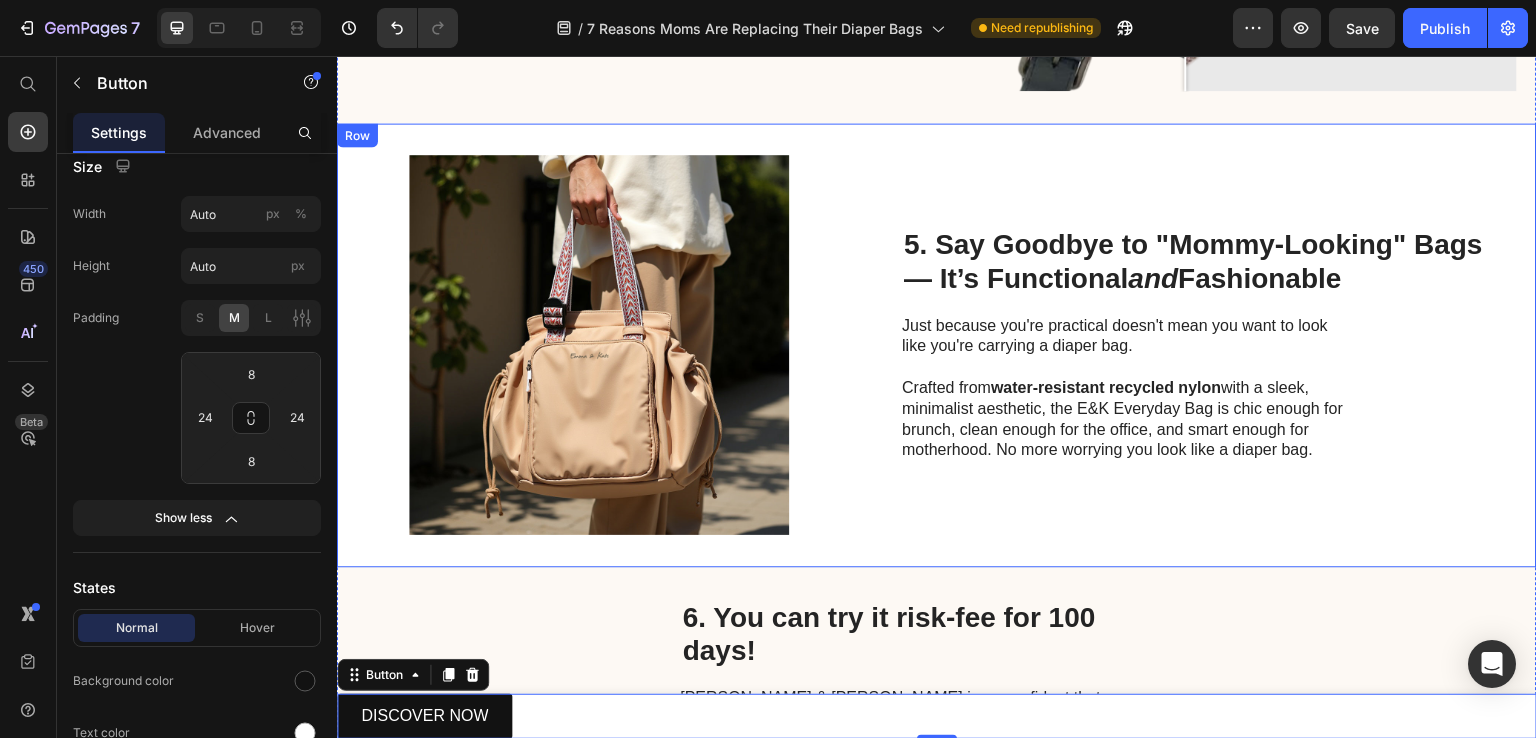 scroll, scrollTop: 2812, scrollLeft: 0, axis: vertical 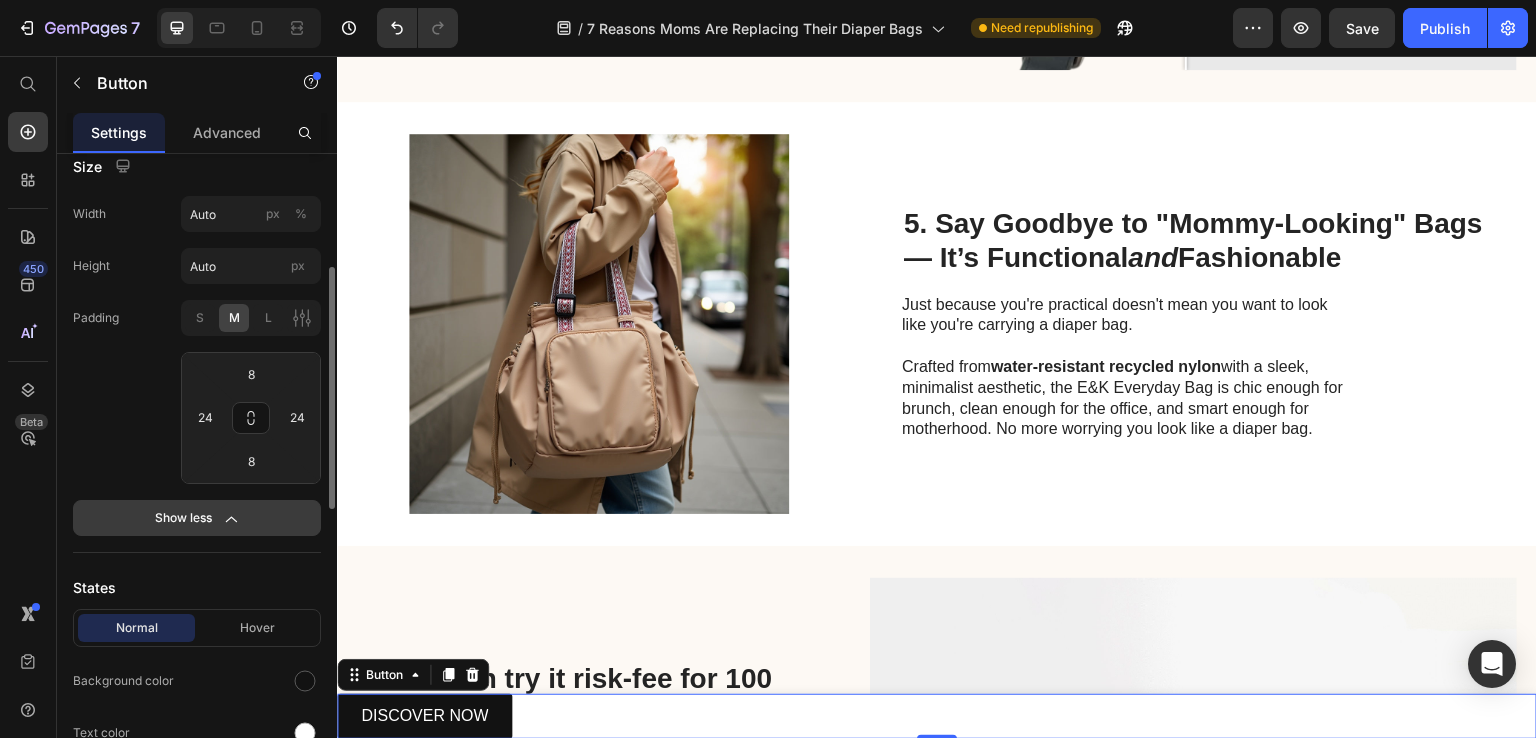 click on "Show less" at bounding box center (197, 518) 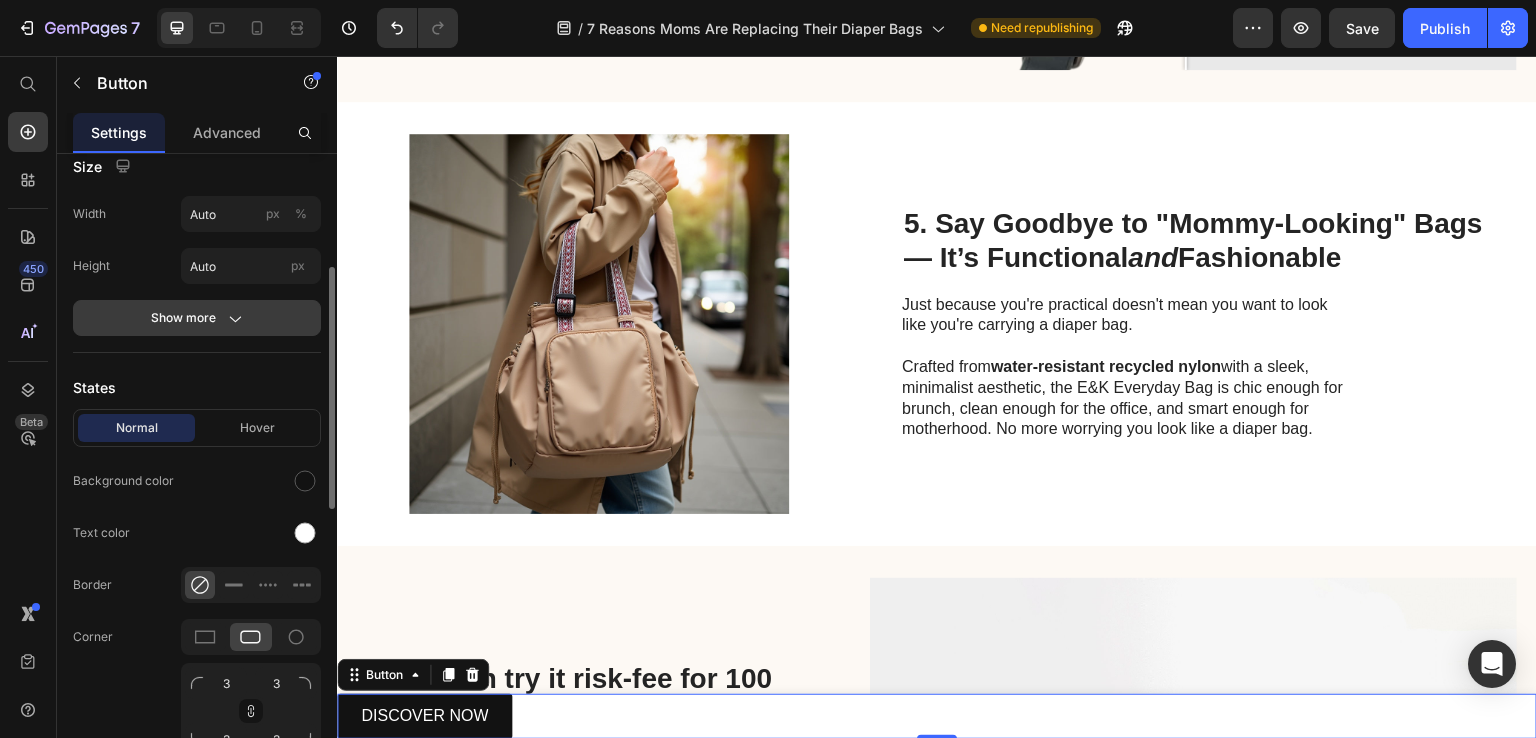 click on "Show more" 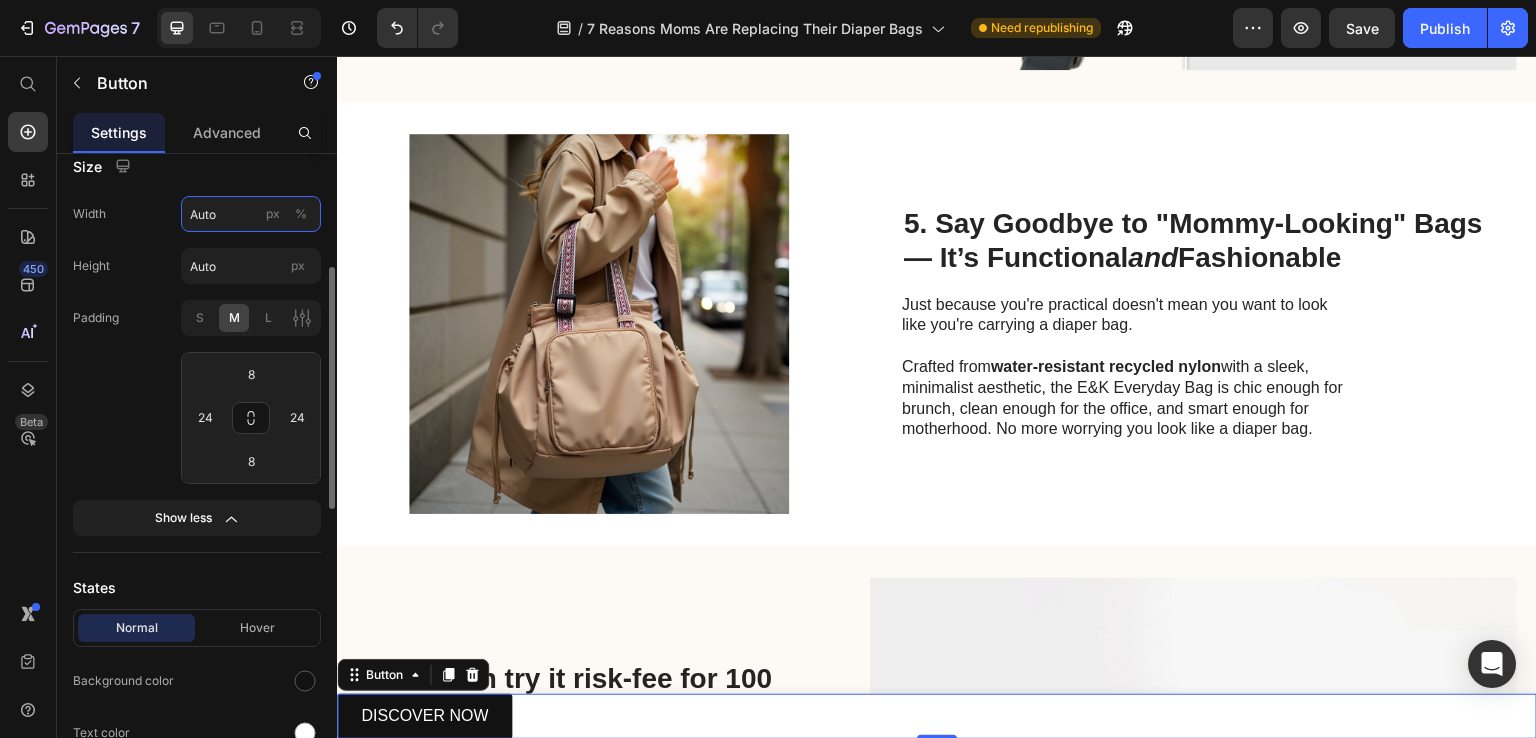 click on "Auto" at bounding box center [251, 214] 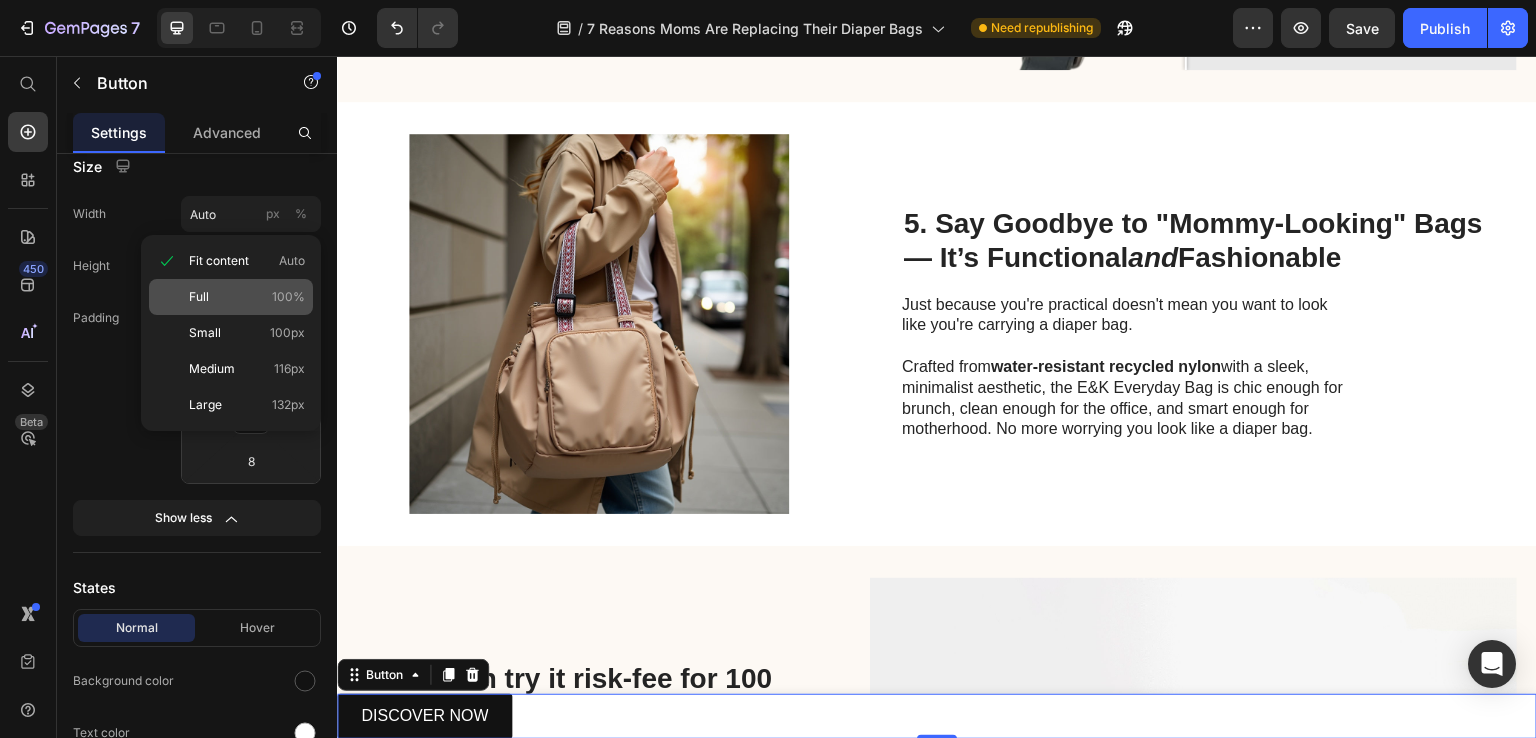 click on "Full 100%" 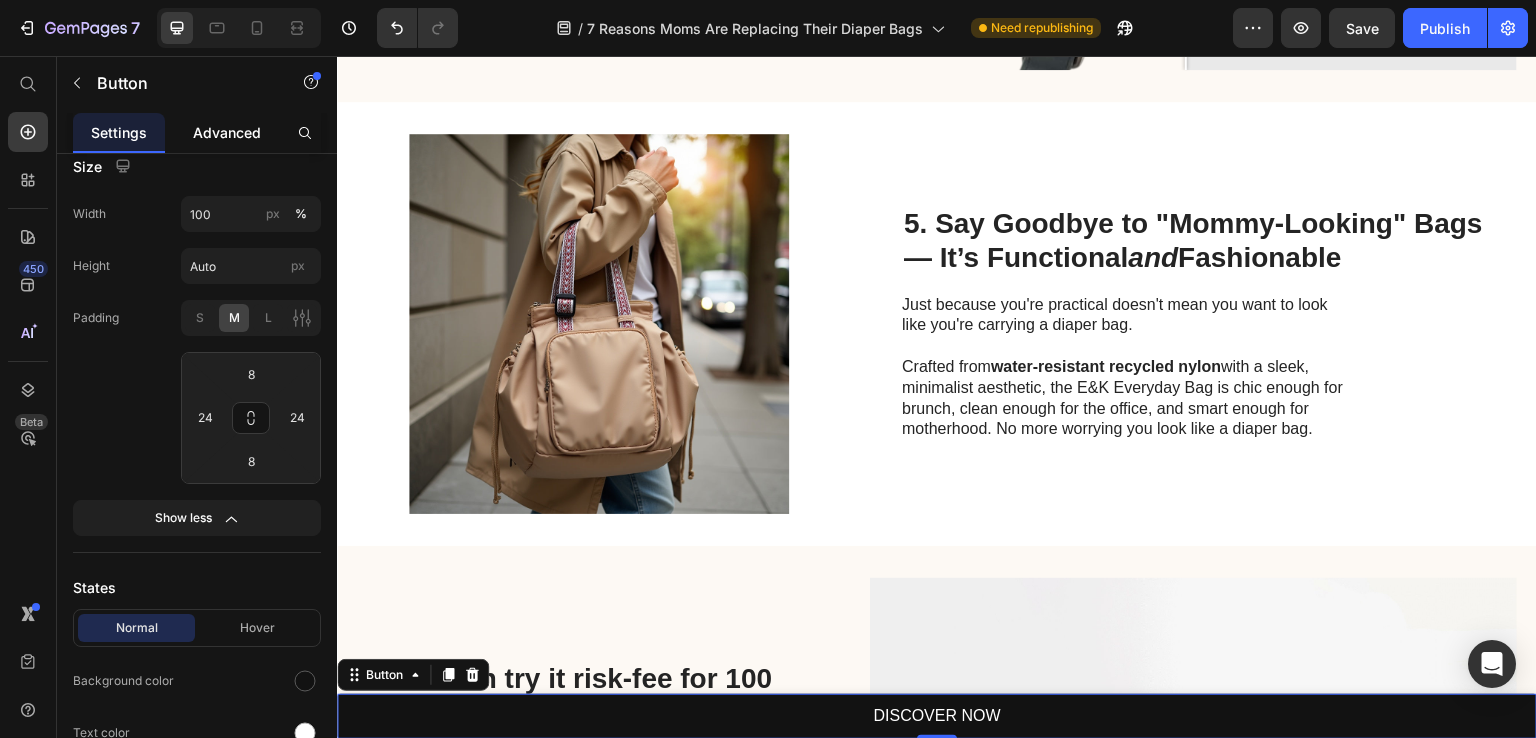 click on "Advanced" at bounding box center [227, 132] 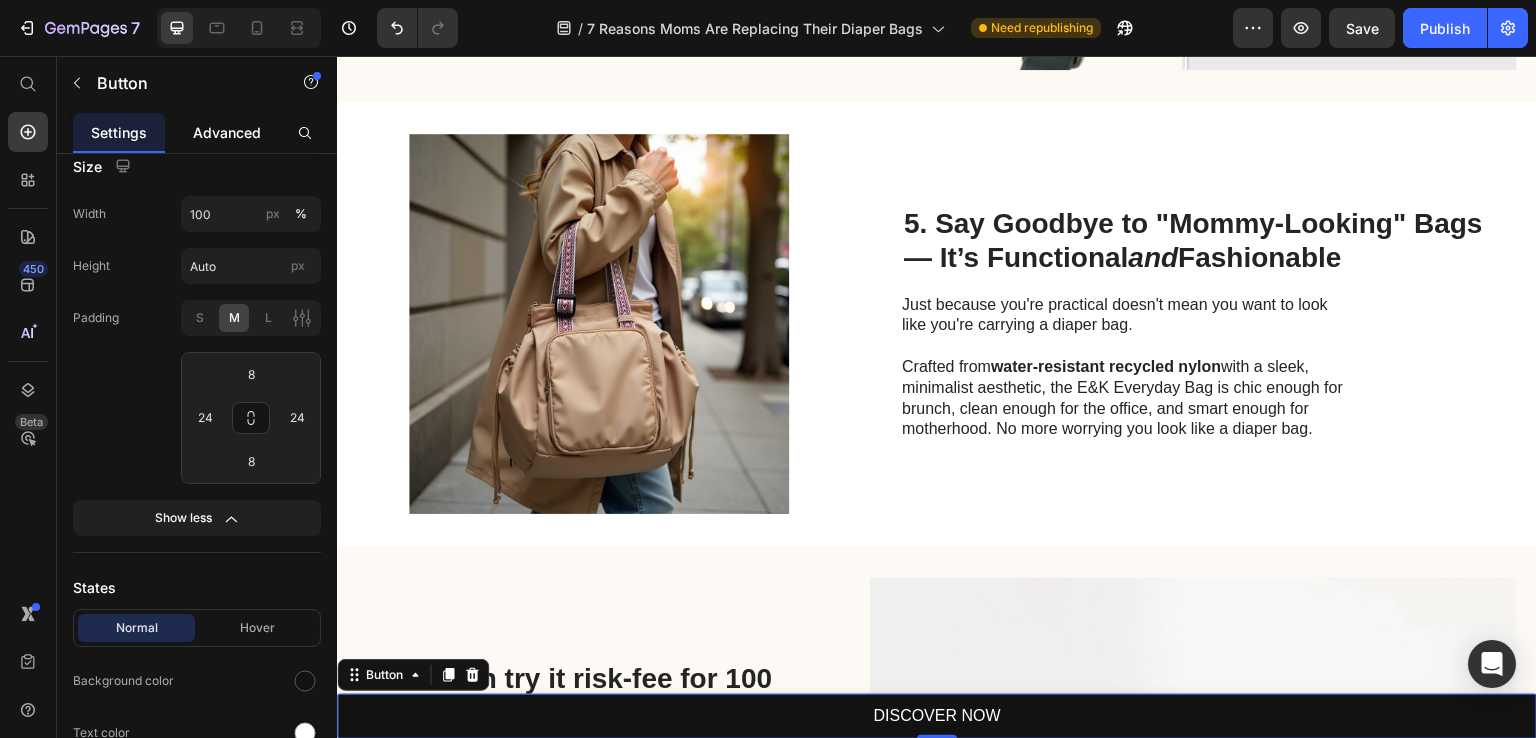 scroll, scrollTop: 0, scrollLeft: 0, axis: both 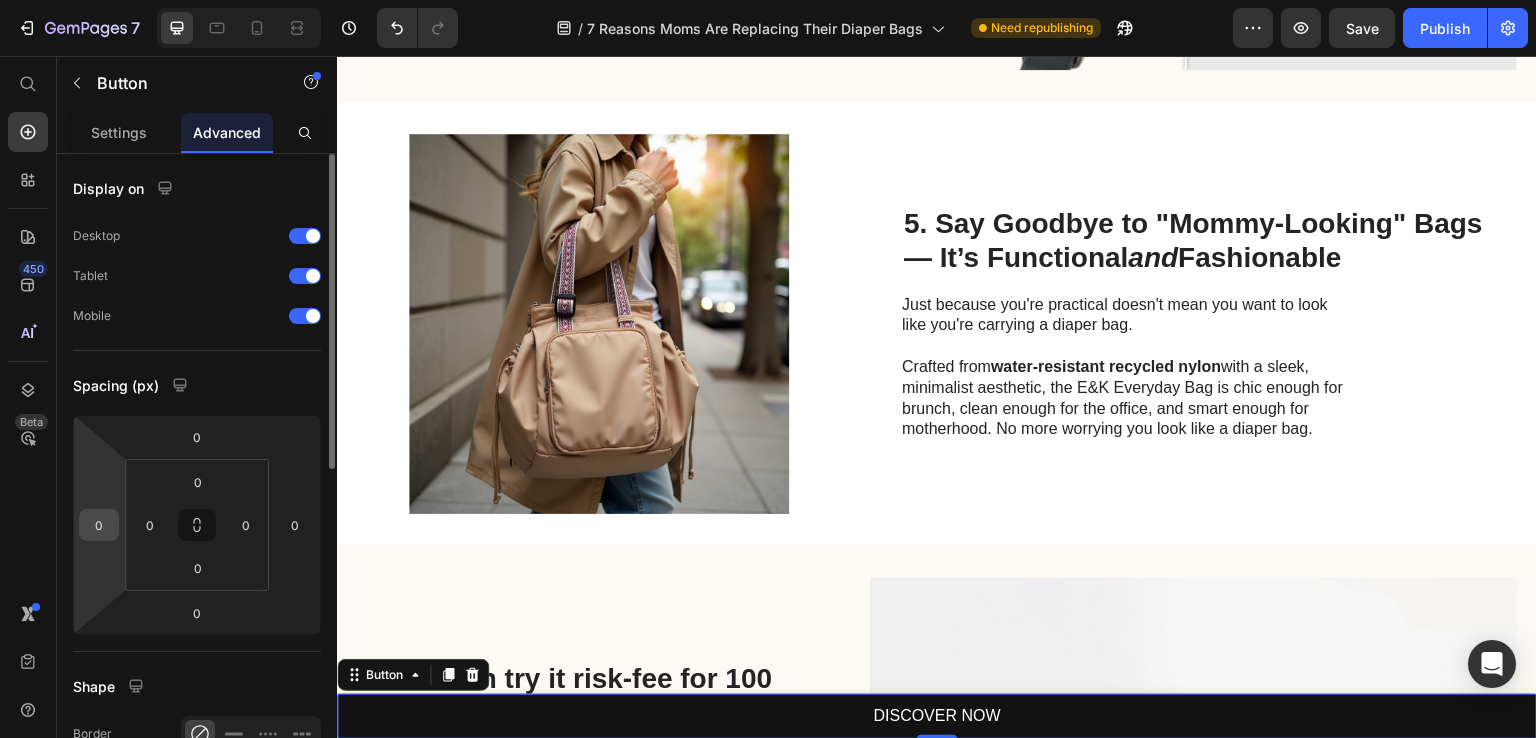 click on "0" at bounding box center [99, 525] 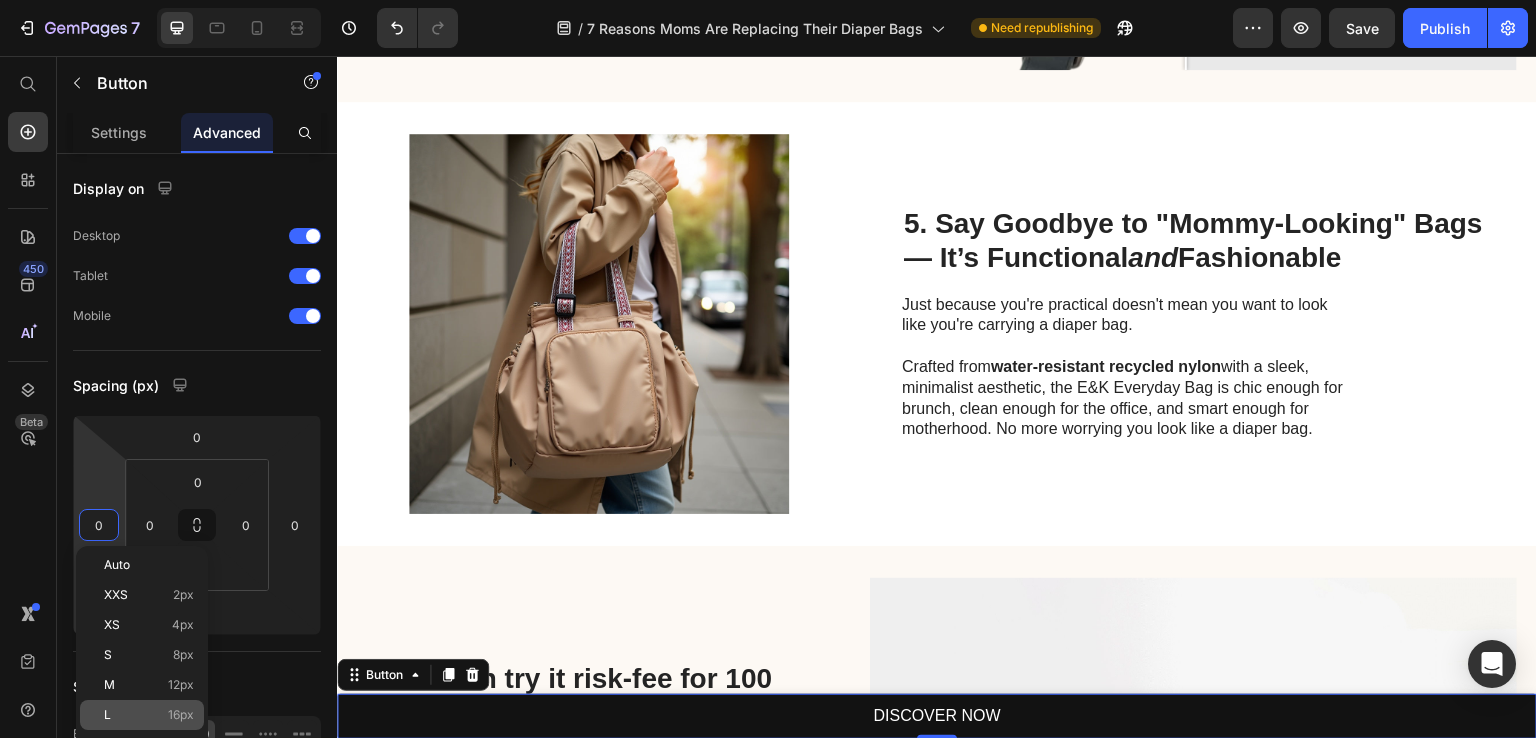 click on "L 16px" 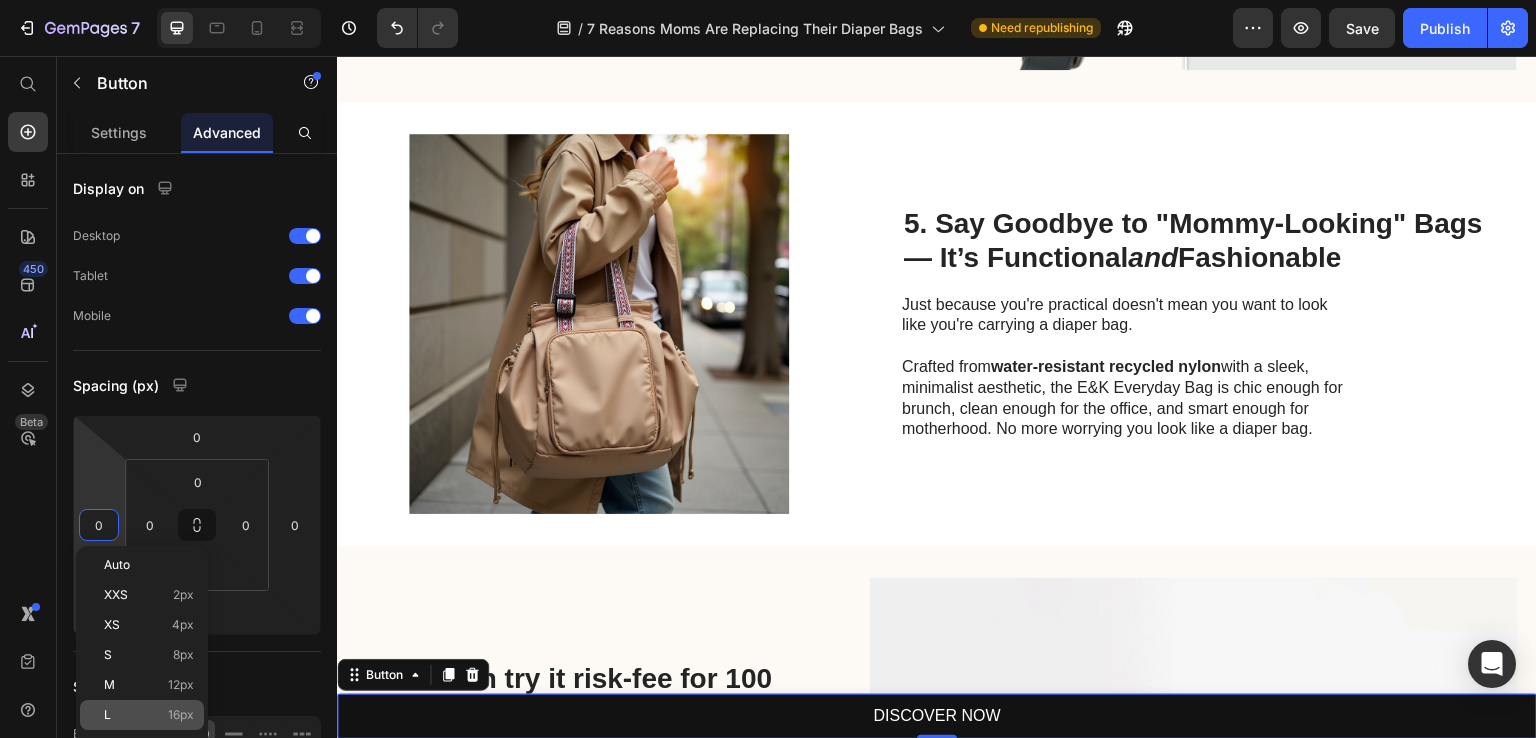type on "16" 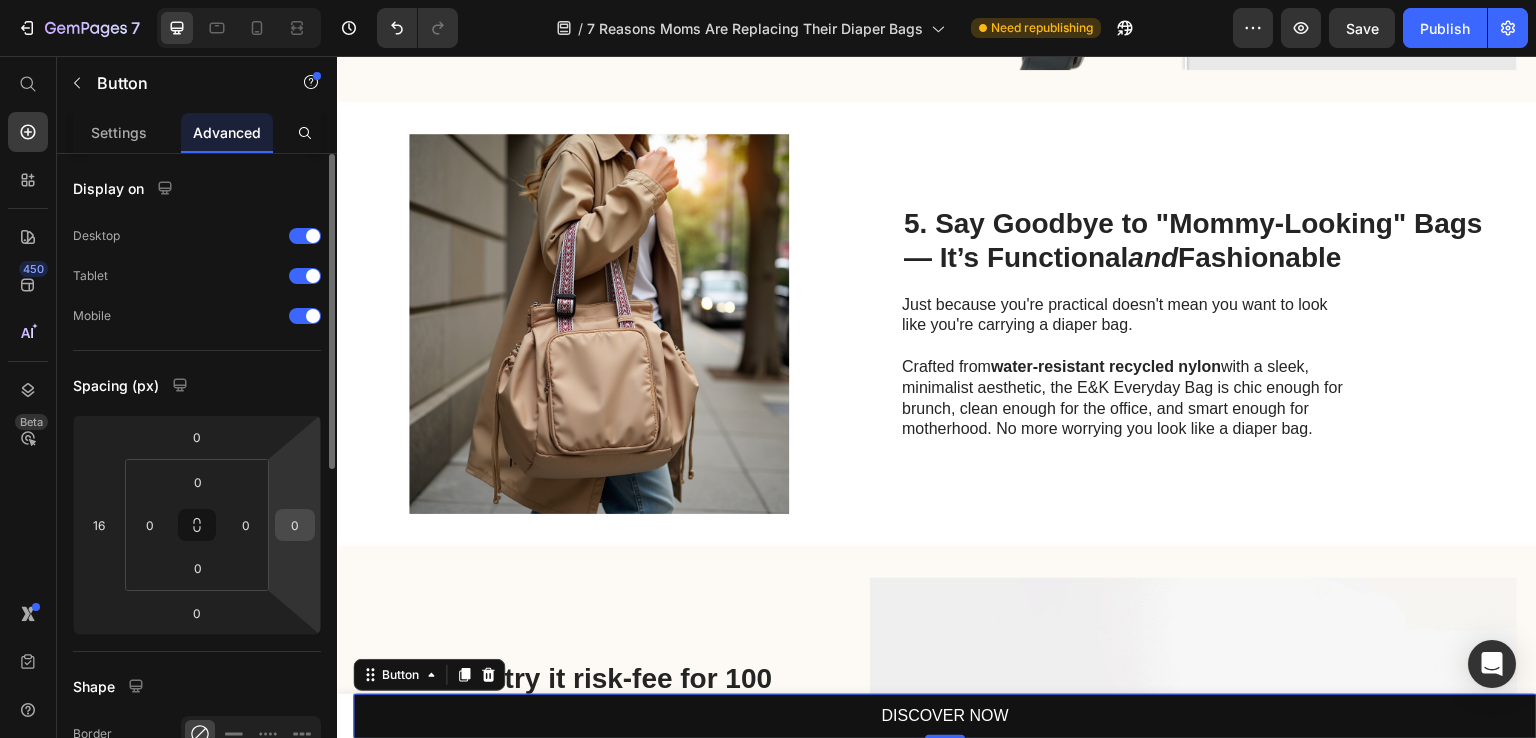 click on "0" at bounding box center [295, 525] 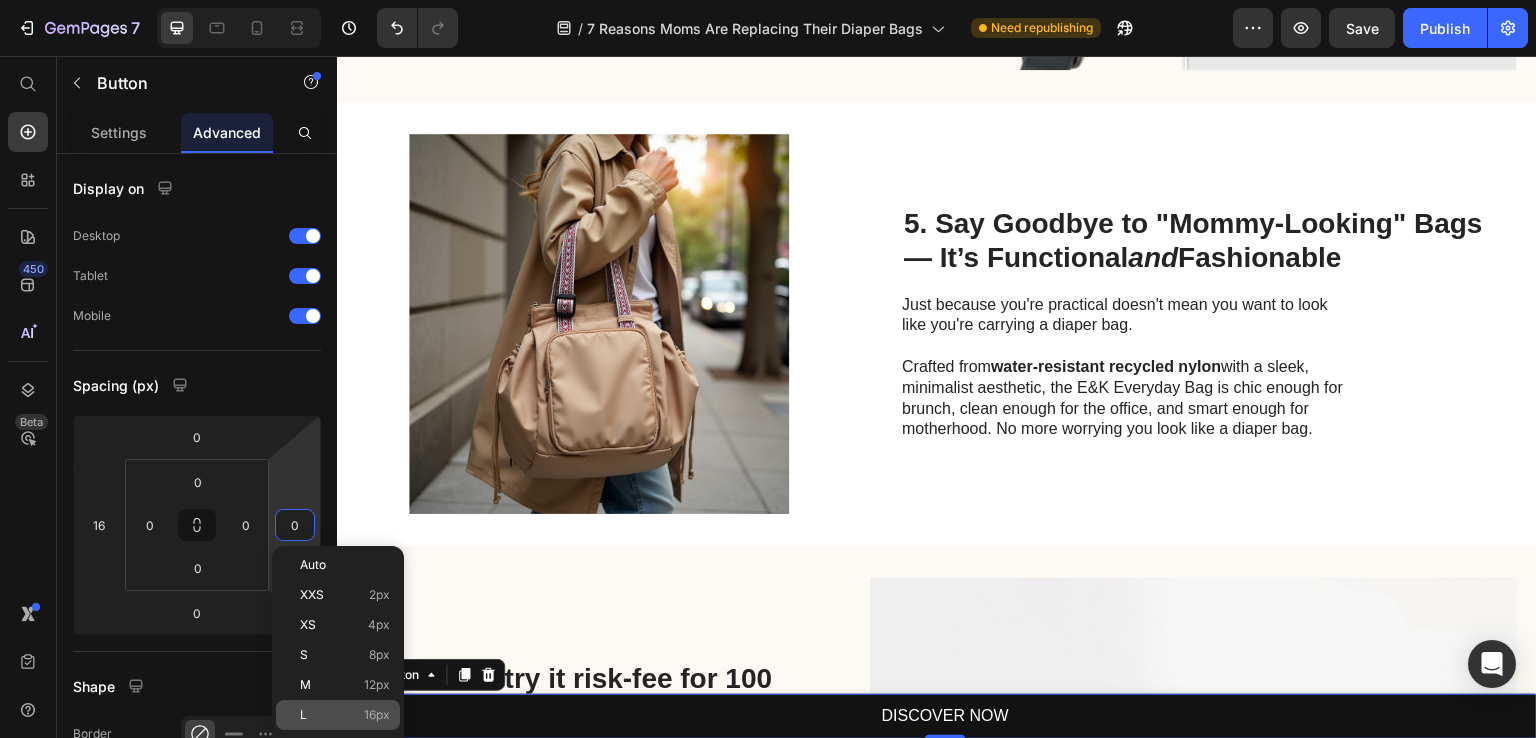 click on "L 16px" 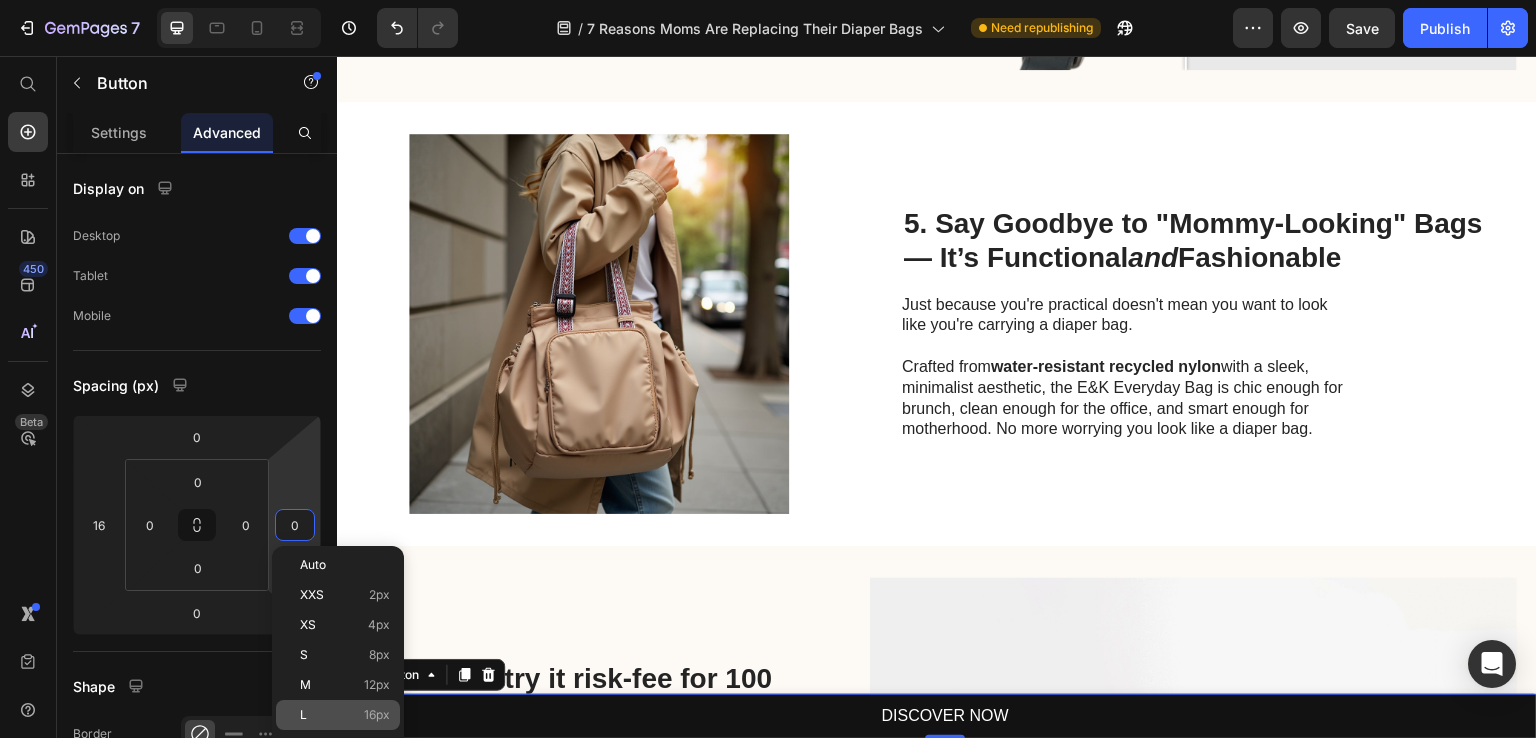 type on "16" 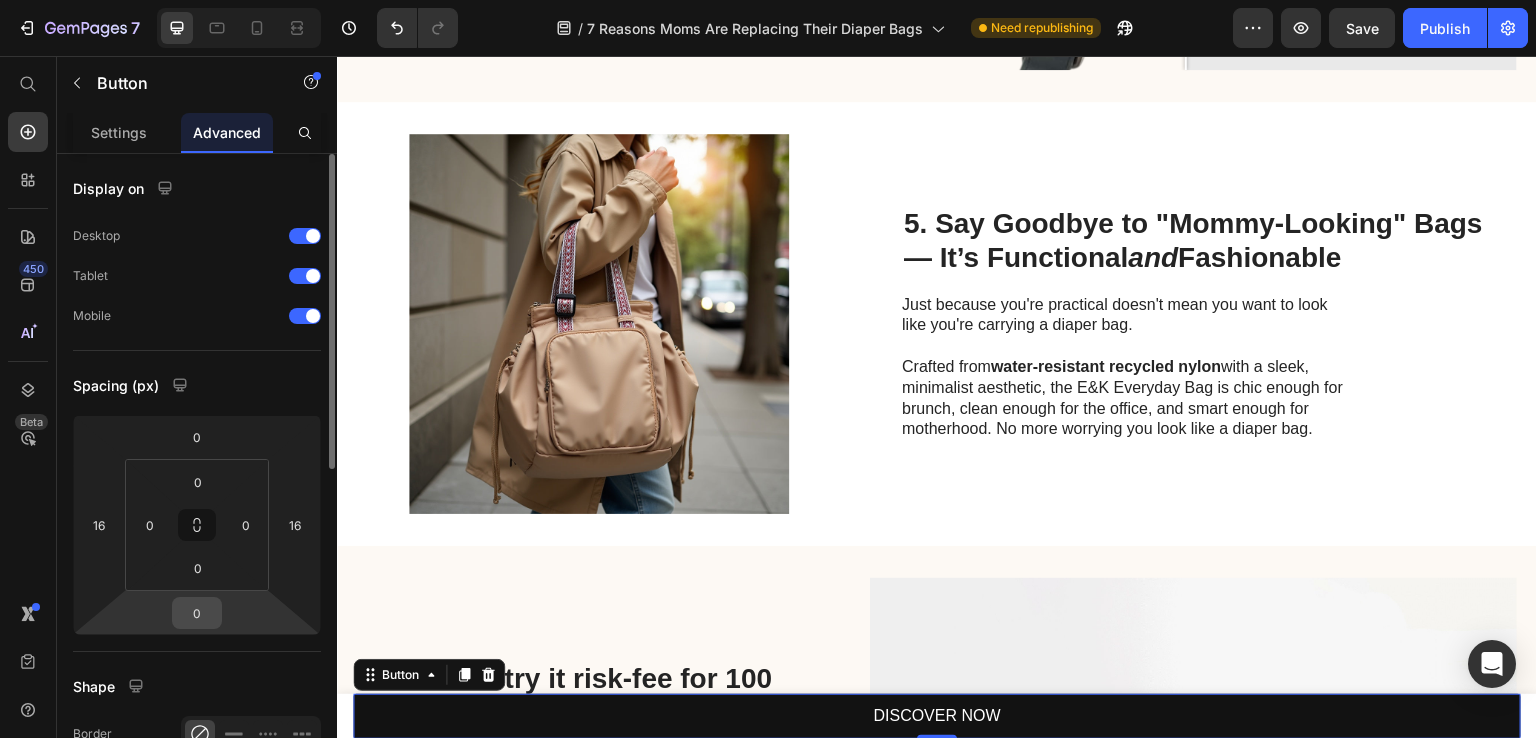 click on "0" at bounding box center (197, 613) 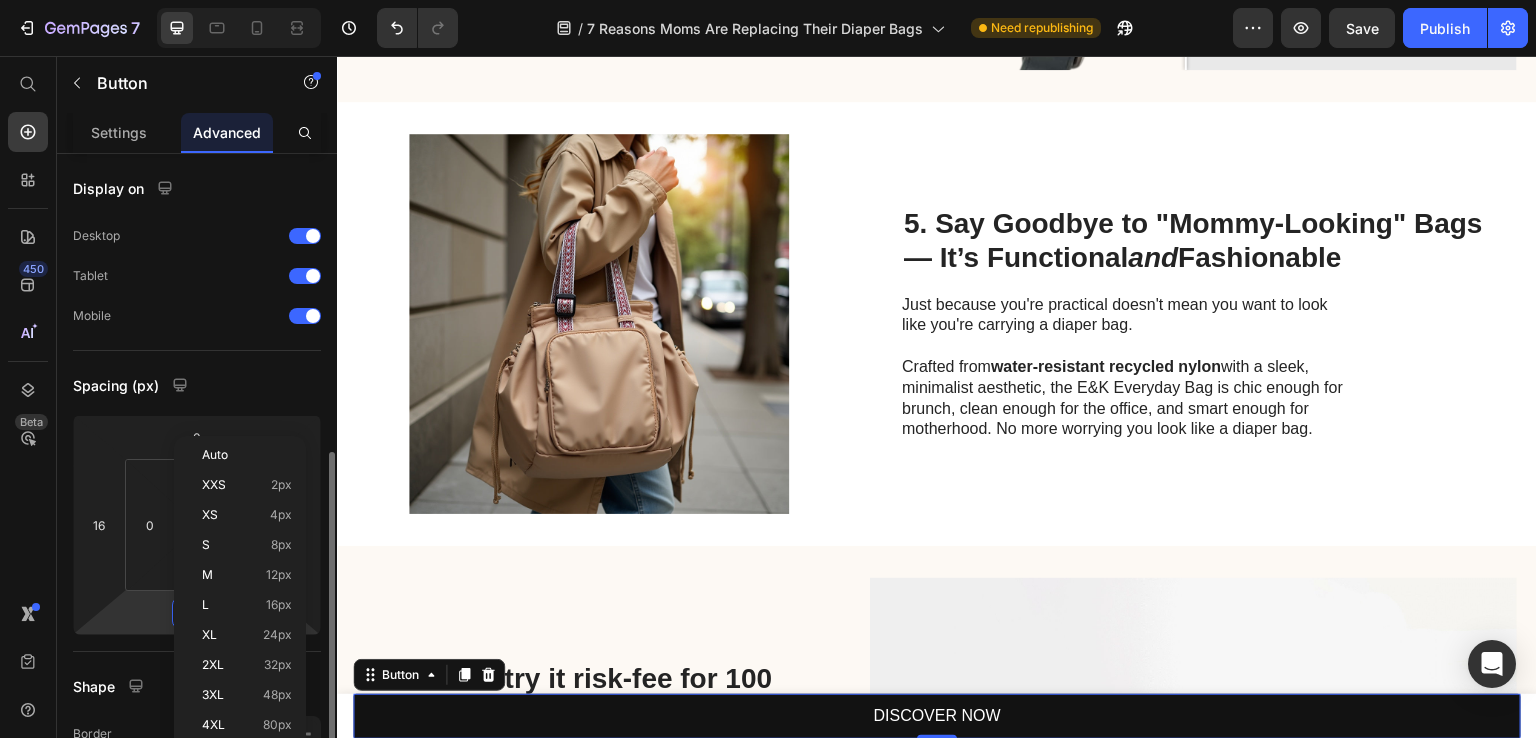 scroll, scrollTop: 200, scrollLeft: 0, axis: vertical 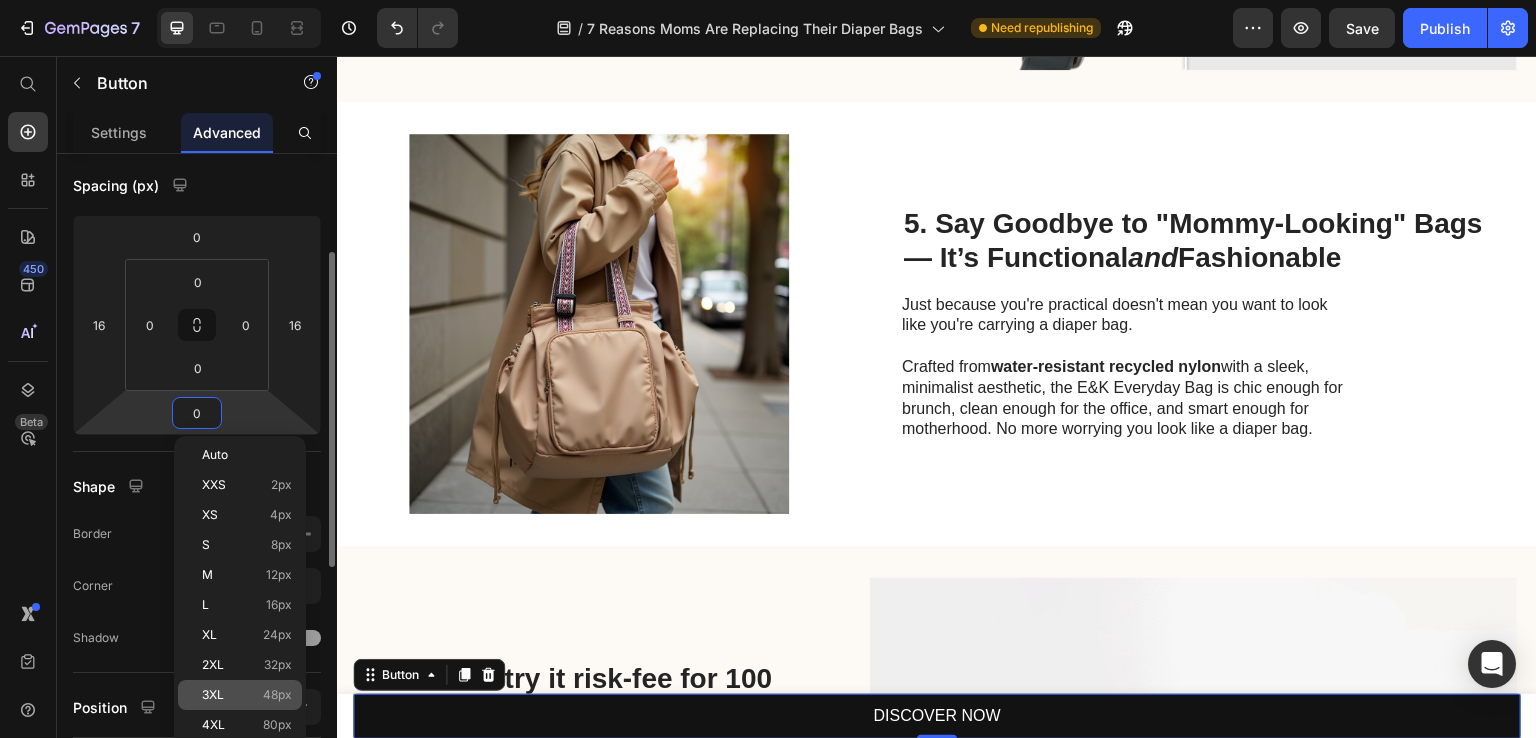 click on "3XL 48px" 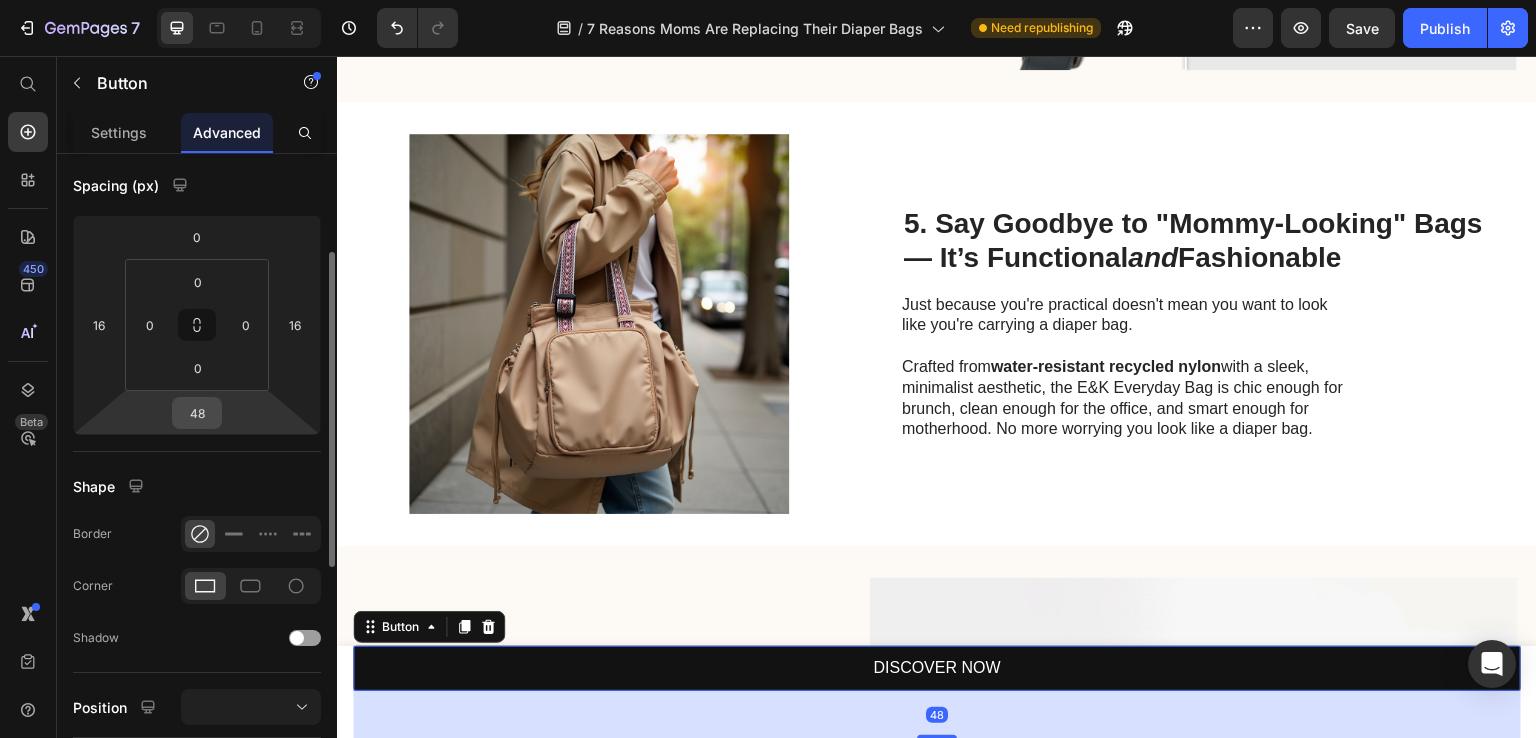 click on "48" at bounding box center (197, 413) 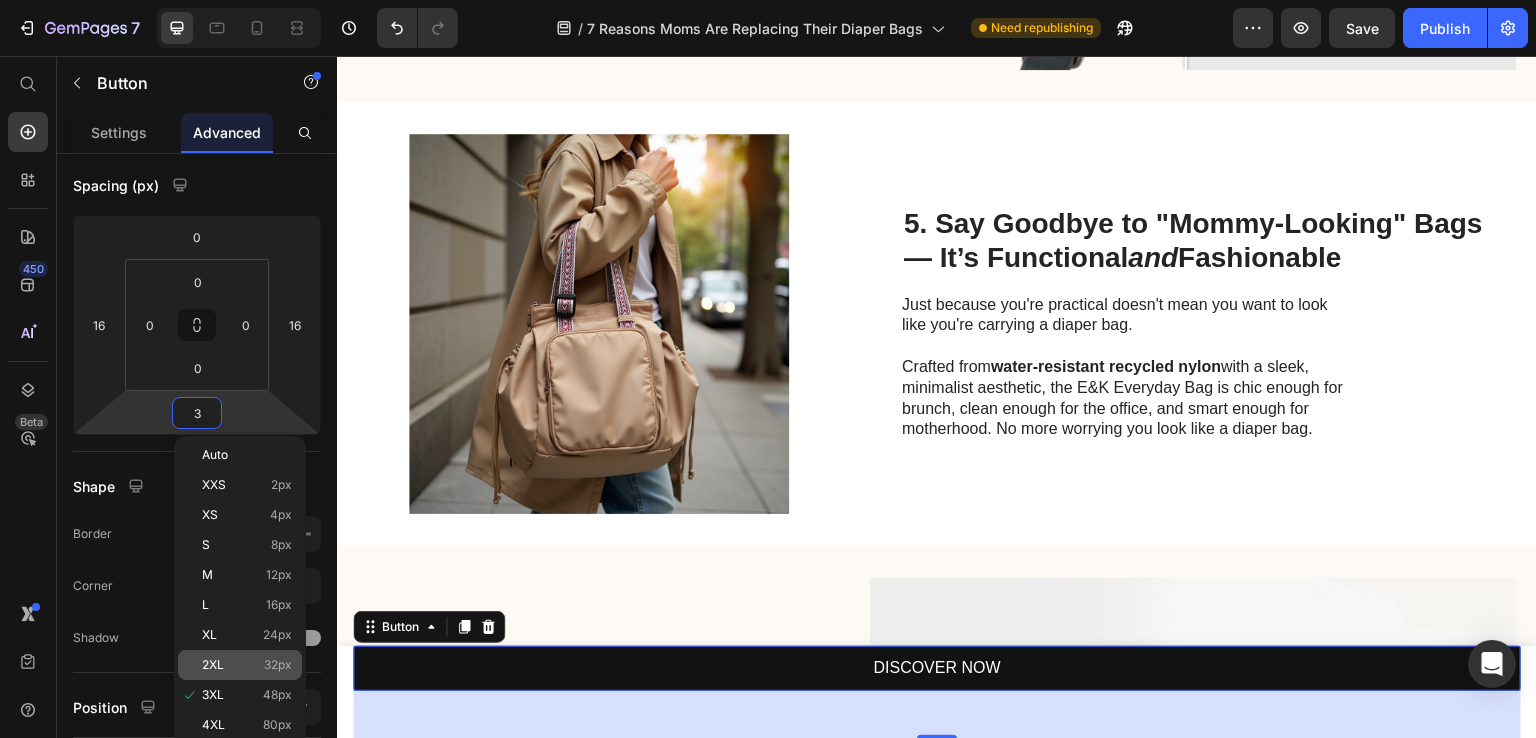 click on "2XL 32px" at bounding box center (247, 665) 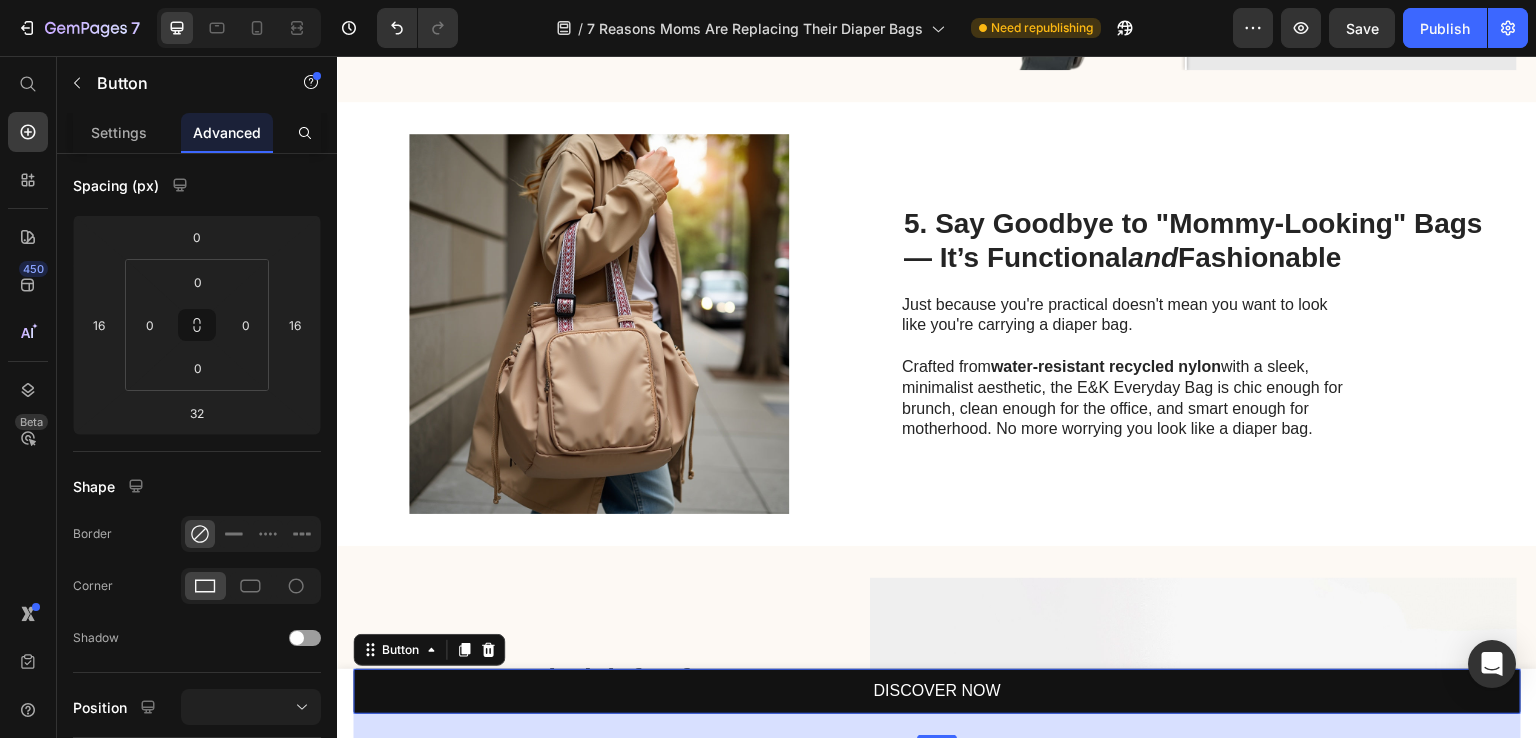 drag, startPoint x: 930, startPoint y: 736, endPoint x: 940, endPoint y: 729, distance: 12.206555 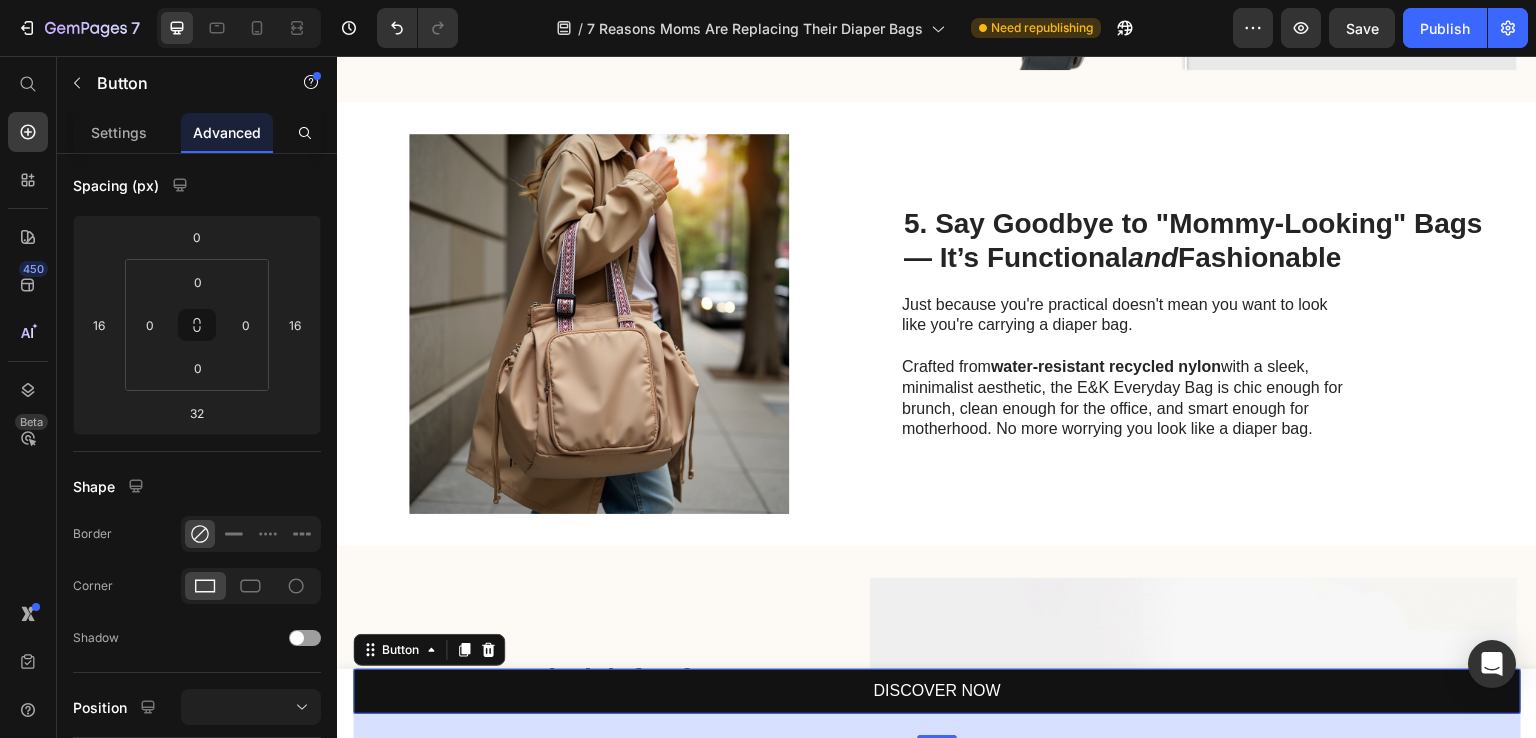 click on "25" at bounding box center [937, 714] 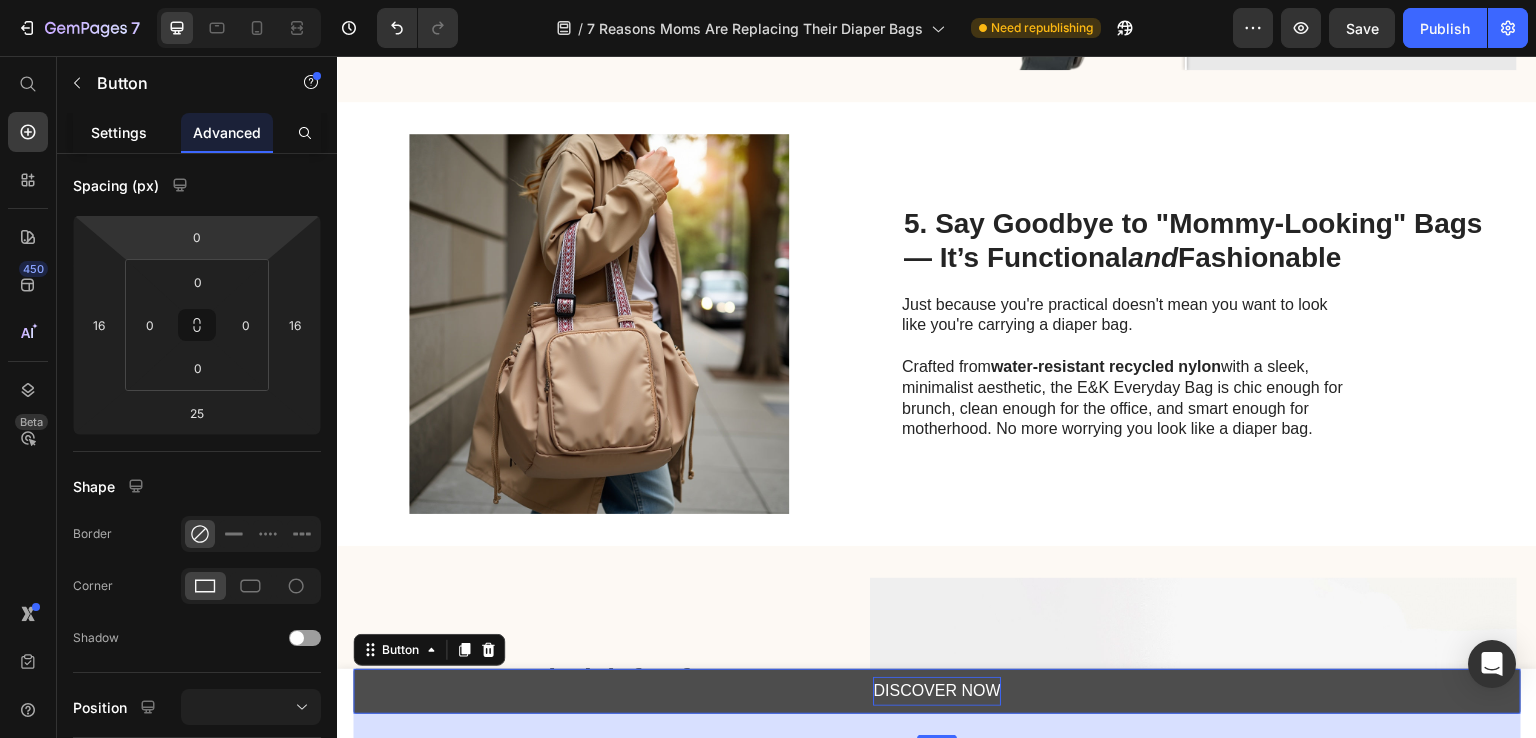 click on "Settings" at bounding box center (119, 132) 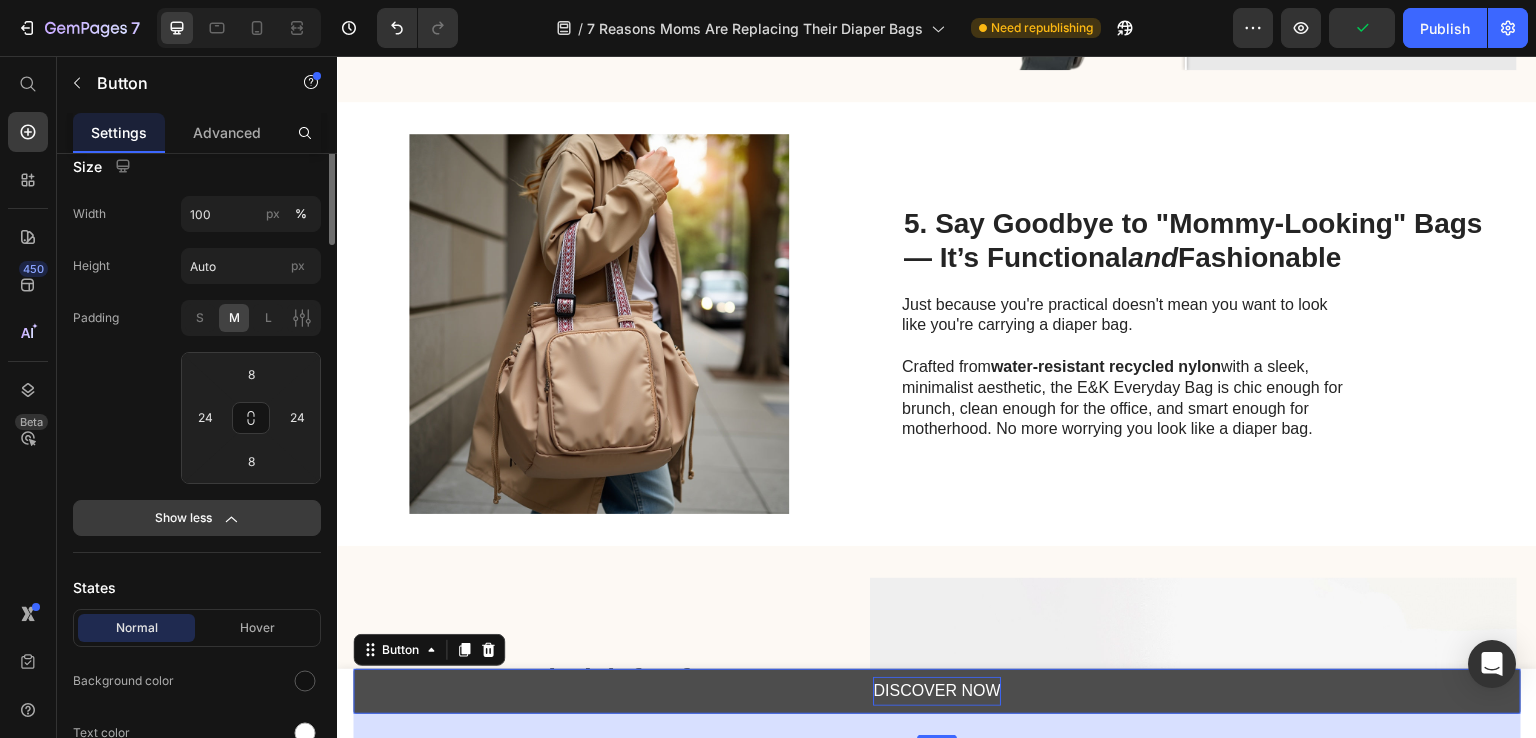 scroll, scrollTop: 400, scrollLeft: 0, axis: vertical 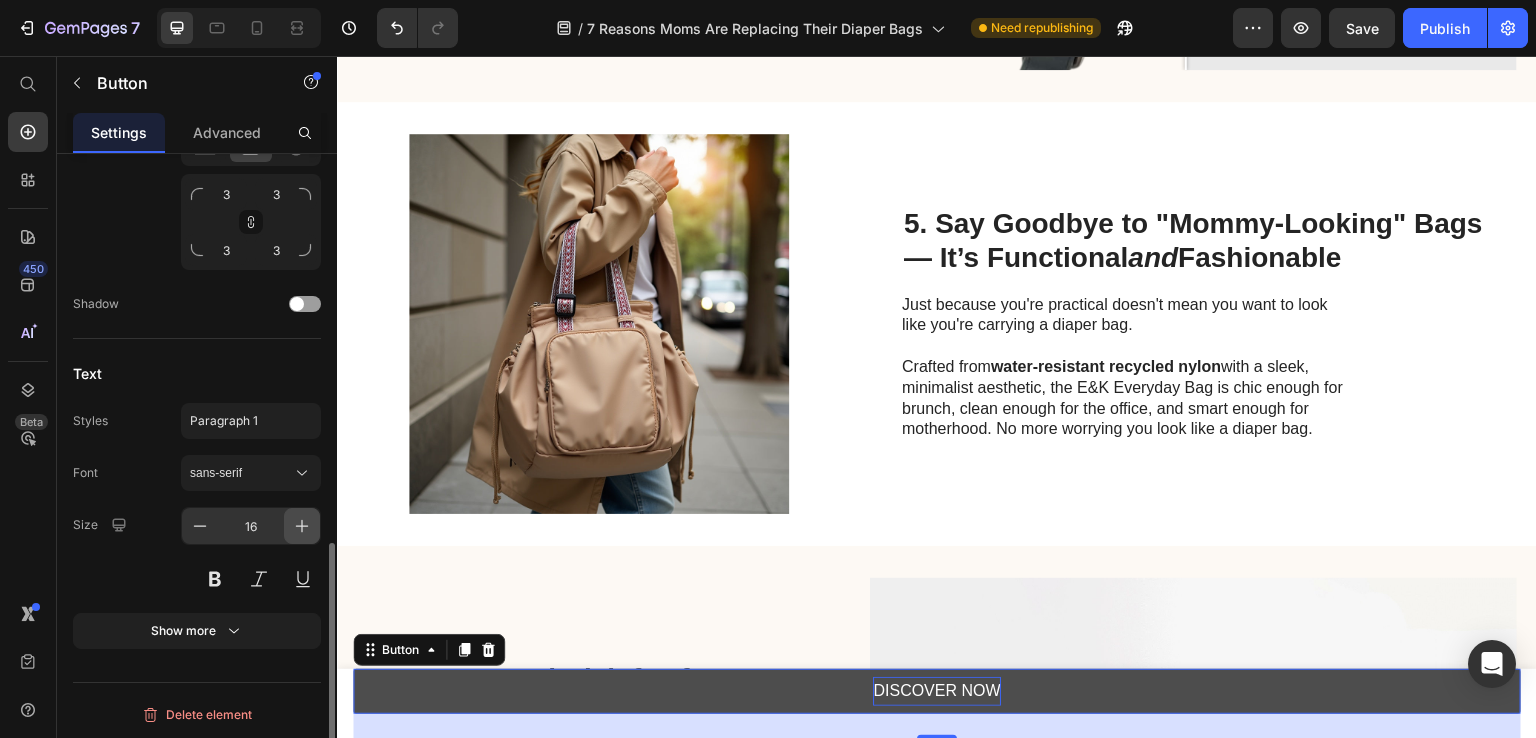 click 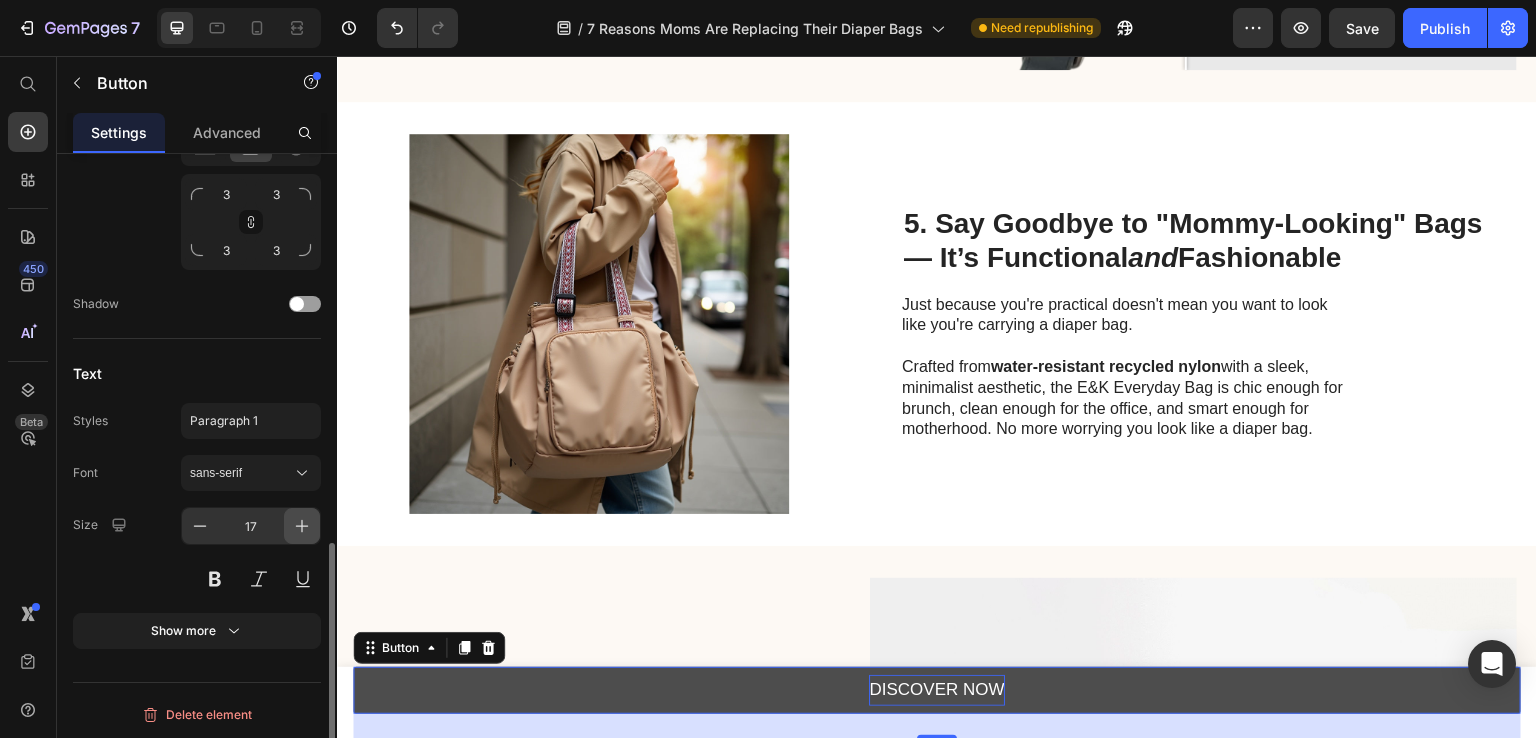 click 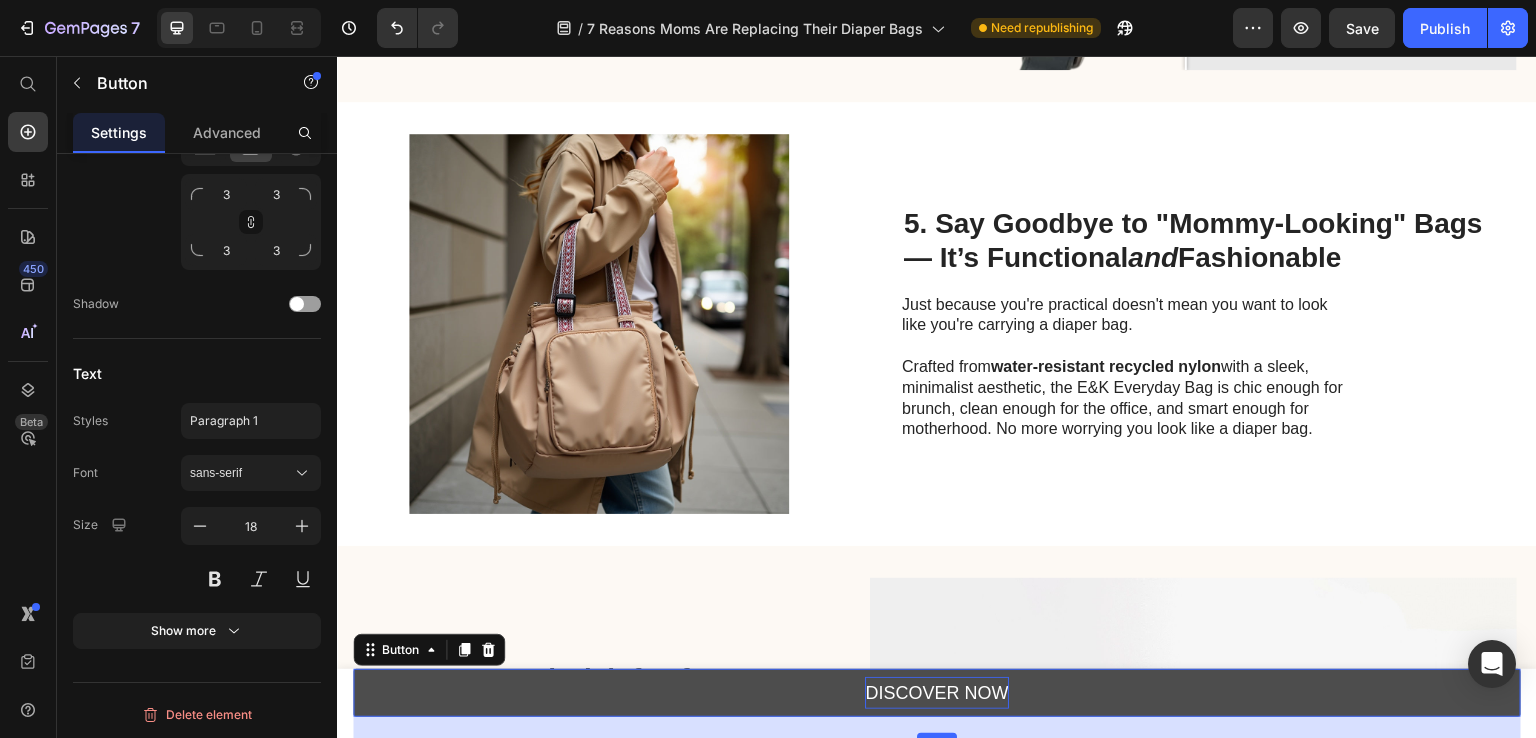 click at bounding box center [937, 736] 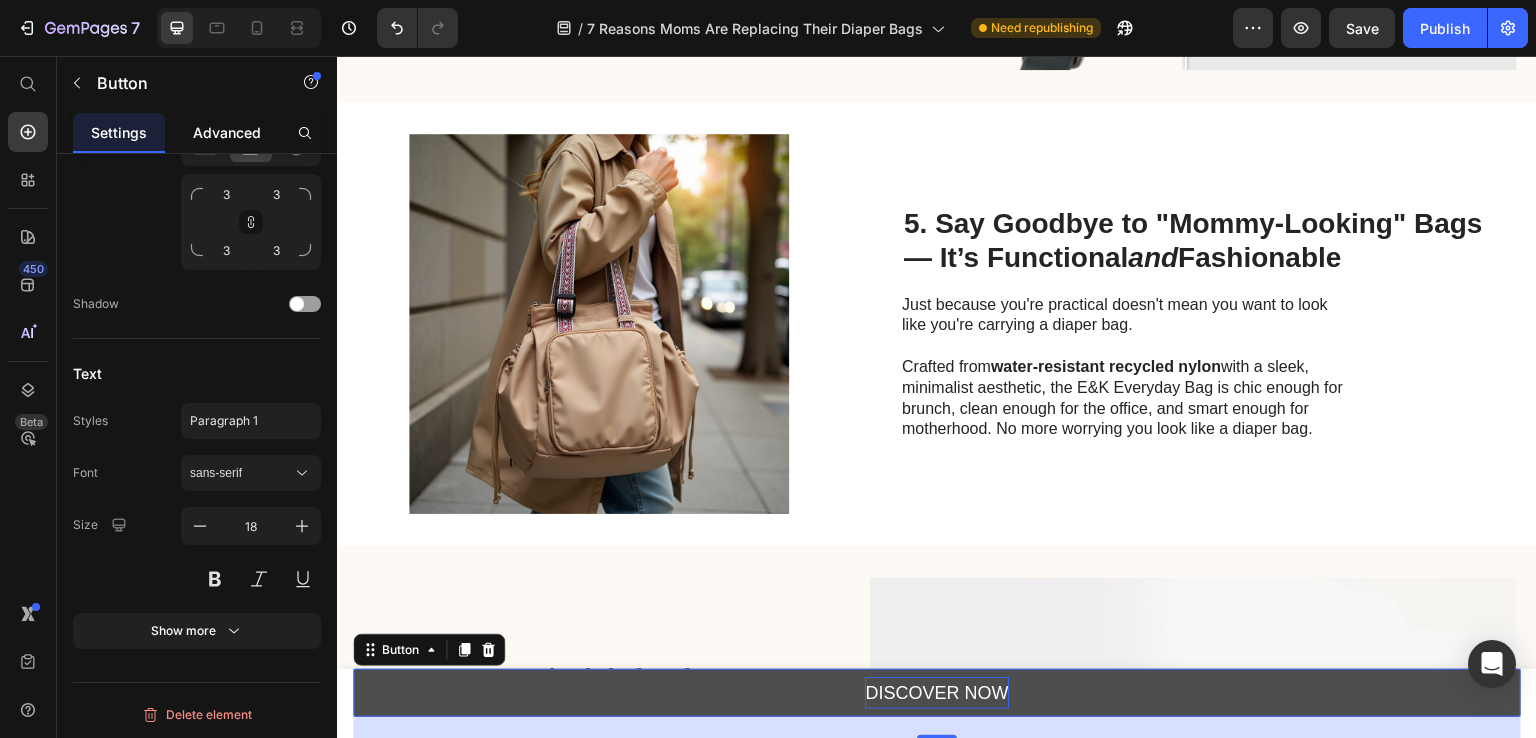click on "Advanced" at bounding box center (227, 132) 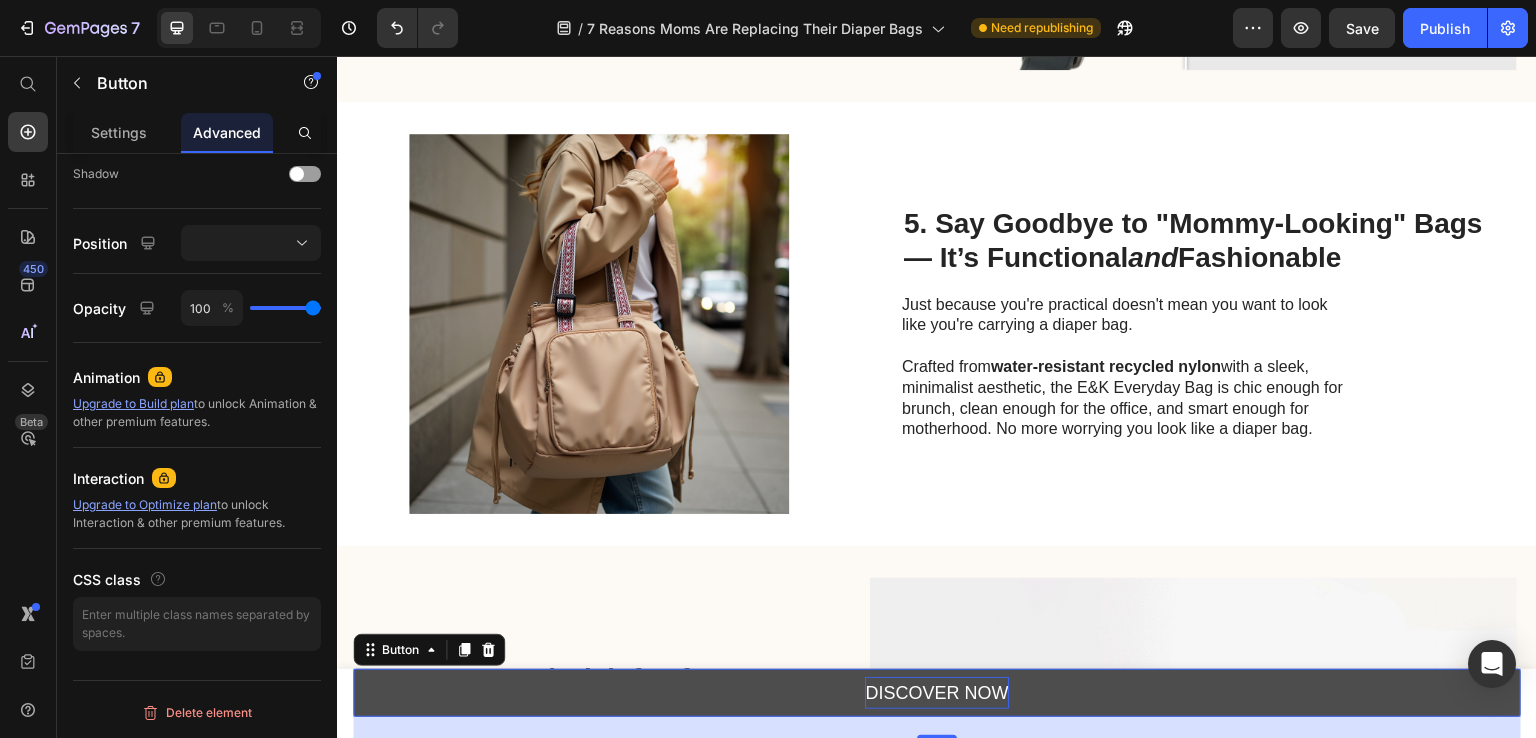 scroll, scrollTop: 0, scrollLeft: 0, axis: both 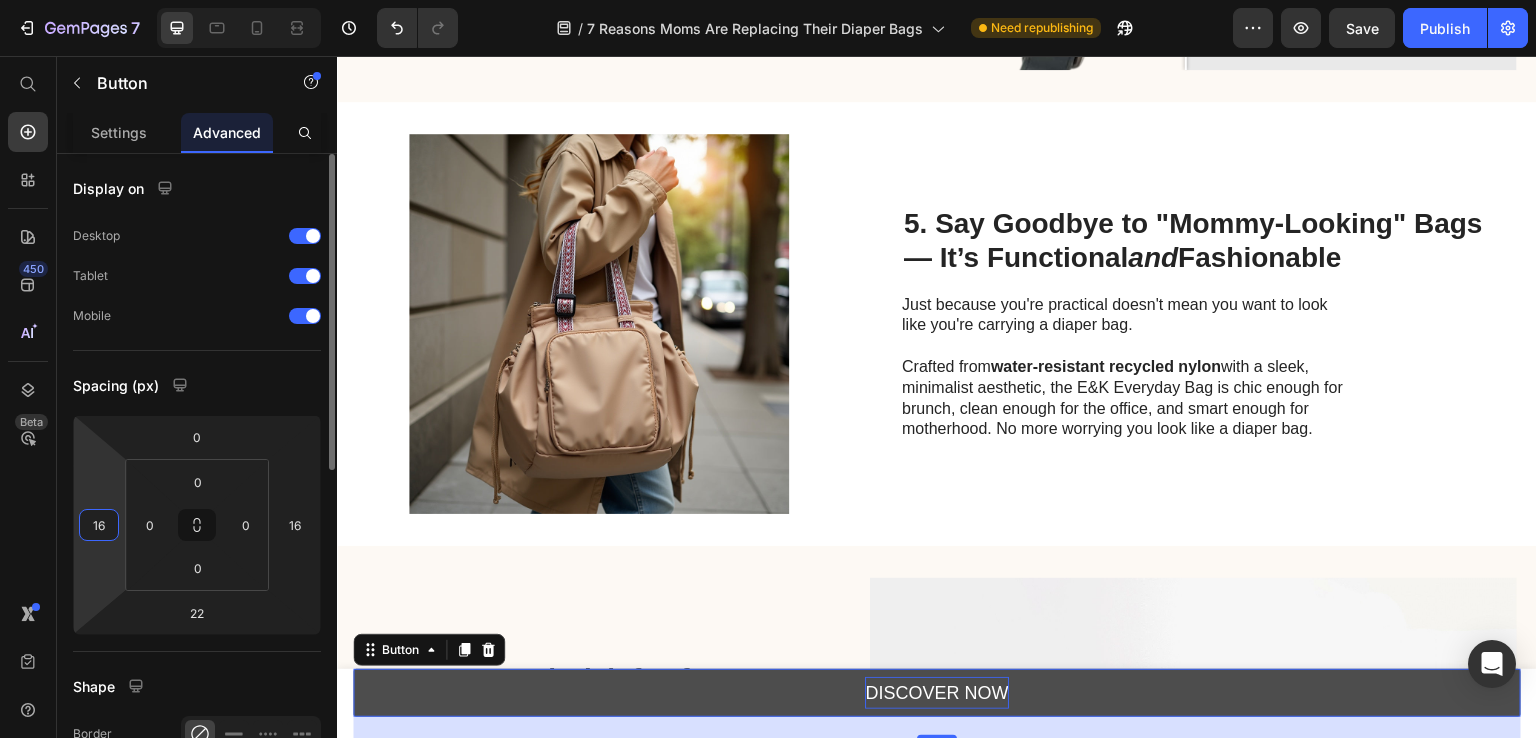 click on "16" at bounding box center [99, 525] 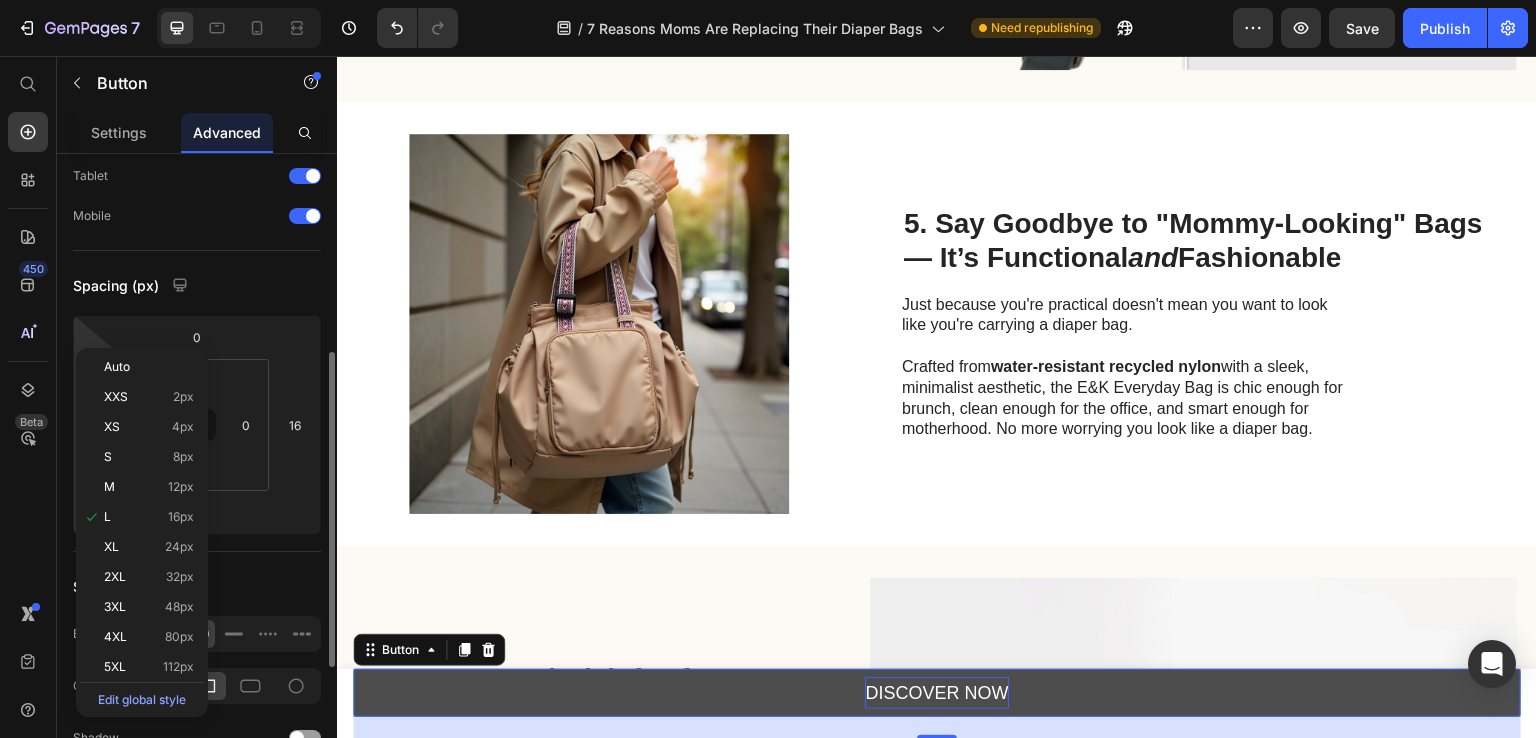 scroll, scrollTop: 200, scrollLeft: 0, axis: vertical 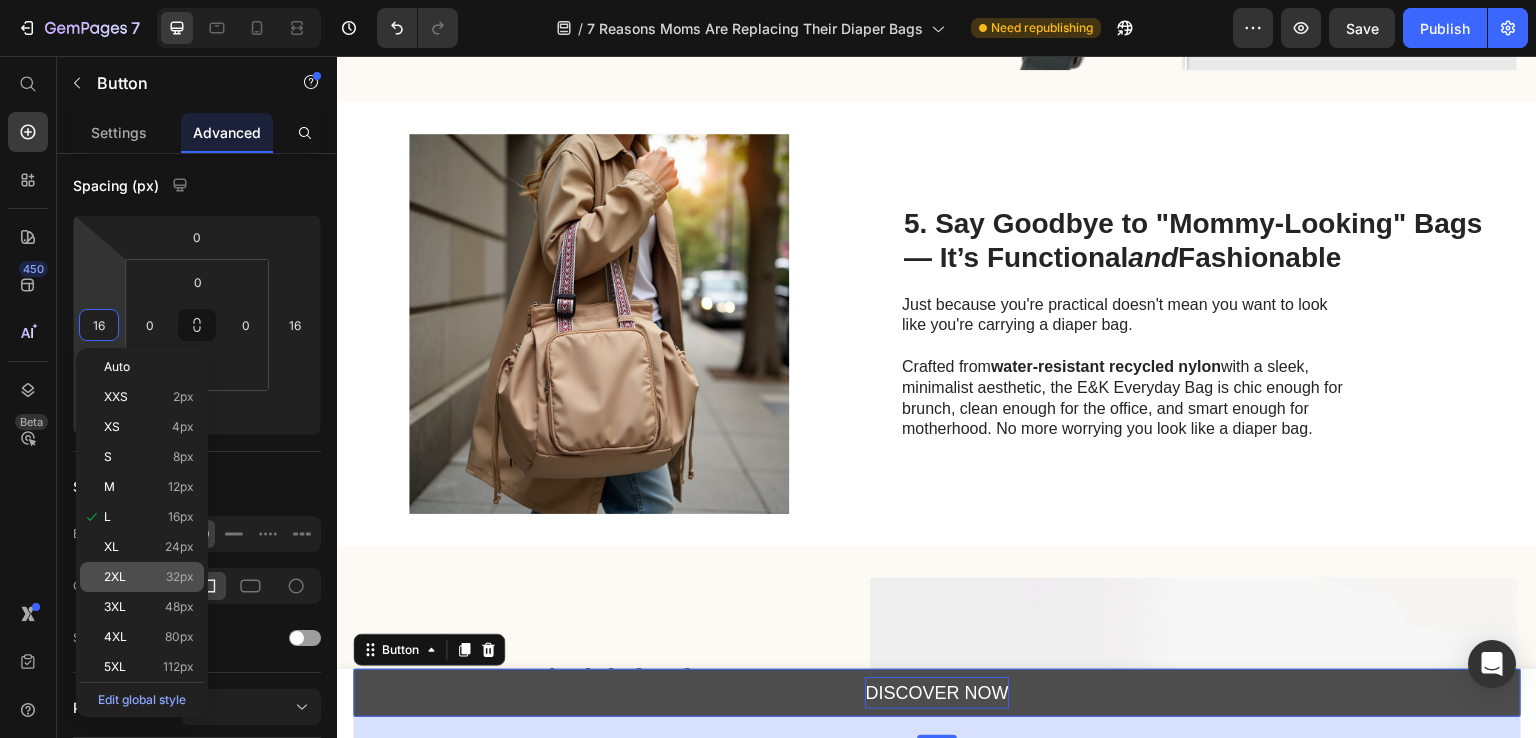 click on "32px" at bounding box center [180, 577] 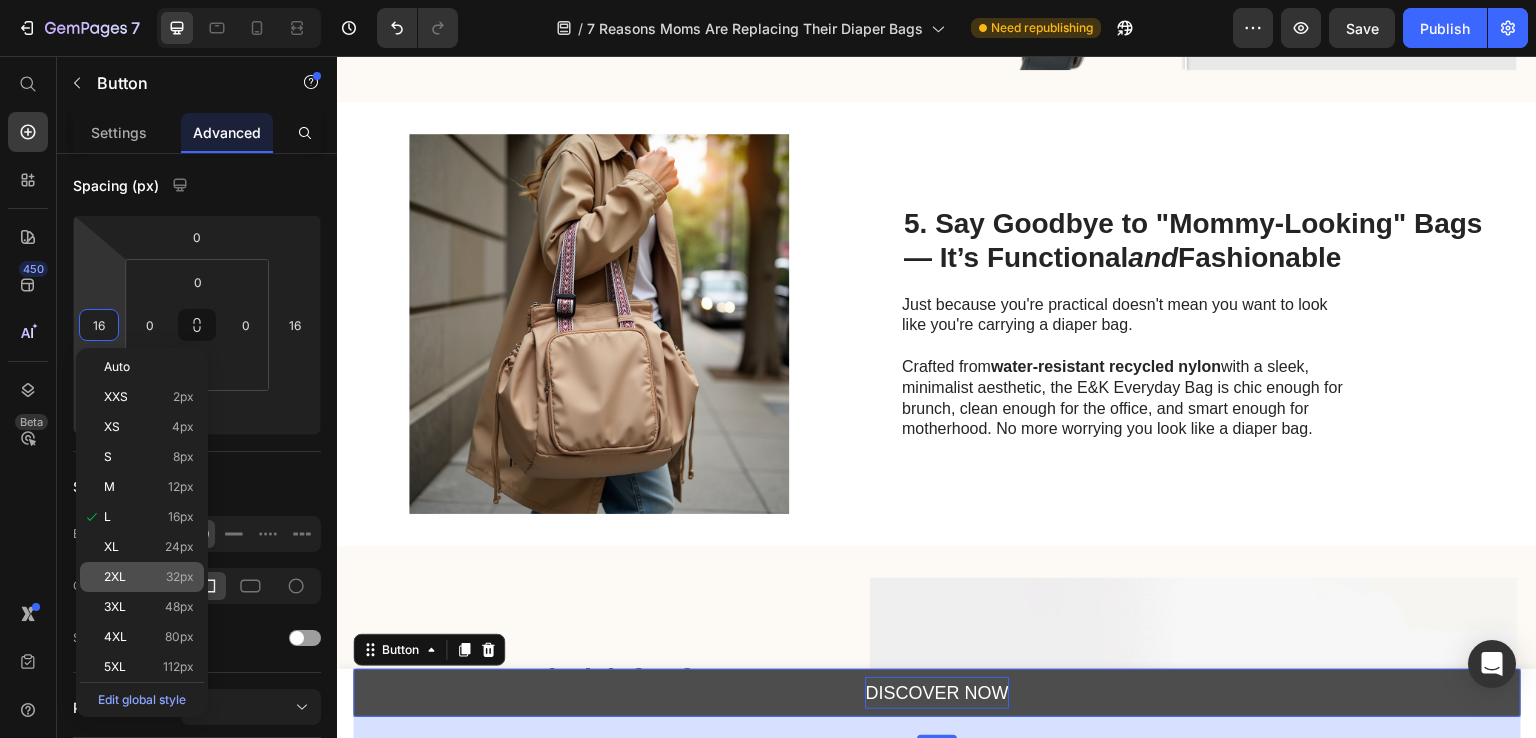 type on "32" 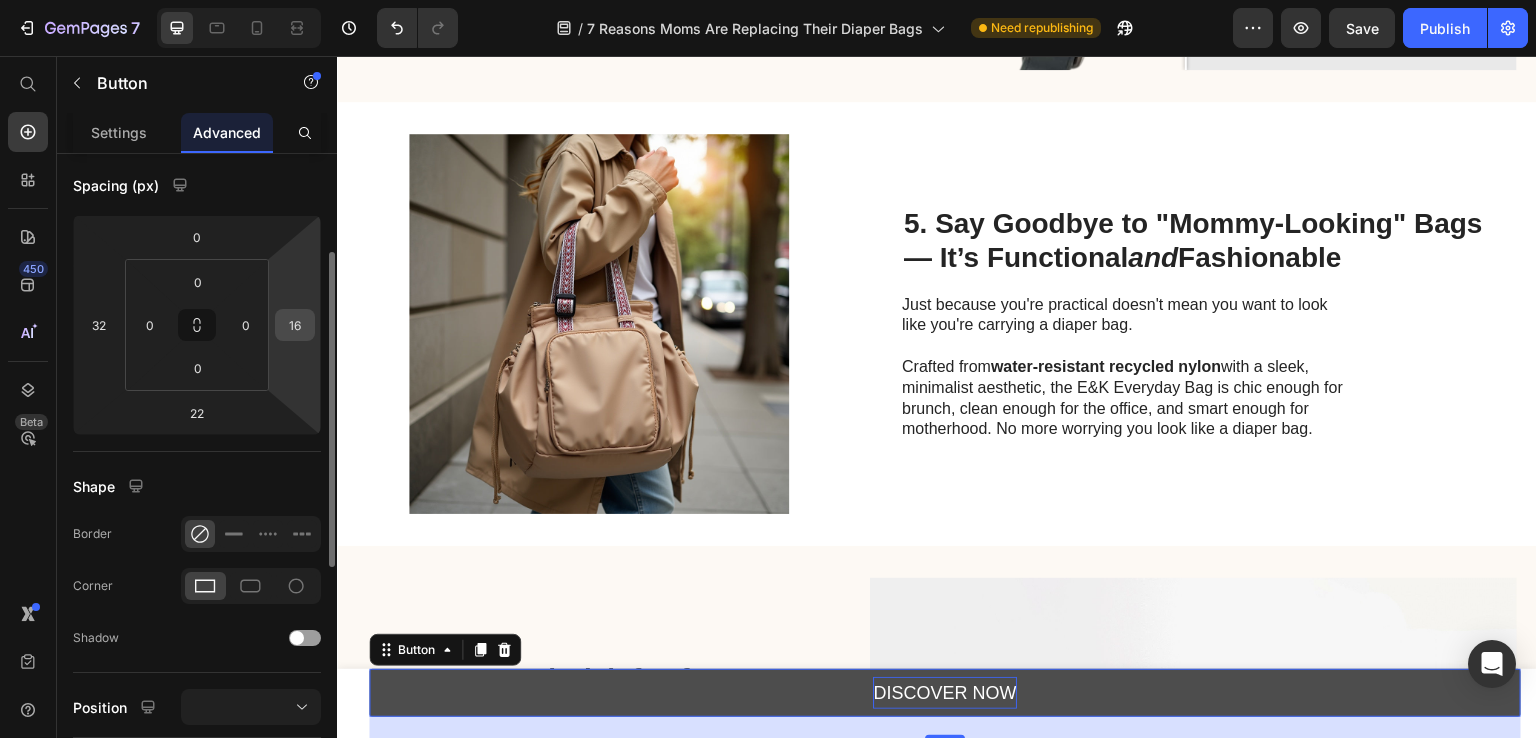 click on "16" at bounding box center [295, 325] 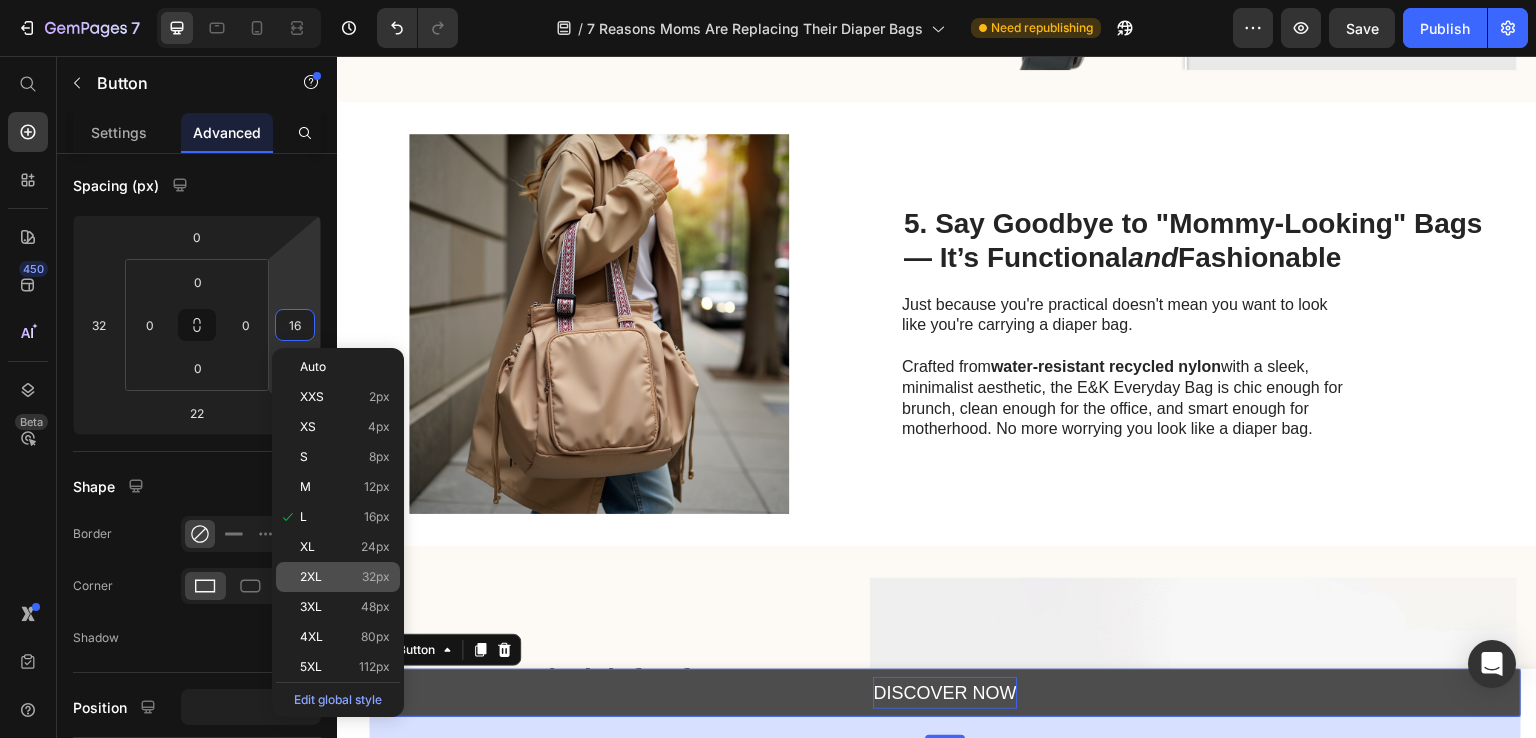 click on "2XL 32px" 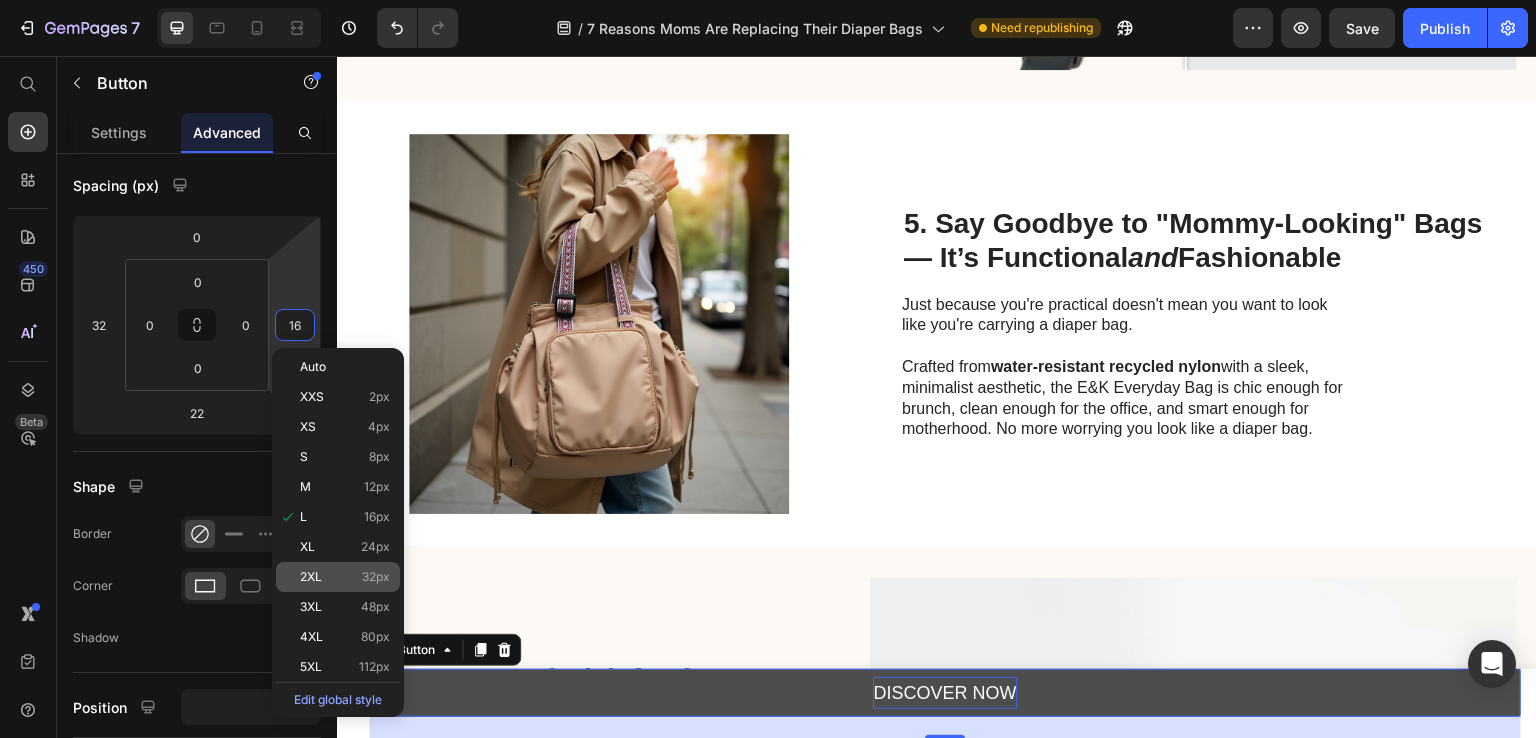type on "32" 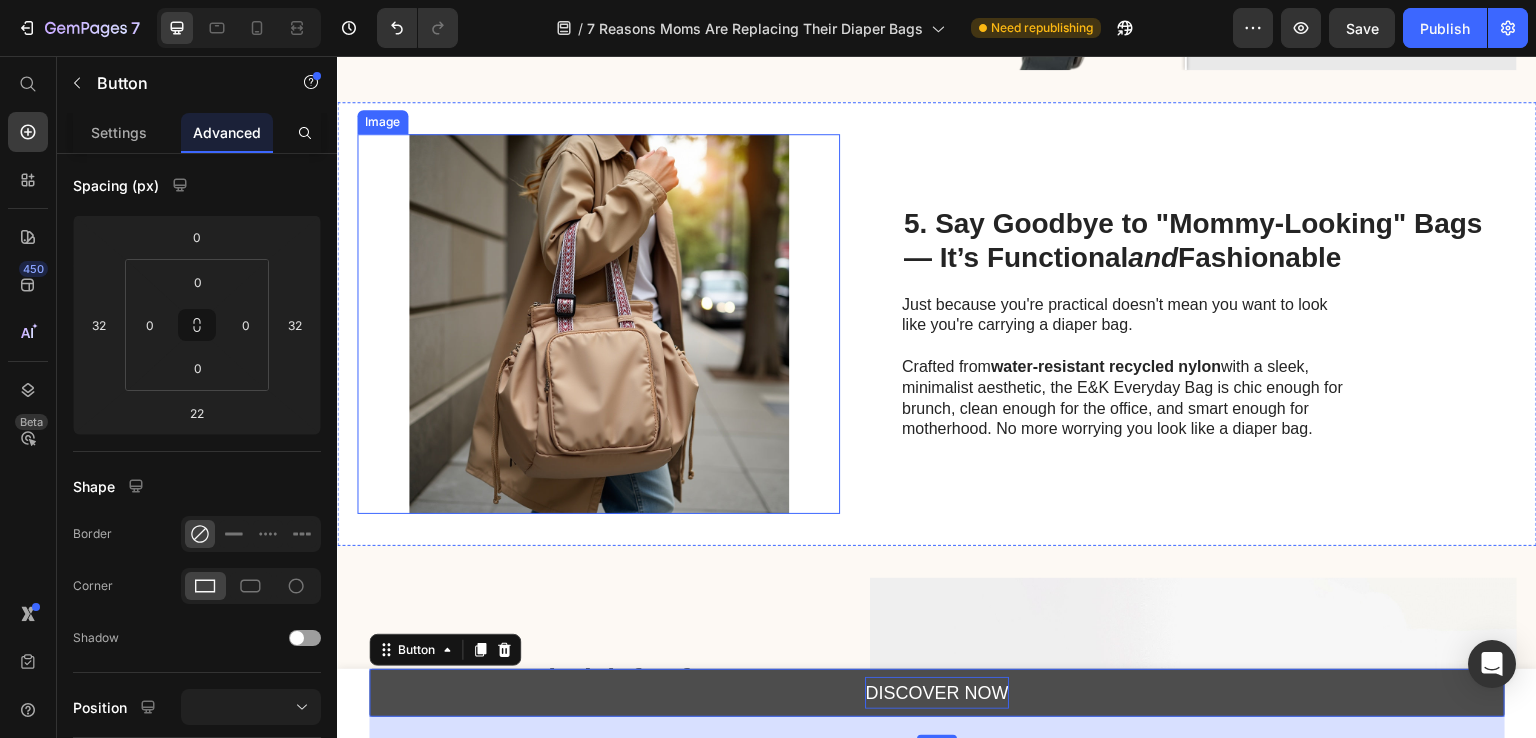 click at bounding box center (598, 324) 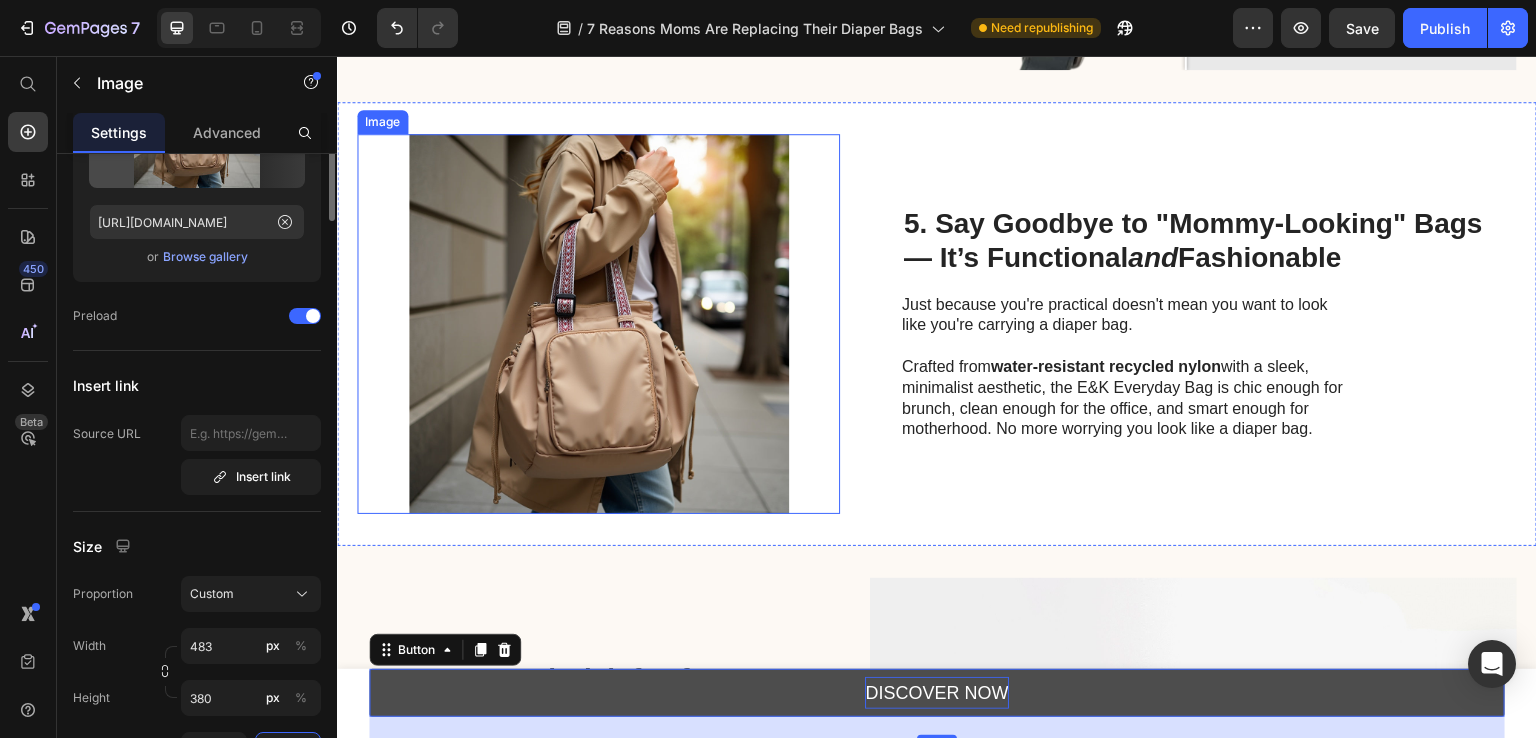 scroll, scrollTop: 0, scrollLeft: 0, axis: both 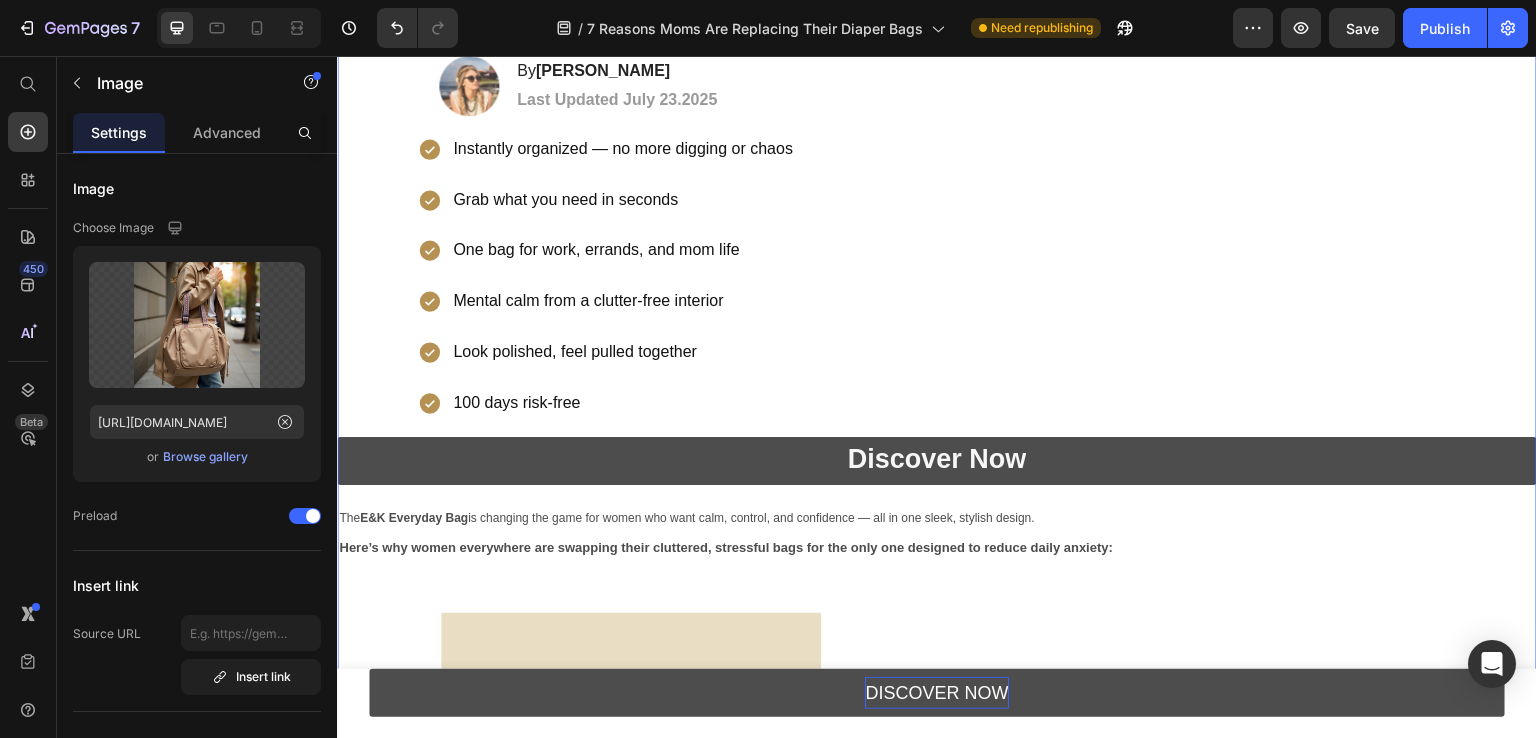 click on "Discover Now" at bounding box center (937, 461) 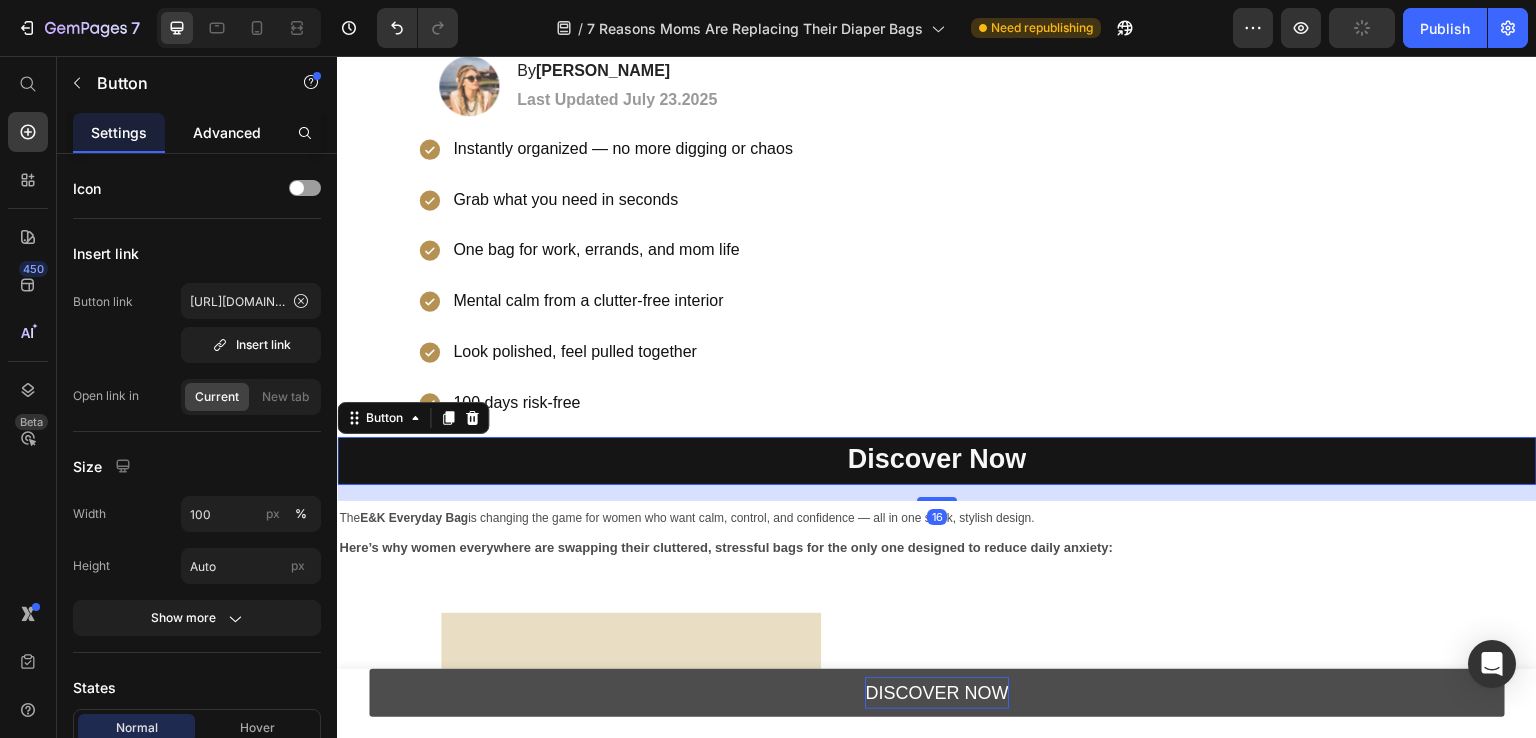 click on "Advanced" at bounding box center [227, 132] 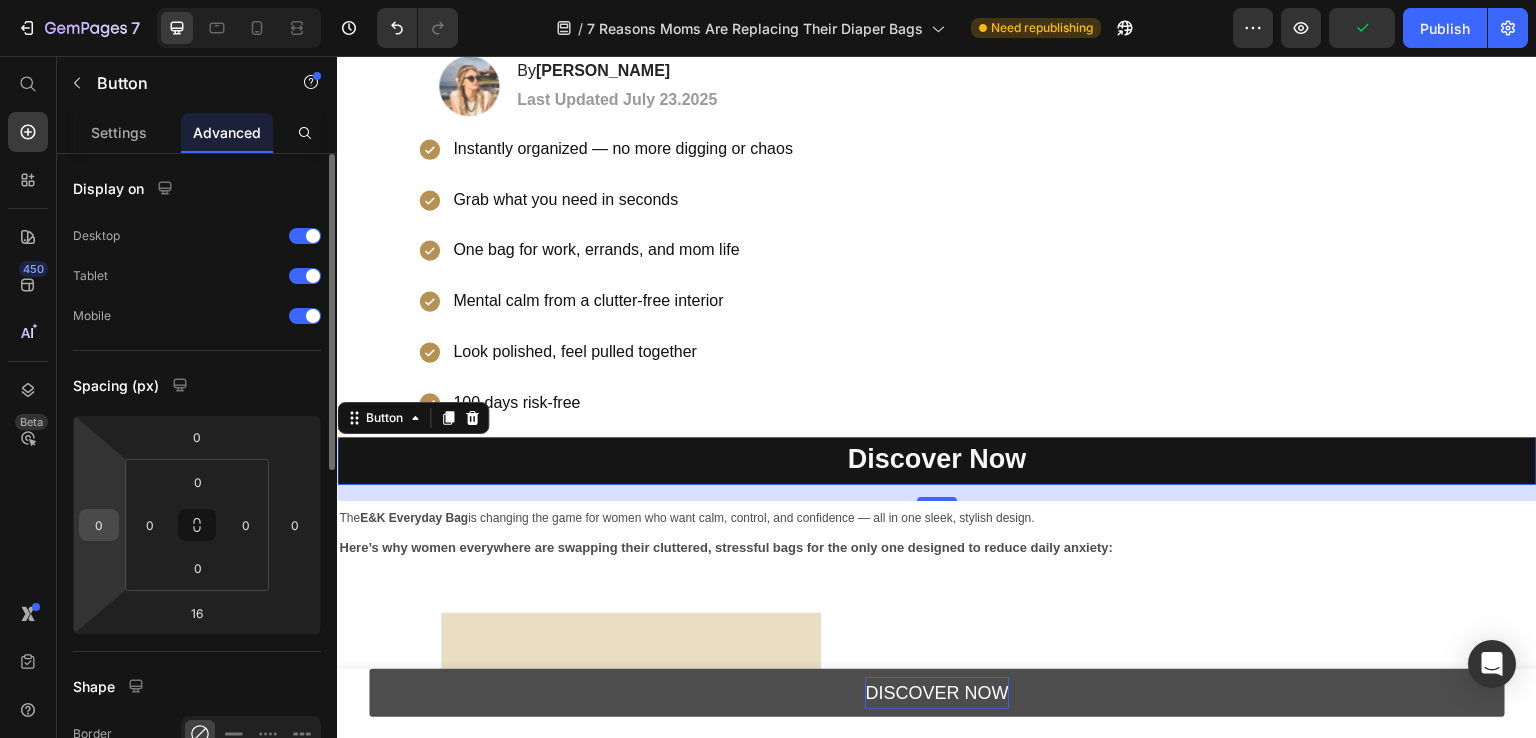 click on "0" at bounding box center (99, 525) 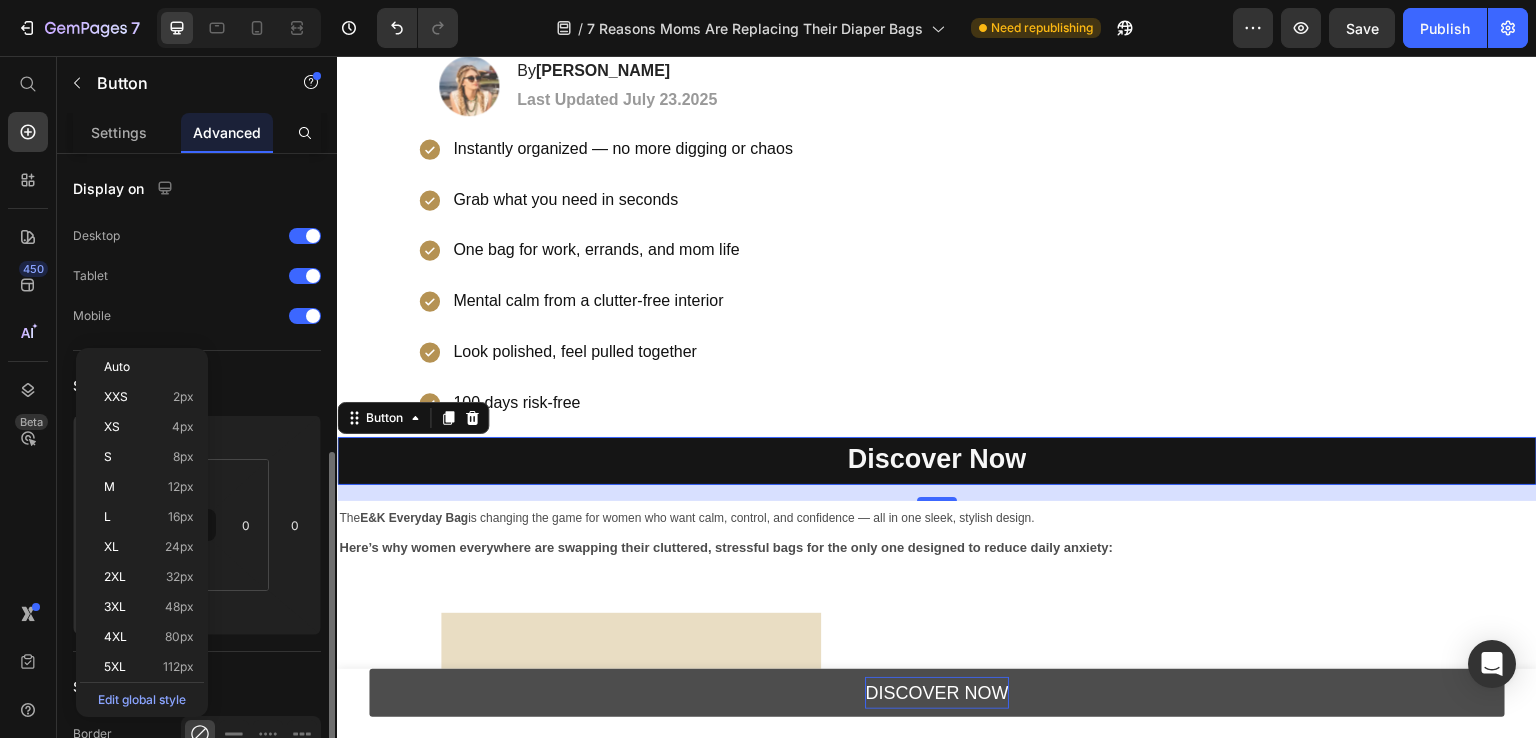 scroll, scrollTop: 200, scrollLeft: 0, axis: vertical 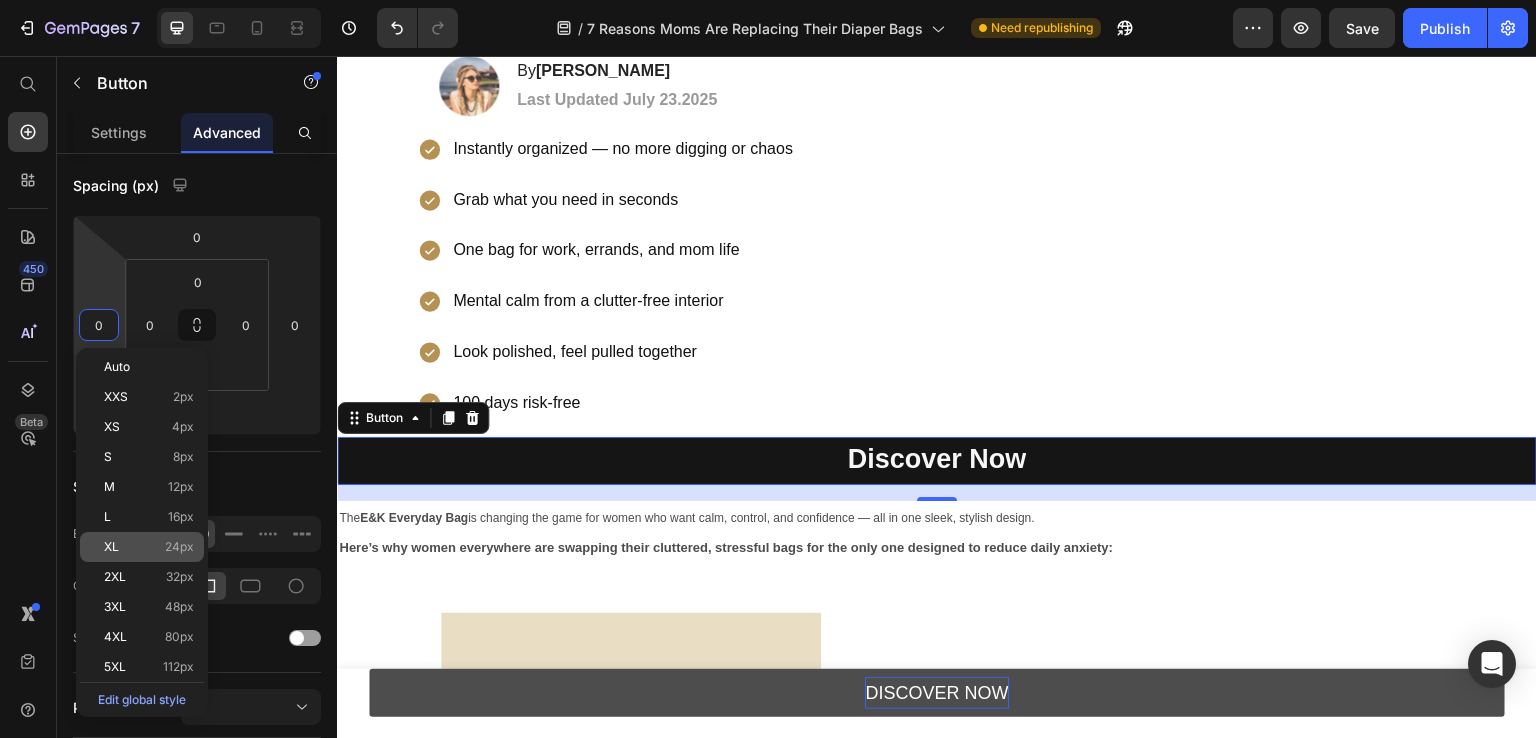click on "24px" at bounding box center [179, 547] 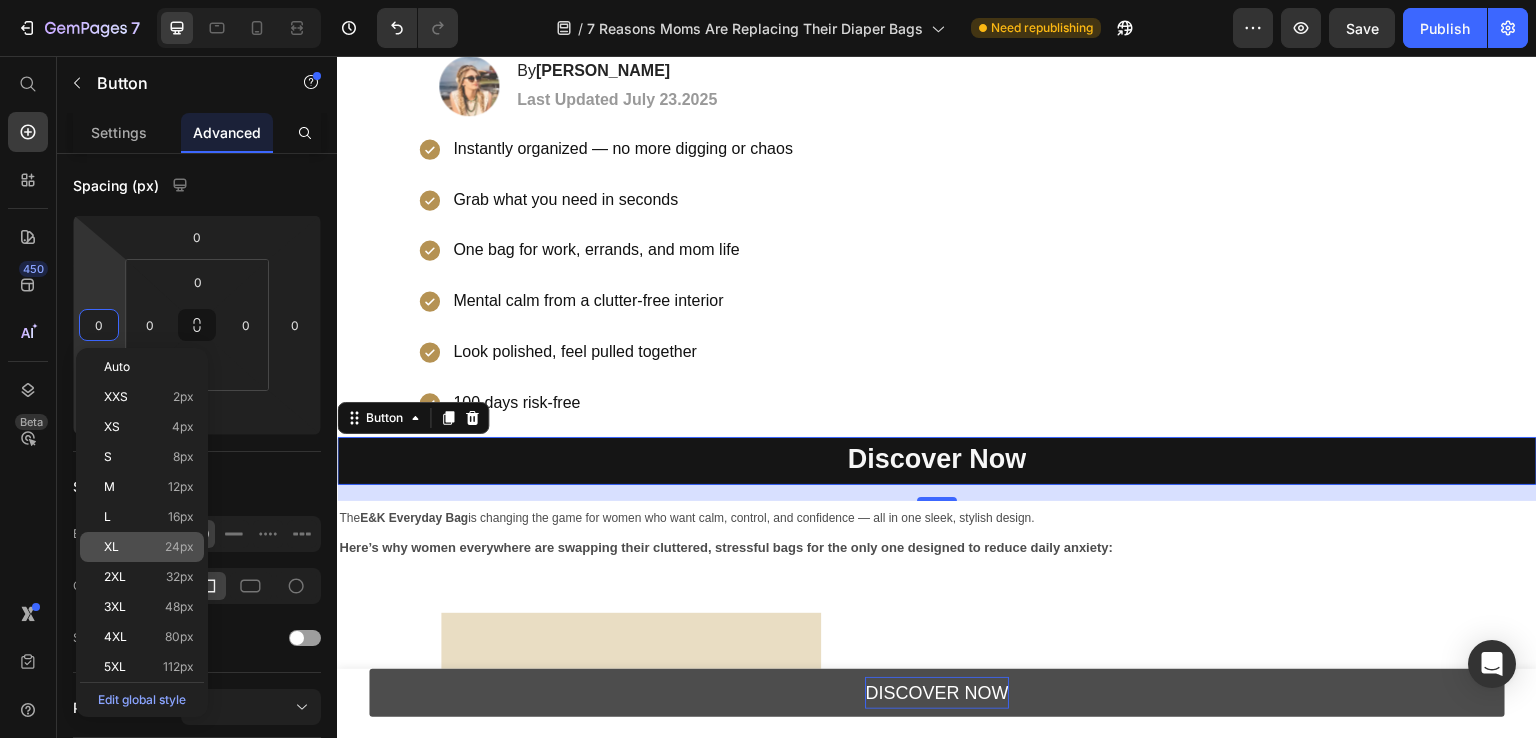 type on "24" 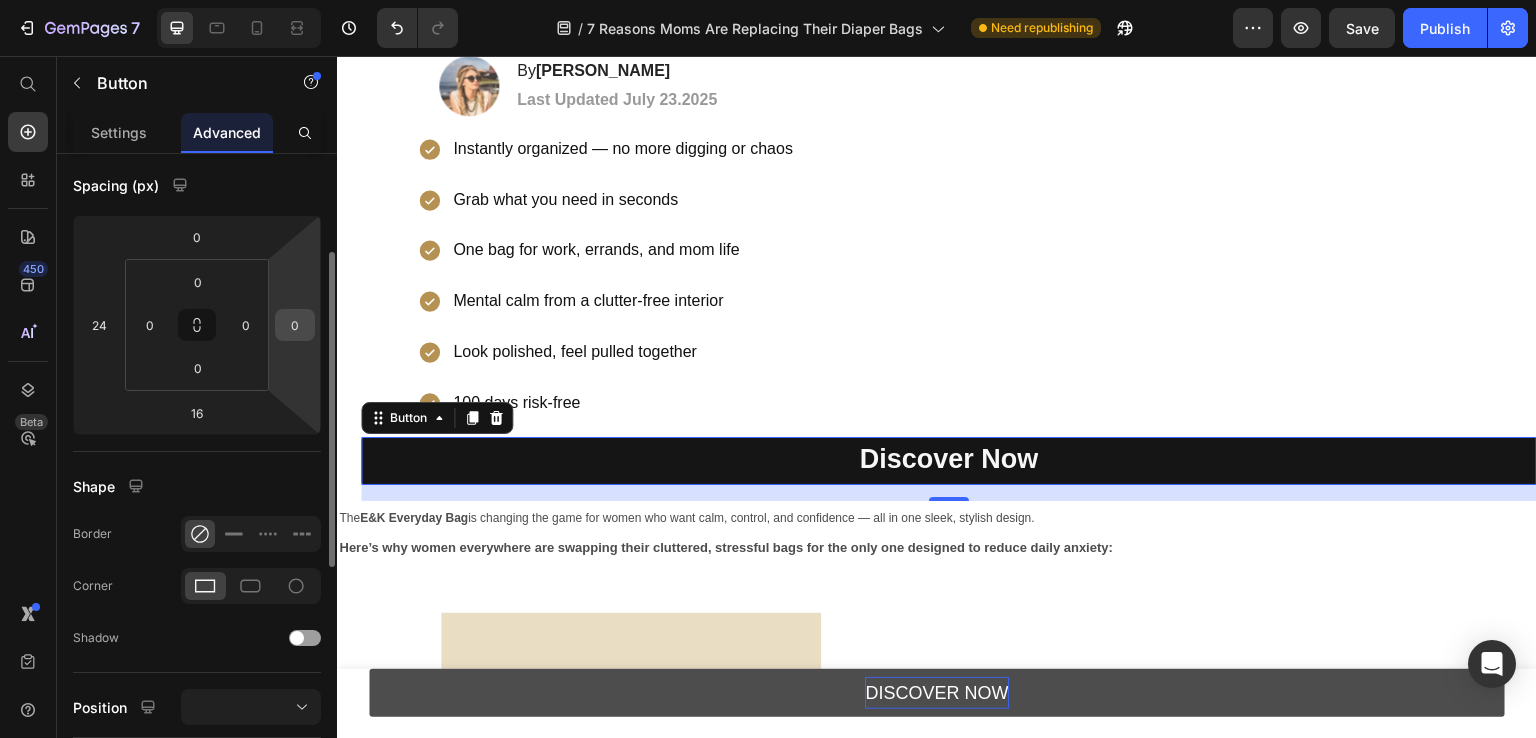 click on "0" at bounding box center (295, 325) 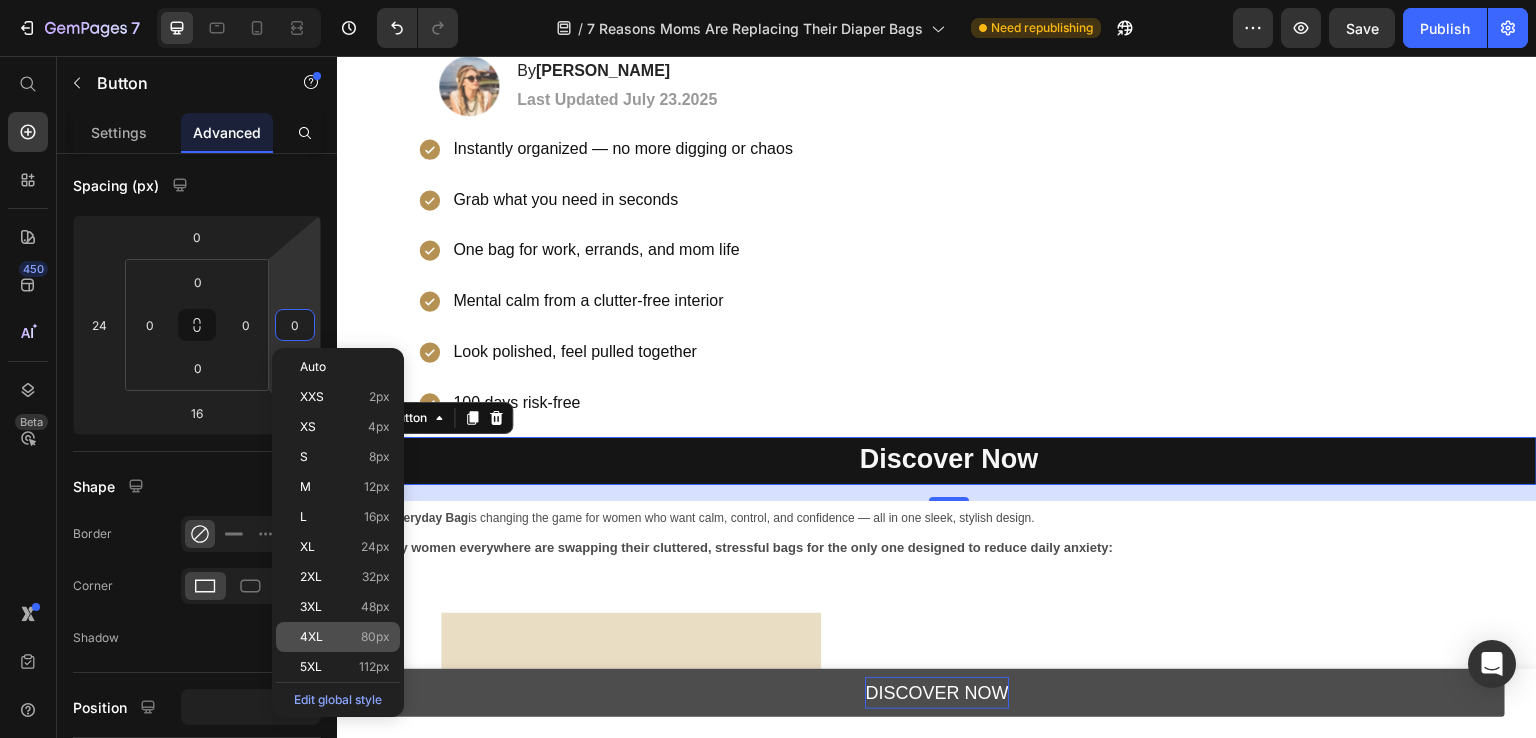 click on "4XL 80px" 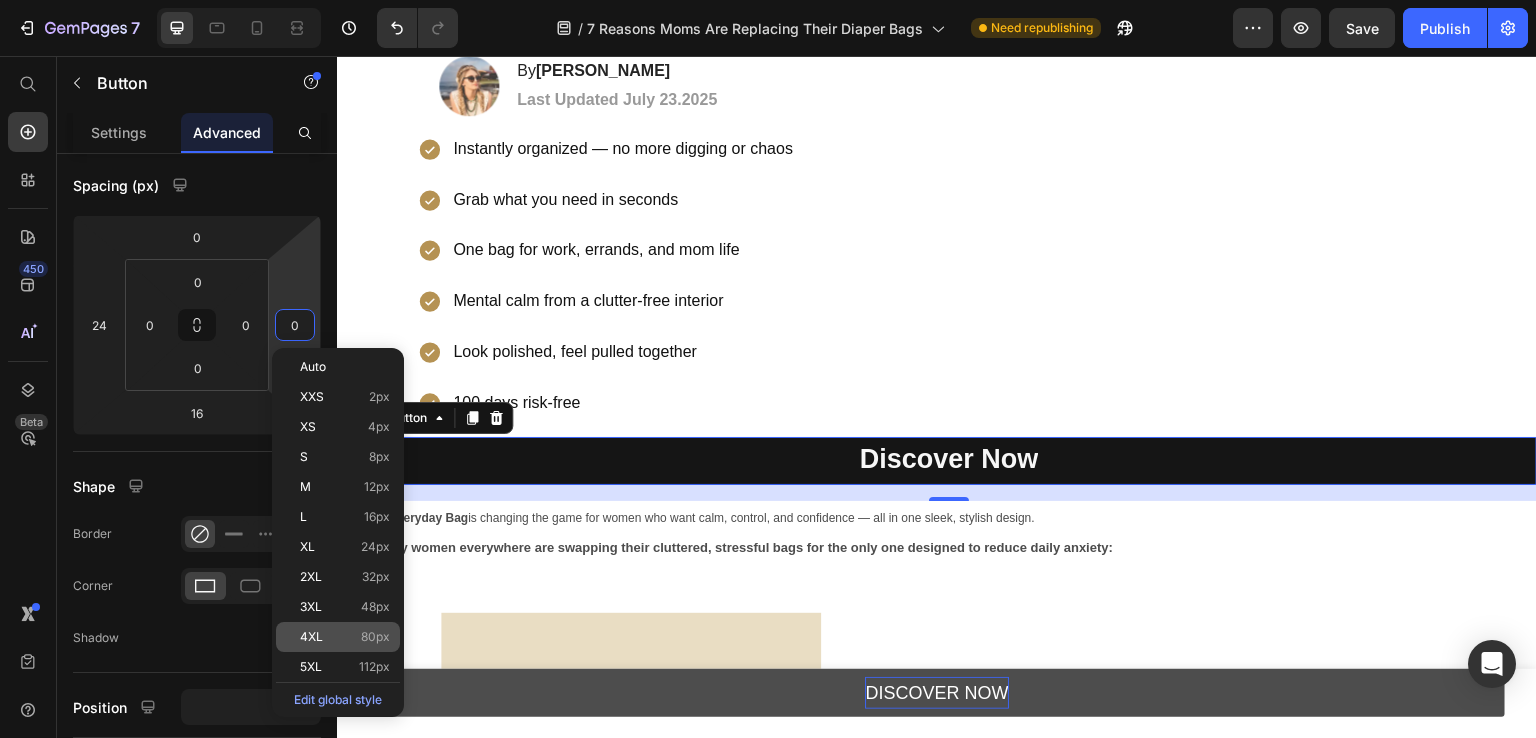 type on "80" 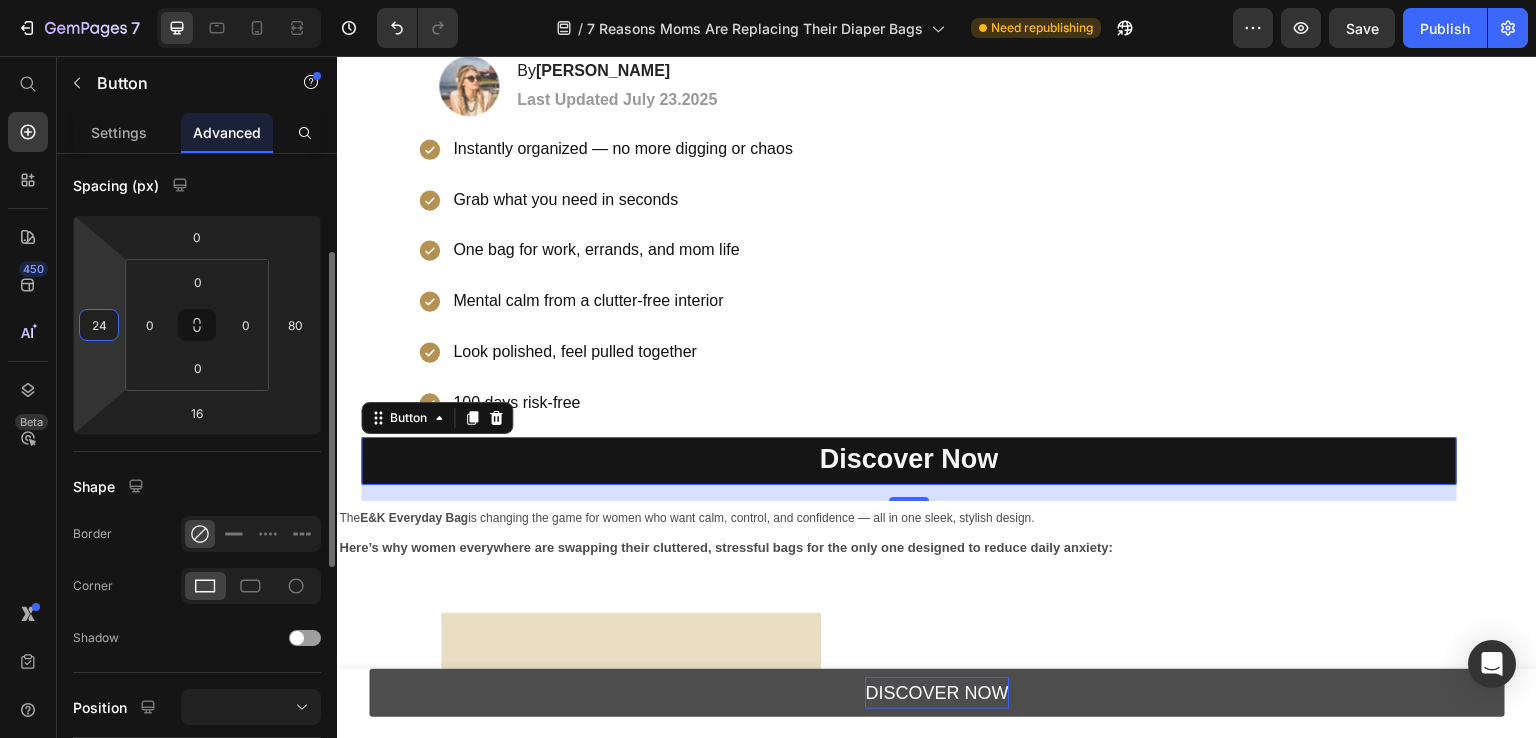 click on "24" at bounding box center (99, 325) 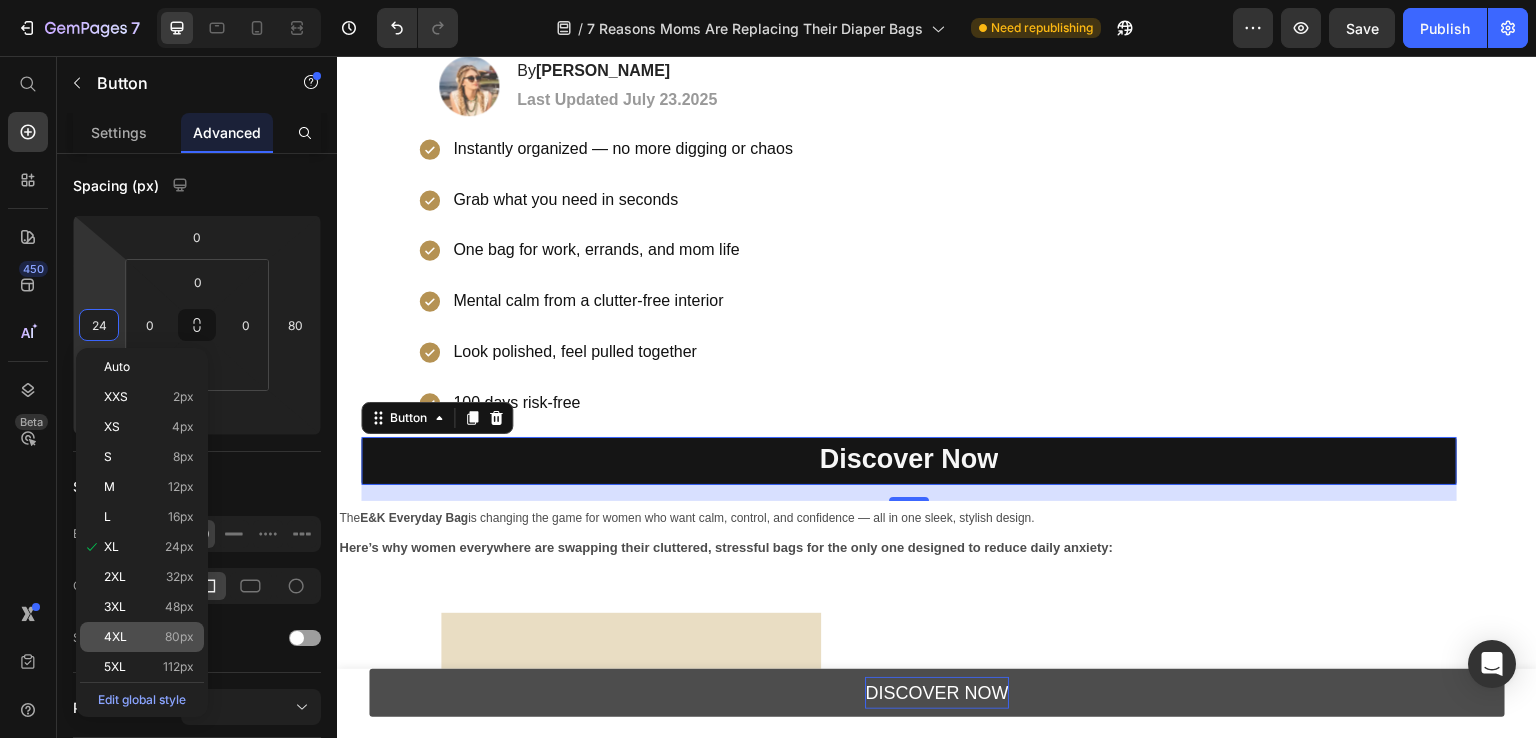 click on "80px" at bounding box center (179, 637) 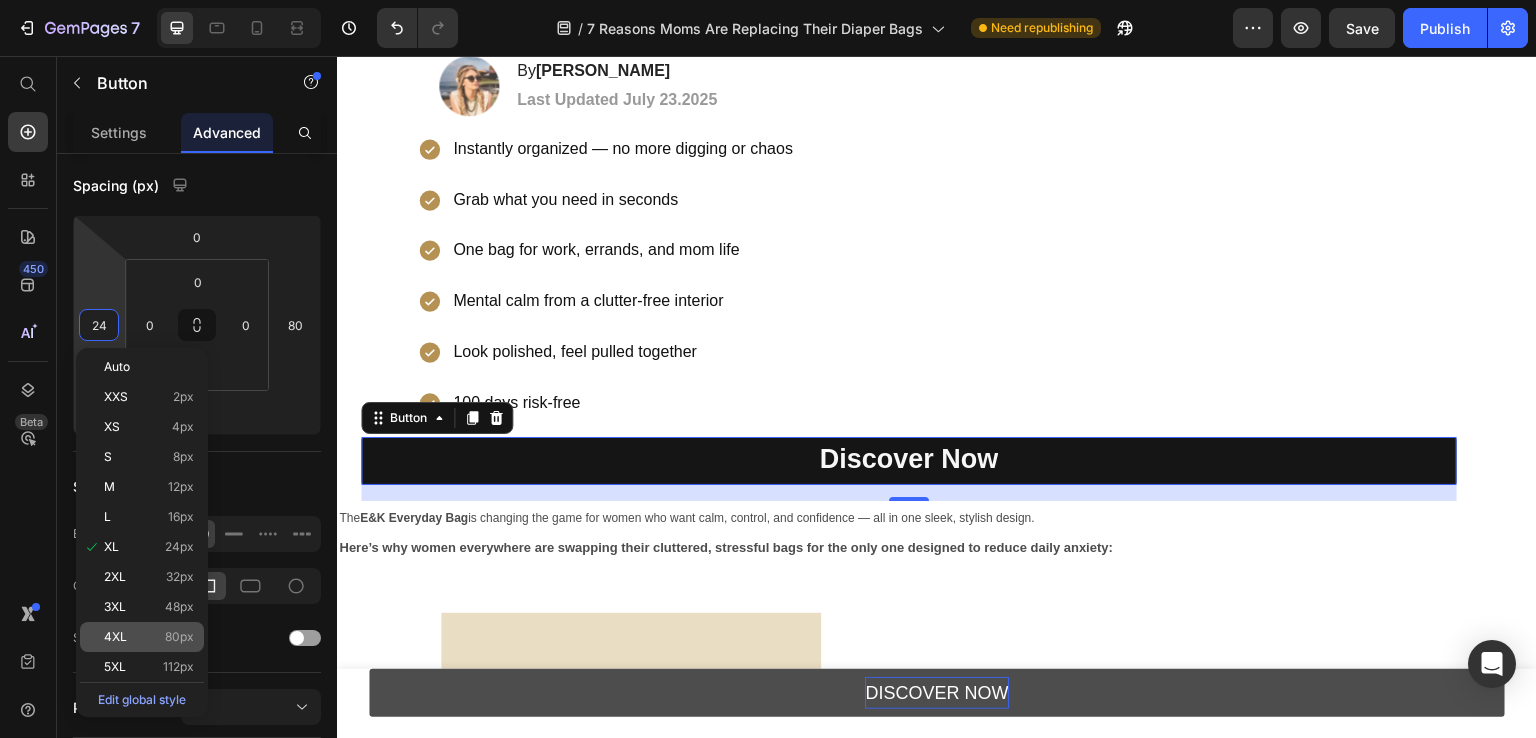 type on "80" 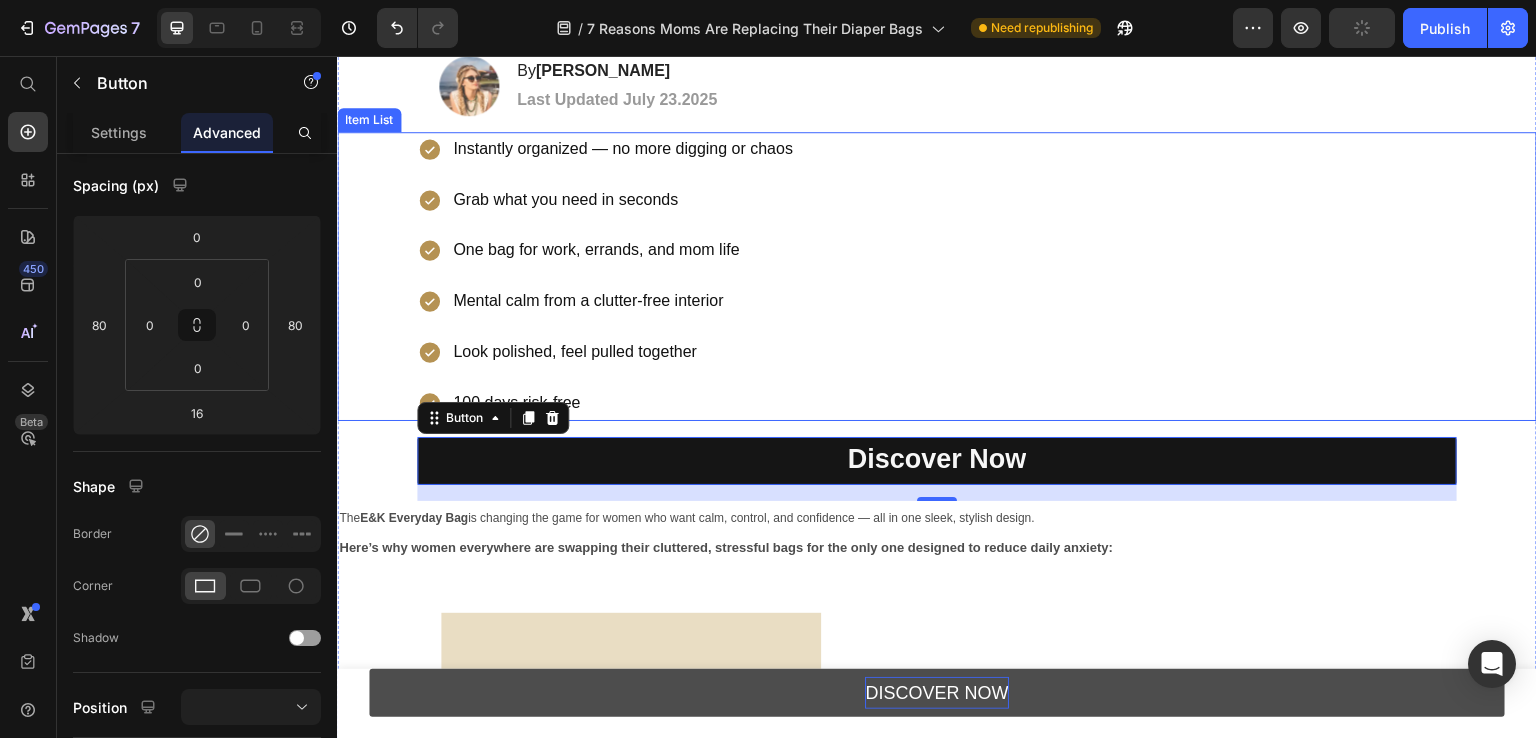 click on "Instantly organized — no more digging or chaos Grab what you need in seconds One bag for work, errands, and mom life Mental calm from a clutter-free interior Look polished, feel pulled together 100 days risk-free" at bounding box center [977, 276] 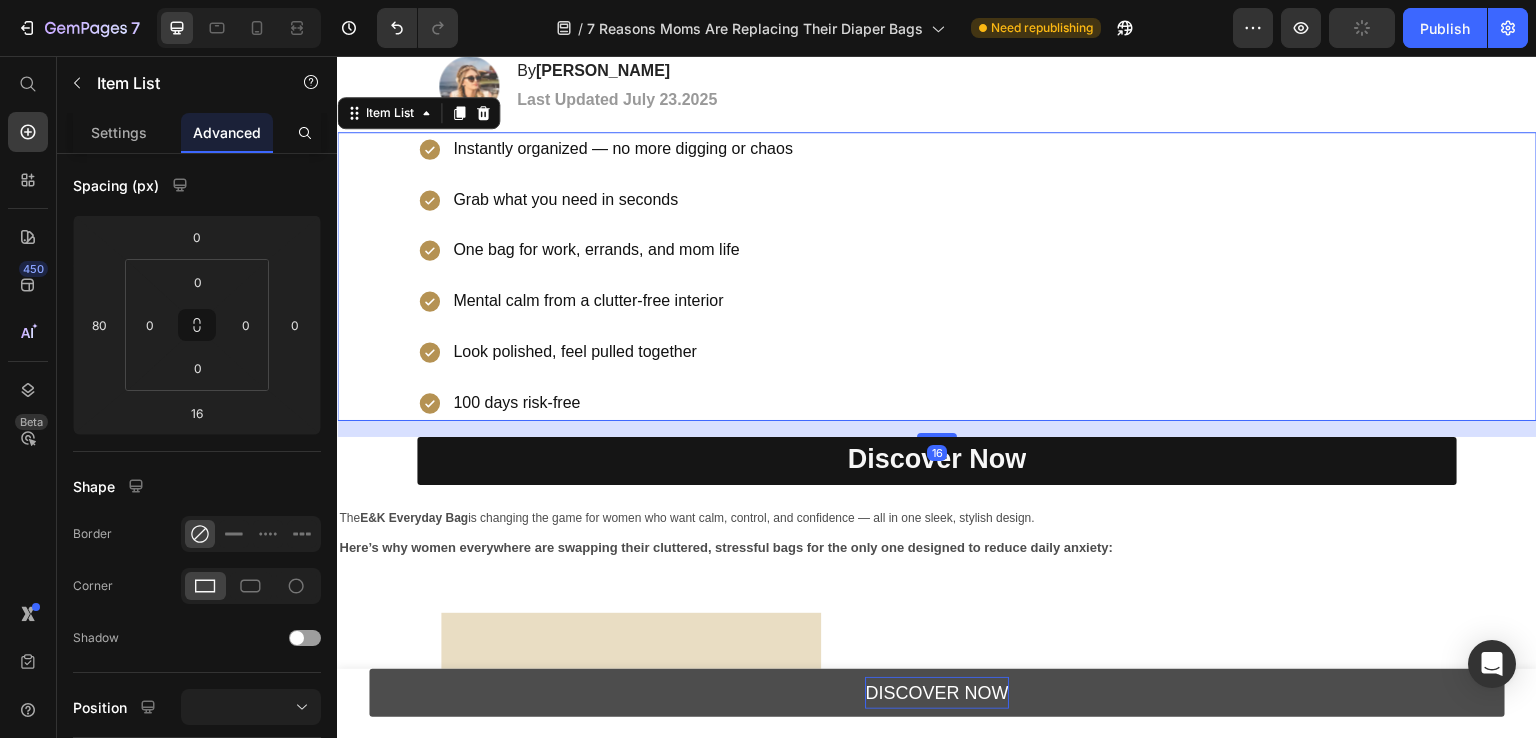 scroll, scrollTop: 0, scrollLeft: 0, axis: both 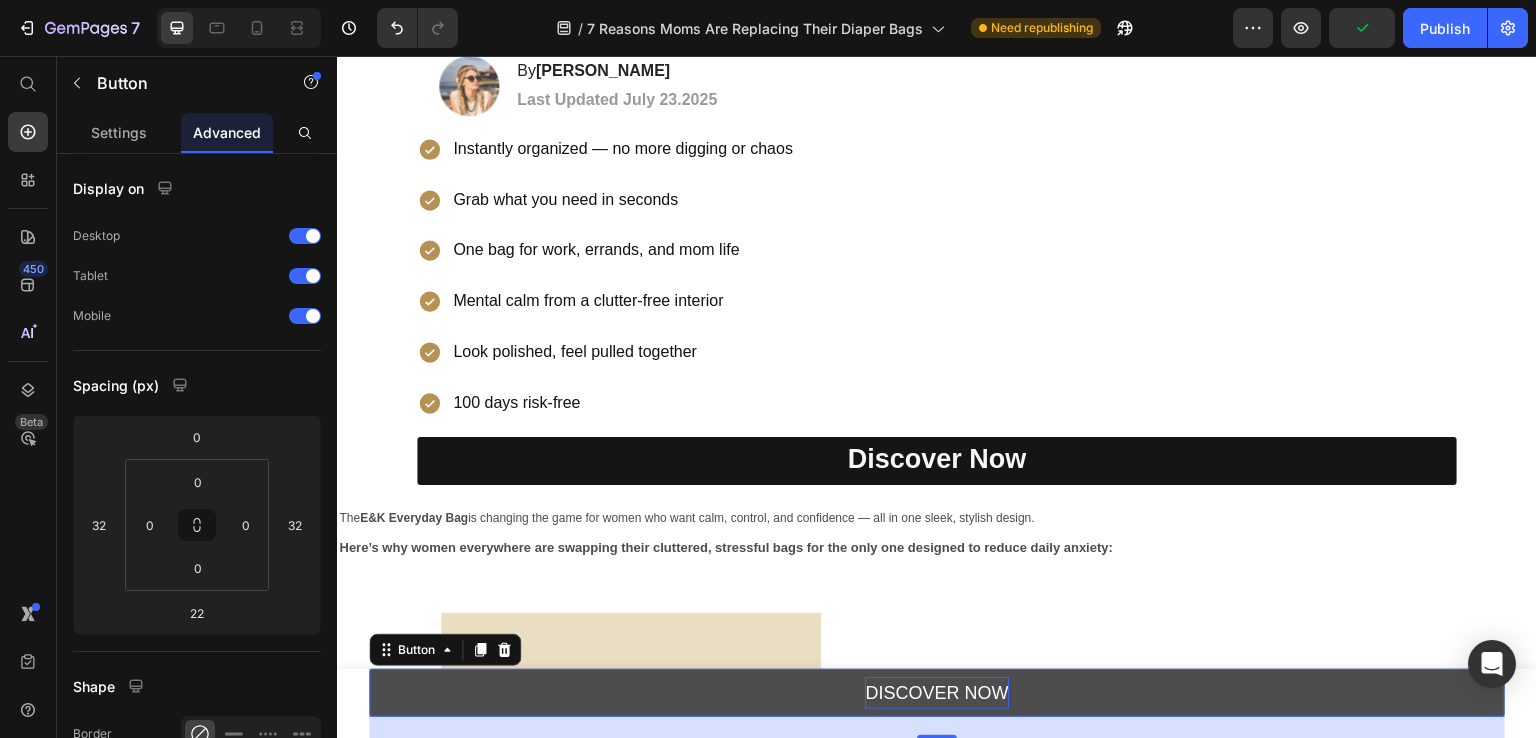 click on "DISCOVER NOW" at bounding box center [937, 693] 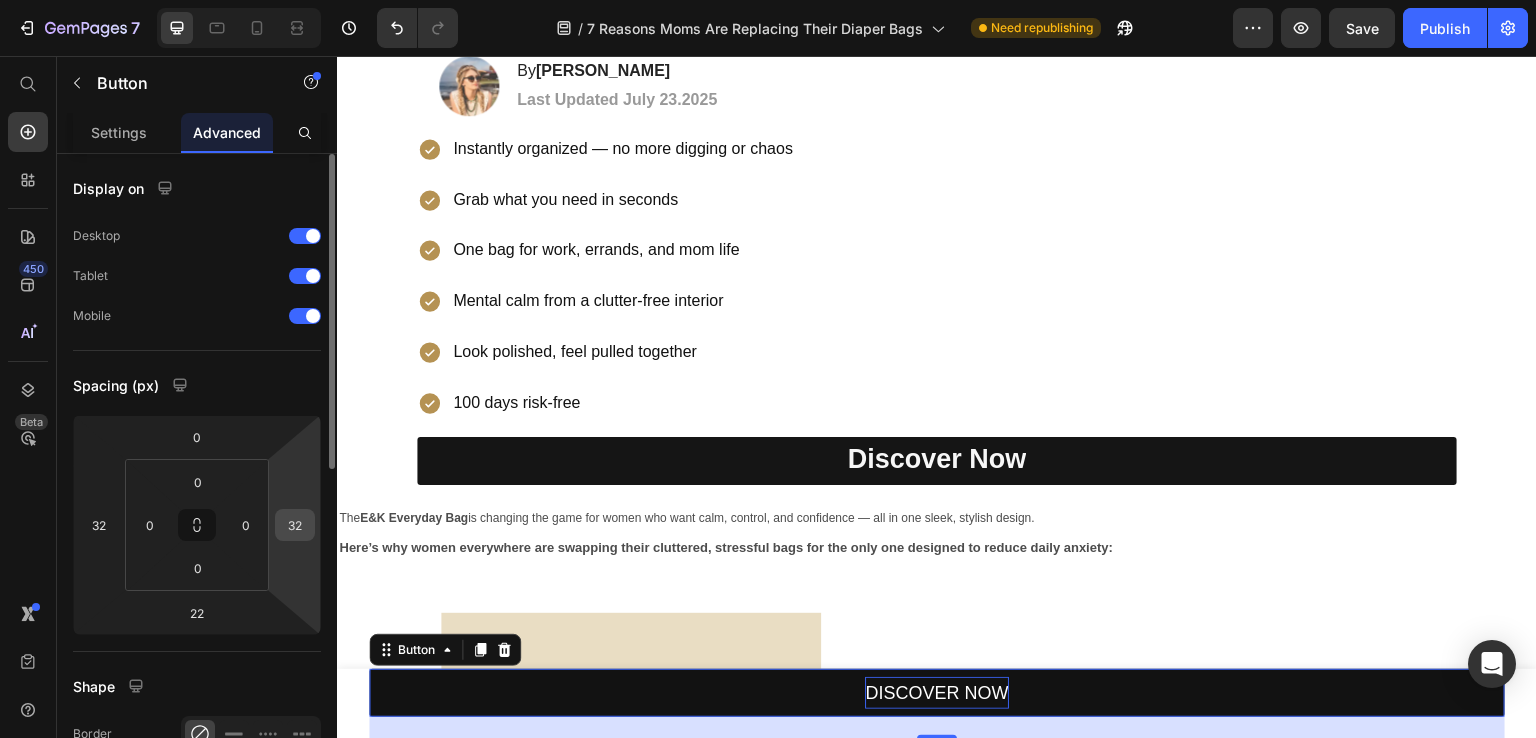 click on "32" at bounding box center [295, 525] 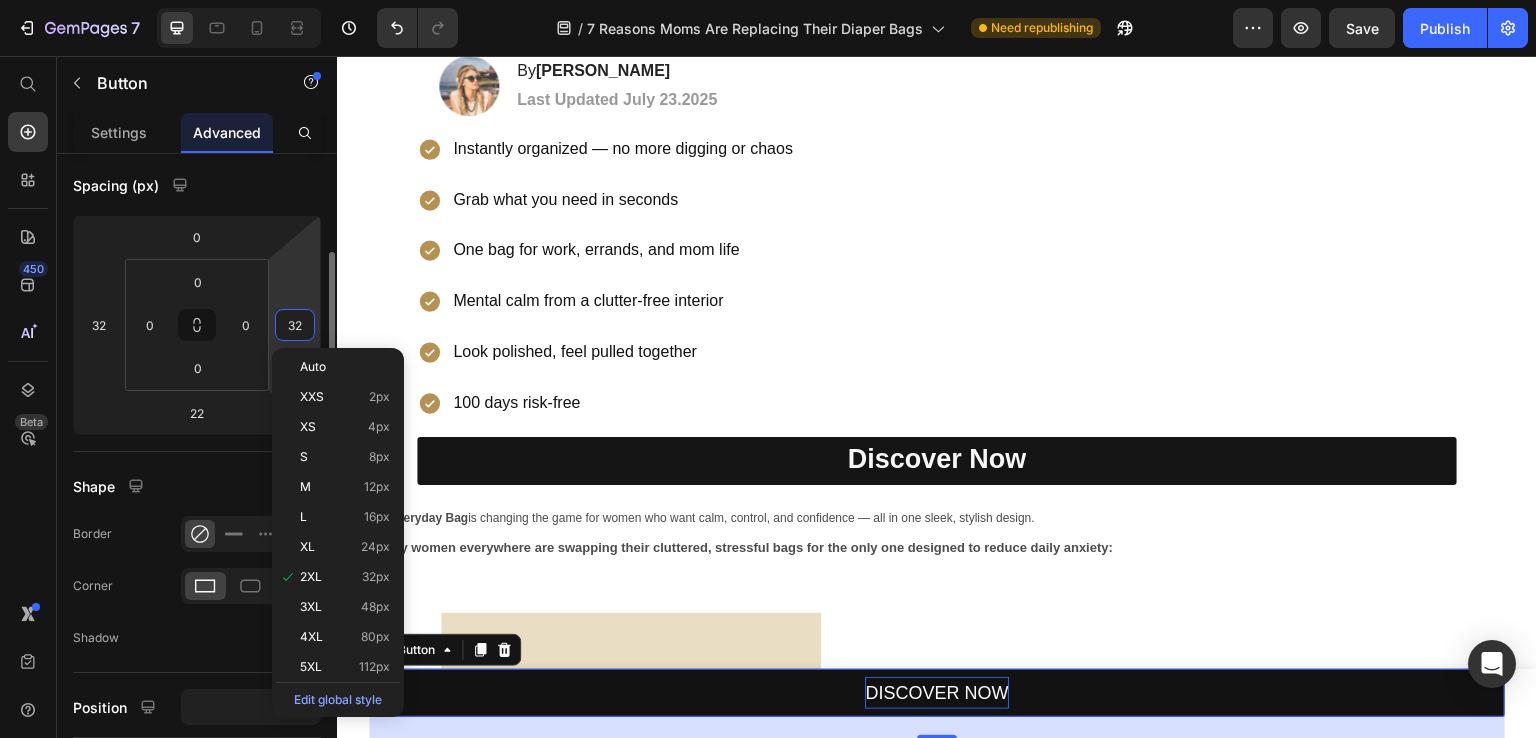 scroll, scrollTop: 300, scrollLeft: 0, axis: vertical 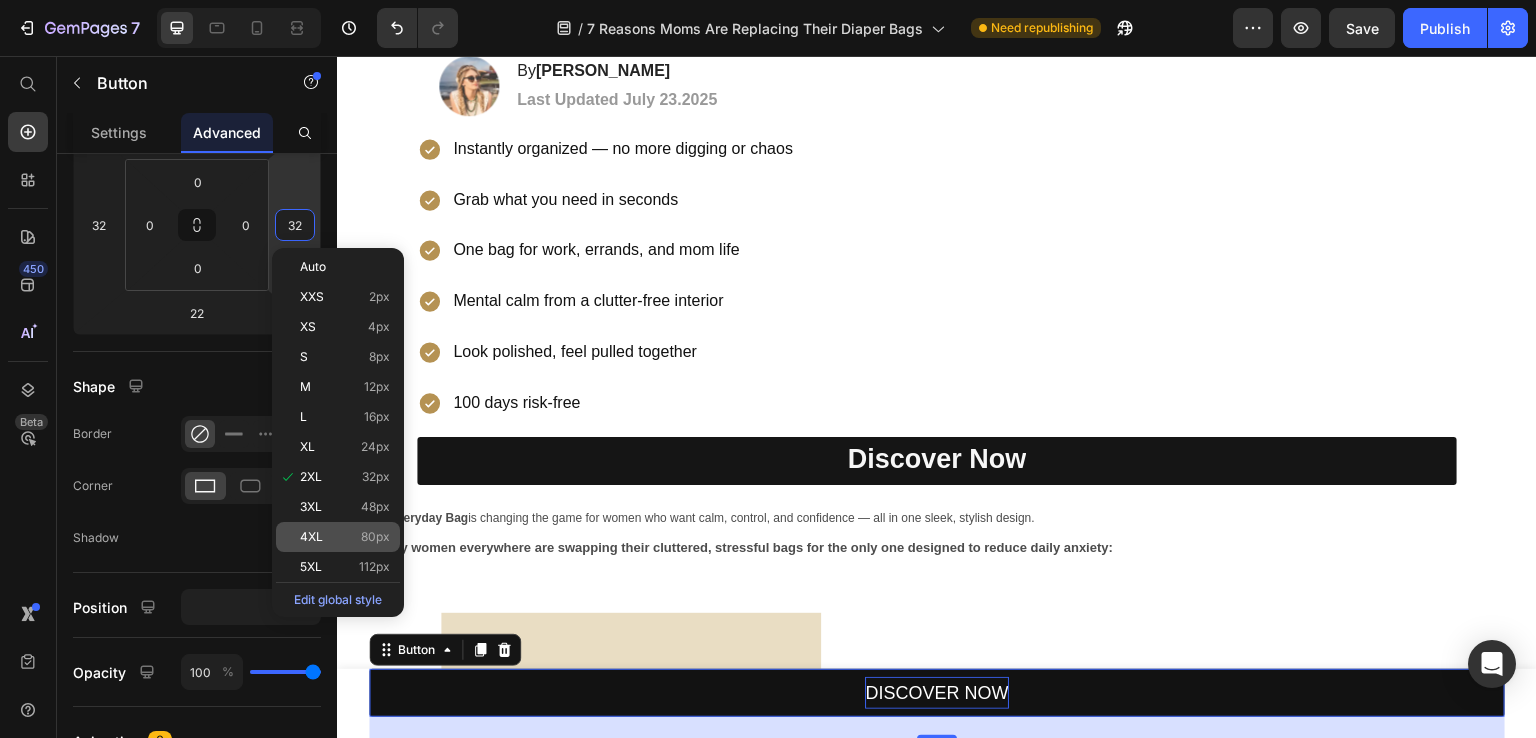 click on "4XL" at bounding box center (311, 537) 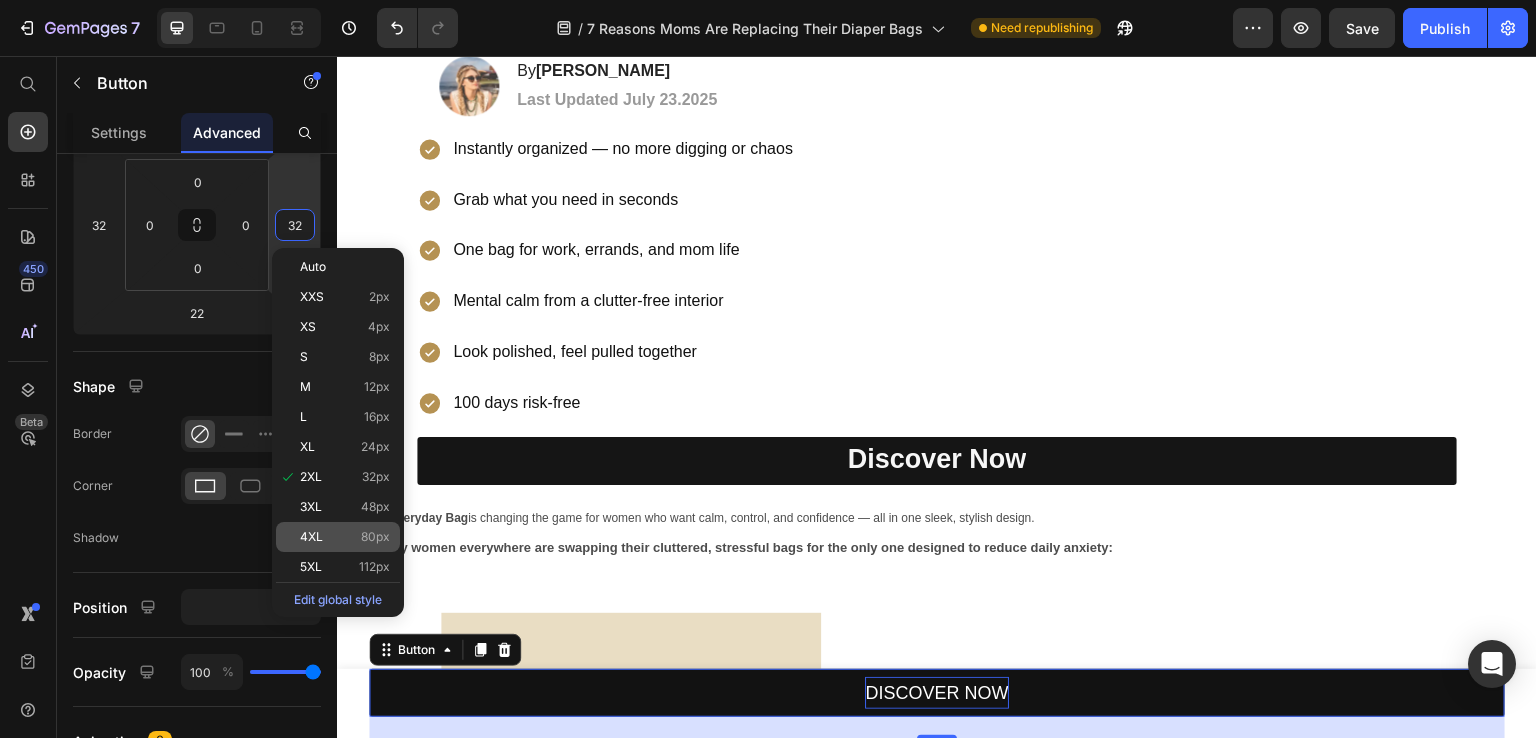 type on "80" 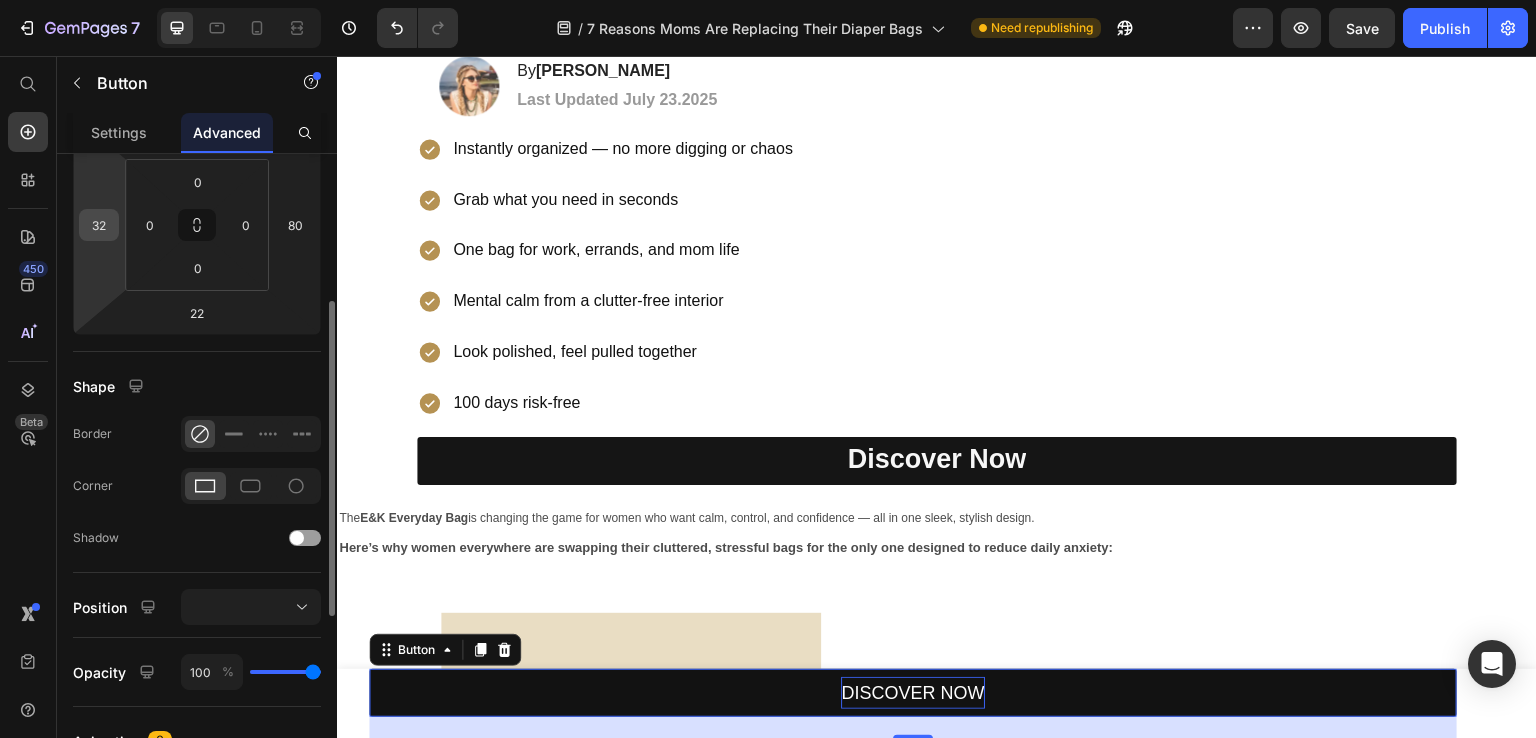click on "32" at bounding box center (99, 225) 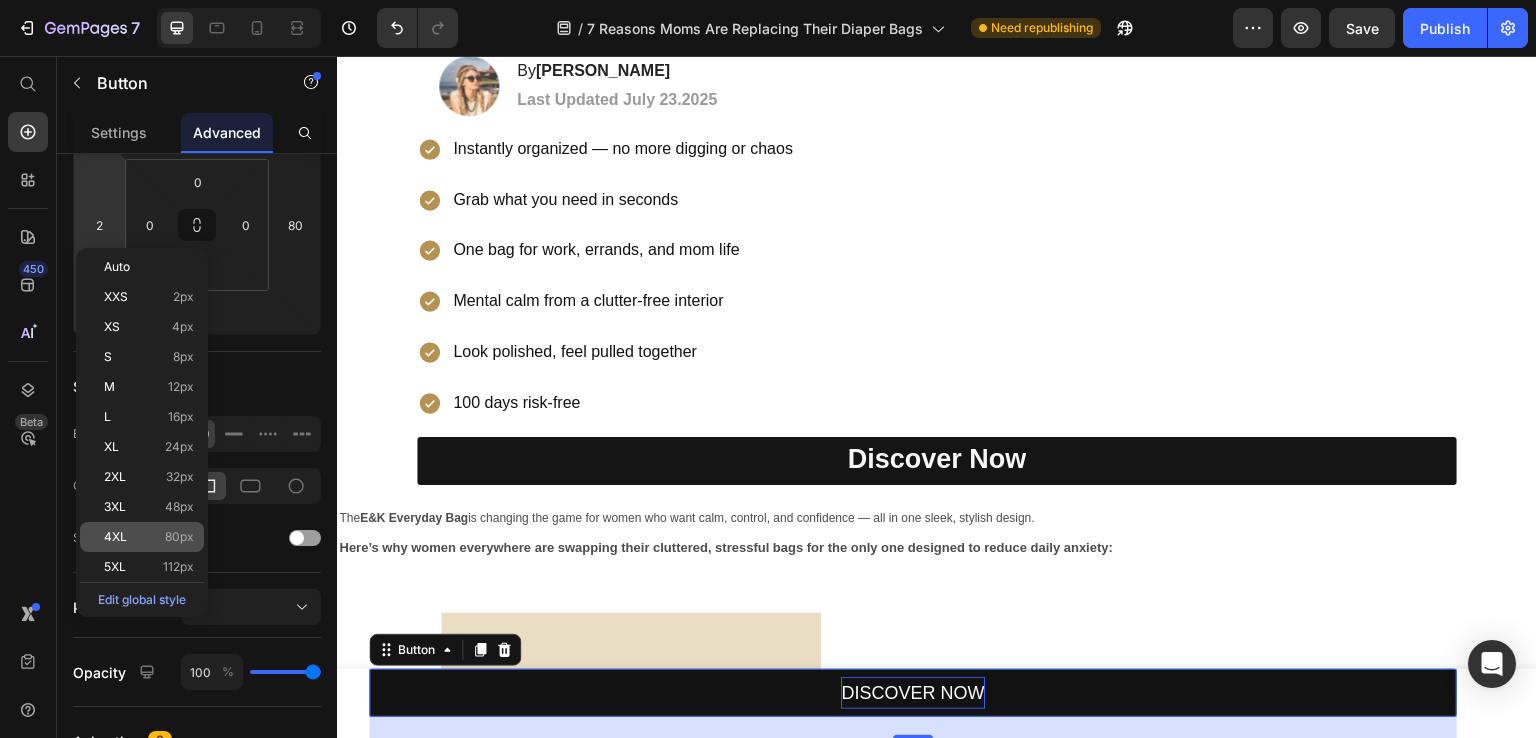 click on "80px" at bounding box center [179, 537] 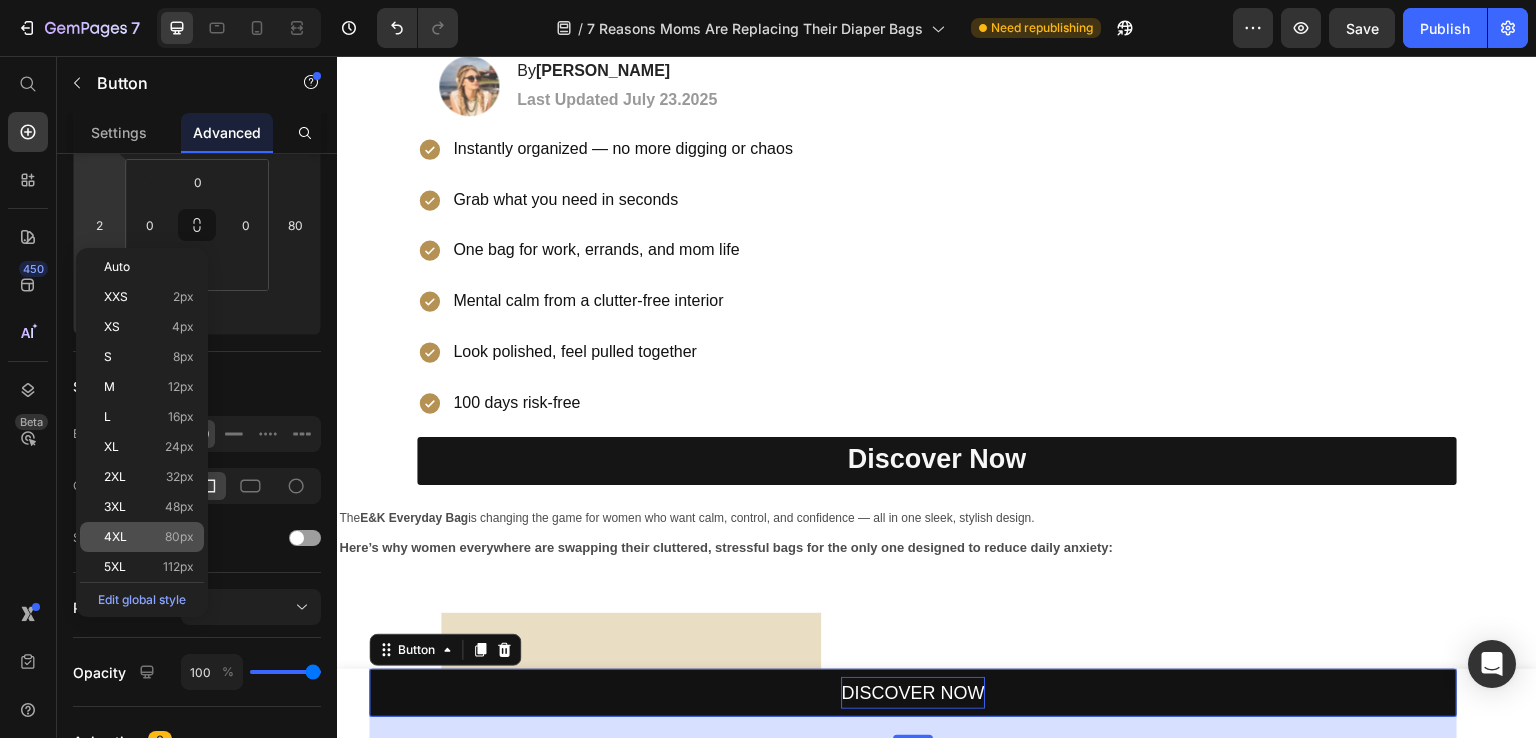 type on "80" 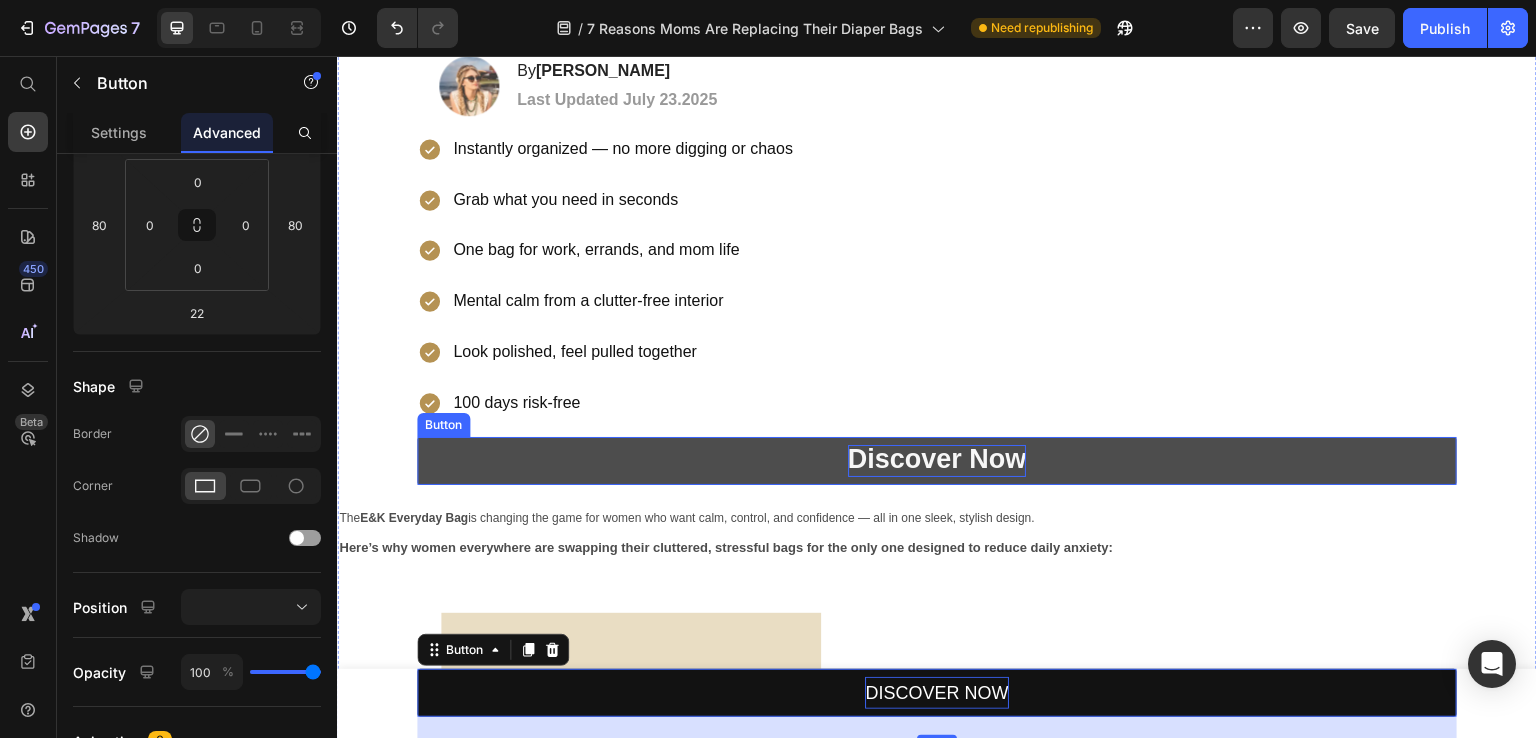 click on "Discover Now" at bounding box center (937, 459) 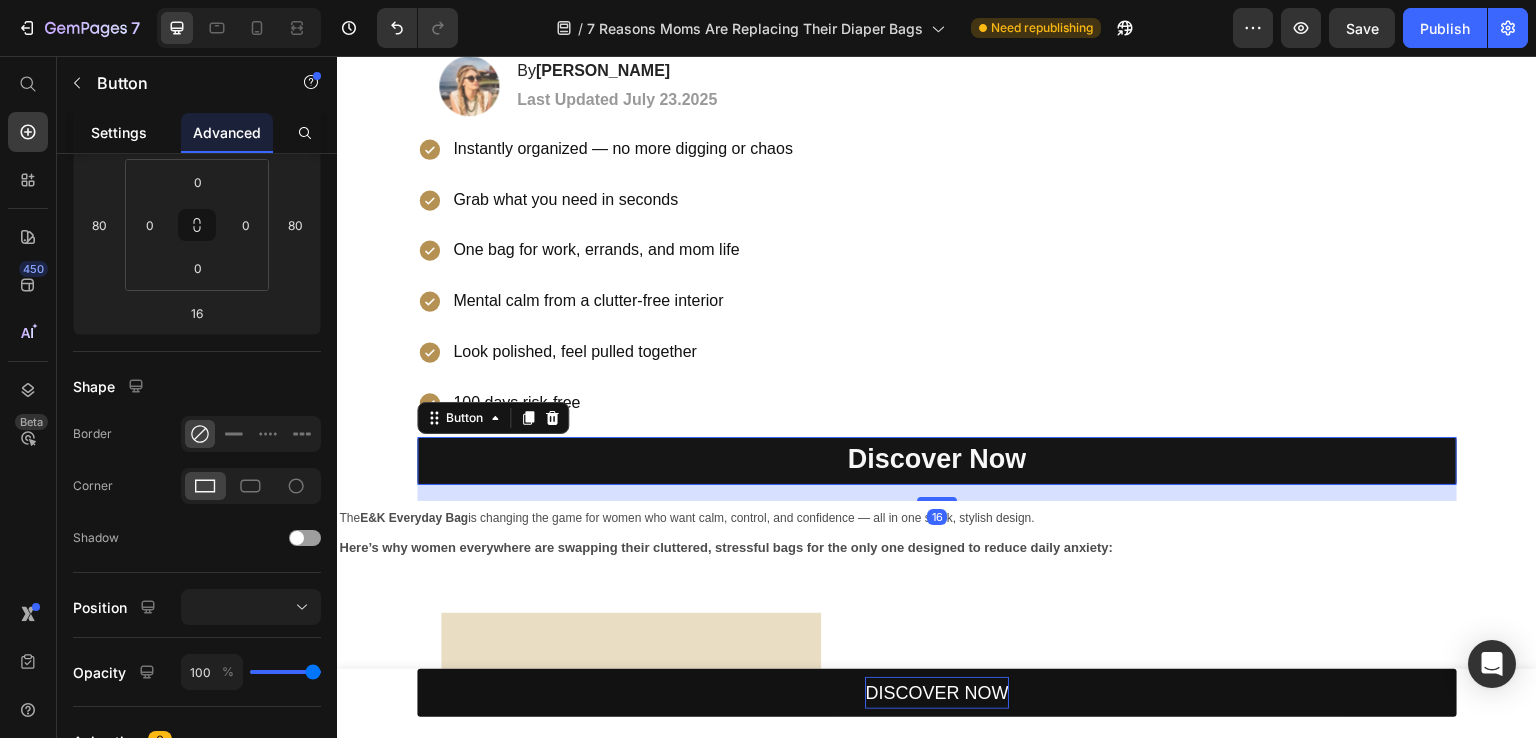 click on "Settings" at bounding box center [119, 132] 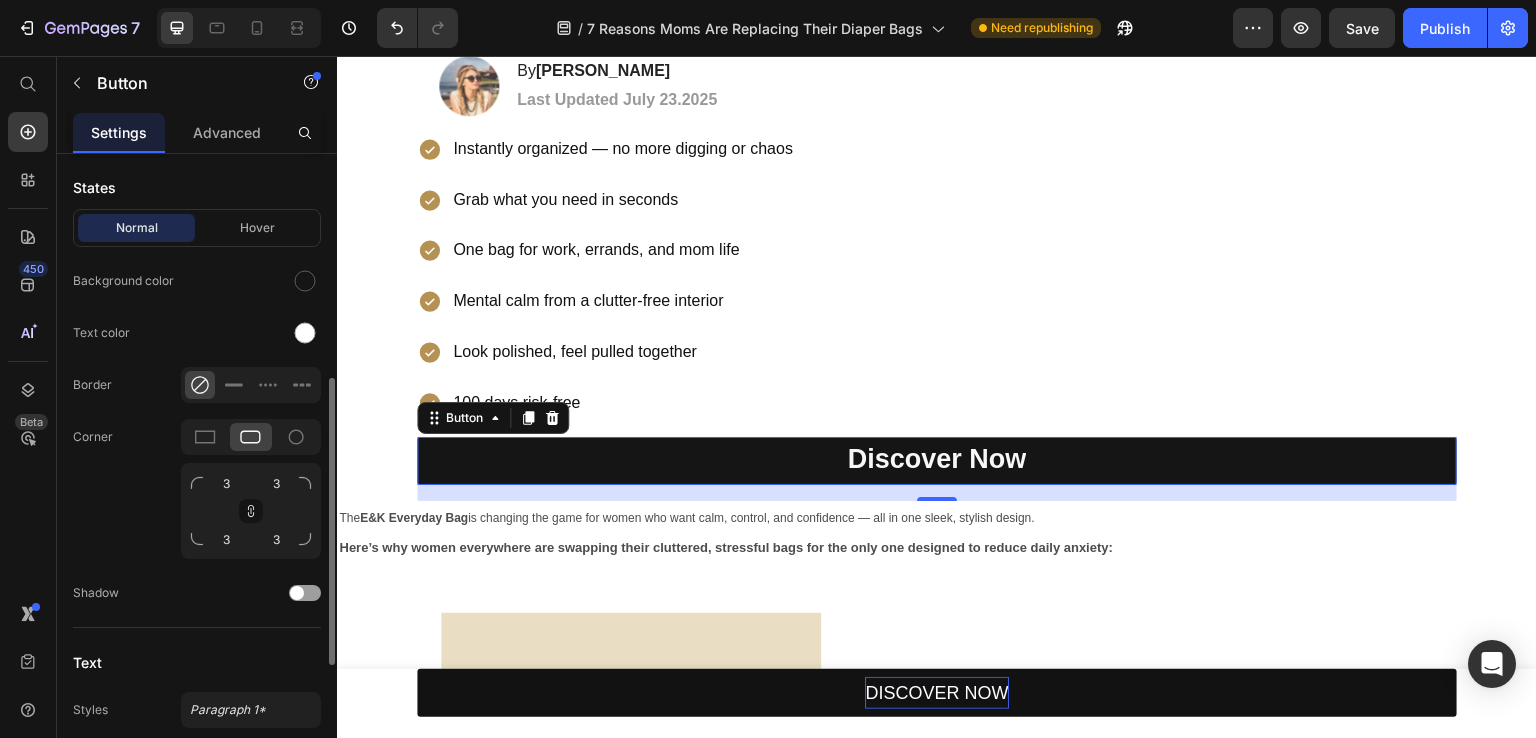 scroll, scrollTop: 789, scrollLeft: 0, axis: vertical 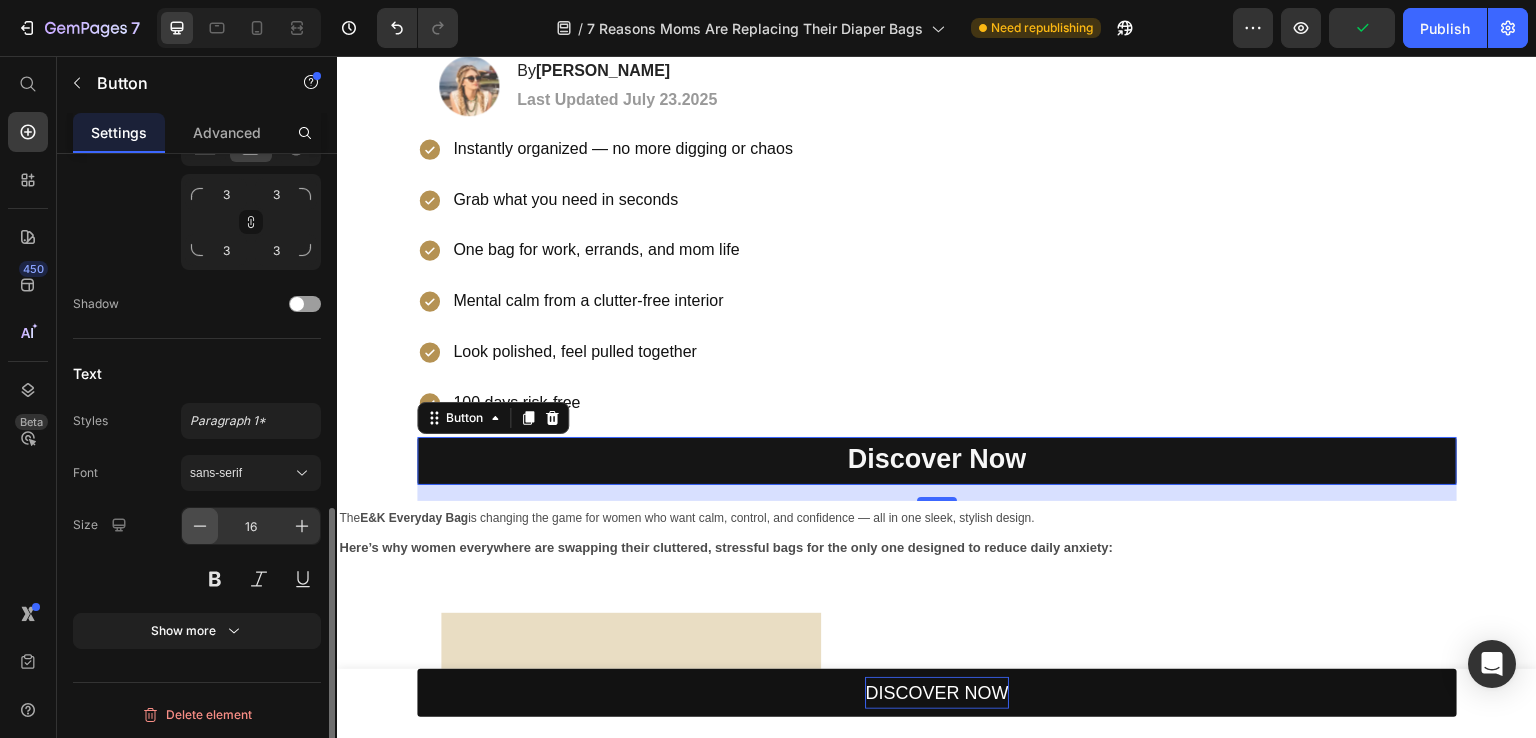 click 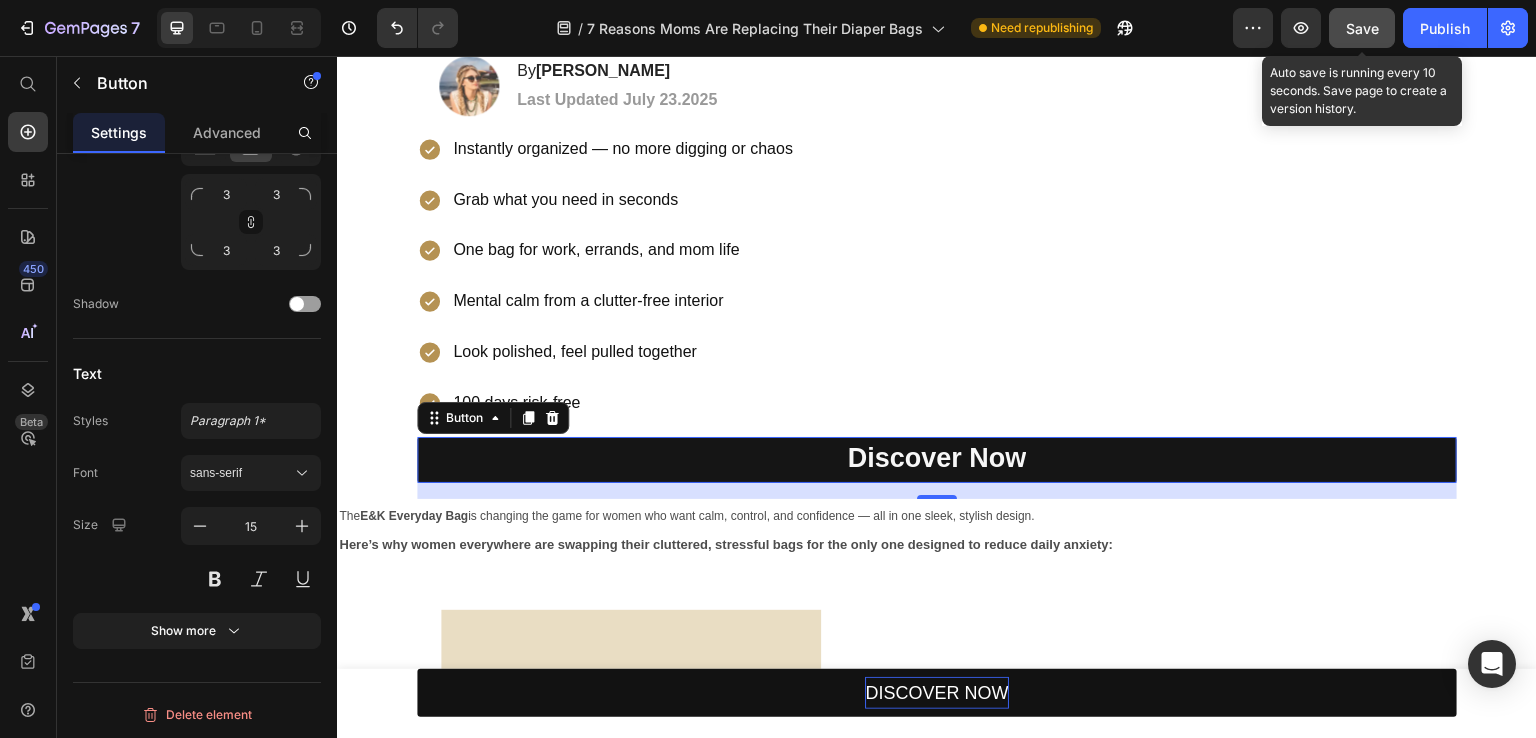 click on "Save" at bounding box center [1362, 28] 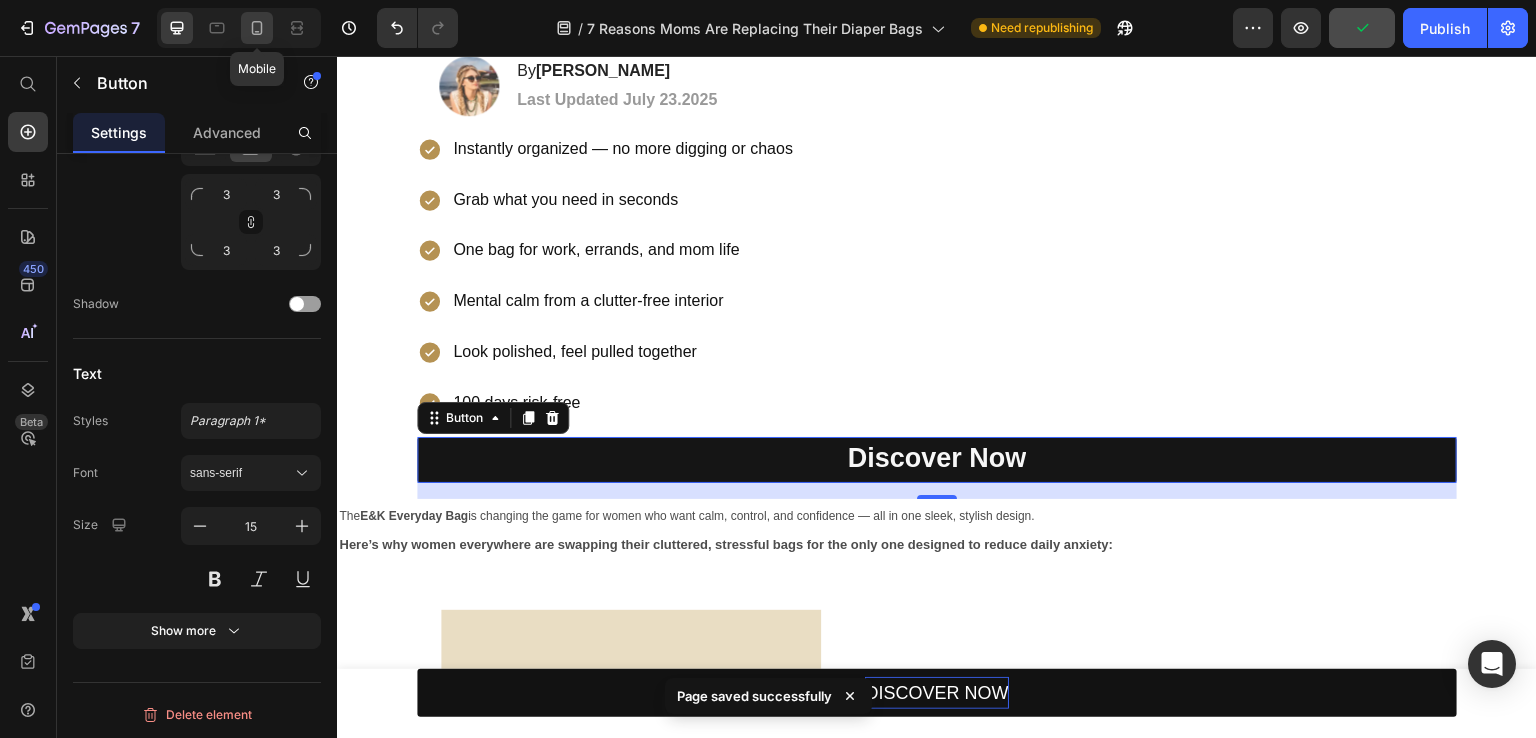 click 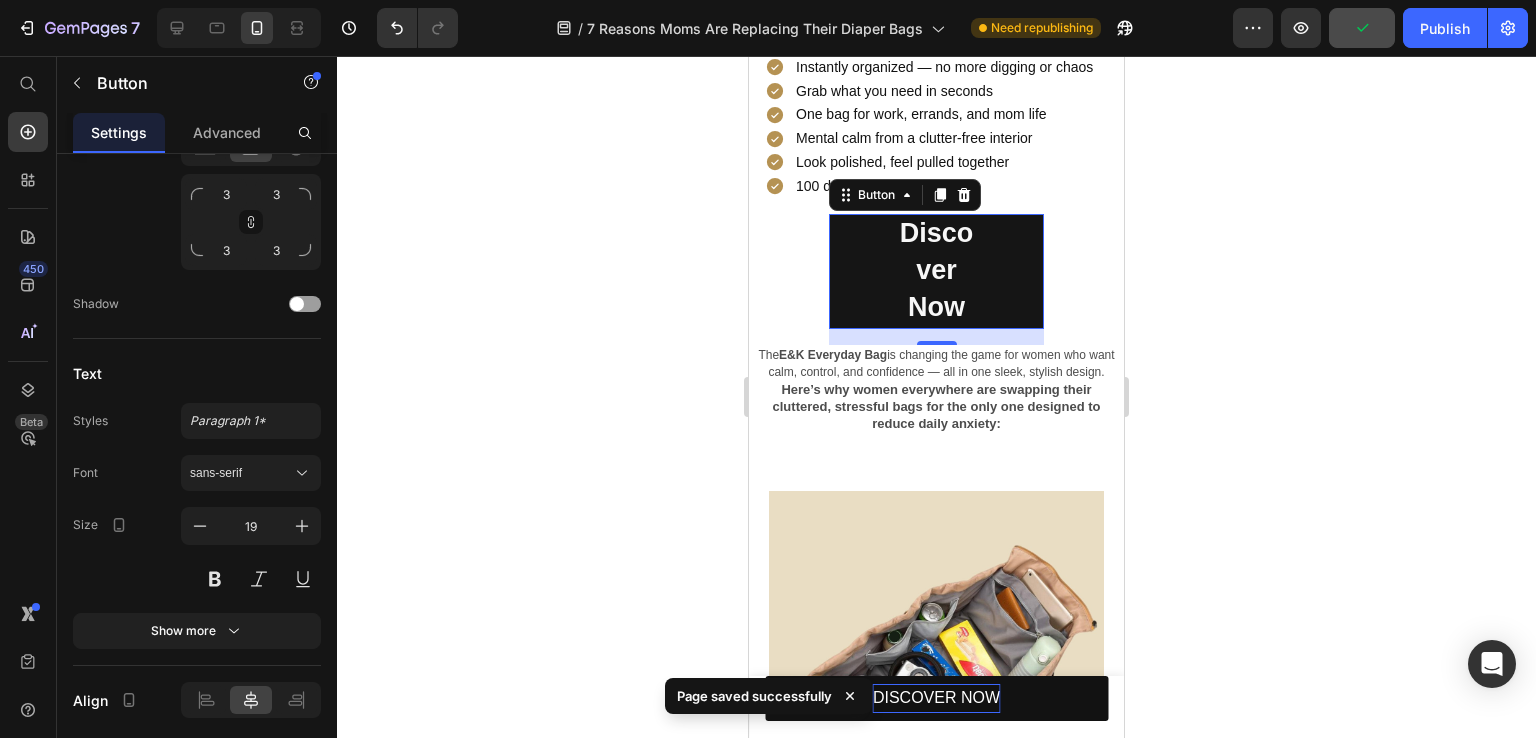 scroll, scrollTop: 362, scrollLeft: 0, axis: vertical 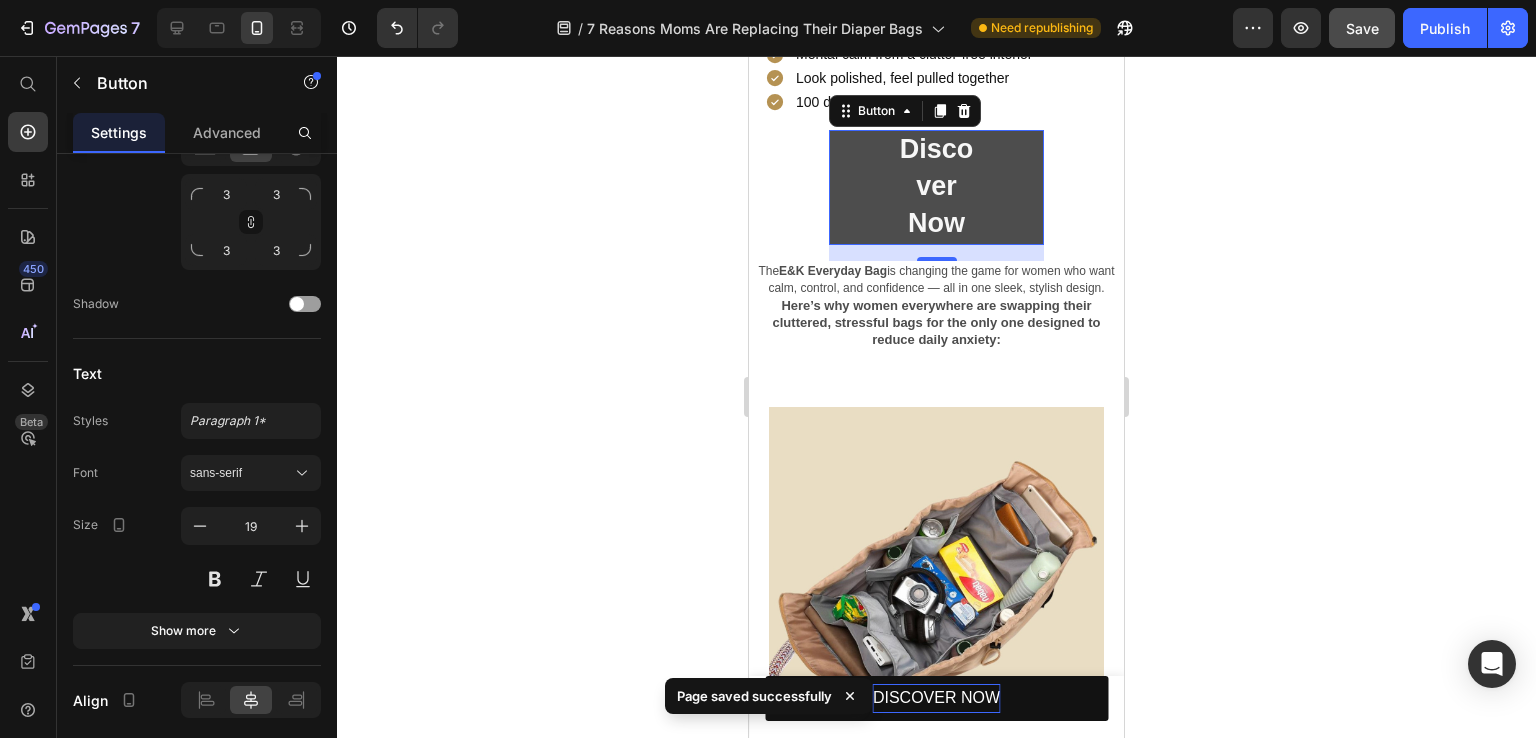 click on "Discover Now" at bounding box center (936, 188) 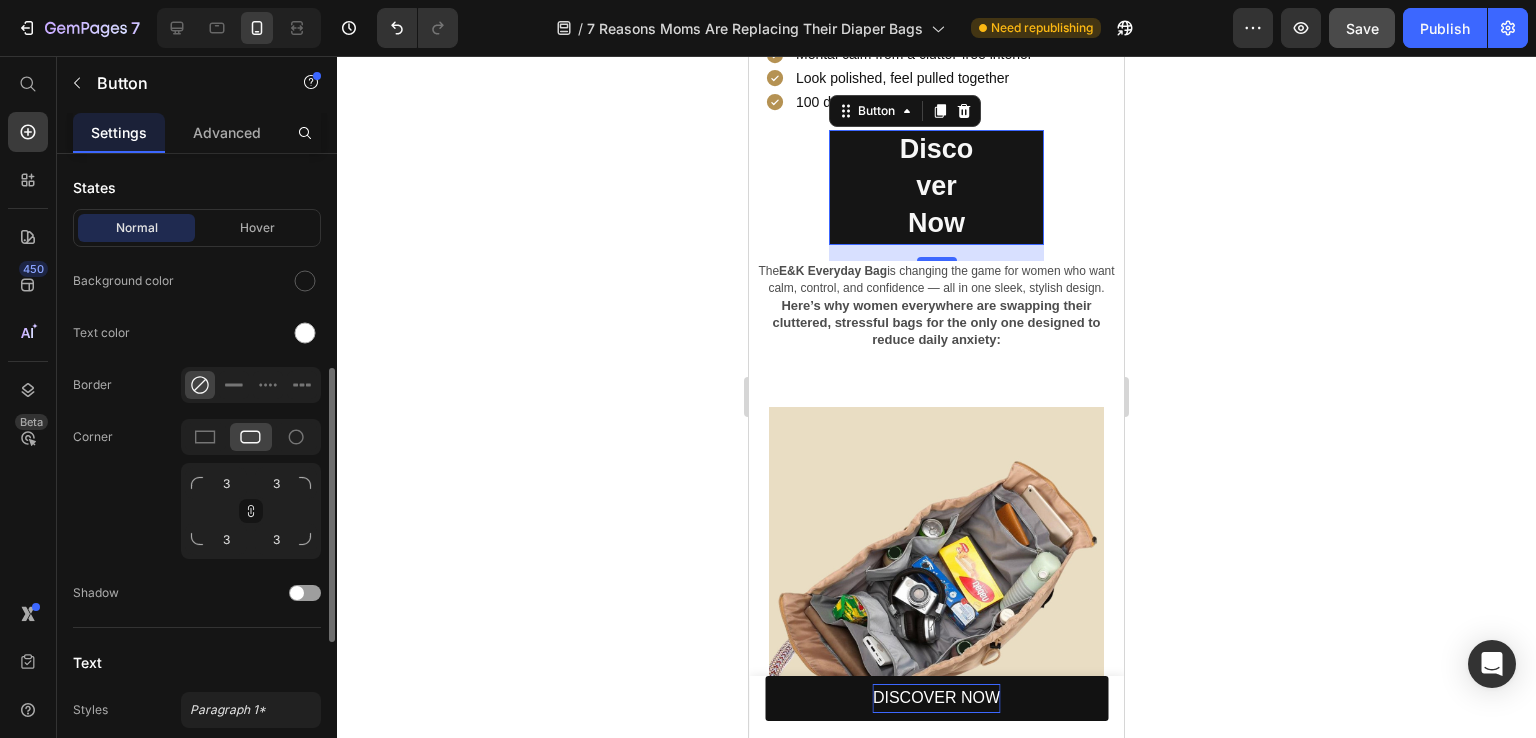scroll, scrollTop: 854, scrollLeft: 0, axis: vertical 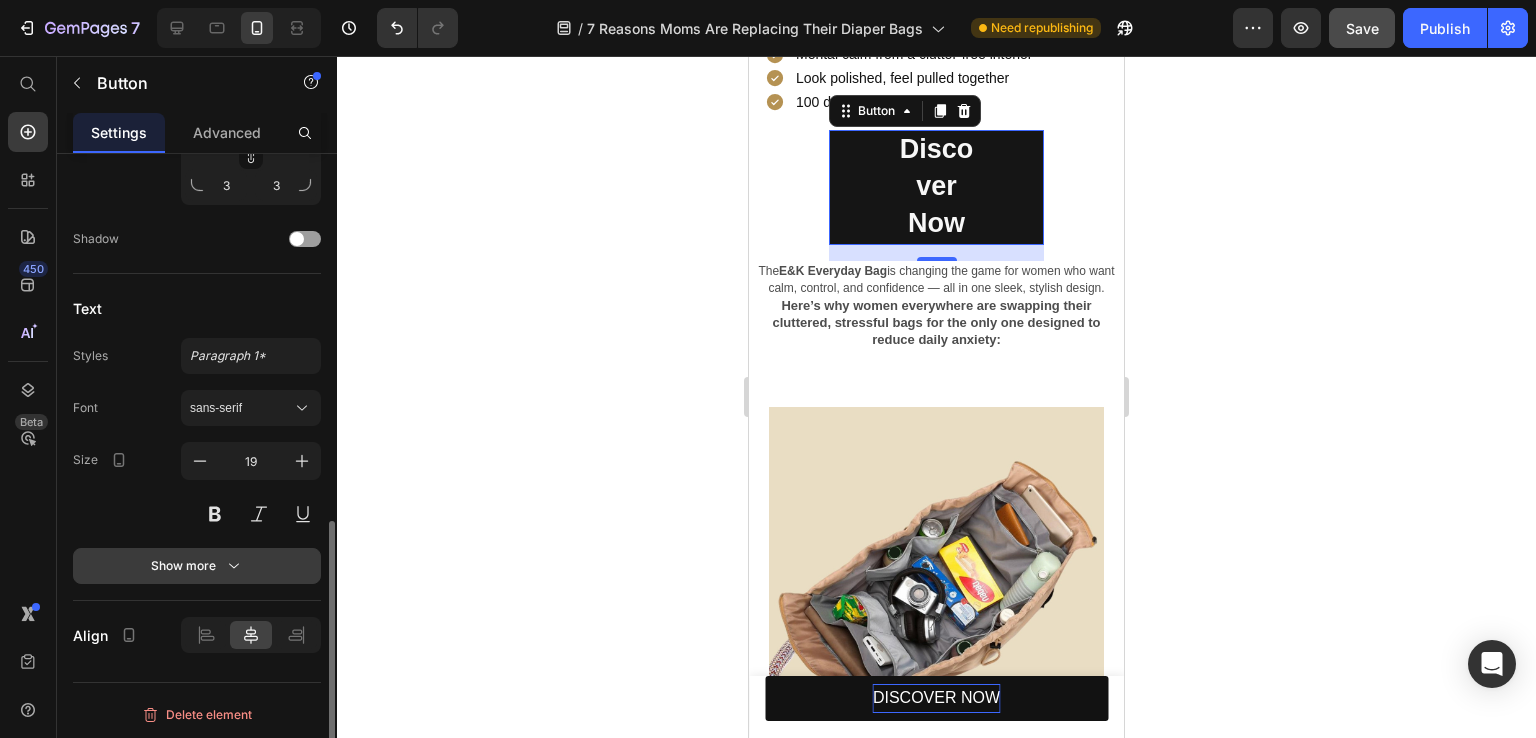 click on "Show more" at bounding box center [197, 566] 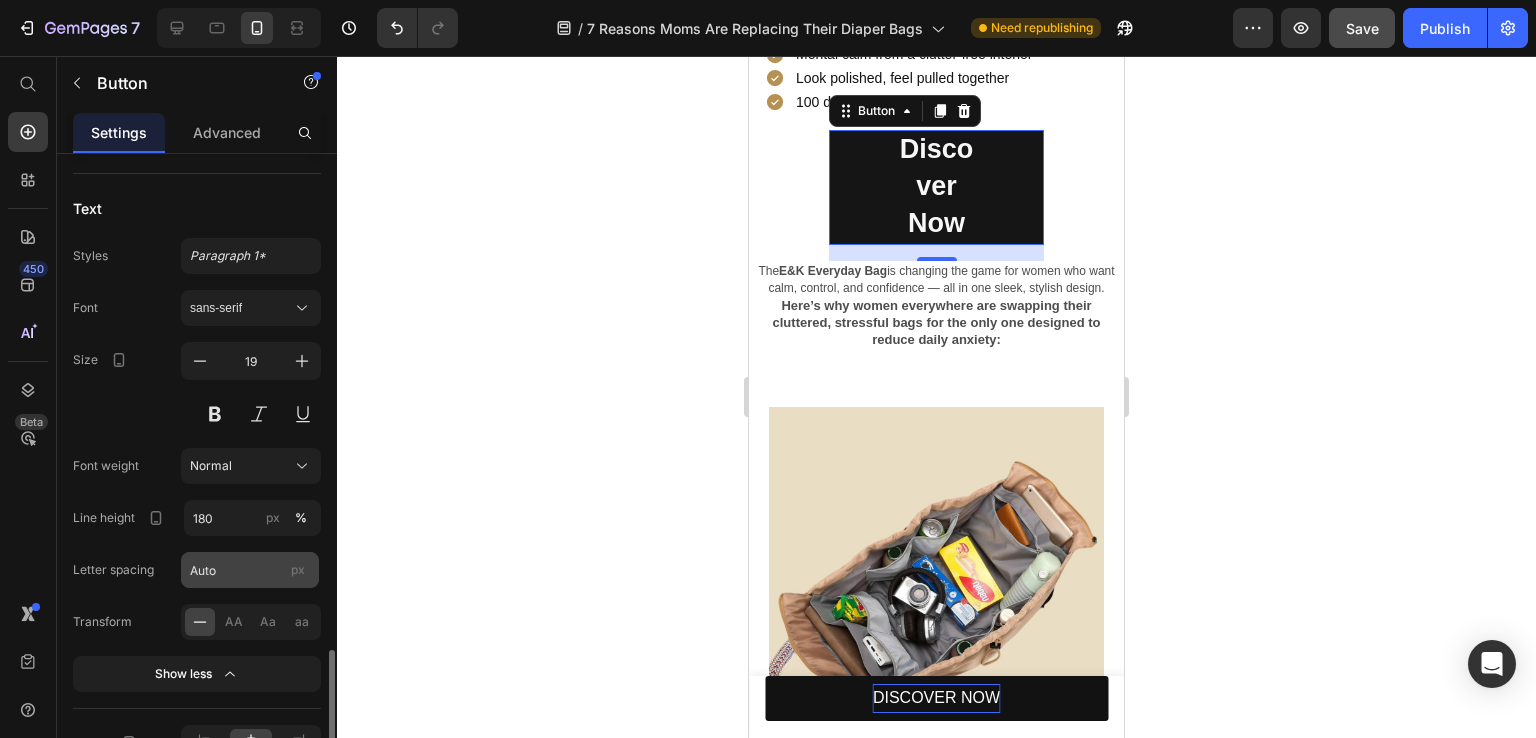 scroll, scrollTop: 1054, scrollLeft: 0, axis: vertical 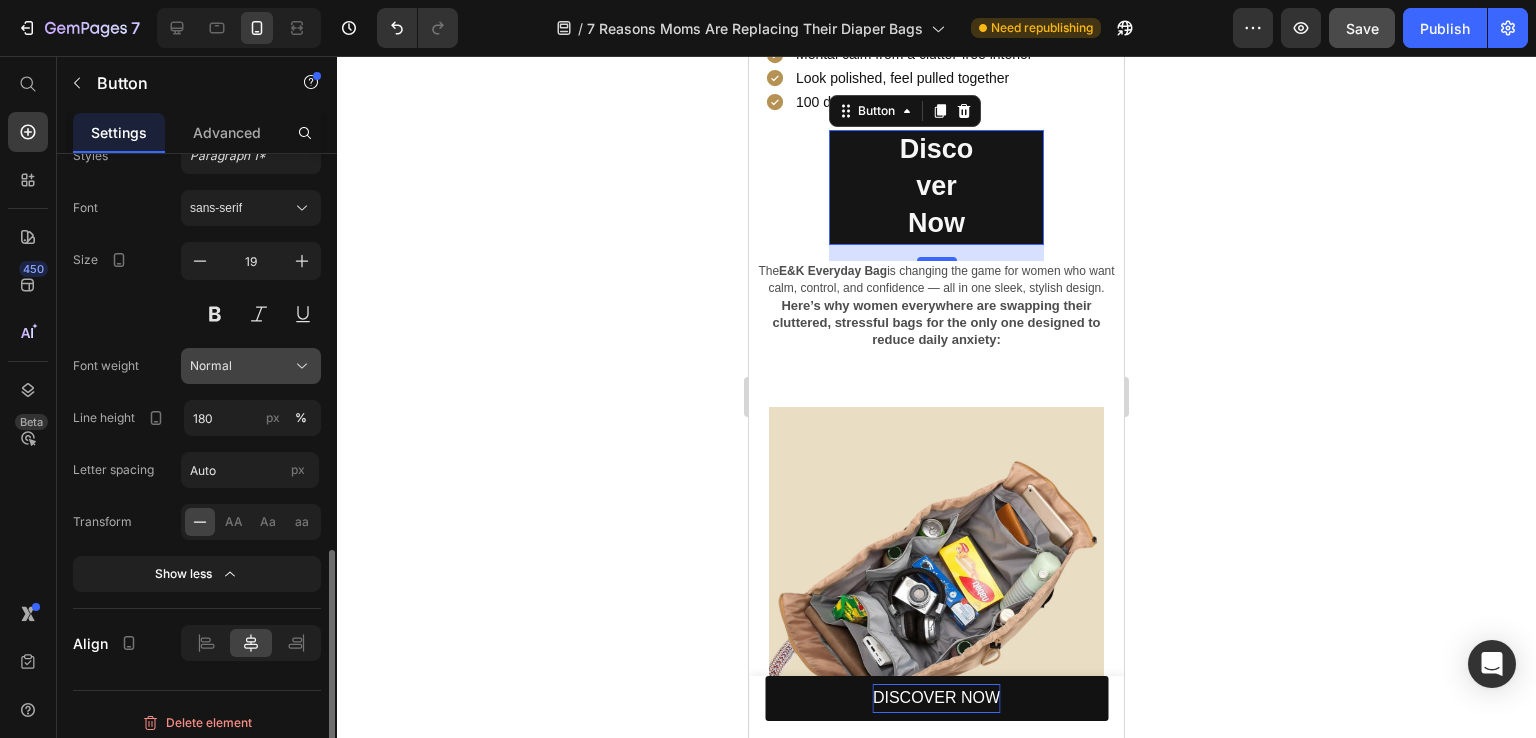 click on "Normal" 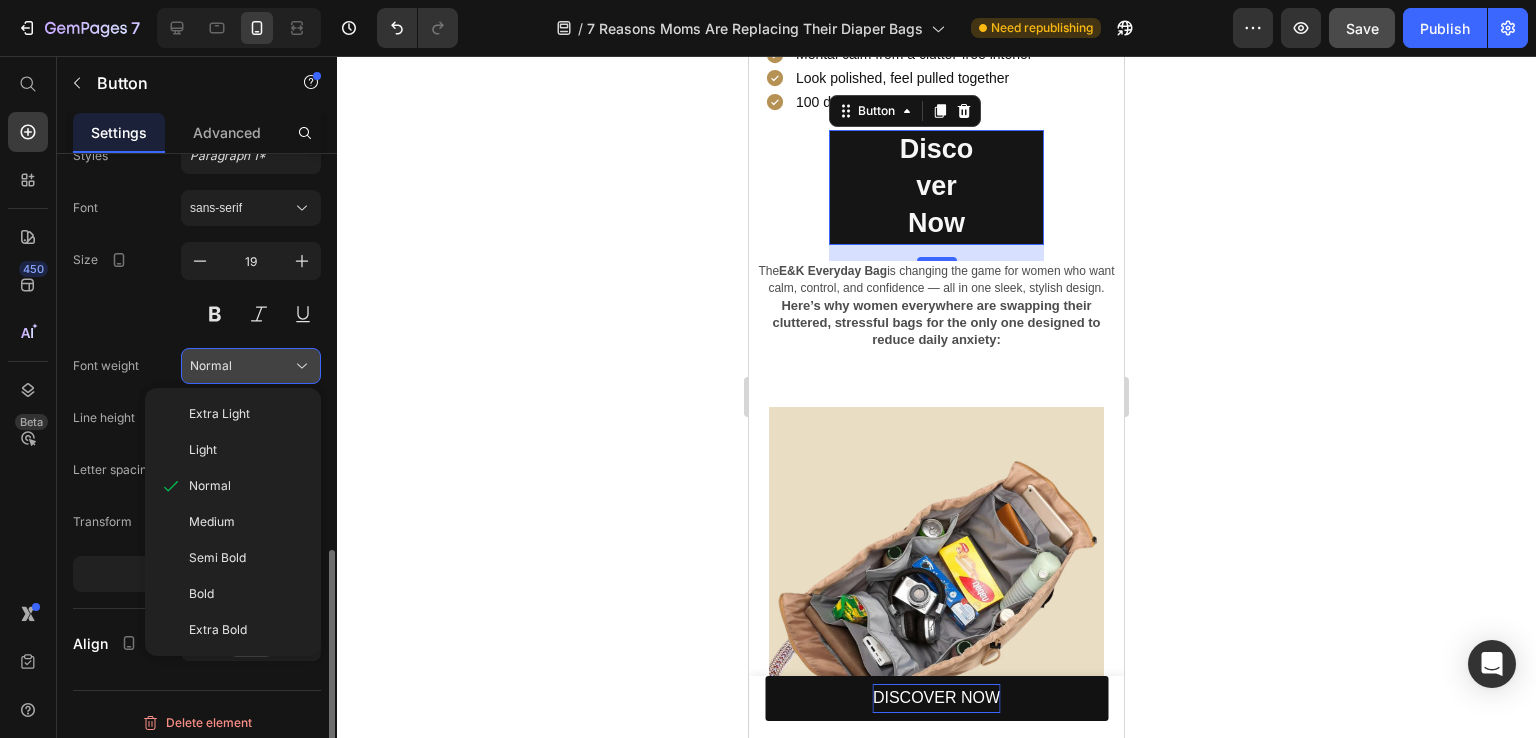 click on "Normal" 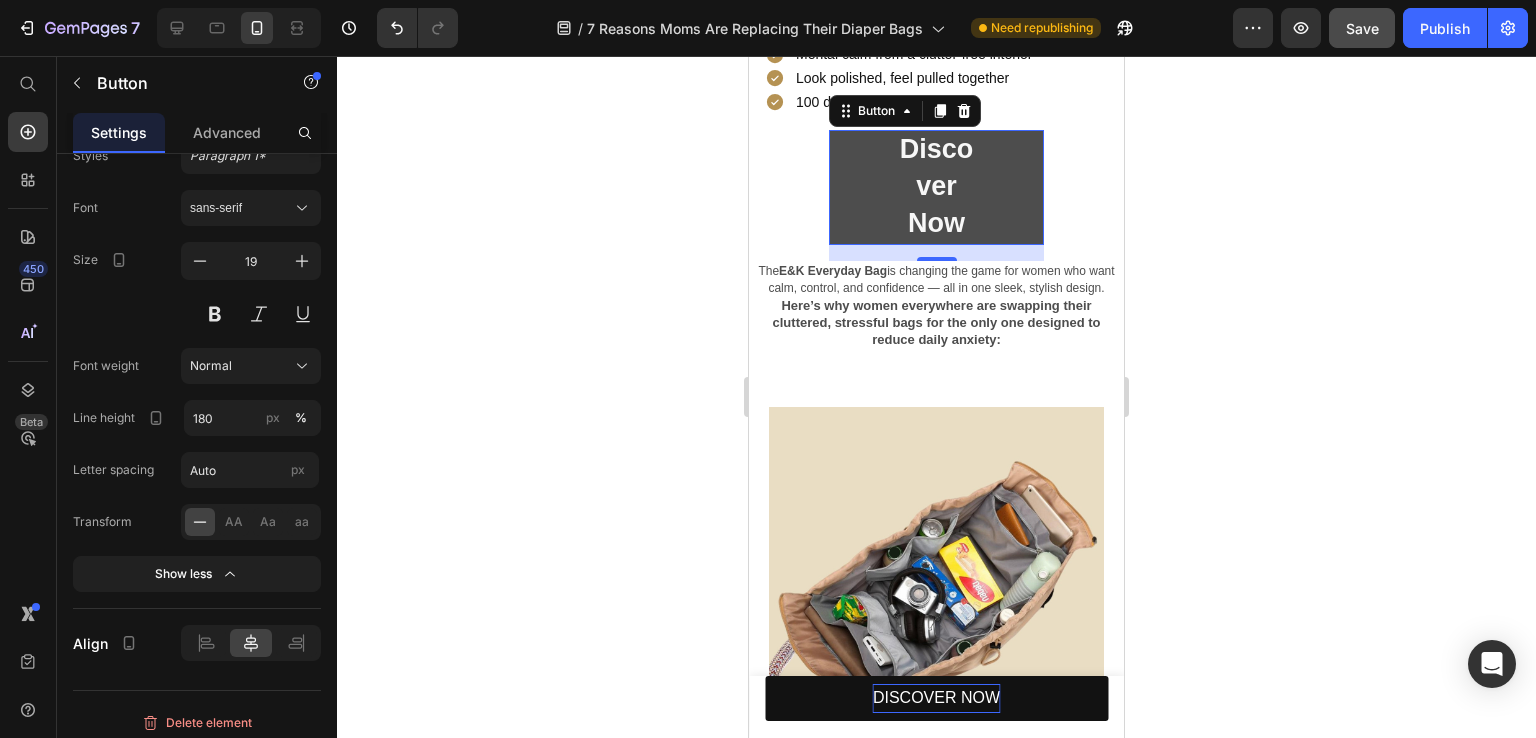 click on "Discover Now" at bounding box center (936, 188) 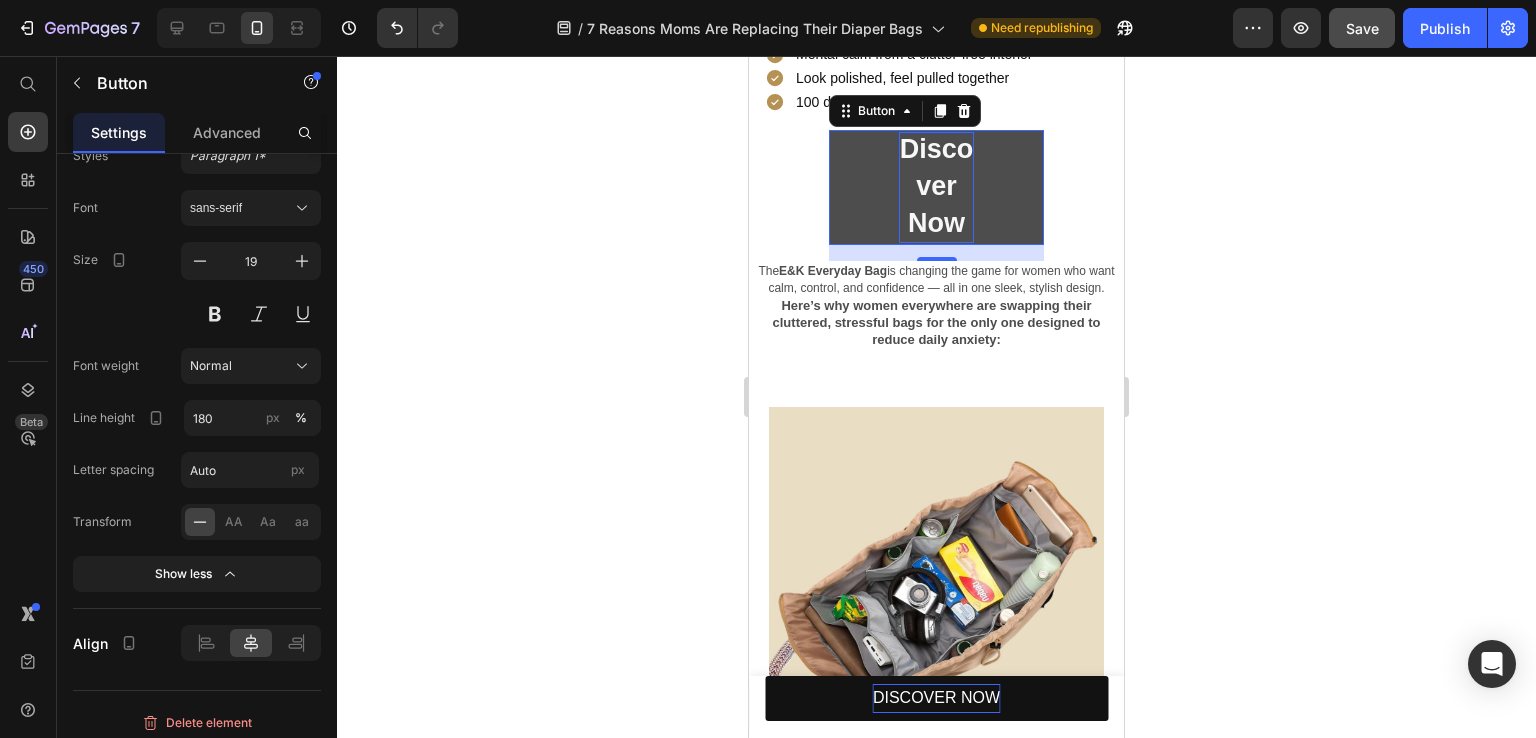 click on "Discover Now" at bounding box center [936, 188] 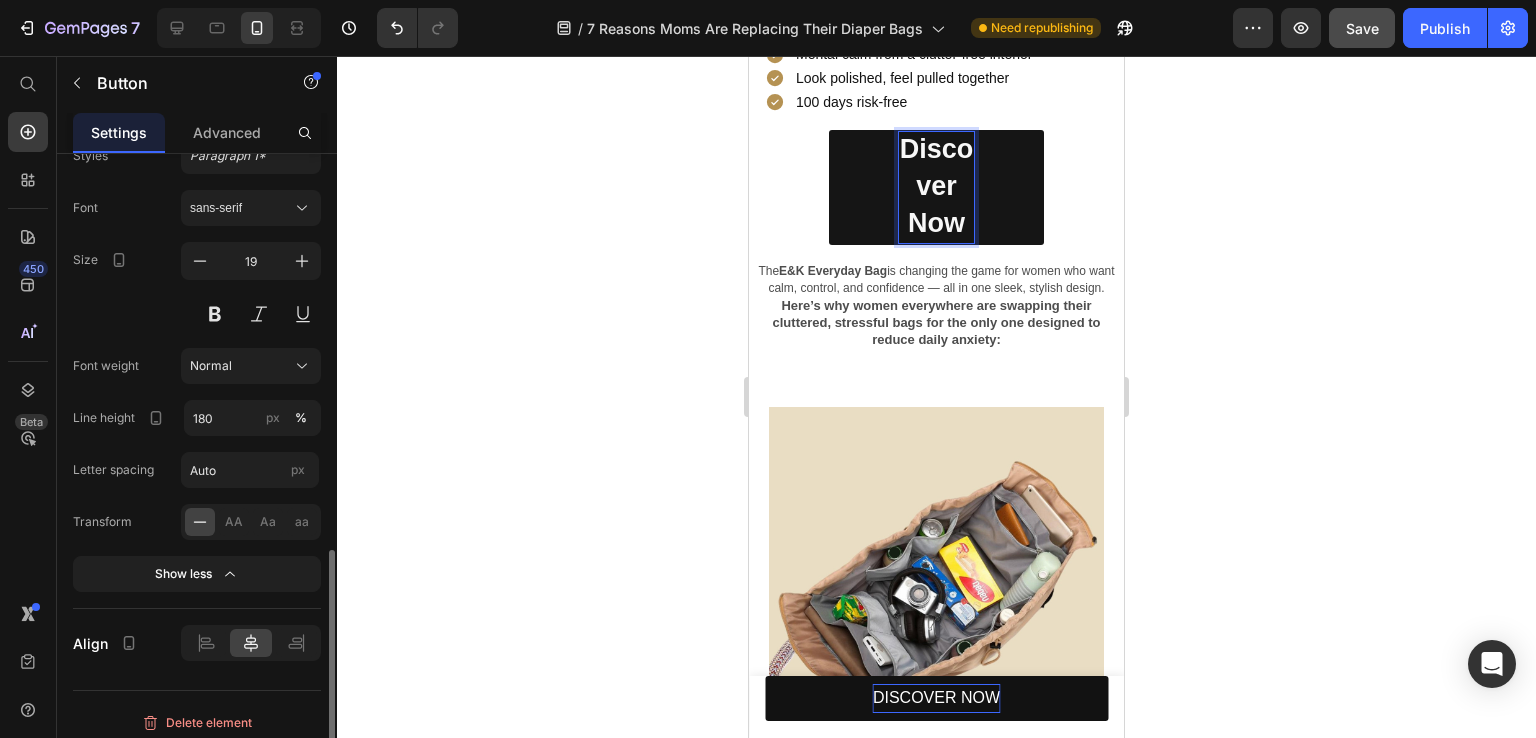 scroll, scrollTop: 1062, scrollLeft: 0, axis: vertical 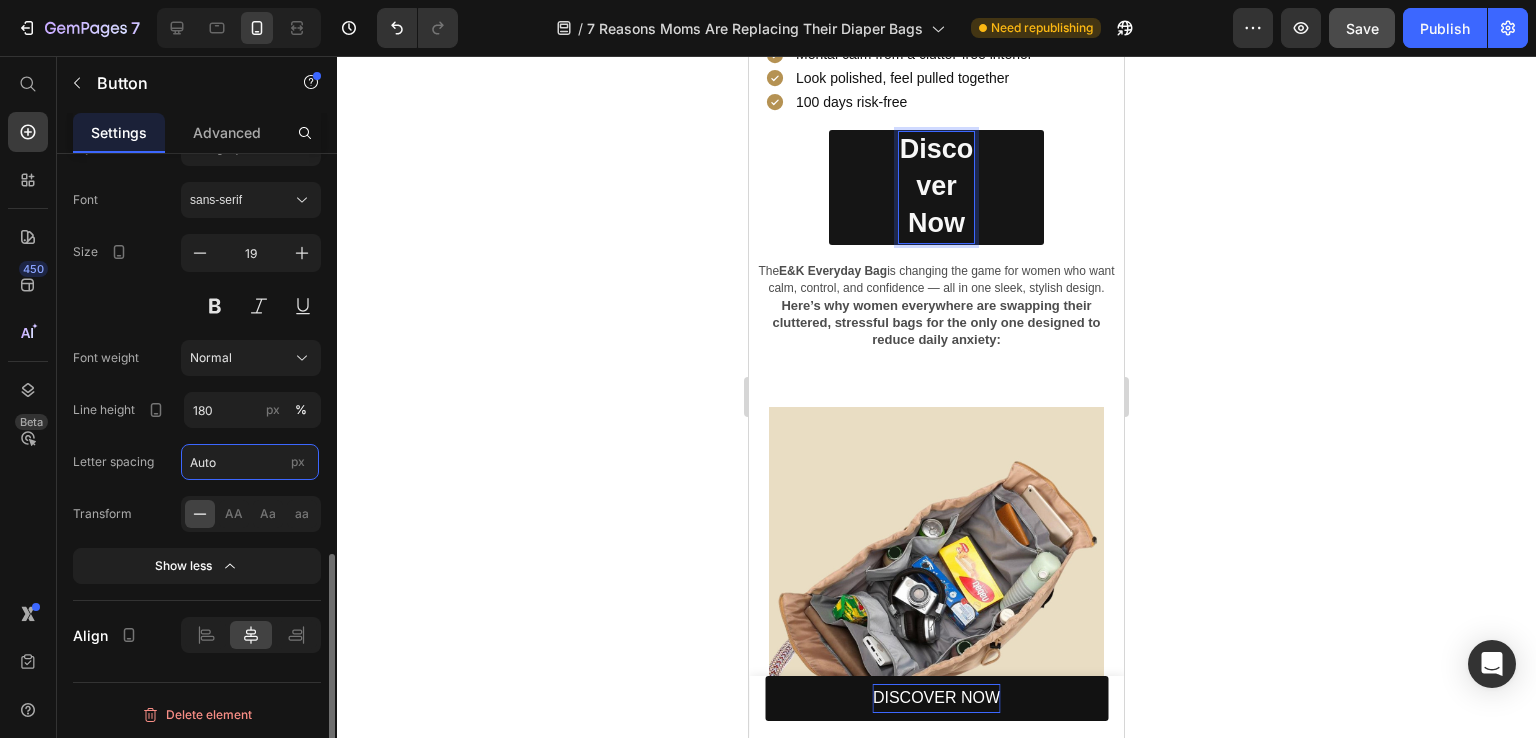 click on "Auto" at bounding box center (250, 462) 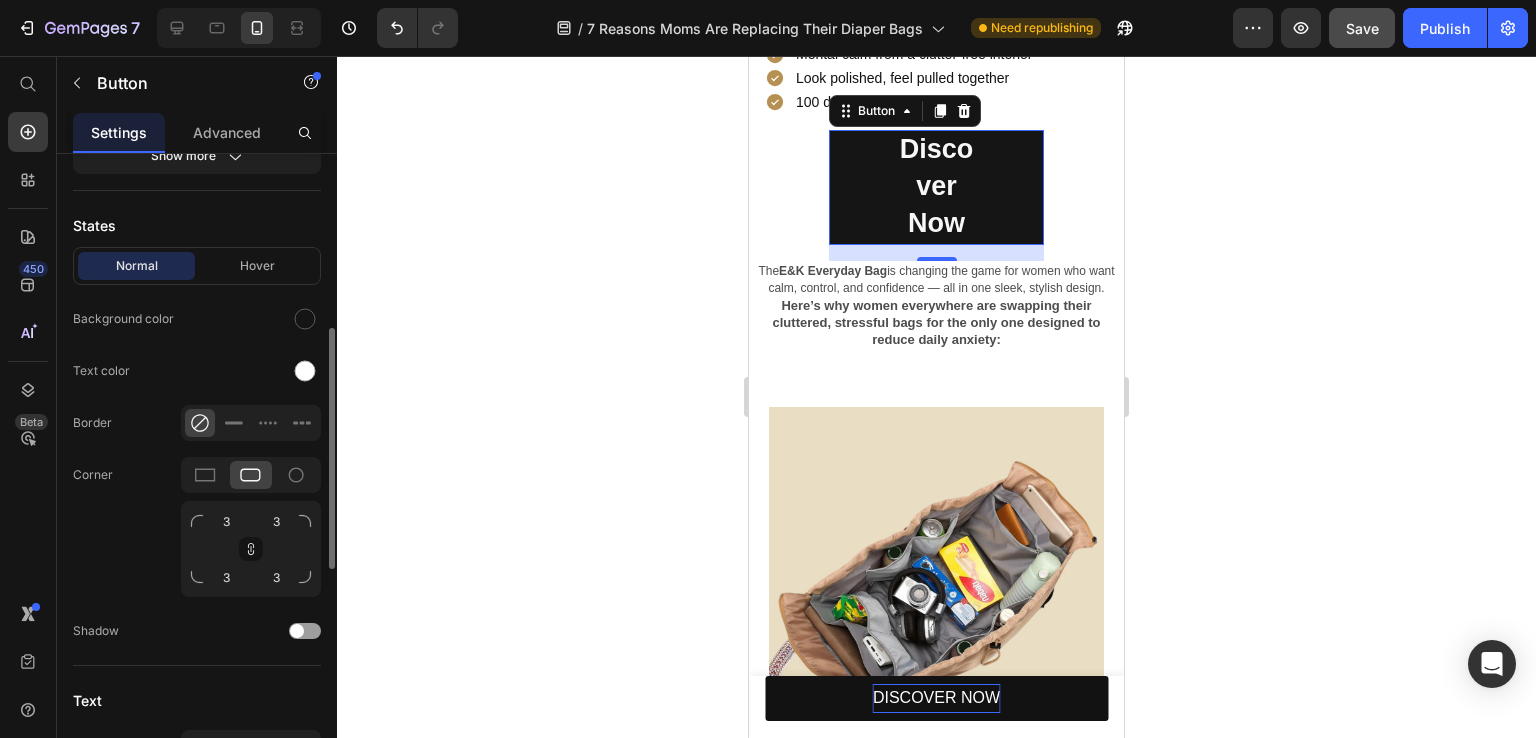 scroll, scrollTop: 162, scrollLeft: 0, axis: vertical 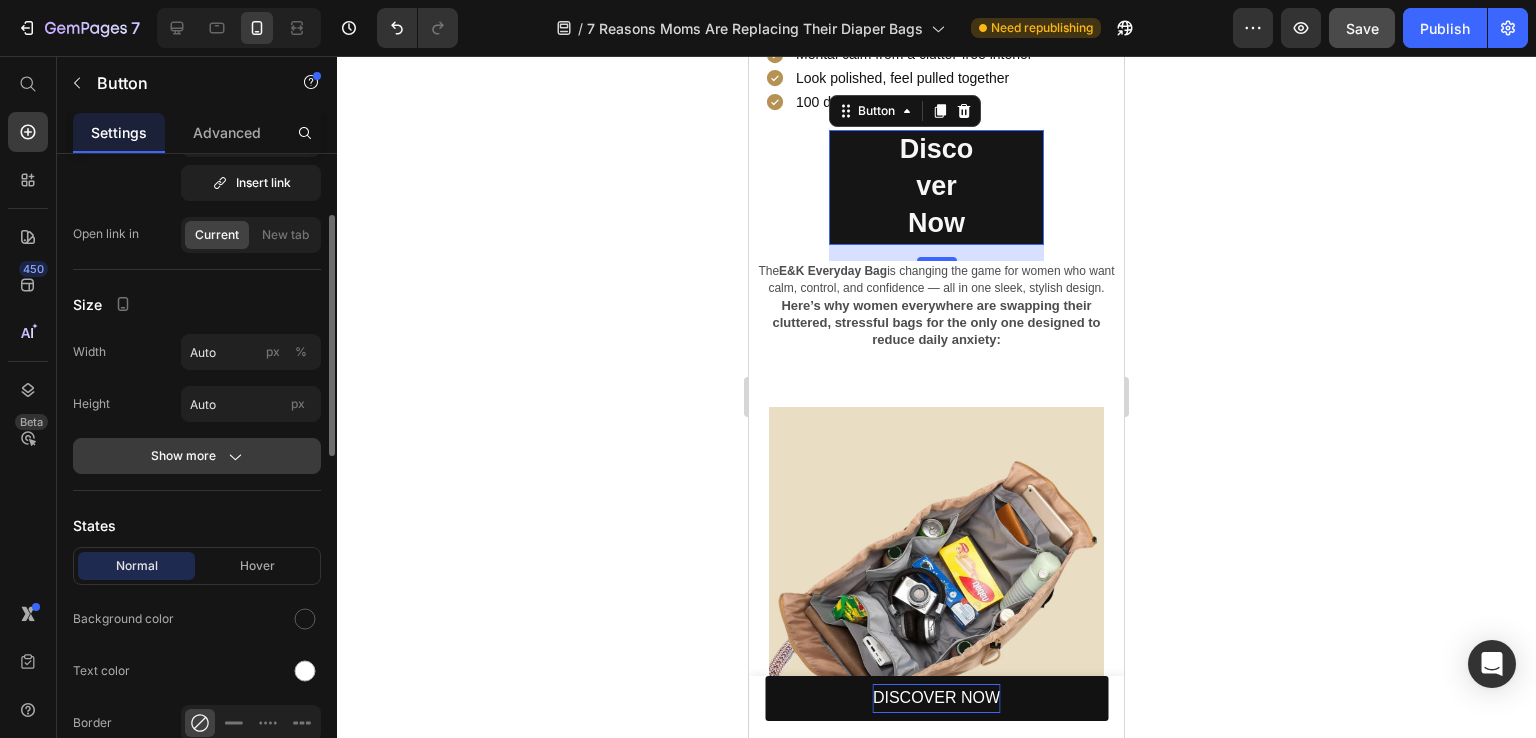 click on "Show more" at bounding box center [197, 456] 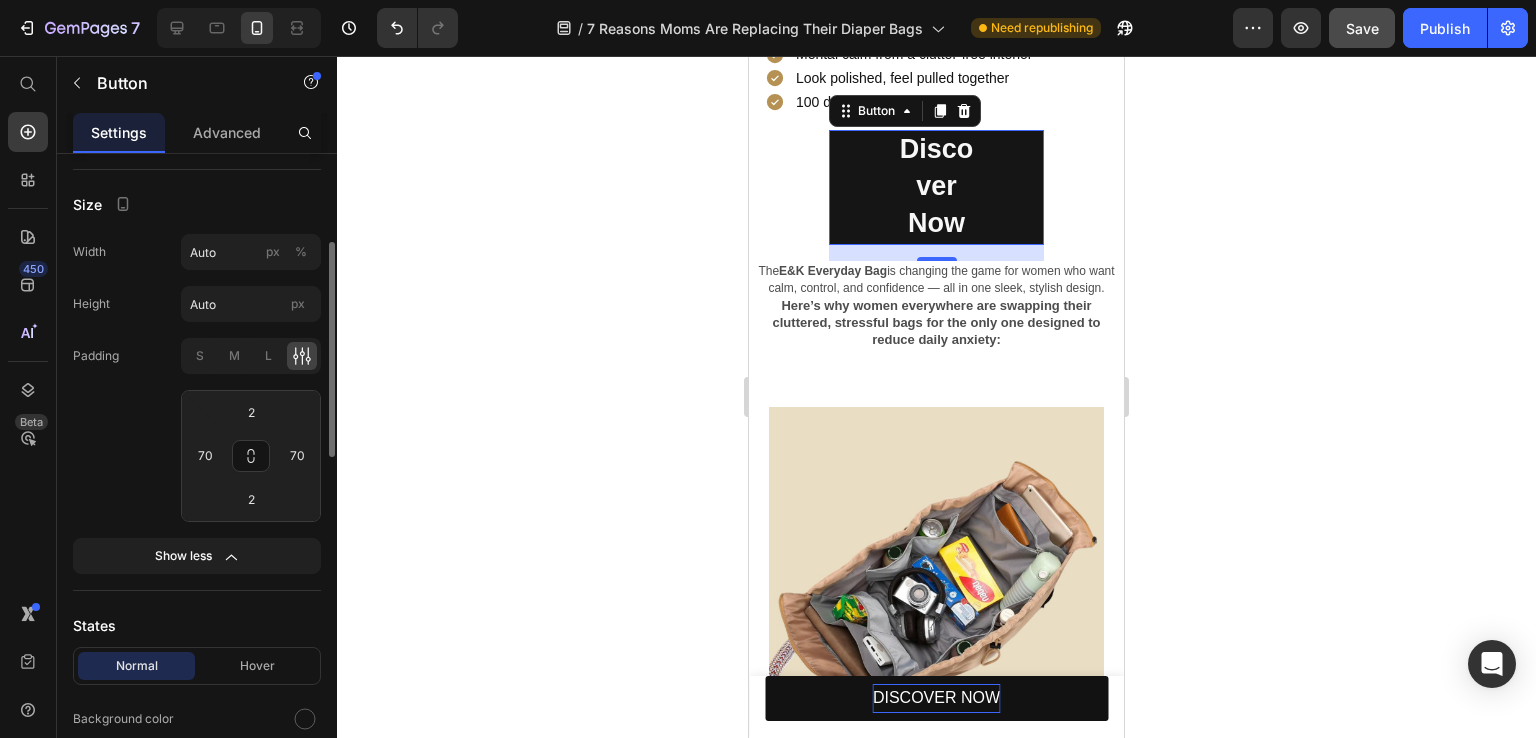 scroll, scrollTop: 362, scrollLeft: 0, axis: vertical 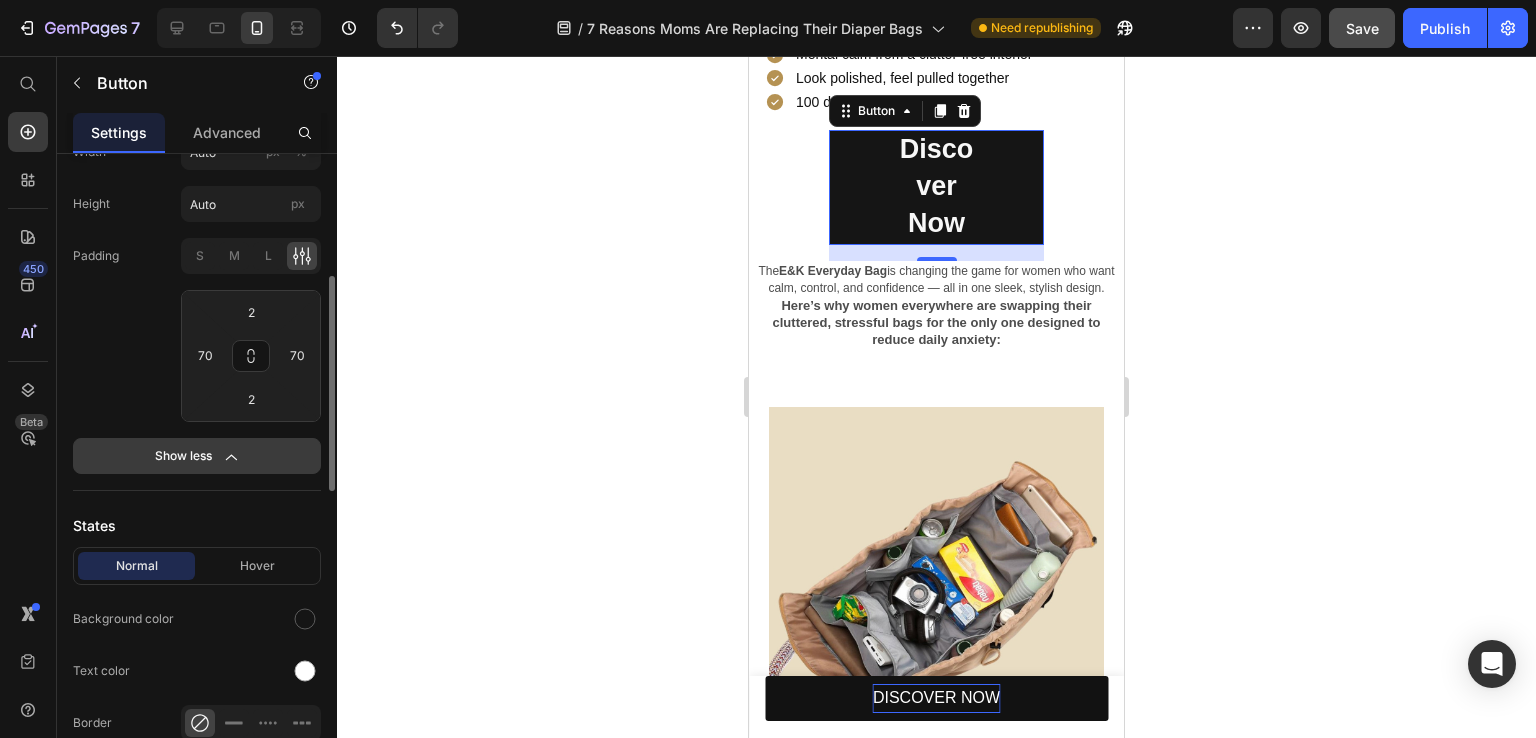 click on "Show less" at bounding box center [197, 456] 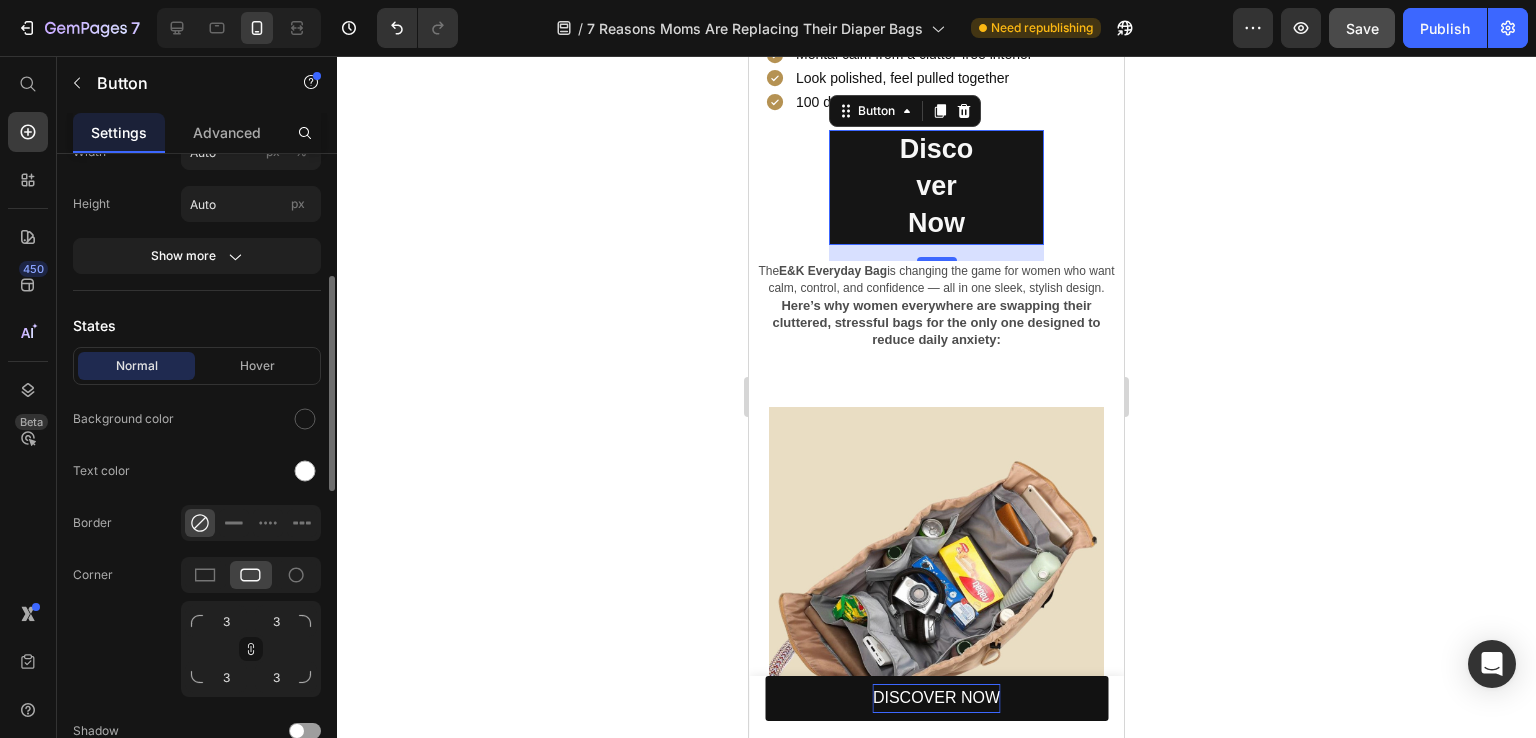 scroll, scrollTop: 162, scrollLeft: 0, axis: vertical 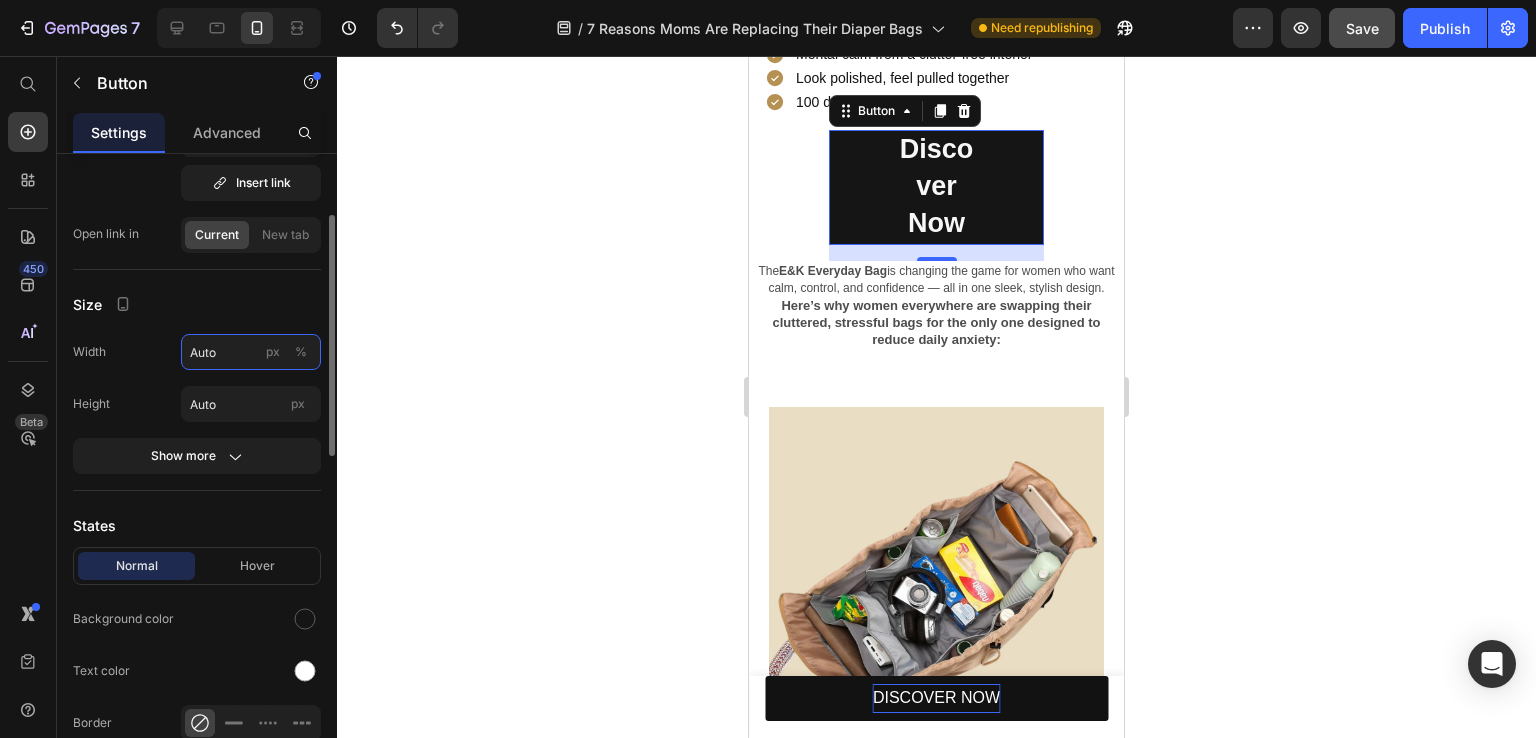 click on "Auto" at bounding box center [251, 352] 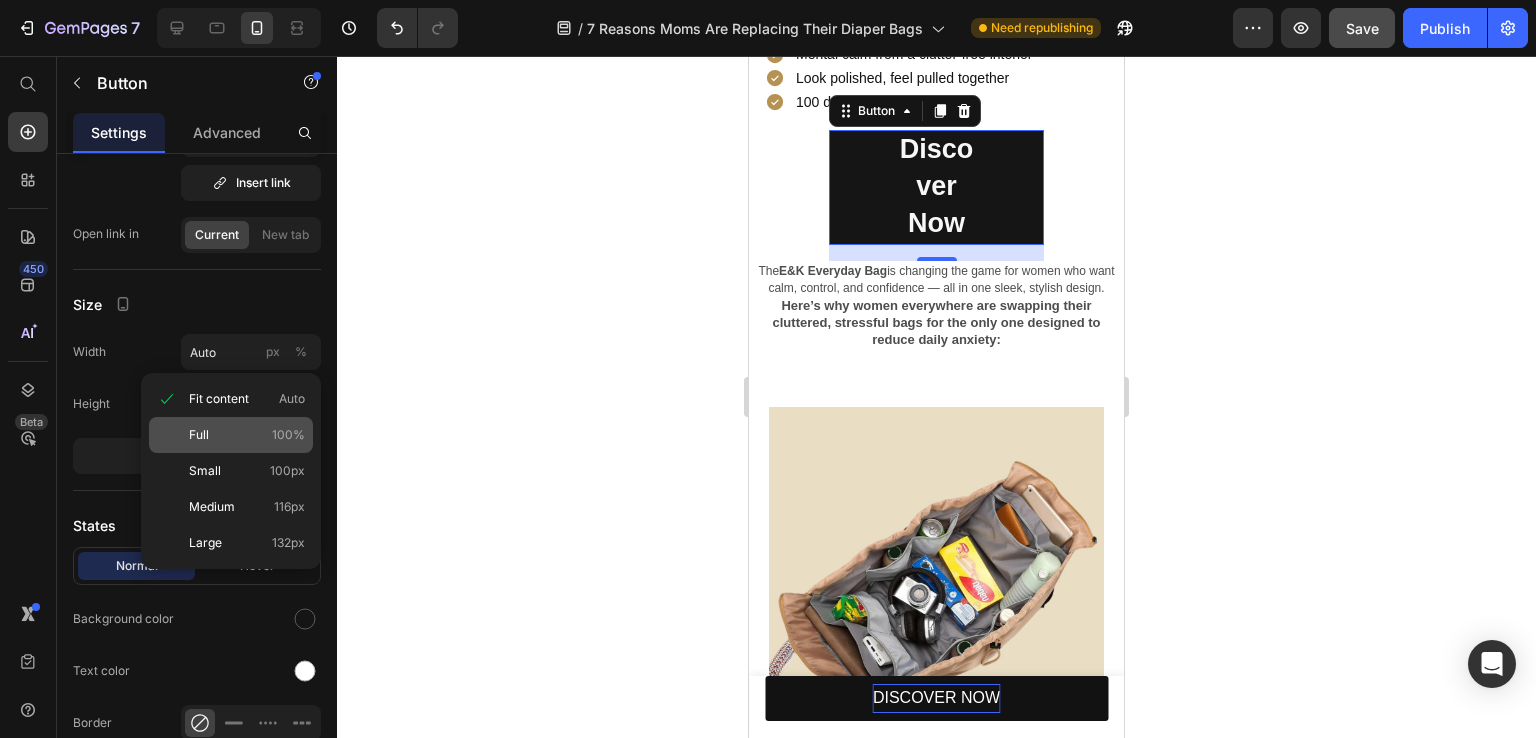 click on "Full 100%" at bounding box center (247, 435) 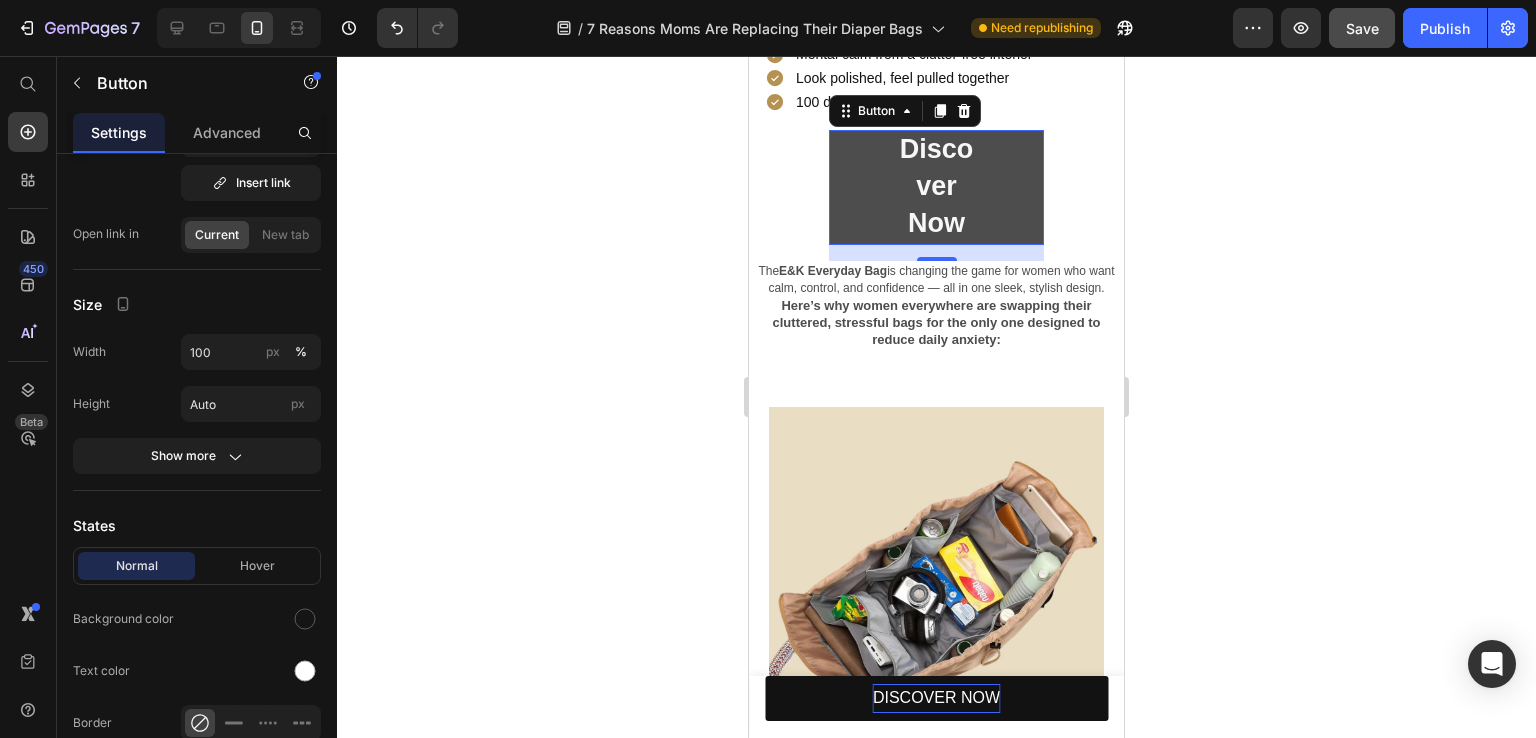 click on "Discover Now" at bounding box center (936, 188) 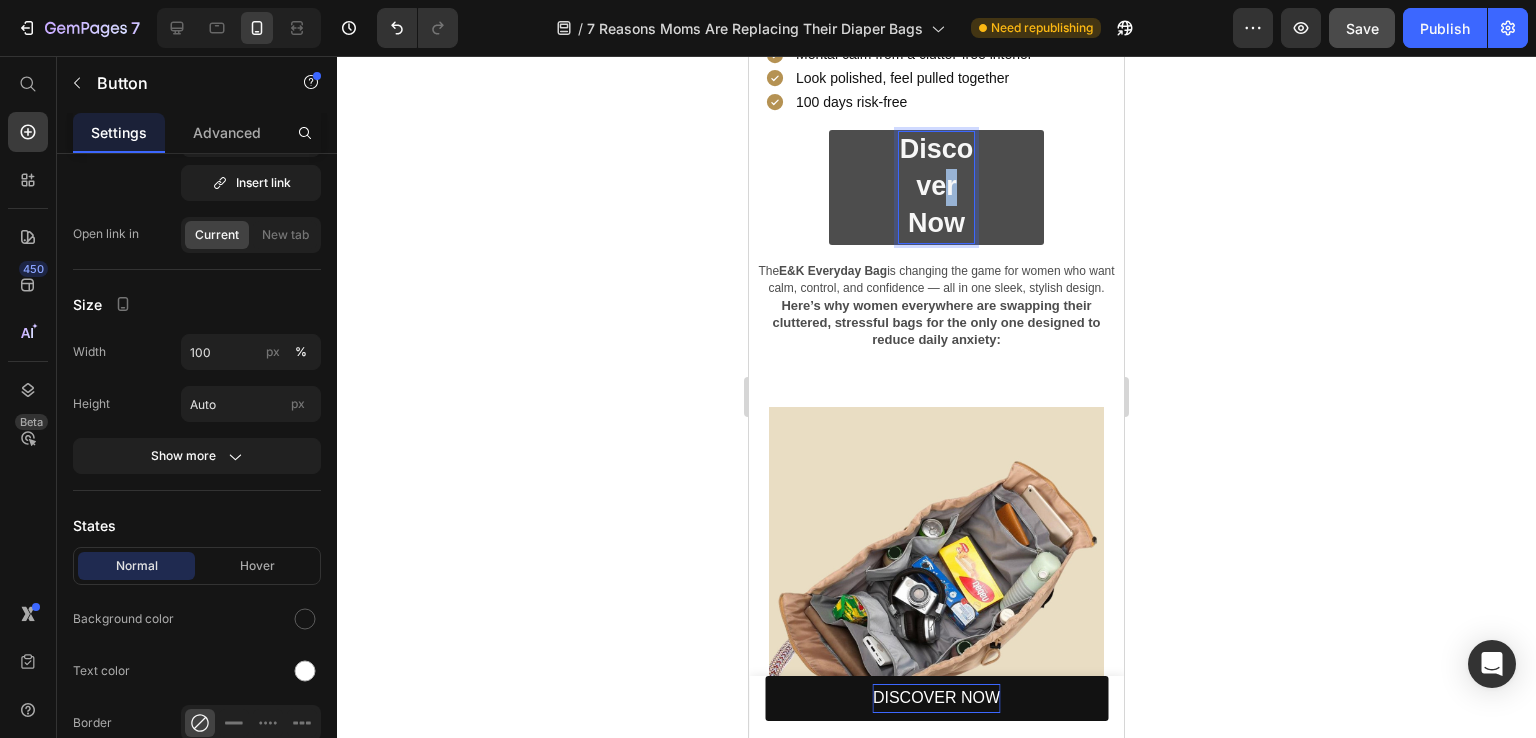 drag, startPoint x: 951, startPoint y: 188, endPoint x: 996, endPoint y: 187, distance: 45.01111 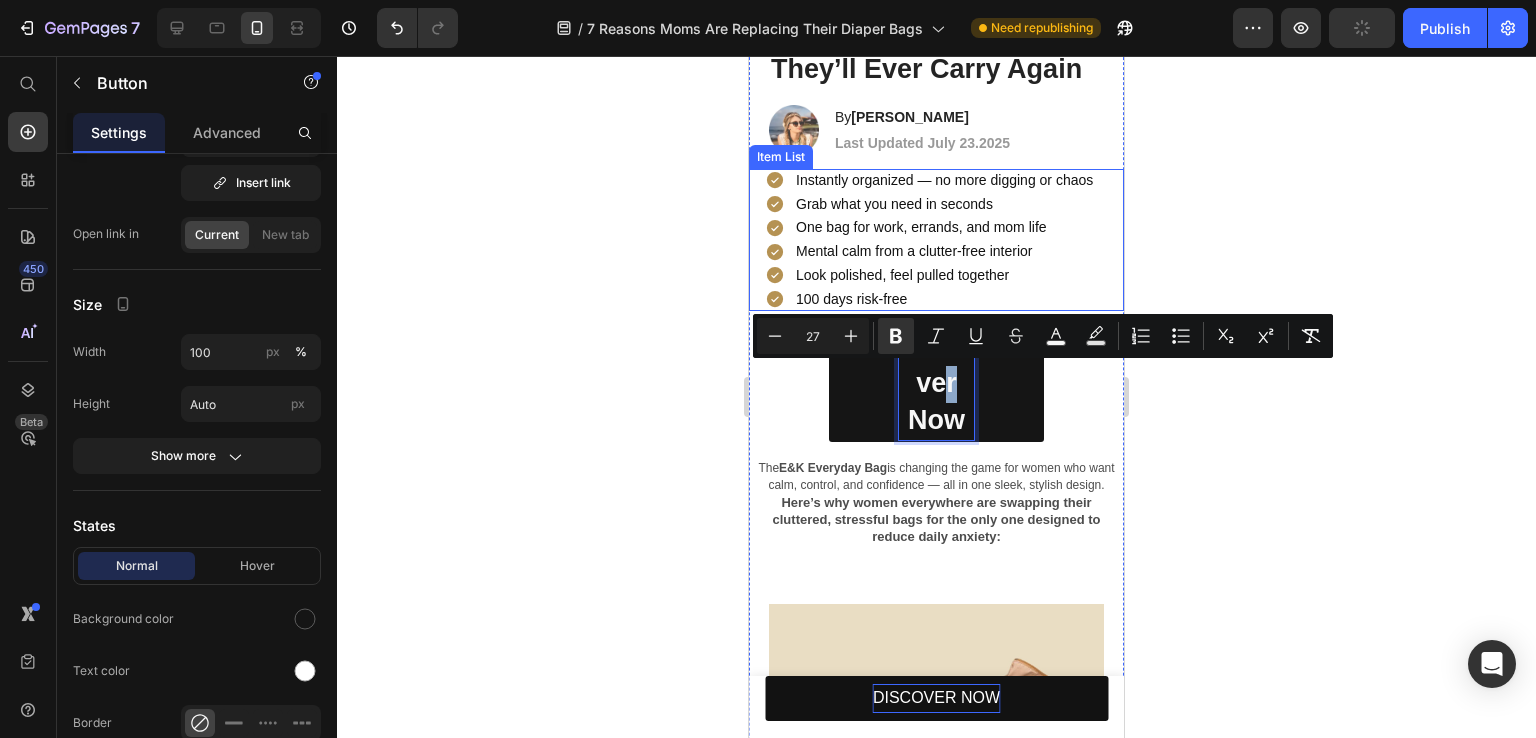 scroll, scrollTop: 162, scrollLeft: 0, axis: vertical 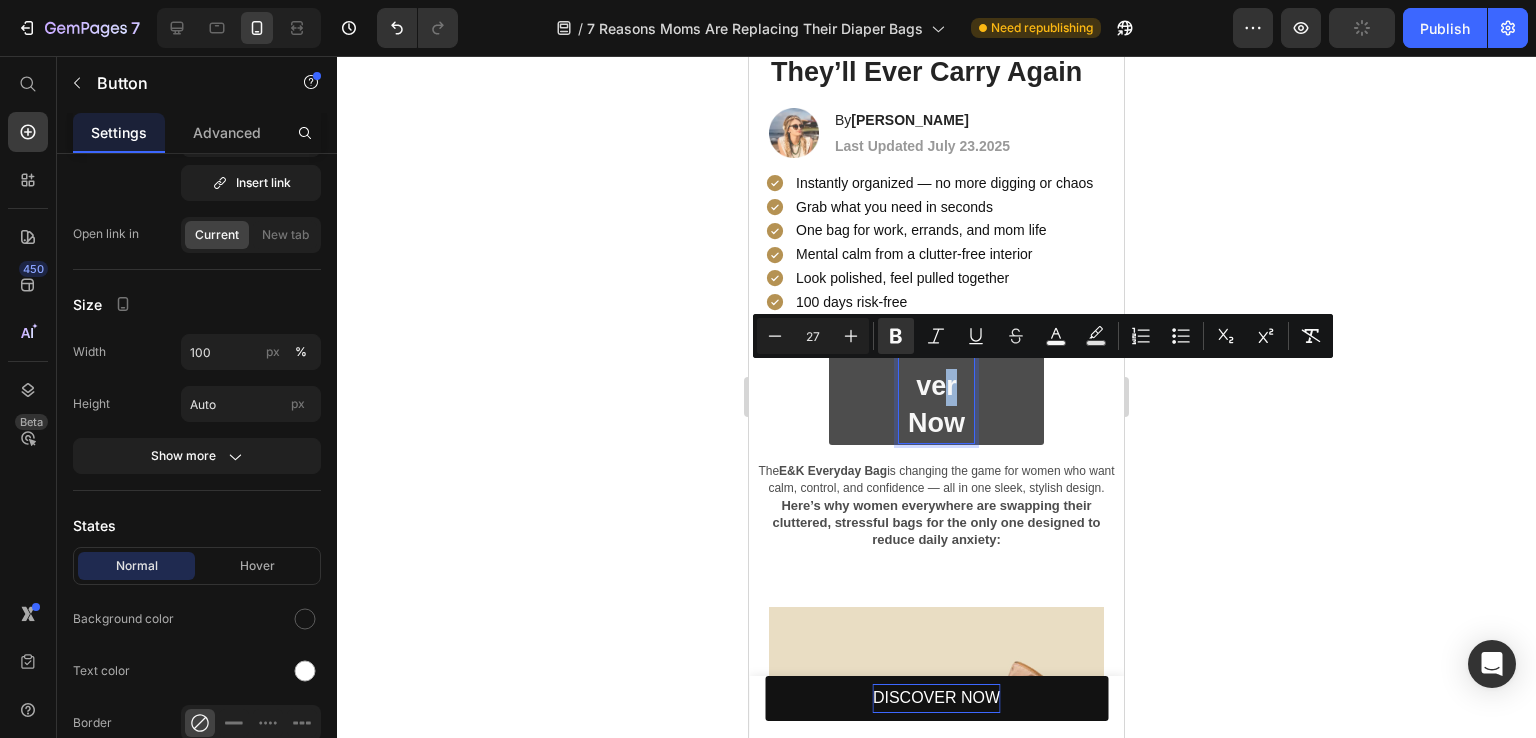click on "Discover Now" at bounding box center (936, 388) 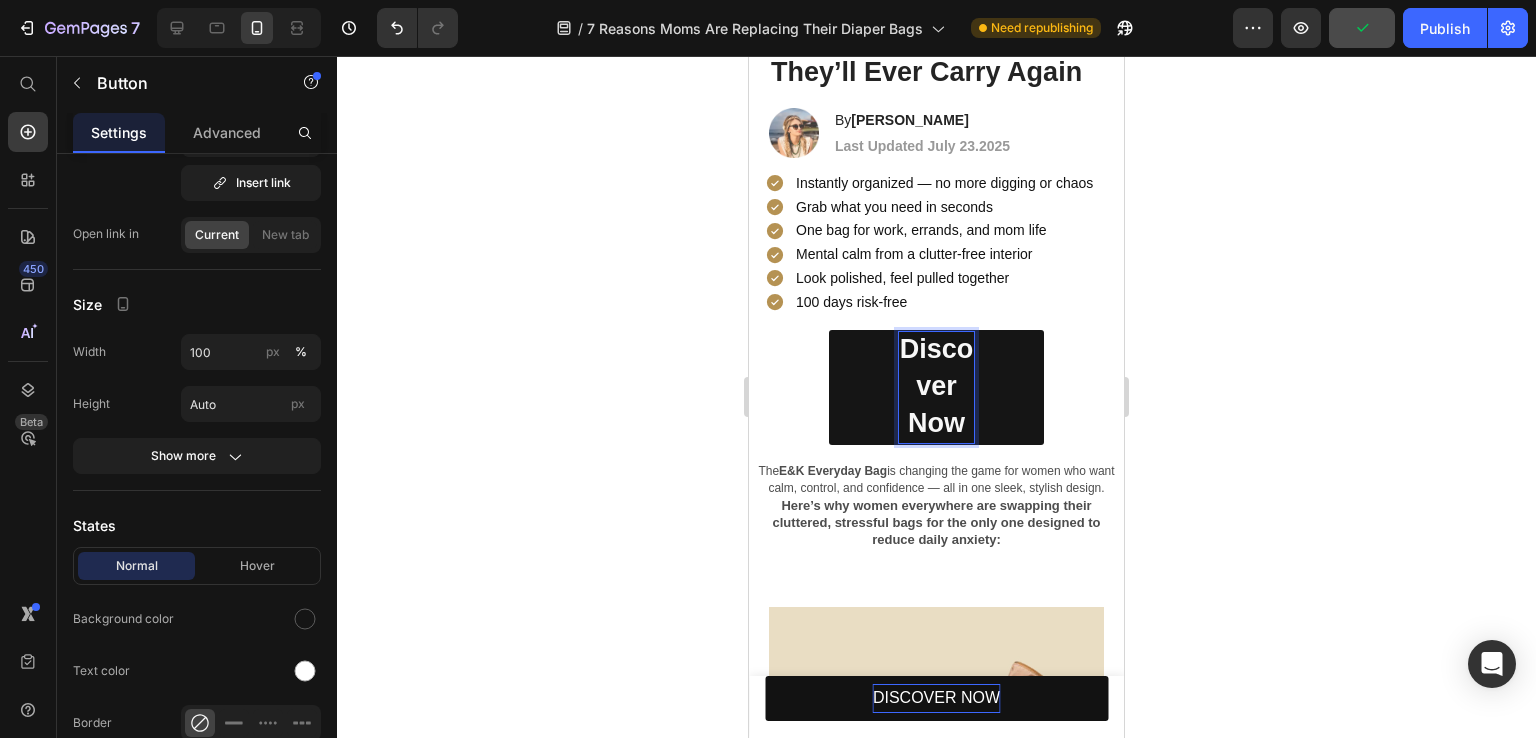 click on "Discover Now" at bounding box center (937, 386) 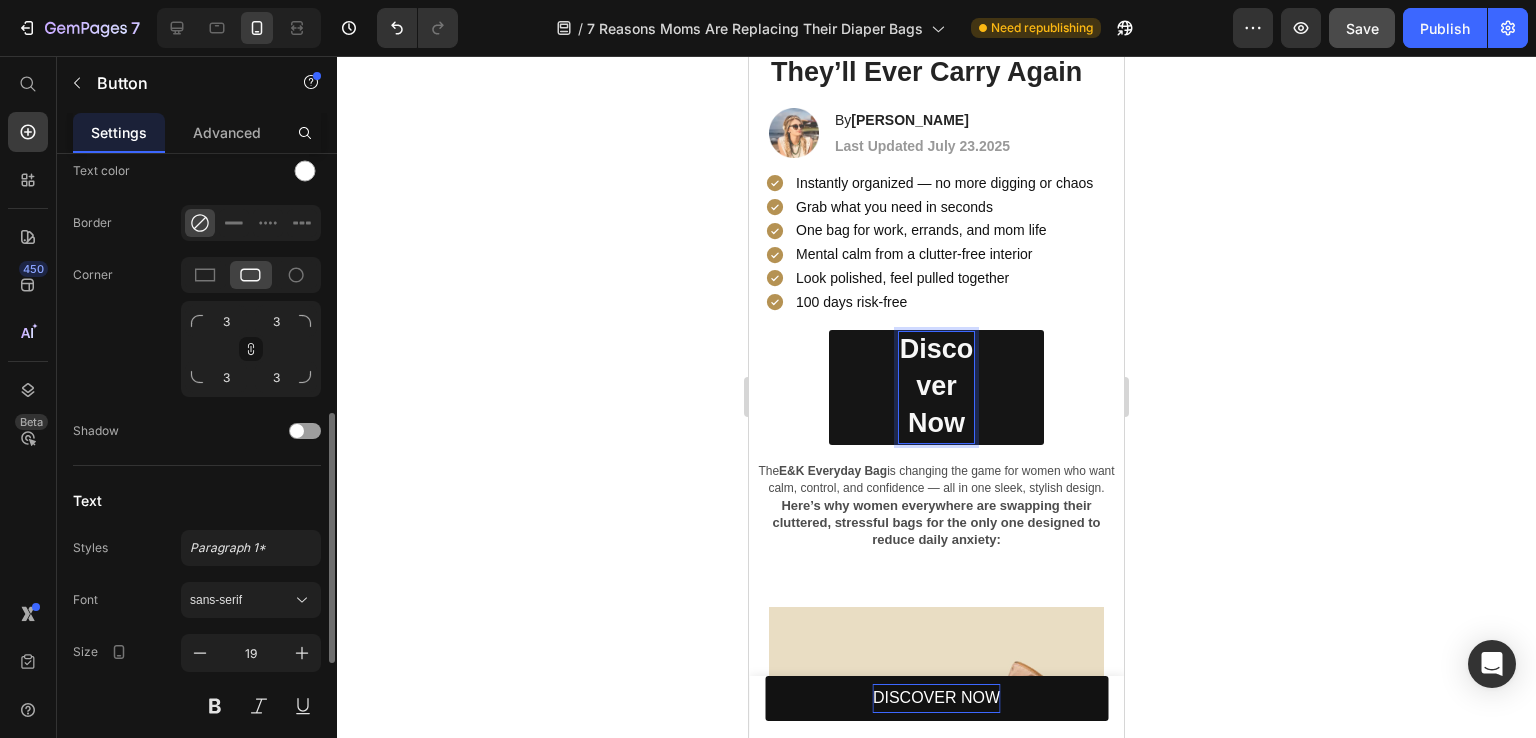 scroll, scrollTop: 762, scrollLeft: 0, axis: vertical 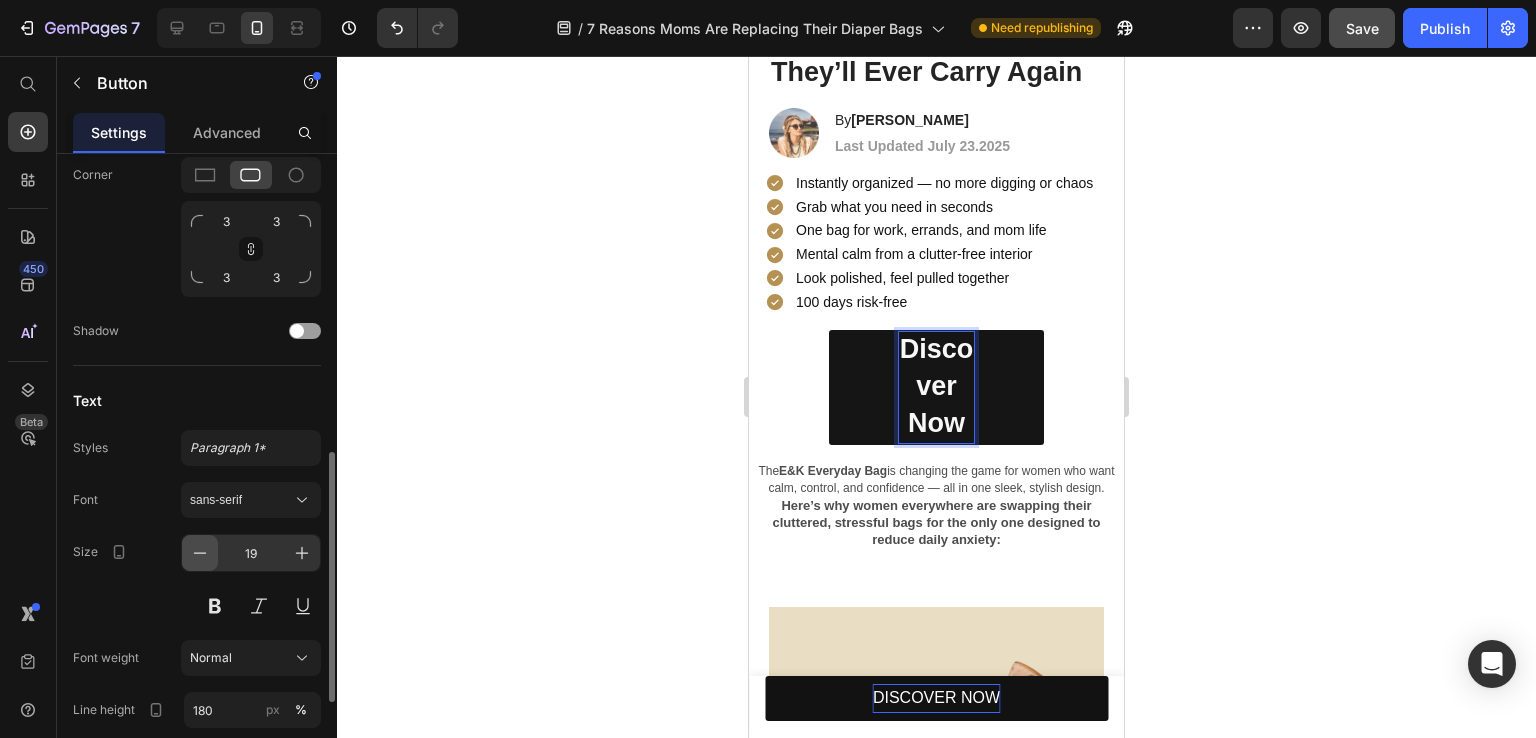 click 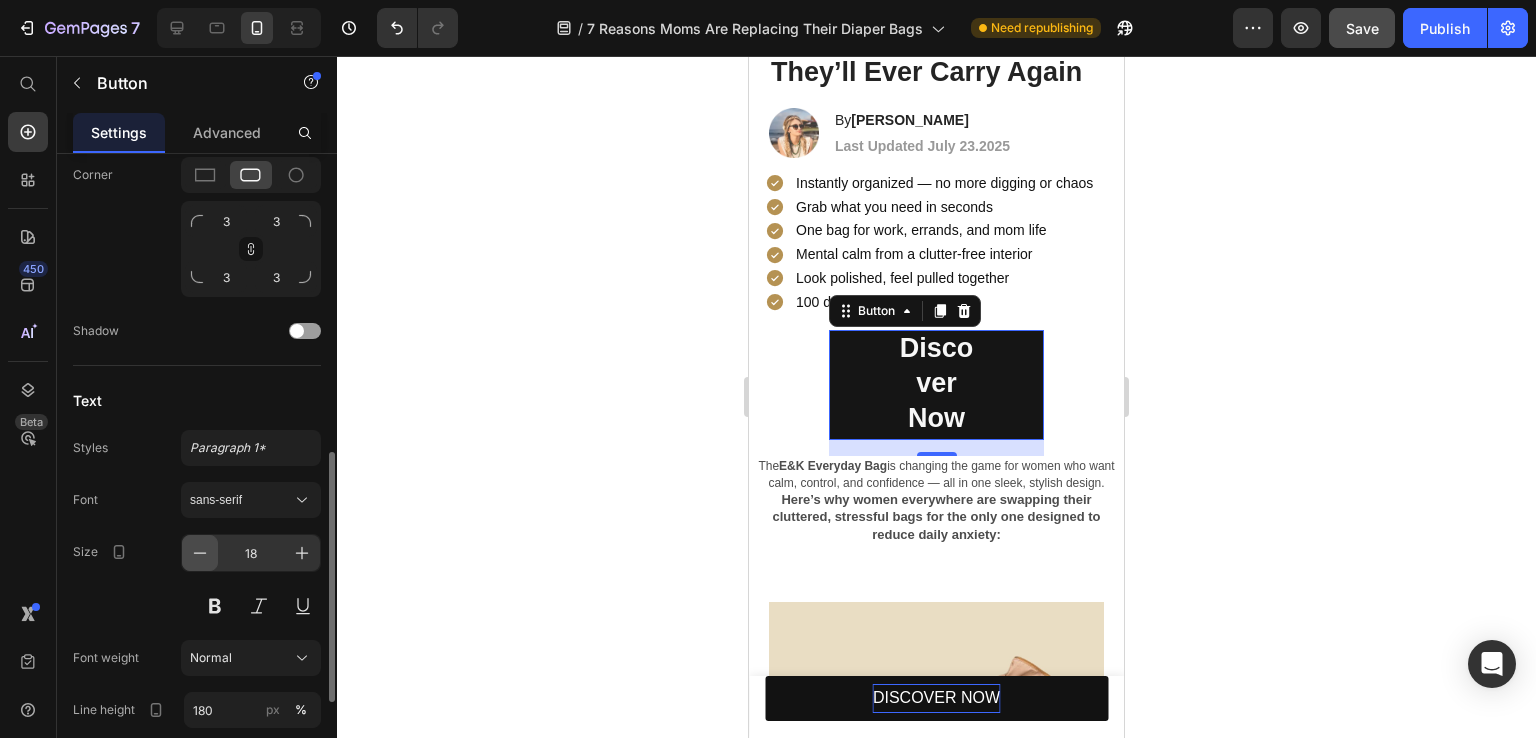 click 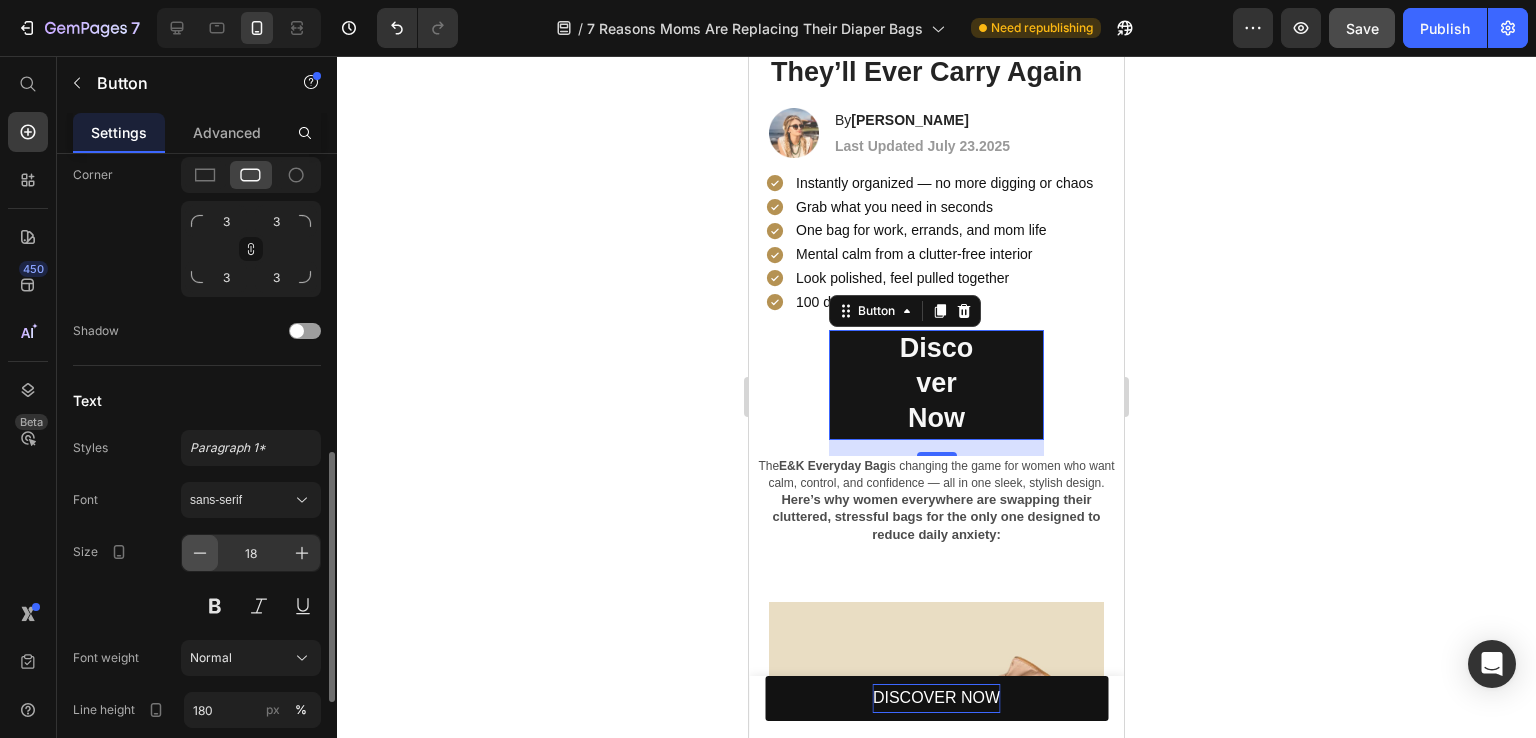 type on "17" 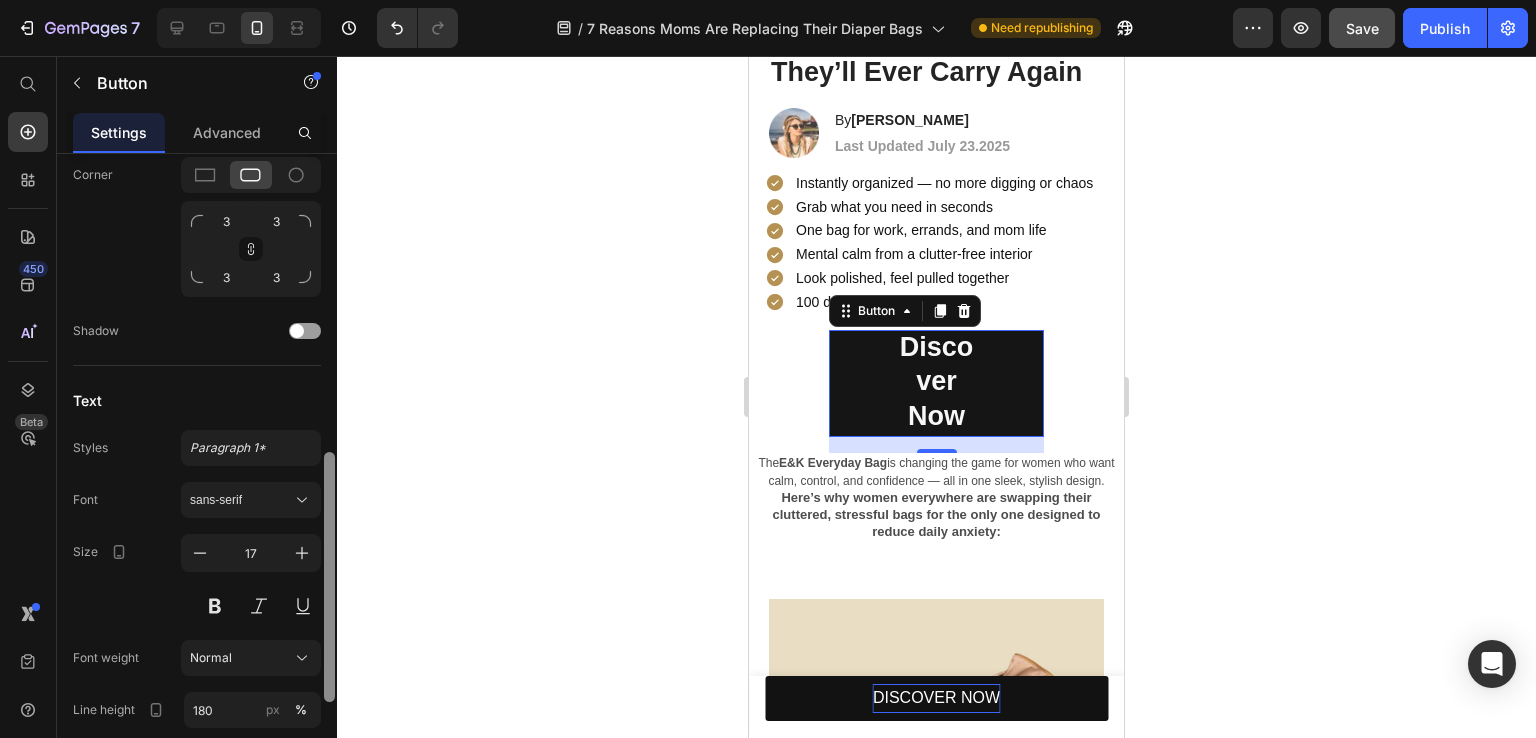 click at bounding box center (329, 474) 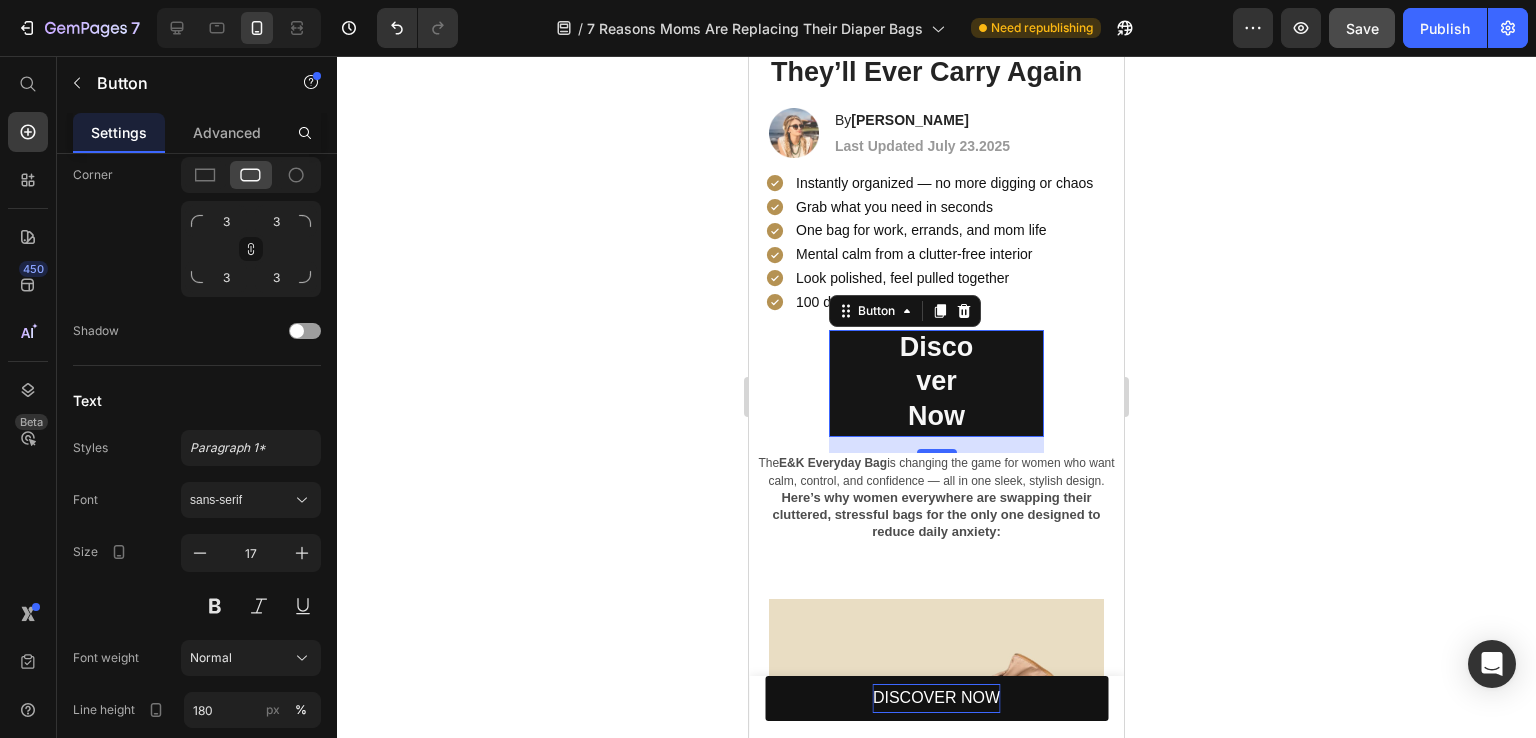 scroll, scrollTop: 997, scrollLeft: 0, axis: vertical 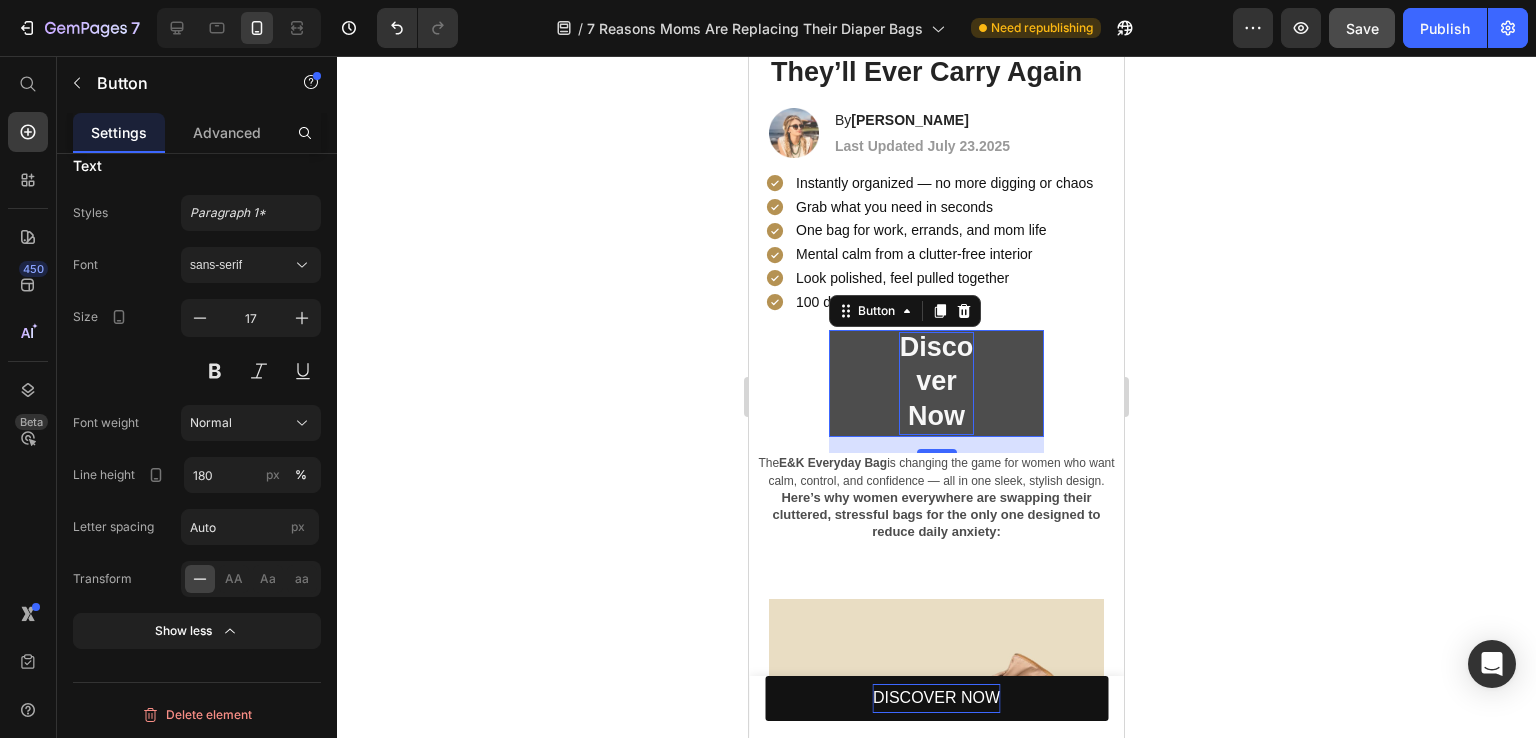 click on "Discover Now" at bounding box center [936, 384] 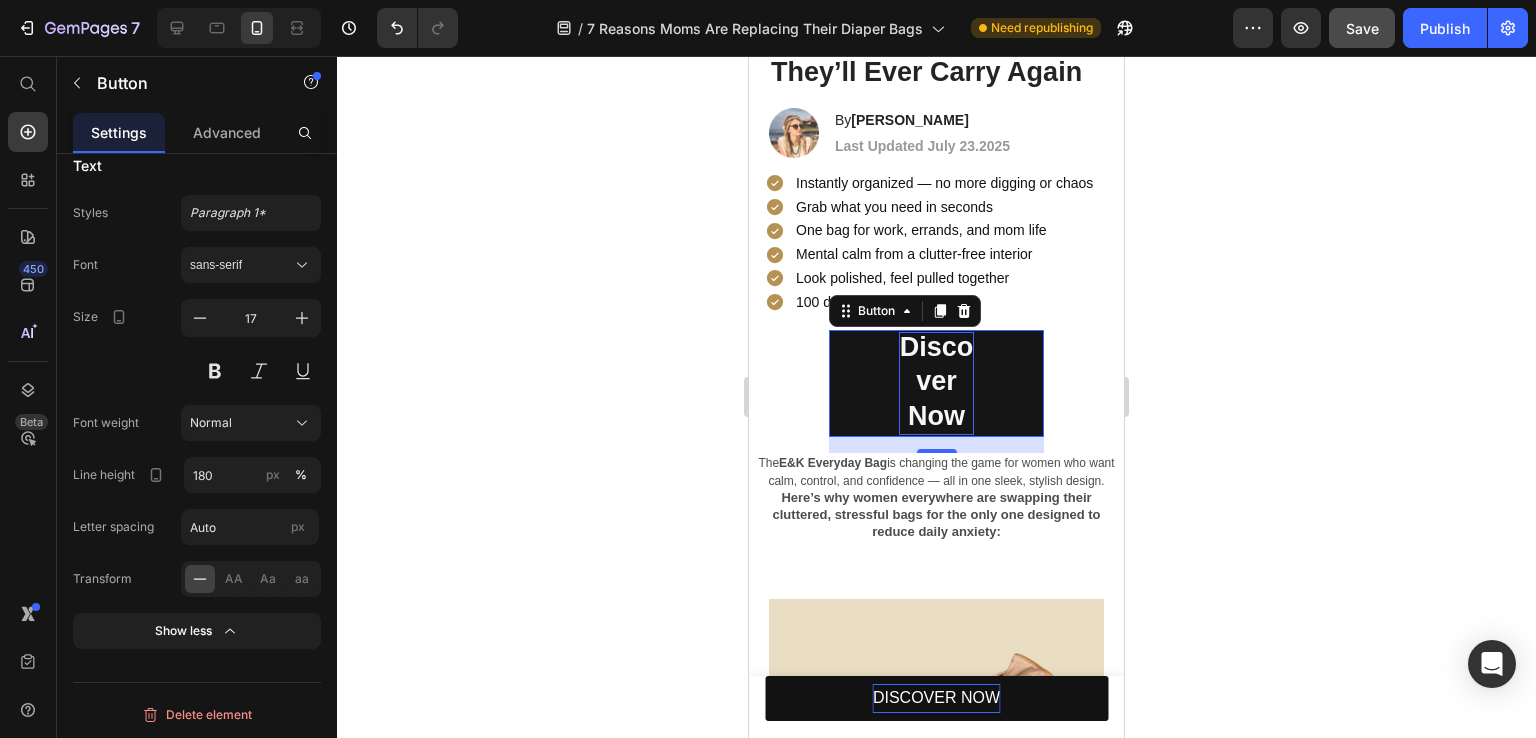 click on "Discover Now" at bounding box center (936, 384) 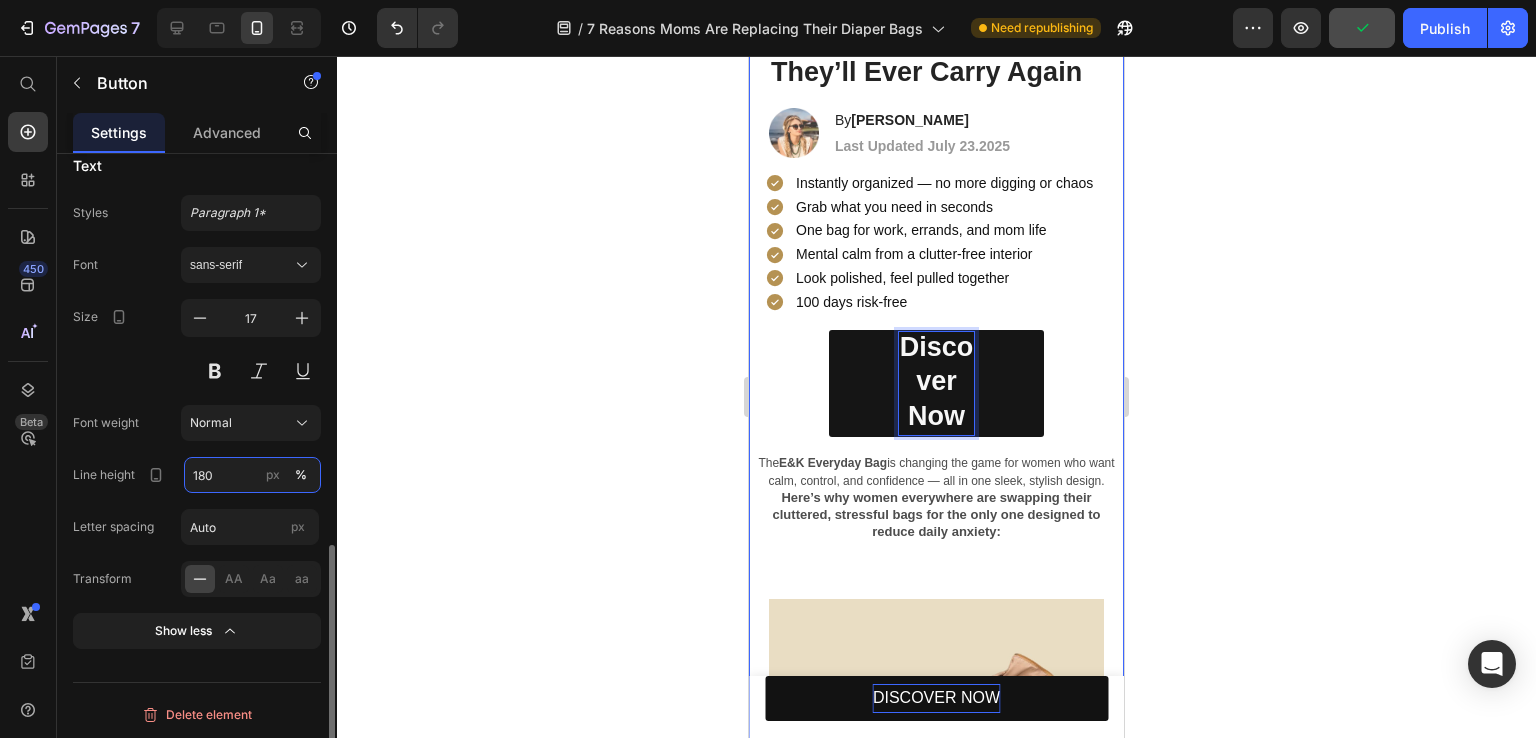 click on "180" at bounding box center (252, 475) 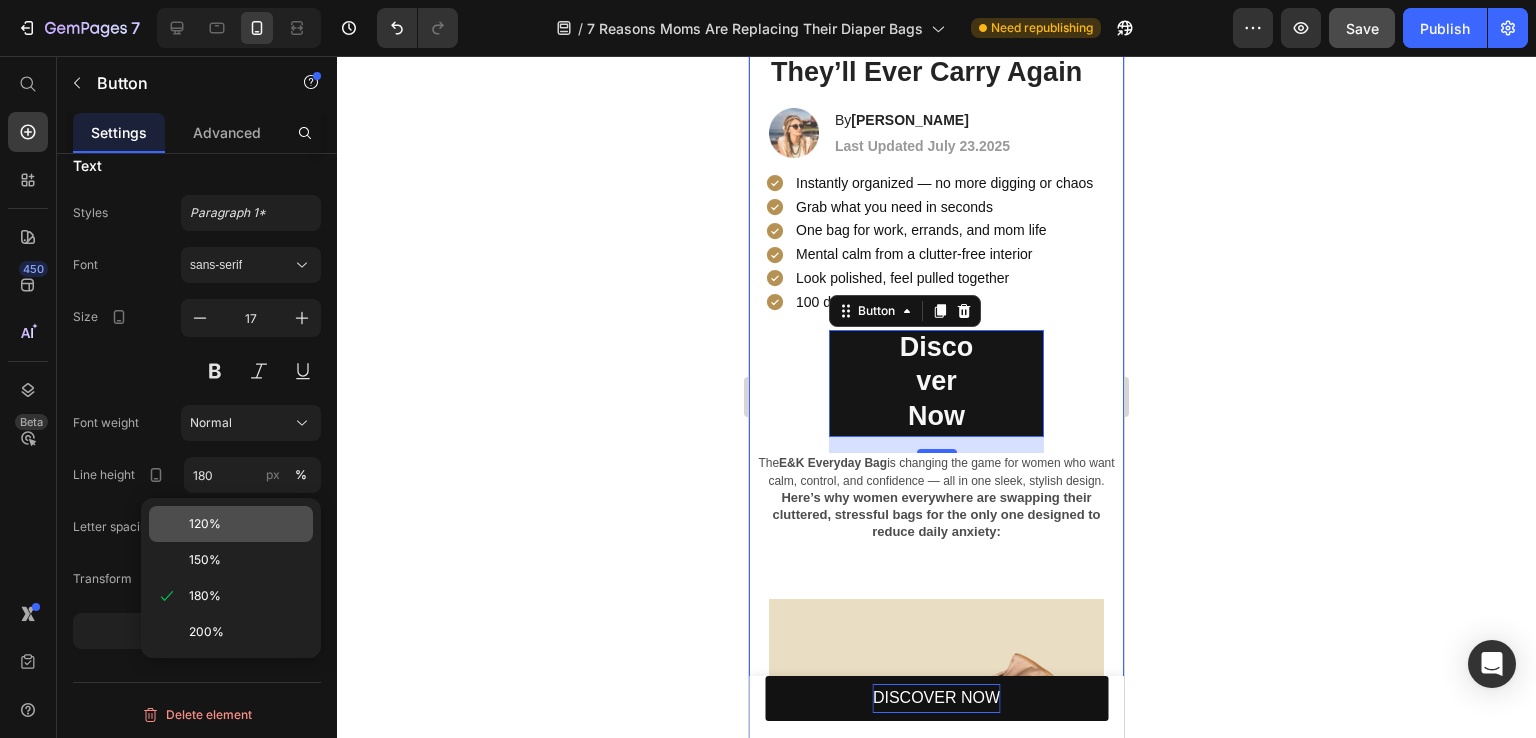 click on "120%" 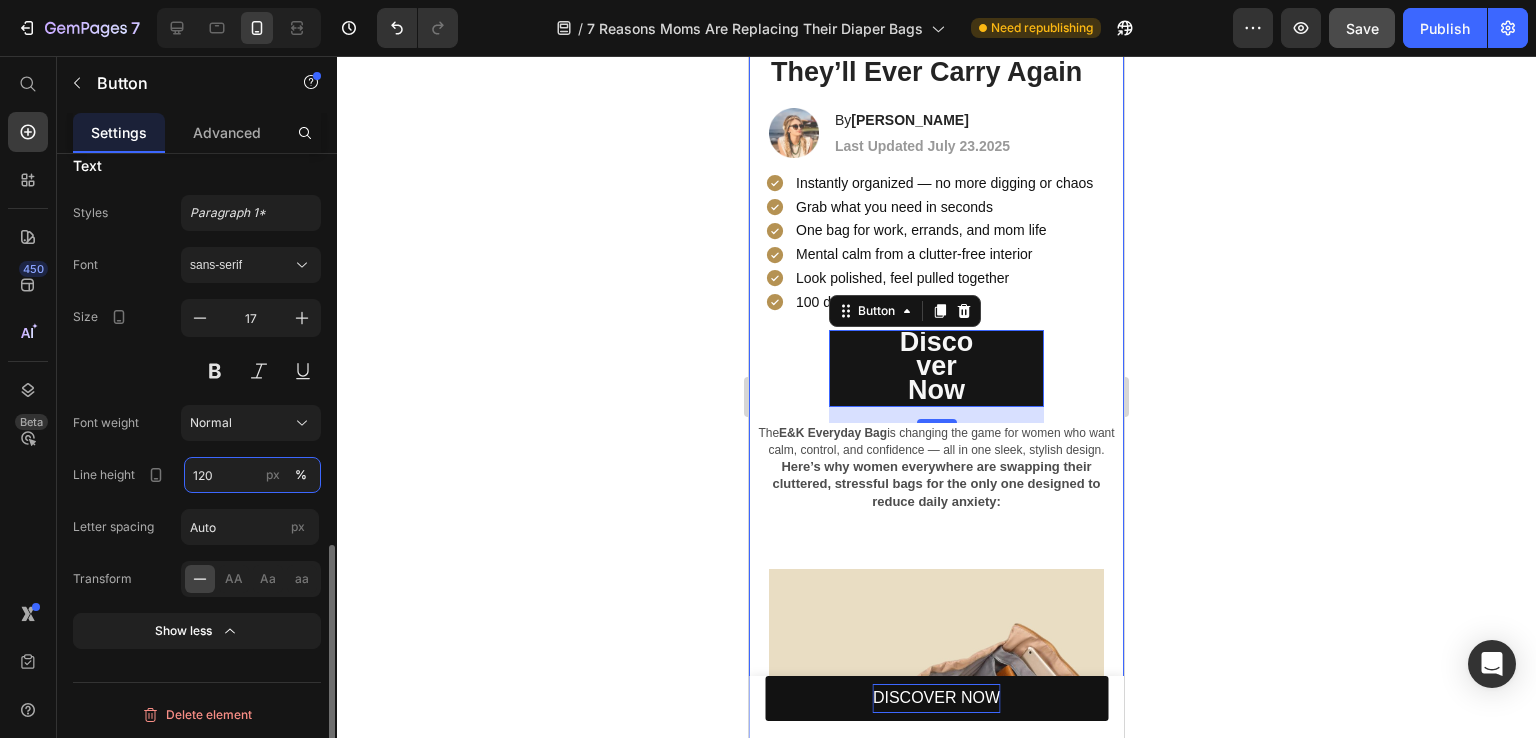 click on "120" at bounding box center (252, 475) 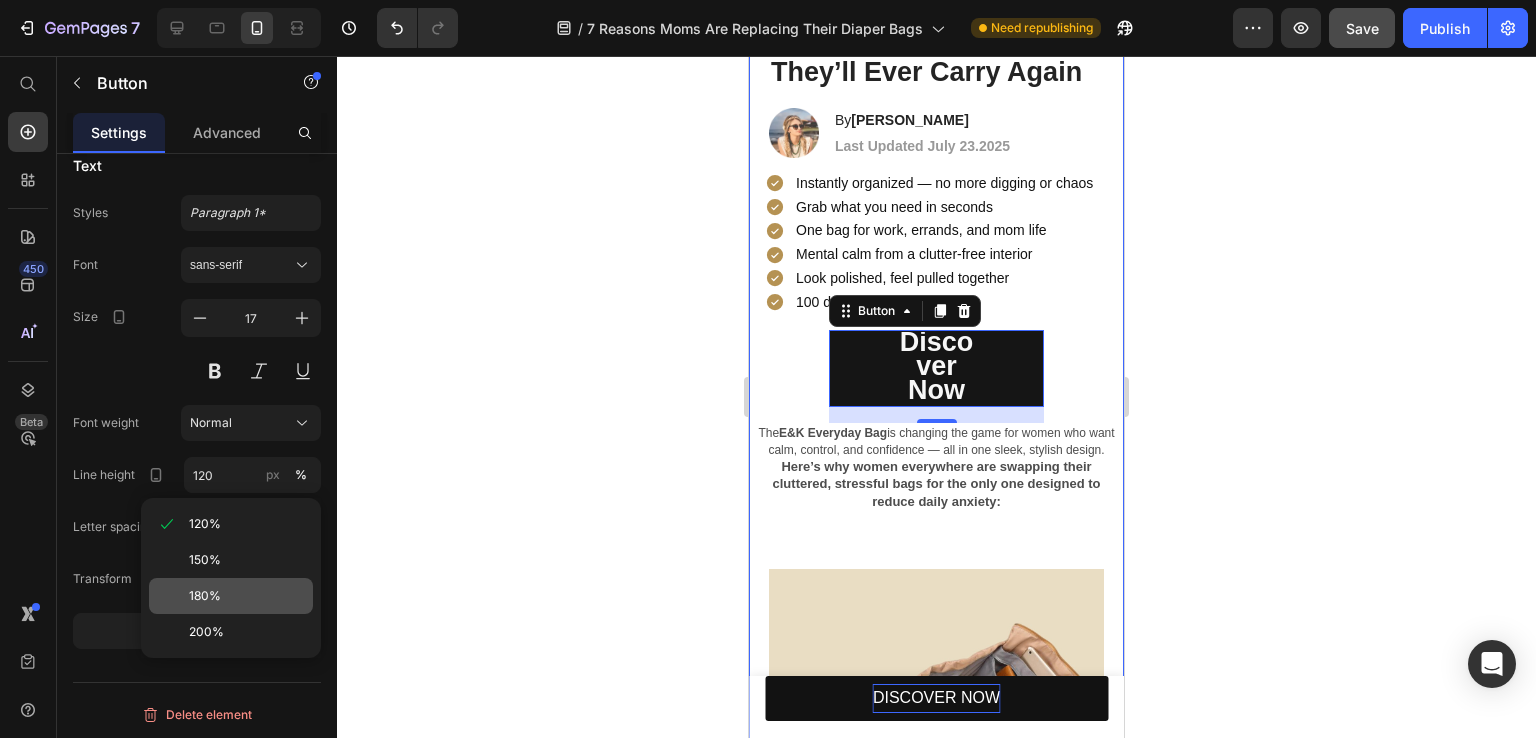 click on "180%" at bounding box center (247, 596) 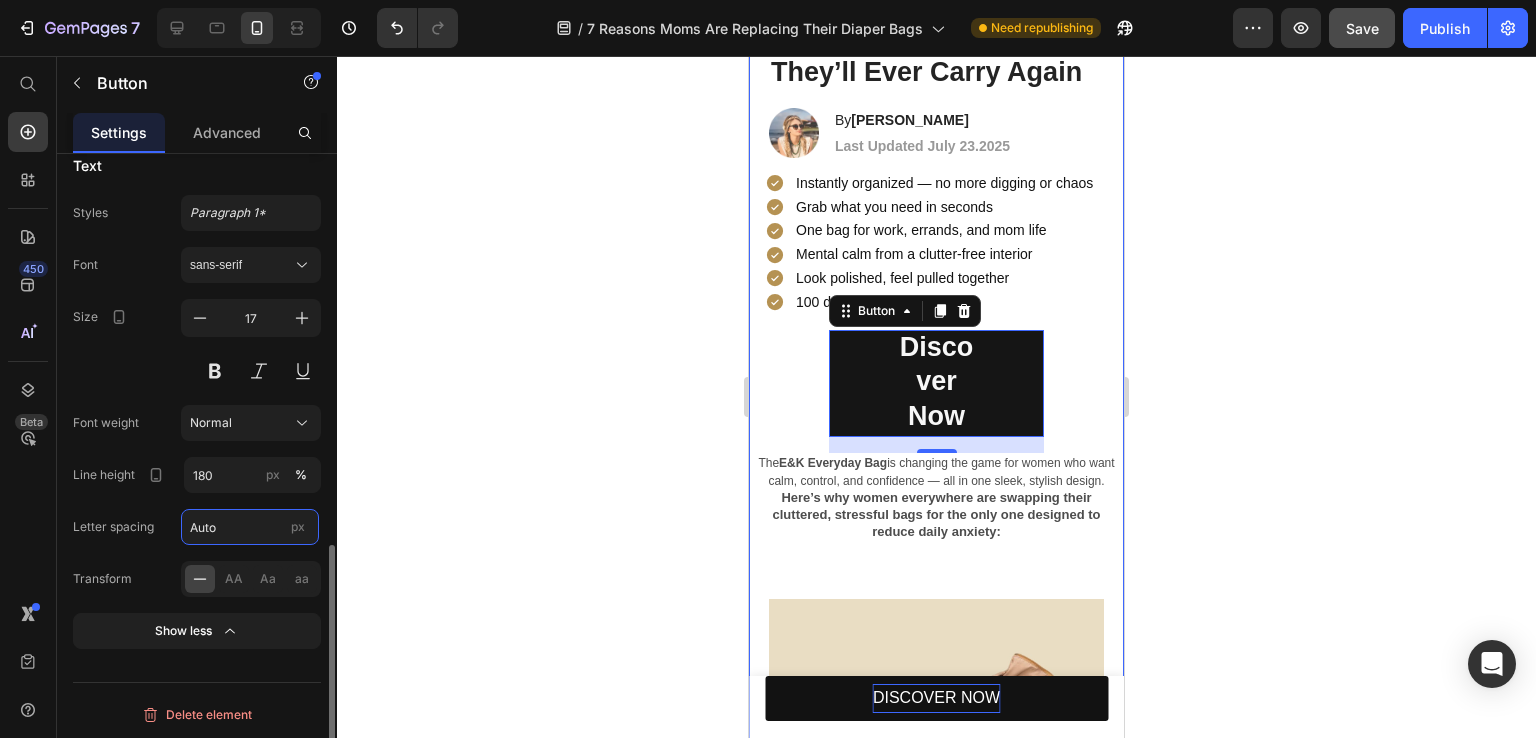 click on "Auto" at bounding box center (250, 527) 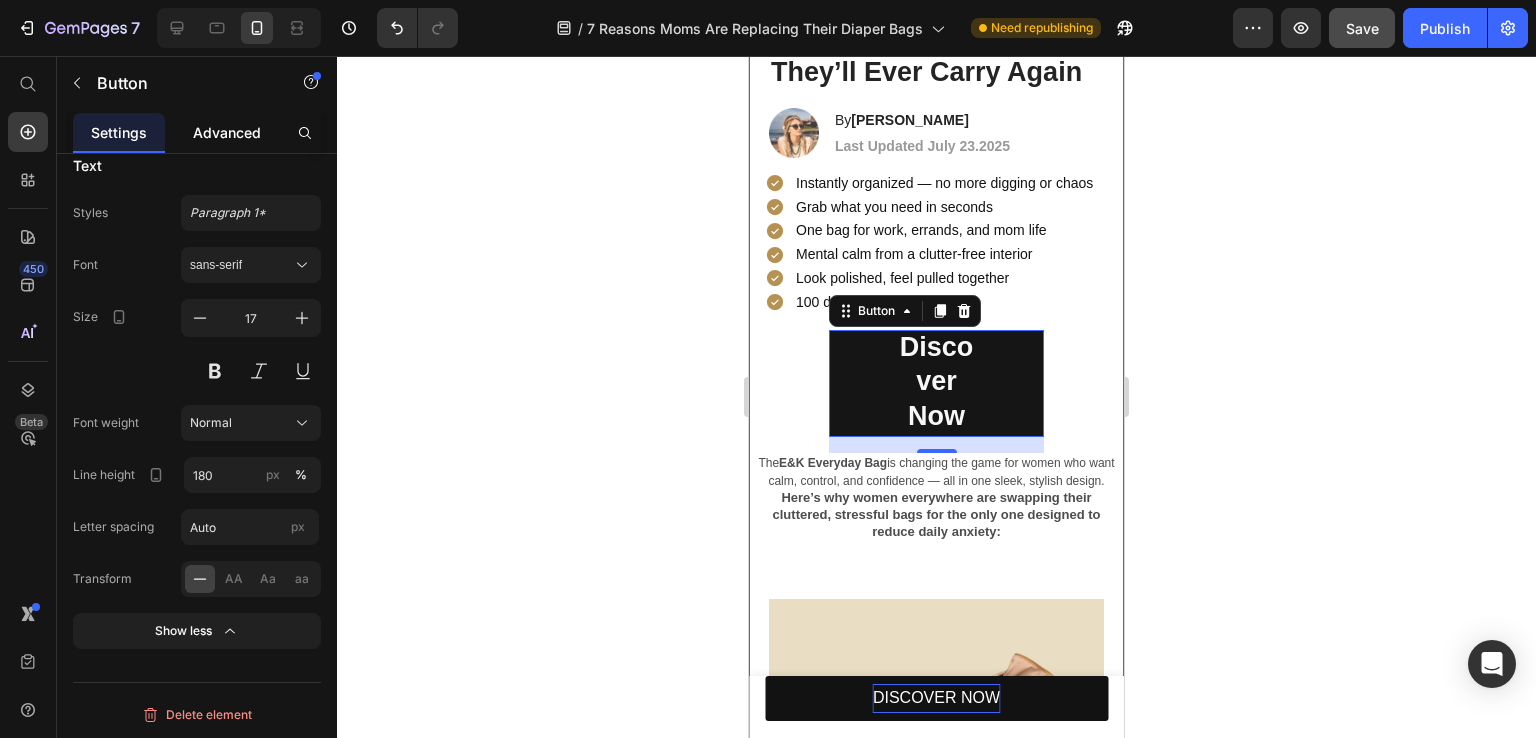 click on "Advanced" at bounding box center [227, 132] 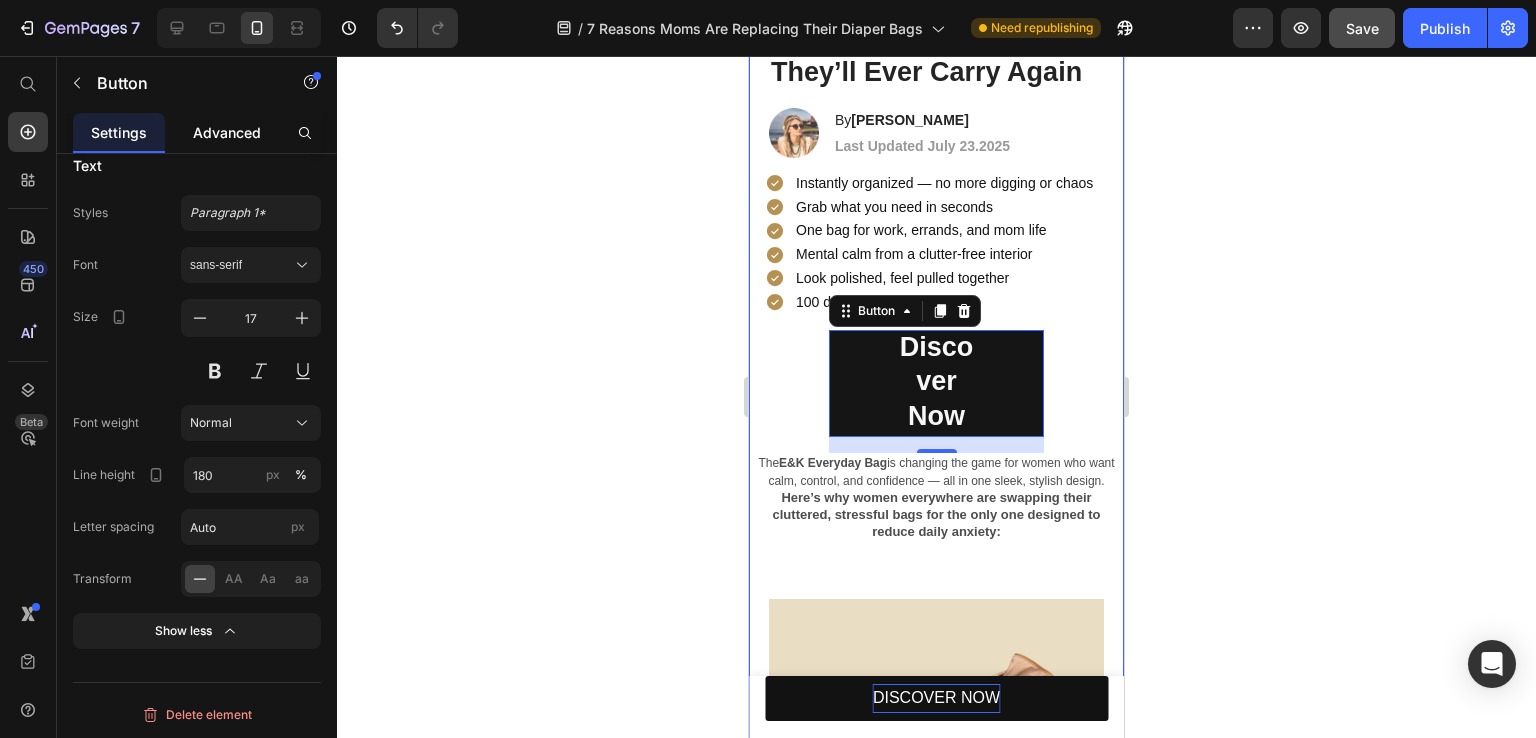 scroll, scrollTop: 0, scrollLeft: 0, axis: both 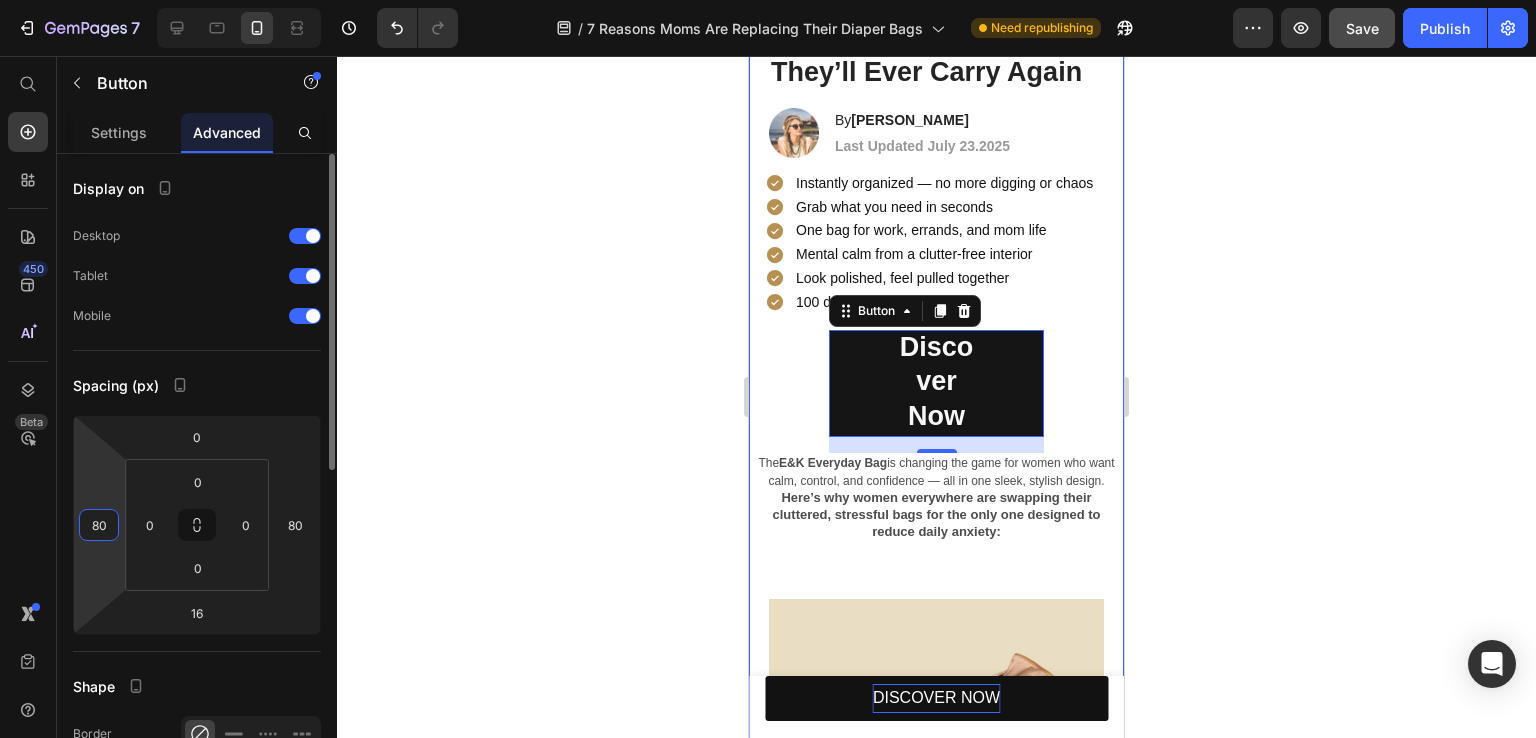 click on "80" at bounding box center (99, 525) 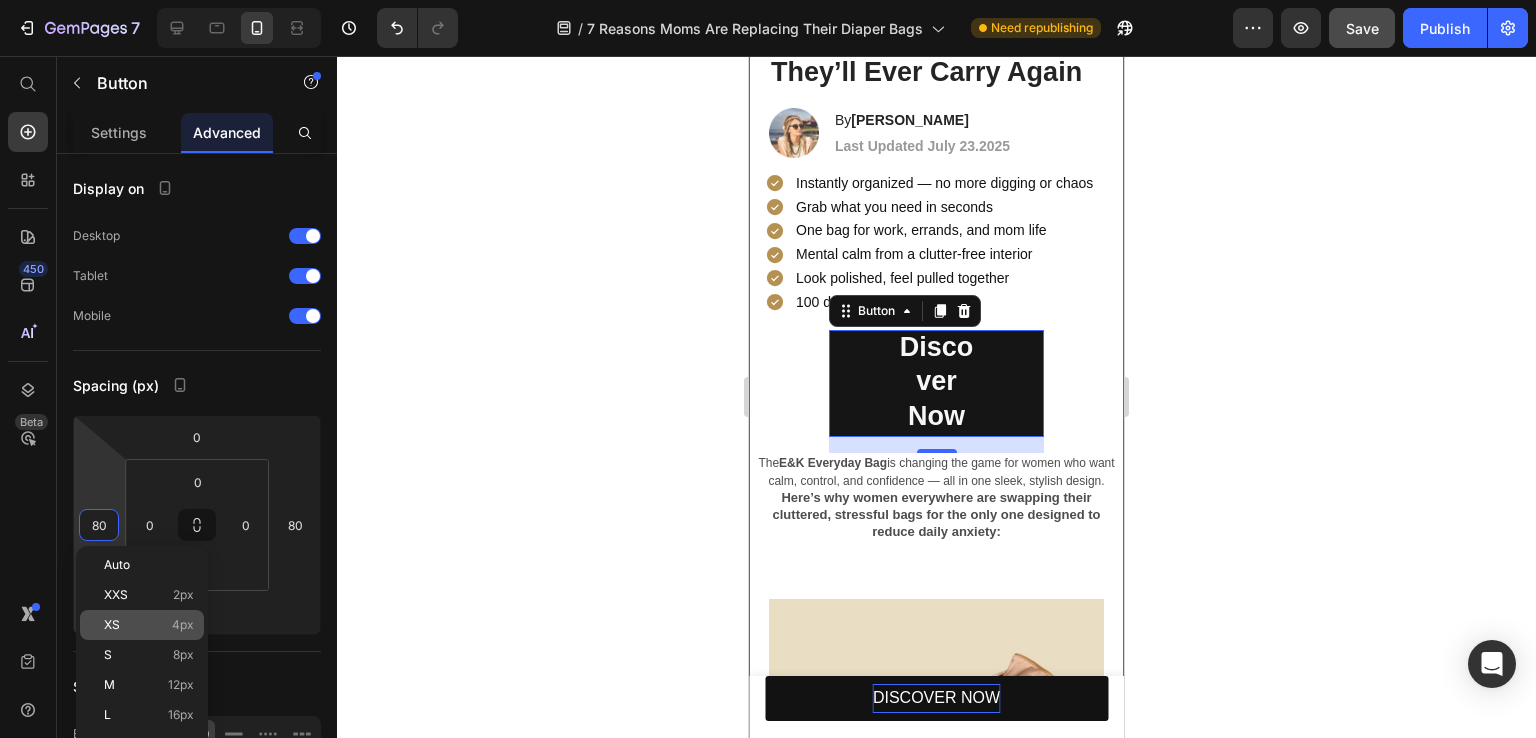 type on "4" 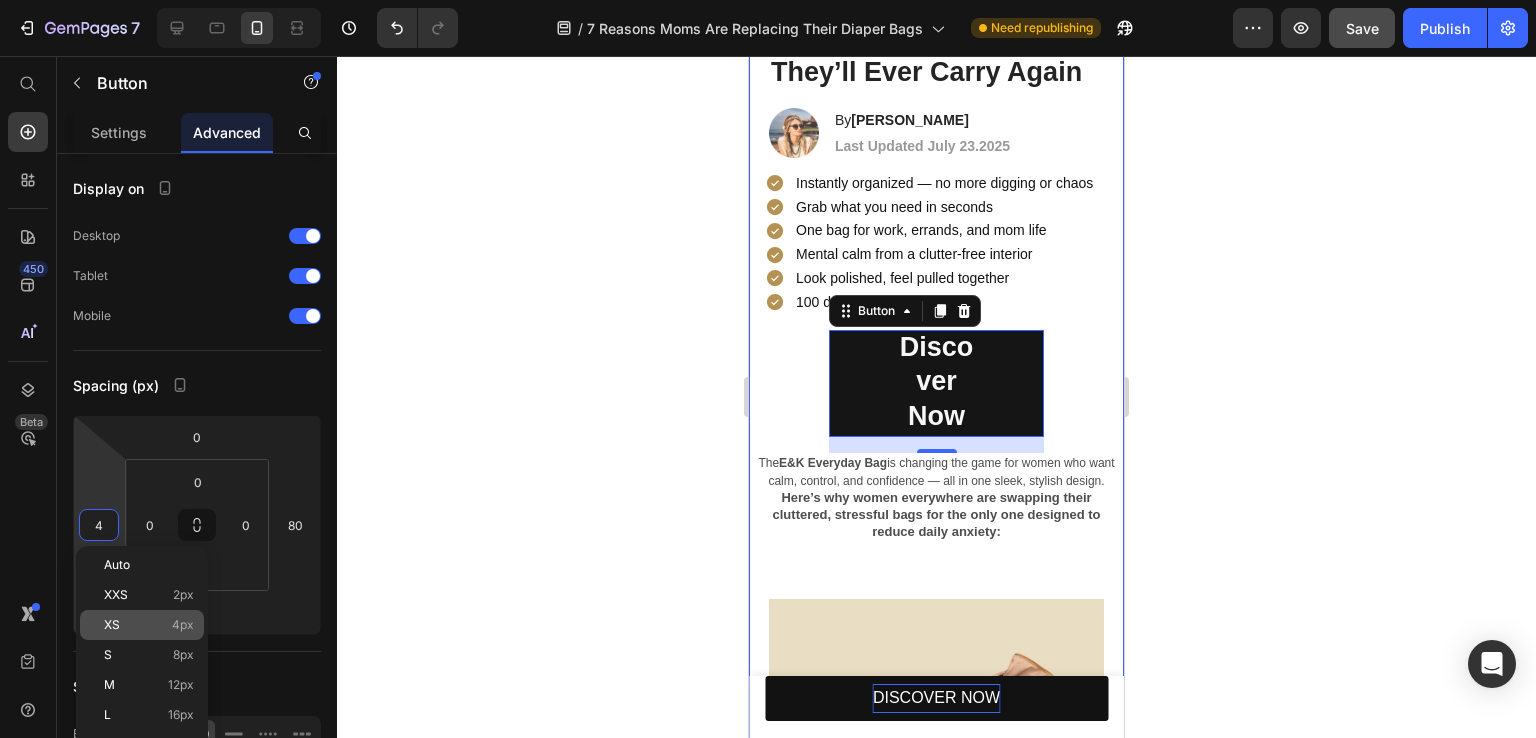click on "XS 4px" 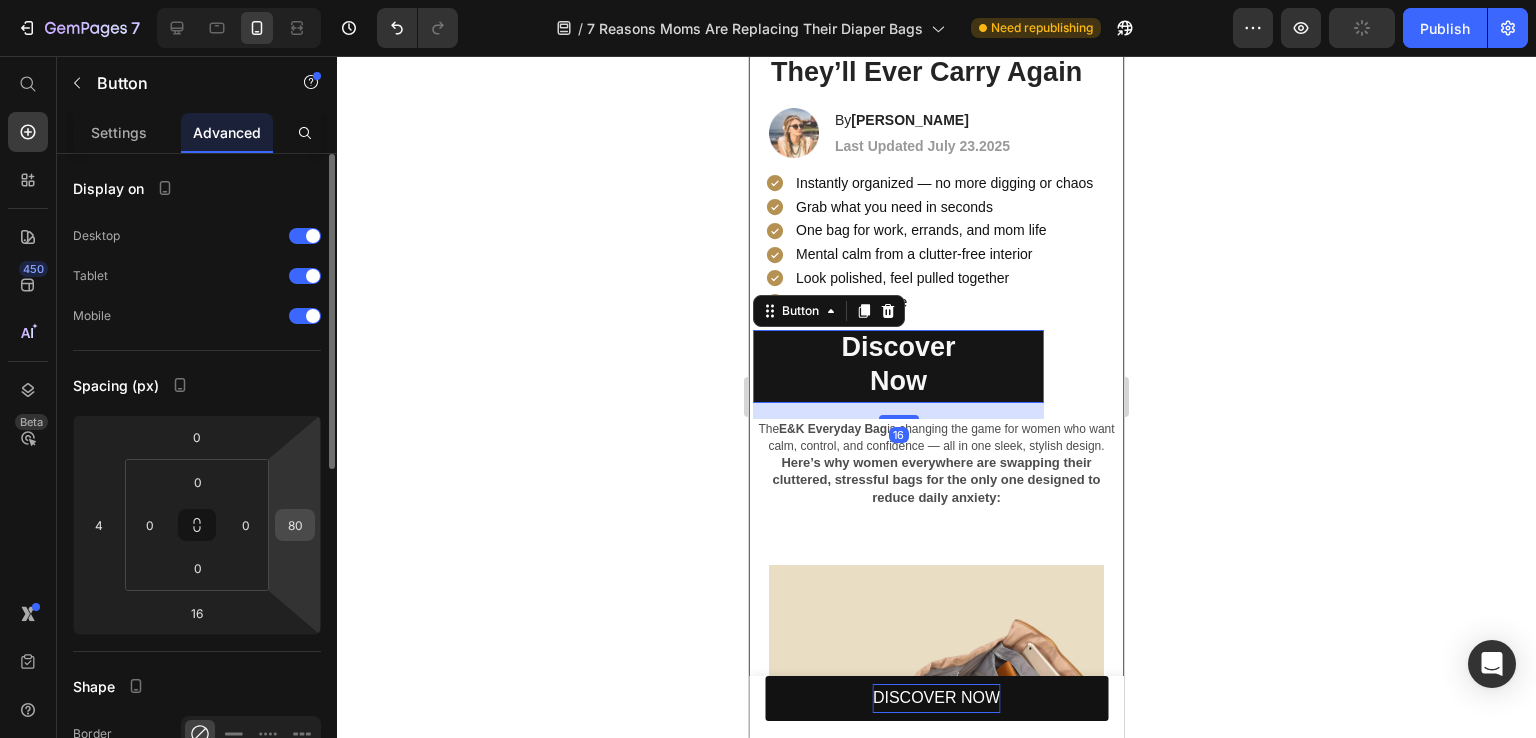 click on "80" at bounding box center (295, 525) 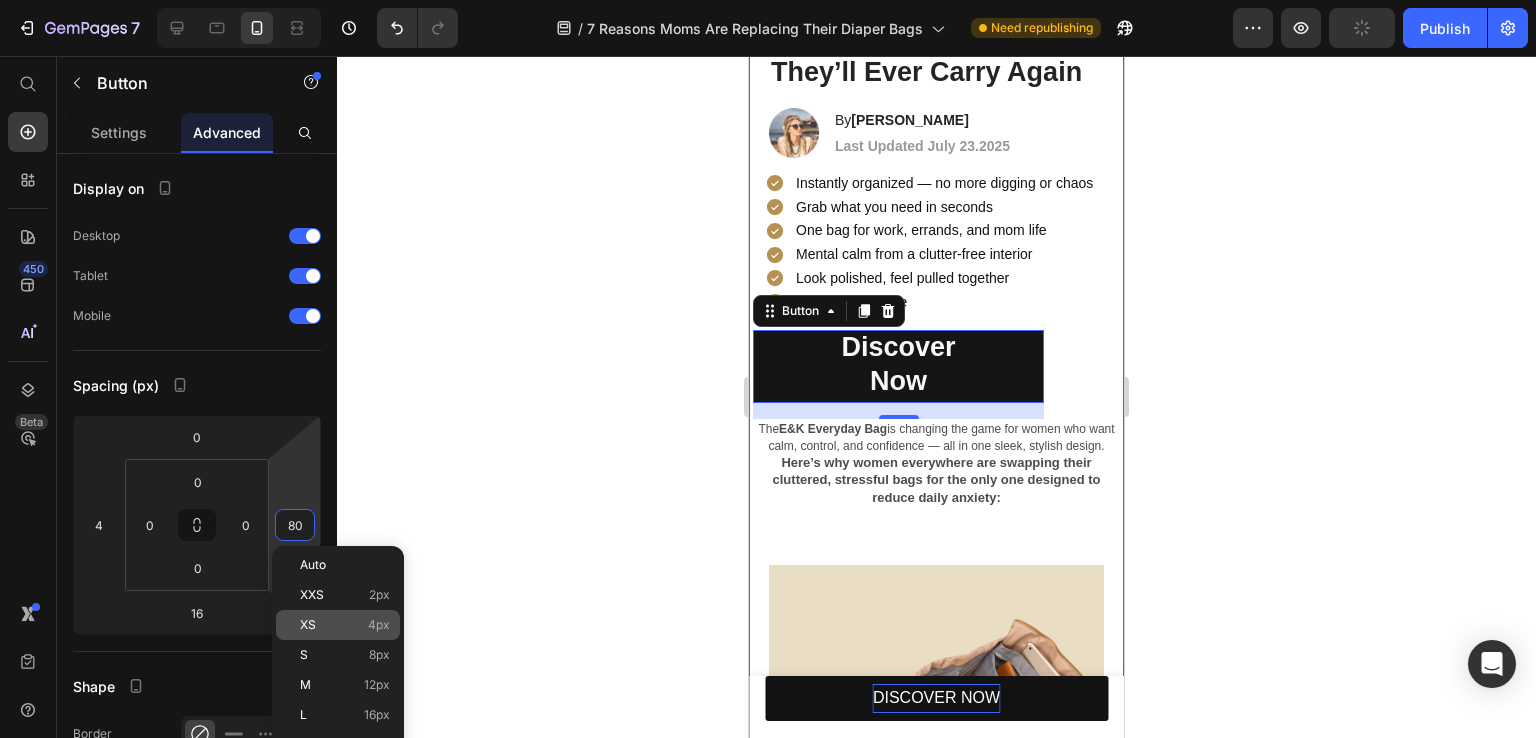 click on "XS 4px" at bounding box center (345, 625) 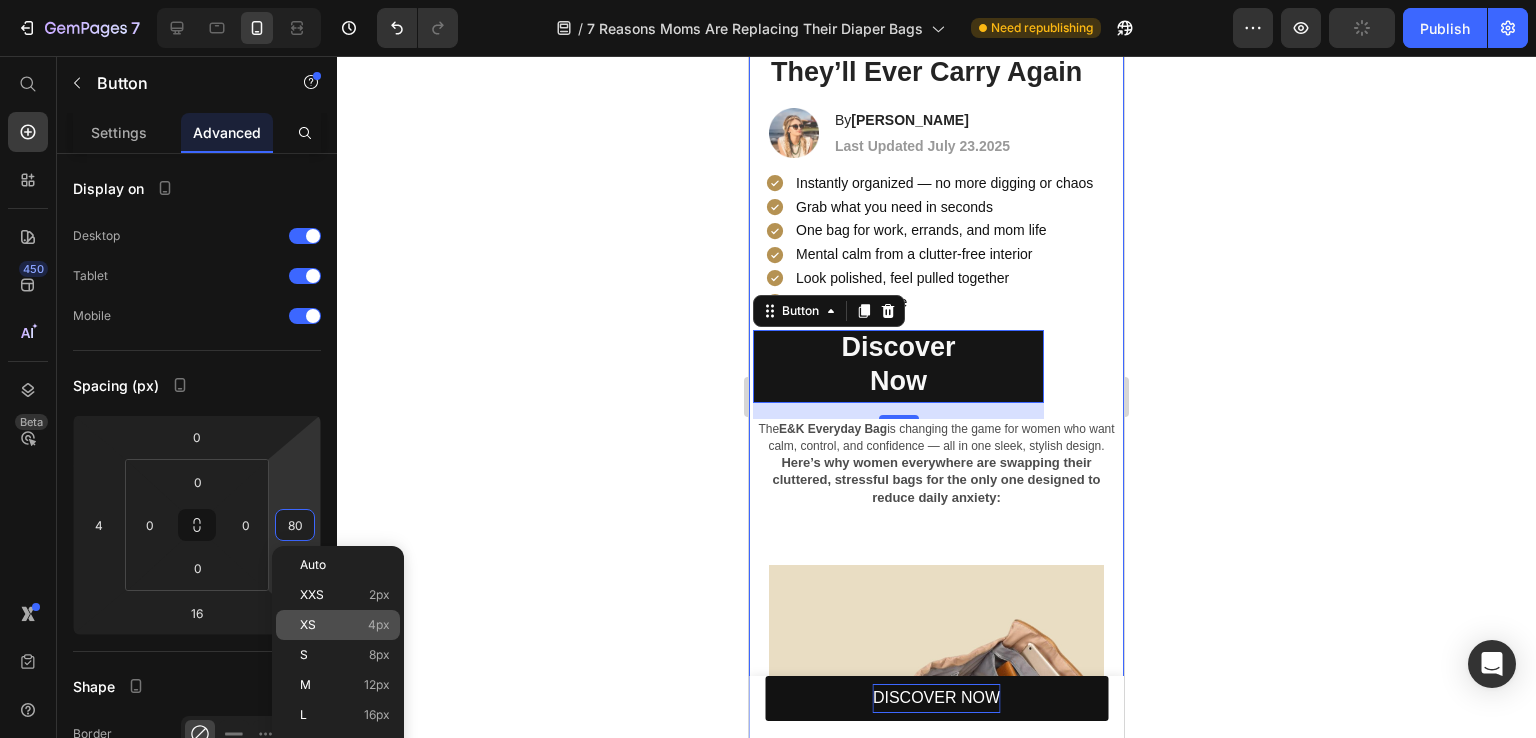 type on "4" 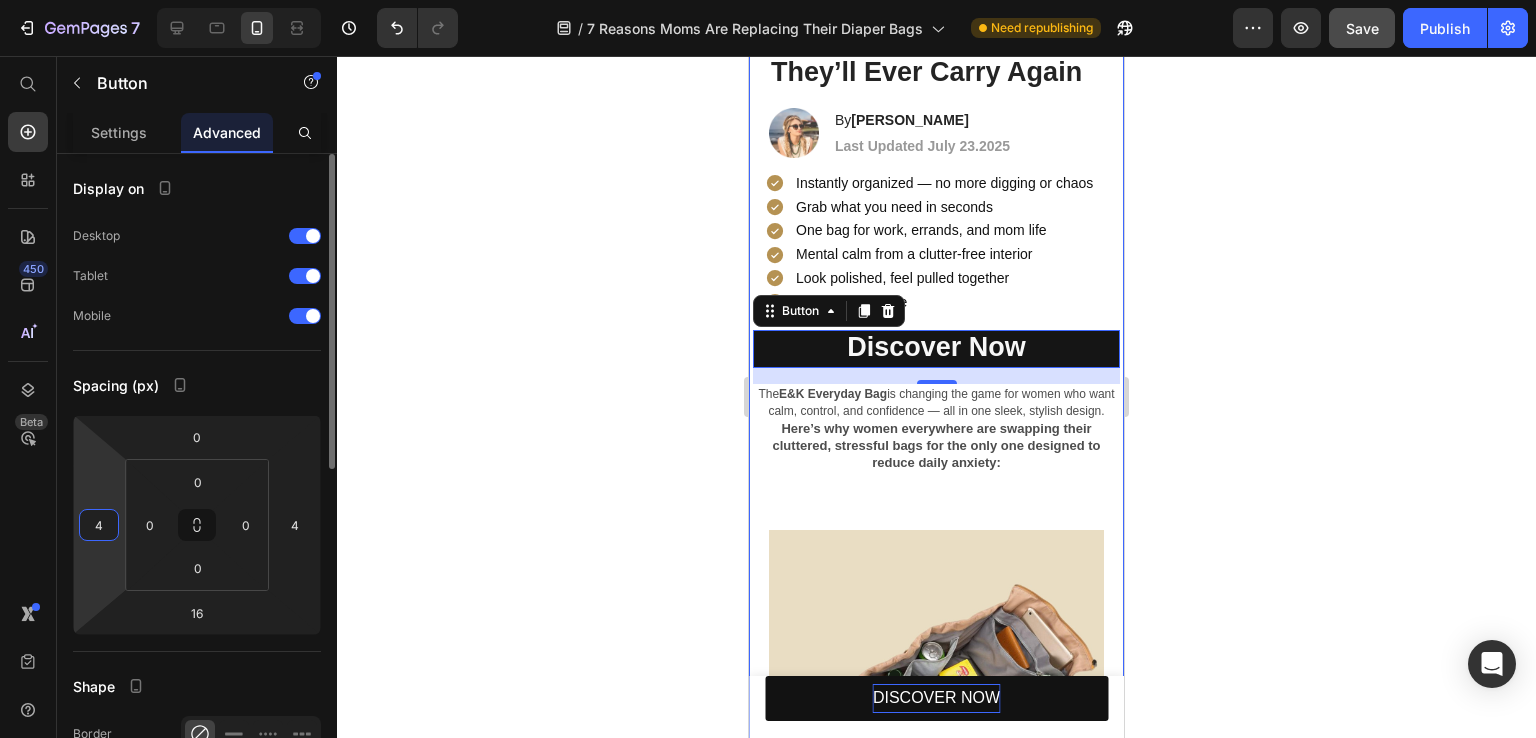 click on "4" at bounding box center [99, 525] 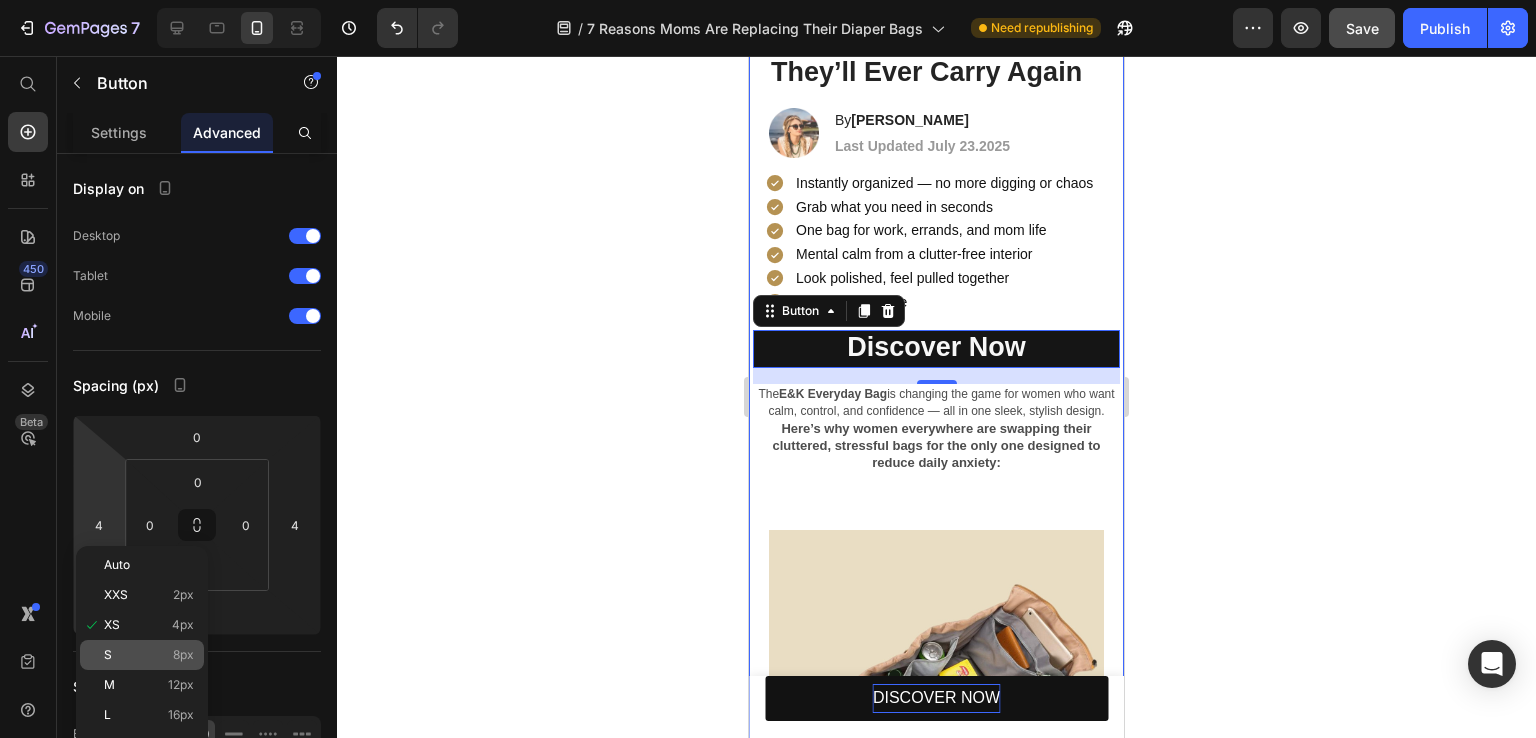 click on "S 8px" at bounding box center [149, 655] 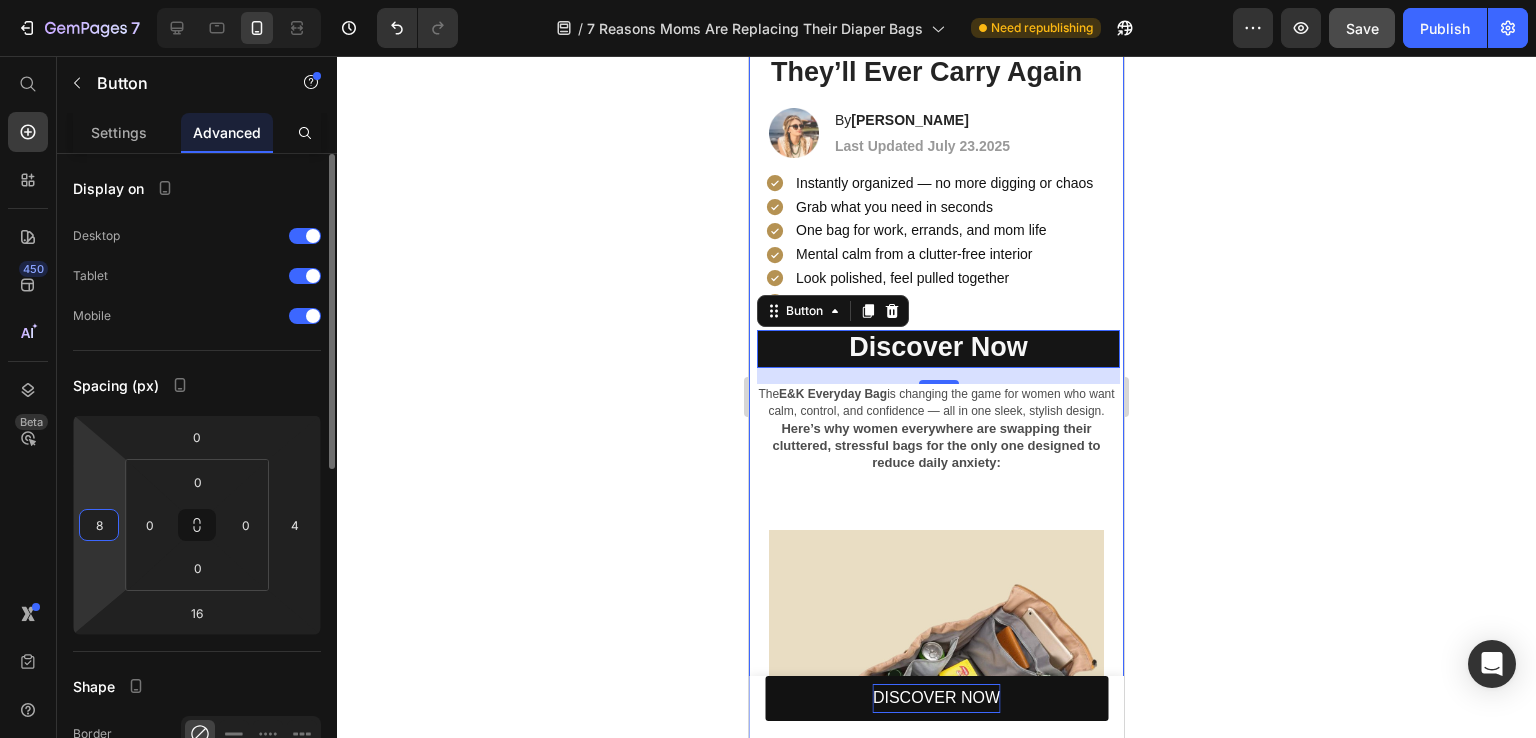 click on "8" at bounding box center (99, 525) 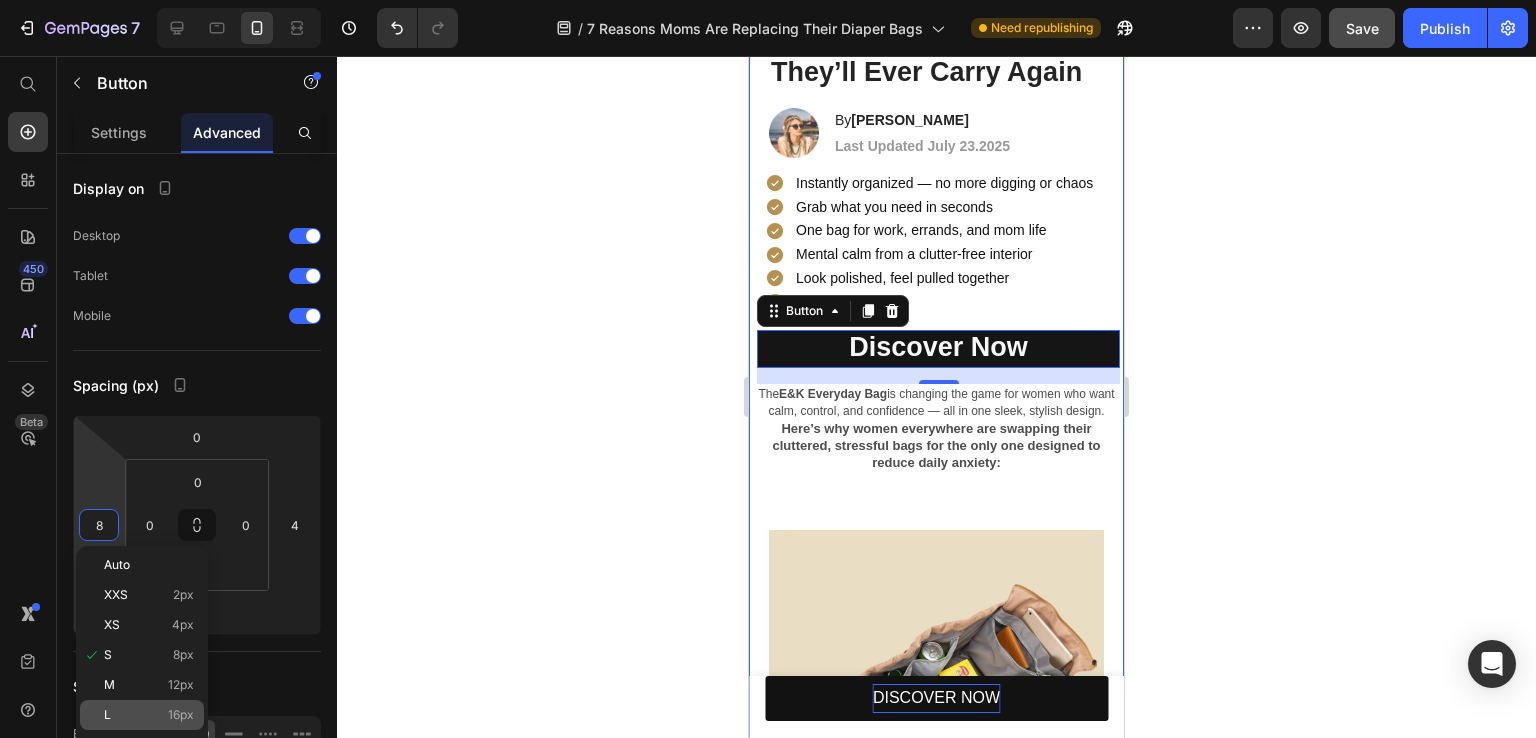 click on "L 16px" 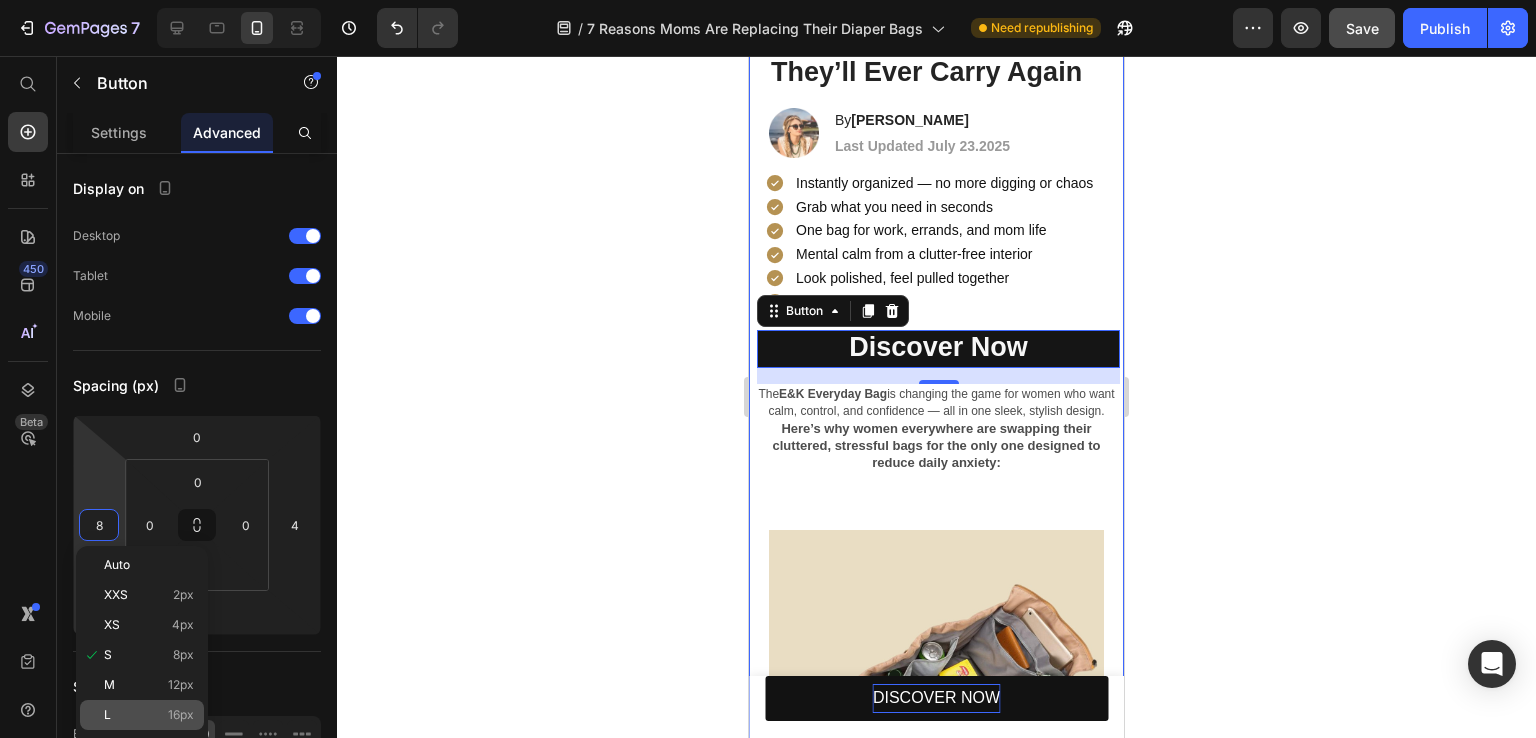 type on "16" 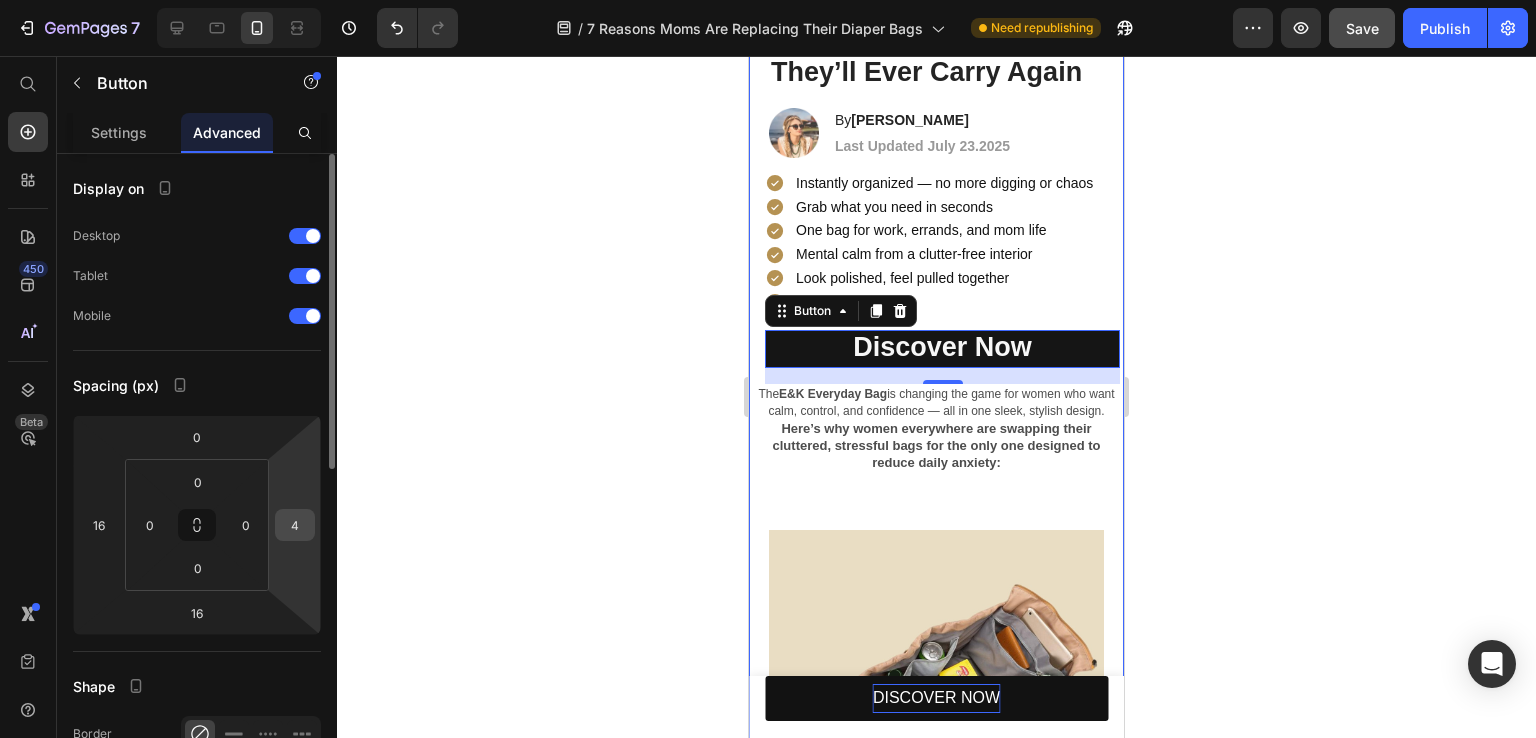 click on "4" at bounding box center (295, 525) 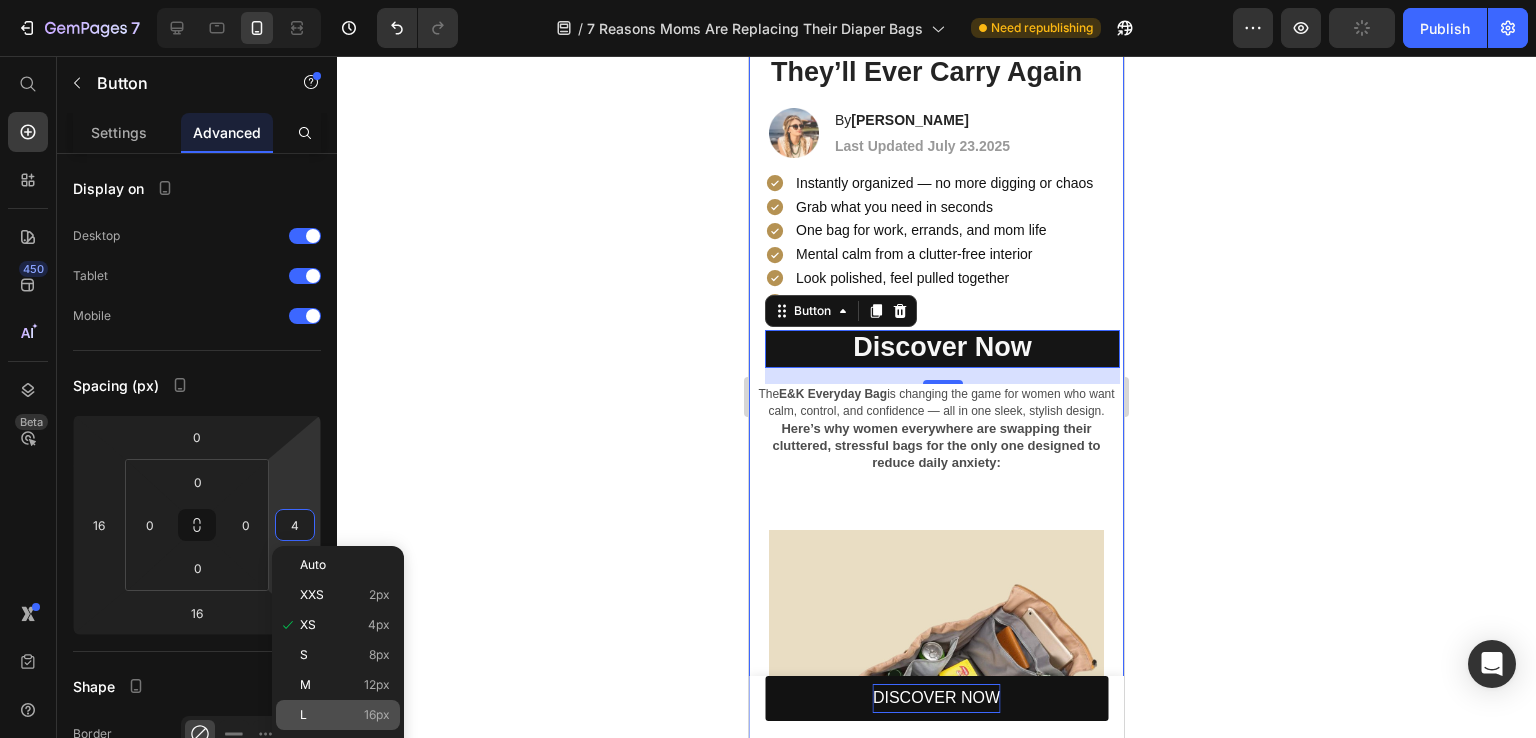 click on "L 16px" 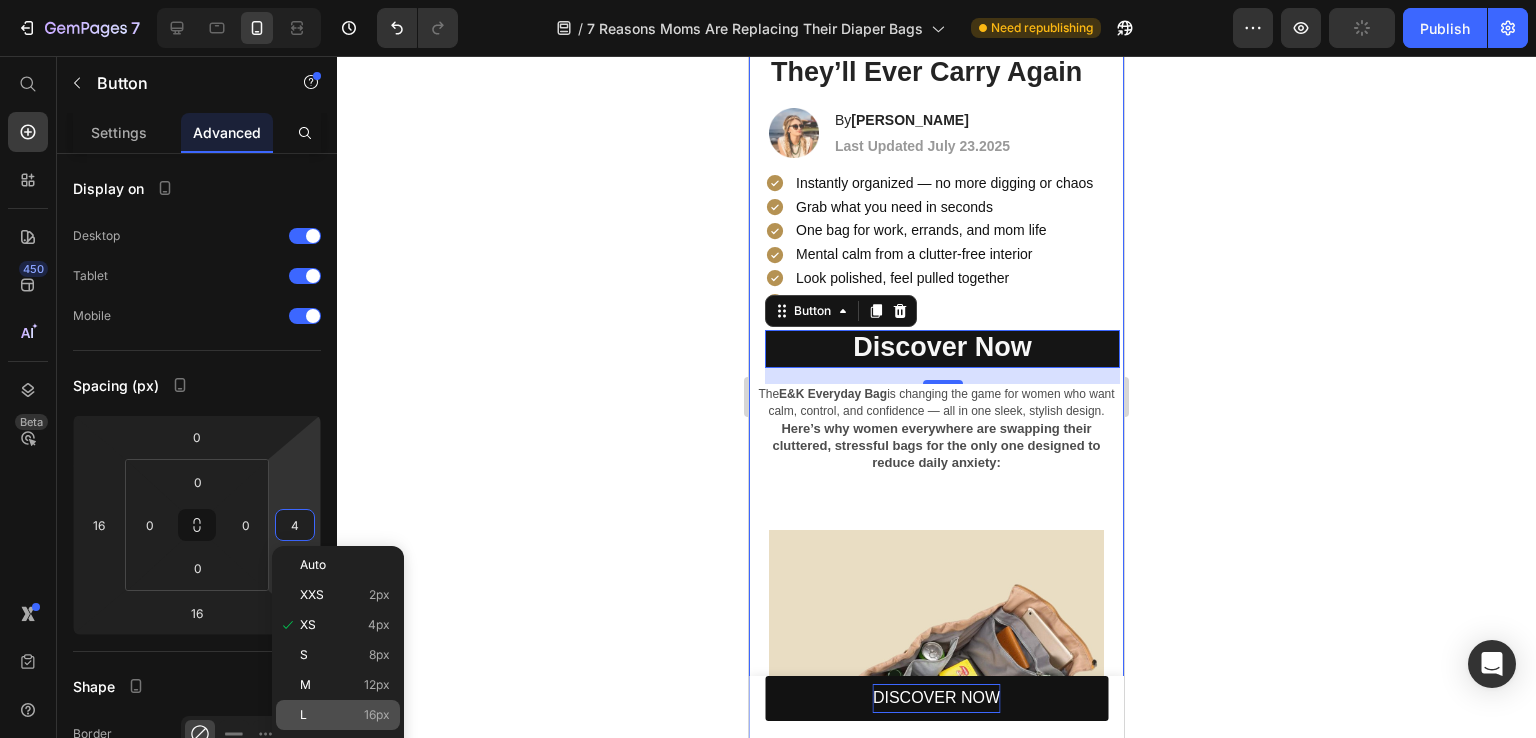 type on "16" 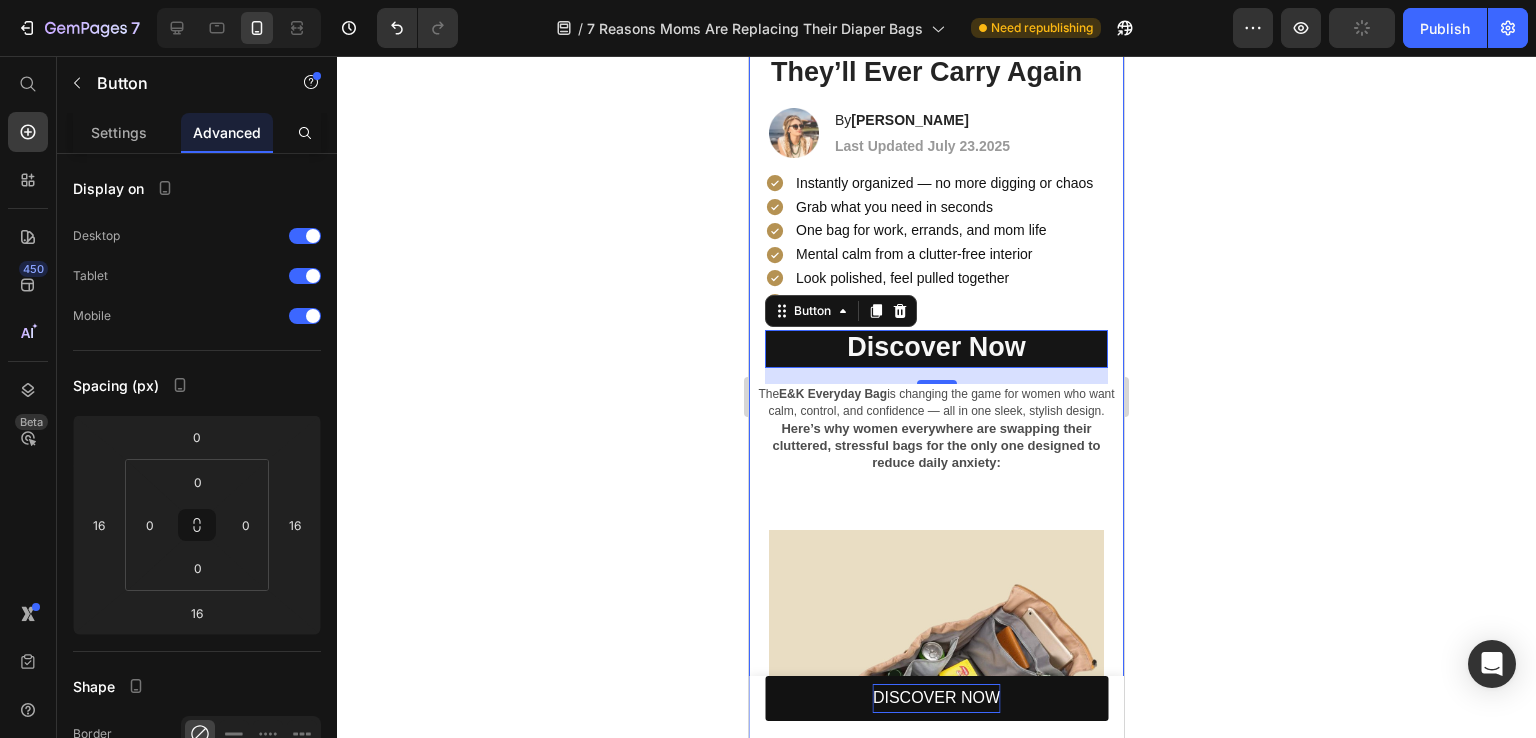 click 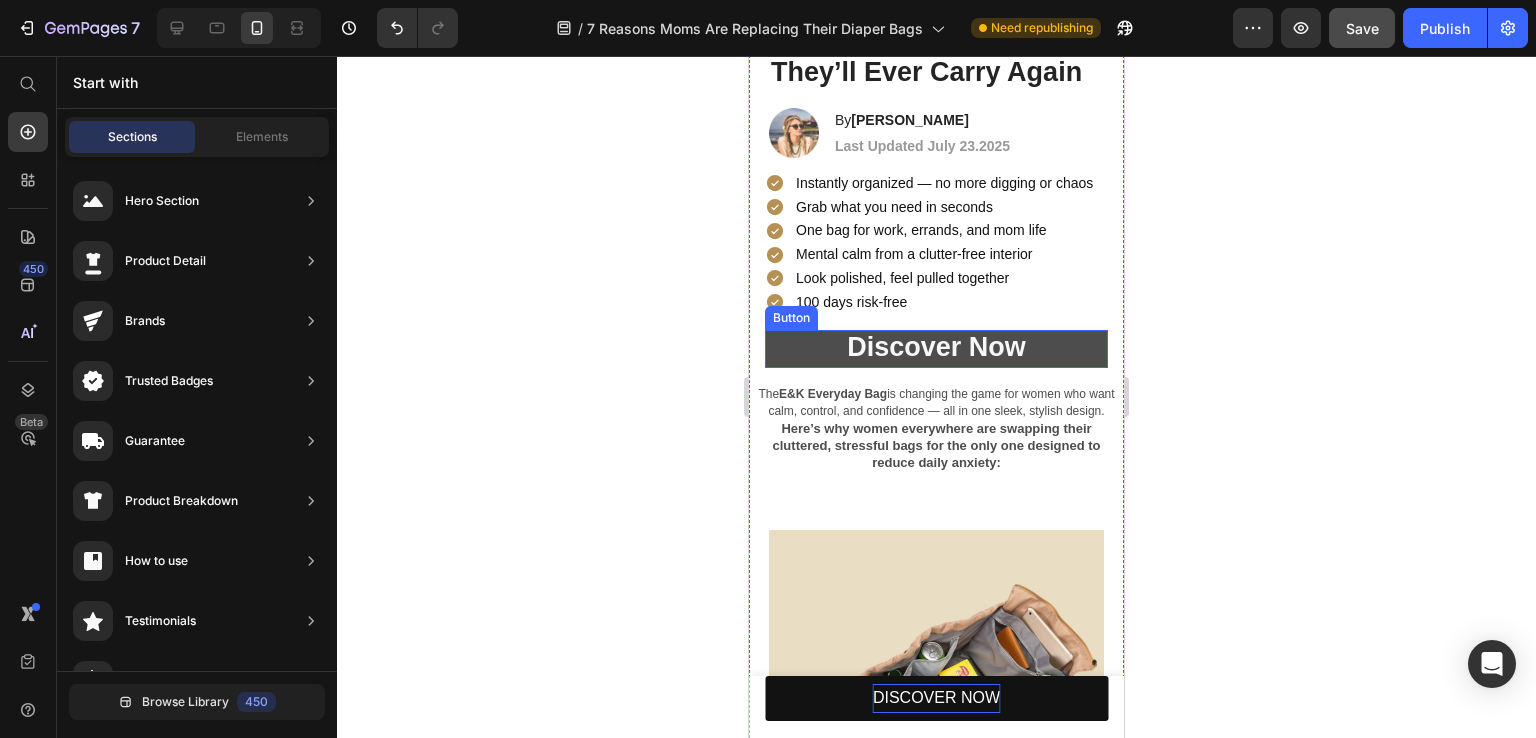click on "Discover Now" at bounding box center (936, 349) 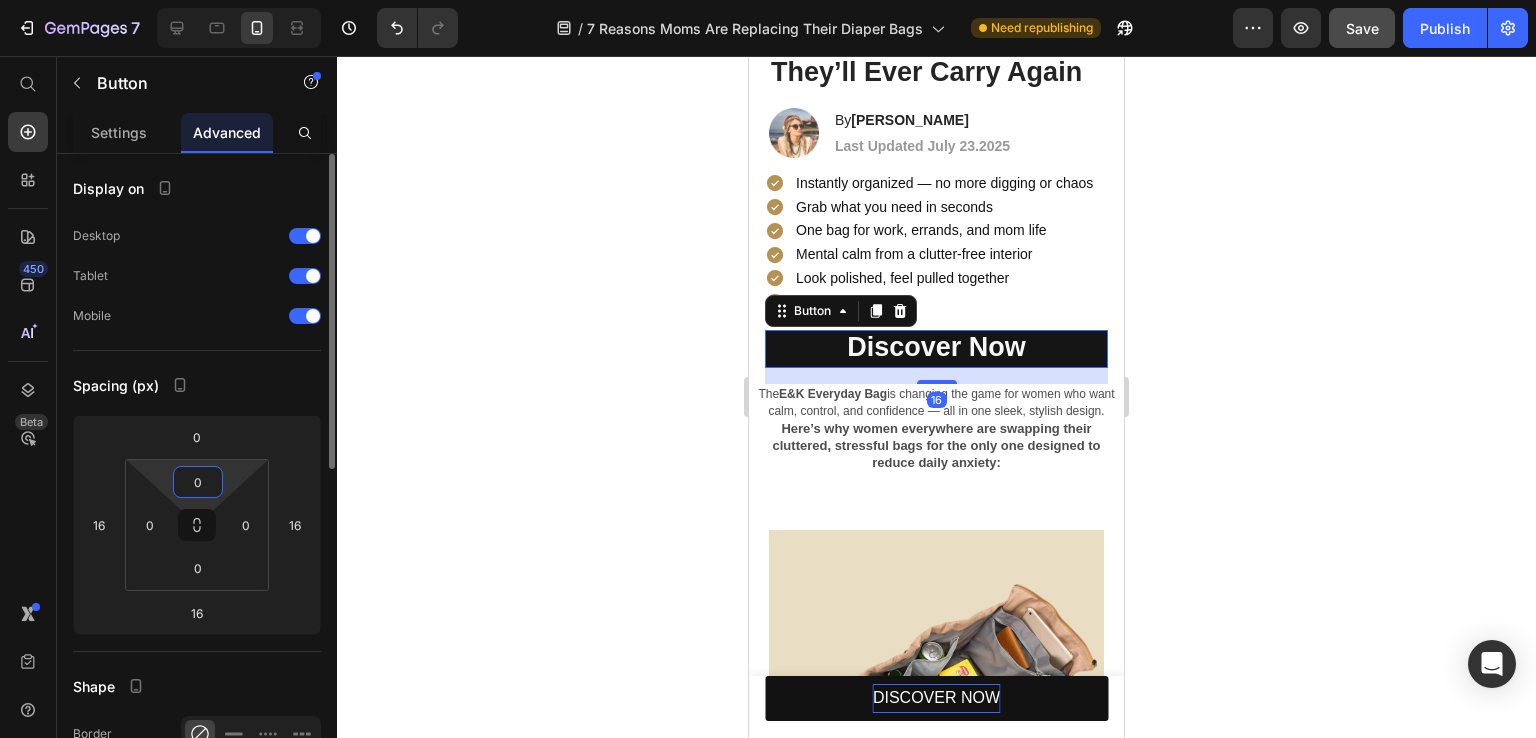 click on "0" at bounding box center [198, 482] 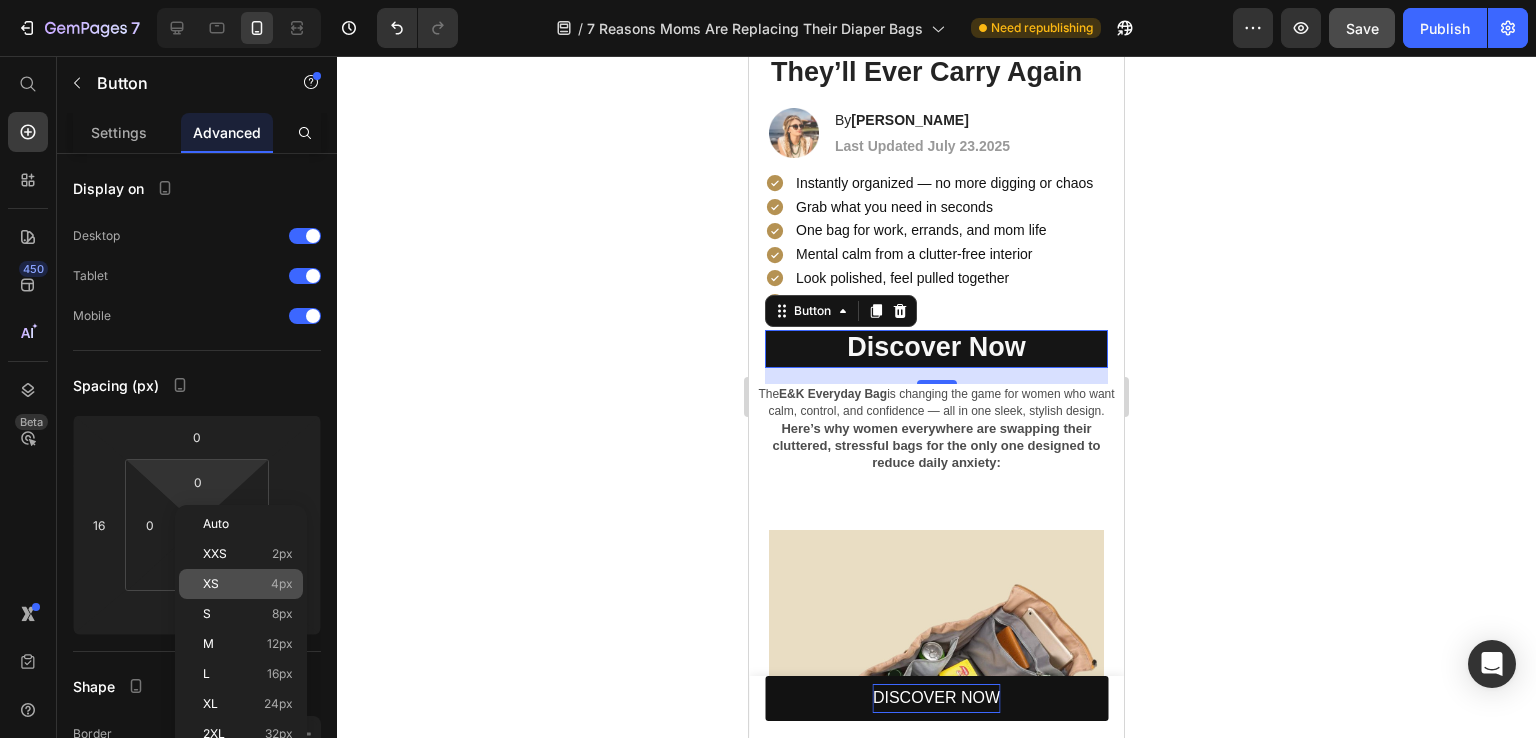 click on "XS 4px" 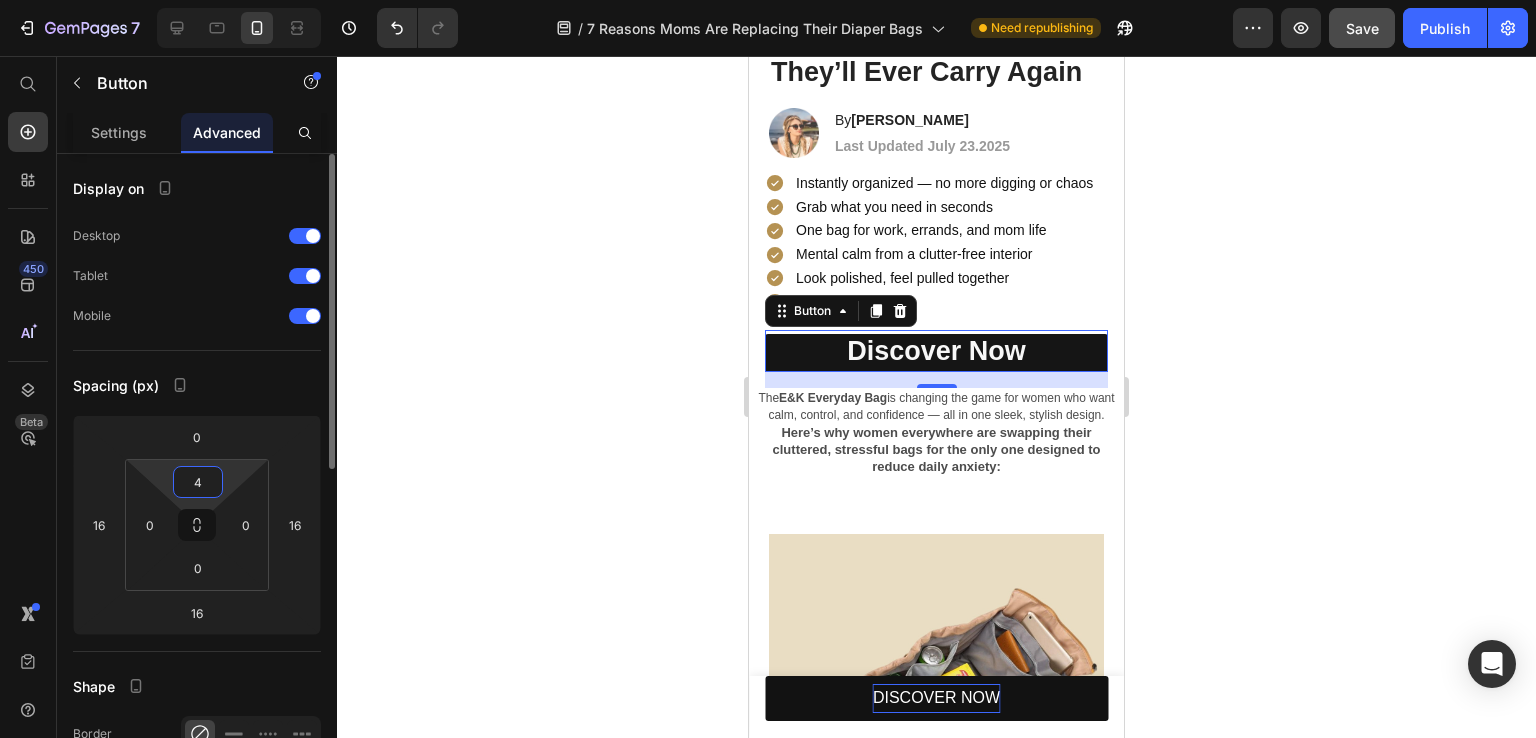 click on "4" at bounding box center [198, 482] 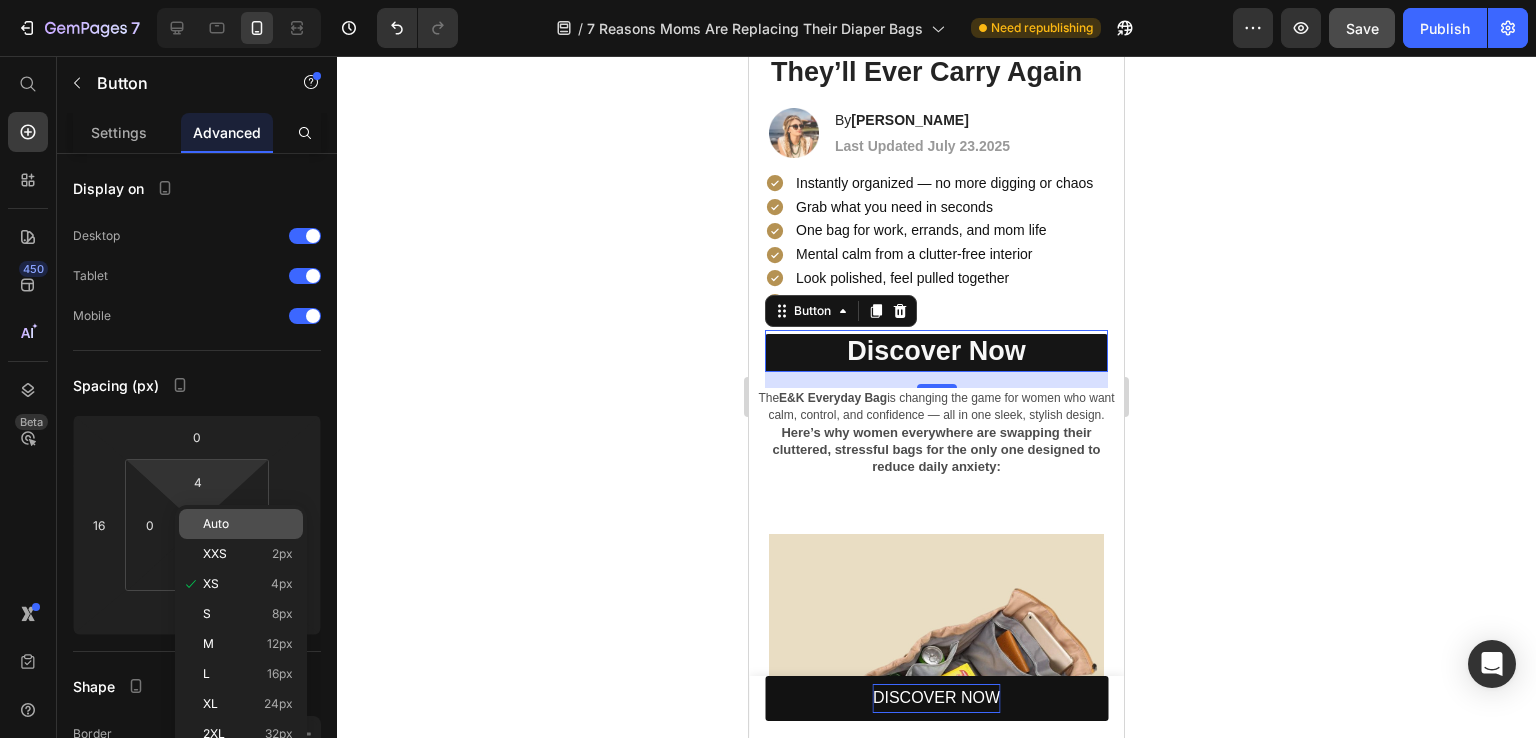 click on "Auto" at bounding box center (248, 524) 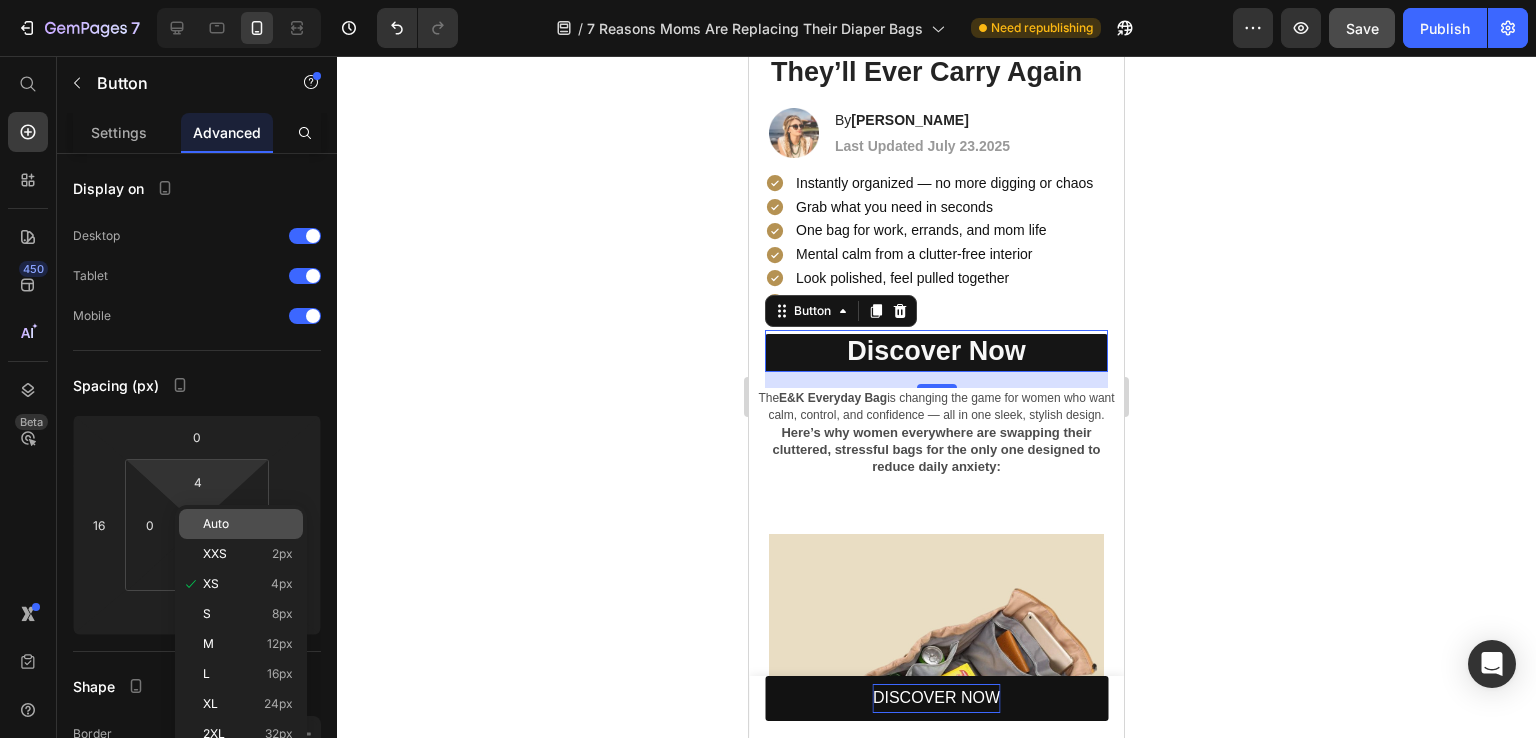 type 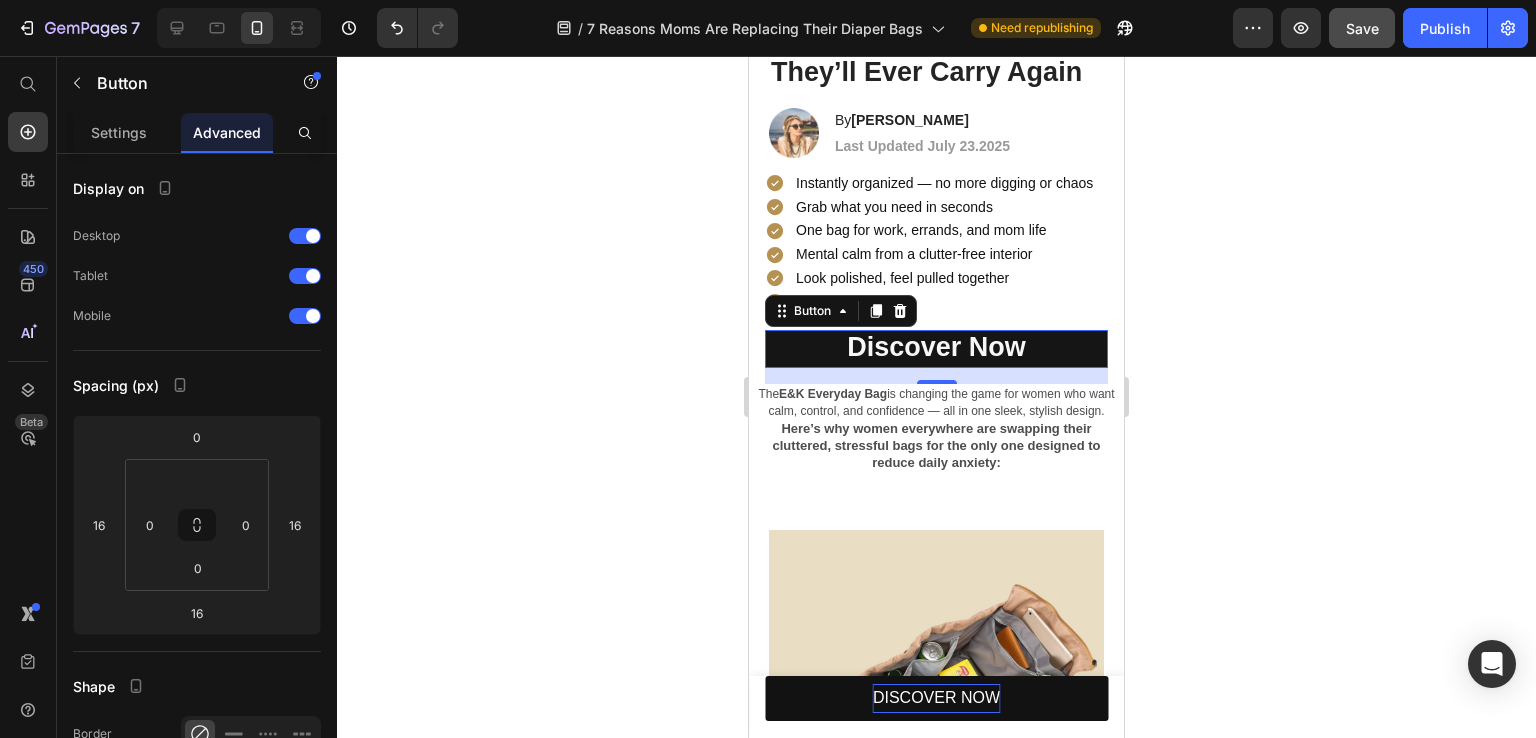click 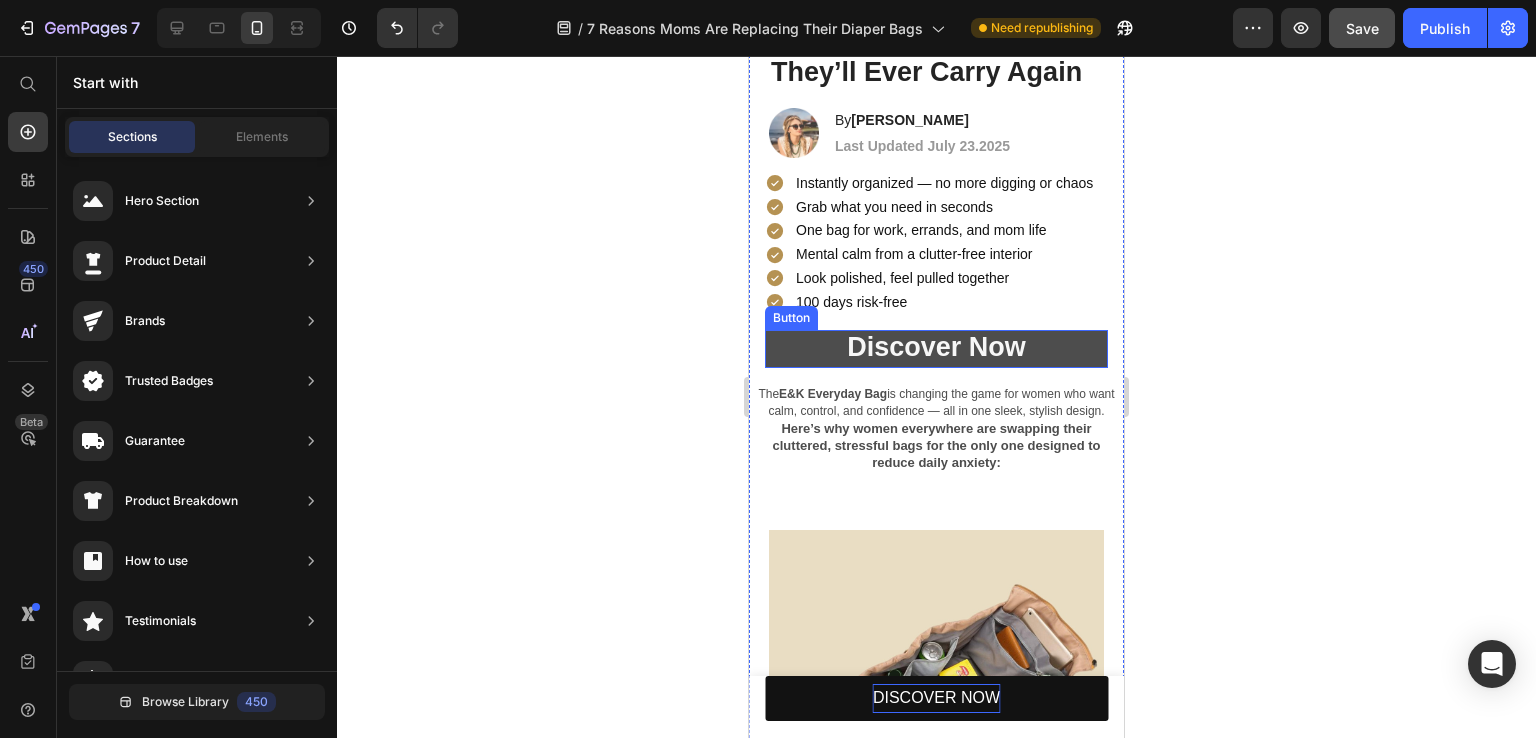 click on "Discover Now" at bounding box center (936, 349) 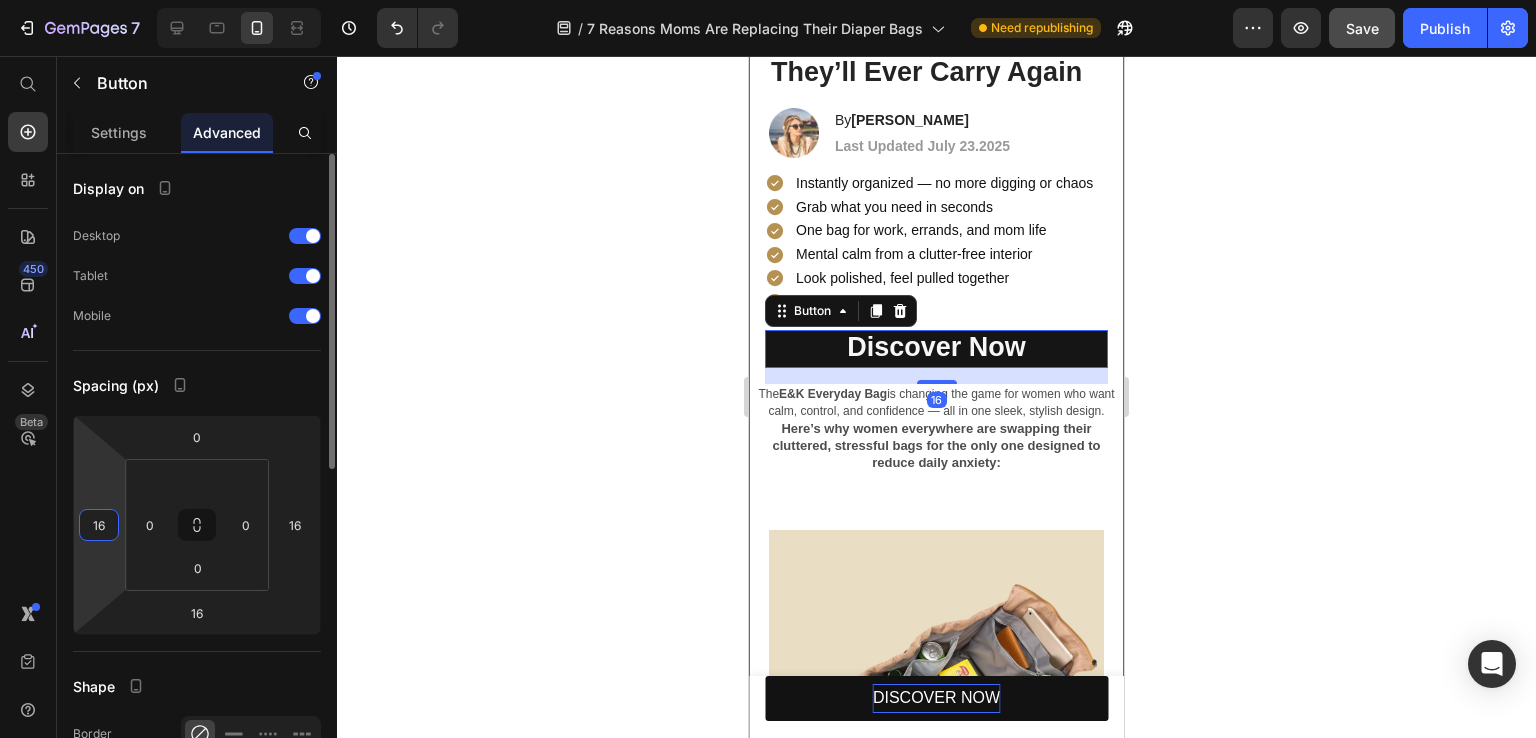 click on "16" at bounding box center (99, 525) 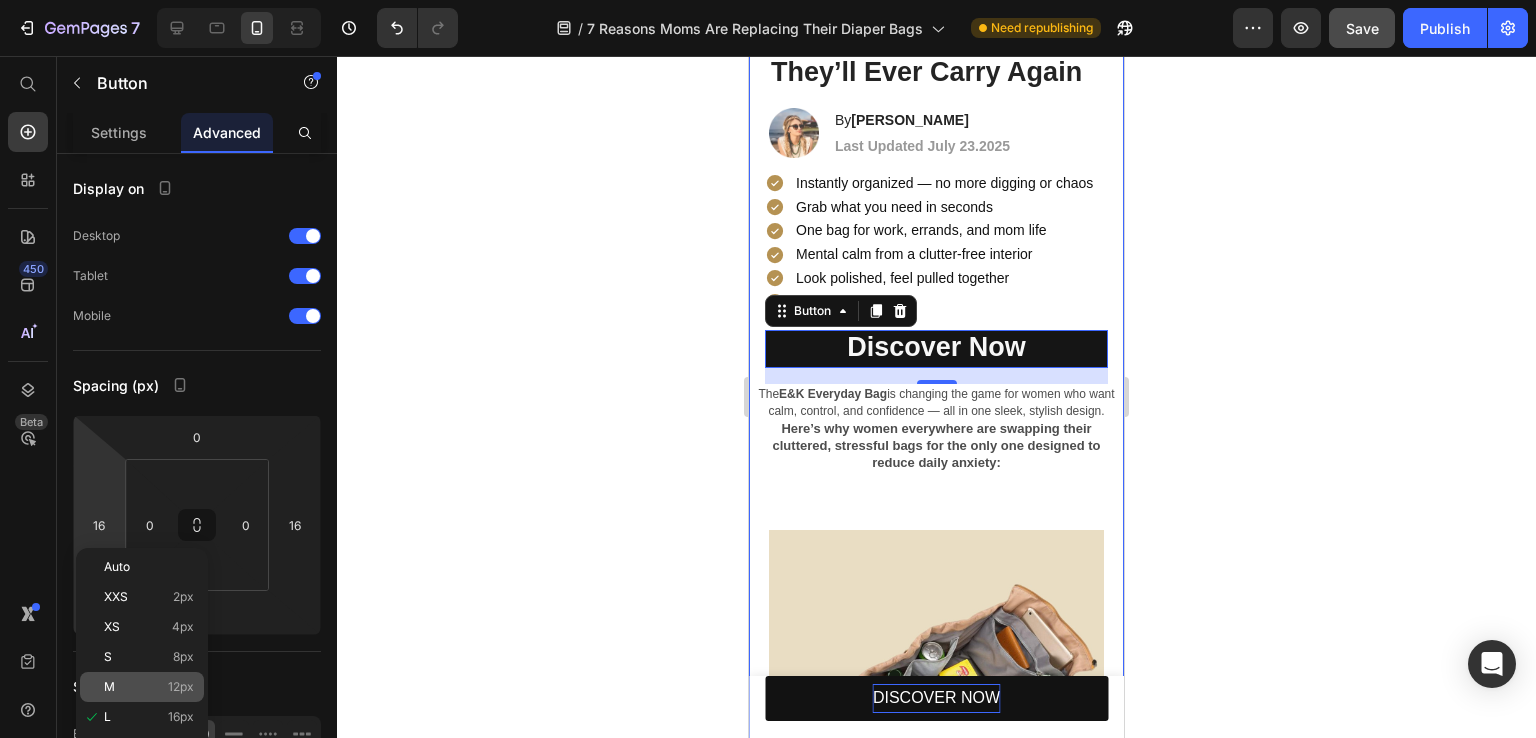 click on "M 12px" 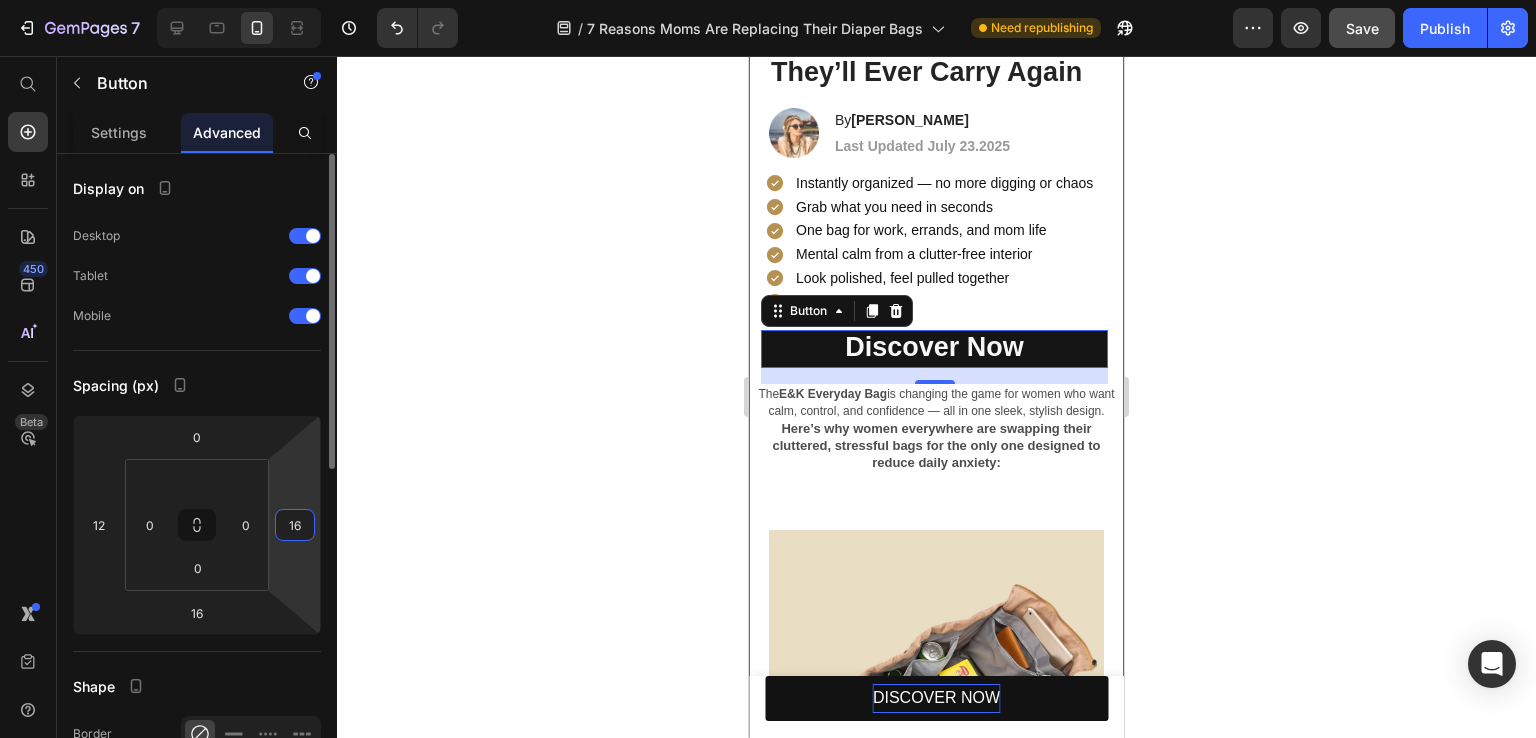 click on "16" at bounding box center (295, 525) 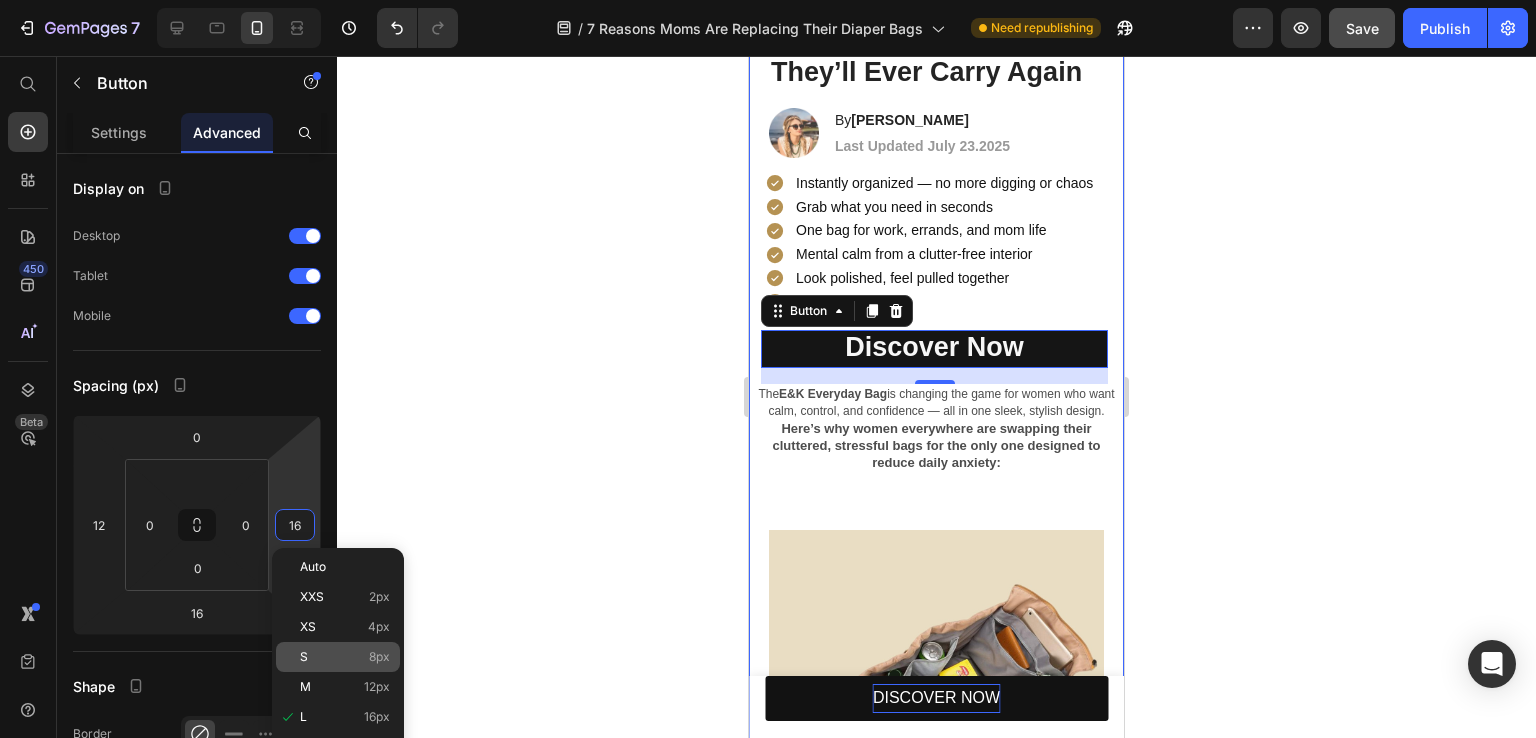 click on "S 8px" at bounding box center [345, 657] 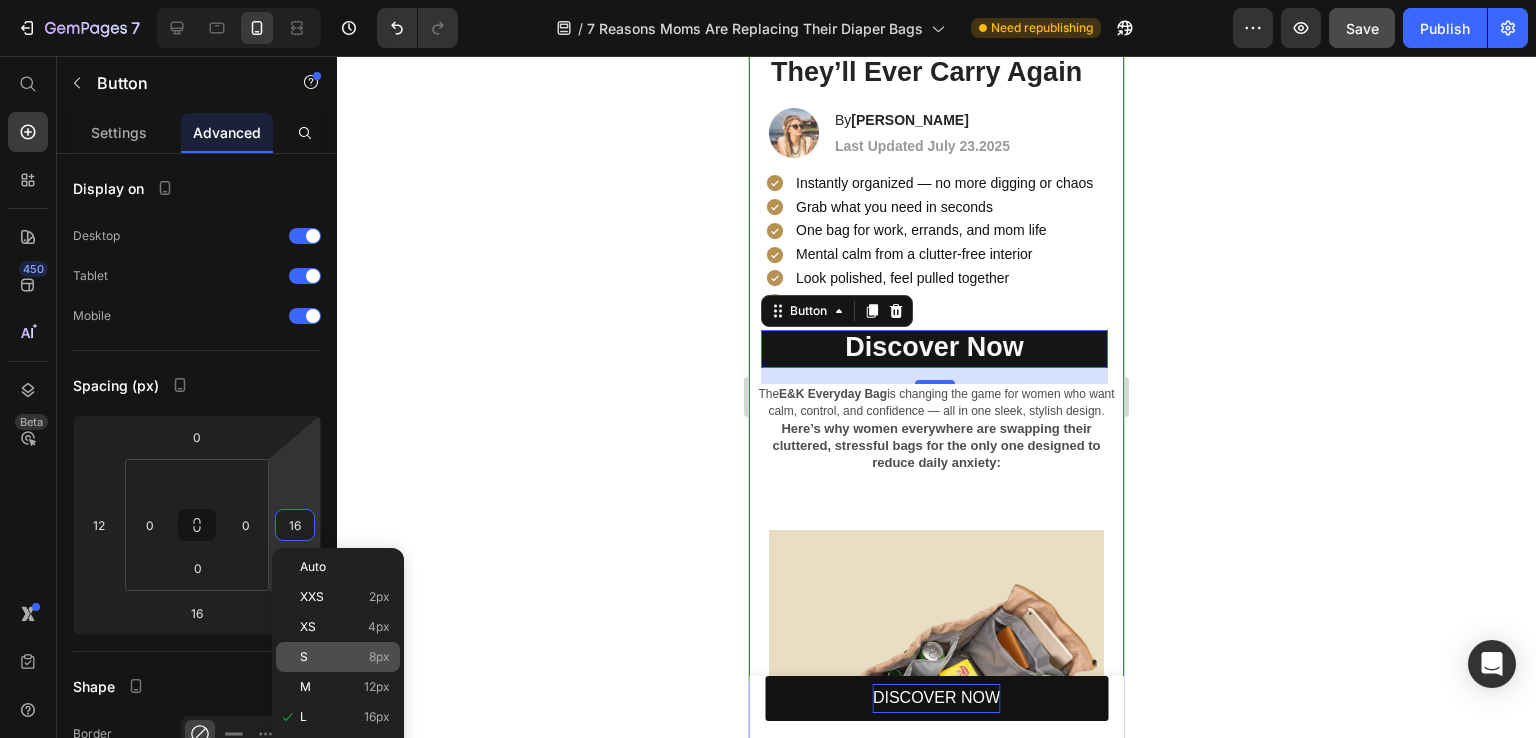 type on "8" 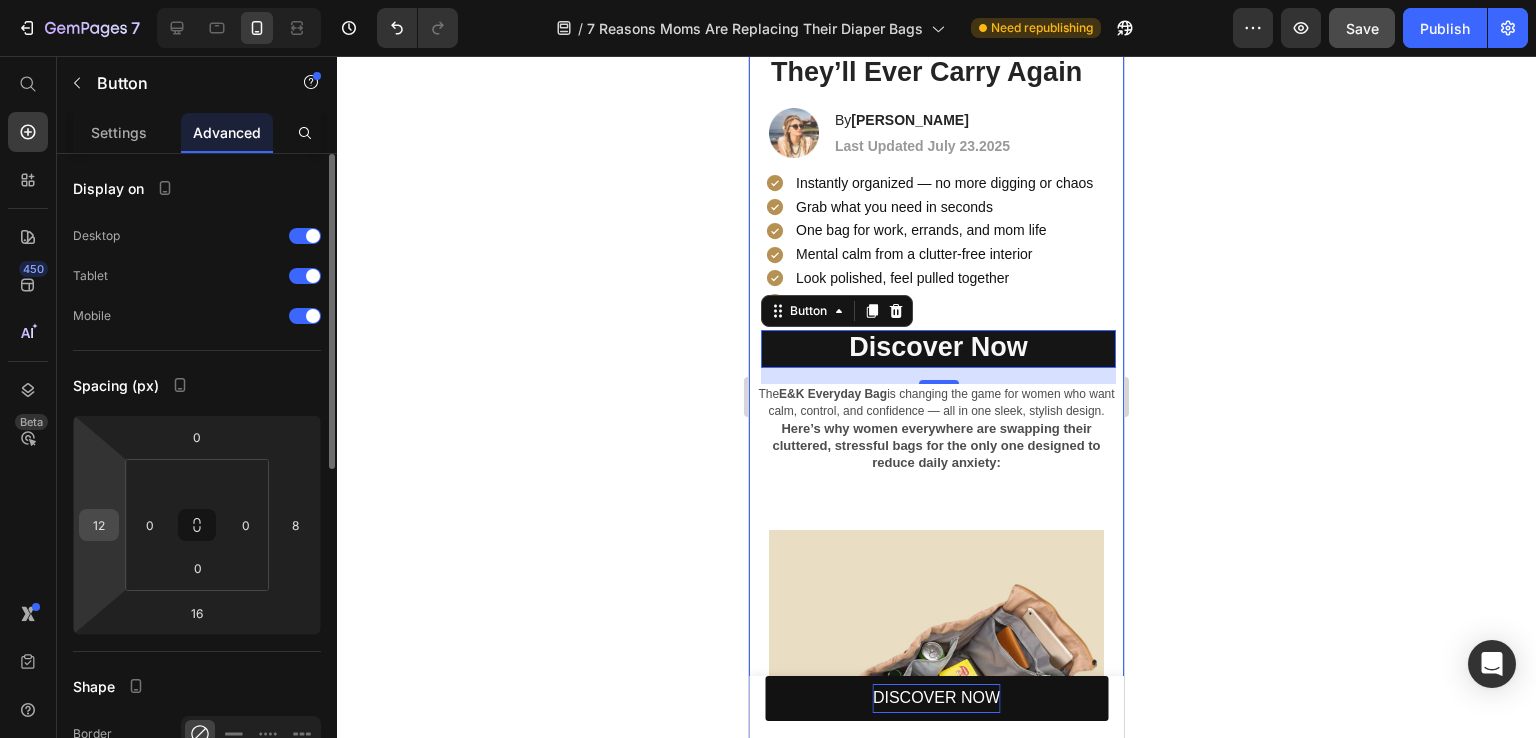 click on "12" at bounding box center [99, 525] 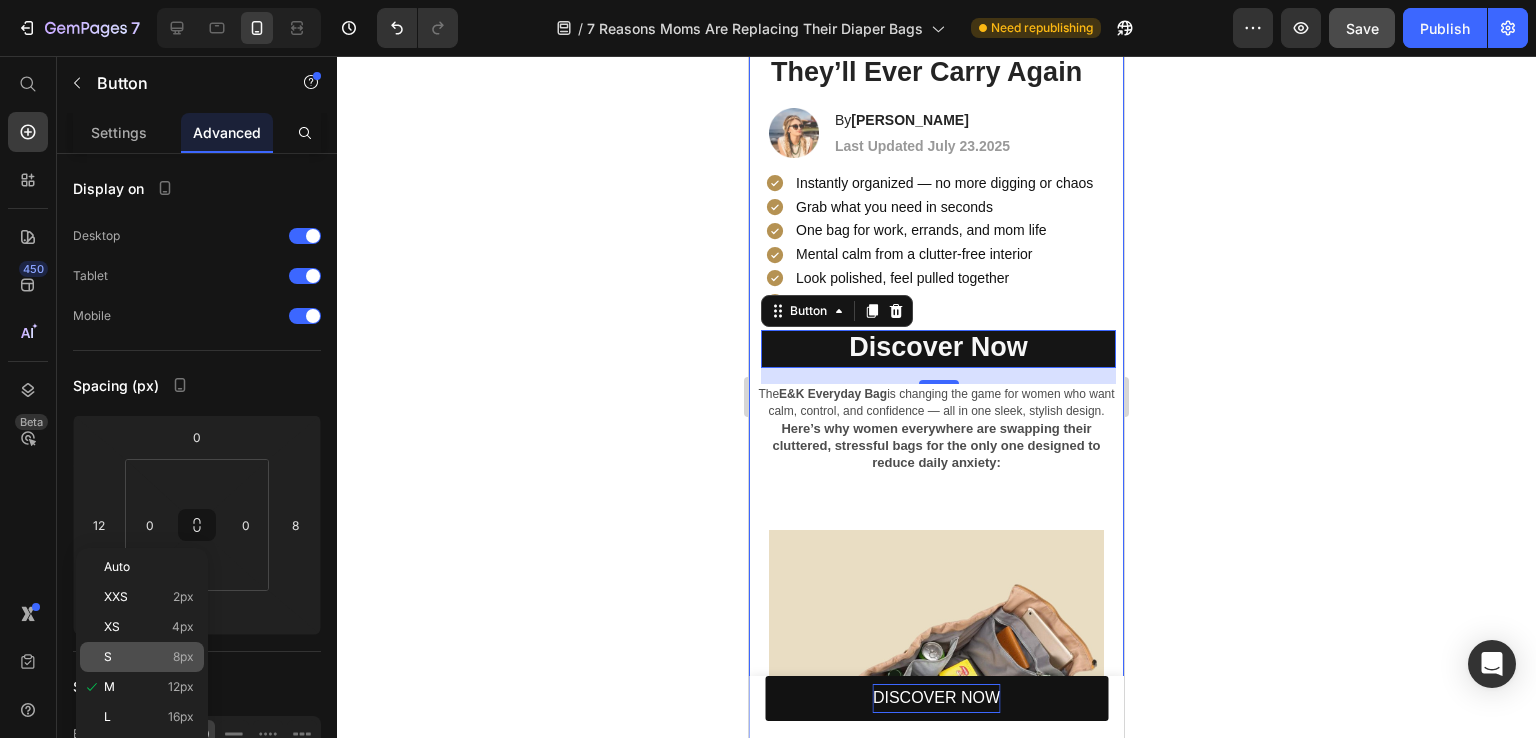 click on "8px" at bounding box center [183, 657] 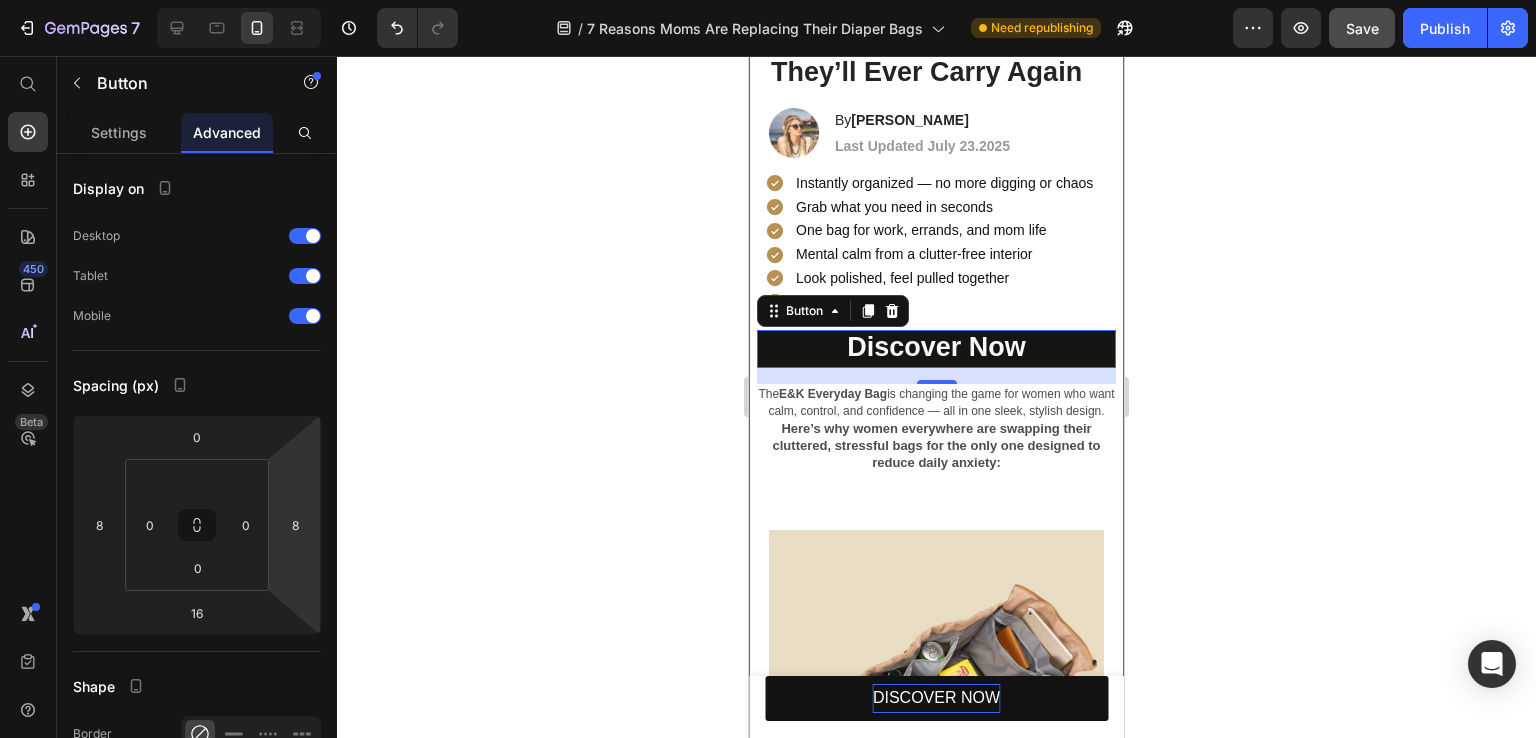 click 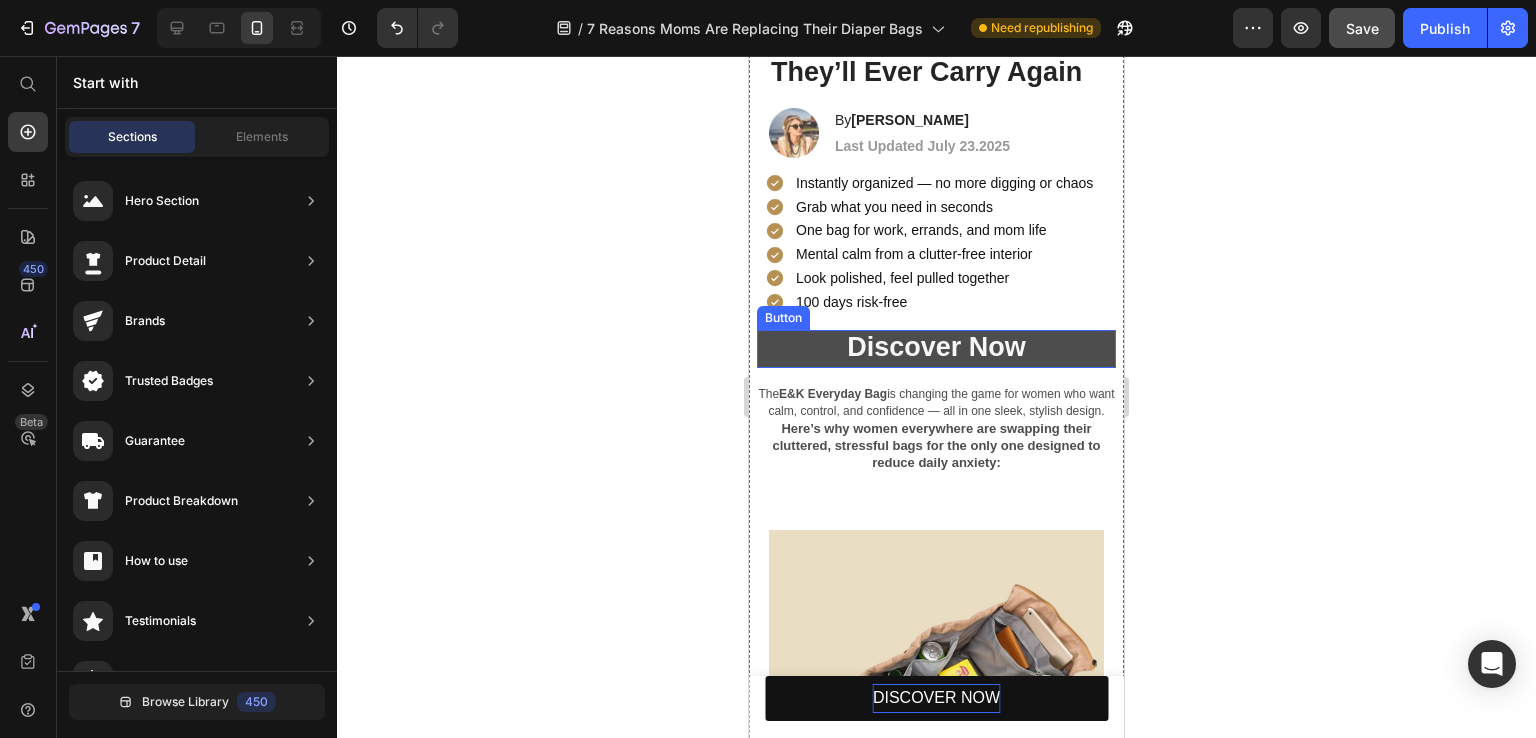 click on "Discover Now" at bounding box center [936, 349] 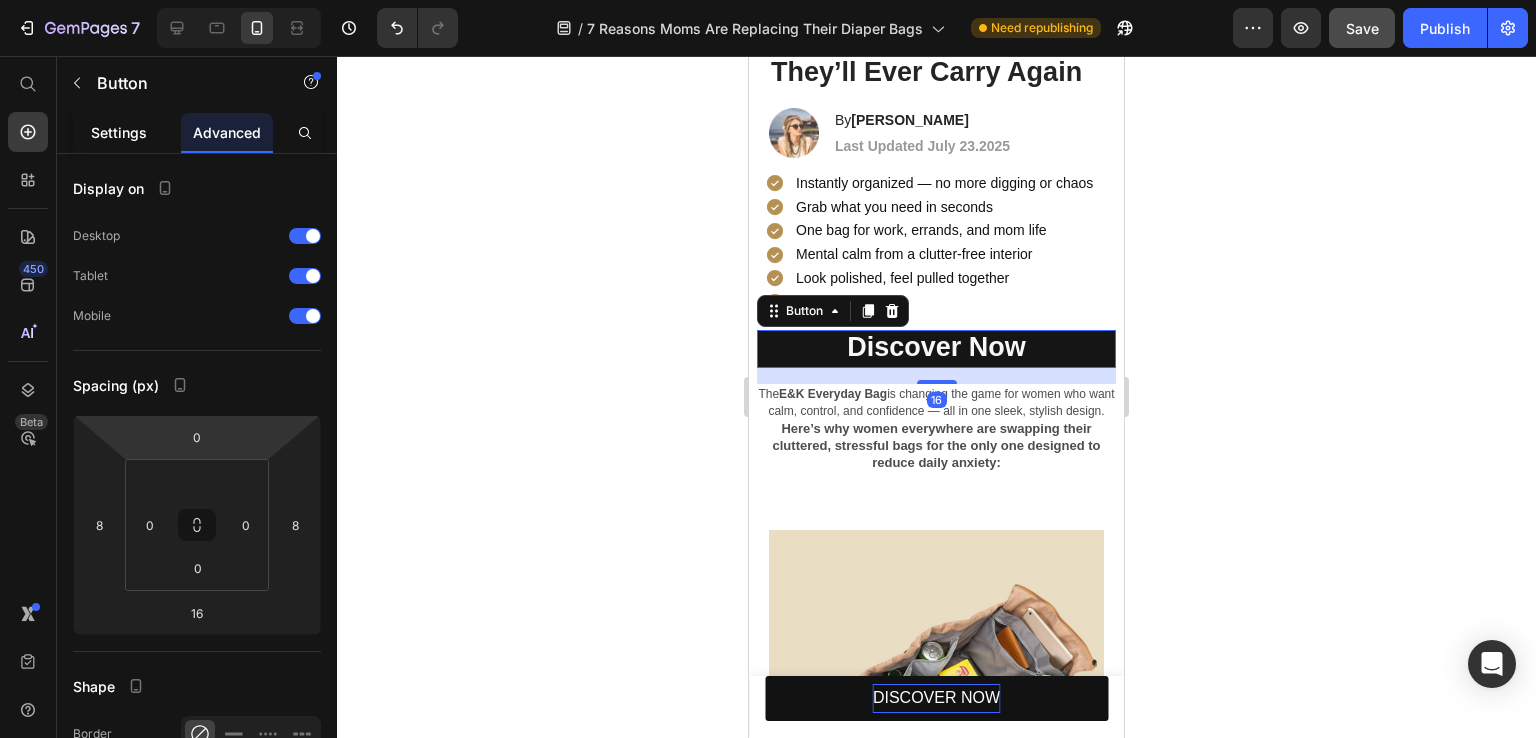 click on "Settings" at bounding box center [119, 132] 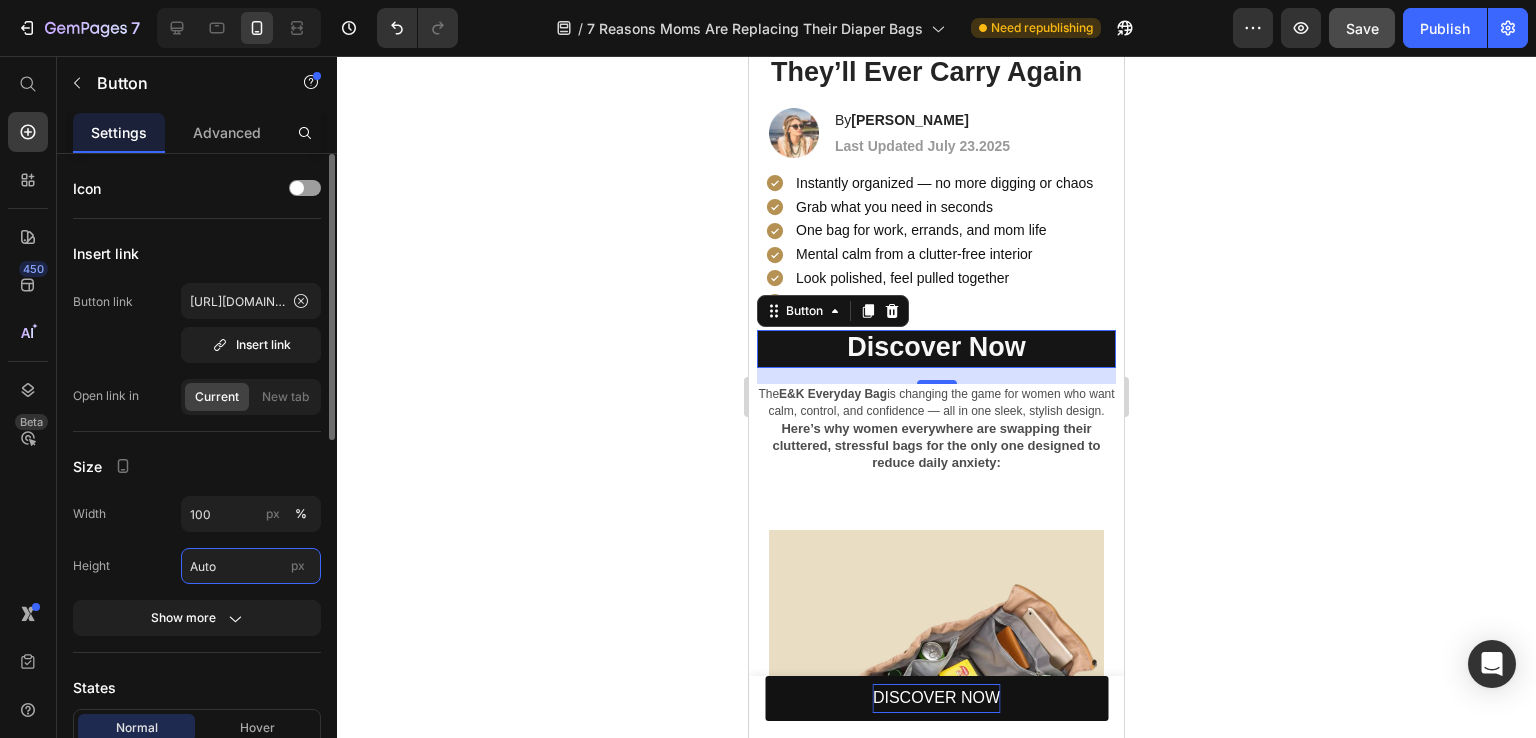 click on "Auto" at bounding box center (251, 566) 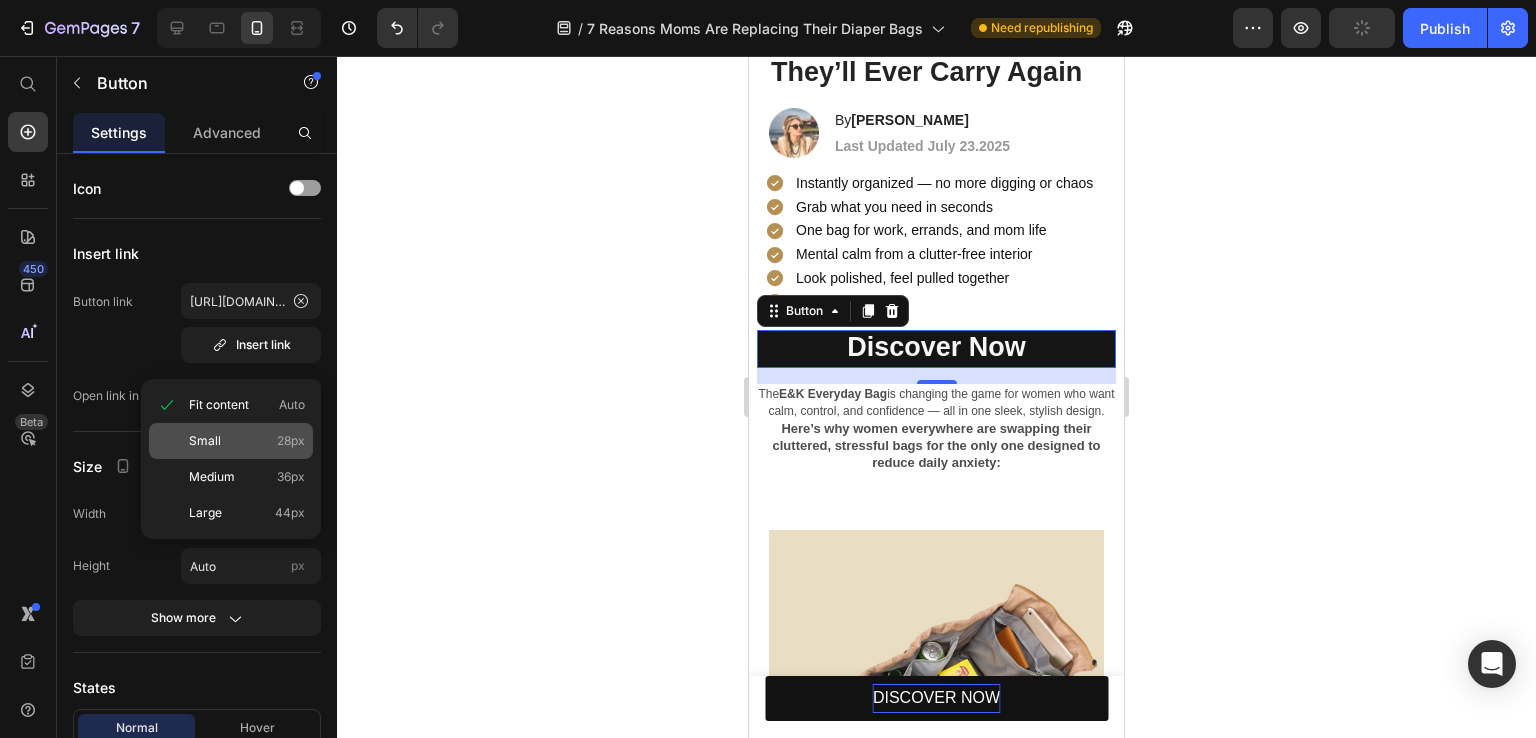 click on "Small 28px" at bounding box center (247, 441) 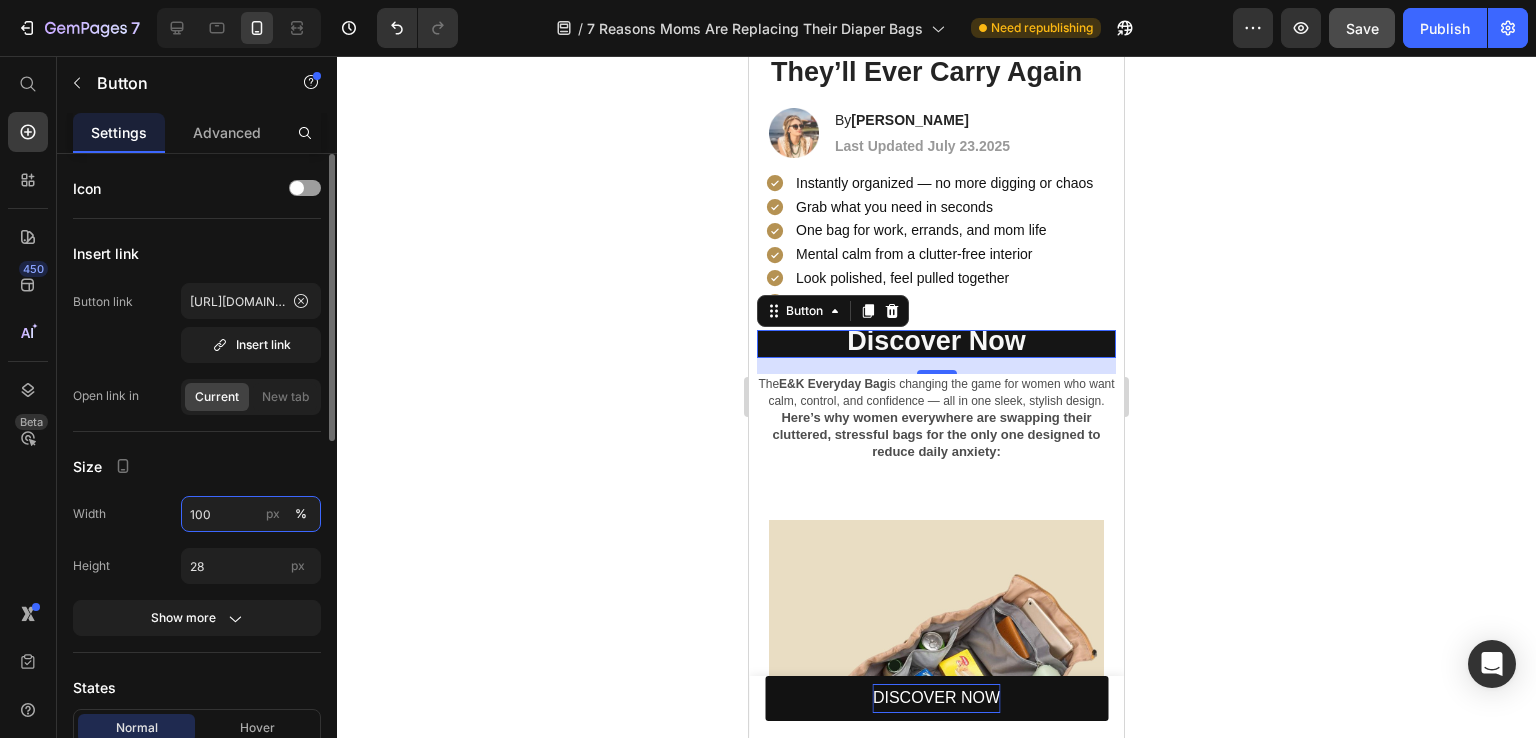 click on "100" at bounding box center [251, 514] 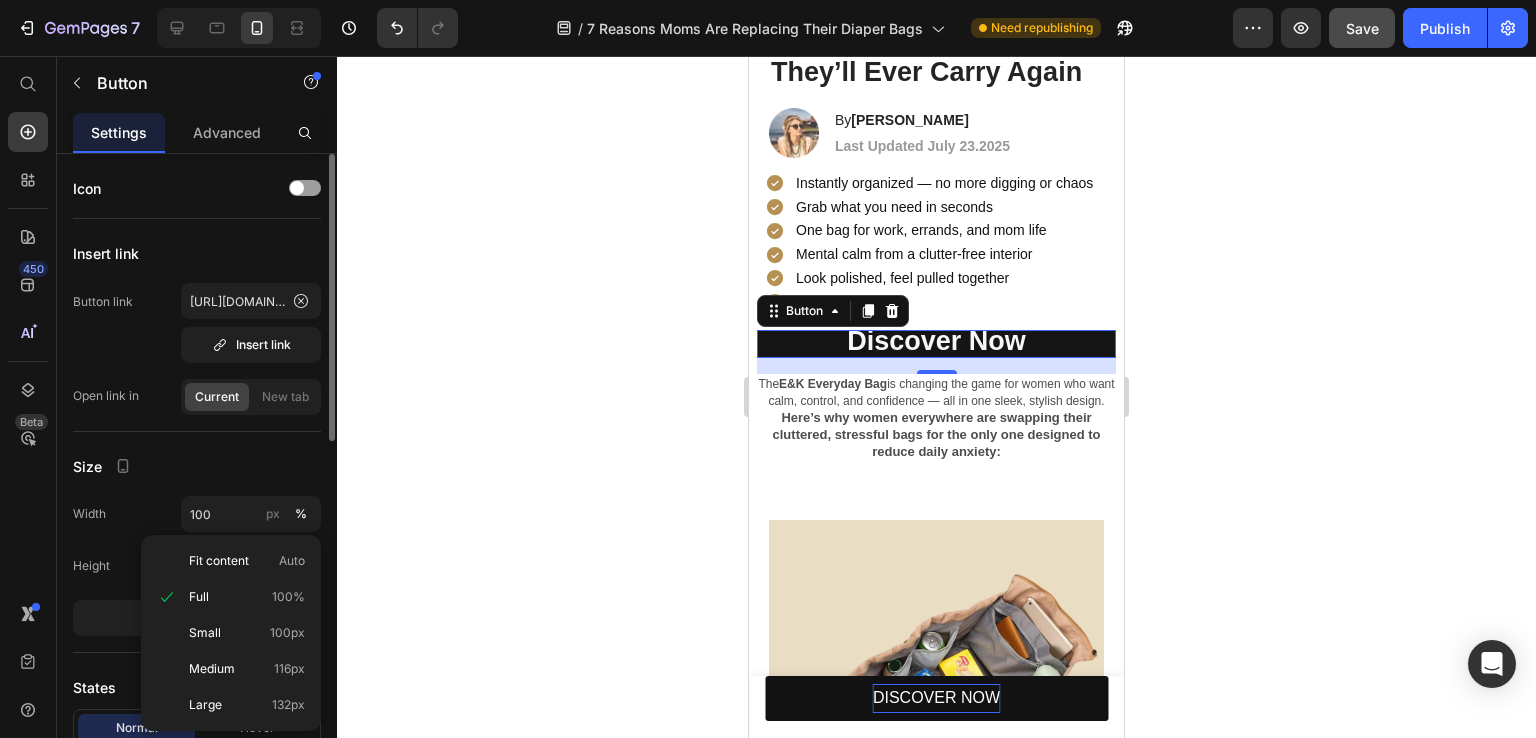 click on "Width" at bounding box center (89, 514) 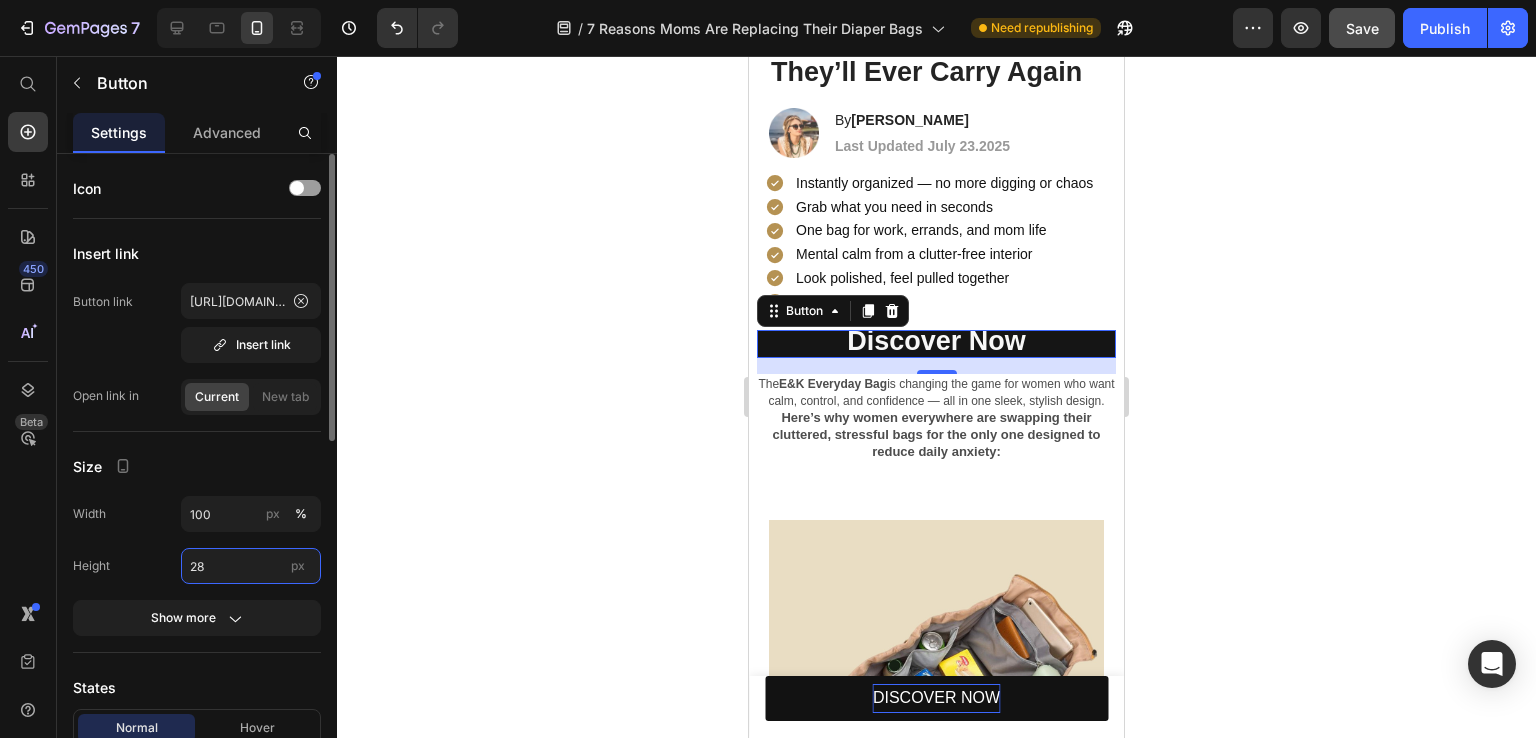 click on "28" at bounding box center (251, 566) 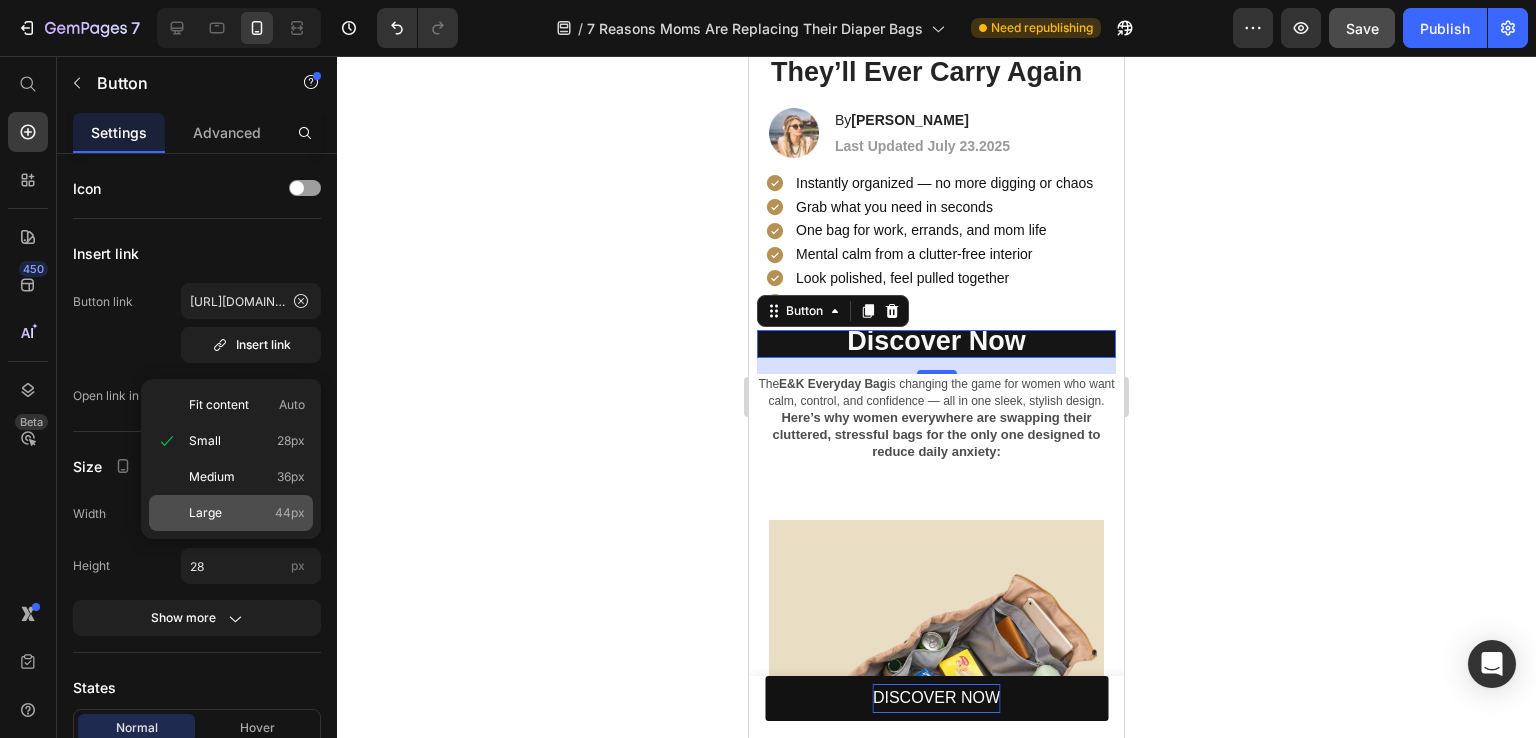 click on "Large 44px" at bounding box center [247, 513] 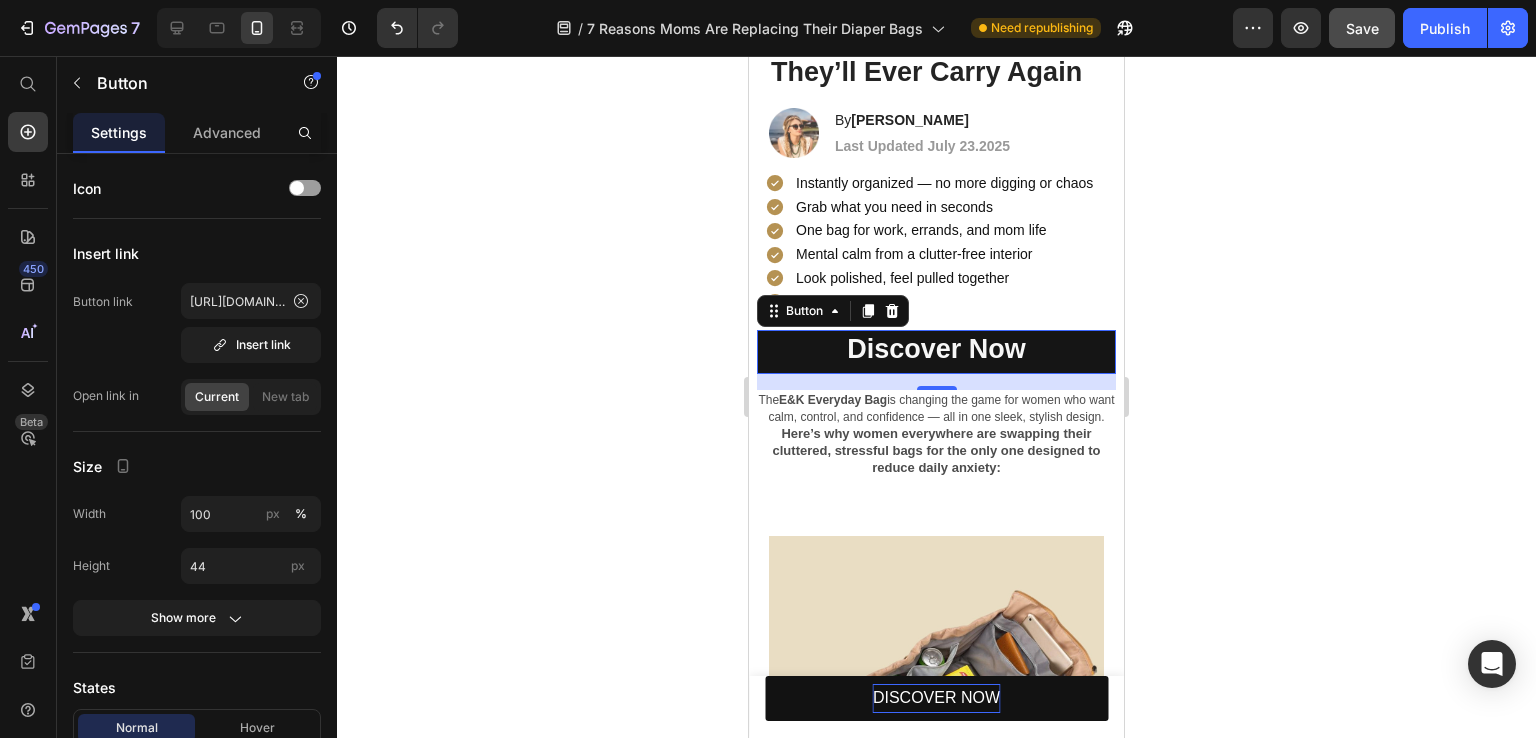 click 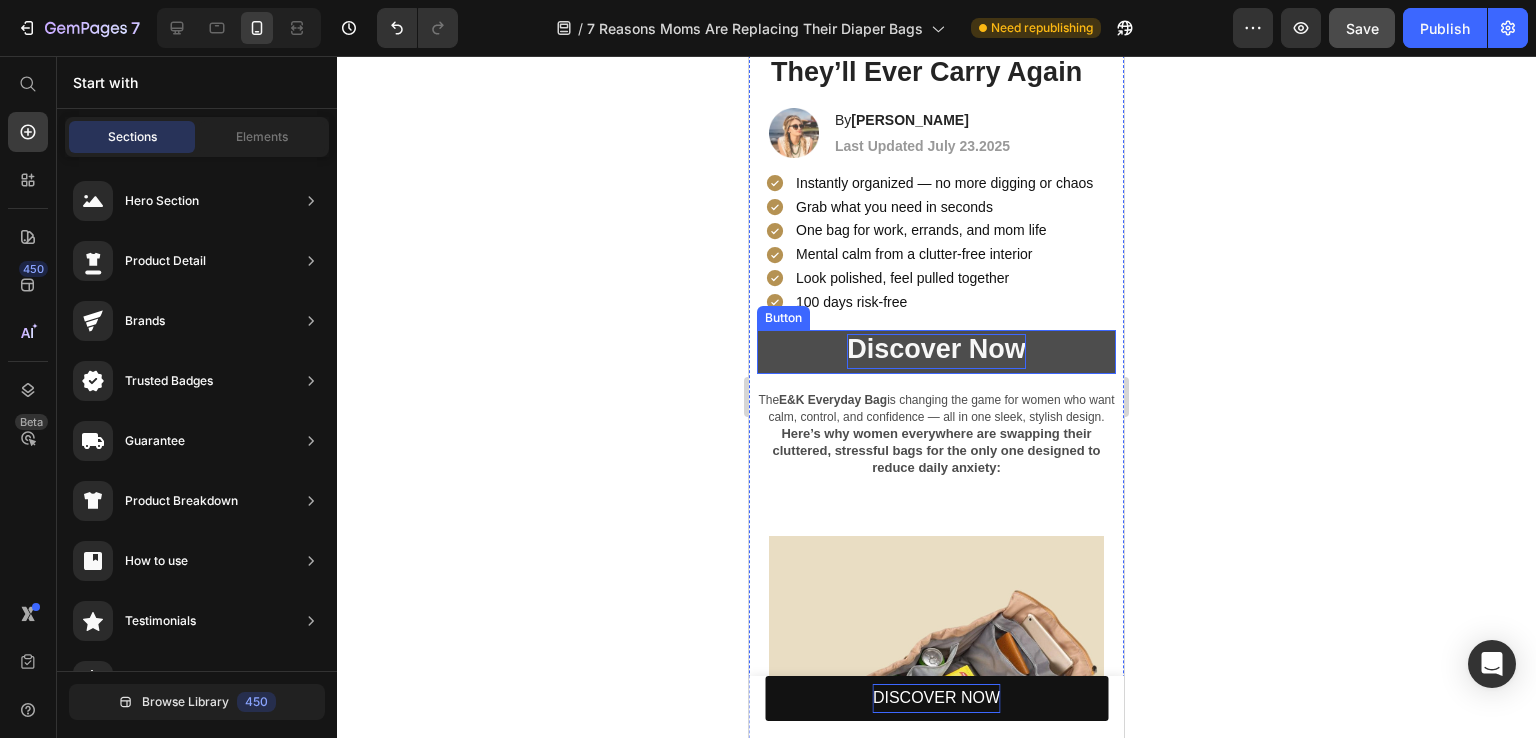 click on "Discover Now" at bounding box center (936, 349) 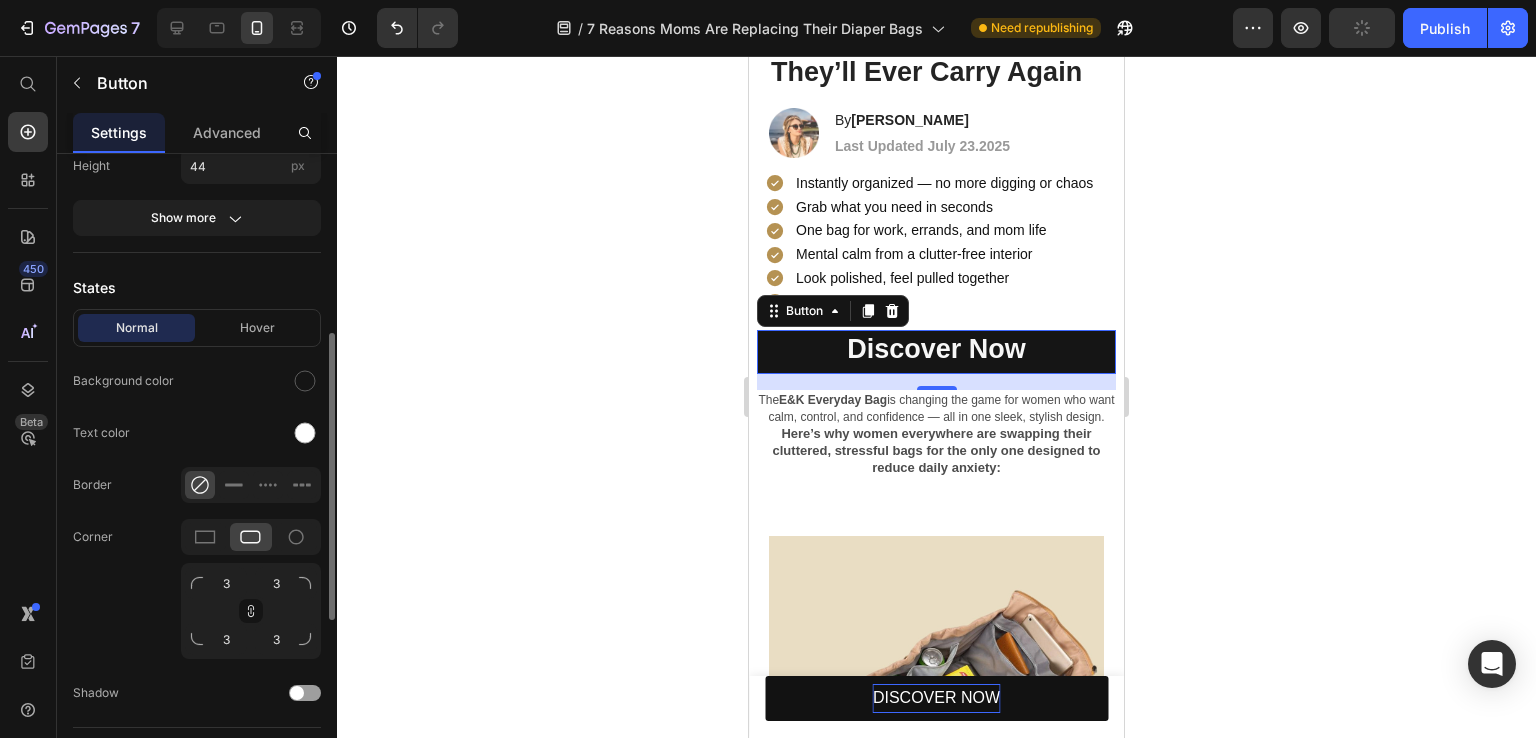 scroll, scrollTop: 789, scrollLeft: 0, axis: vertical 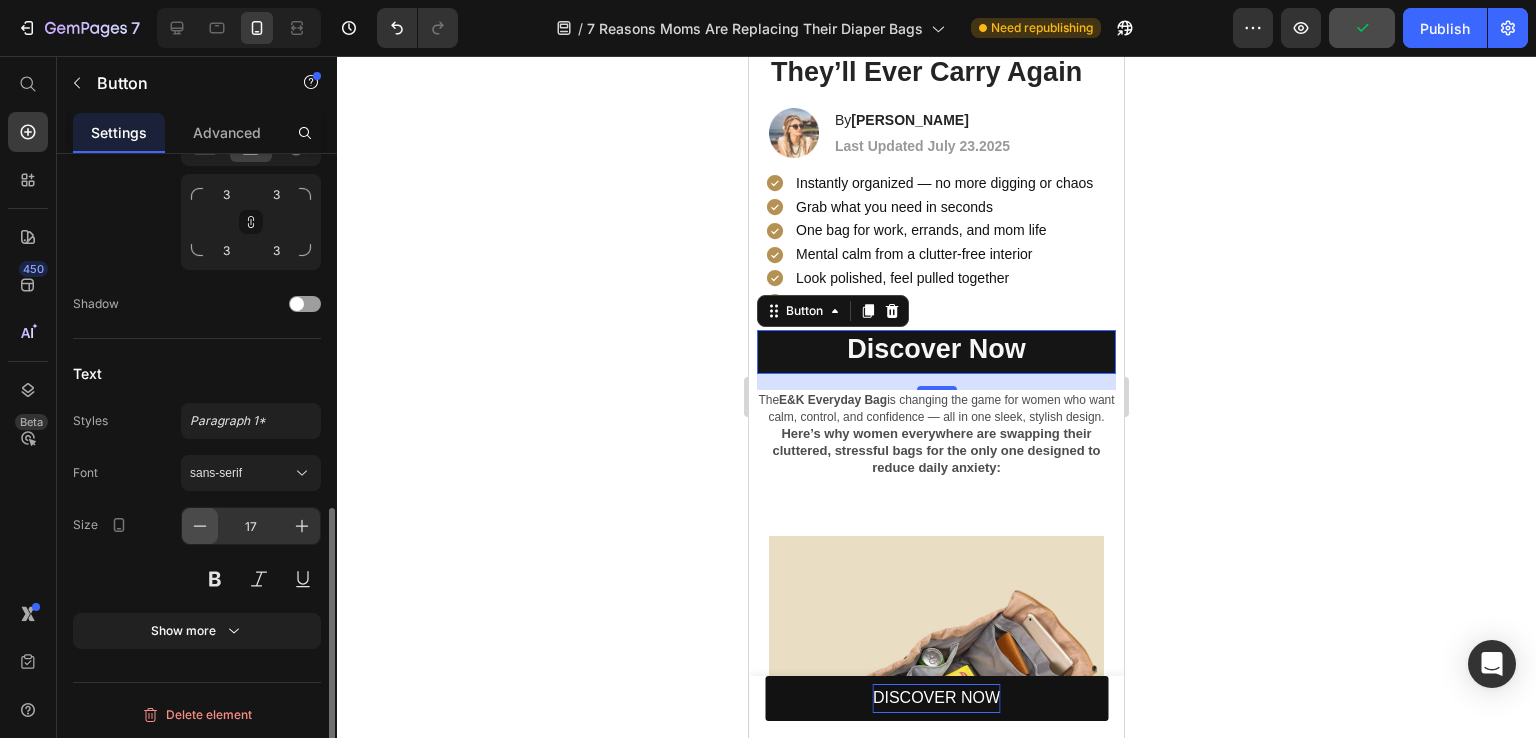 click 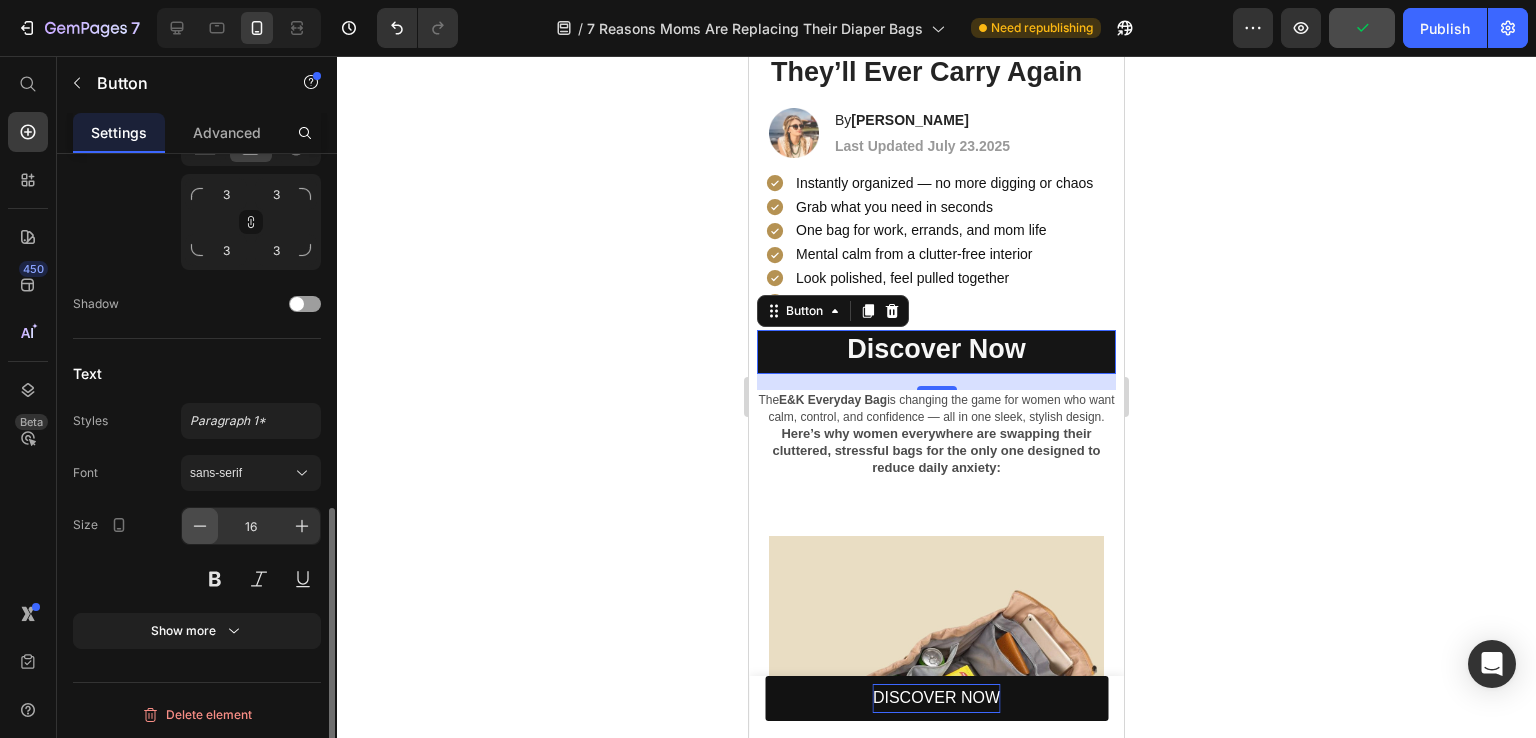 click 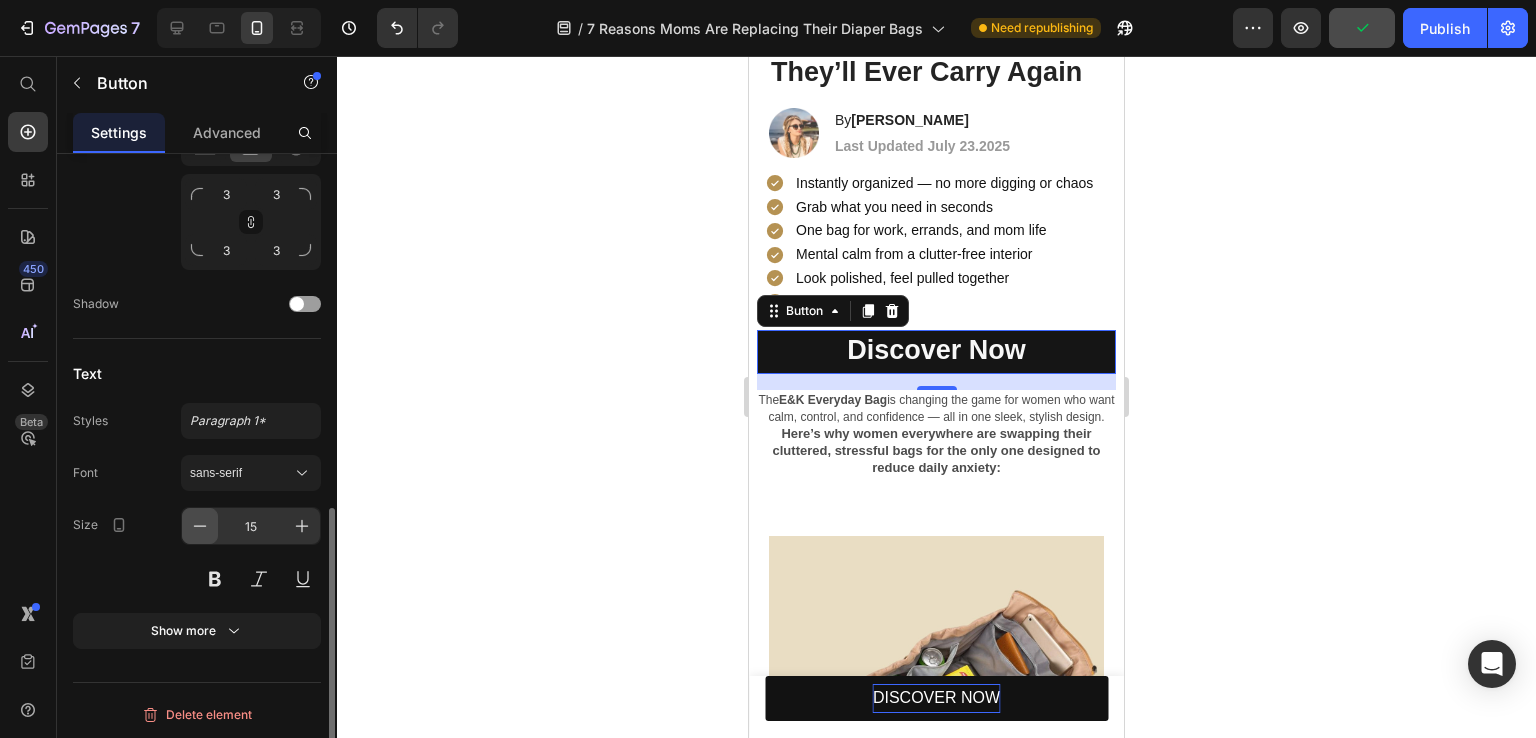 click 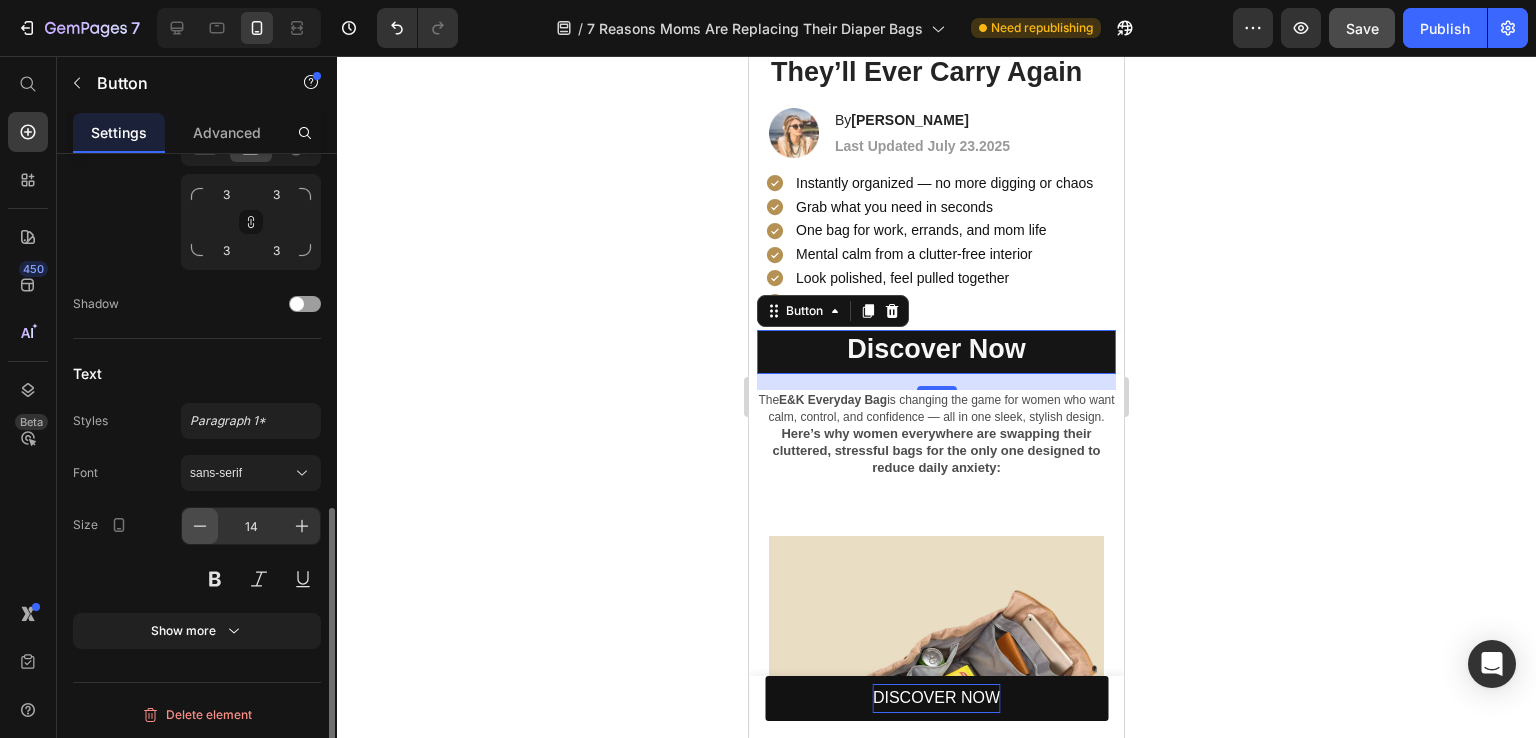 click 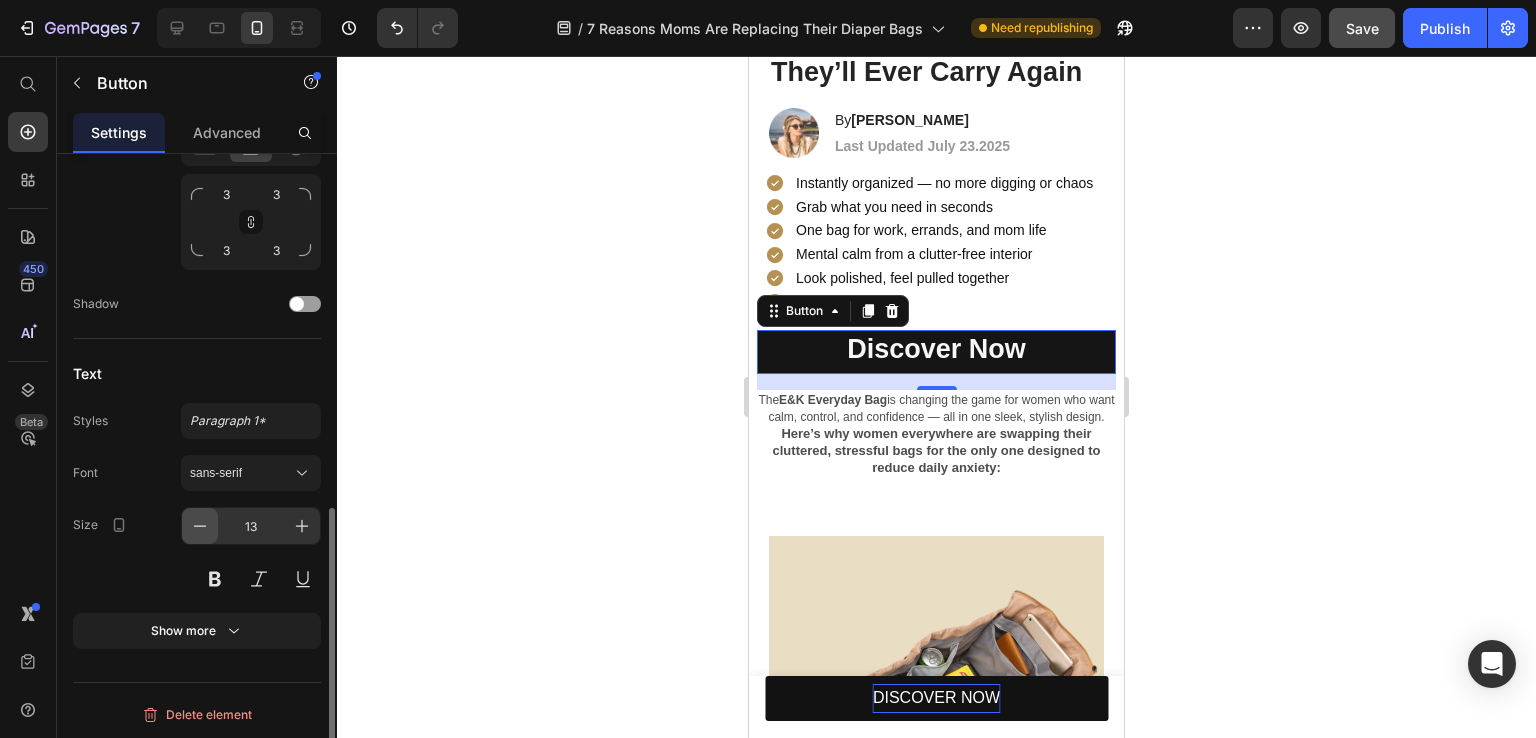 click 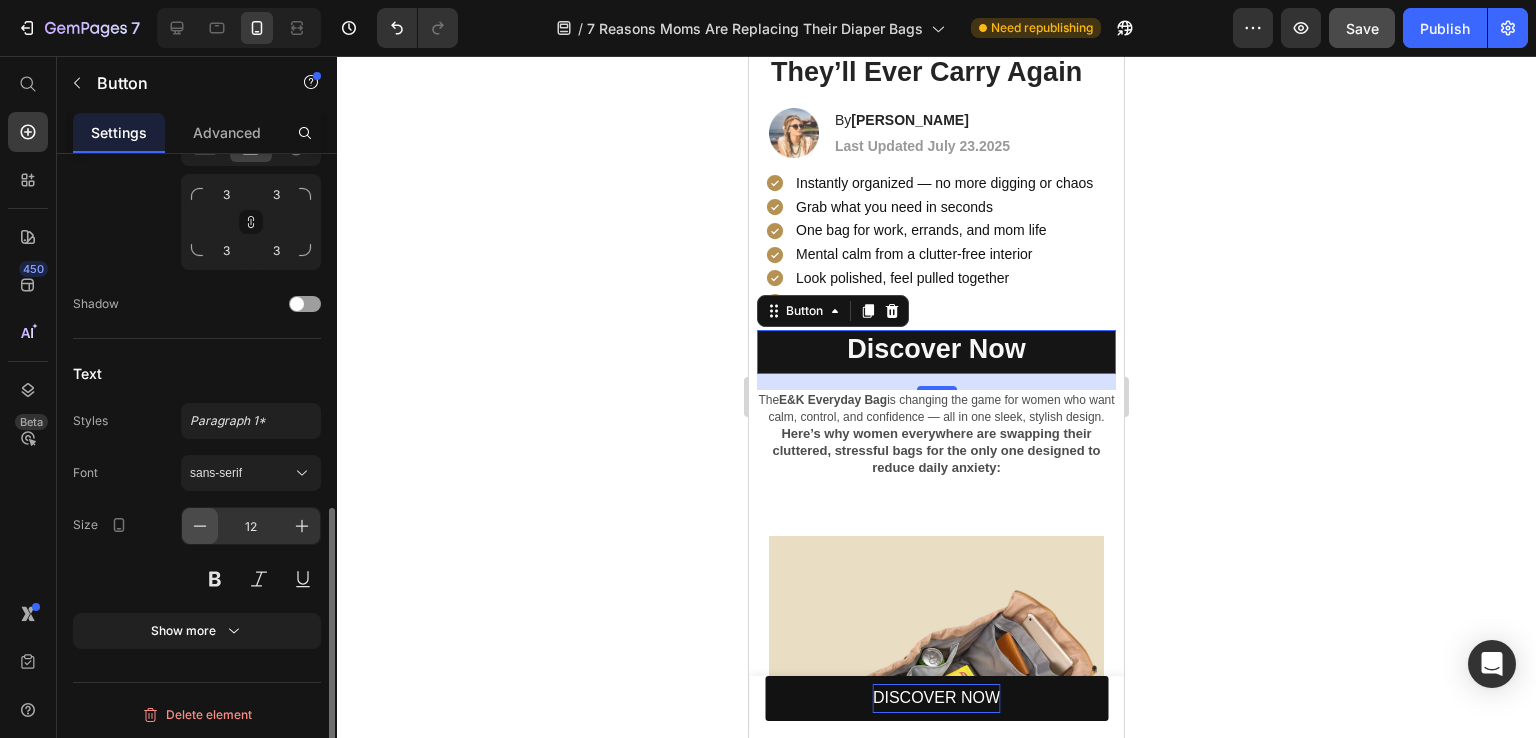 click 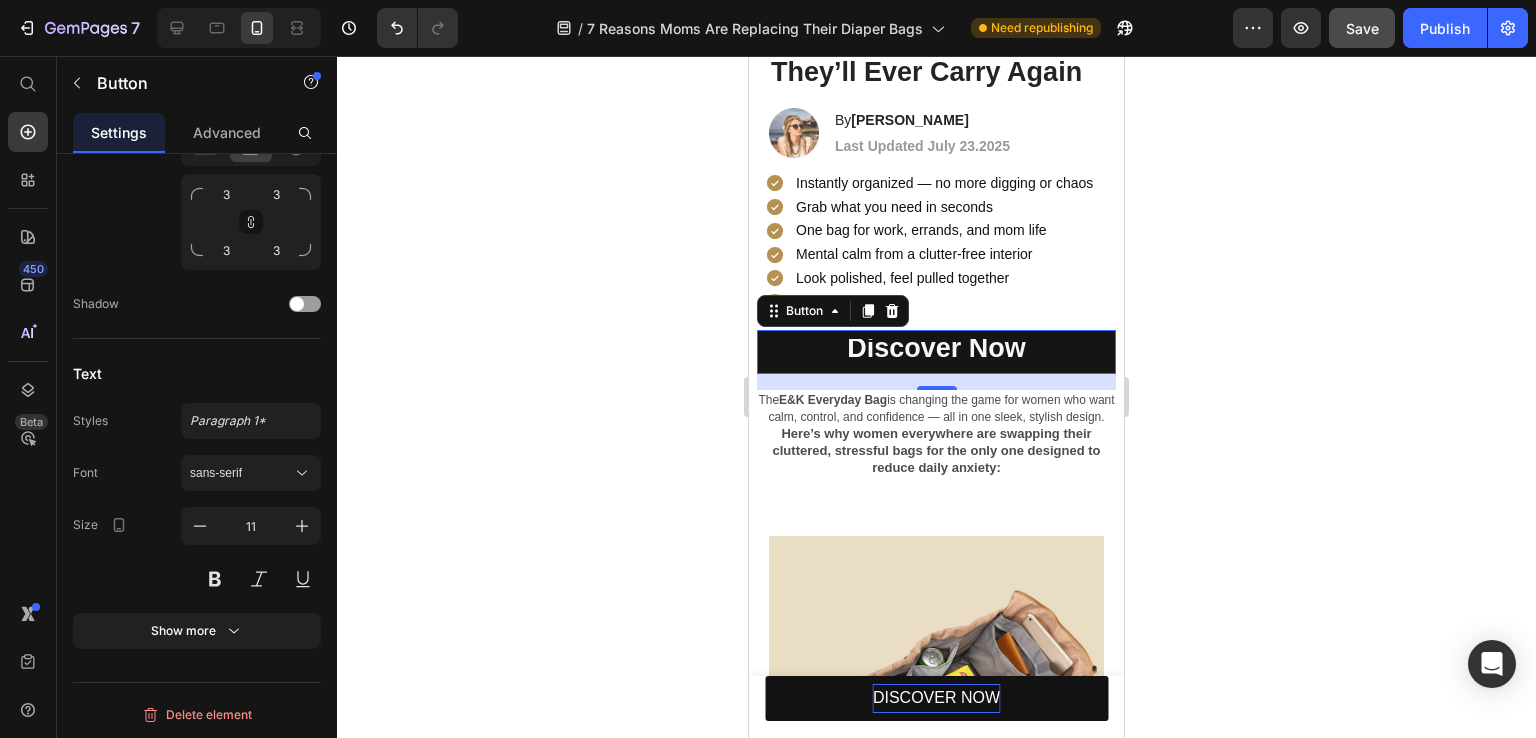 click 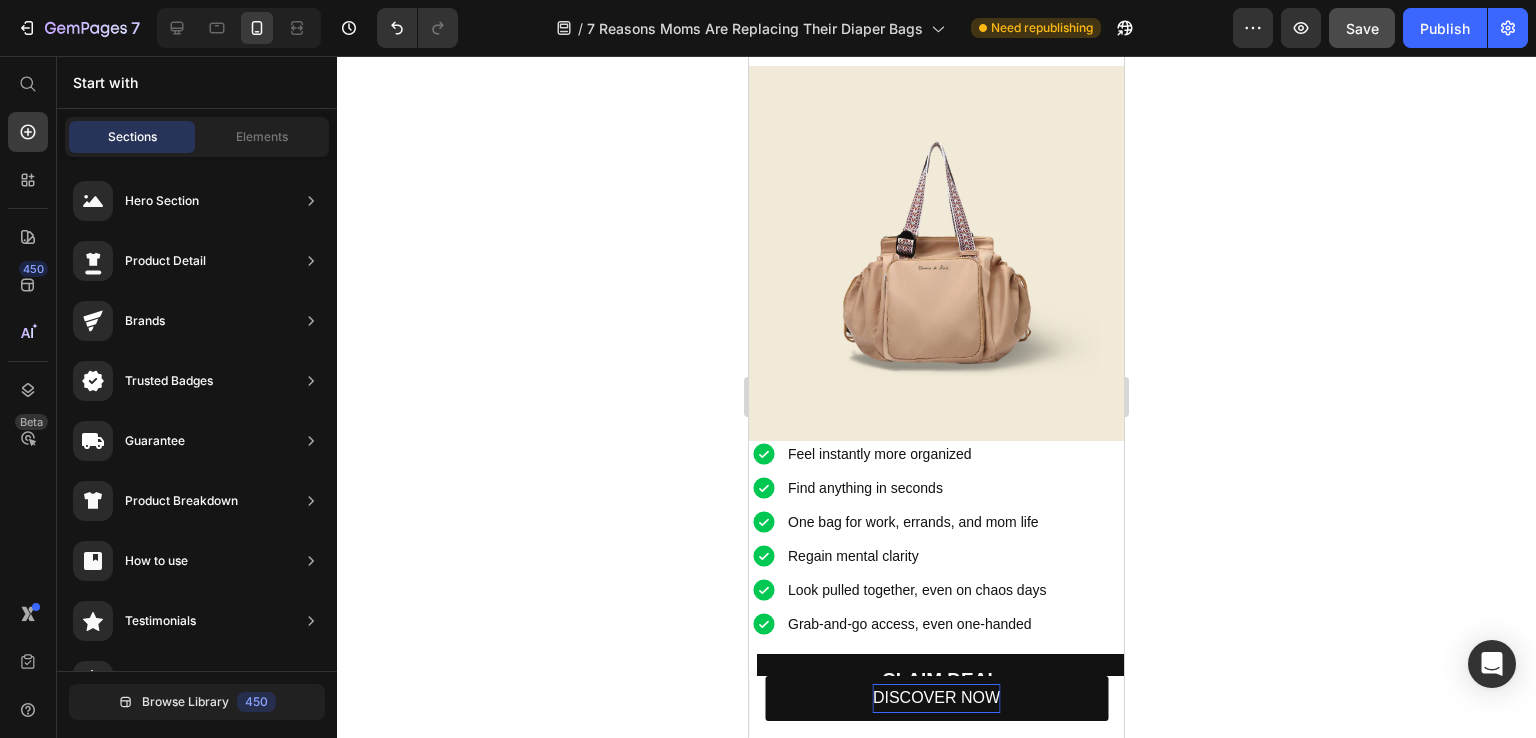 scroll, scrollTop: 4800, scrollLeft: 0, axis: vertical 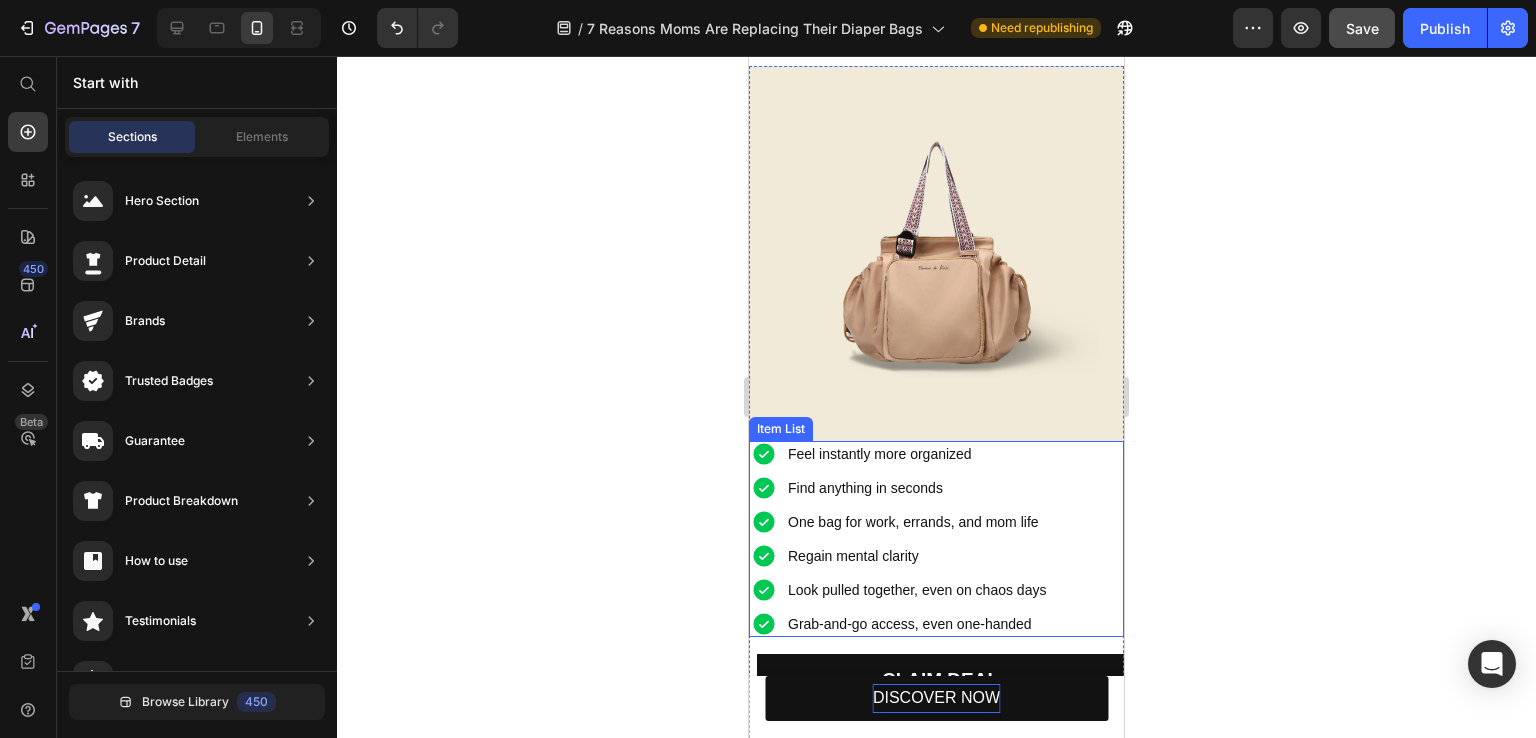 click on "Feel instantly more organized Find anything in seconds One bag for work, errands, and mom life Regain mental clarity Look pulled together, even on chaos days Grab-and-go access, even one-handed" at bounding box center (937, 539) 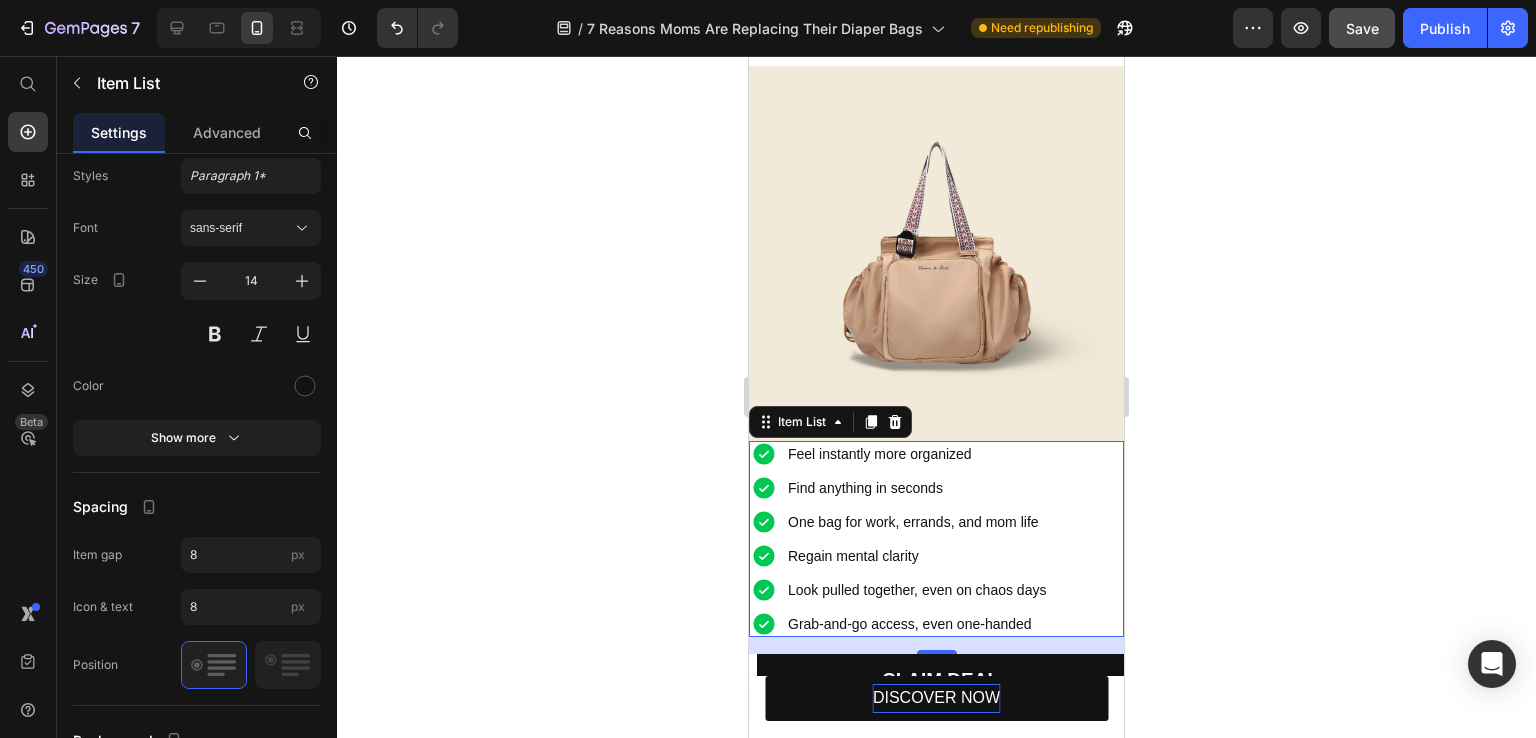 scroll, scrollTop: 0, scrollLeft: 0, axis: both 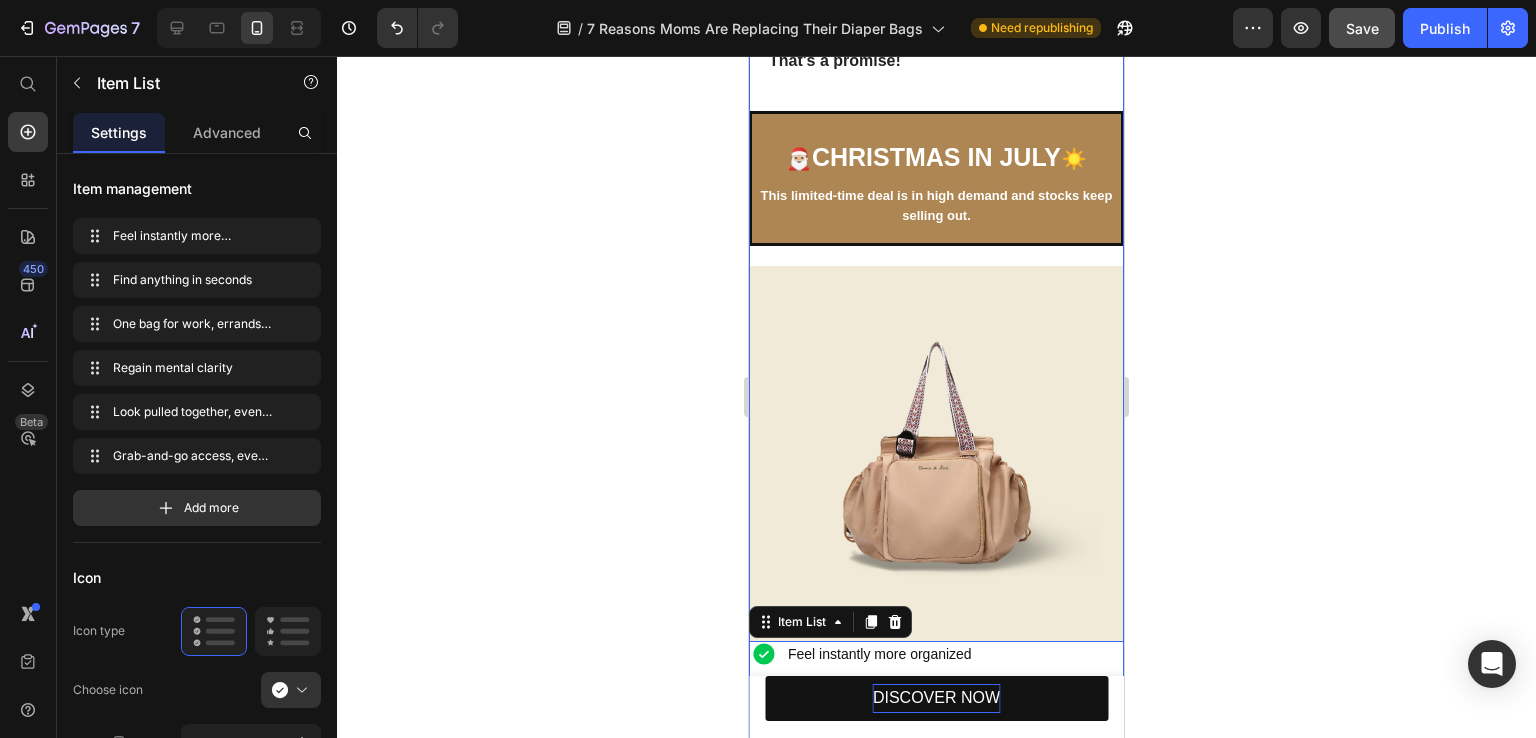click on "4.  Clutter-Free = Mental Calm Heading Let’s face it: messy bag isn’t just inconvenient — it’s anxiety-inducing.    With  dedicated spots for wipes, keys, bottles, tech, and even shopping hauls , everything has its home.   You’ll stop “just throwing things in” and start placing things  intentionally.  Welcome to the anti-anxiety effect of  true organization. Text Block Image Comparison Row Image 5. Say Goodbye to "Mommy-Looking" Bags — It’s Functional  and  Fashionable Heading Just because you're practical doesn't mean you want to look like you're carrying a diaper bag.   Crafted from  water-resistant recycled nylon  with a sleek, minimalist aesthetic, the E&K Everyday Bag is chic enough for brunch, clean enough for the office, and smart enough for motherhood. No more worrying you look like a diaper bag. Text Block Row 6. You can try it risk-fee for 100 days! Heading return them for a full refund, no questions asked .   So no excuse! You gotta try  E&K Everyday Bag   That's a promise!" at bounding box center (936, -437) 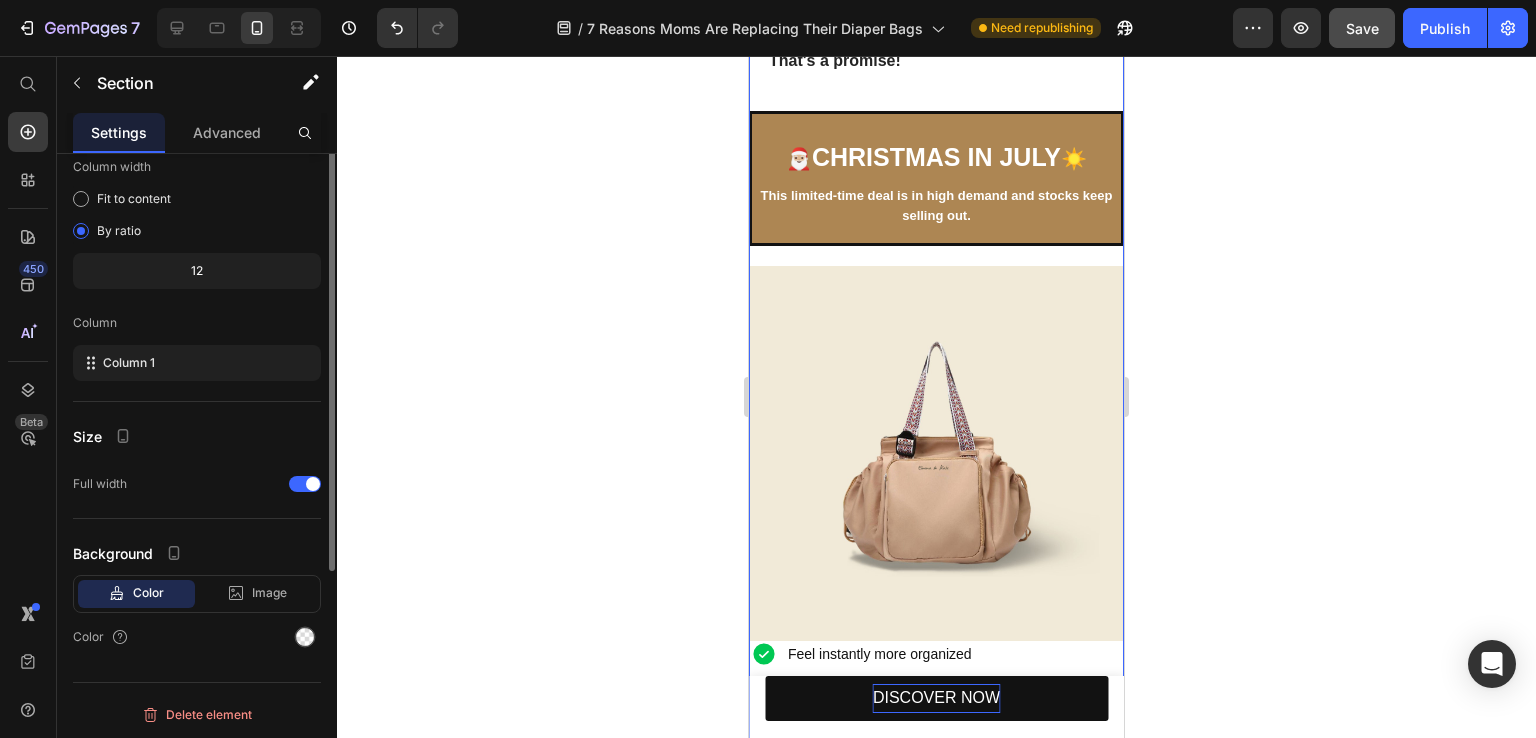 scroll, scrollTop: 0, scrollLeft: 0, axis: both 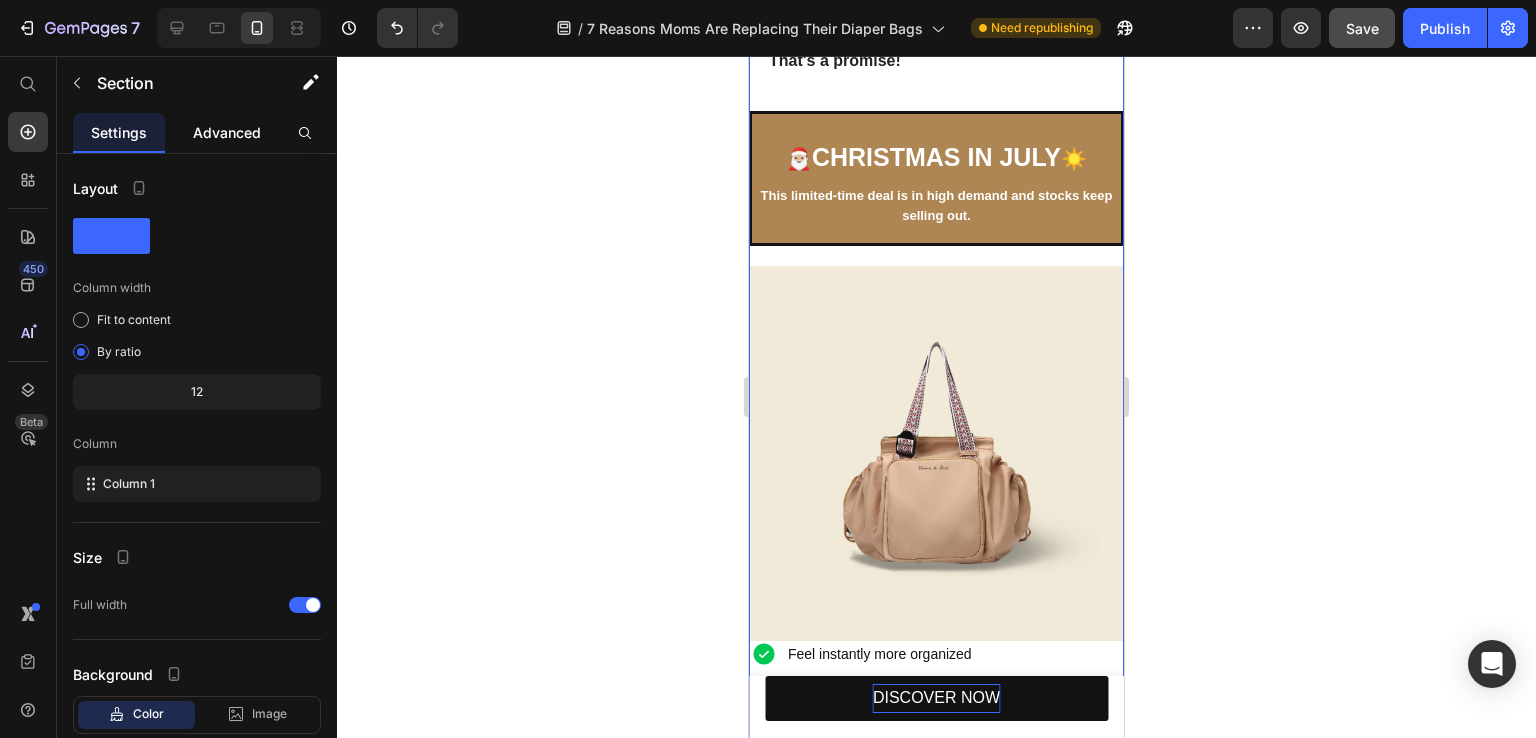 click on "Advanced" at bounding box center (227, 132) 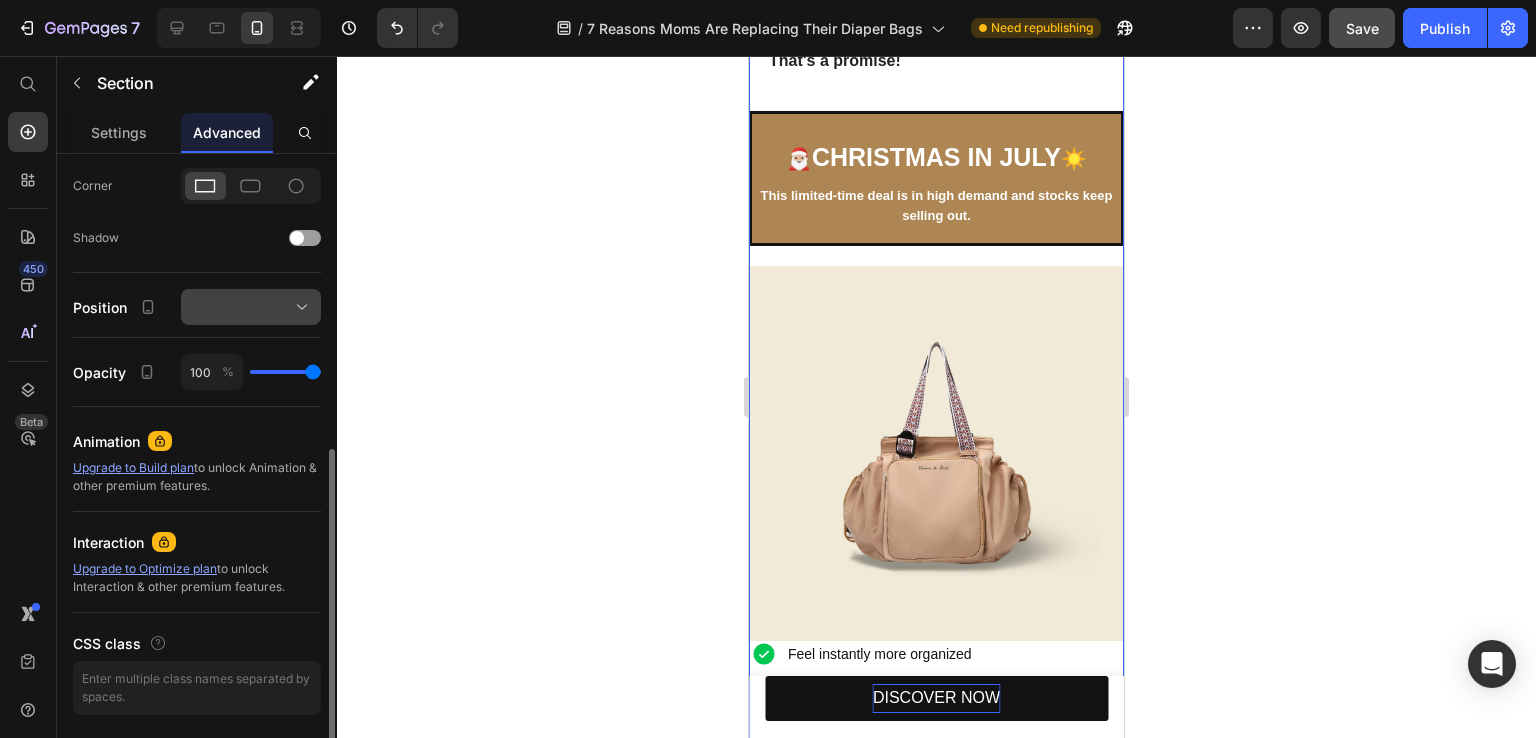 scroll, scrollTop: 500, scrollLeft: 0, axis: vertical 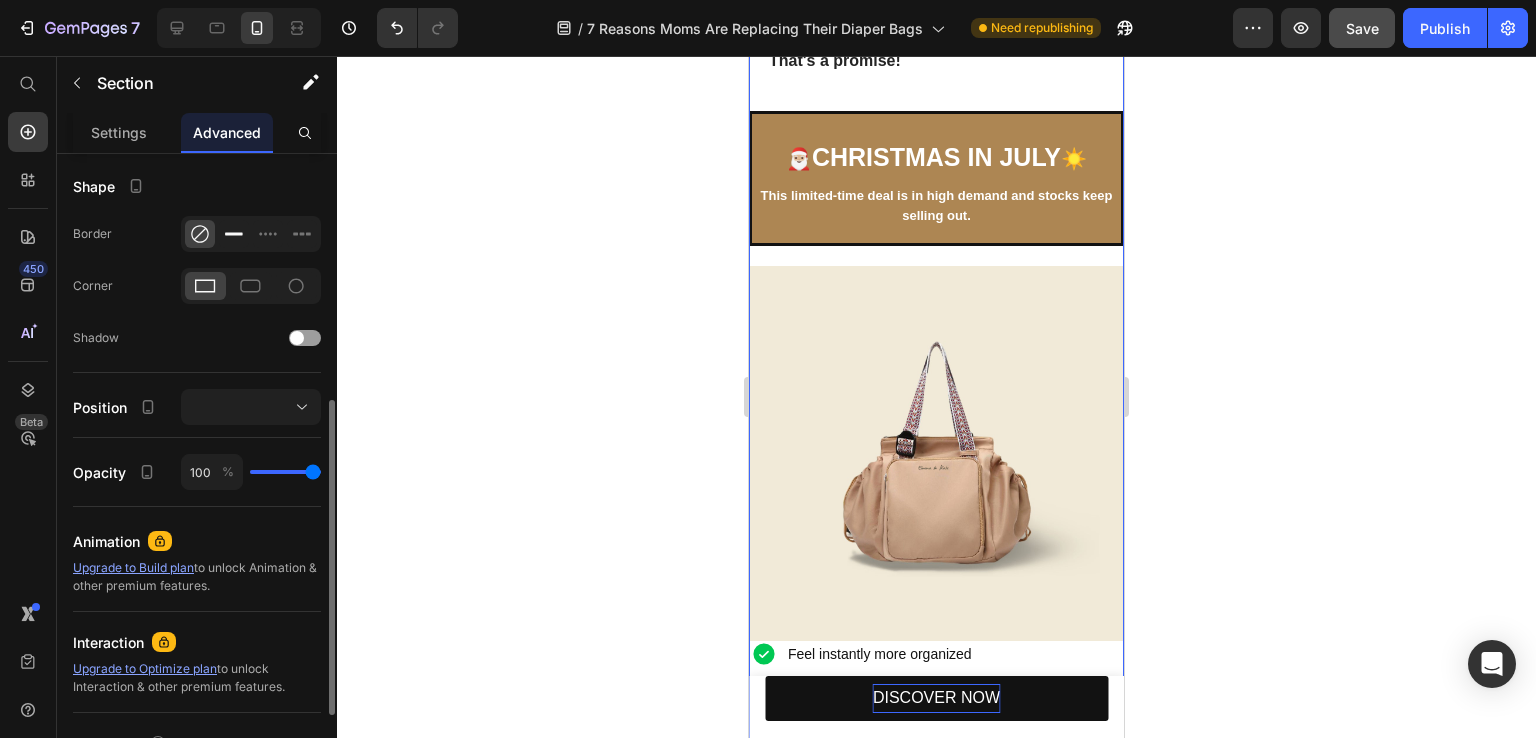 click 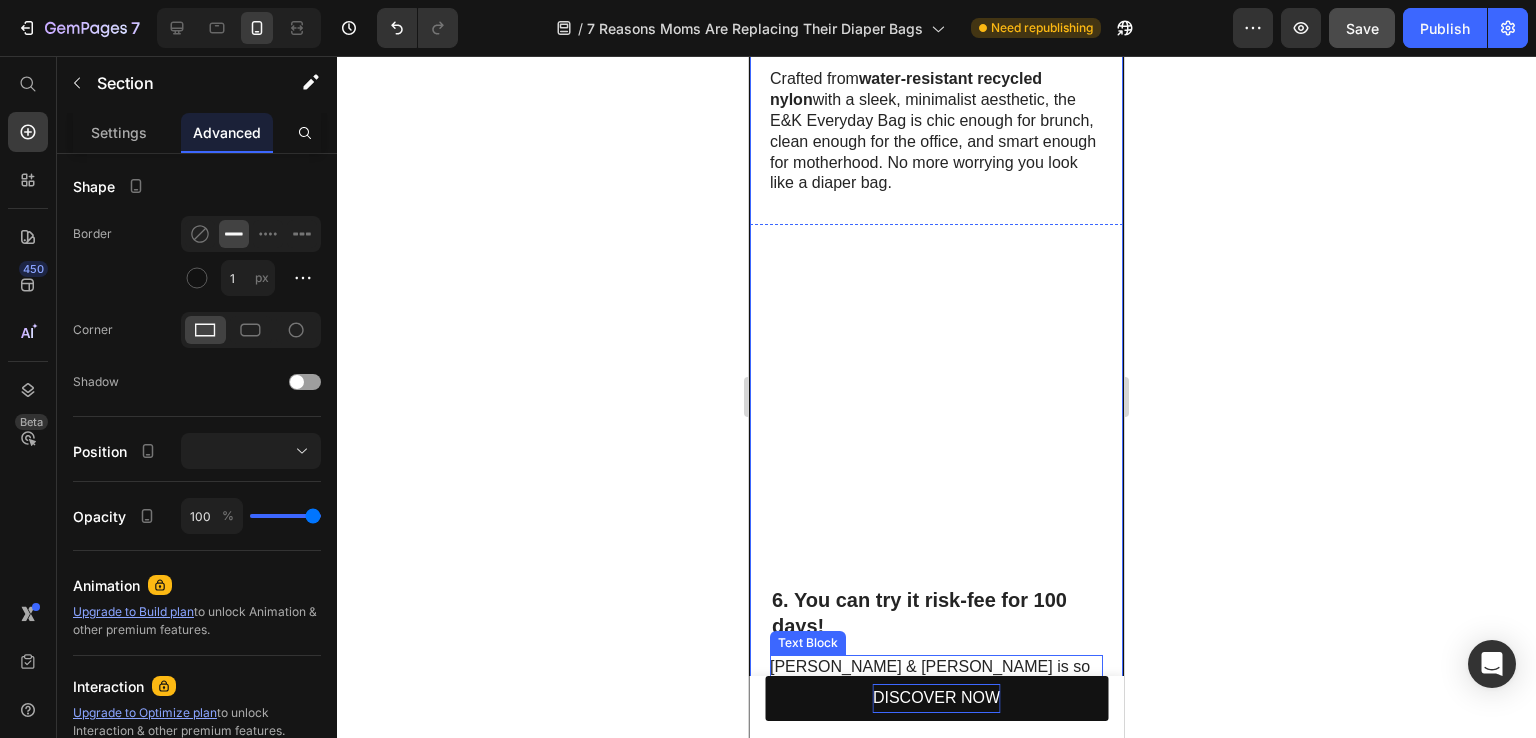 scroll, scrollTop: 3697, scrollLeft: 0, axis: vertical 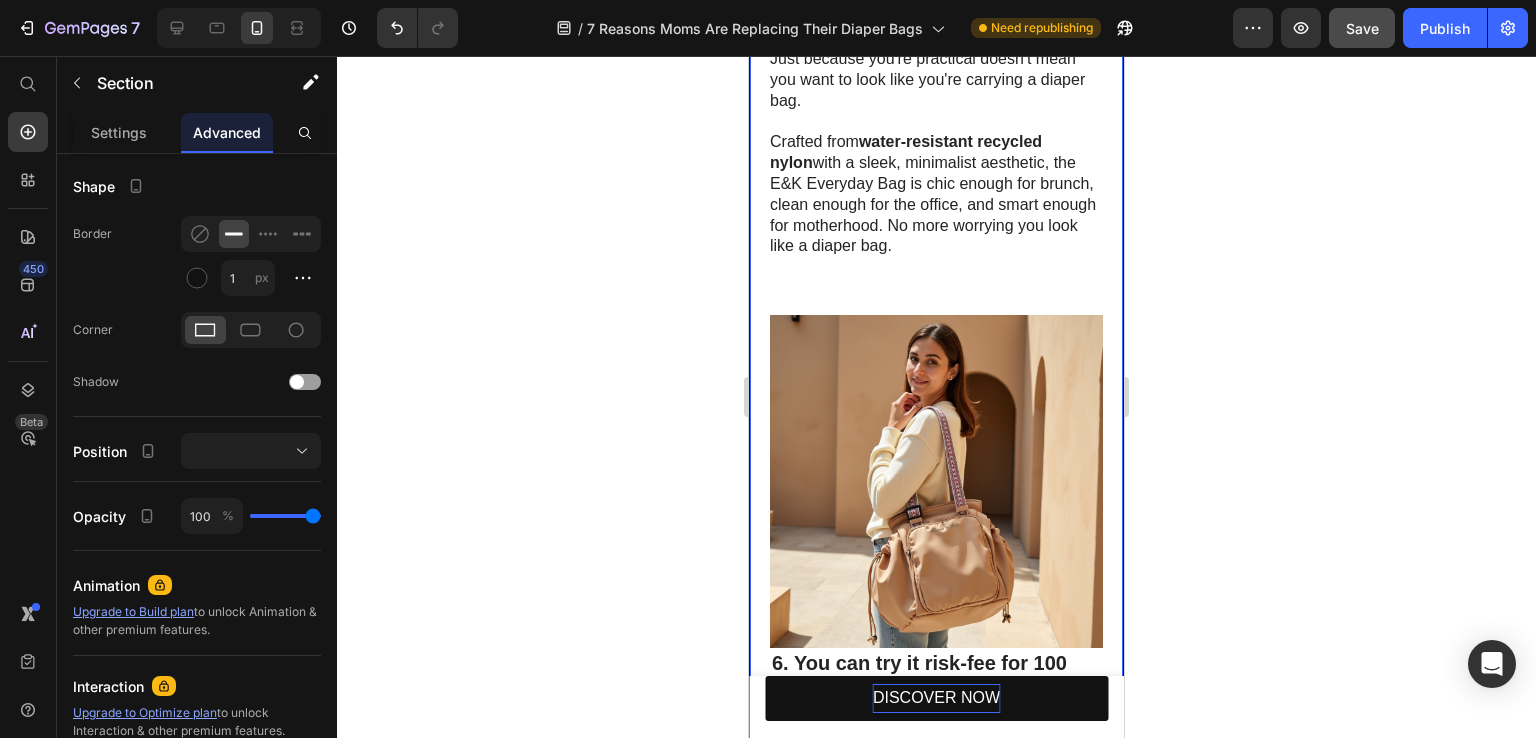 click 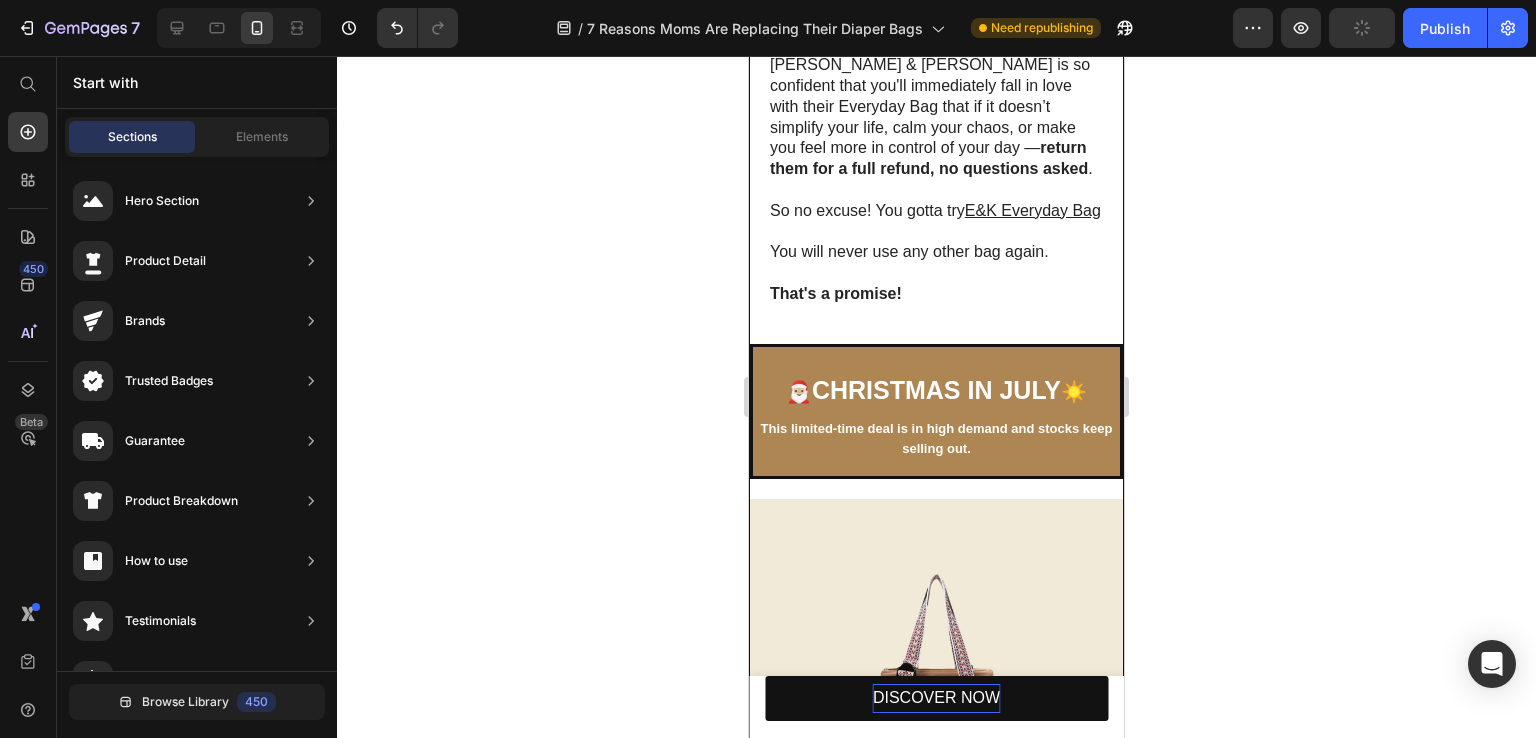 scroll, scrollTop: 4497, scrollLeft: 0, axis: vertical 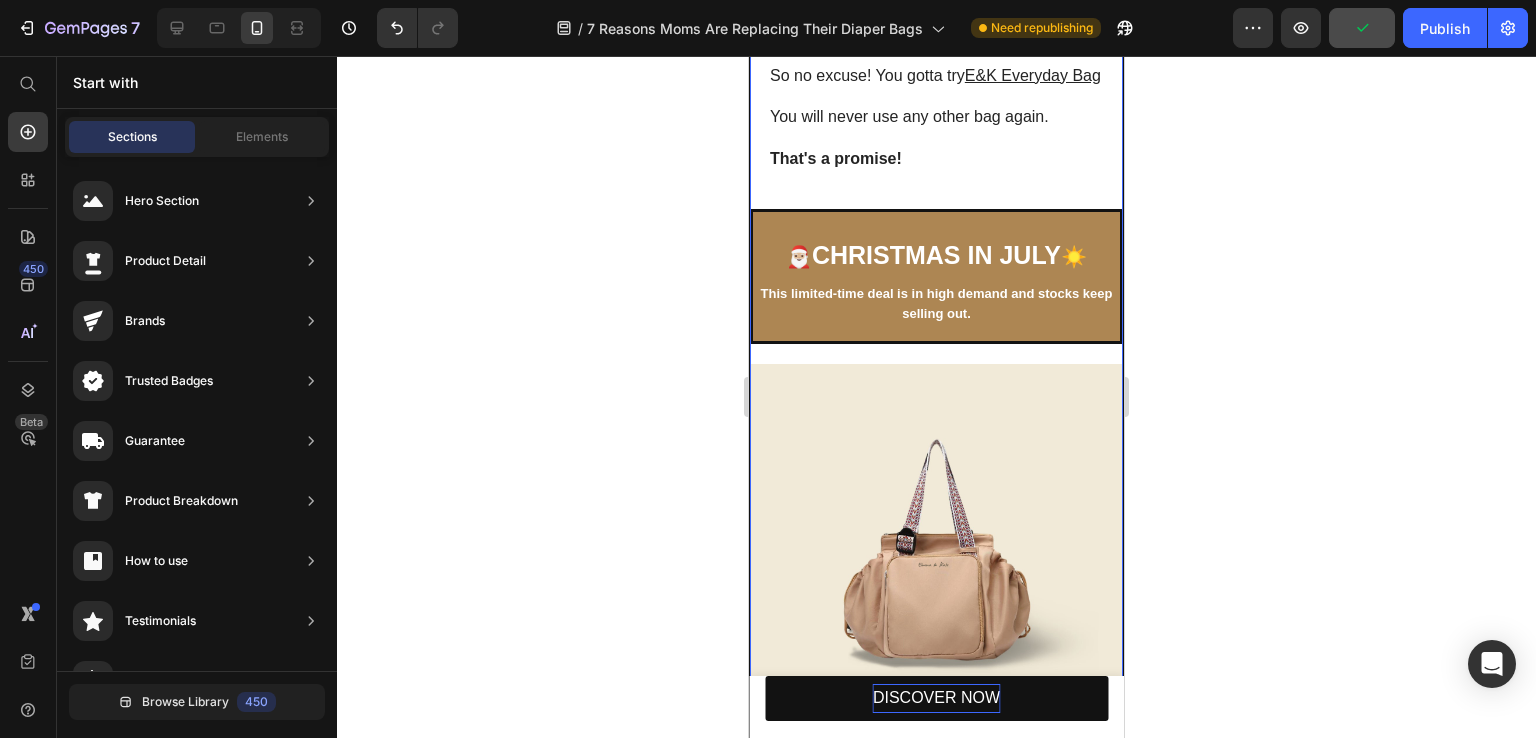 click on "4.  Clutter-Free = Mental Calm Heading Let’s face it: messy bag isn’t just inconvenient — it’s anxiety-inducing.    With  dedicated spots for wipes, keys, bottles, tech, and even shopping hauls , everything has its home.   You’ll stop “just throwing things in” and start placing things  intentionally.  Welcome to the anti-anxiety effect of  true organization. Text Block Image Comparison Row Image 5. Say Goodbye to "Mommy-Looking" Bags — It’s Functional  and  Fashionable Heading Just because you're practical doesn't mean you want to look like you're carrying a diaper bag.   Crafted from  water-resistant recycled nylon  with a sleek, minimalist aesthetic, the E&K Everyday Bag is chic enough for brunch, clean enough for the office, and smart enough for motherhood. No more worrying you look like a diaper bag. Text Block Row 6. You can try it risk-fee for 100 days! Heading return them for a full refund, no questions asked .   So no excuse! You gotta try  E&K Everyday Bag   That's a promise!" at bounding box center (936, -337) 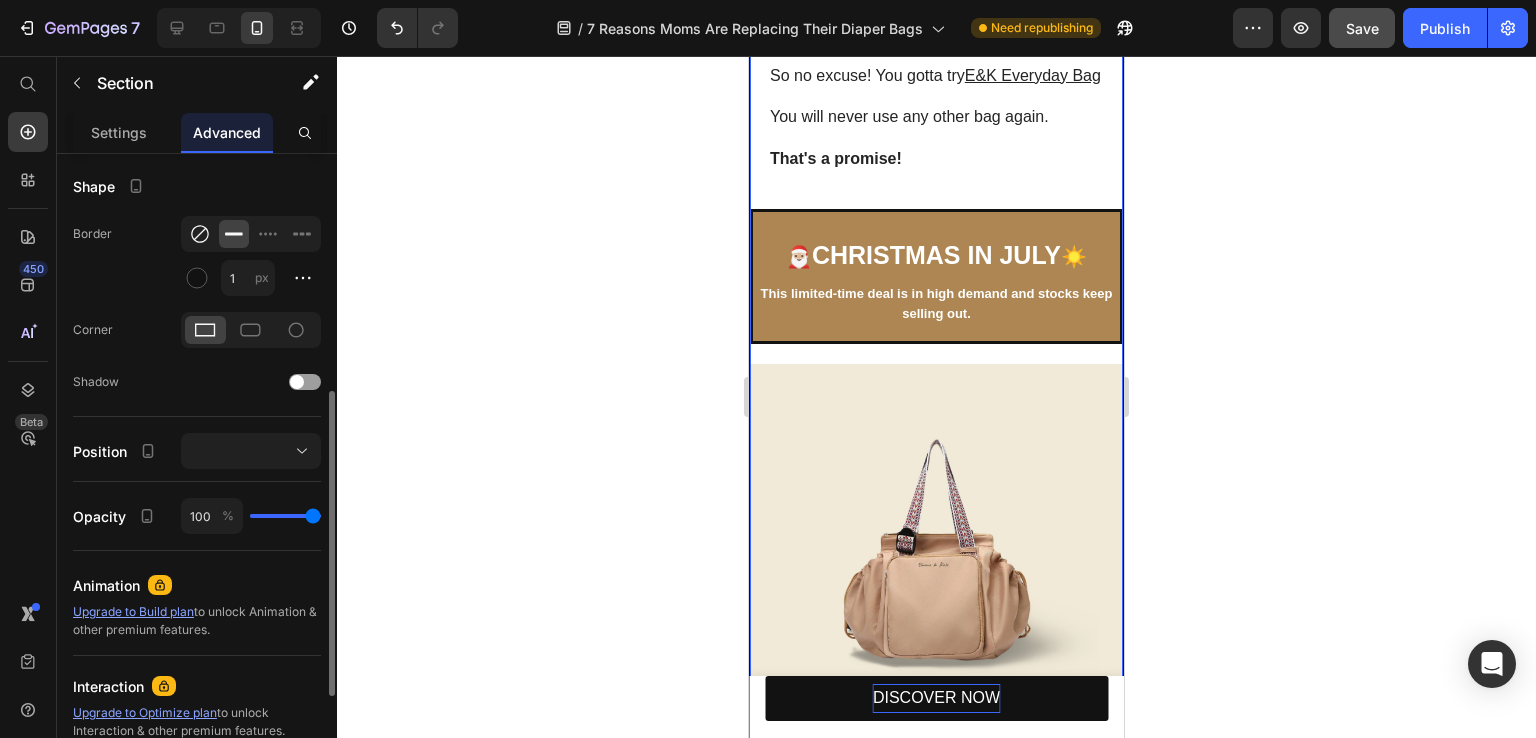 click 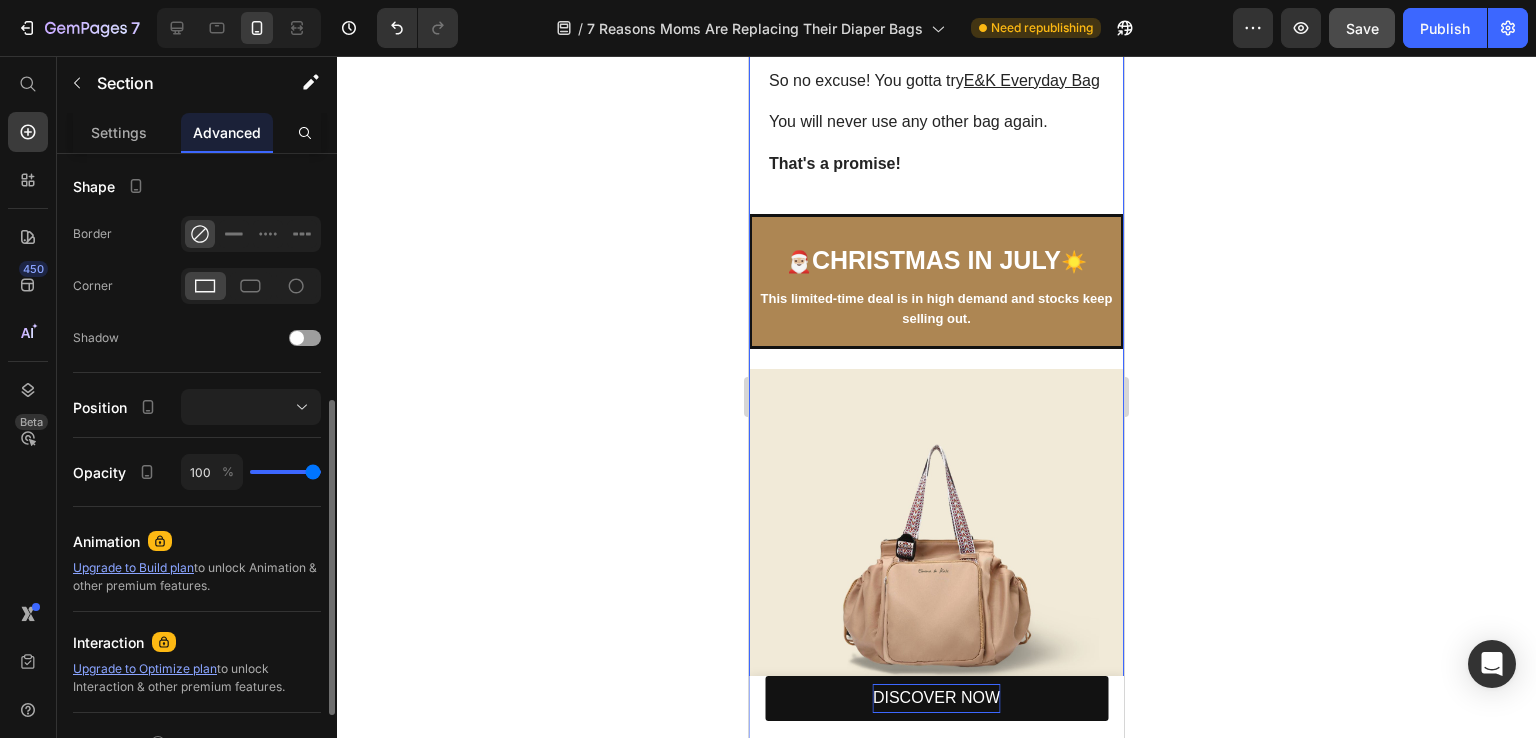 scroll, scrollTop: 4501, scrollLeft: 0, axis: vertical 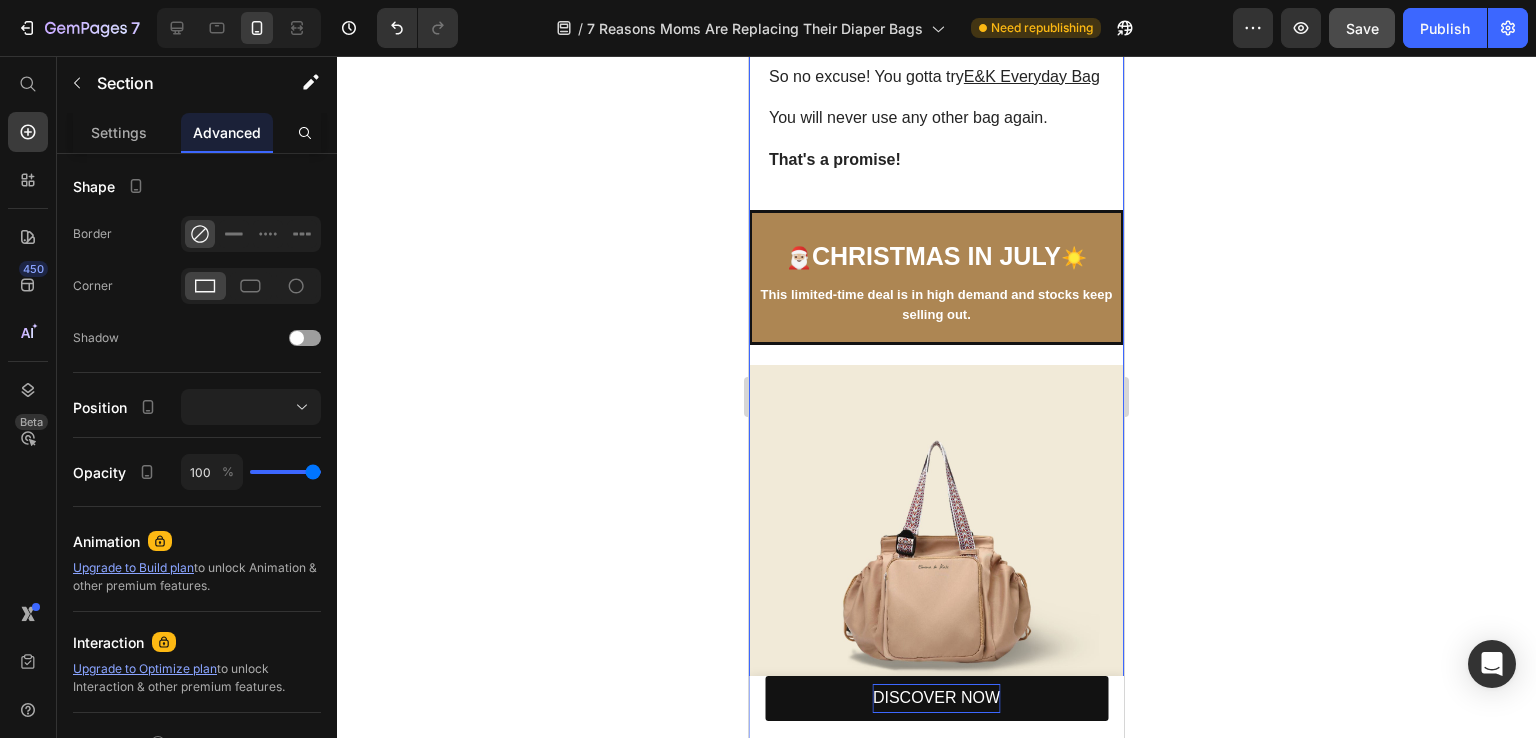 click 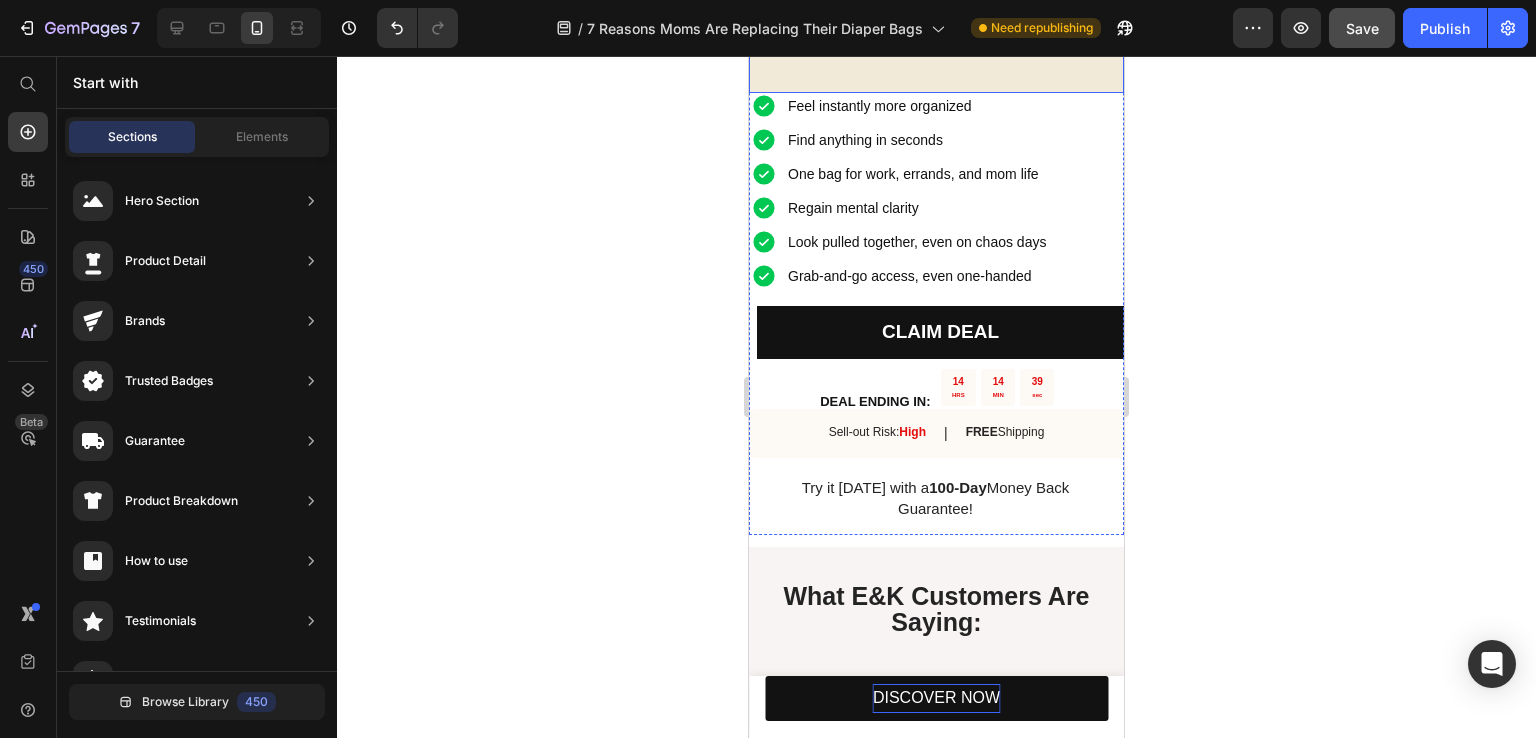 scroll, scrollTop: 5101, scrollLeft: 0, axis: vertical 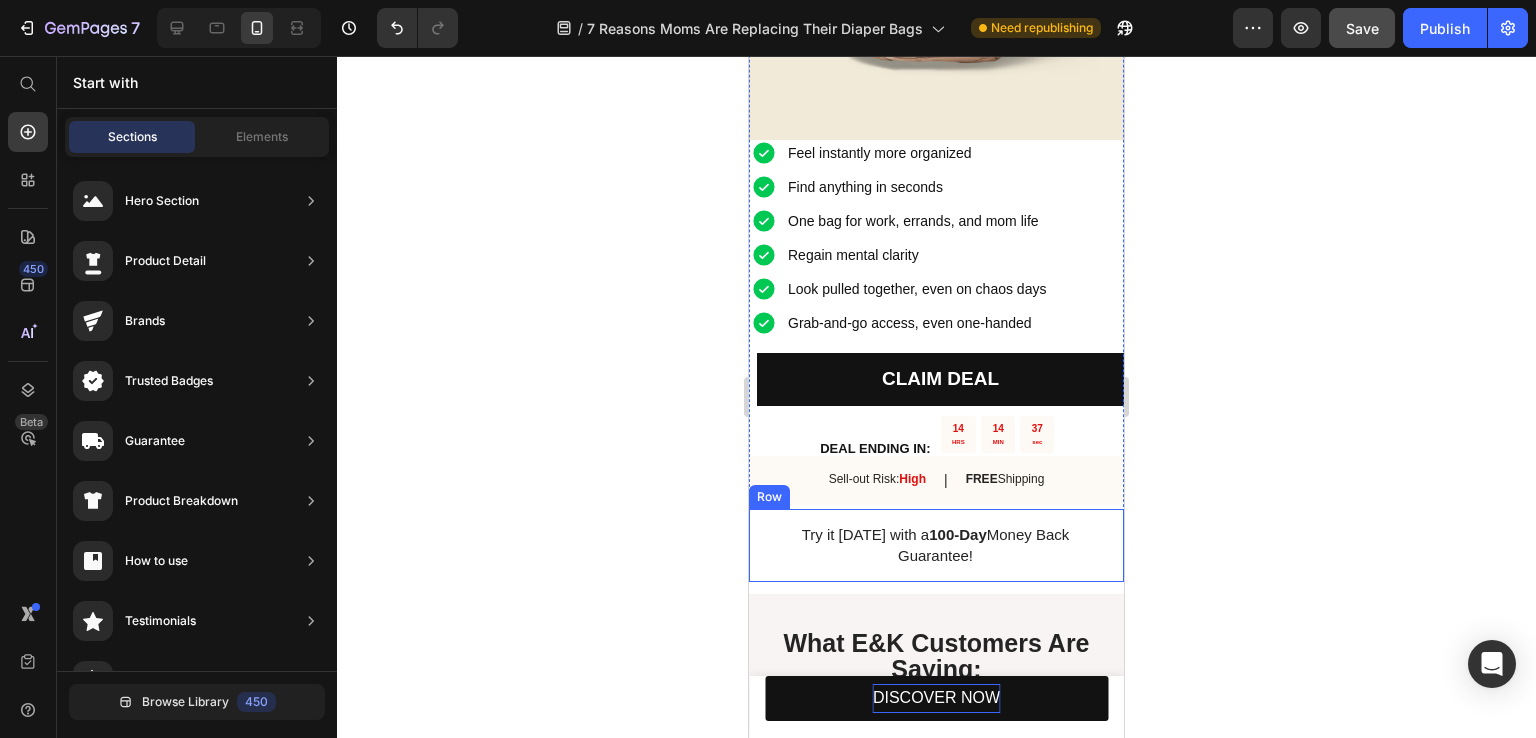click on "Try it [DATE] with a  100-Day  Money Back Guarantee! Text Block Row" at bounding box center (936, 546) 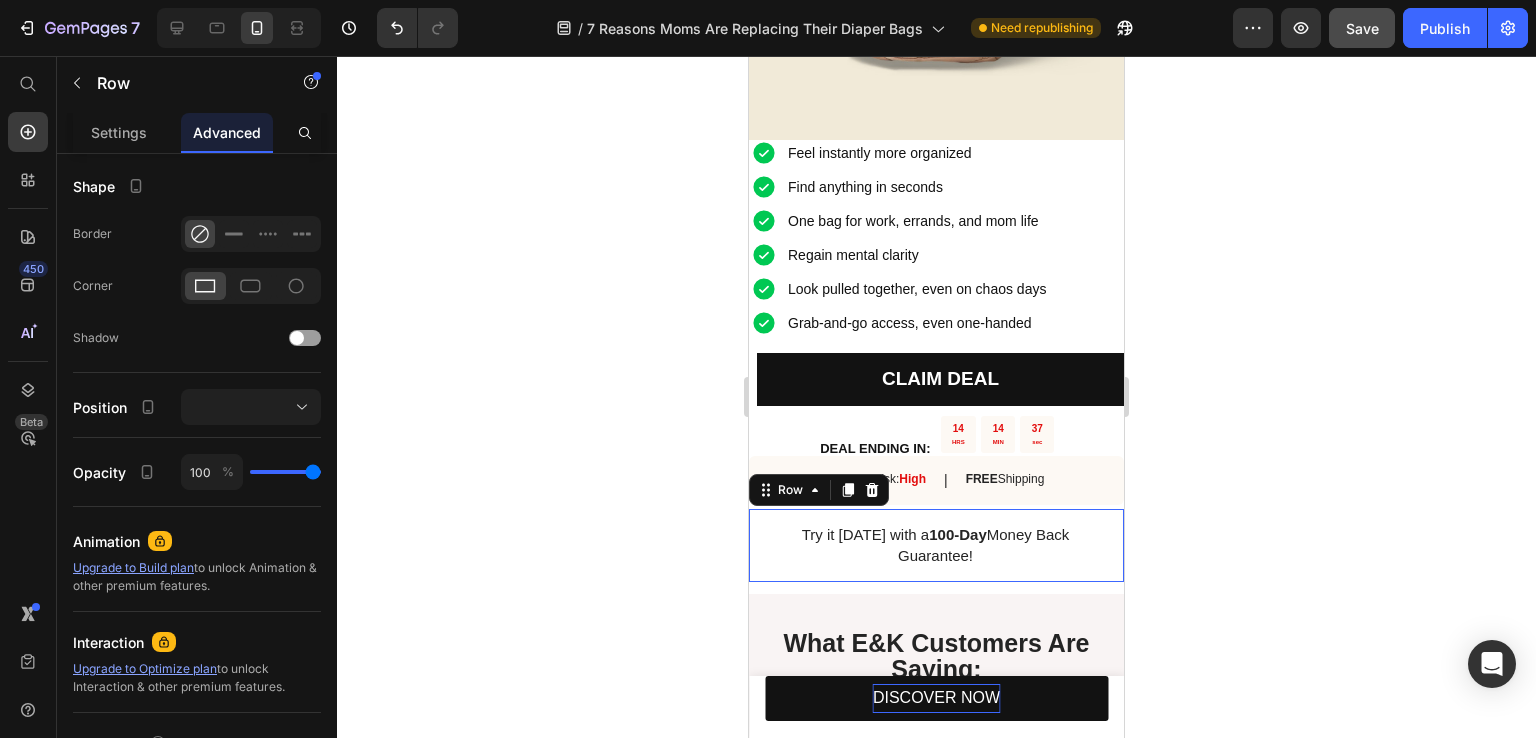 scroll, scrollTop: 0, scrollLeft: 0, axis: both 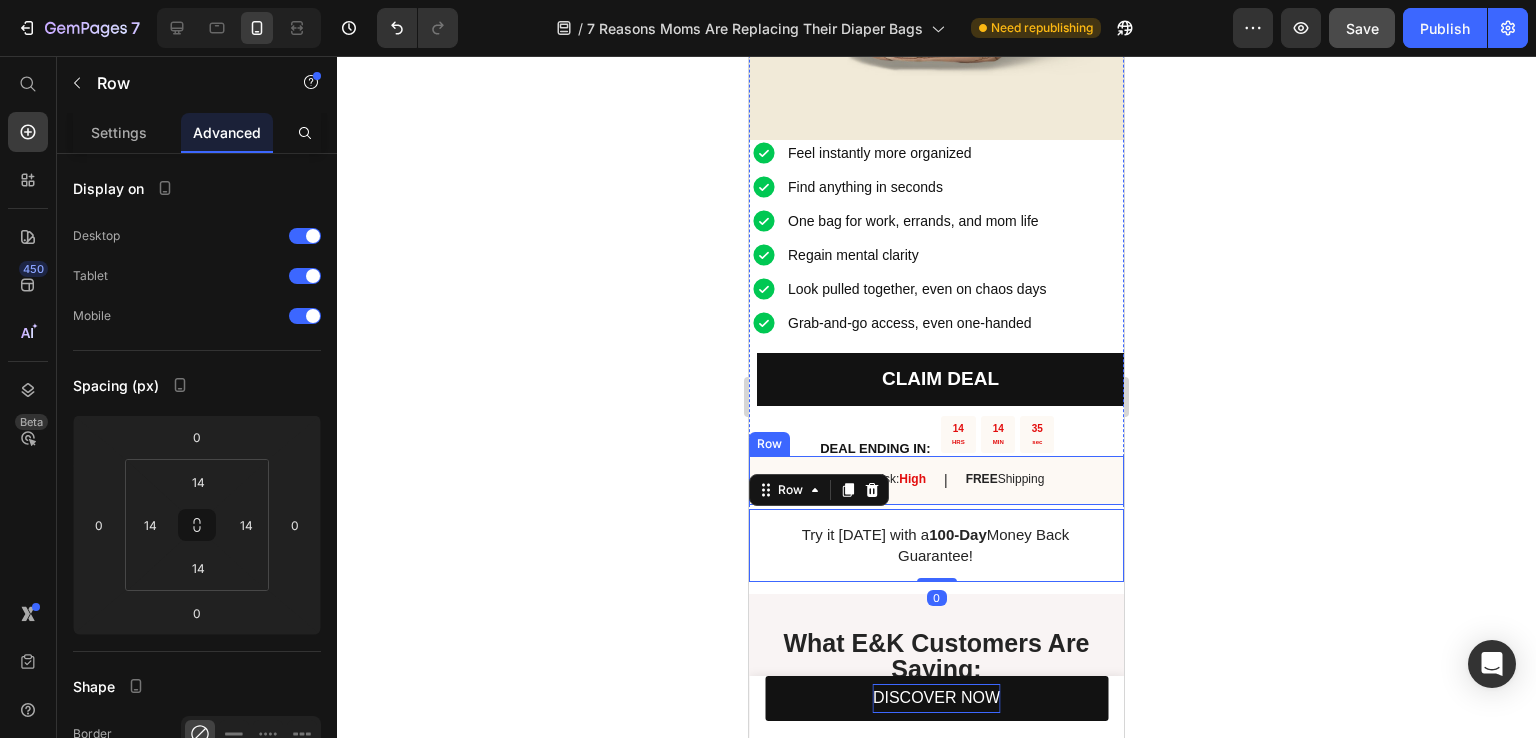 click on "Sell-out Risk:  High Text Block | Text Block FREE  Shipping Text Block Row" at bounding box center (936, 480) 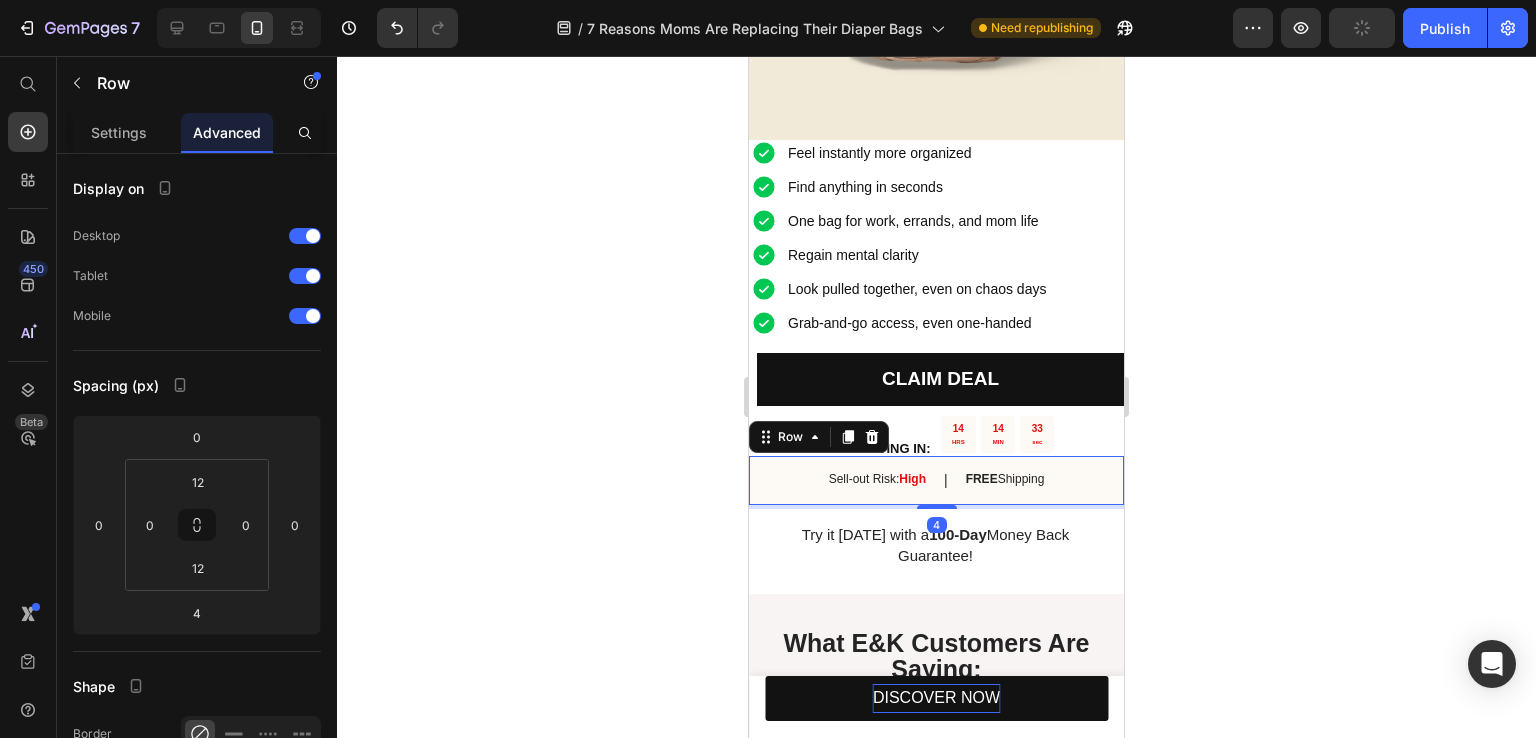 click 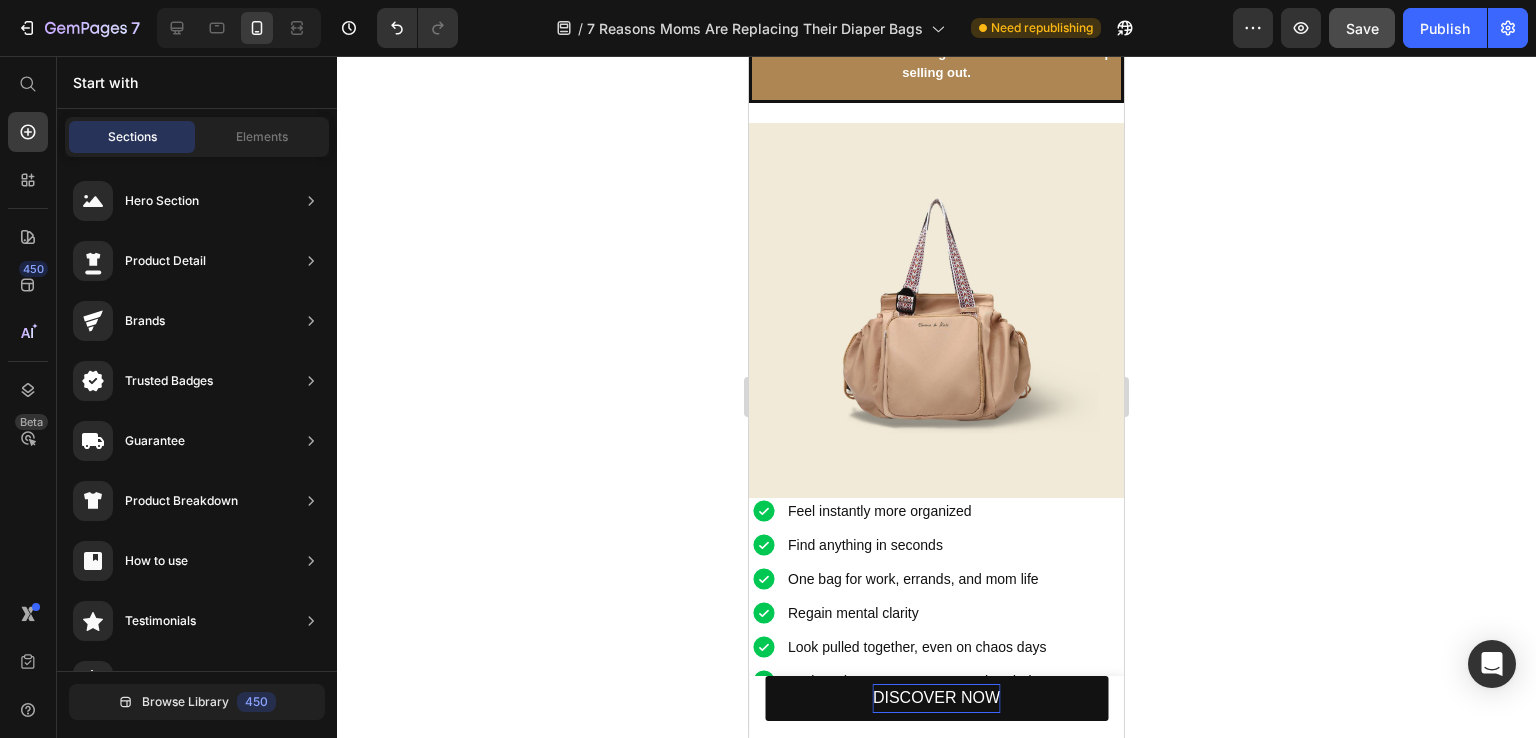 scroll, scrollTop: 4701, scrollLeft: 0, axis: vertical 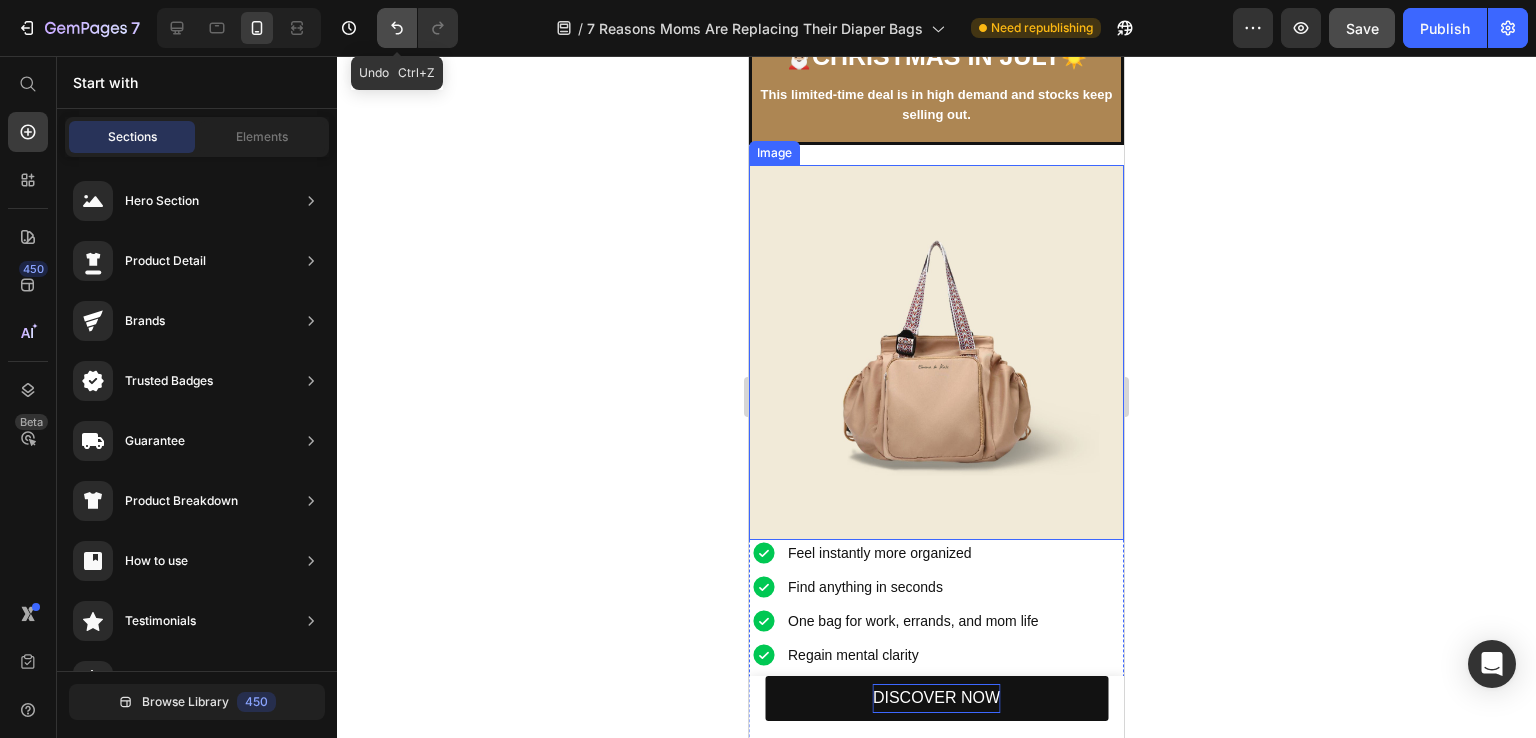 click 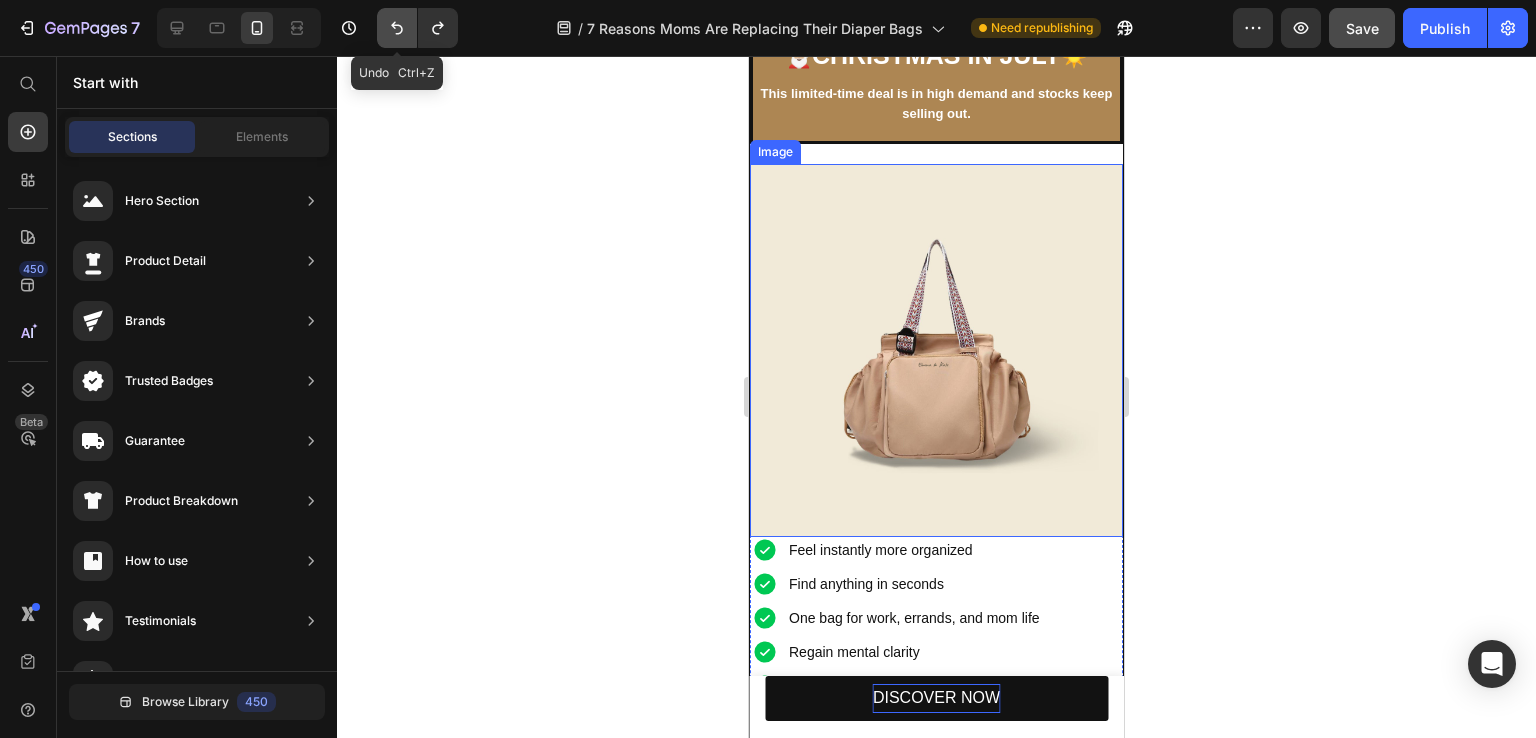 click 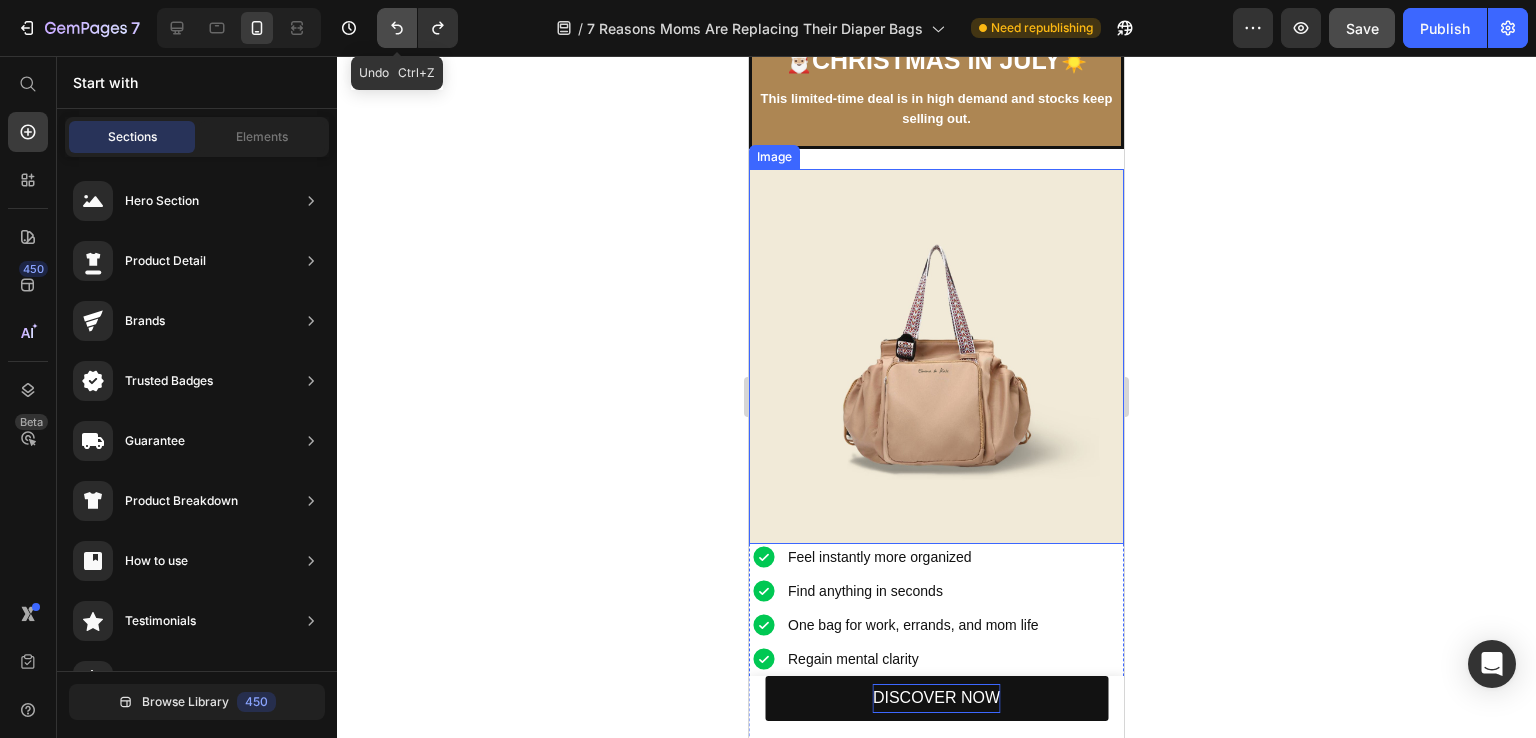 scroll, scrollTop: 4701, scrollLeft: 0, axis: vertical 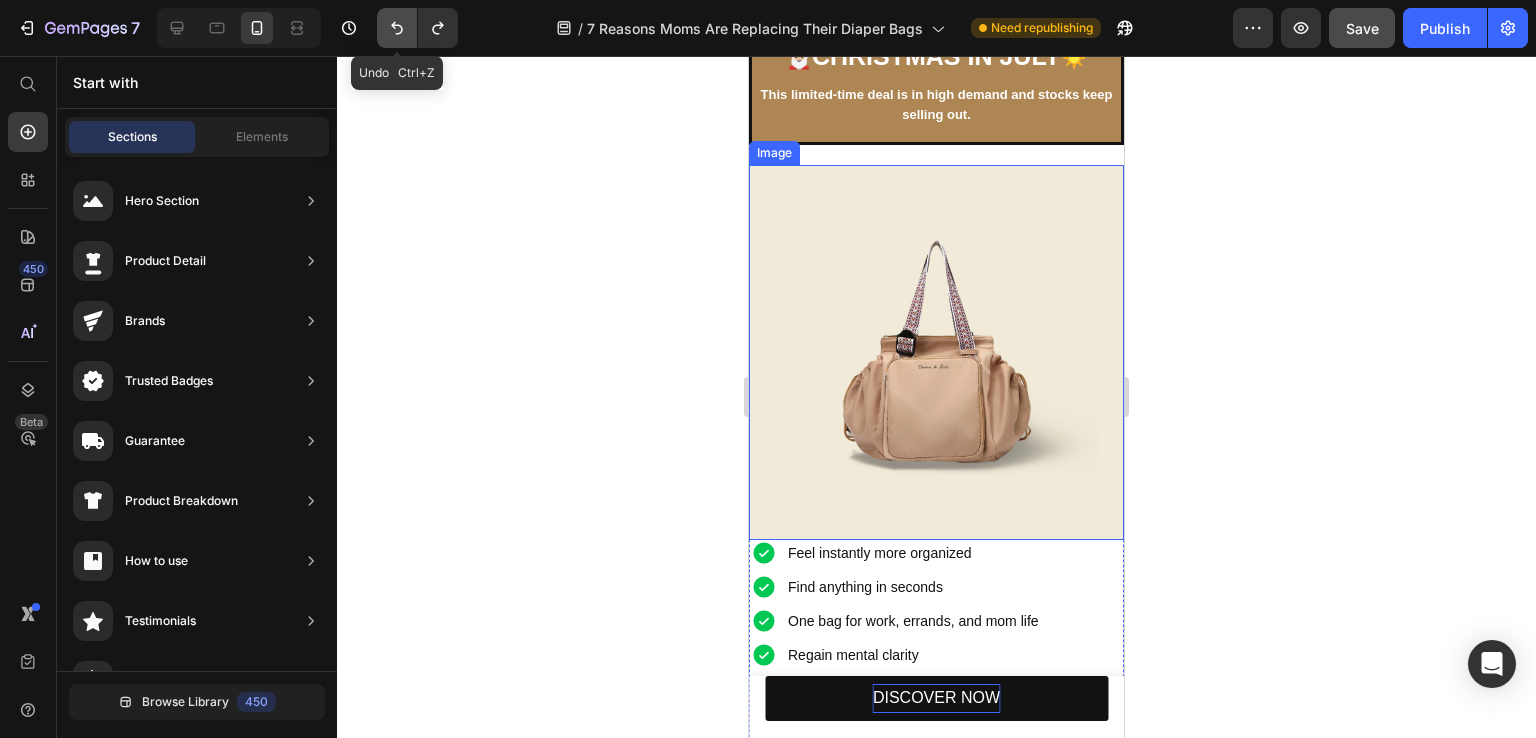 click 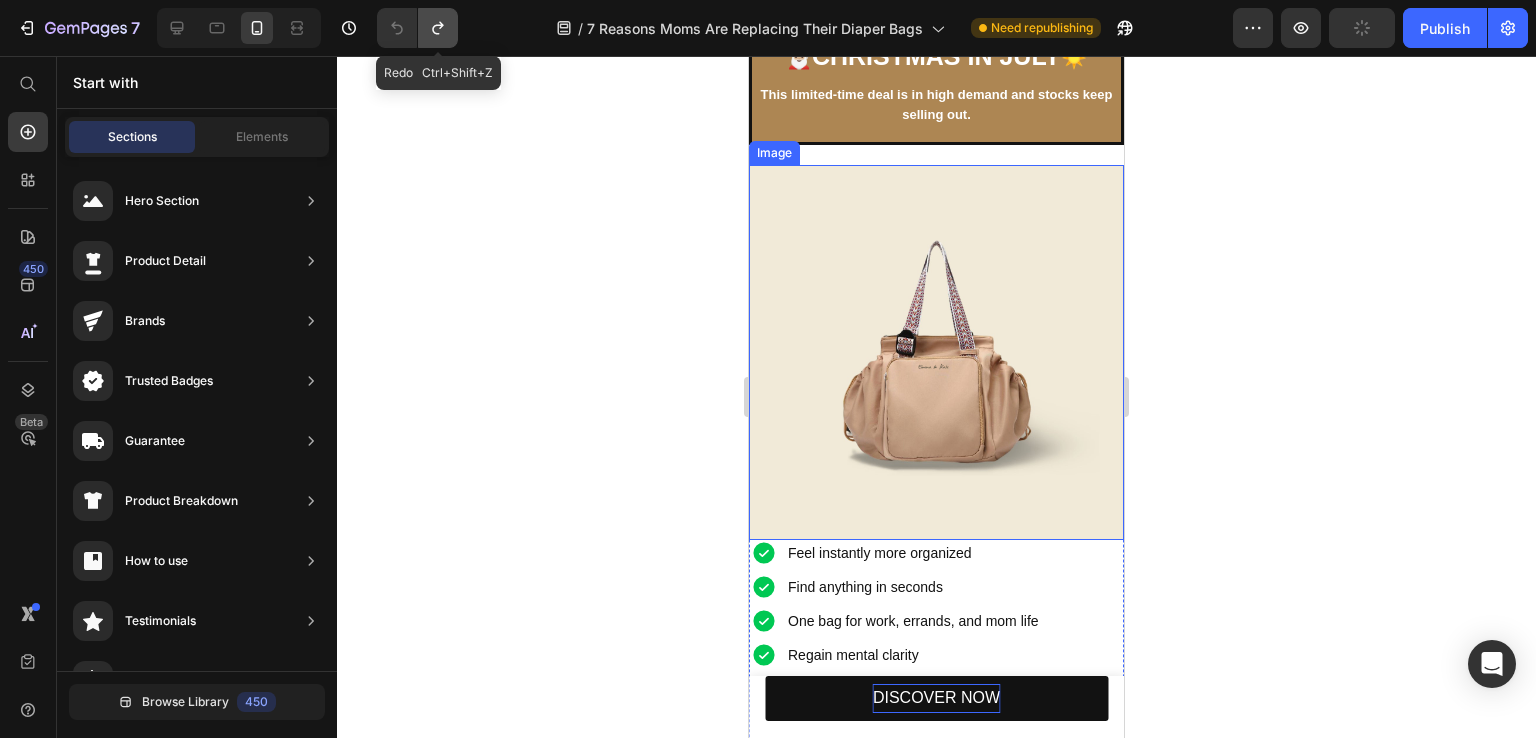 click 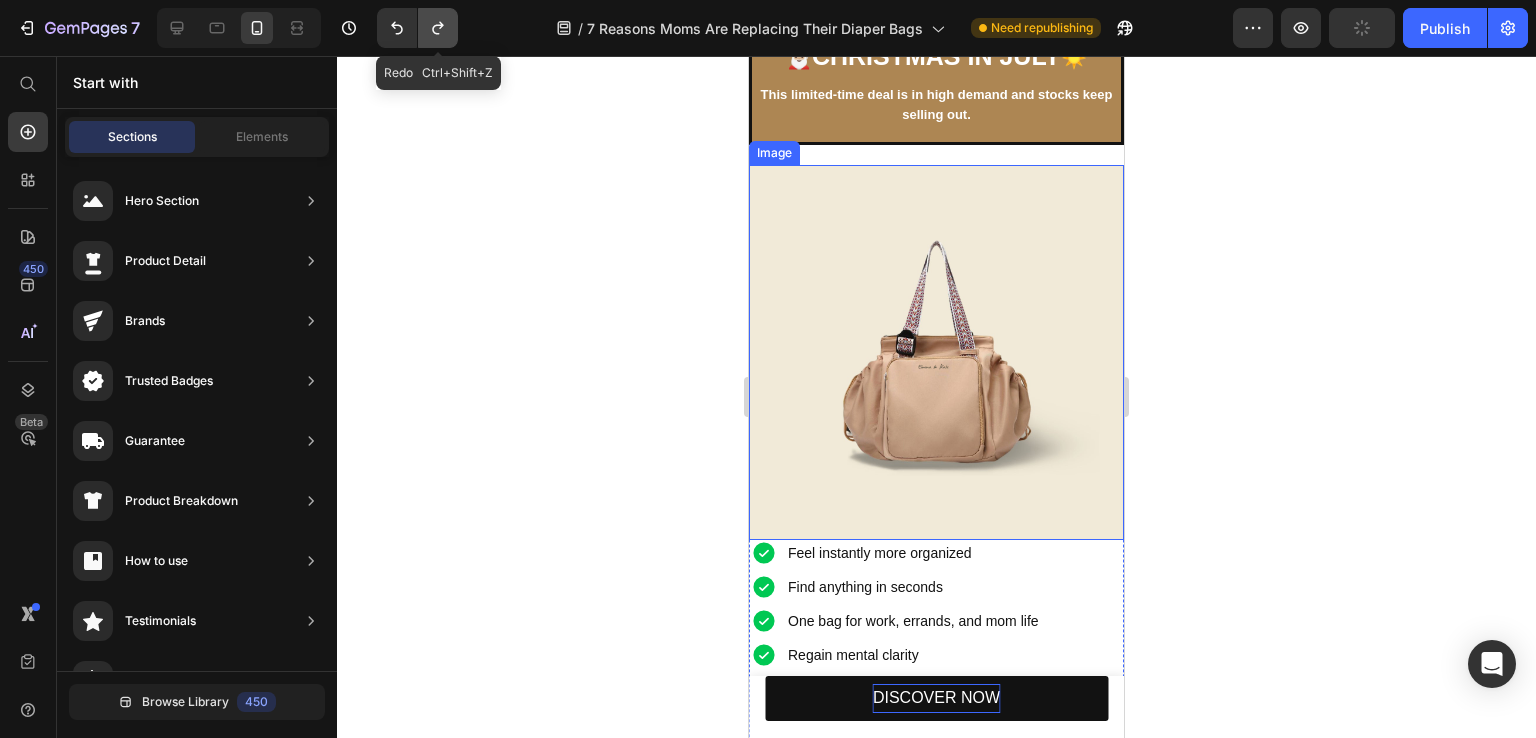 click 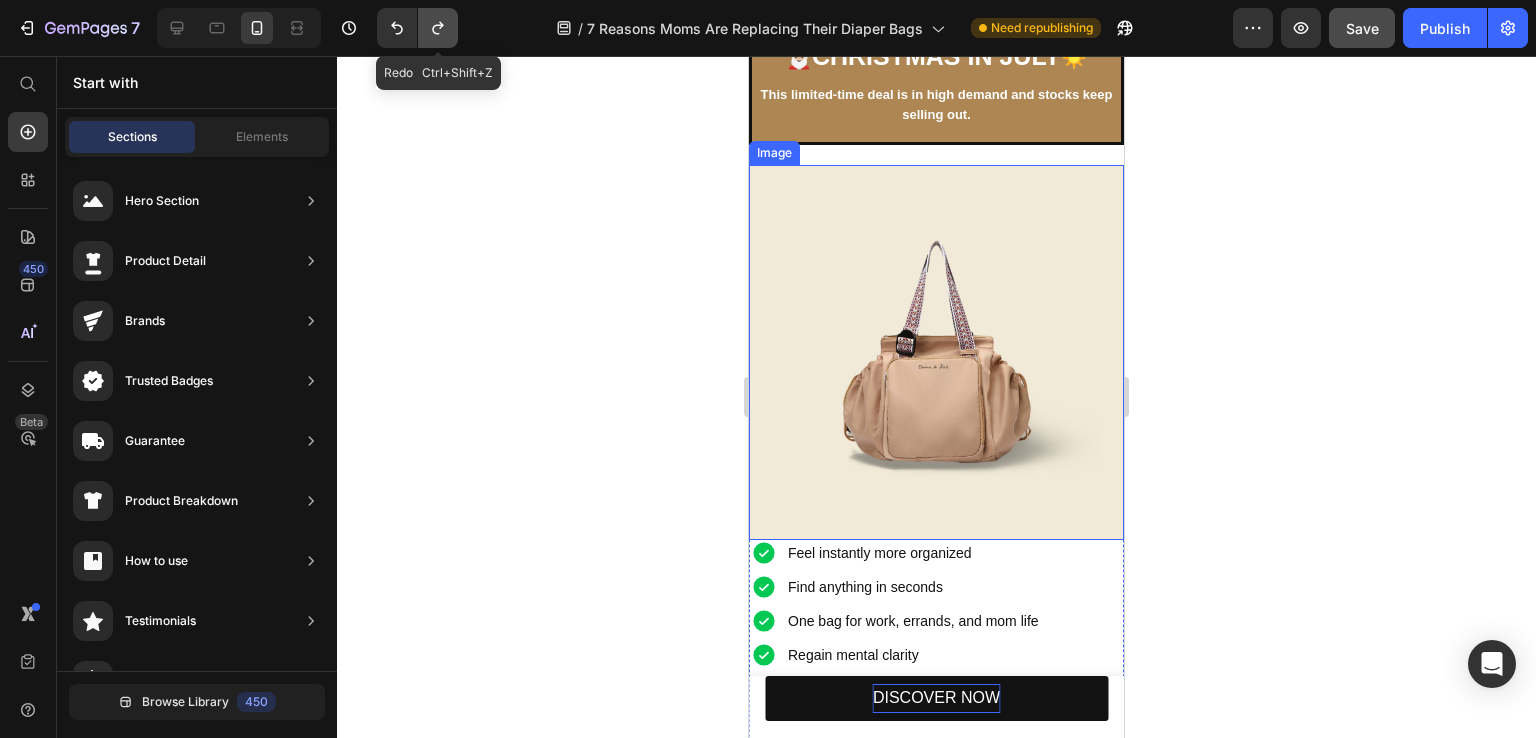 click 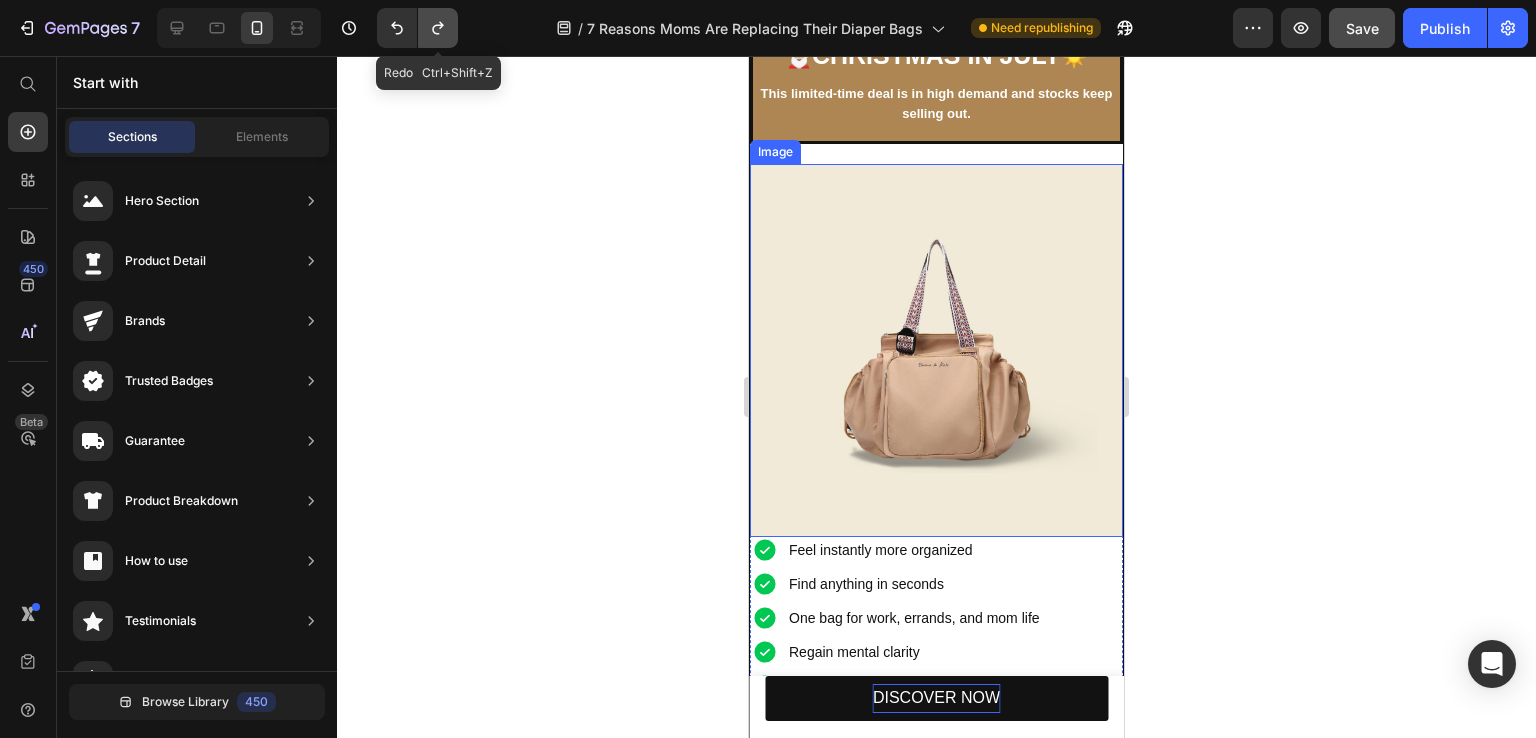 click 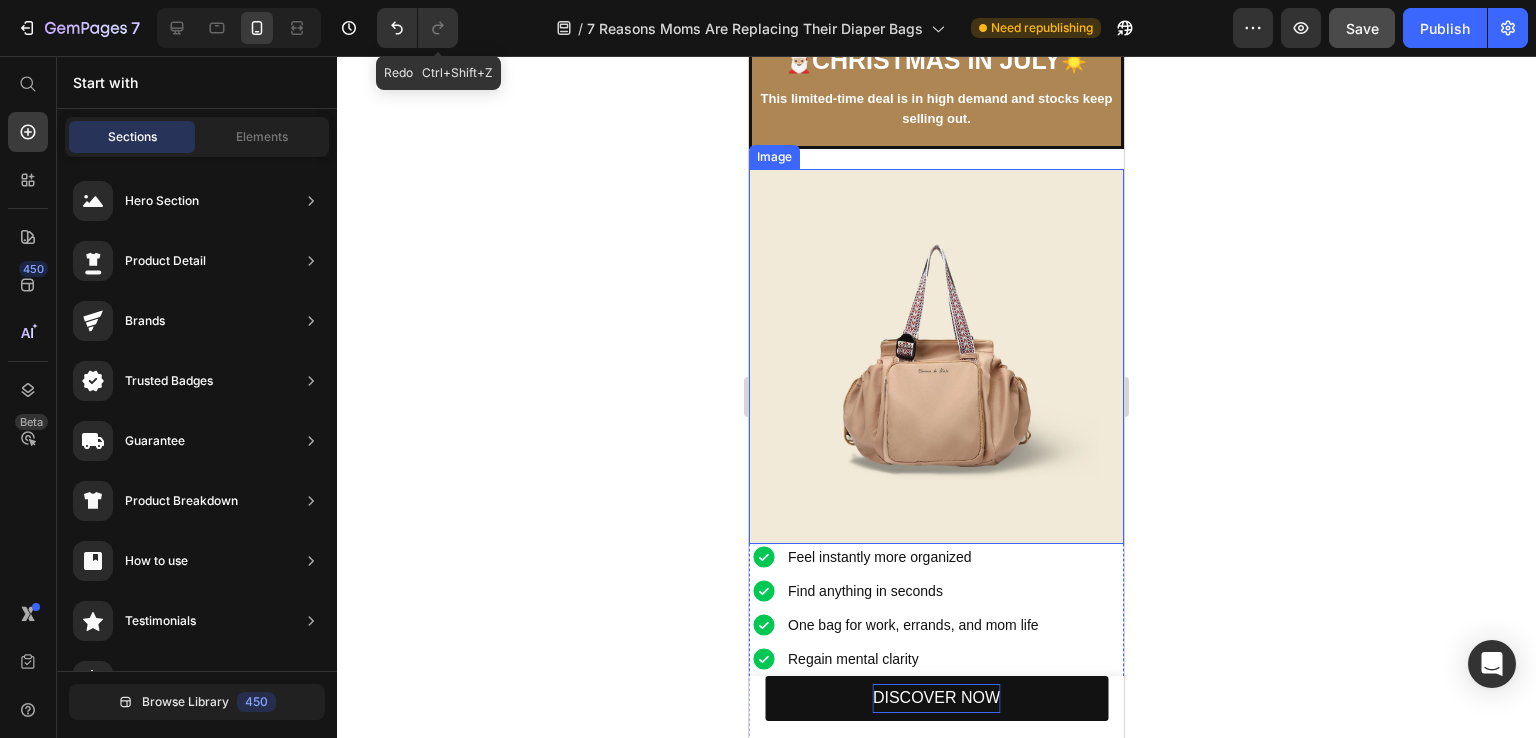 scroll, scrollTop: 4701, scrollLeft: 0, axis: vertical 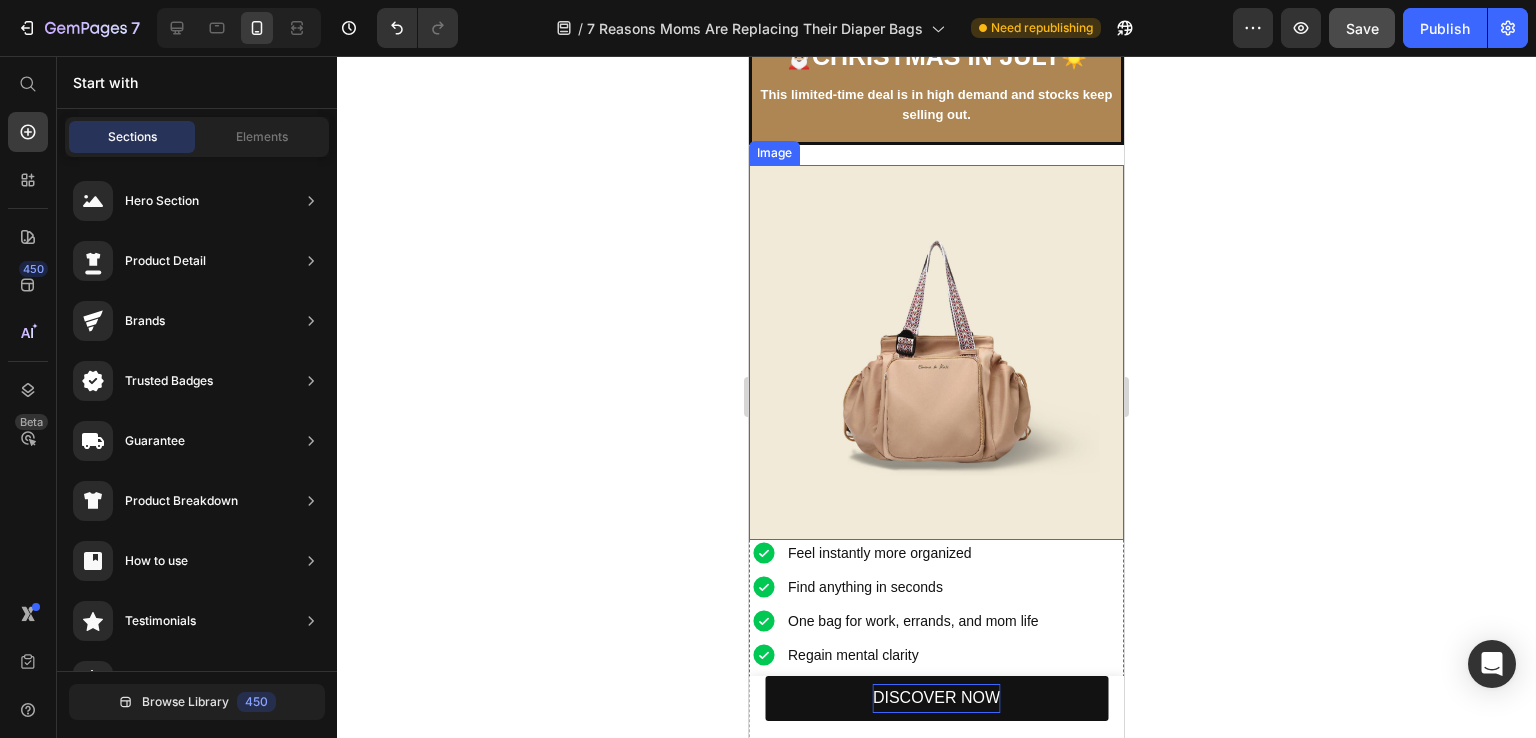 click 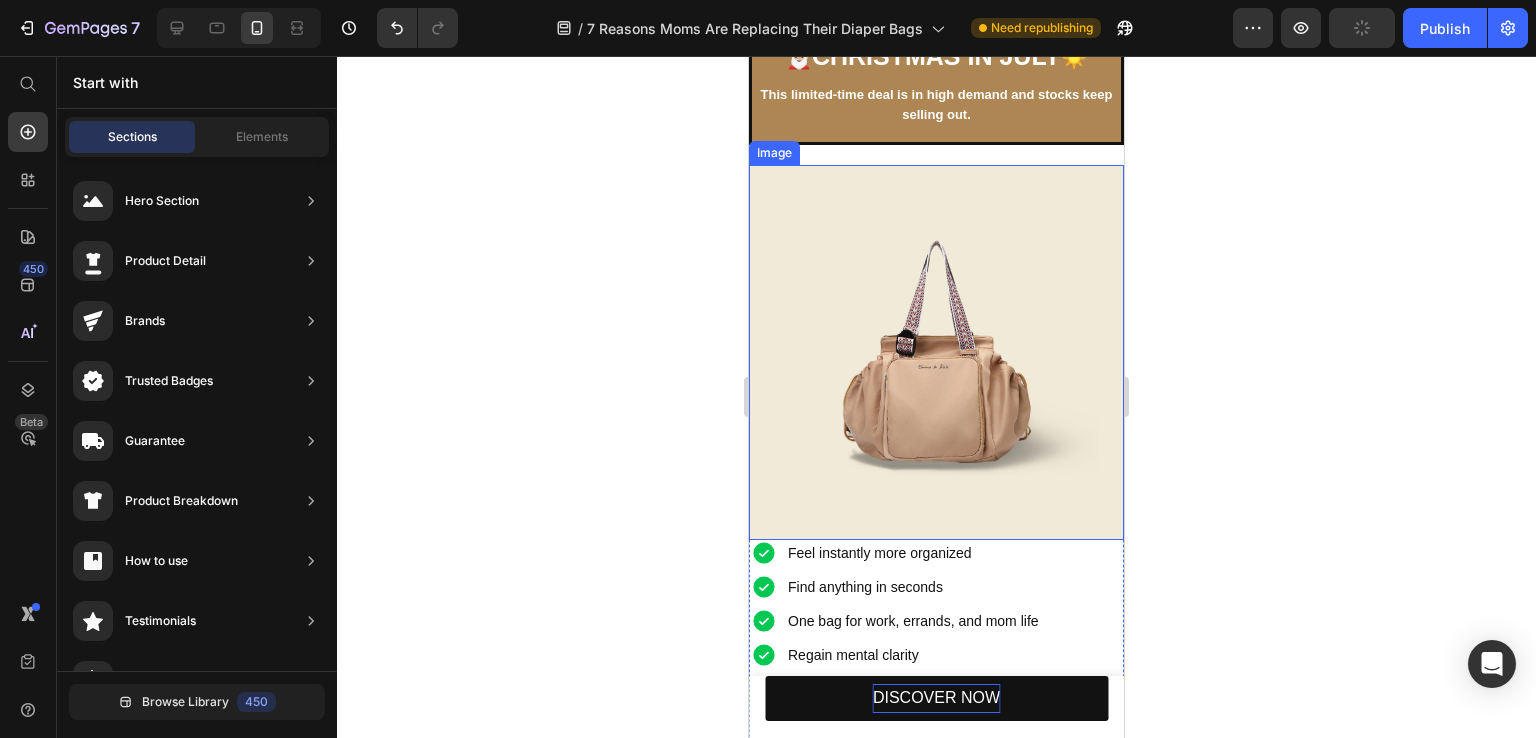 click 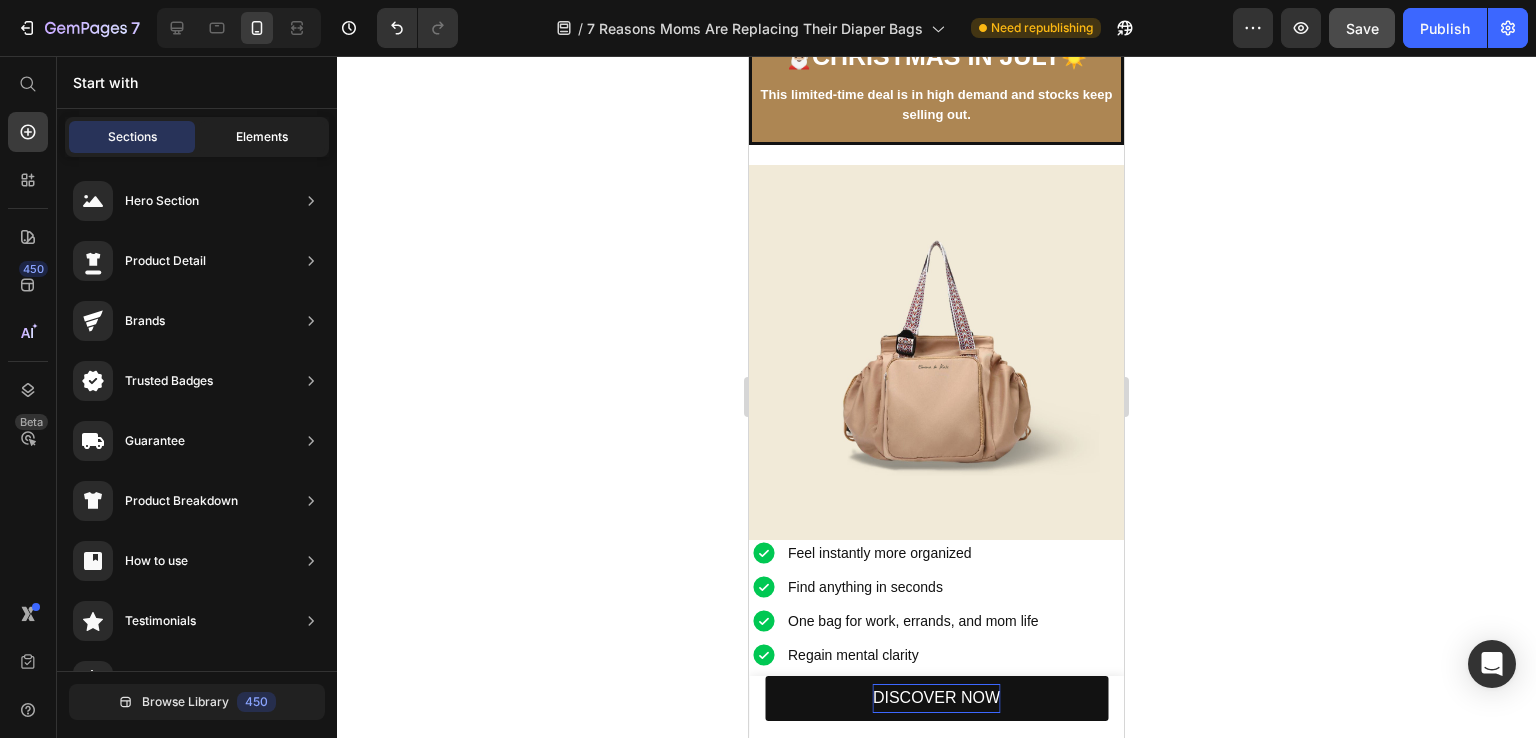 click on "Elements" 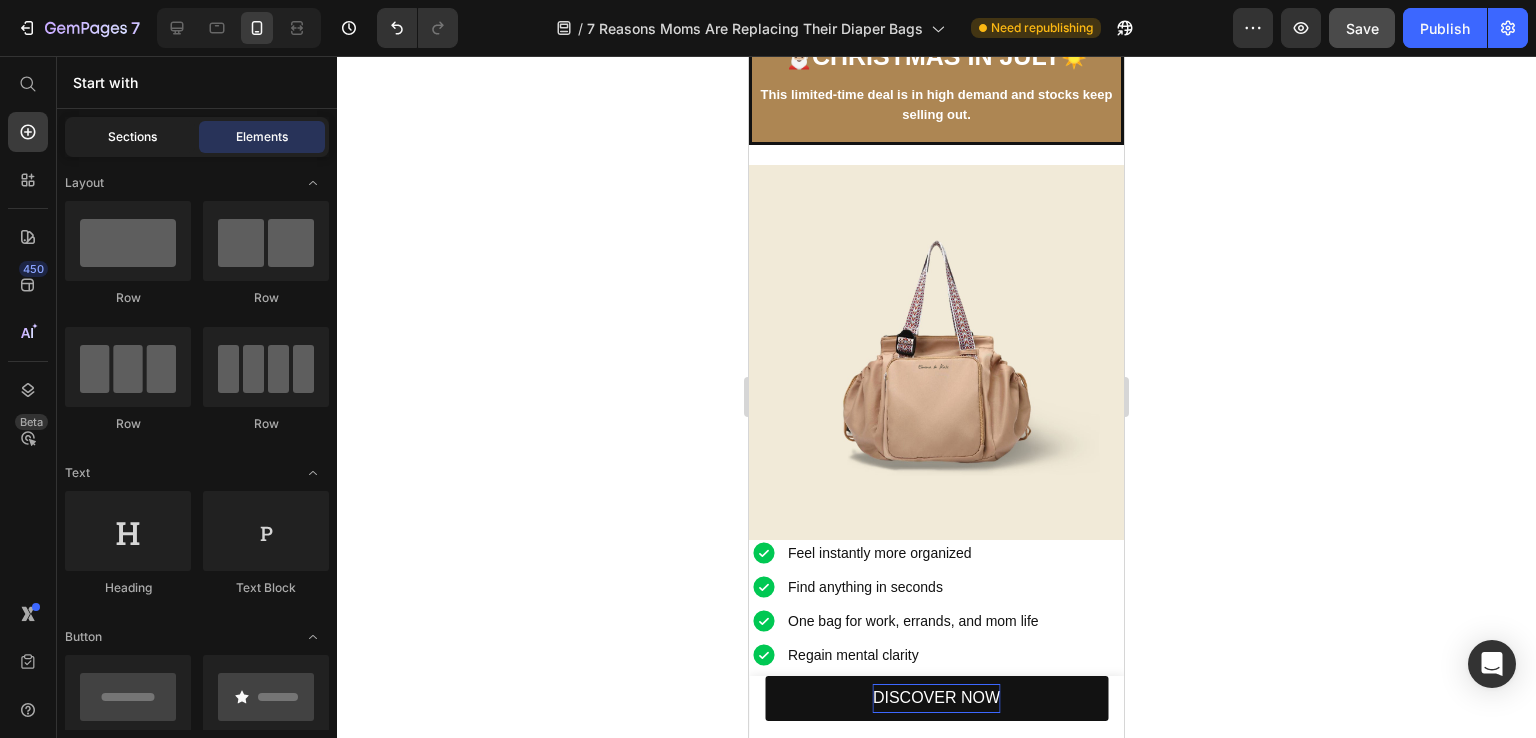 click on "Sections" at bounding box center [132, 137] 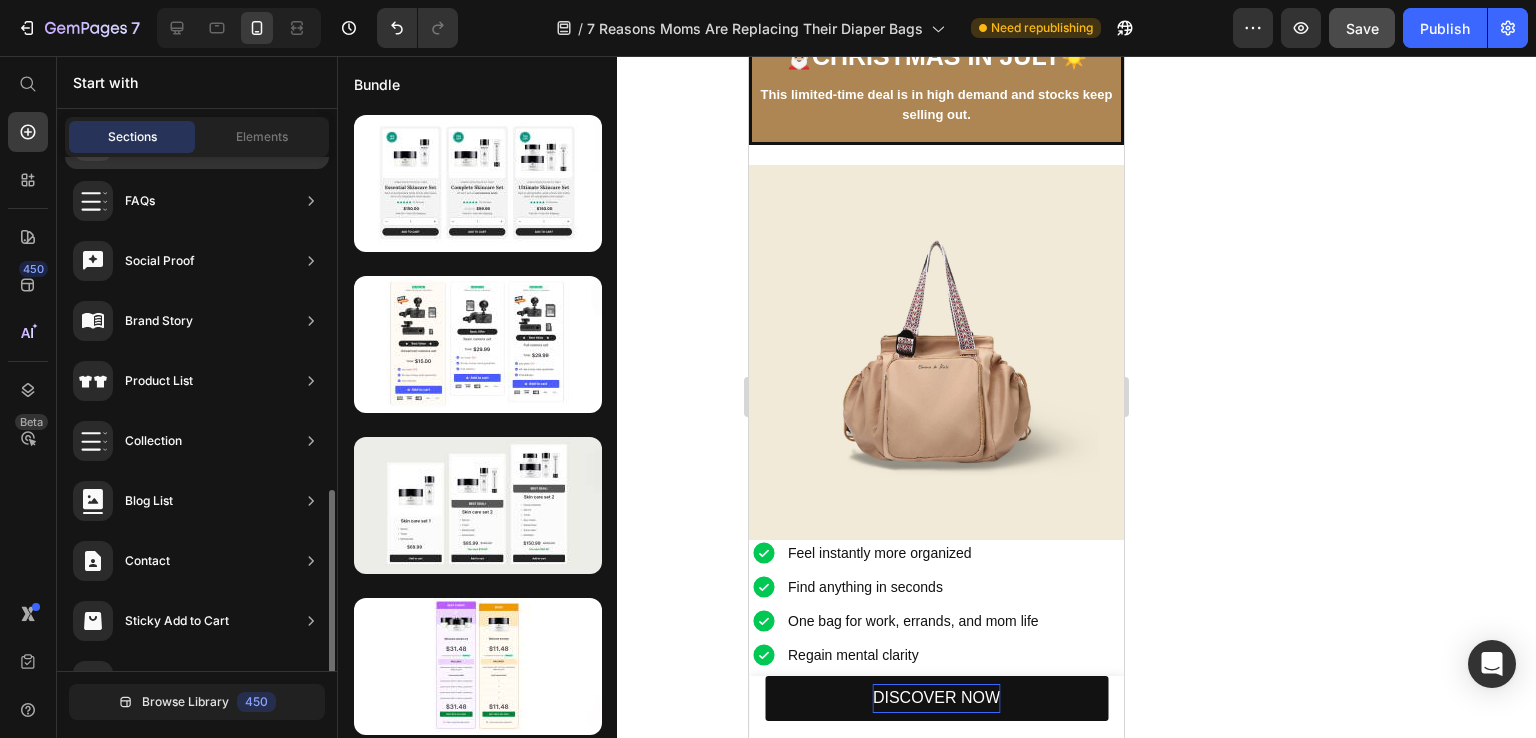 scroll, scrollTop: 646, scrollLeft: 0, axis: vertical 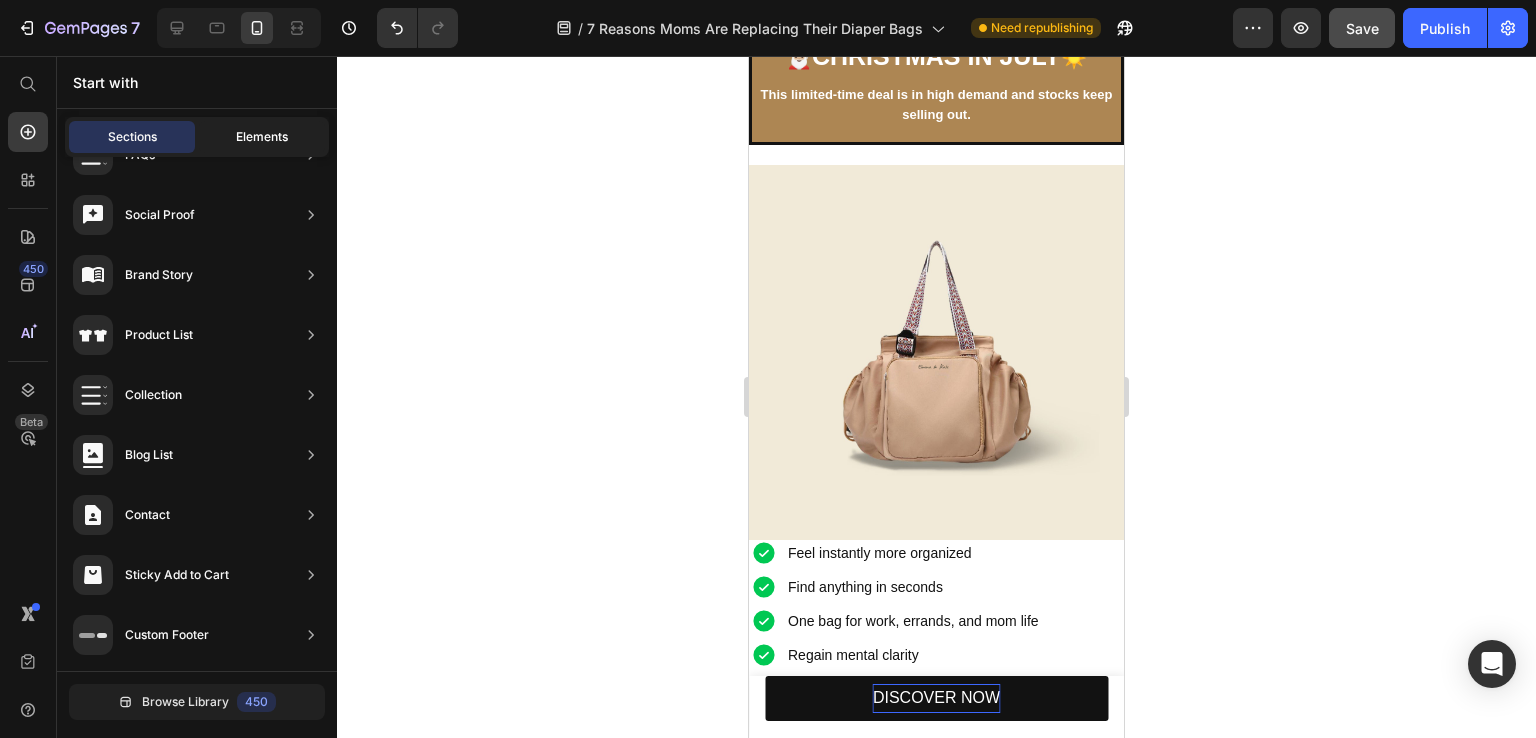 click on "Elements" at bounding box center [262, 137] 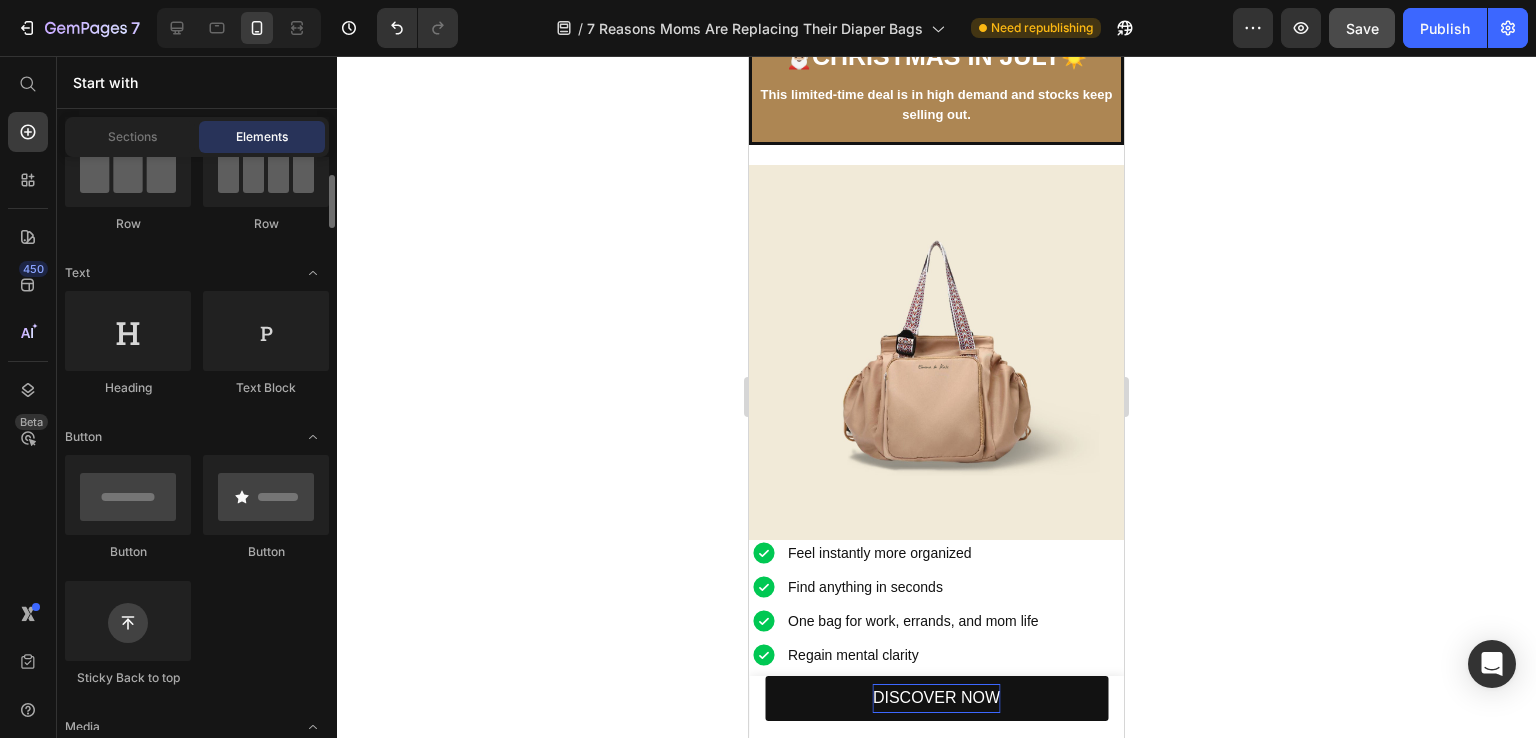 scroll, scrollTop: 0, scrollLeft: 0, axis: both 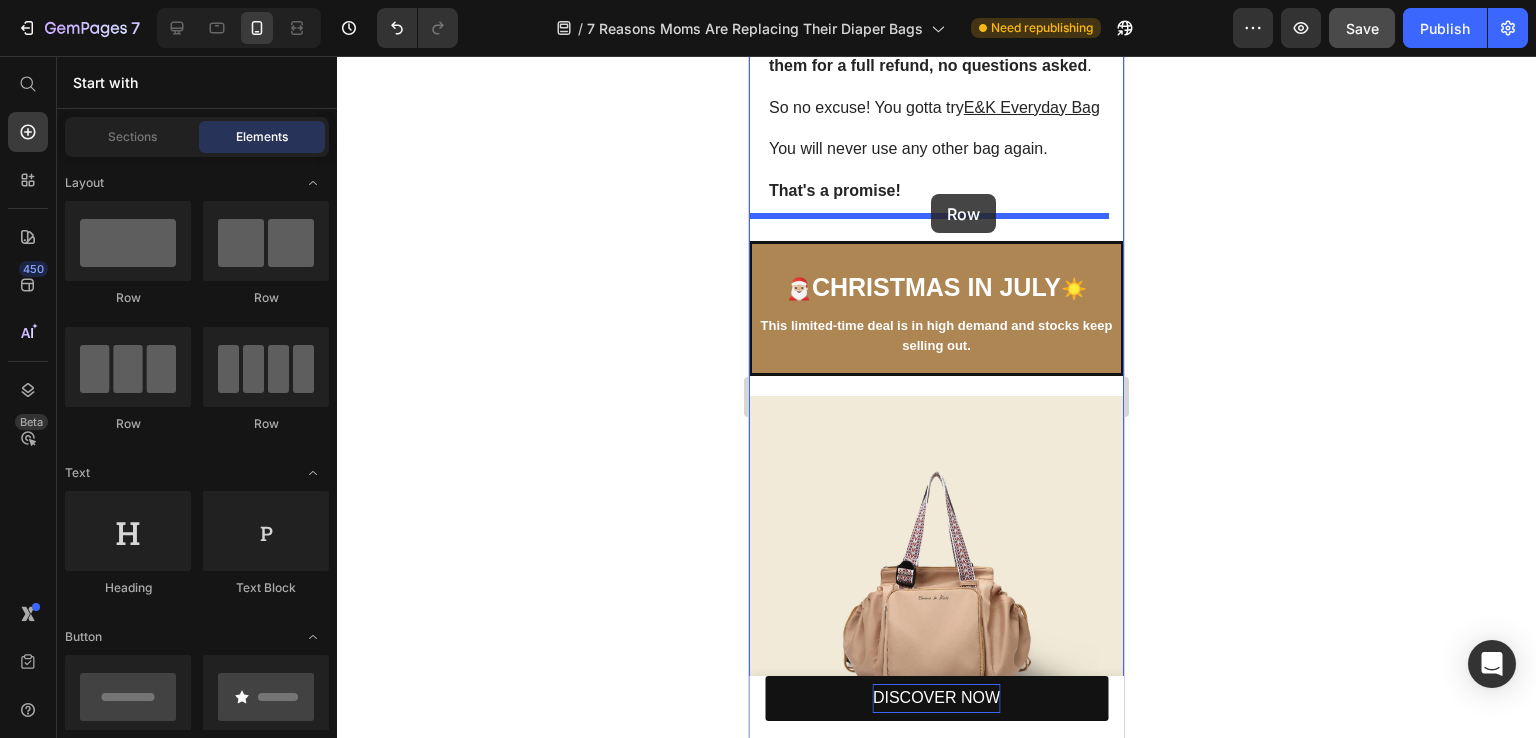 drag, startPoint x: 891, startPoint y: 321, endPoint x: 931, endPoint y: 194, distance: 133.15028 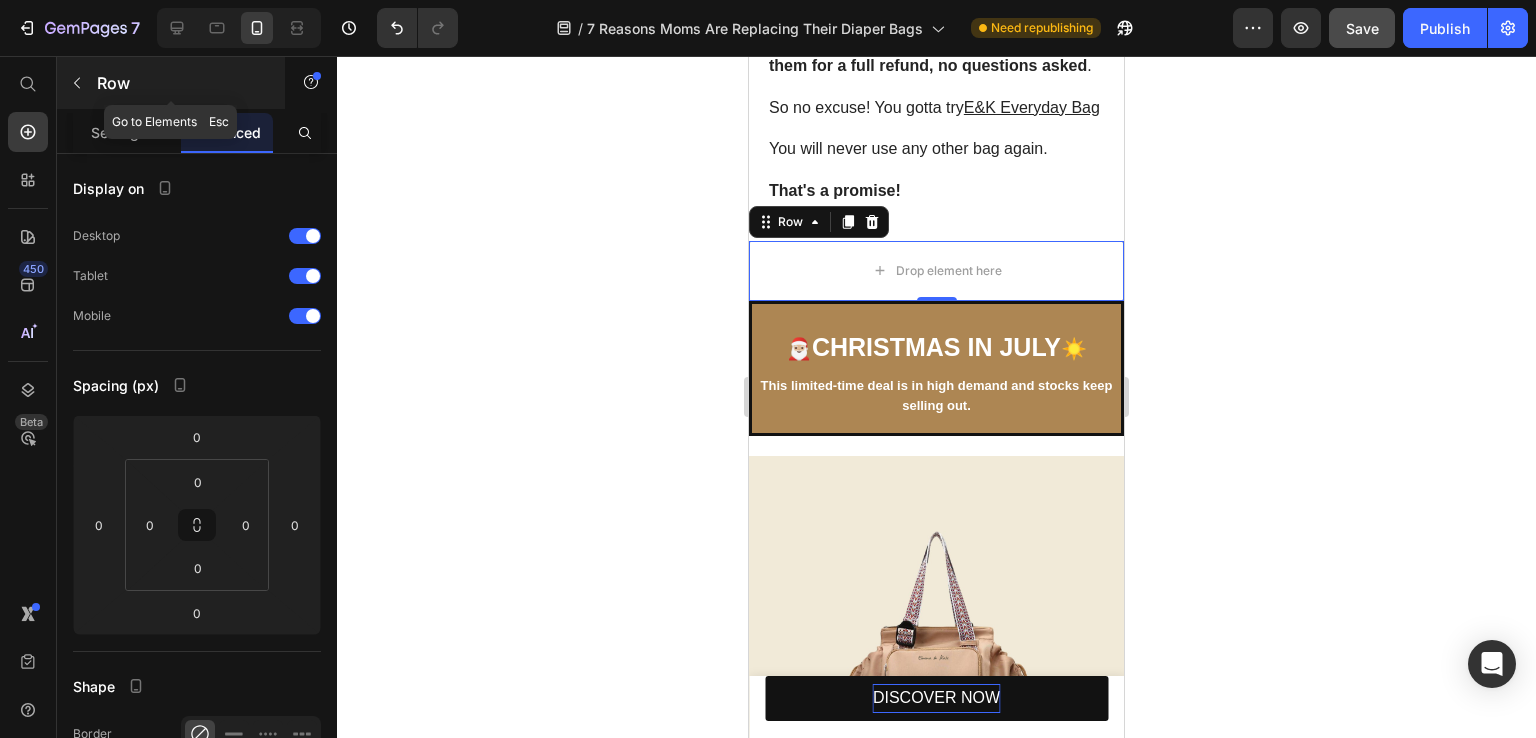 click at bounding box center [77, 83] 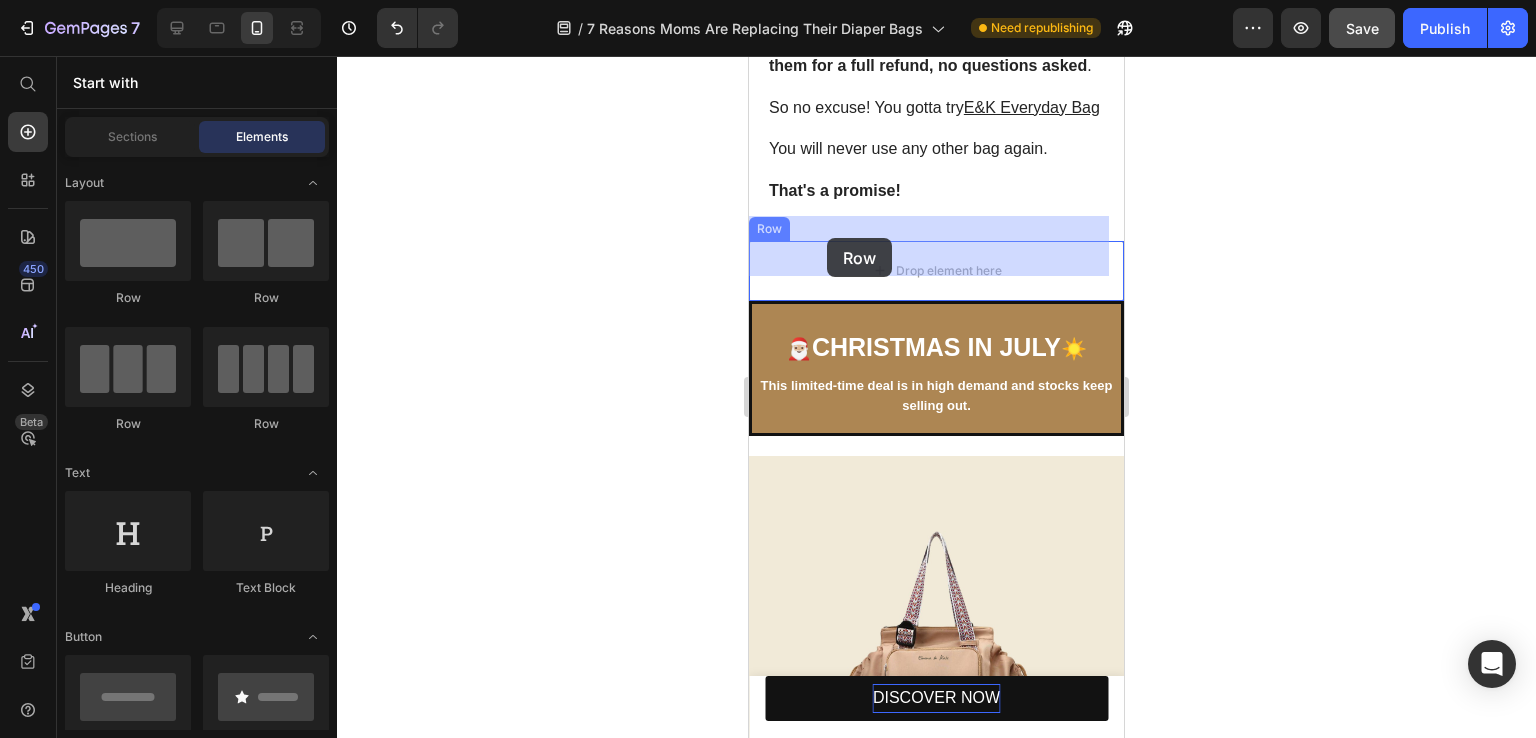 drag, startPoint x: 869, startPoint y: 294, endPoint x: 827, endPoint y: 238, distance: 70 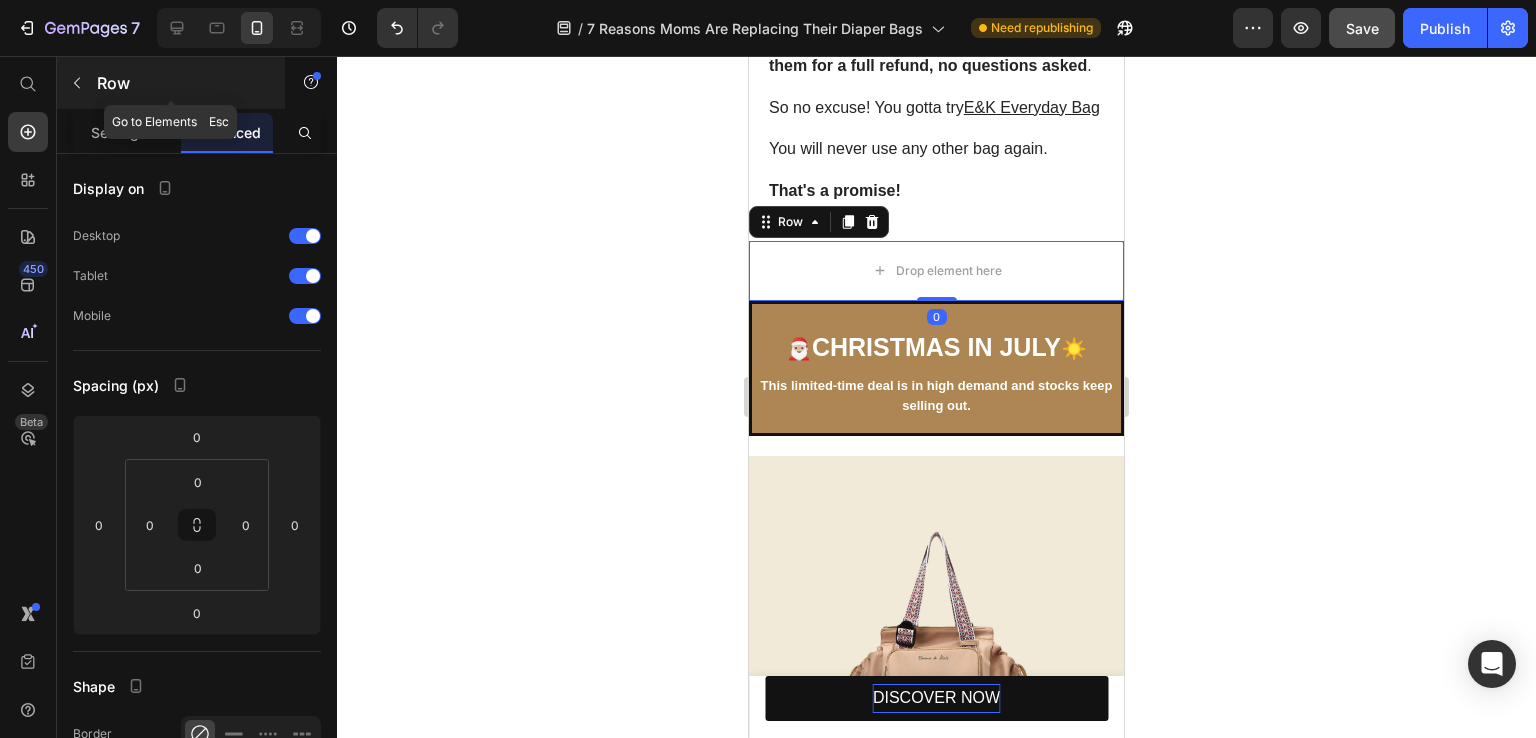 click 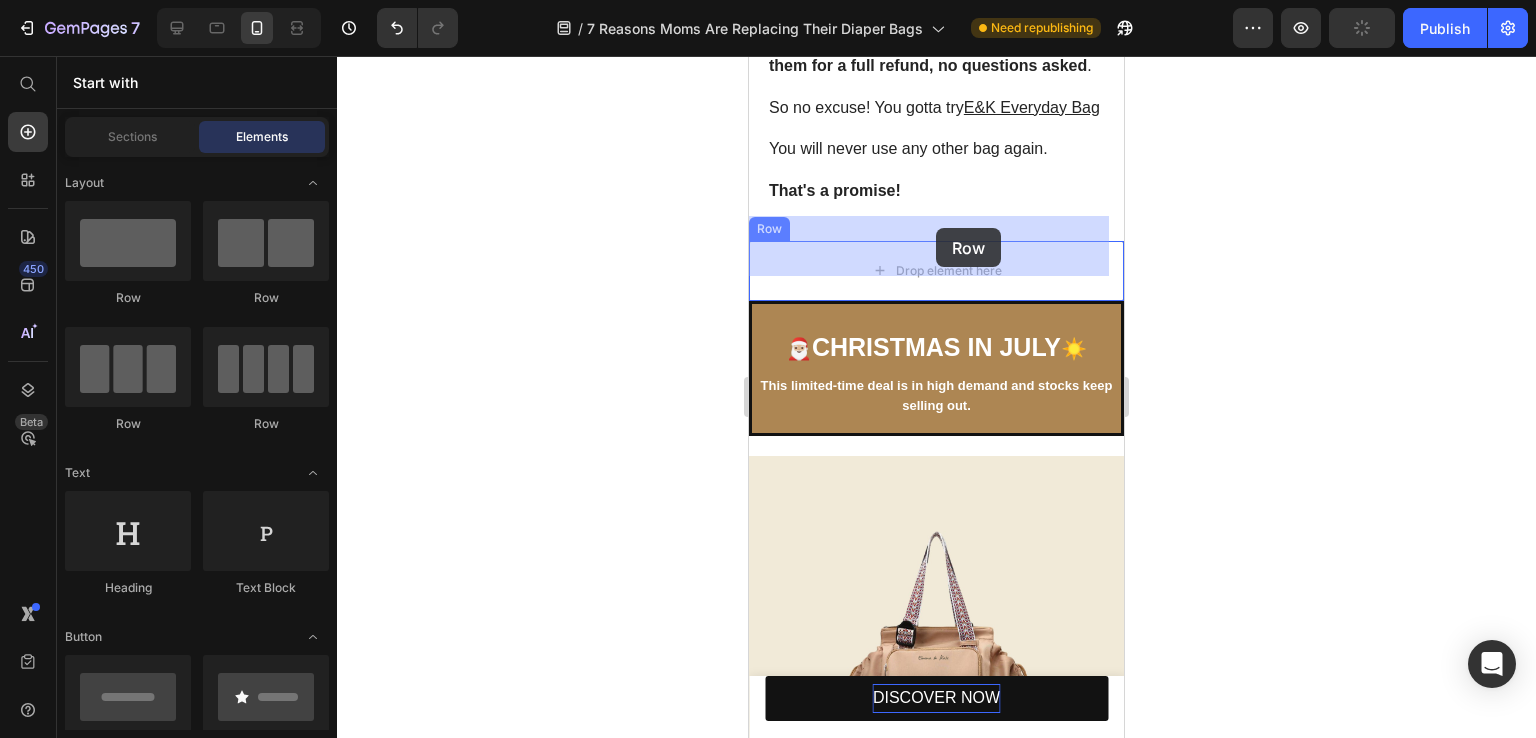 drag, startPoint x: 1084, startPoint y: 307, endPoint x: 936, endPoint y: 228, distance: 167.76471 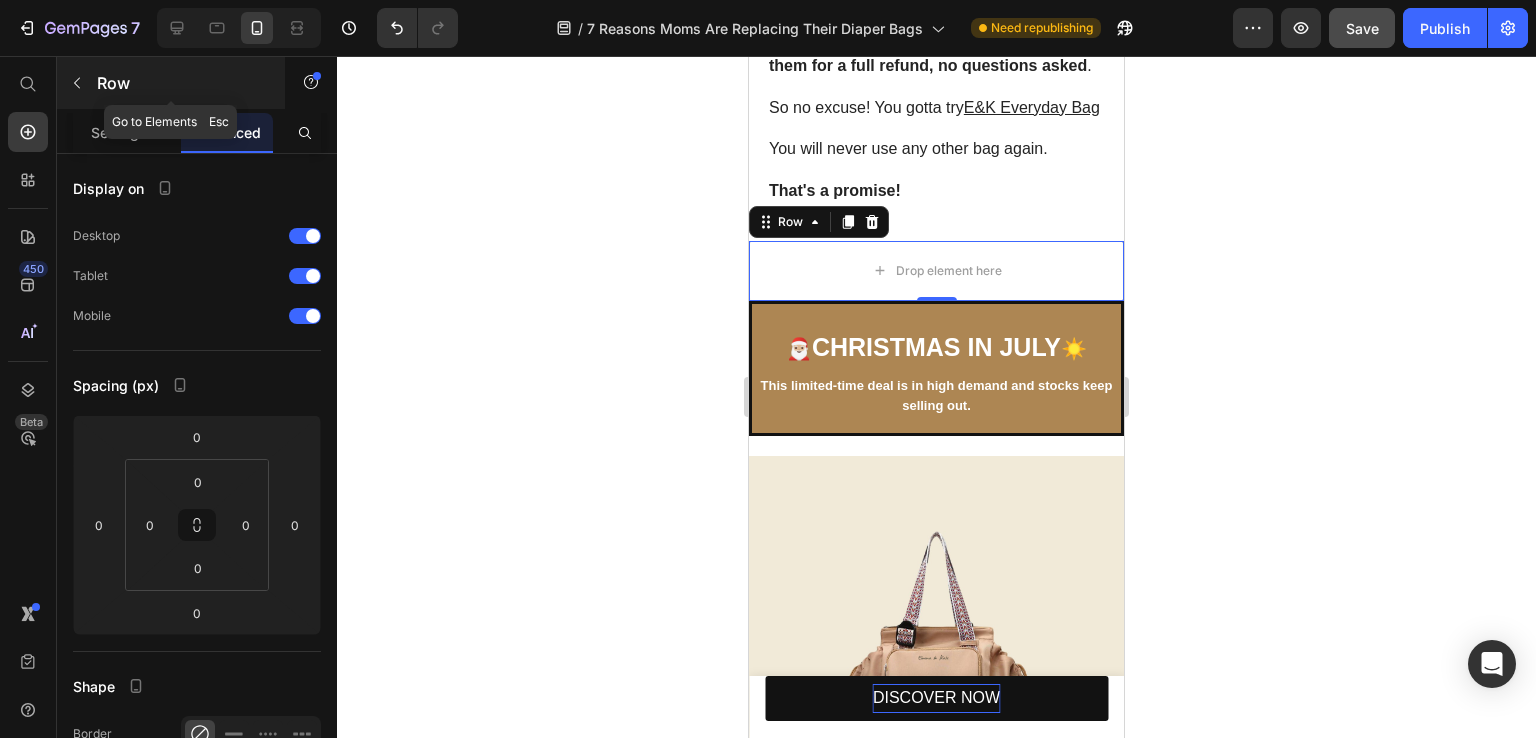 click 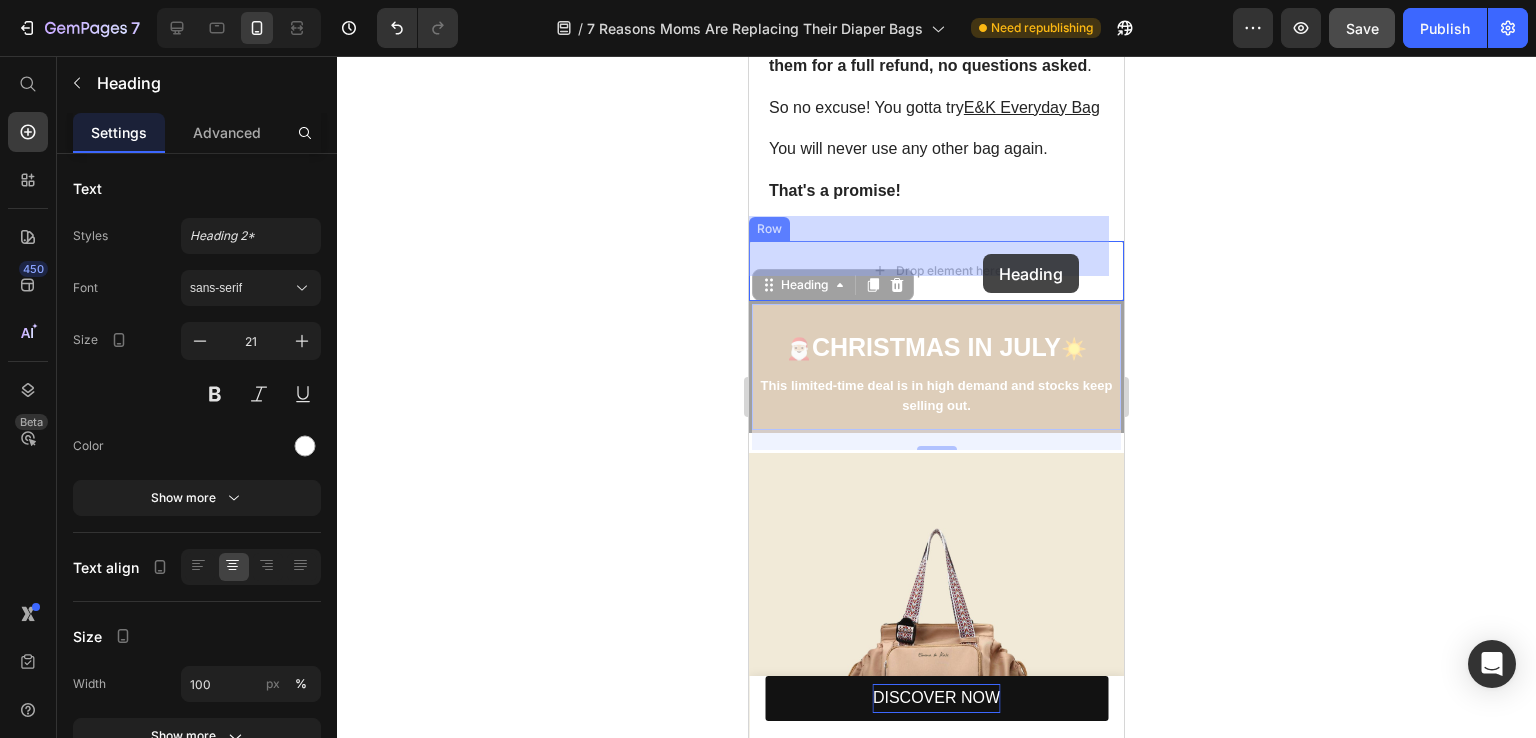 drag, startPoint x: 1043, startPoint y: 377, endPoint x: 983, endPoint y: 254, distance: 136.85394 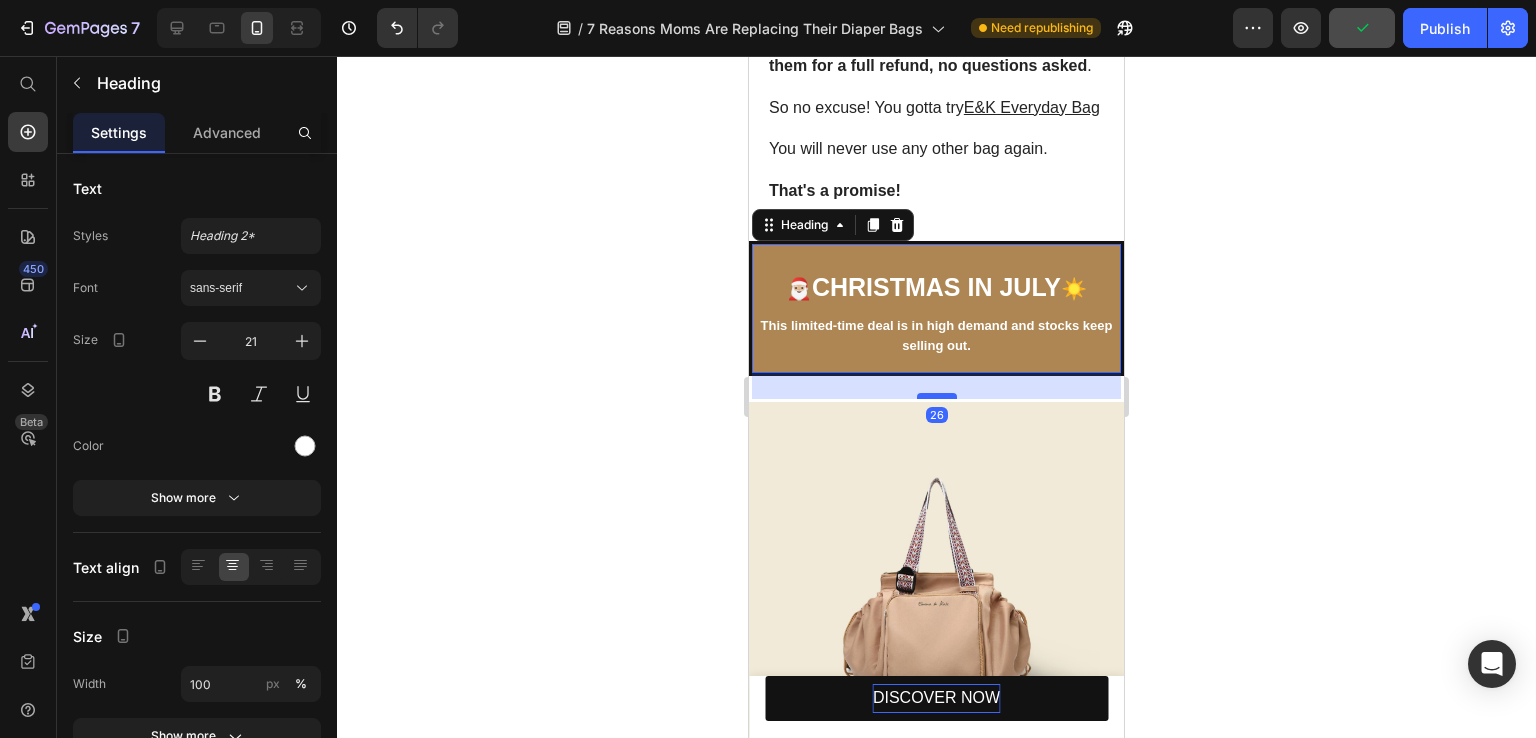 click at bounding box center [937, 396] 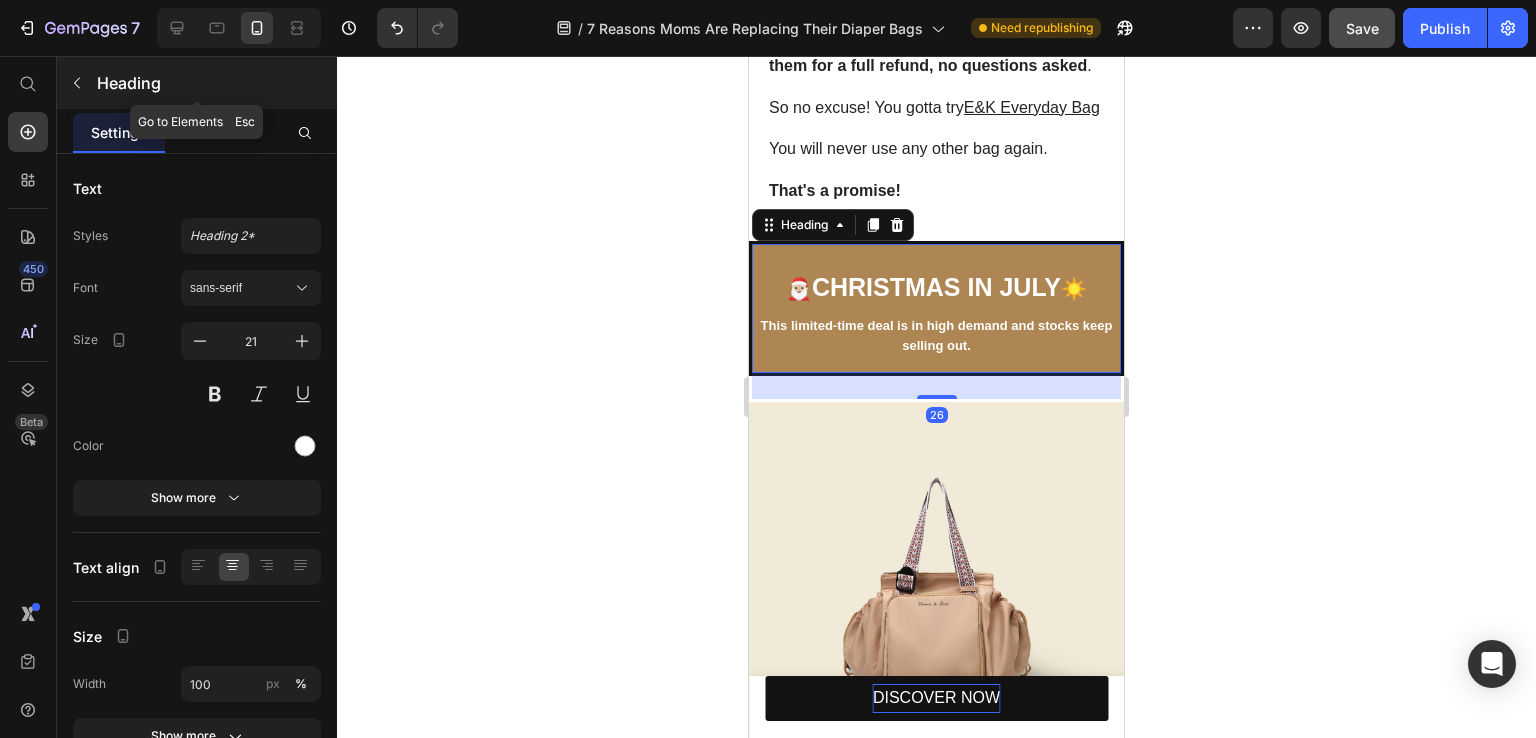 click at bounding box center (77, 83) 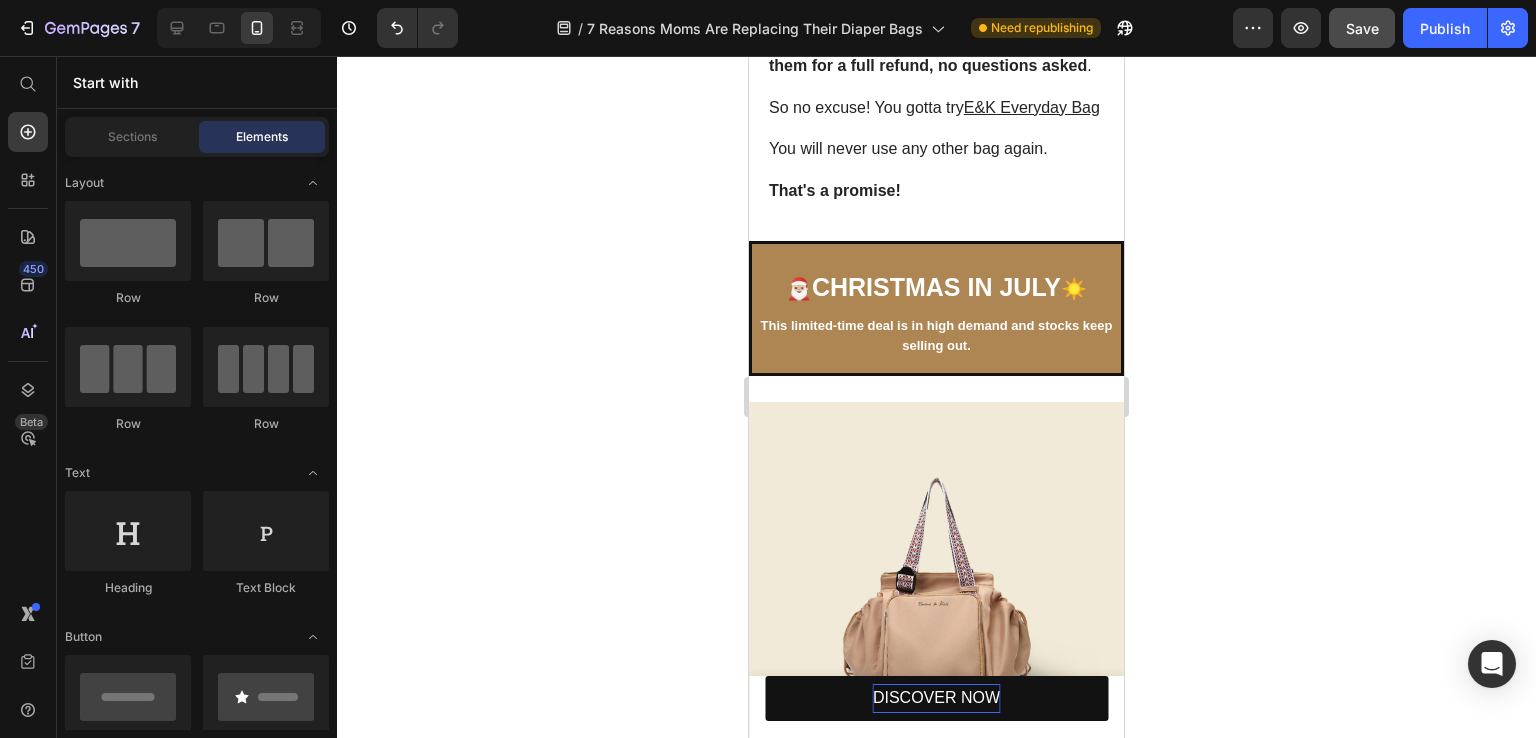 click on "Start with" at bounding box center [197, 82] 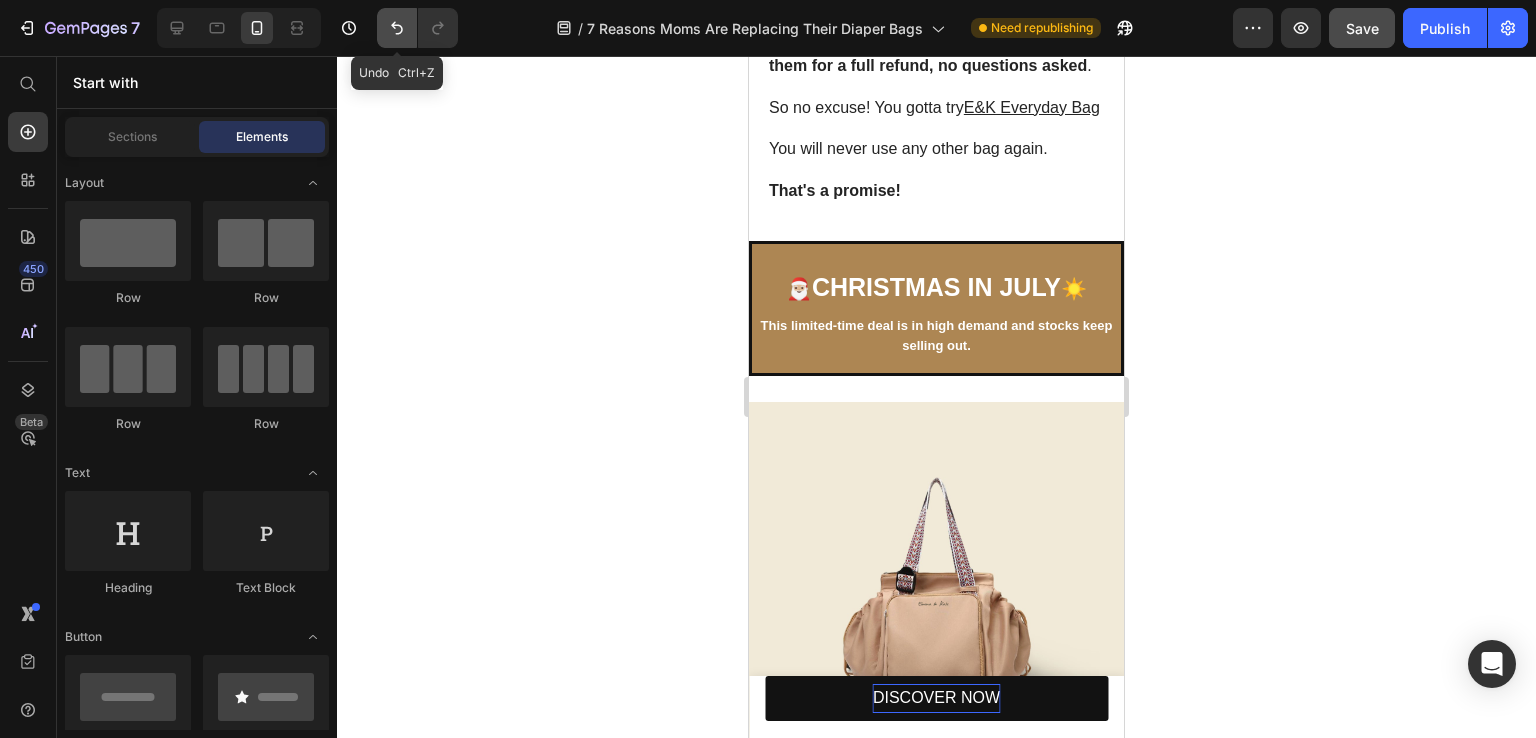 click 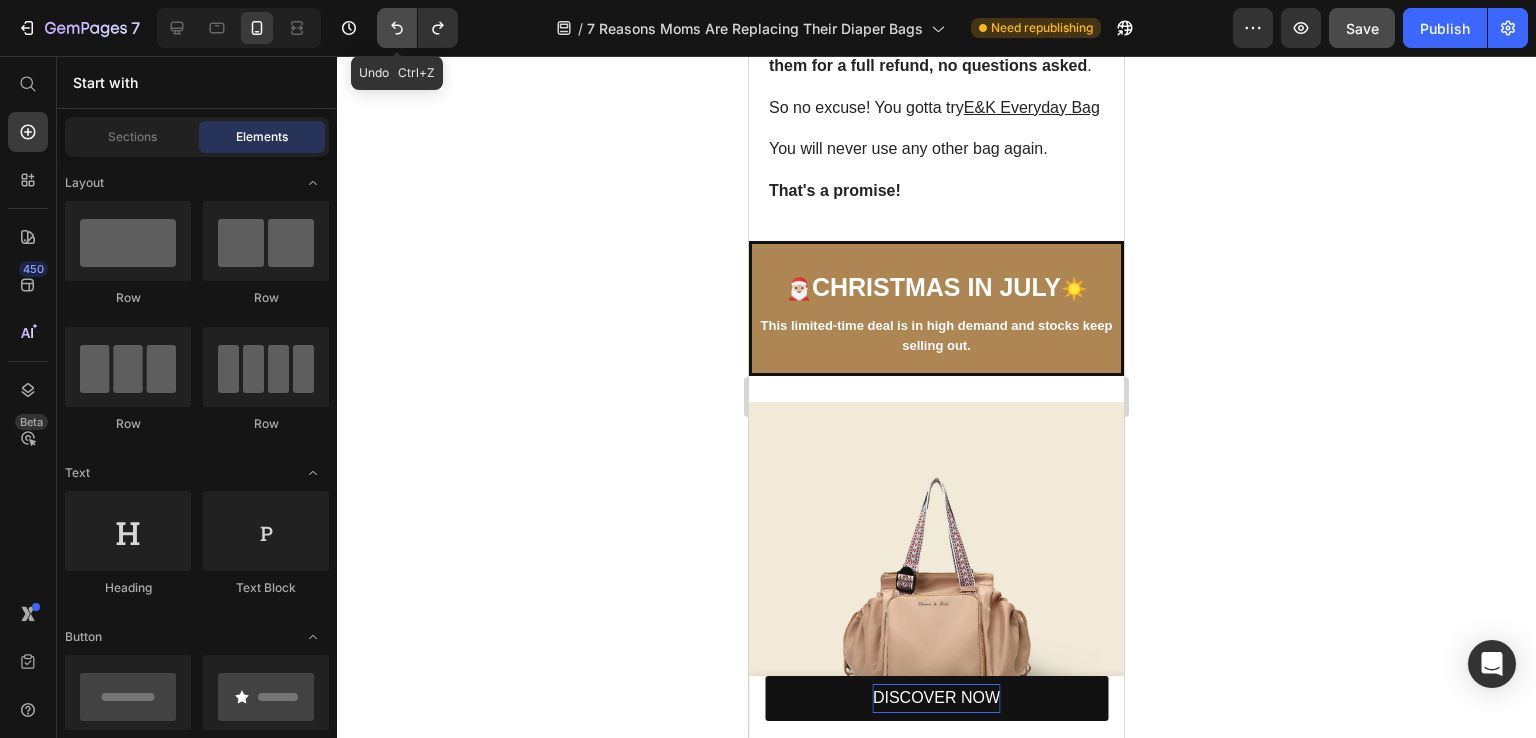 click 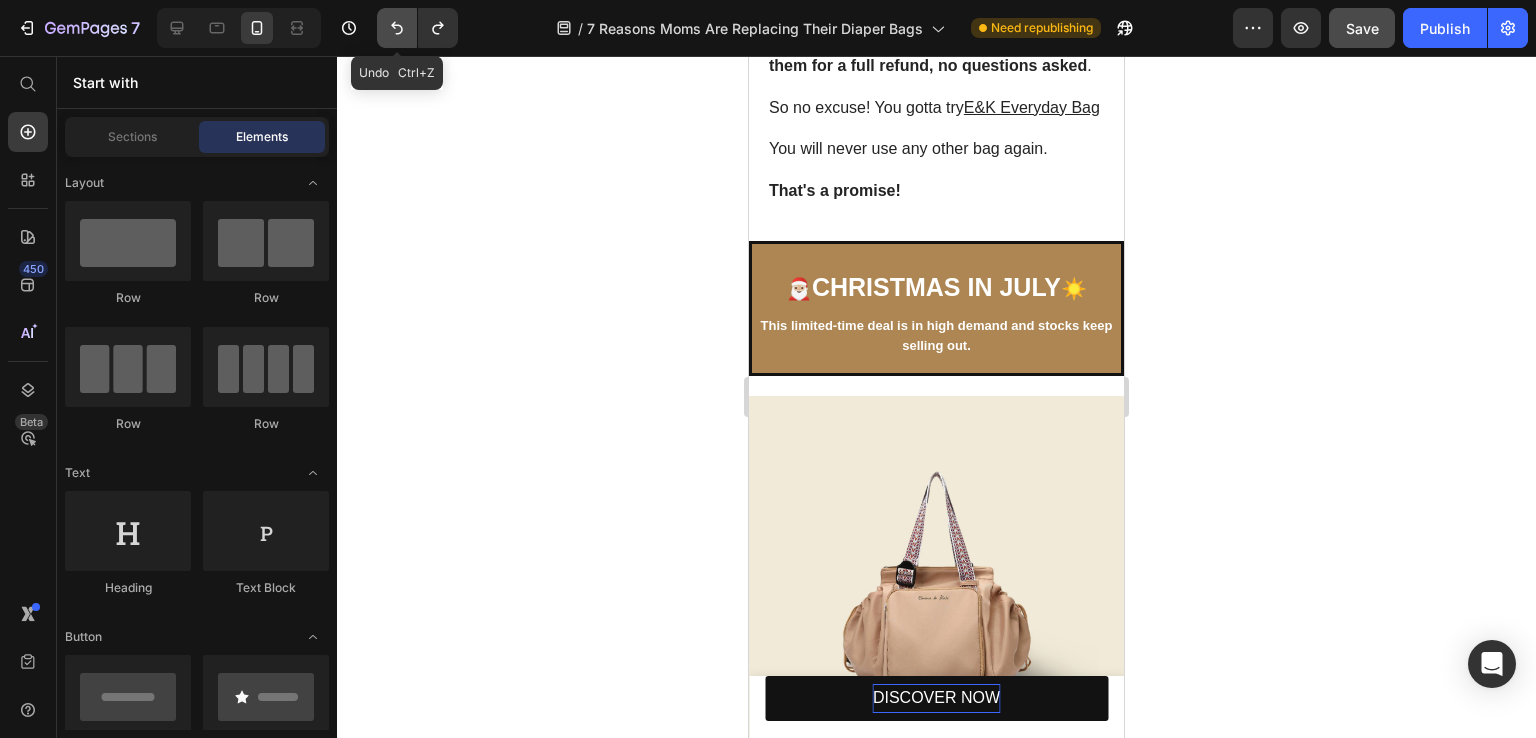 click 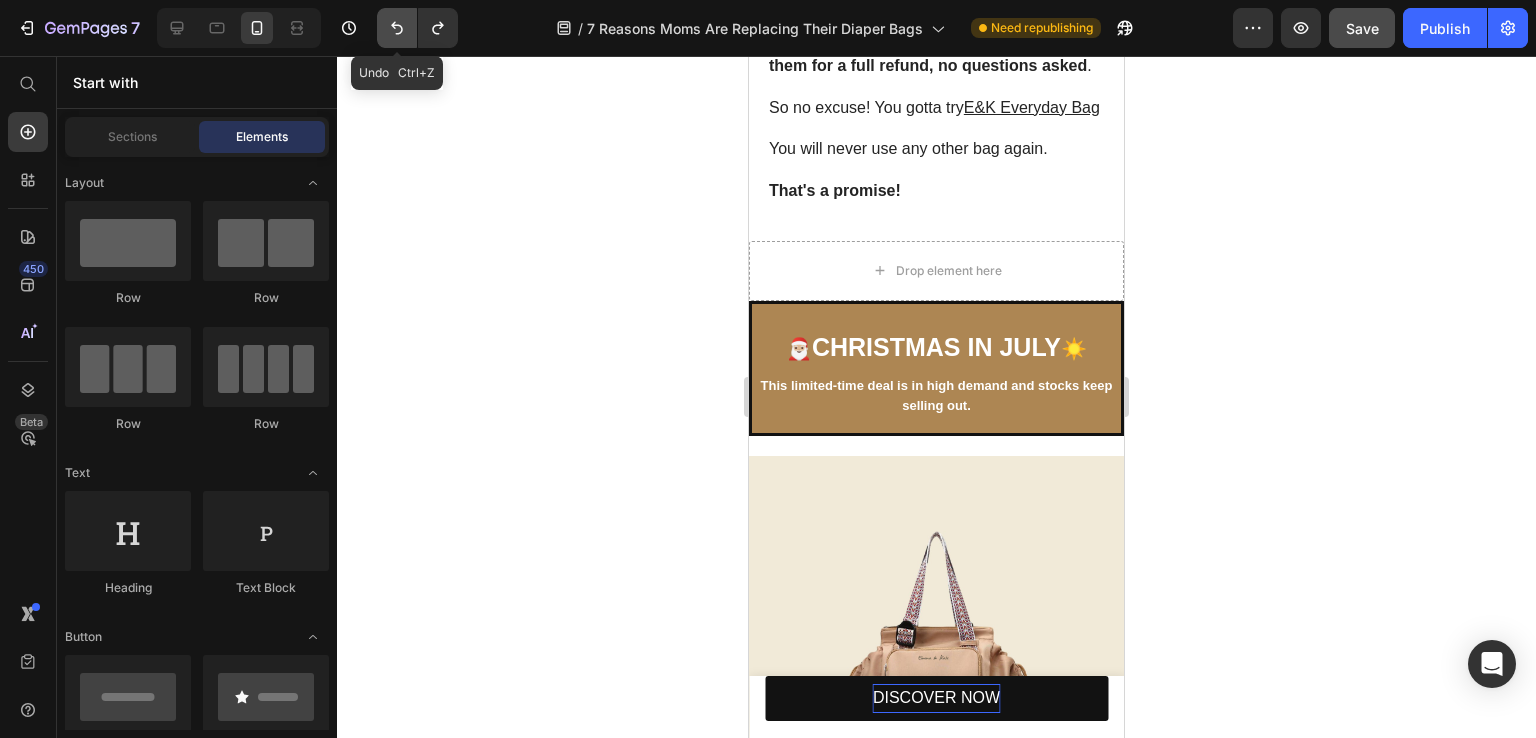 click 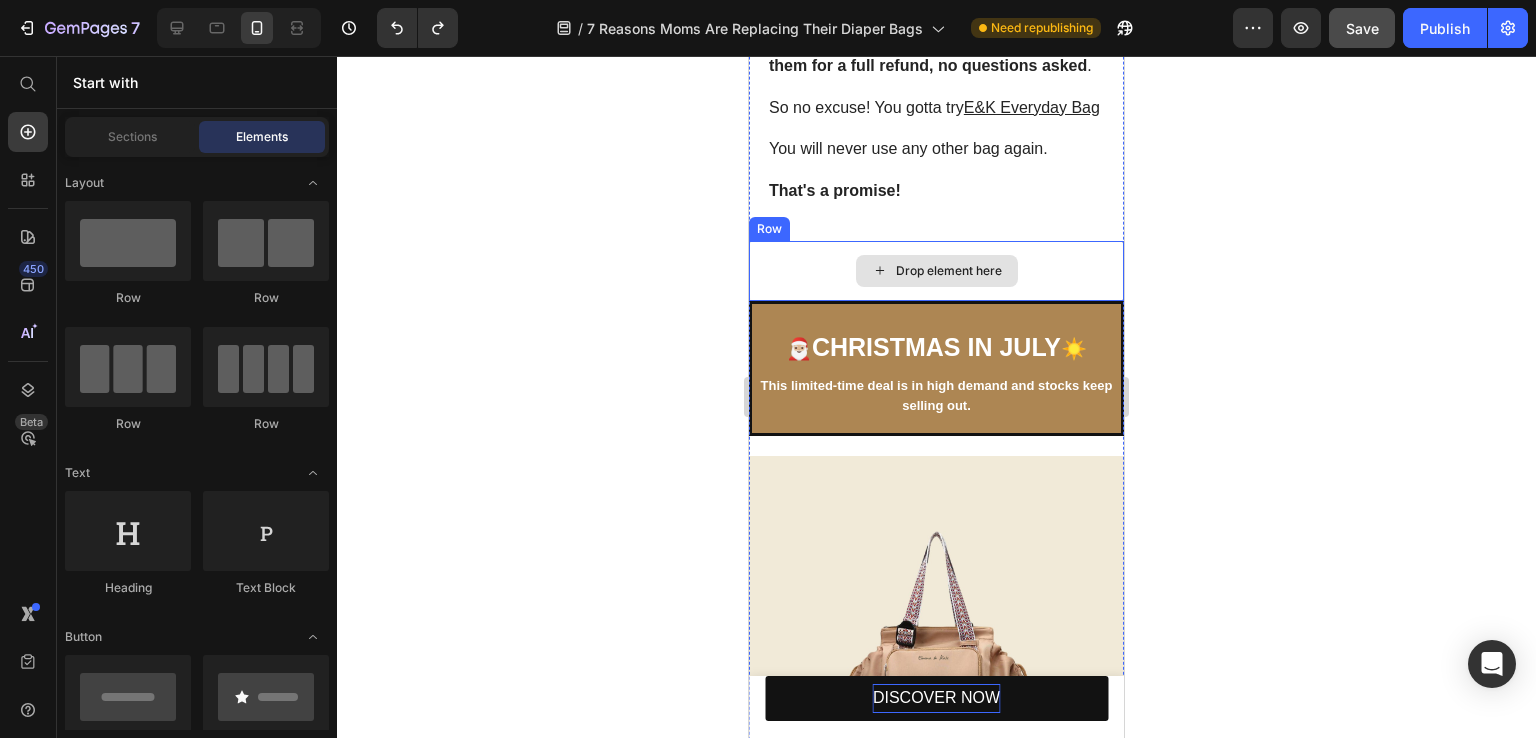 click on "Drop element here" at bounding box center [936, 271] 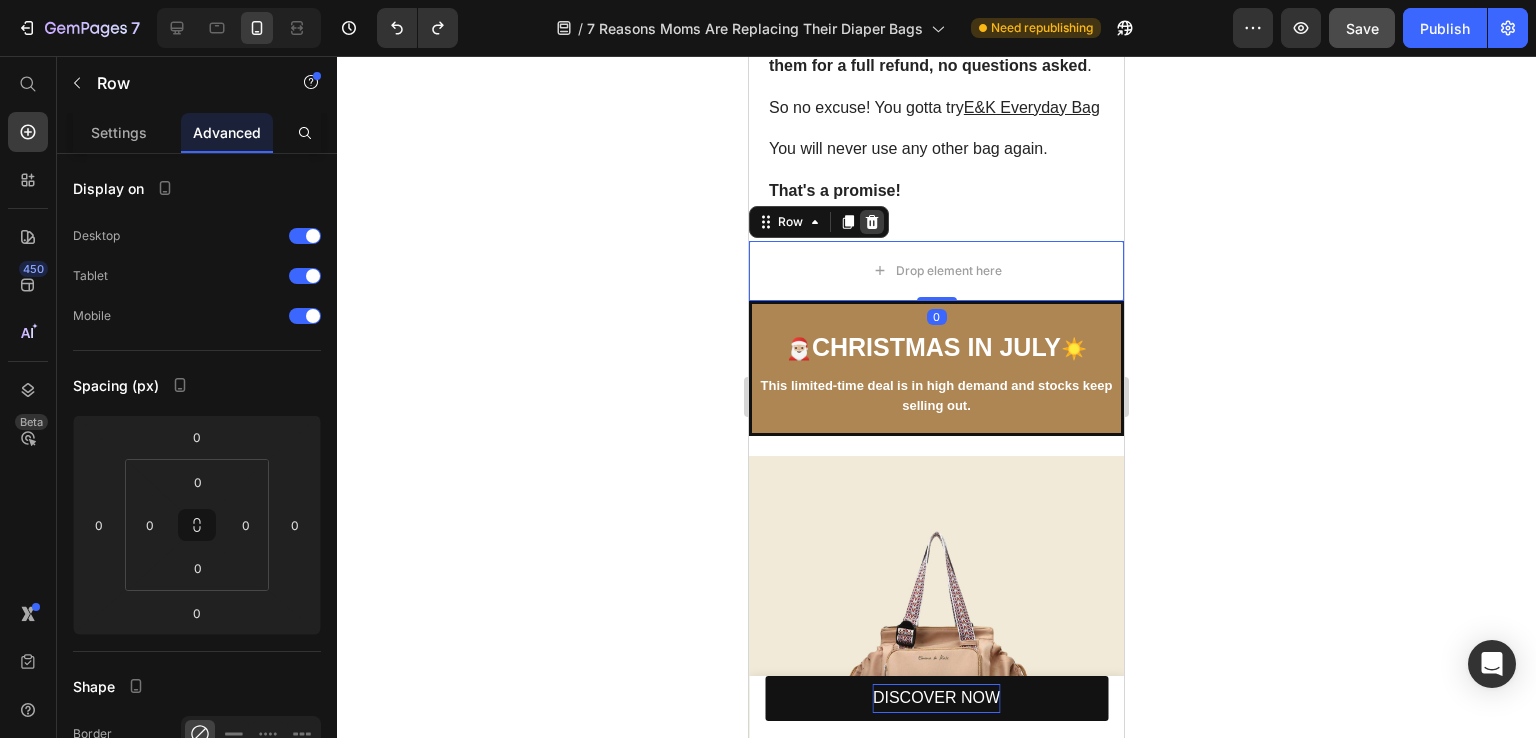 click 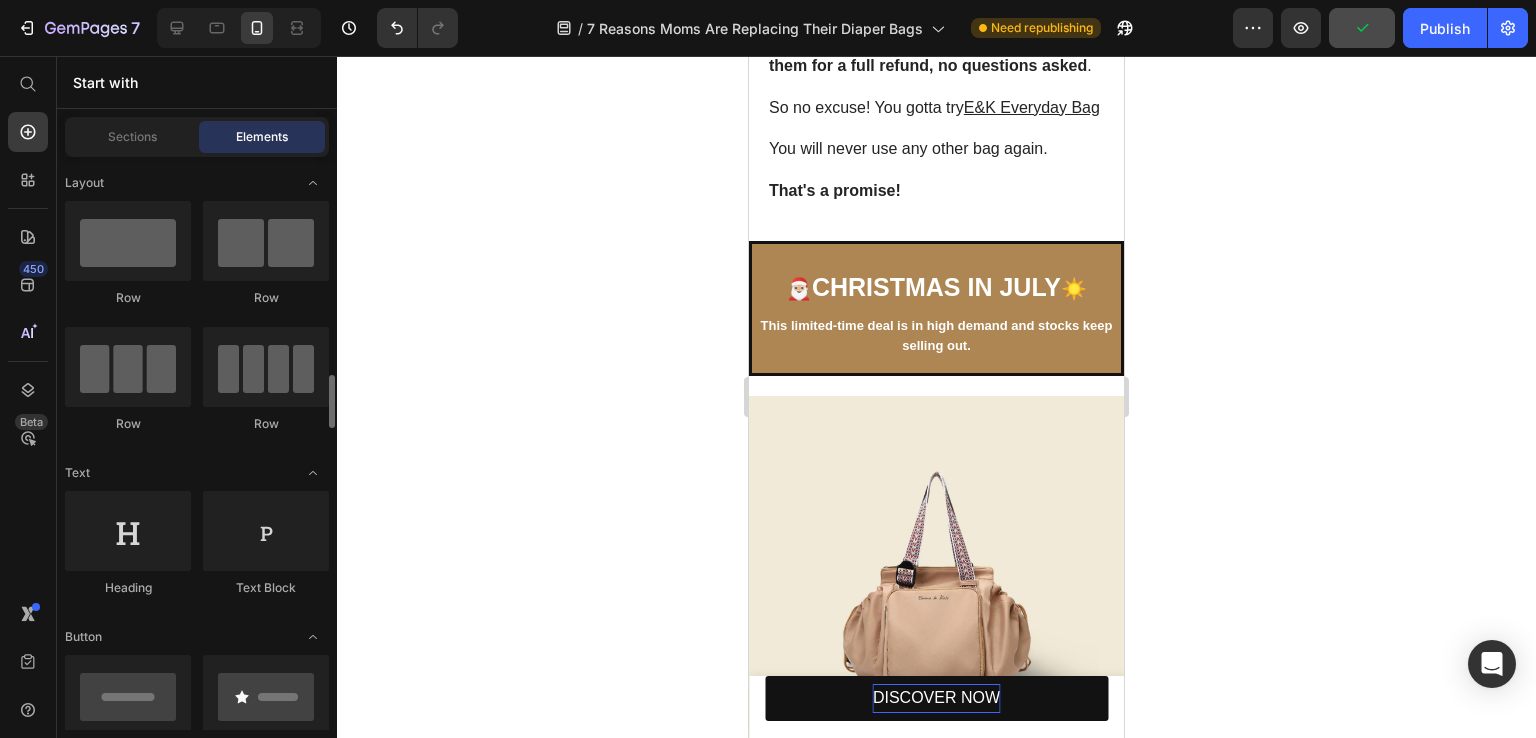 scroll, scrollTop: 300, scrollLeft: 0, axis: vertical 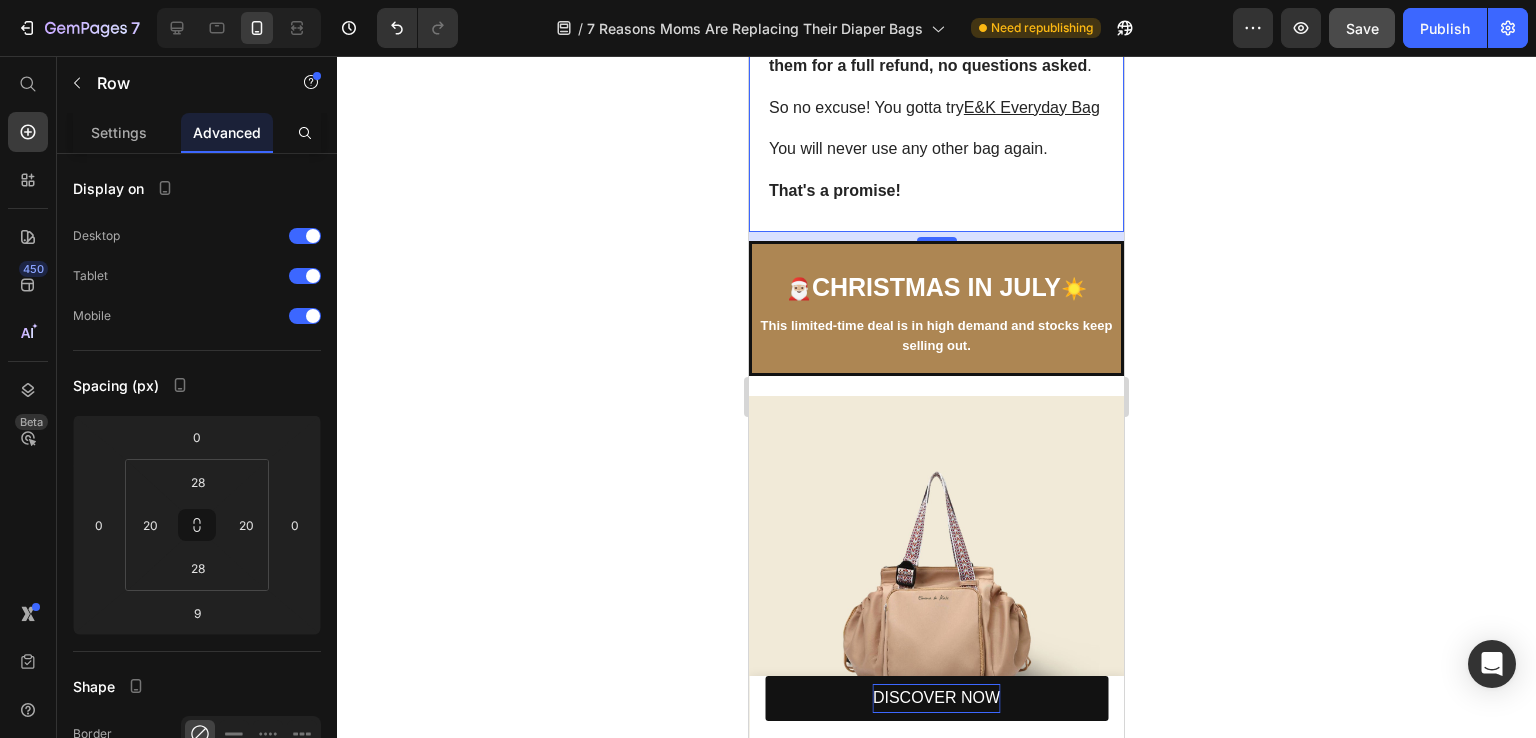 click on "6. You can try it risk-fee for 100 days! Heading [PERSON_NAME] & [PERSON_NAME] is so confident that you'll immediately fall in love with their Everyday Bag that if it doesn’t simplify your life, calm your chaos, or make you feel more in control of your day —  return them for a full refund, no questions asked .   So no excuse! You gotta try  E&K Everyday Bag You will never use any other bag again.   That's a promise! Text Block Image Row   0" at bounding box center (936, -126) 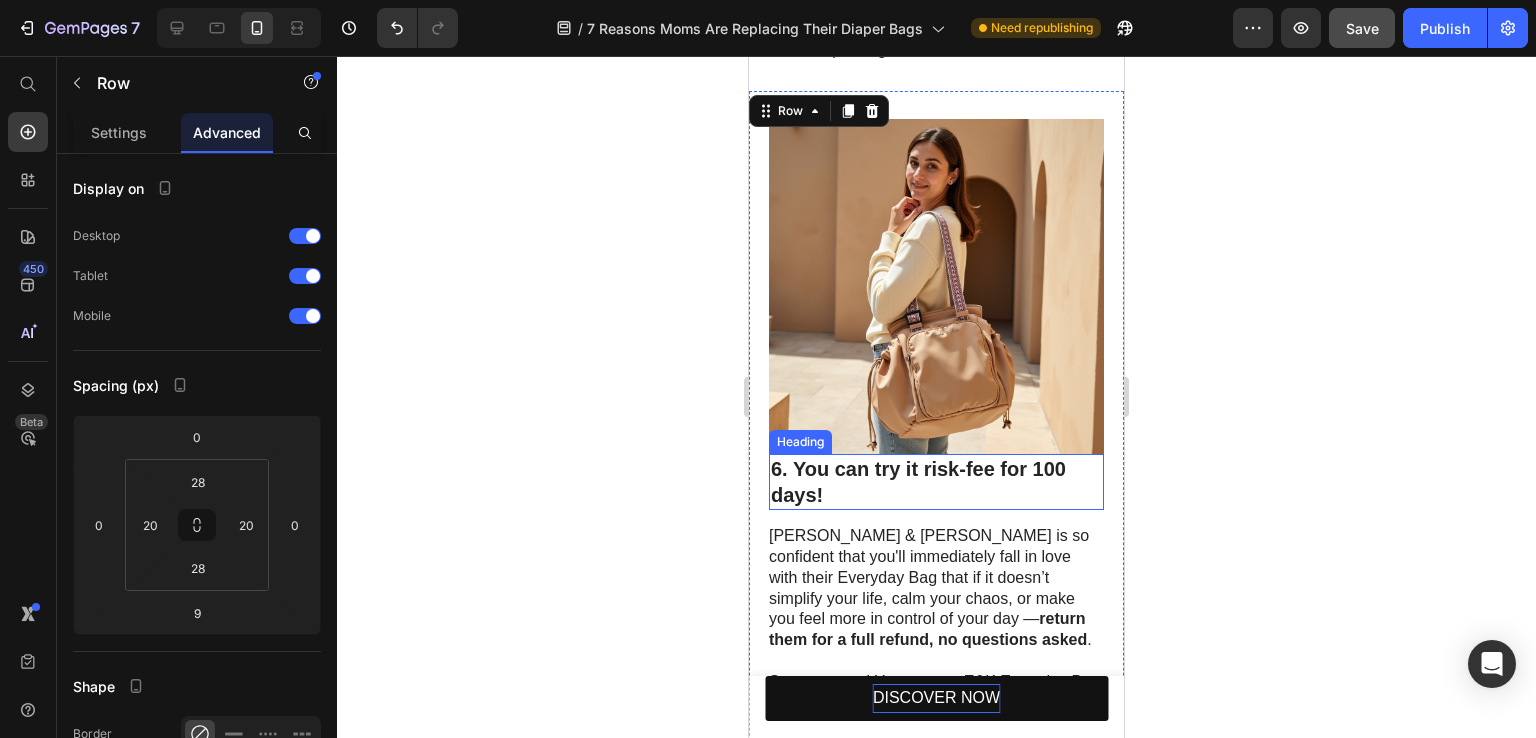 scroll, scrollTop: 3670, scrollLeft: 0, axis: vertical 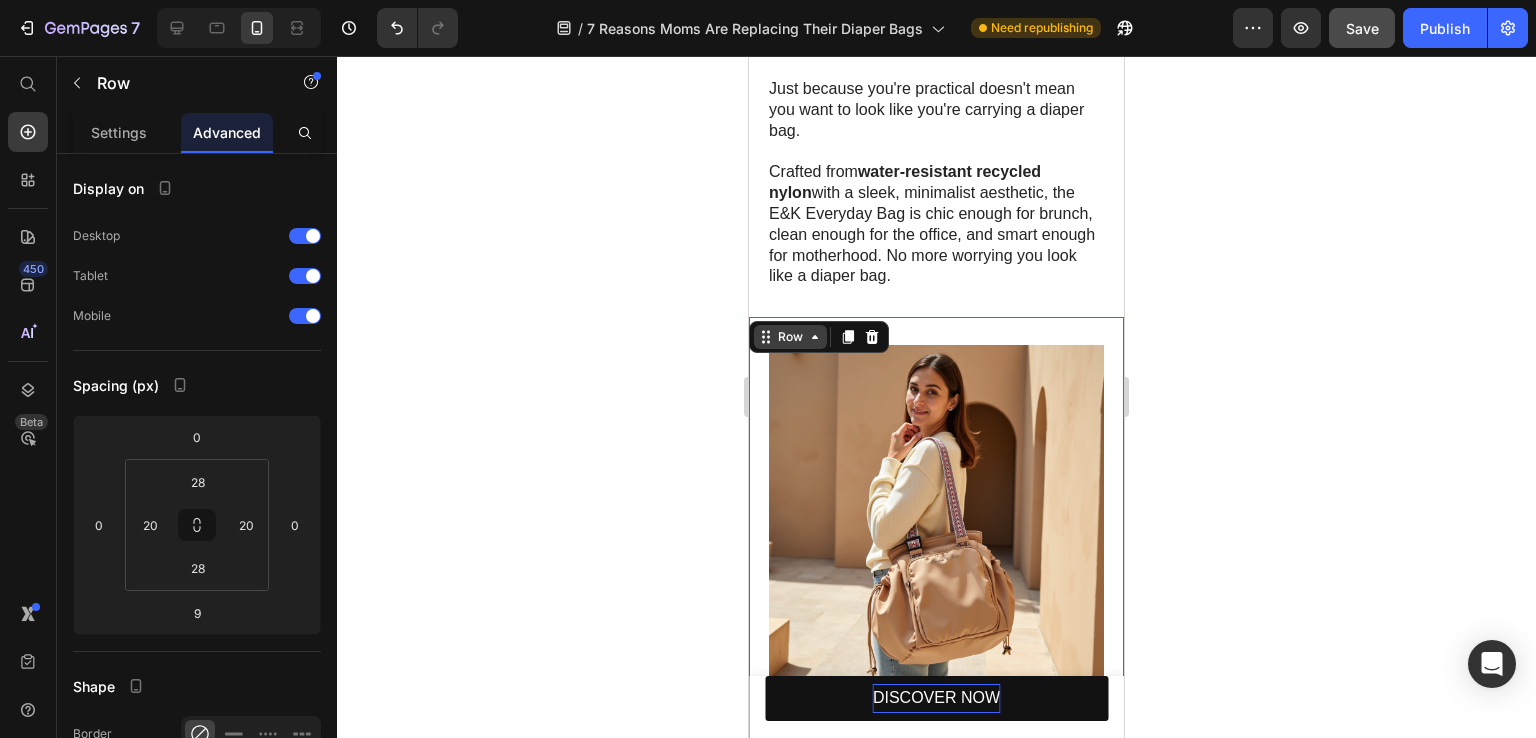click 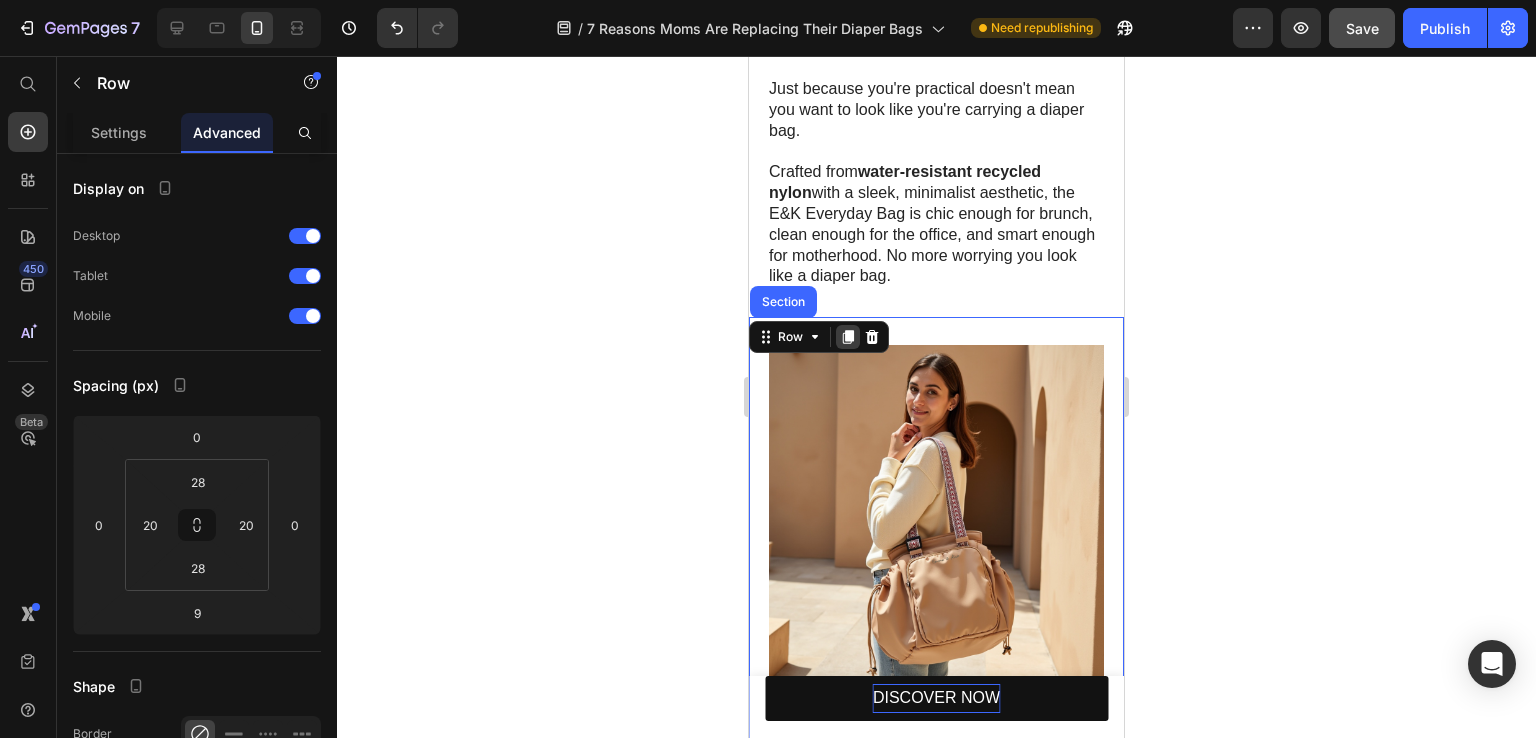 click 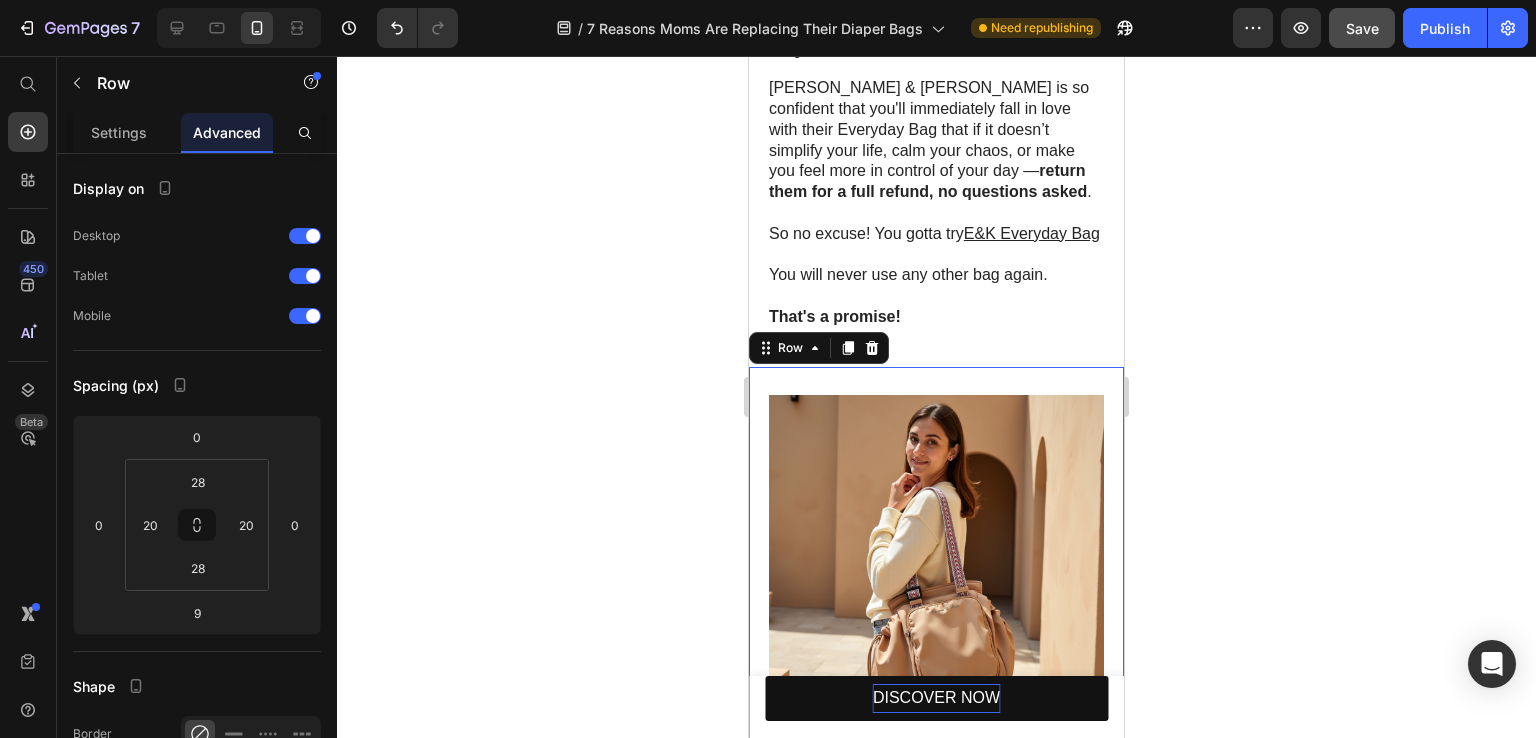 scroll, scrollTop: 4560, scrollLeft: 0, axis: vertical 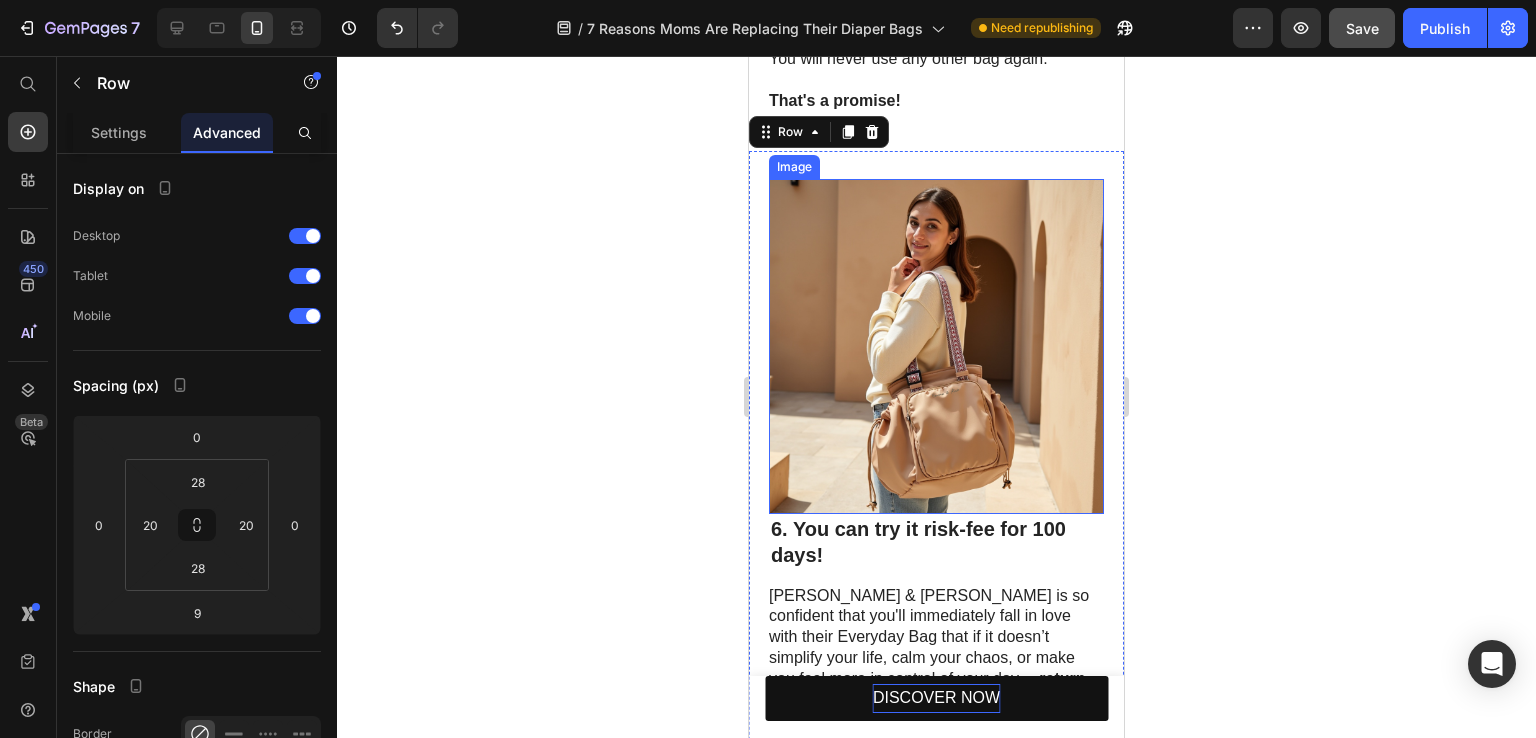 click at bounding box center [936, 346] 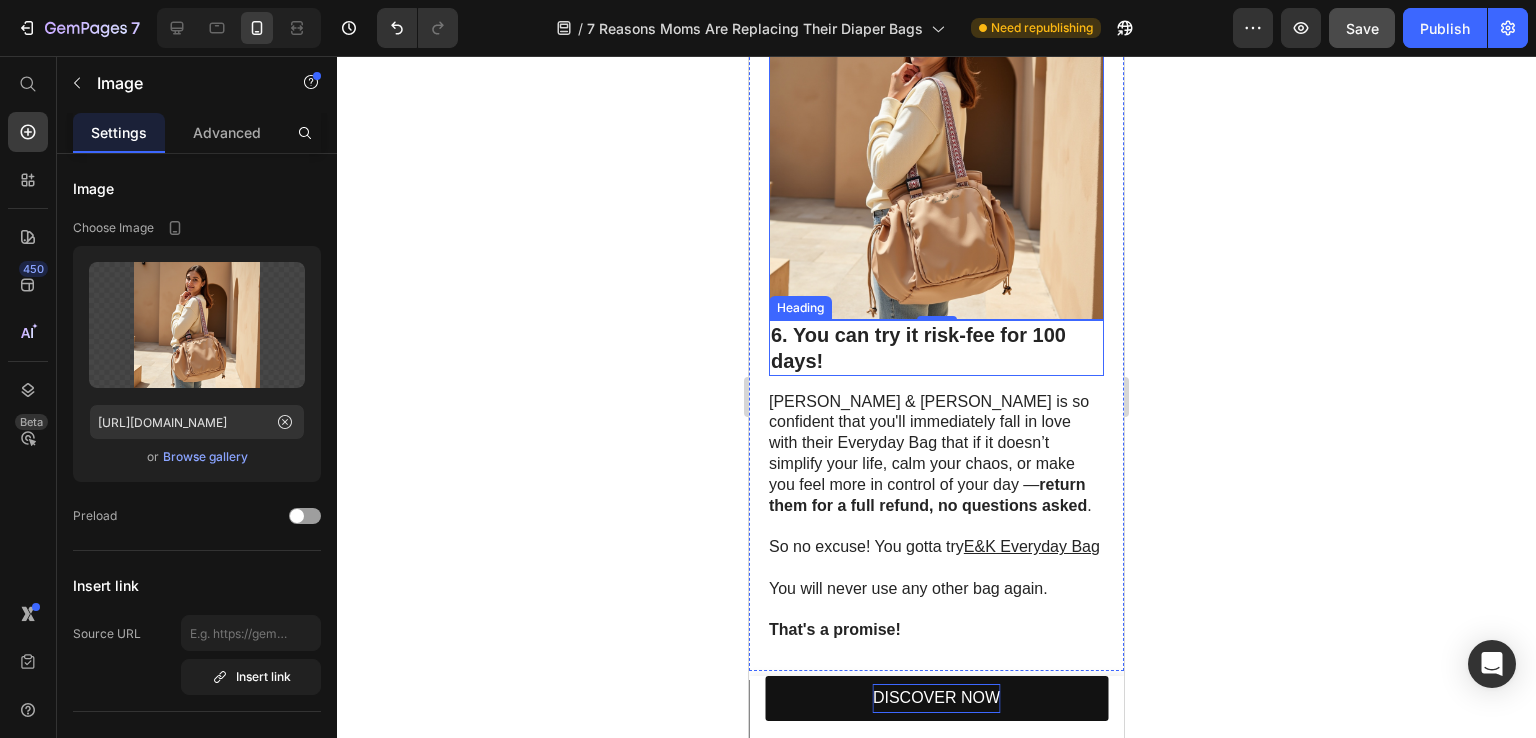 scroll, scrollTop: 4460, scrollLeft: 0, axis: vertical 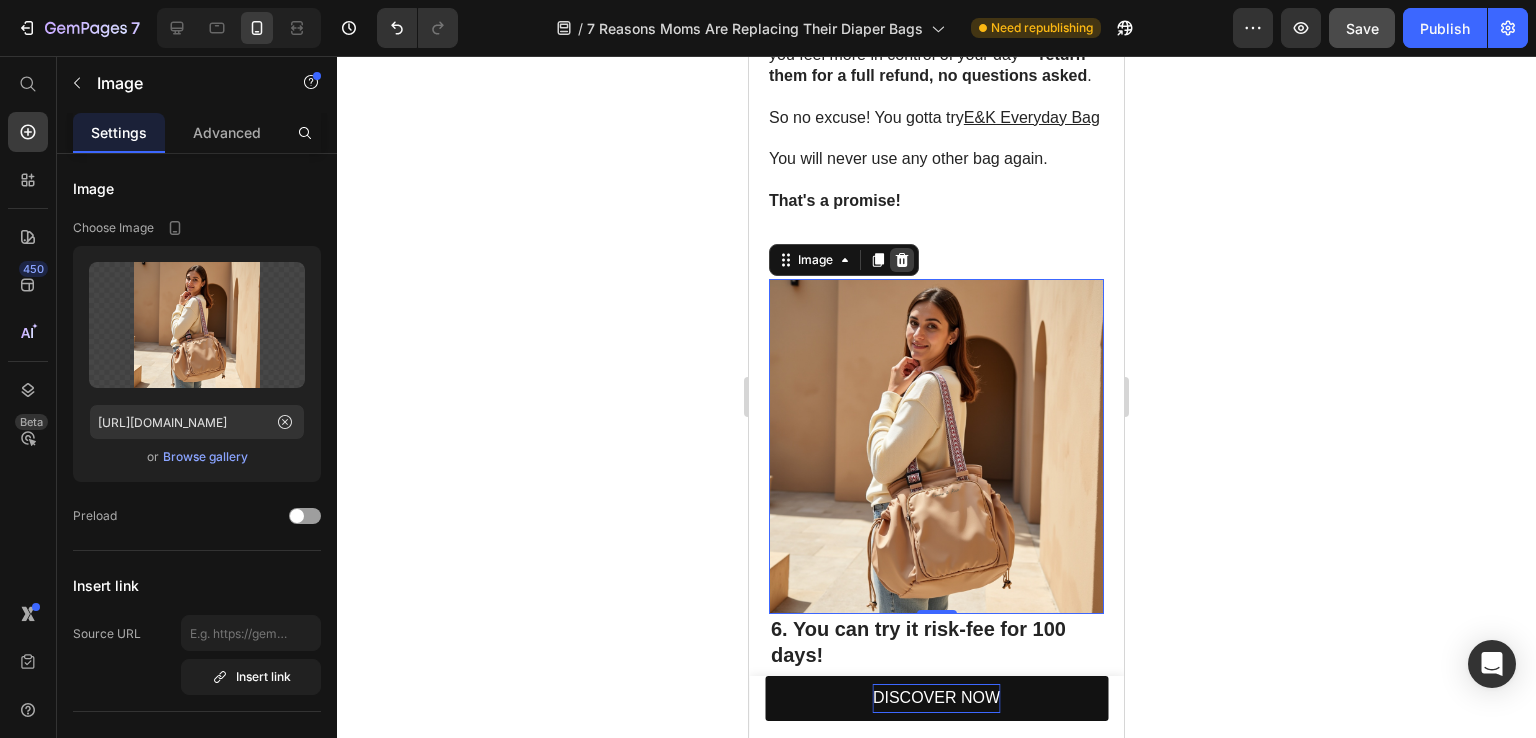 click 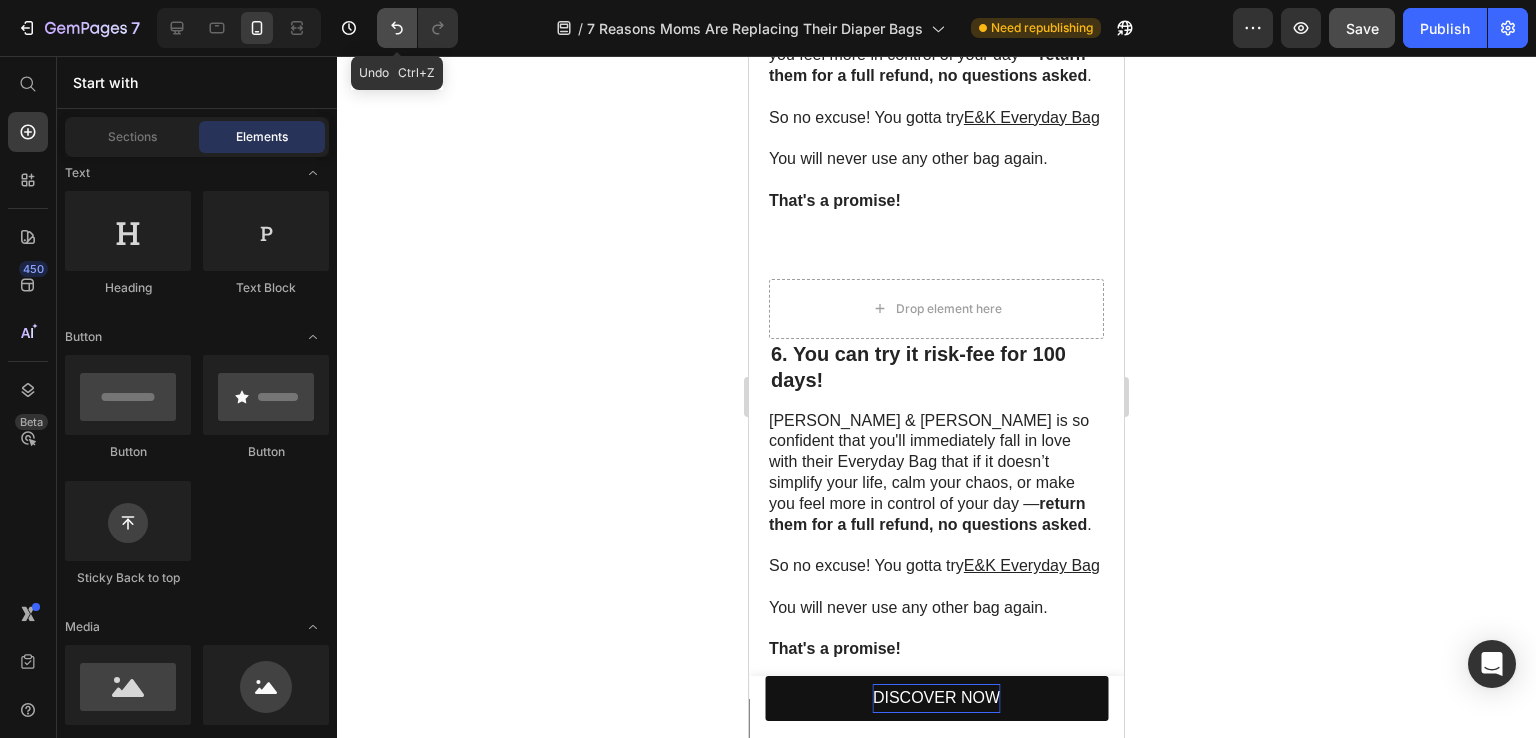 click 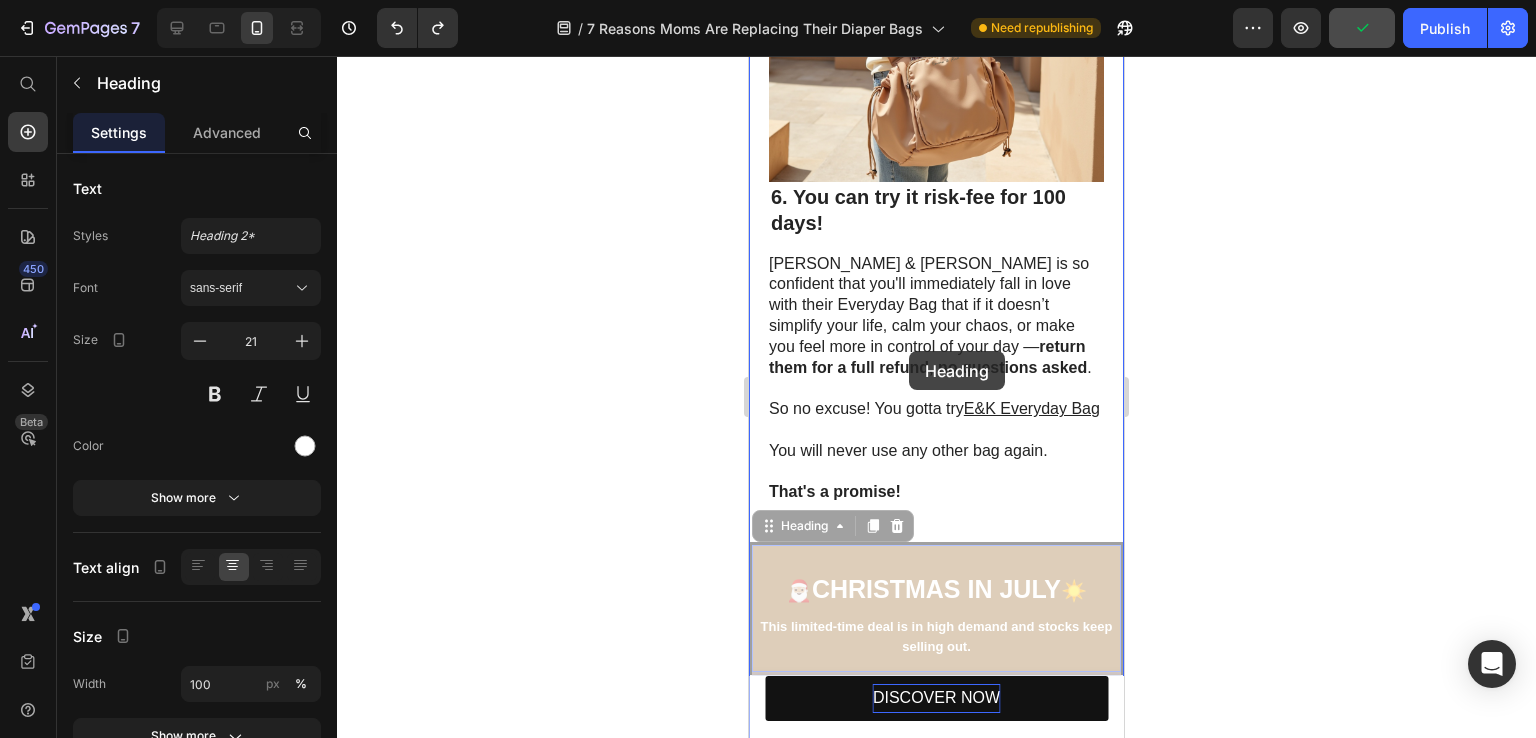 scroll, scrollTop: 4560, scrollLeft: 0, axis: vertical 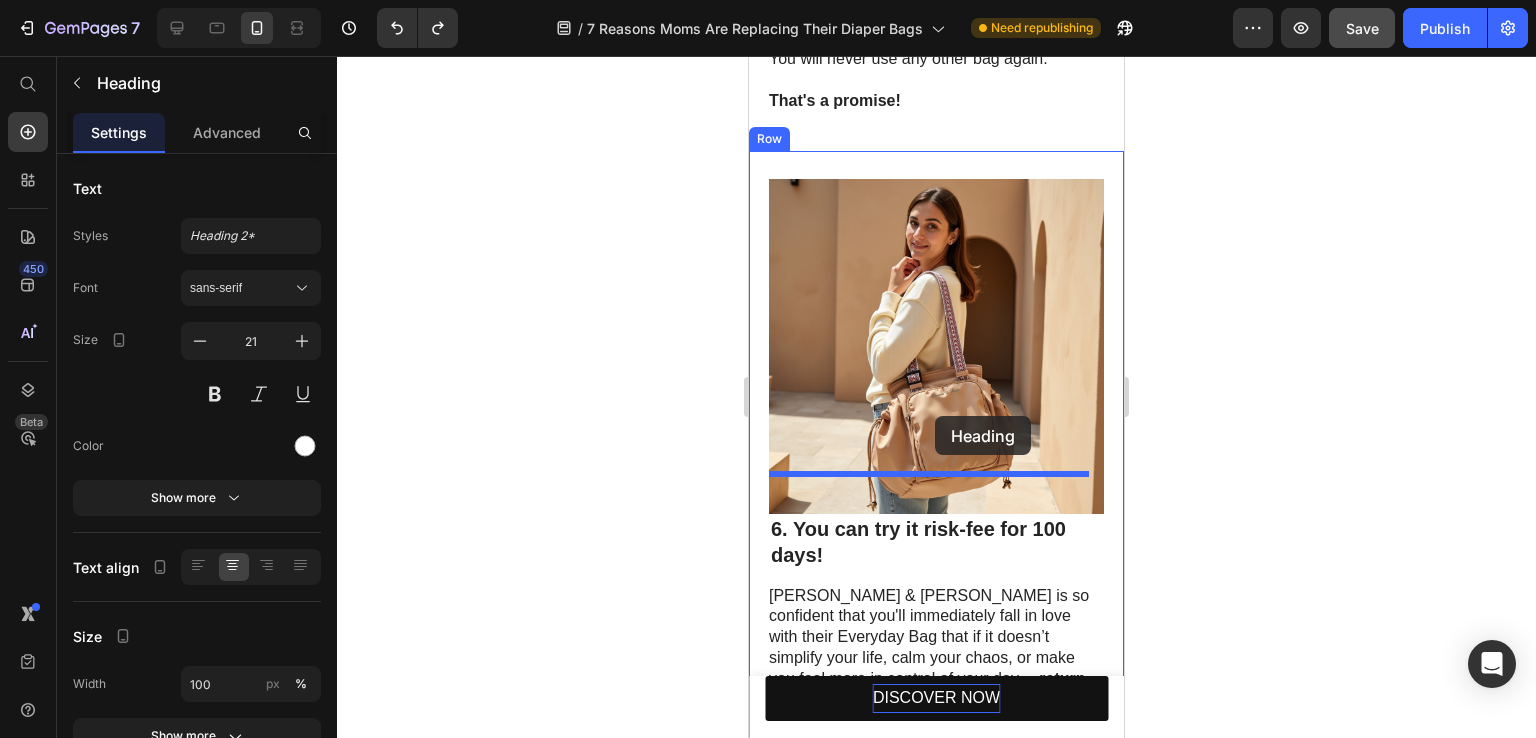 drag, startPoint x: 894, startPoint y: 452, endPoint x: 935, endPoint y: 416, distance: 54.56189 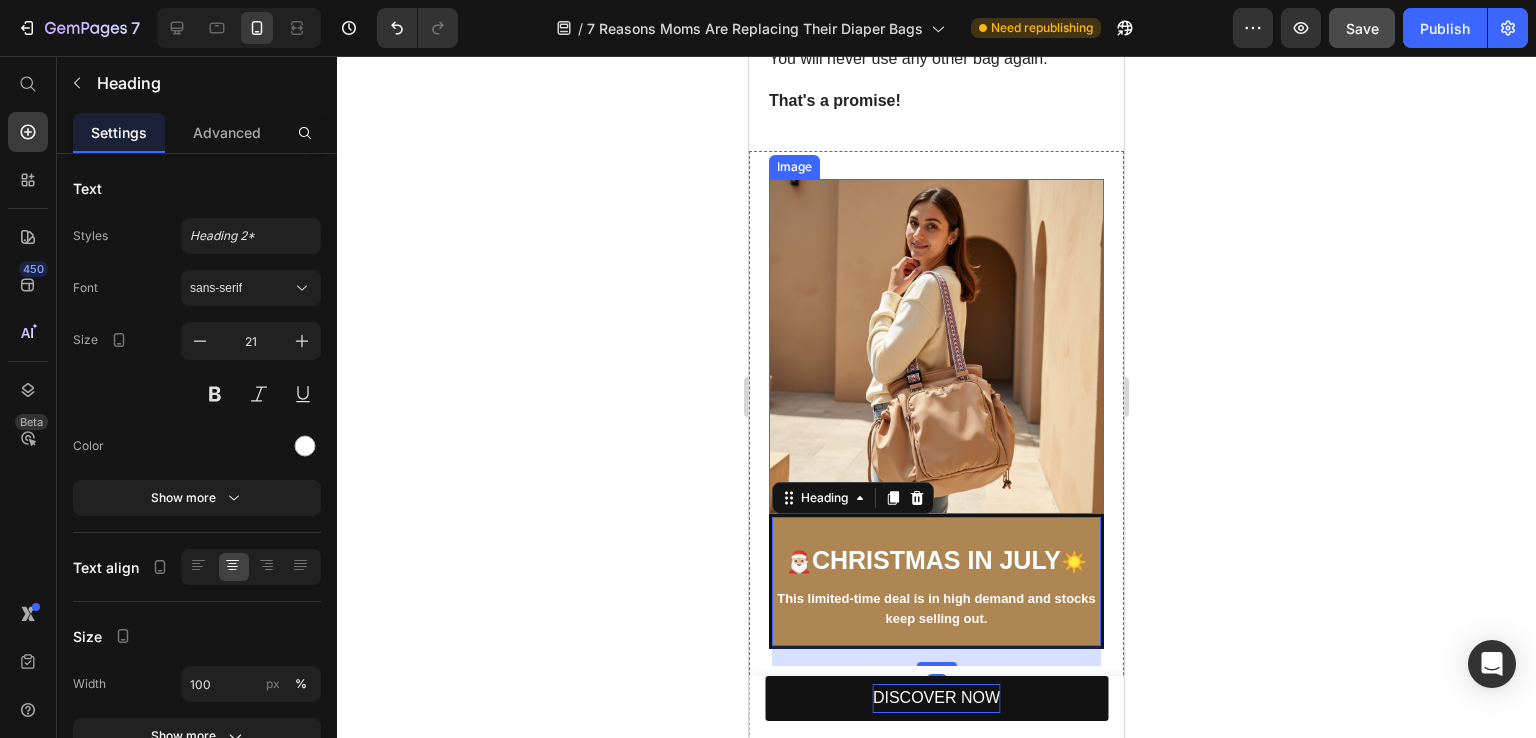 click at bounding box center [936, 346] 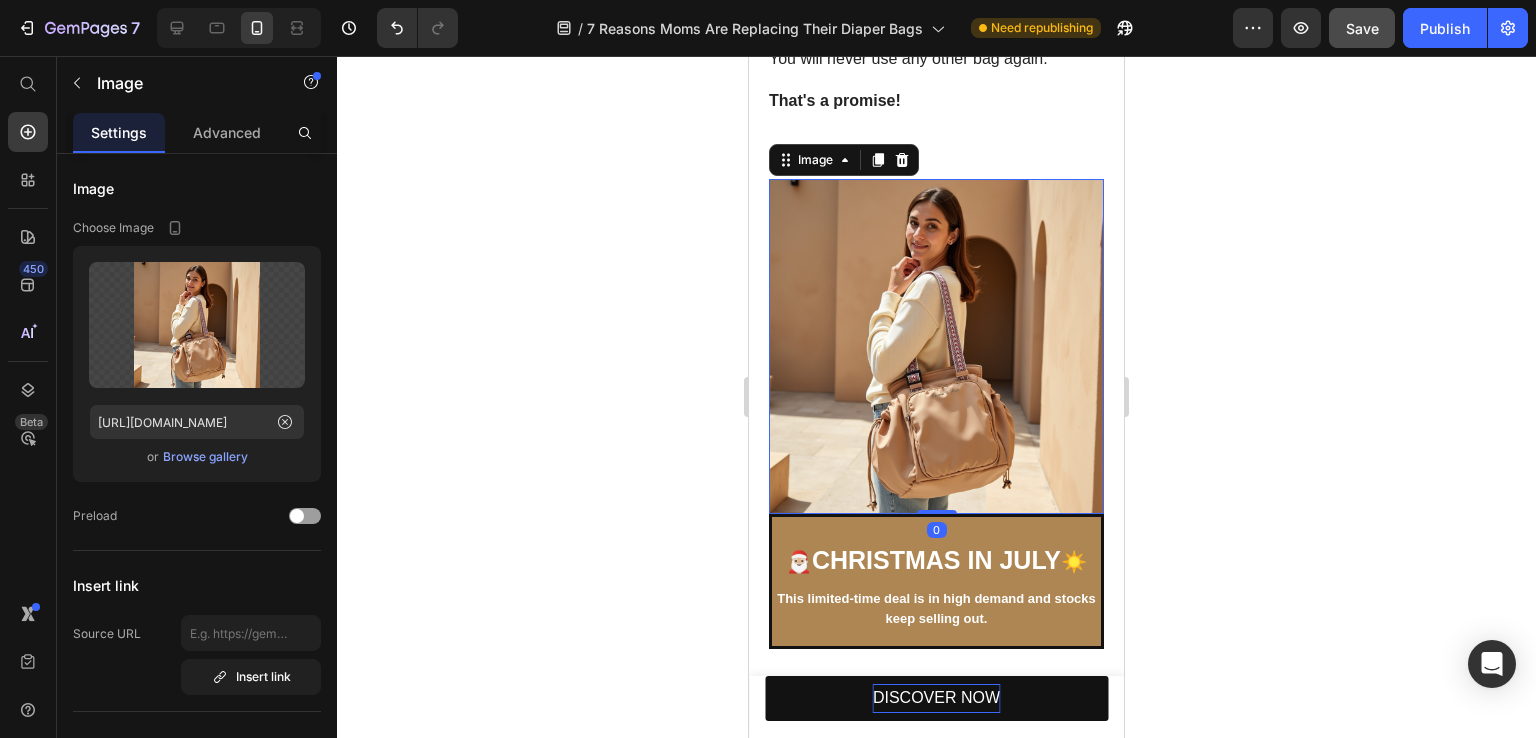 click 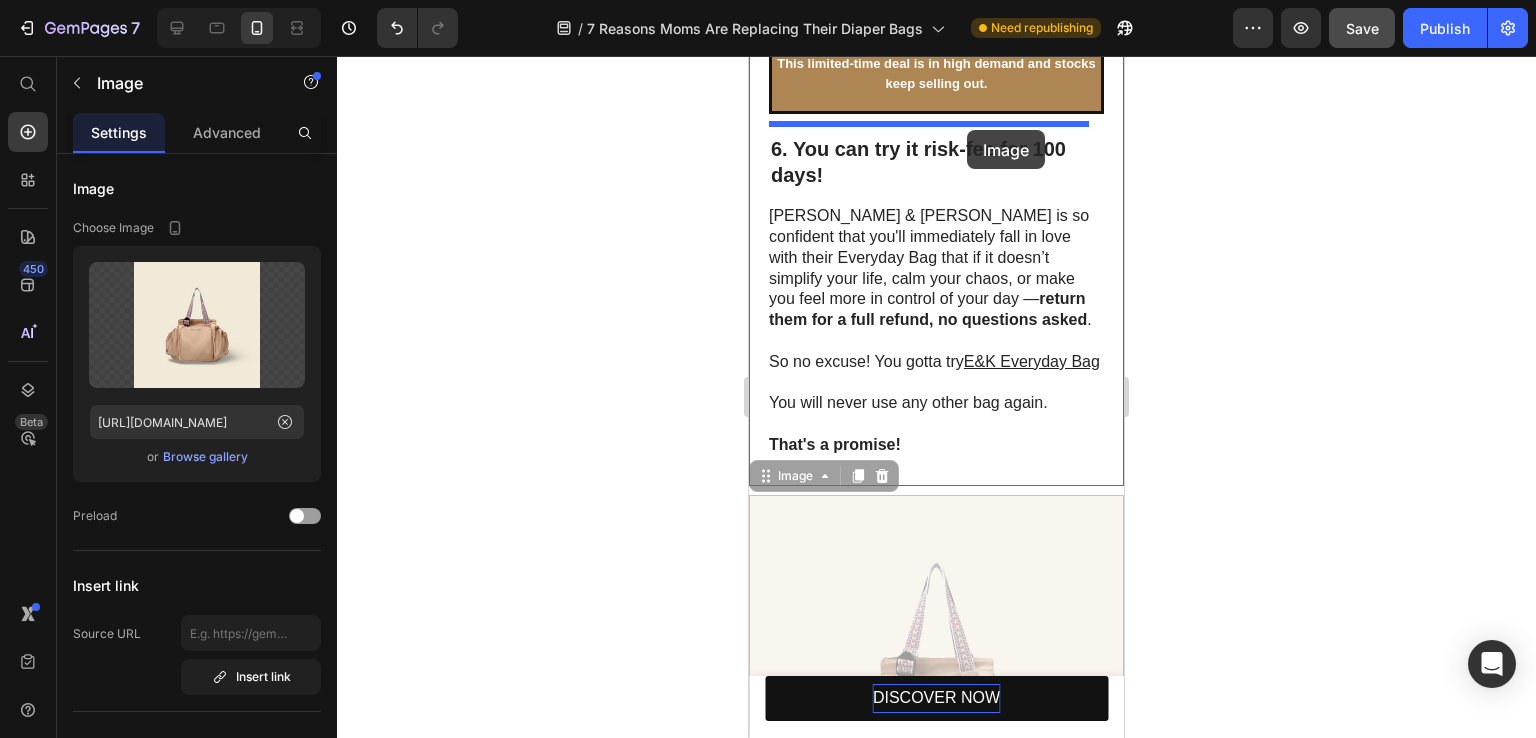 scroll, scrollTop: 5030, scrollLeft: 0, axis: vertical 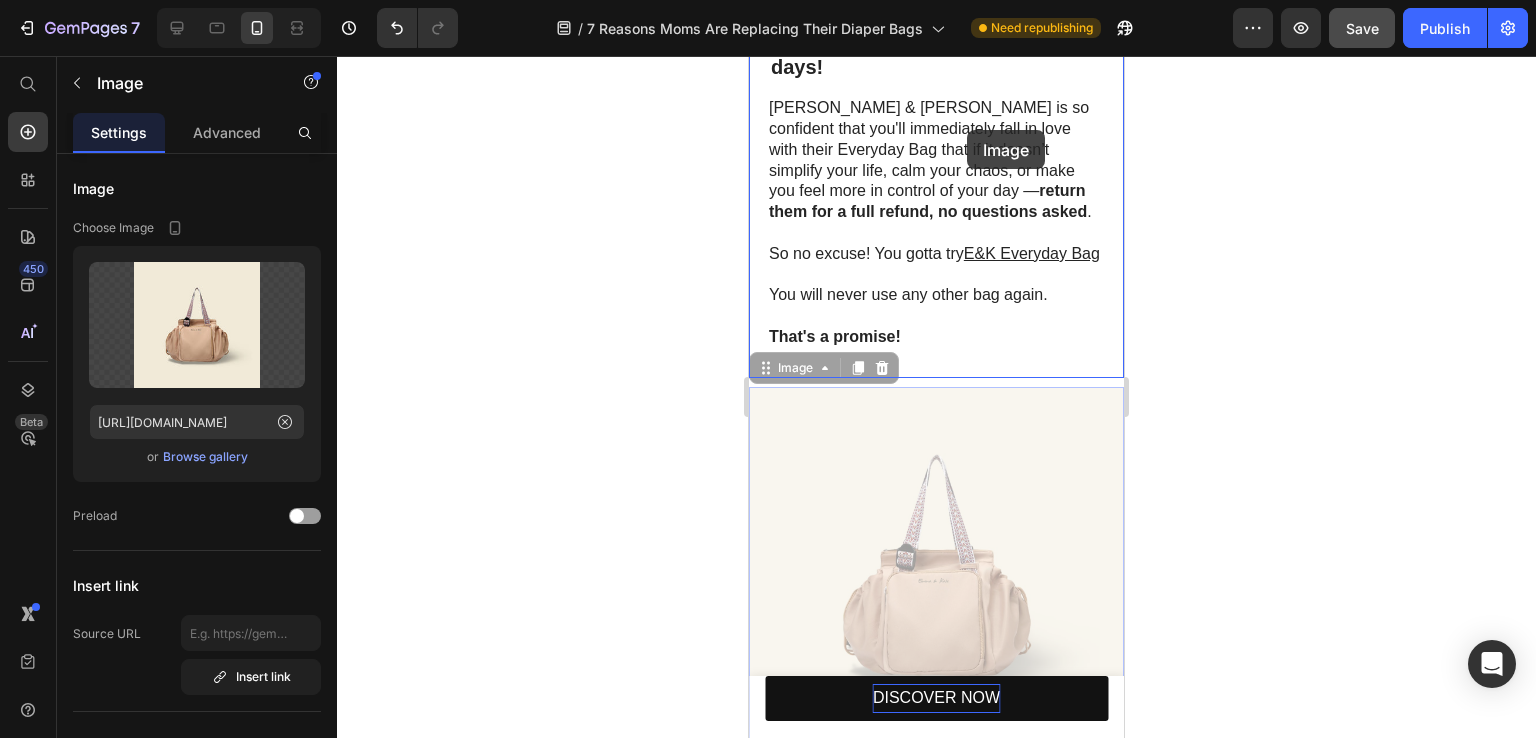 drag, startPoint x: 982, startPoint y: 373, endPoint x: 967, endPoint y: 127, distance: 246.4569 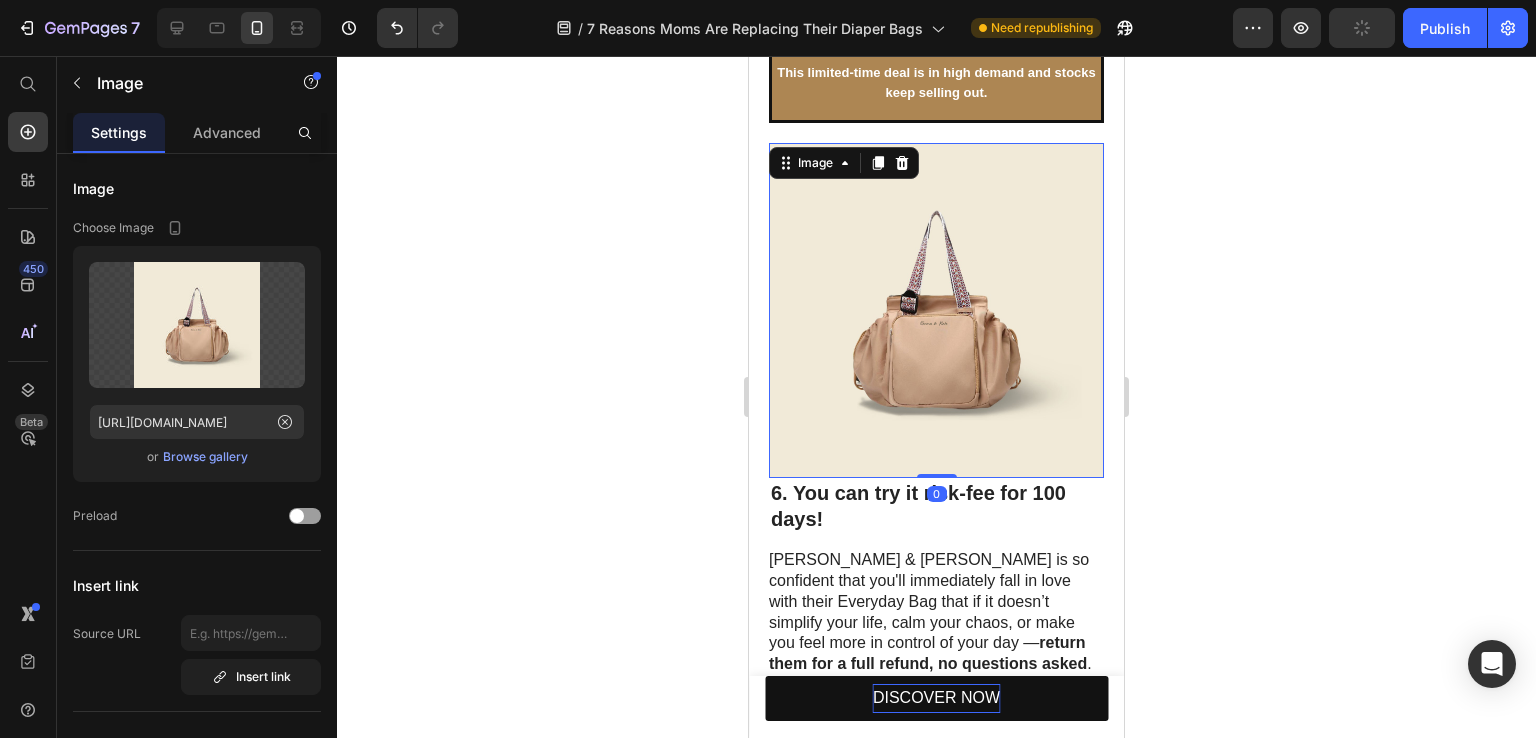 scroll, scrollTop: 4930, scrollLeft: 0, axis: vertical 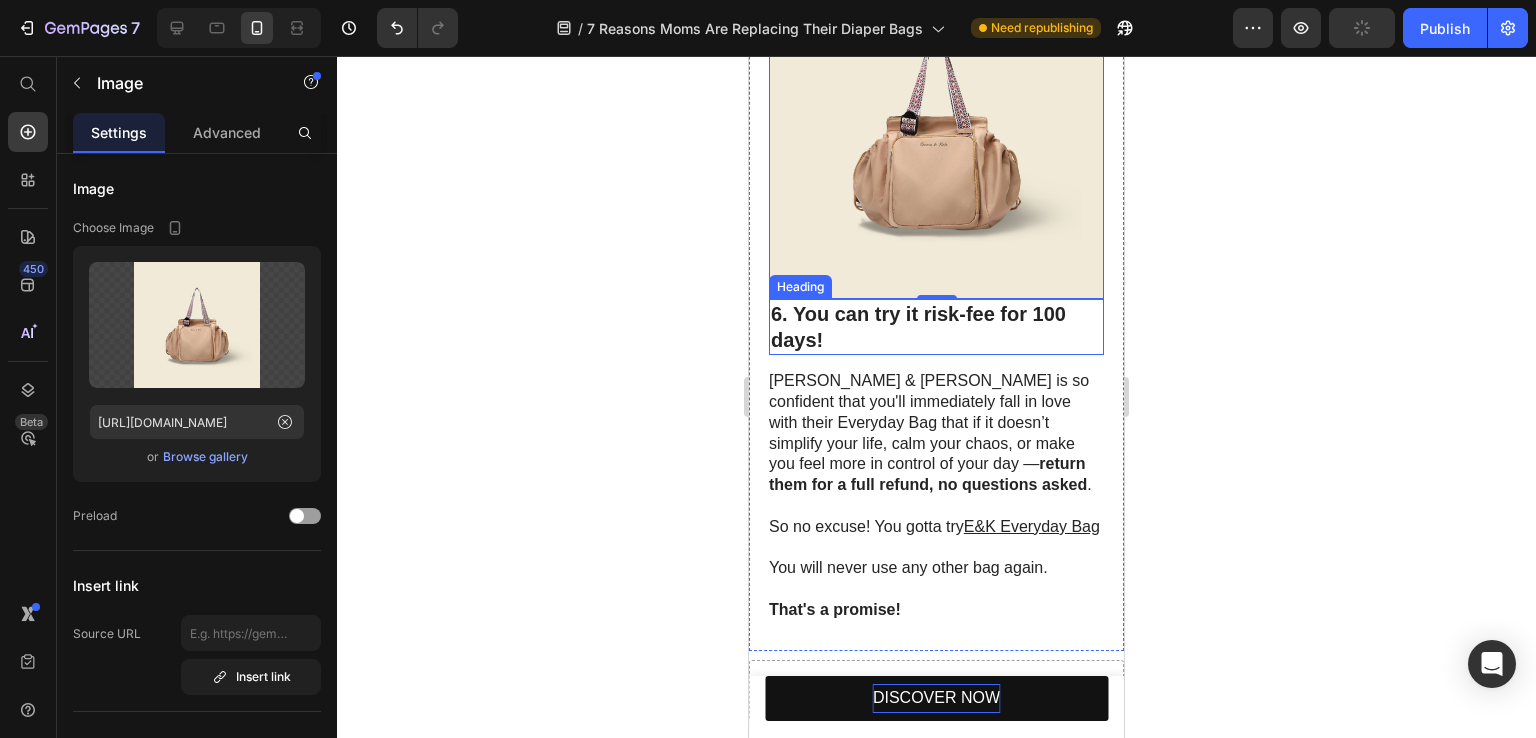 click on "6. You can try it risk-fee for 100 days!" at bounding box center (936, 327) 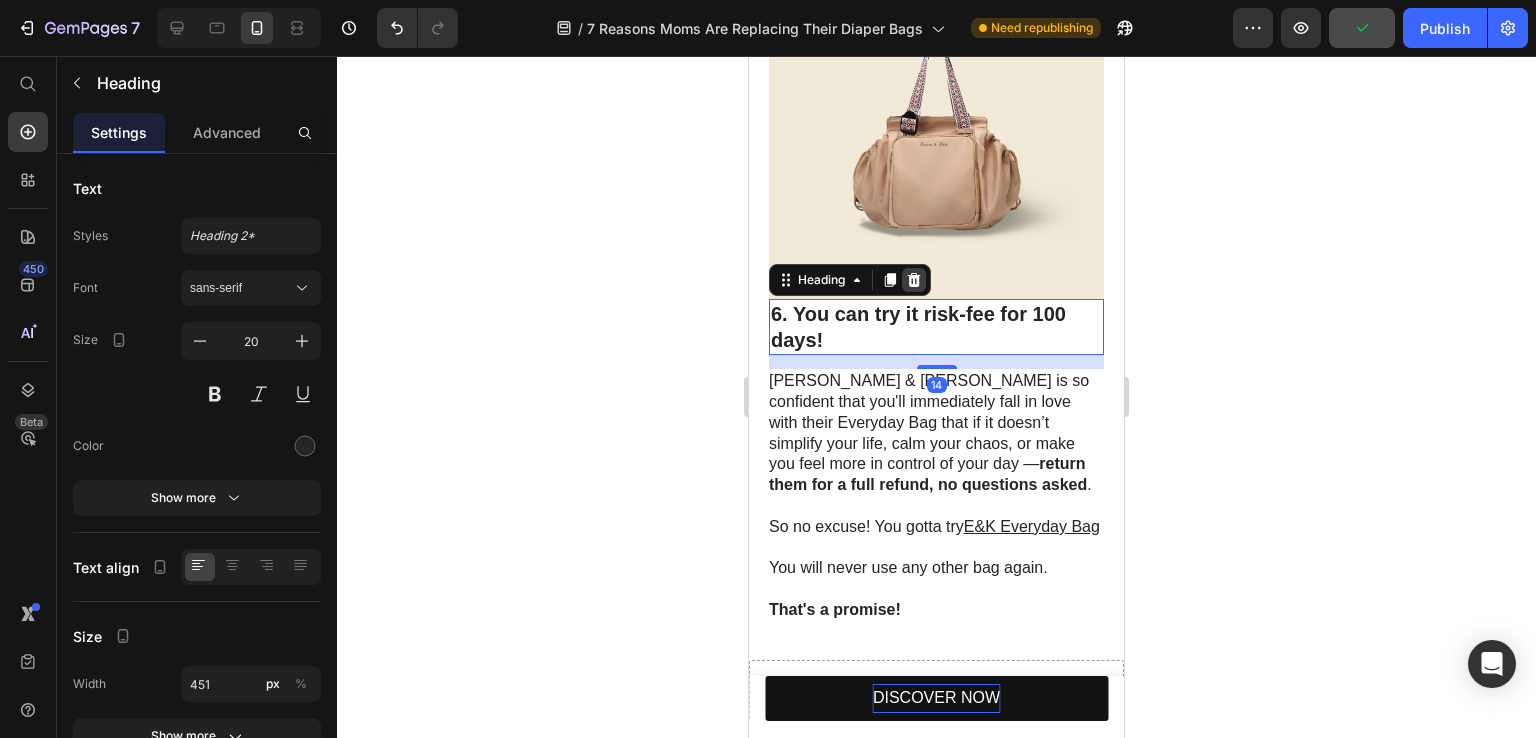click 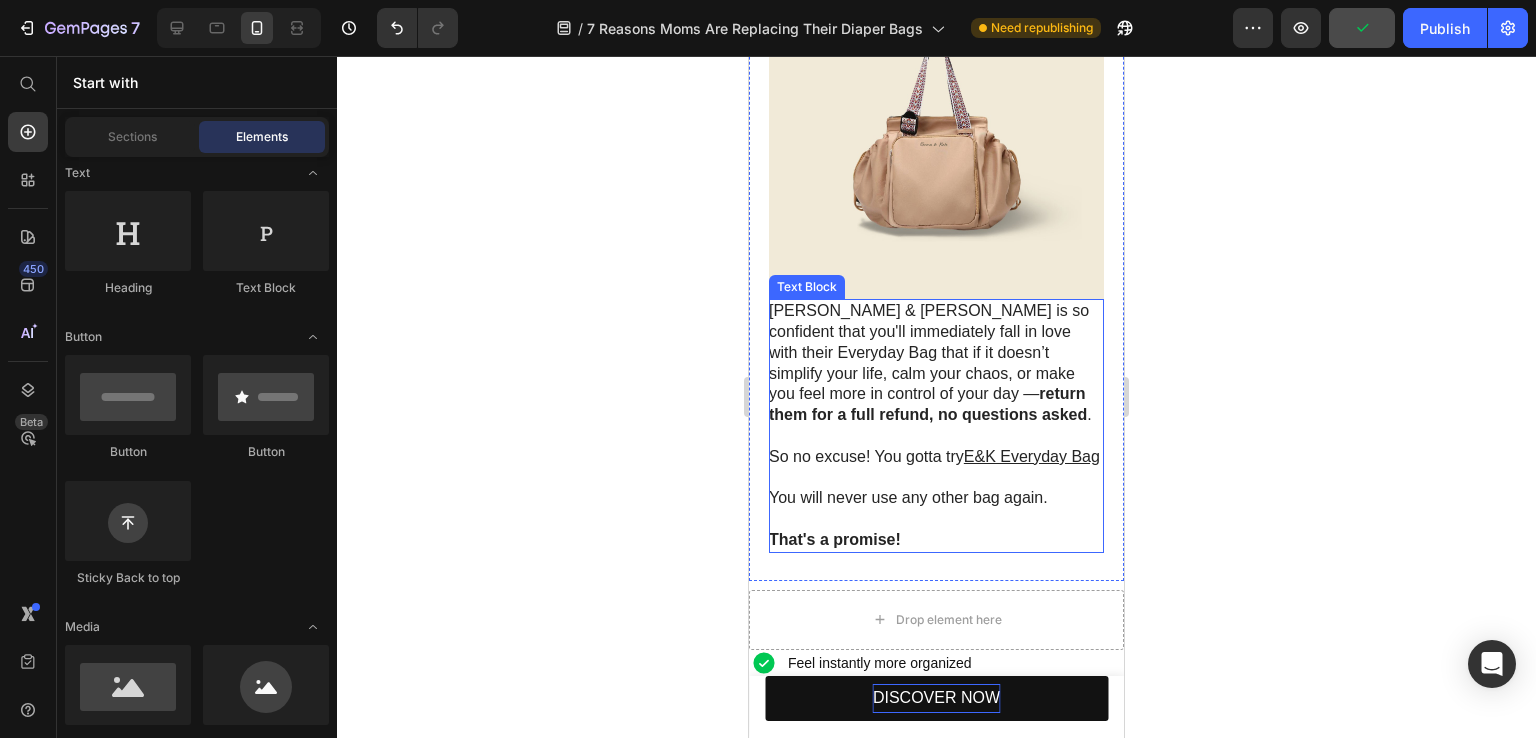 click on "[PERSON_NAME] & [PERSON_NAME] is so confident that you'll immediately fall in love with their Everyday Bag that if it doesn’t simplify your life, calm your chaos, or make you feel more in control of your day —  return them for a full refund, no questions asked ." at bounding box center (935, 363) 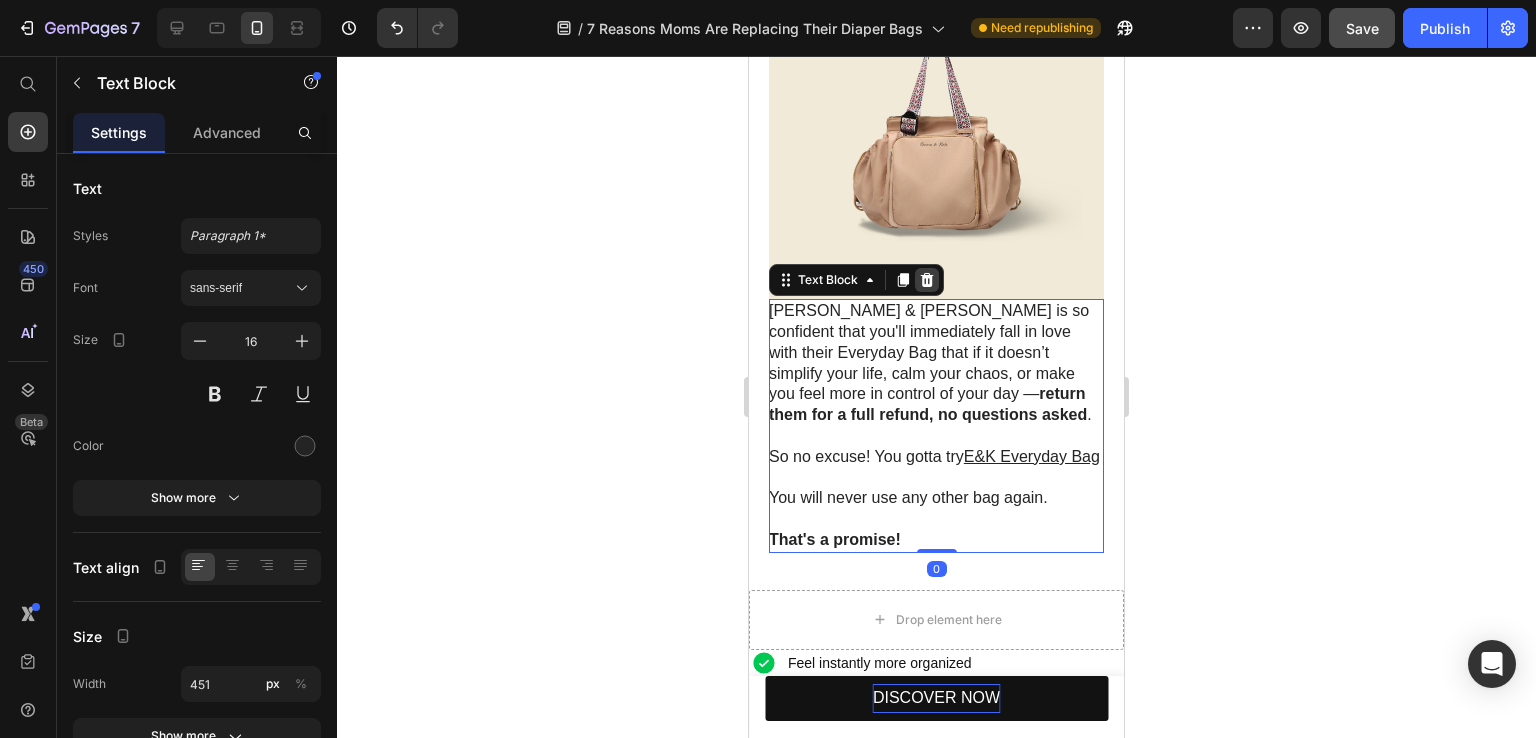 click 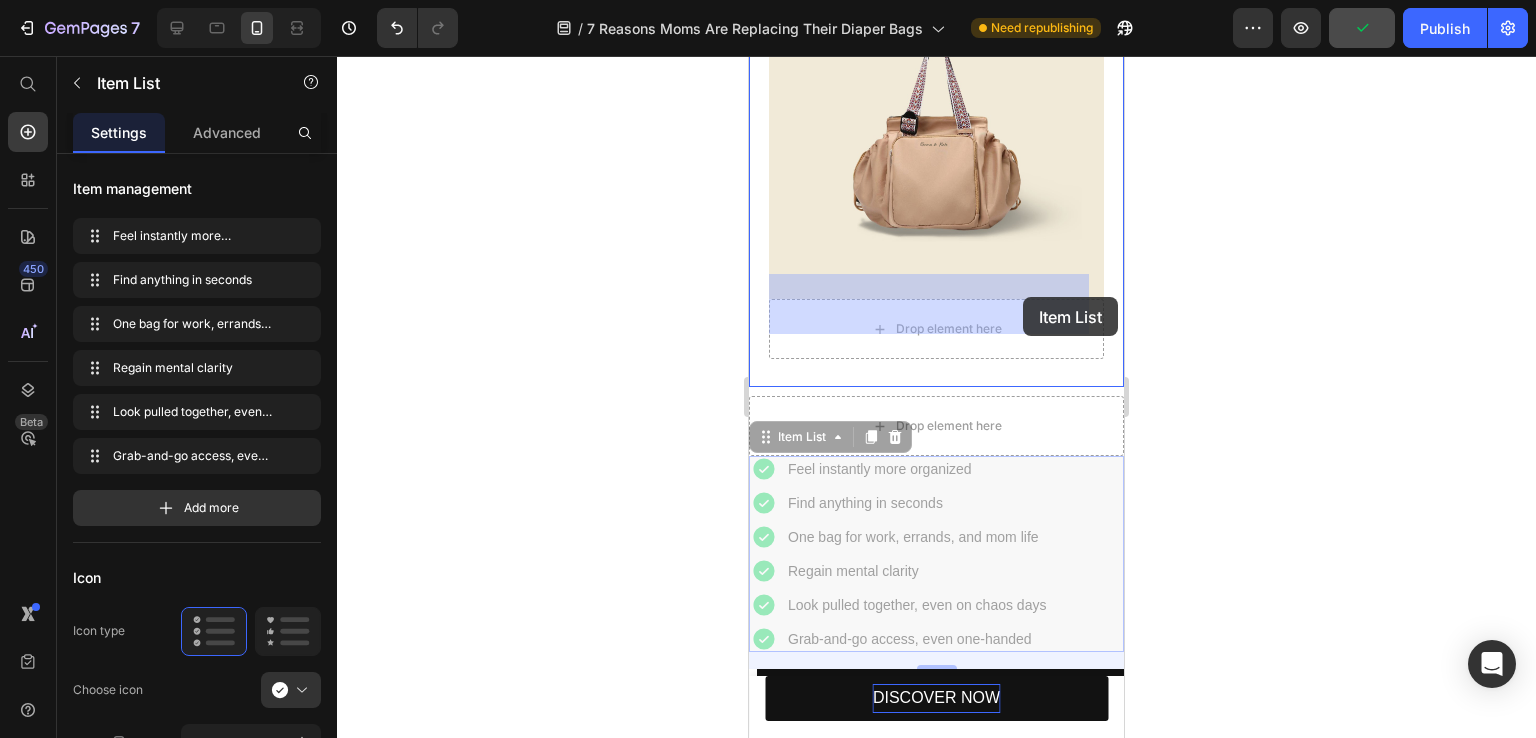 drag, startPoint x: 1080, startPoint y: 527, endPoint x: 1023, endPoint y: 297, distance: 236.95781 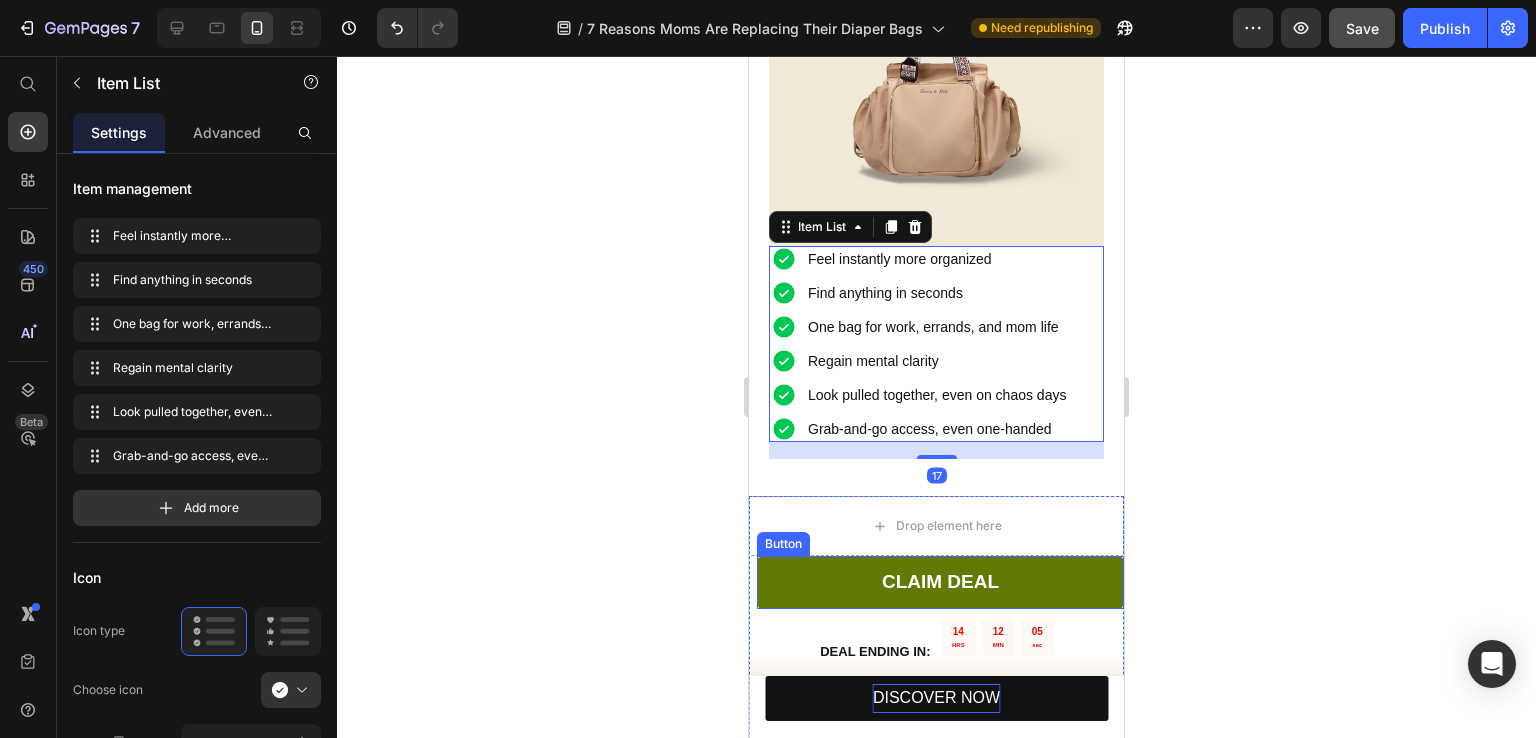 scroll, scrollTop: 5030, scrollLeft: 0, axis: vertical 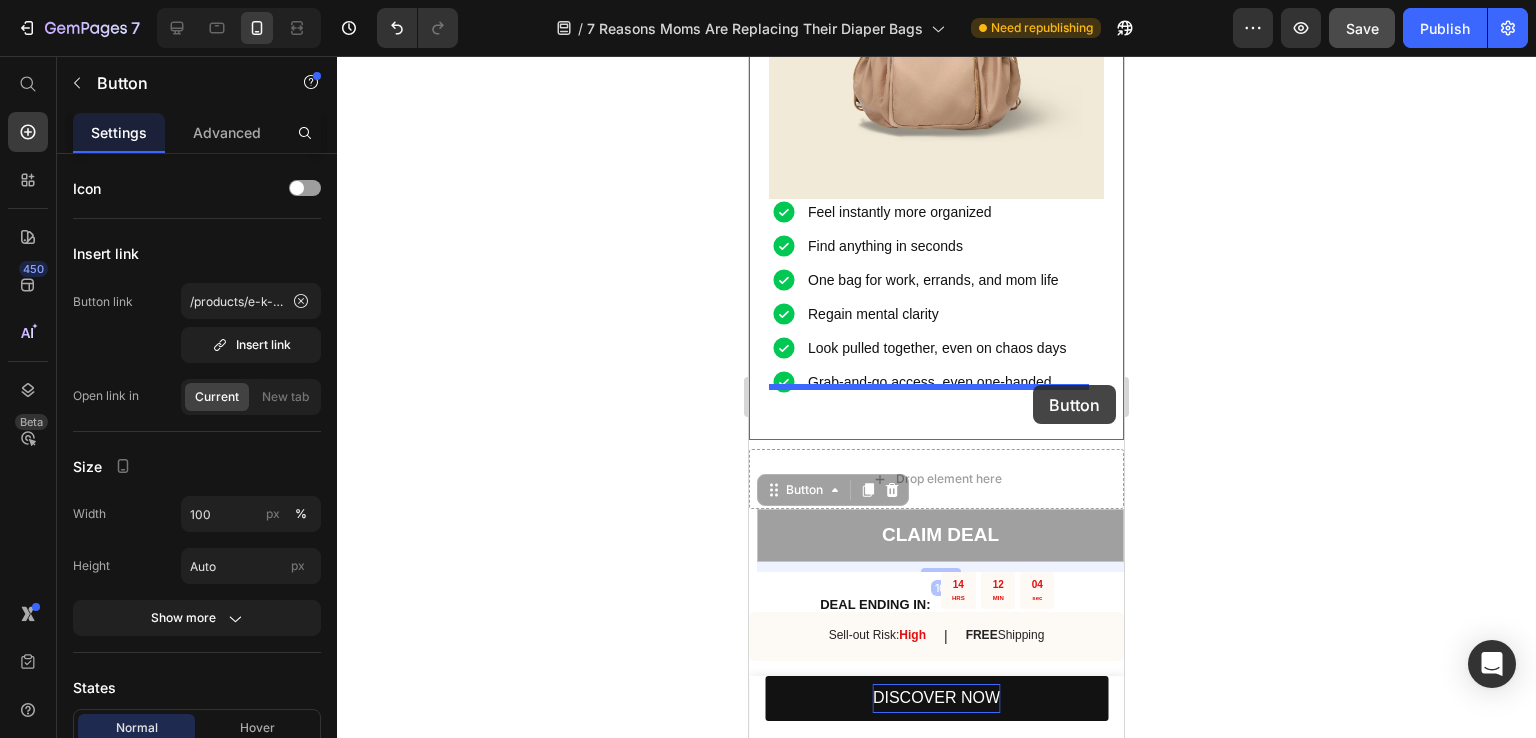 drag, startPoint x: 1044, startPoint y: 502, endPoint x: 1033, endPoint y: 385, distance: 117.51595 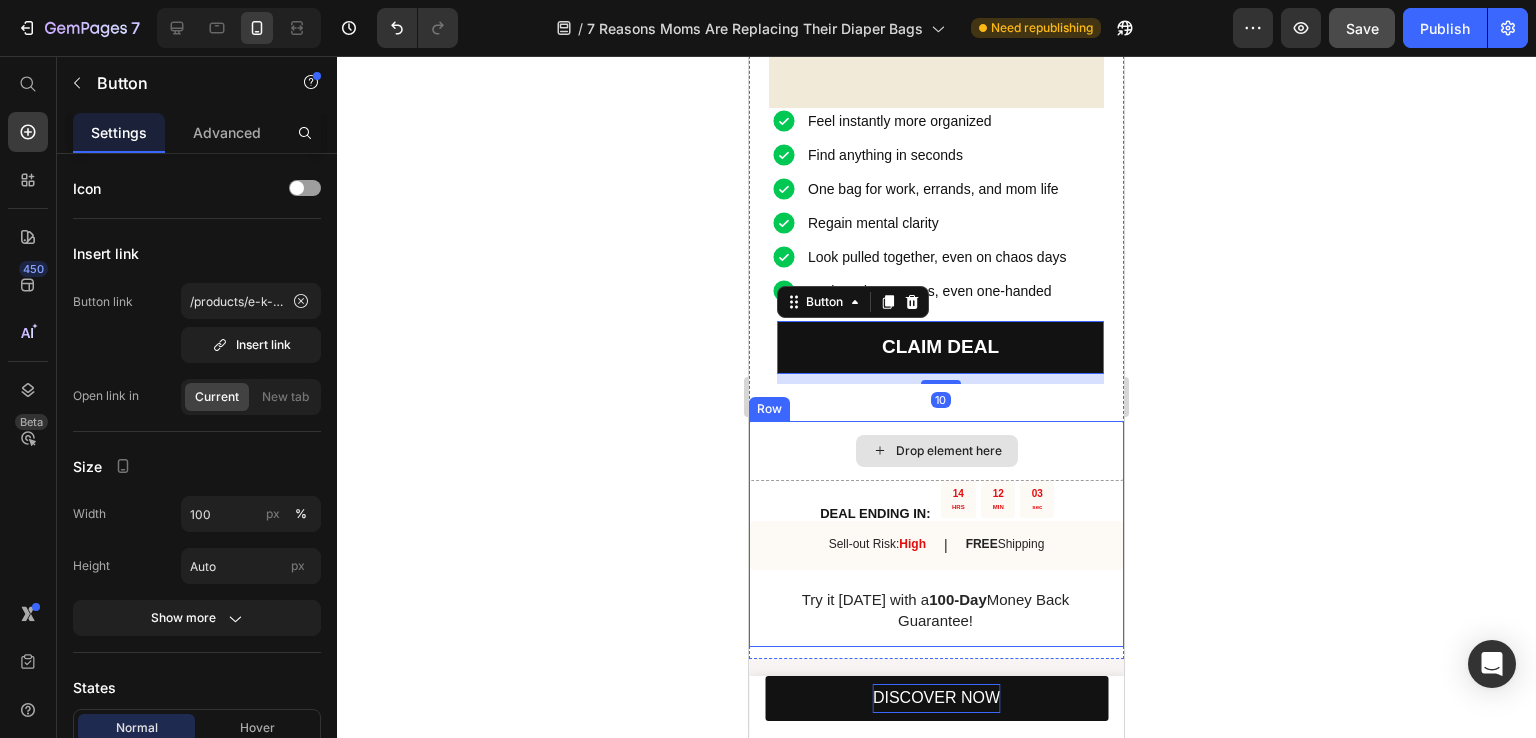 scroll, scrollTop: 5230, scrollLeft: 0, axis: vertical 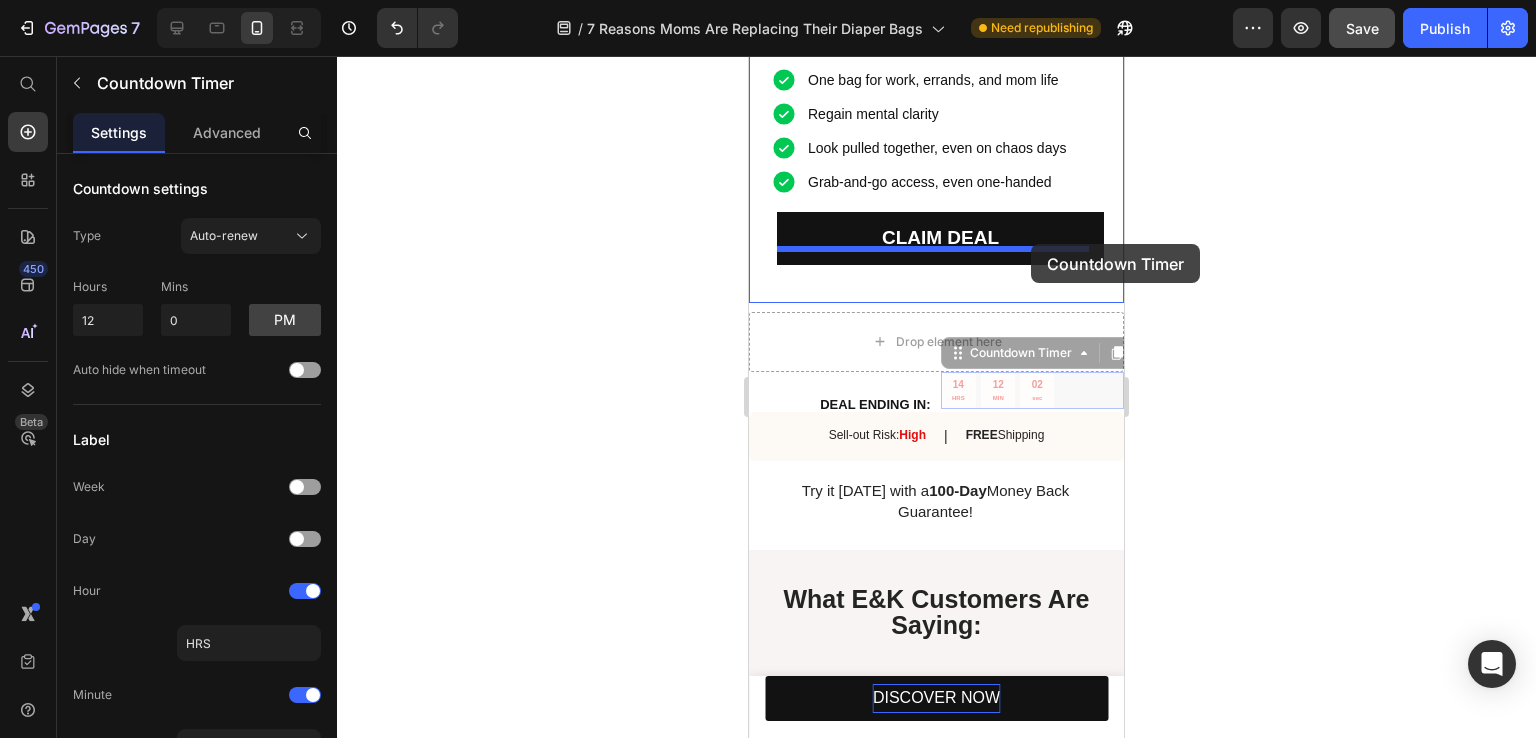 drag, startPoint x: 1040, startPoint y: 370, endPoint x: 1031, endPoint y: 244, distance: 126.32102 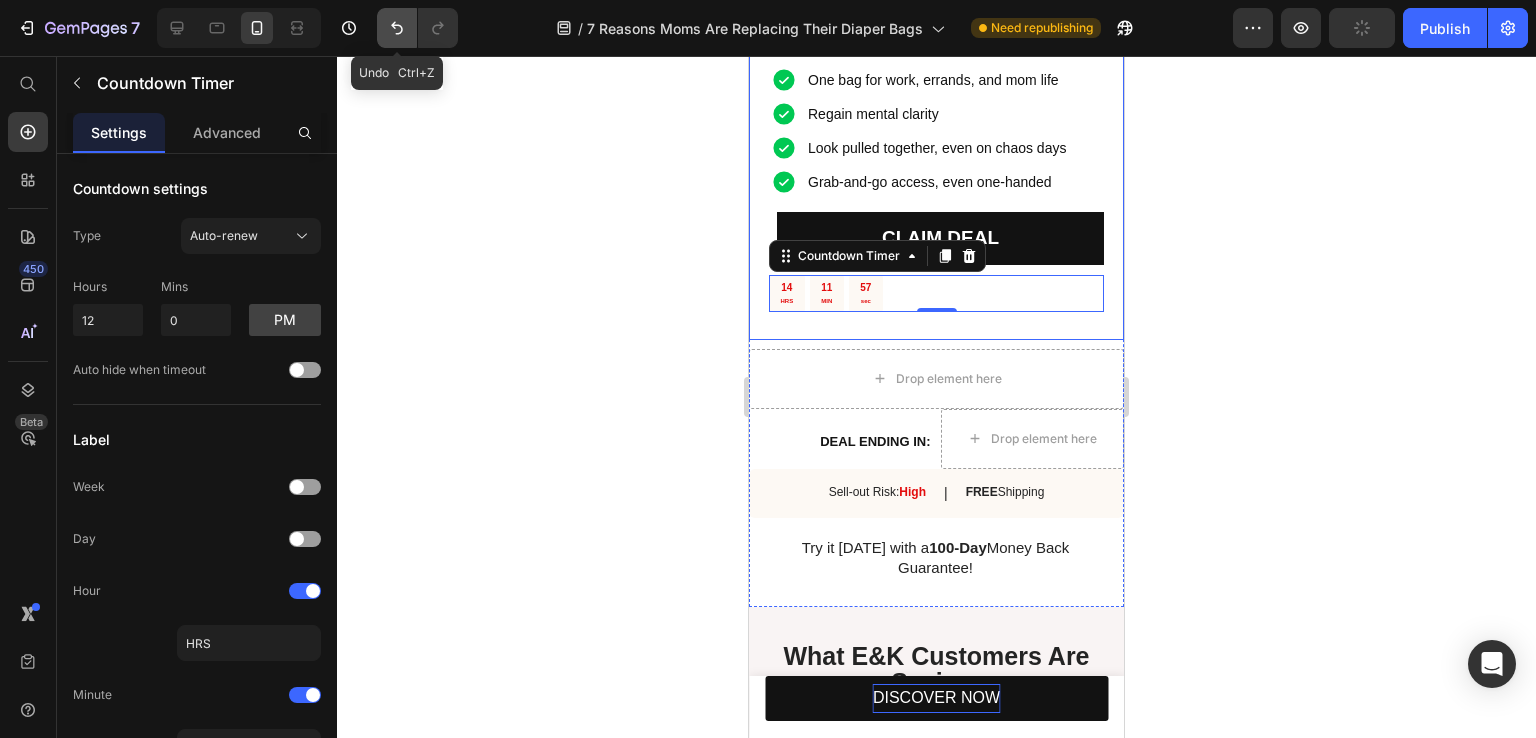 click 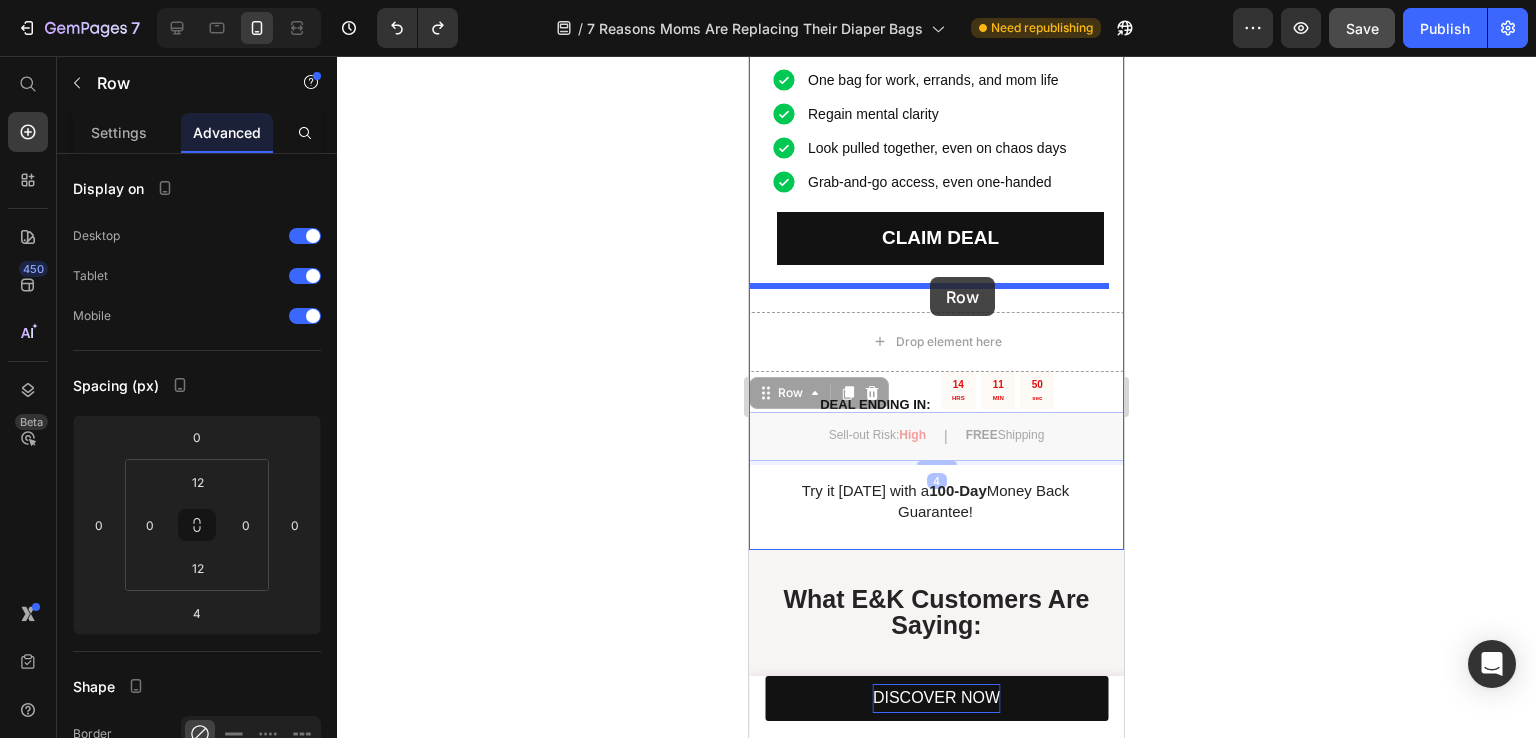 drag, startPoint x: 925, startPoint y: 419, endPoint x: 930, endPoint y: 277, distance: 142.088 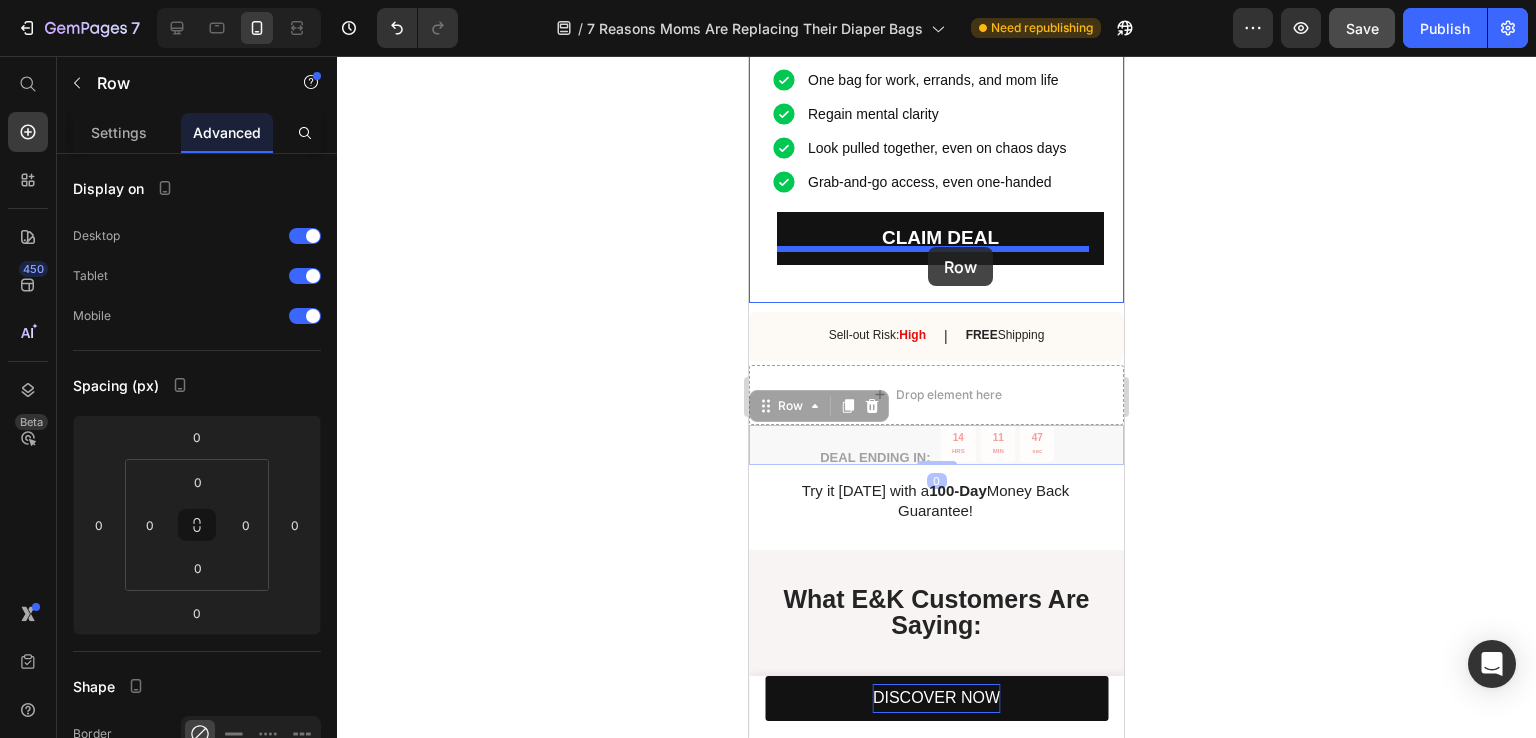 drag, startPoint x: 930, startPoint y: 432, endPoint x: 928, endPoint y: 247, distance: 185.0108 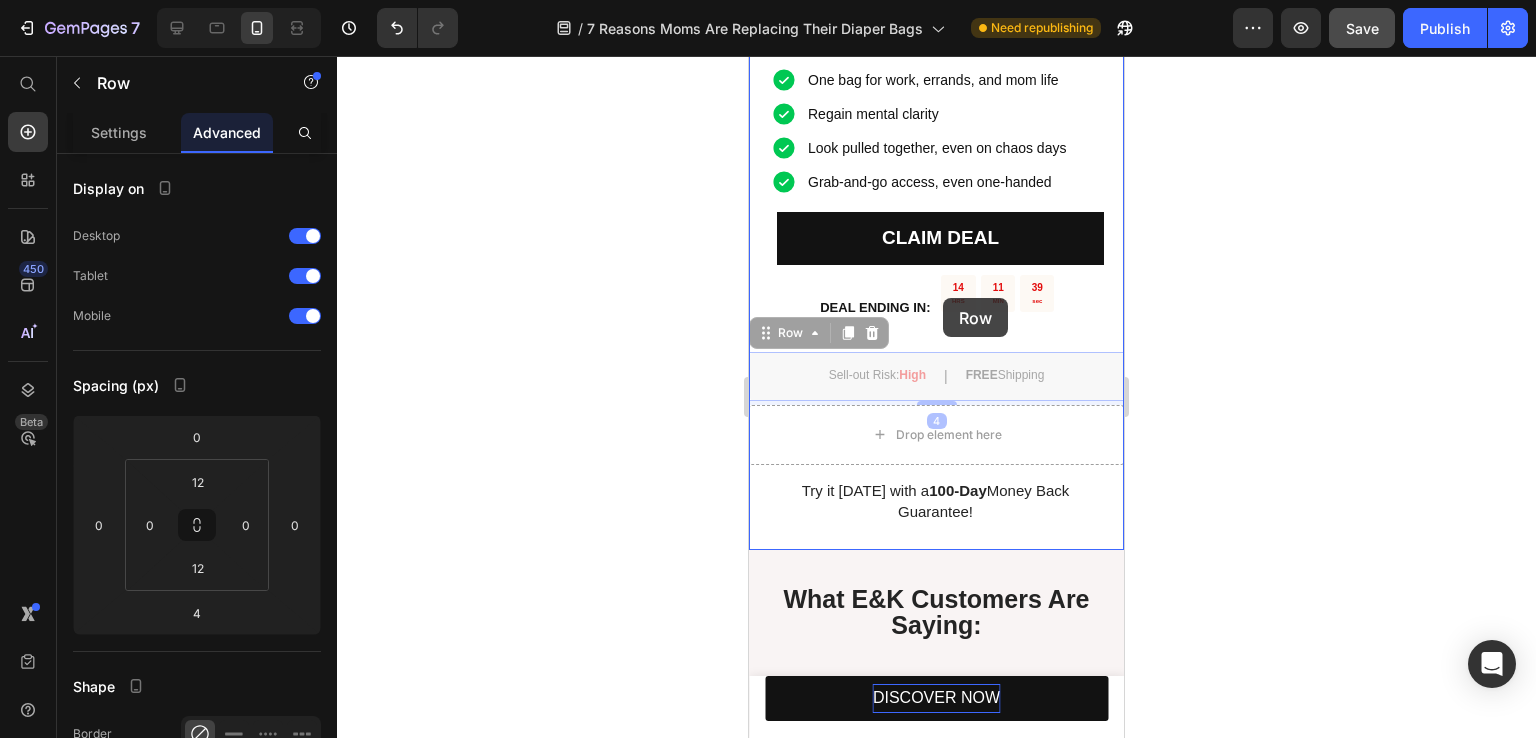 drag, startPoint x: 933, startPoint y: 370, endPoint x: 943, endPoint y: 298, distance: 72.691124 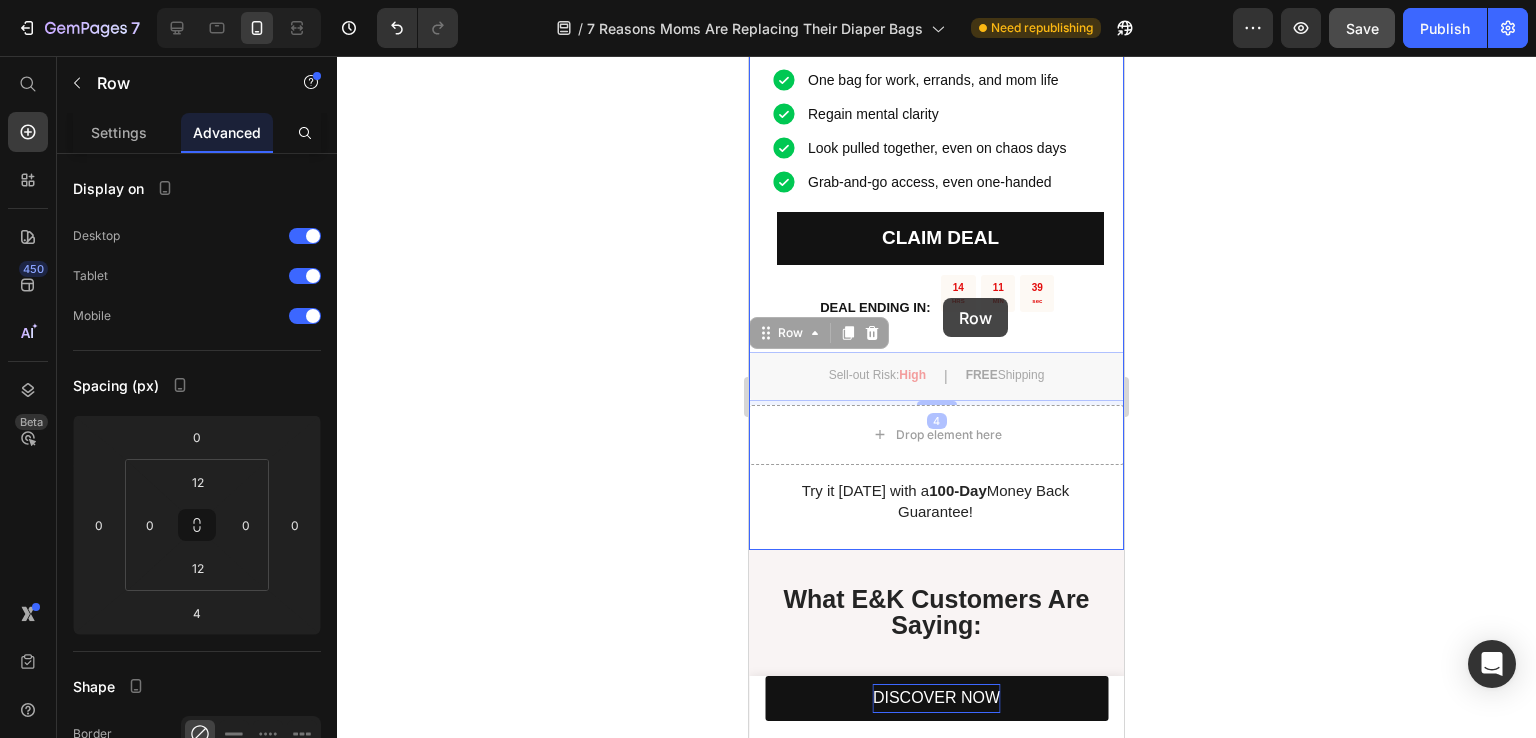 click on "iPhone 13 Mini  ( 375 px) iPhone 13 Mini iPhone 13 Pro iPhone 11 Pro Max iPhone 15 Pro Max Pixel 7 Galaxy S8+ Galaxy S20 Ultra iPad Mini iPad Air iPad Pro Header DISCOVER NOW Button Sticky 4.  Clutter-Free = Mental Calm Heading Let’s face it: messy bag isn’t just inconvenient — it’s anxiety-inducing.    With  dedicated spots for wipes, keys, bottles, tech, and even shopping hauls , everything has its home.   You’ll stop “just throwing things in” and start placing things  intentionally.  Welcome to the anti-anxiety effect of  true organization. Text Block Image Comparison Row Image 5. Say Goodbye to "Mommy-Looking" Bags — It’s Functional  and  Fashionable Heading Just because you're practical doesn't mean you want to look like you're carrying a diaper bag.   Crafted from  water-resistant recycled nylon Text Block Row 6. You can try it risk-fee for 100 days! Heading return them for a full refund, no questions asked .   So no excuse! You gotta try  E&K Everyday Bag   That's a promise! Row" at bounding box center (936, -1750) 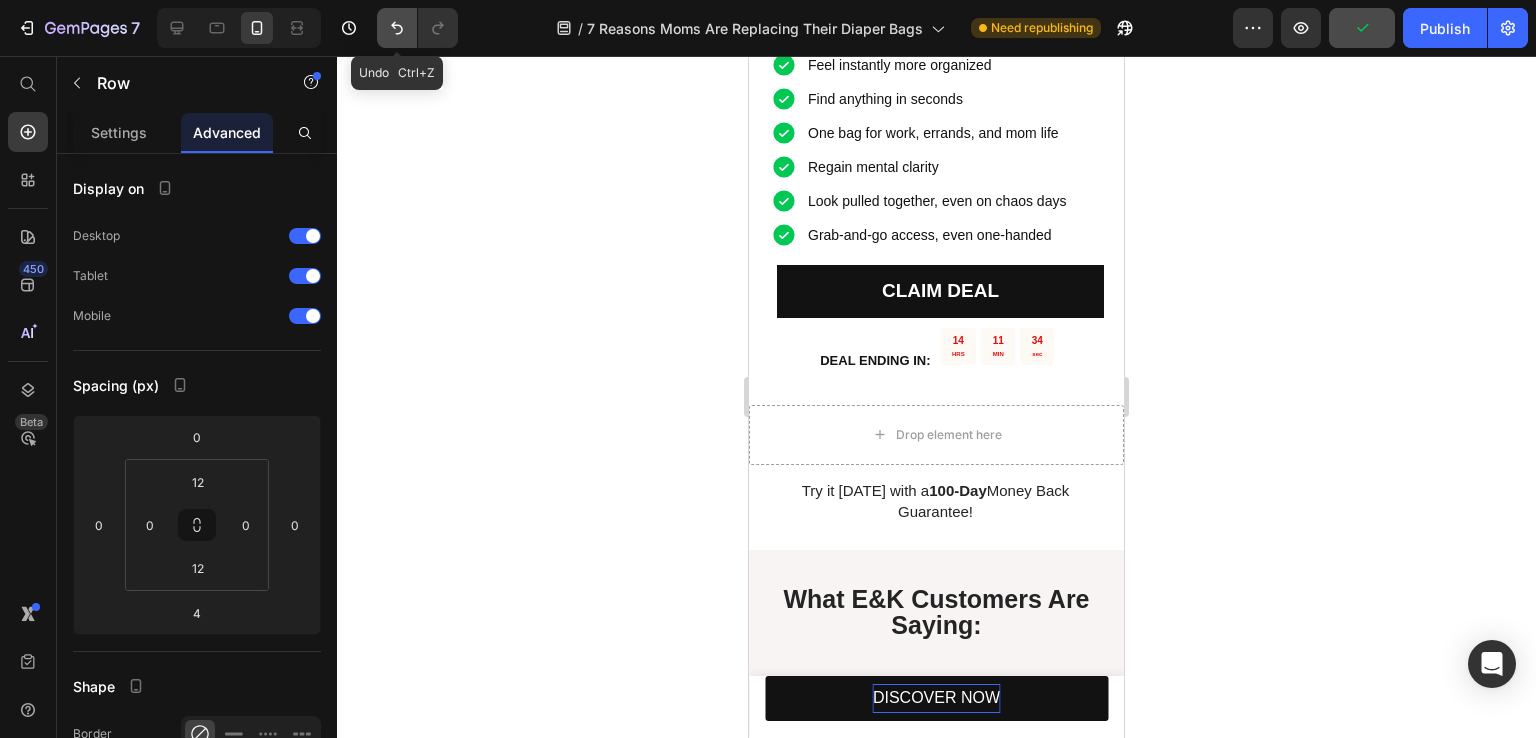 click 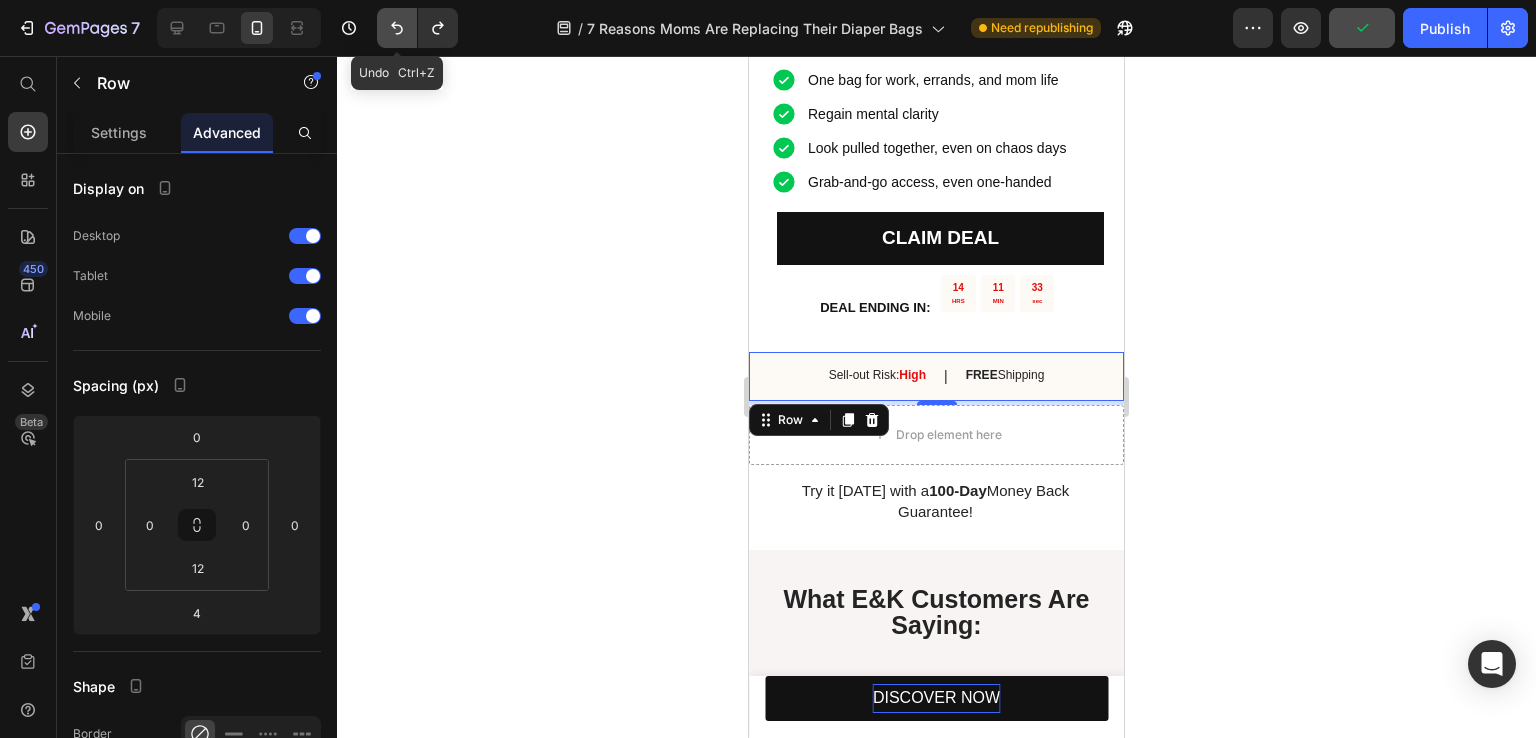 click 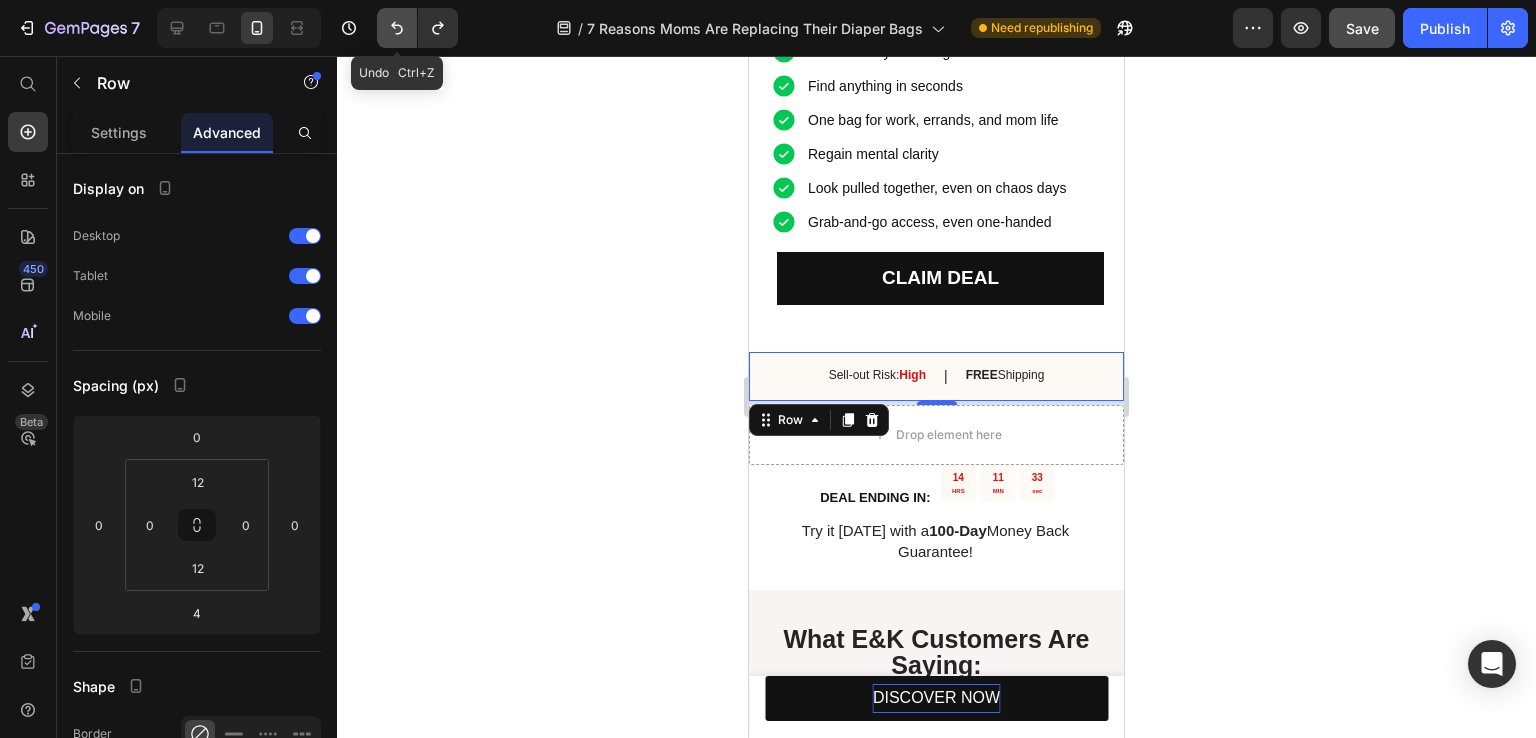 click 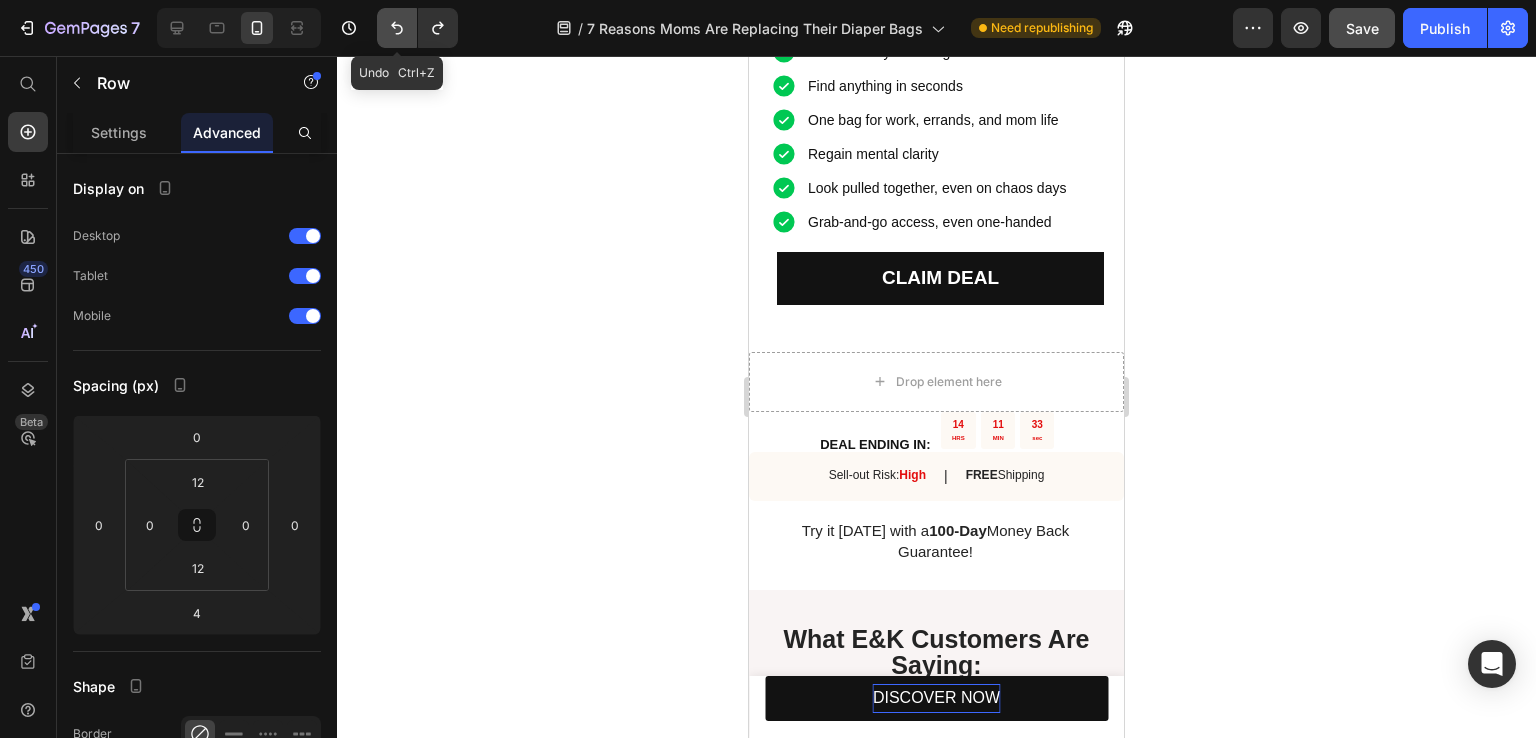 scroll, scrollTop: 5137, scrollLeft: 0, axis: vertical 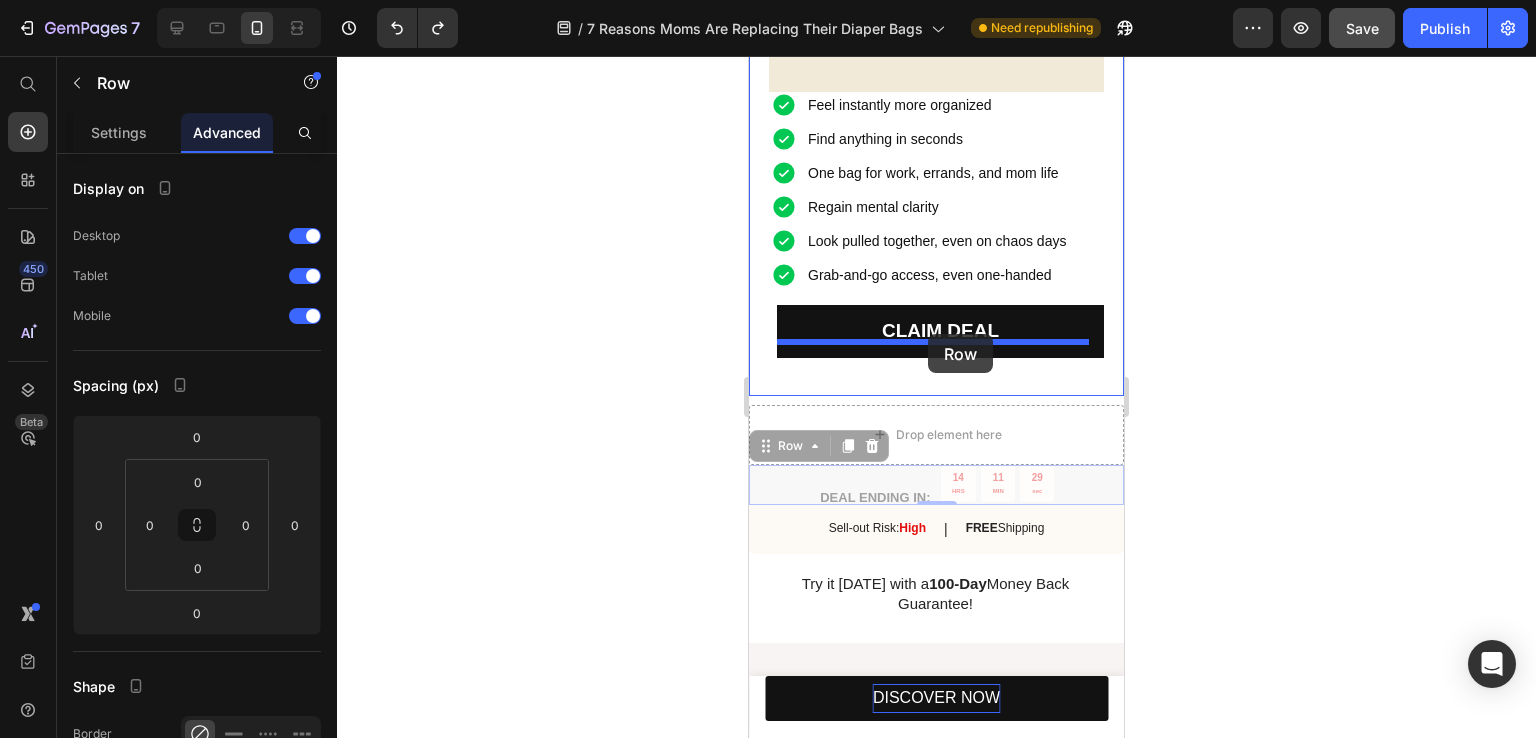 drag, startPoint x: 928, startPoint y: 465, endPoint x: 928, endPoint y: 331, distance: 134 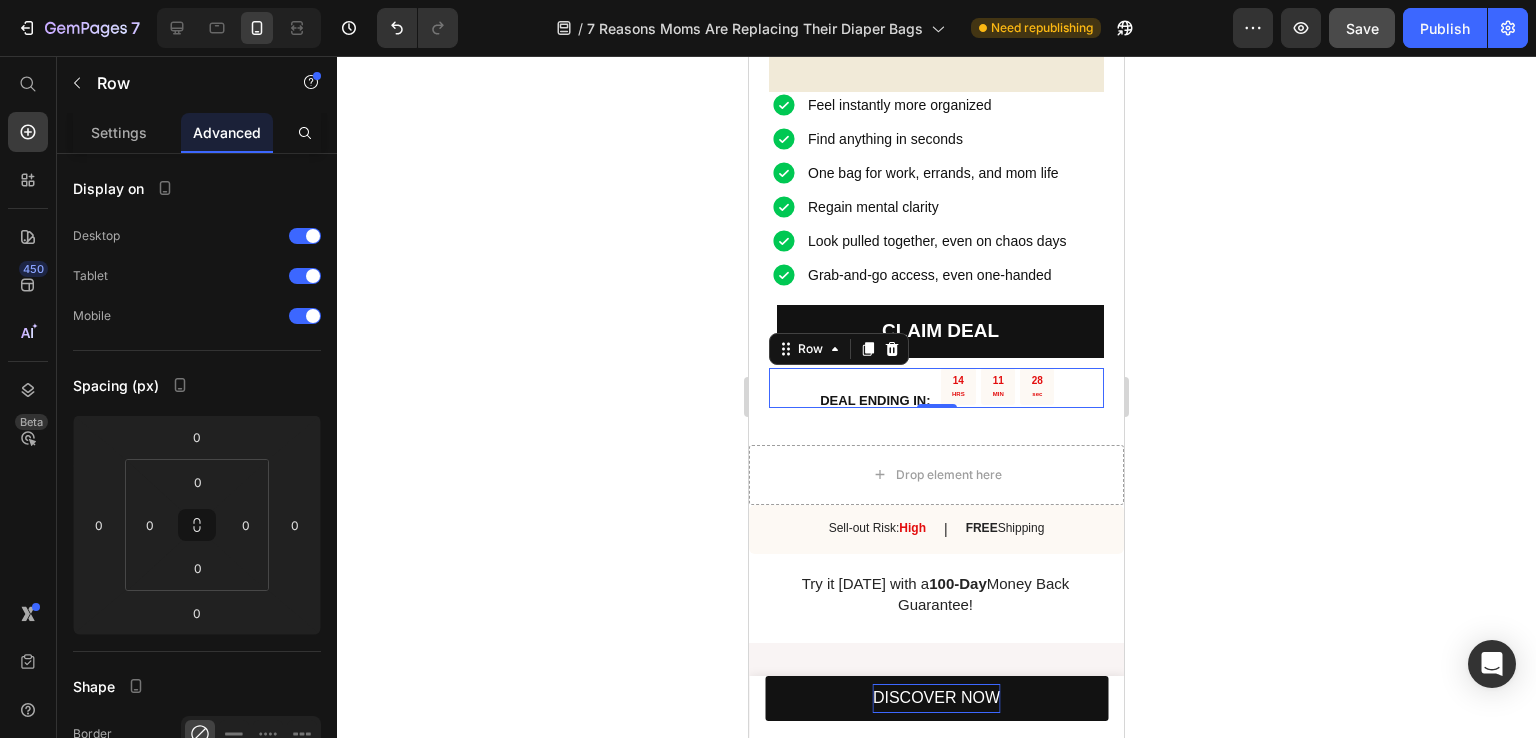 scroll, scrollTop: 5176, scrollLeft: 0, axis: vertical 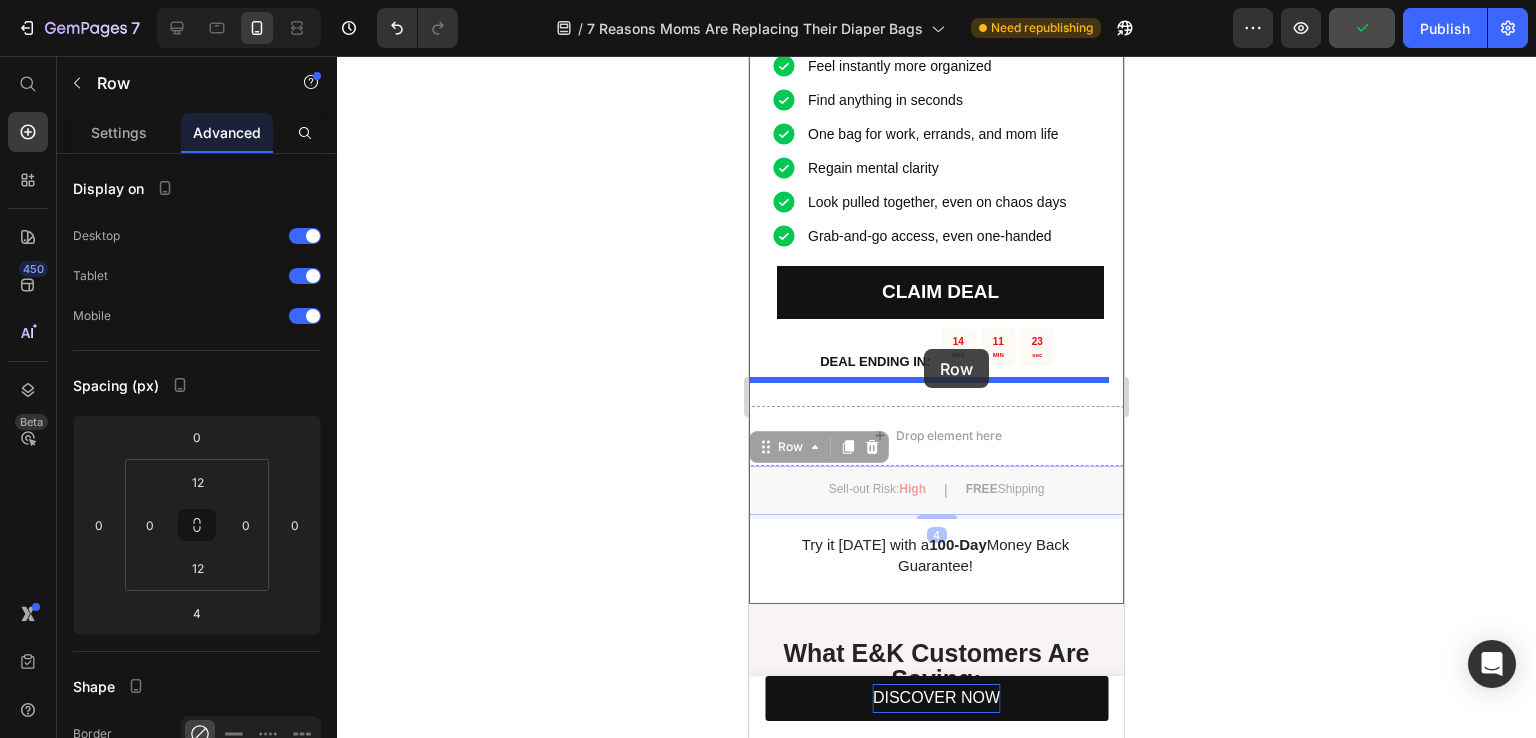 drag, startPoint x: 908, startPoint y: 475, endPoint x: 924, endPoint y: 349, distance: 127.01181 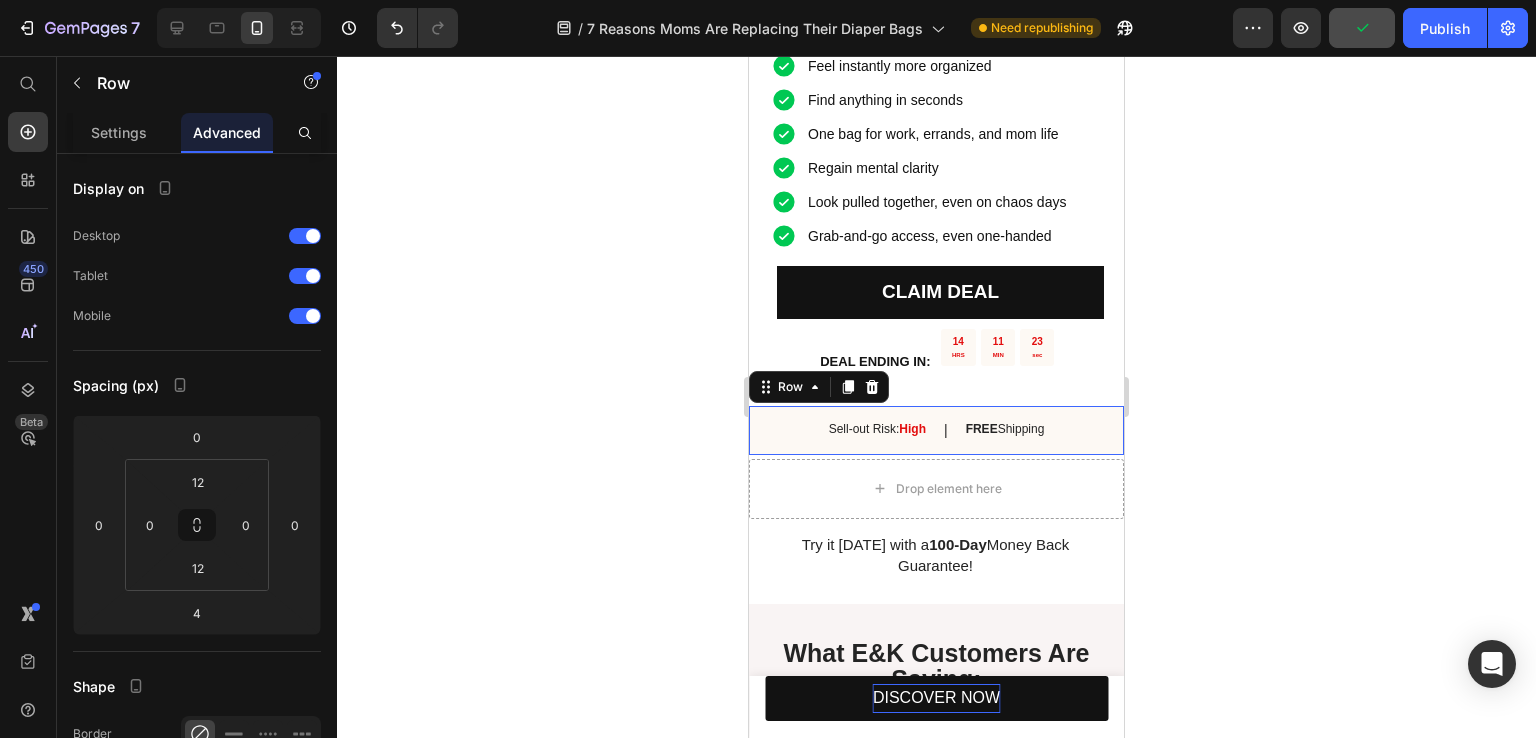 scroll, scrollTop: 5230, scrollLeft: 0, axis: vertical 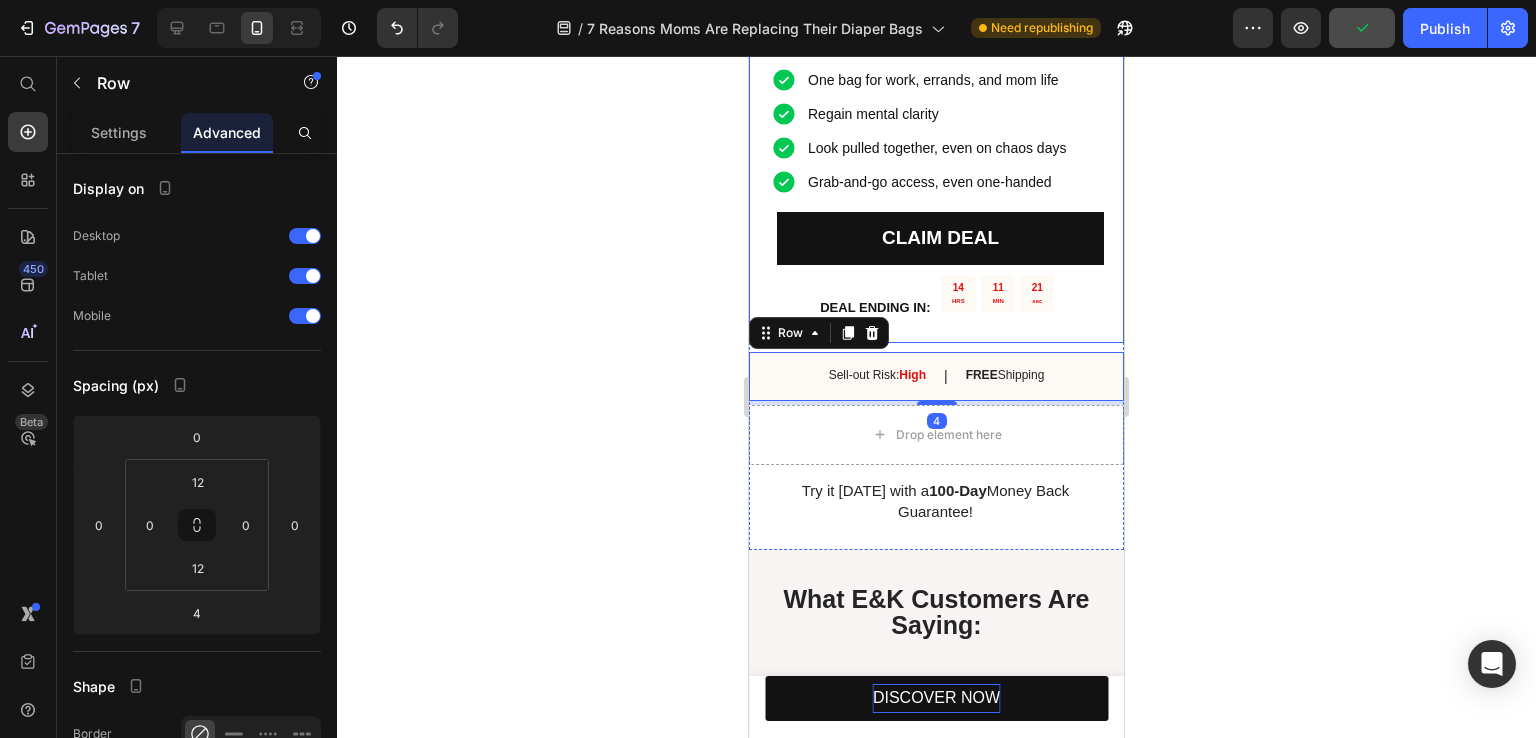 click on "Feel instantly more organized Find anything in seconds One bag for work, errands, and mom life Regain mental clarity Look pulled together, even on chaos days Grab-and-go access, even one-handed Item List CLAIM DEAL Button         DEAL ENDING IN: Text Block 14 HRS 11 MIN 21 sec Countdown Timer Row 🎅🏼  CHRISTMAS IN JULY  ☀️  This limited-time deal is in high demand and stocks keep selling out.   Heading Image Row" at bounding box center (936, -88) 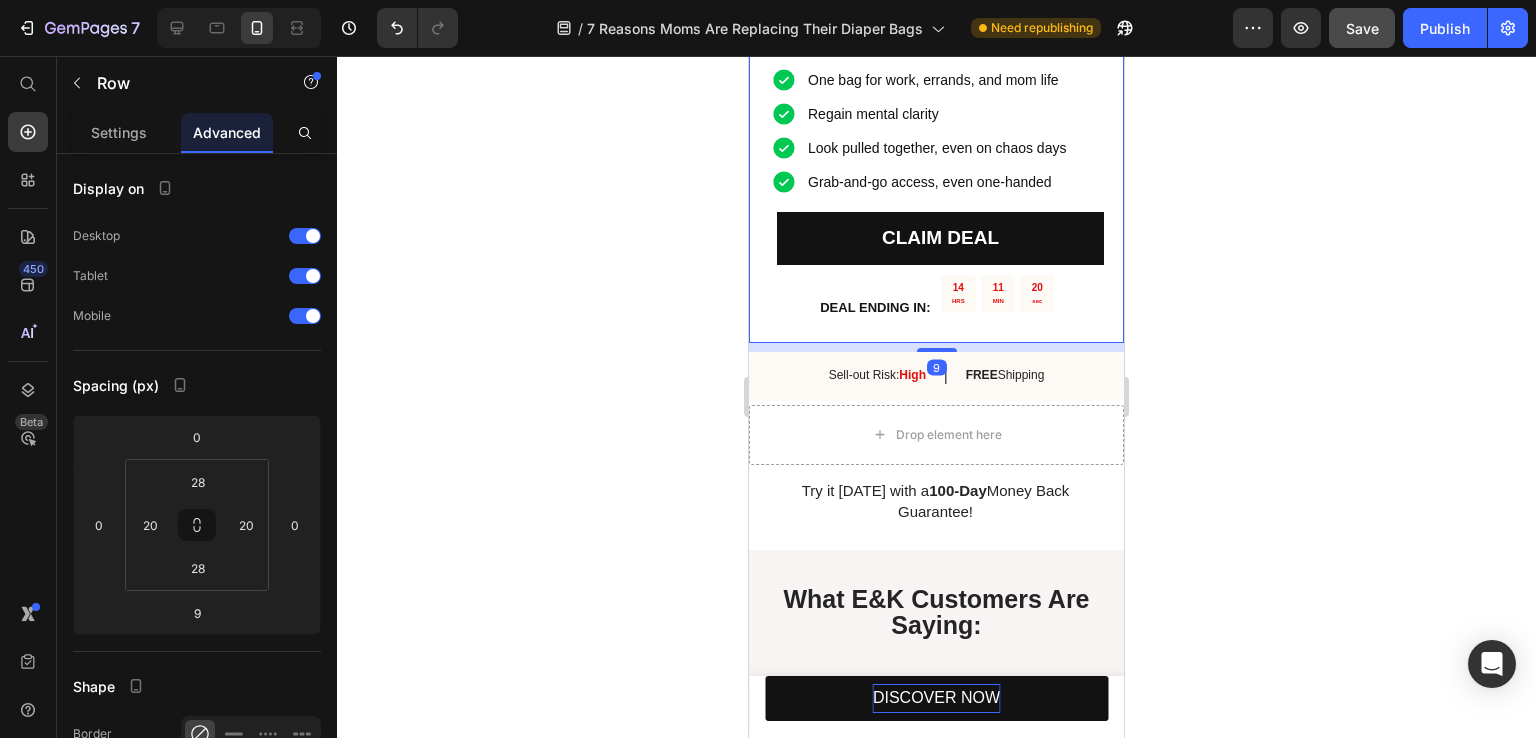 click on "Feel instantly more organized Find anything in seconds One bag for work, errands, and mom life Regain mental clarity Look pulled together, even on chaos days Grab-and-go access, even one-handed Item List CLAIM DEAL Button         DEAL ENDING IN: Text Block 14 HRS 11 MIN 20 sec Countdown Timer Row 🎅🏼  CHRISTMAS IN JULY  ☀️  This limited-time deal is in high demand and stocks keep selling out.   Heading Image Row   9" at bounding box center [936, -88] 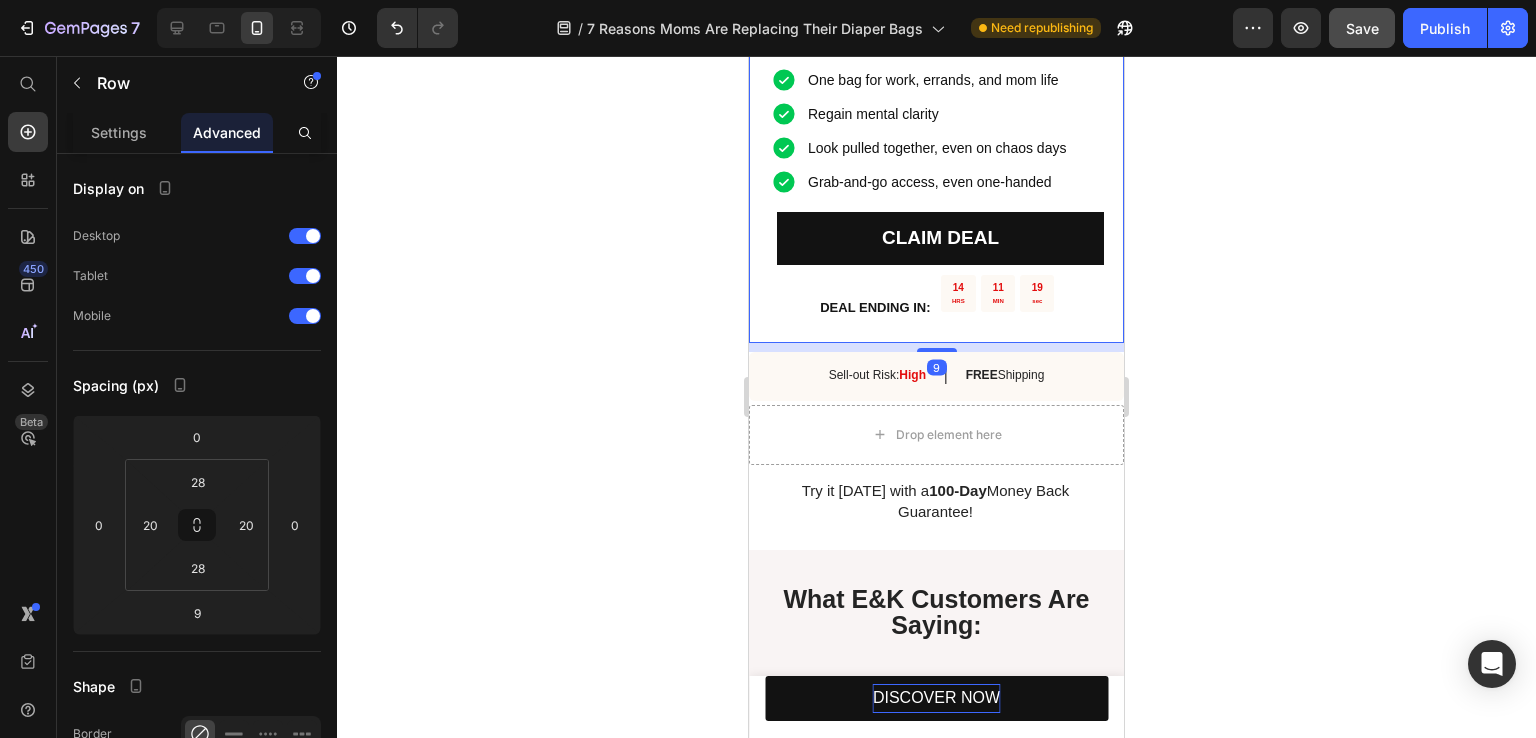 scroll, scrollTop: 5220, scrollLeft: 0, axis: vertical 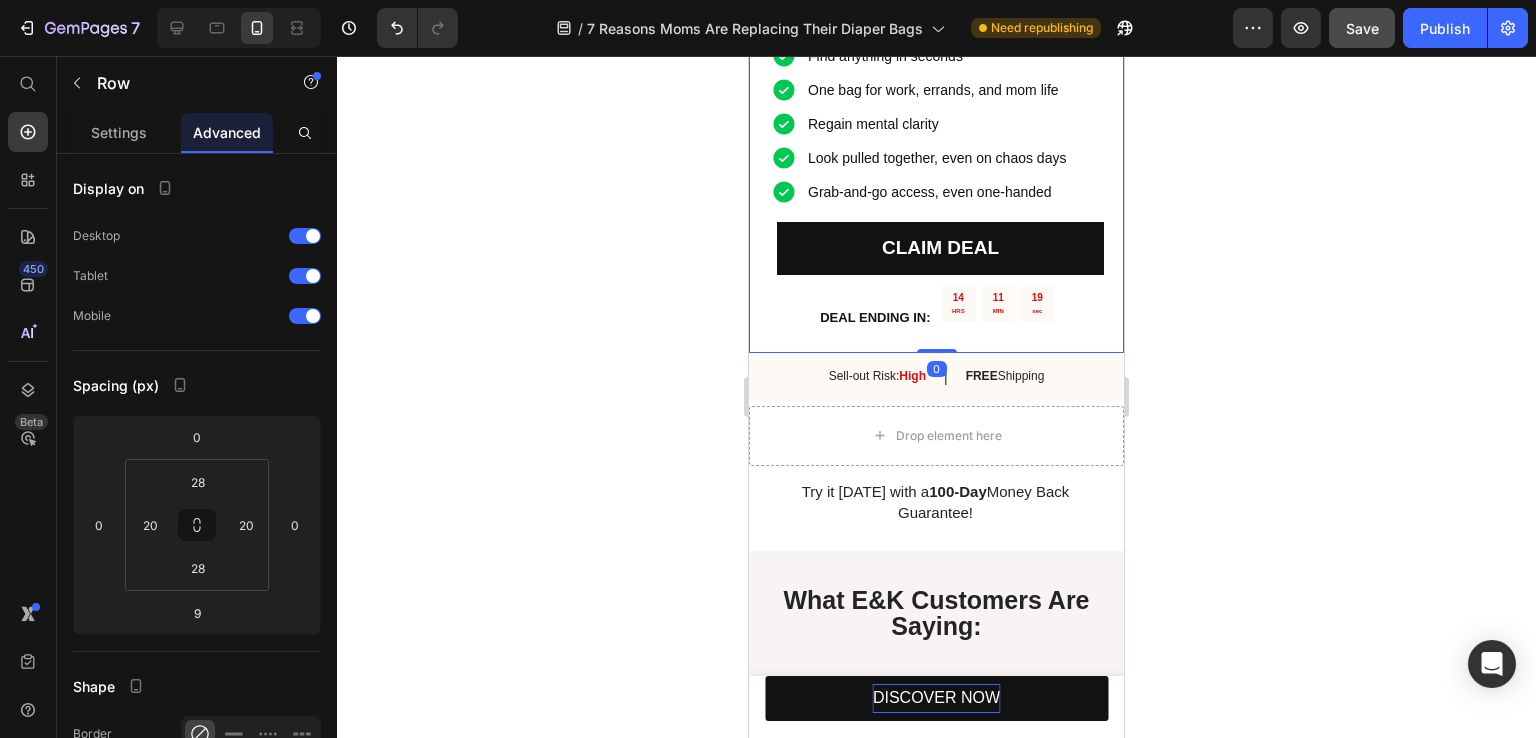 drag, startPoint x: 938, startPoint y: 323, endPoint x: 938, endPoint y: 285, distance: 38 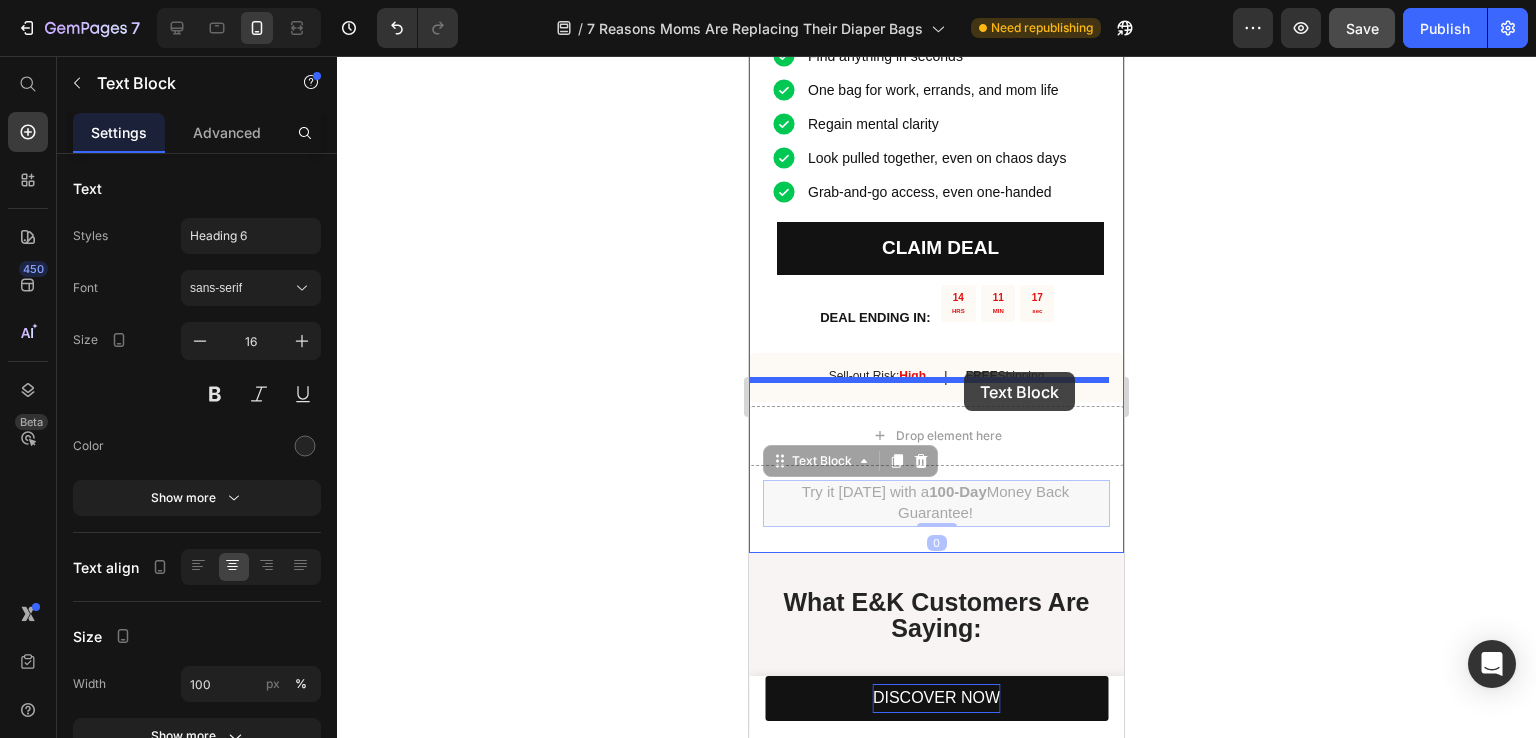 drag, startPoint x: 980, startPoint y: 489, endPoint x: 964, endPoint y: 372, distance: 118.08895 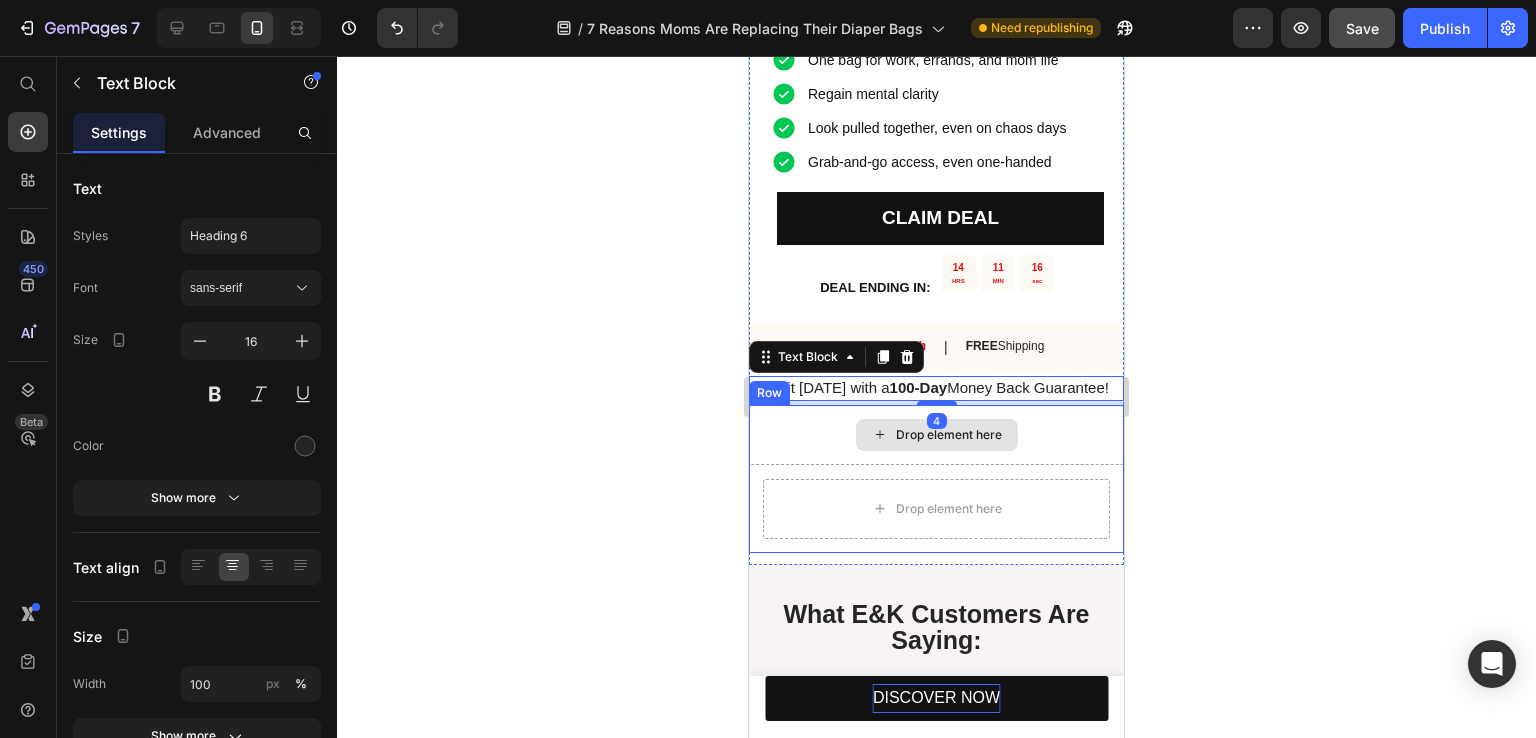 click on "Drop element here" at bounding box center (936, 435) 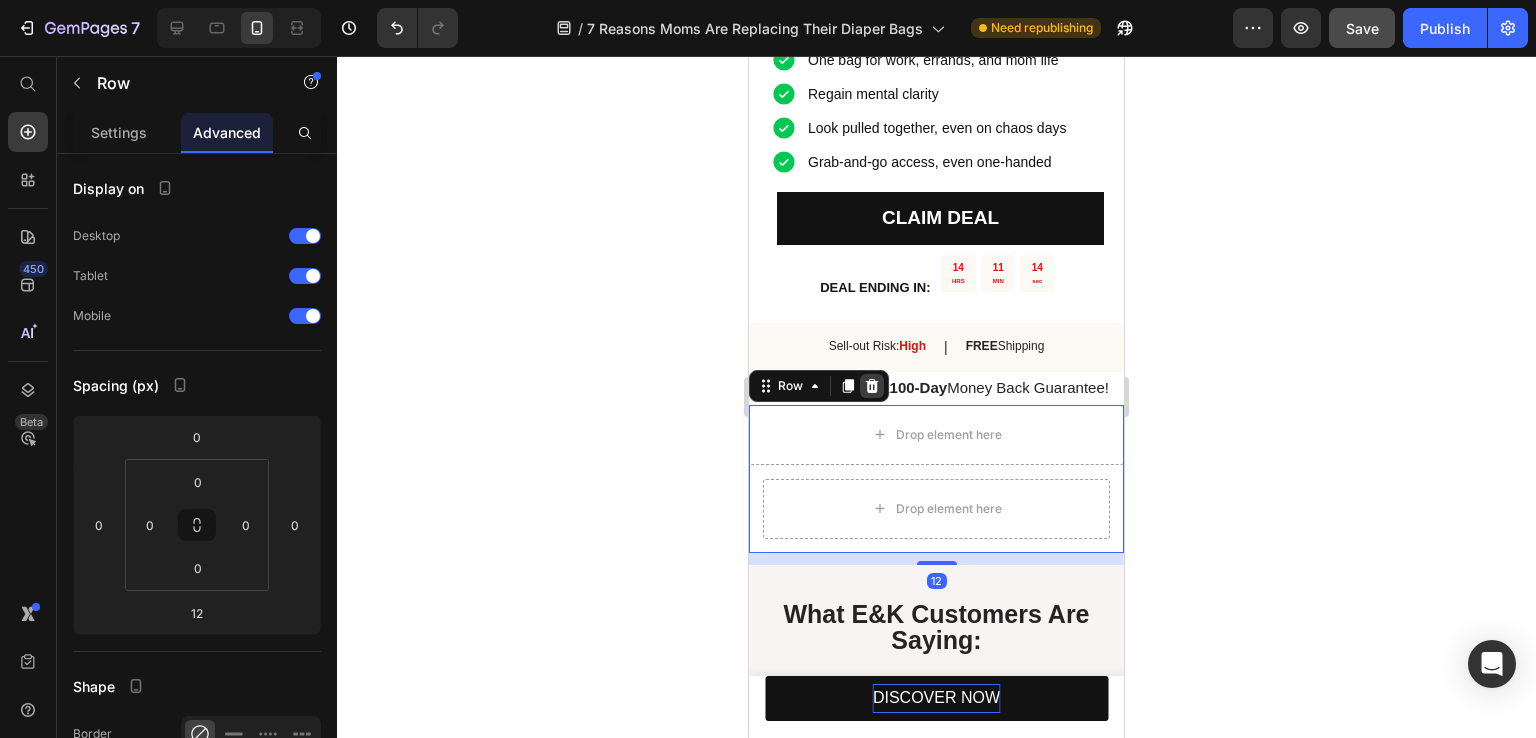 click at bounding box center (872, 386) 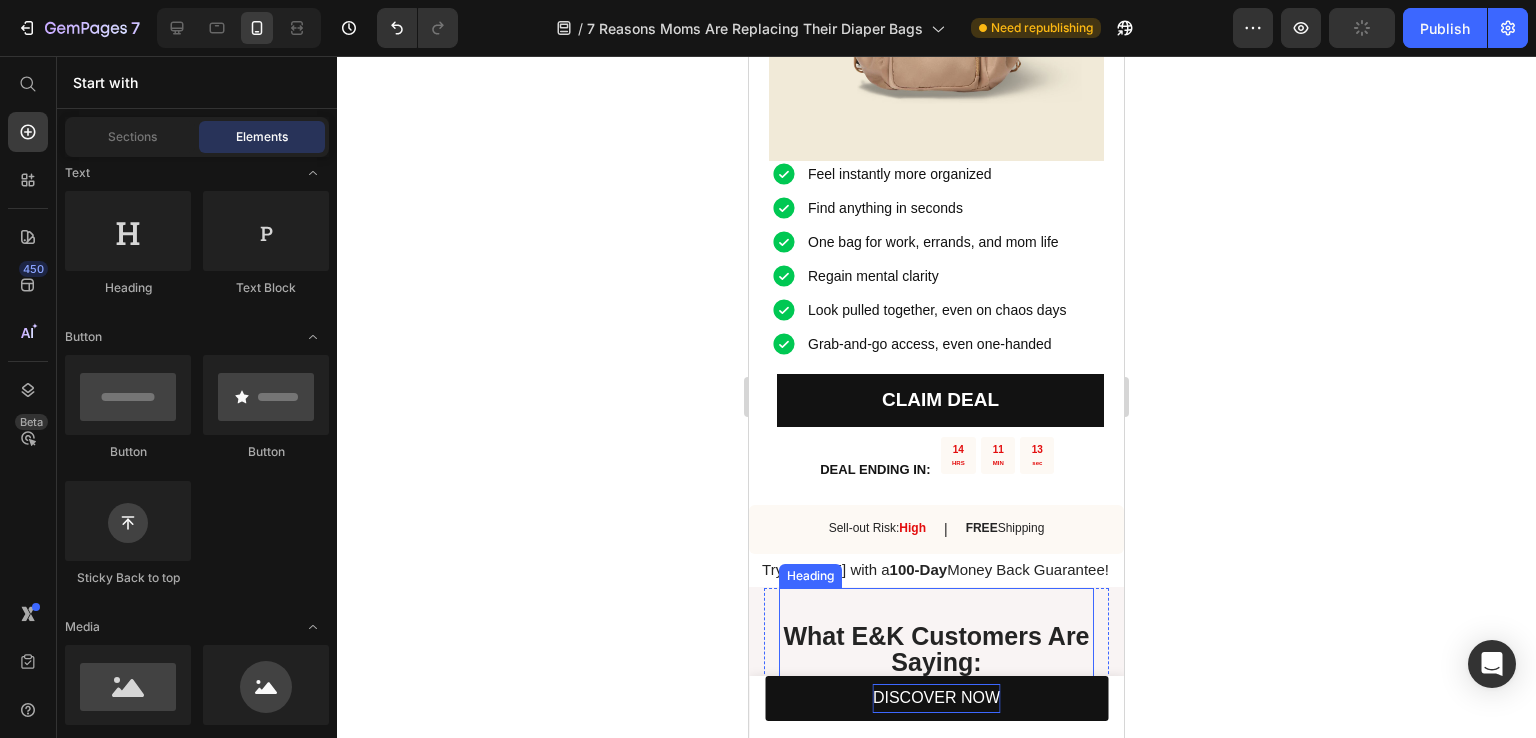 scroll, scrollTop: 5050, scrollLeft: 0, axis: vertical 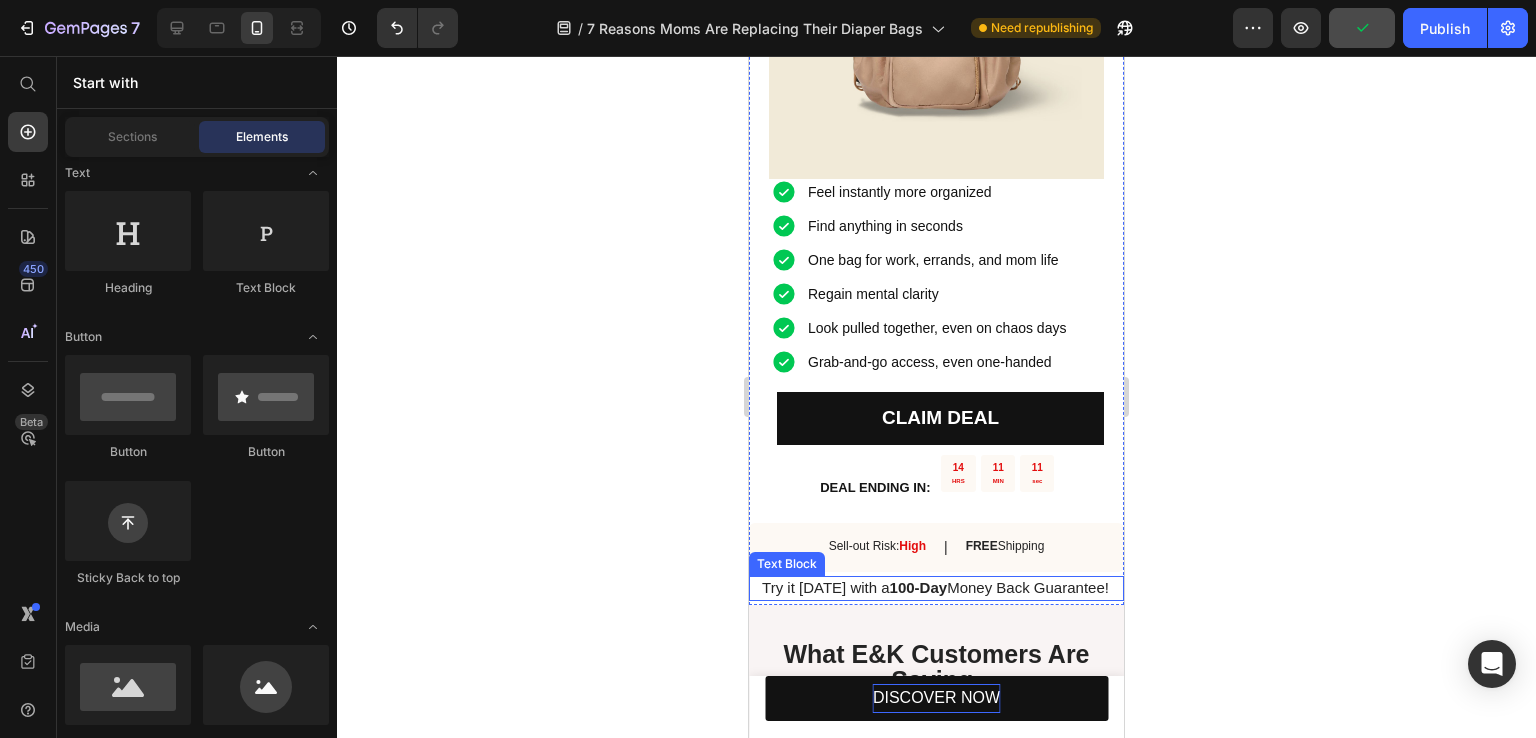 click on "Try it [DATE] with a  100-Day  Money Back Guarantee!" at bounding box center [935, 587] 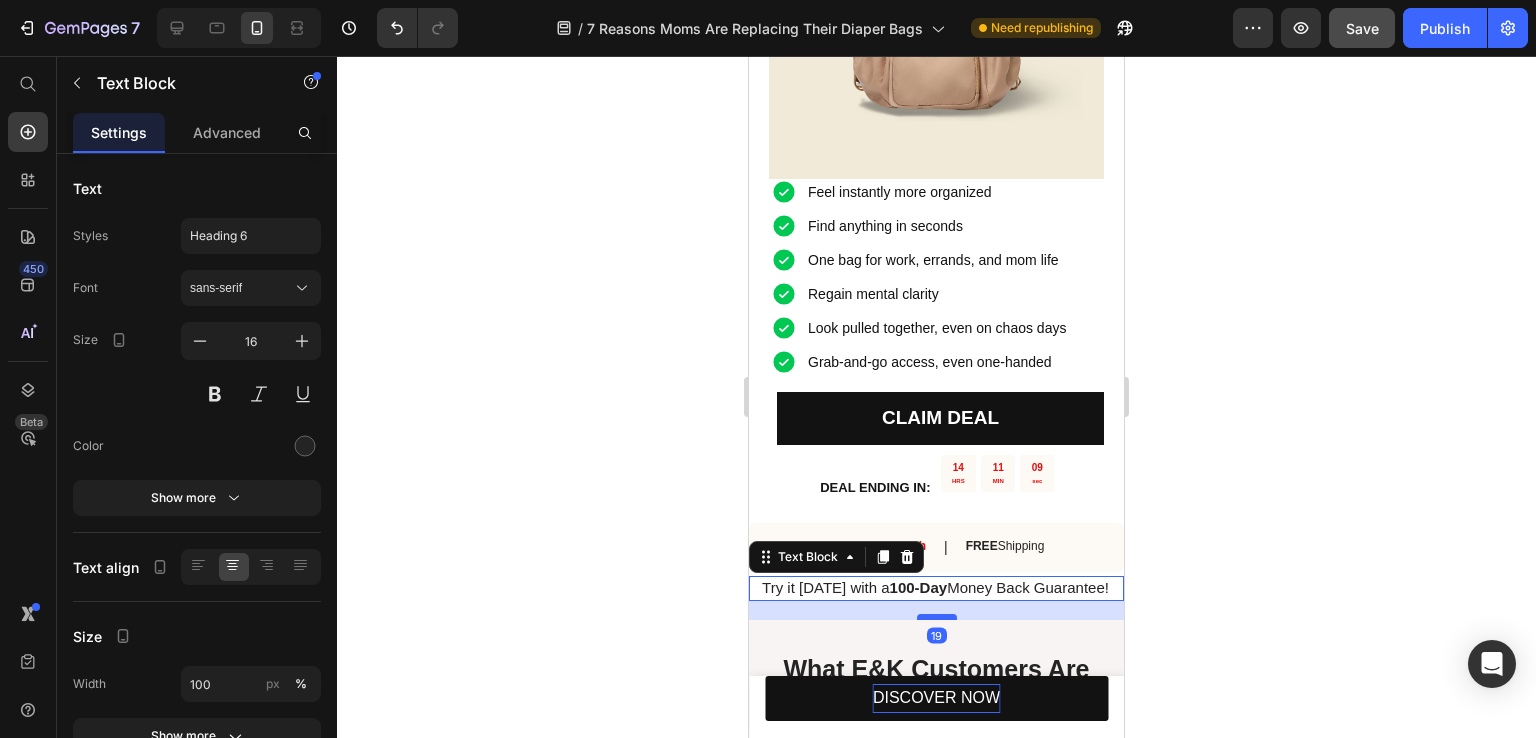 drag, startPoint x: 935, startPoint y: 578, endPoint x: 935, endPoint y: 593, distance: 15 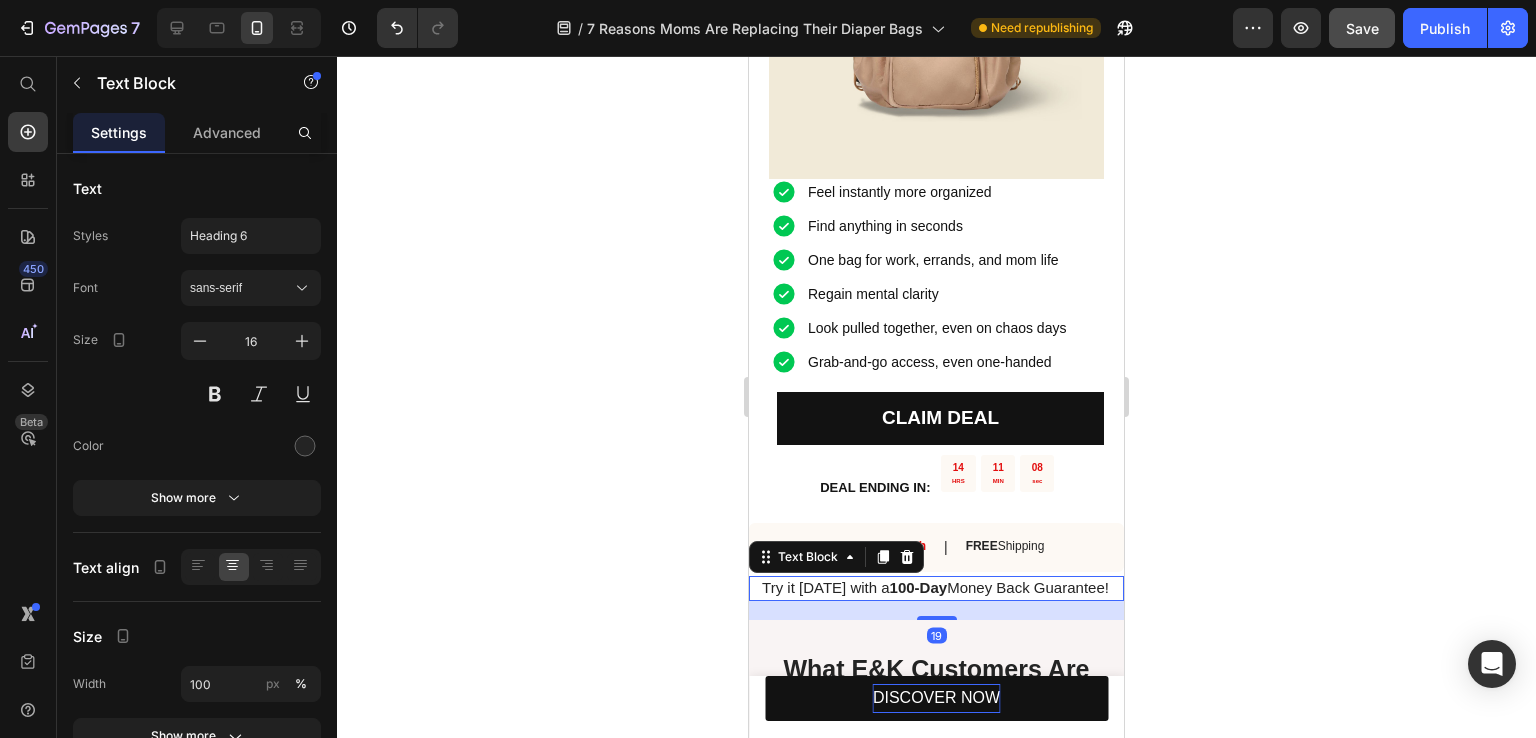 click 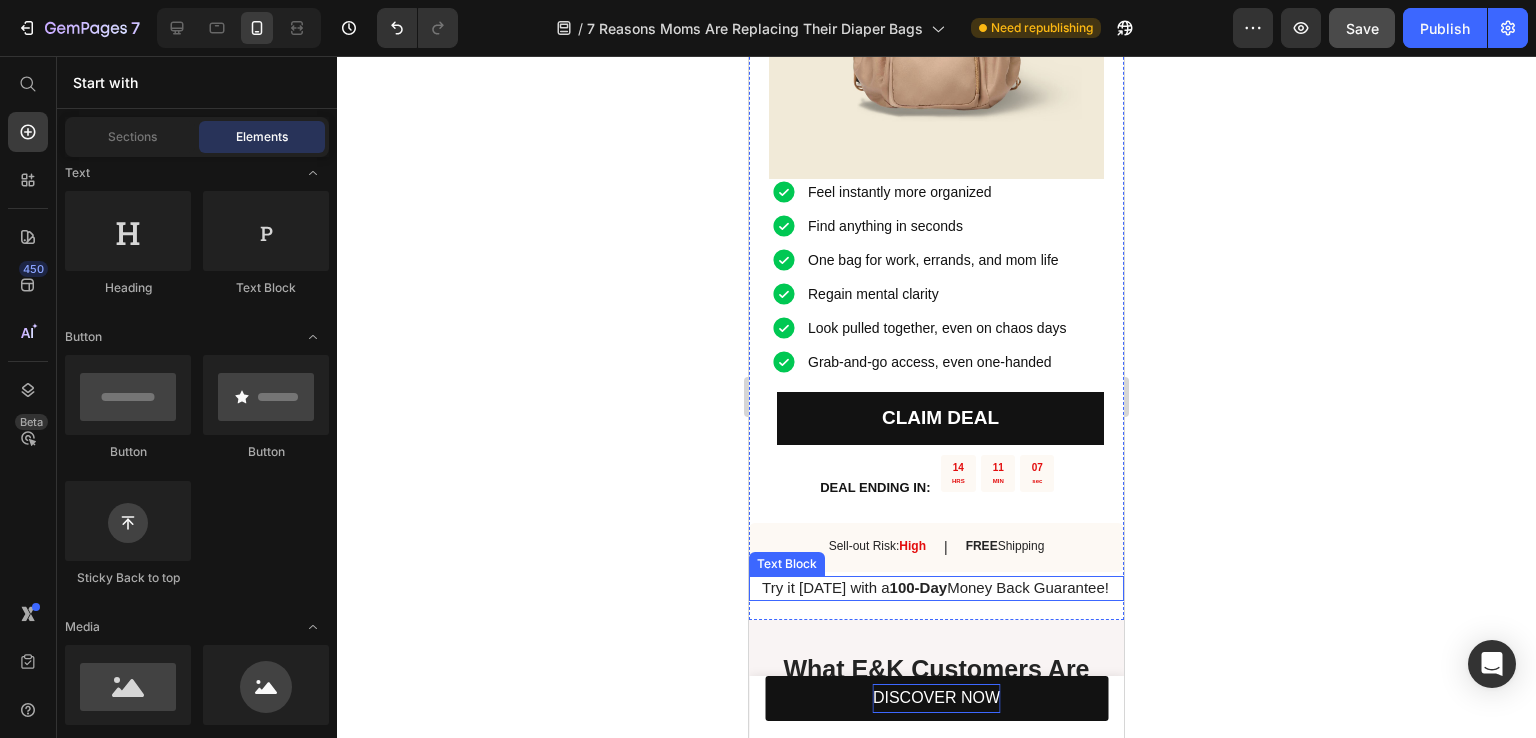 click on "Try it [DATE] with a  100-Day  Money Back Guarantee!" at bounding box center [935, 587] 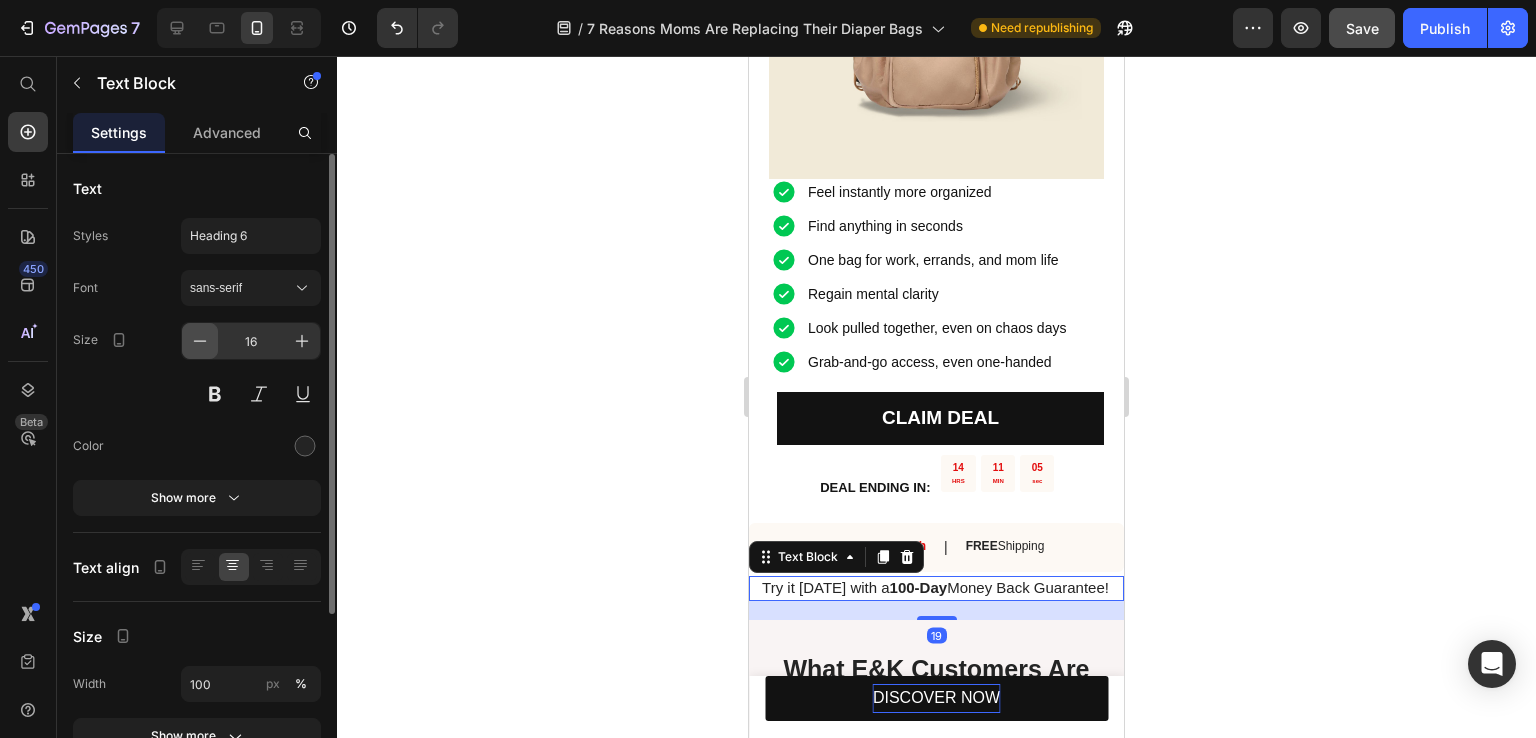 click 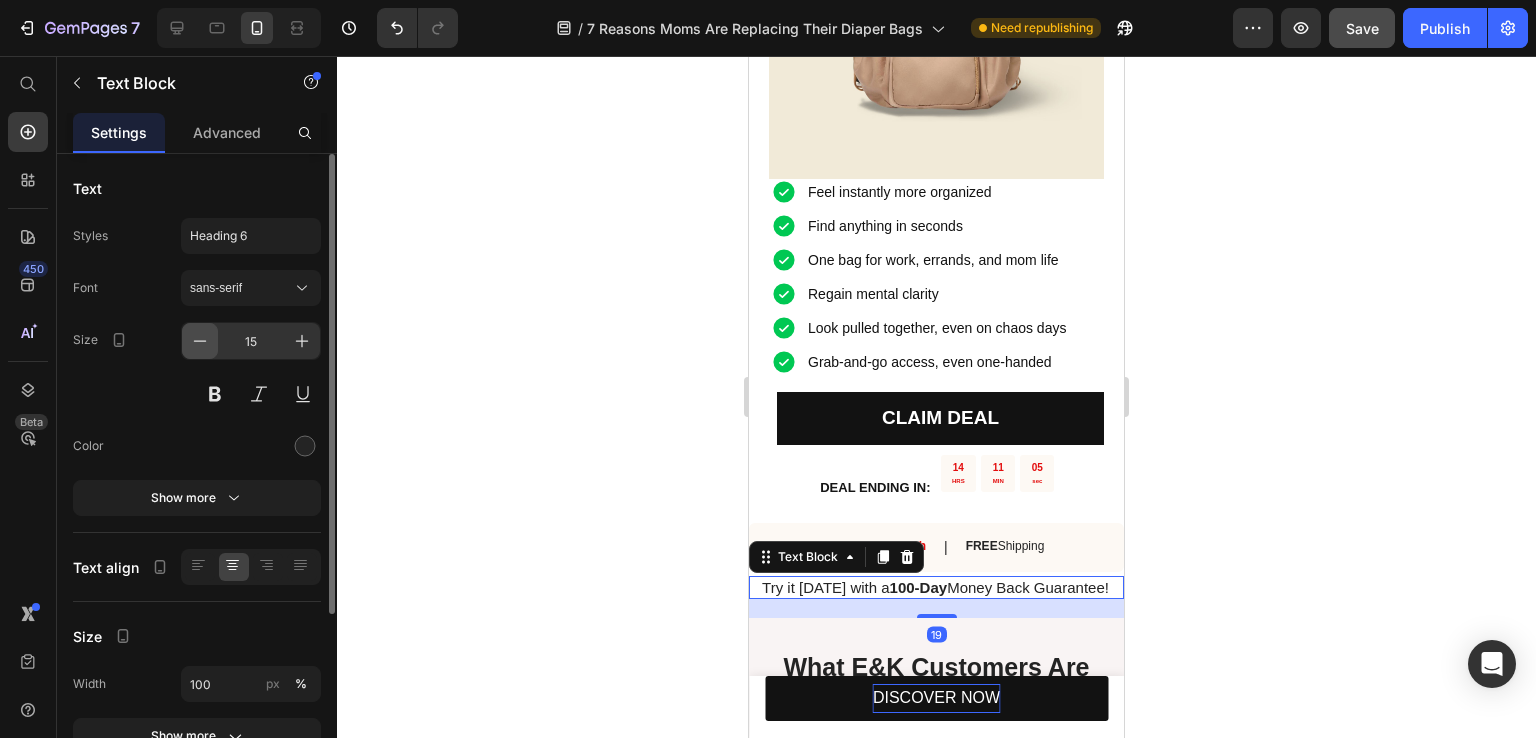 click 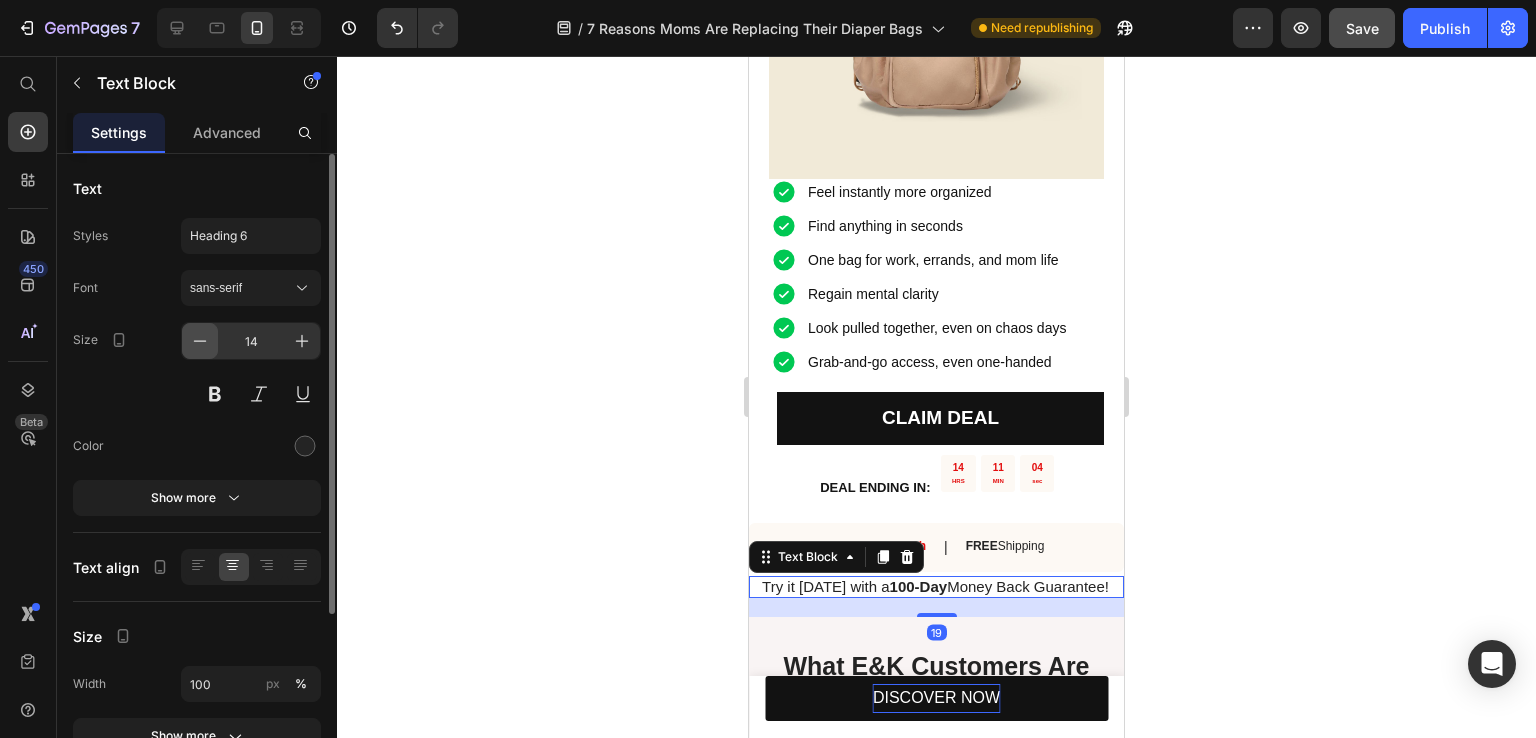 click 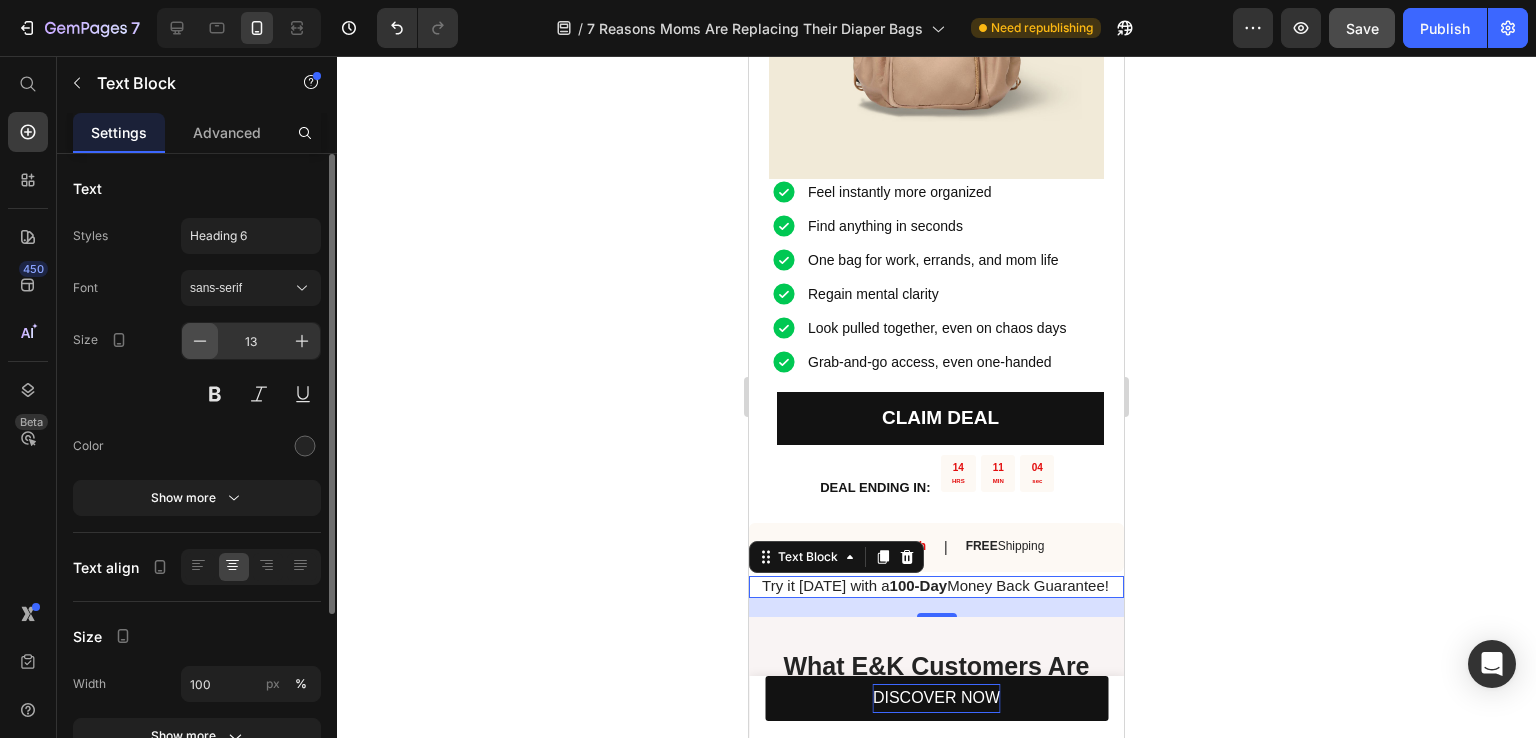 click 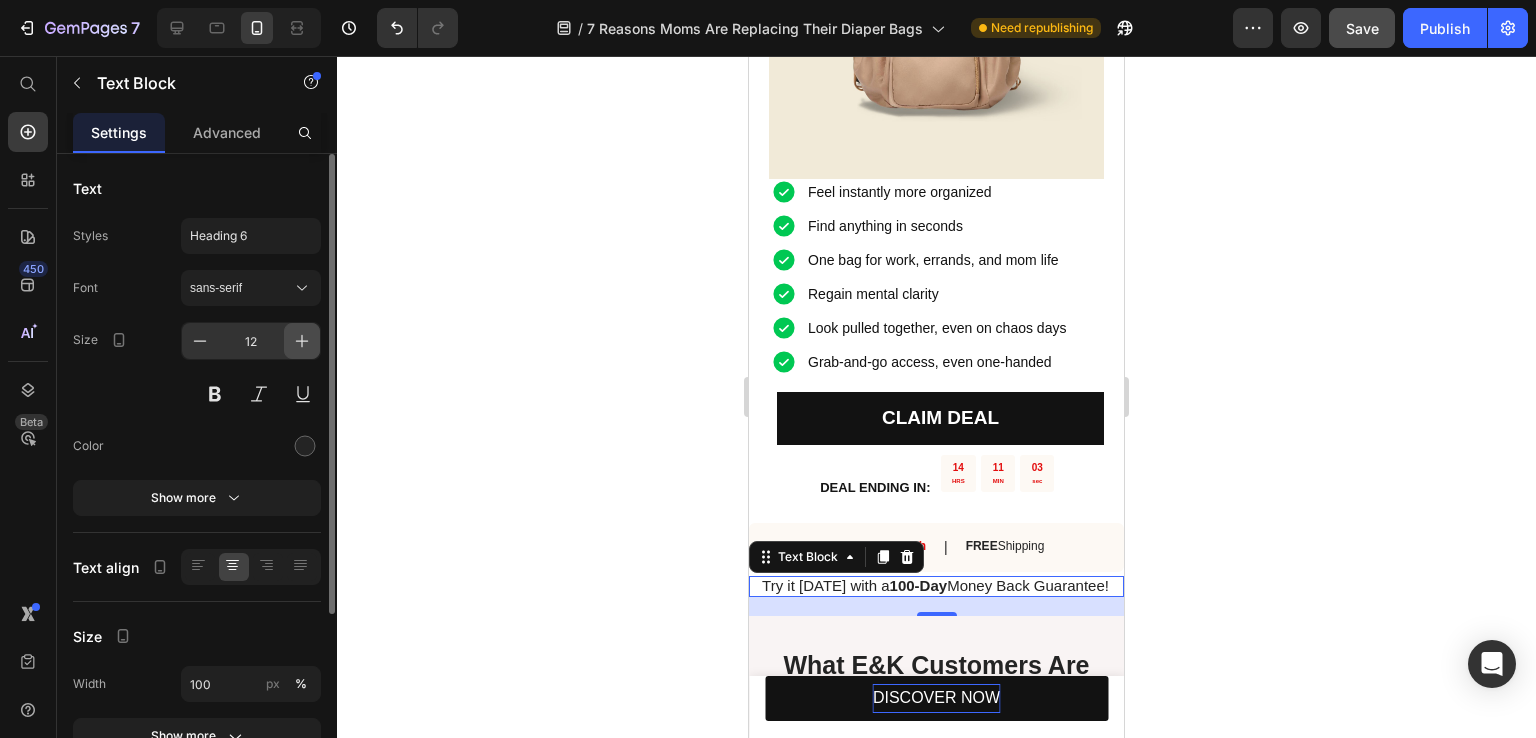 click 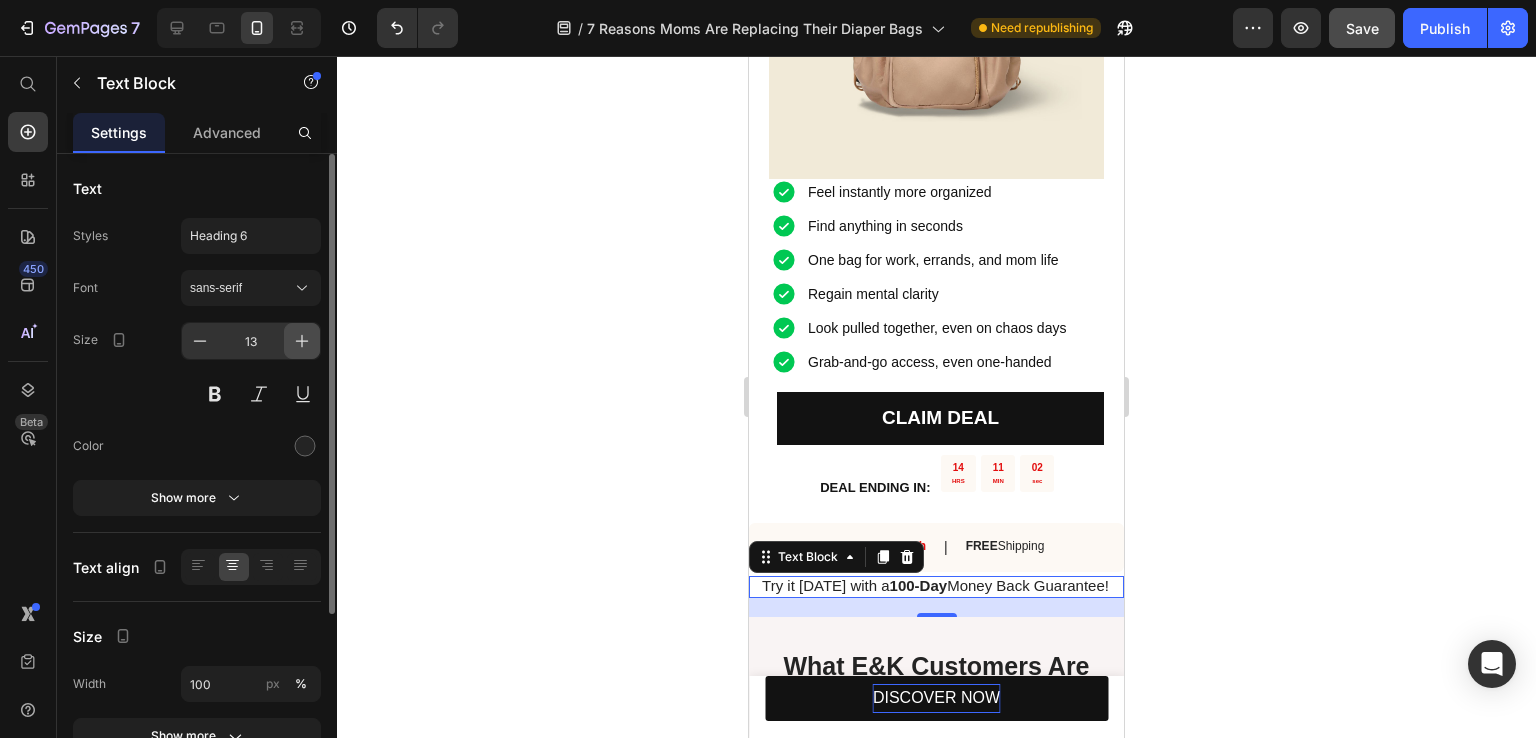 click 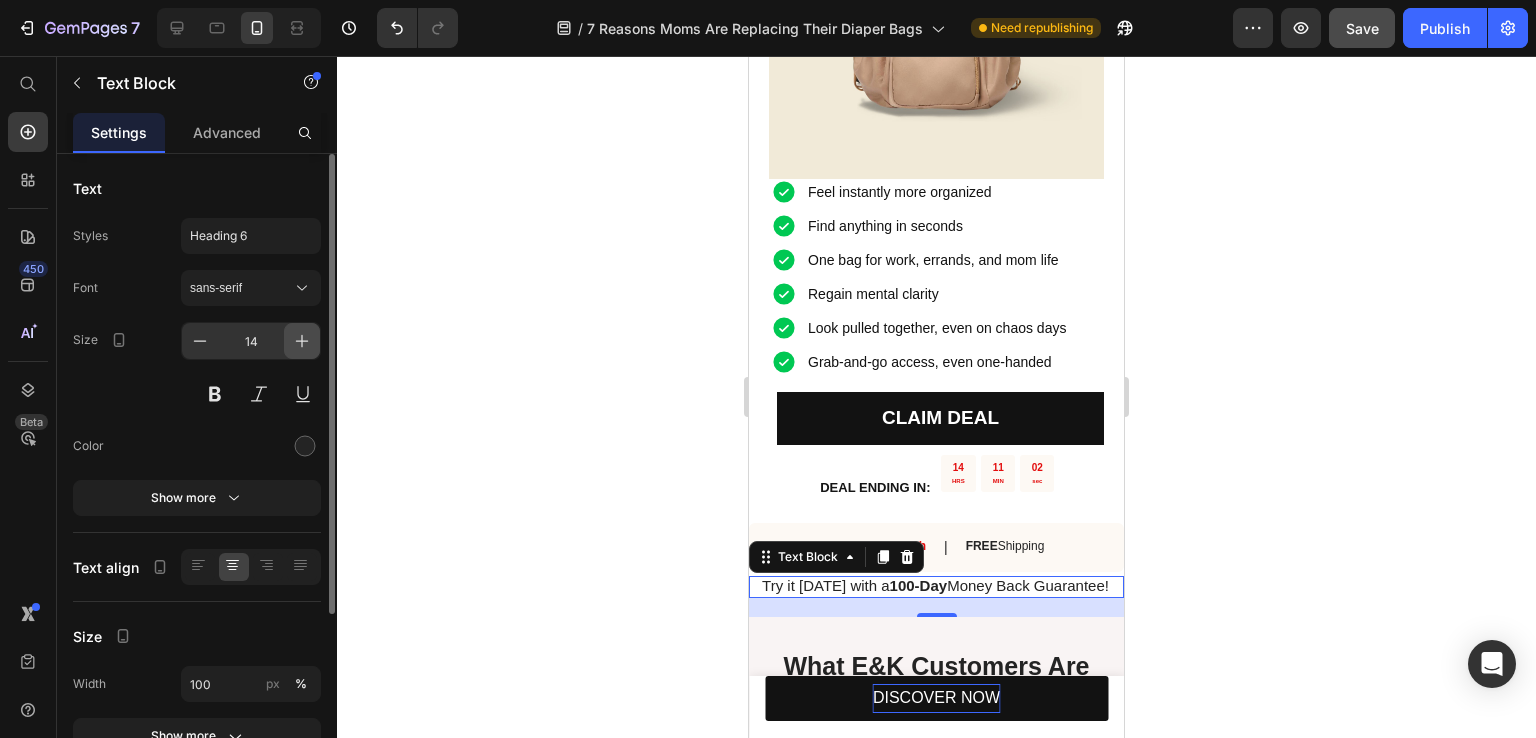 click 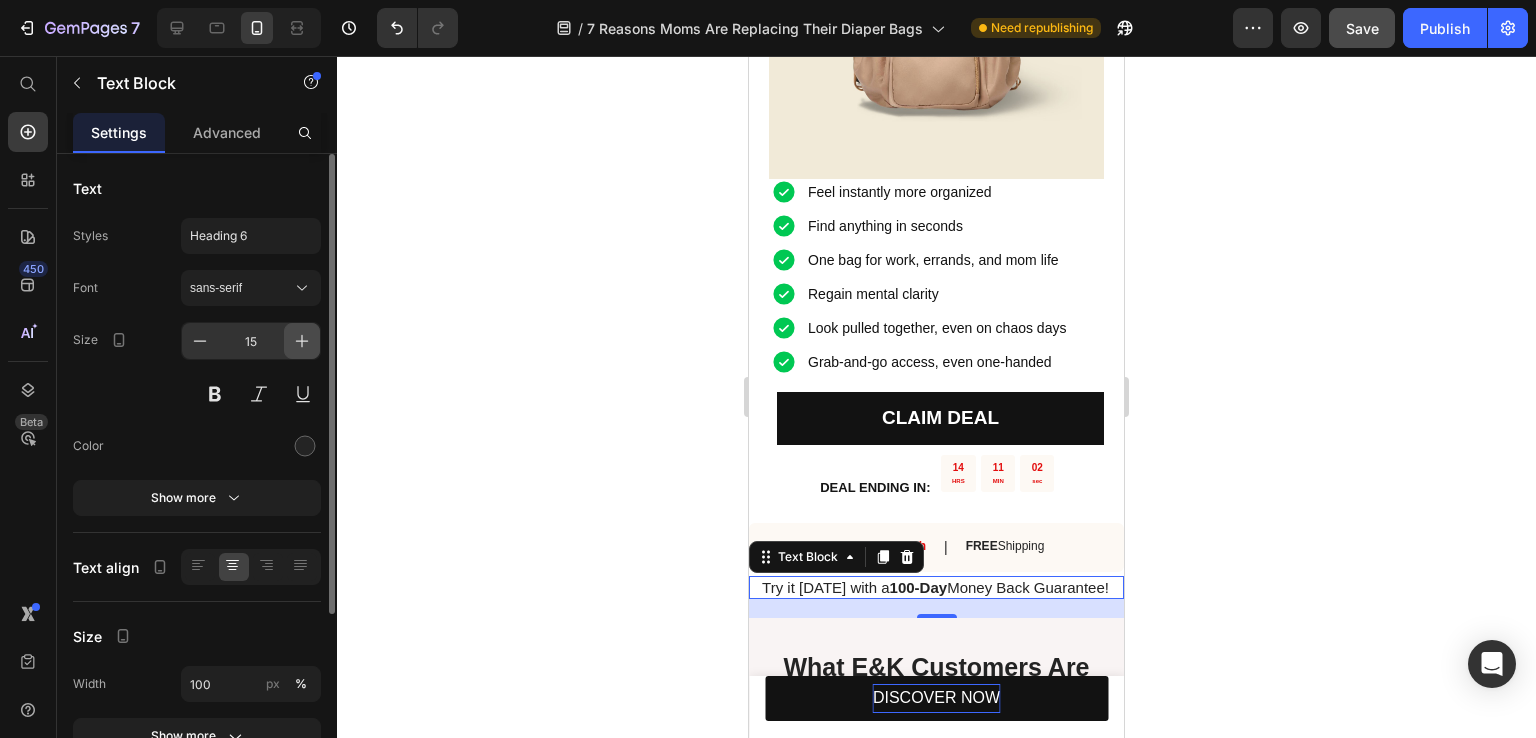 click 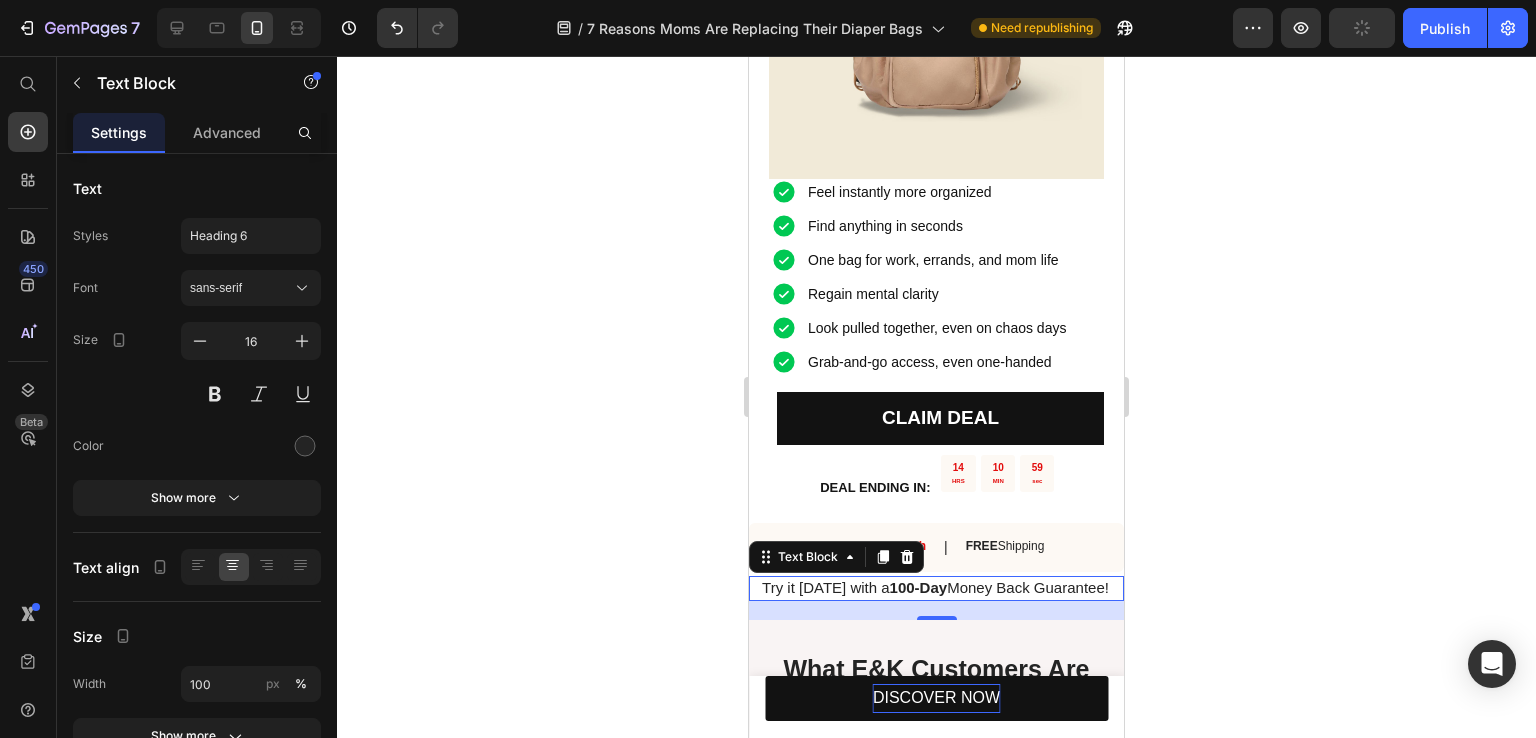 click on "100-Day" at bounding box center (919, 587) 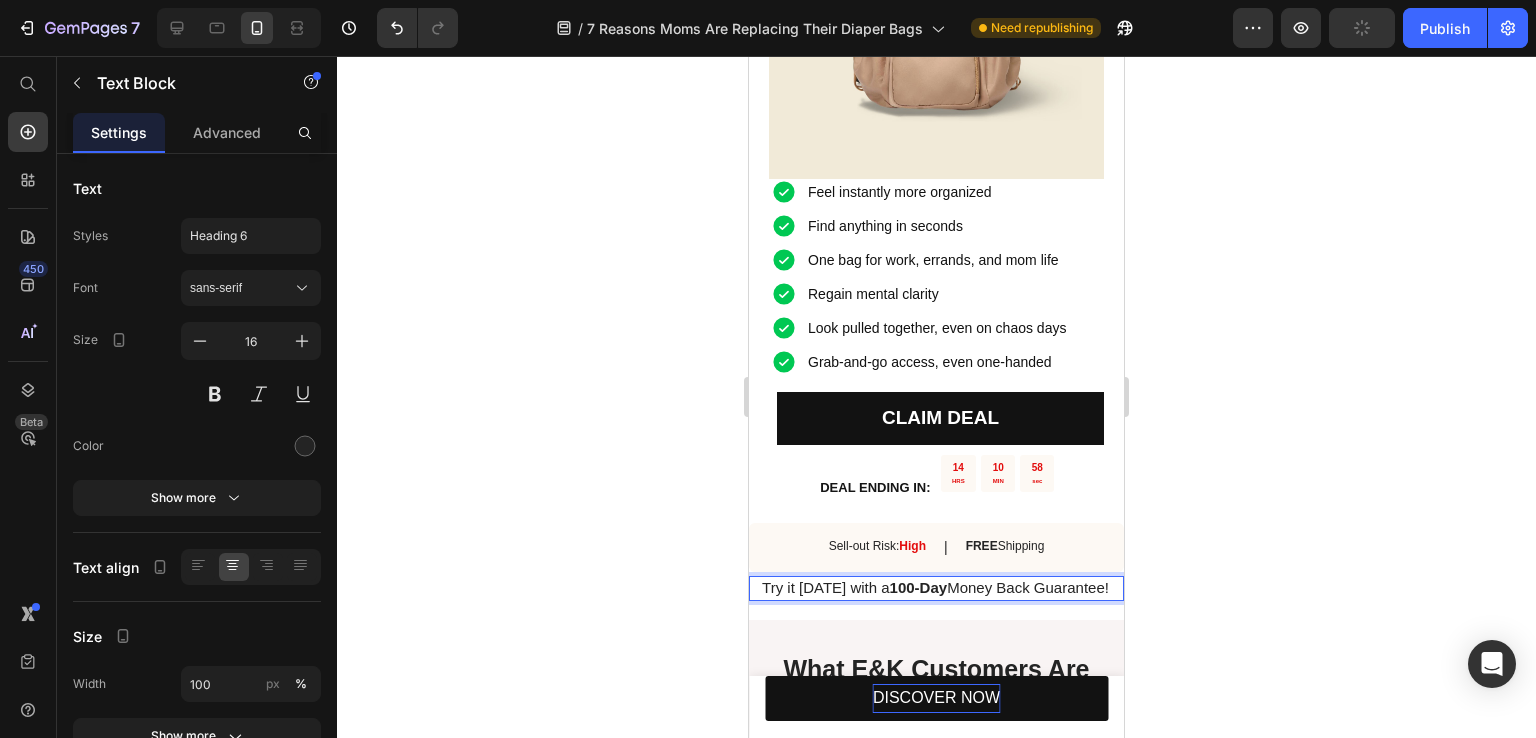 click on "100-Day" at bounding box center (919, 587) 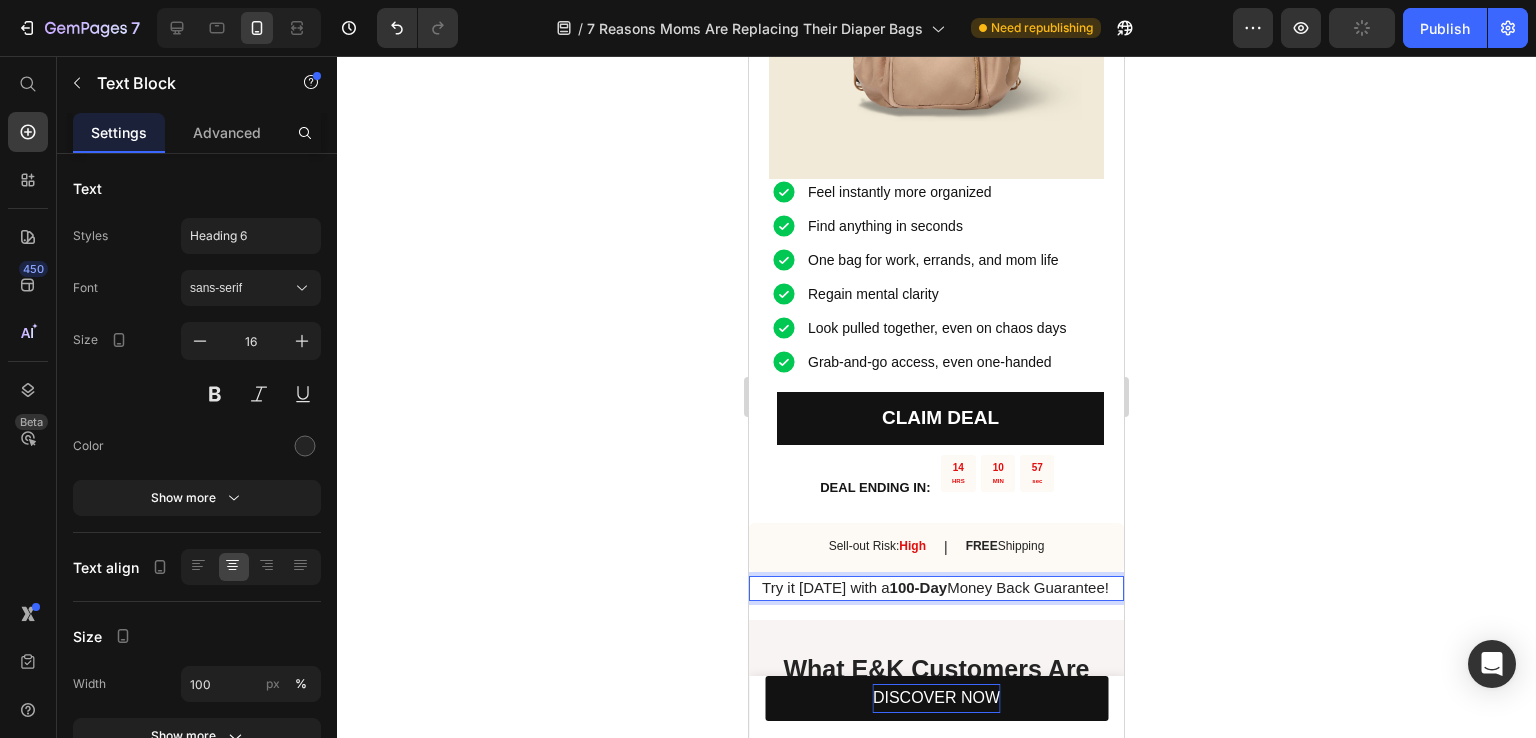click on "100-Day" at bounding box center [919, 587] 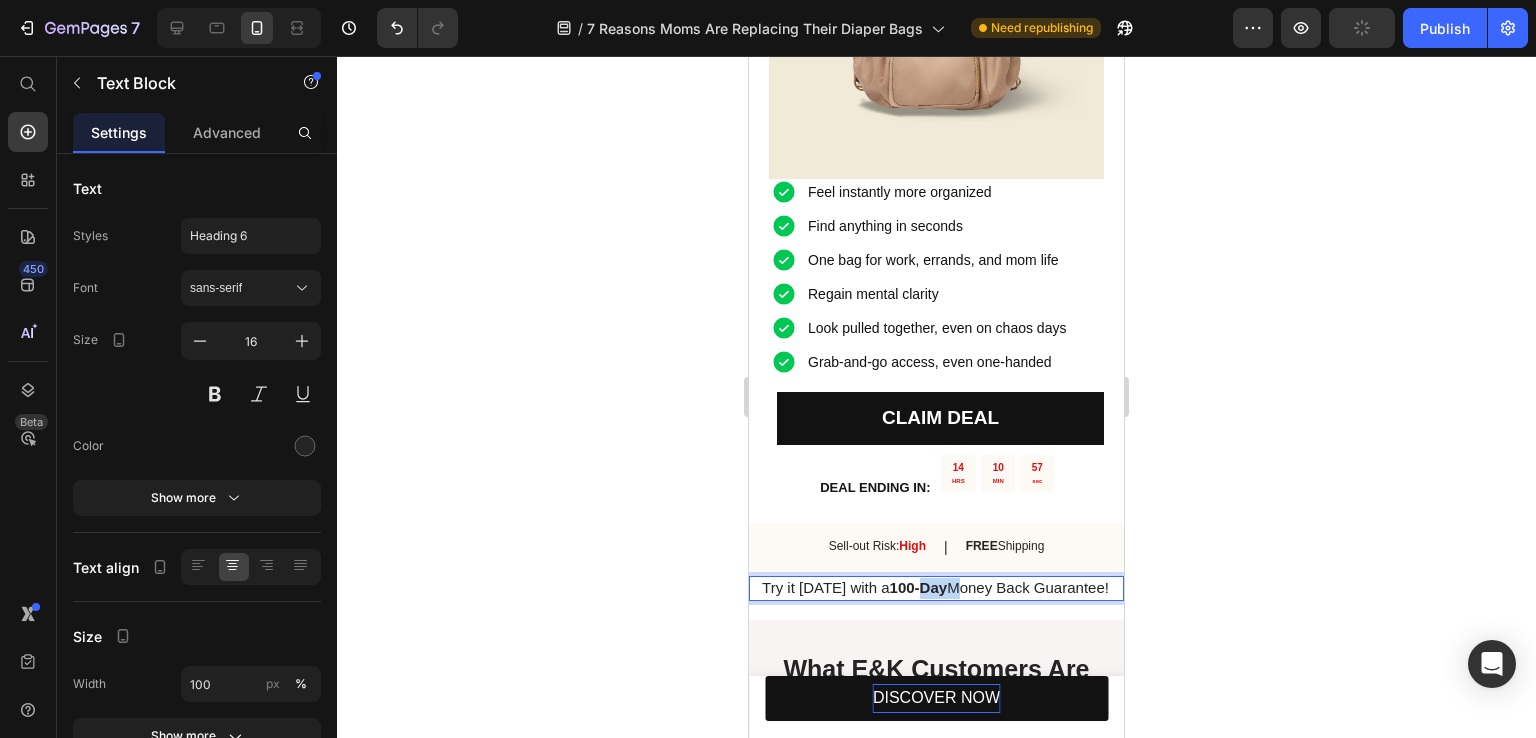 click on "100-Day" at bounding box center (919, 587) 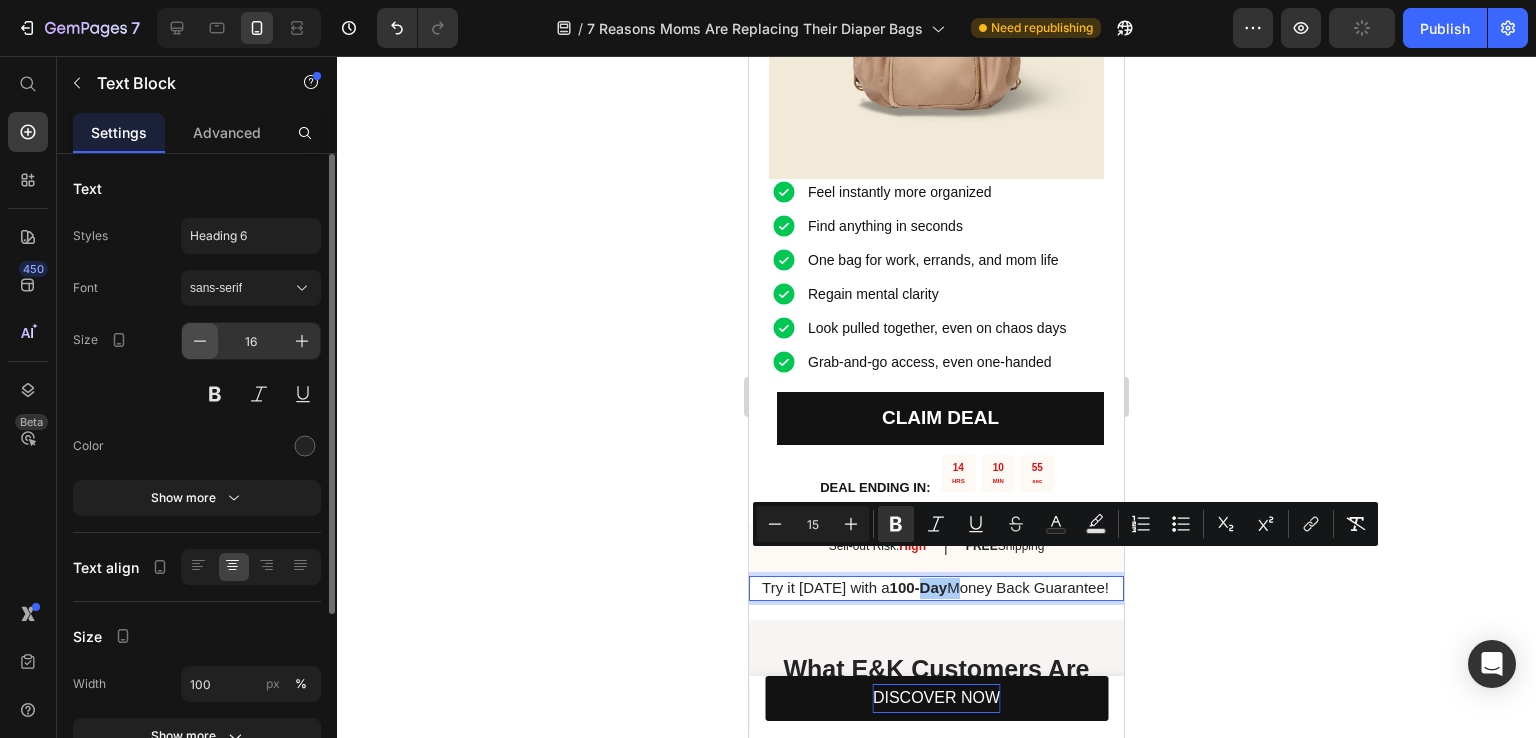 click 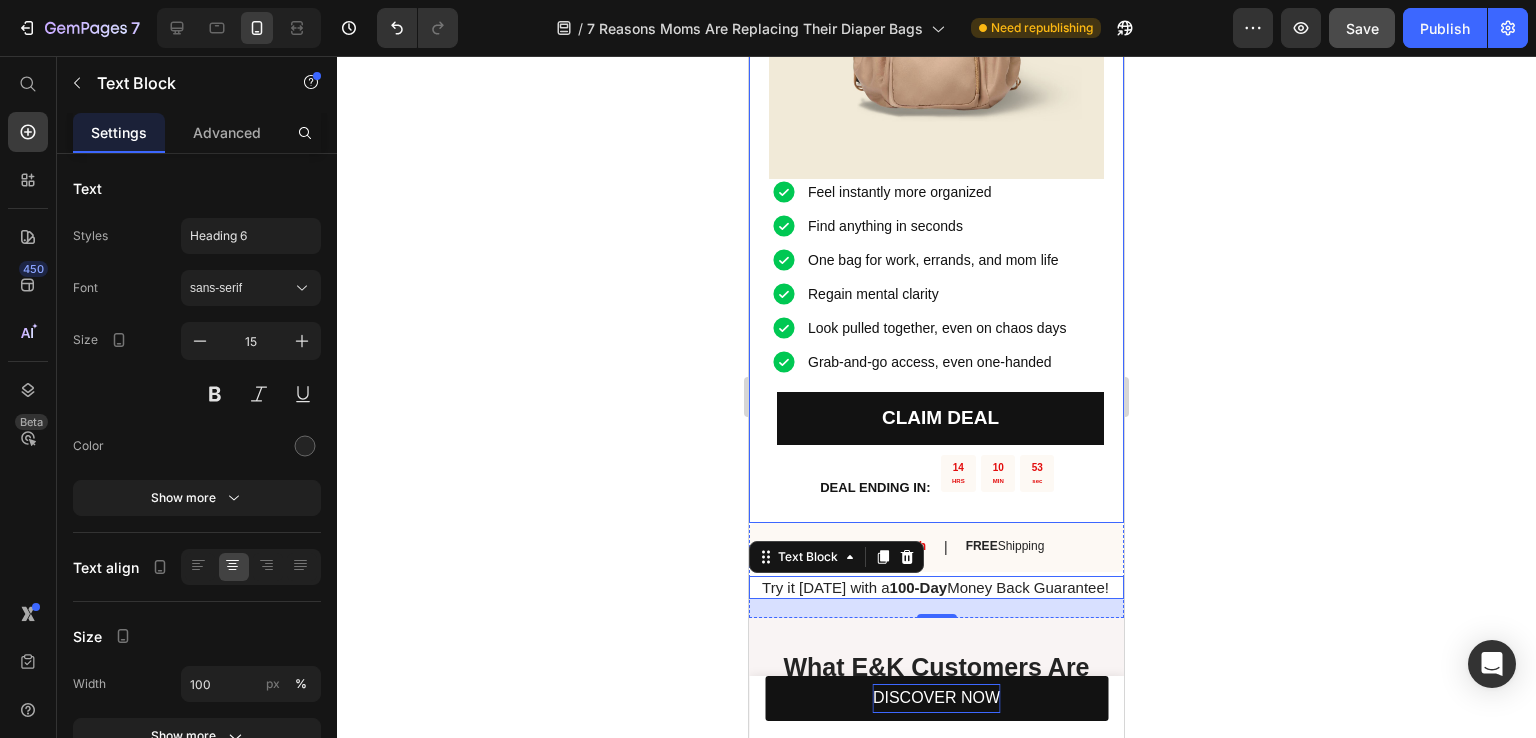 click 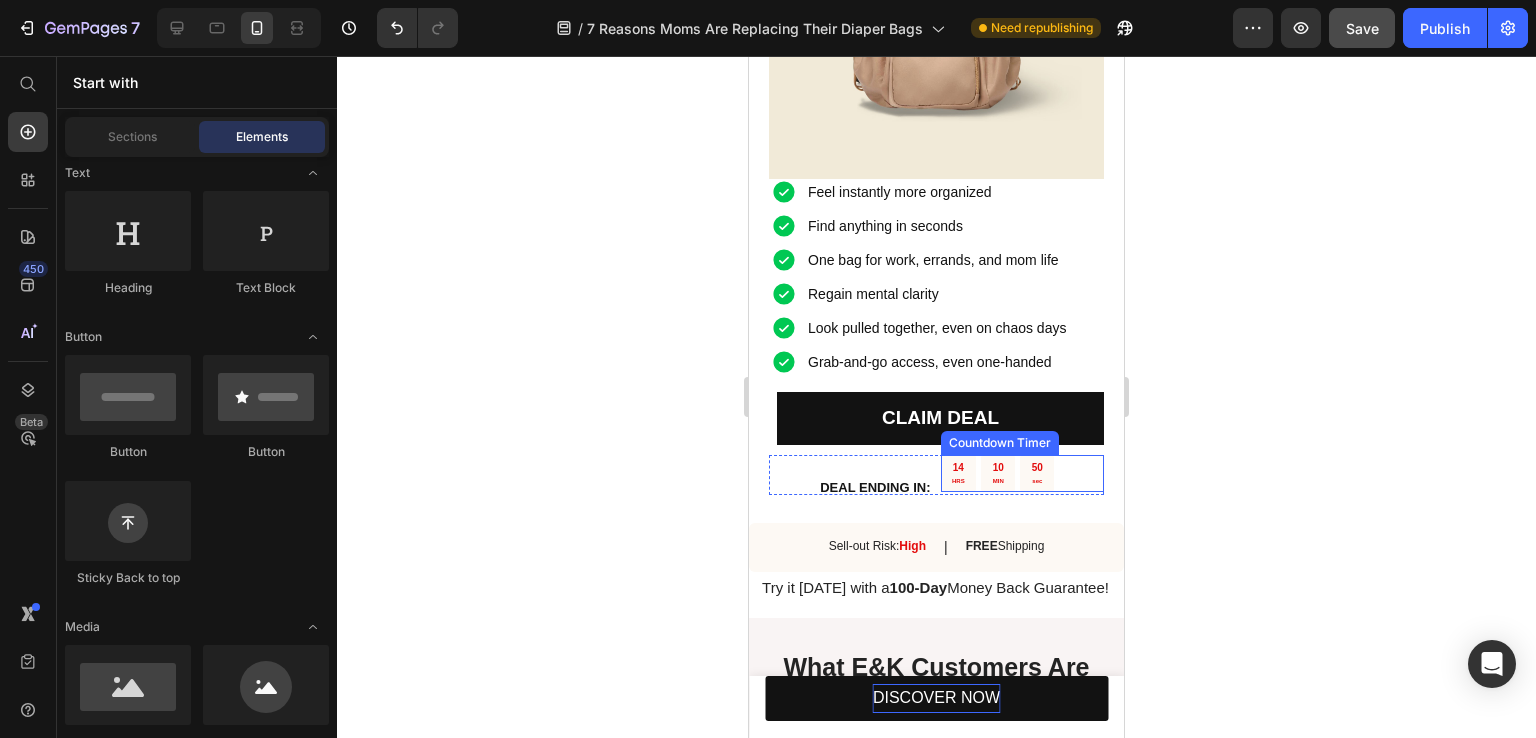 click on "14" at bounding box center [958, 467] 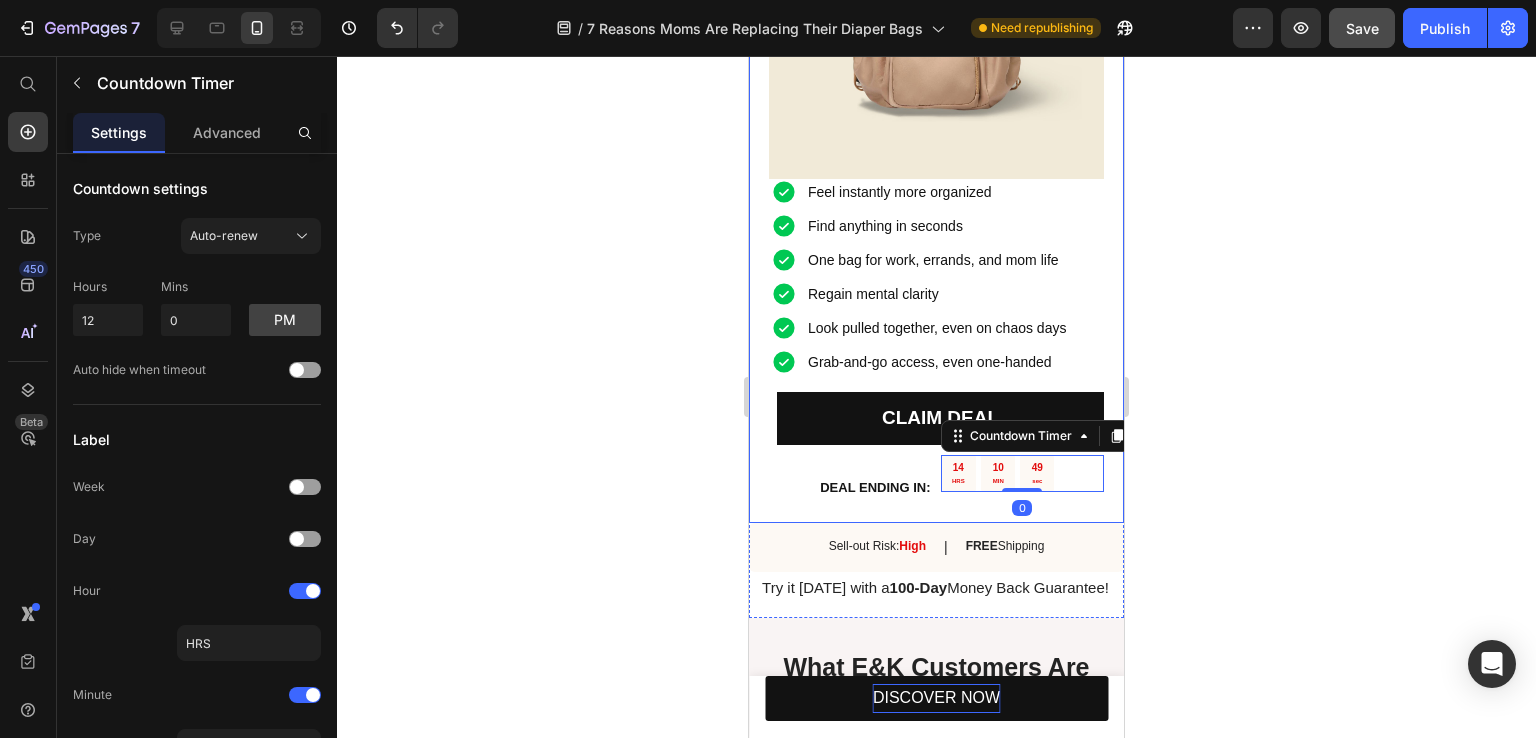 click on "Feel instantly more organized Find anything in seconds One bag for work, errands, and mom life Regain mental clarity Look pulled together, even on chaos days Grab-and-go access, even one-handed Item List CLAIM DEAL Button         DEAL ENDING IN: Text Block 14 HRS 10 MIN 49 sec Countdown Timer   0 Row 🎅🏼  CHRISTMAS IN JULY  ☀️  This limited-time deal is in high demand and stocks keep selling out.   Heading Image Row" at bounding box center [936, 92] 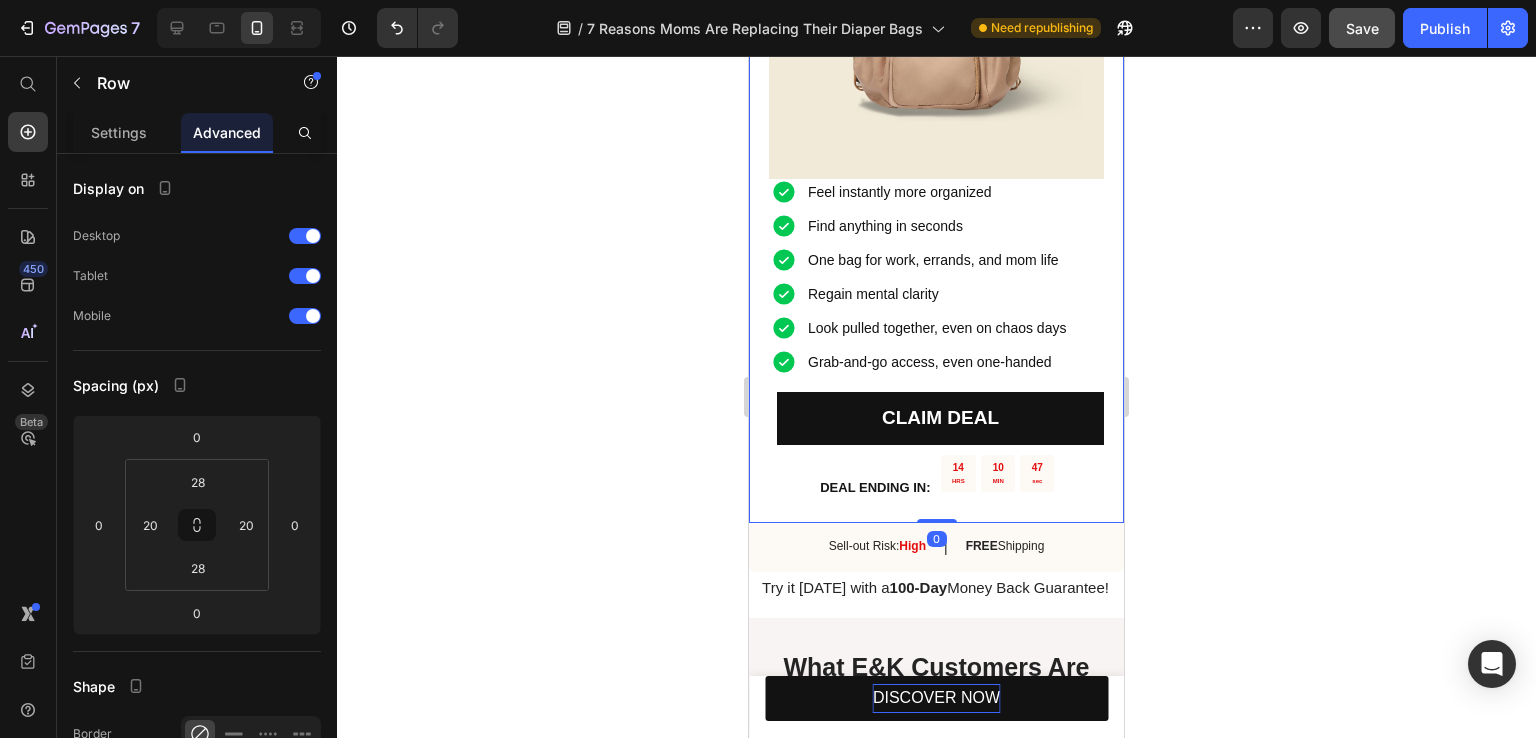 drag, startPoint x: 929, startPoint y: 494, endPoint x: 930, endPoint y: 478, distance: 16.03122 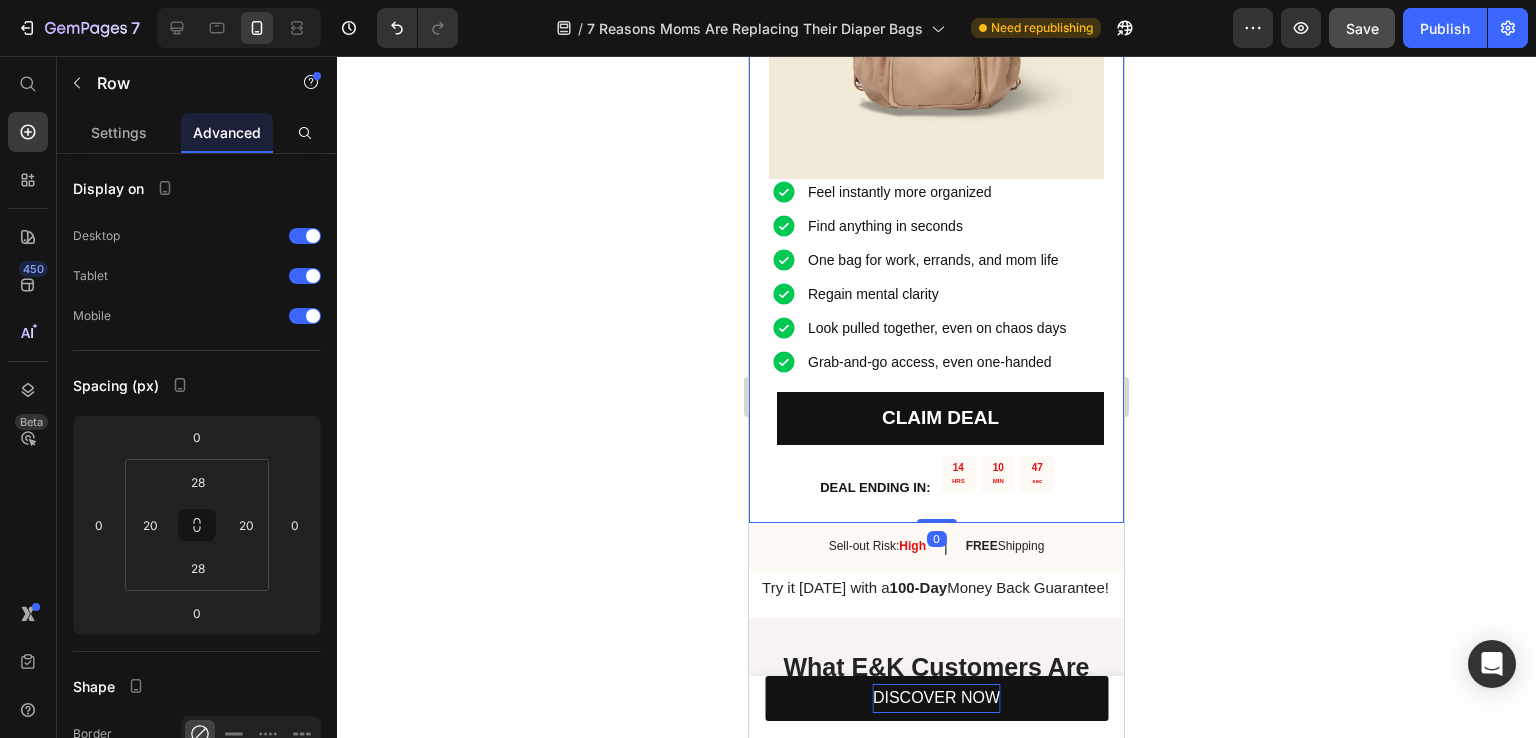 click on "Feel instantly more organized Find anything in seconds One bag for work, errands, and mom life Regain mental clarity Look pulled together, even on chaos days Grab-and-go access, even one-handed Item List CLAIM DEAL Button         DEAL ENDING IN: Text Block 14 HRS 10 MIN 47 sec Countdown Timer Row 🎅🏼  CHRISTMAS IN JULY  ☀️  This limited-time deal is in high demand and stocks keep selling out.   Heading Image Row   0" at bounding box center [936, 92] 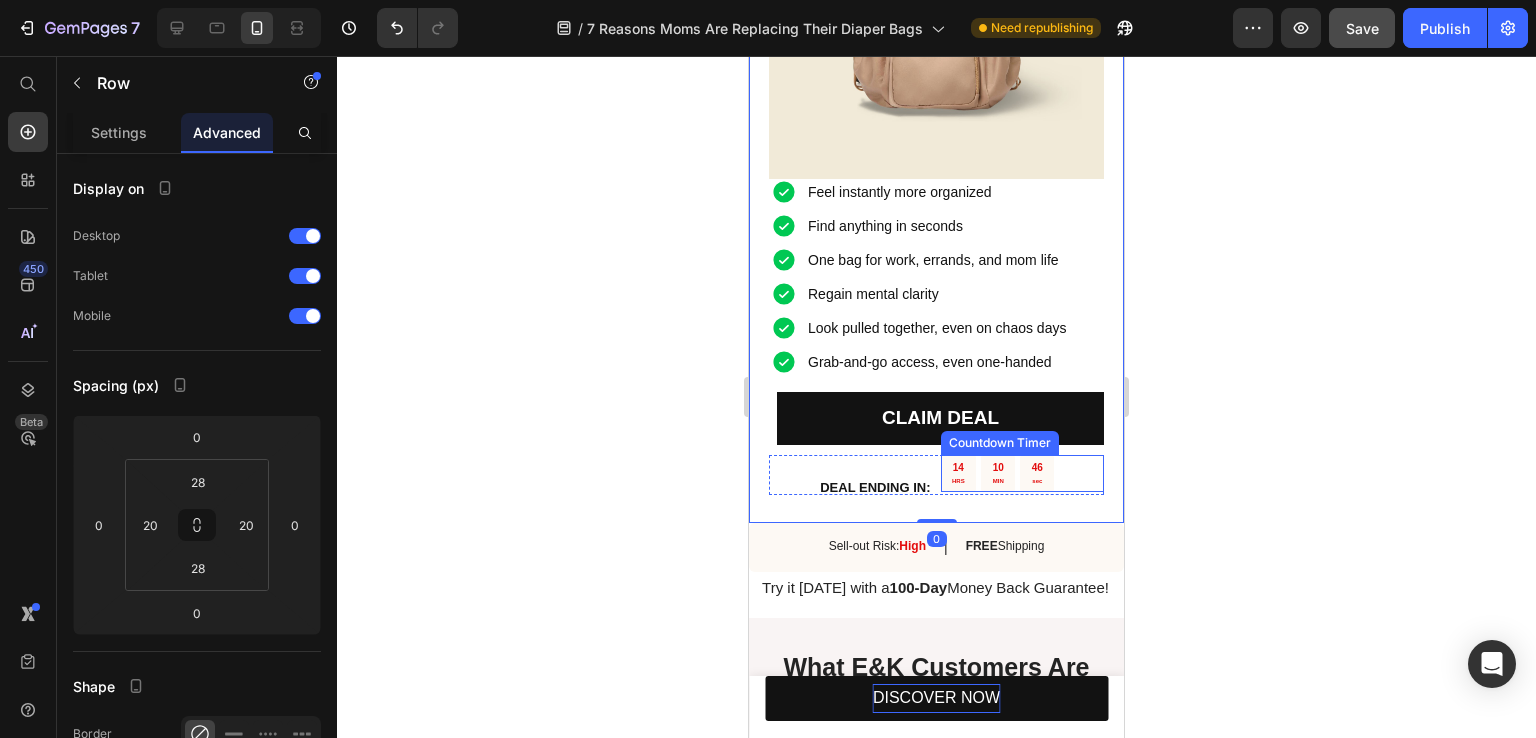 click on "14 HRS 10 MIN 46 sec" at bounding box center [998, 473] 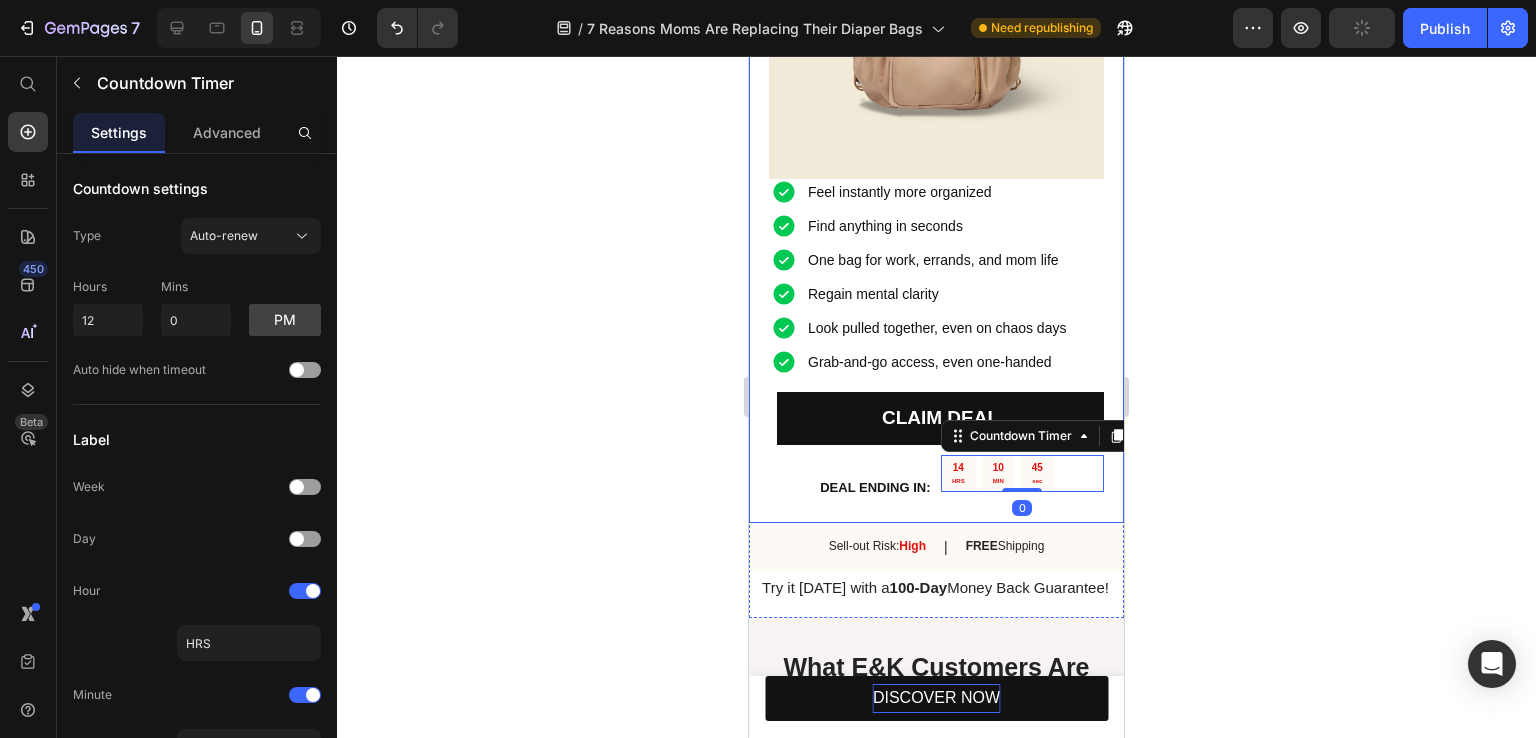 click on "Feel instantly more organized Find anything in seconds One bag for work, errands, and mom life Regain mental clarity Look pulled together, even on chaos days Grab-and-go access, even one-handed Item List CLAIM DEAL Button         DEAL ENDING IN: Text Block 14 HRS 10 MIN 45 sec Countdown Timer   0 Row 🎅🏼  CHRISTMAS IN JULY  ☀️  This limited-time deal is in high demand and stocks keep selling out.   Heading Image Row" at bounding box center (936, 92) 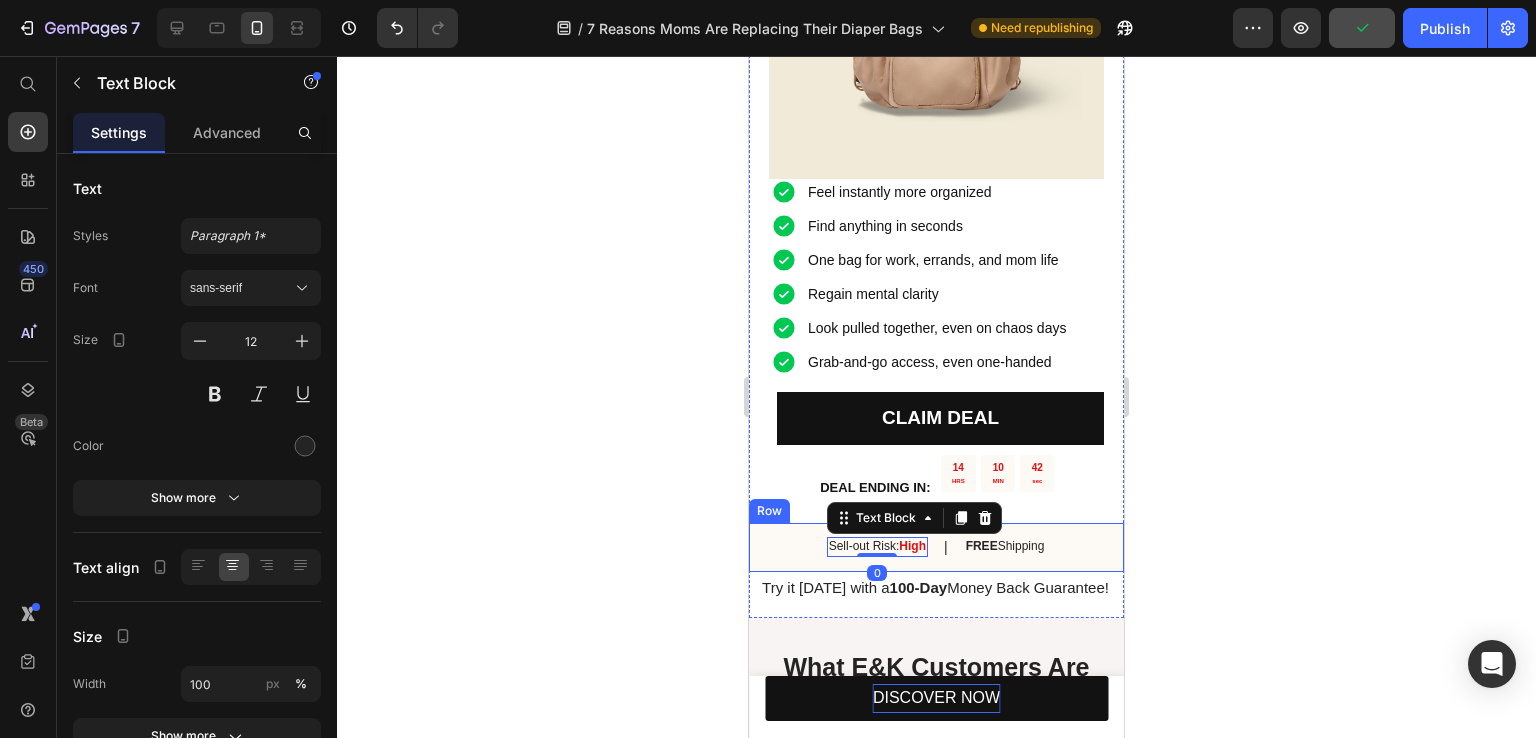 click on "Sell-out Risk:  High Text Block   0 | Text Block FREE  Shipping Text Block Row" at bounding box center (936, 547) 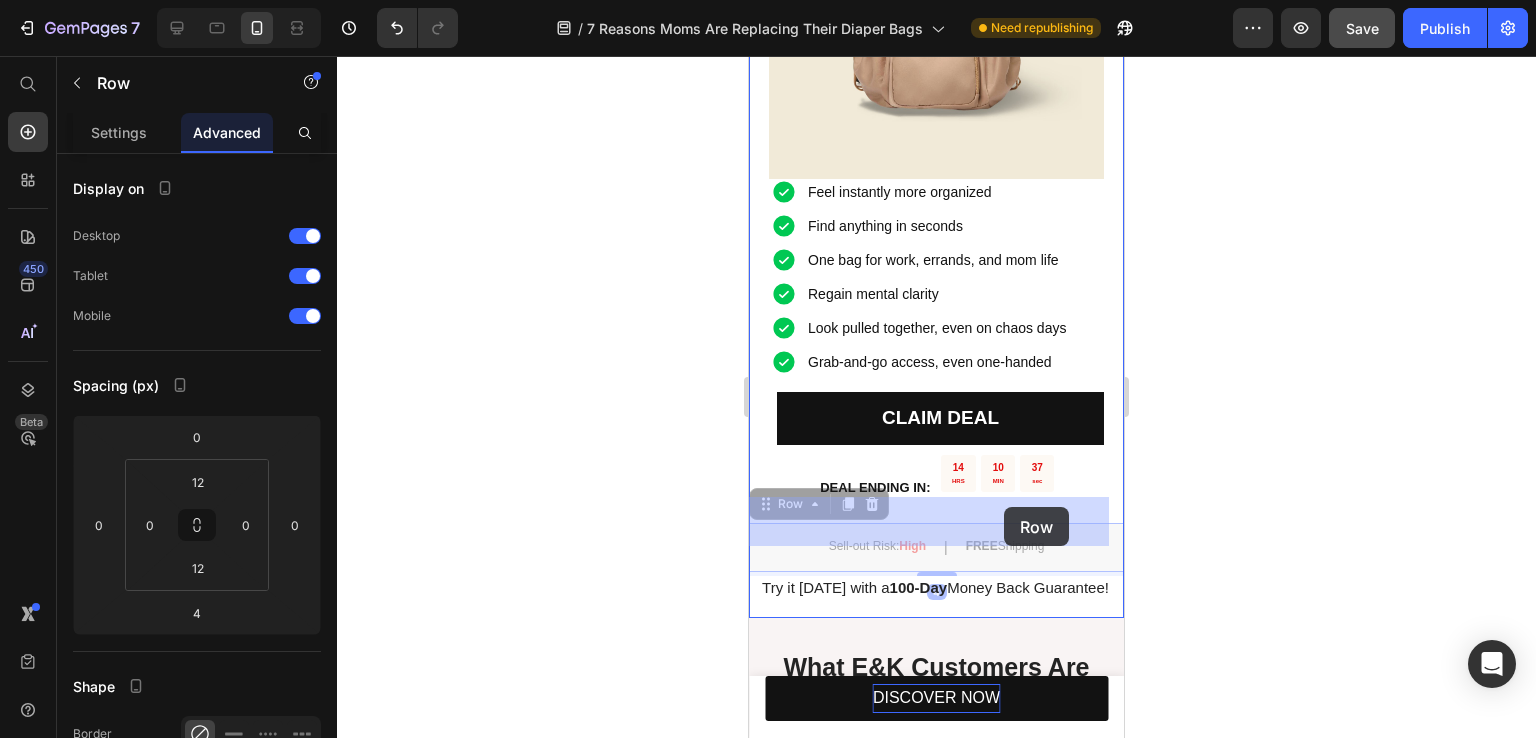drag, startPoint x: 1091, startPoint y: 529, endPoint x: 1004, endPoint y: 507, distance: 89.73851 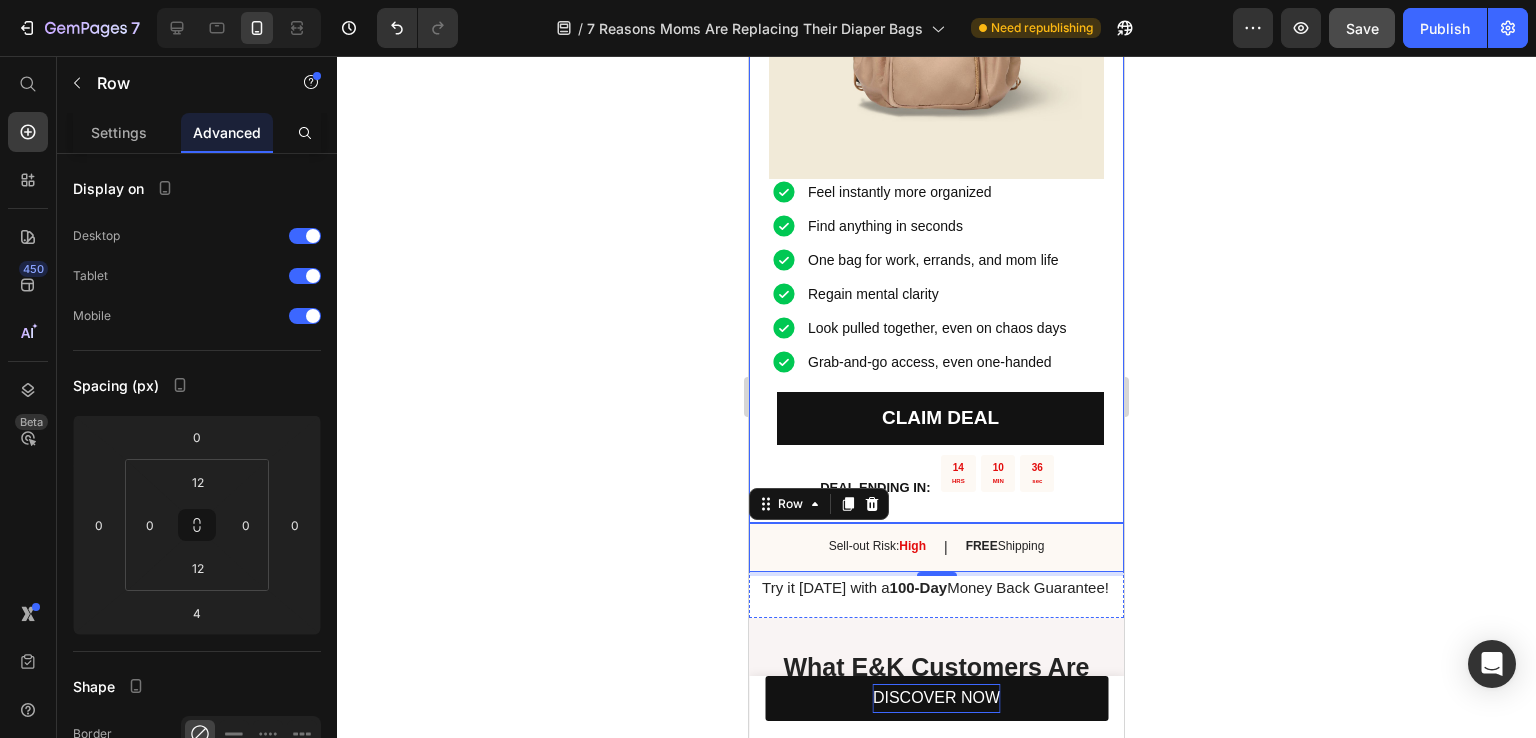 click 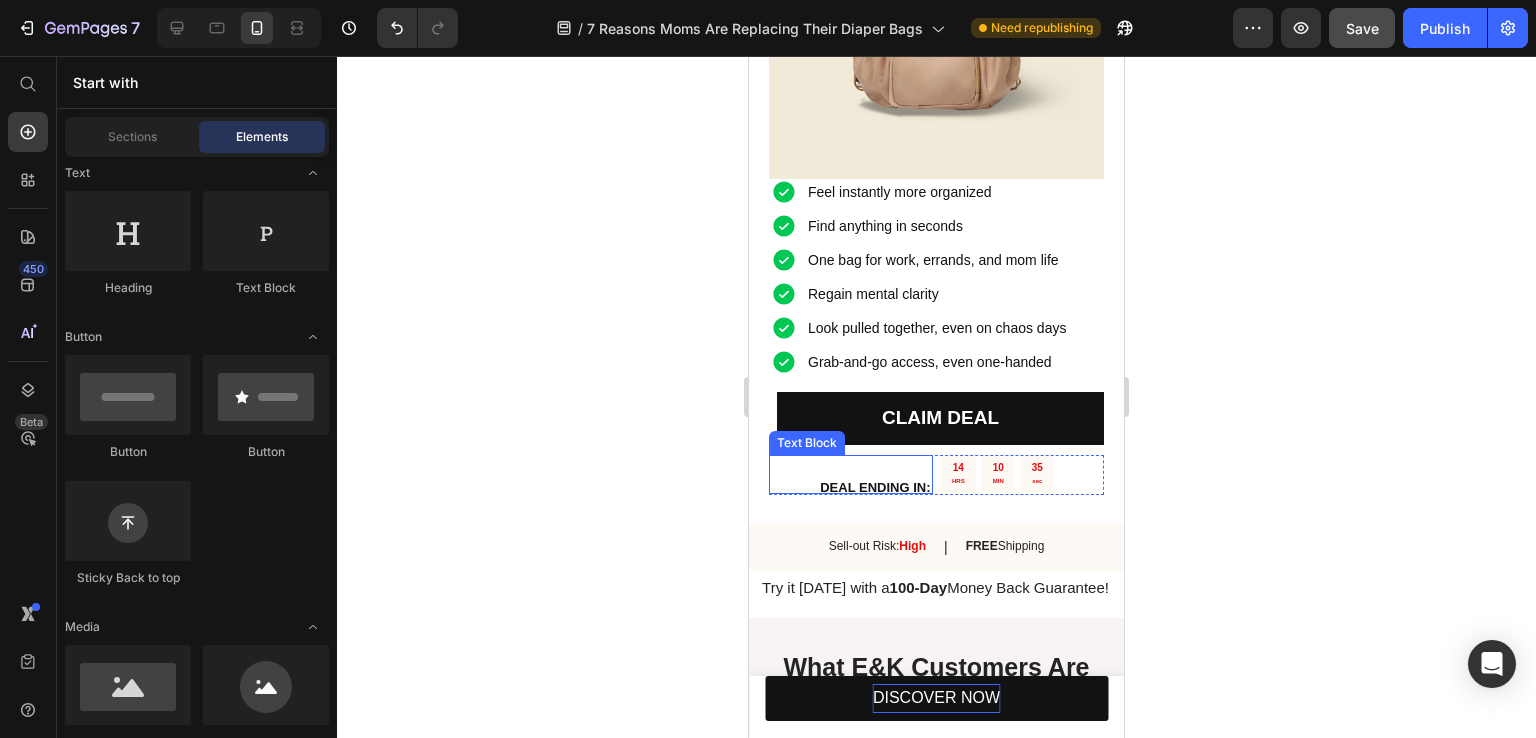 click on "DEAL ENDING IN:" at bounding box center (875, 487) 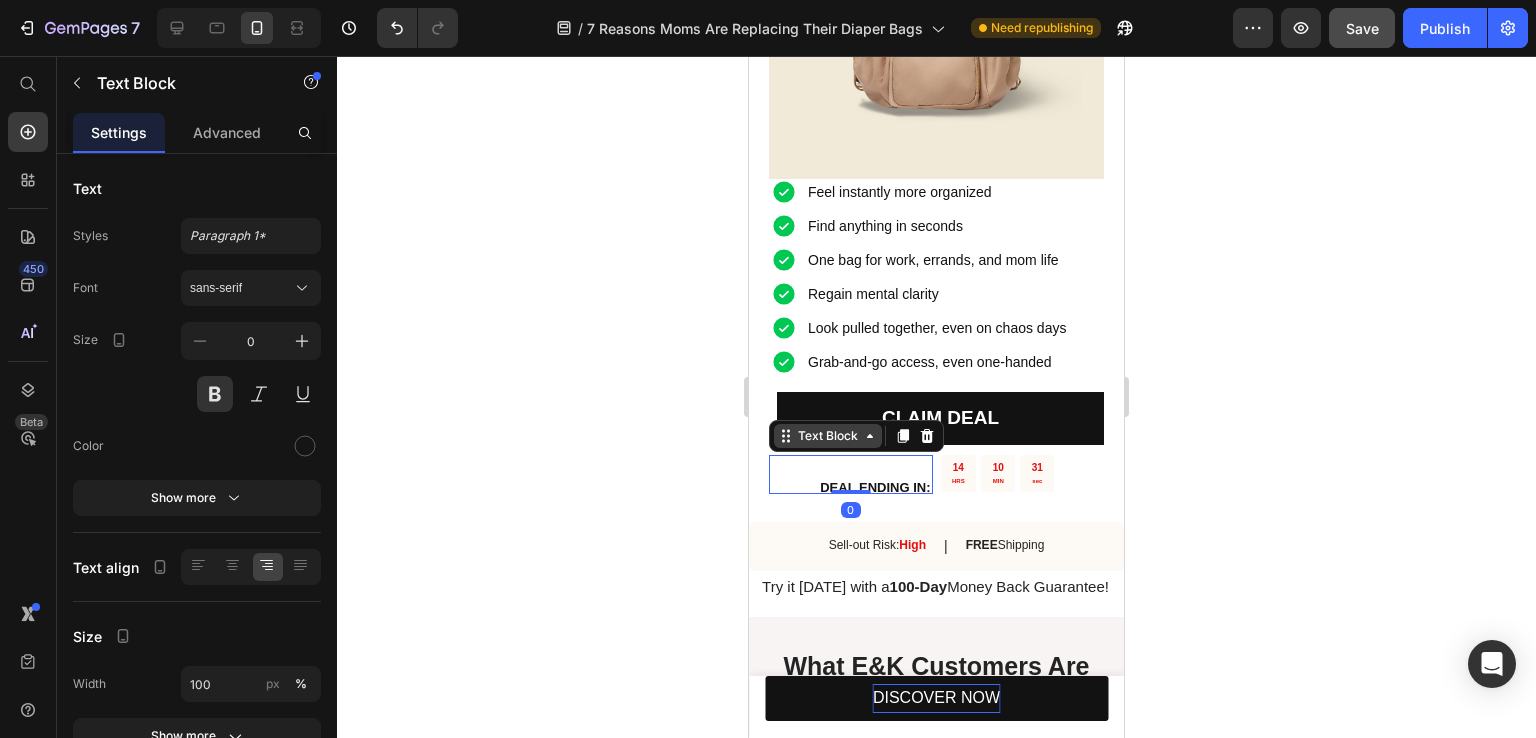 drag, startPoint x: 861, startPoint y: 467, endPoint x: 860, endPoint y: 417, distance: 50.01 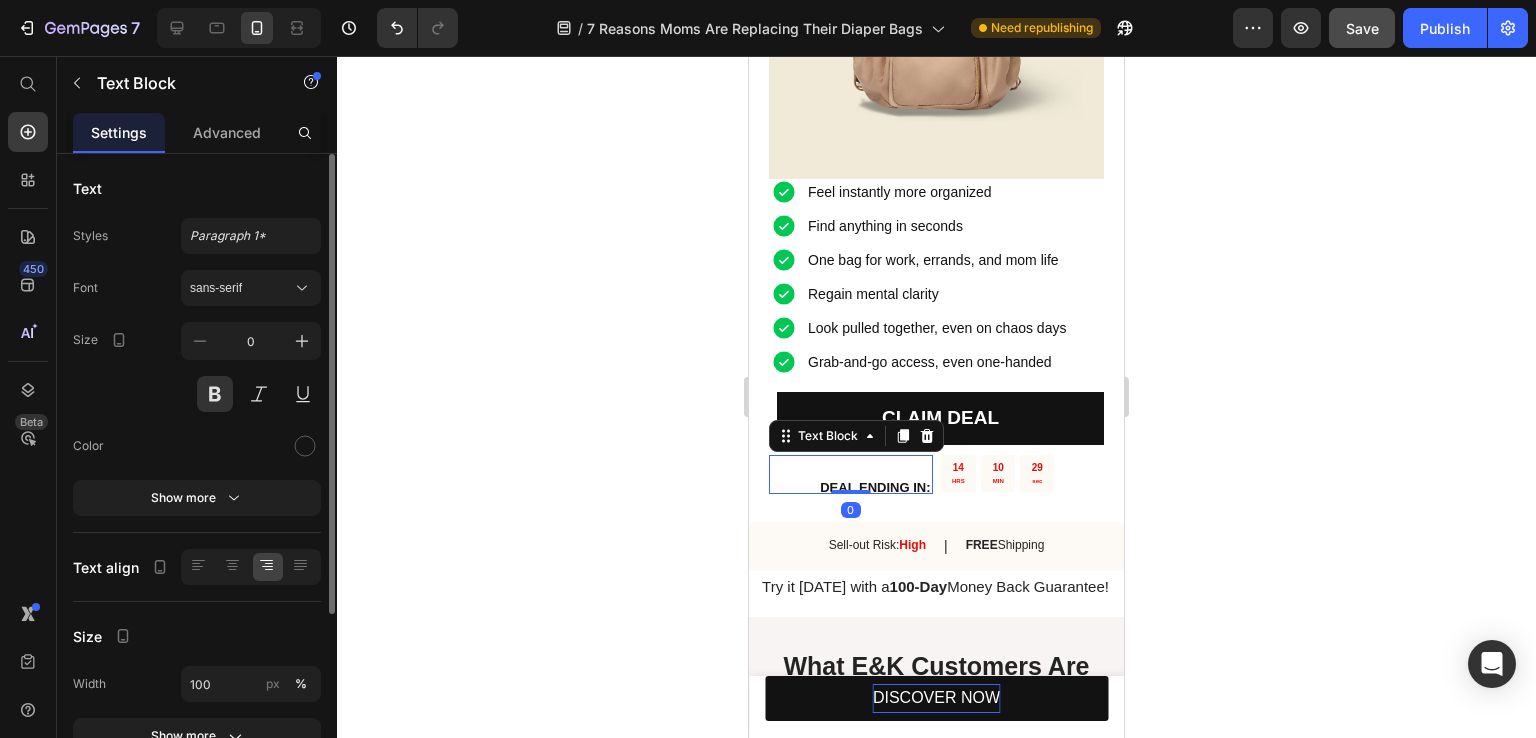 scroll, scrollTop: 252, scrollLeft: 0, axis: vertical 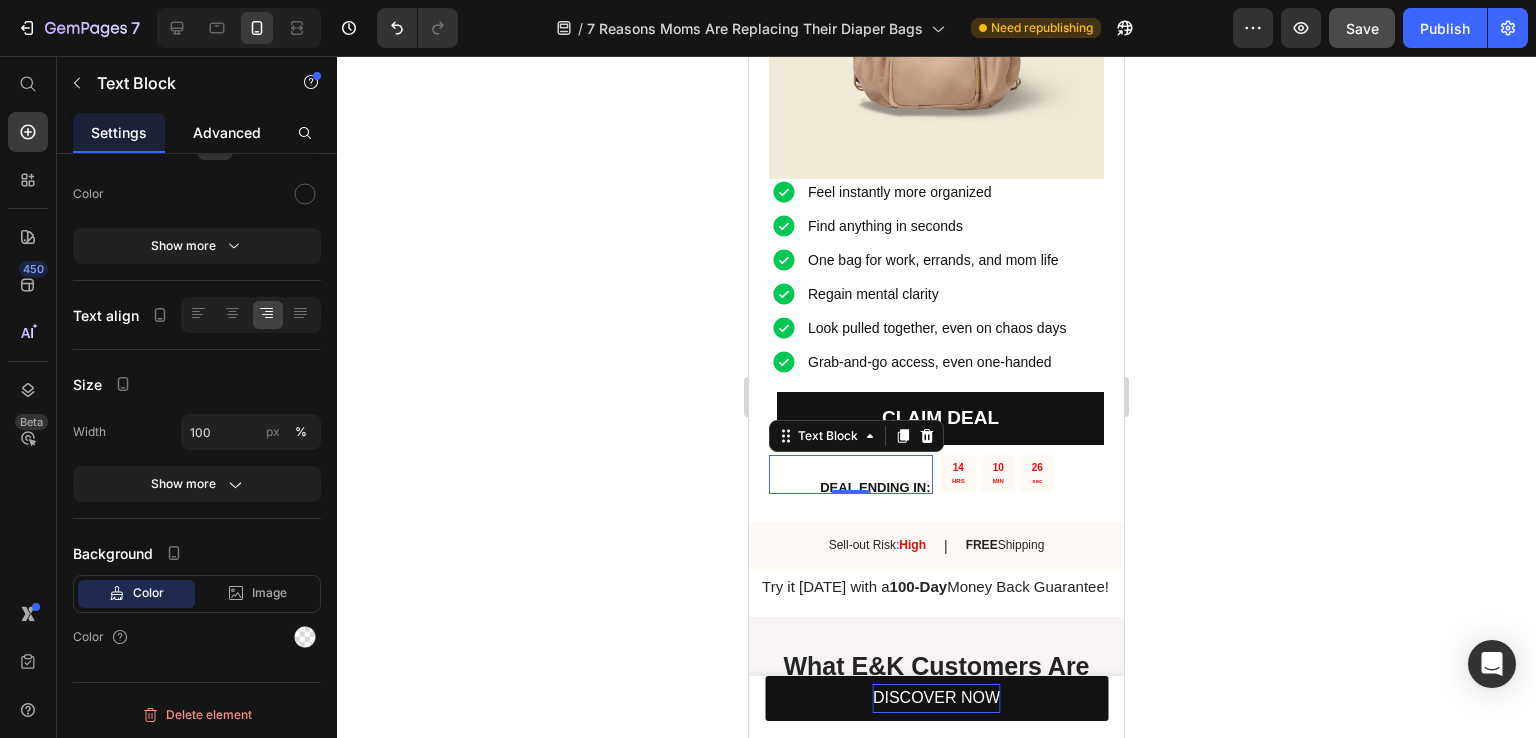 click on "Advanced" at bounding box center (227, 132) 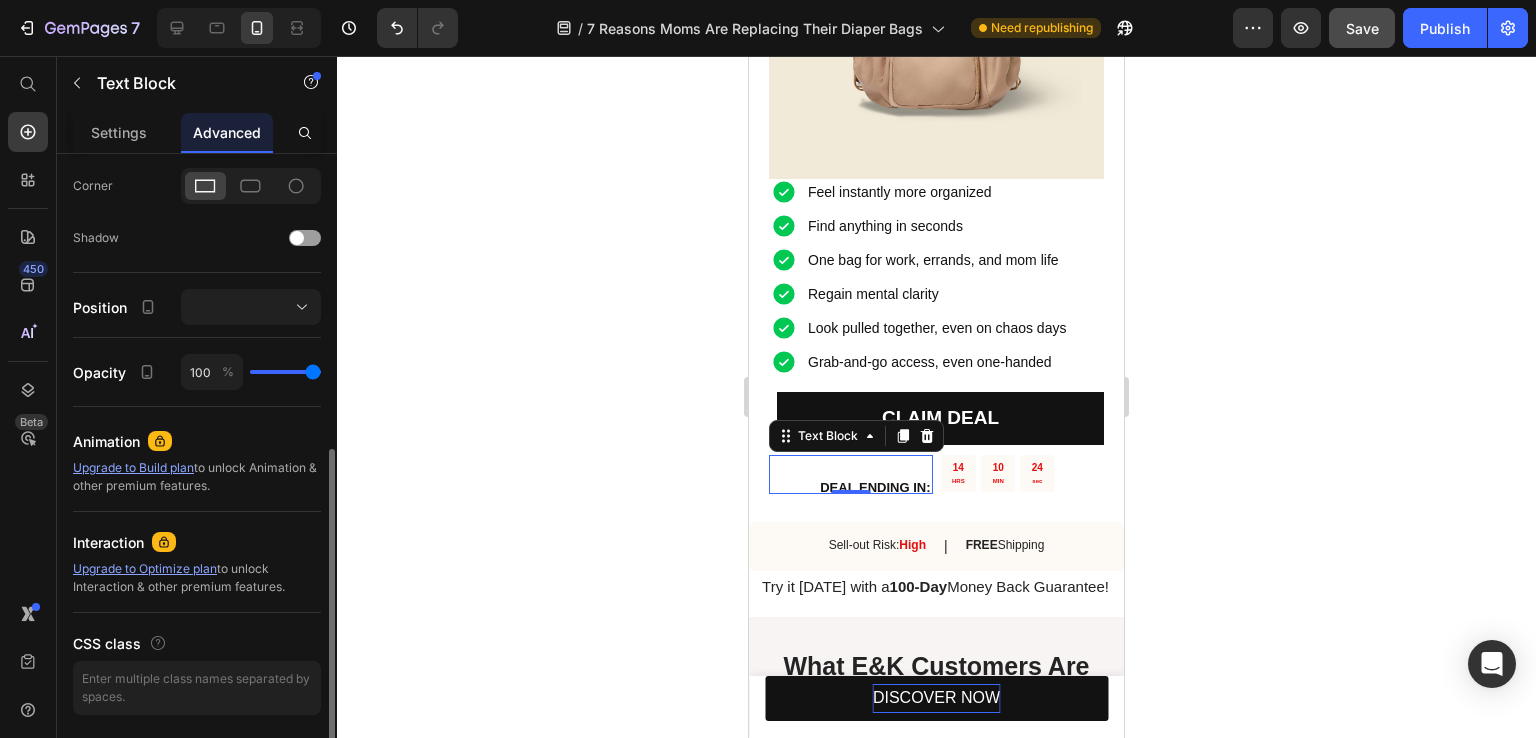 scroll, scrollTop: 662, scrollLeft: 0, axis: vertical 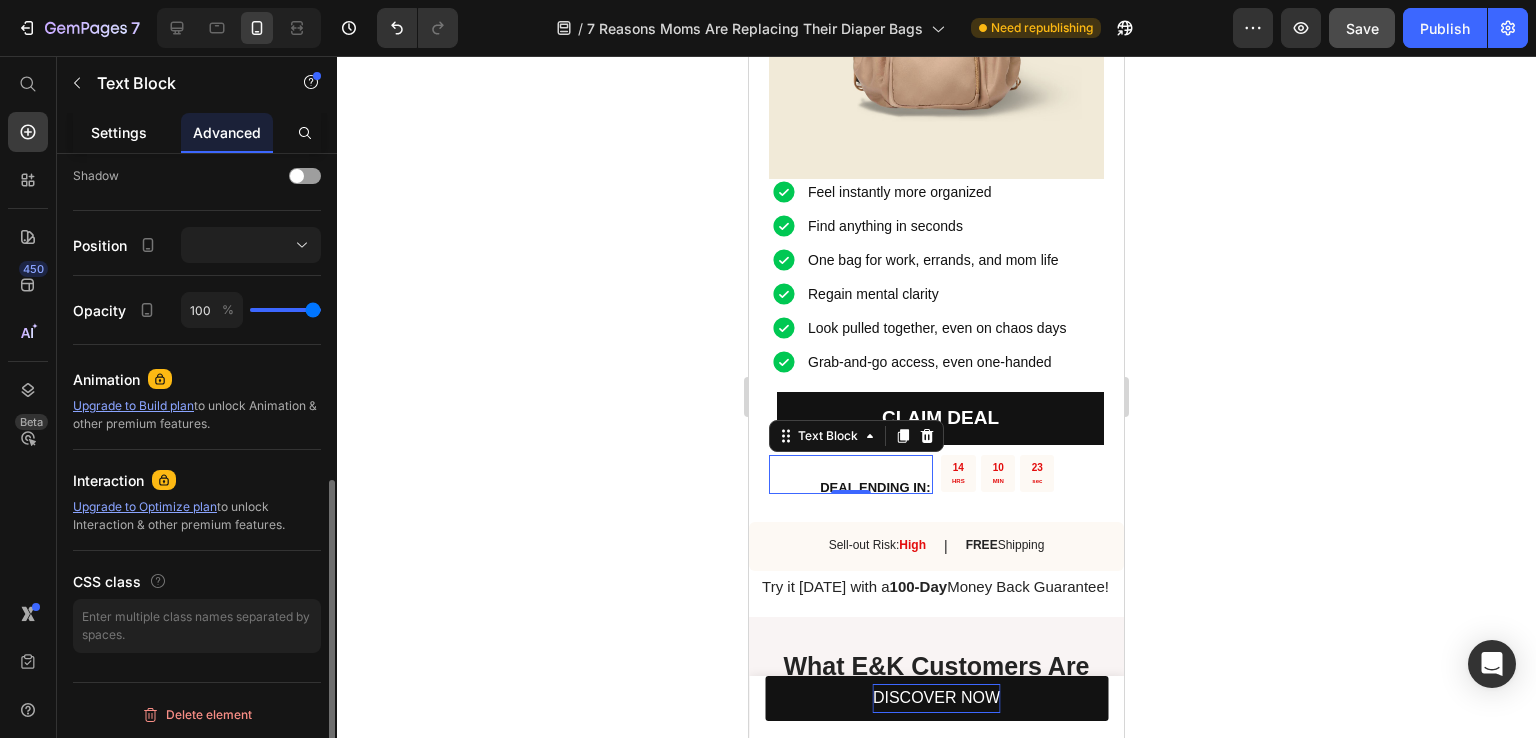 click on "Settings" at bounding box center [119, 132] 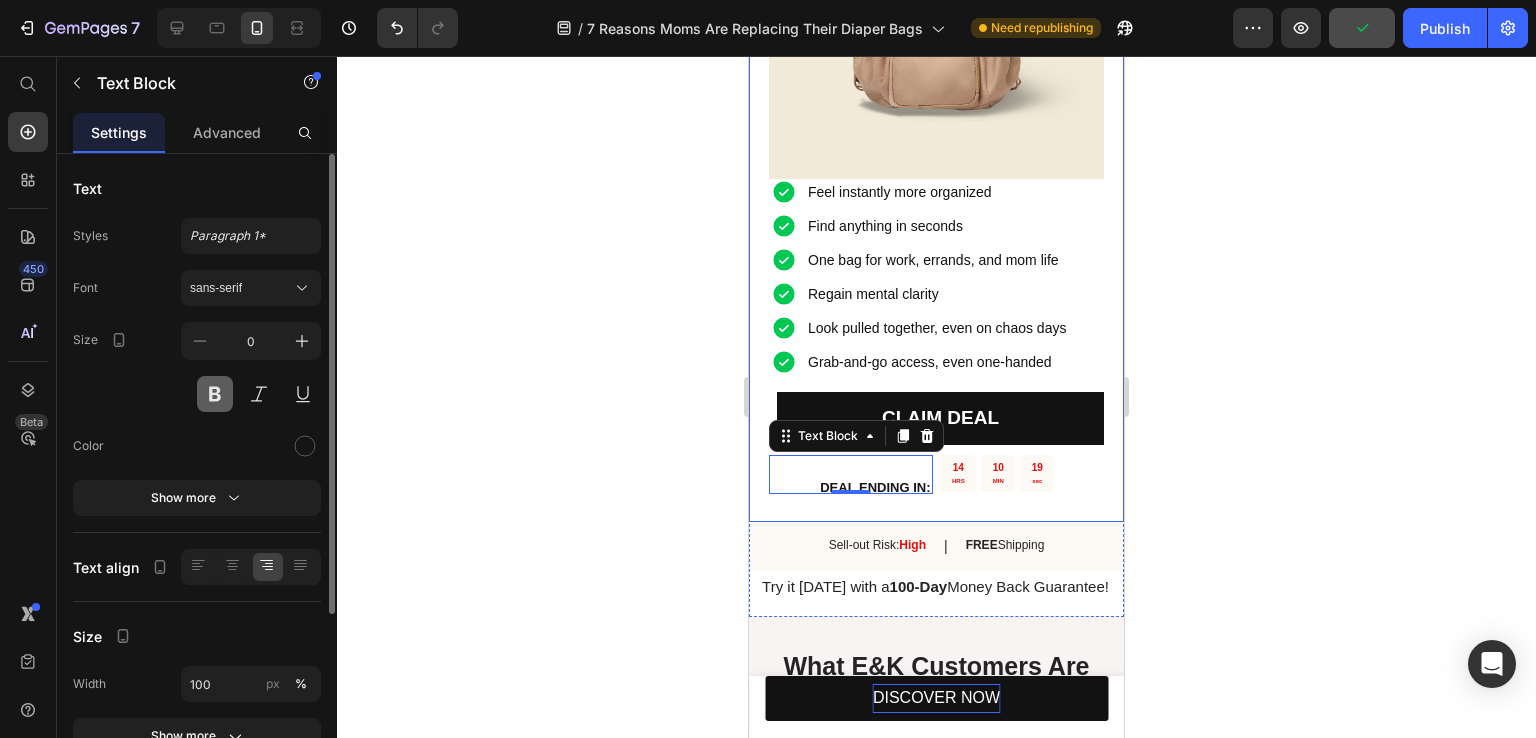 scroll, scrollTop: 200, scrollLeft: 0, axis: vertical 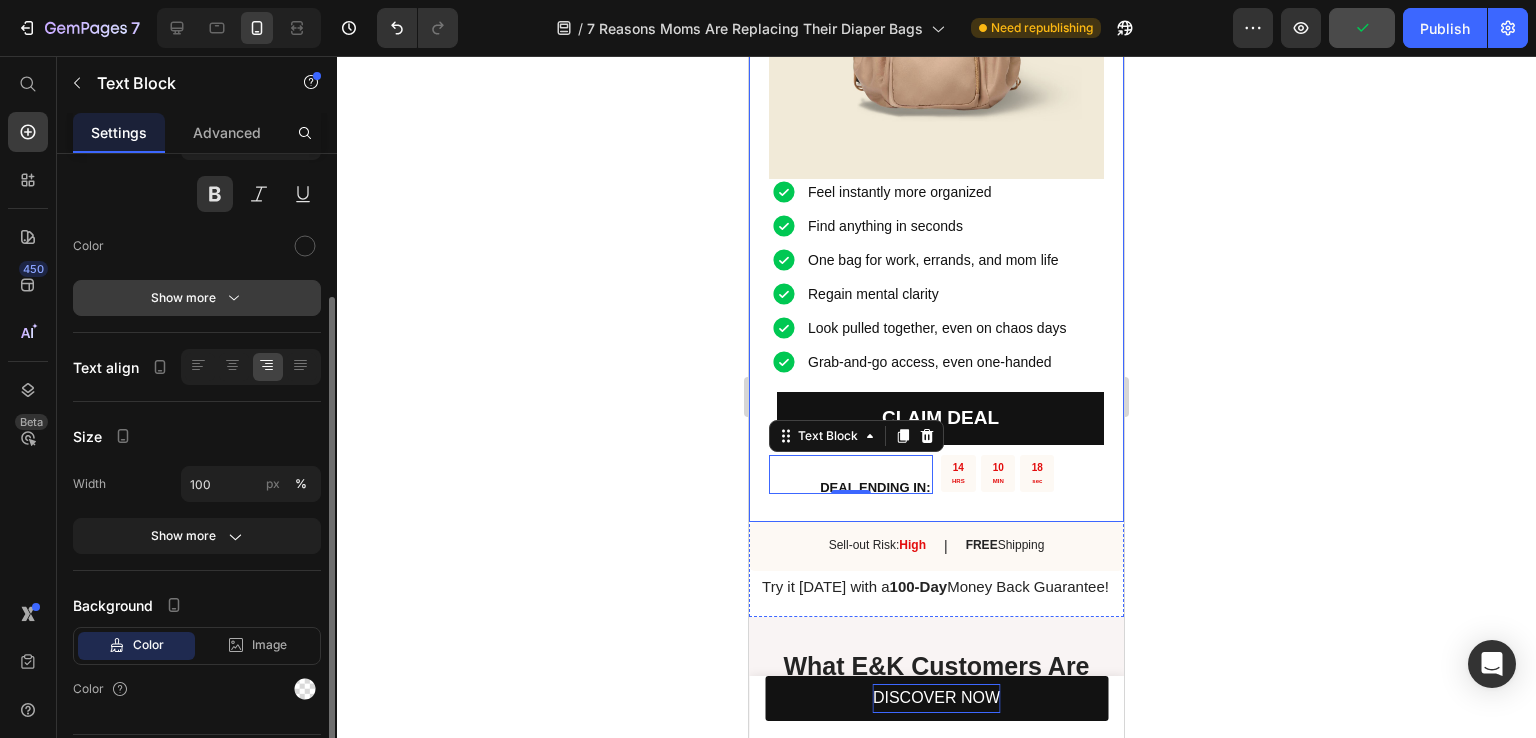 click on "Show more" at bounding box center [197, 298] 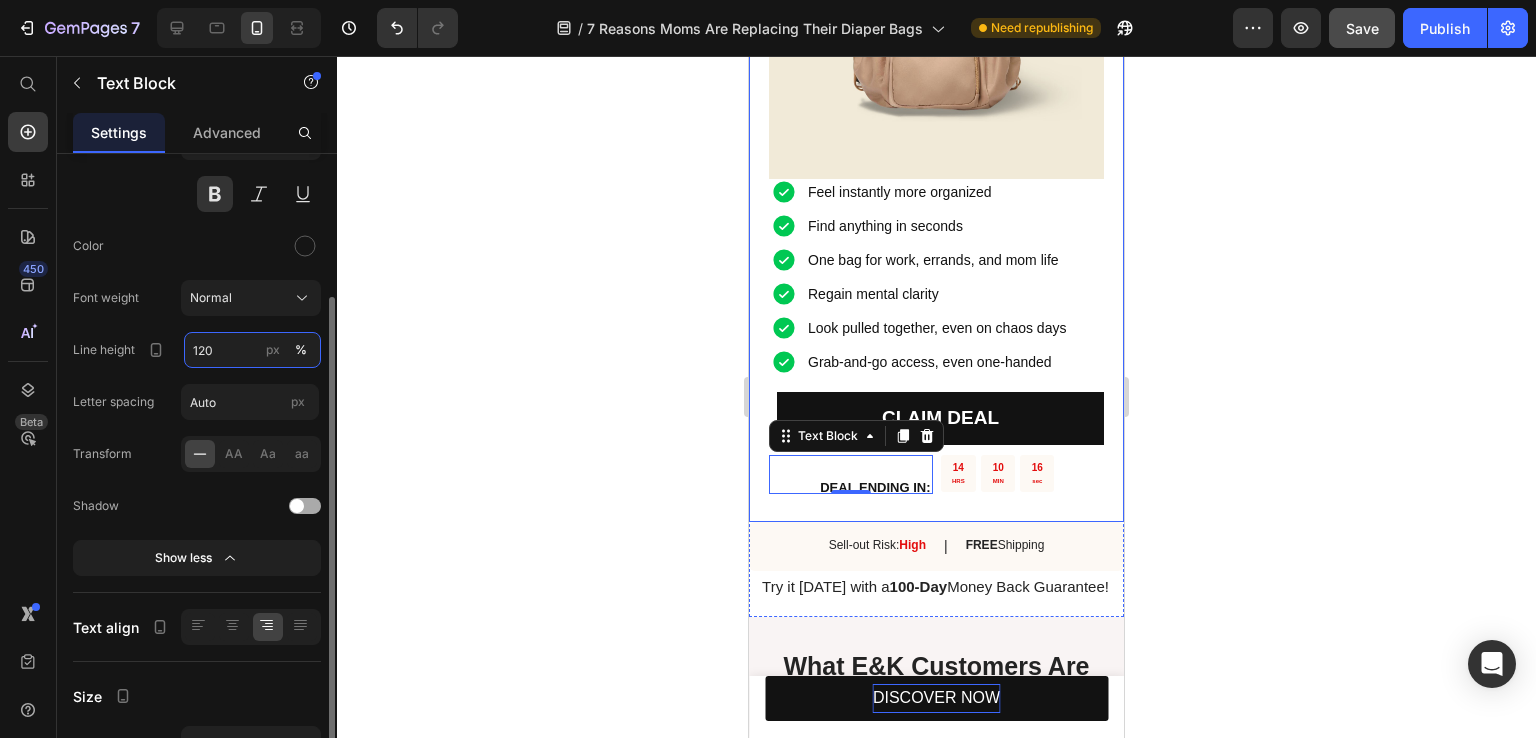 click on "120" at bounding box center [252, 350] 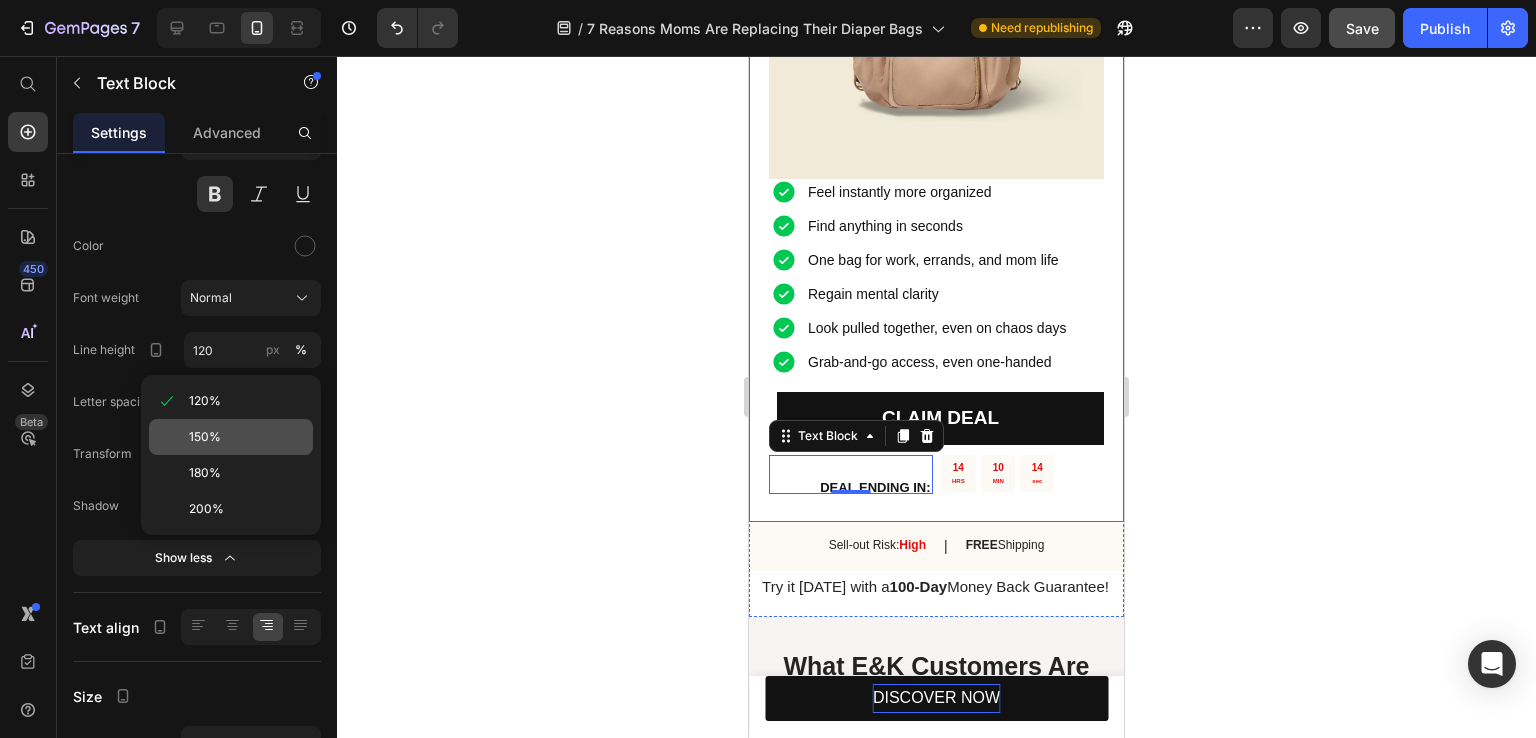 click on "150%" 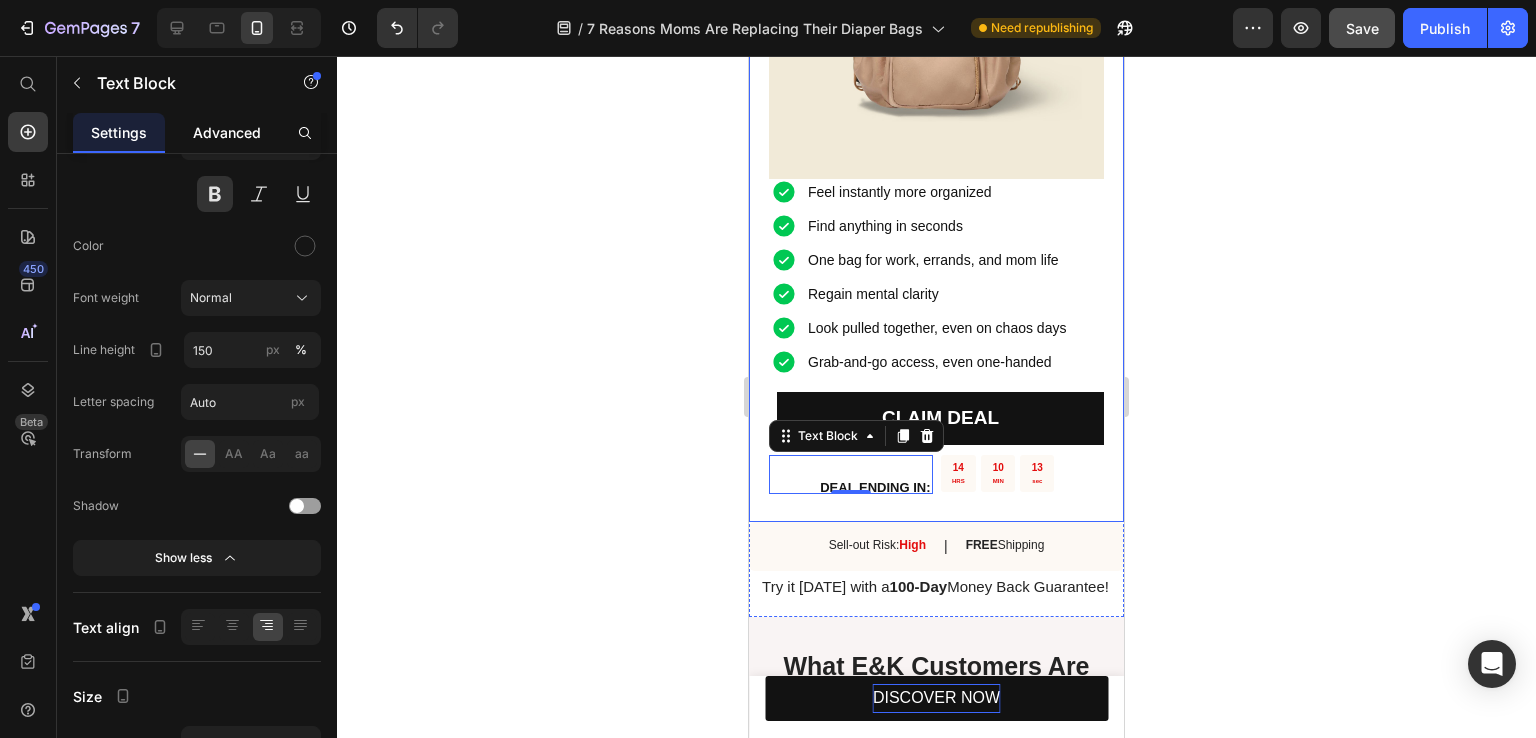 click on "Advanced" 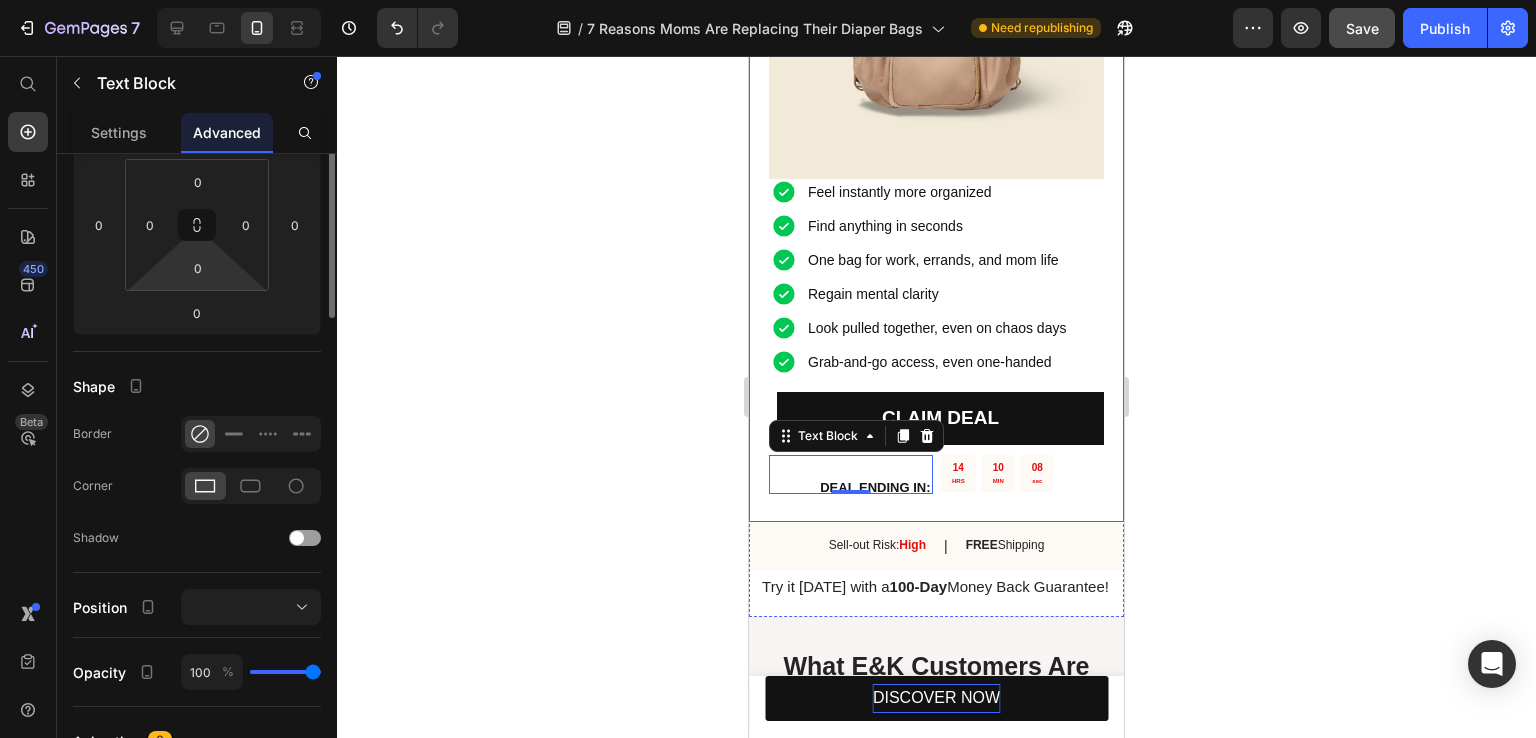 scroll, scrollTop: 100, scrollLeft: 0, axis: vertical 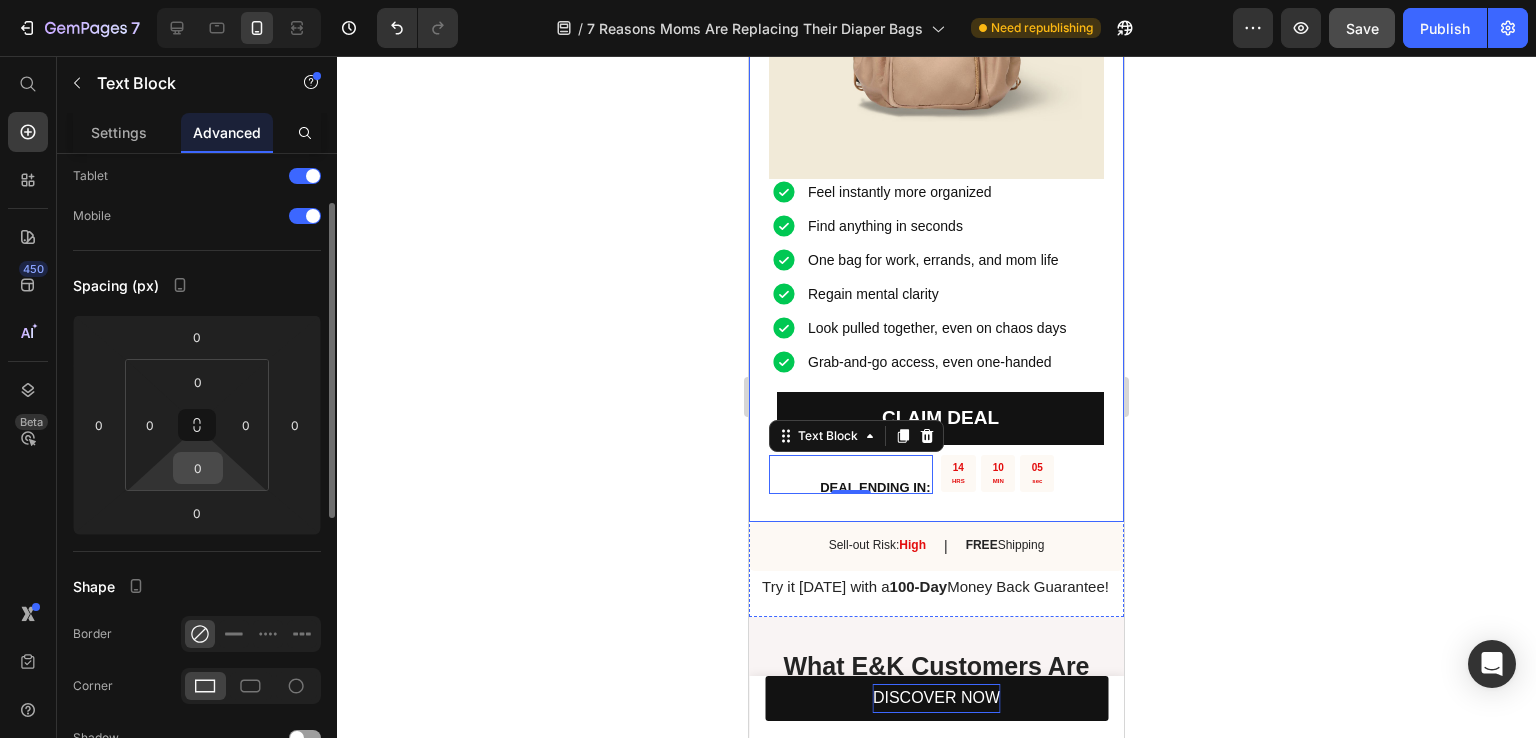 click on "0" at bounding box center [198, 468] 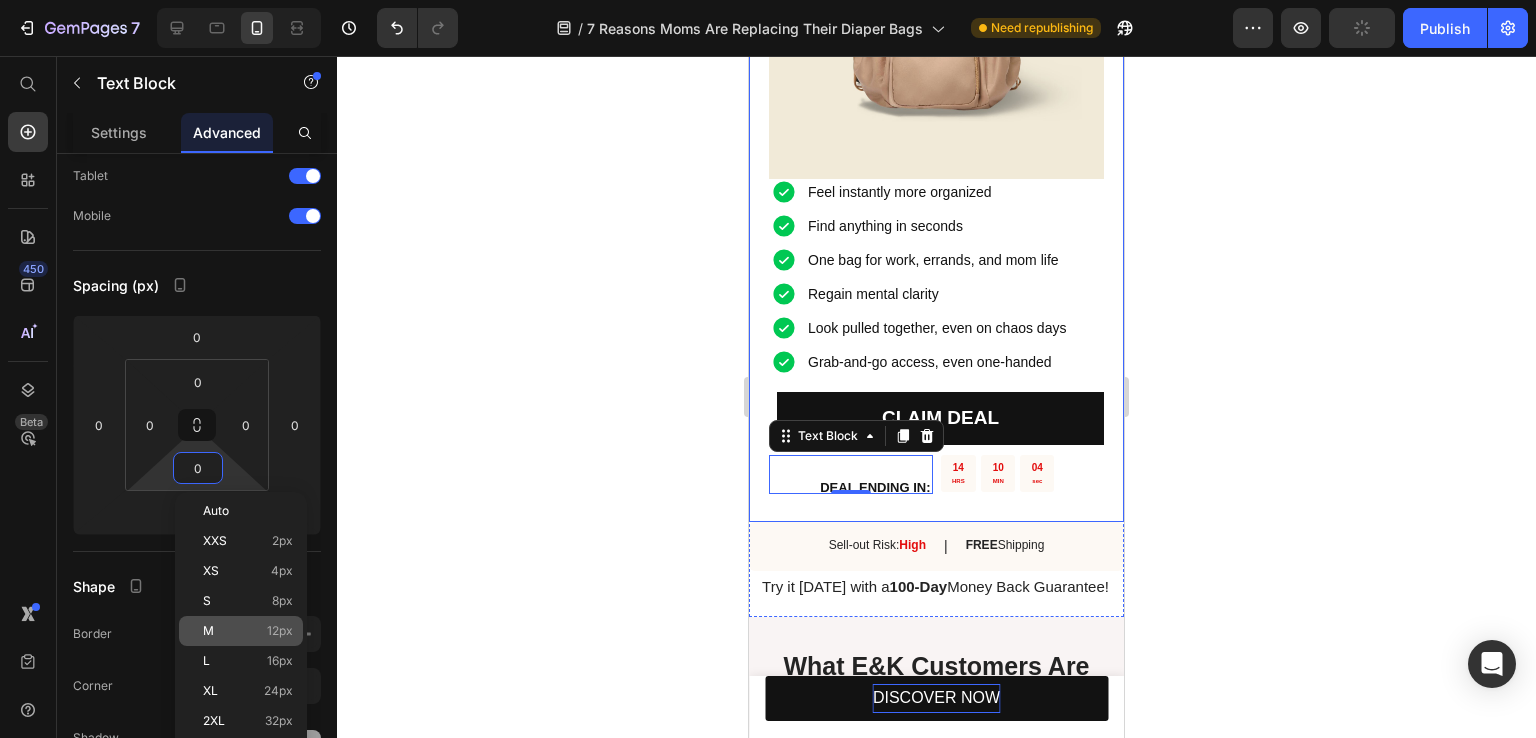 click on "M 12px" 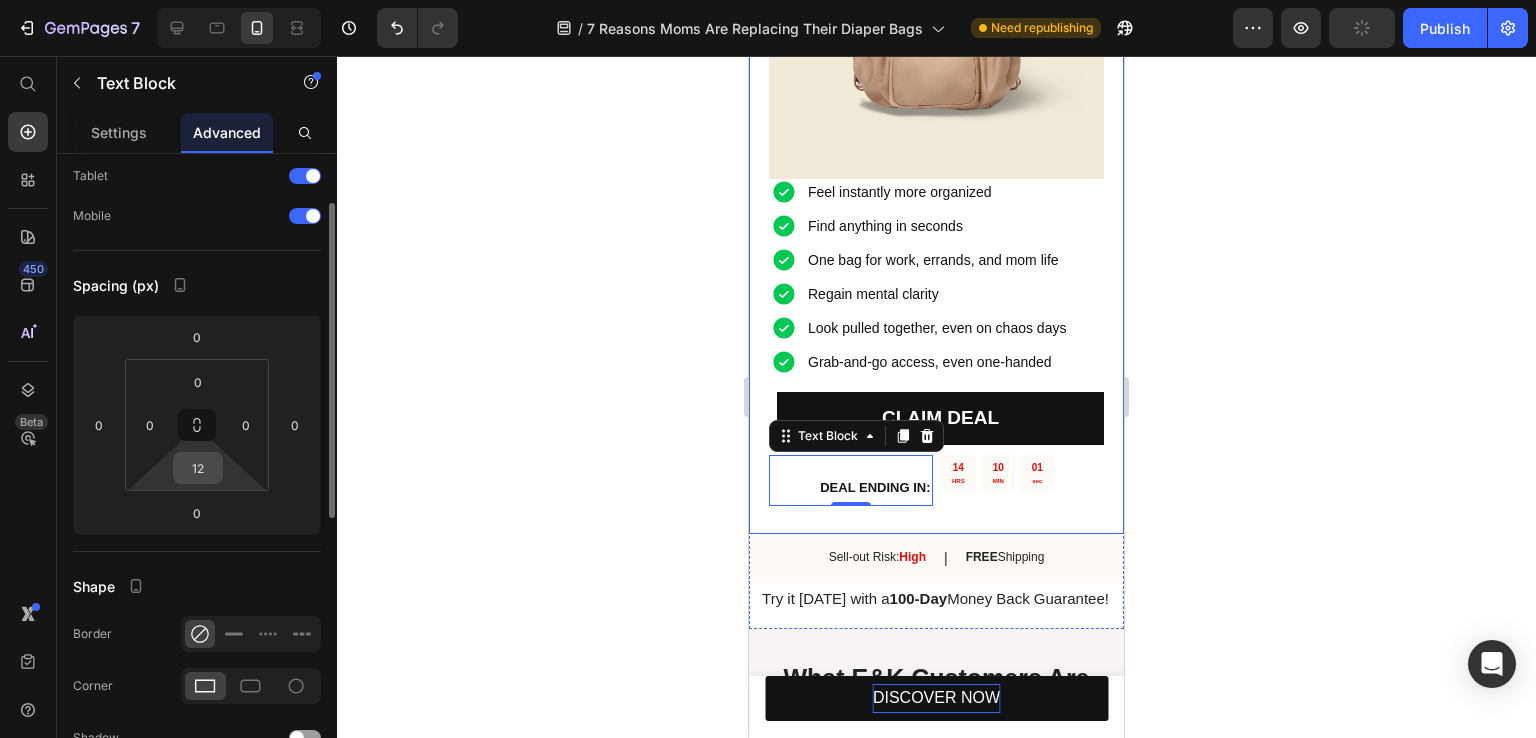 click on "12" at bounding box center (198, 468) 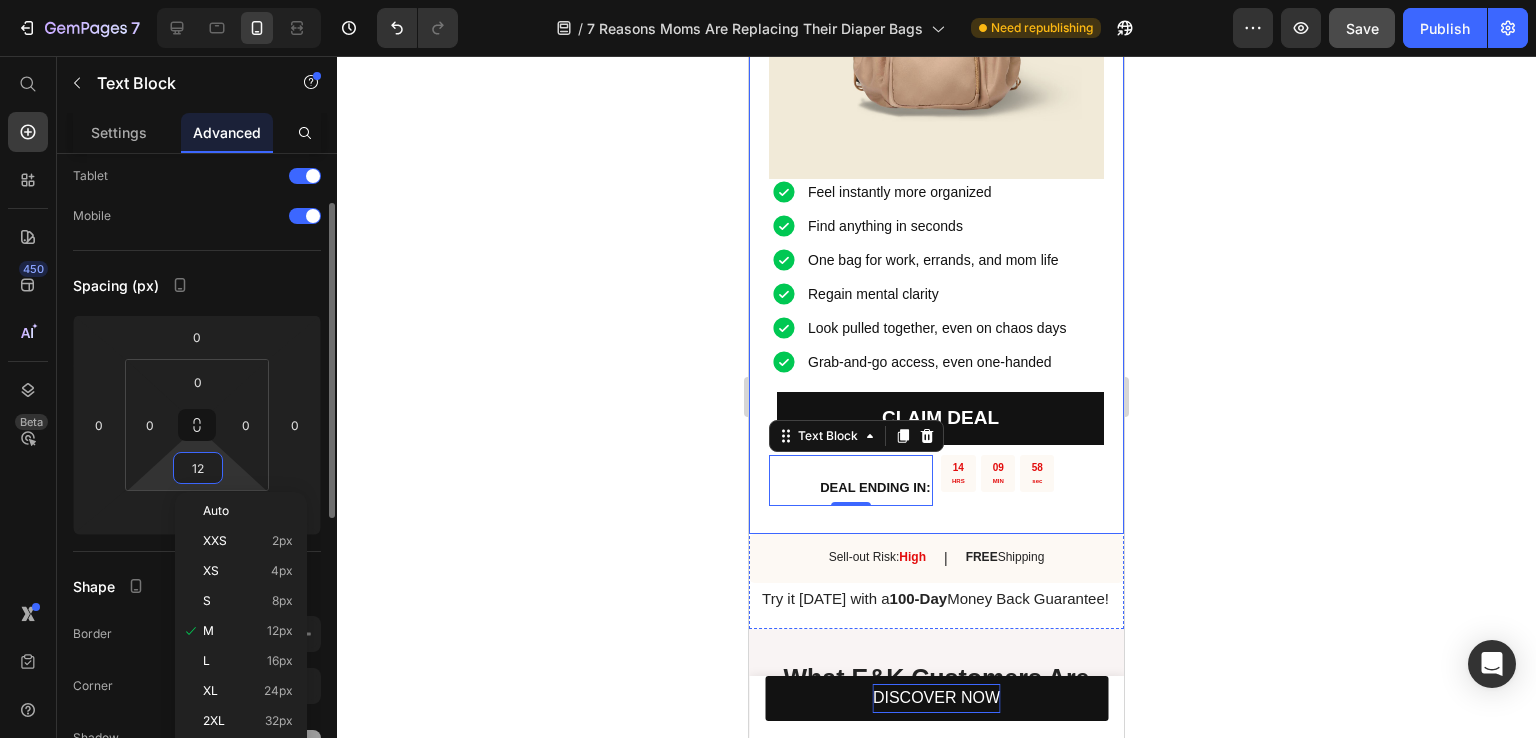 type on "0" 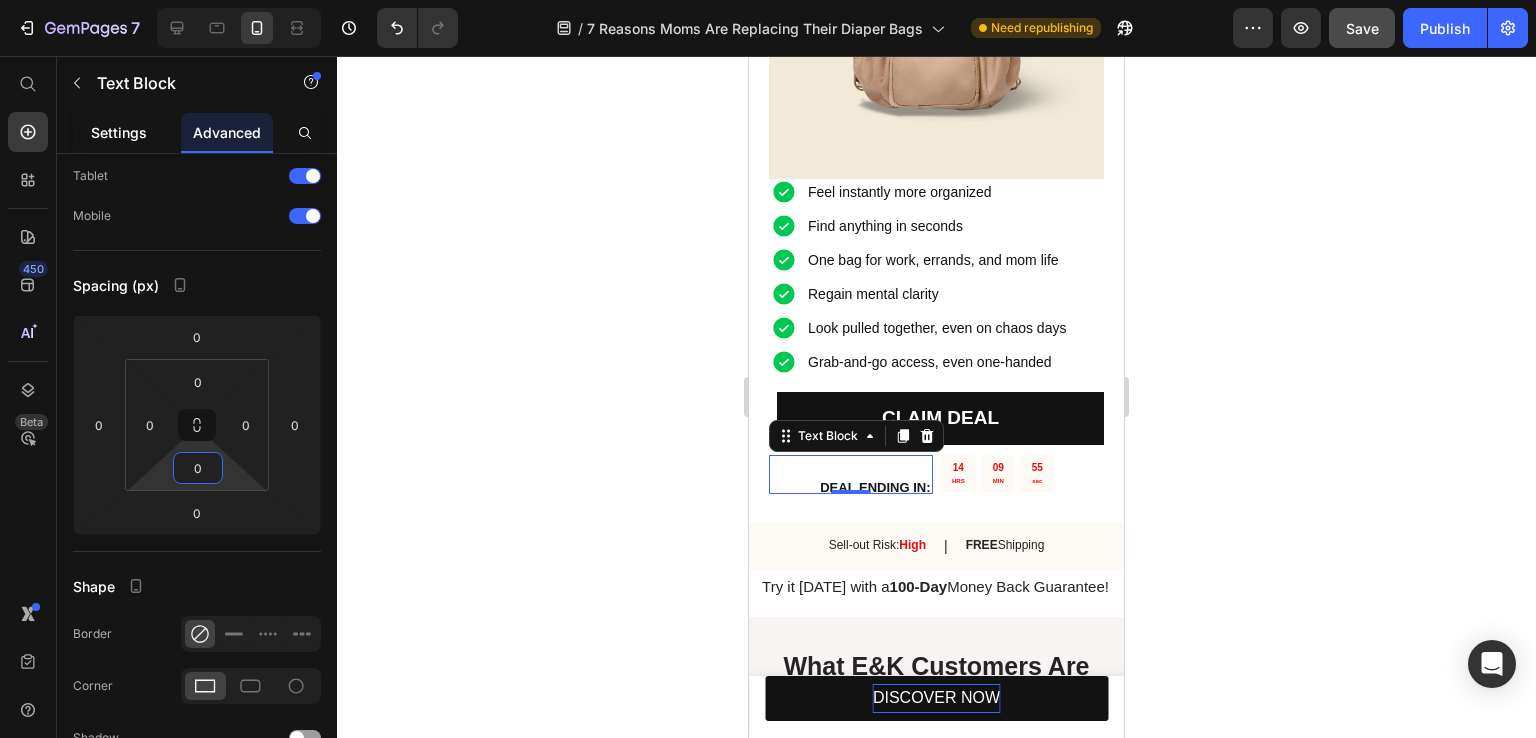 click on "Settings" at bounding box center (119, 132) 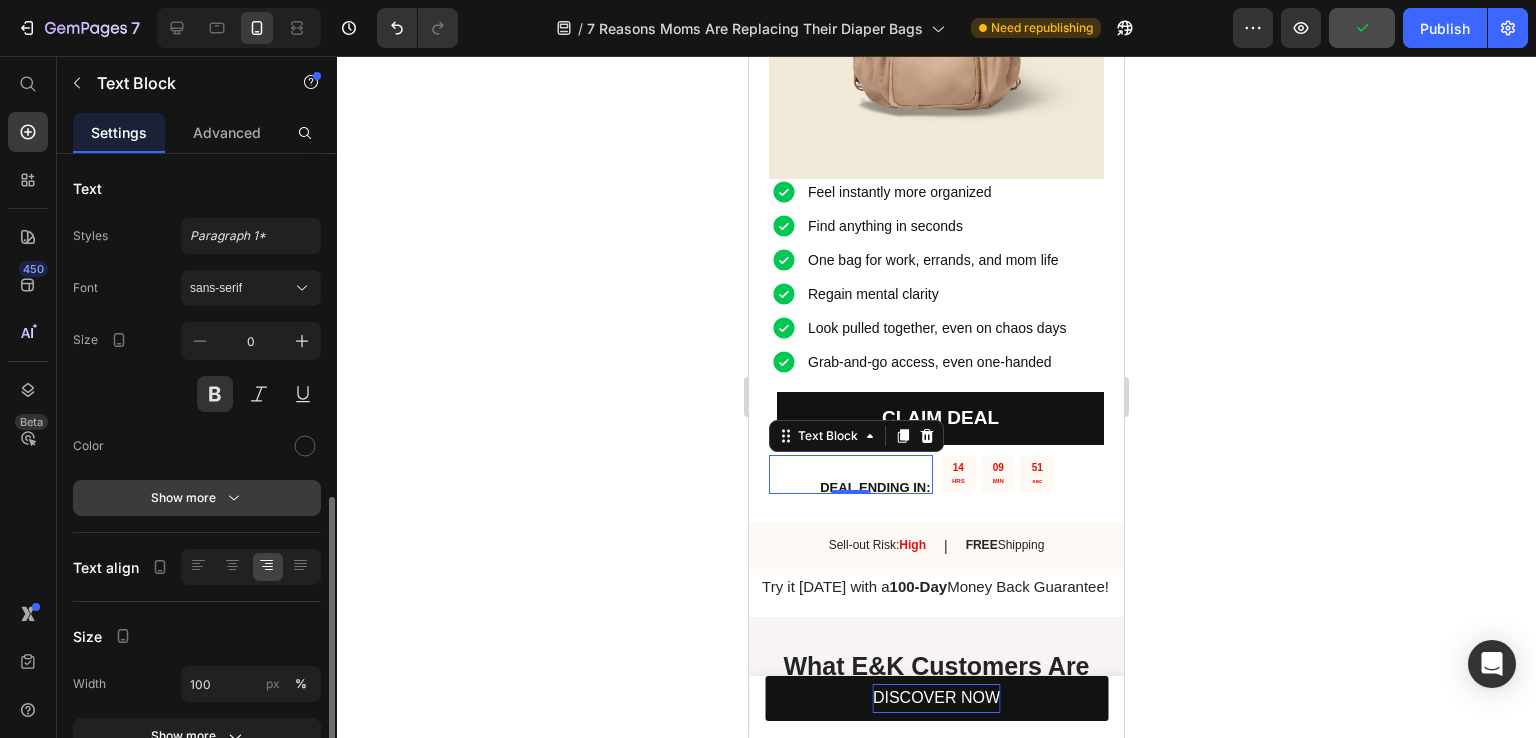 scroll, scrollTop: 252, scrollLeft: 0, axis: vertical 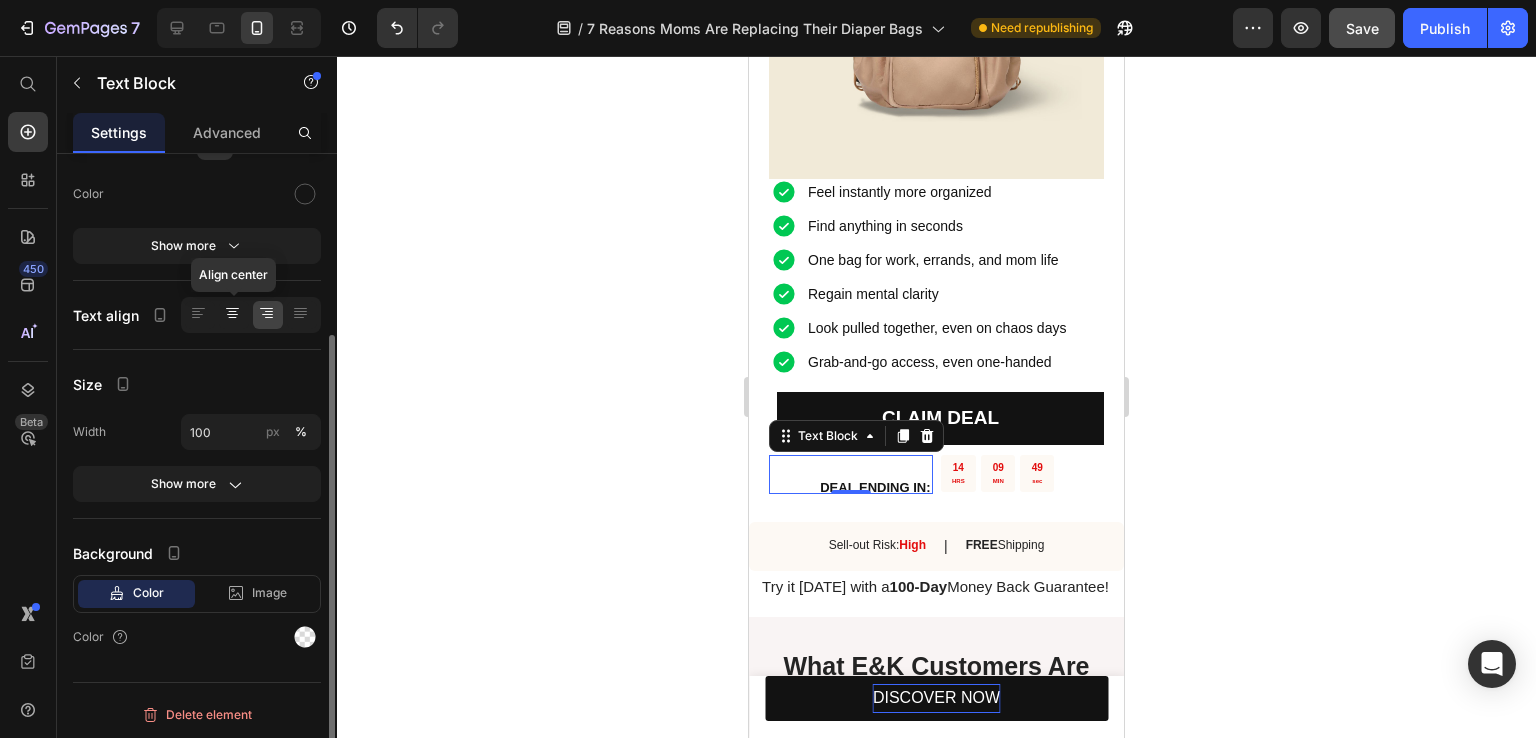 click 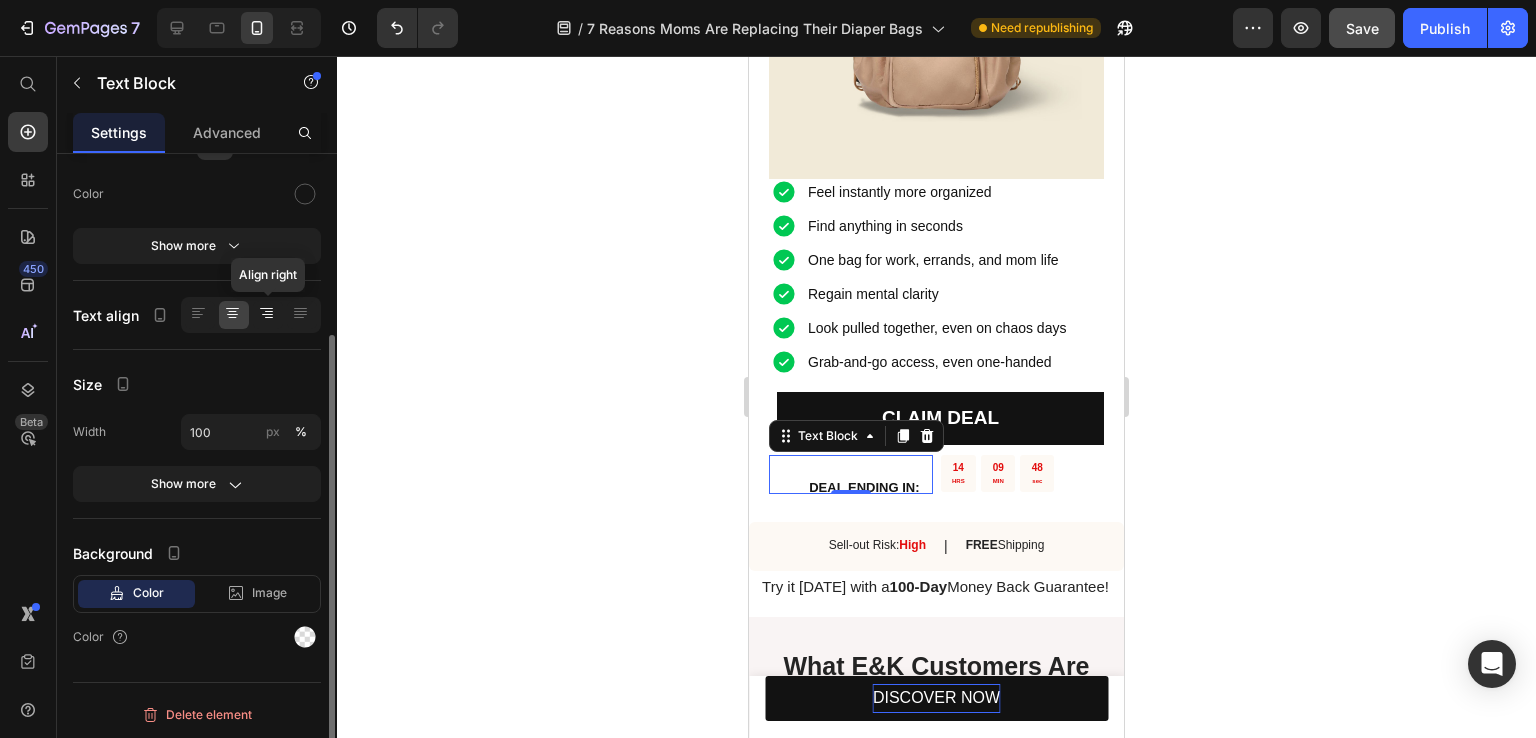 click 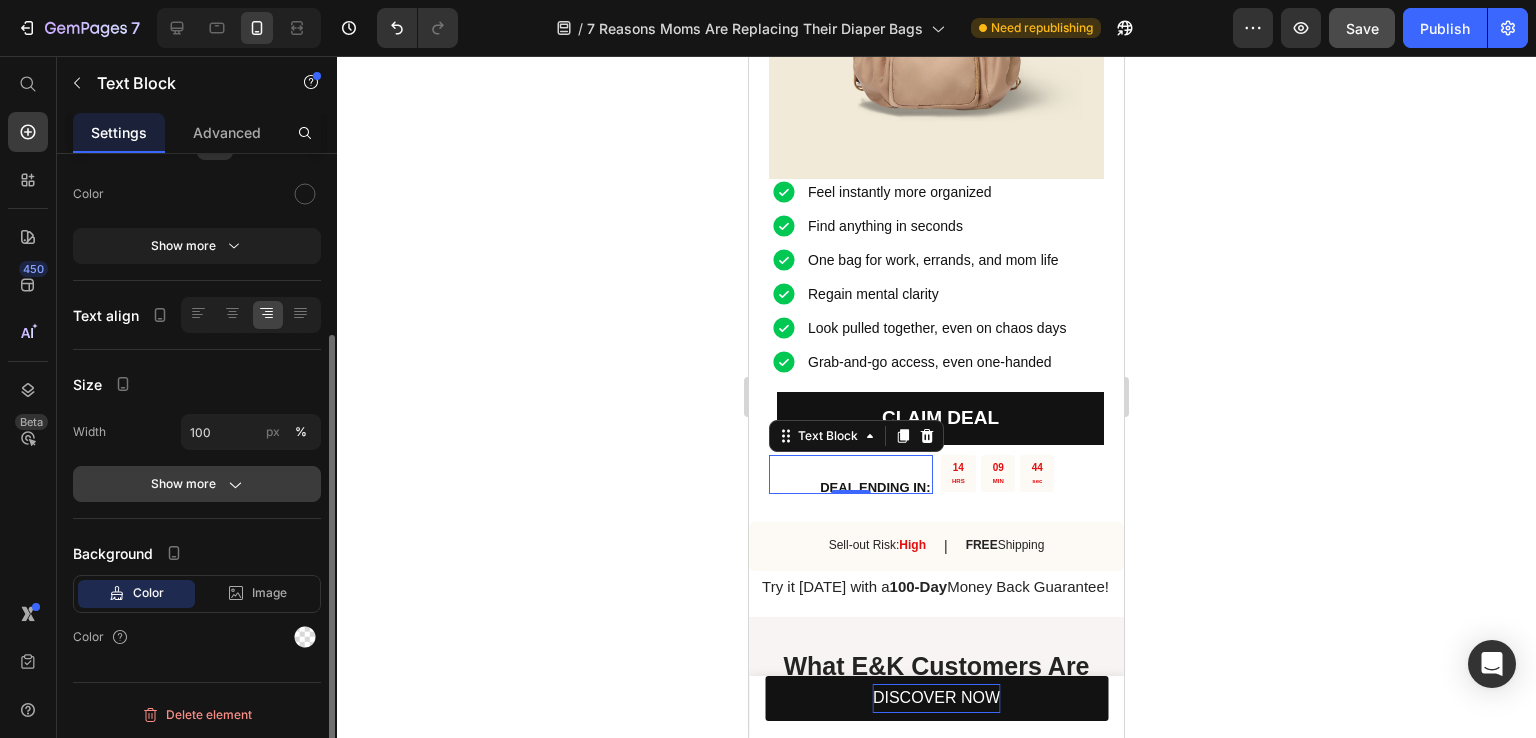 click on "Show more" 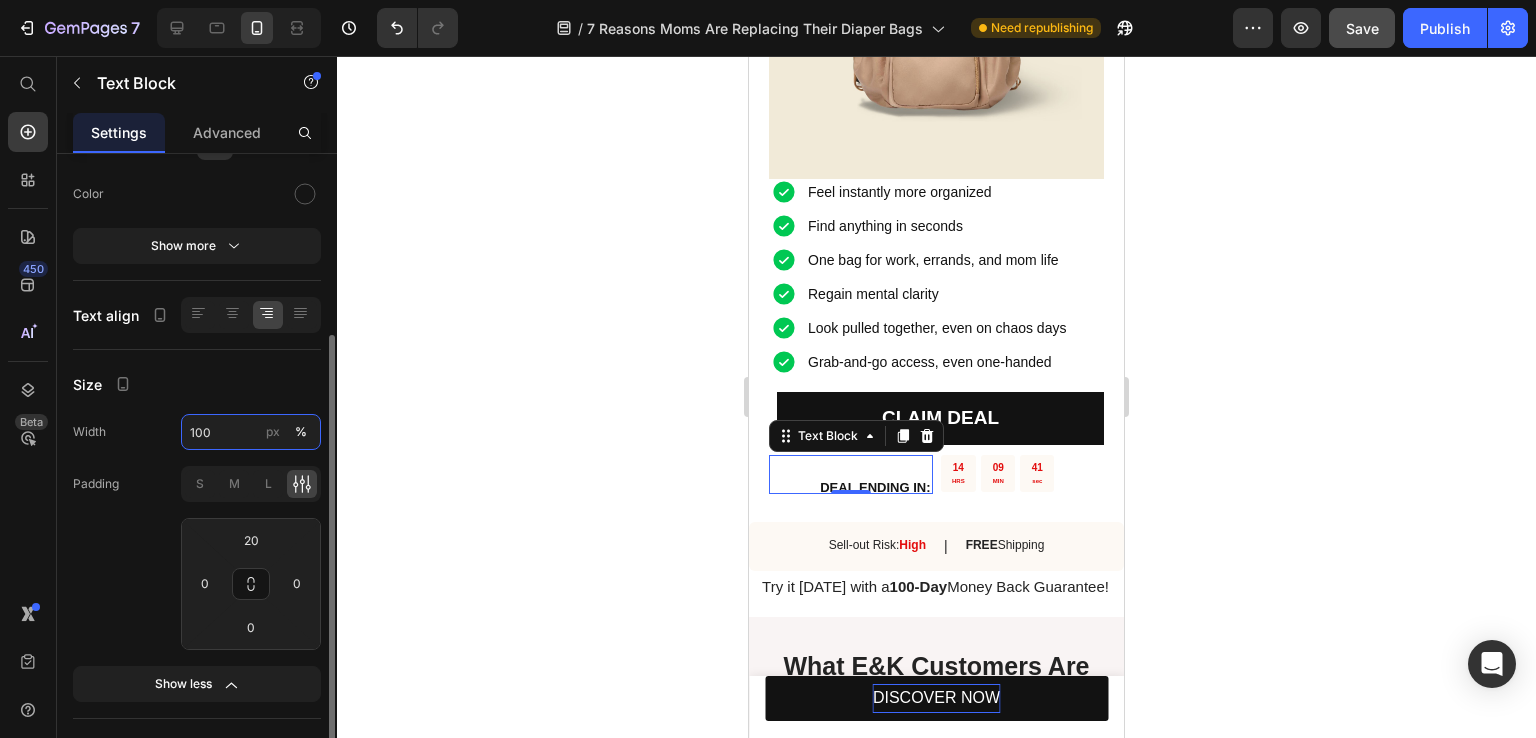 click on "100" at bounding box center [251, 432] 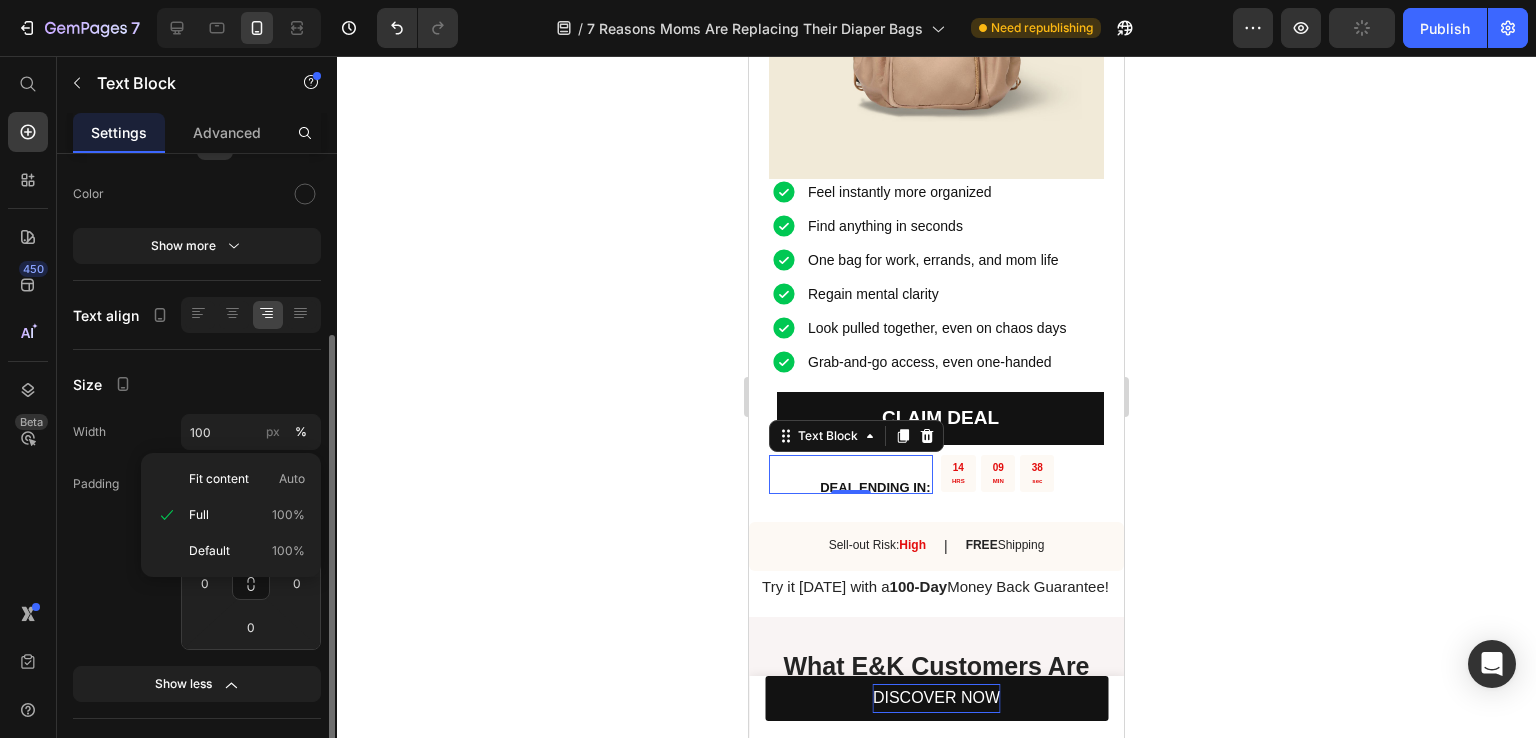 click on "Size" at bounding box center (197, 384) 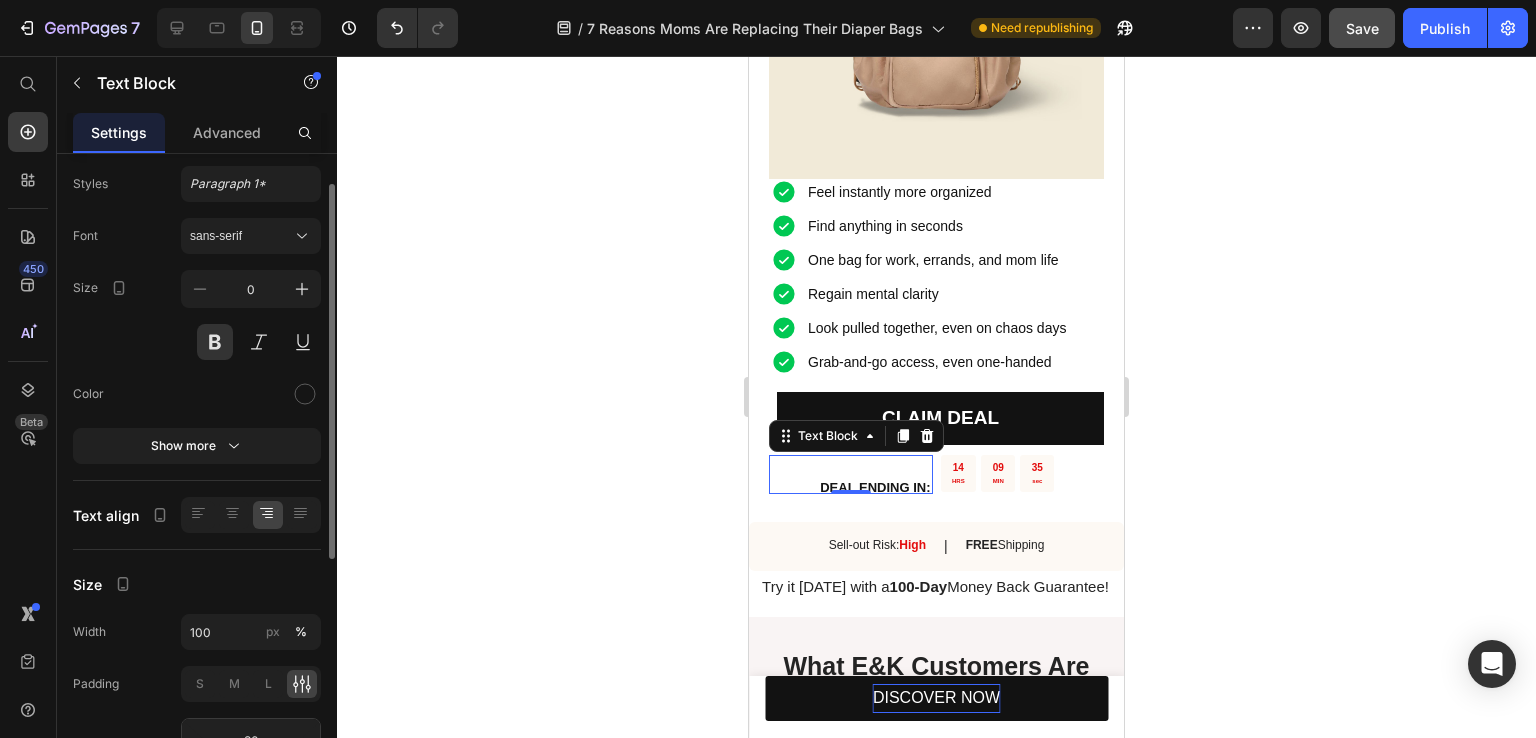 scroll, scrollTop: 0, scrollLeft: 0, axis: both 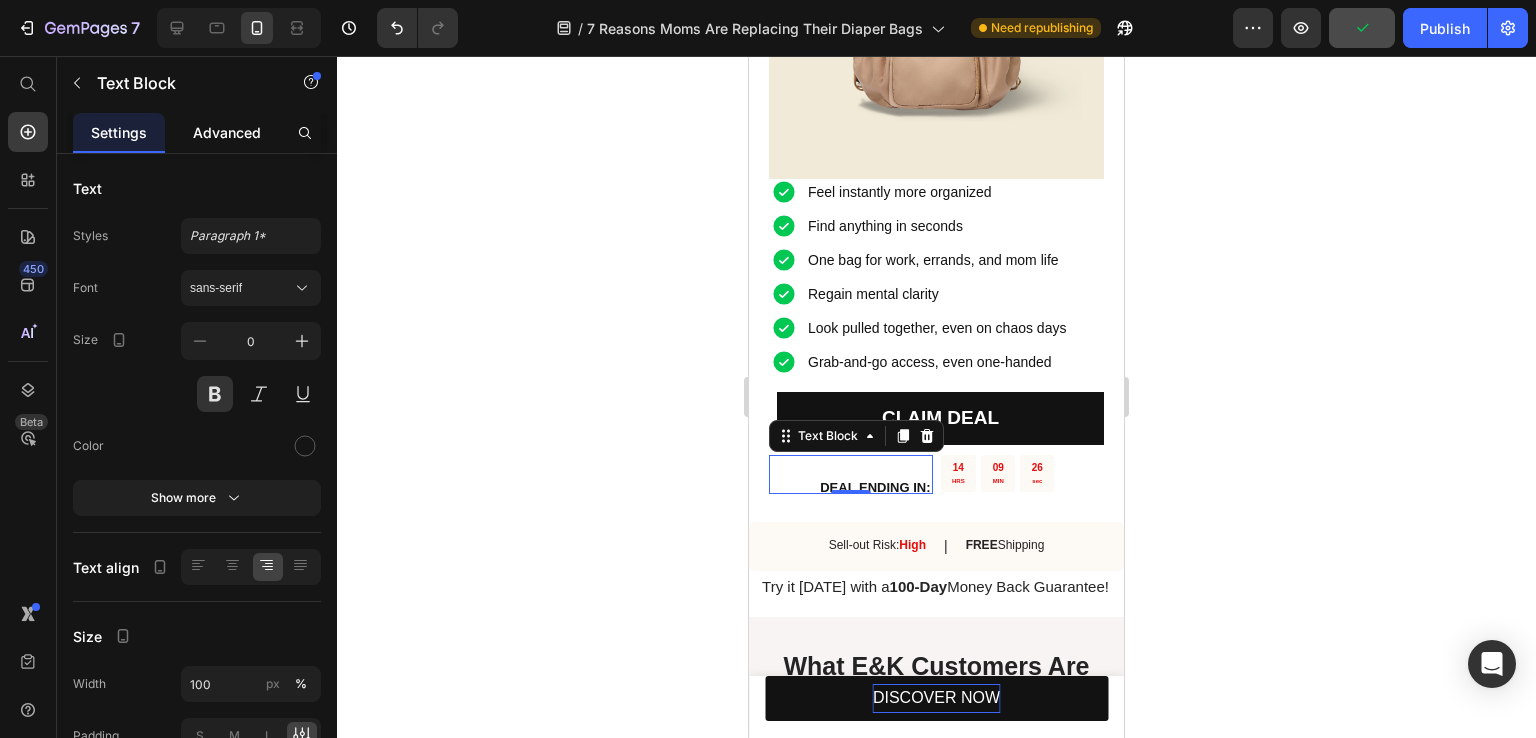 click on "Advanced" at bounding box center (227, 132) 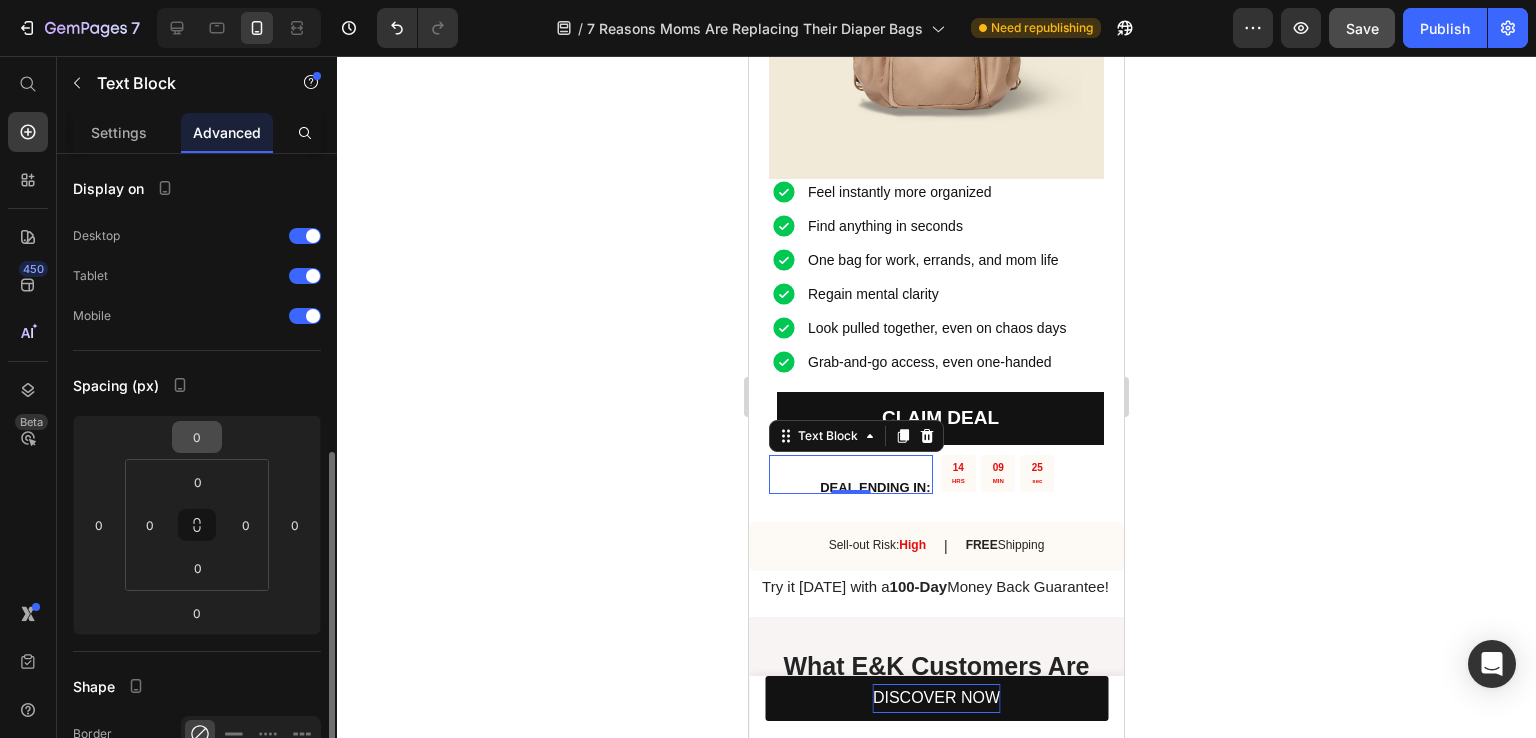scroll, scrollTop: 300, scrollLeft: 0, axis: vertical 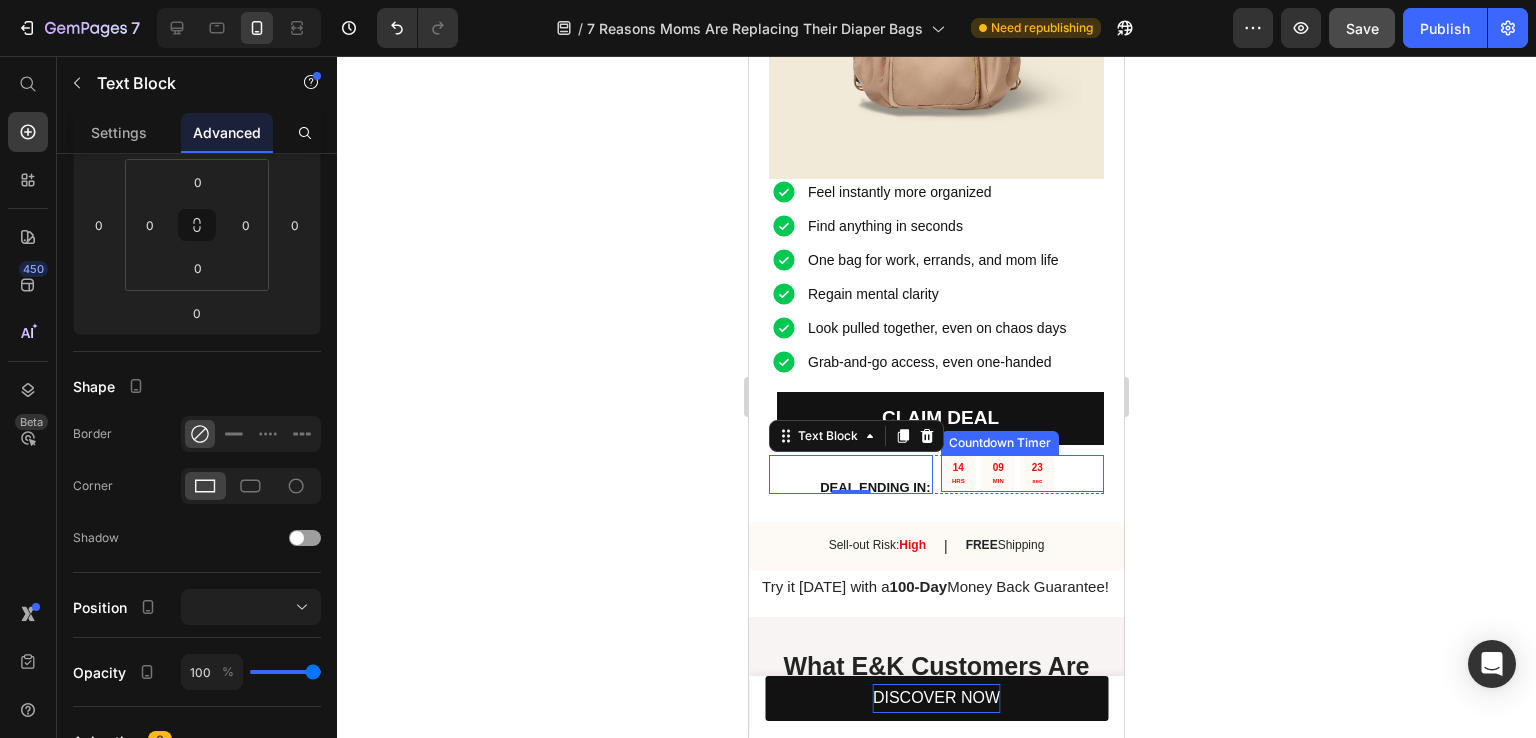click on "23 sec" at bounding box center [1037, 473] 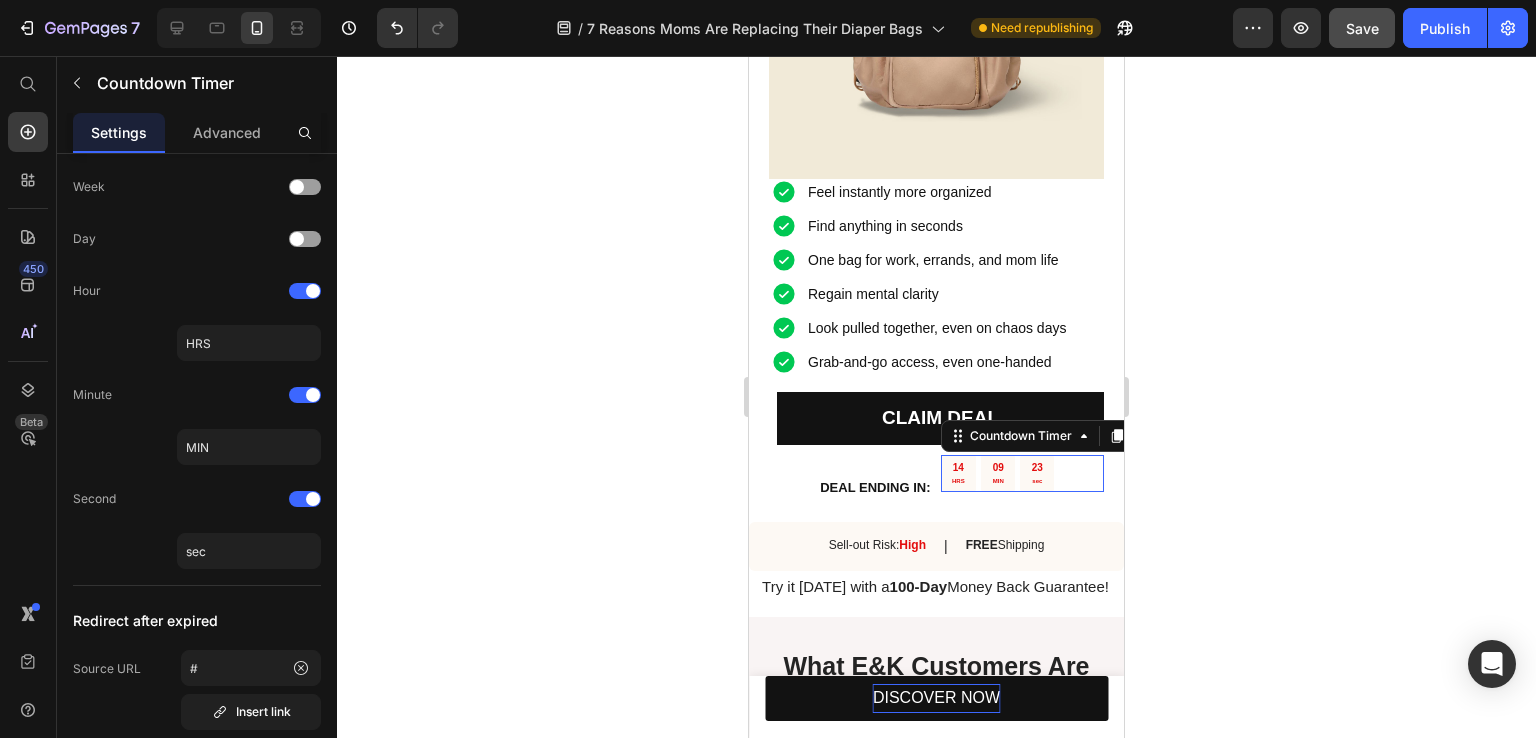scroll, scrollTop: 0, scrollLeft: 0, axis: both 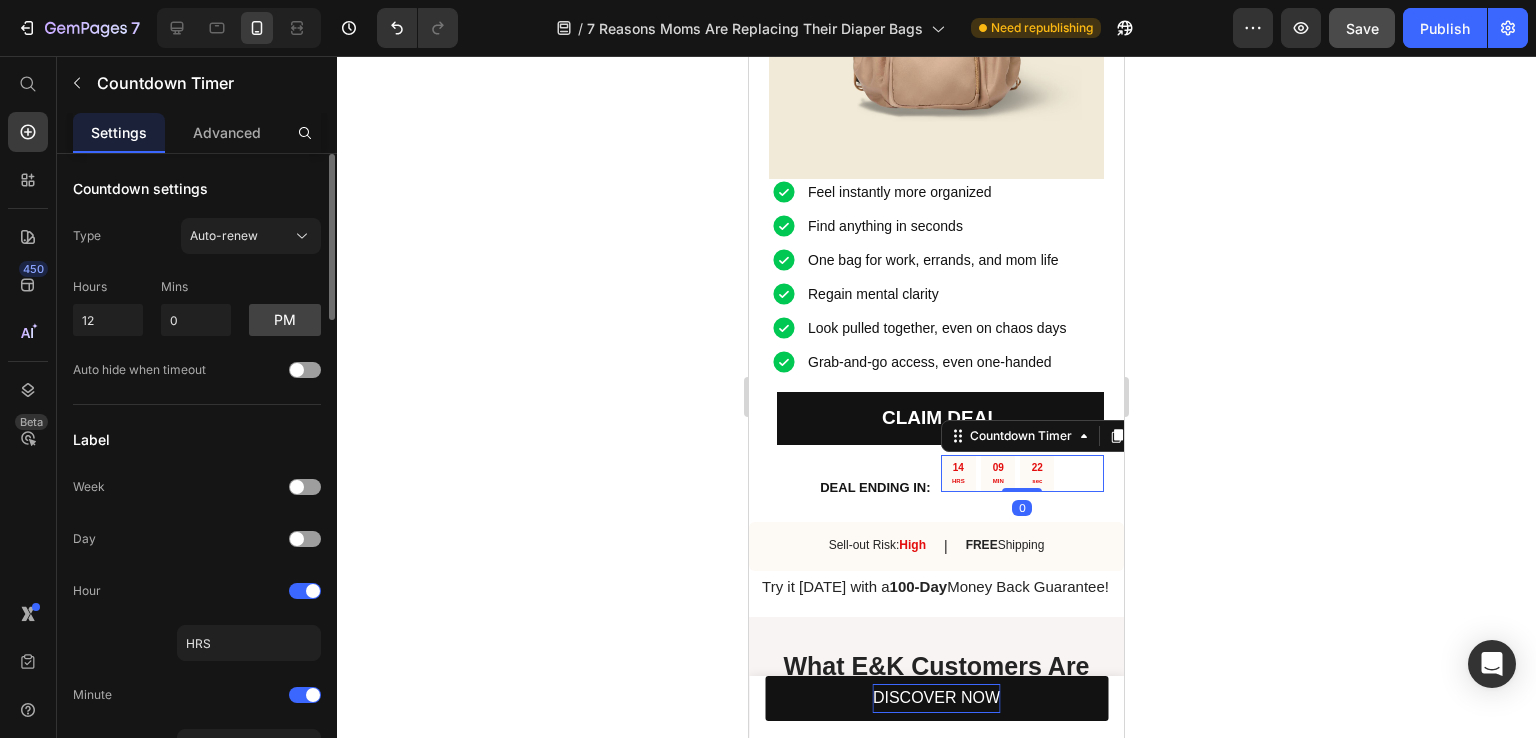 click 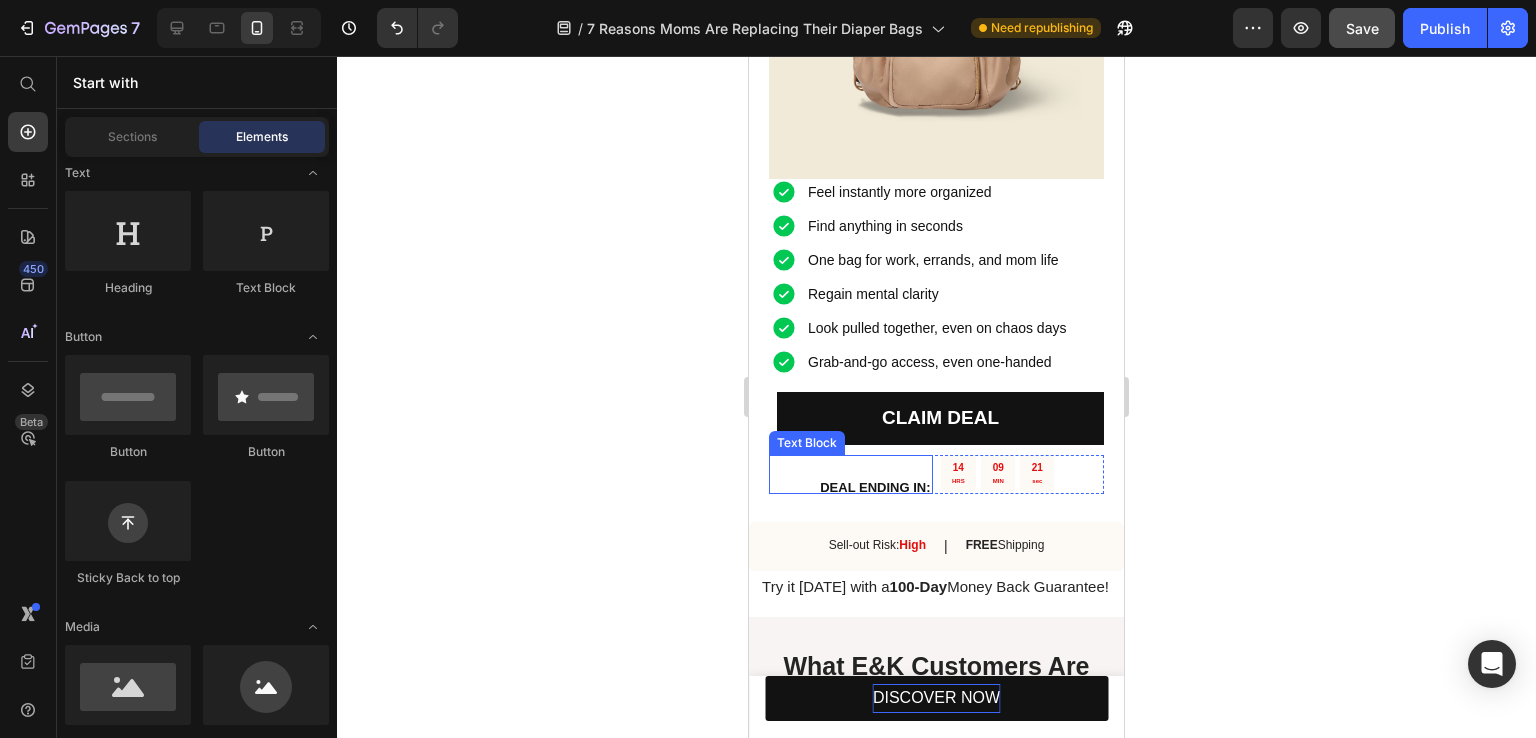 click on "DEAL ENDING IN:" at bounding box center [875, 487] 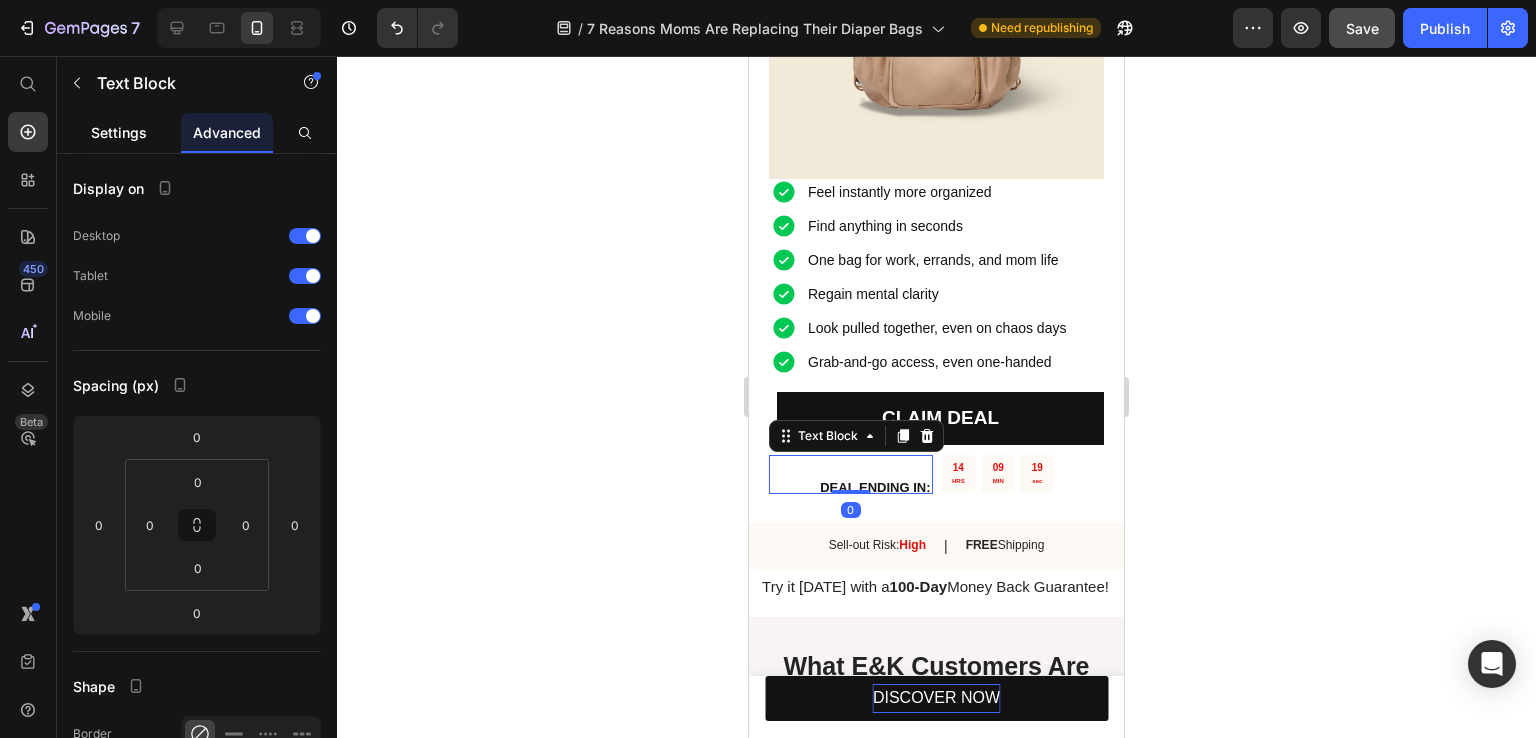 click on "Settings" 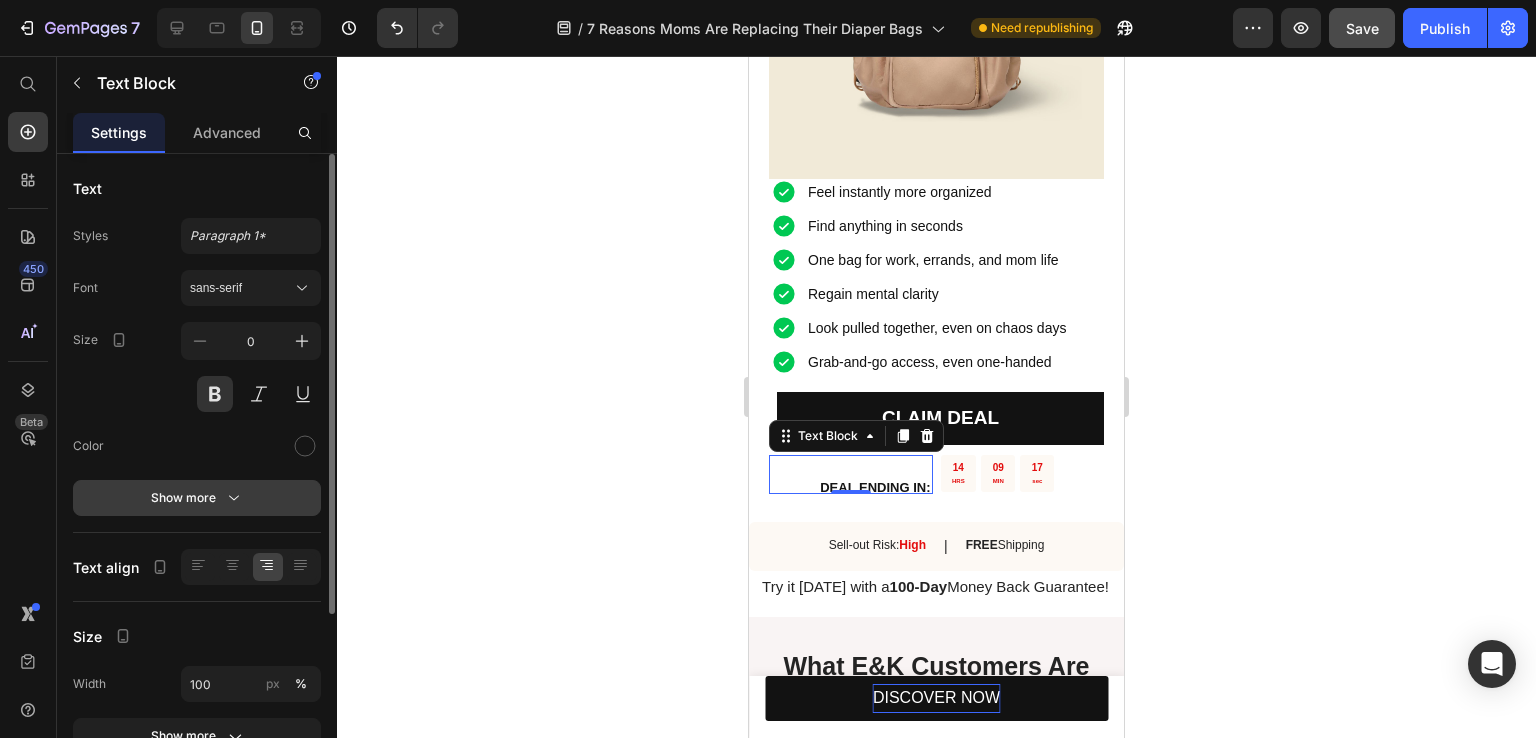 click on "Show more" at bounding box center [197, 498] 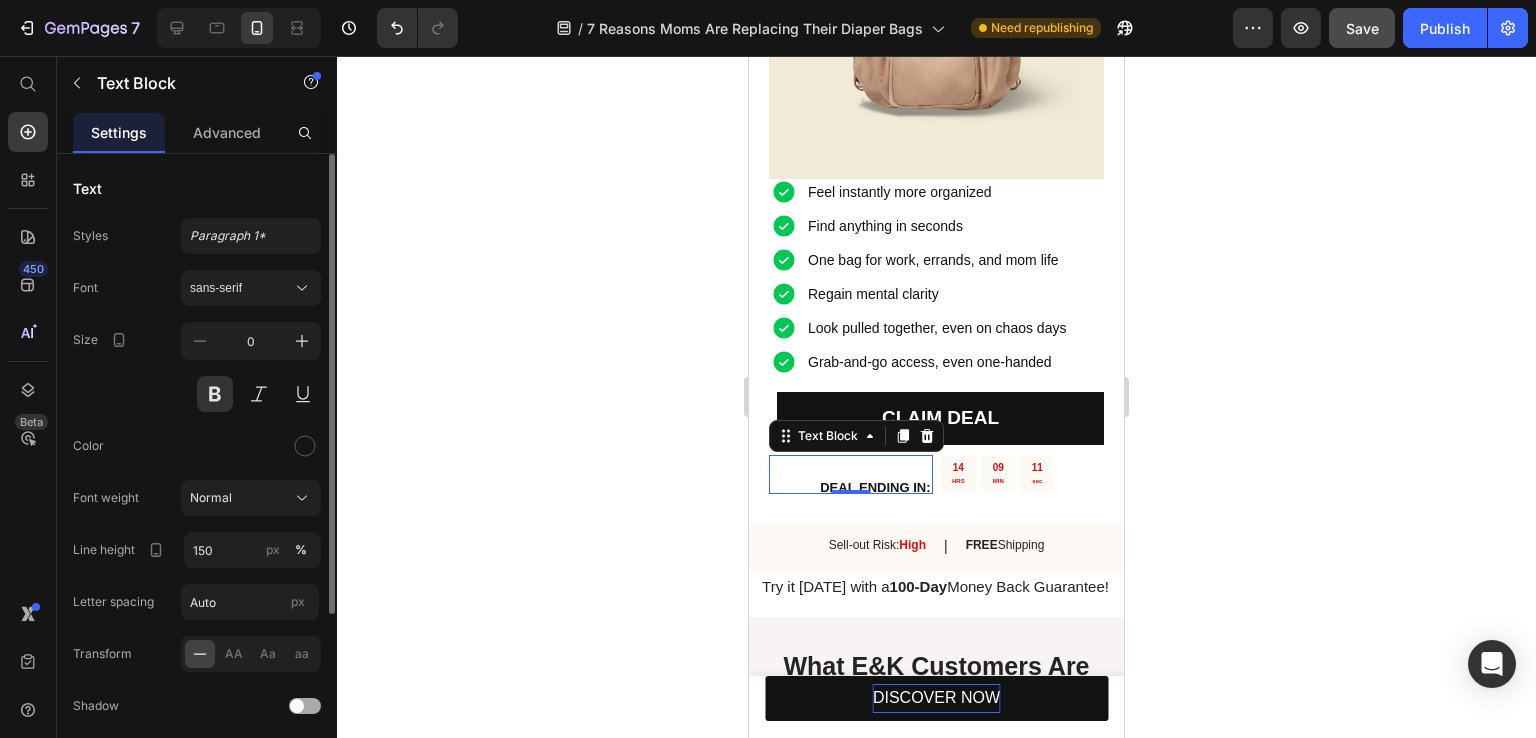scroll, scrollTop: 100, scrollLeft: 0, axis: vertical 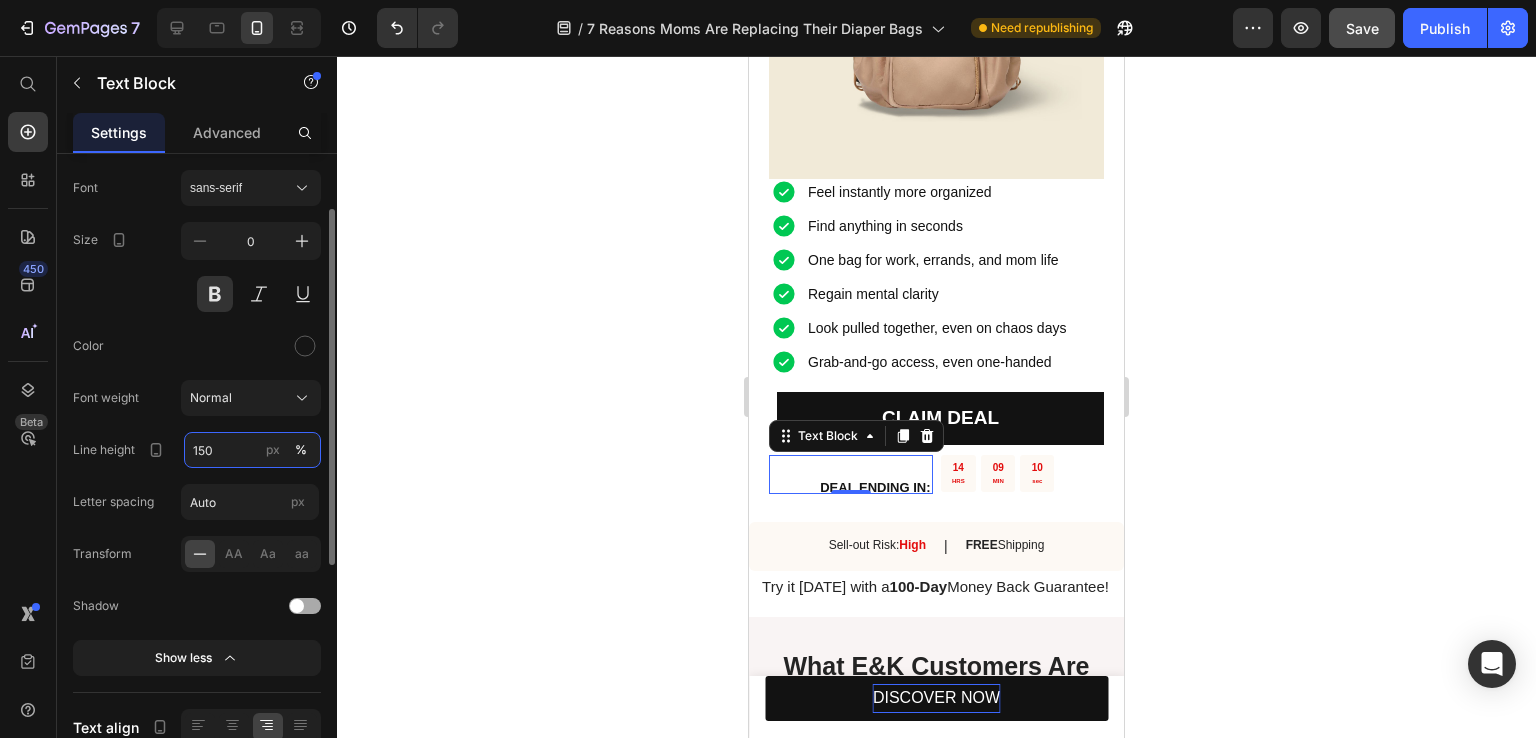 click on "150" at bounding box center (252, 450) 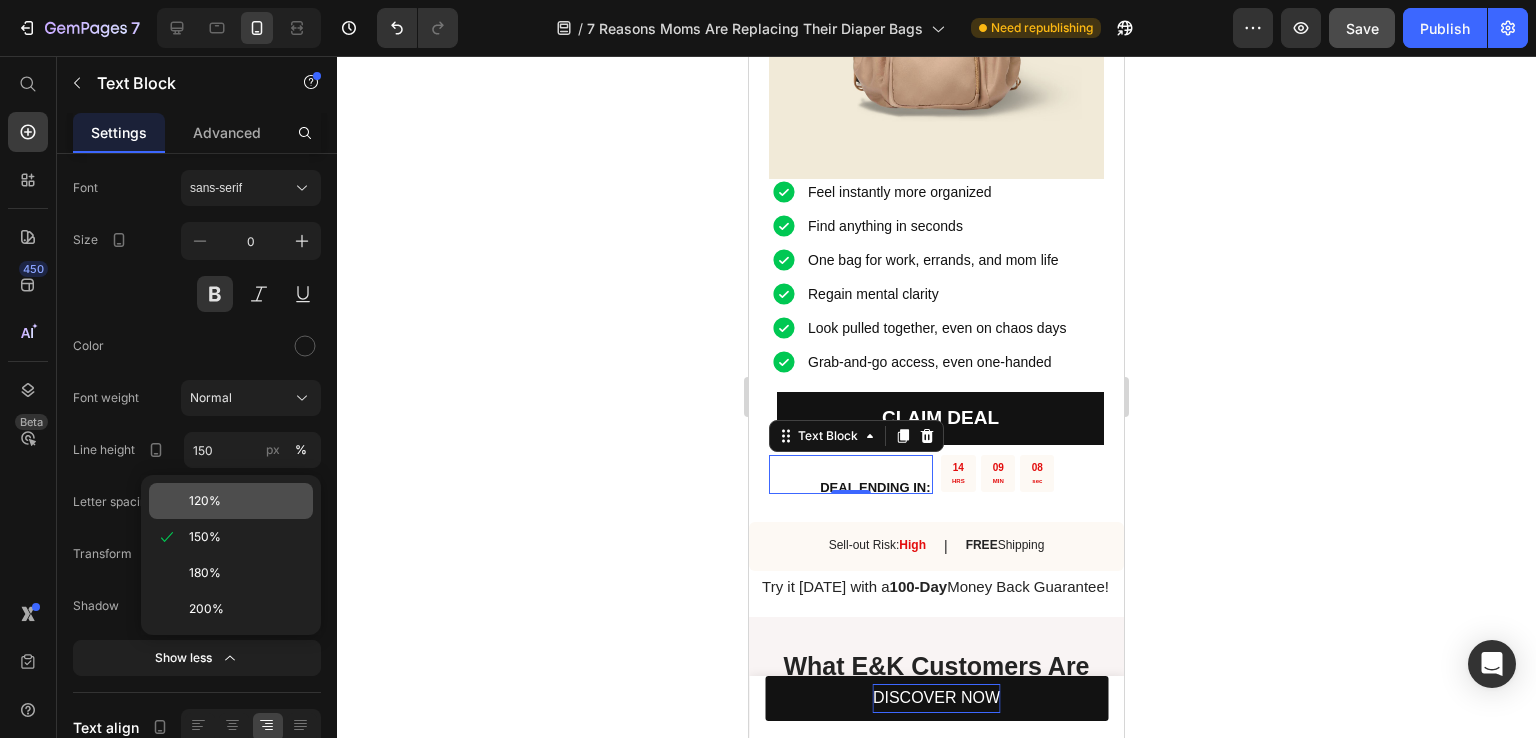 click on "120%" at bounding box center (247, 501) 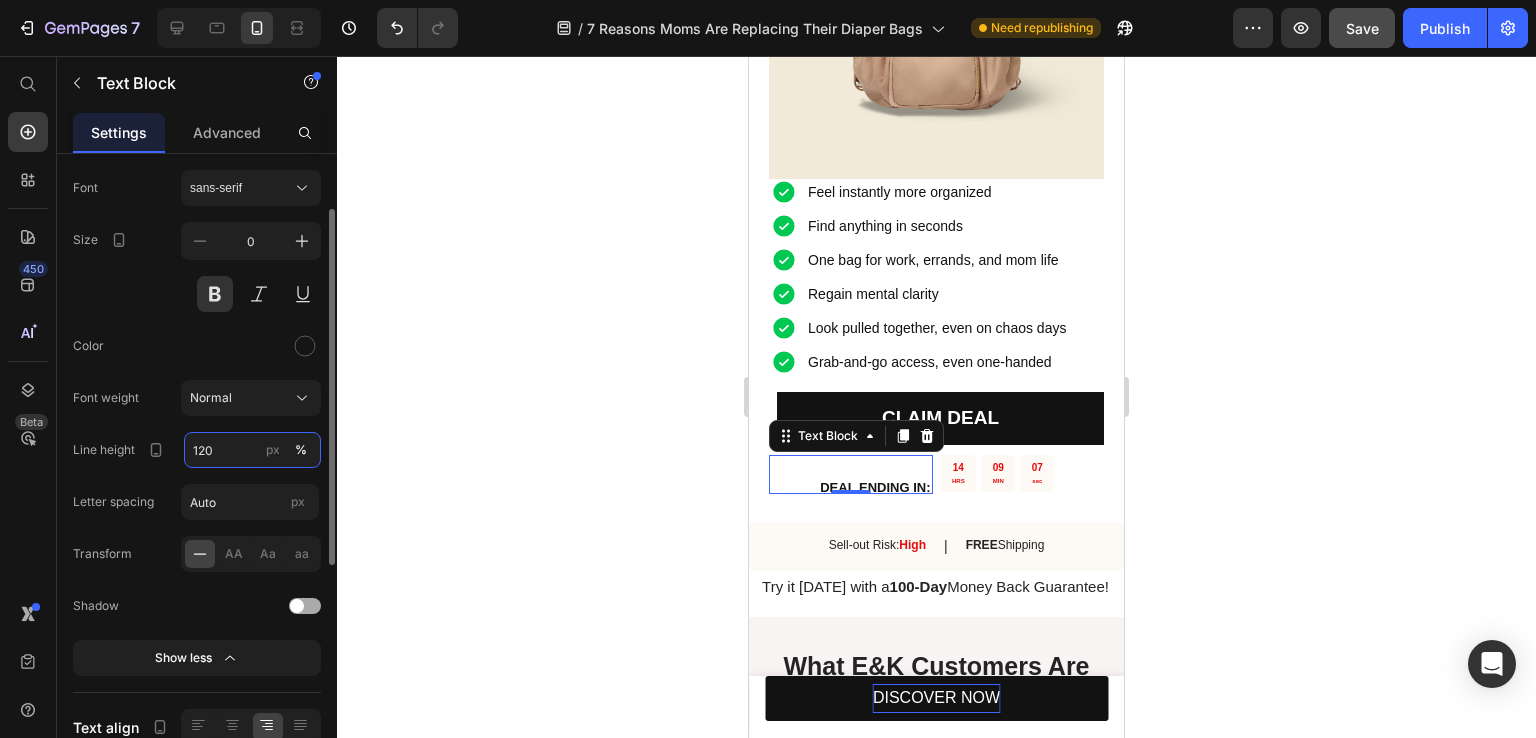 click on "120" at bounding box center (252, 450) 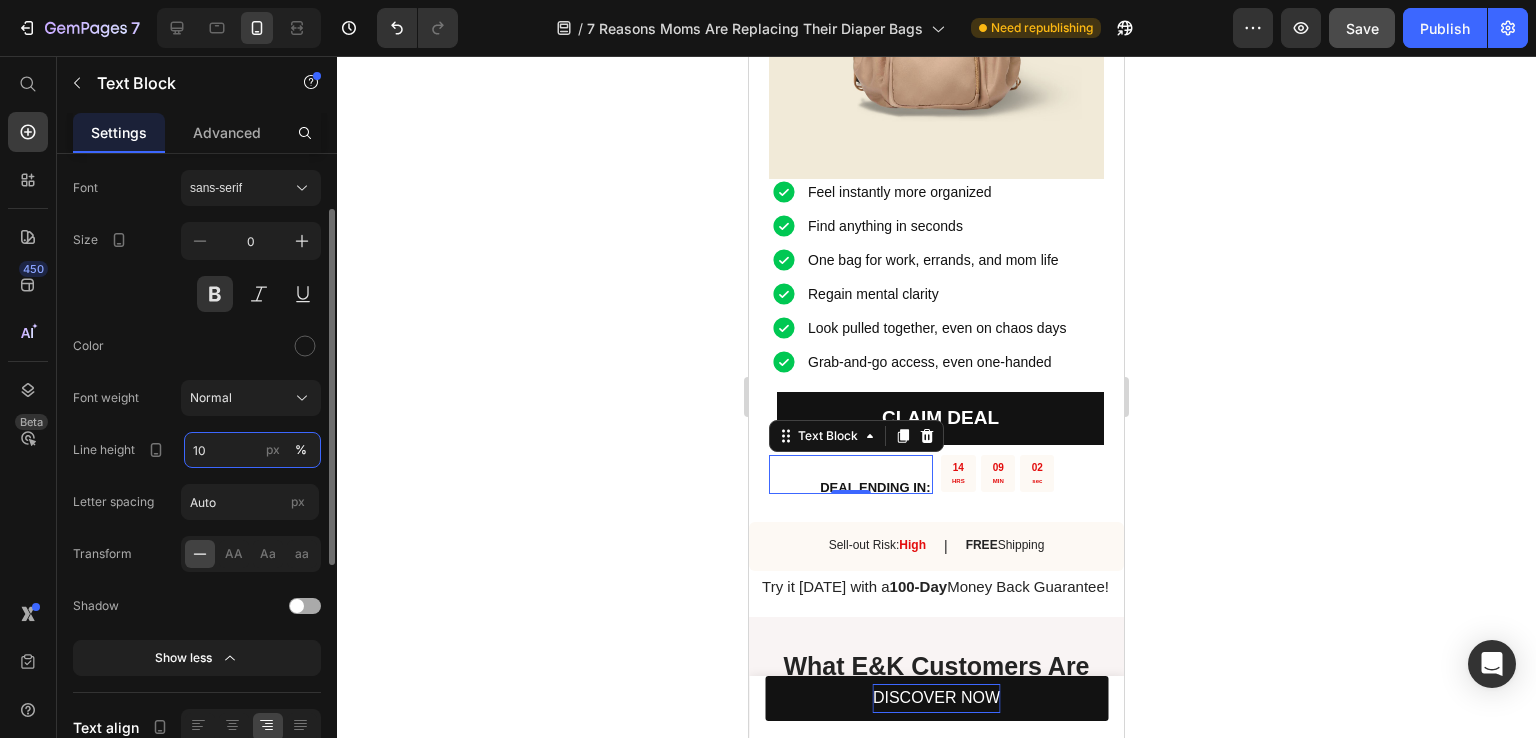 type on "1" 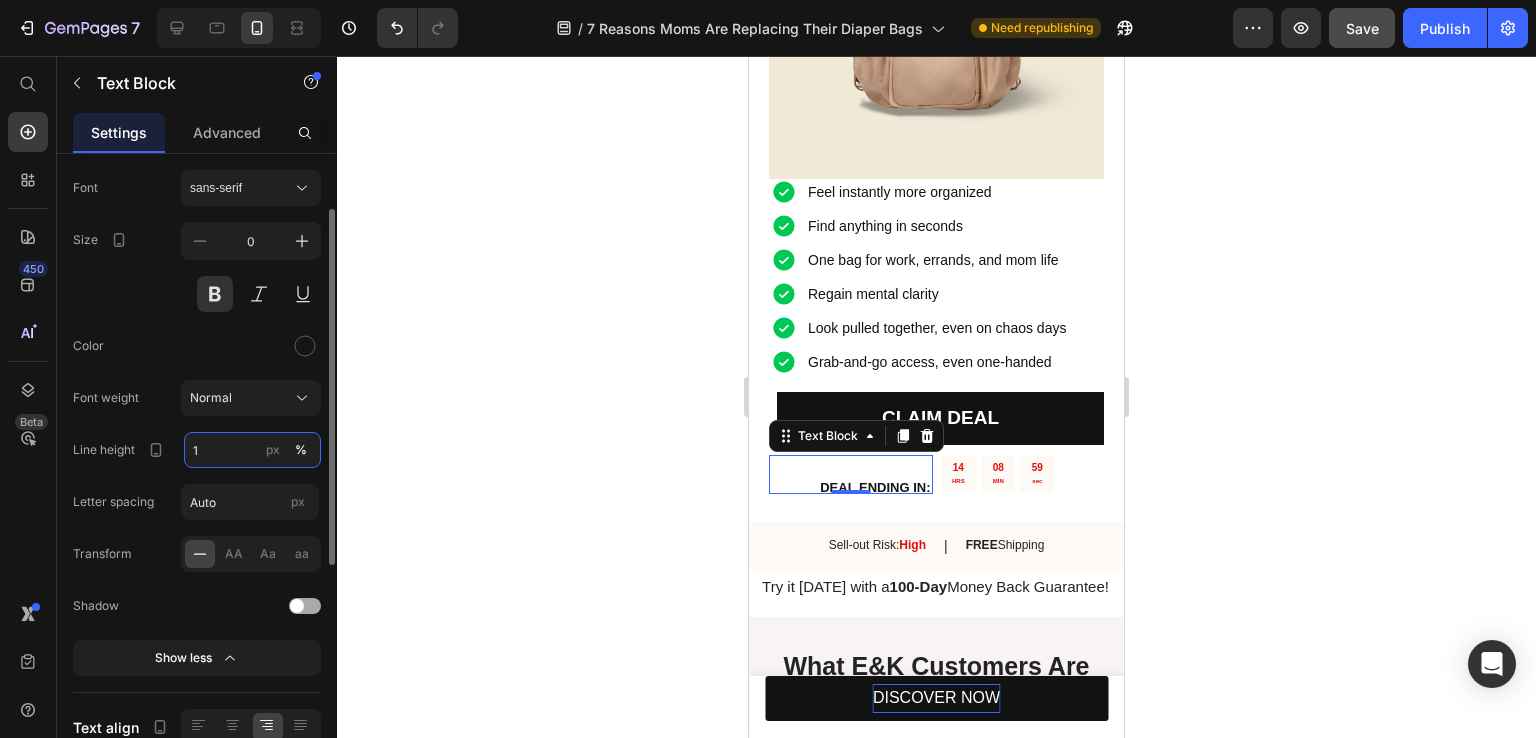 type on "1" 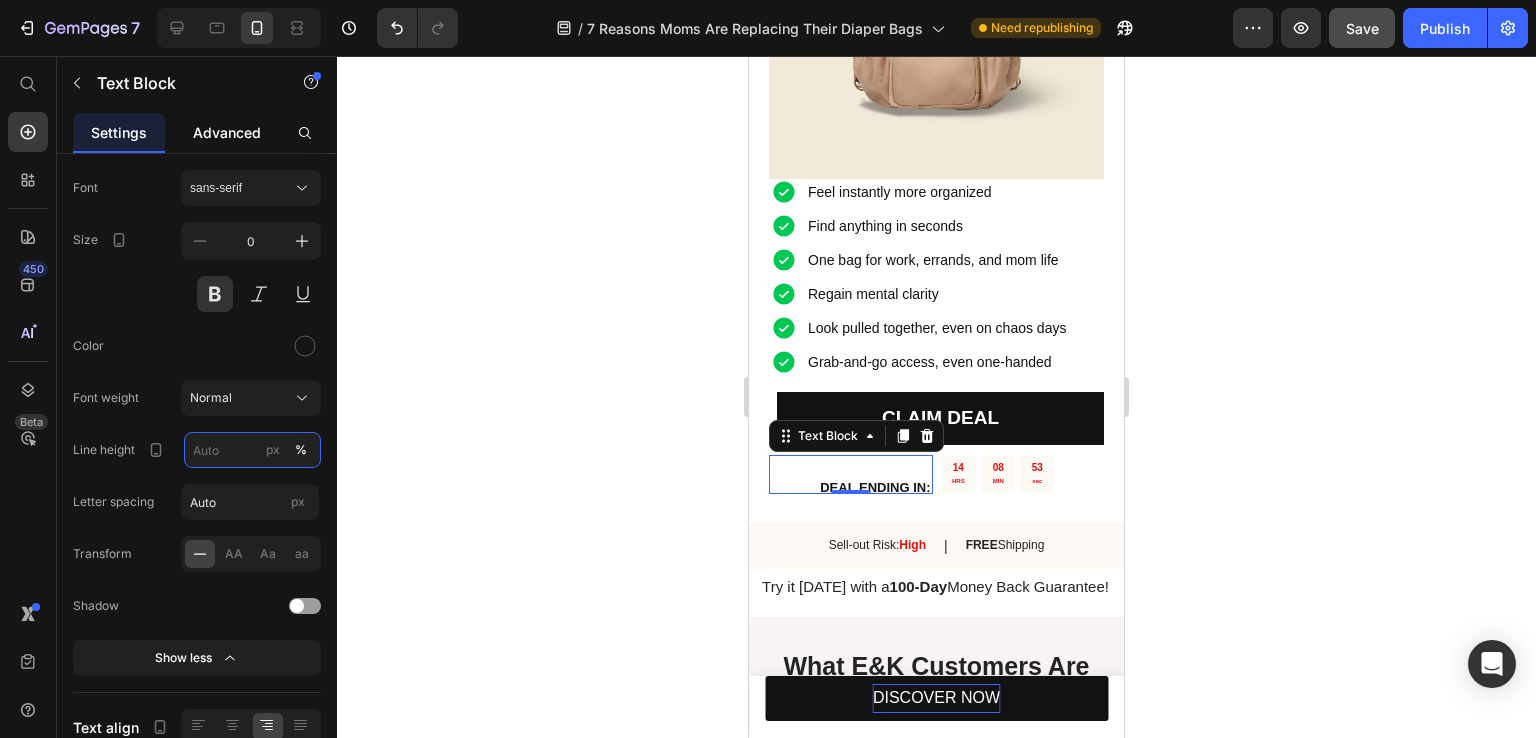 type 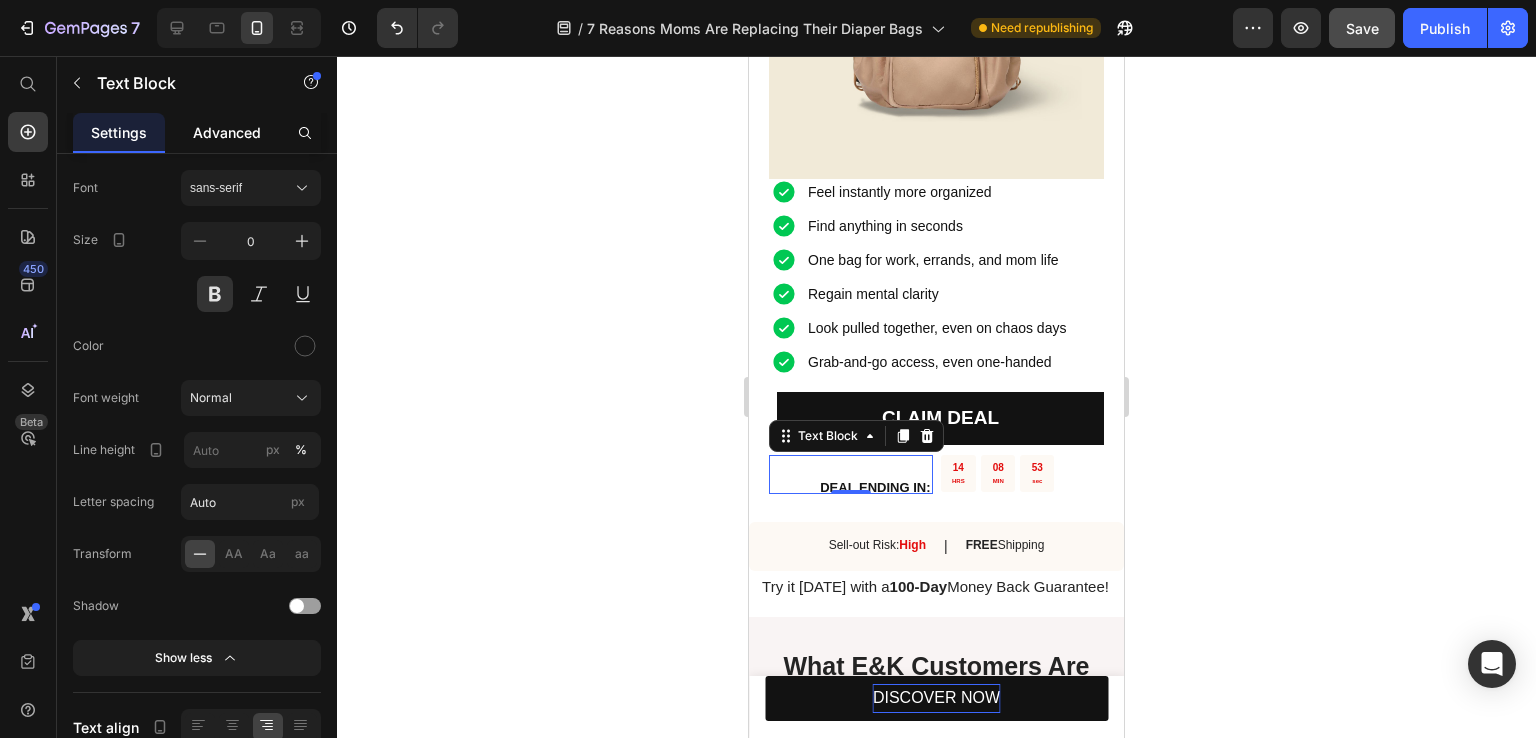 click on "Advanced" at bounding box center [227, 132] 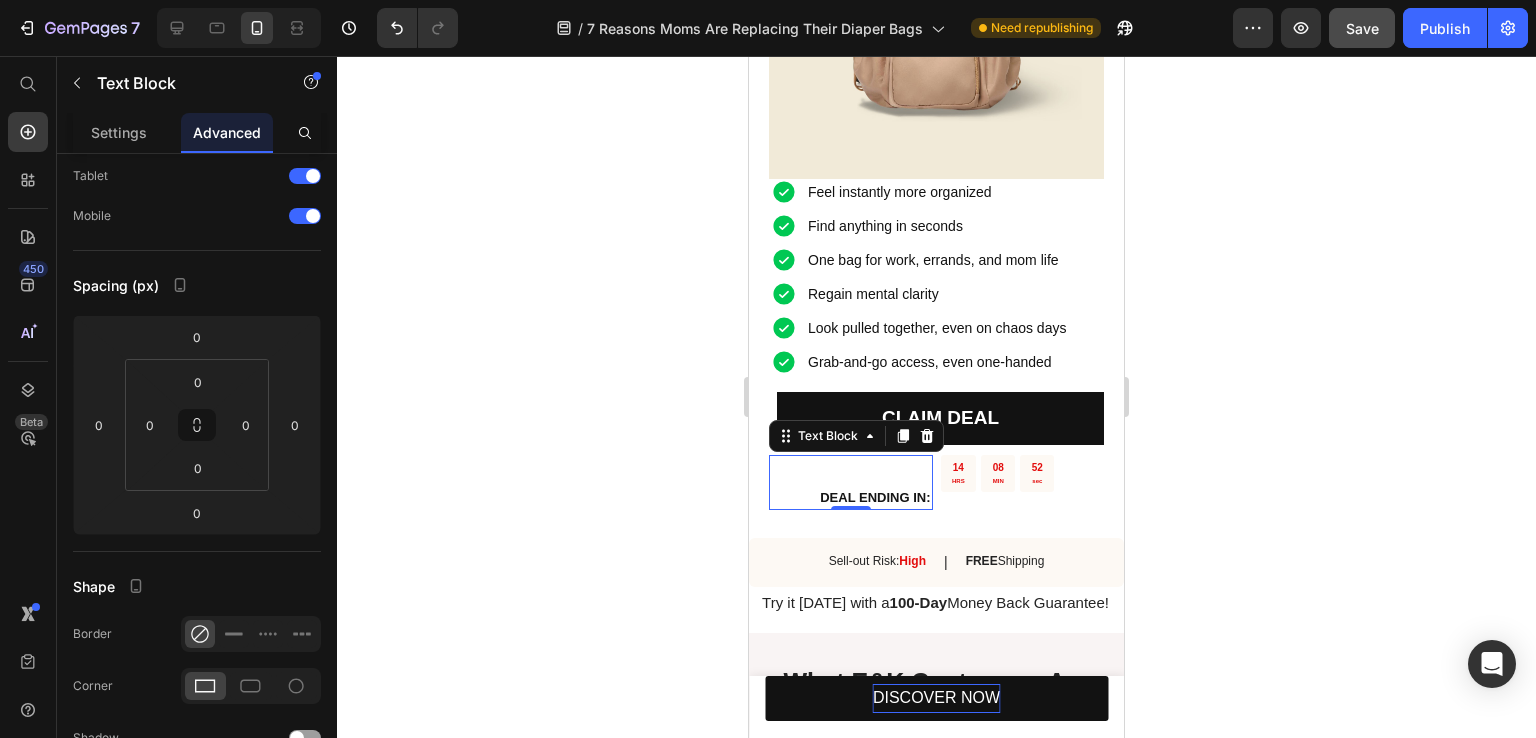 scroll, scrollTop: 0, scrollLeft: 0, axis: both 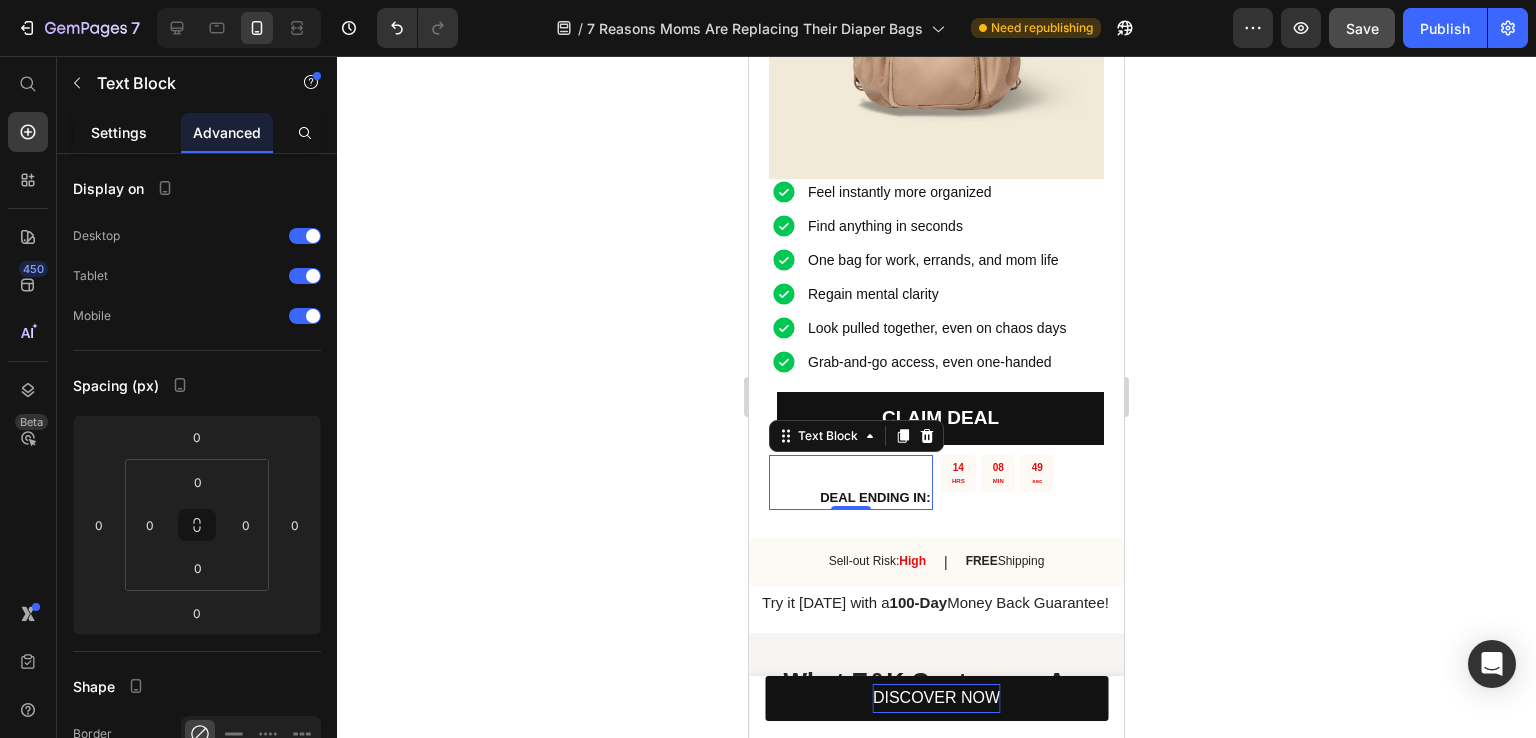 click on "Settings" at bounding box center (119, 132) 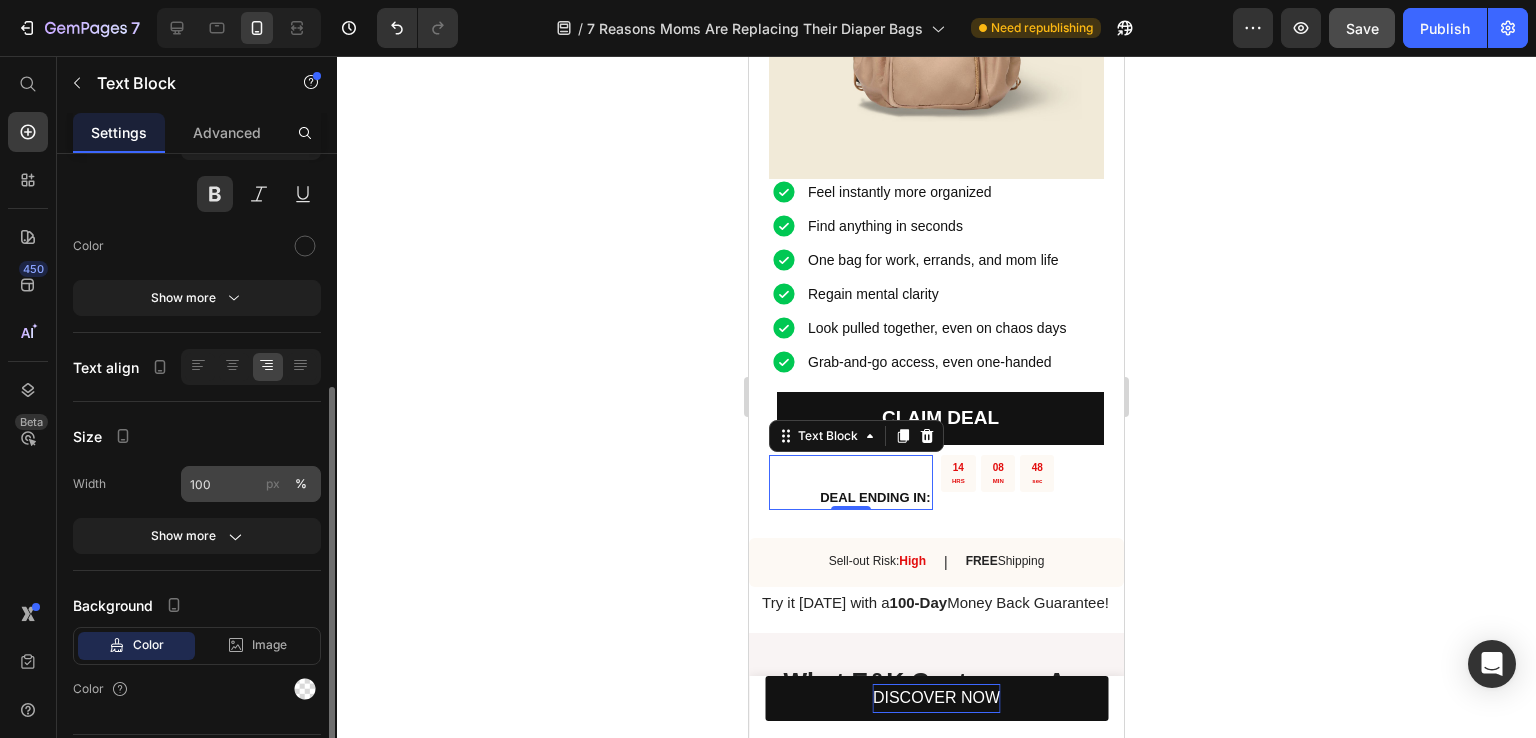 scroll, scrollTop: 252, scrollLeft: 0, axis: vertical 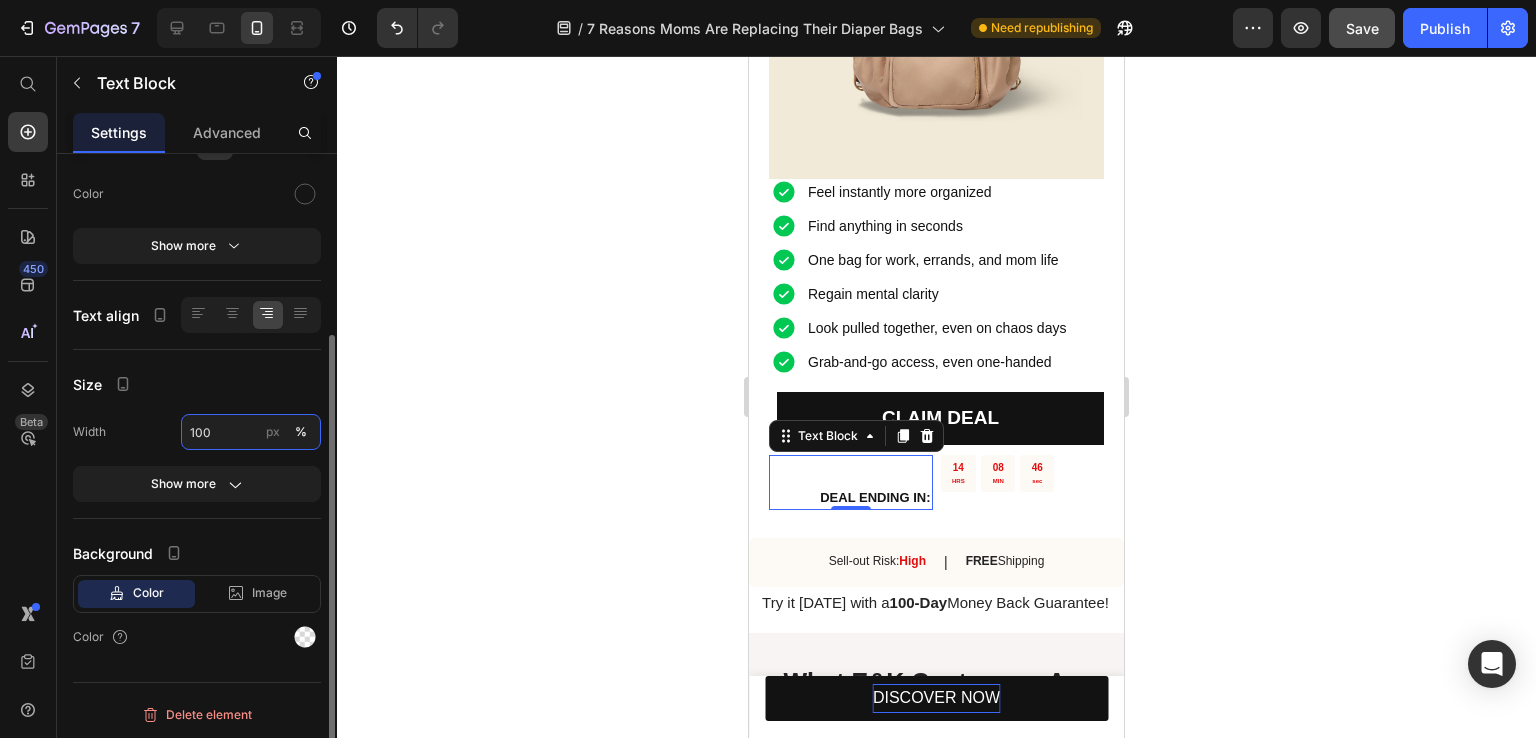 click on "100" at bounding box center (251, 432) 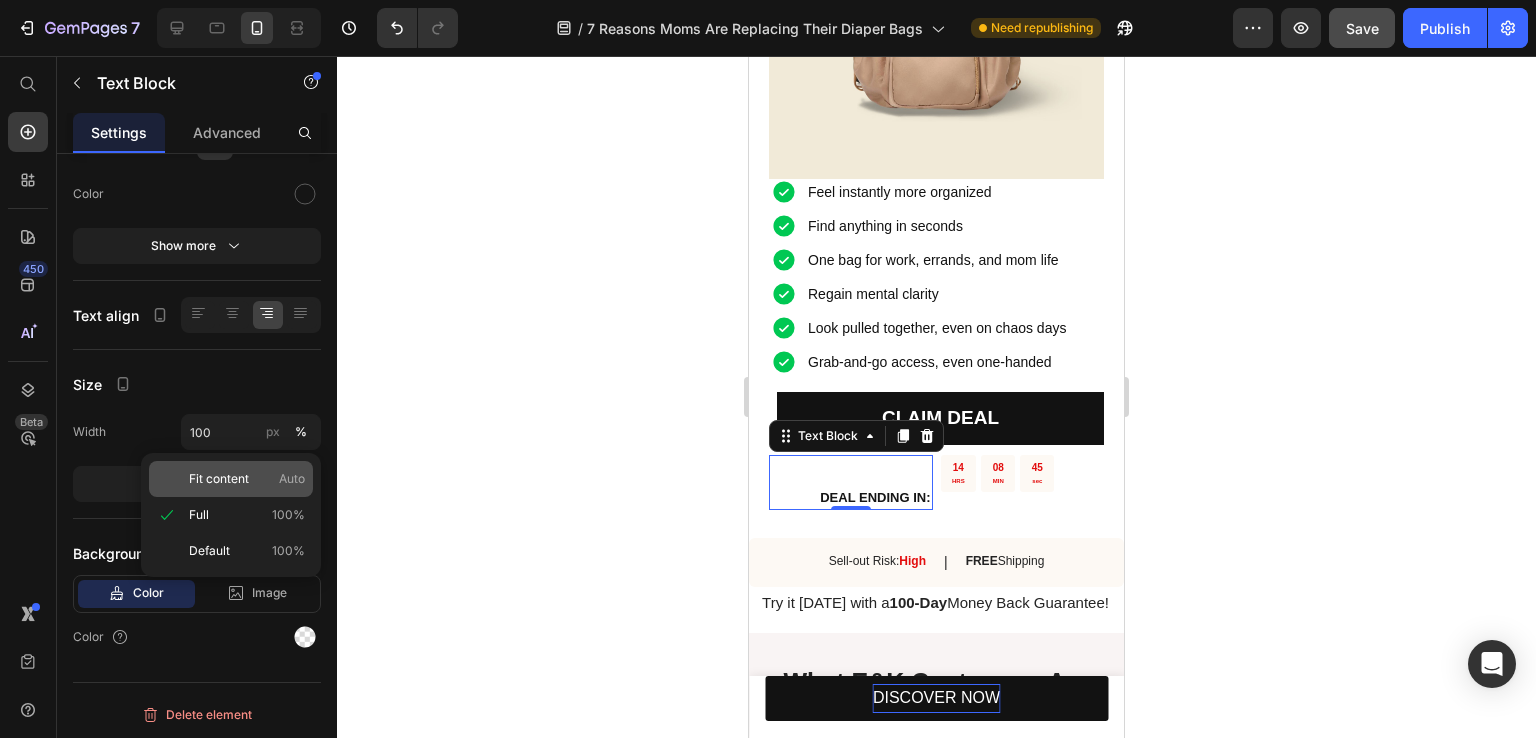 click on "Fit content" at bounding box center (219, 479) 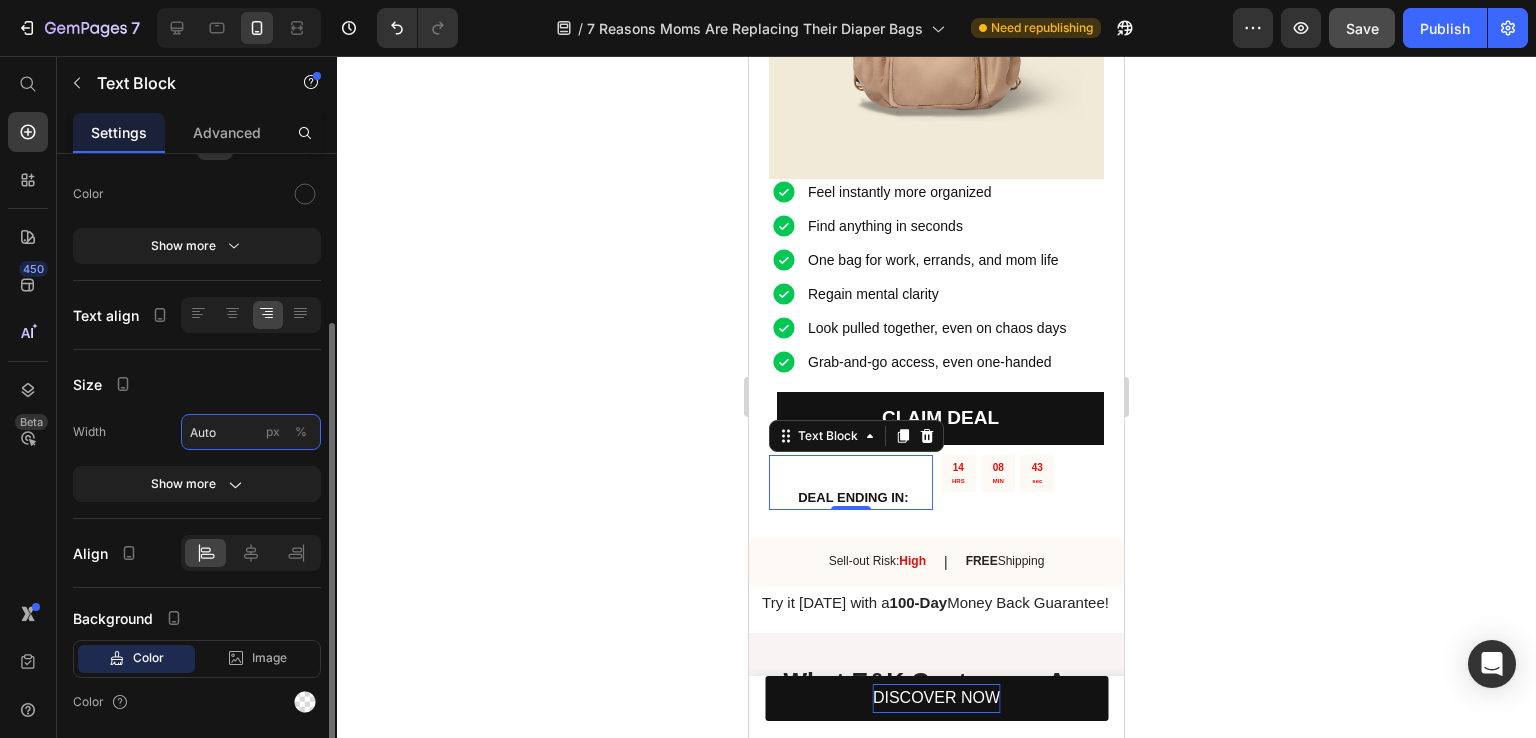 click on "Auto" at bounding box center [251, 432] 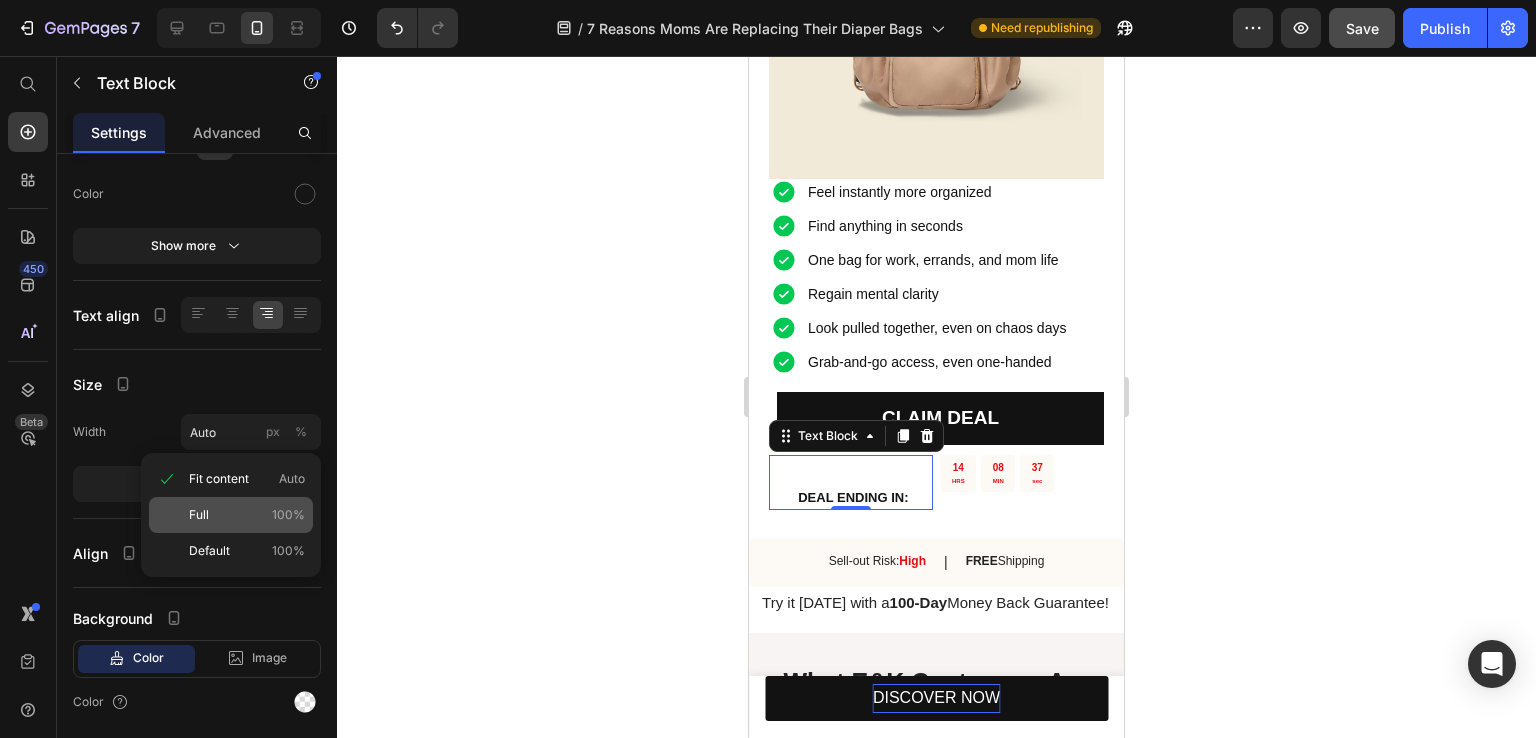 click on "Full 100%" at bounding box center (247, 515) 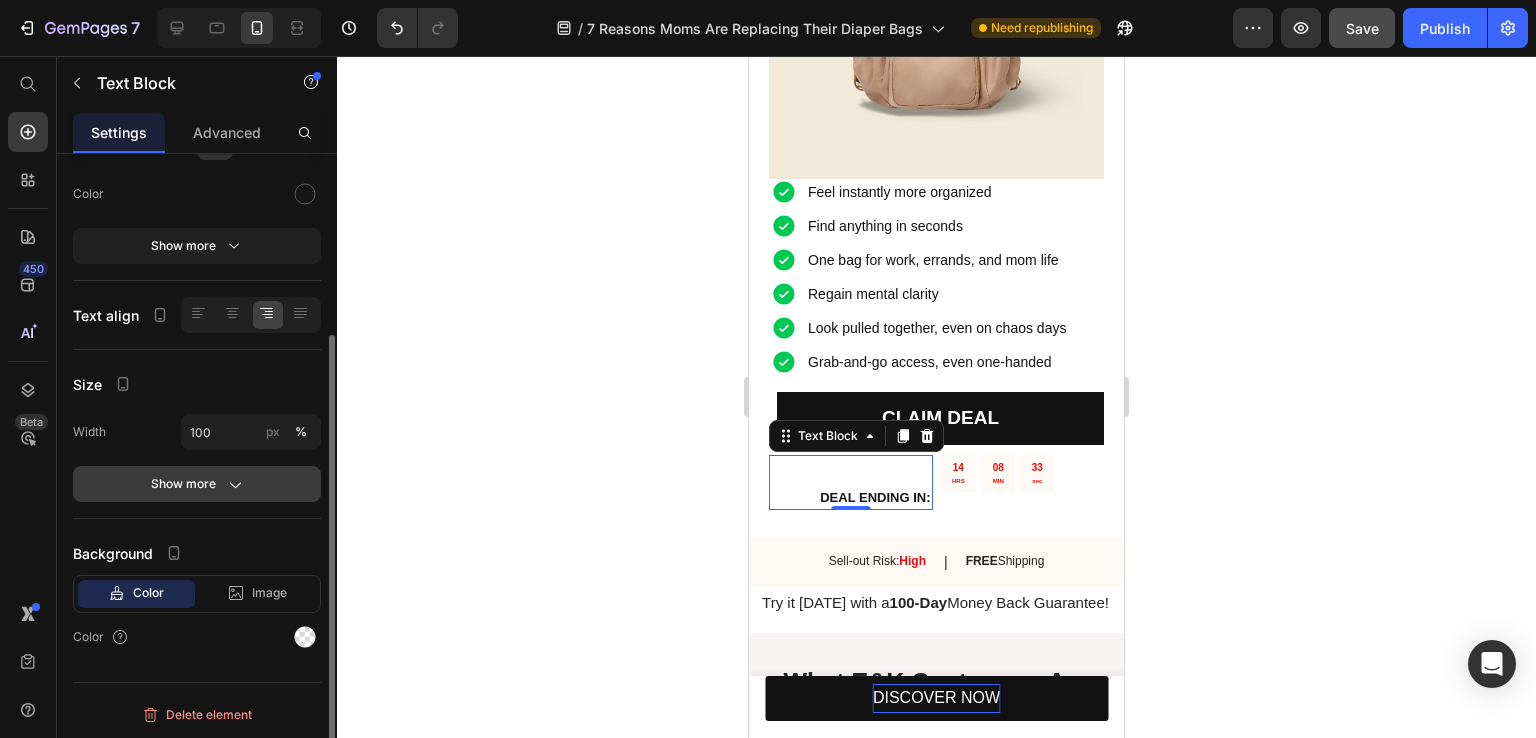 click on "Show more" at bounding box center (197, 484) 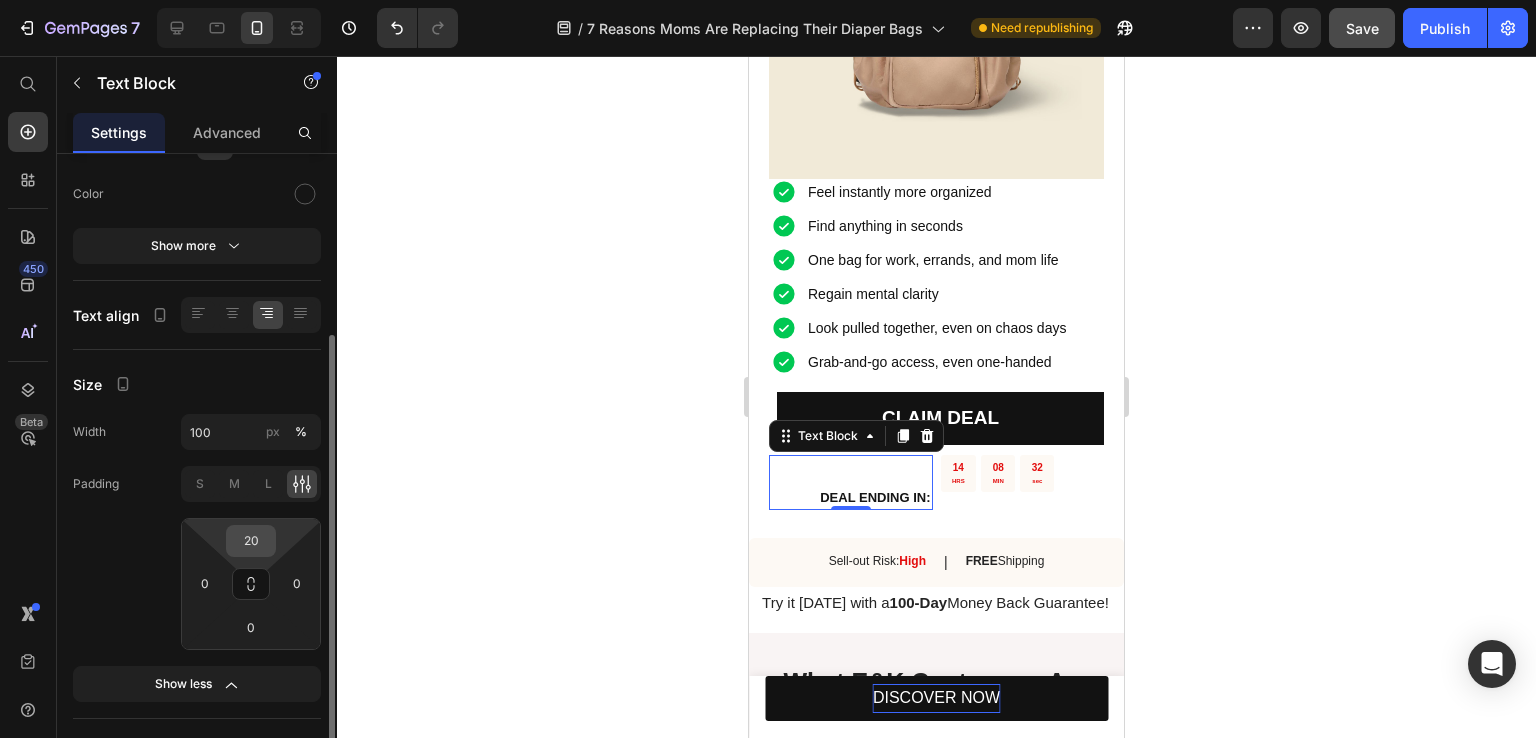 click on "20" at bounding box center (251, 541) 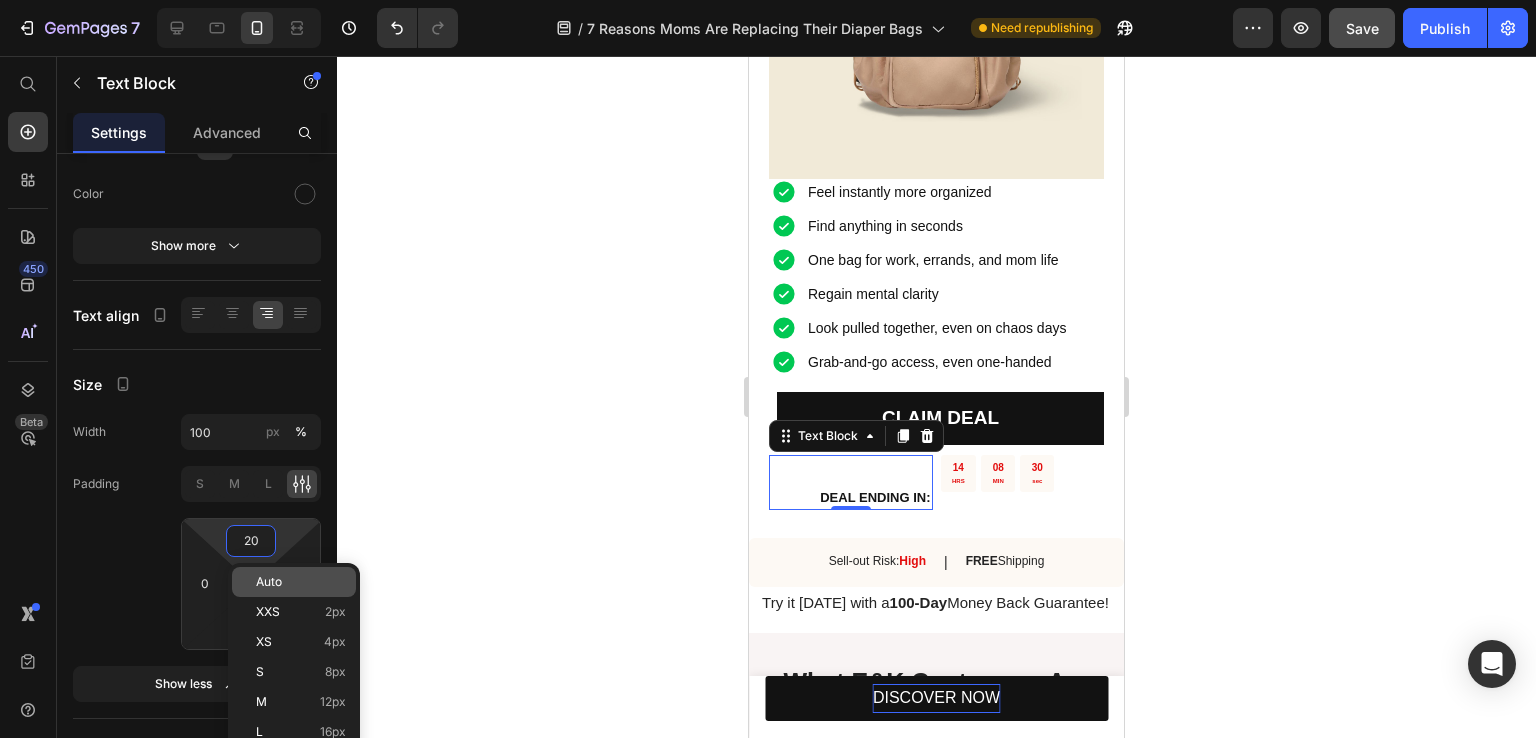 click on "Auto" at bounding box center [269, 582] 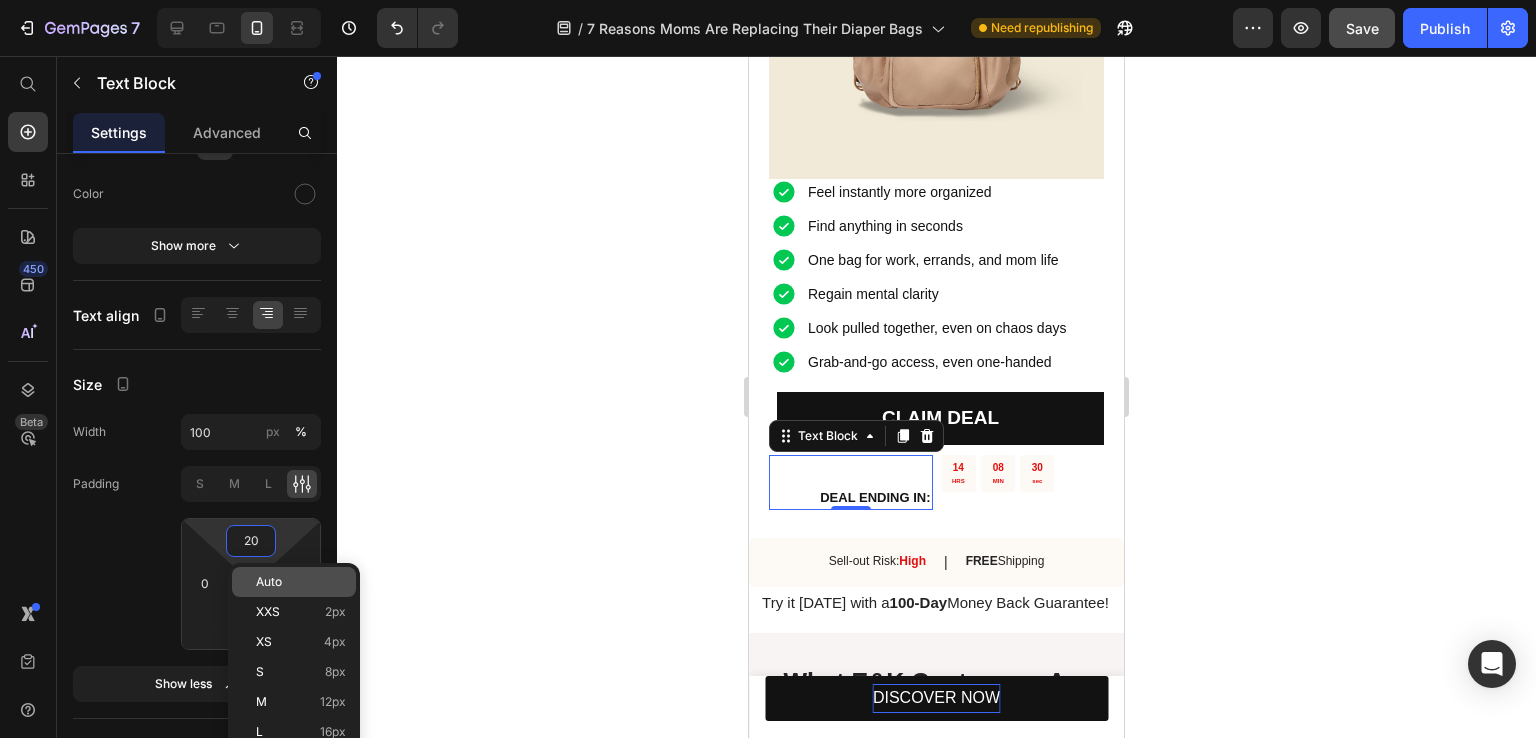 type 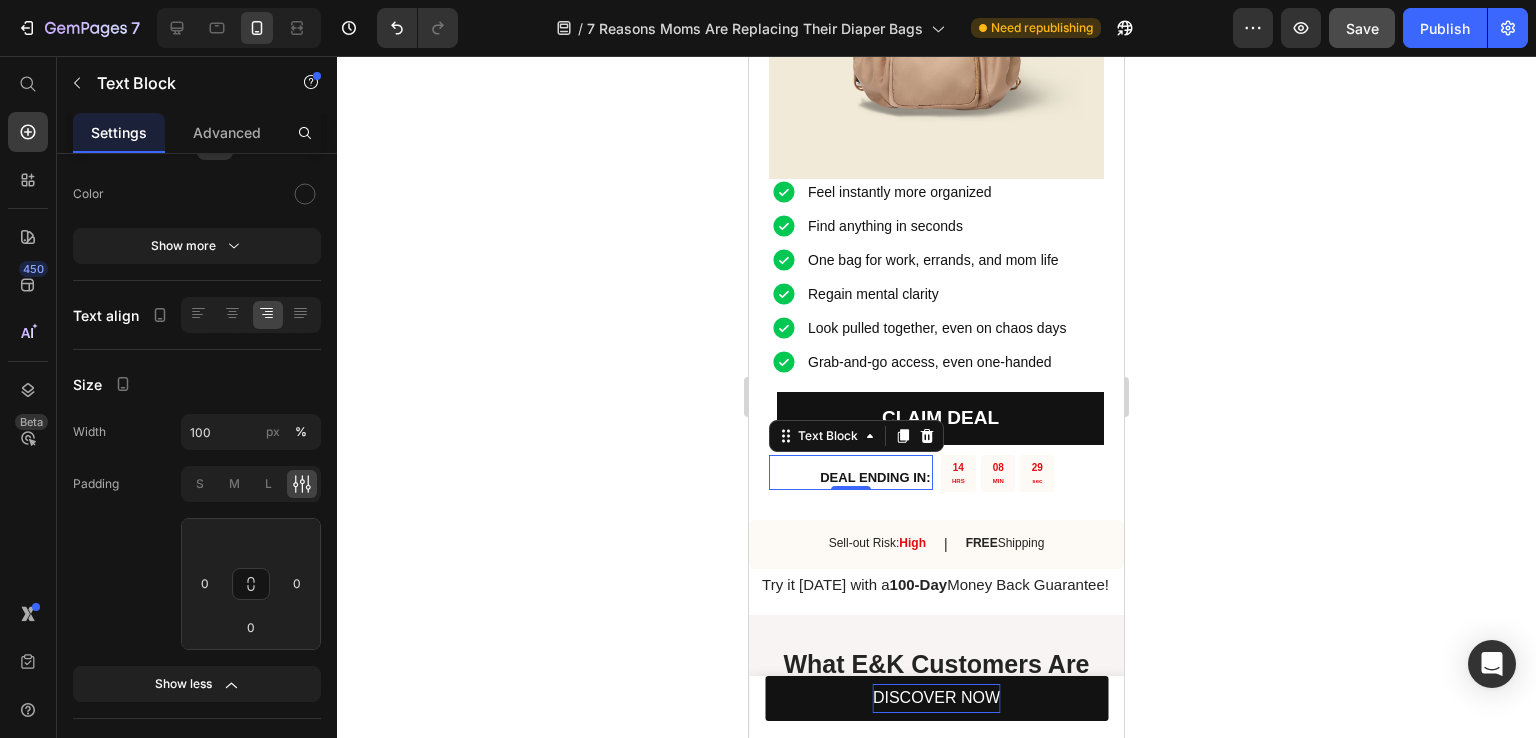 click 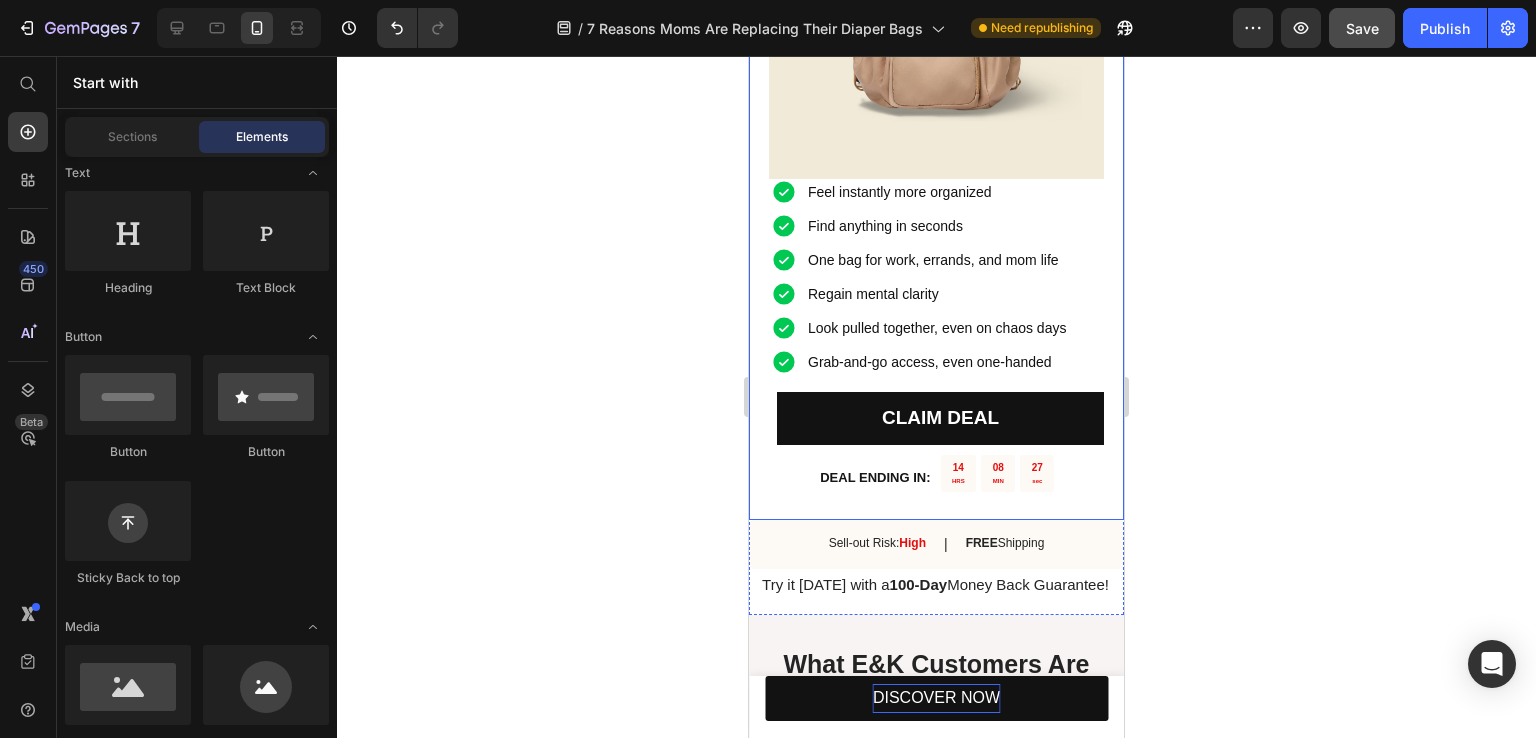 click on "Feel instantly more organized Find anything in seconds One bag for work, errands, and mom life Regain mental clarity Look pulled together, even on chaos days Grab-and-go access, even one-handed Item List CLAIM DEAL Button         DEAL ENDING IN: Text Block 14 HRS 08 MIN 27 sec Countdown Timer Row 🎅🏼  CHRISTMAS IN JULY  ☀️  This limited-time deal is in high demand and stocks keep selling out.   Heading Image Row" at bounding box center [936, 90] 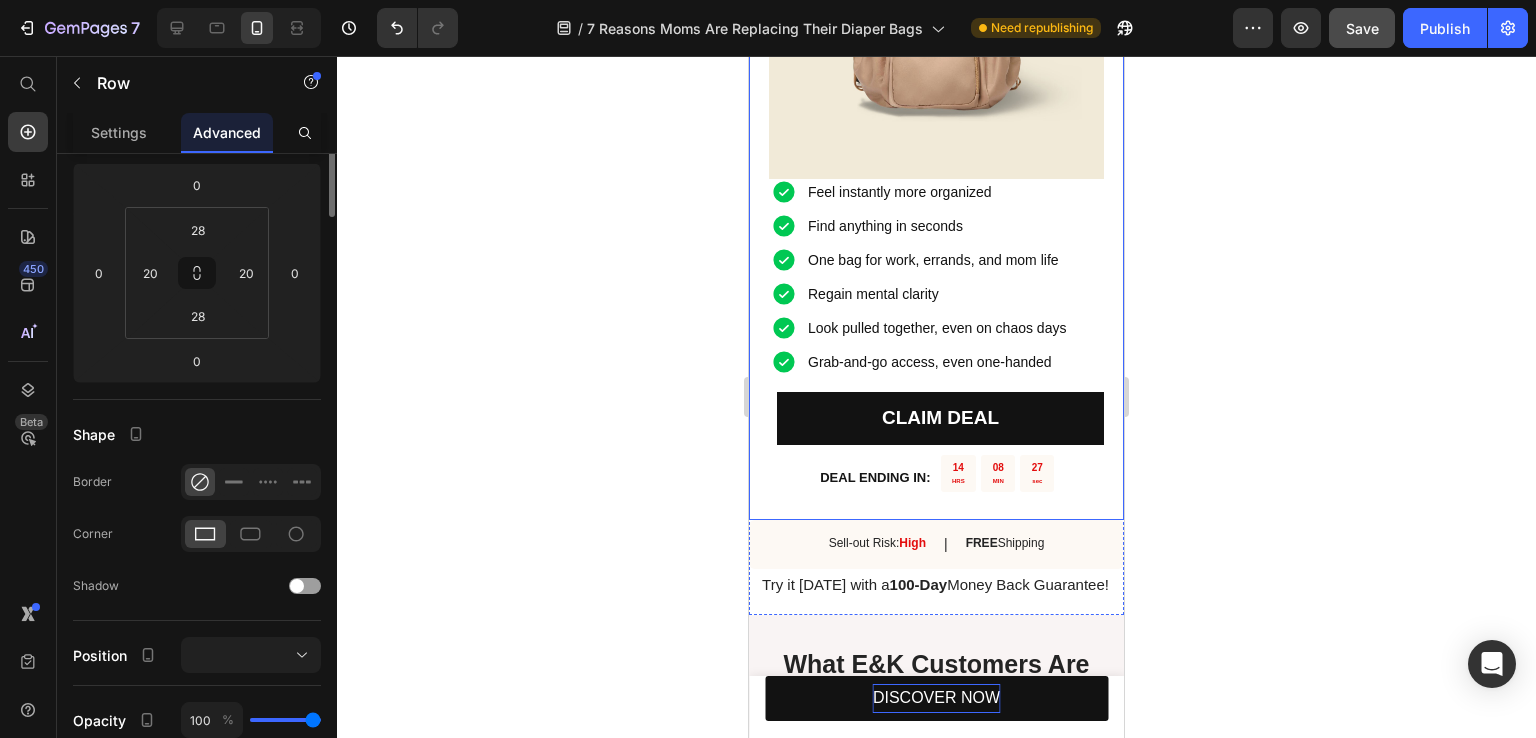 scroll, scrollTop: 0, scrollLeft: 0, axis: both 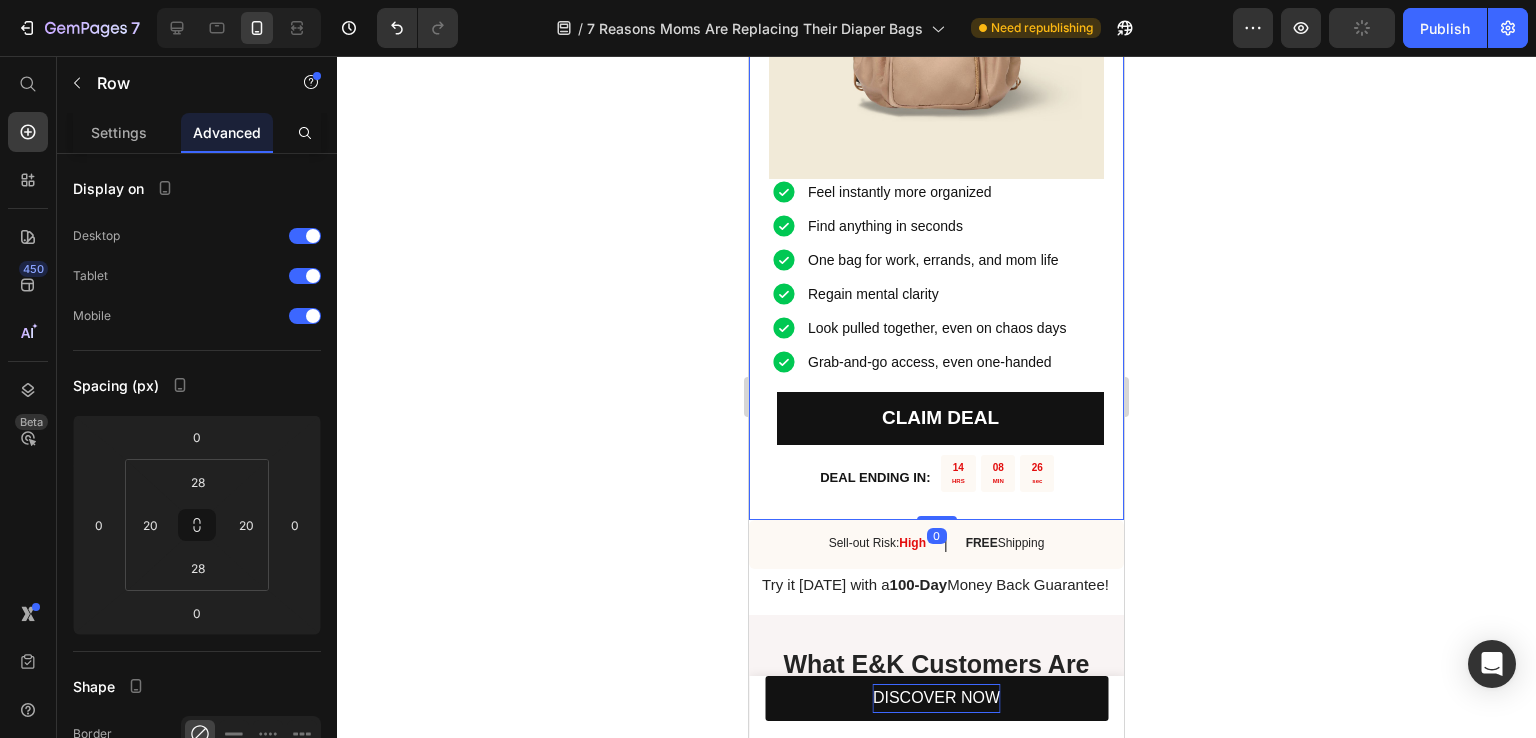 click on "Feel instantly more organized Find anything in seconds One bag for work, errands, and mom life Regain mental clarity Look pulled together, even on chaos days Grab-and-go access, even one-handed Item List CLAIM DEAL Button         DEAL ENDING IN: Text Block 14 HRS 08 MIN 26 sec Countdown Timer Row 🎅🏼  CHRISTMAS IN JULY  ☀️  This limited-time deal is in high demand and stocks keep selling out.   Heading Image Row   0" at bounding box center (936, 90) 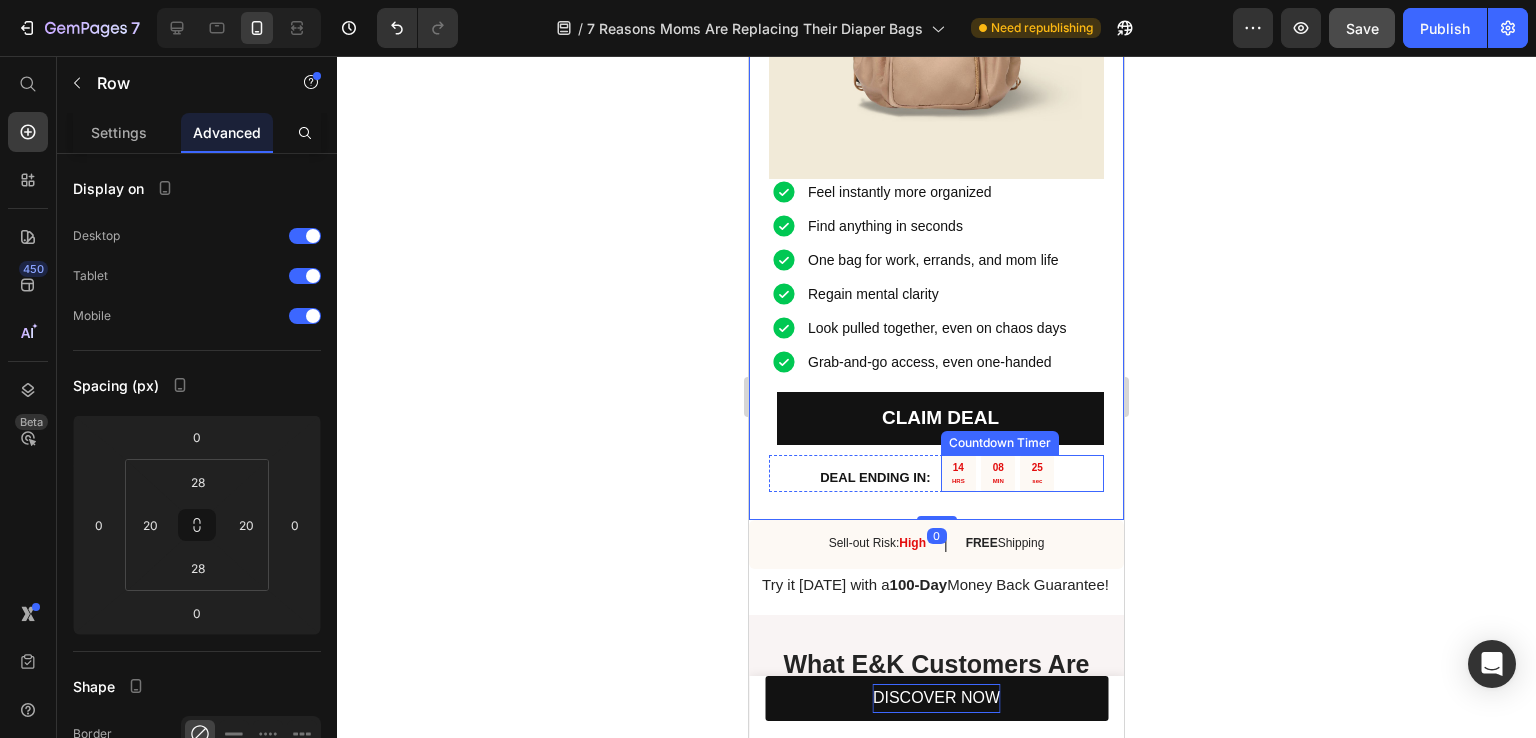 click on "sec" at bounding box center [1037, 482] 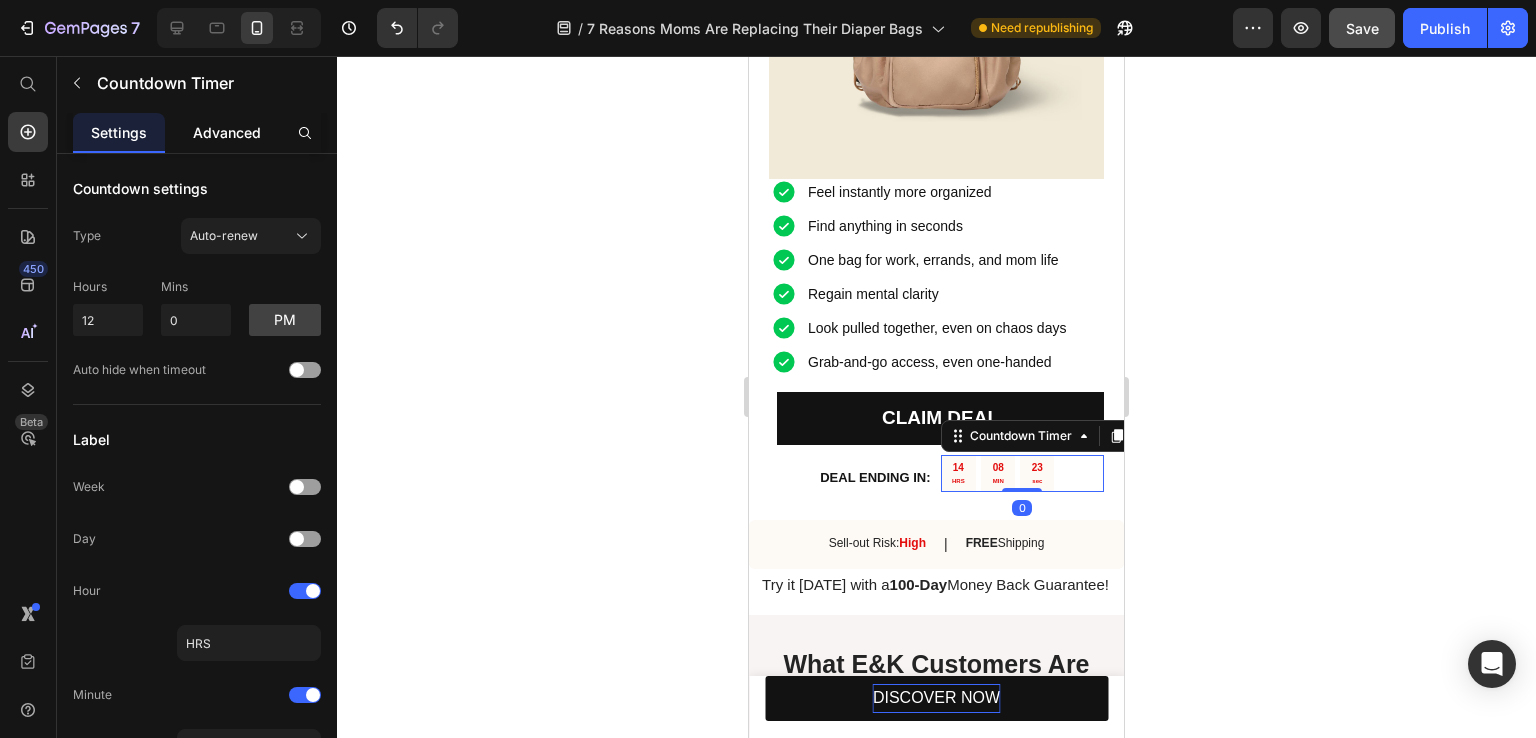 click on "Advanced" at bounding box center (227, 132) 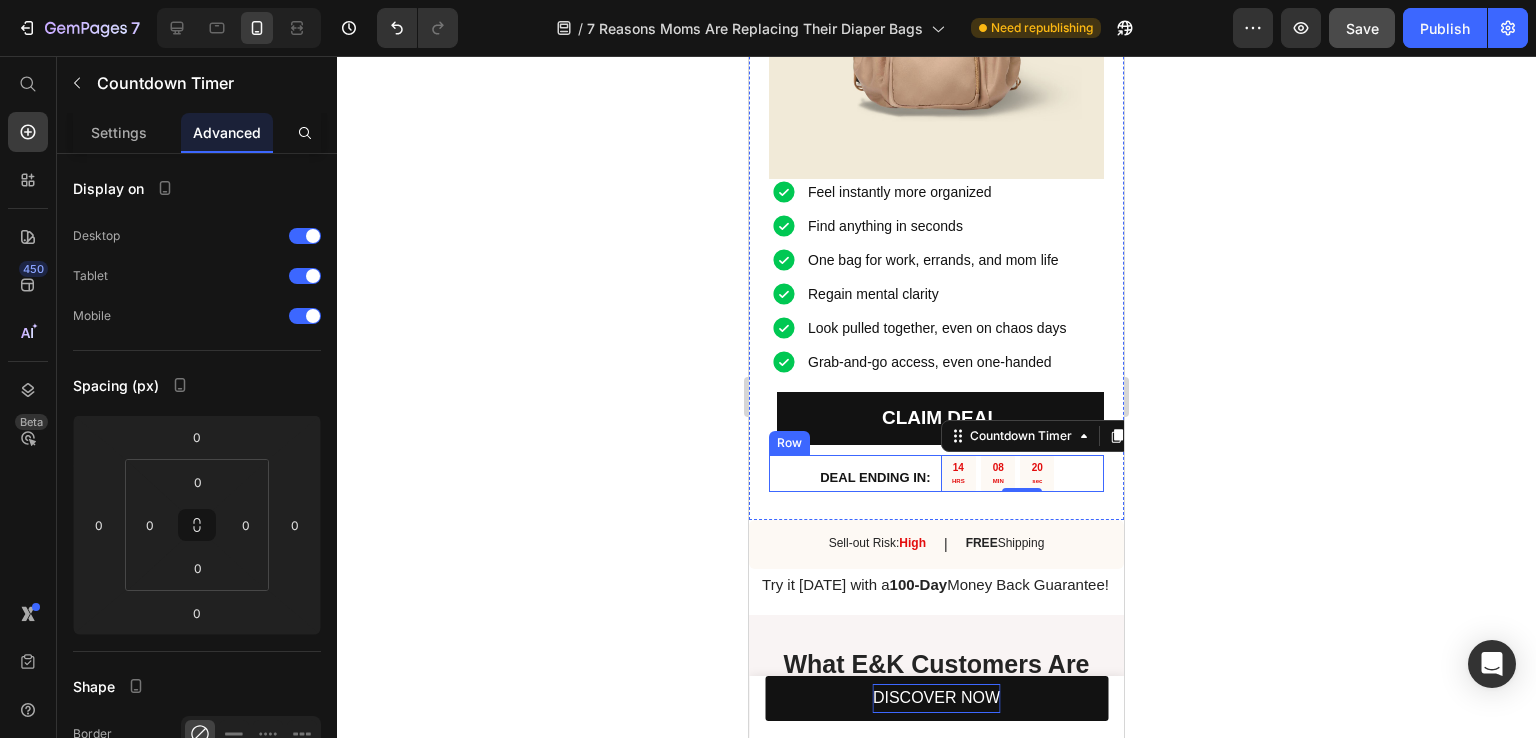 click on "DEAL ENDING IN: Text Block 14 HRS 08 MIN 20 sec Countdown Timer   0 Row" at bounding box center [936, 473] 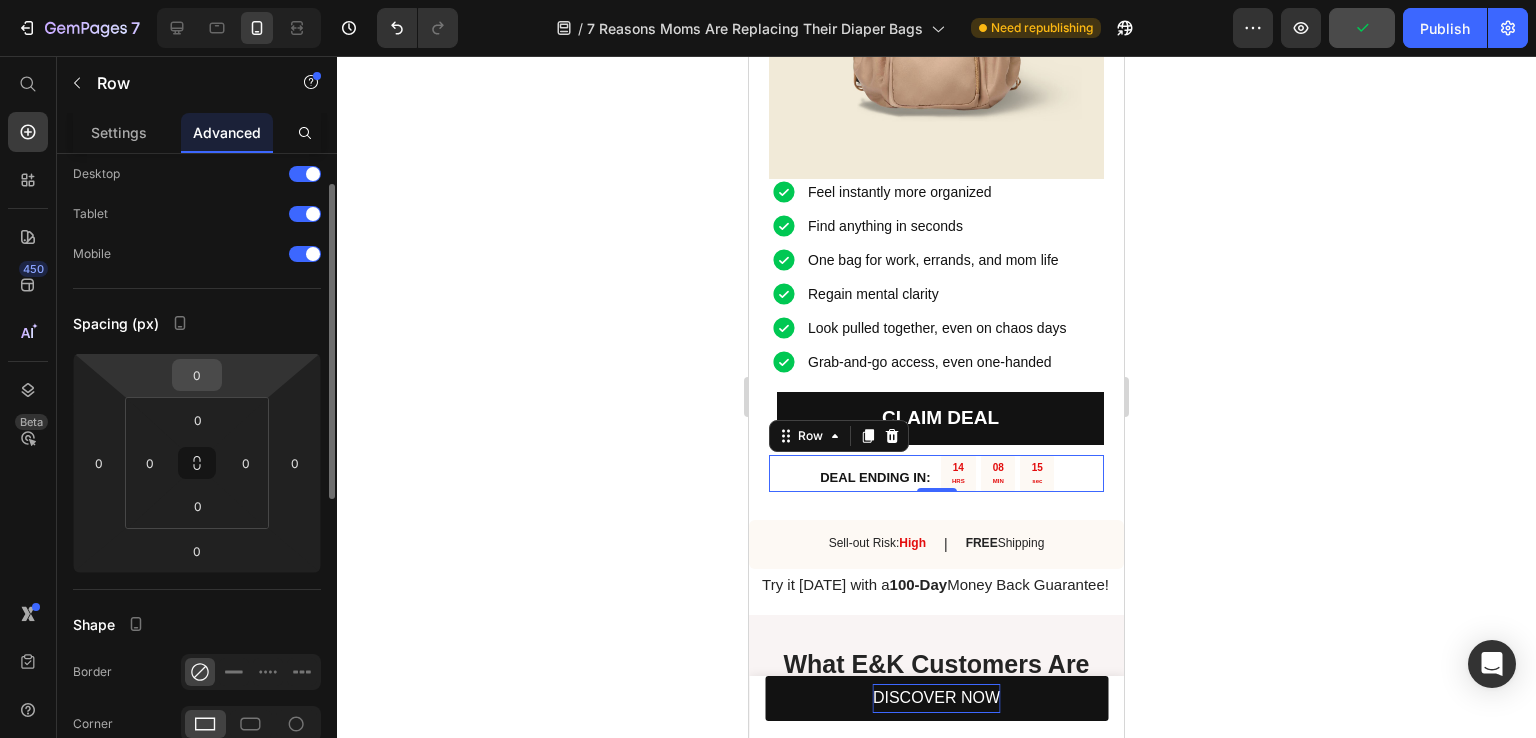 scroll, scrollTop: 0, scrollLeft: 0, axis: both 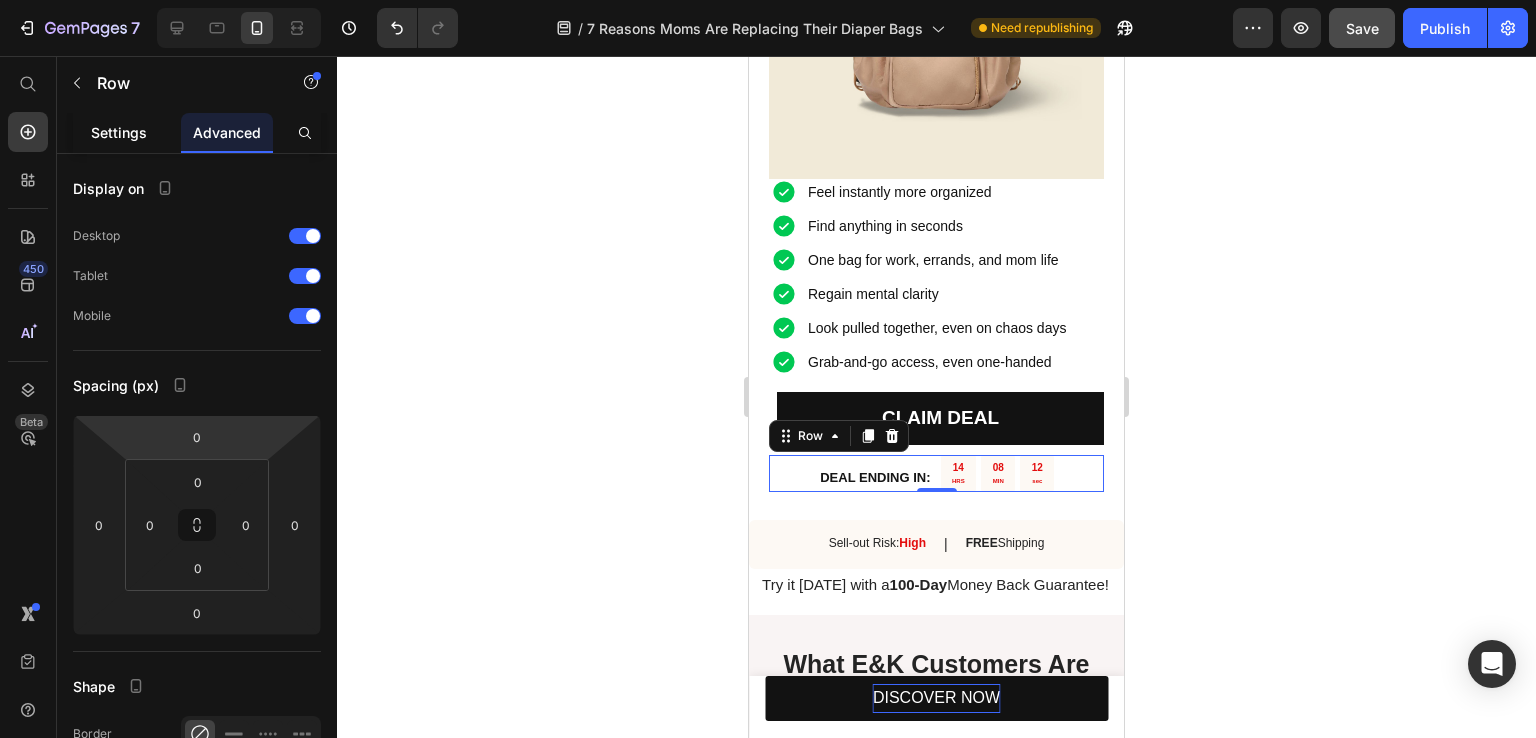 click on "Settings" at bounding box center (119, 132) 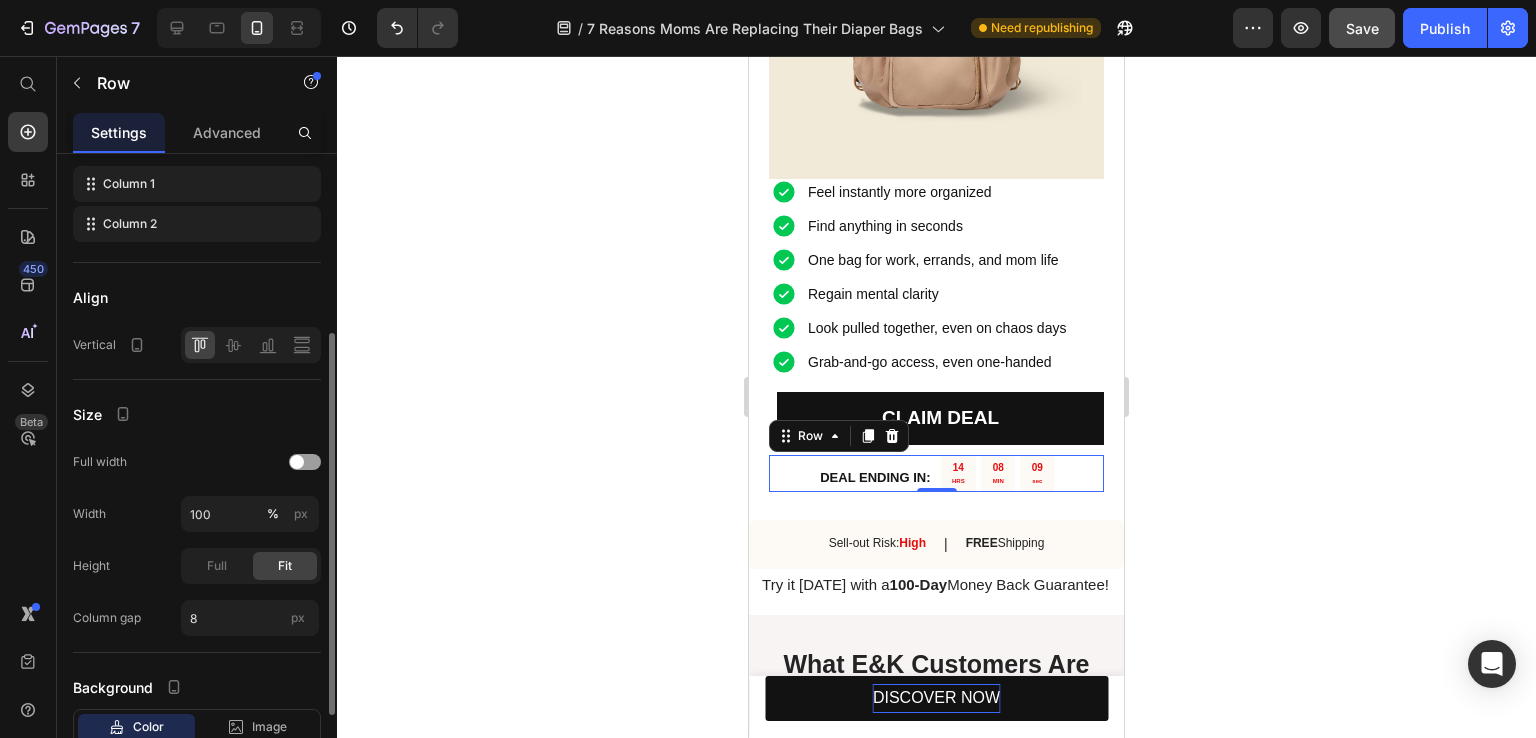scroll, scrollTop: 400, scrollLeft: 0, axis: vertical 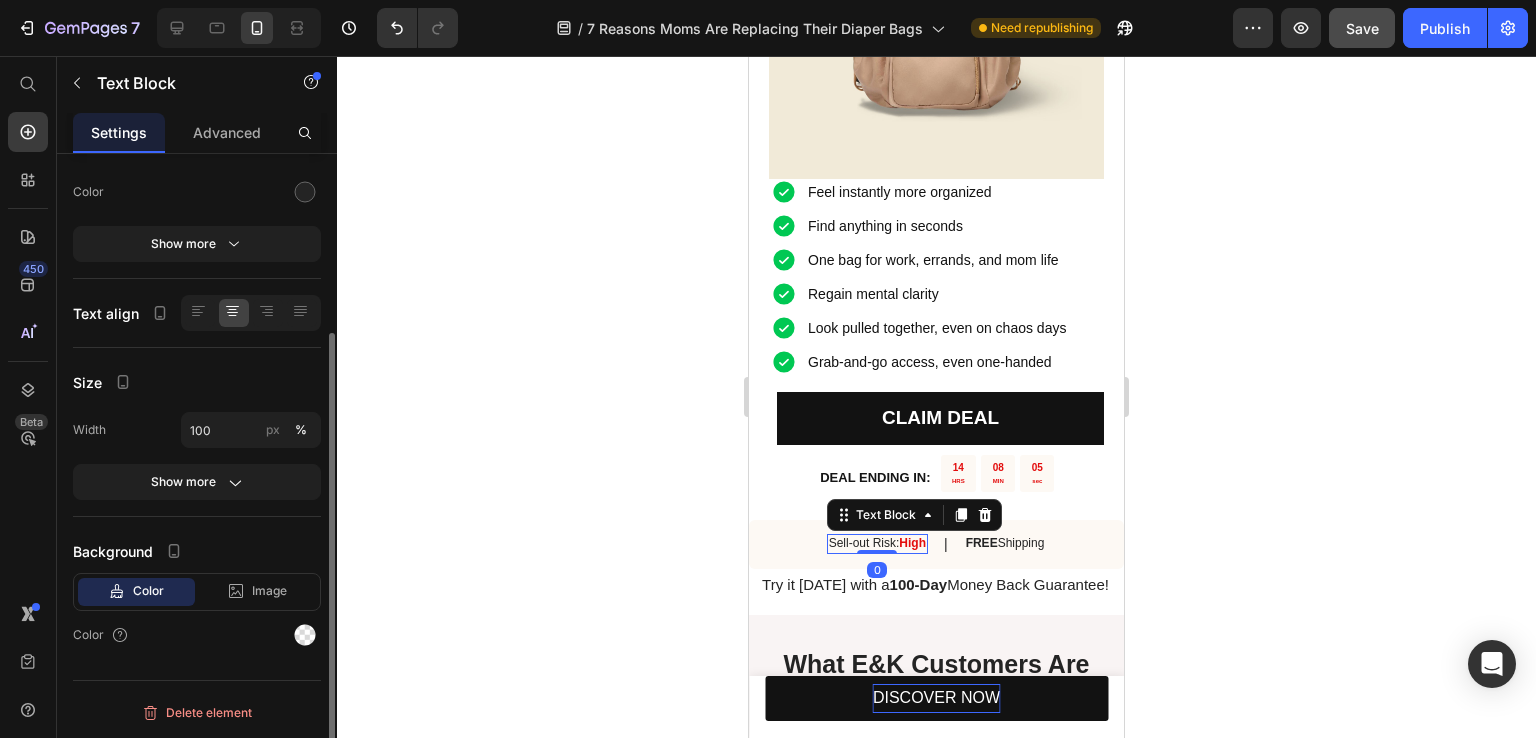 click on "Sell-out Risk:  High" at bounding box center (877, 544) 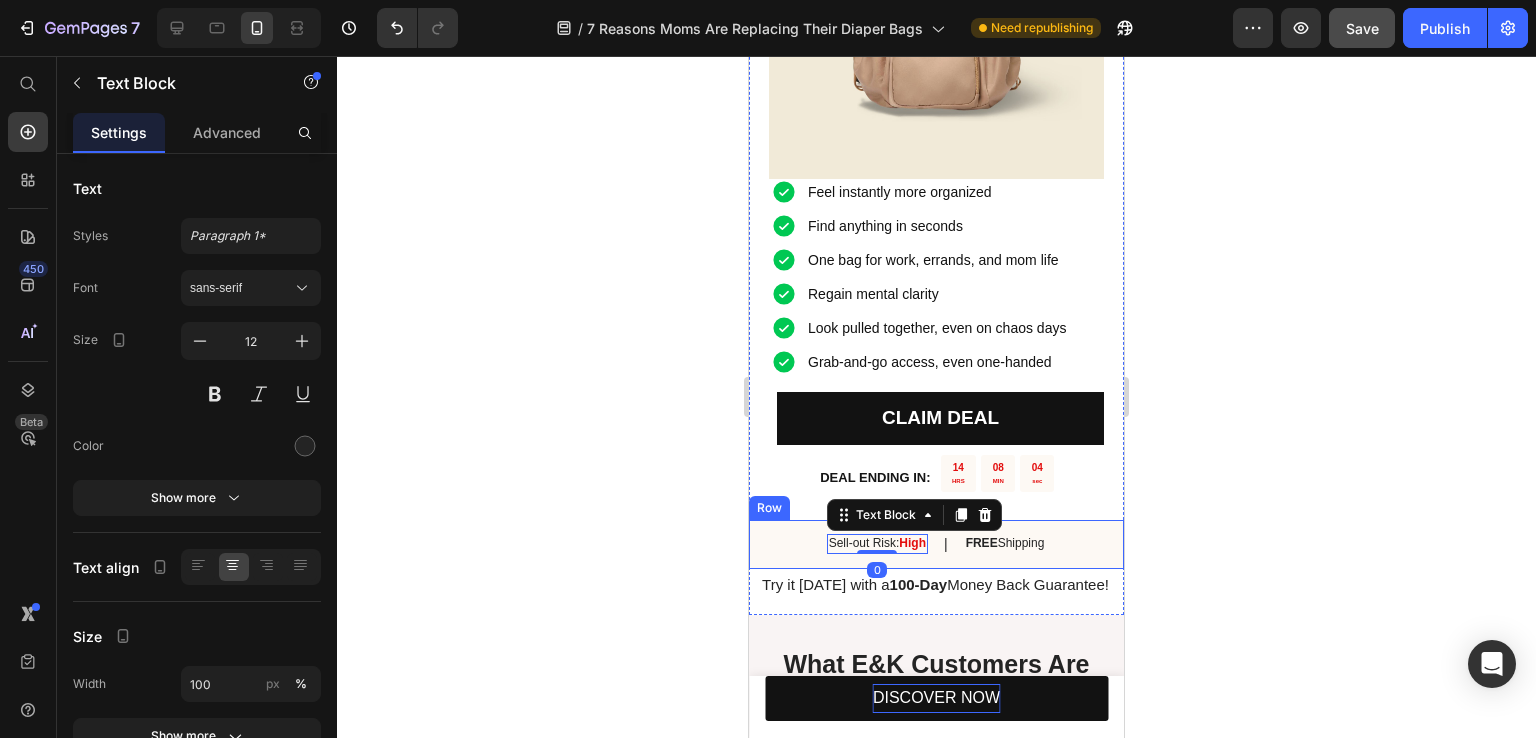 click on "Sell-out Risk:  High Text Block   0 | Text Block FREE  Shipping Text Block Row" at bounding box center [936, 544] 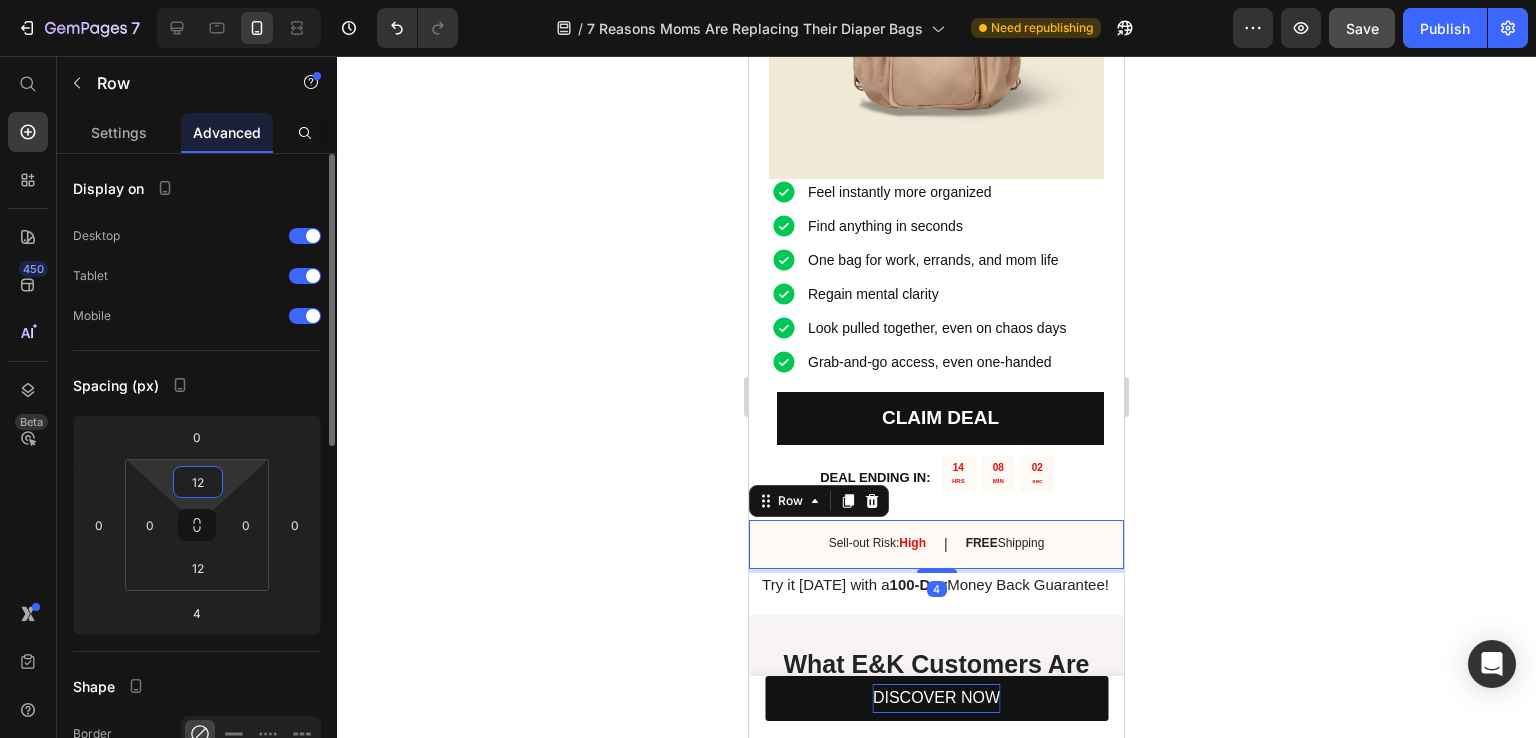 click on "12" at bounding box center (198, 482) 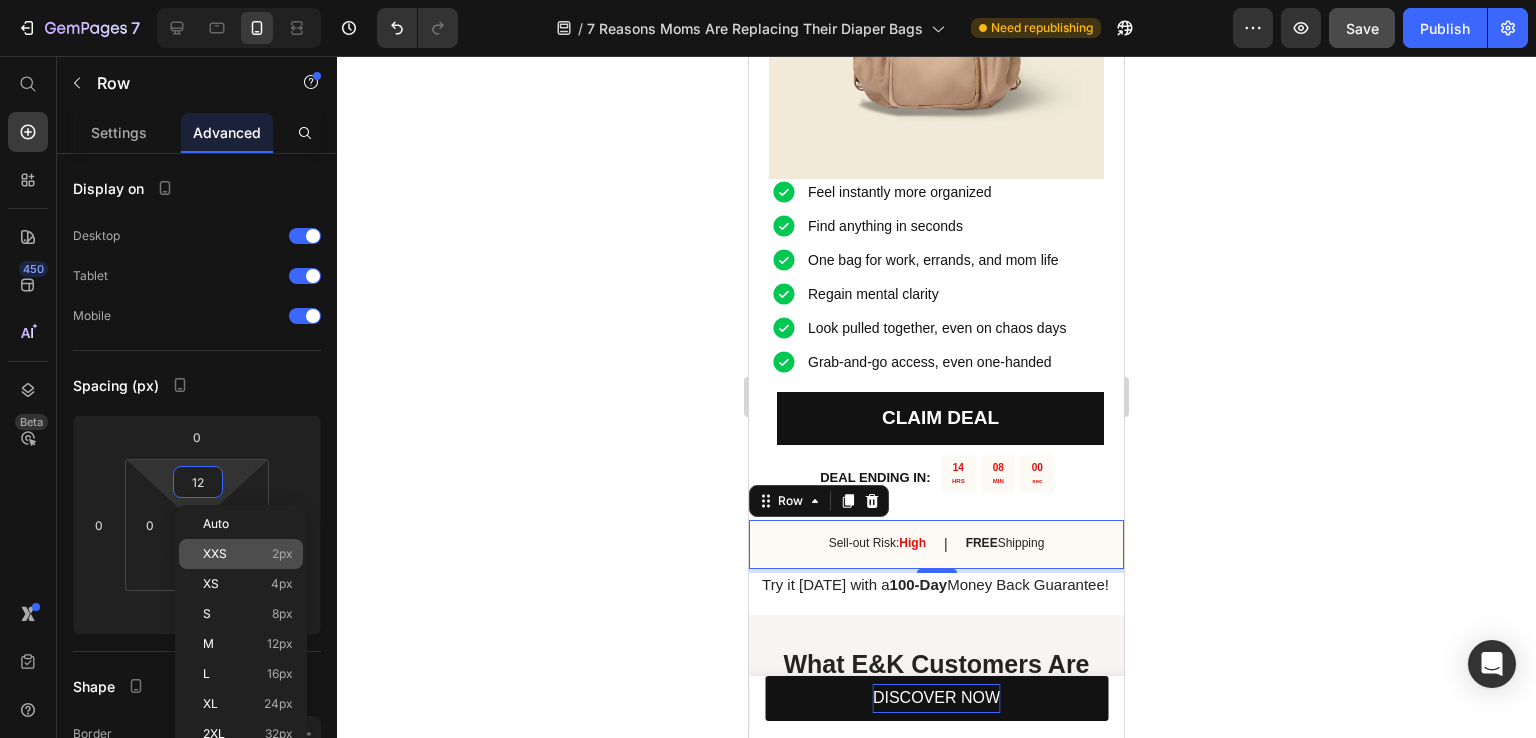 click on "XXS 2px" at bounding box center [248, 554] 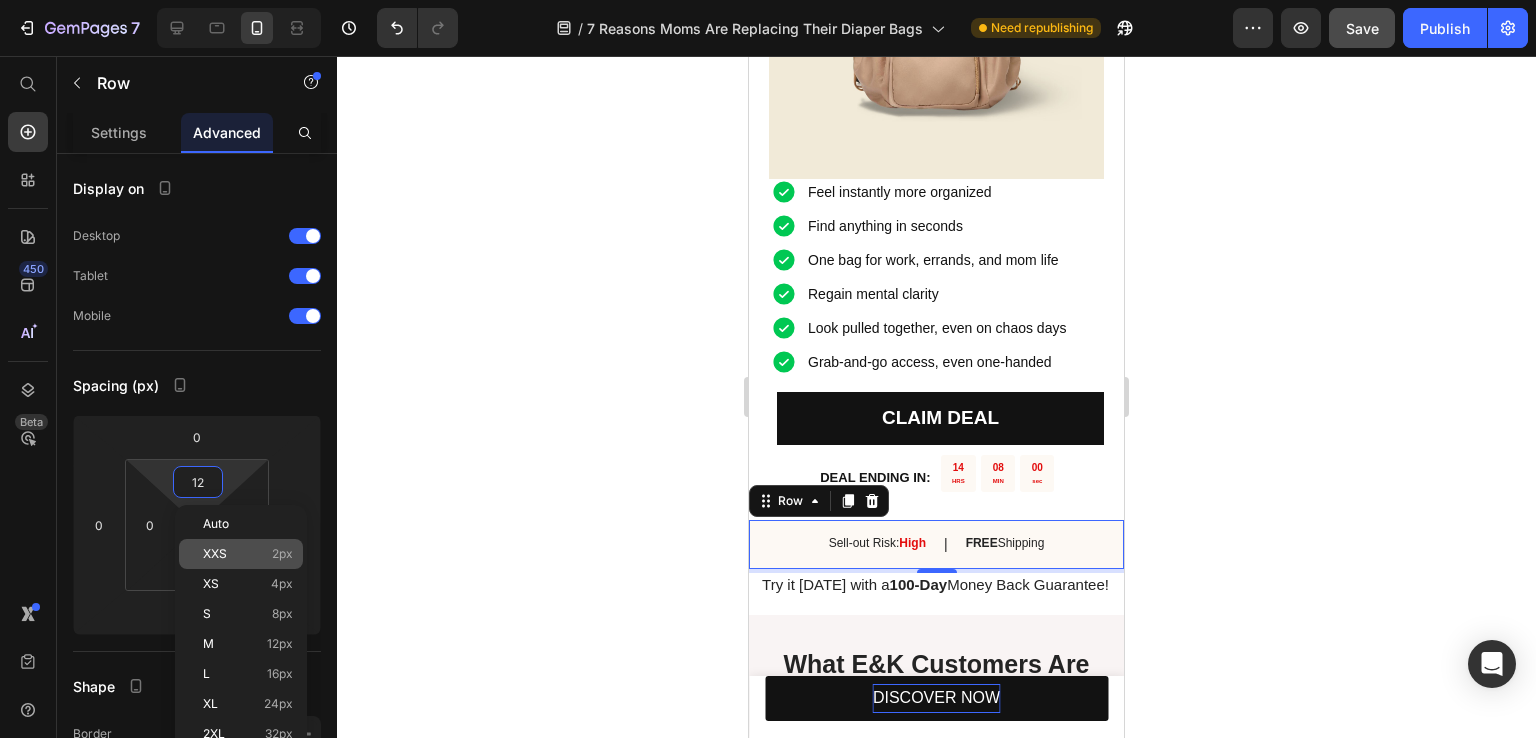 type on "2" 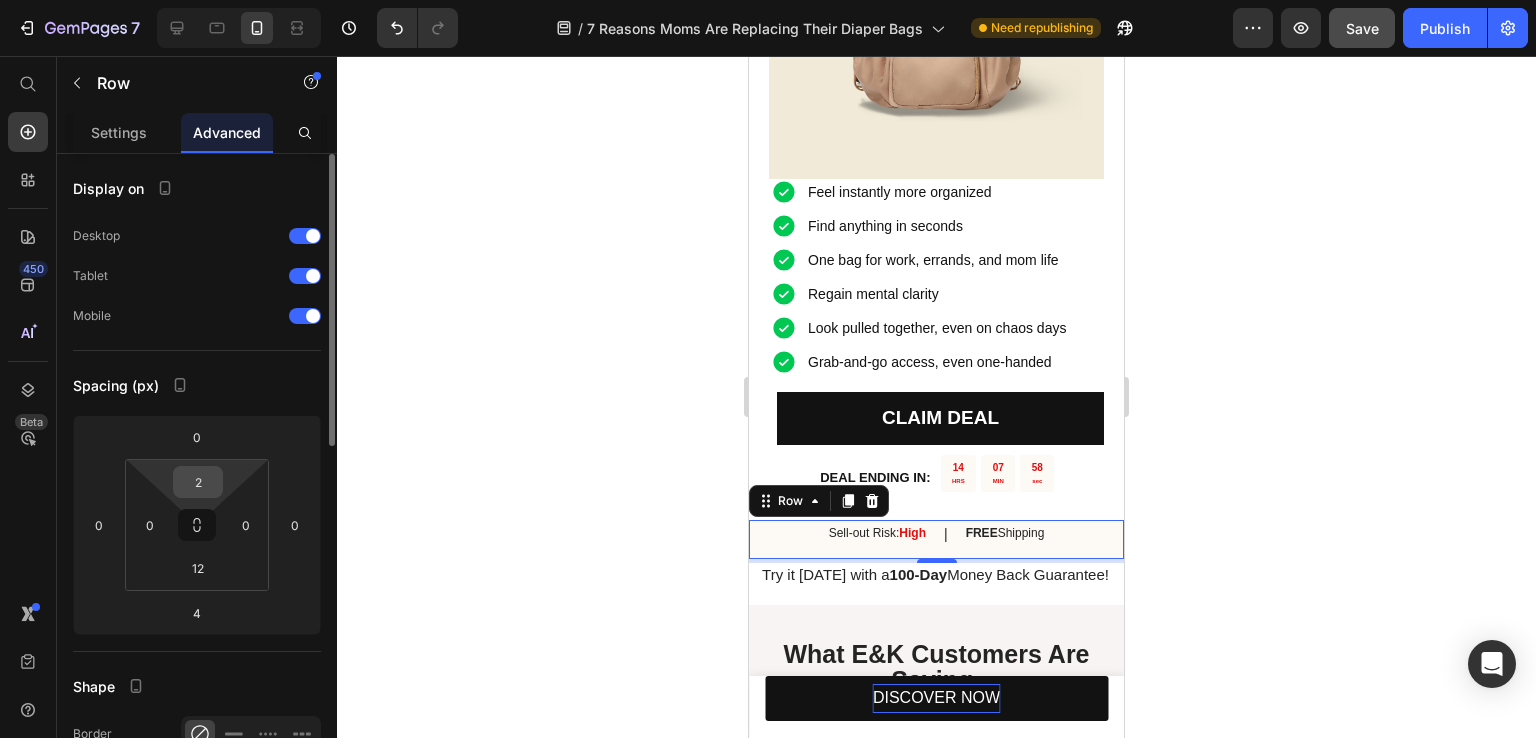 click on "2" at bounding box center [198, 482] 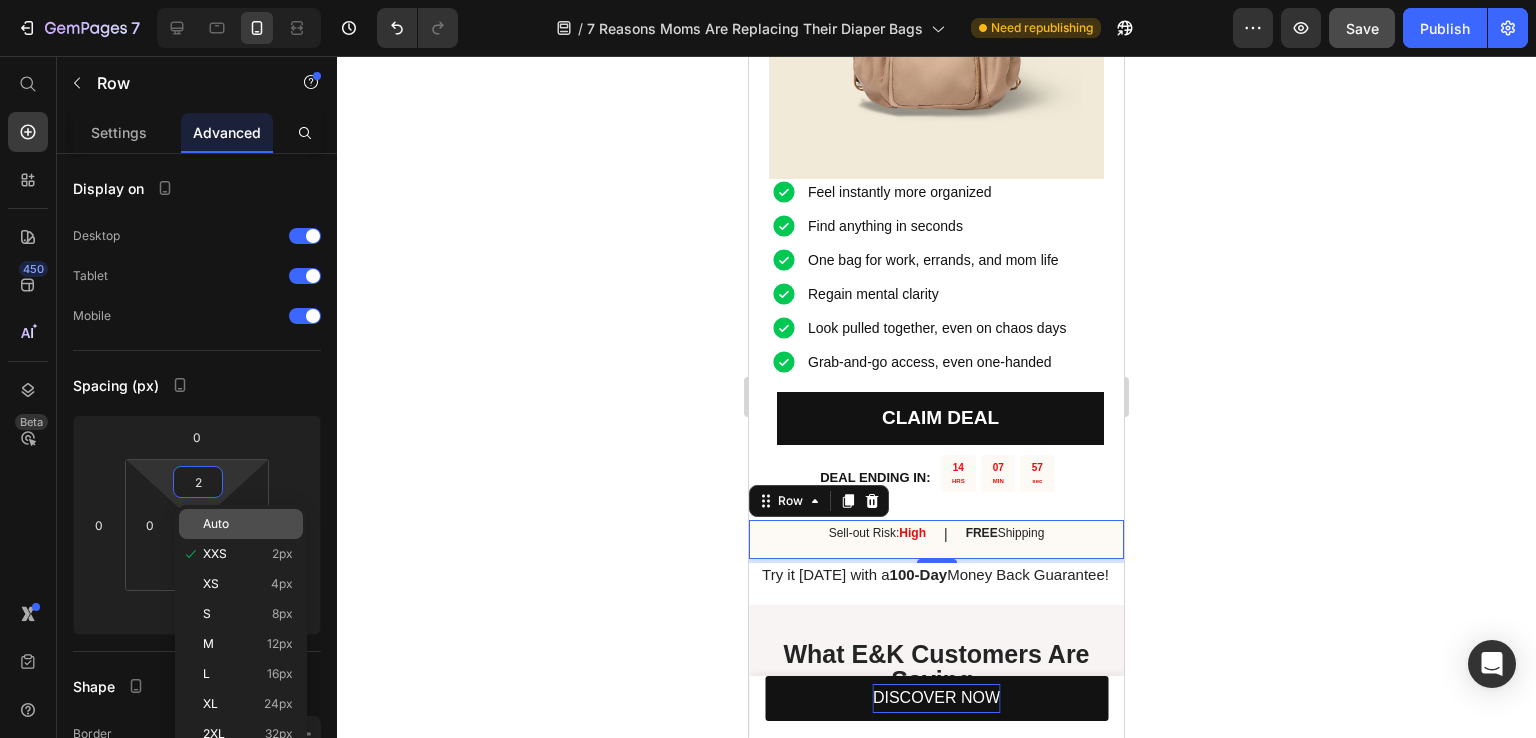 click on "Auto" at bounding box center (216, 524) 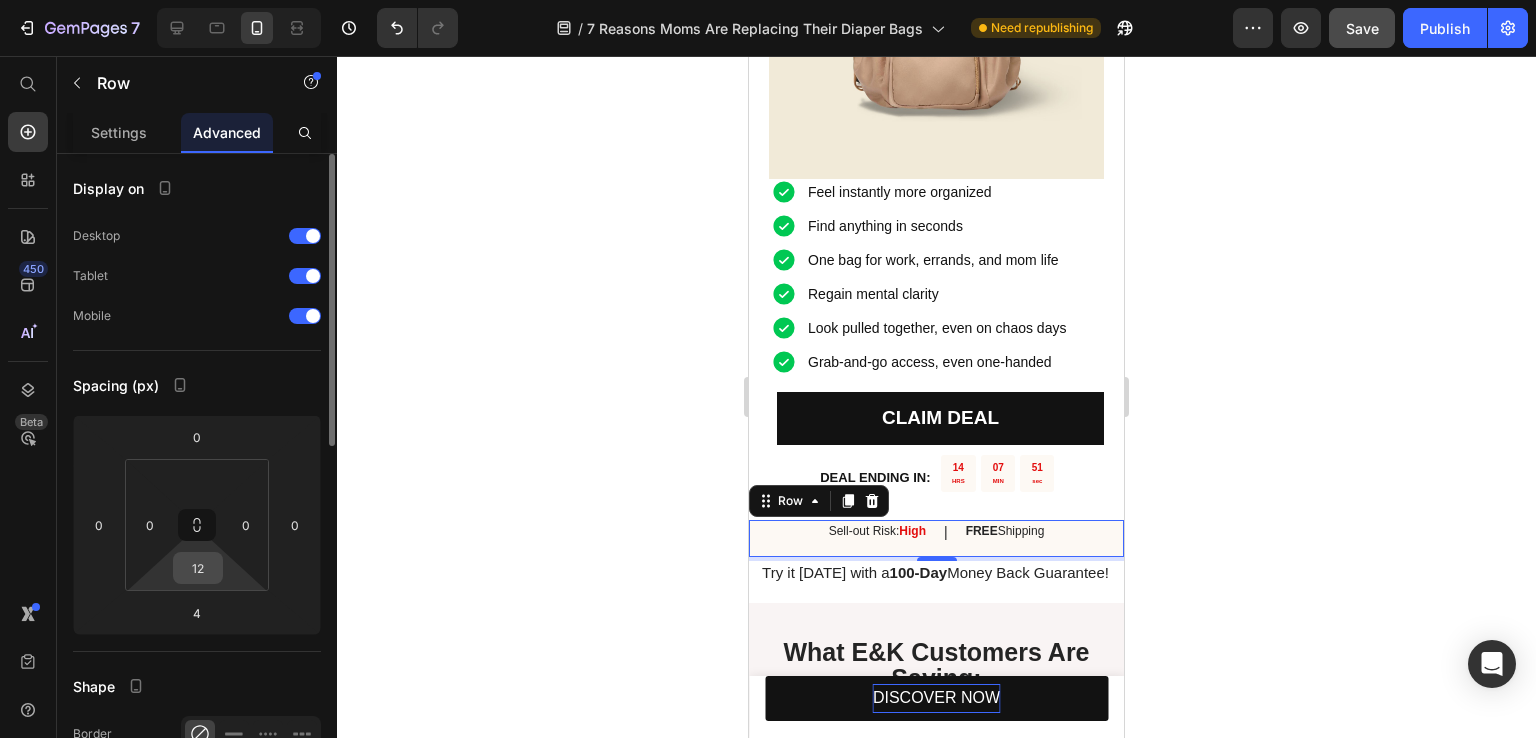click on "12" at bounding box center [198, 568] 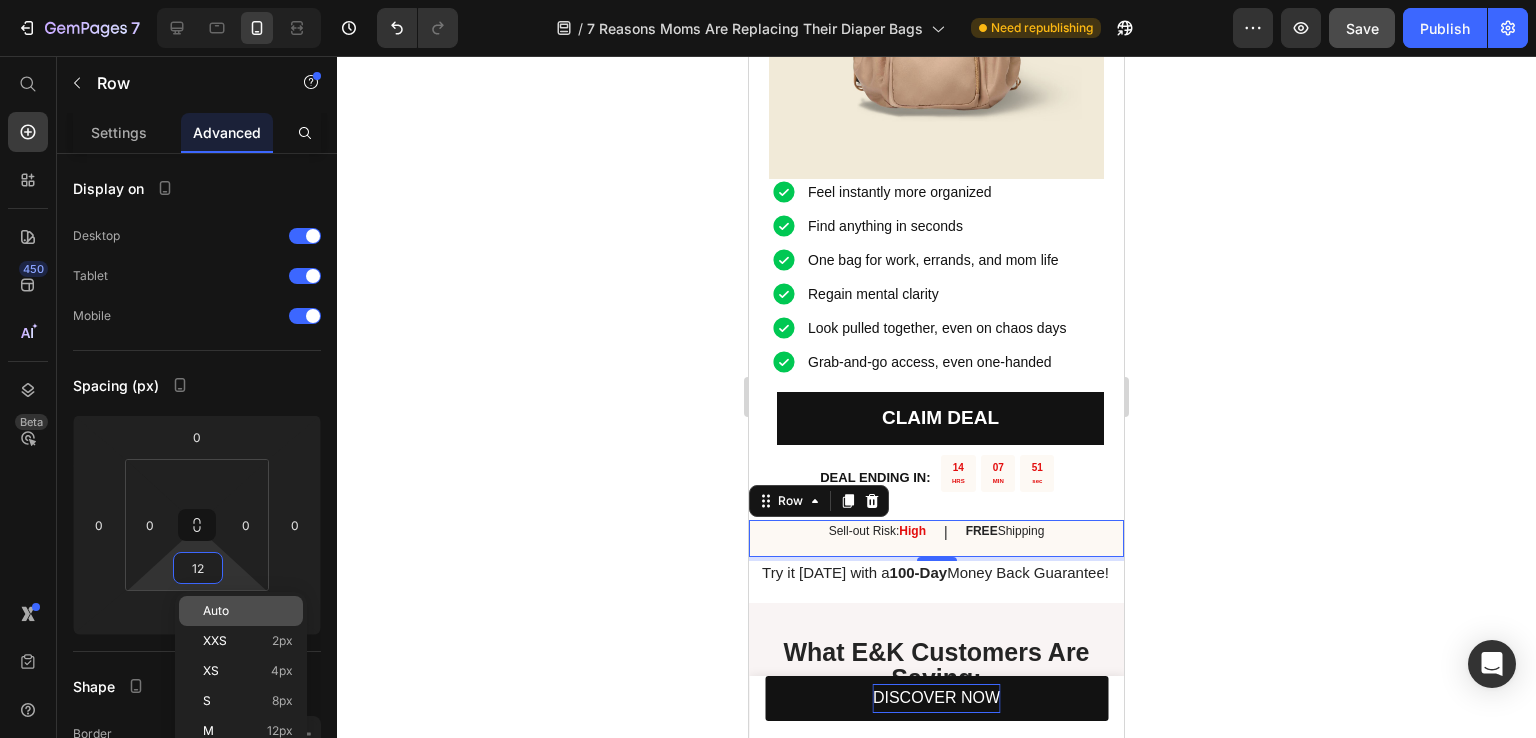 click on "Auto" at bounding box center (248, 611) 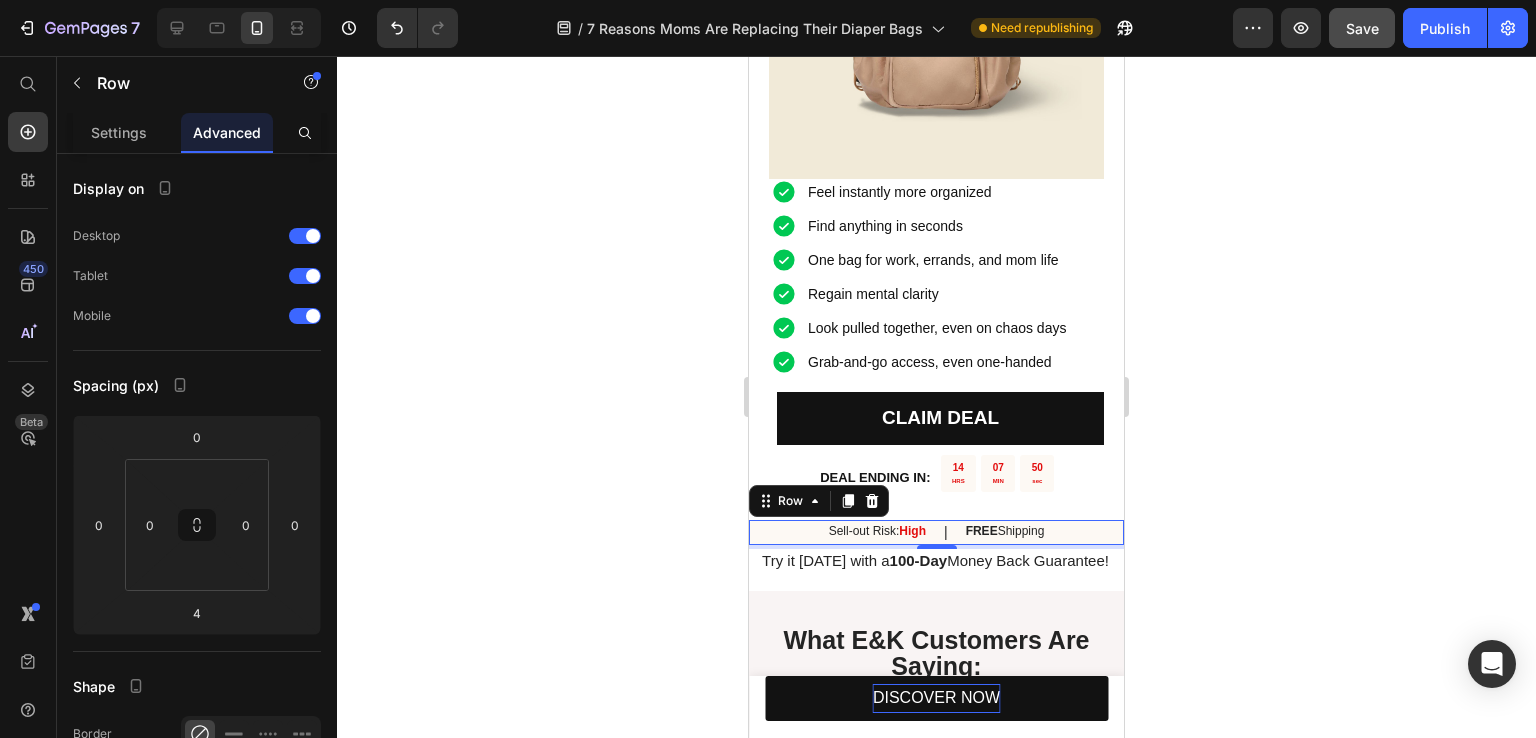 click 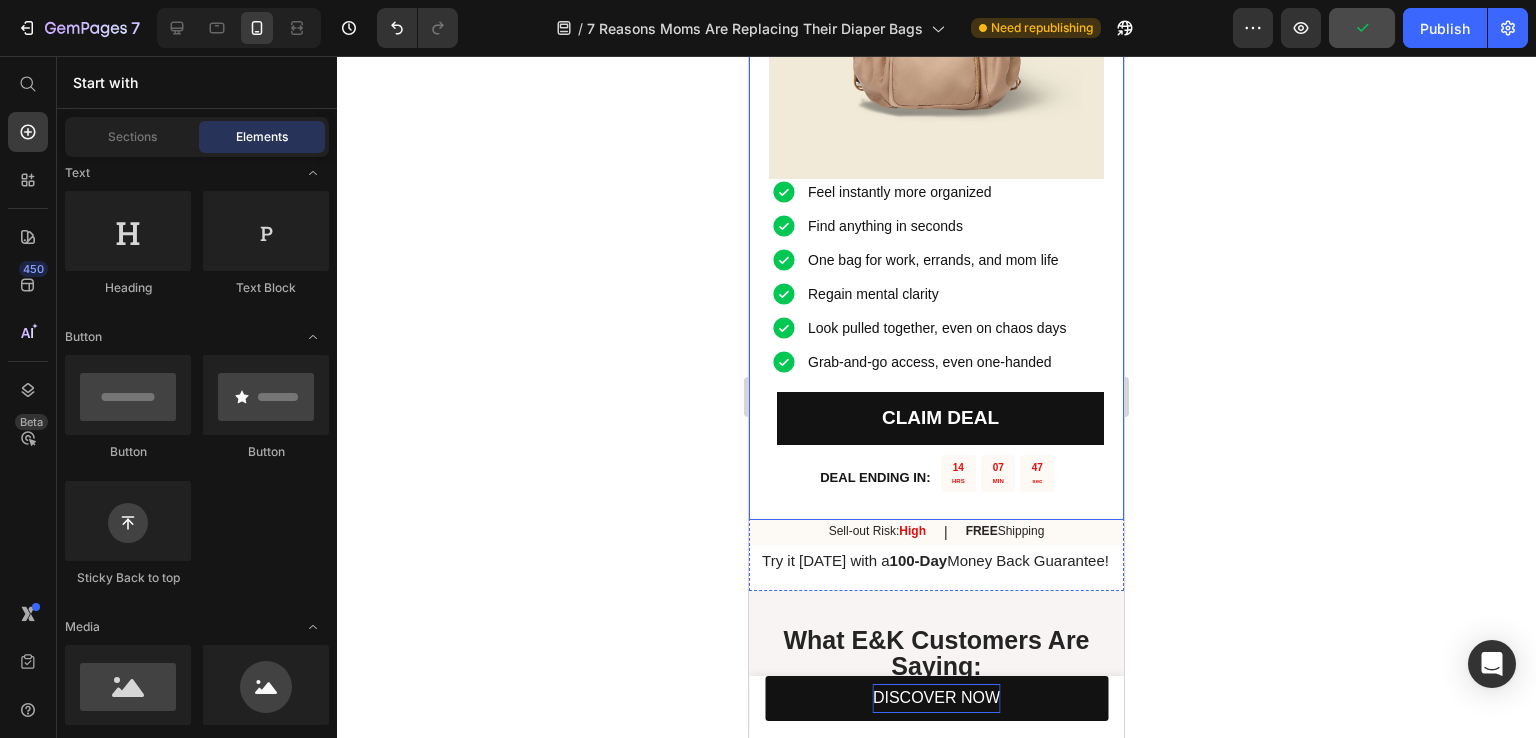 click on "Feel instantly more organized Find anything in seconds One bag for work, errands, and mom life Regain mental clarity Look pulled together, even on chaos days Grab-and-go access, even one-handed Item List CLAIM DEAL Button         DEAL ENDING IN: Text Block 14 HRS 07 MIN 47 sec Countdown Timer Row 🎅🏼  CHRISTMAS IN JULY  ☀️  This limited-time deal is in high demand and stocks keep selling out.   Heading Image Row" at bounding box center [936, 90] 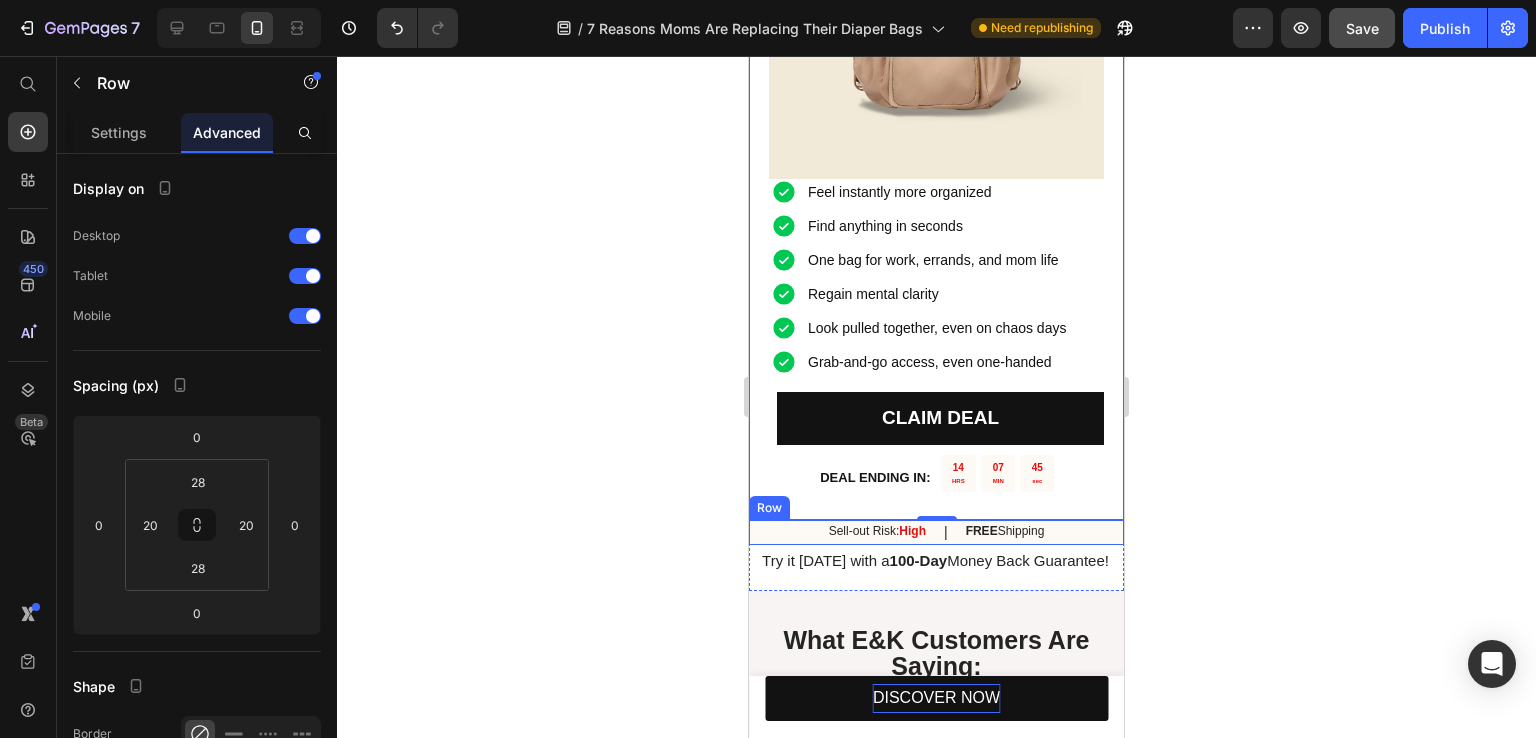 click on "Sell-out Risk:  High Text Block | Text Block FREE  Shipping Text Block Row" at bounding box center [936, 532] 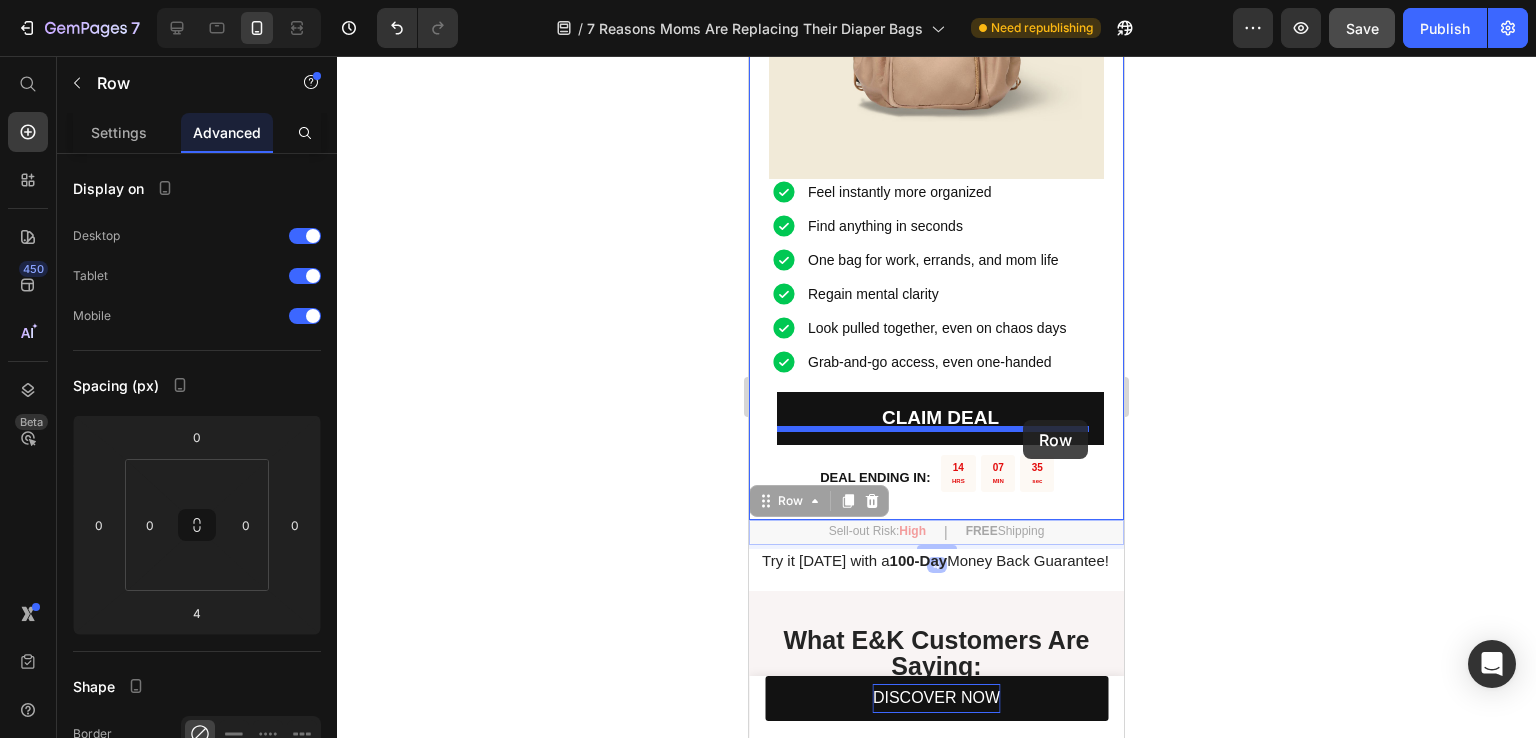 drag, startPoint x: 1052, startPoint y: 510, endPoint x: 1023, endPoint y: 420, distance: 94.55686 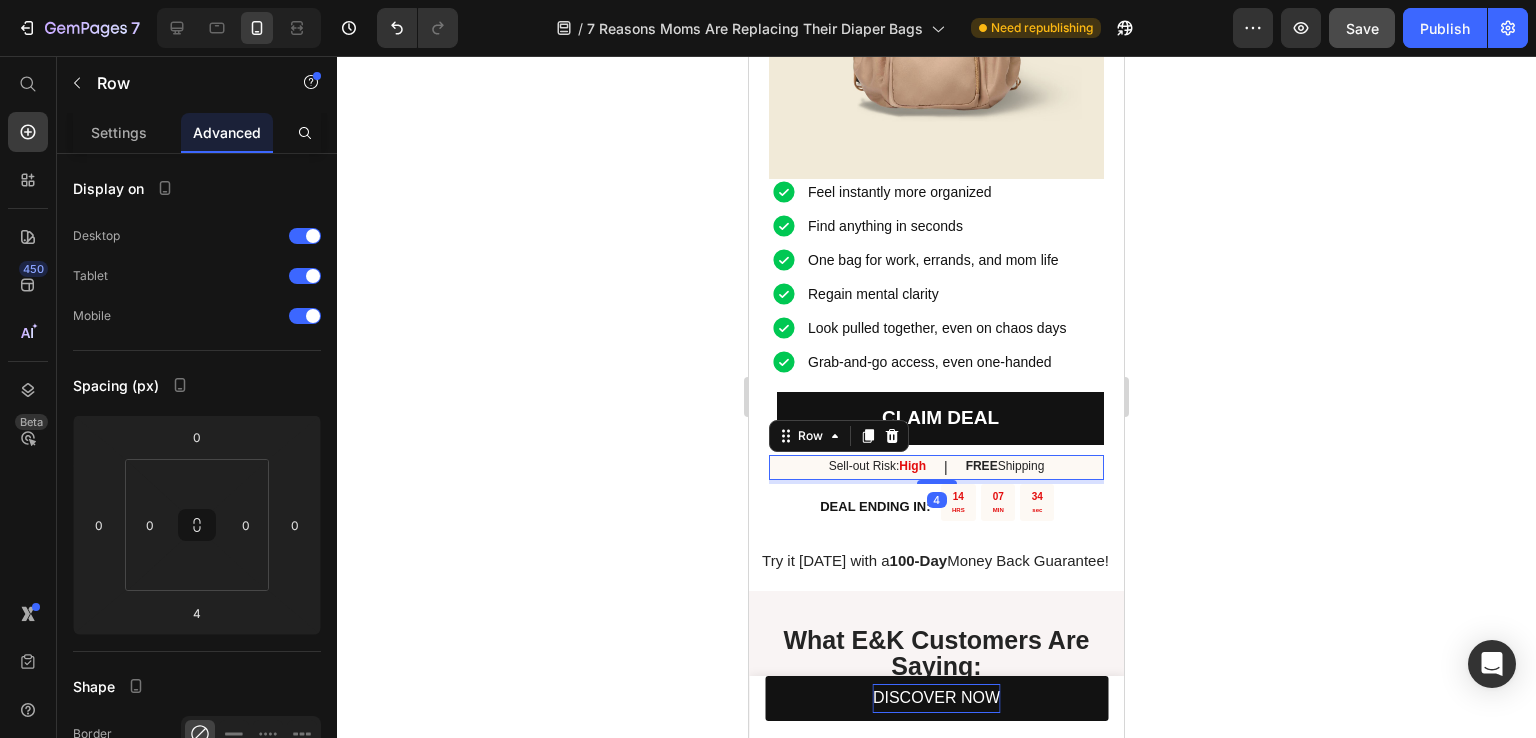 click 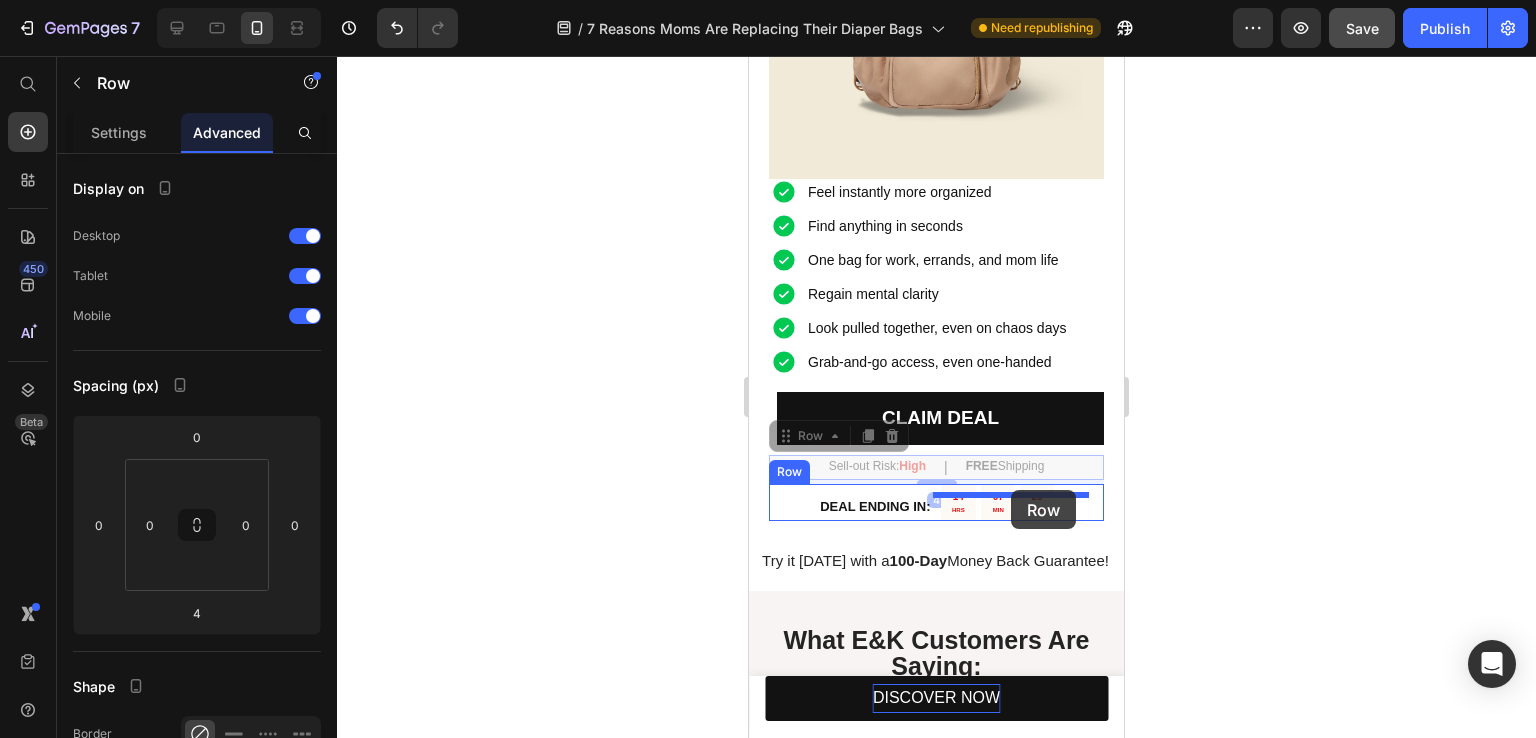 drag, startPoint x: 1079, startPoint y: 444, endPoint x: 1011, endPoint y: 490, distance: 82.0975 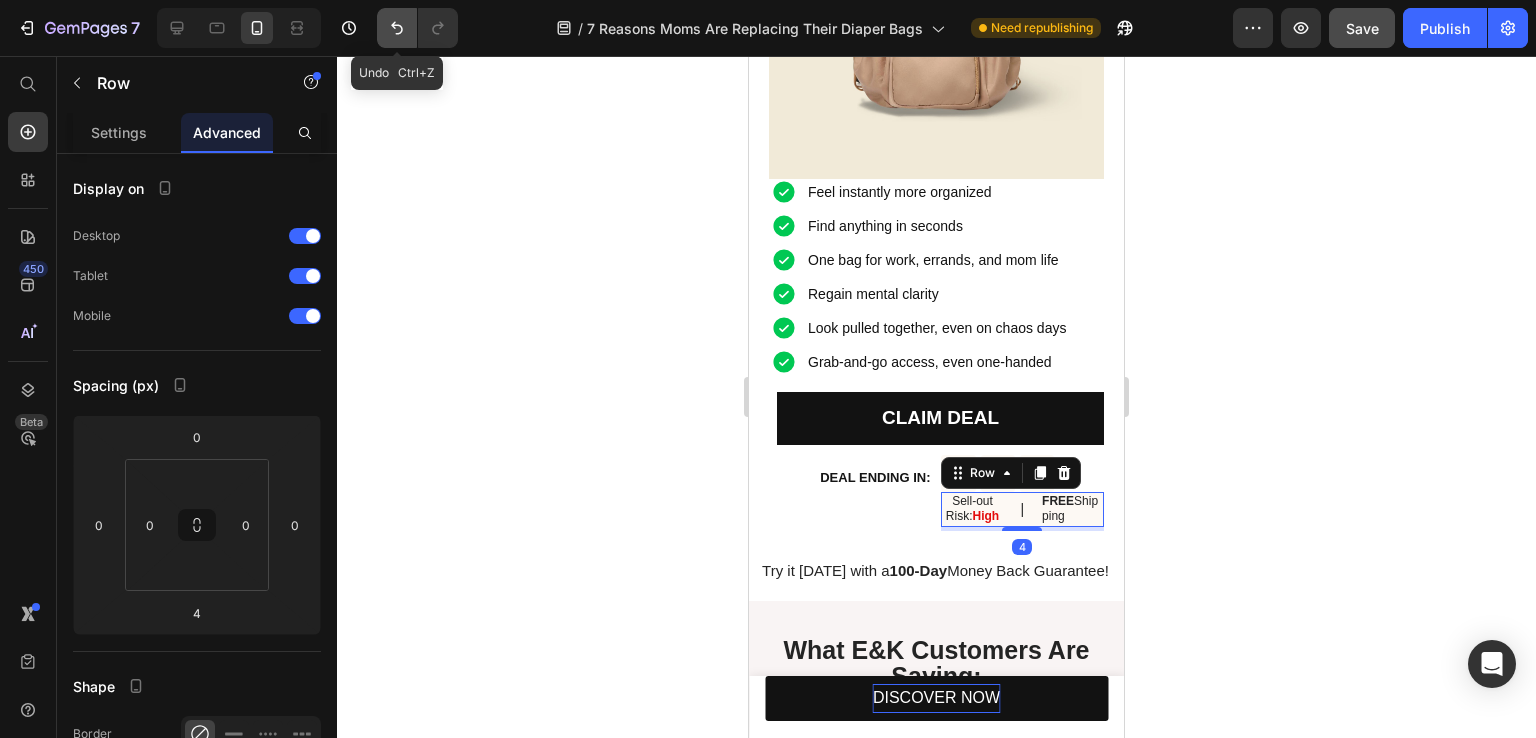 click 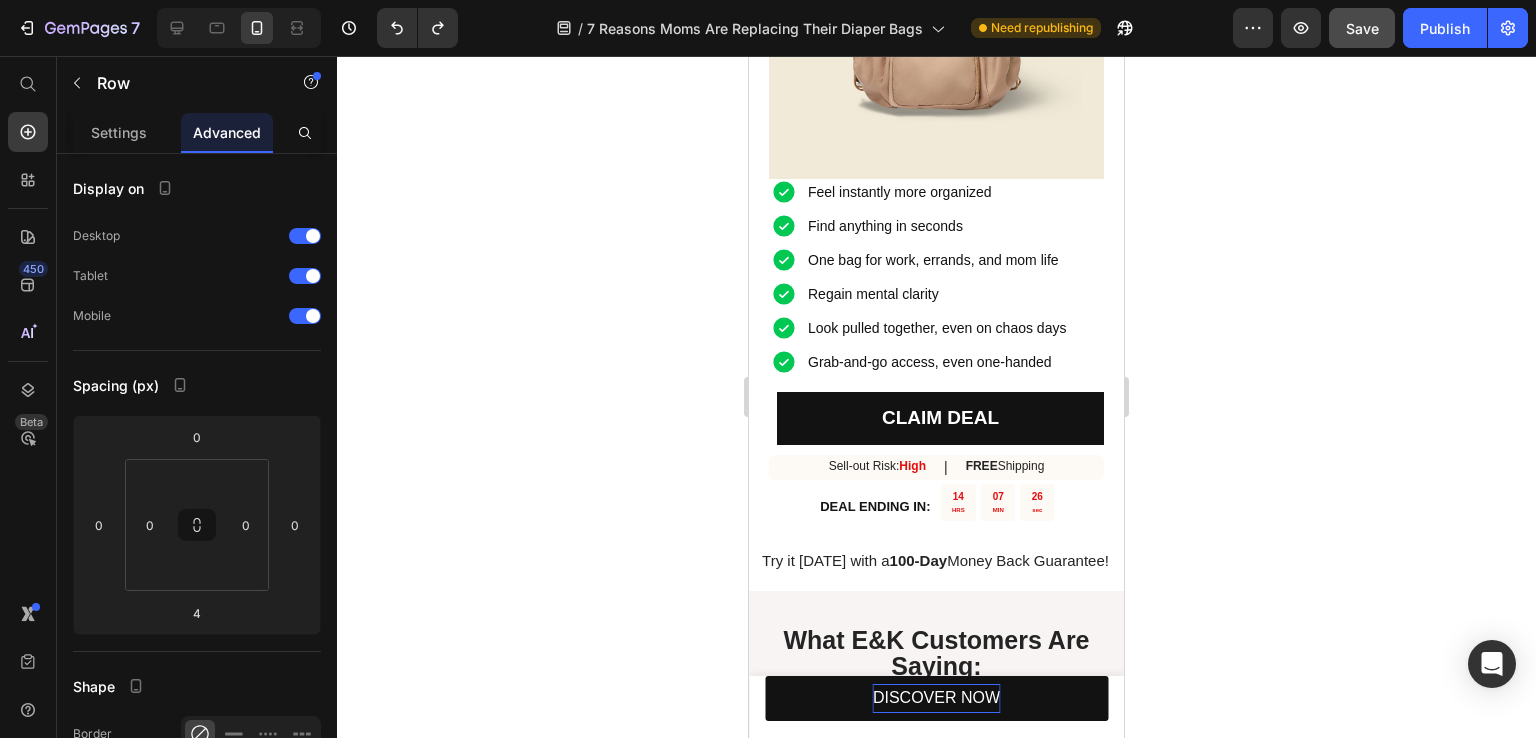 click 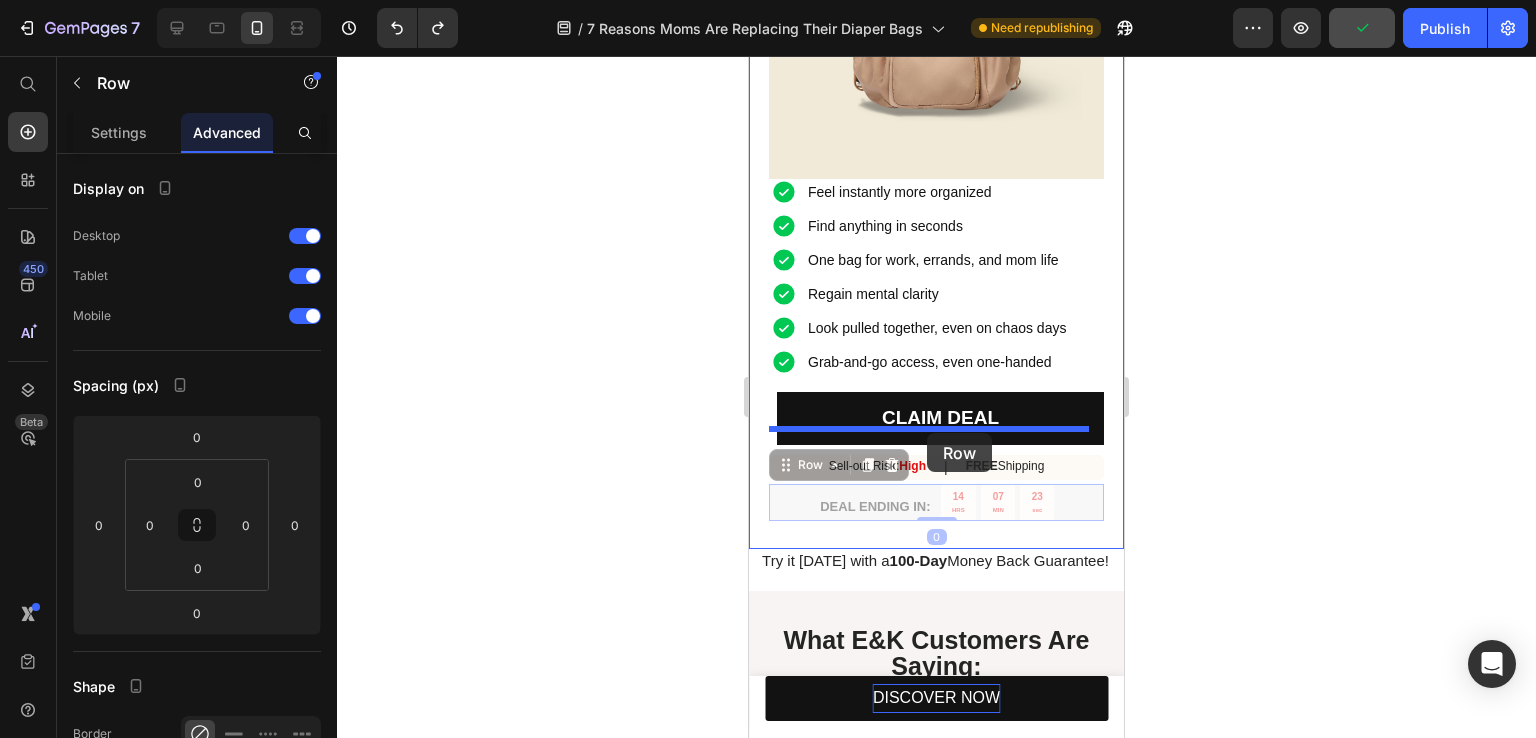 drag, startPoint x: 927, startPoint y: 490, endPoint x: 927, endPoint y: 433, distance: 57 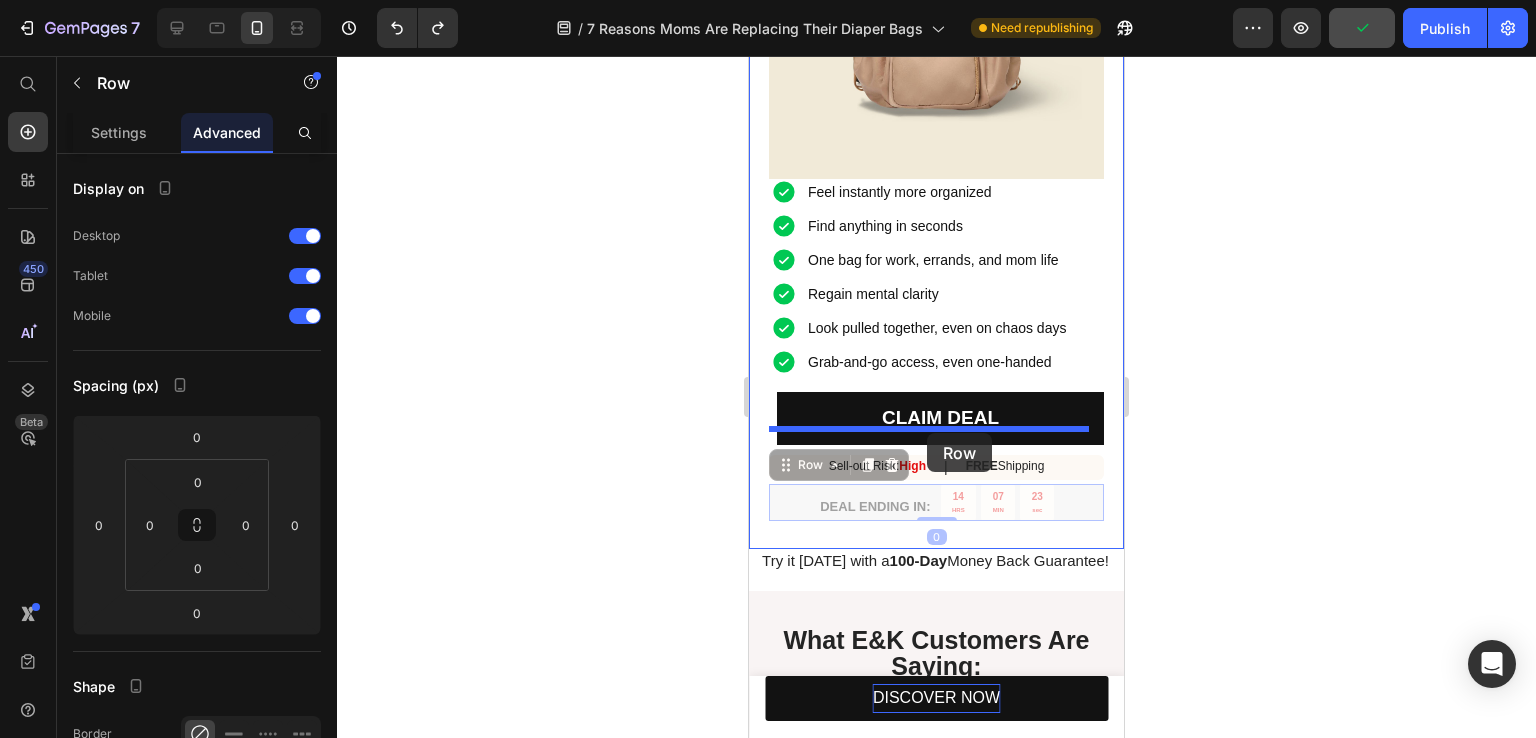 click on "iPhone 13 Mini  ( 375 px) iPhone 13 Mini iPhone 13 Pro iPhone 11 Pro Max iPhone 15 Pro Max Pixel 7 Galaxy S8+ Galaxy S20 Ultra iPad Mini iPad Air iPad Pro Header DISCOVER NOW Button Sticky 4.  Clutter-Free = Mental Calm Heading Let’s face it: messy bag isn’t just inconvenient — it’s anxiety-inducing.    With  dedicated spots for wipes, keys, bottles, tech, and even shopping hauls , everything has its home.   You’ll stop “just throwing things in” and start placing things  intentionally.  Welcome to the anti-anxiety effect of  true organization. Text Block Image Comparison Row Image 5. Say Goodbye to "Mommy-Looking" Bags — It’s Functional  and  Fashionable Heading Just because you're practical doesn't mean you want to look like you're carrying a diaper bag.   Crafted from  water-resistant recycled nylon Text Block Row 6. You can try it risk-fee for 100 days! Heading return them for a full refund, no questions asked .   So no excuse! You gotta try  E&K Everyday Bag   That's a promise! Row" at bounding box center [936, -1639] 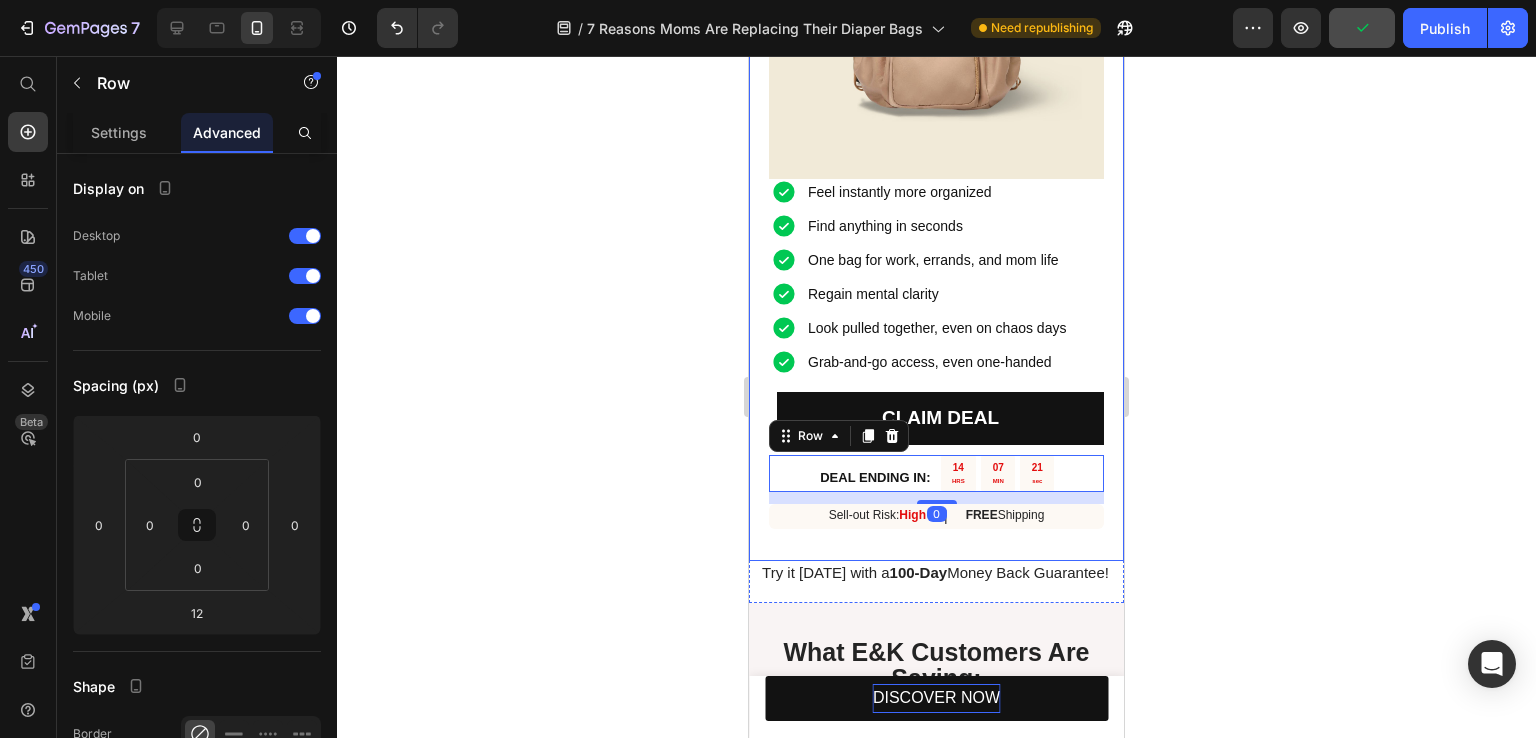 click 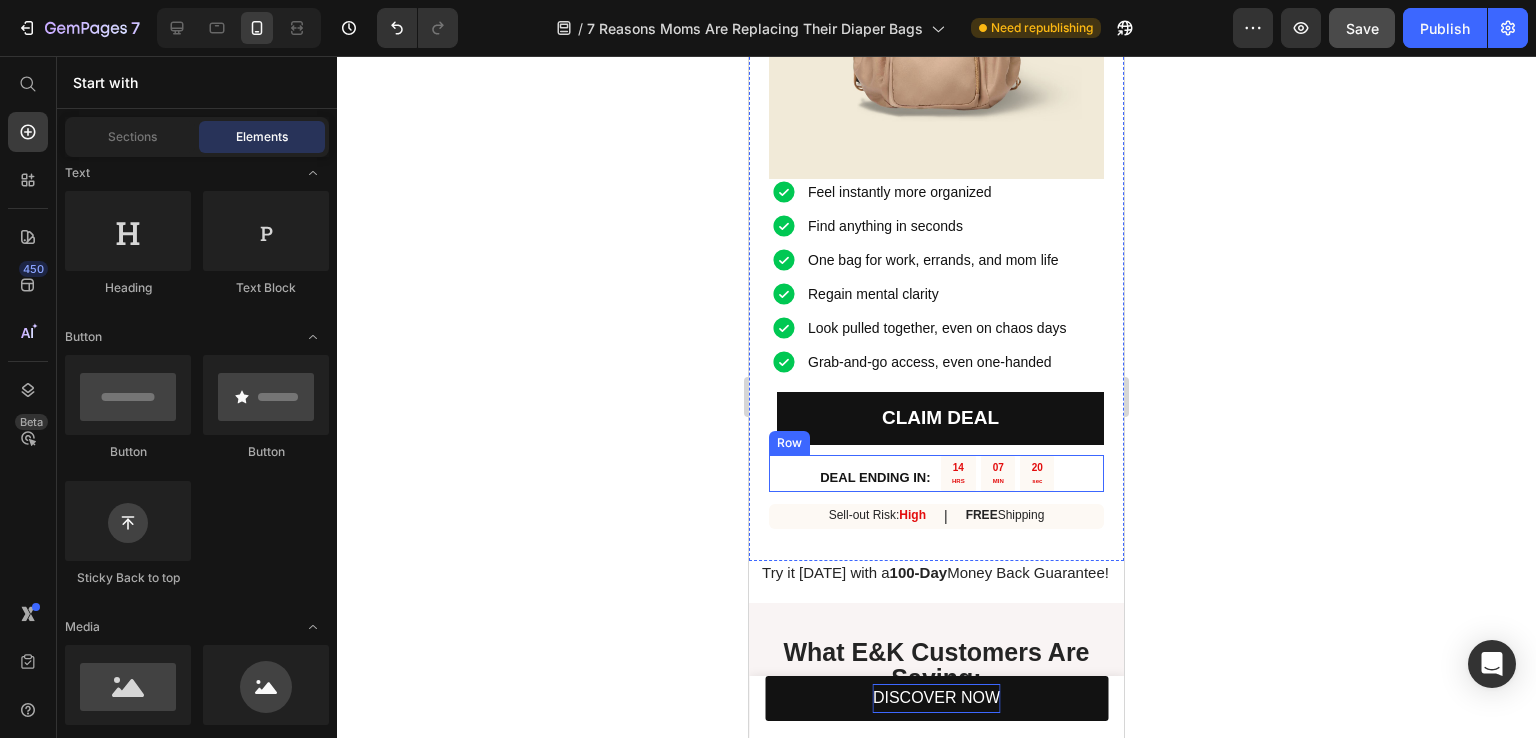 click on "DEAL ENDING IN: Text Block 14 HRS 07 MIN 20 sec Countdown Timer Row" at bounding box center [936, 473] 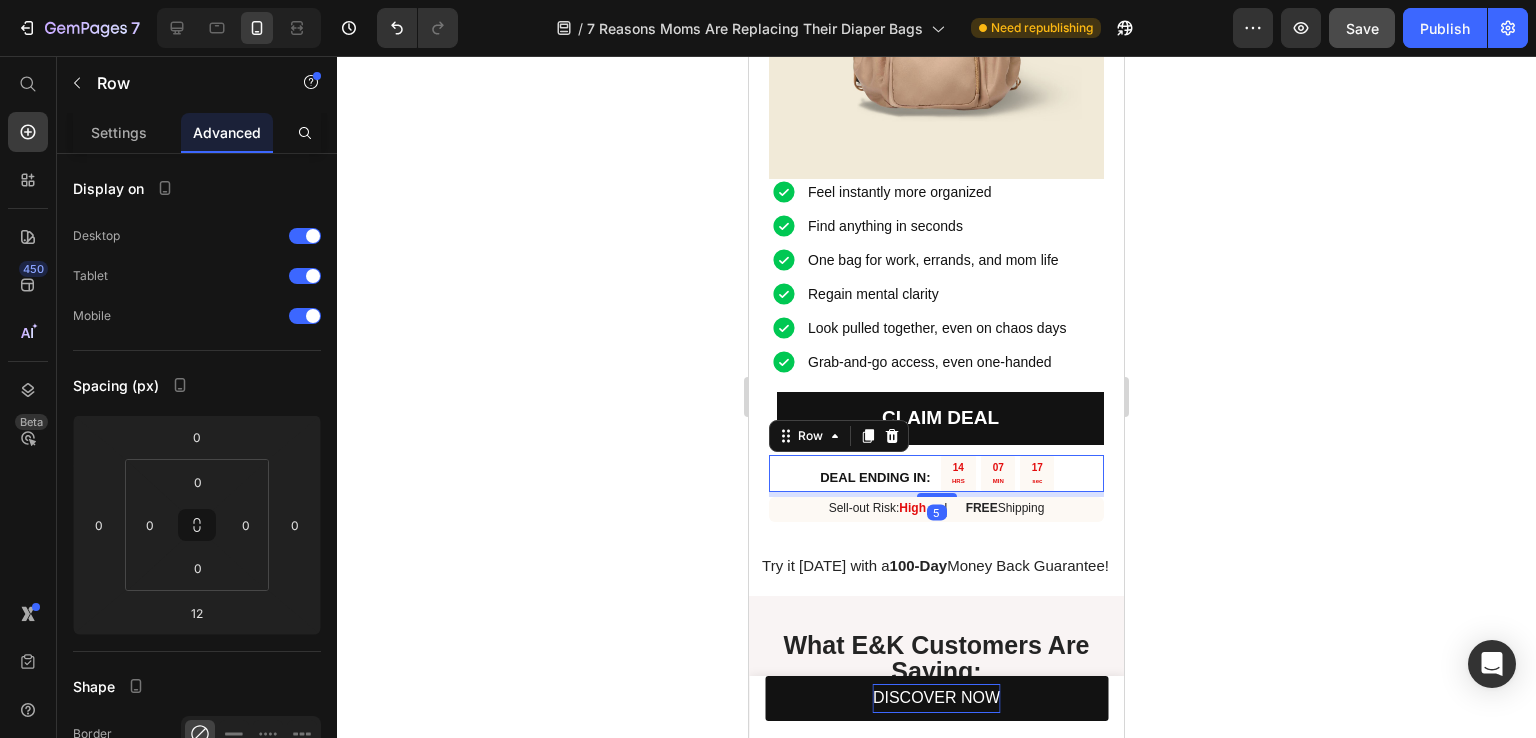click at bounding box center (937, 495) 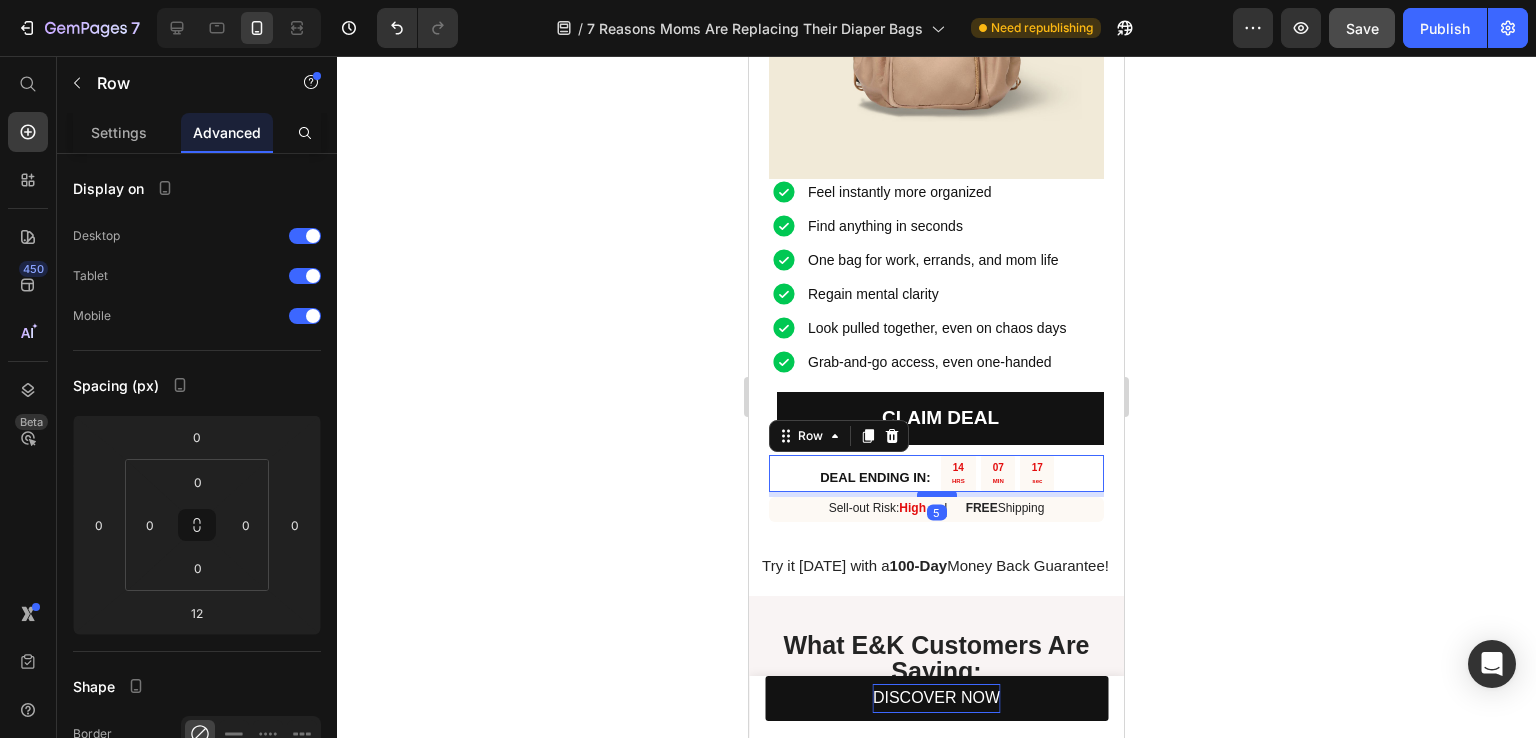 type on "5" 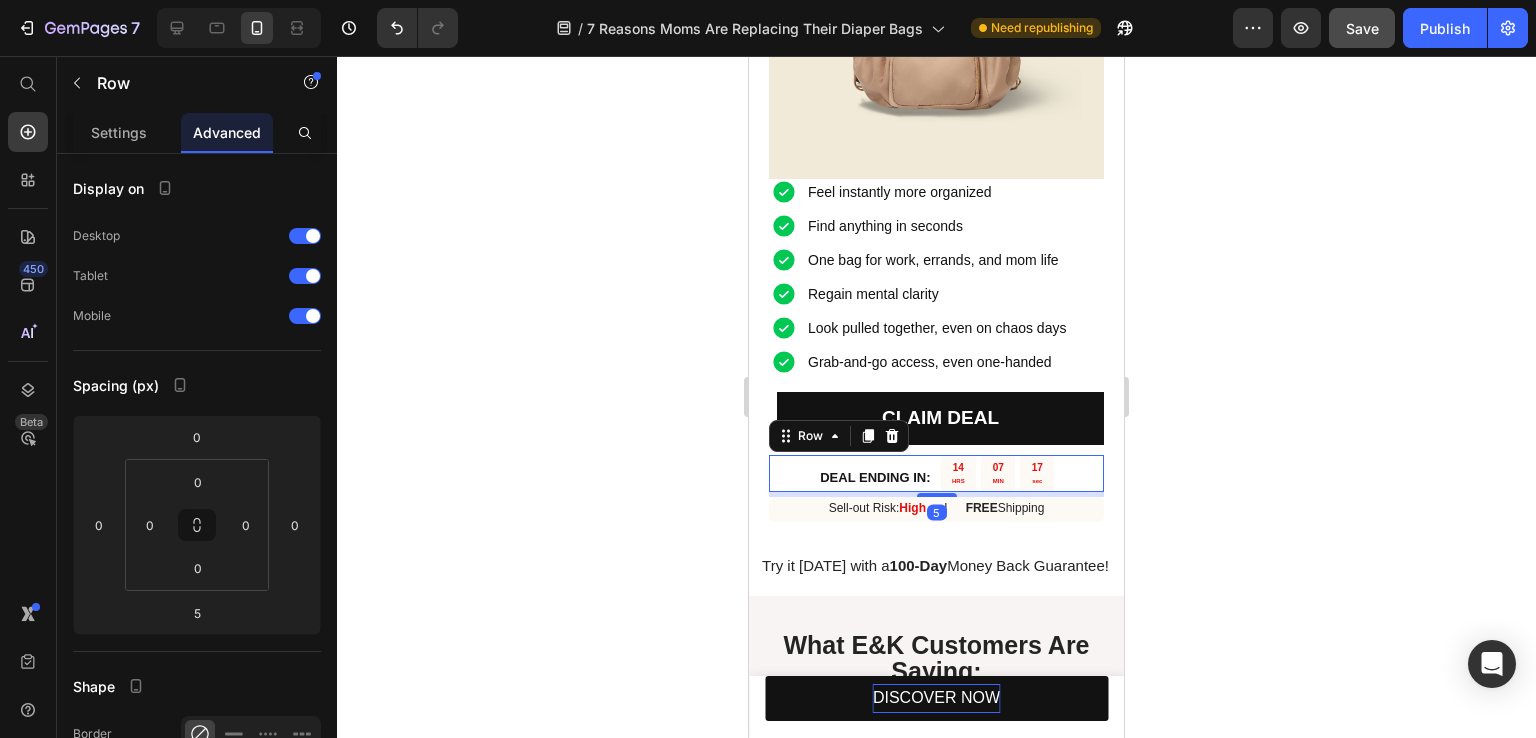 click 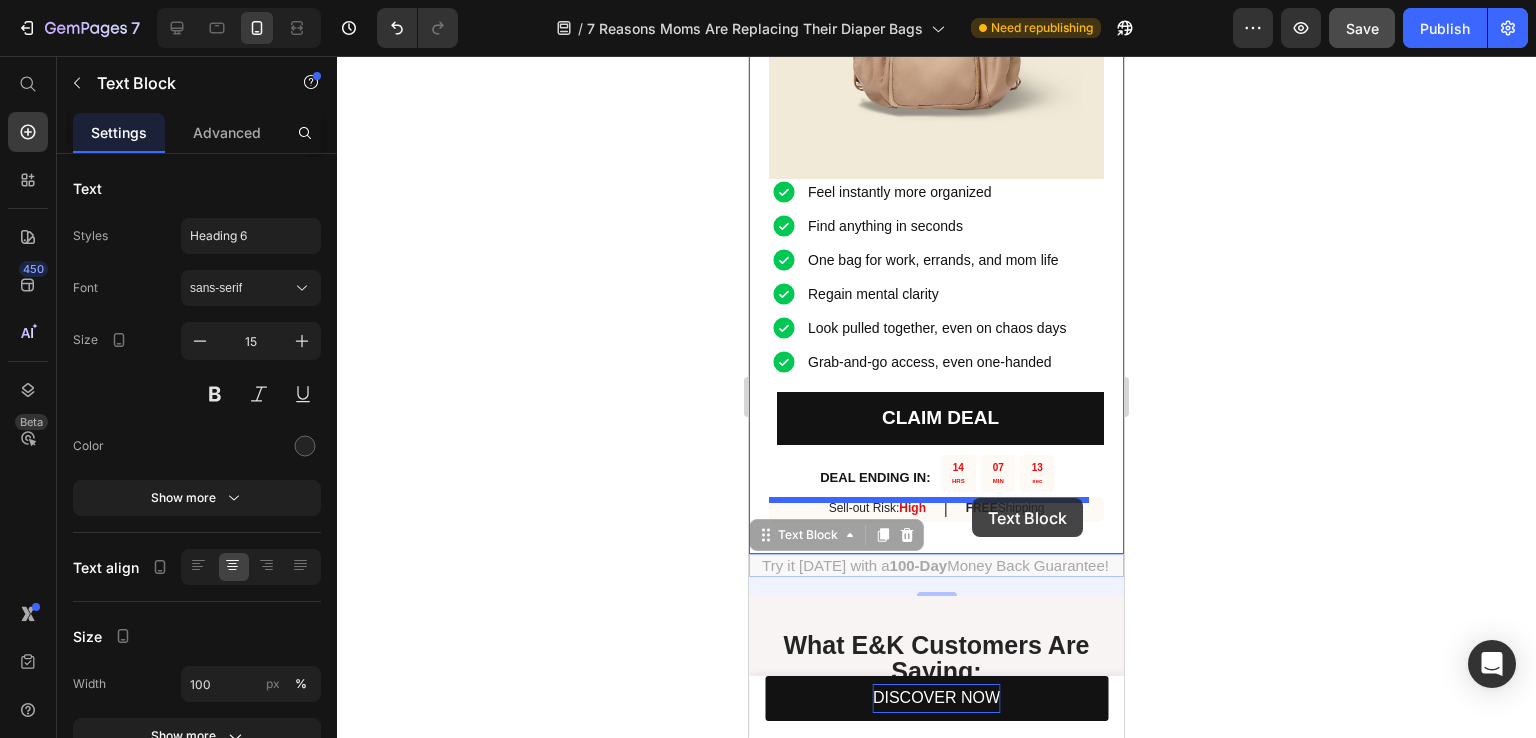 drag, startPoint x: 1020, startPoint y: 541, endPoint x: 972, endPoint y: 498, distance: 64.44377 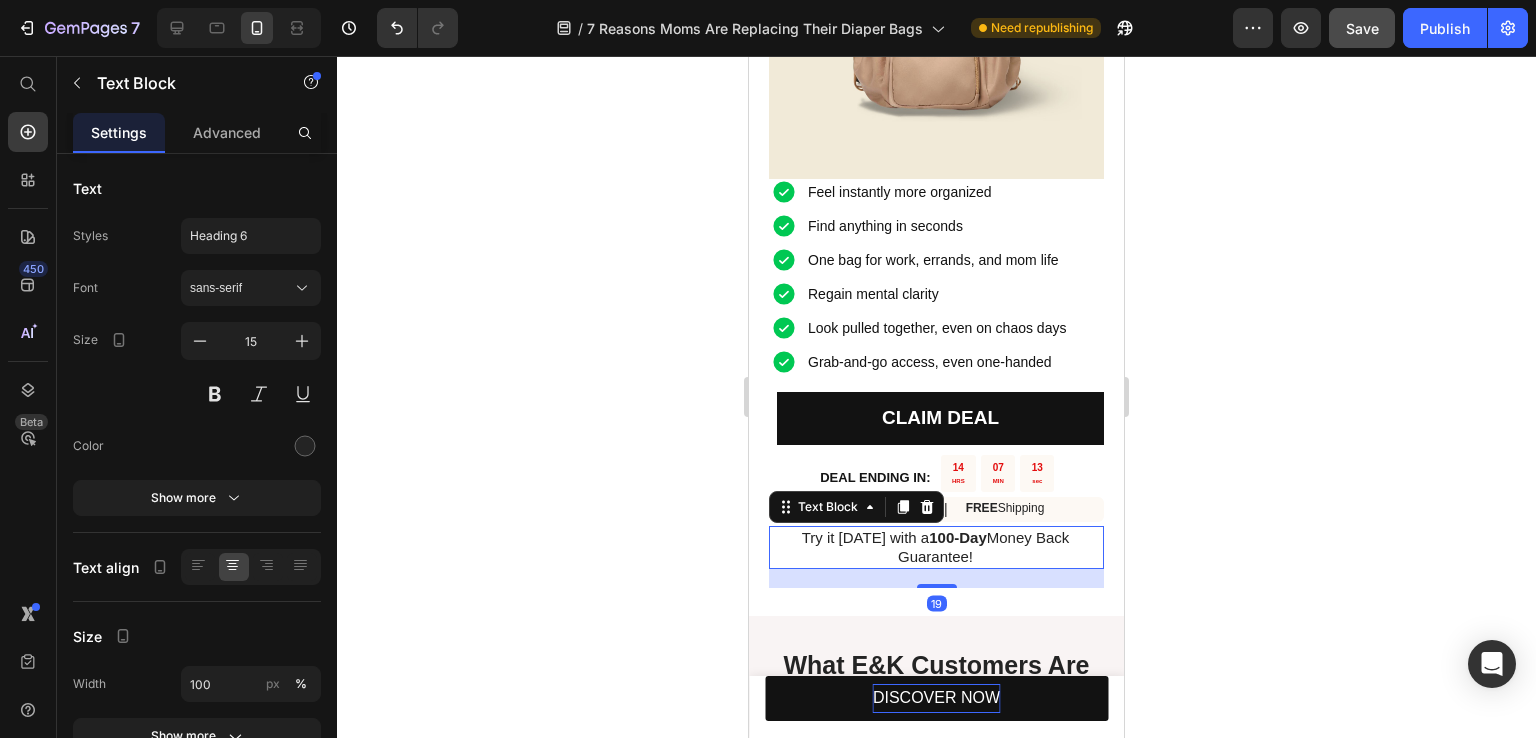 click 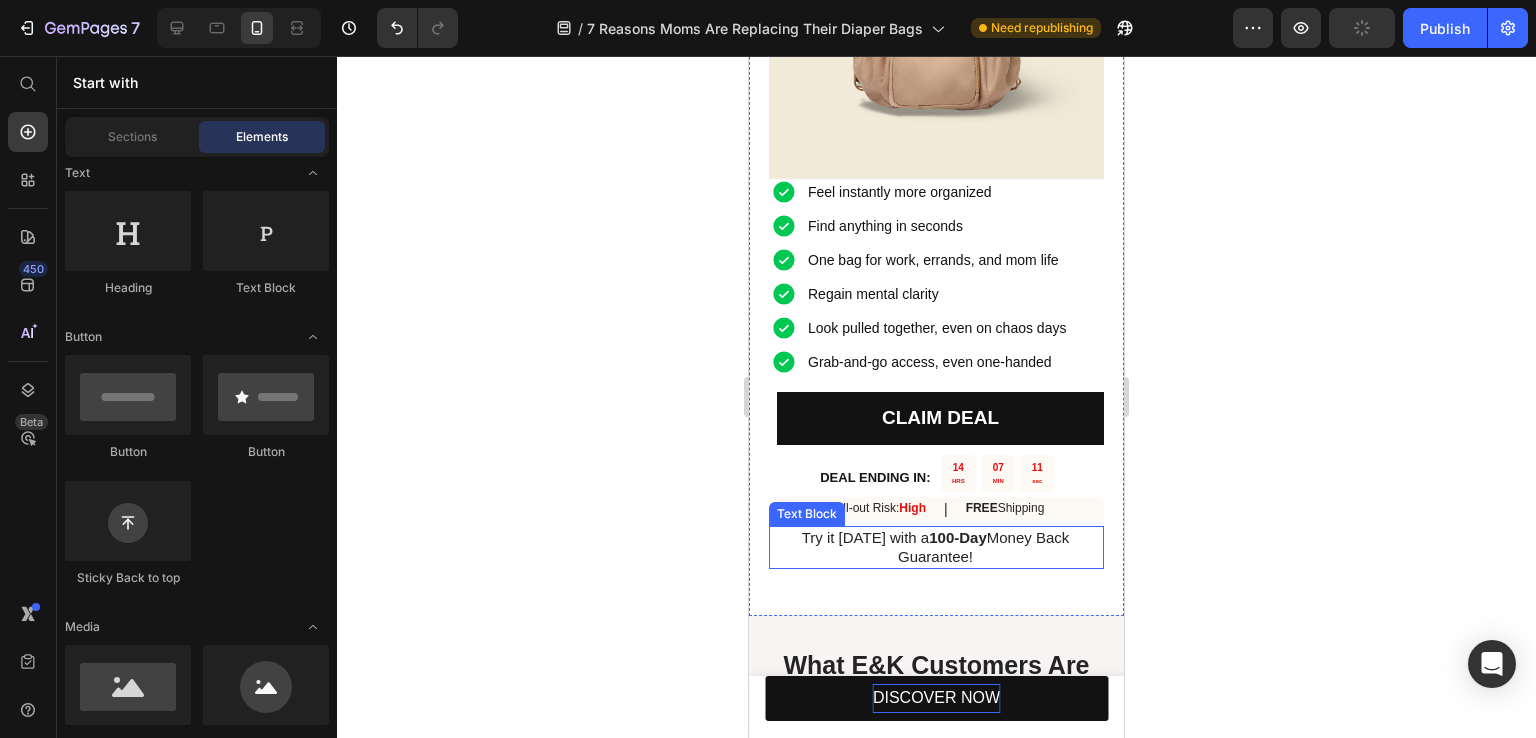 click on "Try it [DATE] with a  100-Day  Money Back Guarantee!" at bounding box center [936, 547] 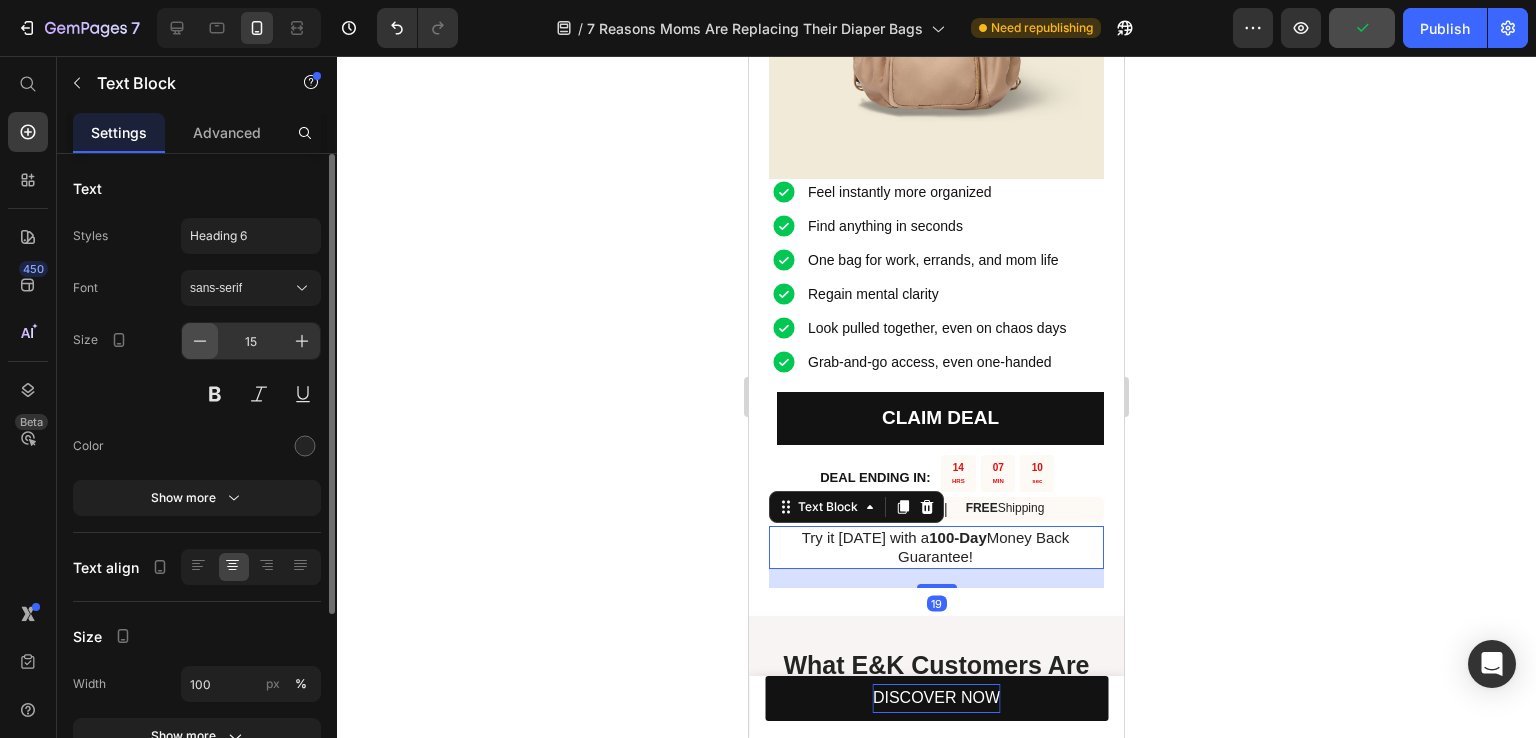 click 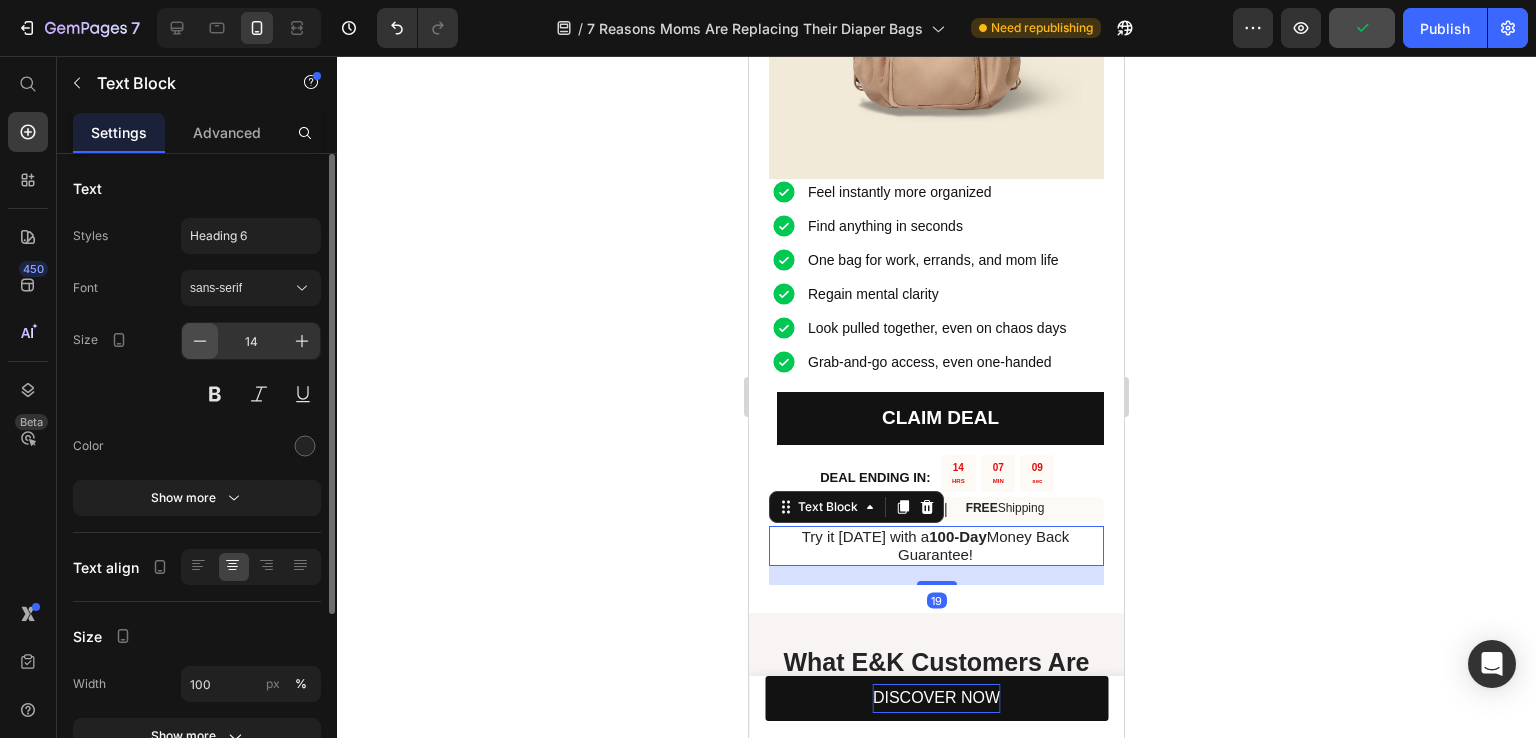 click 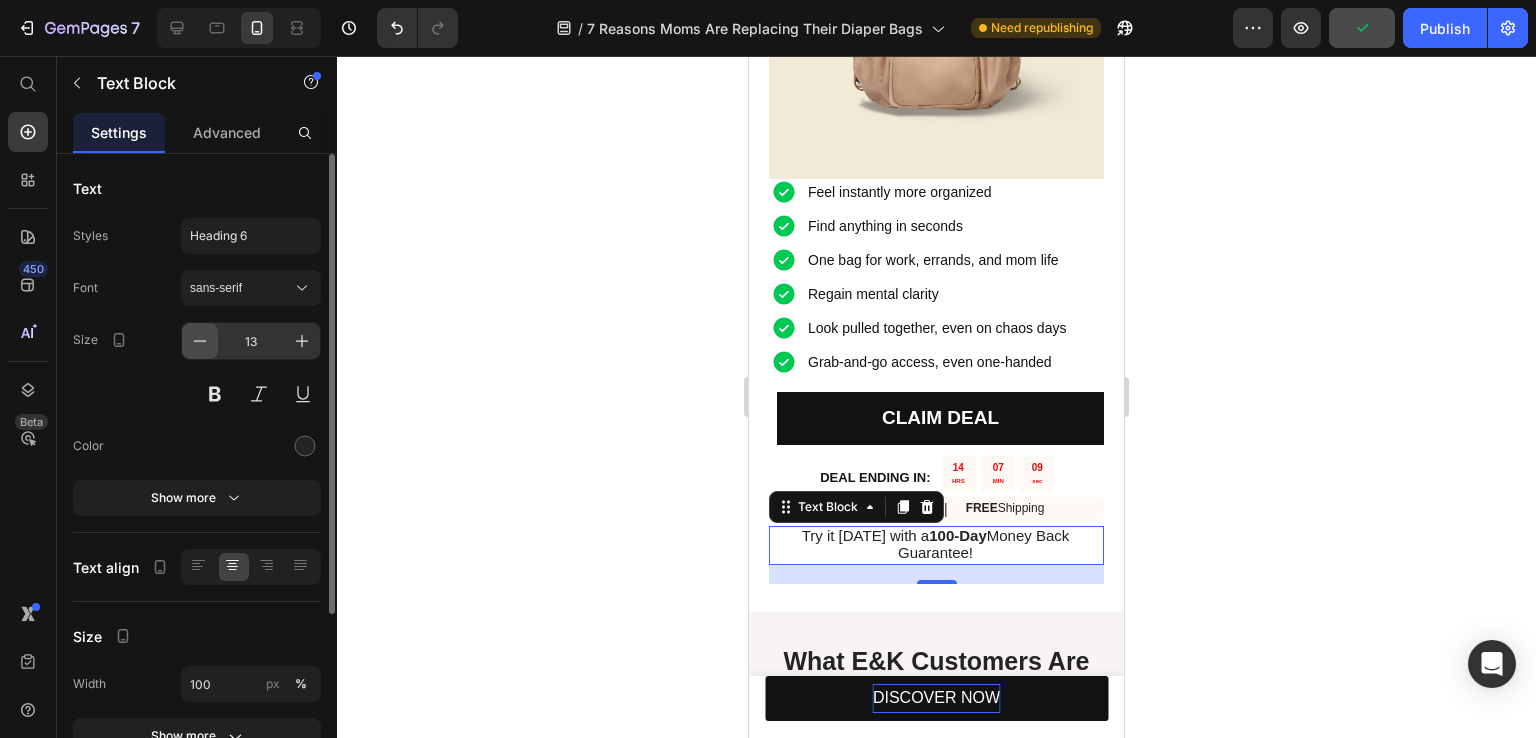 click 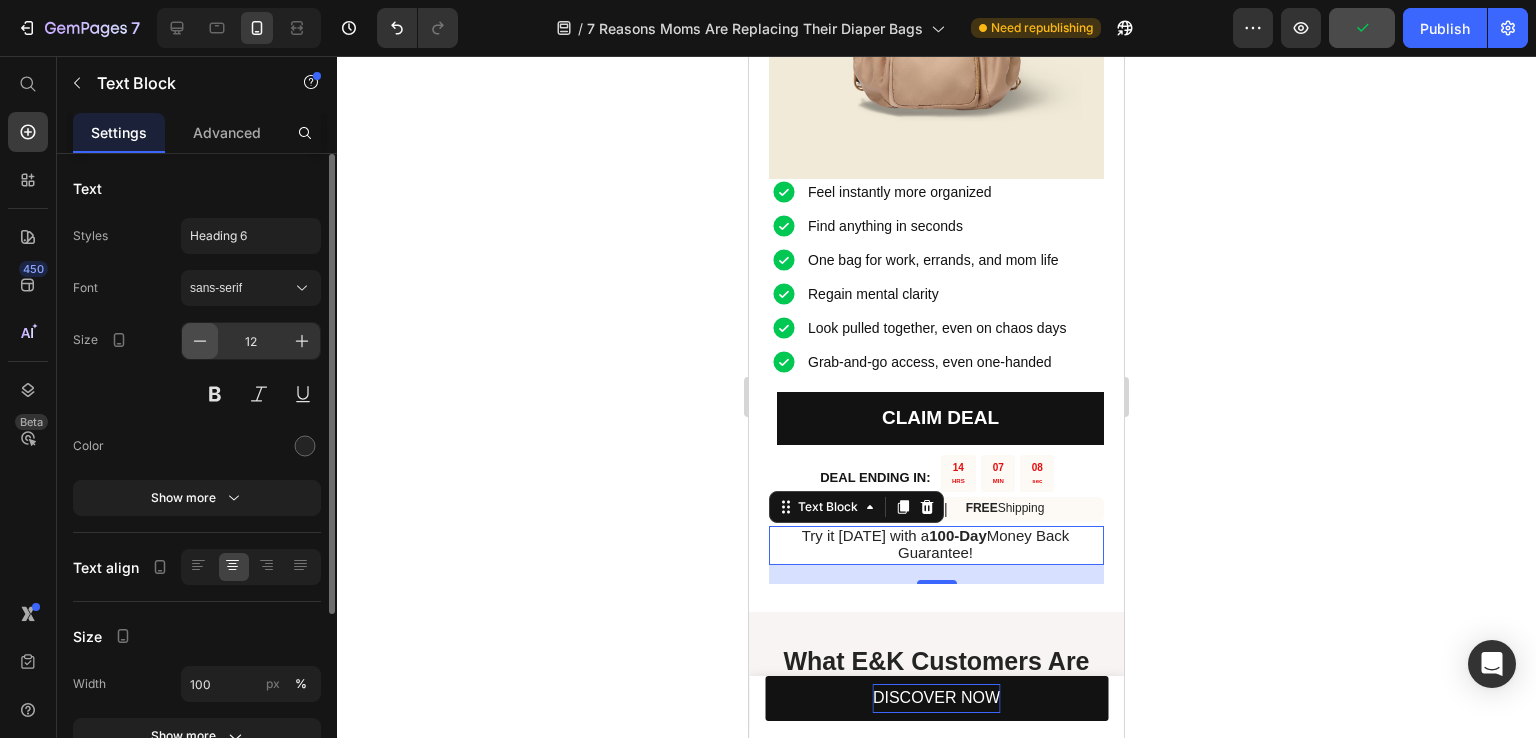 click 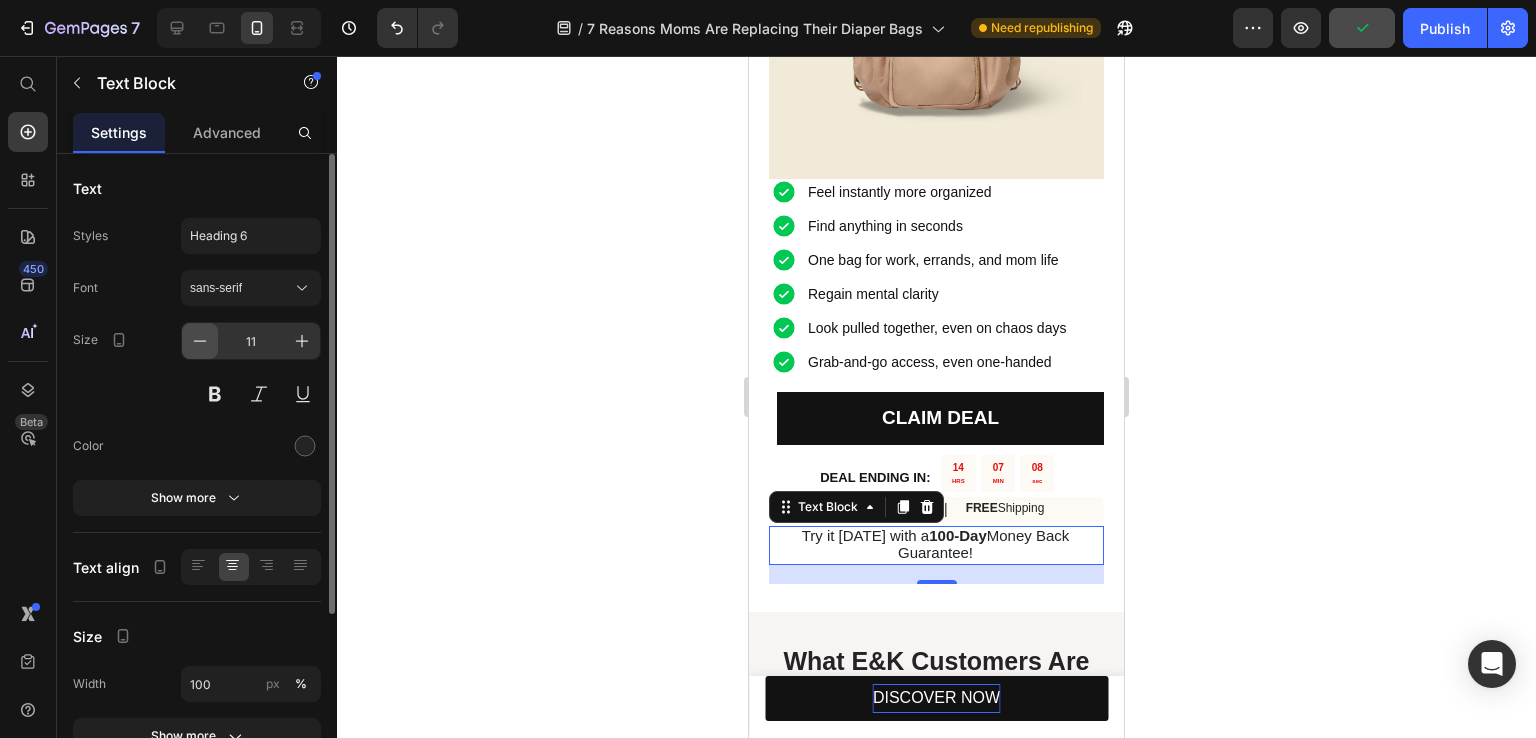 click 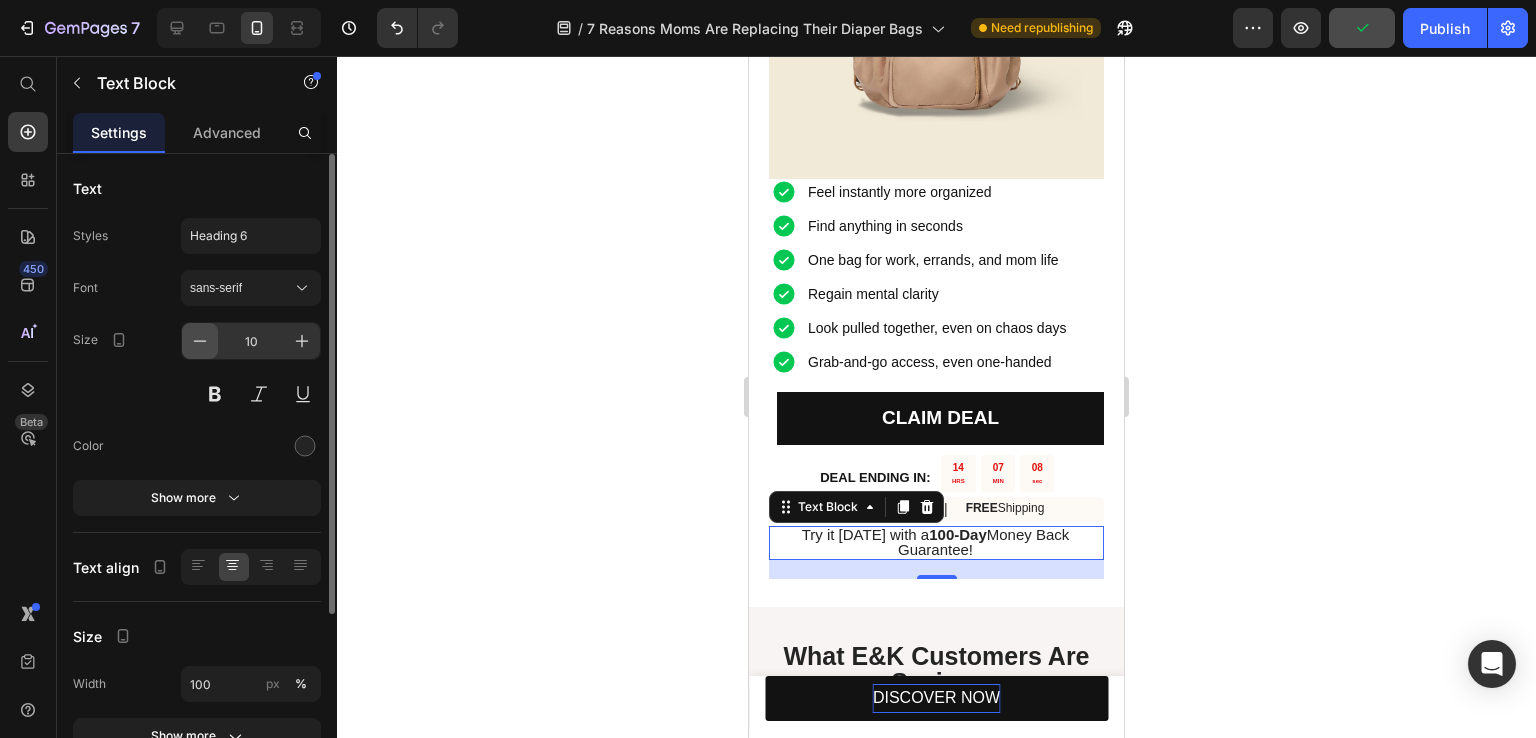 click 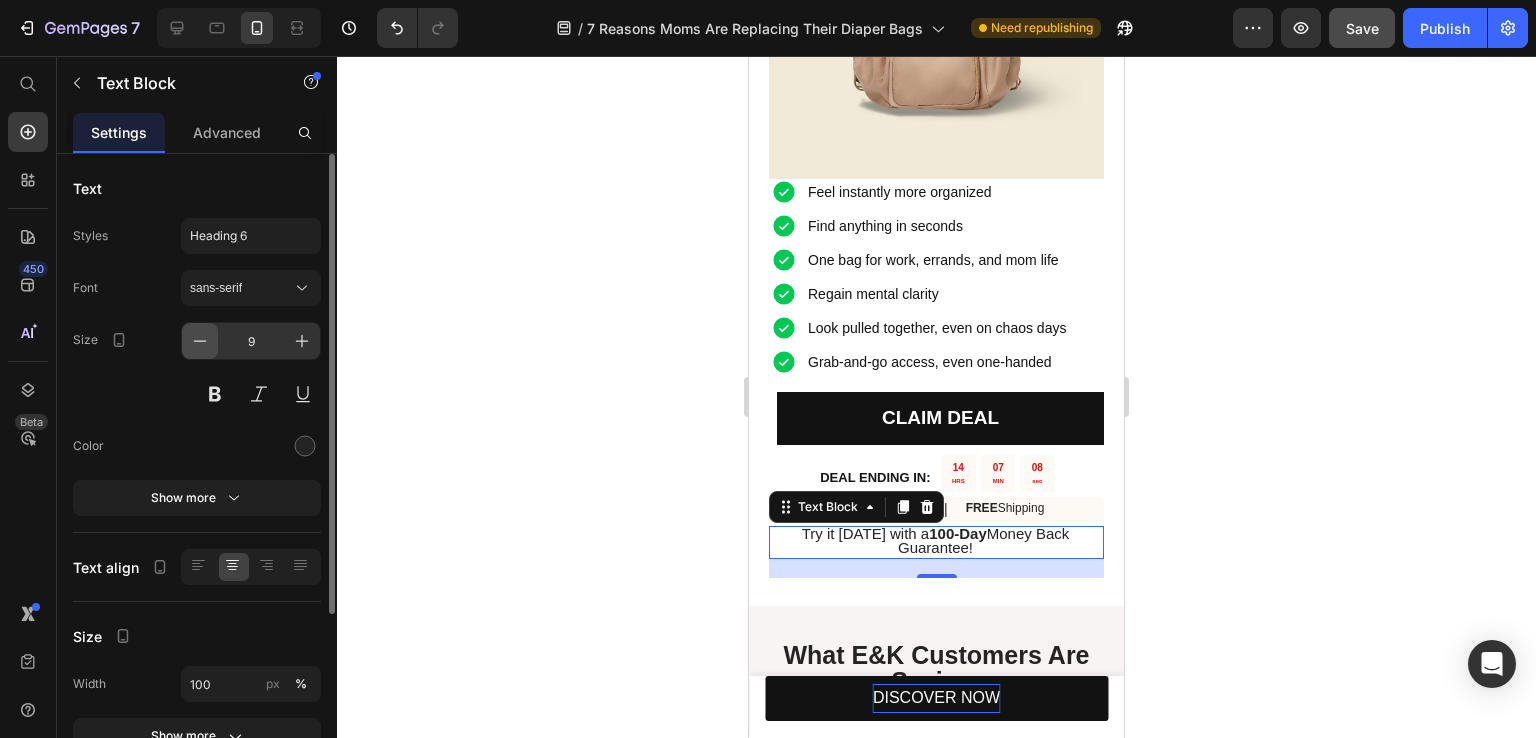 click 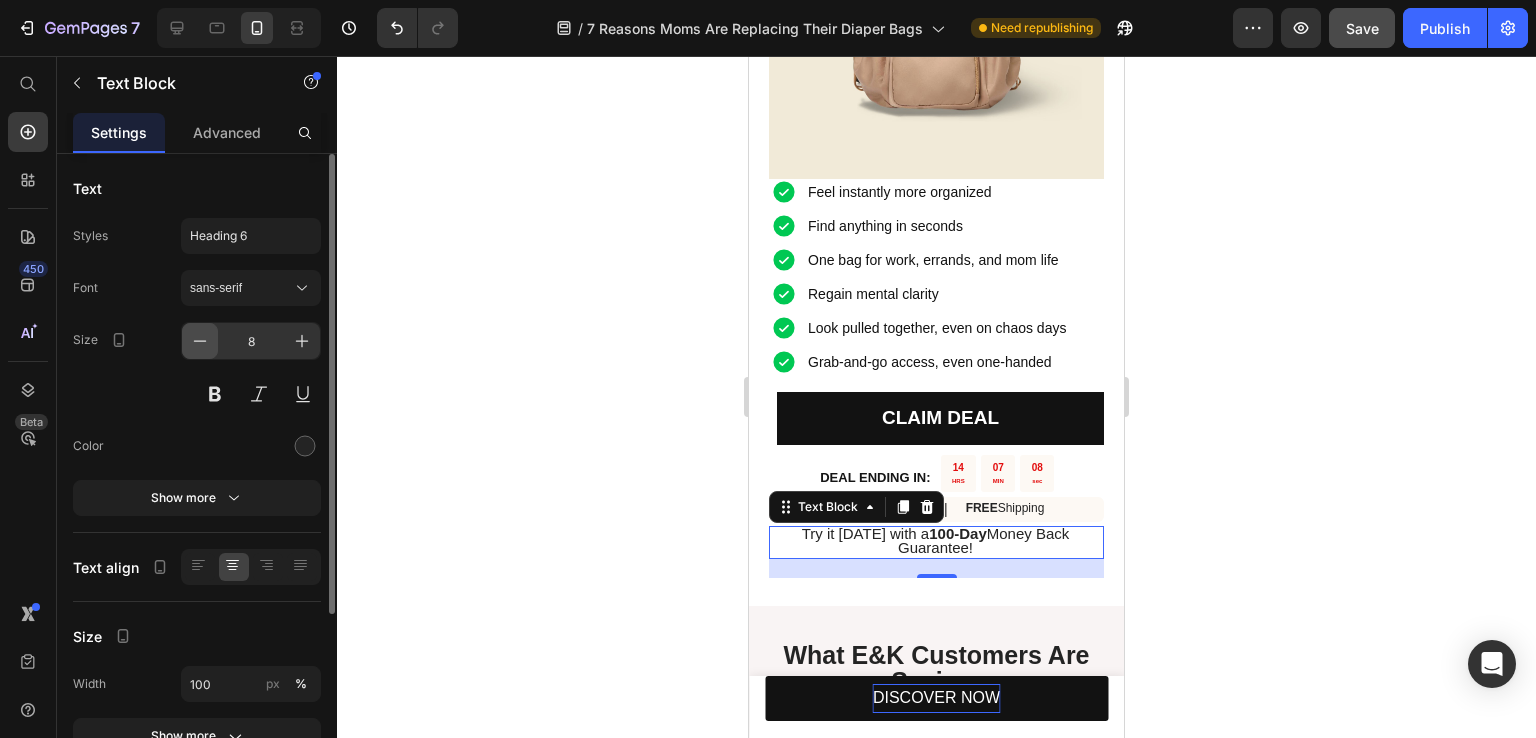 click 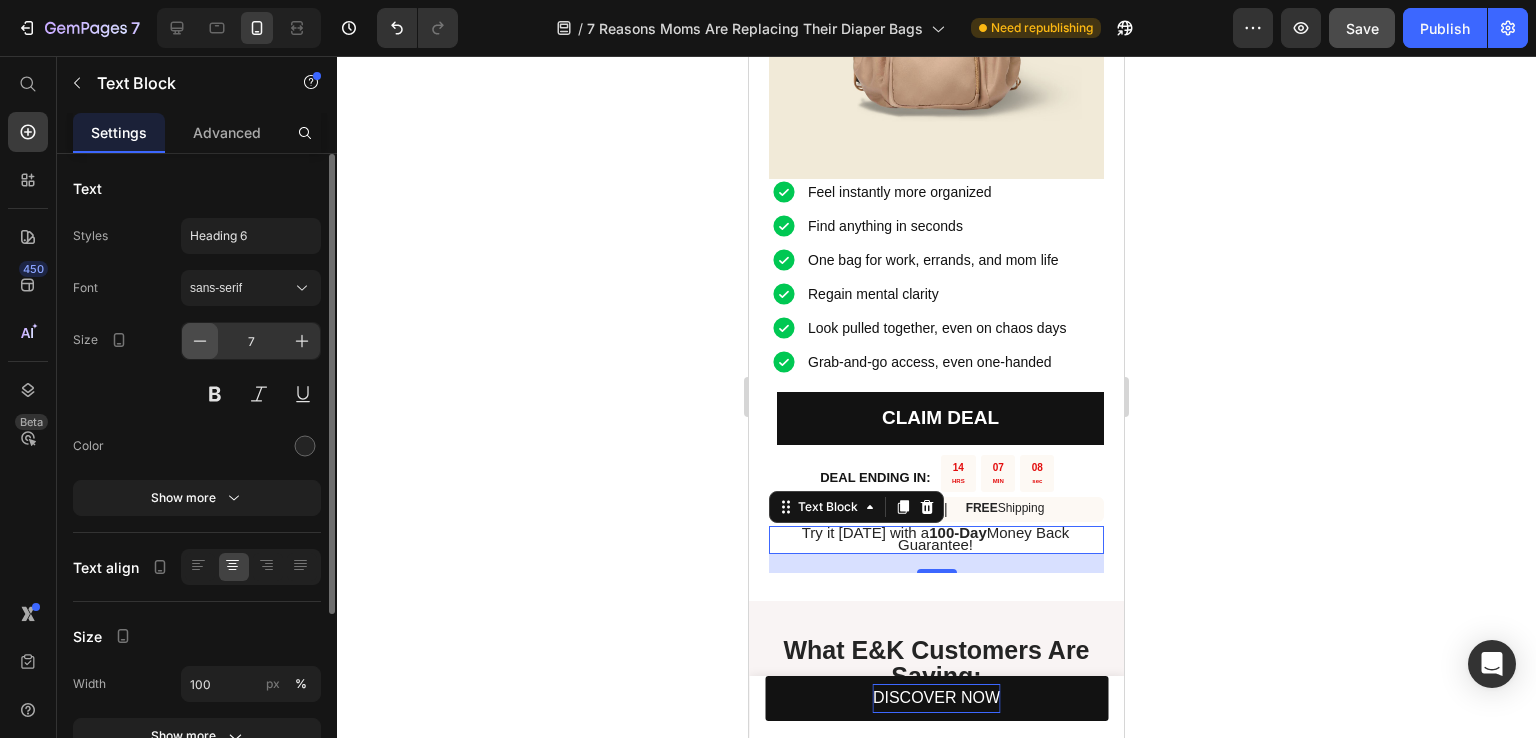 click 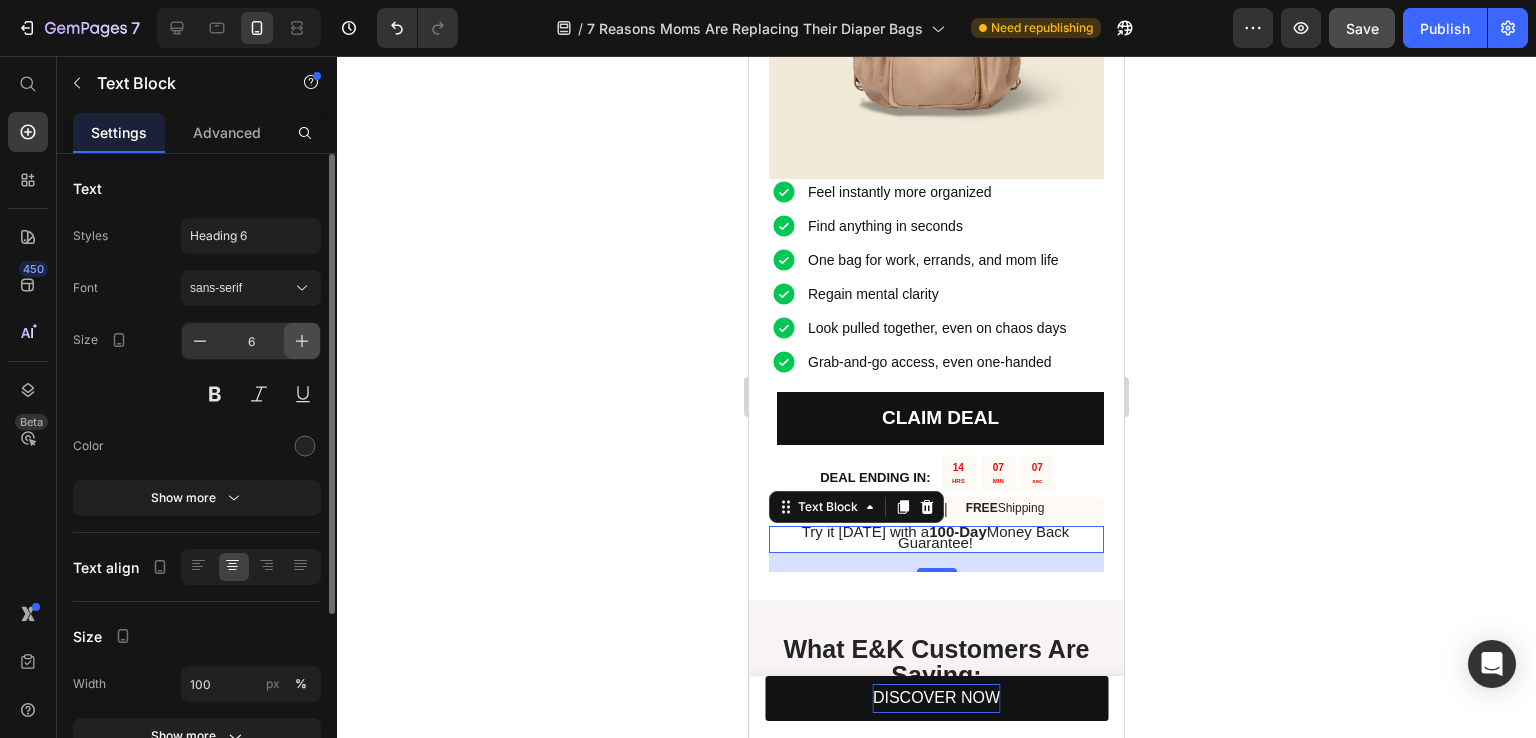 click at bounding box center [302, 341] 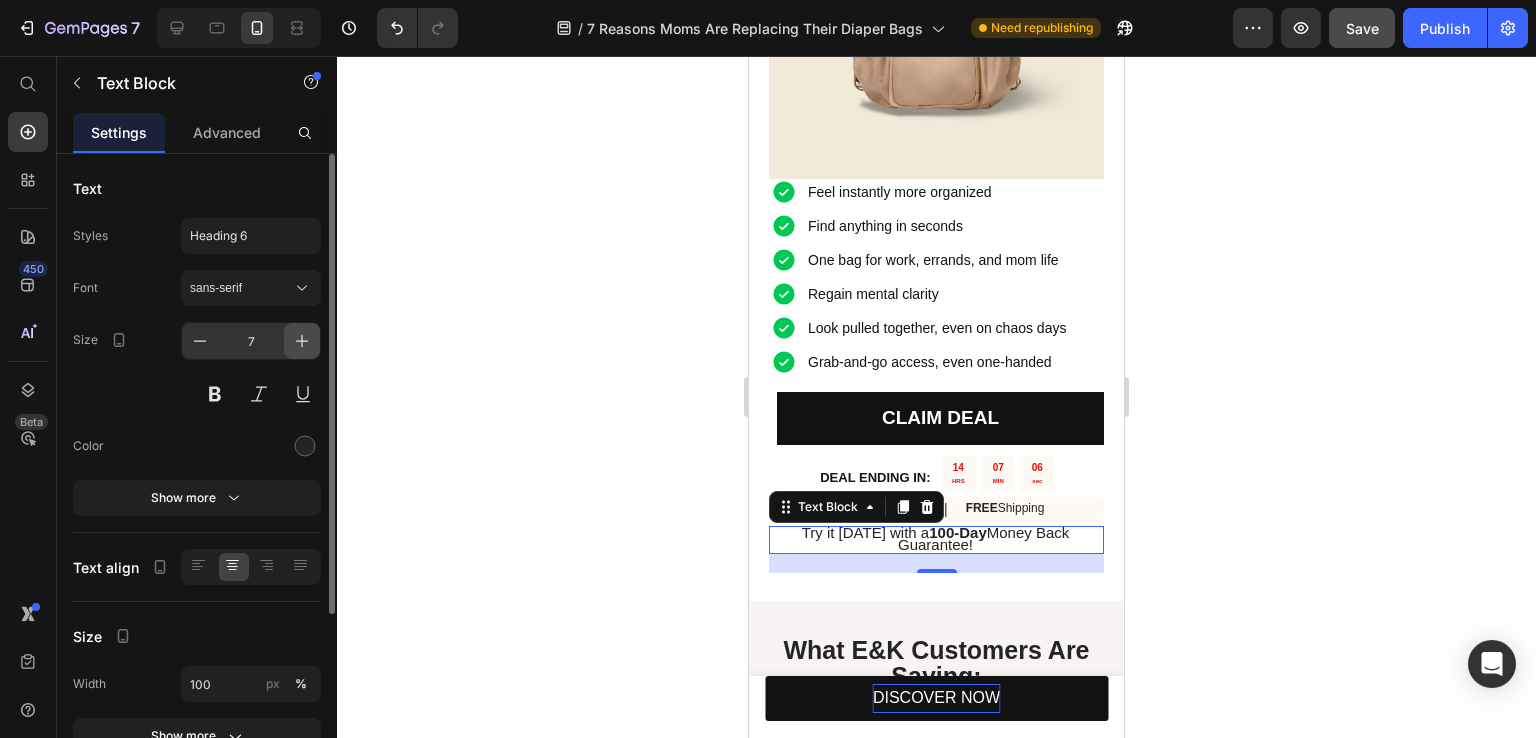 click at bounding box center [302, 341] 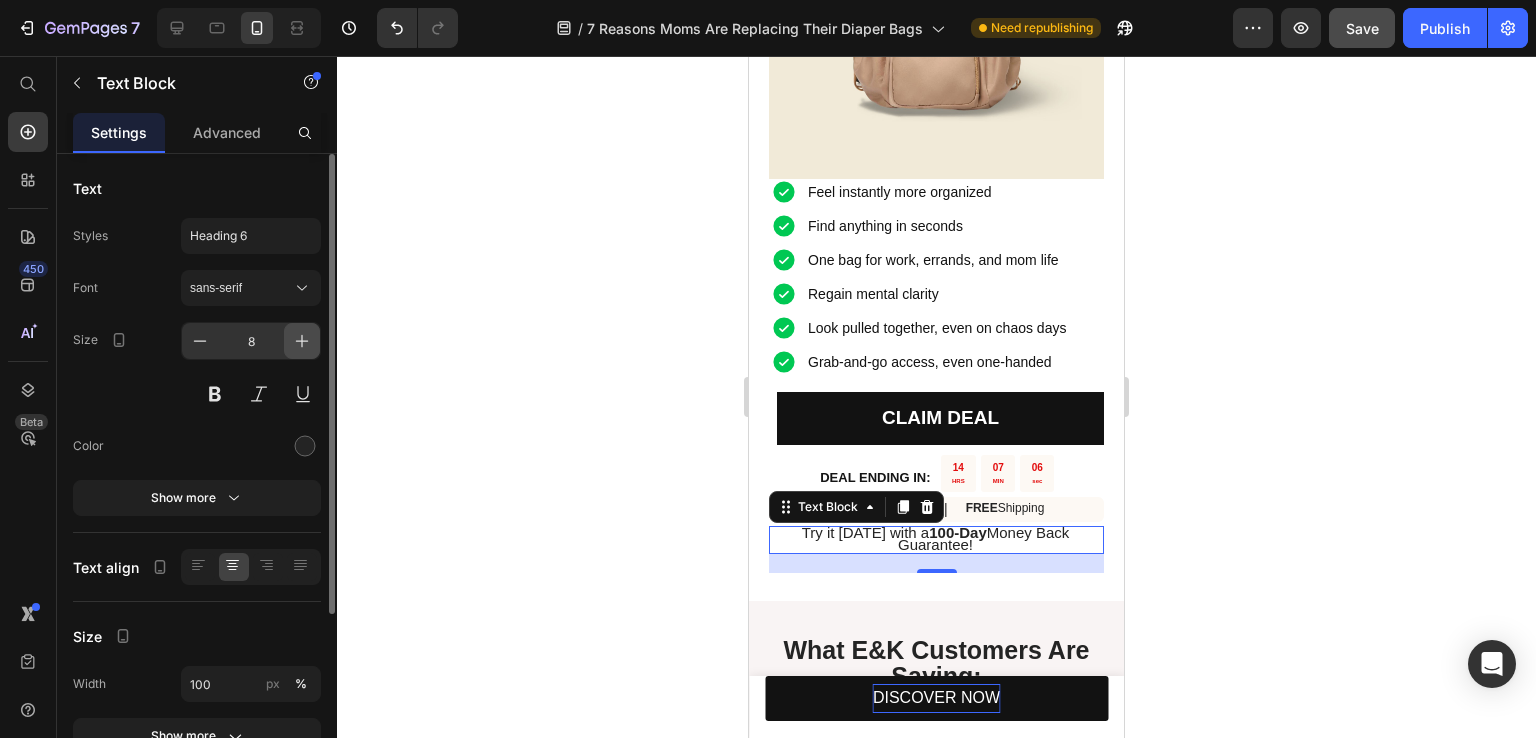 click at bounding box center [302, 341] 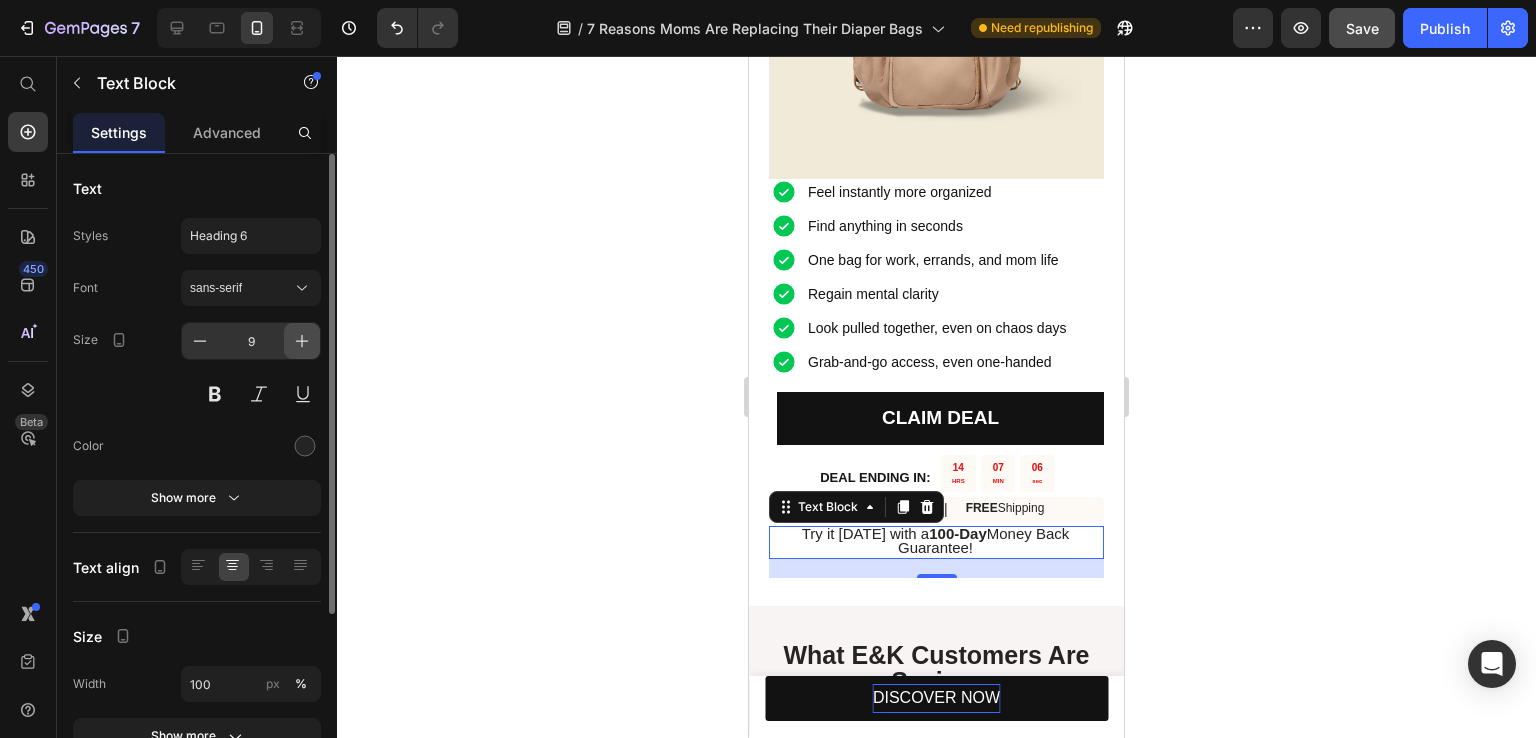 click at bounding box center (302, 341) 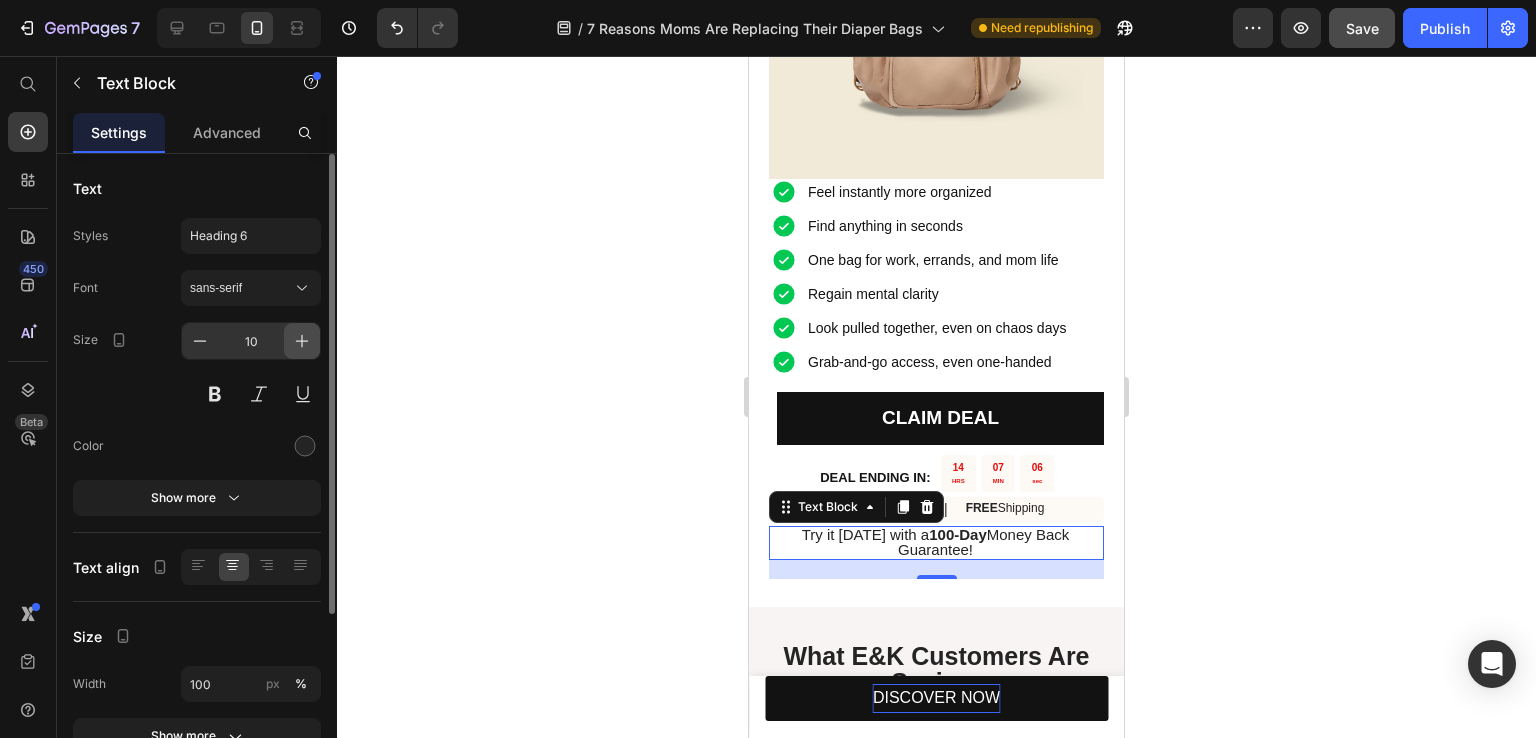 click at bounding box center (302, 341) 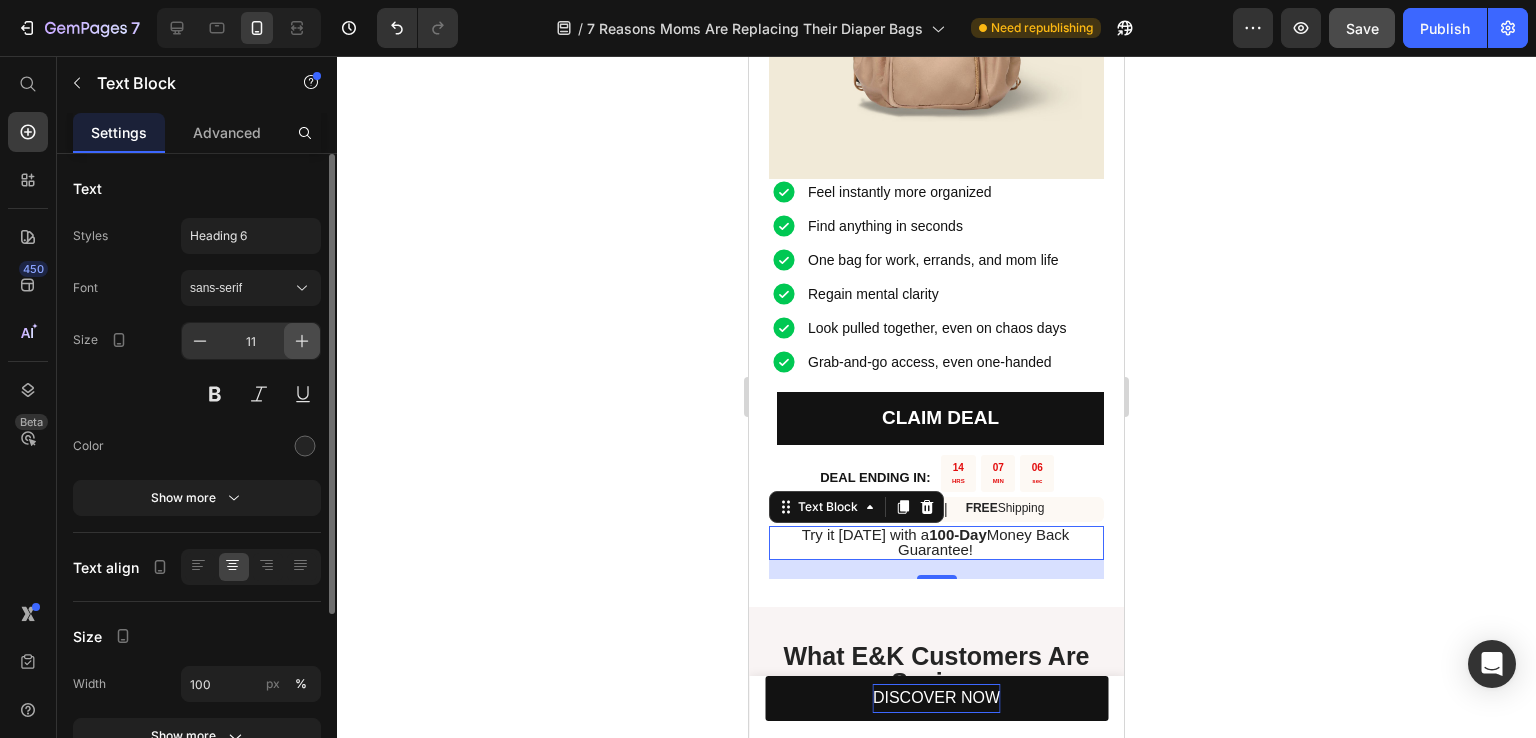 click at bounding box center (302, 341) 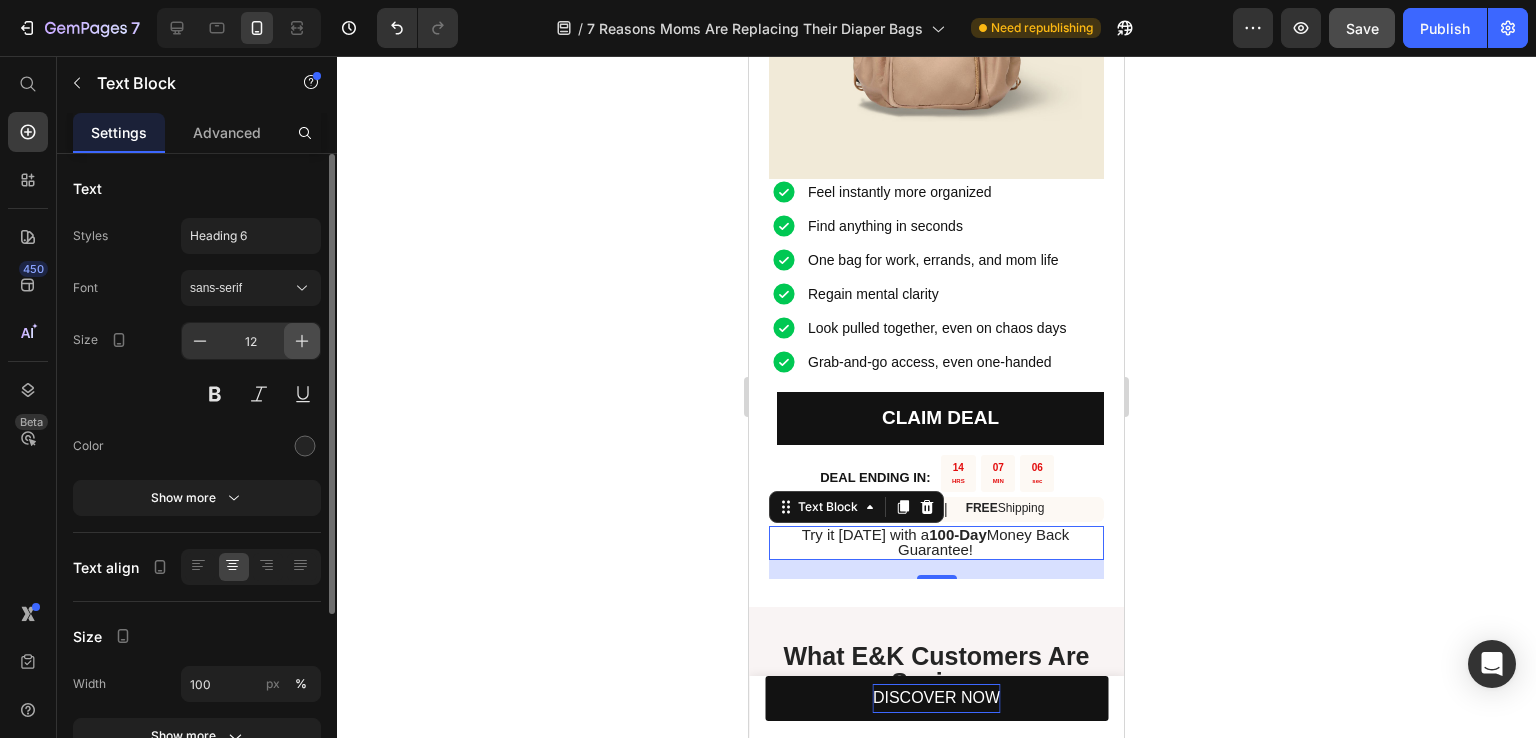 click at bounding box center [302, 341] 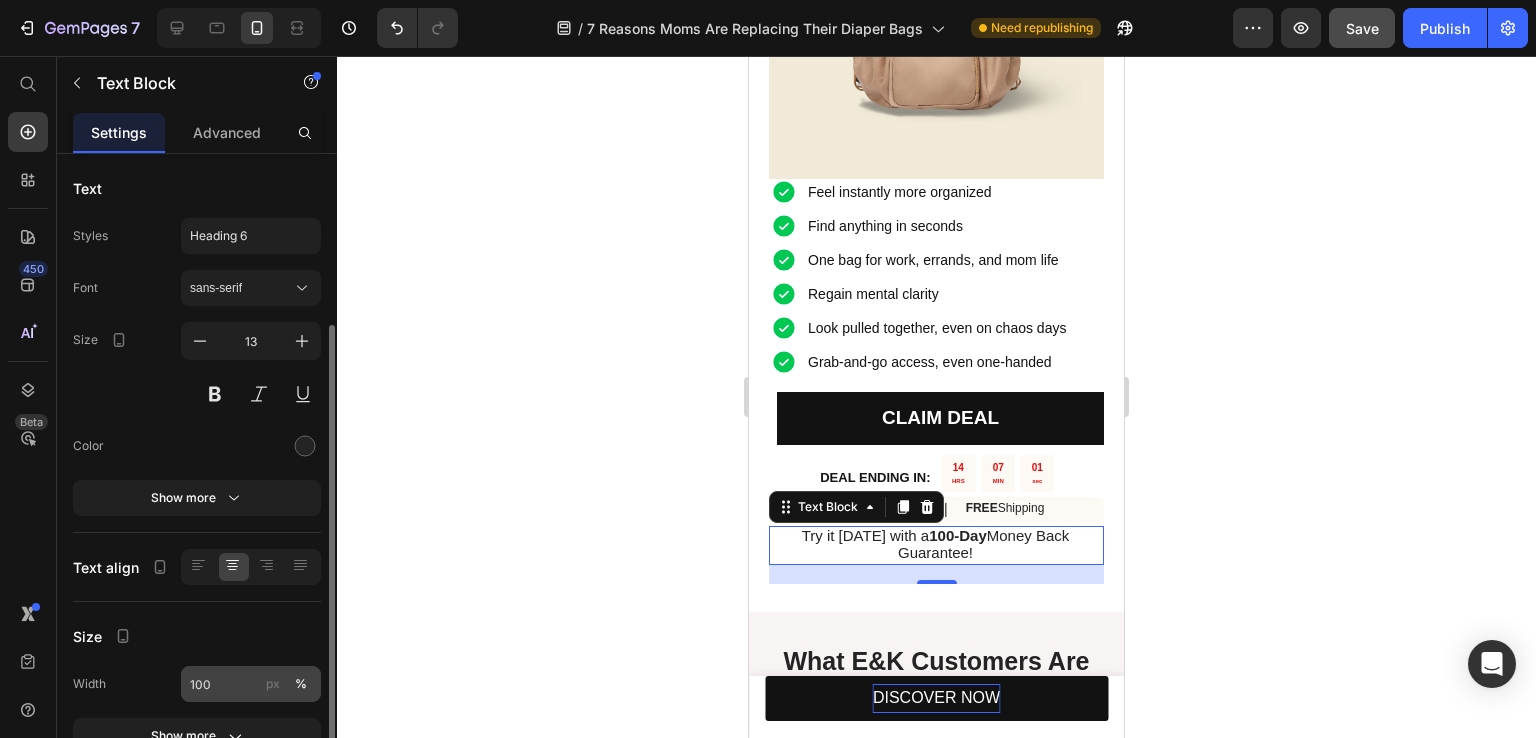 scroll, scrollTop: 100, scrollLeft: 0, axis: vertical 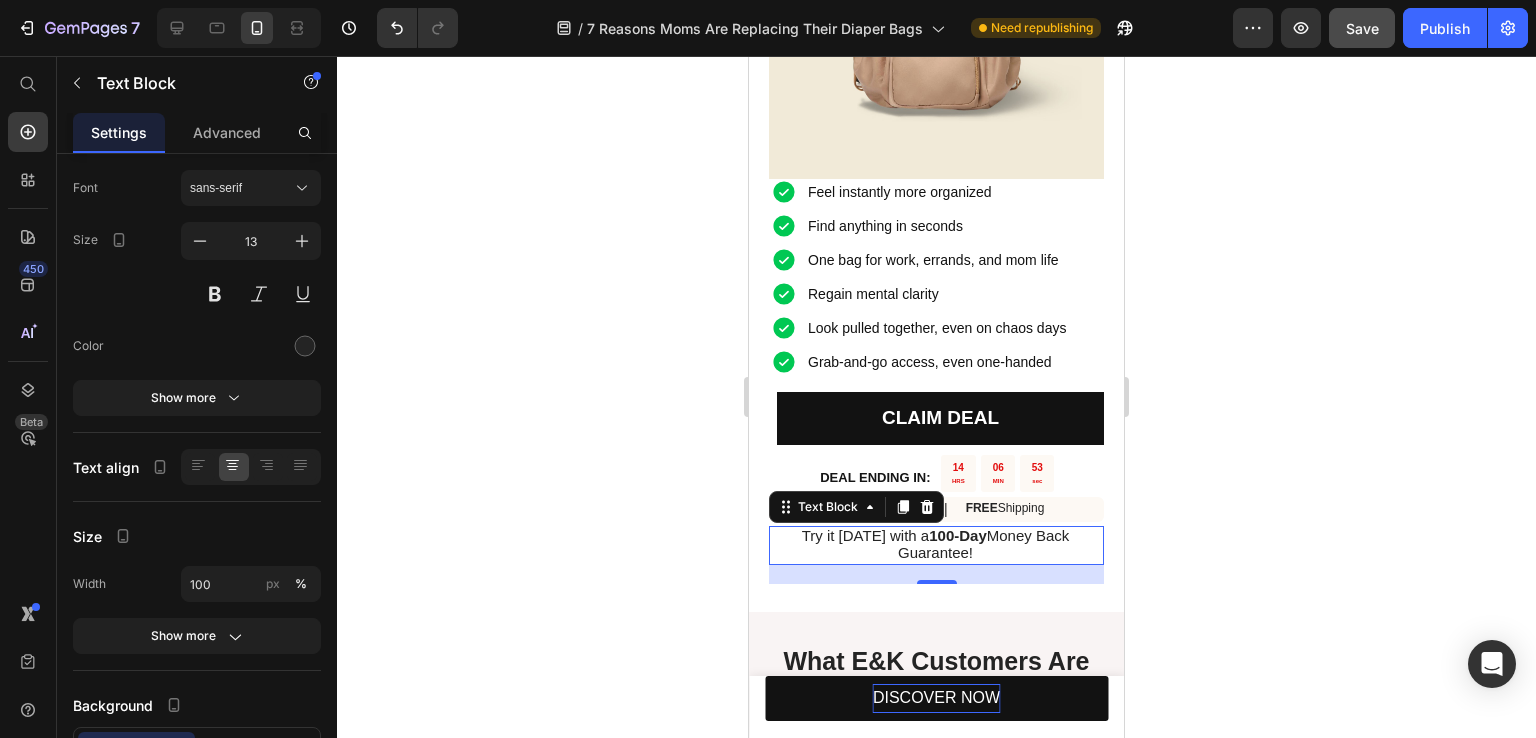 click 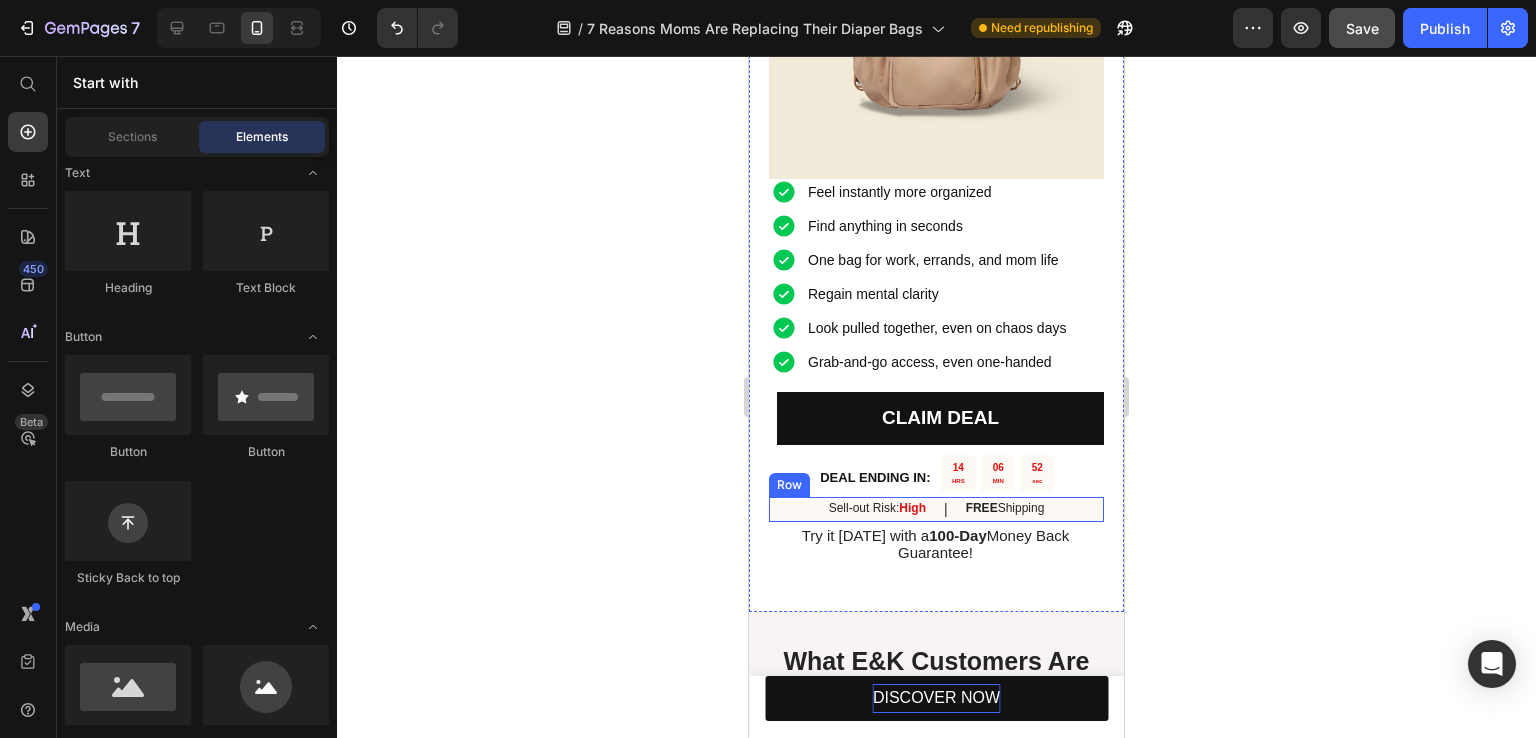 click on "Sell-out Risk:  High Text Block | Text Block FREE  Shipping Text Block Row" at bounding box center (936, 509) 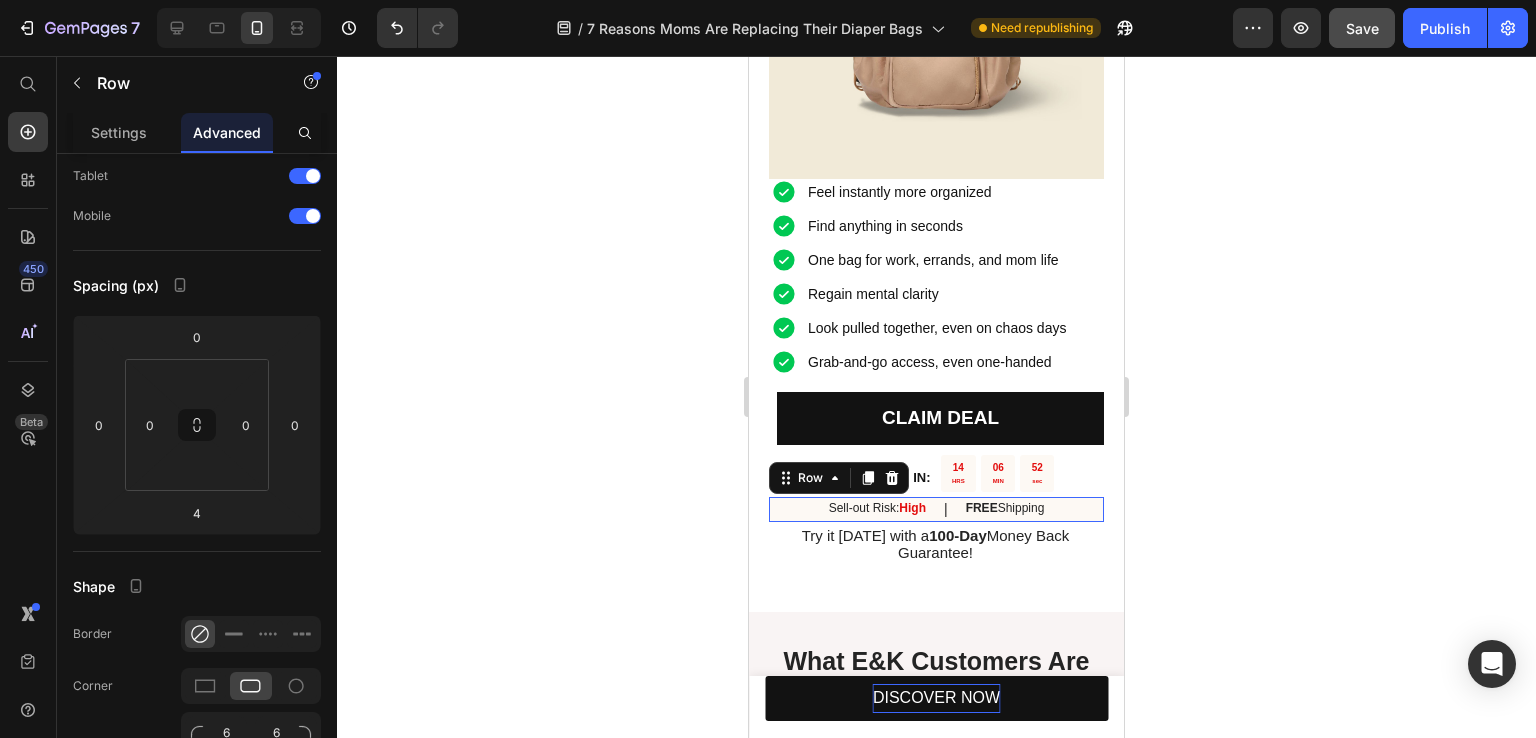 scroll, scrollTop: 0, scrollLeft: 0, axis: both 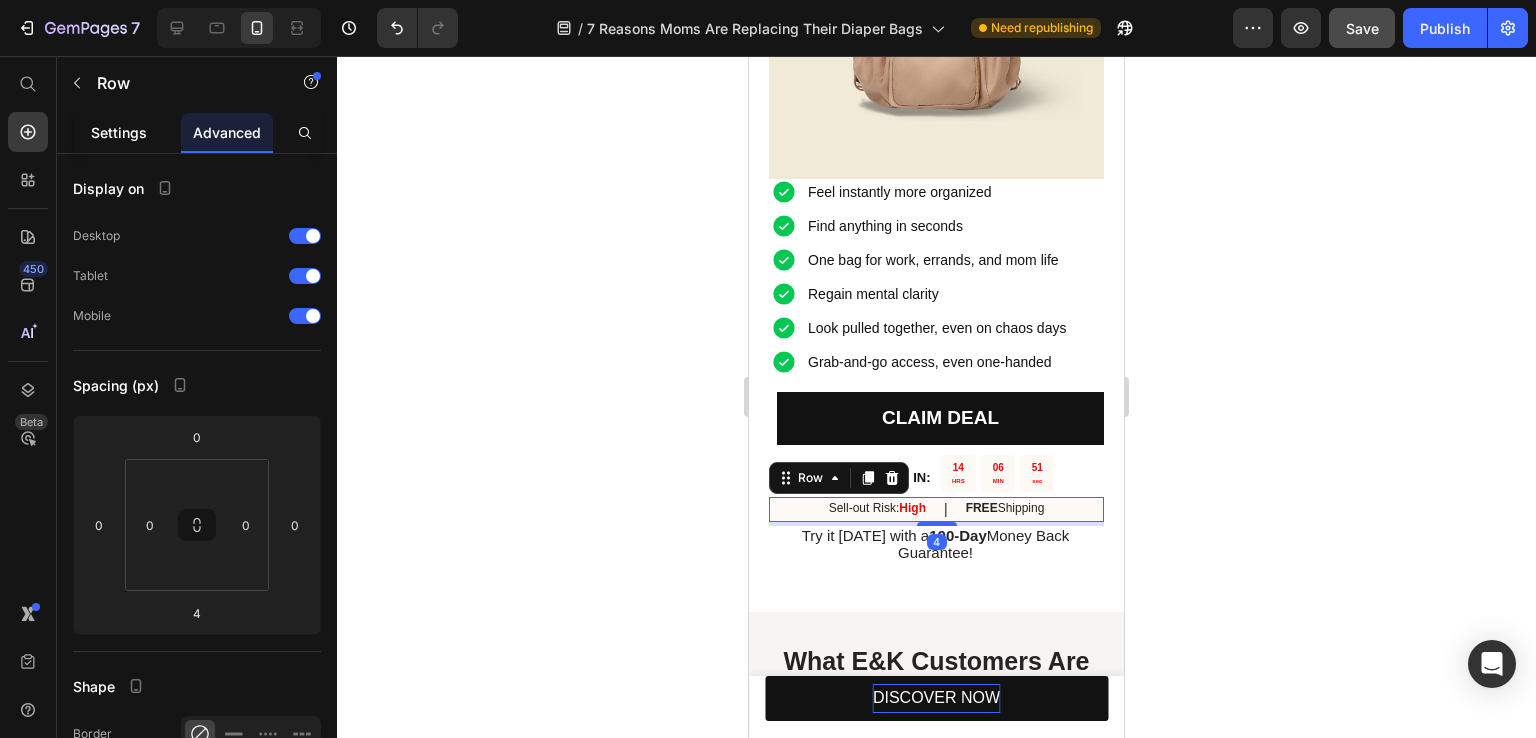 click on "Settings" at bounding box center [119, 132] 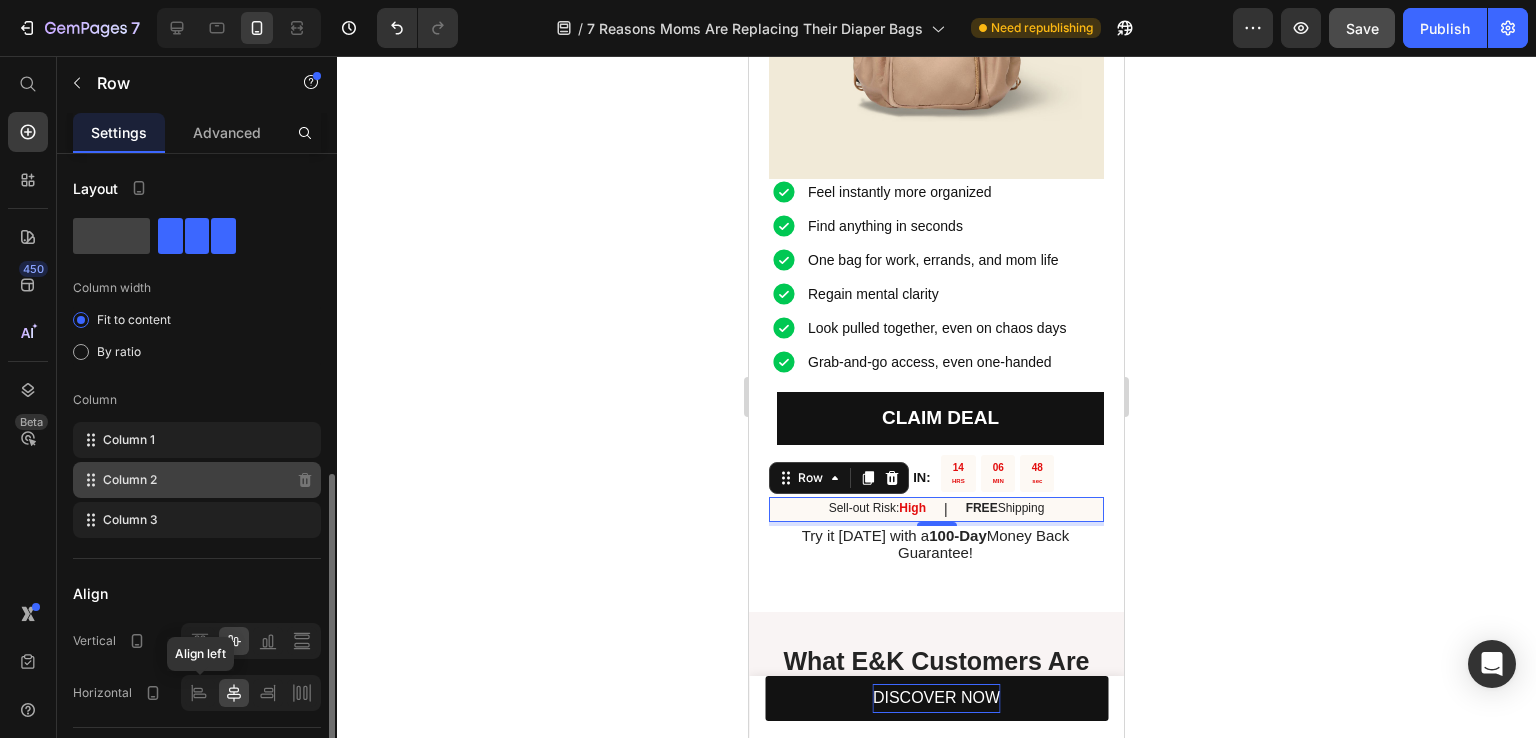scroll, scrollTop: 430, scrollLeft: 0, axis: vertical 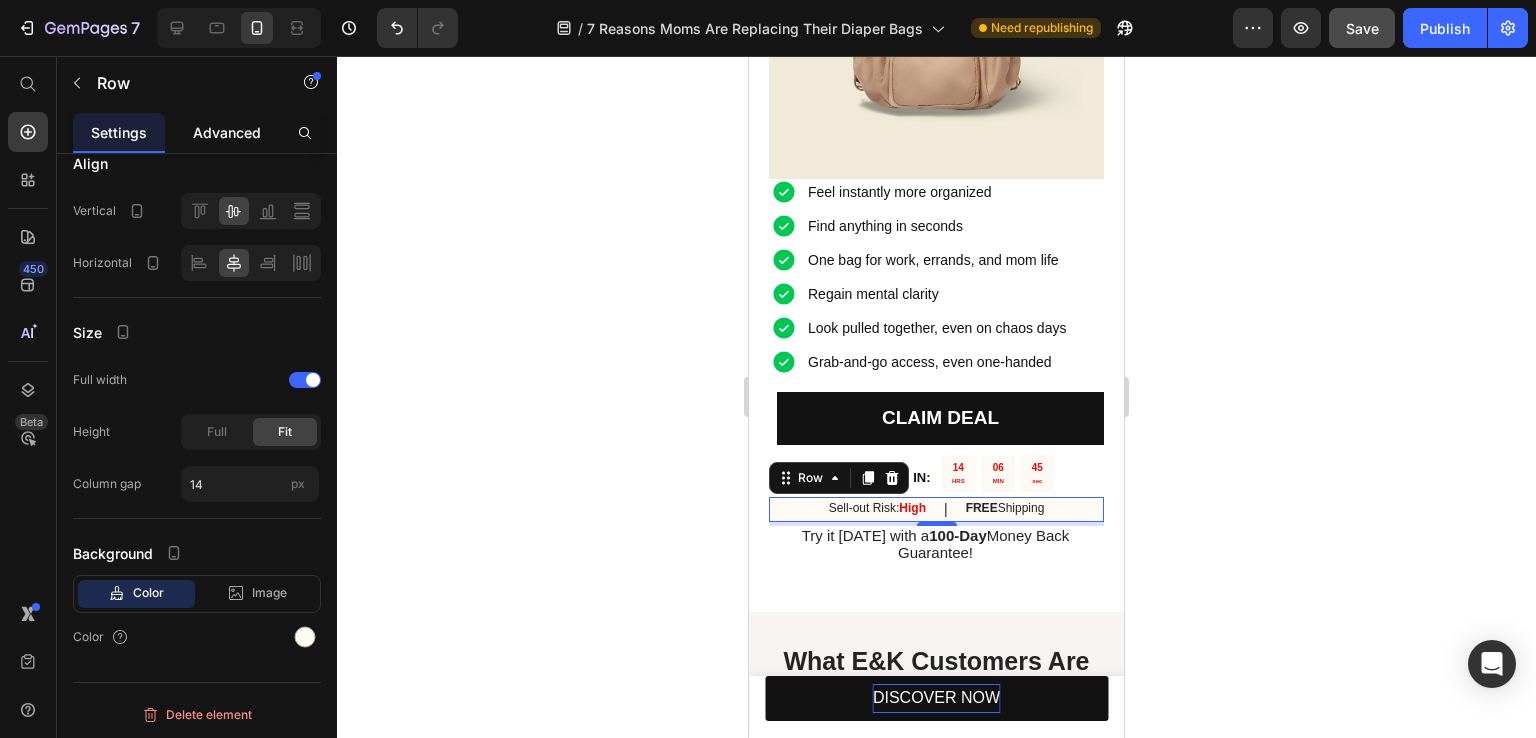 click on "Advanced" 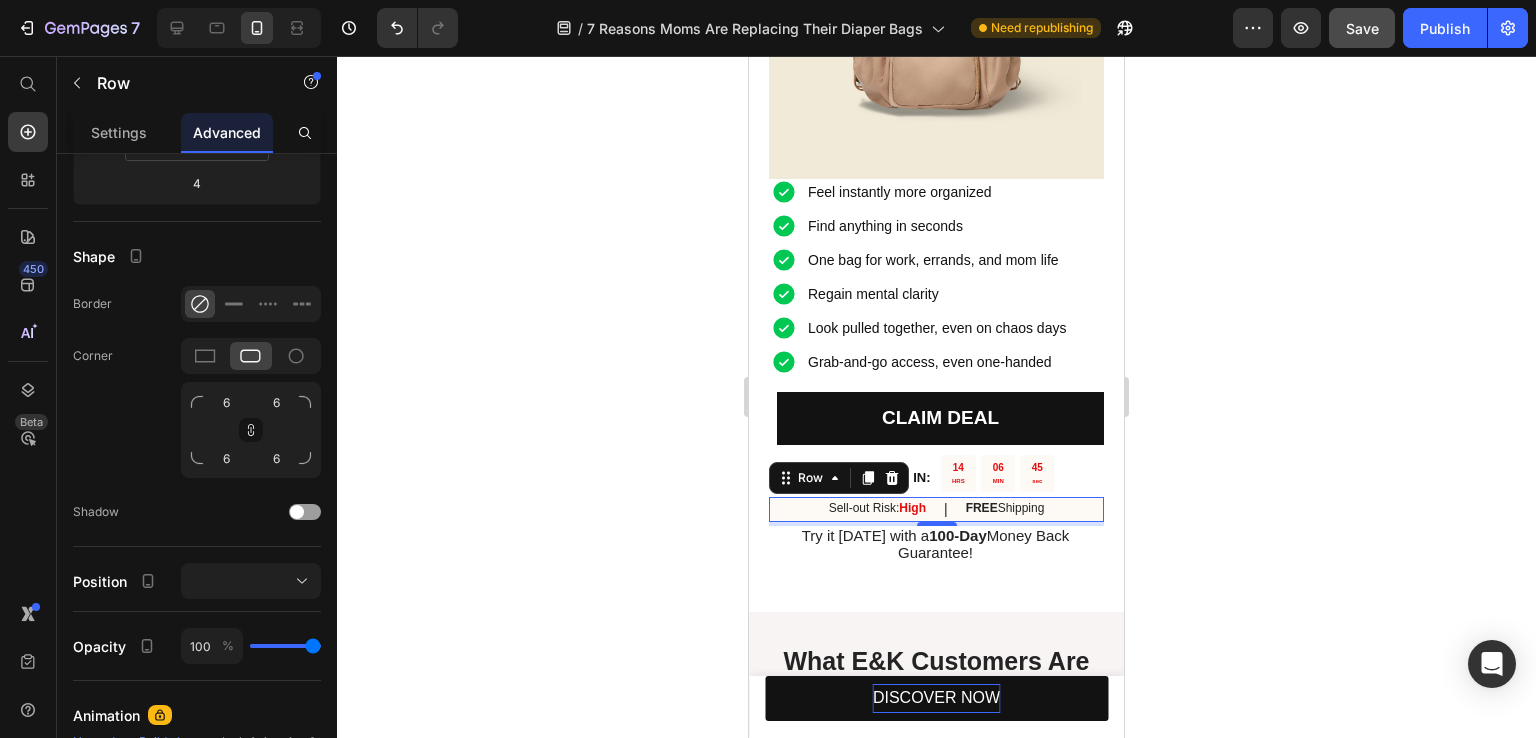 scroll, scrollTop: 0, scrollLeft: 0, axis: both 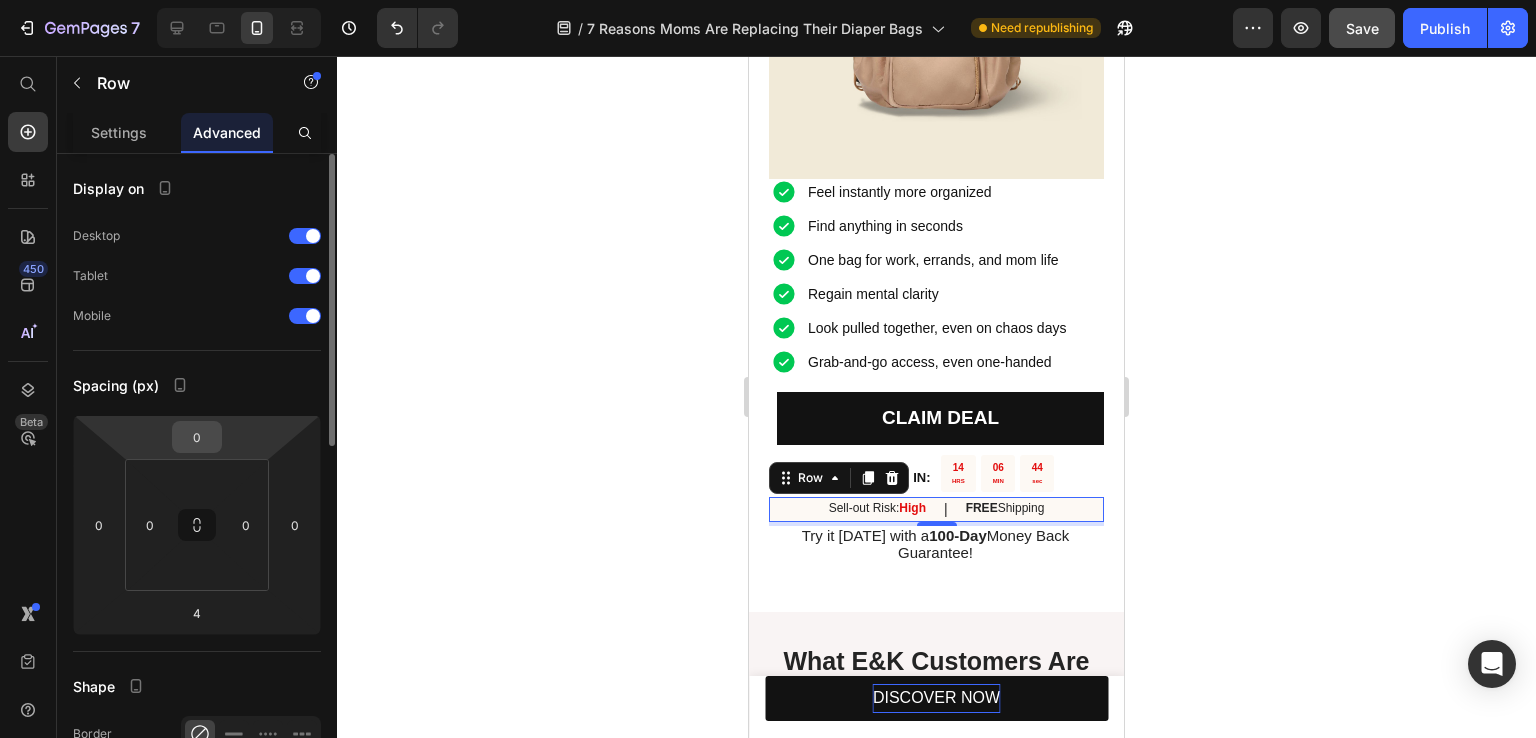 click on "0" at bounding box center (197, 437) 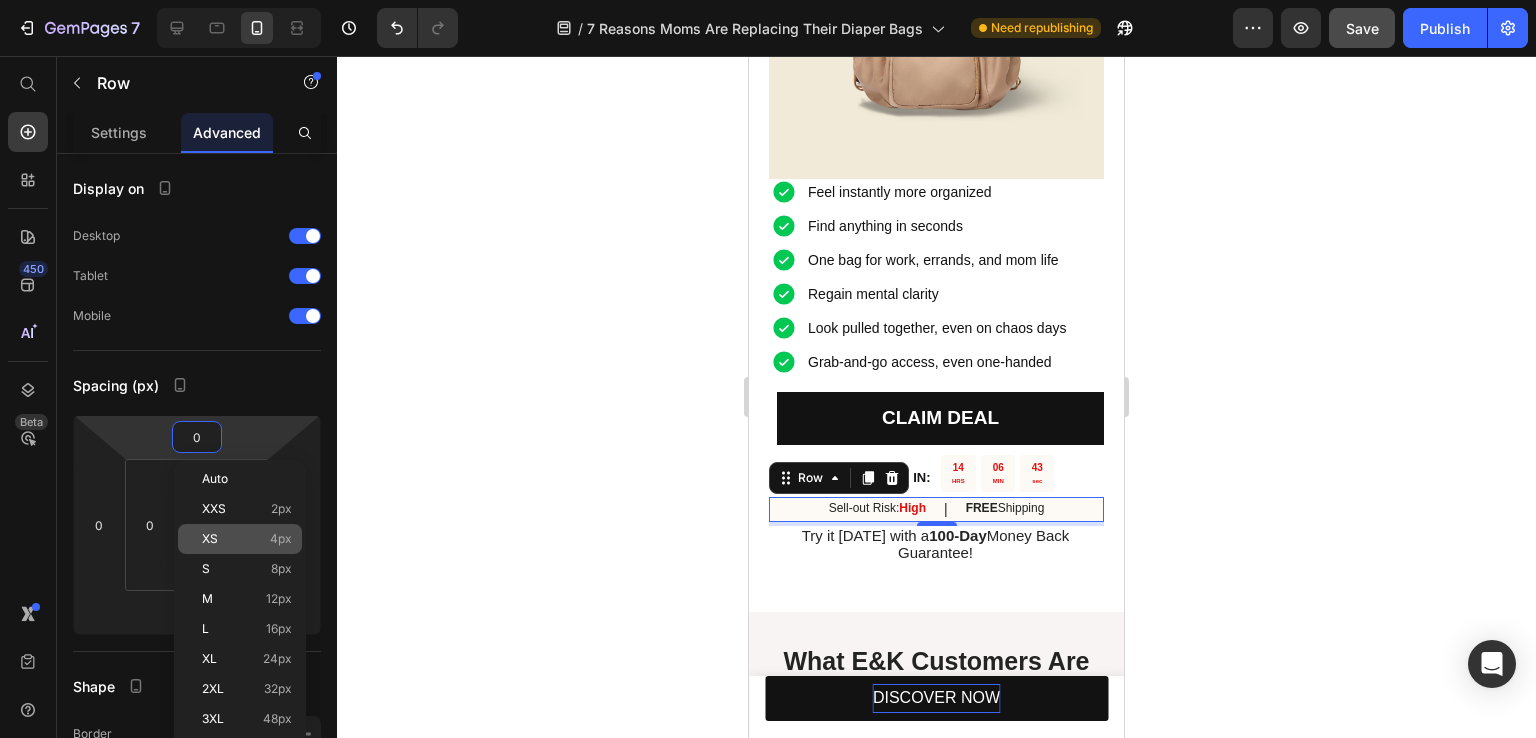 click on "XS 4px" 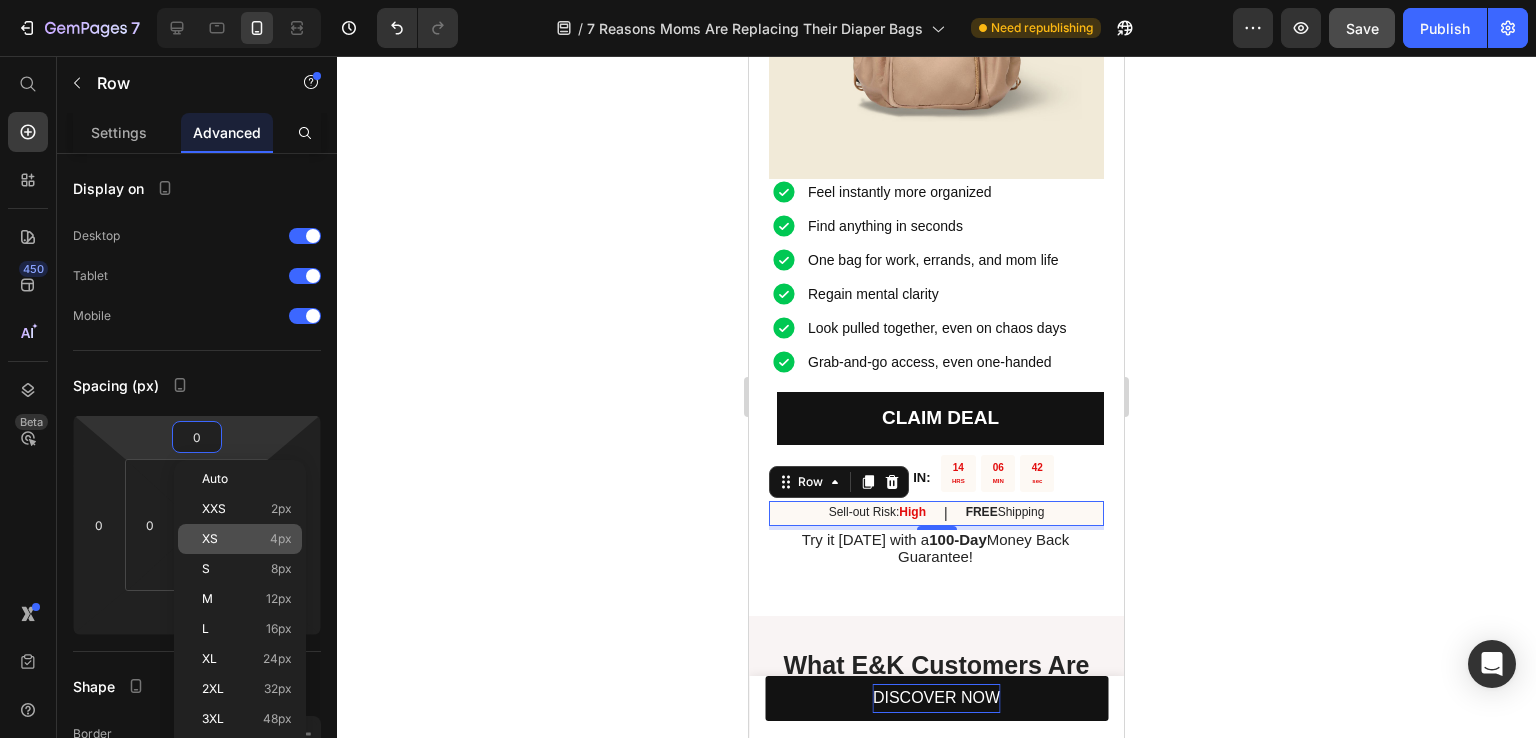 type on "4" 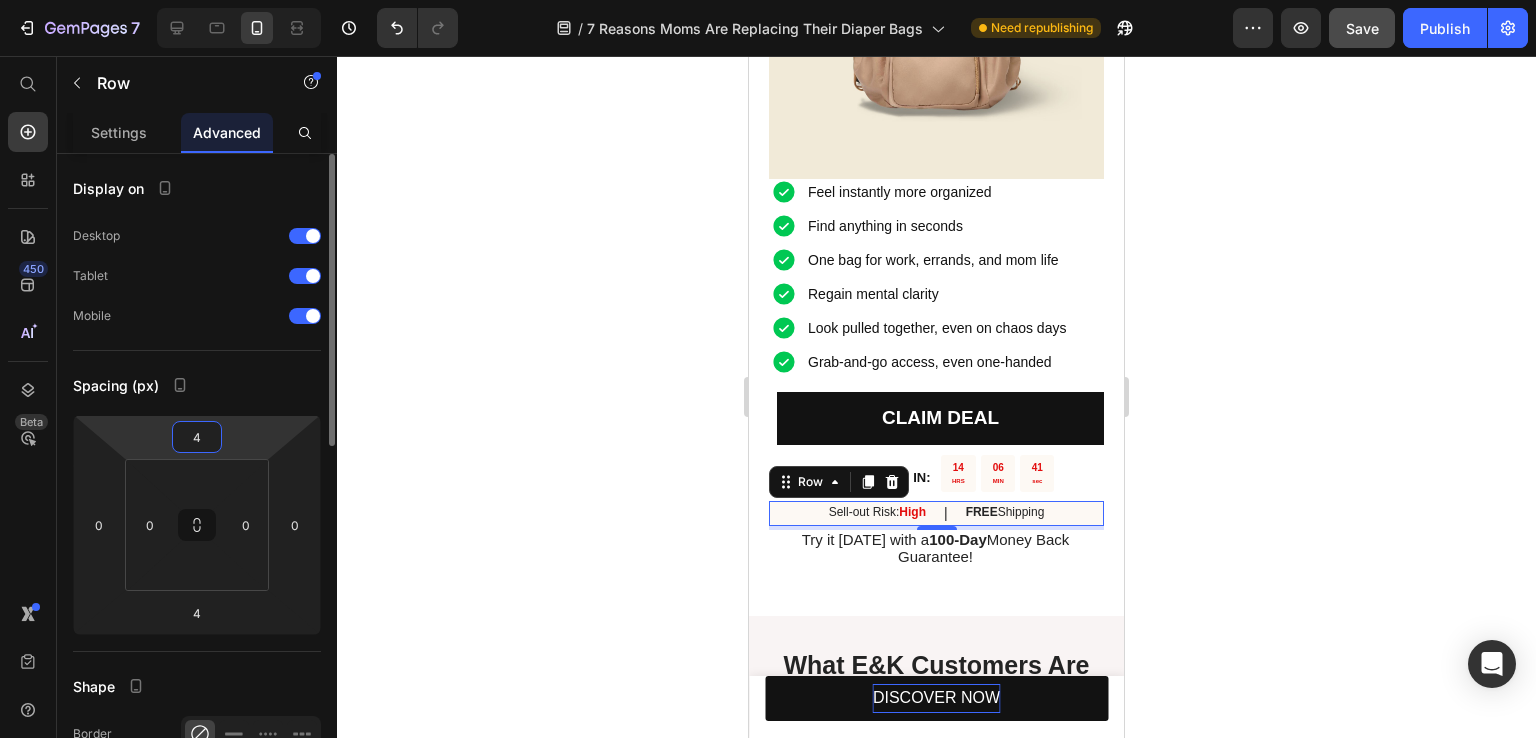 click on "4" at bounding box center [197, 437] 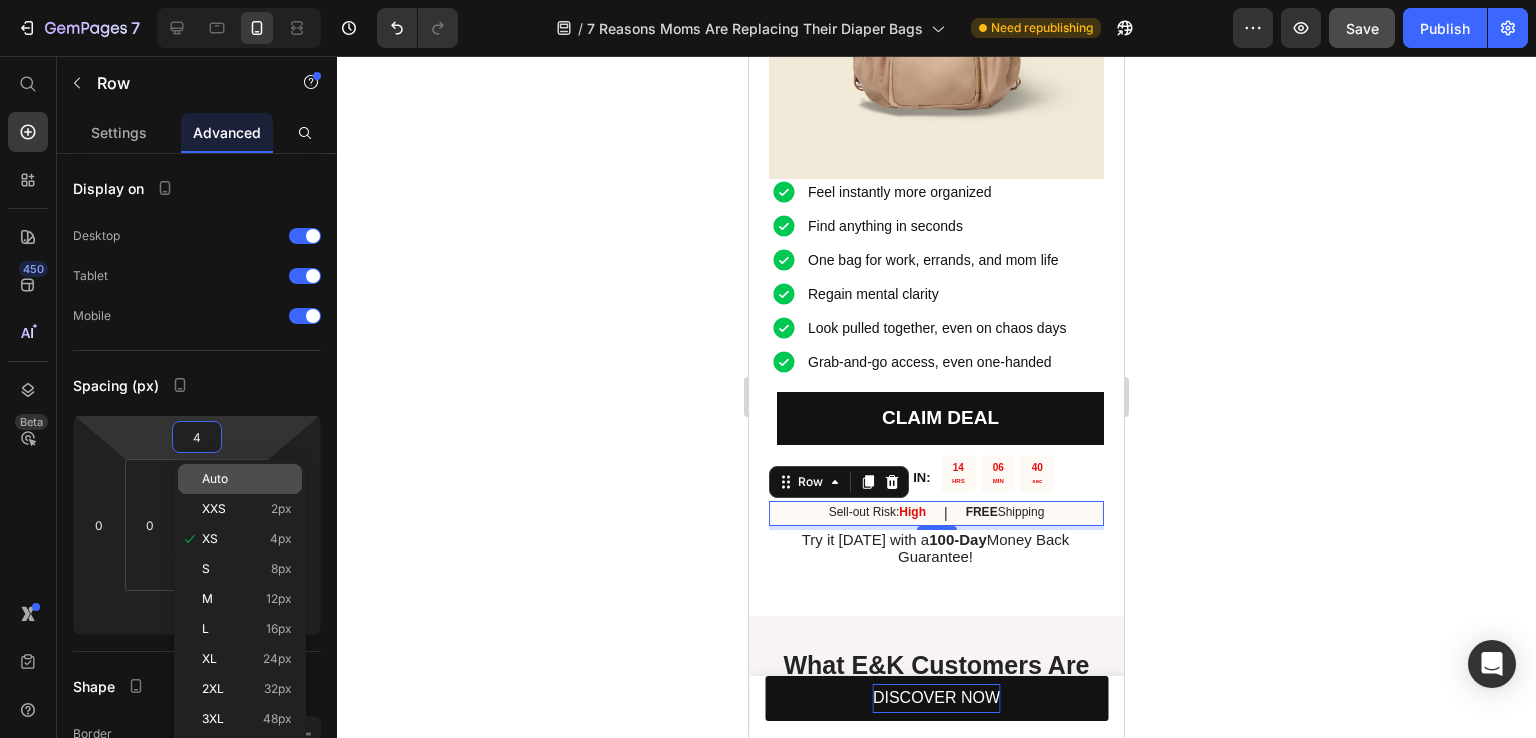 click on "Auto" 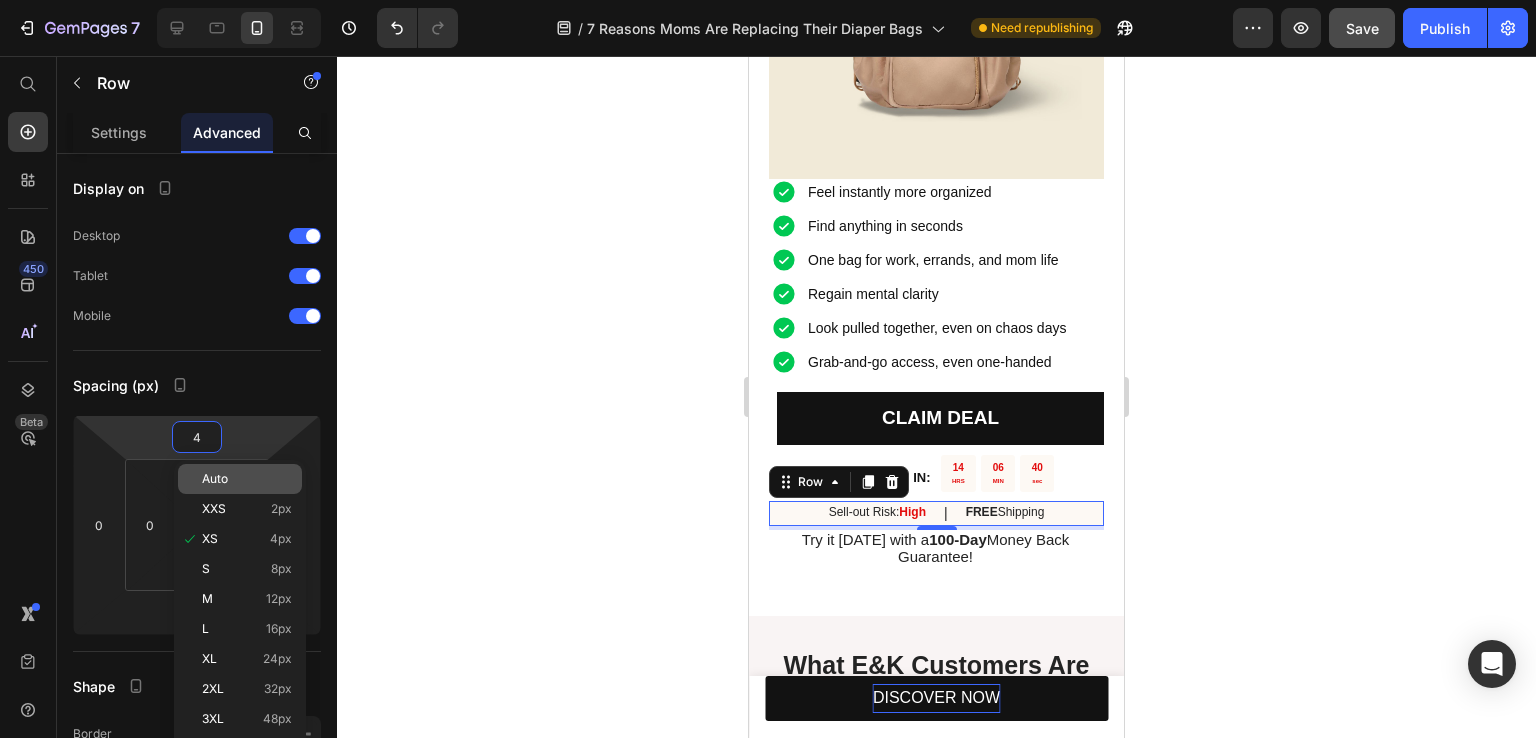 type 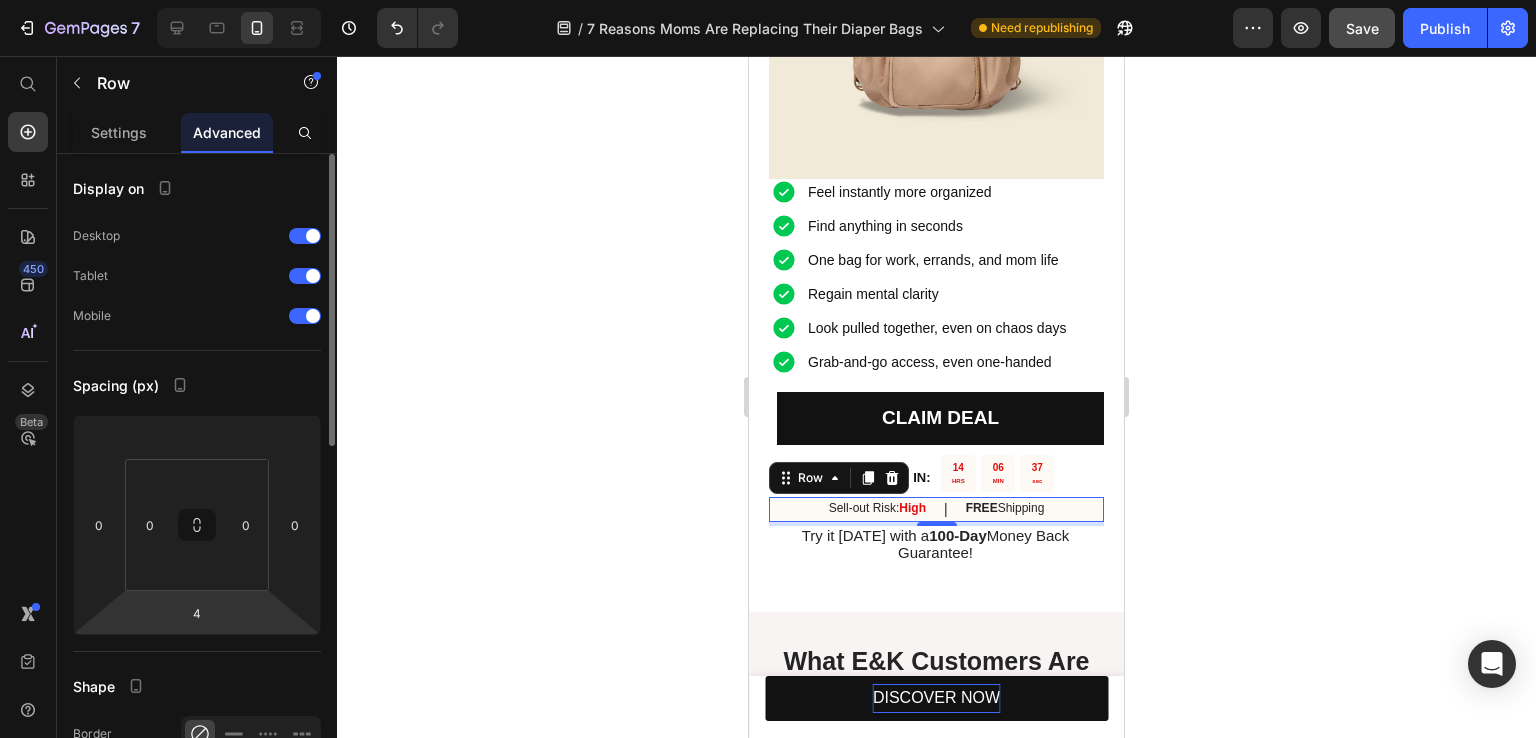 click on "7   /  7 Reasons Moms Are Replacing Their Diaper Bags Need republishing Preview  Save   Publish  450 Beta Start with Sections Elements Hero Section Product Detail Brands Trusted Badges Guarantee Product Breakdown How to use Testimonials Compare Bundle FAQs Social Proof Brand Story Product List Collection Blog List Contact Sticky Add to Cart Custom Footer Browse Library 450 Layout
Row
Row
Row
Row Text
Heading
Text Block Button
Button
Button
Sticky Back to top Media" at bounding box center (768, 0) 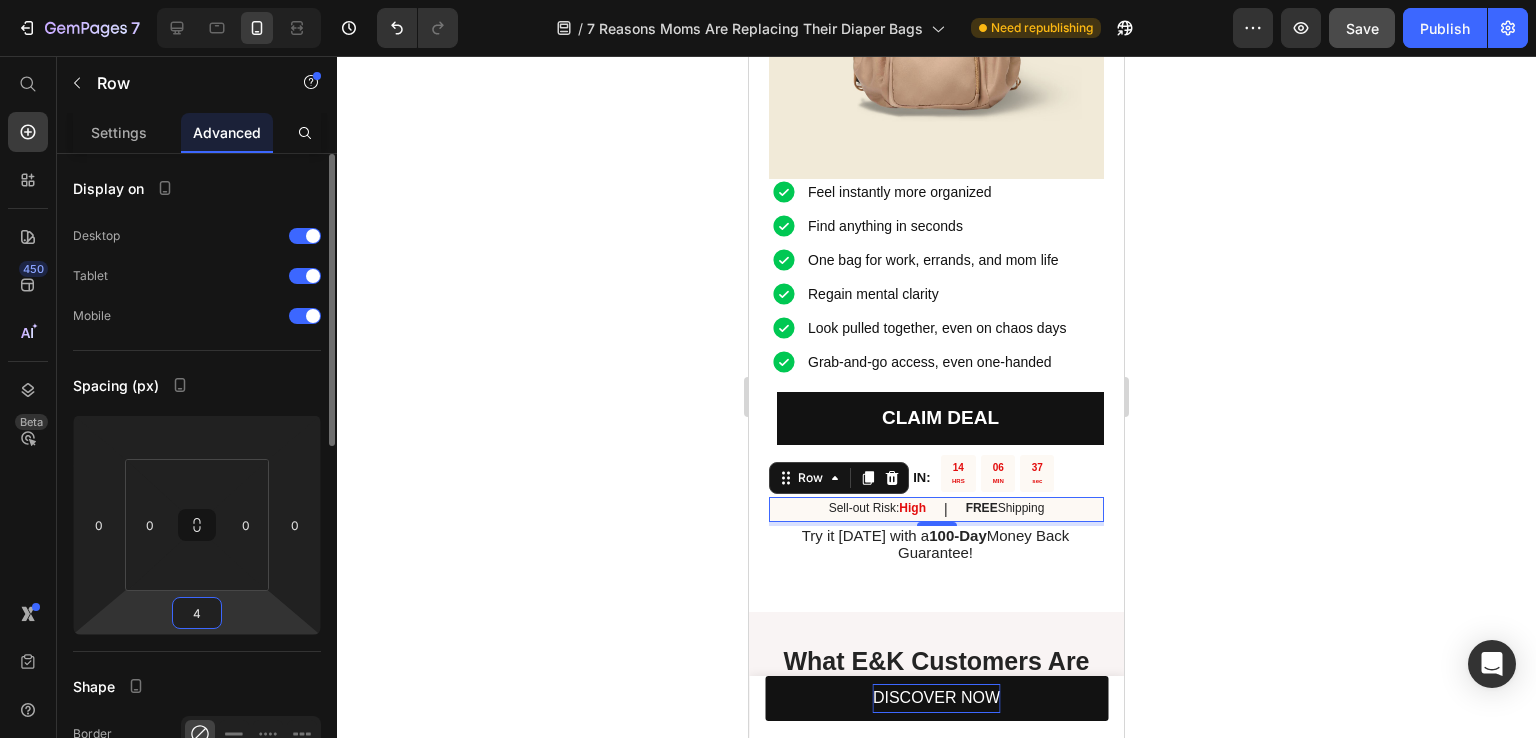 click on "4" at bounding box center [197, 613] 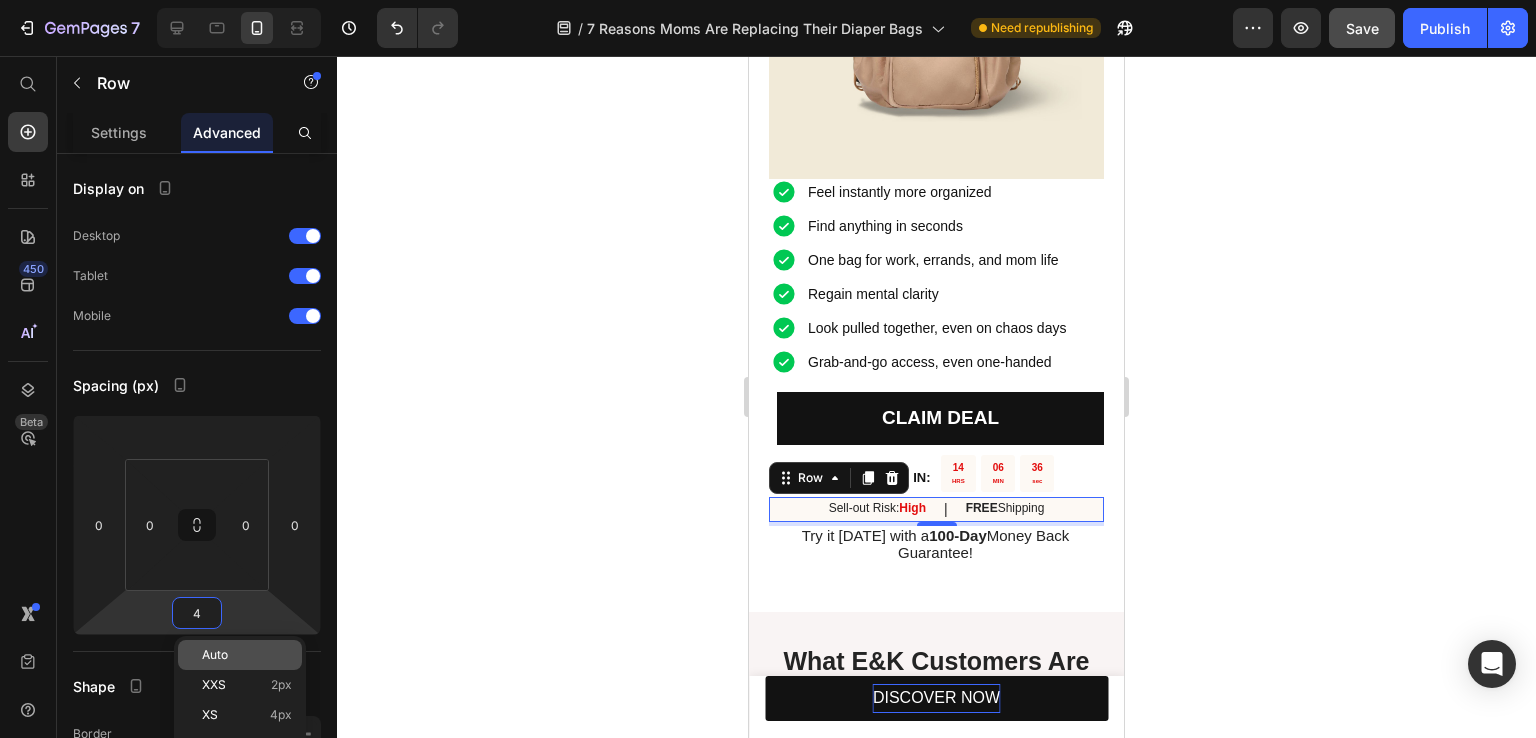 click on "Auto" 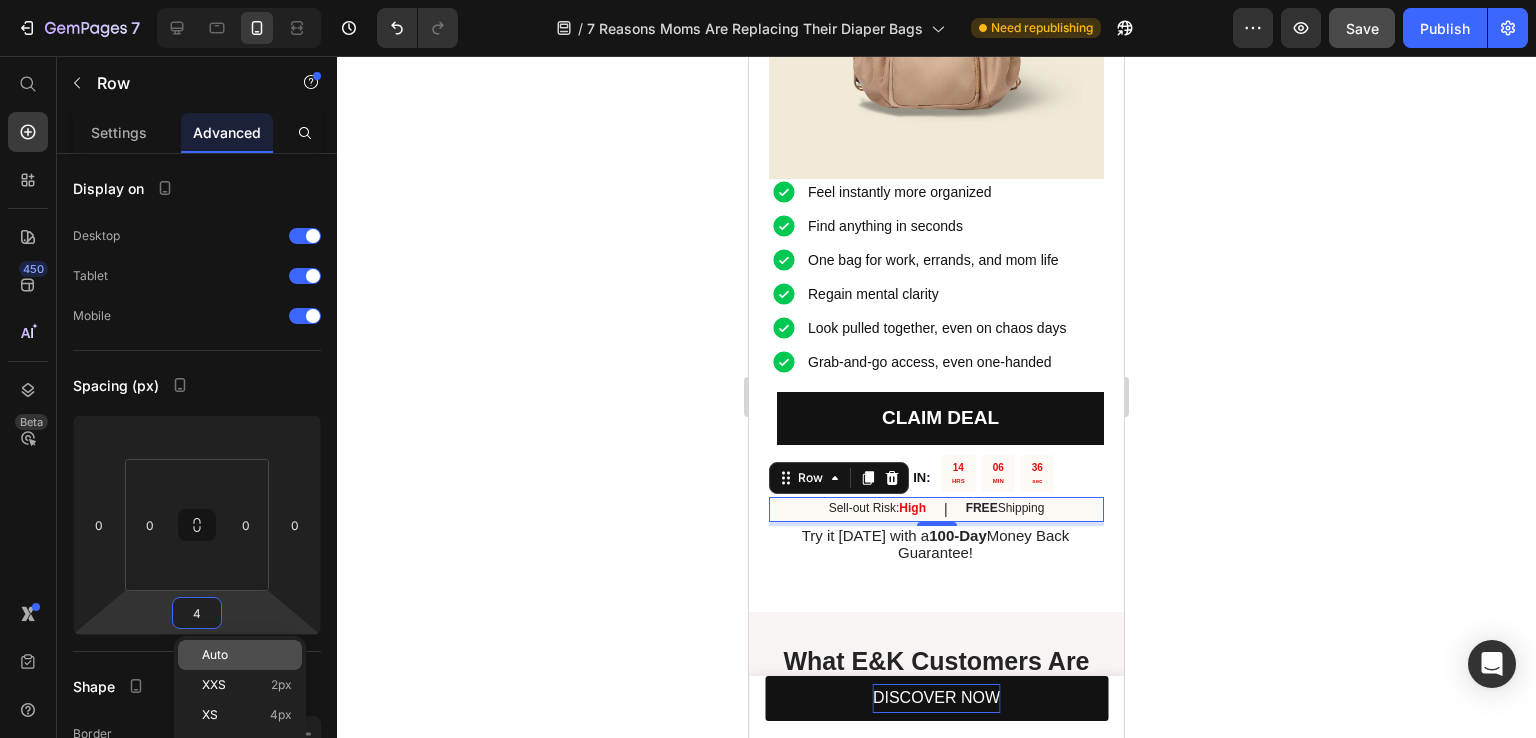 type 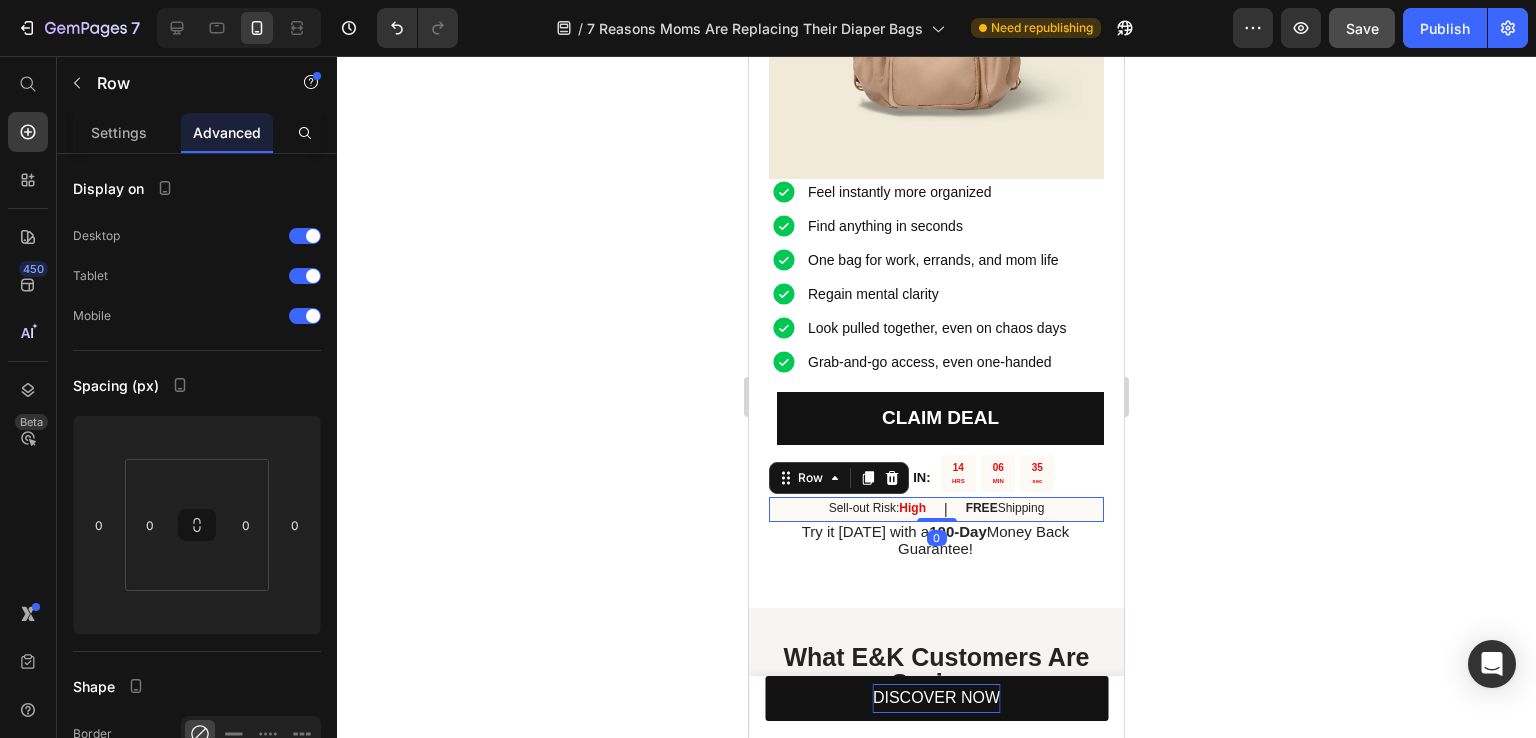 click 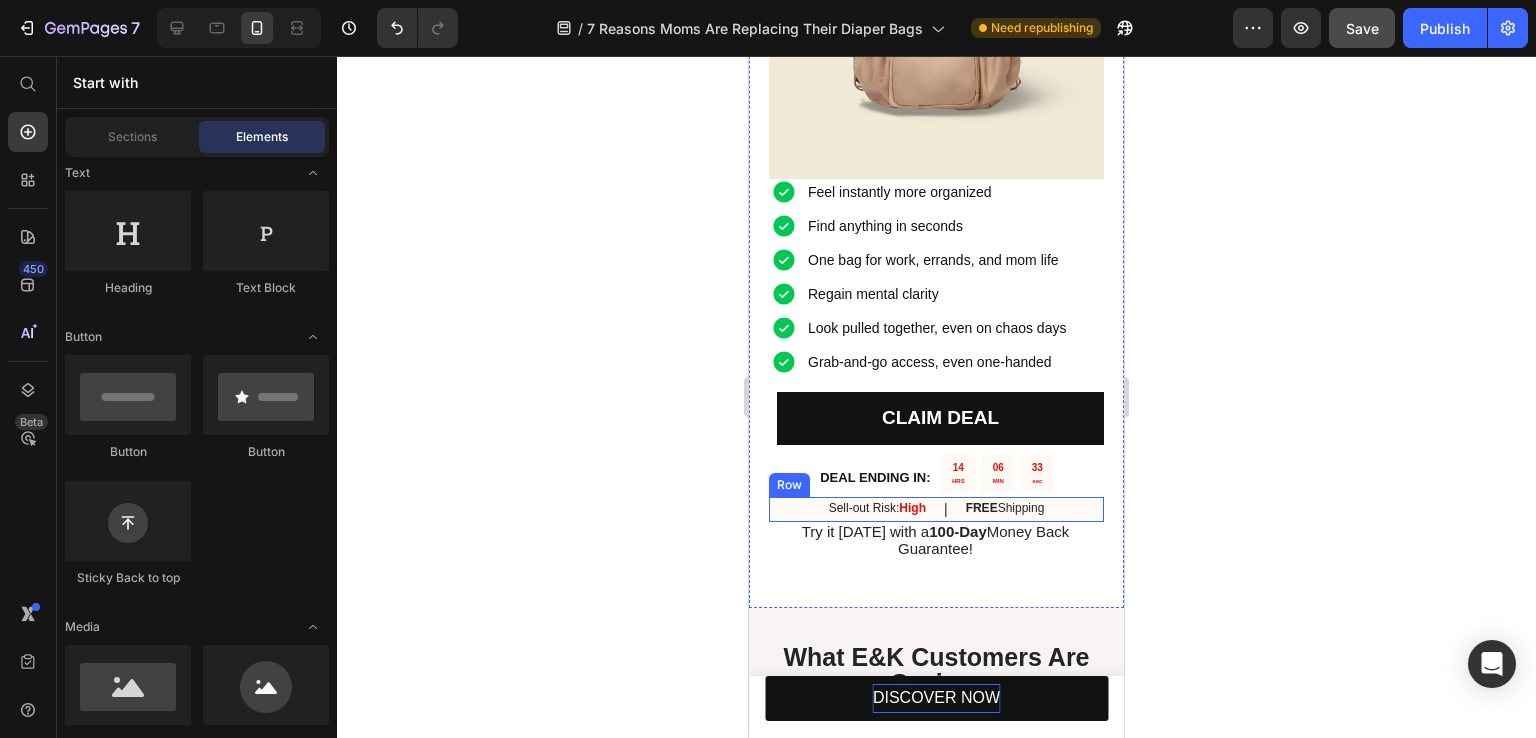 click on "Sell-out Risk:  High Text Block | Text Block FREE  Shipping Text Block Row" at bounding box center [936, 509] 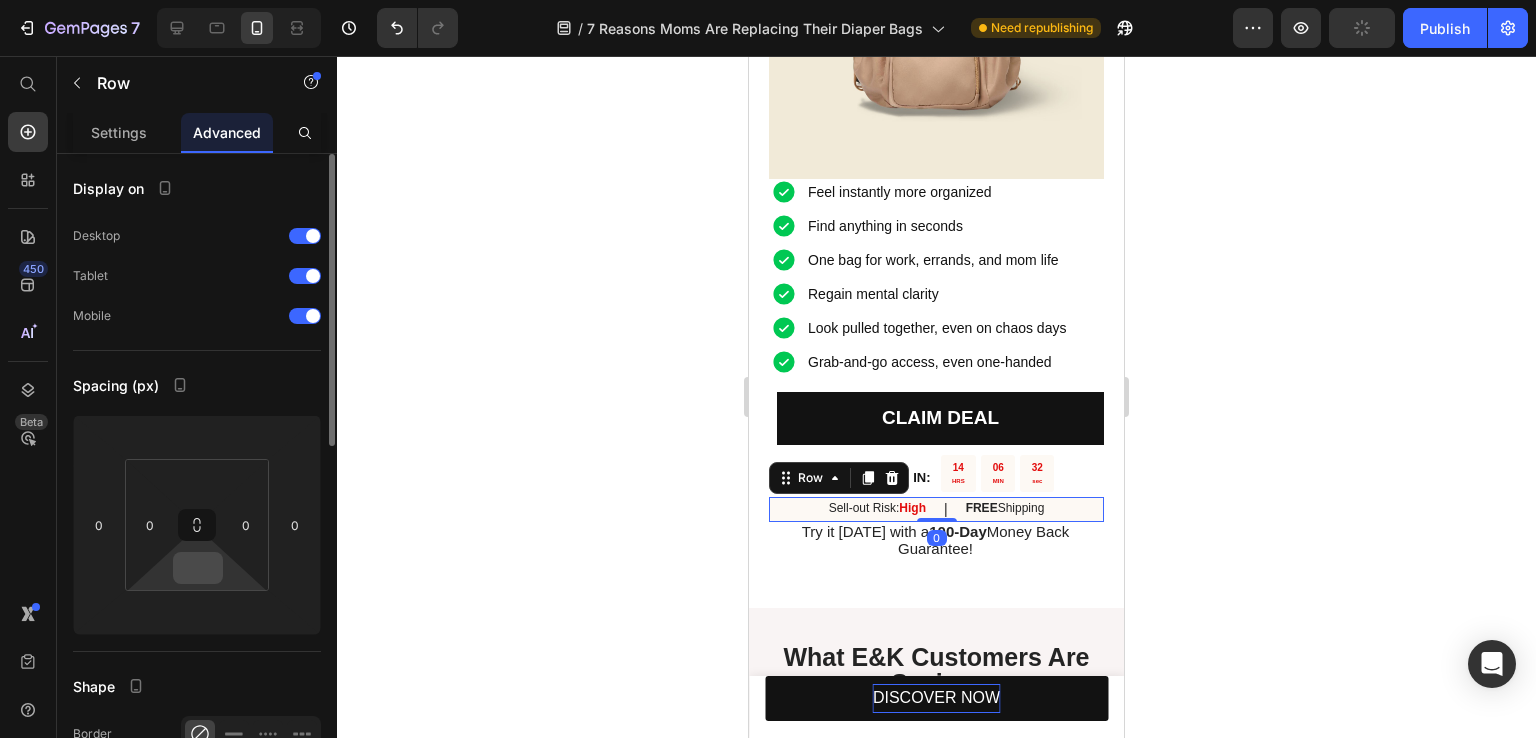 type 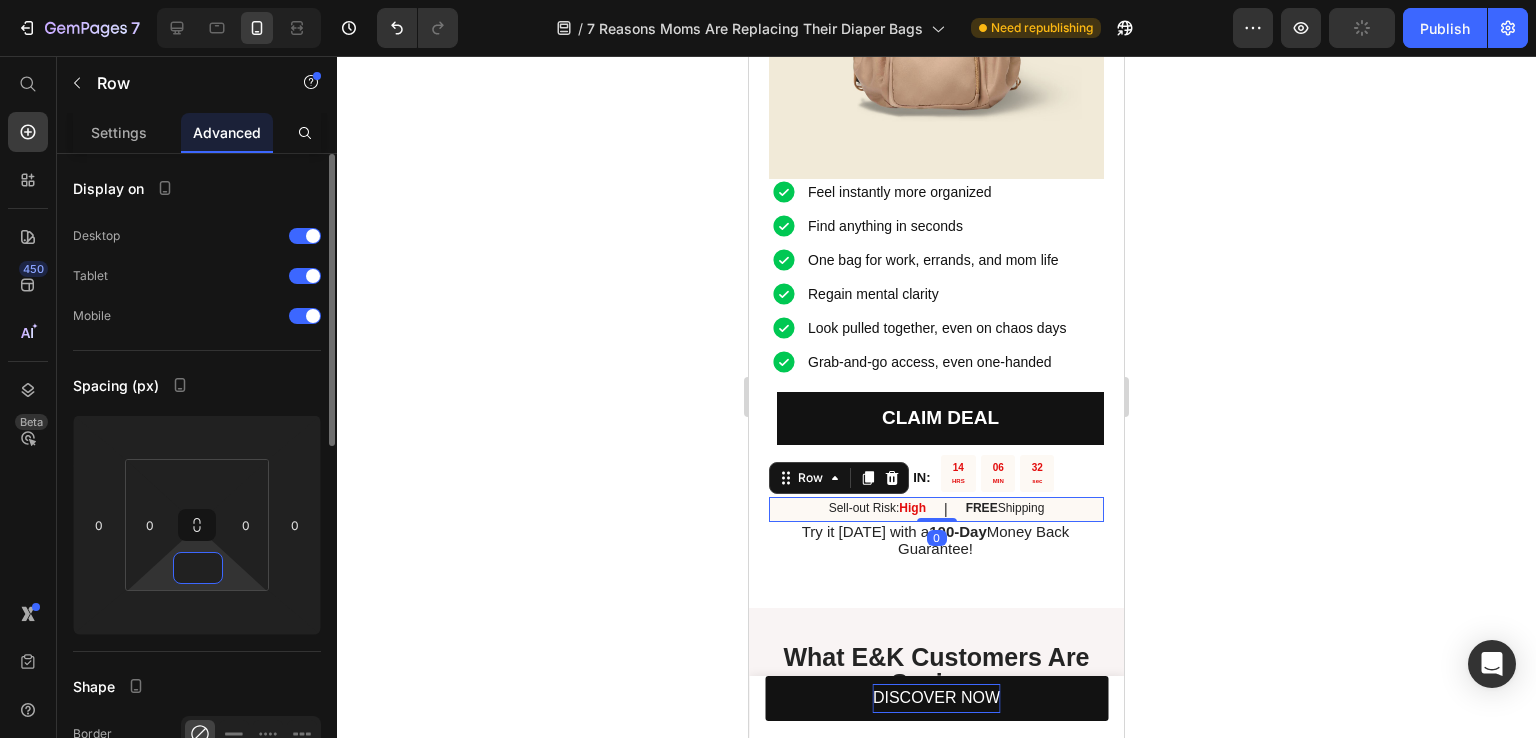 click at bounding box center [198, 568] 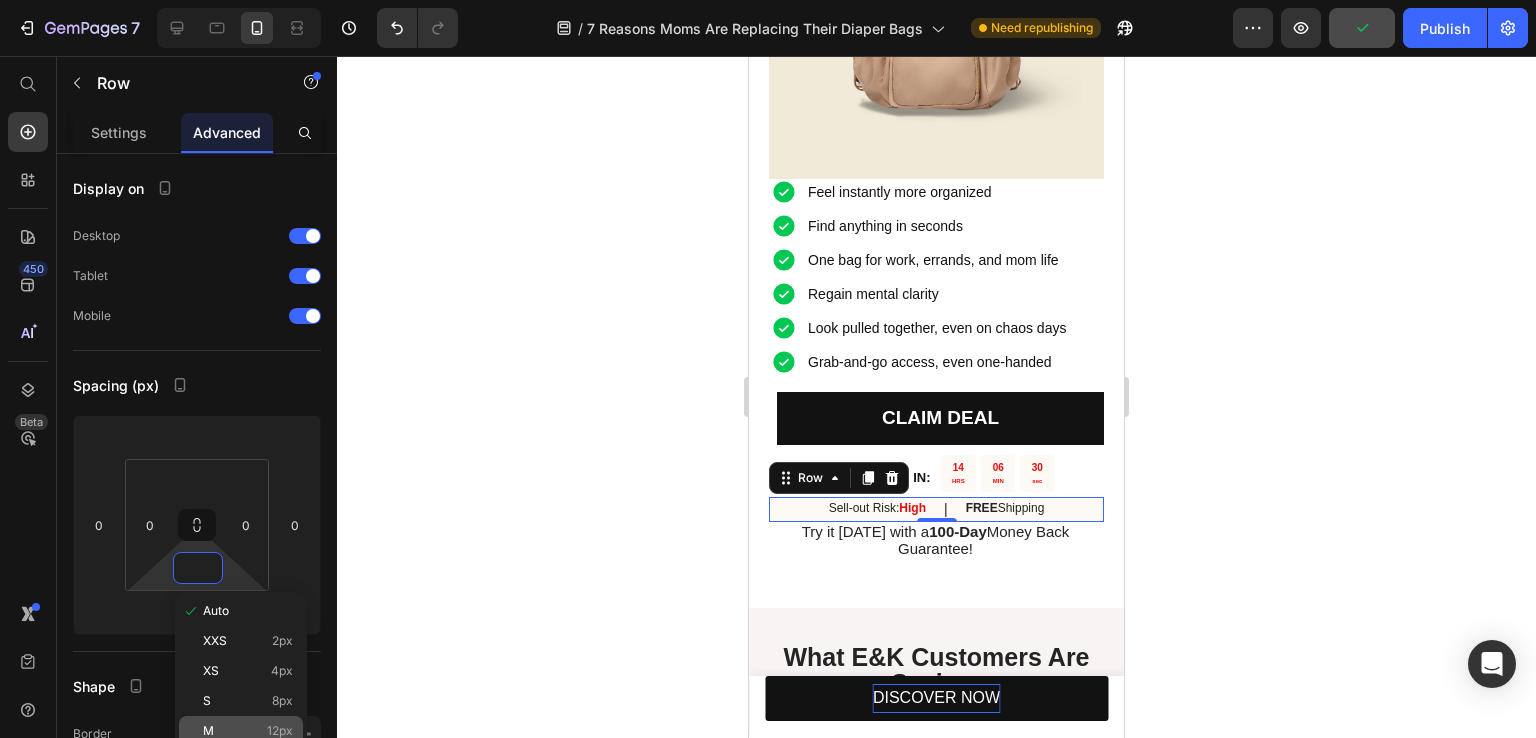 click on "M 12px" 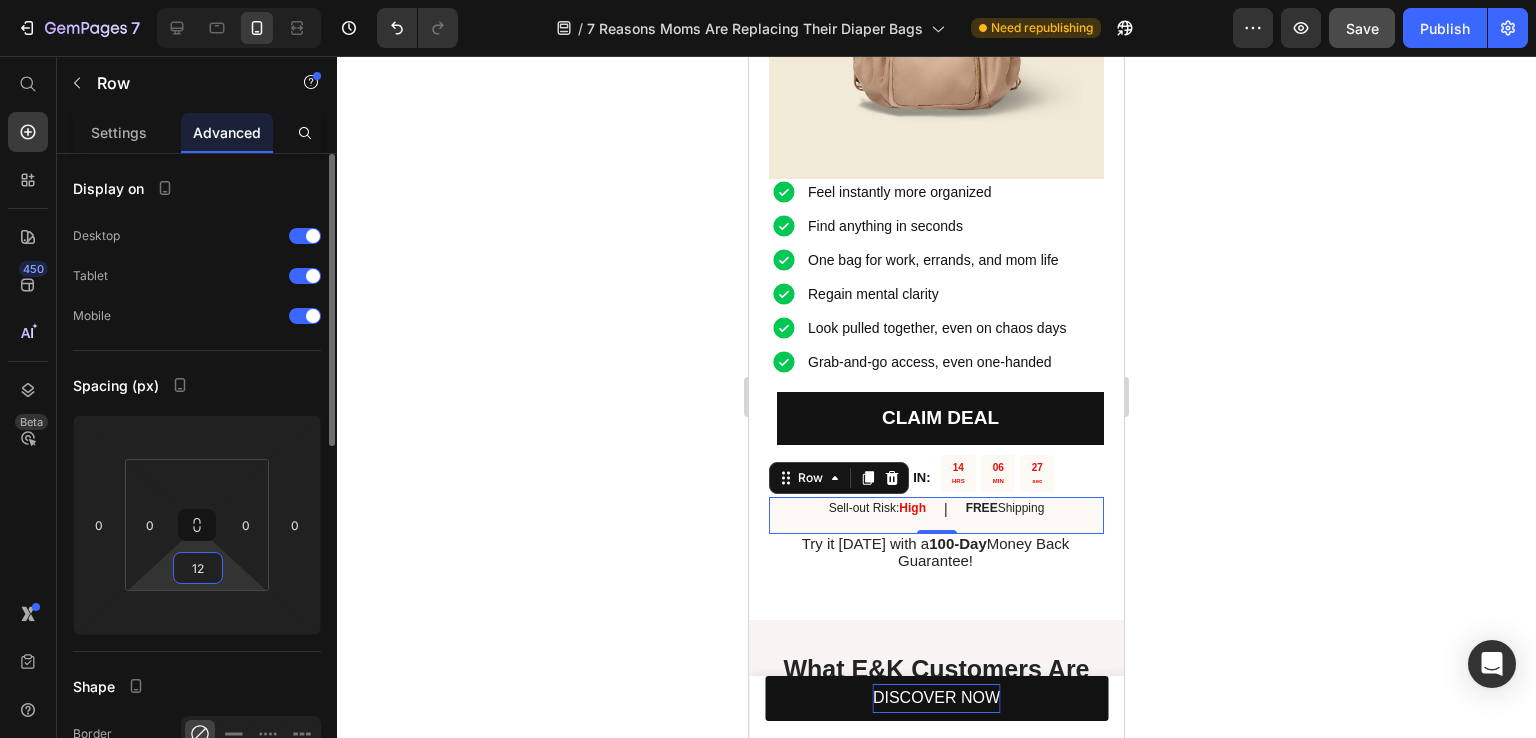 click on "12" at bounding box center [198, 568] 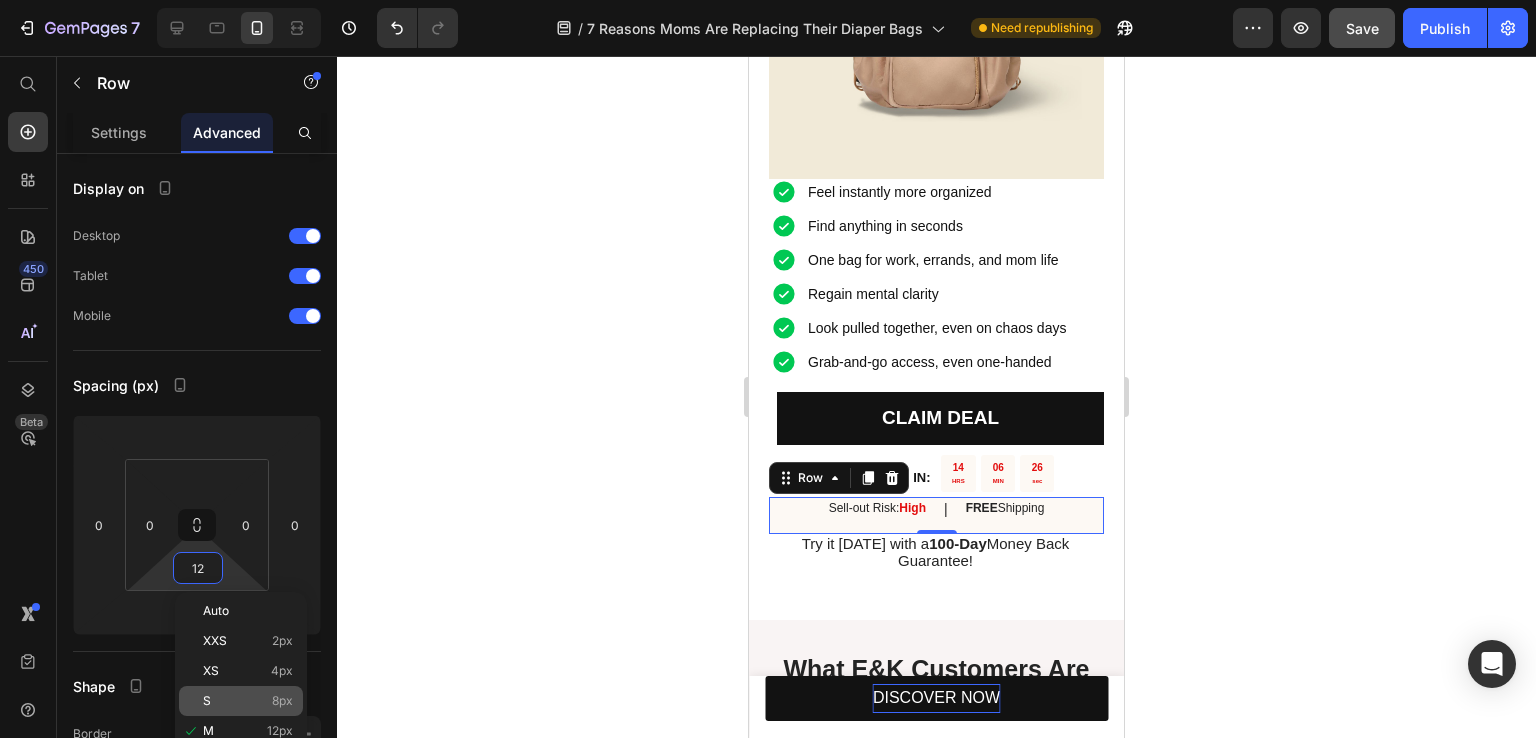 click on "S 8px" 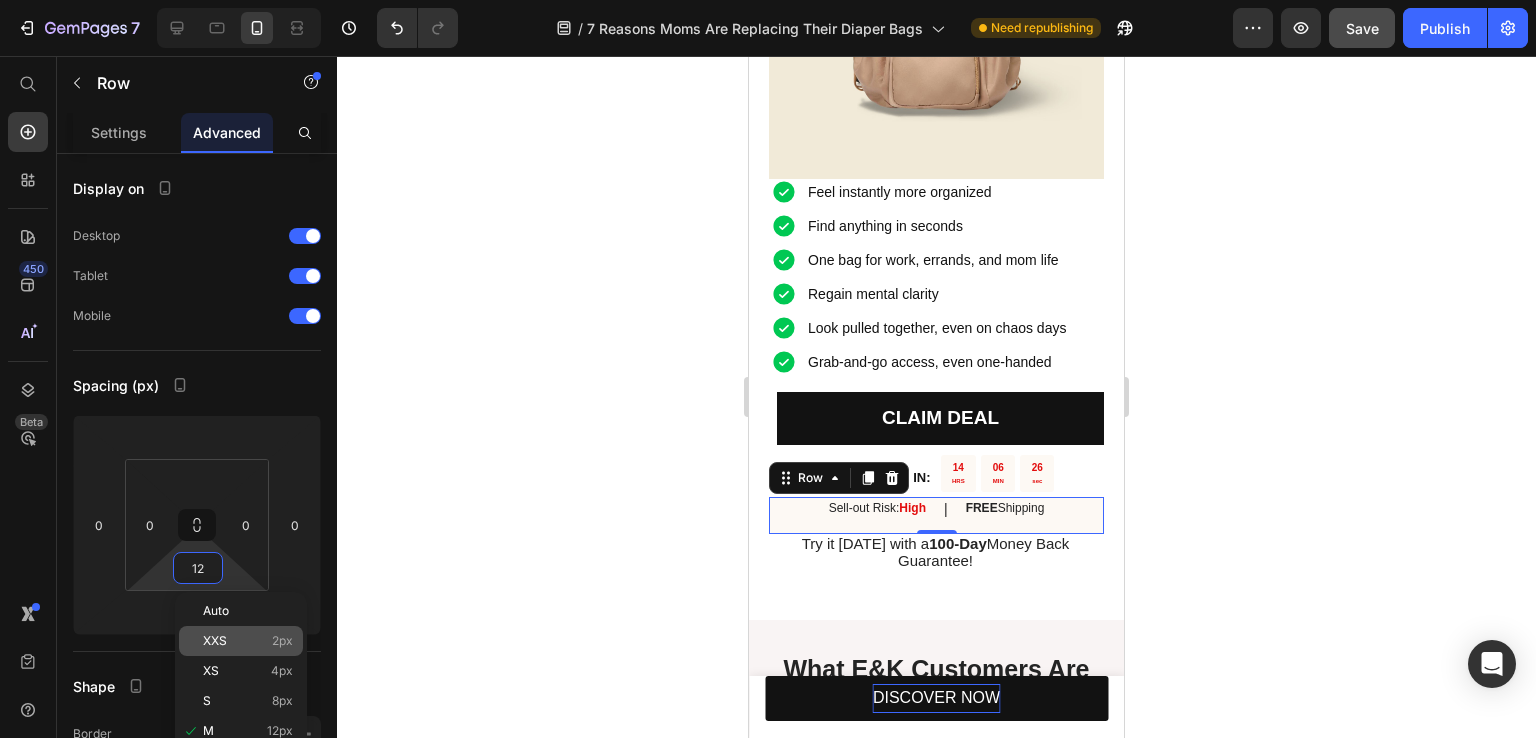 type on "8" 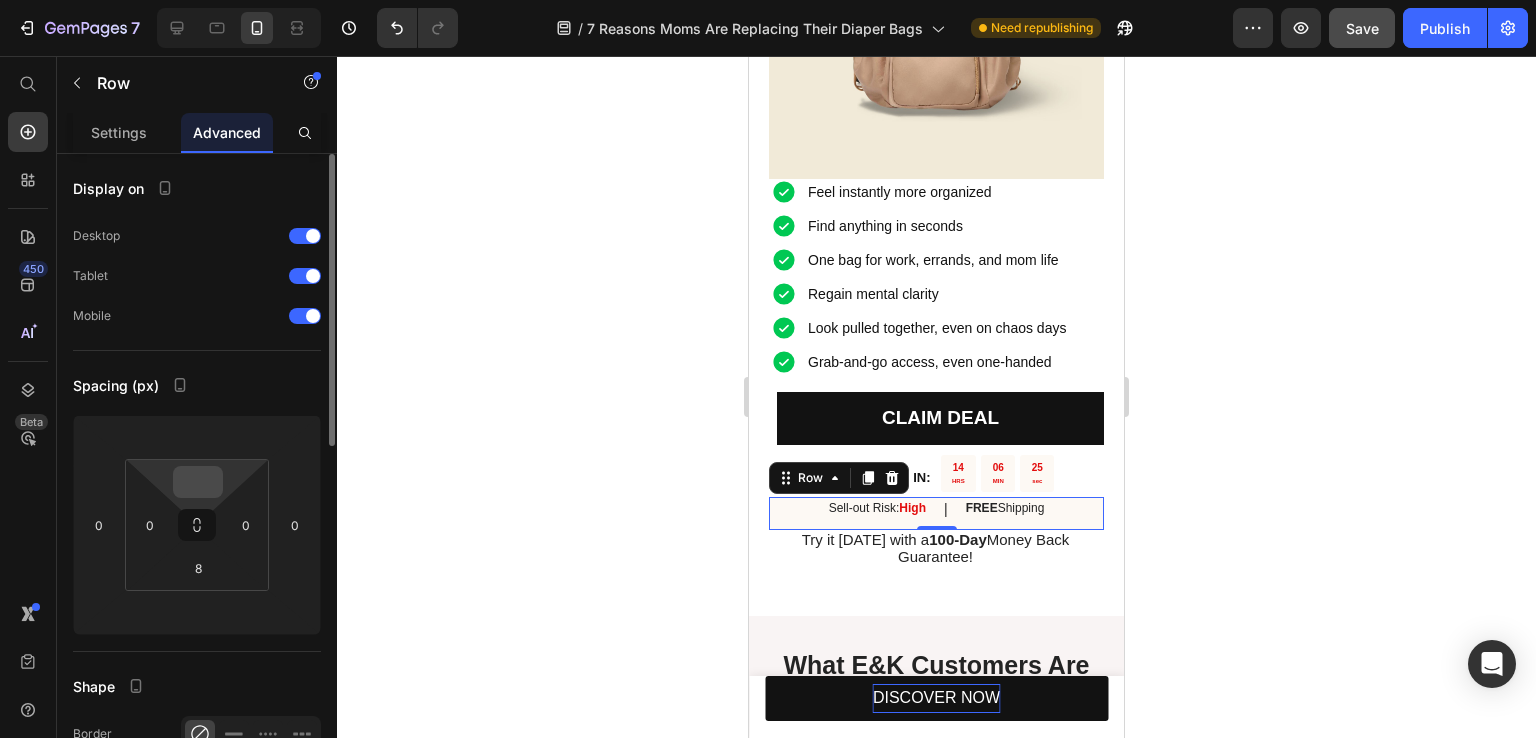 click at bounding box center [198, 482] 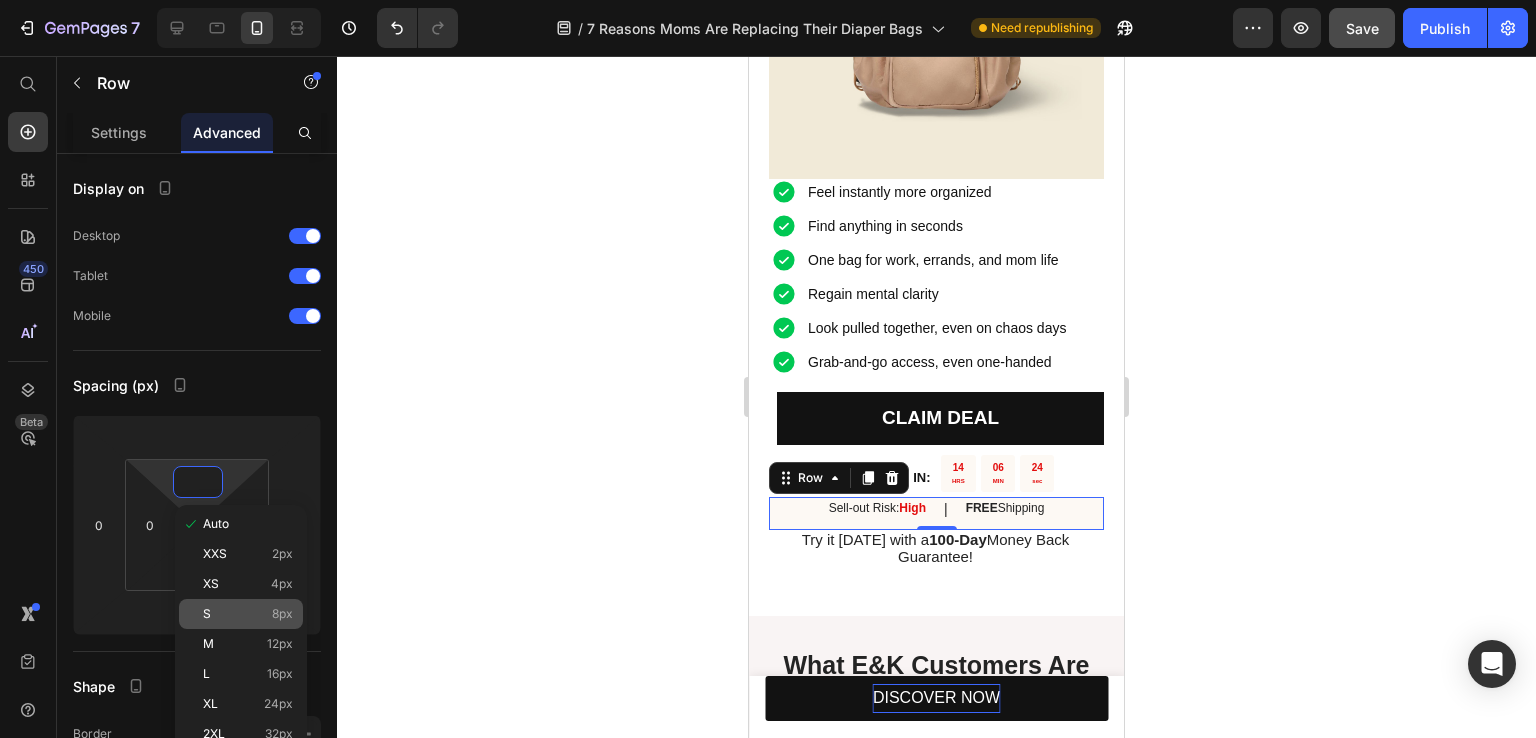 click on "S 8px" 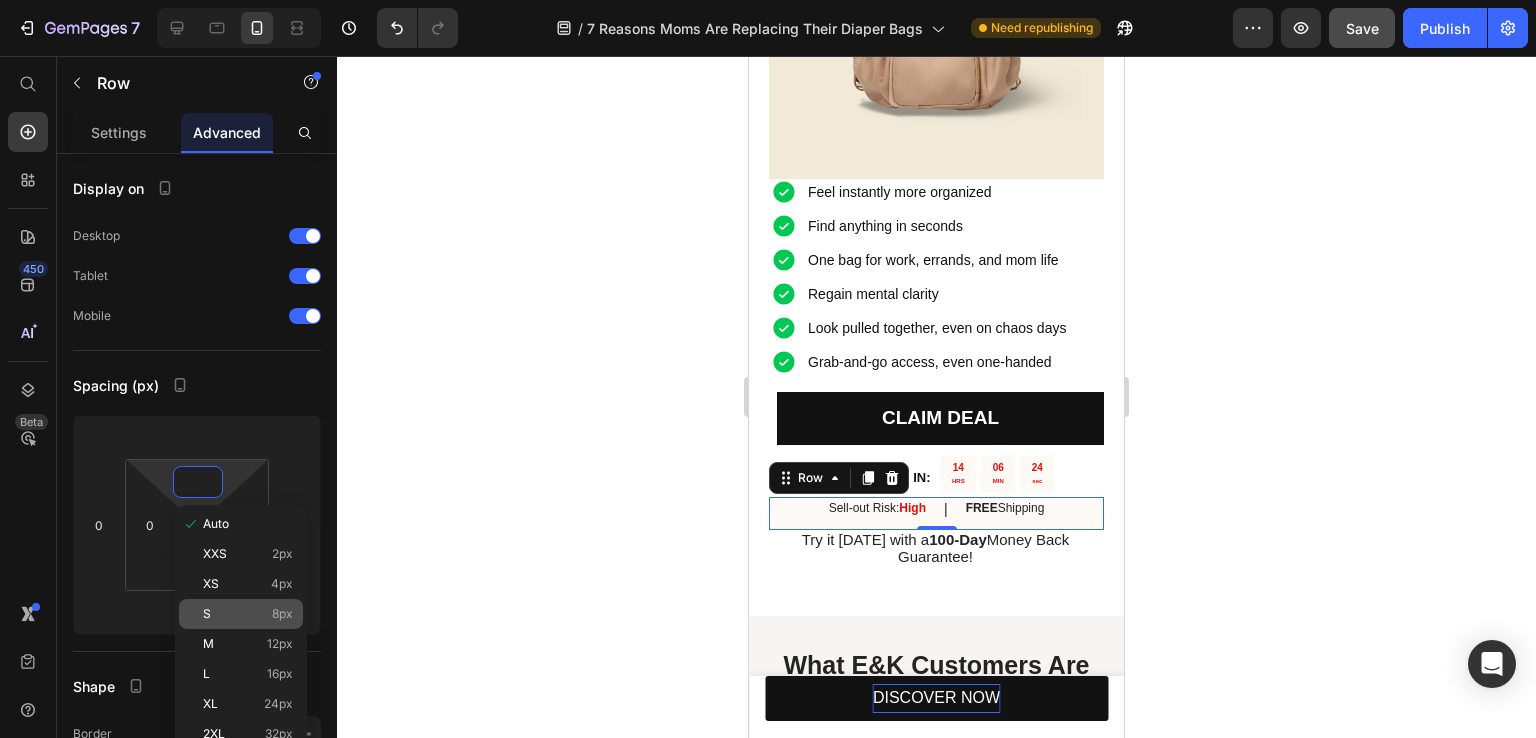 type on "8" 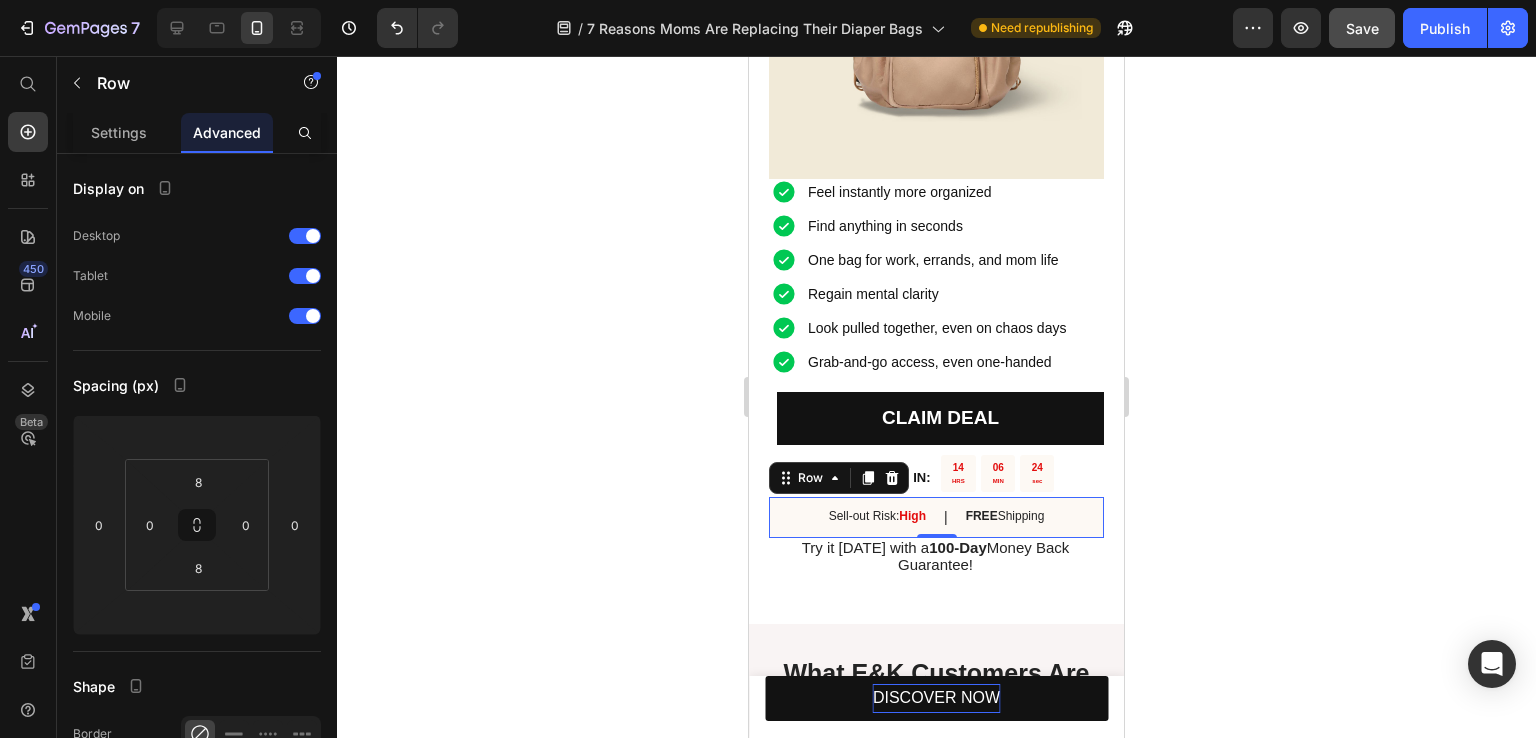 click 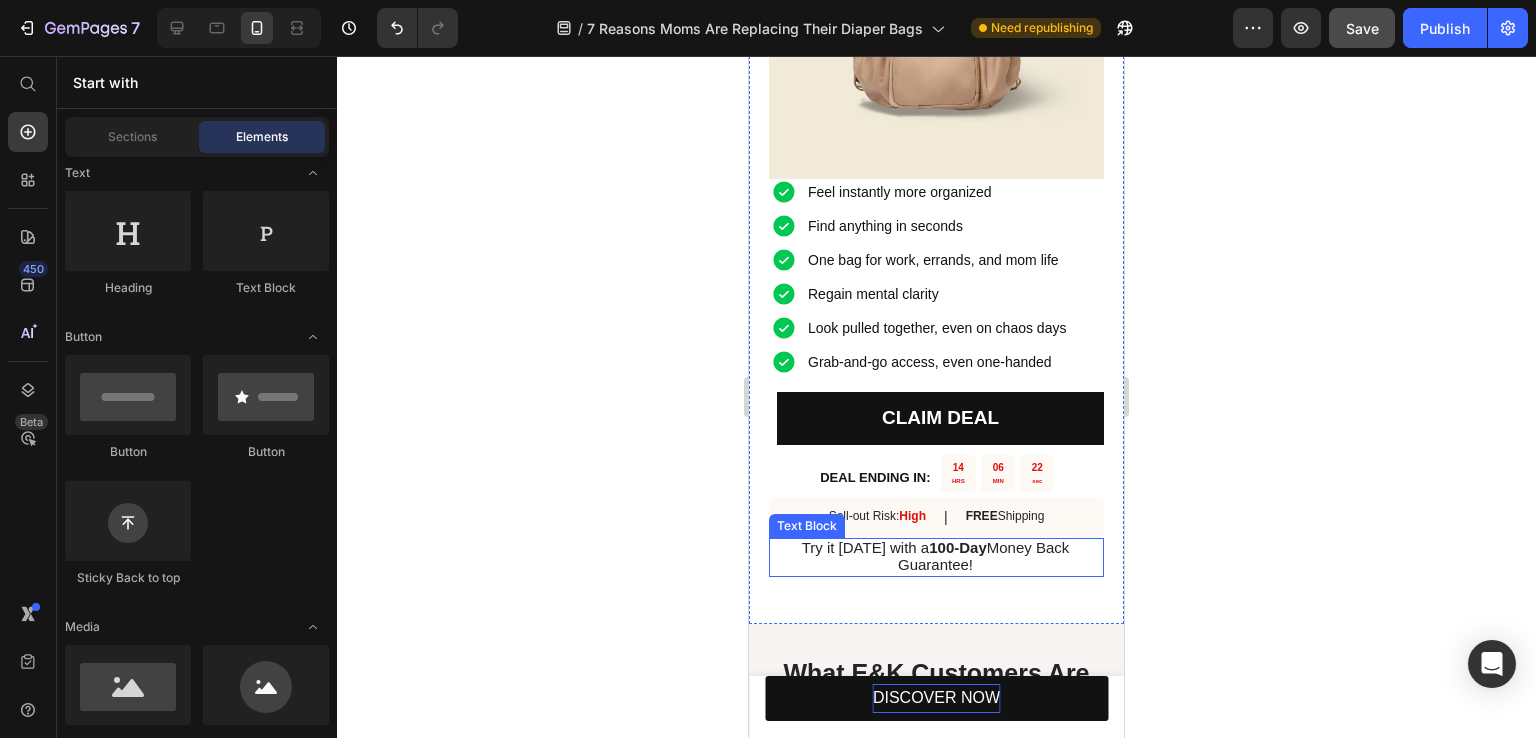 click on "Try it [DATE] with a  100-Day  Money Back Guarantee!" at bounding box center (936, 556) 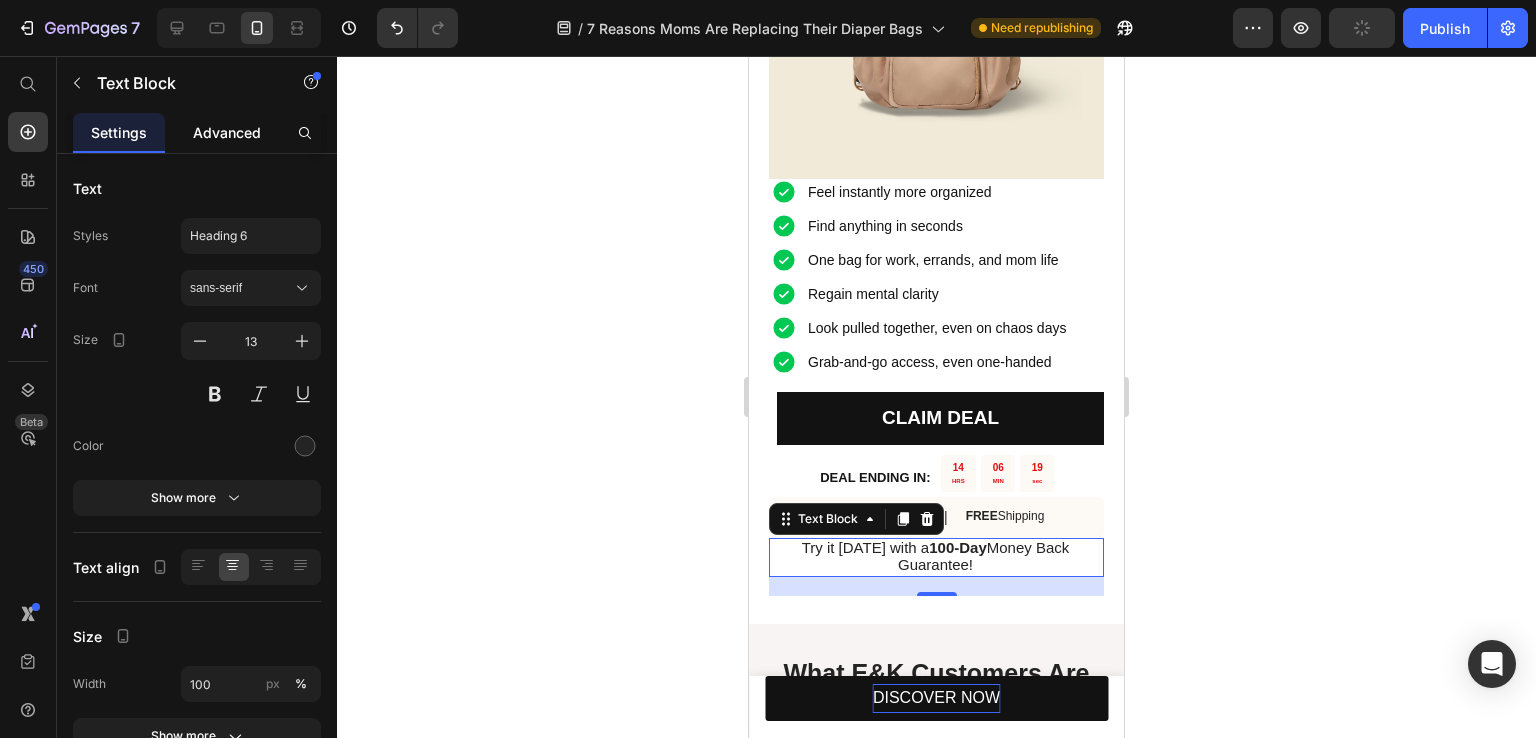 click on "Advanced" at bounding box center [227, 132] 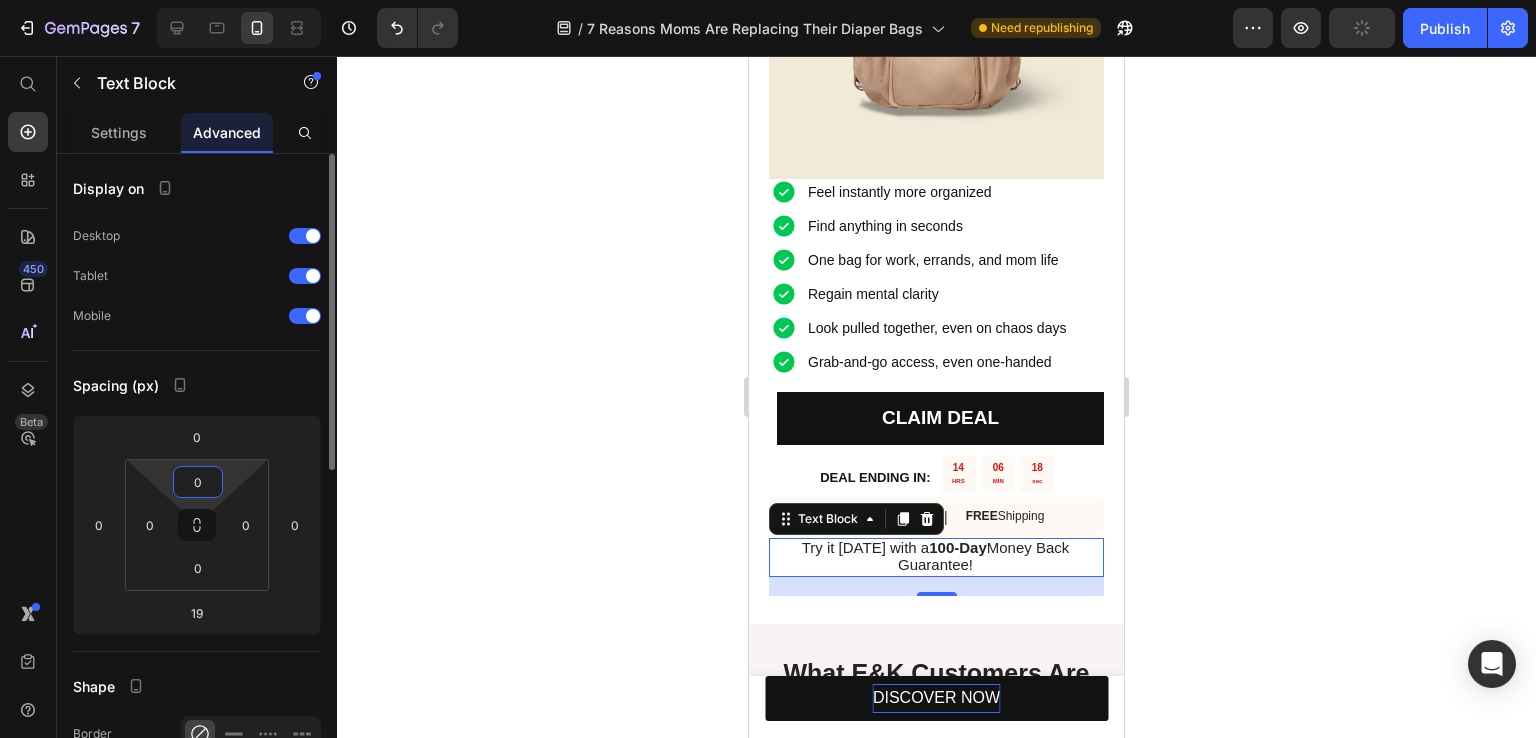 click on "0" at bounding box center [198, 482] 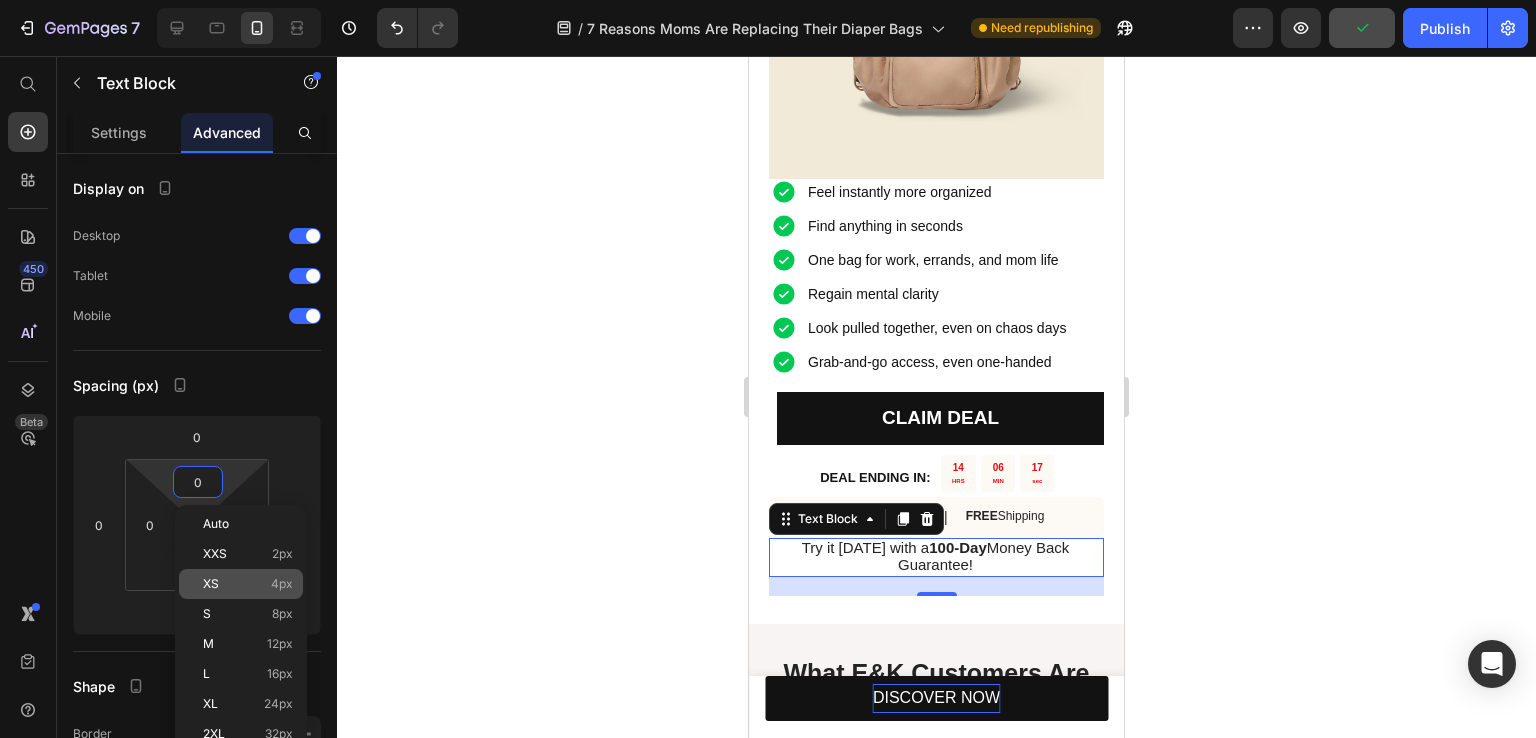 click on "XS" at bounding box center [211, 584] 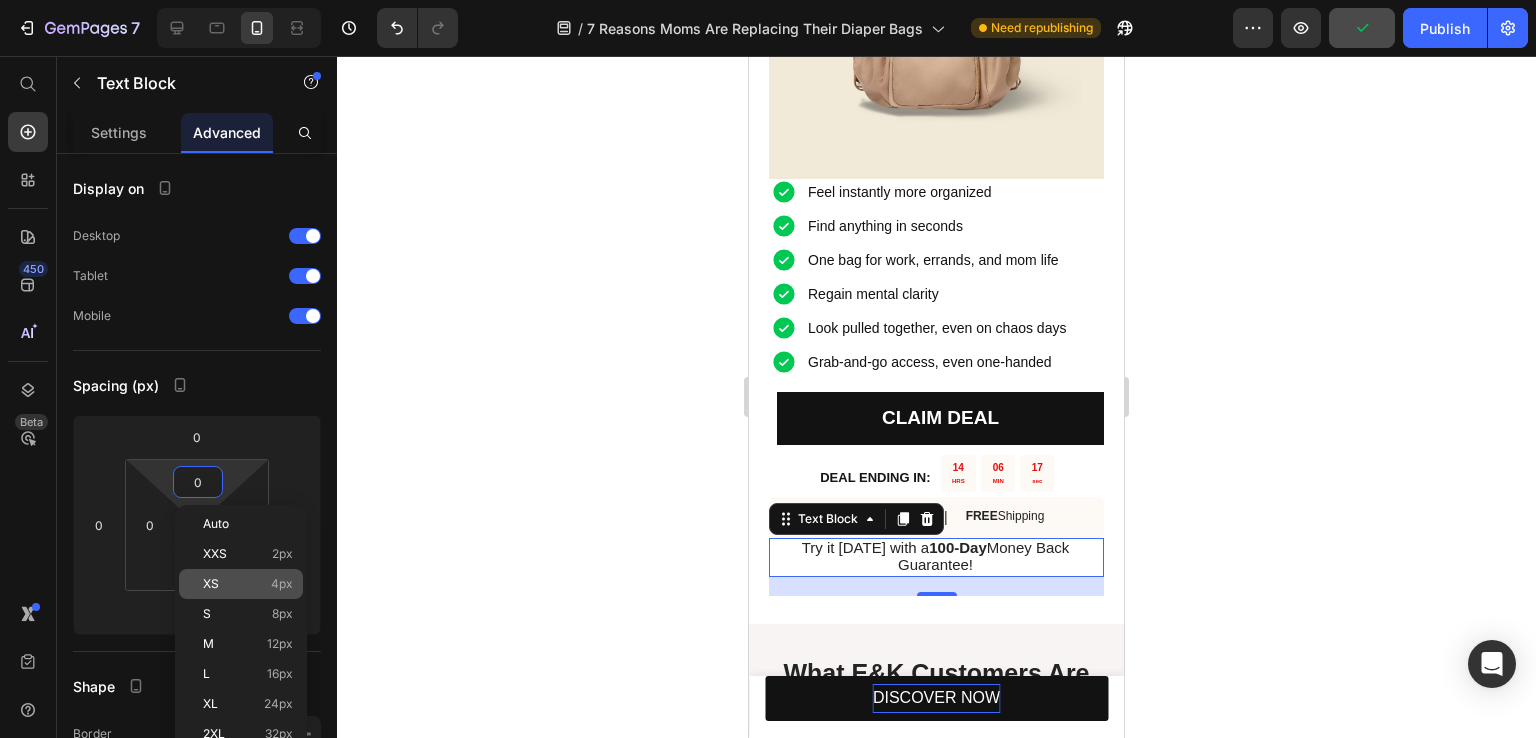 type on "4" 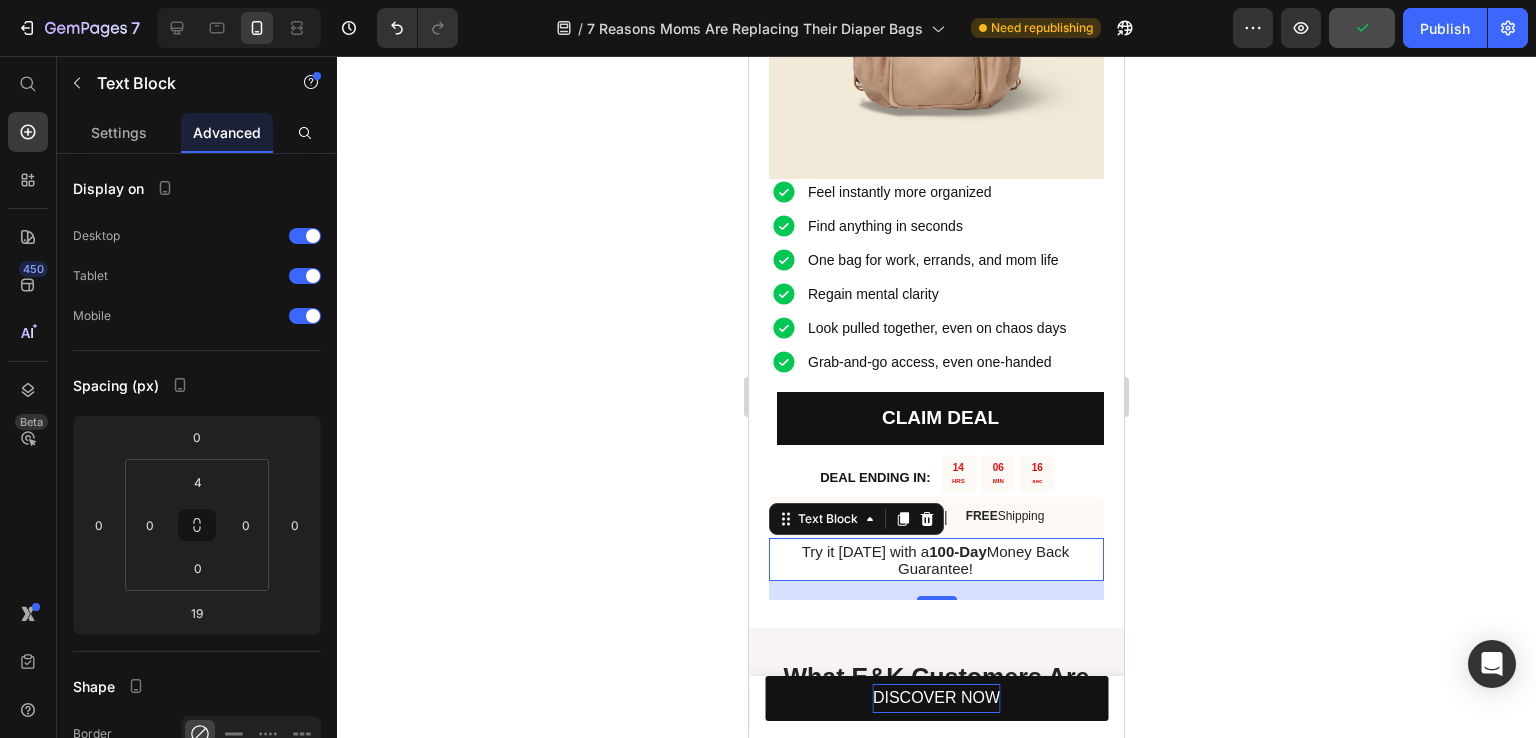 click 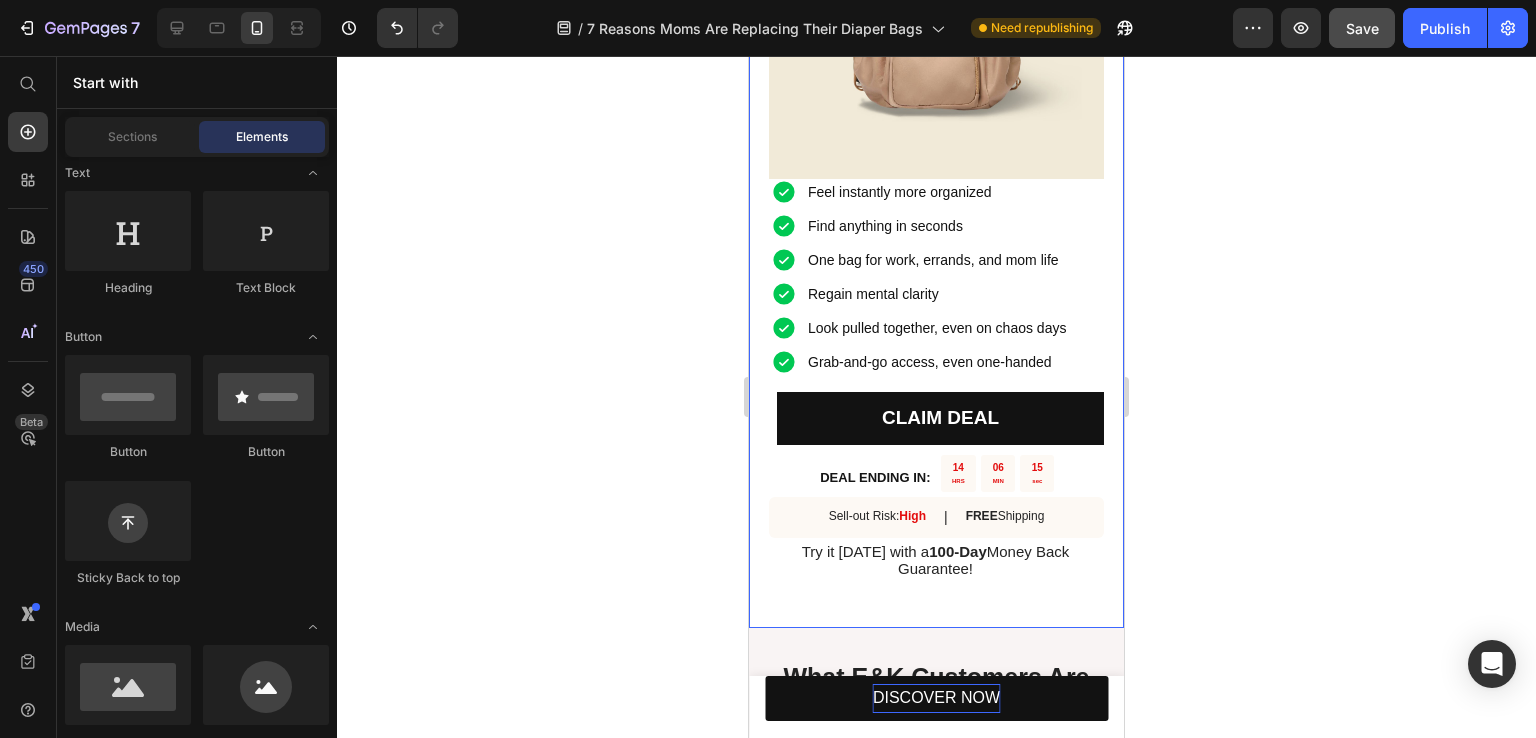 click on "Try it [DATE] with a  100-Day  Money Back Guarantee!" at bounding box center [936, 560] 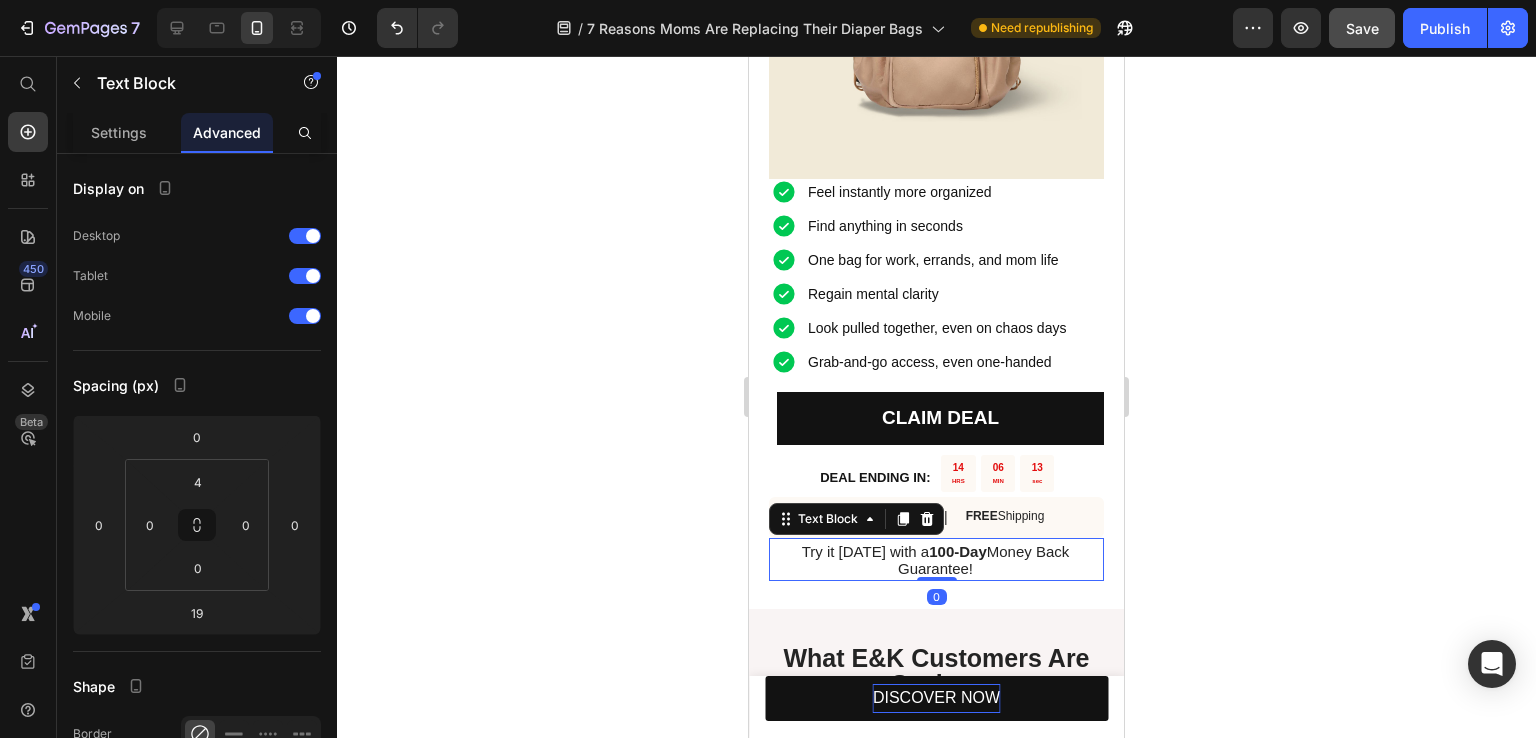 drag, startPoint x: 937, startPoint y: 571, endPoint x: 953, endPoint y: 522, distance: 51.546097 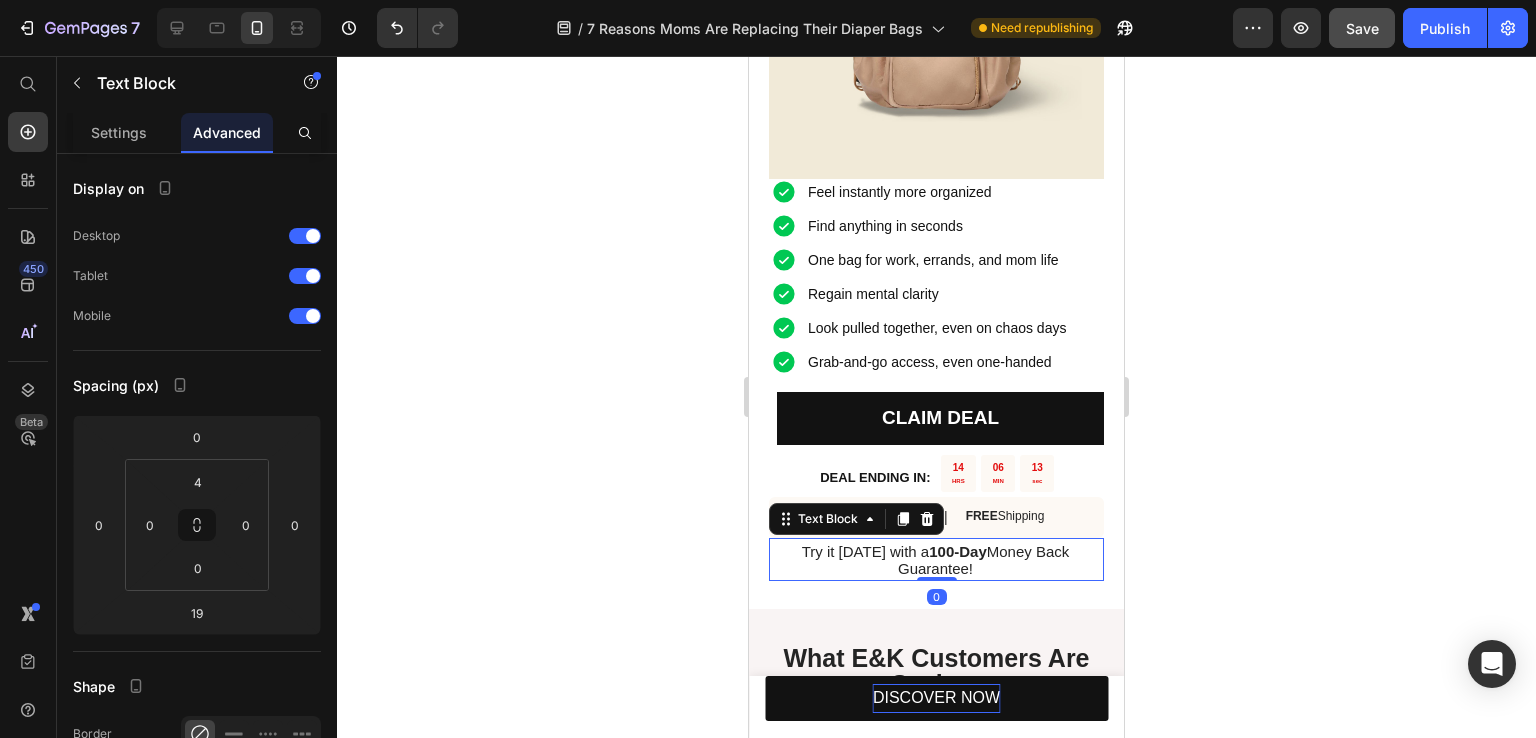 click on "Try it [DATE] with a  100-Day  Money Back Guarantee! Text Block   0" at bounding box center [936, 560] 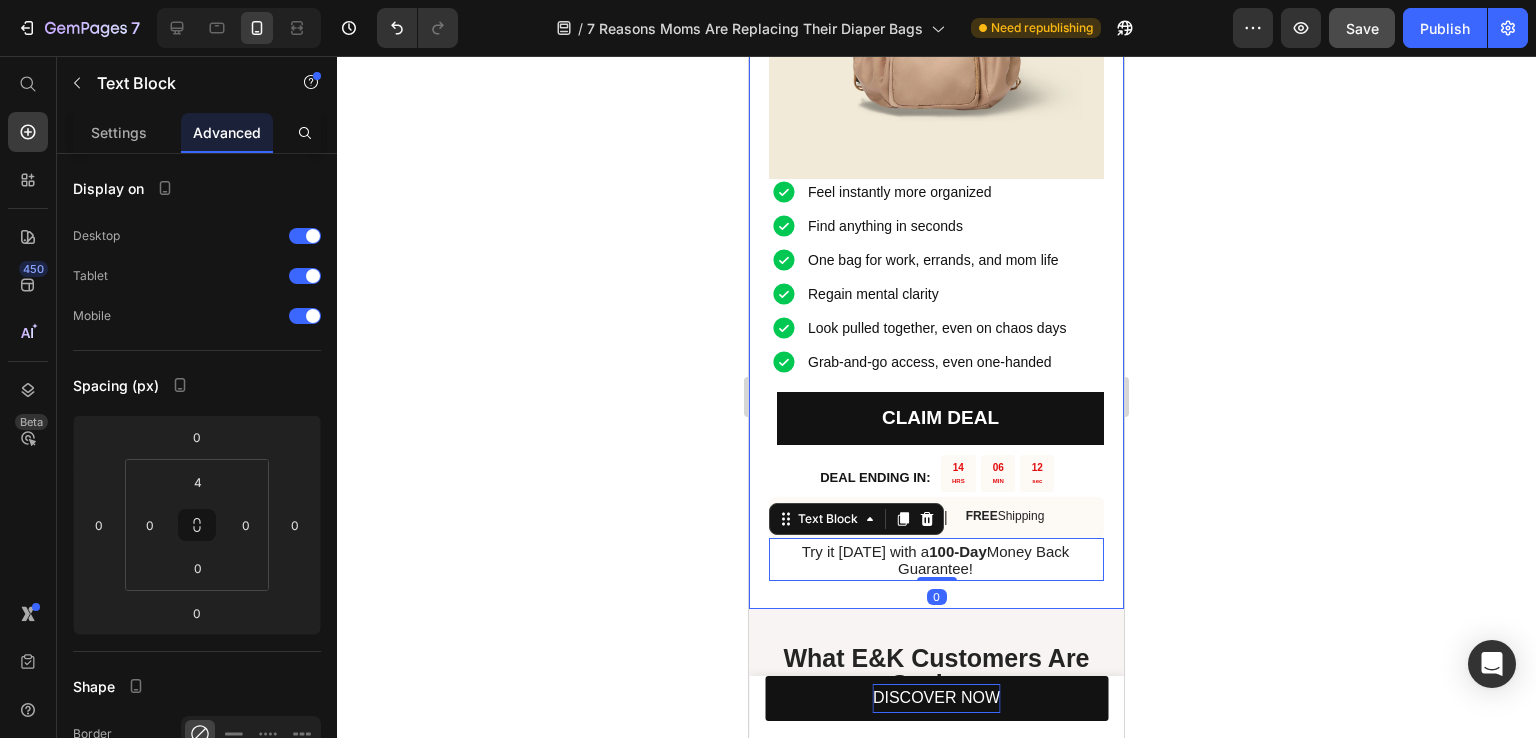 click on "Feel instantly more organized Find anything in seconds One bag for work, errands, and mom life Regain mental clarity Look pulled together, even on chaos days Grab-and-go access, even one-handed Item List CLAIM DEAL Button         DEAL ENDING IN: Text Block 14 HRS 06 MIN 12 sec Countdown Timer Row Sell-out Risk:  High Text Block | Text Block FREE  Shipping Text Block Row Try it [DATE] with a  100-Day  Money Back Guarantee! Text Block   0 🎅🏼  CHRISTMAS IN JULY  ☀️  This limited-time deal is in high demand and stocks keep selling out.   Heading Image Row" at bounding box center [936, 135] 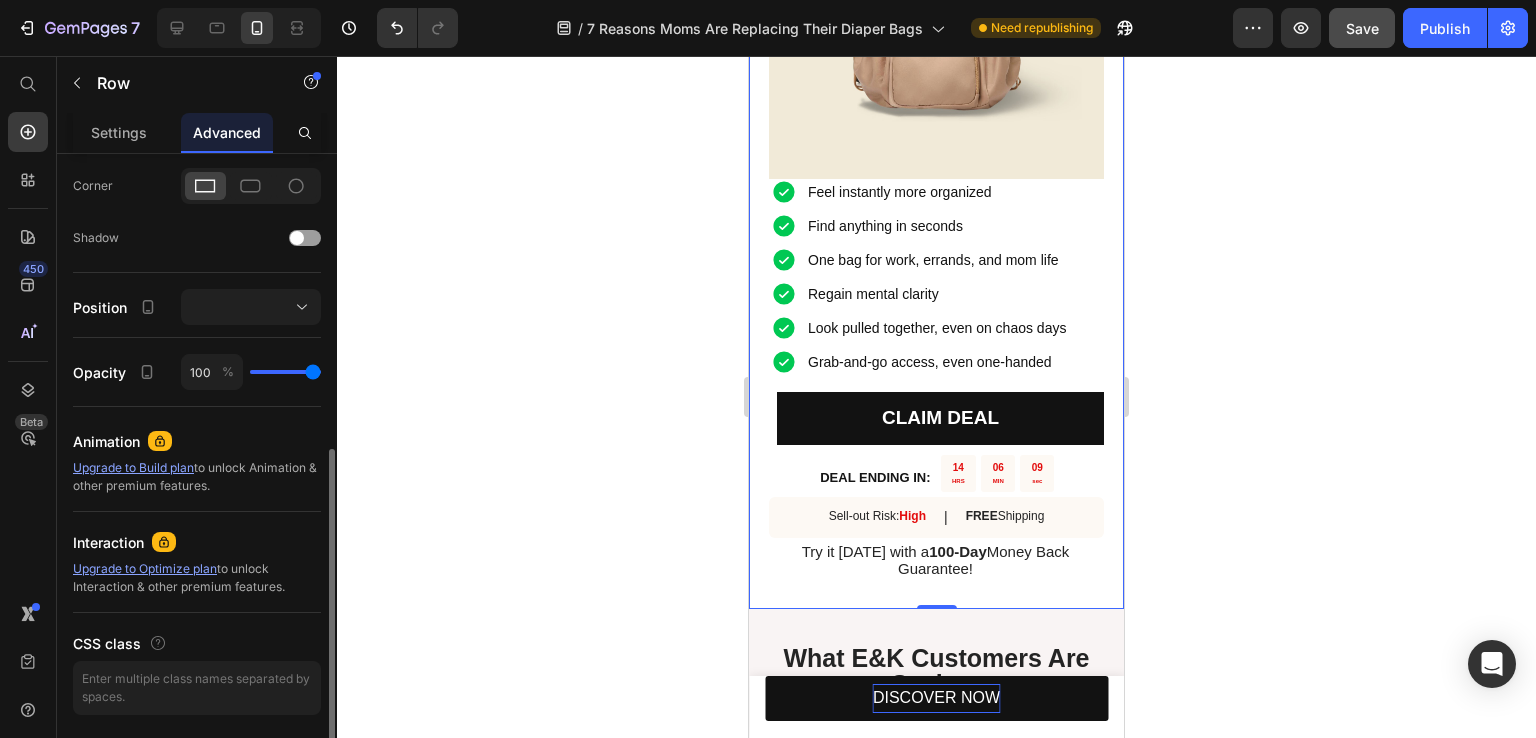 scroll, scrollTop: 662, scrollLeft: 0, axis: vertical 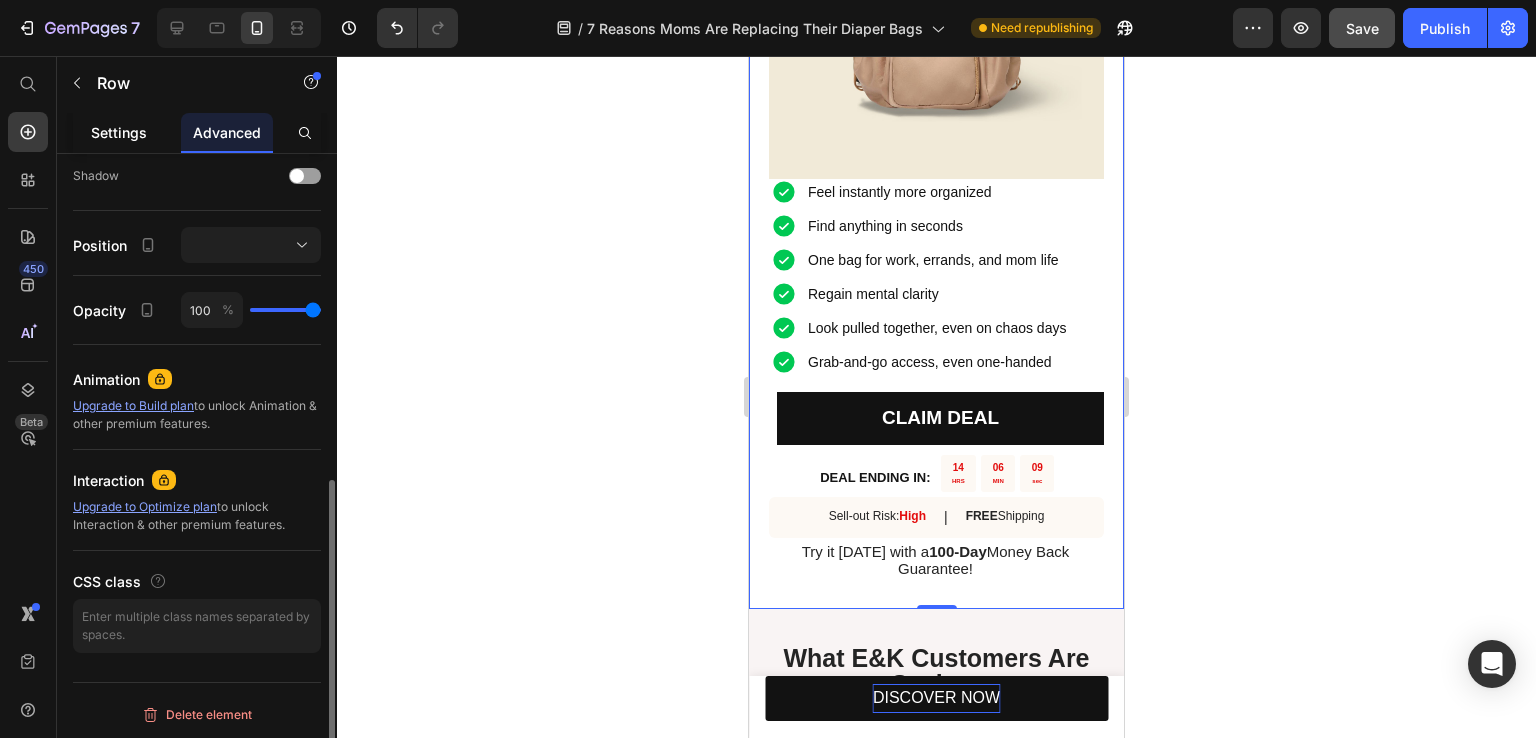 click on "Settings" at bounding box center (119, 132) 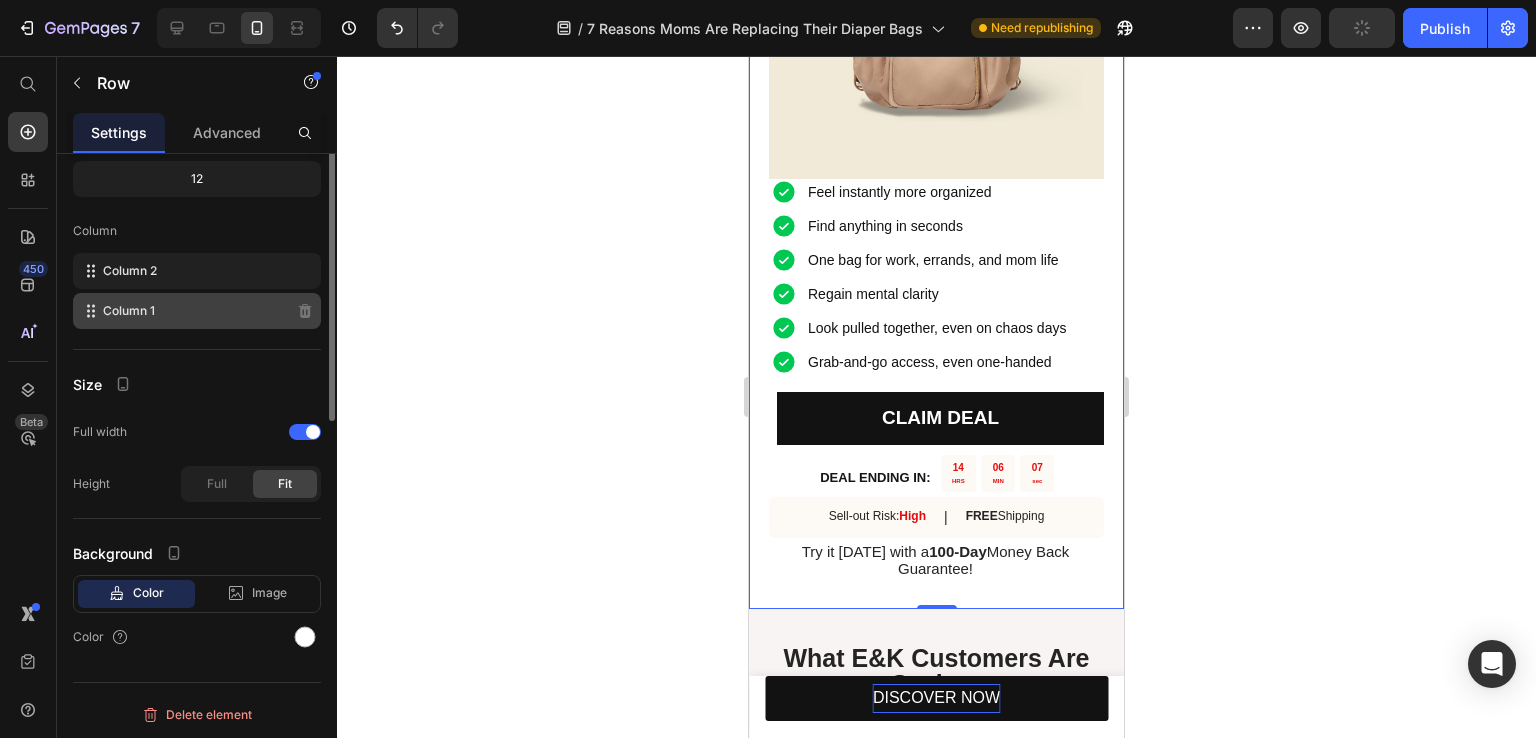 scroll, scrollTop: 0, scrollLeft: 0, axis: both 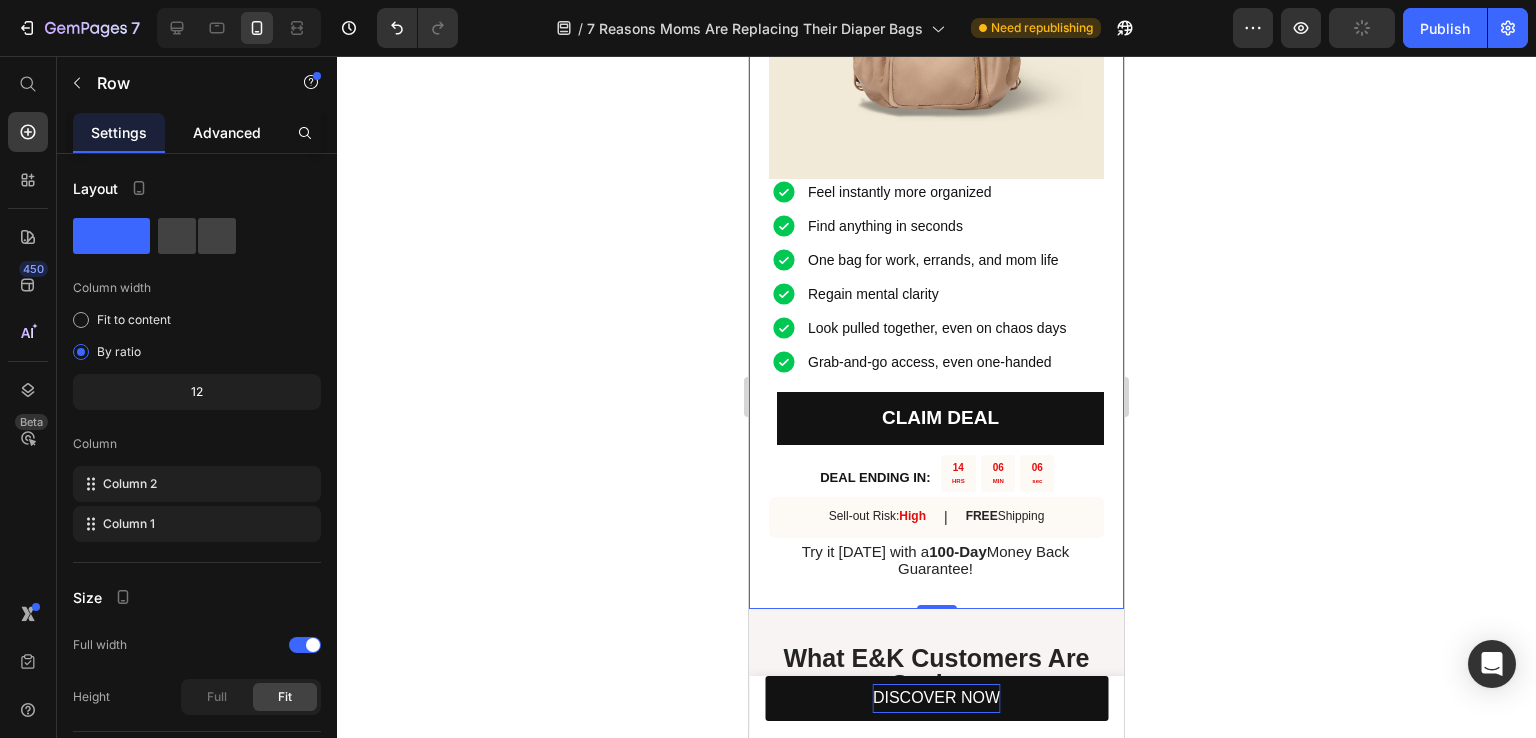 click on "Advanced" at bounding box center (227, 132) 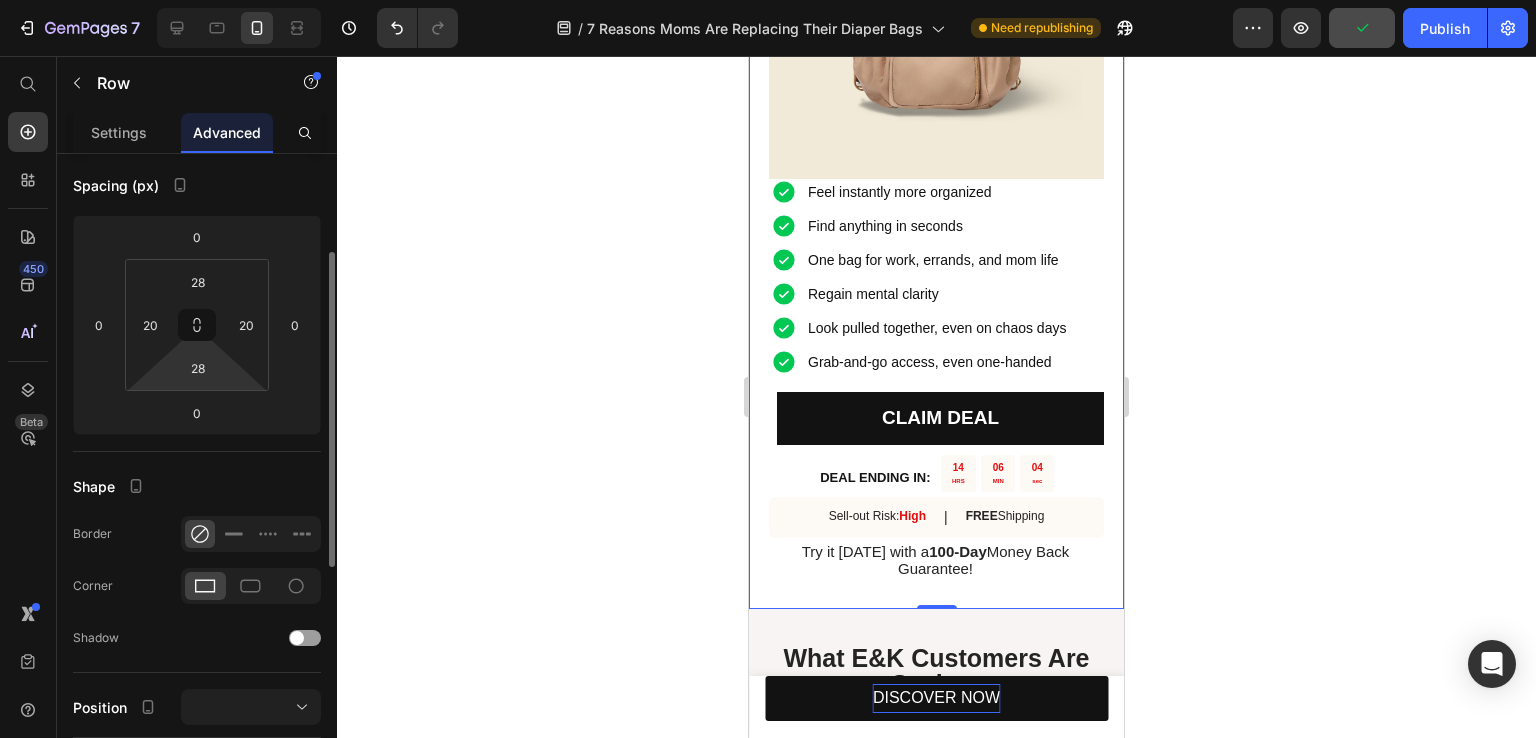scroll, scrollTop: 400, scrollLeft: 0, axis: vertical 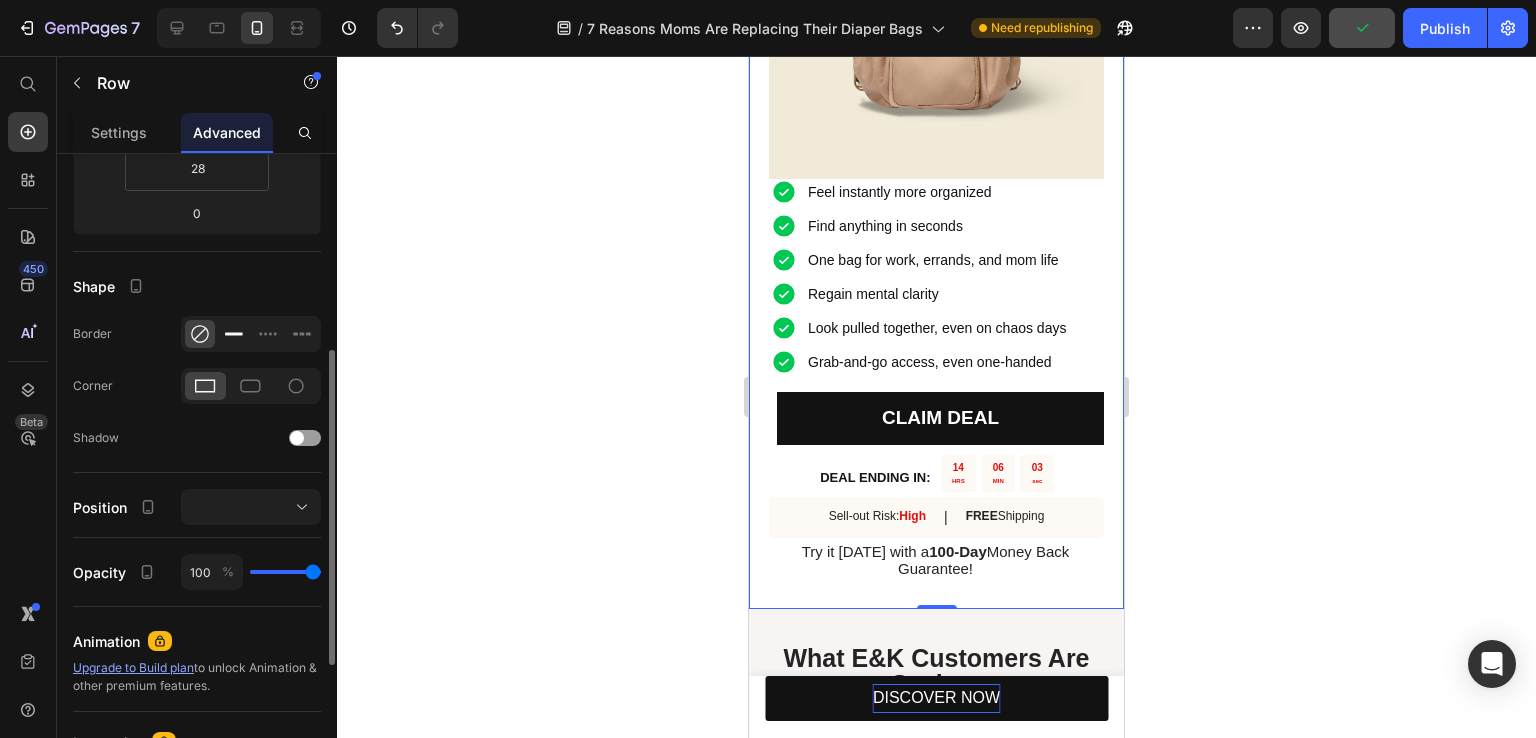 click 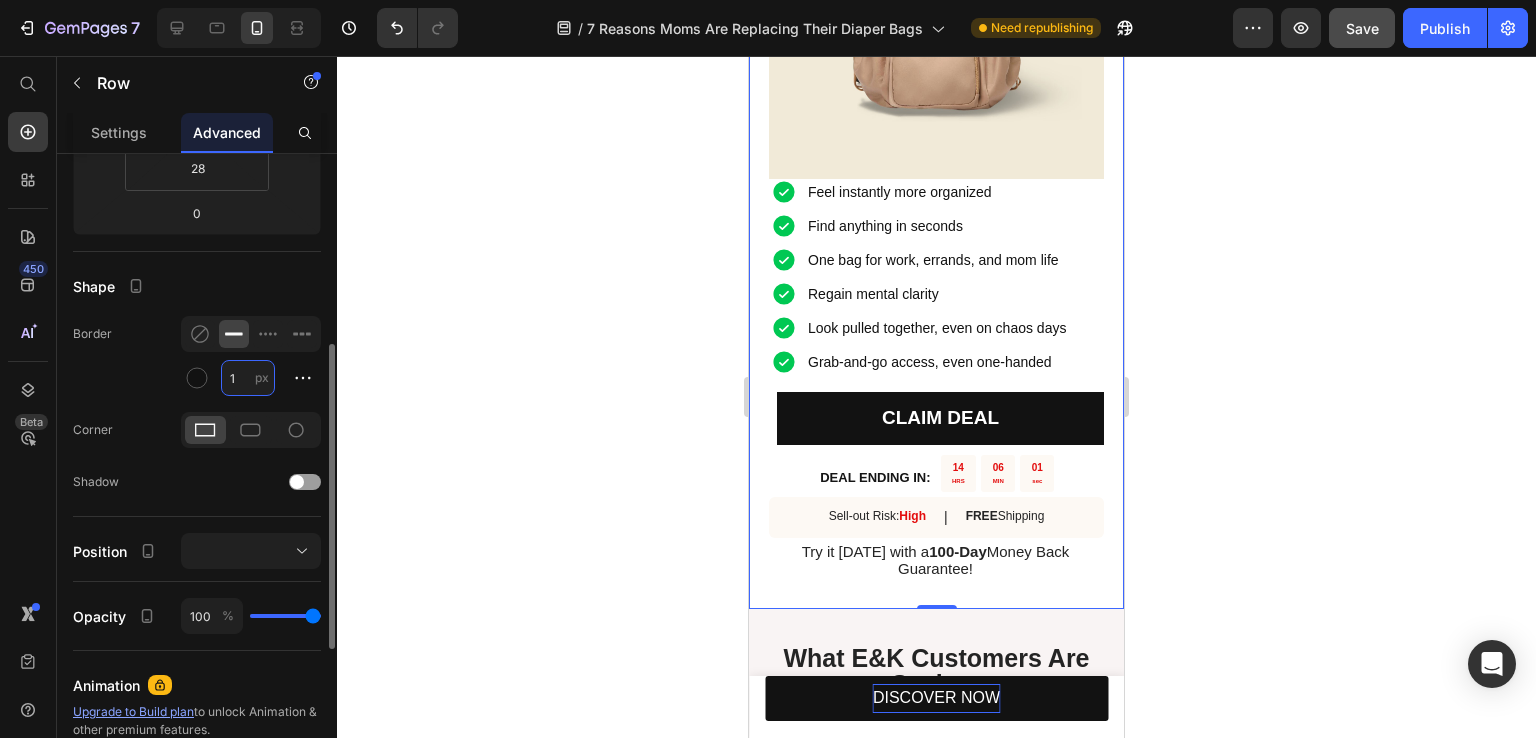 click on "1" at bounding box center [248, 378] 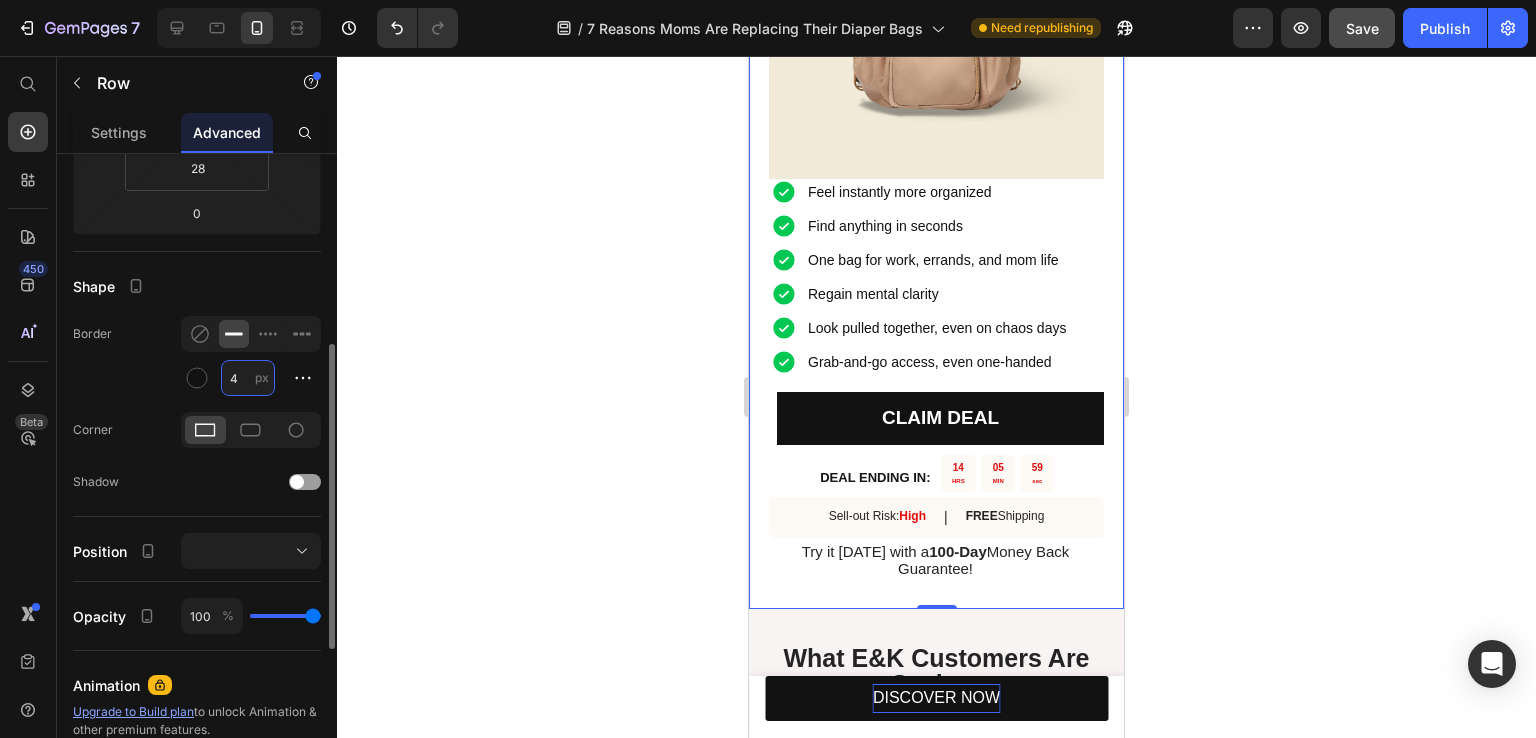 scroll, scrollTop: 5046, scrollLeft: 0, axis: vertical 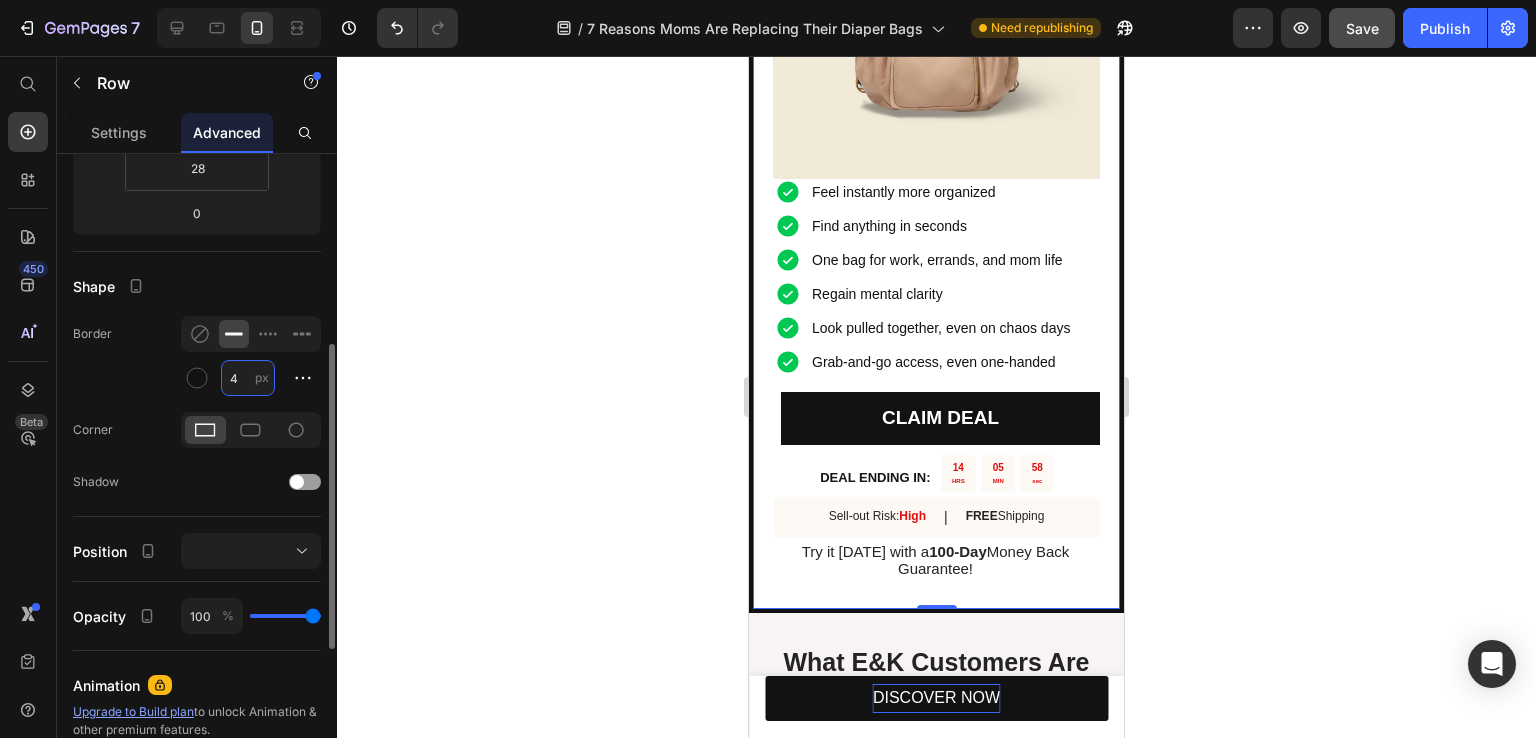 click on "4" at bounding box center [248, 378] 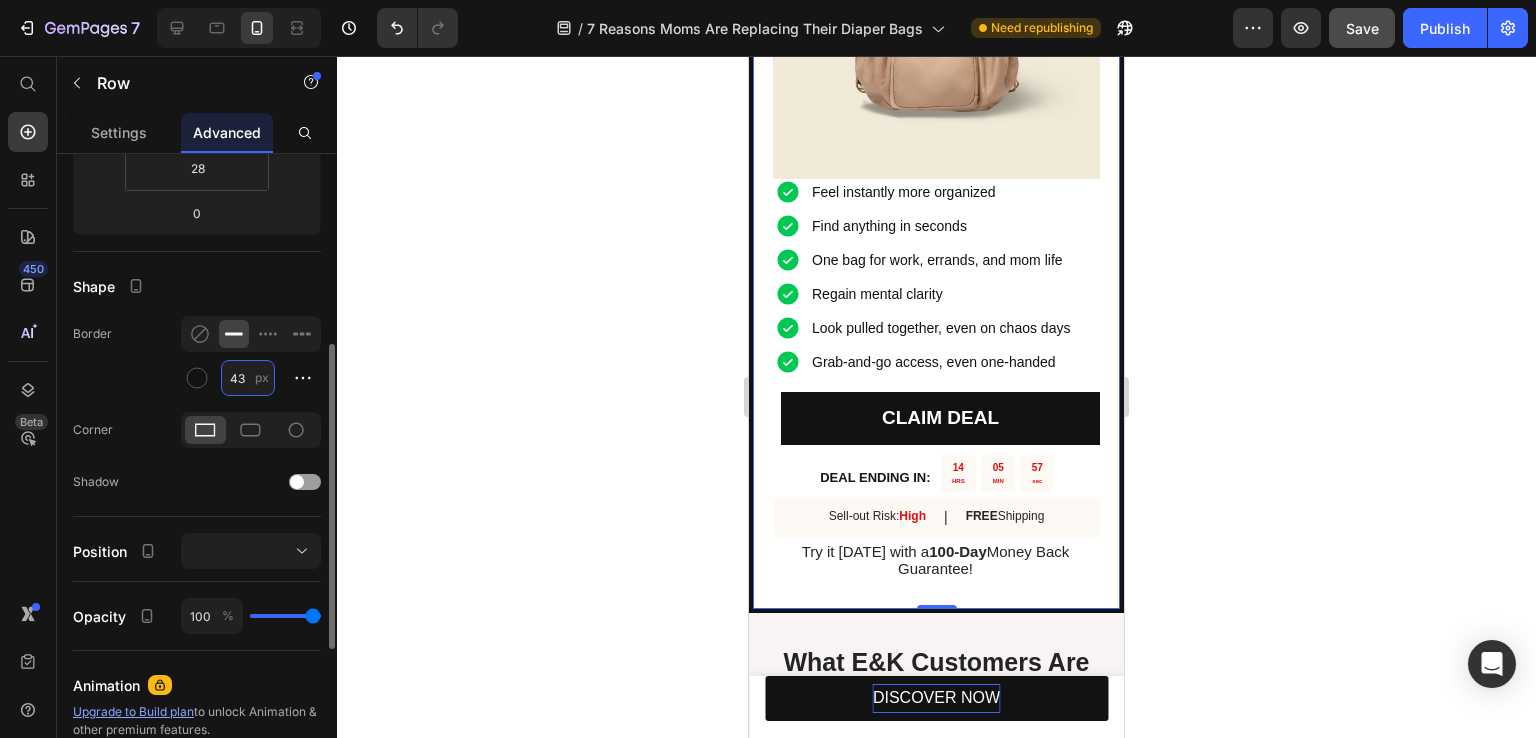 scroll, scrollTop: 5028, scrollLeft: 0, axis: vertical 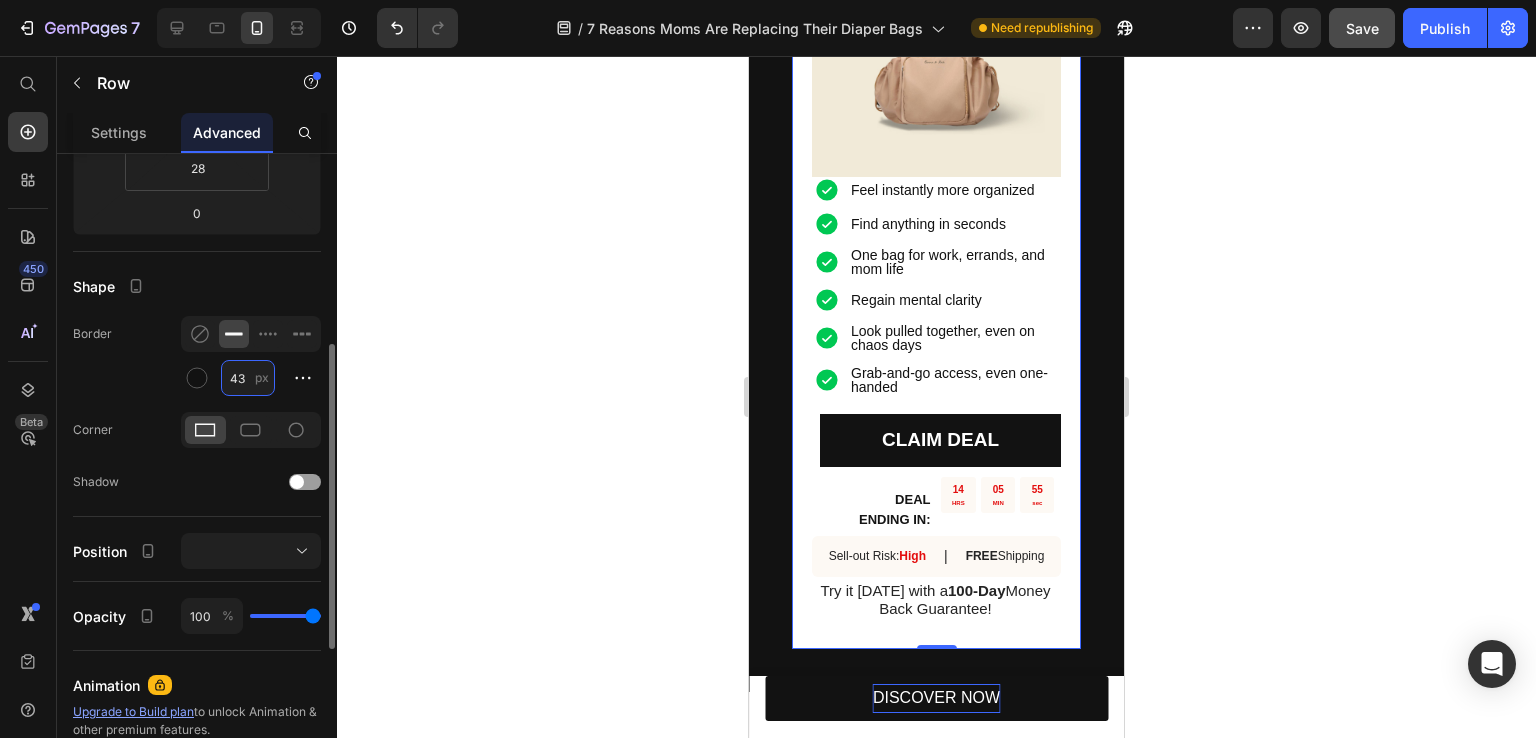 type on "4" 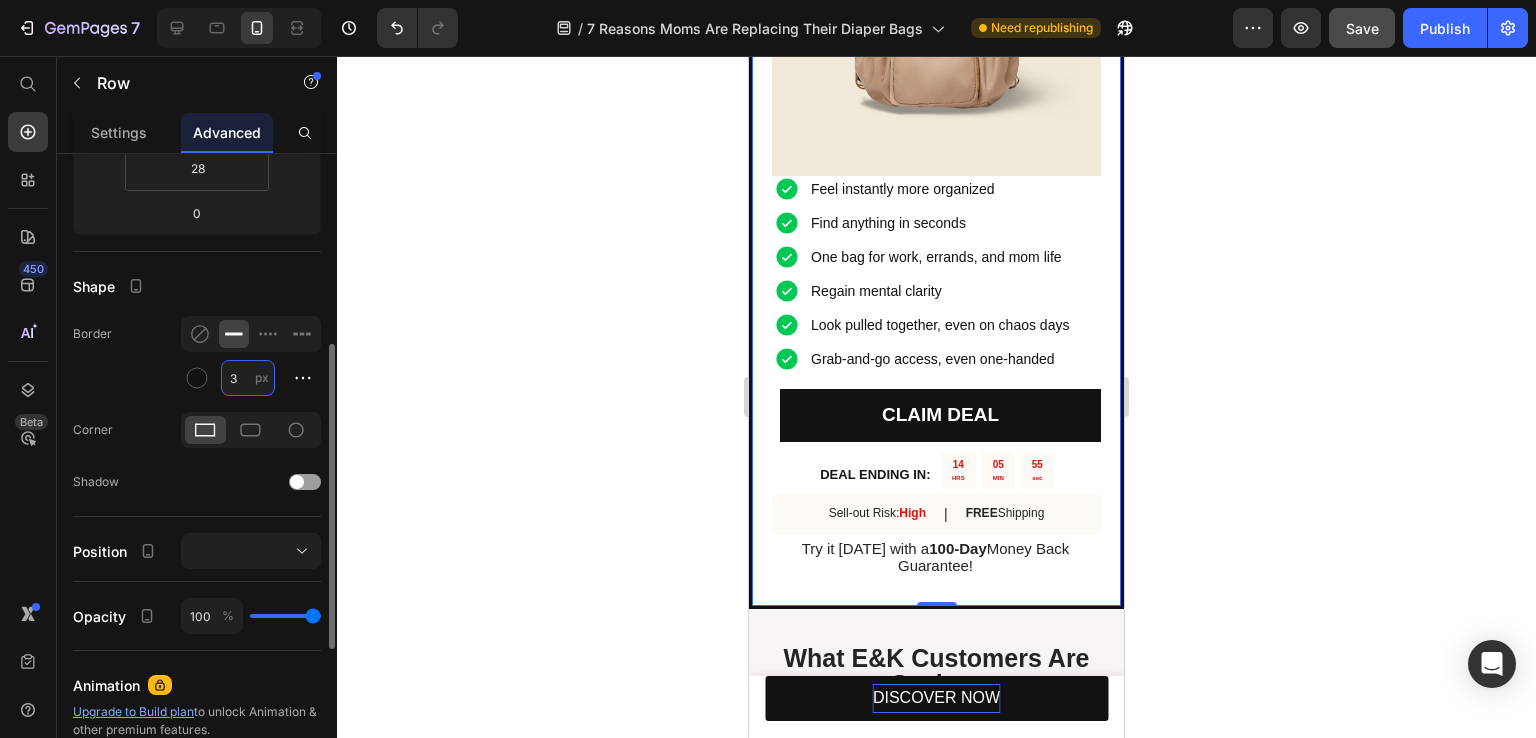scroll, scrollTop: 5048, scrollLeft: 0, axis: vertical 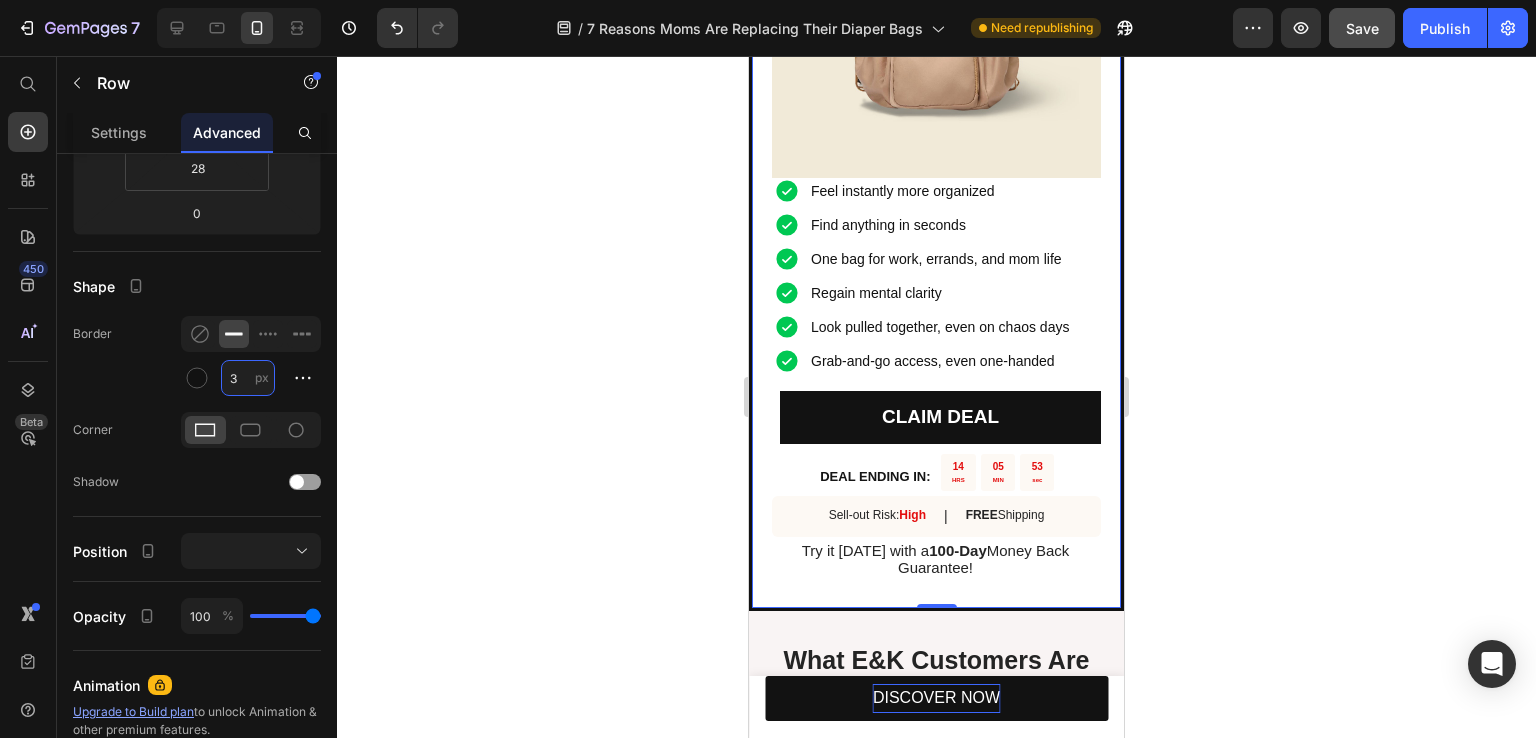 type on "3" 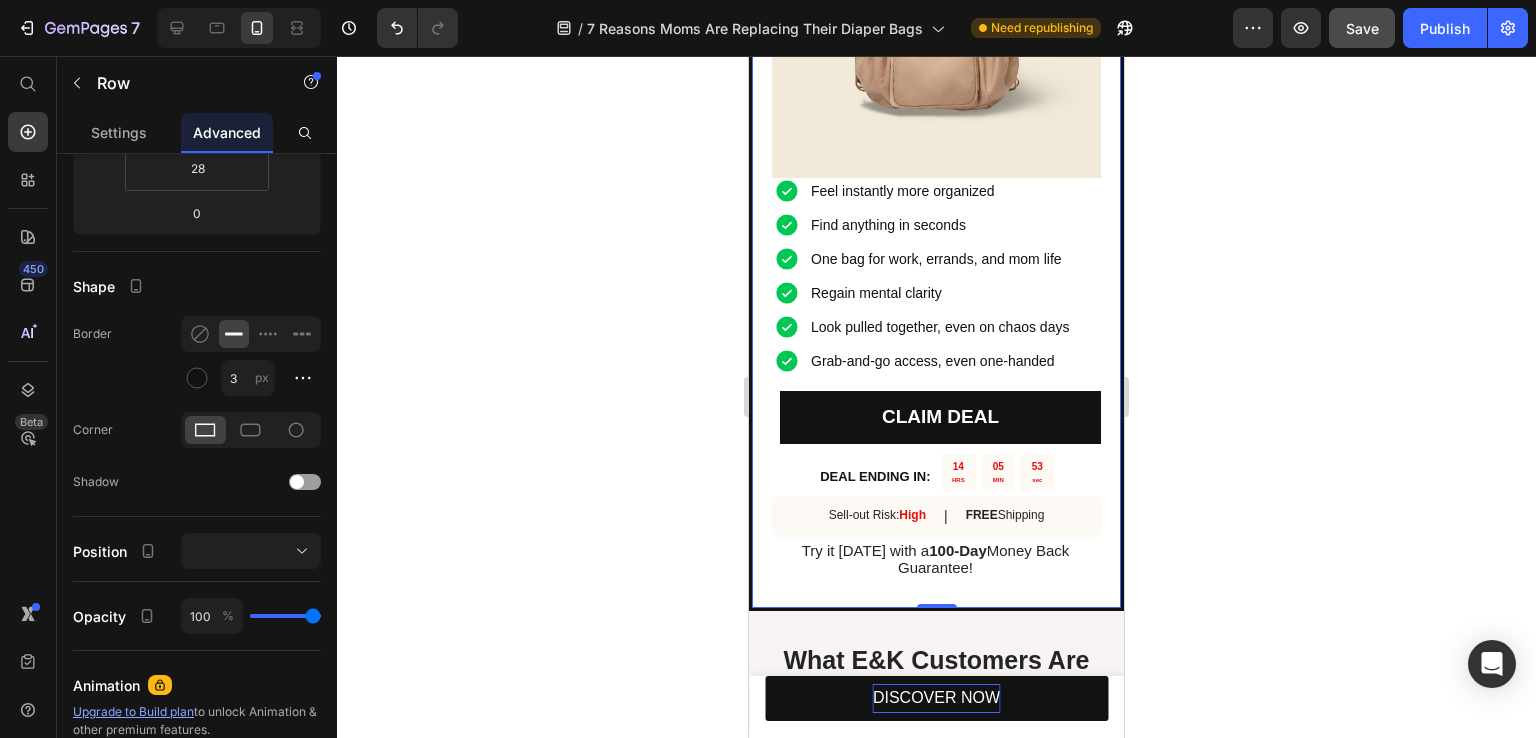 click 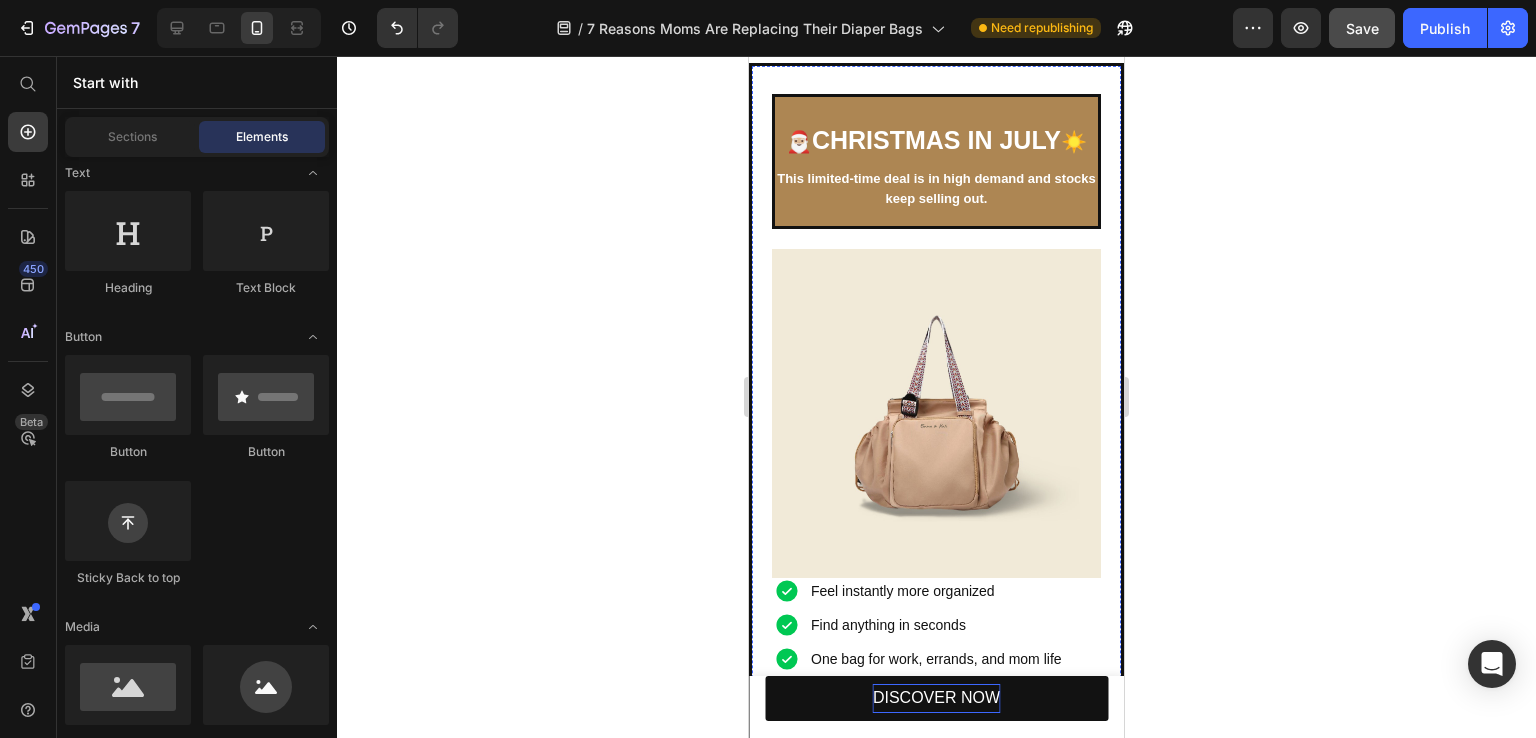 scroll, scrollTop: 4548, scrollLeft: 0, axis: vertical 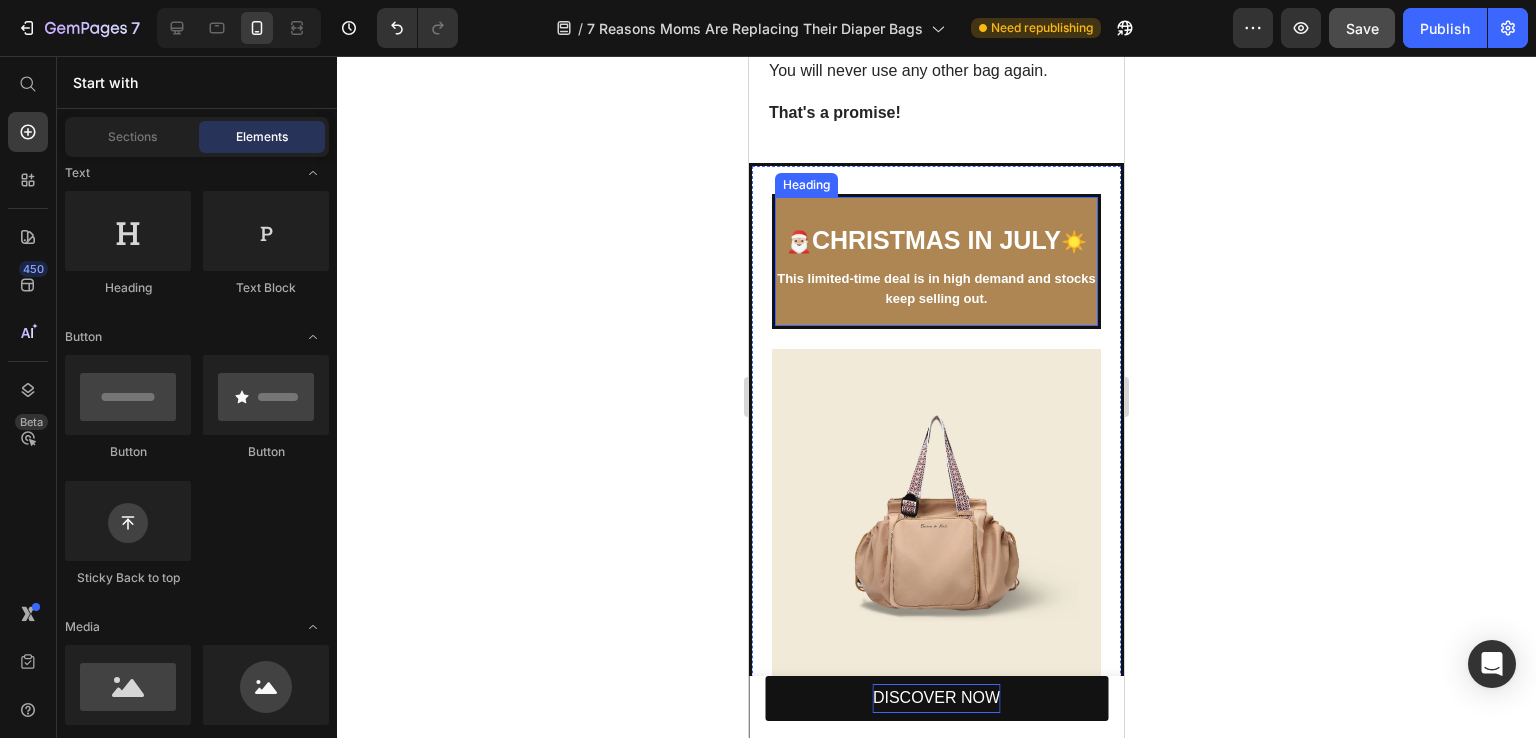 click on "🎅🏼  CHRISTMAS IN JULY  ☀️  This limited-time deal is in high demand and stocks keep selling out." at bounding box center [936, 262] 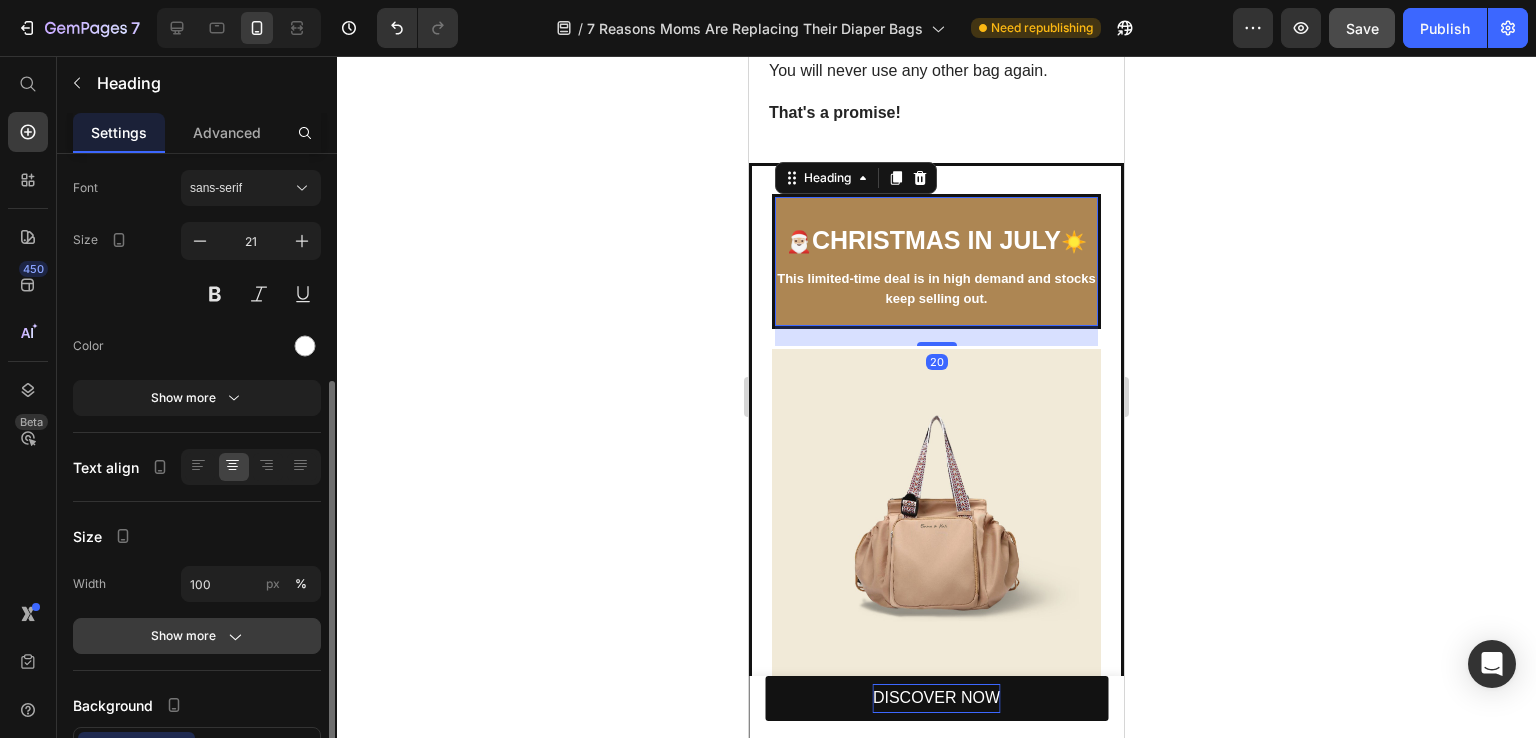 scroll, scrollTop: 200, scrollLeft: 0, axis: vertical 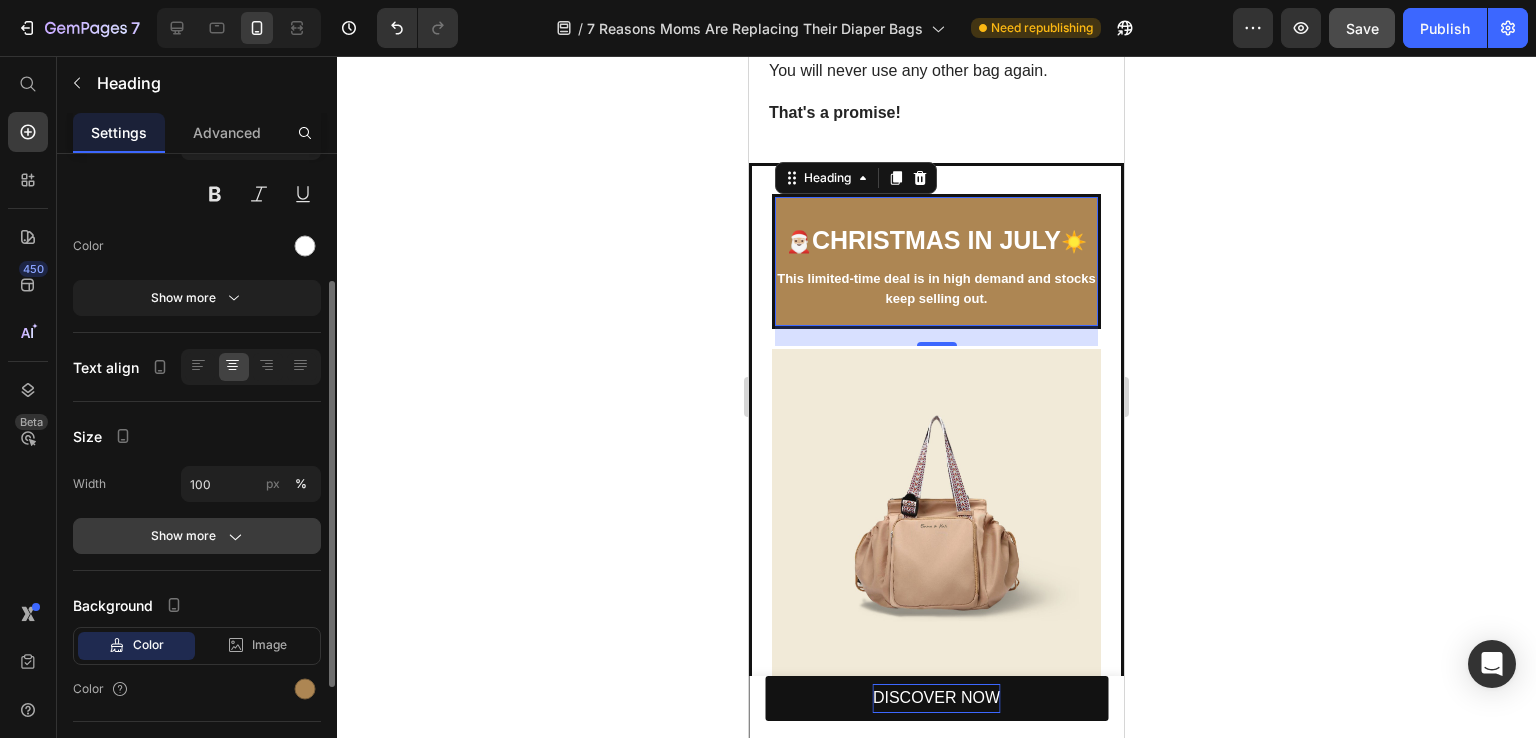 click on "Show more" at bounding box center (197, 536) 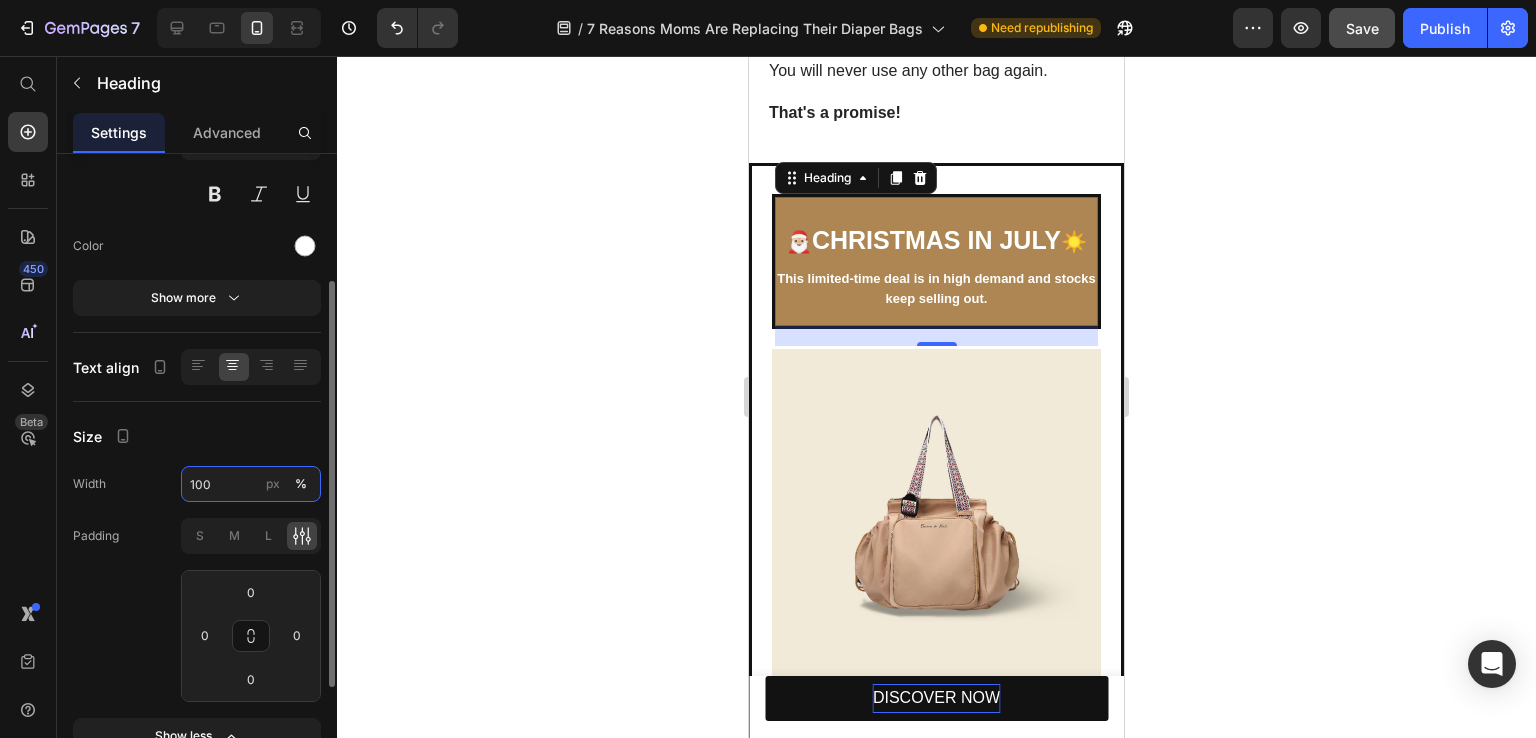 click on "100" at bounding box center [251, 484] 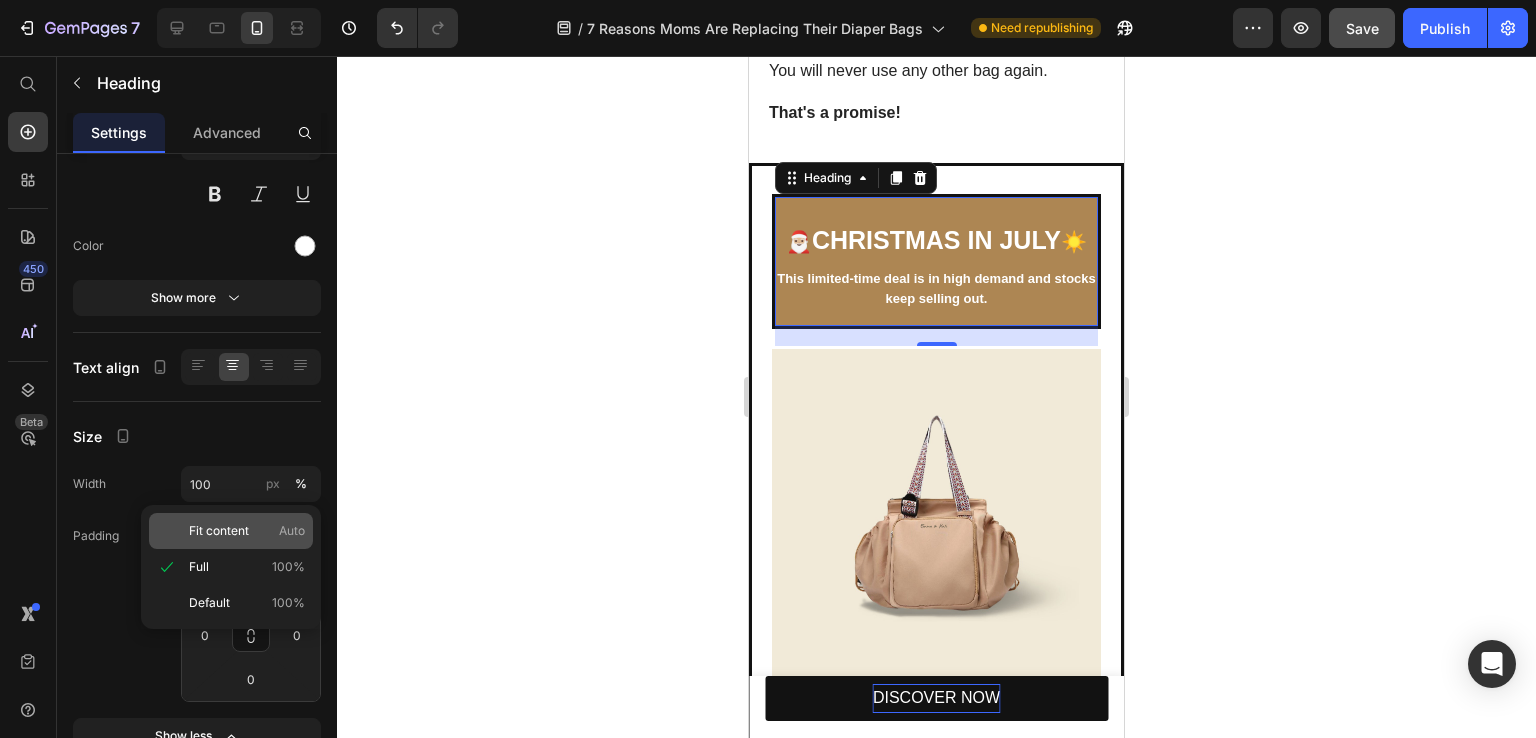click on "Fit content" at bounding box center (219, 531) 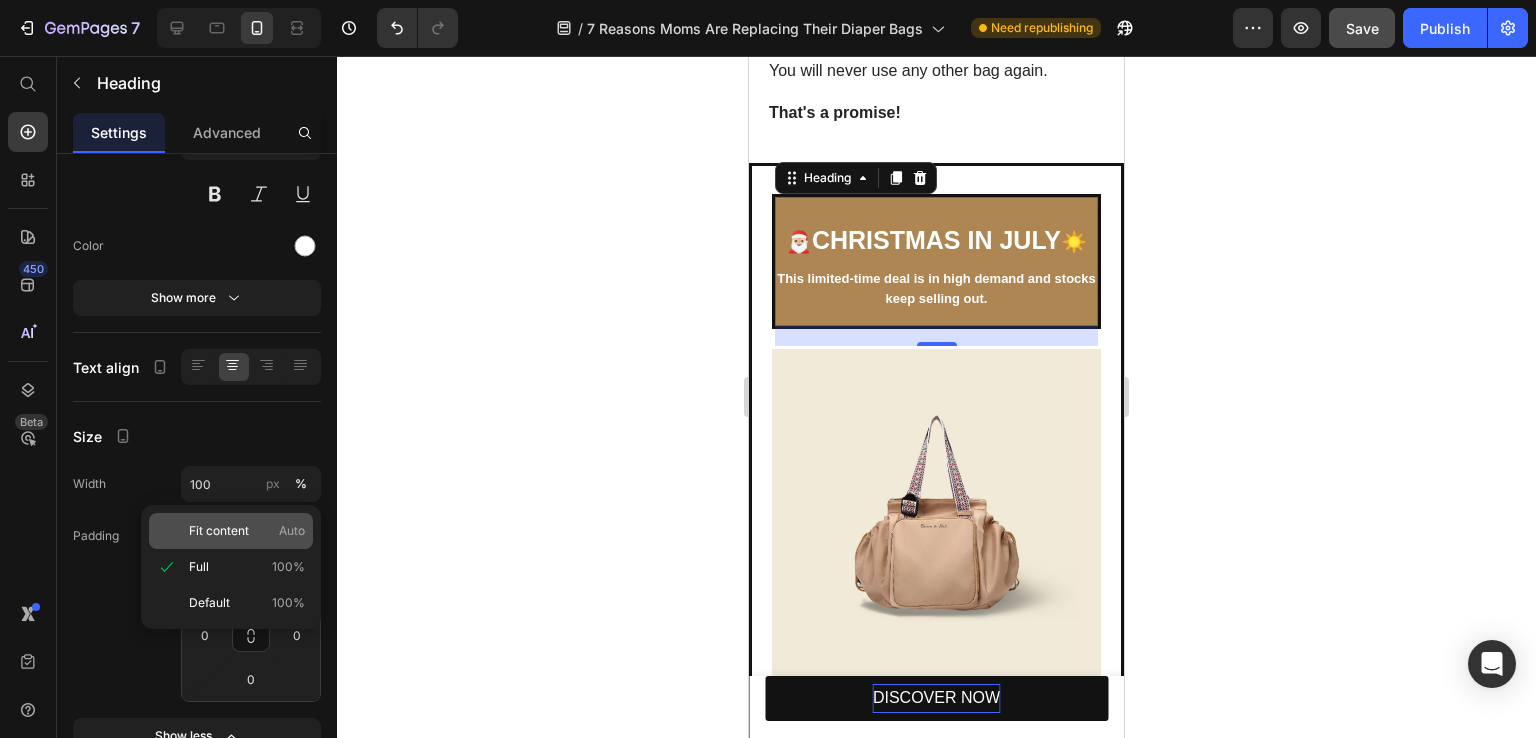 type on "Auto" 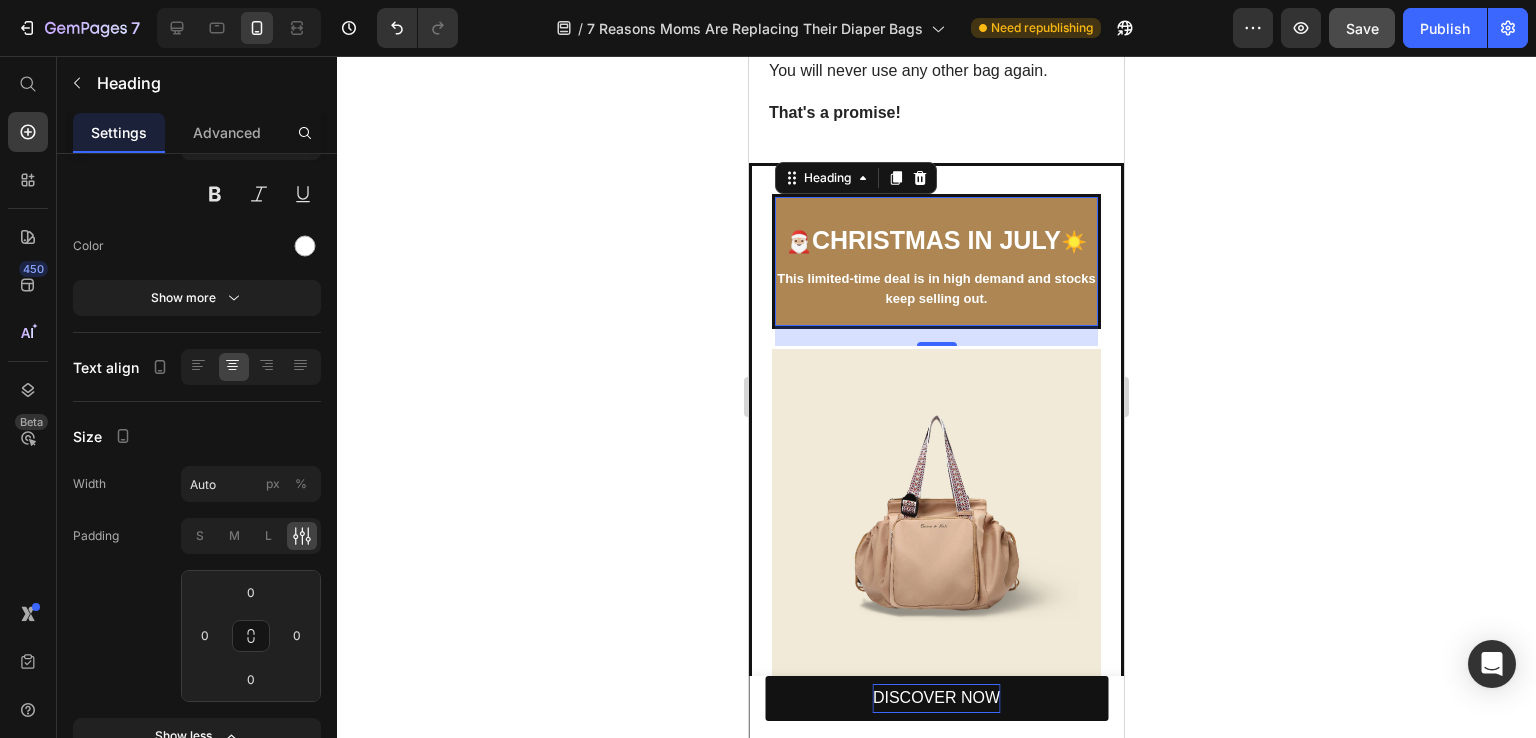 click 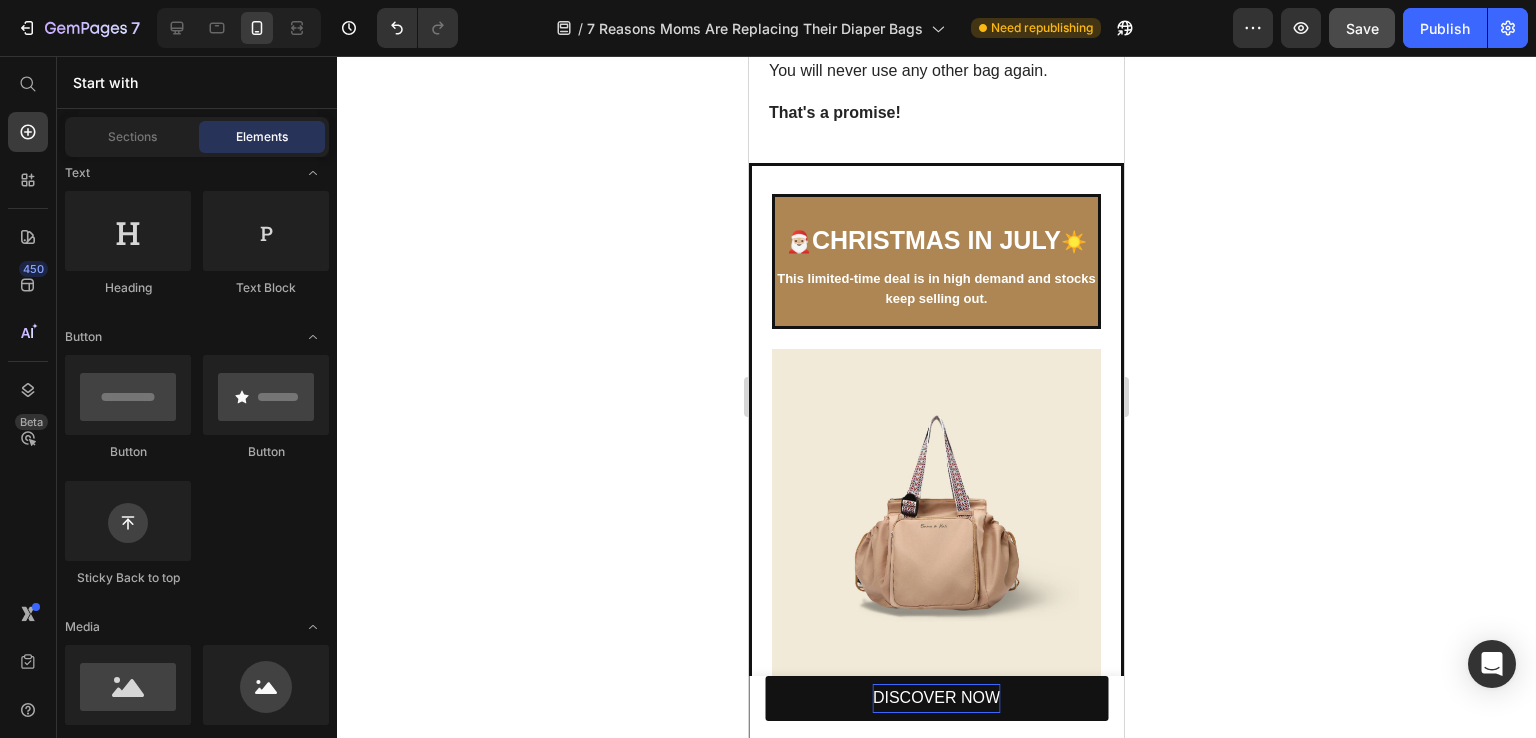 click at bounding box center (936, 513) 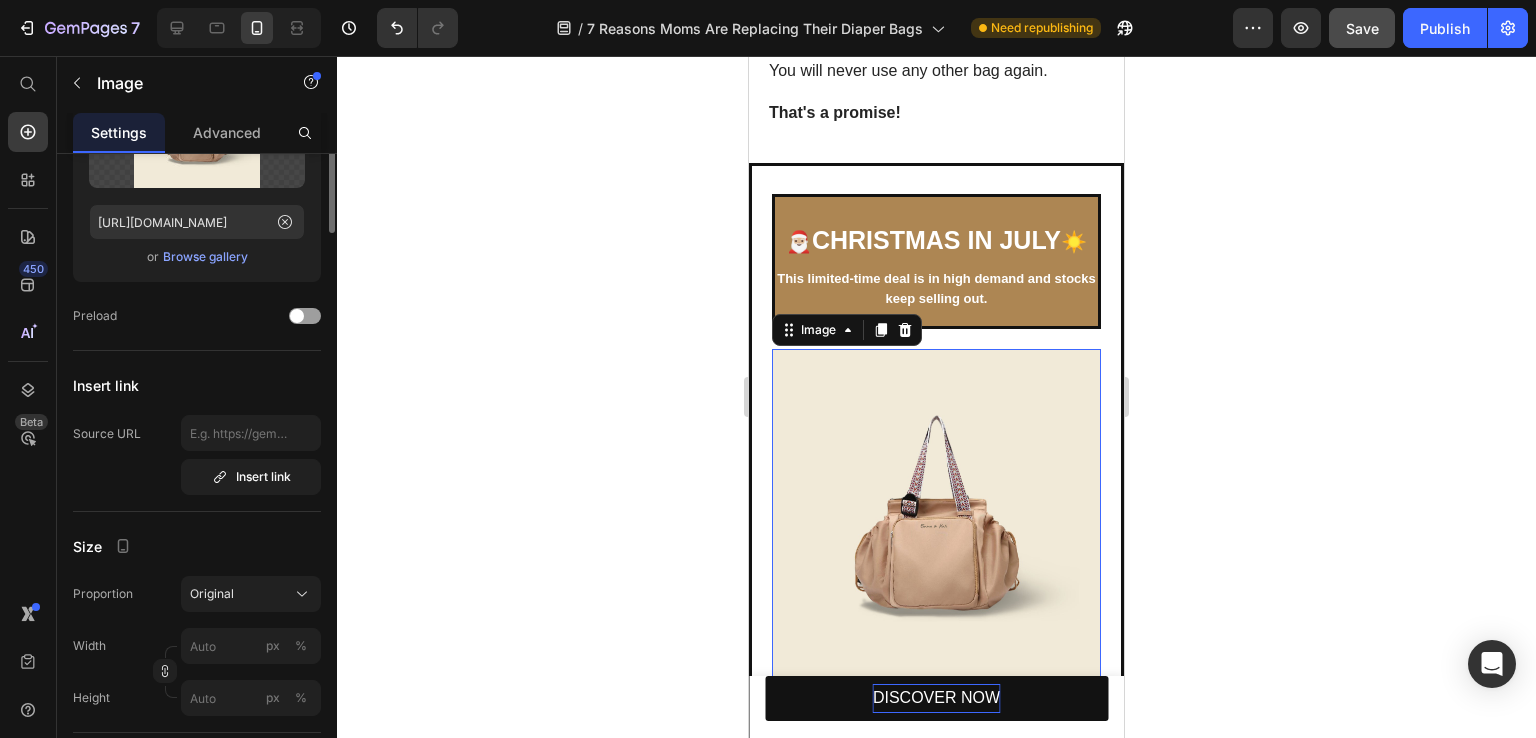 scroll, scrollTop: 0, scrollLeft: 0, axis: both 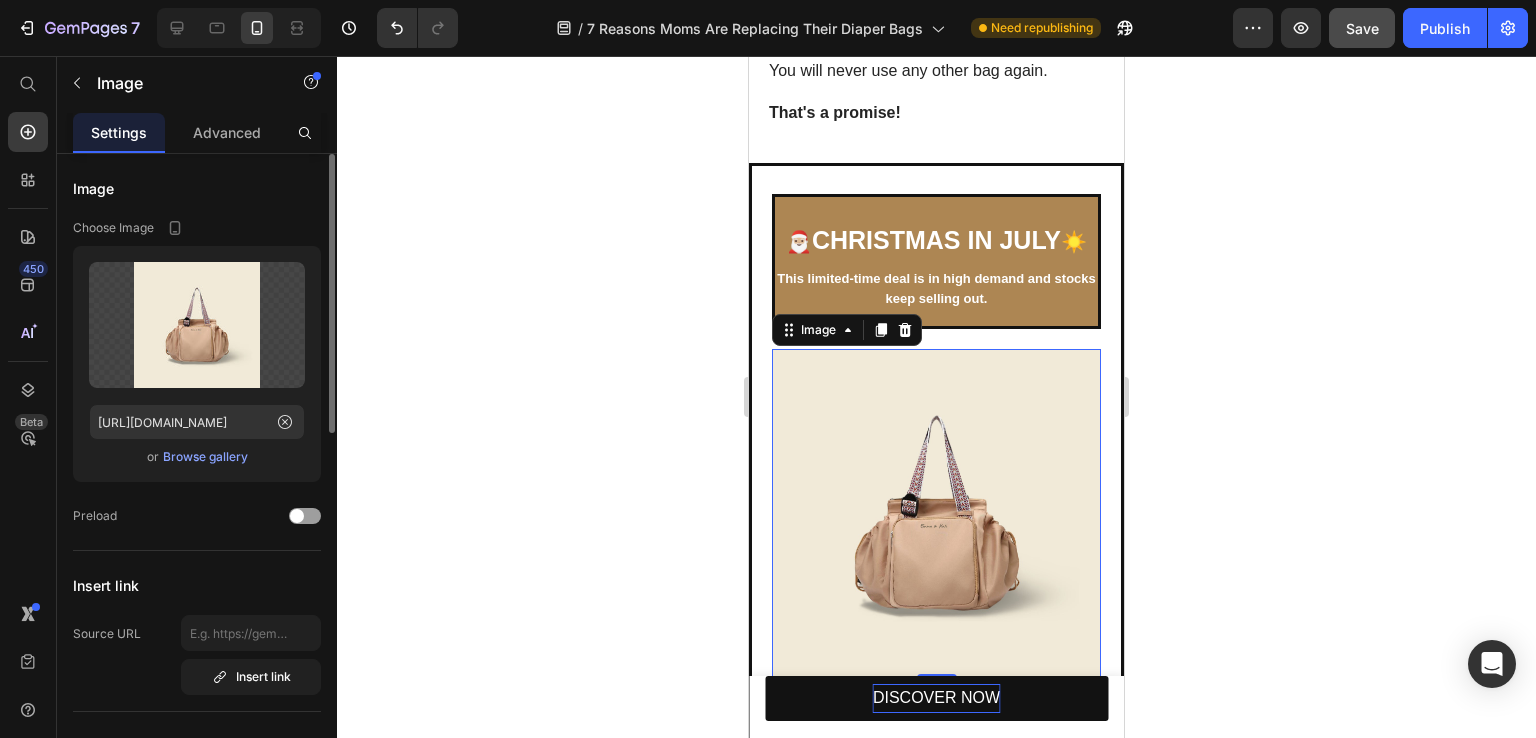 click at bounding box center [936, 513] 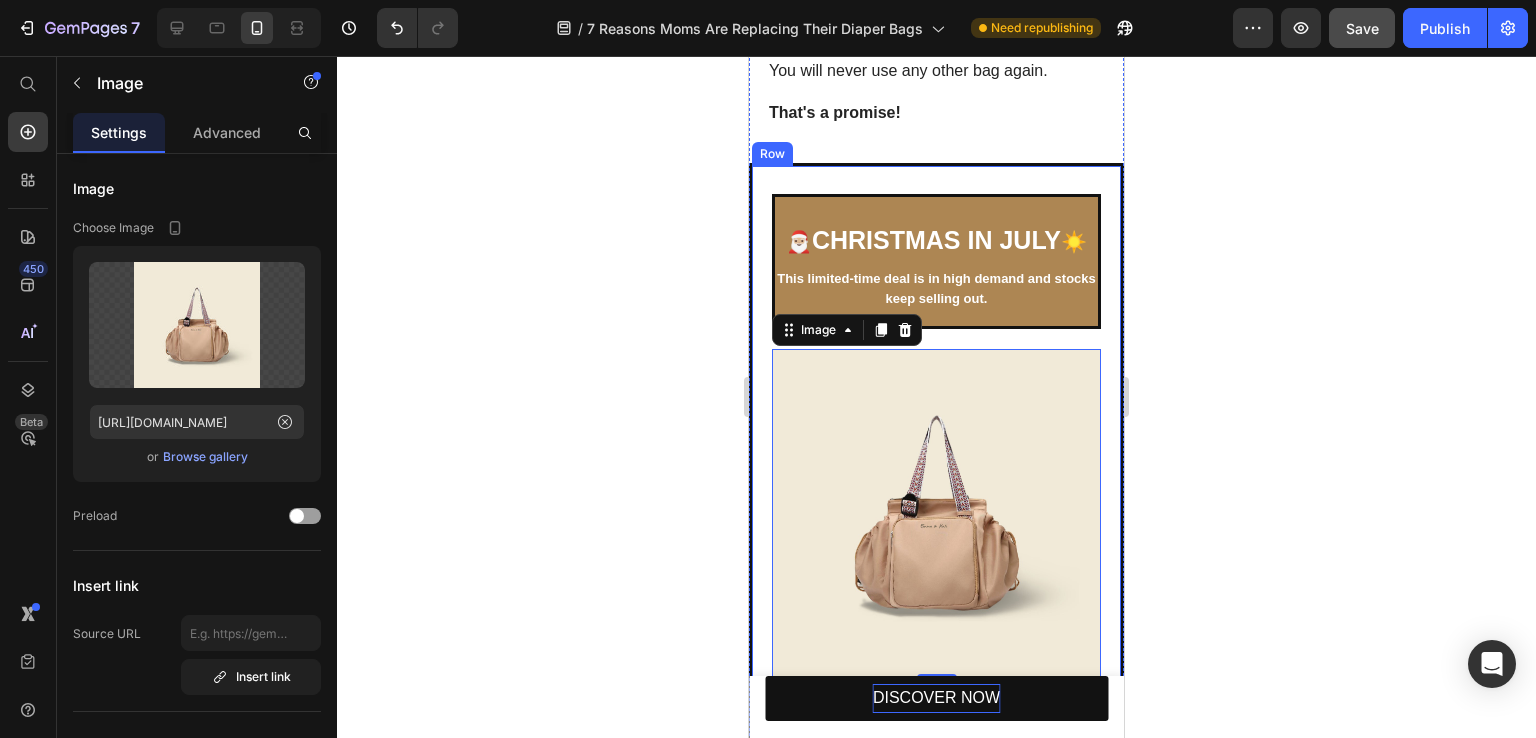 click on "Feel instantly more organized Find anything in seconds One bag for work, errands, and mom life Regain mental clarity Look pulled together, even on chaos days Grab-and-go access, even one-handed Item List CLAIM DEAL Button         DEAL ENDING IN: Text Block 14 HRS 05 MIN 31 sec Countdown Timer Row Sell-out Risk:  High Text Block | Text Block FREE  Shipping Text Block Row Try it [DATE] with a  100-Day  Money Back Guarantee! Text Block 🎅🏼  CHRISTMAS IN JULY  ☀️  This limited-time deal is in high demand and stocks keep selling out.   Heading Image   0 Row" at bounding box center (936, 637) 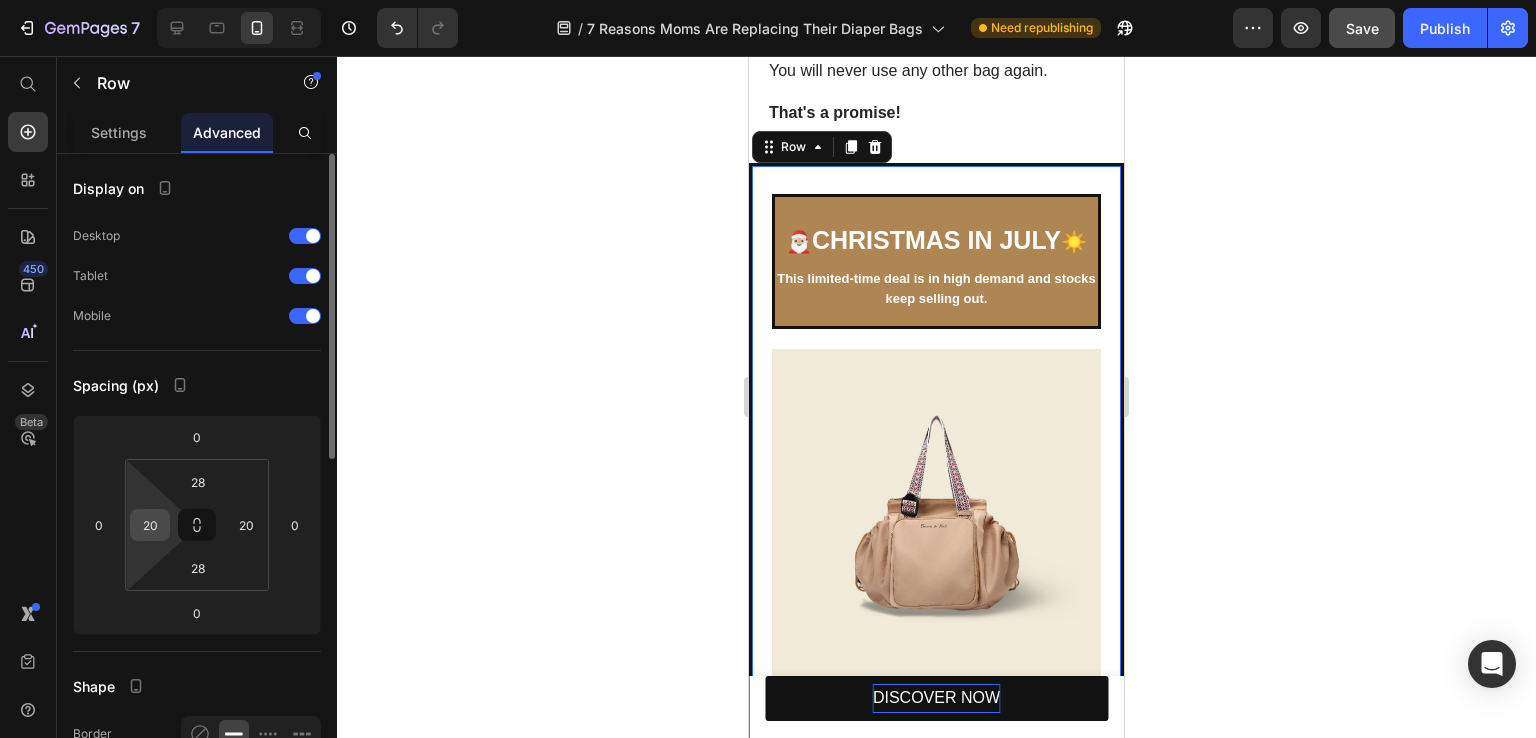 click on "20" at bounding box center (150, 525) 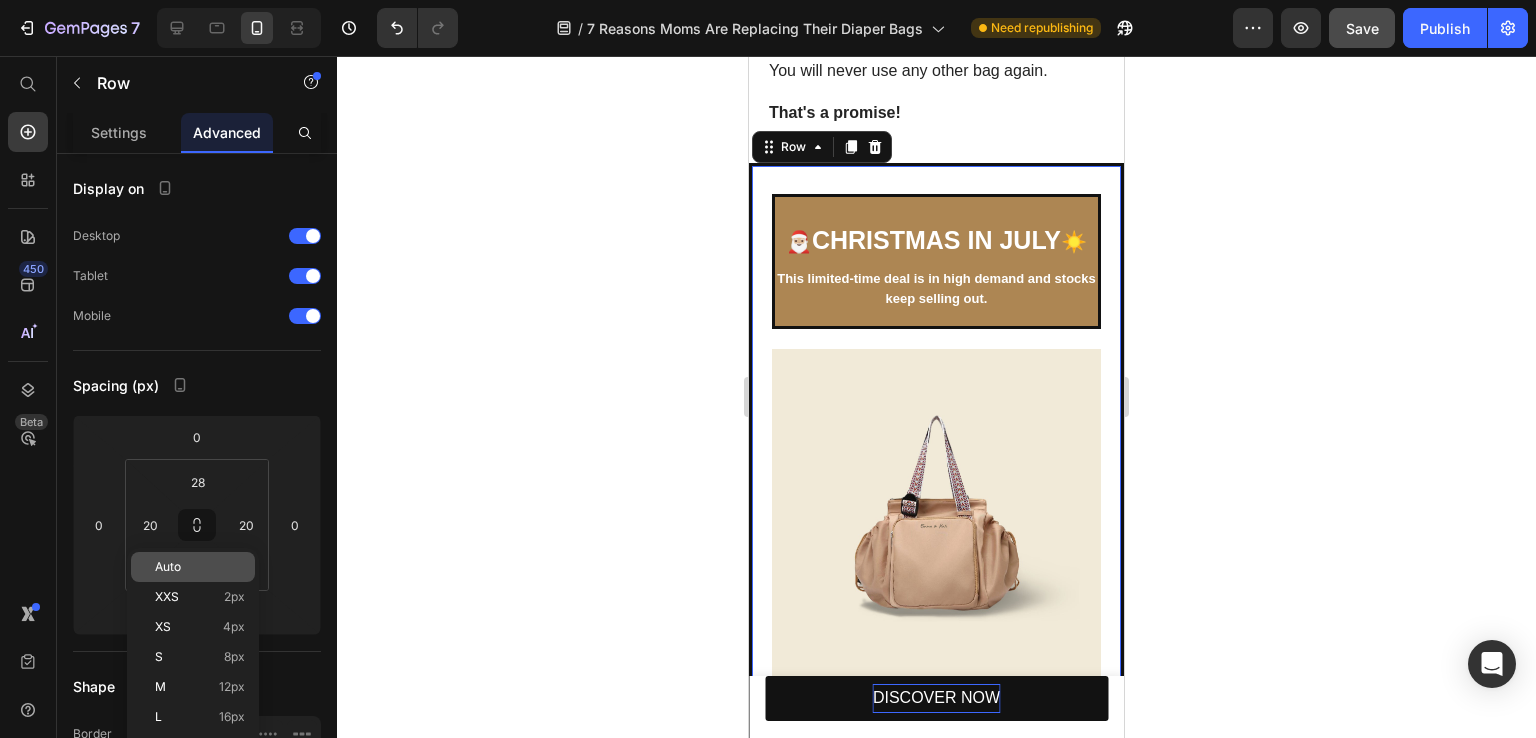 click on "Auto" 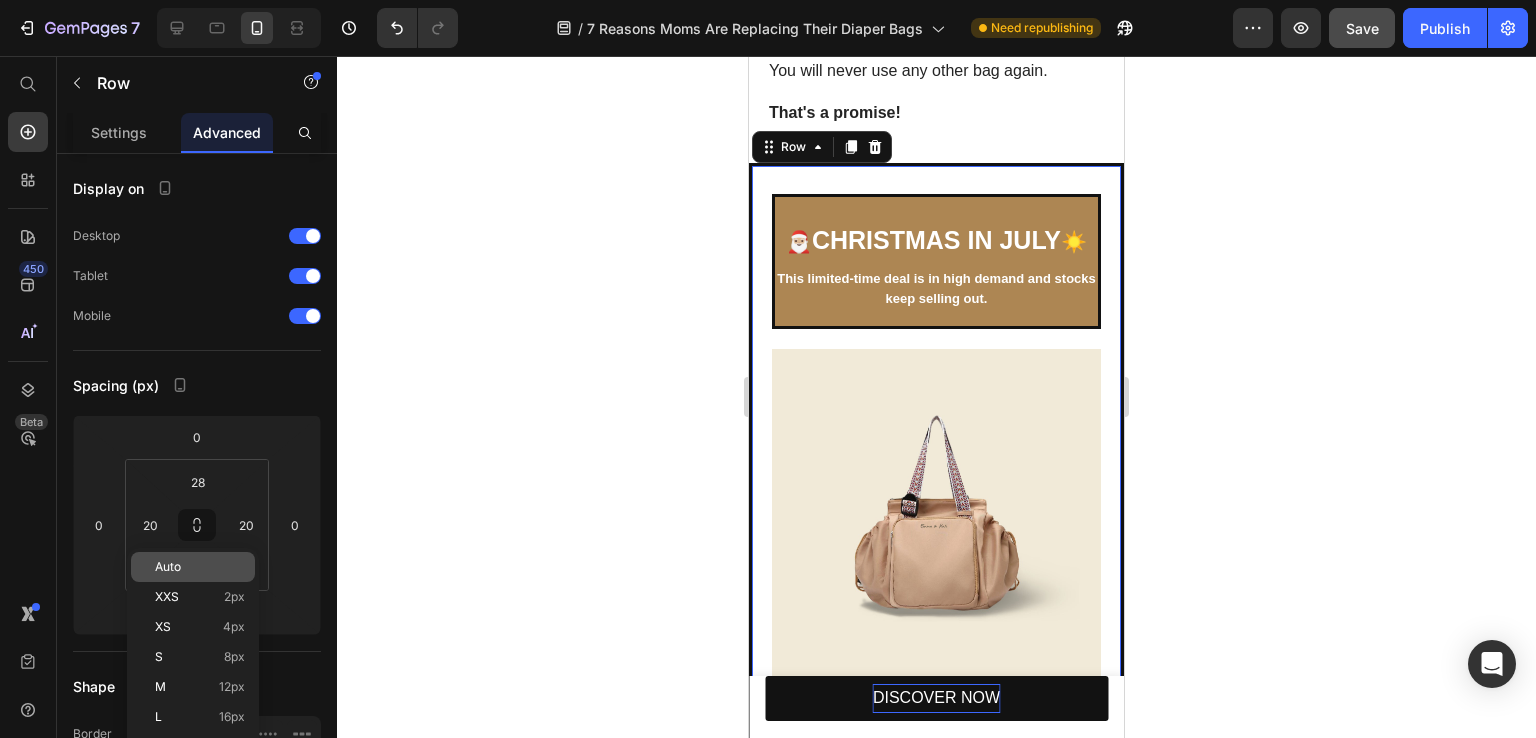 type 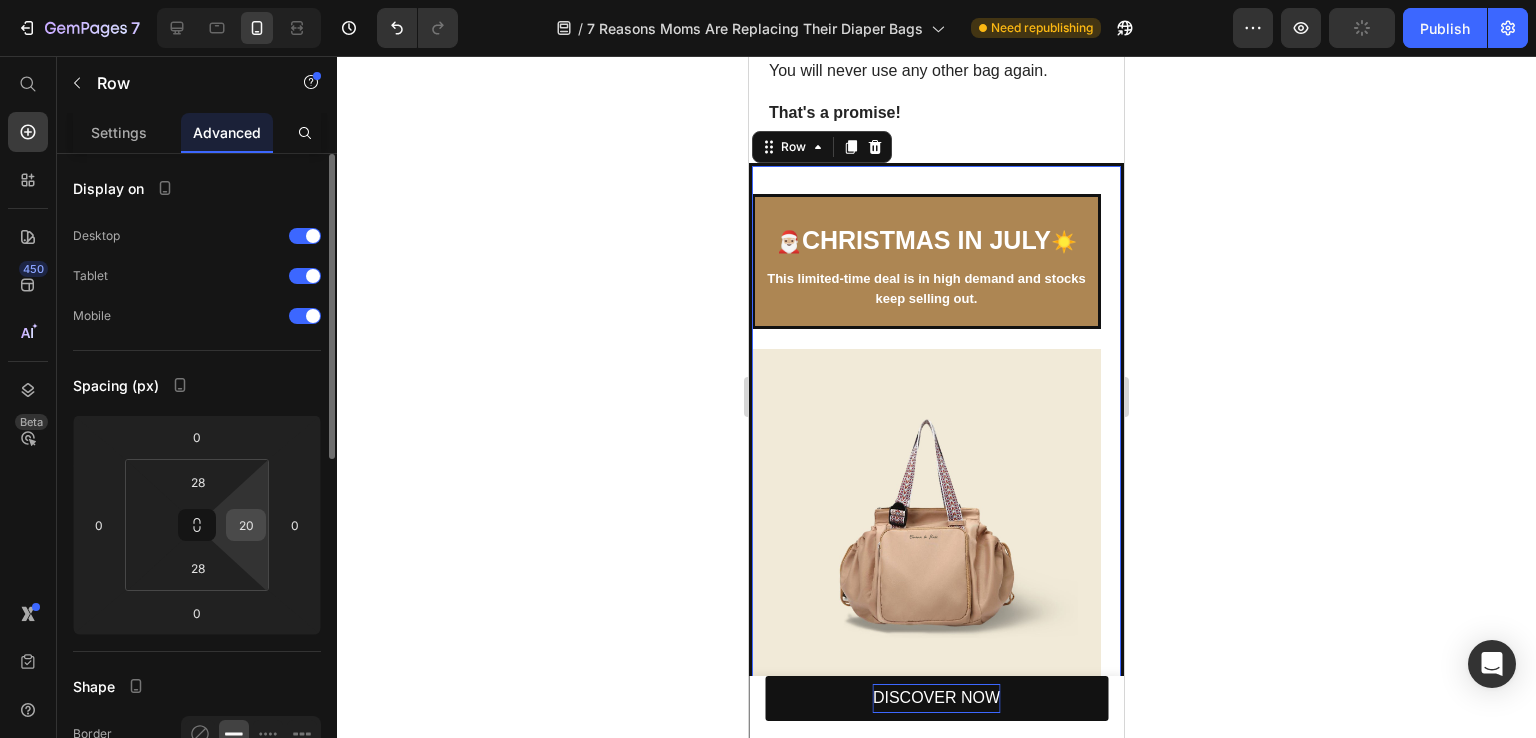 click on "20" at bounding box center (246, 525) 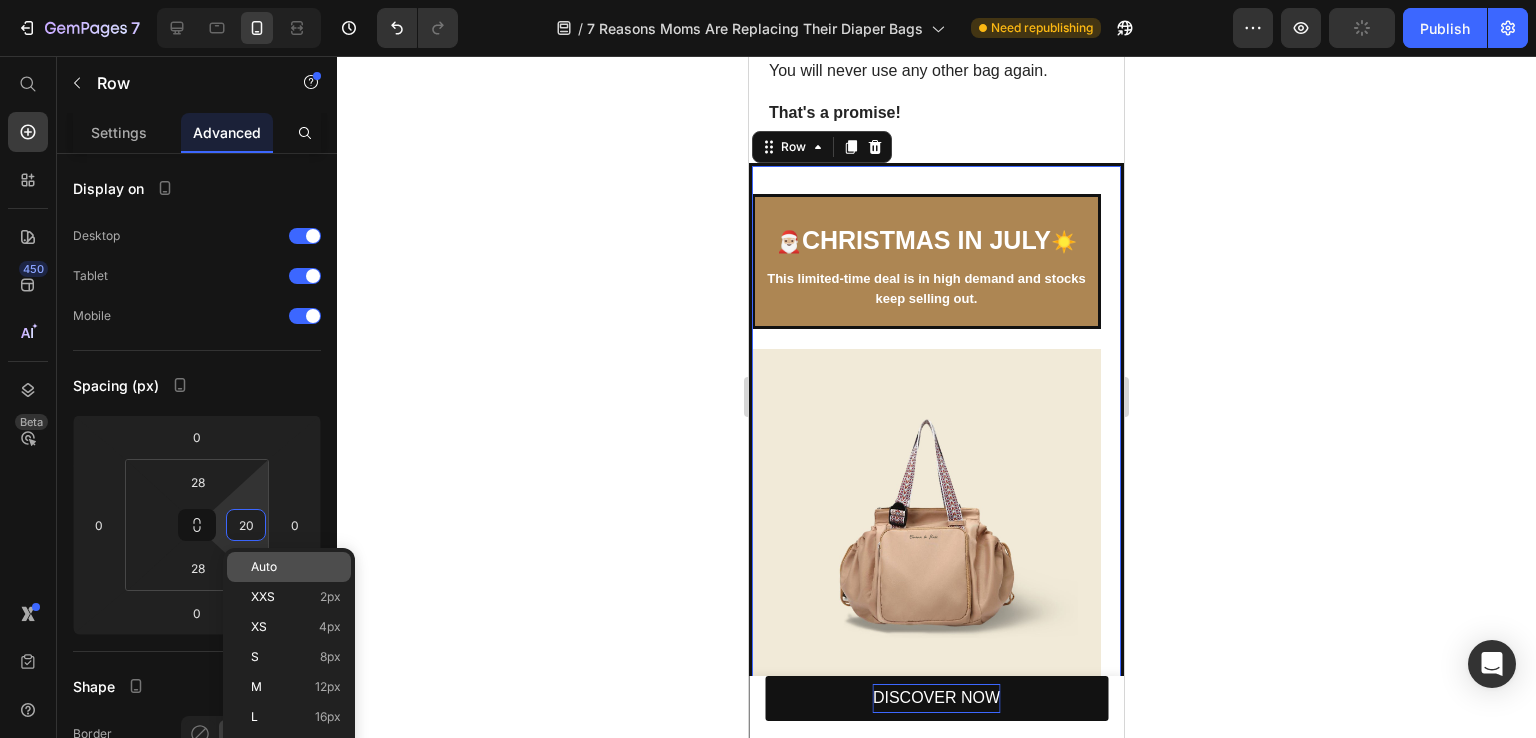 click on "Auto" at bounding box center (264, 567) 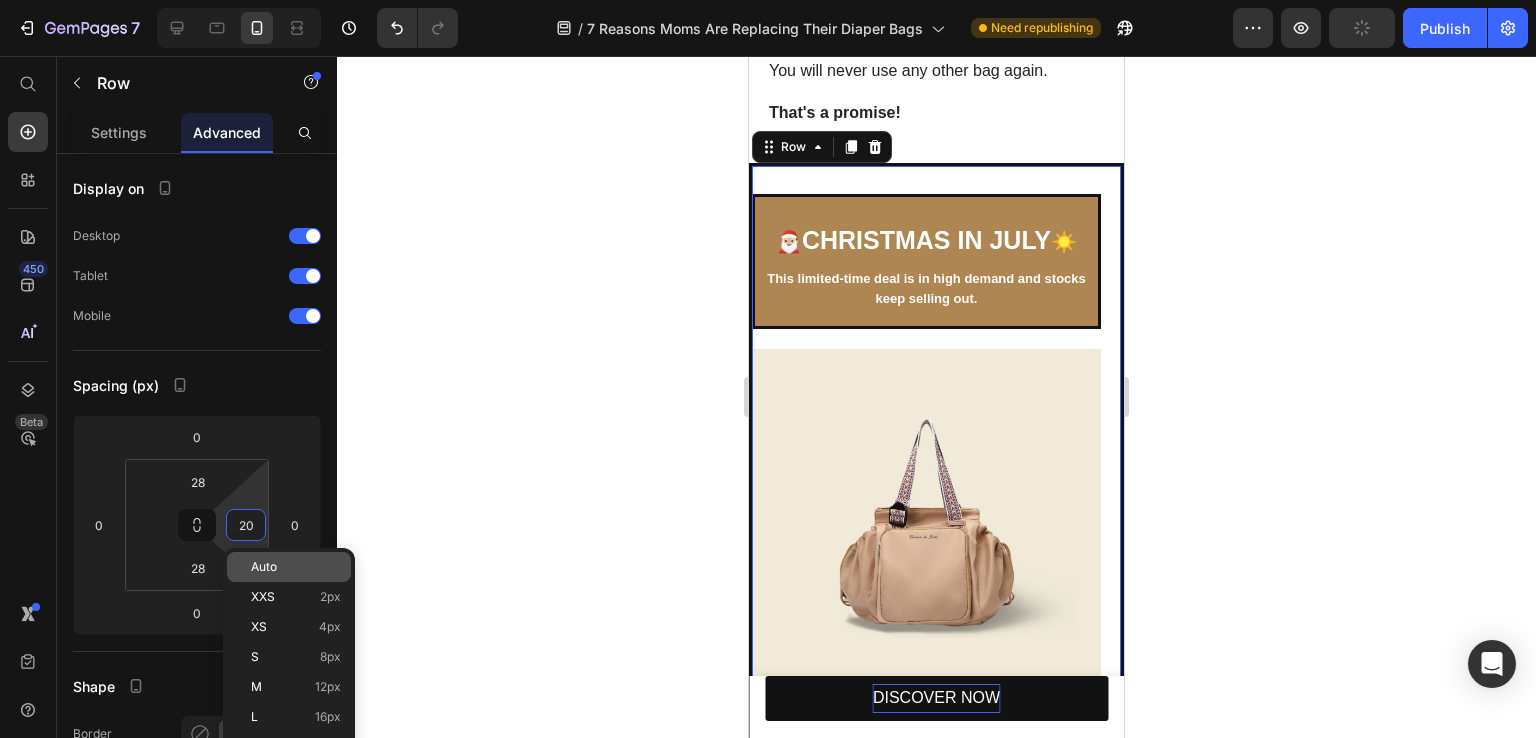 type 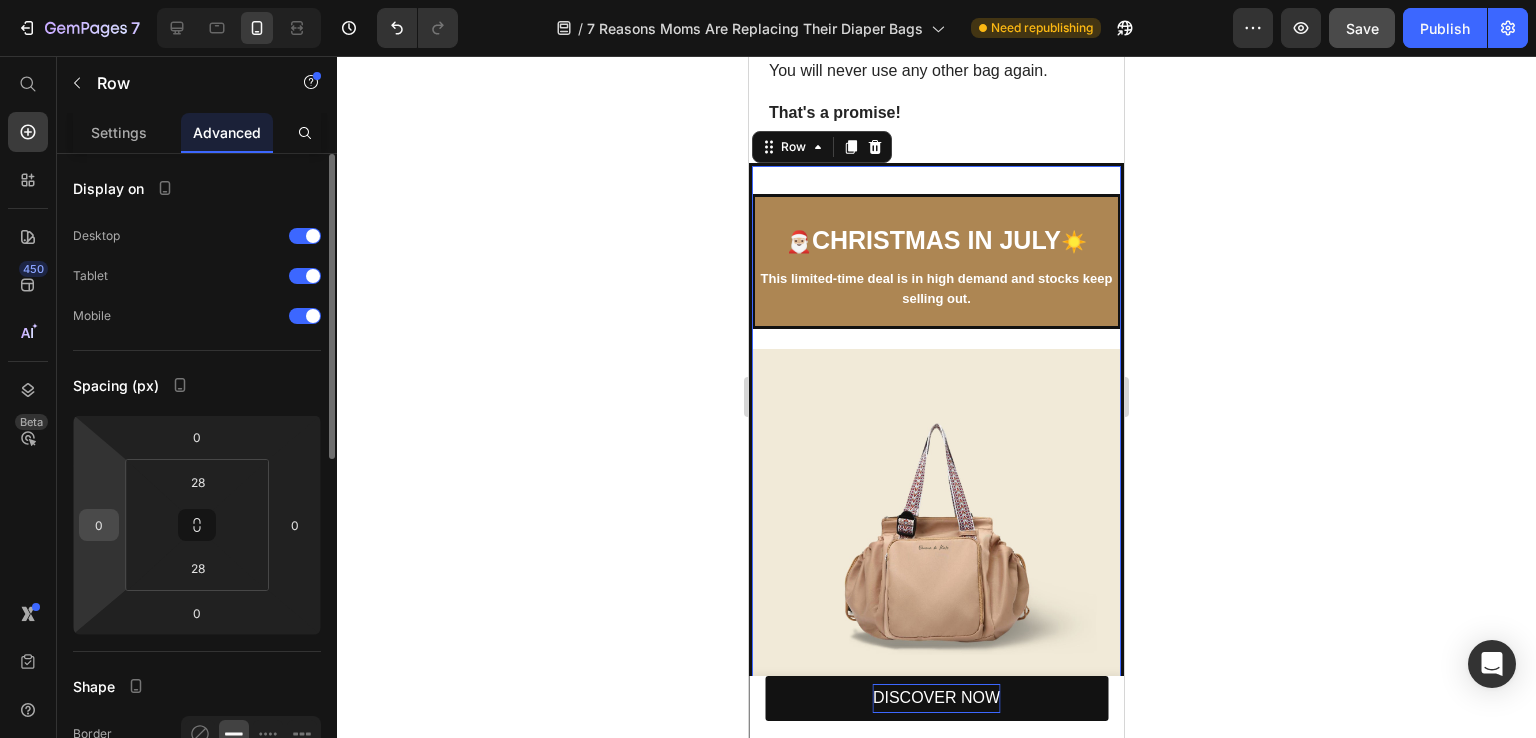 click on "0" at bounding box center [99, 525] 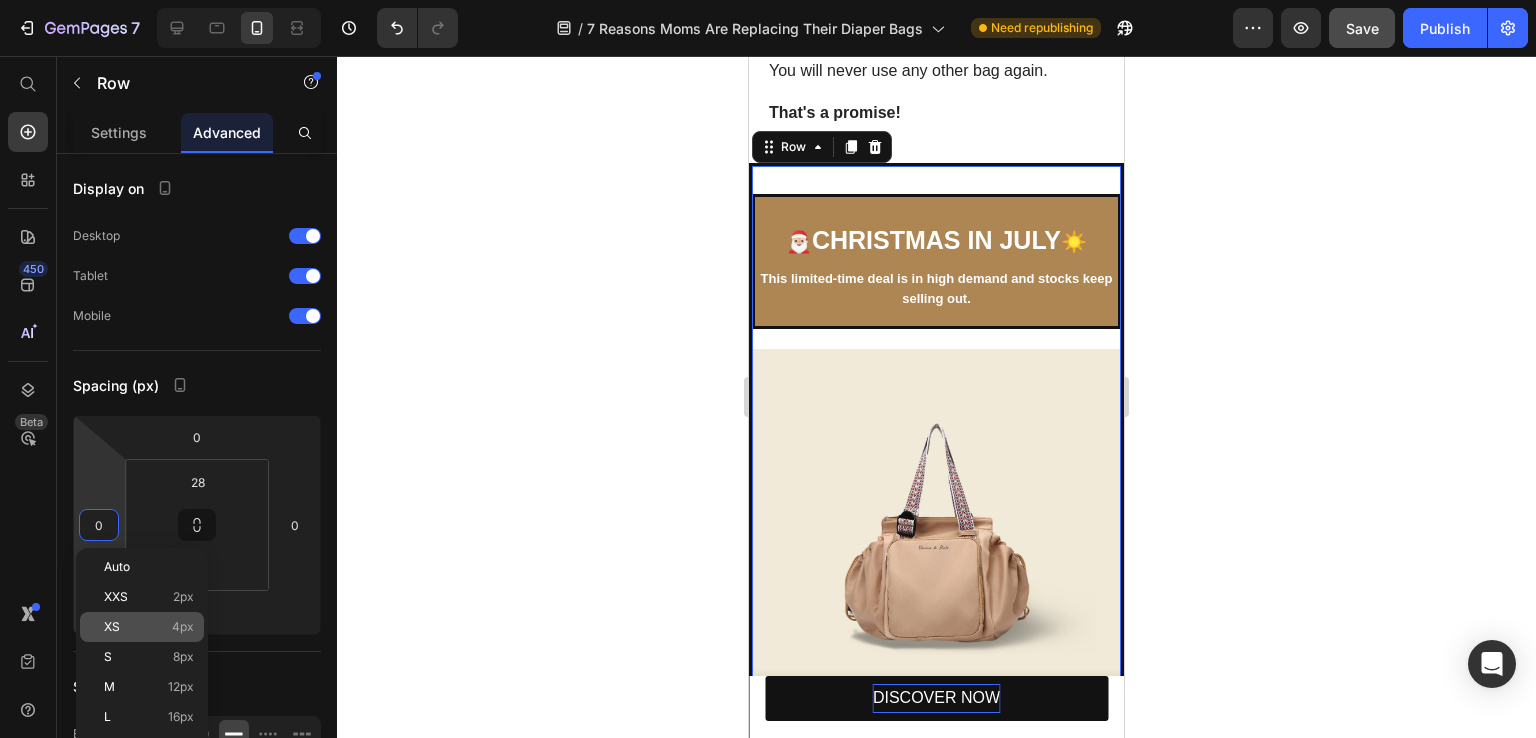 click on "XS 4px" at bounding box center [149, 627] 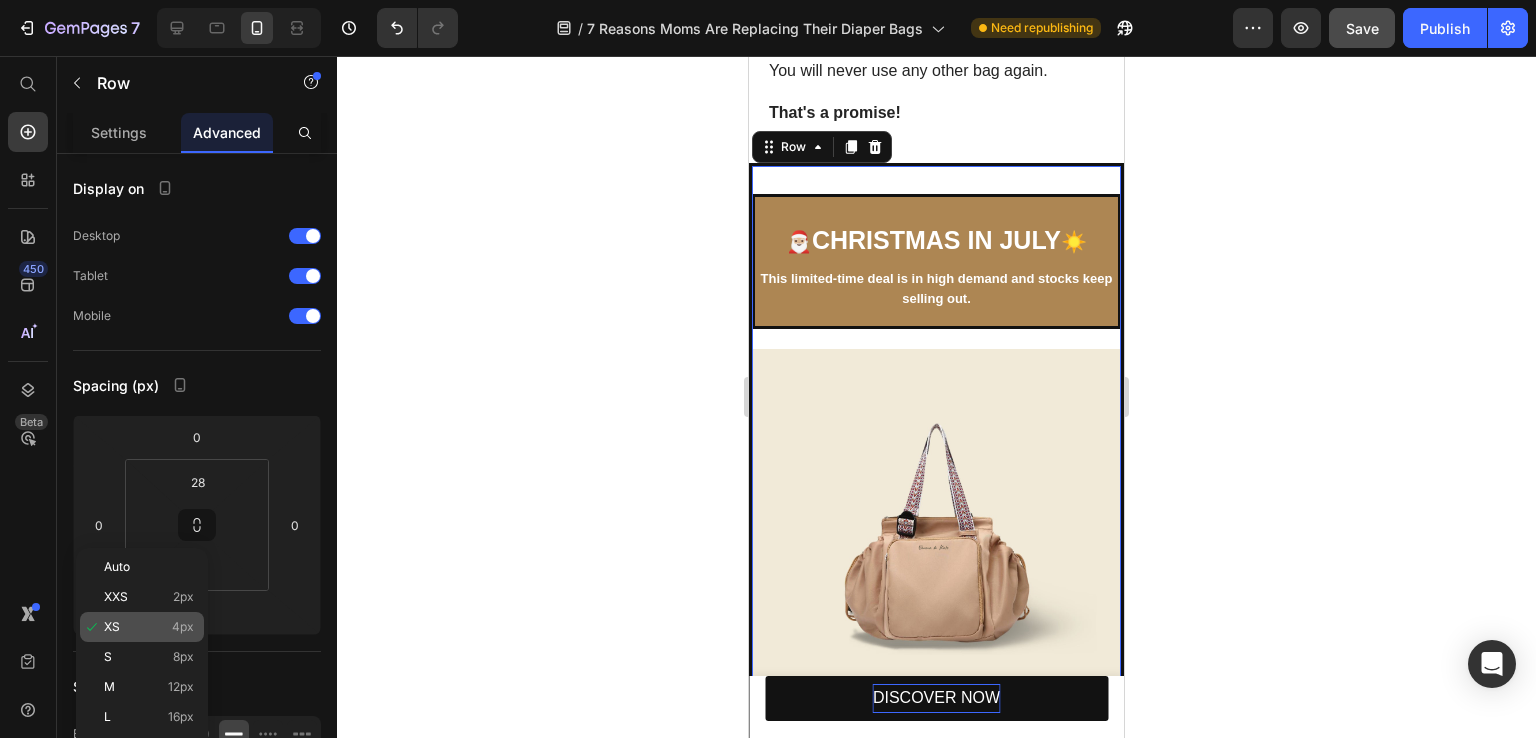 type on "4" 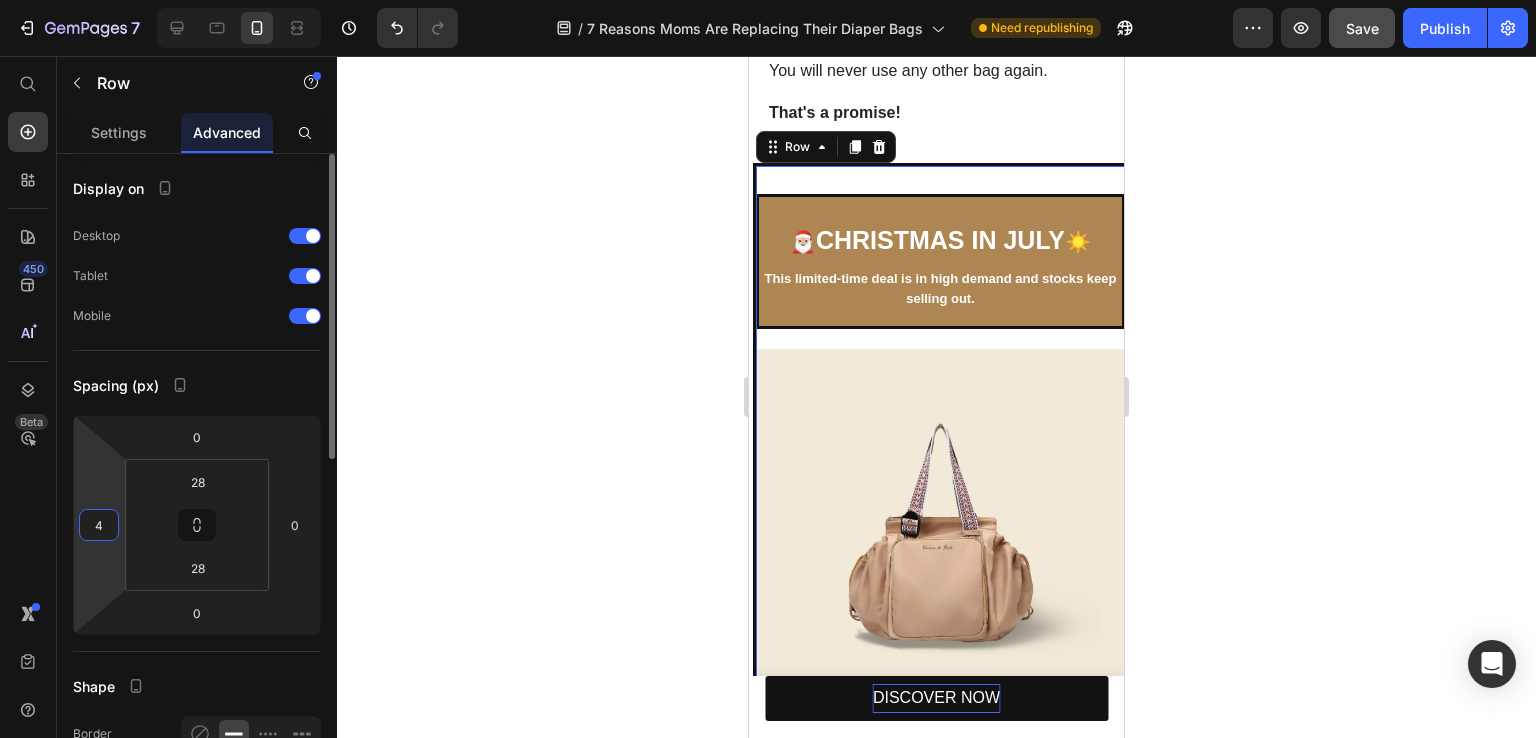 click on "4" at bounding box center (99, 525) 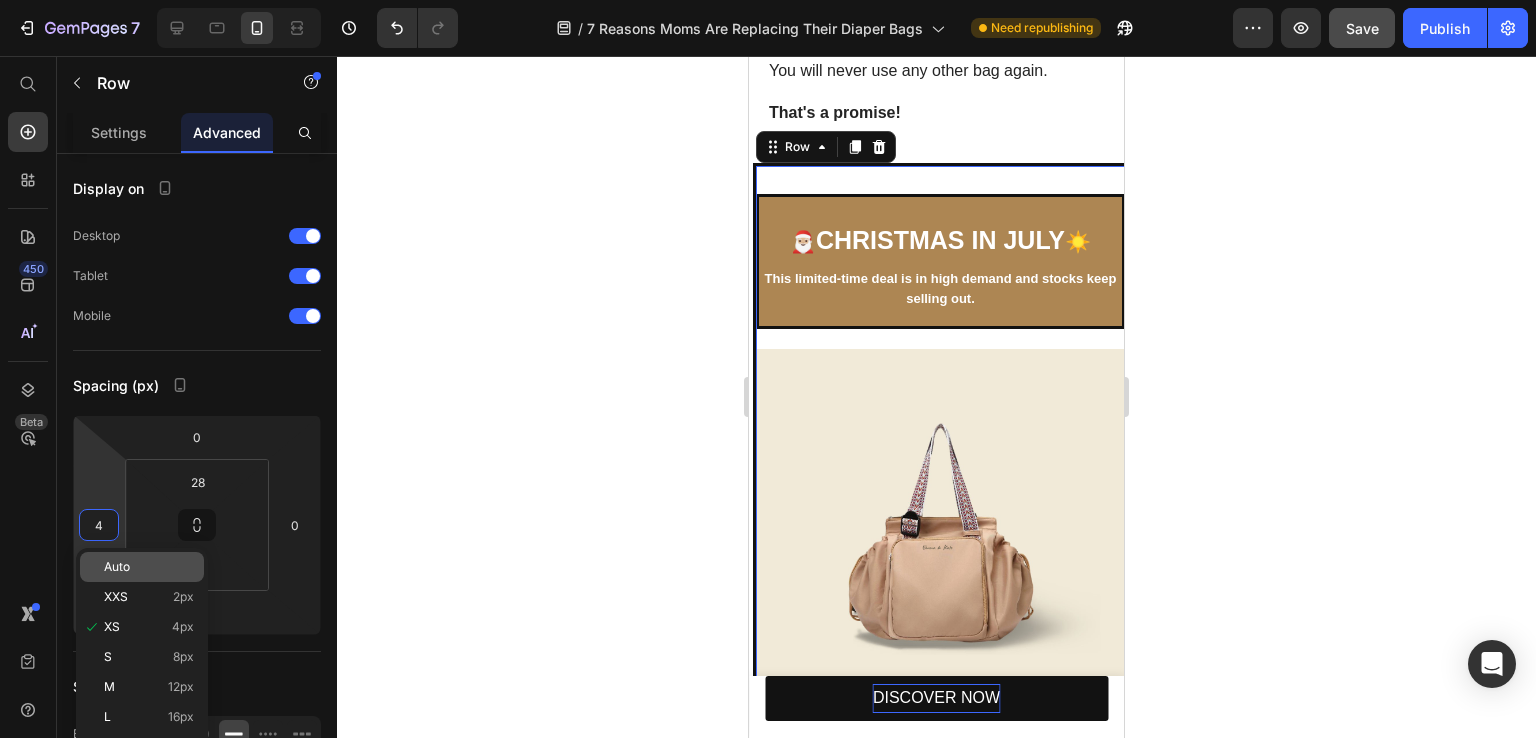 click on "Auto" 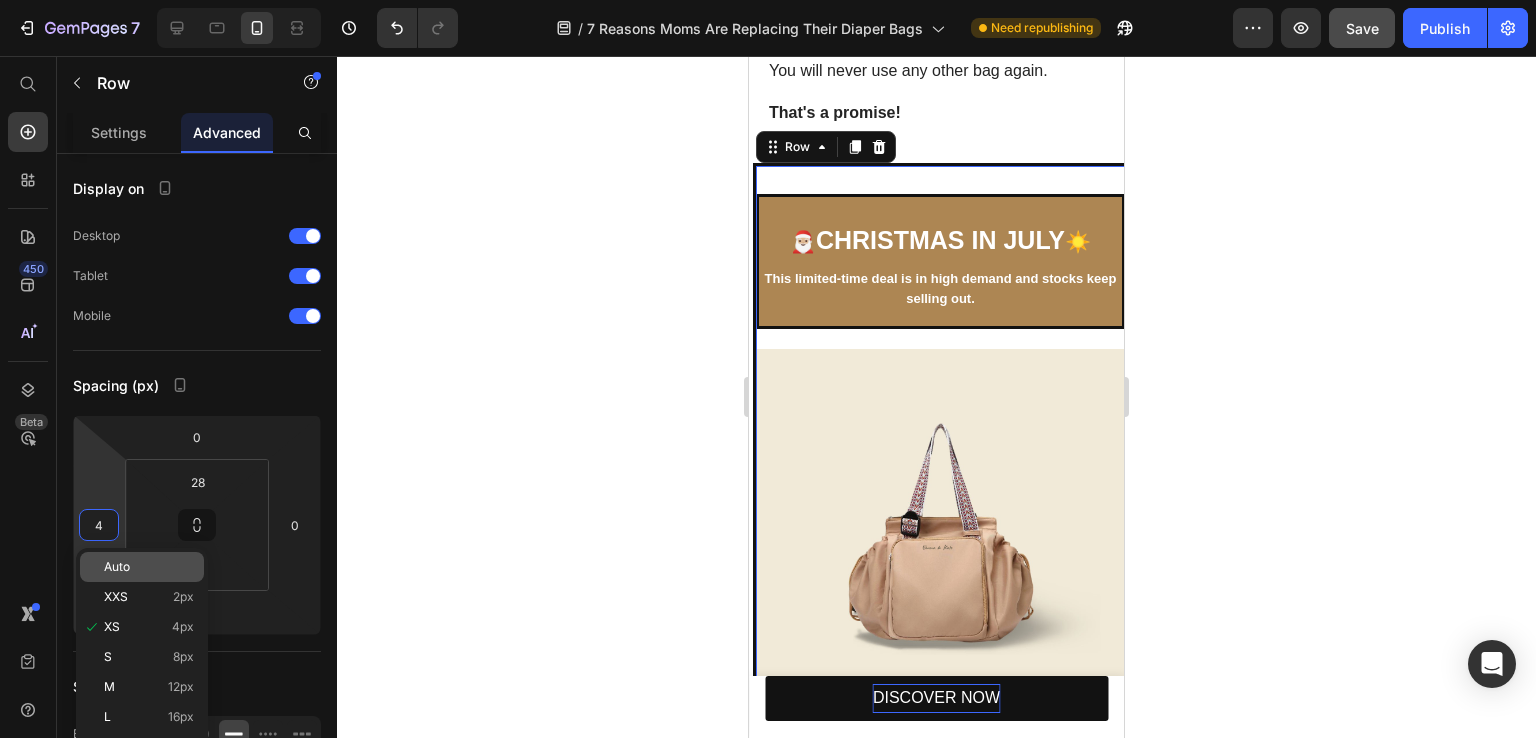 type 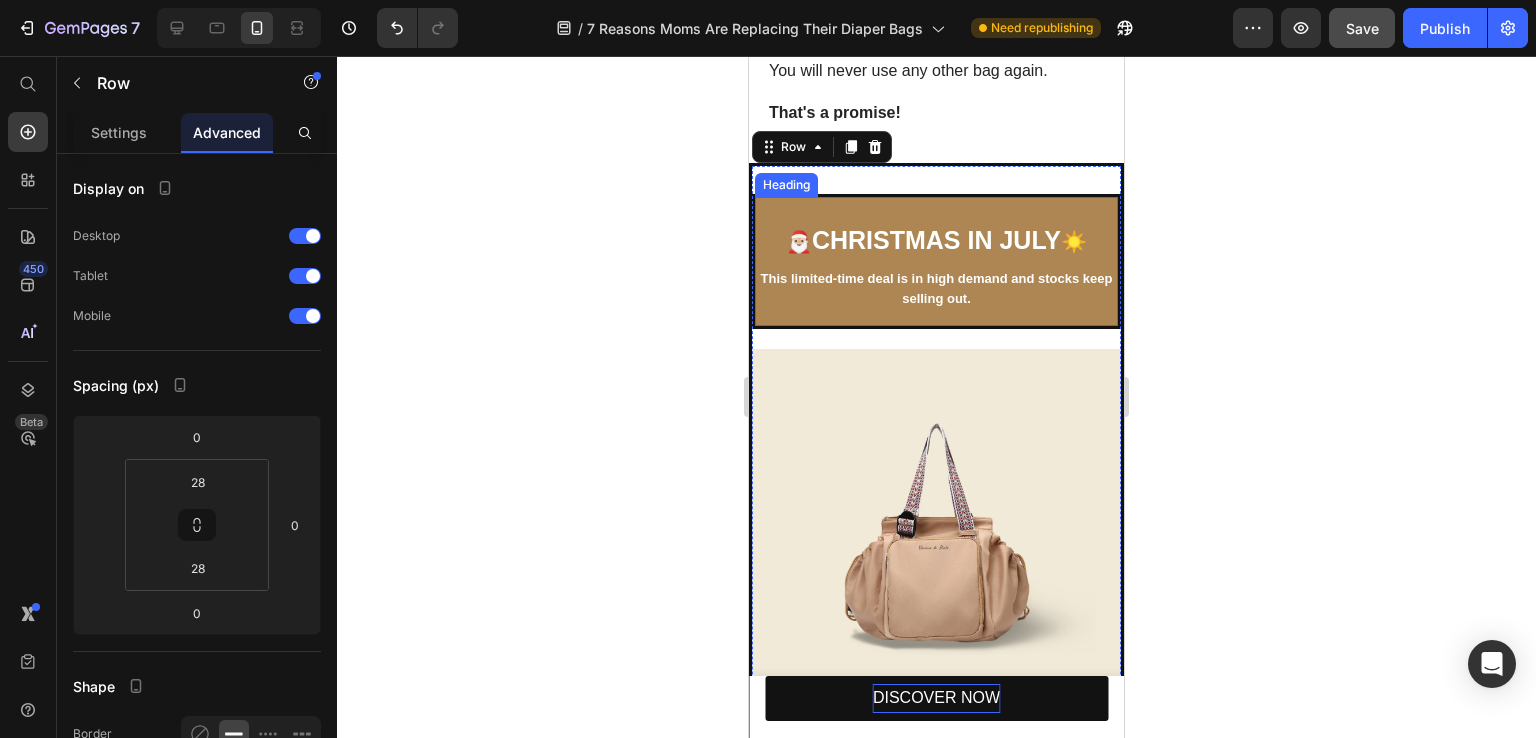 click on "This limited-time deal is in high demand and stocks keep selling out." at bounding box center (937, 288) 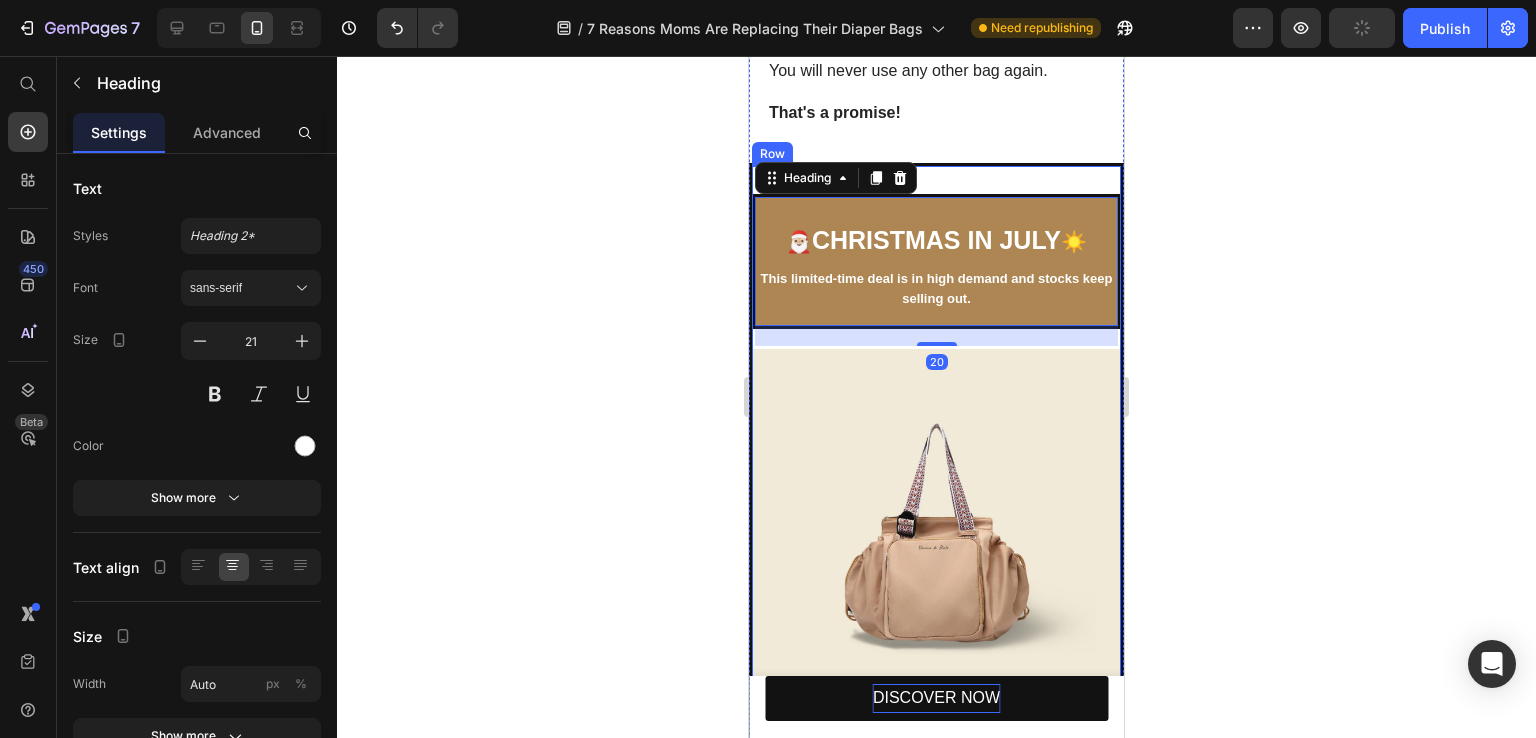 click on "Feel instantly more organized Find anything in seconds One bag for work, errands, and mom life Regain mental clarity Look pulled together, even on chaos days Grab-and-go access, even one-handed Item List CLAIM DEAL Button         DEAL ENDING IN: Text Block 14 HRS 05 MIN 14 sec Countdown Timer Row Sell-out Risk:  High Text Block | Text Block FREE  Shipping Text Block Row Try it [DATE] with a  100-Day  Money Back Guarantee! Text Block 🎅🏼  CHRISTMAS IN JULY  ☀️  This limited-time deal is in high demand and stocks keep selling out.   Heading   20 Image Row" at bounding box center (936, 648) 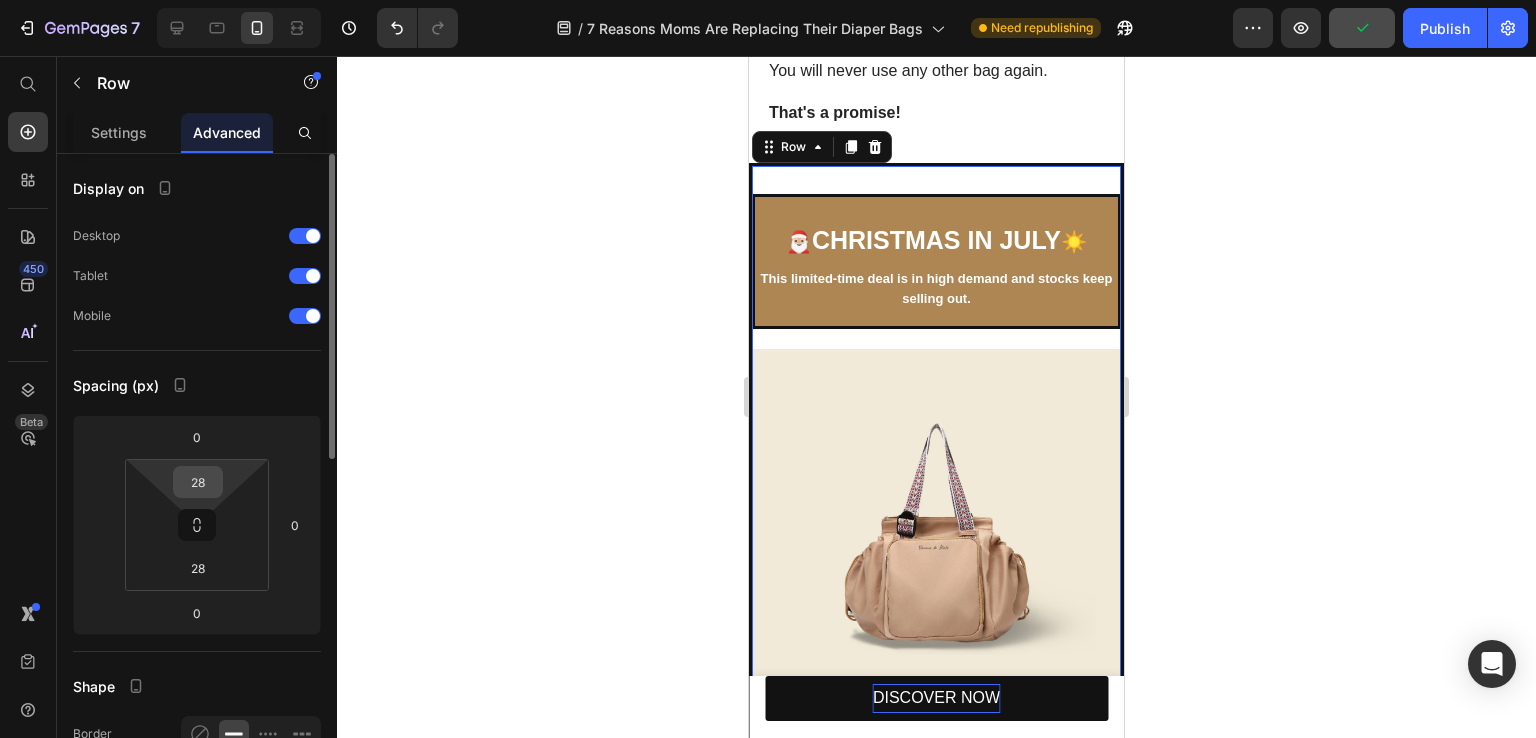 click on "28" at bounding box center (198, 482) 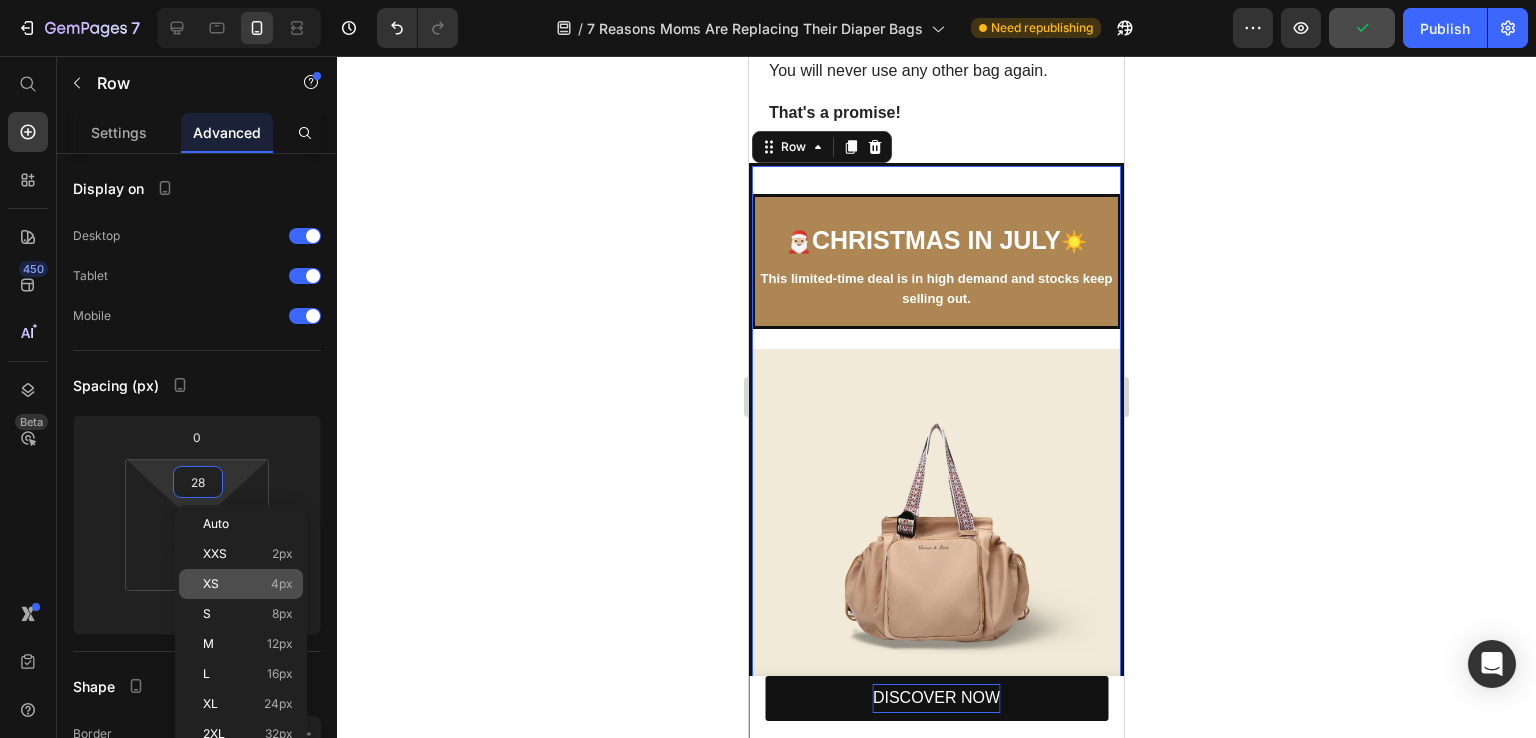 click on "XS 4px" at bounding box center [248, 584] 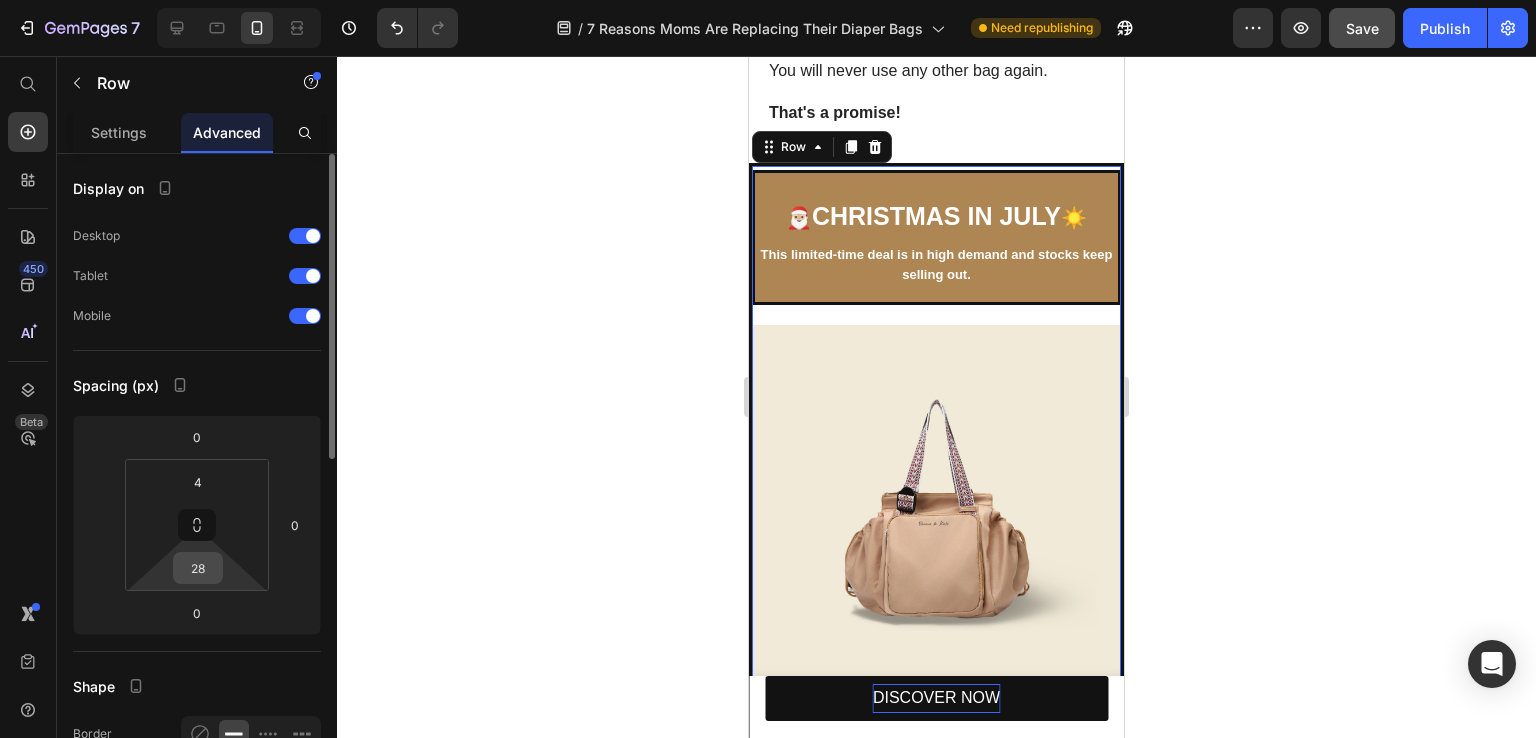 click on "28" at bounding box center (198, 568) 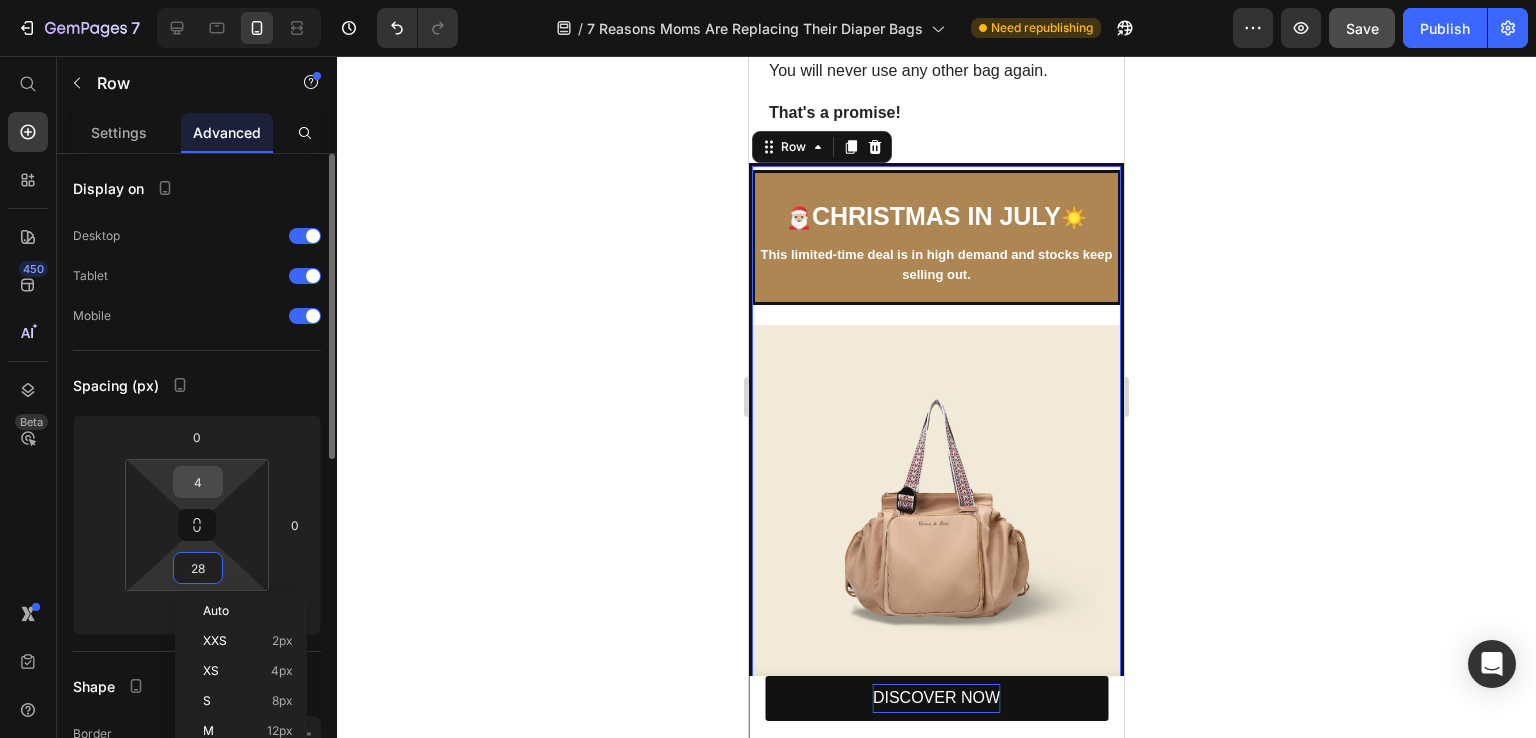 click on "4" at bounding box center (198, 482) 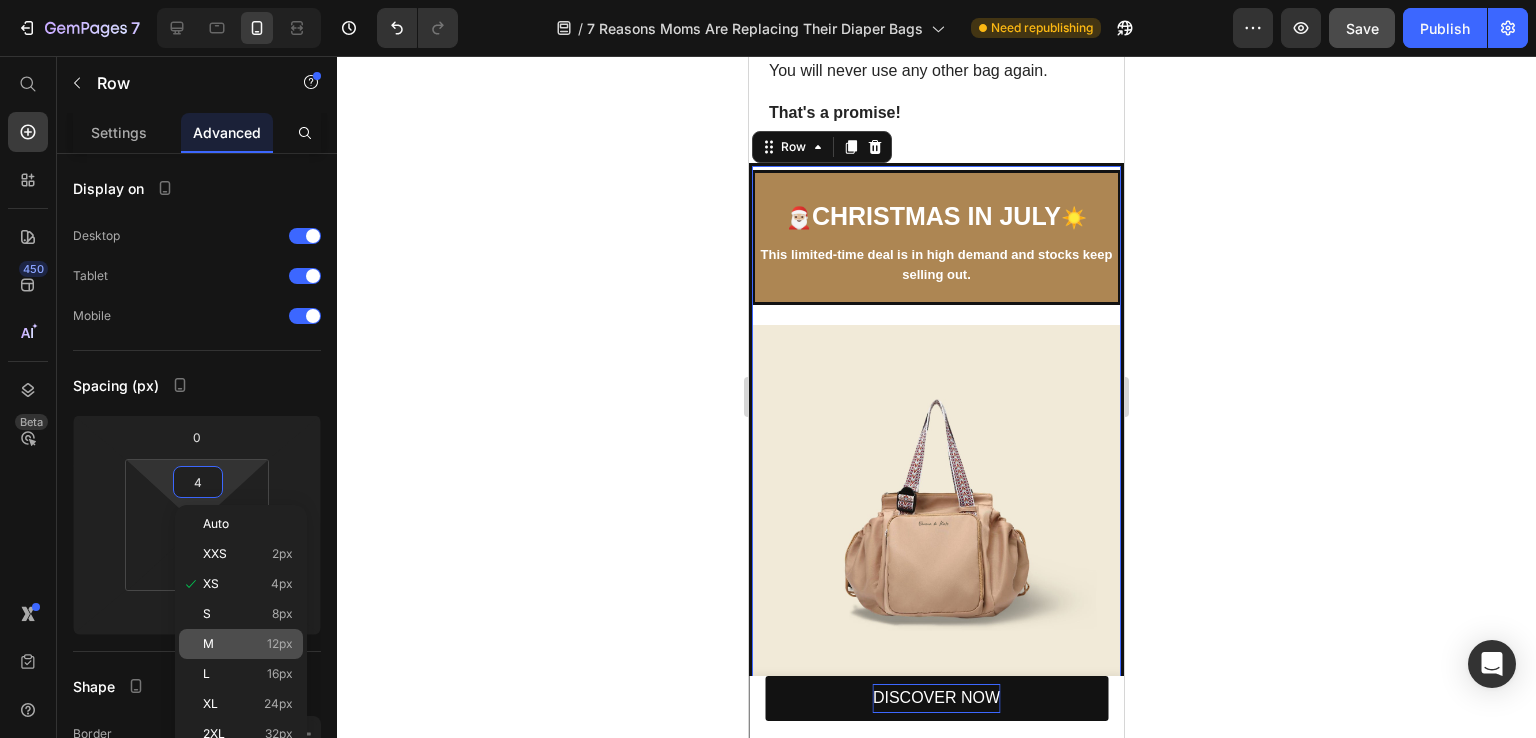 click on "M 12px" at bounding box center [248, 644] 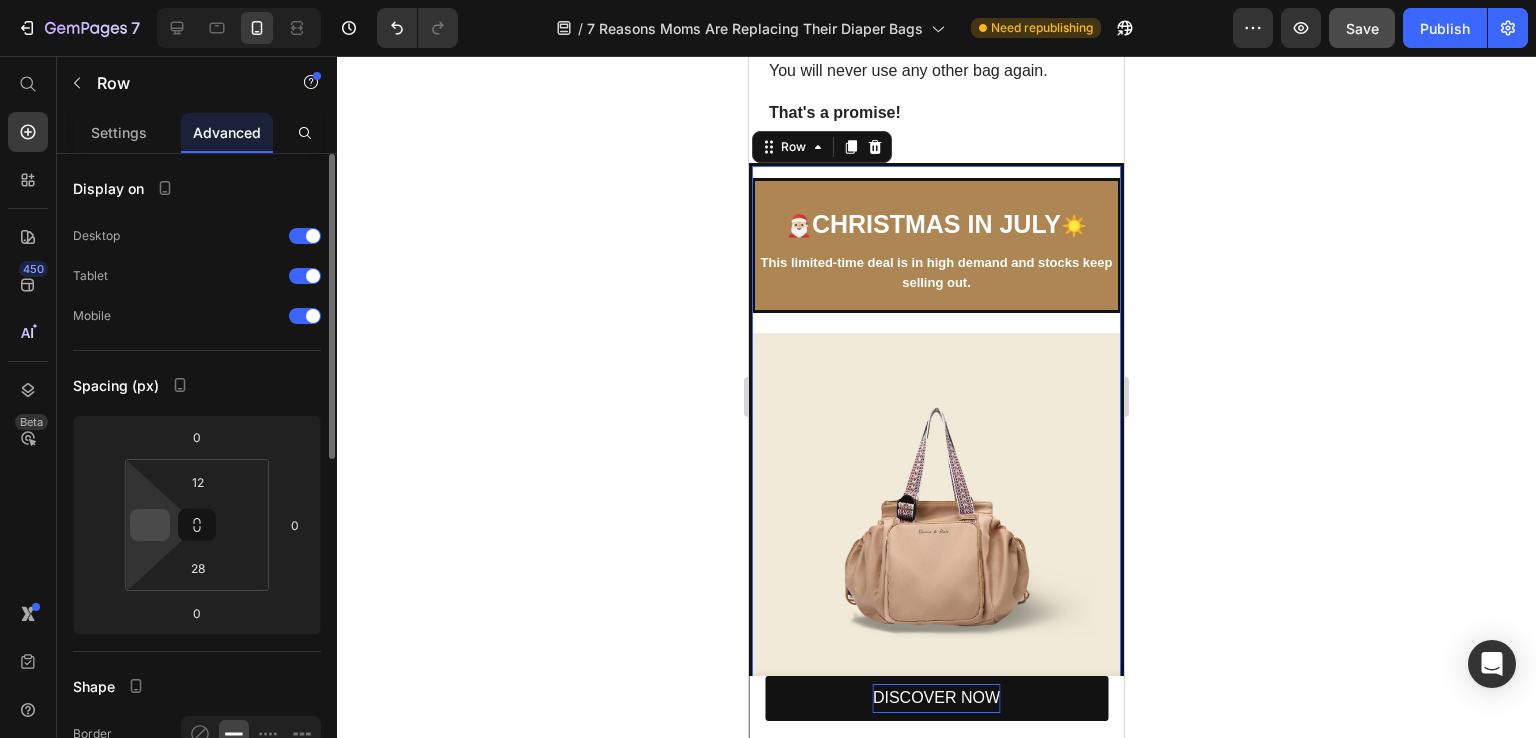 click at bounding box center [150, 525] 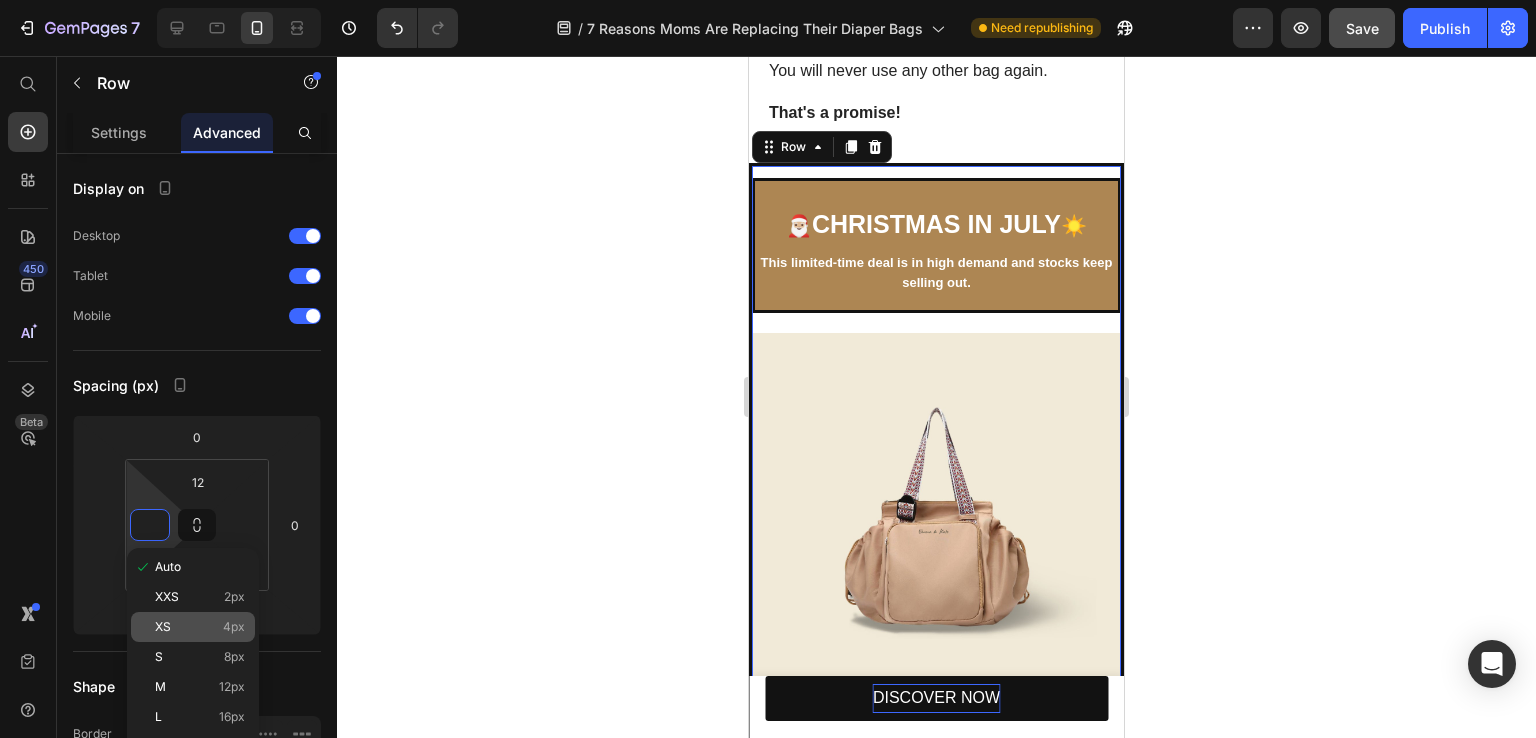 click on "XS 4px" at bounding box center [200, 627] 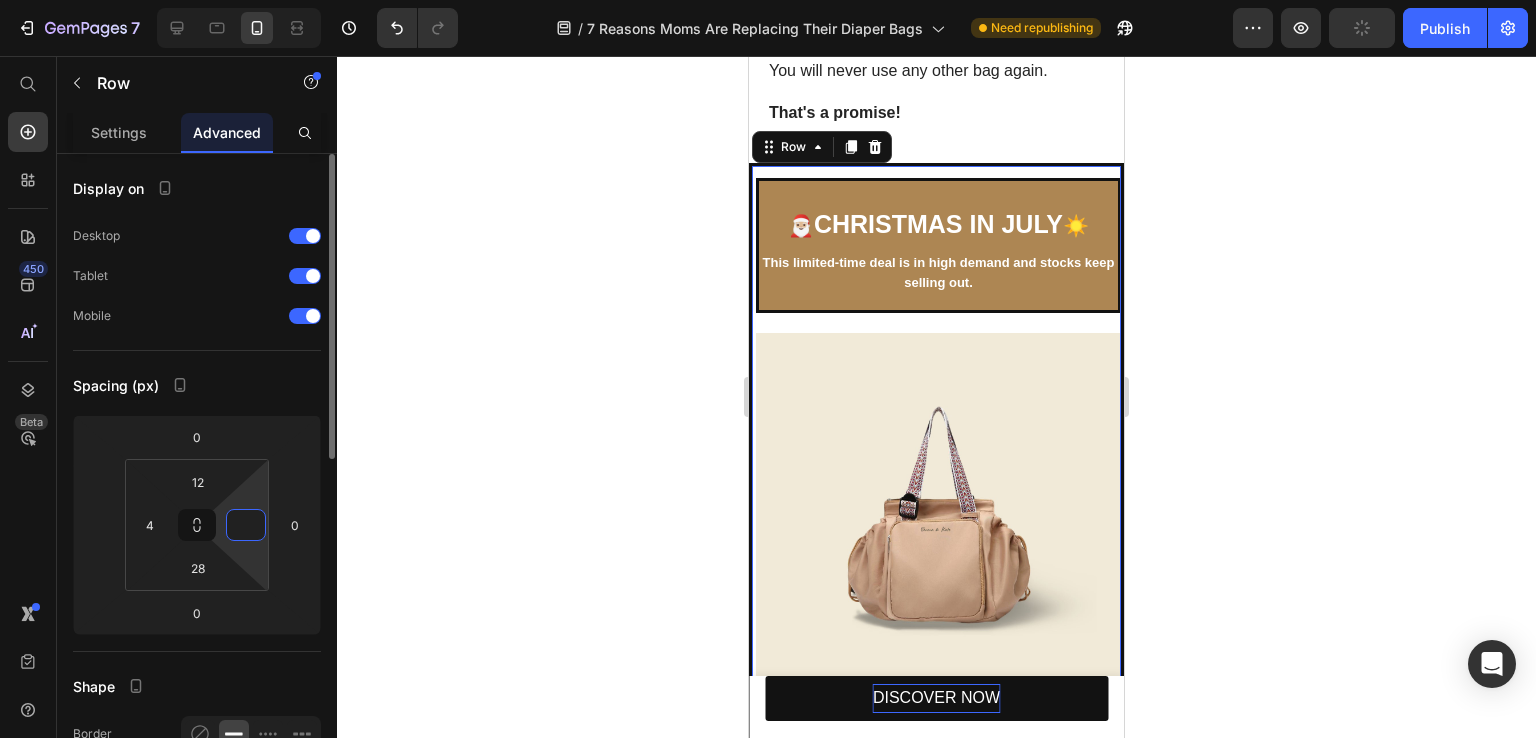 click at bounding box center [246, 525] 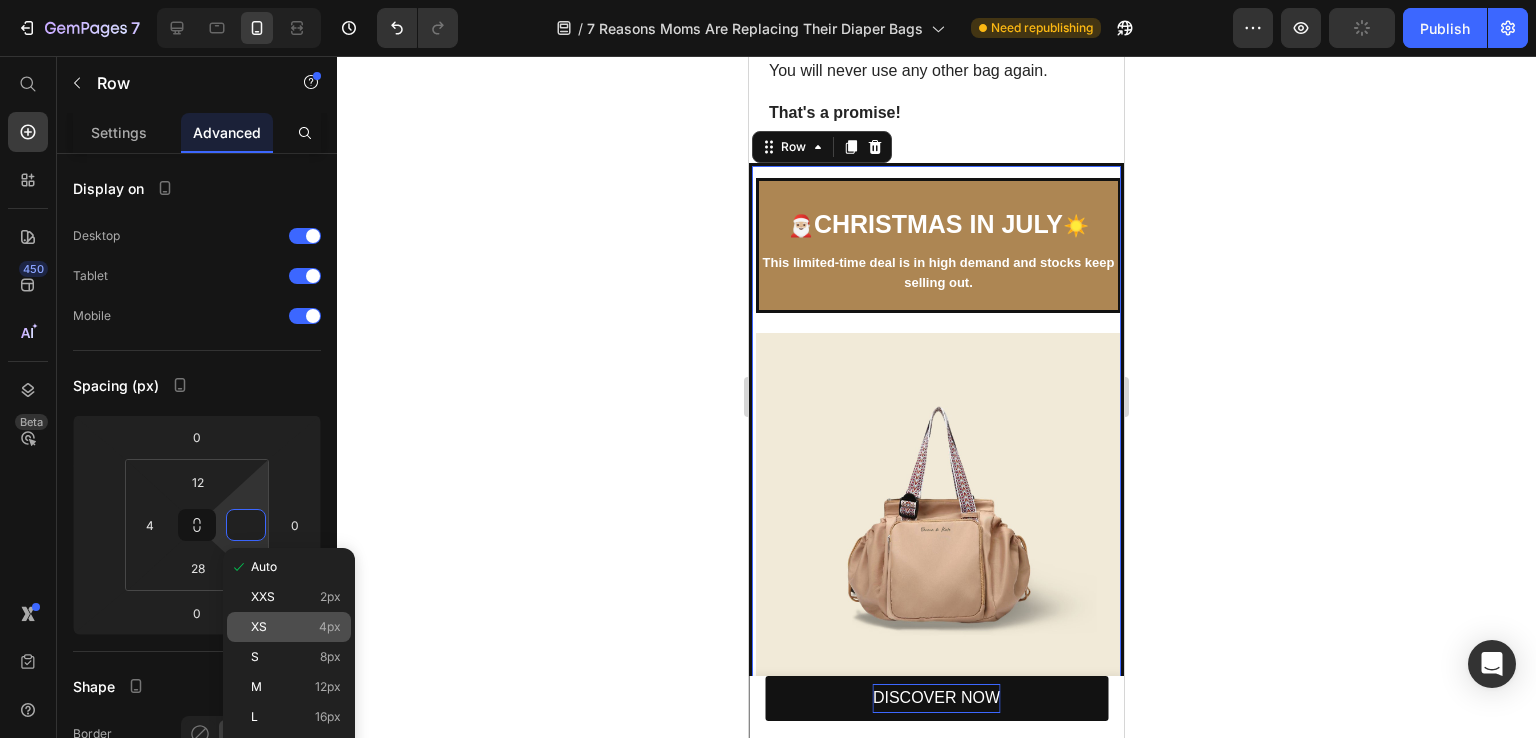 click on "XS 4px" 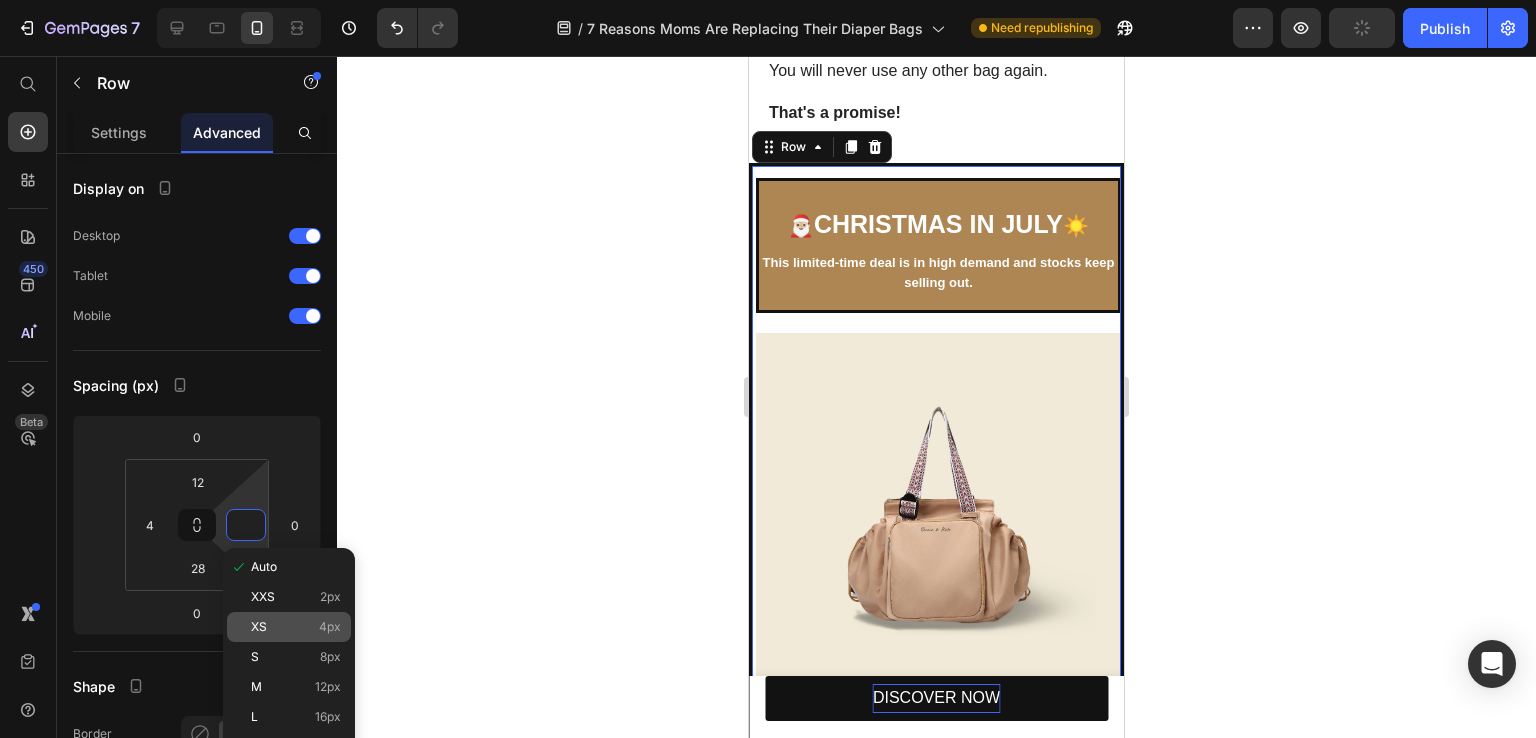 type on "4" 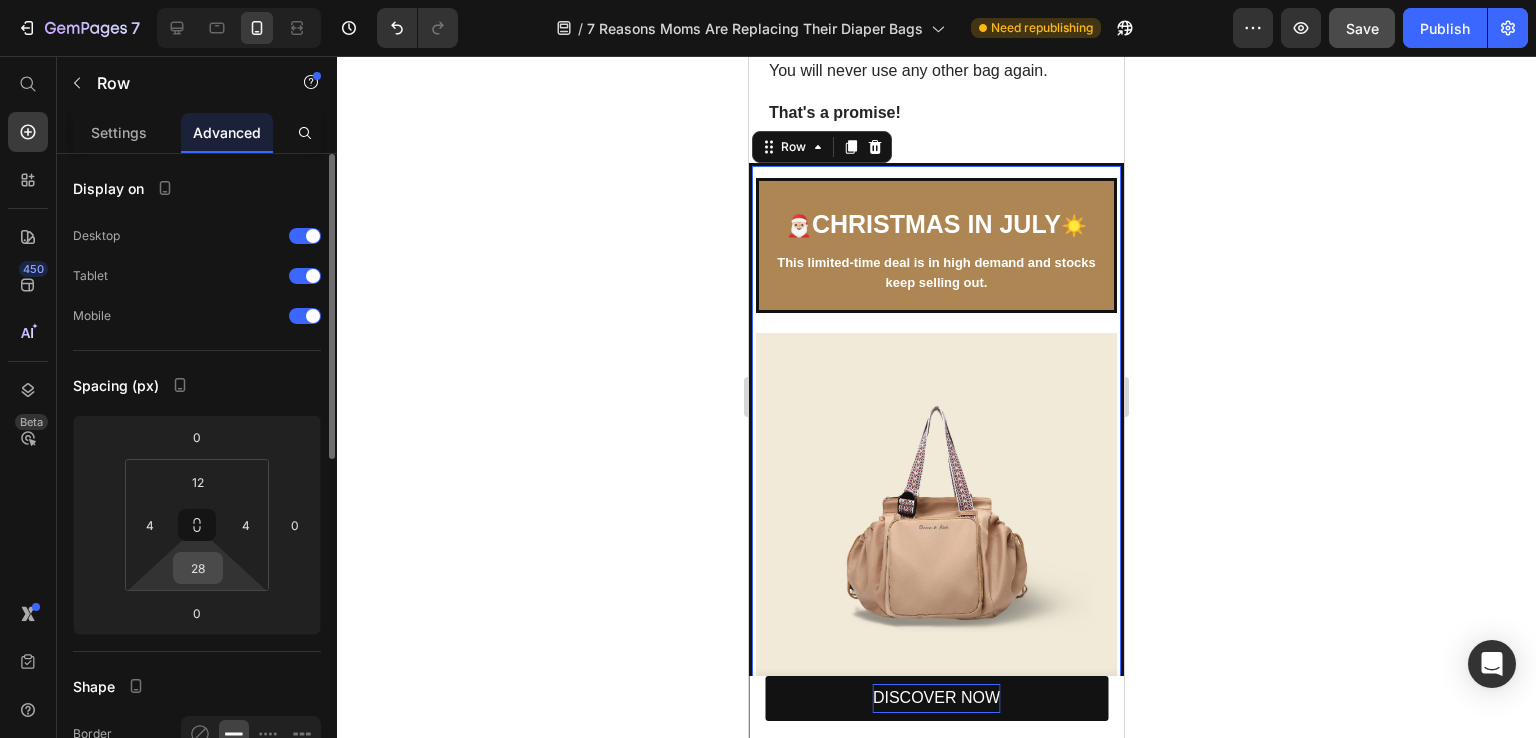 click on "28" at bounding box center (198, 568) 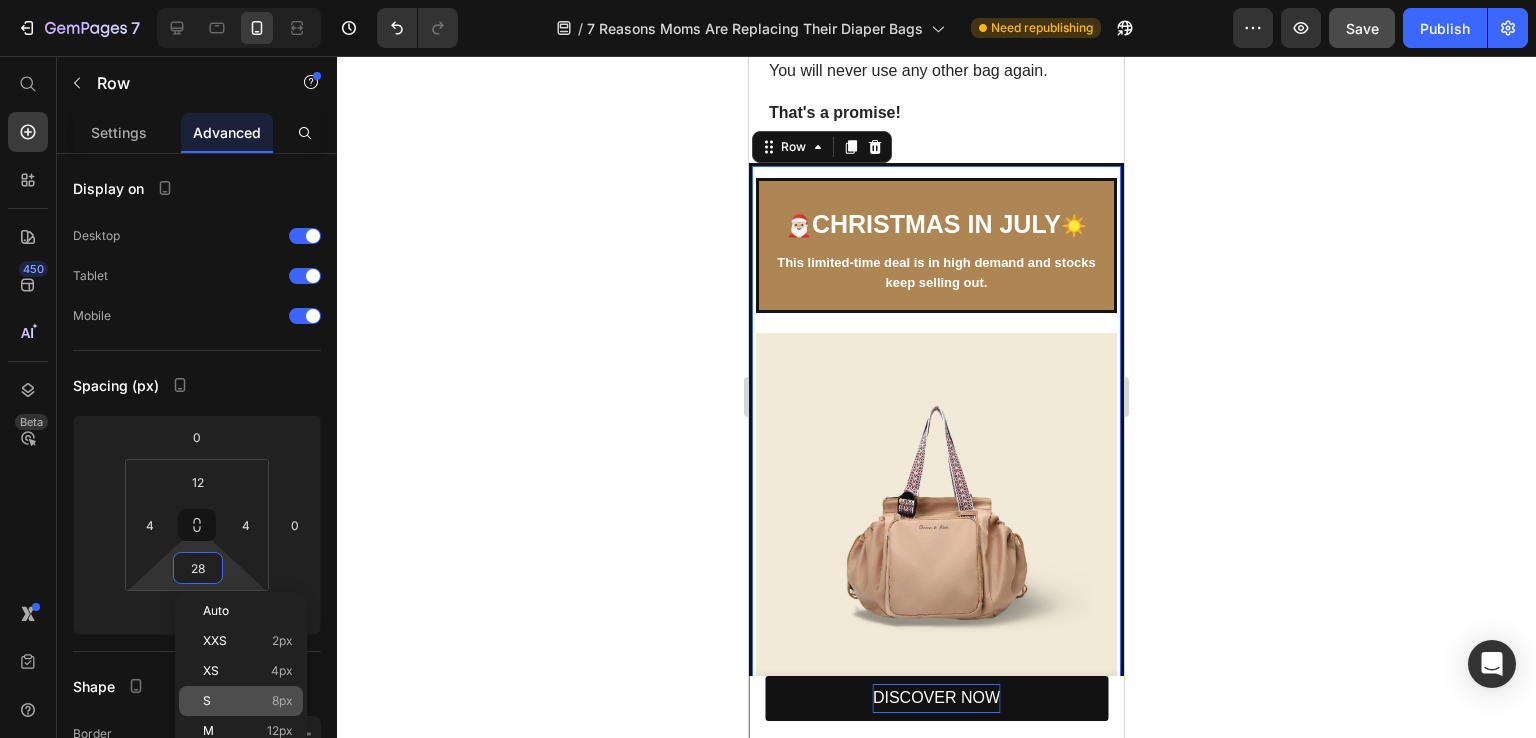 click on "S 8px" 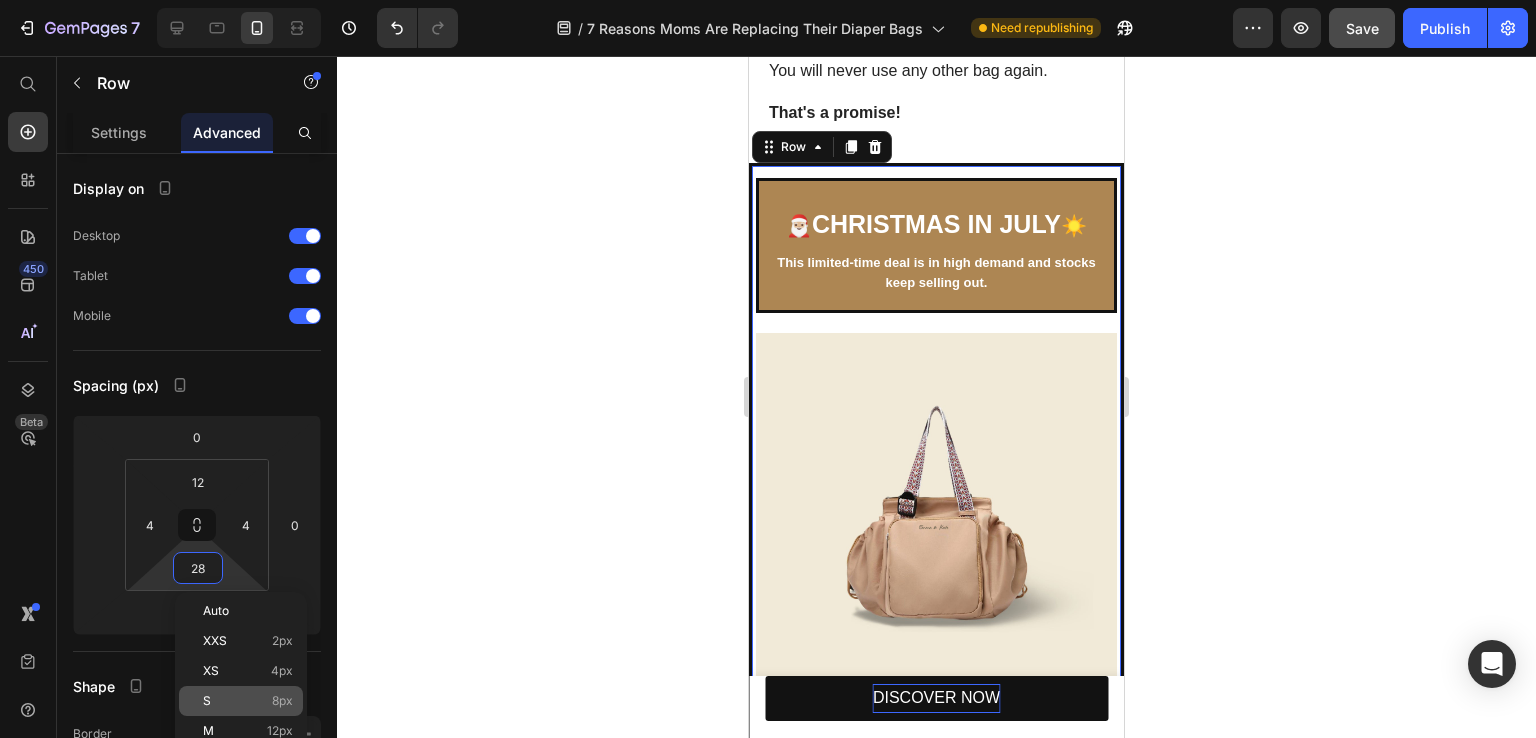 type on "8" 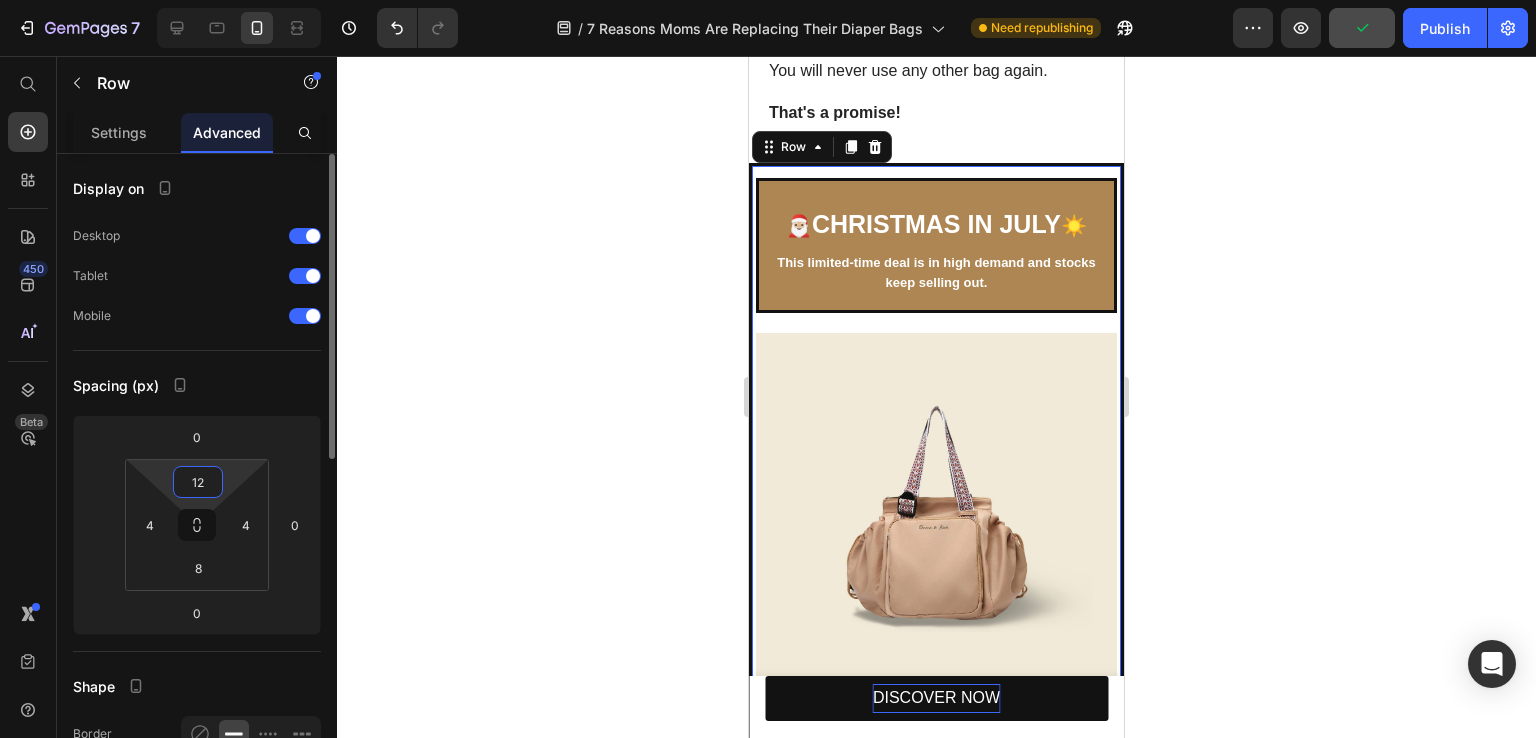 click on "12" at bounding box center (198, 482) 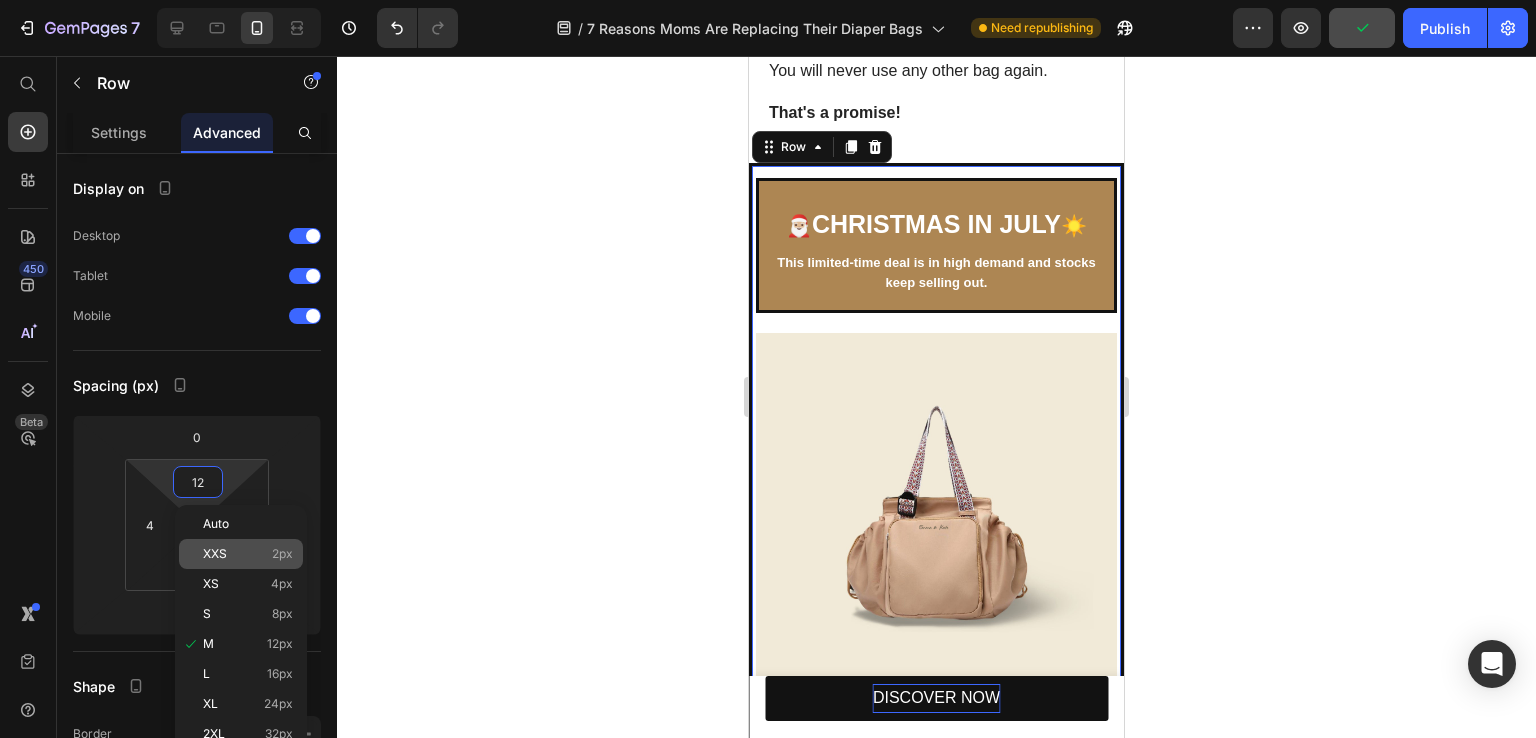 click on "XXS 2px" 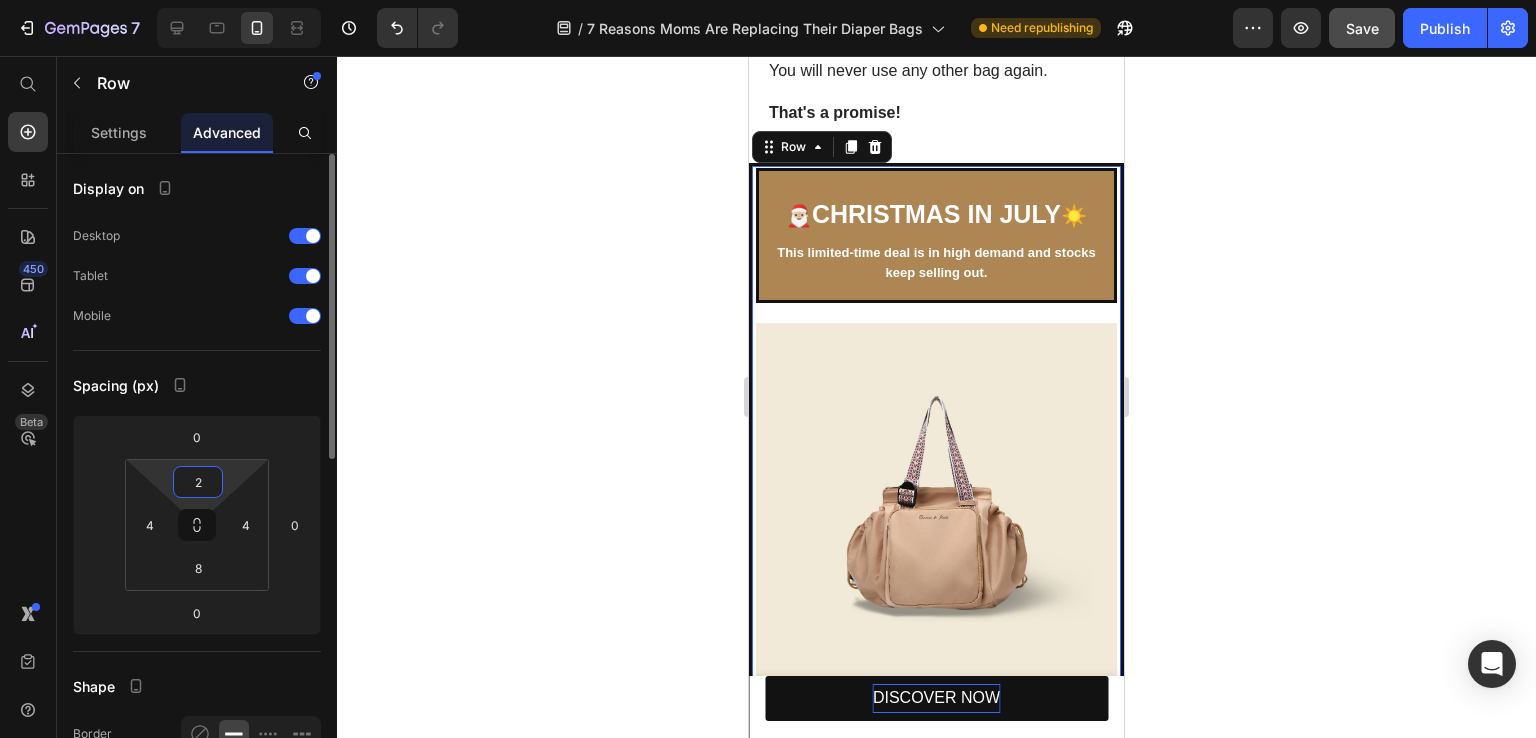 click on "2" at bounding box center [198, 482] 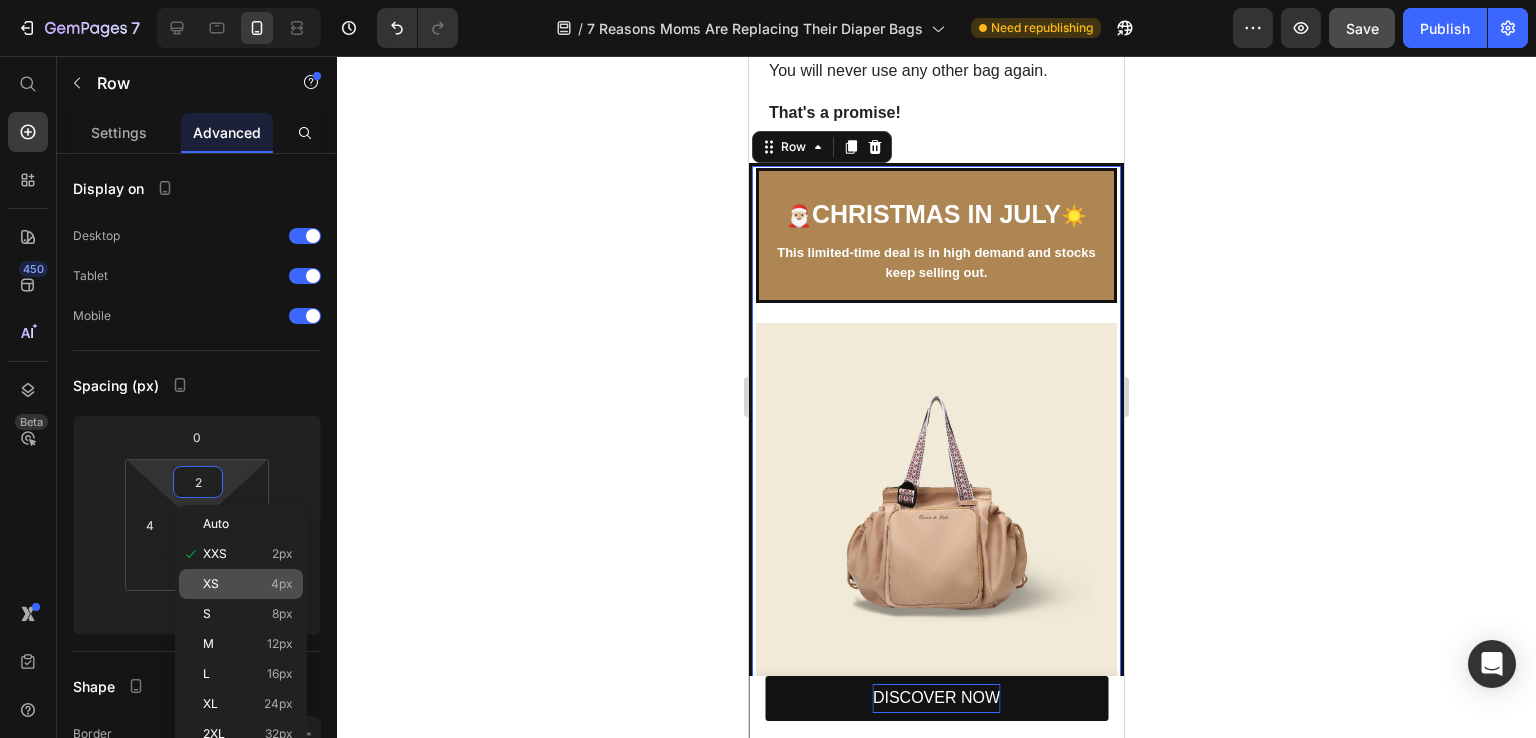 click on "XS" at bounding box center [211, 584] 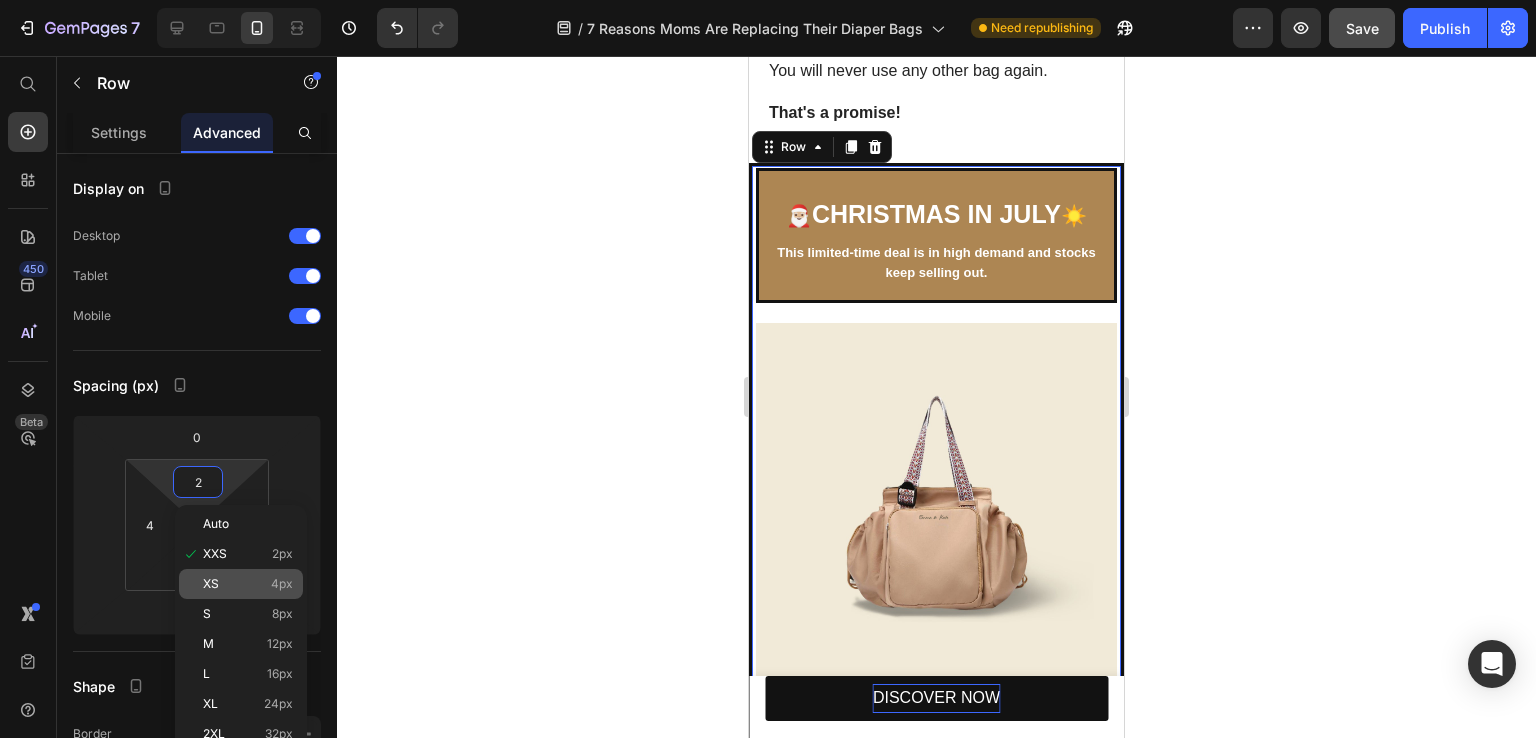 type on "4" 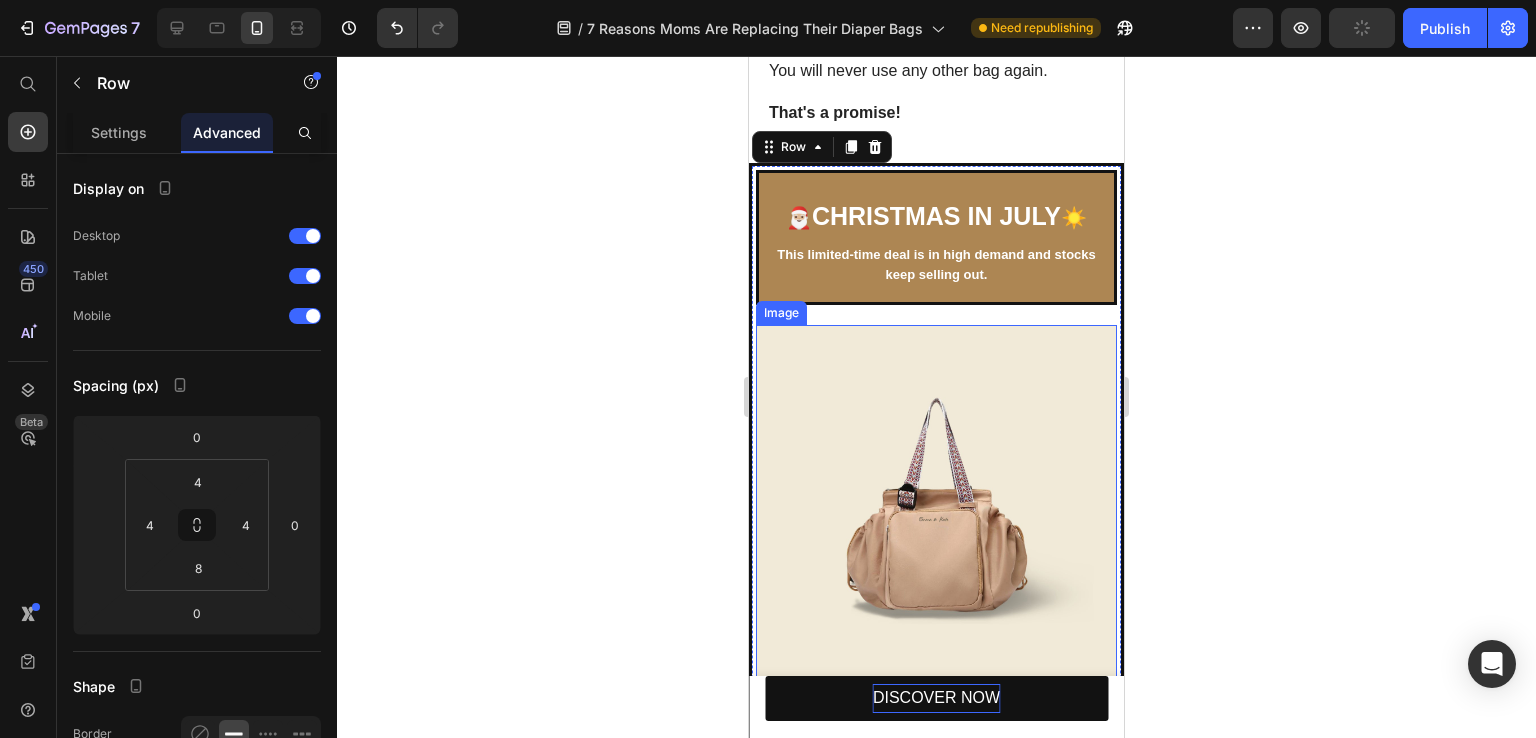 click at bounding box center [936, 505] 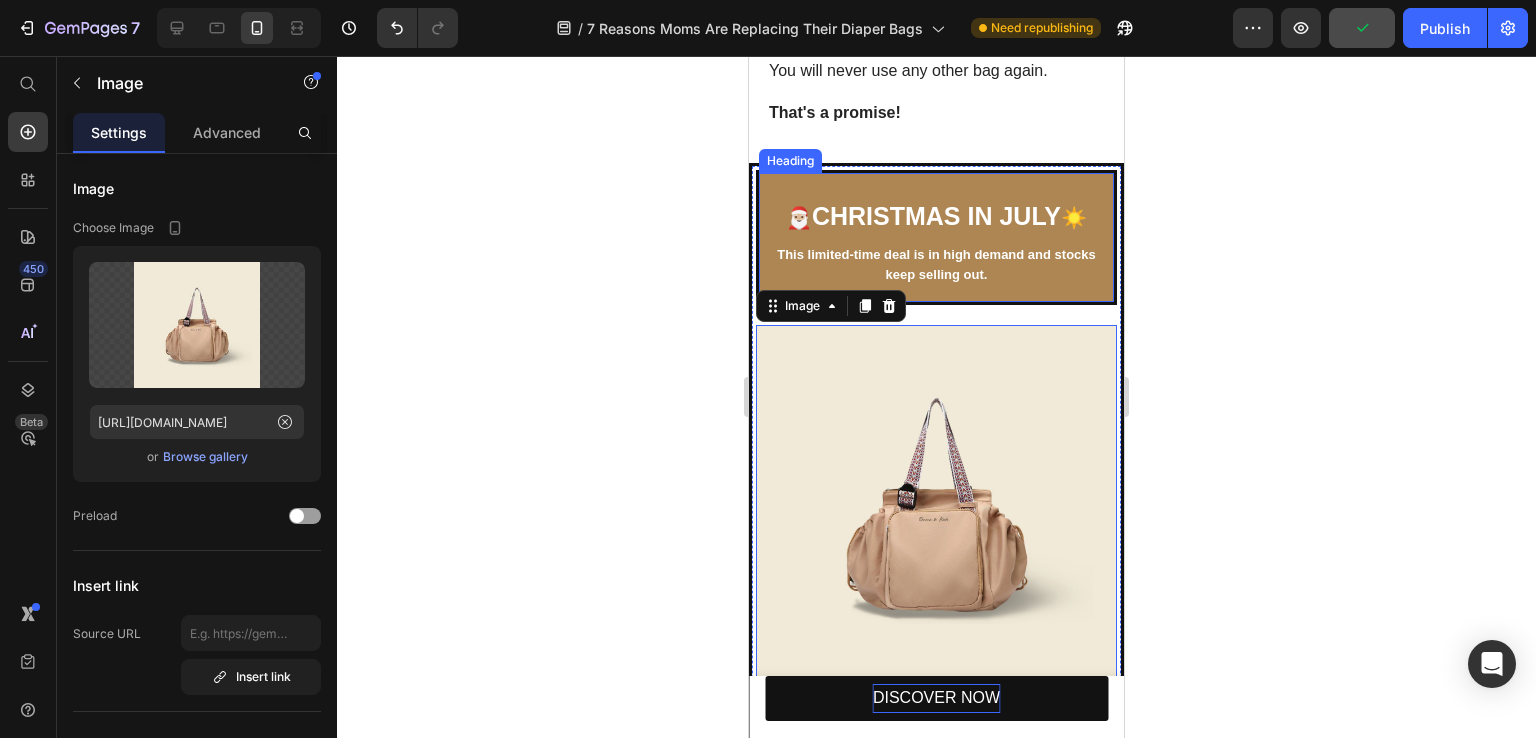 click on "🎅🏼  CHRISTMAS IN JULY  ☀️  This limited-time deal is in high demand and stocks keep selling out." at bounding box center [936, 238] 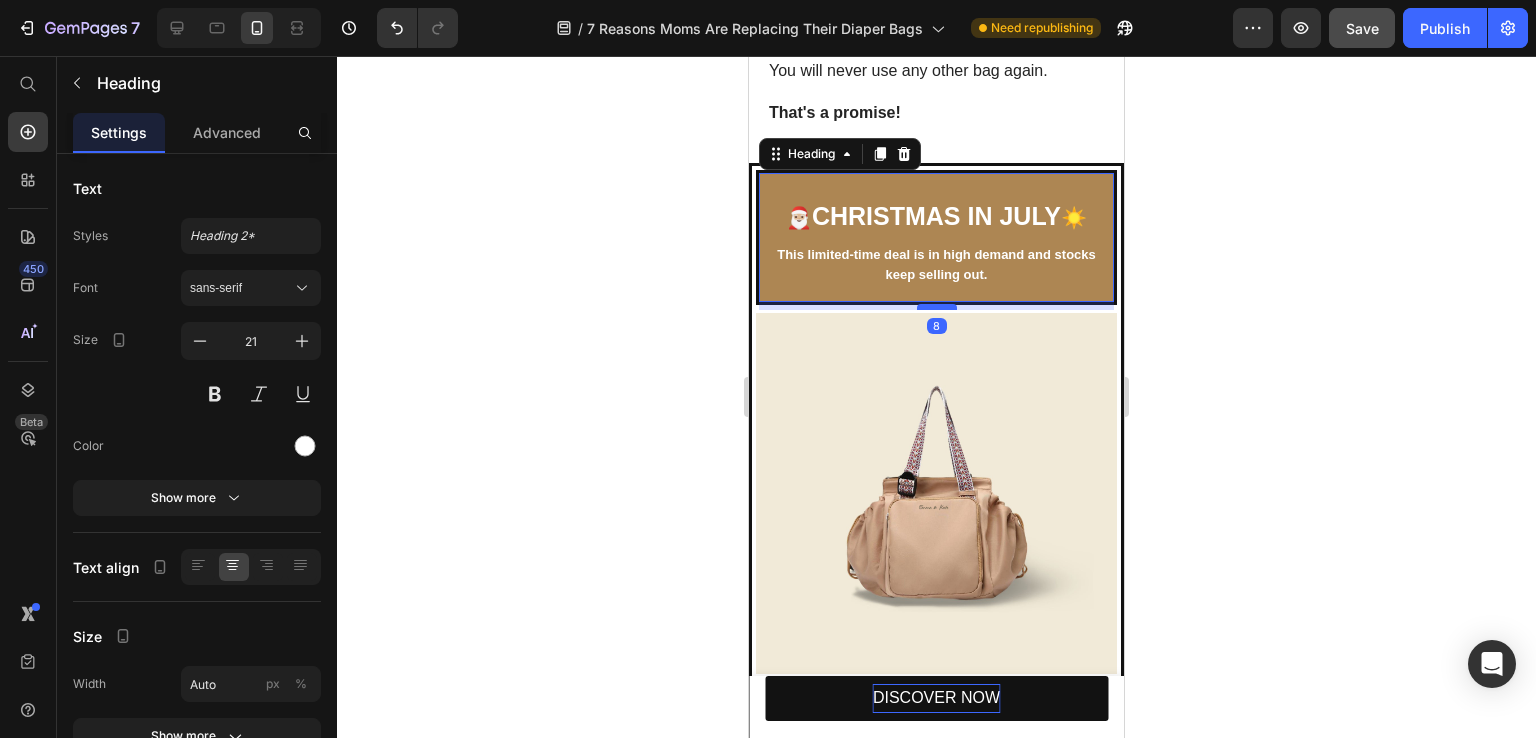 drag, startPoint x: 936, startPoint y: 293, endPoint x: 935, endPoint y: 281, distance: 12.0415945 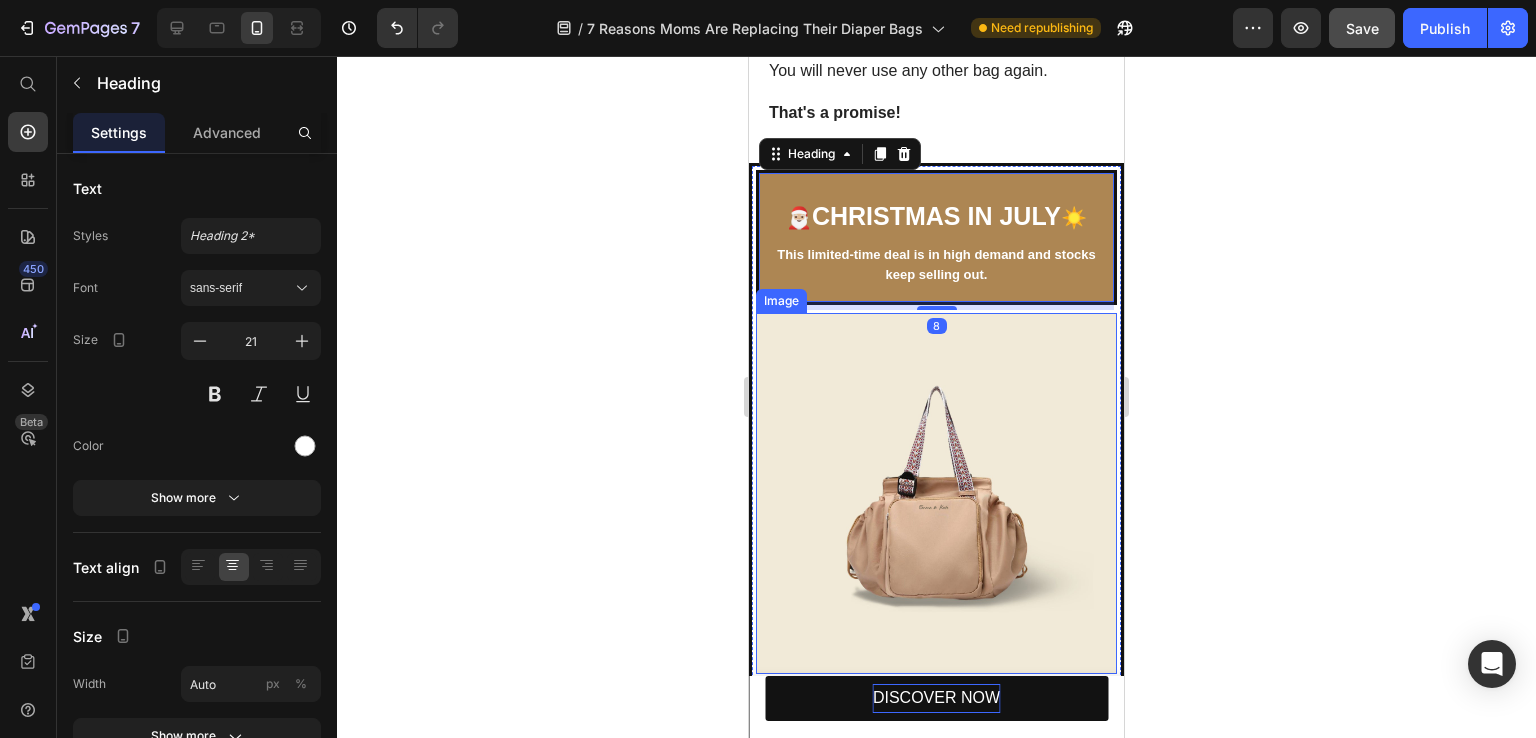 click at bounding box center (936, 493) 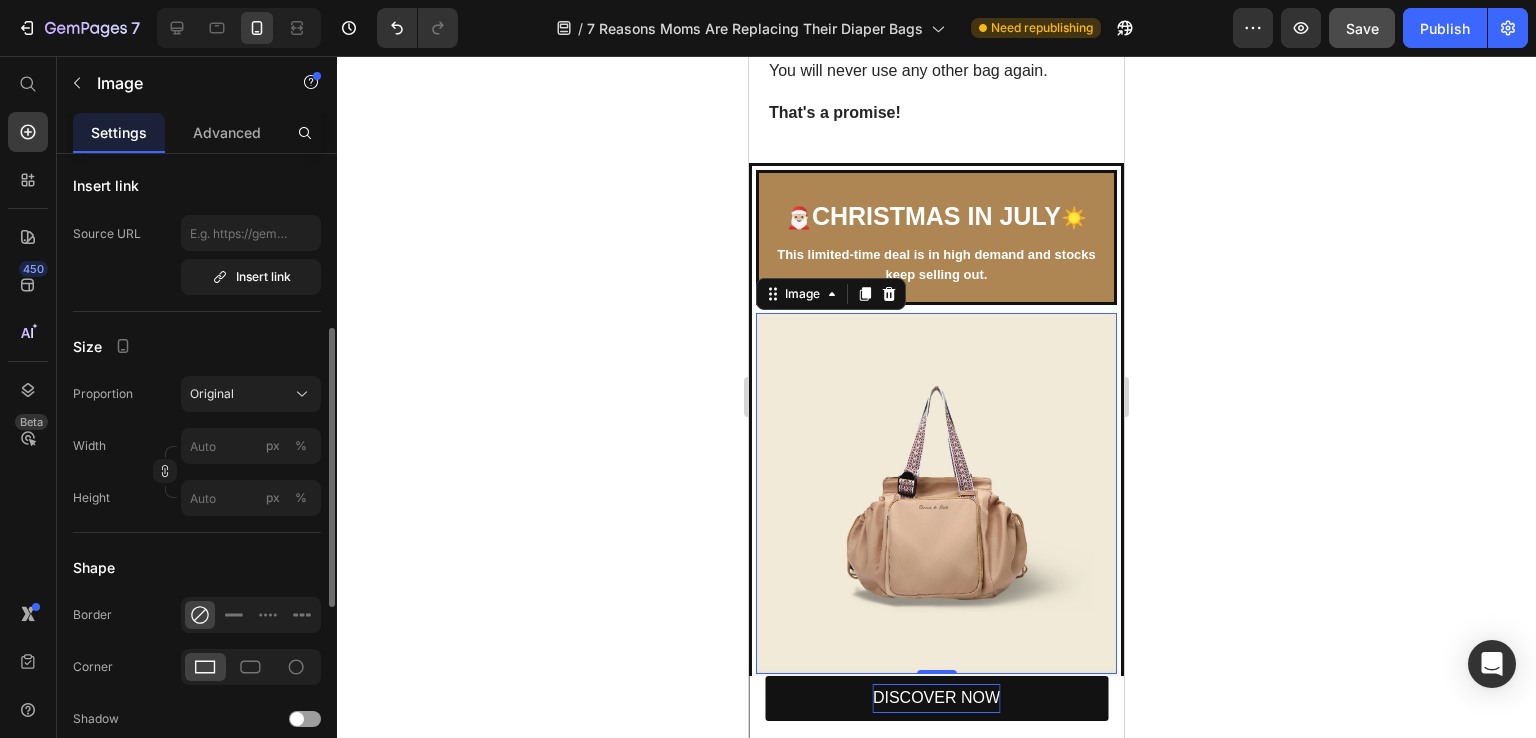 scroll, scrollTop: 800, scrollLeft: 0, axis: vertical 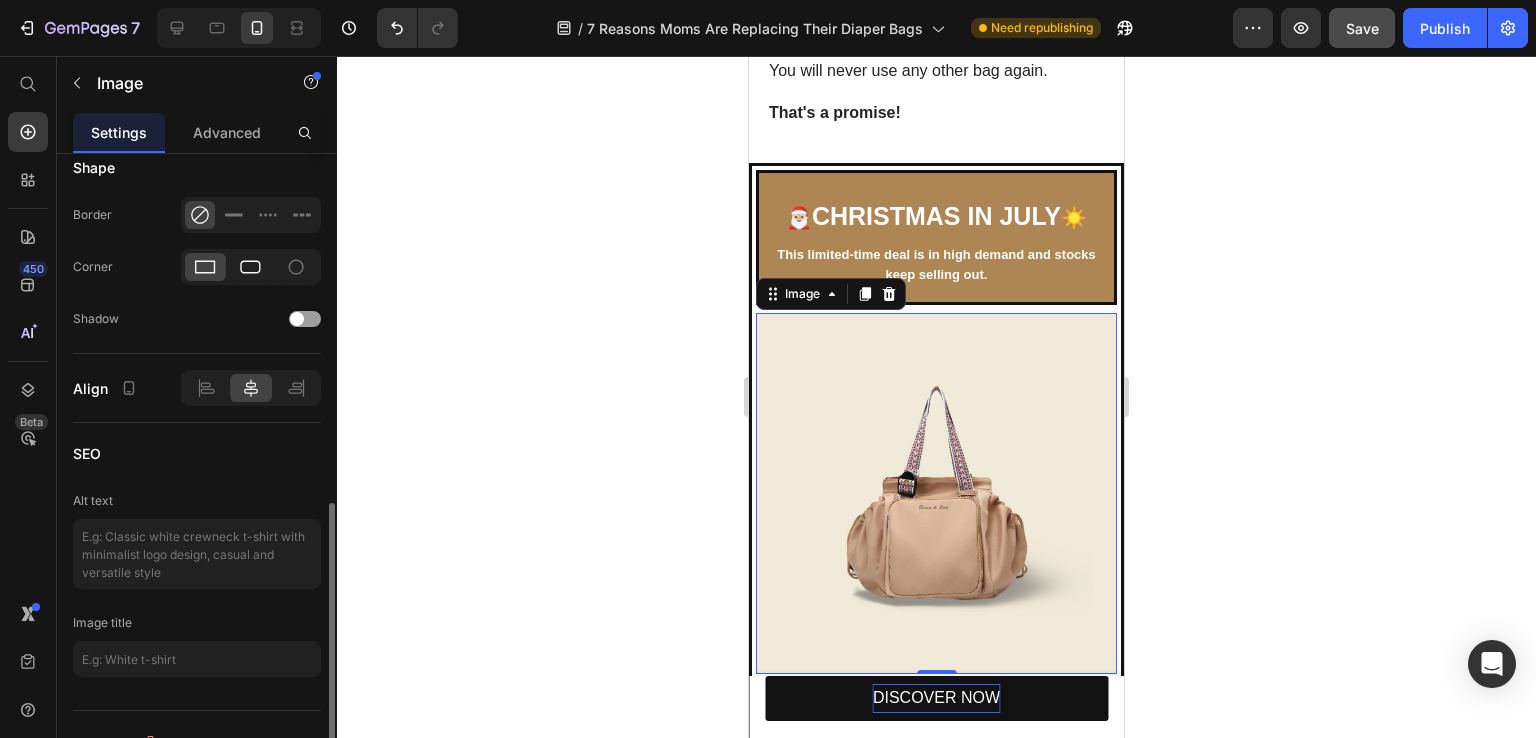 click 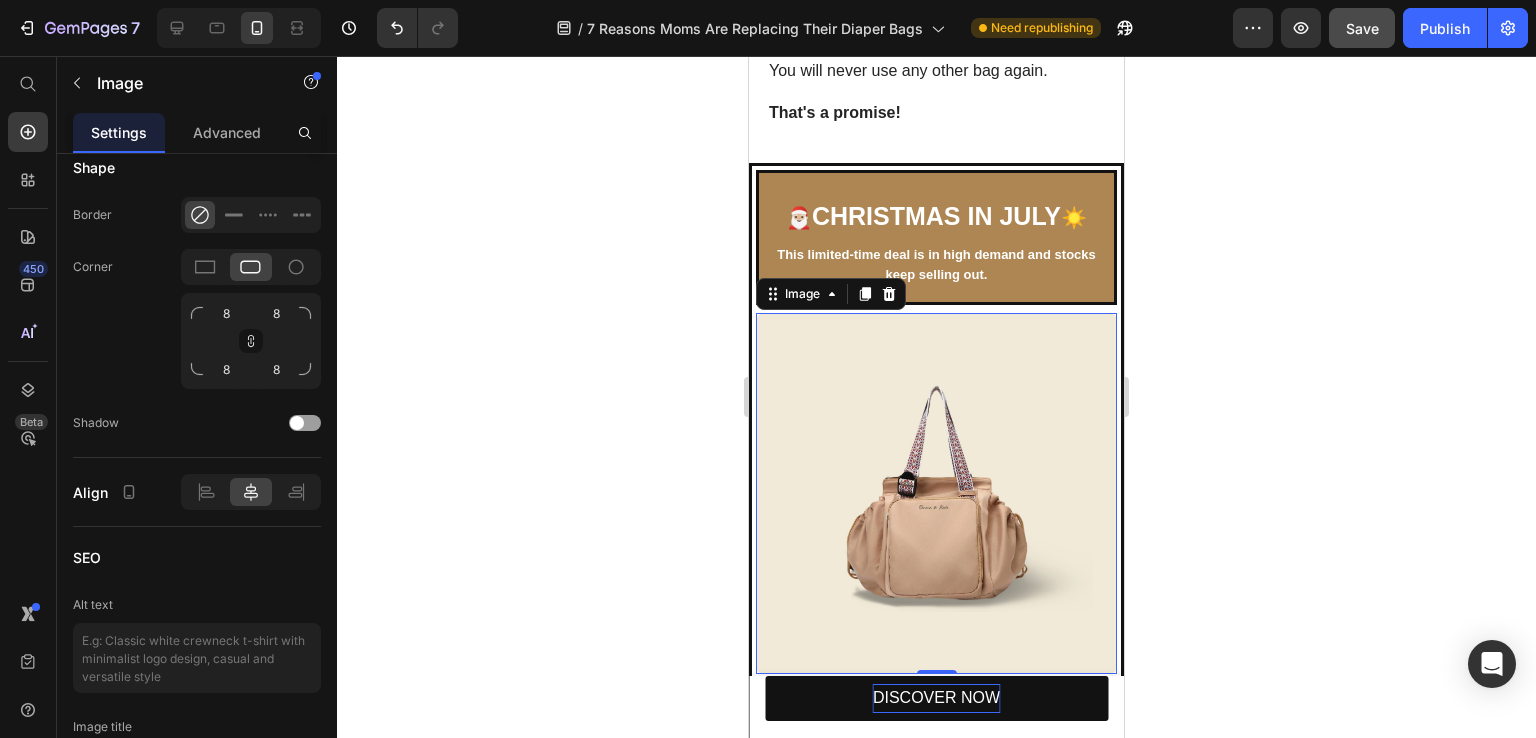 click 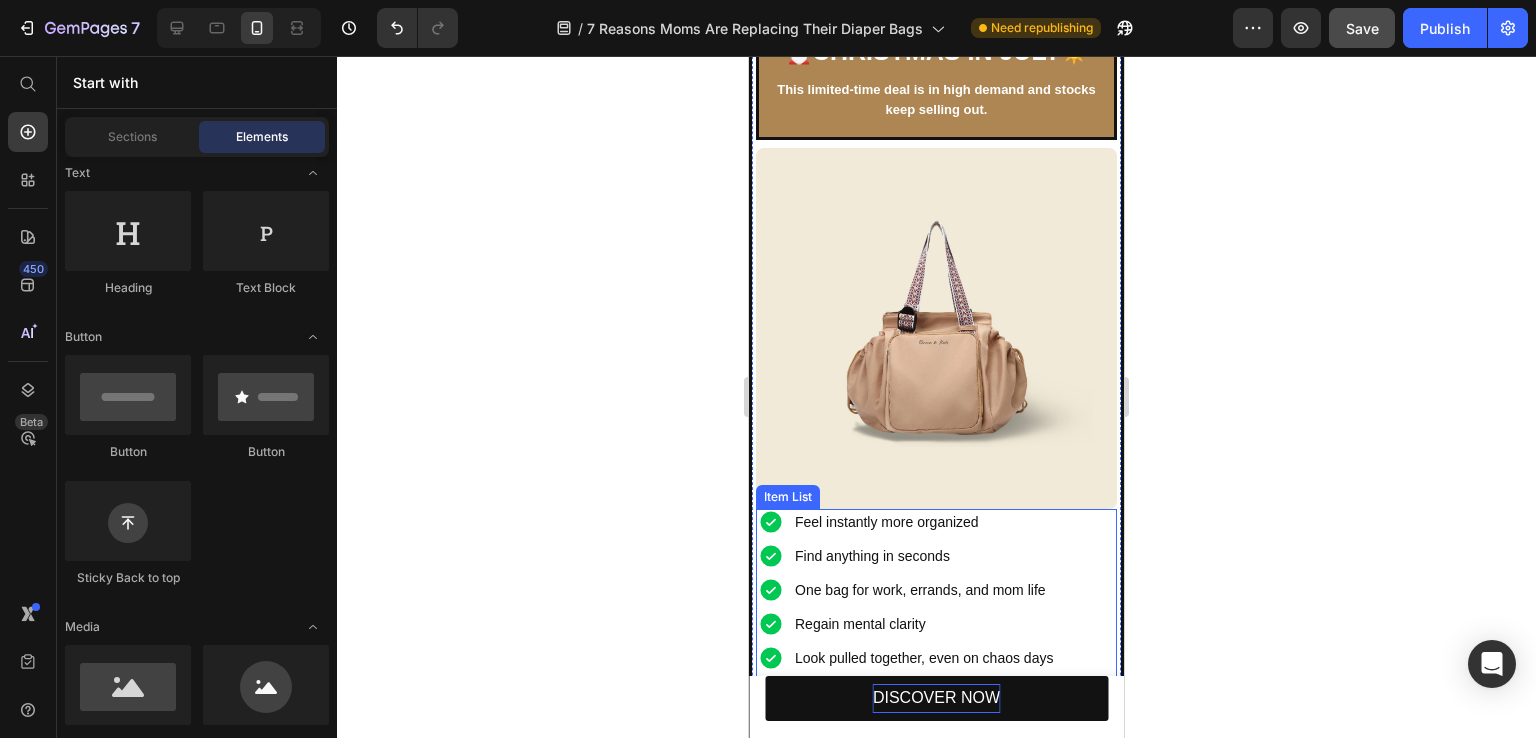scroll, scrollTop: 4748, scrollLeft: 0, axis: vertical 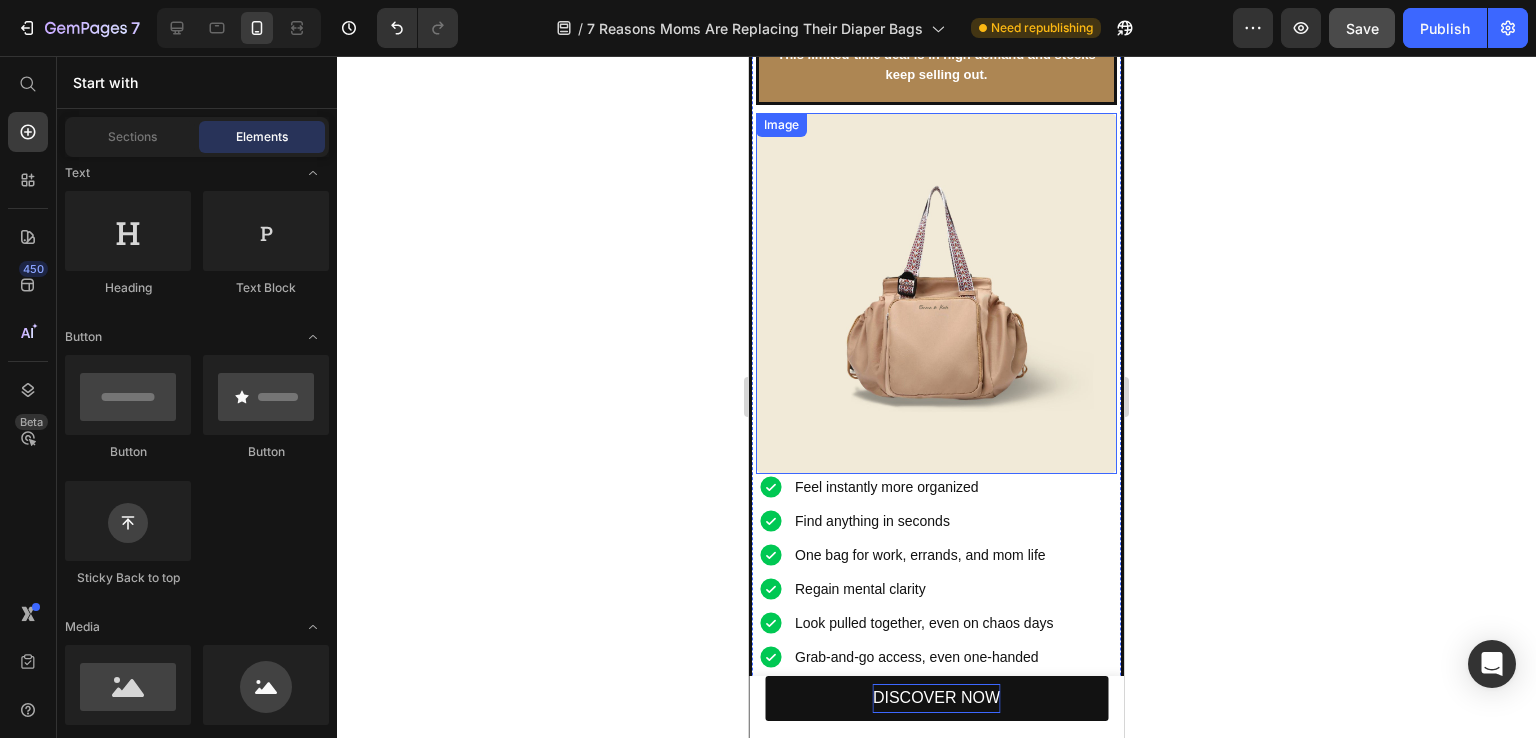 click at bounding box center [936, 293] 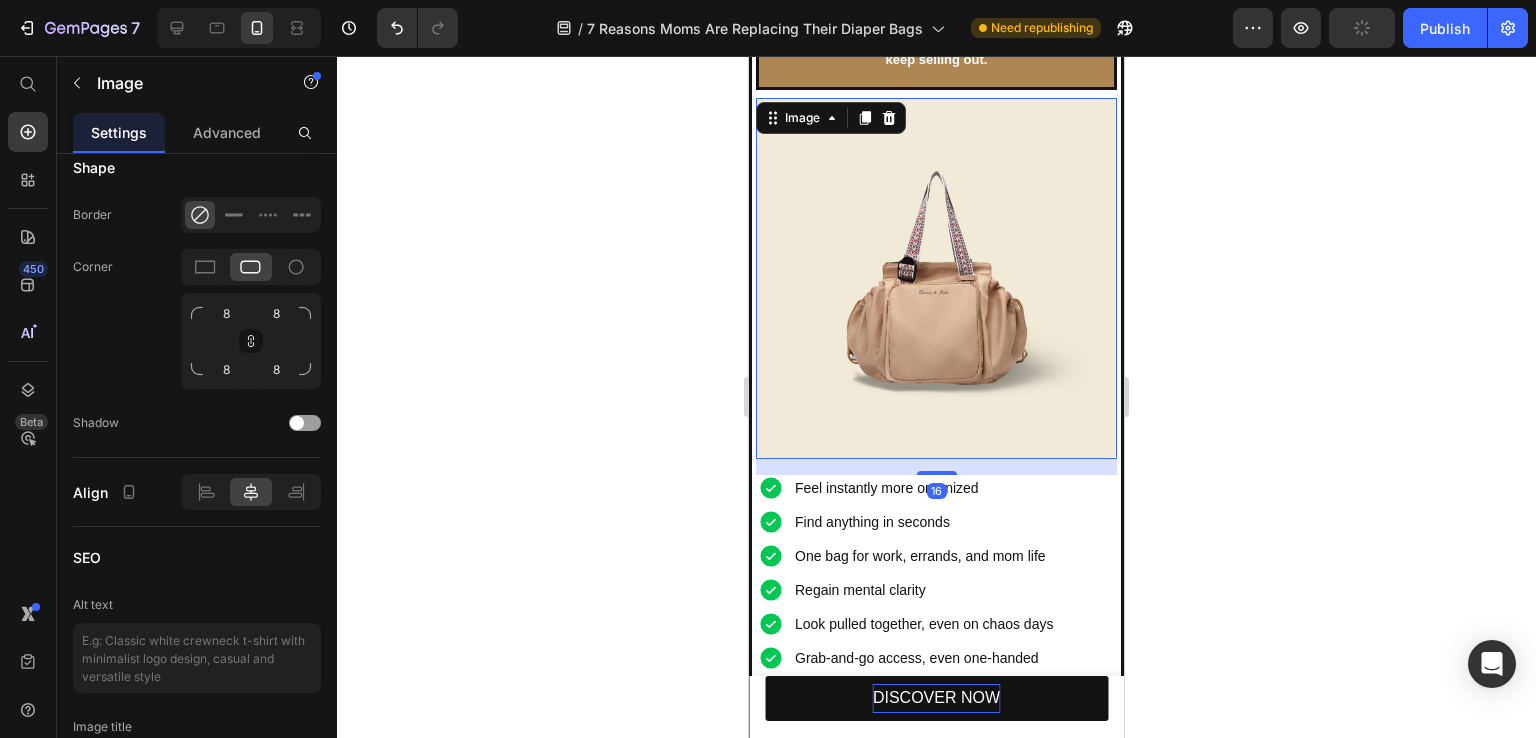 scroll, scrollTop: 4764, scrollLeft: 0, axis: vertical 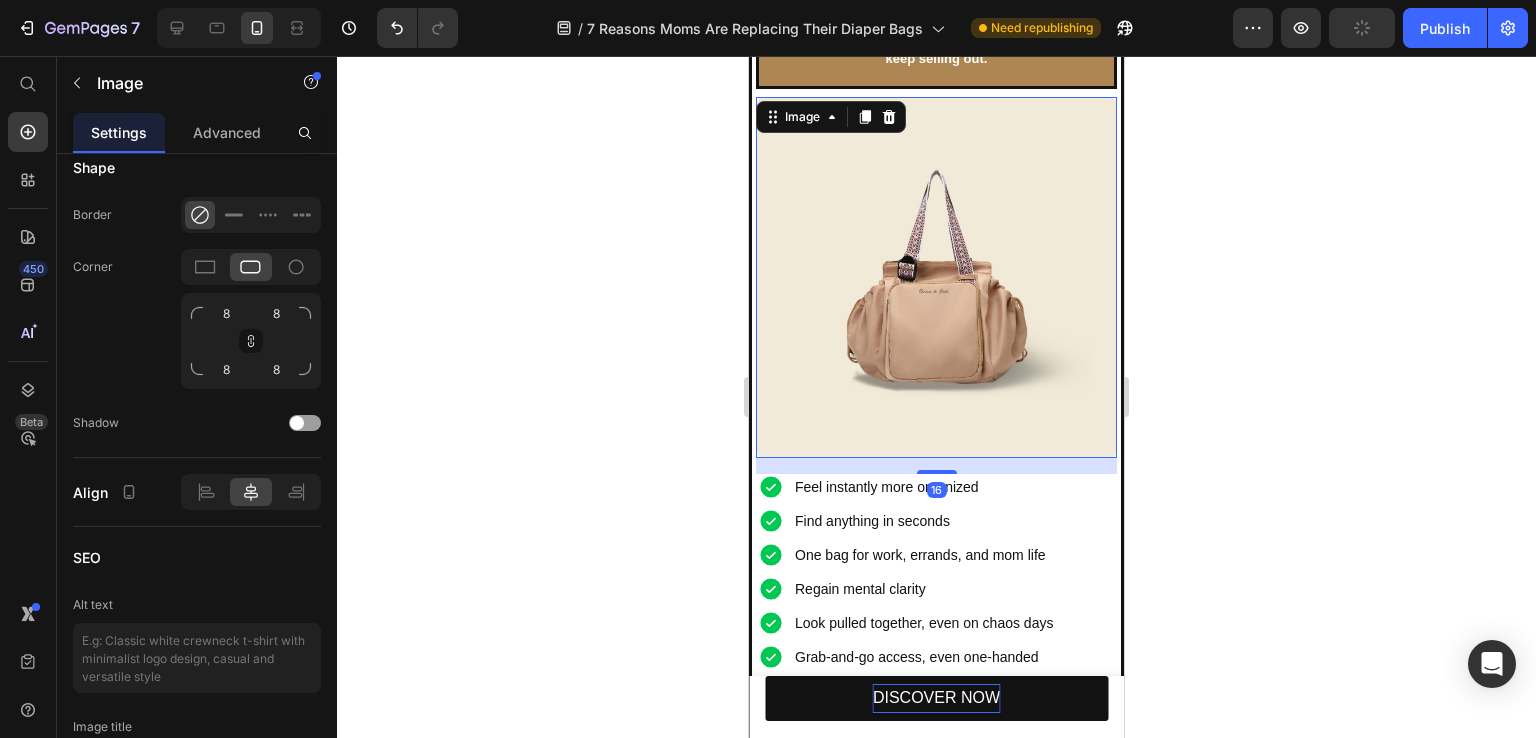 drag, startPoint x: 937, startPoint y: 429, endPoint x: 936, endPoint y: 445, distance: 16.03122 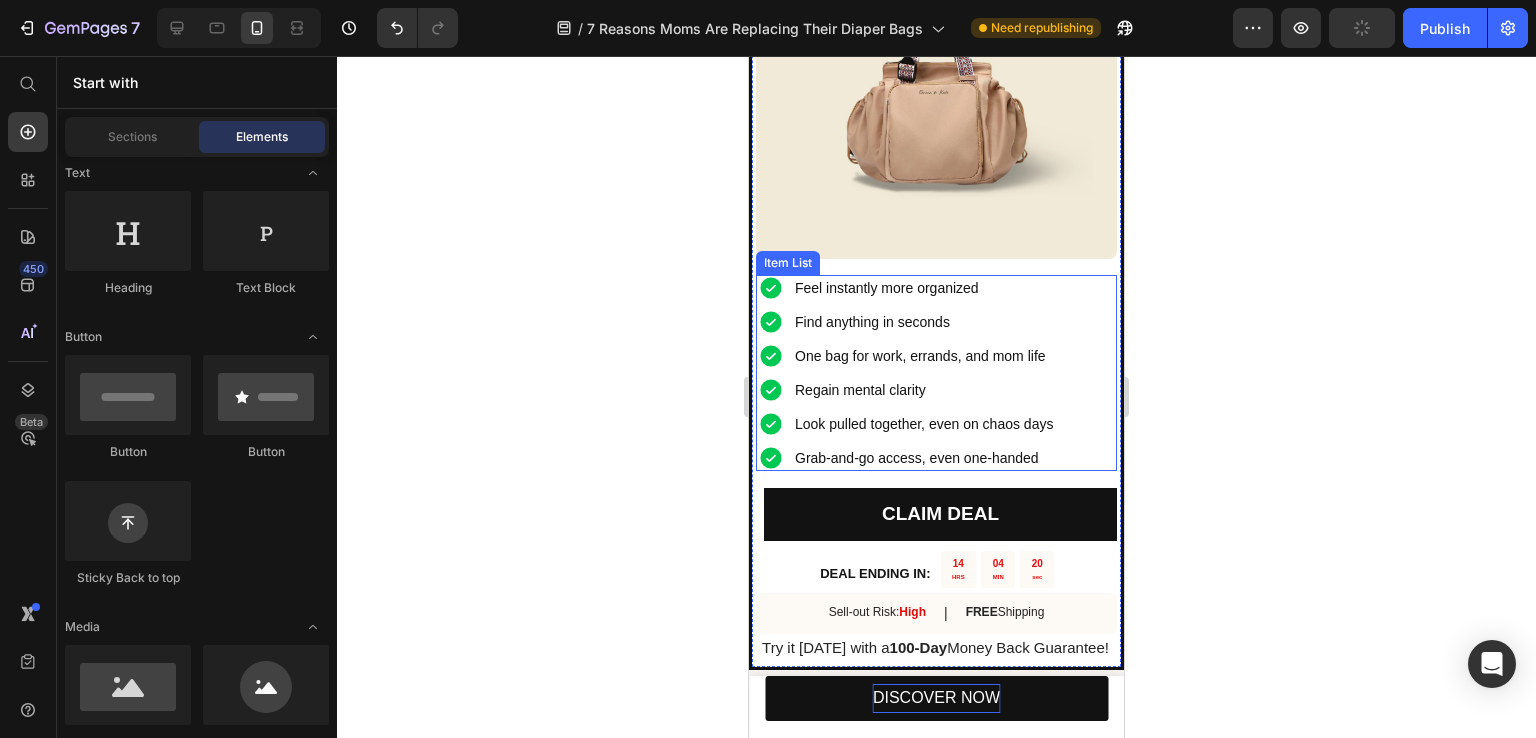 scroll, scrollTop: 4964, scrollLeft: 0, axis: vertical 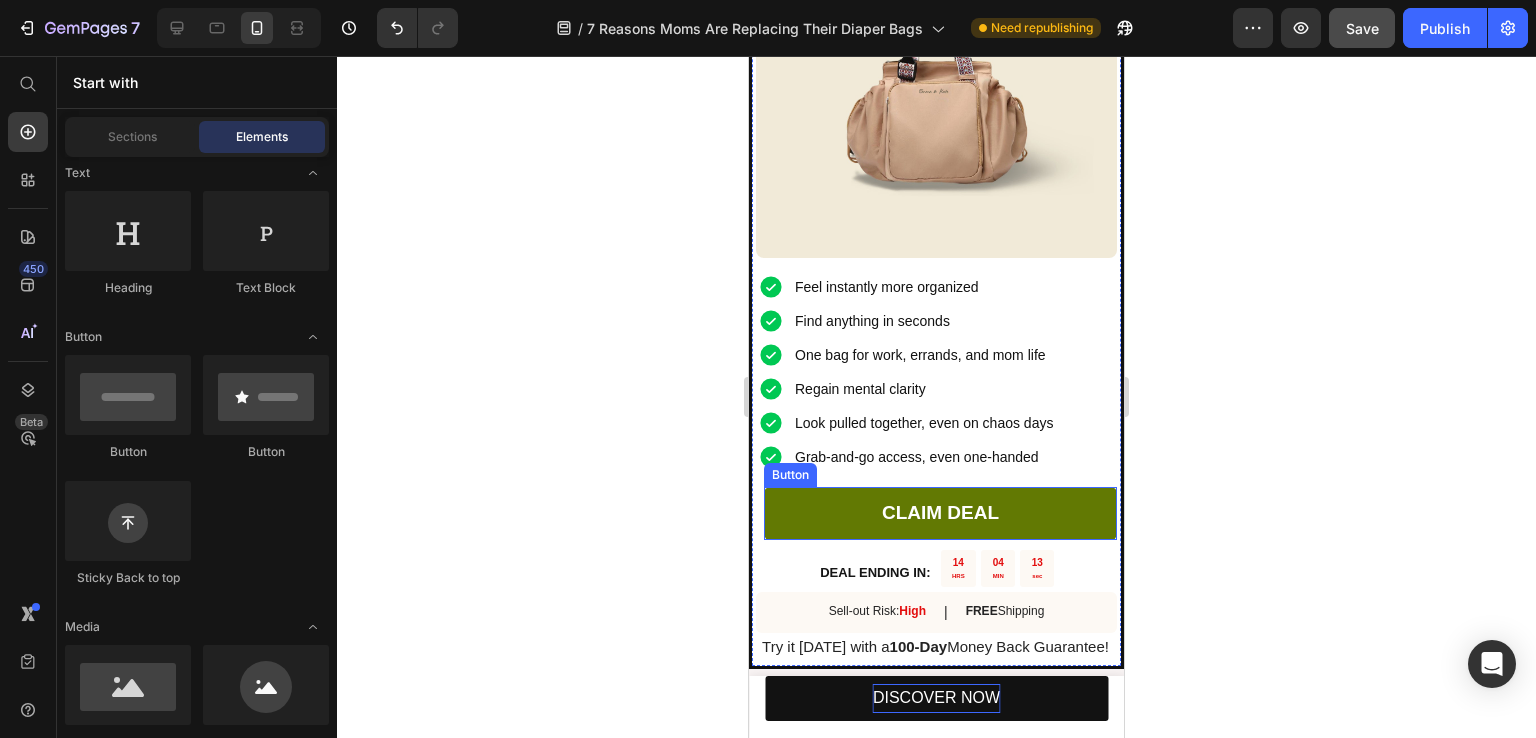 click on "CLAIM DEAL" at bounding box center [940, 513] 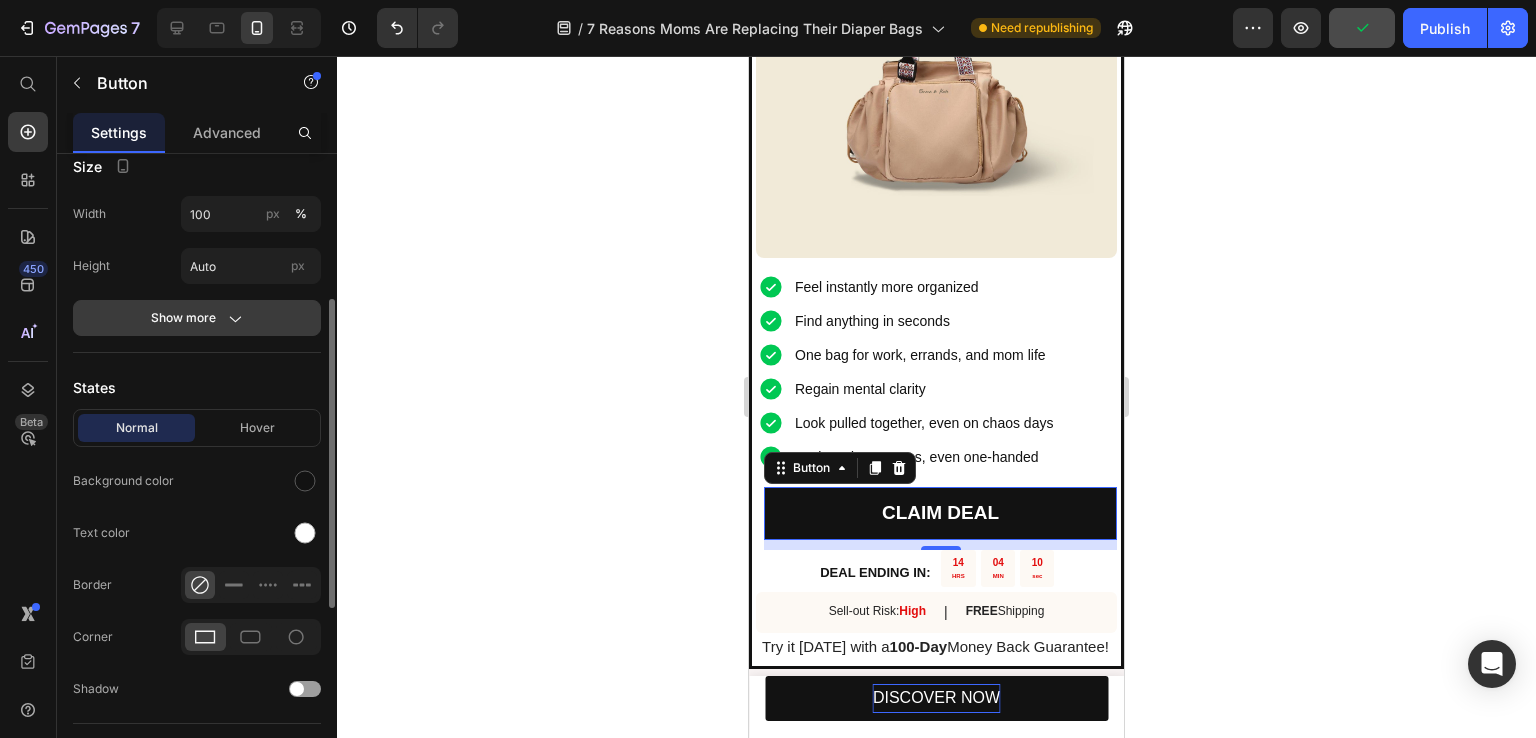 scroll, scrollTop: 200, scrollLeft: 0, axis: vertical 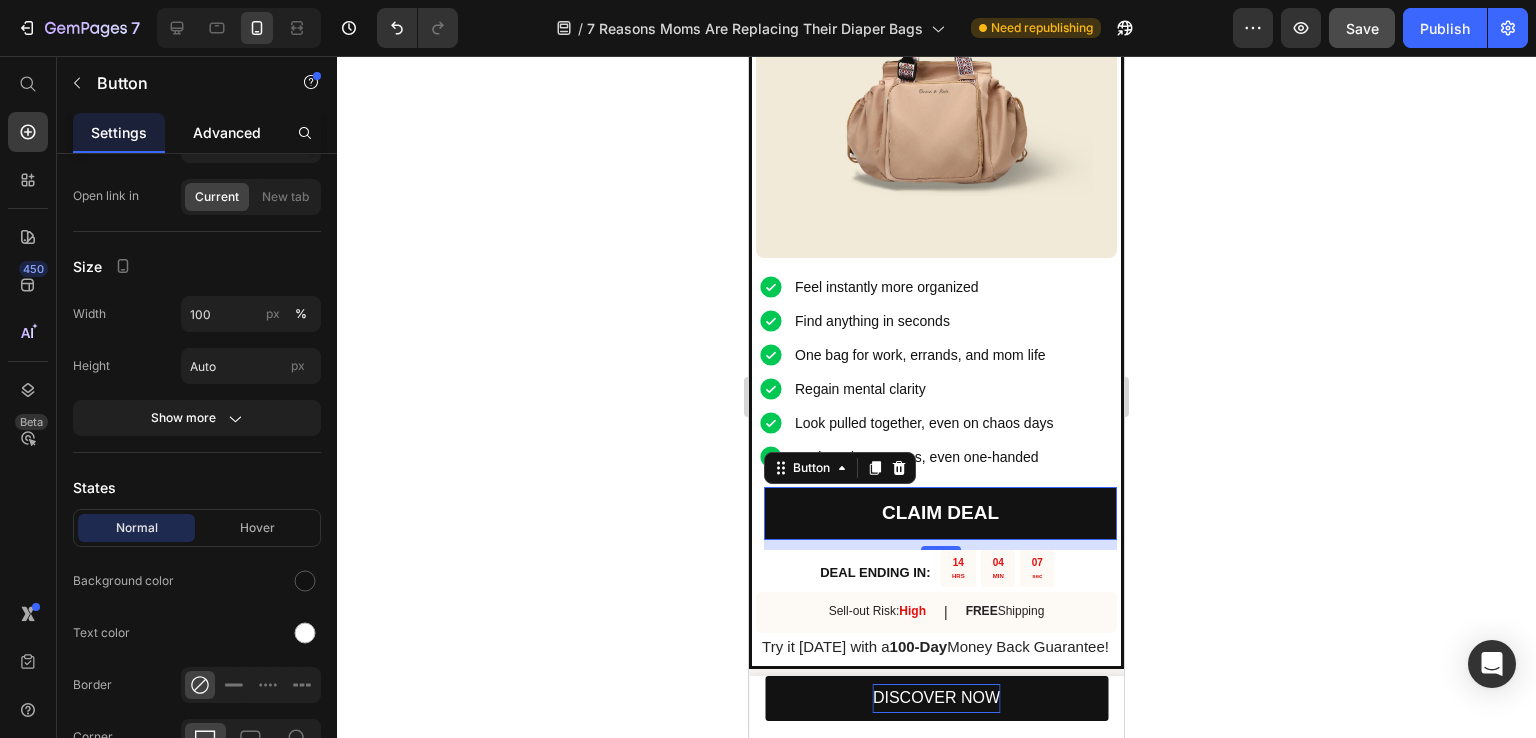 click on "Advanced" at bounding box center [227, 132] 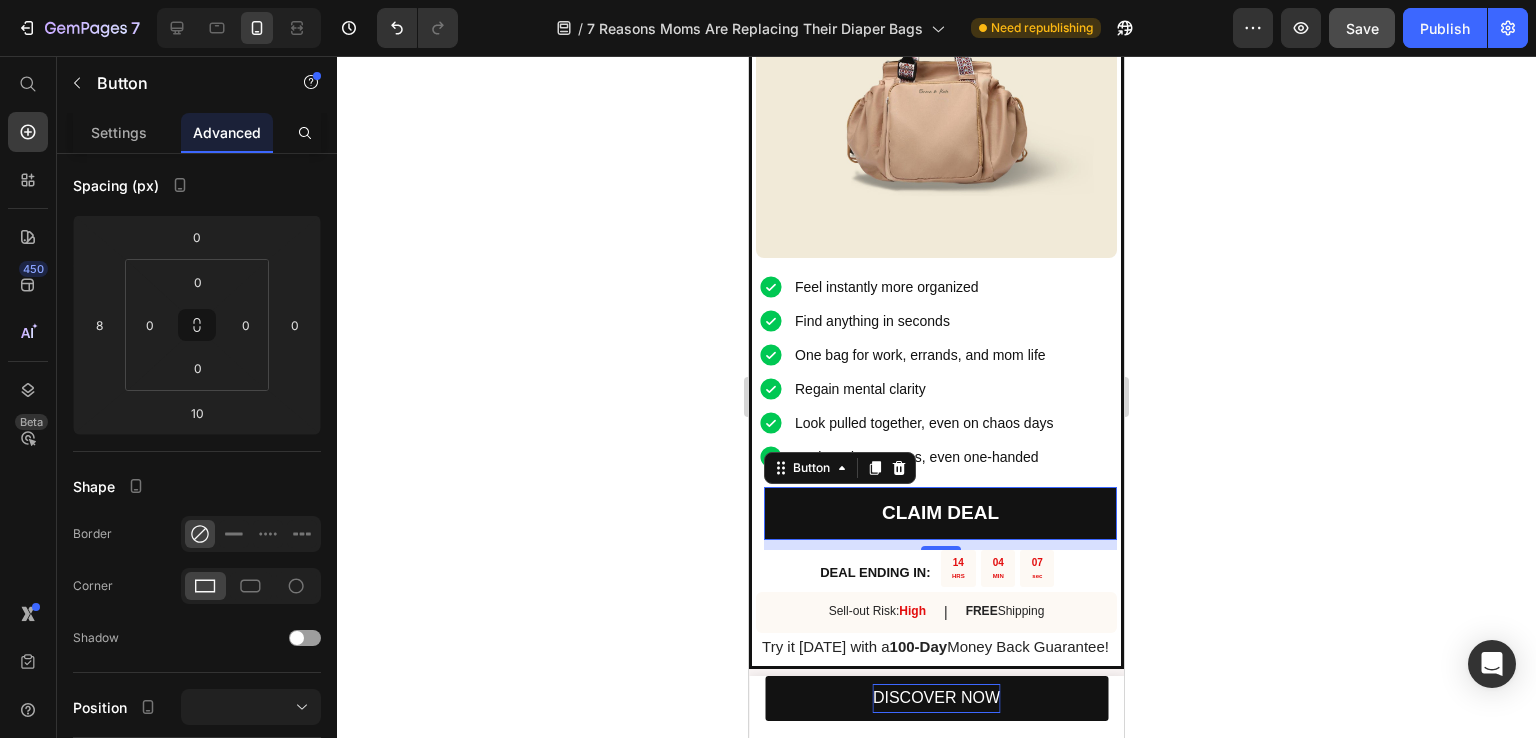 scroll, scrollTop: 0, scrollLeft: 0, axis: both 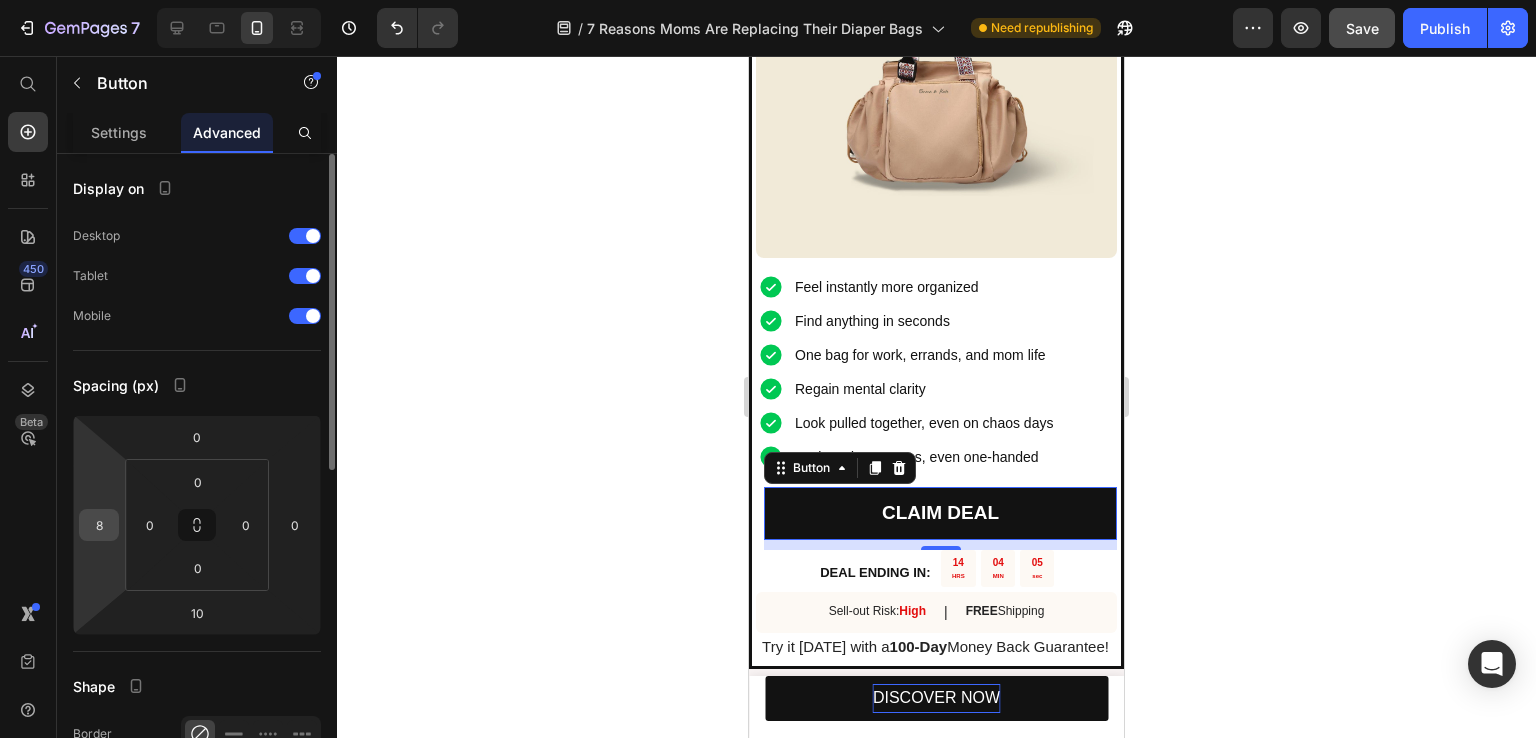 click on "8" at bounding box center [99, 525] 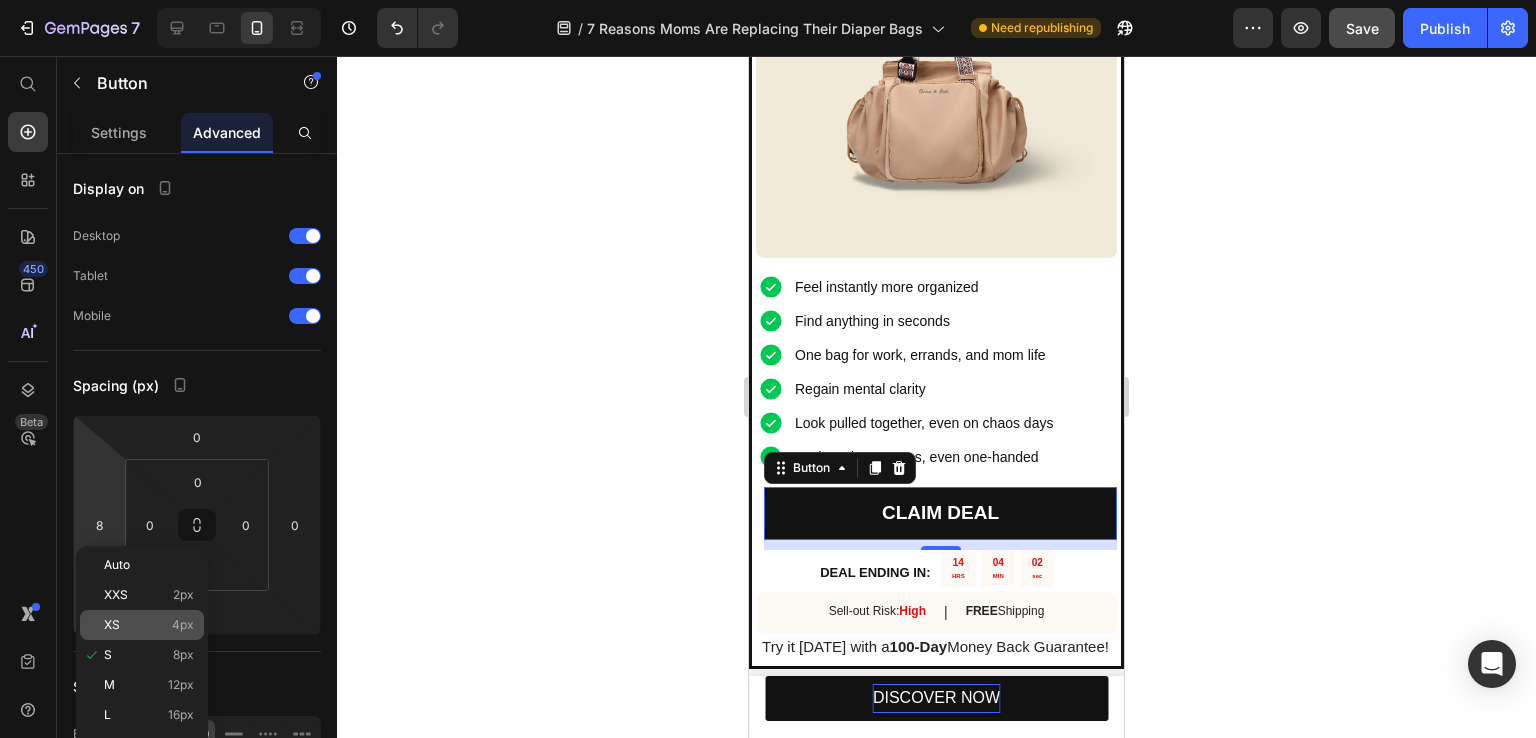 click on "XS 4px" 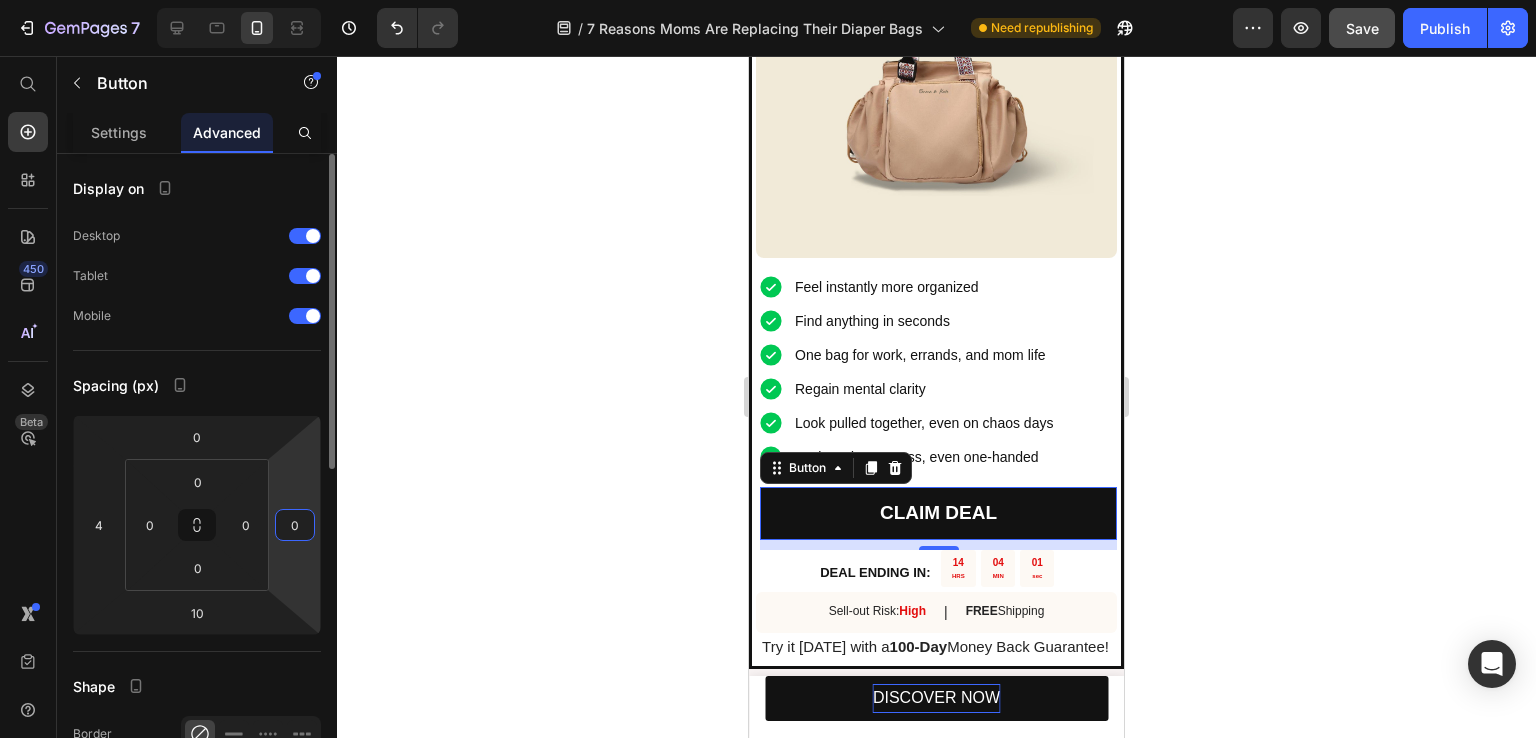 click on "0" at bounding box center (295, 525) 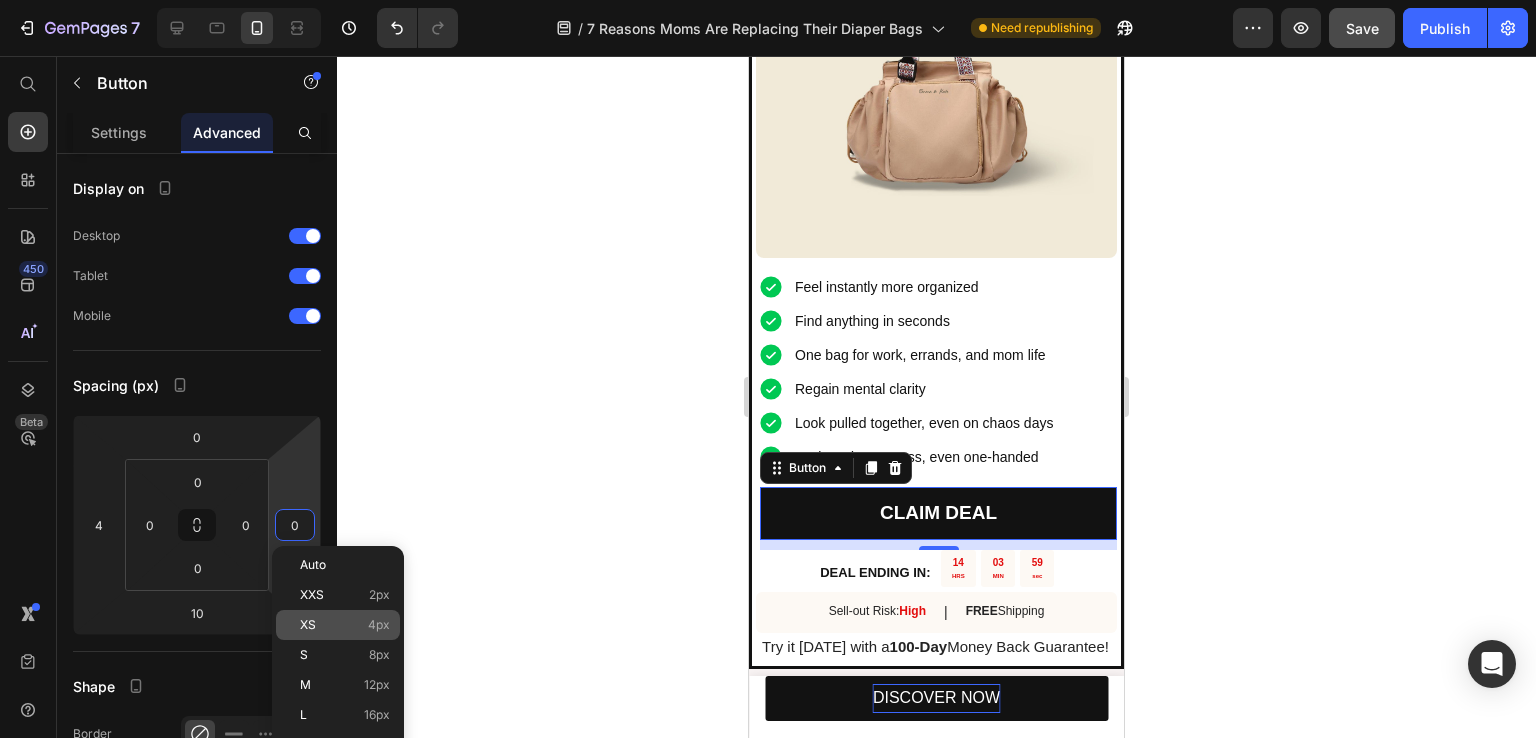 click on "XS" at bounding box center (308, 625) 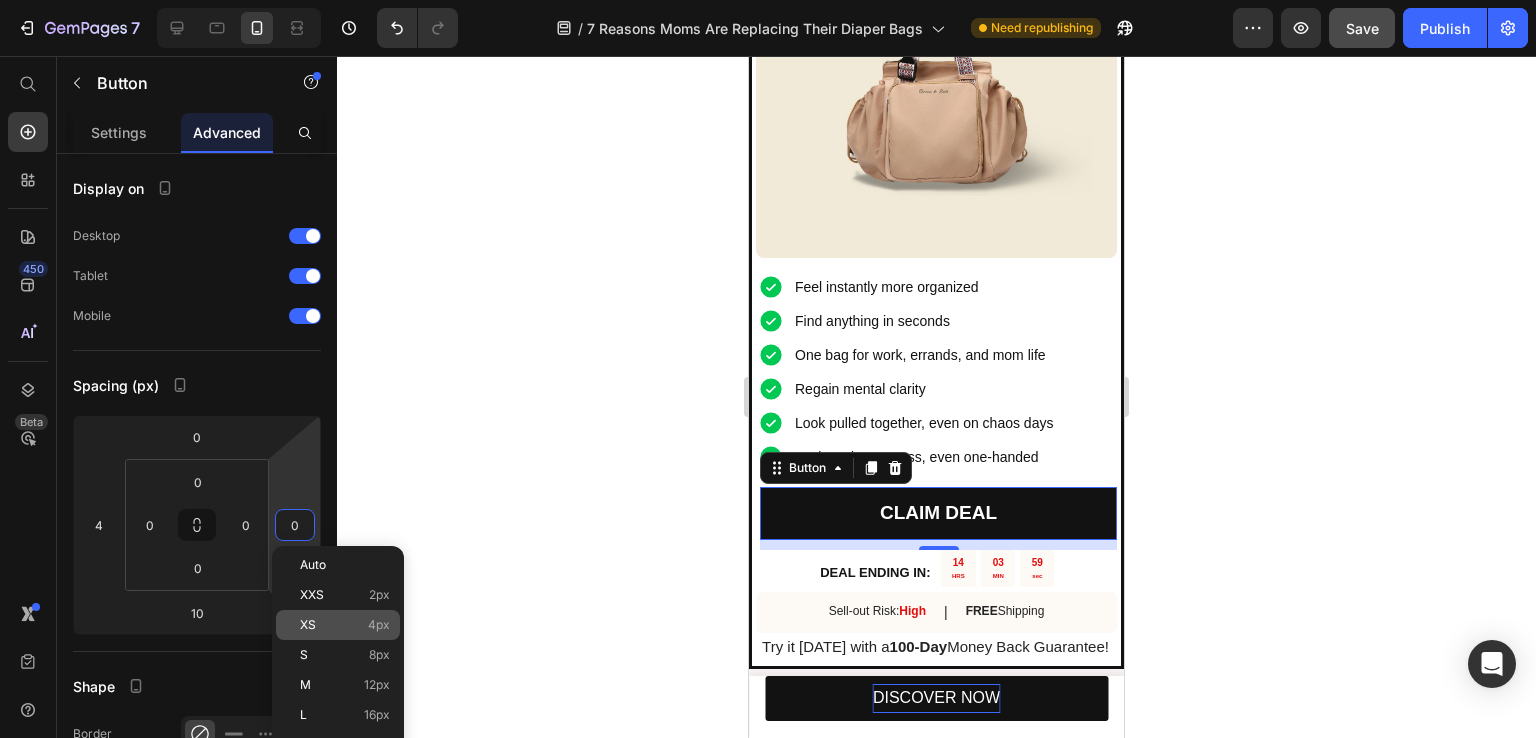 type on "4" 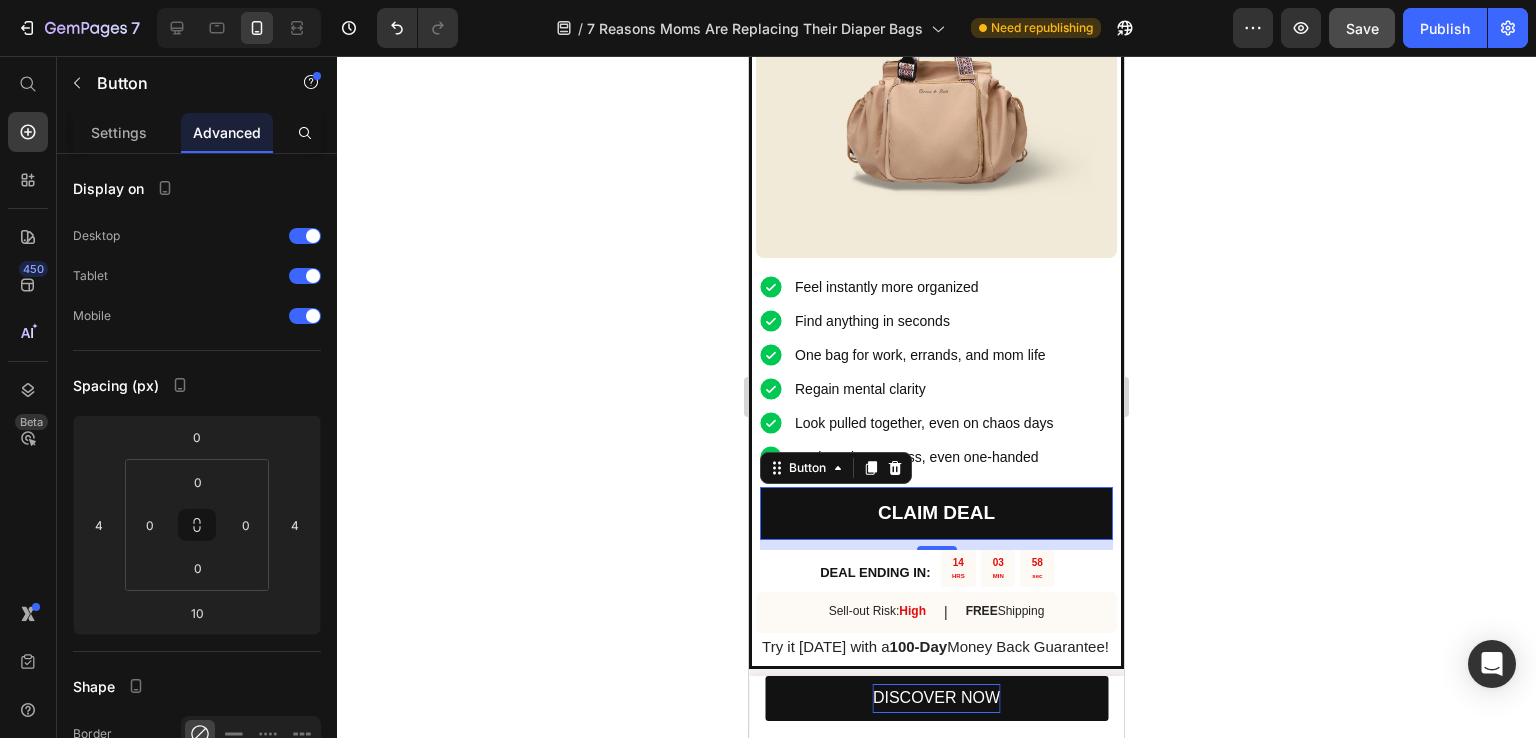 click 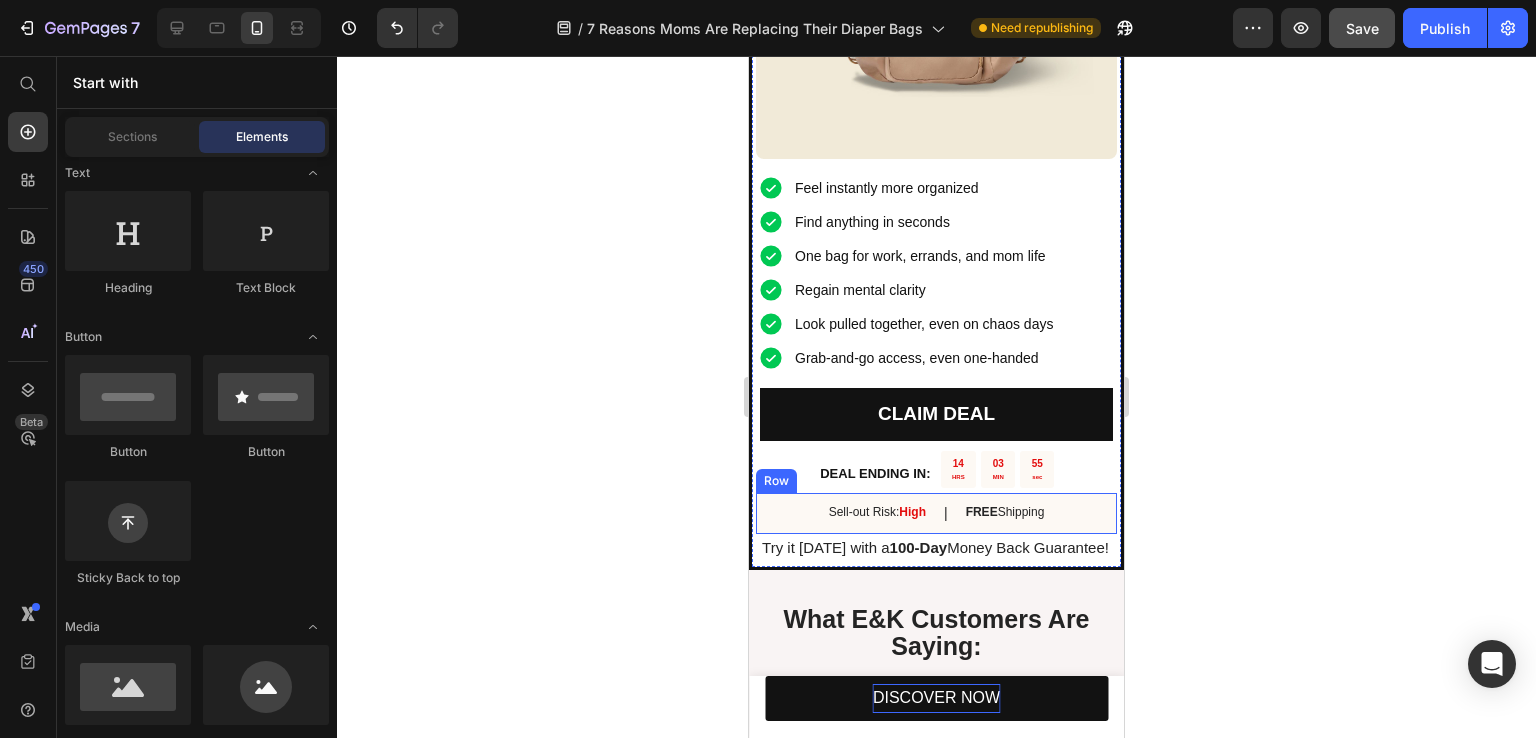 scroll, scrollTop: 5064, scrollLeft: 0, axis: vertical 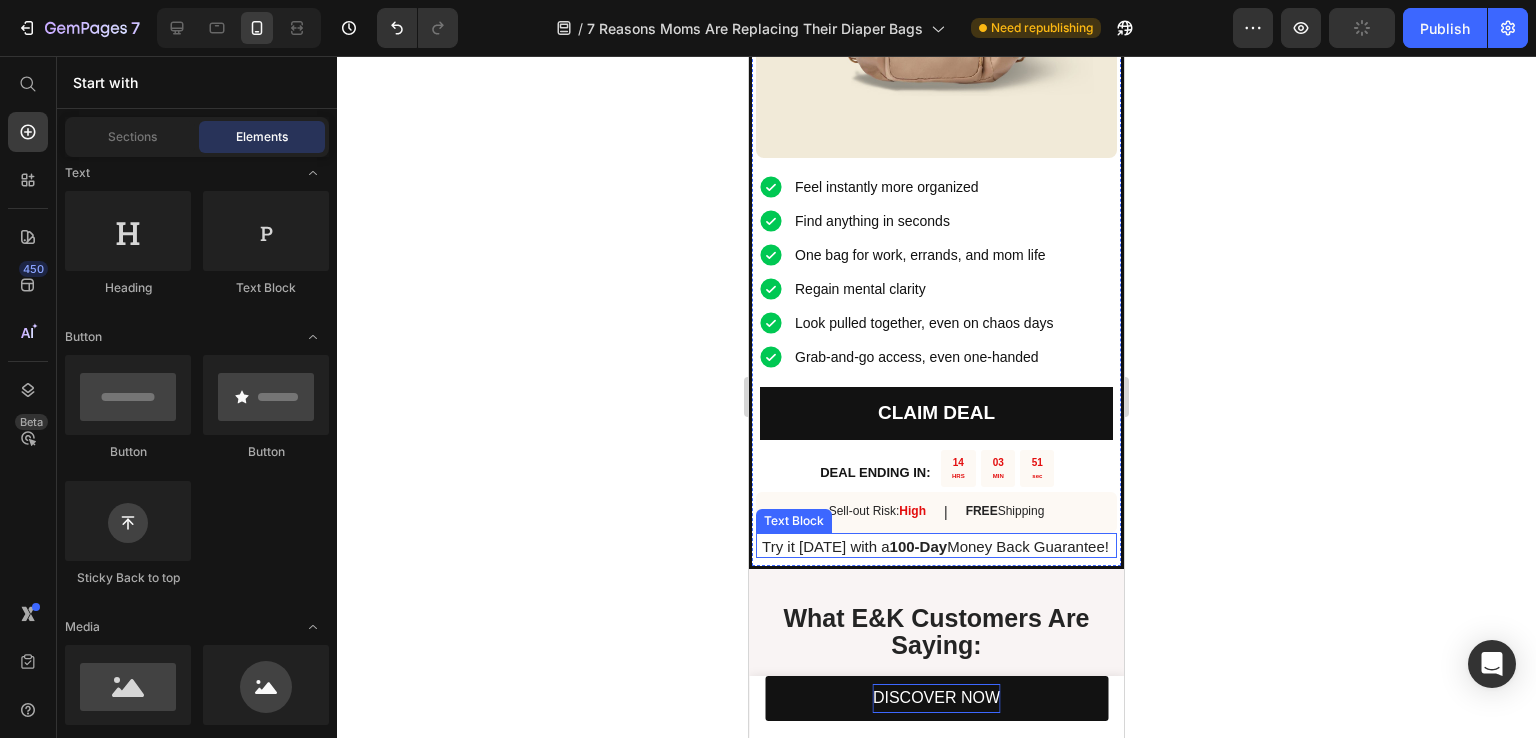 click on "Try it [DATE] with a  100-Day  Money Back Guarantee!" at bounding box center [935, 546] 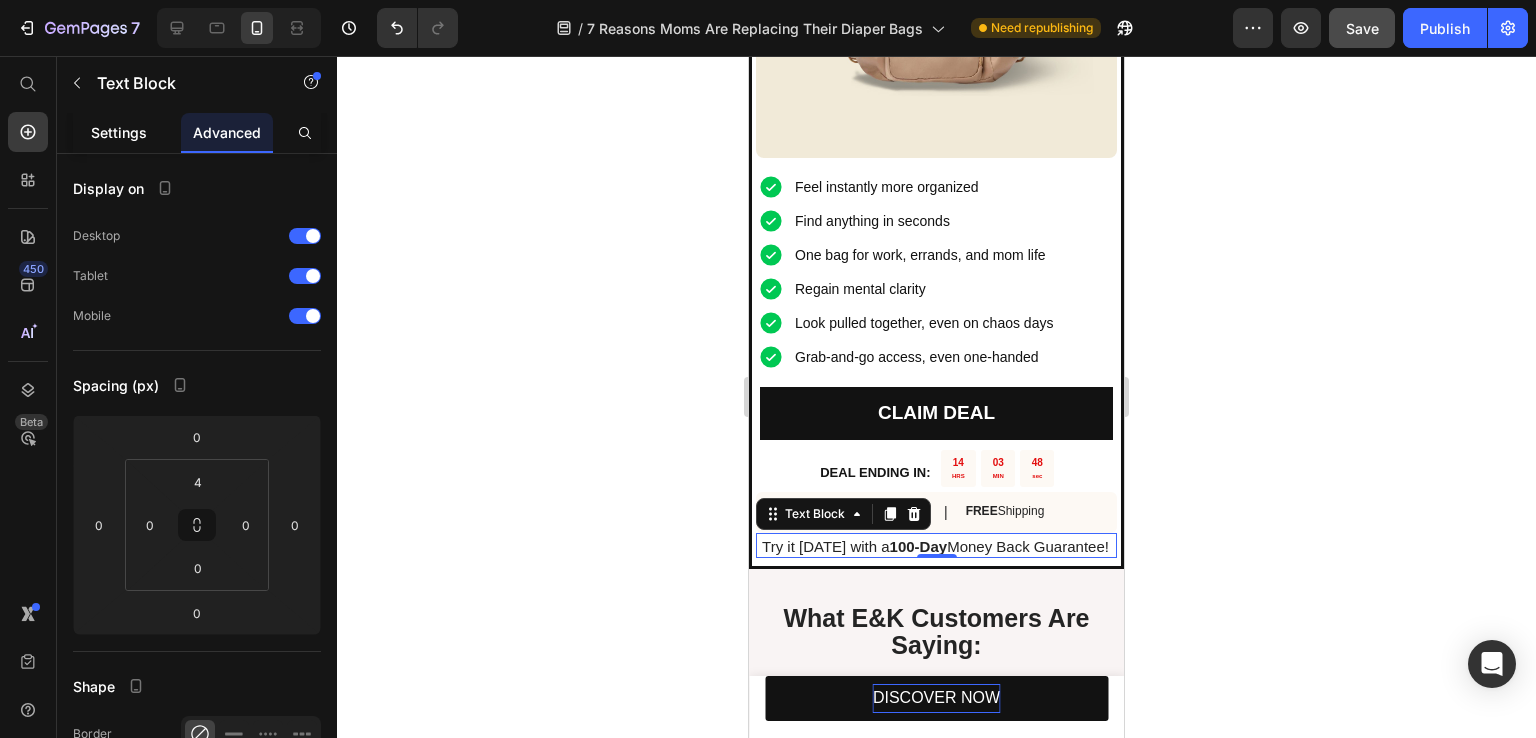 click on "Settings" at bounding box center [119, 132] 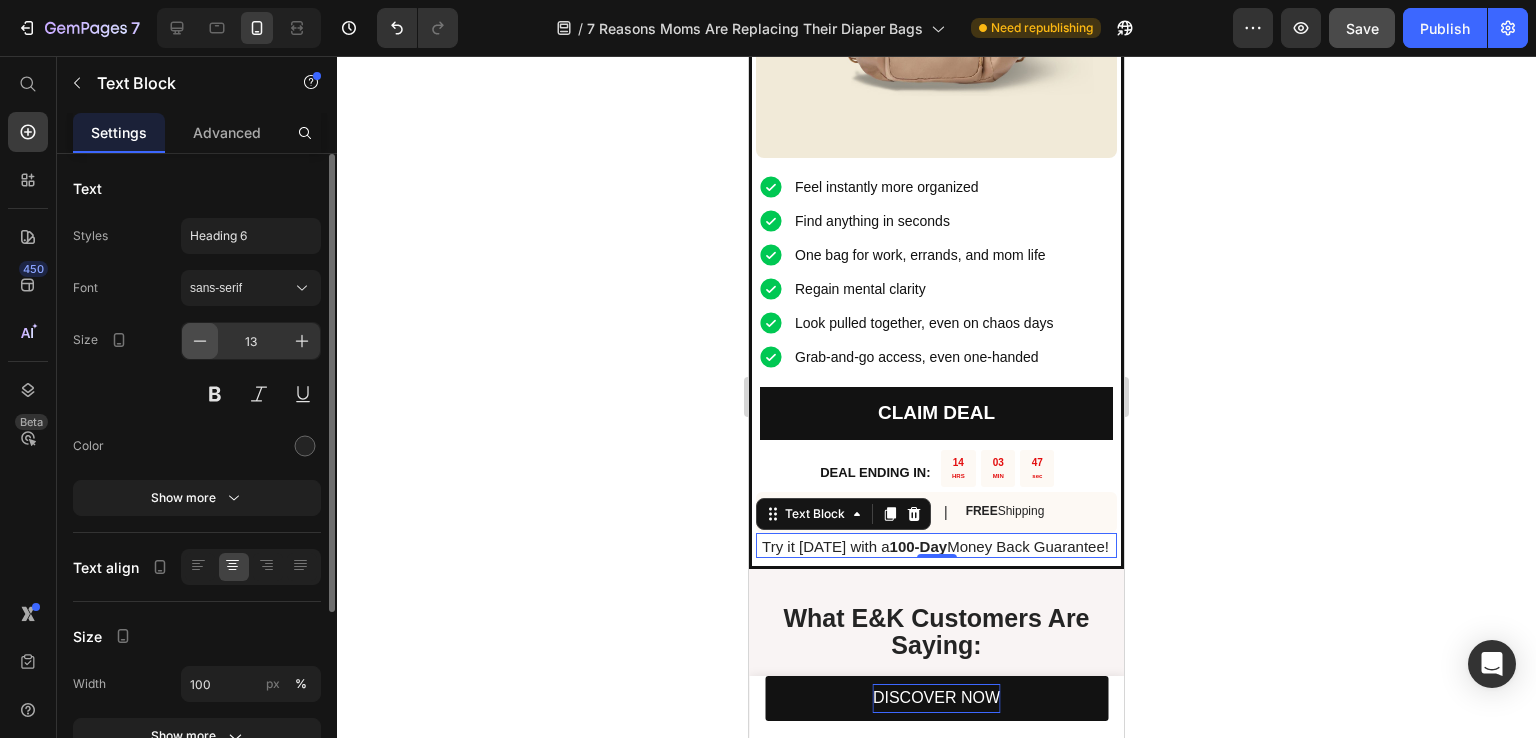 click 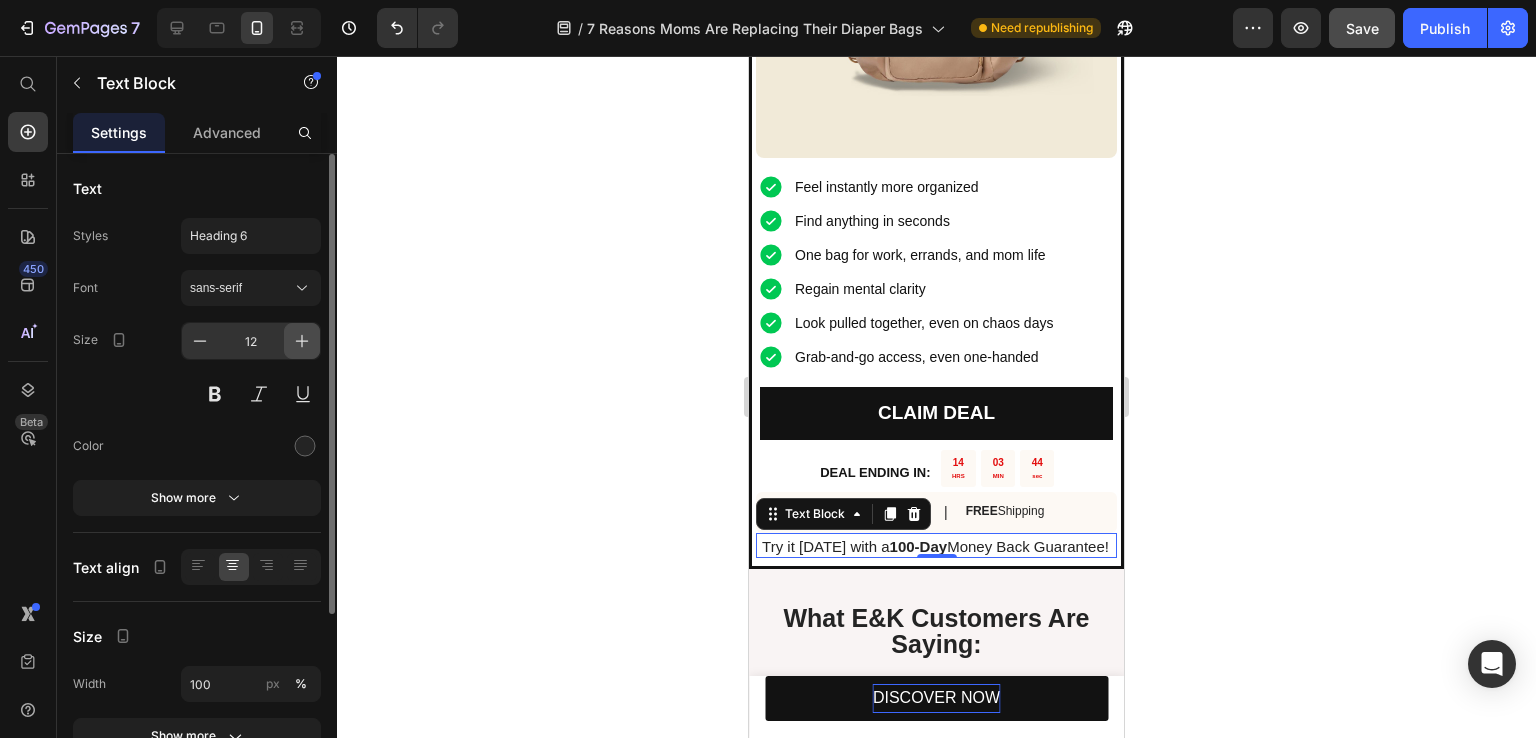 click 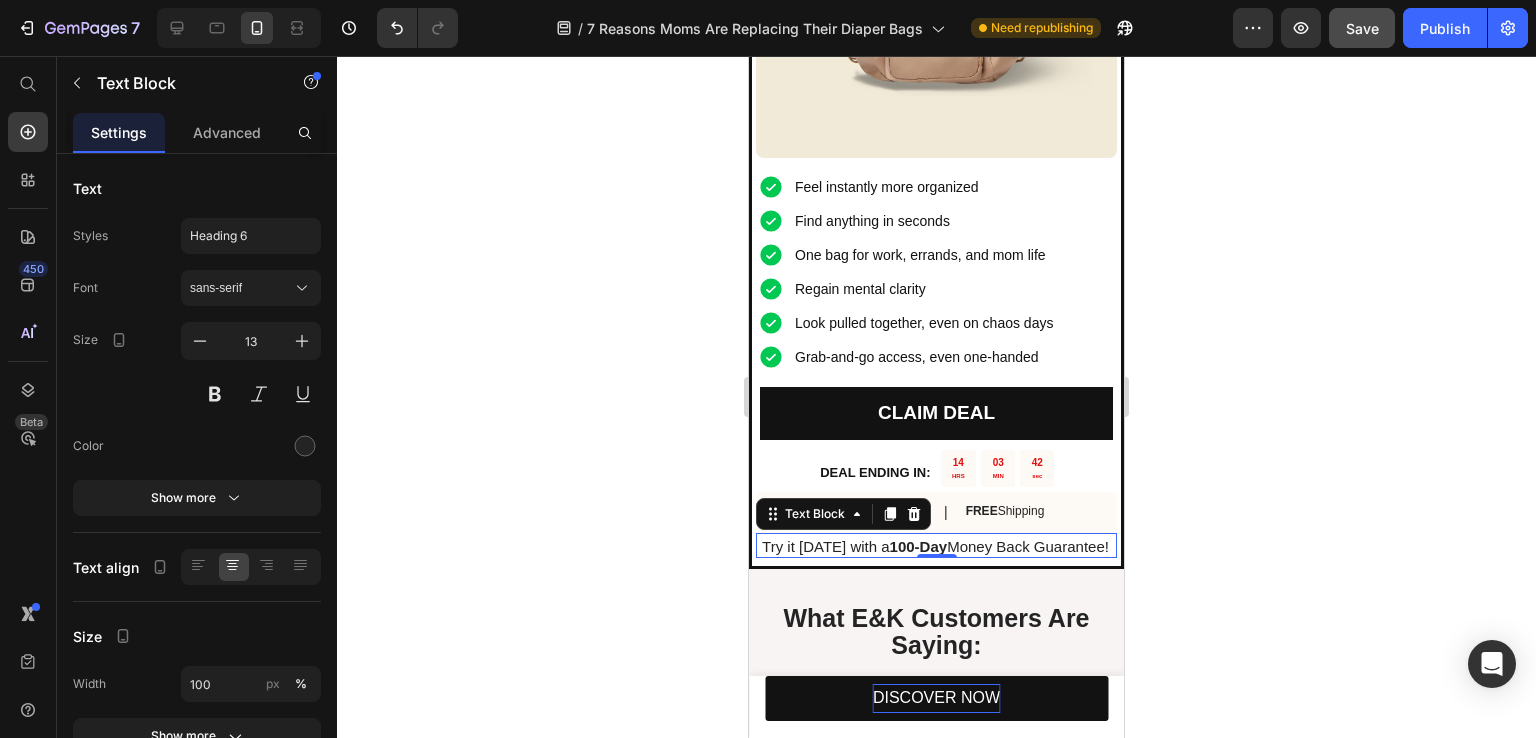 click on "Try it [DATE] with a  100-Day  Money Back Guarantee!" at bounding box center [935, 546] 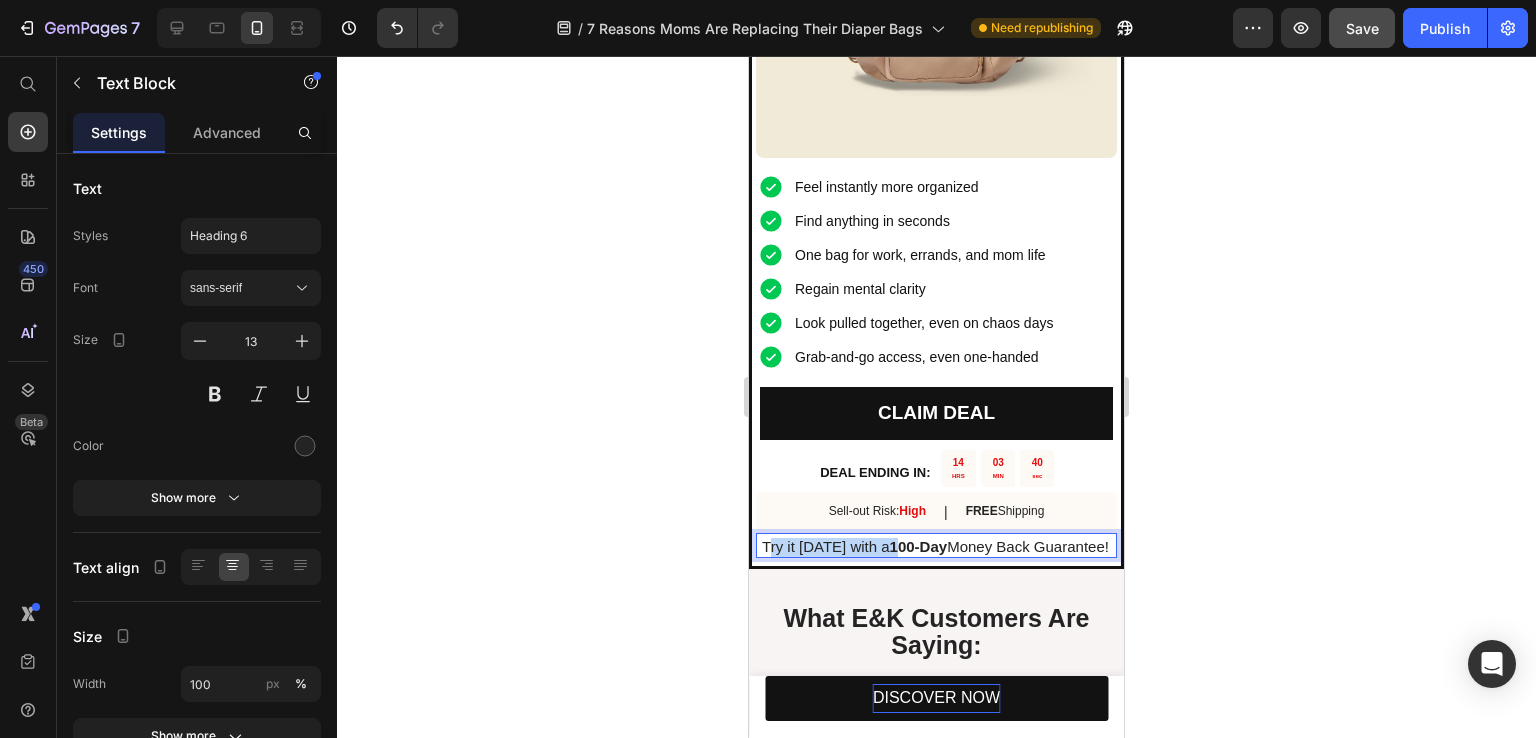 drag, startPoint x: 762, startPoint y: 506, endPoint x: 885, endPoint y: 512, distance: 123.146255 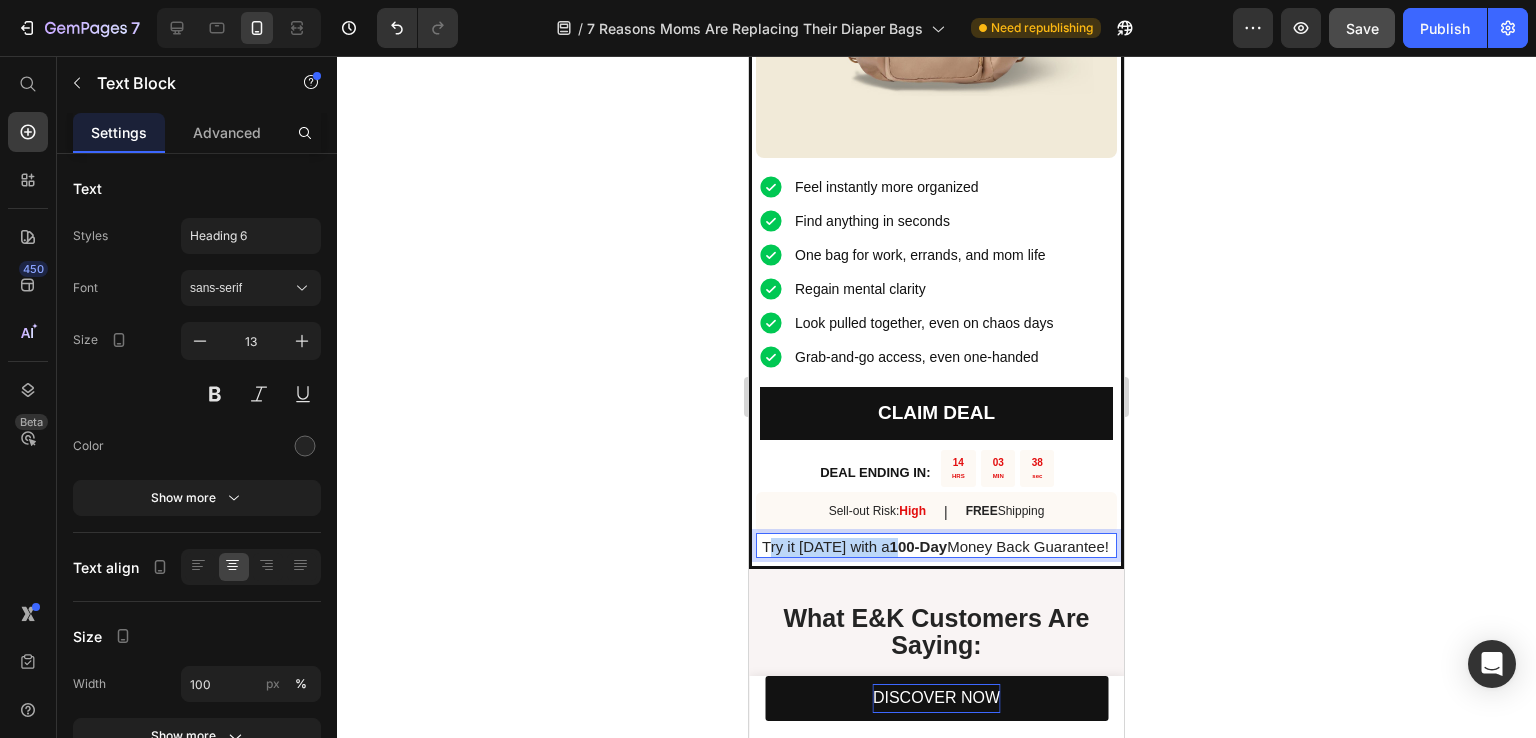 drag, startPoint x: 756, startPoint y: 509, endPoint x: 1112, endPoint y: 515, distance: 356.05057 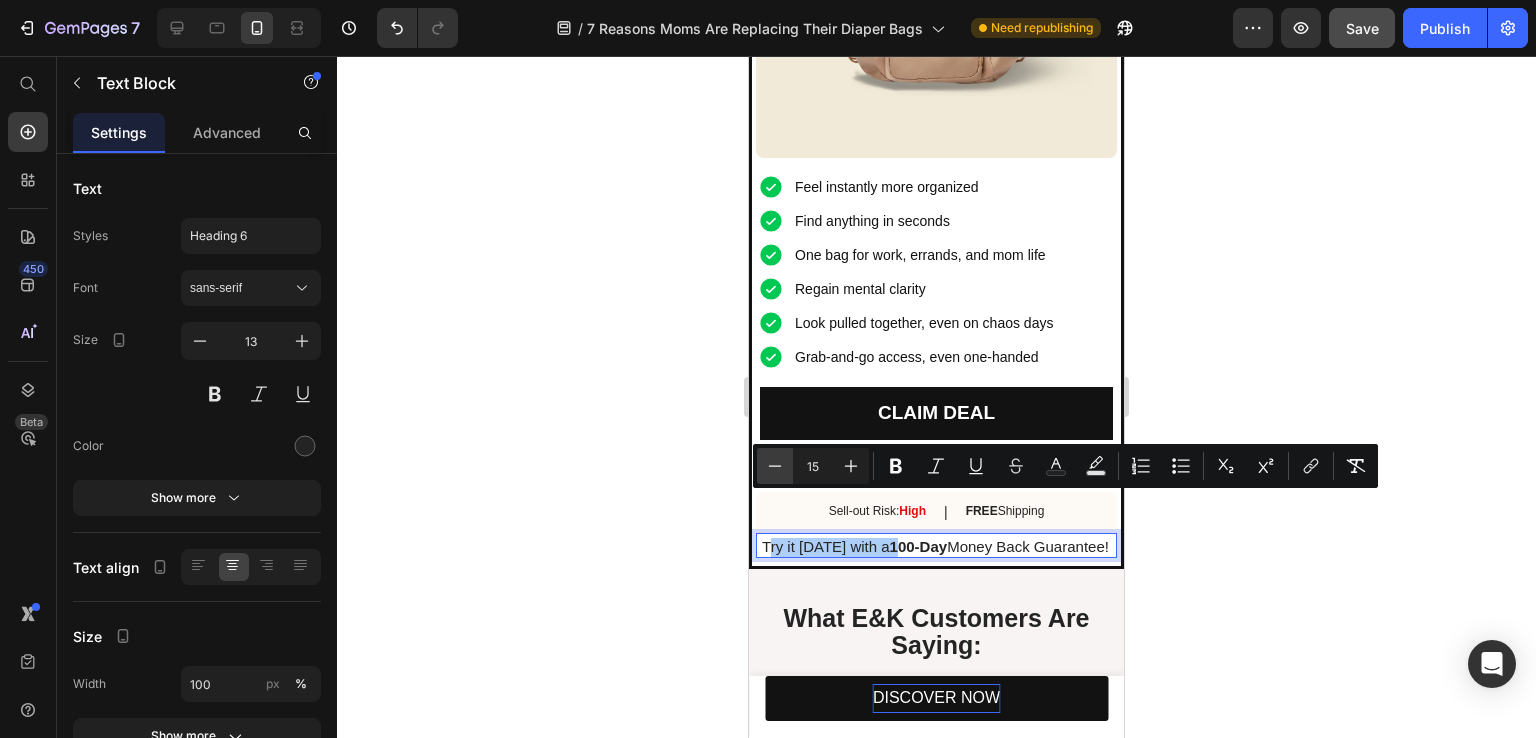 click 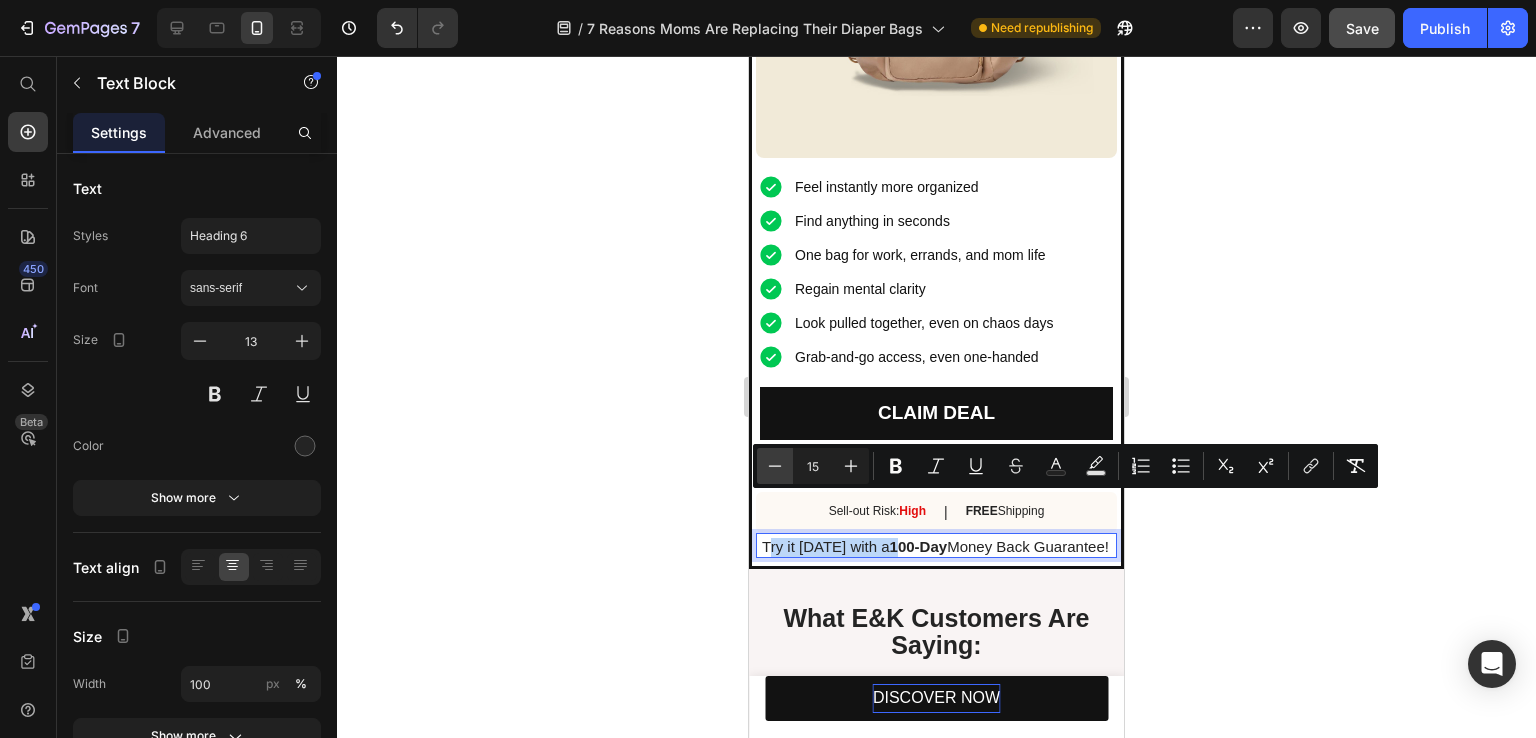 type on "14" 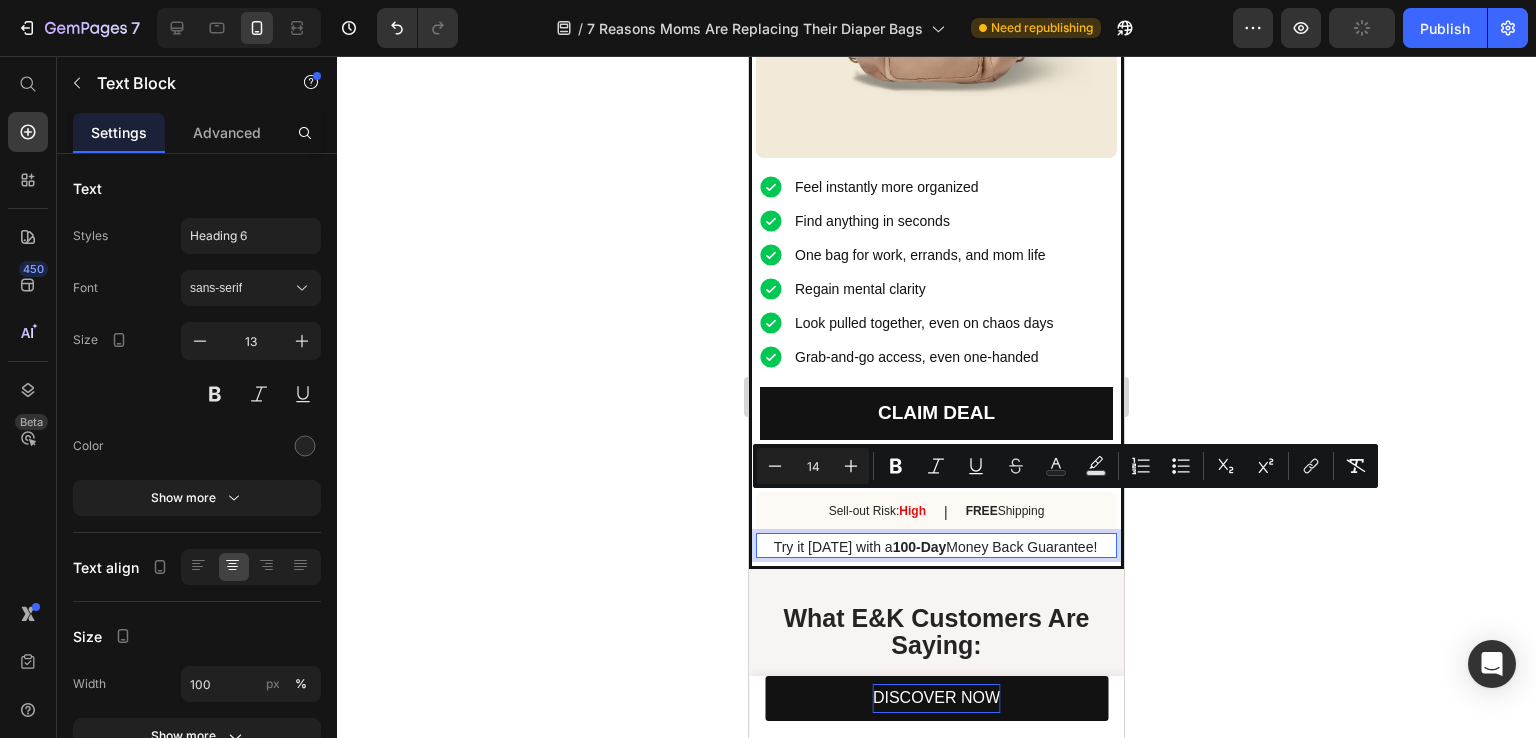 click 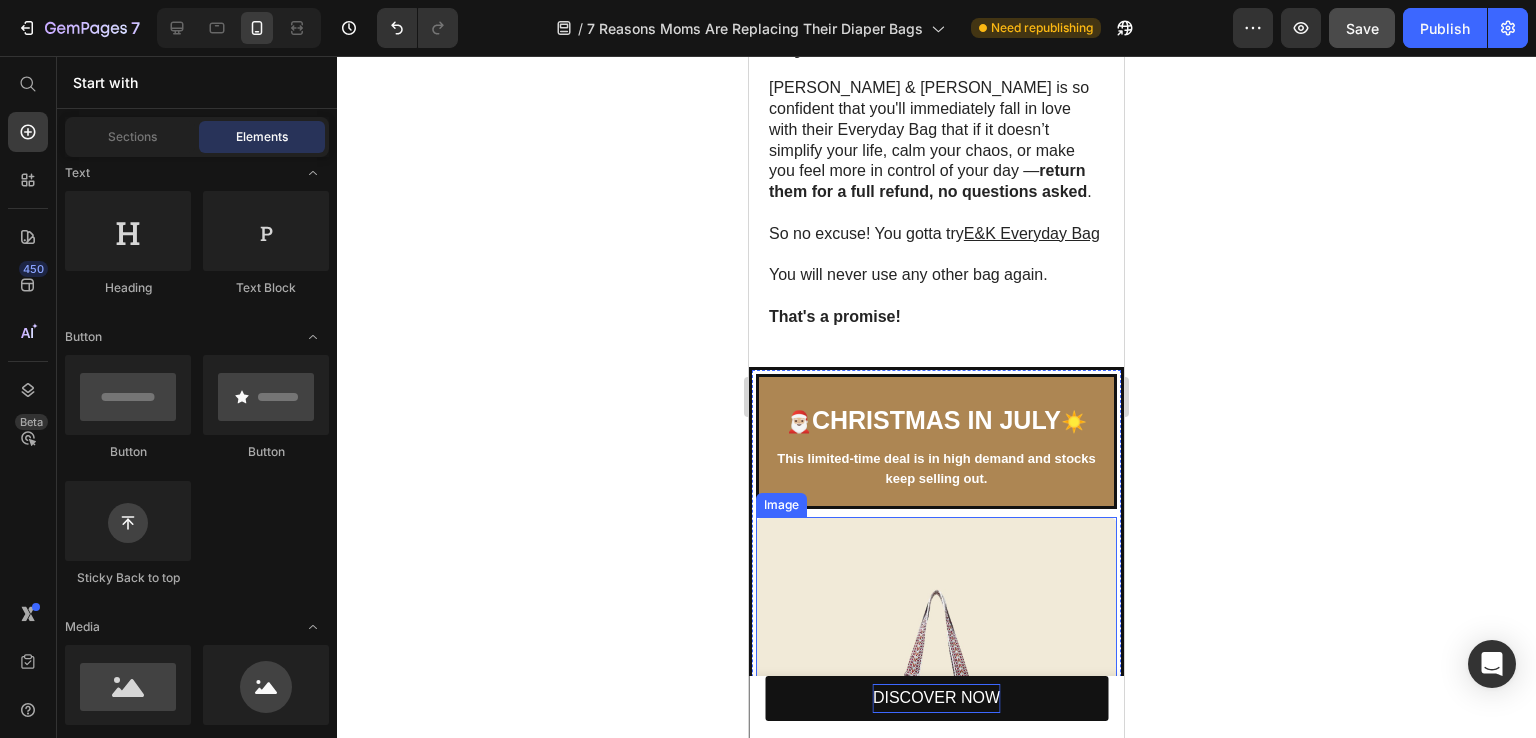 scroll, scrollTop: 4564, scrollLeft: 0, axis: vertical 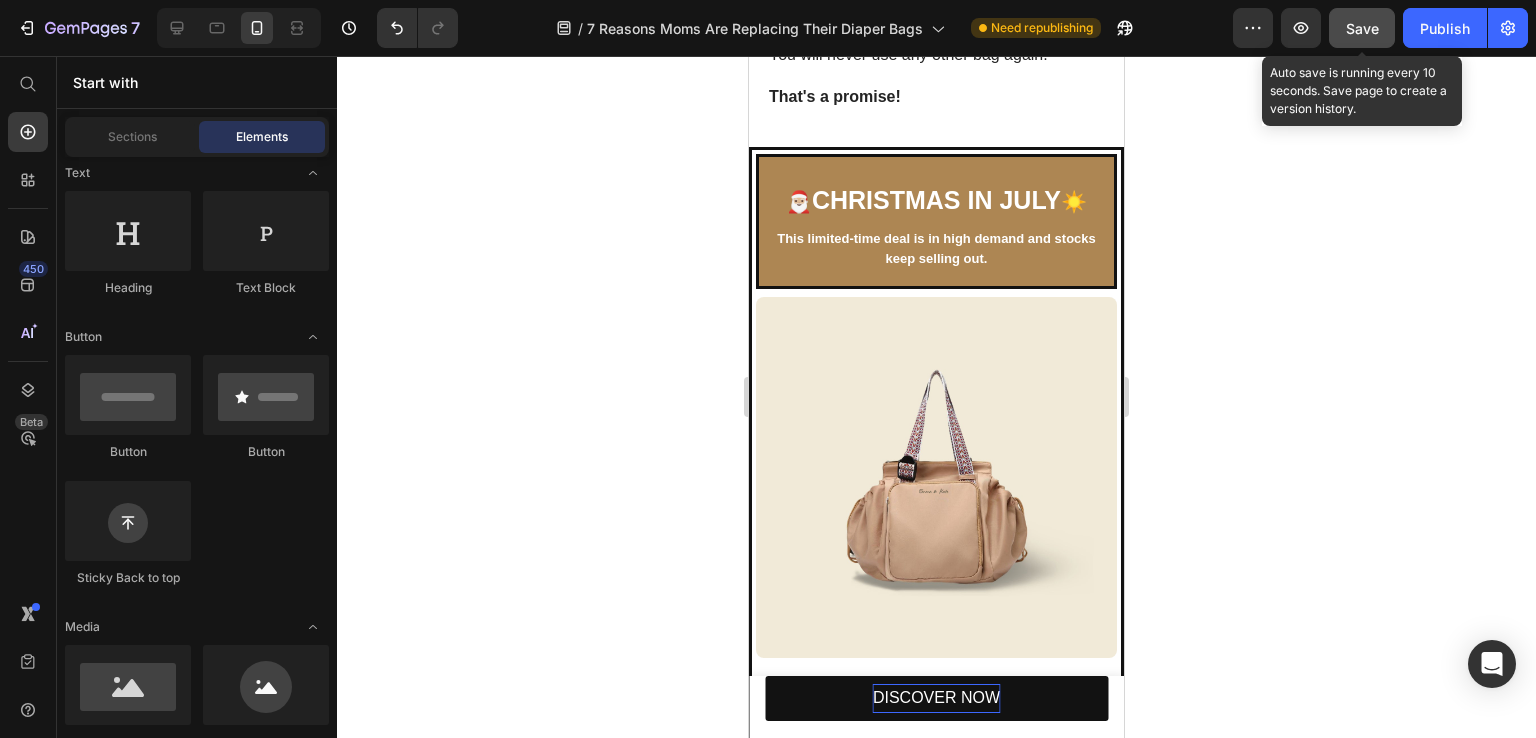 click on "Save" at bounding box center [1362, 28] 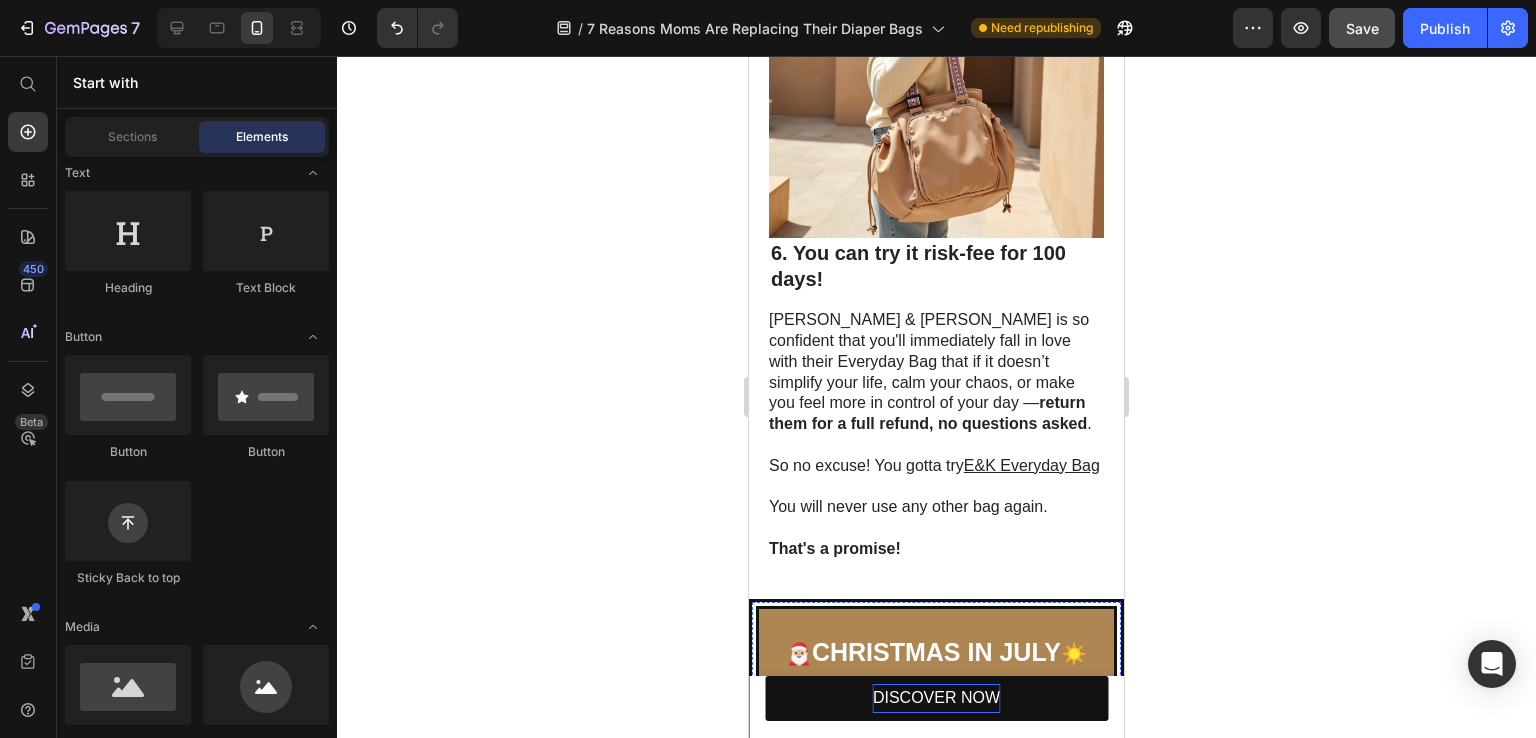 scroll, scrollTop: 4064, scrollLeft: 0, axis: vertical 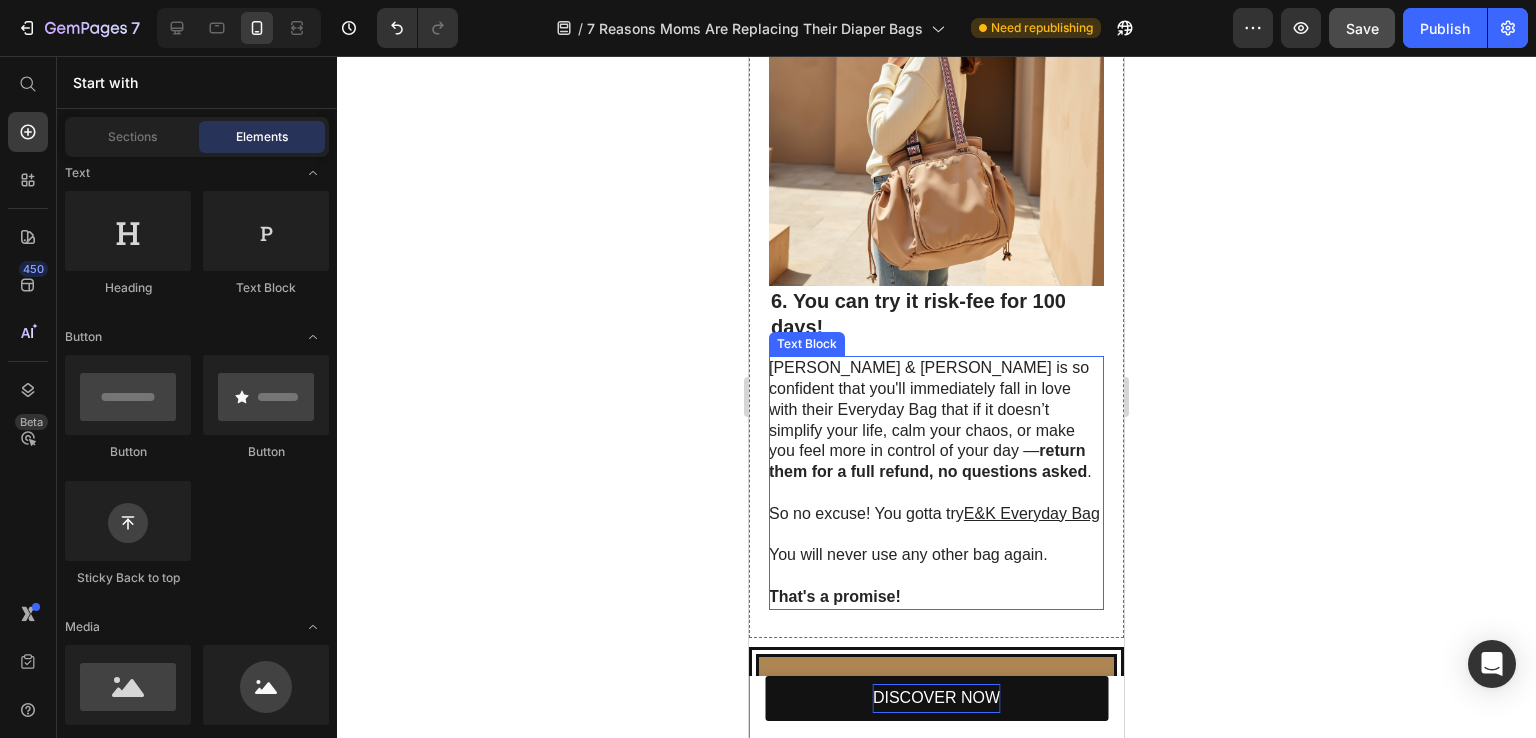 click on "E&K Everyday Bag" at bounding box center [1032, 513] 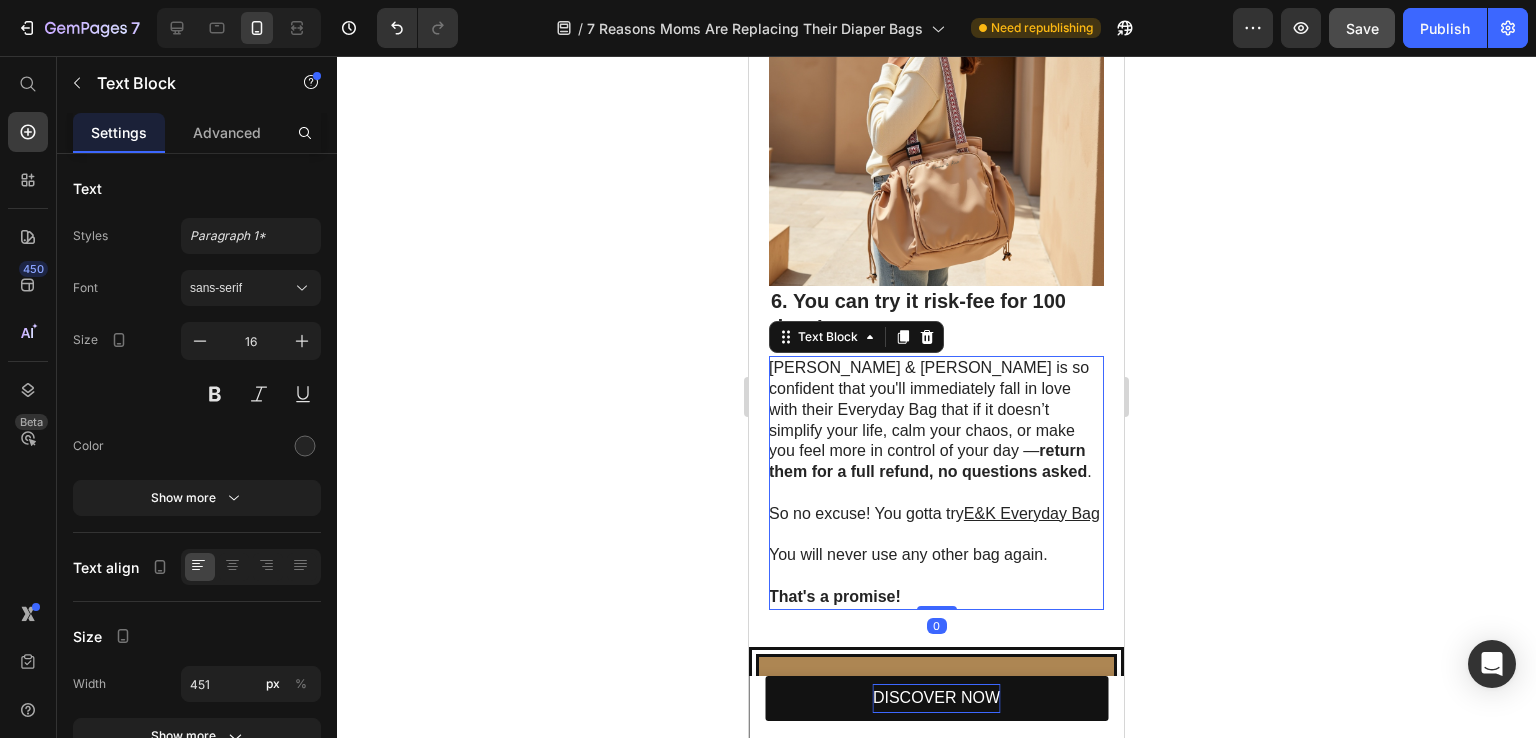 click on "E&K Everyday Bag" at bounding box center [1032, 513] 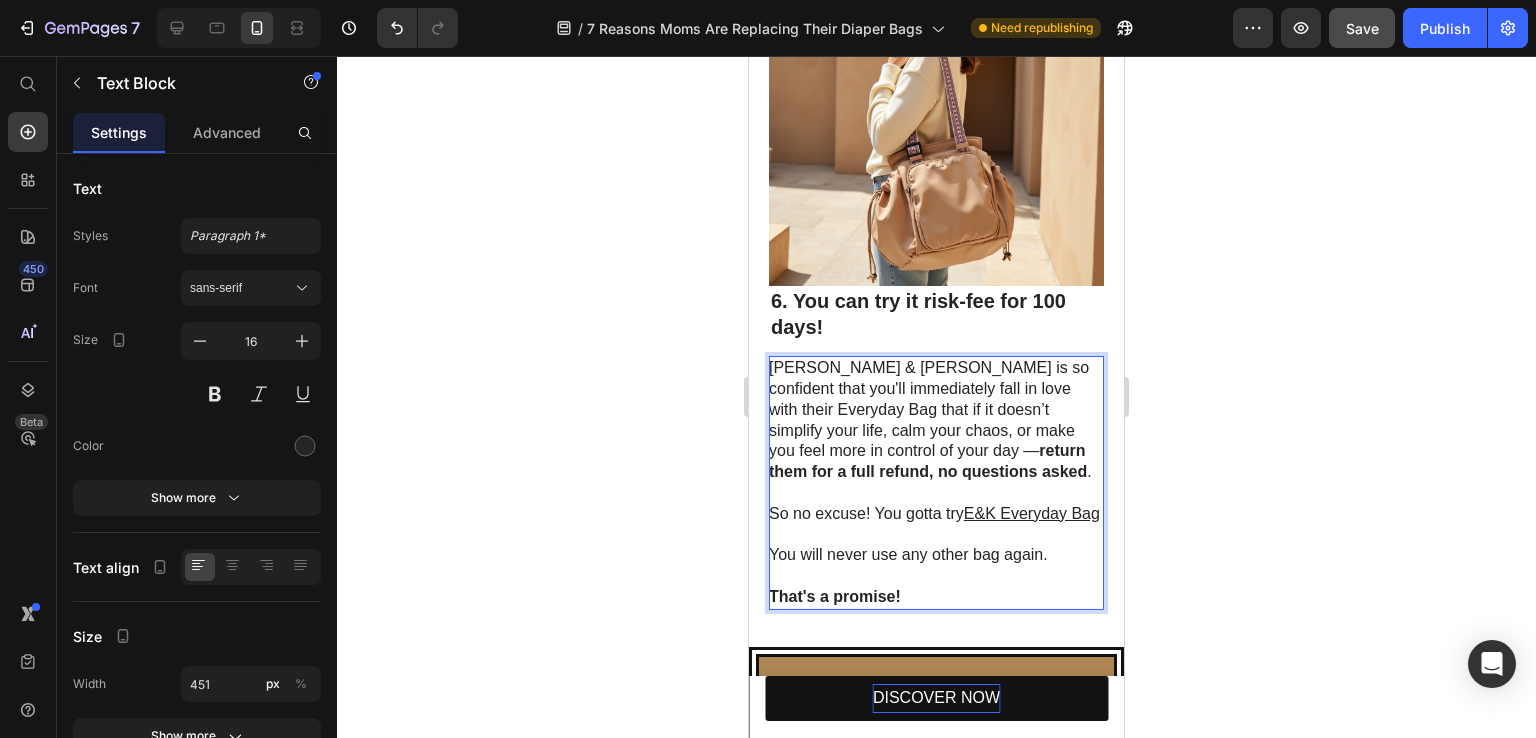 click 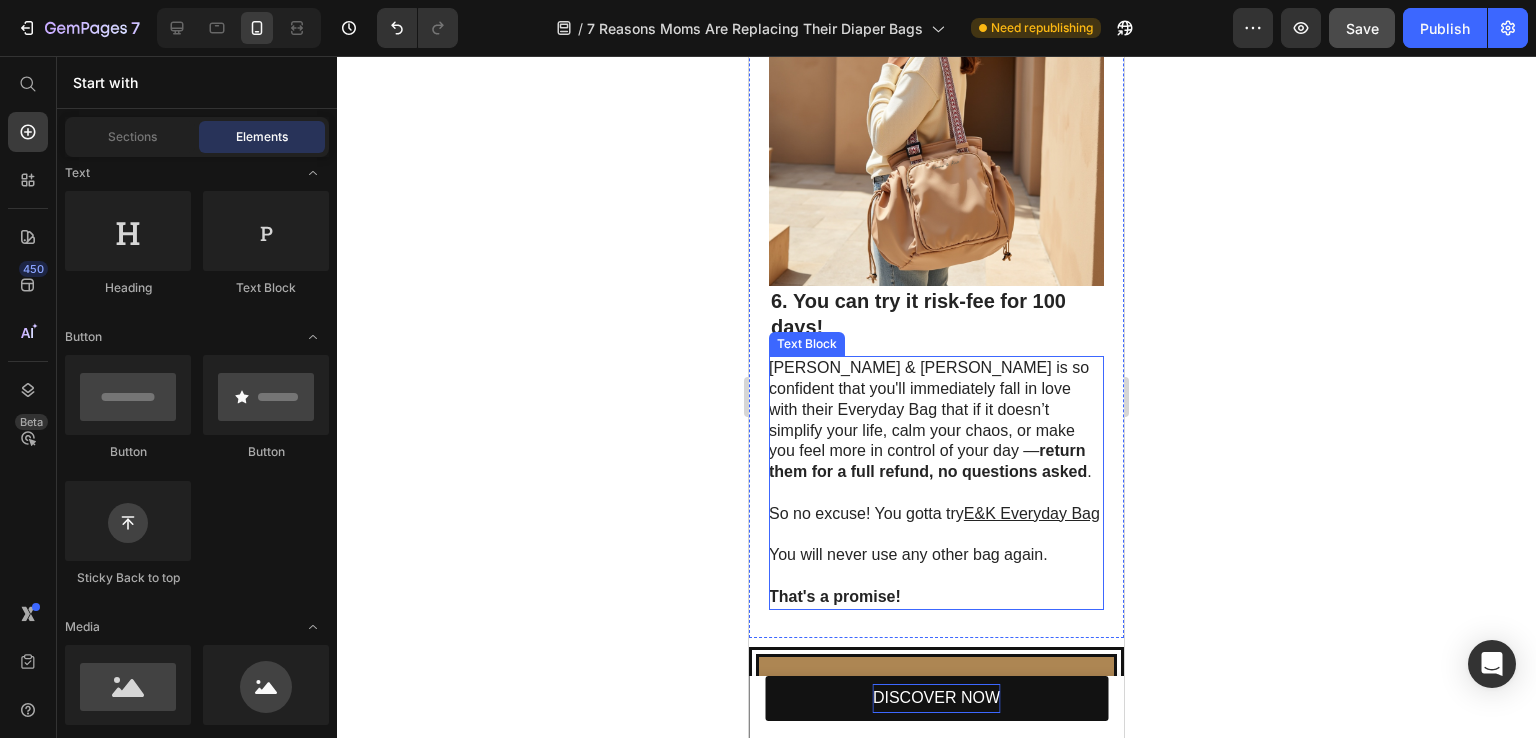 click on "E&K Everyday Bag" at bounding box center (1032, 513) 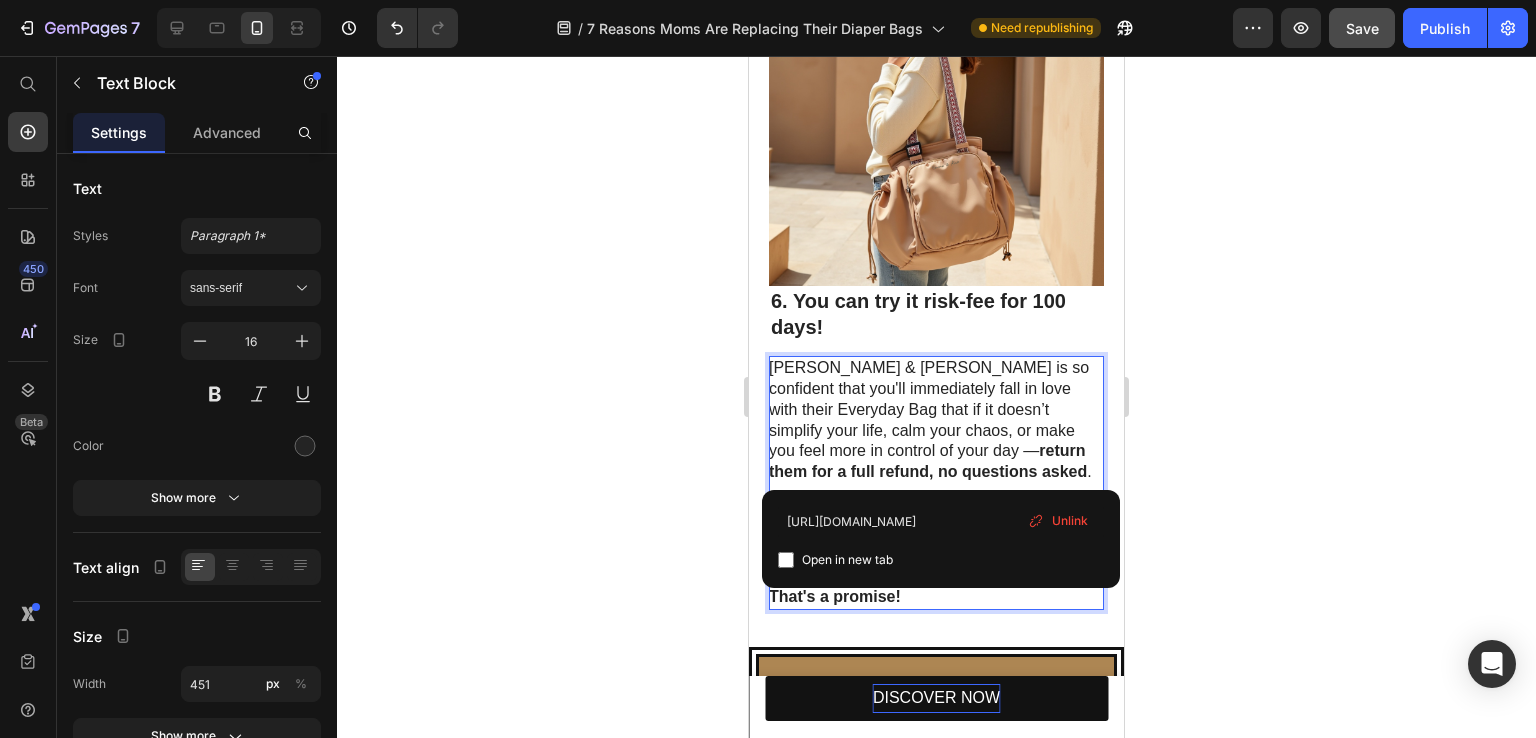 click on "E&K Everyday Bag" at bounding box center [1032, 513] 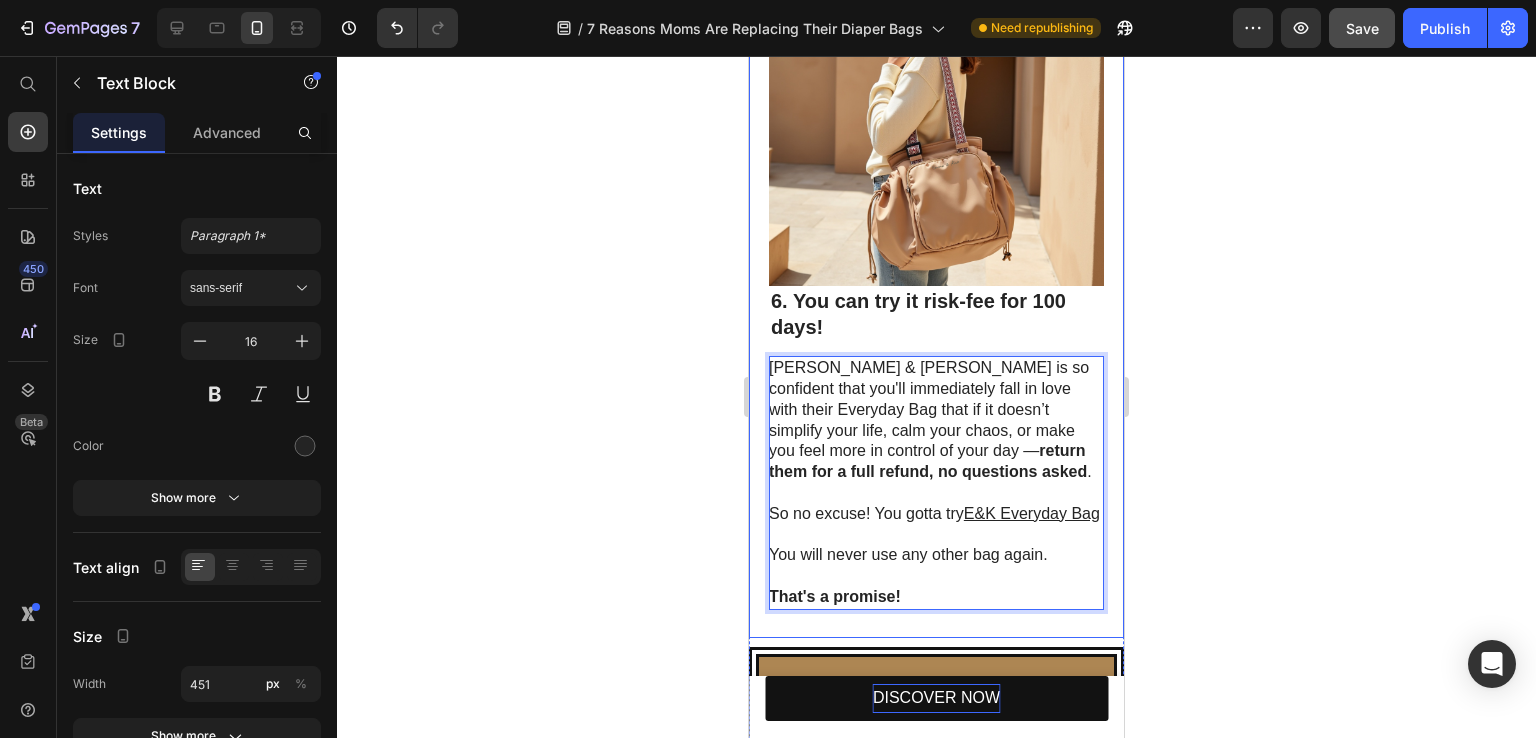 click 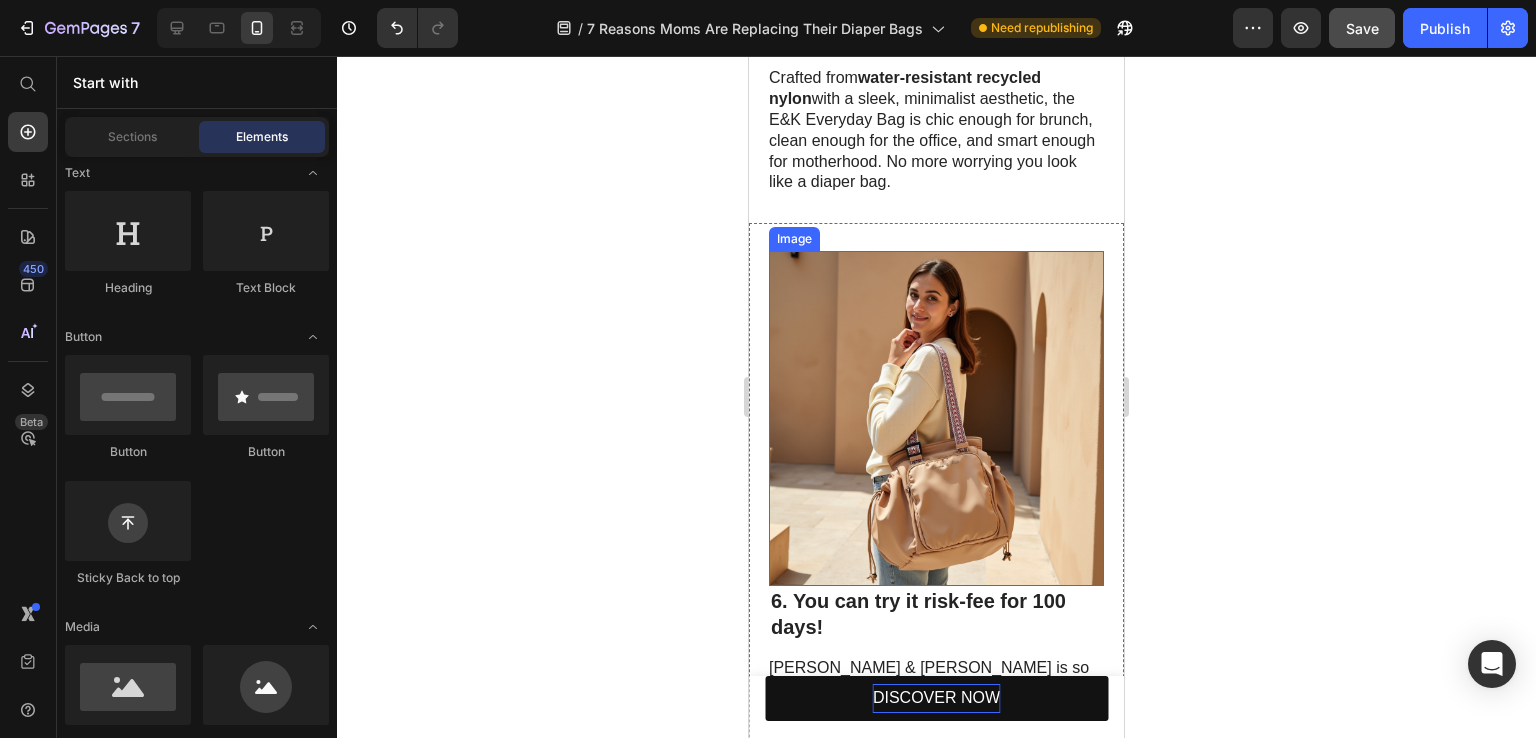 scroll, scrollTop: 3964, scrollLeft: 0, axis: vertical 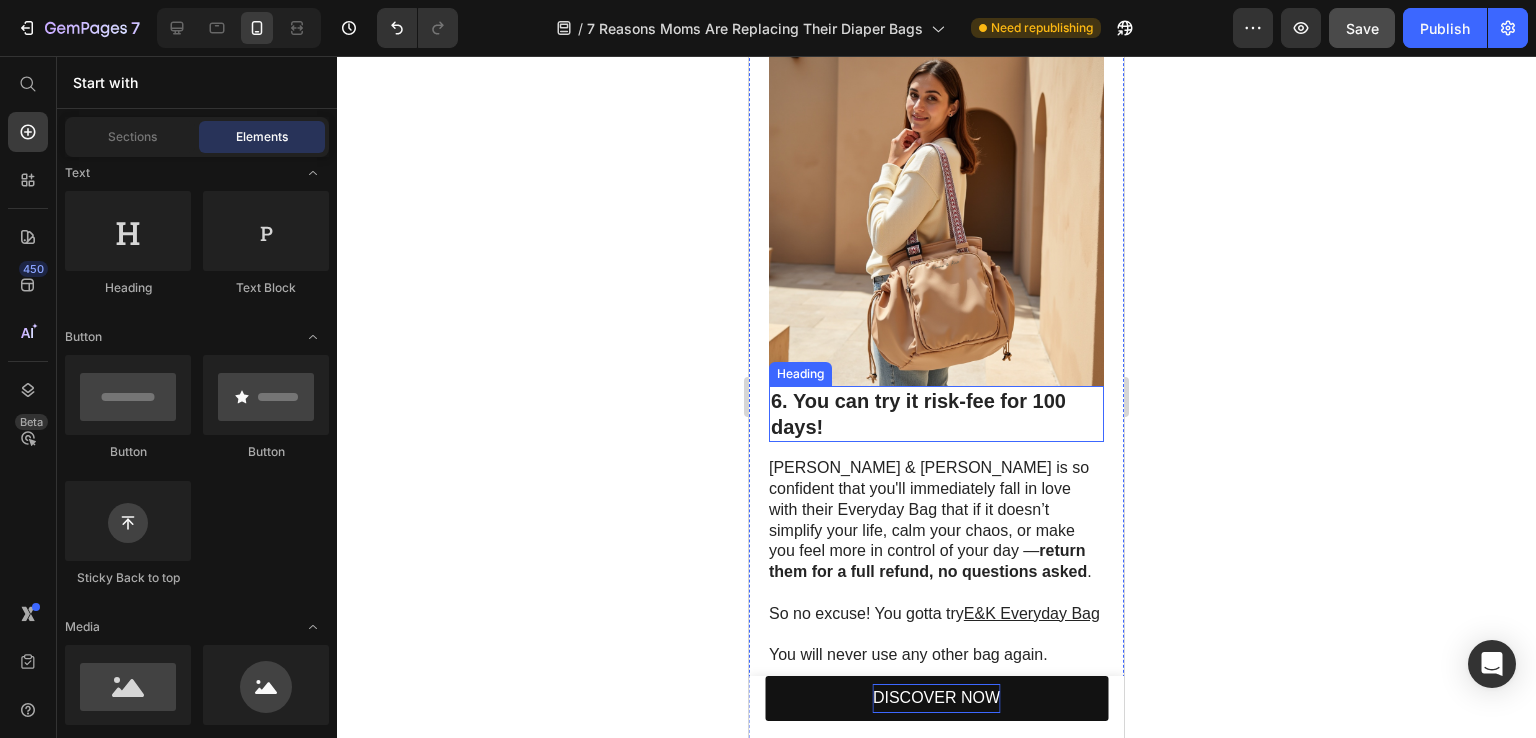 click at bounding box center (936, 218) 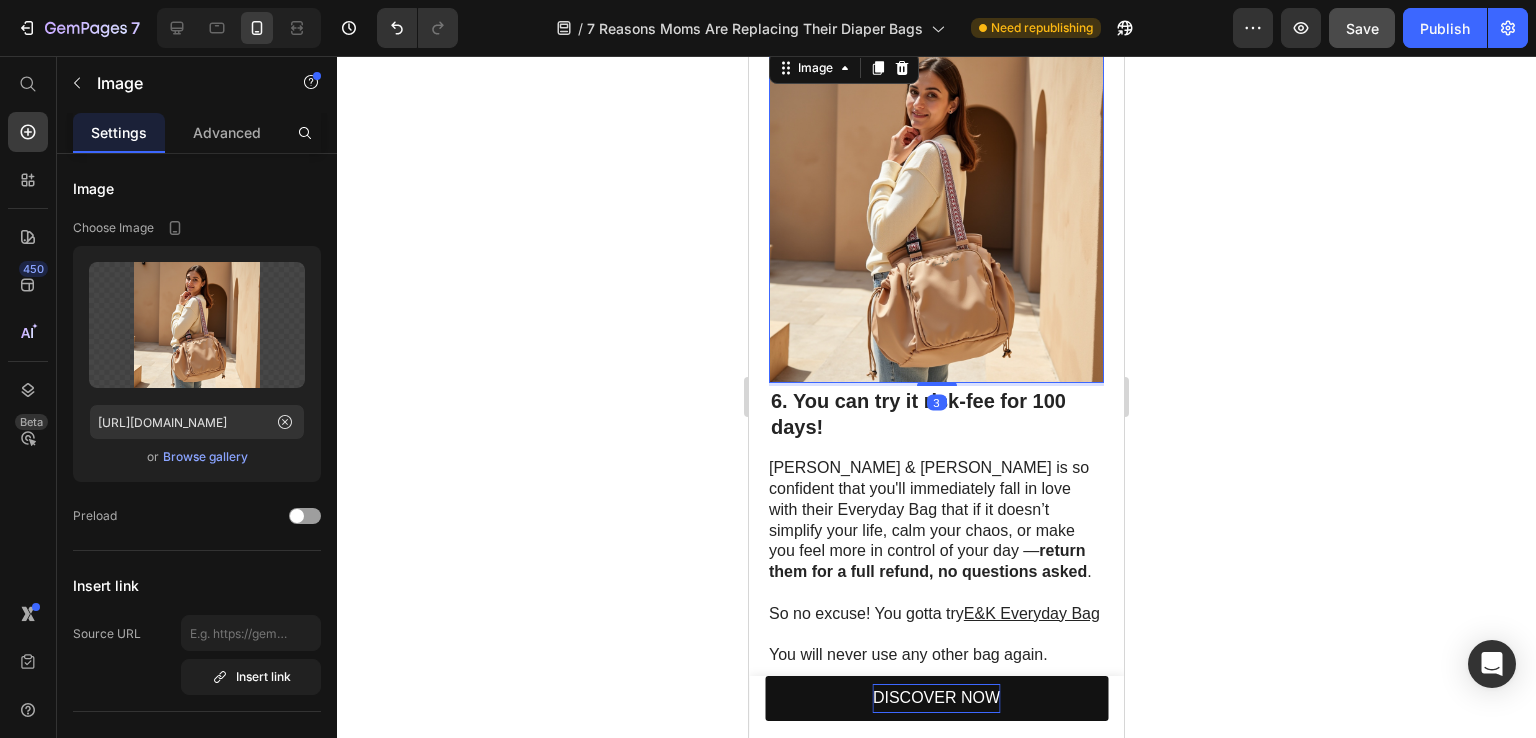 scroll, scrollTop: 3971, scrollLeft: 0, axis: vertical 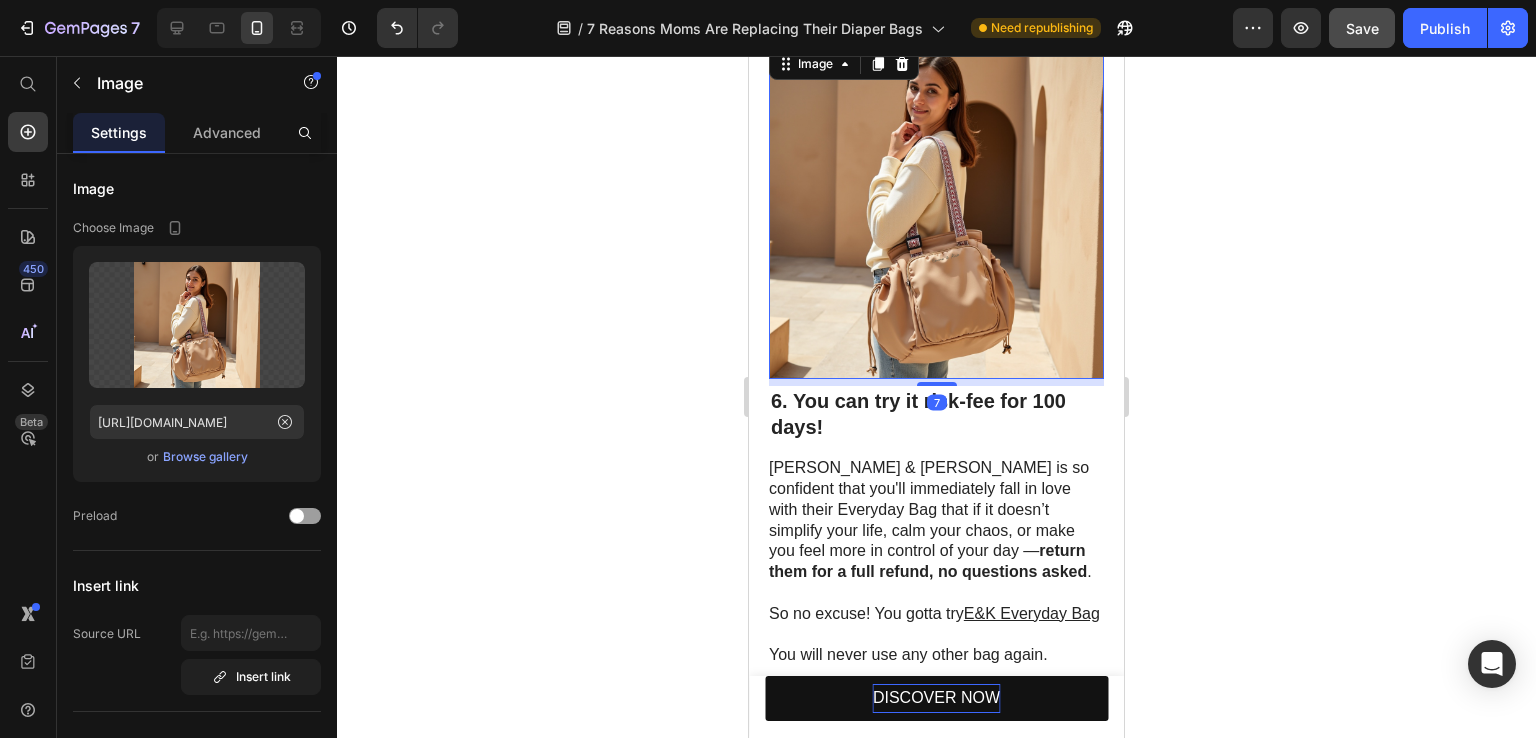 click on "6. You can try it risk-fee for 100 days! Heading [PERSON_NAME] & [PERSON_NAME] is so confident that you'll immediately fall in love with their Everyday Bag that if it doesn’t simplify your life, calm your chaos, or make you feel more in control of your day —  return them for a full refund, no questions asked . So no excuse! You gotta try  E&K Everyday Bag ⁠⁠⁠⁠⁠⁠⁠ You will never use any other bag again. That's a promise! Text Block Image   7 Row" at bounding box center (936, 377) 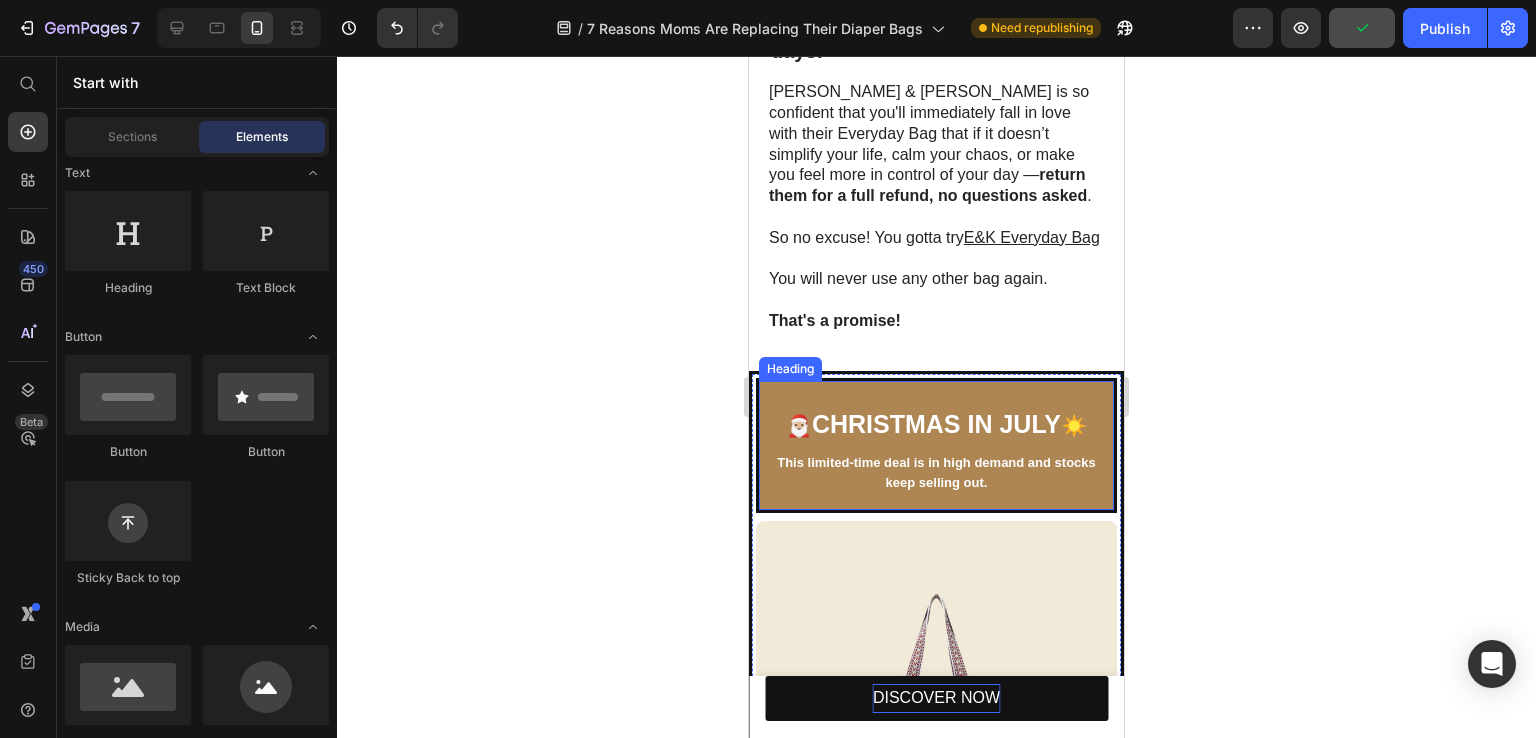 scroll, scrollTop: 4171, scrollLeft: 0, axis: vertical 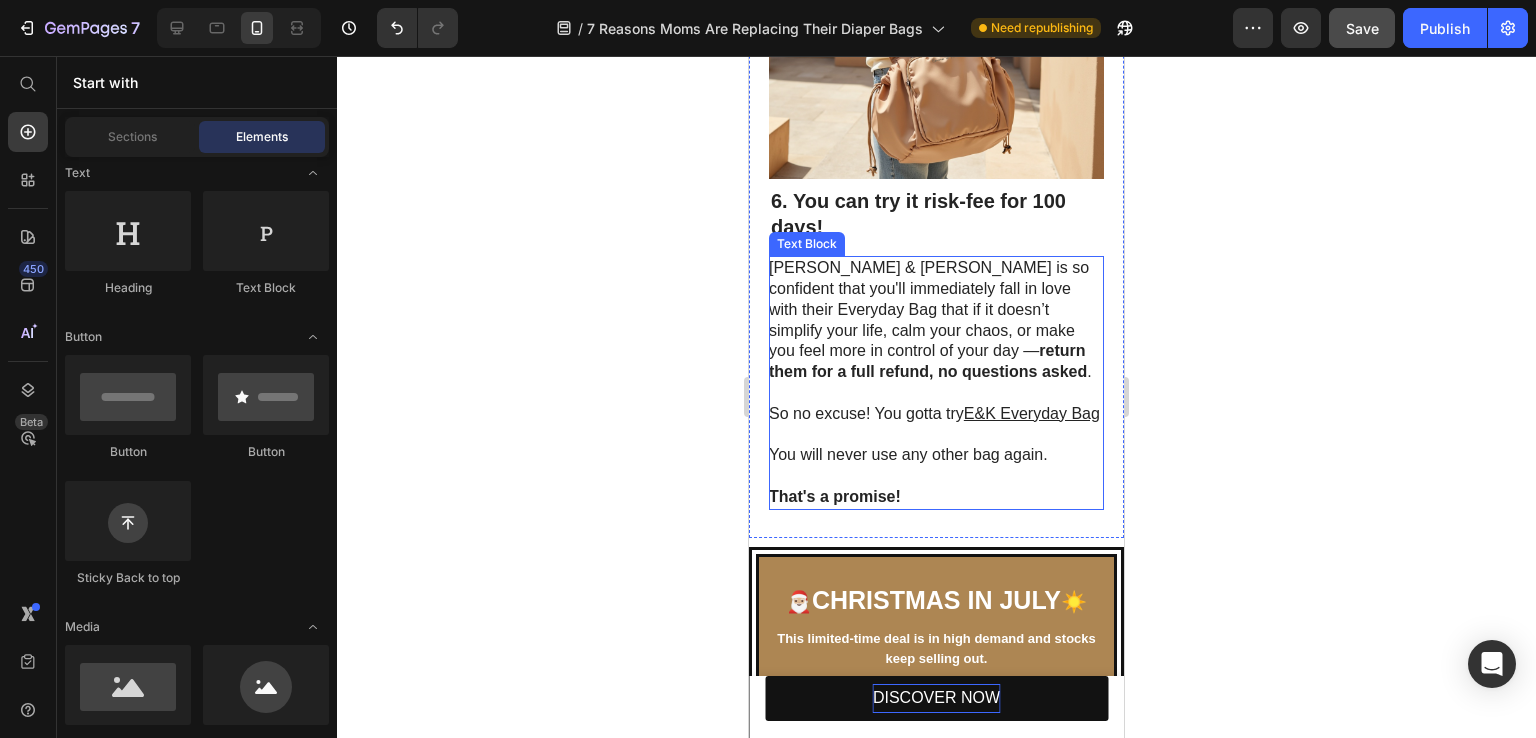 click on "You will never use any other bag again." at bounding box center [935, 445] 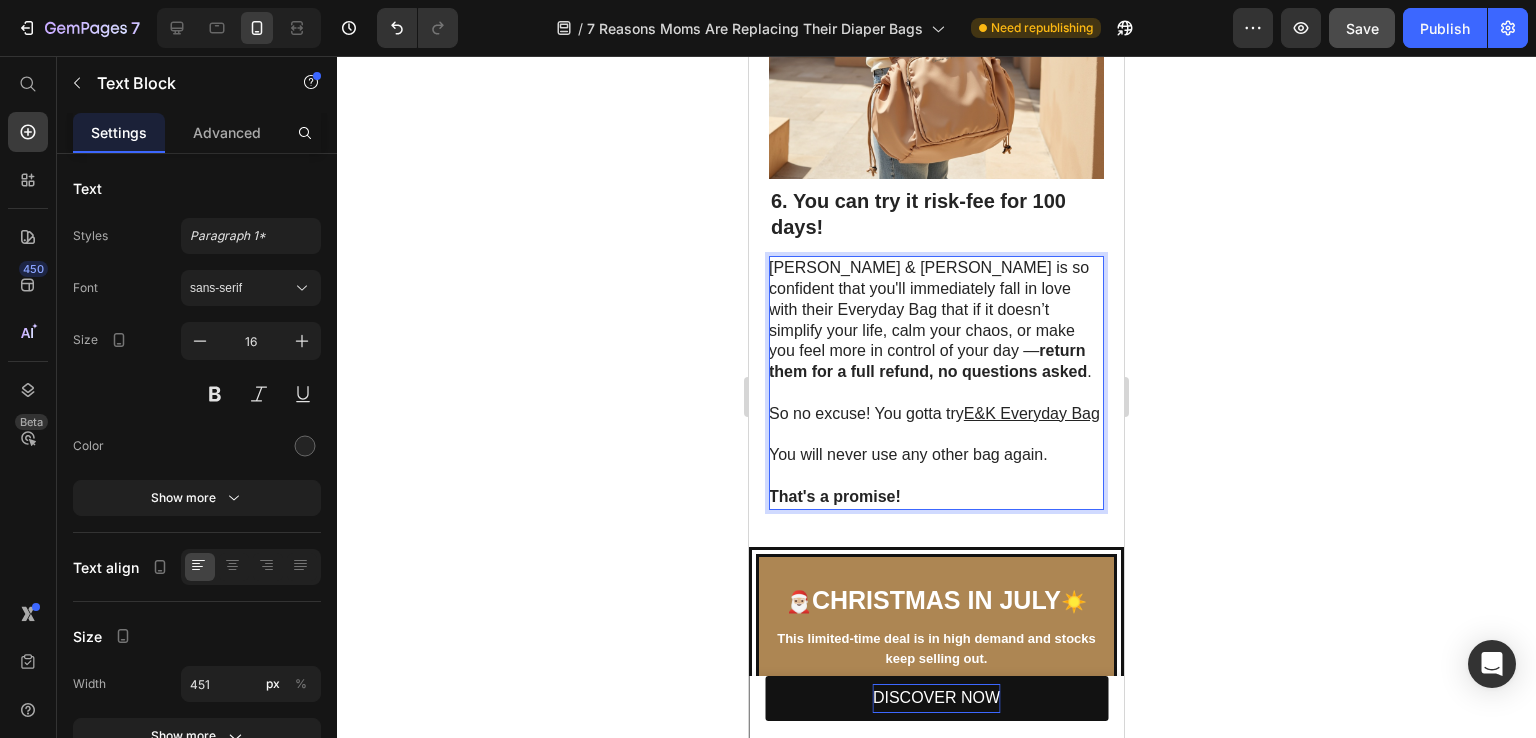 click on "You will never use any other bag again." at bounding box center [935, 445] 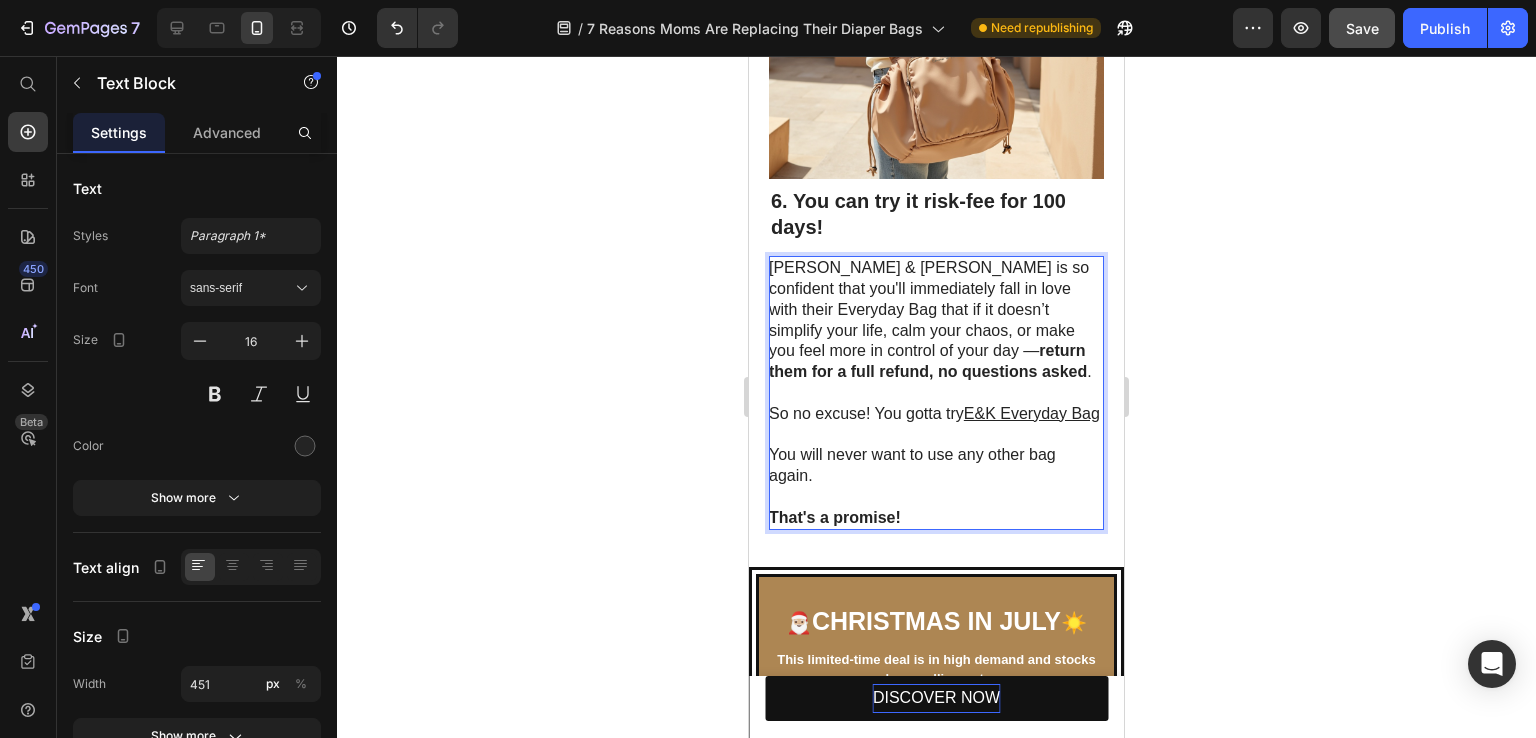 click 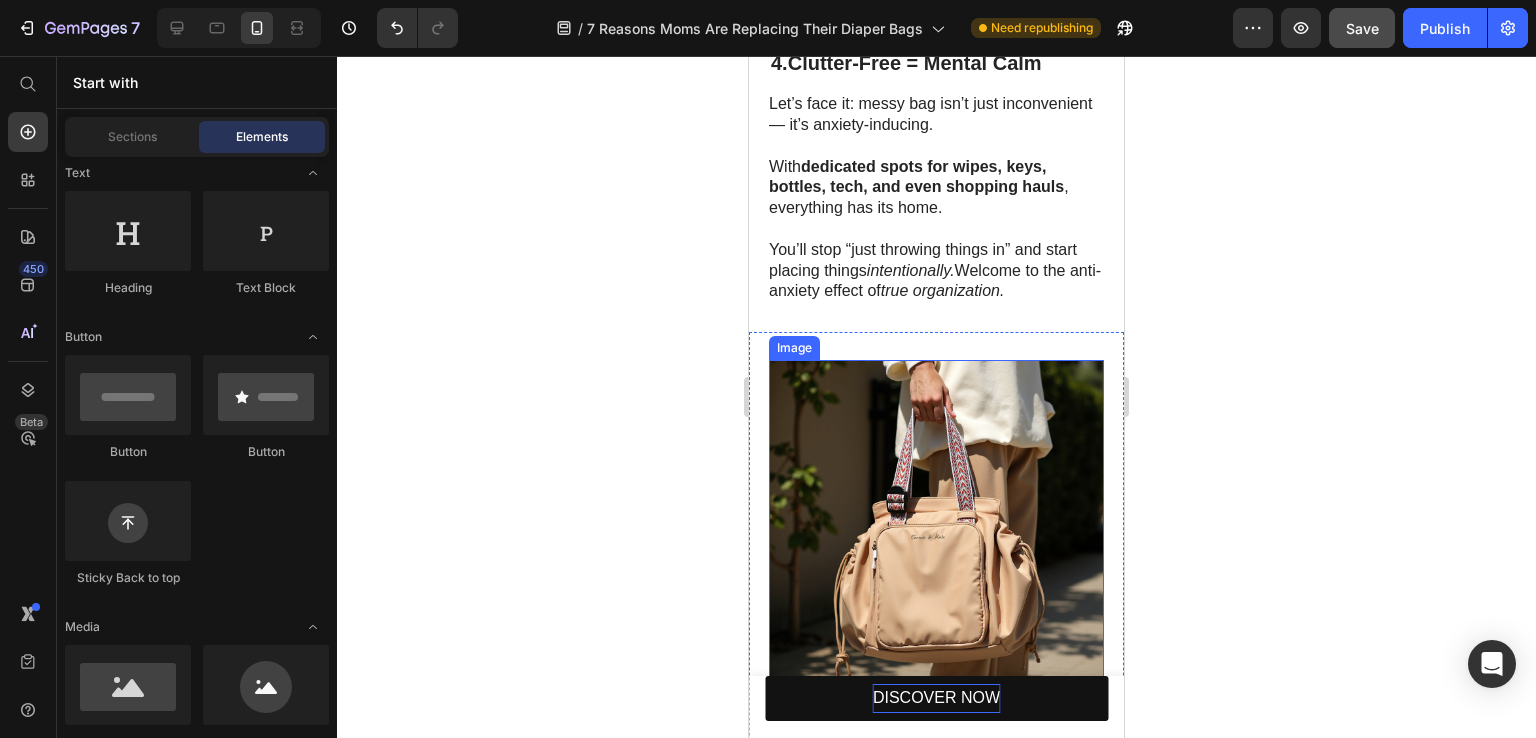 scroll, scrollTop: 2871, scrollLeft: 0, axis: vertical 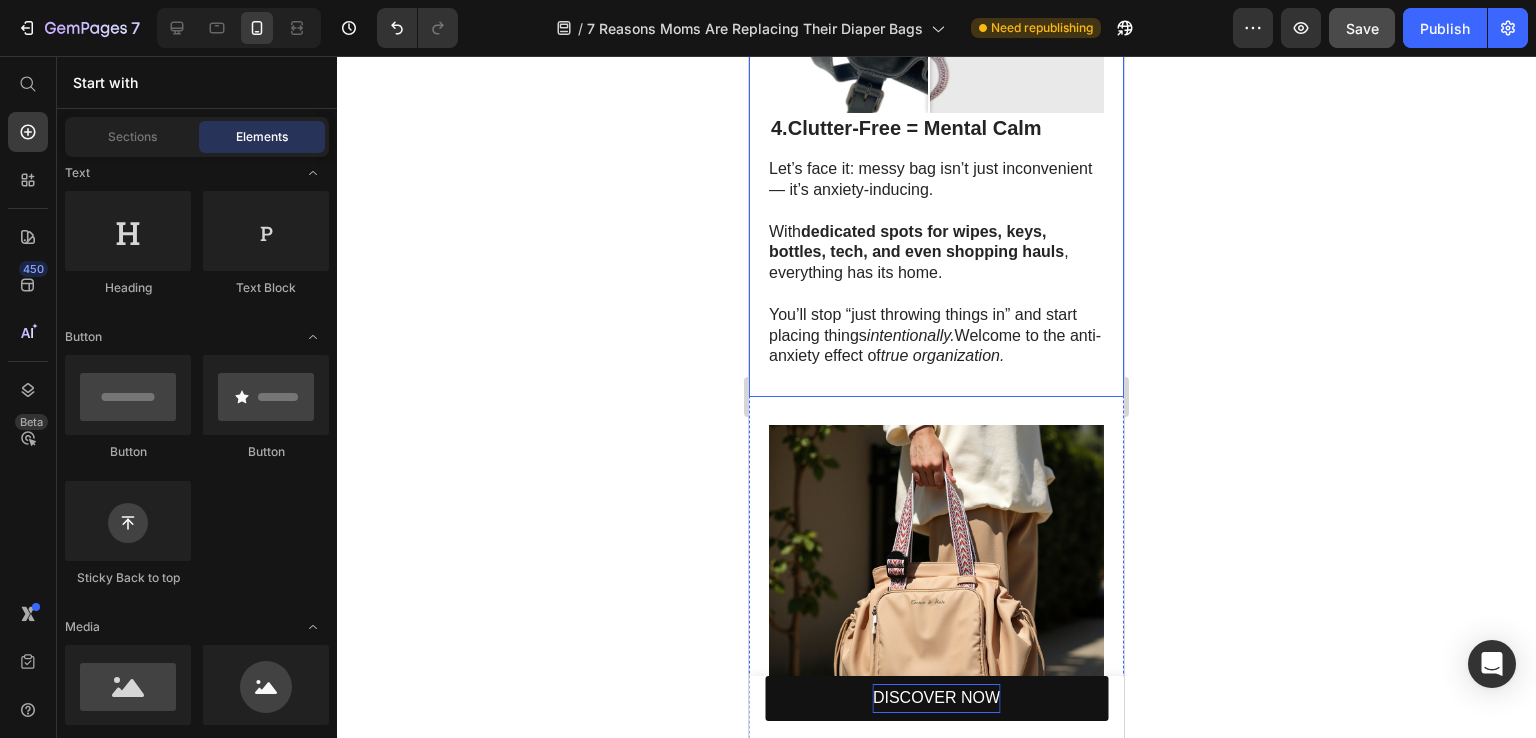 click on "4.  Clutter-Free = Mental Calm Heading Let’s face it: messy bag isn’t just inconvenient — it’s anxiety-inducing.    With  dedicated spots for wipes, keys, bottles, tech, and even shopping hauls , everything has its home.   You’ll stop “just throwing things in” and start placing things  intentionally.  Welcome to the anti-anxiety effect of  true organization. Text Block Image Comparison Row" at bounding box center [936, 73] 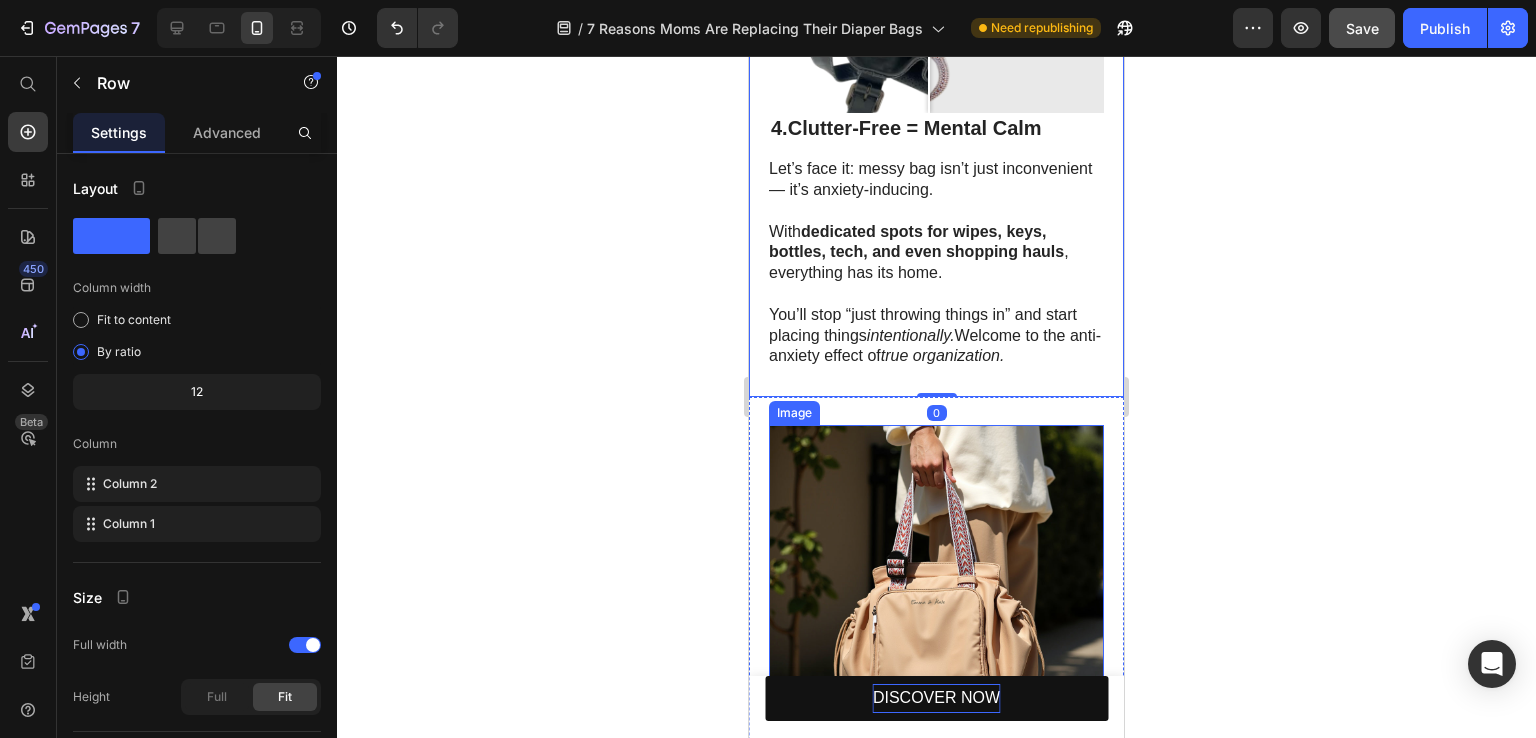 click at bounding box center (936, 592) 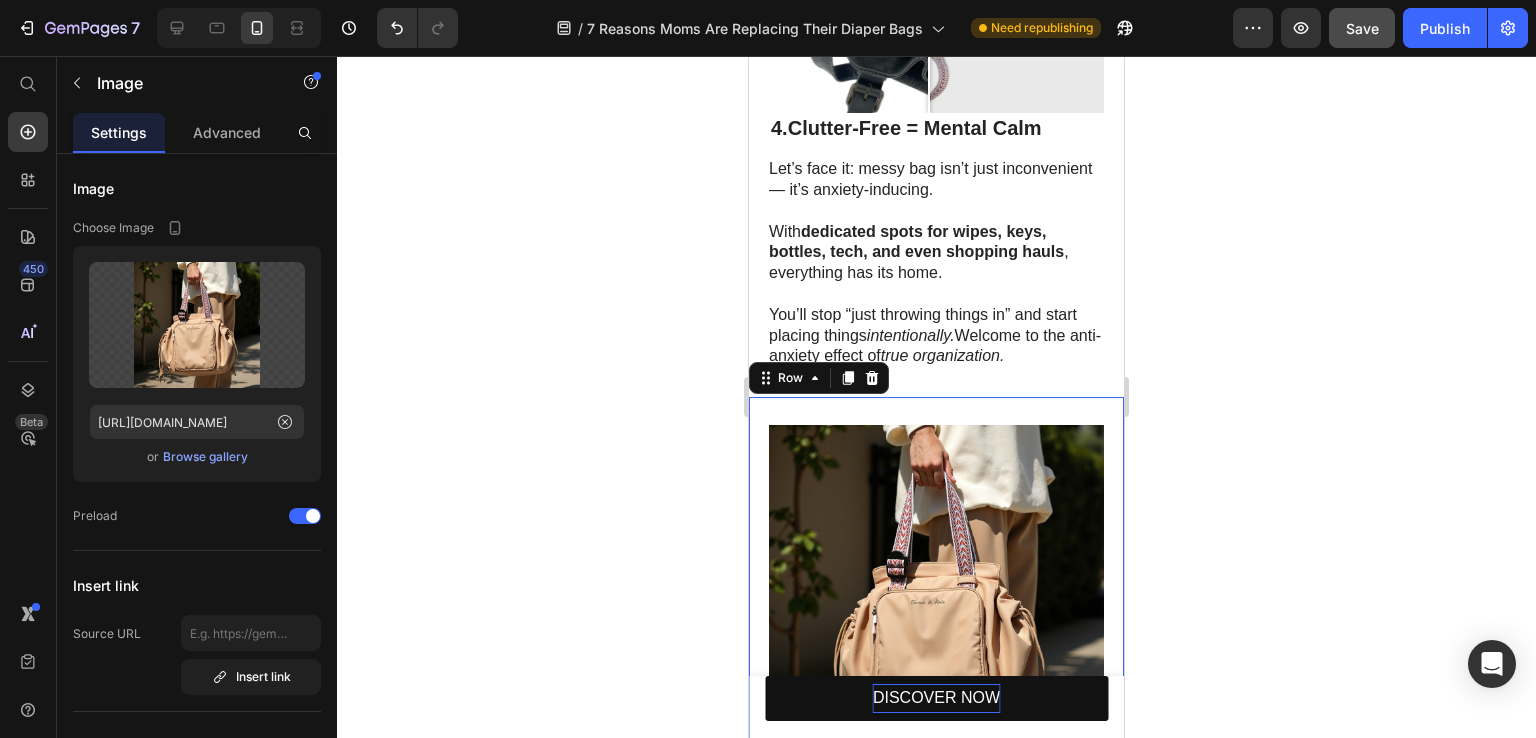 click on "Image 5. Say Goodbye to "Mommy-Looking" Bags — It’s Functional  and  Fashionable Heading Just because you're practical doesn't mean you want to look like you're carrying a diaper bag.   Crafted from  water-resistant recycled nylon  with a sleek, minimalist aesthetic, the E&K Everyday Bag is chic enough for brunch, clean enough for the office, and smart enough for motherhood. No more worrying you look like a diaper bag. Text Block Row   0" at bounding box center (936, 751) 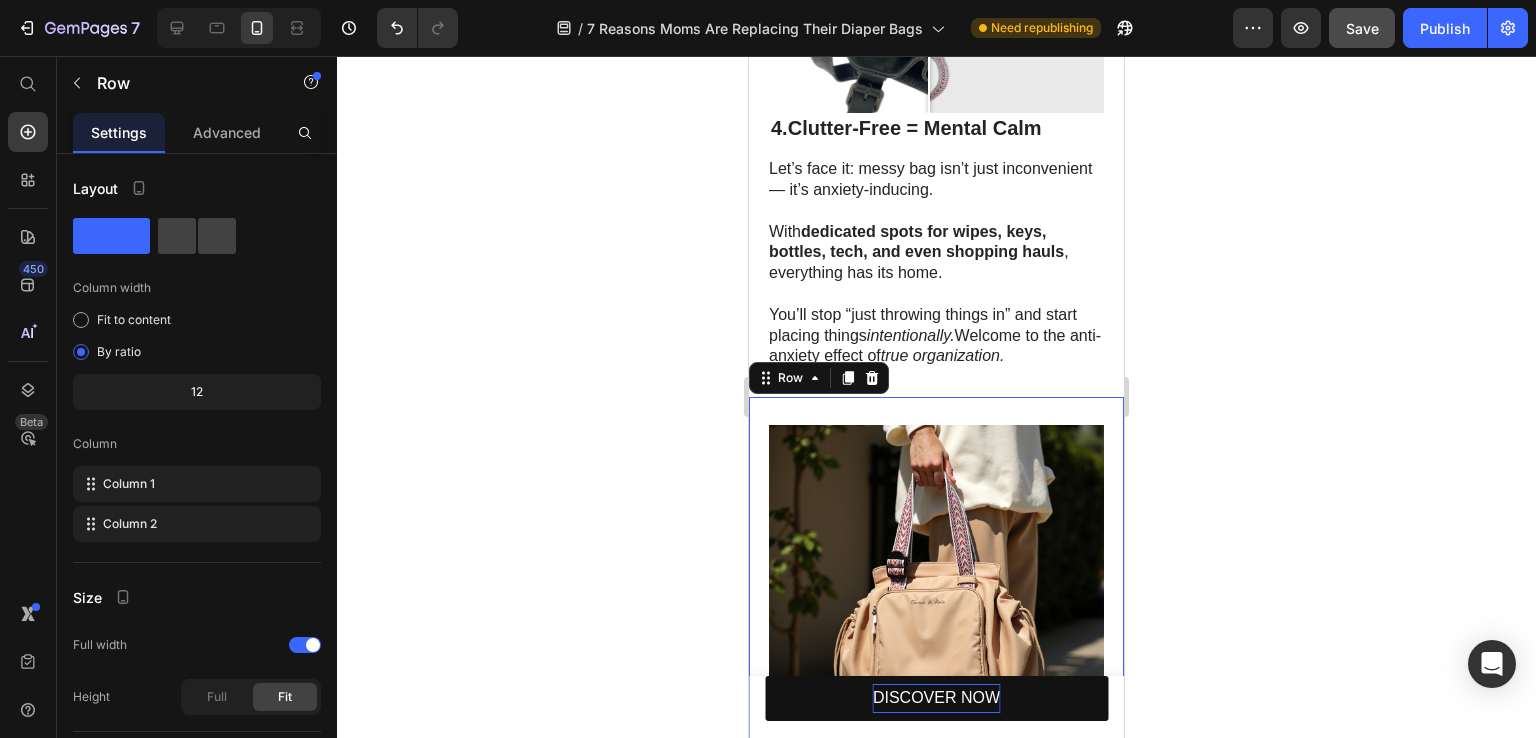 click at bounding box center (936, 592) 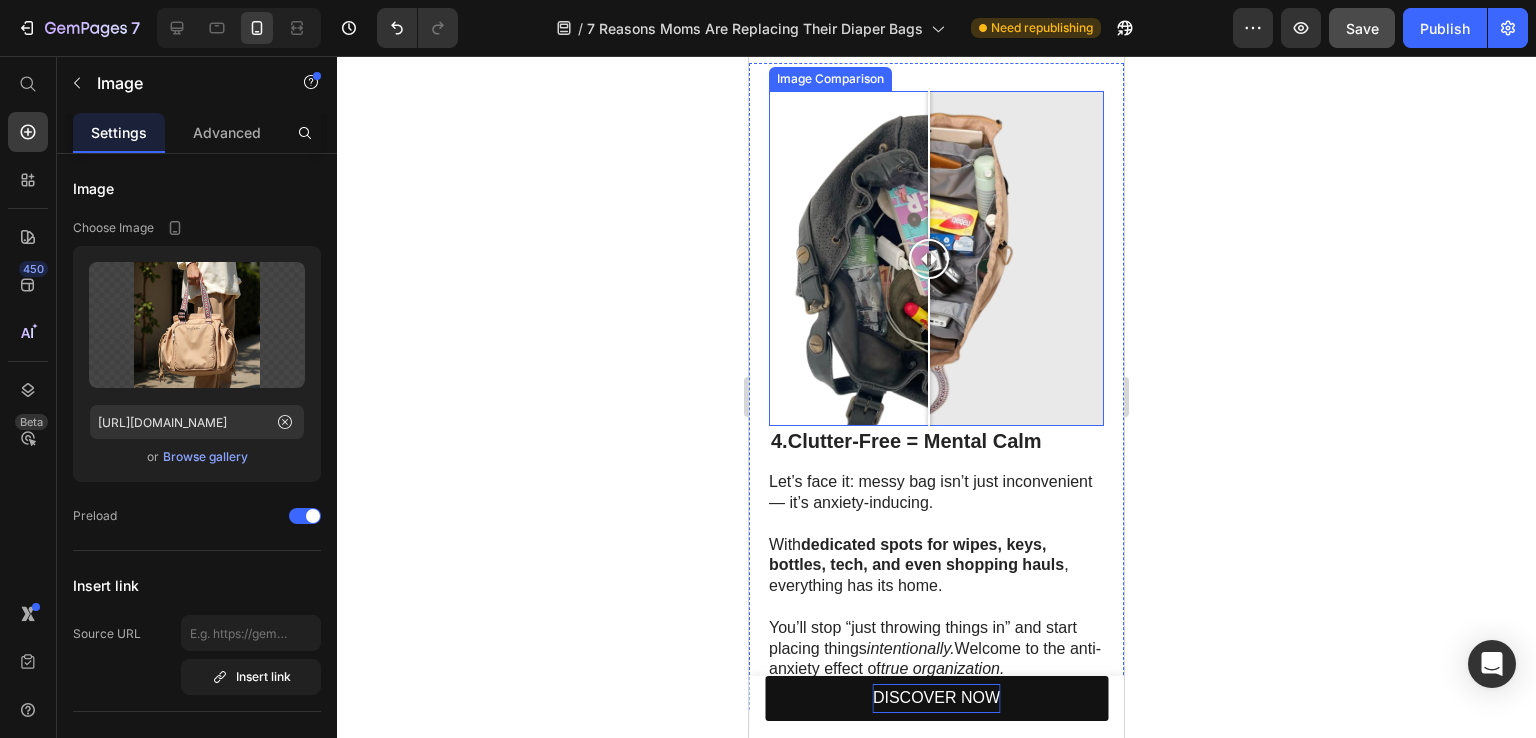 scroll, scrollTop: 2571, scrollLeft: 0, axis: vertical 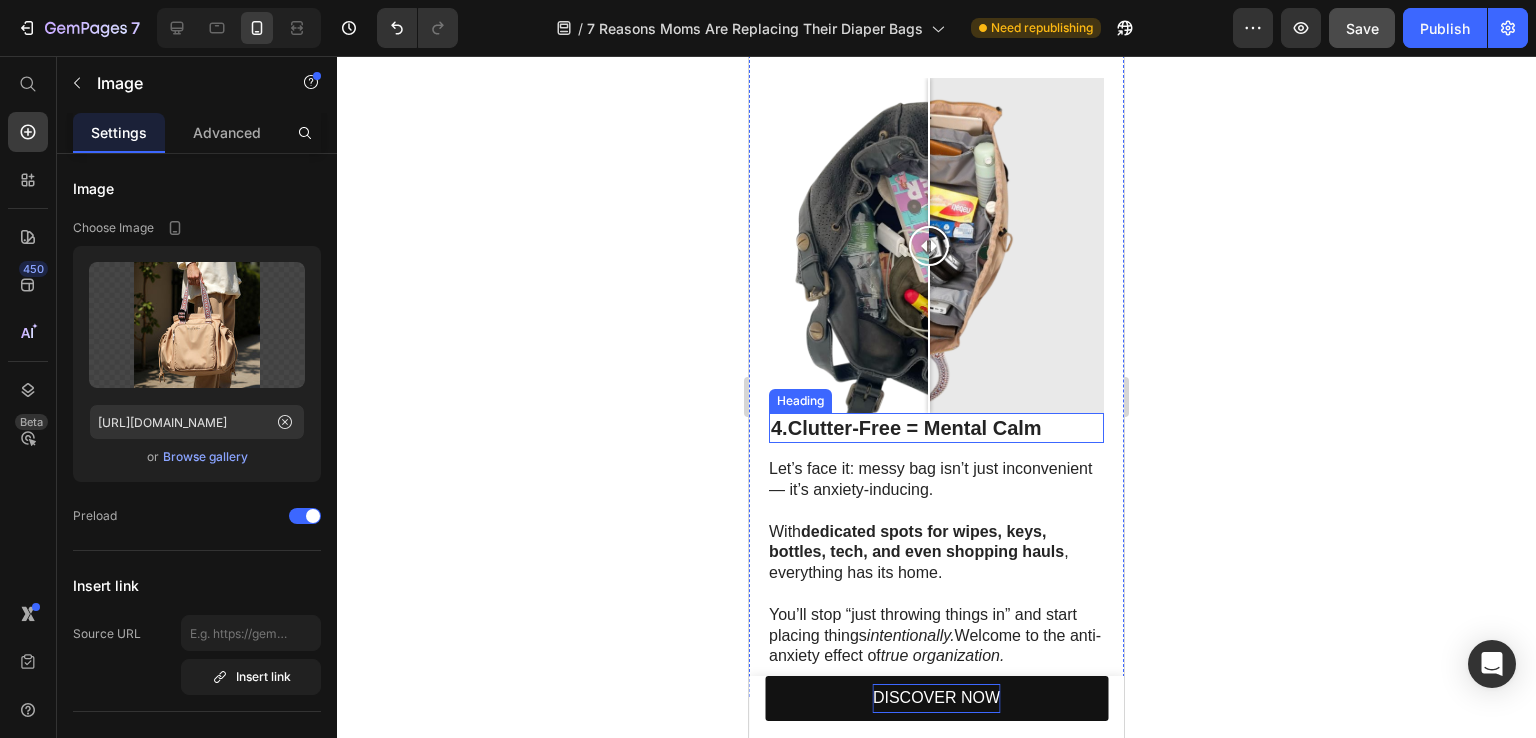 click on "Clutter-Free = Mental Calm" at bounding box center [915, 428] 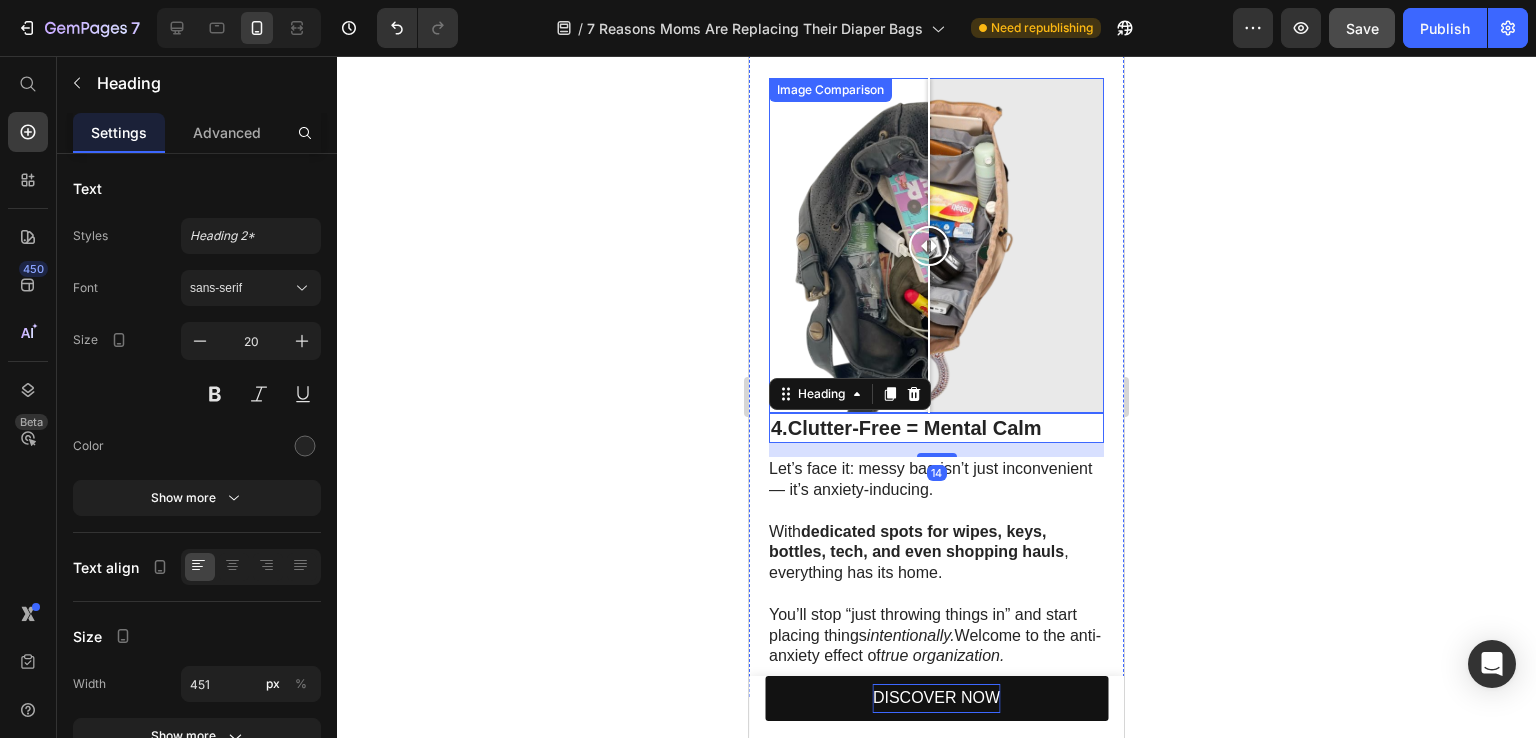 click at bounding box center (936, 245) 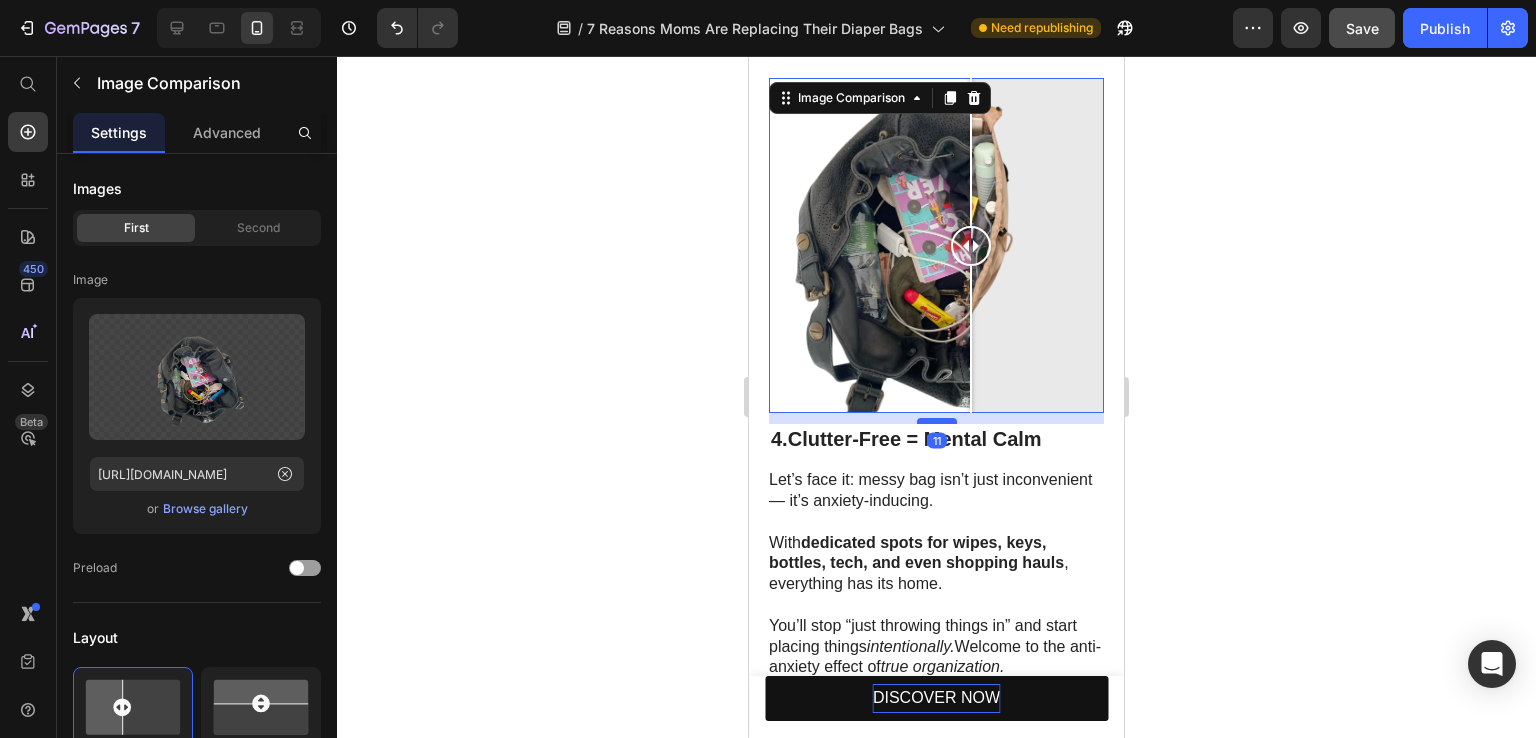 drag, startPoint x: 937, startPoint y: 406, endPoint x: 937, endPoint y: 417, distance: 11 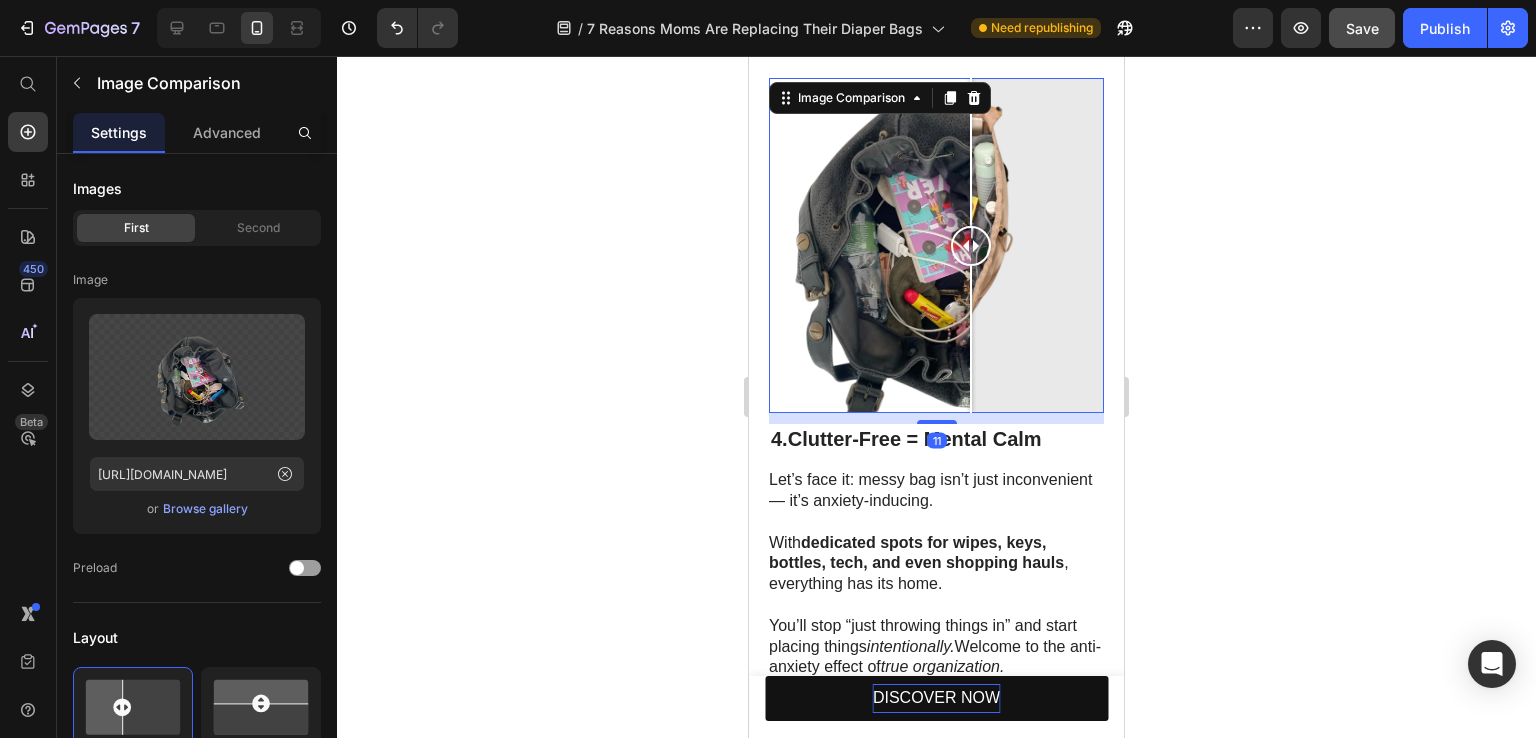 click 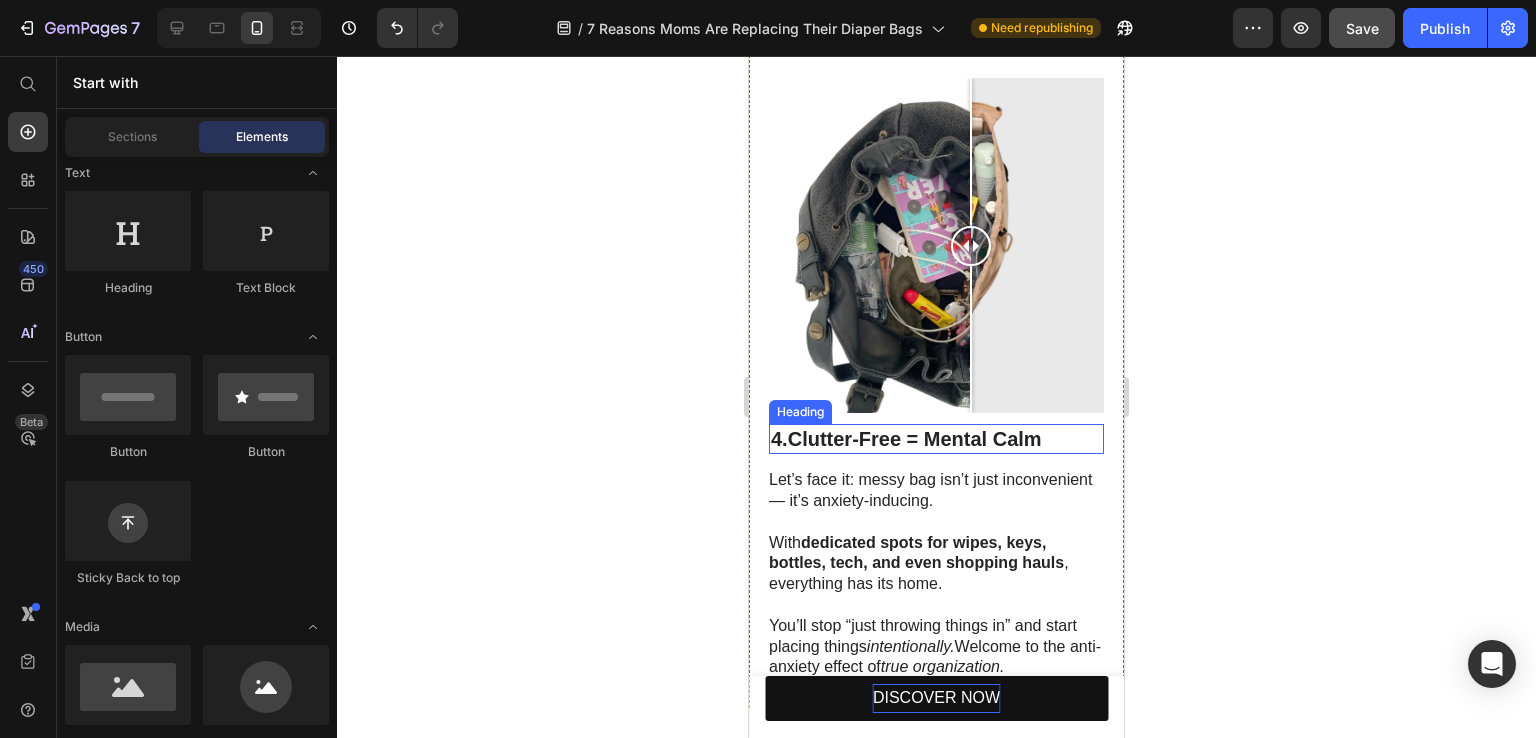 click on "Clutter-Free = Mental Calm" at bounding box center (915, 439) 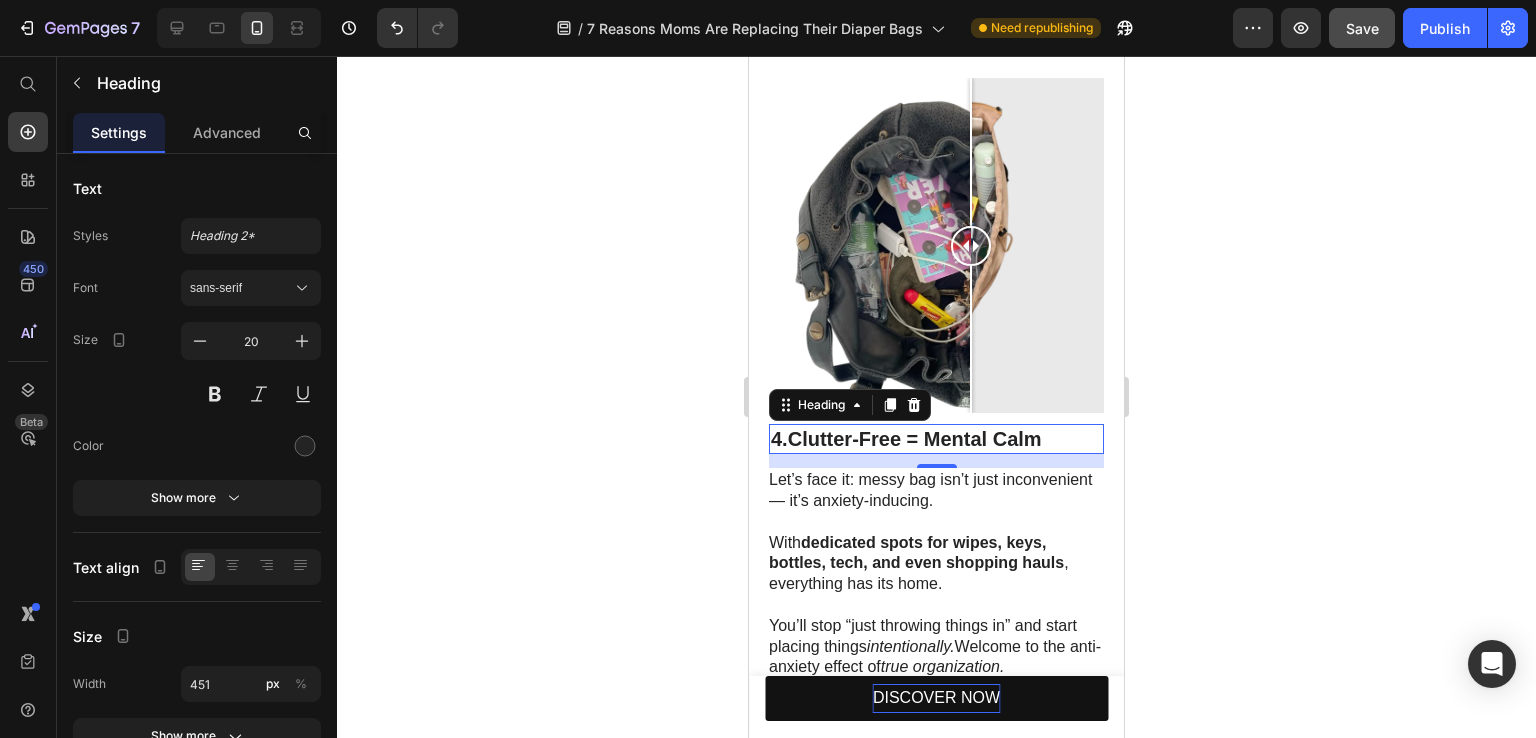 click on "4.  Clutter-Free = Mental Calm" at bounding box center [936, 439] 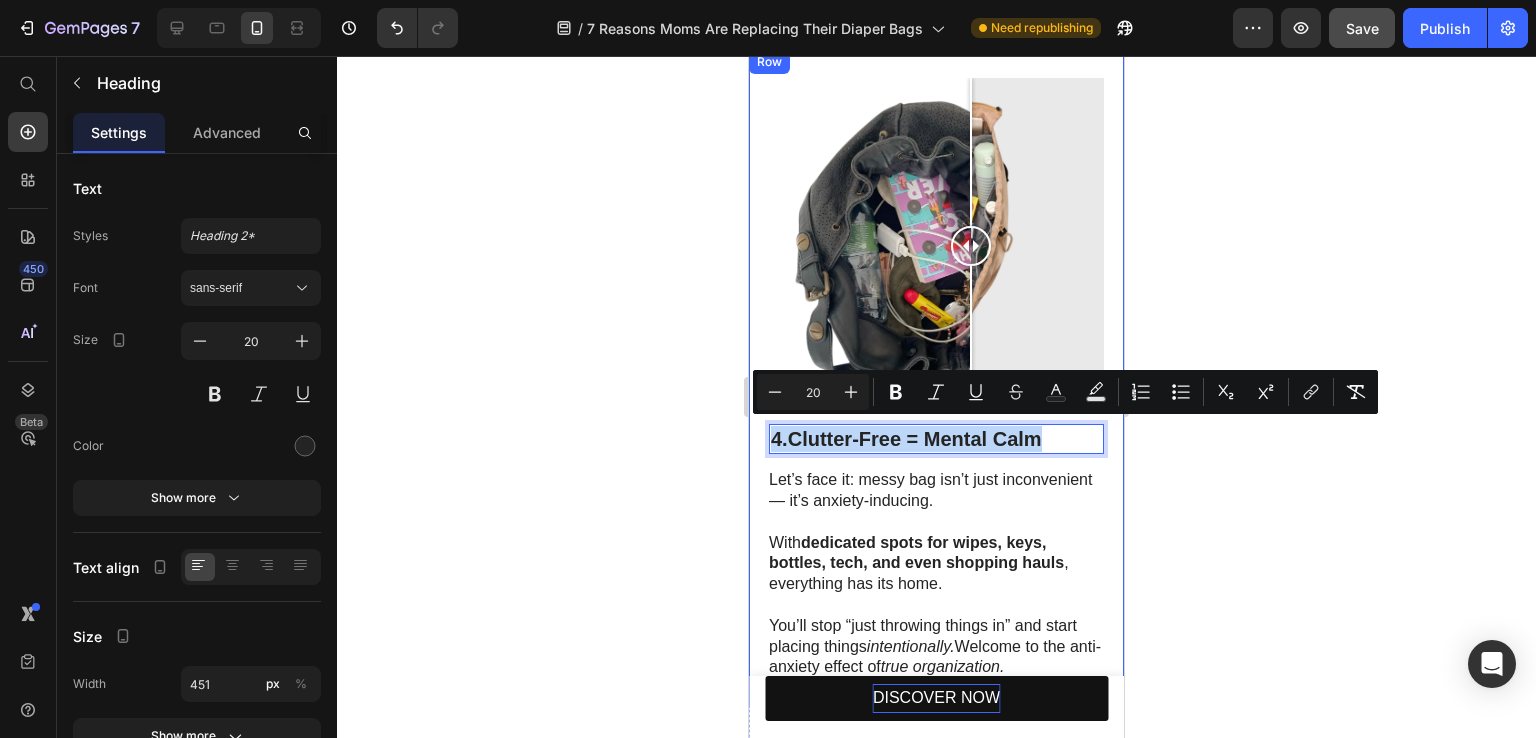 drag, startPoint x: 1052, startPoint y: 430, endPoint x: 768, endPoint y: 436, distance: 284.0634 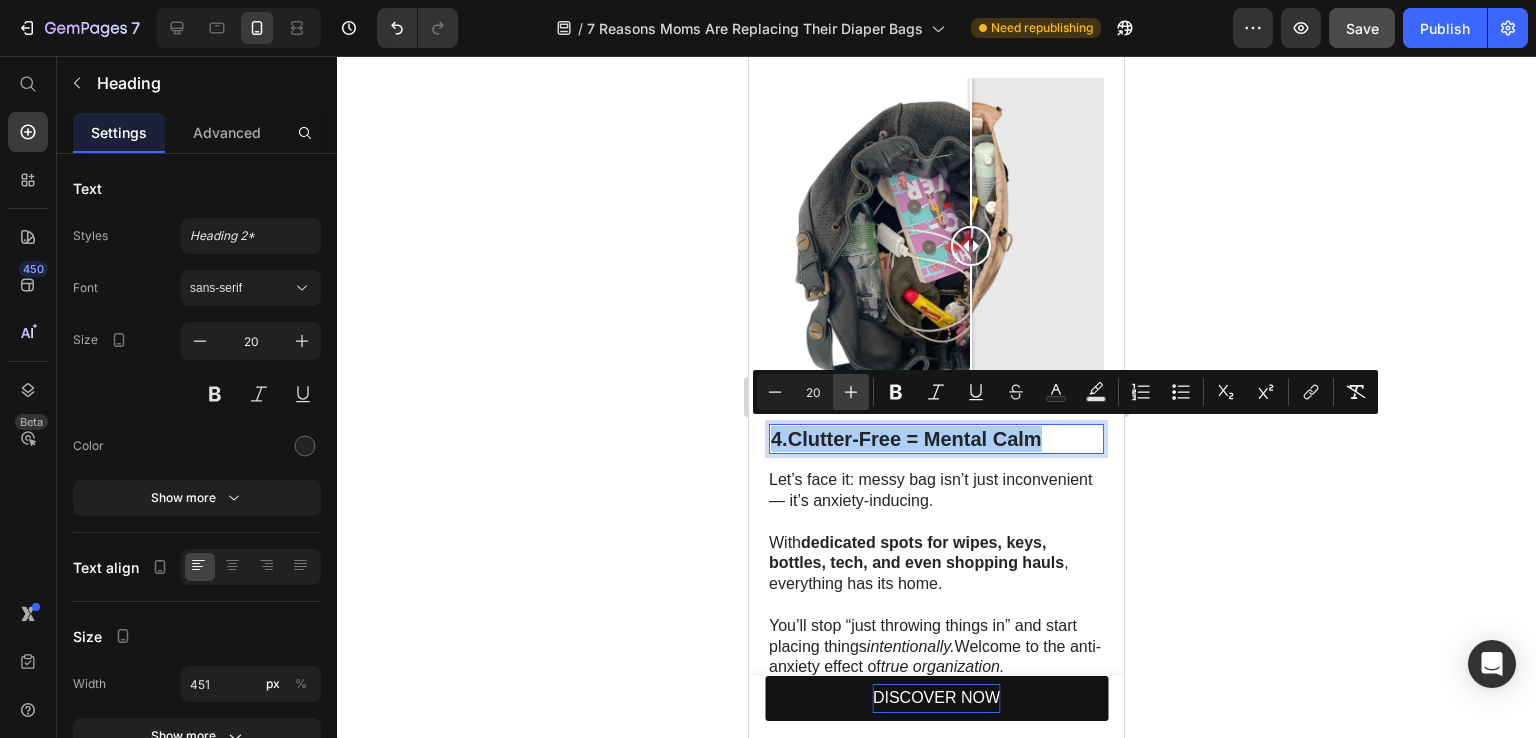 click 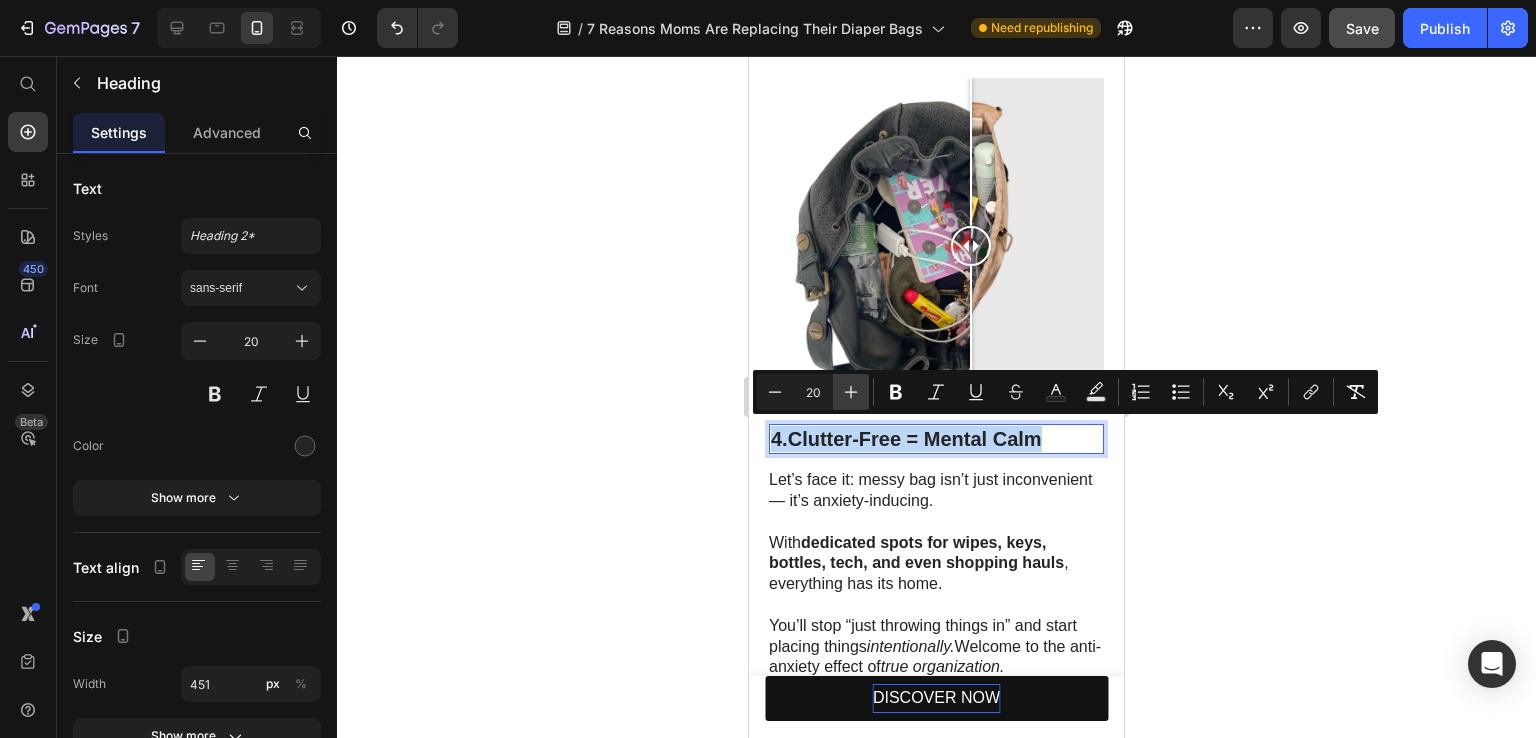 type on "21" 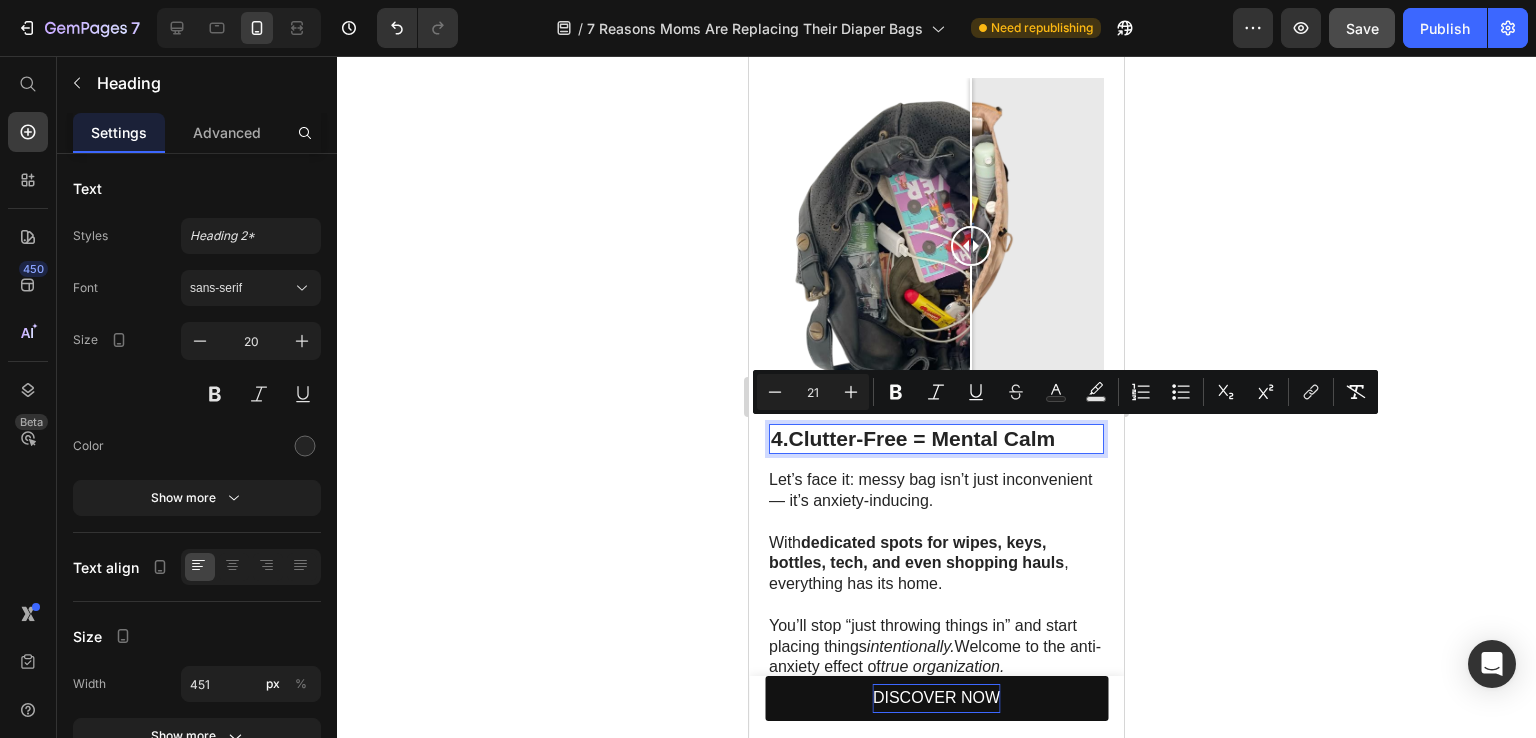 click 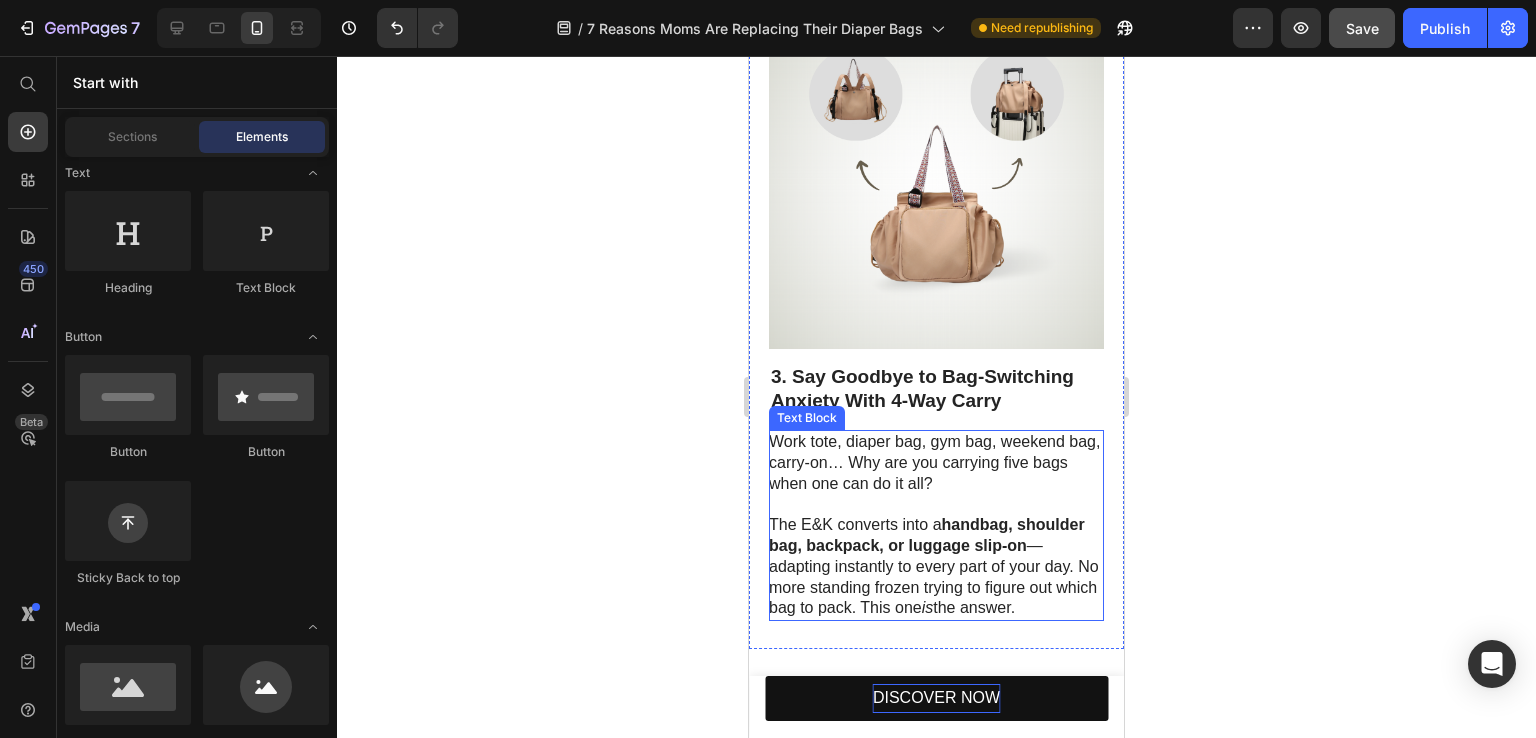 scroll, scrollTop: 1971, scrollLeft: 0, axis: vertical 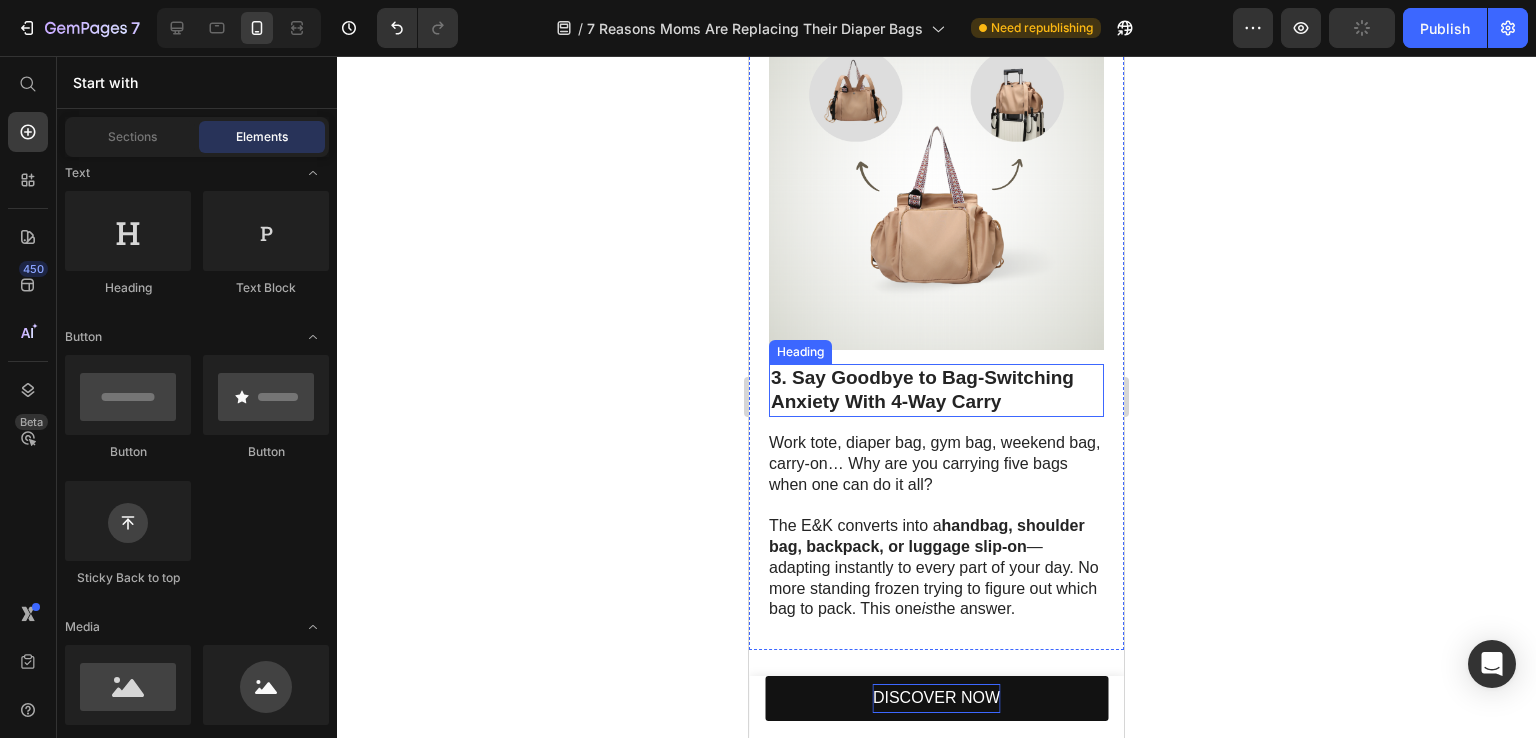 click on "3. Say Goodbye to Bag-Switching Anxiety With 4-Way Carry" at bounding box center [936, 390] 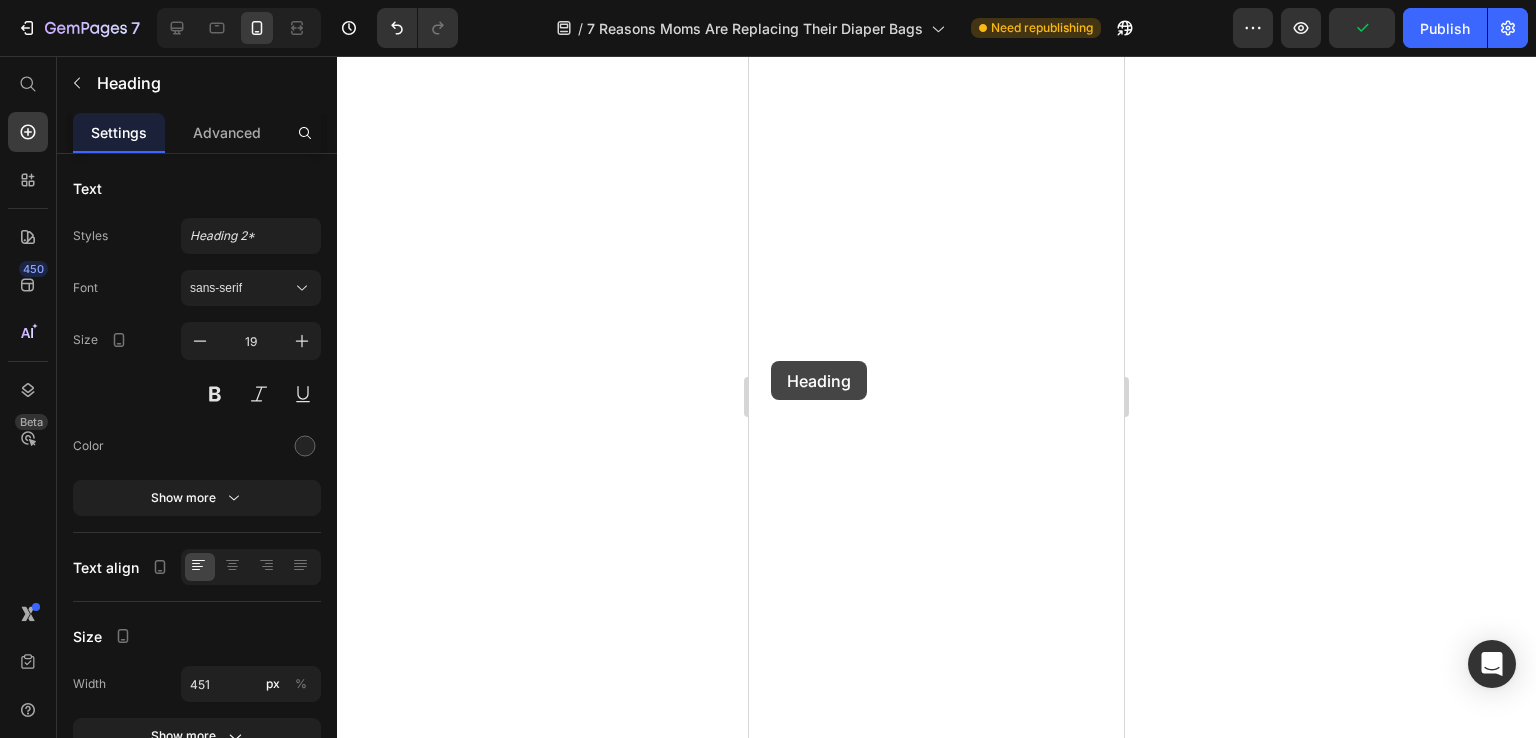 scroll, scrollTop: 0, scrollLeft: 0, axis: both 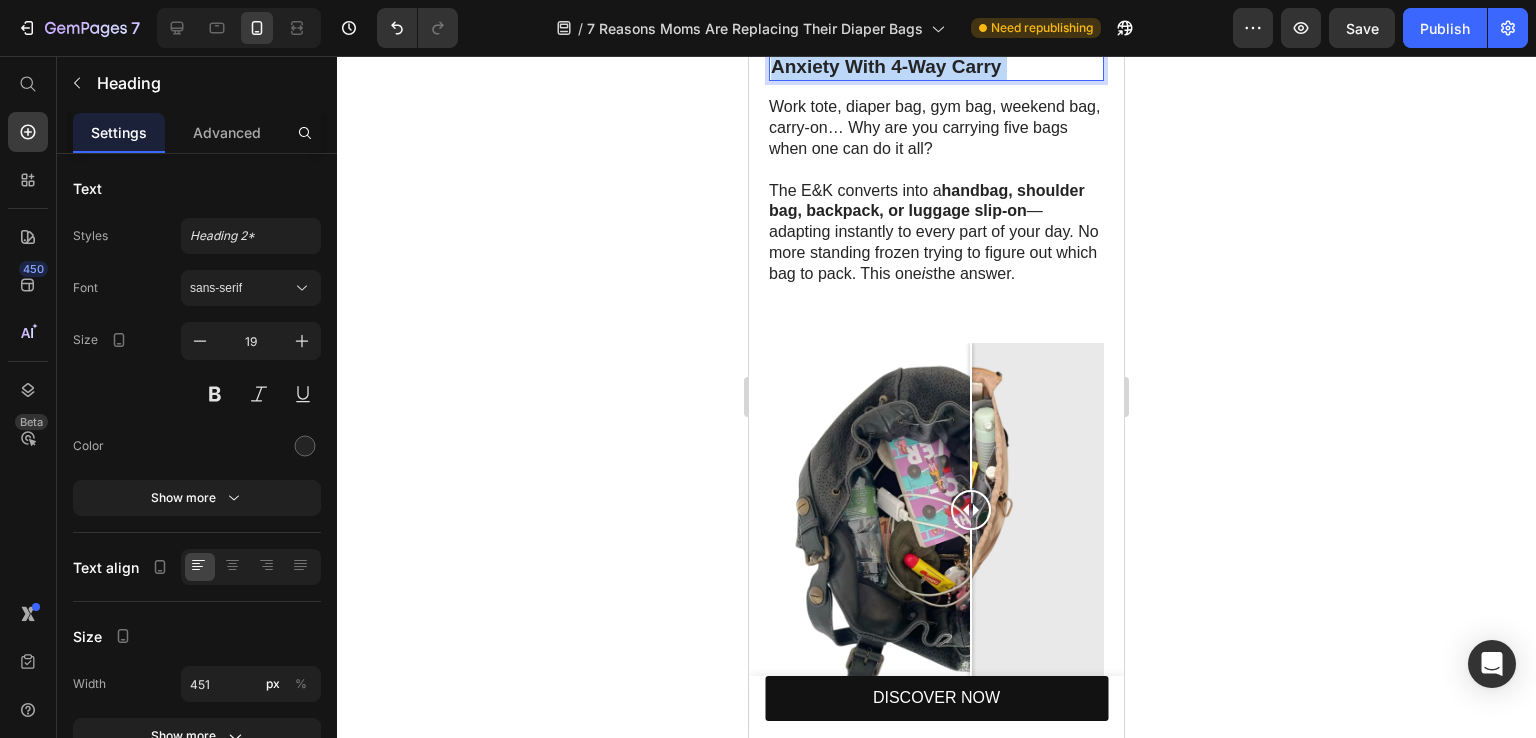 drag, startPoint x: 998, startPoint y: 389, endPoint x: 858, endPoint y: 381, distance: 140.22838 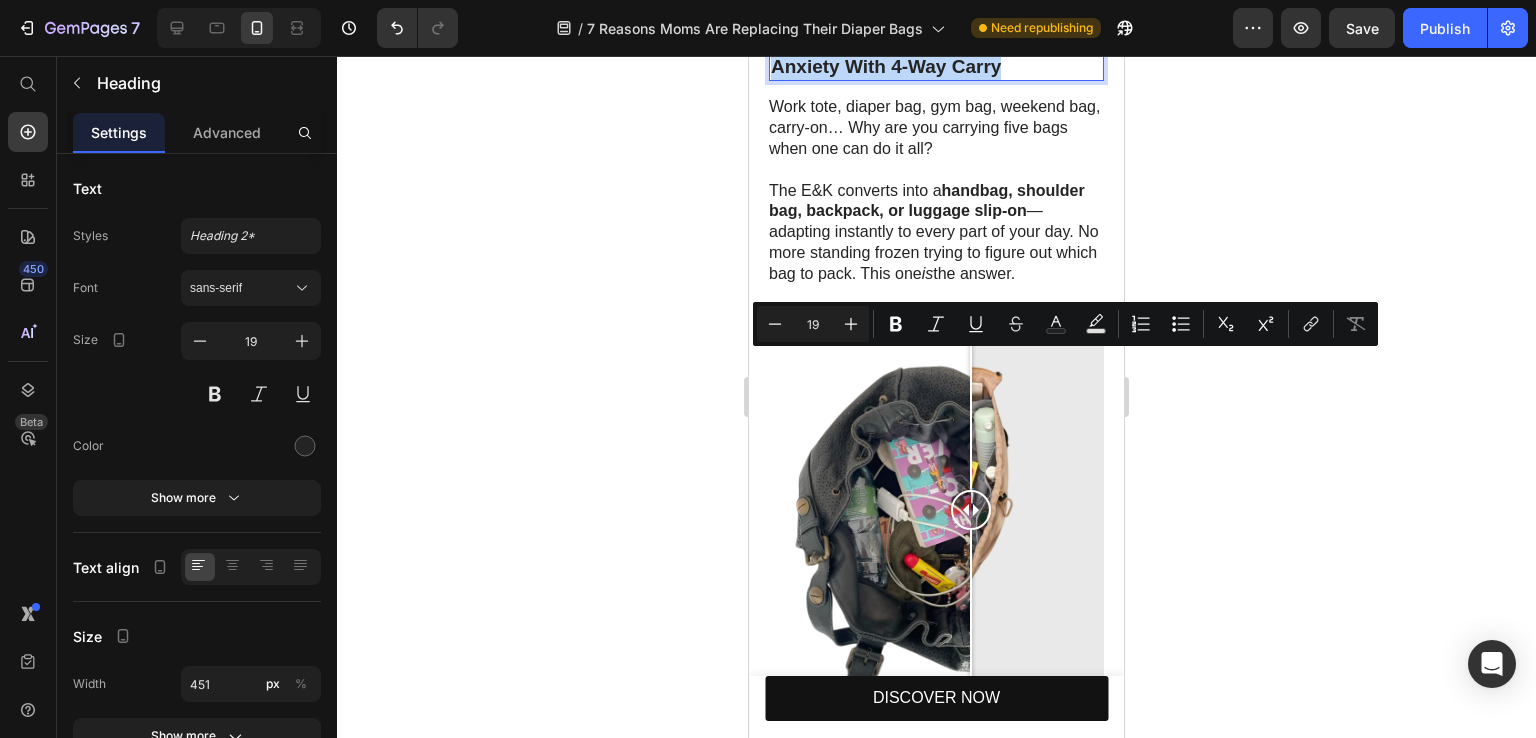 drag, startPoint x: 1004, startPoint y: 391, endPoint x: 772, endPoint y: 369, distance: 233.04077 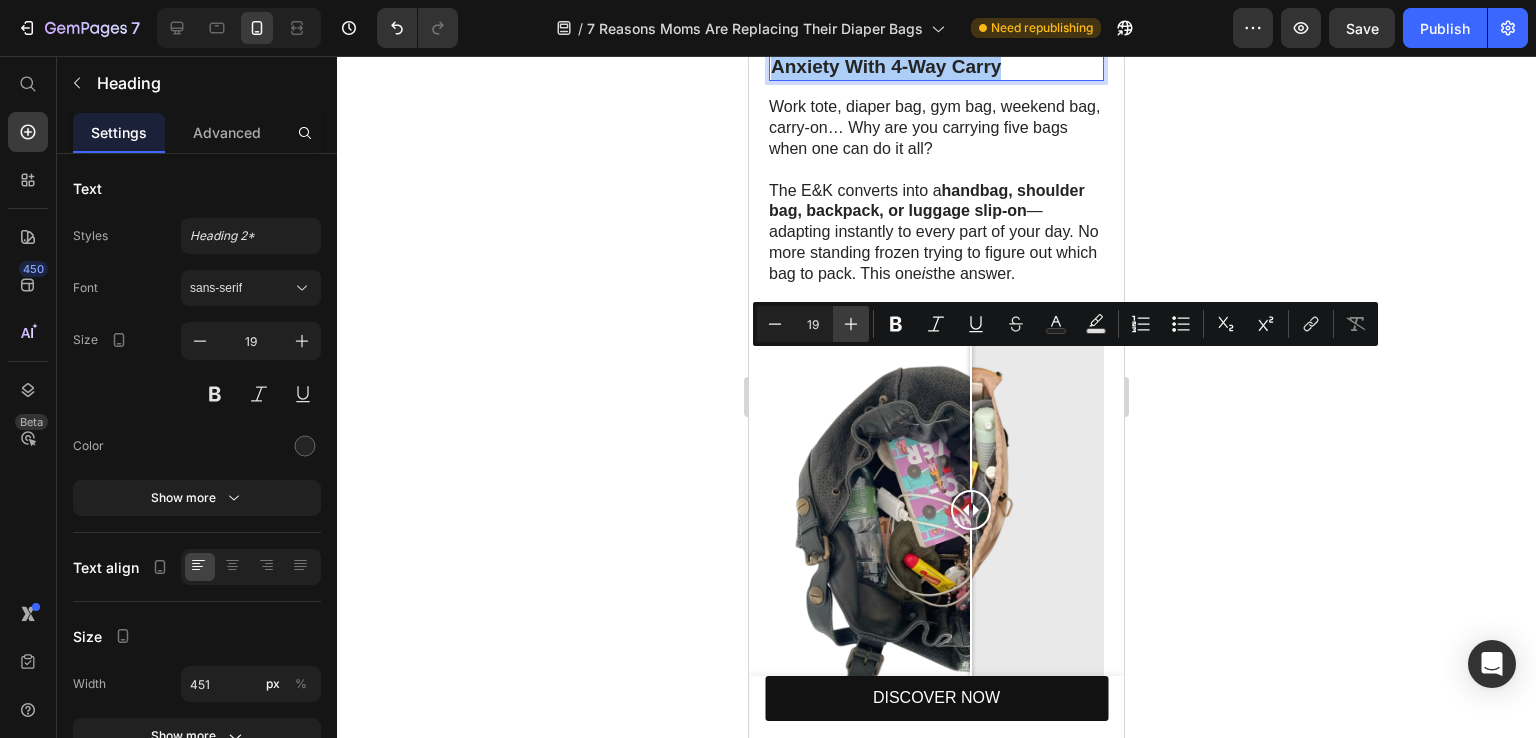 click 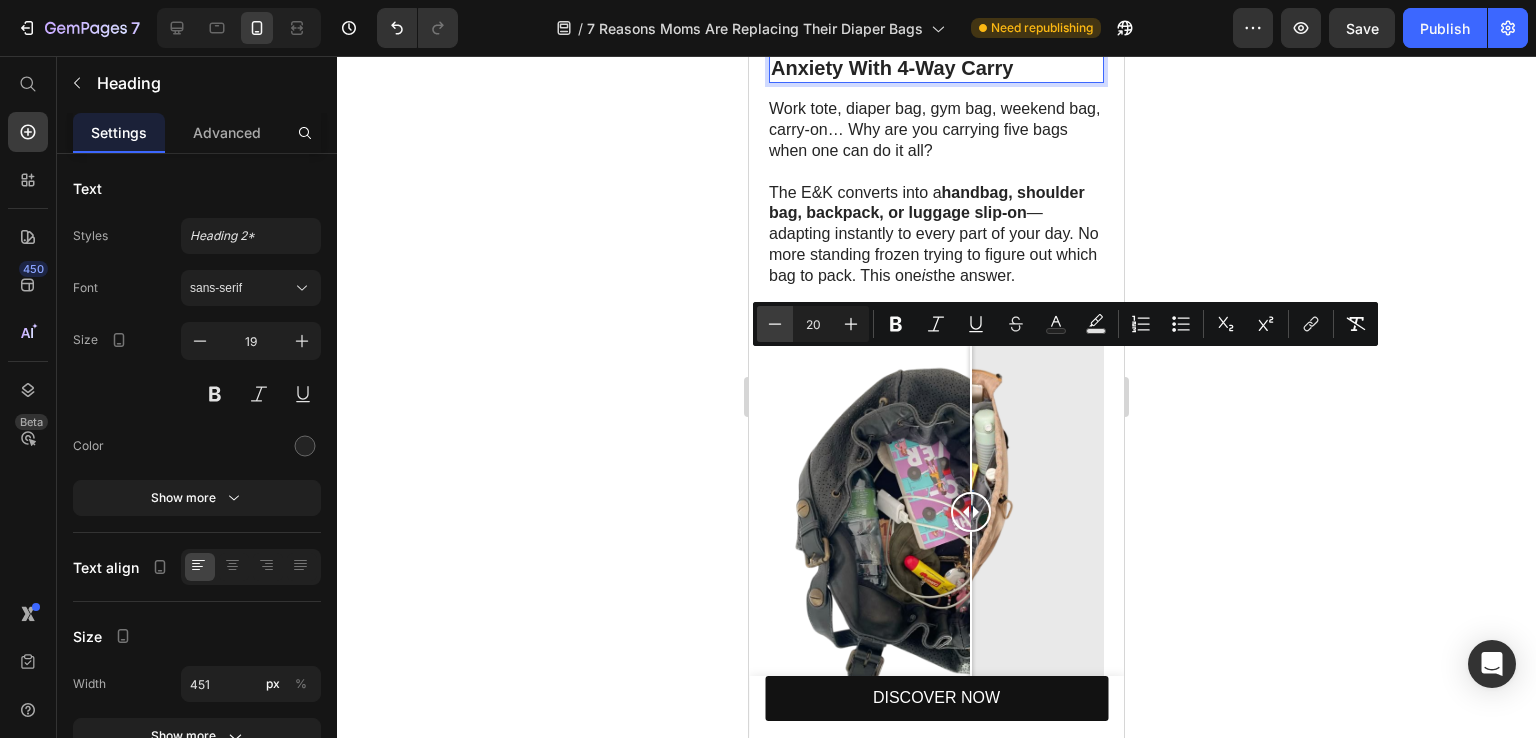 click 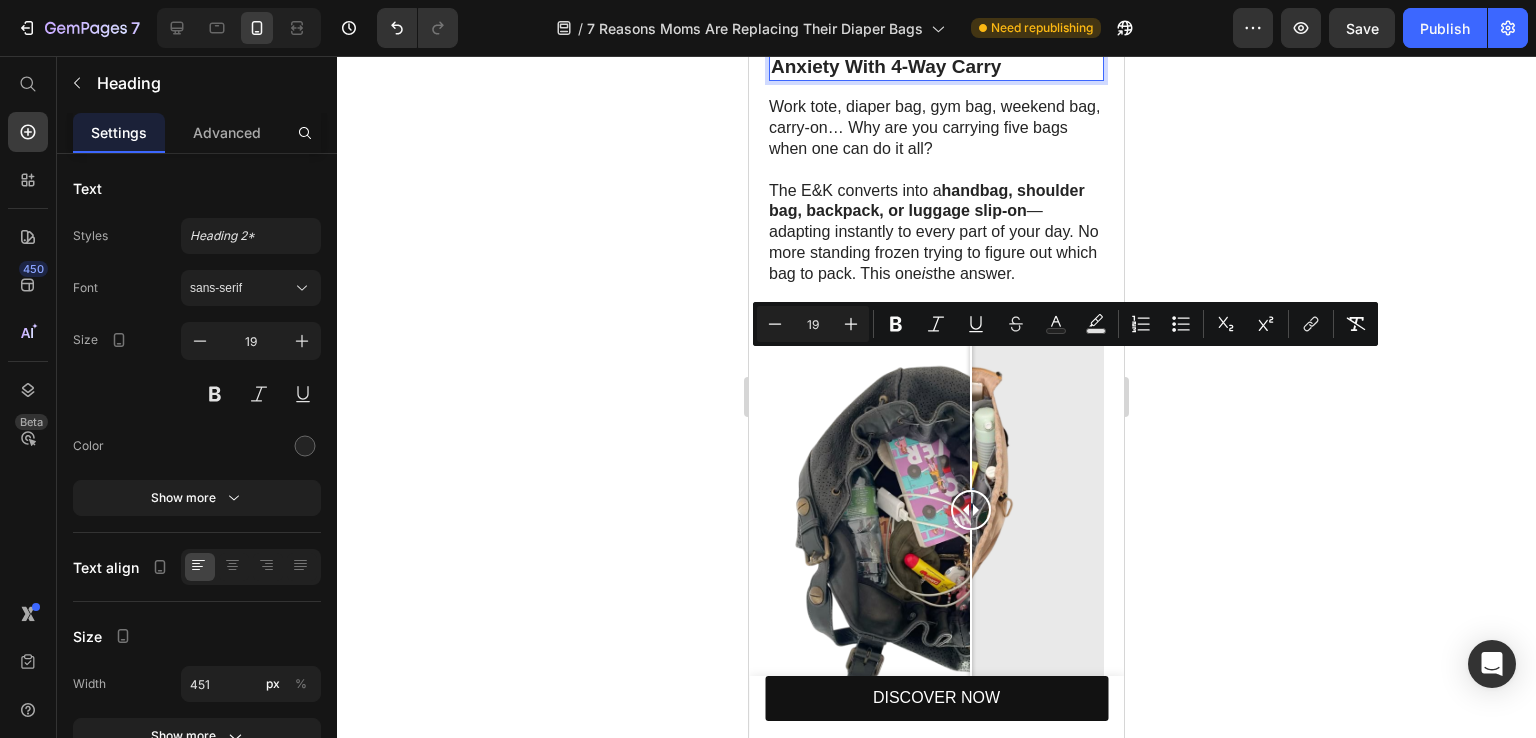 click 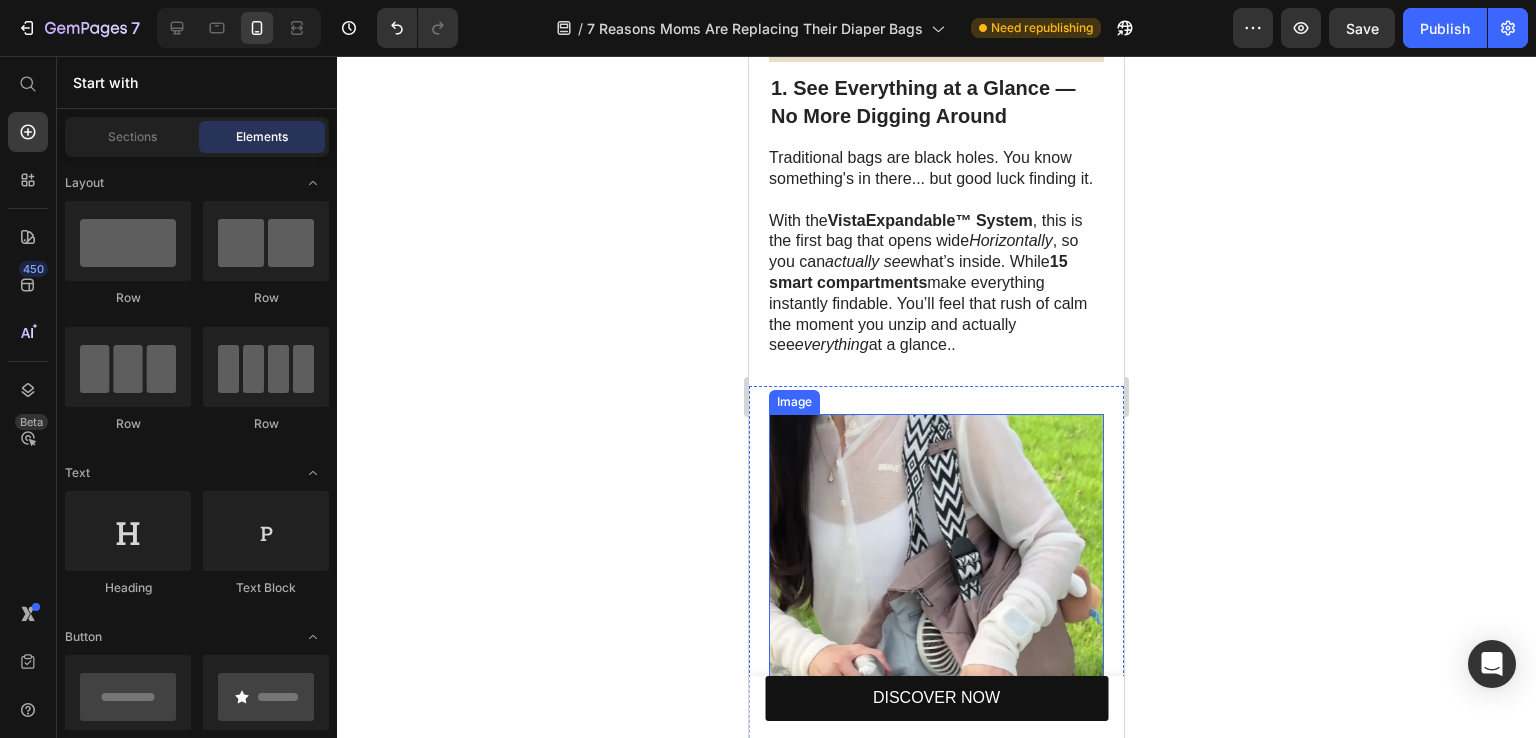 scroll, scrollTop: 471, scrollLeft: 0, axis: vertical 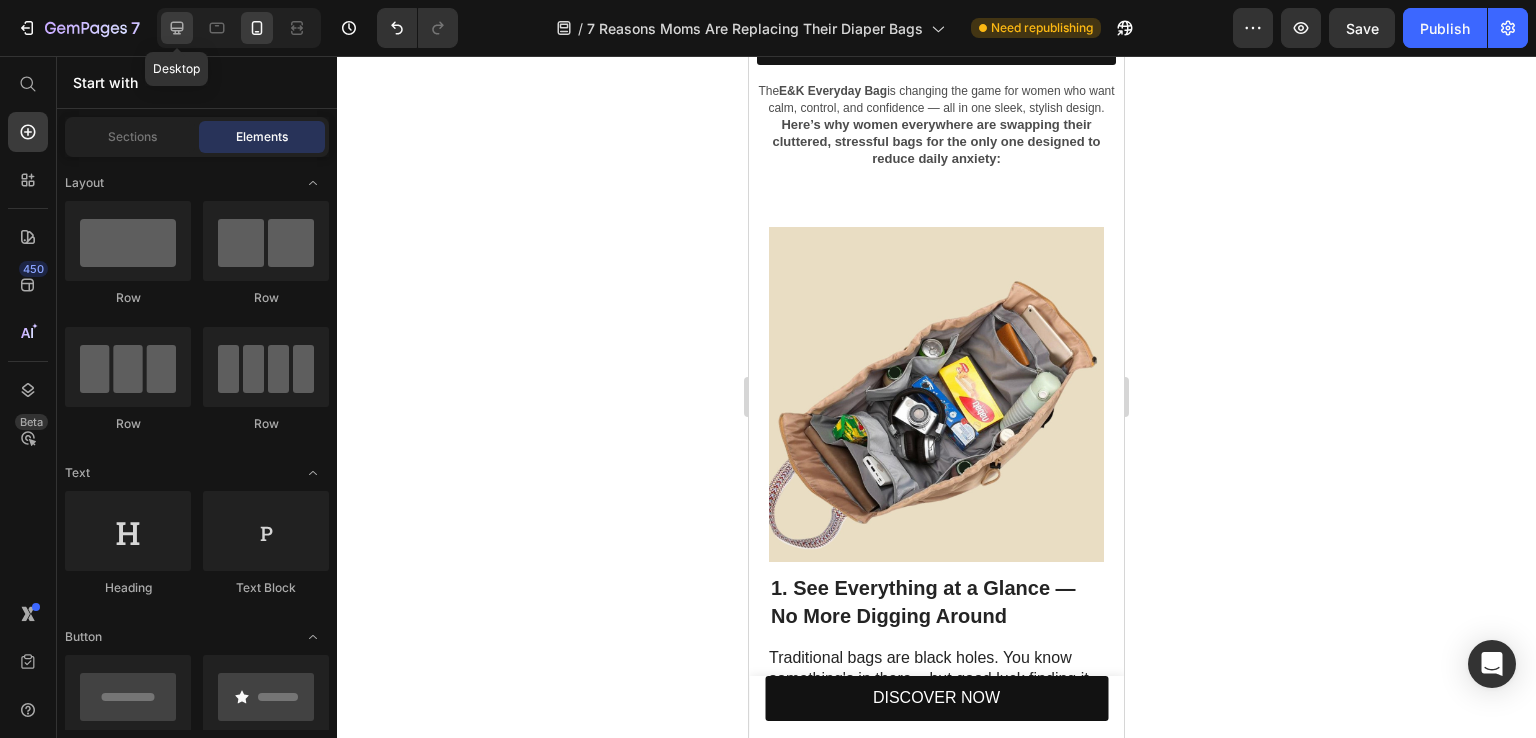 click 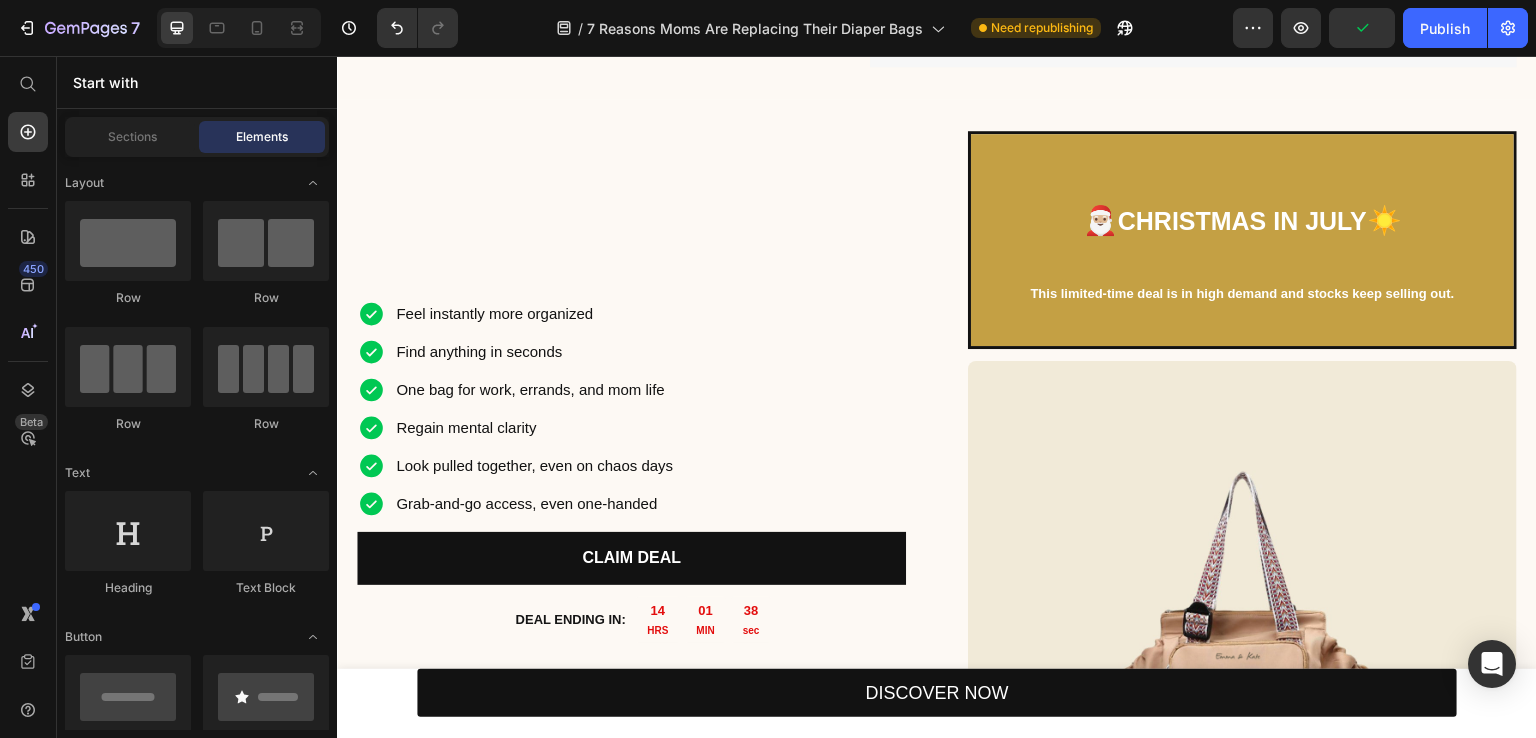 scroll, scrollTop: 3732, scrollLeft: 0, axis: vertical 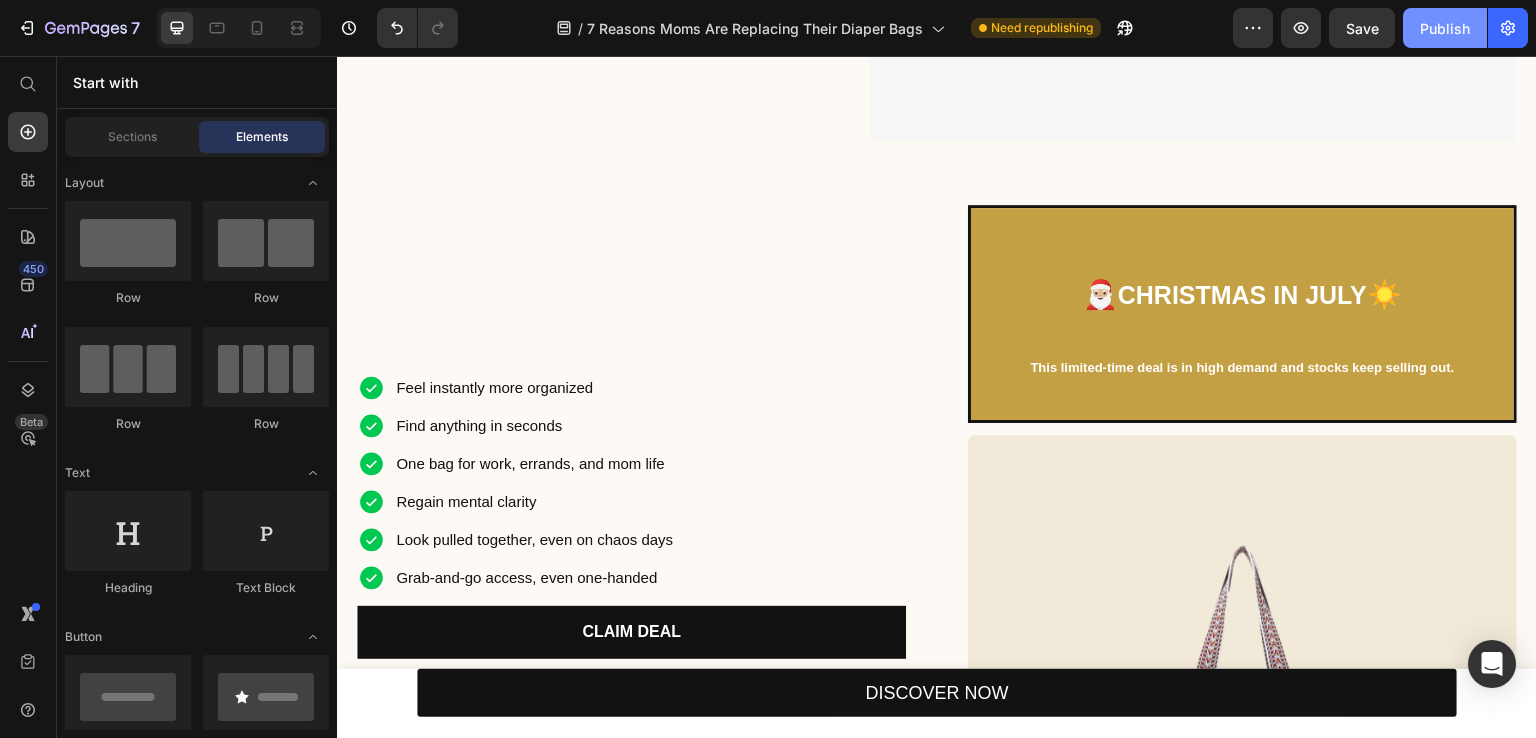 click on "Publish" 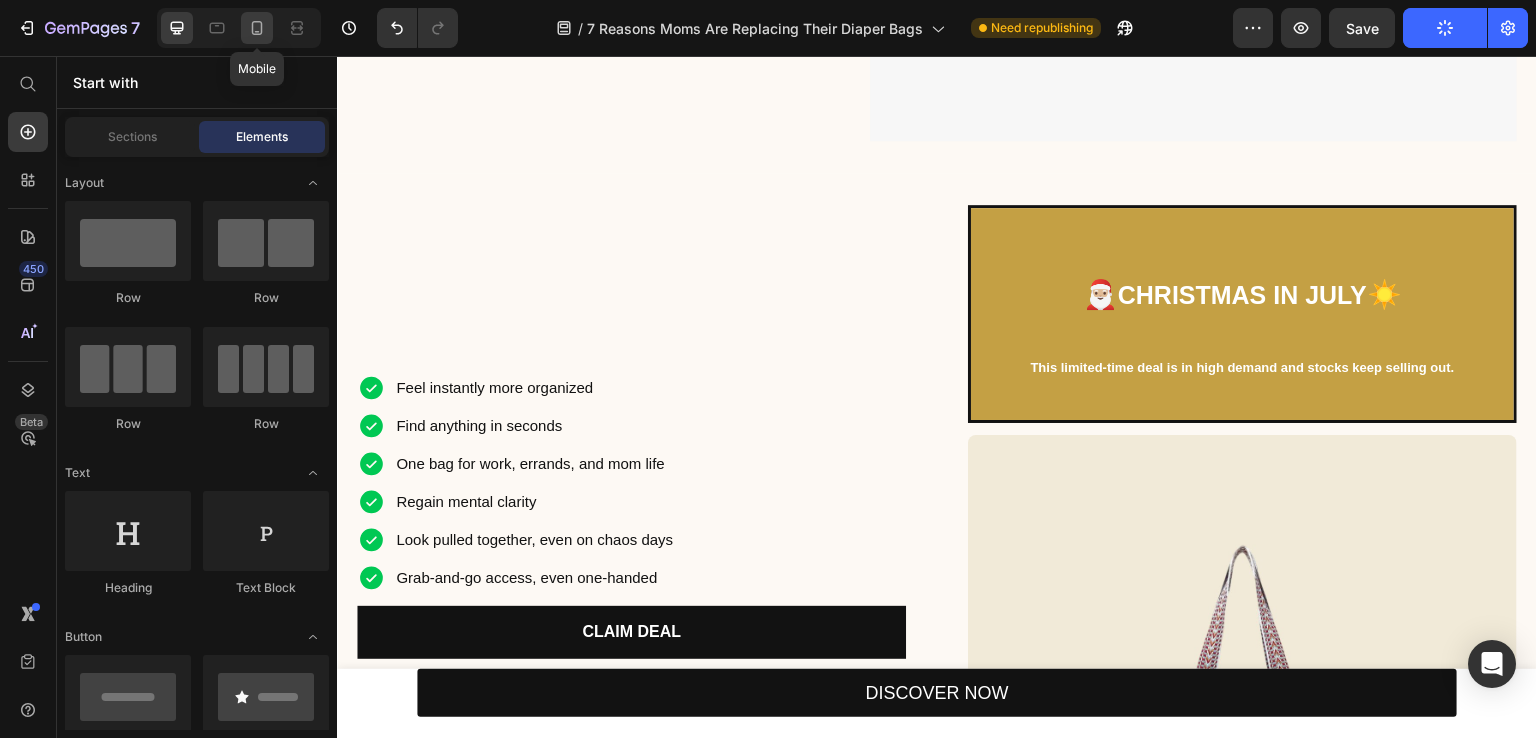 click 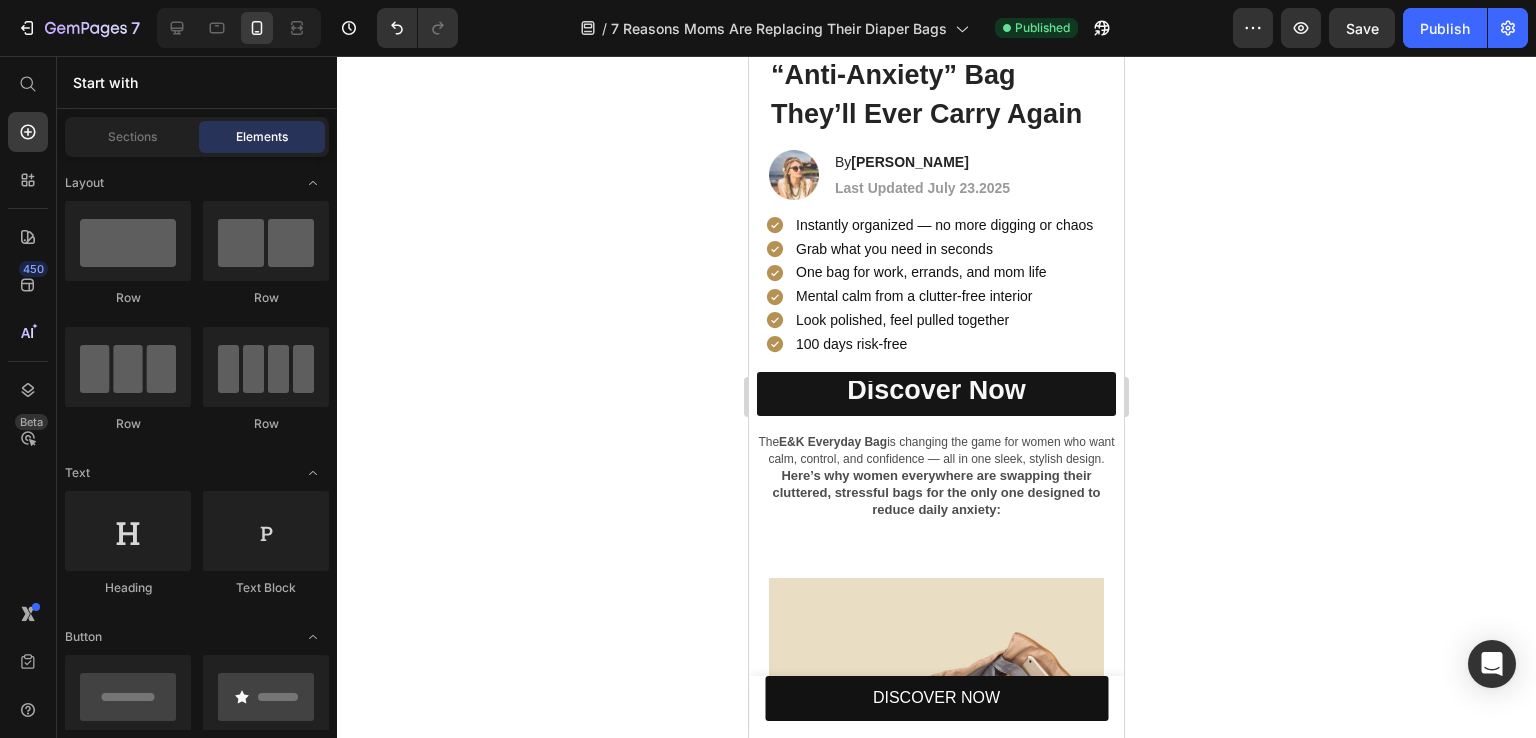 scroll, scrollTop: 0, scrollLeft: 0, axis: both 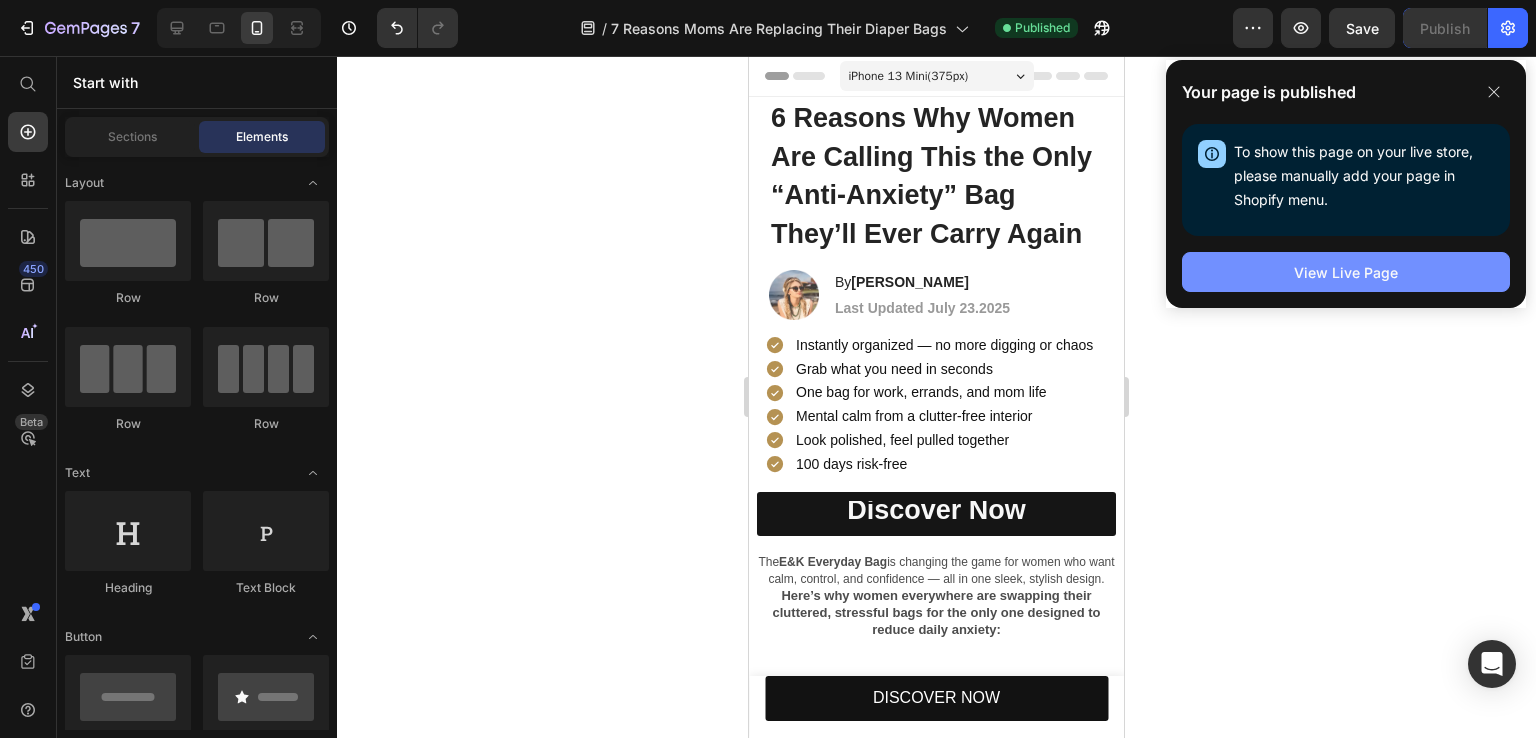 click on "View Live Page" at bounding box center (1346, 272) 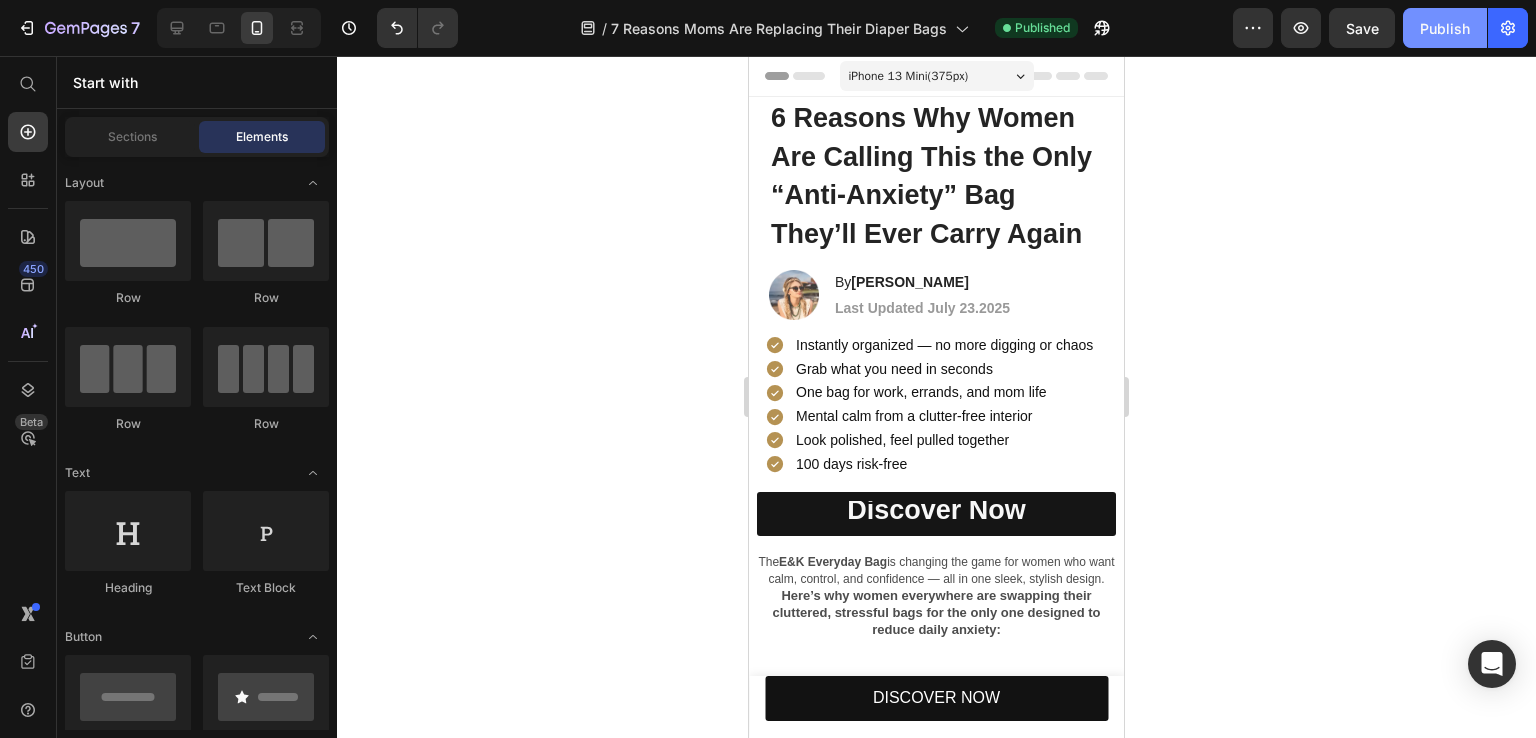 click on "Publish" at bounding box center [1445, 28] 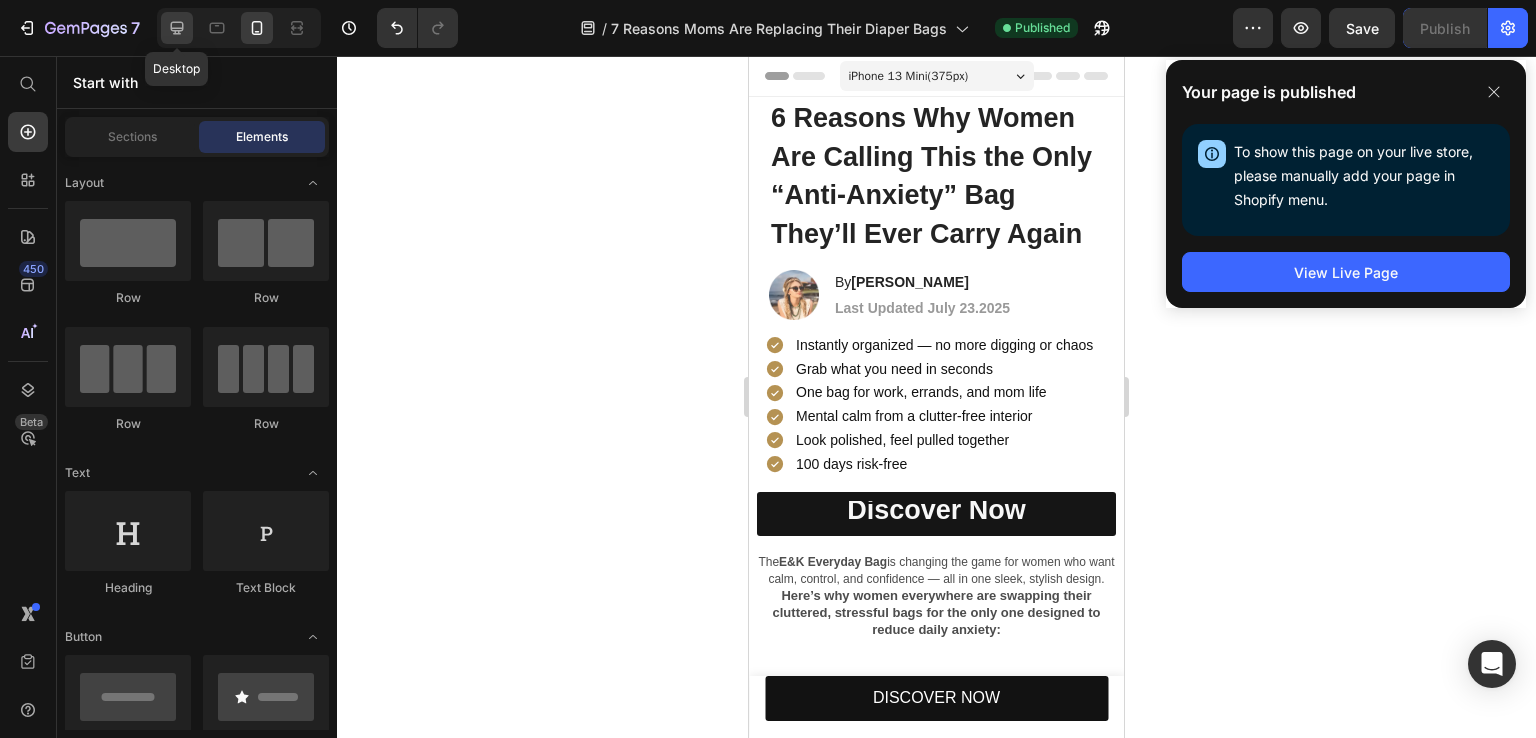 click 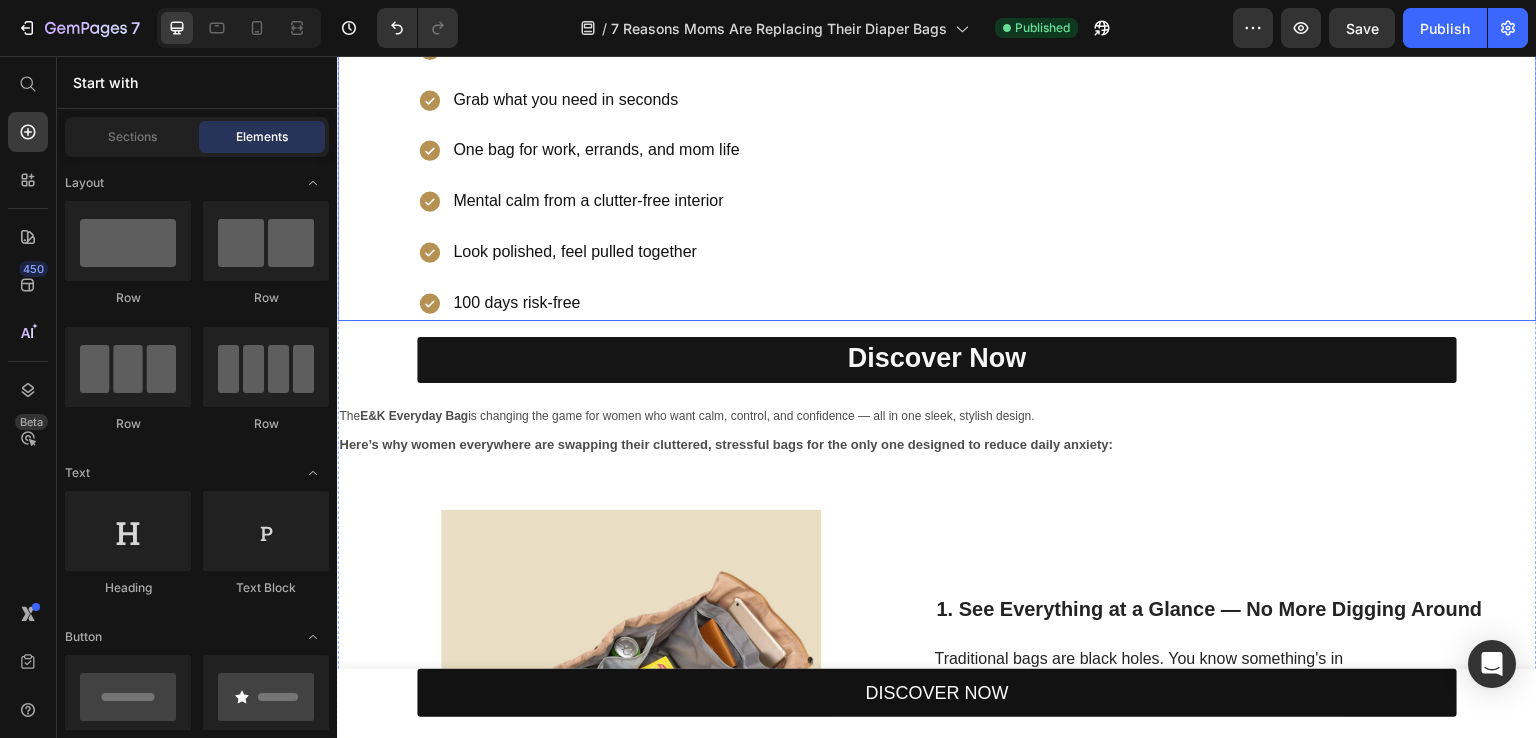scroll, scrollTop: 500, scrollLeft: 0, axis: vertical 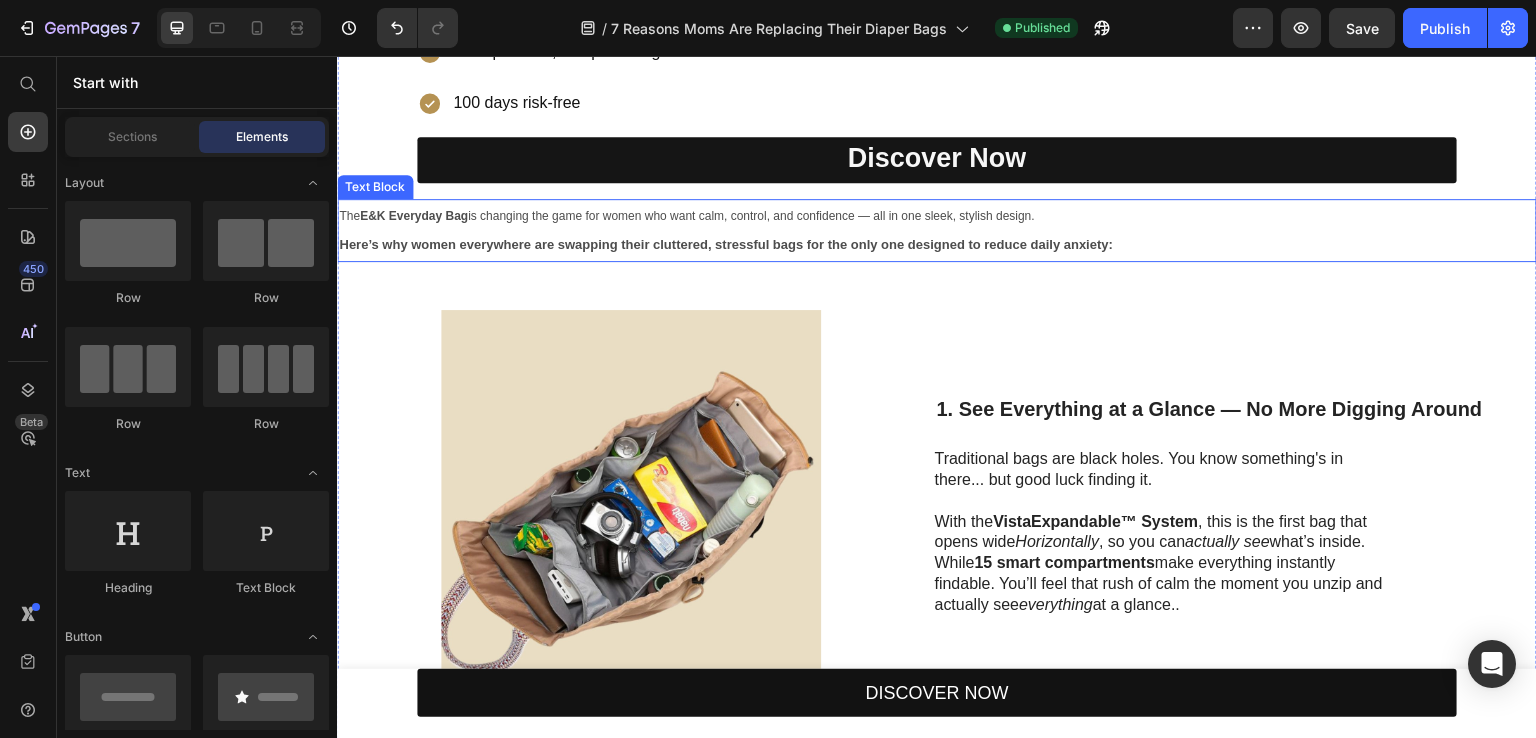 click on "Here’s why women everywhere are swapping their cluttered, stressful bags for the only one designed to reduce daily anxiety:" at bounding box center (726, 244) 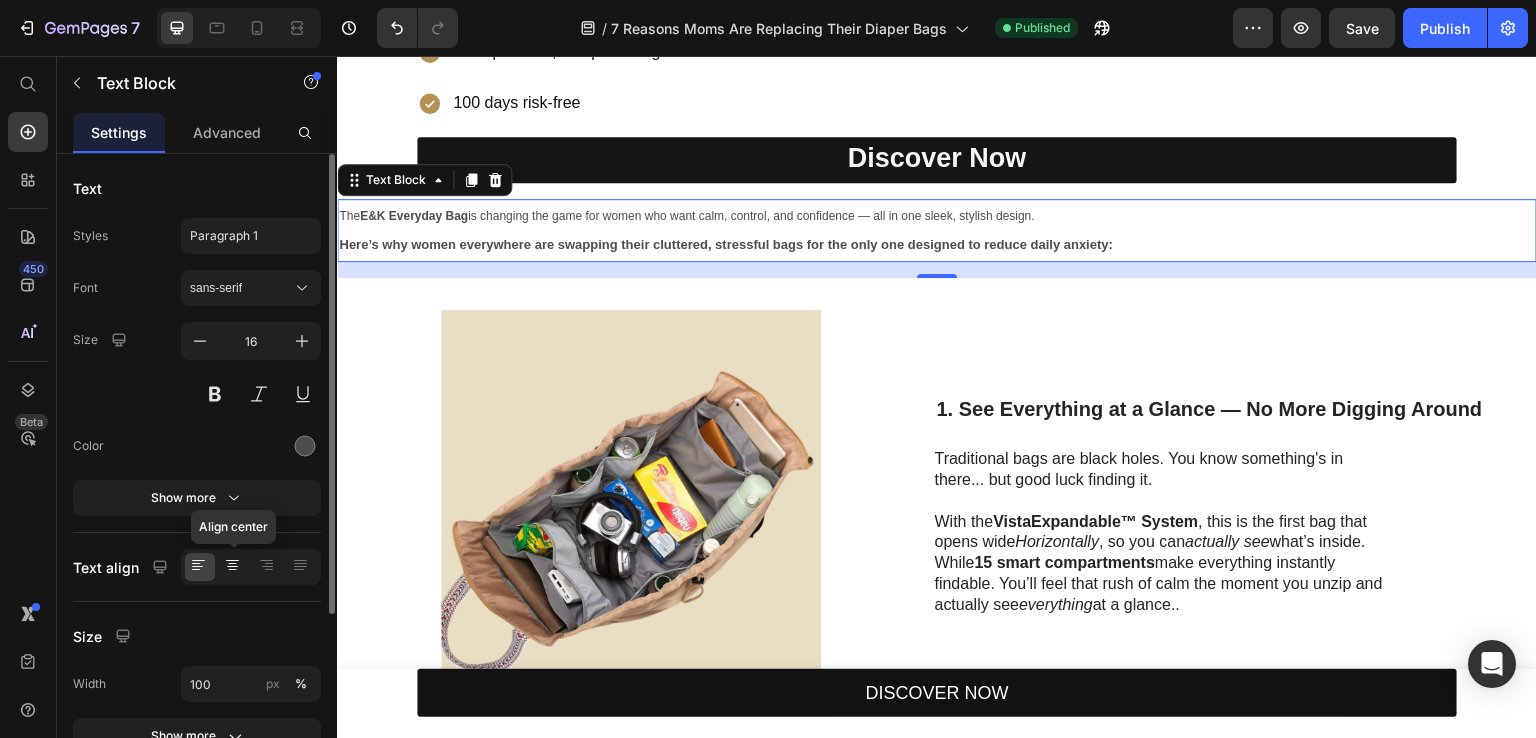 click 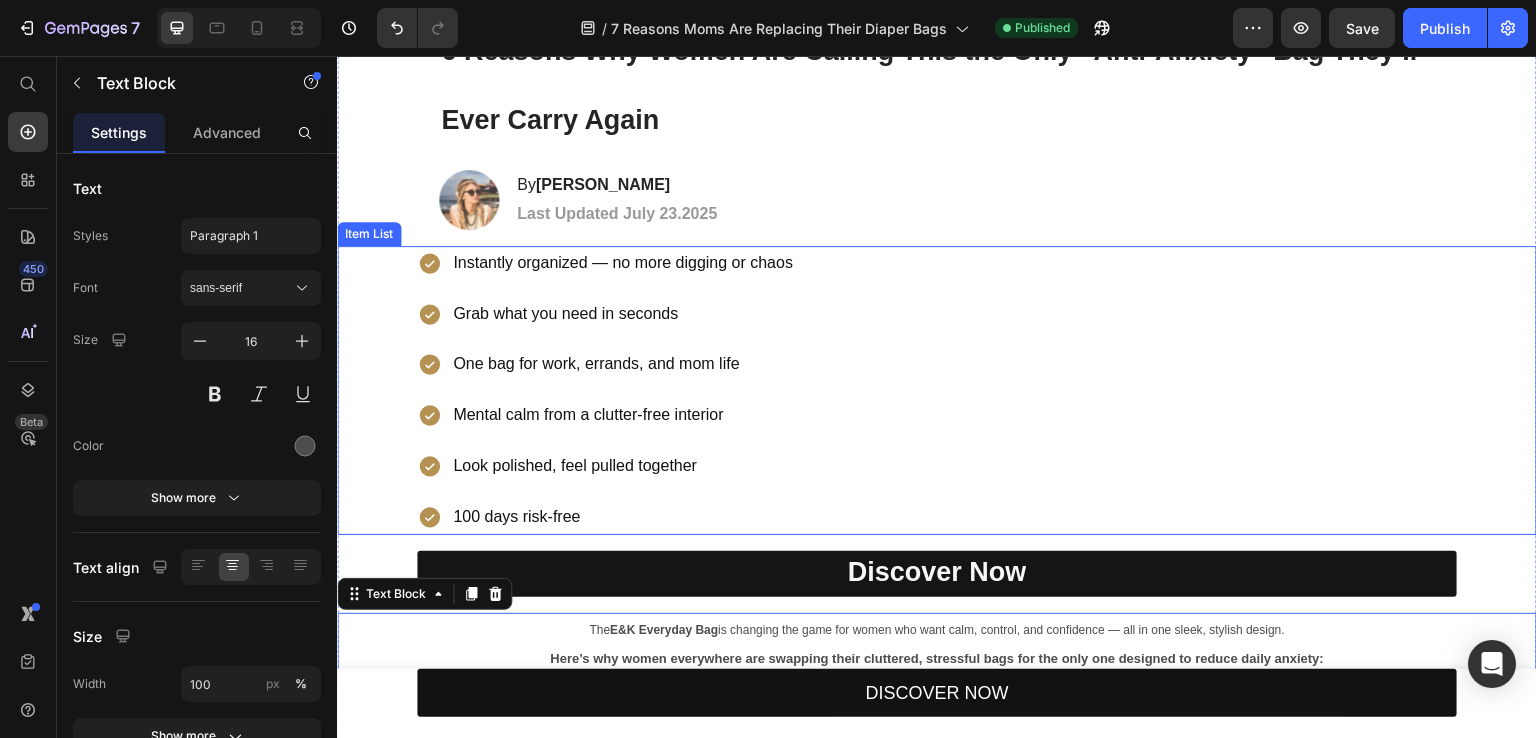 scroll, scrollTop: 0, scrollLeft: 0, axis: both 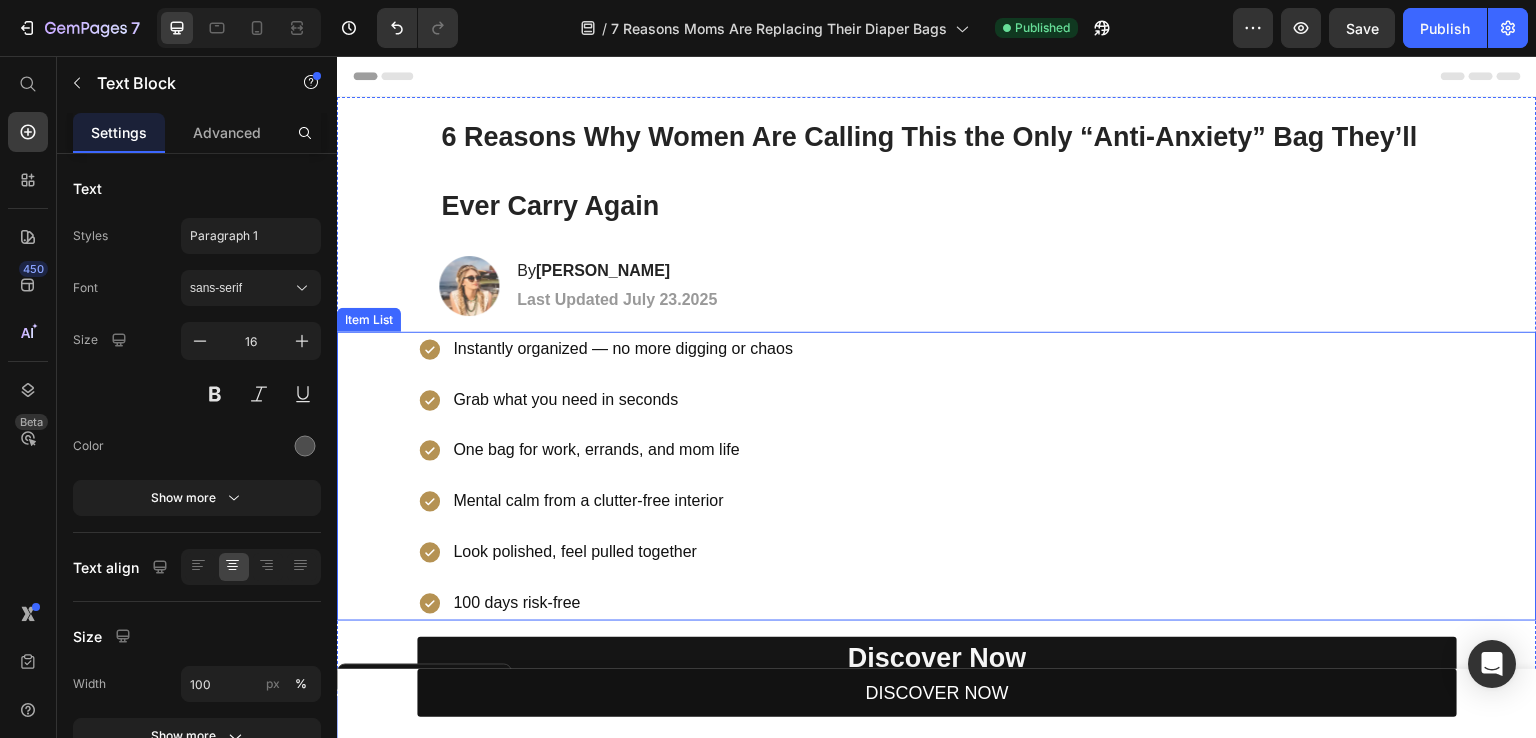 click on "Instantly organized — no more digging or chaos Grab what you need in seconds One bag for work, errands, and mom life Mental calm from a clutter-free interior Look polished, feel pulled together 100 days risk-free" at bounding box center [977, 476] 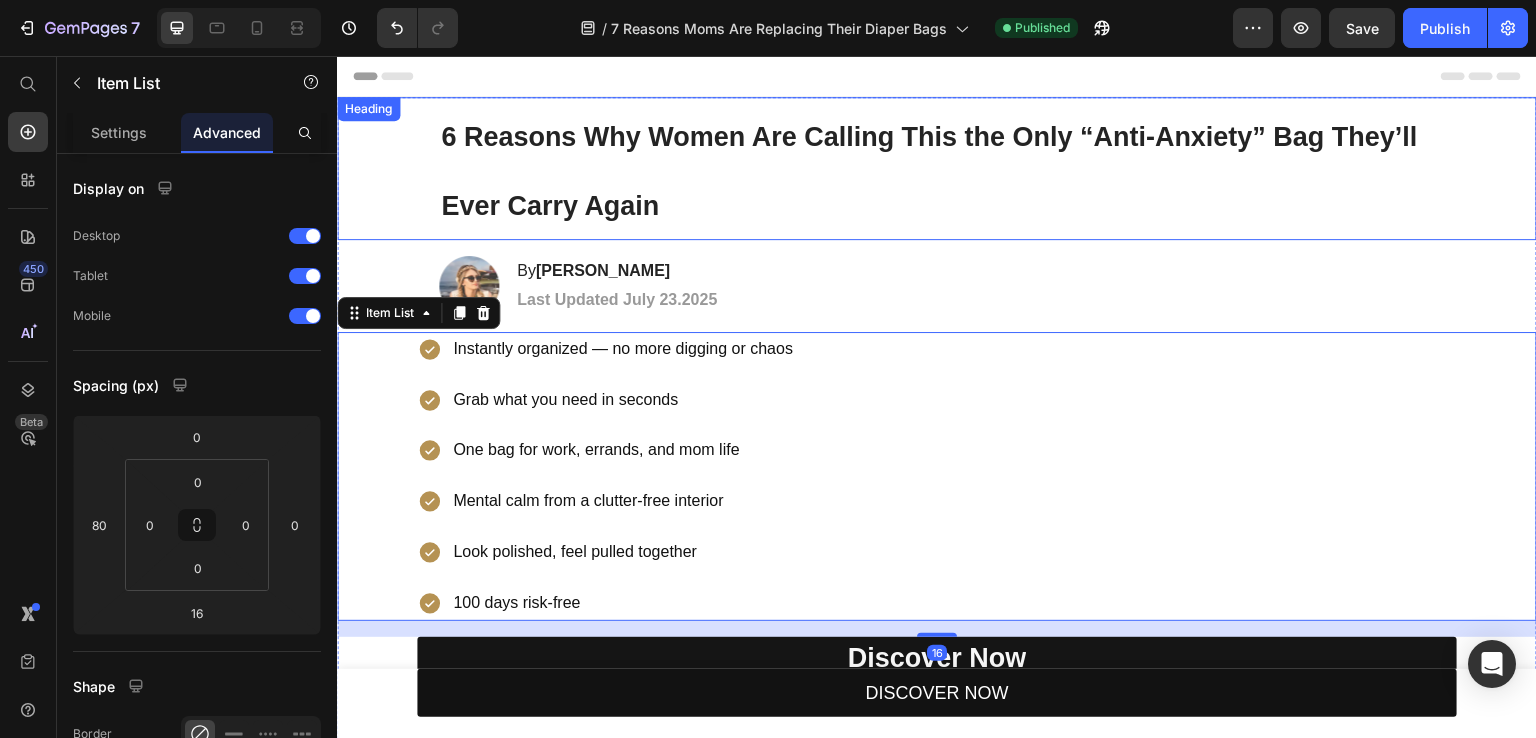 click on "6 Reasons Why Women Are Calling This the Only “Anti-Anxiety” Bag They’ll Ever Carry Again" at bounding box center [937, 168] 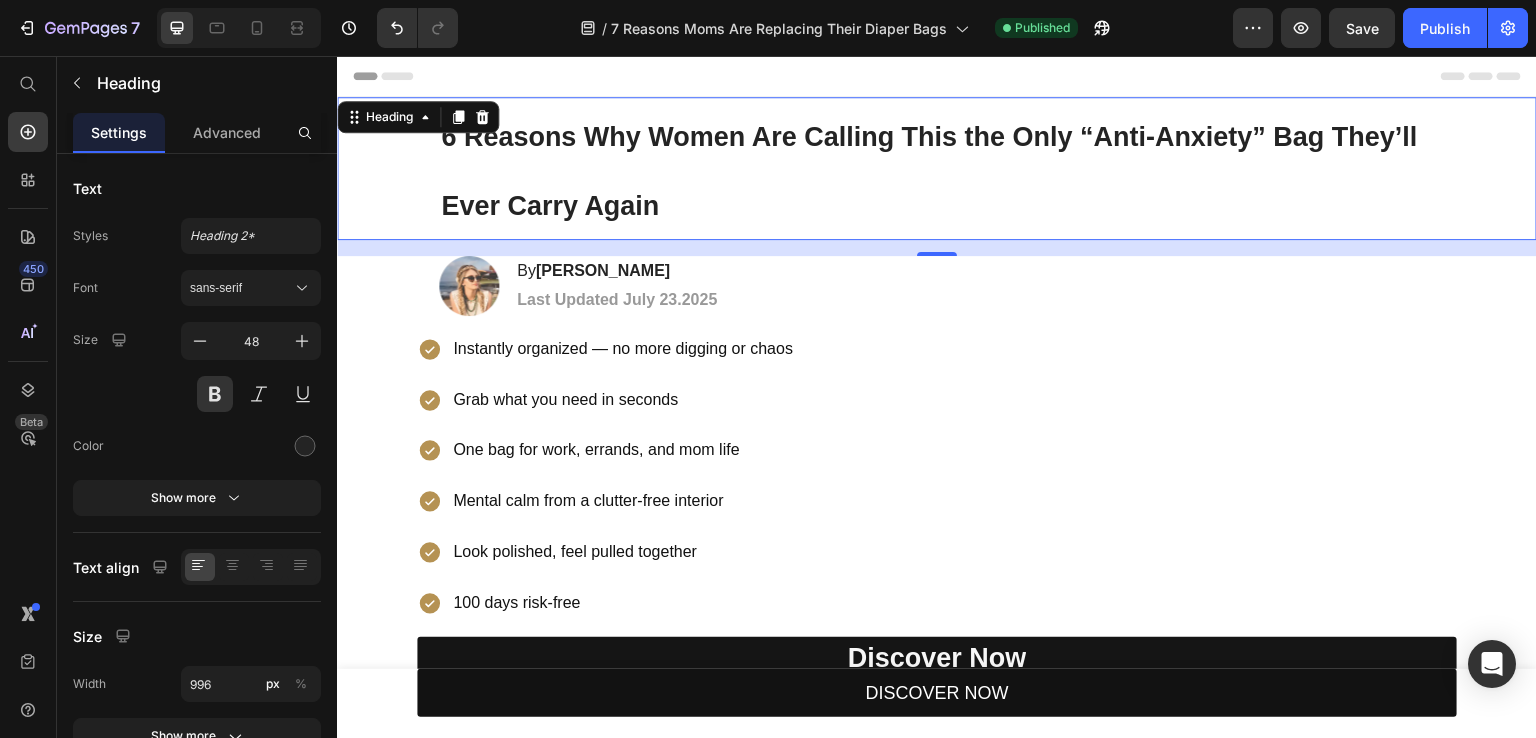 click on "6 Reasons Why Women Are Calling This the Only “Anti-Anxiety” Bag They’ll Ever Carry Again" at bounding box center [937, 168] 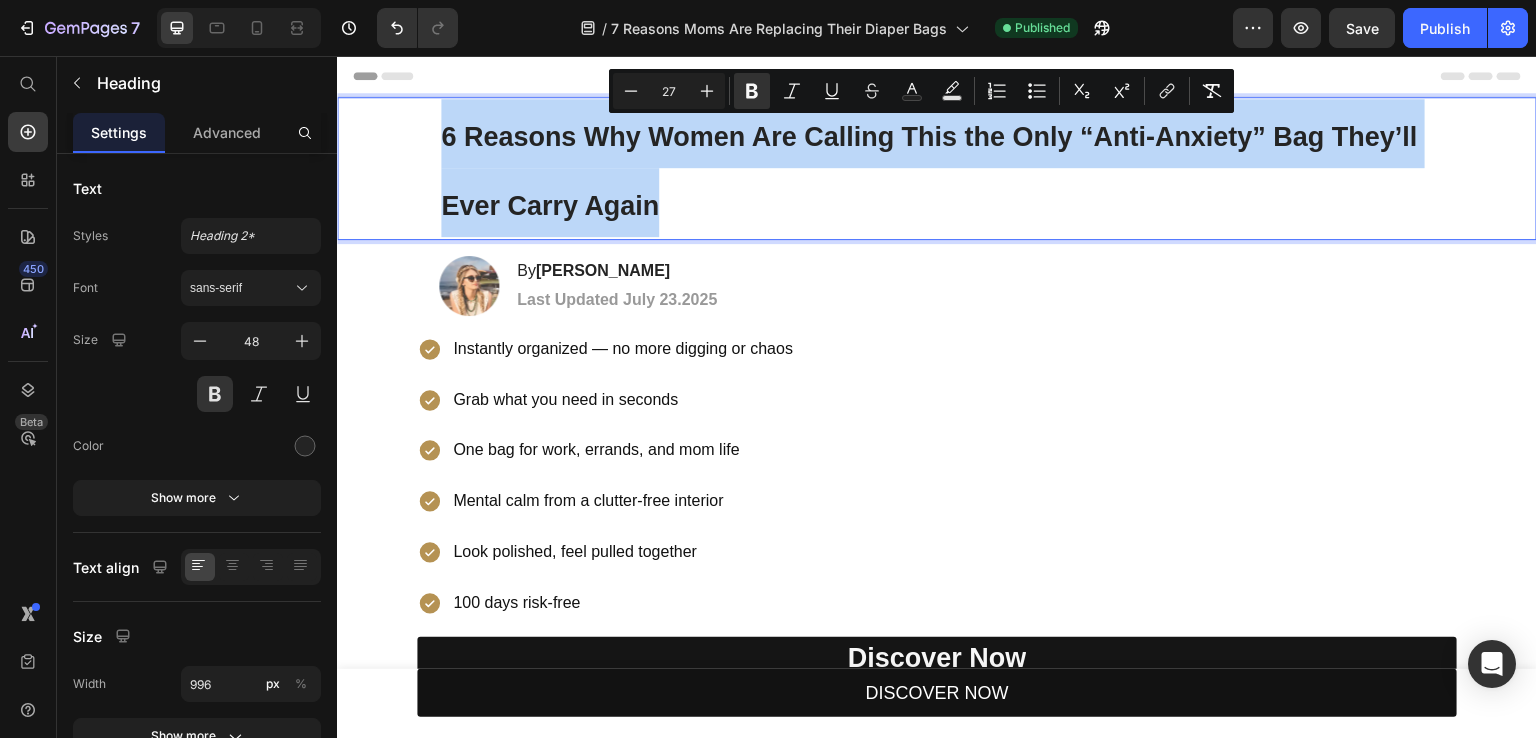 drag, startPoint x: 680, startPoint y: 206, endPoint x: 430, endPoint y: 120, distance: 264.3785 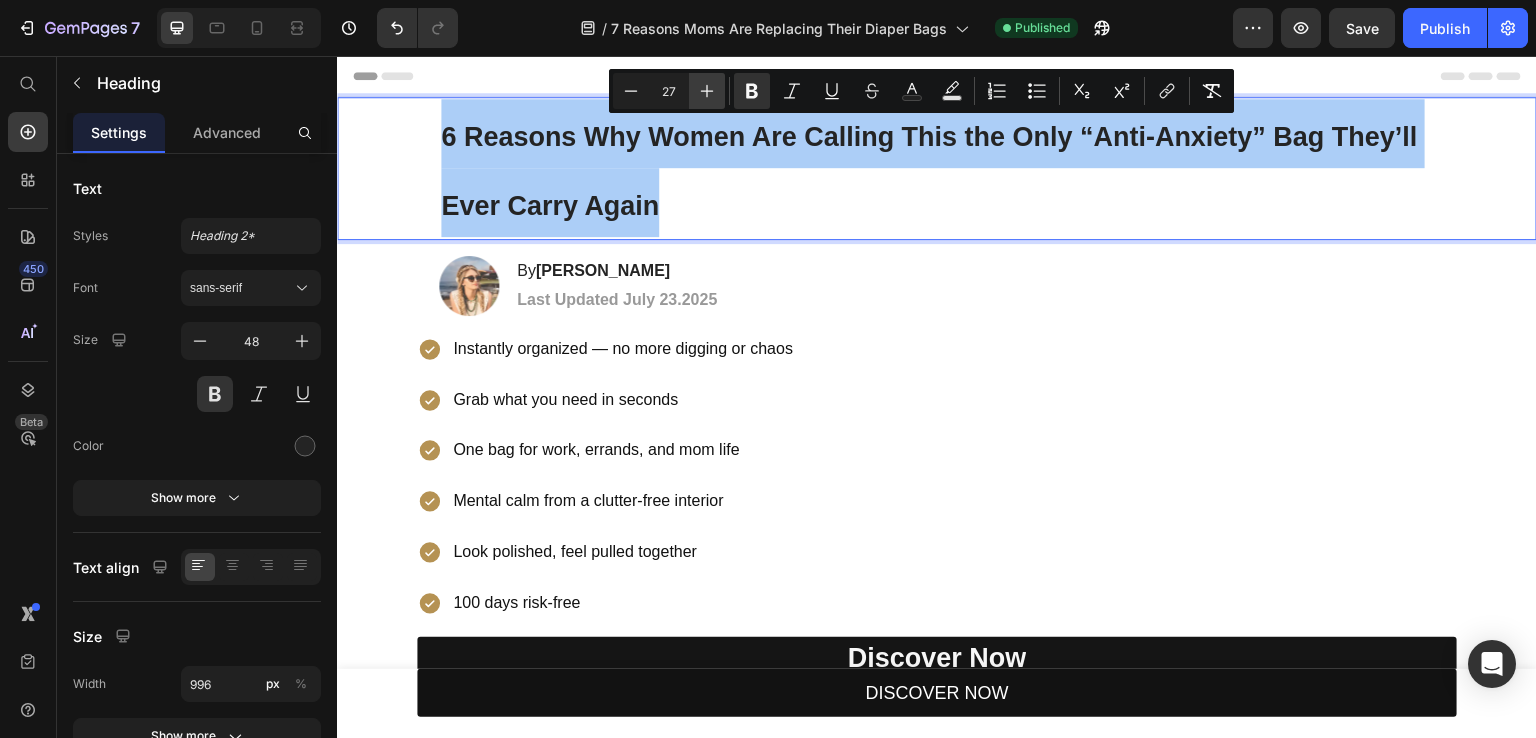 click 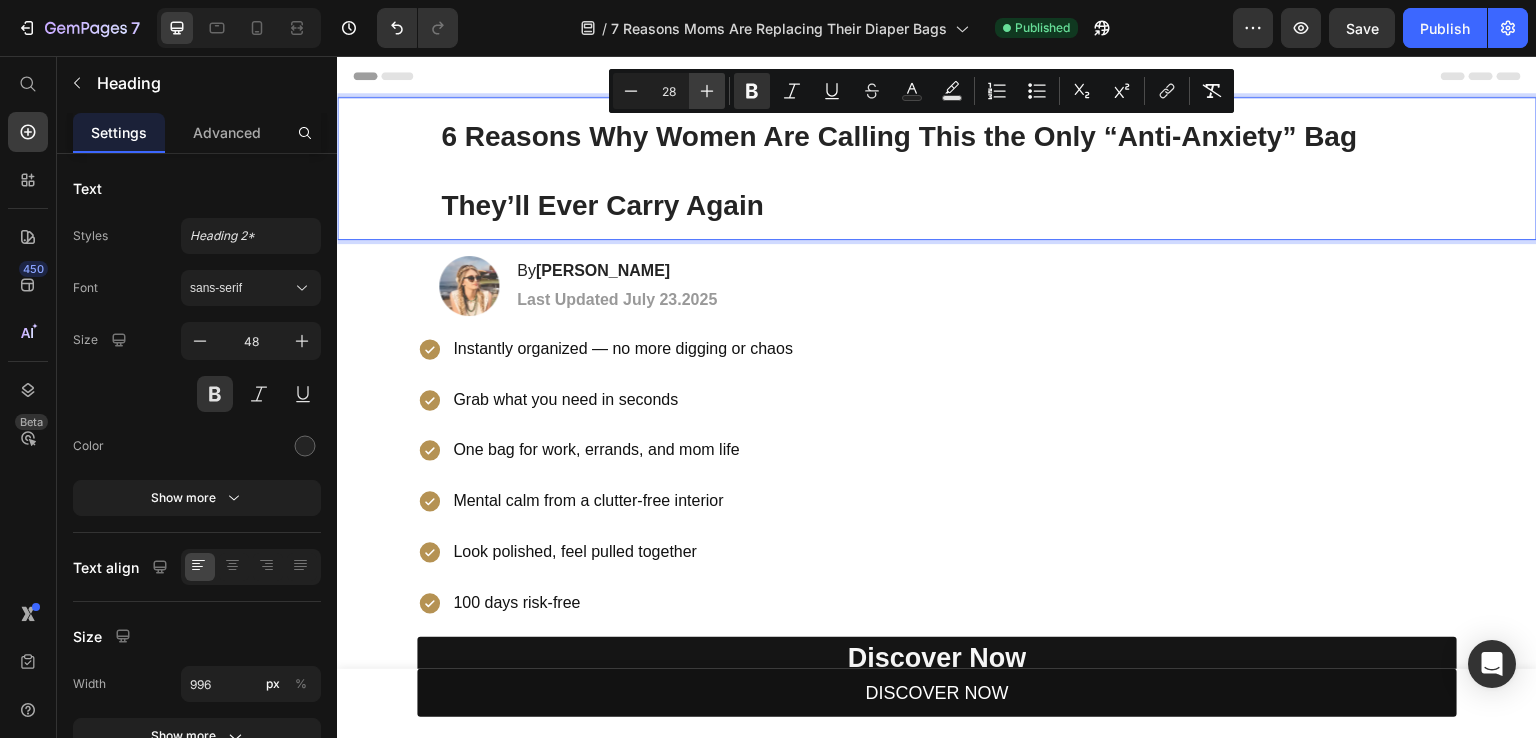 click 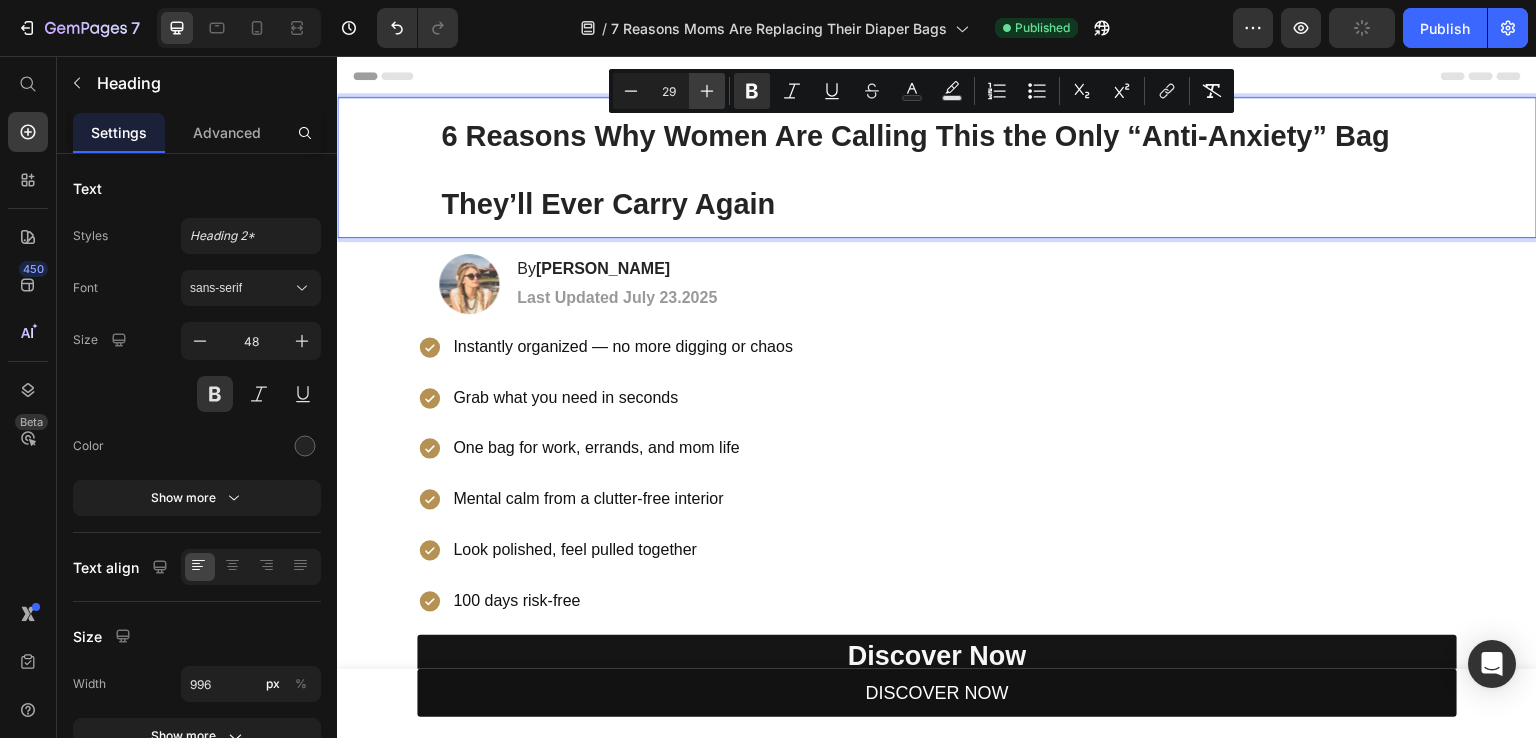 click 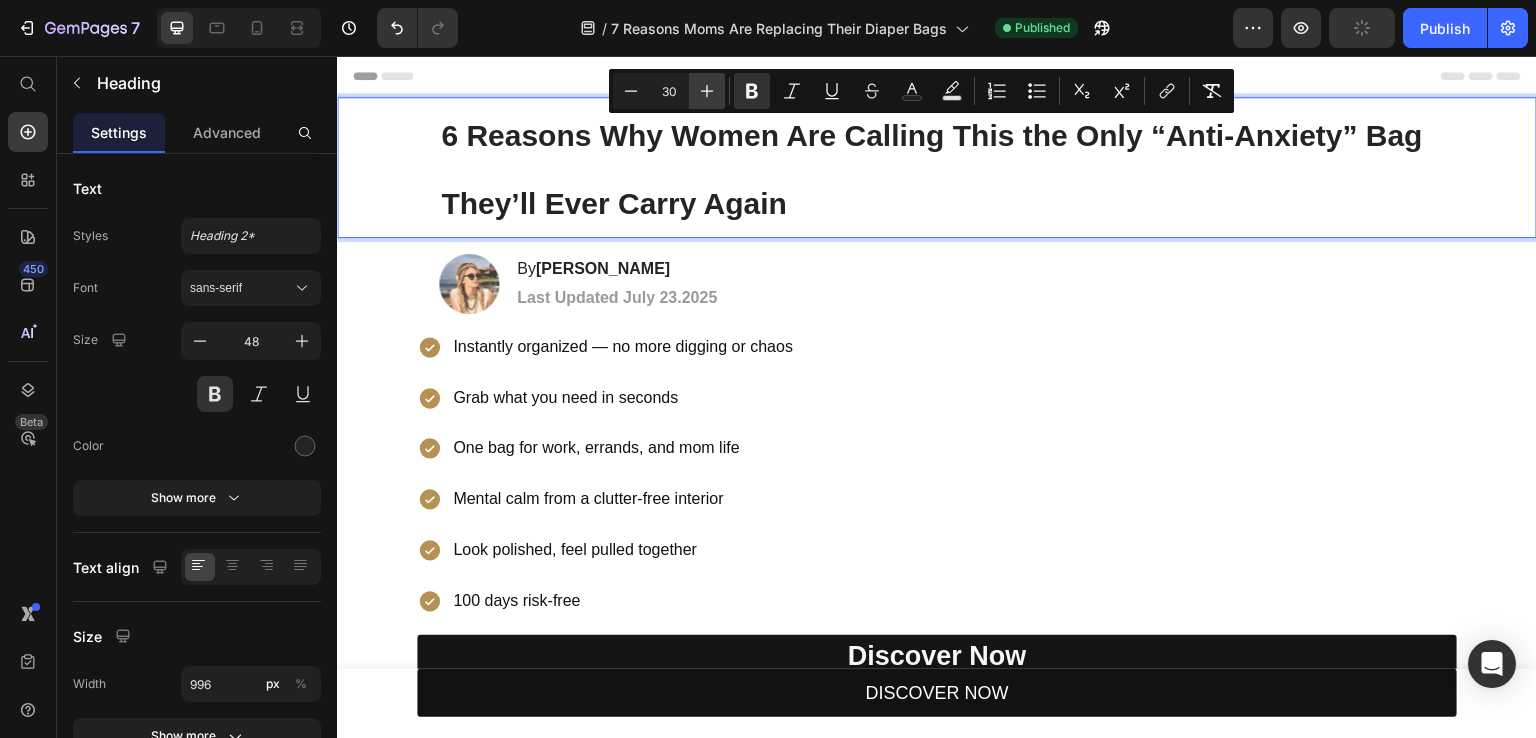 click 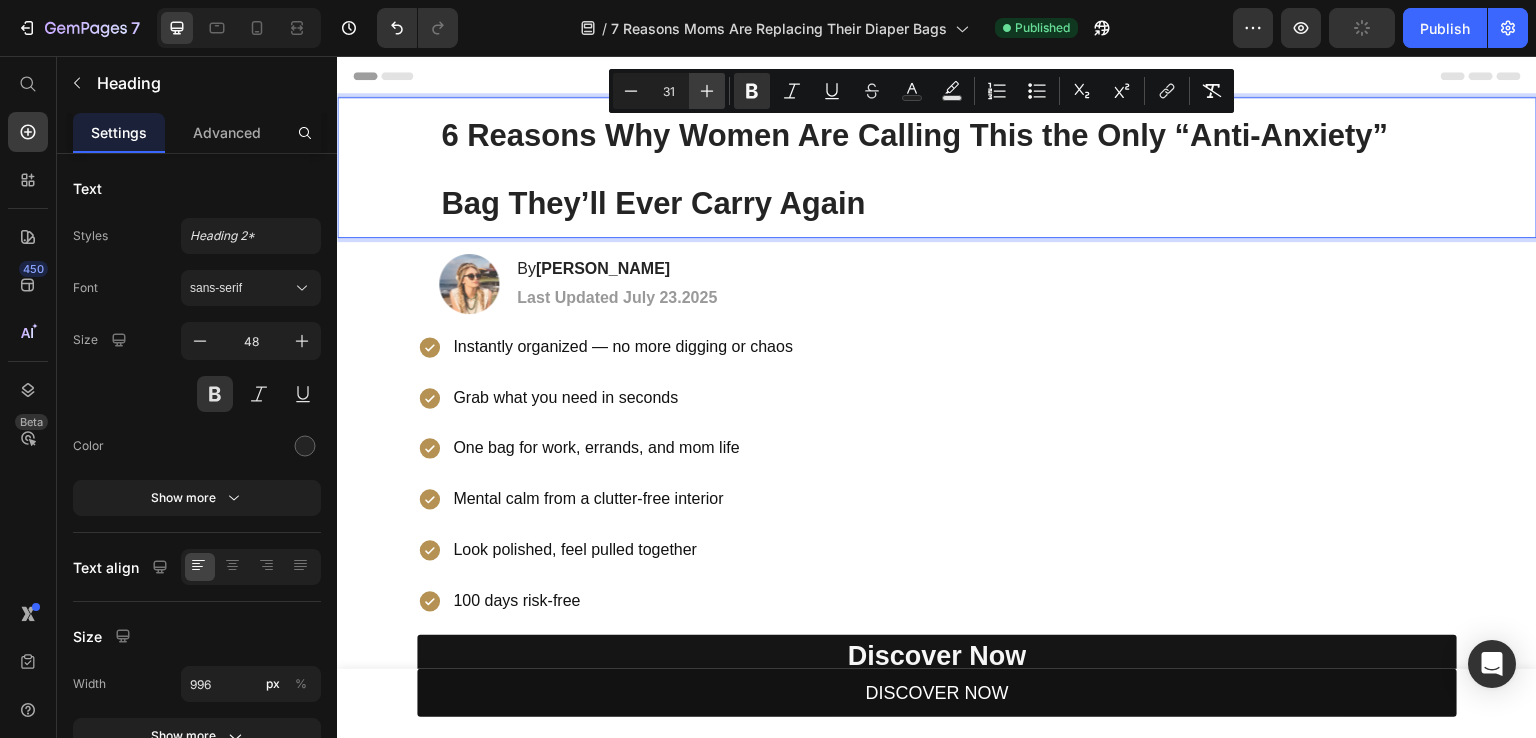 click 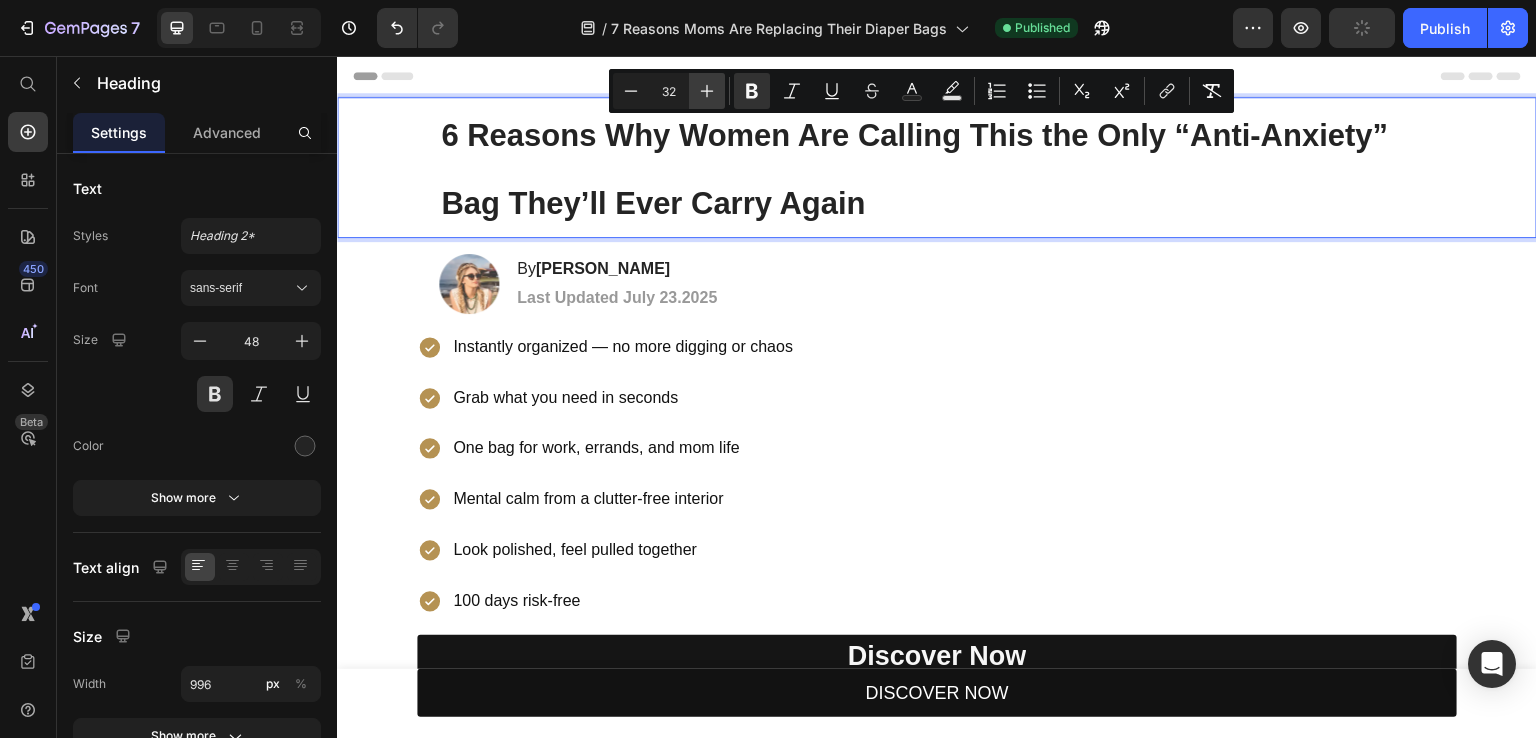 click 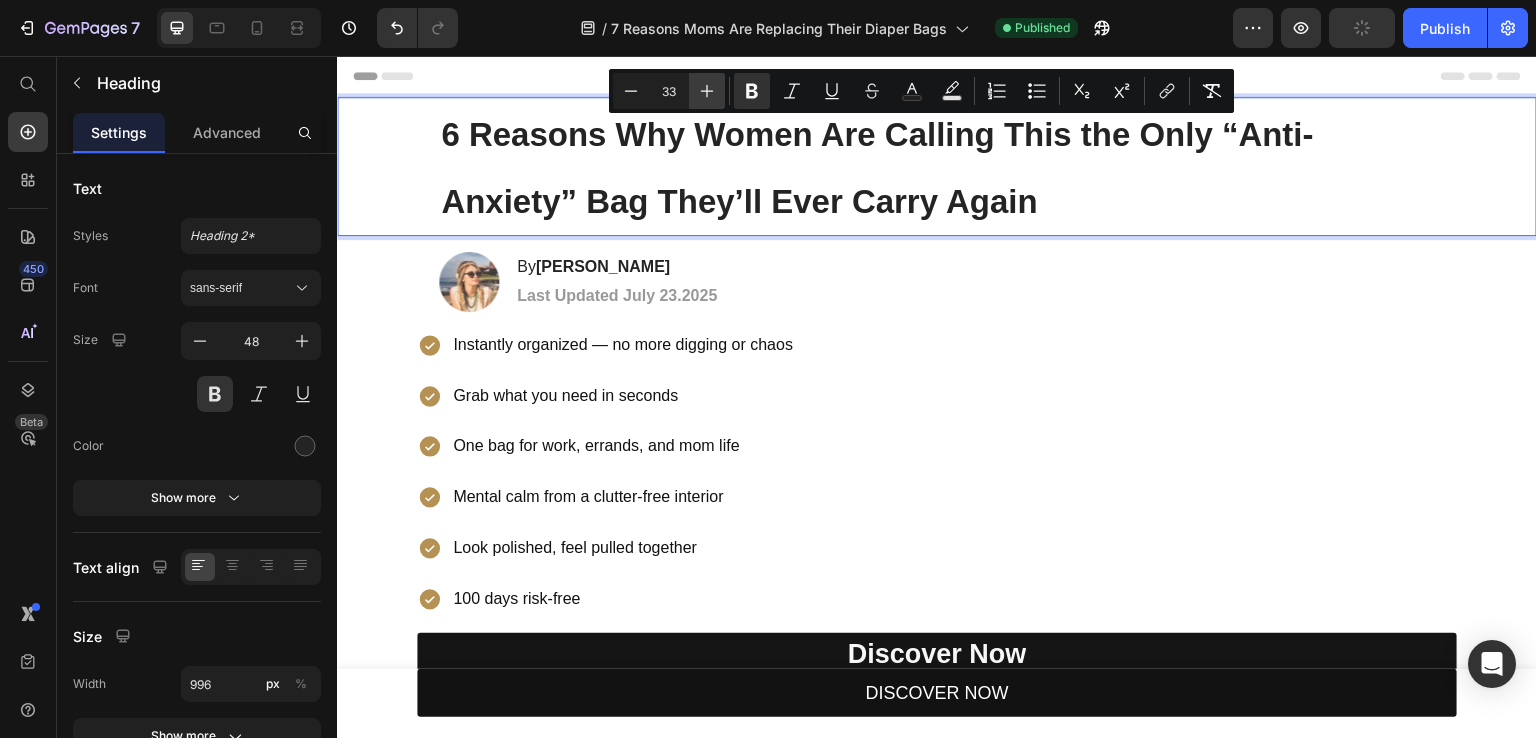 click 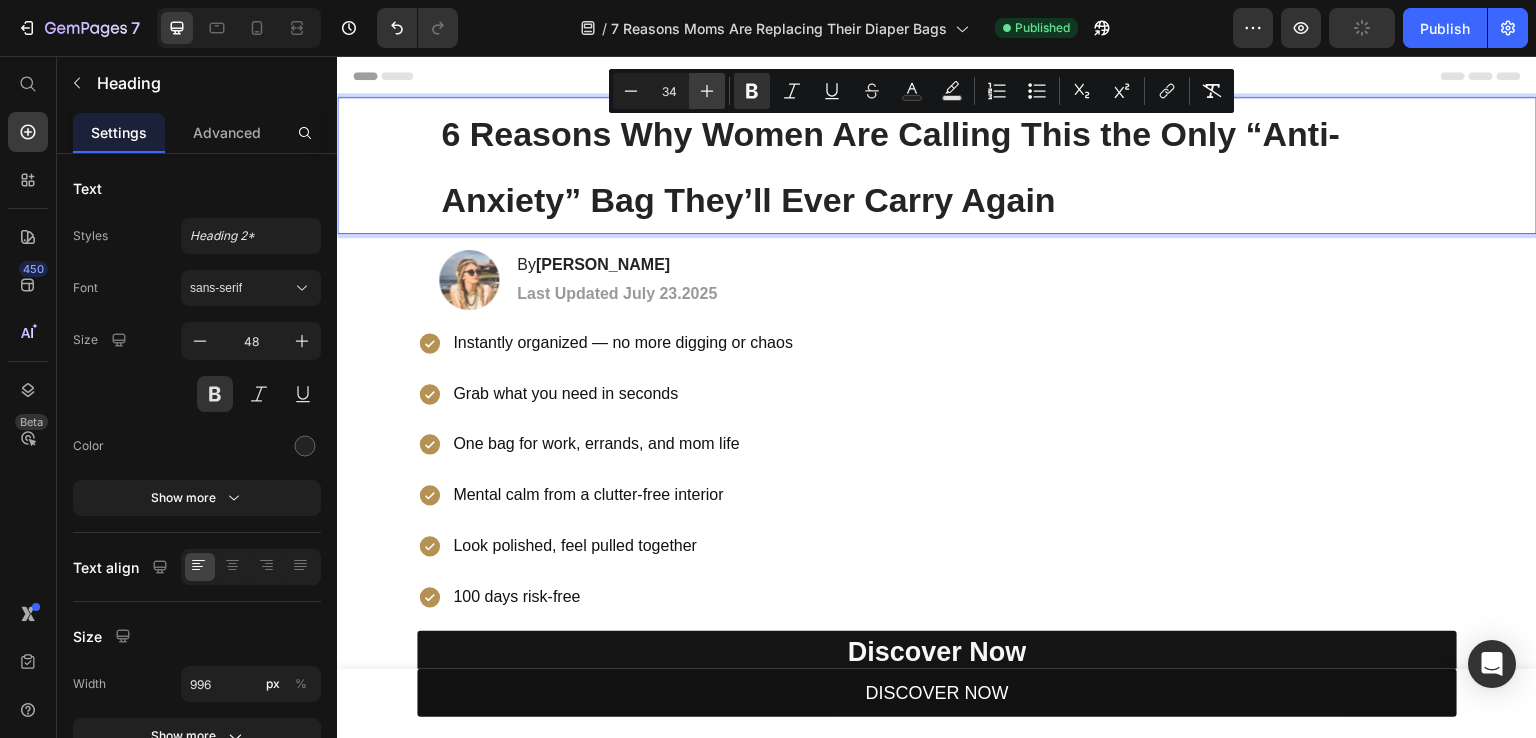 click 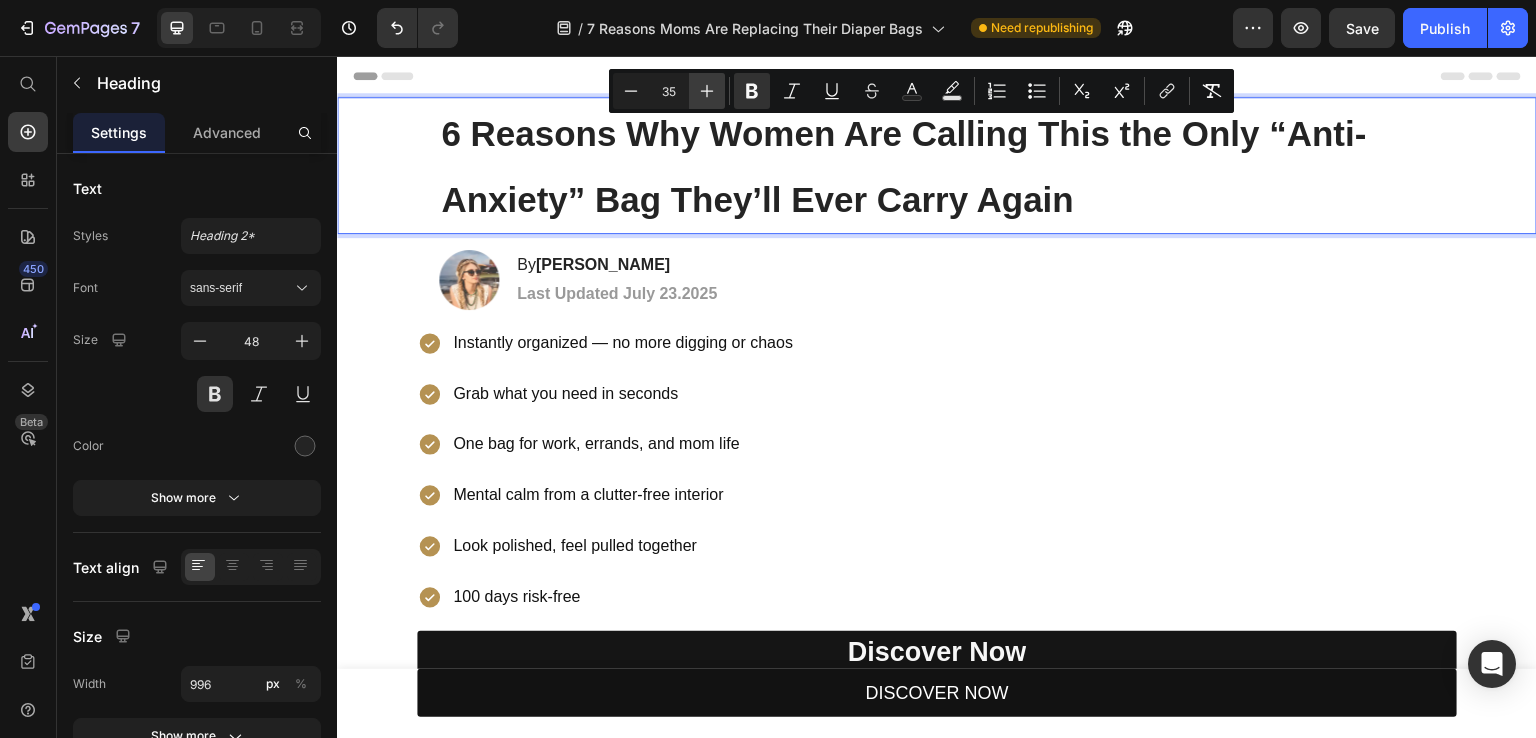 click 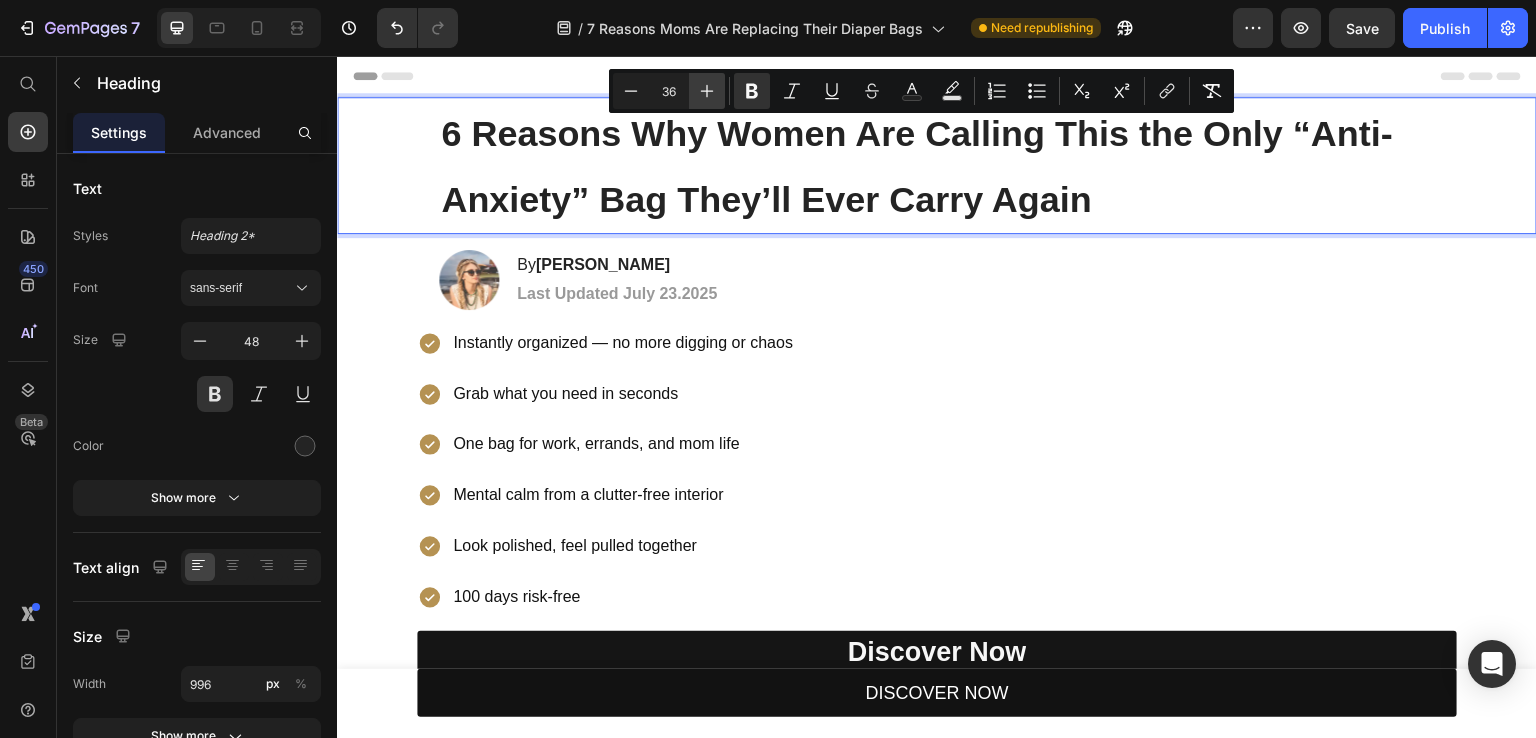 click 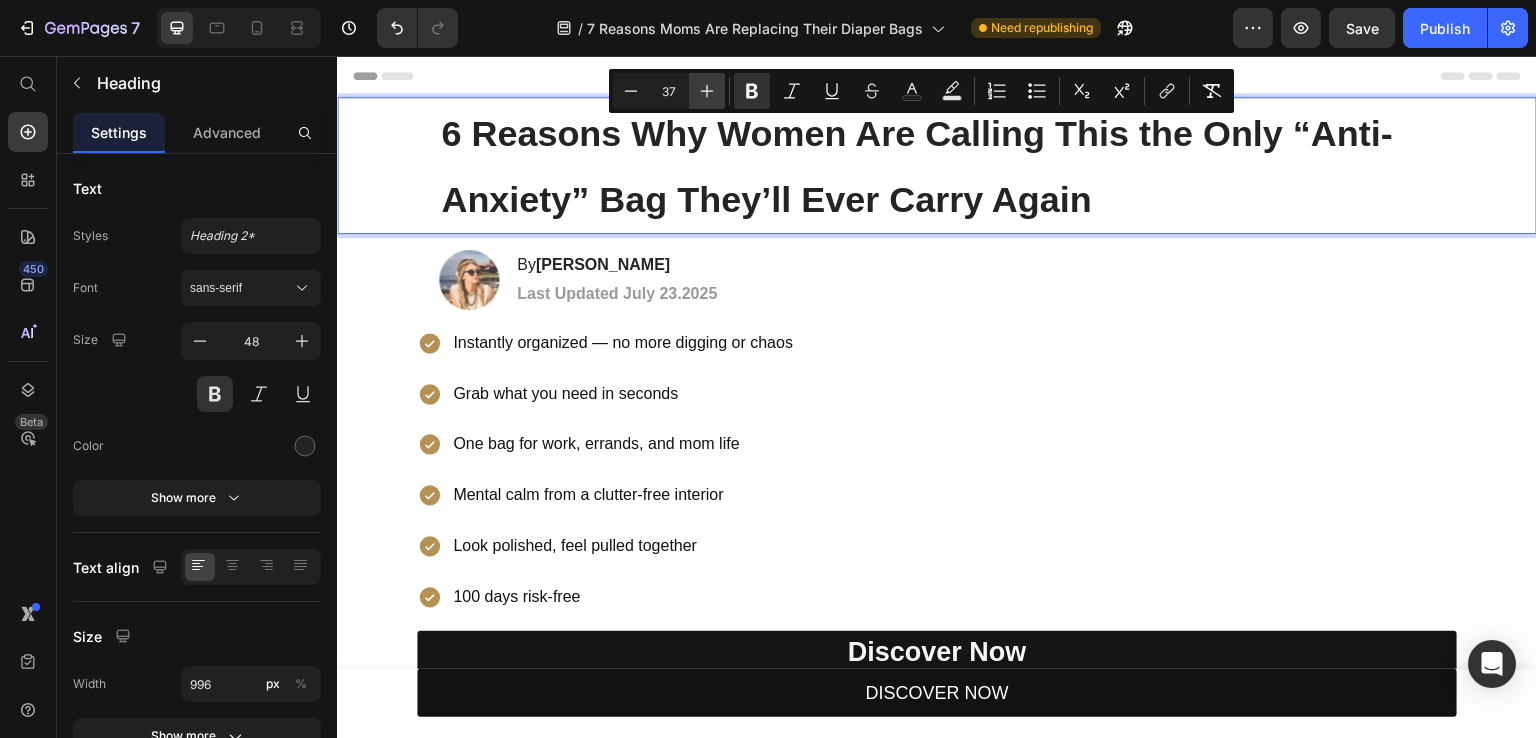 click 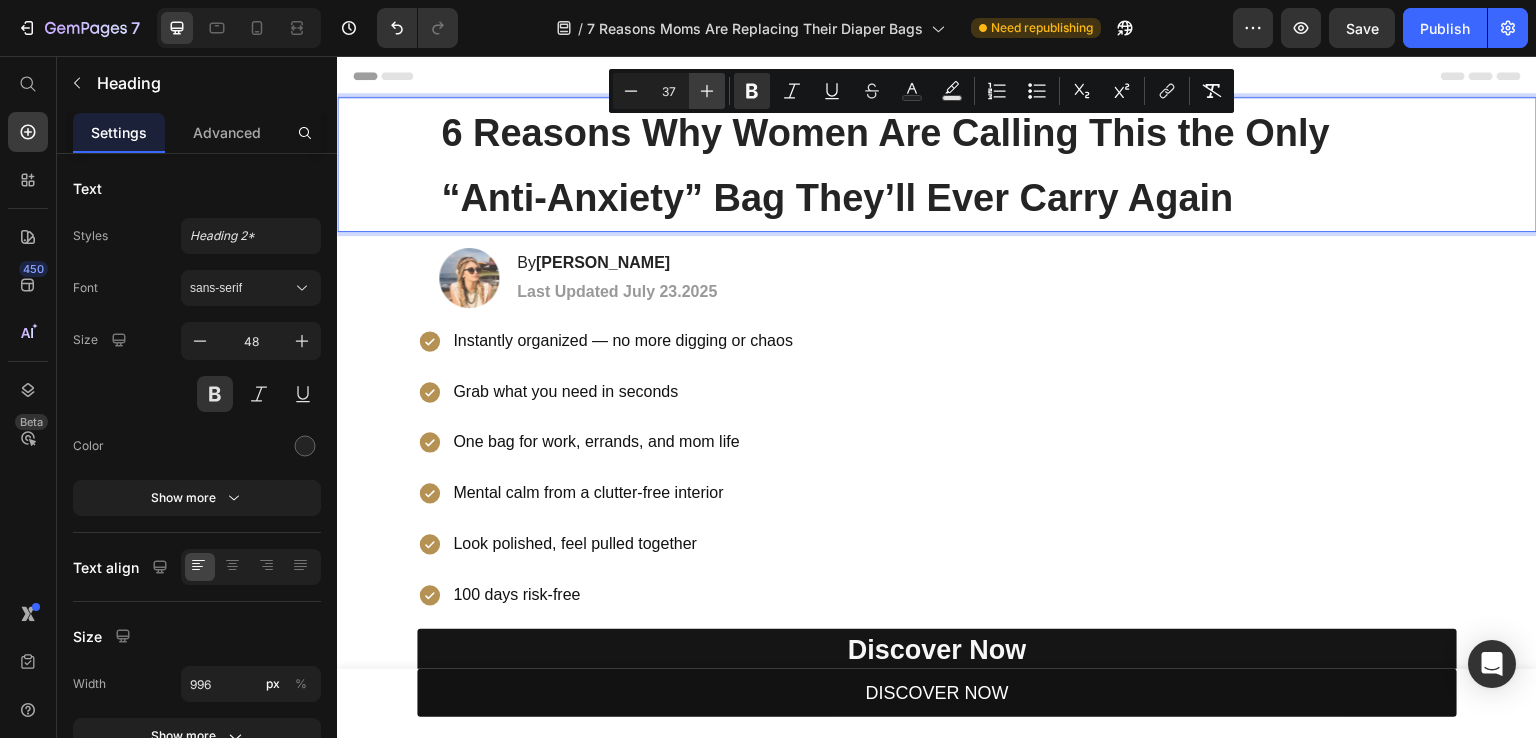 type on "38" 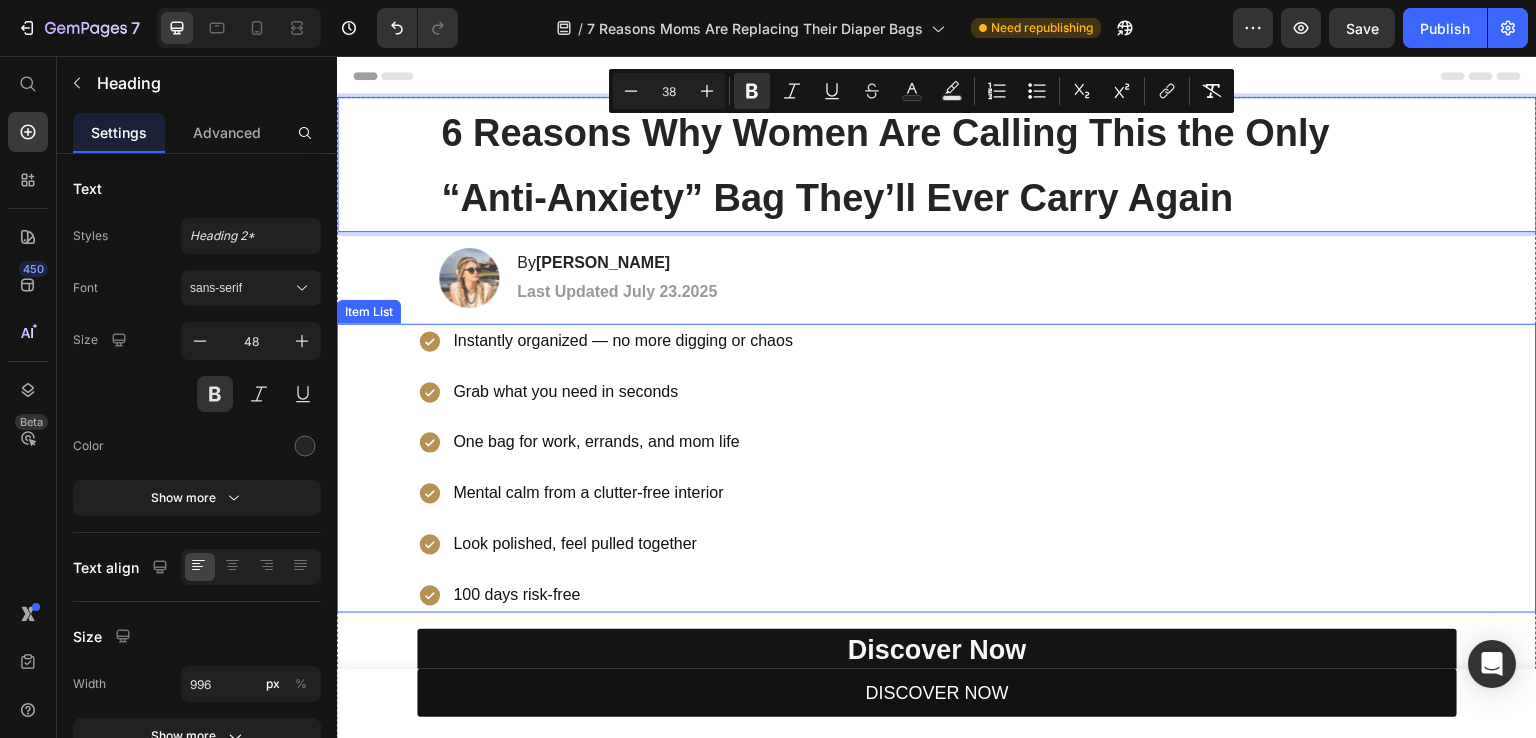 click on "Instantly organized — no more digging or chaos Grab what you need in seconds One bag for work, errands, and mom life Mental calm from a clutter-free interior Look polished, feel pulled together 100 days risk-free" at bounding box center (977, 468) 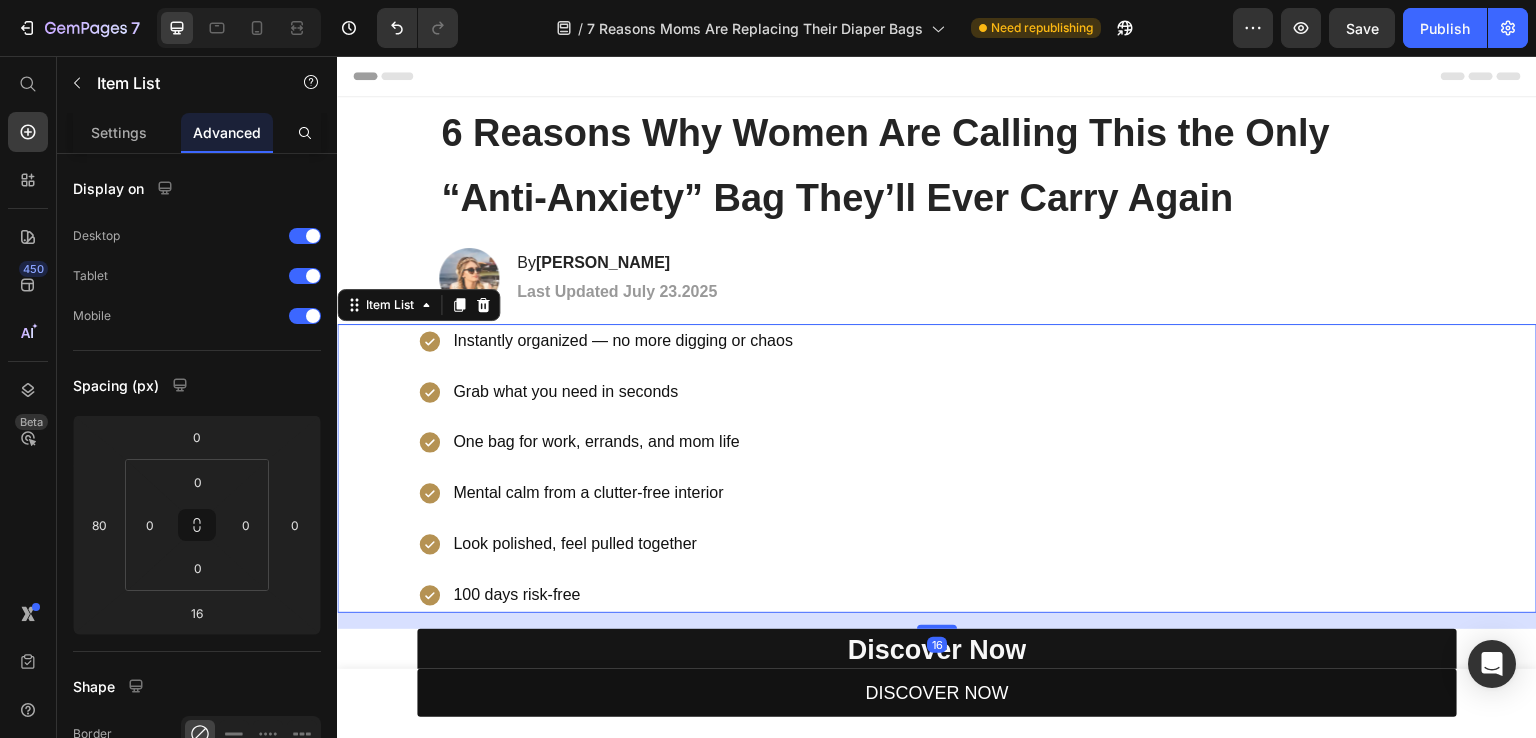 click on "Instantly organized — no more digging or chaos Grab what you need in seconds One bag for work, errands, and mom life Mental calm from a clutter-free interior Look polished, feel pulled together 100 days risk-free" at bounding box center (977, 468) 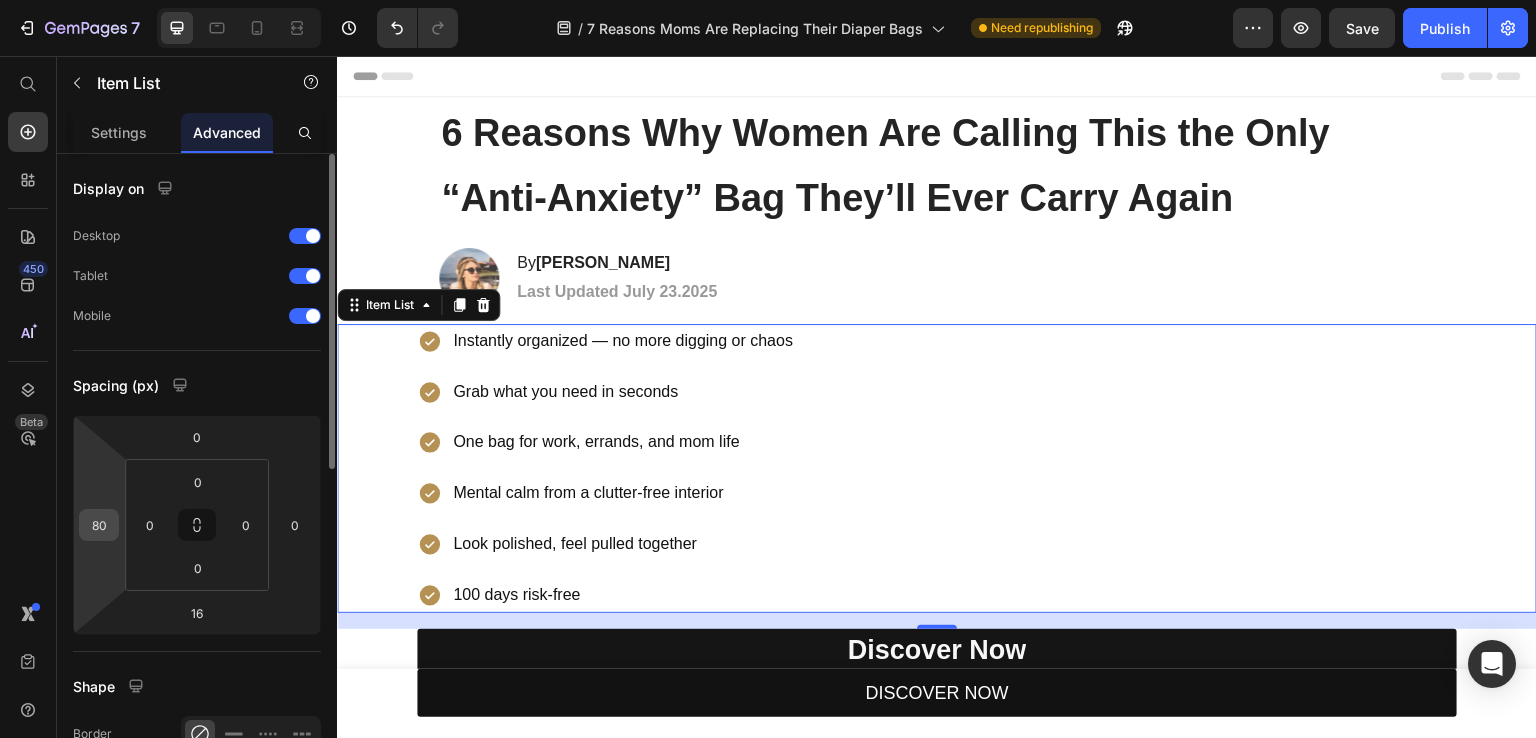 click on "80" at bounding box center [99, 525] 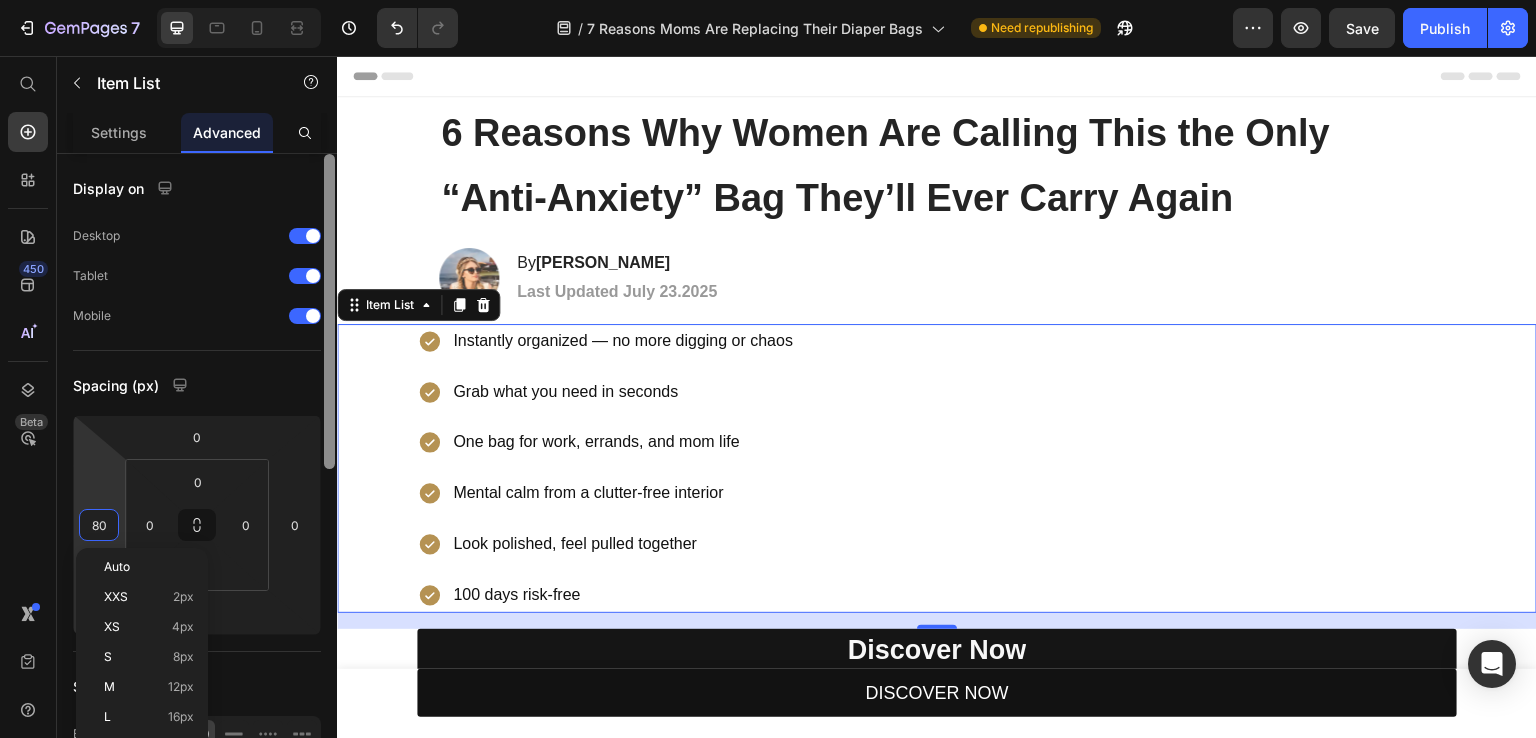scroll, scrollTop: 200, scrollLeft: 0, axis: vertical 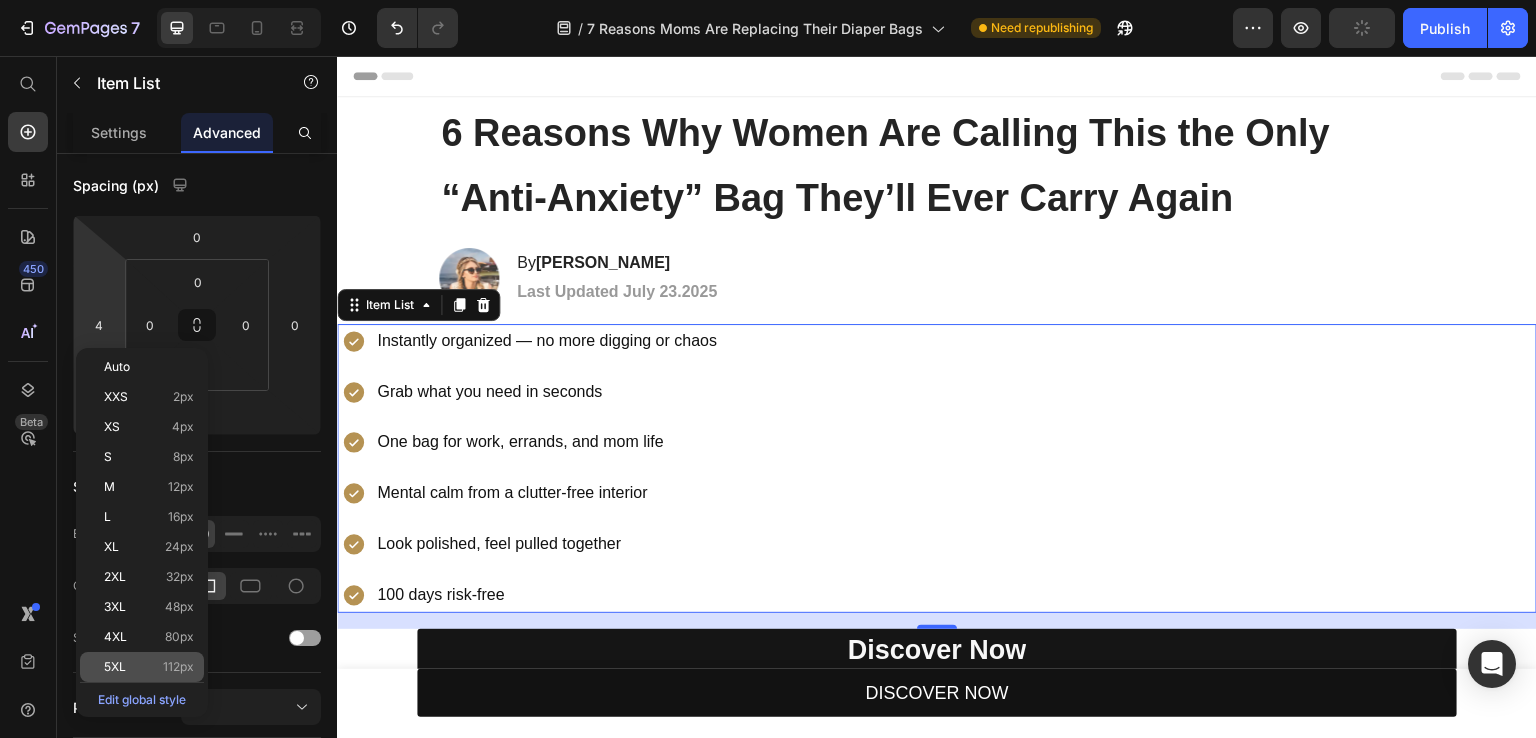 click on "112px" at bounding box center [178, 667] 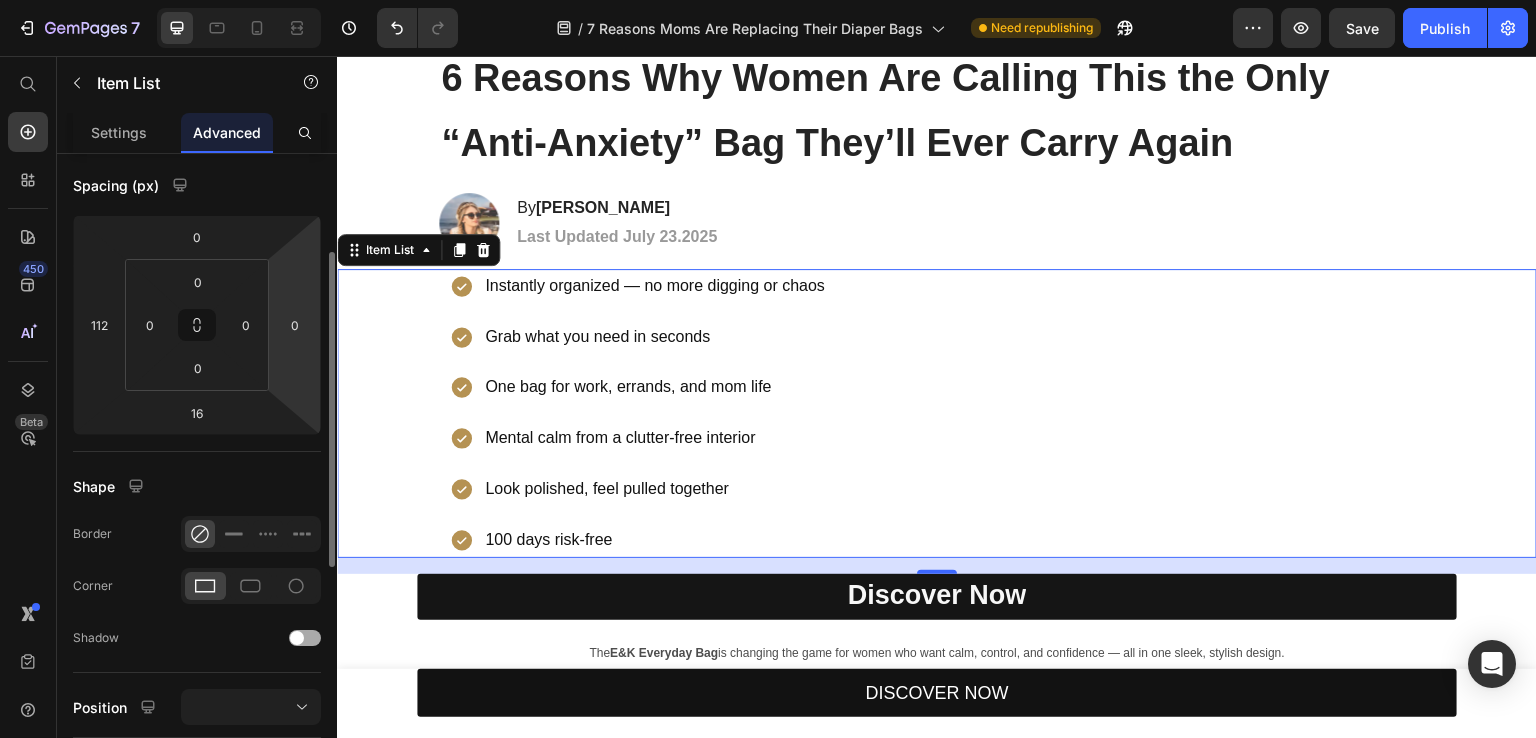 scroll, scrollTop: 100, scrollLeft: 0, axis: vertical 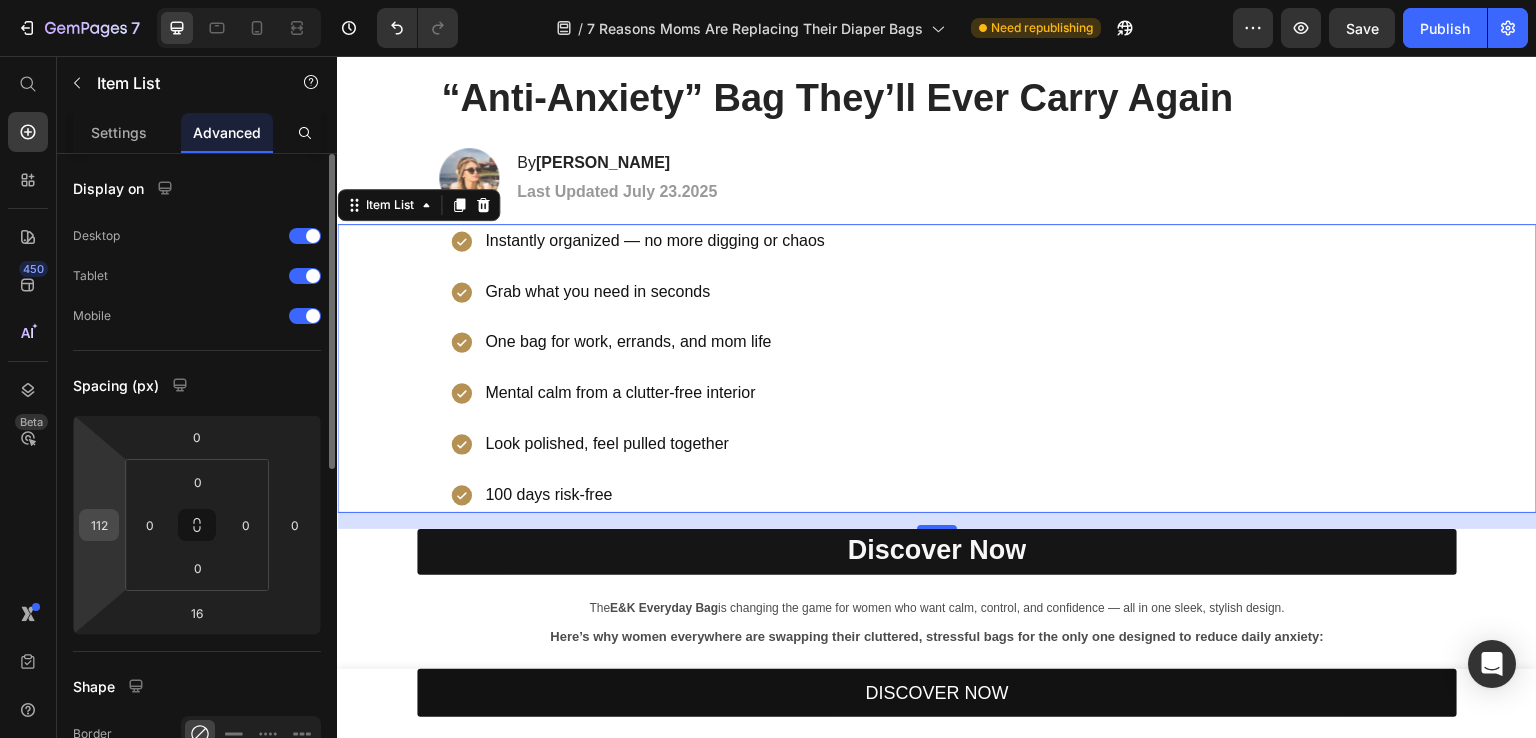 click on "112" at bounding box center (99, 525) 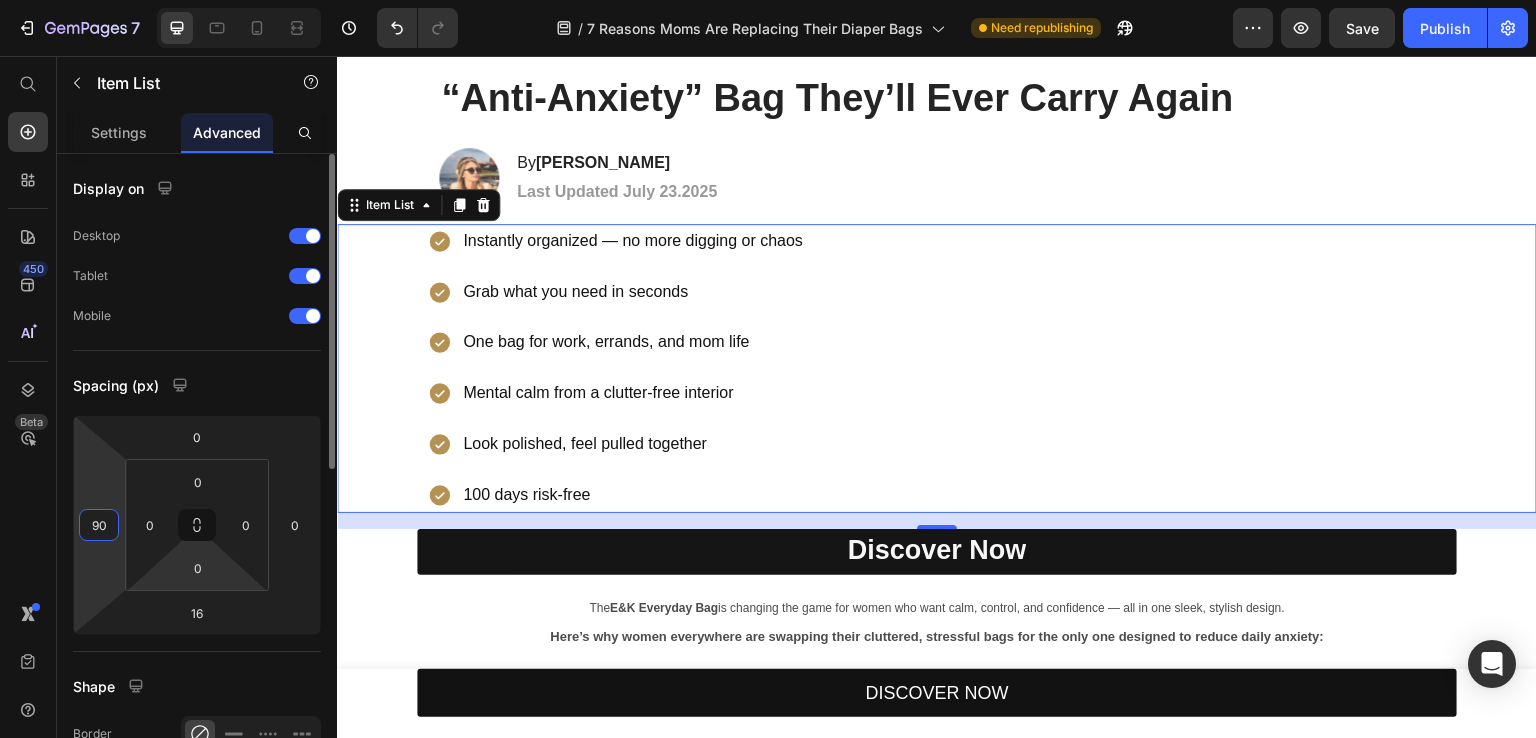 type on "9" 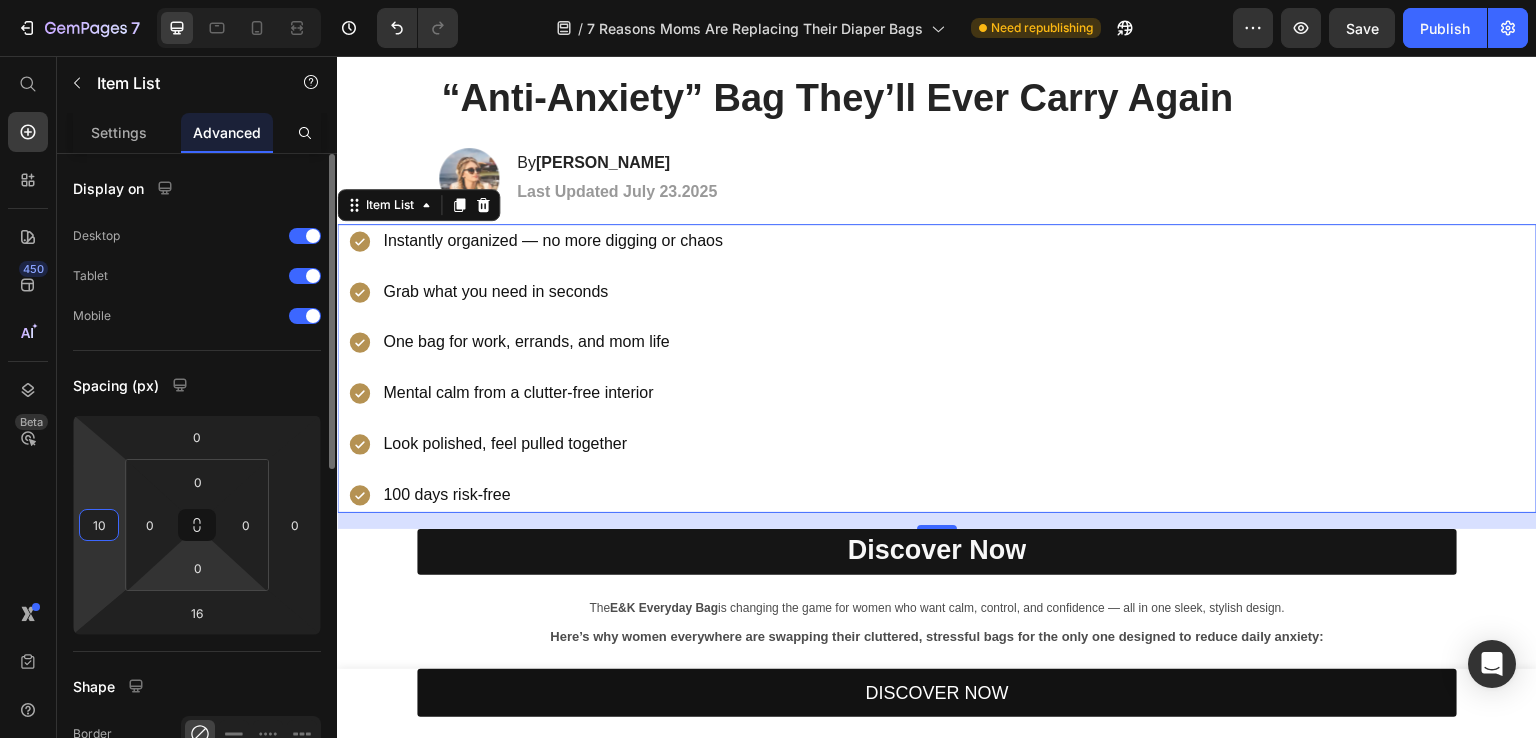 type on "100" 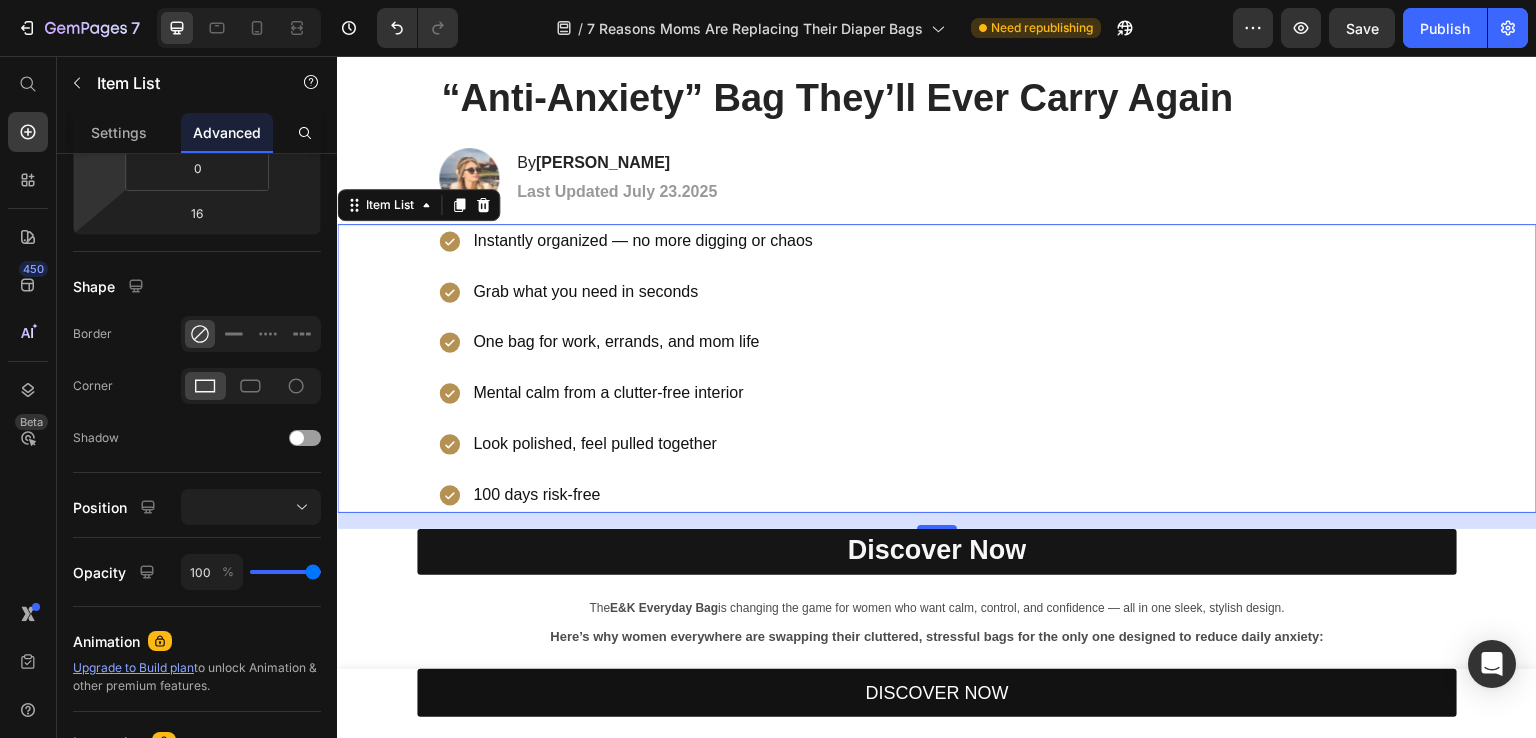scroll, scrollTop: 0, scrollLeft: 0, axis: both 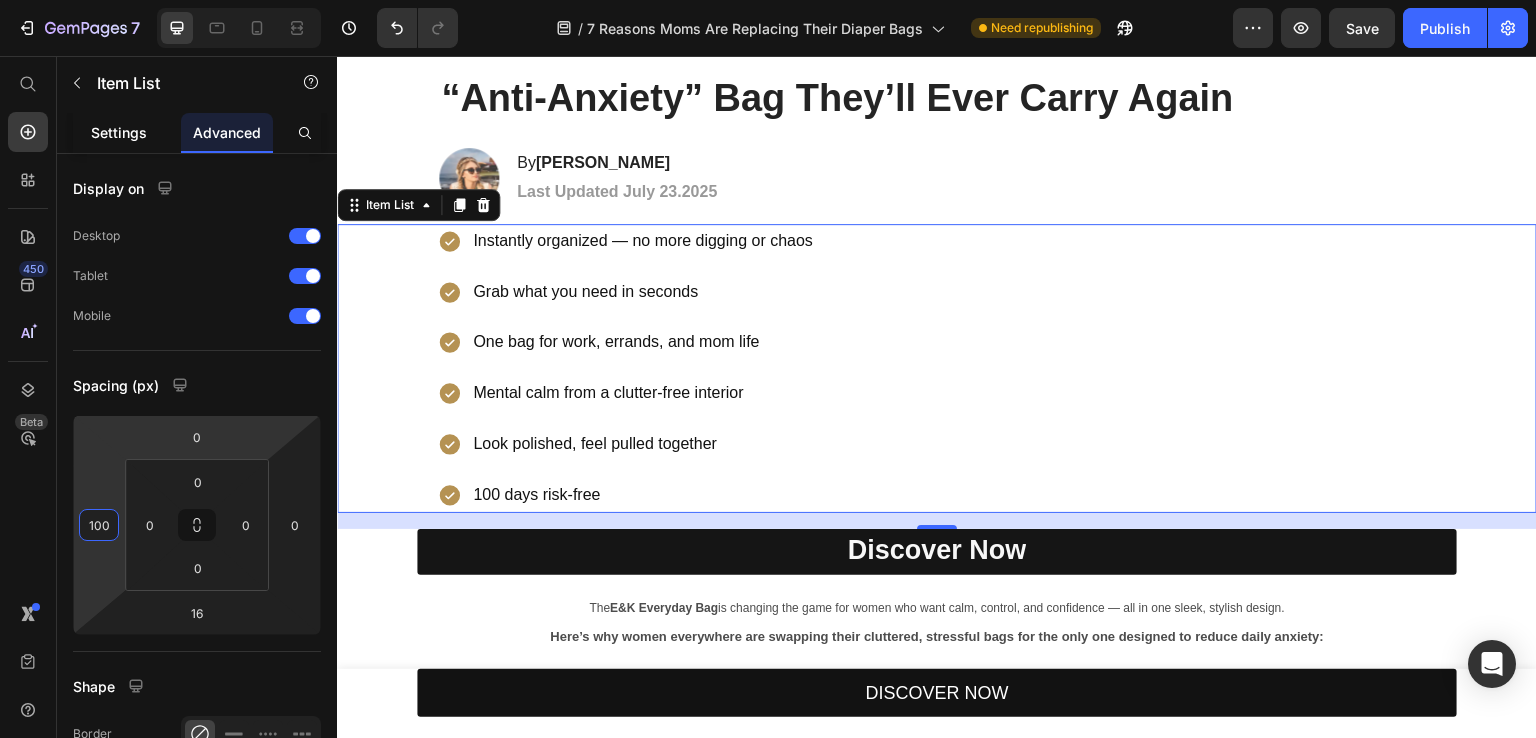 click on "Settings" 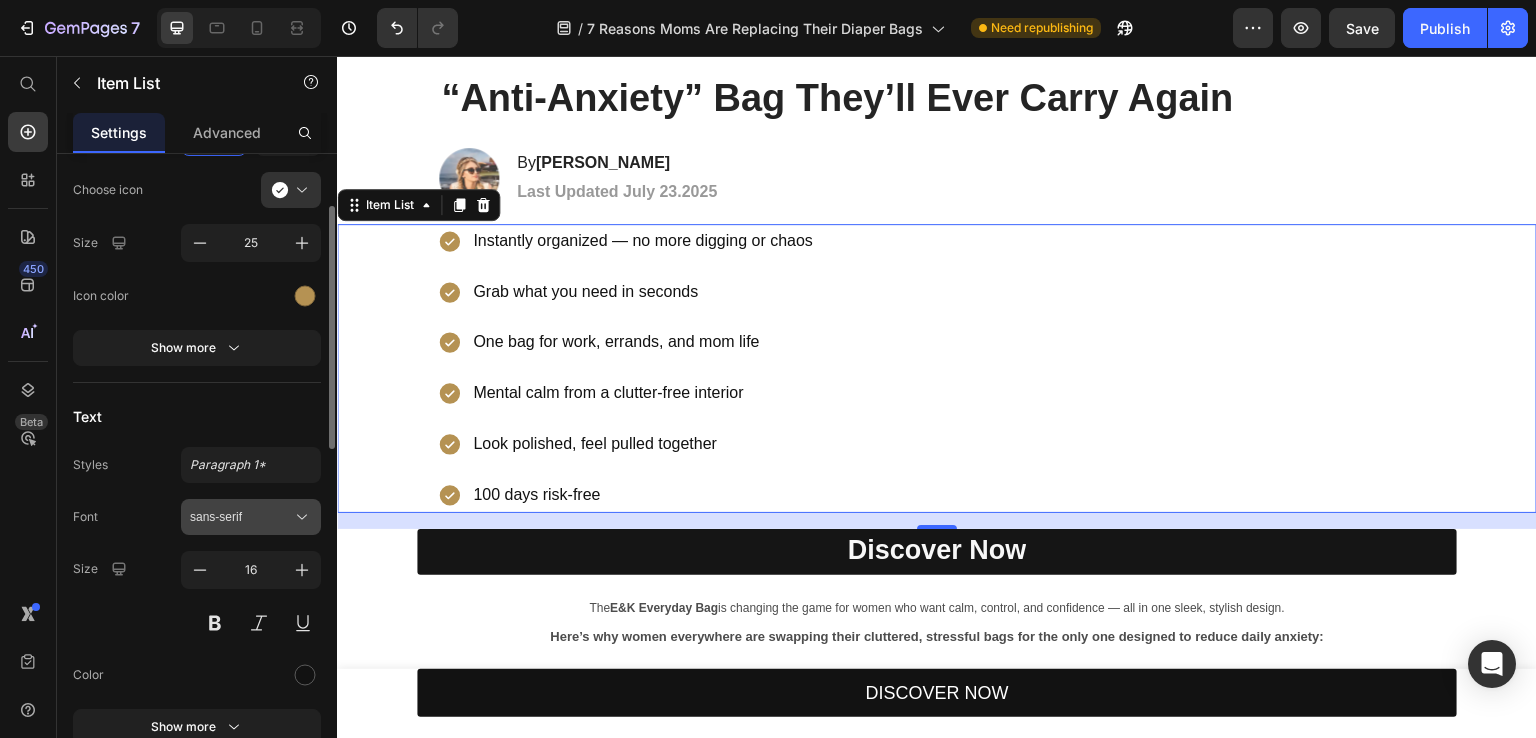 scroll, scrollTop: 400, scrollLeft: 0, axis: vertical 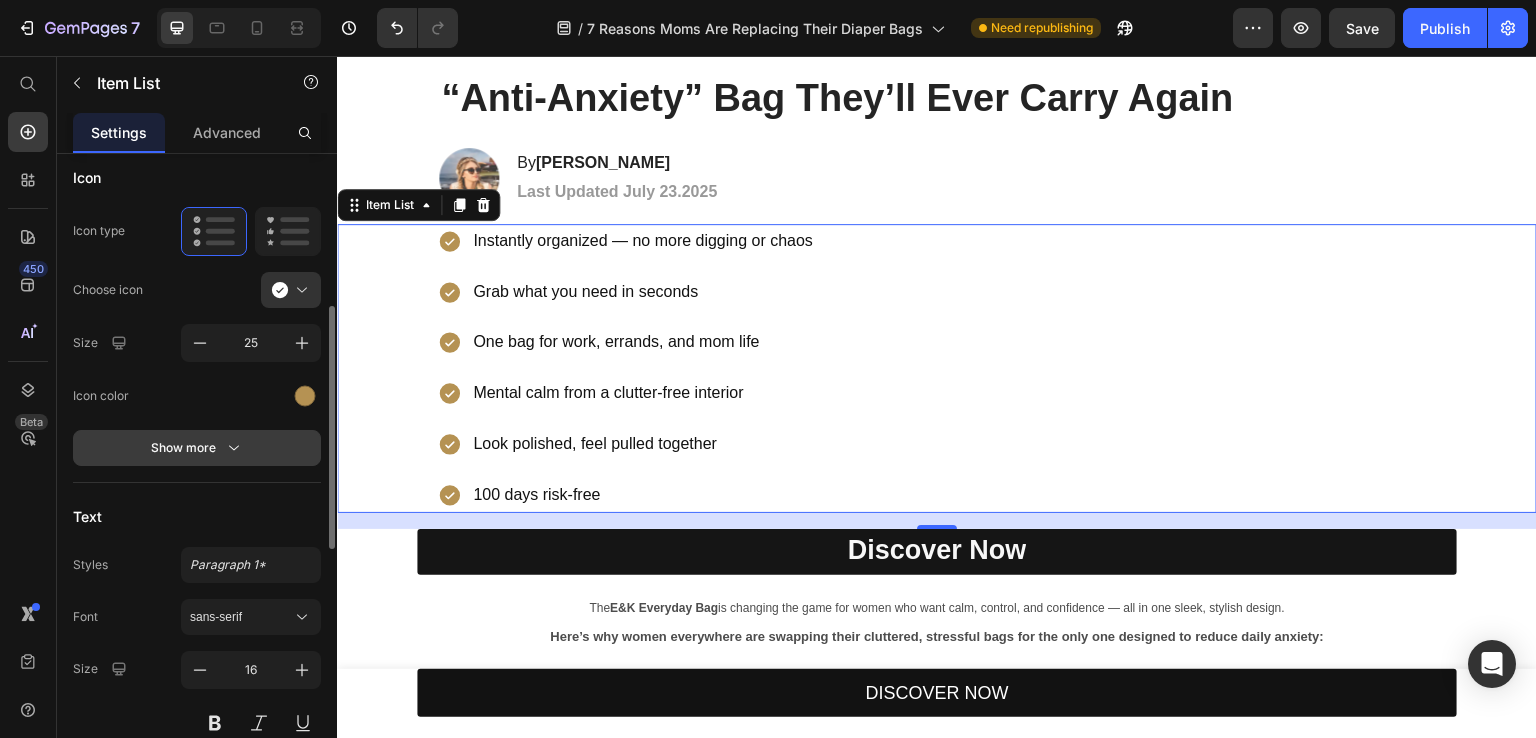 click on "Show more" at bounding box center [197, 448] 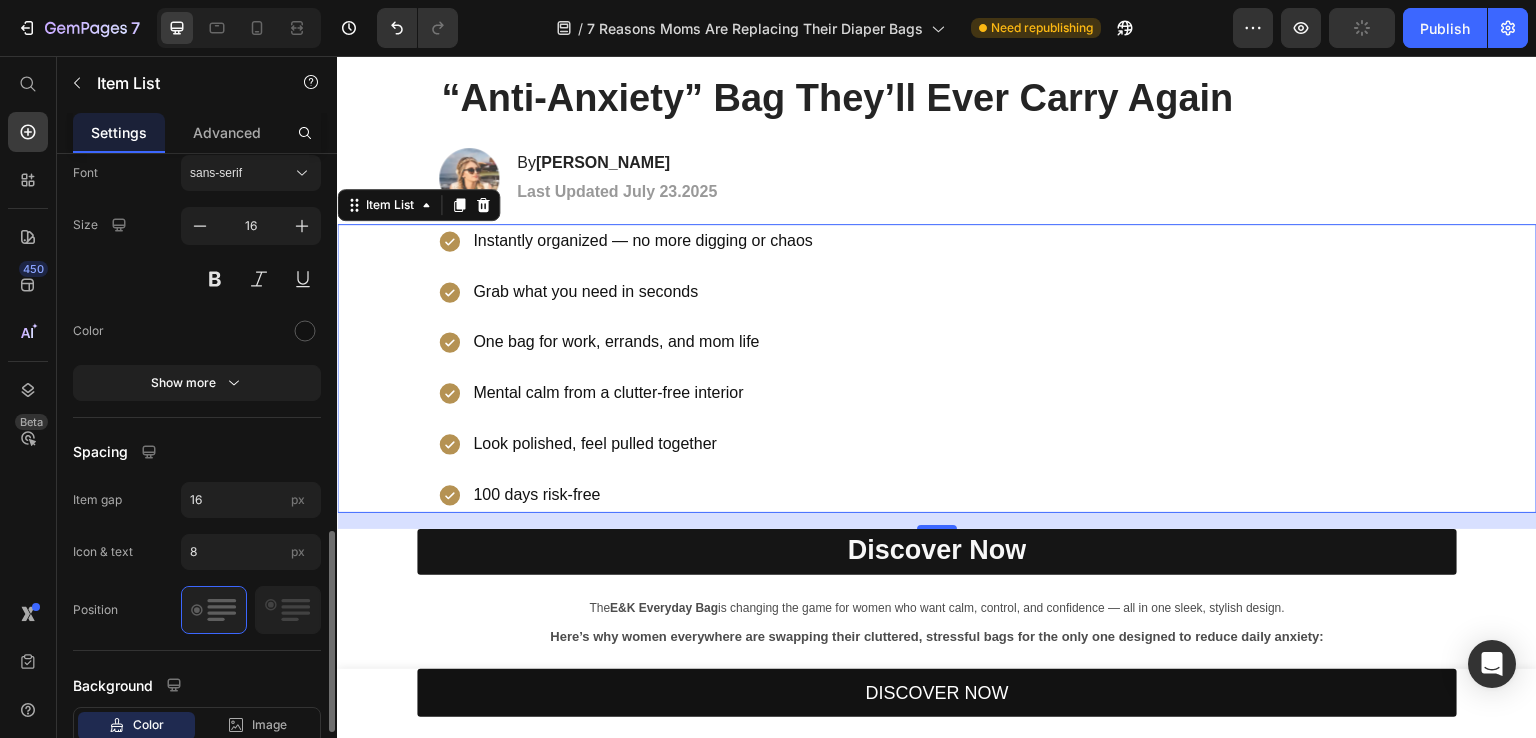 scroll, scrollTop: 1300, scrollLeft: 0, axis: vertical 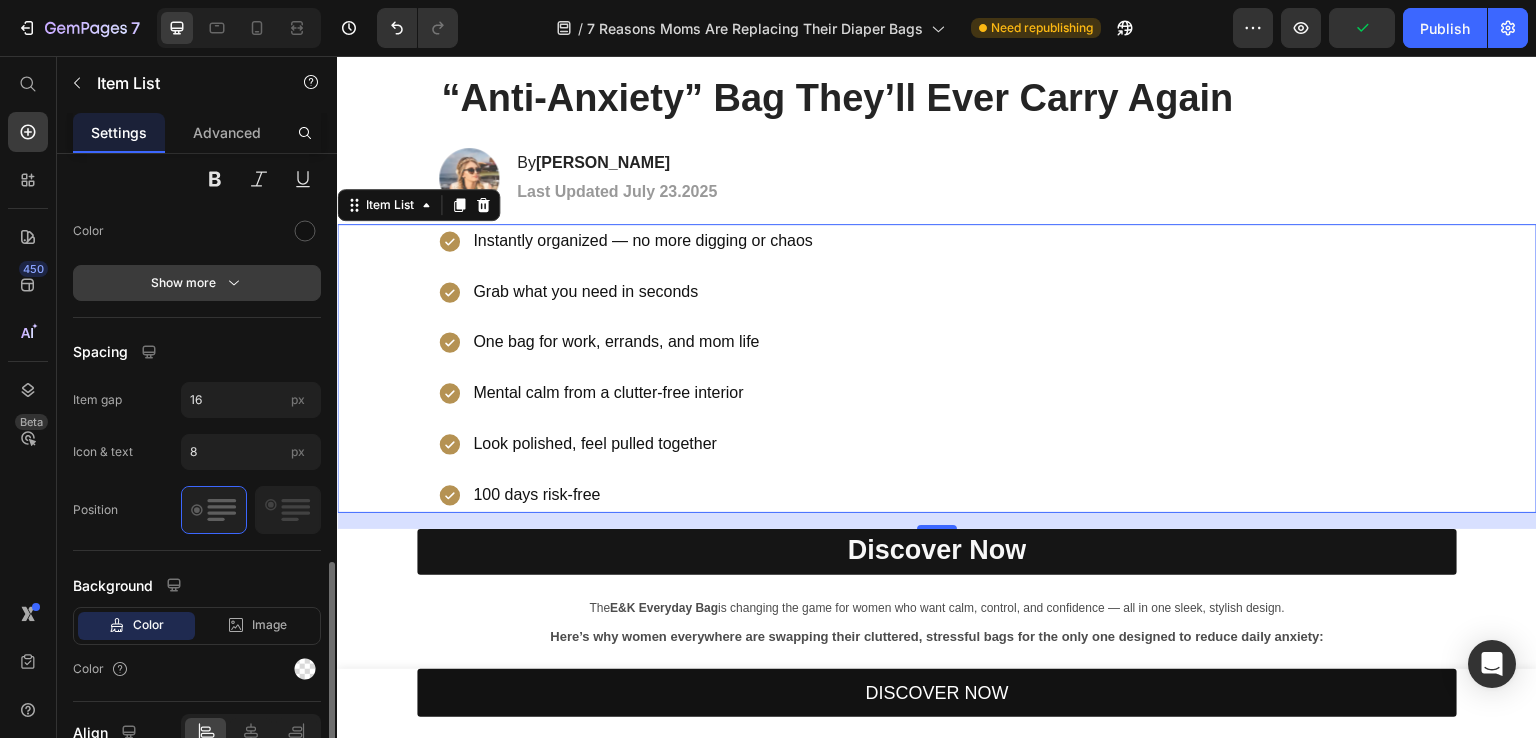 click on "Show more" at bounding box center (197, 283) 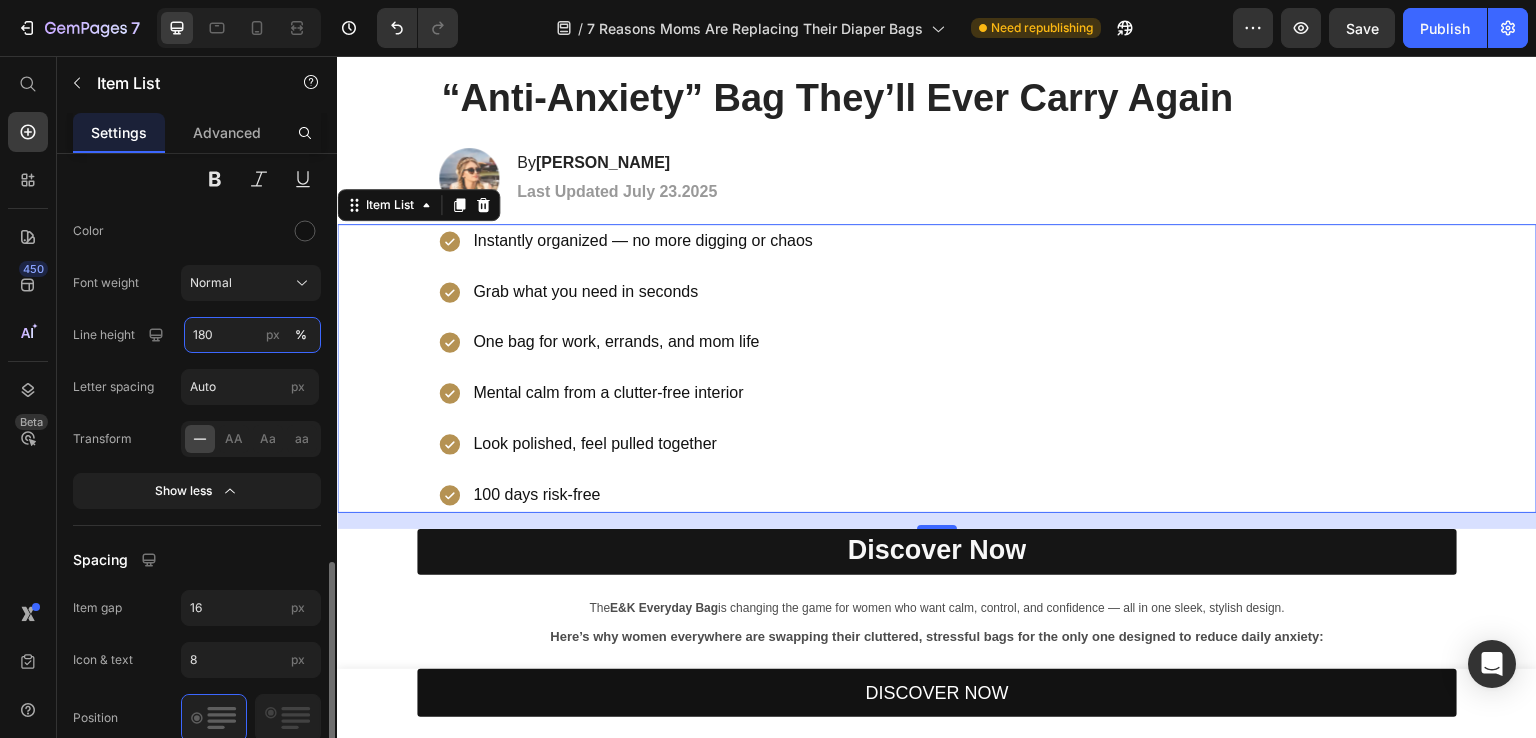 click on "180" at bounding box center (252, 335) 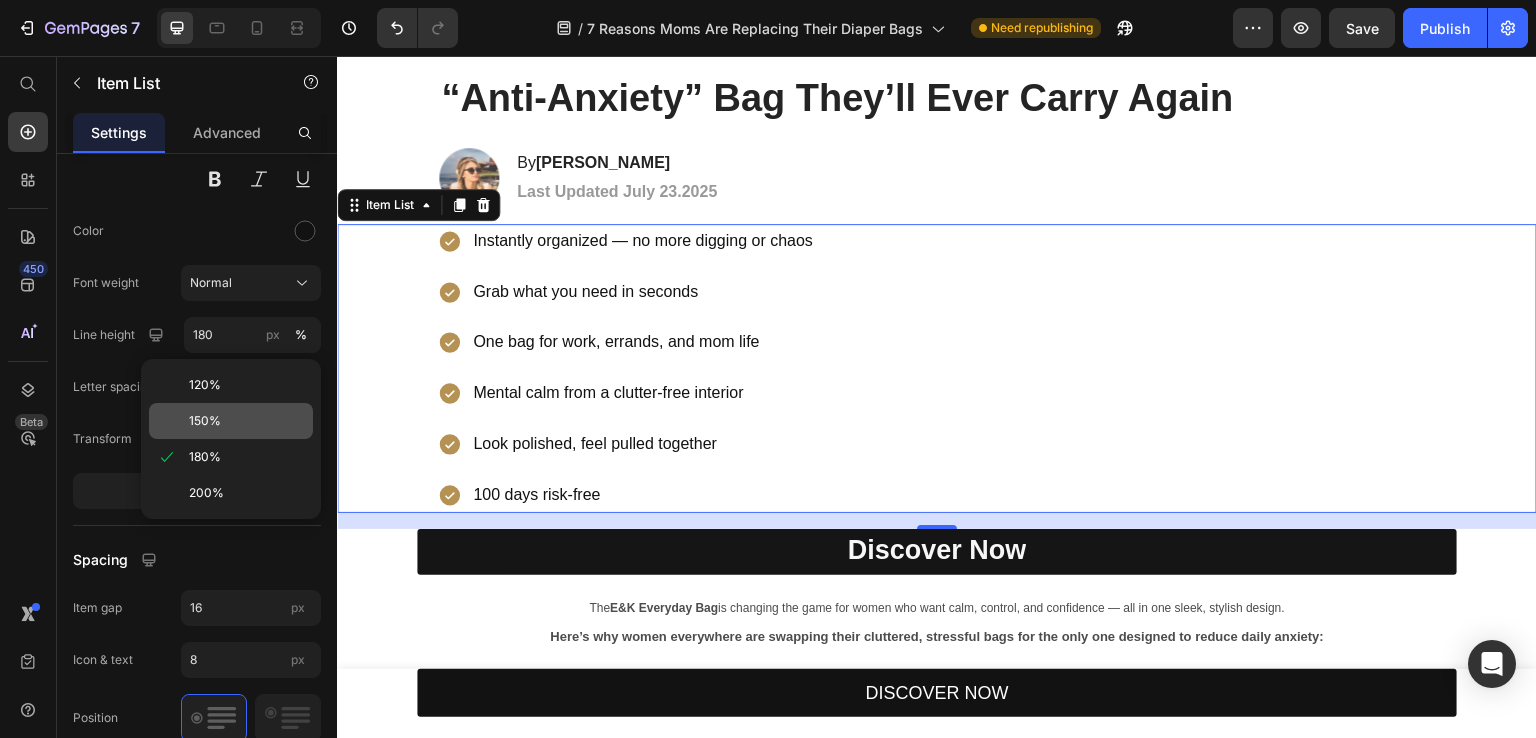 click on "150%" at bounding box center (247, 421) 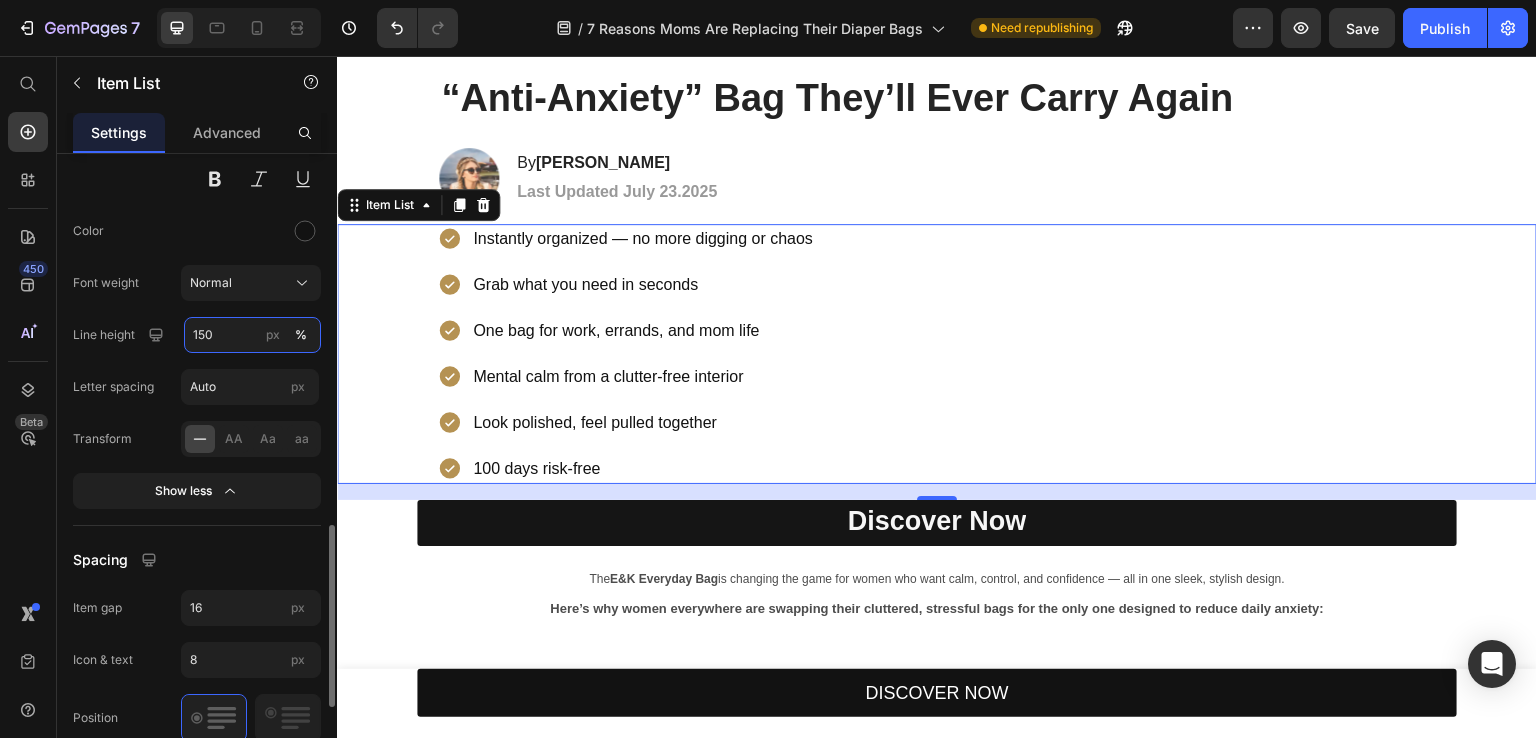 click on "150" at bounding box center [252, 335] 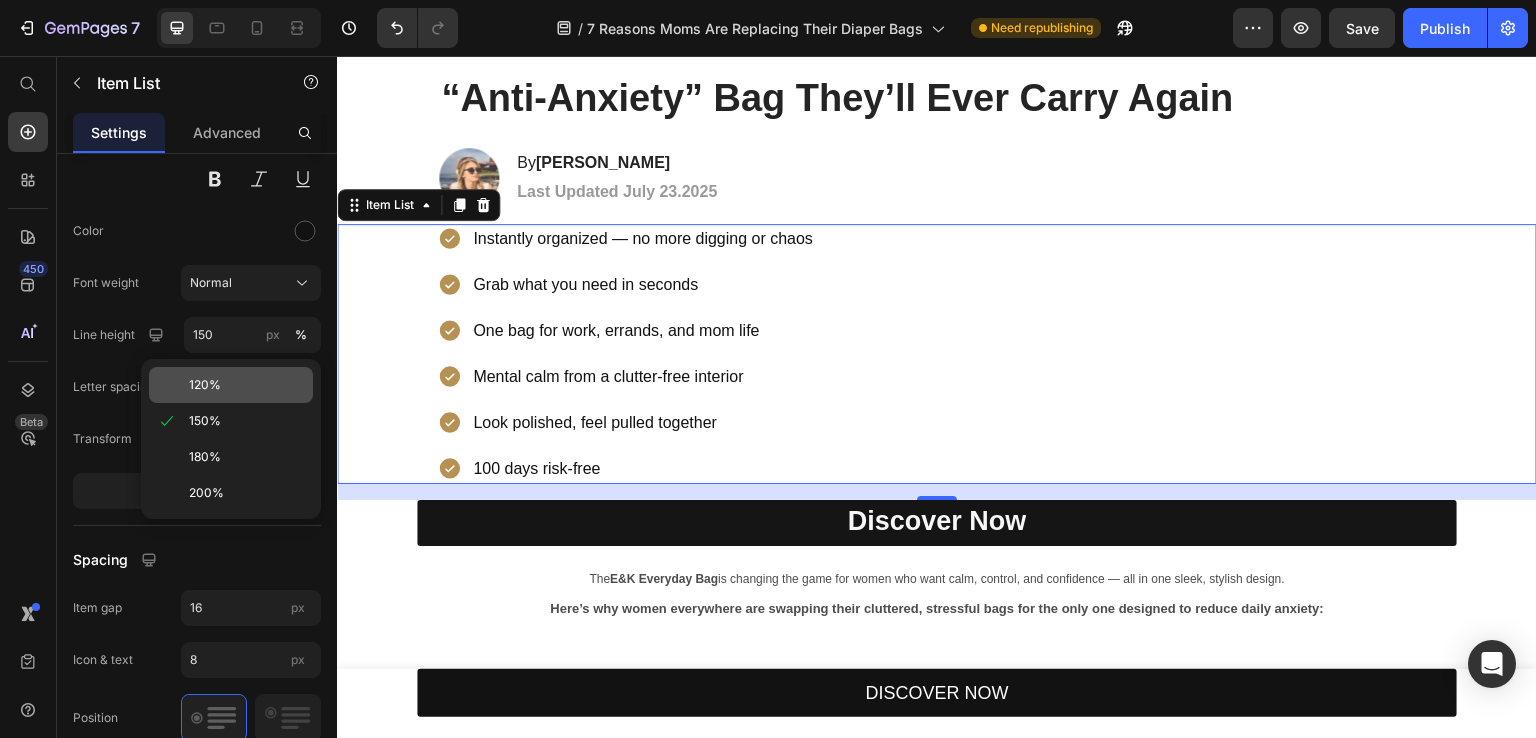 click on "120%" at bounding box center (205, 385) 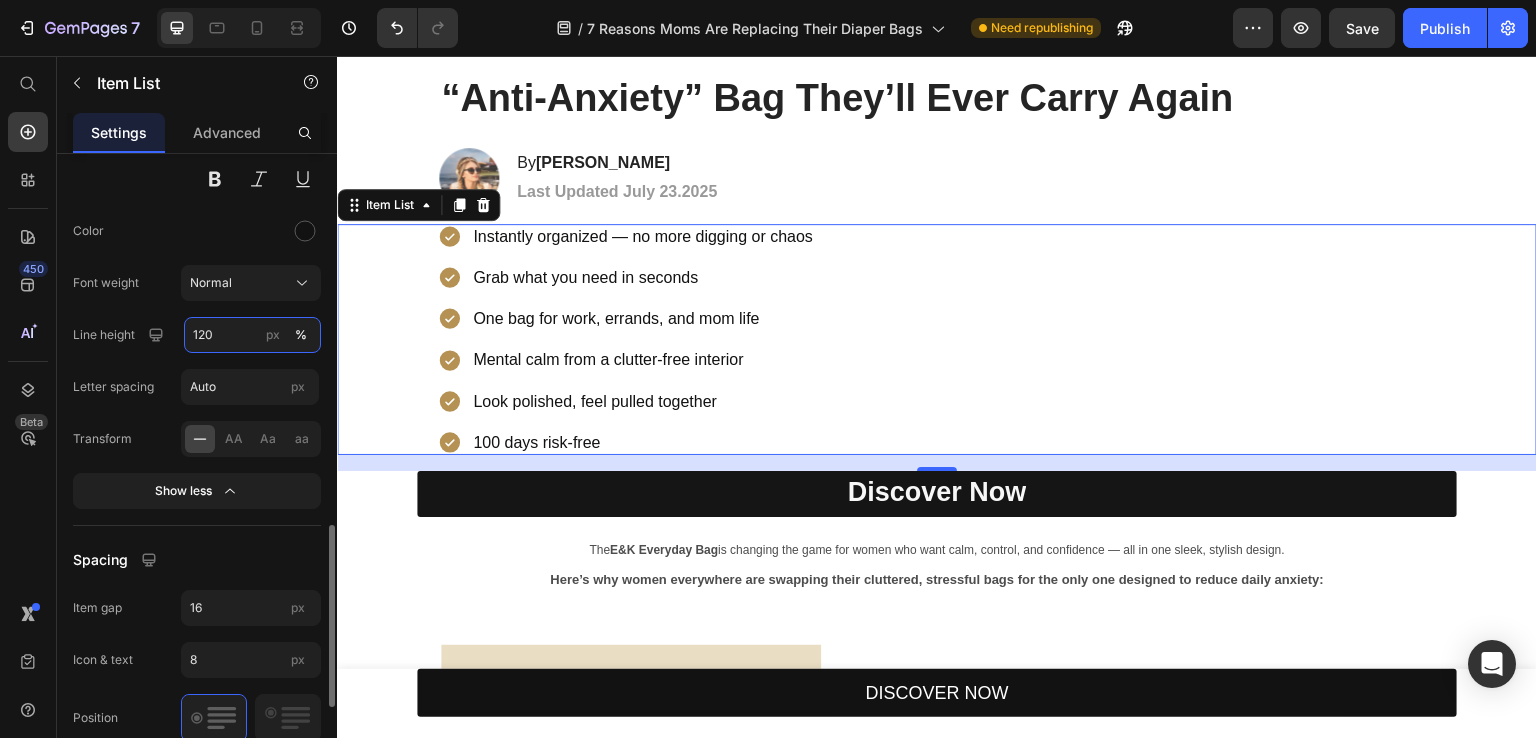 click on "120" at bounding box center [252, 335] 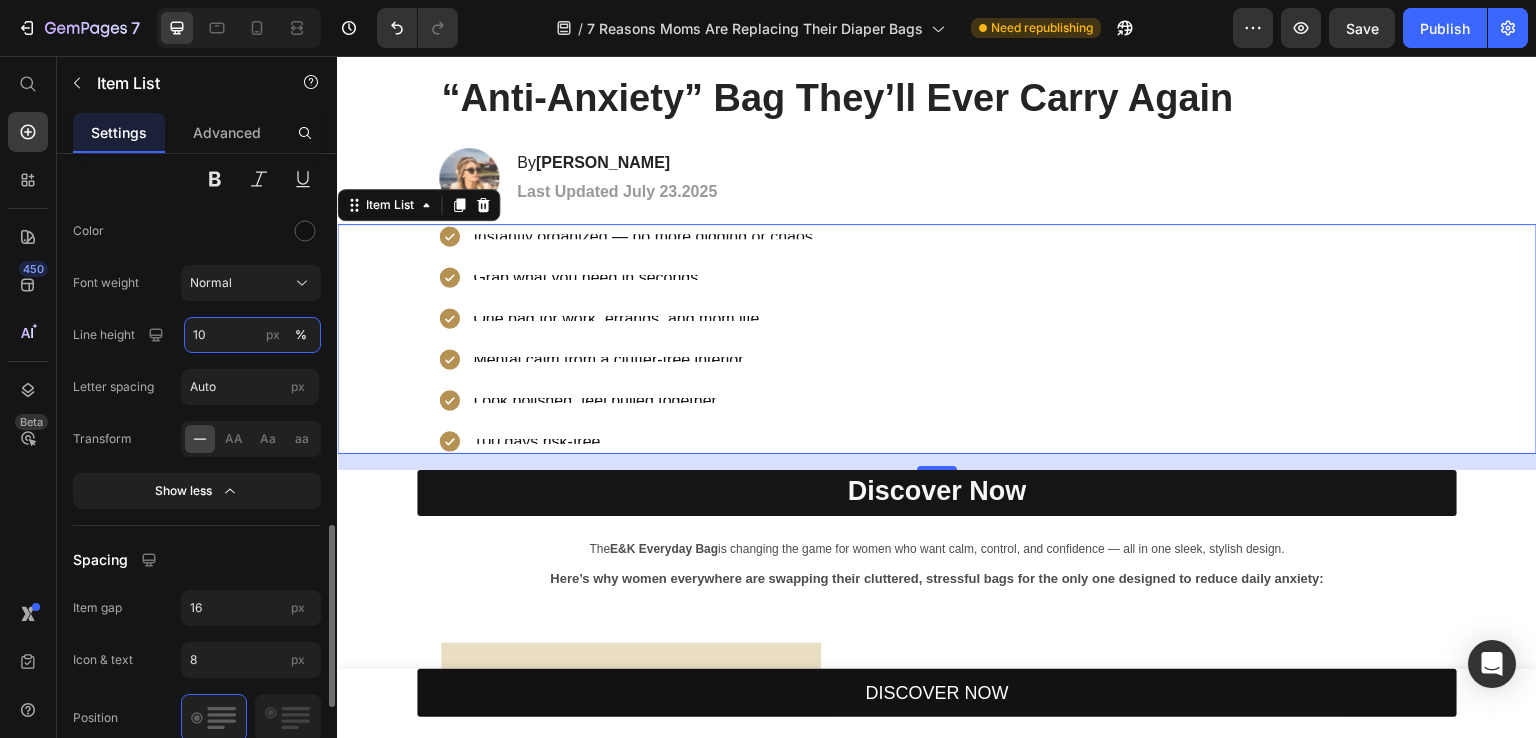 type on "100" 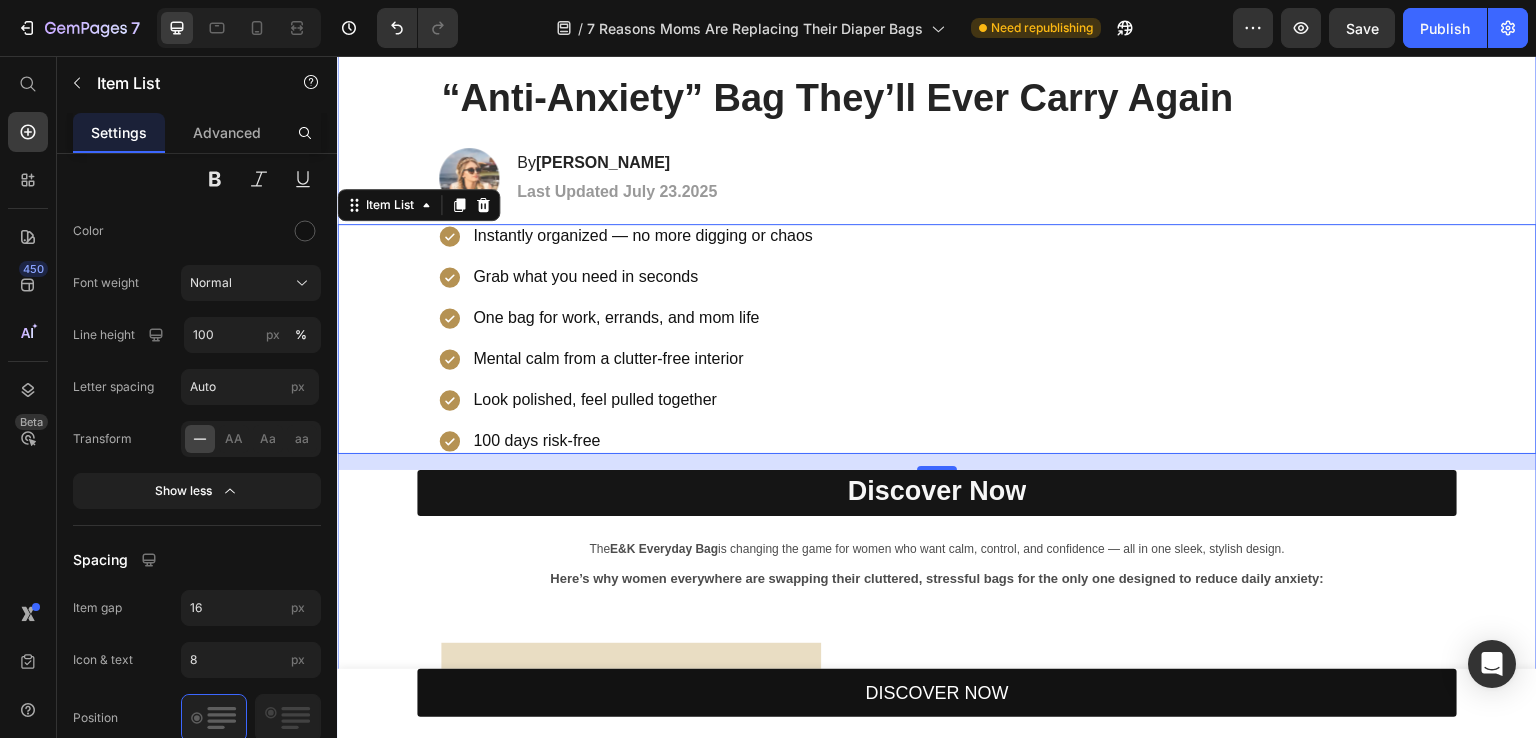 click on "⁠⁠⁠⁠⁠⁠⁠ 6 Reasons Why Women Are Calling This the Only “Anti-Anxiety” Bag They’ll Ever Carry Again Heading Image By  Jessica M. Heading Last Updated July 23.2025 Text Block Row Instantly organized — no more digging or chaos Grab what you need in seconds One bag for work, errands, and mom life Mental calm from a clutter-free interior Look polished, feel pulled together 100 days risk-free Item List   16 Discover Now Button The  E&K Everyday Bag  is changing the game for women who want calm, control, and confidence — all in one sleek, stylish design. Here’s why women everywhere are swapping their cluttered, stressful bags for the only one designed to reduce daily anxiety: Text Block Image 1. See Everything at a Glance — No More Digging Around Heading Traditional bags are black holes. You know something's in there... but good luck finding it.    With the  VistaExpandable™ System , this is the first bag that opens wide  Horizontally , so you can  actually see  what’s inside. While" at bounding box center [937, 1016] 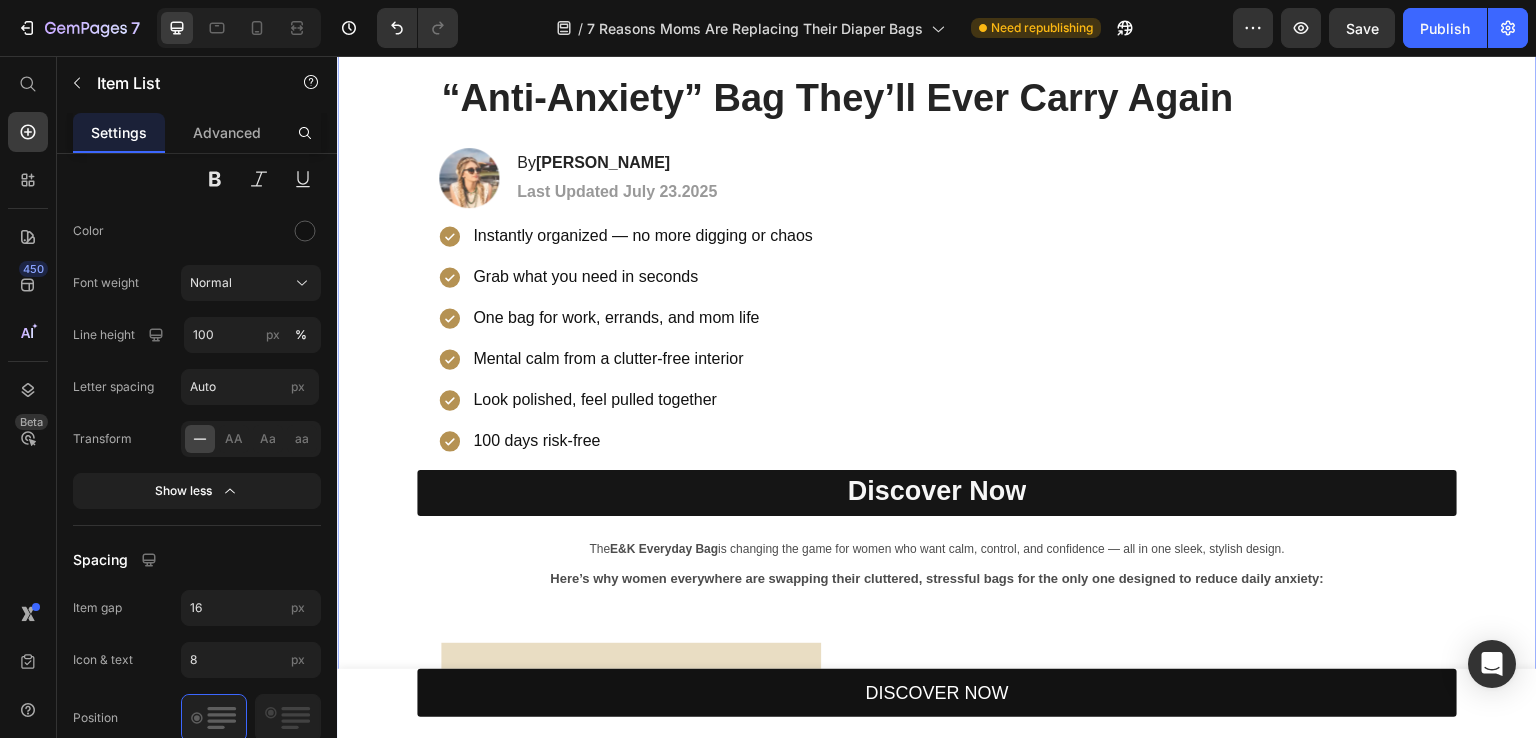 scroll, scrollTop: 0, scrollLeft: 0, axis: both 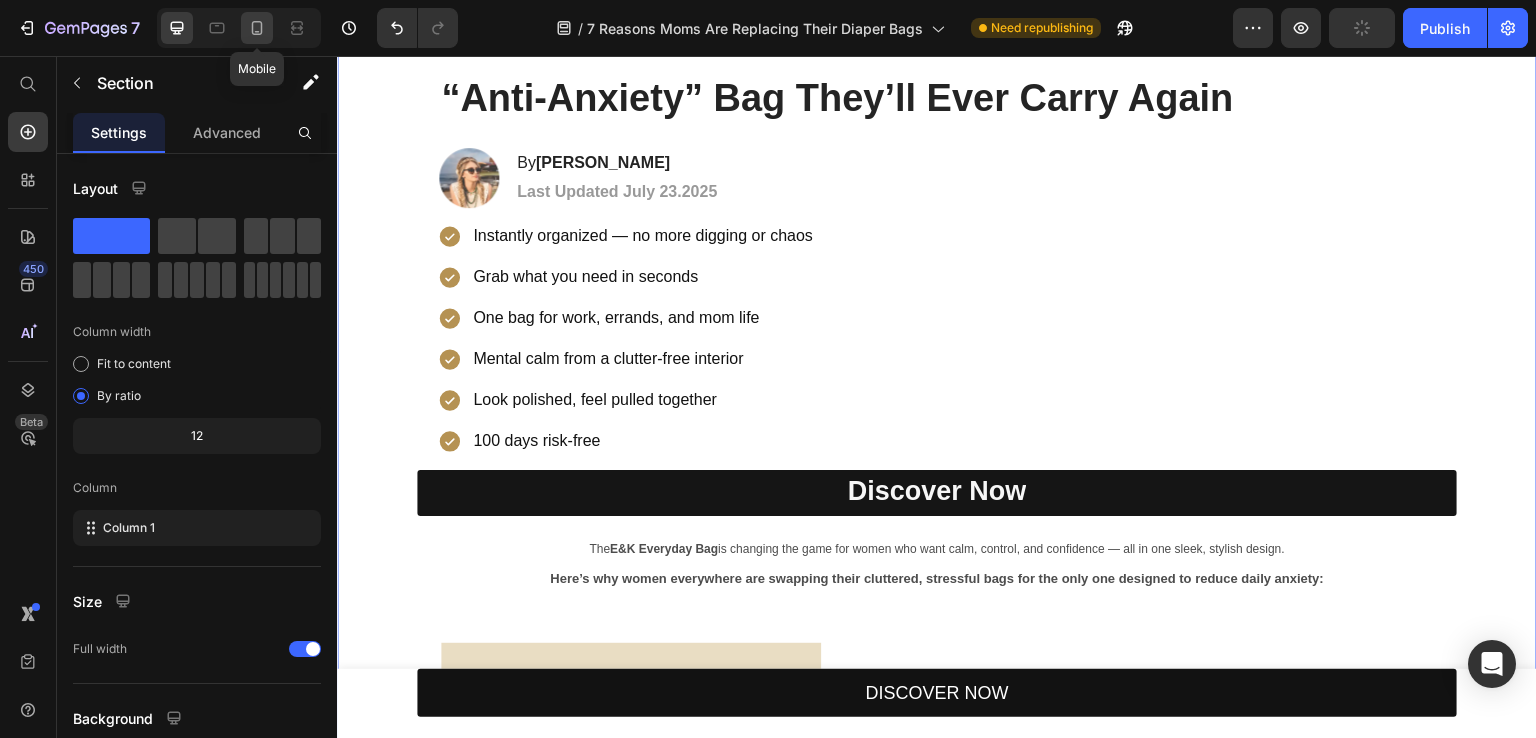 click 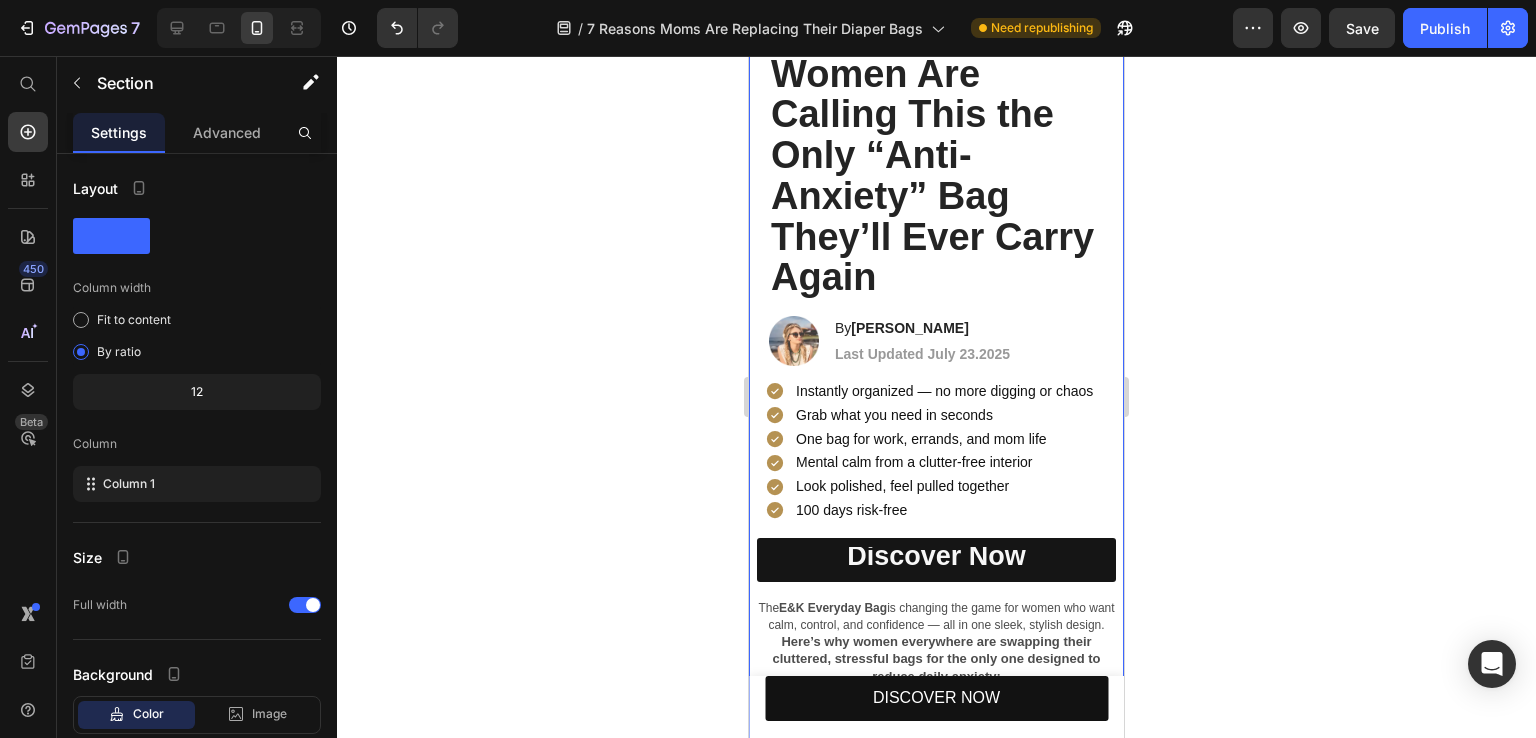 scroll, scrollTop: 0, scrollLeft: 0, axis: both 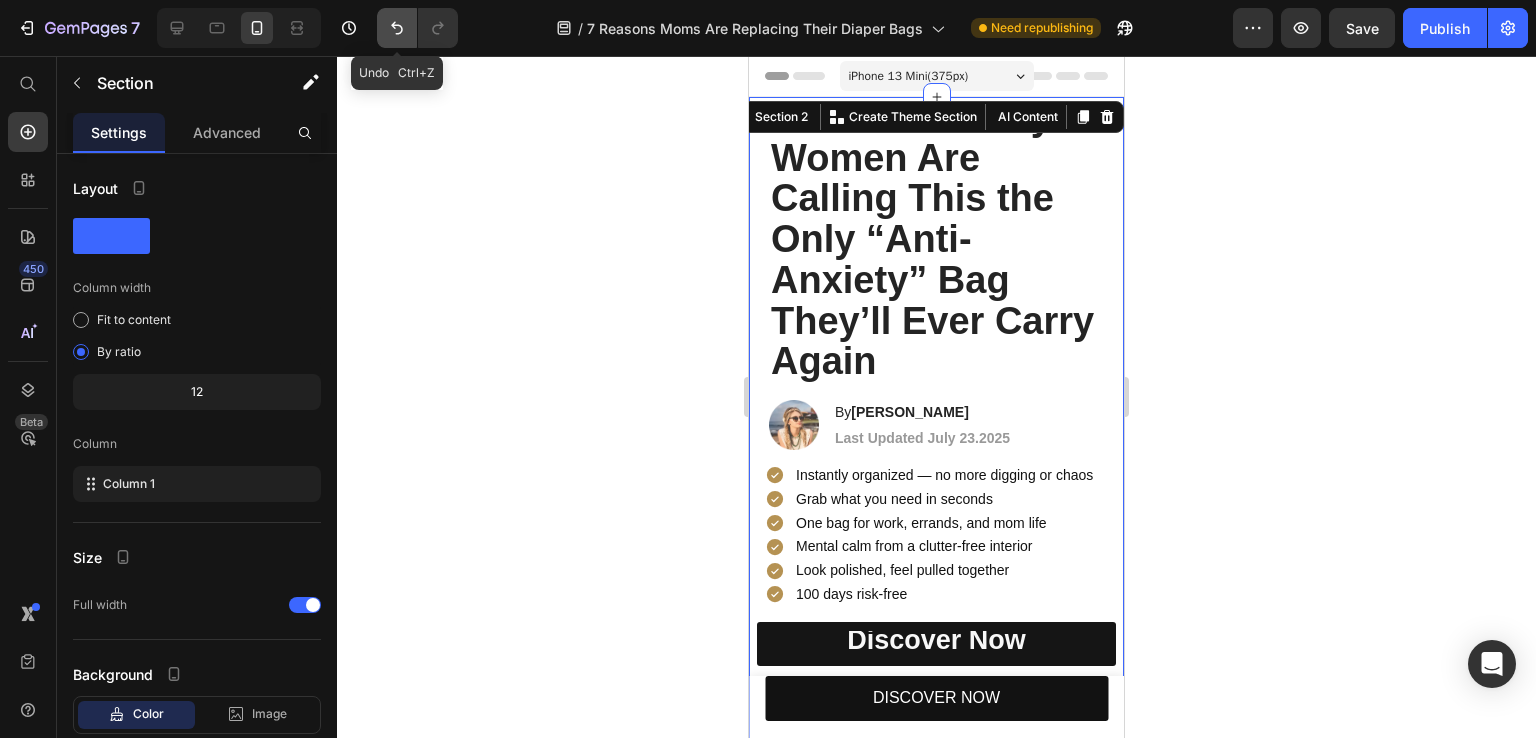 click 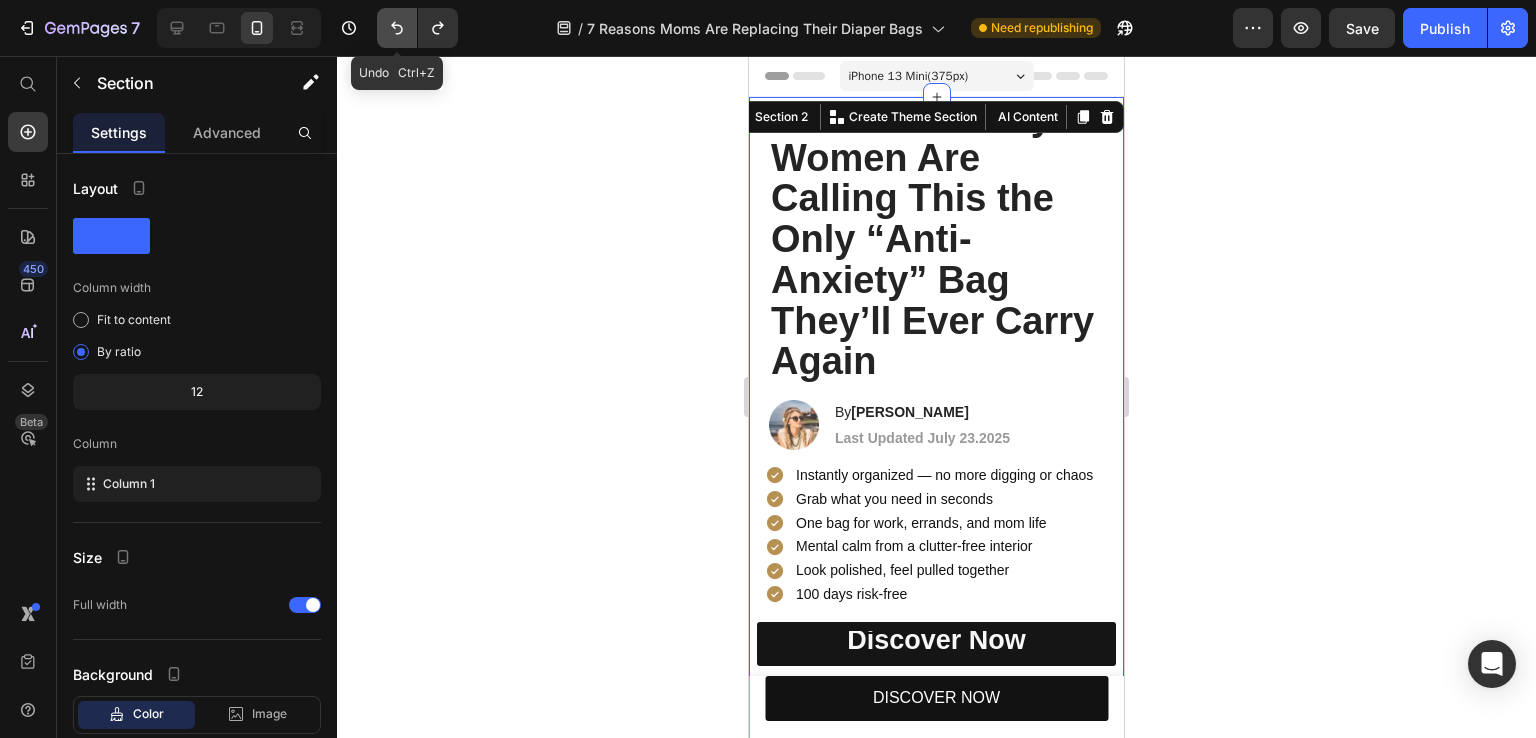 click 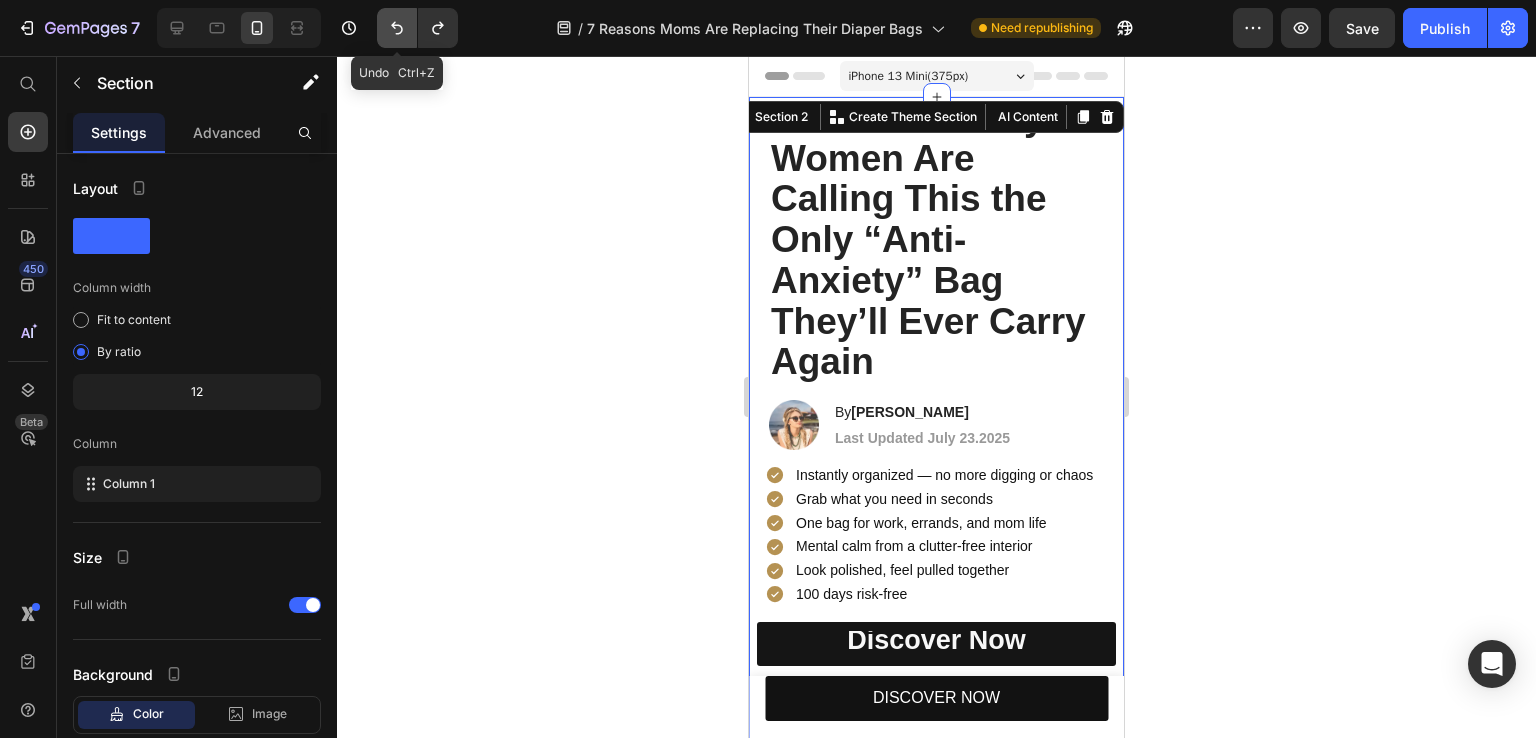 click 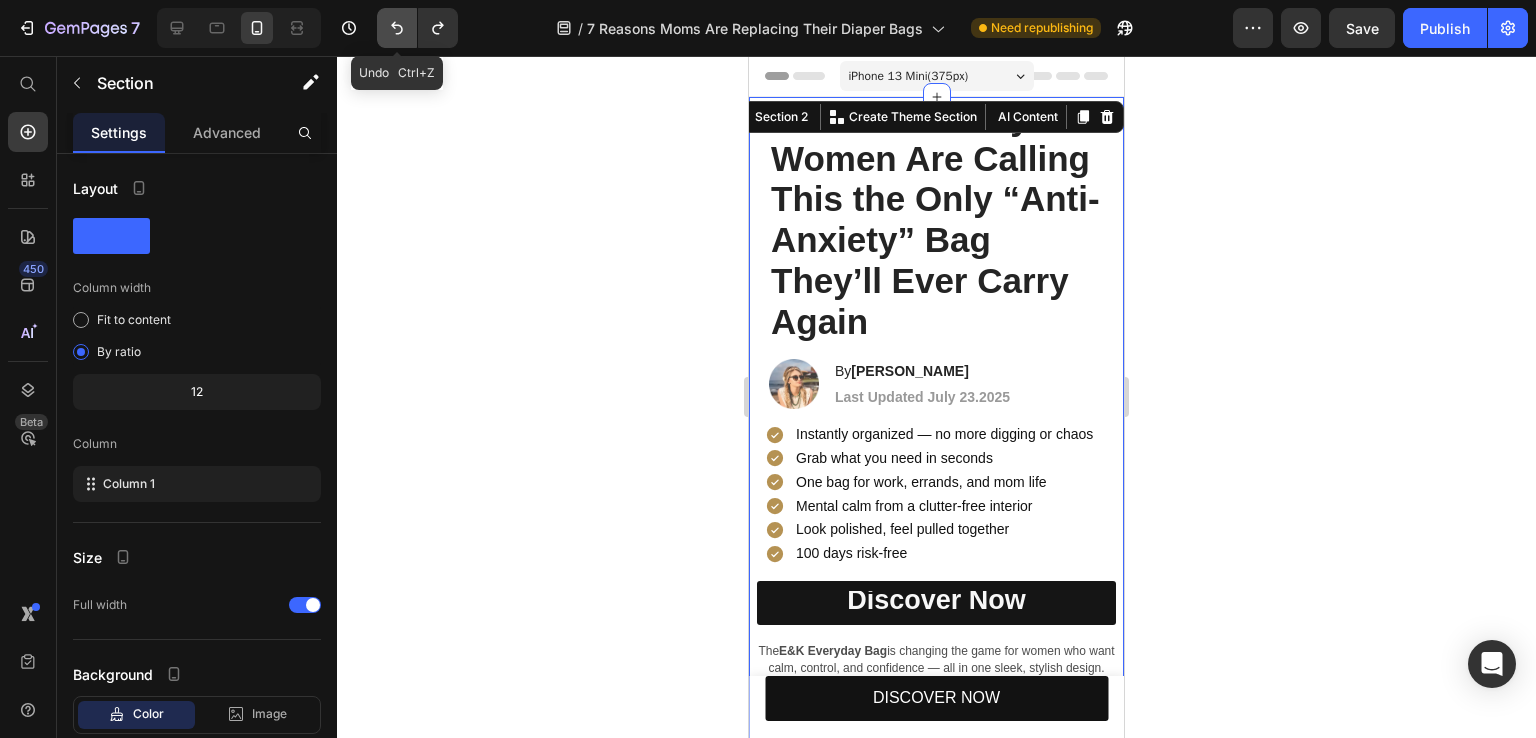 click 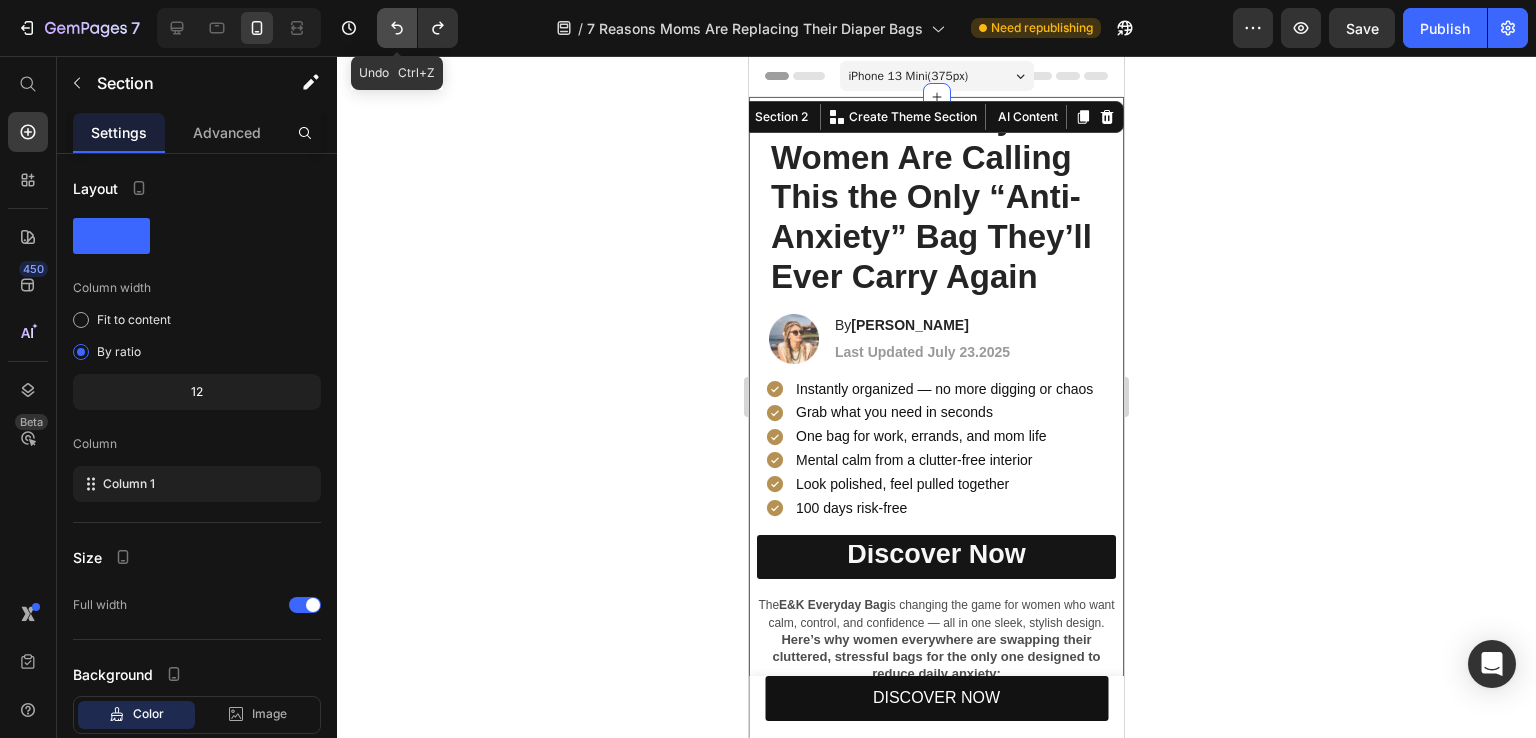 click 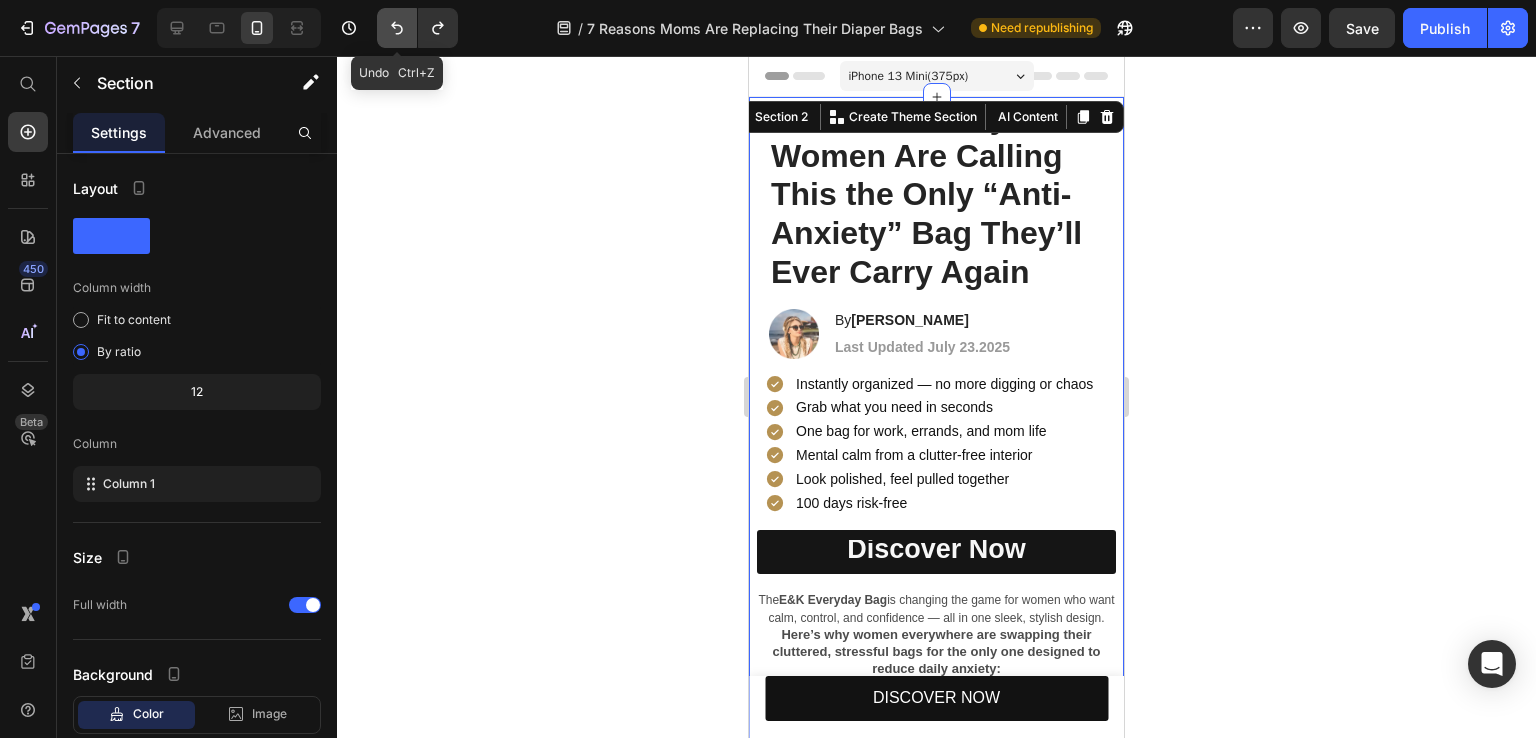 click 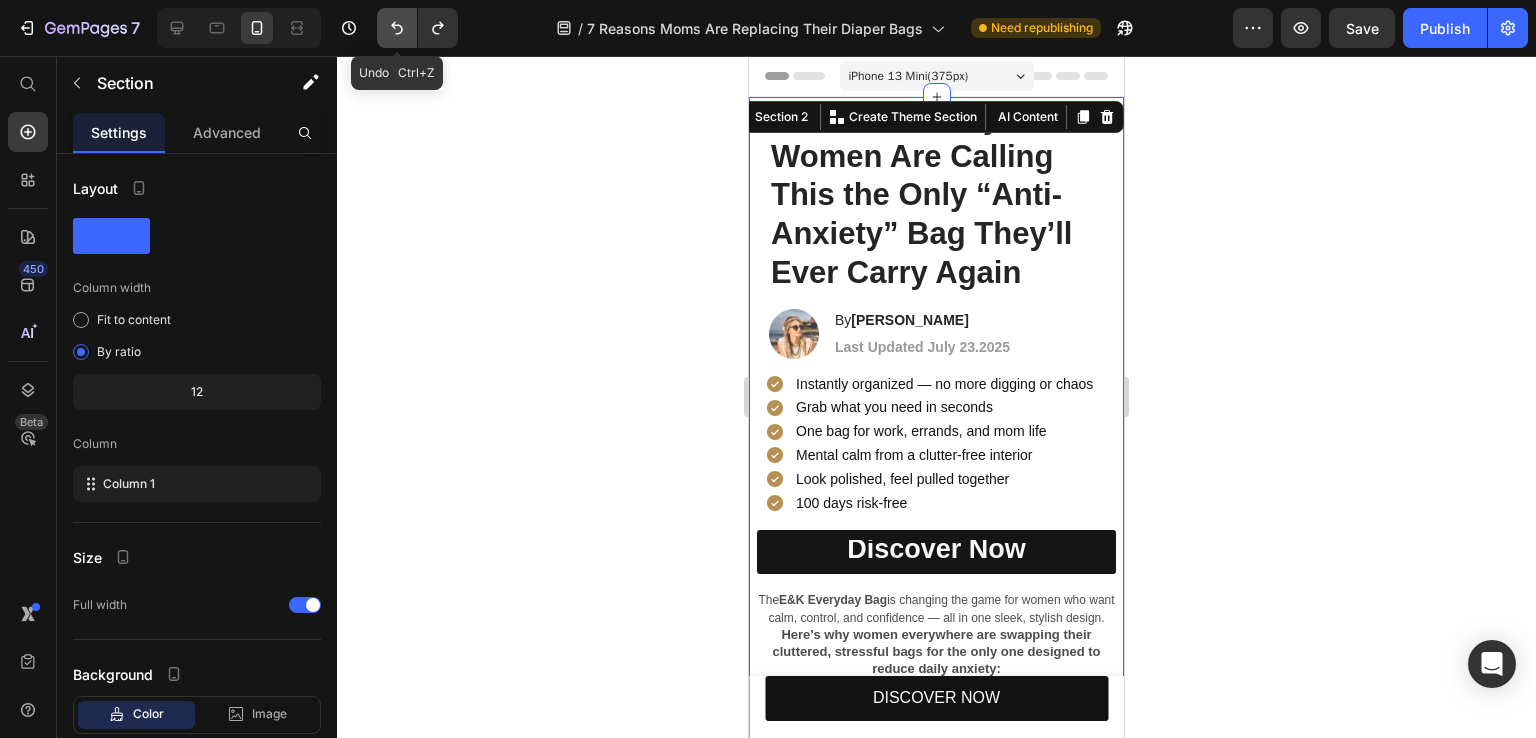 click 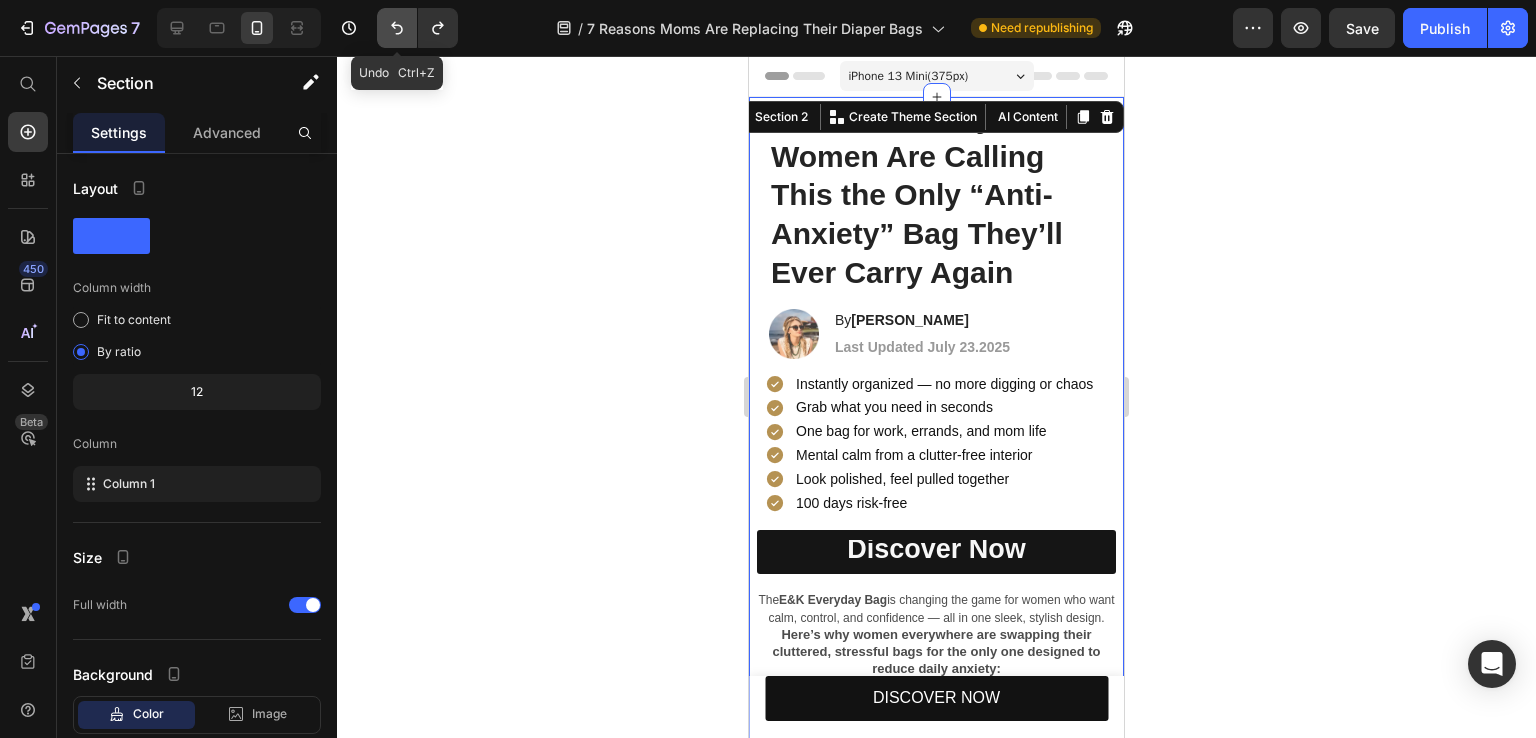 click 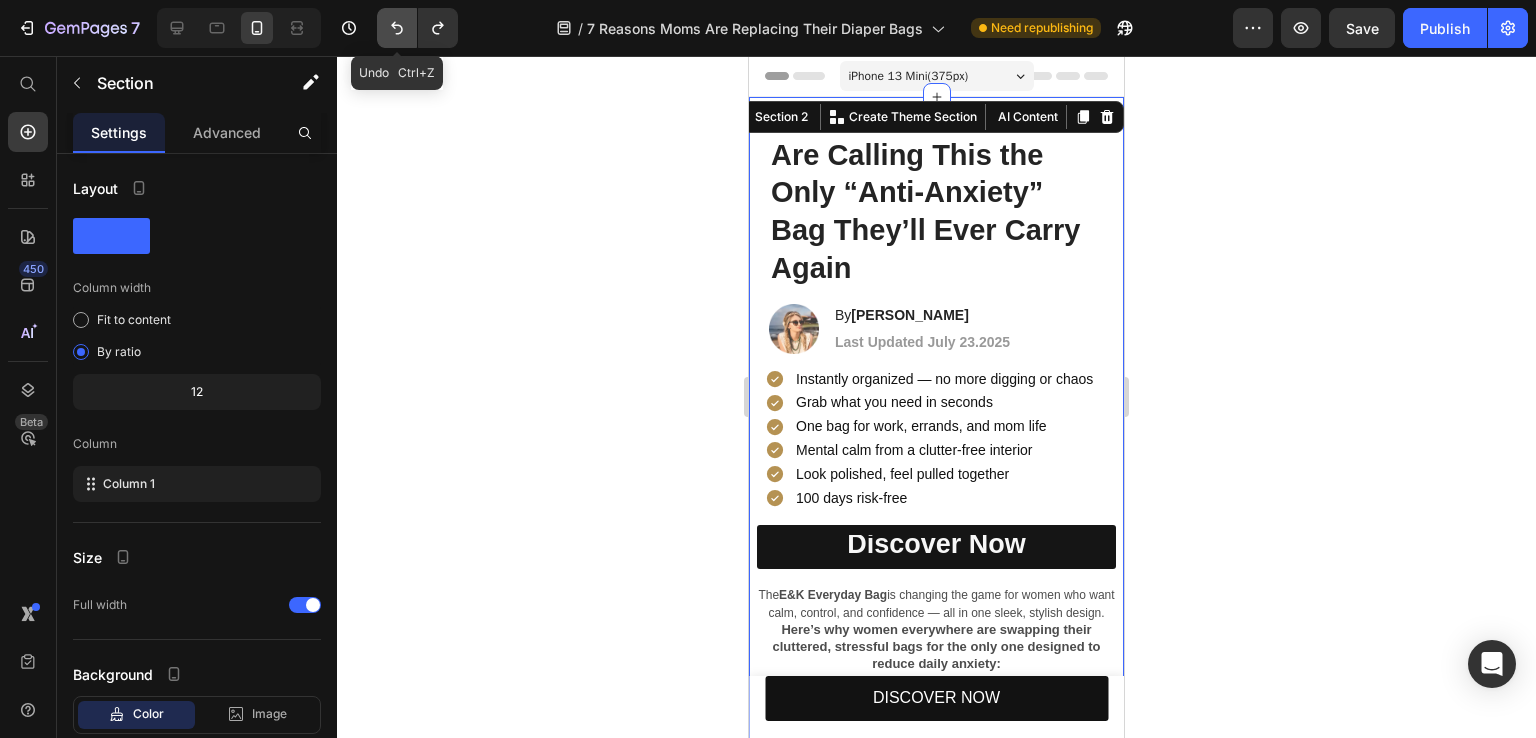 click 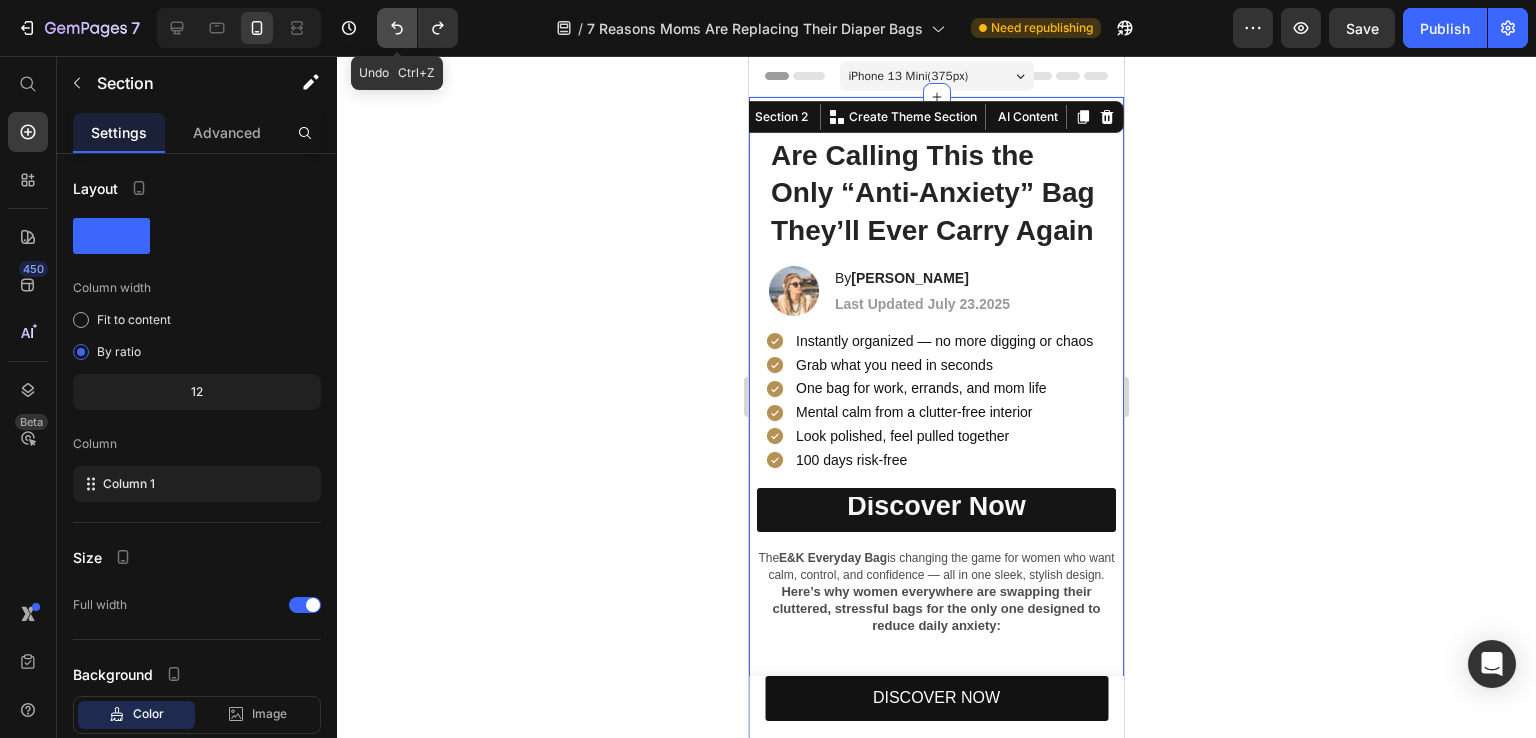 click 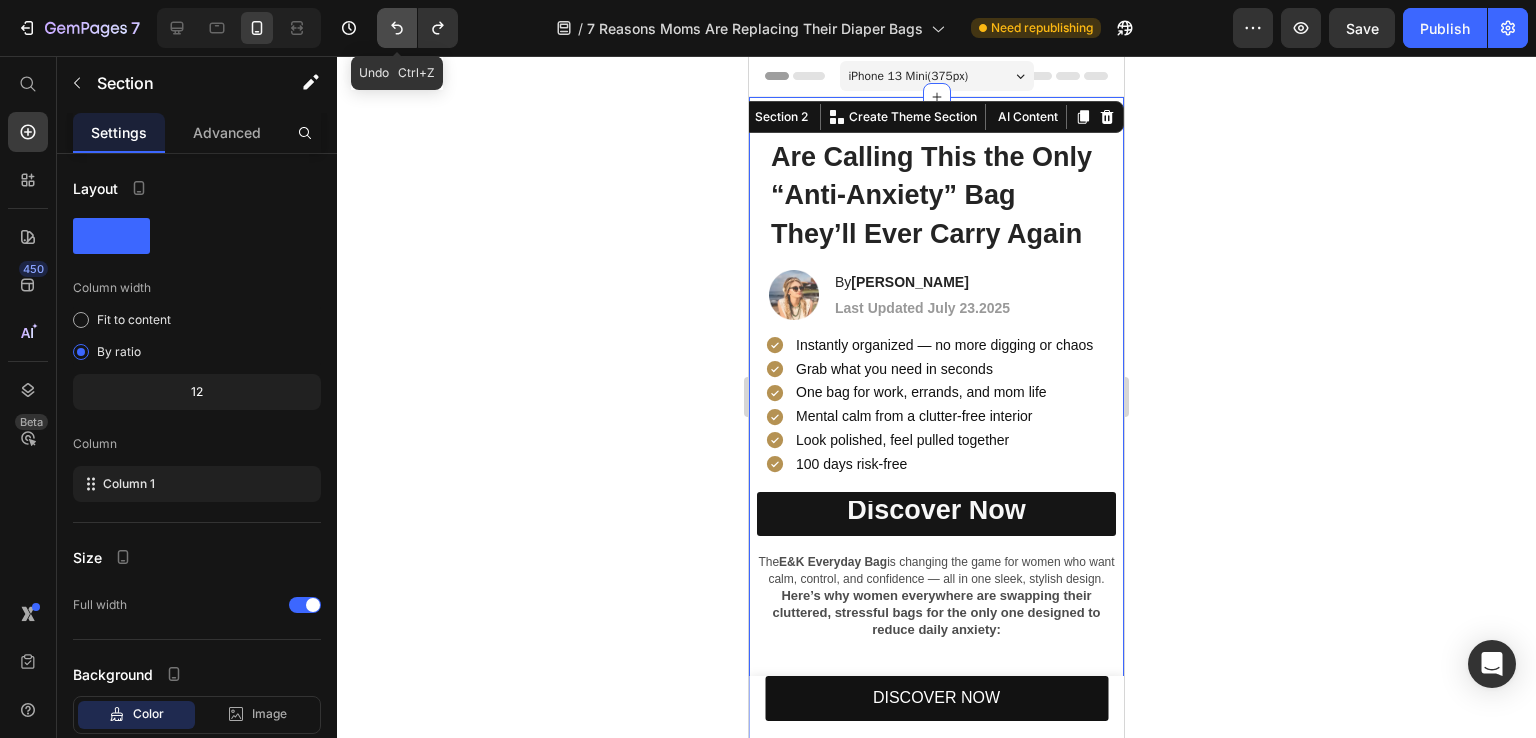 click 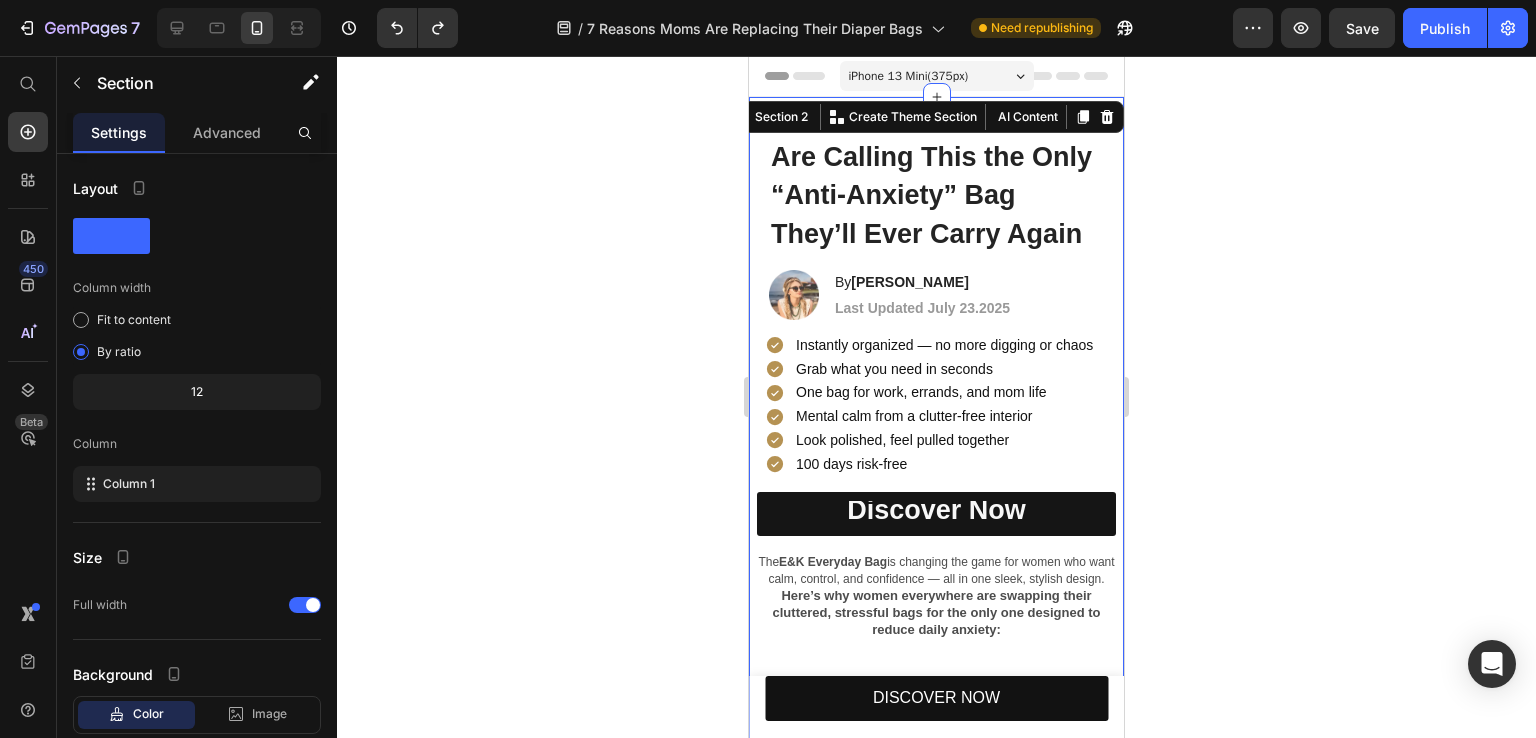 click 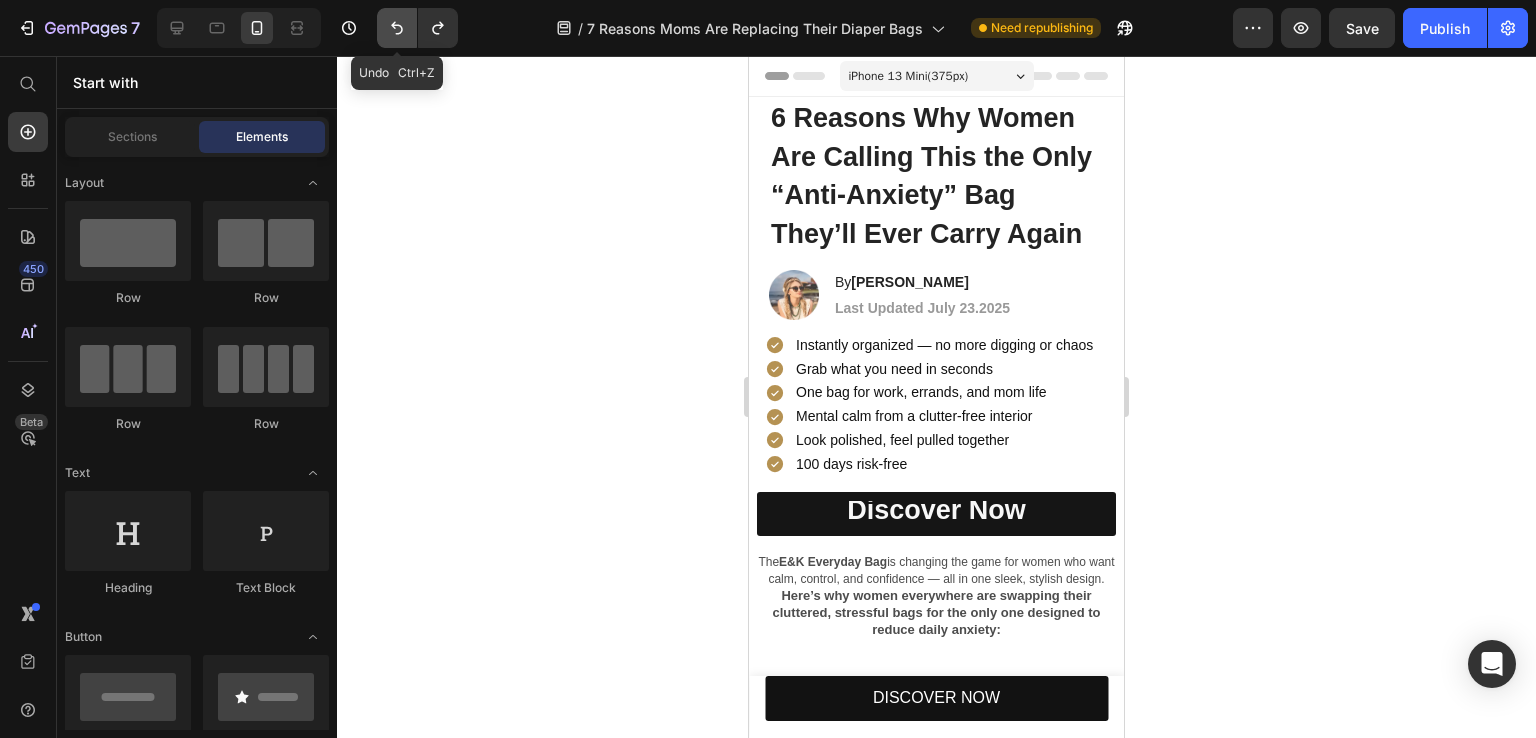click 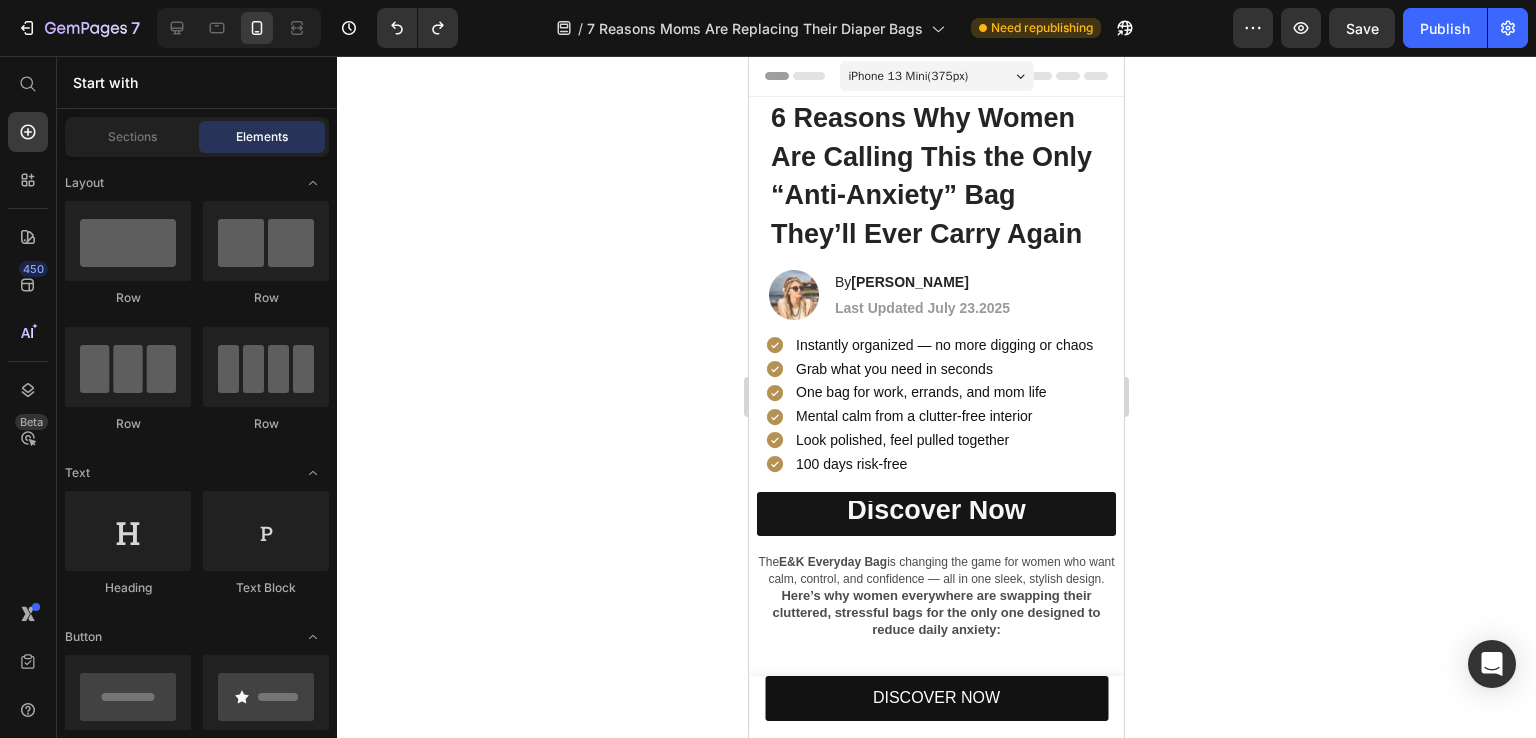 click 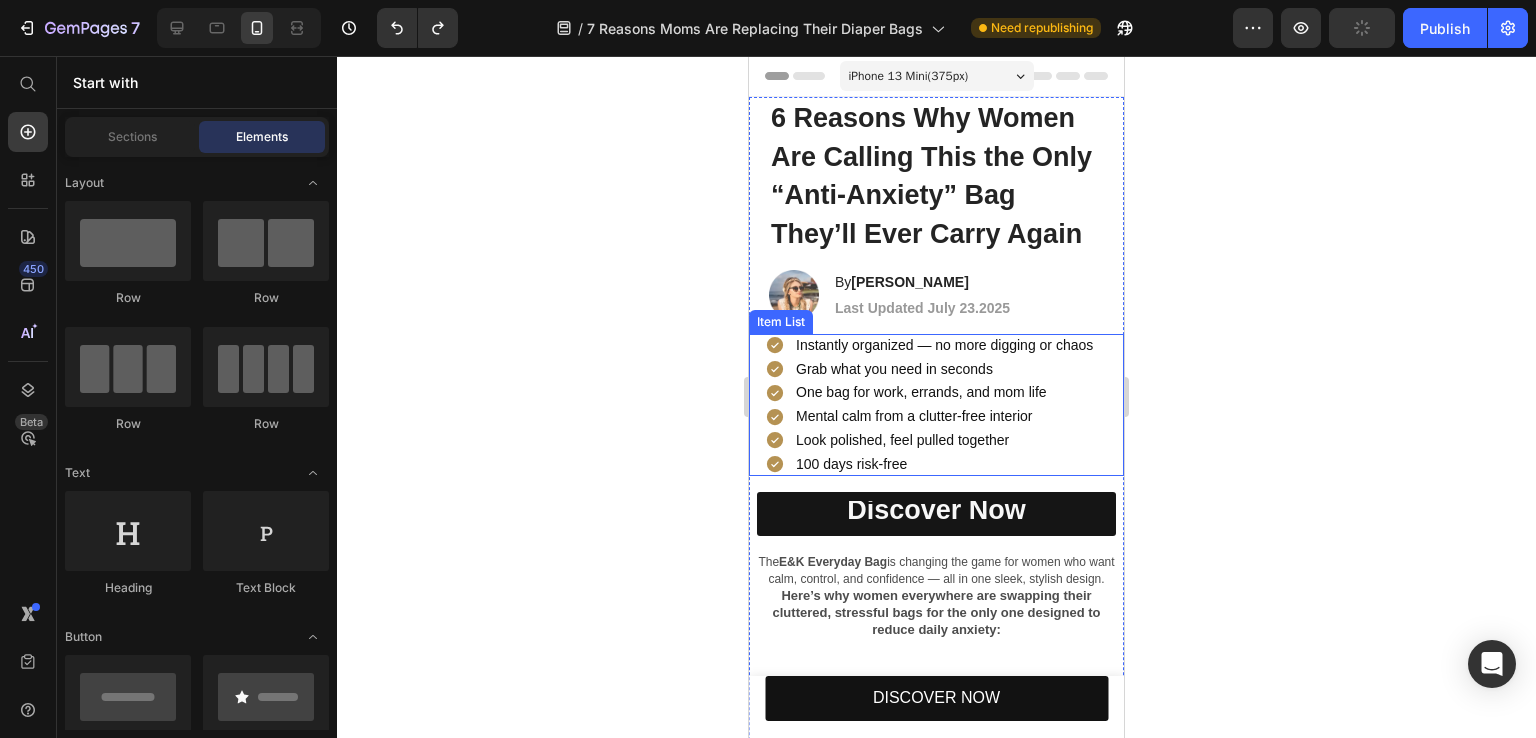 click on "Look polished, feel pulled together" at bounding box center [944, 440] 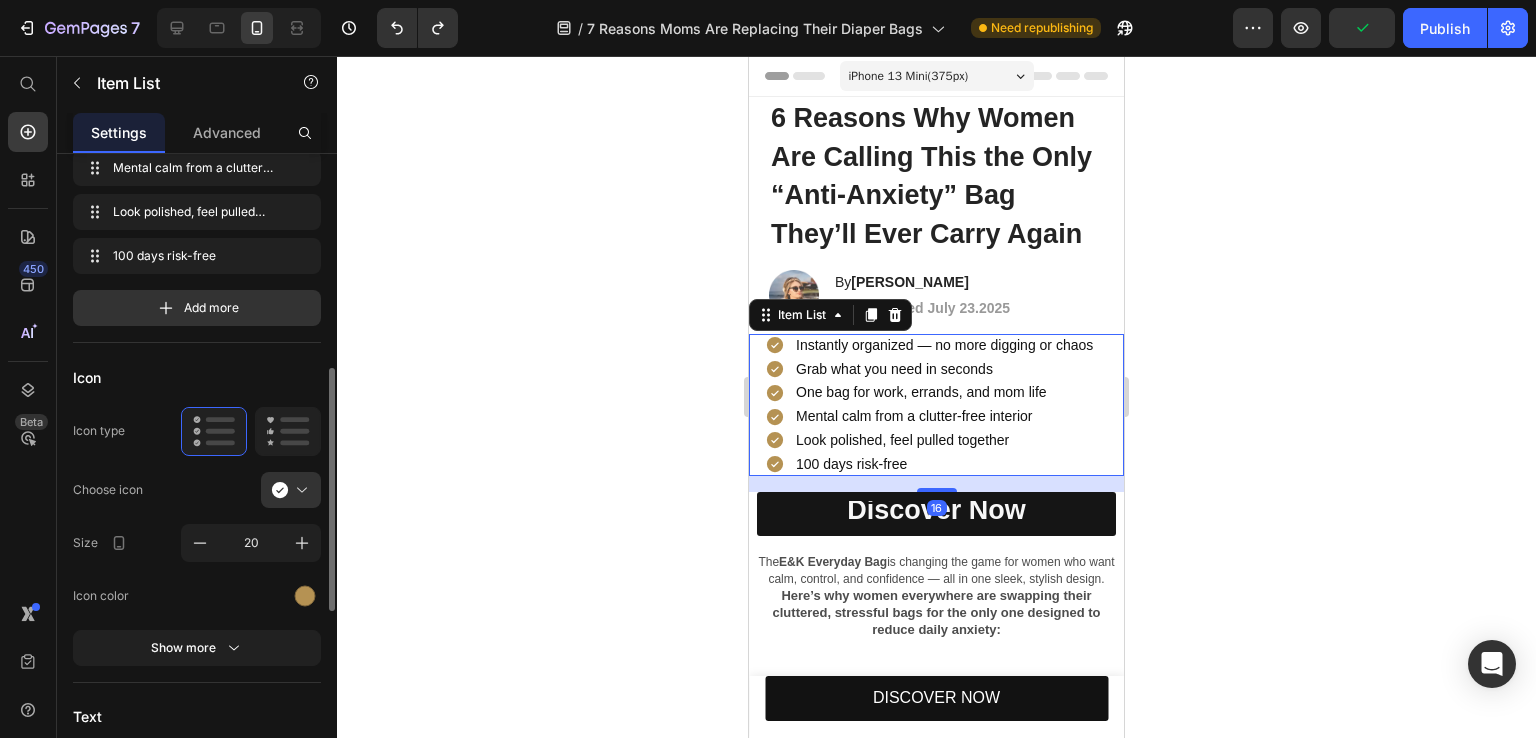 scroll, scrollTop: 400, scrollLeft: 0, axis: vertical 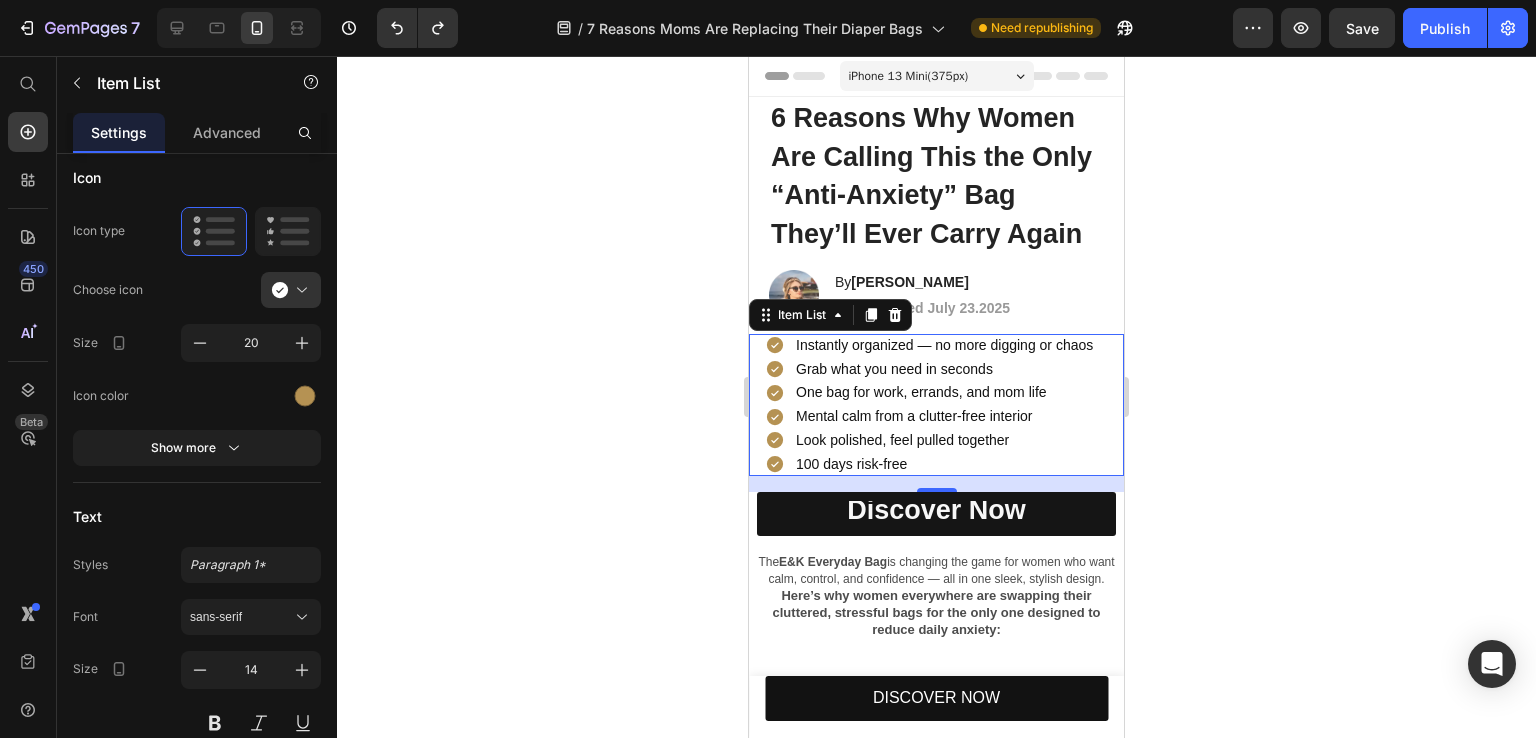 click 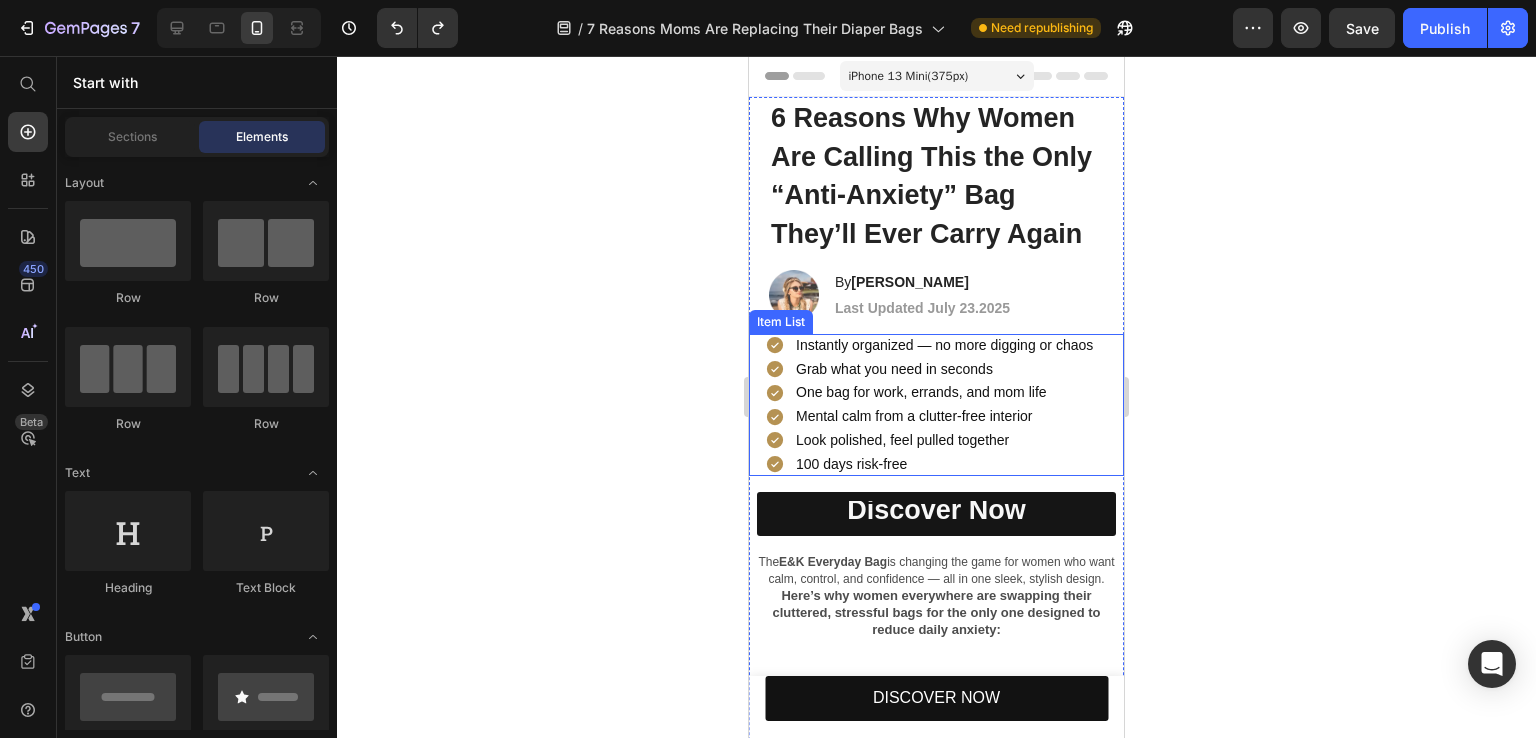click on "Instantly organized — no more digging or chaos Grab what you need in seconds One bag for work, errands, and mom life Mental calm from a clutter-free interior Look polished, feel pulled together 100 days risk-free" at bounding box center [944, 405] 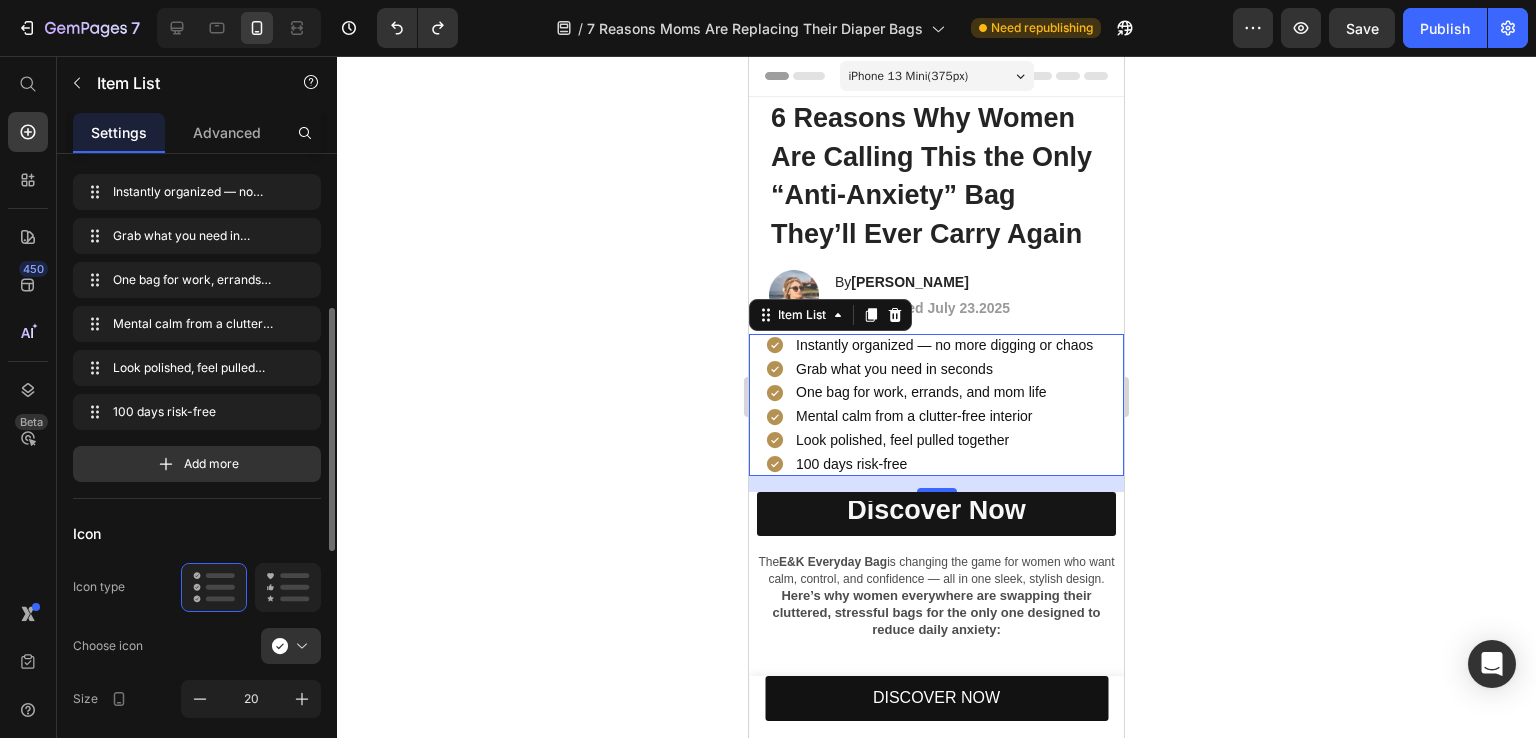 scroll, scrollTop: 344, scrollLeft: 0, axis: vertical 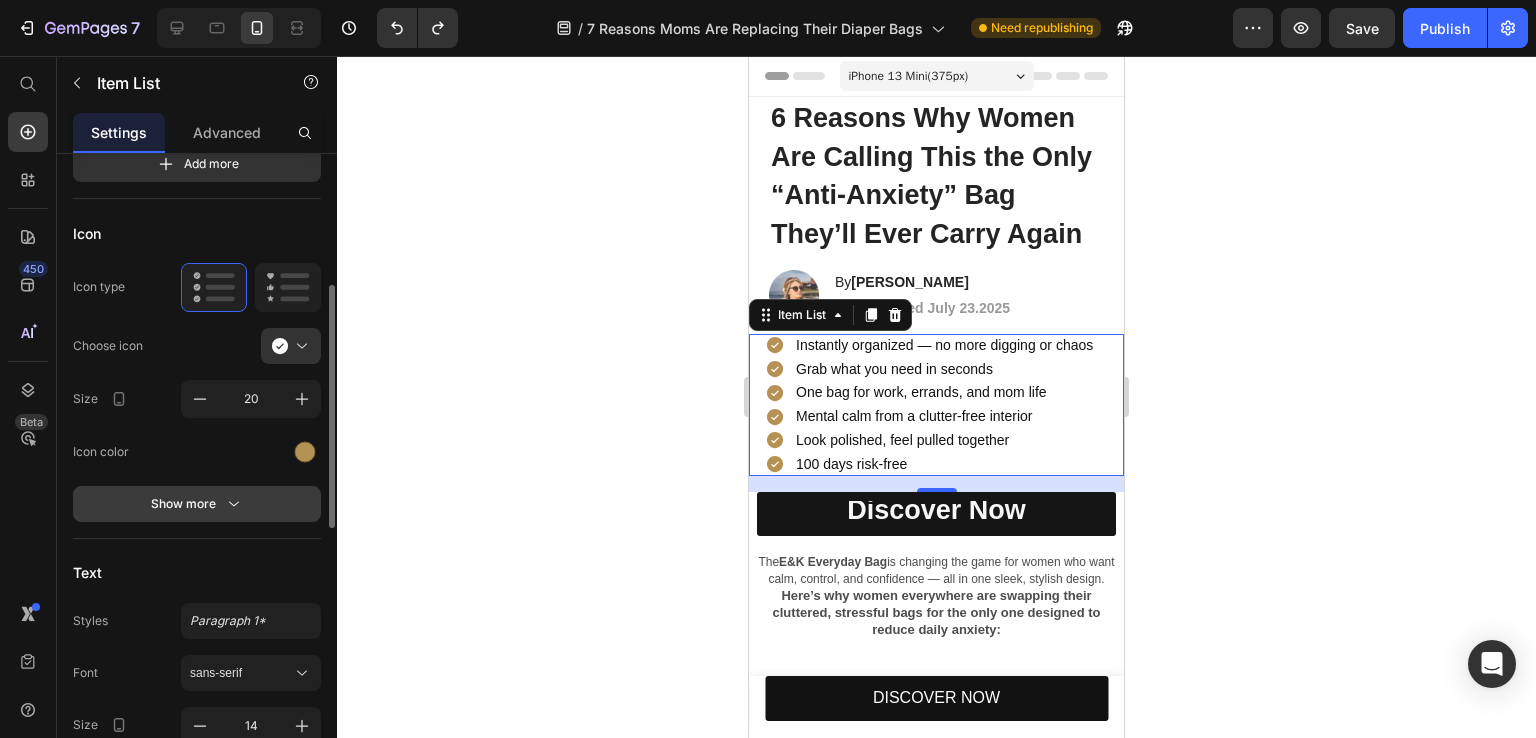 click on "Show more" at bounding box center [197, 504] 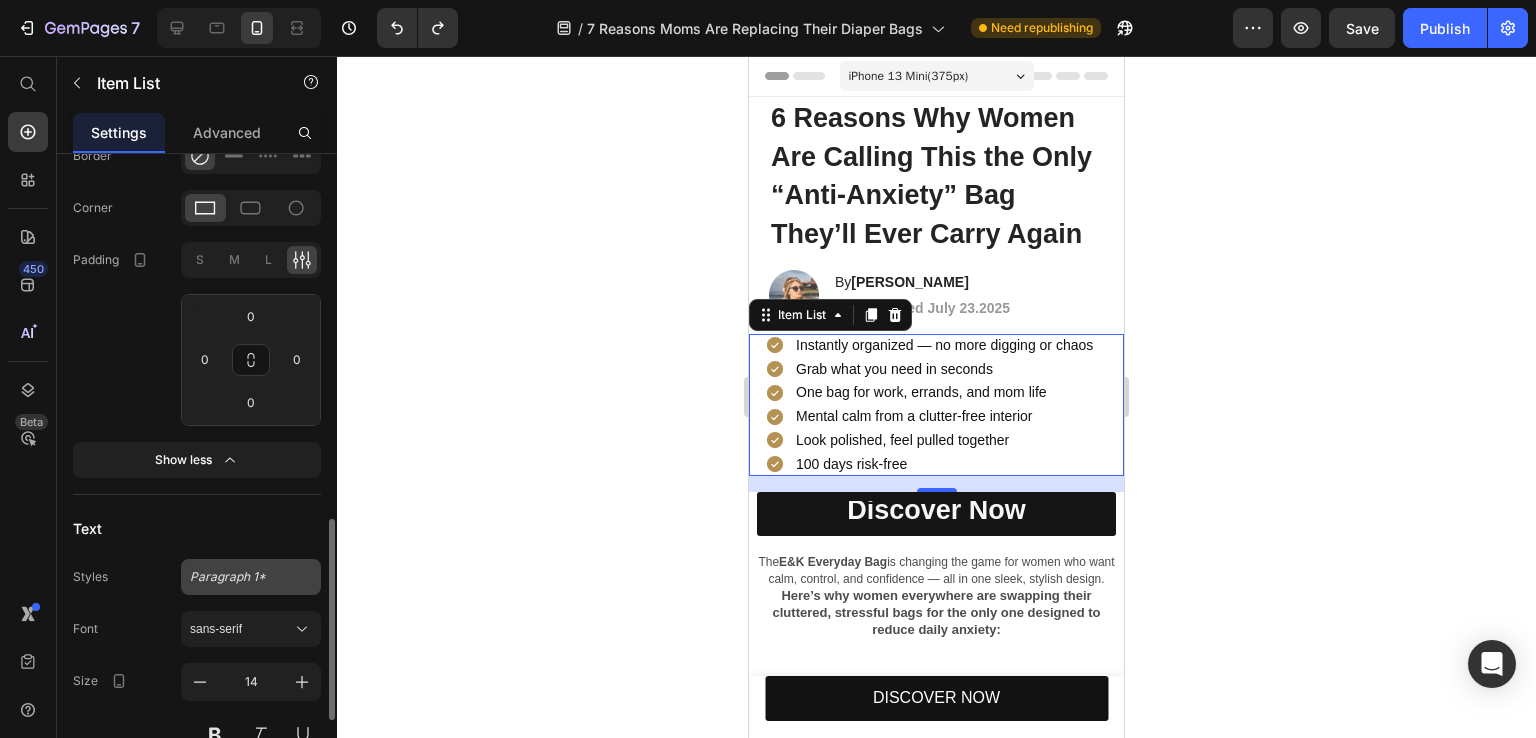 scroll, scrollTop: 944, scrollLeft: 0, axis: vertical 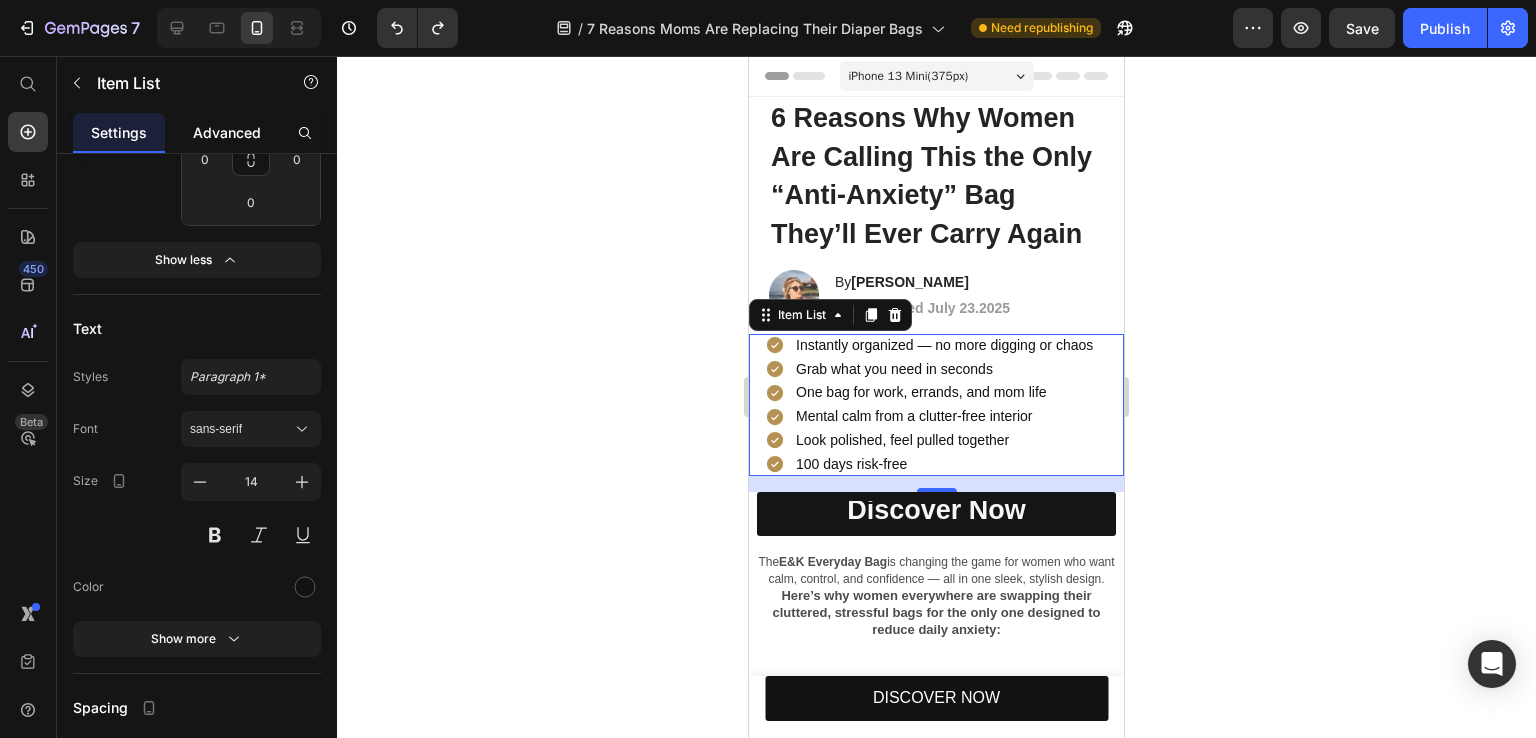click on "Advanced" at bounding box center [227, 132] 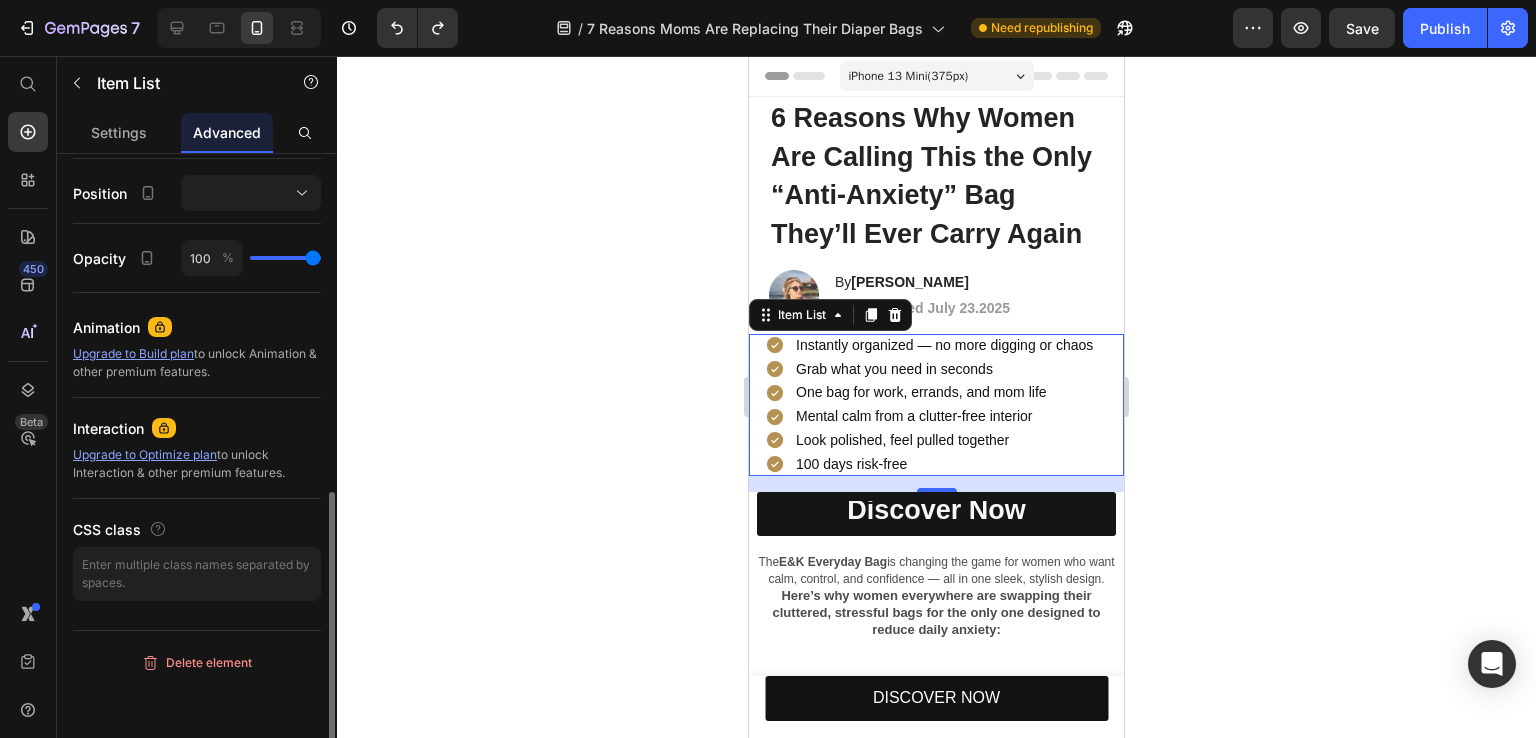 scroll, scrollTop: 0, scrollLeft: 0, axis: both 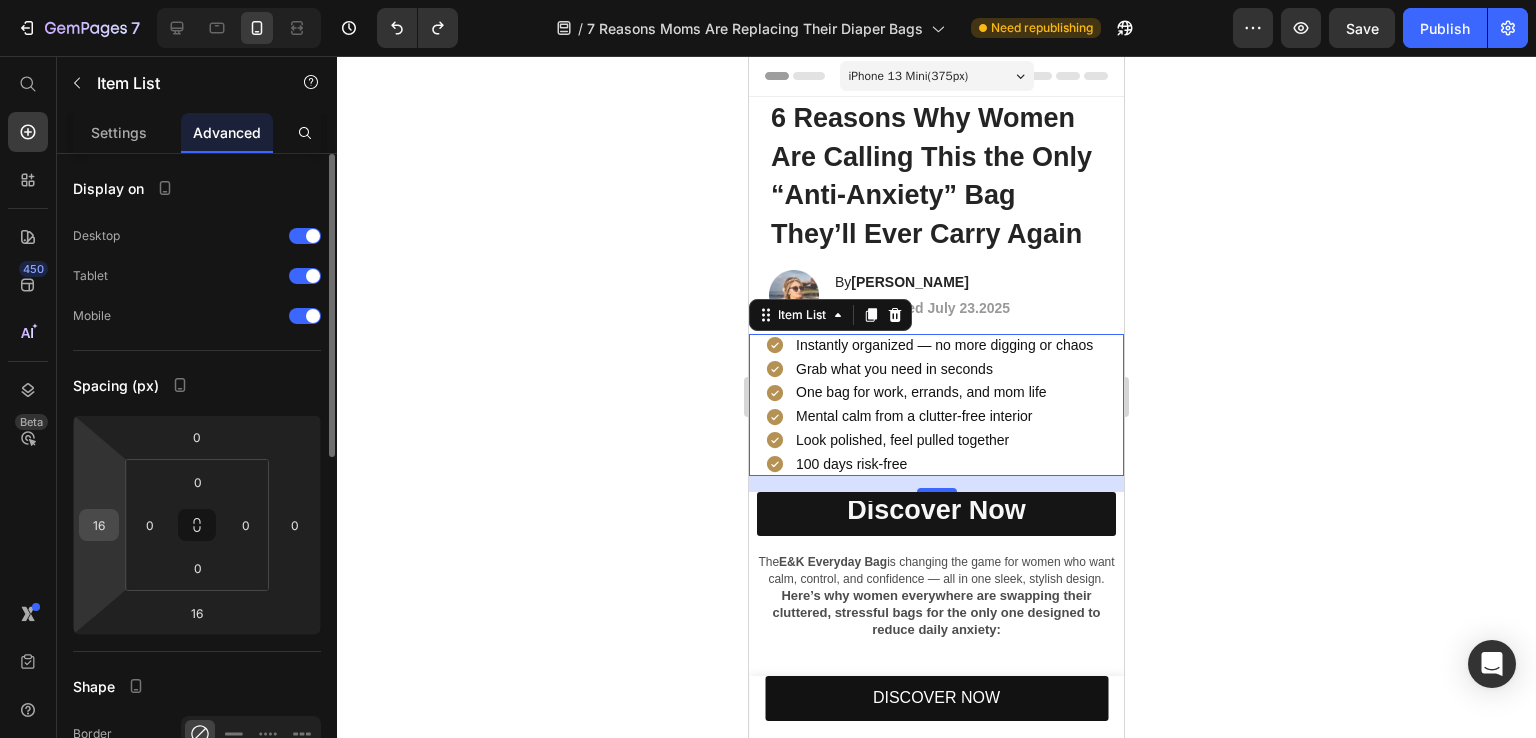 click on "16" at bounding box center (99, 525) 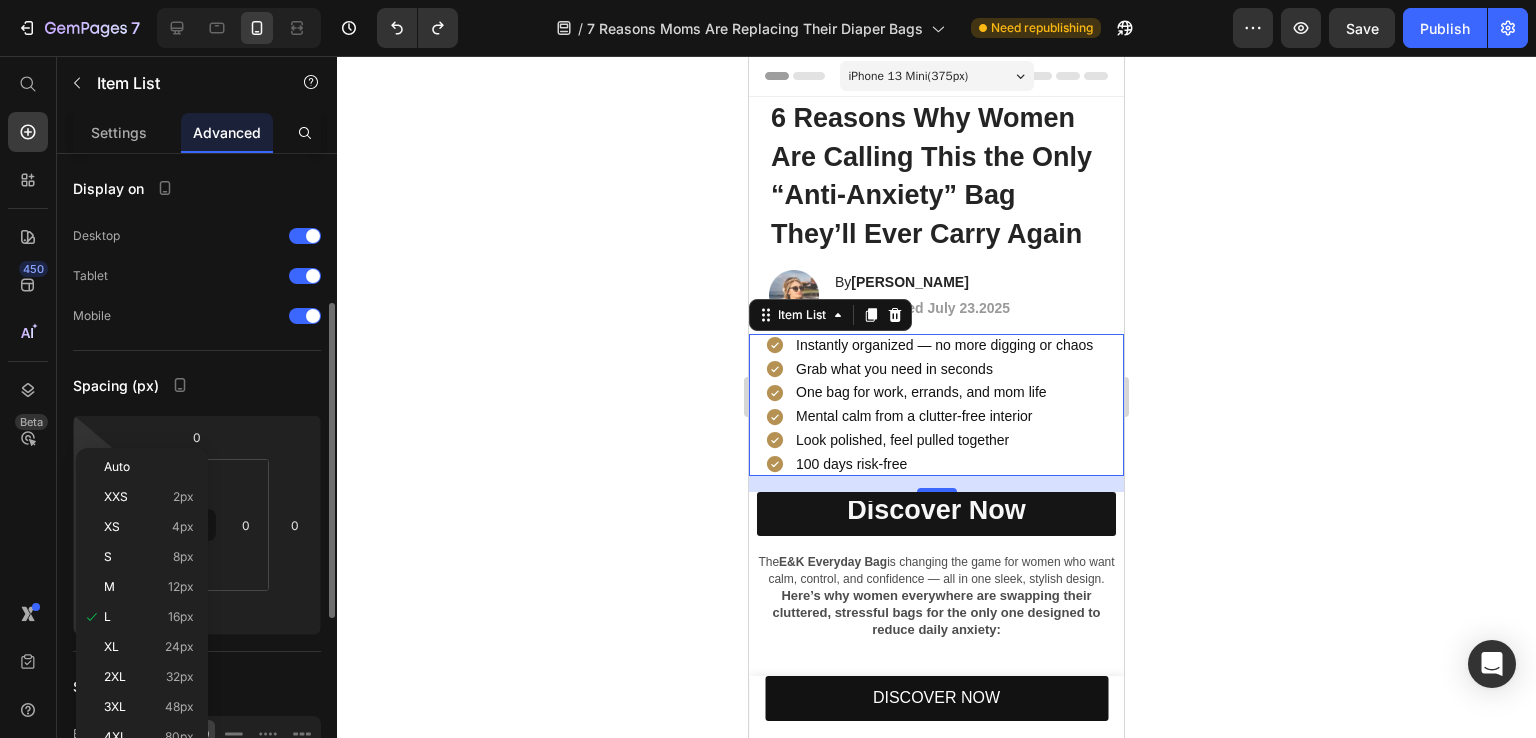 scroll, scrollTop: 100, scrollLeft: 0, axis: vertical 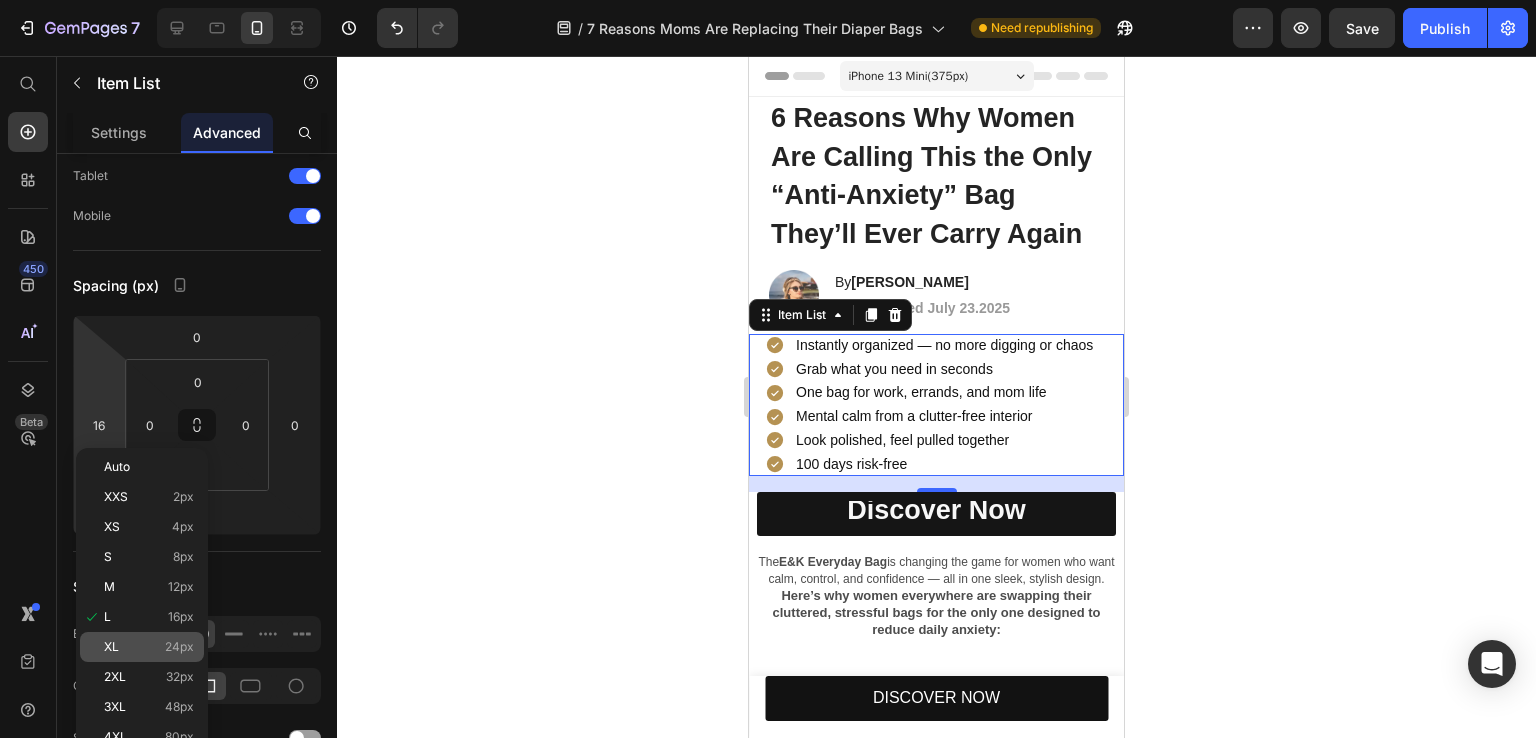 click on "24px" at bounding box center [179, 647] 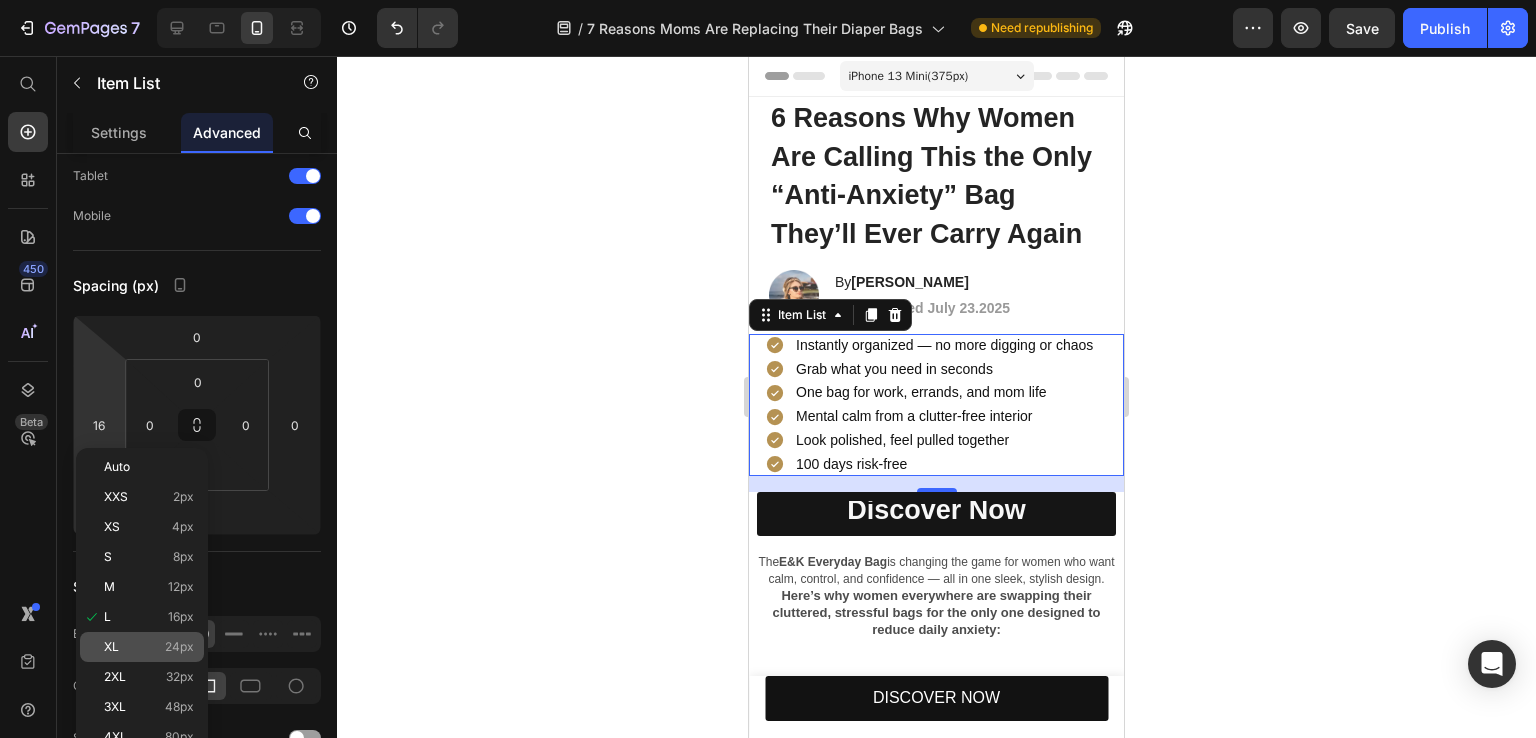 type on "24" 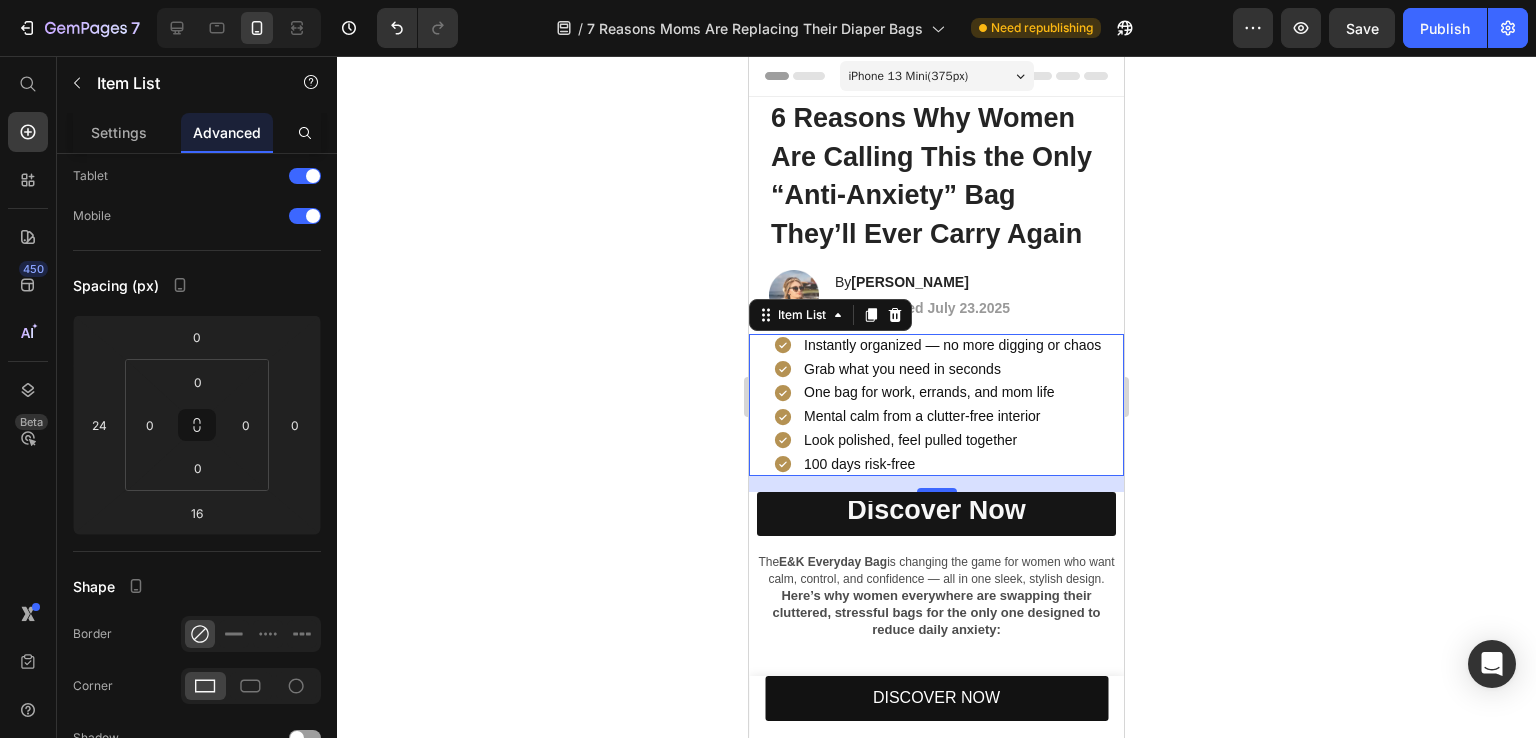 click 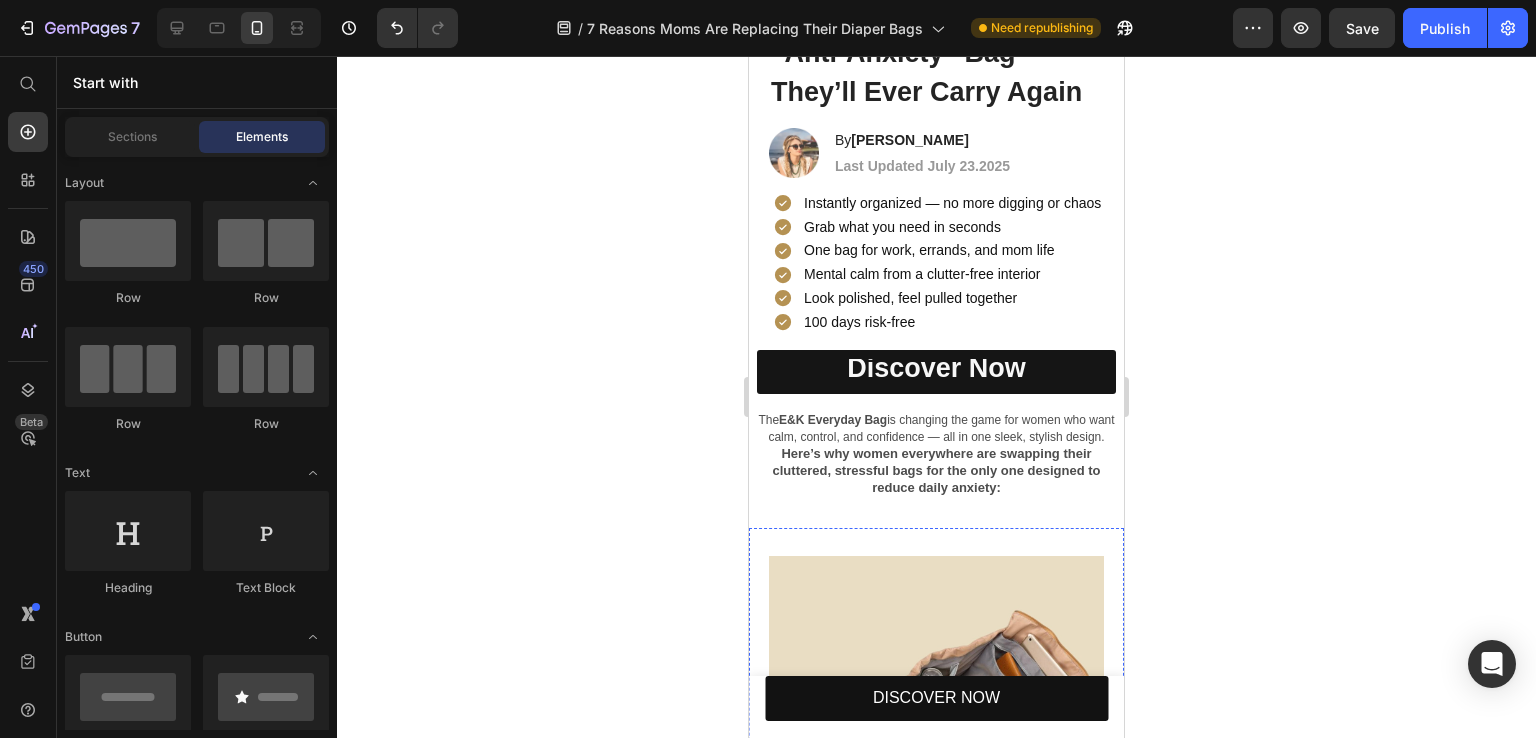 scroll, scrollTop: 0, scrollLeft: 0, axis: both 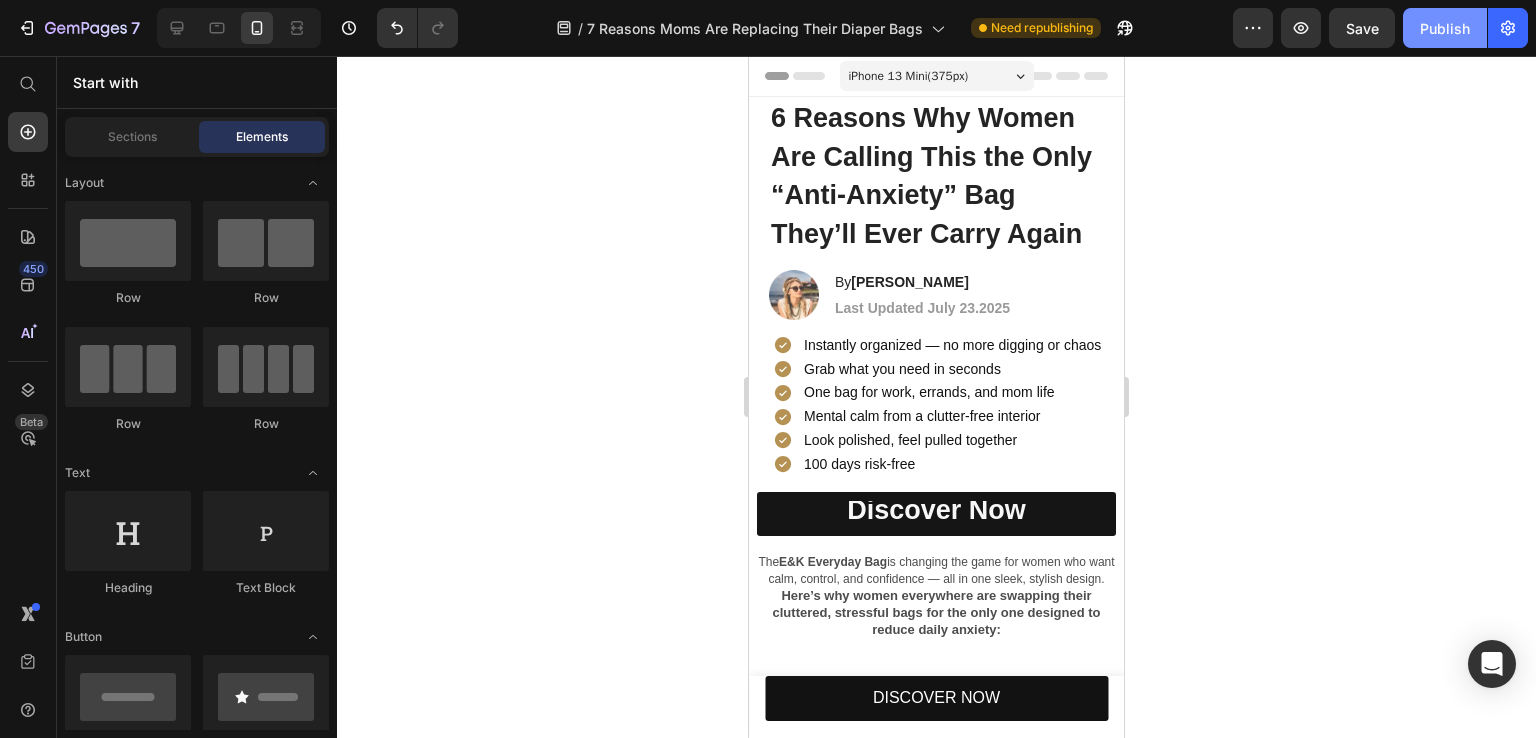click on "Publish" at bounding box center [1445, 28] 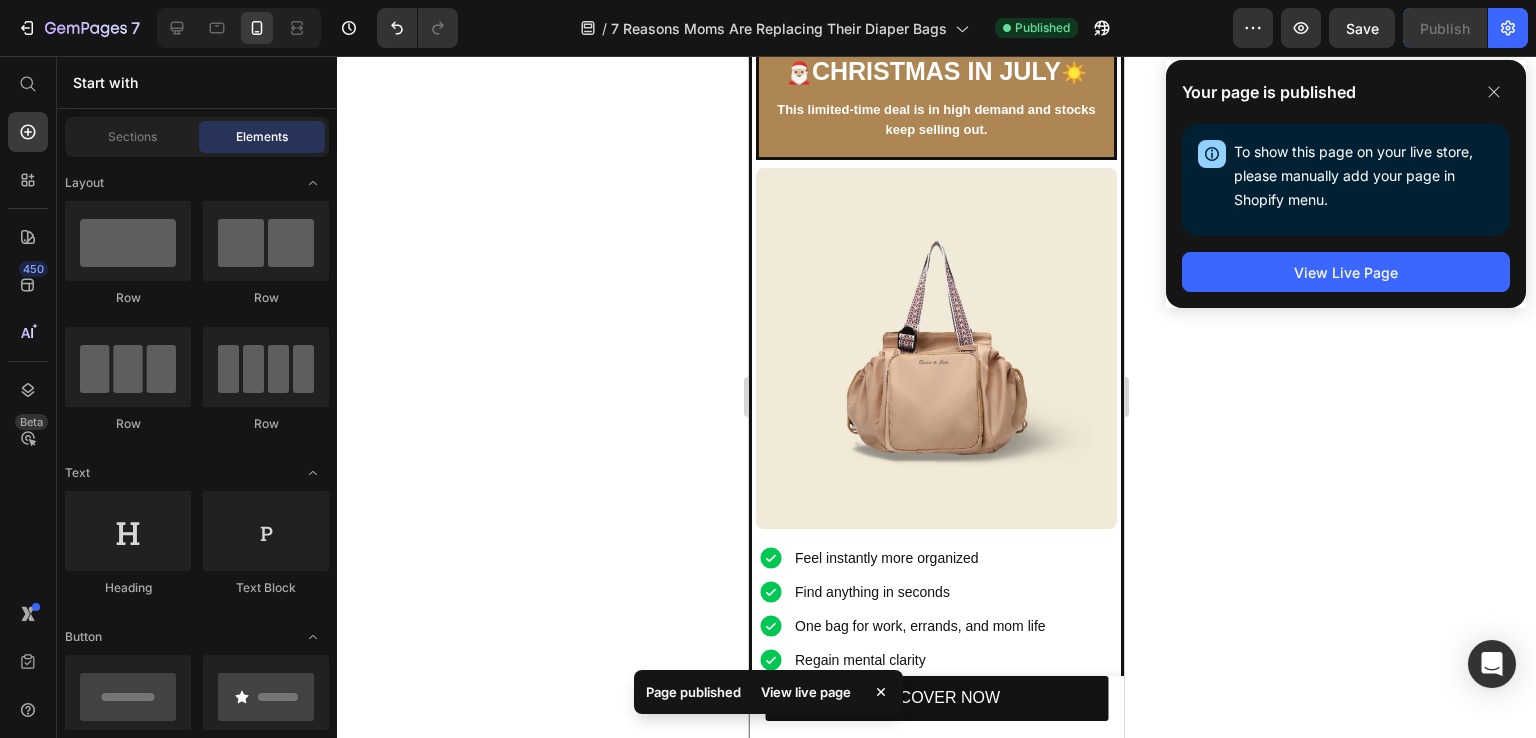 scroll, scrollTop: 4500, scrollLeft: 0, axis: vertical 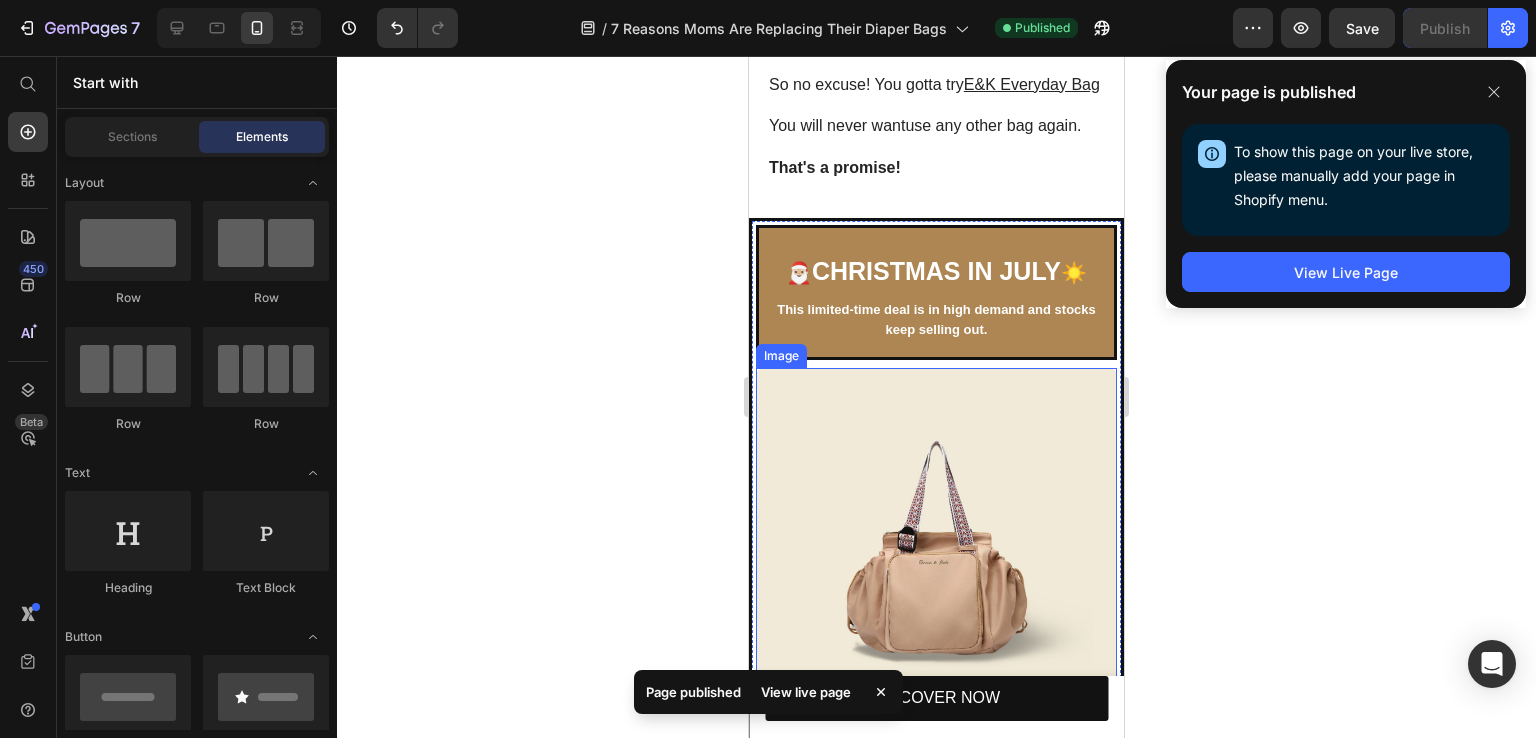click at bounding box center (936, 548) 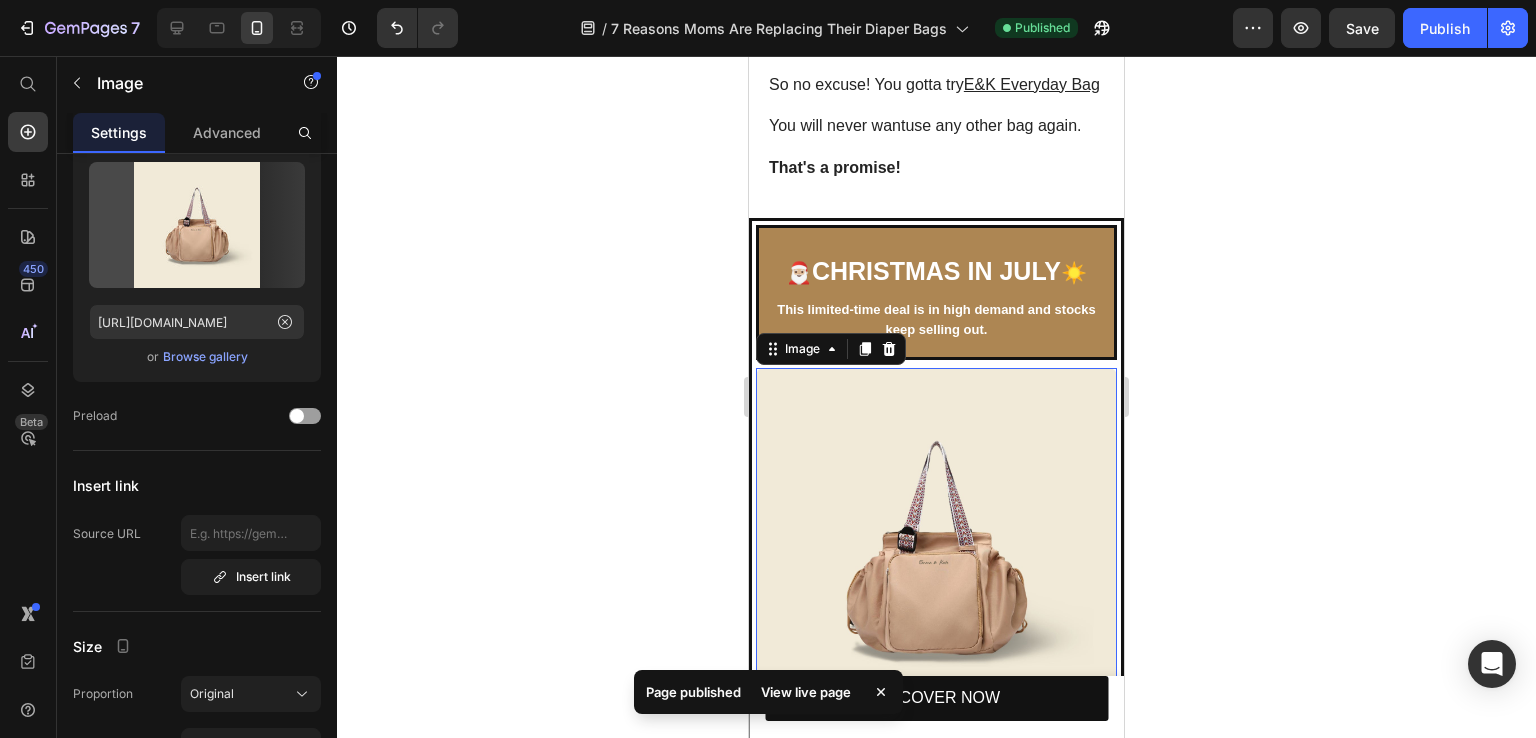 scroll, scrollTop: 0, scrollLeft: 0, axis: both 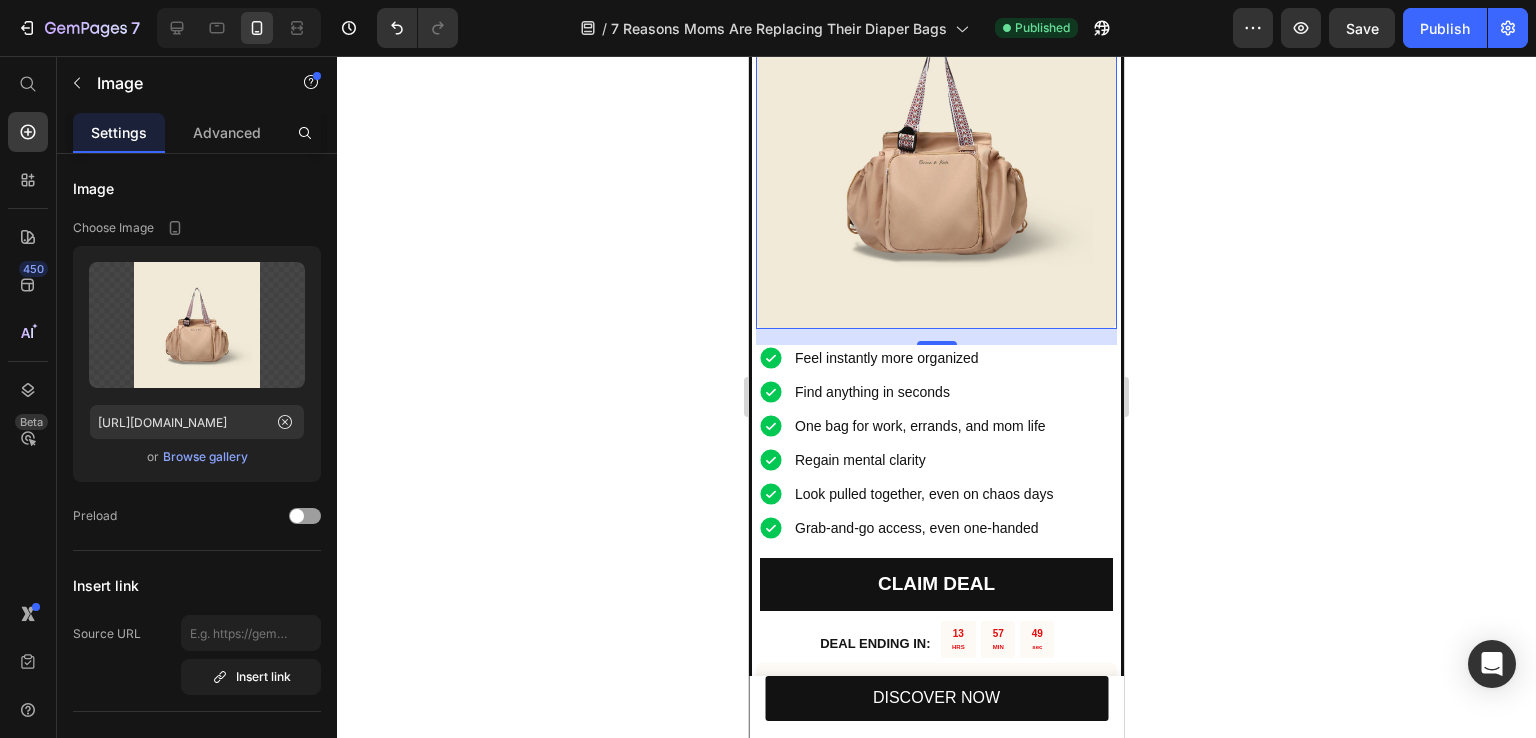 click at bounding box center [936, 148] 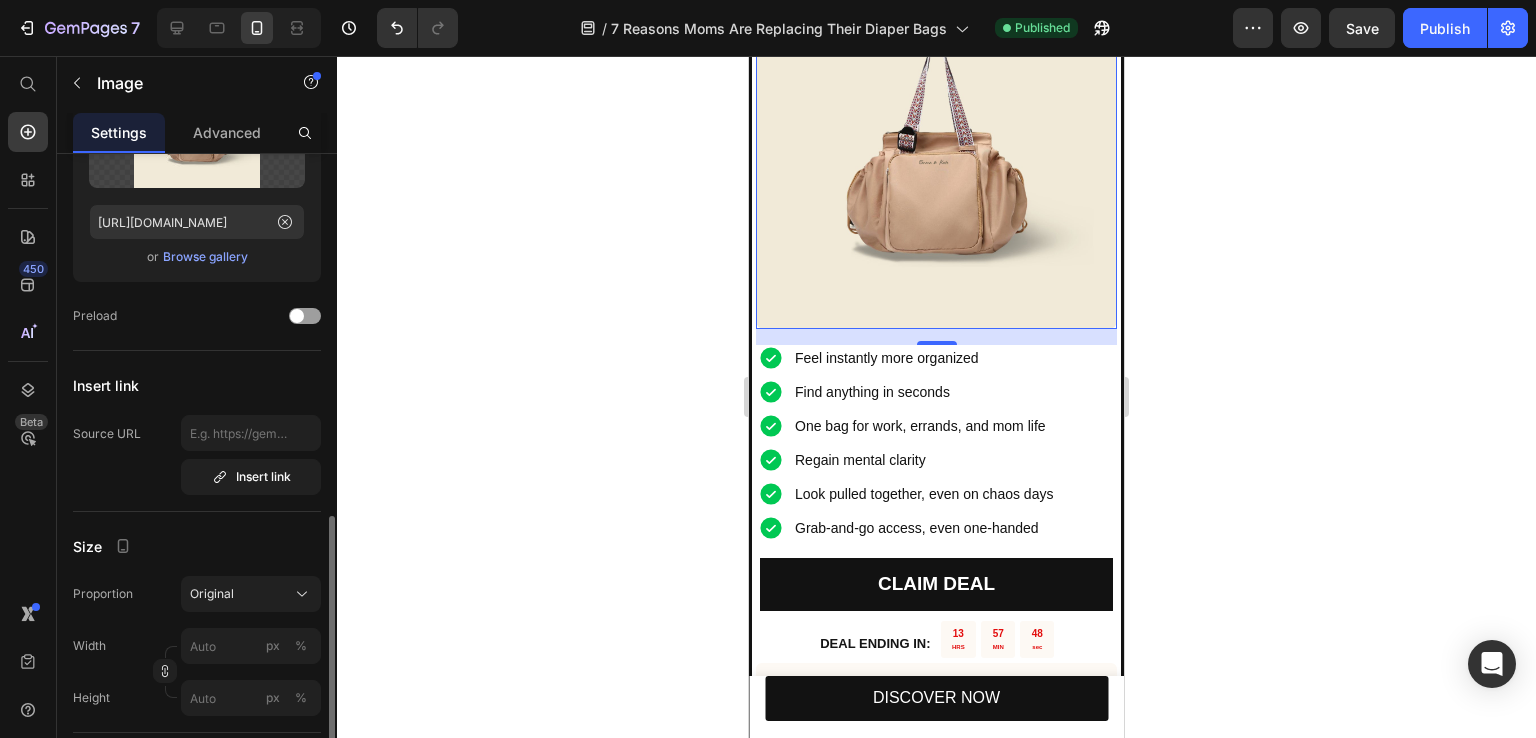 scroll, scrollTop: 400, scrollLeft: 0, axis: vertical 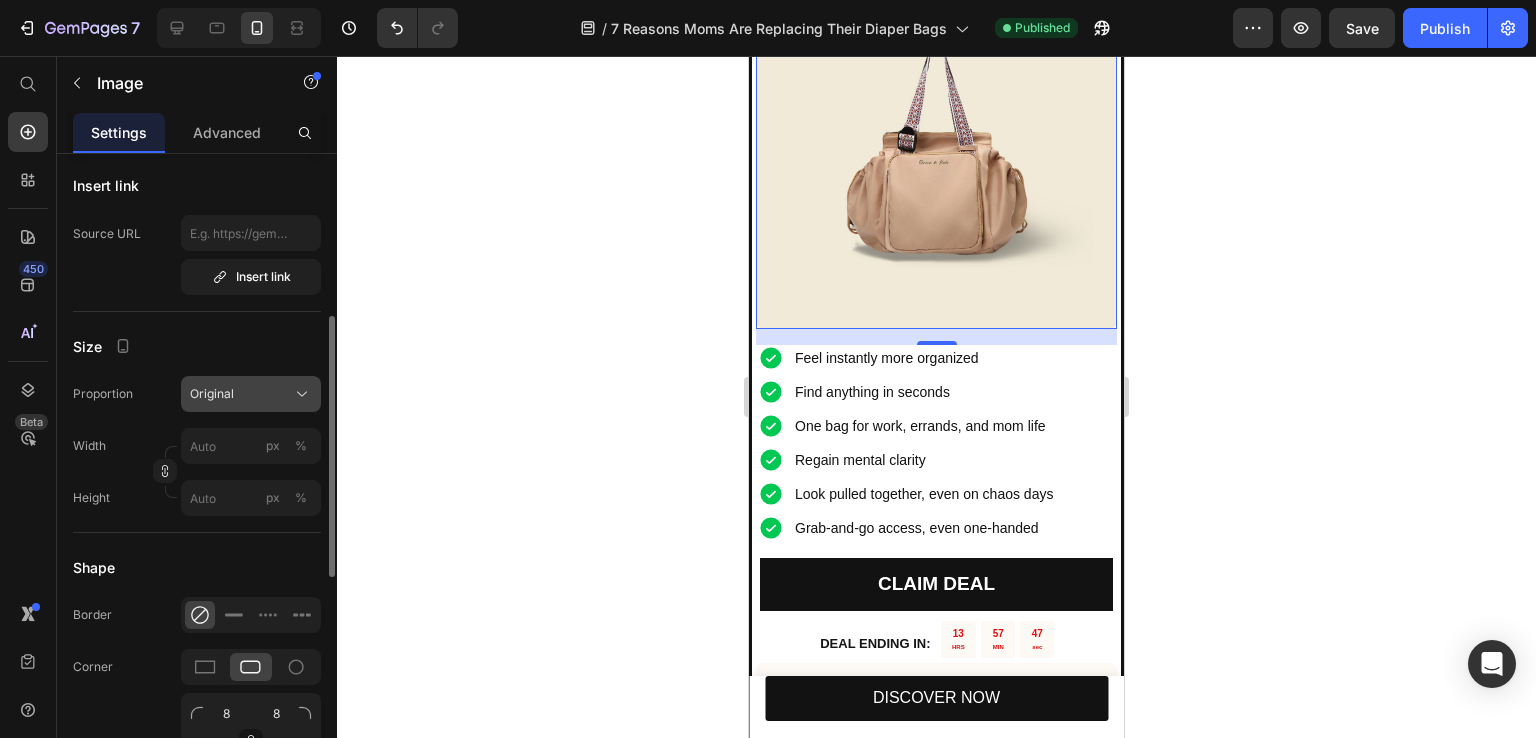 click on "Original" at bounding box center [251, 394] 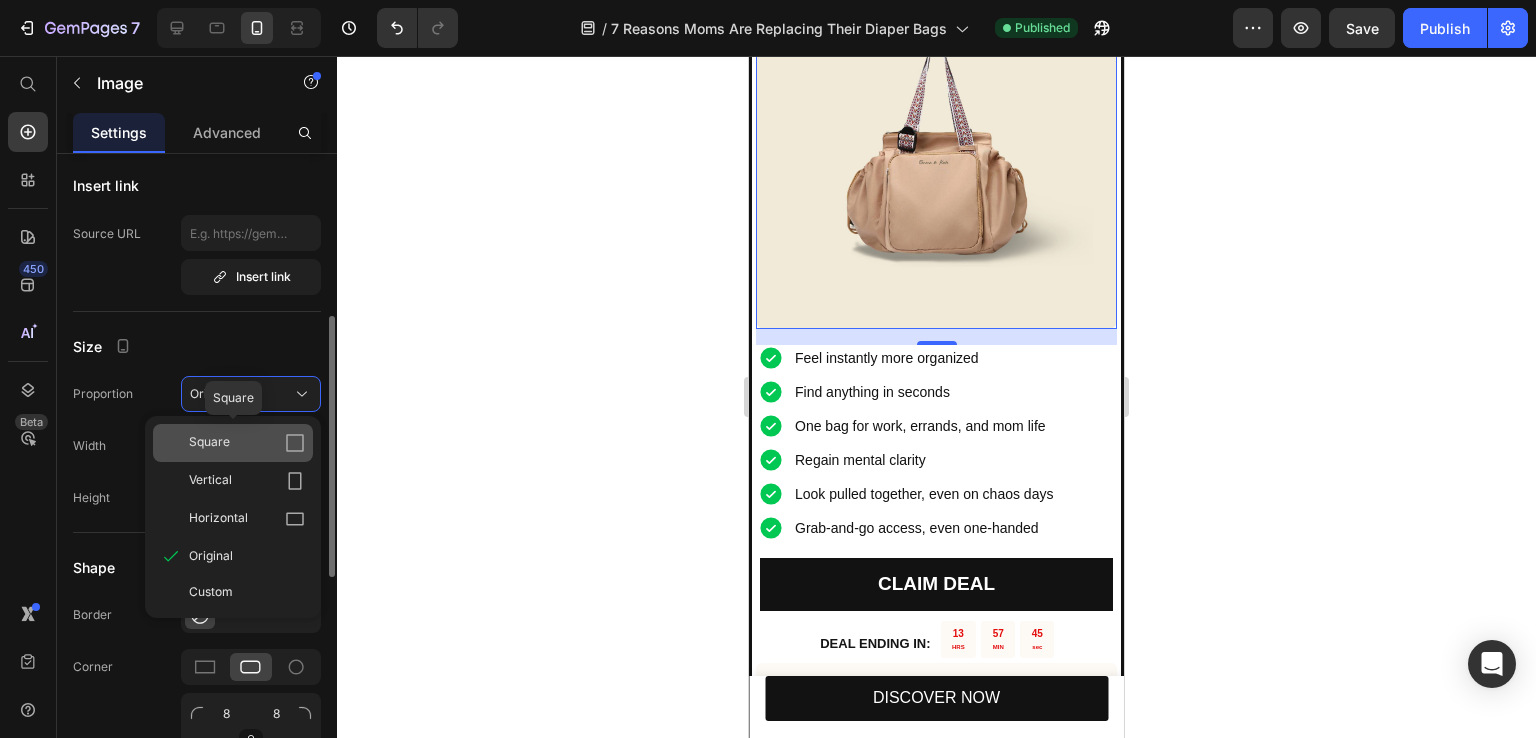 click on "Square" at bounding box center [247, 443] 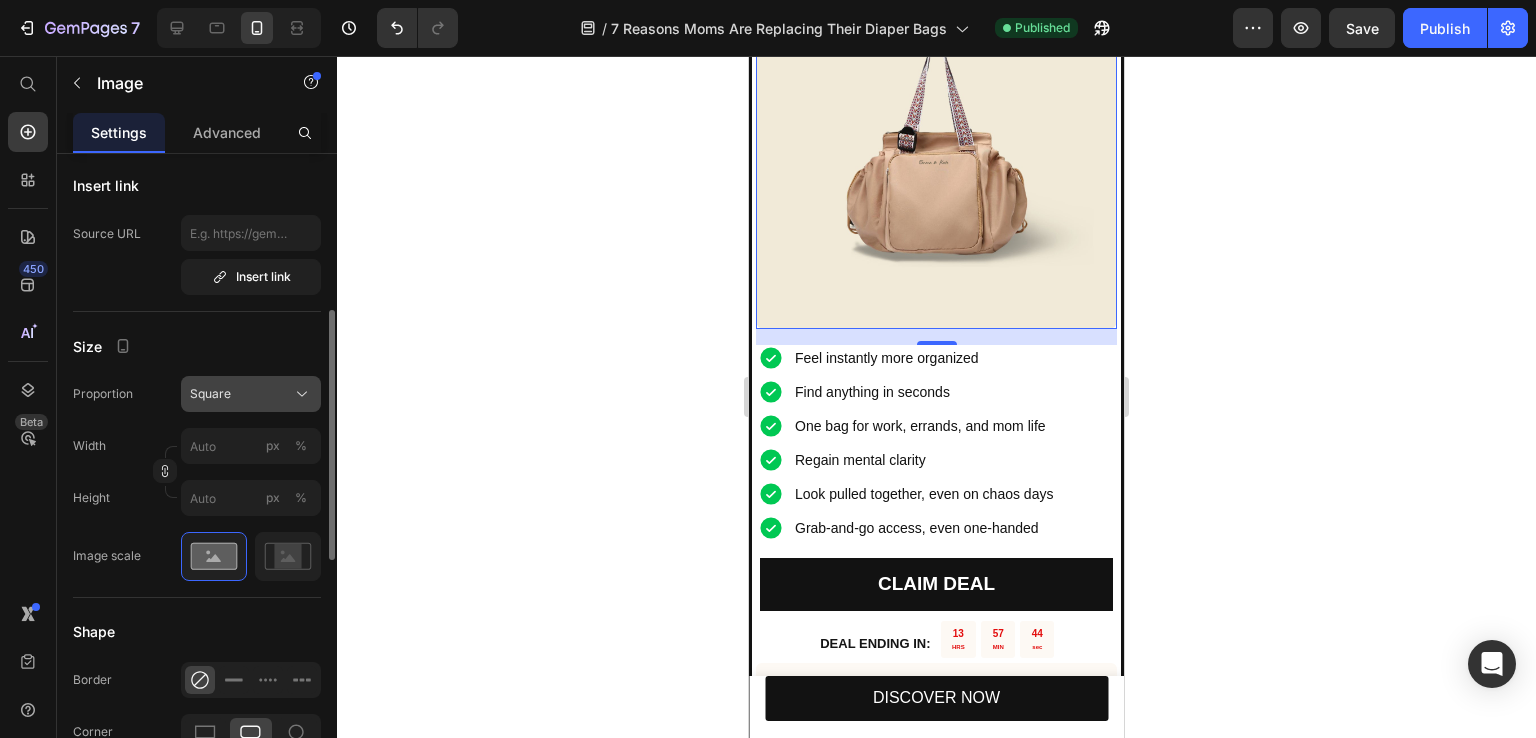 click on "Square" 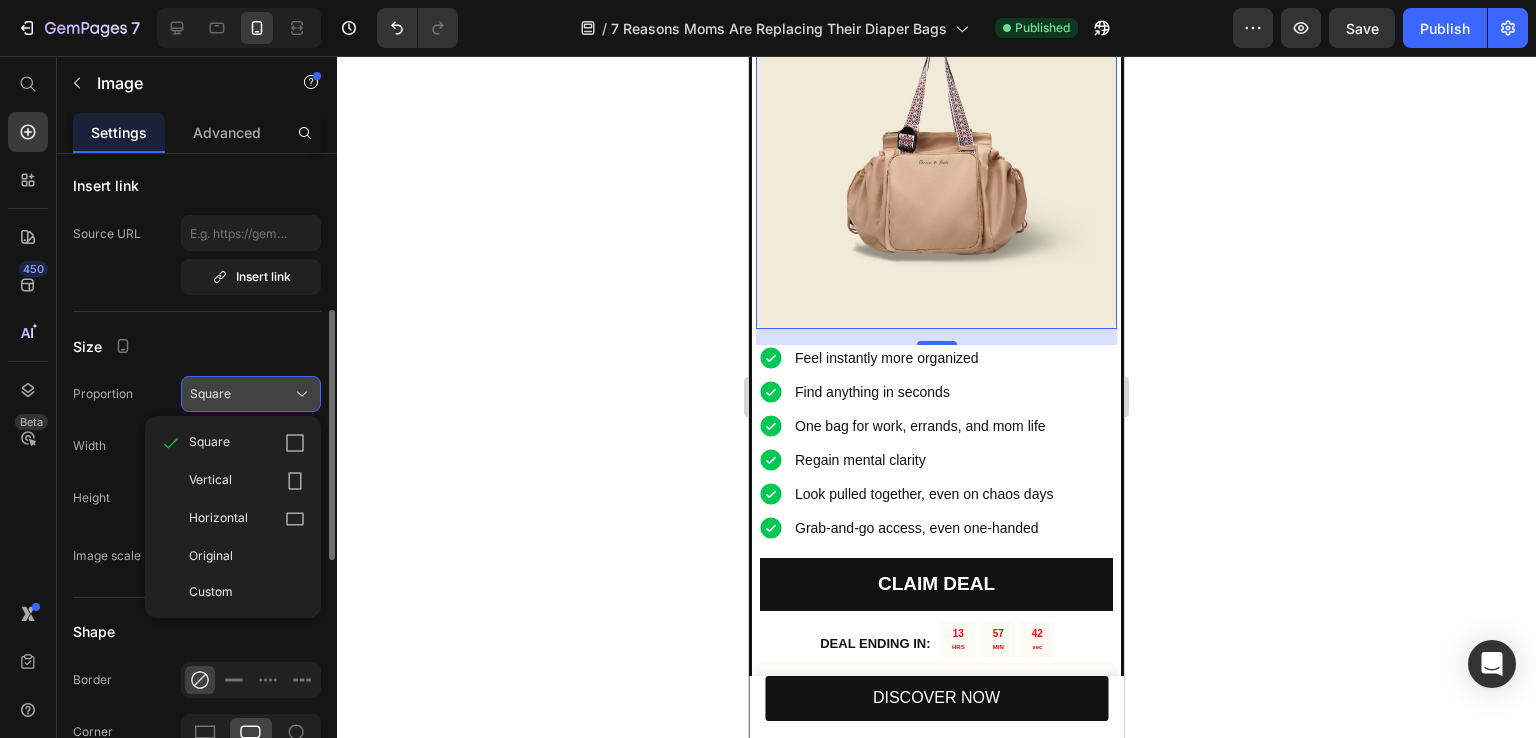 click on "Square" at bounding box center (251, 394) 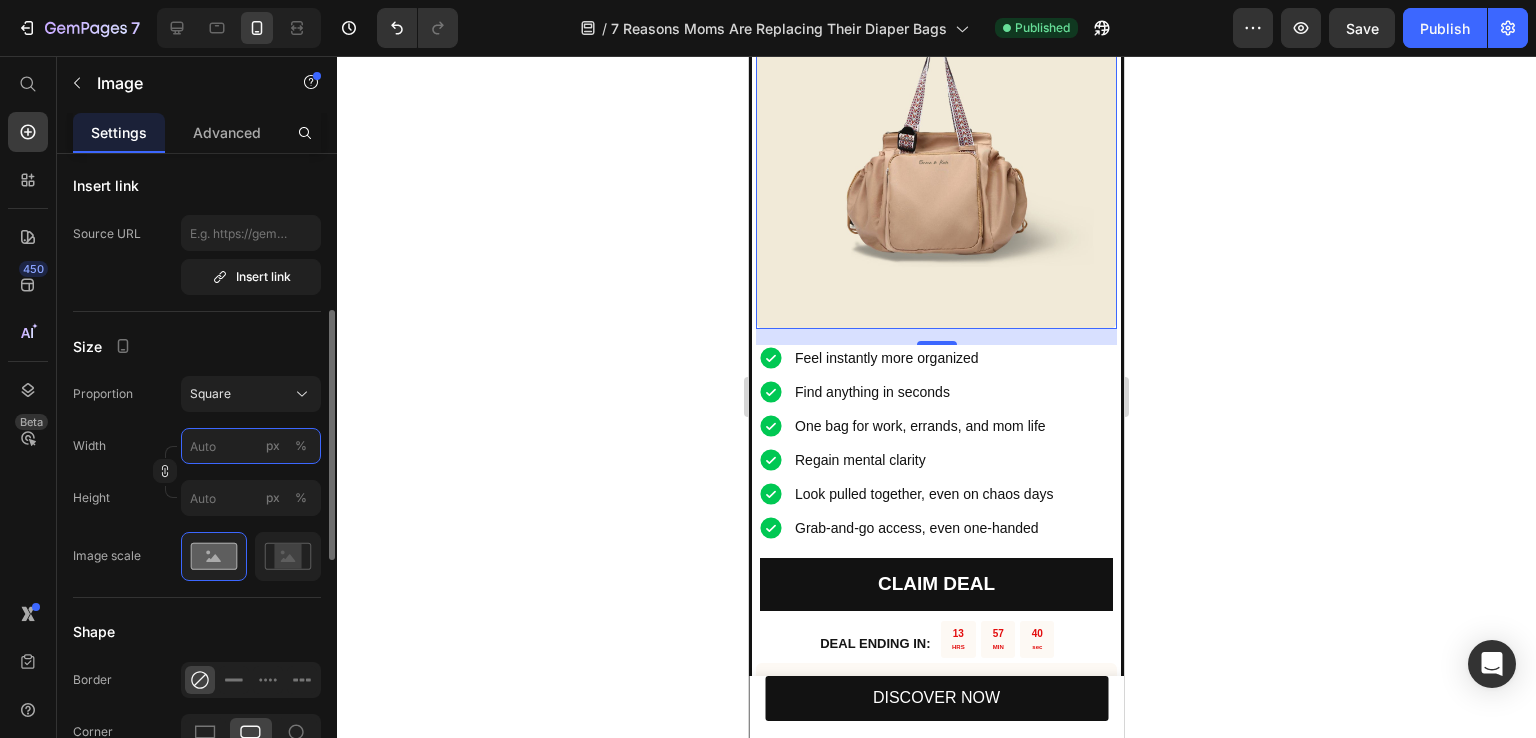 click on "px %" at bounding box center [251, 446] 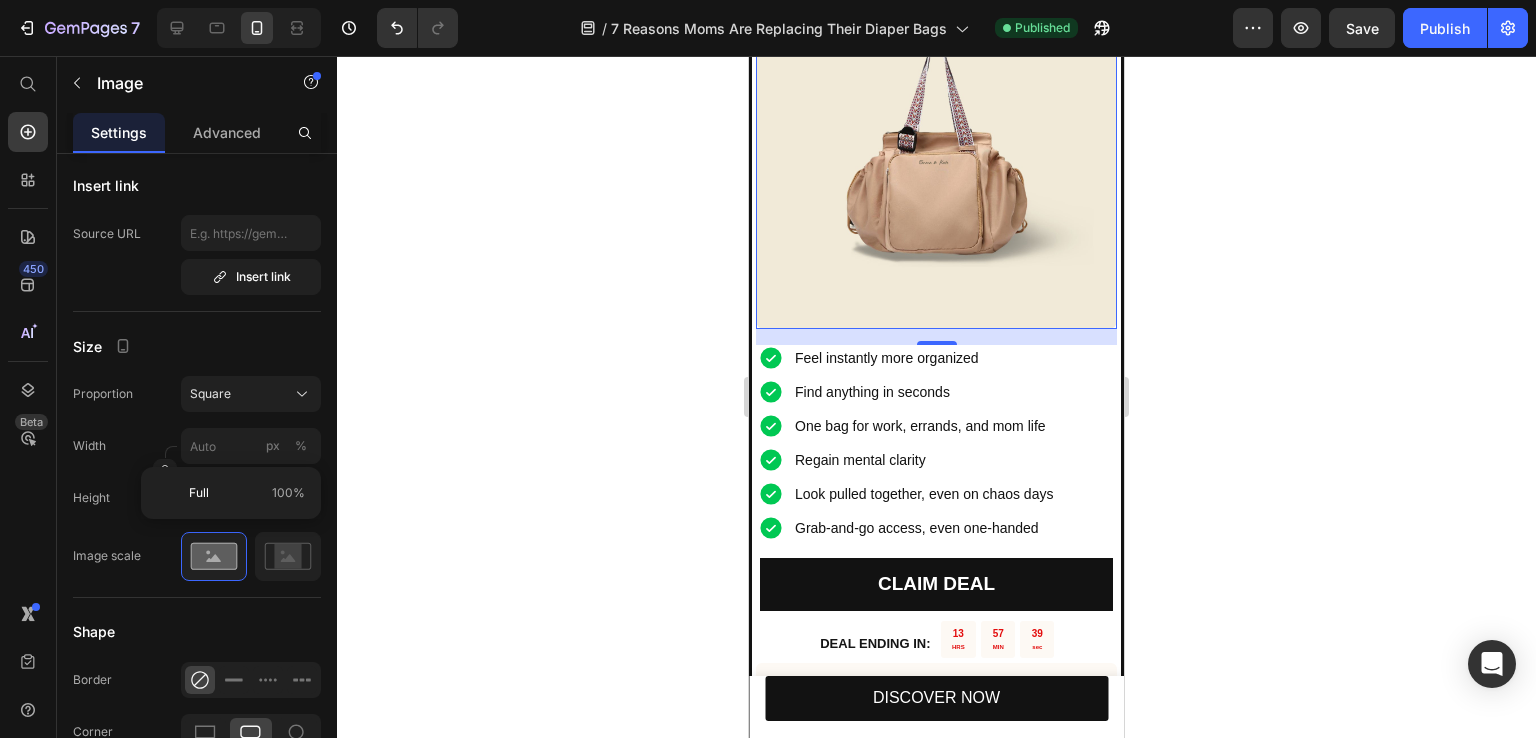 click 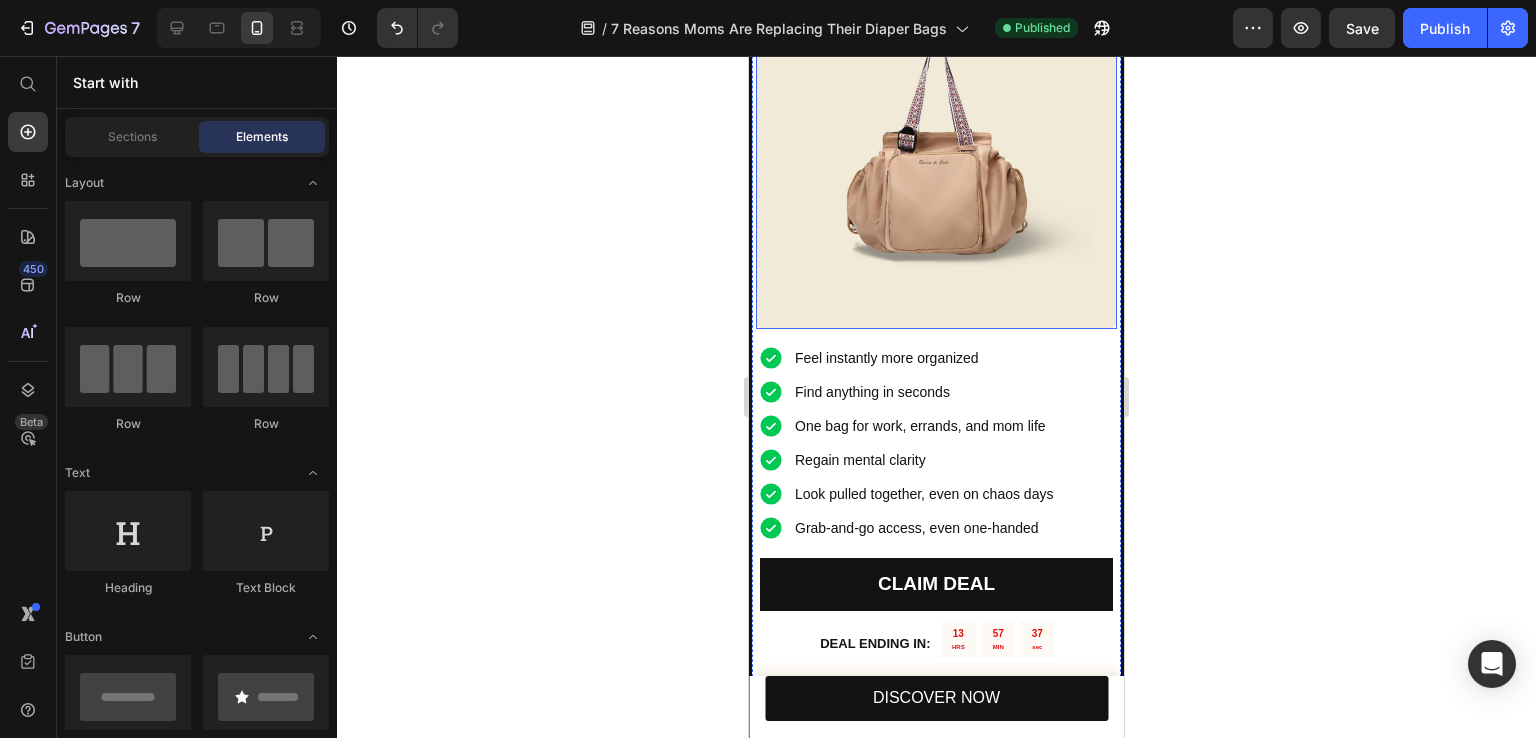 click at bounding box center (936, 148) 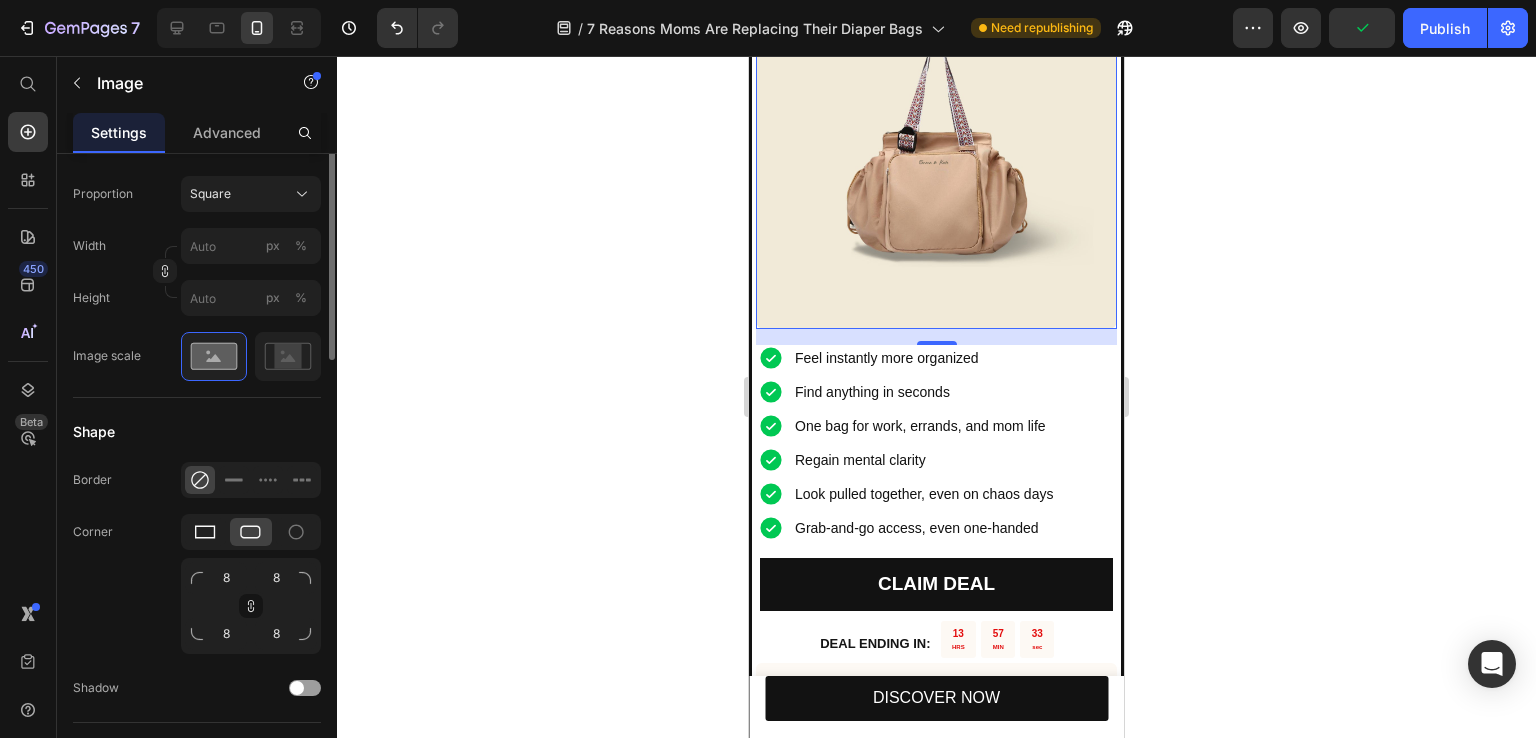 scroll, scrollTop: 400, scrollLeft: 0, axis: vertical 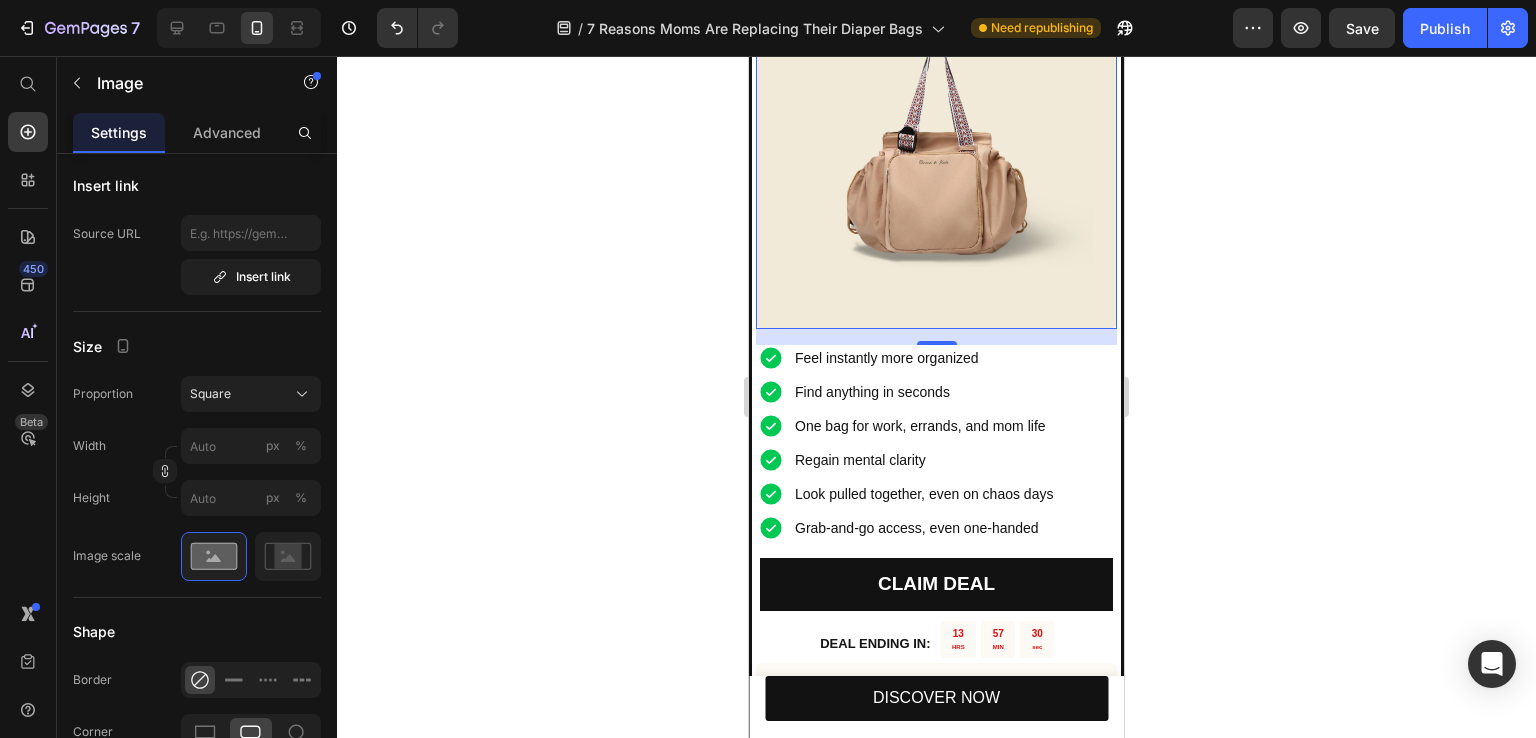click 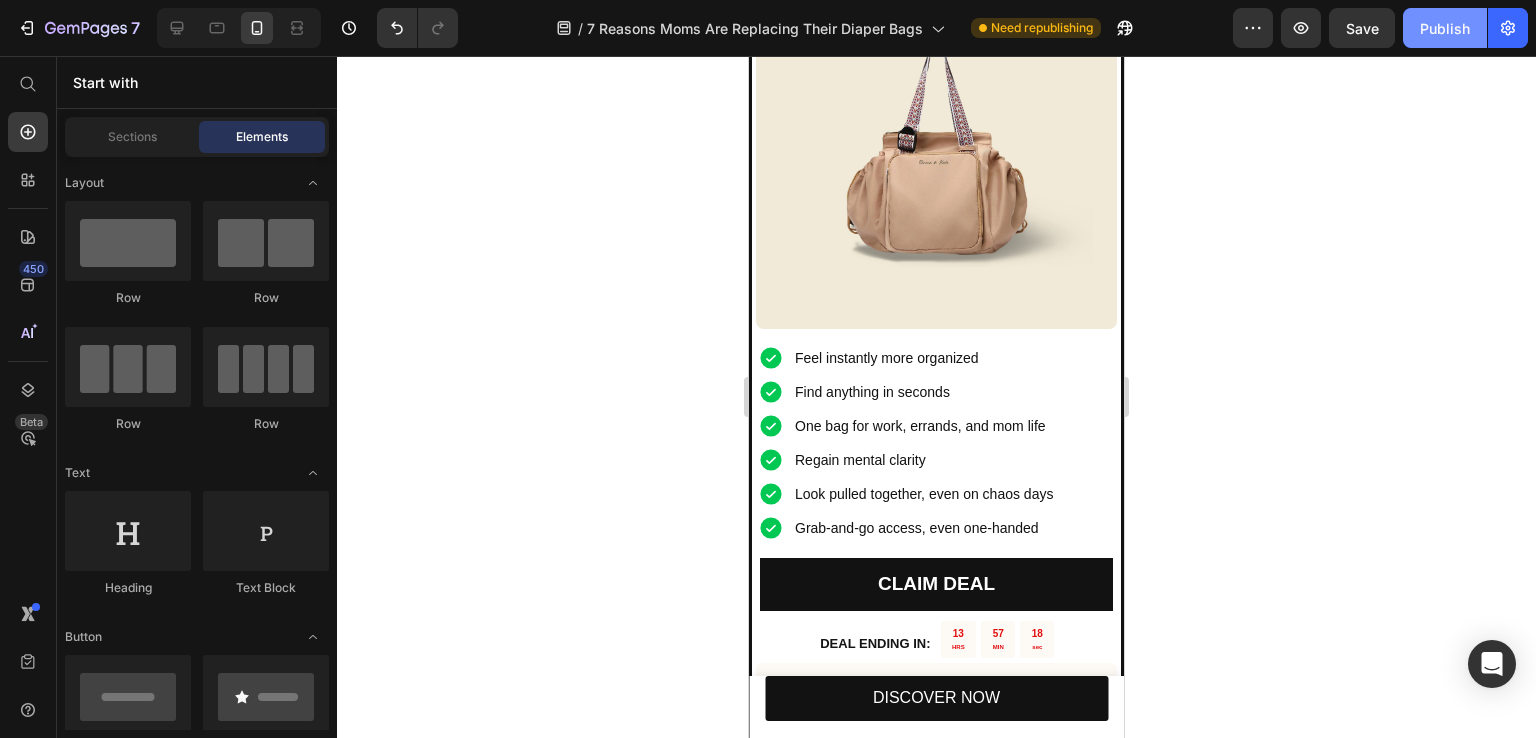 click on "Publish" 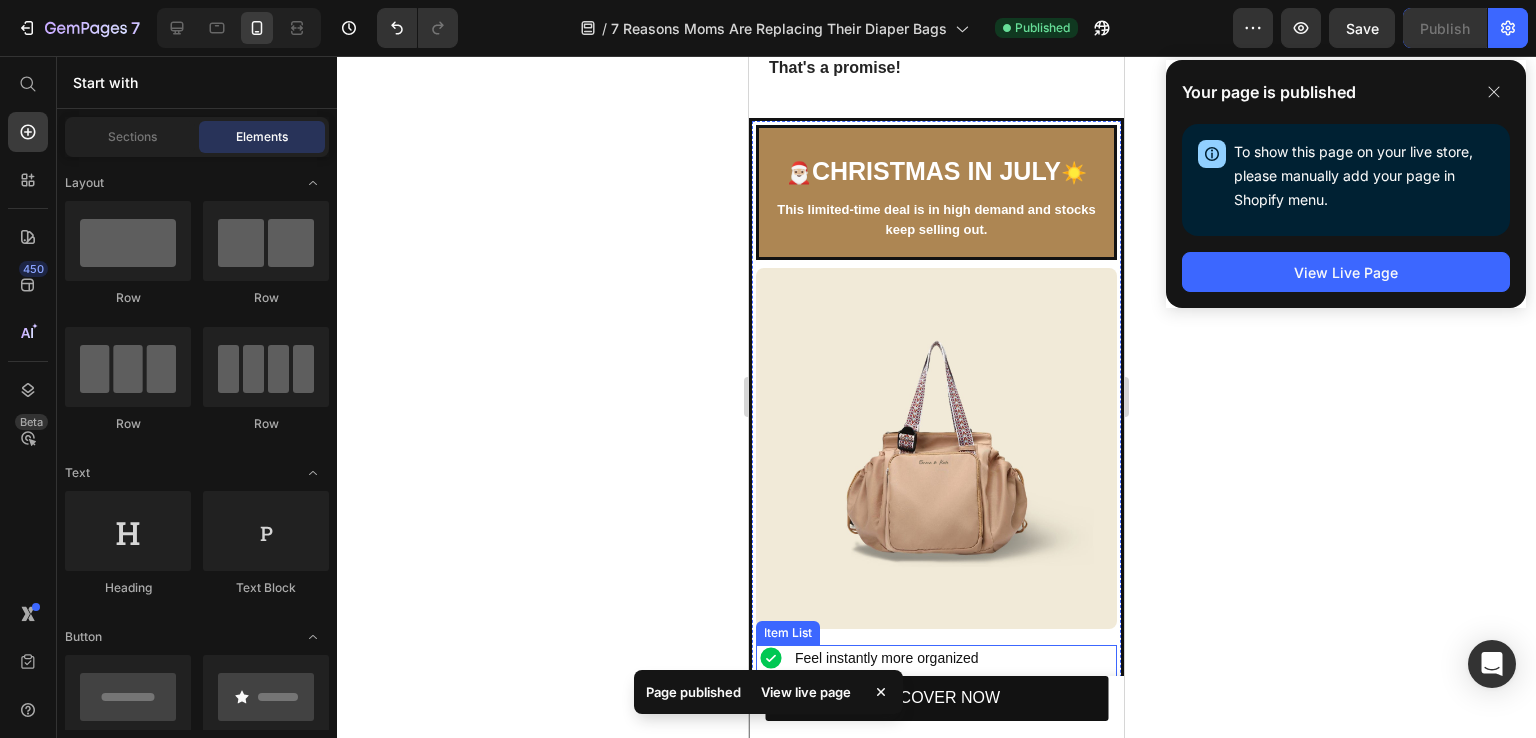 scroll, scrollTop: 4600, scrollLeft: 0, axis: vertical 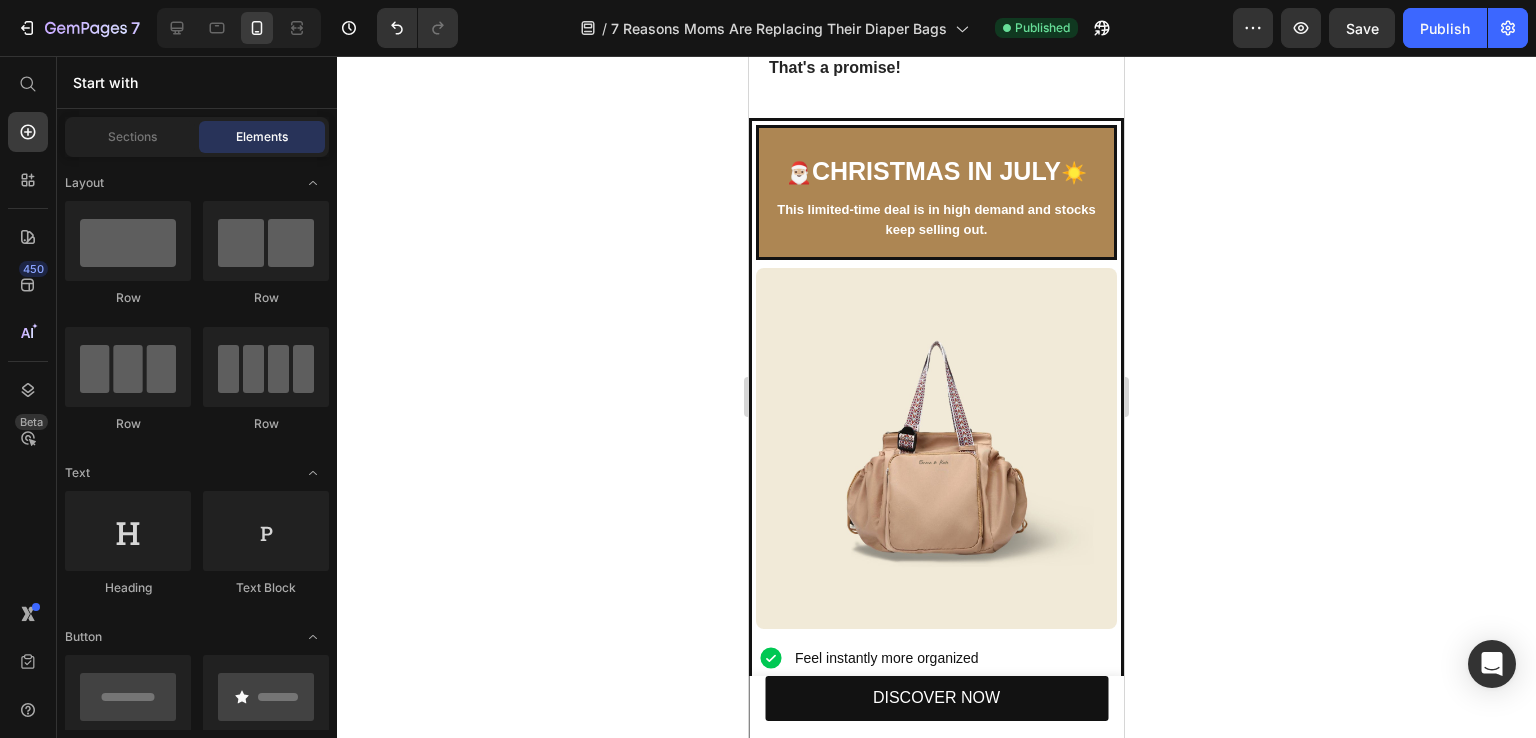click 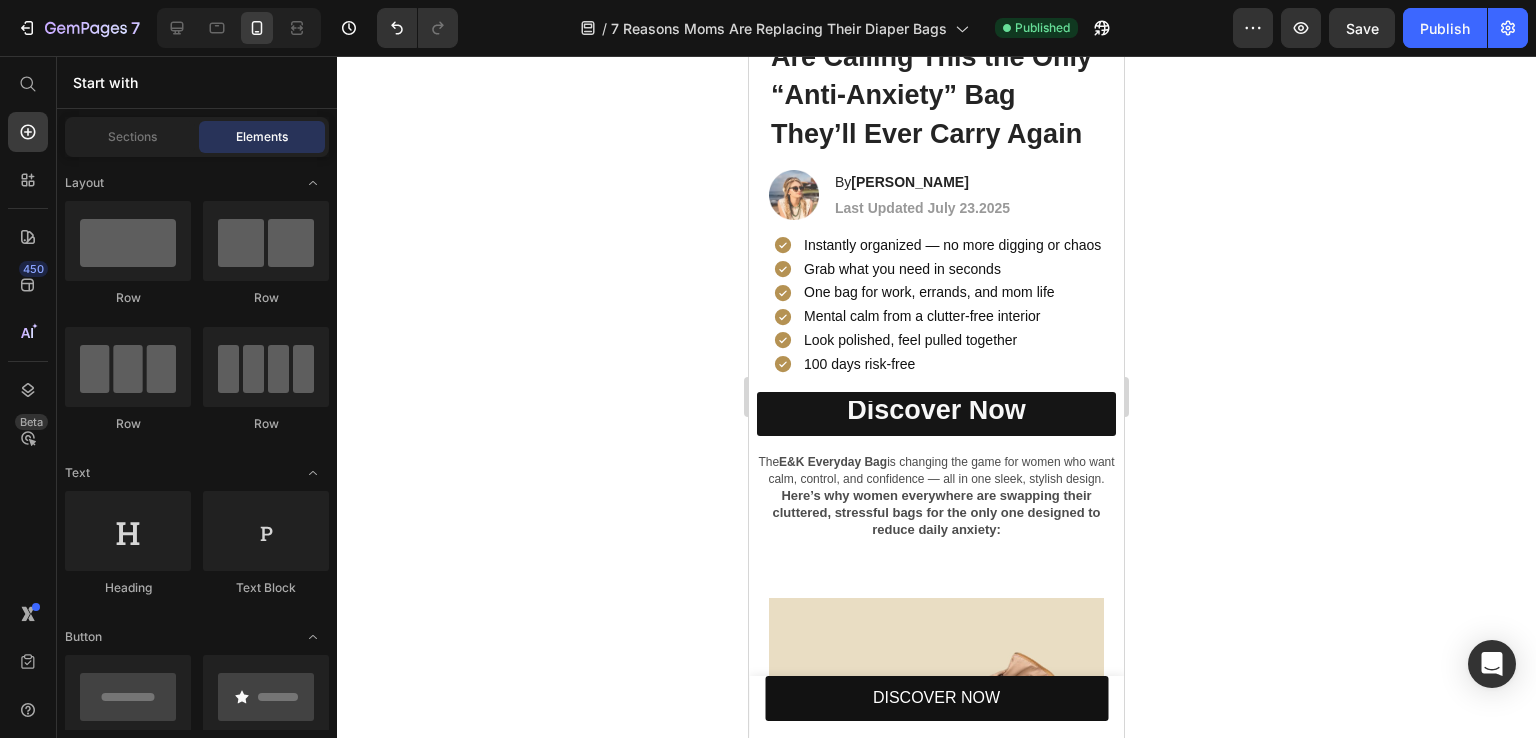 scroll, scrollTop: 0, scrollLeft: 0, axis: both 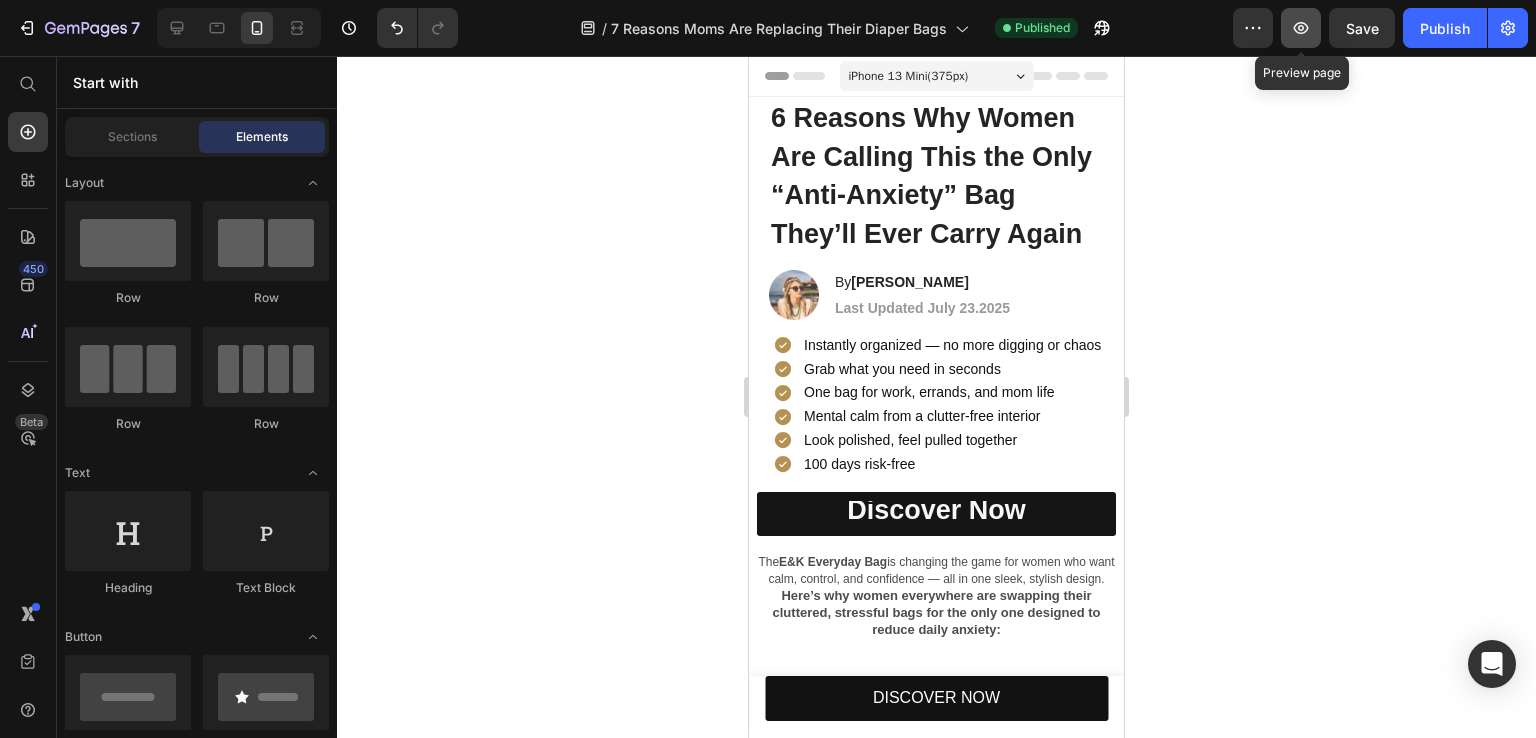 click 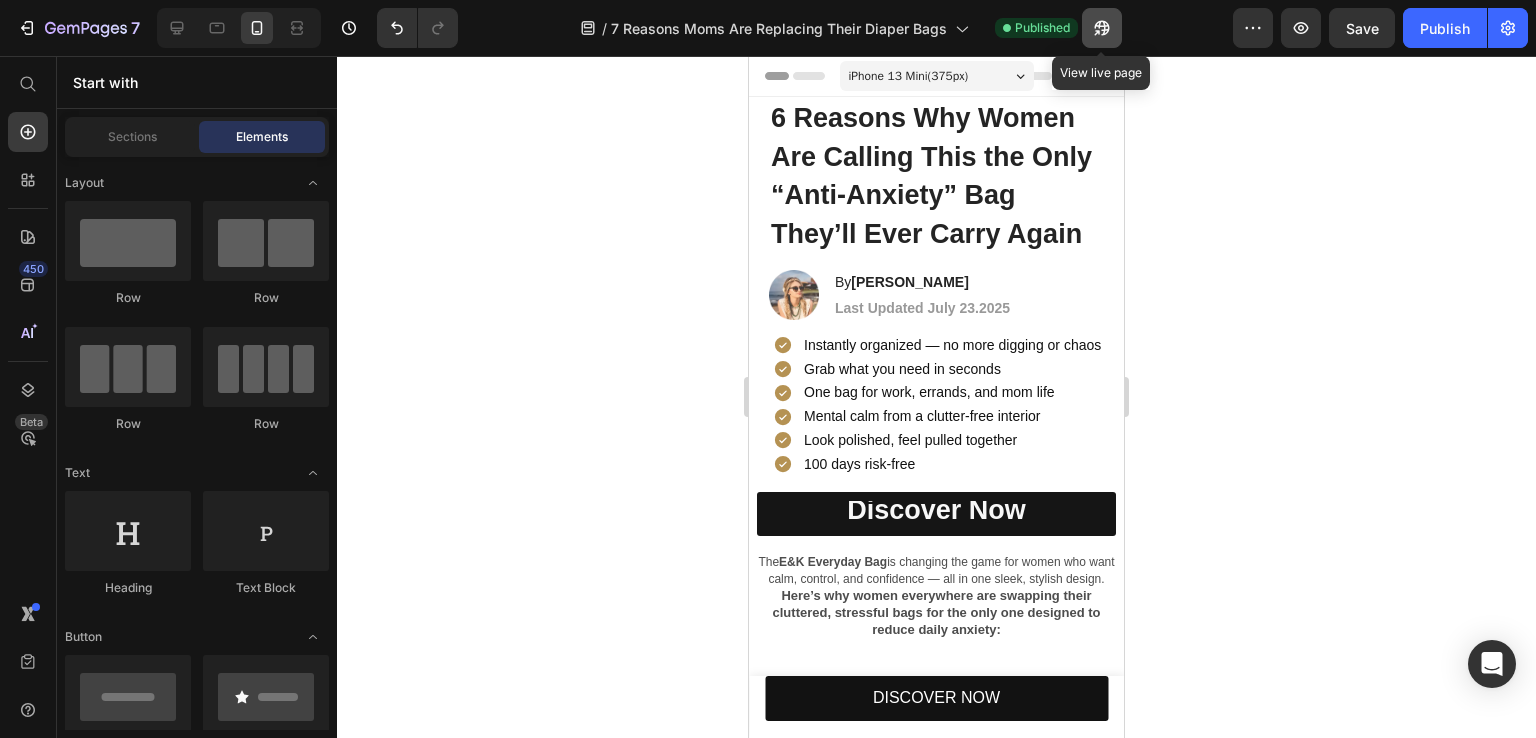 click 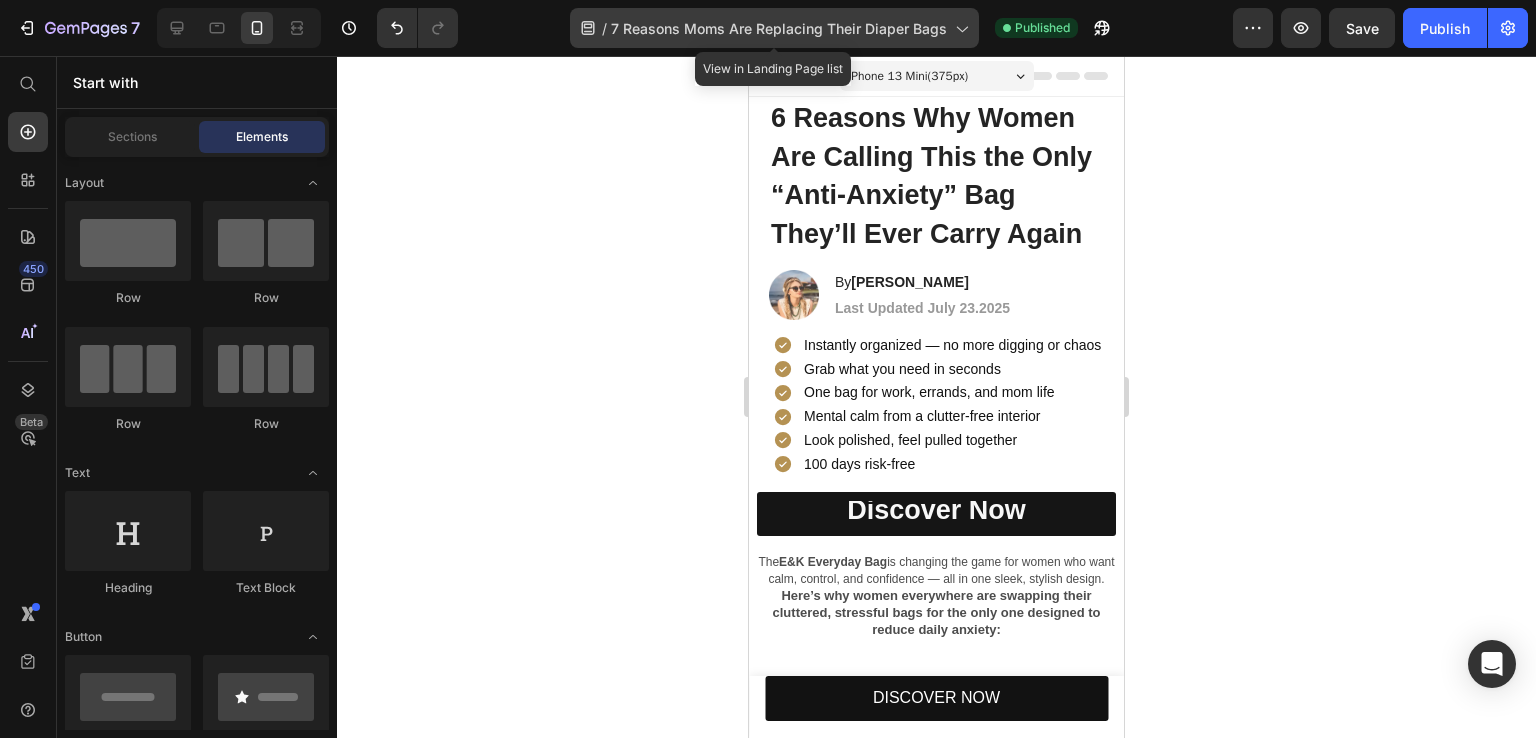 click on "7 Reasons Moms Are Replacing Their Diaper Bags" at bounding box center [779, 28] 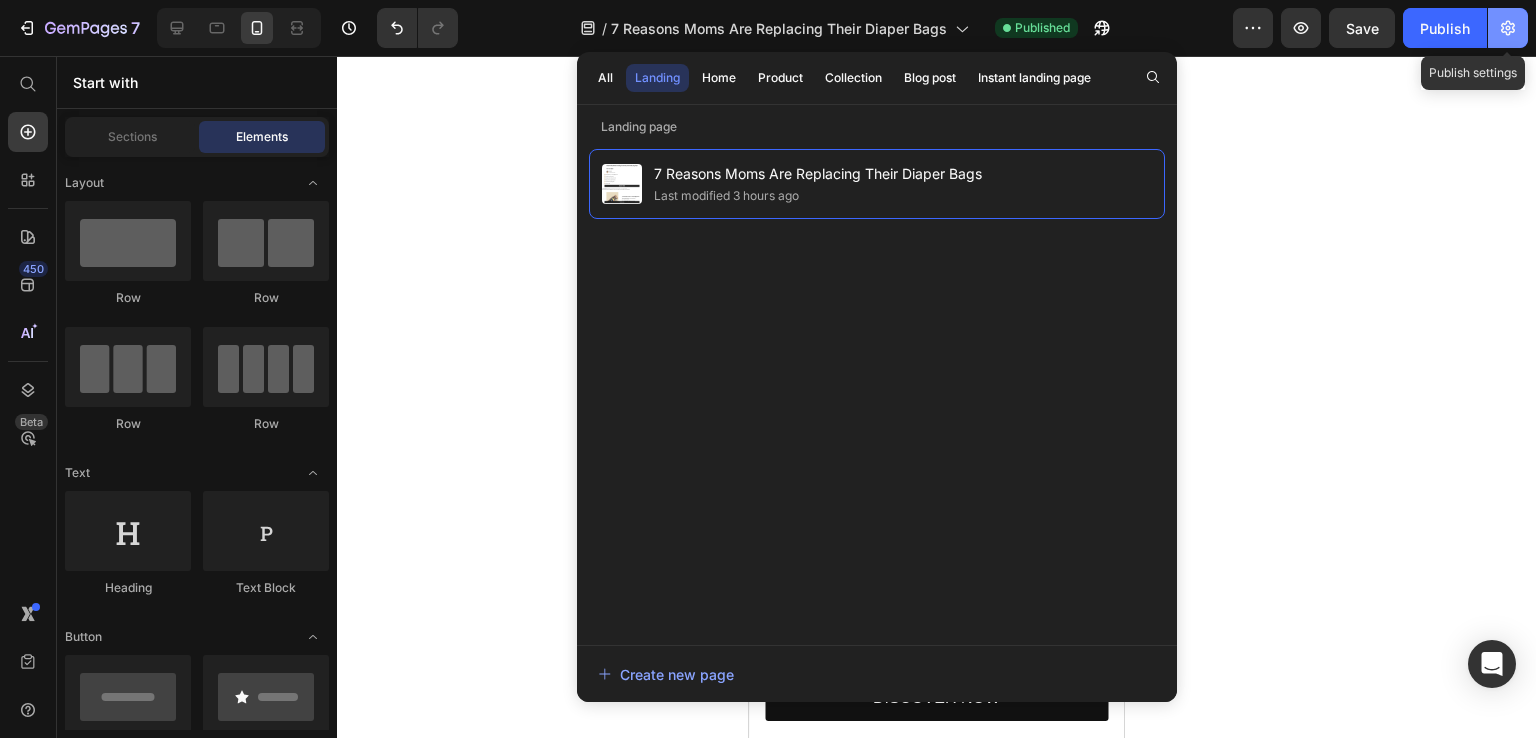 click 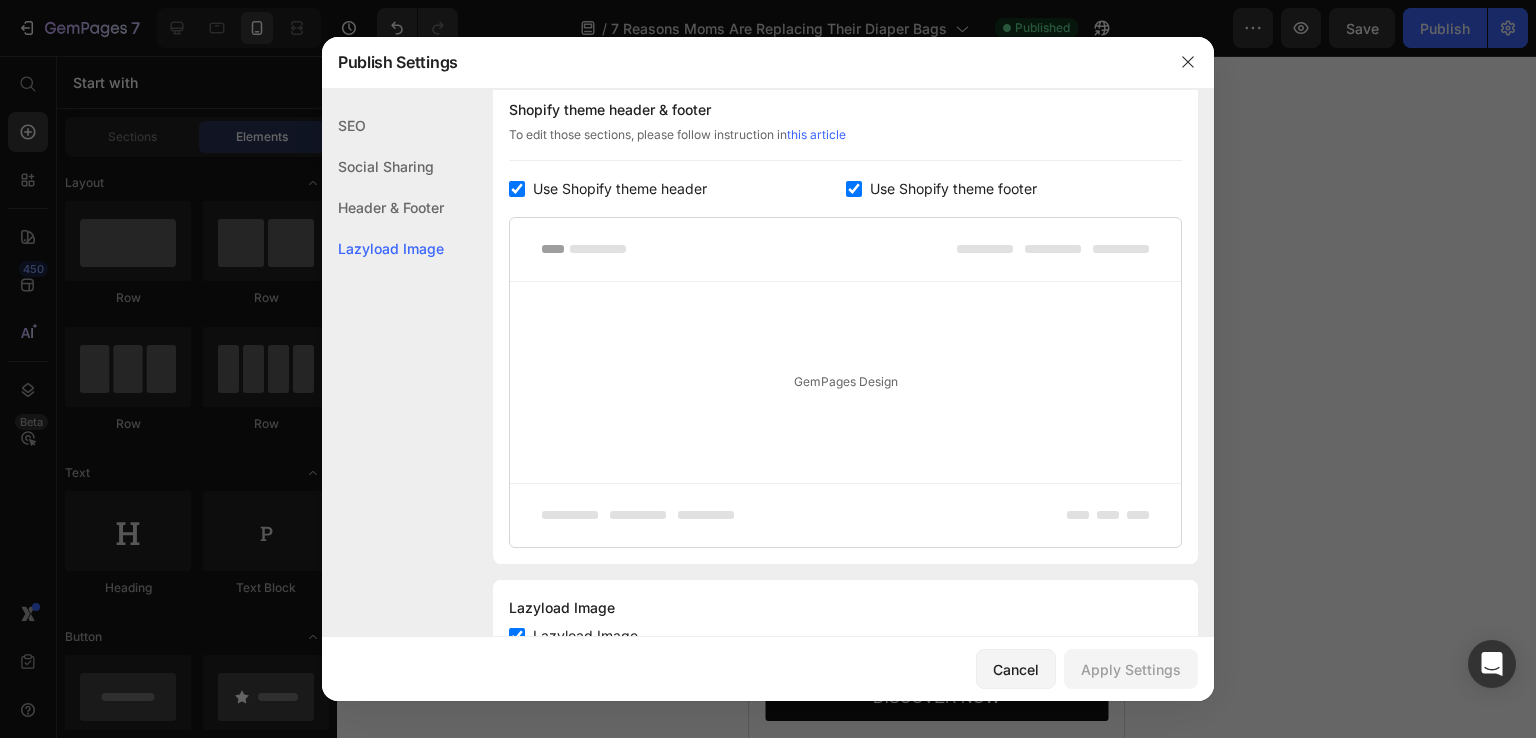 scroll, scrollTop: 1000, scrollLeft: 0, axis: vertical 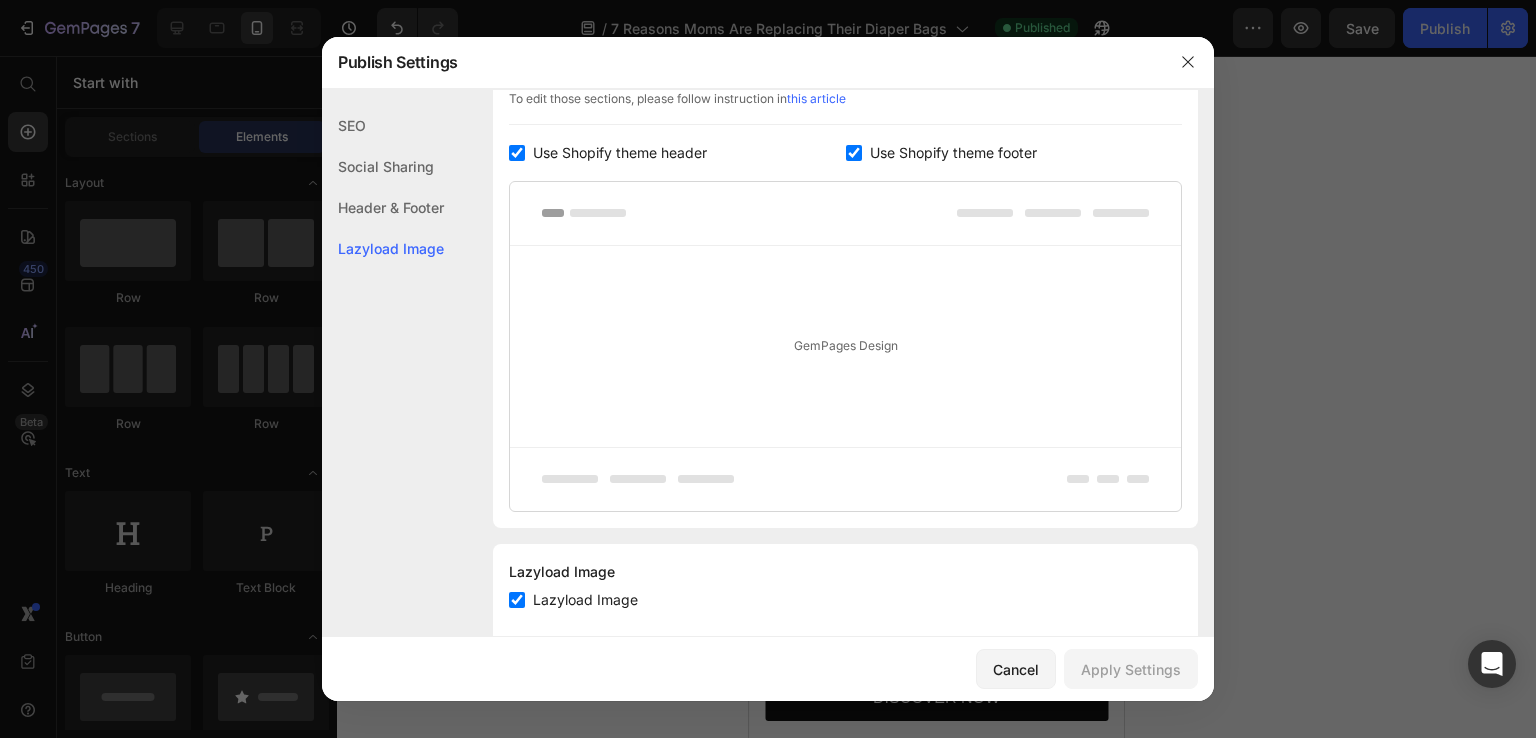click on "Social Sharing" 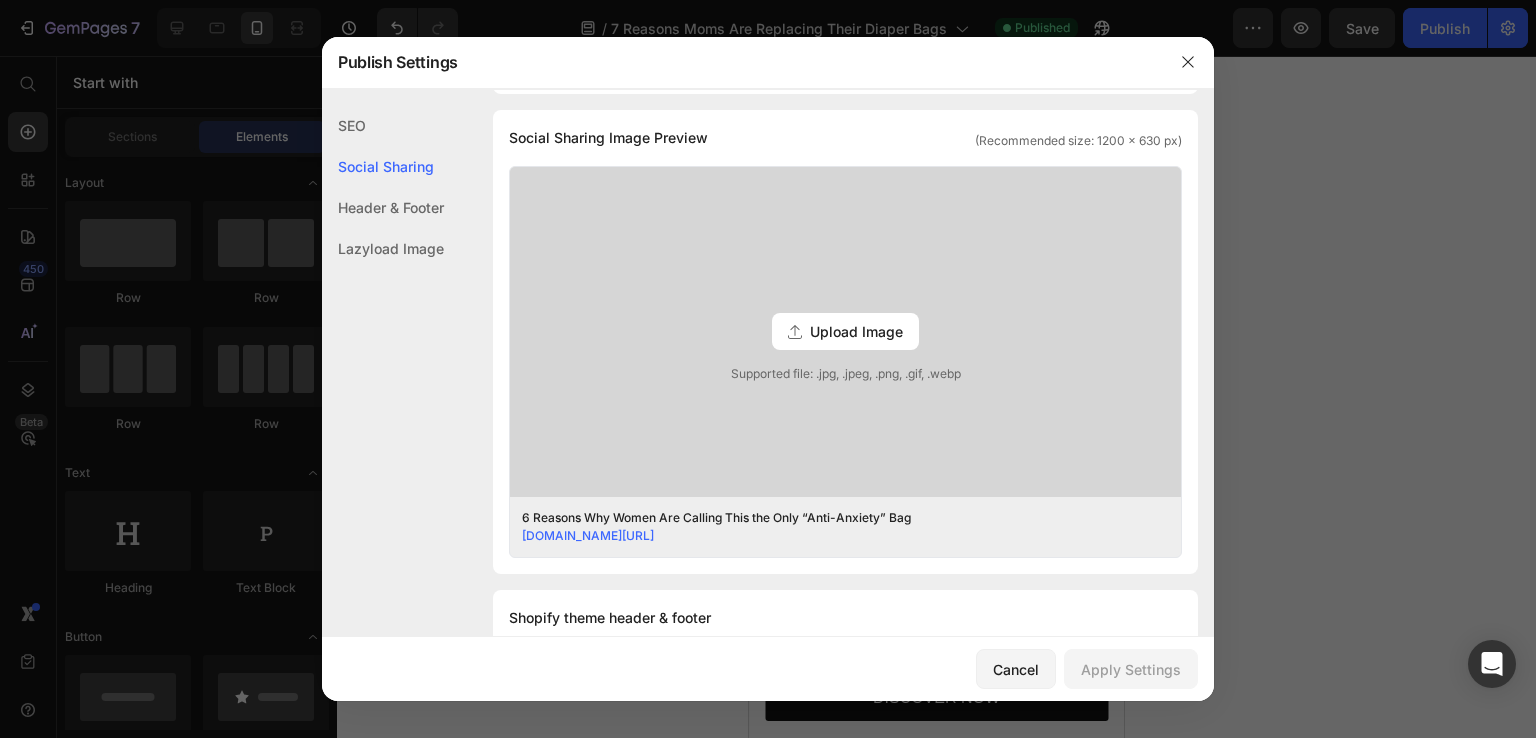 click on "Header & Footer" 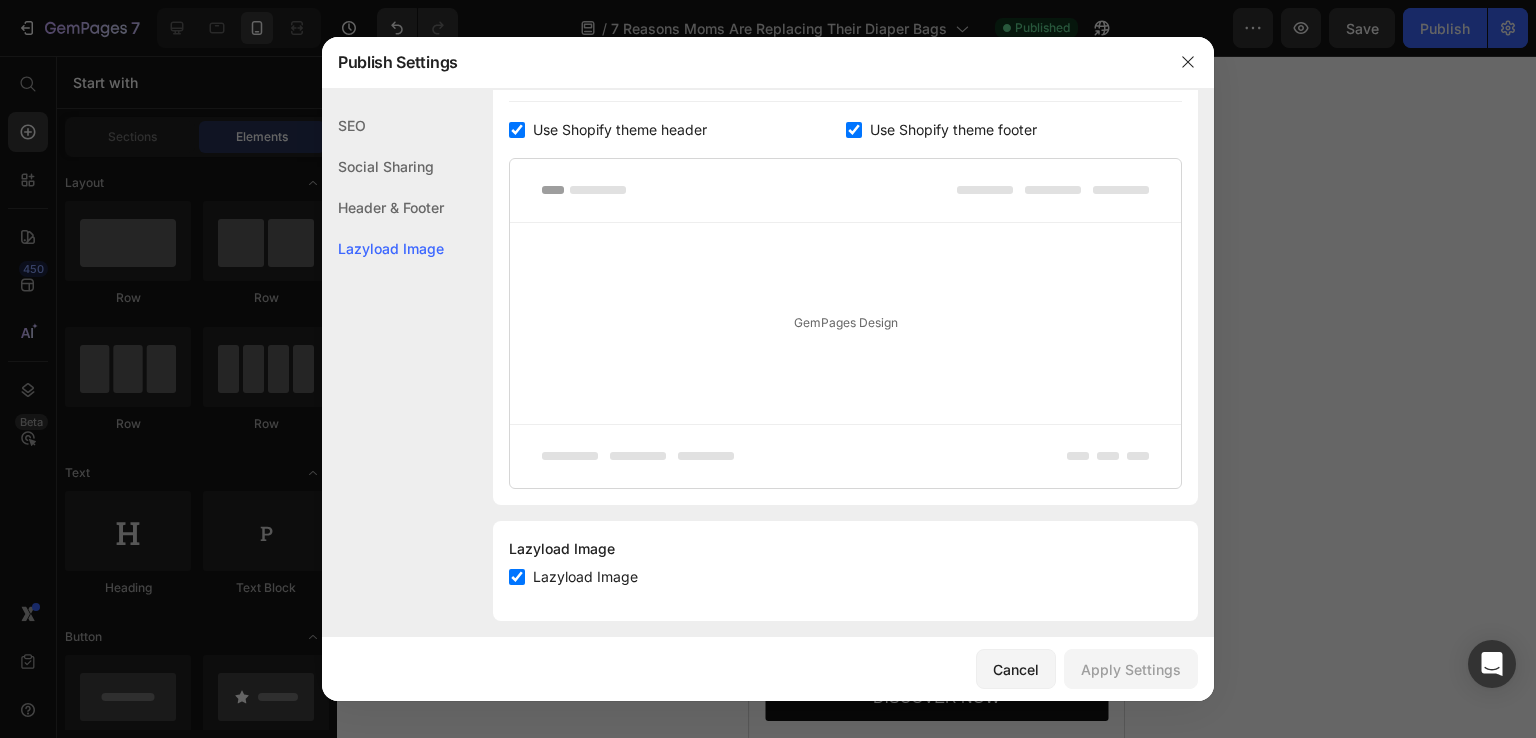 scroll, scrollTop: 1037, scrollLeft: 0, axis: vertical 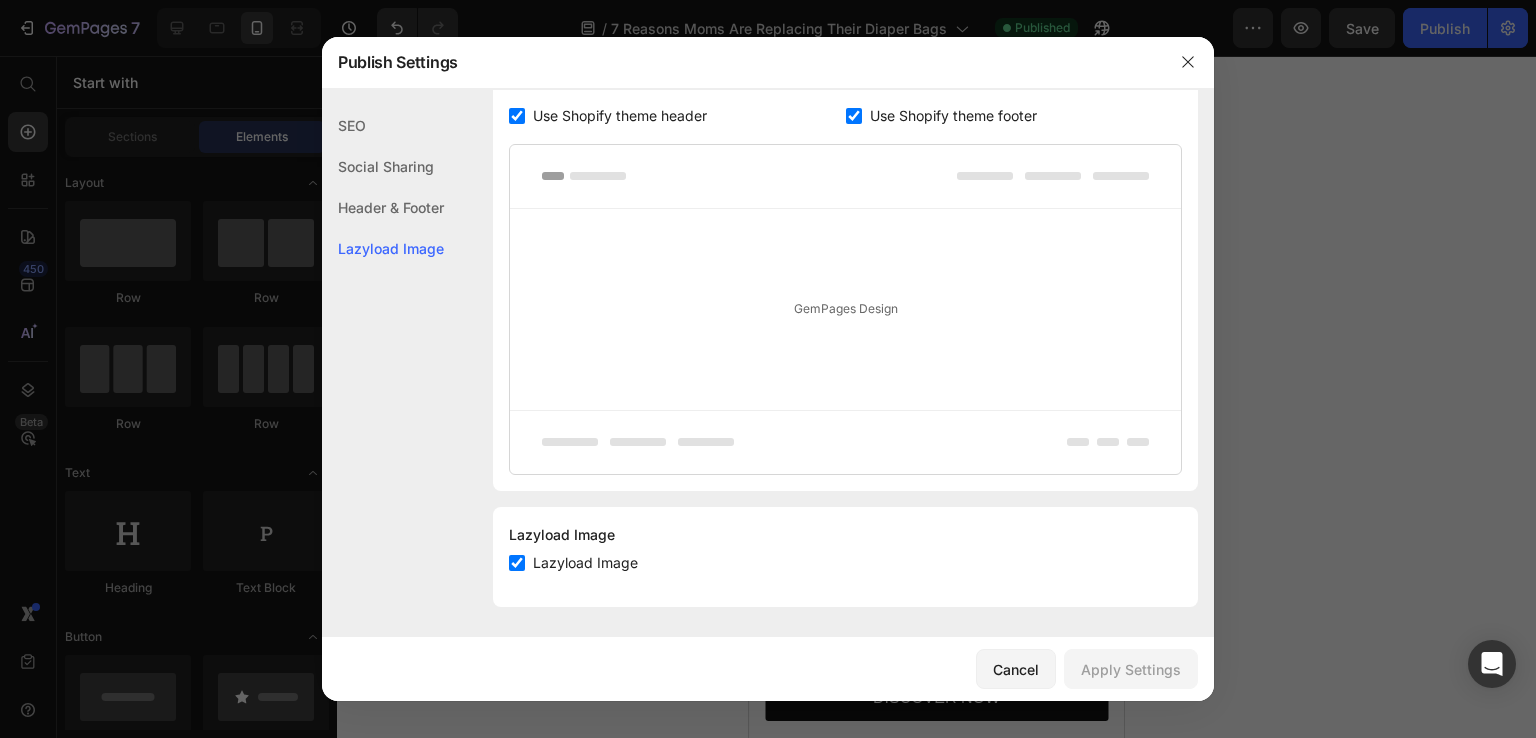 click on "Header & Footer" 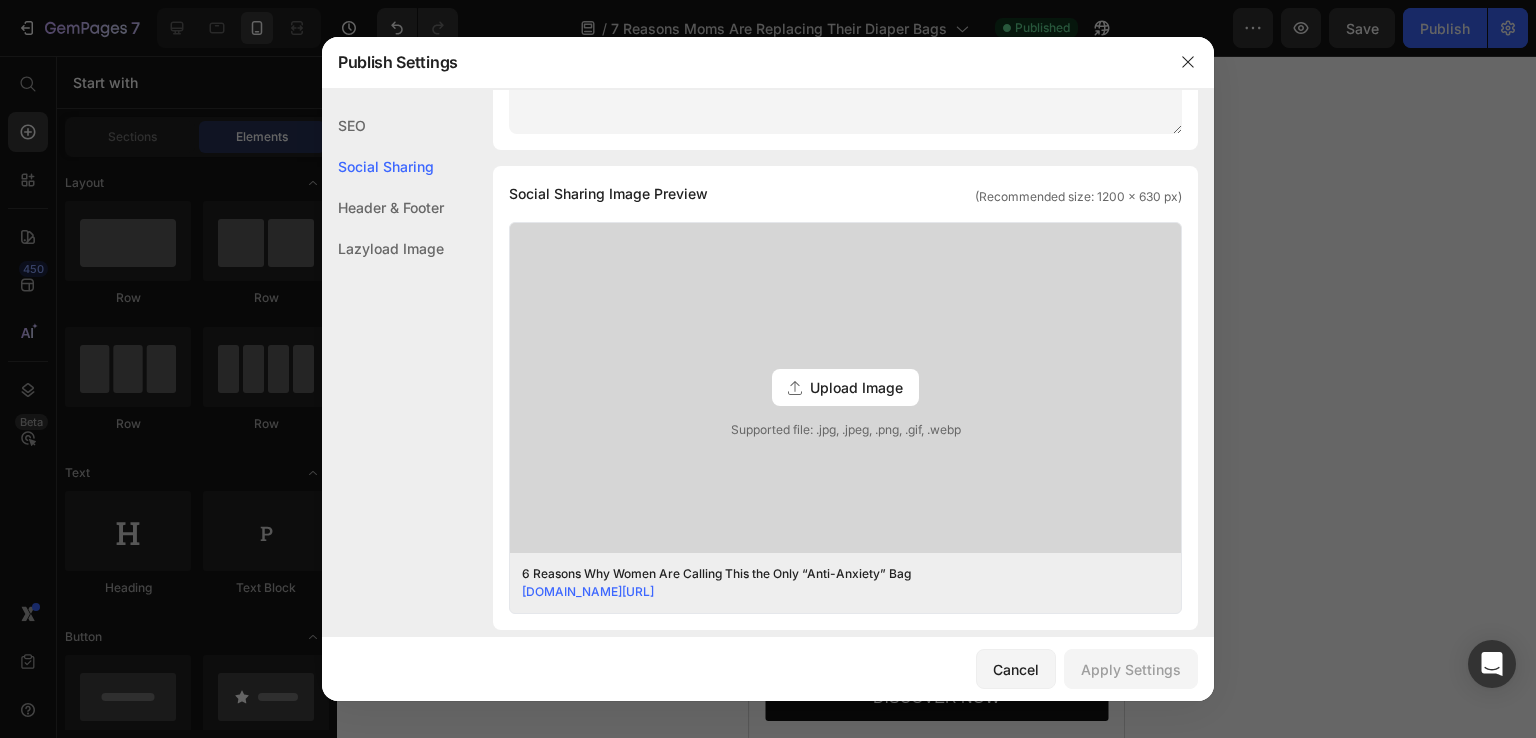 scroll, scrollTop: 400, scrollLeft: 0, axis: vertical 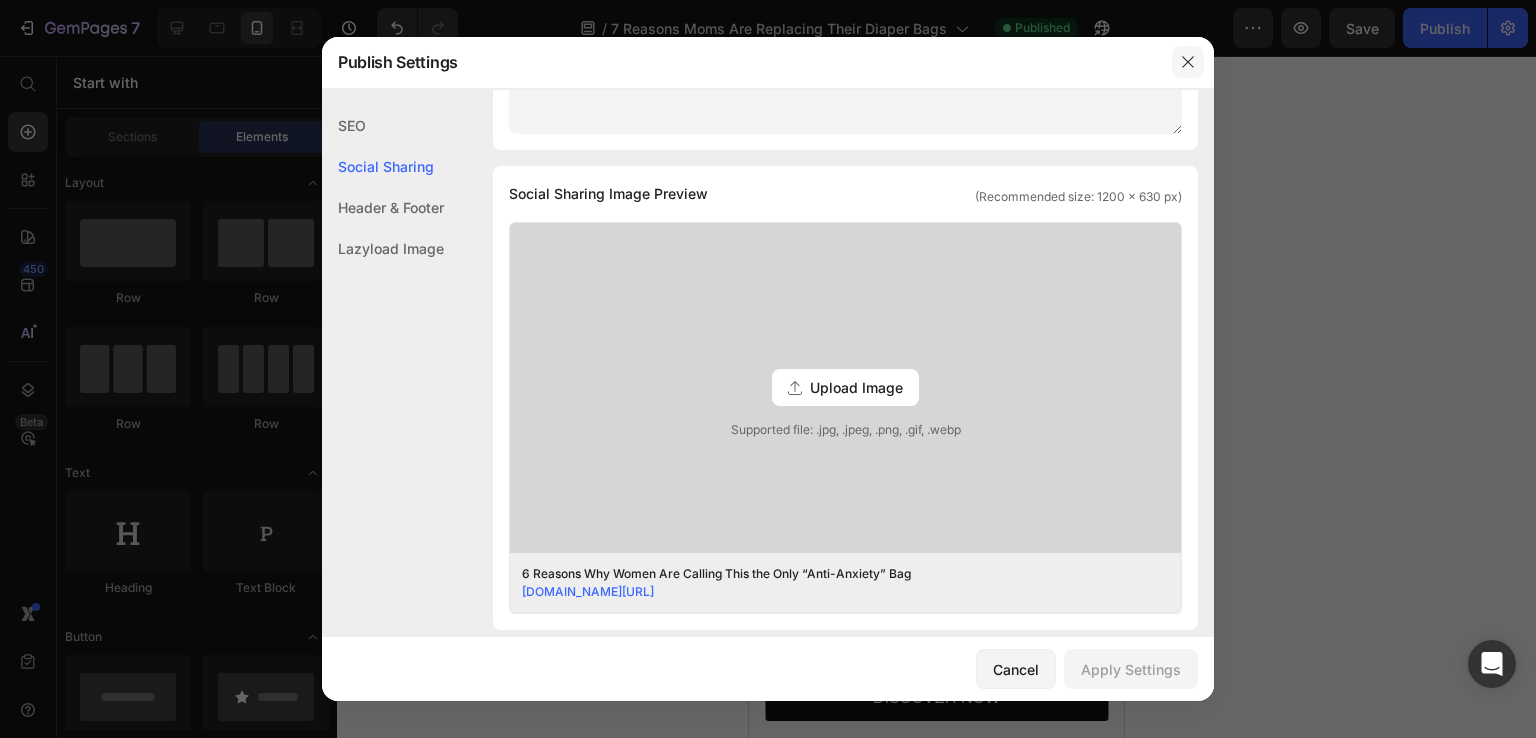click at bounding box center (1188, 62) 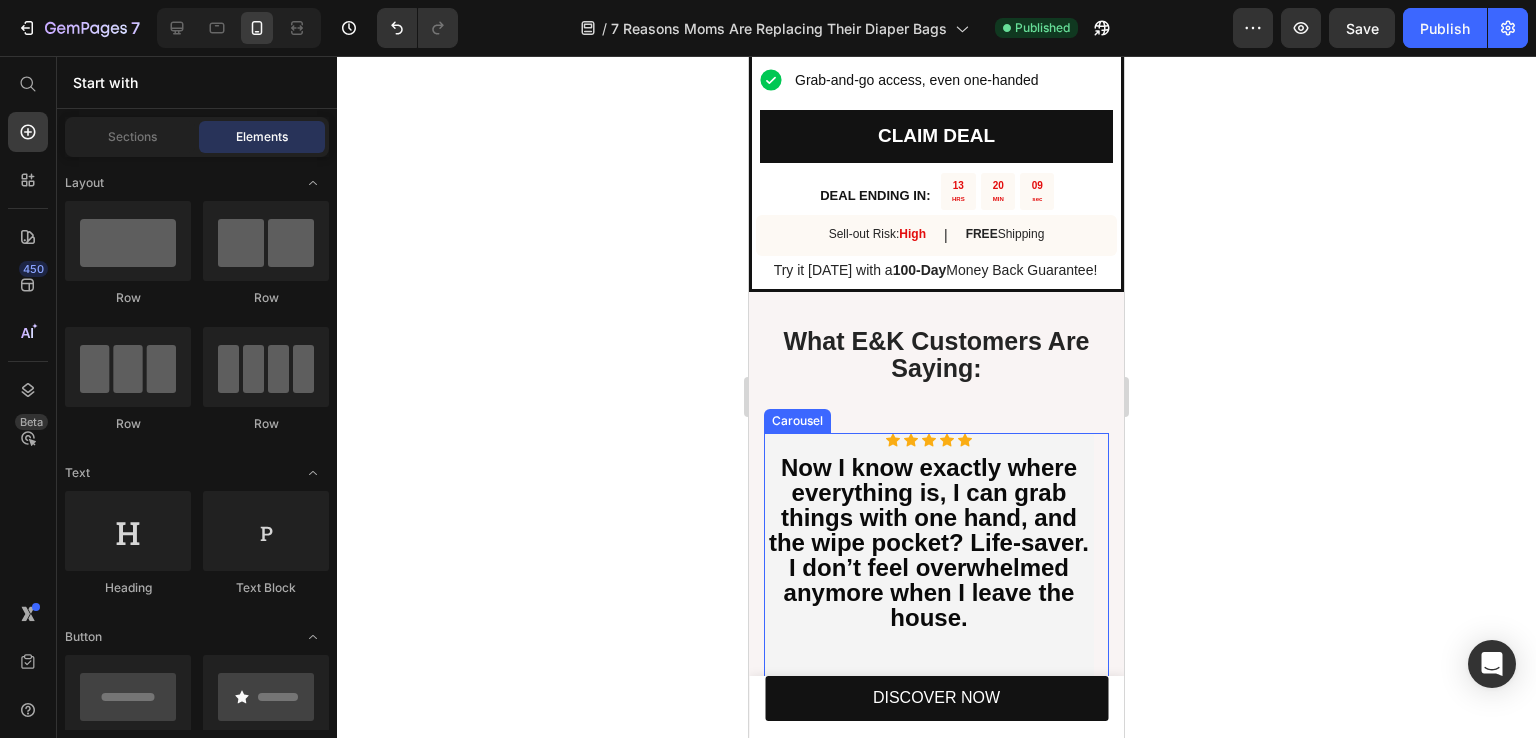 scroll, scrollTop: 5200, scrollLeft: 0, axis: vertical 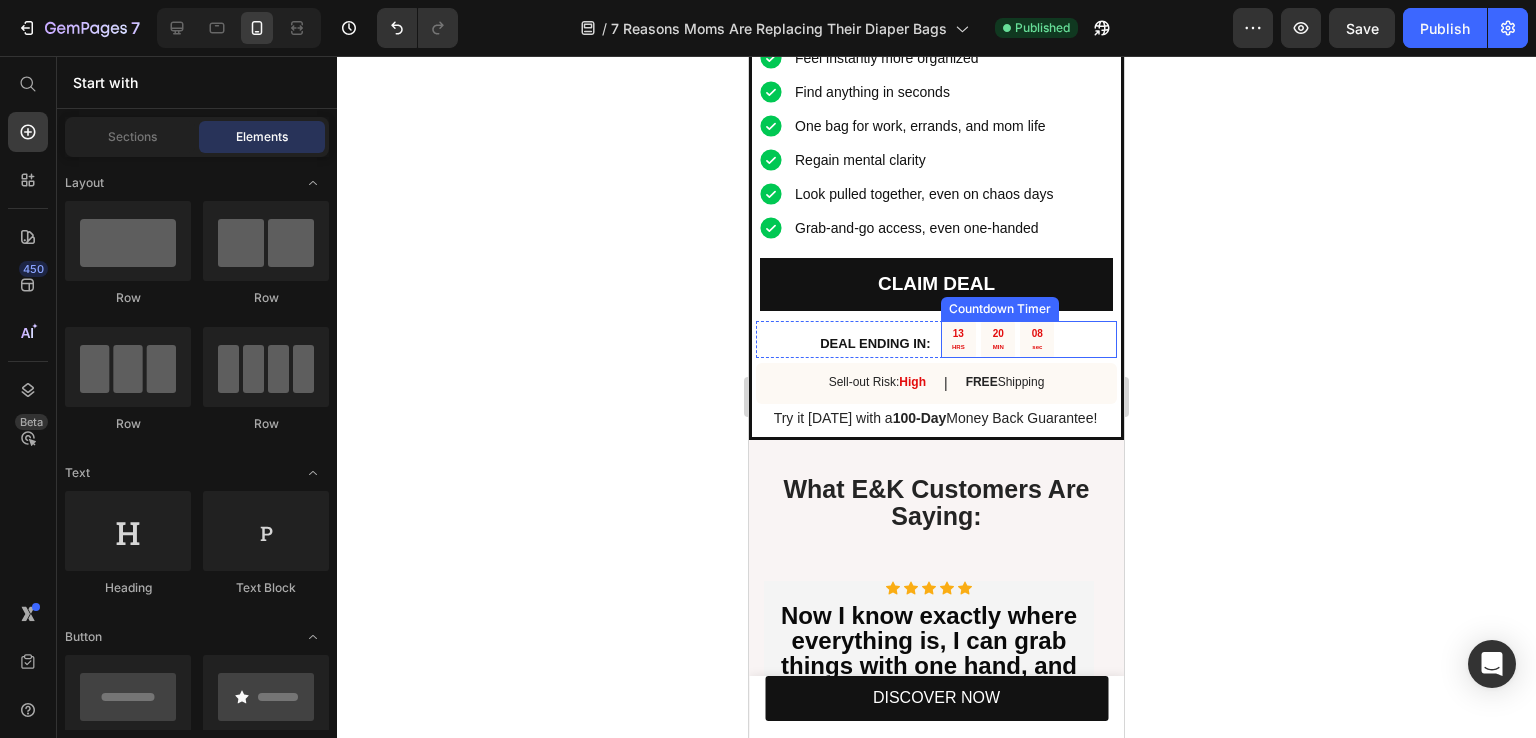 click on "20 MIN" at bounding box center (998, 339) 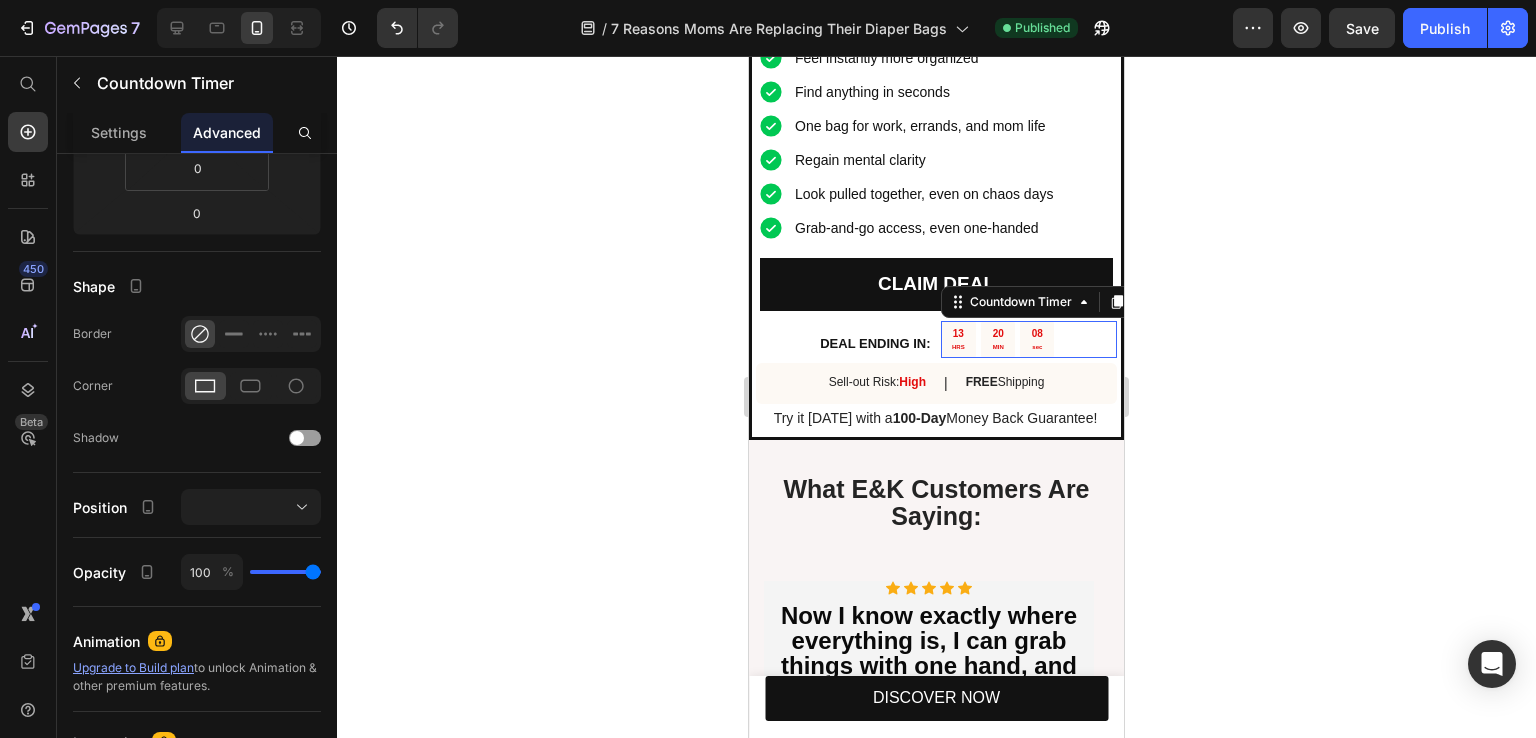 click on "20 MIN" at bounding box center (998, 339) 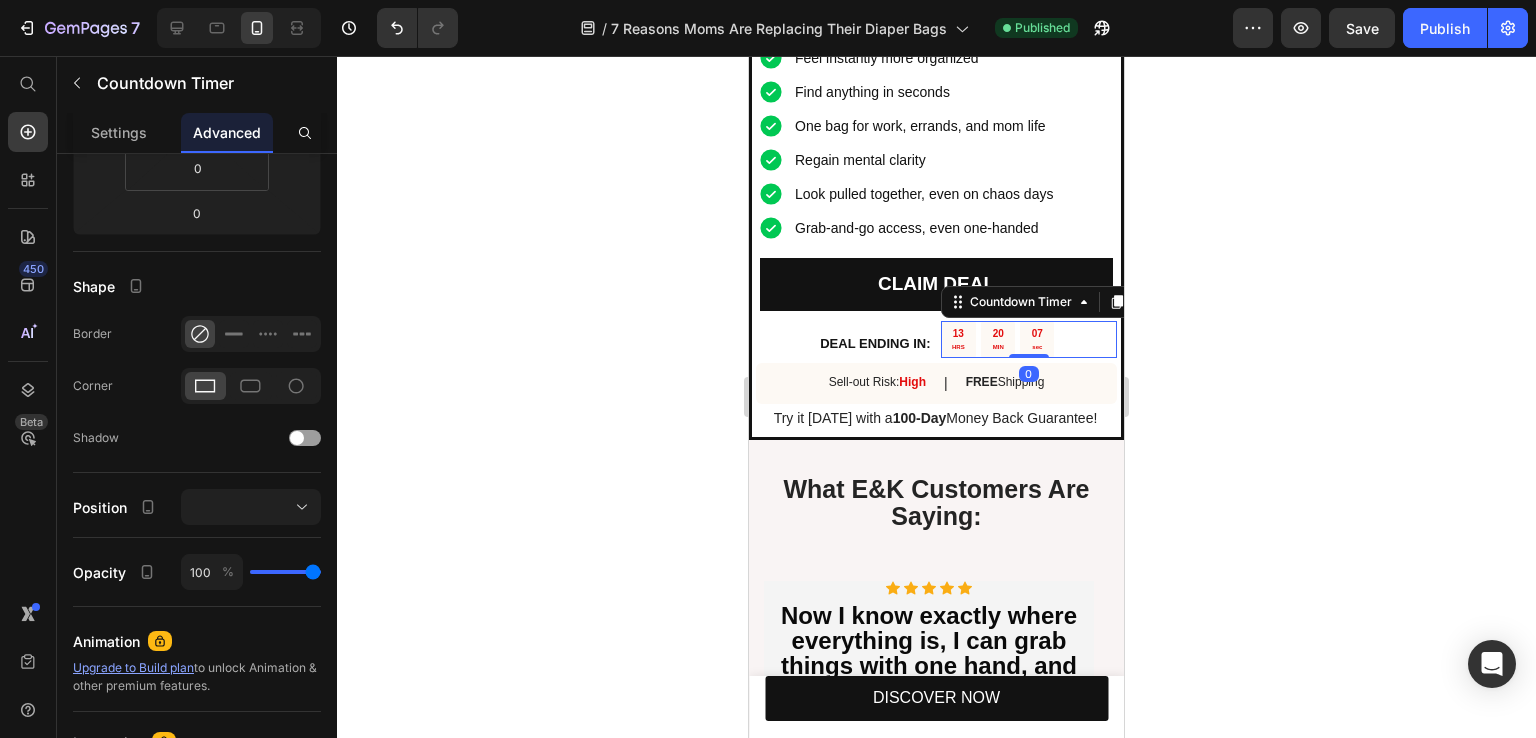scroll, scrollTop: 0, scrollLeft: 0, axis: both 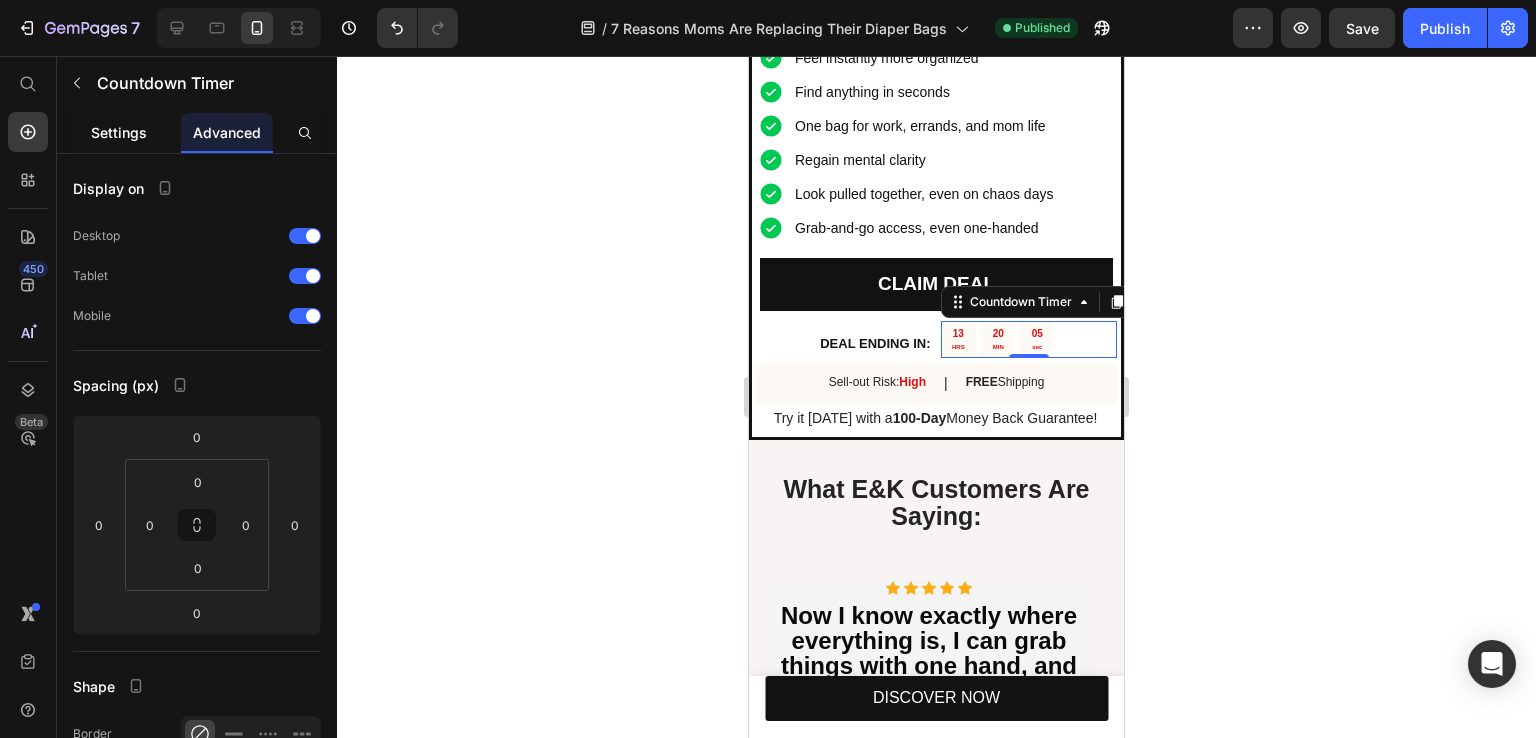 click on "Settings" at bounding box center (119, 132) 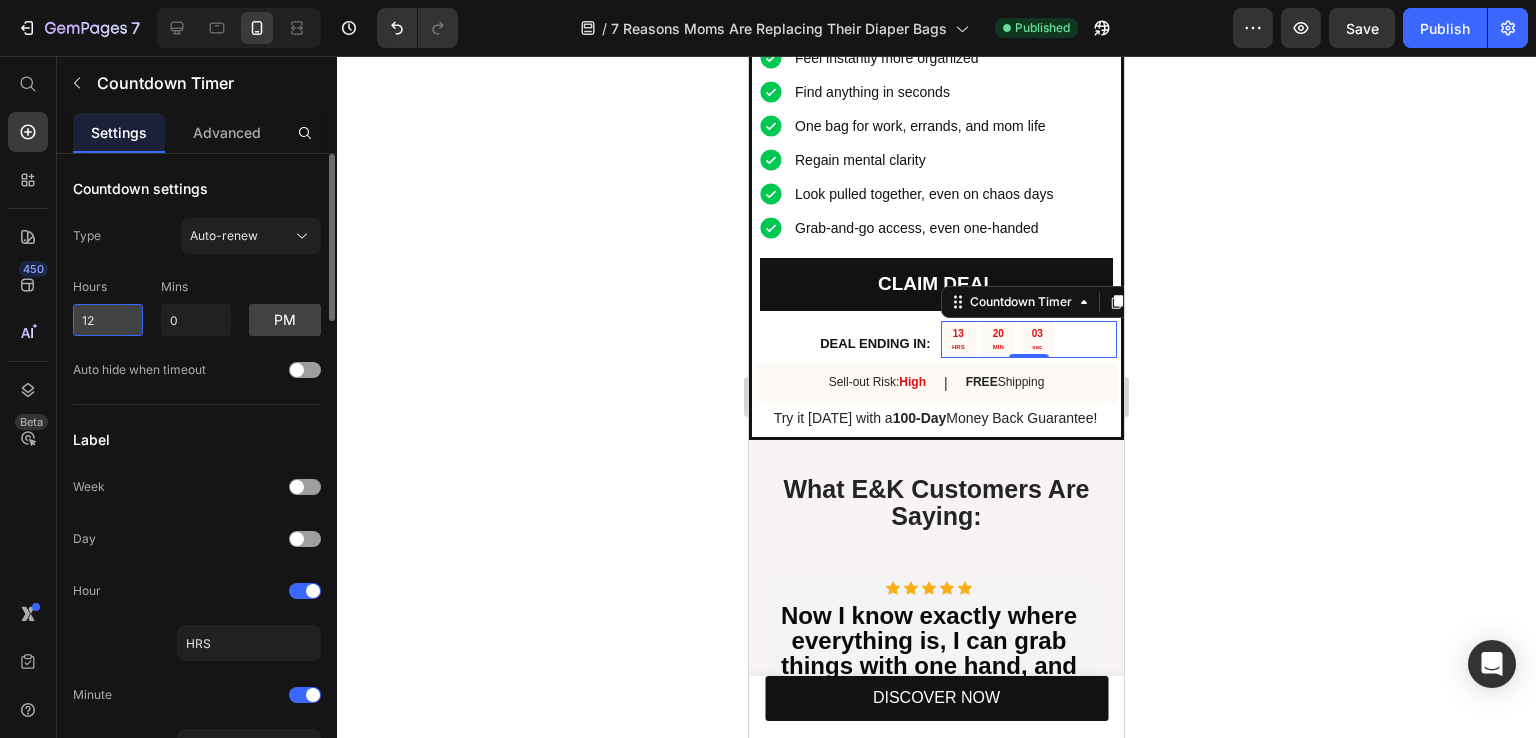 click on "12" at bounding box center [108, 320] 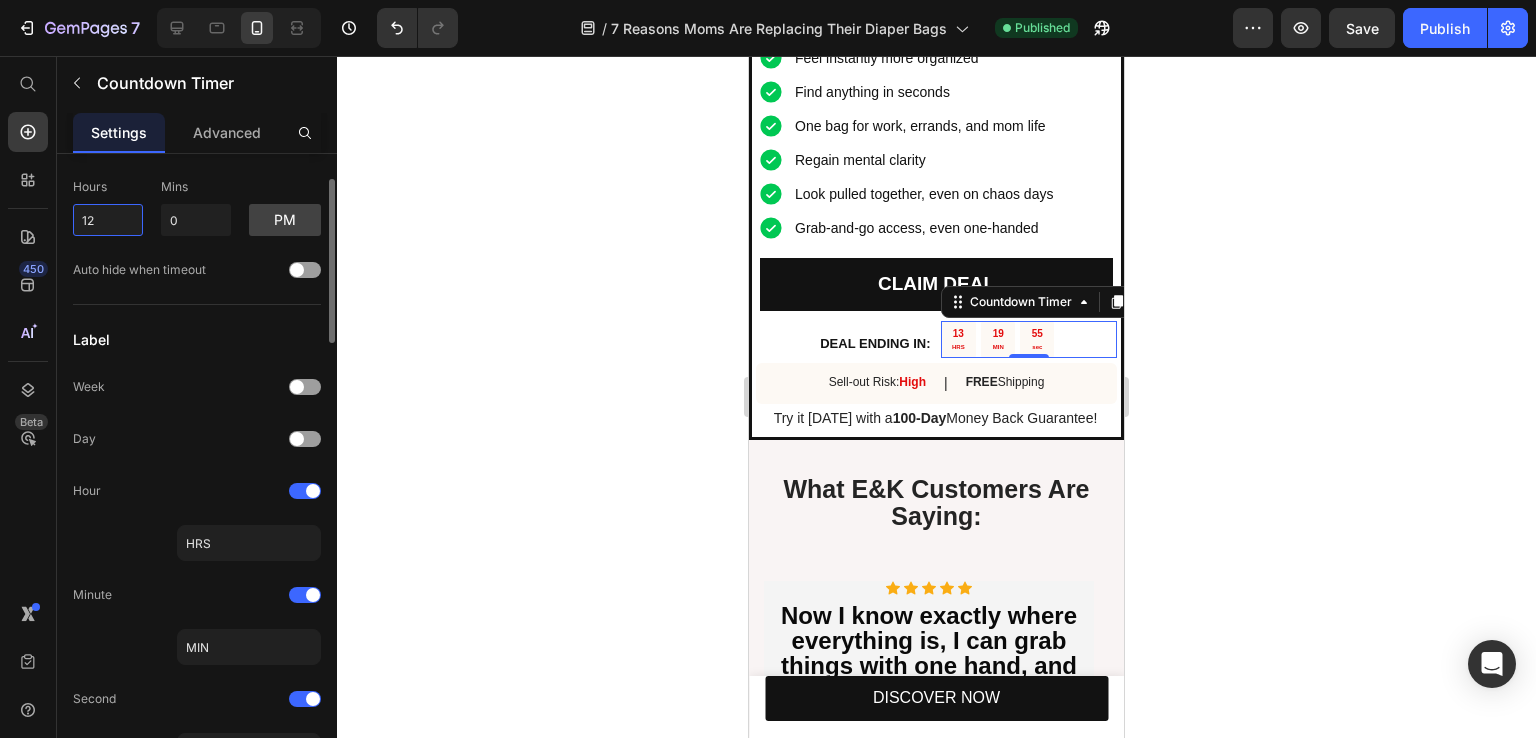 scroll, scrollTop: 0, scrollLeft: 0, axis: both 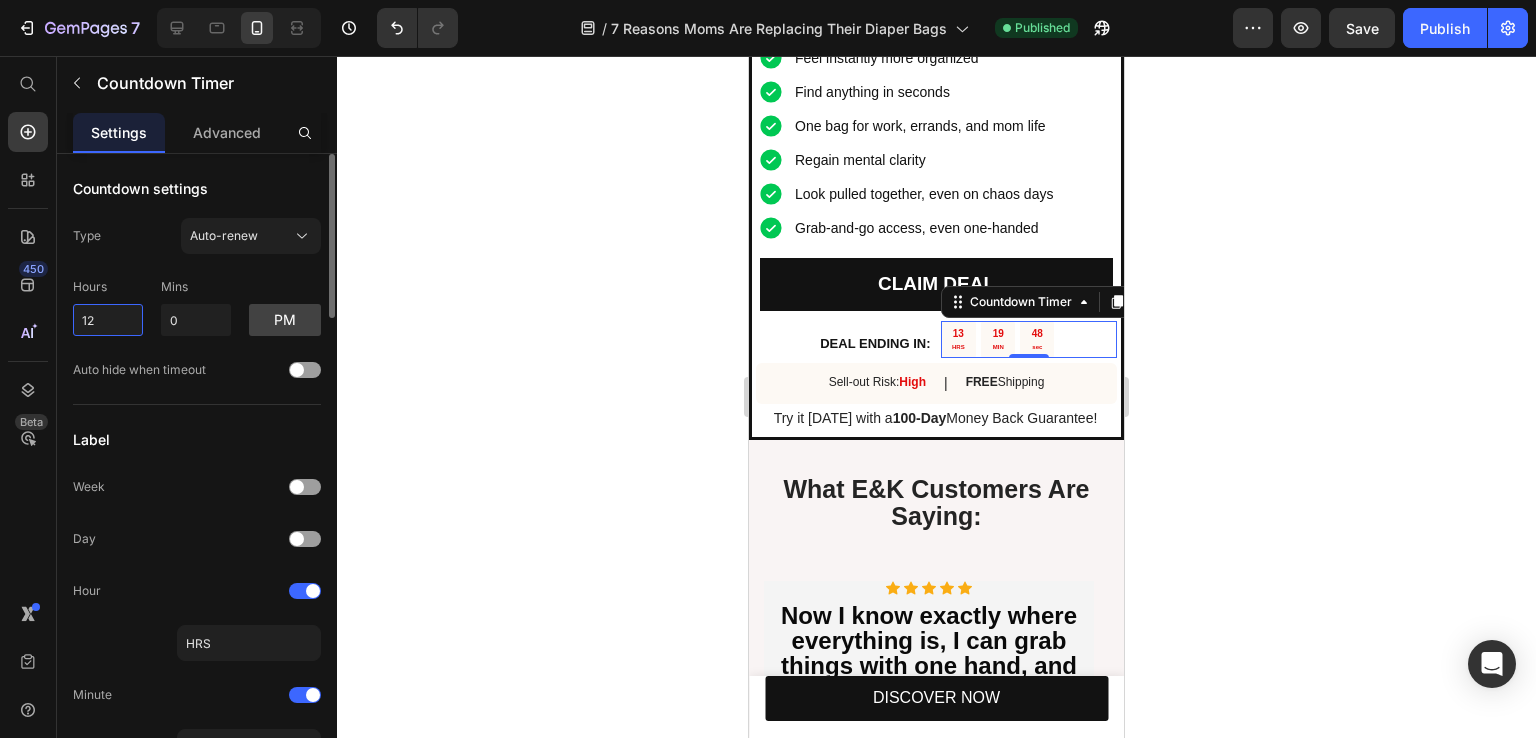 type on "1" 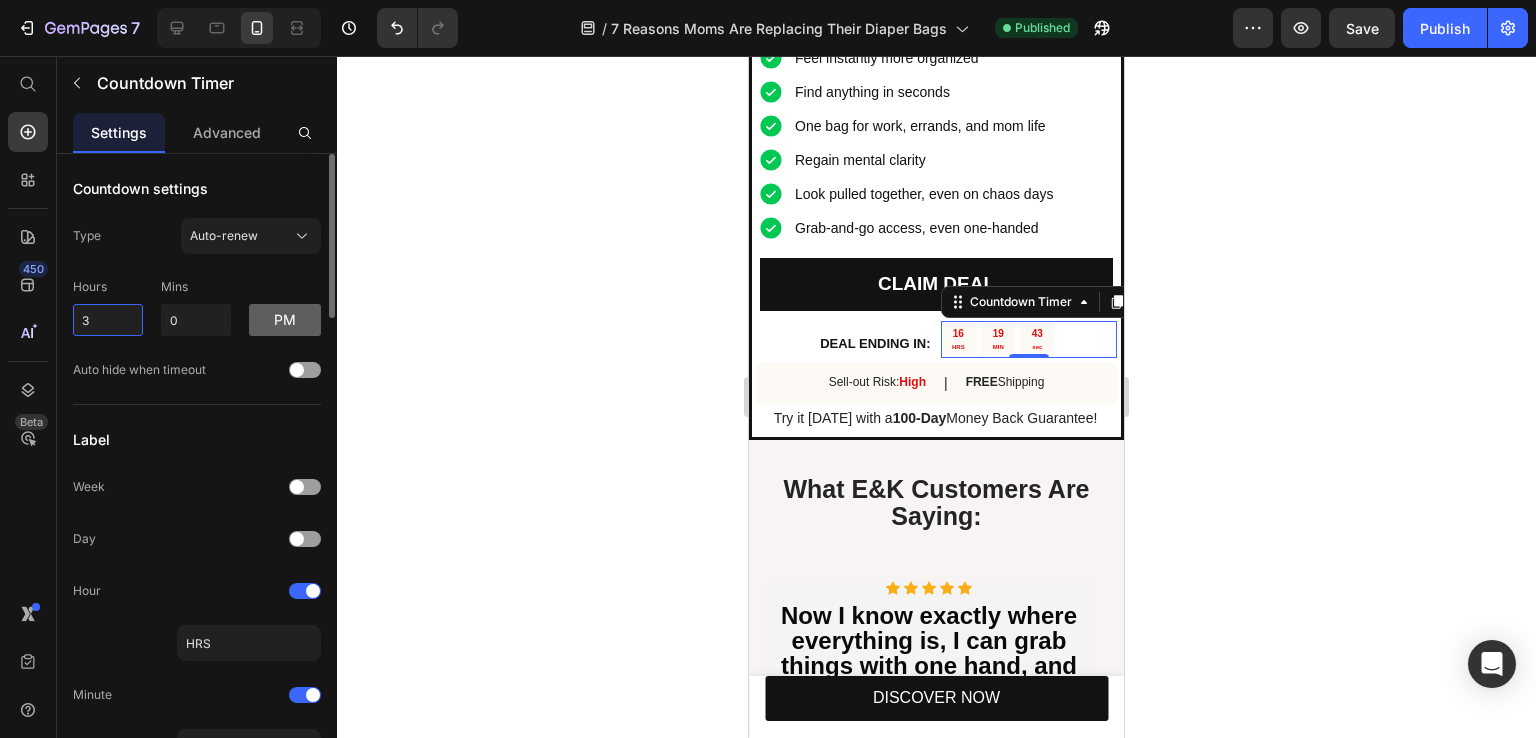 type on "3" 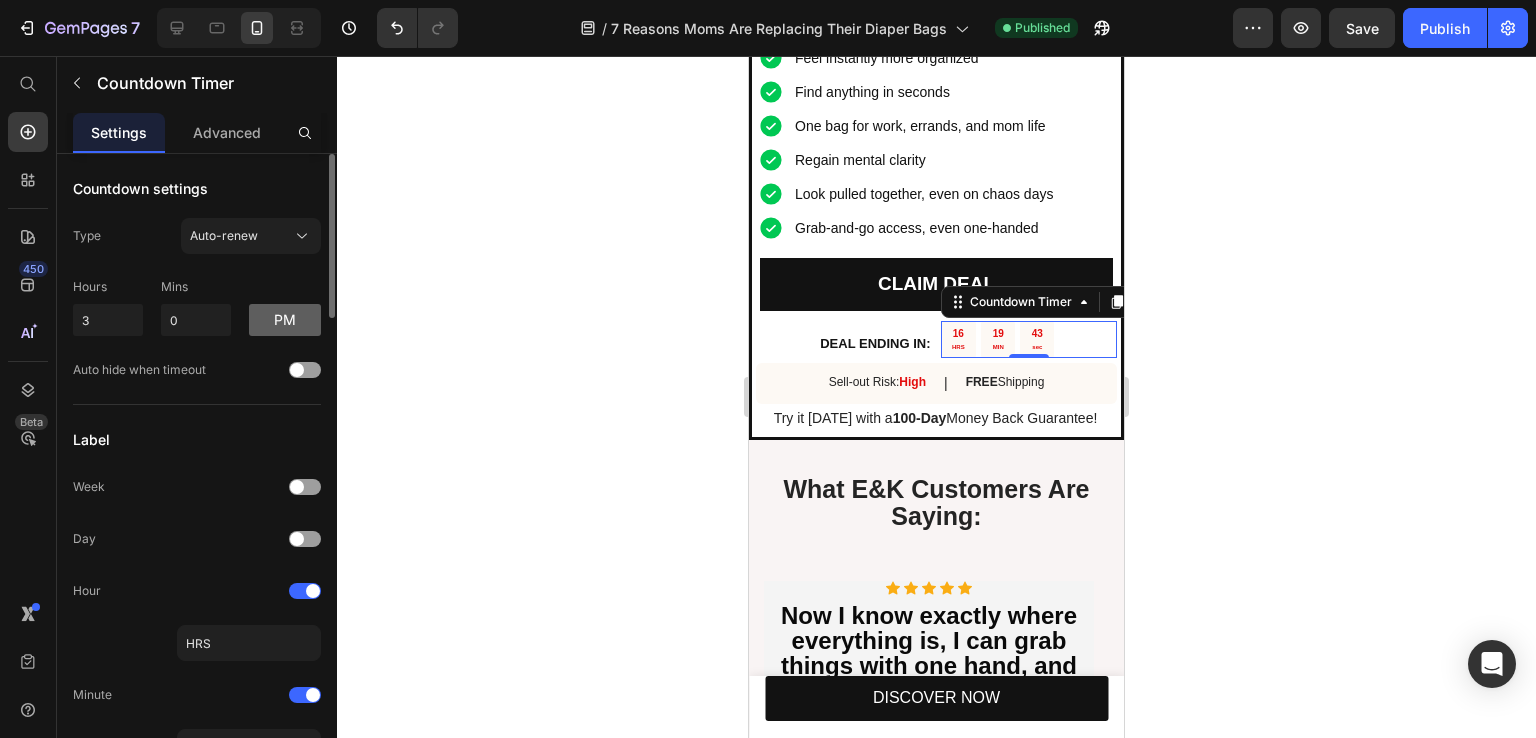 click on "pm" at bounding box center [285, 320] 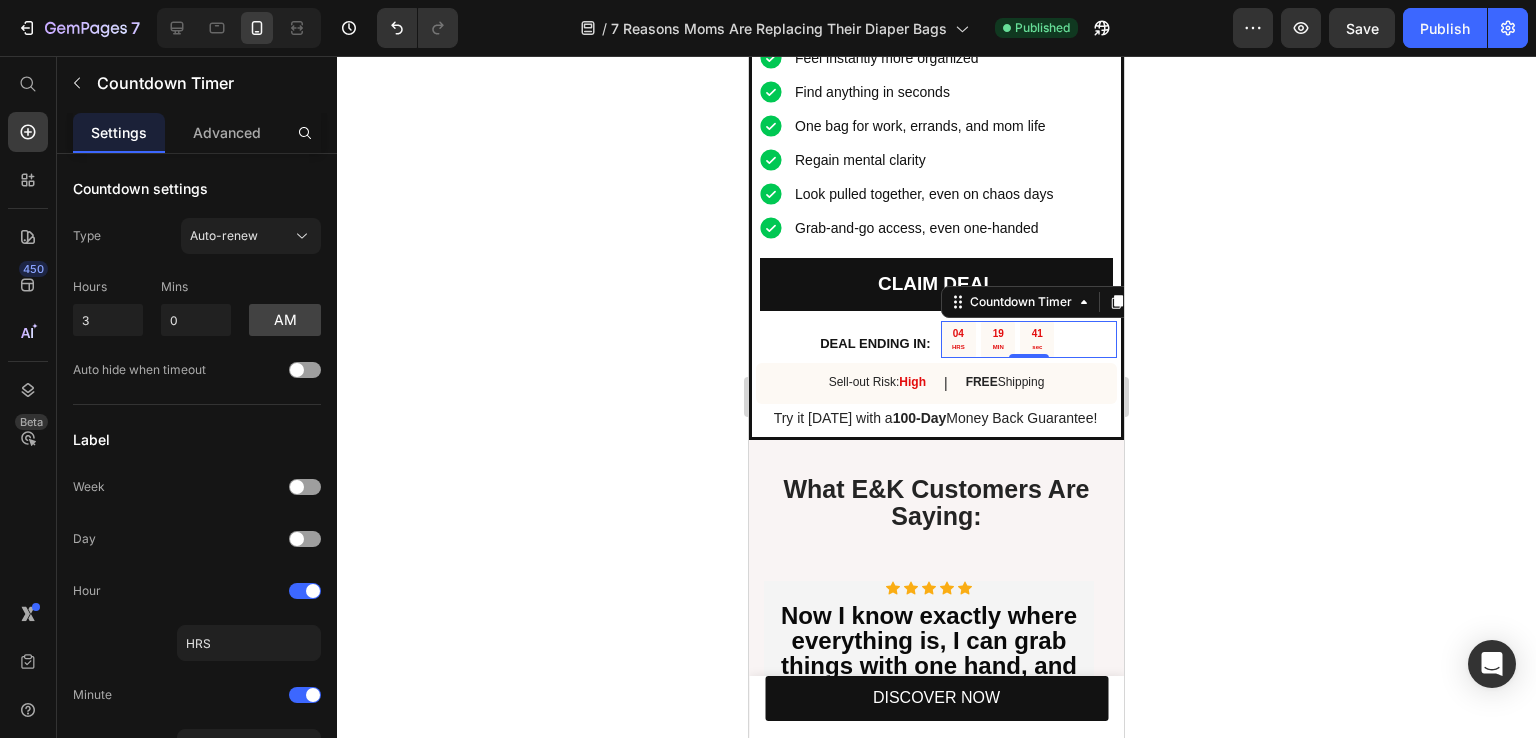 click 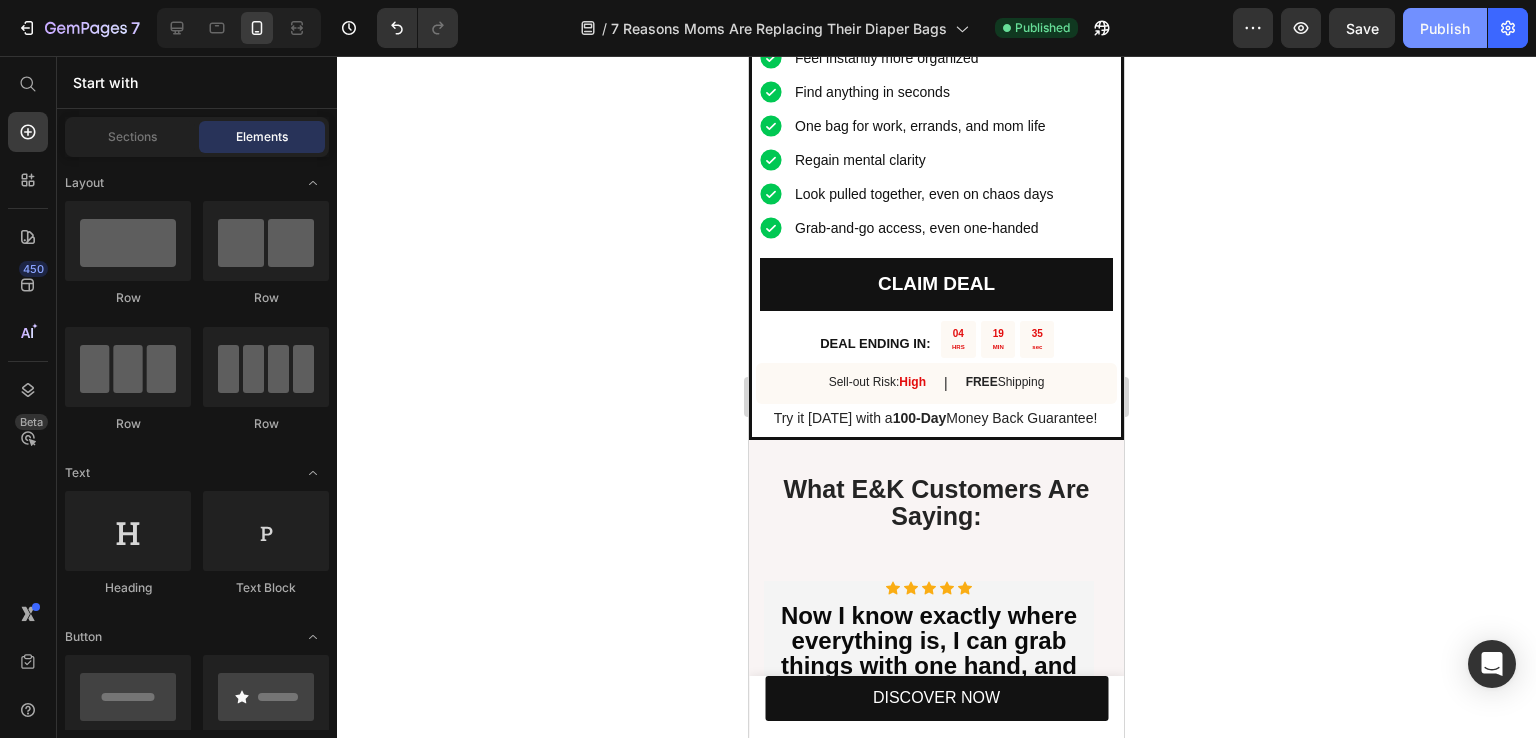 click on "Publish" at bounding box center (1445, 28) 